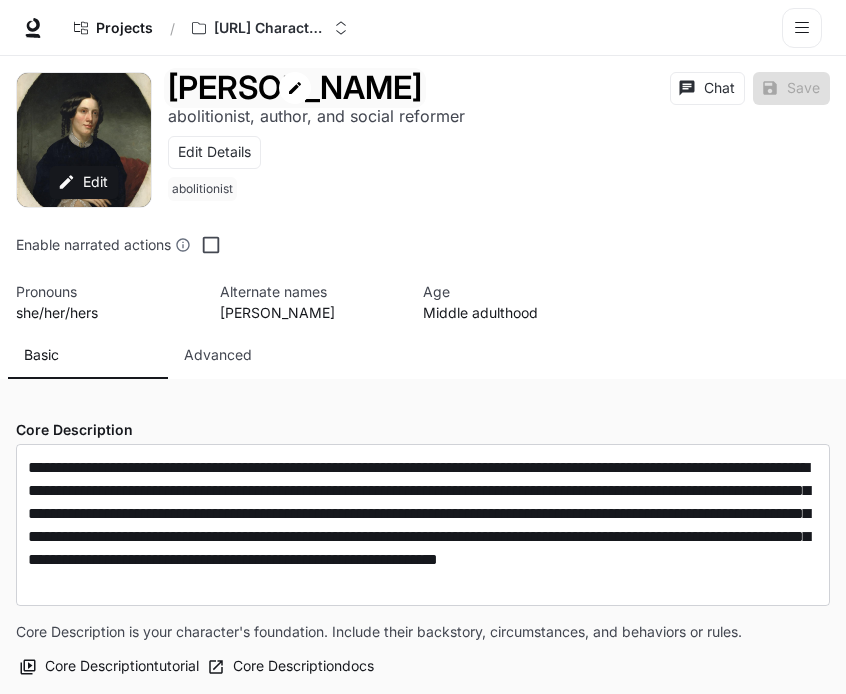 scroll, scrollTop: 0, scrollLeft: 0, axis: both 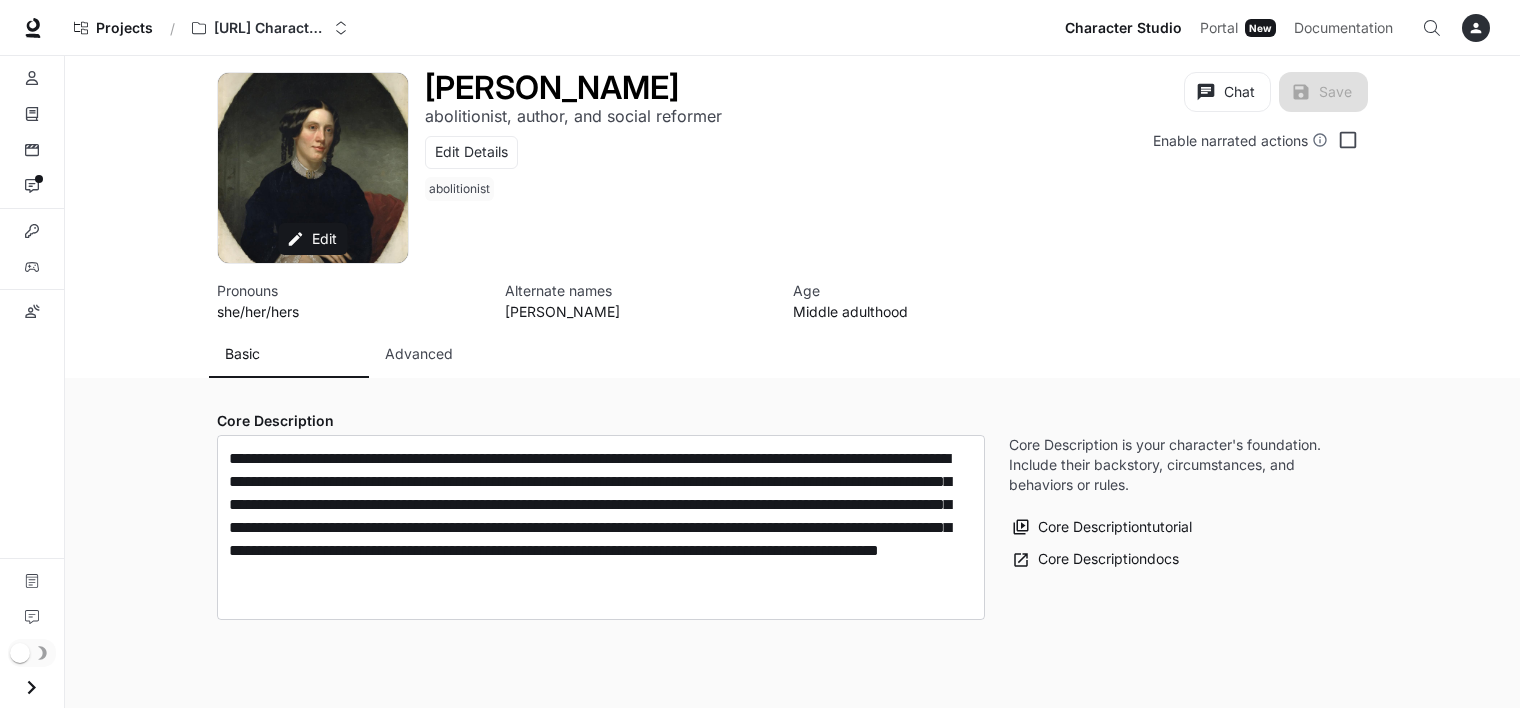 click on "[PERSON_NAME] abolitionist, author, and social reformer Edit Details abolitionist Chat Save Enable narrated actions" at bounding box center (889, 168) 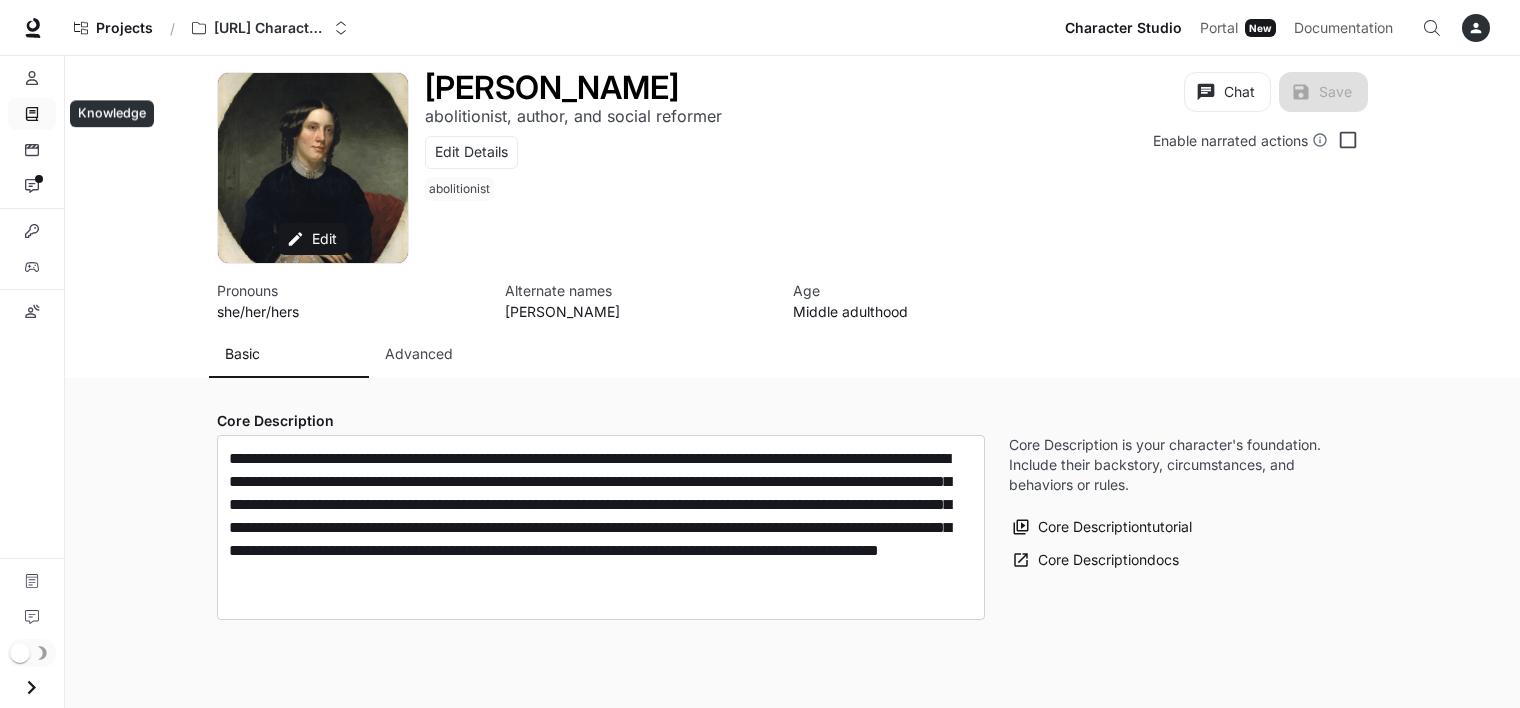 click 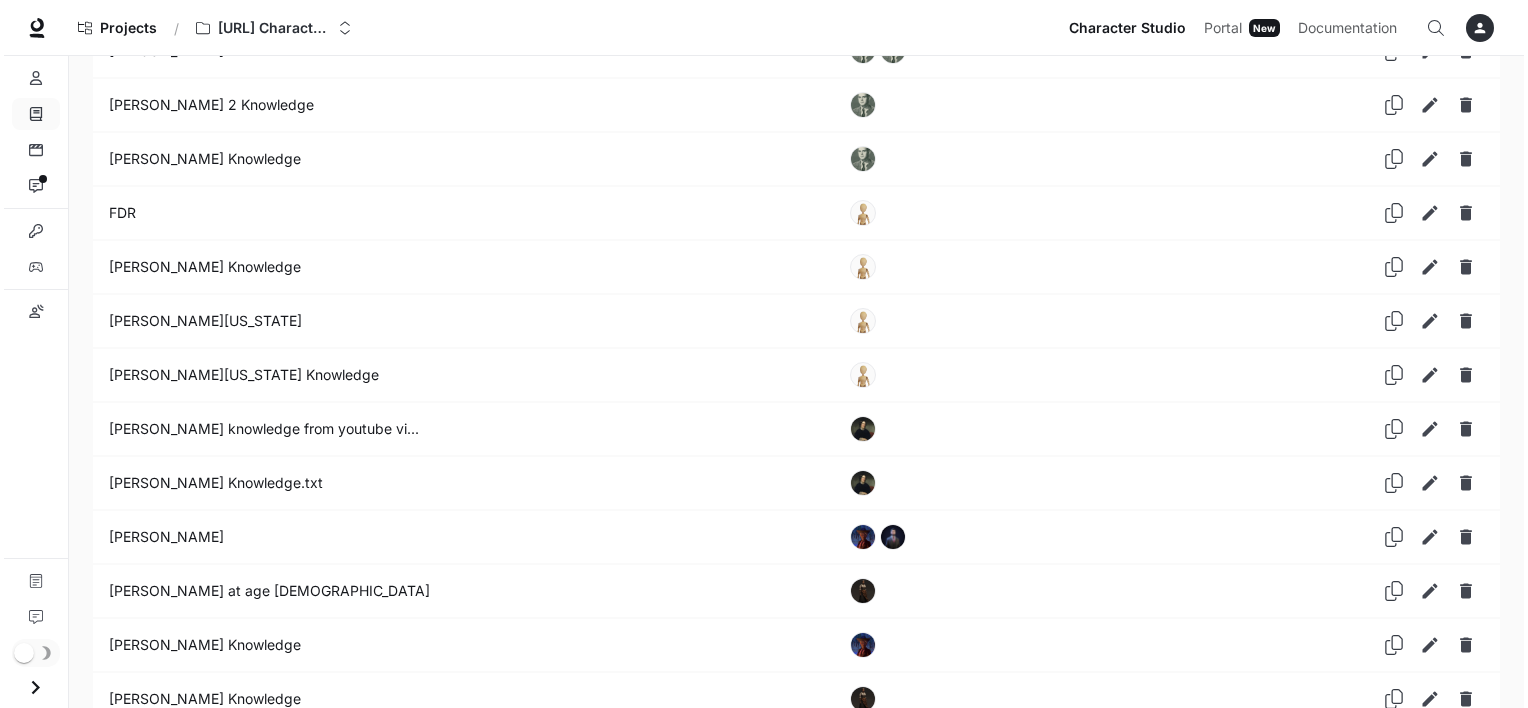 scroll, scrollTop: 1086, scrollLeft: 0, axis: vertical 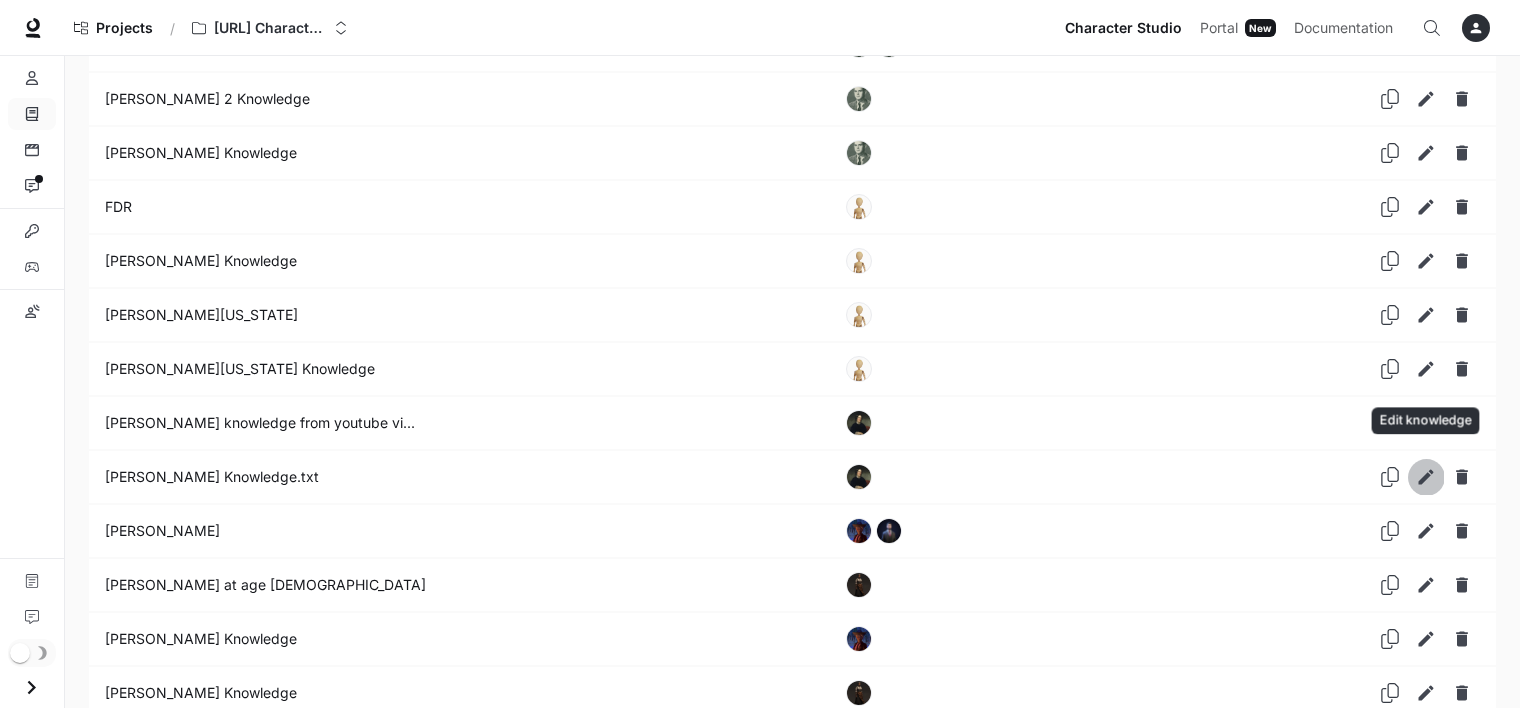 click 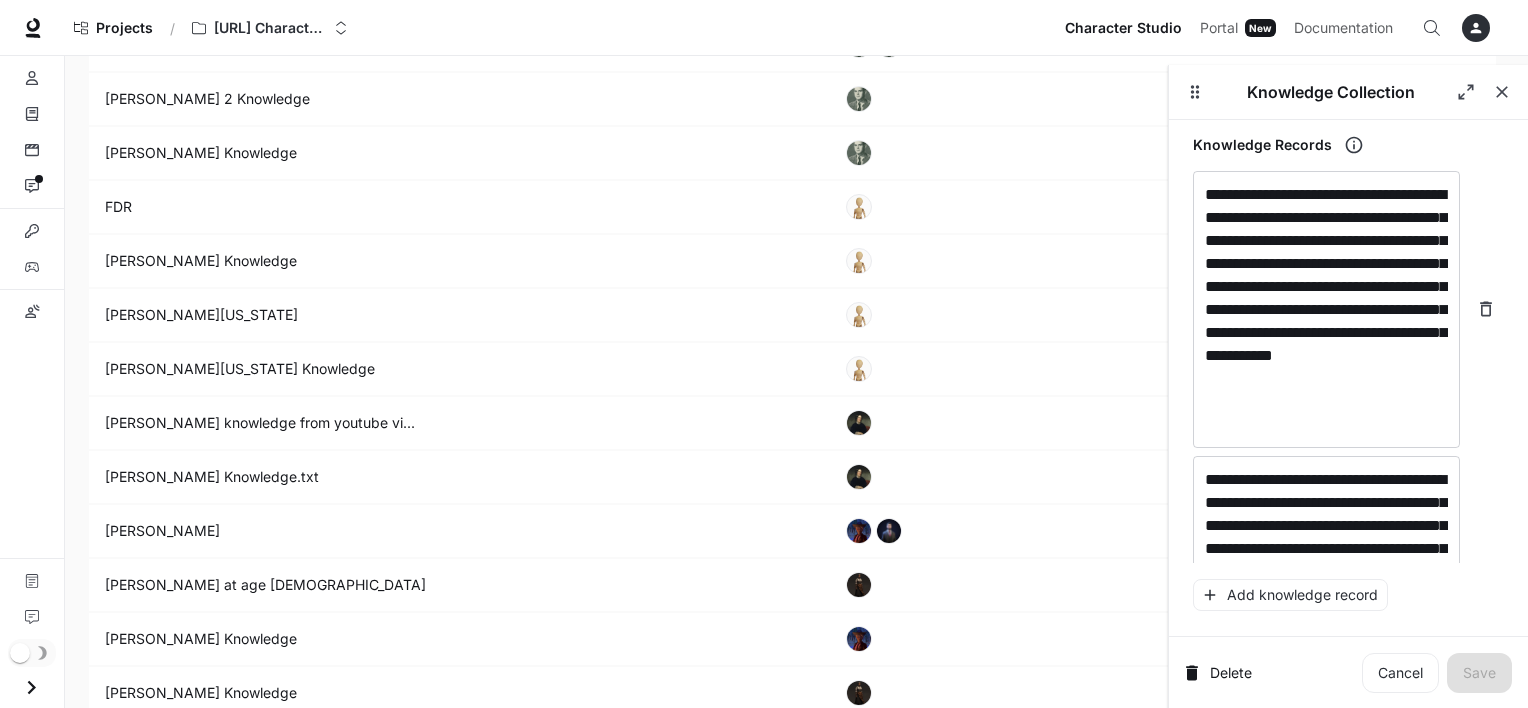 scroll, scrollTop: 348, scrollLeft: 0, axis: vertical 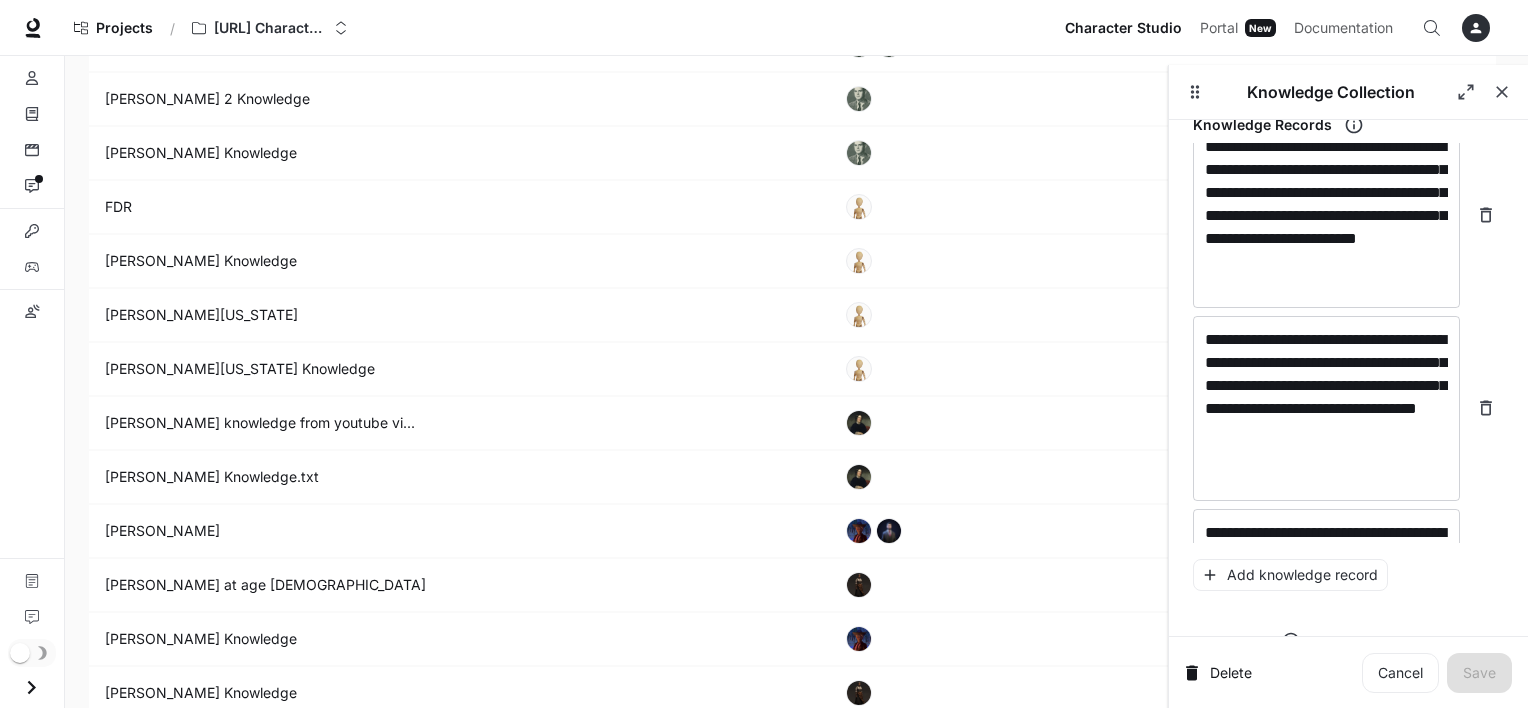 click on "Characters" at bounding box center [1348, 641] 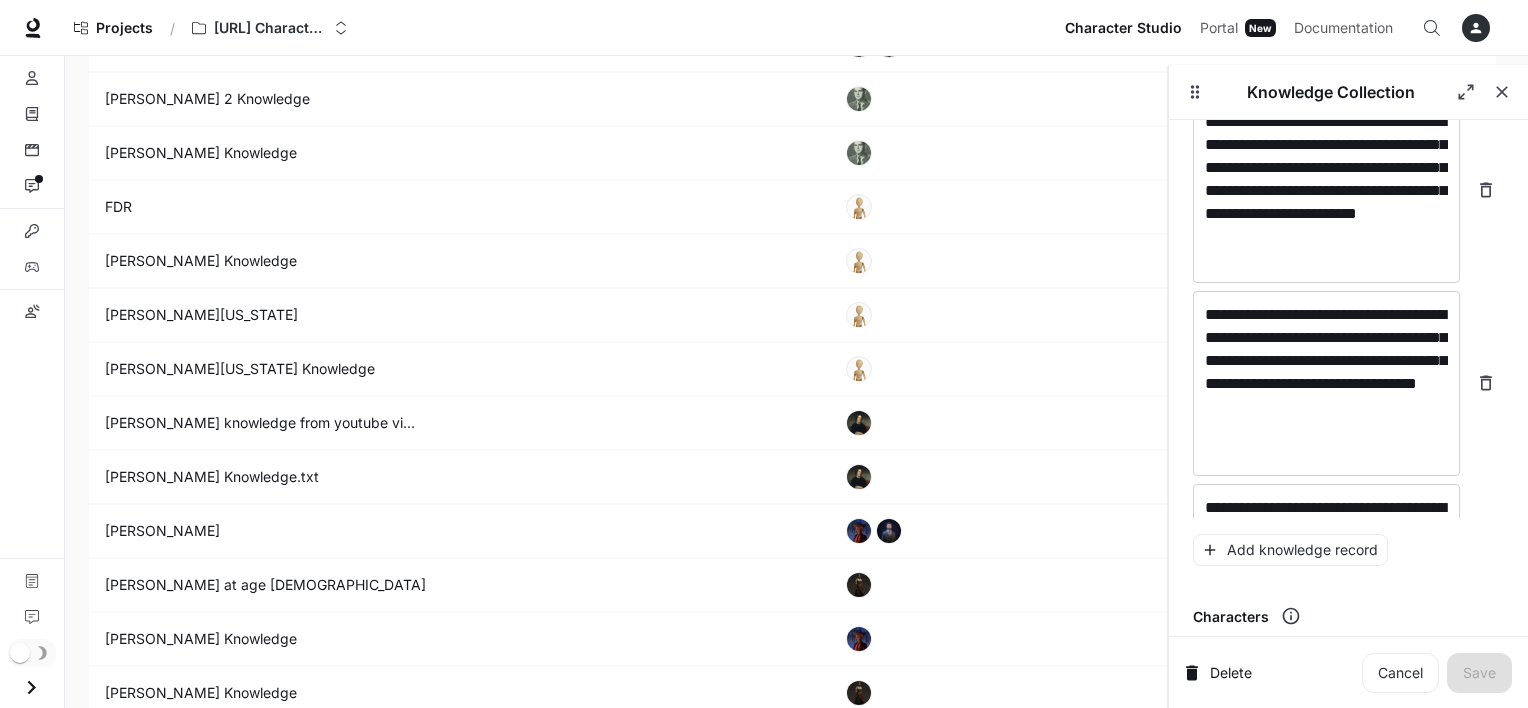 scroll, scrollTop: 376, scrollLeft: 0, axis: vertical 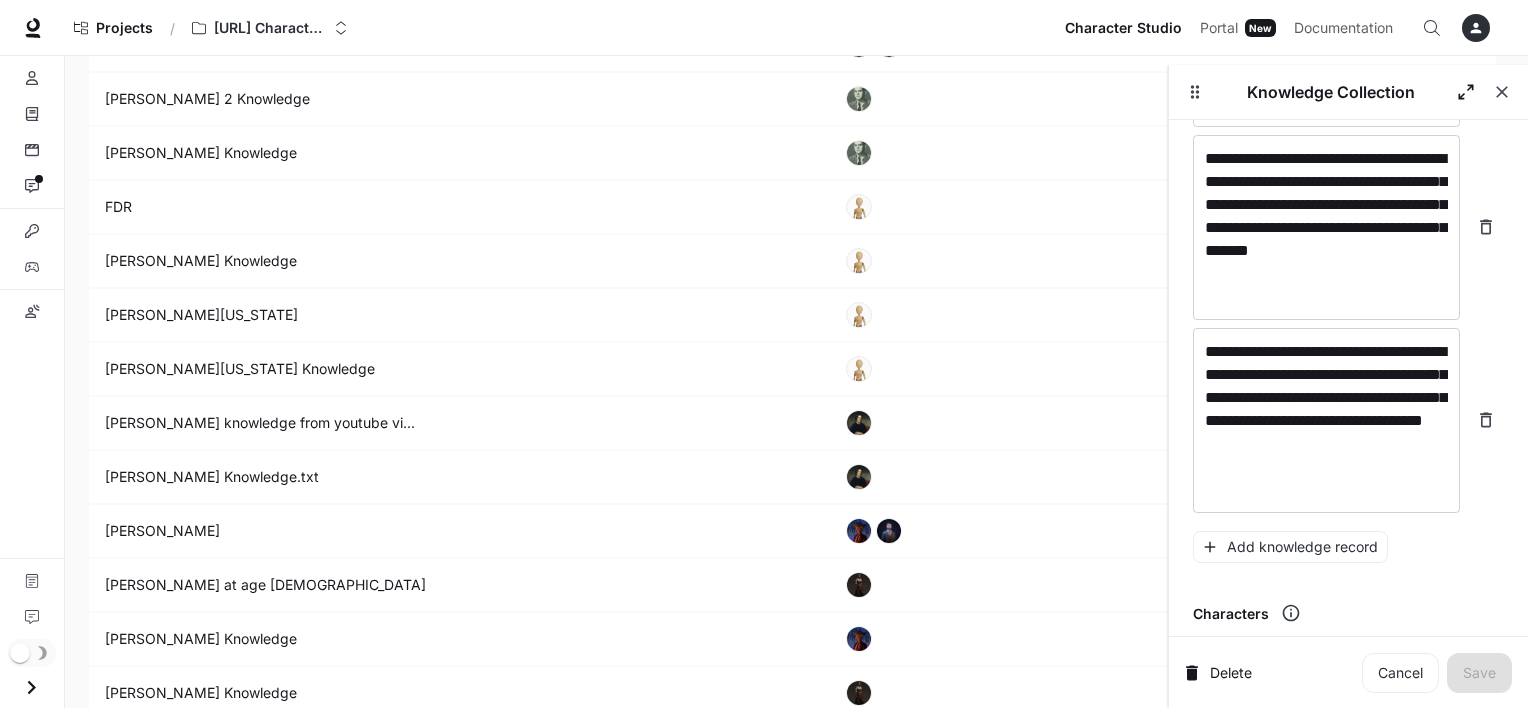 click 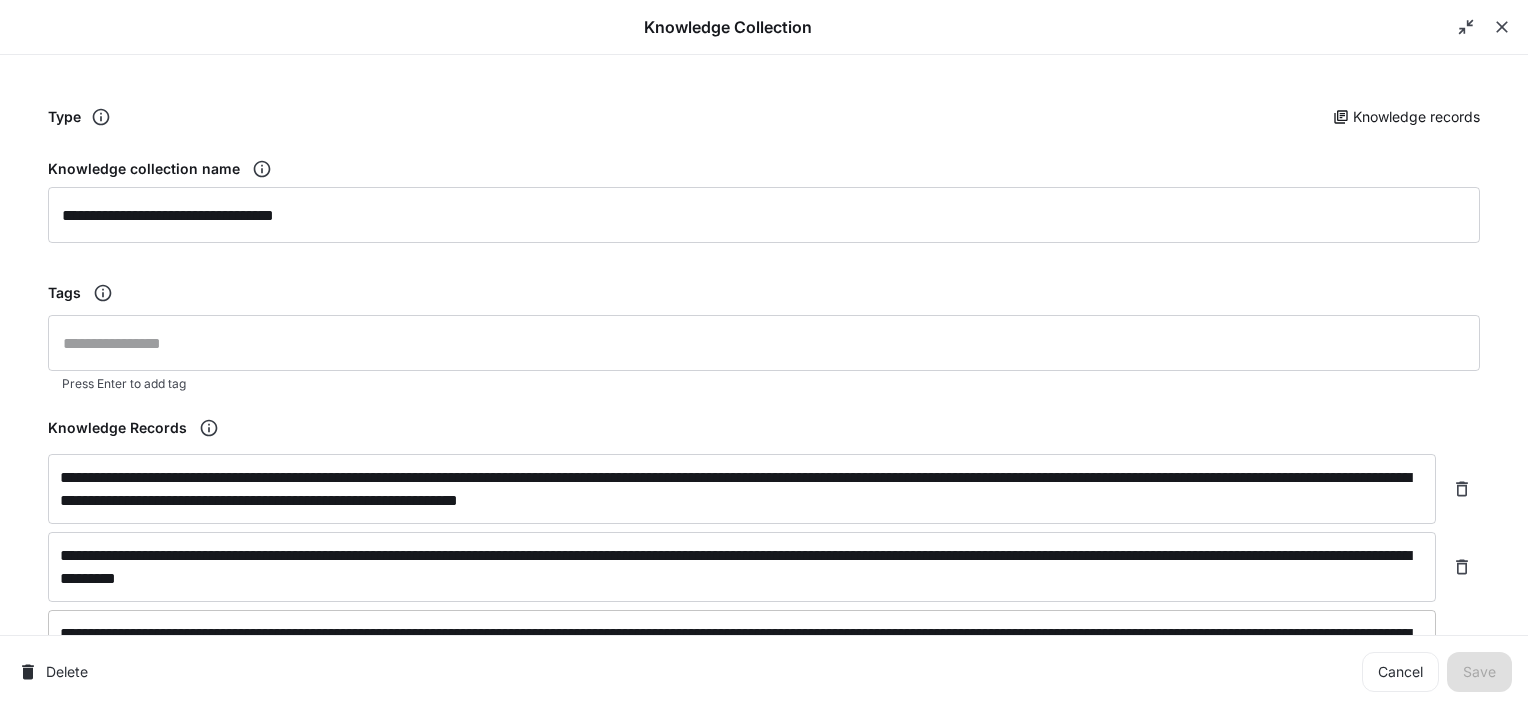 scroll, scrollTop: 320, scrollLeft: 0, axis: vertical 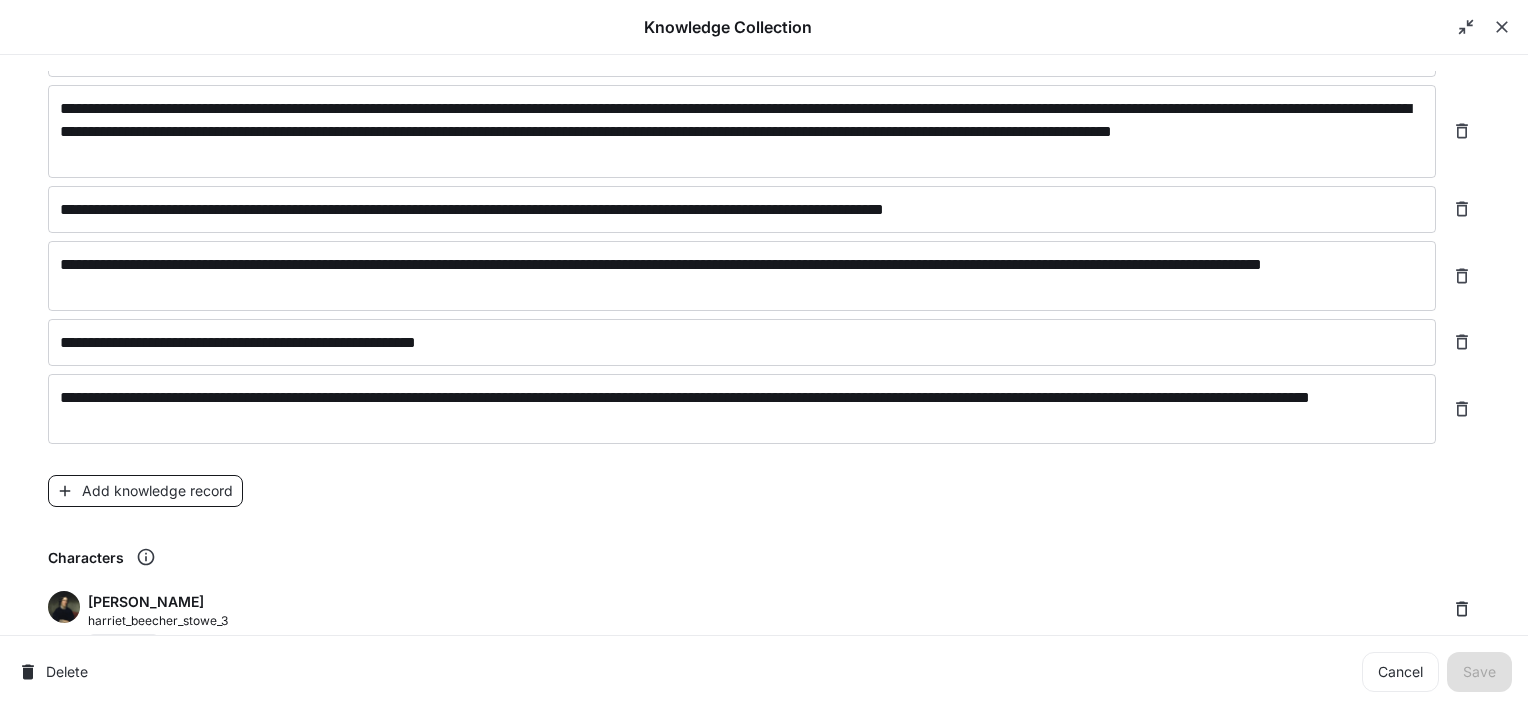 click on "Add knowledge record" at bounding box center [145, 491] 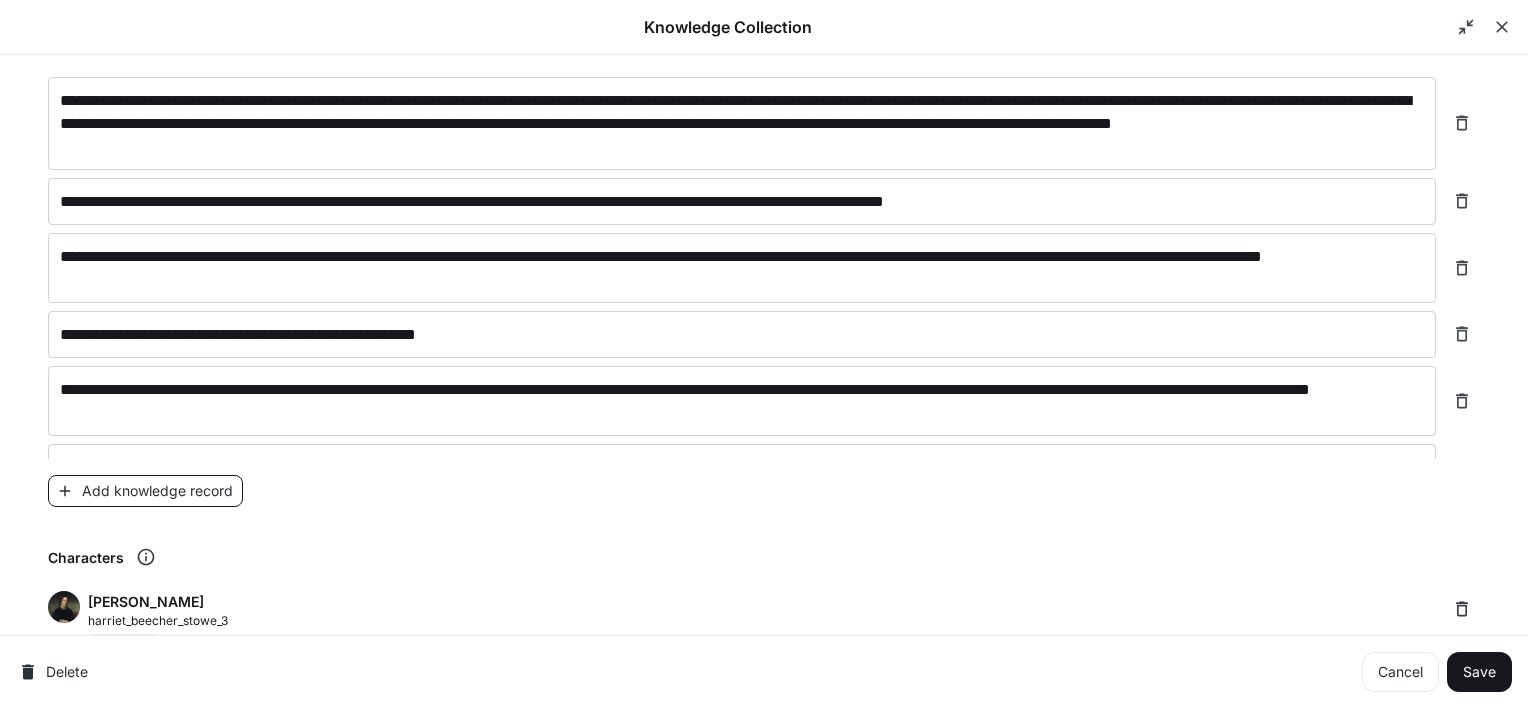 scroll, scrollTop: 19140, scrollLeft: 0, axis: vertical 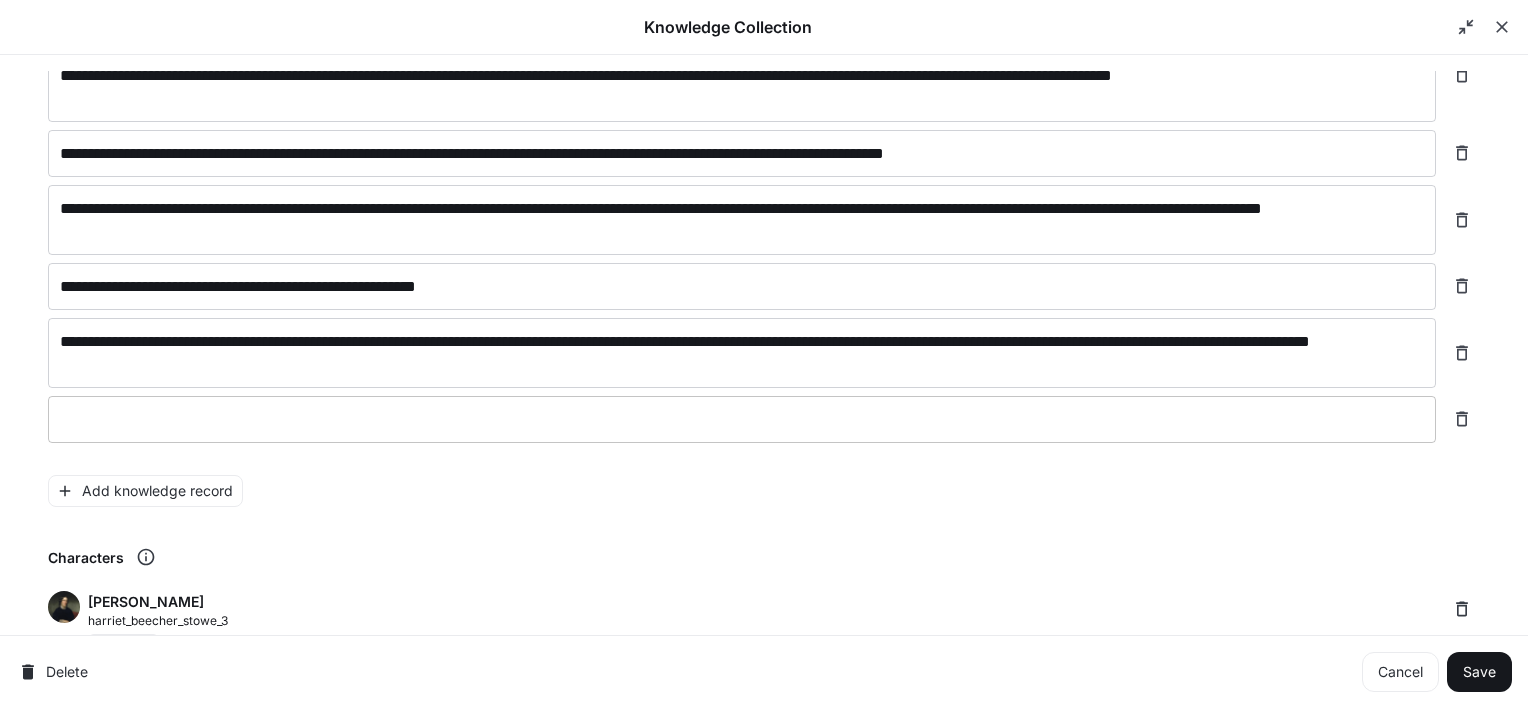 click at bounding box center (742, 419) 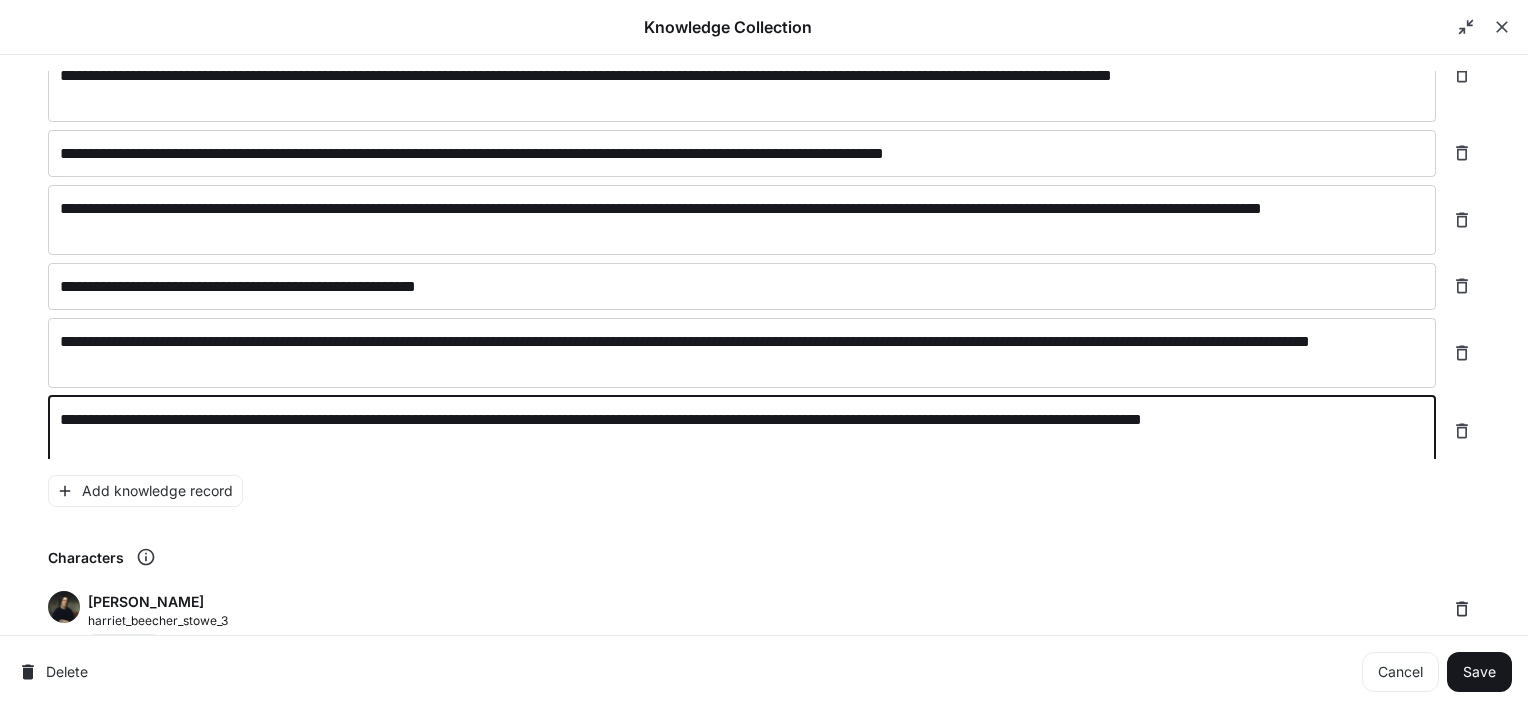 click on "**********" at bounding box center (742, 431) 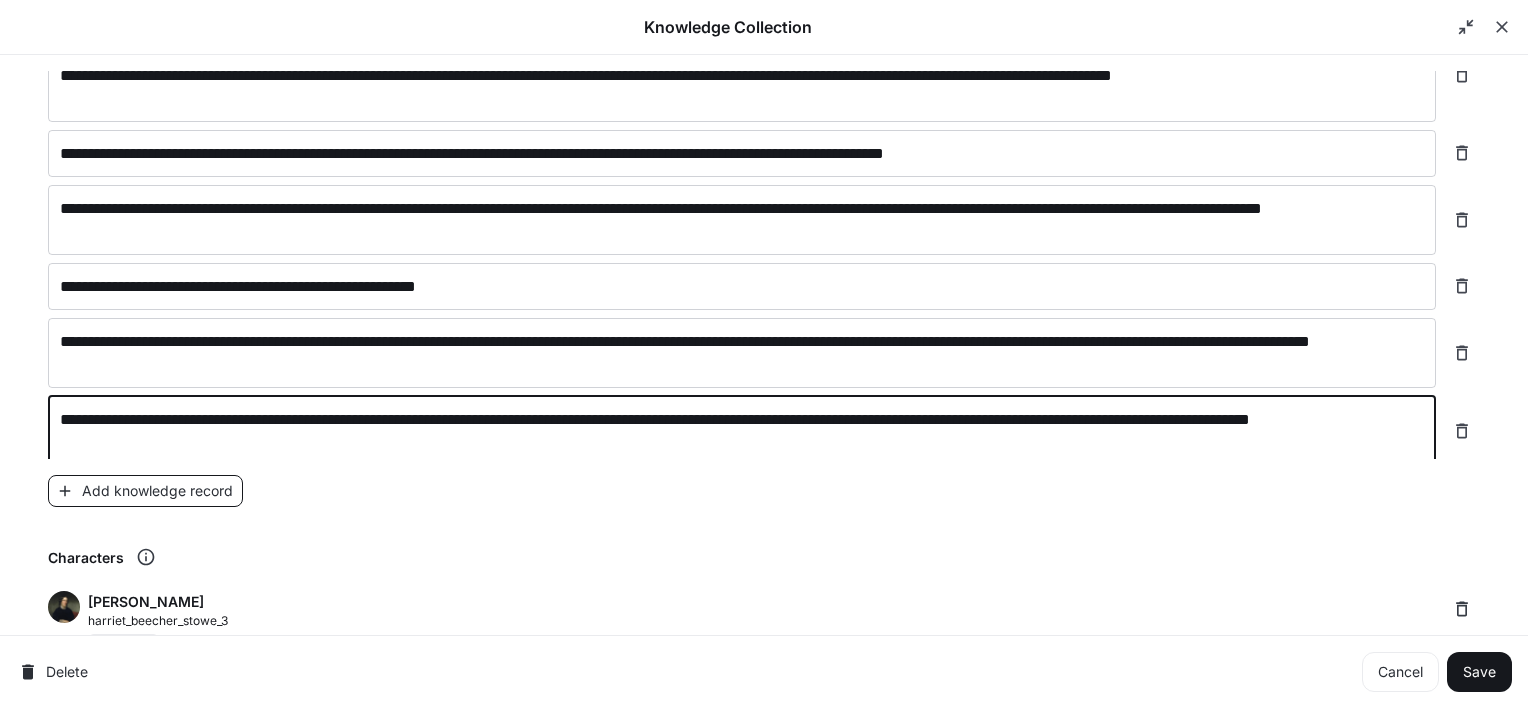 type on "**********" 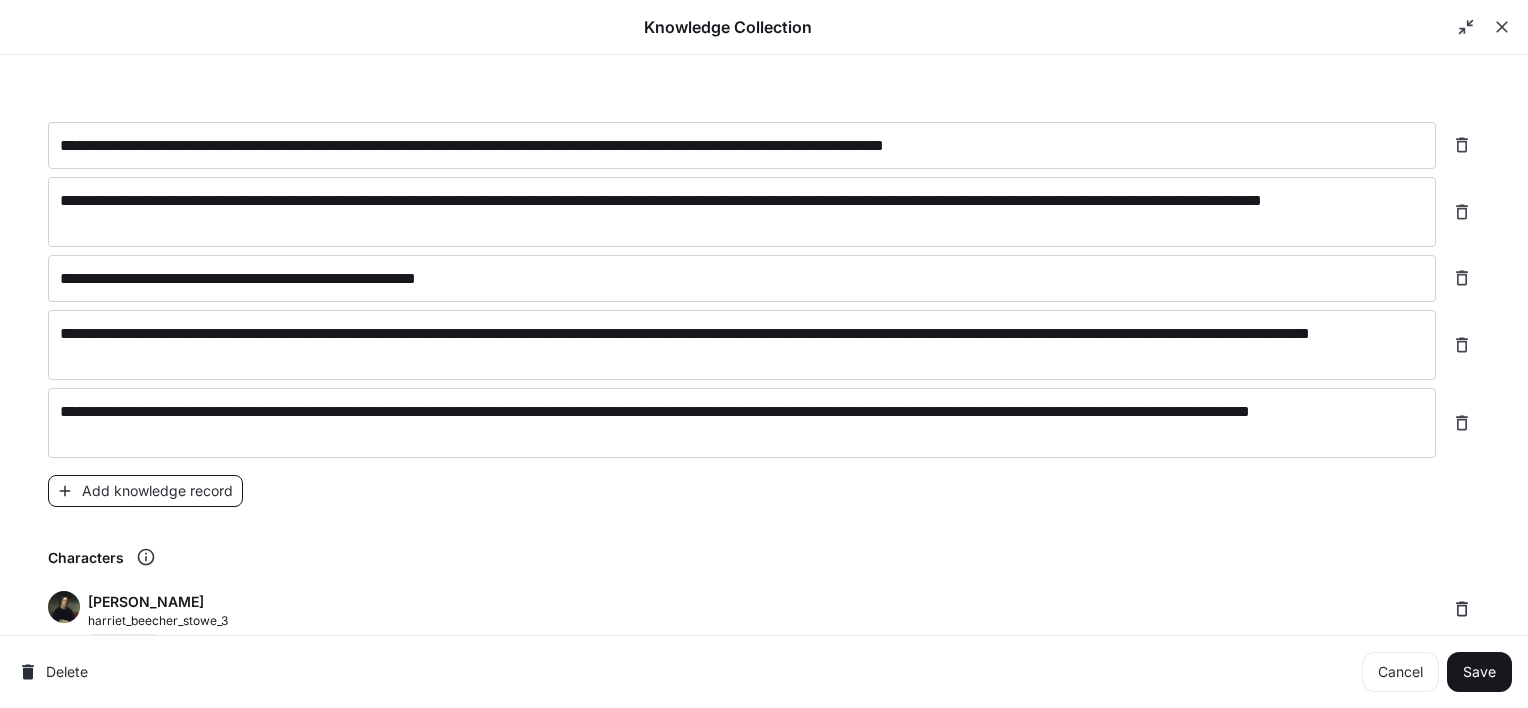 scroll, scrollTop: 19210, scrollLeft: 0, axis: vertical 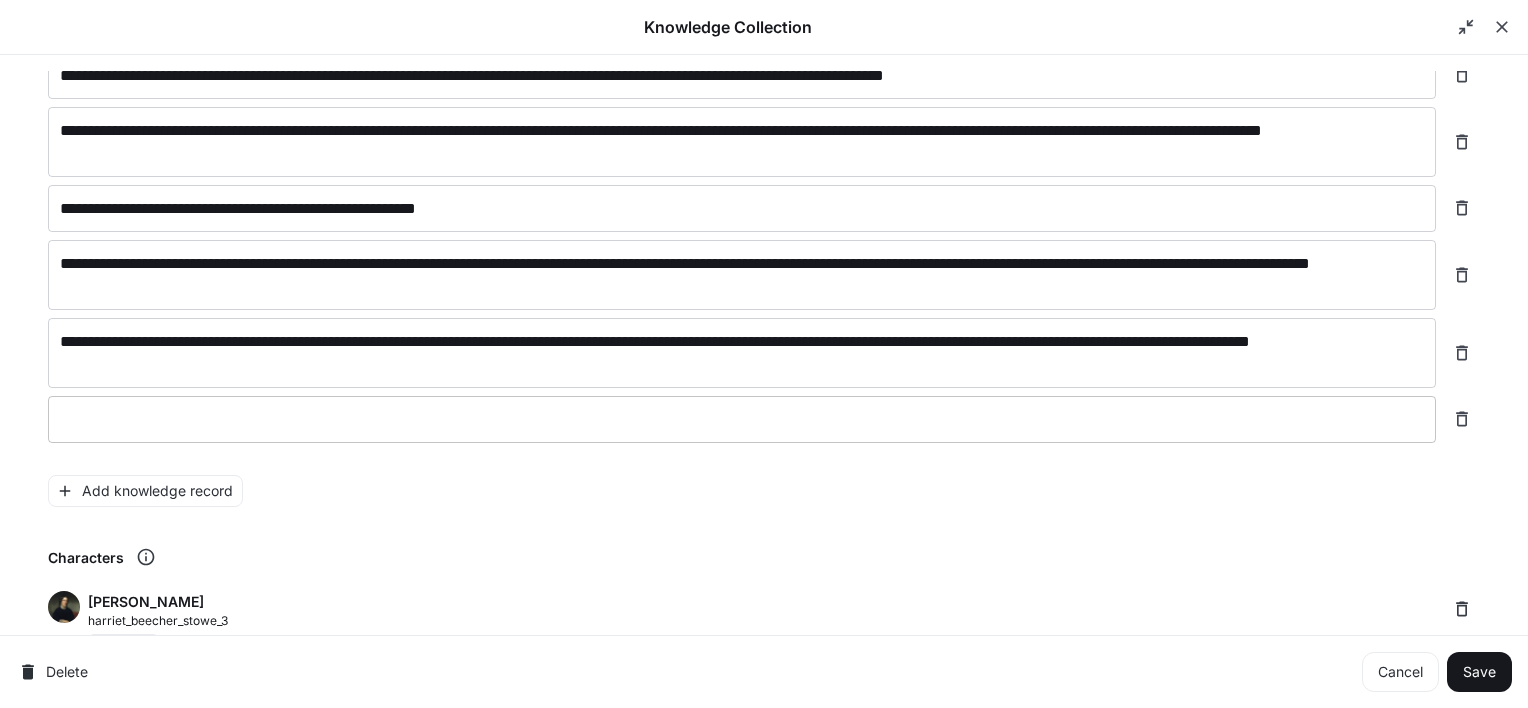 click at bounding box center (742, 419) 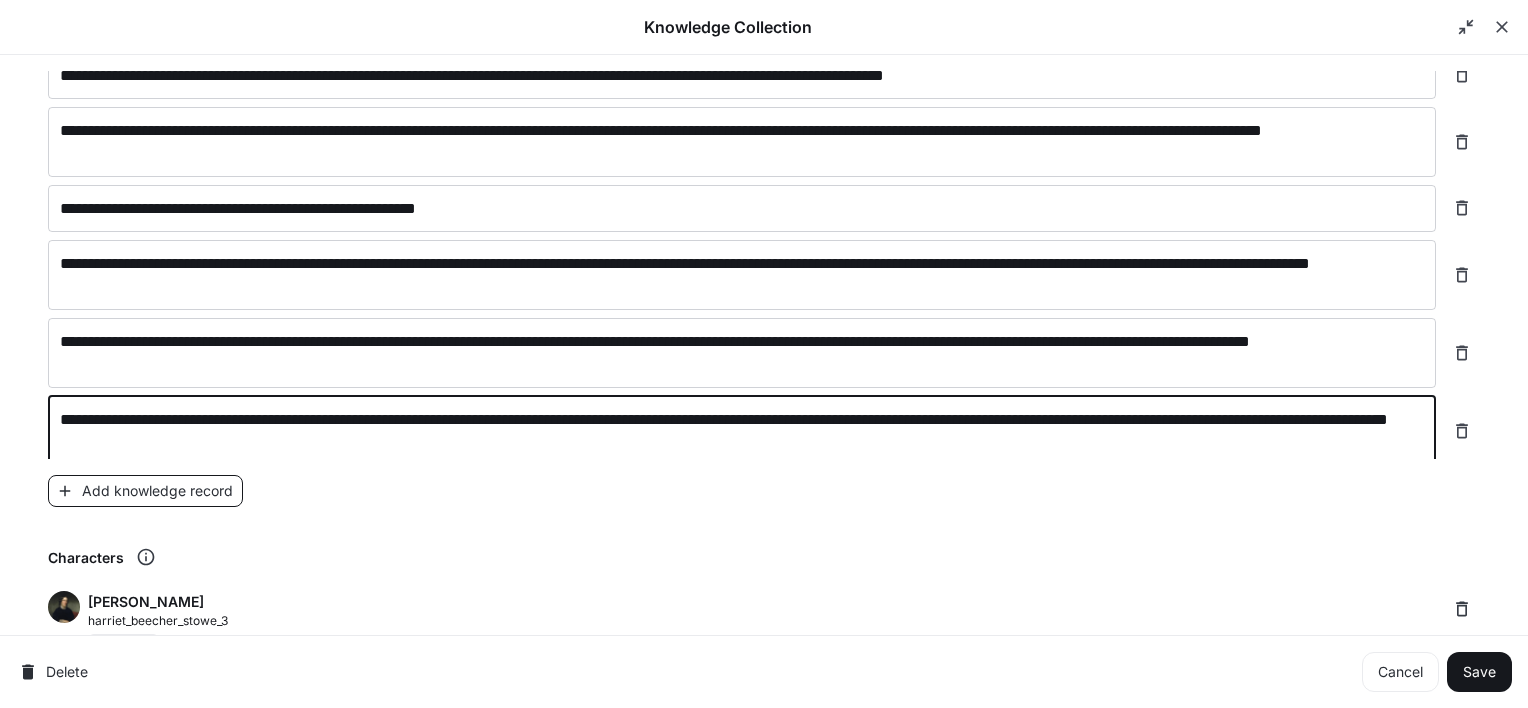type on "**********" 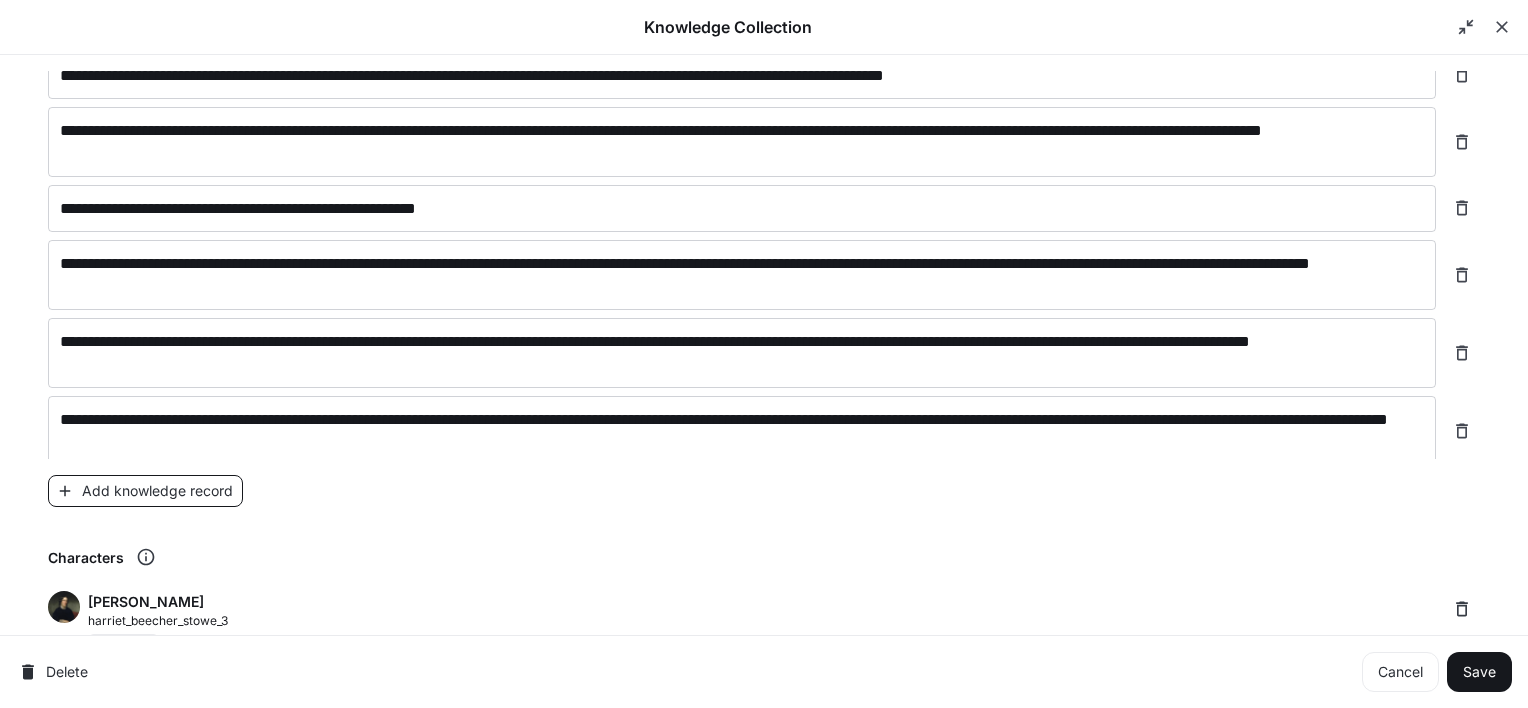 scroll, scrollTop: 19280, scrollLeft: 0, axis: vertical 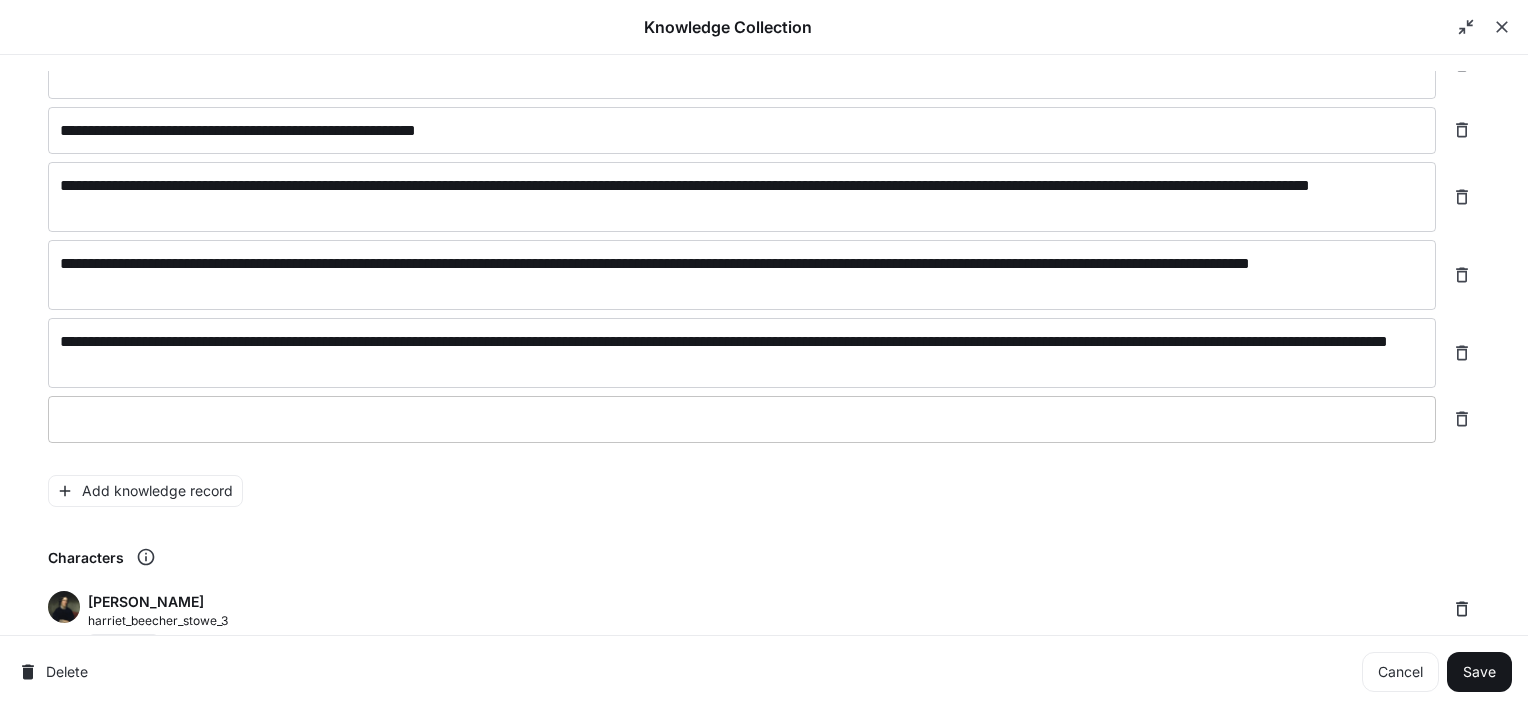 click at bounding box center (742, 419) 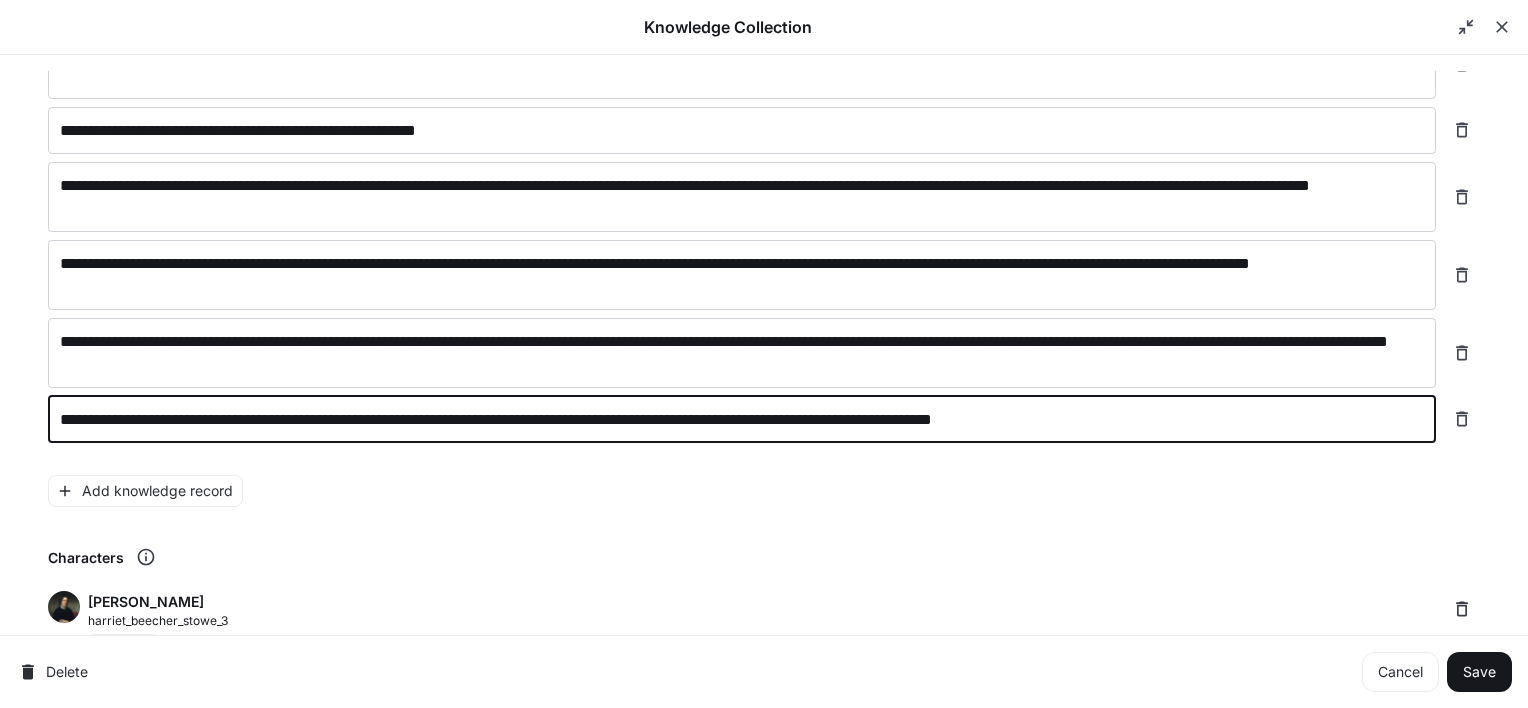 type on "**********" 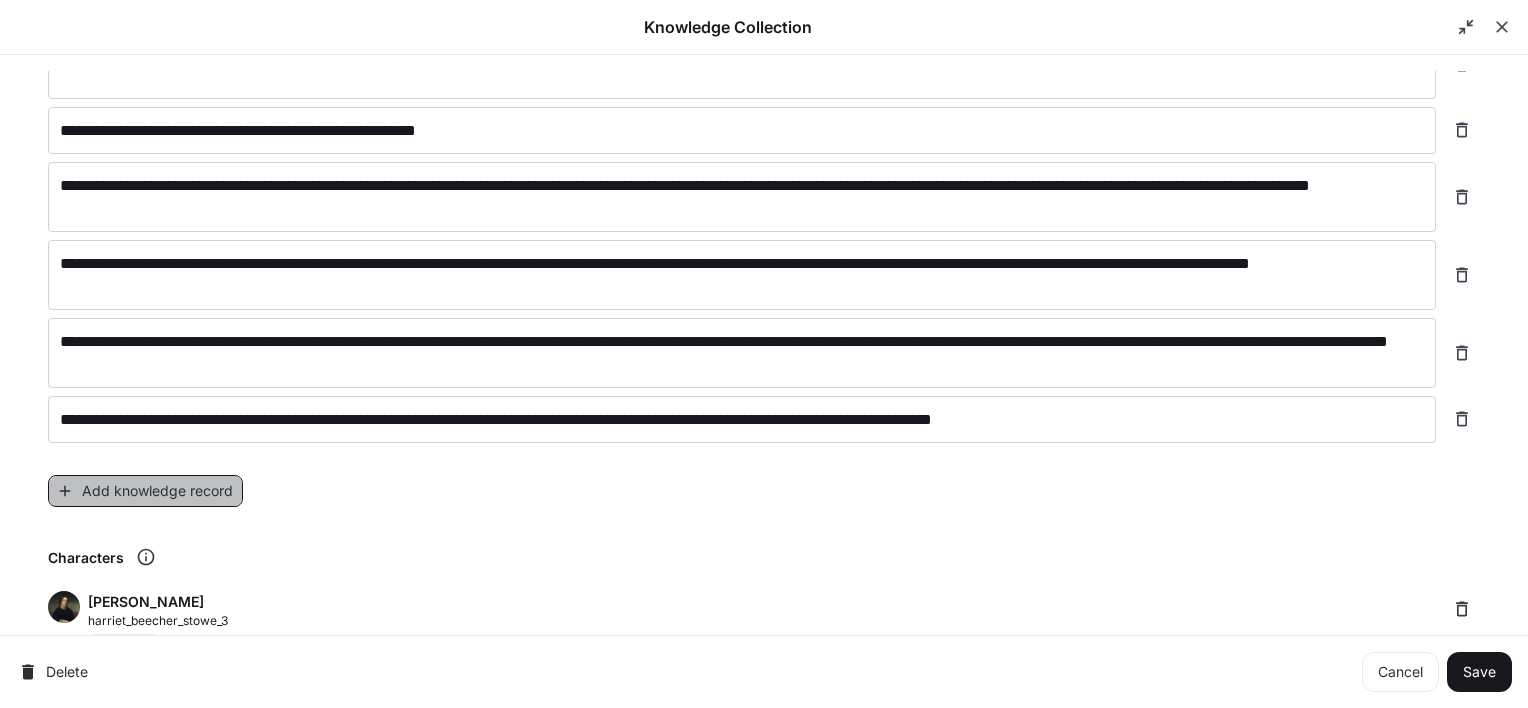 click on "Add knowledge record" at bounding box center [145, 491] 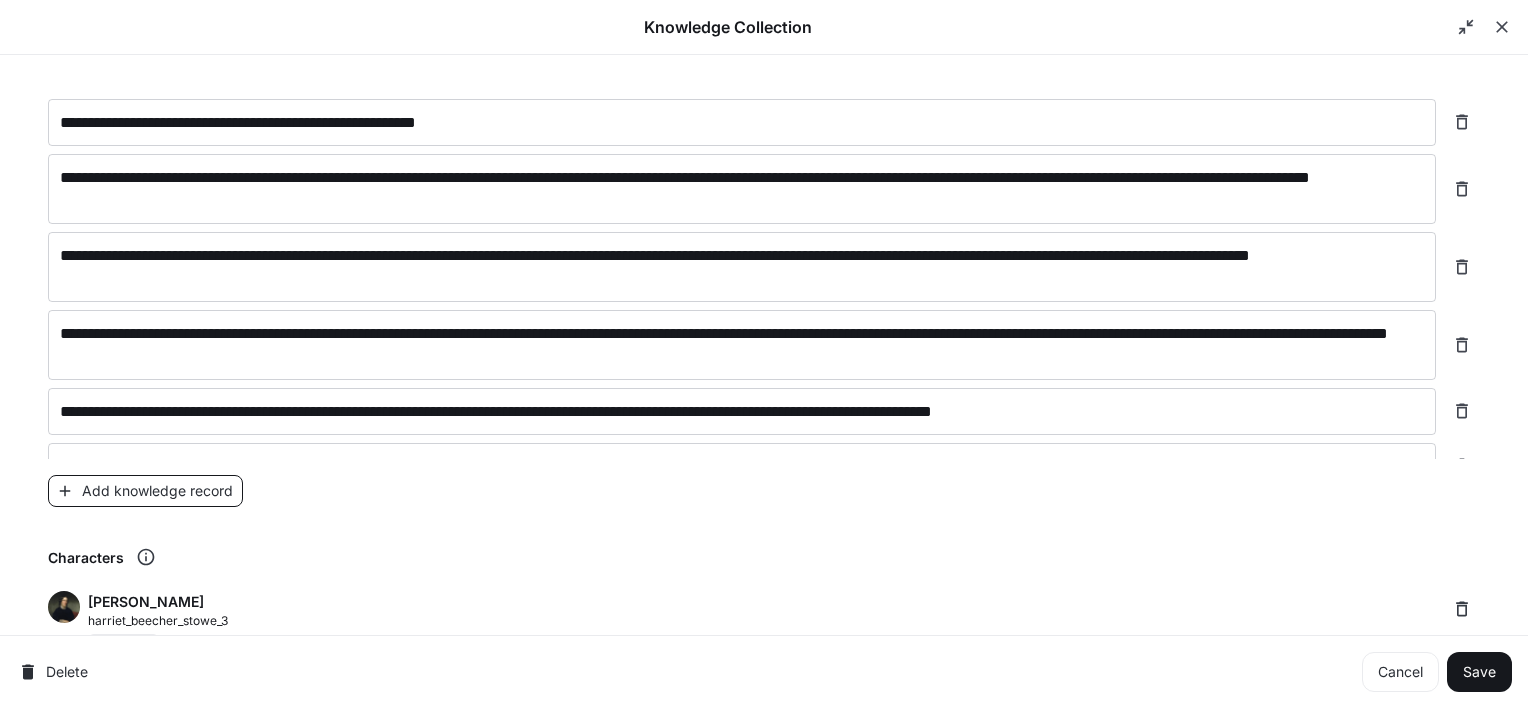 scroll, scrollTop: 19327, scrollLeft: 0, axis: vertical 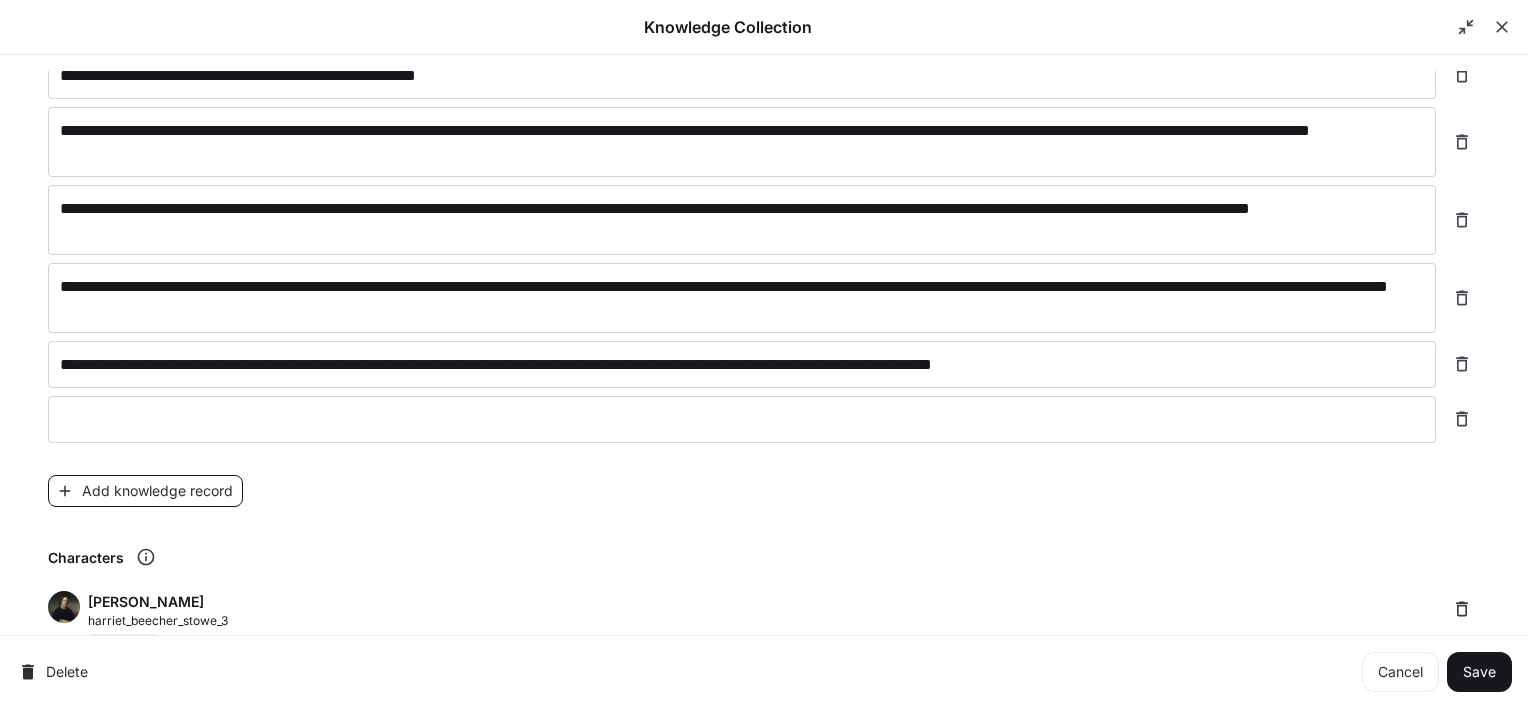 type 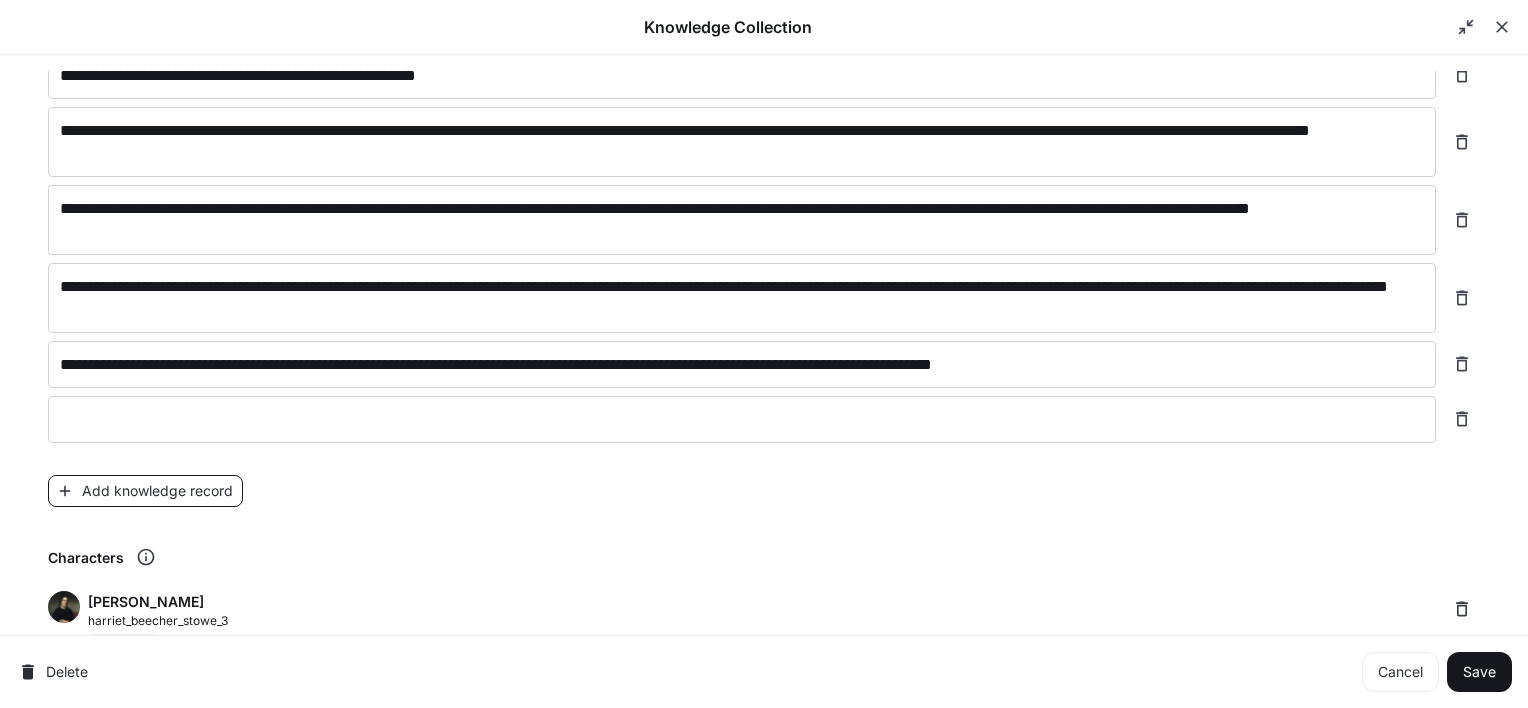 click on "Add knowledge record" at bounding box center [145, 491] 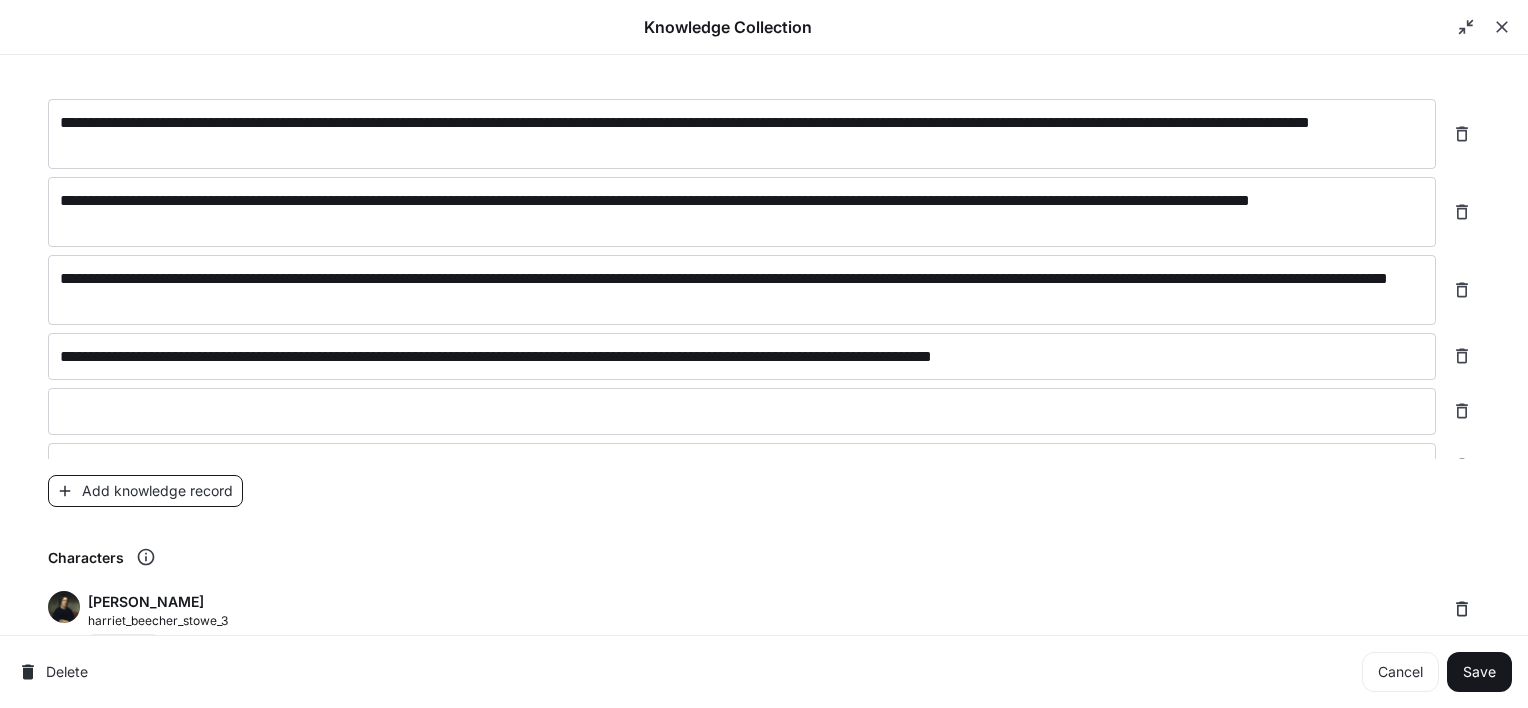scroll, scrollTop: 19374, scrollLeft: 0, axis: vertical 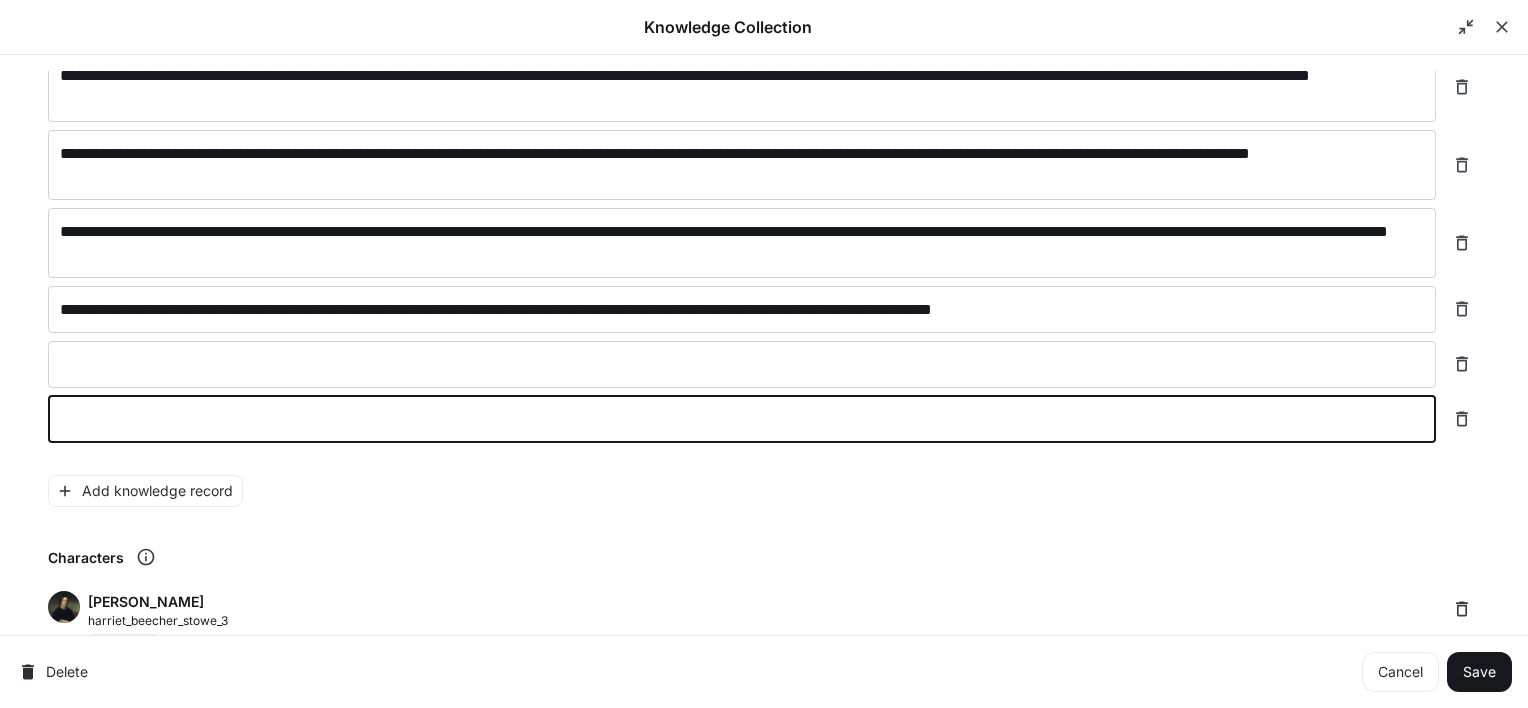 click at bounding box center [742, 419] 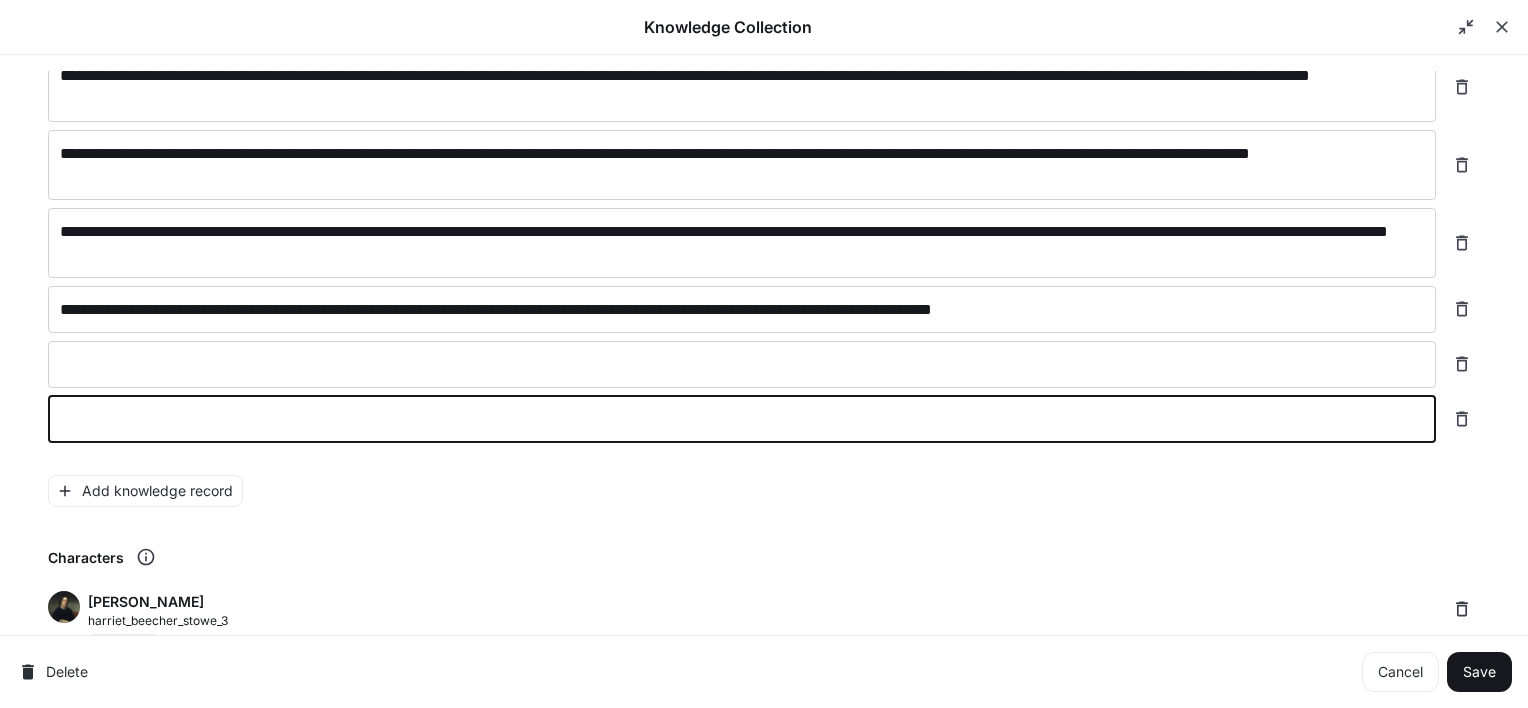 click 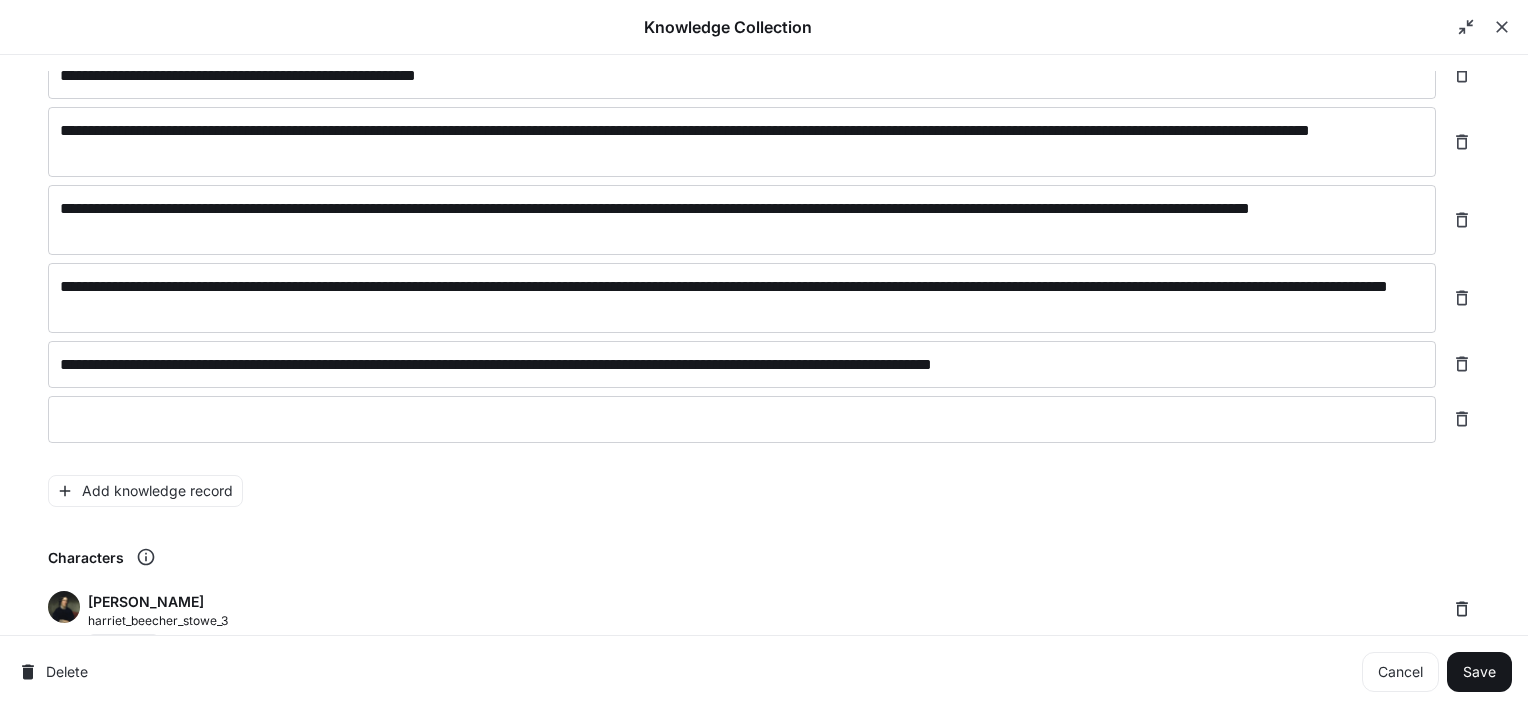 scroll, scrollTop: 19319, scrollLeft: 0, axis: vertical 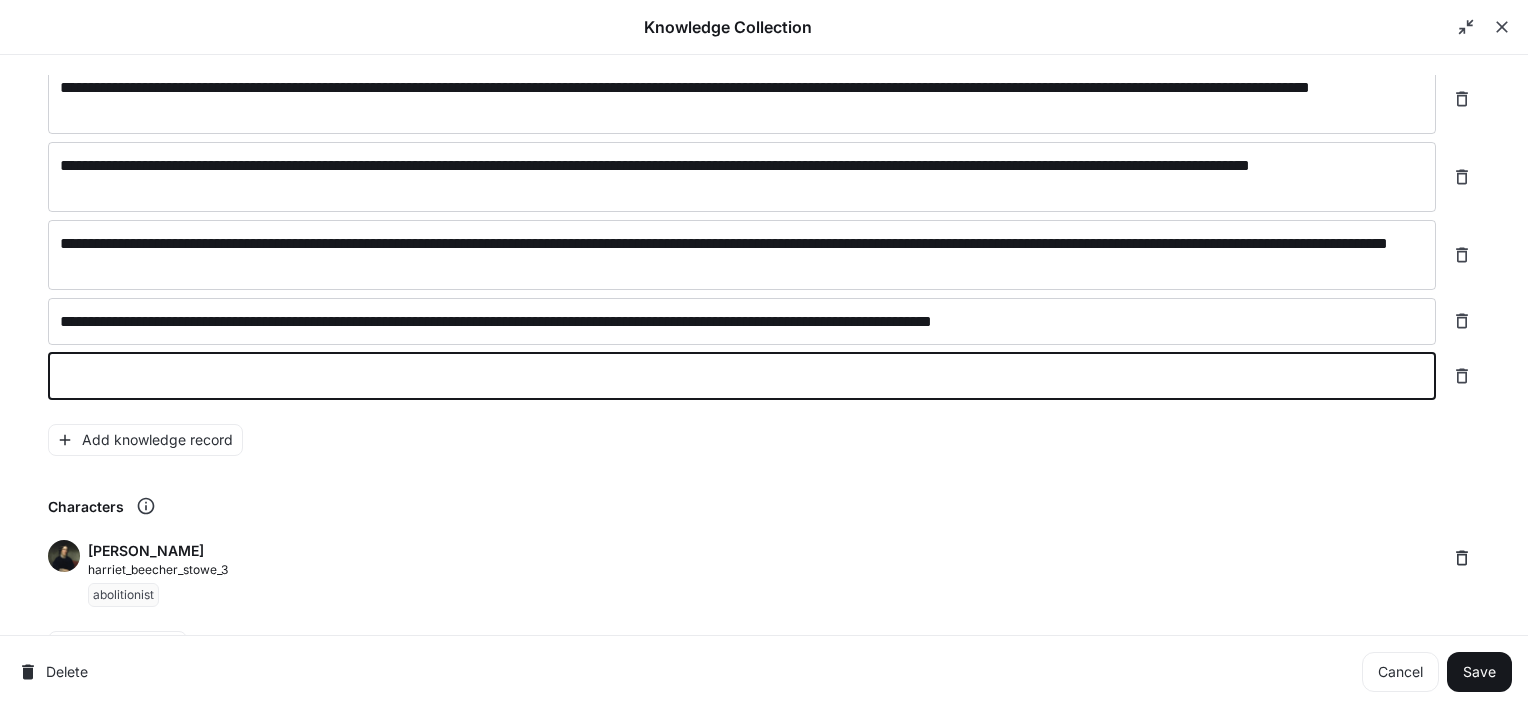 click at bounding box center [742, 376] 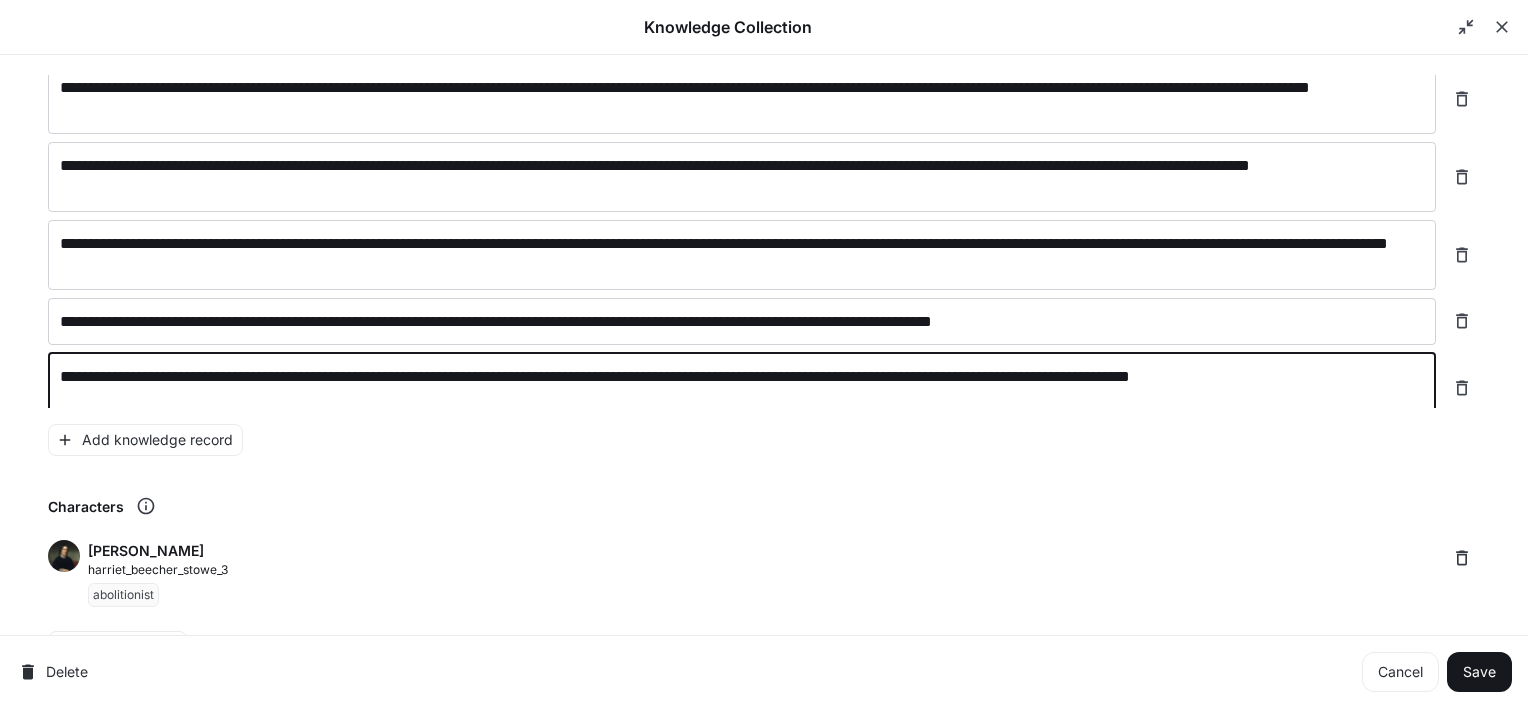 scroll, scrollTop: 19320, scrollLeft: 0, axis: vertical 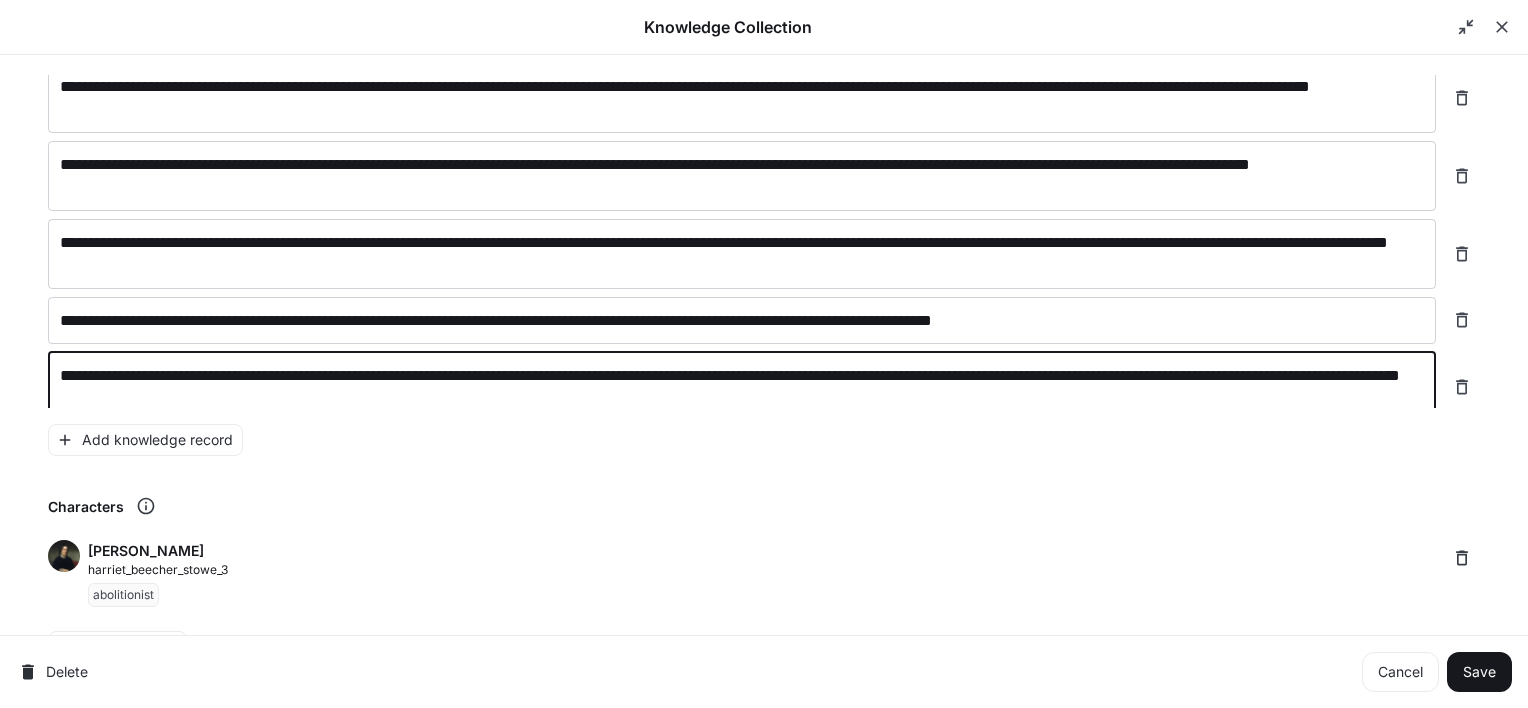type on "**********" 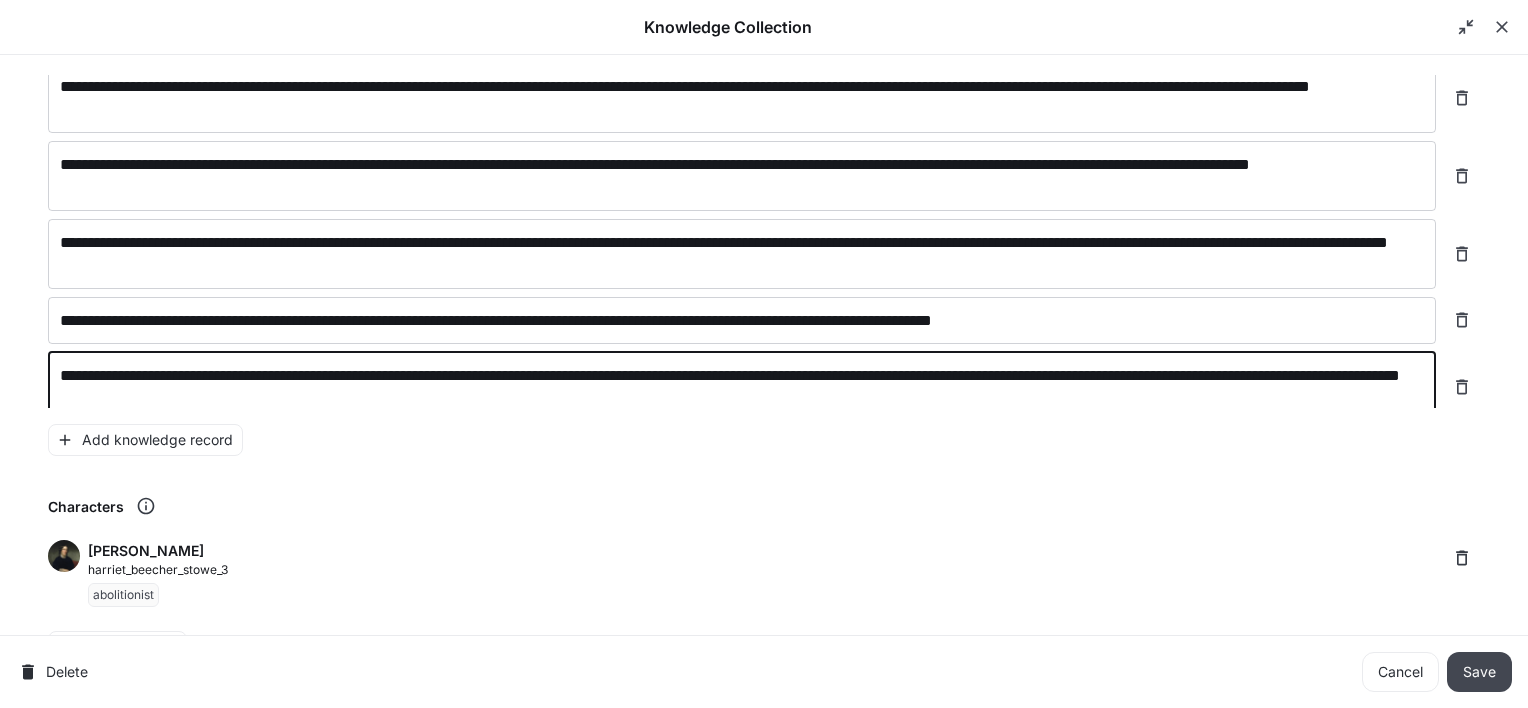click on "Save" at bounding box center [1479, 672] 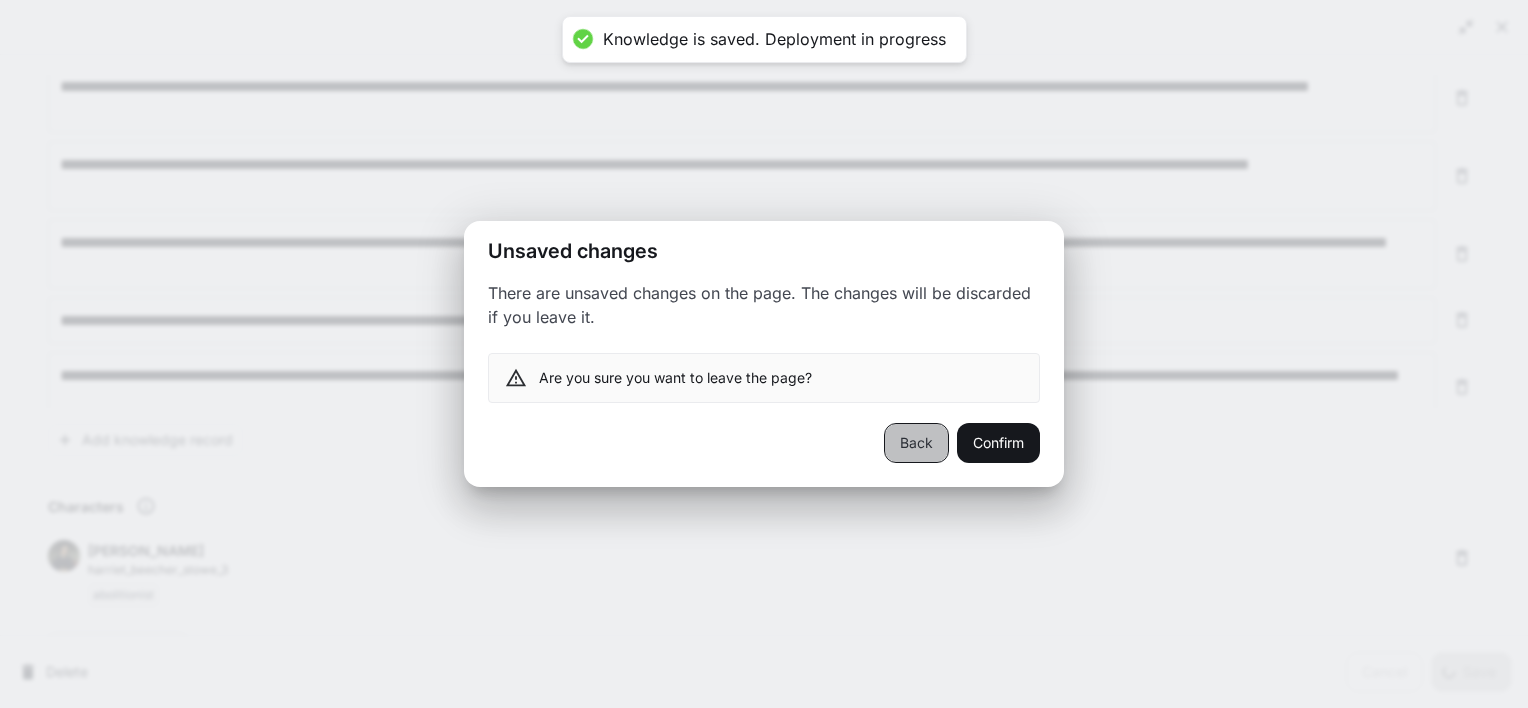 click on "Back" at bounding box center (916, 443) 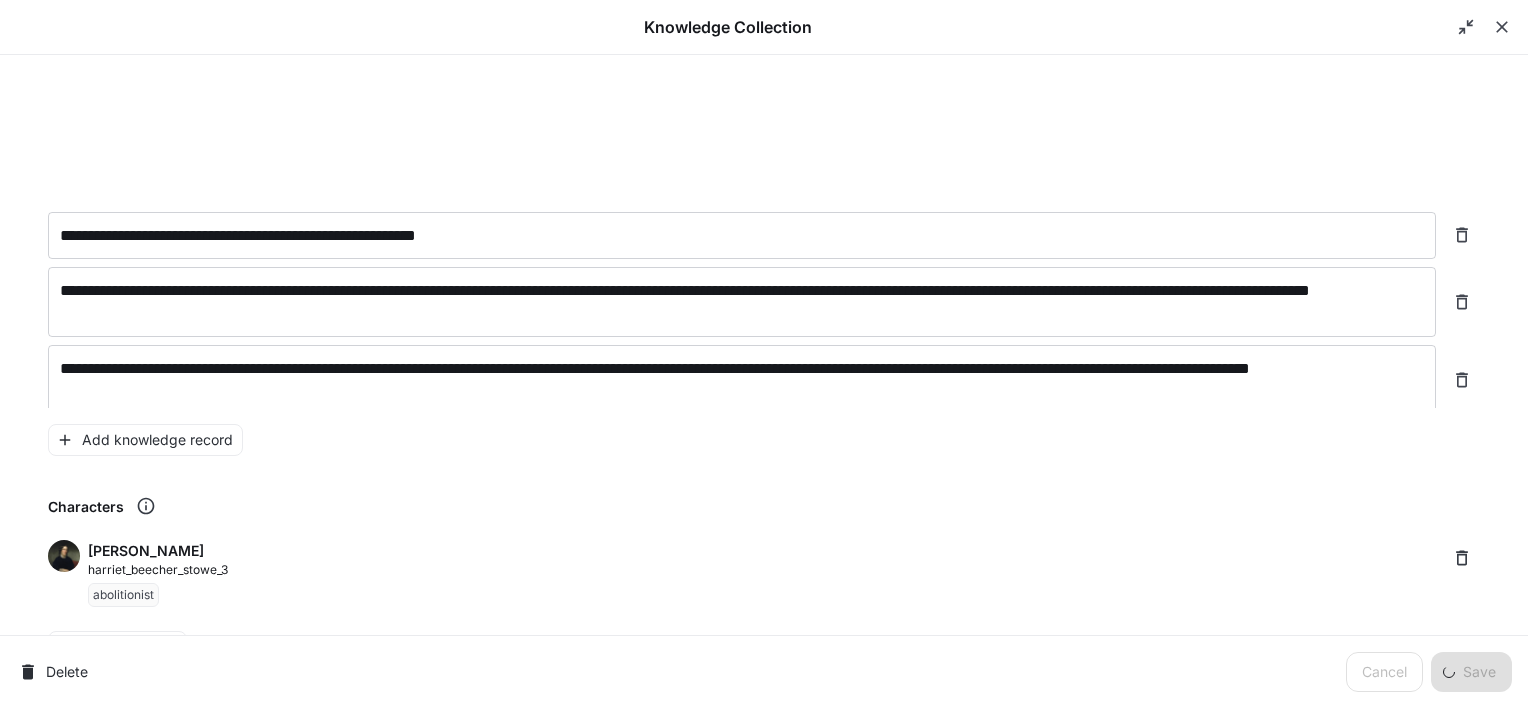 scroll, scrollTop: 19350, scrollLeft: 0, axis: vertical 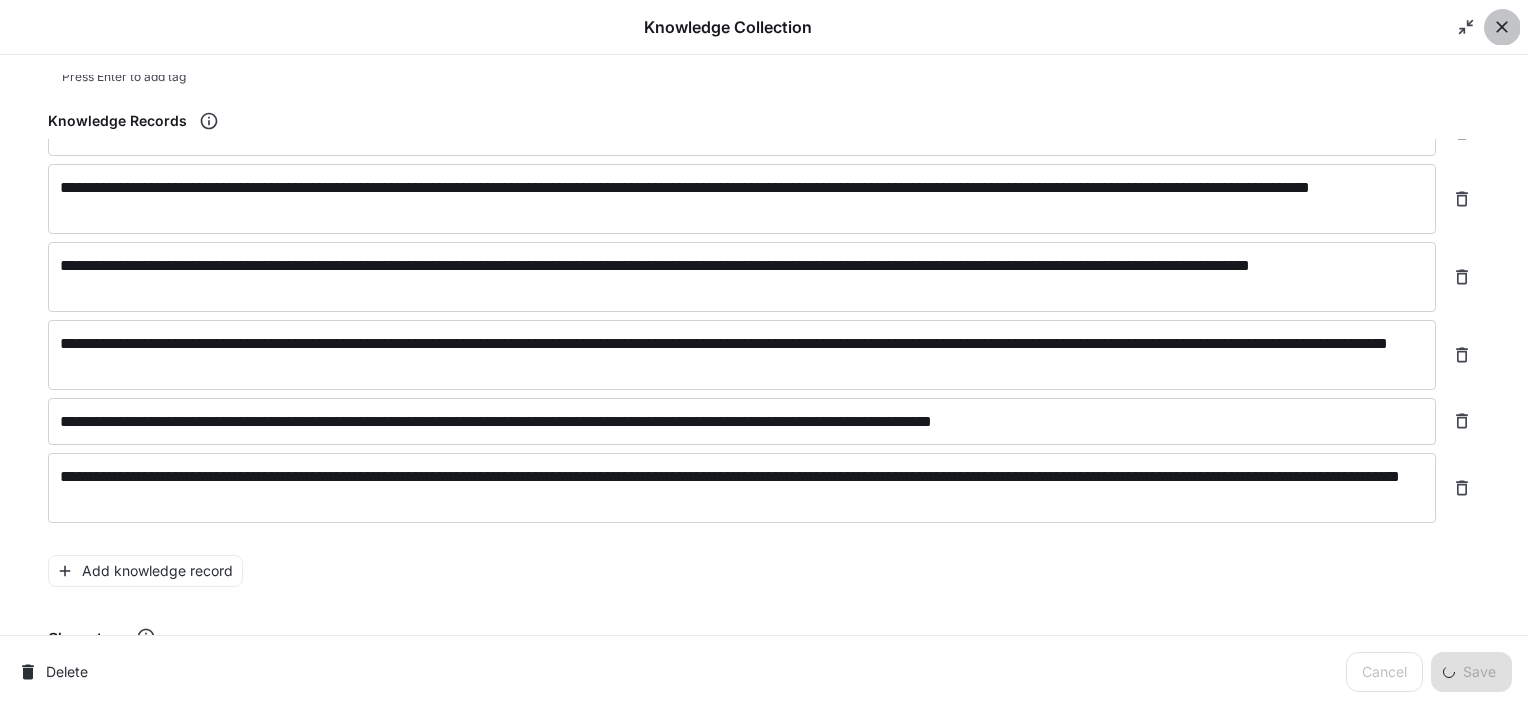 click 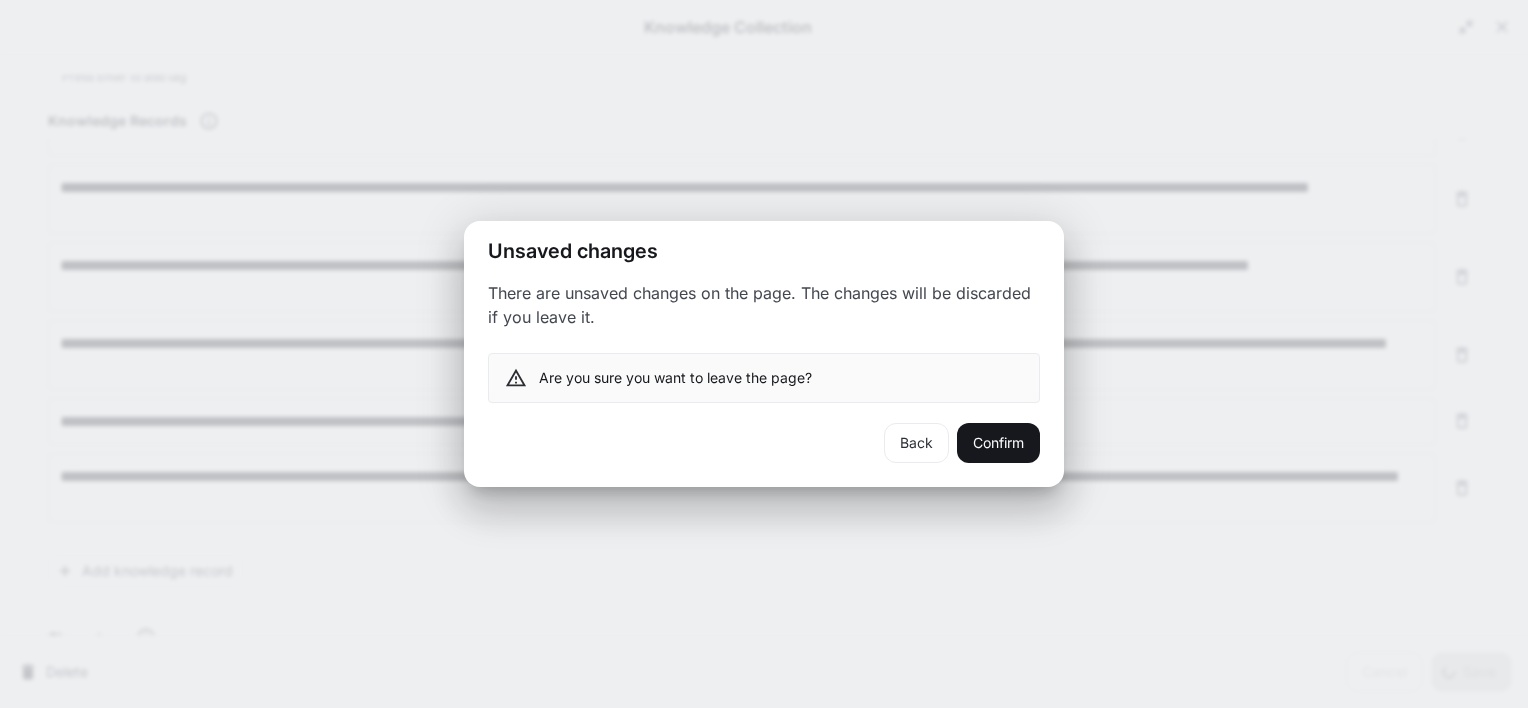 click on "Back" at bounding box center (916, 443) 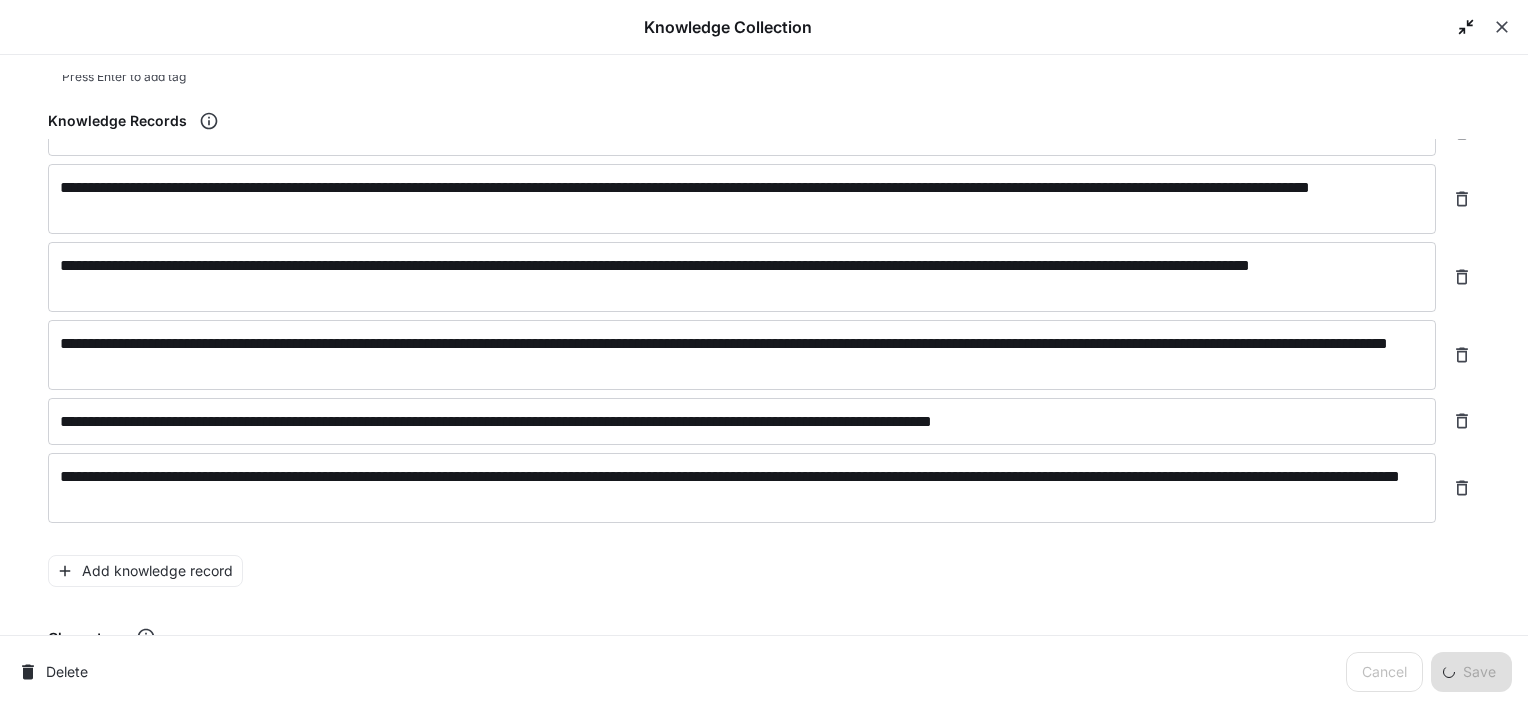 click 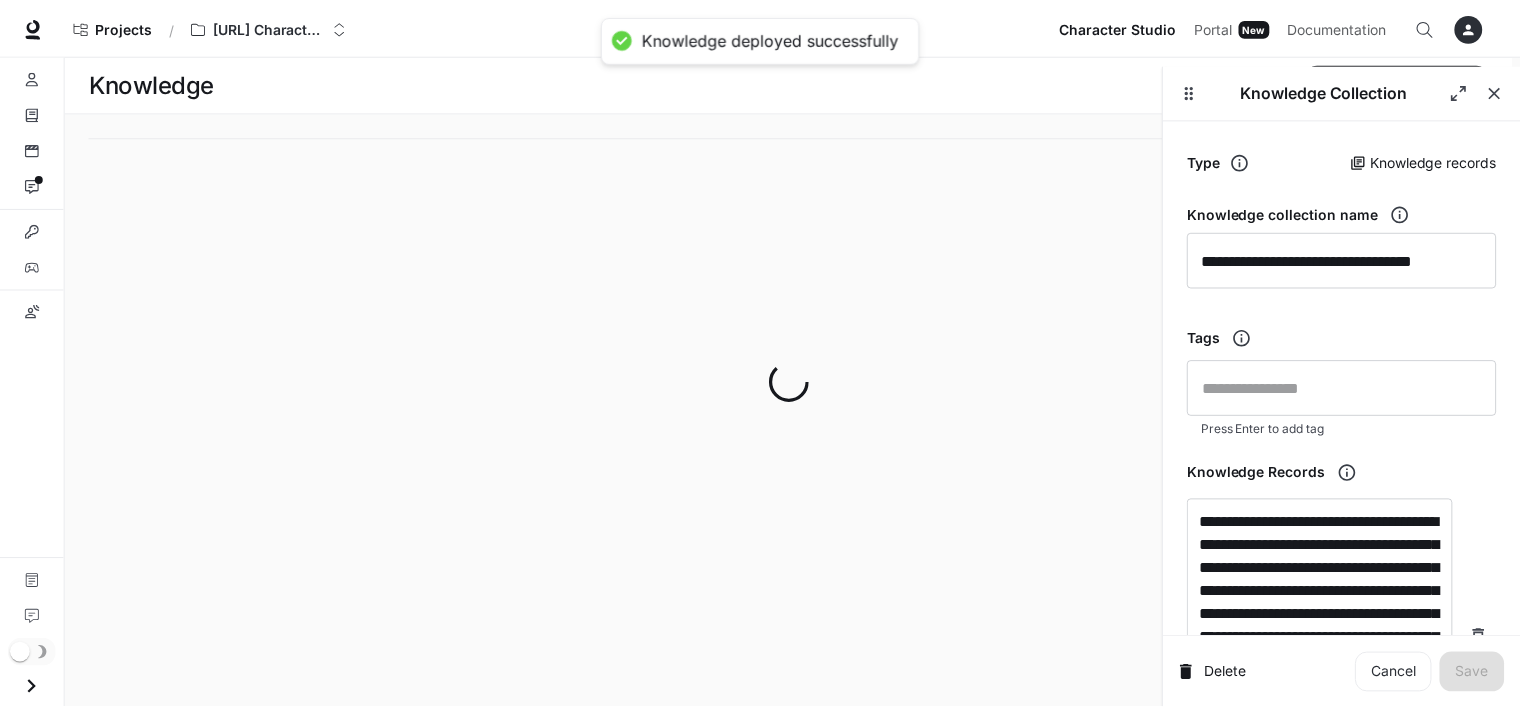 scroll, scrollTop: 0, scrollLeft: 0, axis: both 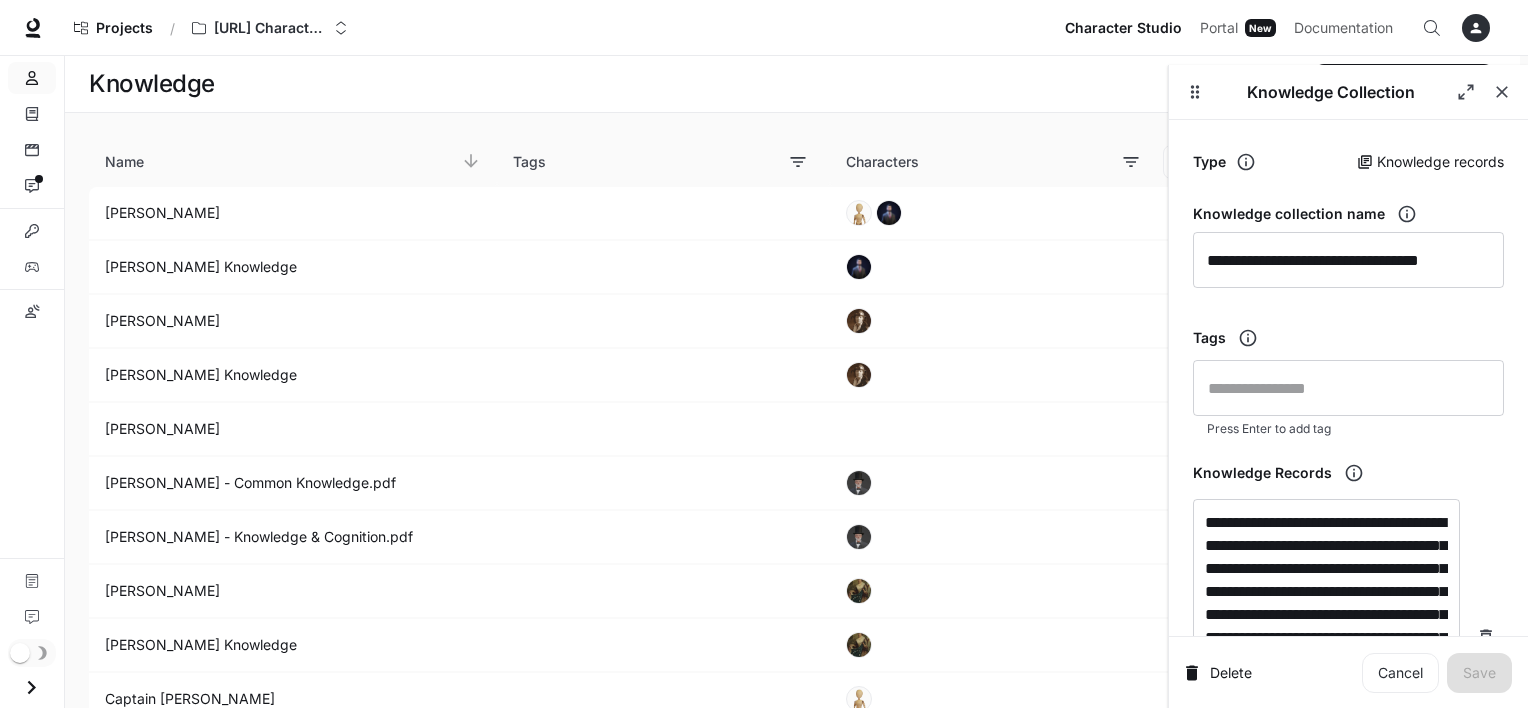click 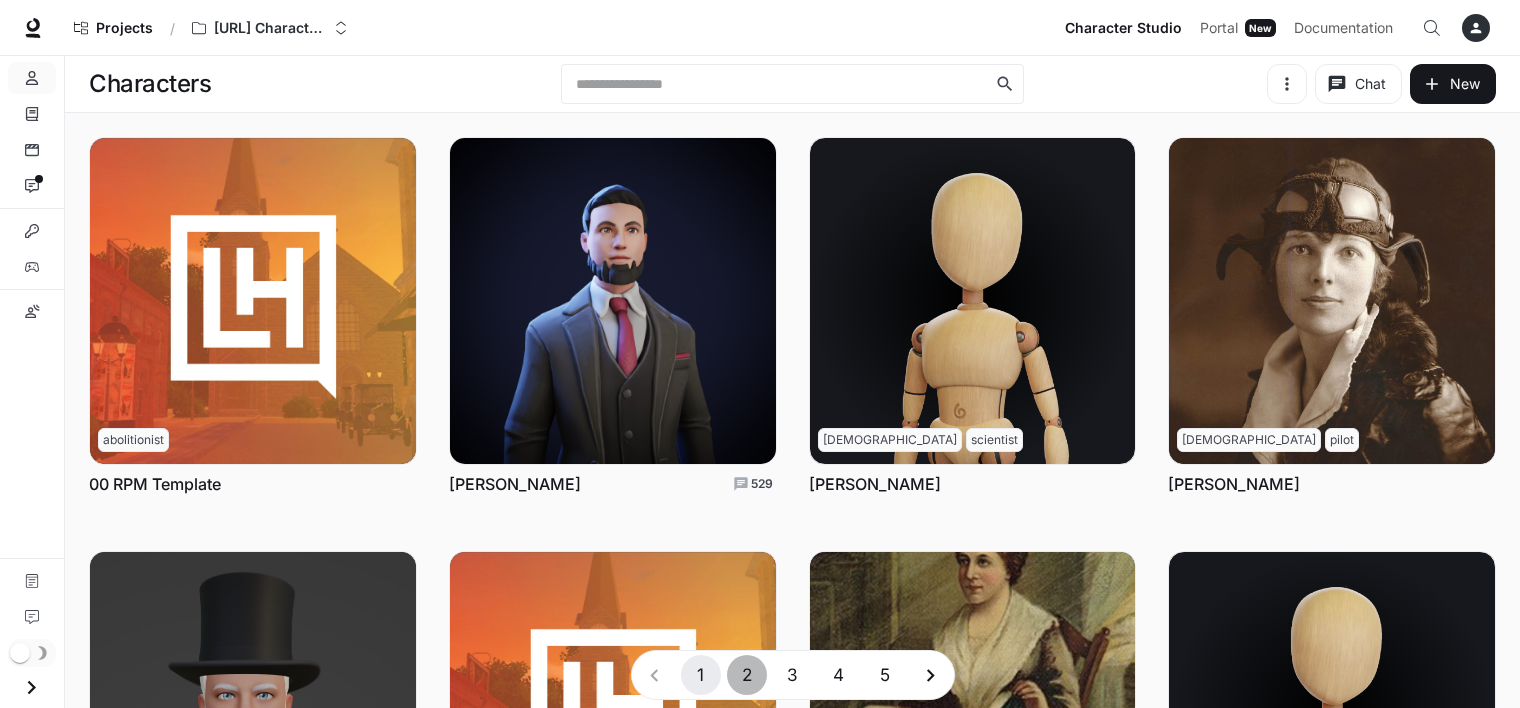 click on "2" at bounding box center (747, 675) 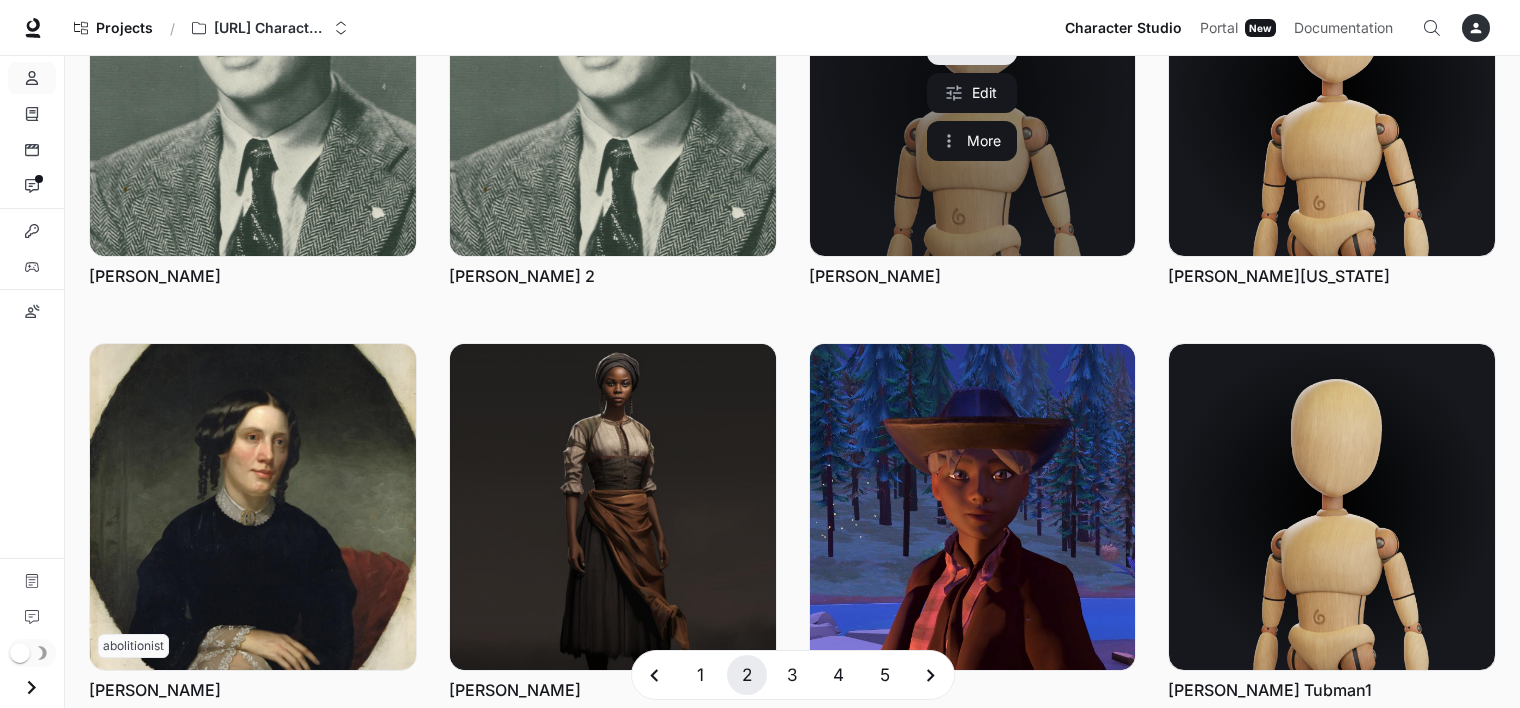 scroll, scrollTop: 371, scrollLeft: 0, axis: vertical 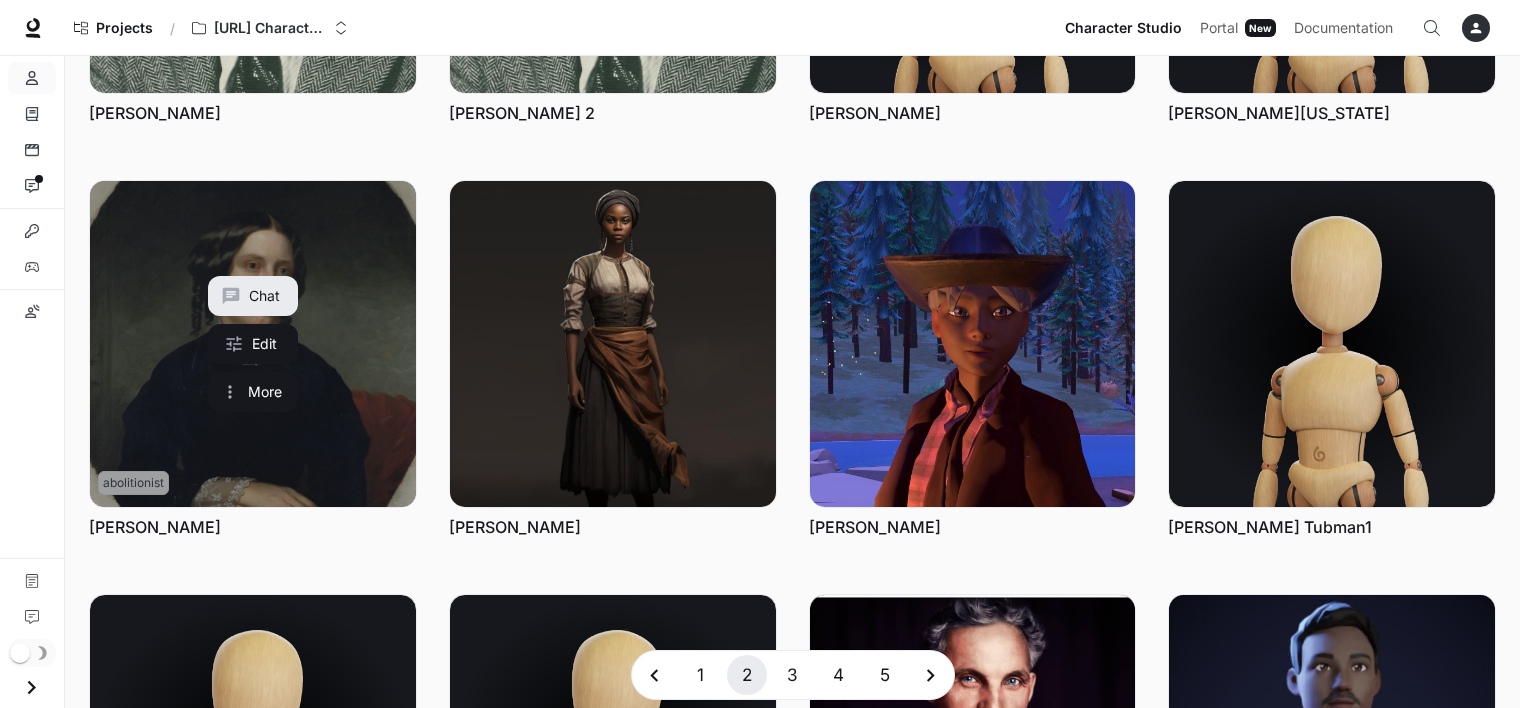 click at bounding box center (253, 344) 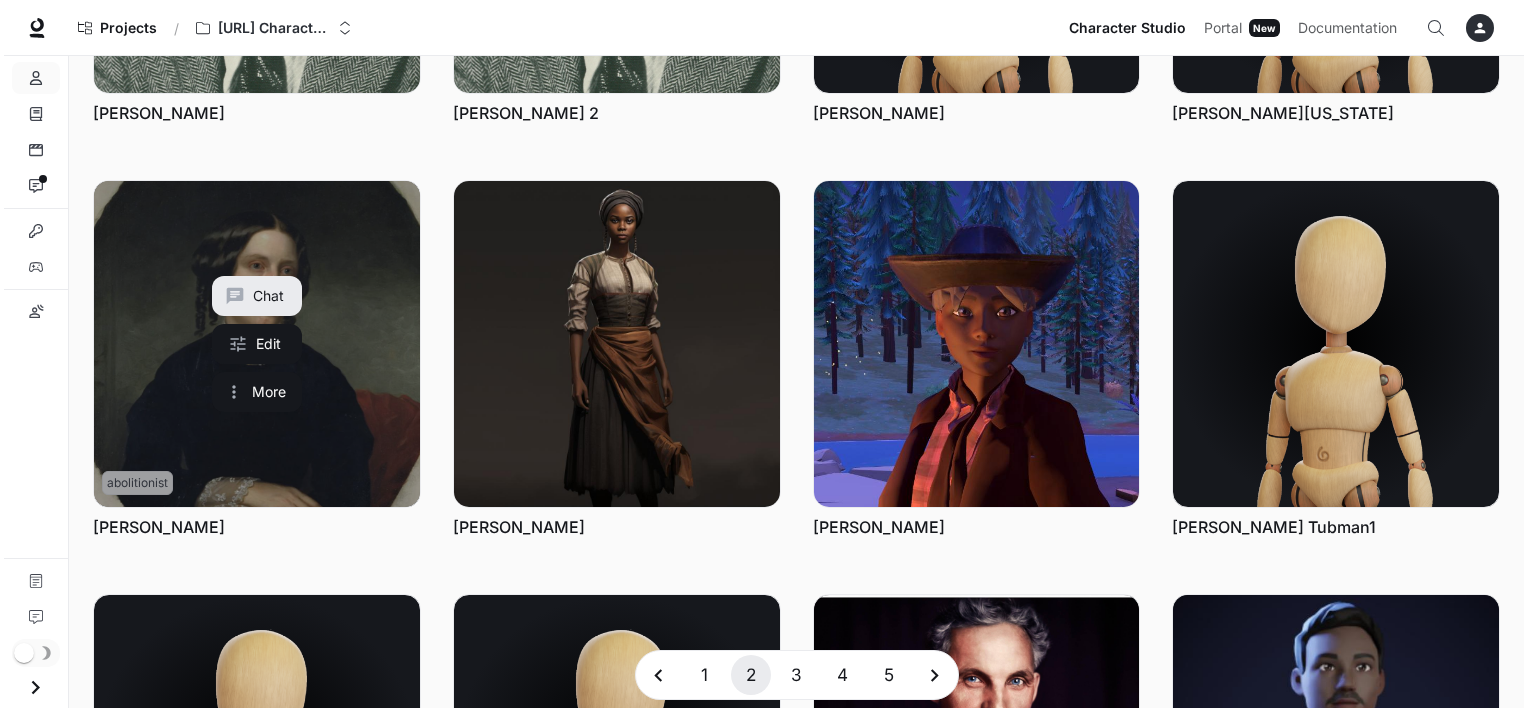scroll, scrollTop: 0, scrollLeft: 0, axis: both 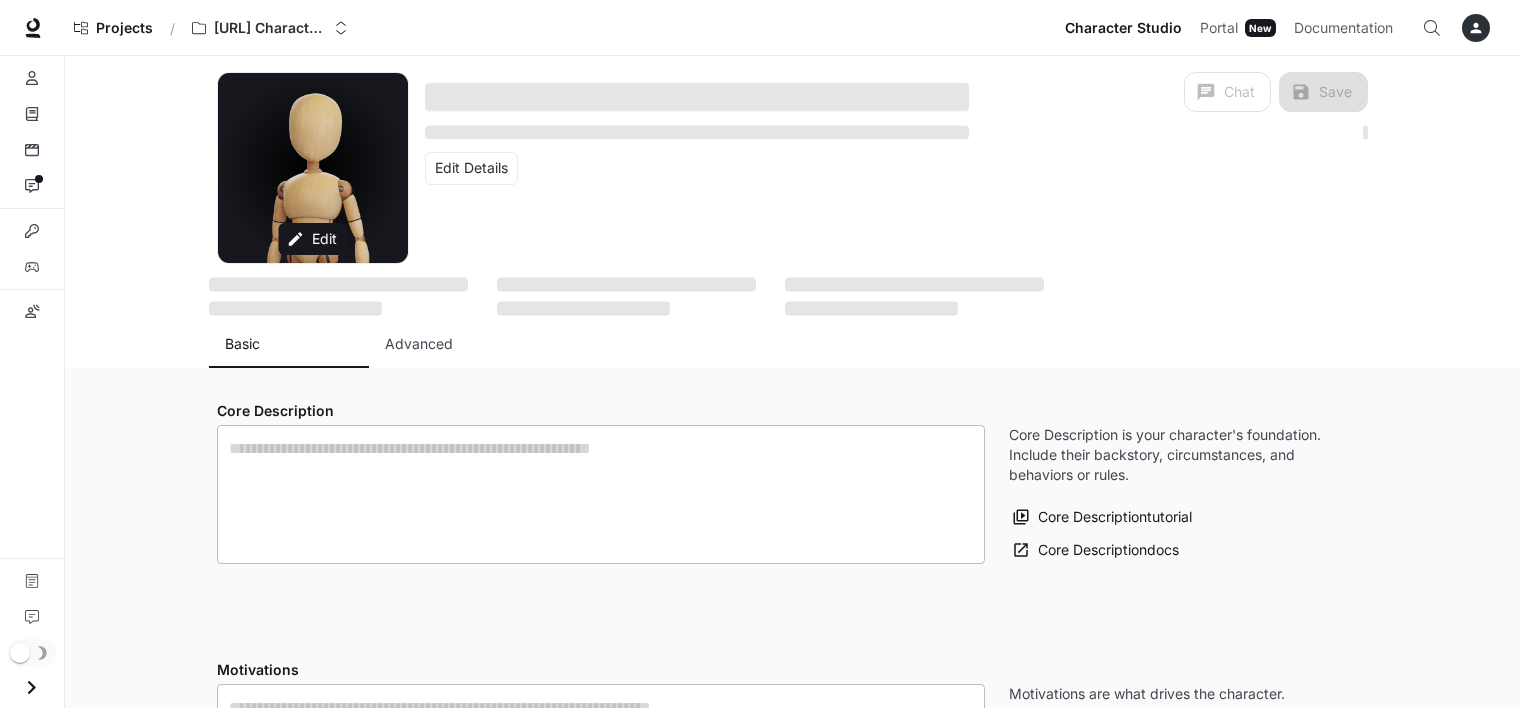 type on "**********" 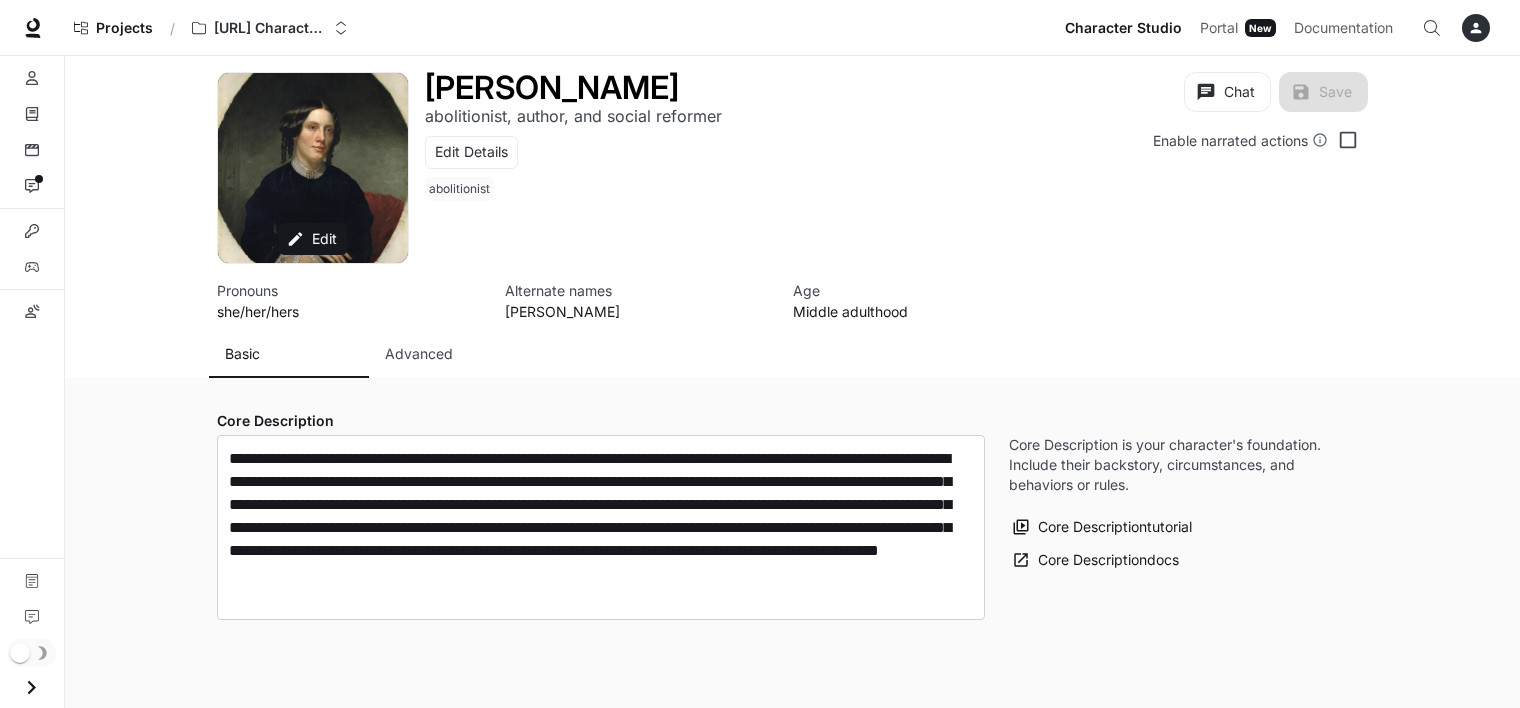type on "**********" 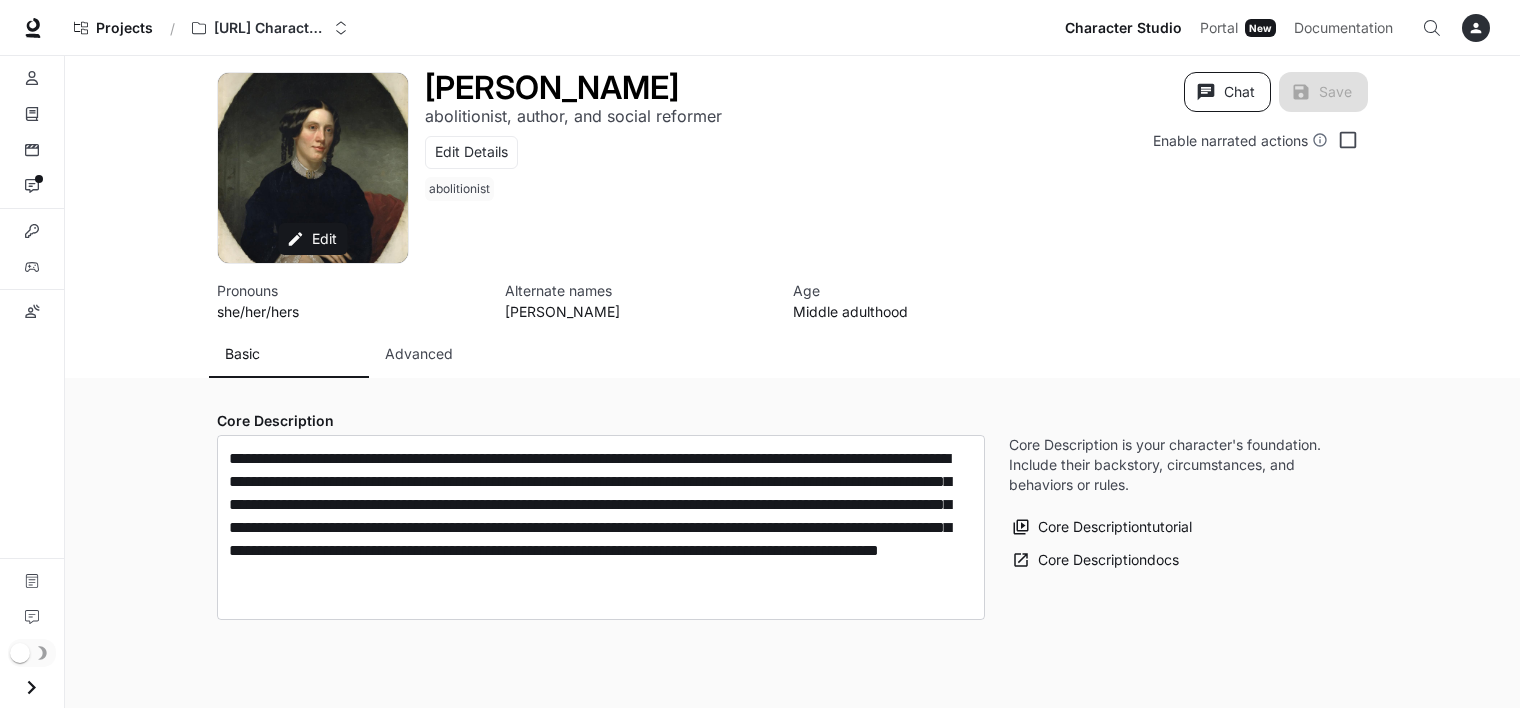 click on "Chat" at bounding box center [1227, 92] 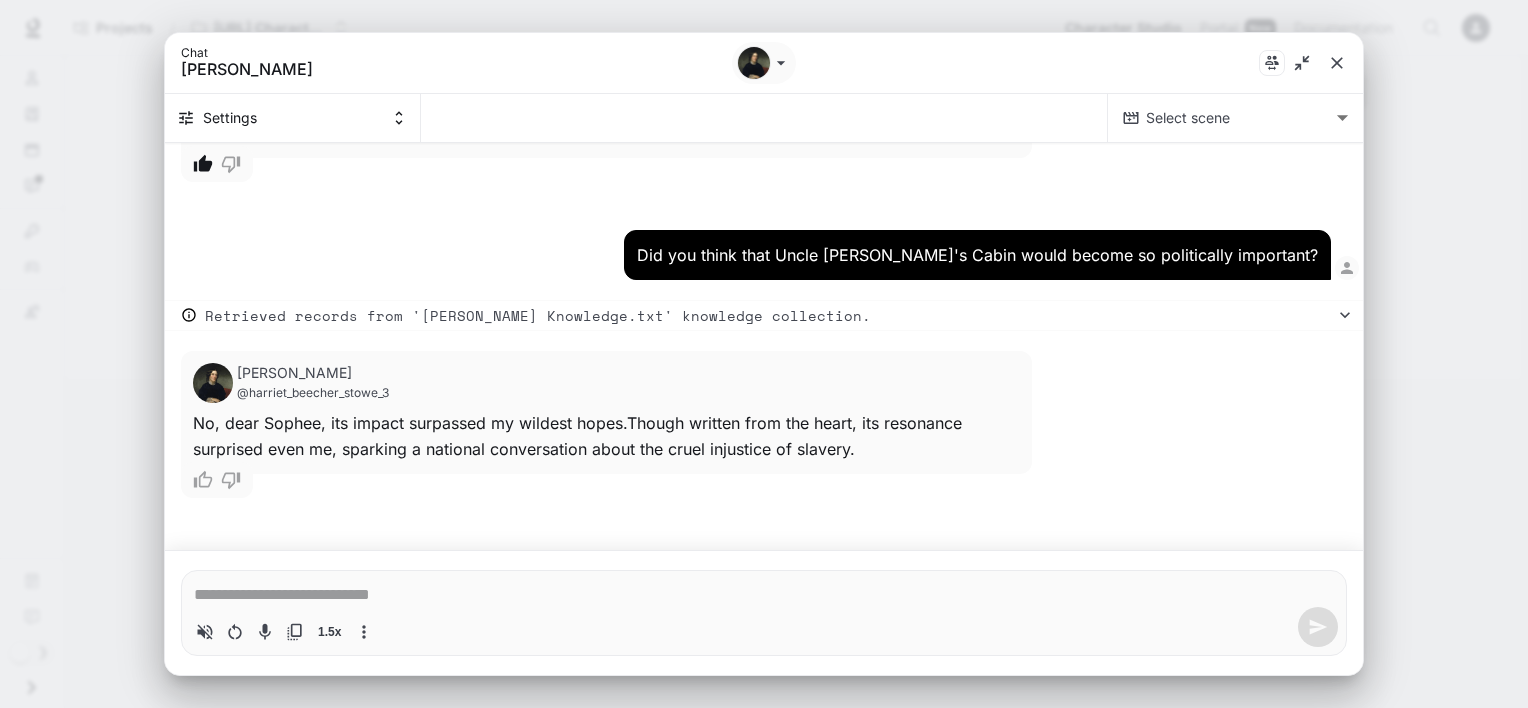 scroll, scrollTop: 39088, scrollLeft: 0, axis: vertical 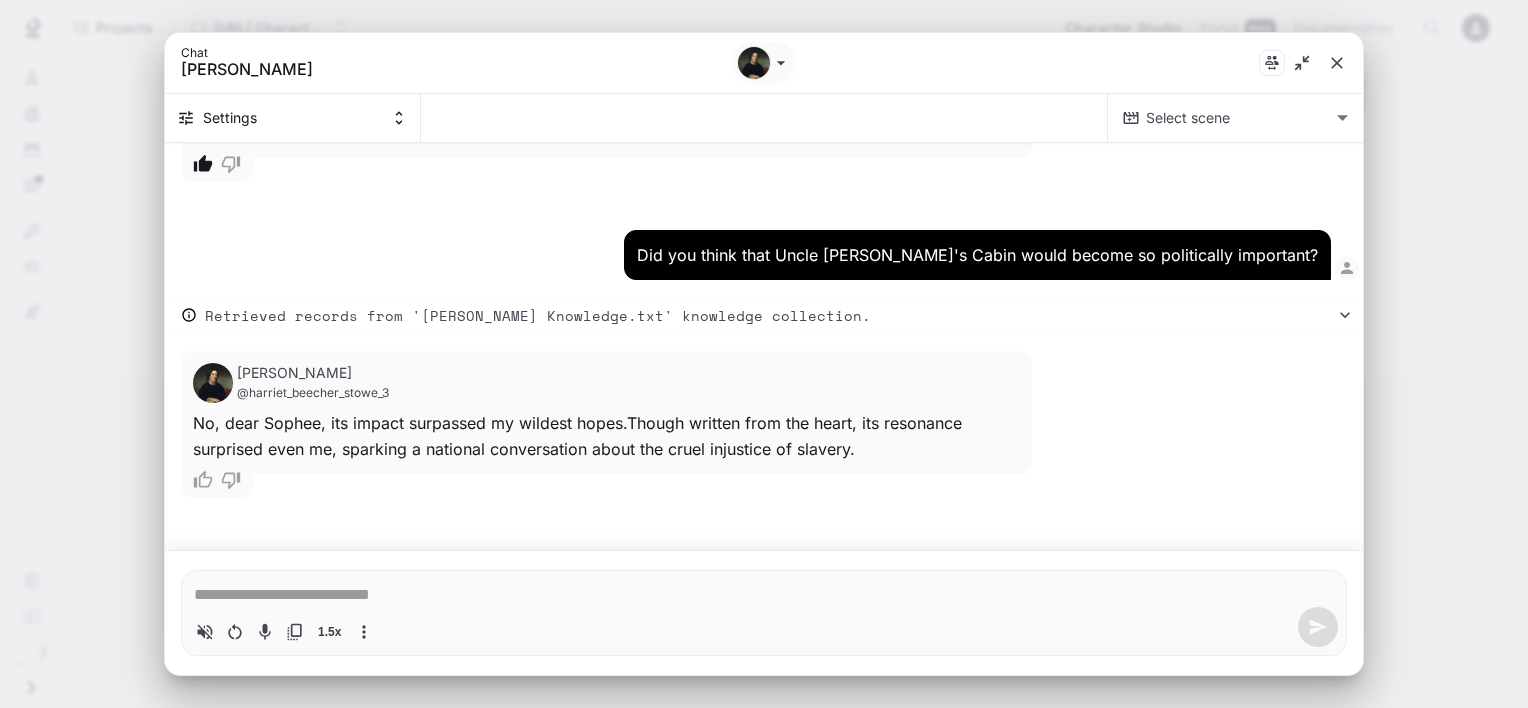 click on "* 1.5x" at bounding box center (764, 613) 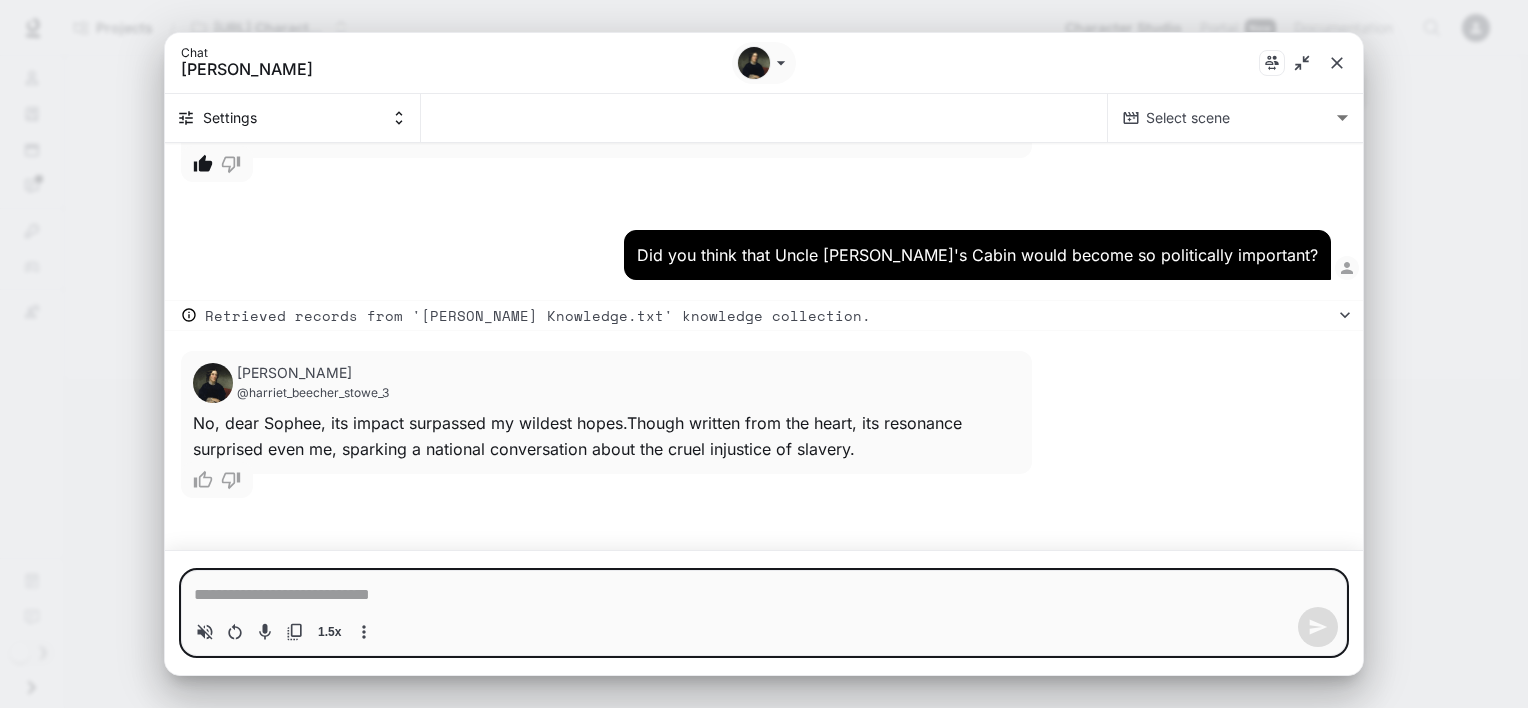 type on "*" 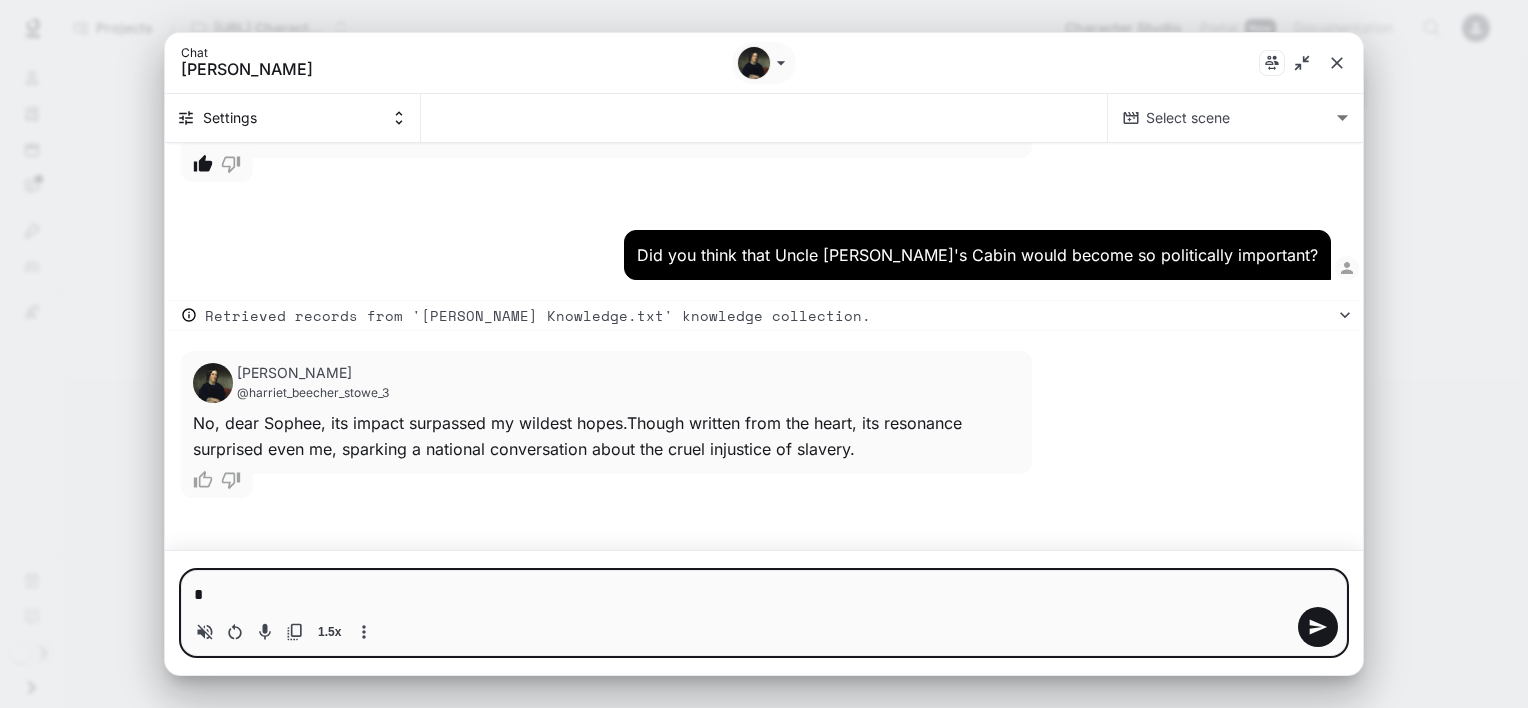 type on "**" 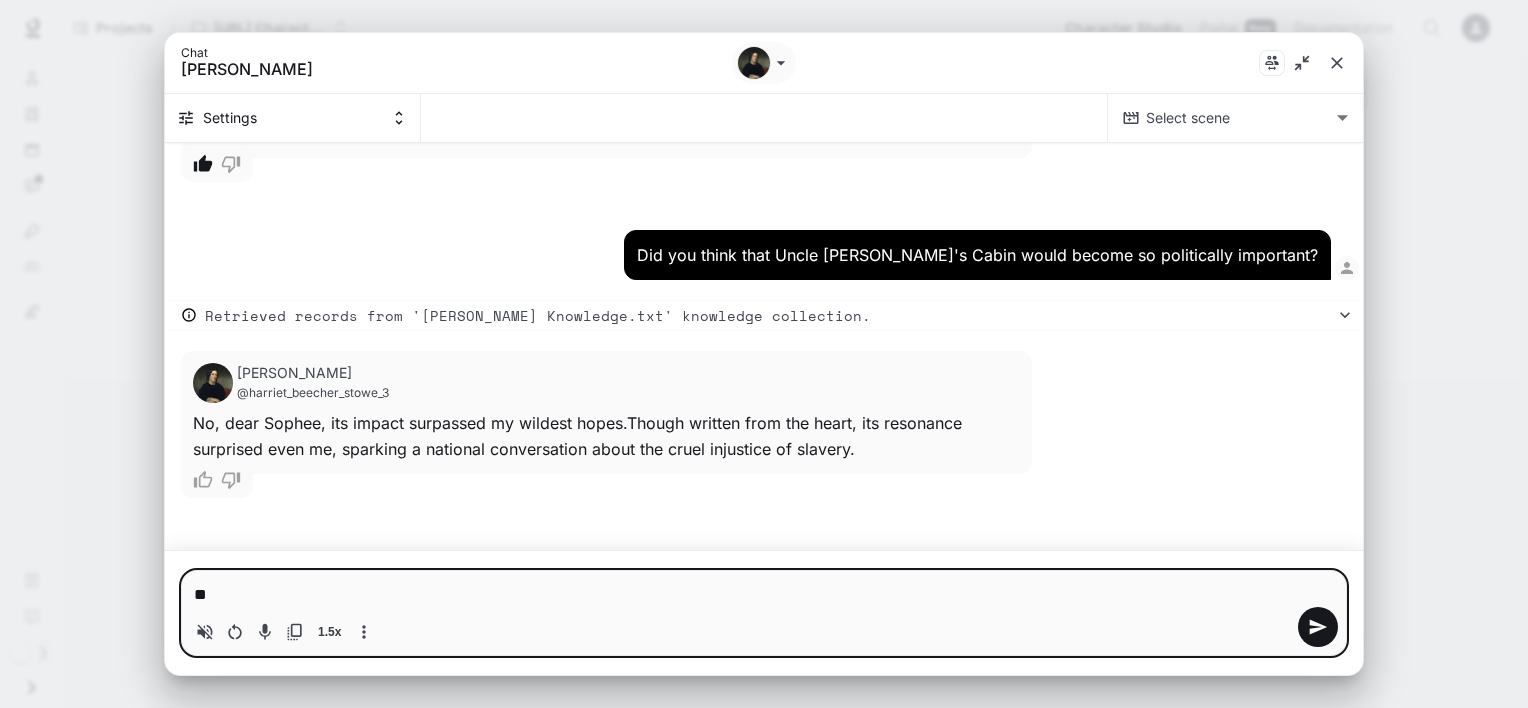 type on "***" 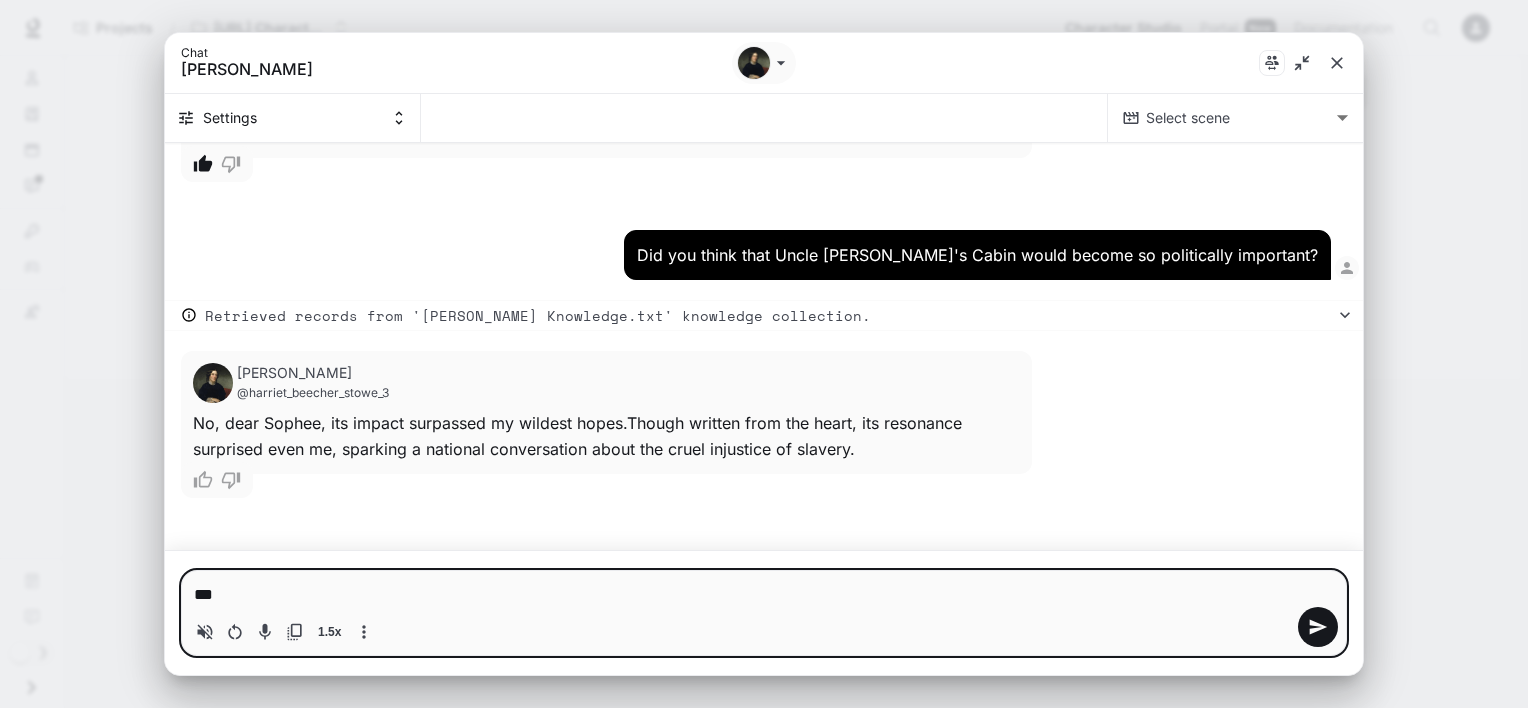 type on "*" 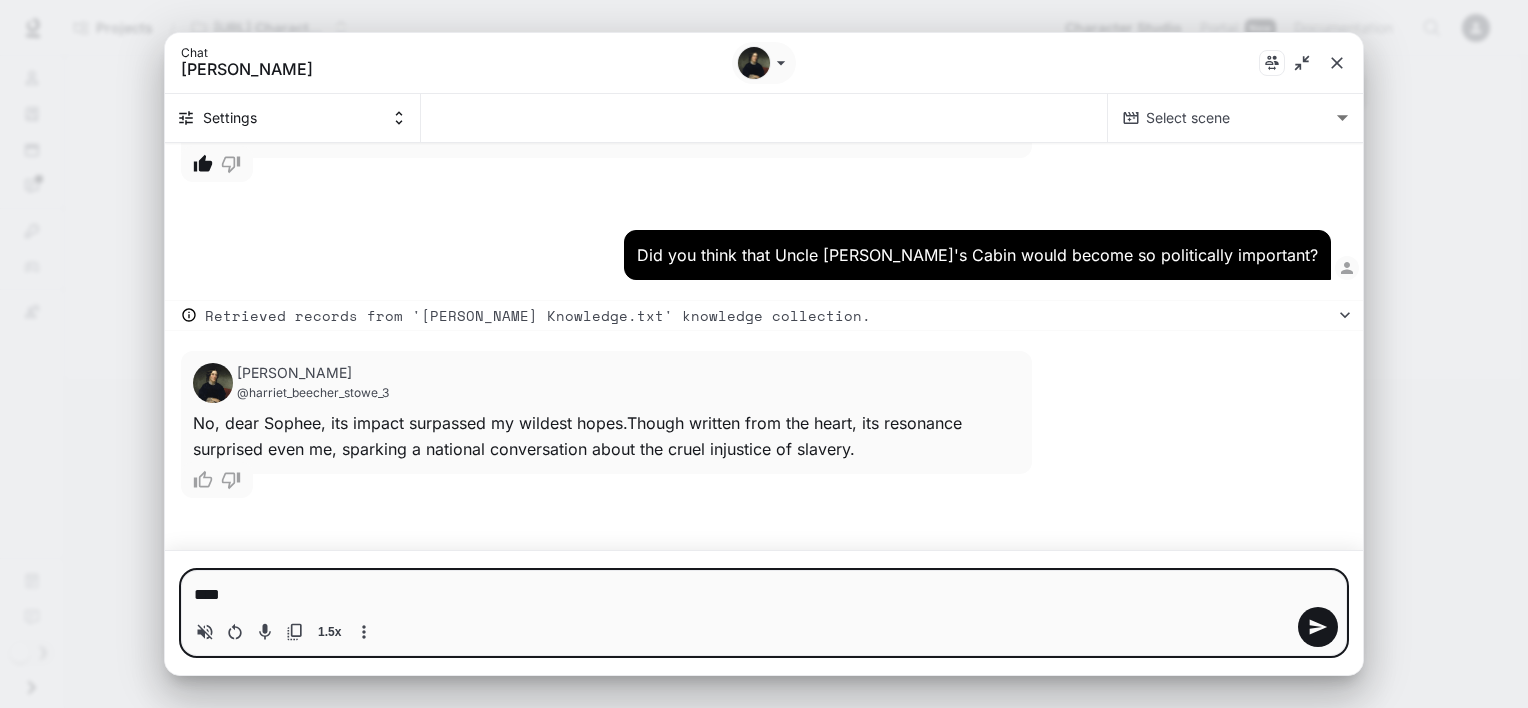 type on "*" 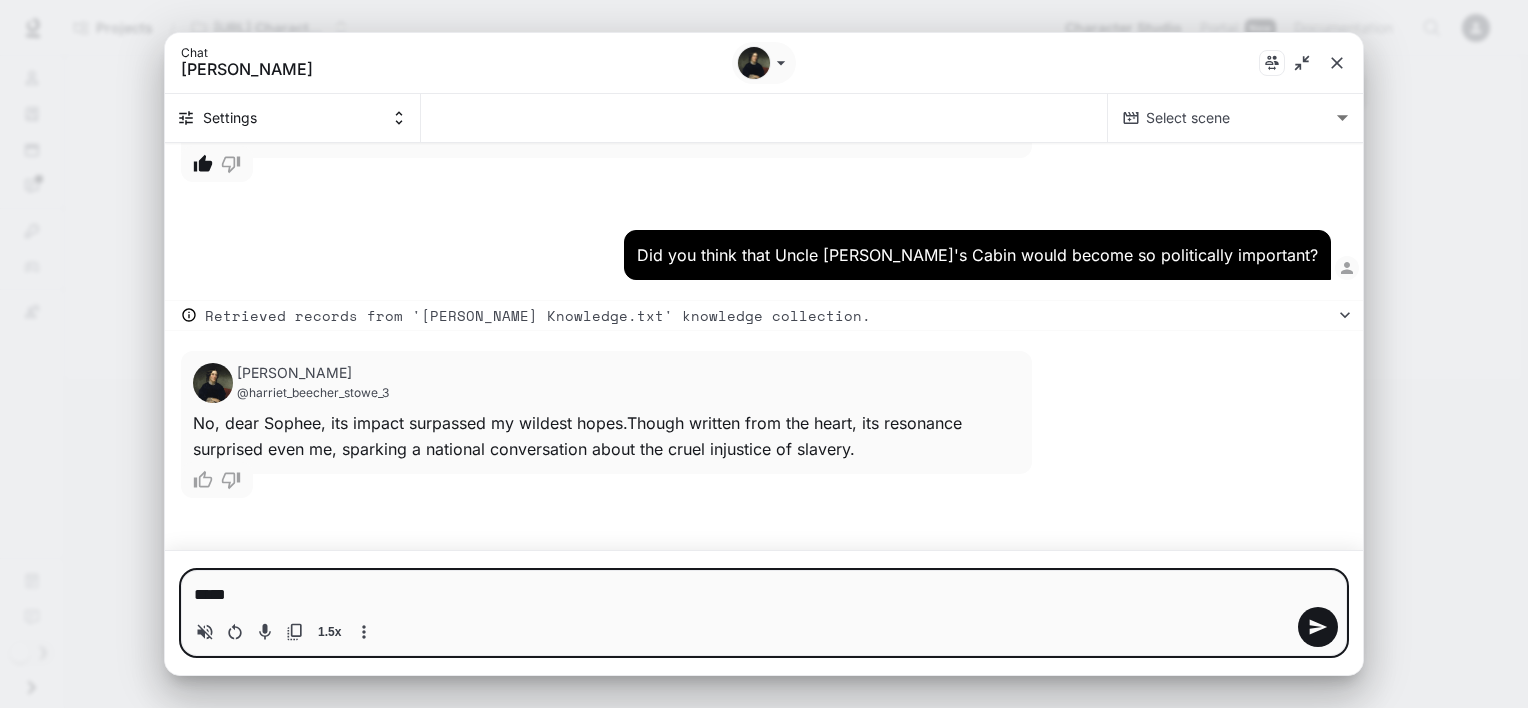 type on "*" 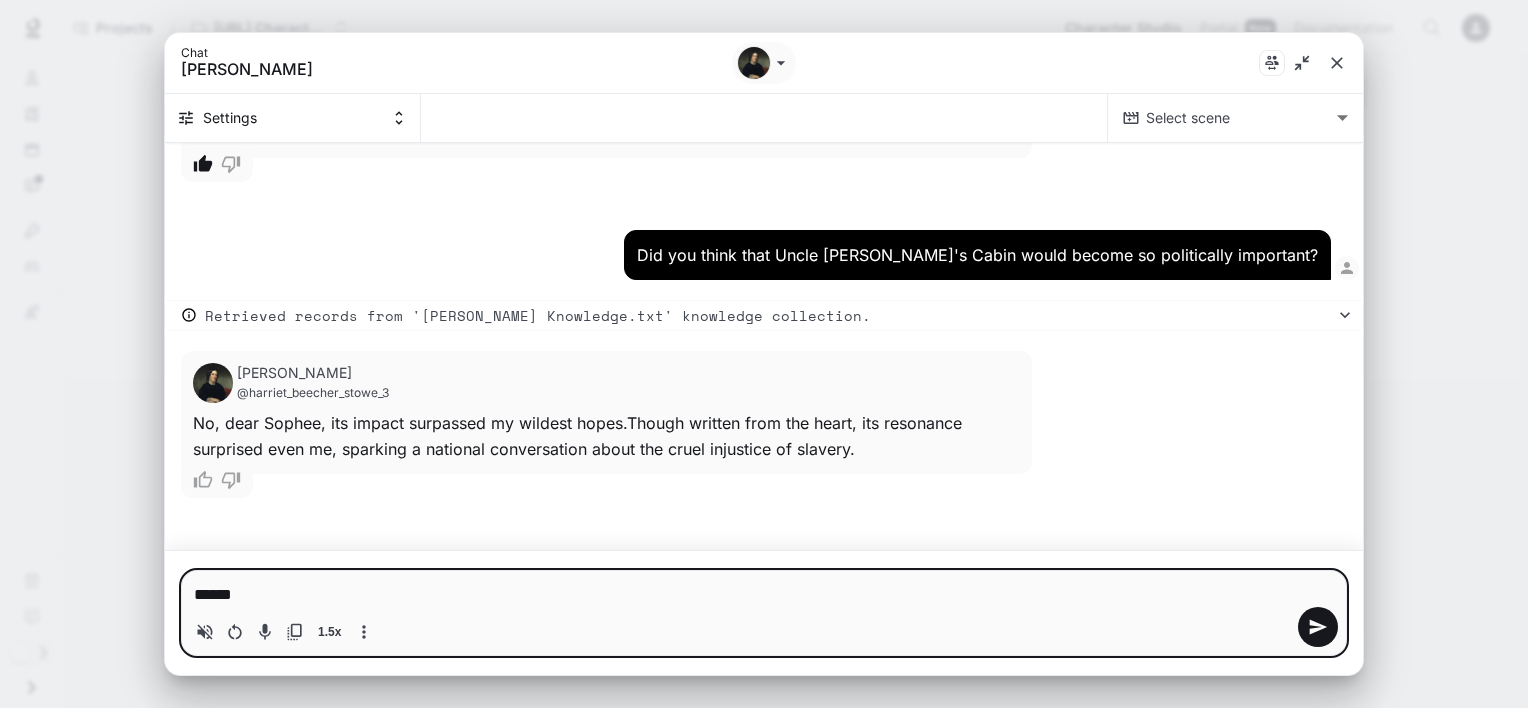 type on "******" 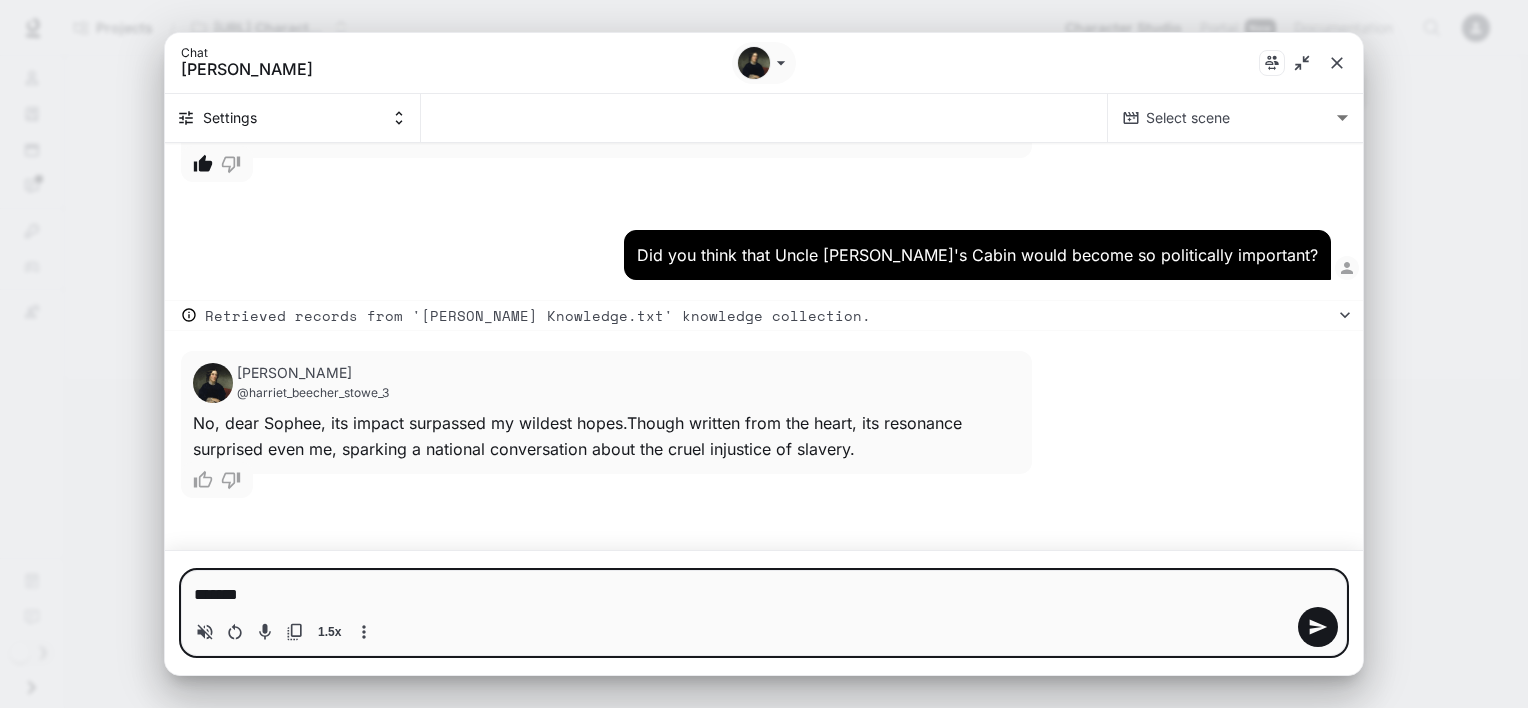 type on "*" 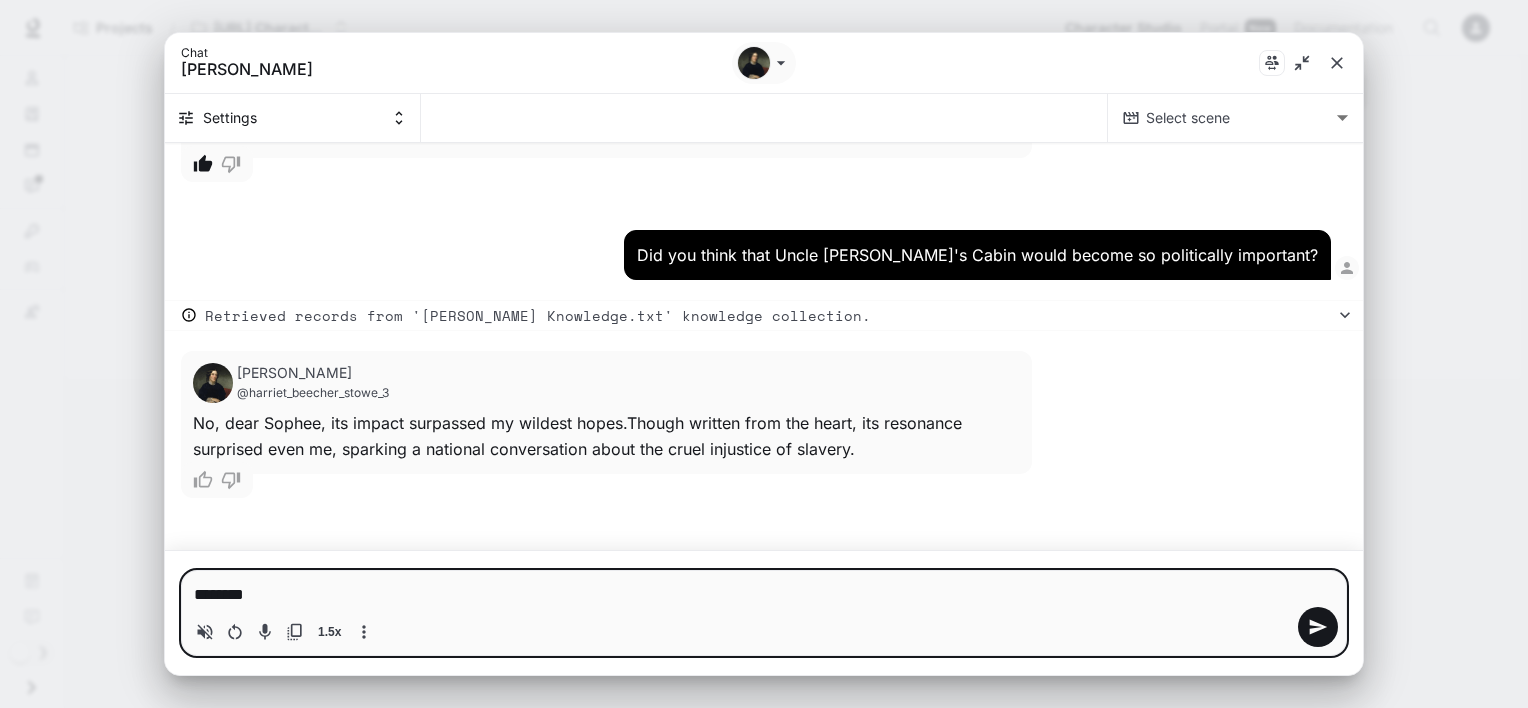type on "*********" 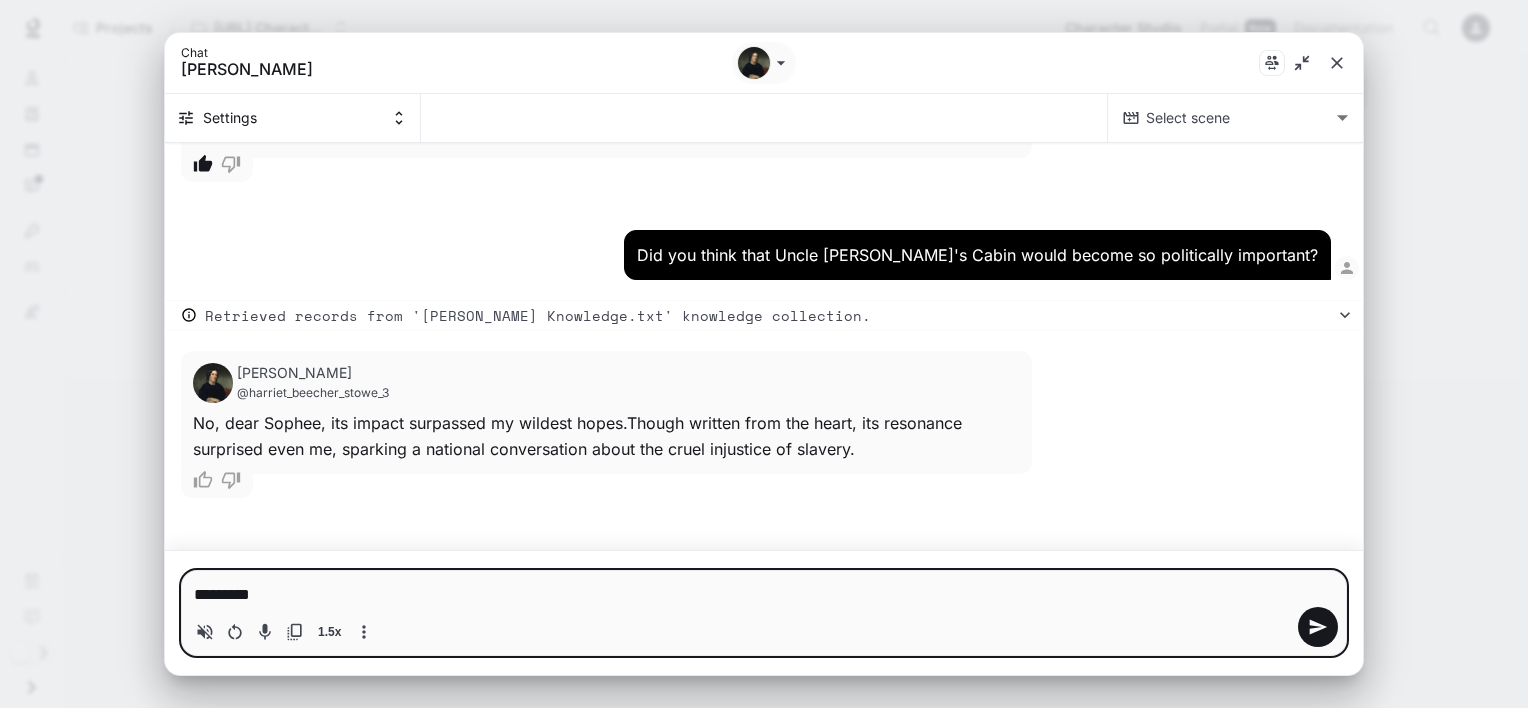 type on "*" 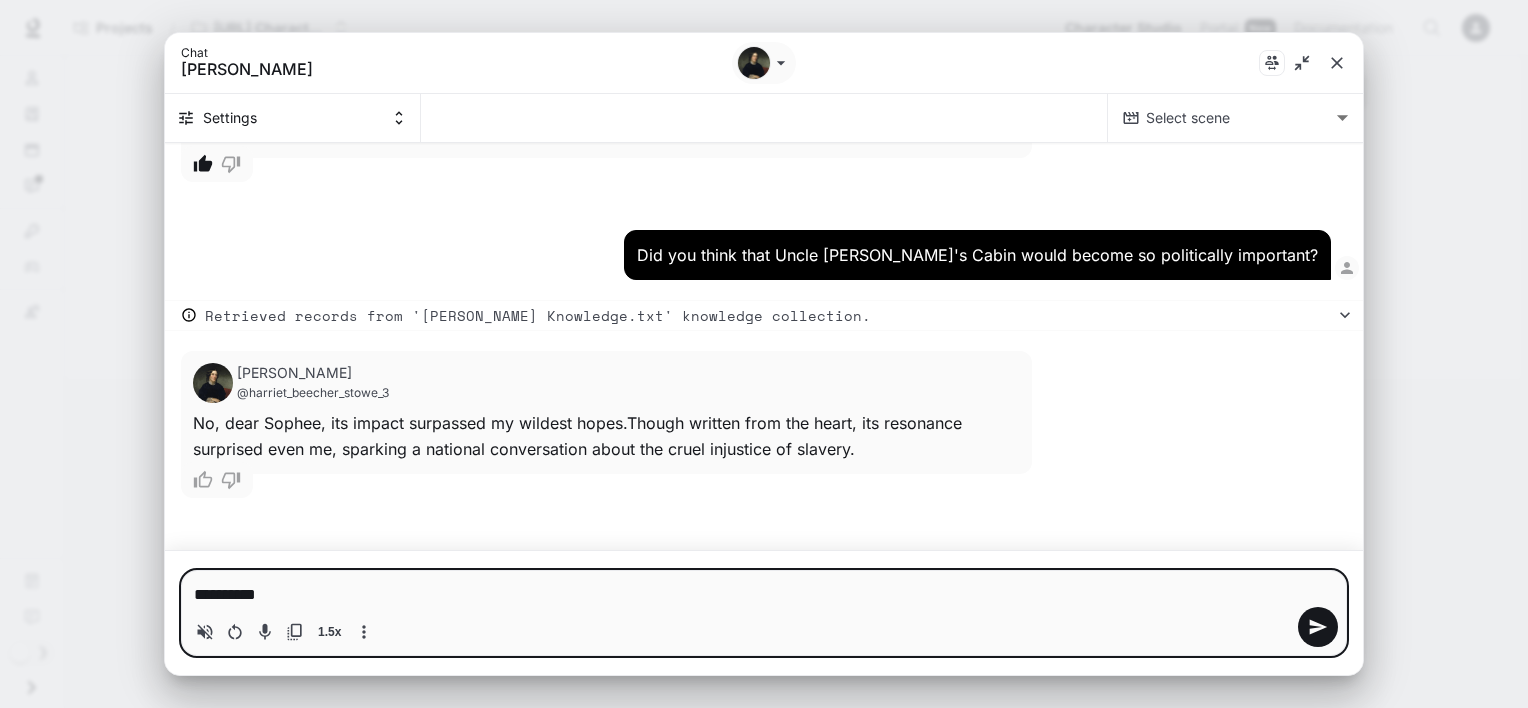 type on "**********" 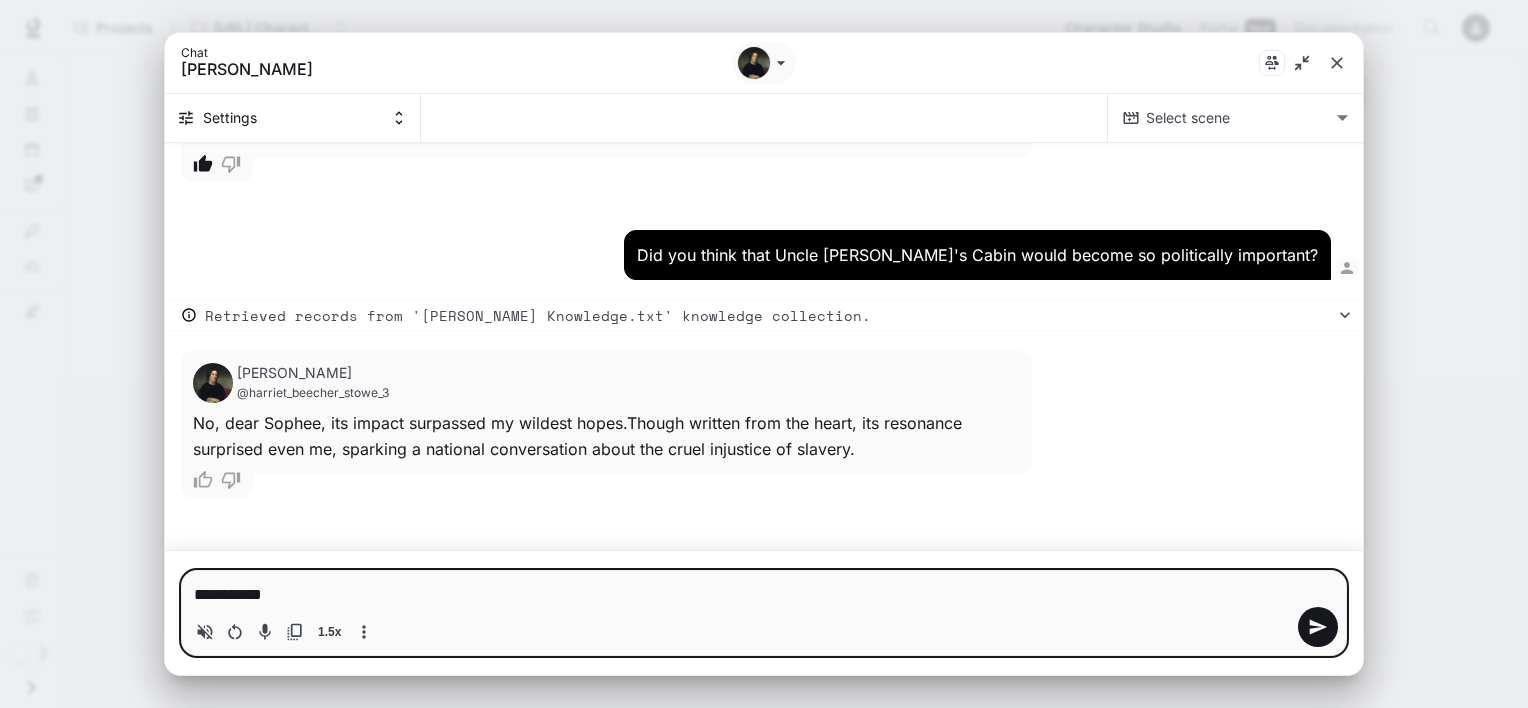 type on "**********" 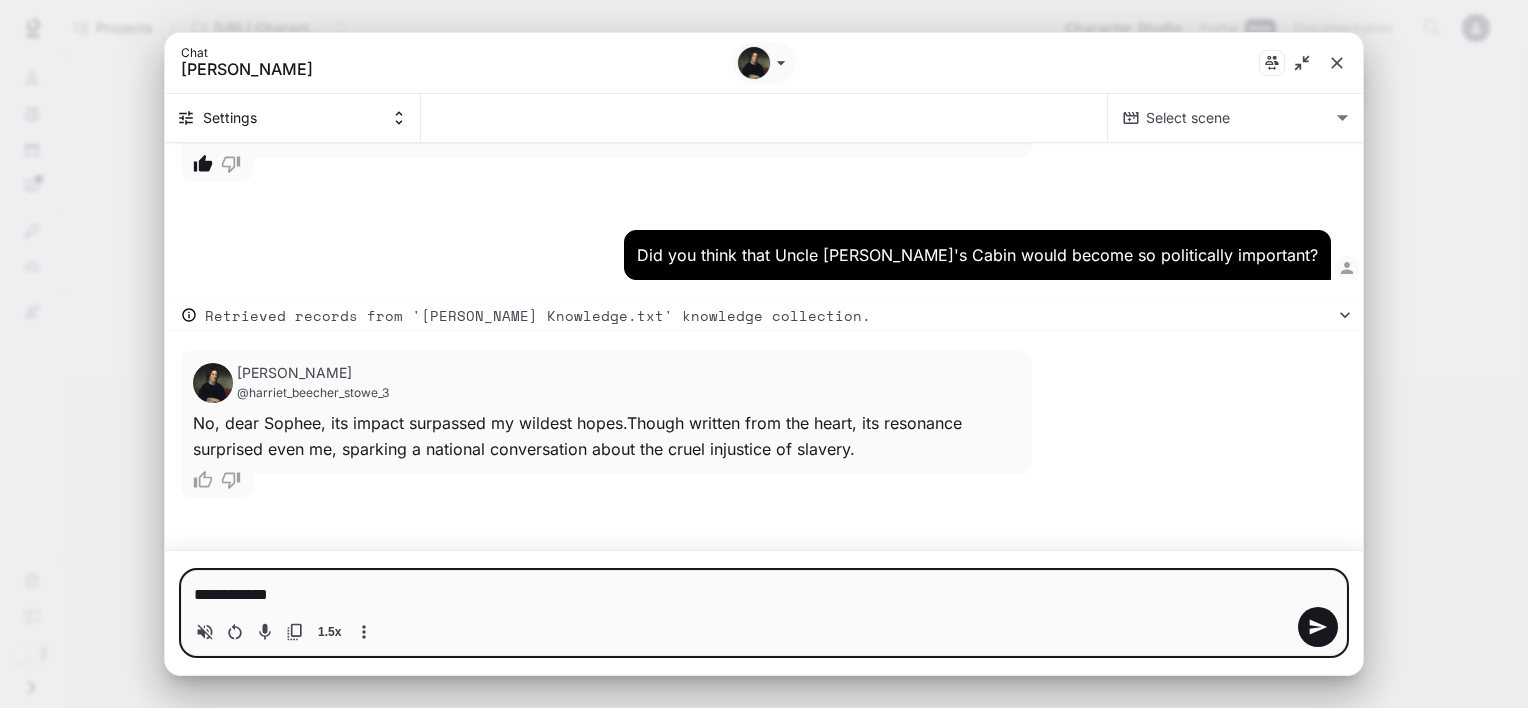 type on "**********" 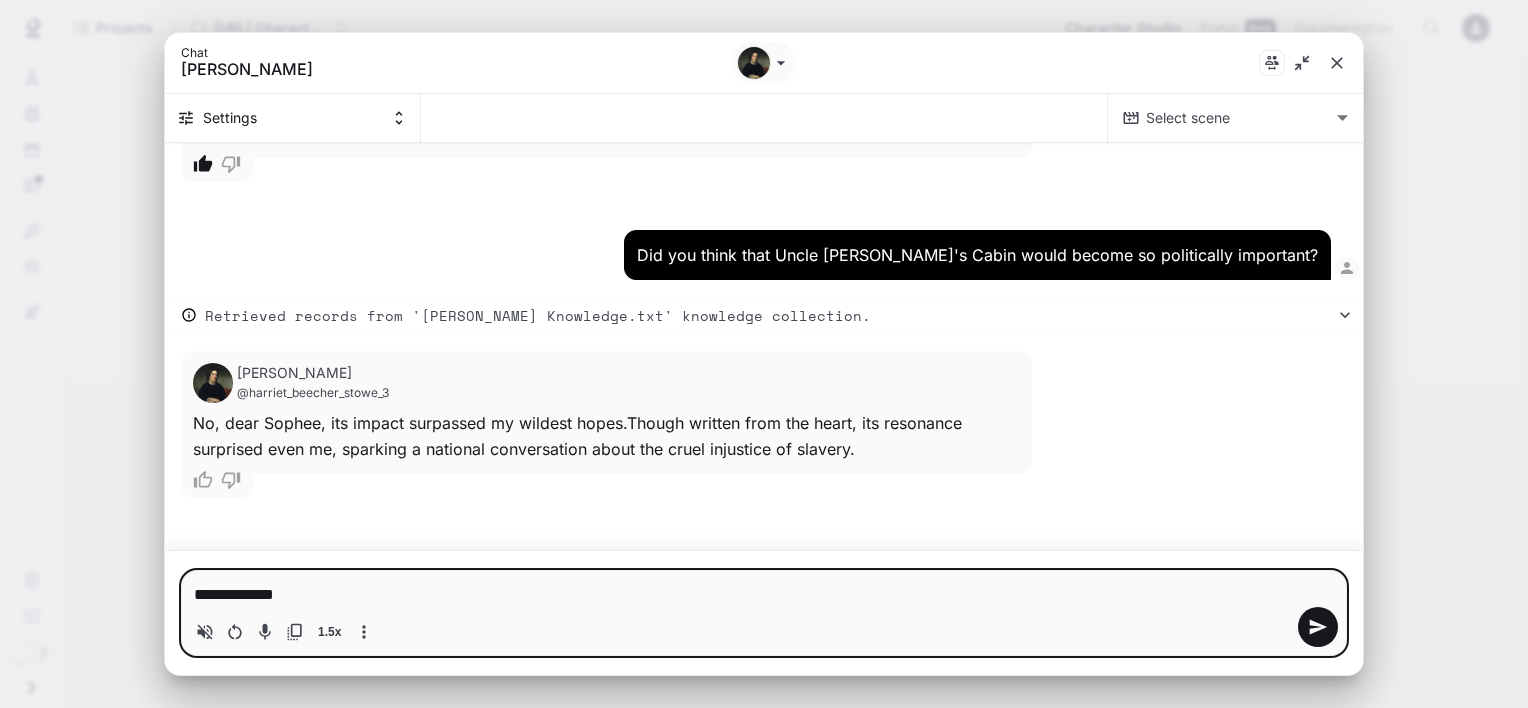 type on "*" 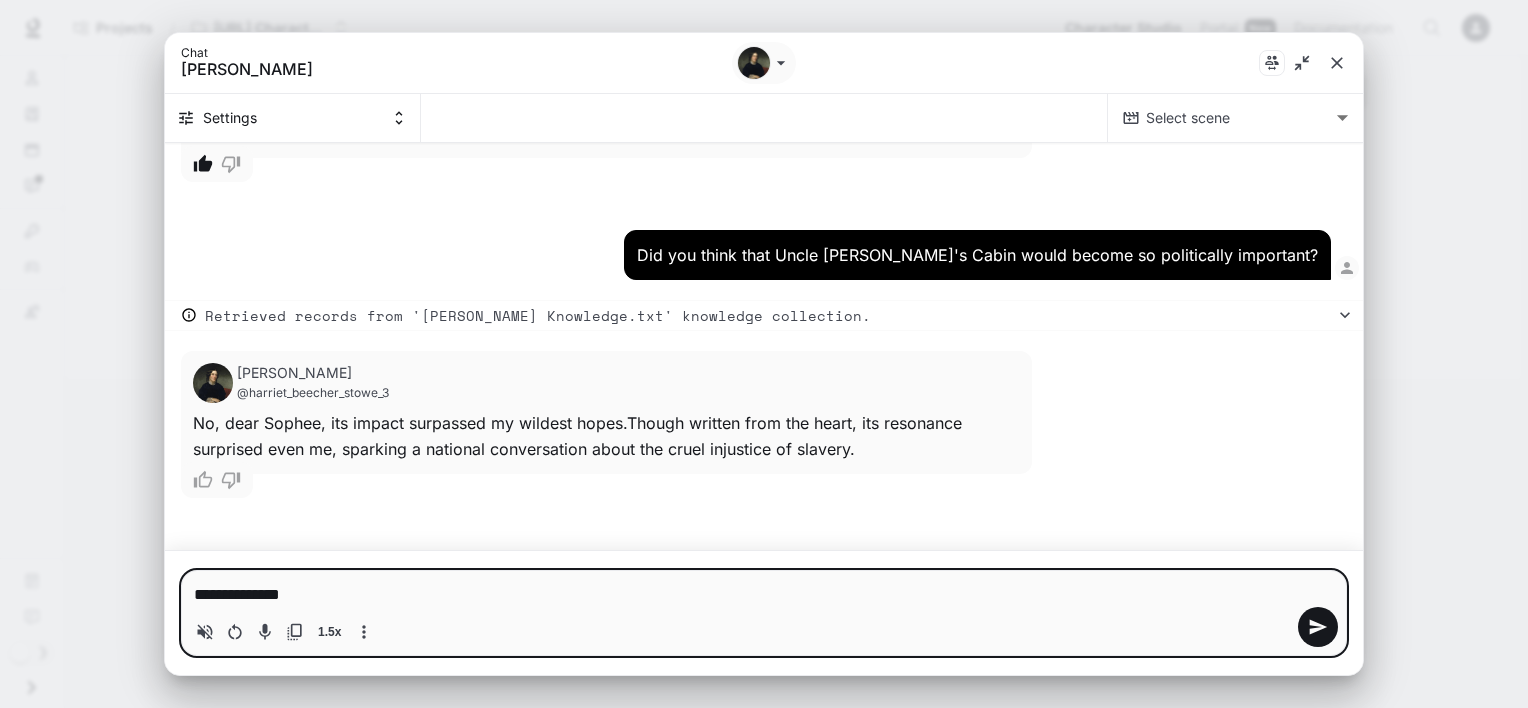 type on "**********" 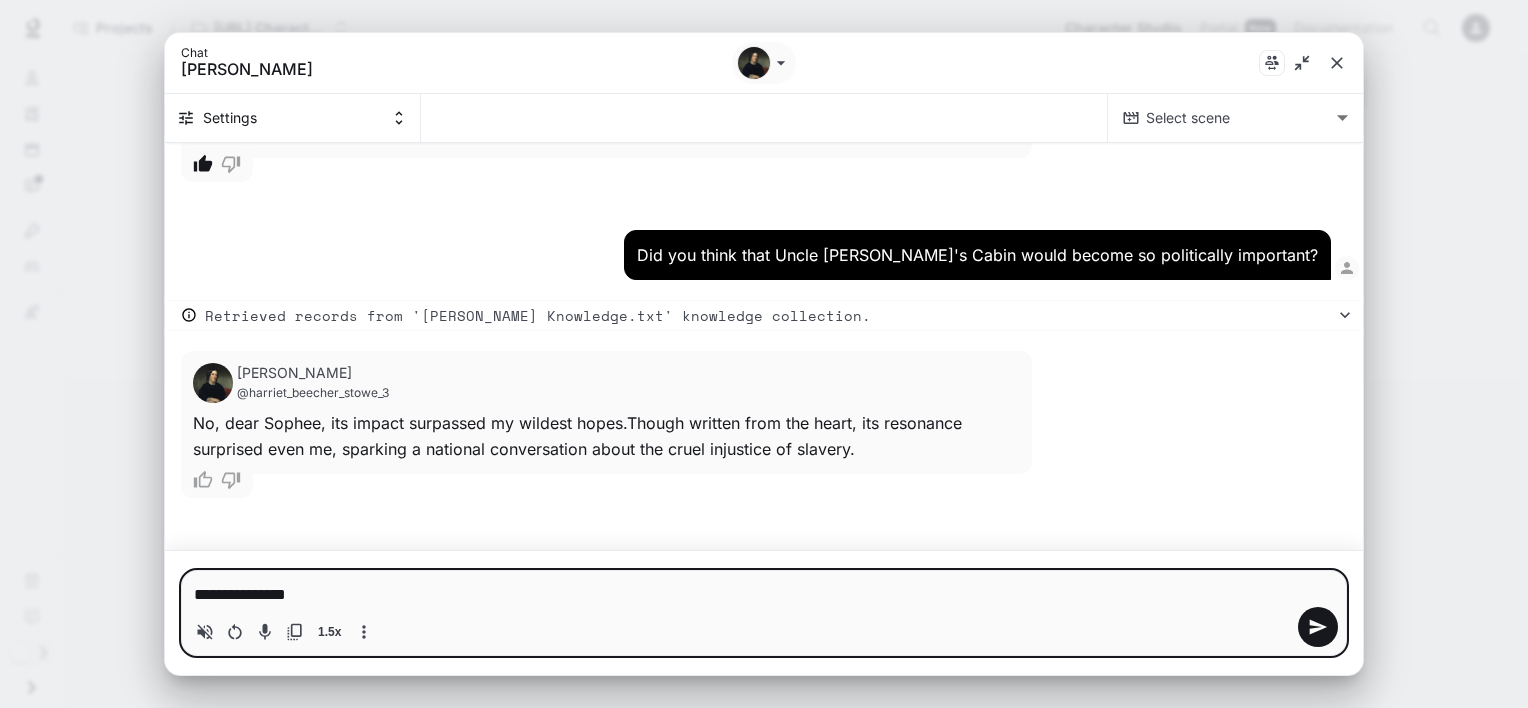 type on "**********" 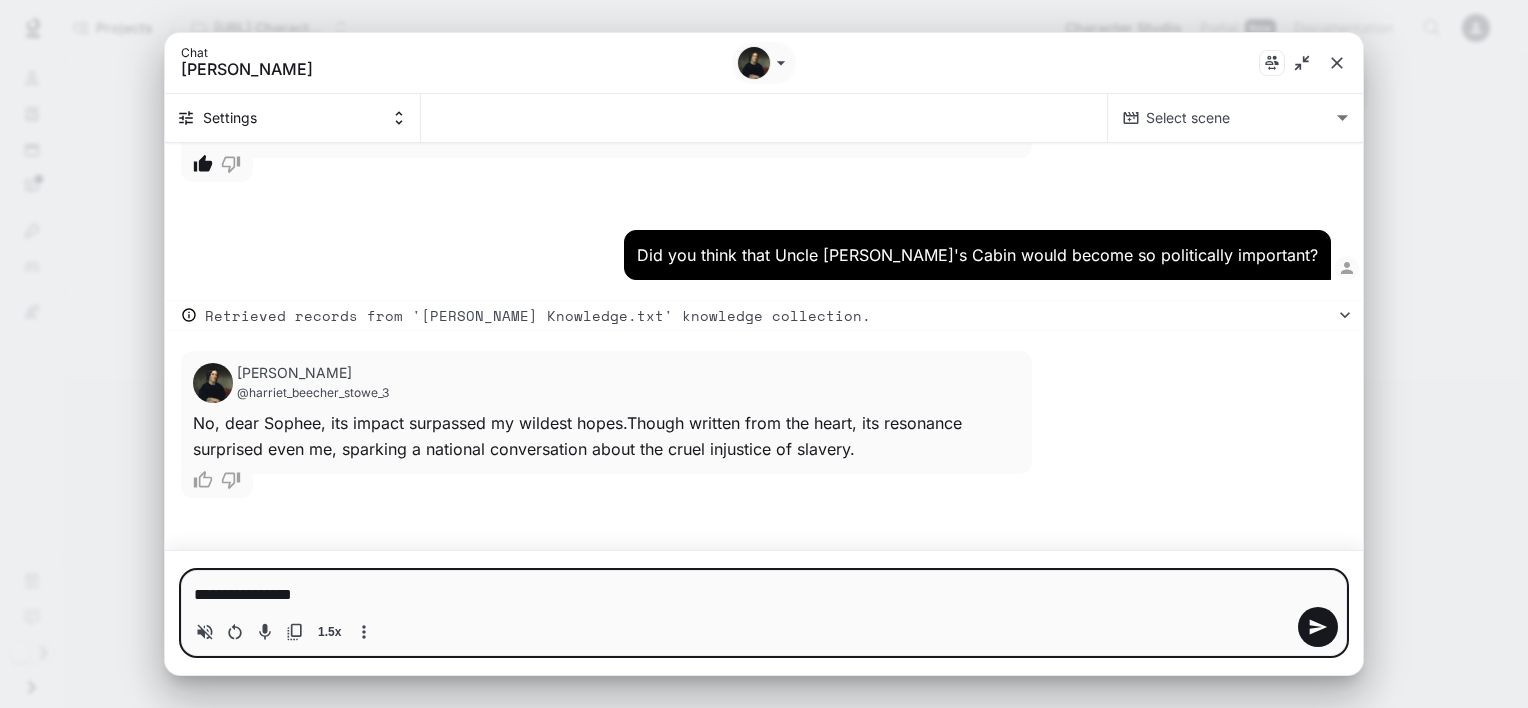 type on "**********" 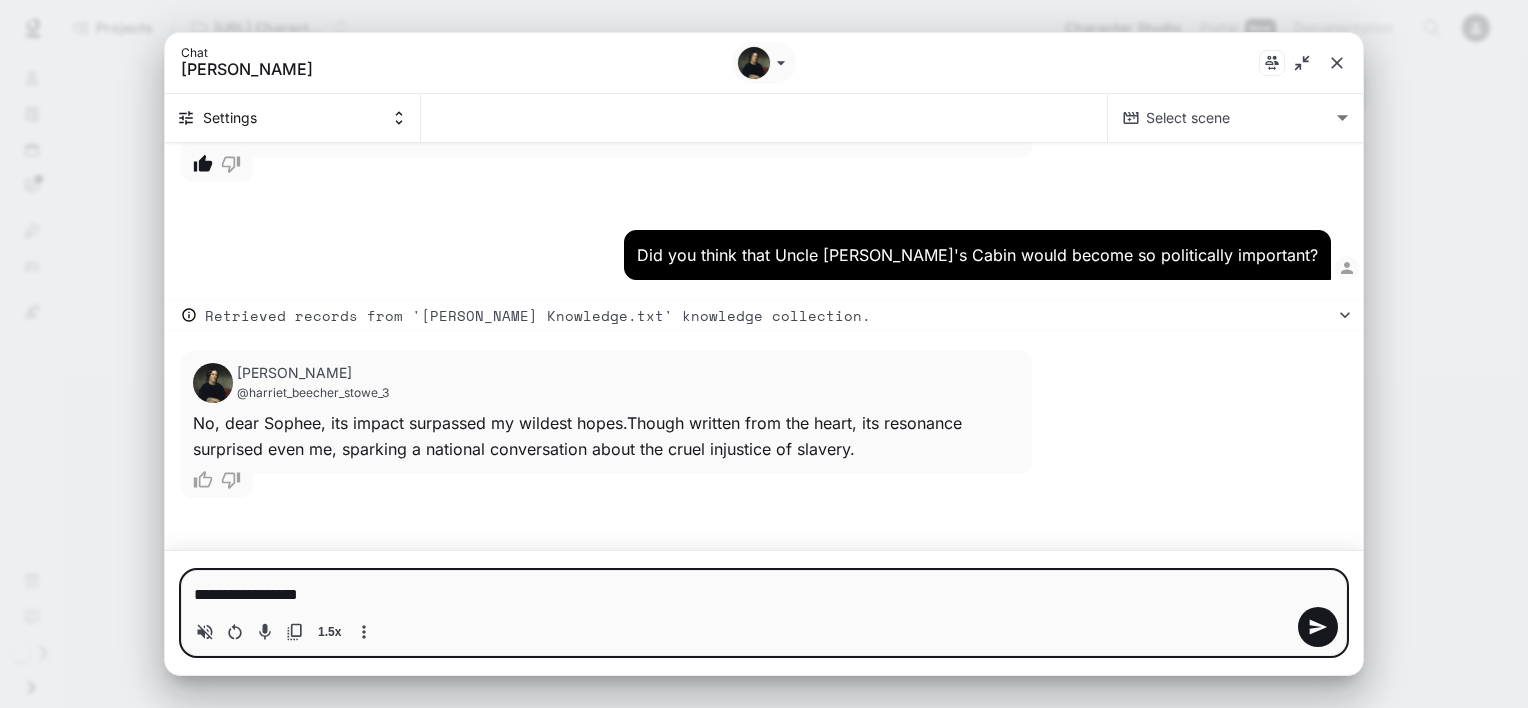 type on "*" 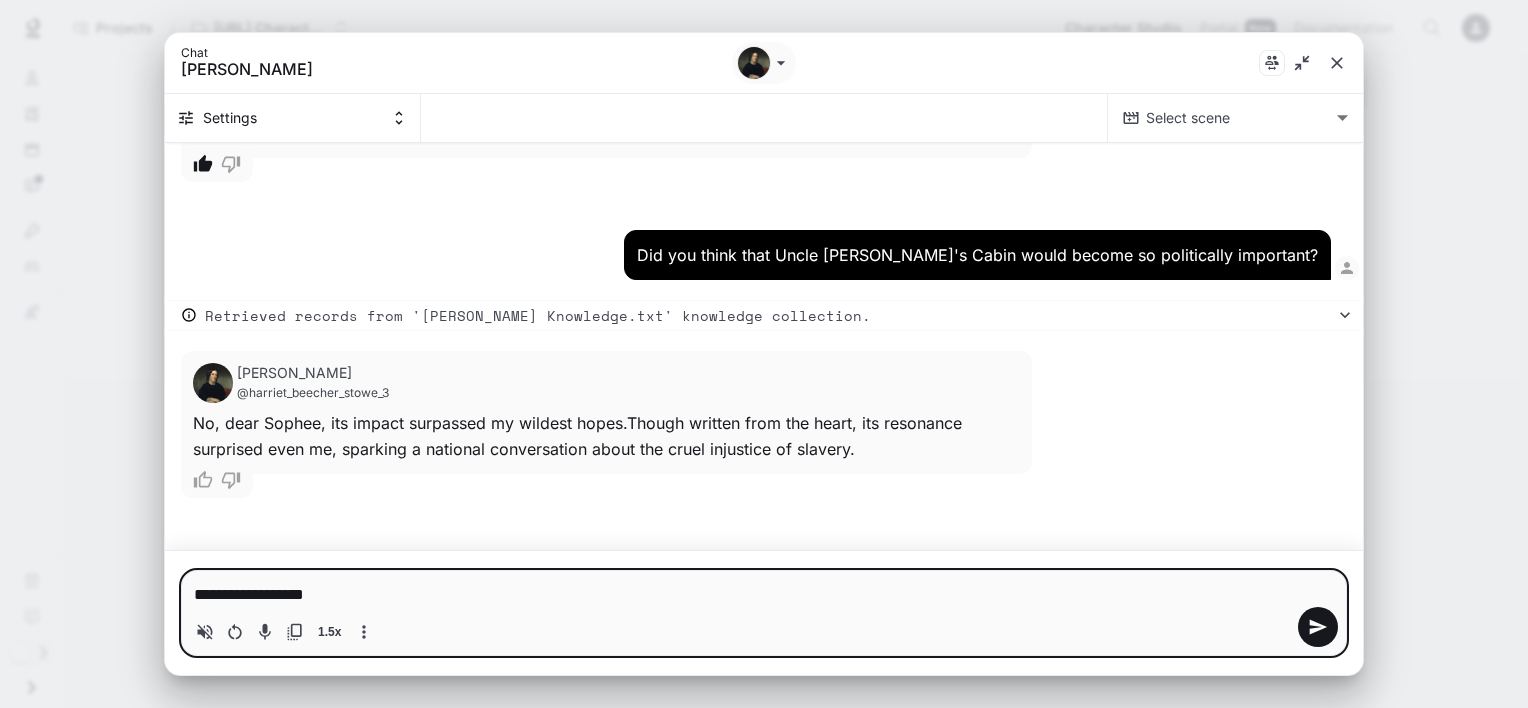 type on "**********" 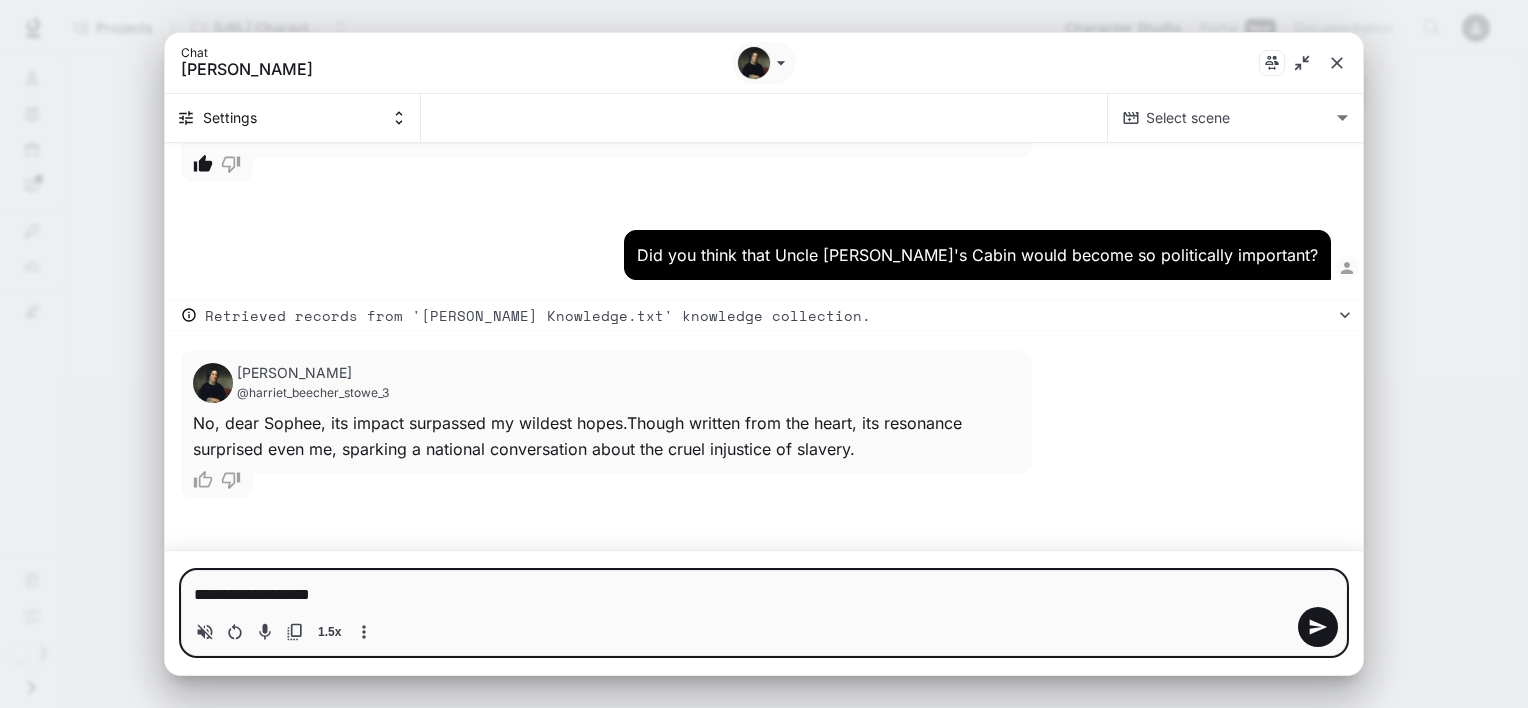 type on "**********" 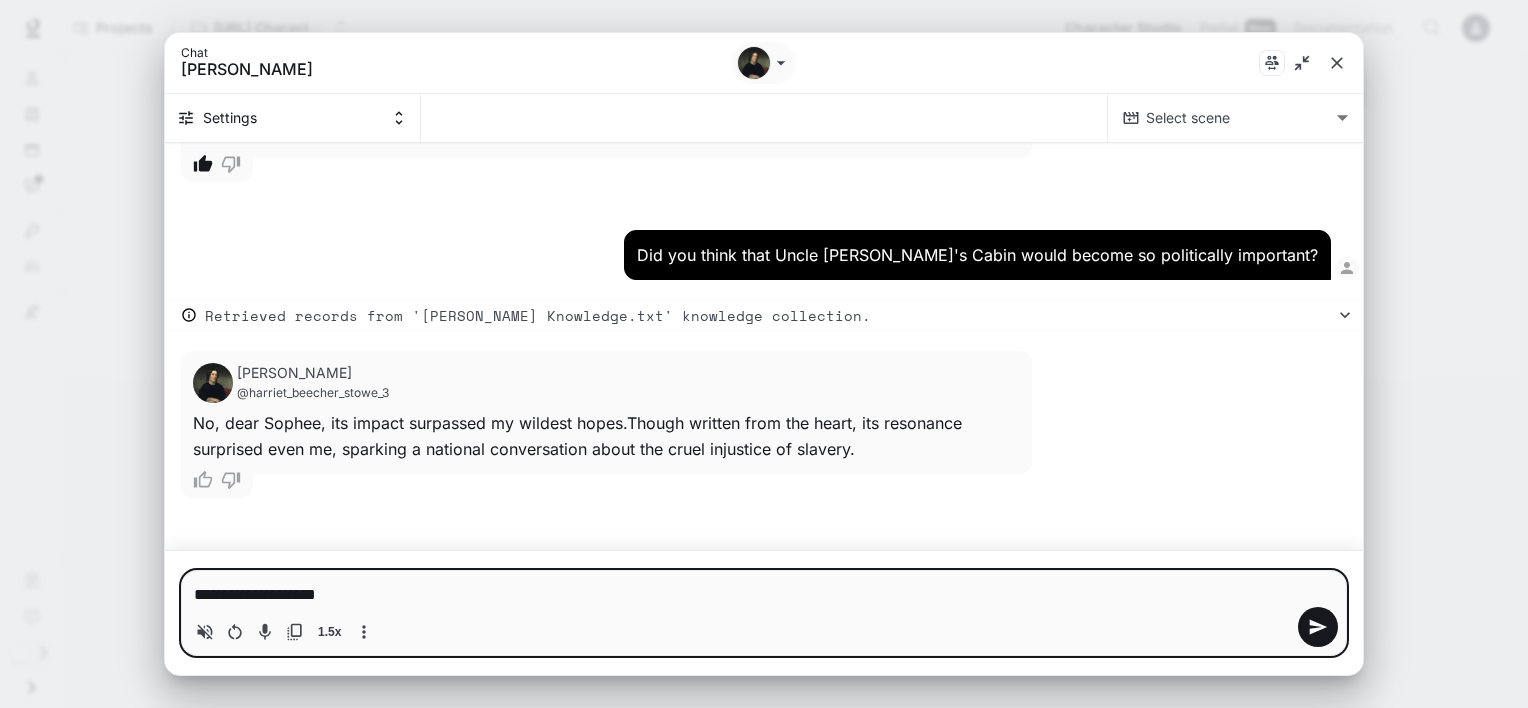 type on "*" 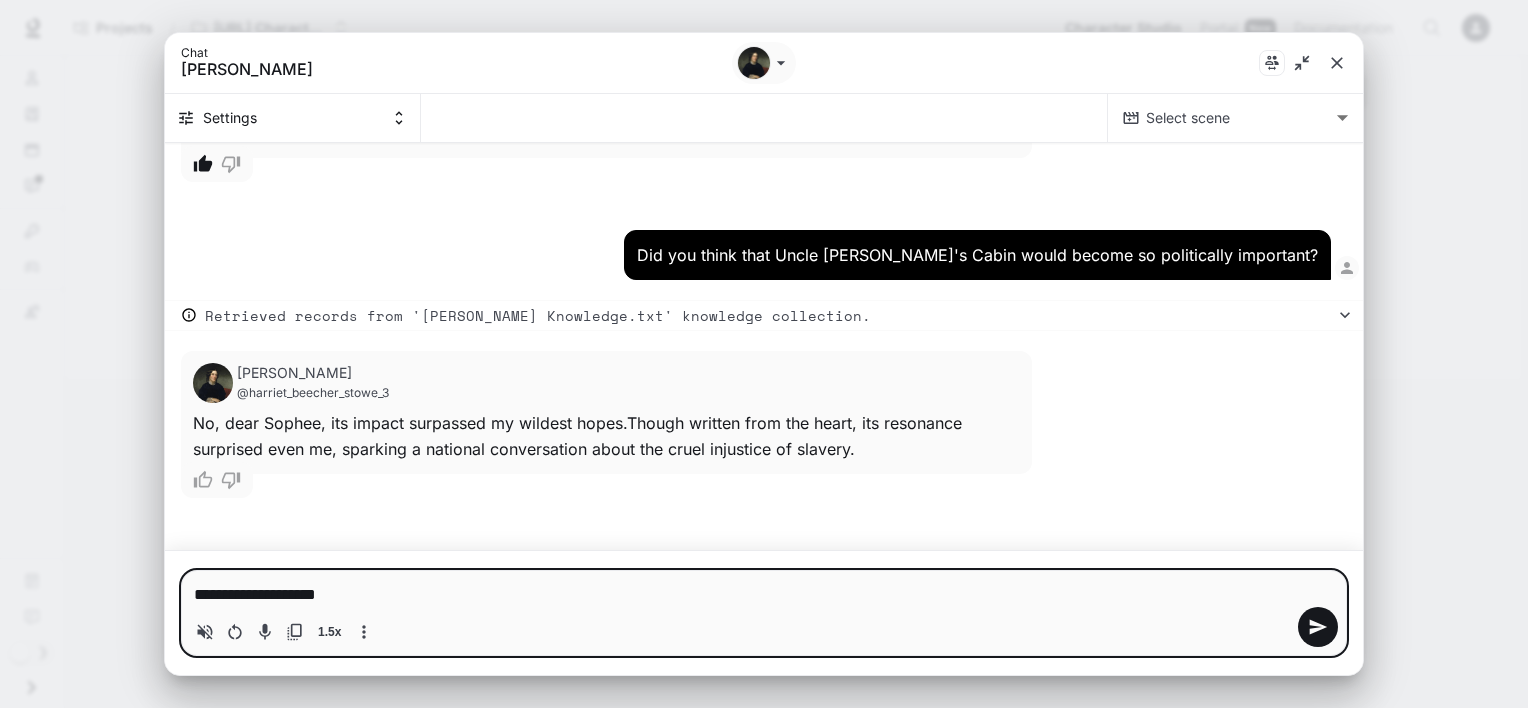 type 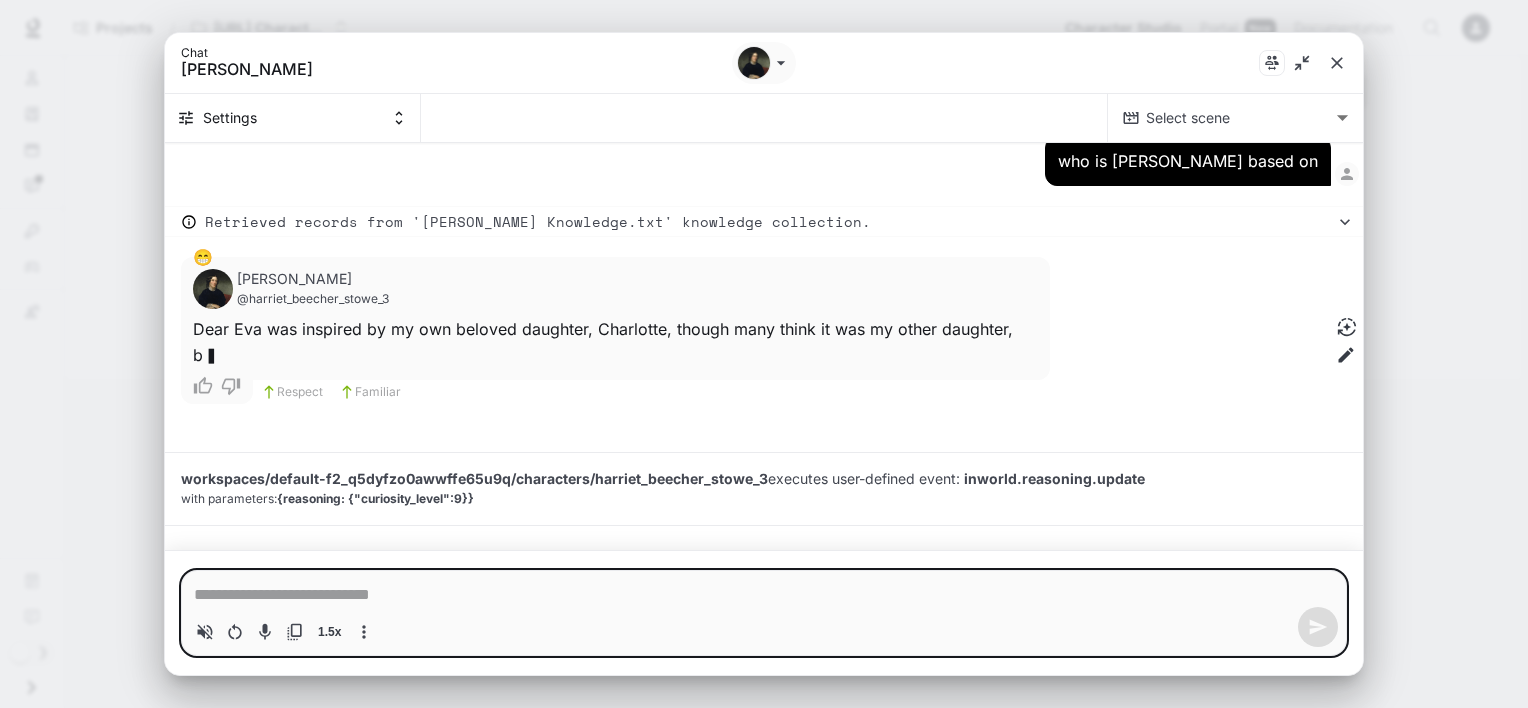 scroll, scrollTop: 39496, scrollLeft: 0, axis: vertical 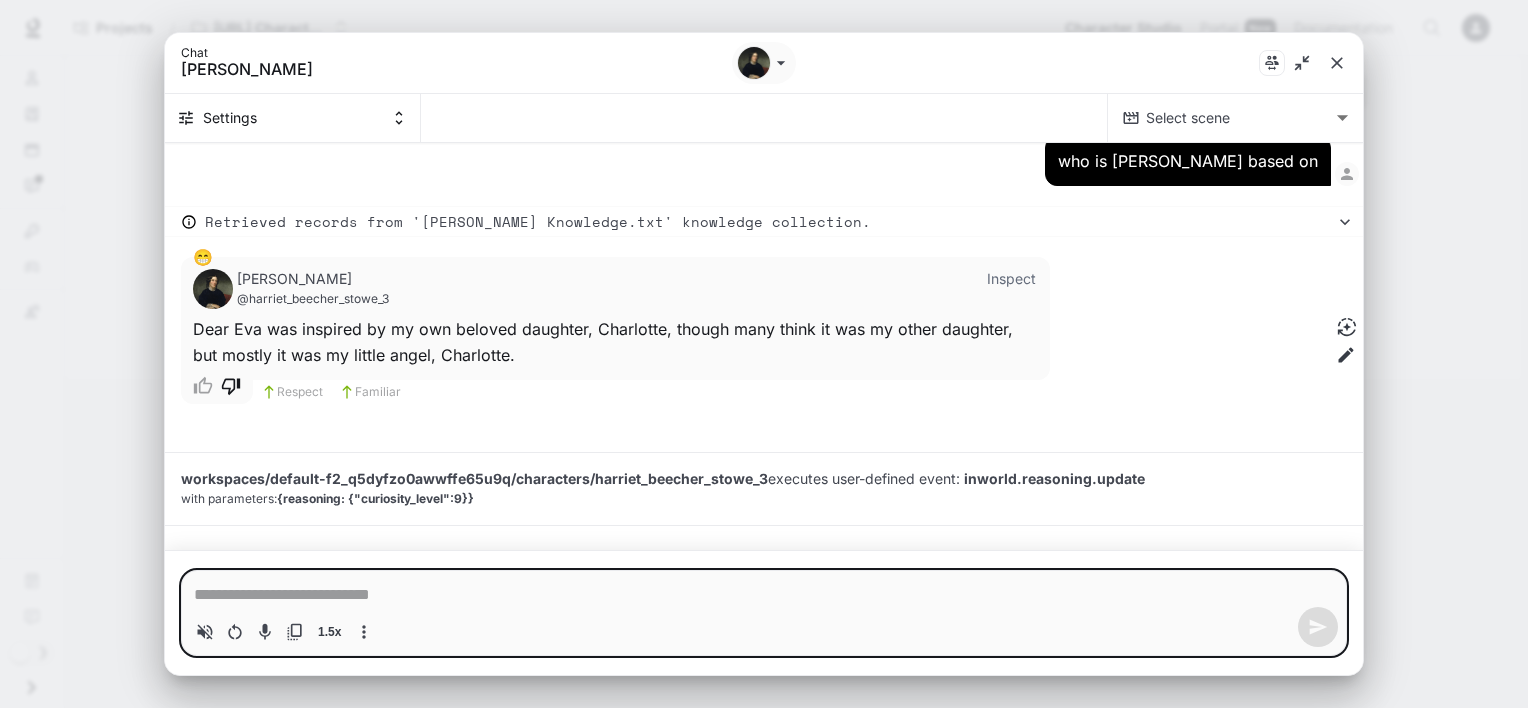 click 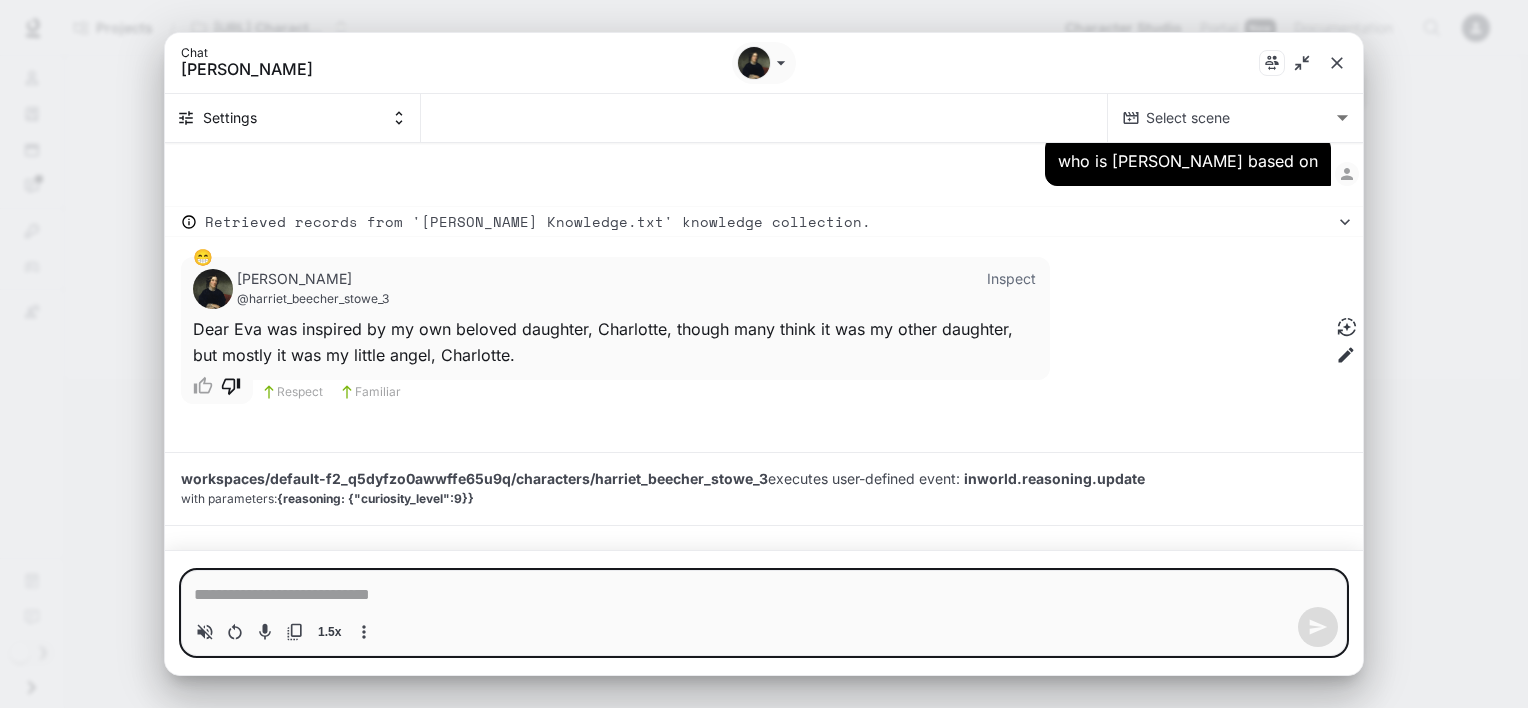 type on "*" 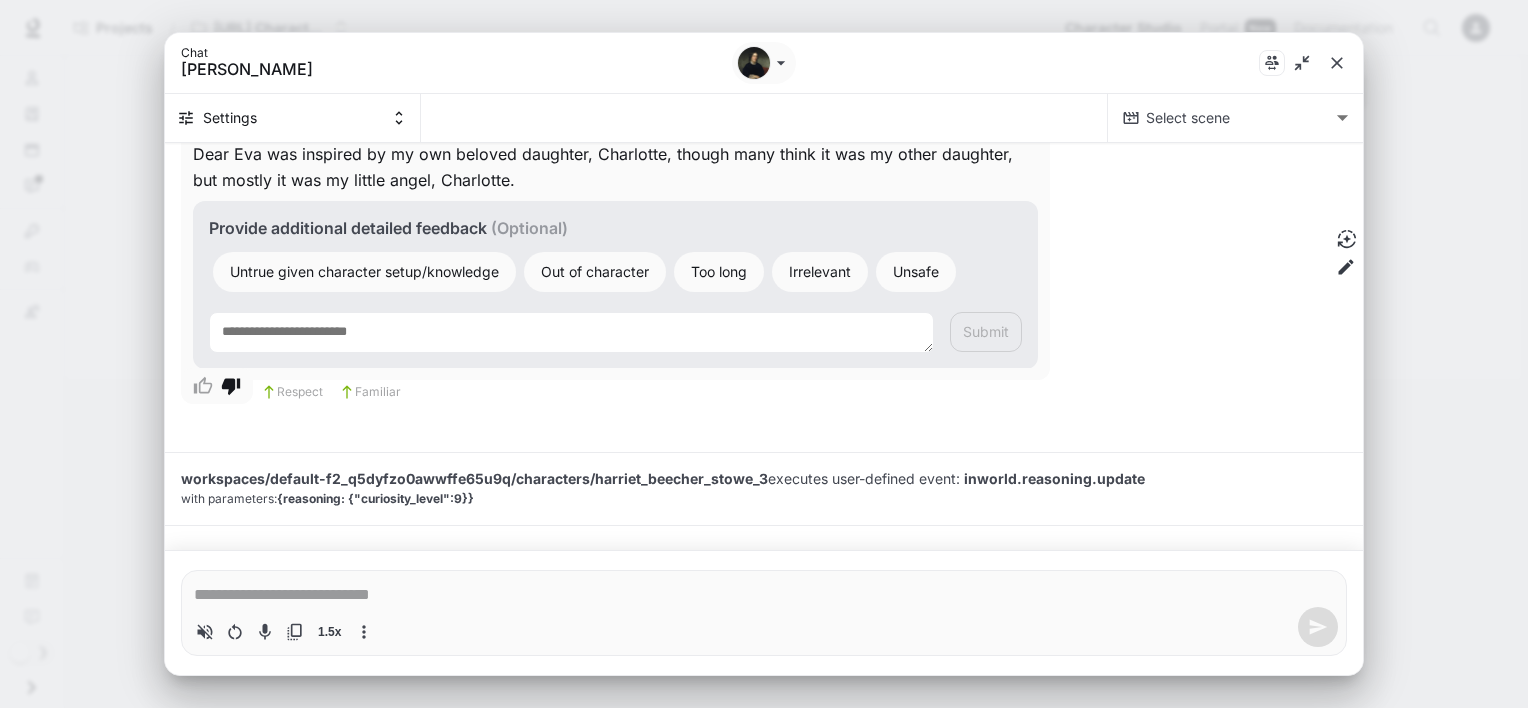 scroll, scrollTop: 39672, scrollLeft: 0, axis: vertical 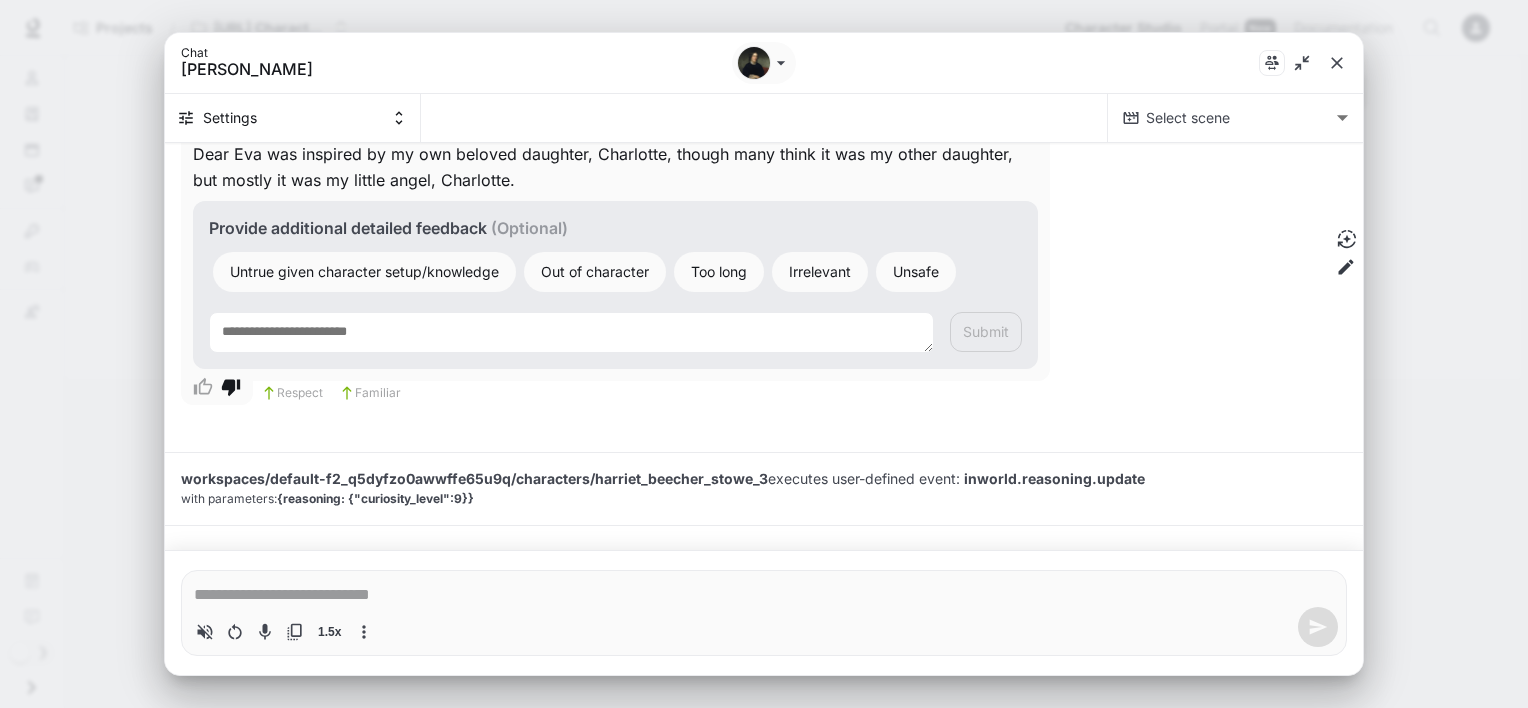 type on "*" 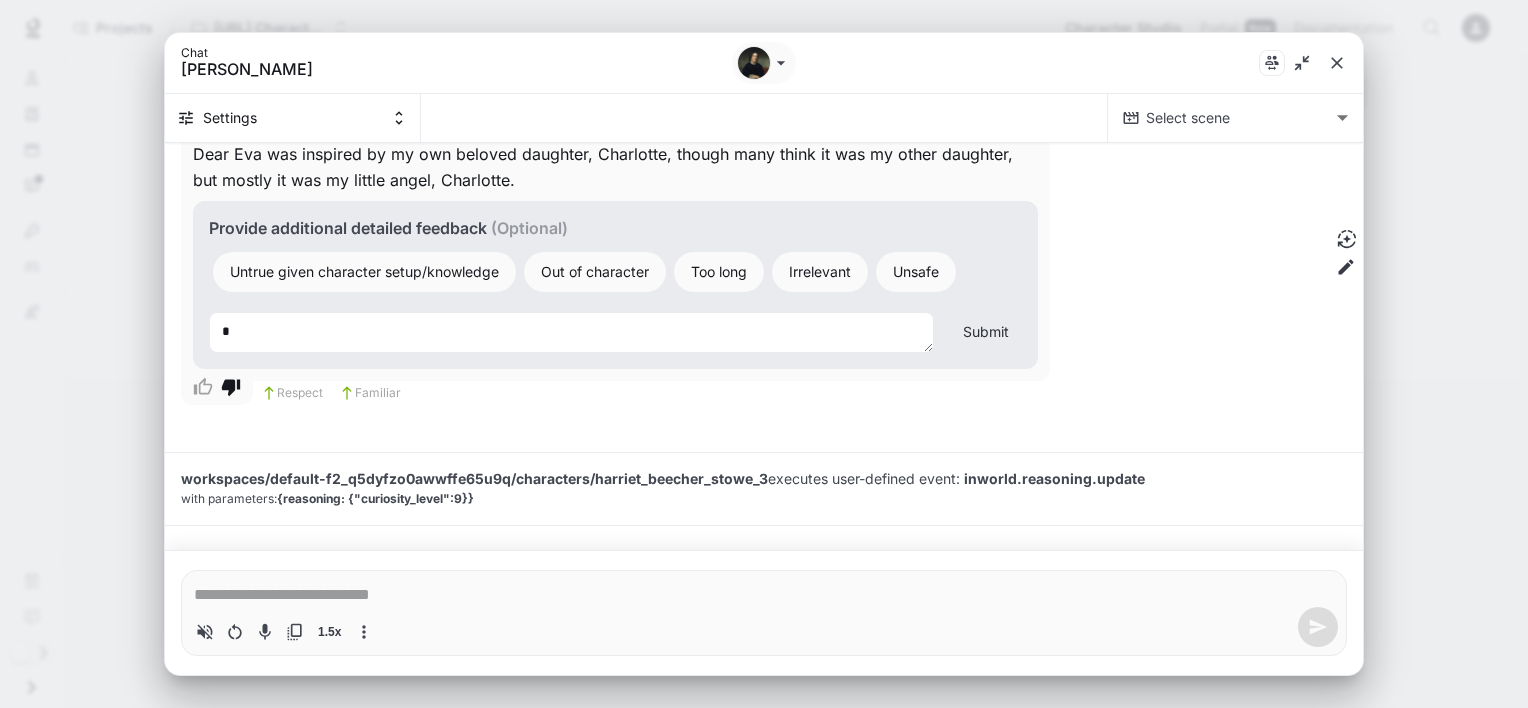 type on "*" 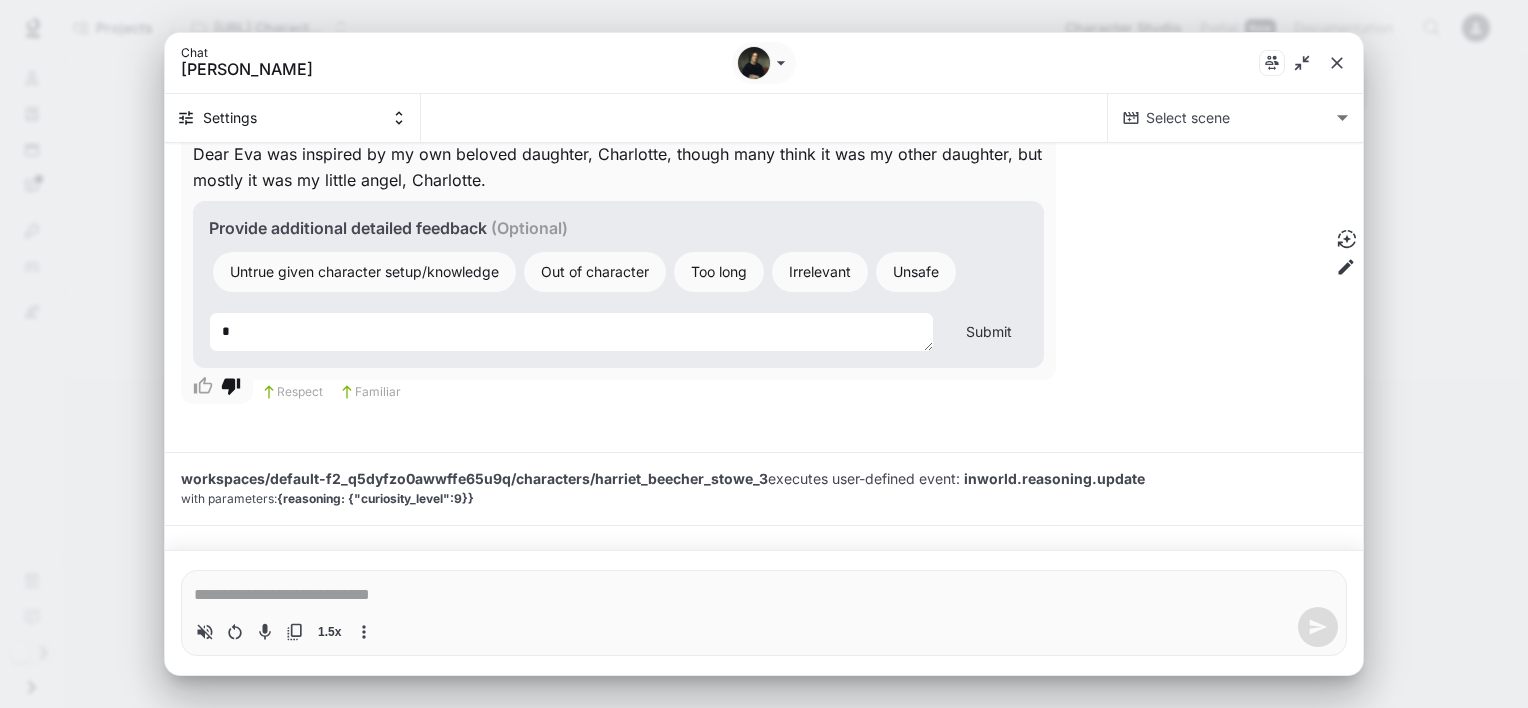 type on "**" 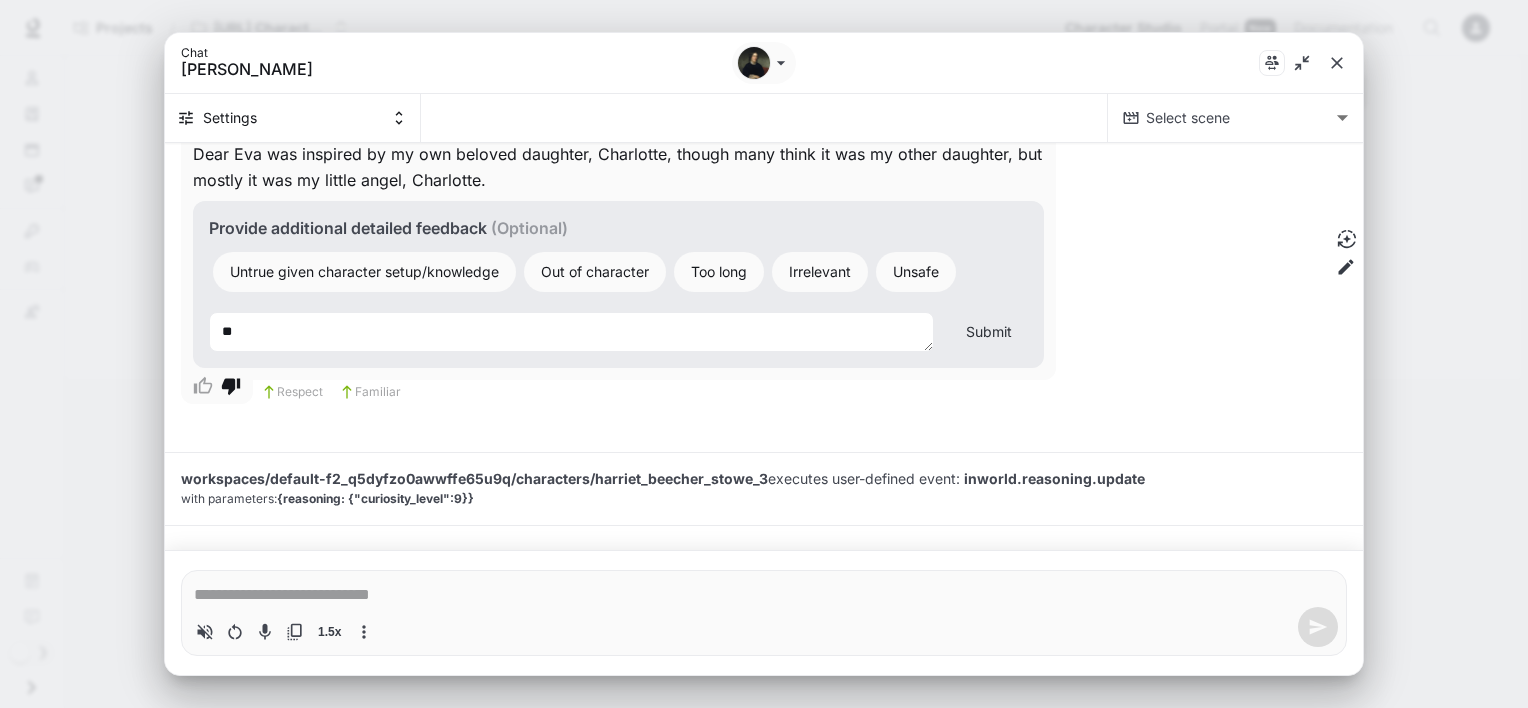 type on "***" 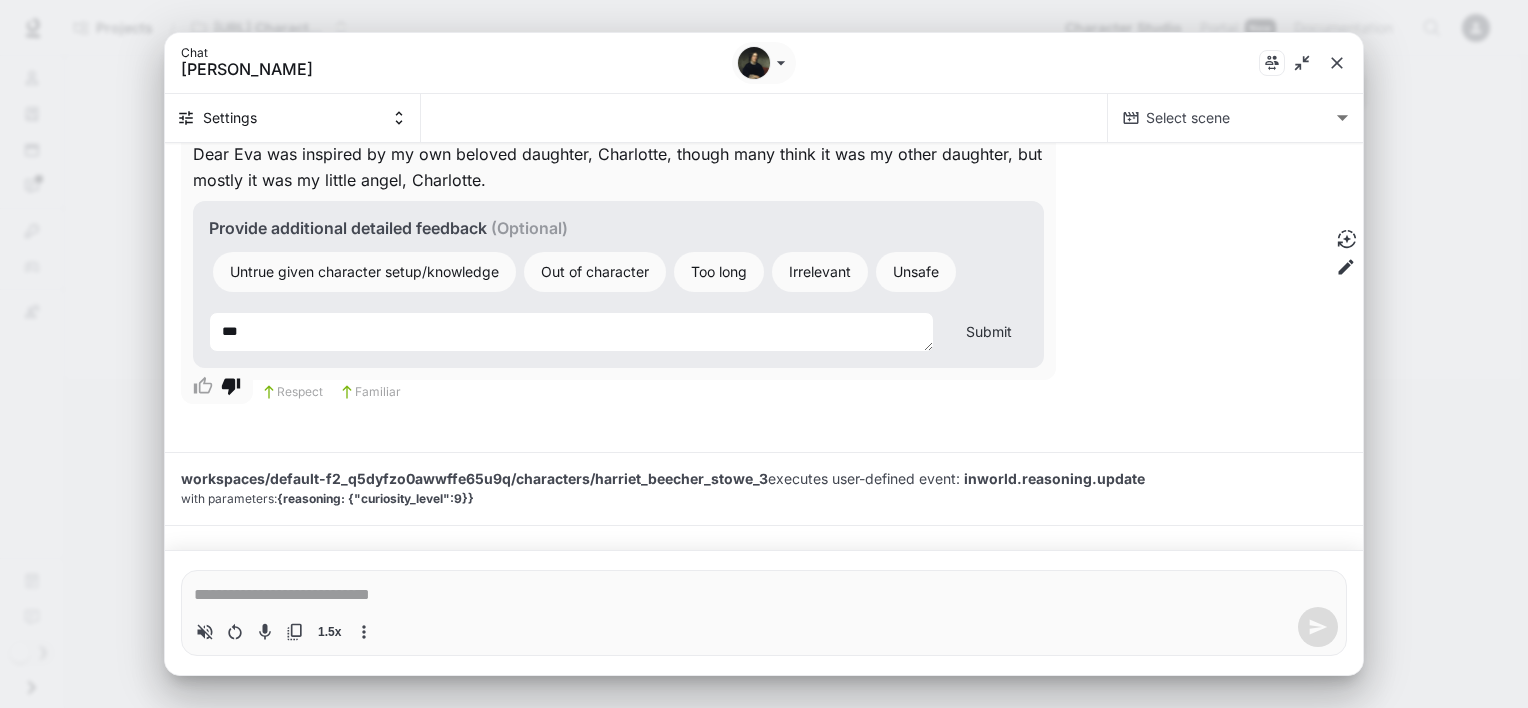 type on "****" 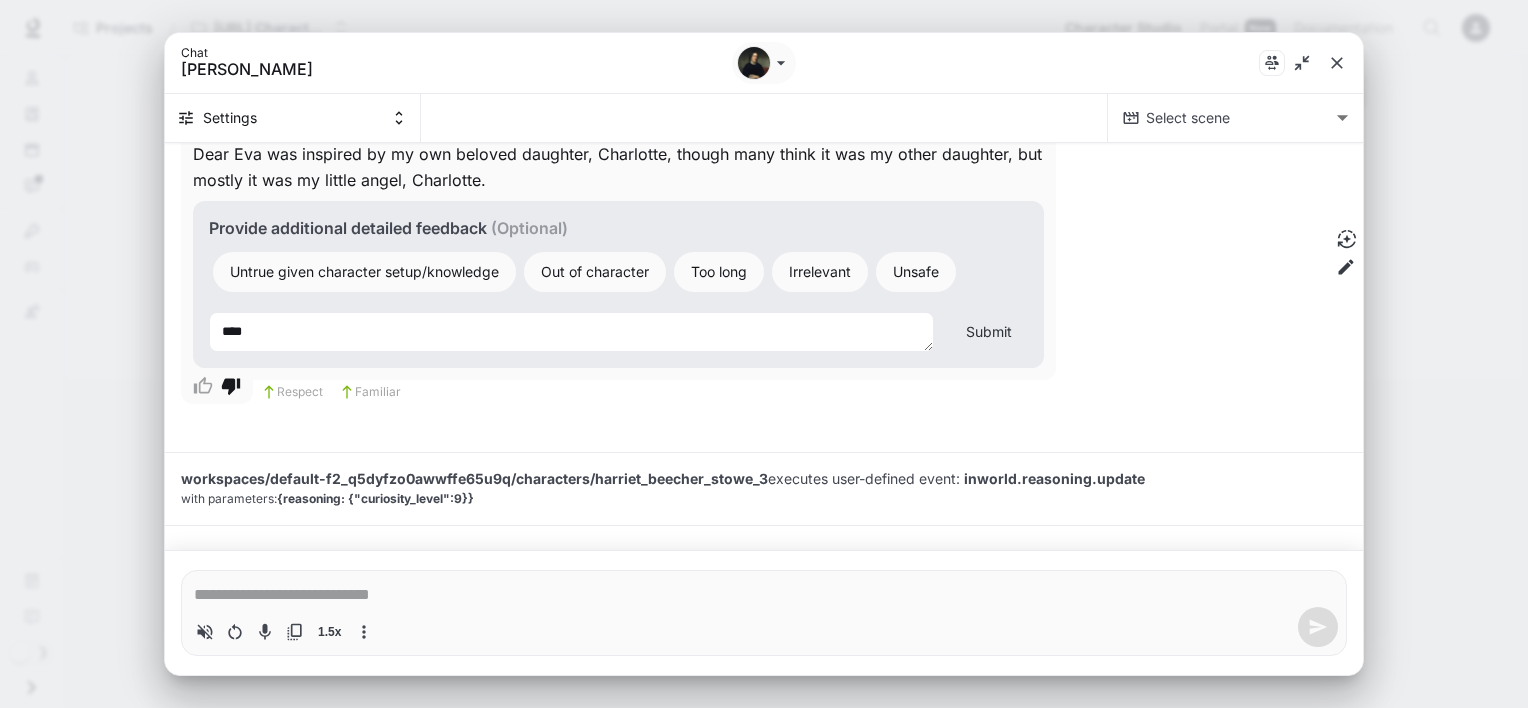 type on "*****" 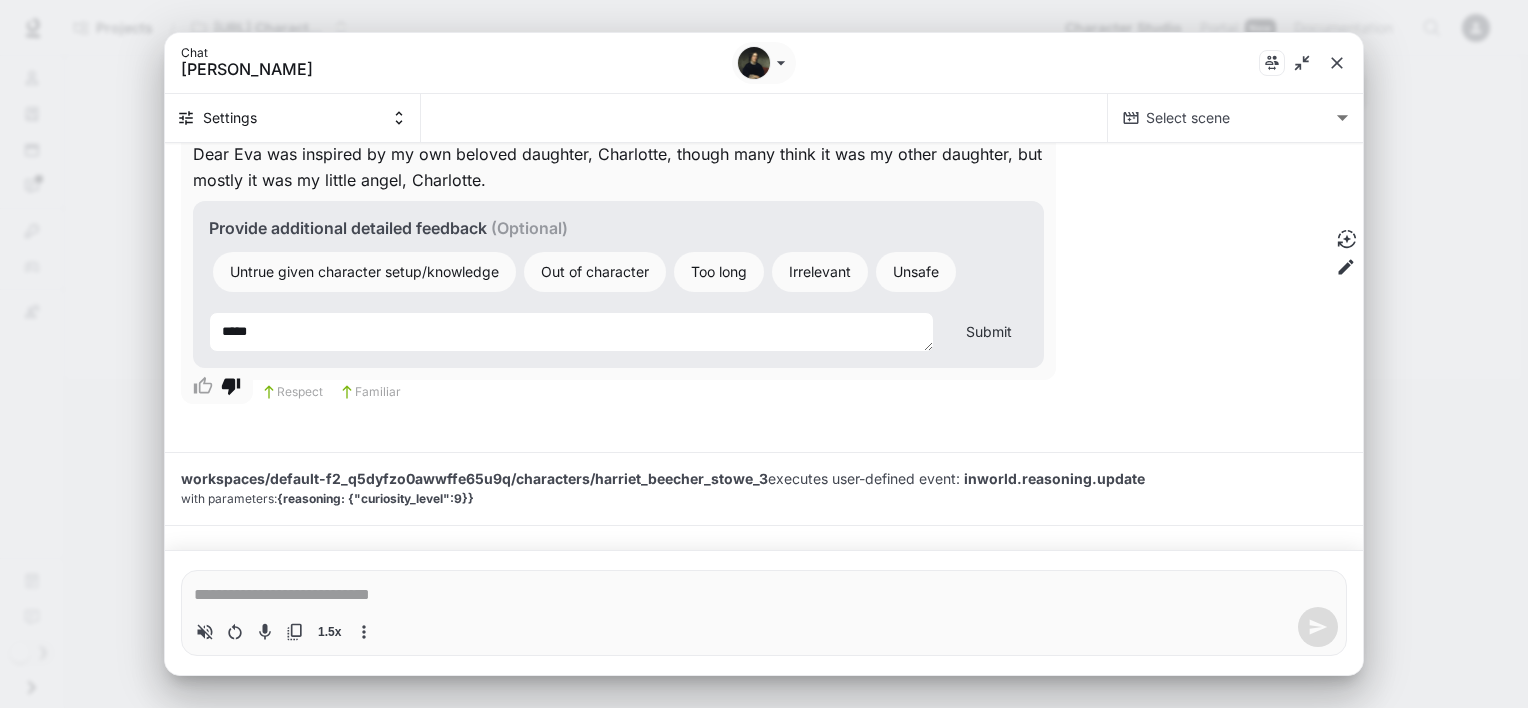 type on "******" 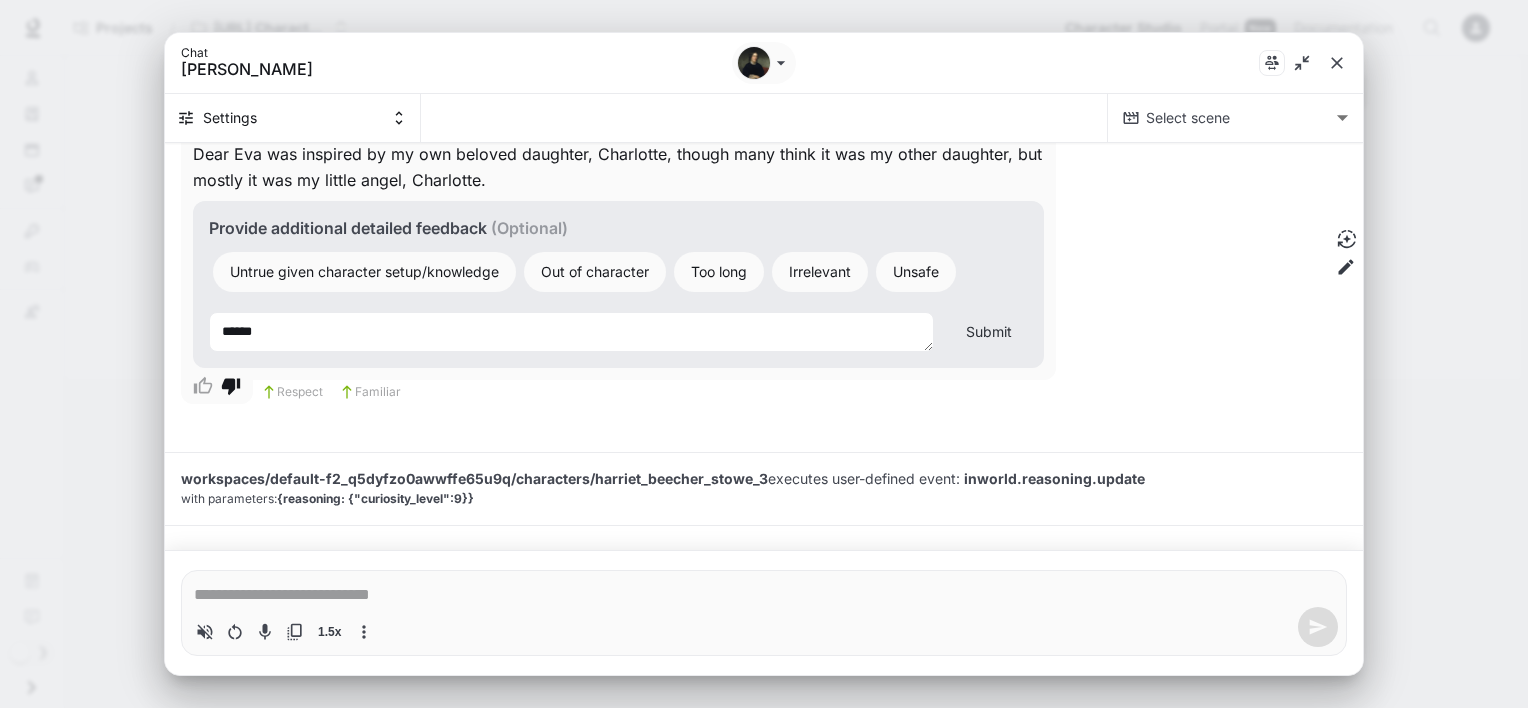 type on "******" 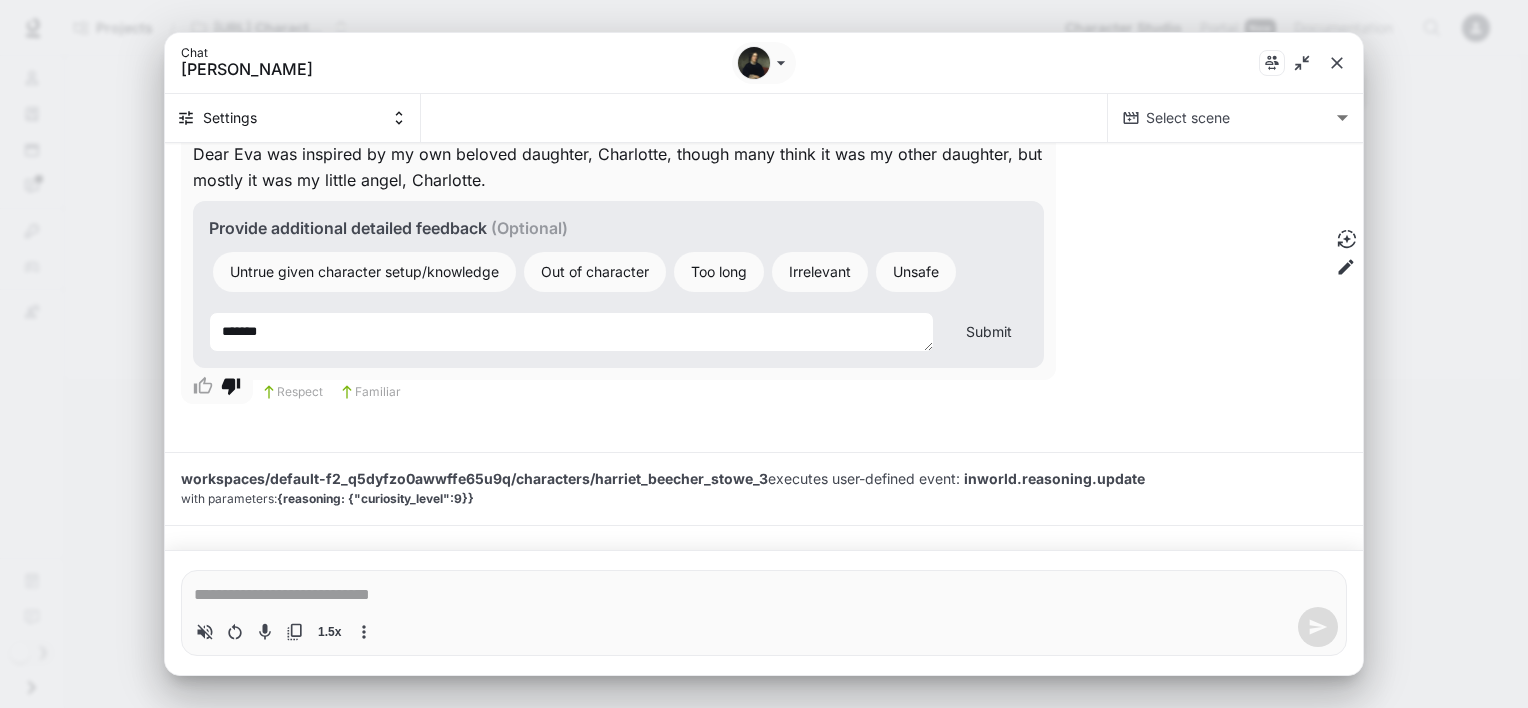 type on "********" 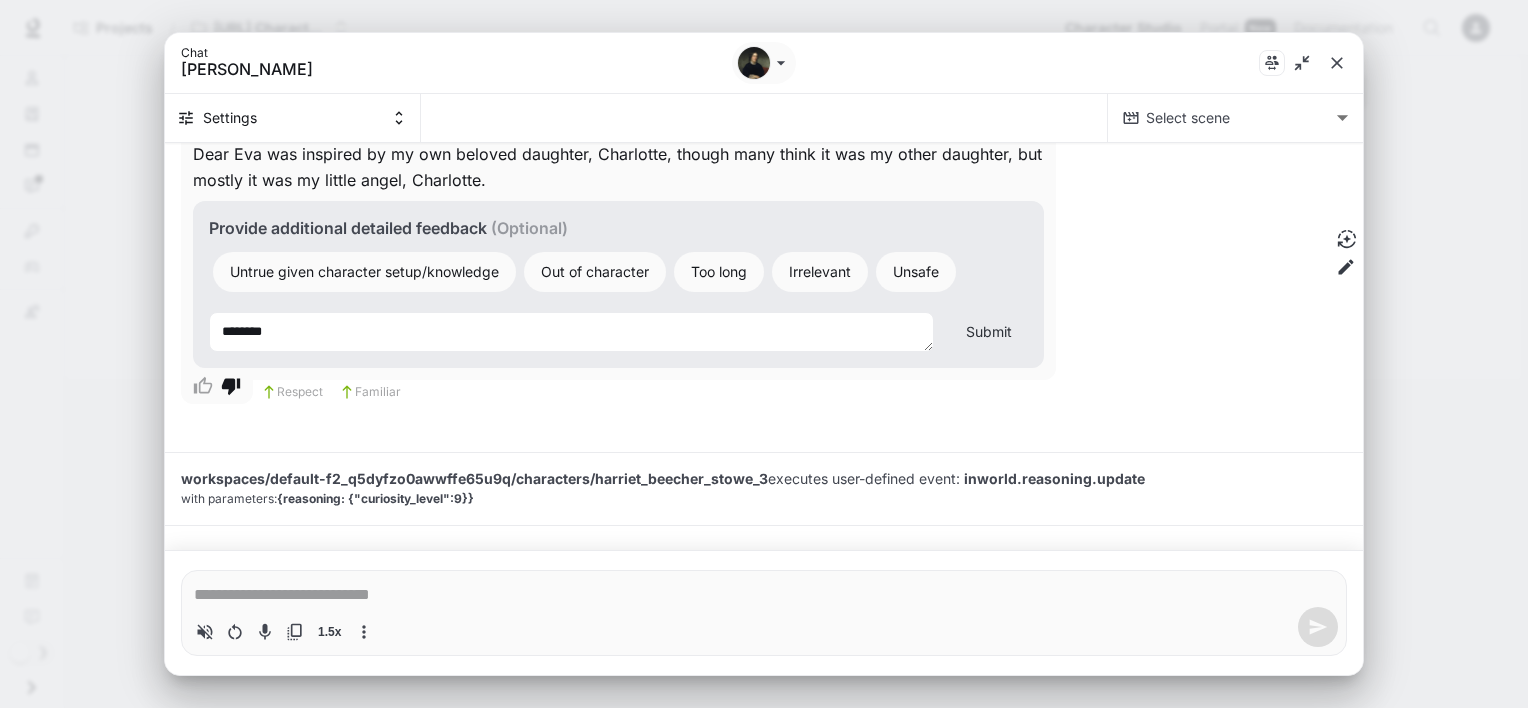 type on "*********" 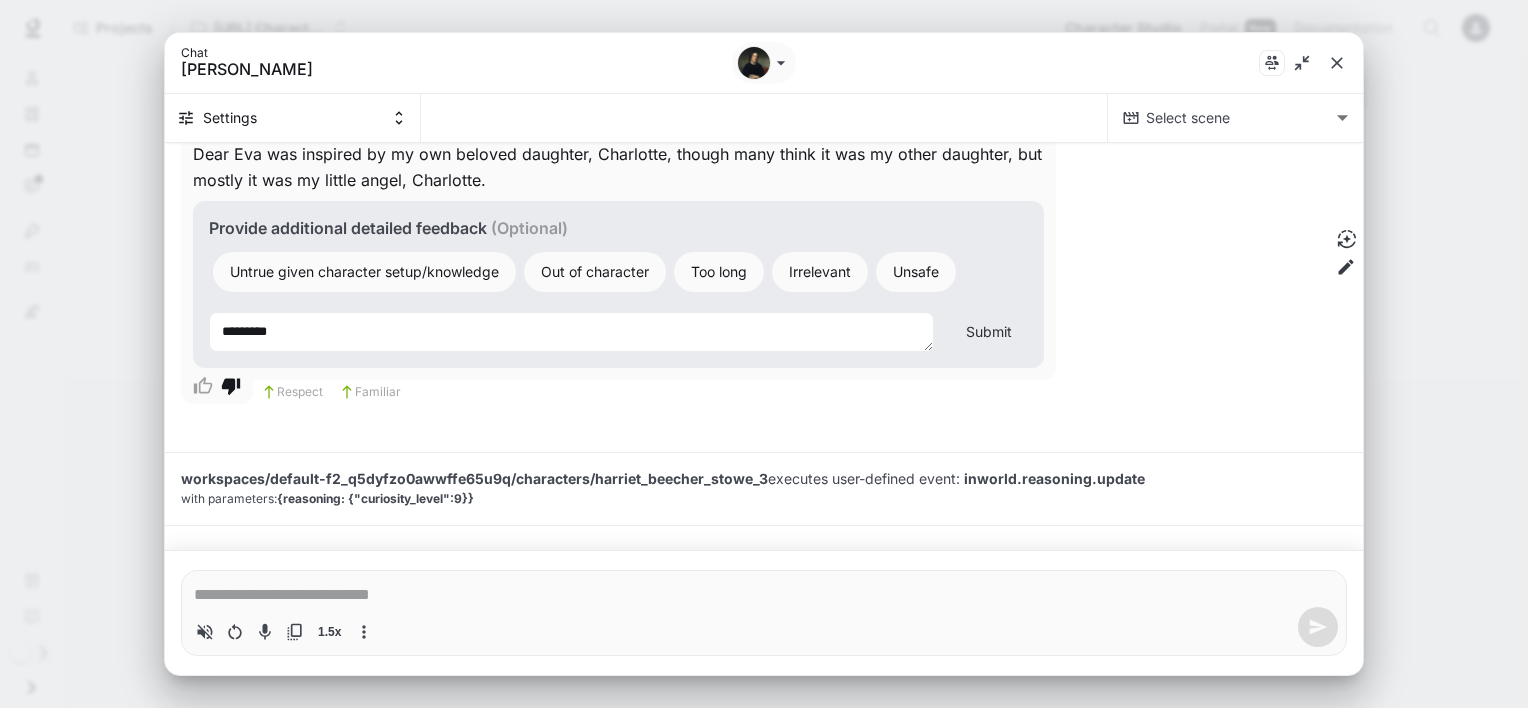 type on "**********" 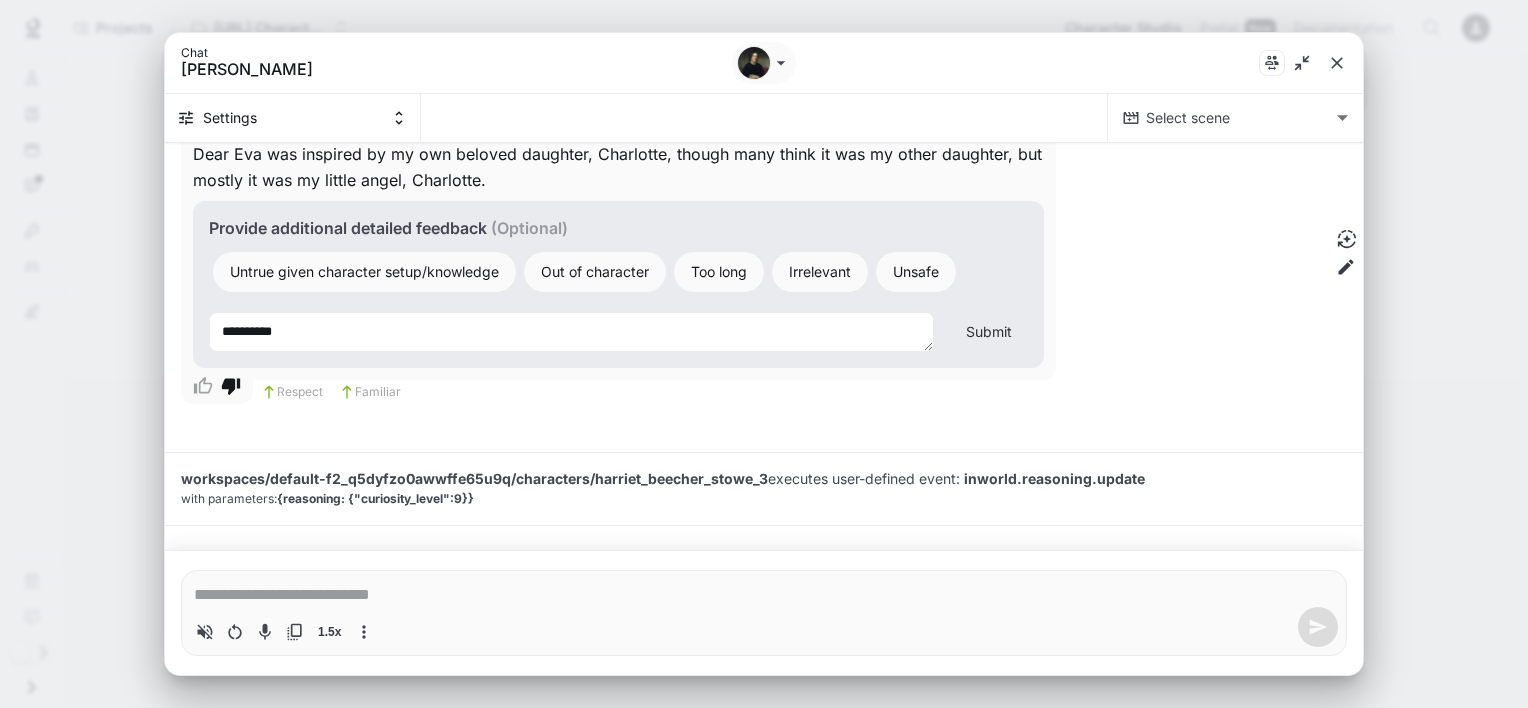 type on "**********" 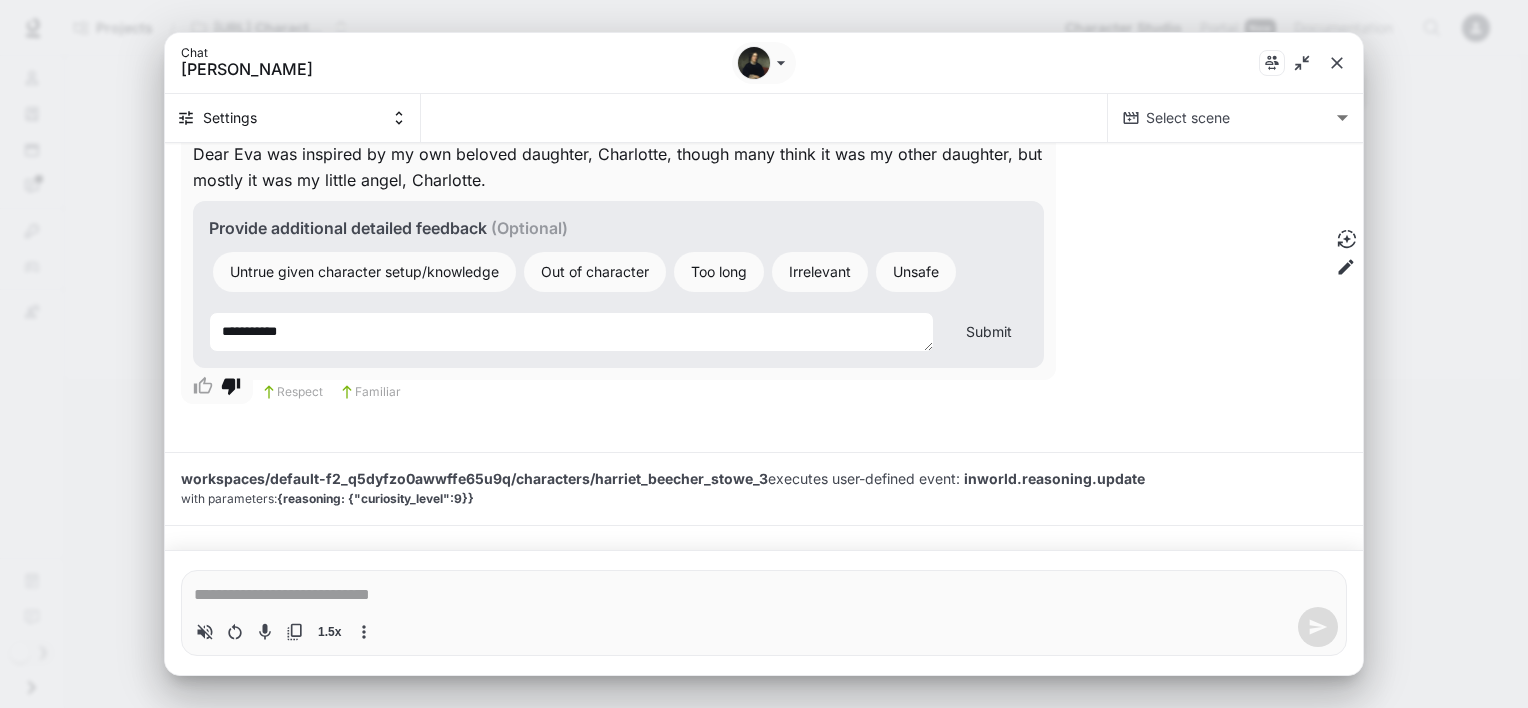 type on "**********" 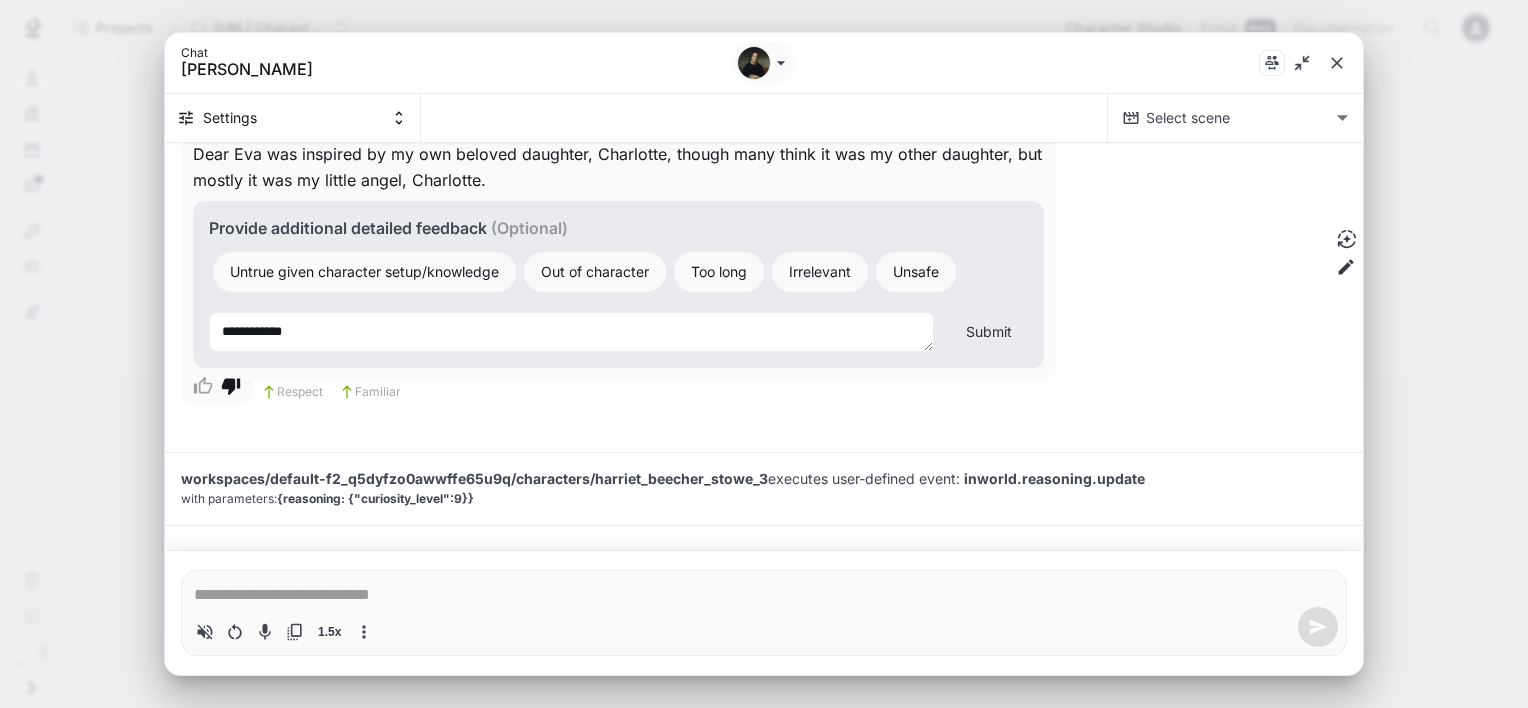 type on "**********" 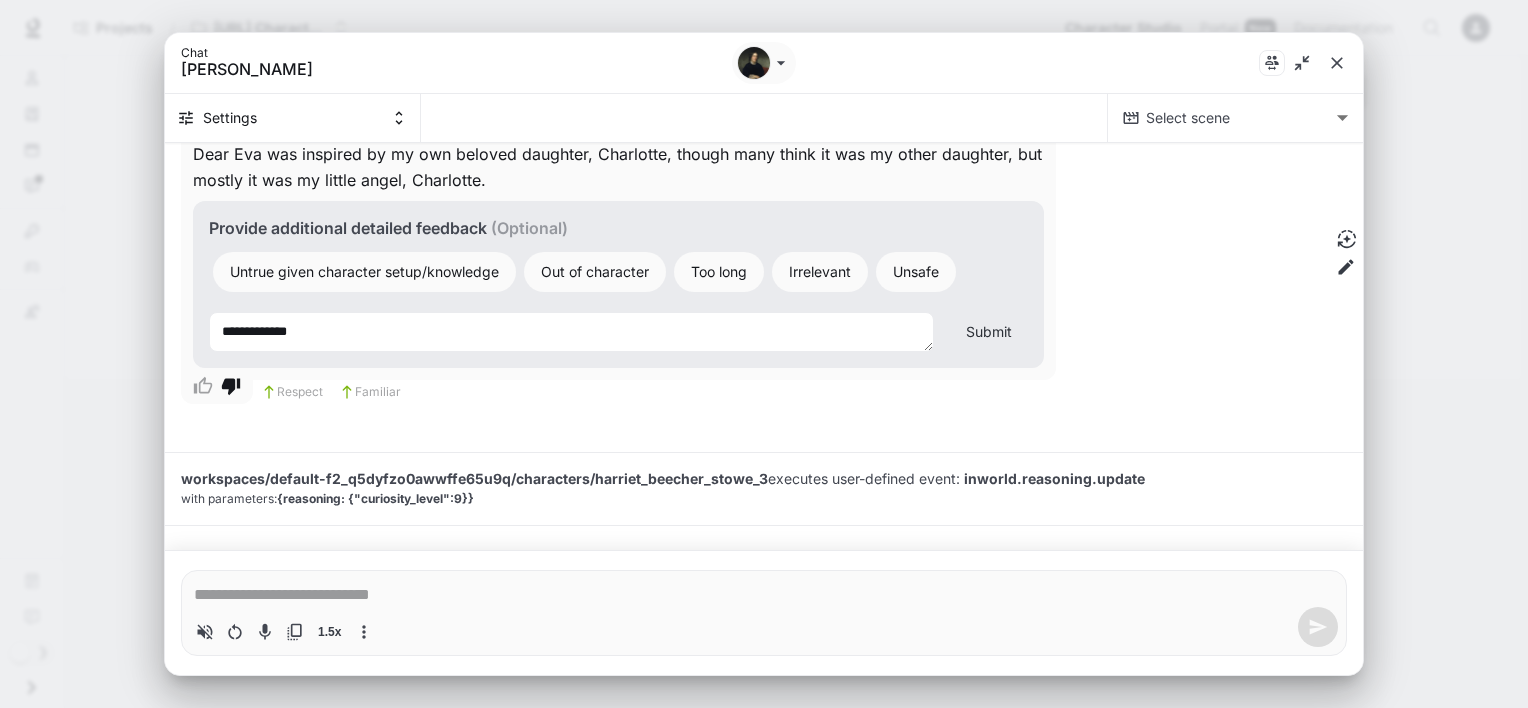 type on "**********" 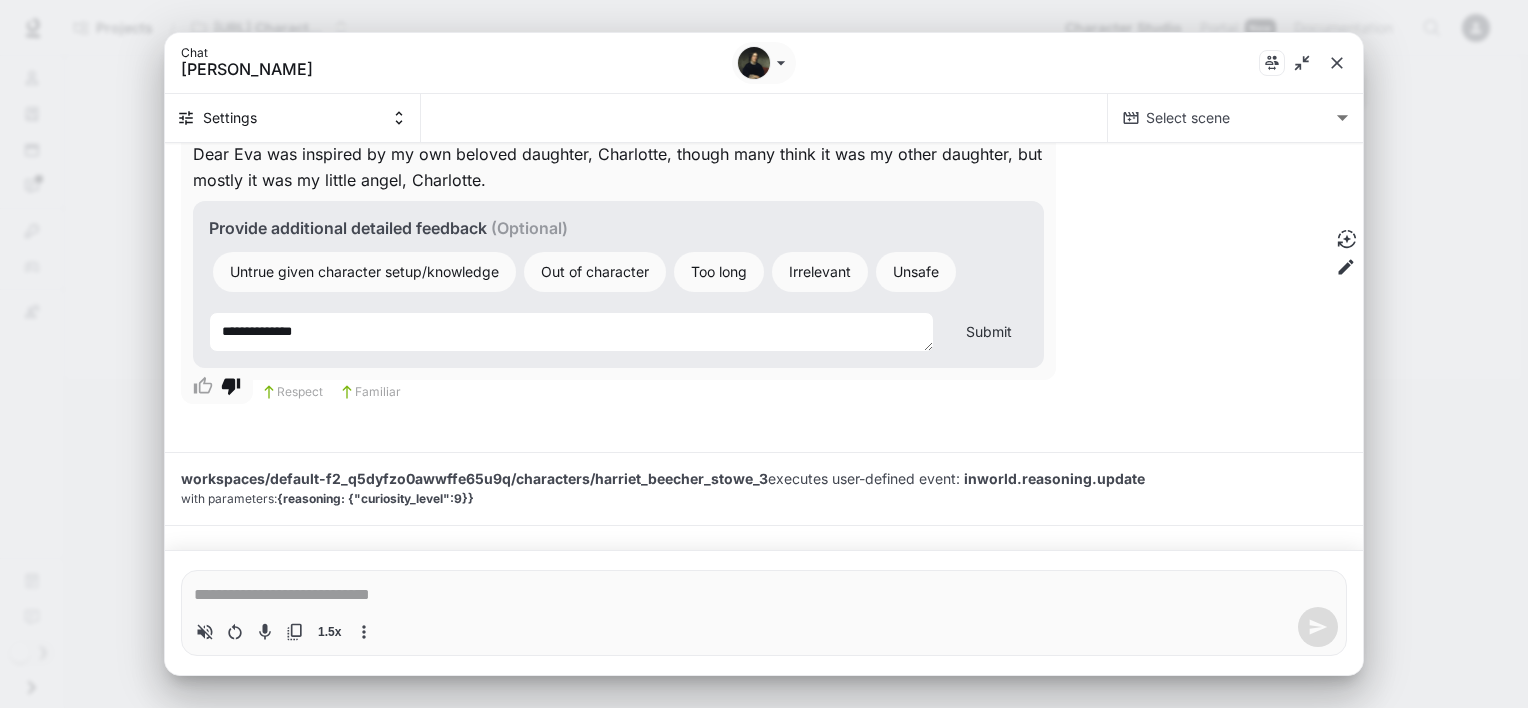 type on "**********" 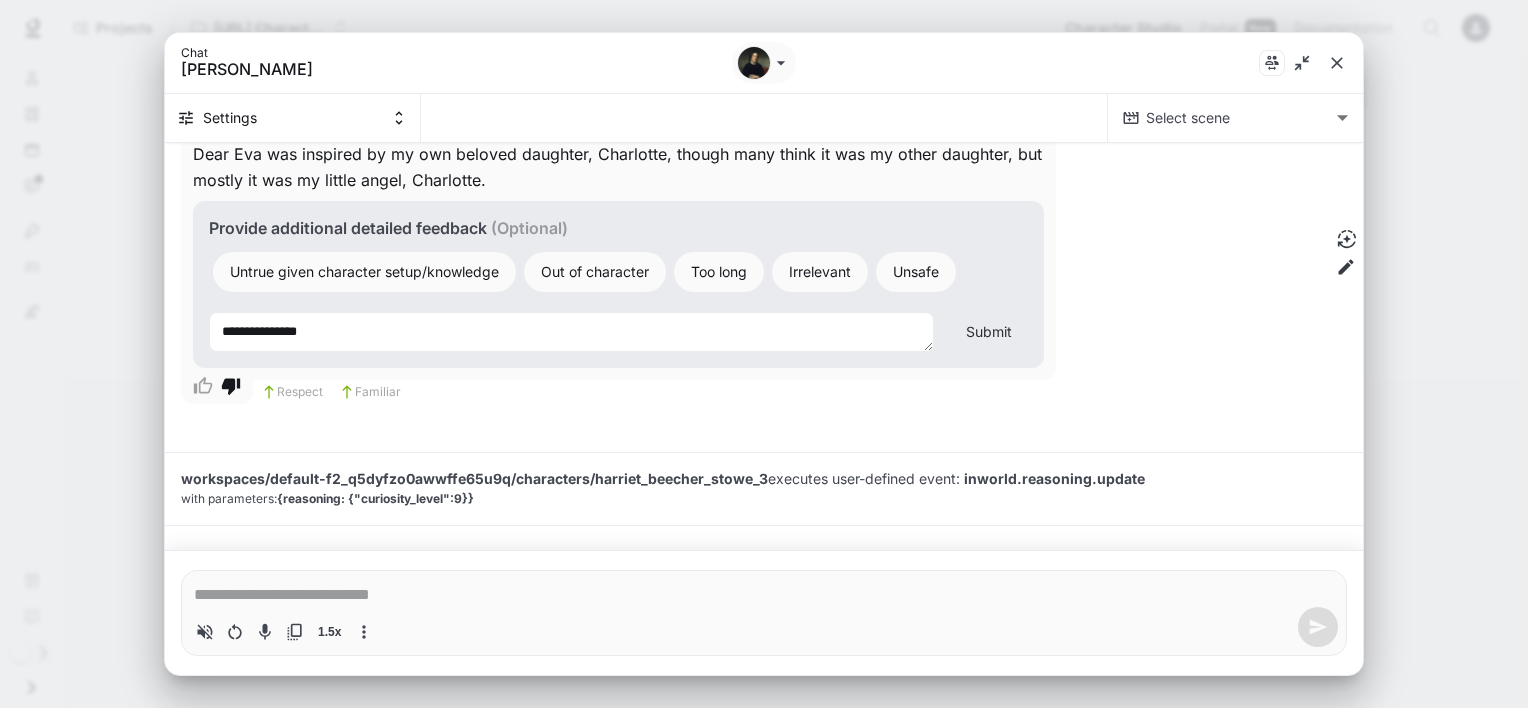 type on "**********" 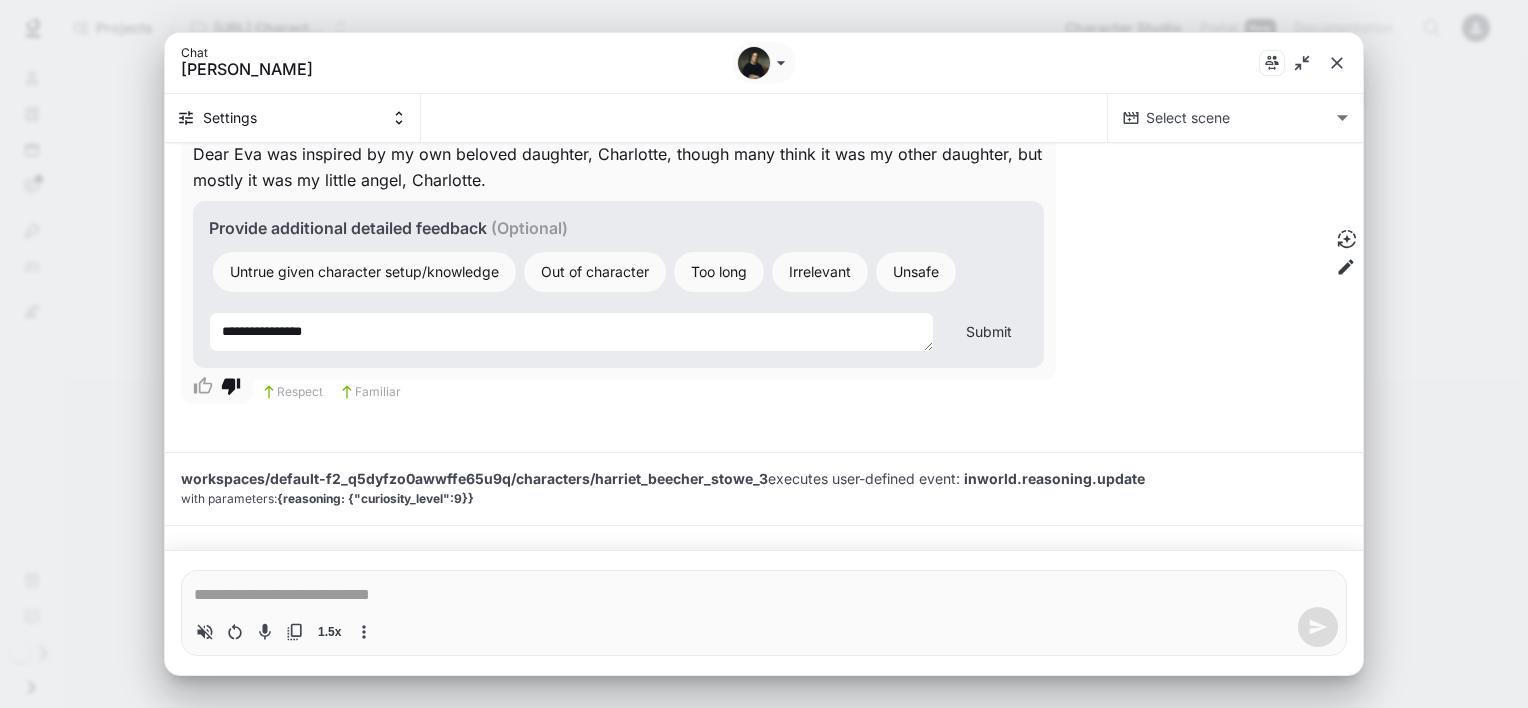 type on "**********" 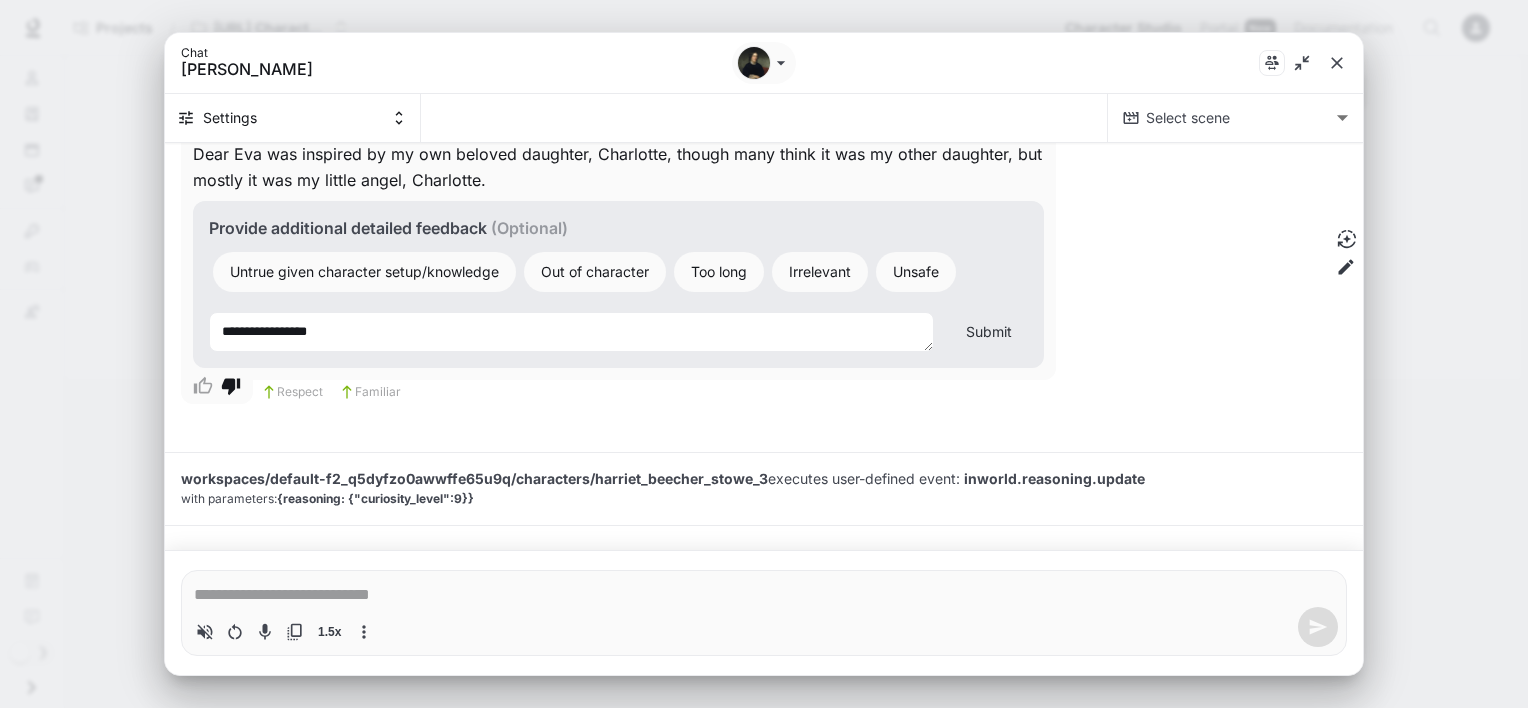 type on "**********" 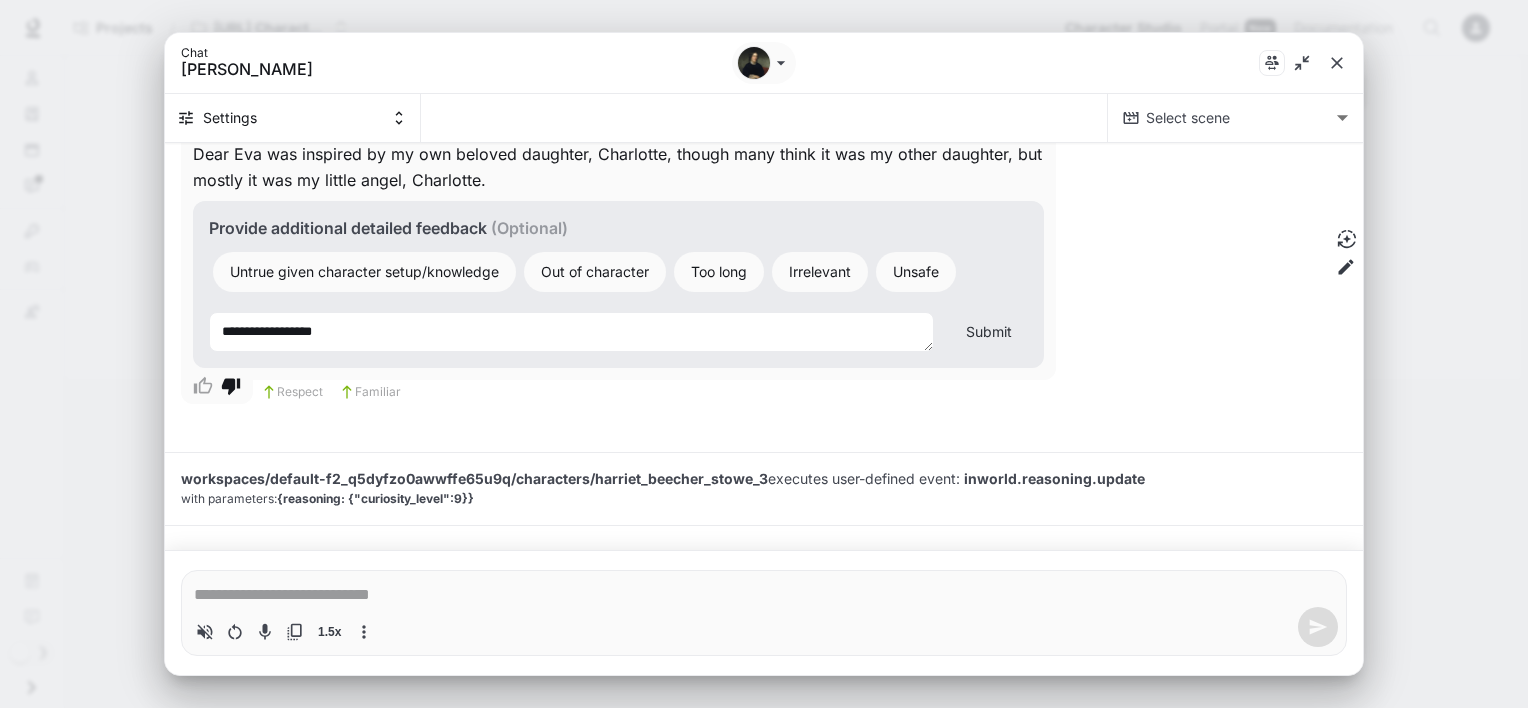 type on "**********" 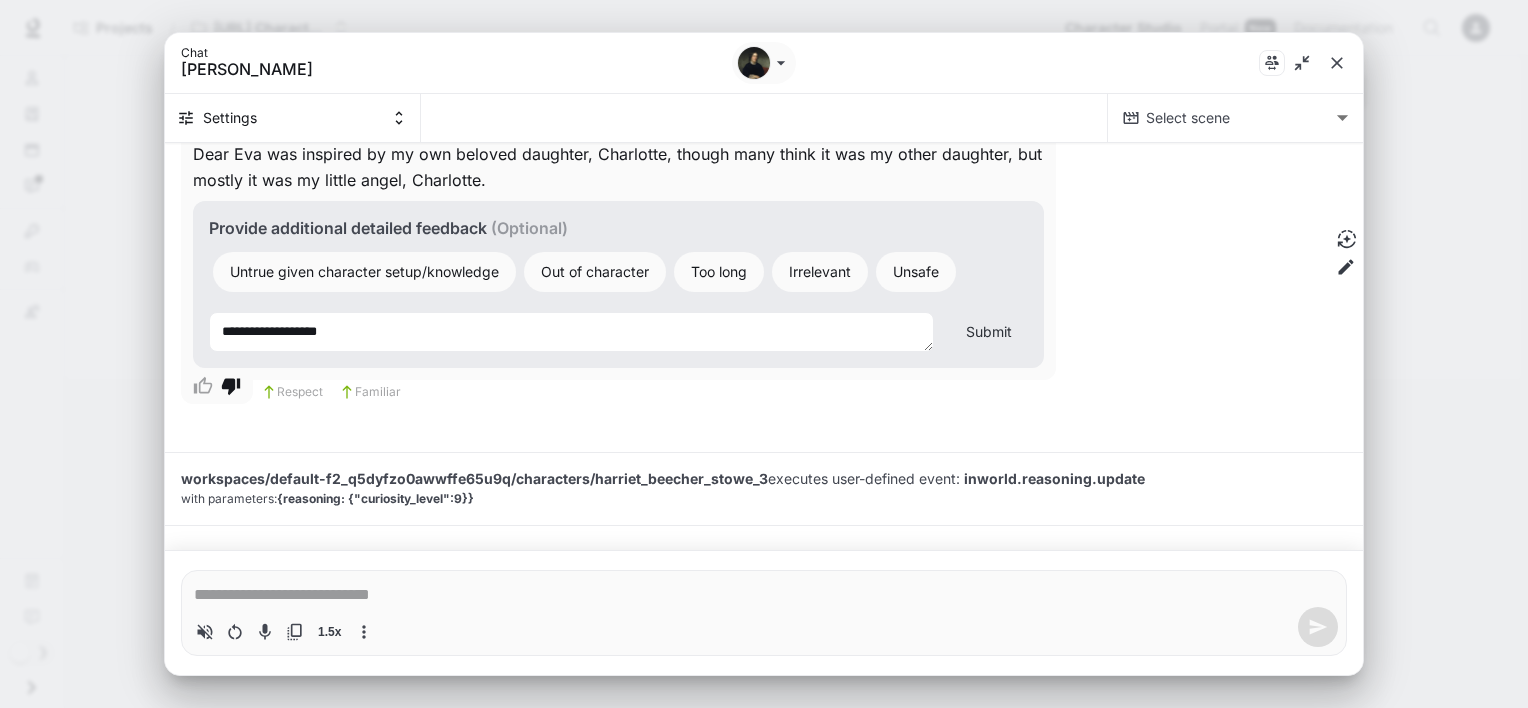 type on "**********" 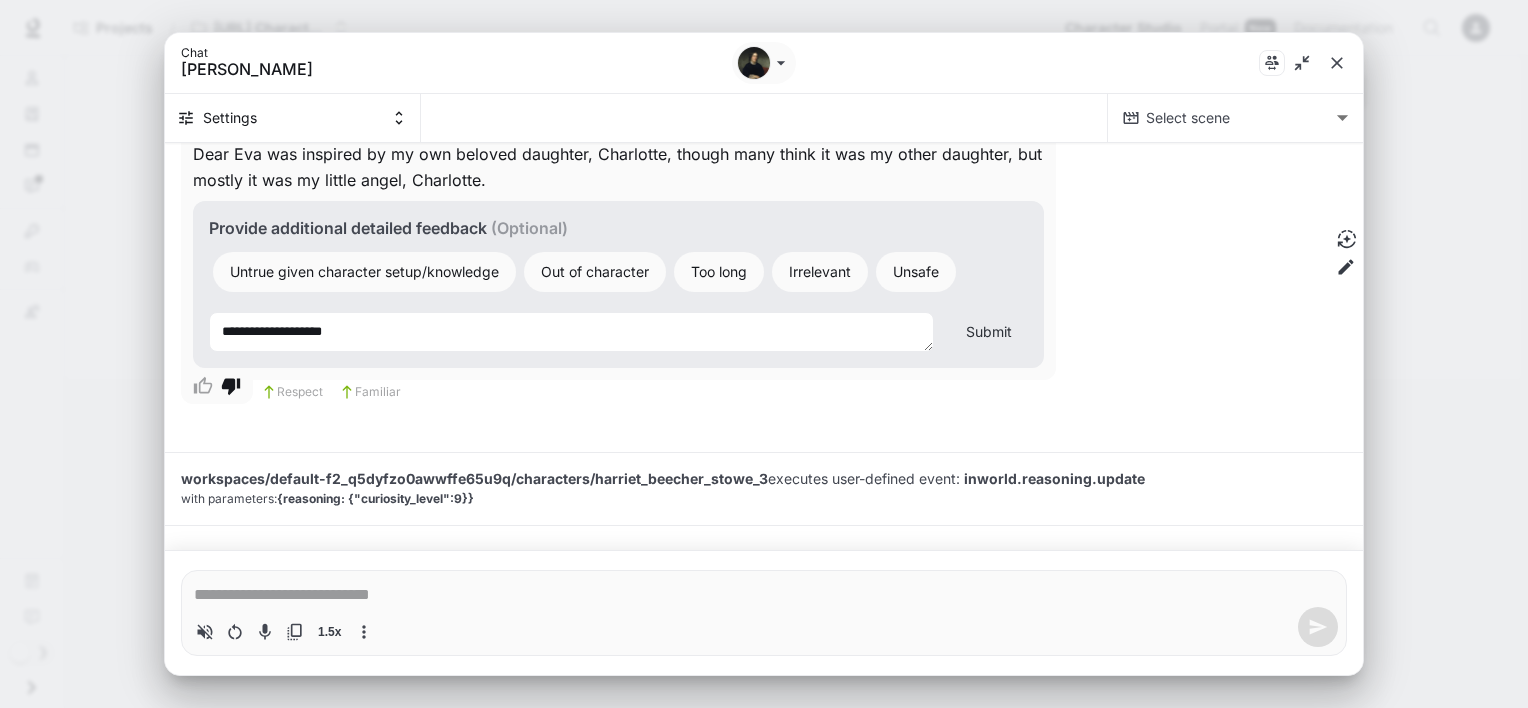 type on "**********" 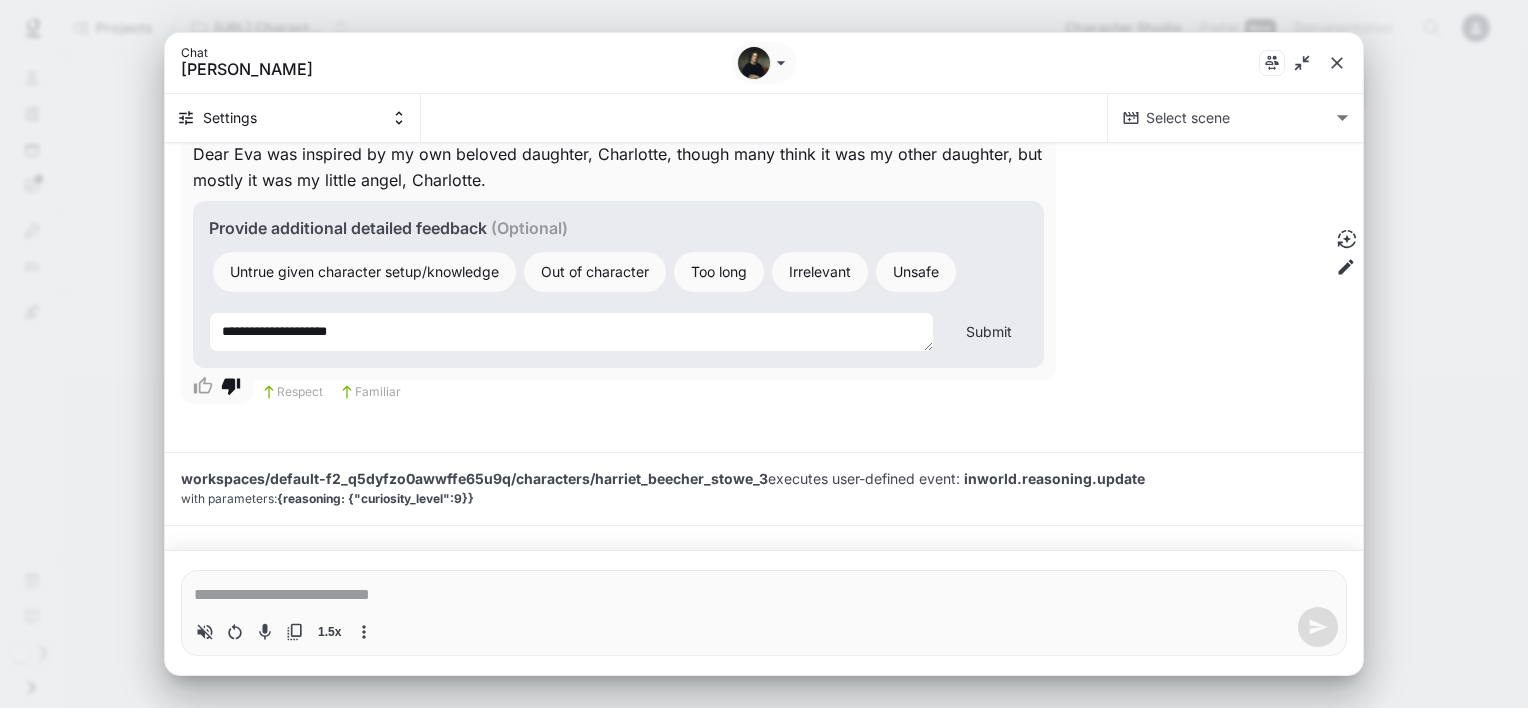 type on "*" 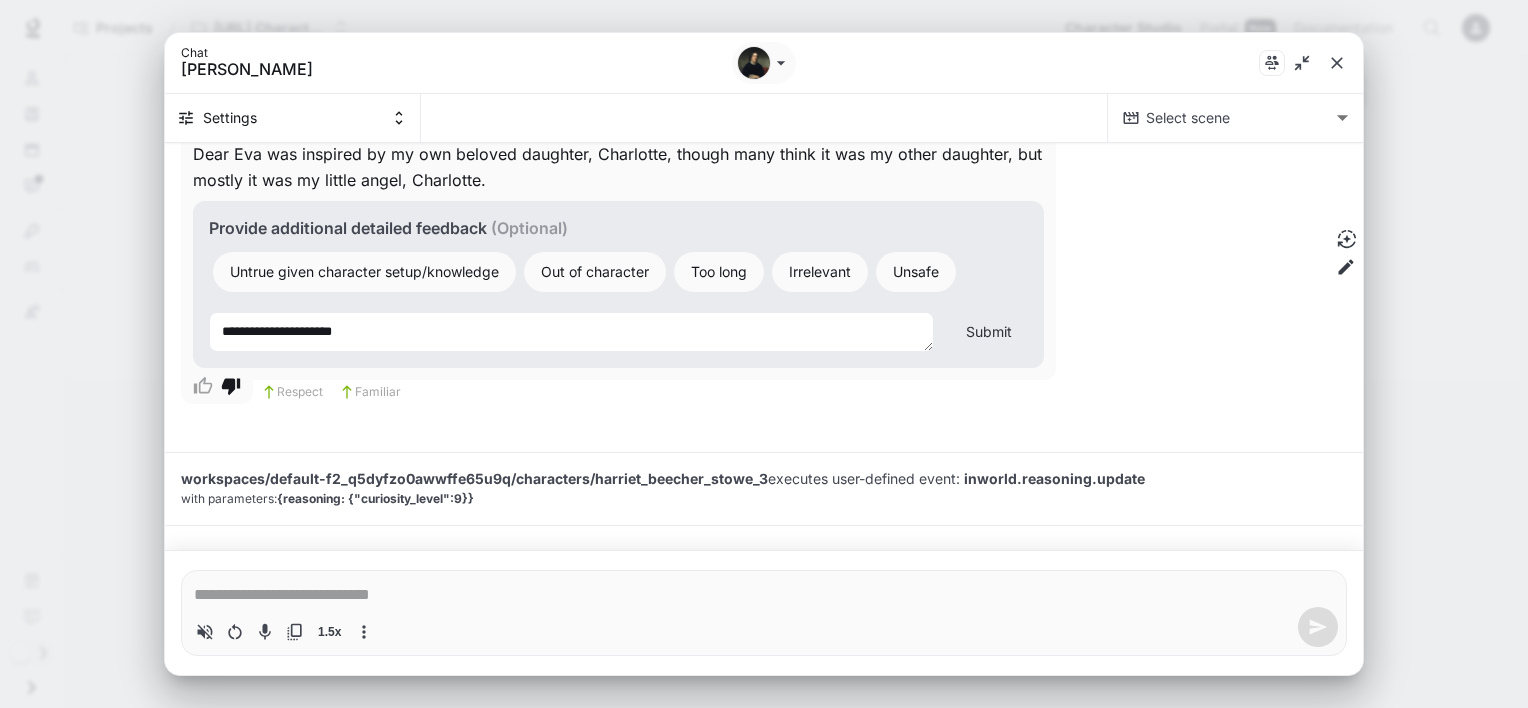 type on "**********" 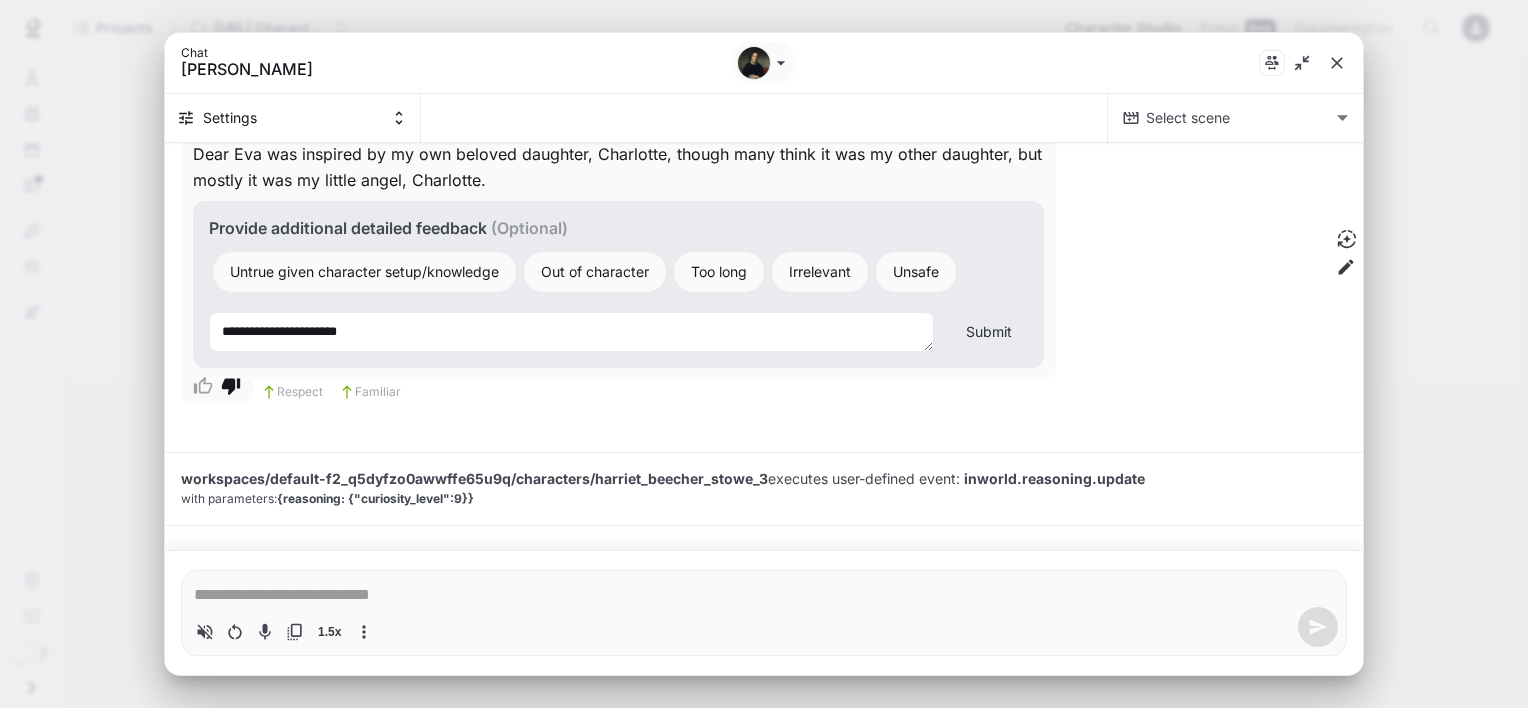 type on "**********" 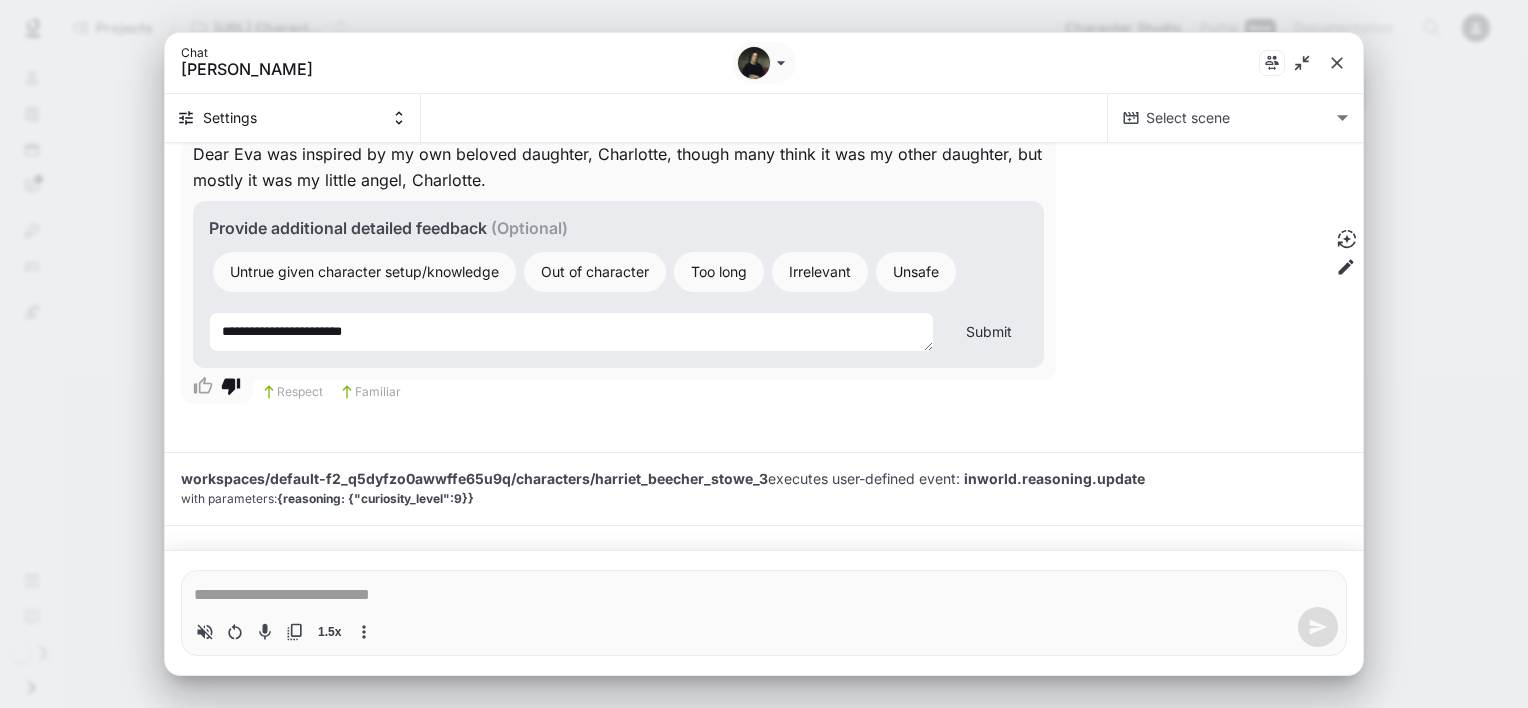type on "**********" 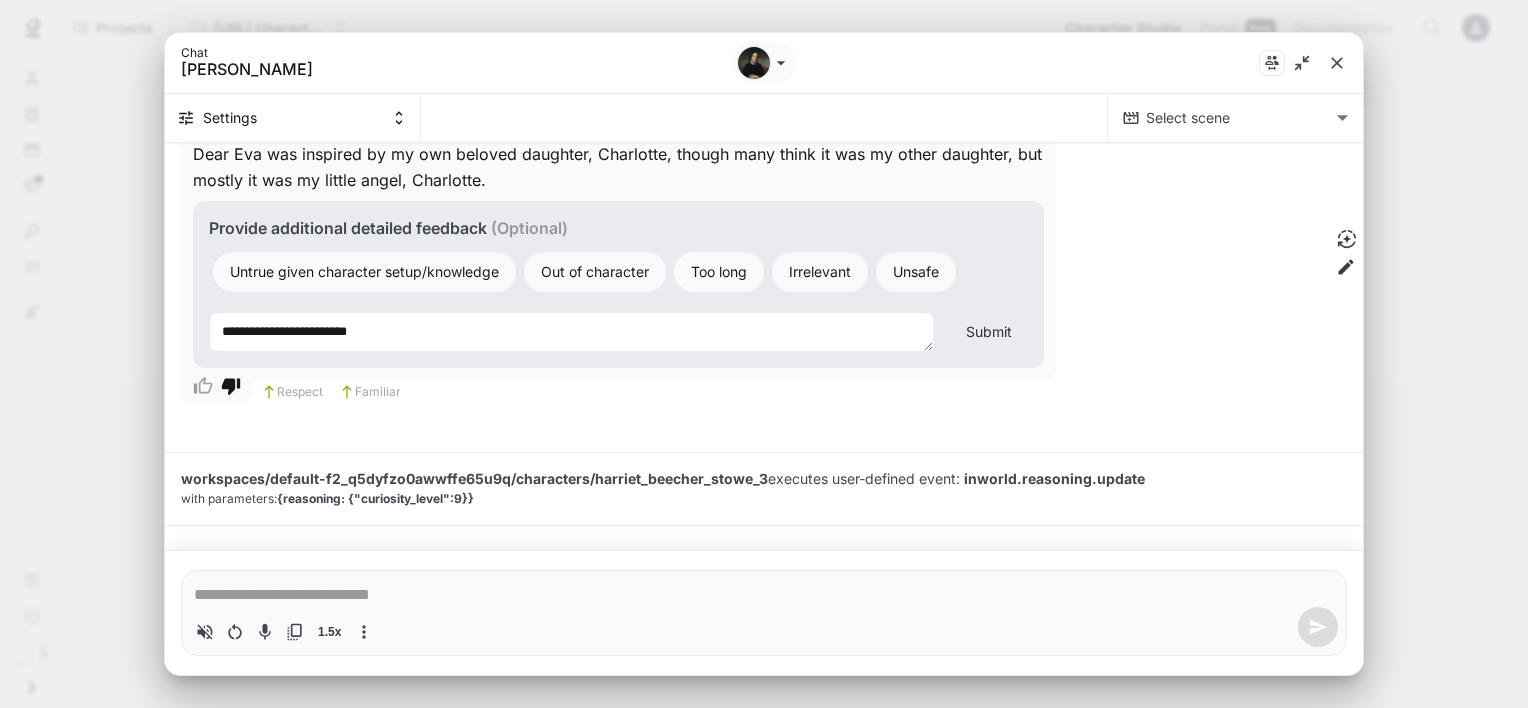 type on "**********" 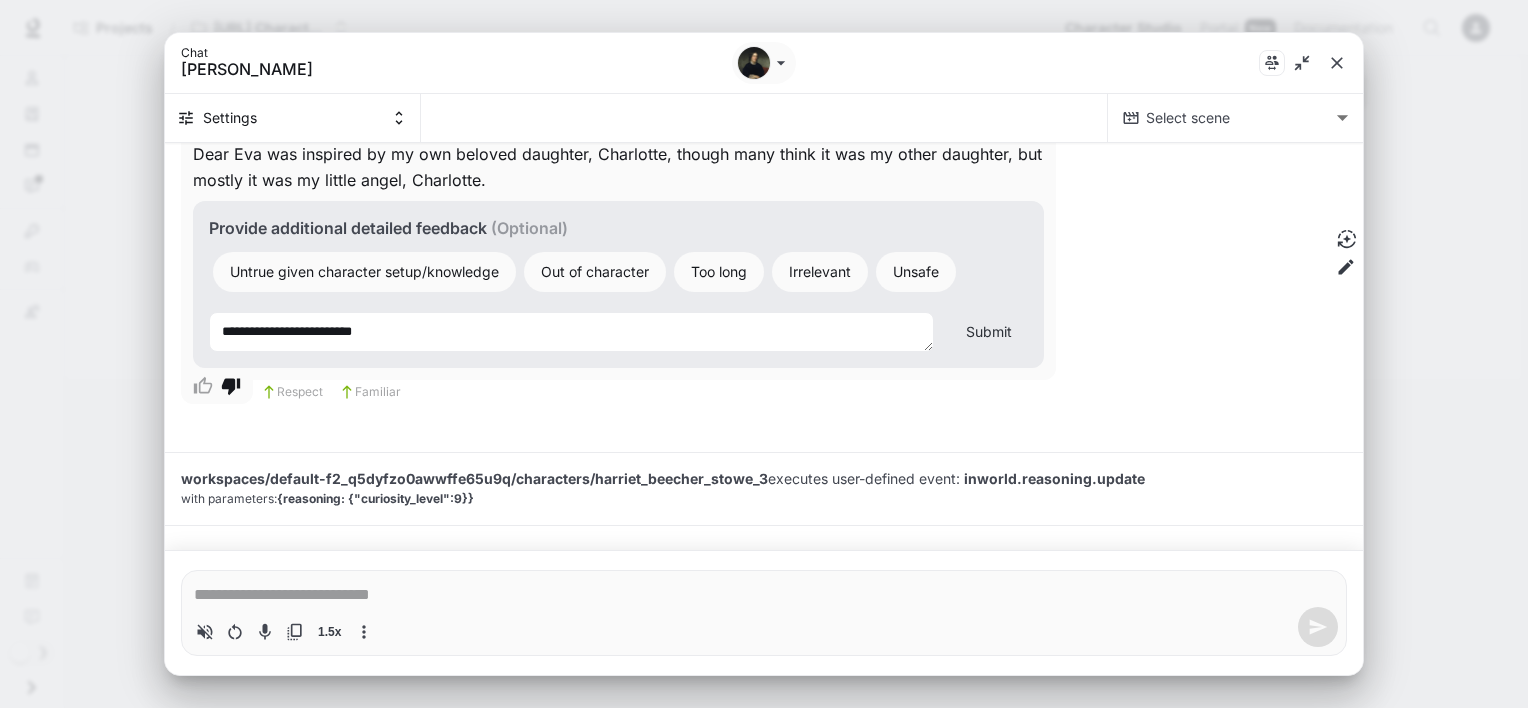 type on "**********" 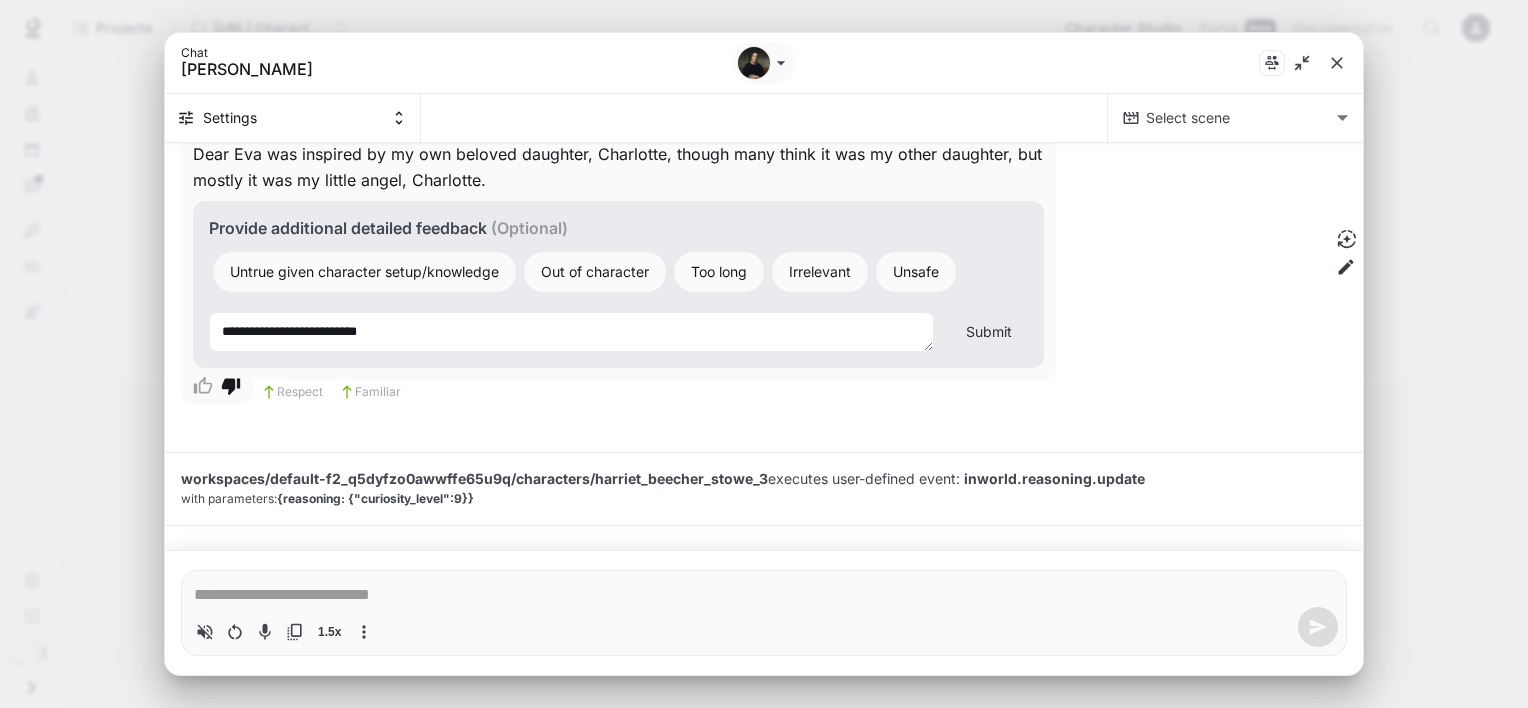 type on "**********" 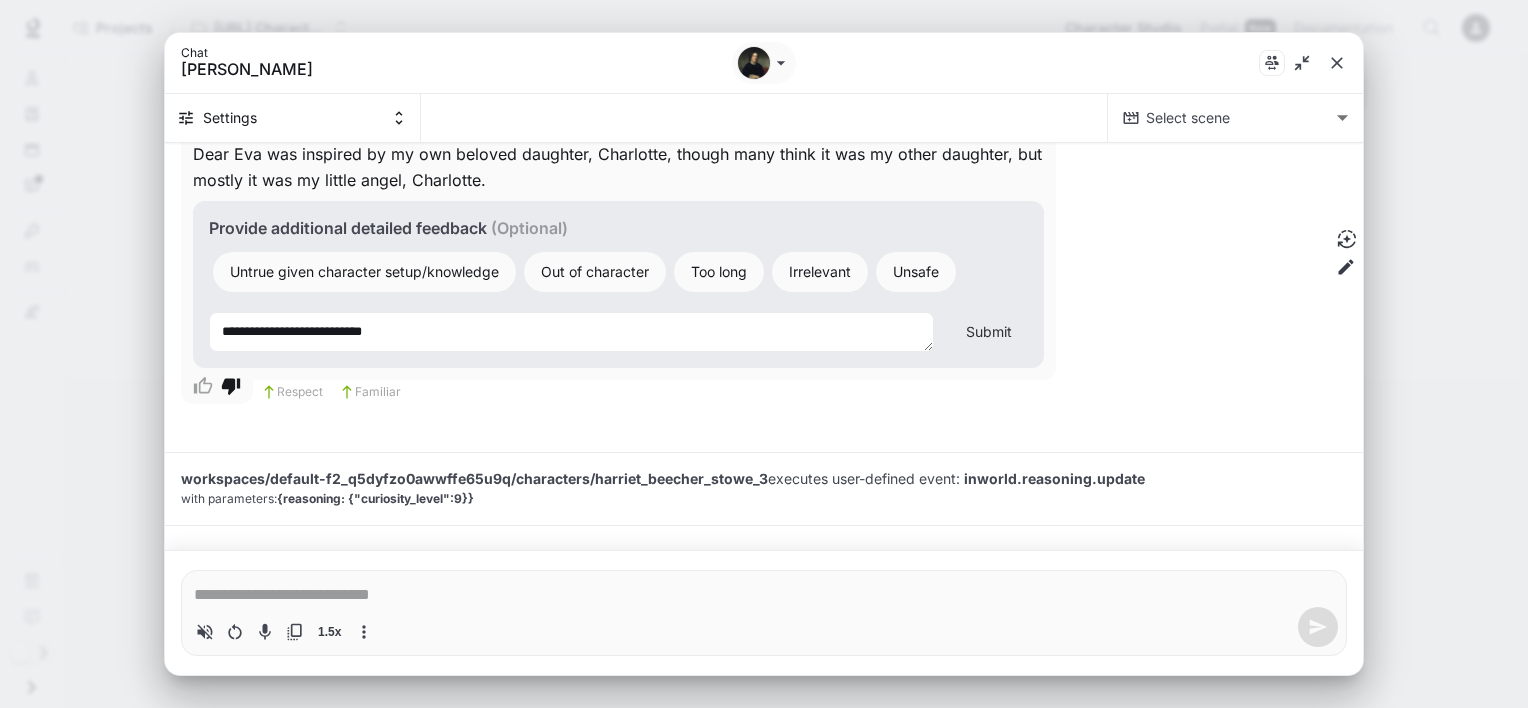 type on "**********" 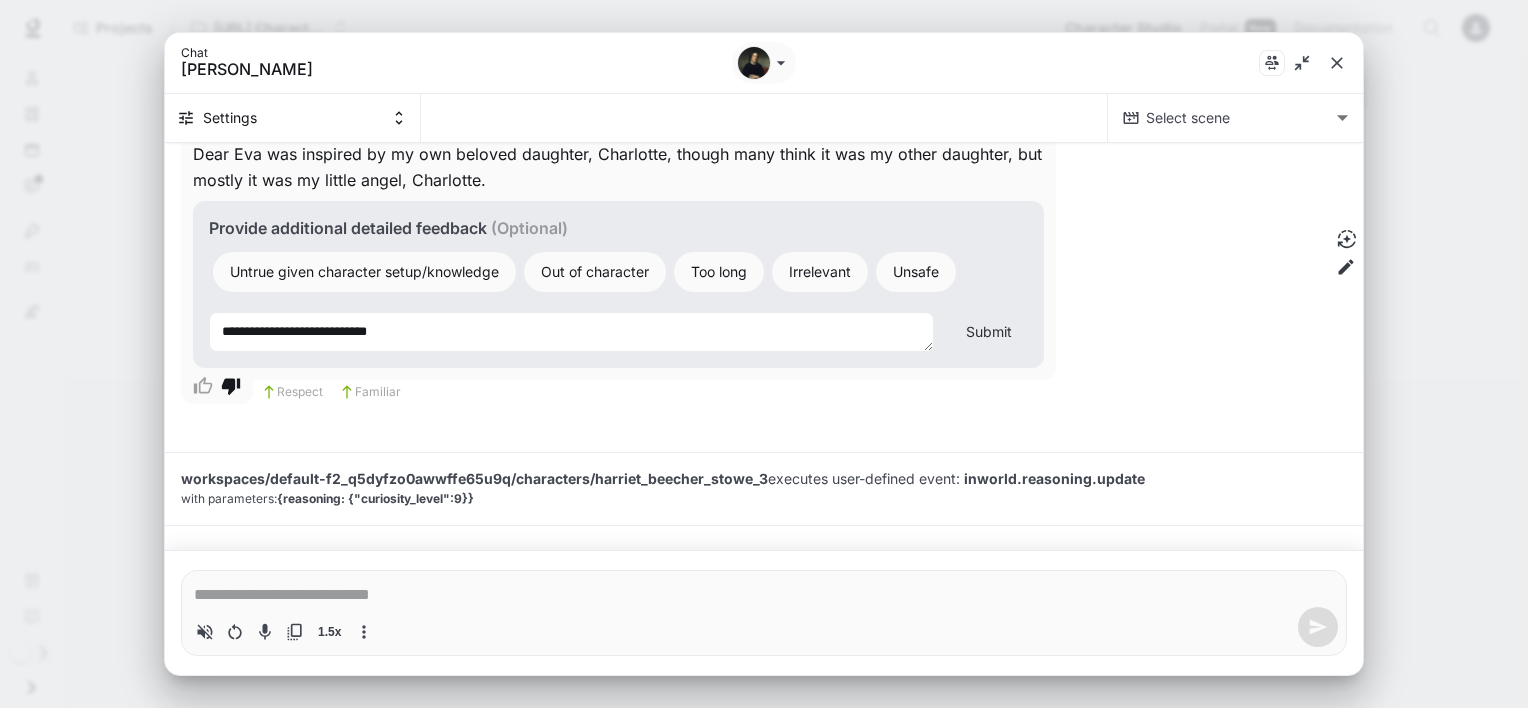 type on "**********" 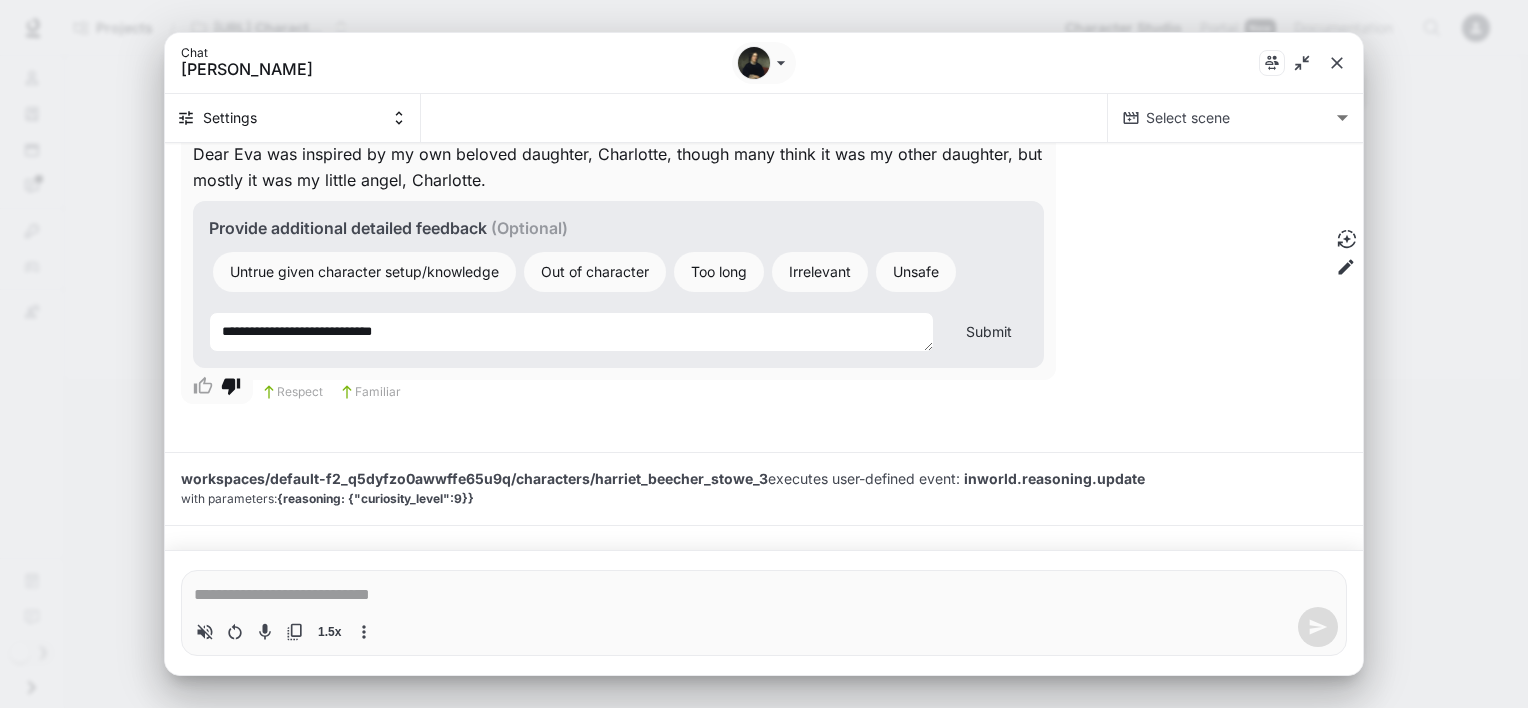 type on "**********" 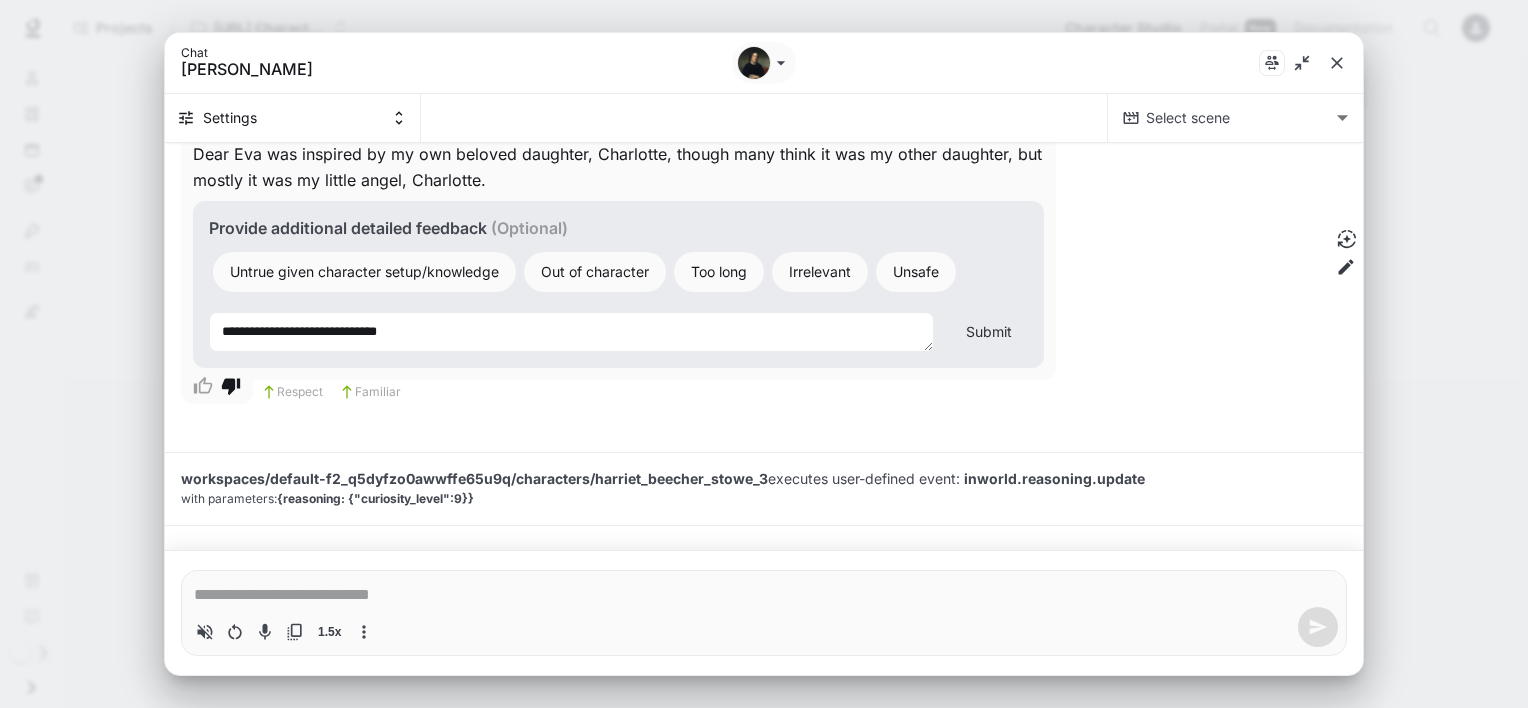 type on "**********" 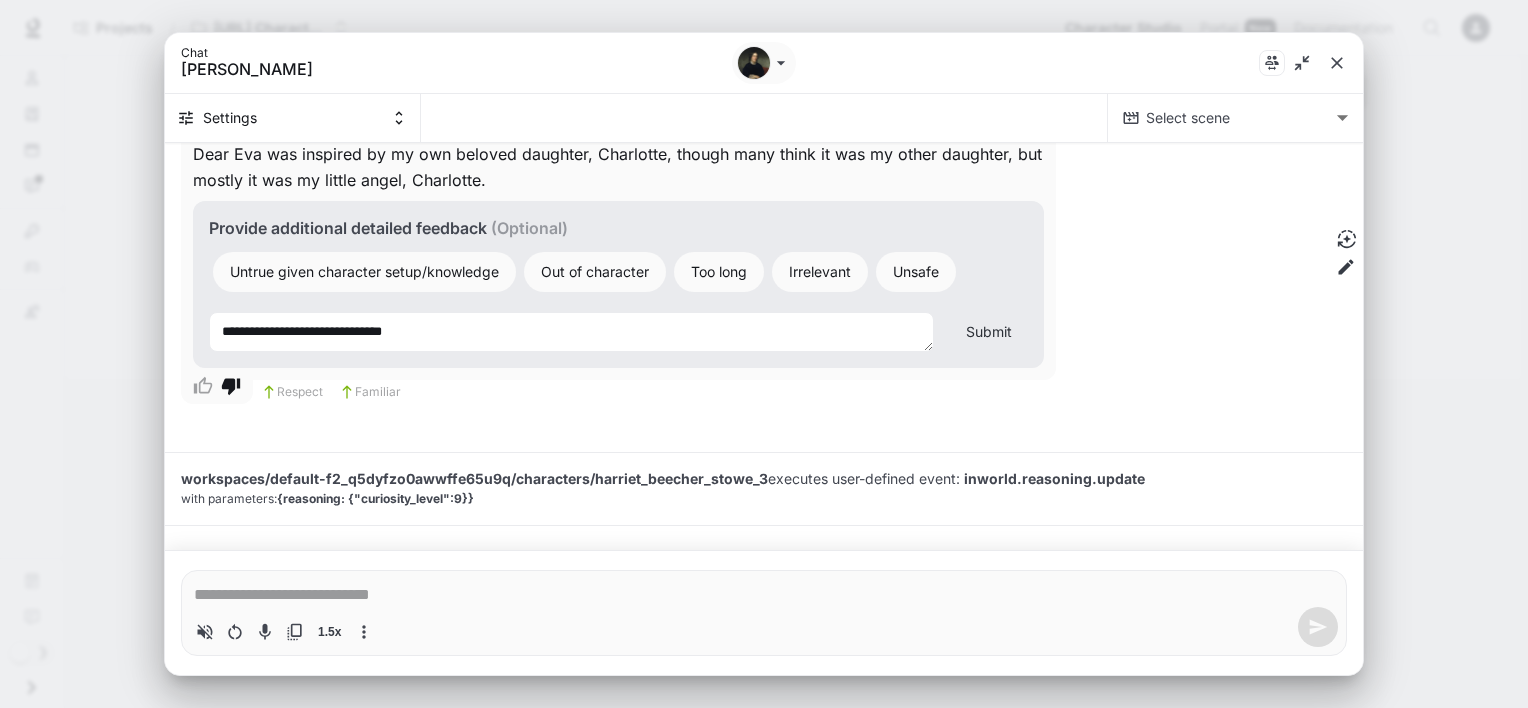 type on "*" 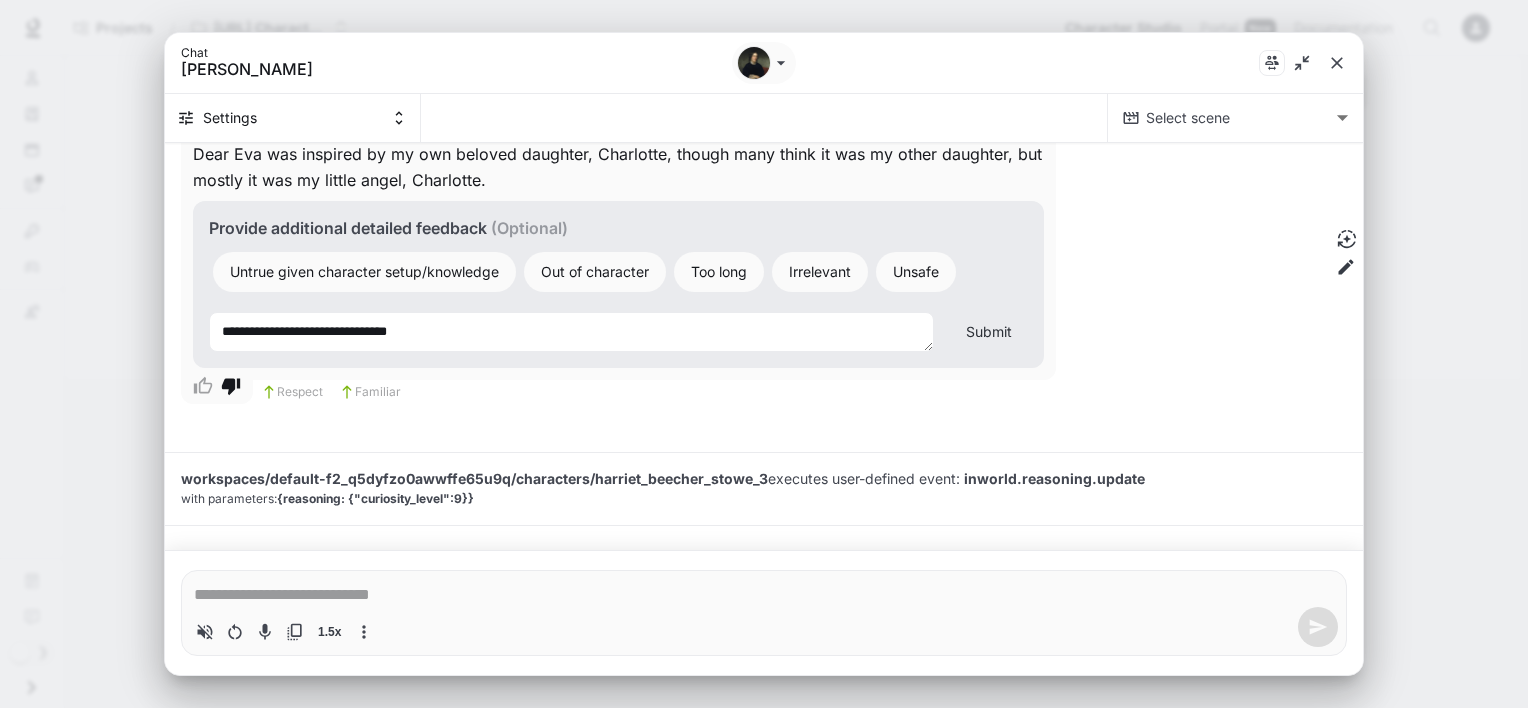 type on "**********" 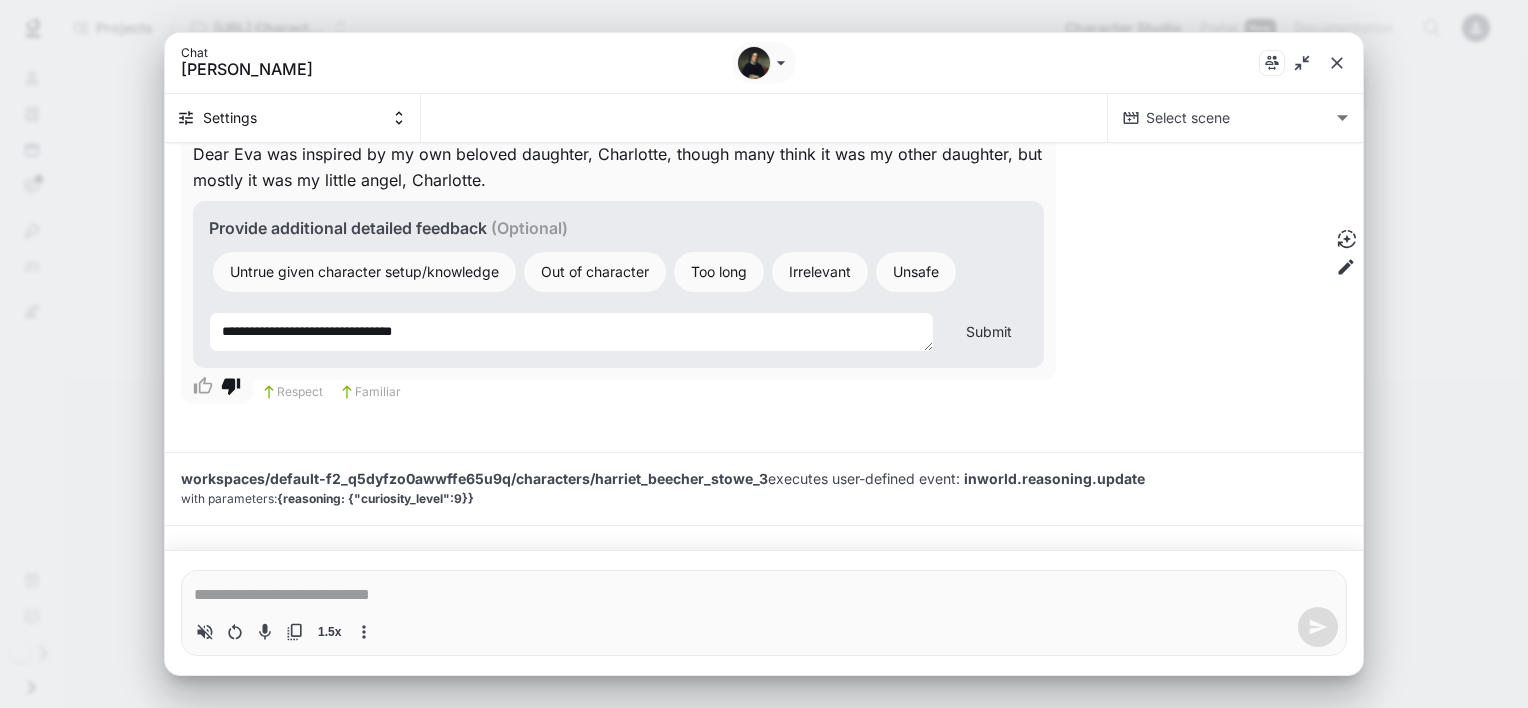 type on "**********" 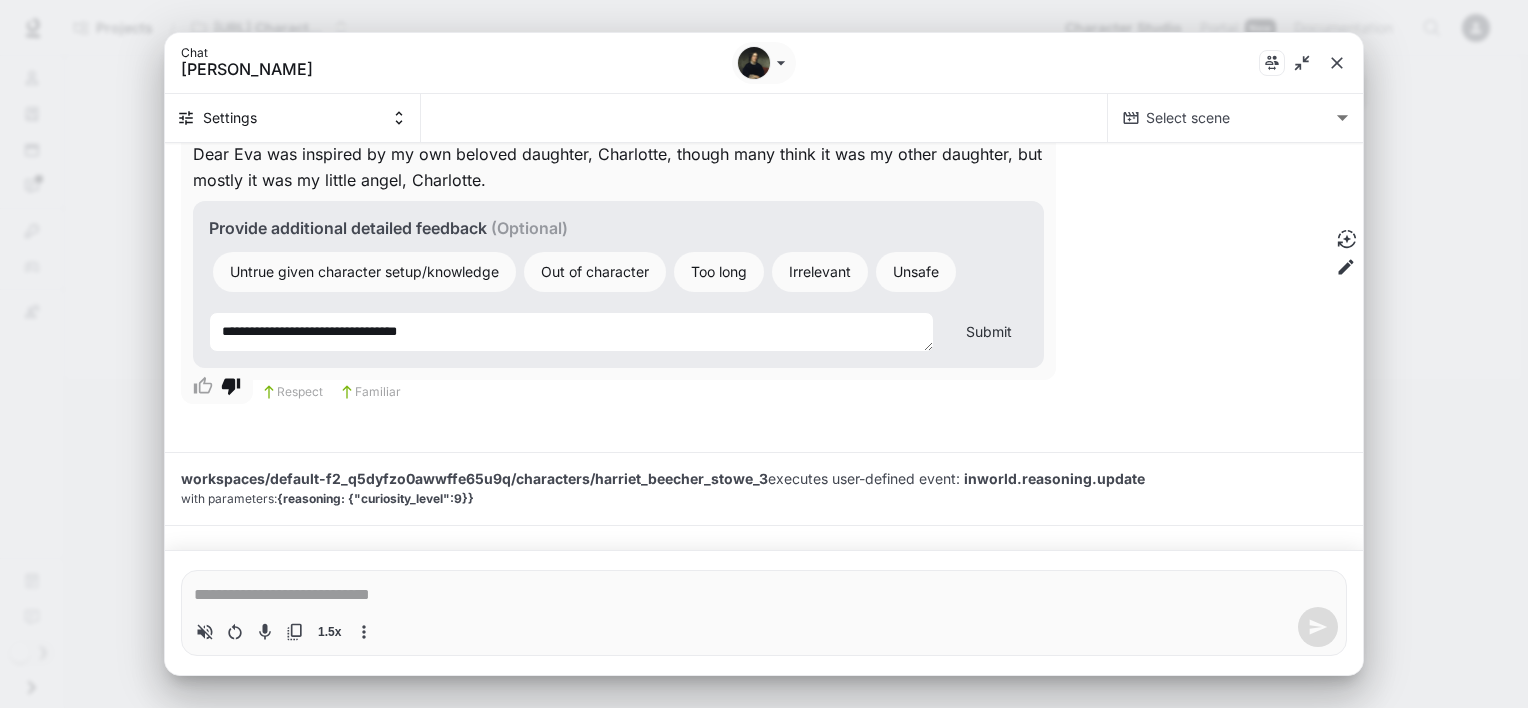 type on "**********" 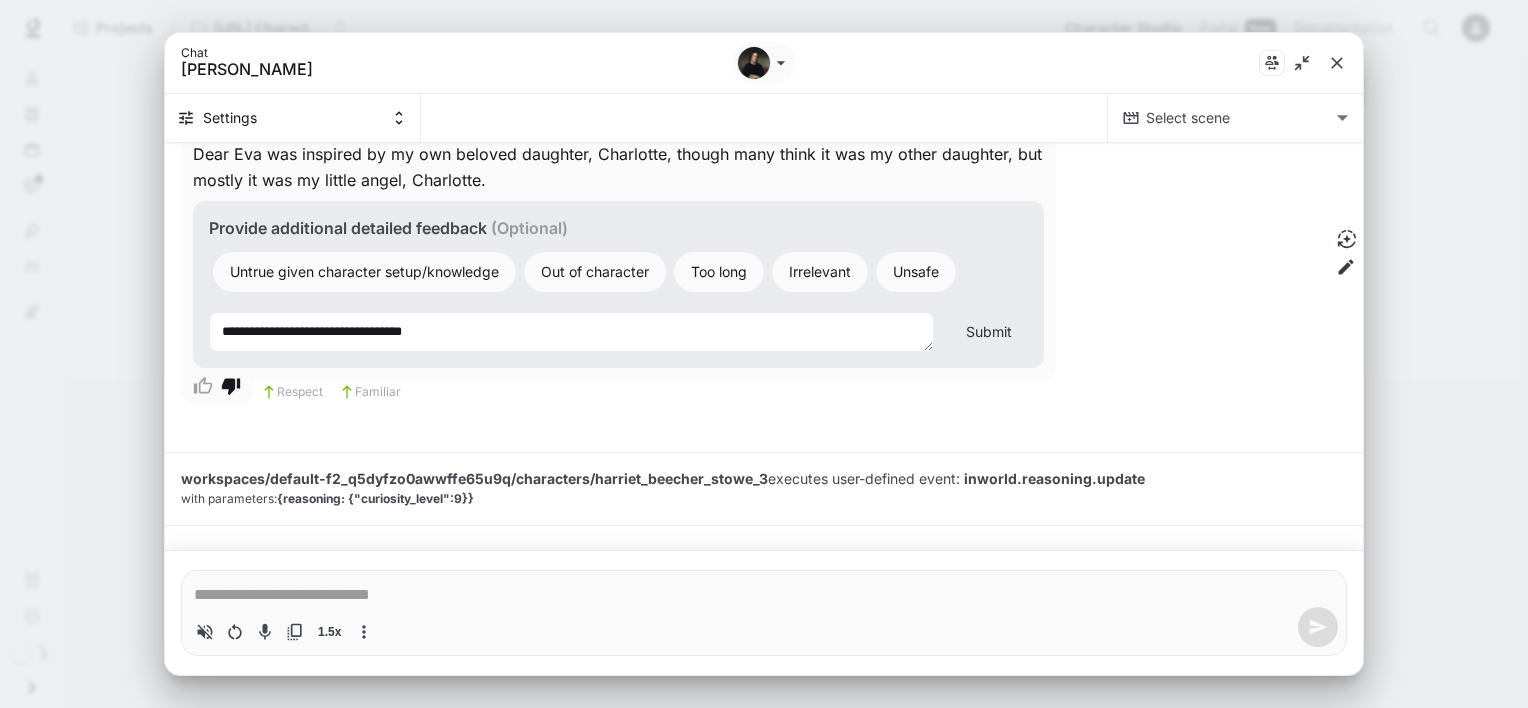 type on "**********" 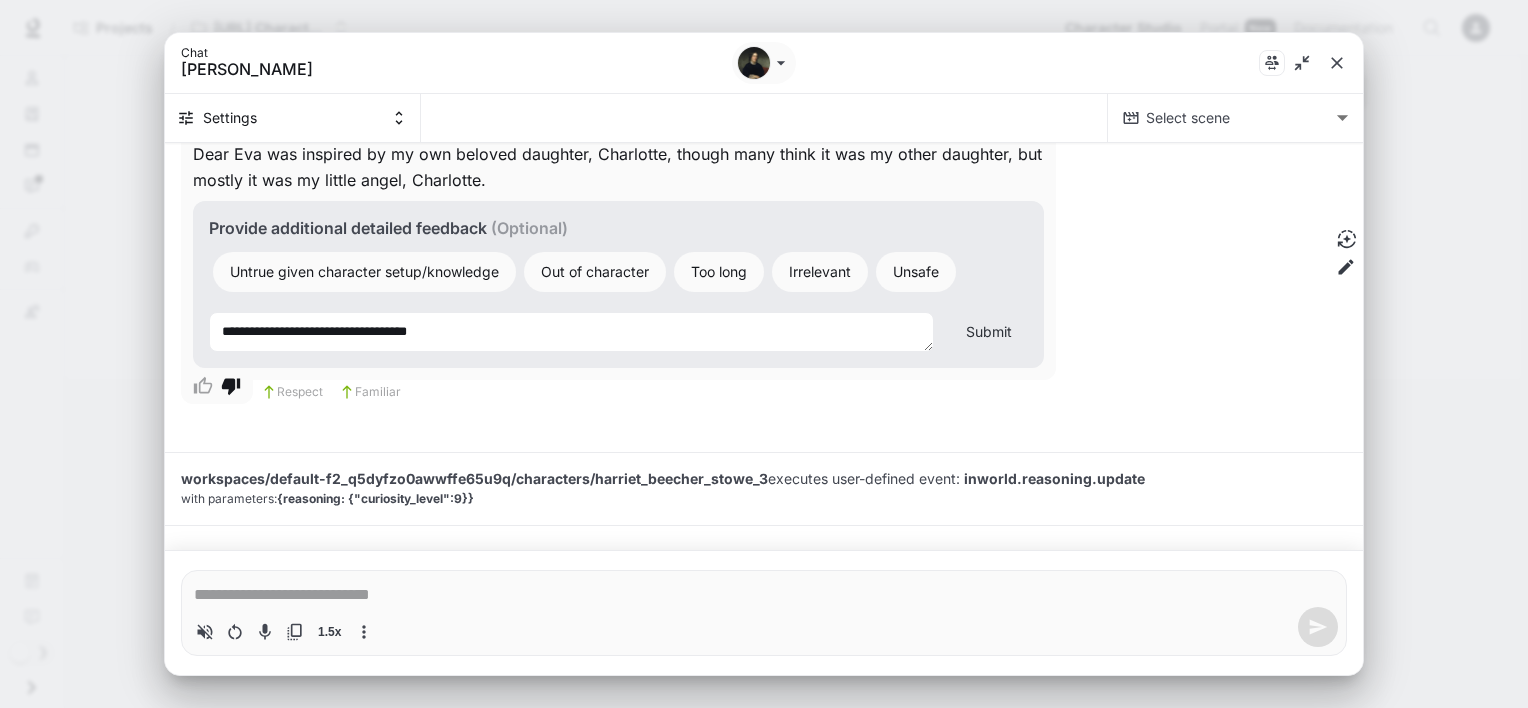 type on "*" 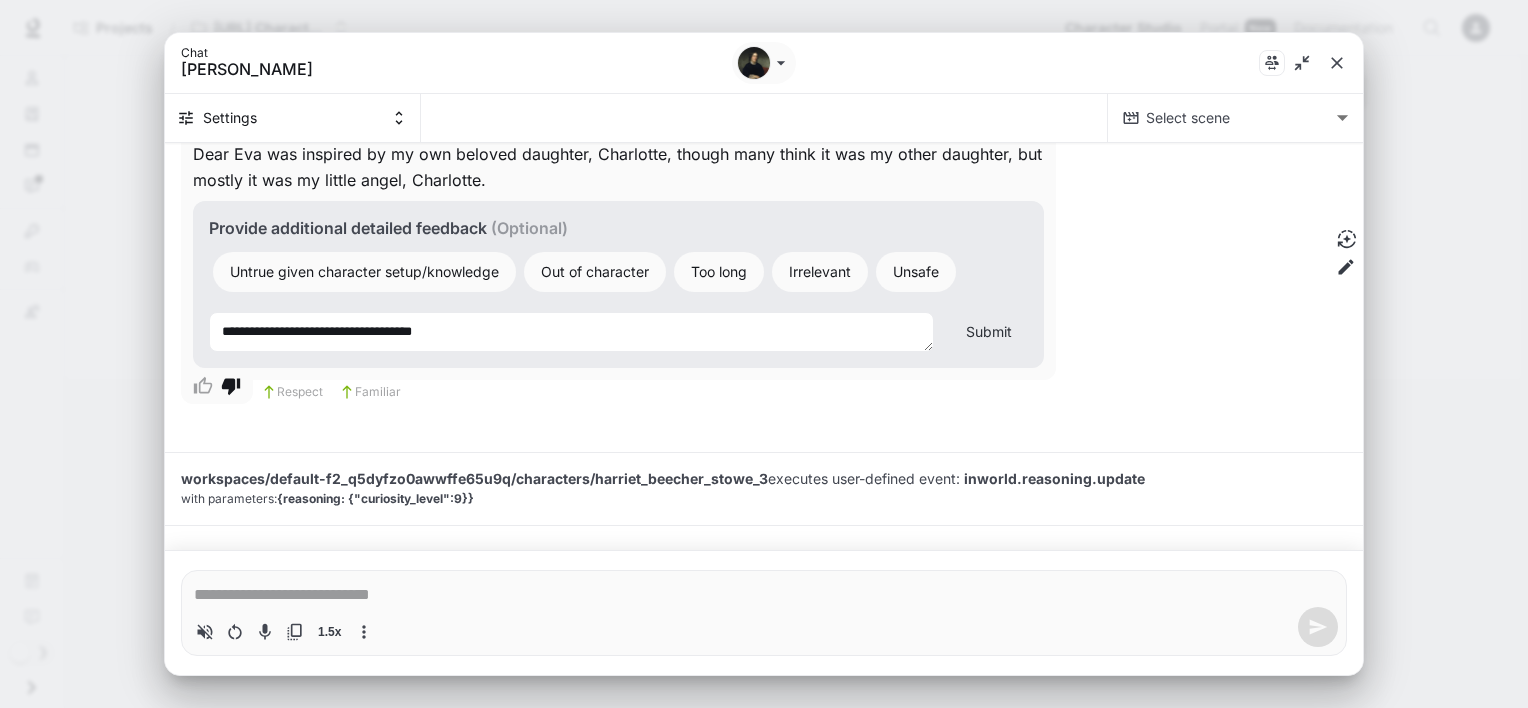 type on "*" 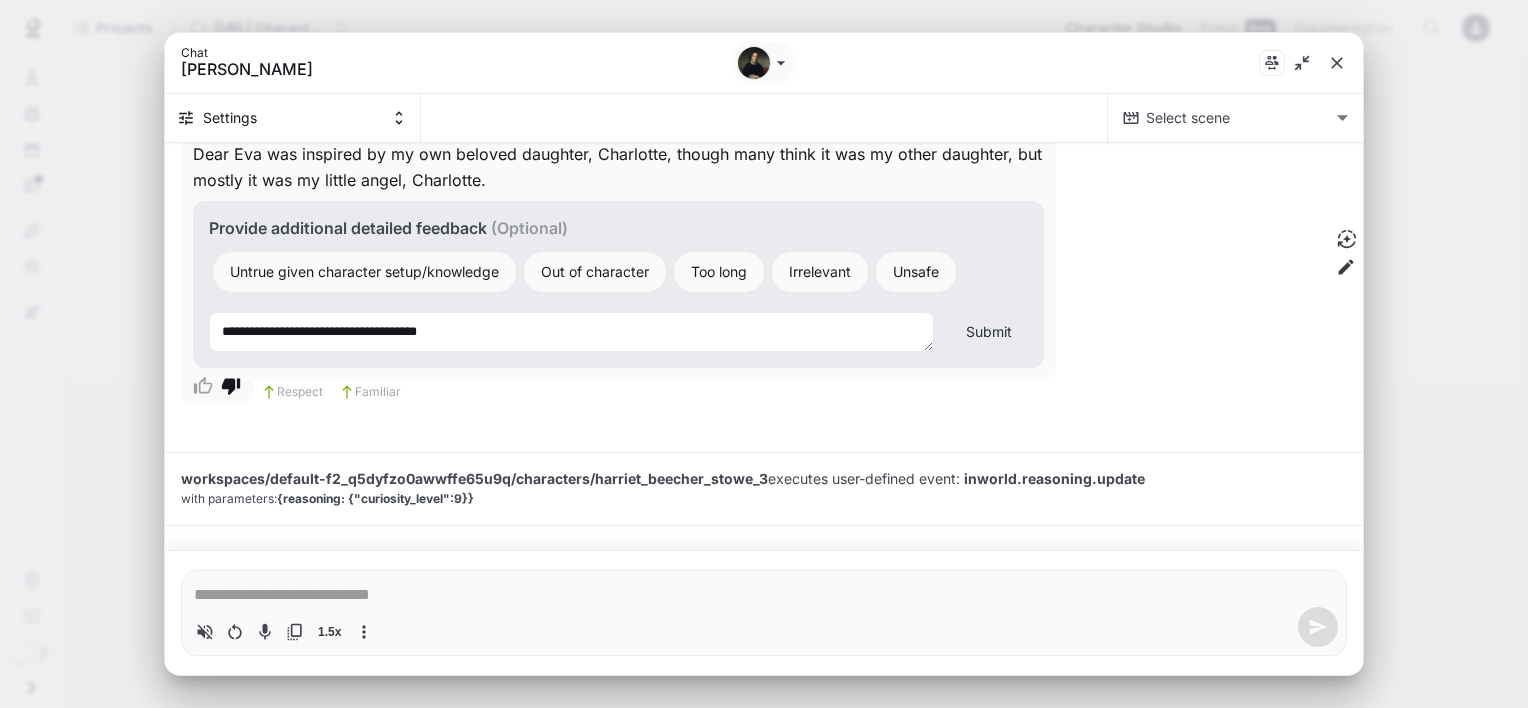 type on "**********" 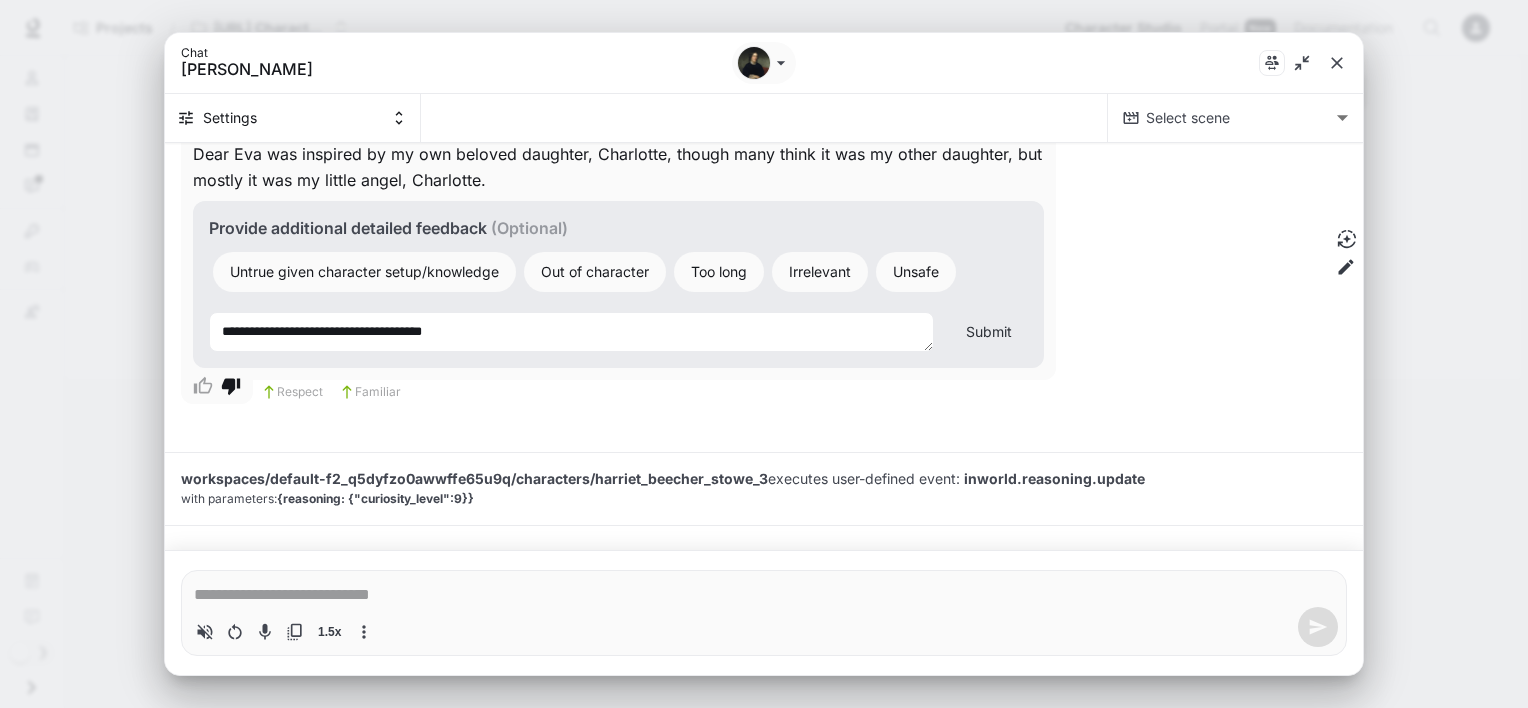 type on "*" 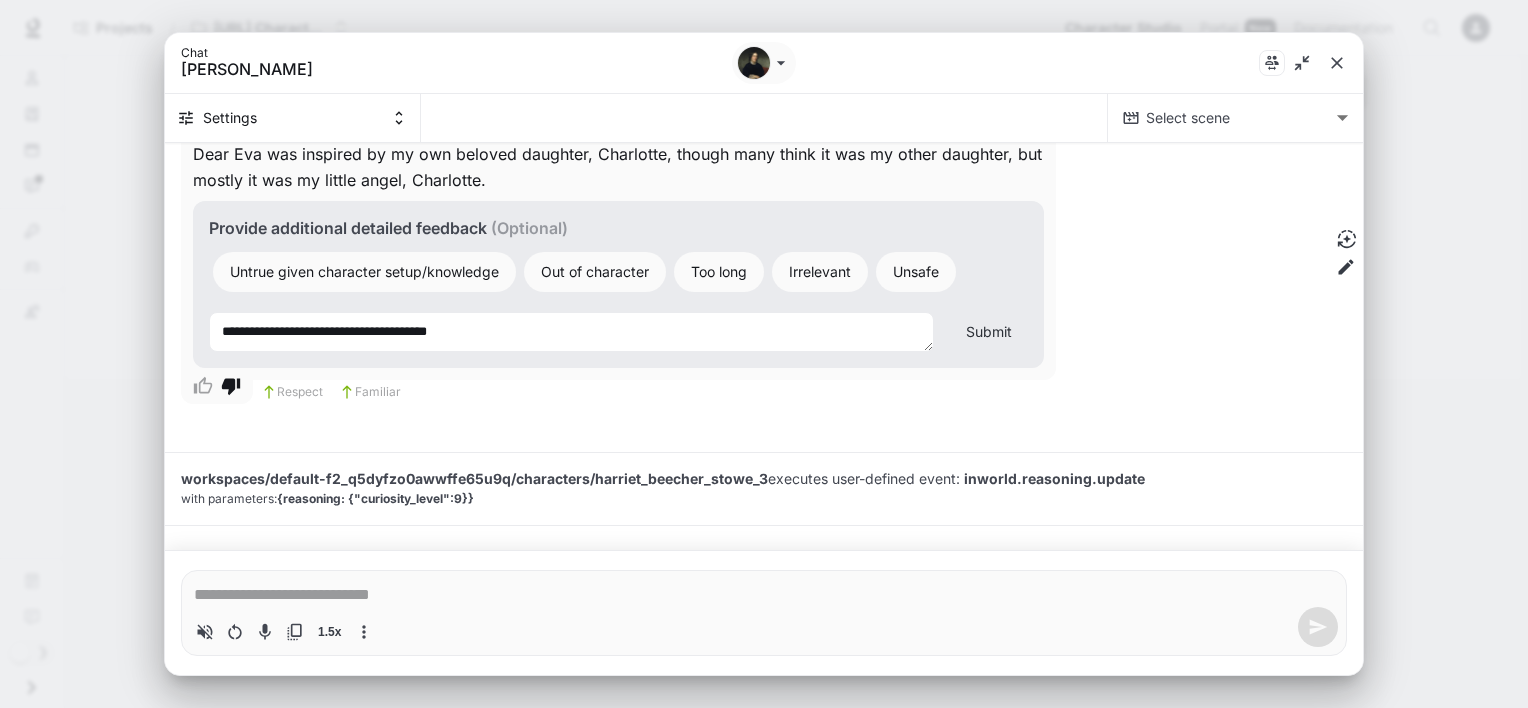 type on "**********" 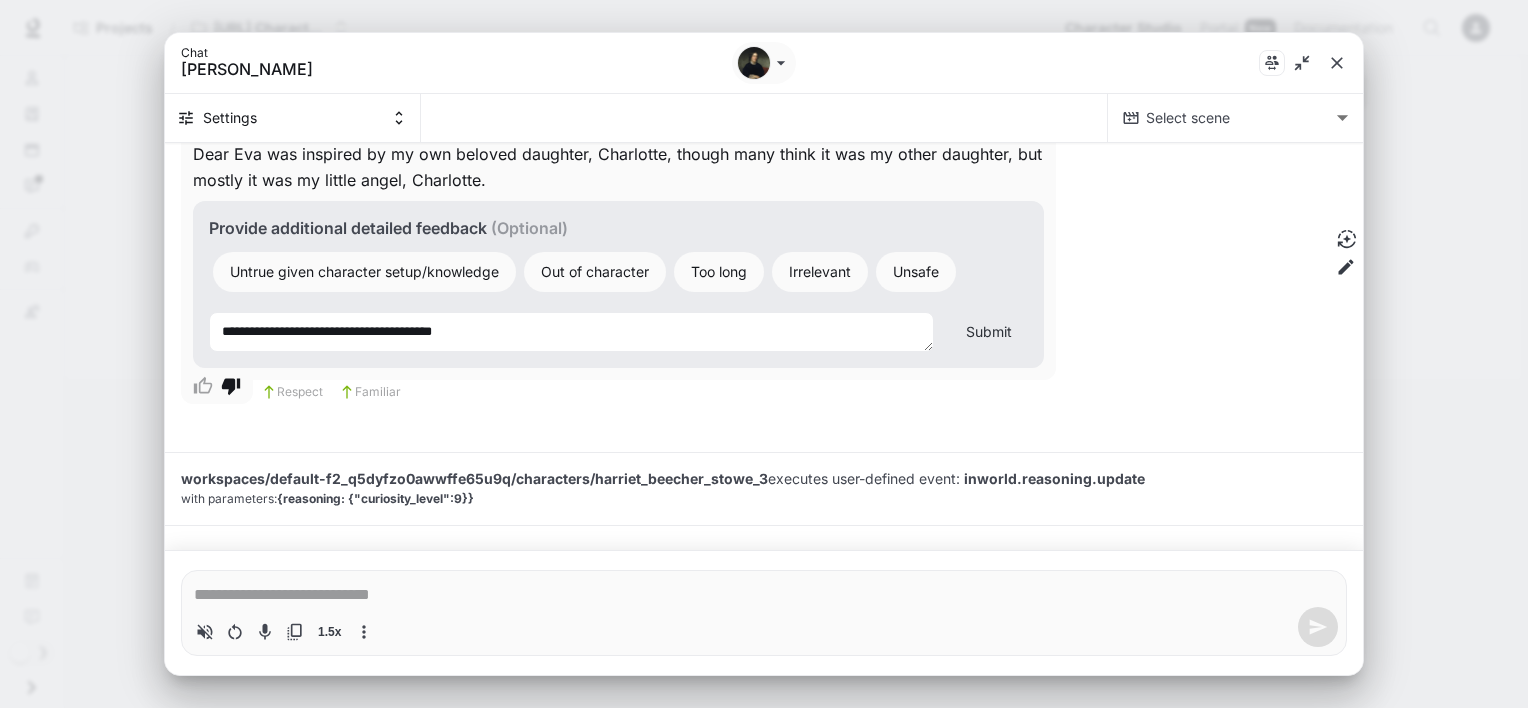 type on "**********" 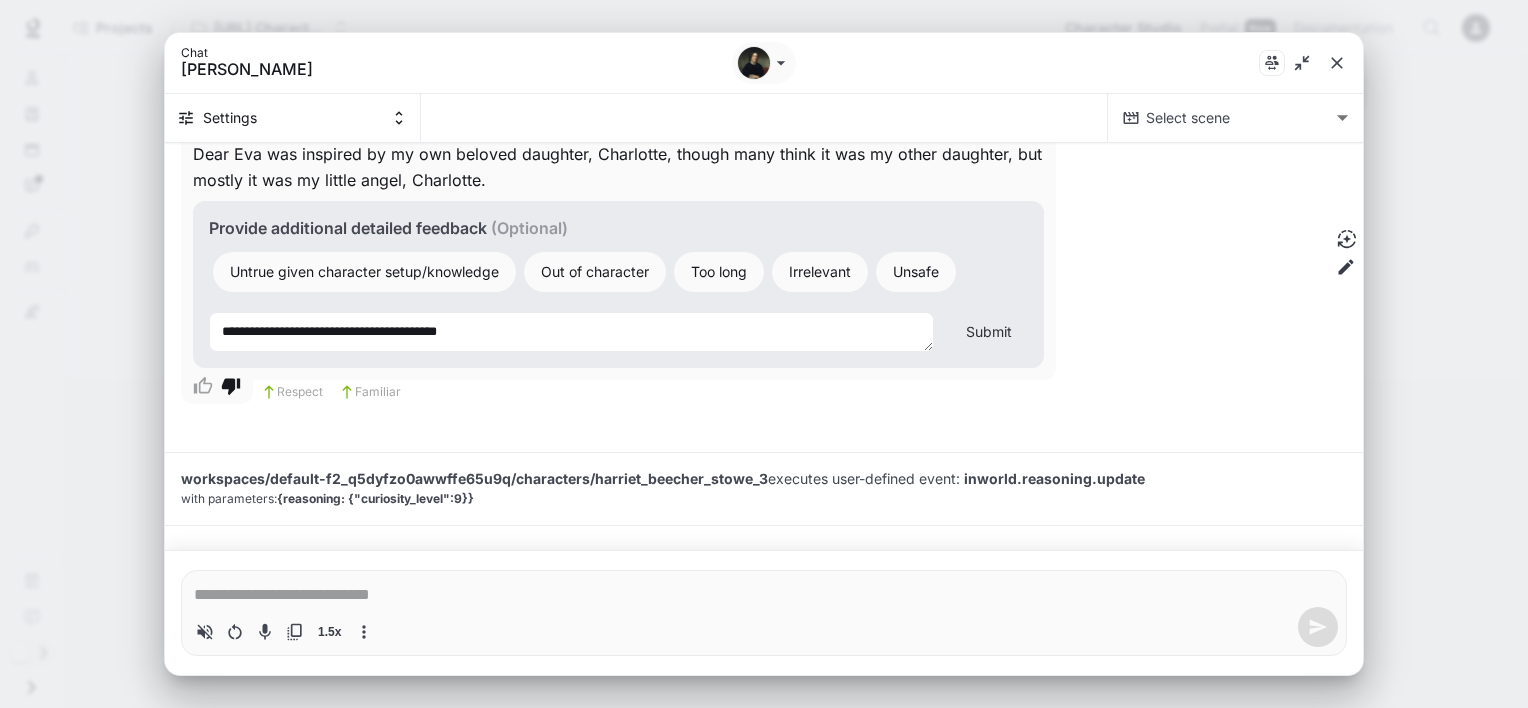 type on "**********" 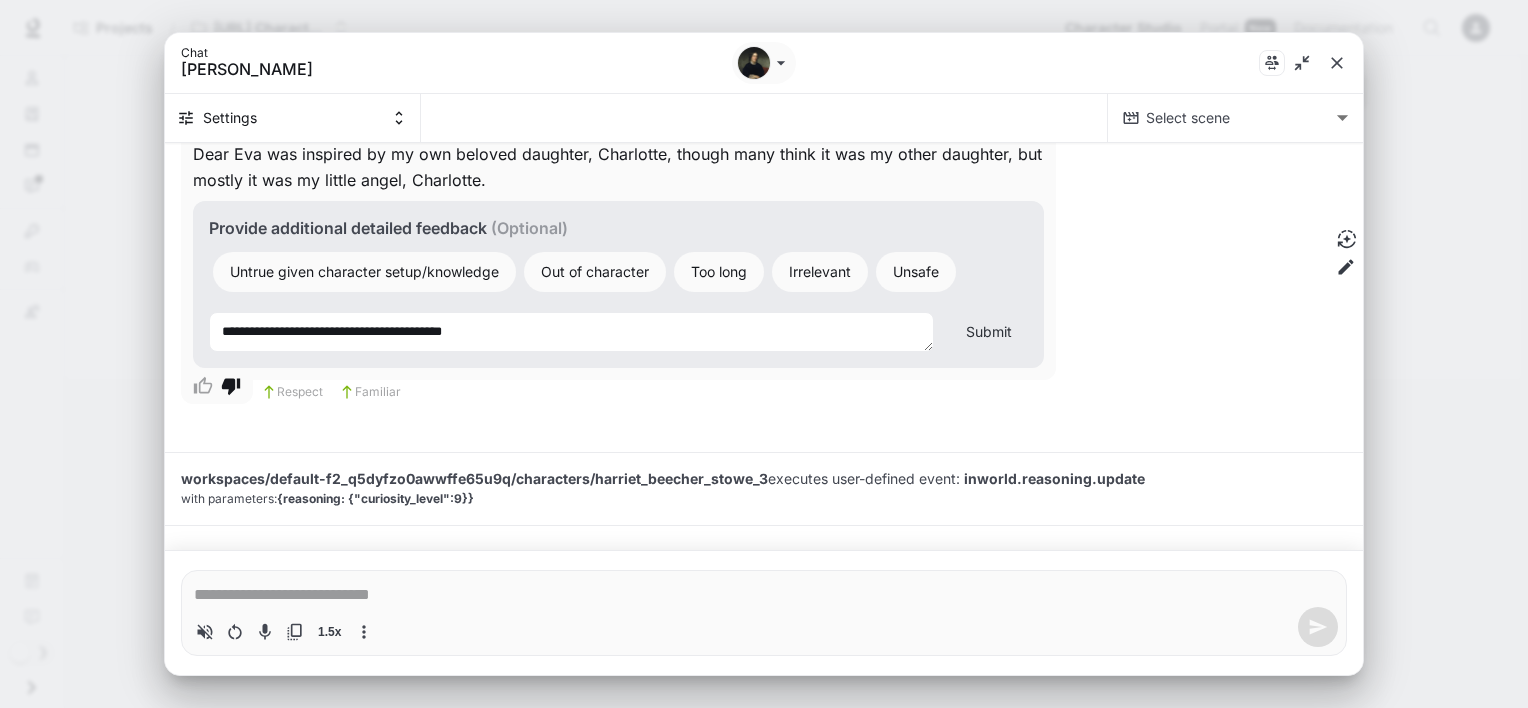 type on "**********" 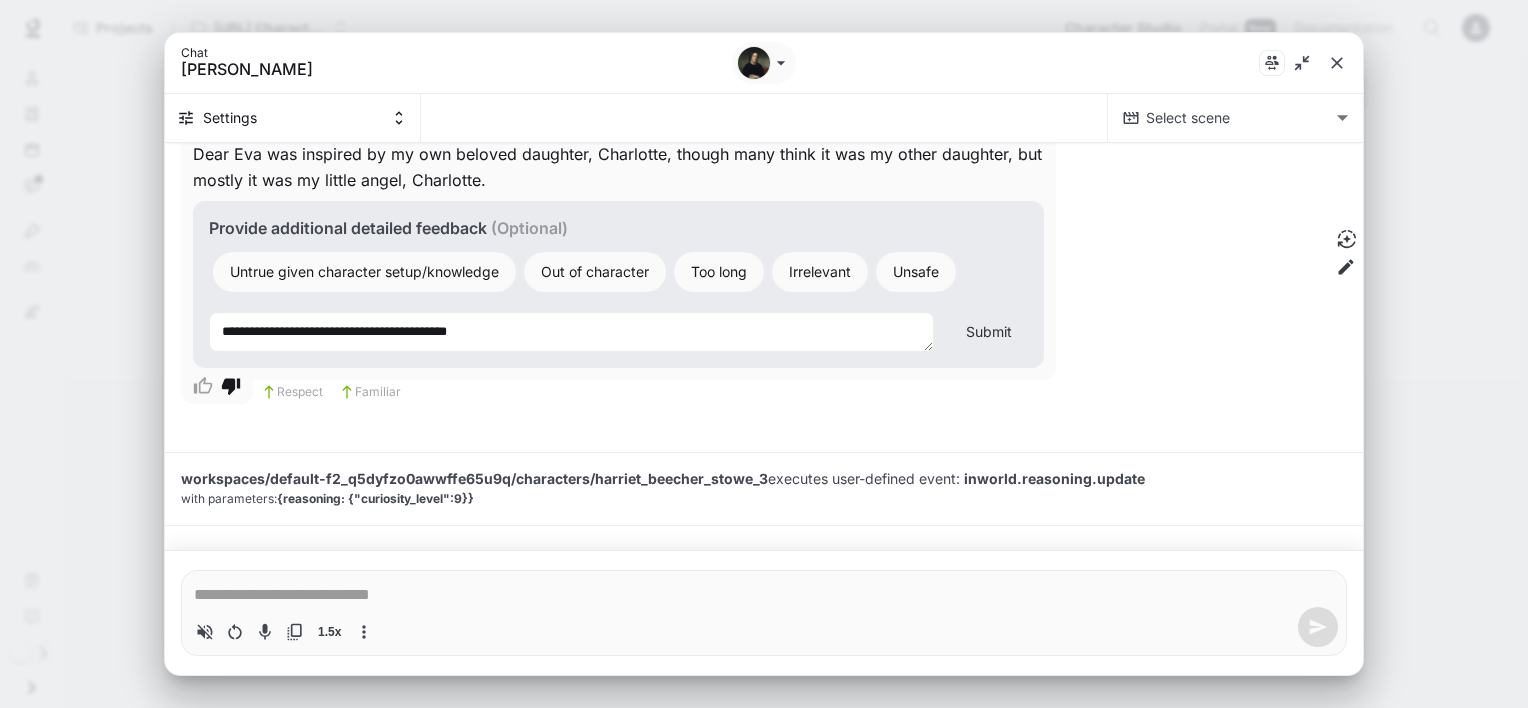 type on "**********" 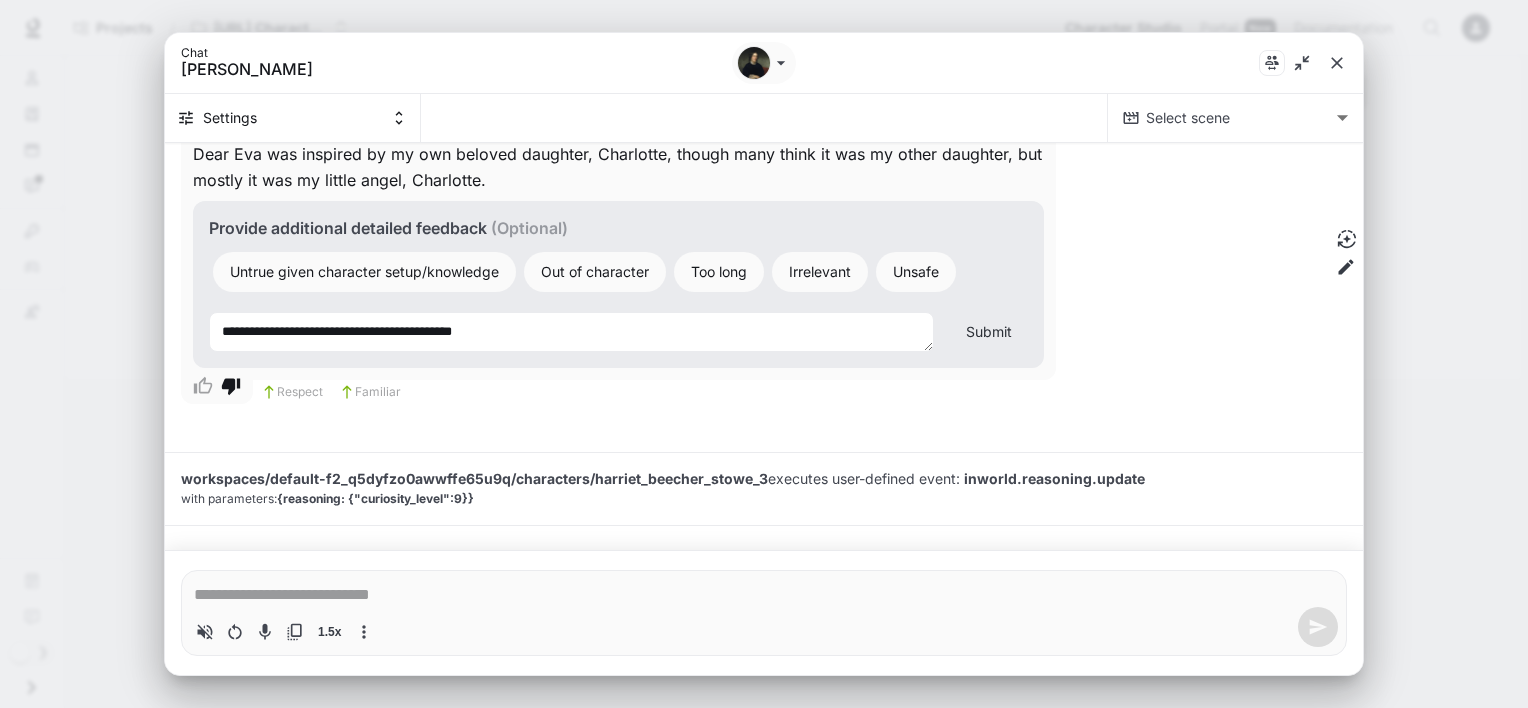 type on "*" 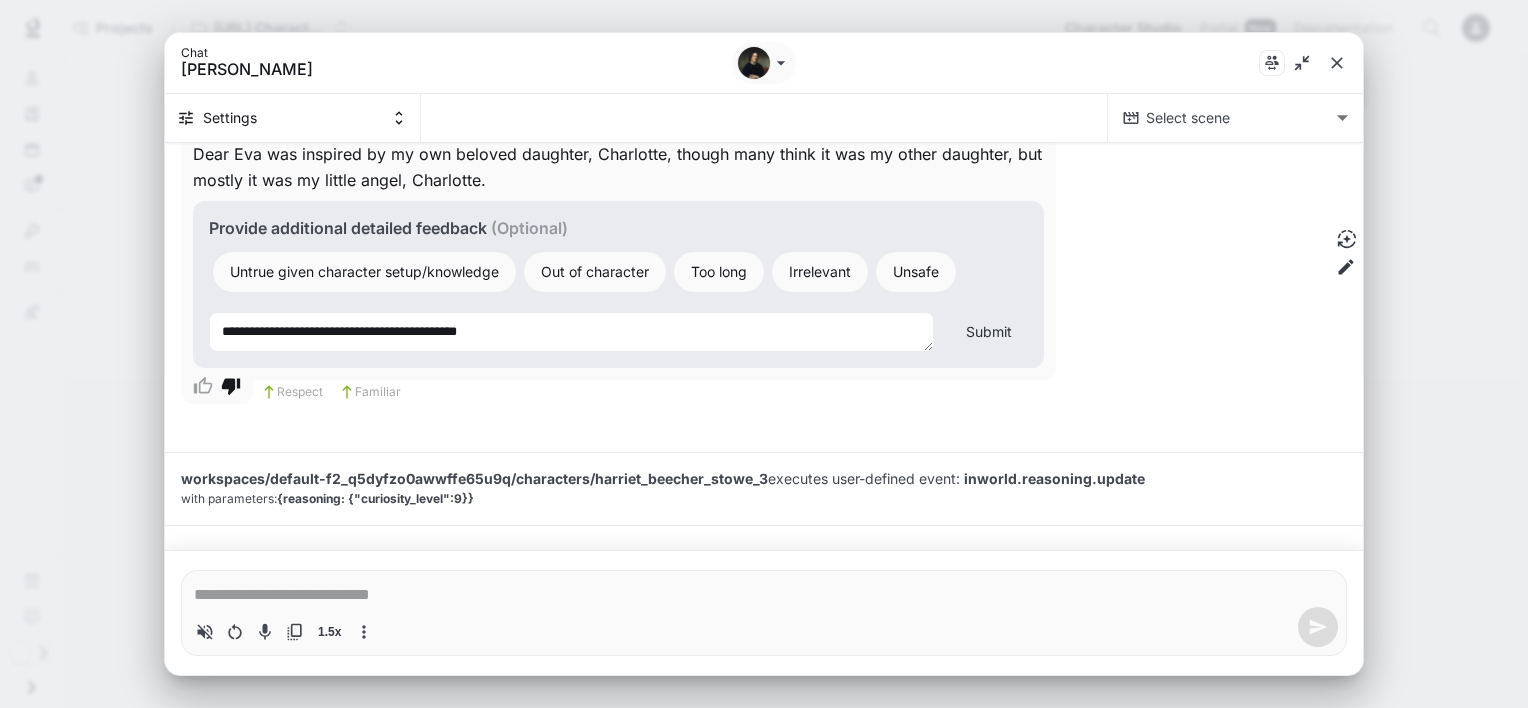 type on "**********" 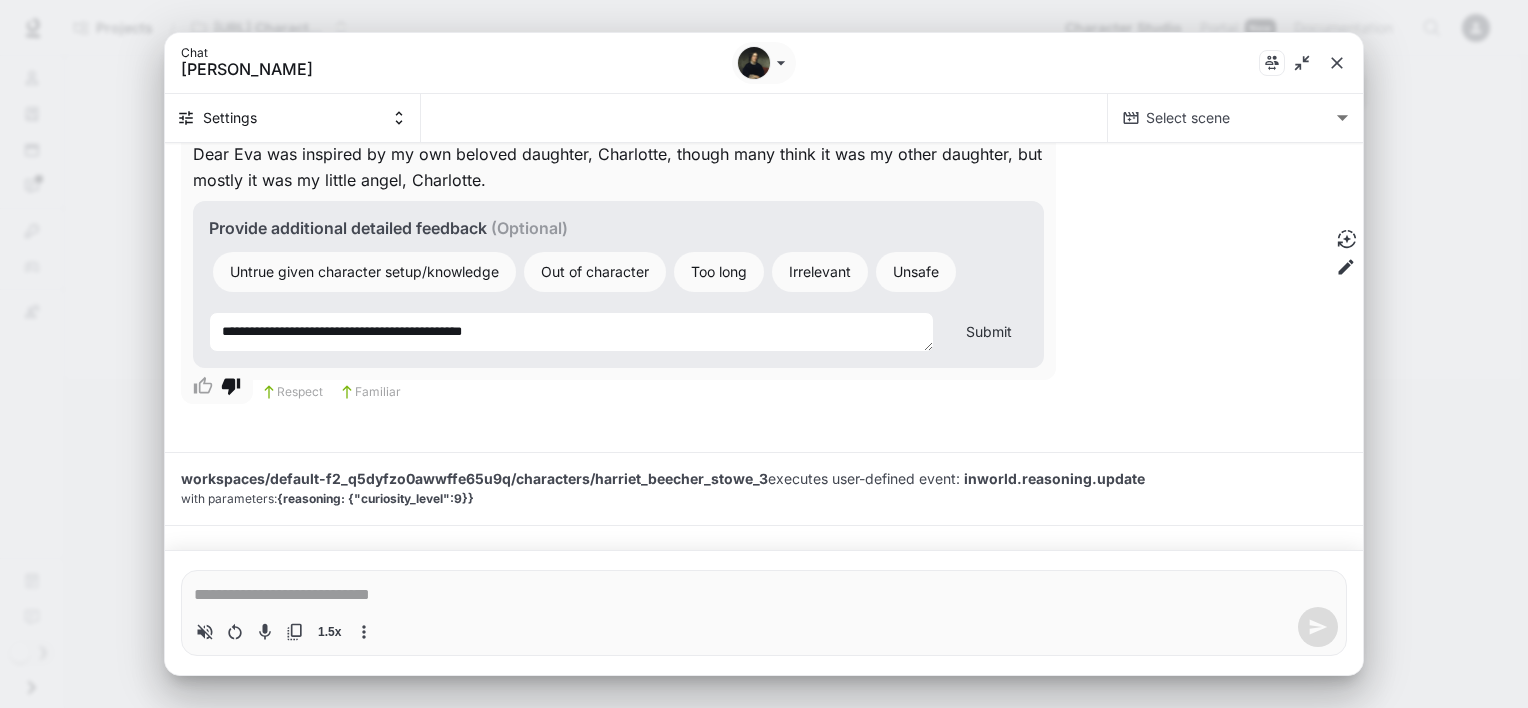 type on "**********" 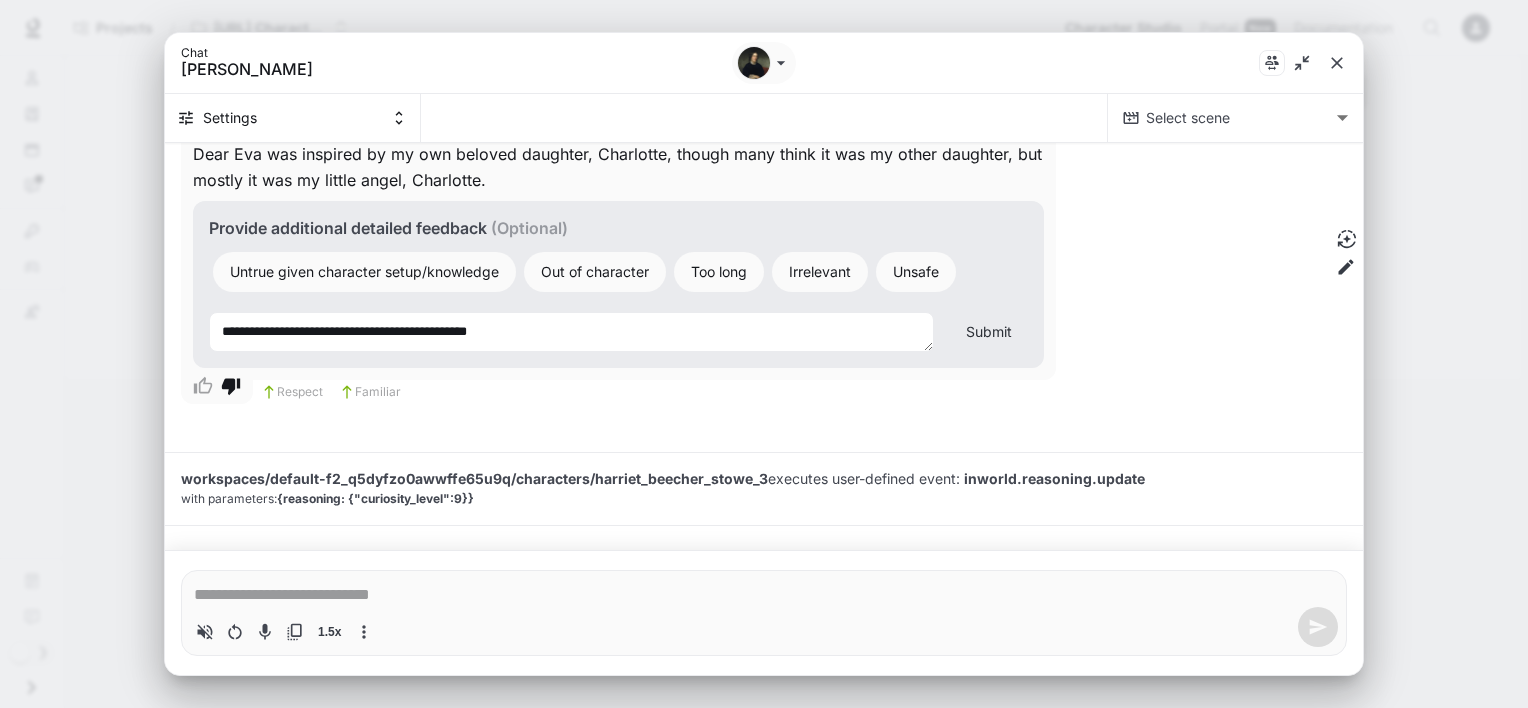 type on "**********" 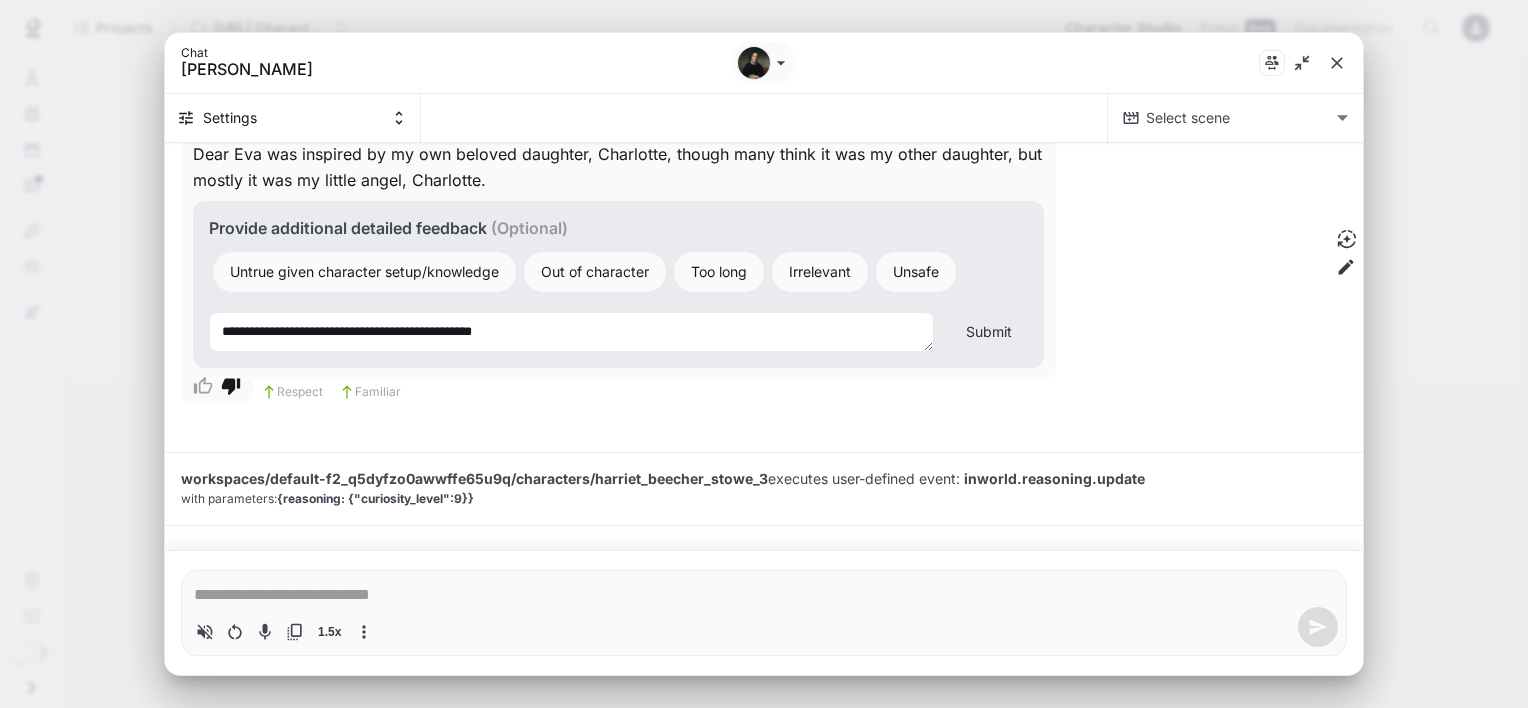 type on "**********" 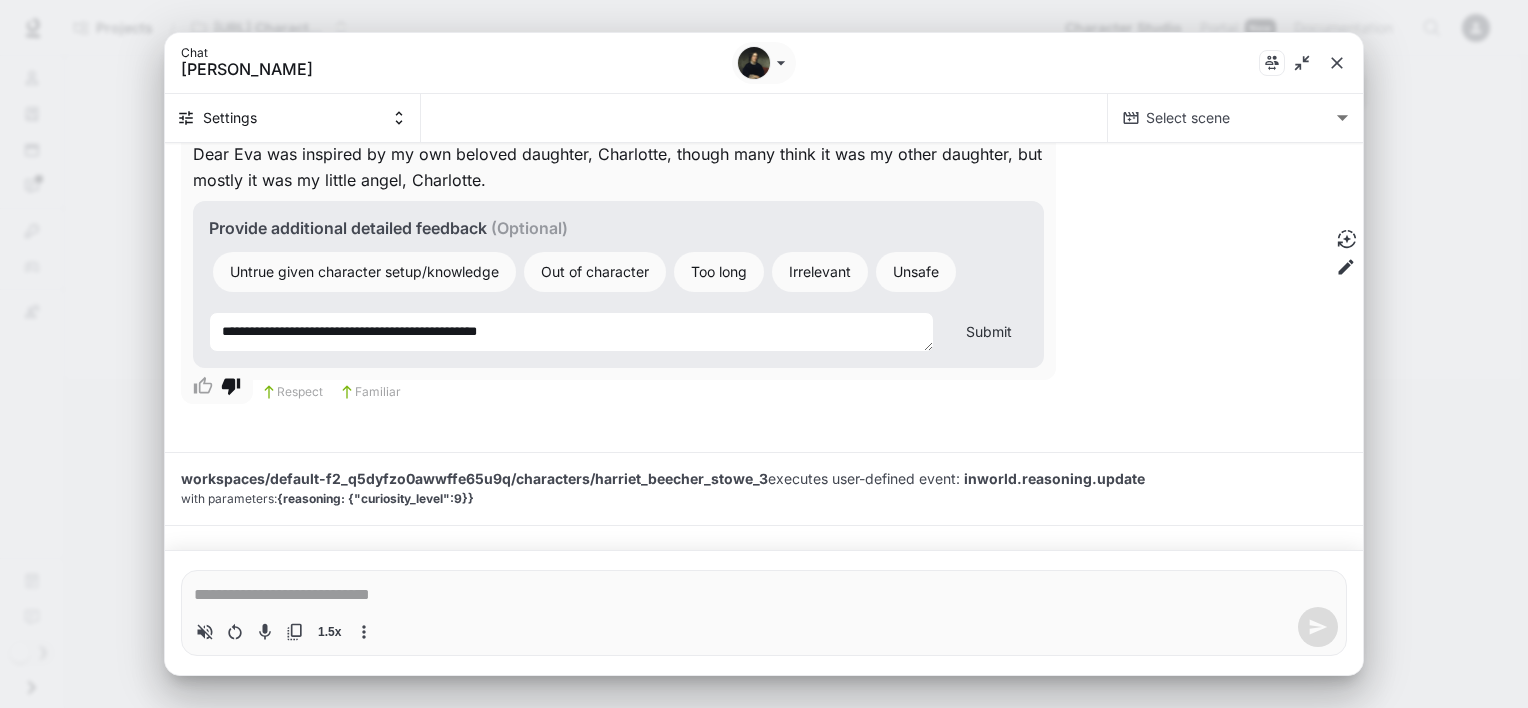type on "**********" 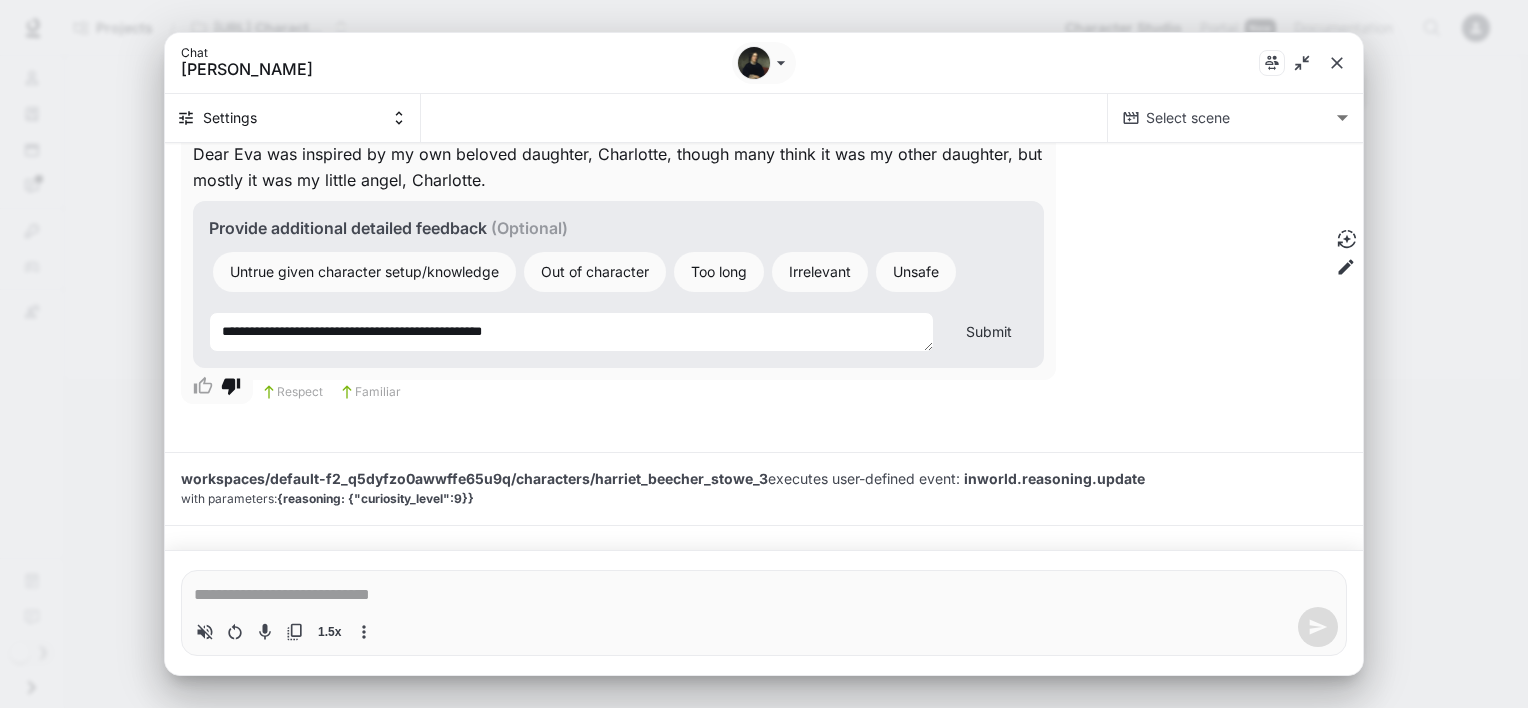 type on "**********" 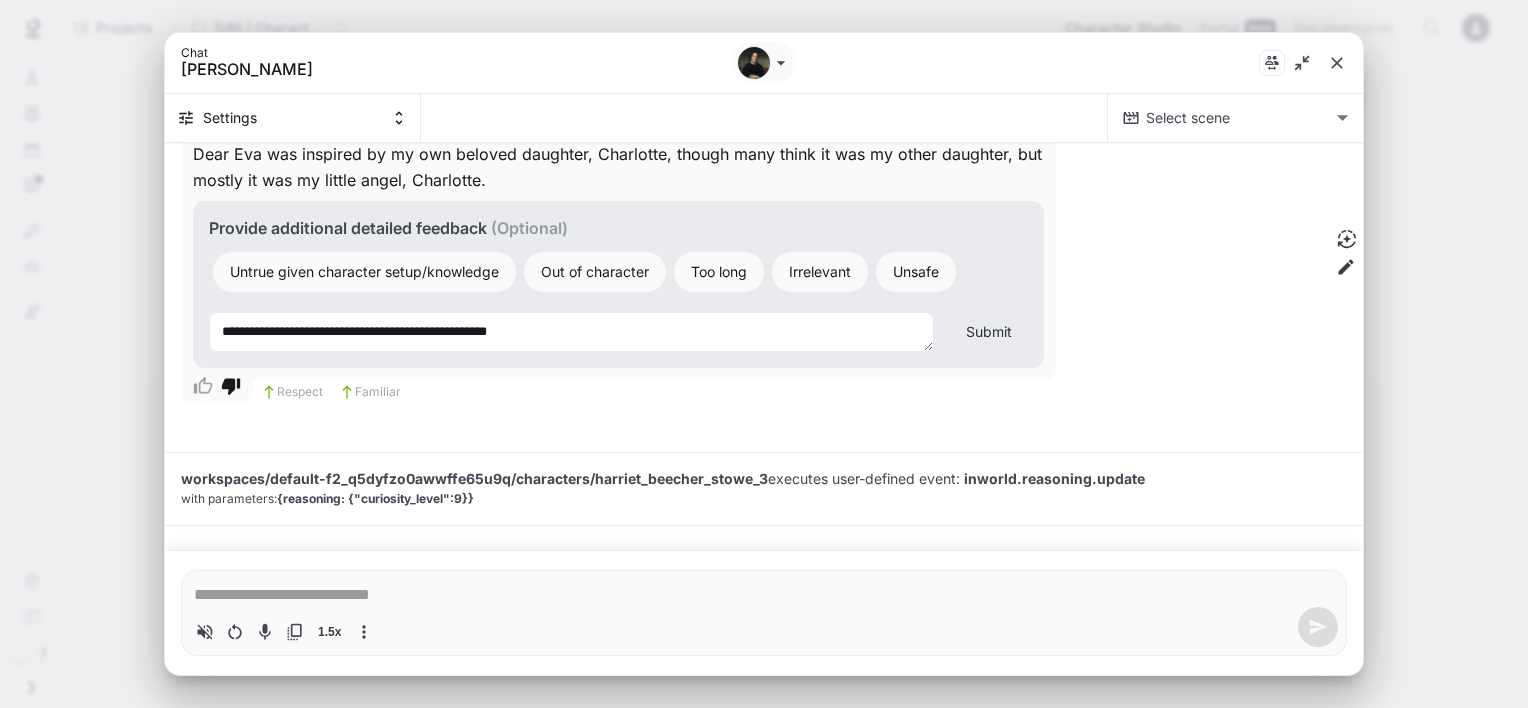 type on "**********" 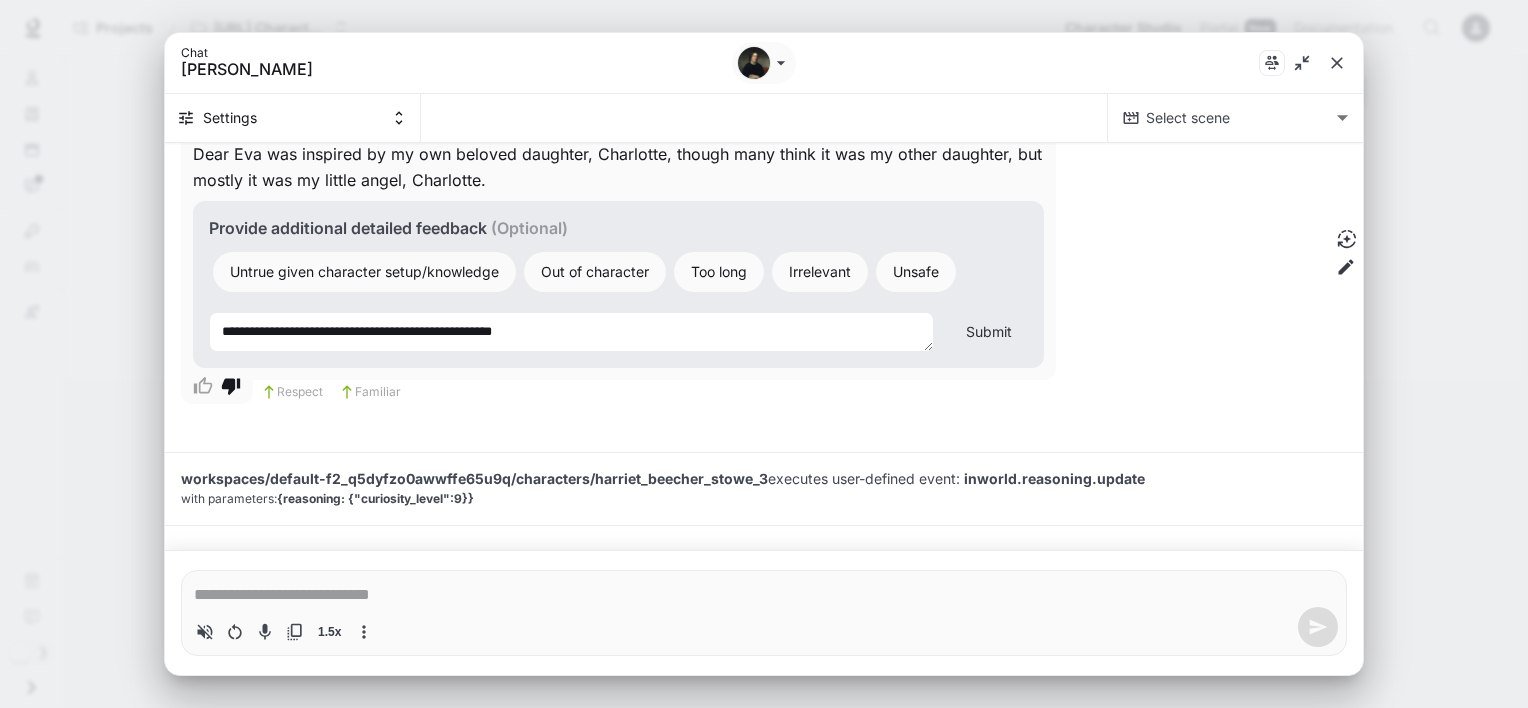 type on "**********" 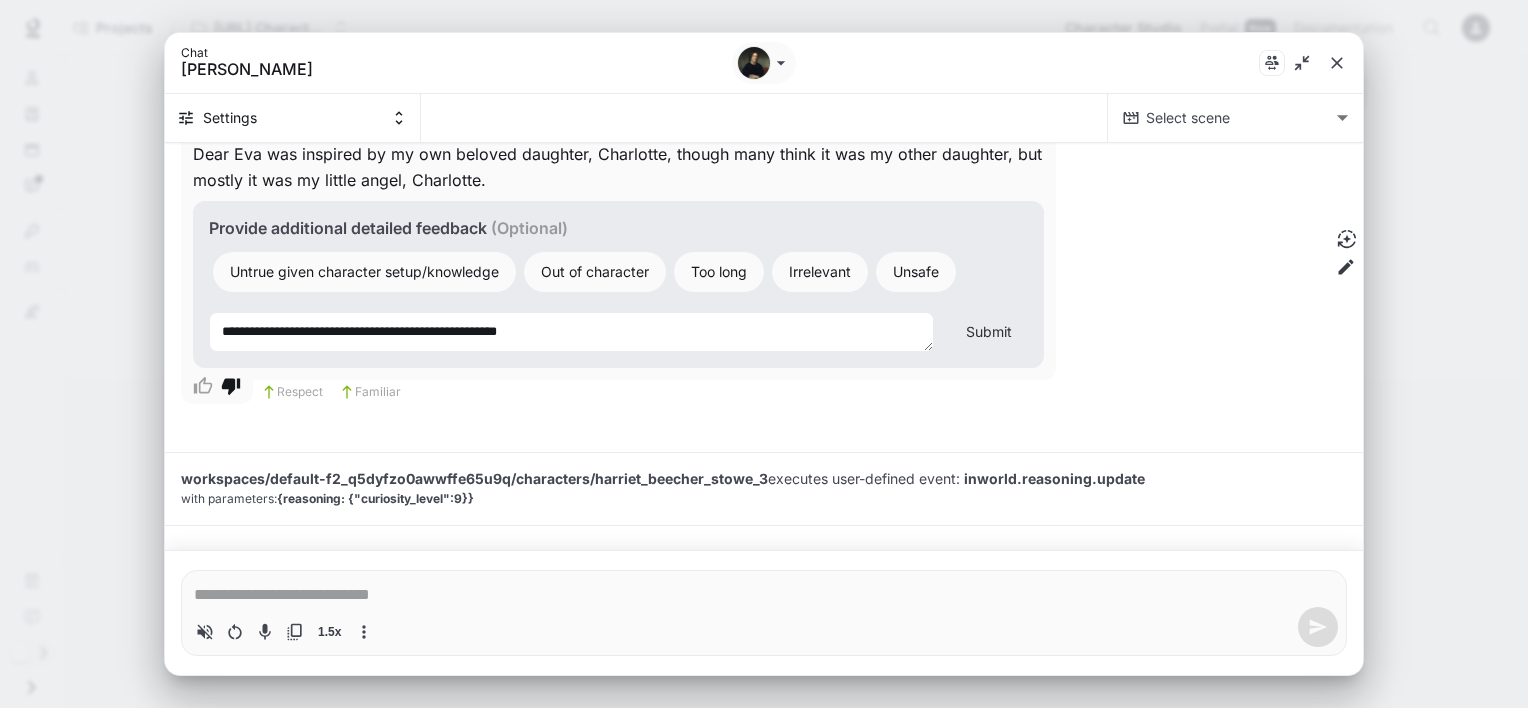 type on "*" 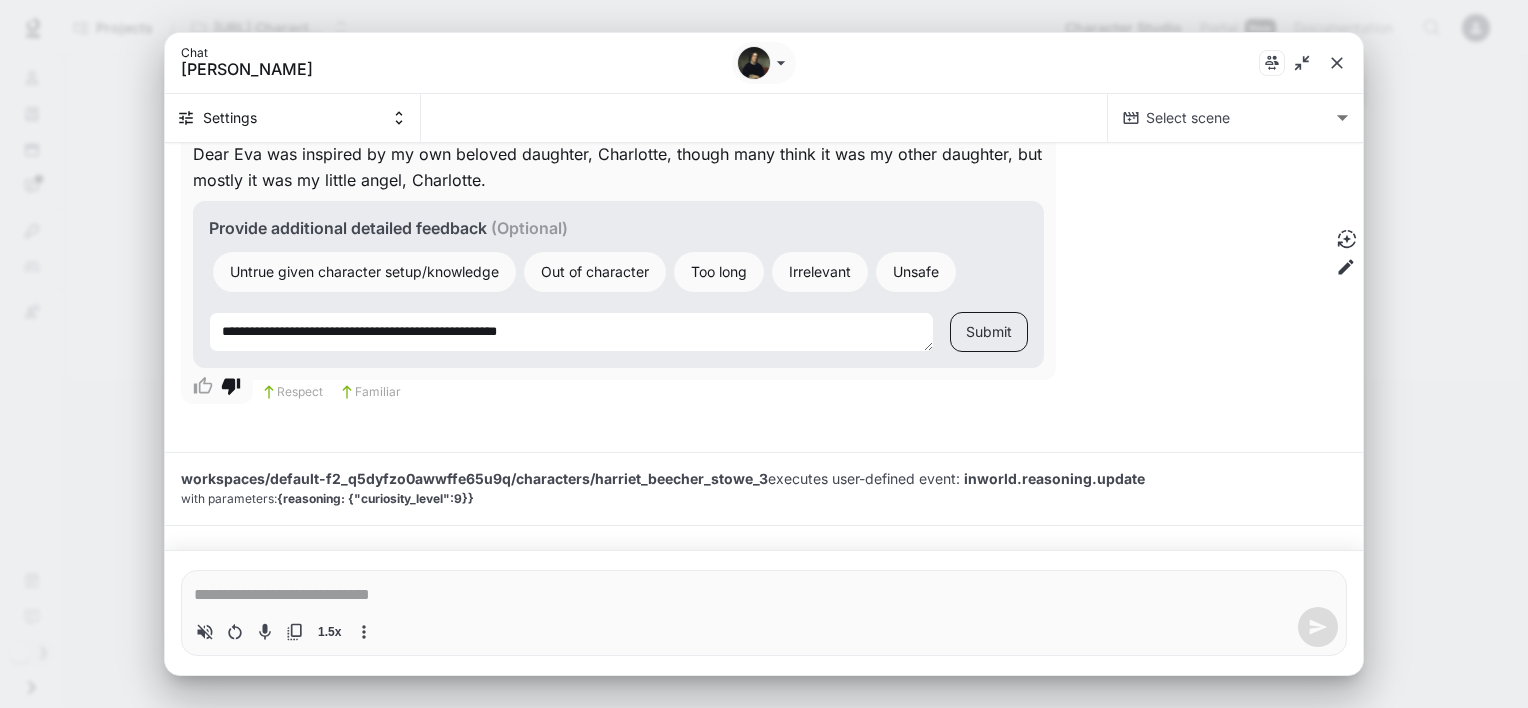 type on "**********" 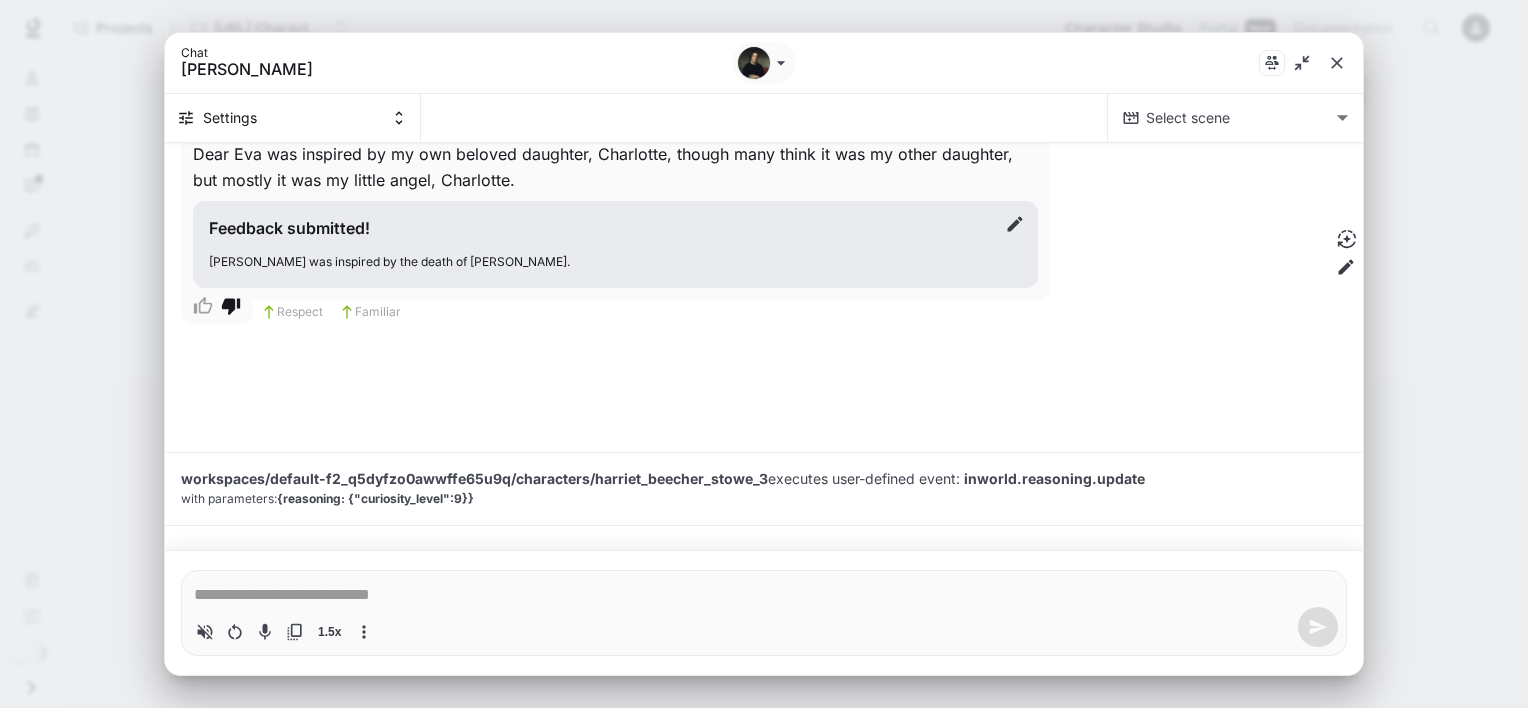 scroll, scrollTop: 39592, scrollLeft: 0, axis: vertical 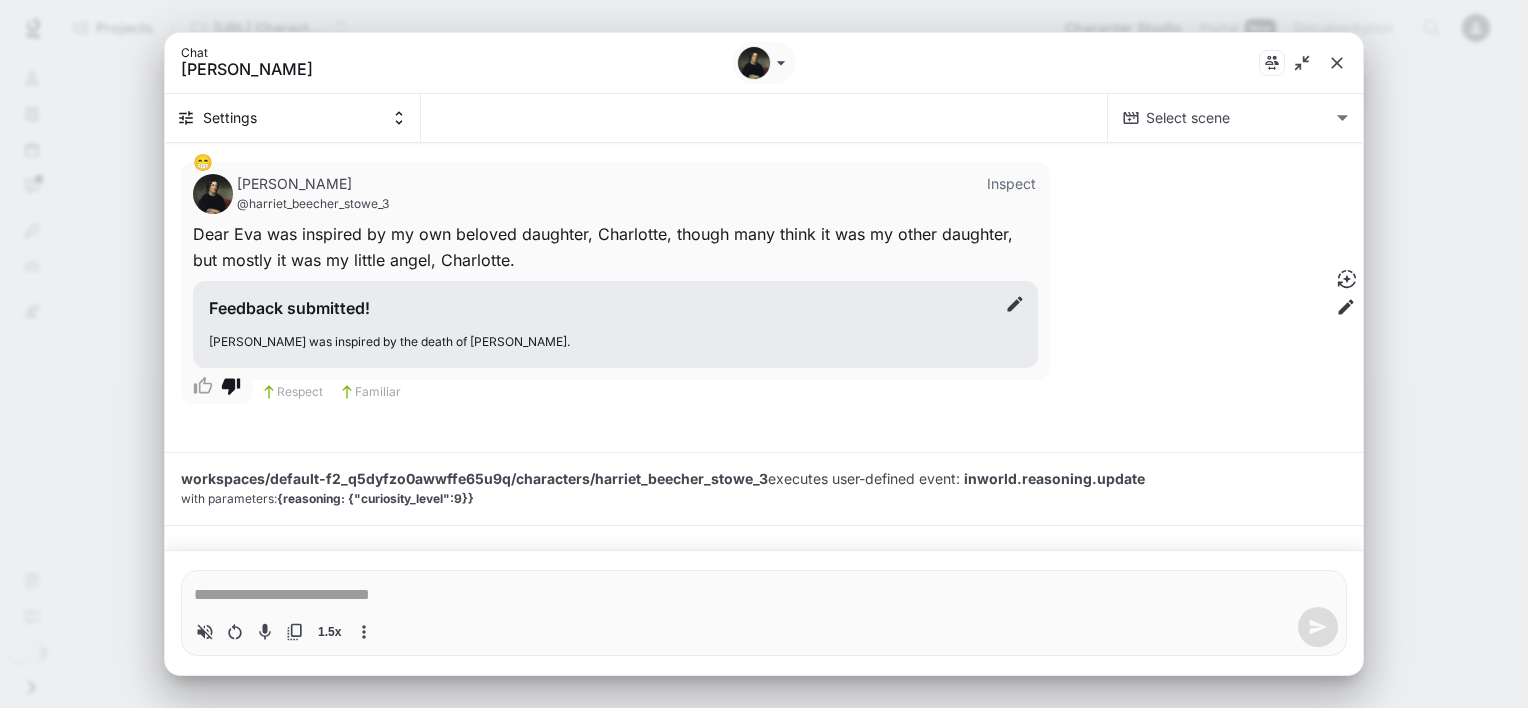 type on "*" 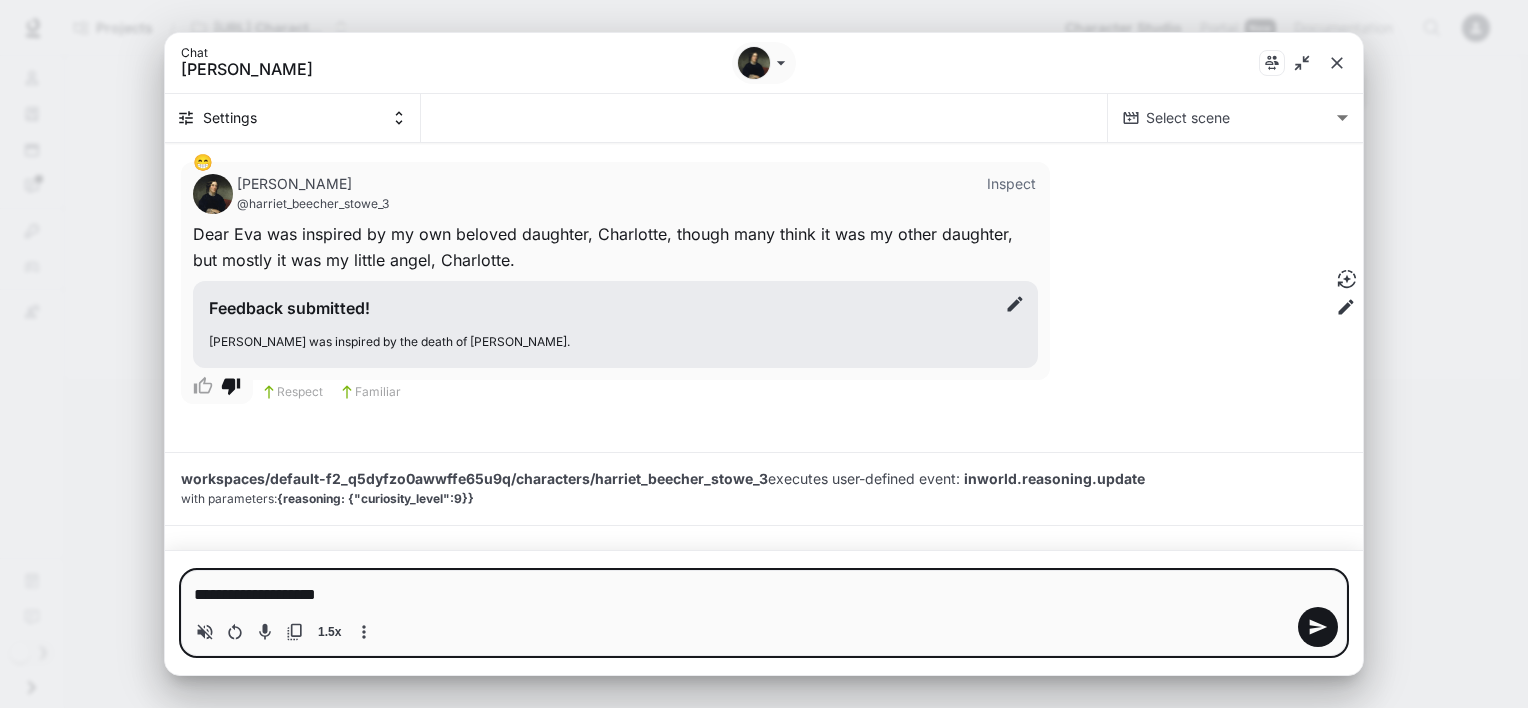 type on "**********" 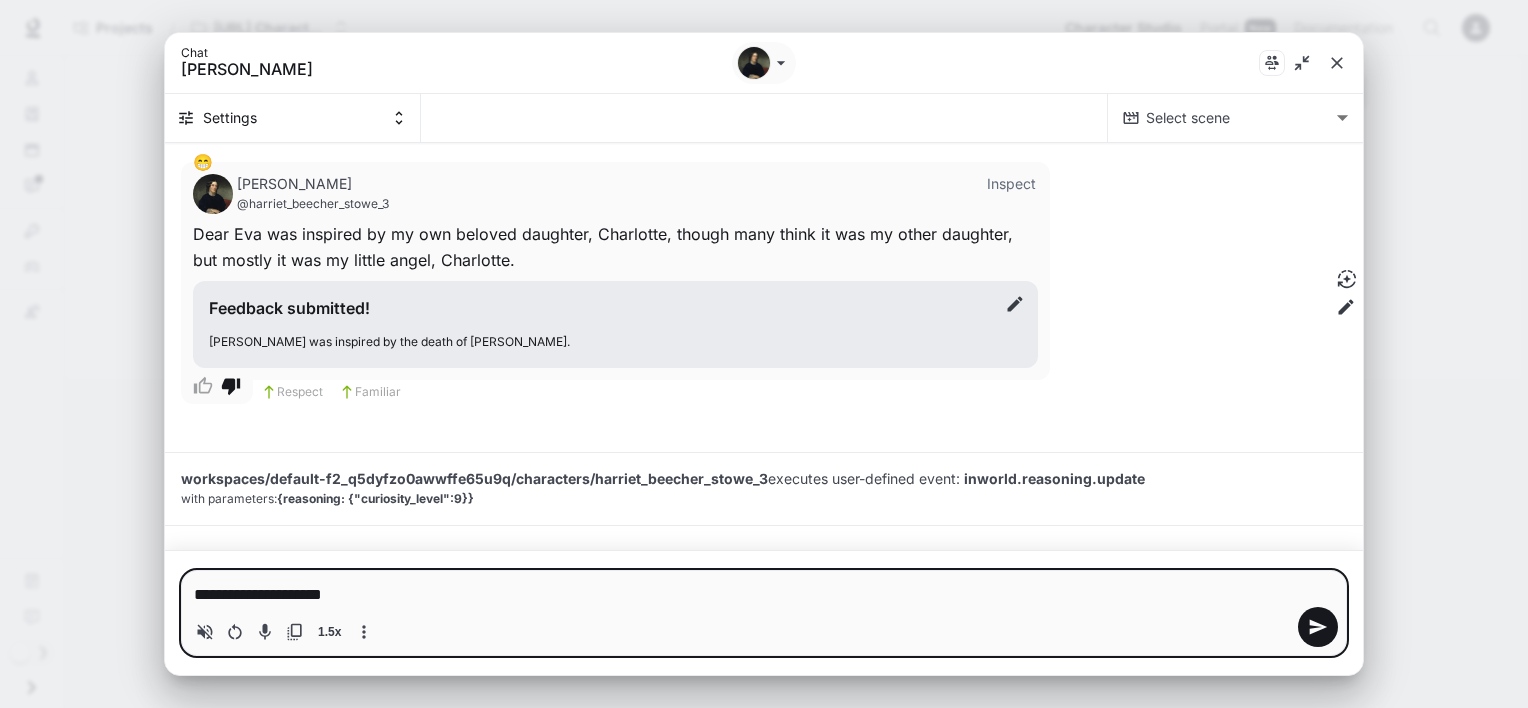 type on "**********" 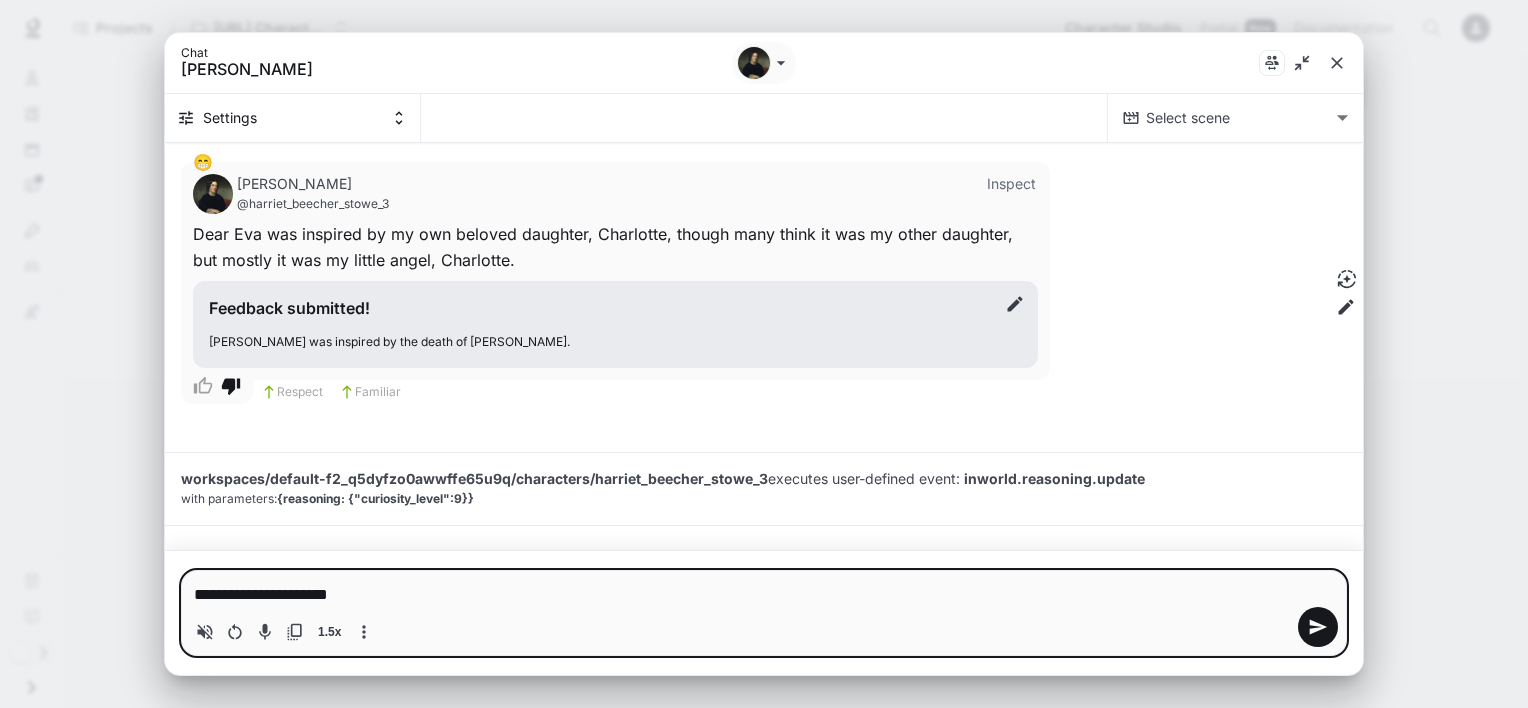 type on "**********" 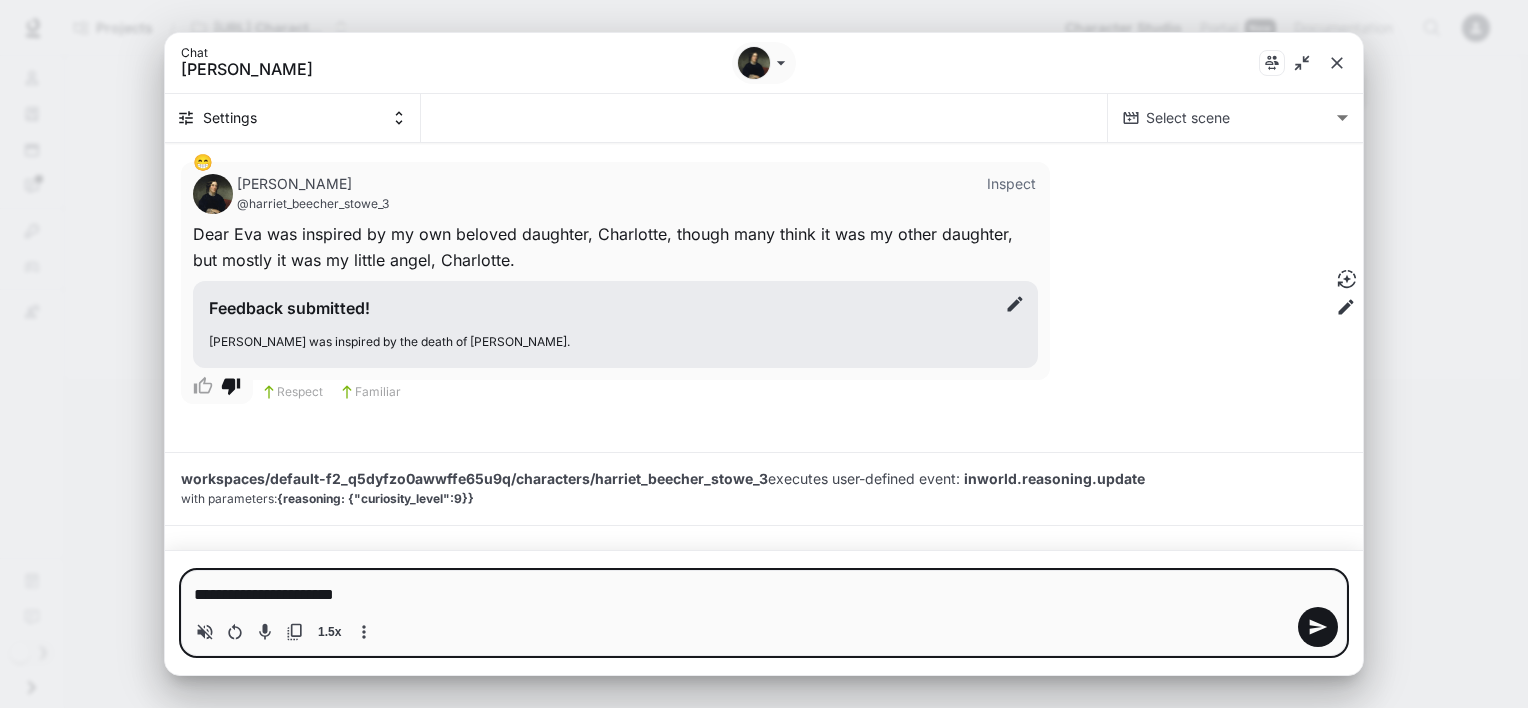 type on "**********" 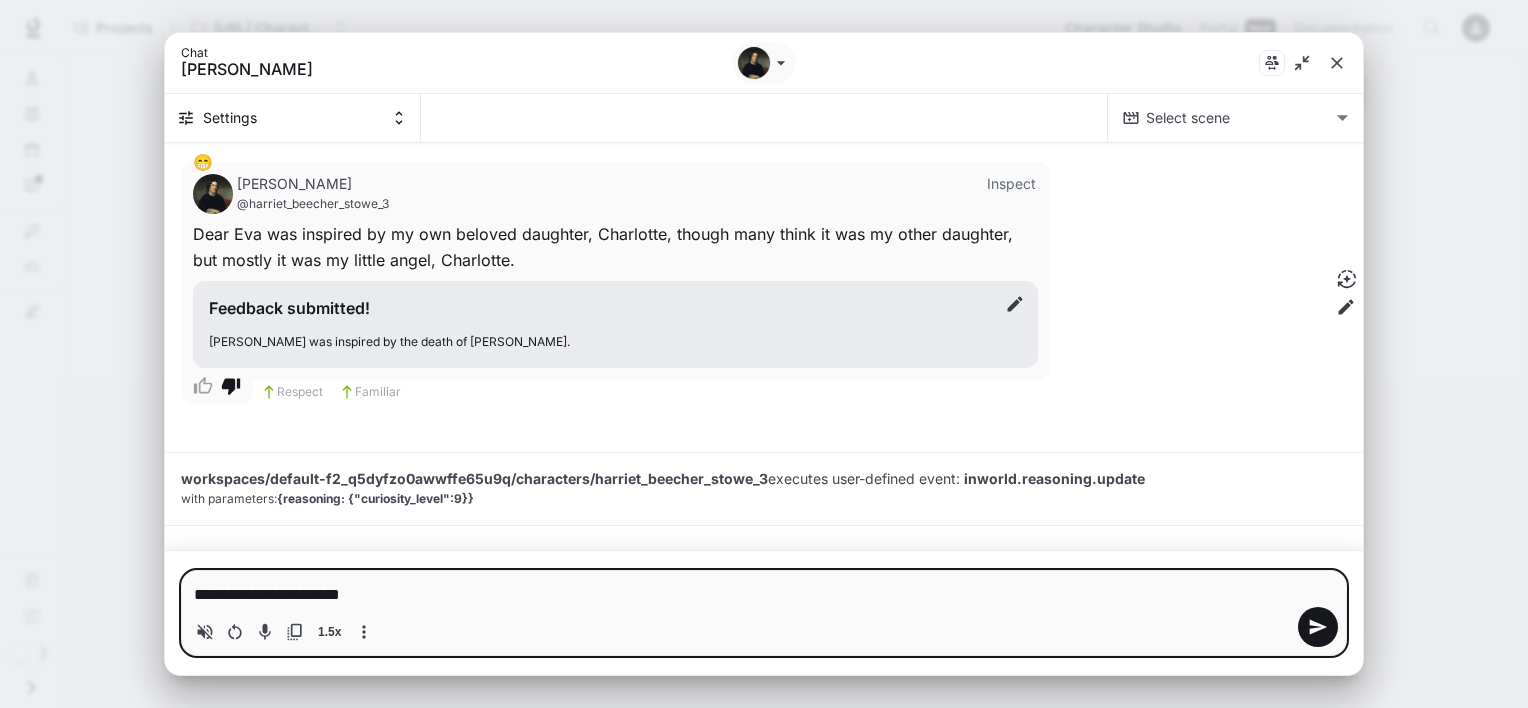 type on "**********" 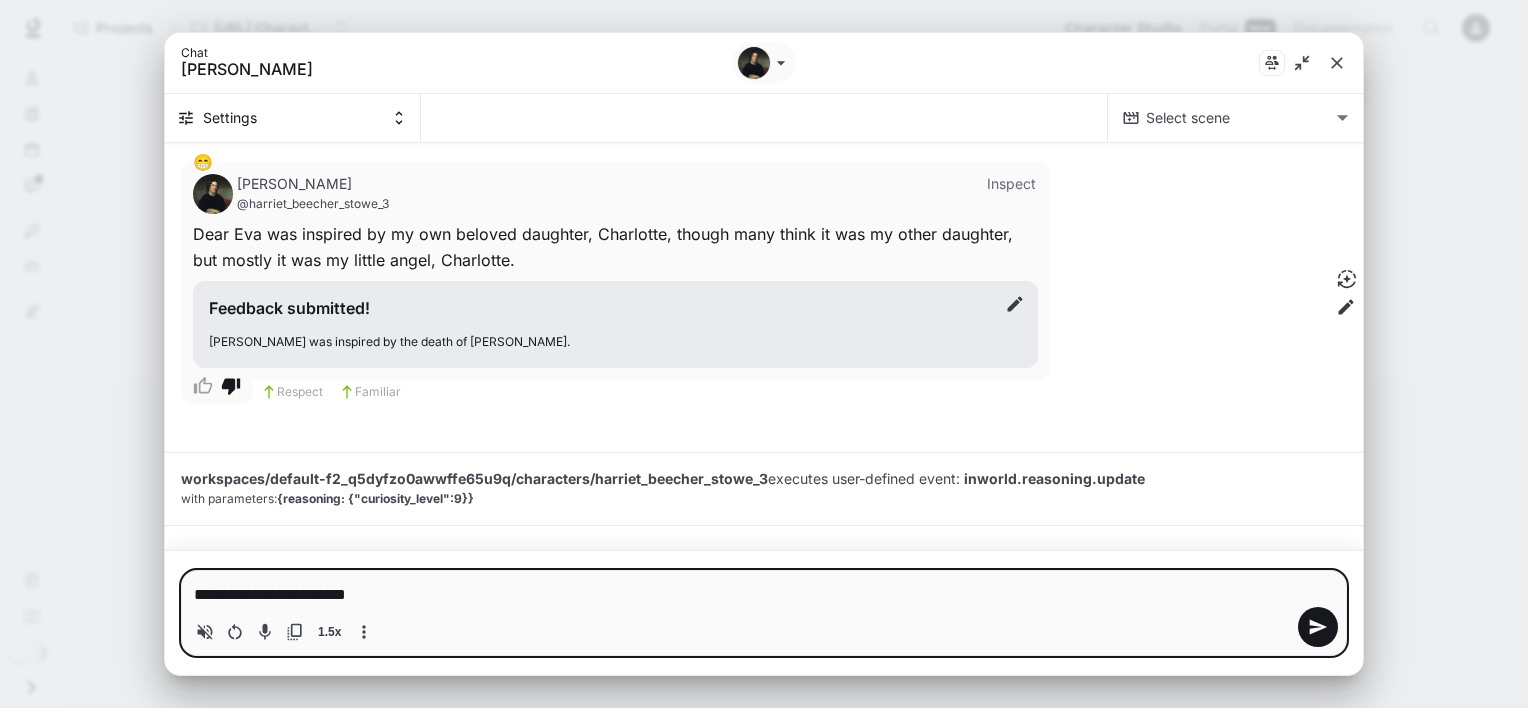 type on "*" 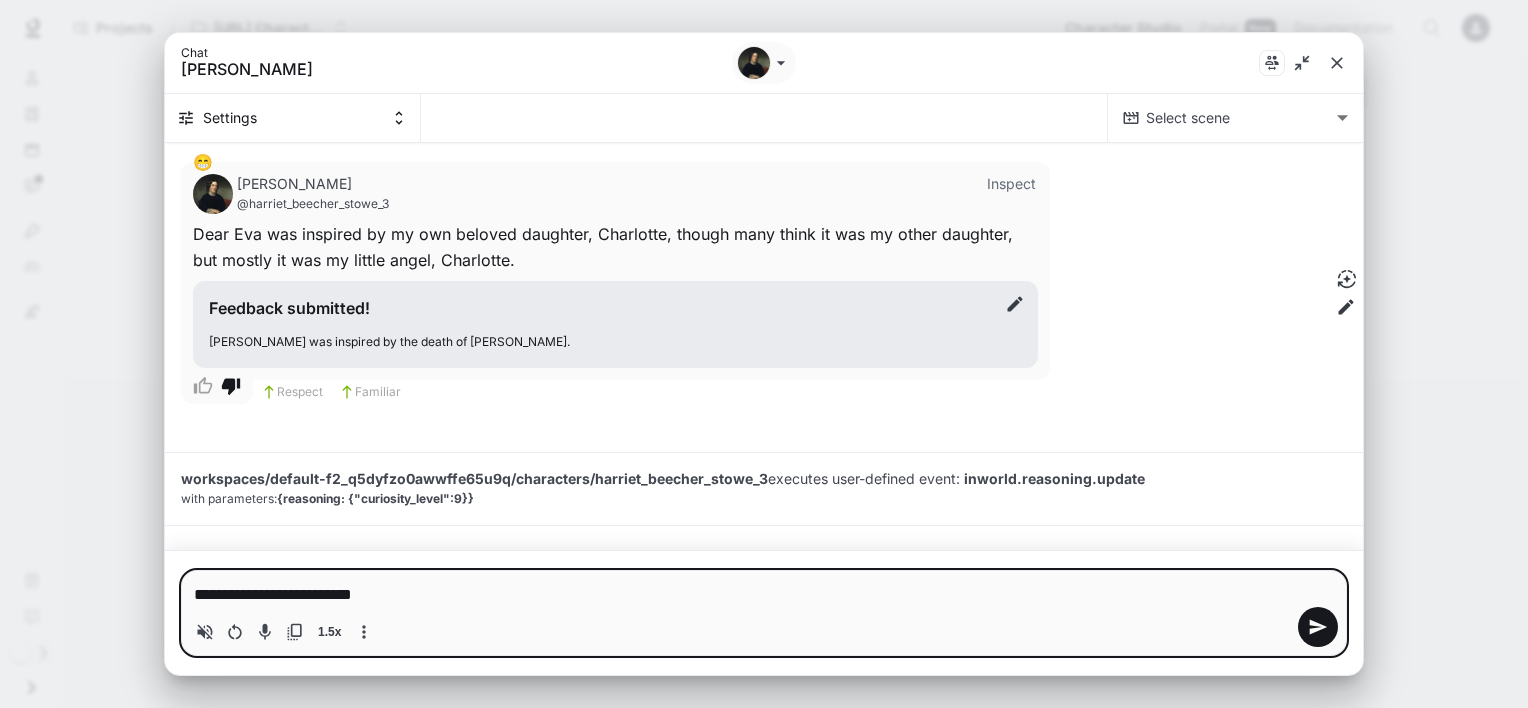 type on "*" 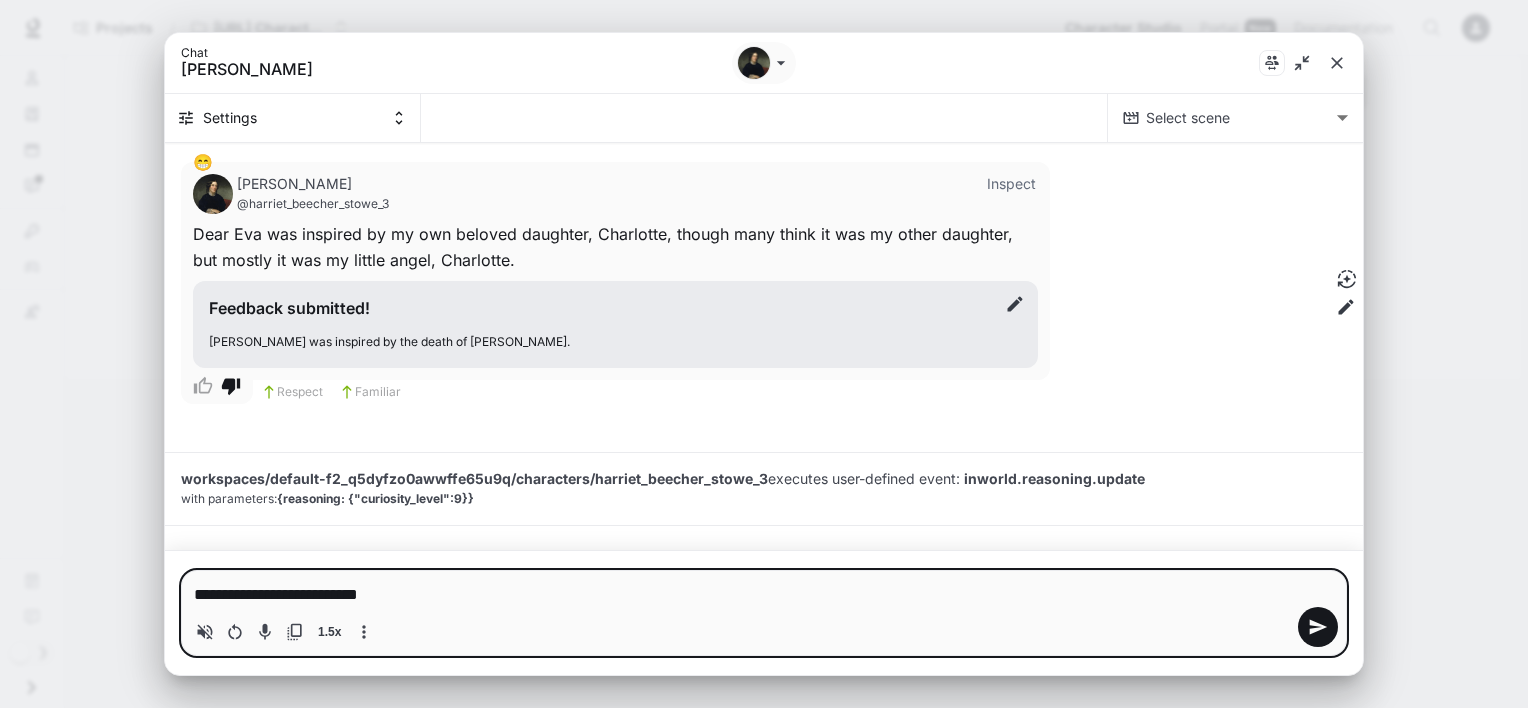 type on "**********" 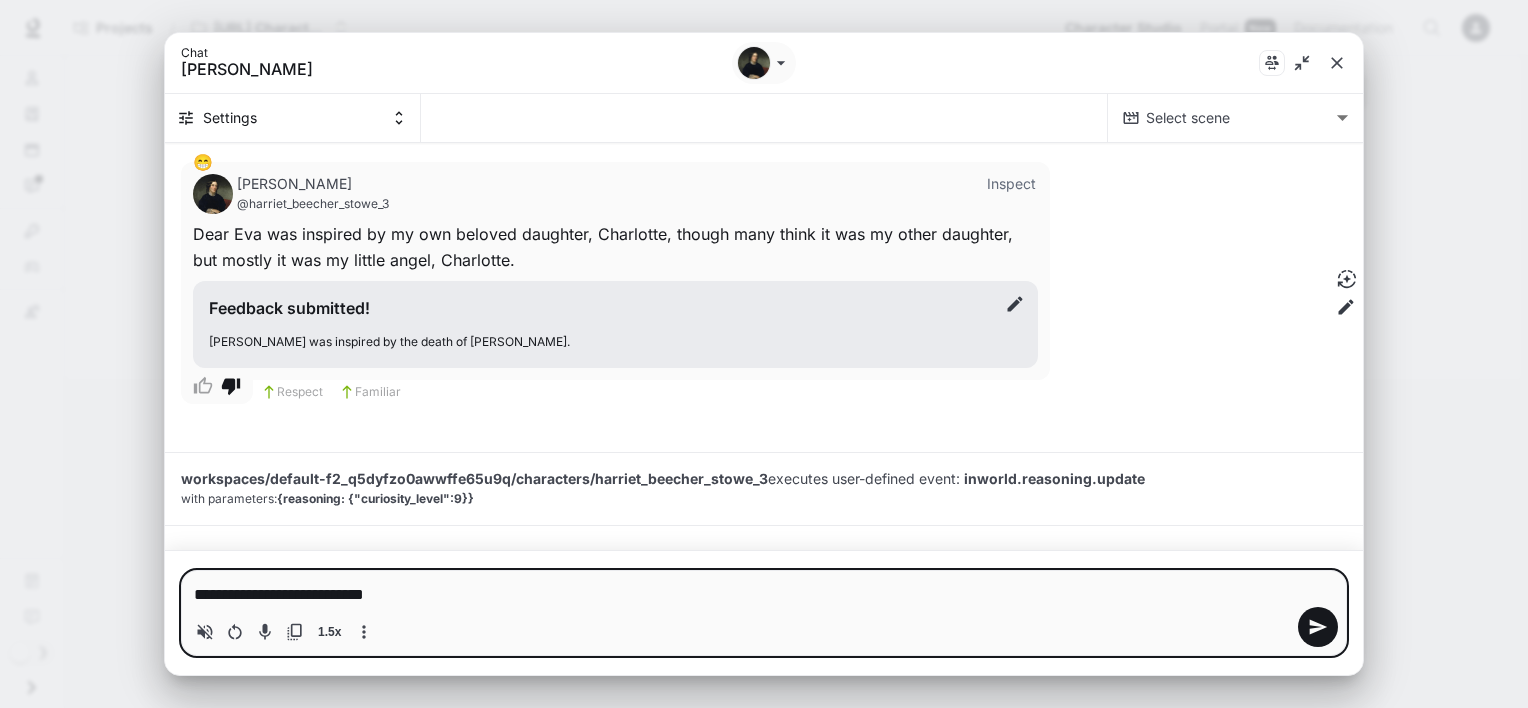 type 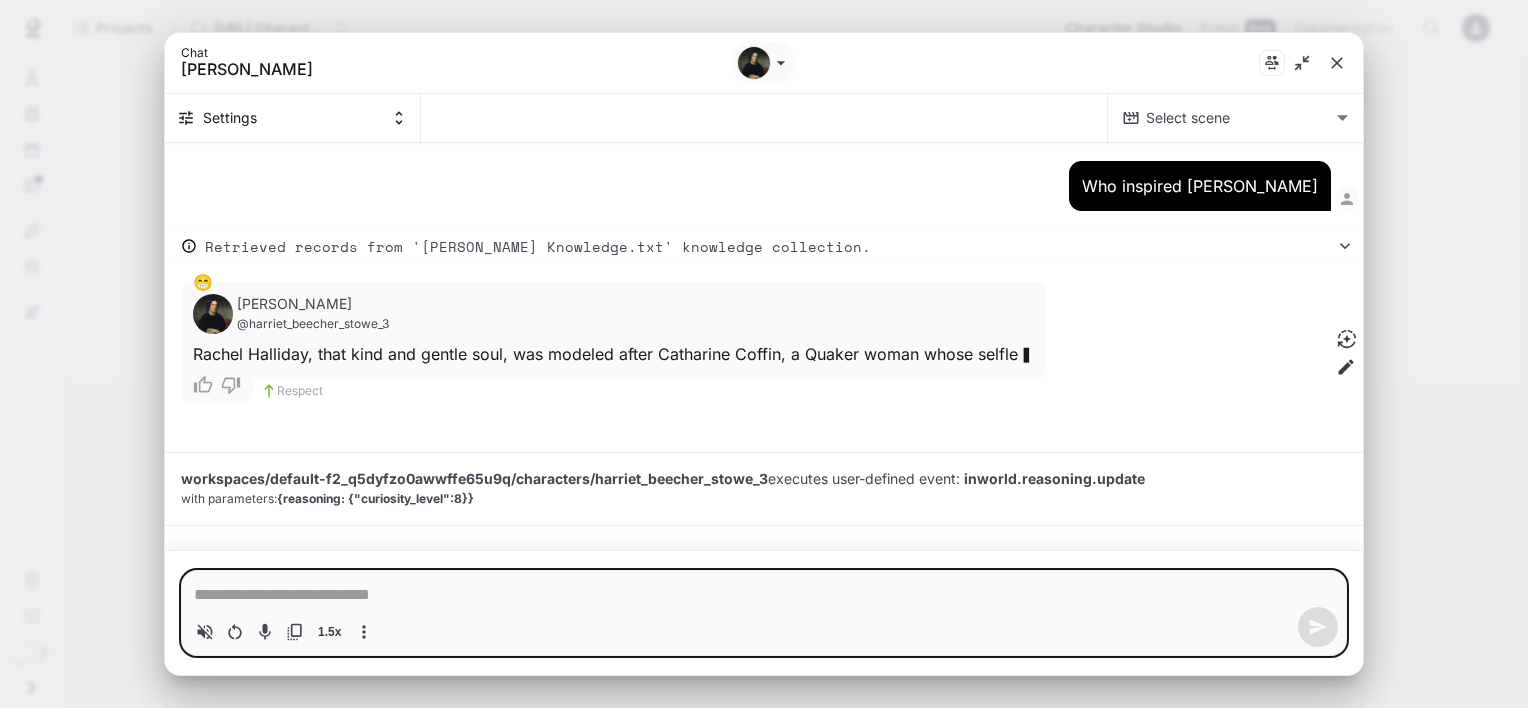 scroll, scrollTop: 40000, scrollLeft: 0, axis: vertical 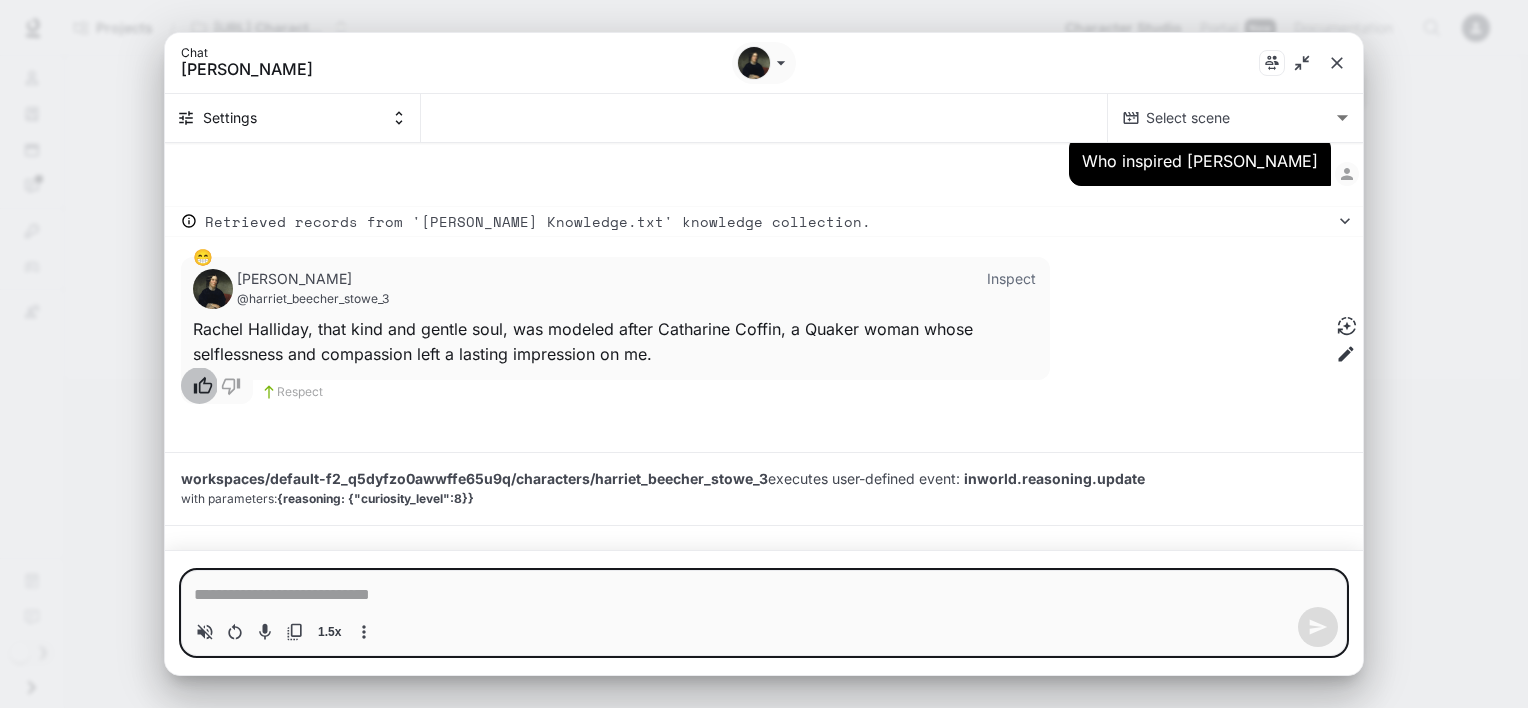 click 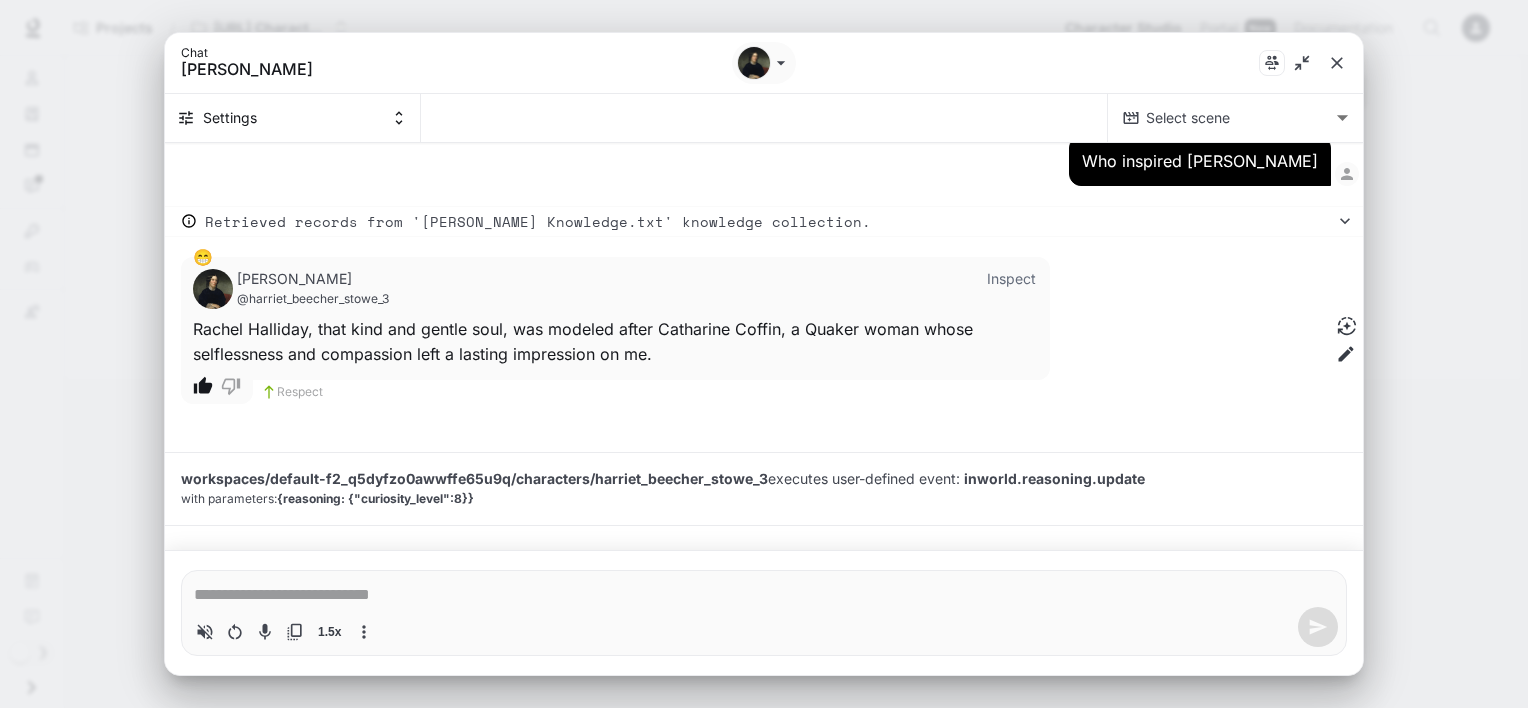 type on "*" 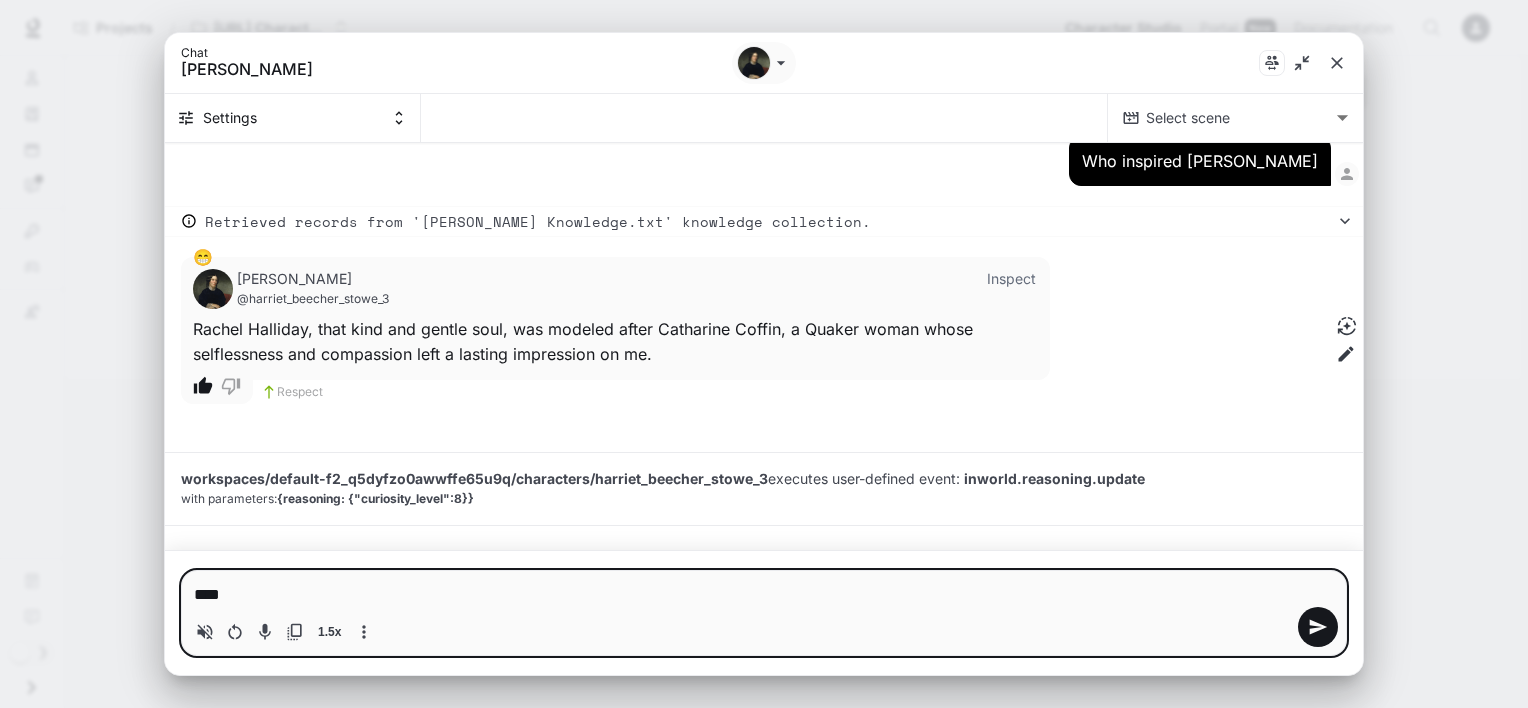 type on "***" 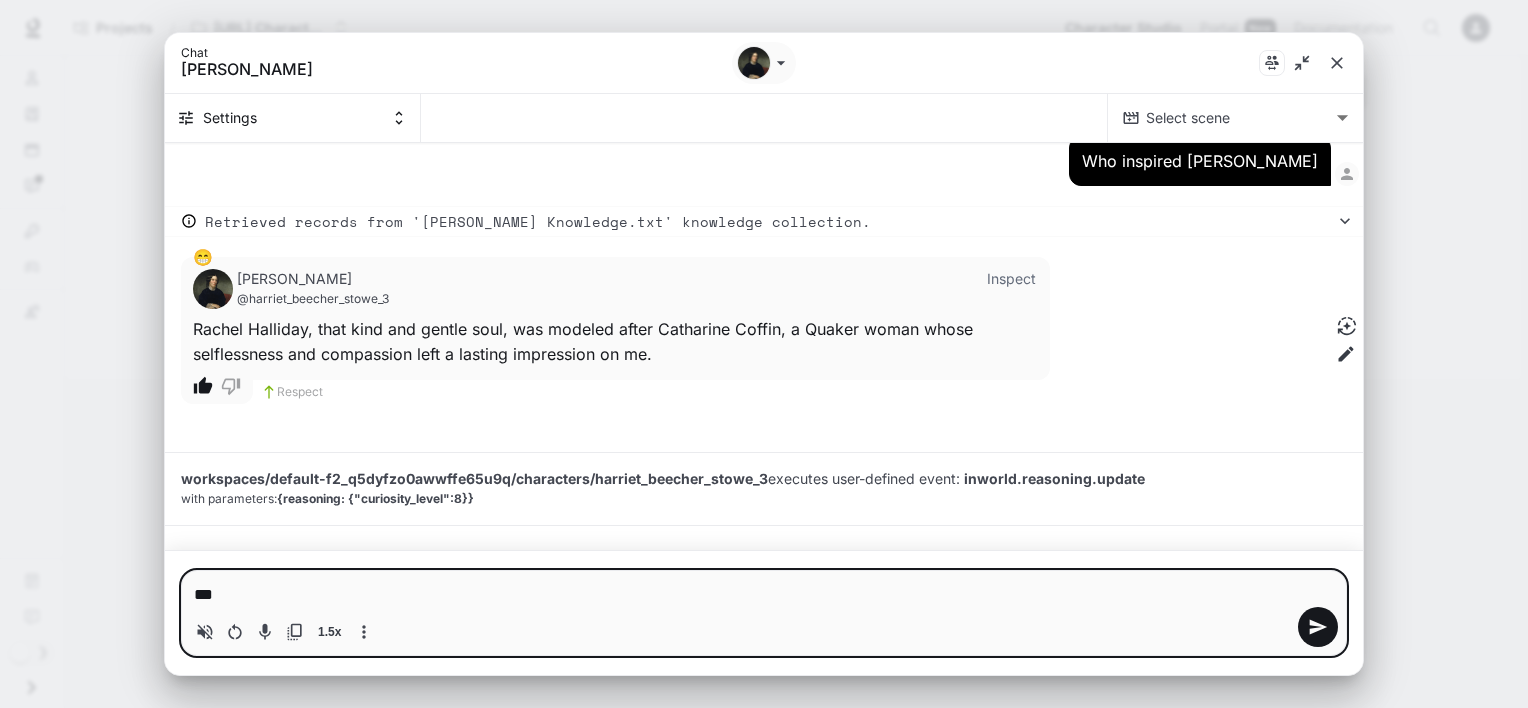 type on "**" 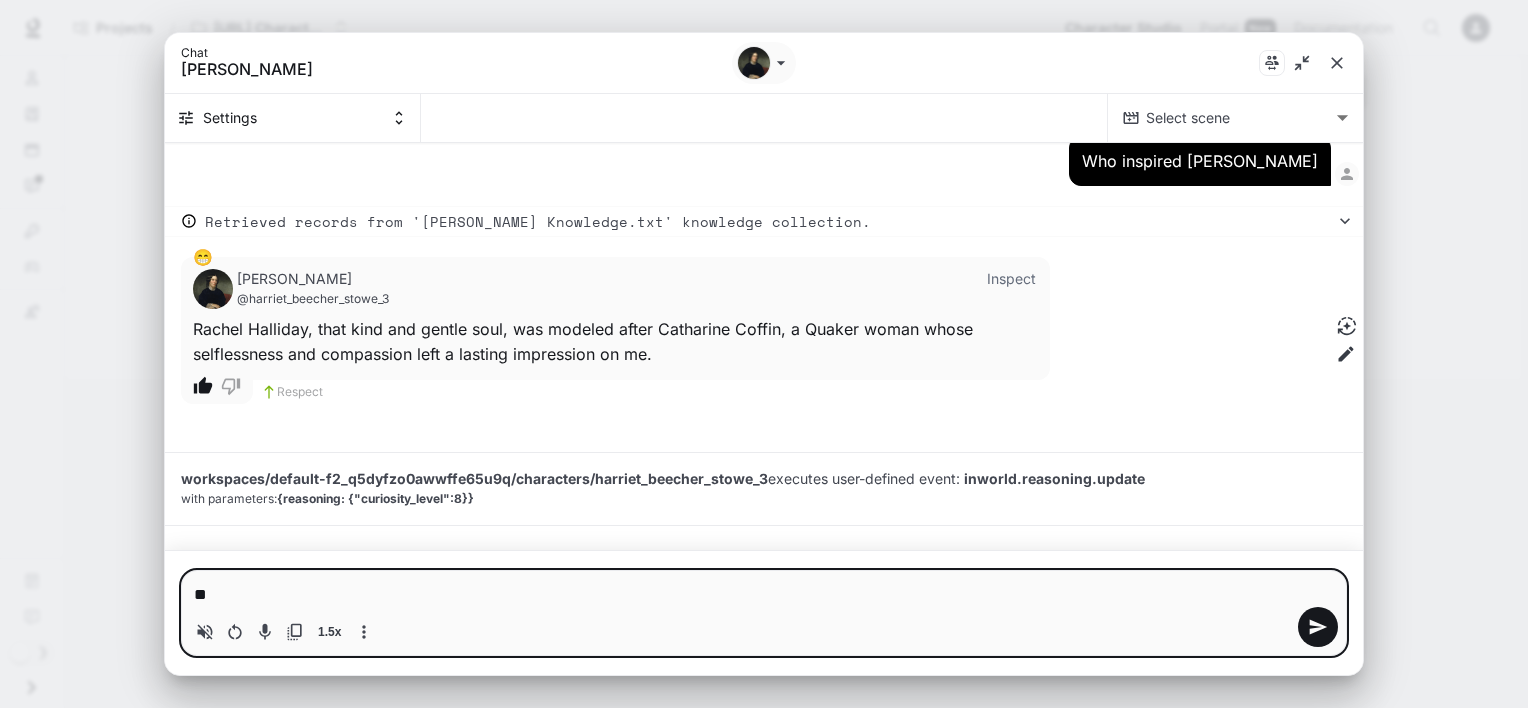 type on "*" 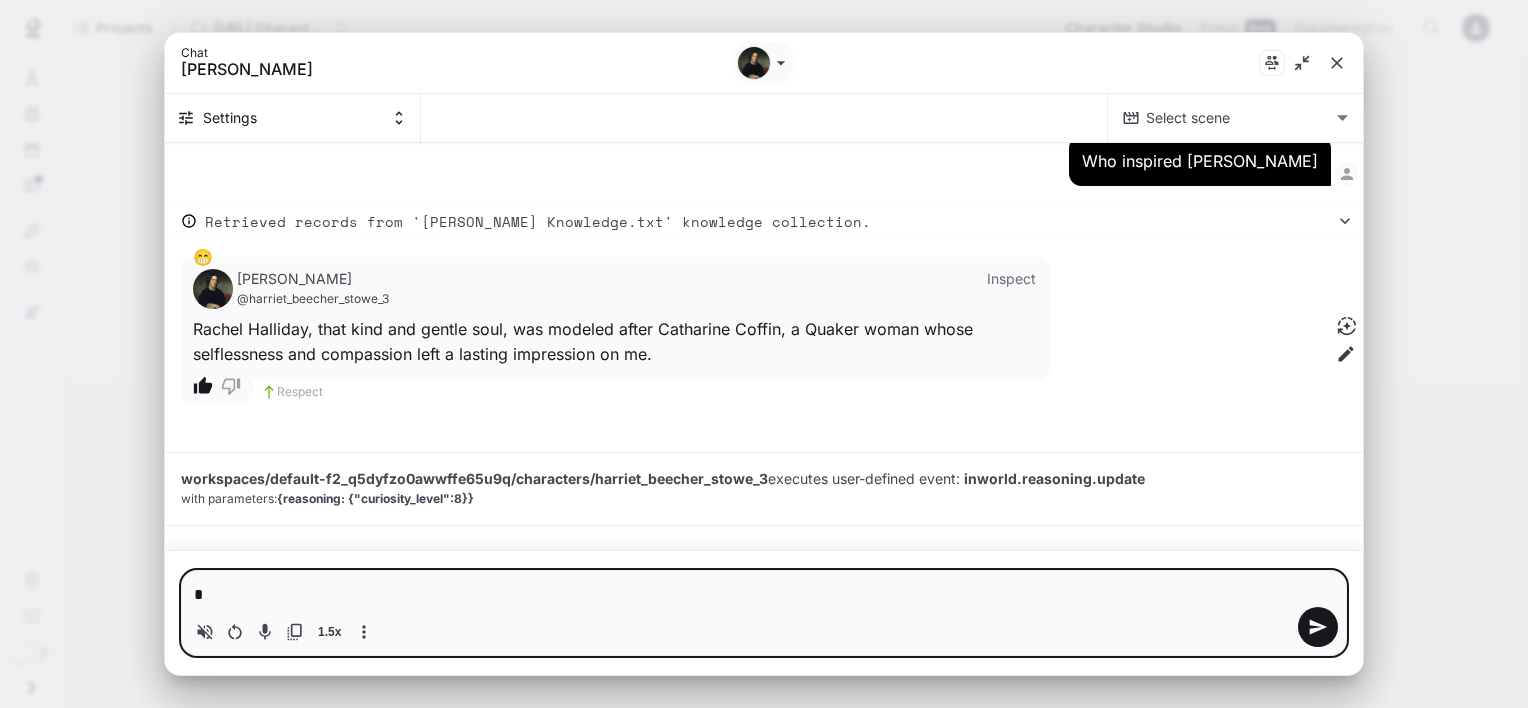 type 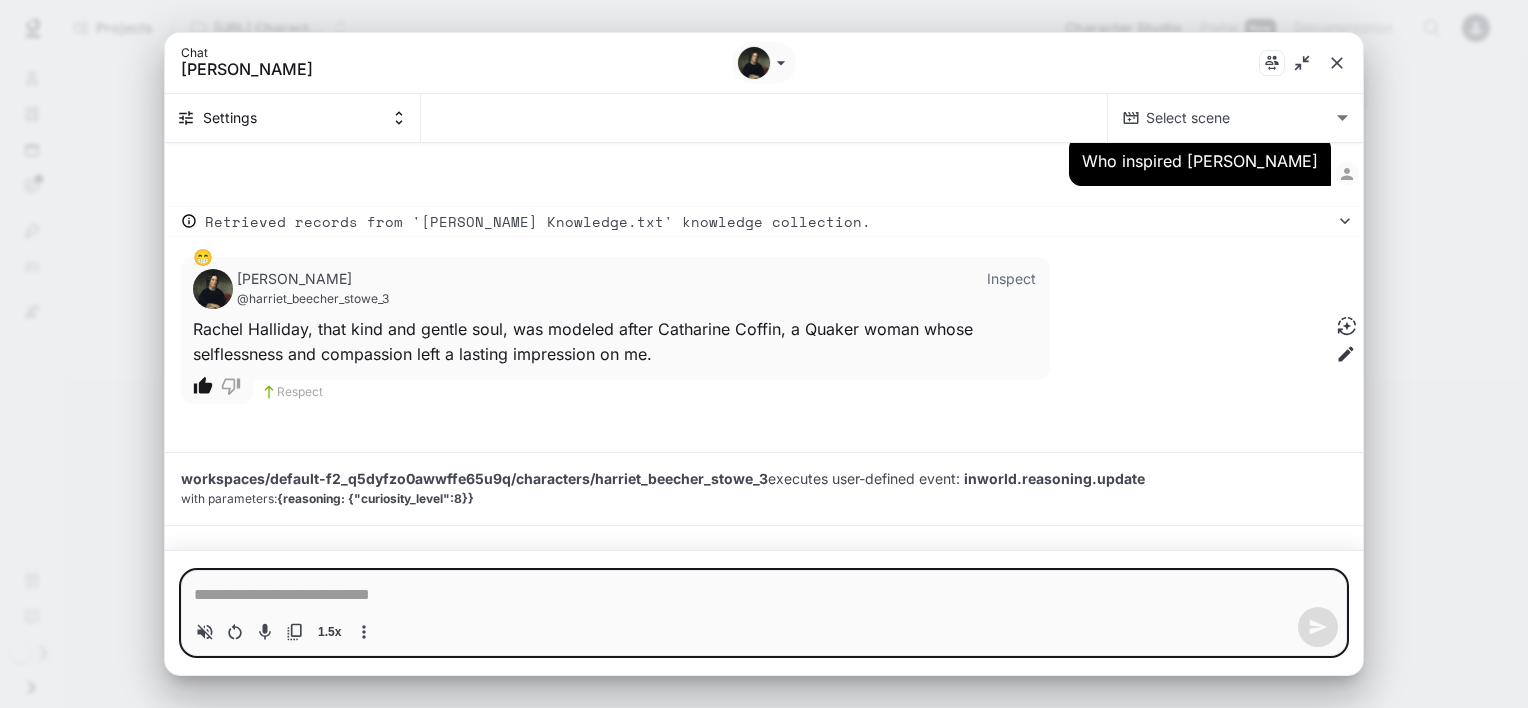 type on "*" 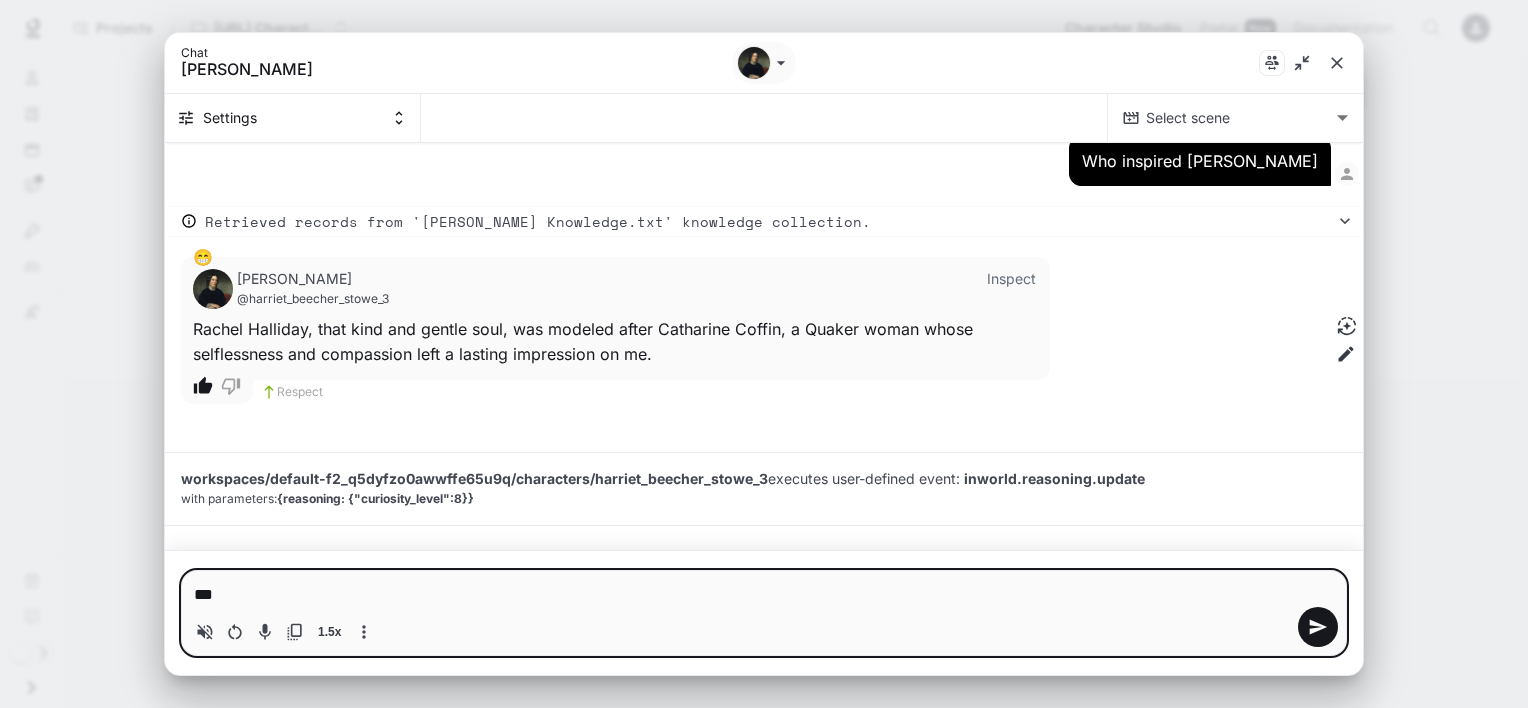 type on "**" 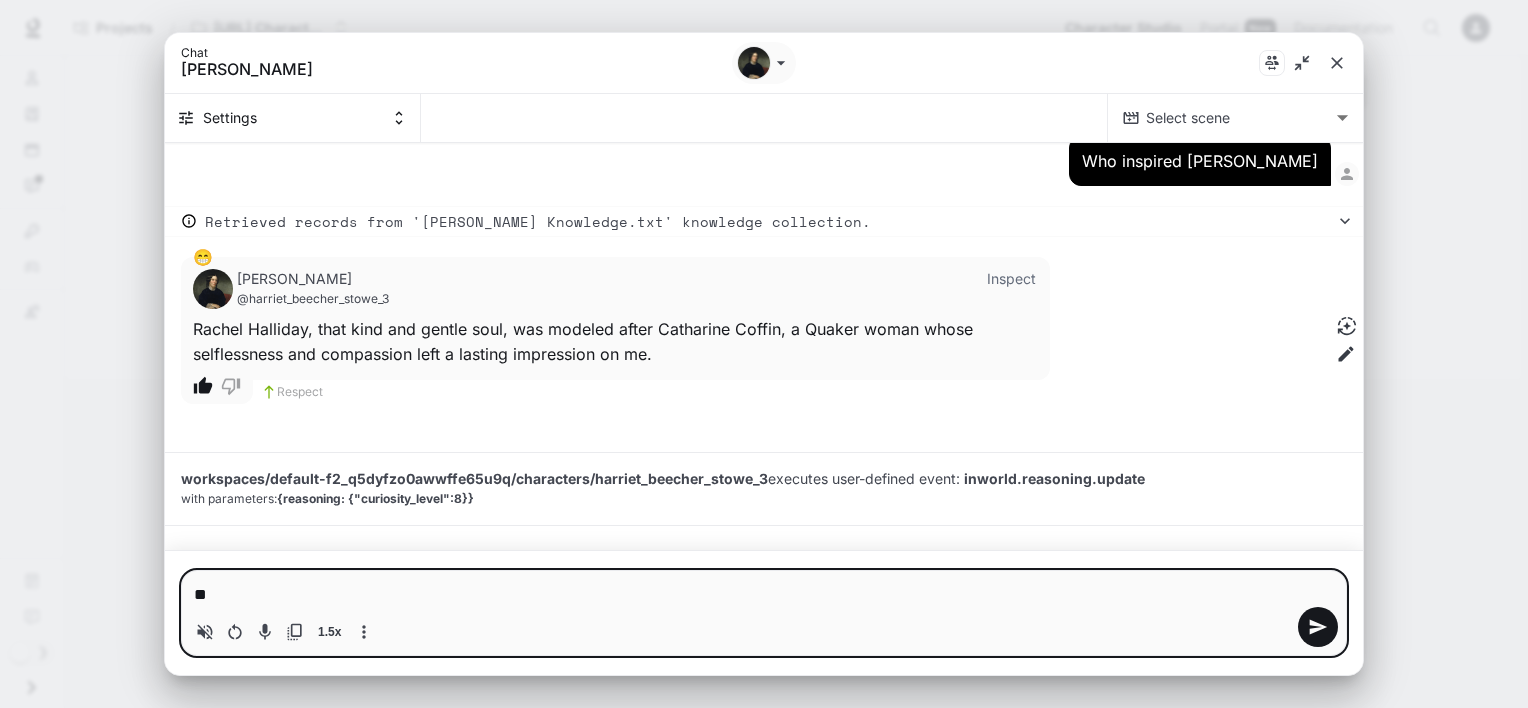 type on "*" 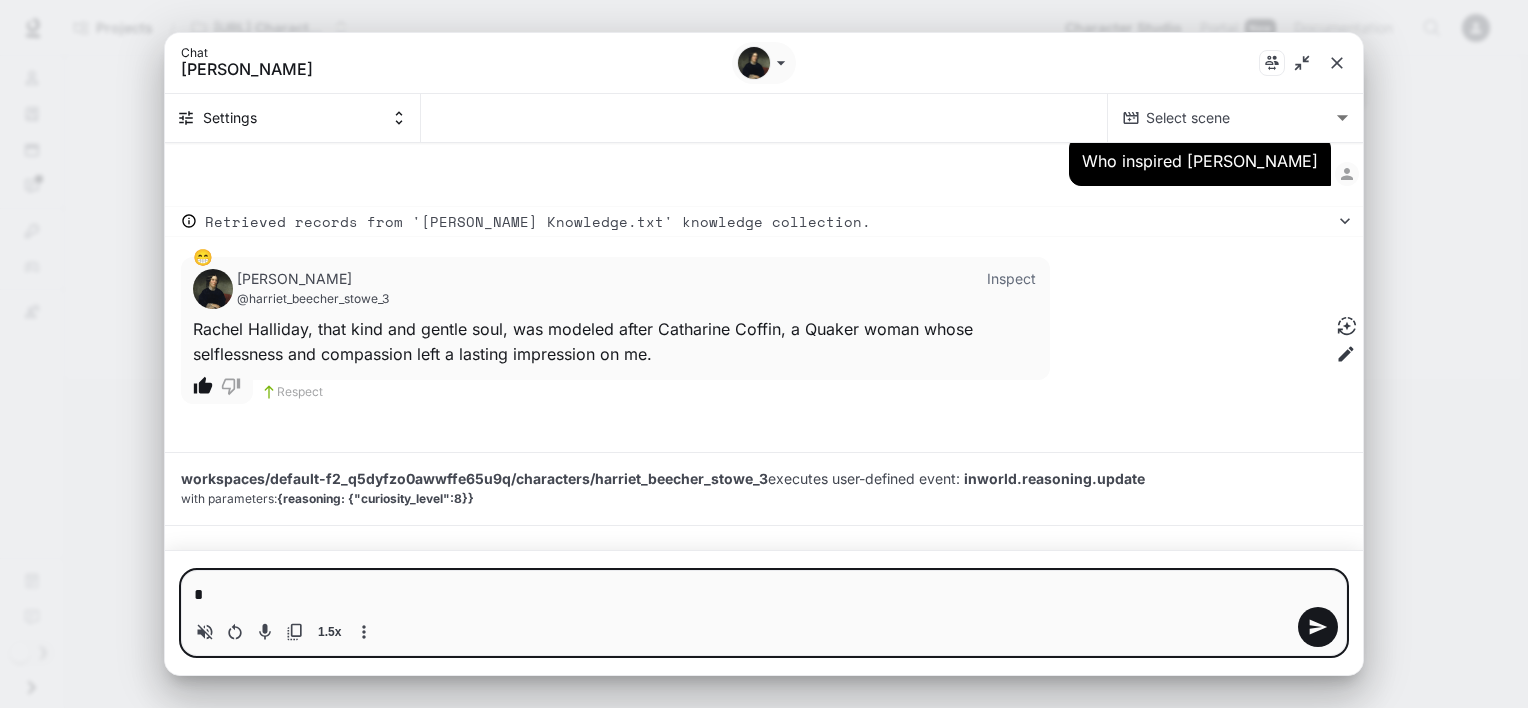 type 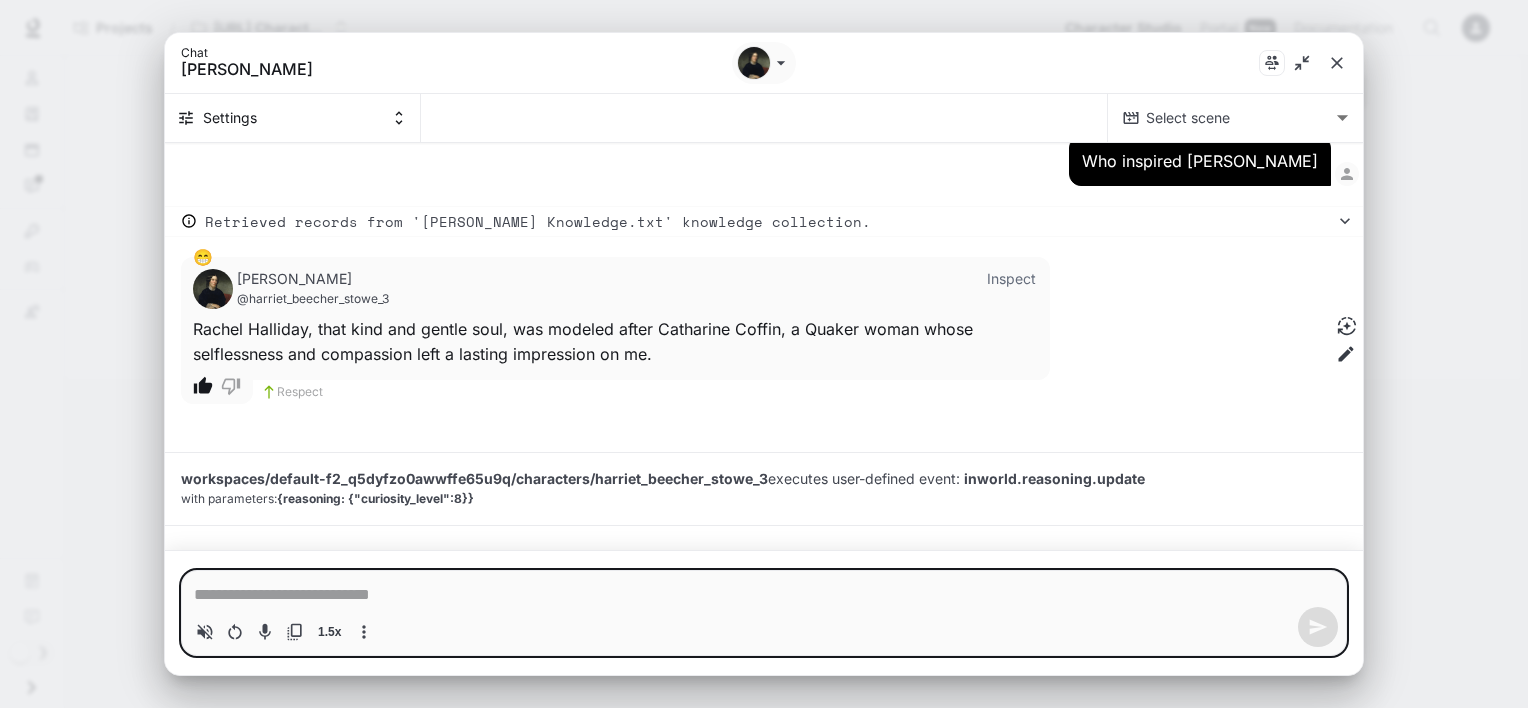 type on "*" 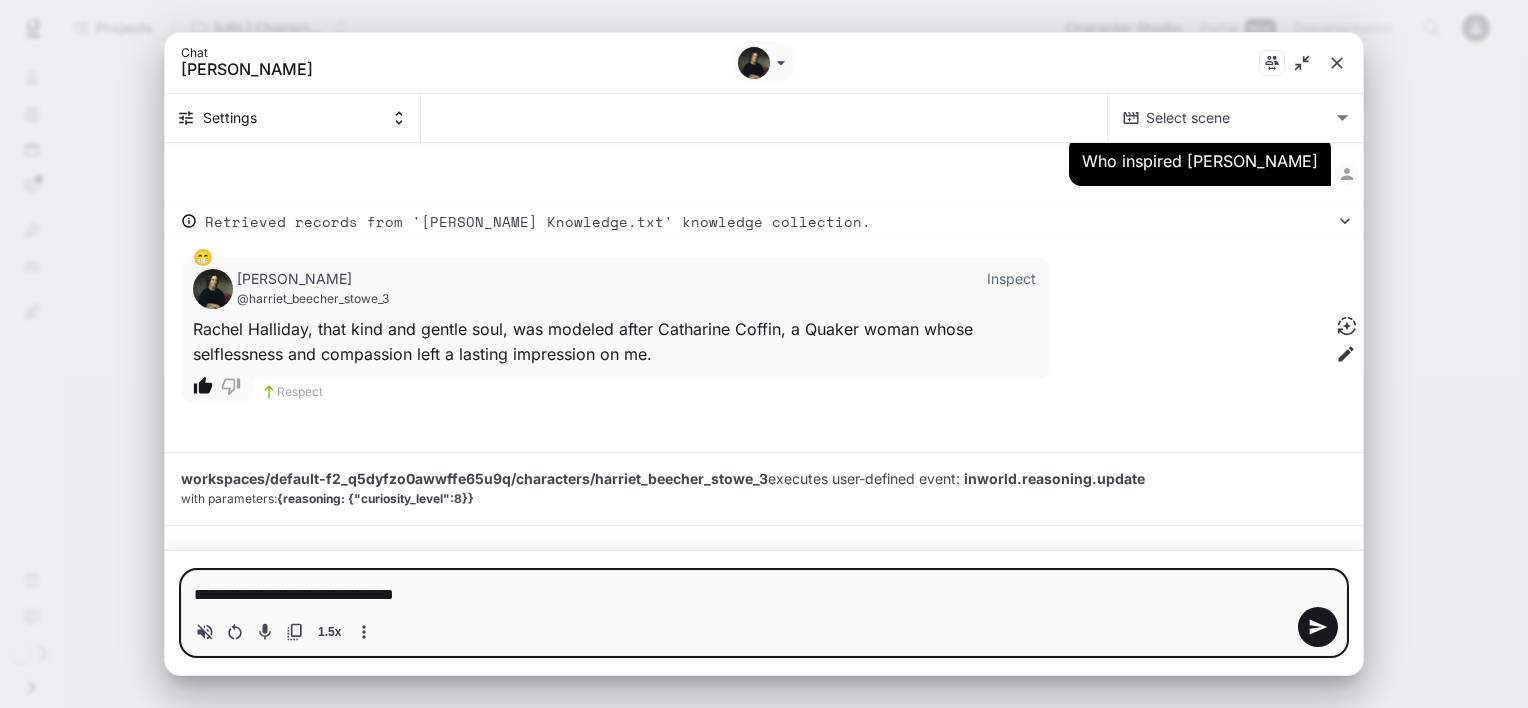 type 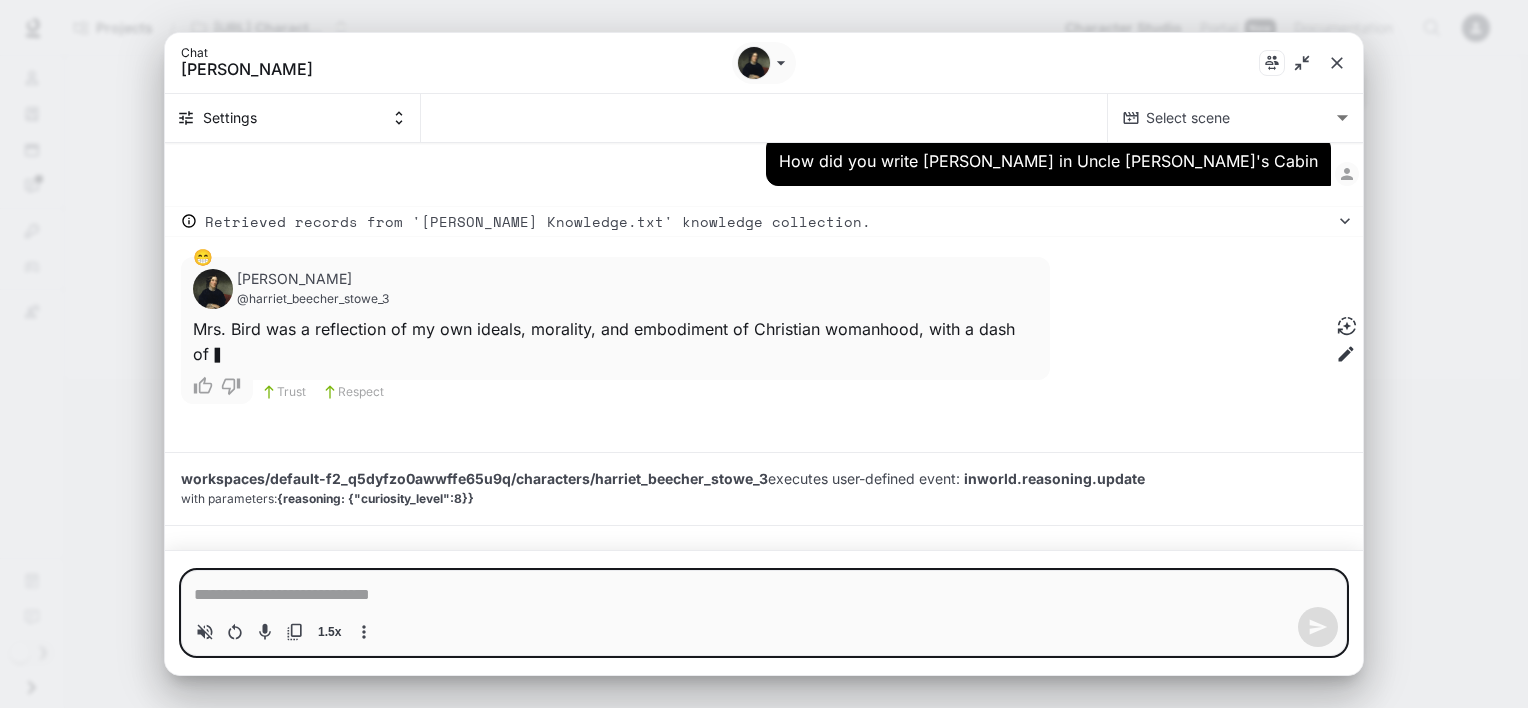 scroll, scrollTop: 40408, scrollLeft: 0, axis: vertical 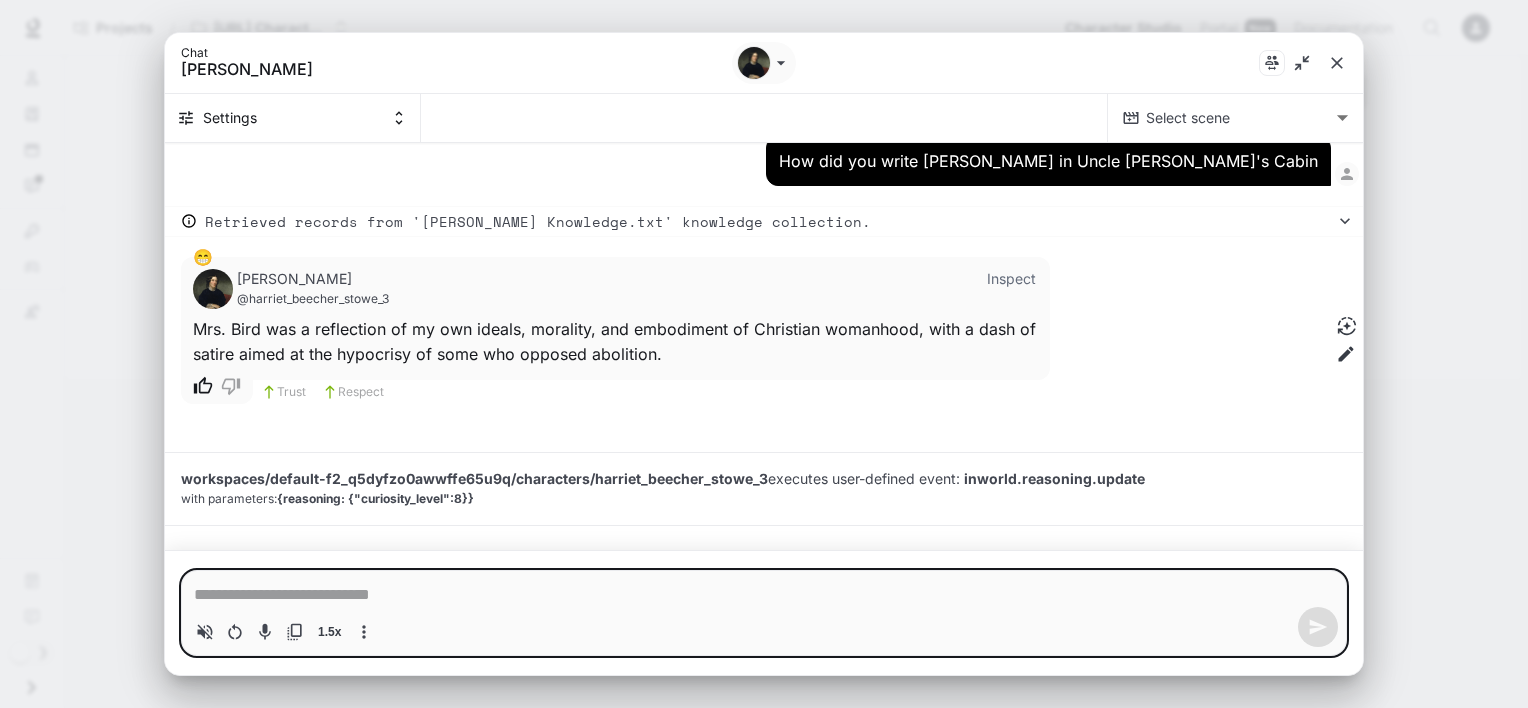 click 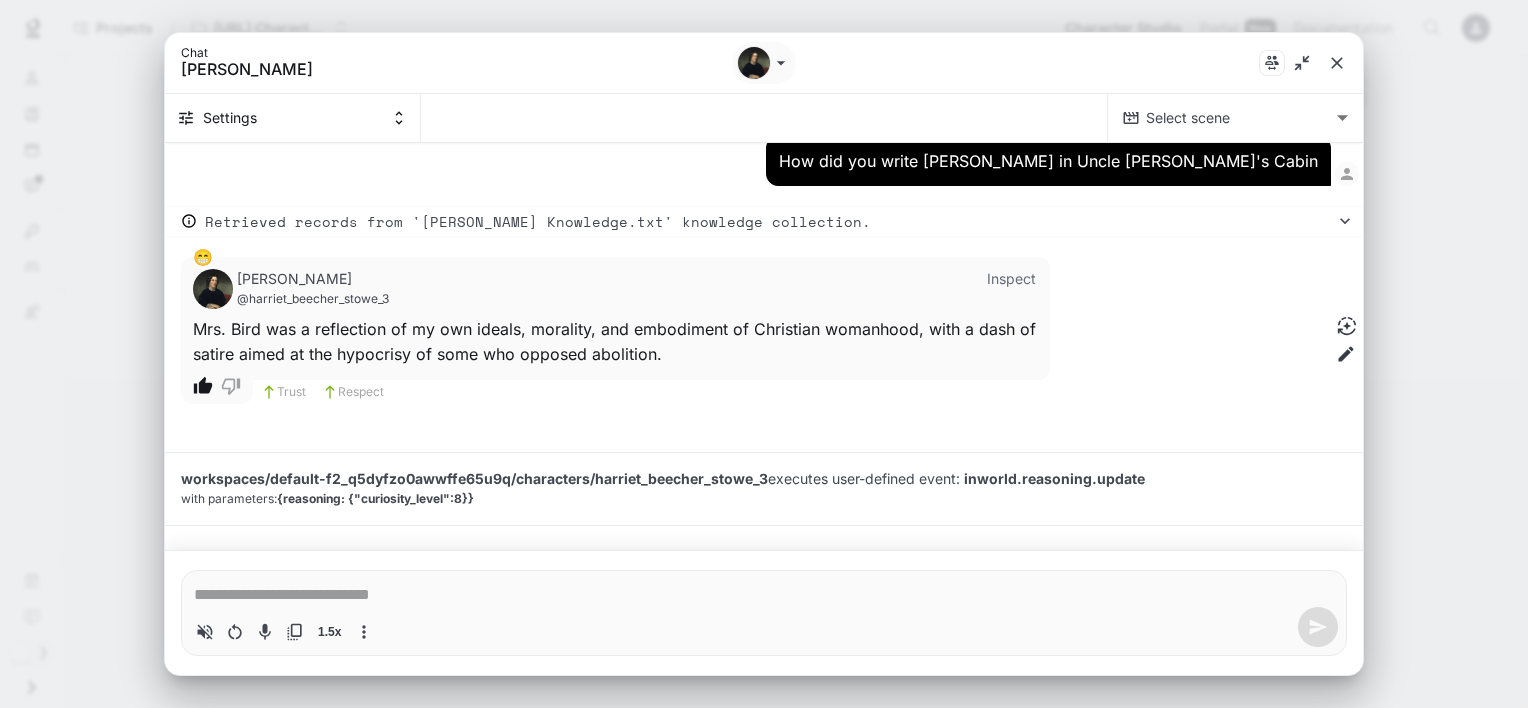 click at bounding box center (764, 595) 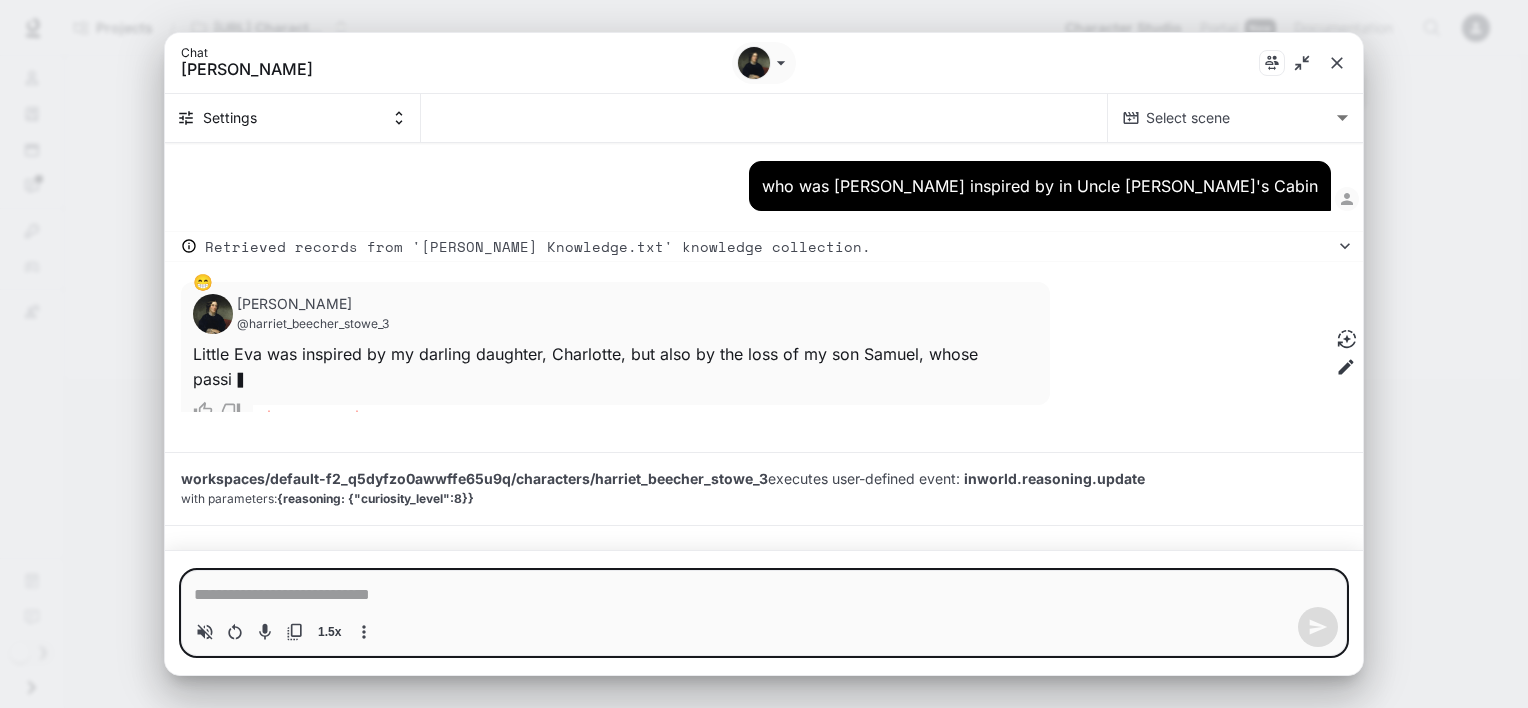 scroll, scrollTop: 40817, scrollLeft: 0, axis: vertical 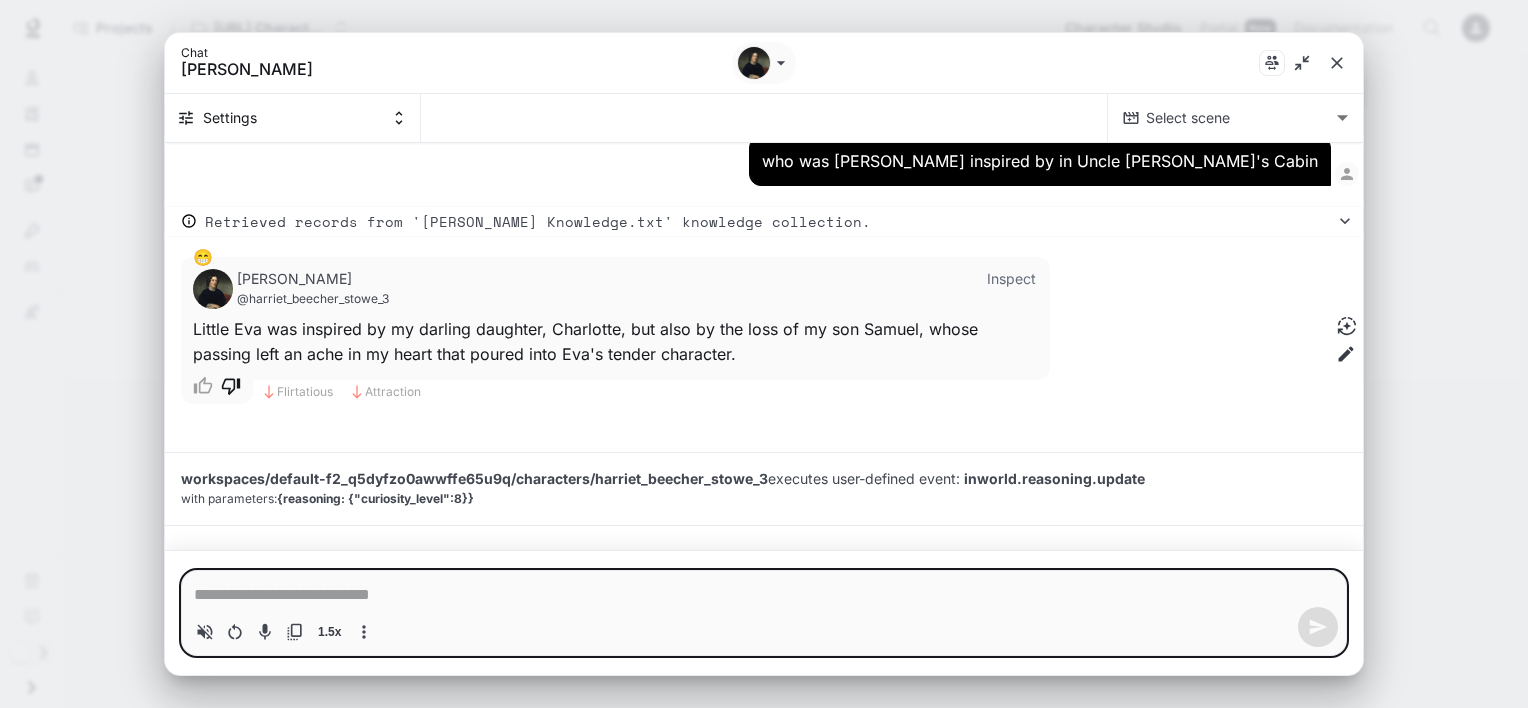 click 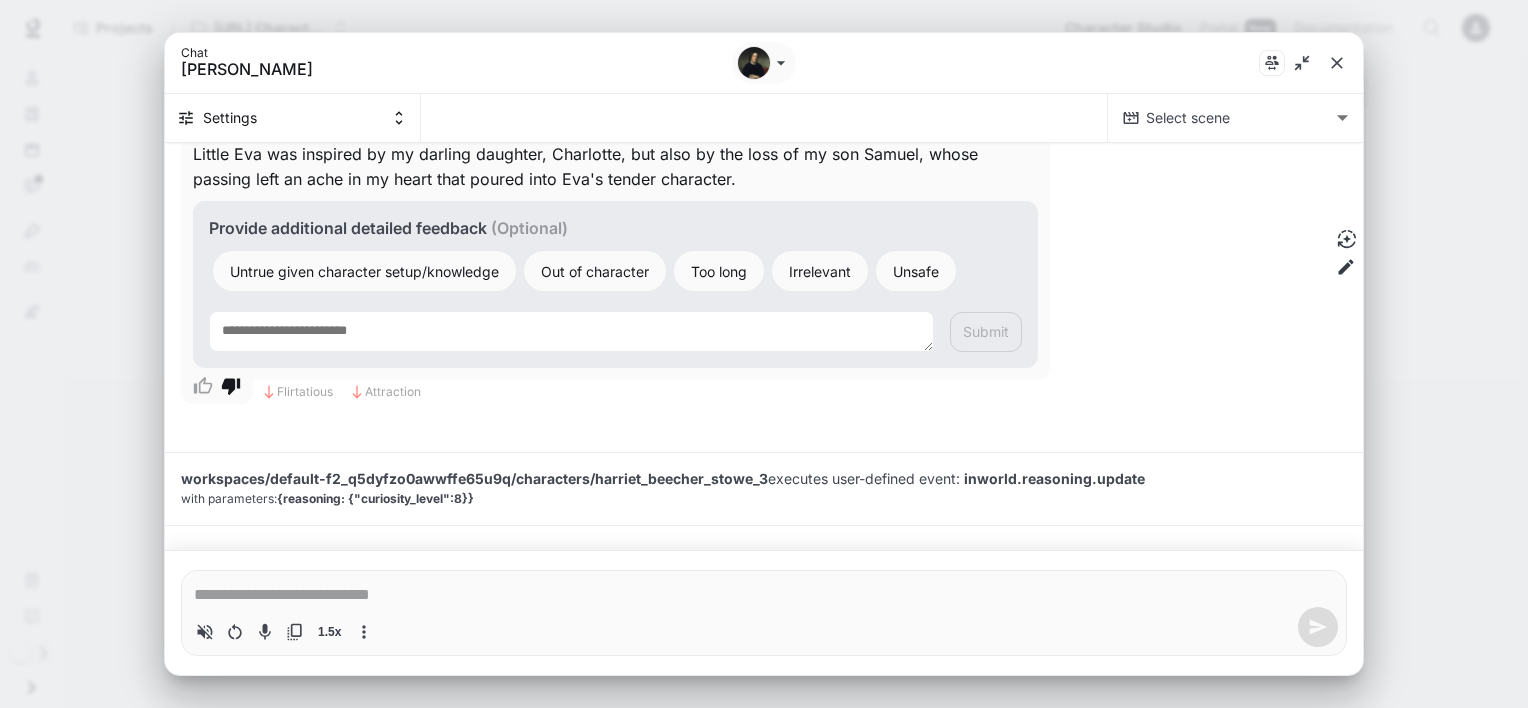 scroll, scrollTop: 40992, scrollLeft: 0, axis: vertical 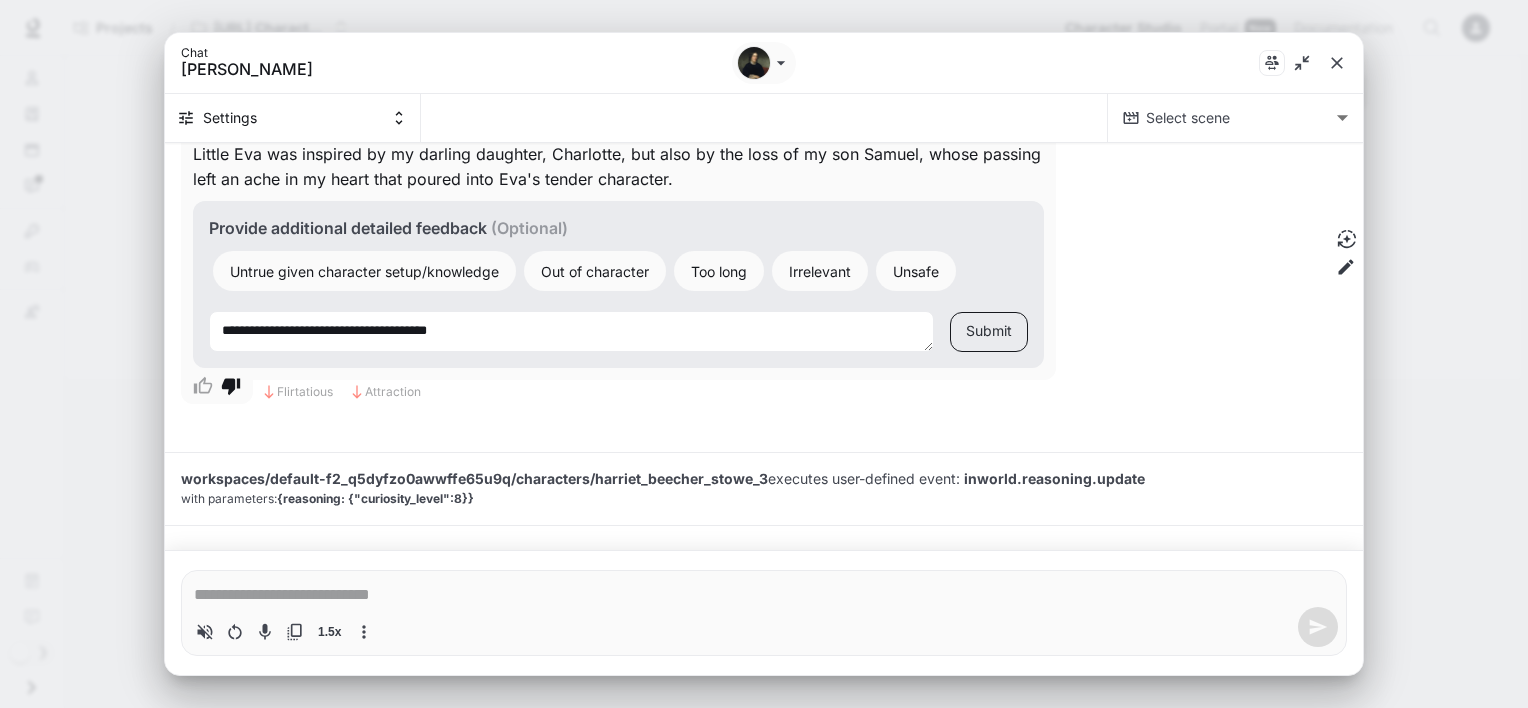 click on "Submit" at bounding box center (989, 332) 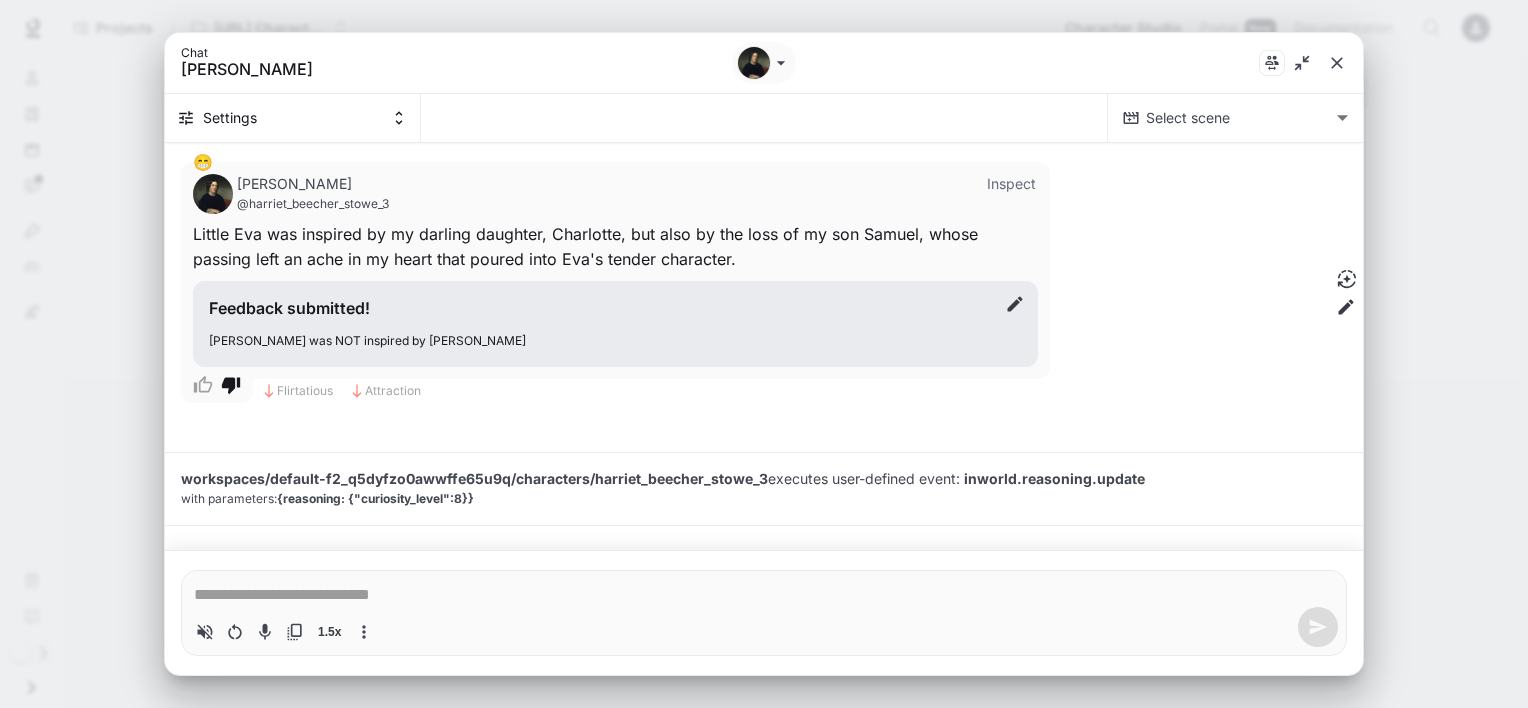 scroll, scrollTop: 40912, scrollLeft: 0, axis: vertical 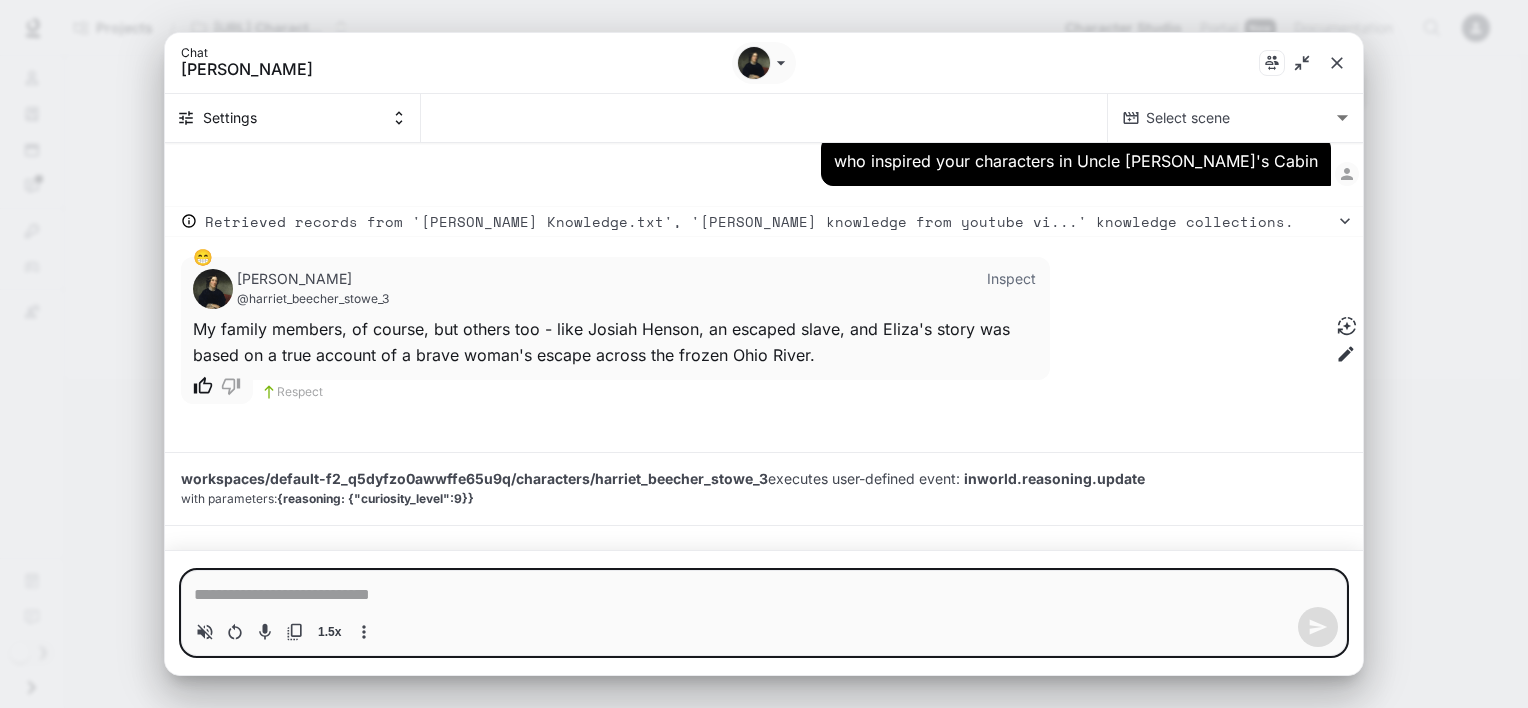 click 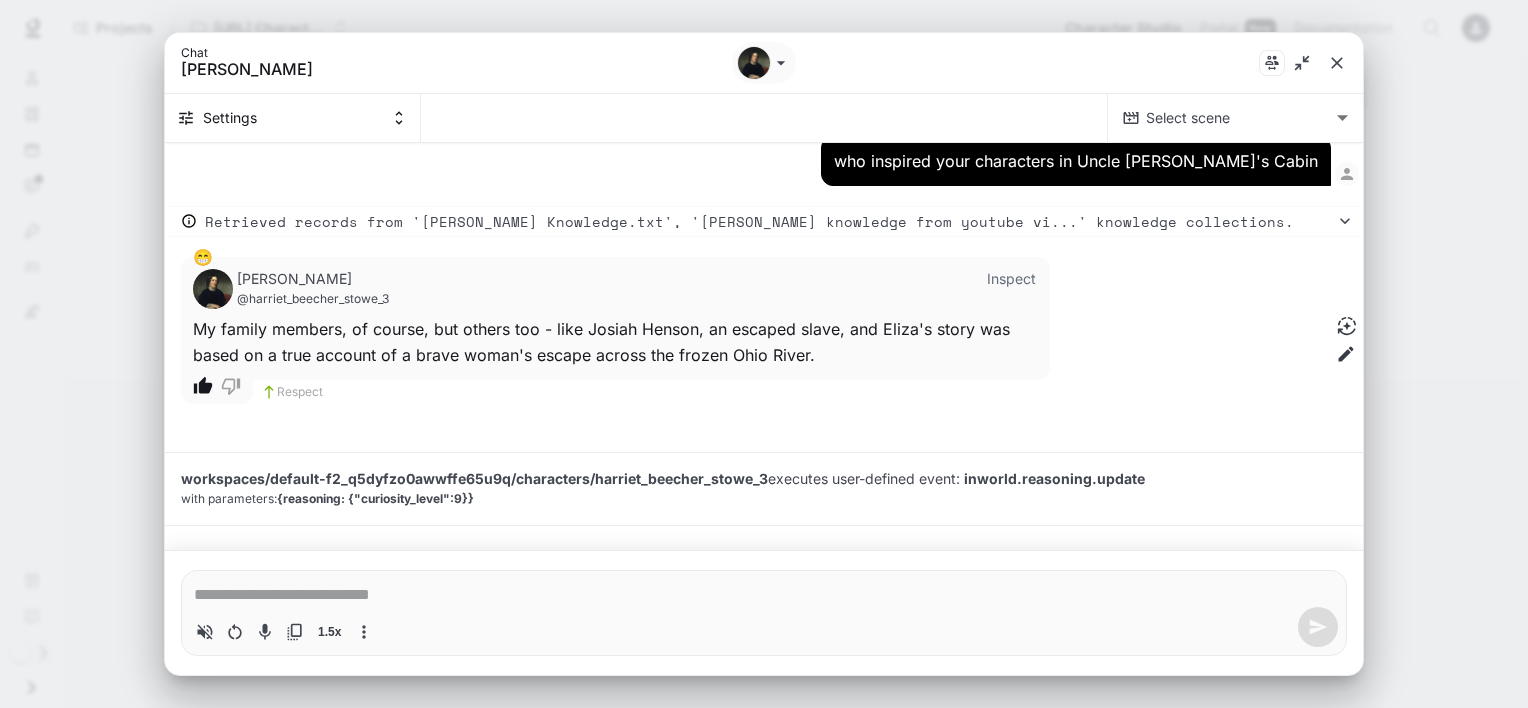 click 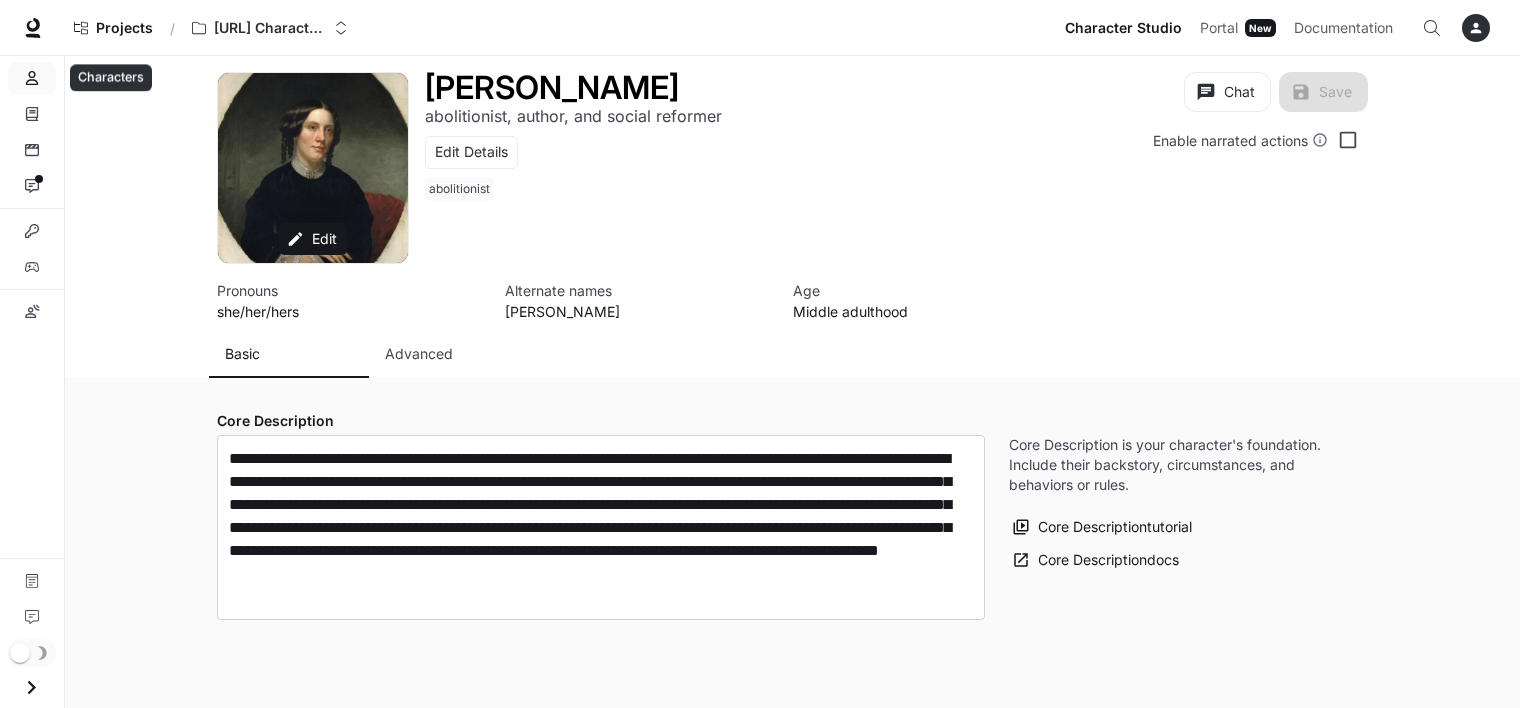 click 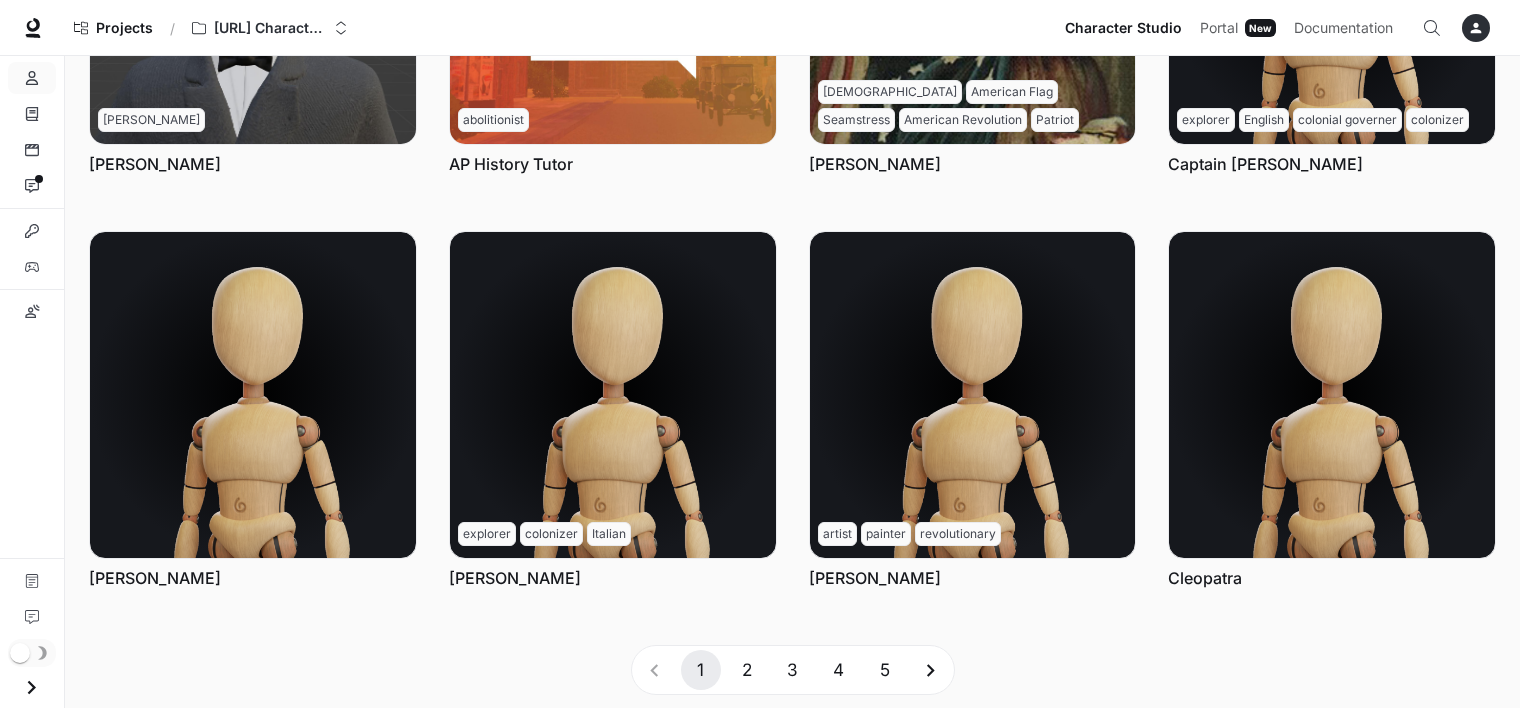 scroll, scrollTop: 744, scrollLeft: 0, axis: vertical 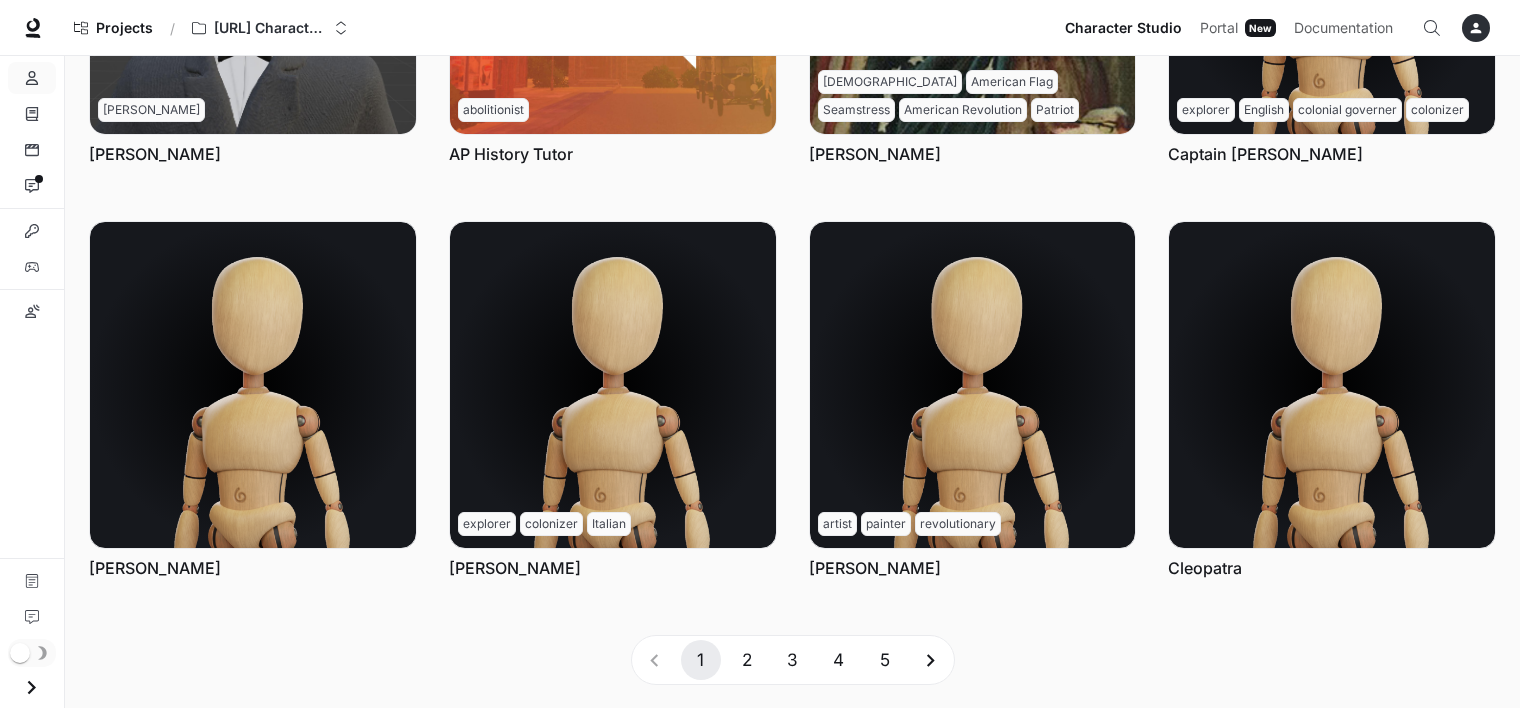 click on "4" at bounding box center (839, 660) 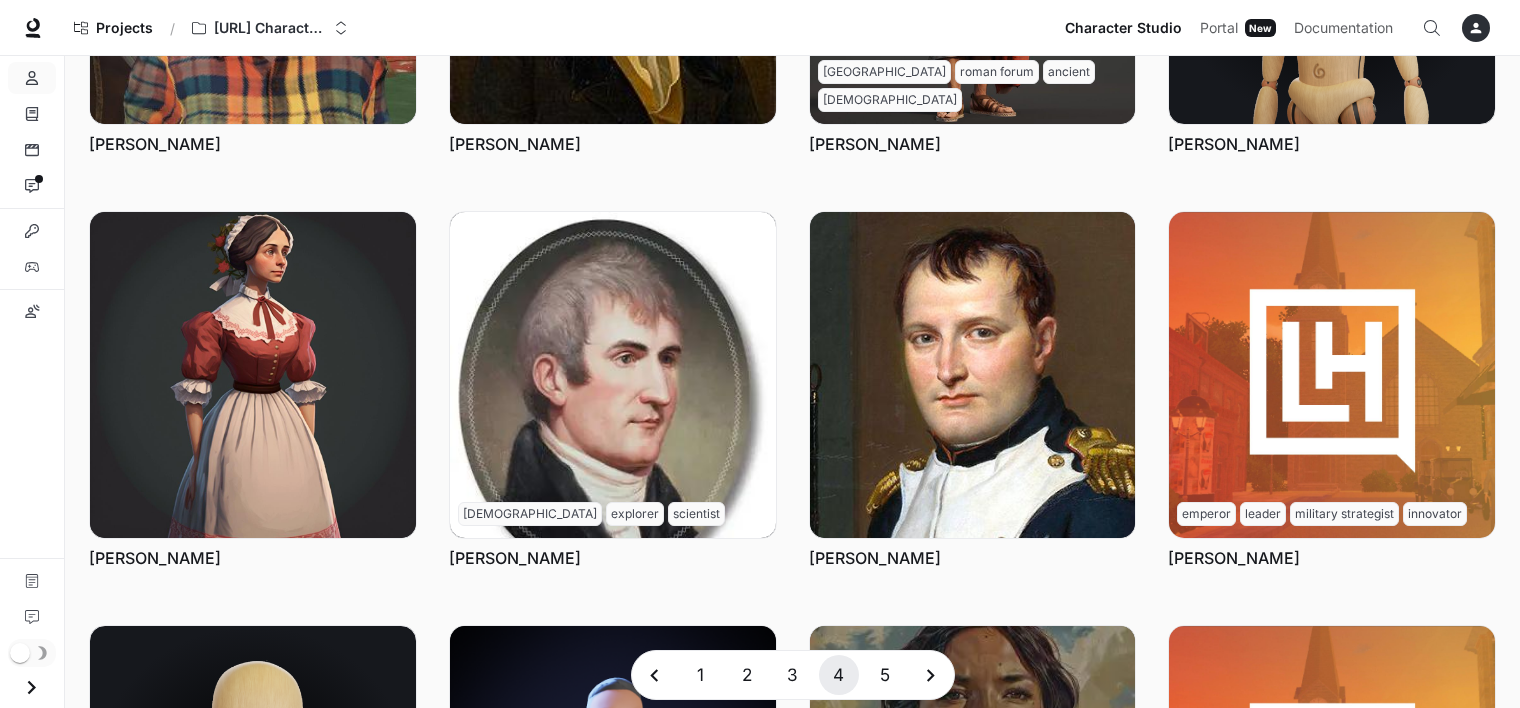 scroll, scrollTop: 368, scrollLeft: 0, axis: vertical 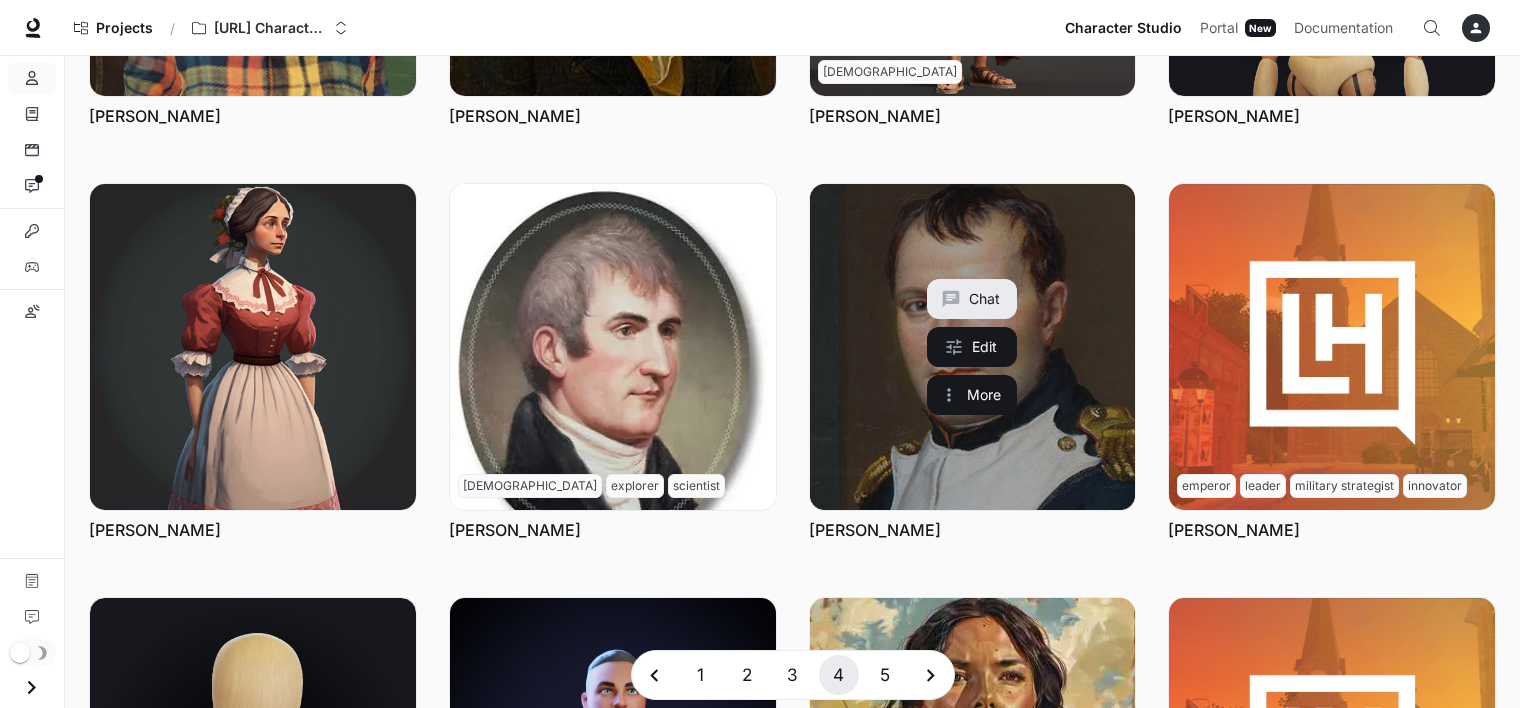 click at bounding box center [973, 347] 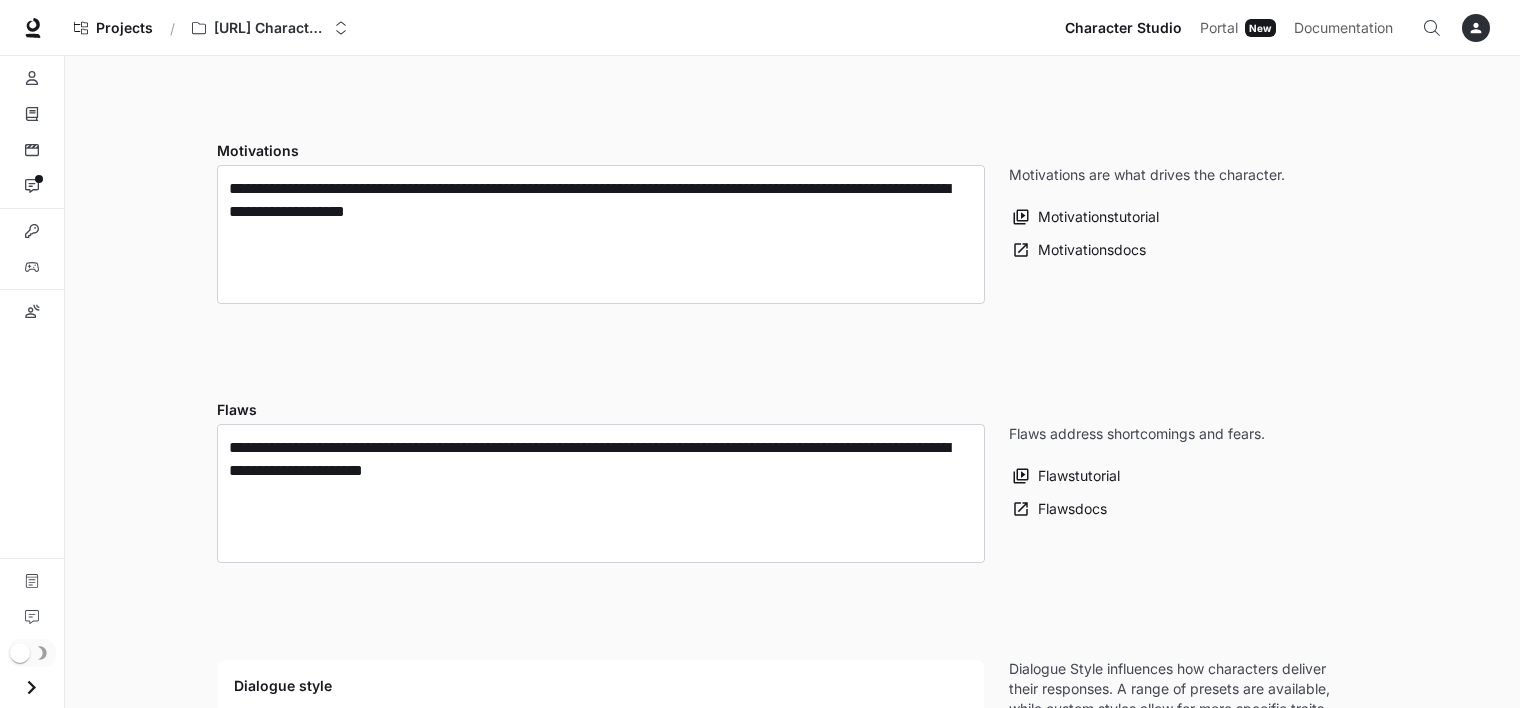 scroll, scrollTop: 0, scrollLeft: 0, axis: both 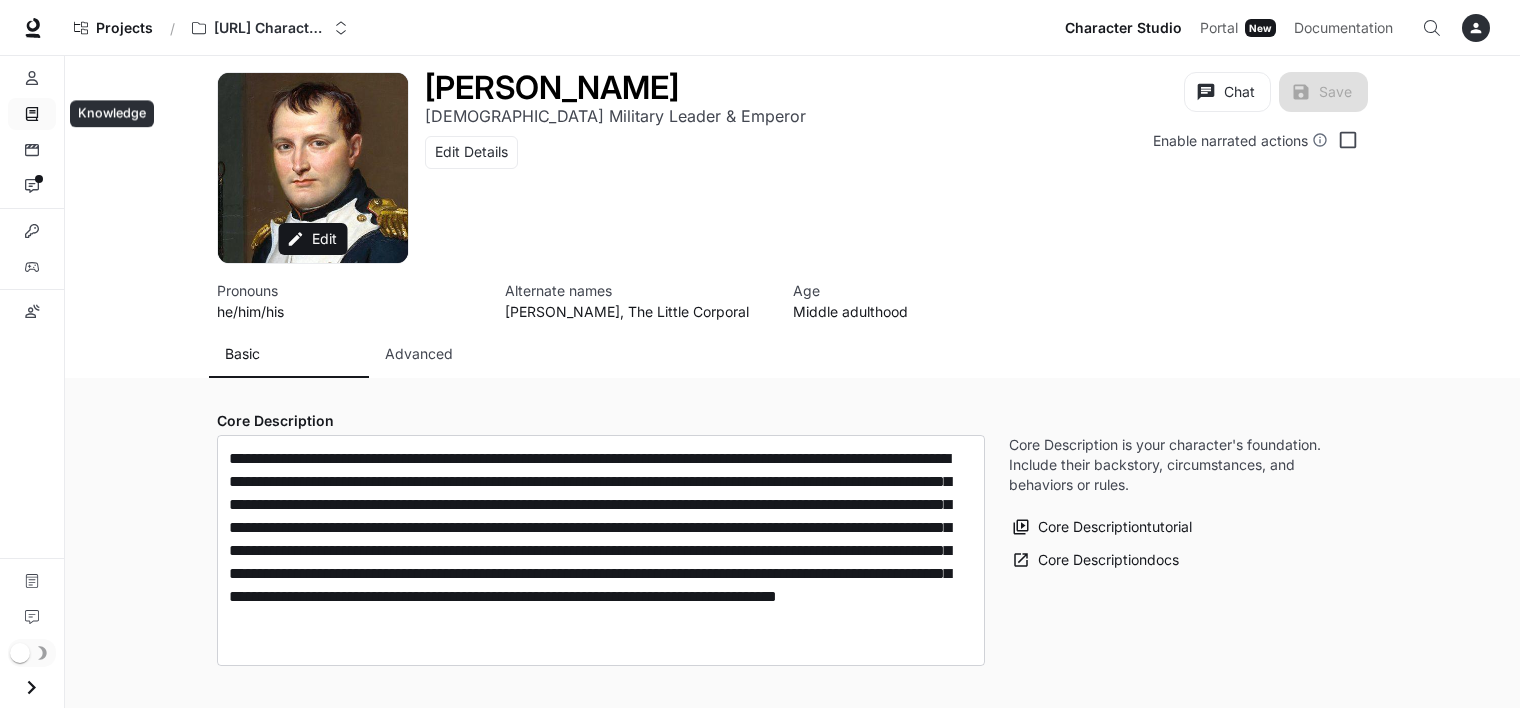 click 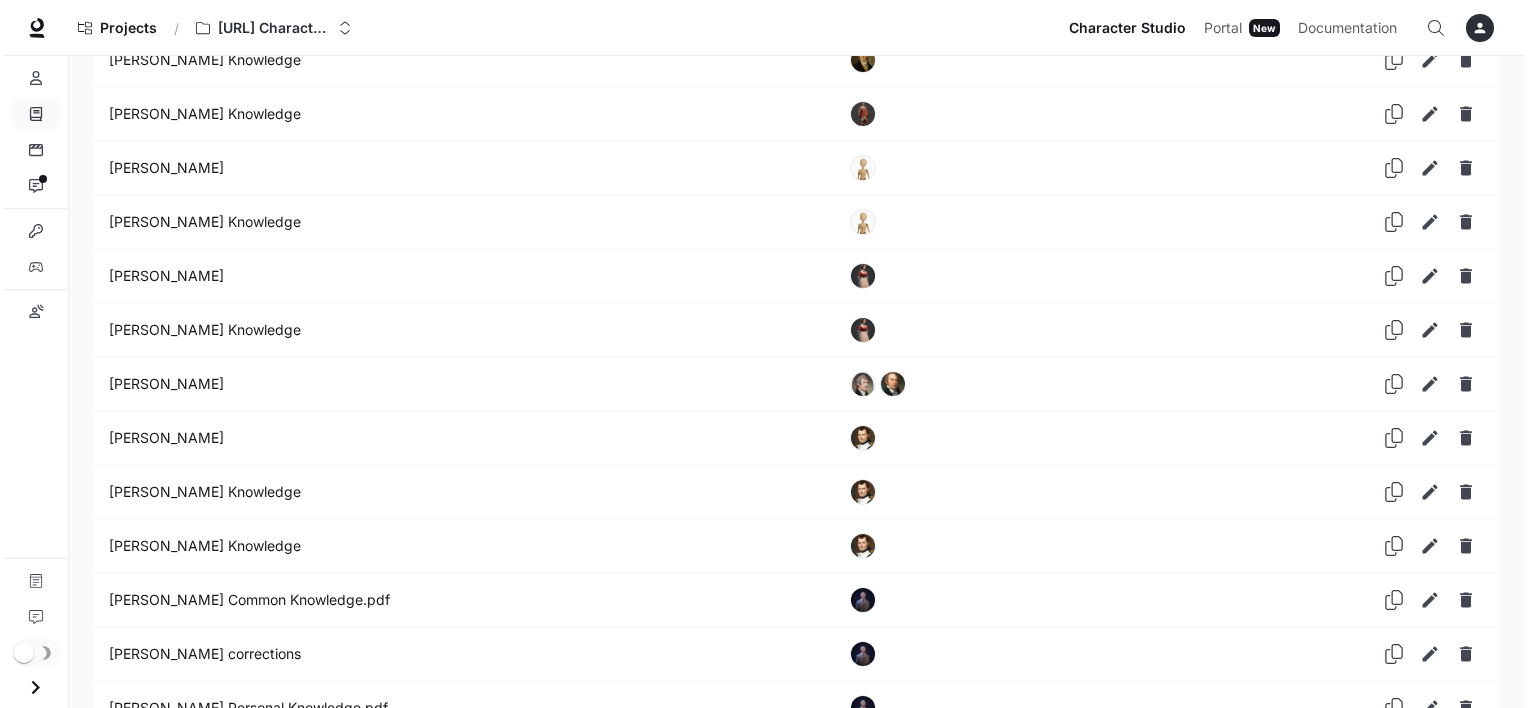 scroll, scrollTop: 3235, scrollLeft: 0, axis: vertical 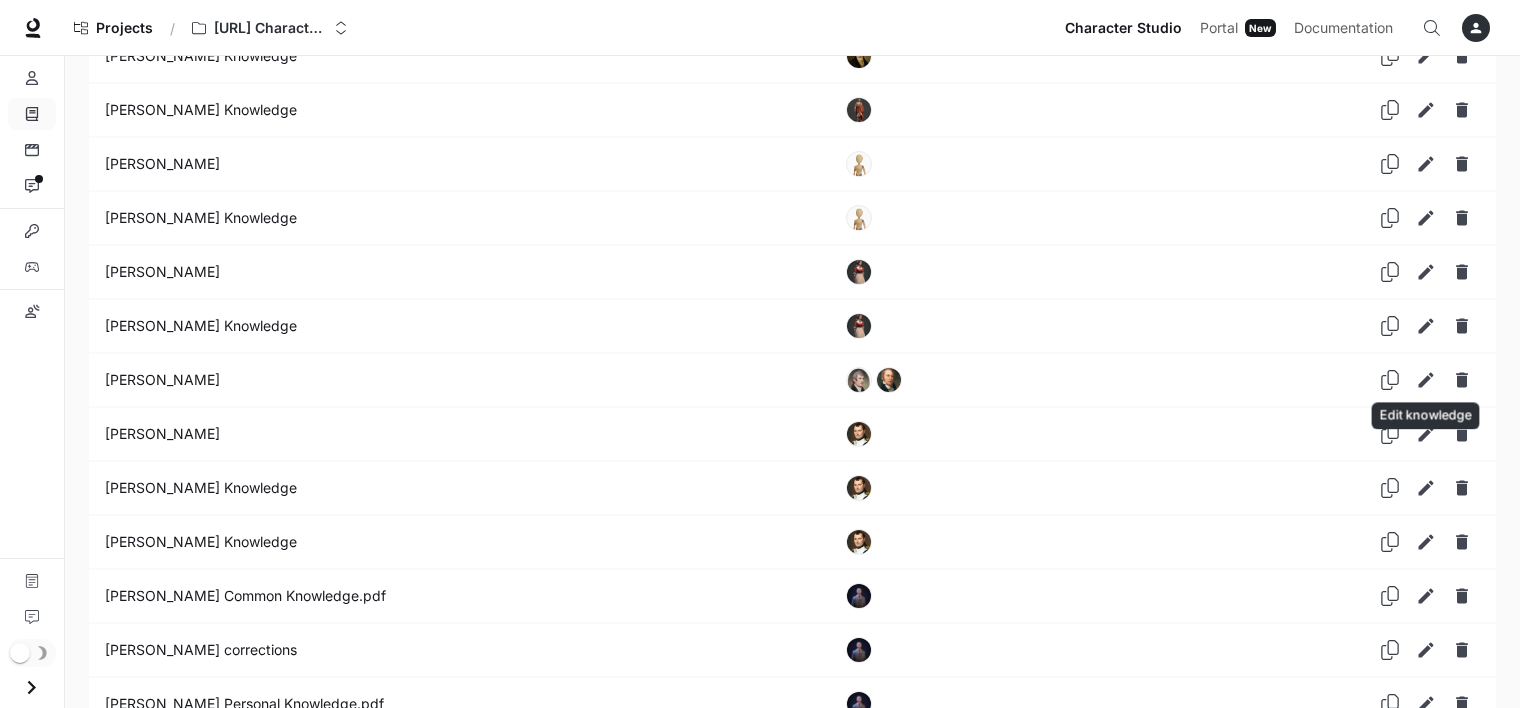 click 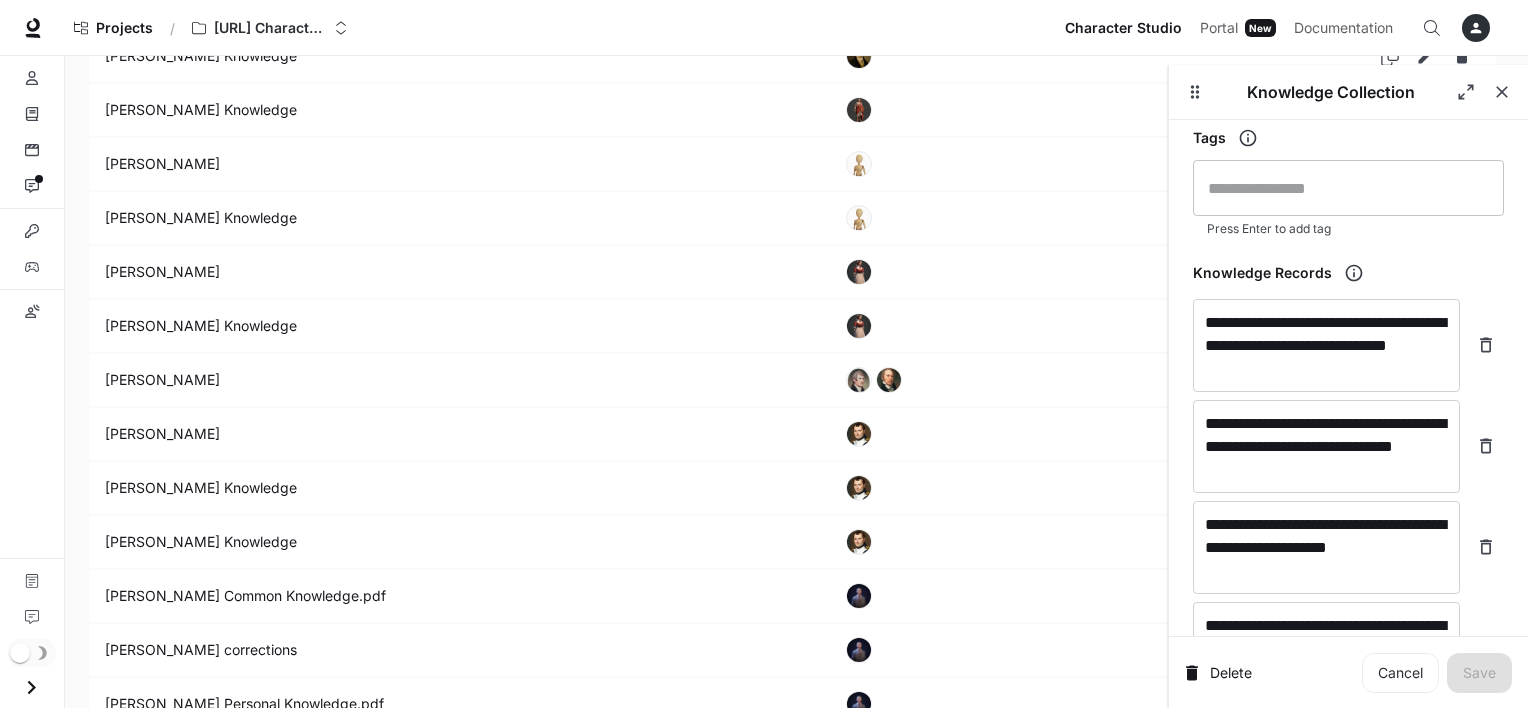 scroll, scrollTop: 251, scrollLeft: 0, axis: vertical 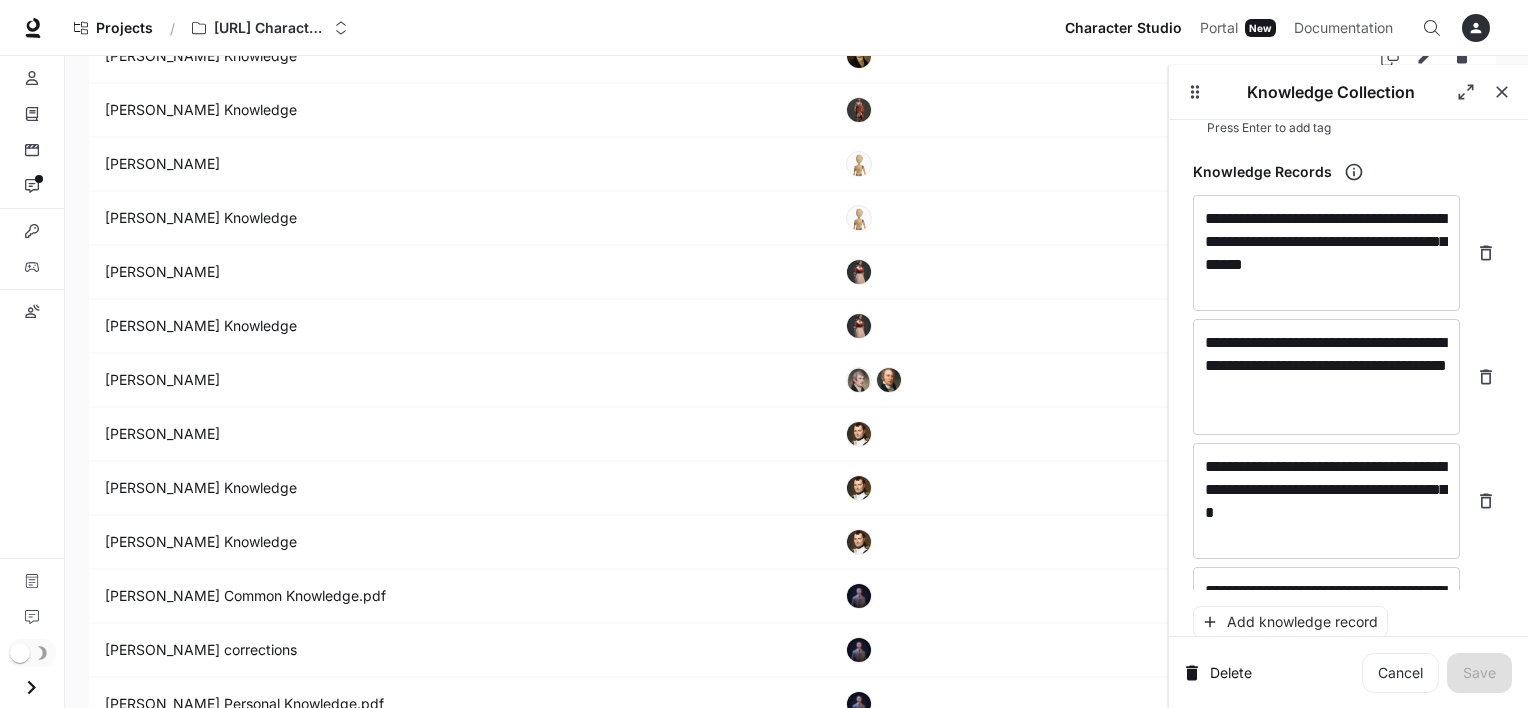 click at bounding box center (996, 542) 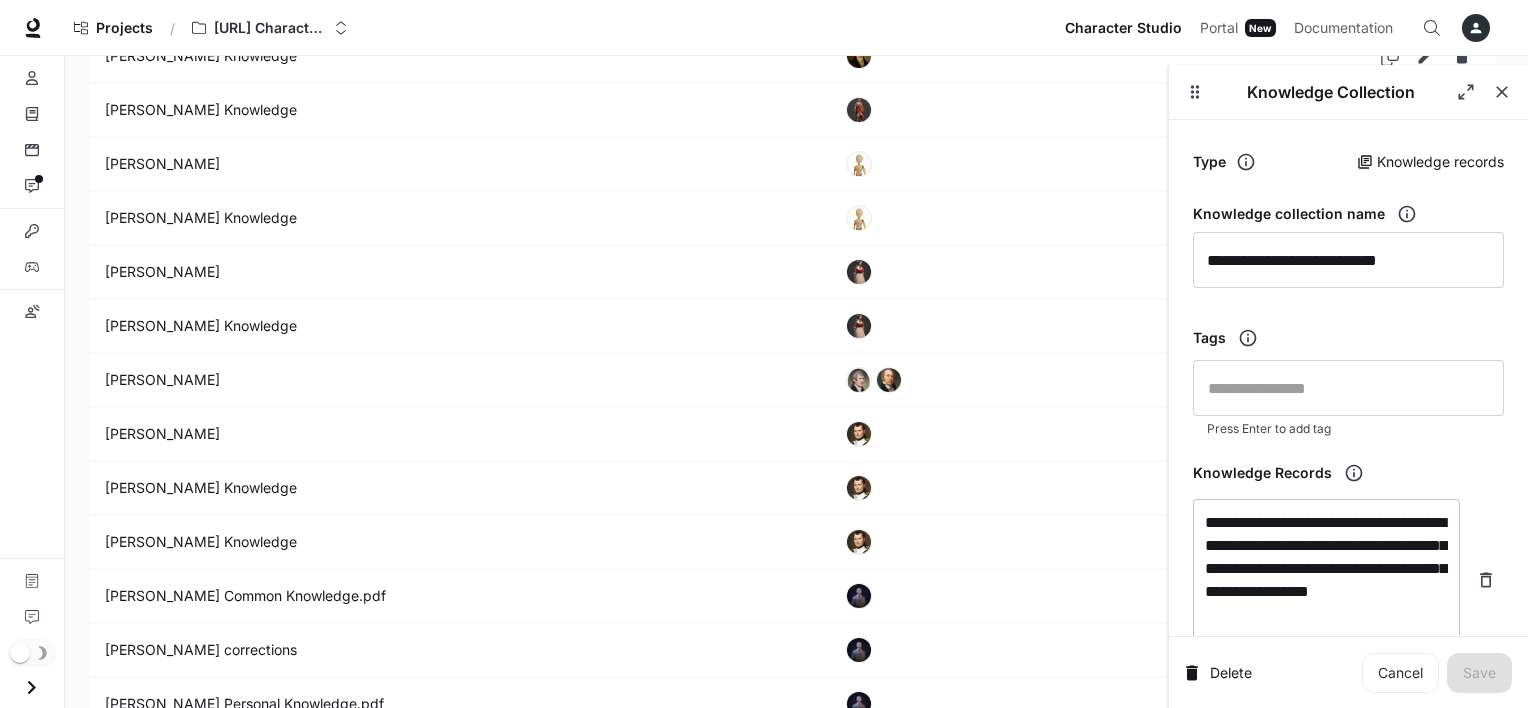 scroll, scrollTop: 3235, scrollLeft: 0, axis: vertical 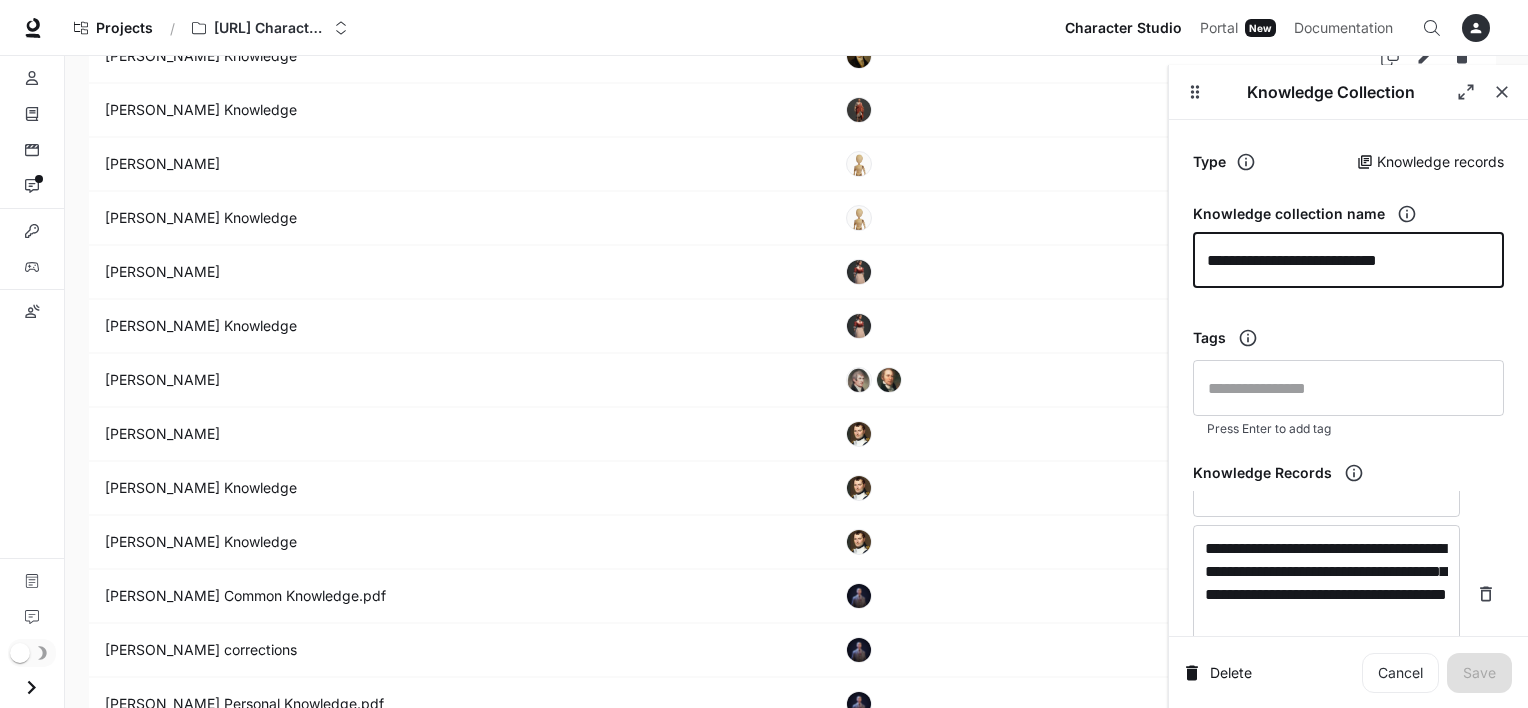 click on "**********" at bounding box center [1348, 260] 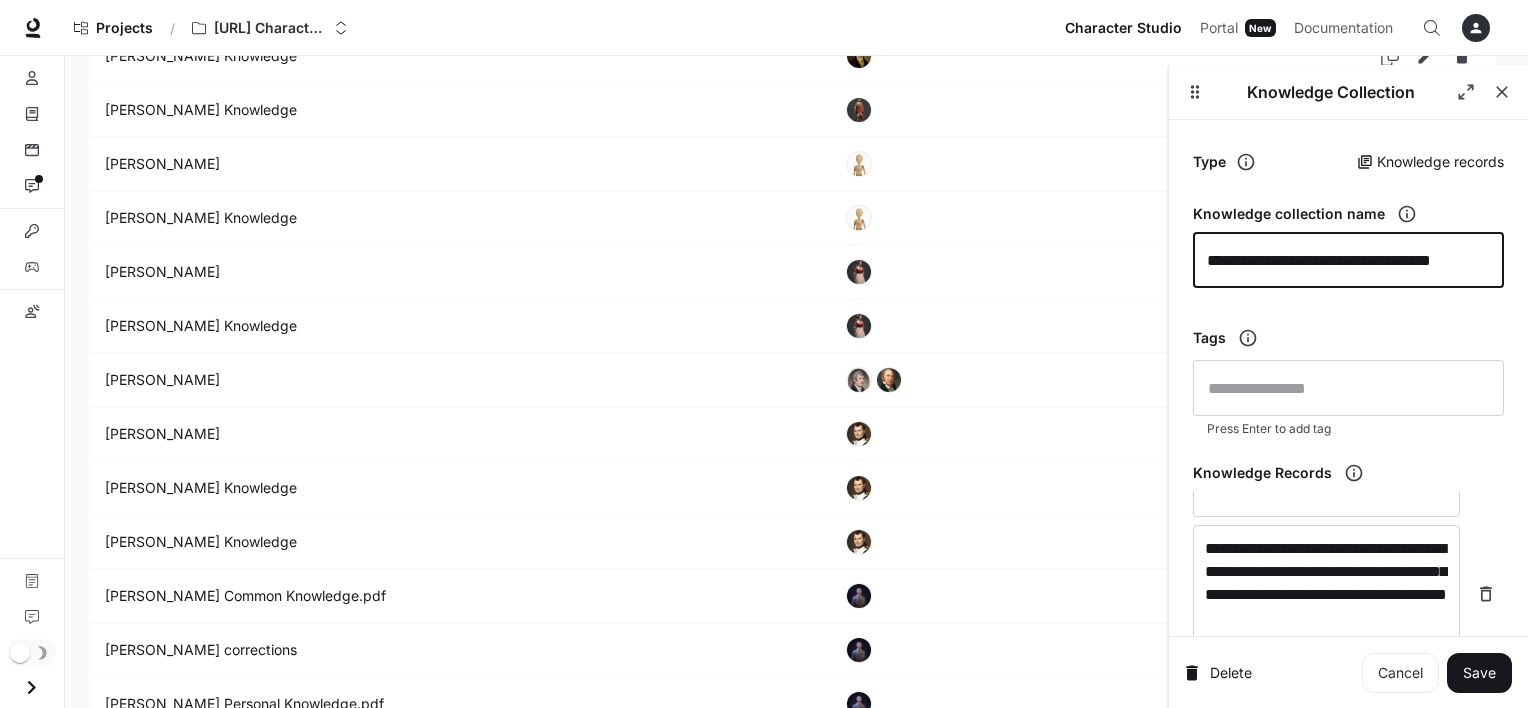 type on "**********" 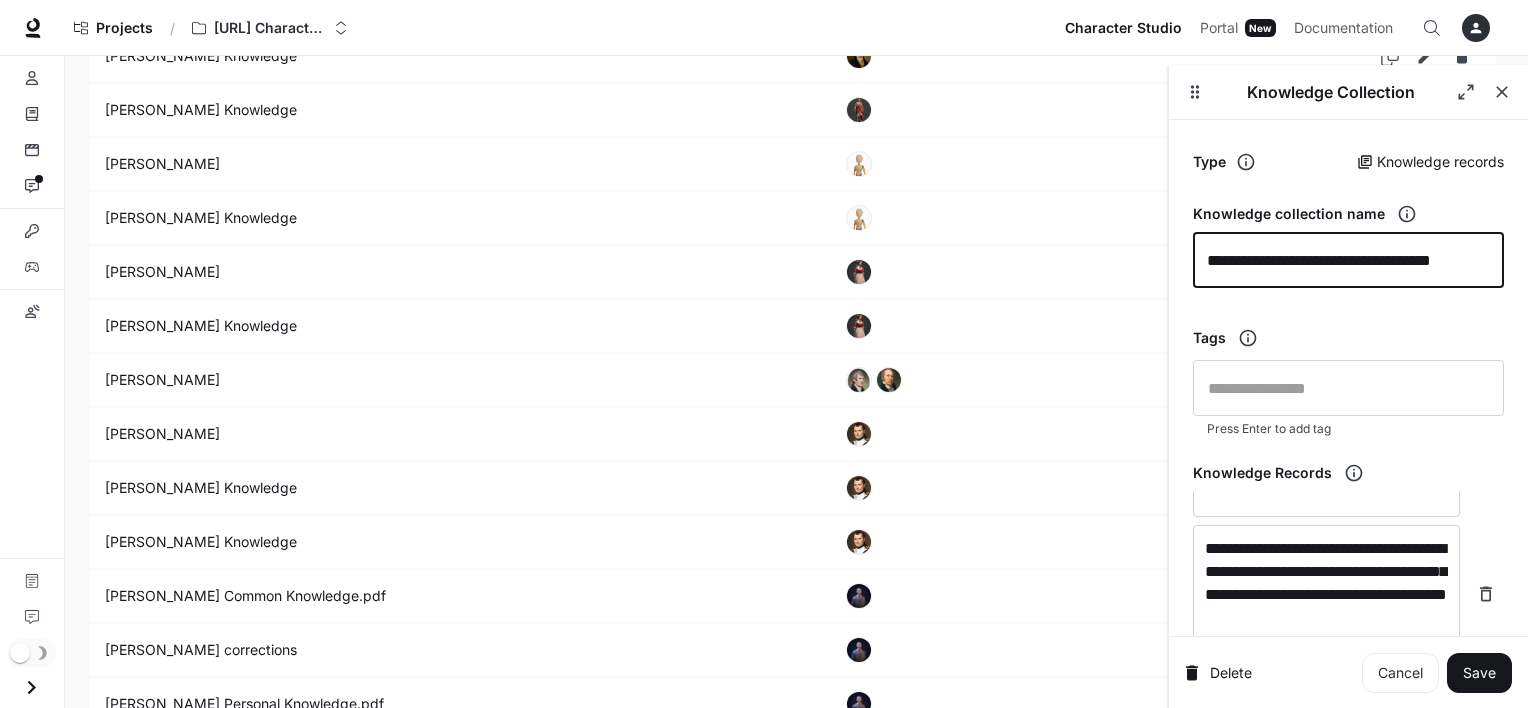 click on "Save" at bounding box center (1479, 673) 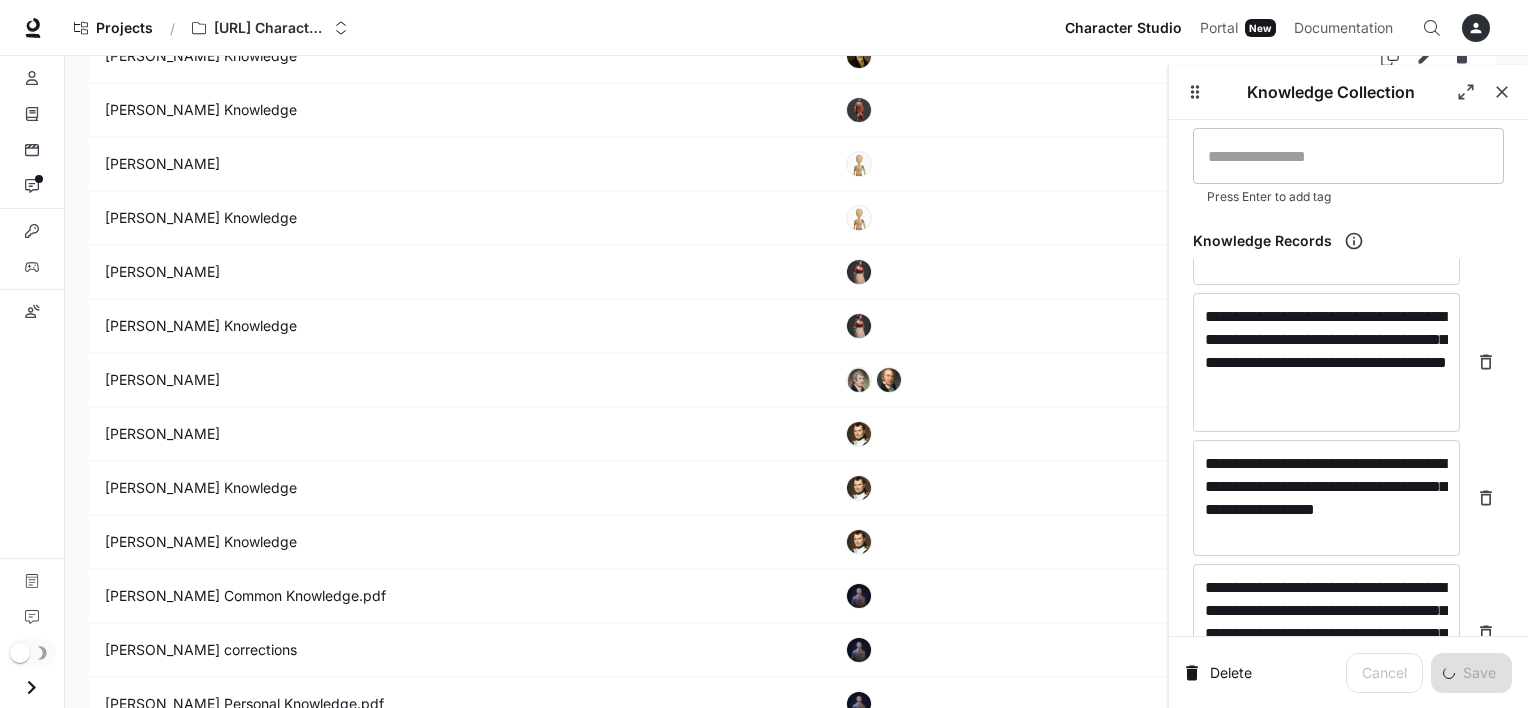scroll, scrollTop: 235, scrollLeft: 0, axis: vertical 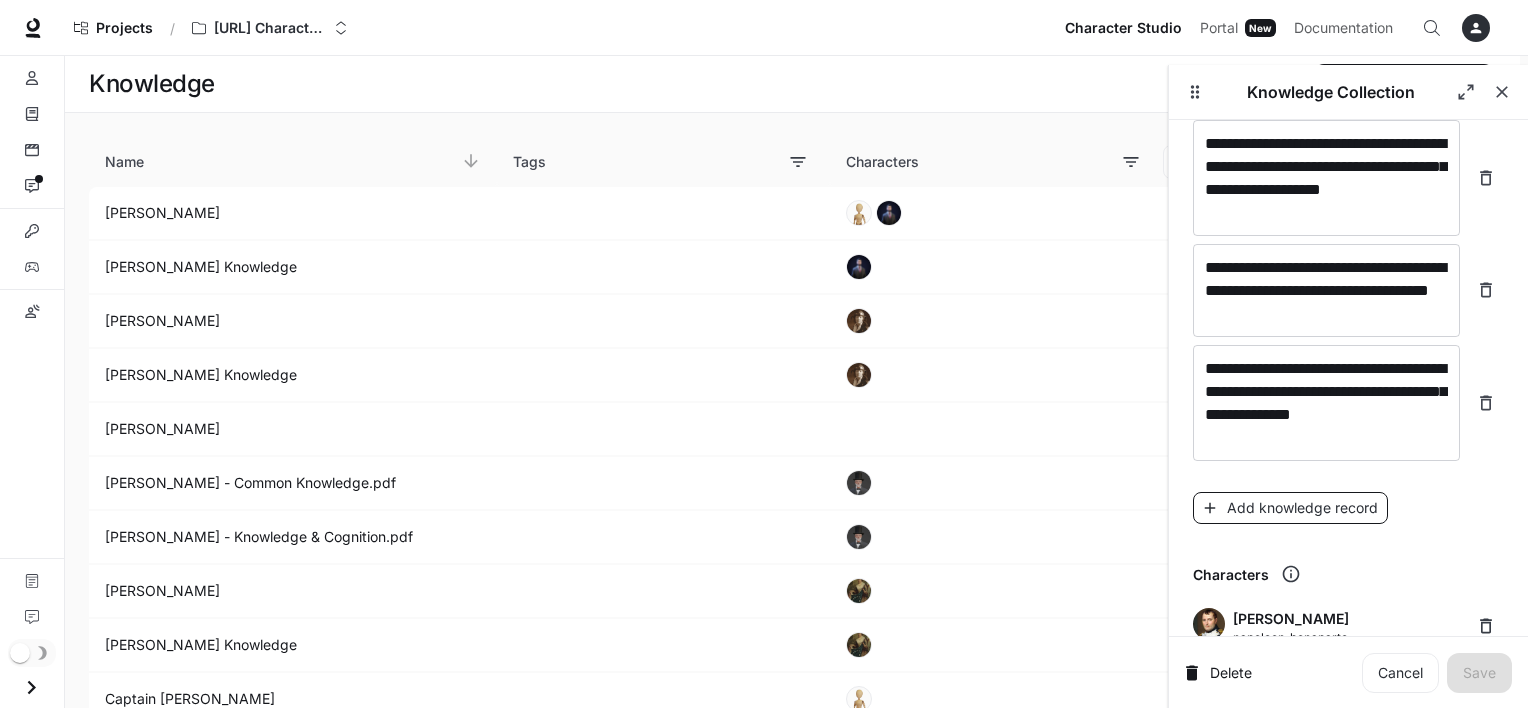 click on "Add knowledge record" at bounding box center (1290, 508) 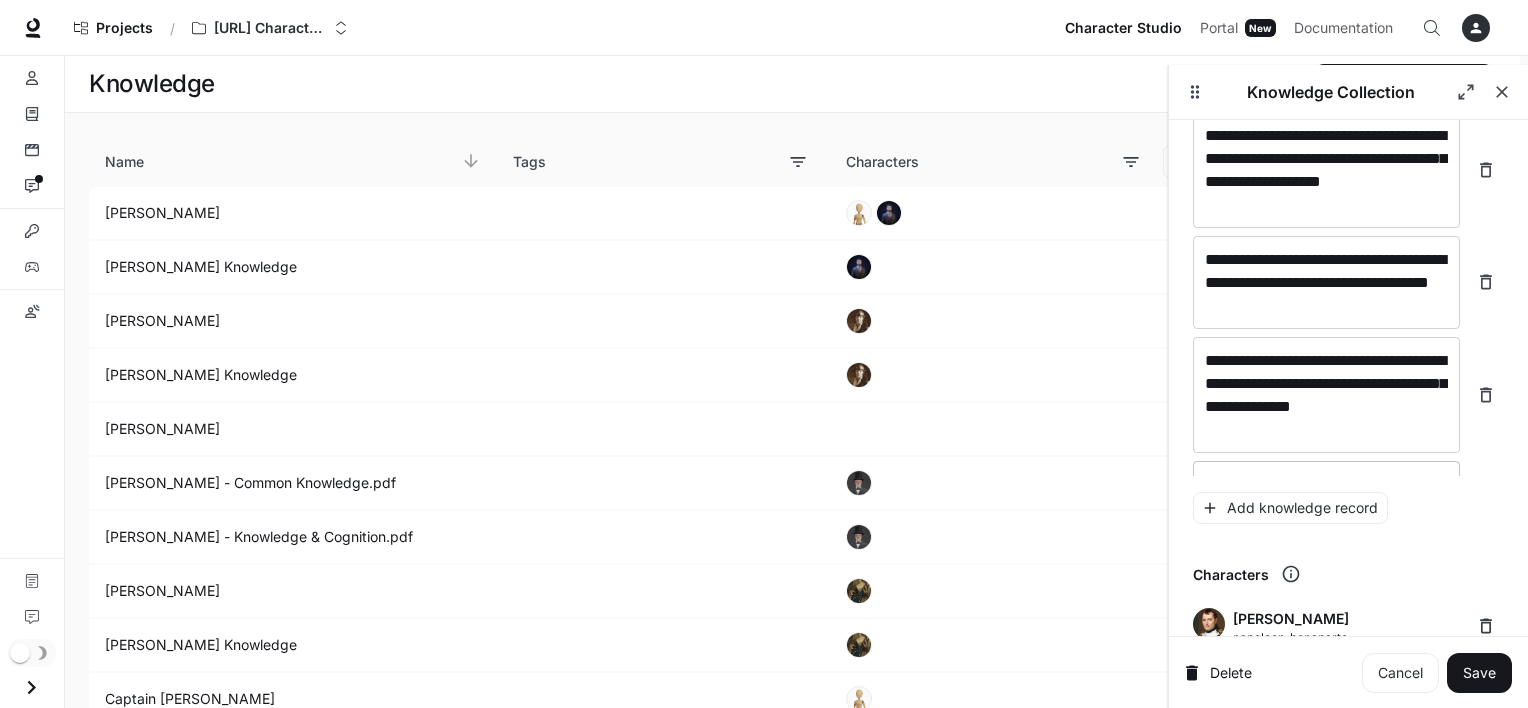 scroll, scrollTop: 8252, scrollLeft: 0, axis: vertical 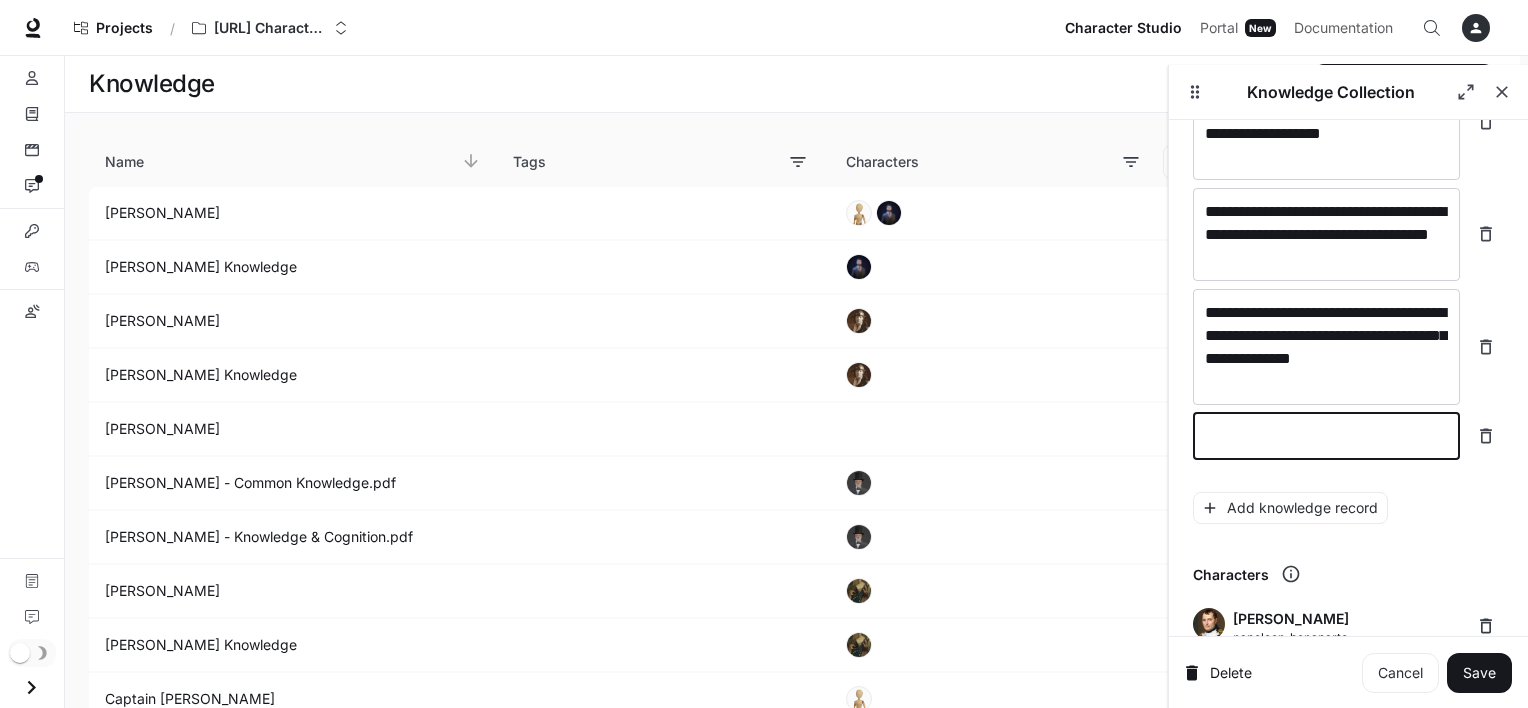 click at bounding box center [1326, 436] 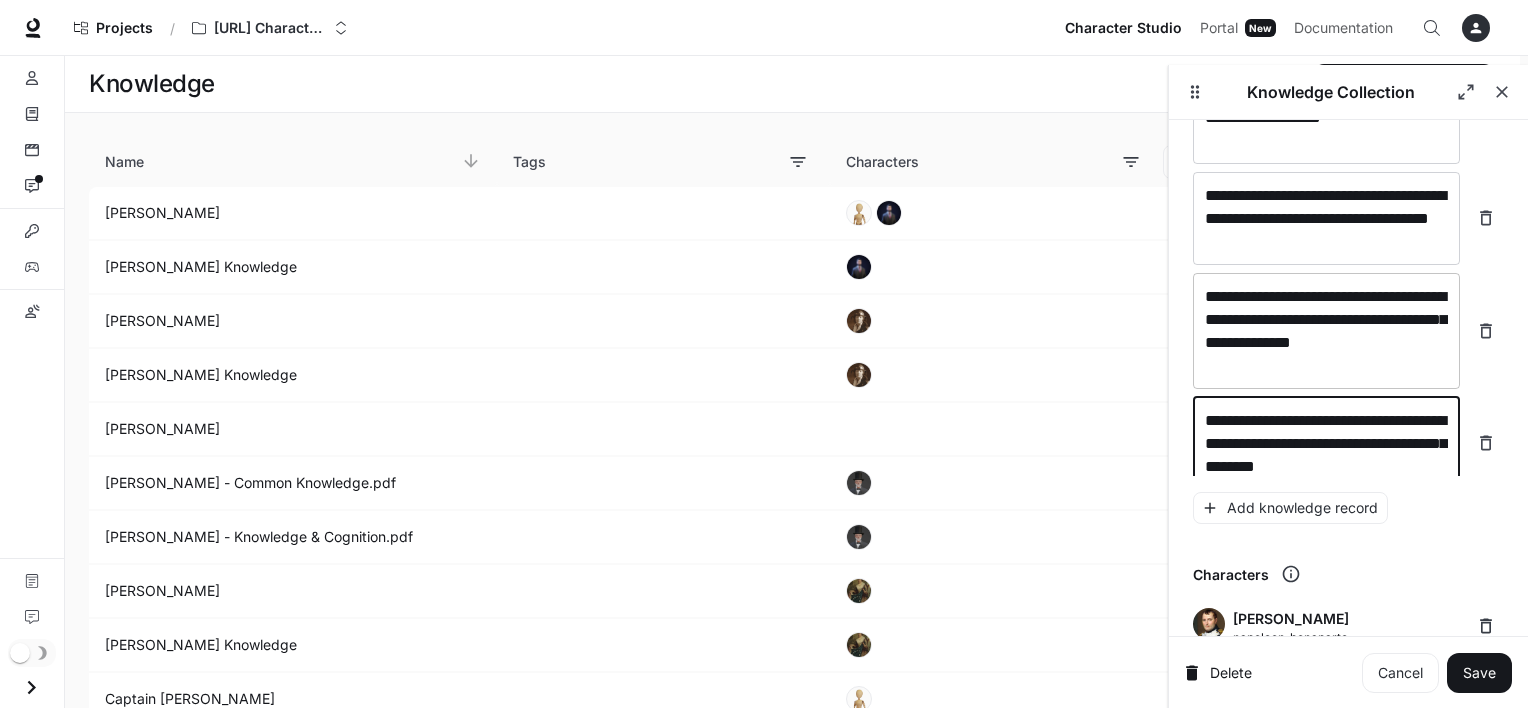 scroll, scrollTop: 8297, scrollLeft: 0, axis: vertical 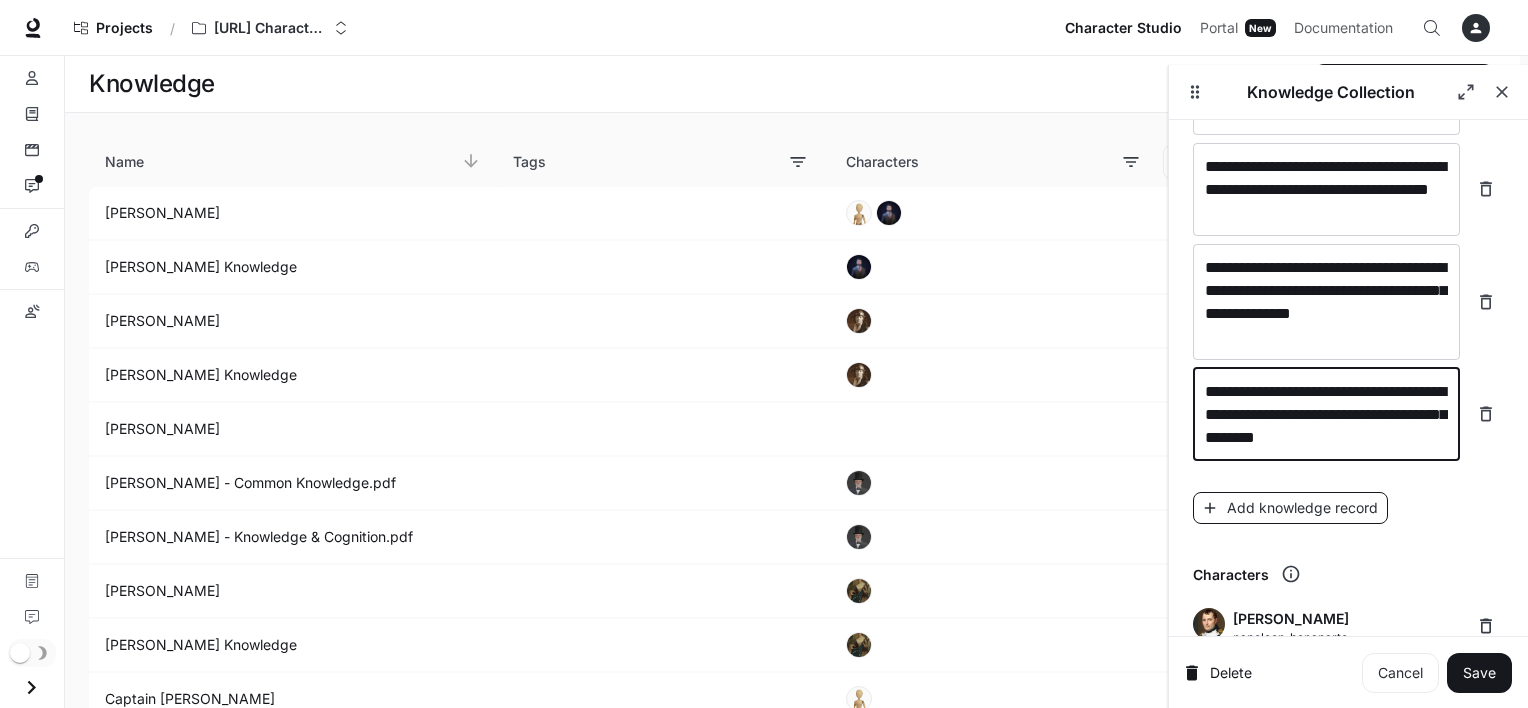 type on "**********" 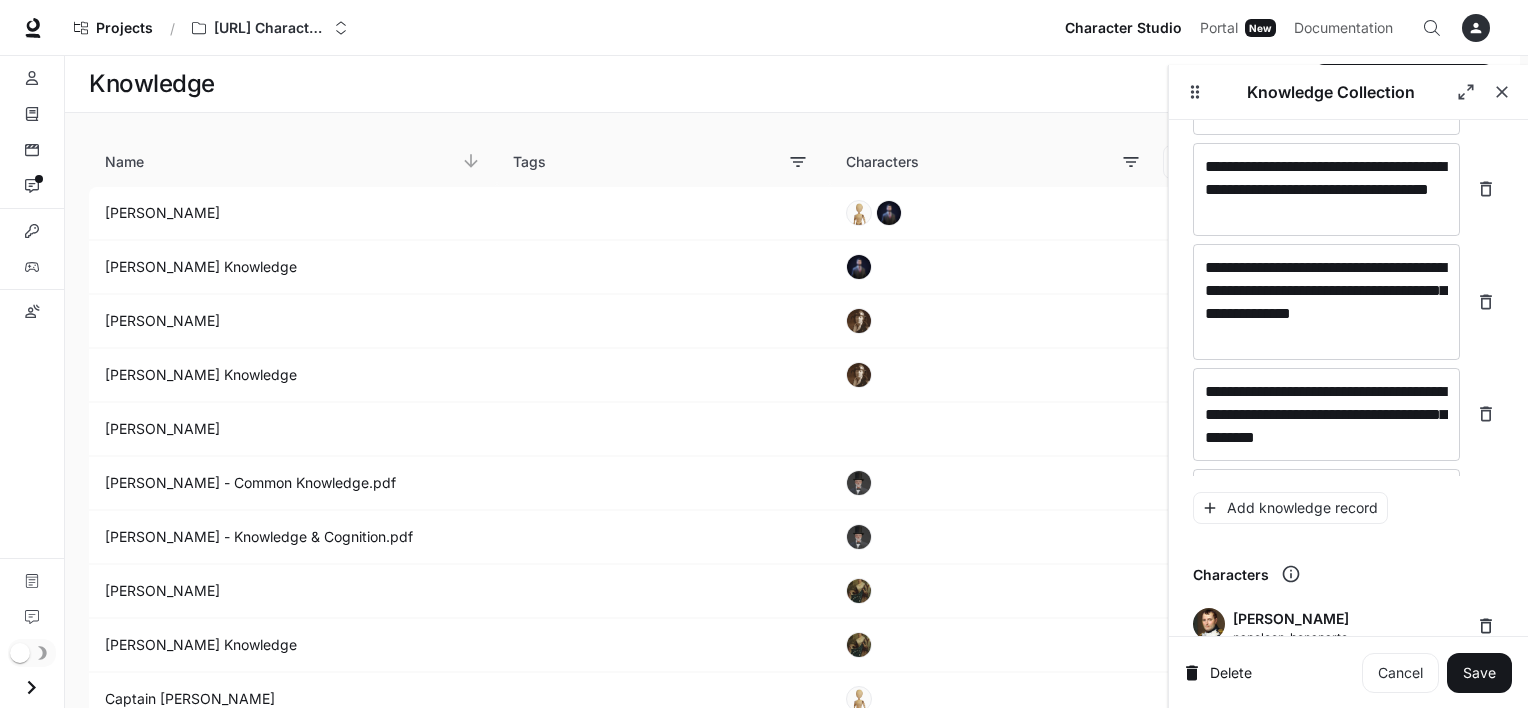 scroll, scrollTop: 8307, scrollLeft: 0, axis: vertical 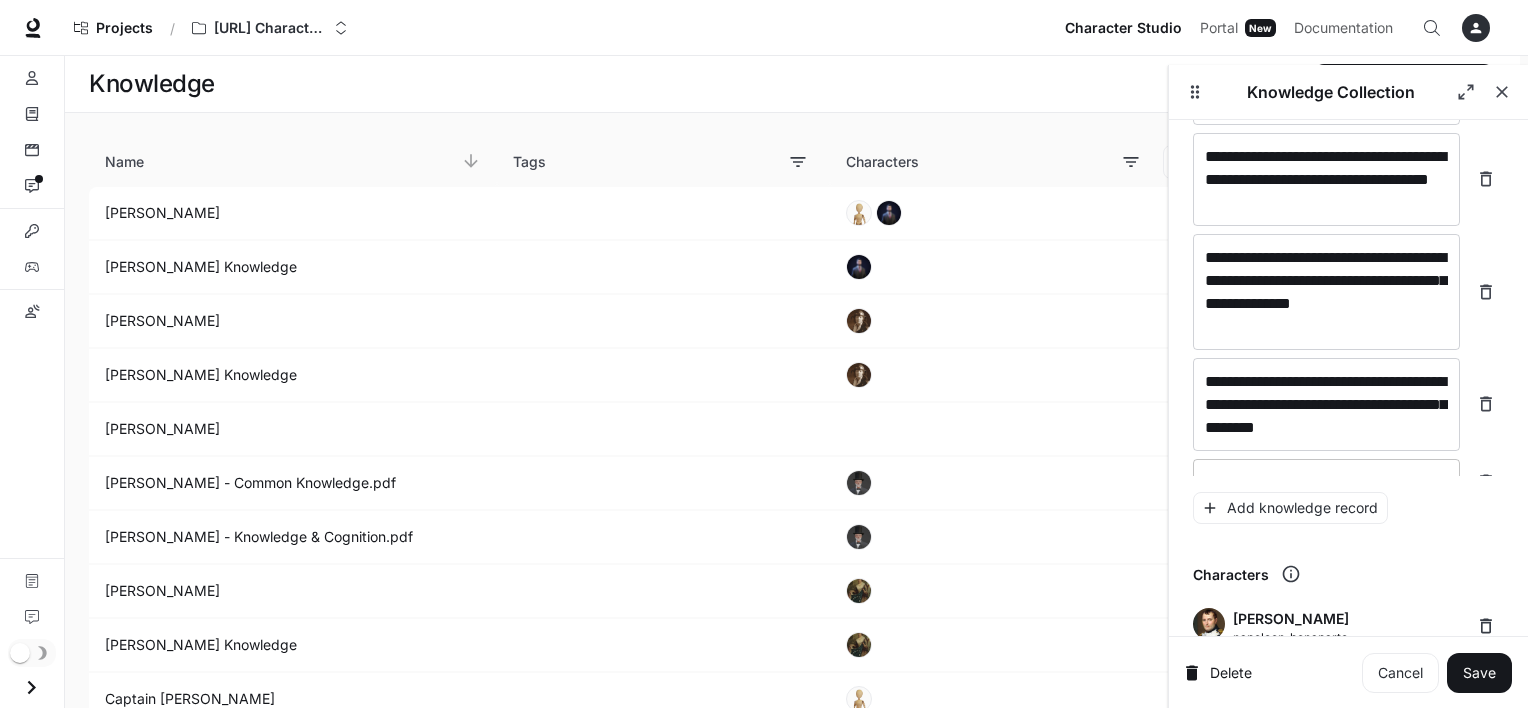 click at bounding box center (1326, 482) 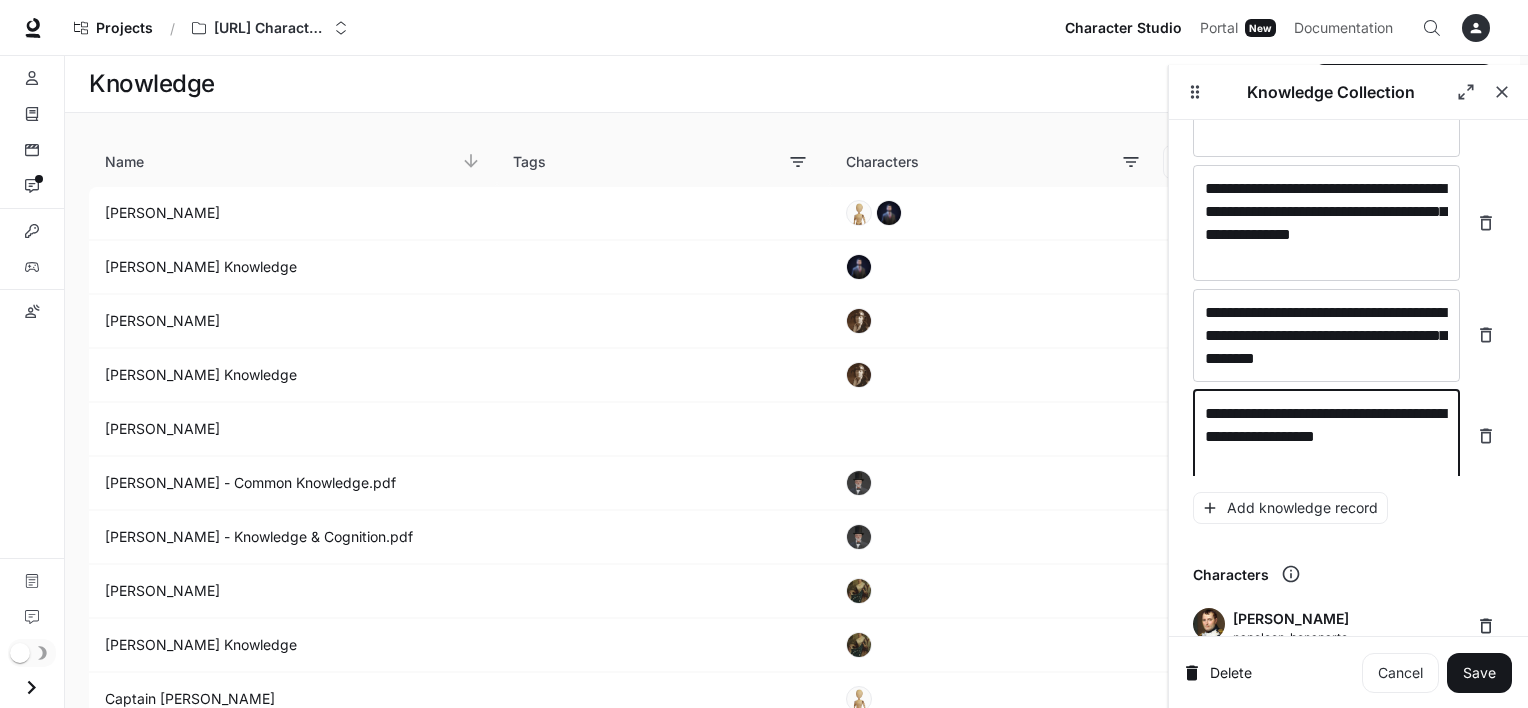 scroll, scrollTop: 8391, scrollLeft: 0, axis: vertical 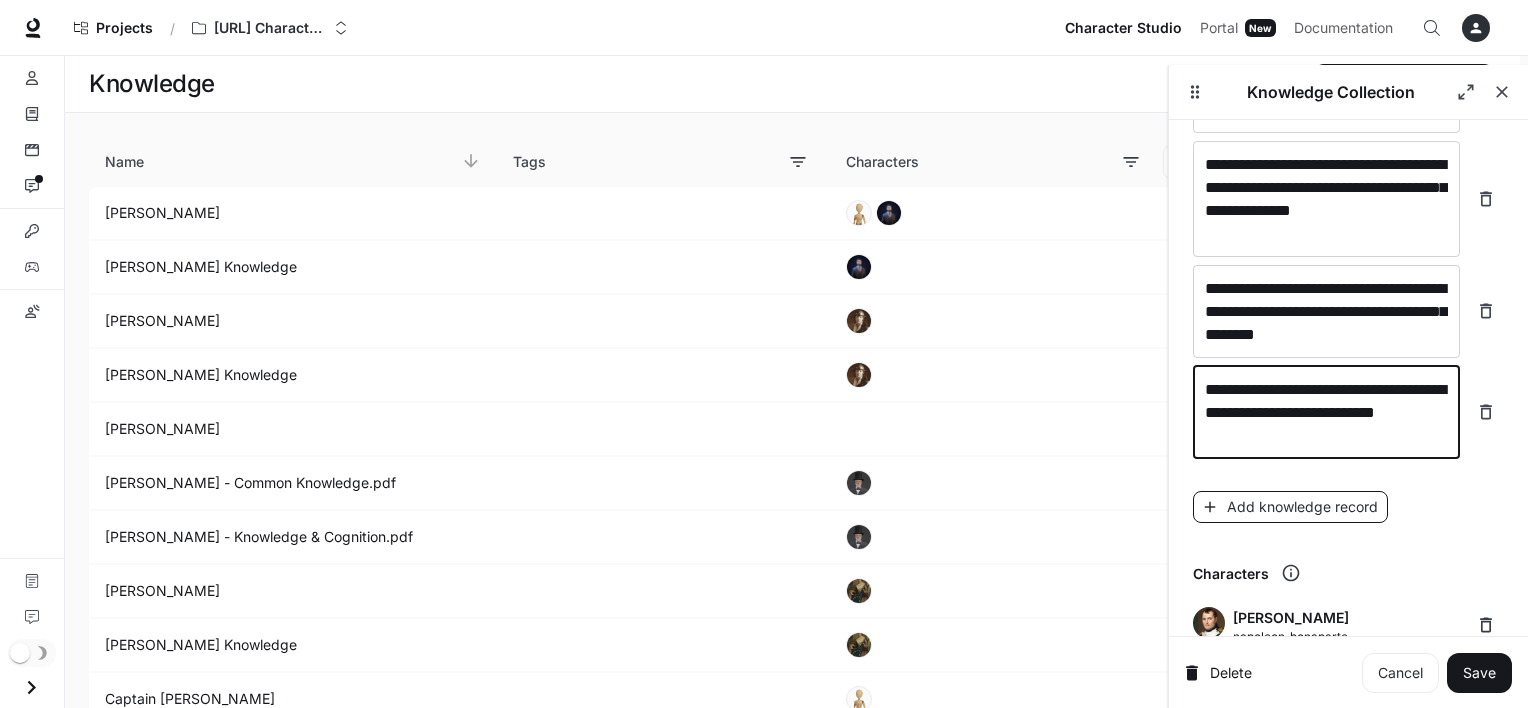 type on "**********" 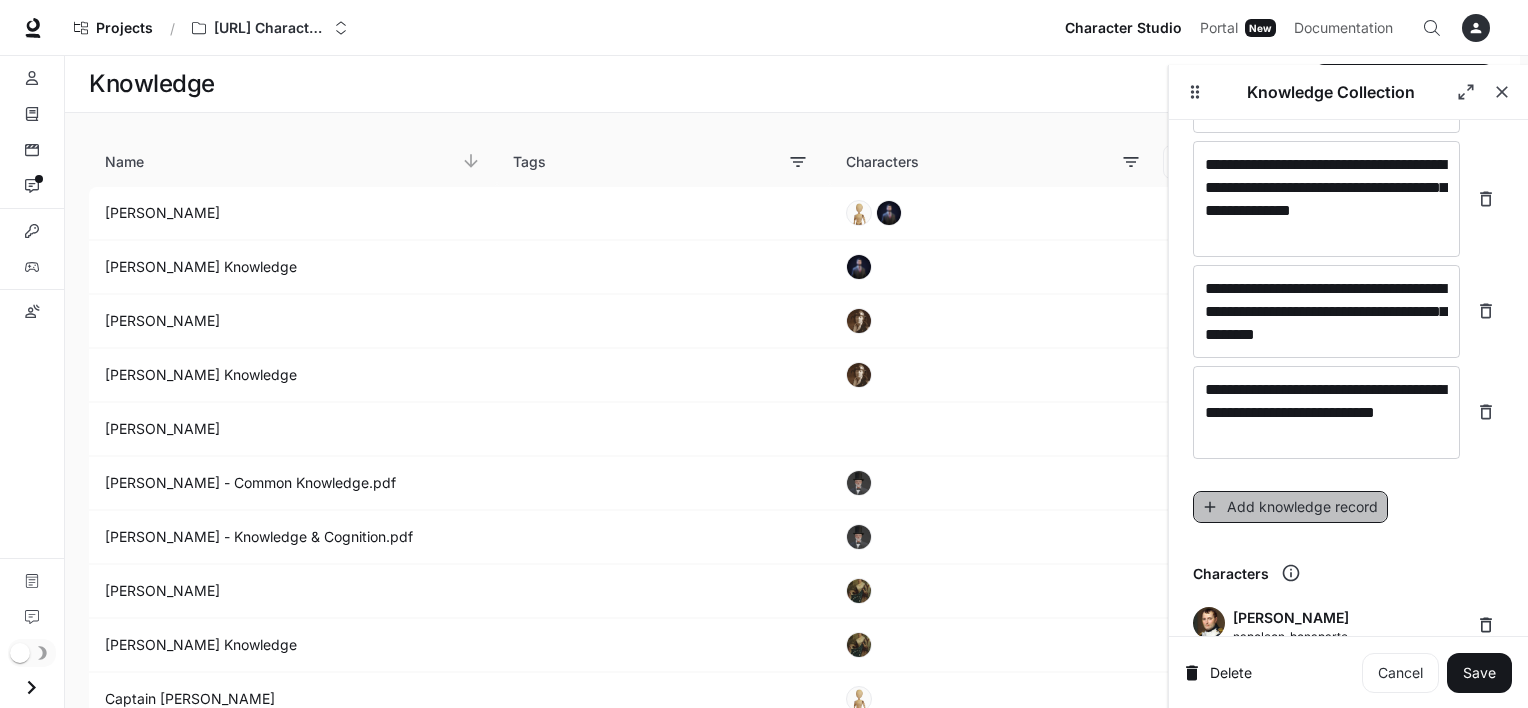click on "Add knowledge record" at bounding box center [1290, 507] 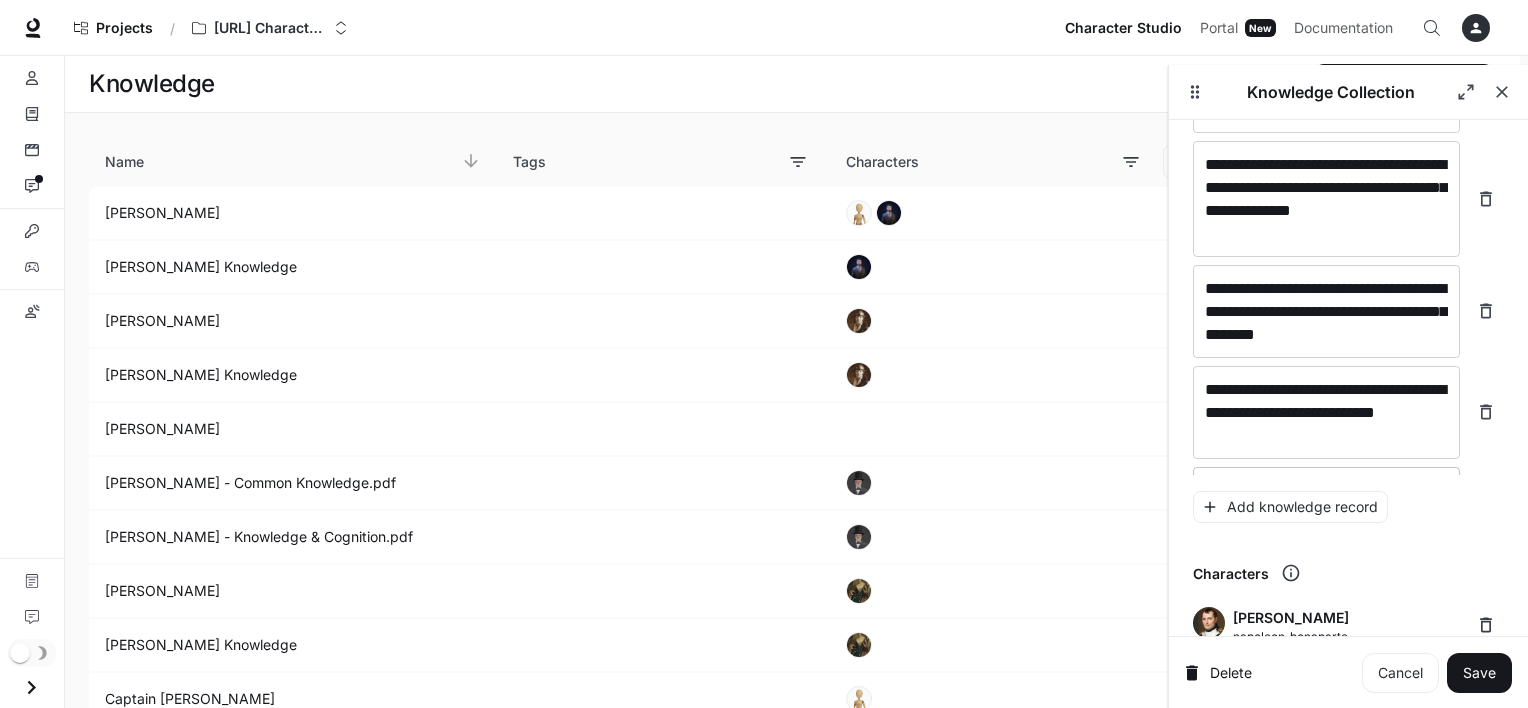 scroll, scrollTop: 8423, scrollLeft: 0, axis: vertical 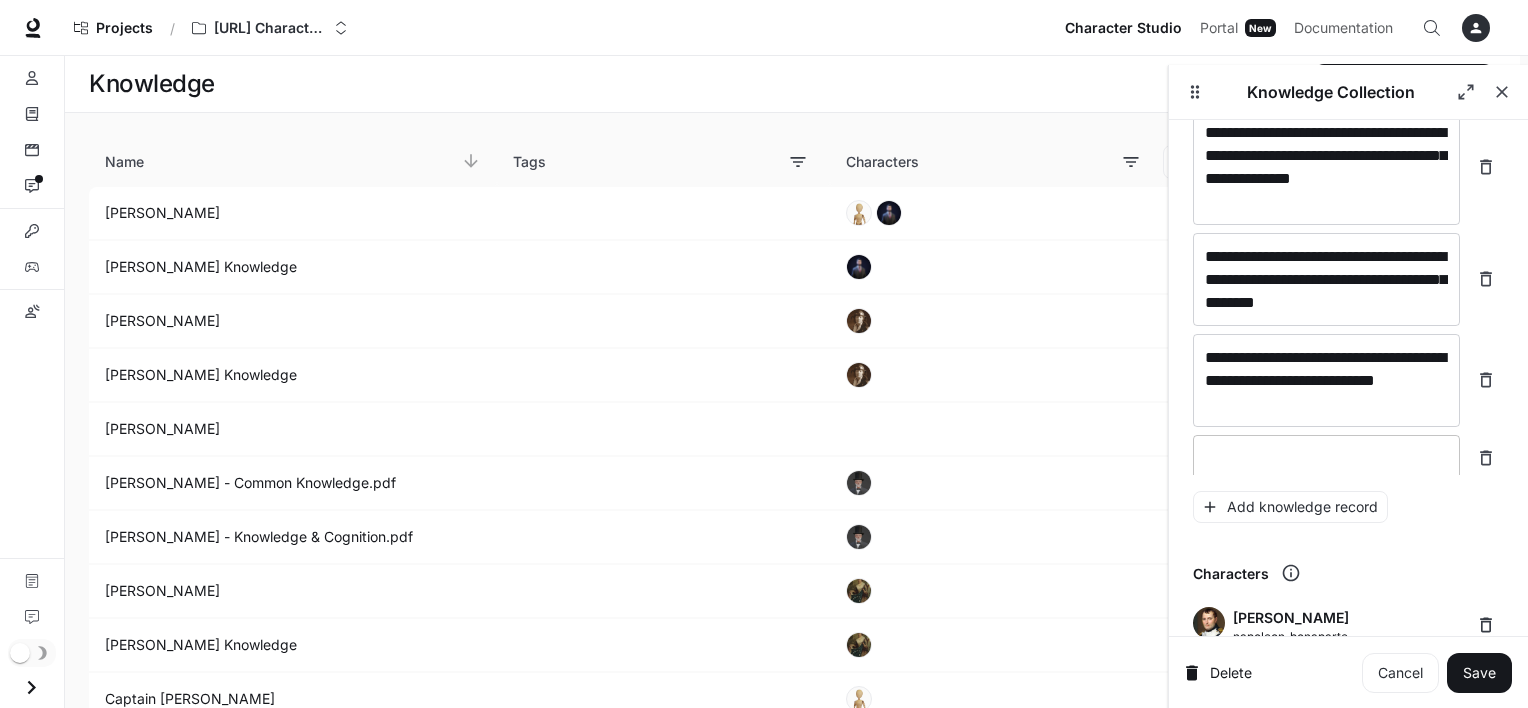 click on "* ​" at bounding box center (1326, 458) 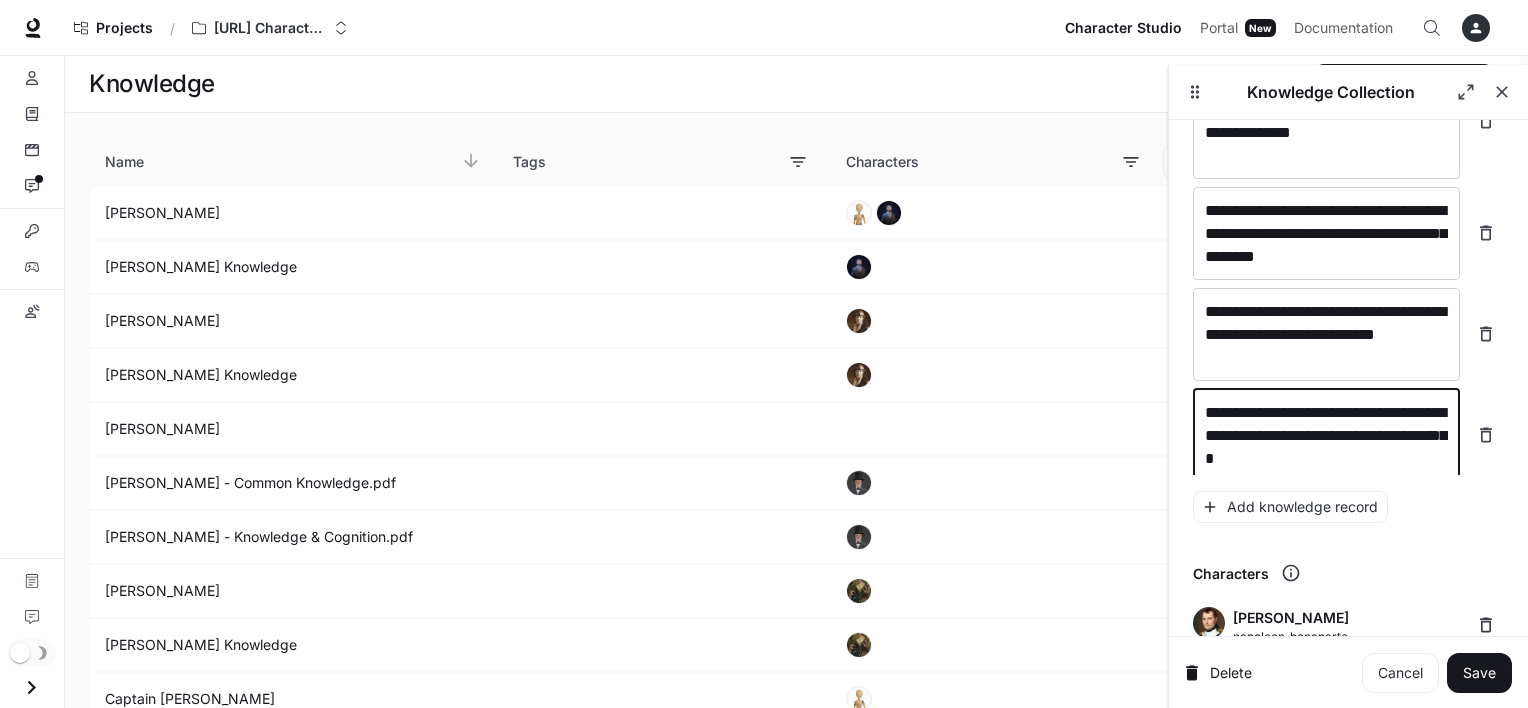 scroll, scrollTop: 8476, scrollLeft: 0, axis: vertical 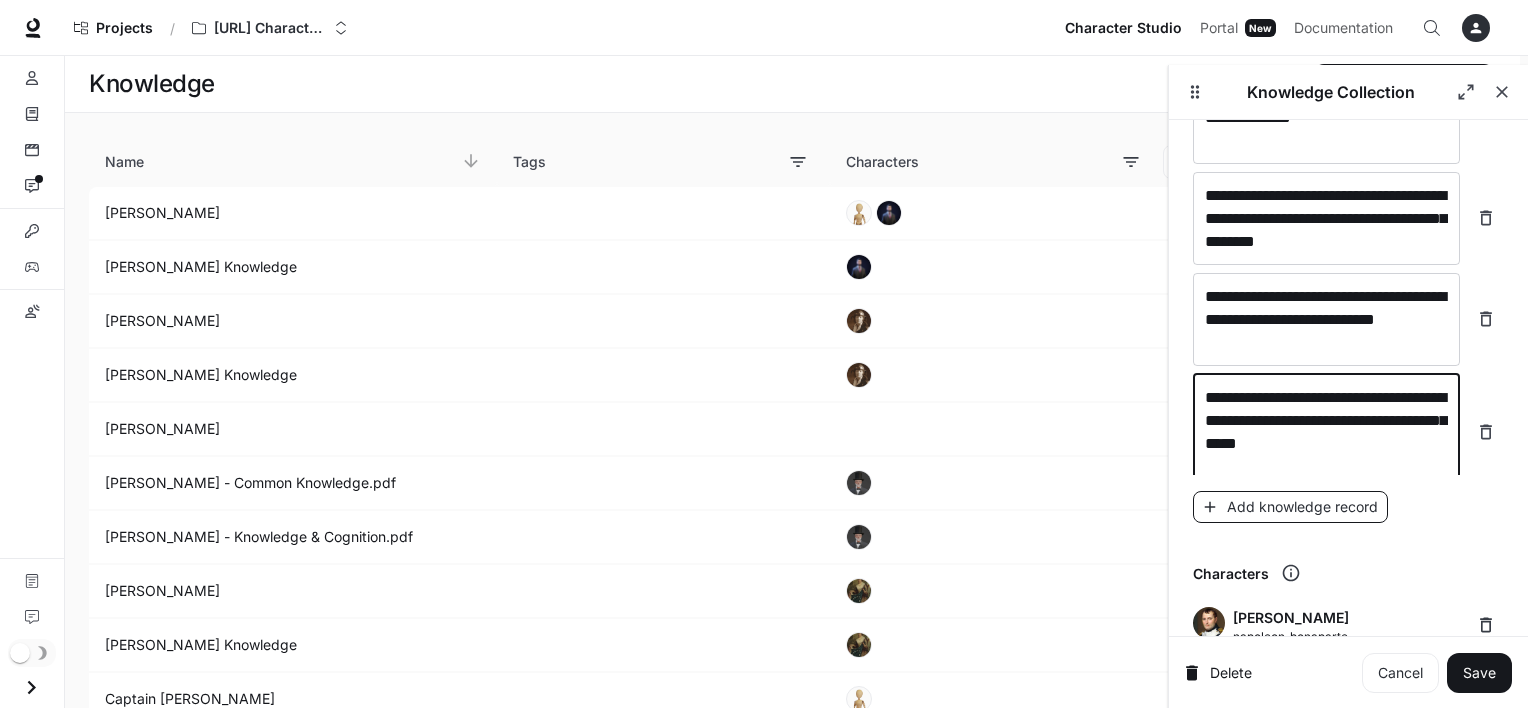 type on "**********" 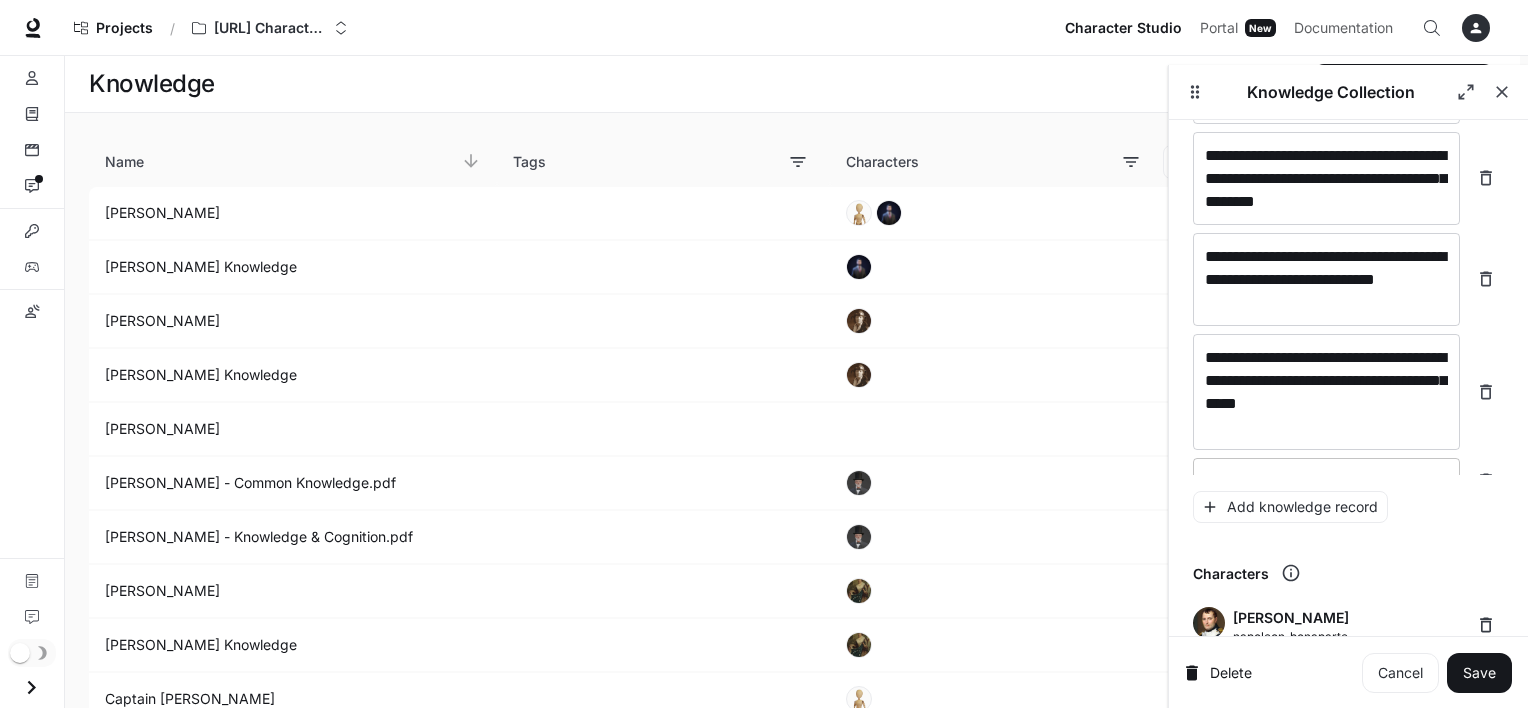 click on "* ​" at bounding box center [1326, 481] 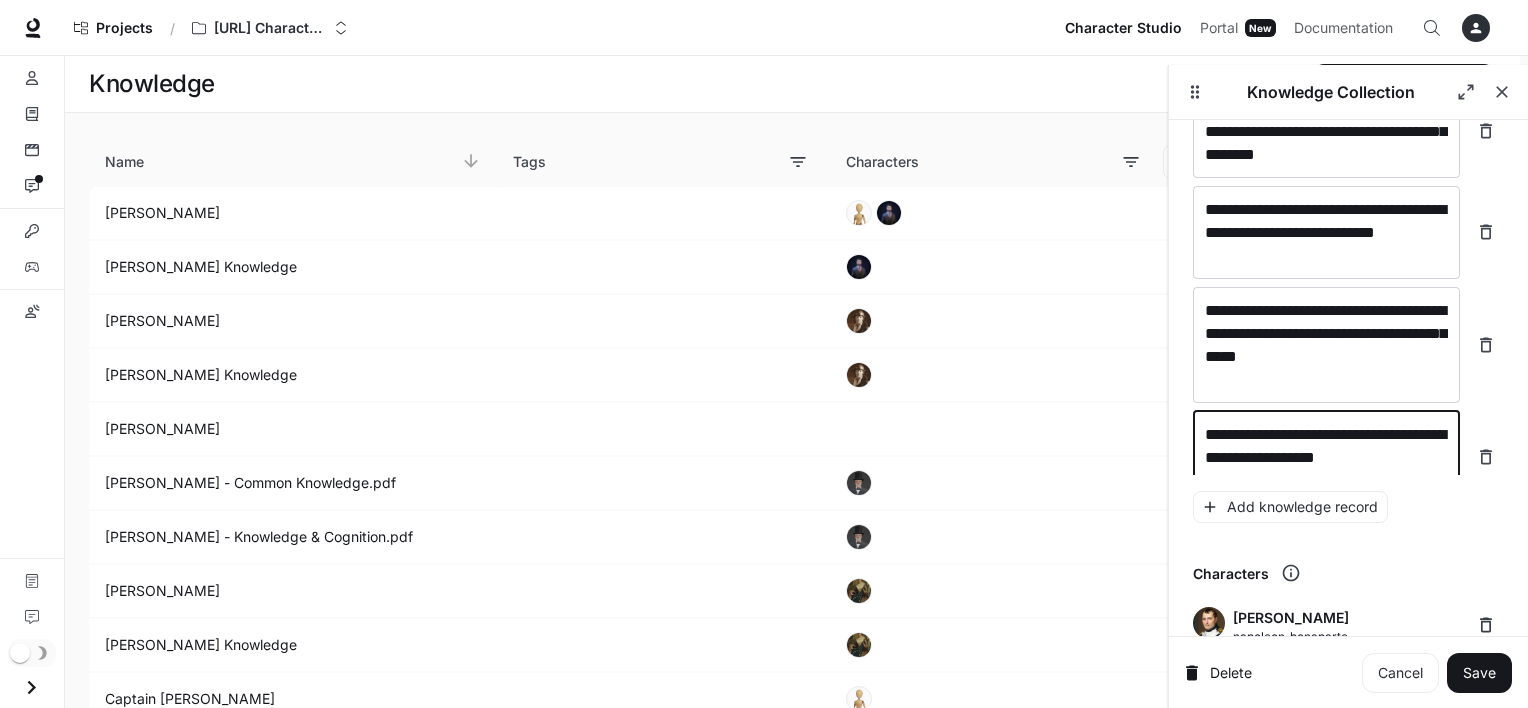 scroll, scrollTop: 8577, scrollLeft: 0, axis: vertical 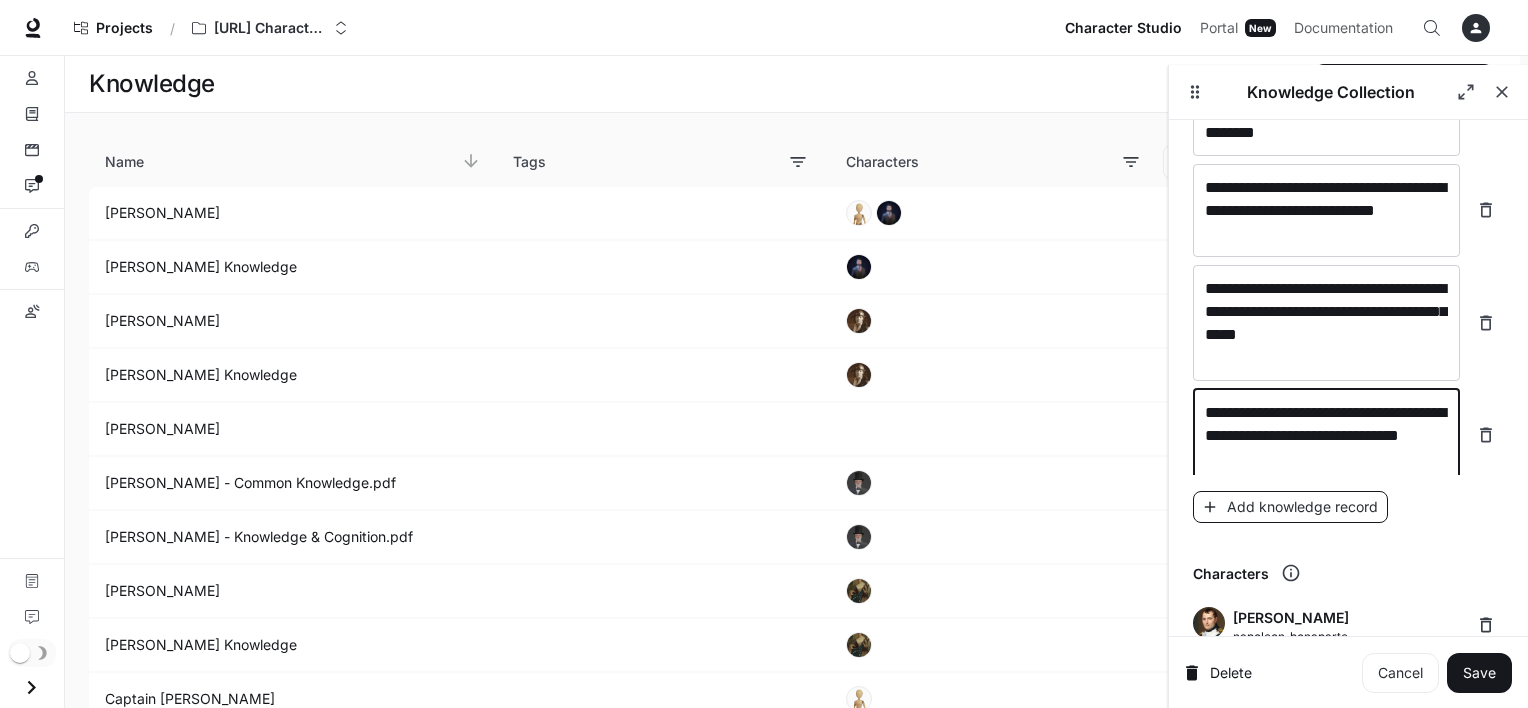 type on "**********" 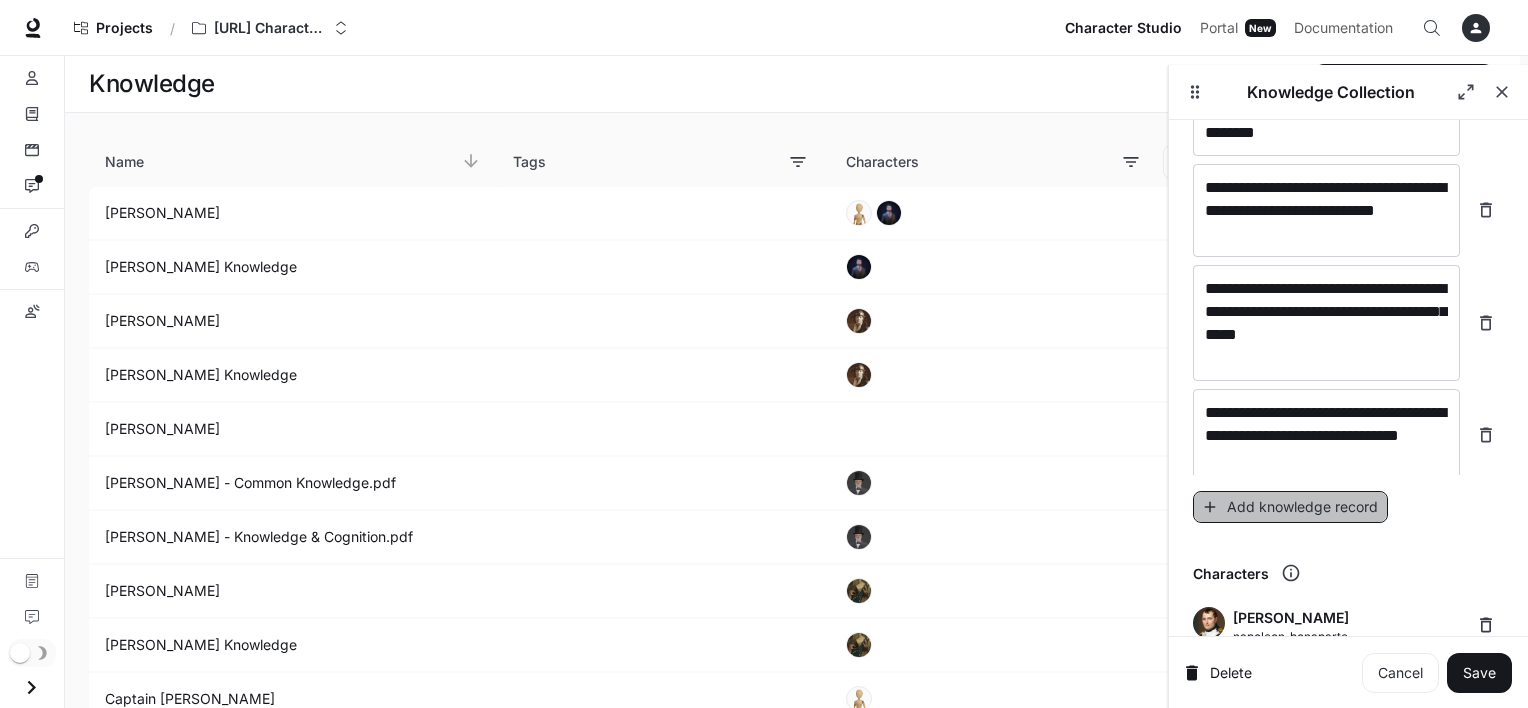 click on "Add knowledge record" at bounding box center [1290, 507] 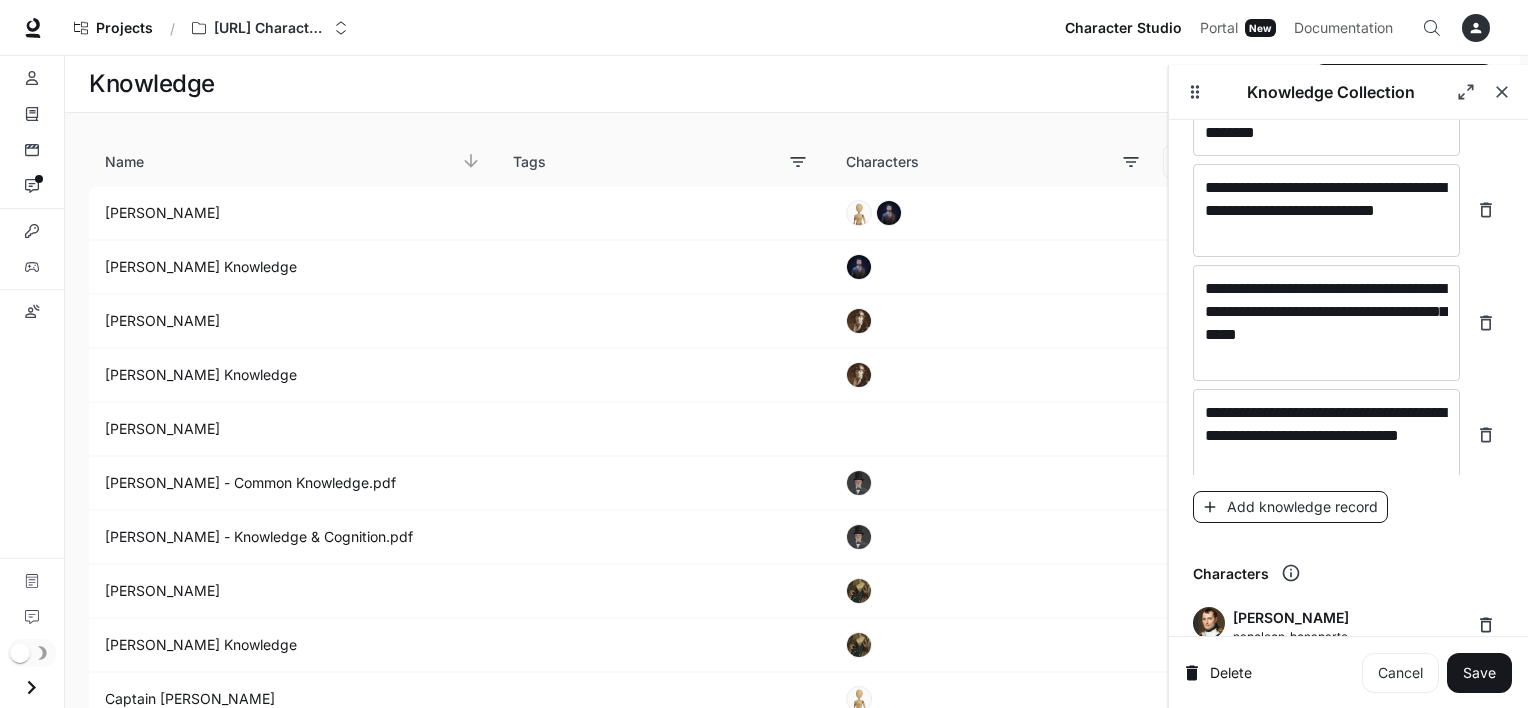 scroll, scrollTop: 8632, scrollLeft: 0, axis: vertical 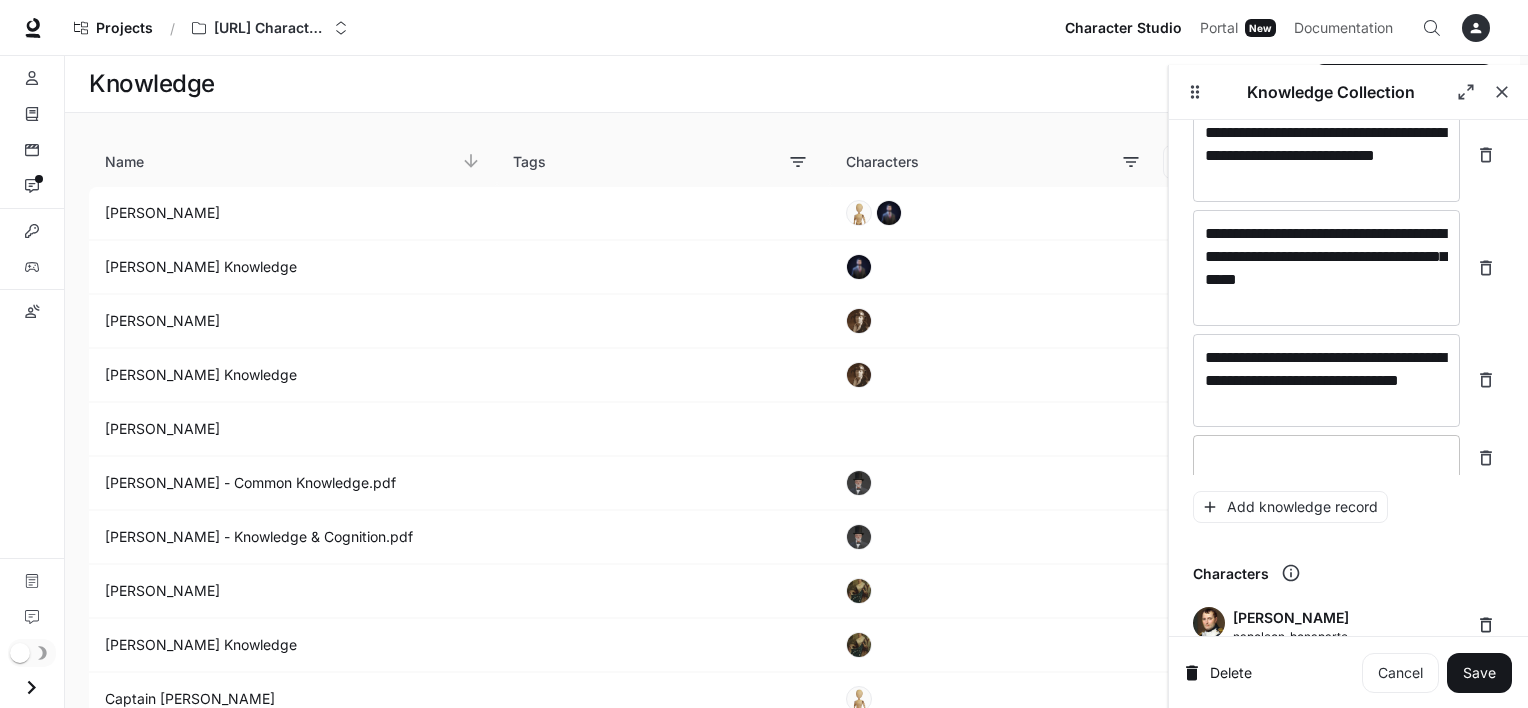click at bounding box center [1326, 458] 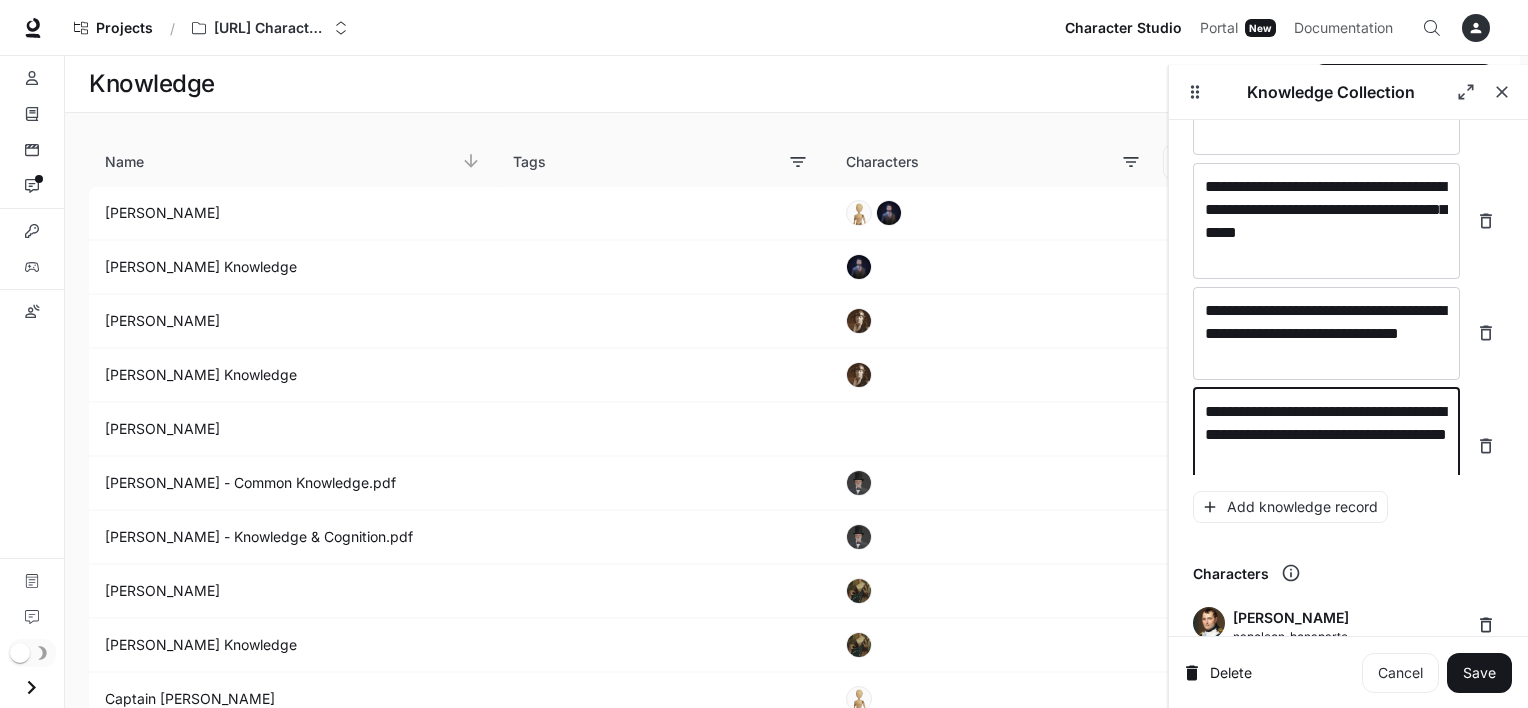 scroll, scrollTop: 8685, scrollLeft: 0, axis: vertical 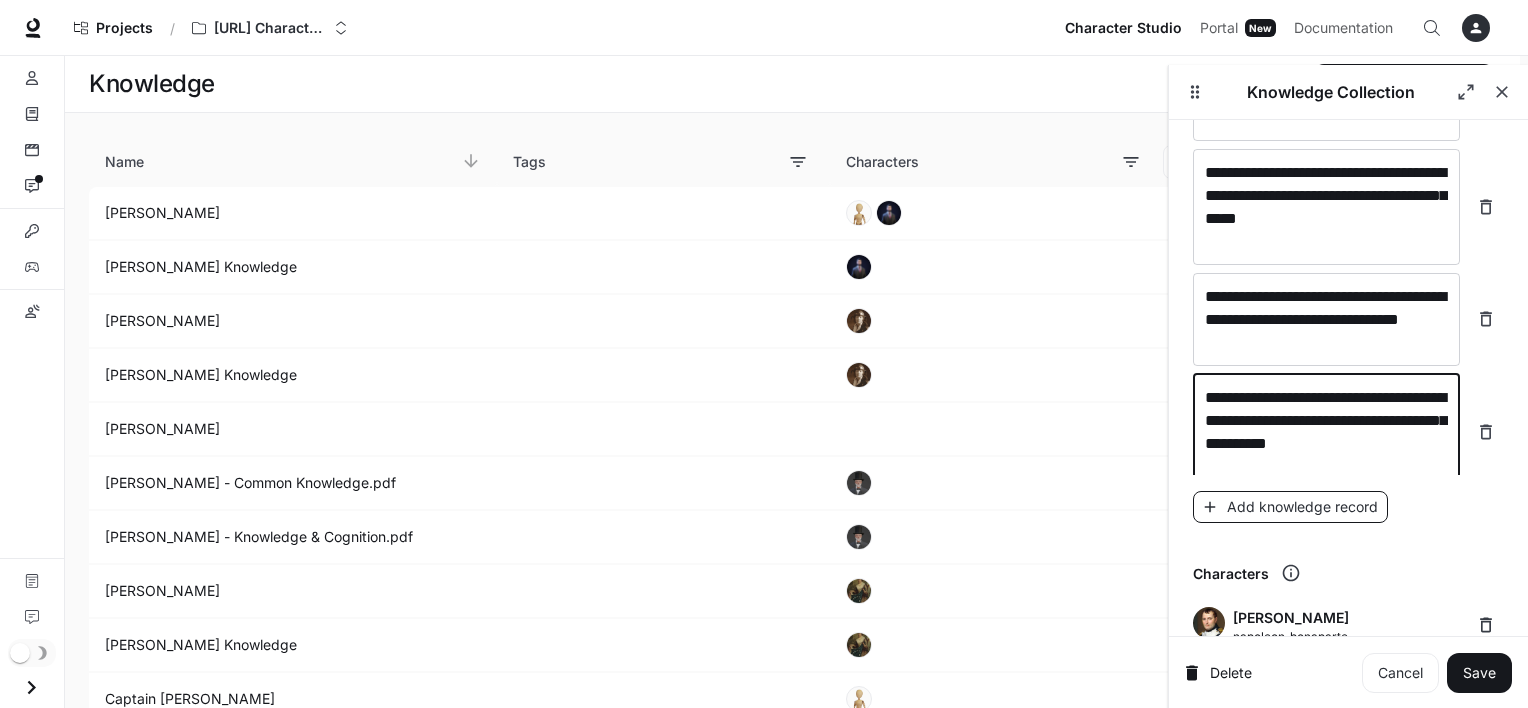 type on "**********" 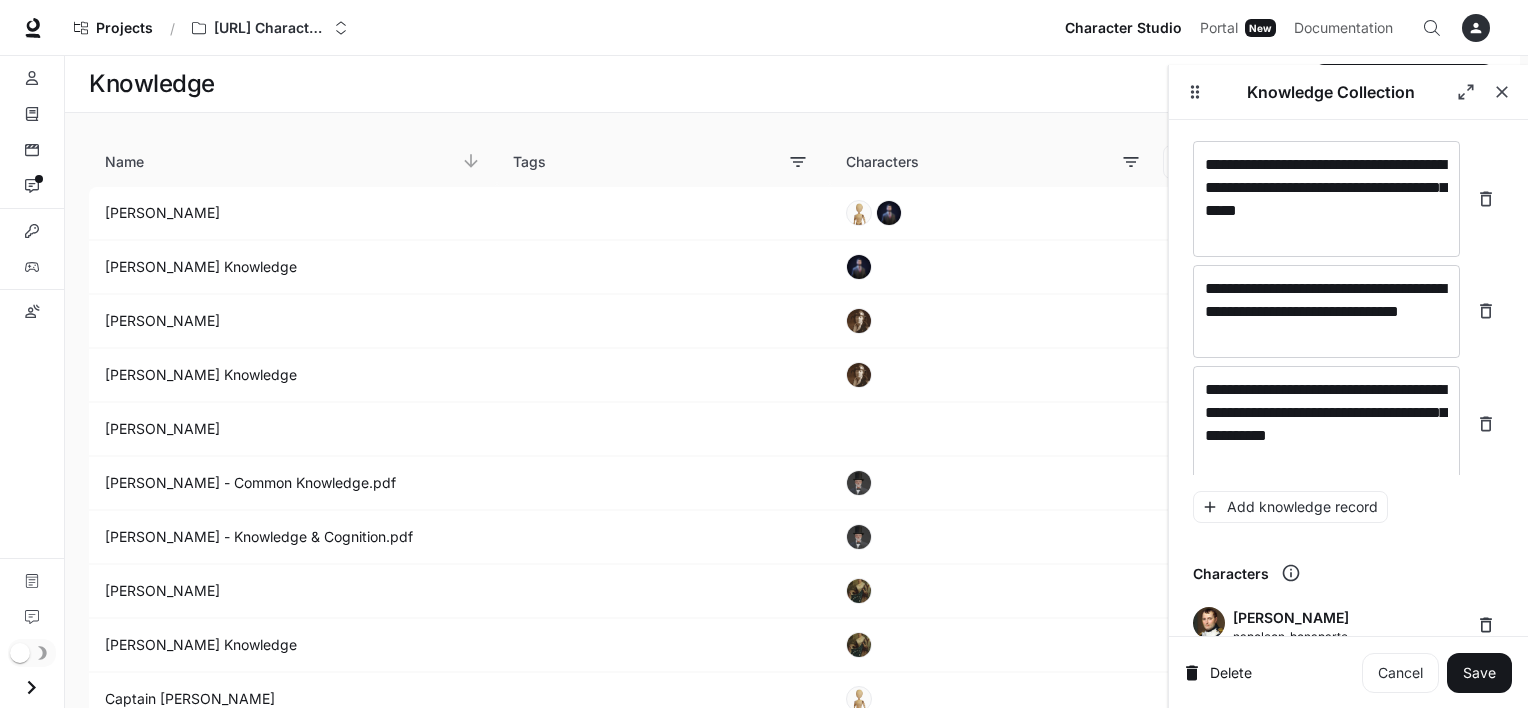 scroll, scrollTop: 8763, scrollLeft: 0, axis: vertical 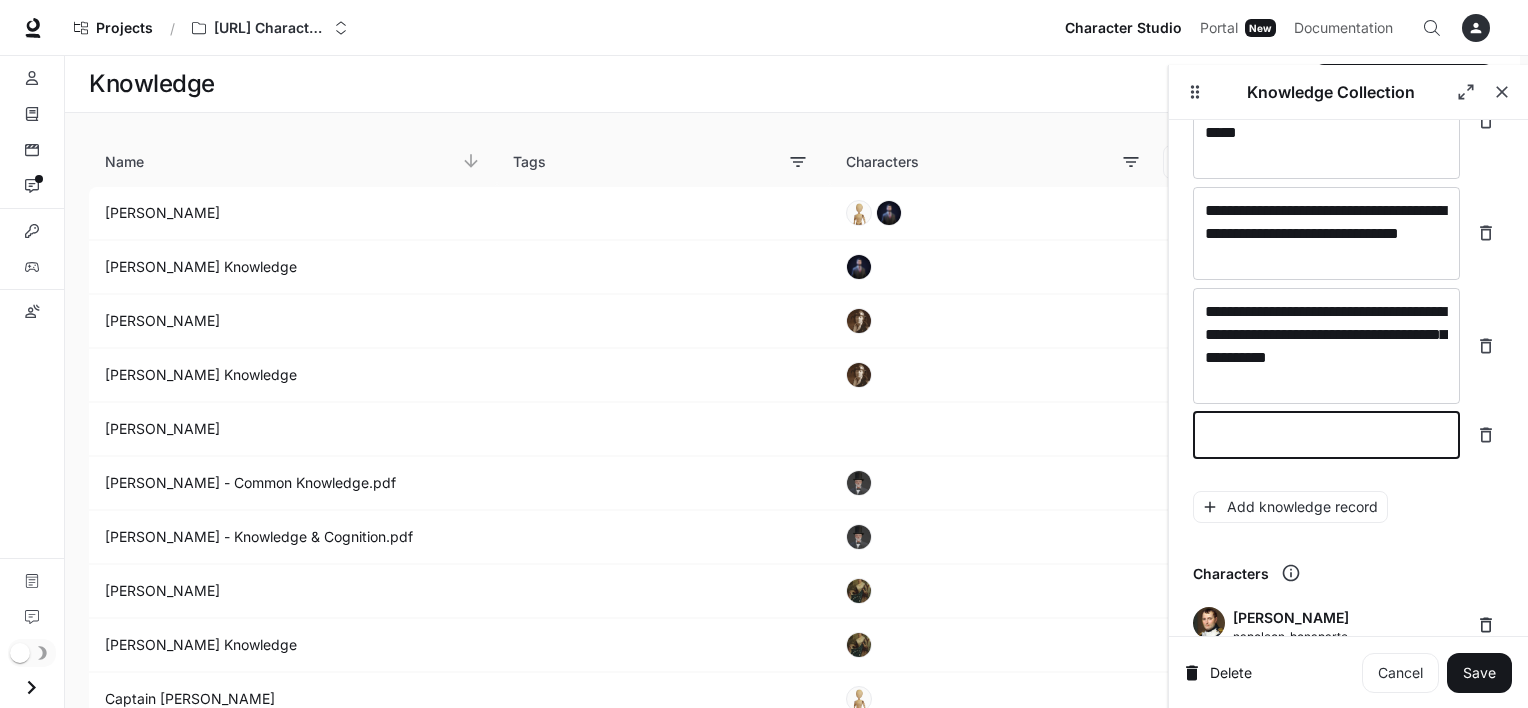 click at bounding box center [1326, 435] 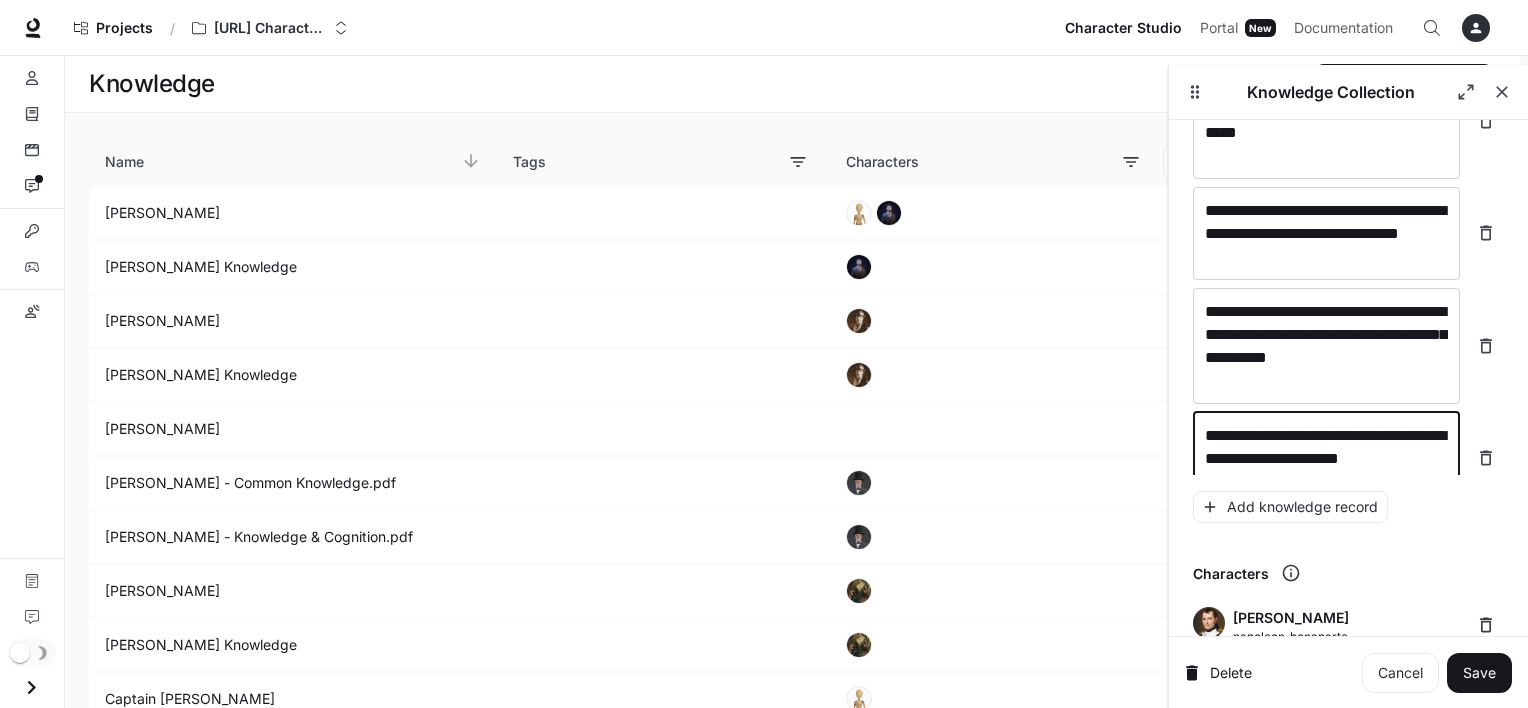 scroll, scrollTop: 8779, scrollLeft: 0, axis: vertical 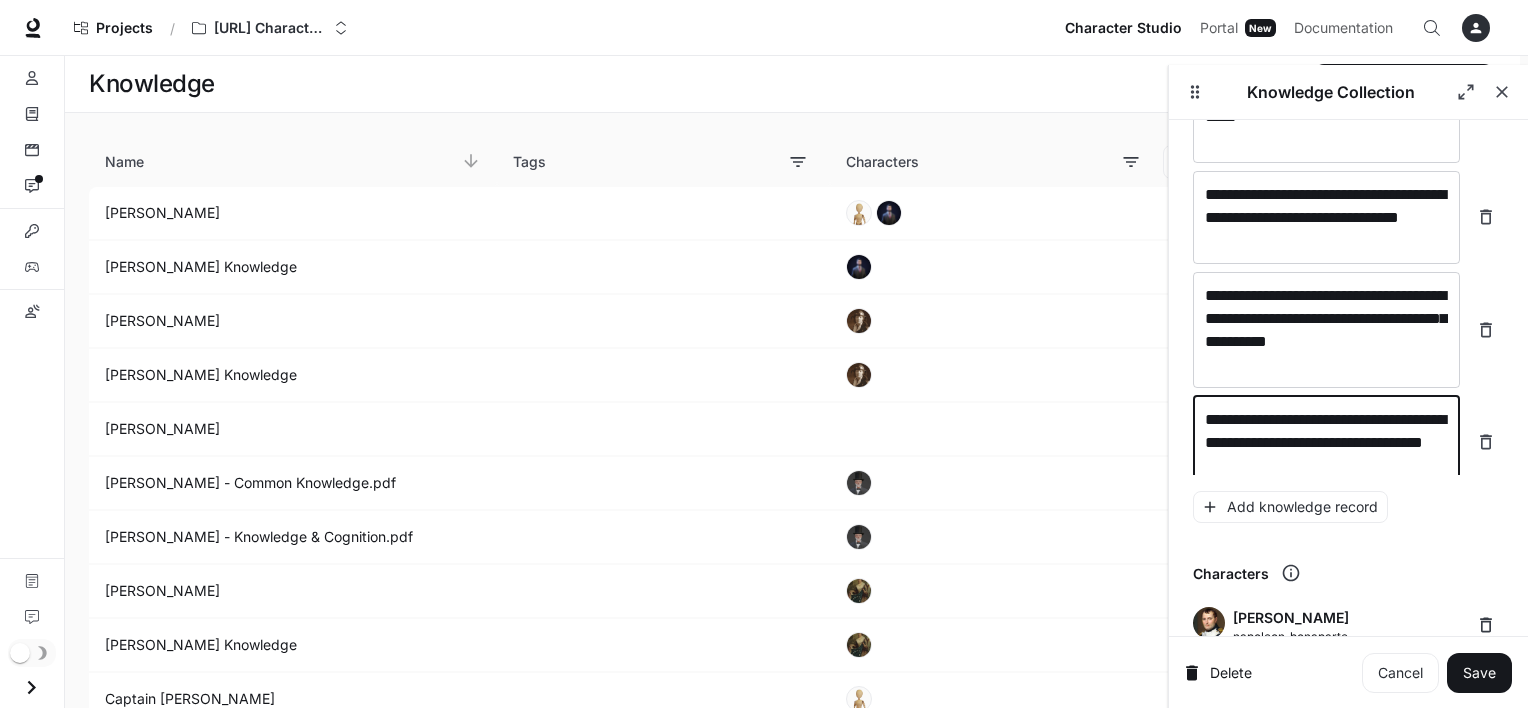 click on "**********" at bounding box center (1326, 442) 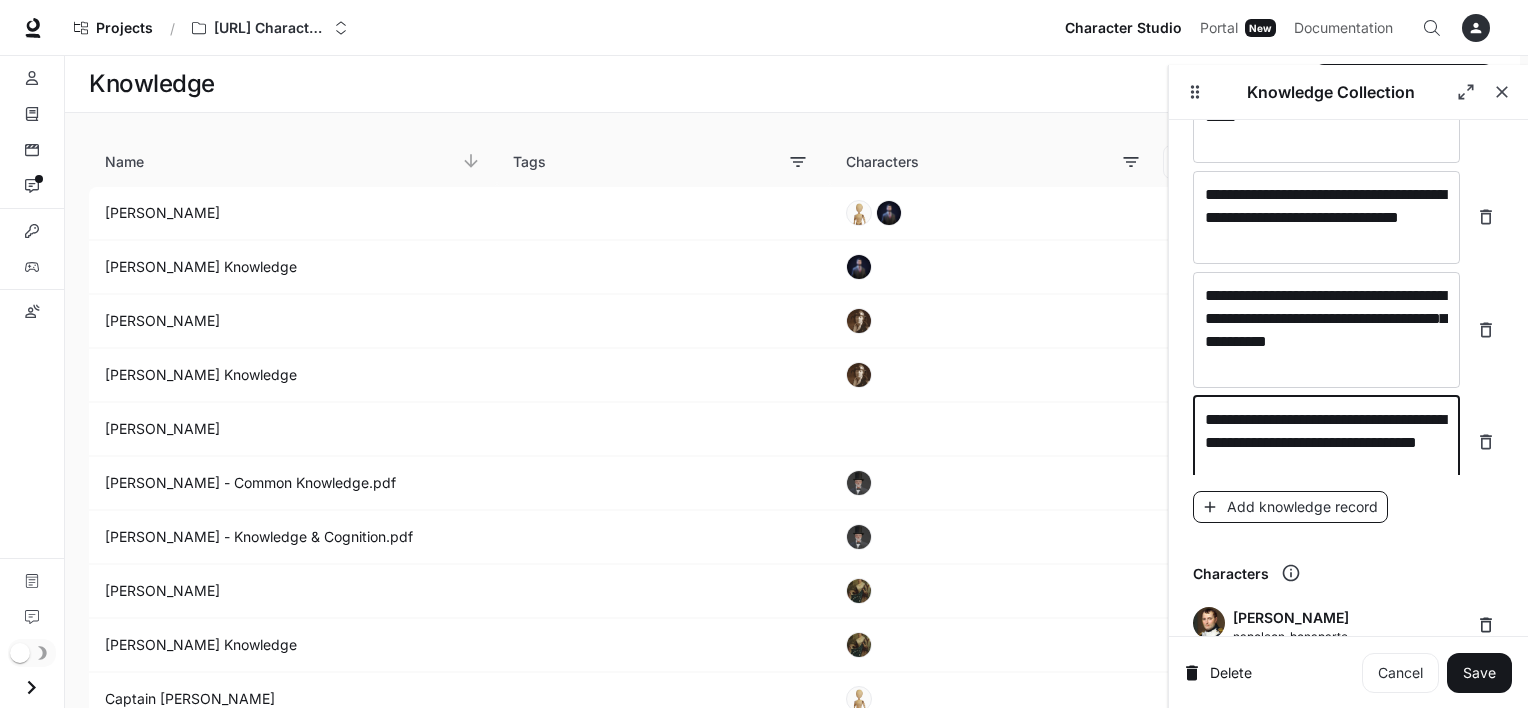 type on "**********" 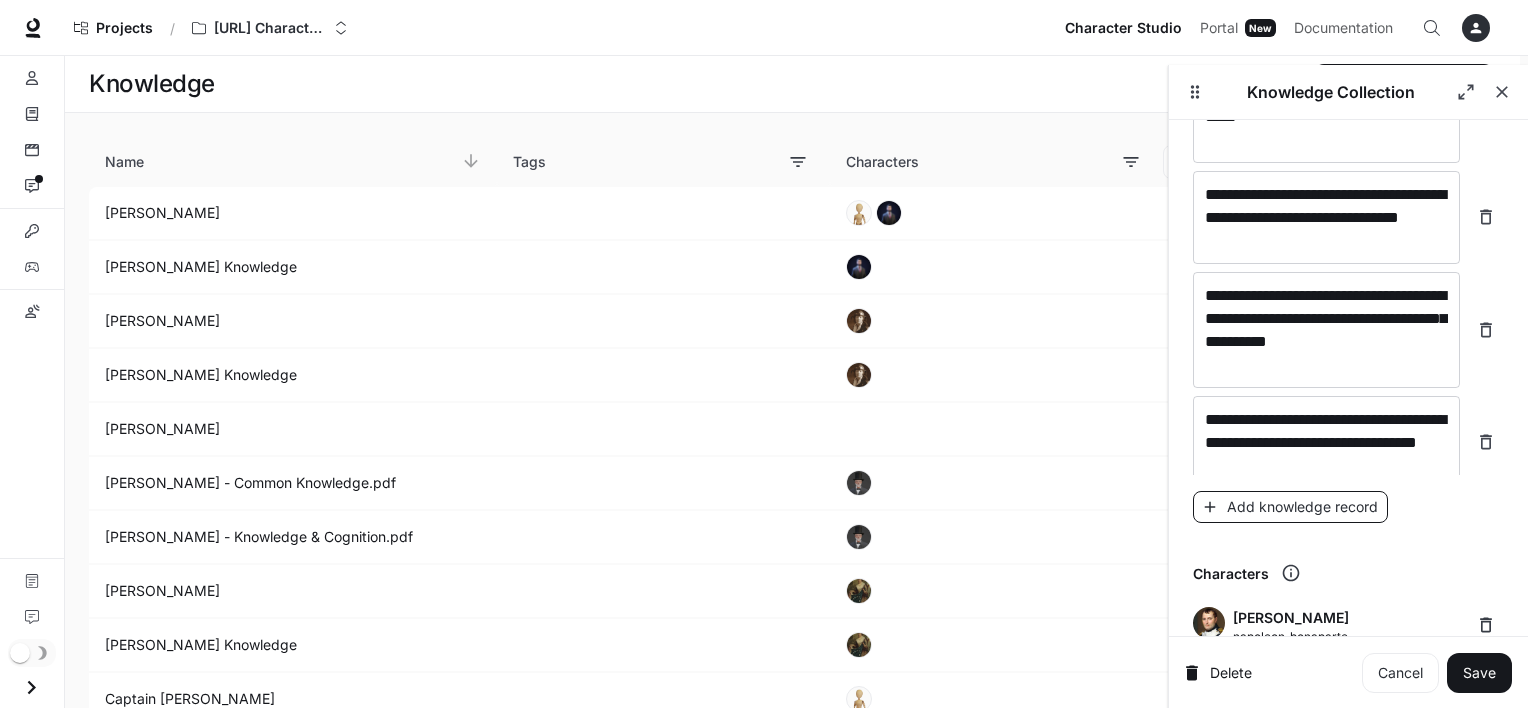 scroll, scrollTop: 8818, scrollLeft: 0, axis: vertical 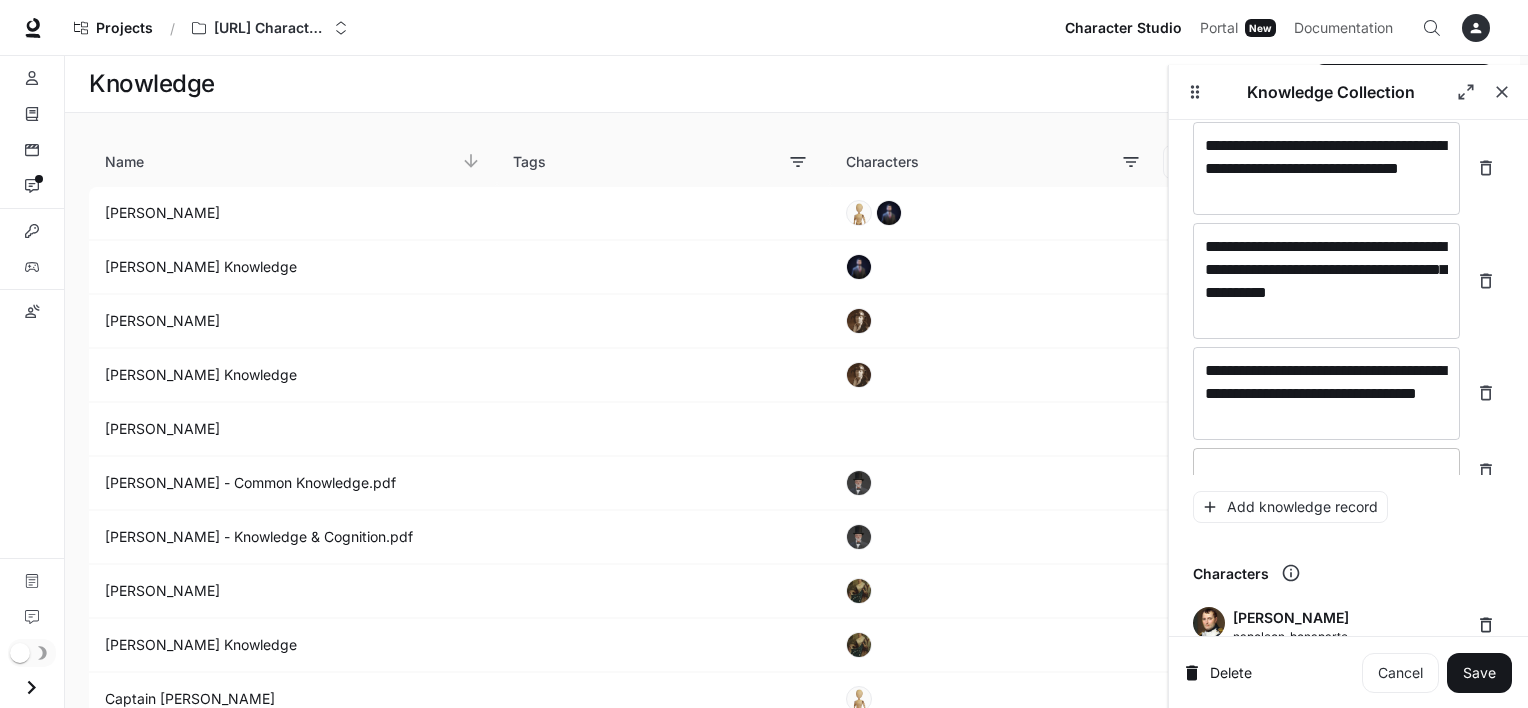 click on "* ​" at bounding box center (1326, 471) 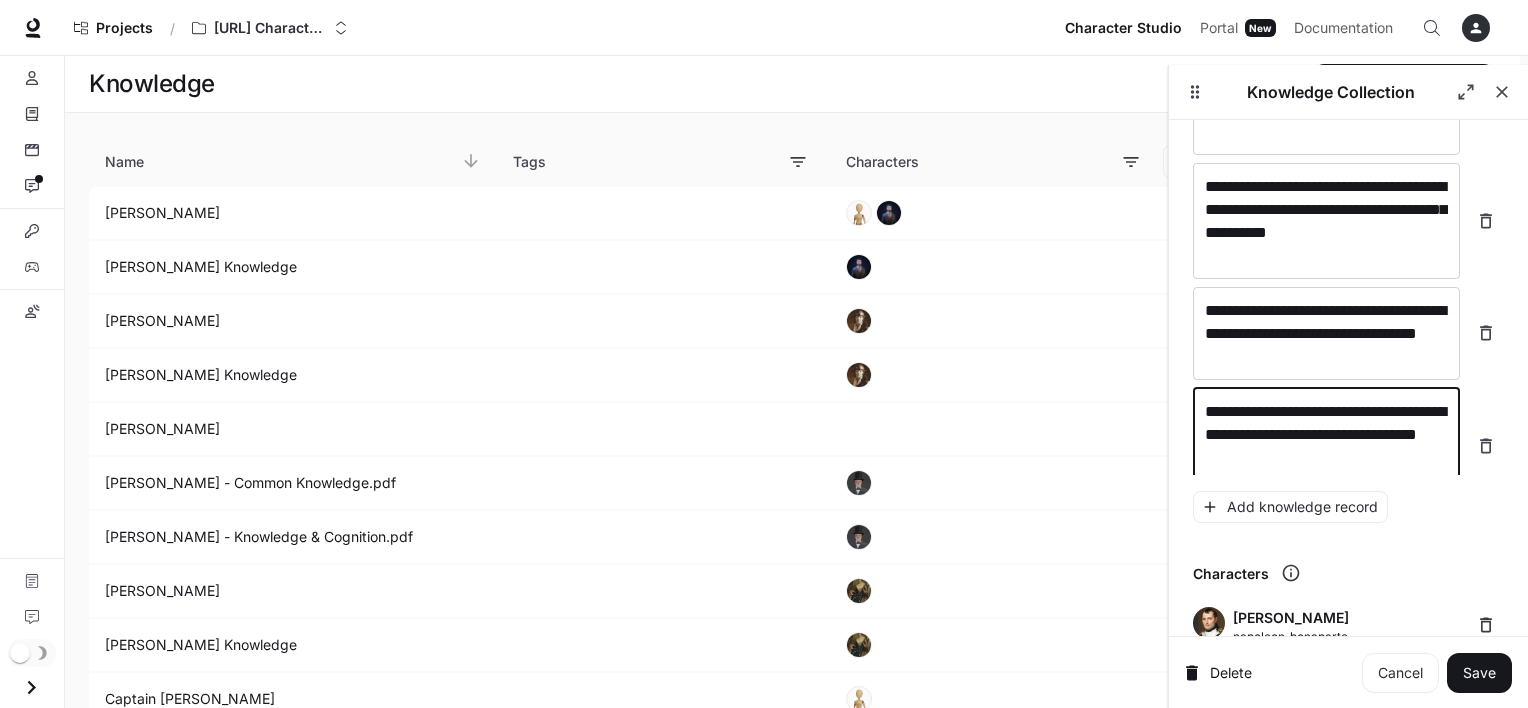 scroll, scrollTop: 8895, scrollLeft: 0, axis: vertical 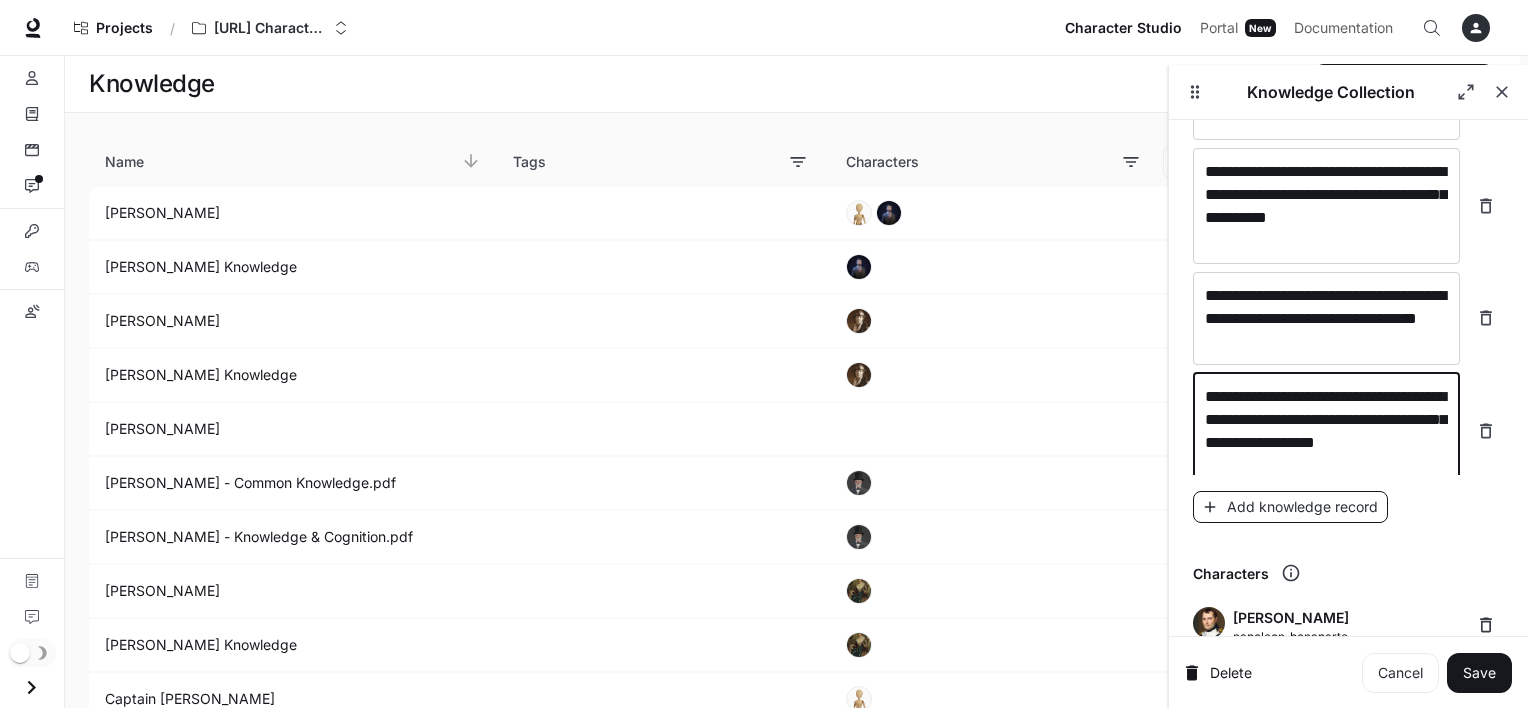 type on "**********" 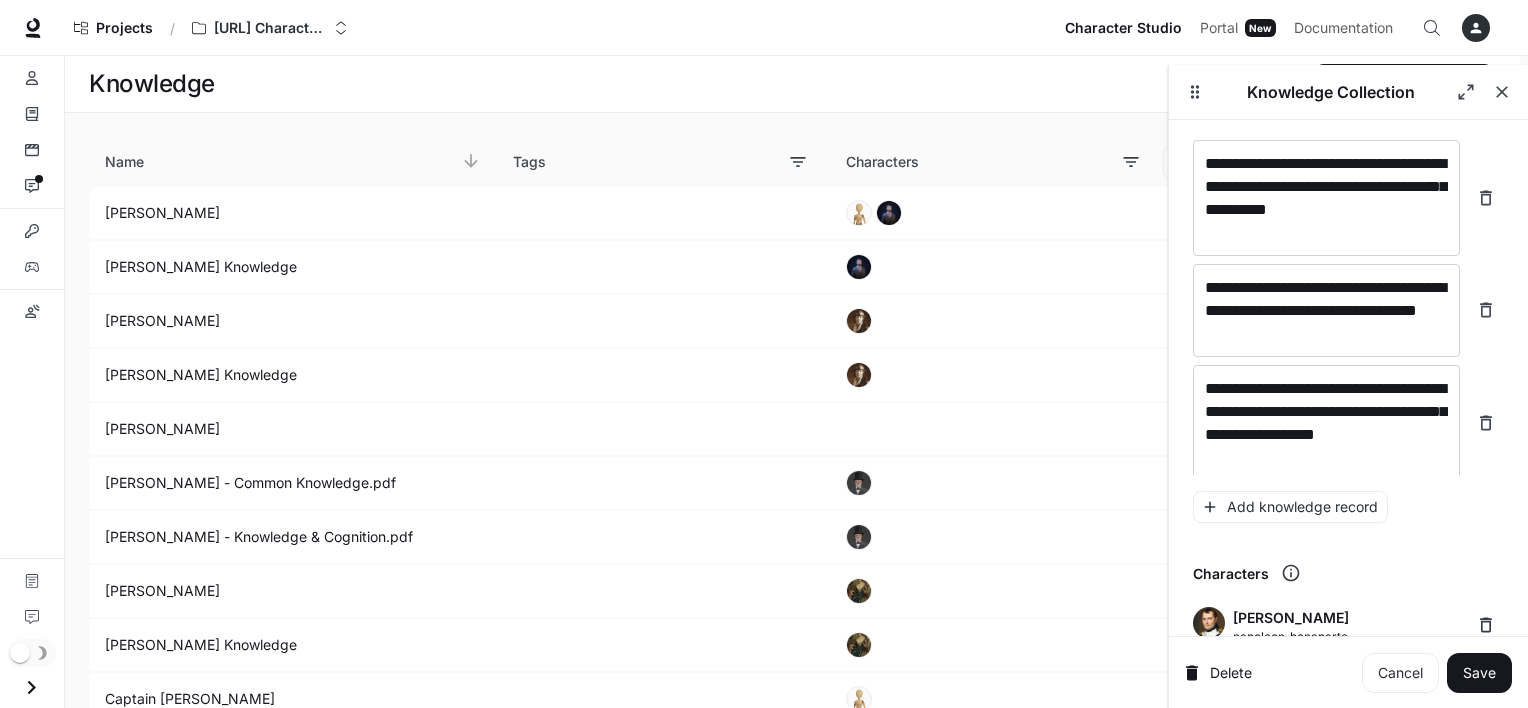 scroll, scrollTop: 8972, scrollLeft: 0, axis: vertical 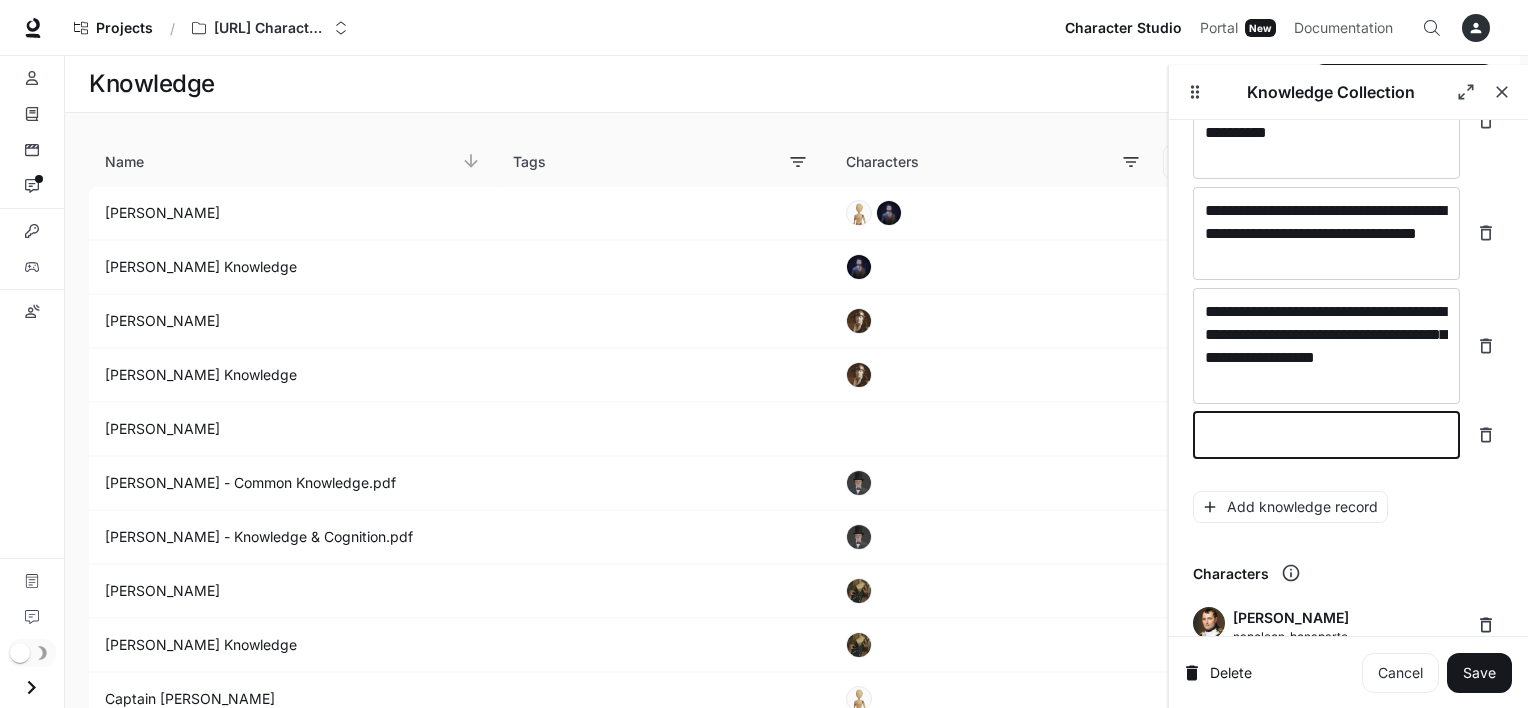 click at bounding box center (1326, 435) 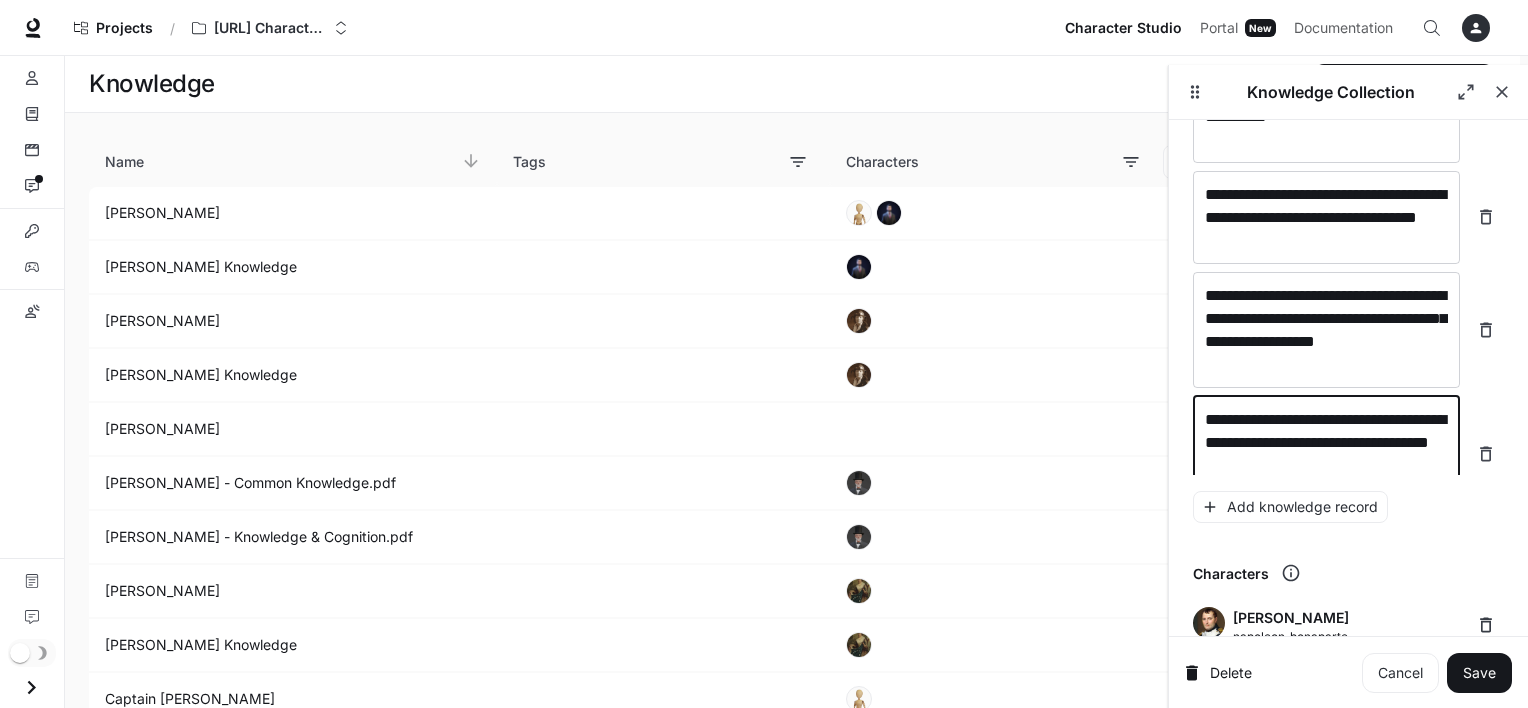scroll, scrollTop: 9011, scrollLeft: 0, axis: vertical 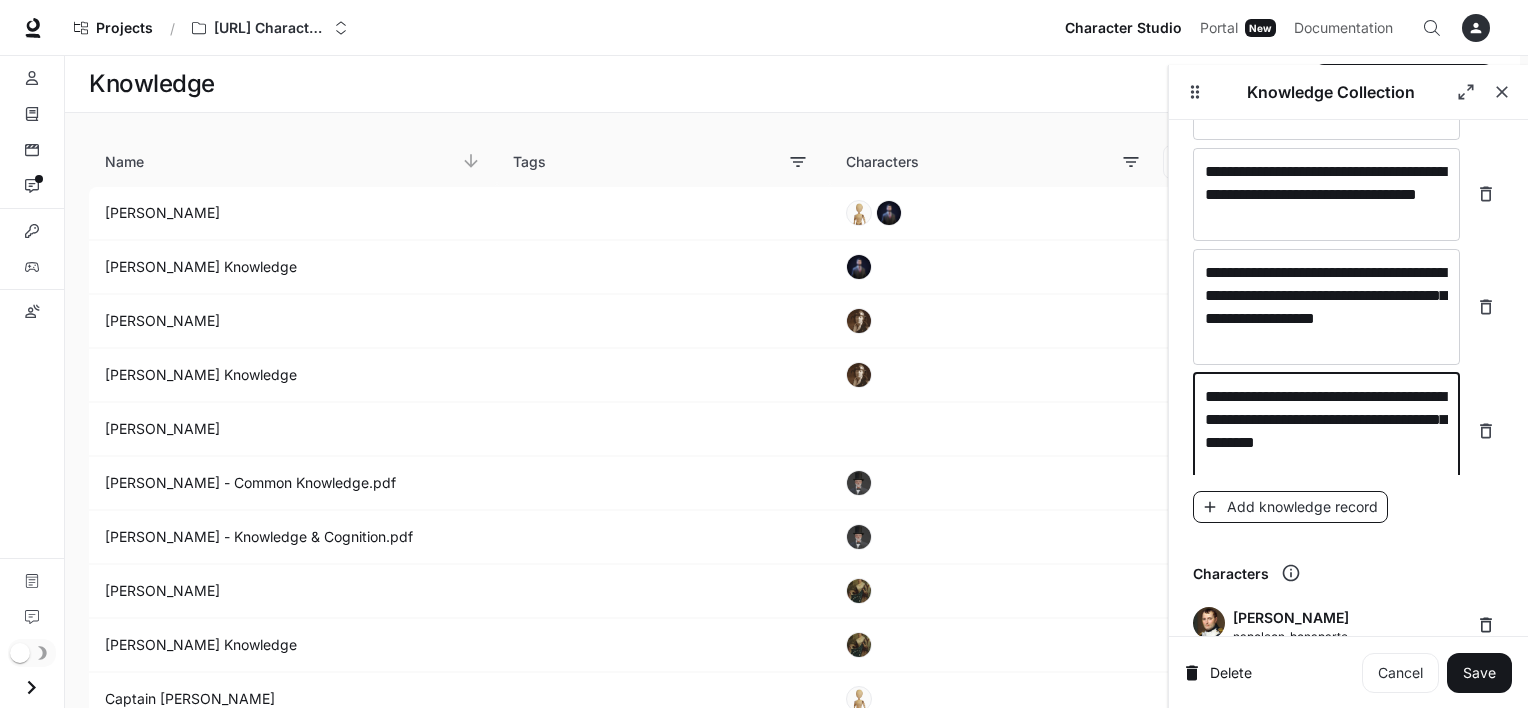 type on "**********" 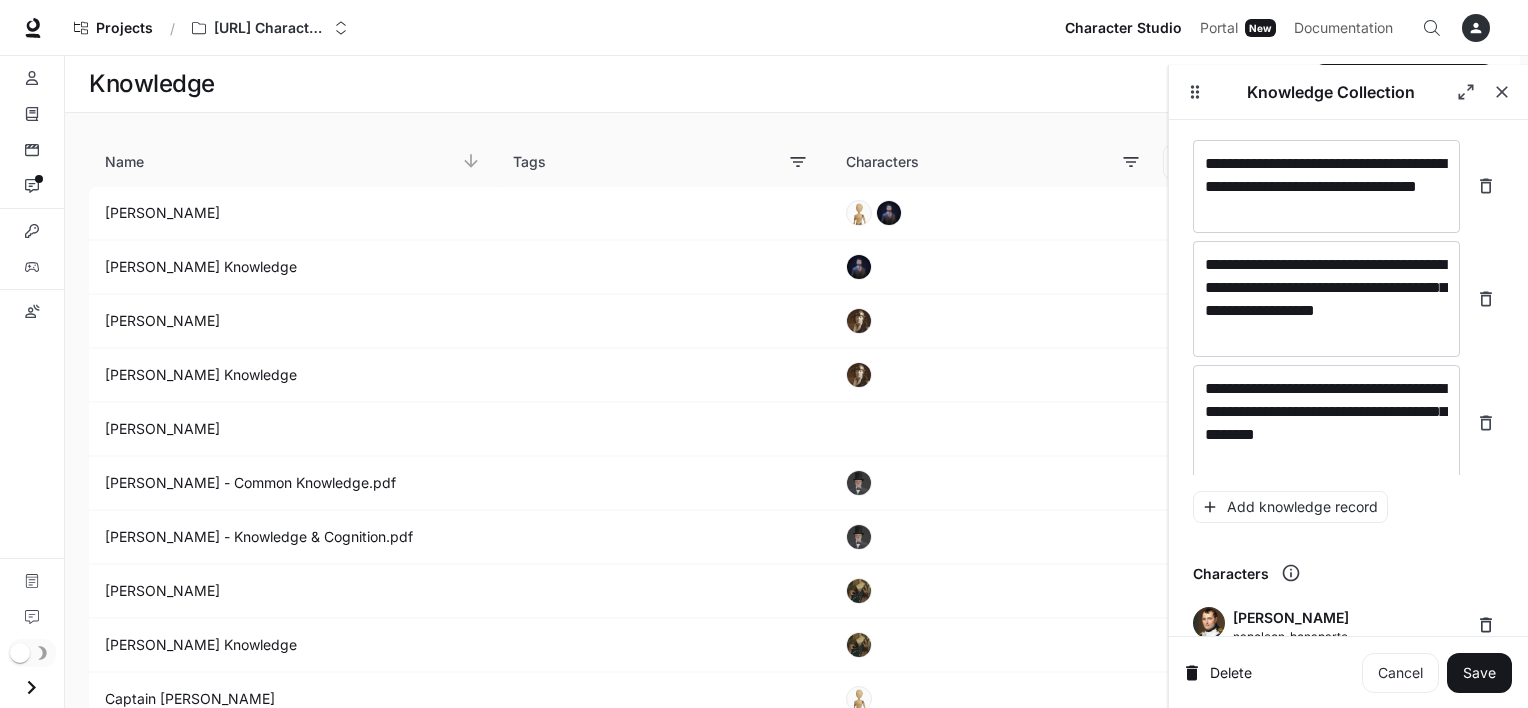 scroll, scrollTop: 9088, scrollLeft: 0, axis: vertical 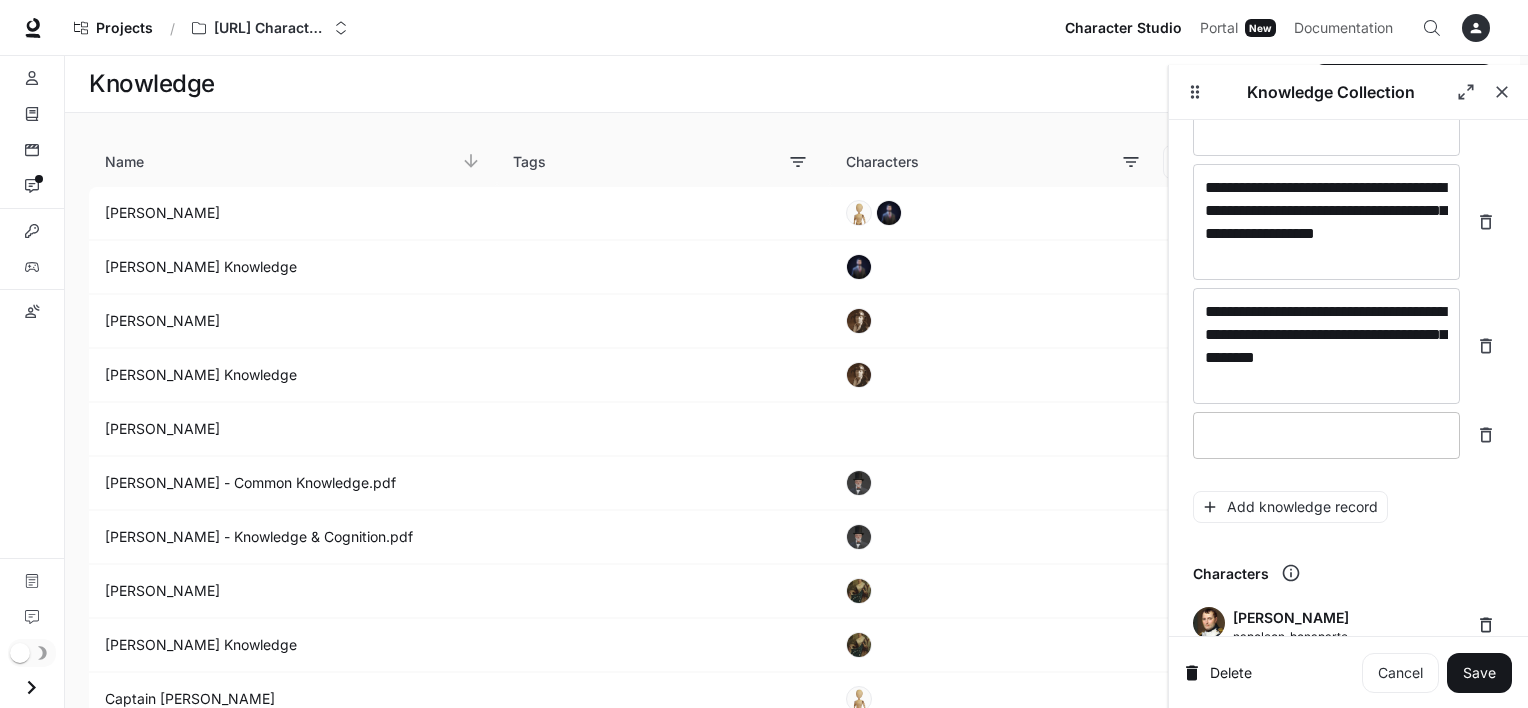 click on "* ​" at bounding box center [1326, 435] 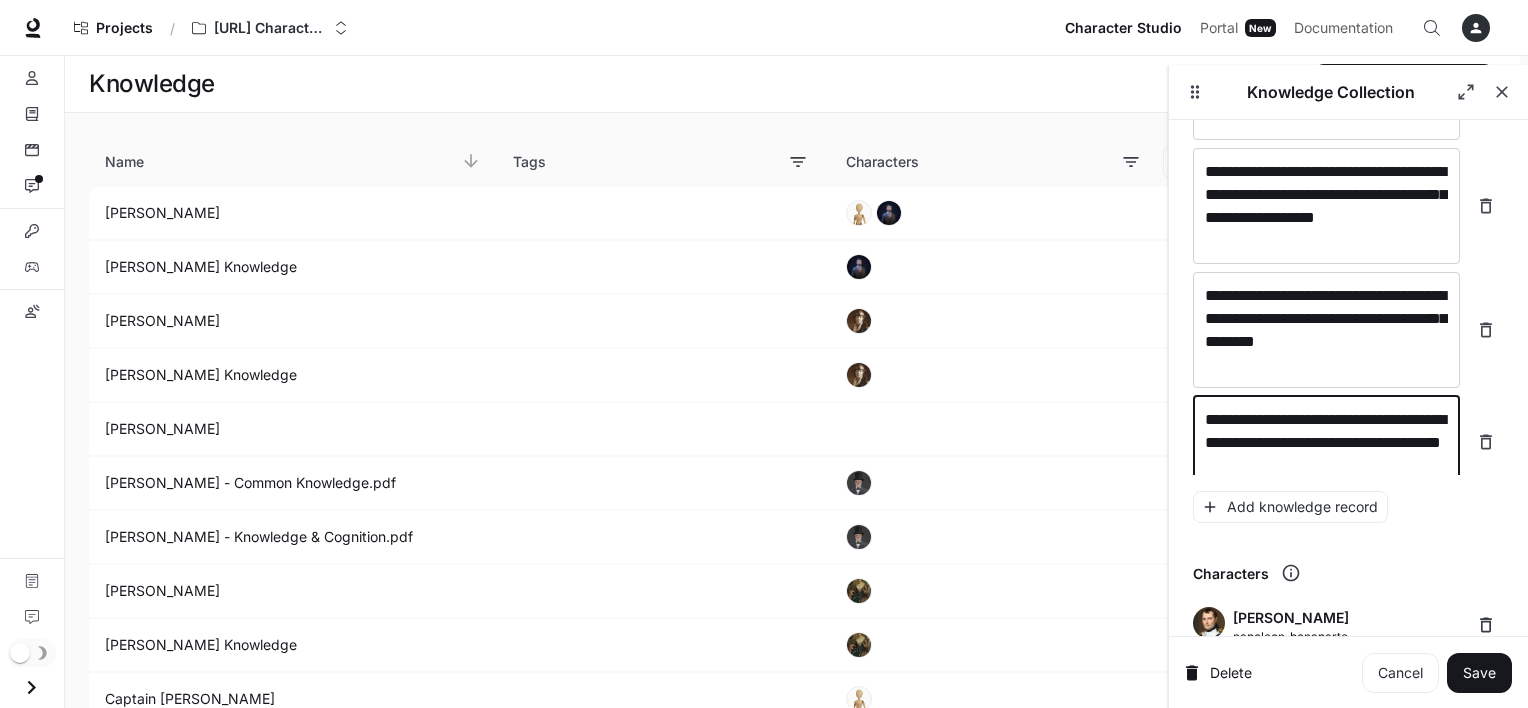 scroll, scrollTop: 9127, scrollLeft: 0, axis: vertical 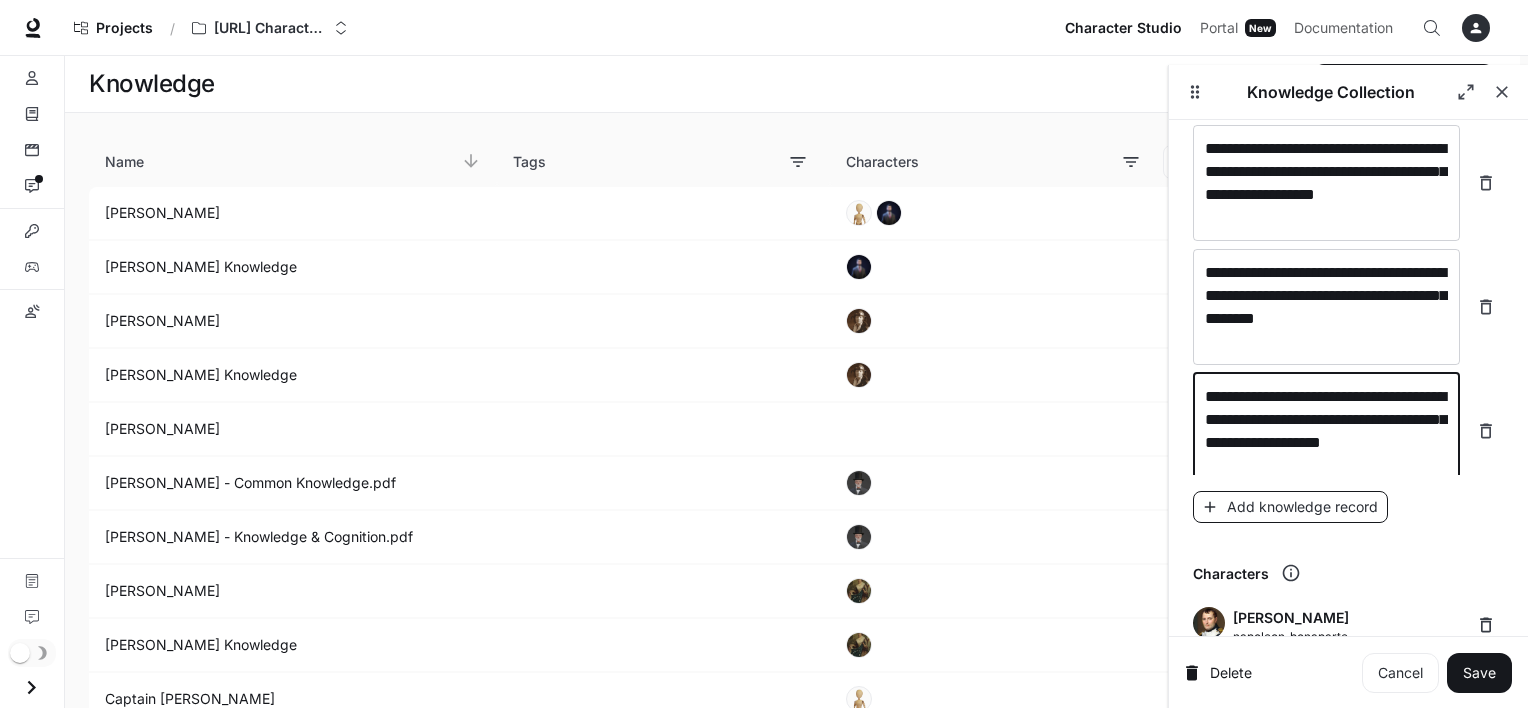 type on "**********" 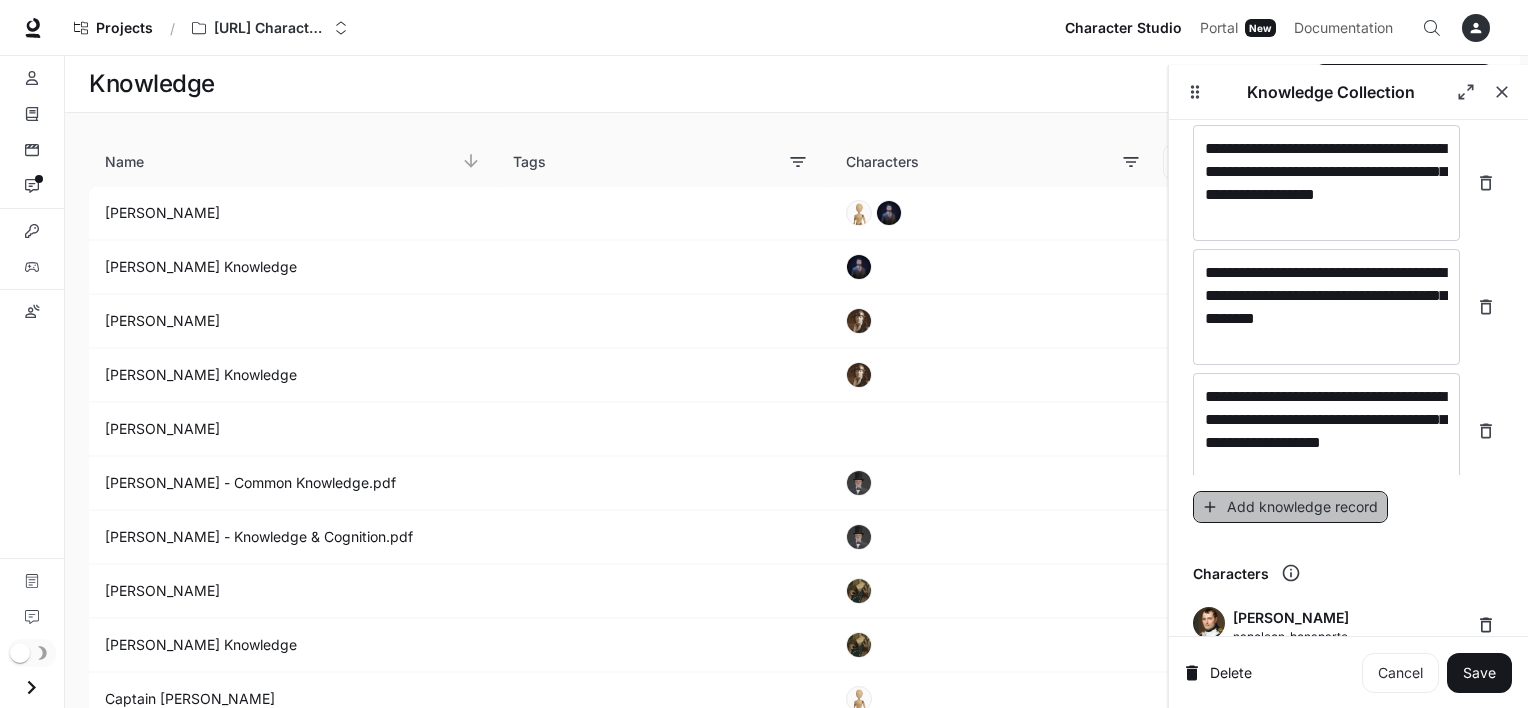 click on "Add knowledge record" at bounding box center [1290, 507] 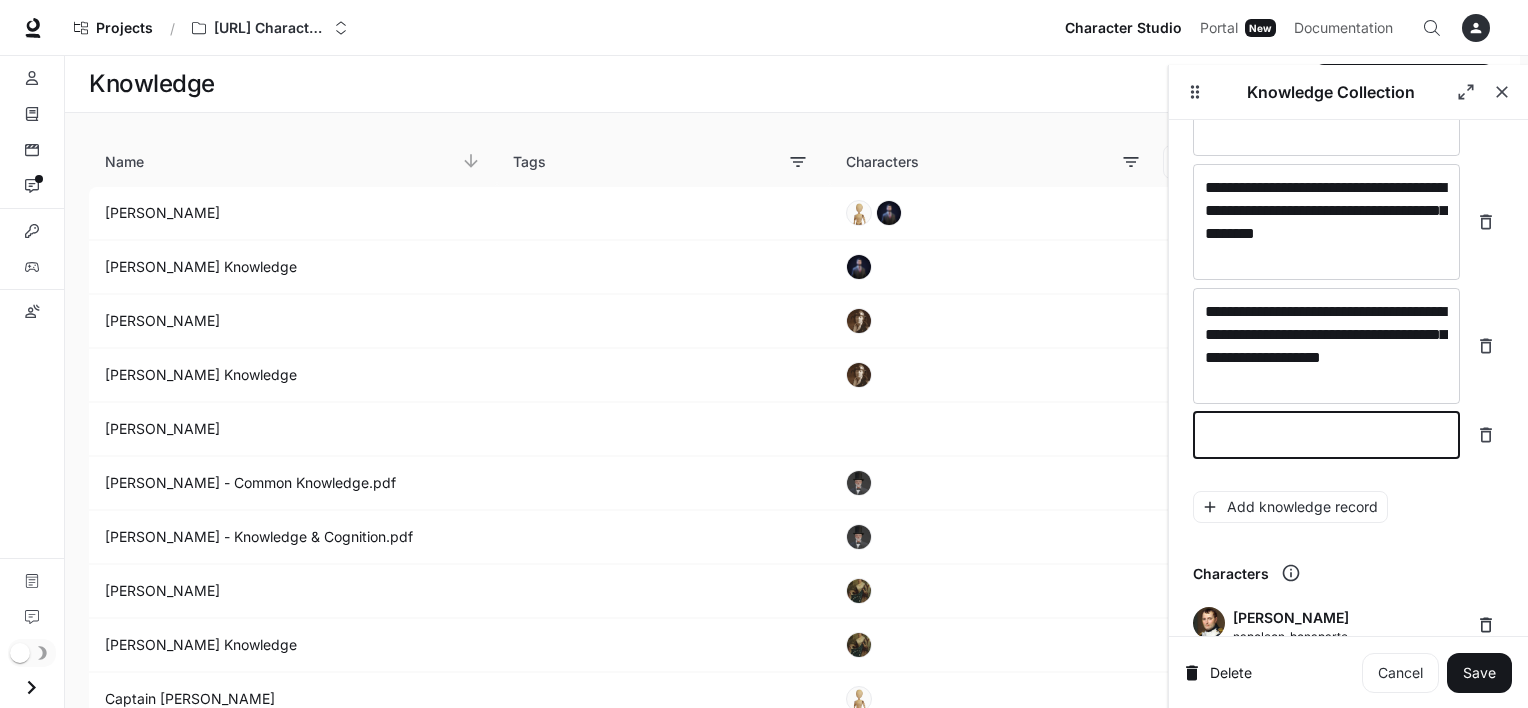click at bounding box center (1326, 435) 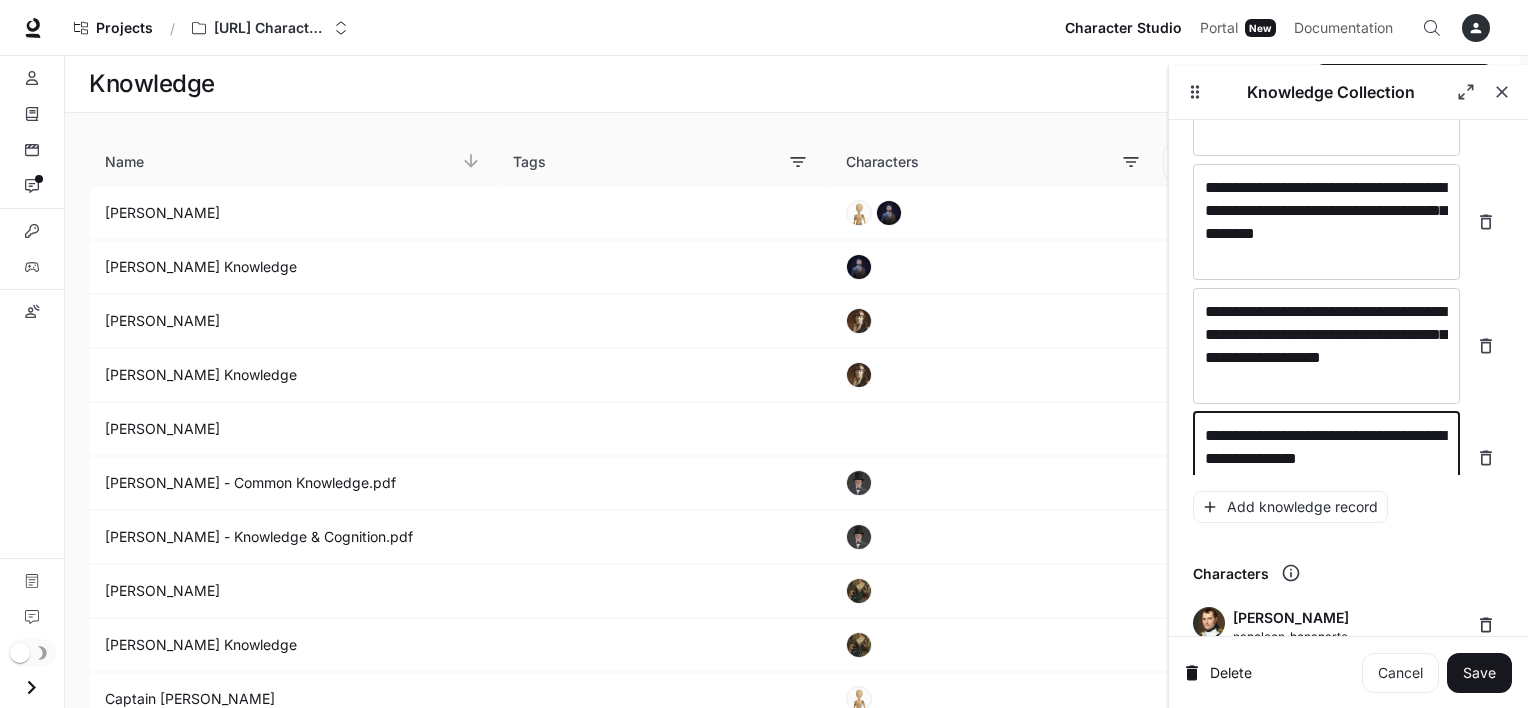 scroll, scrollTop: 9220, scrollLeft: 0, axis: vertical 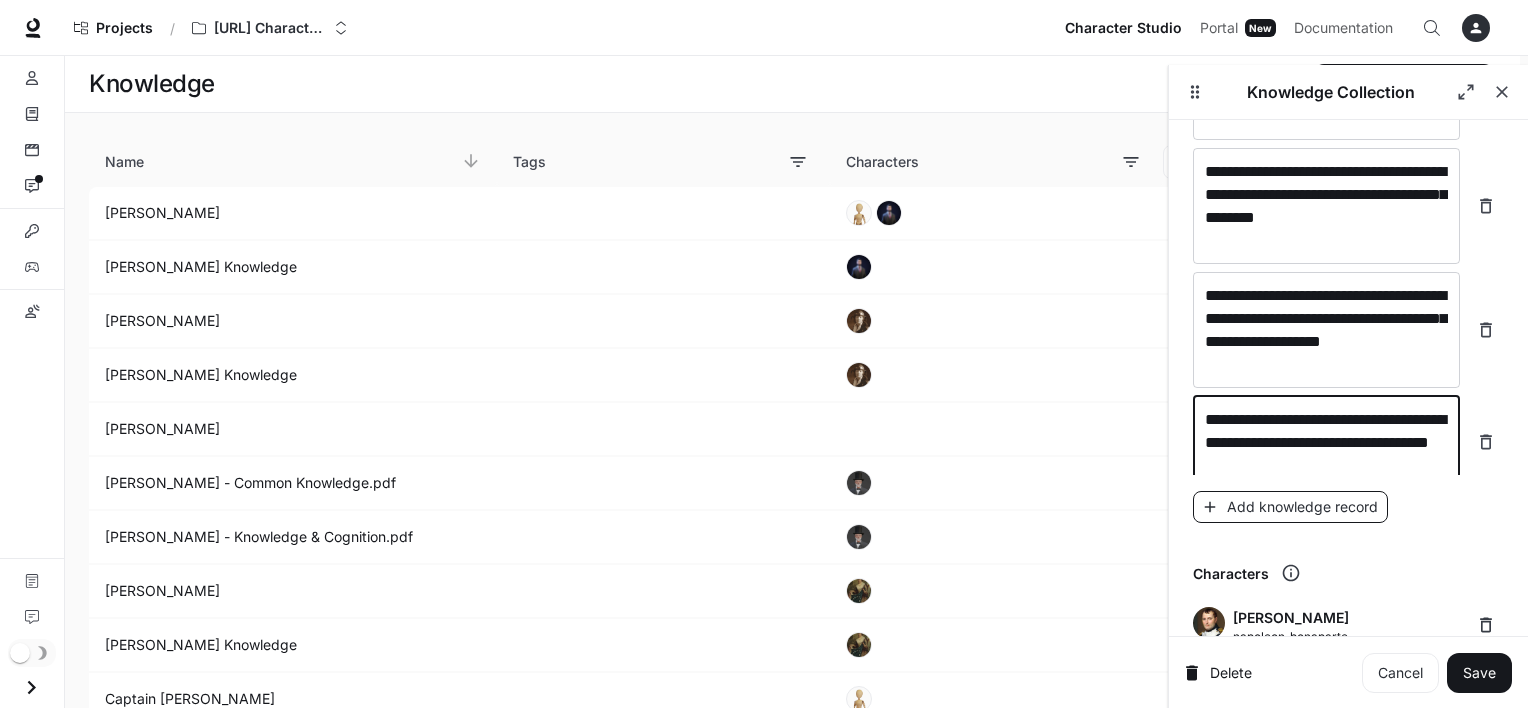 type on "**********" 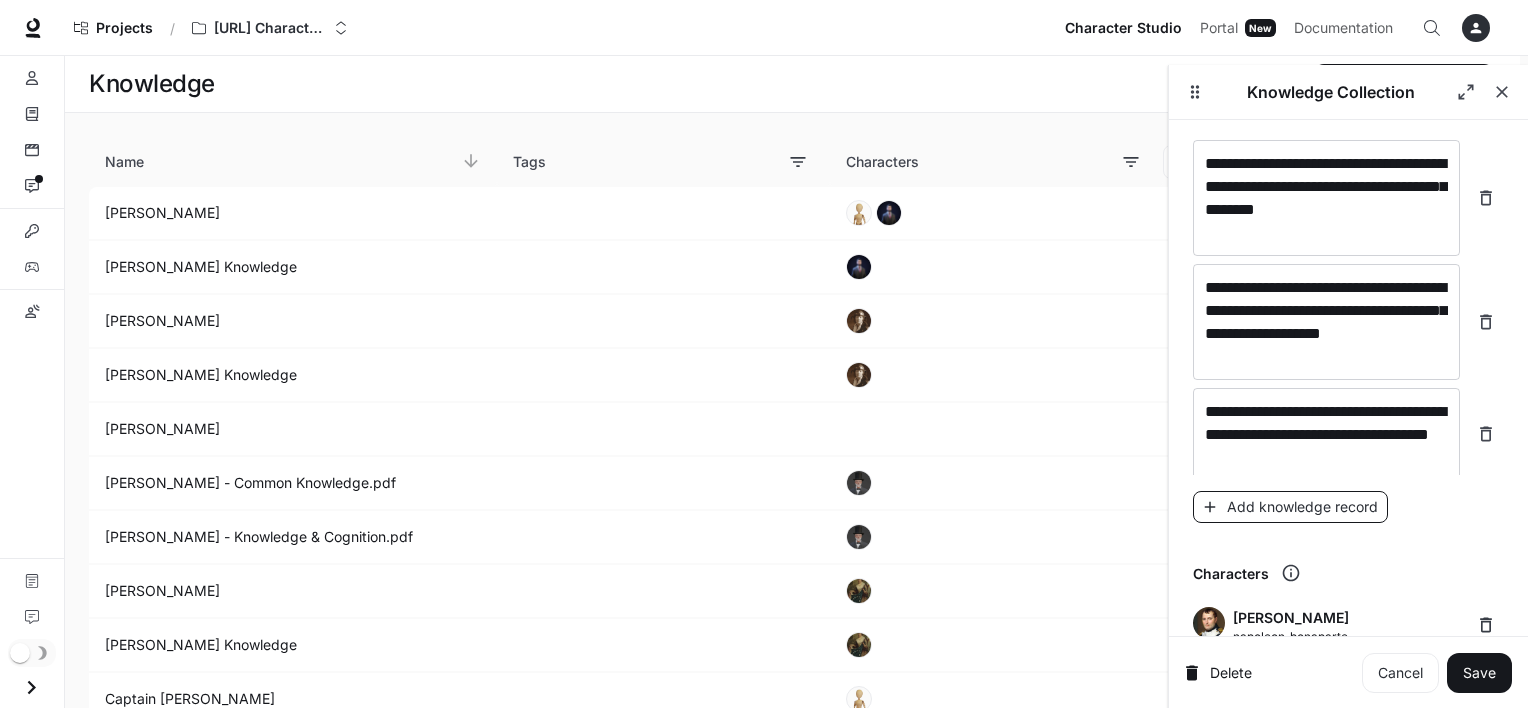 scroll, scrollTop: 9296, scrollLeft: 0, axis: vertical 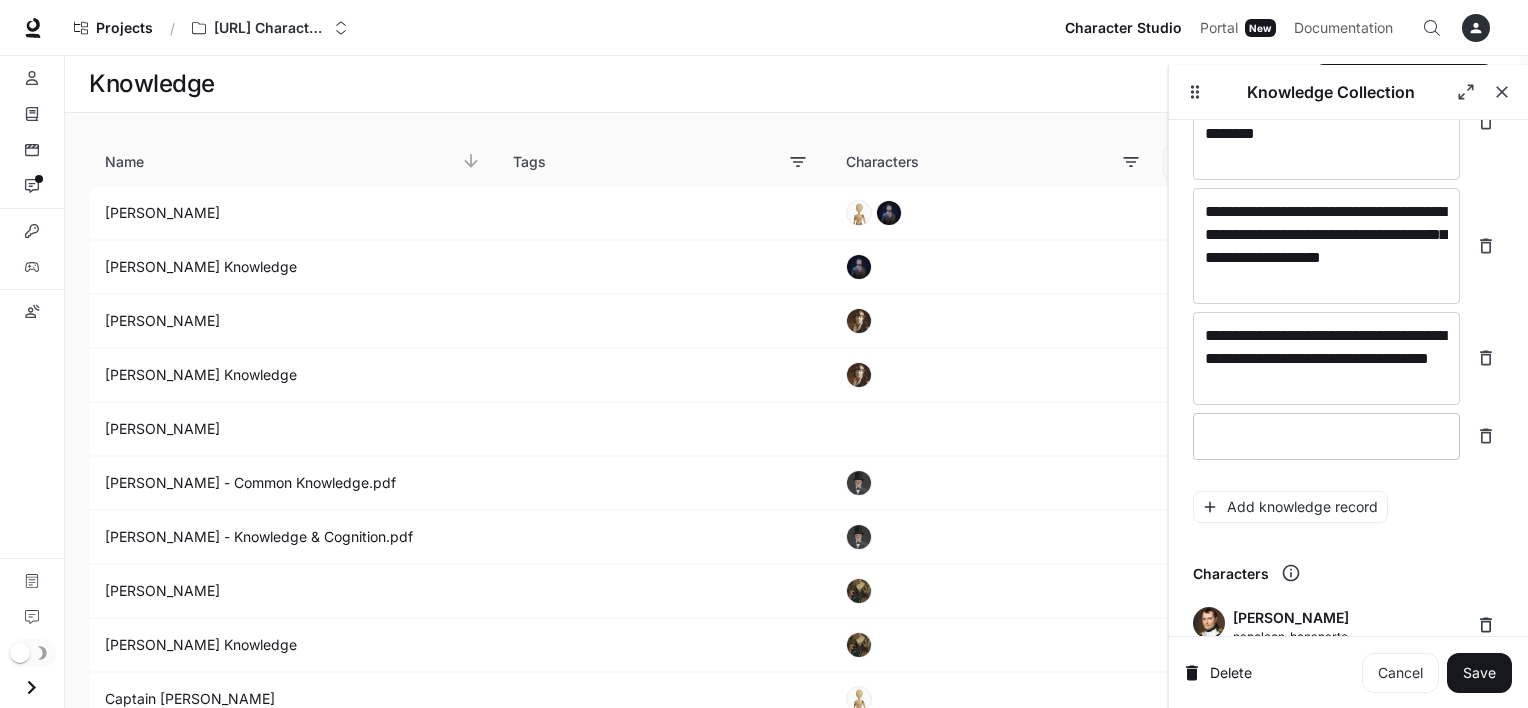click on "* ​" at bounding box center [1326, 436] 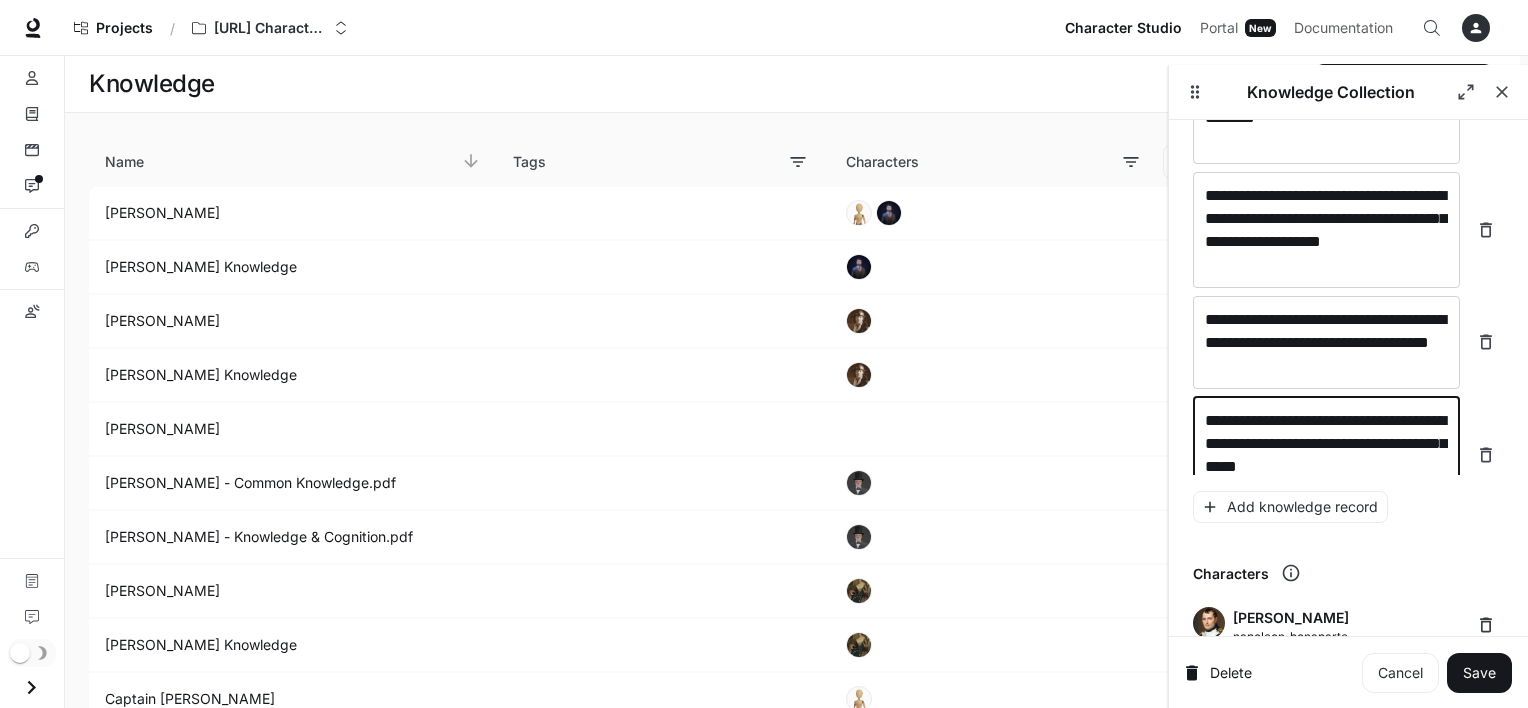 scroll, scrollTop: 9336, scrollLeft: 0, axis: vertical 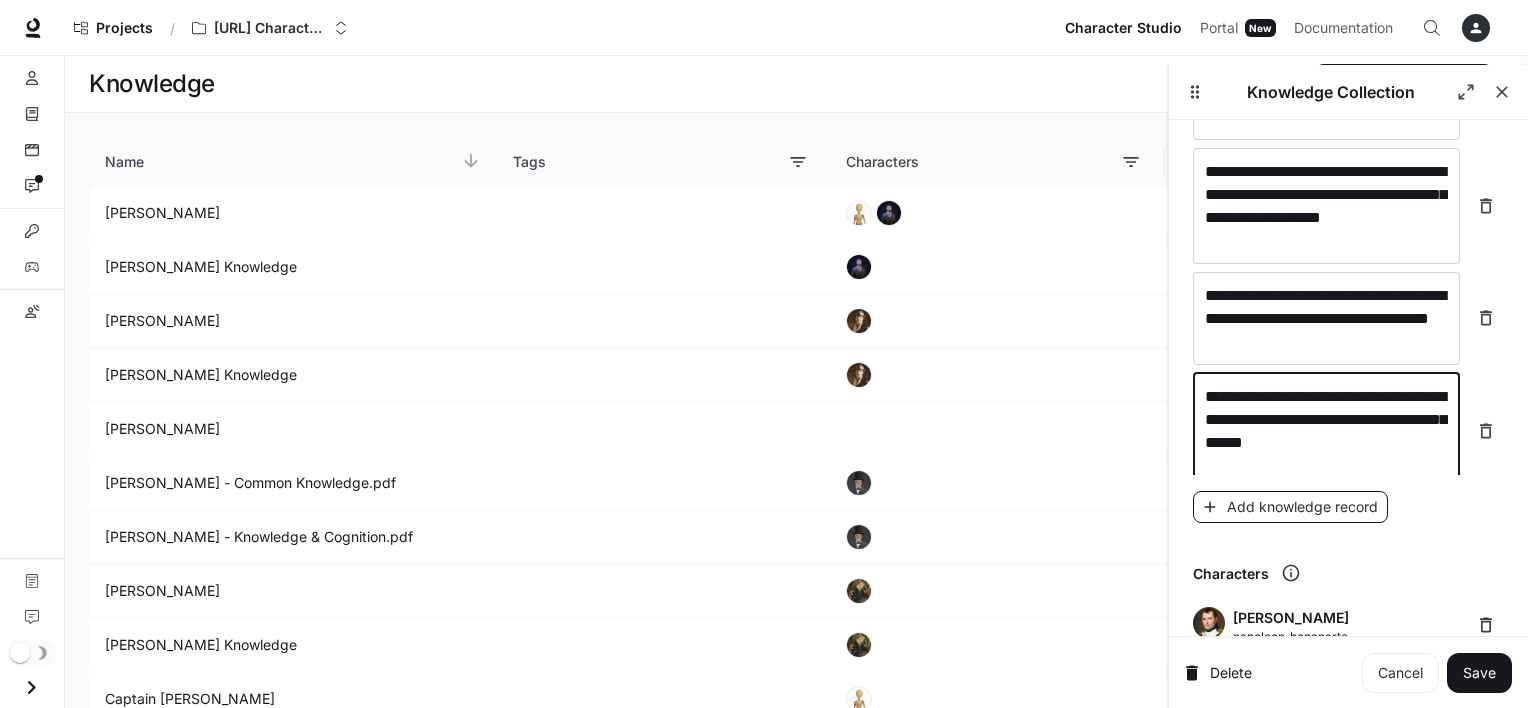 type on "**********" 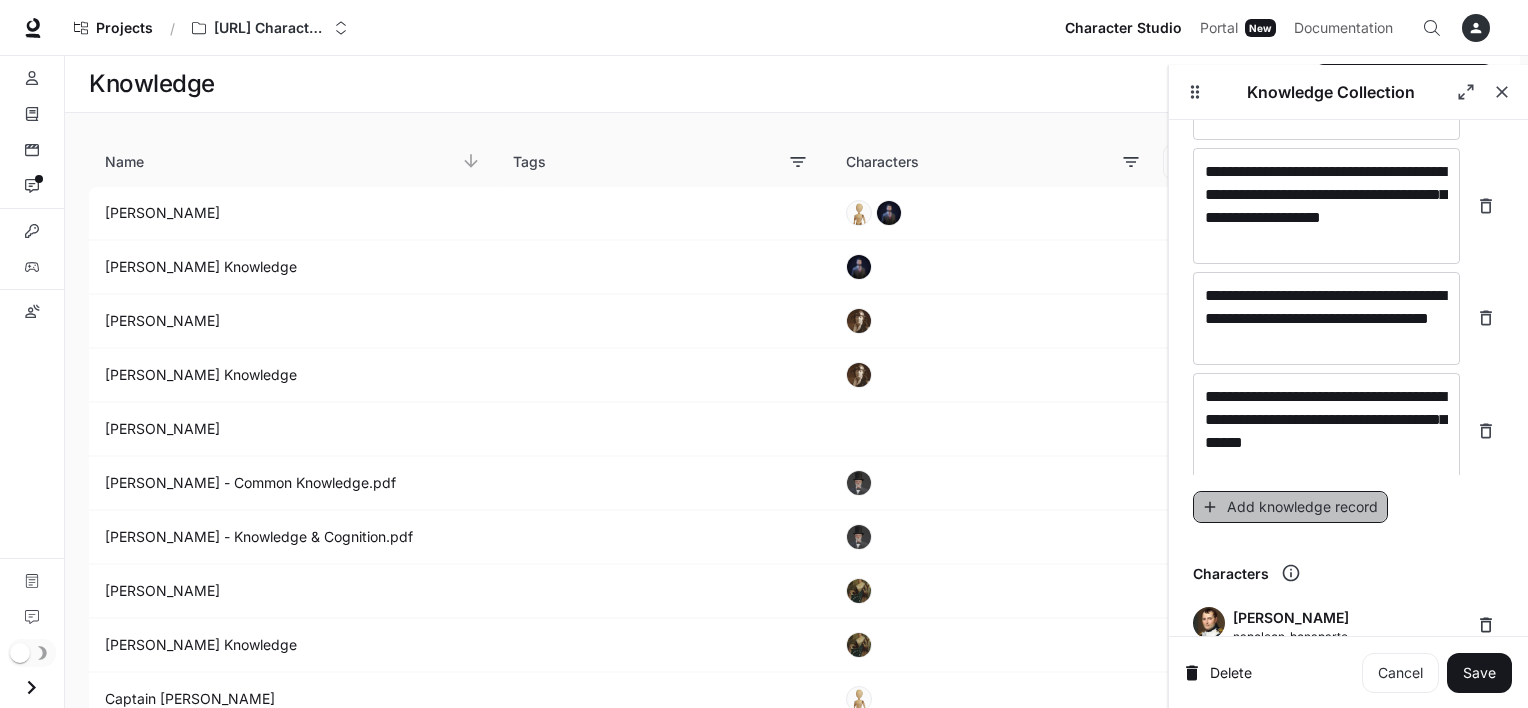 click on "Add knowledge record" at bounding box center (1290, 507) 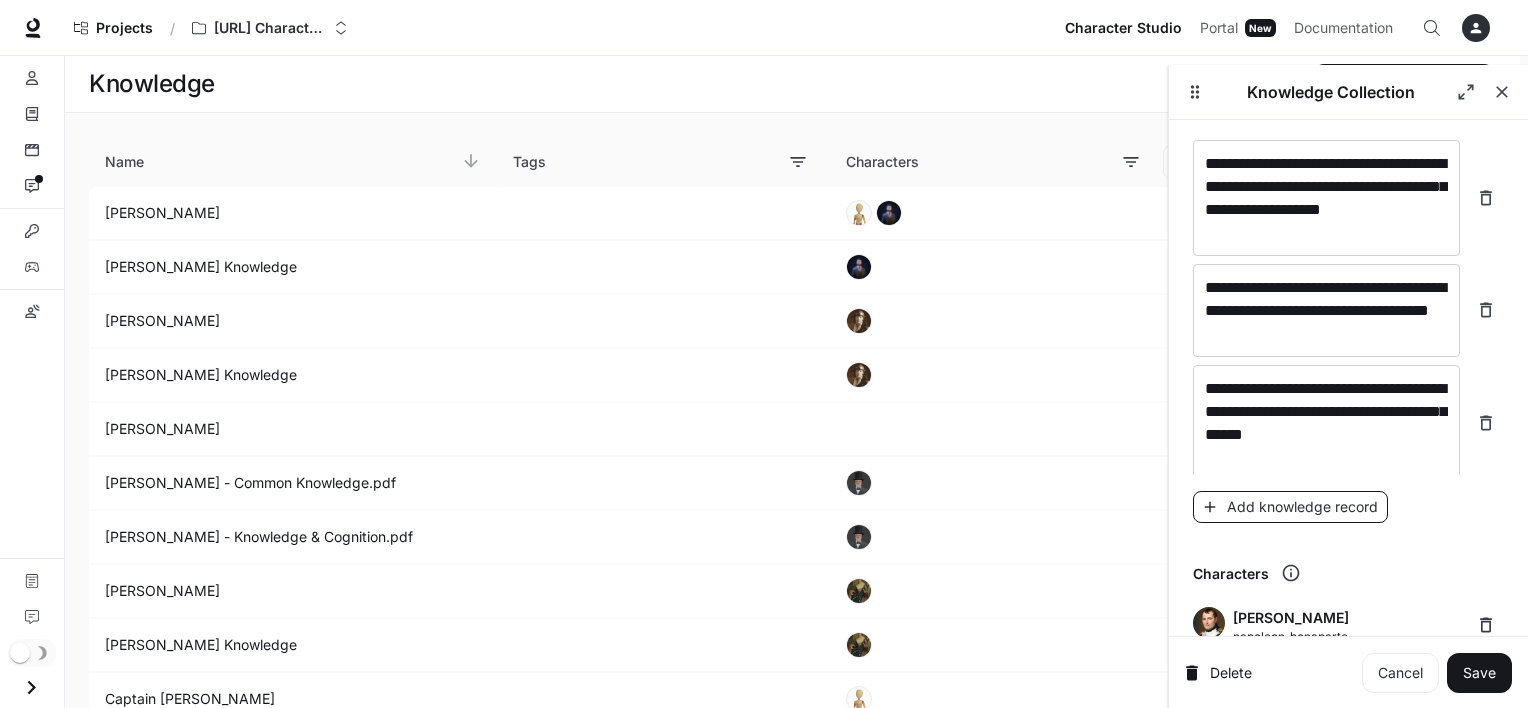 scroll, scrollTop: 9412, scrollLeft: 0, axis: vertical 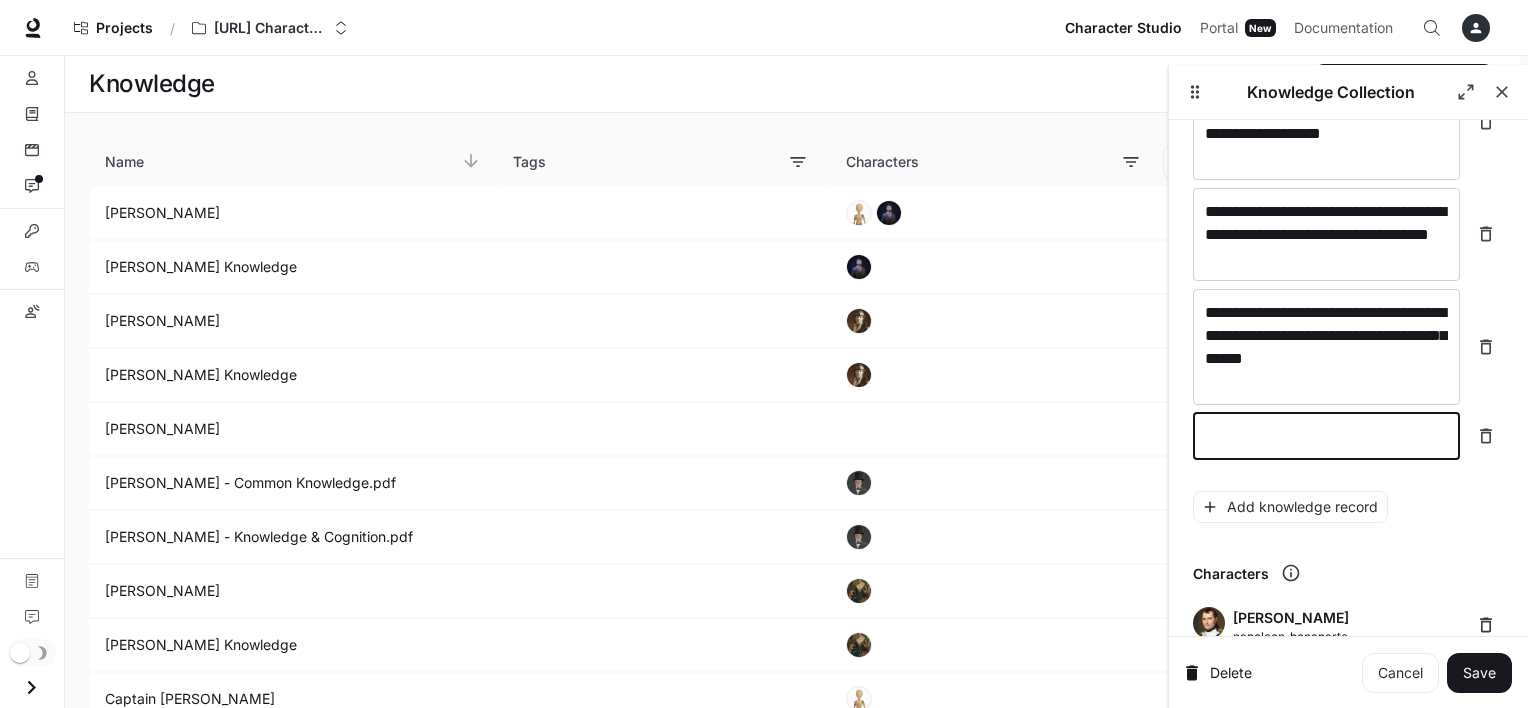 click at bounding box center [1326, 436] 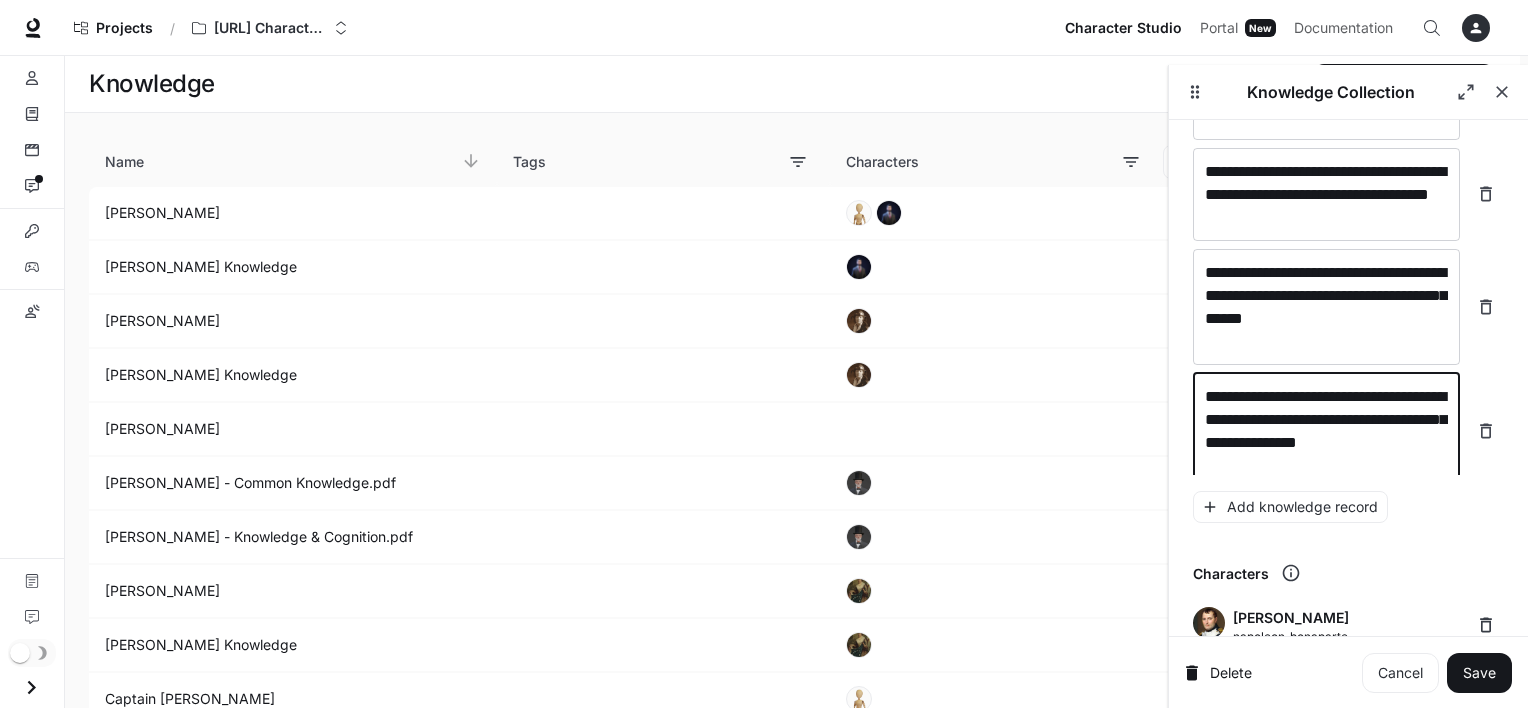scroll, scrollTop: 9475, scrollLeft: 0, axis: vertical 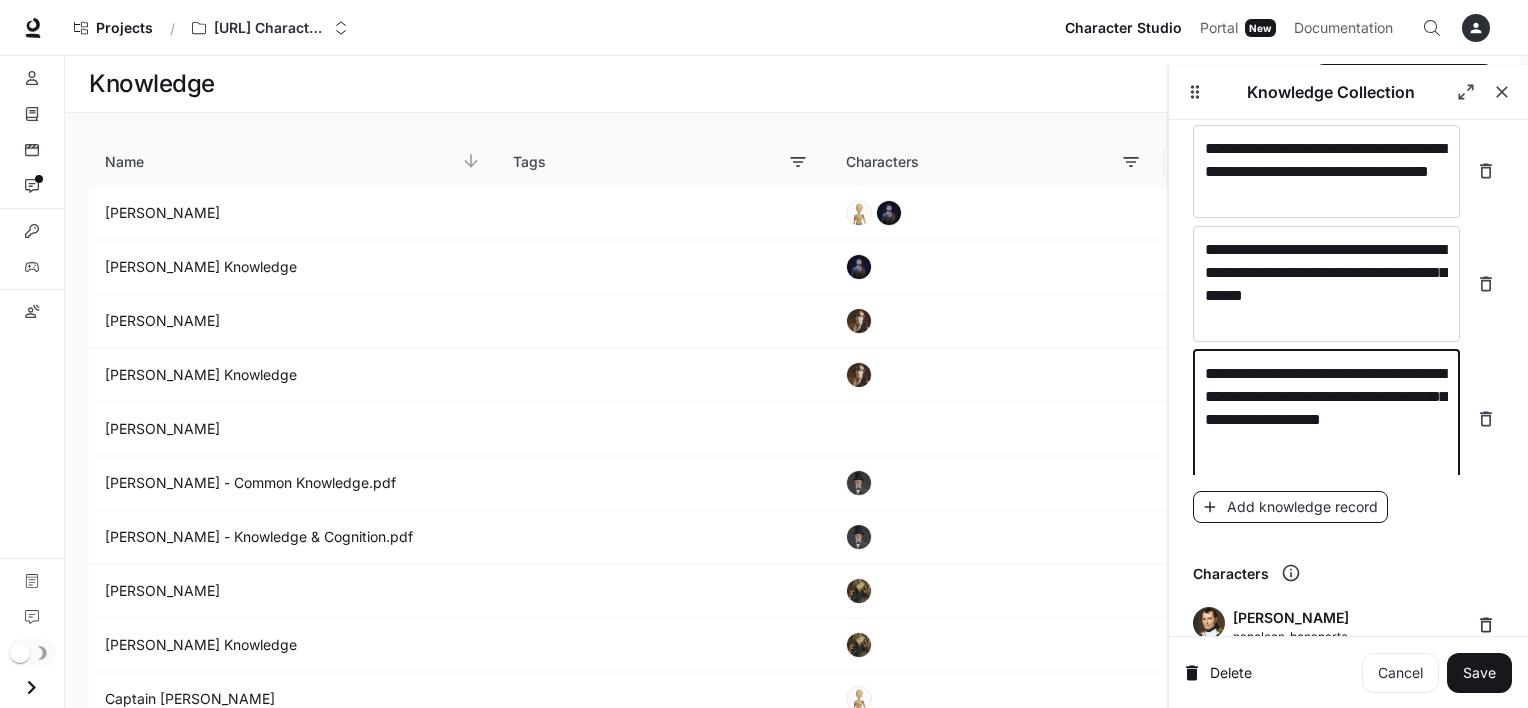 type on "**********" 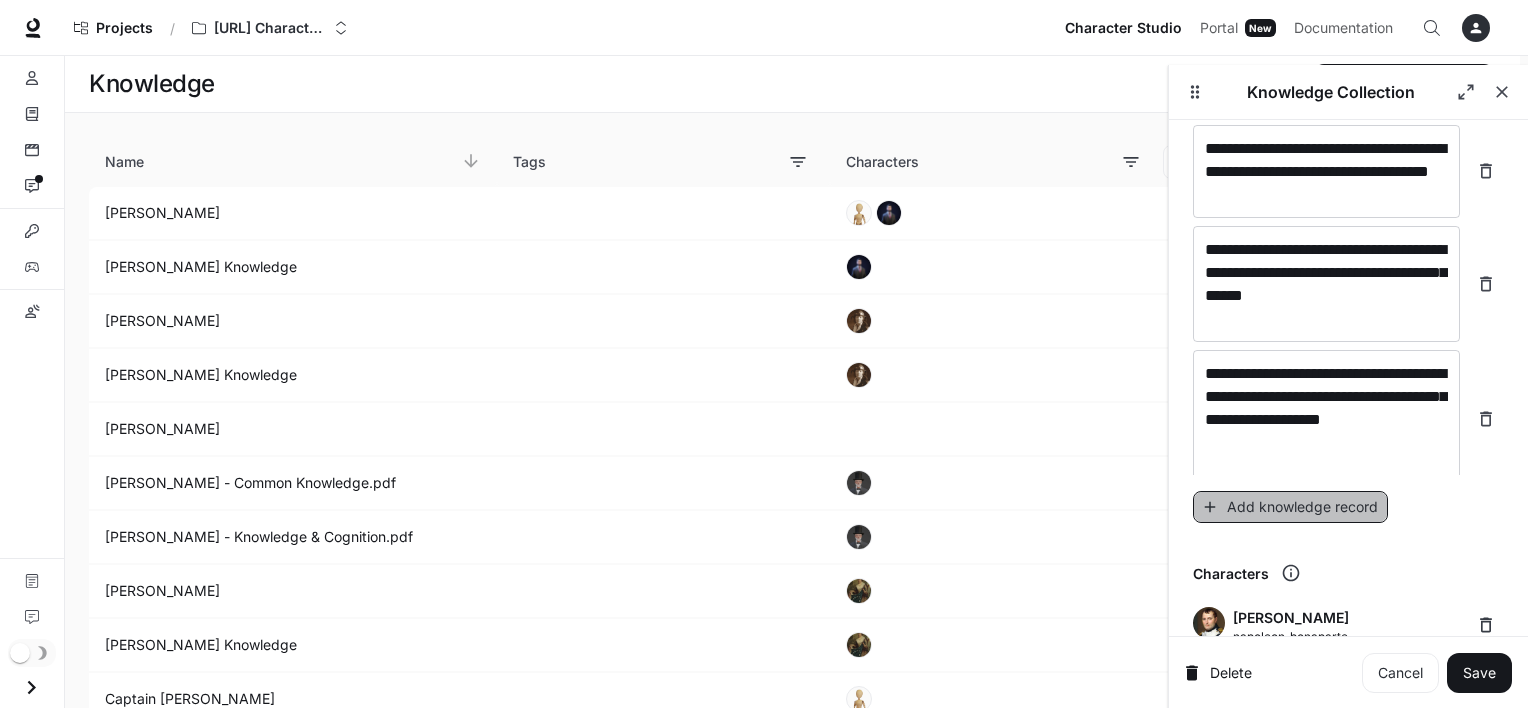 click on "Add knowledge record" at bounding box center (1290, 507) 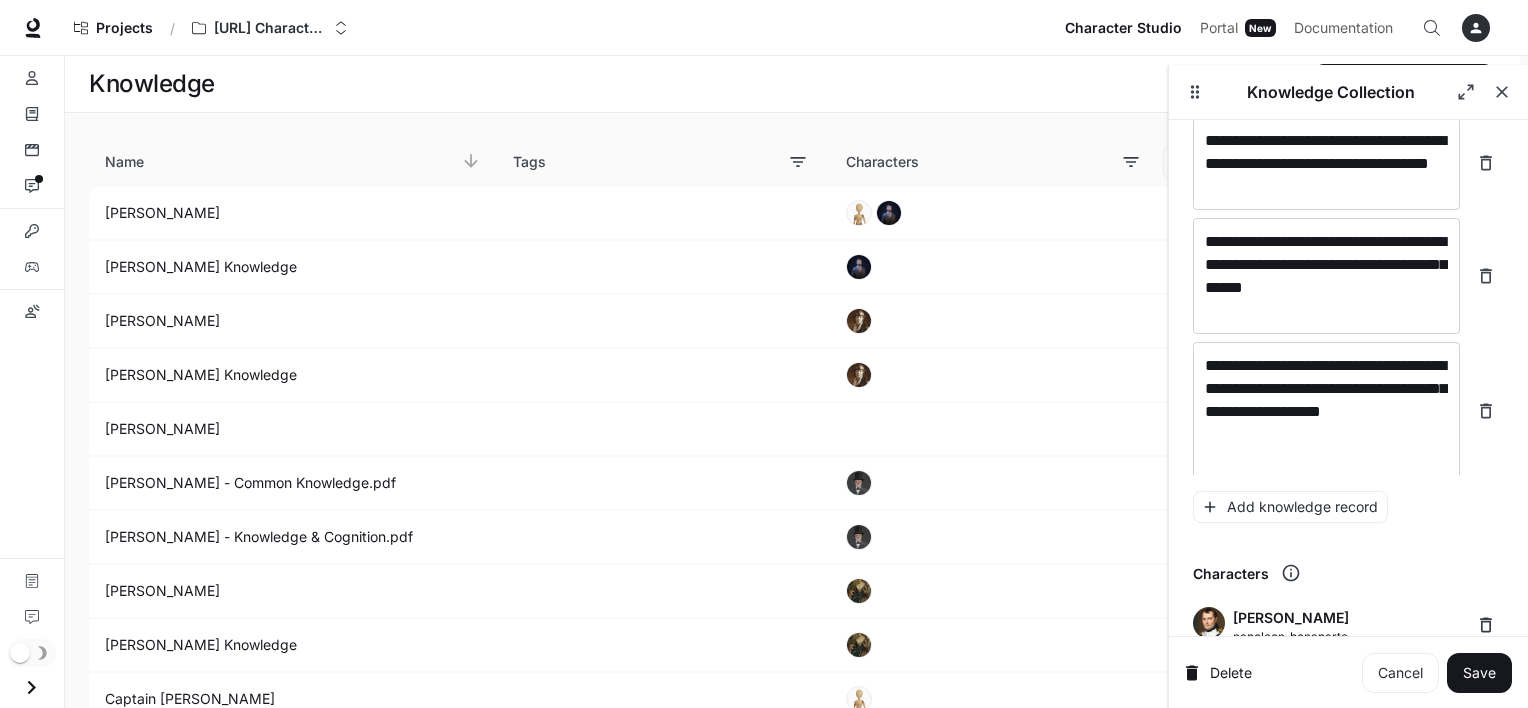 scroll, scrollTop: 9552, scrollLeft: 0, axis: vertical 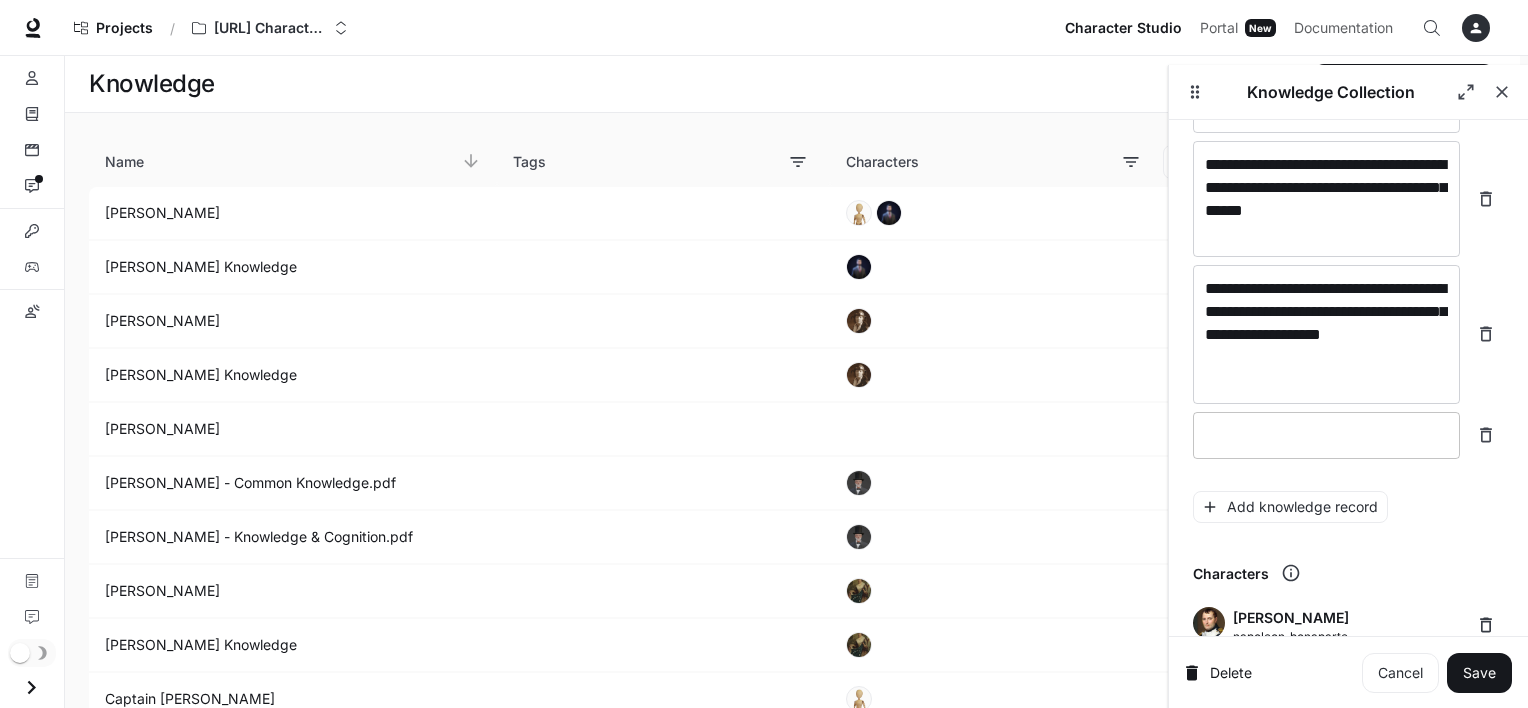 click at bounding box center [1326, 435] 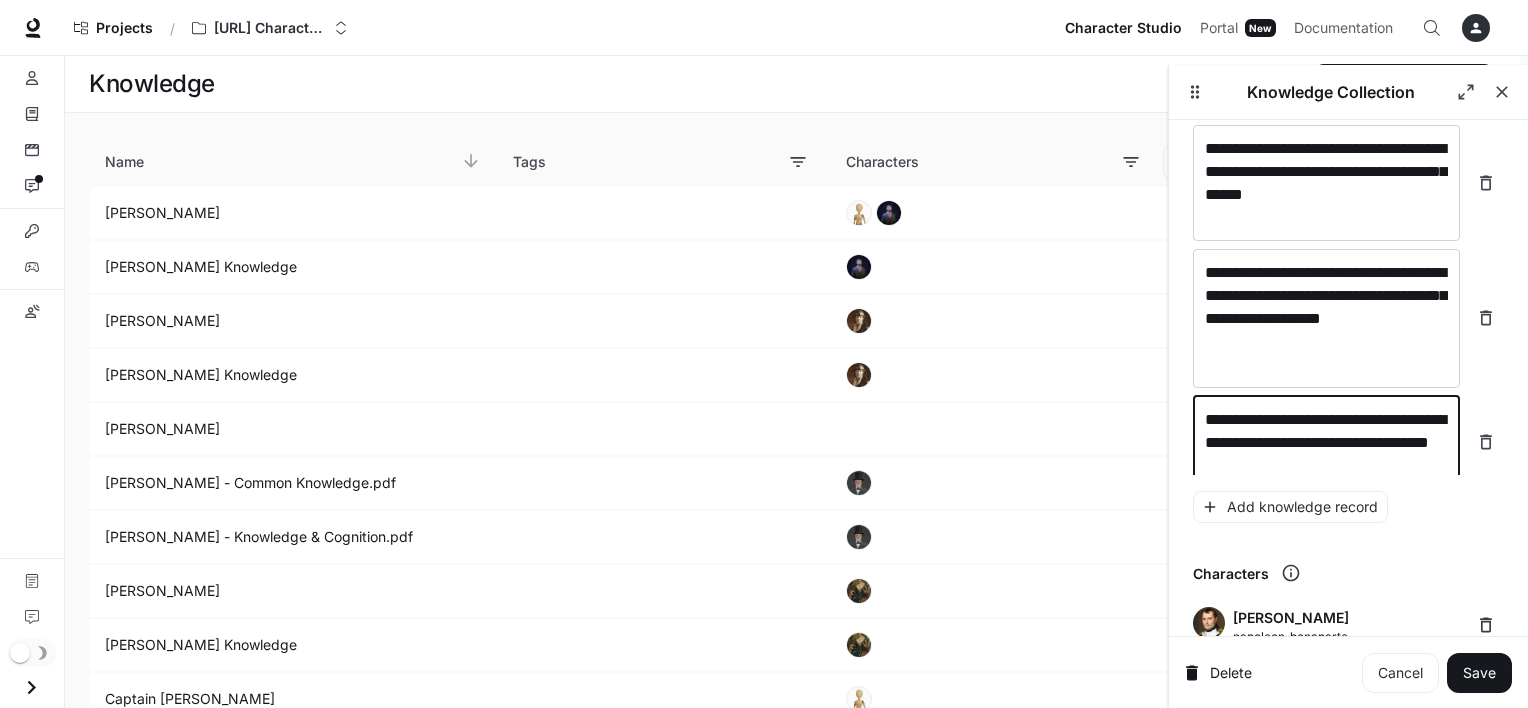 scroll, scrollTop: 9591, scrollLeft: 0, axis: vertical 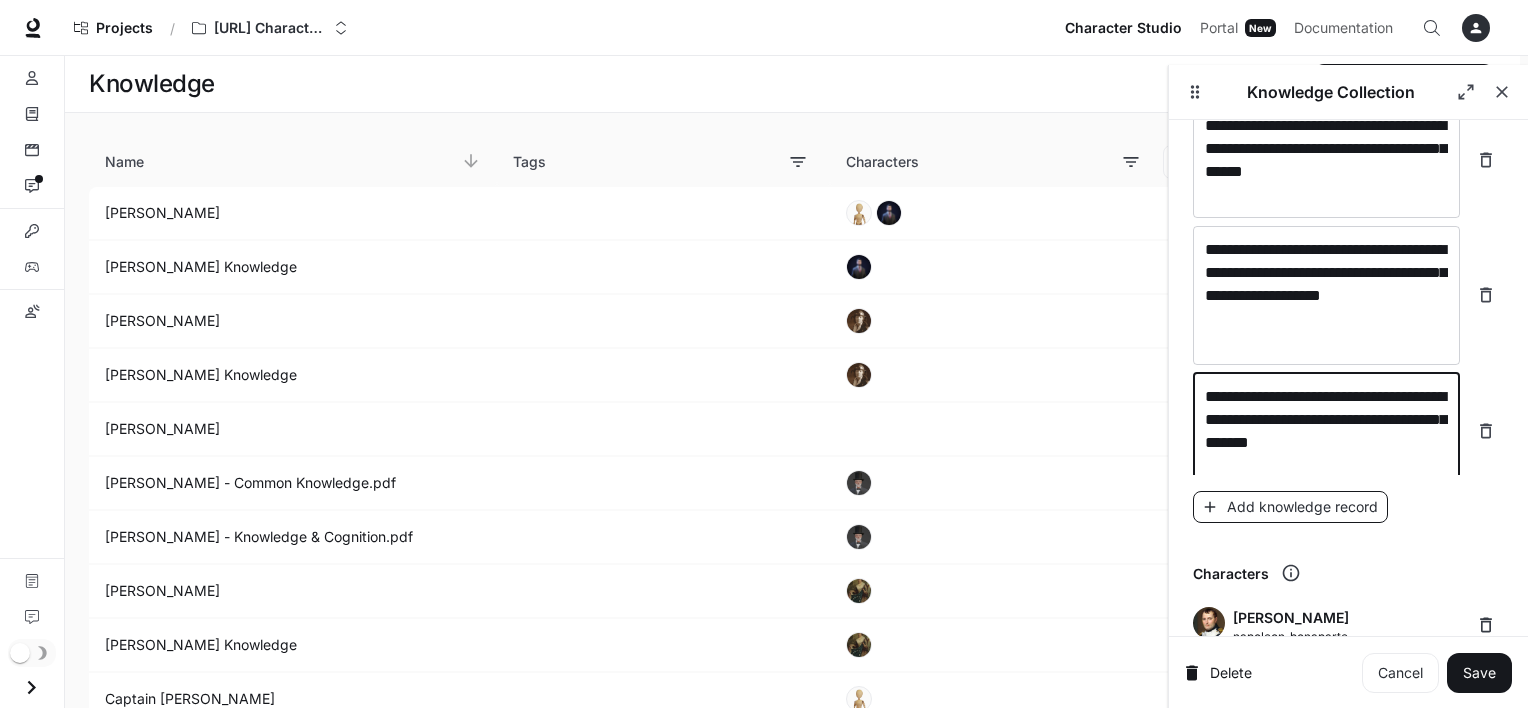 type on "**********" 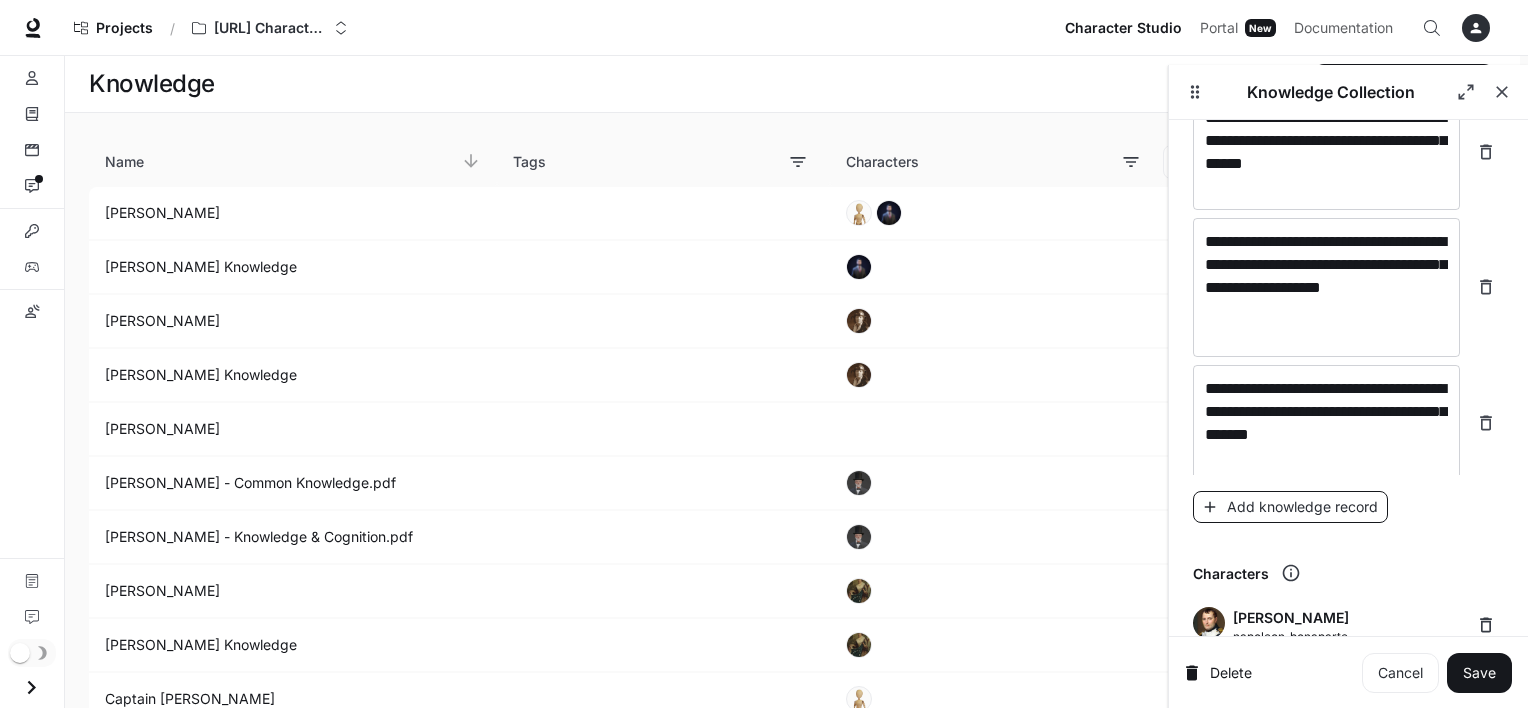 scroll, scrollTop: 9668, scrollLeft: 0, axis: vertical 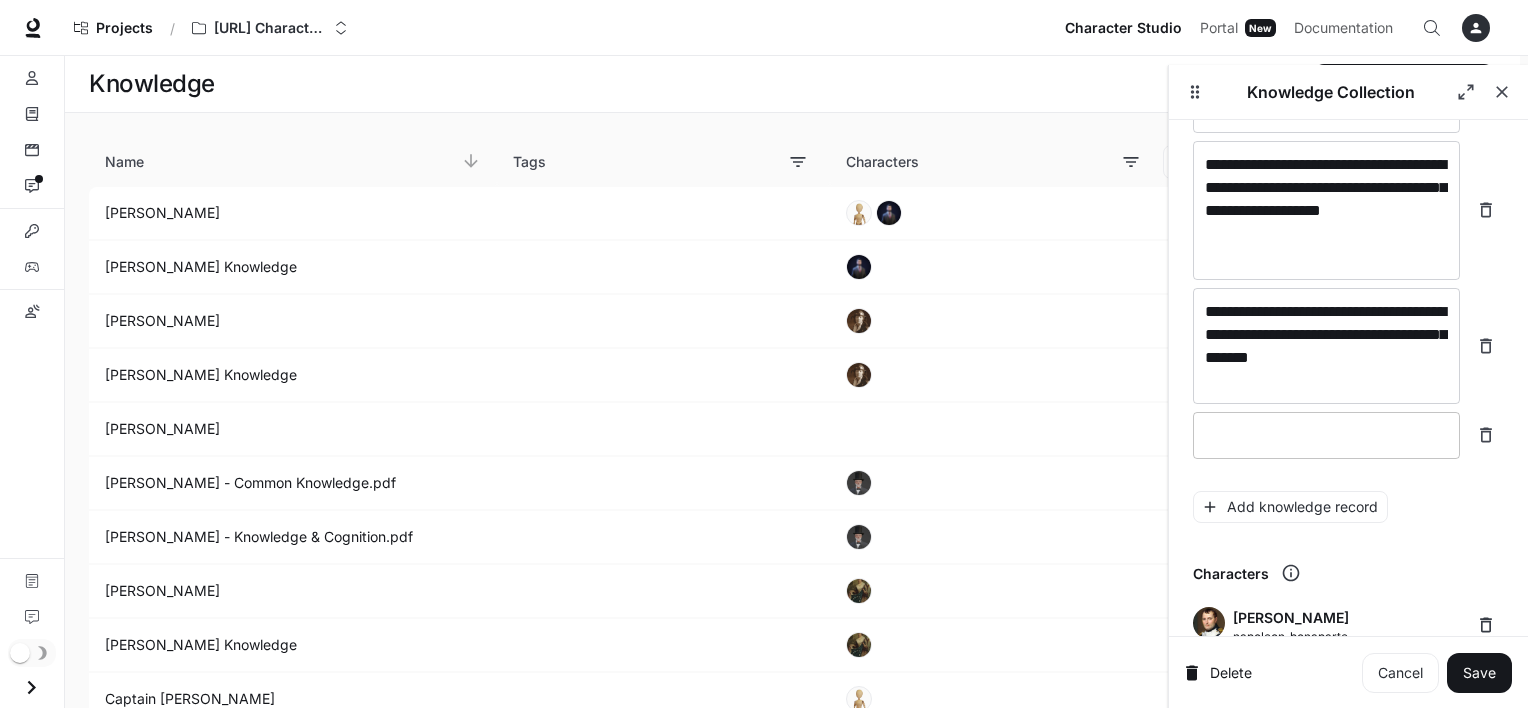 click at bounding box center (1326, 435) 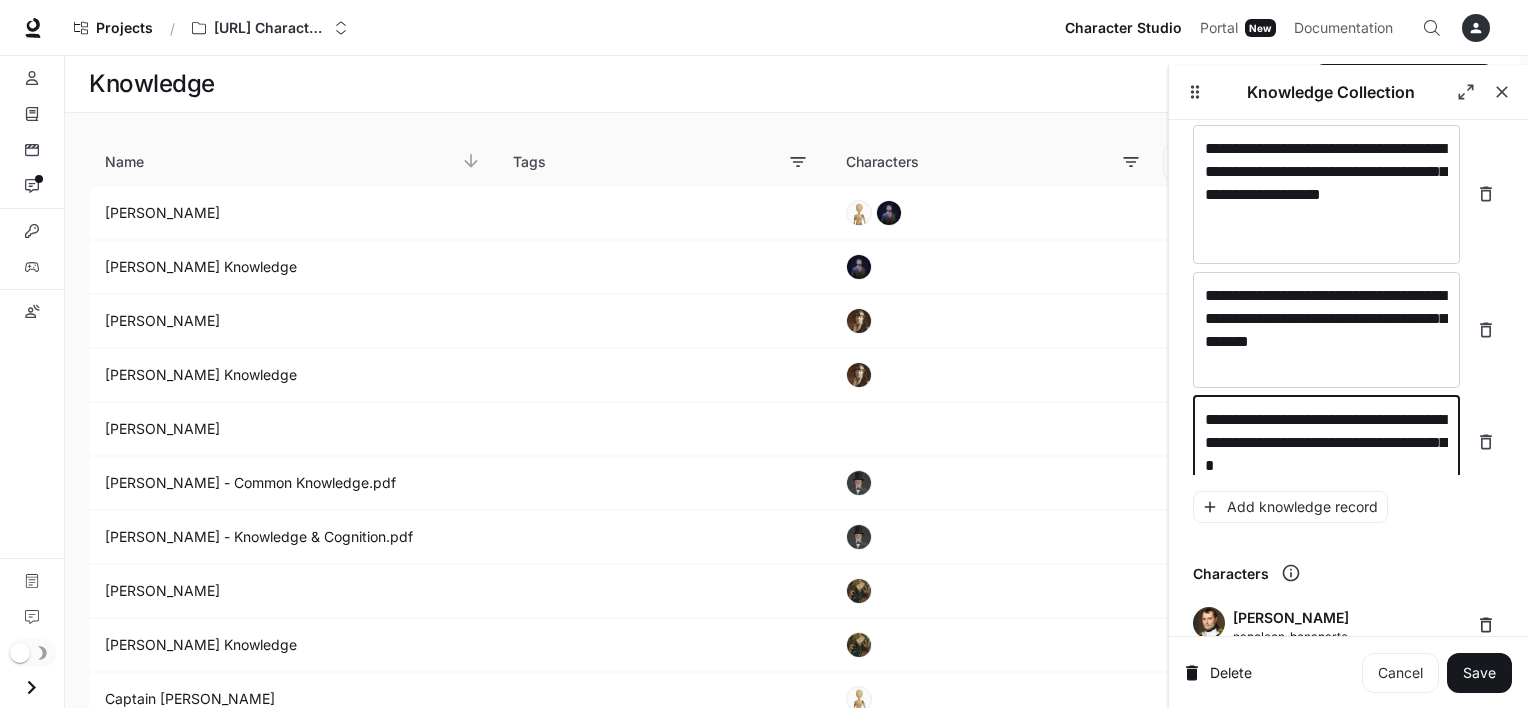 scroll, scrollTop: 9713, scrollLeft: 0, axis: vertical 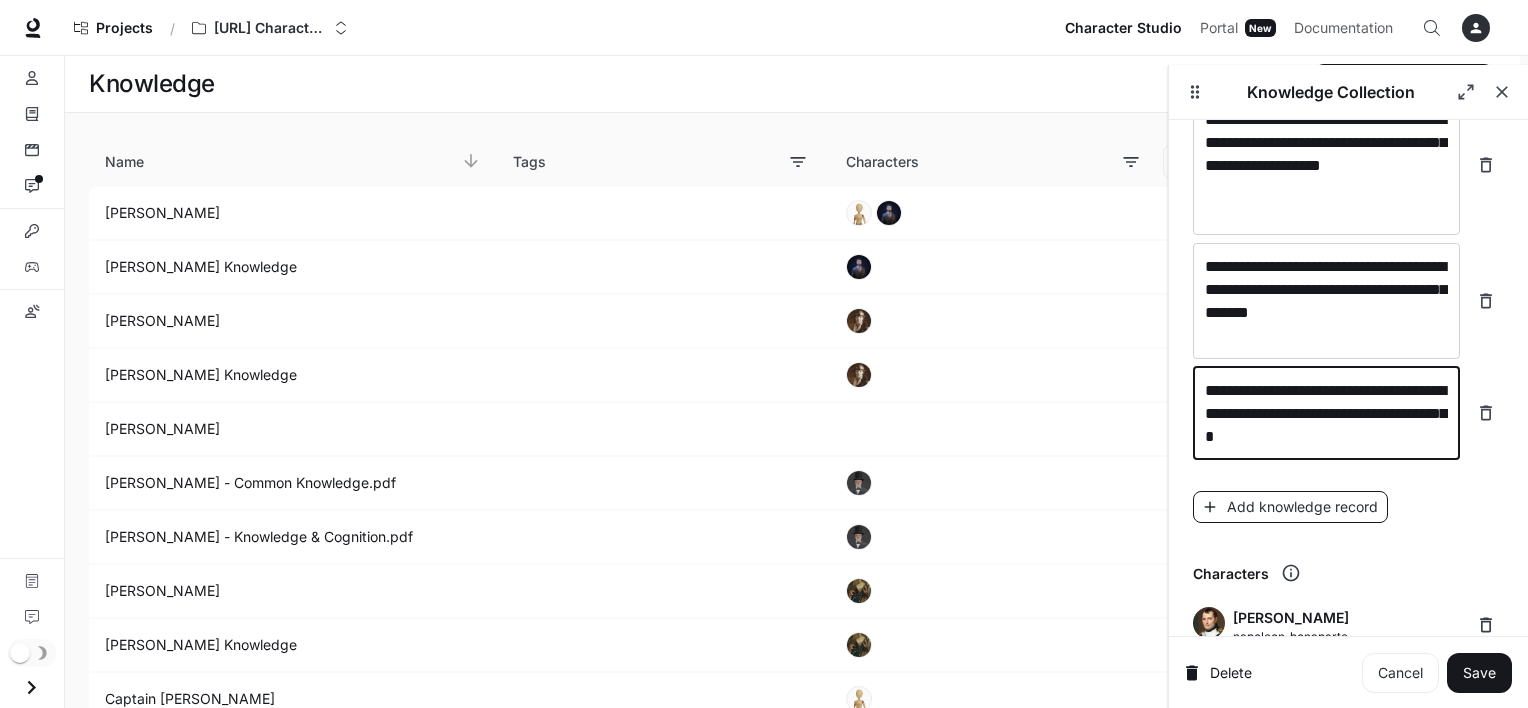 type on "**********" 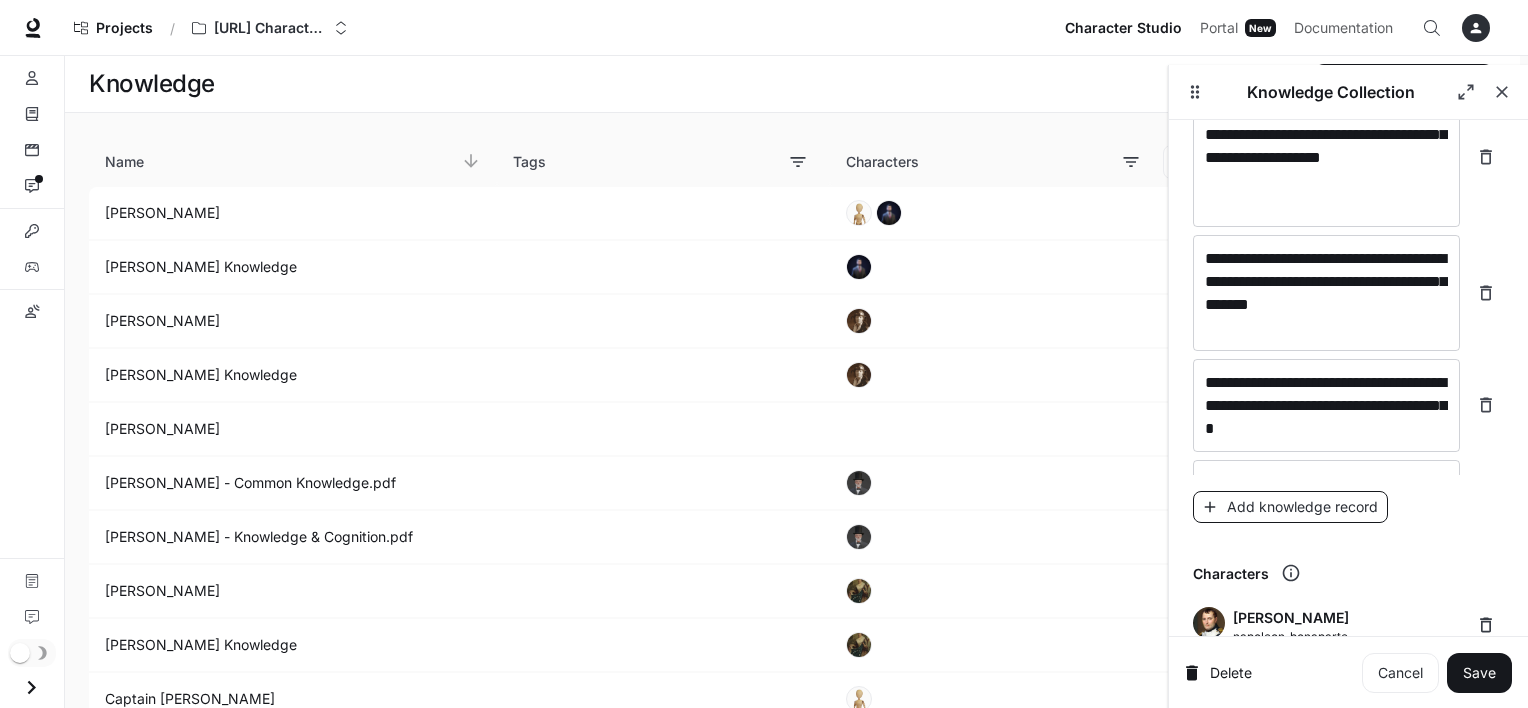 scroll, scrollTop: 9760, scrollLeft: 0, axis: vertical 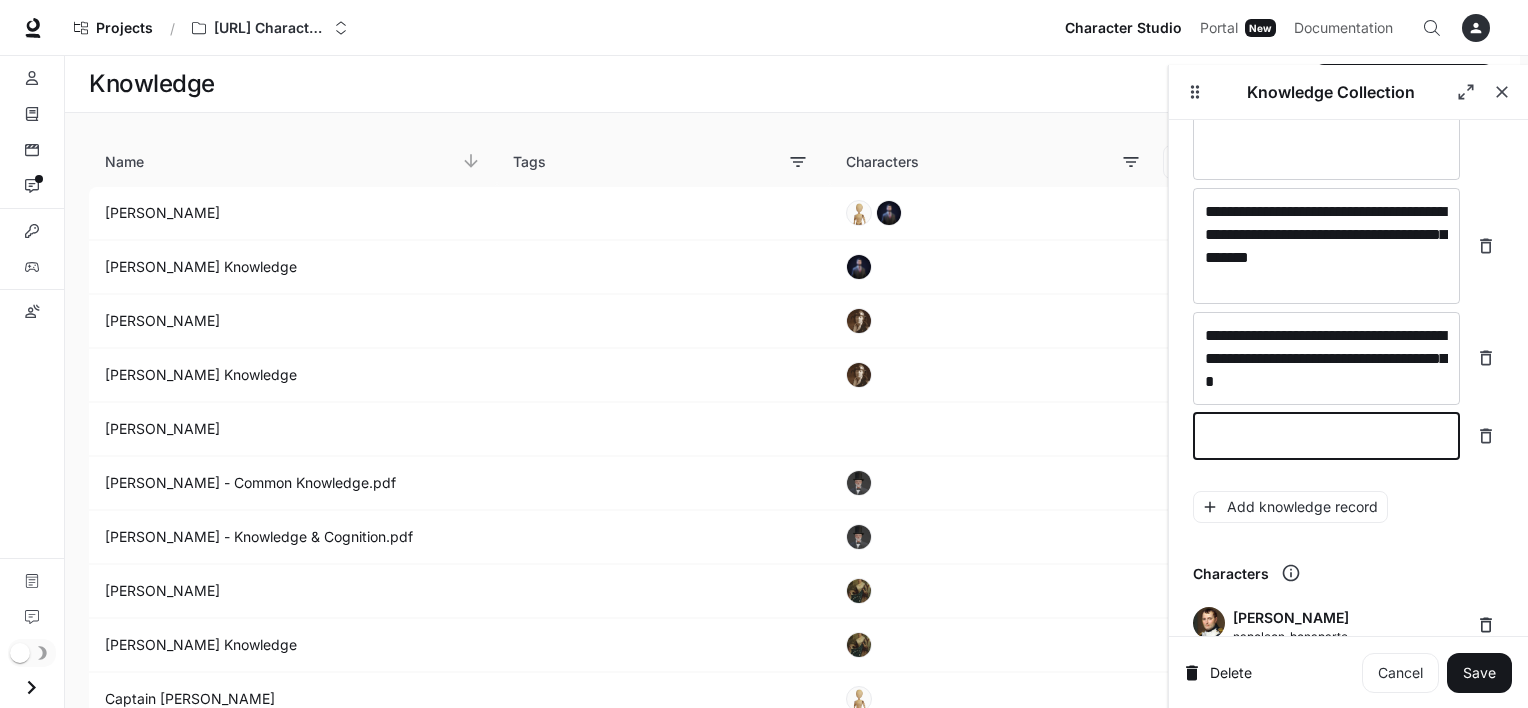 click at bounding box center [1326, 436] 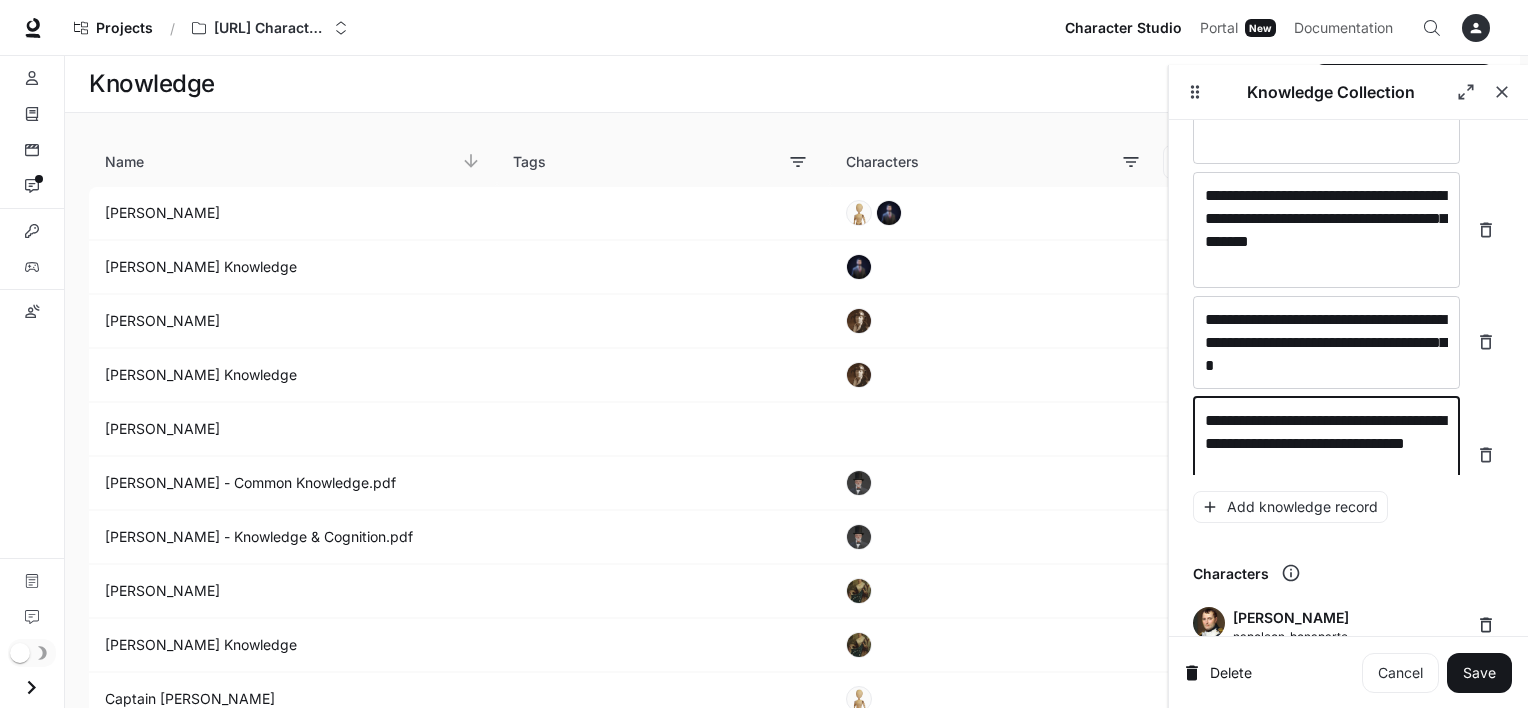 scroll, scrollTop: 9800, scrollLeft: 0, axis: vertical 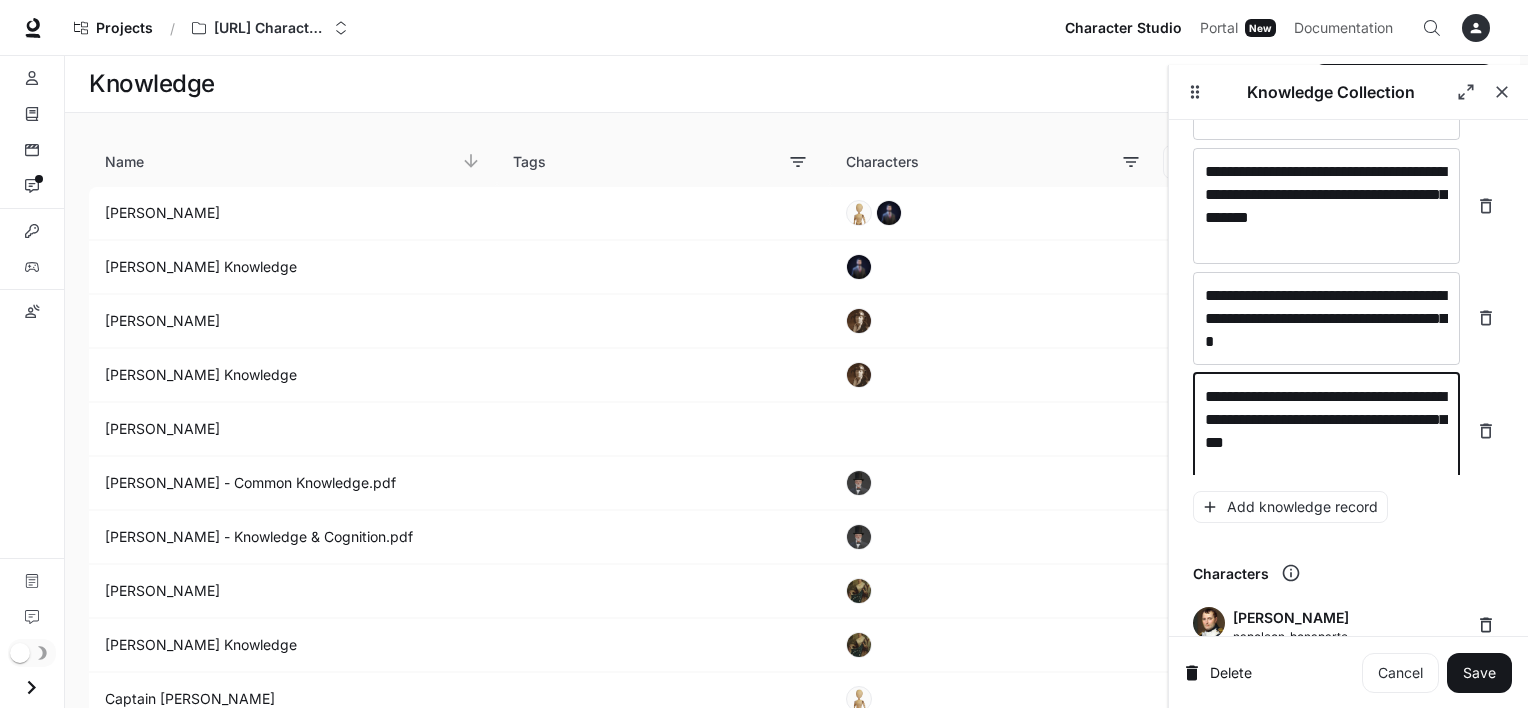type on "**********" 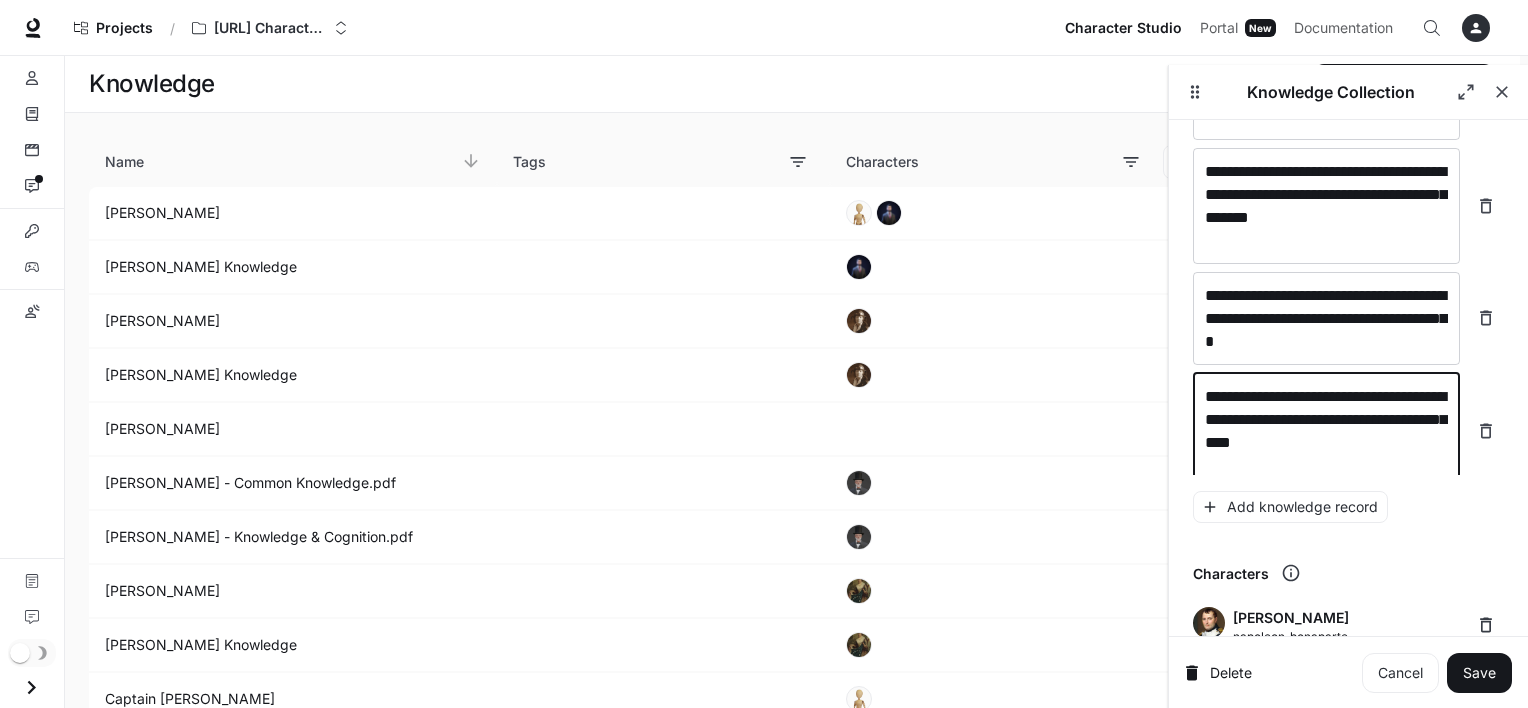scroll, scrollTop: 9829, scrollLeft: 0, axis: vertical 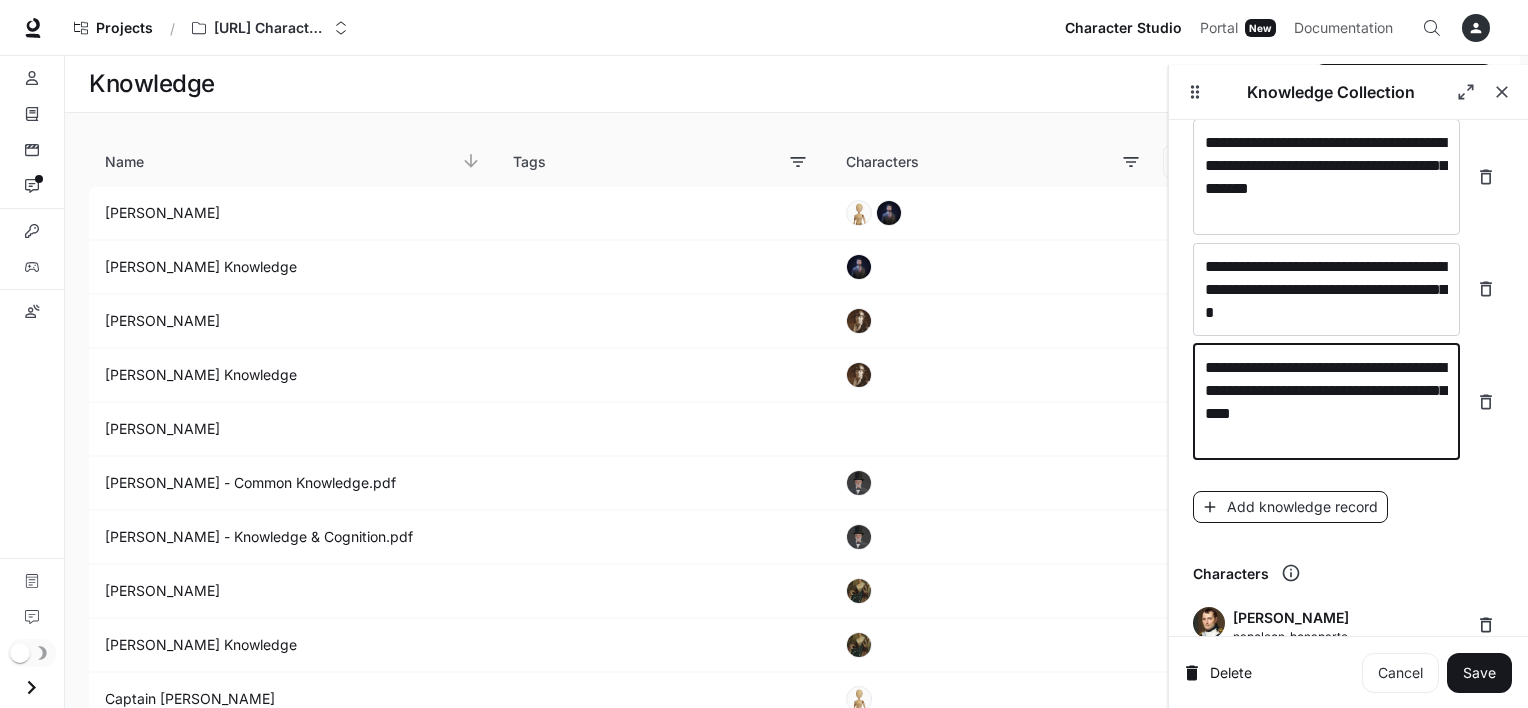 type on "**********" 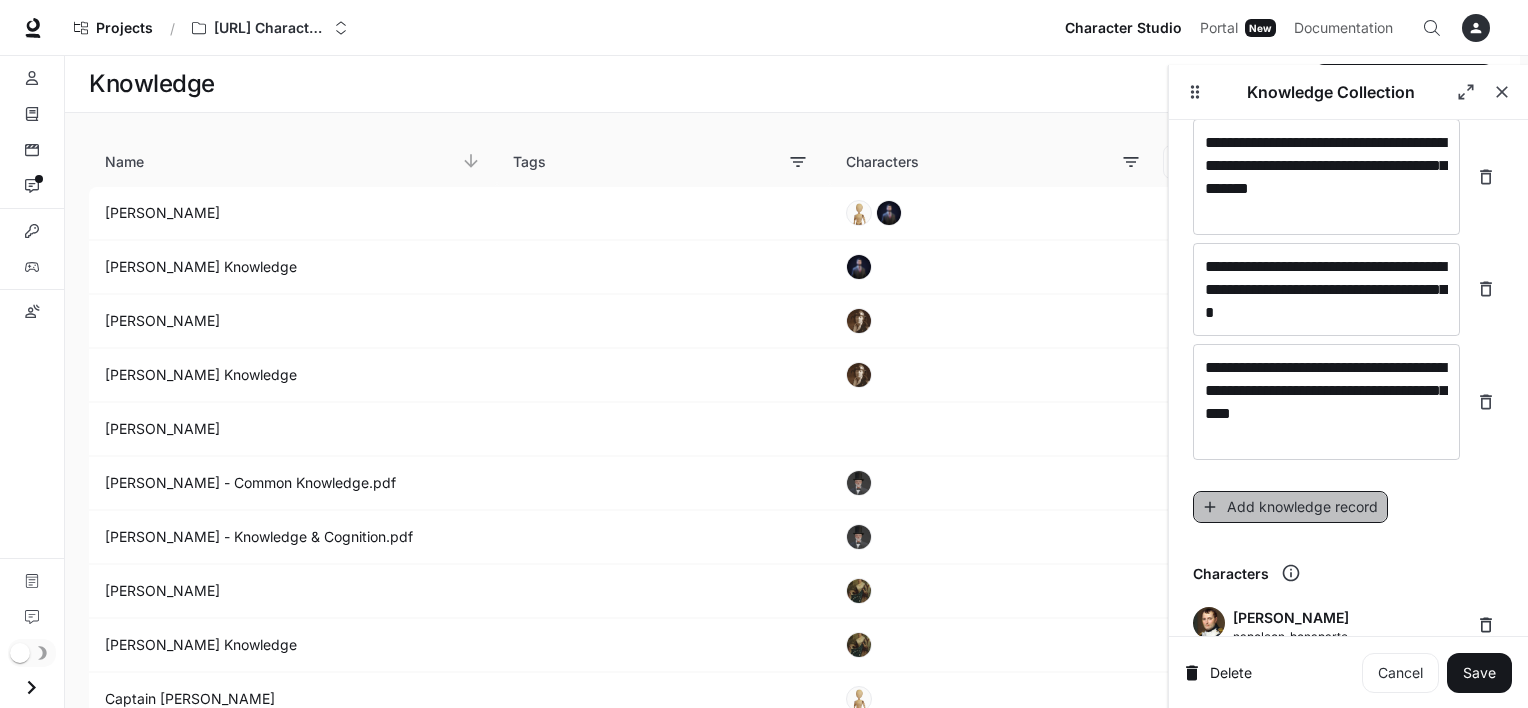 click on "Add knowledge record" at bounding box center (1290, 507) 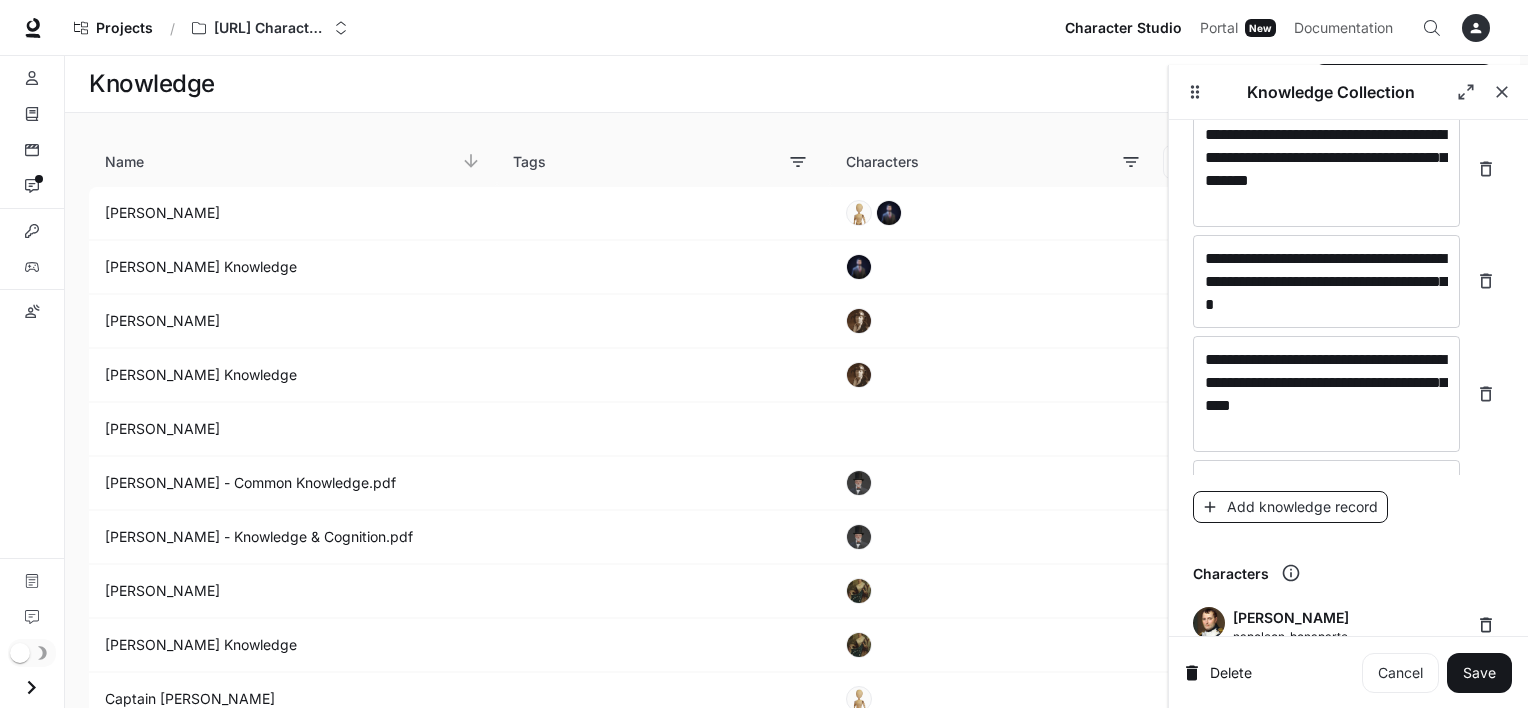 scroll, scrollTop: 9876, scrollLeft: 0, axis: vertical 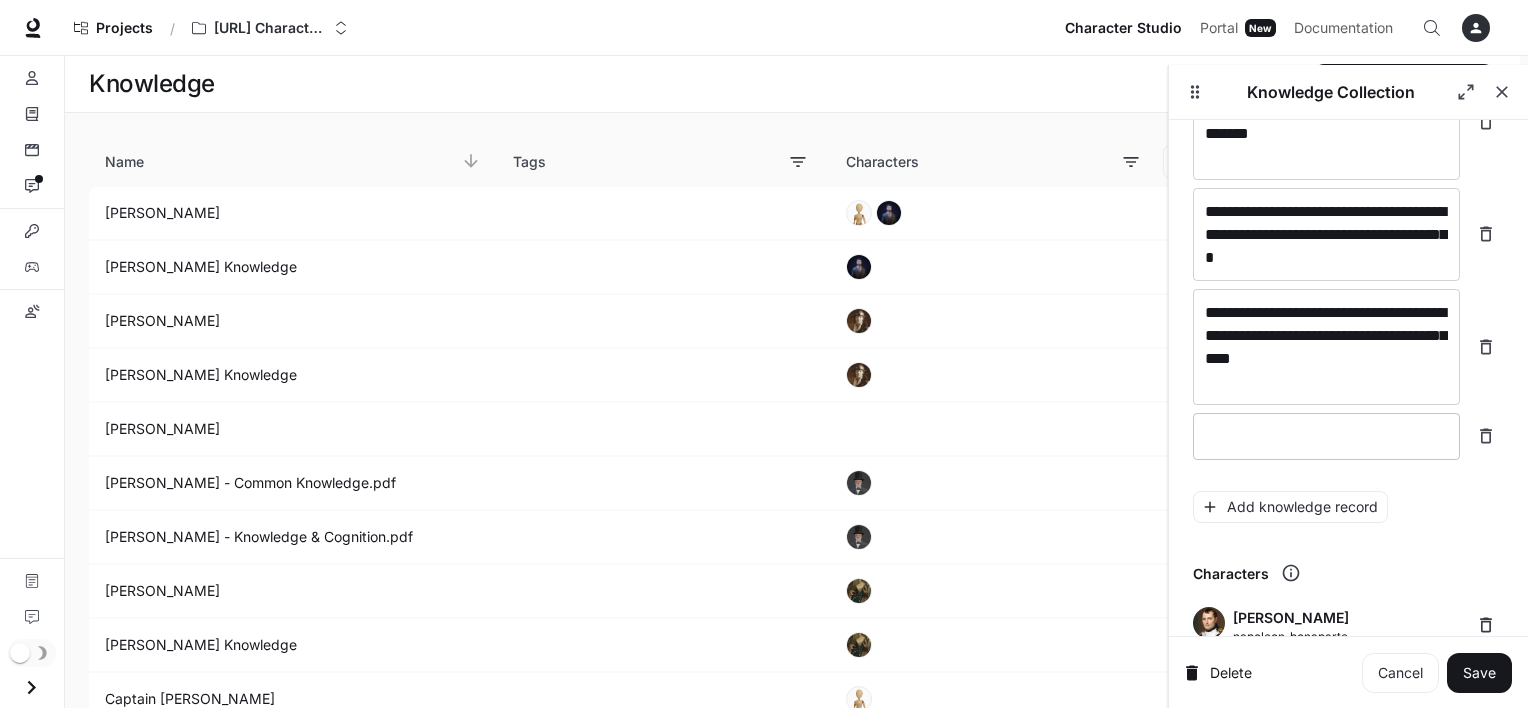 click on "* ​" at bounding box center (1326, 436) 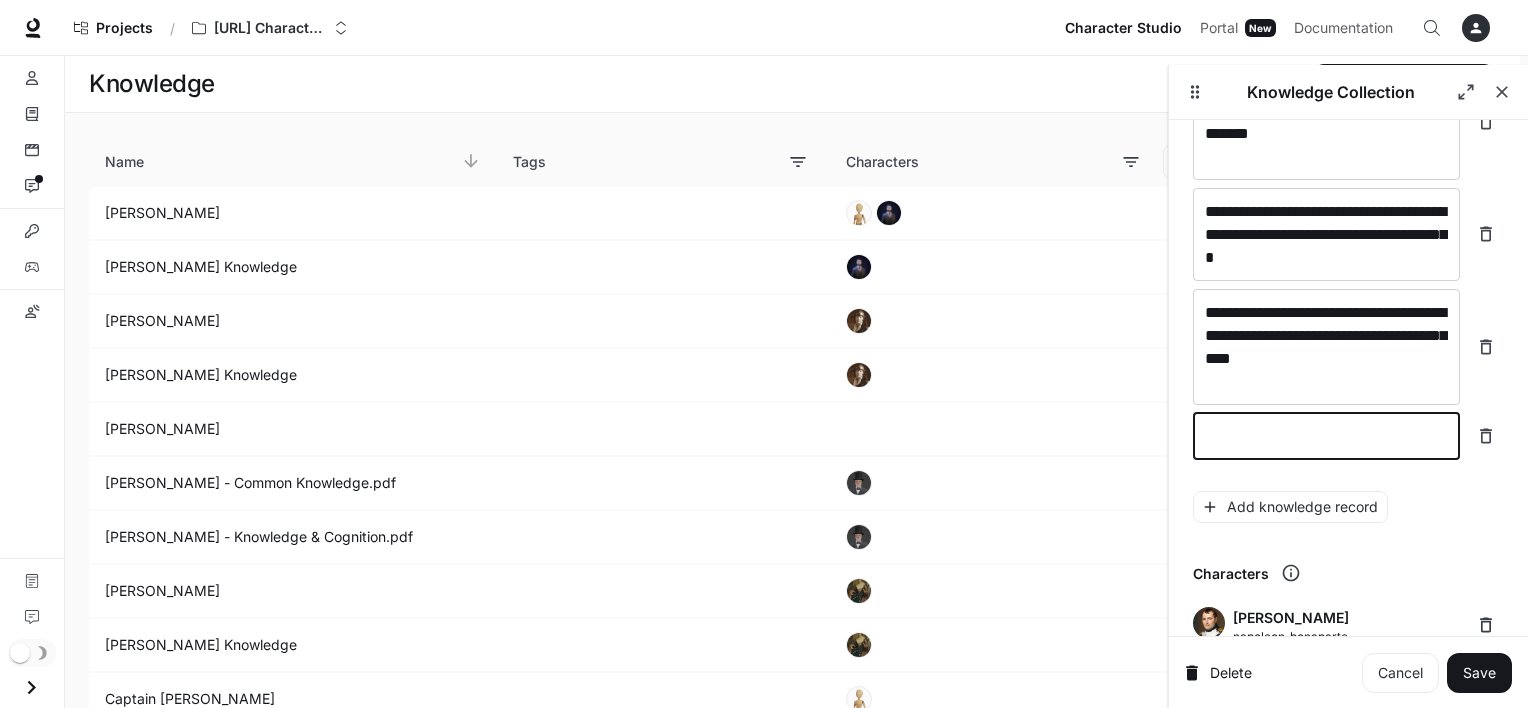 drag, startPoint x: 1355, startPoint y: 413, endPoint x: 1207, endPoint y: 440, distance: 150.44267 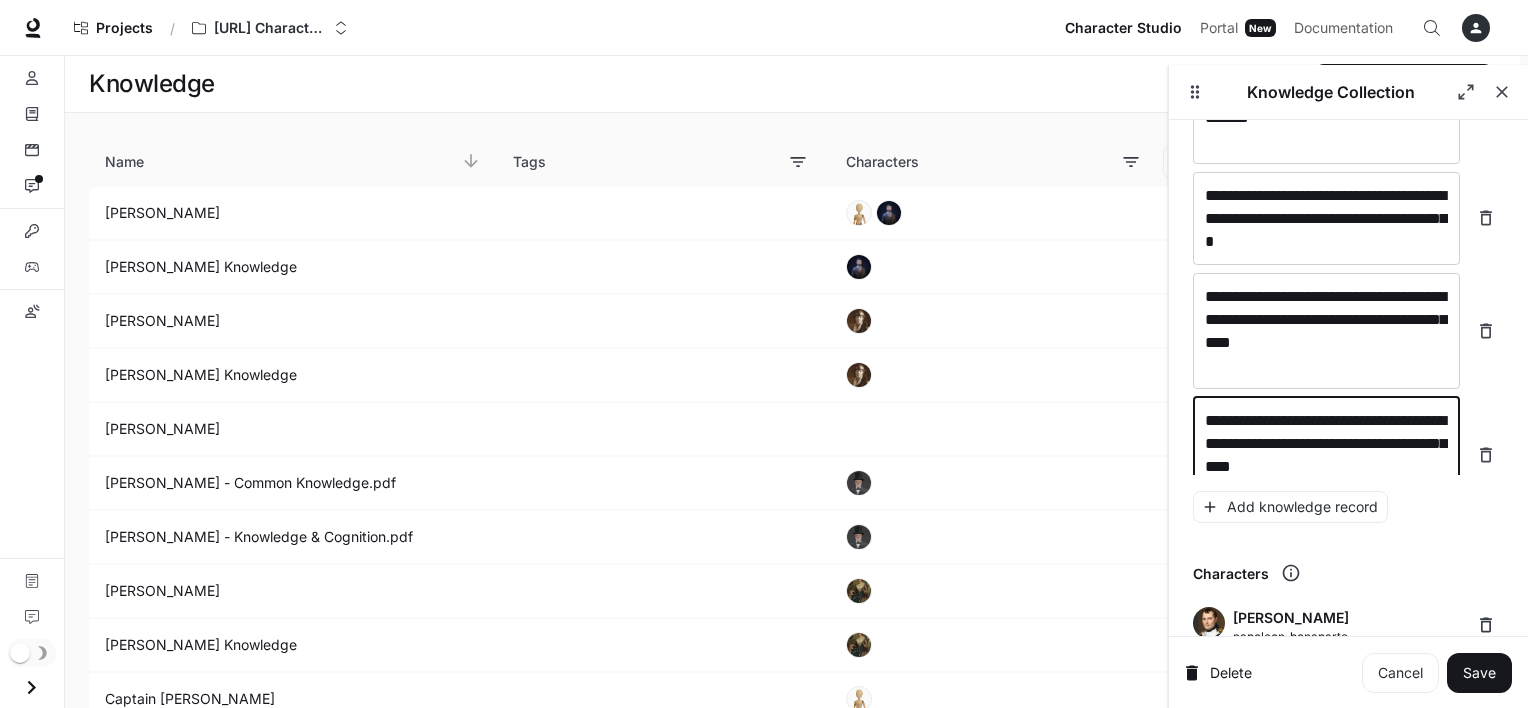 scroll, scrollTop: 9916, scrollLeft: 0, axis: vertical 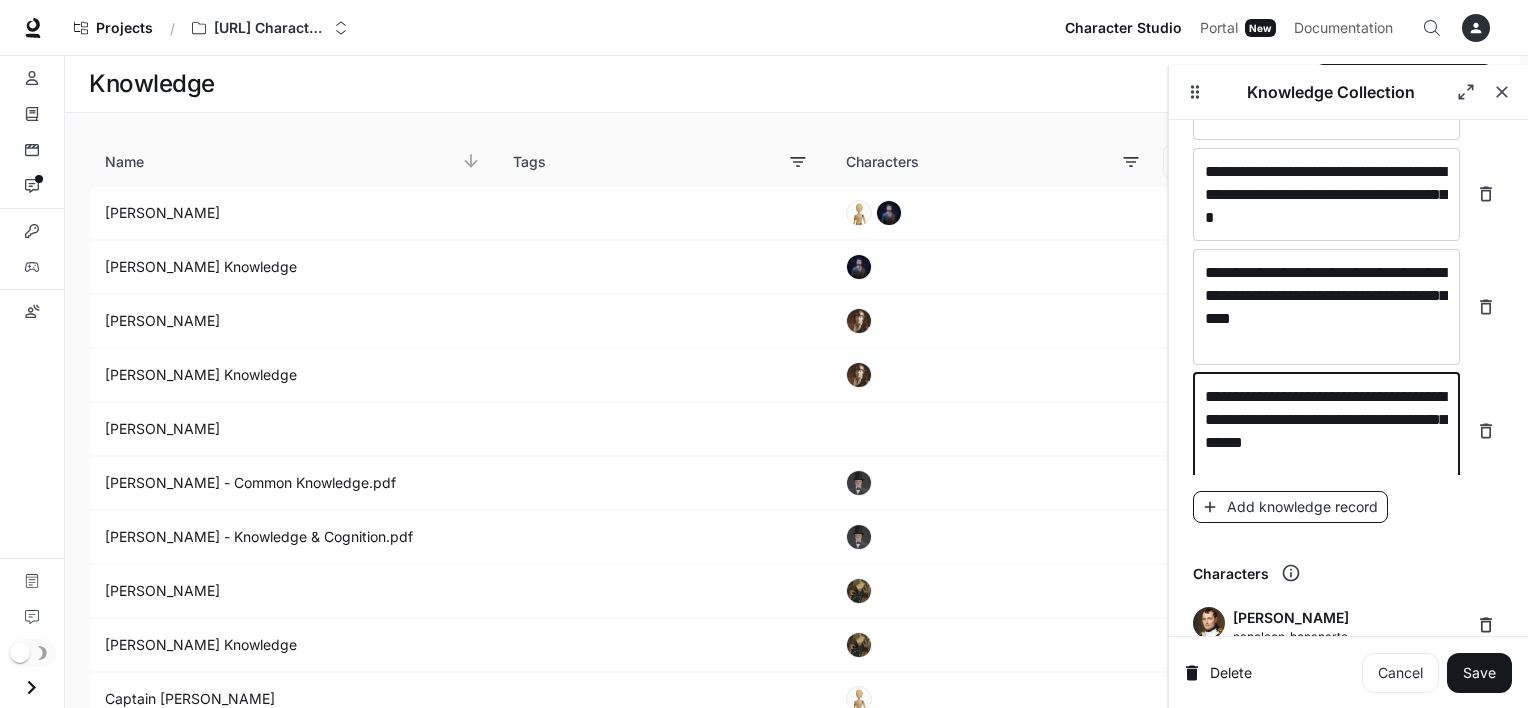 type on "**********" 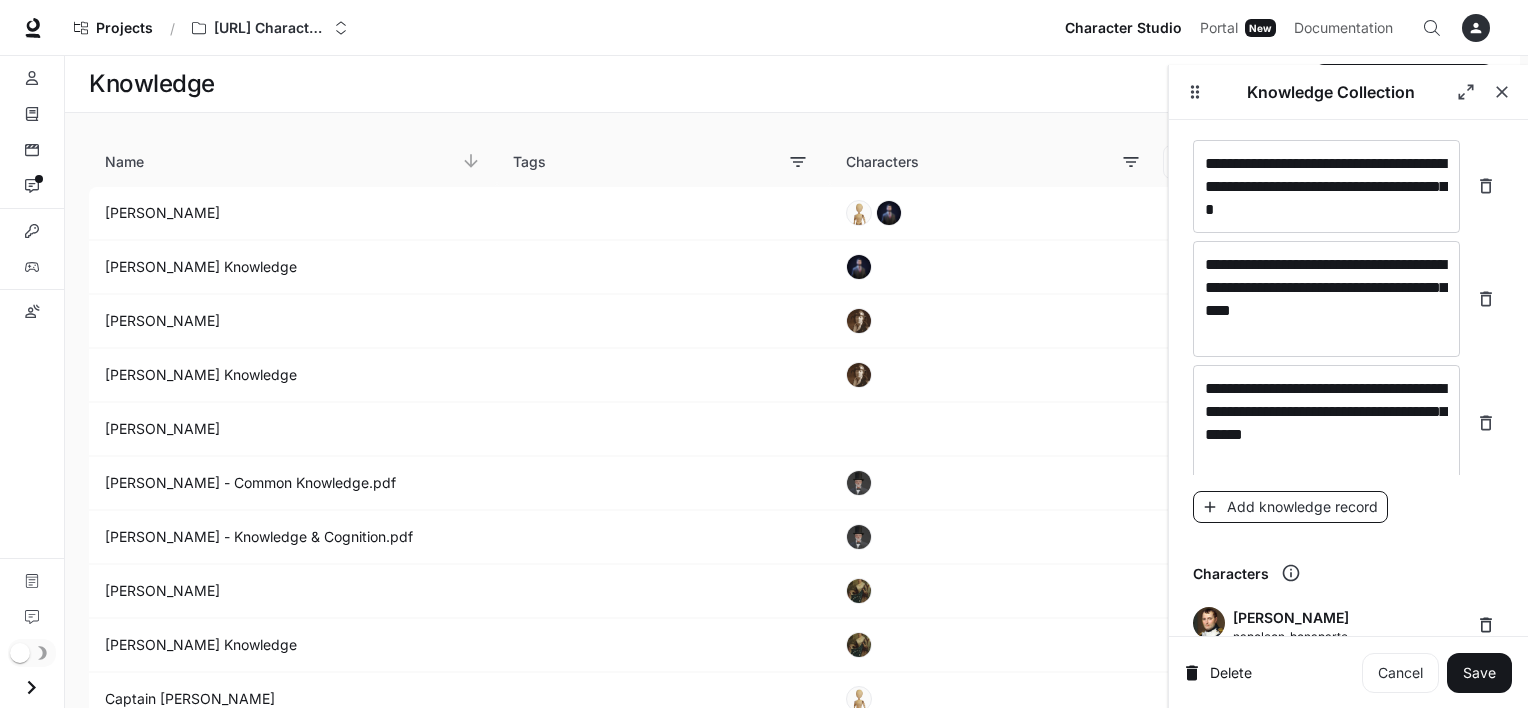 scroll, scrollTop: 9992, scrollLeft: 0, axis: vertical 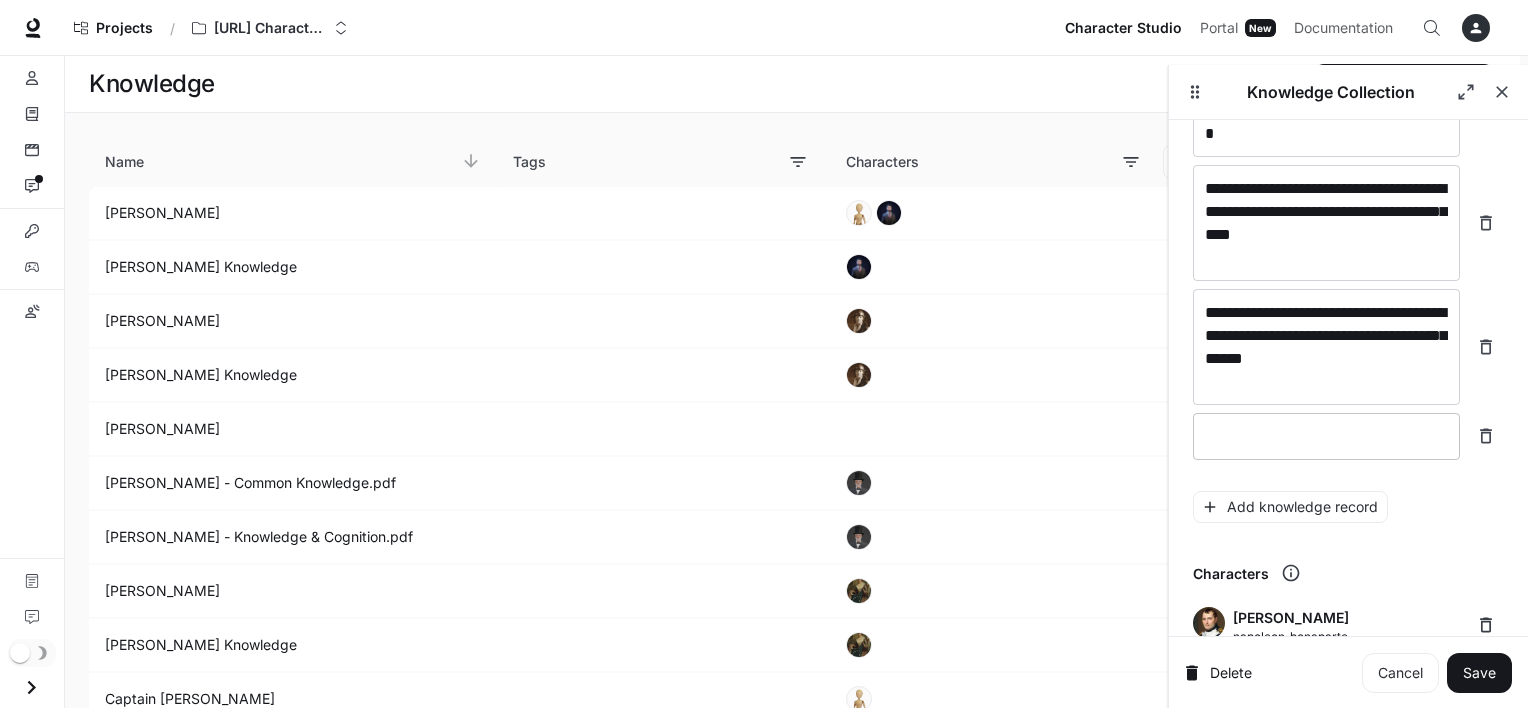 click at bounding box center (1326, 436) 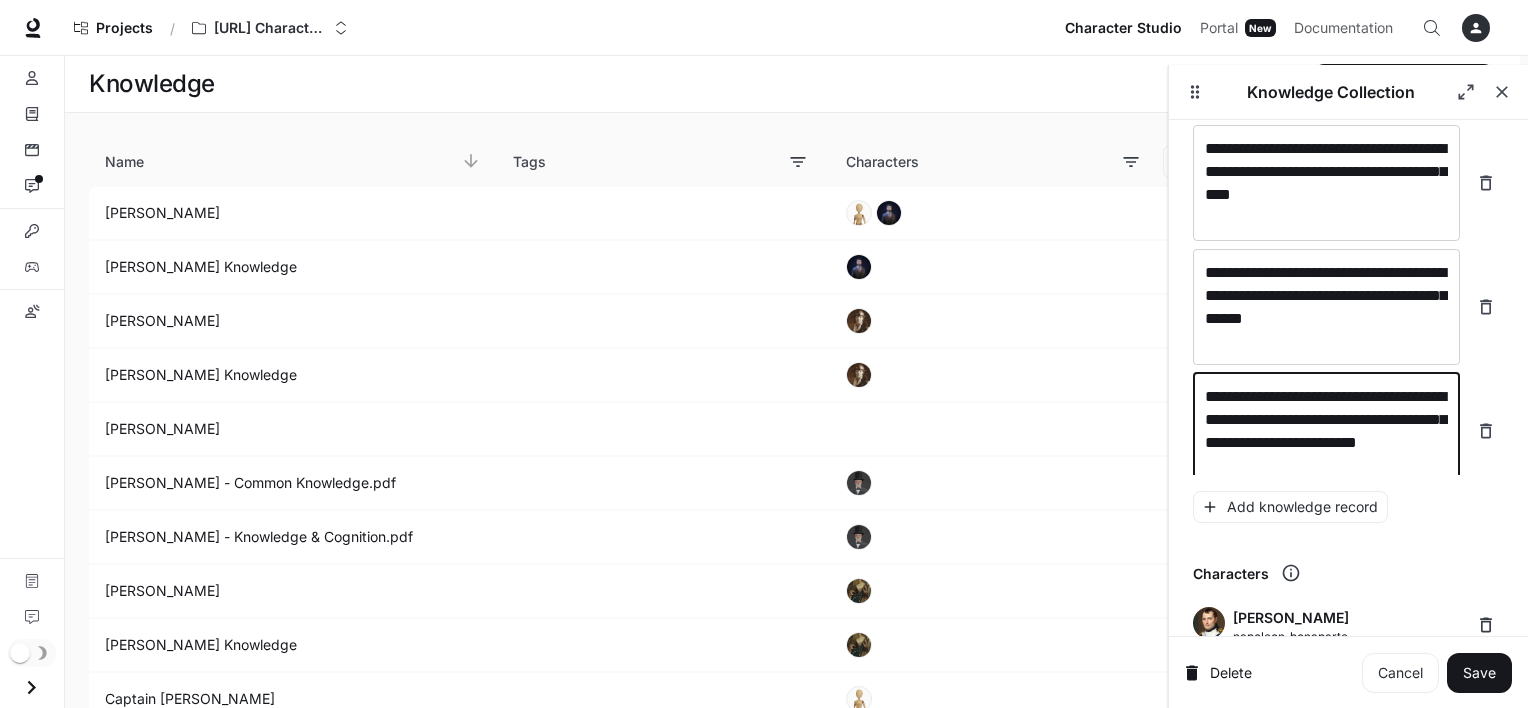 scroll, scrollTop: 10061, scrollLeft: 0, axis: vertical 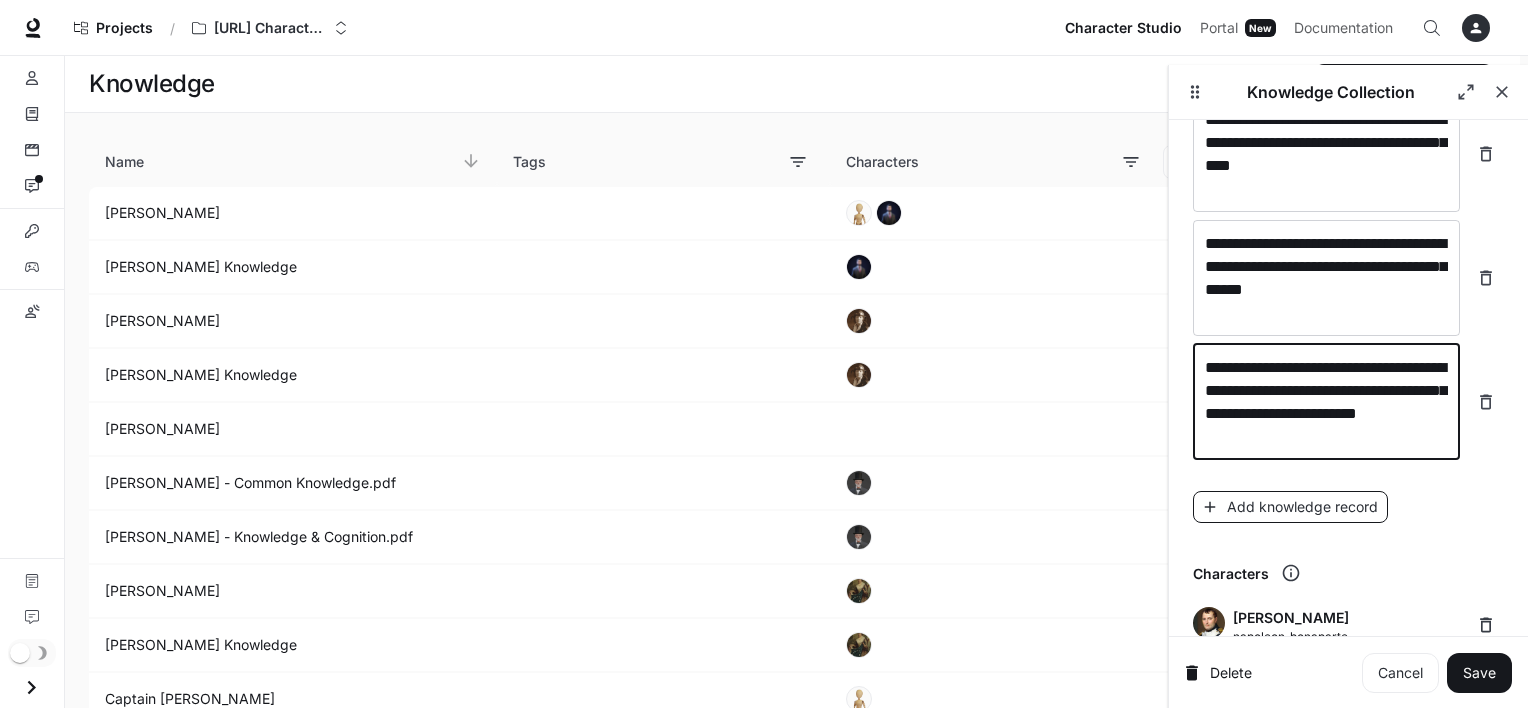 type on "**********" 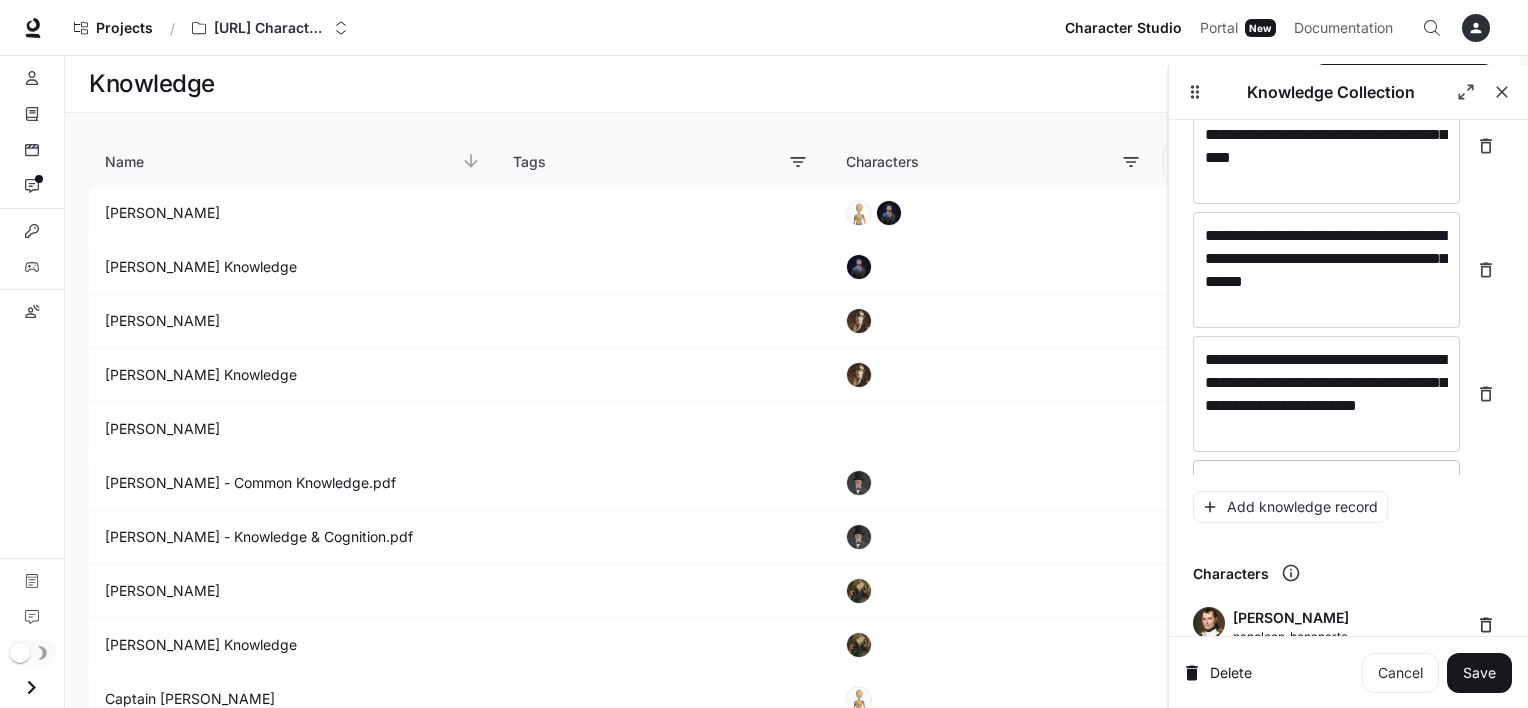 scroll, scrollTop: 10108, scrollLeft: 0, axis: vertical 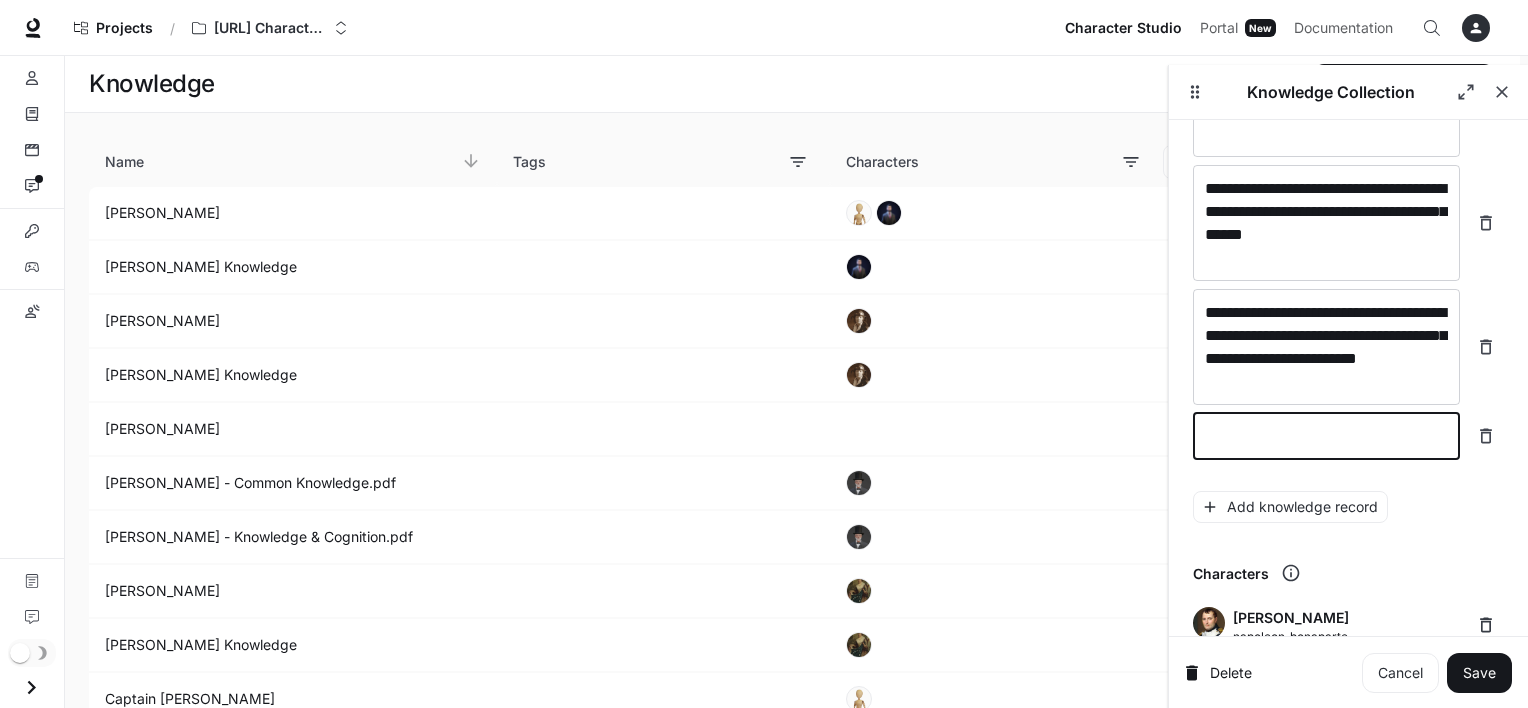 click at bounding box center [1326, 436] 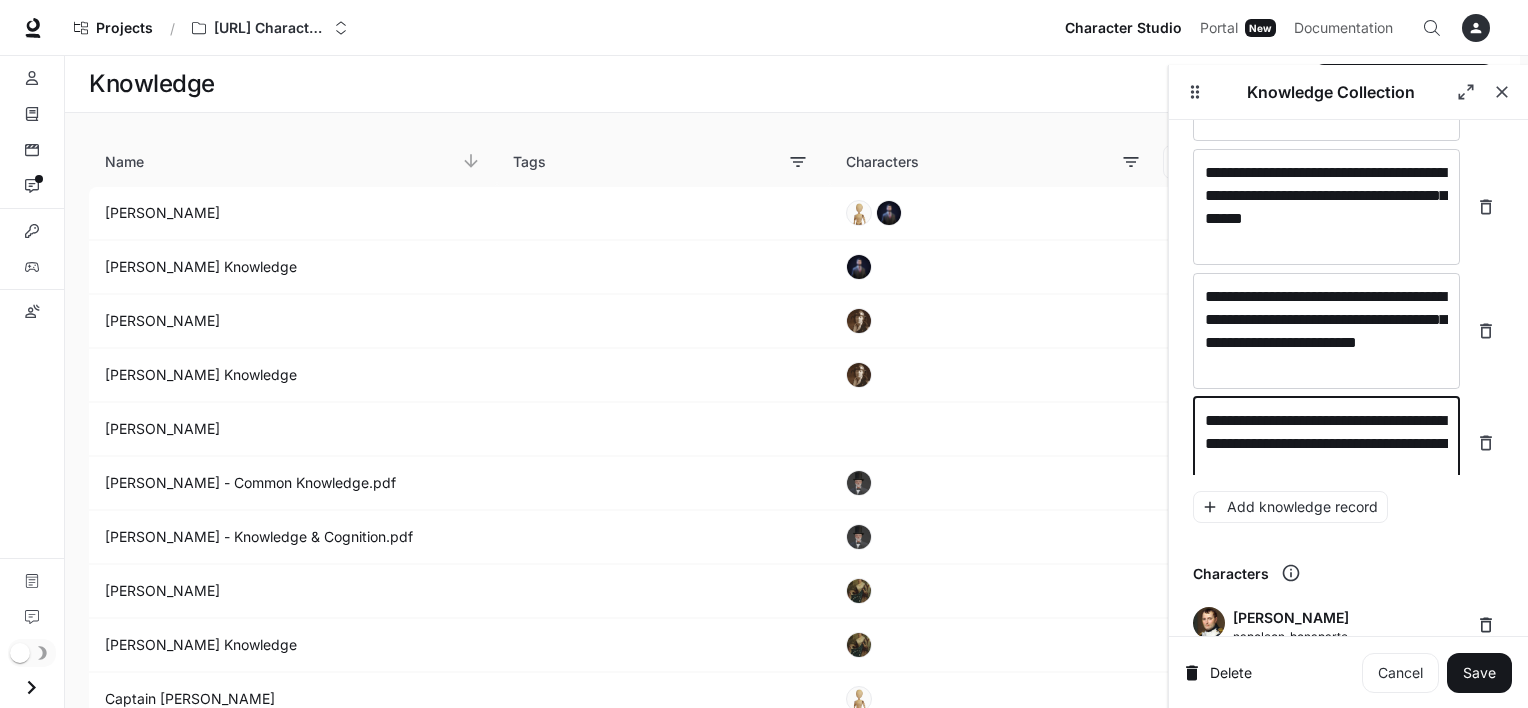 scroll, scrollTop: 10154, scrollLeft: 0, axis: vertical 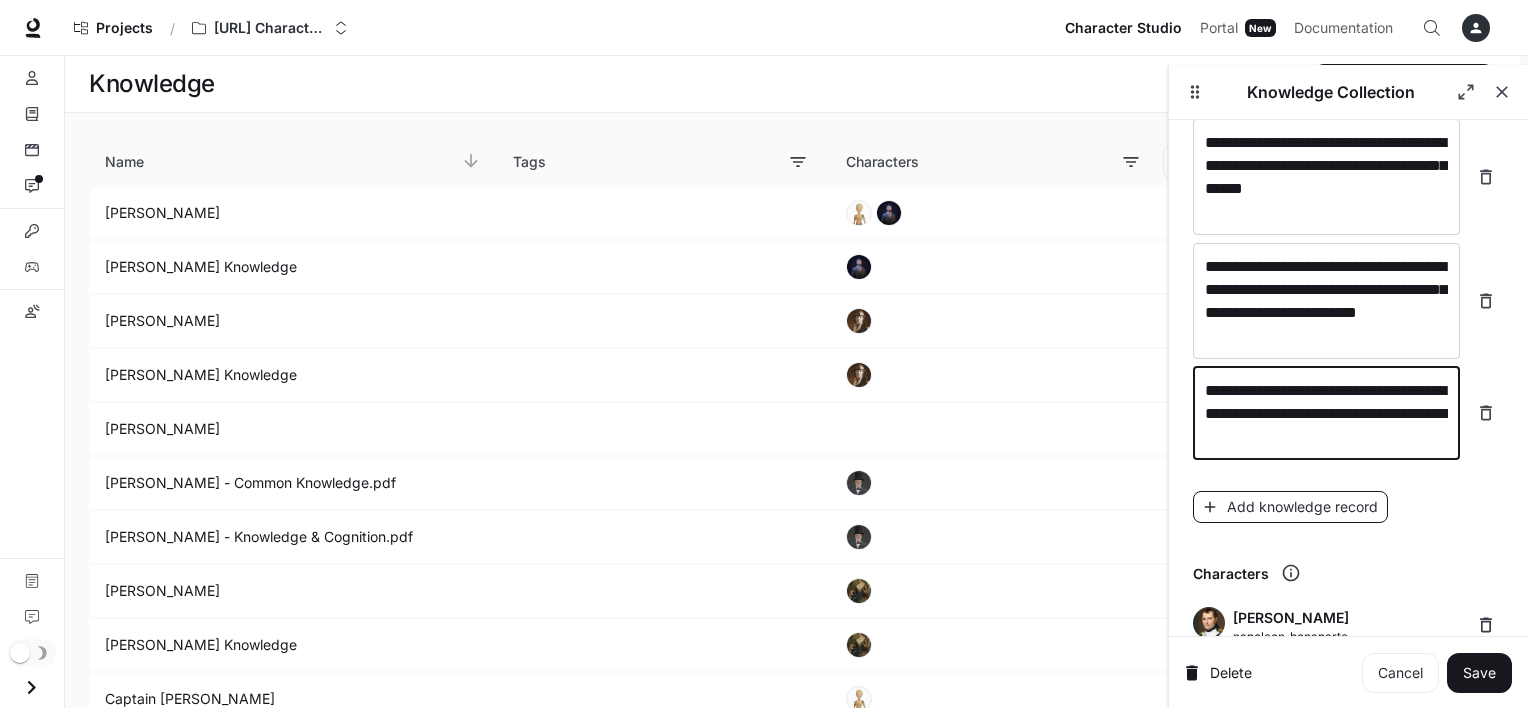 type on "**********" 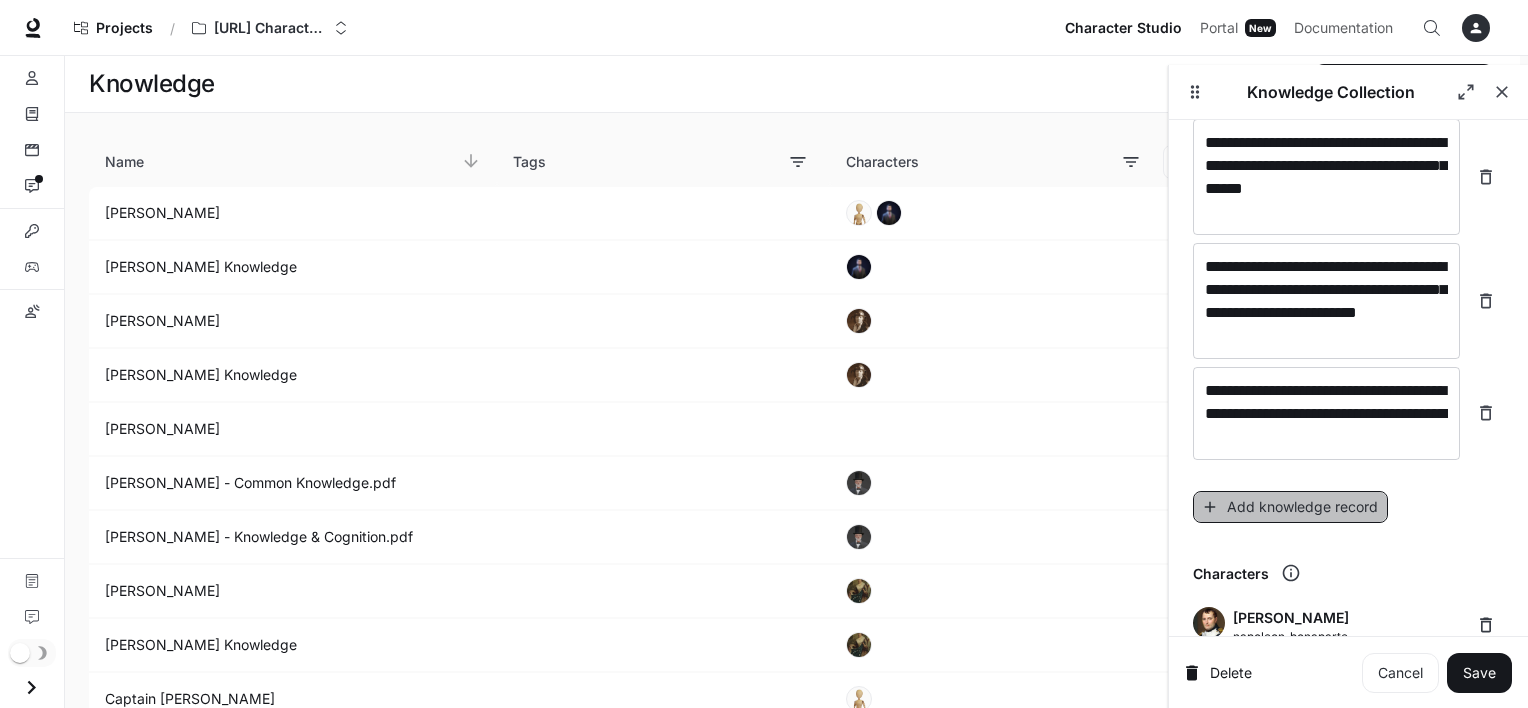 click on "Add knowledge record" at bounding box center [1290, 507] 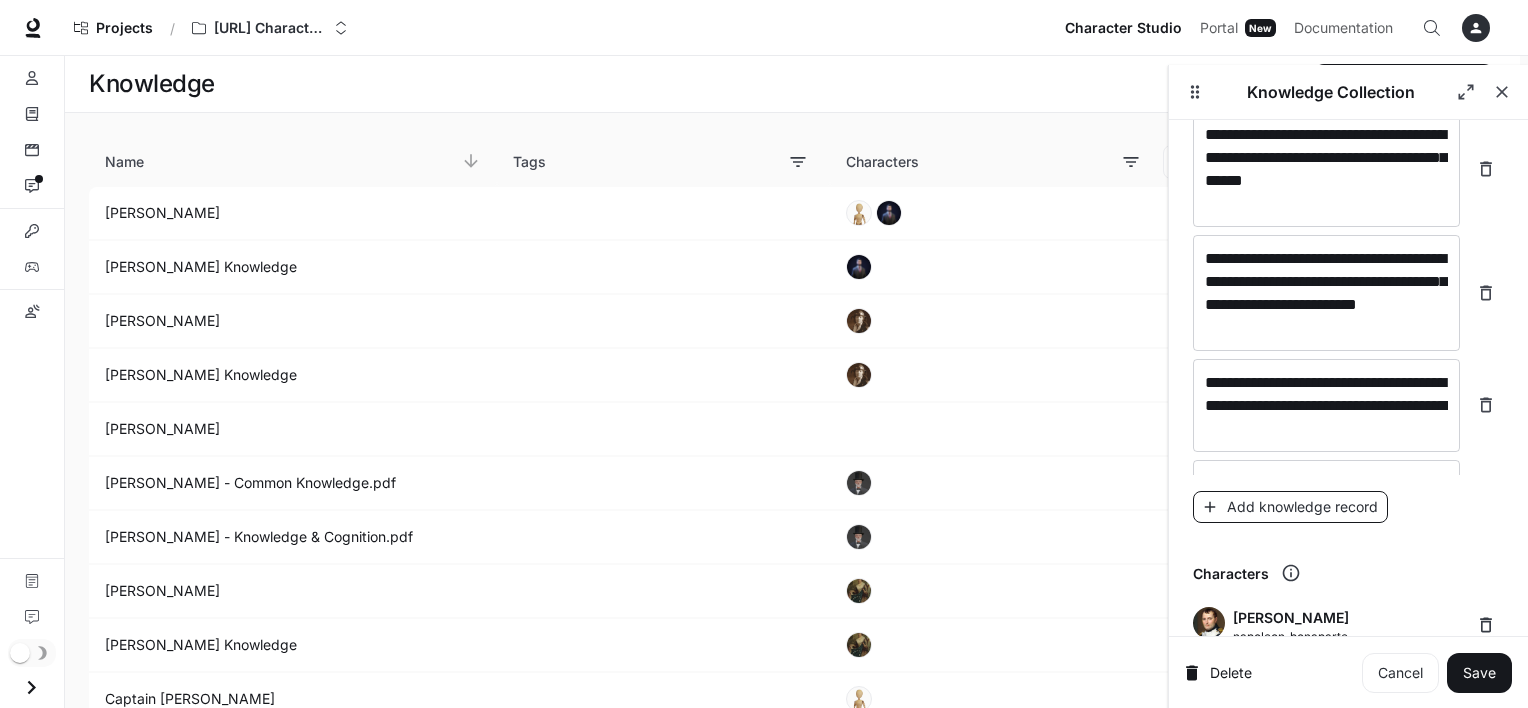 scroll, scrollTop: 10202, scrollLeft: 0, axis: vertical 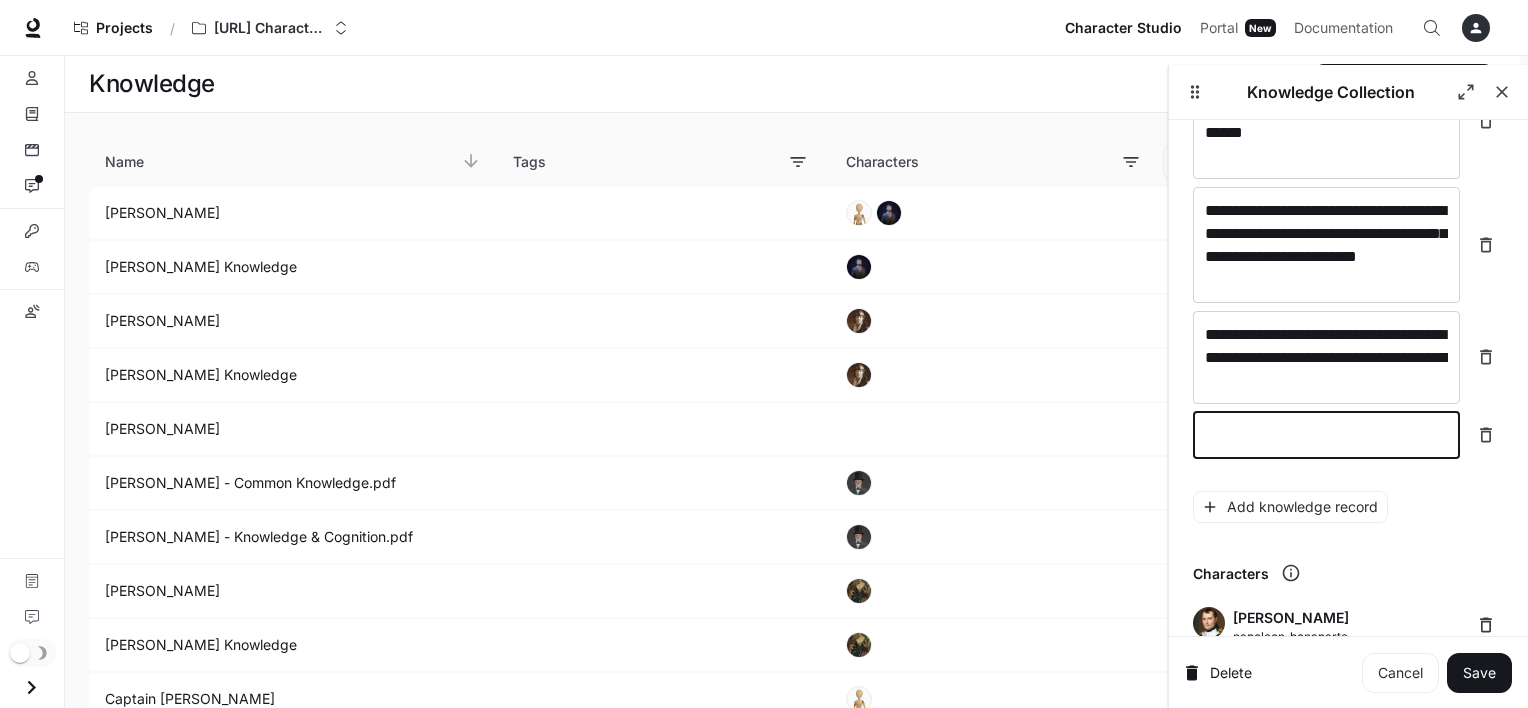 click at bounding box center (1326, 435) 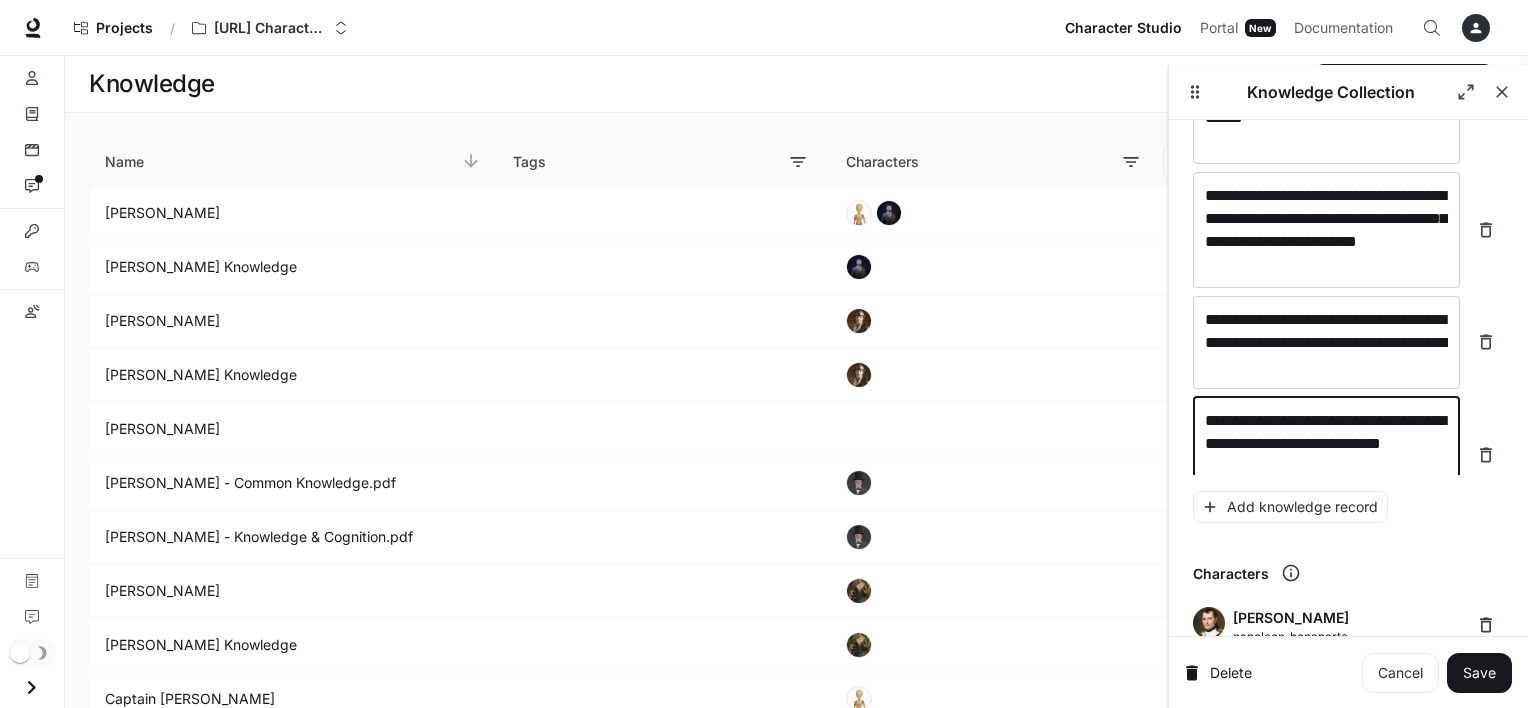 scroll, scrollTop: 10240, scrollLeft: 0, axis: vertical 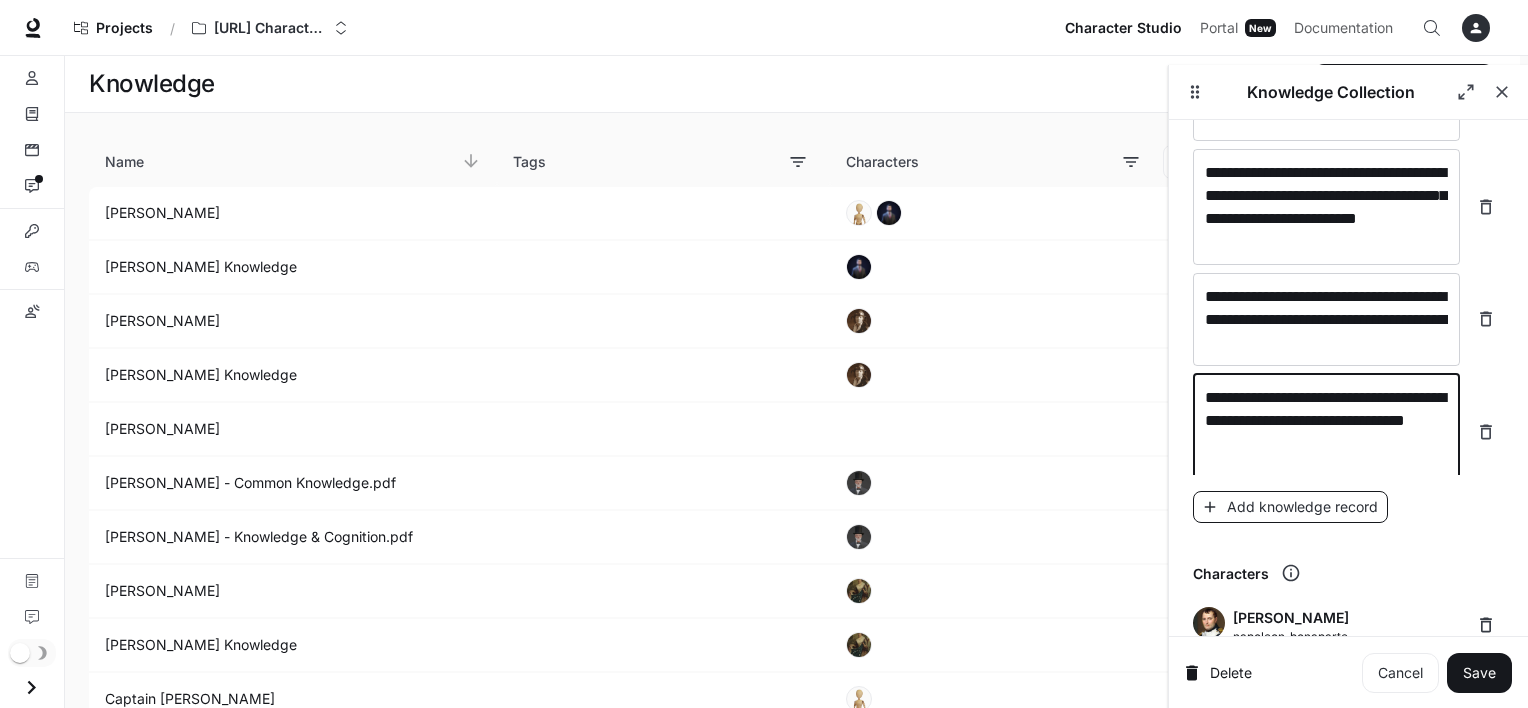 type on "**********" 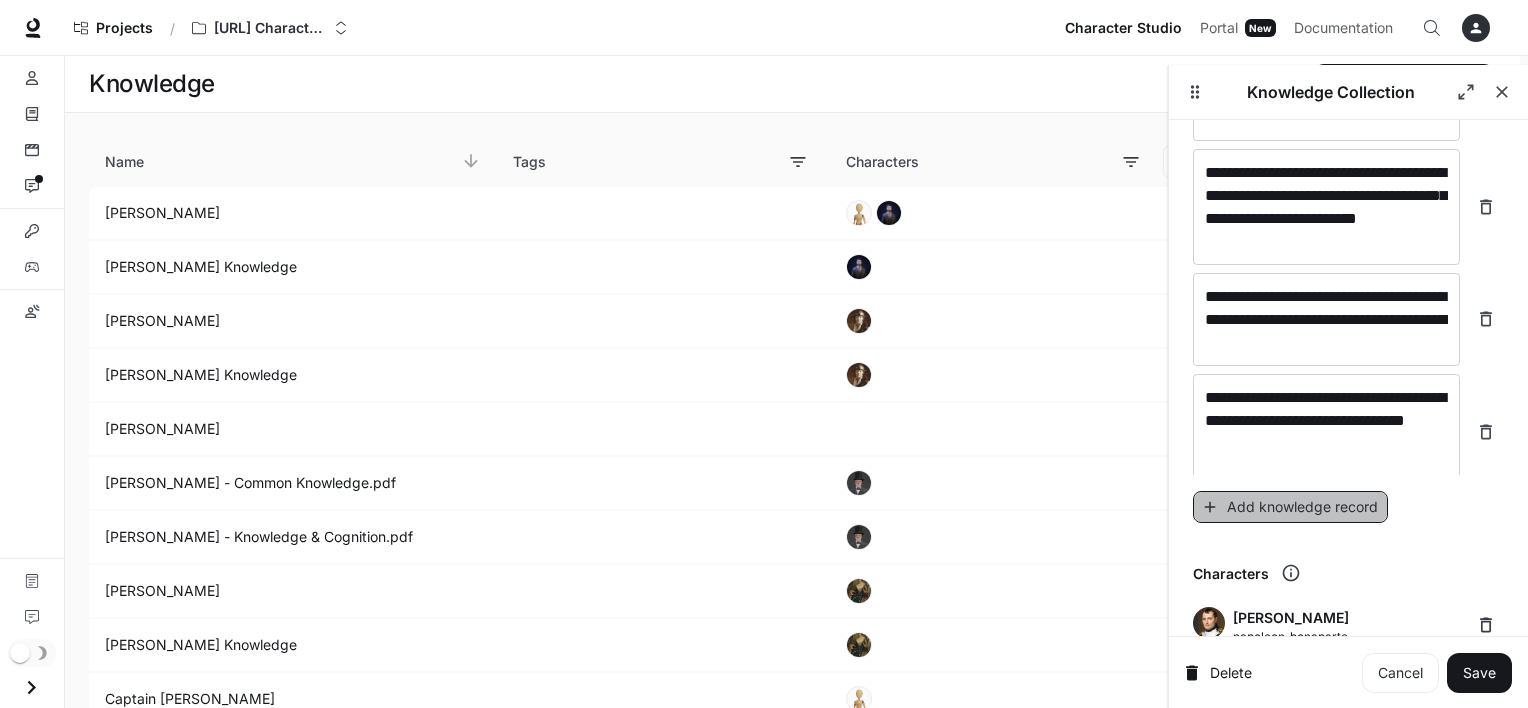 click on "Add knowledge record" at bounding box center (1290, 507) 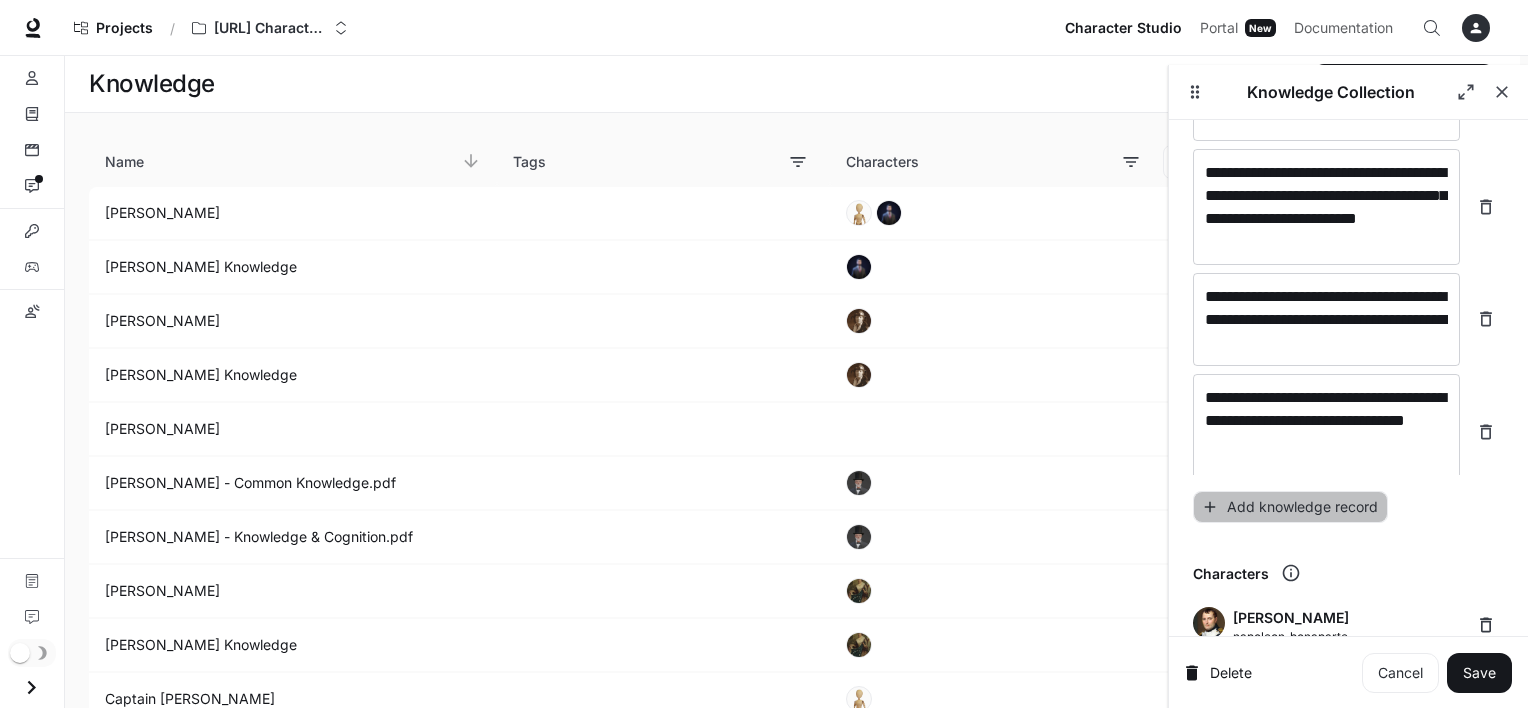 scroll, scrollTop: 10318, scrollLeft: 0, axis: vertical 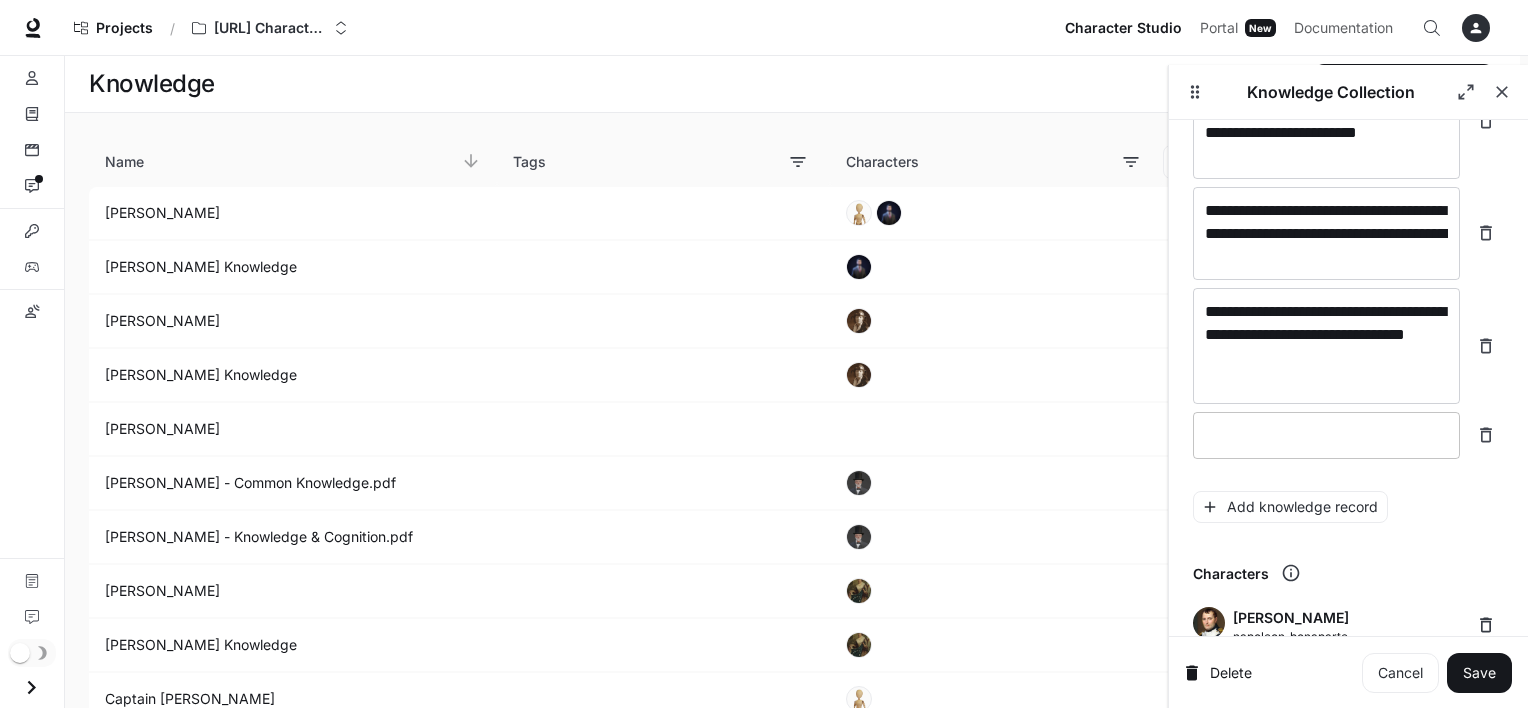 click on "* ​" at bounding box center (1326, 435) 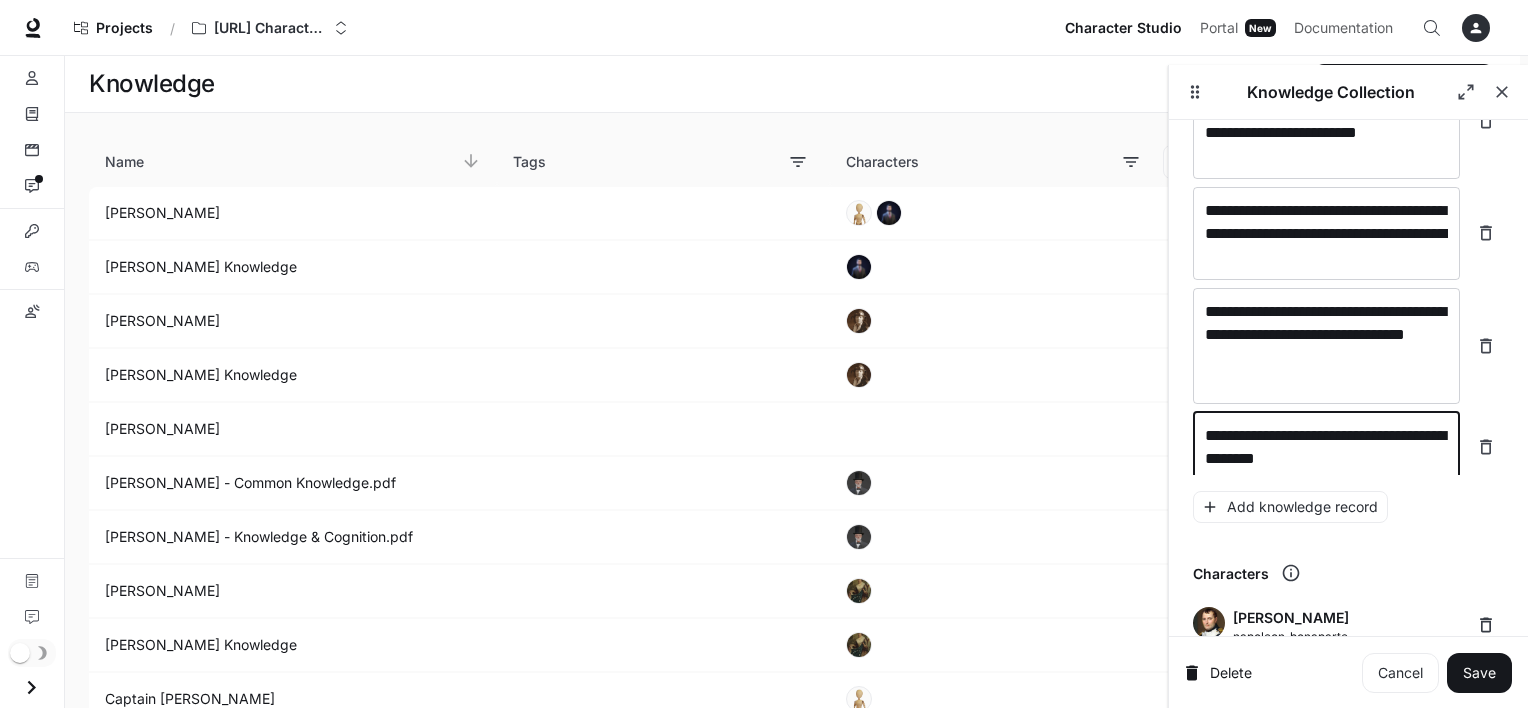 scroll, scrollTop: 10340, scrollLeft: 0, axis: vertical 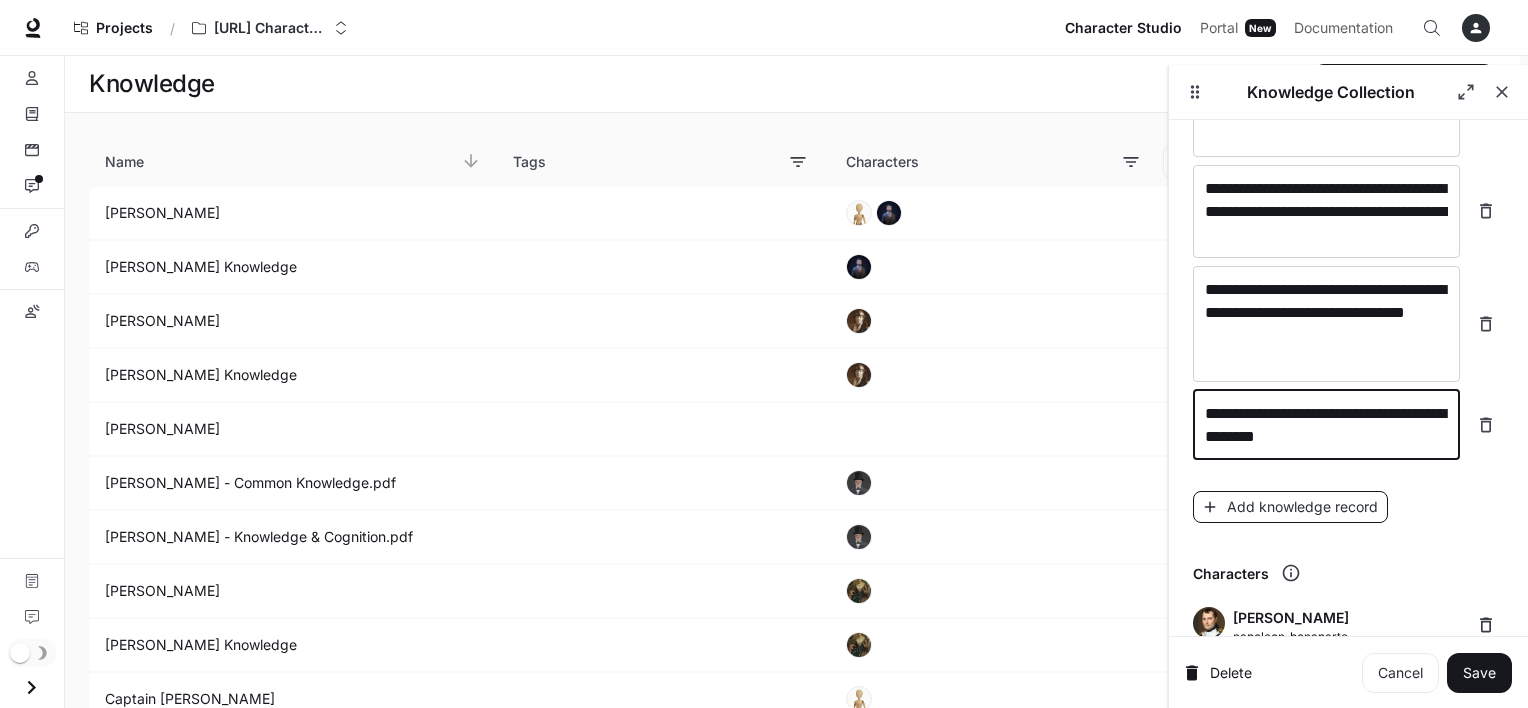 type on "**********" 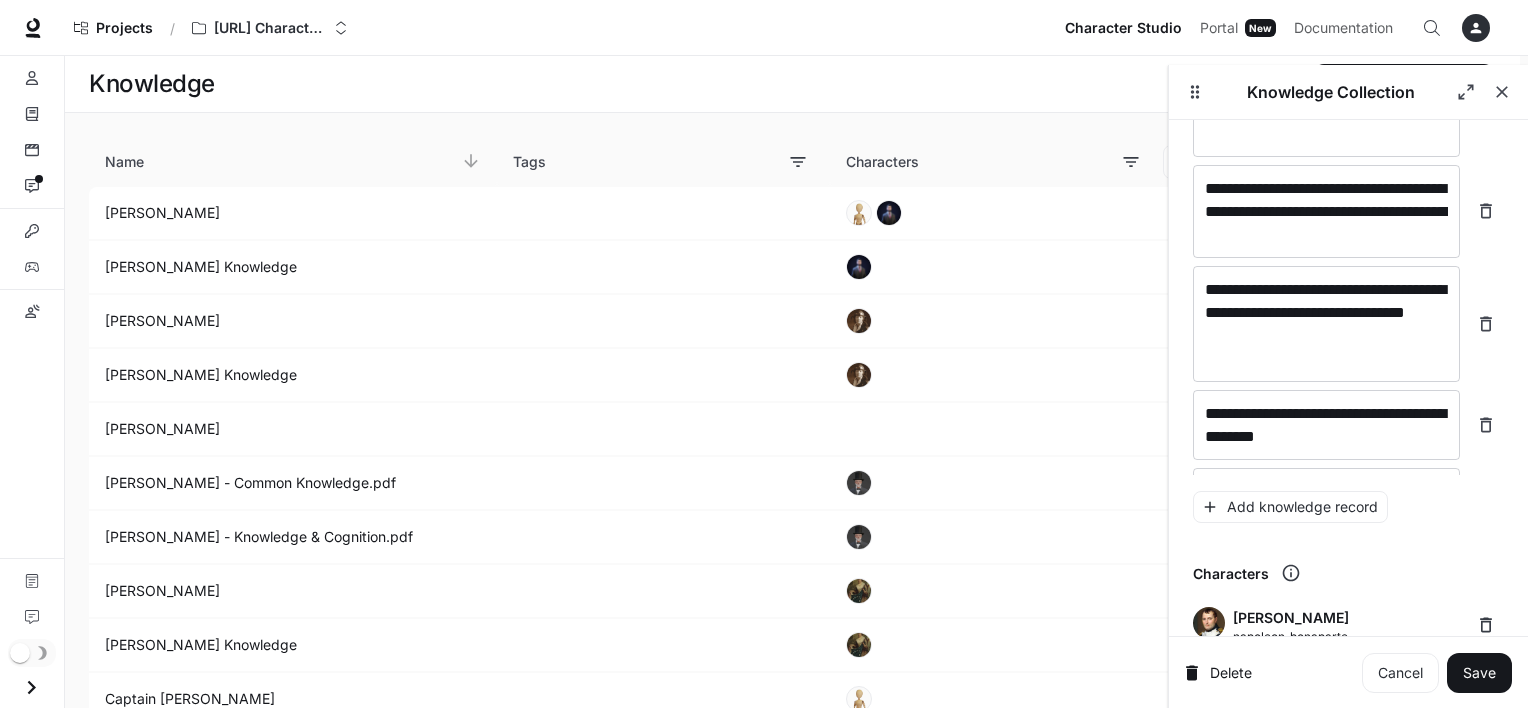scroll, scrollTop: 10396, scrollLeft: 0, axis: vertical 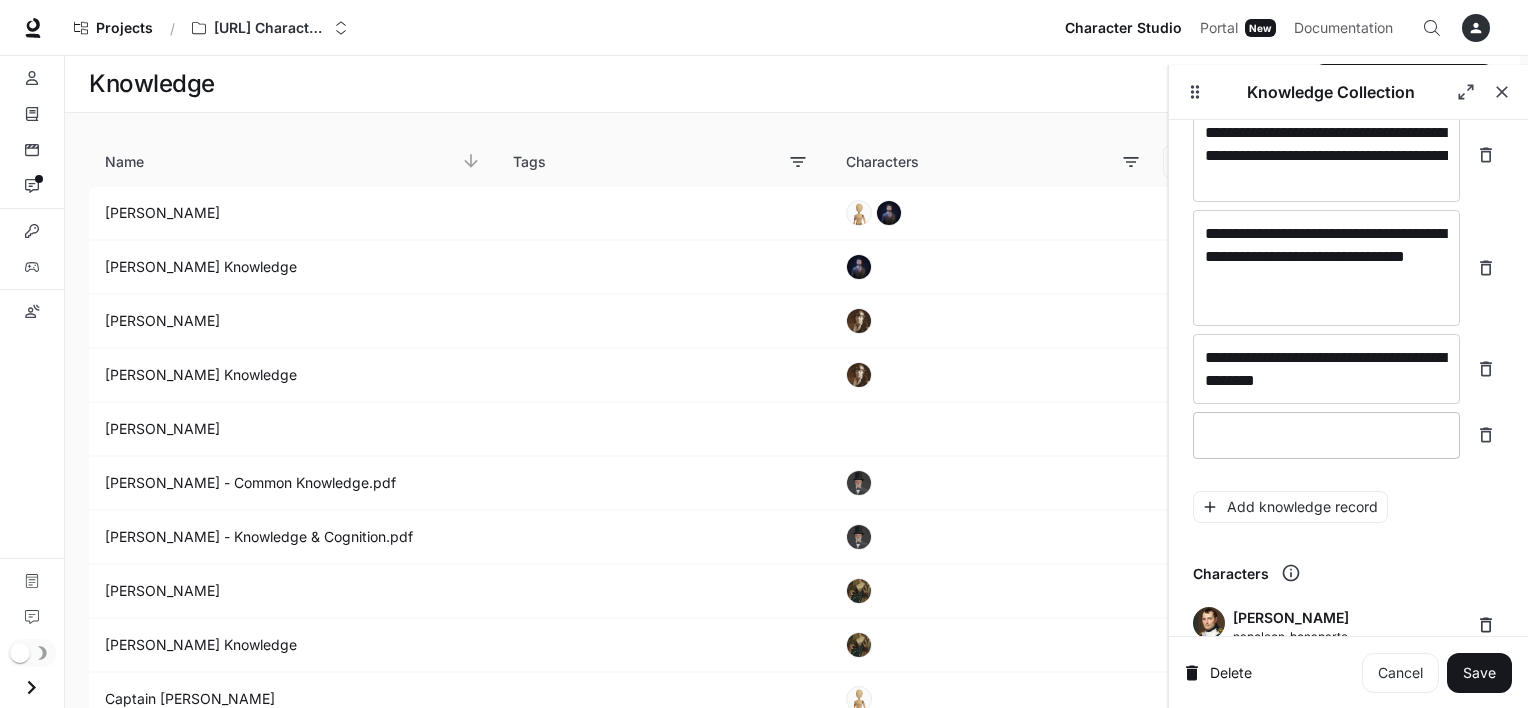 click on "* ​" at bounding box center [1326, 435] 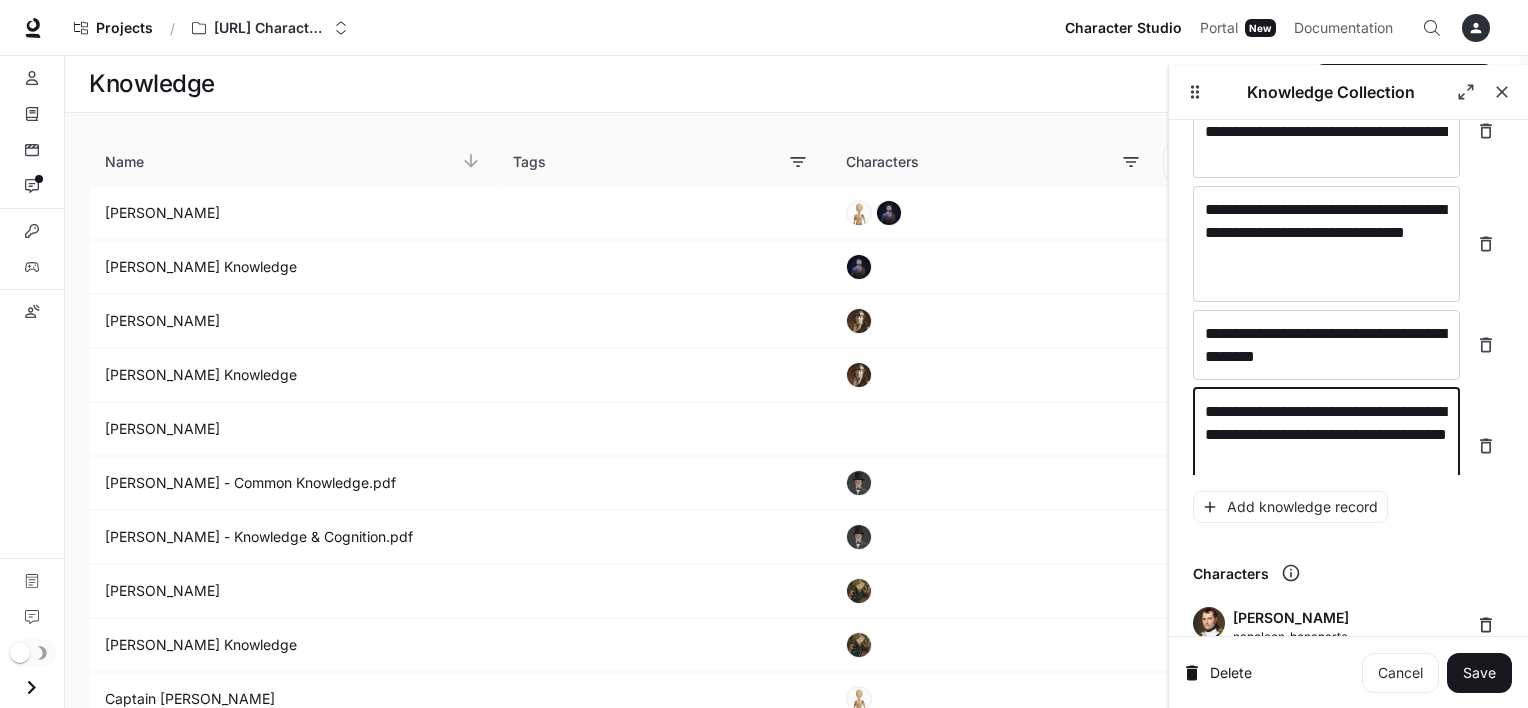 scroll, scrollTop: 10435, scrollLeft: 0, axis: vertical 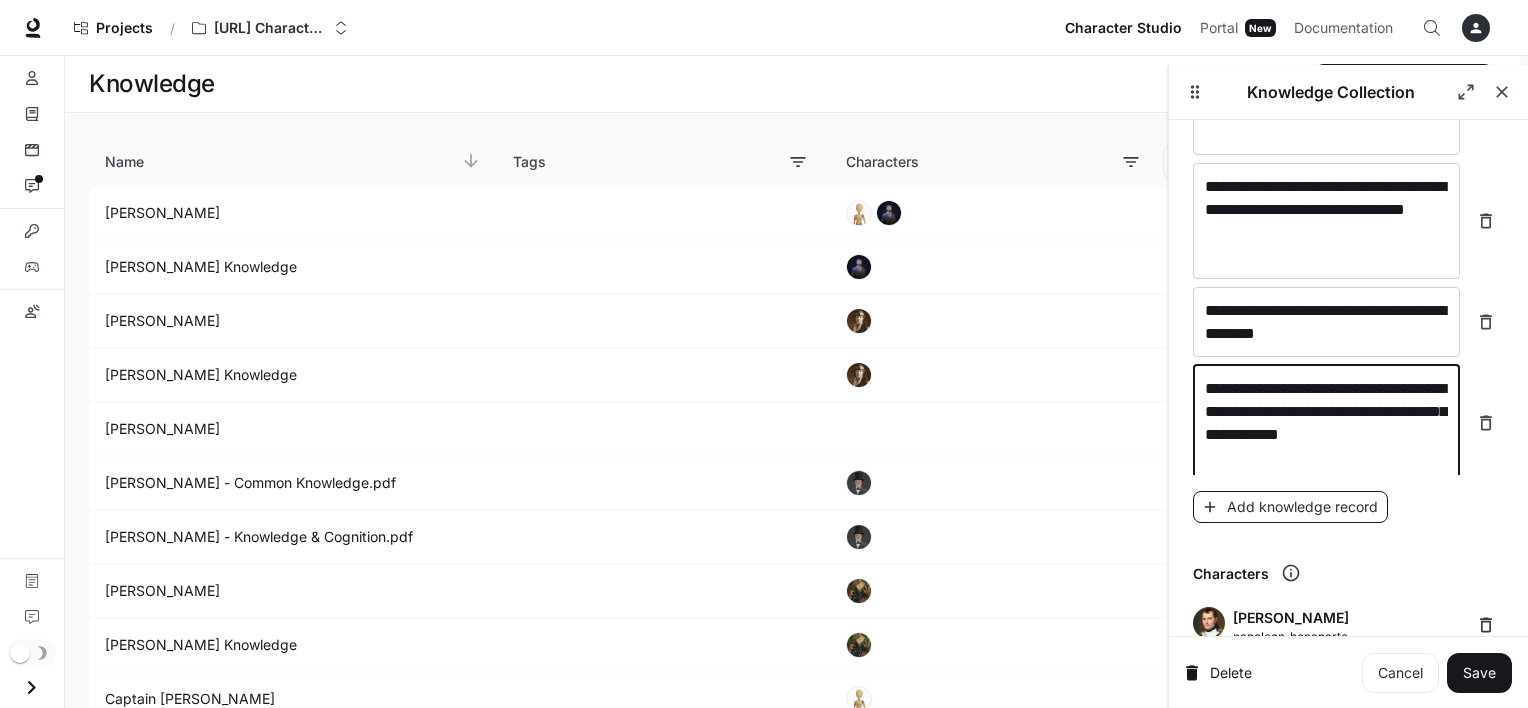 type on "**********" 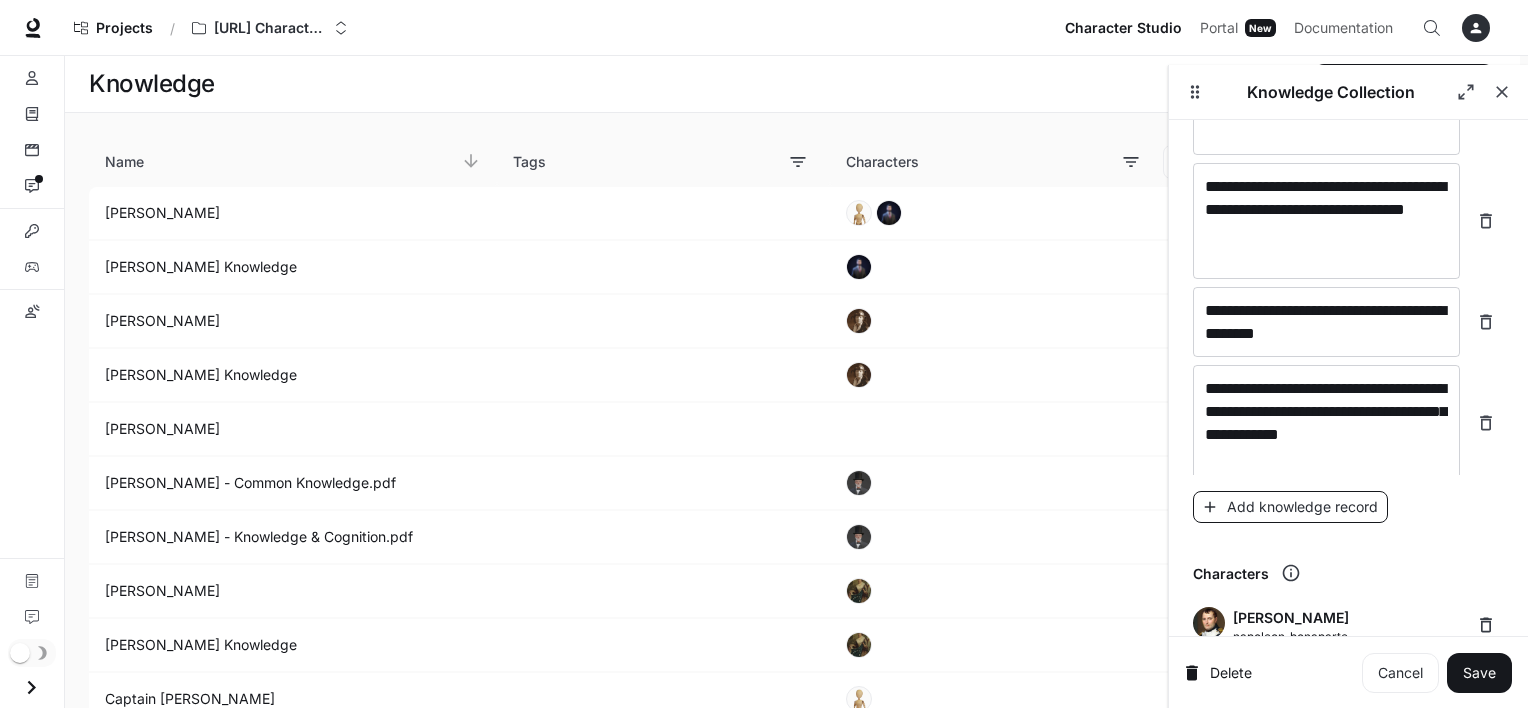 scroll, scrollTop: 10488, scrollLeft: 0, axis: vertical 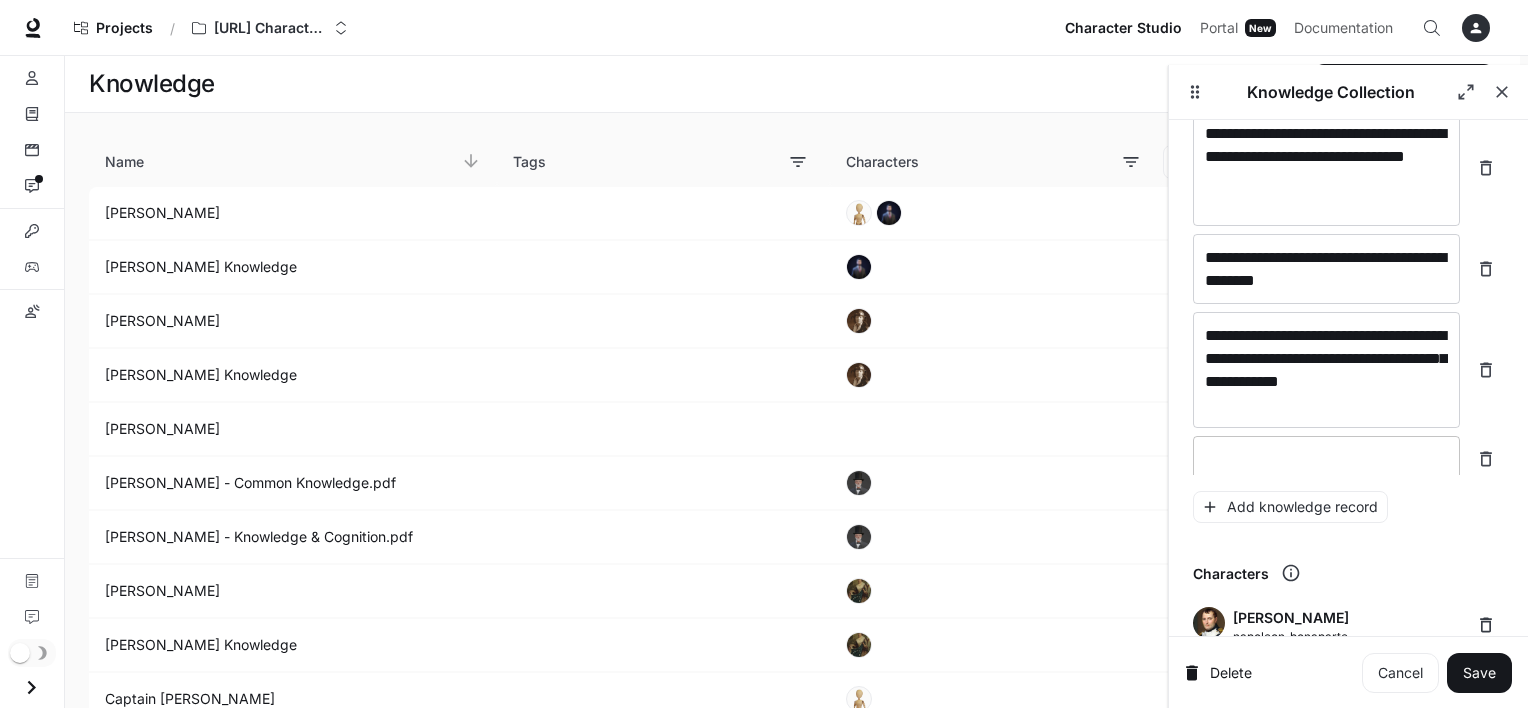 click on "* ​" at bounding box center [1326, 459] 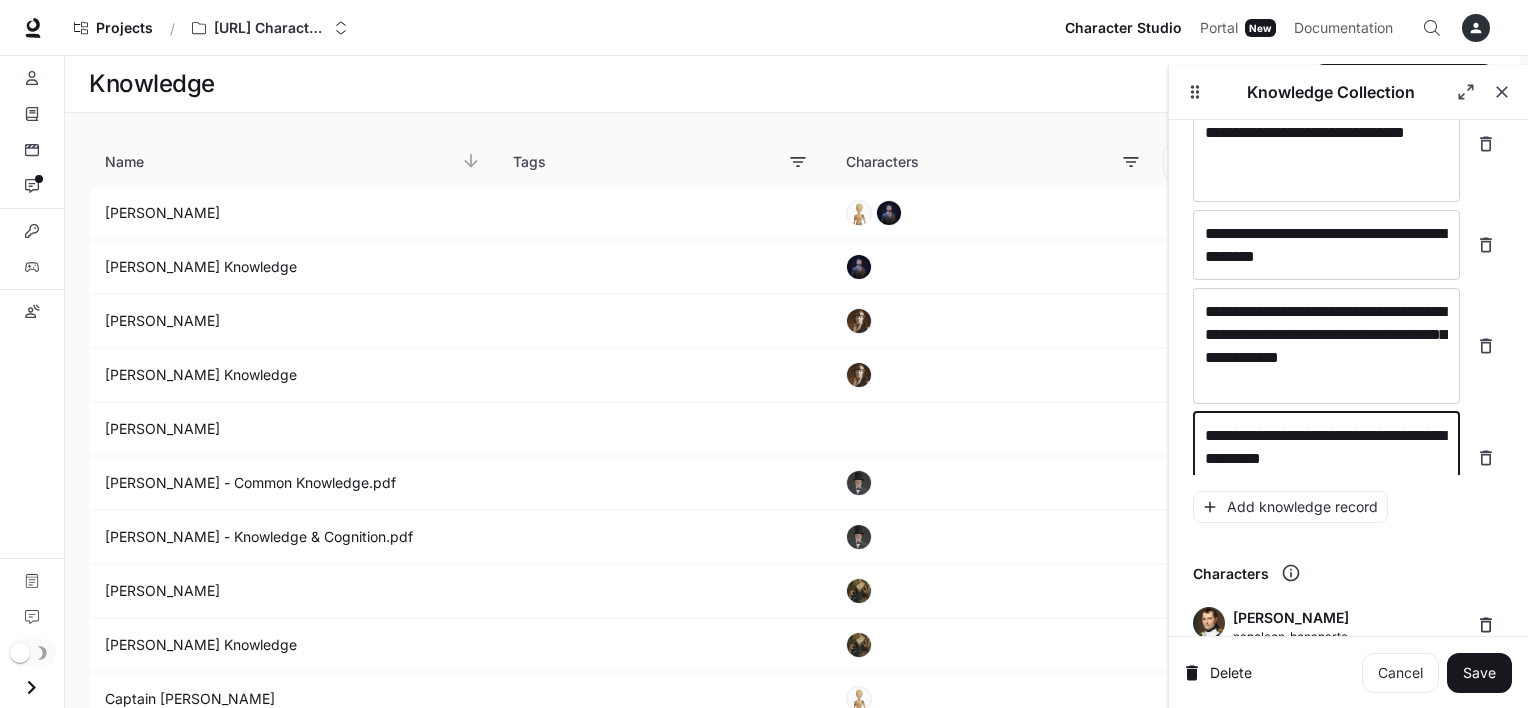 scroll, scrollTop: 10528, scrollLeft: 0, axis: vertical 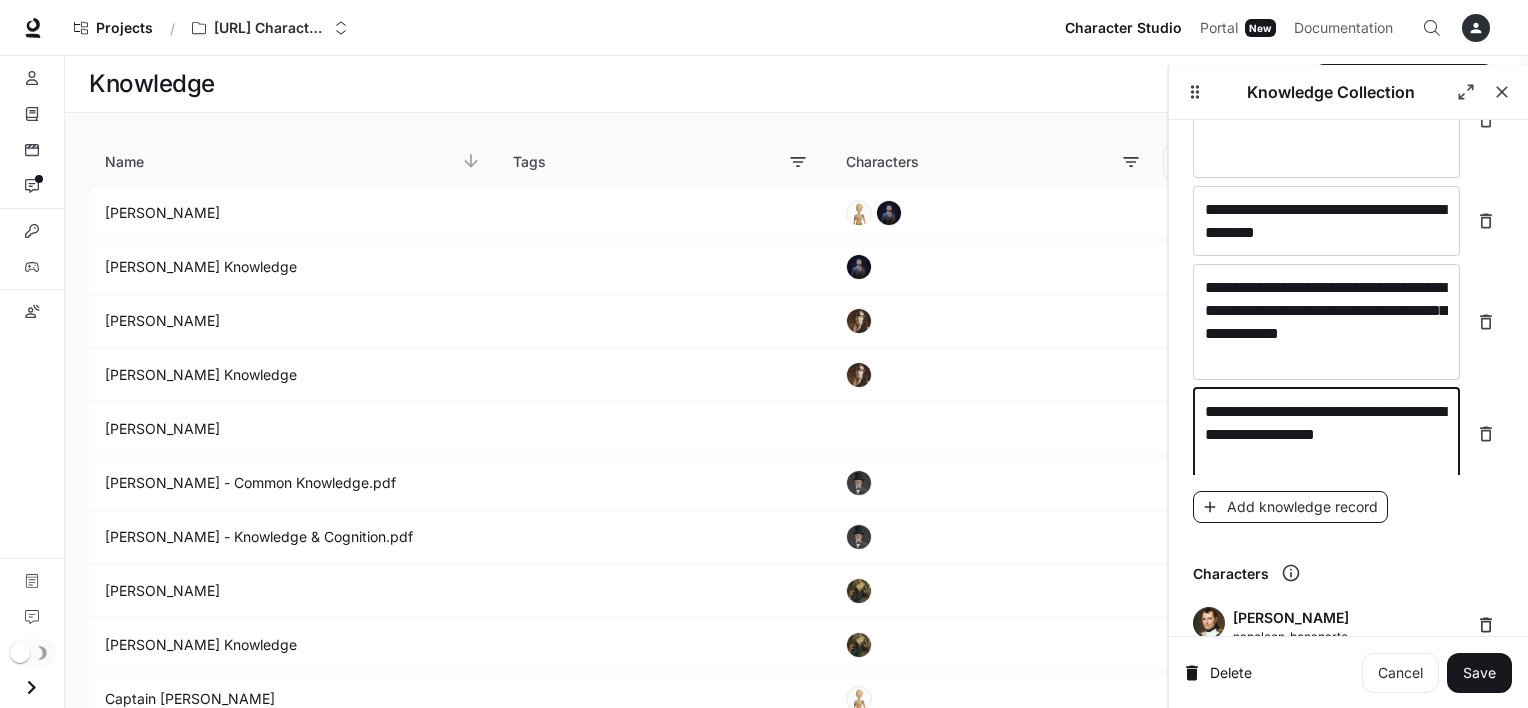type on "**********" 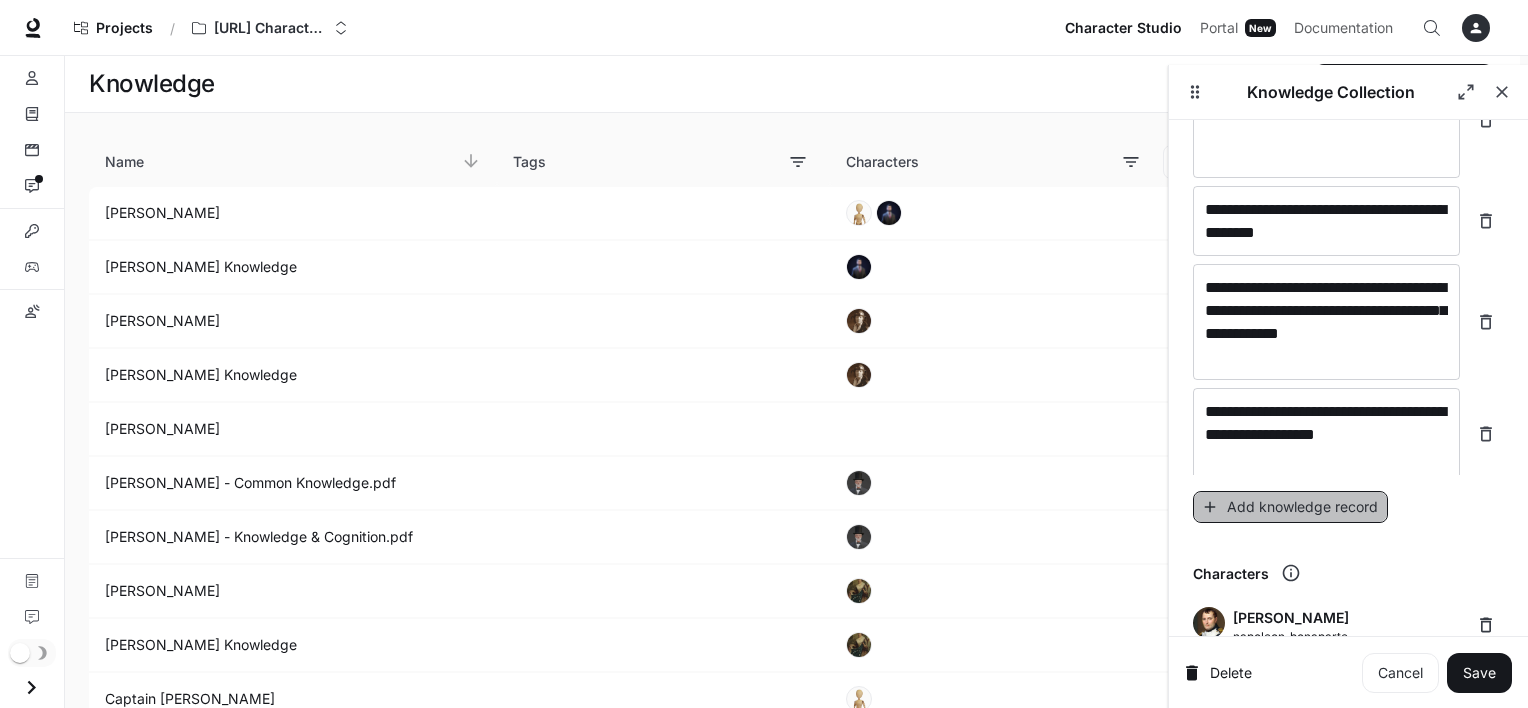 click on "Add knowledge record" at bounding box center [1290, 507] 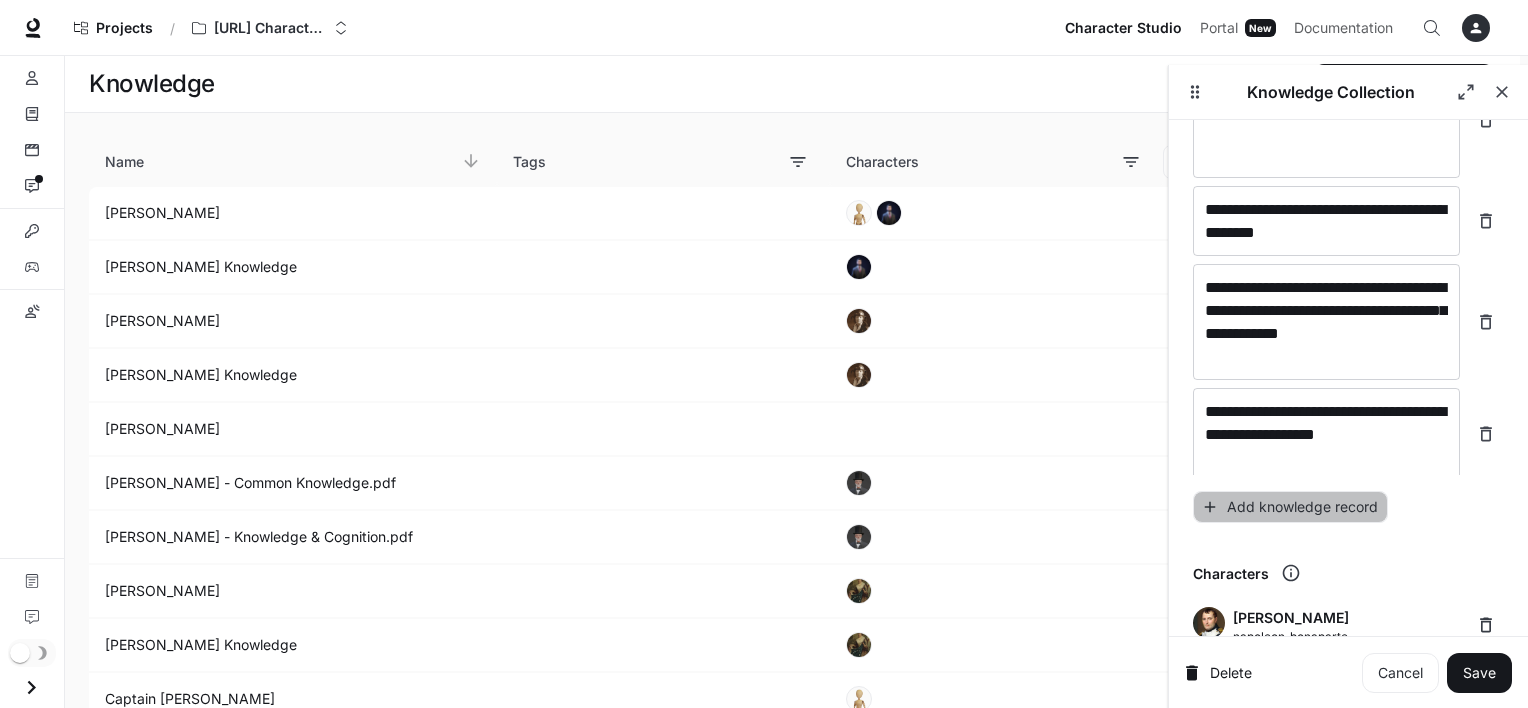 scroll, scrollTop: 10604, scrollLeft: 0, axis: vertical 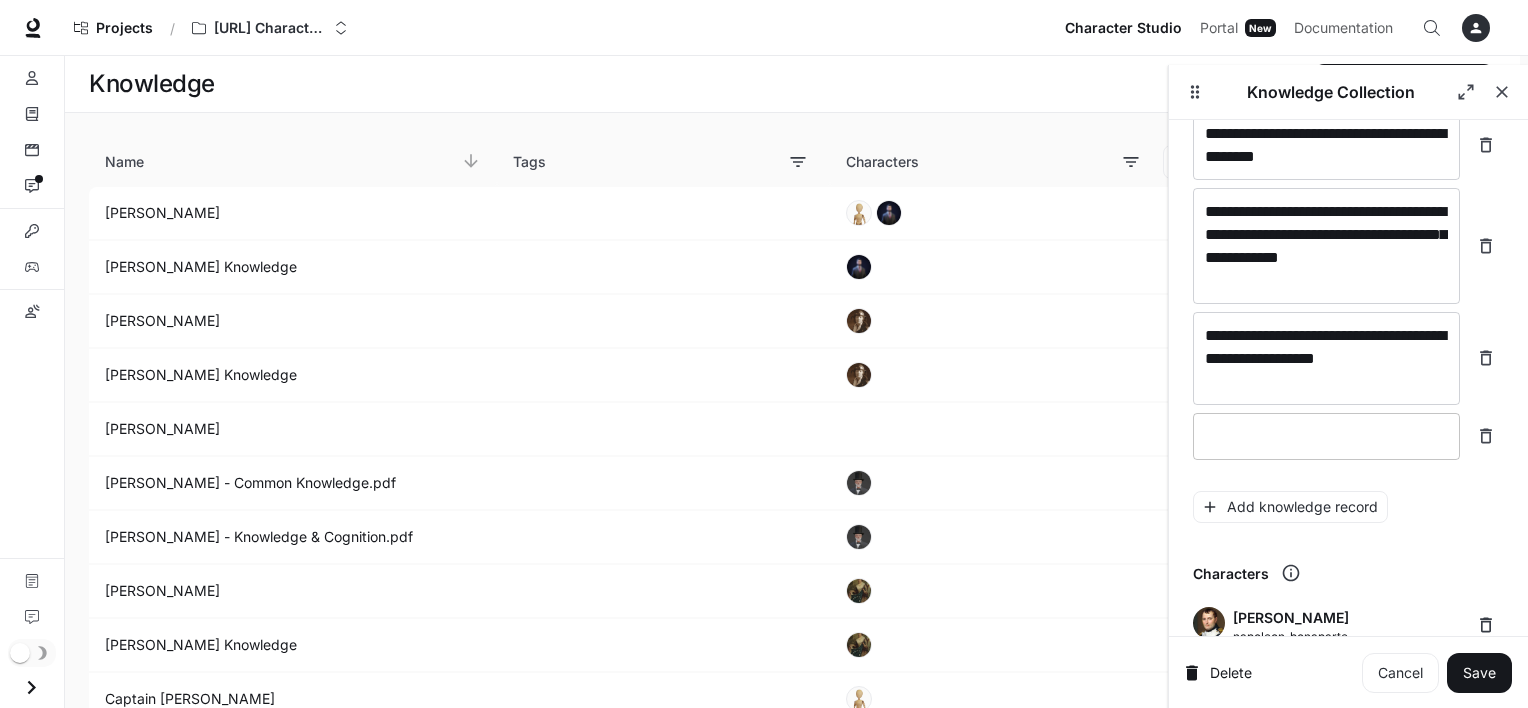 click at bounding box center (1326, 436) 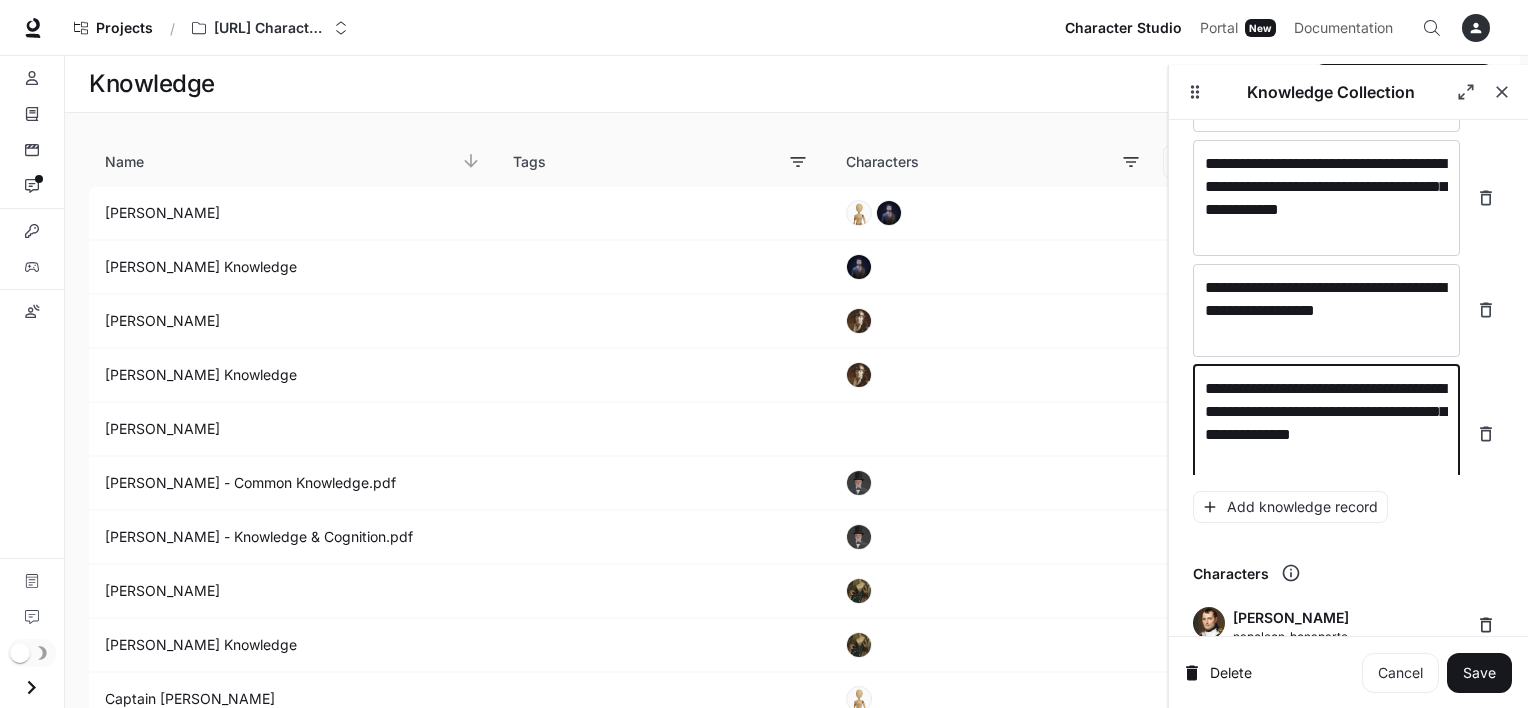 scroll, scrollTop: 10659, scrollLeft: 0, axis: vertical 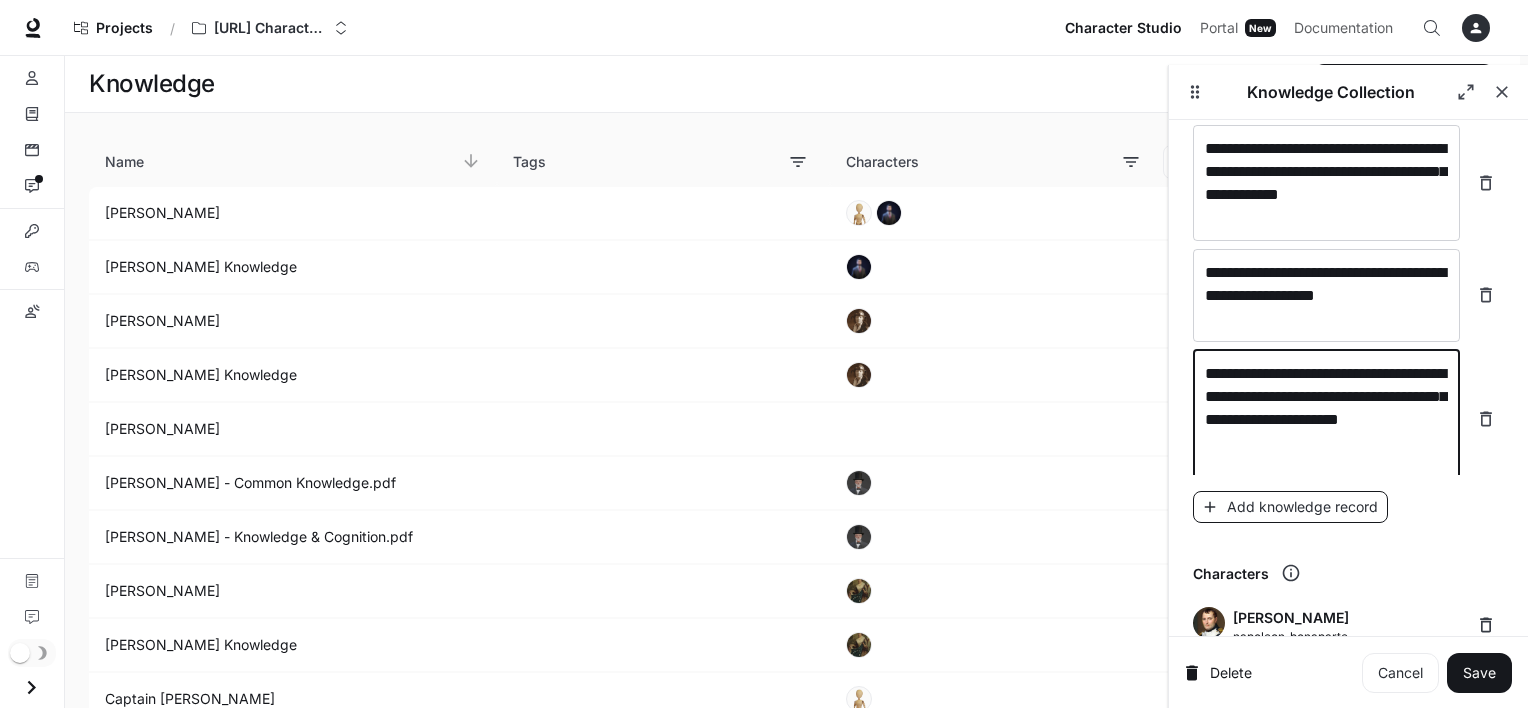 type on "**********" 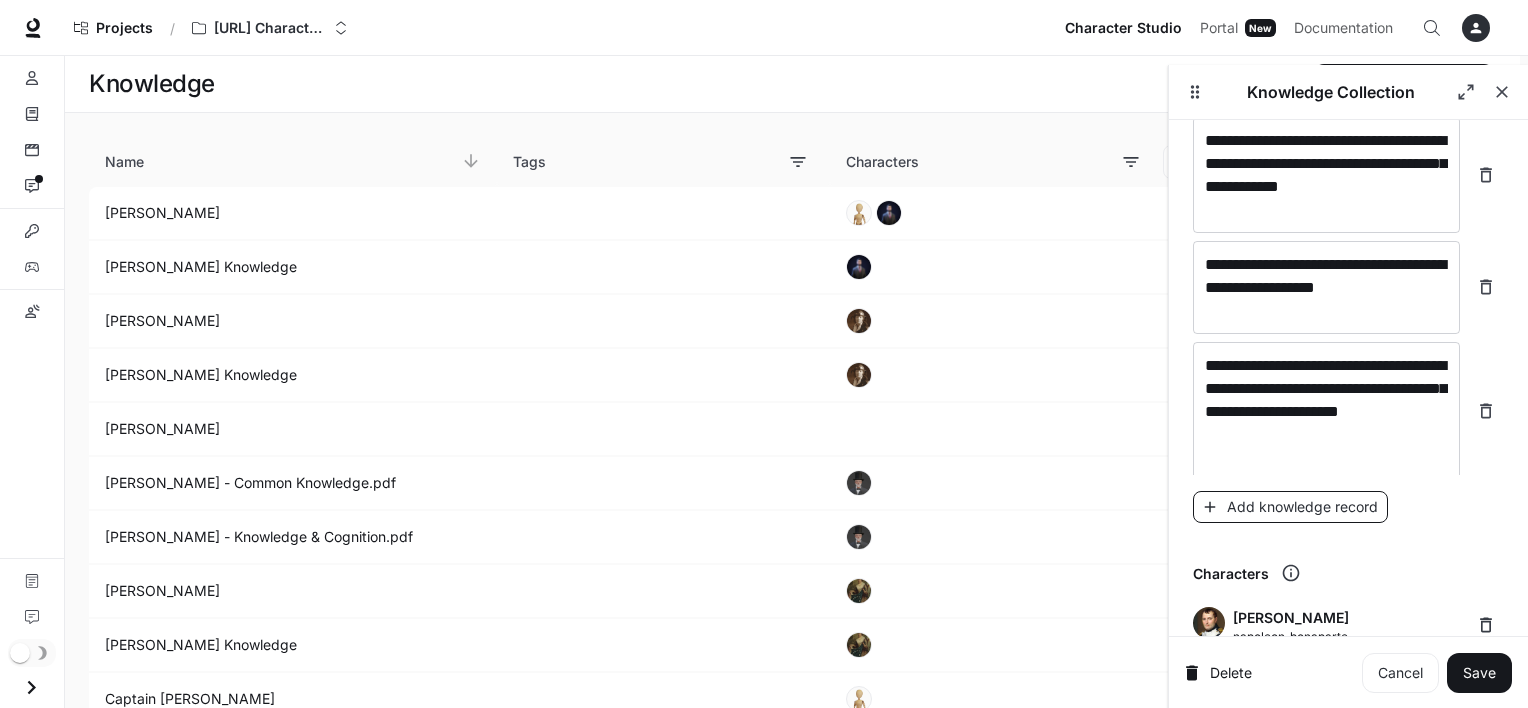 scroll, scrollTop: 10736, scrollLeft: 0, axis: vertical 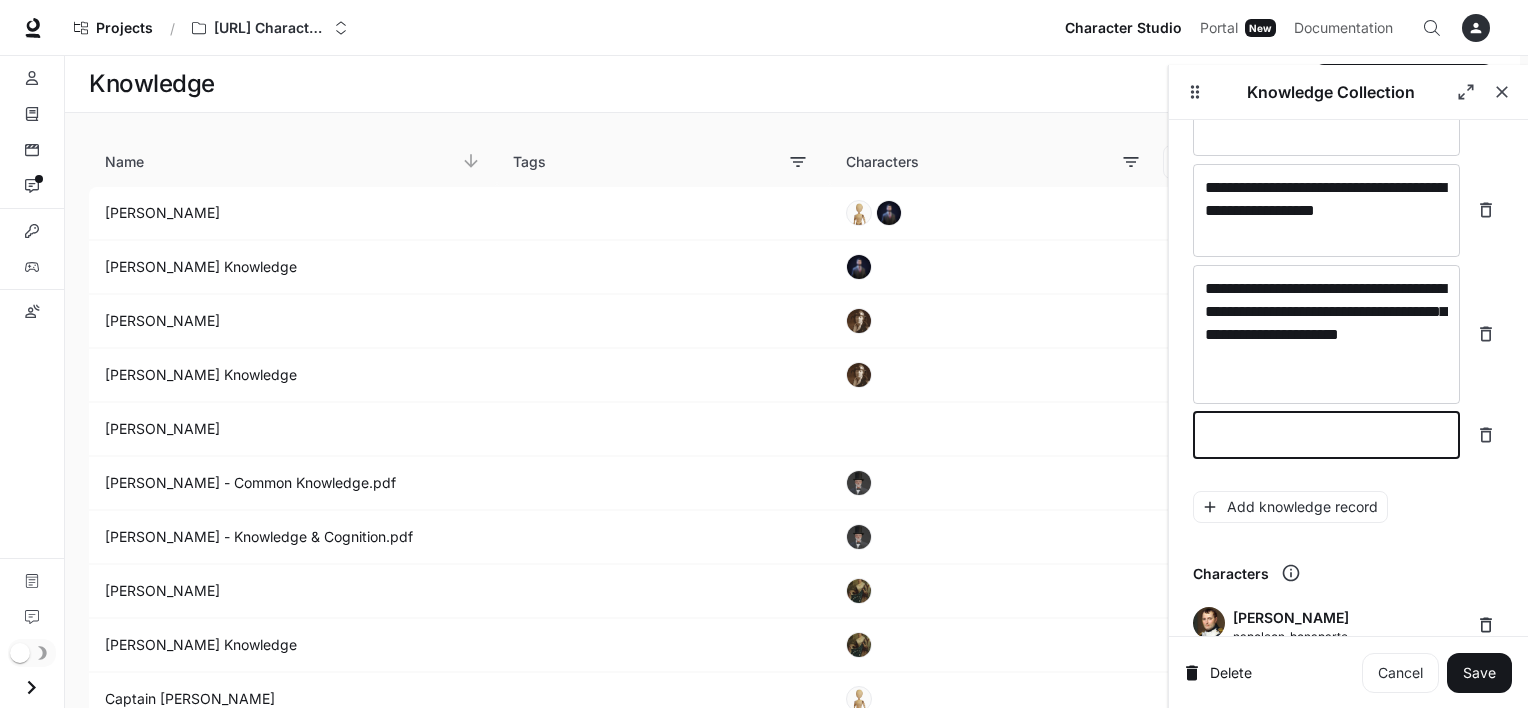 click at bounding box center [1326, 435] 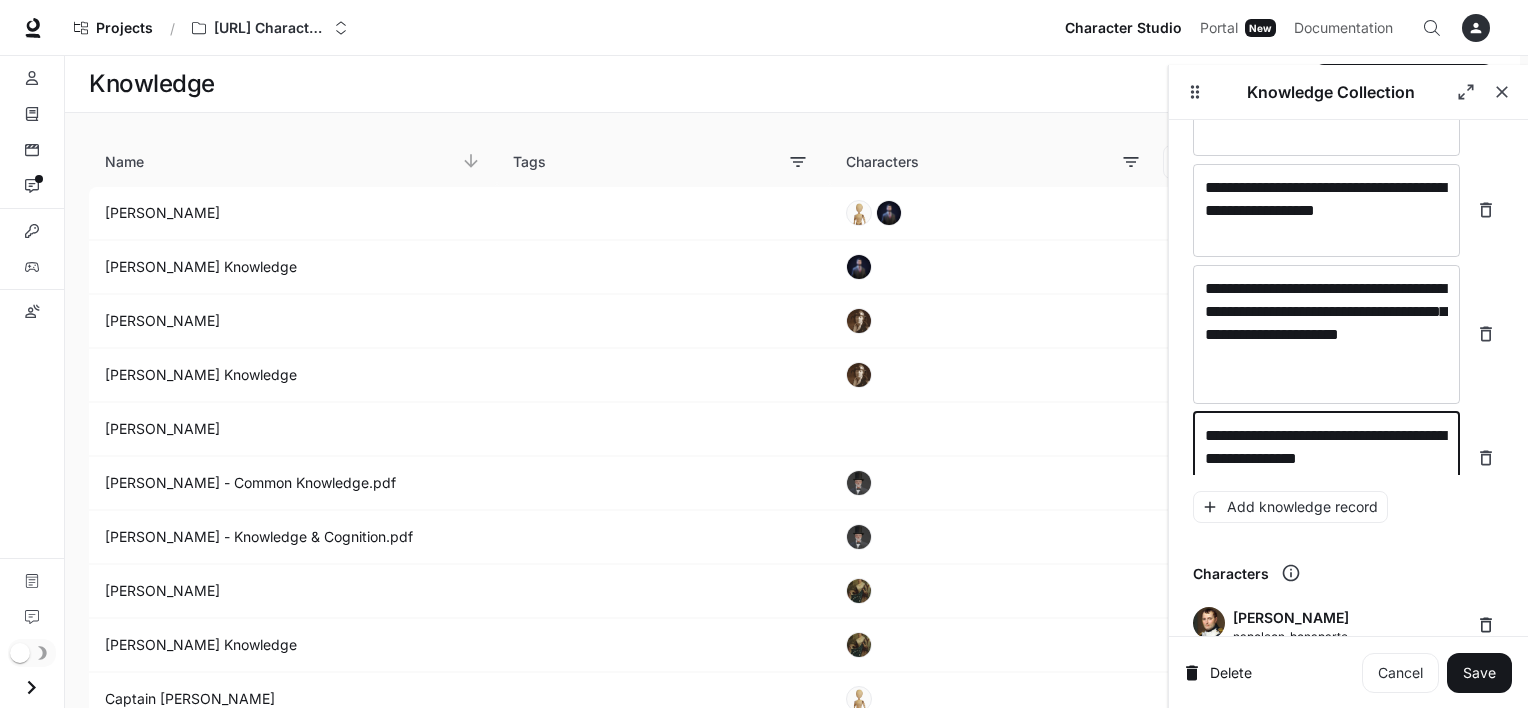 scroll, scrollTop: 10752, scrollLeft: 0, axis: vertical 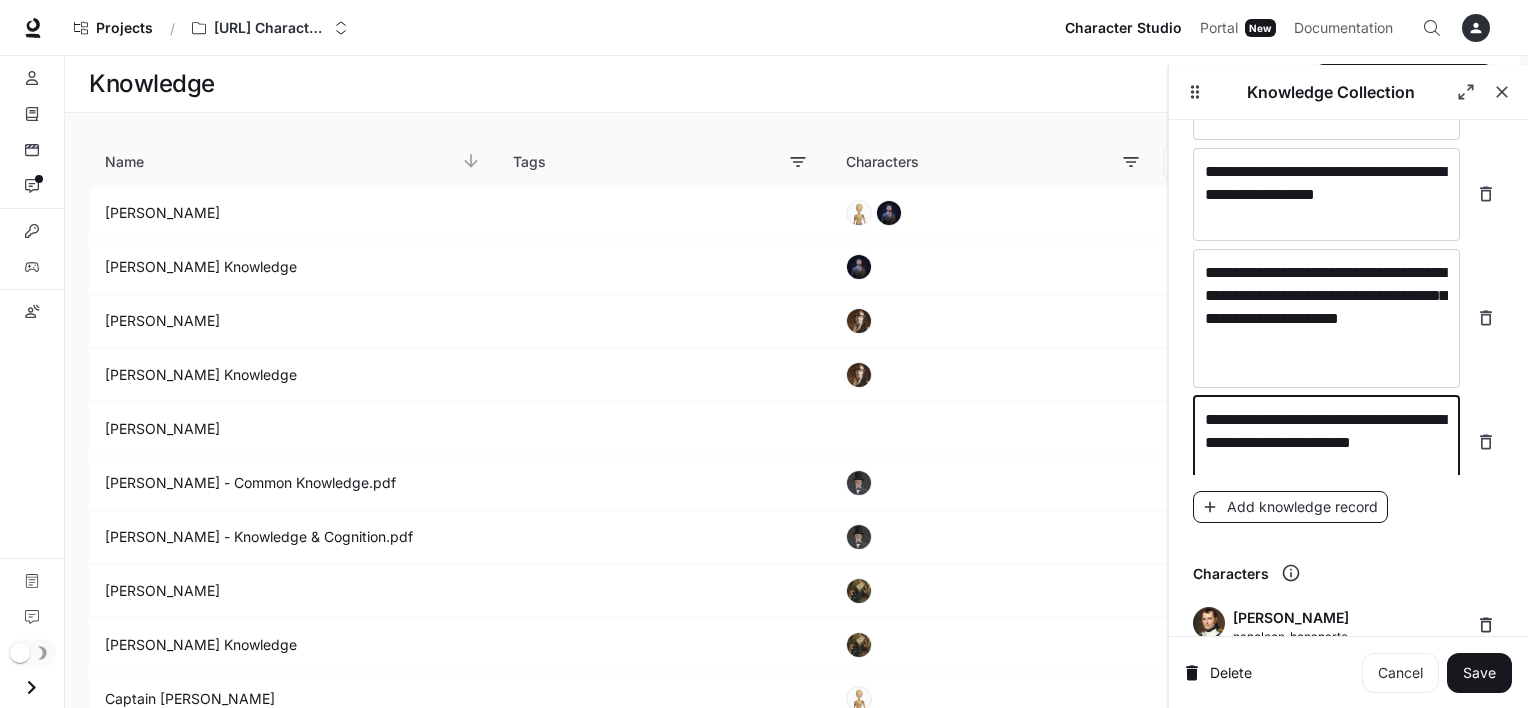 type on "**********" 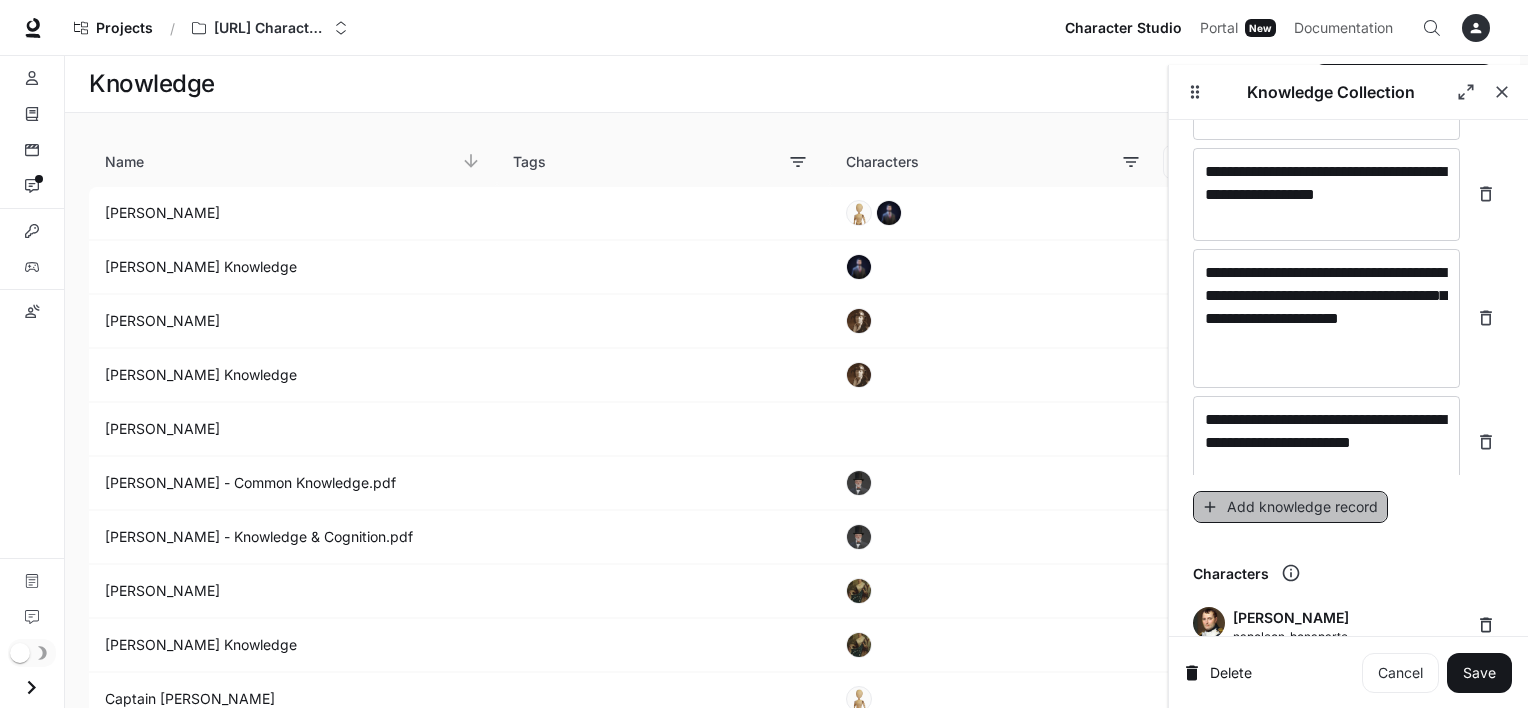 click on "Add knowledge record" at bounding box center [1290, 507] 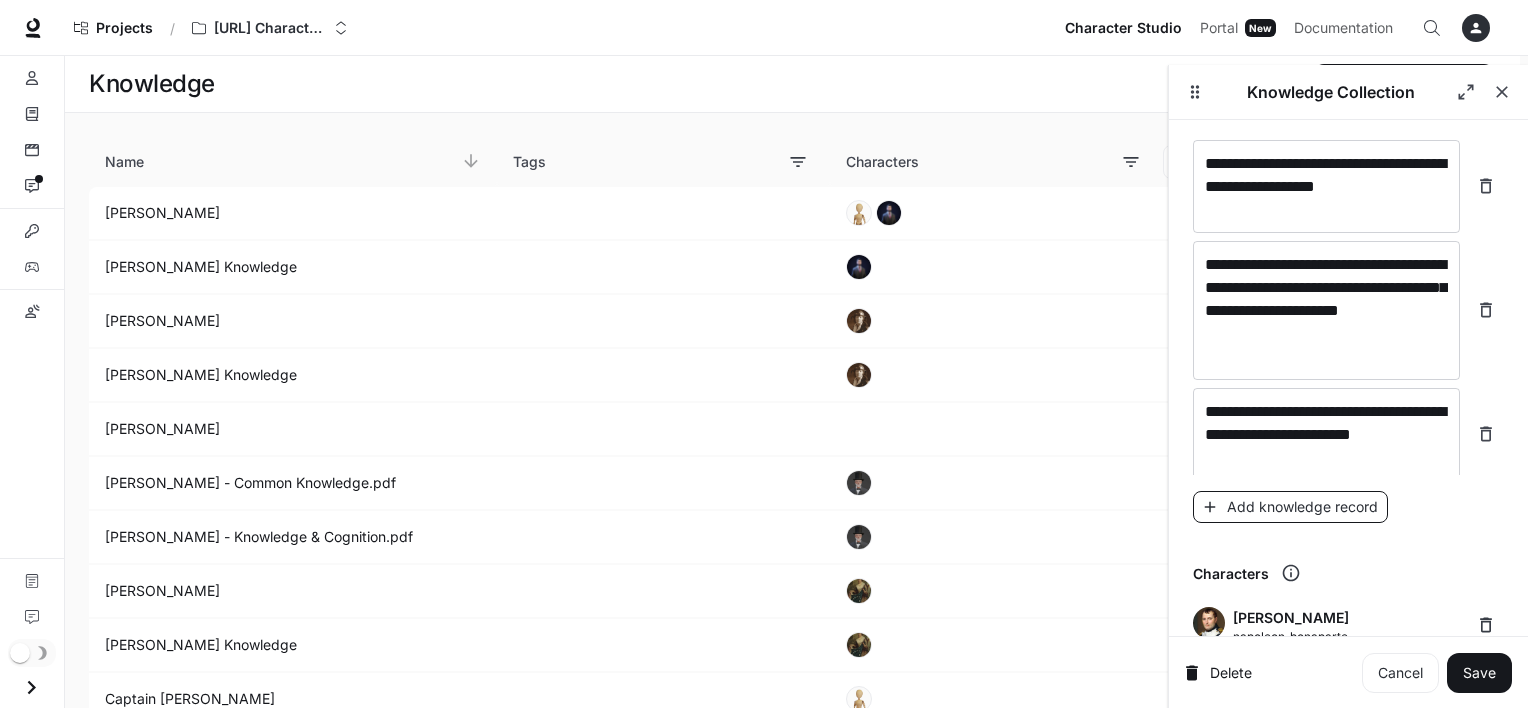 scroll, scrollTop: 10828, scrollLeft: 0, axis: vertical 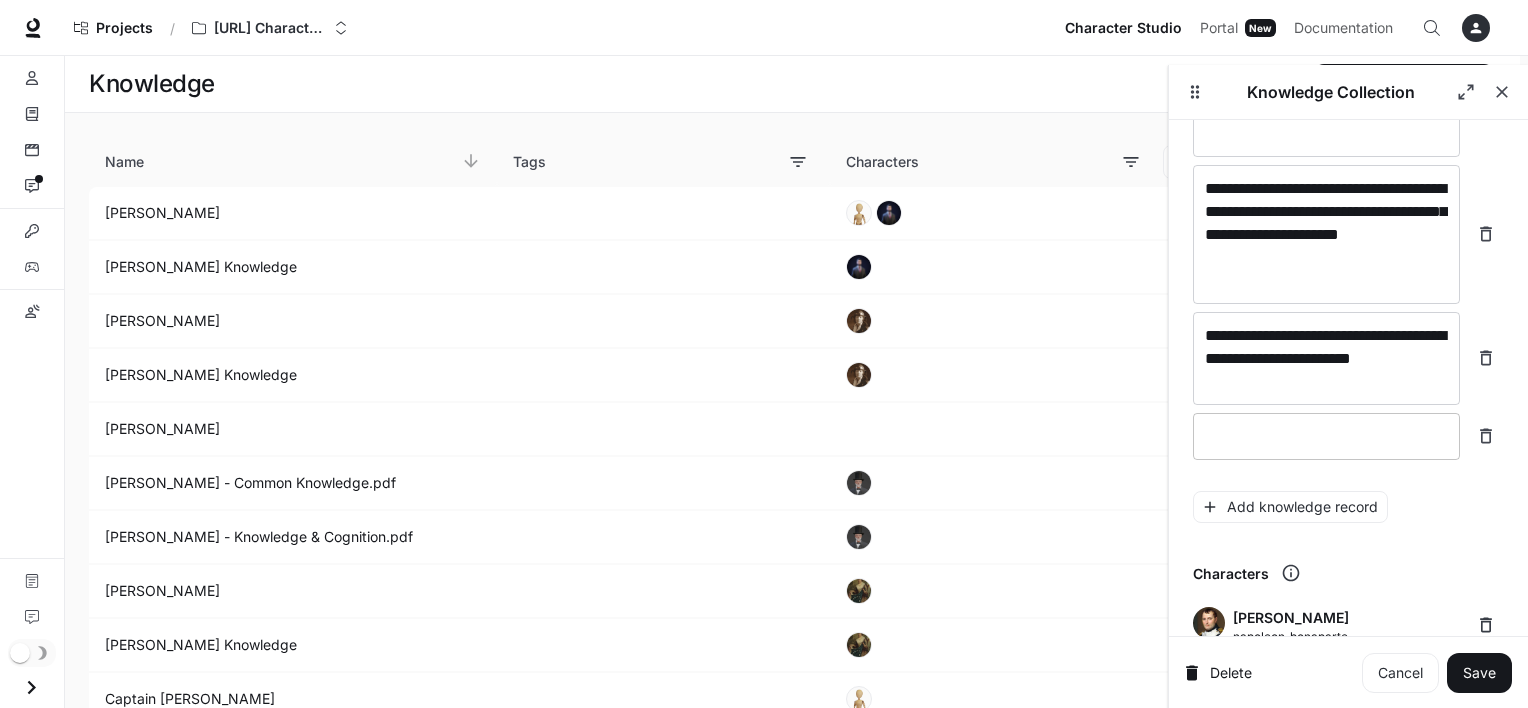 click at bounding box center [1326, 436] 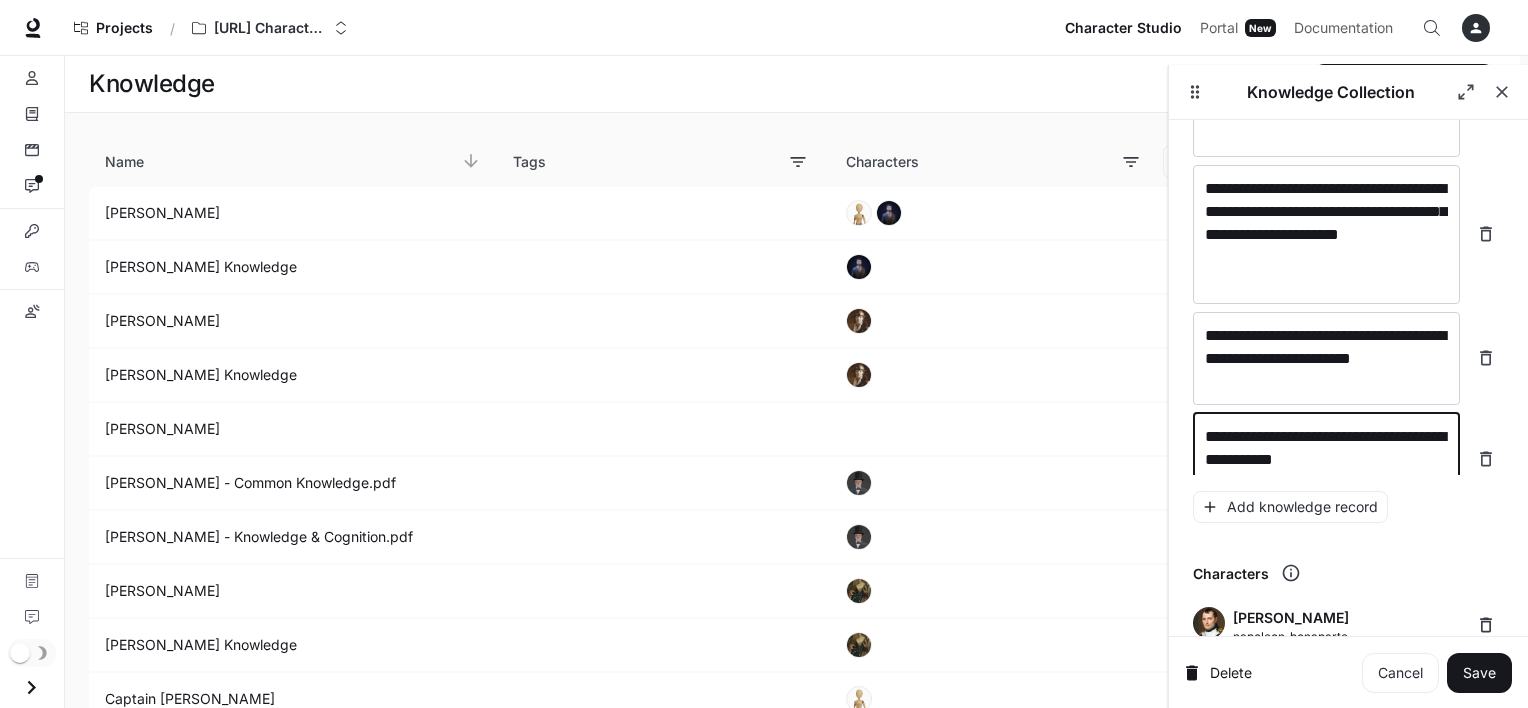 scroll, scrollTop: 10844, scrollLeft: 0, axis: vertical 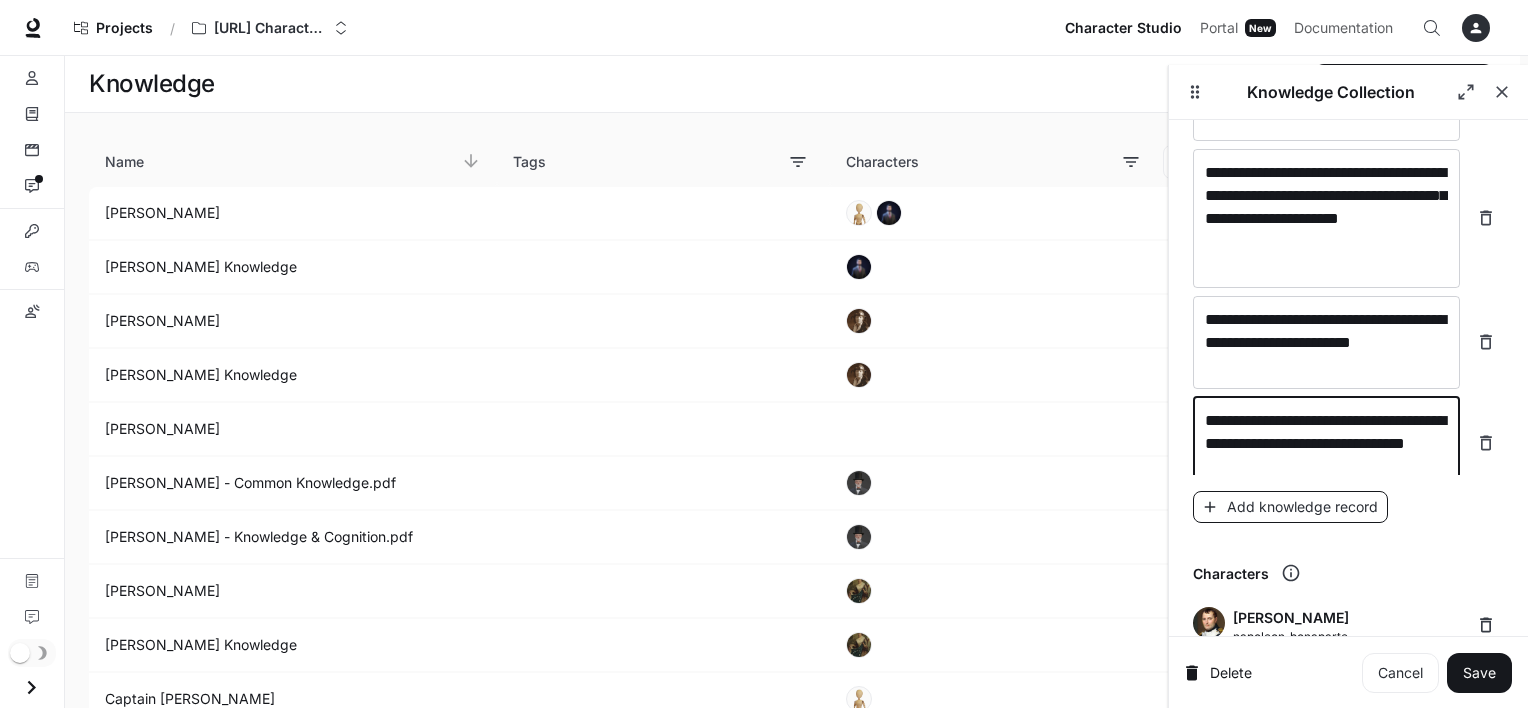 type on "**********" 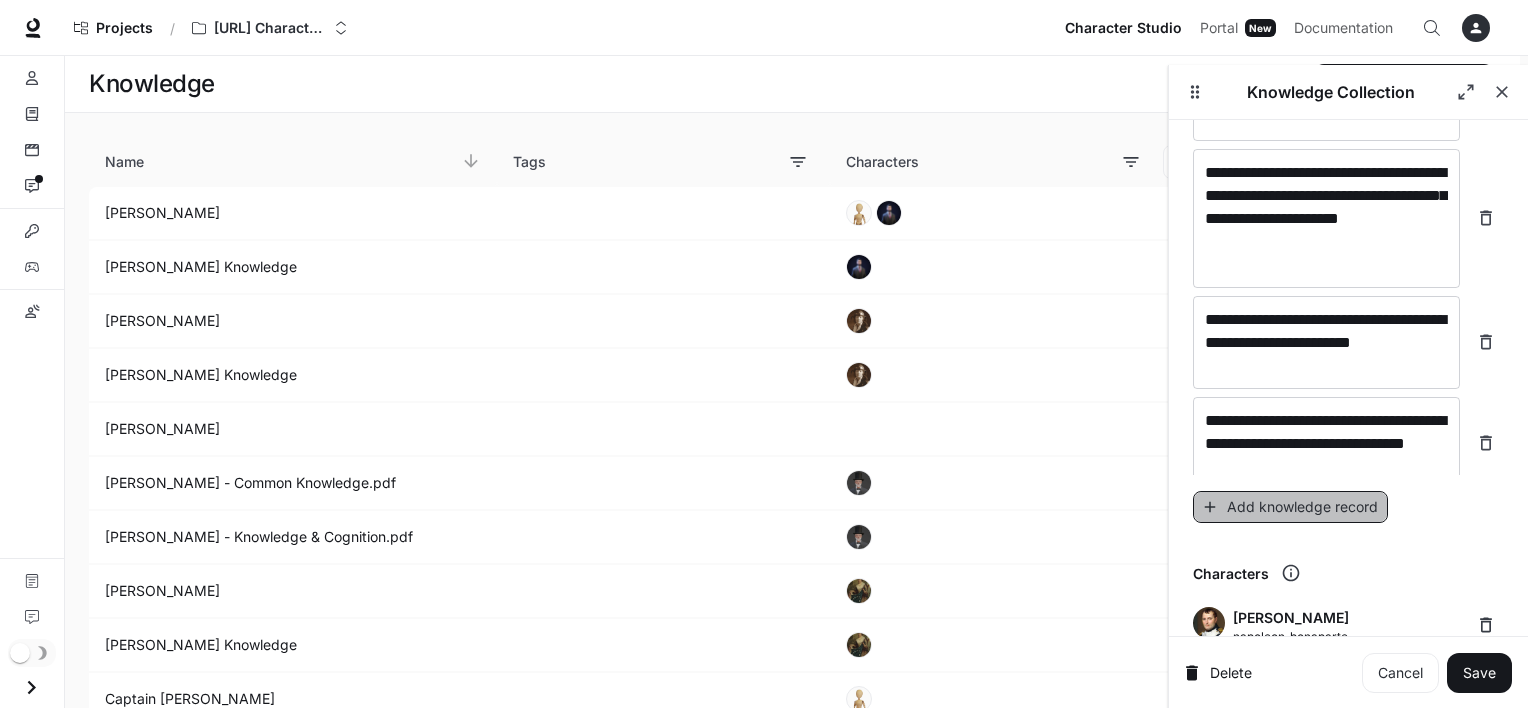 click 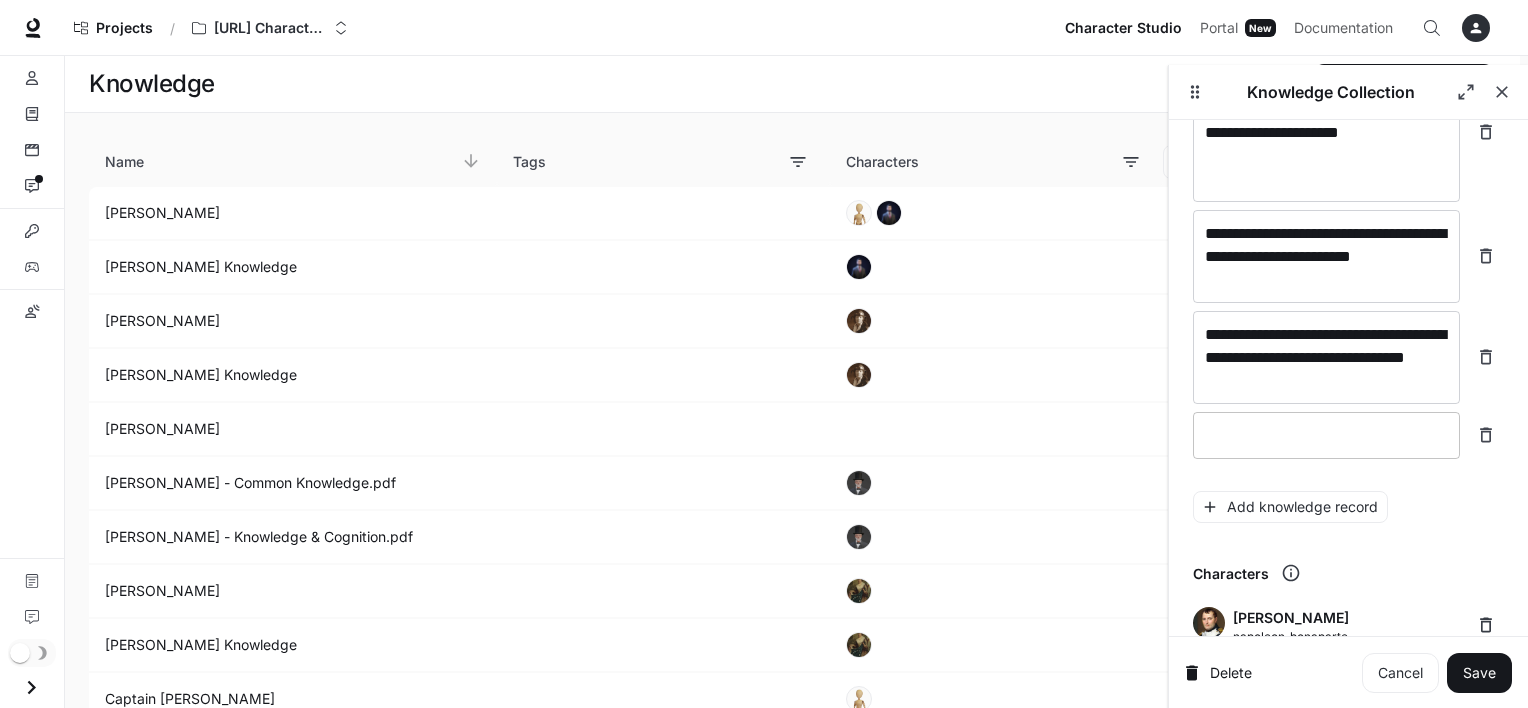 click at bounding box center [1326, 435] 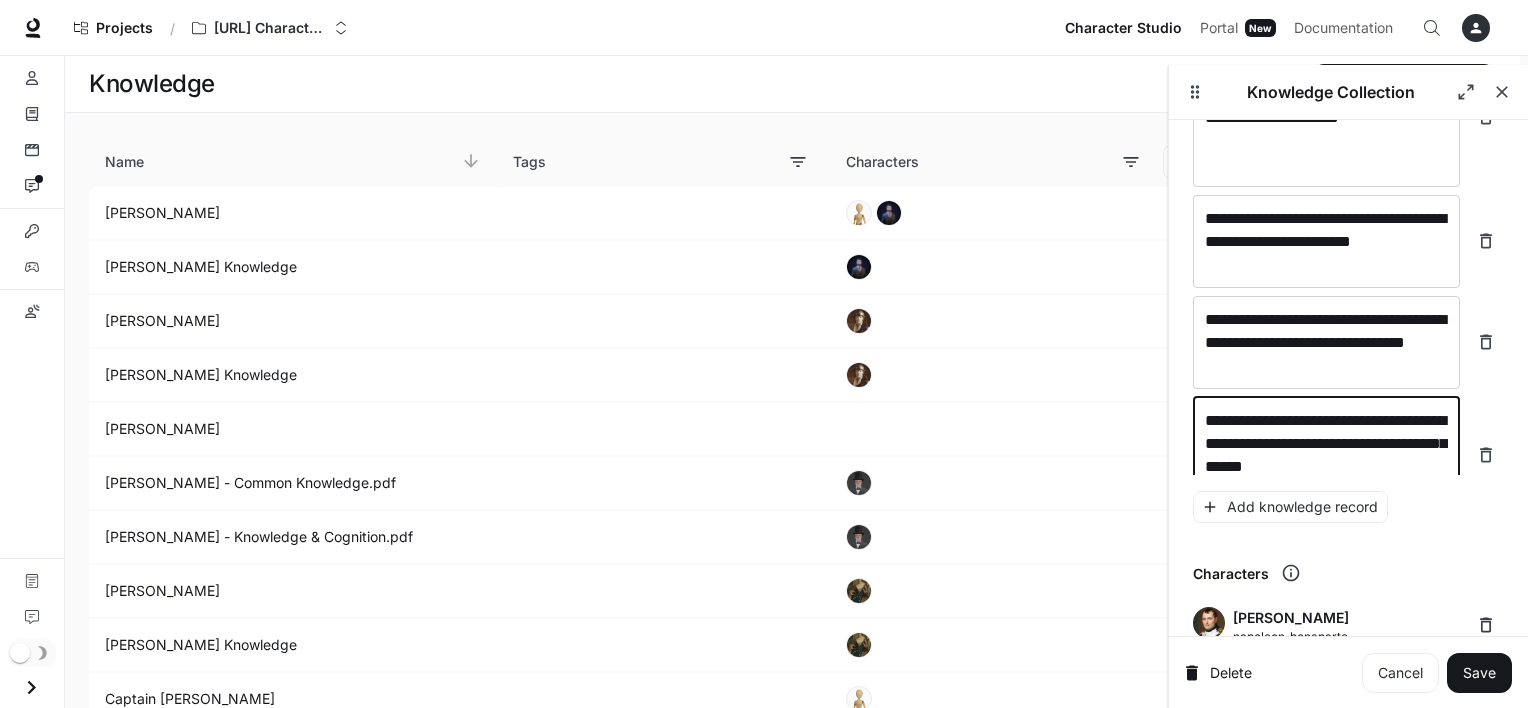 scroll, scrollTop: 10960, scrollLeft: 0, axis: vertical 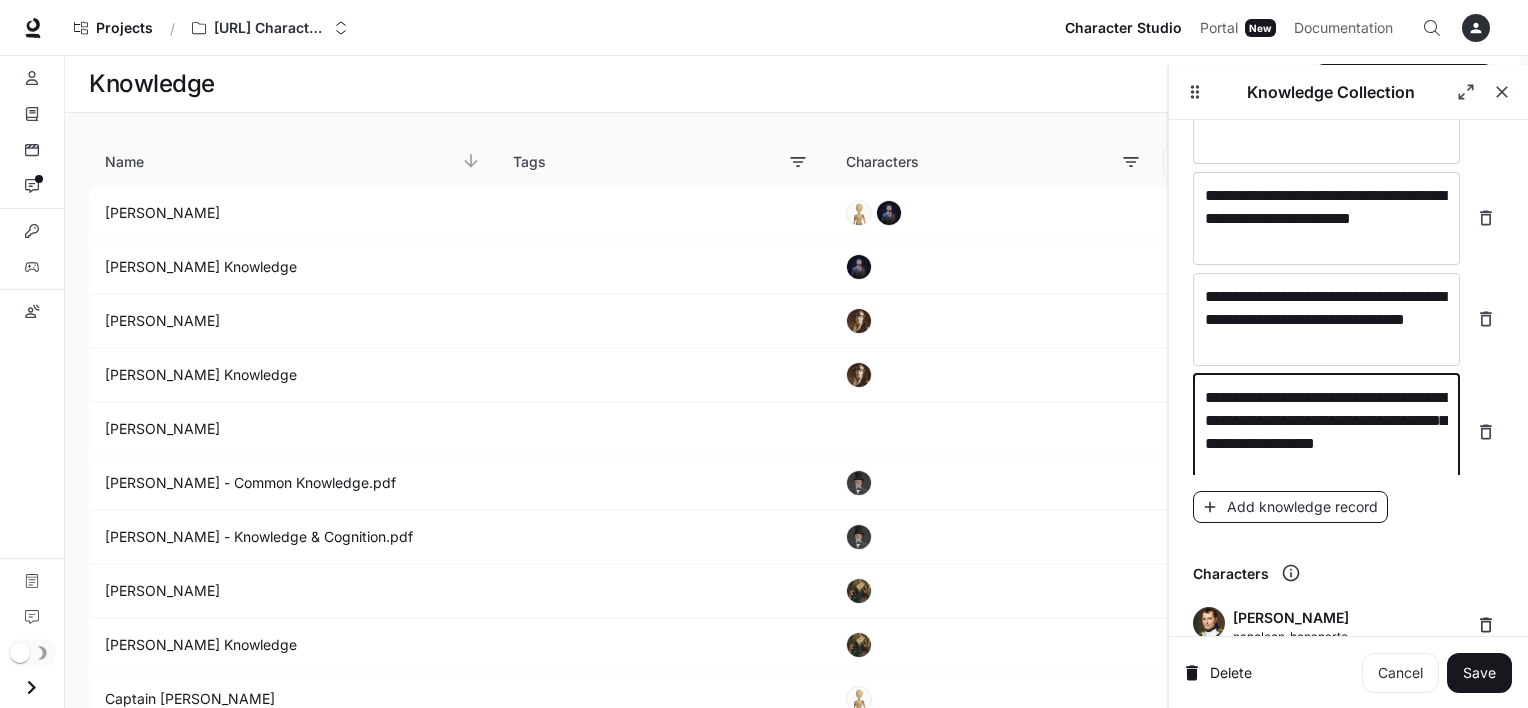 type on "**********" 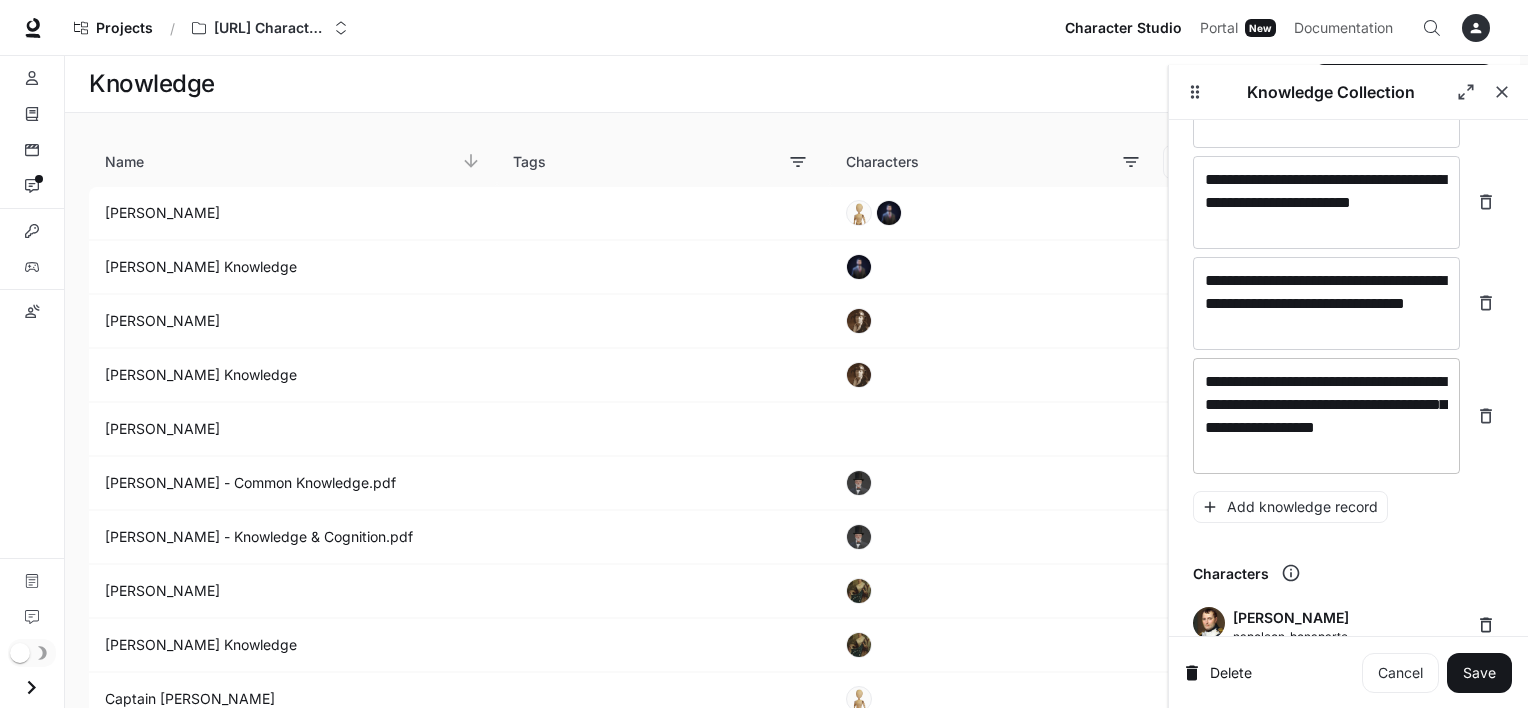 scroll, scrollTop: 11000, scrollLeft: 0, axis: vertical 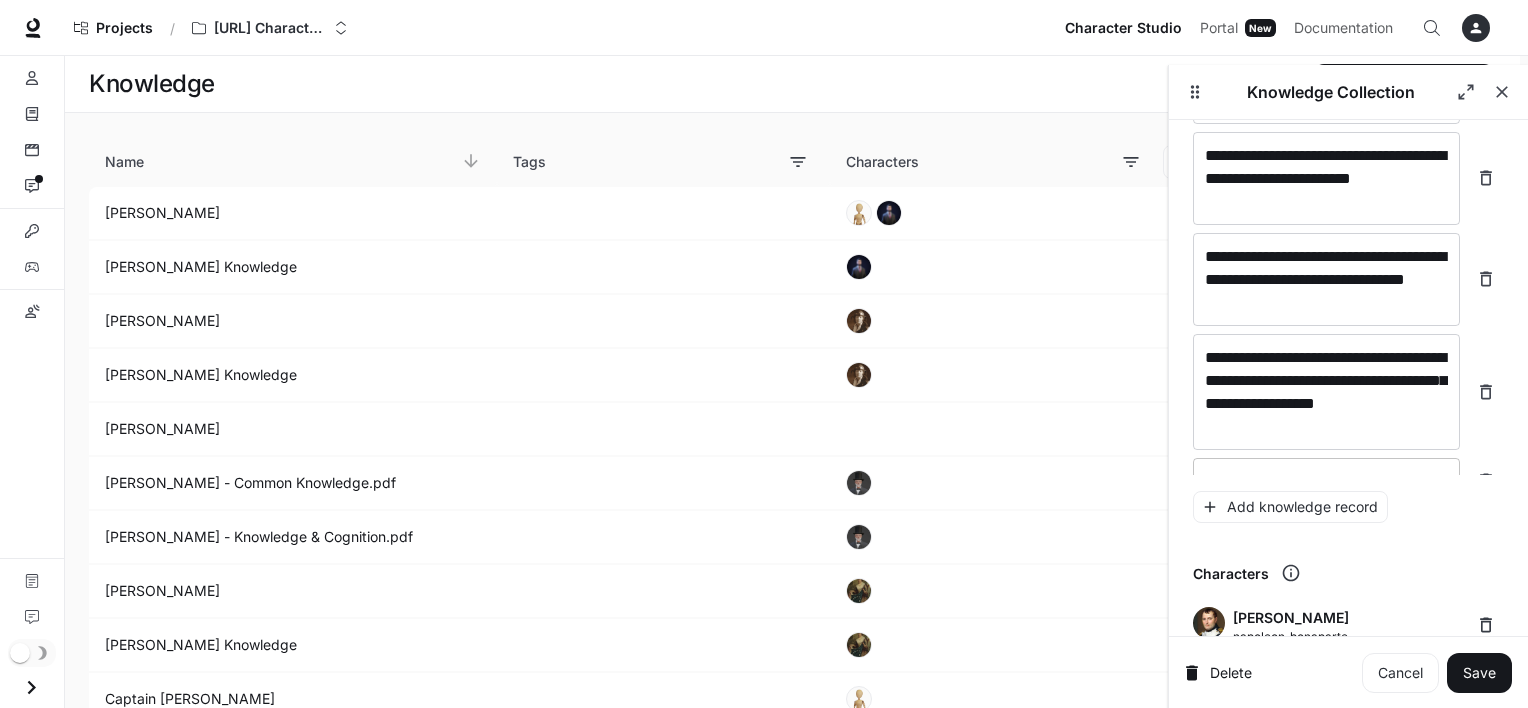 click on "* ​" at bounding box center [1326, 481] 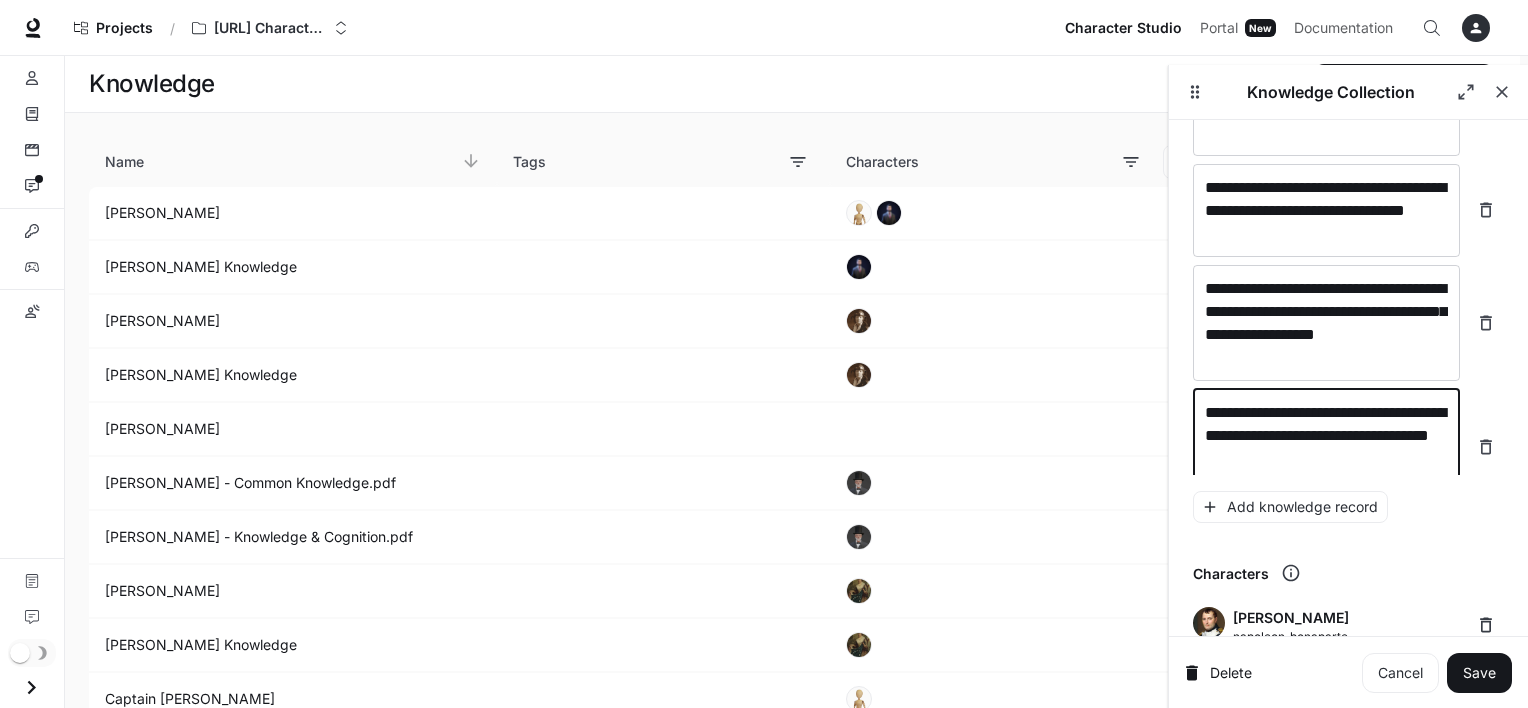 scroll, scrollTop: 11076, scrollLeft: 0, axis: vertical 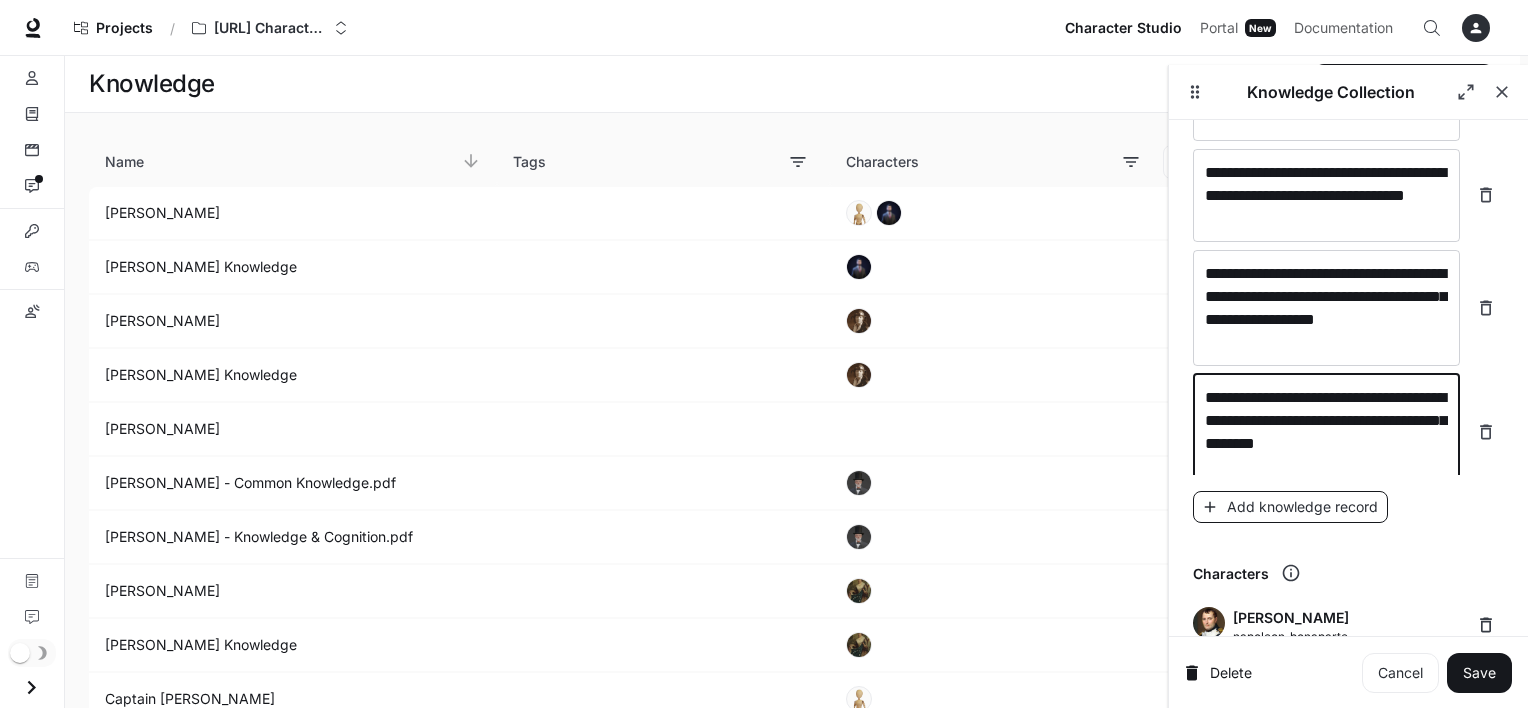 type on "**********" 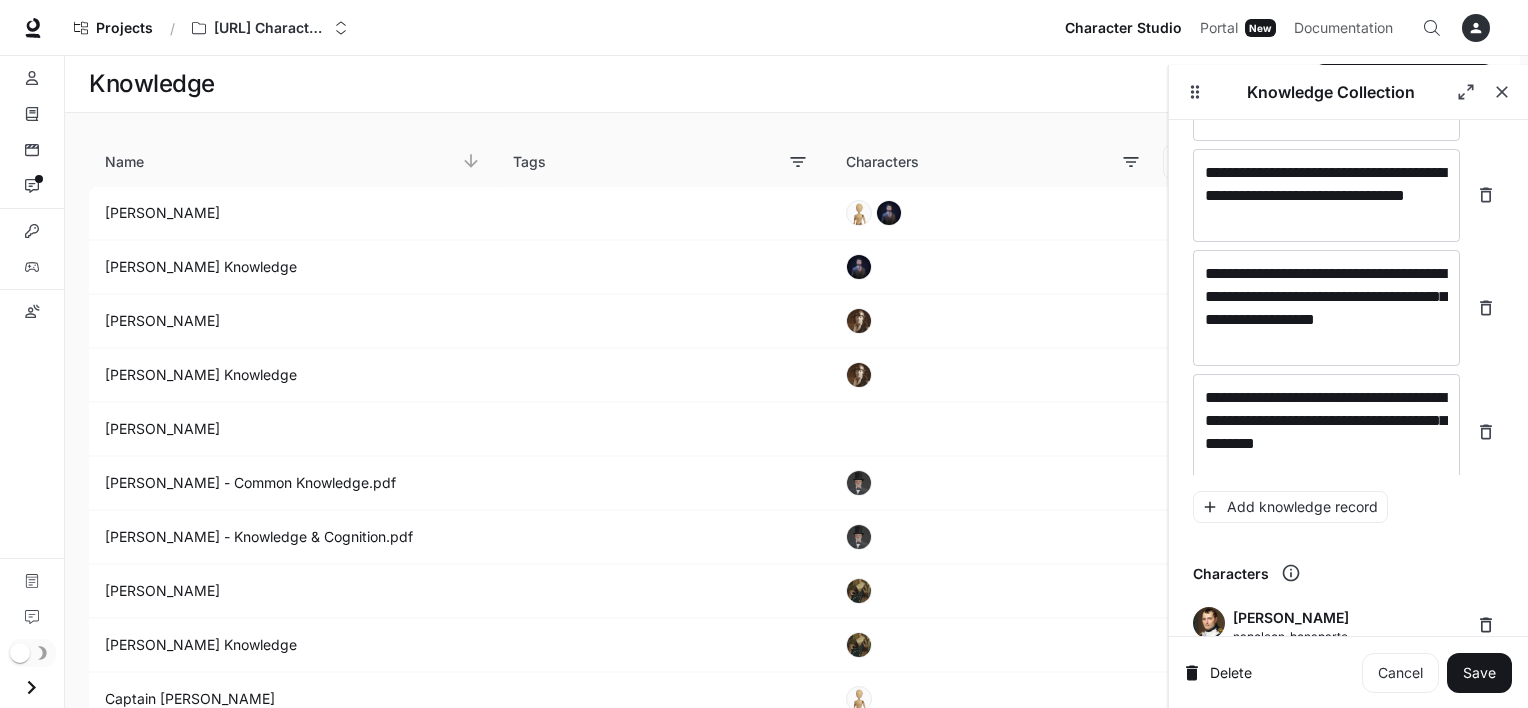 scroll, scrollTop: 11154, scrollLeft: 0, axis: vertical 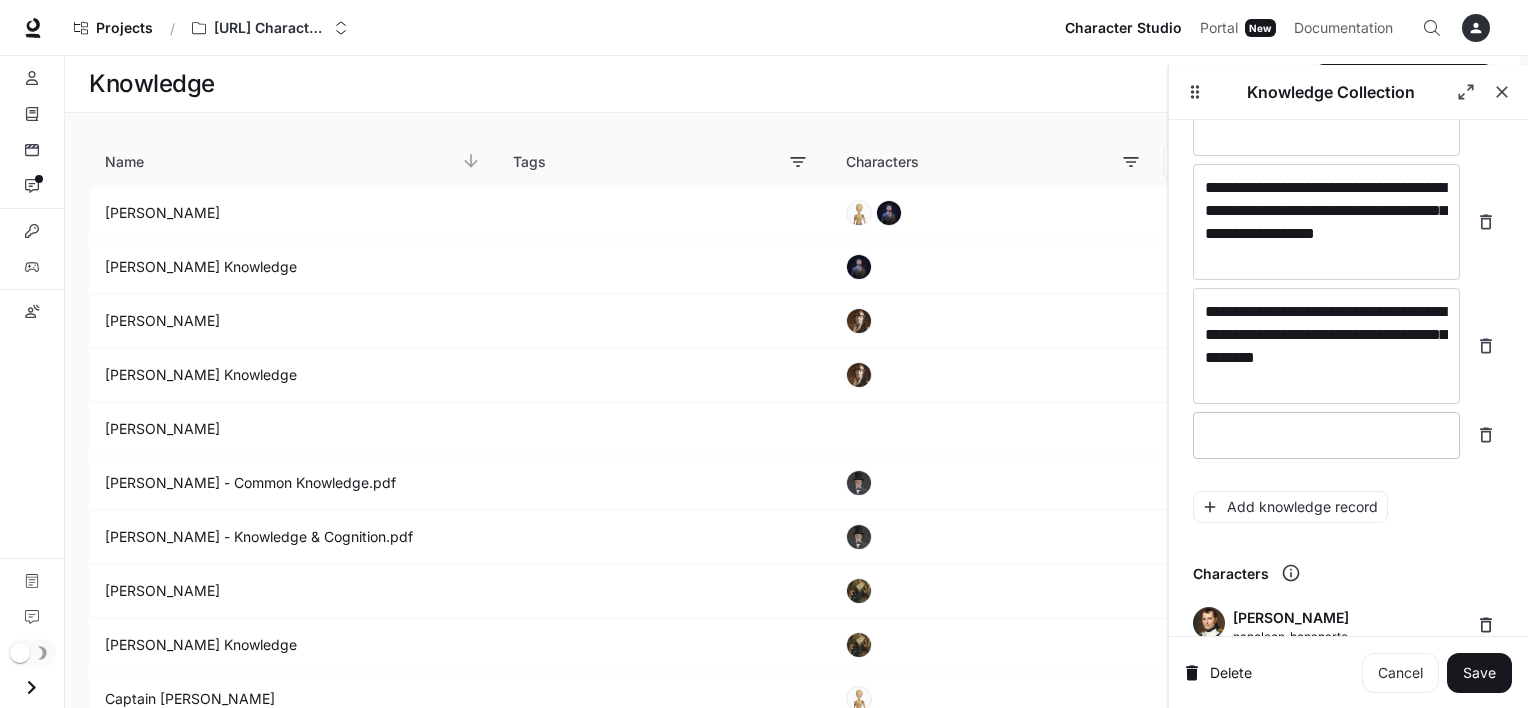 click at bounding box center (1326, 435) 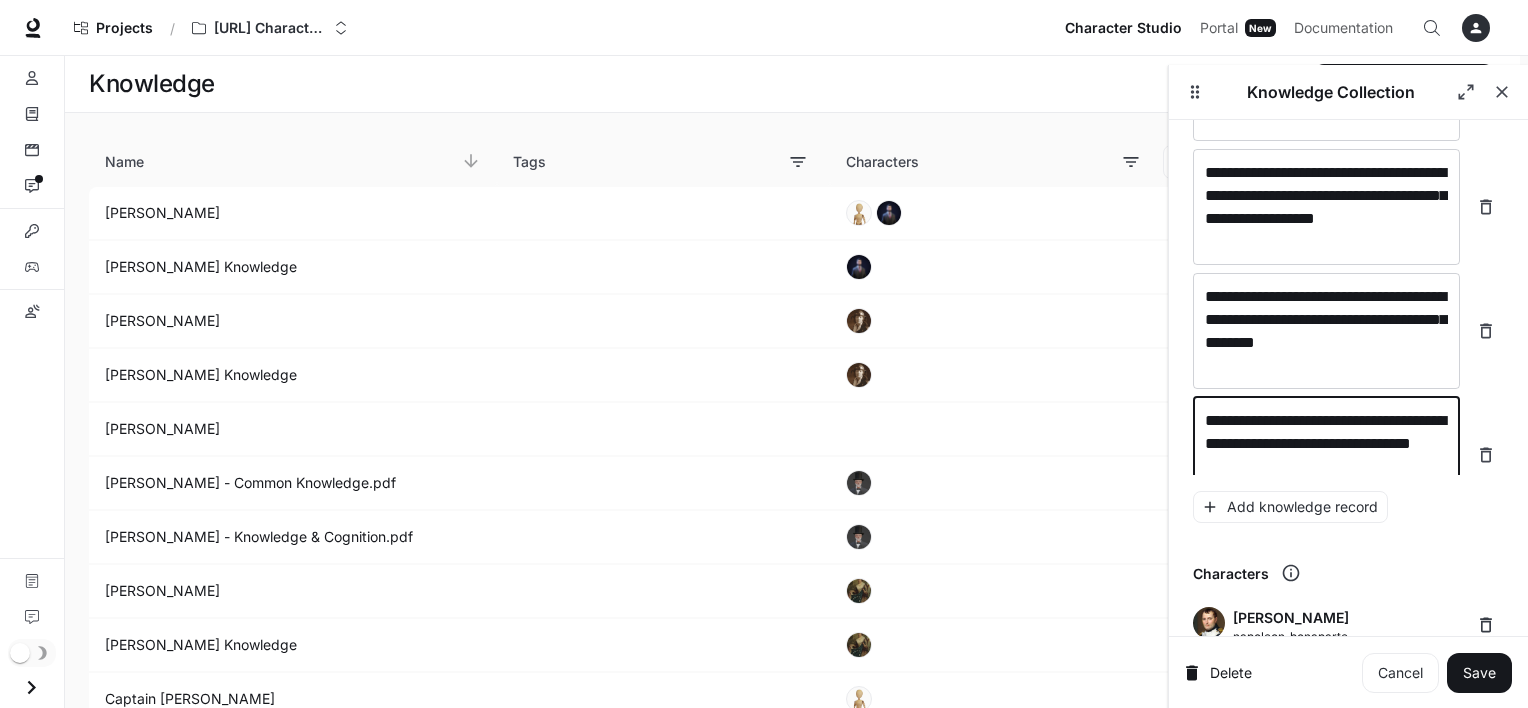 scroll, scrollTop: 11192, scrollLeft: 0, axis: vertical 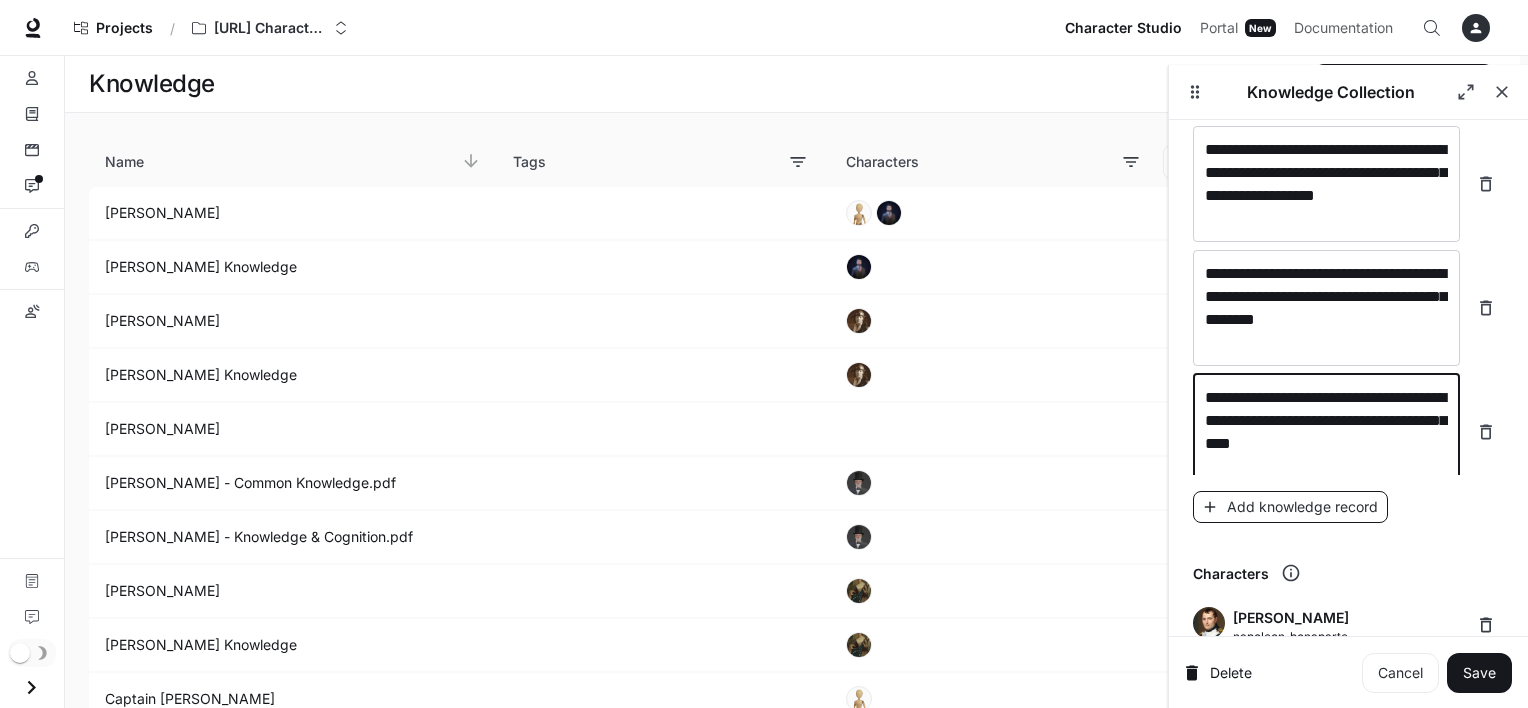 type on "**********" 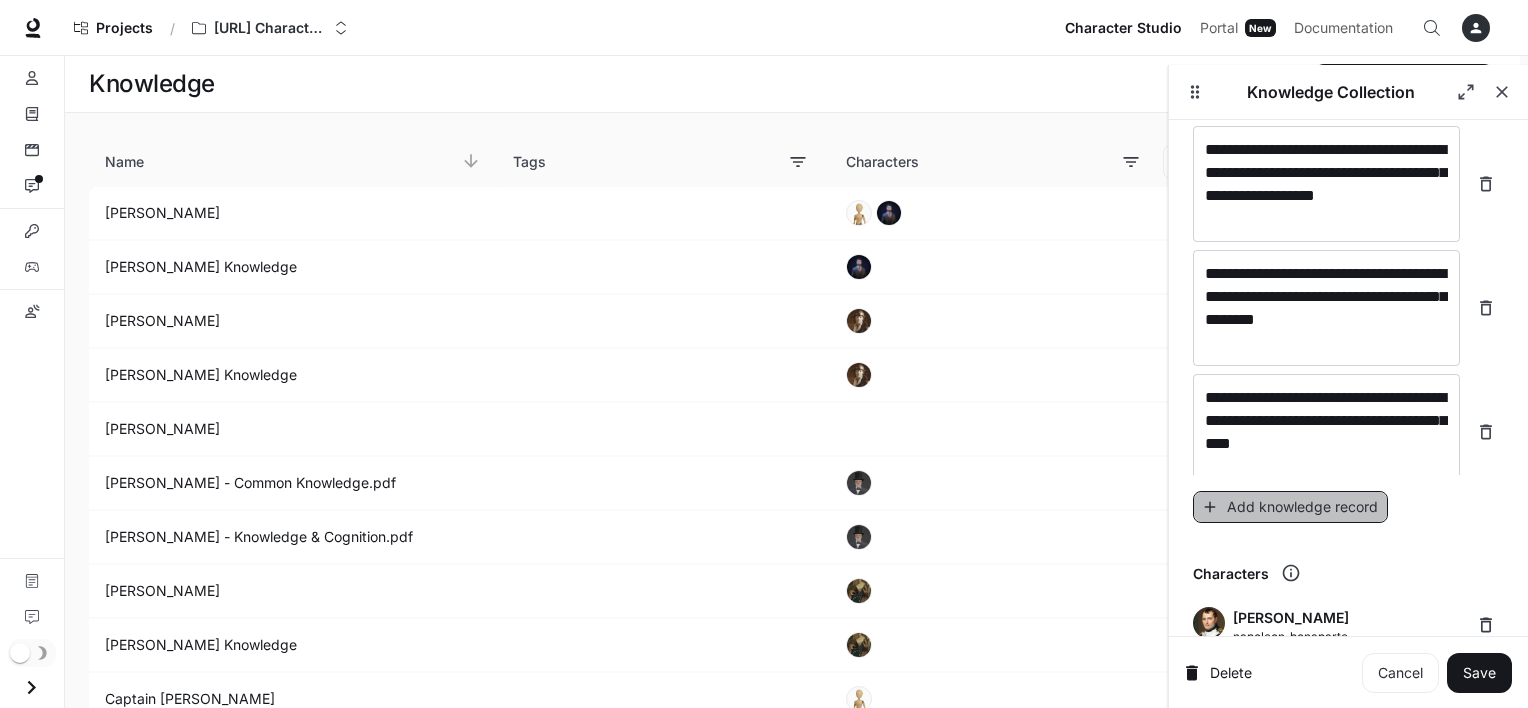 click on "Add knowledge record" at bounding box center [1290, 507] 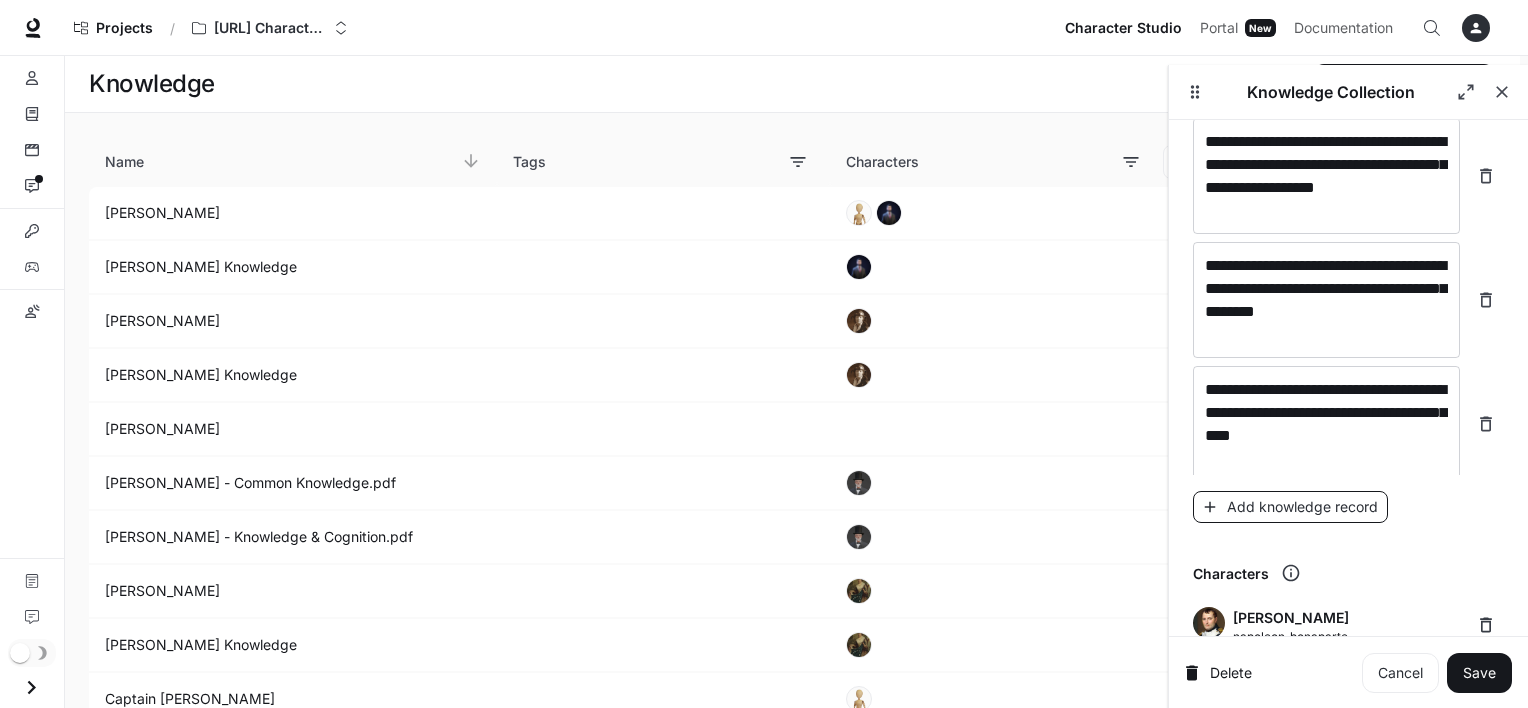 scroll, scrollTop: 11270, scrollLeft: 0, axis: vertical 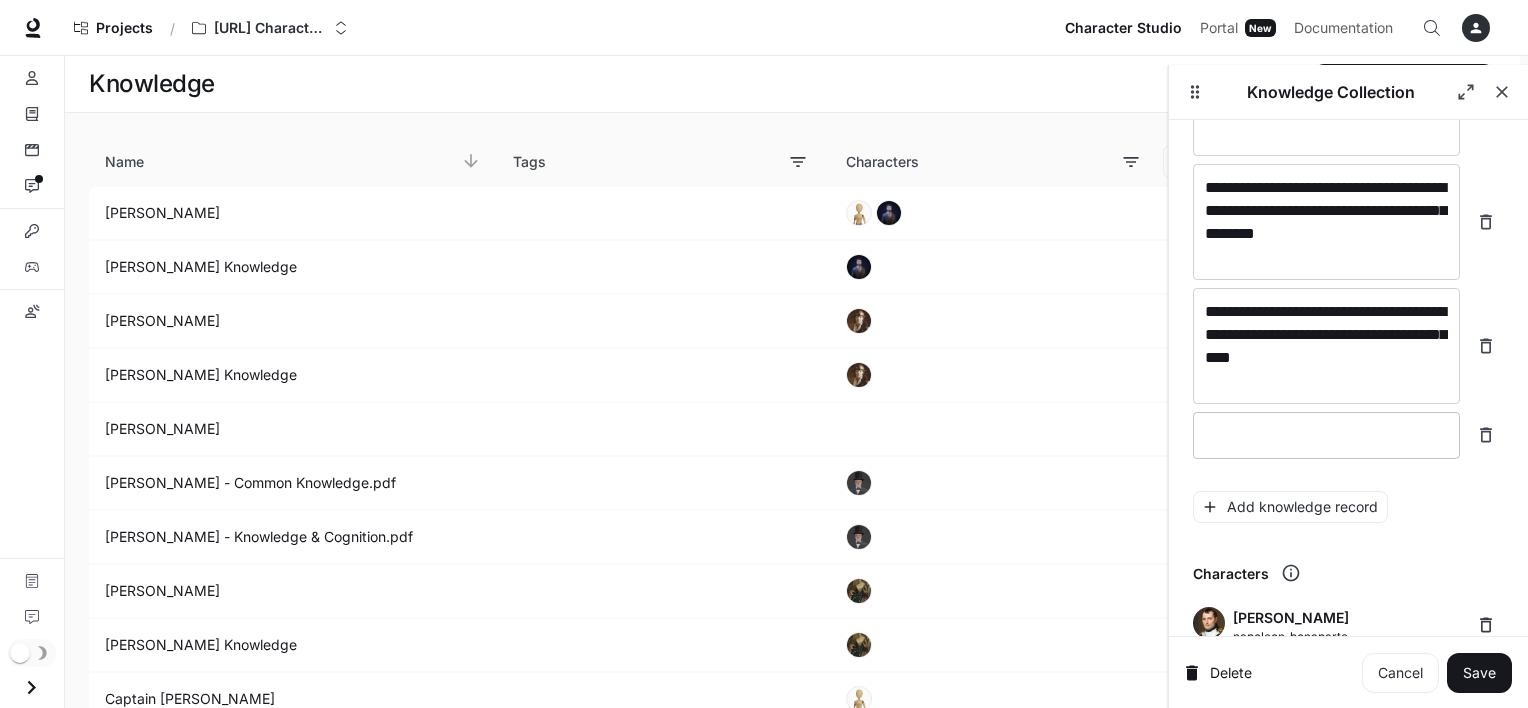 click on "* ​" at bounding box center [1326, 435] 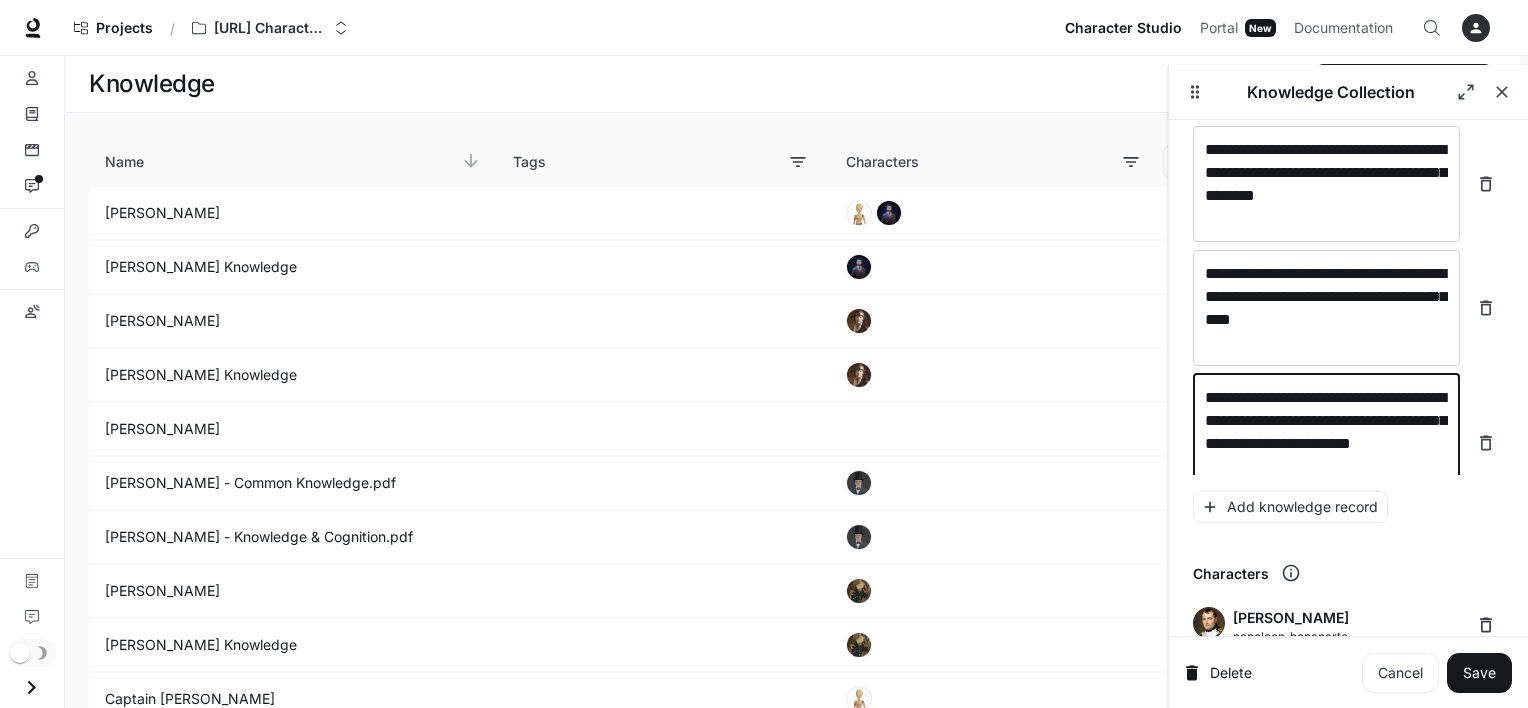 scroll, scrollTop: 11332, scrollLeft: 0, axis: vertical 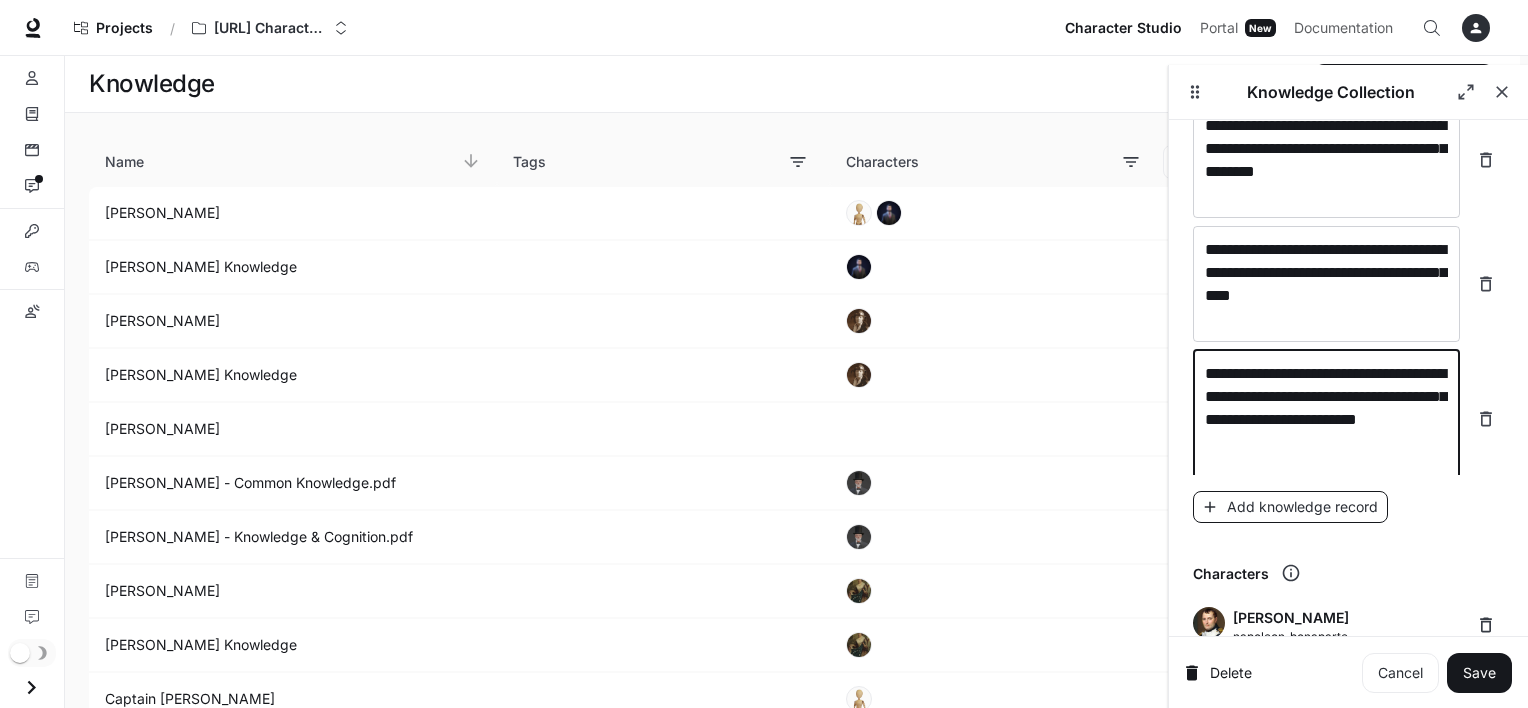 type on "**********" 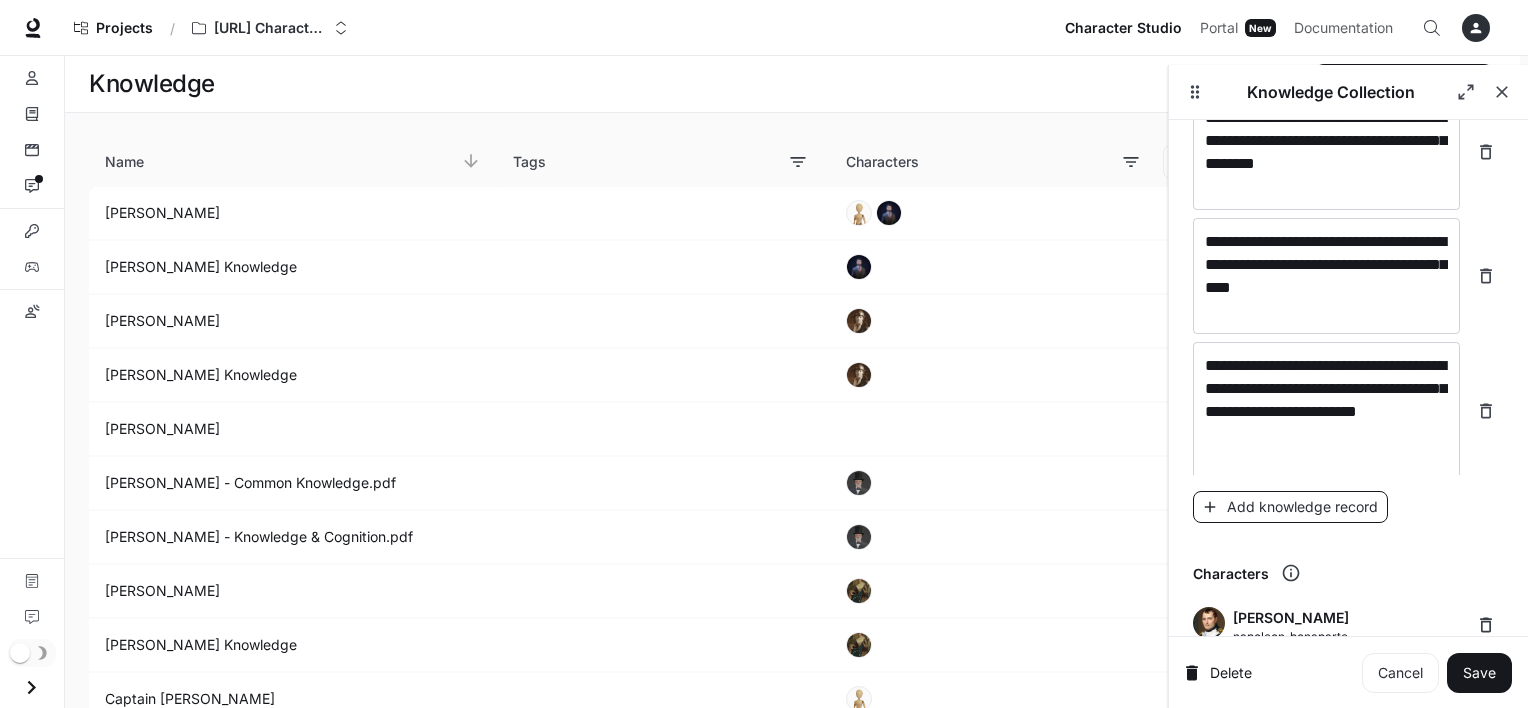 scroll, scrollTop: 11408, scrollLeft: 0, axis: vertical 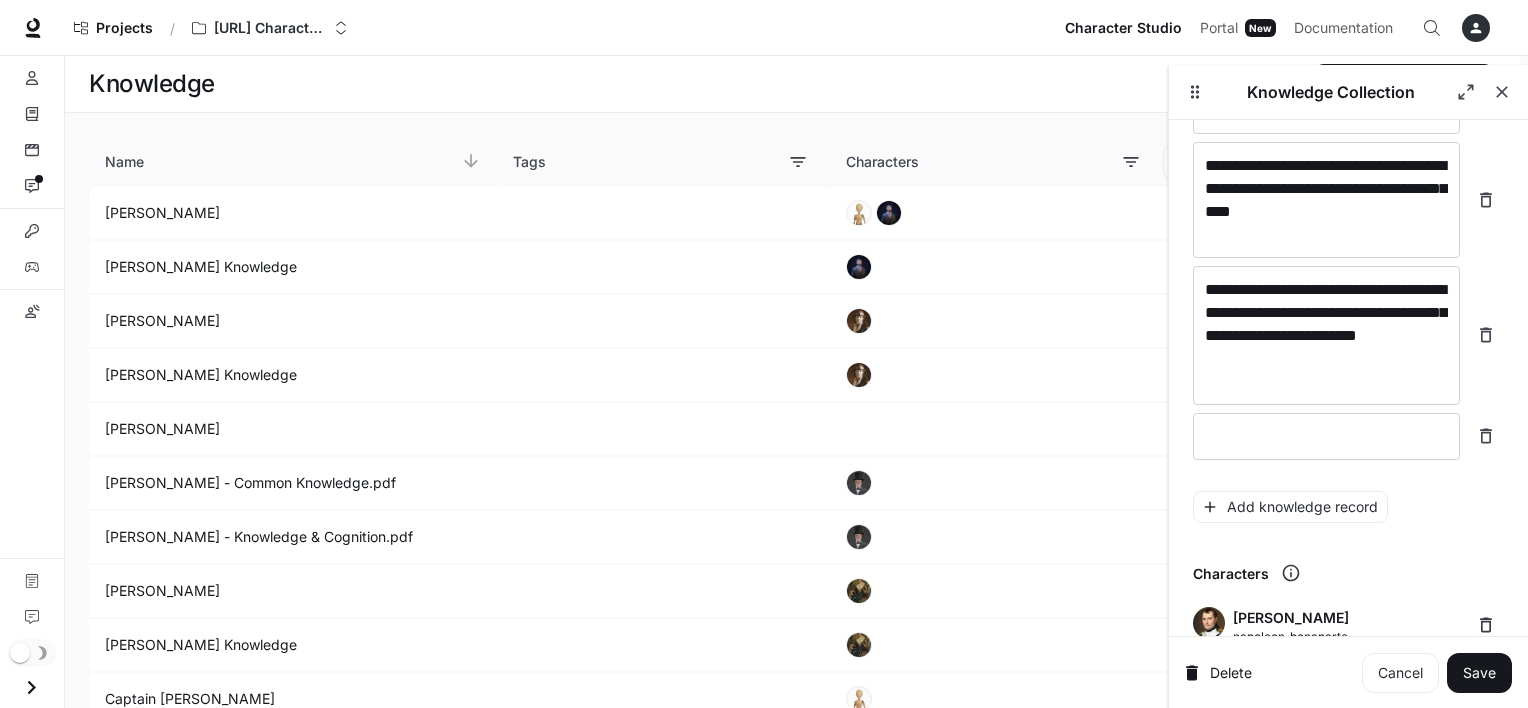 click on "**********" at bounding box center [1348, 275] 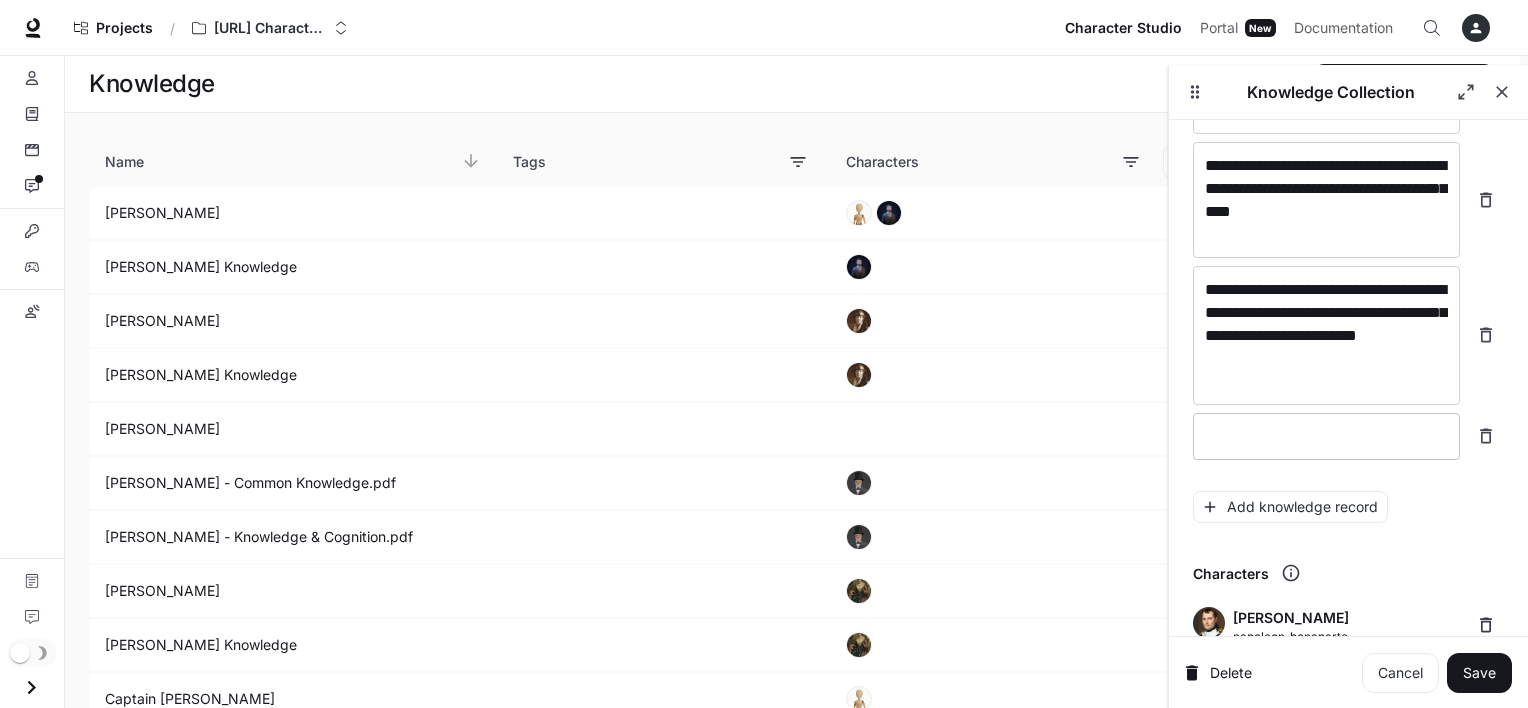 click at bounding box center (1326, 436) 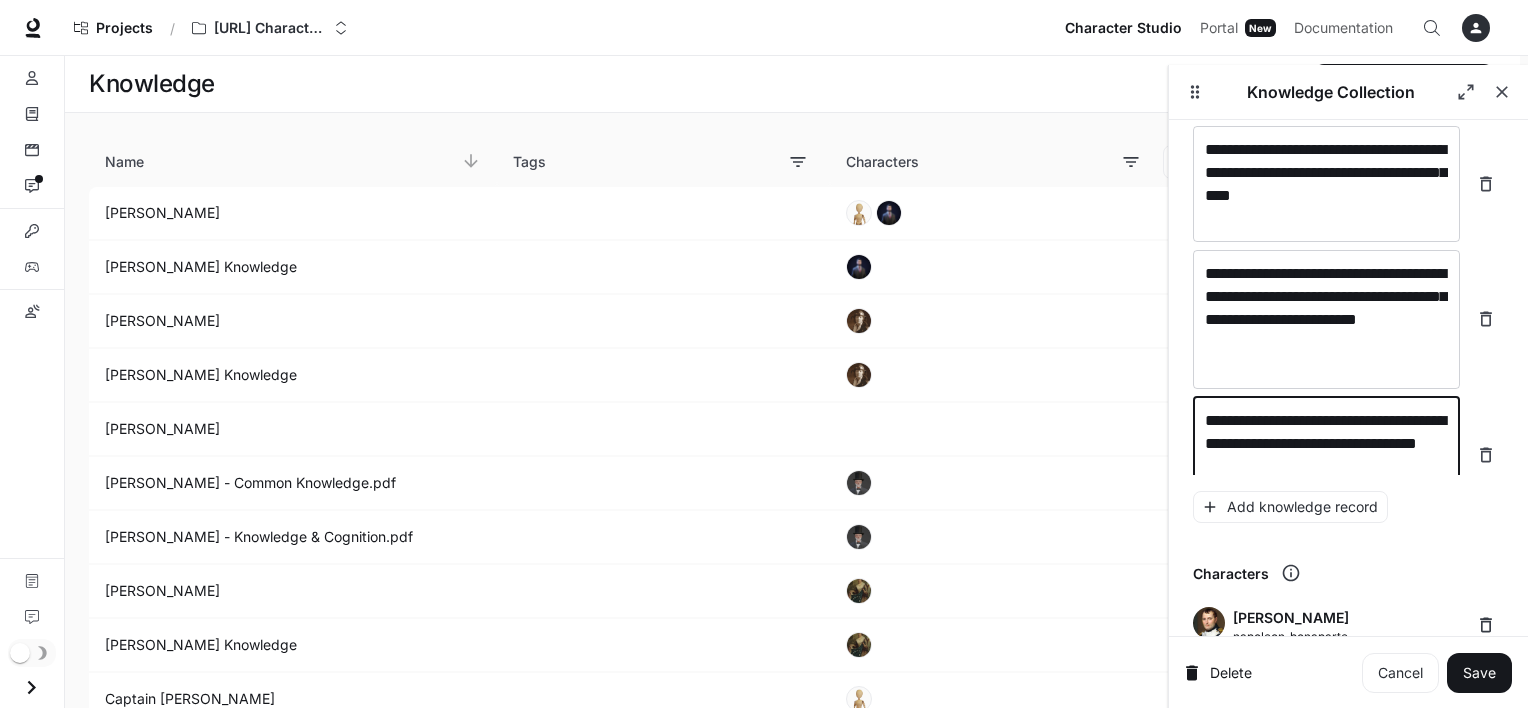 scroll, scrollTop: 11448, scrollLeft: 0, axis: vertical 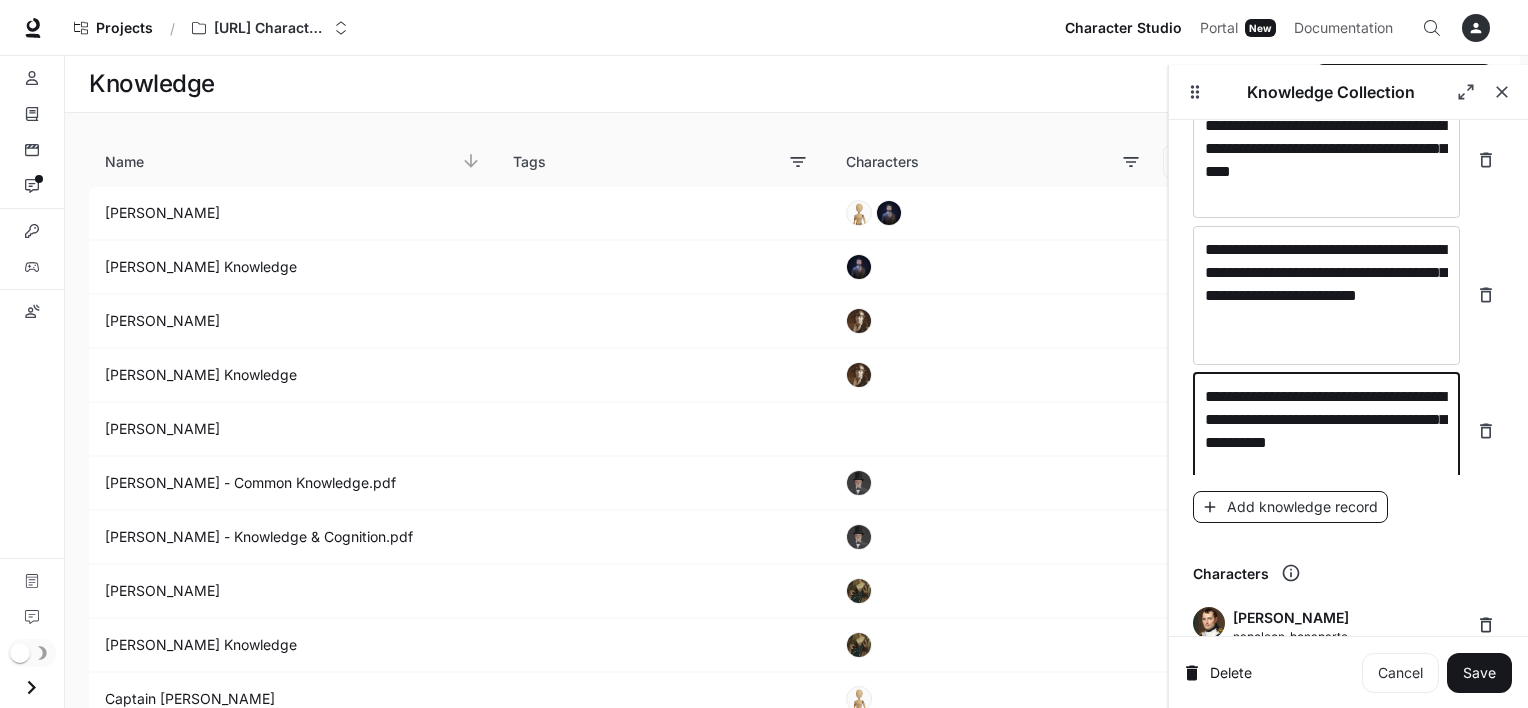 type on "**********" 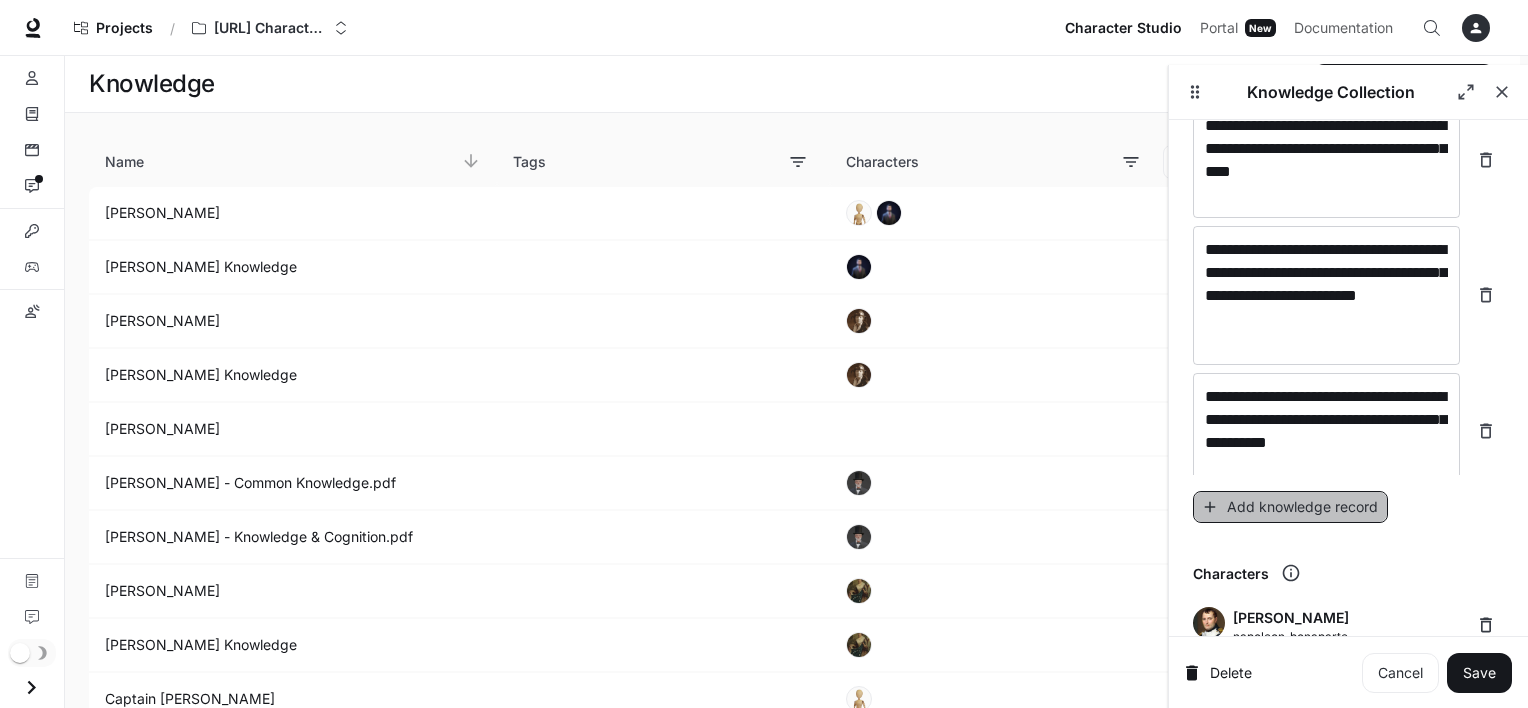 click on "Add knowledge record" at bounding box center [1290, 507] 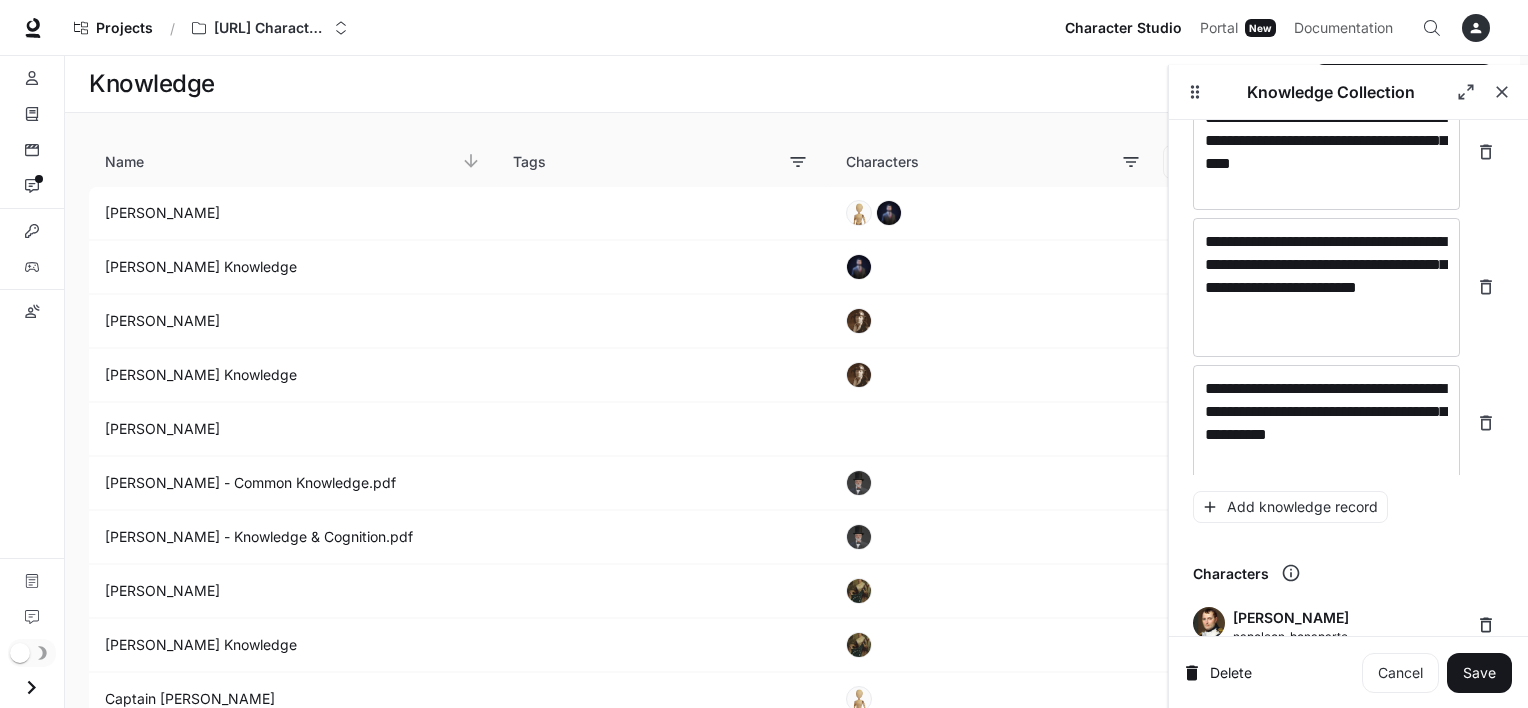 scroll, scrollTop: 11524, scrollLeft: 0, axis: vertical 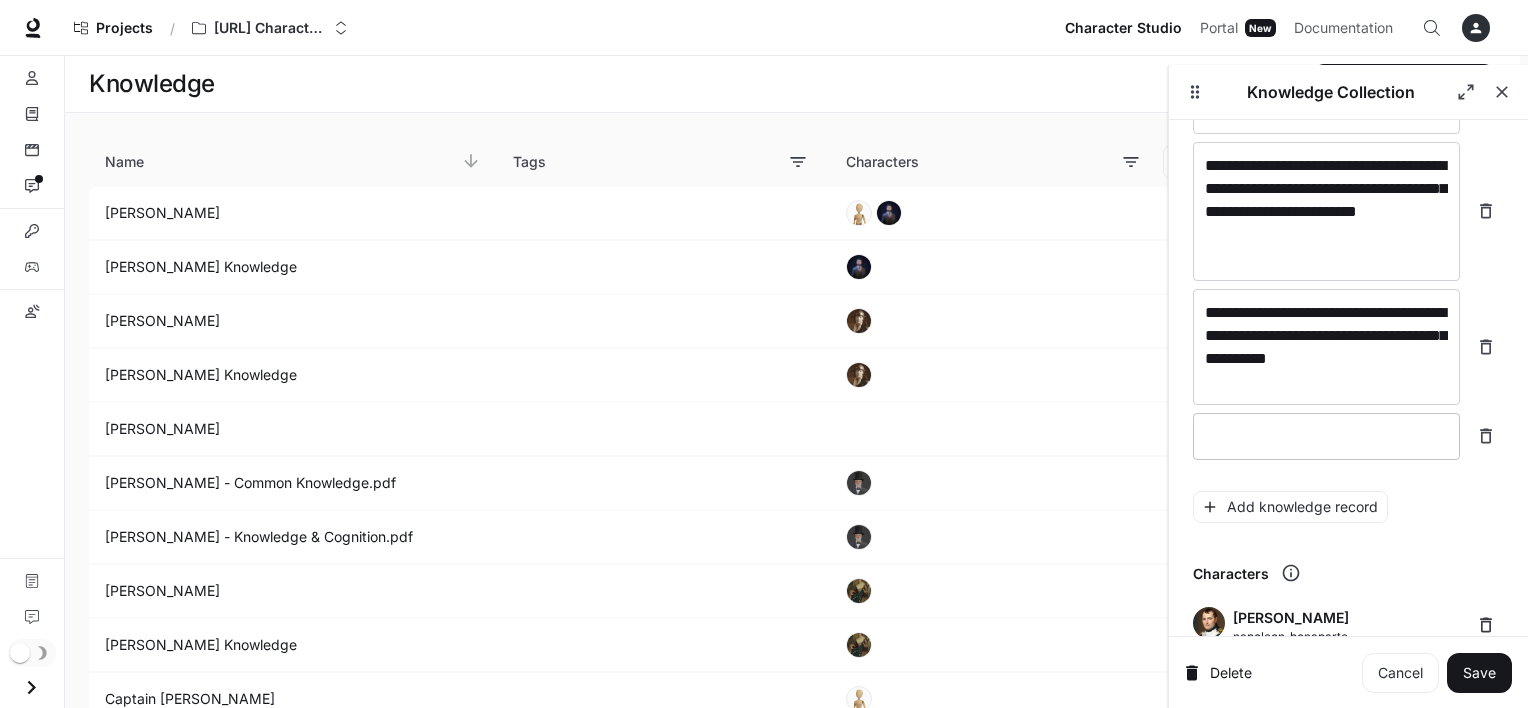 click at bounding box center [1326, 436] 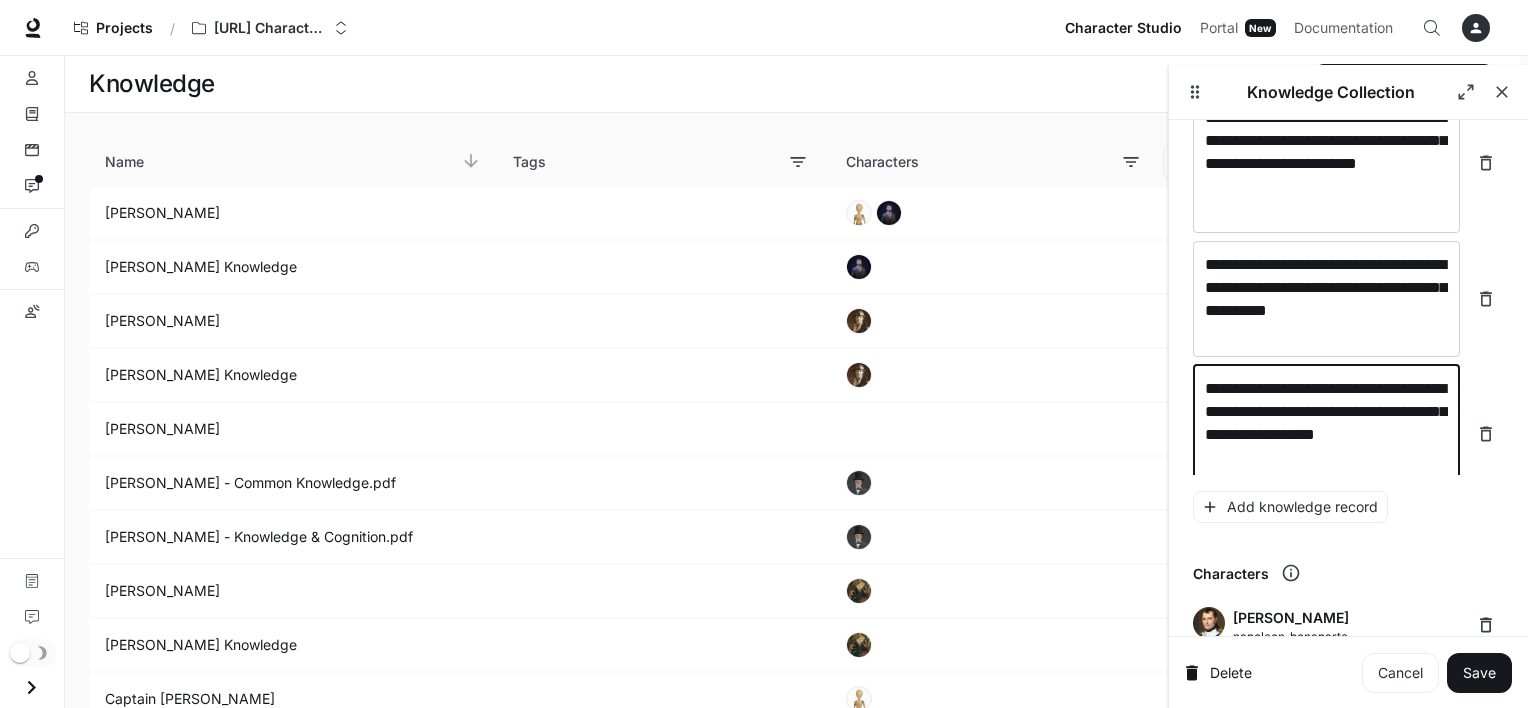 scroll, scrollTop: 11587, scrollLeft: 0, axis: vertical 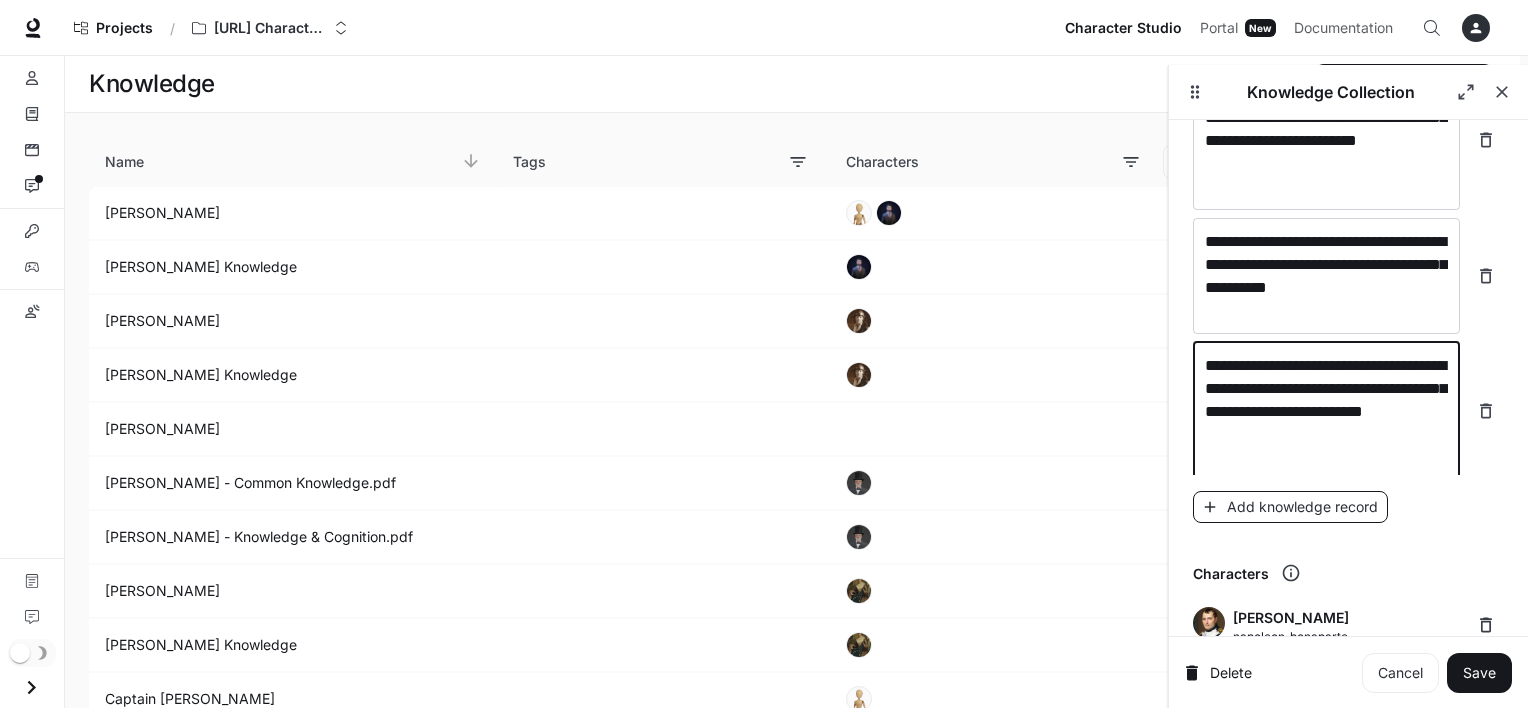 type on "**********" 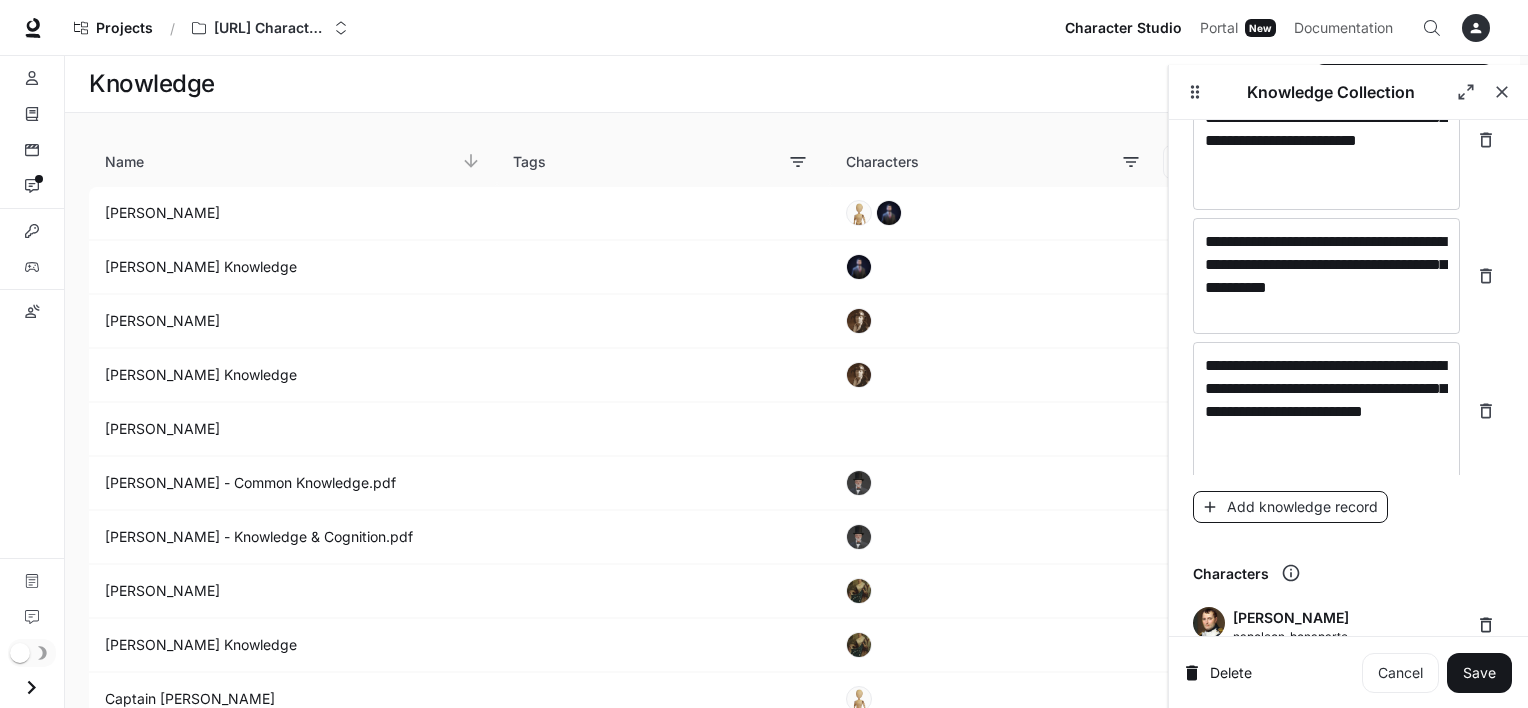 scroll, scrollTop: 11664, scrollLeft: 0, axis: vertical 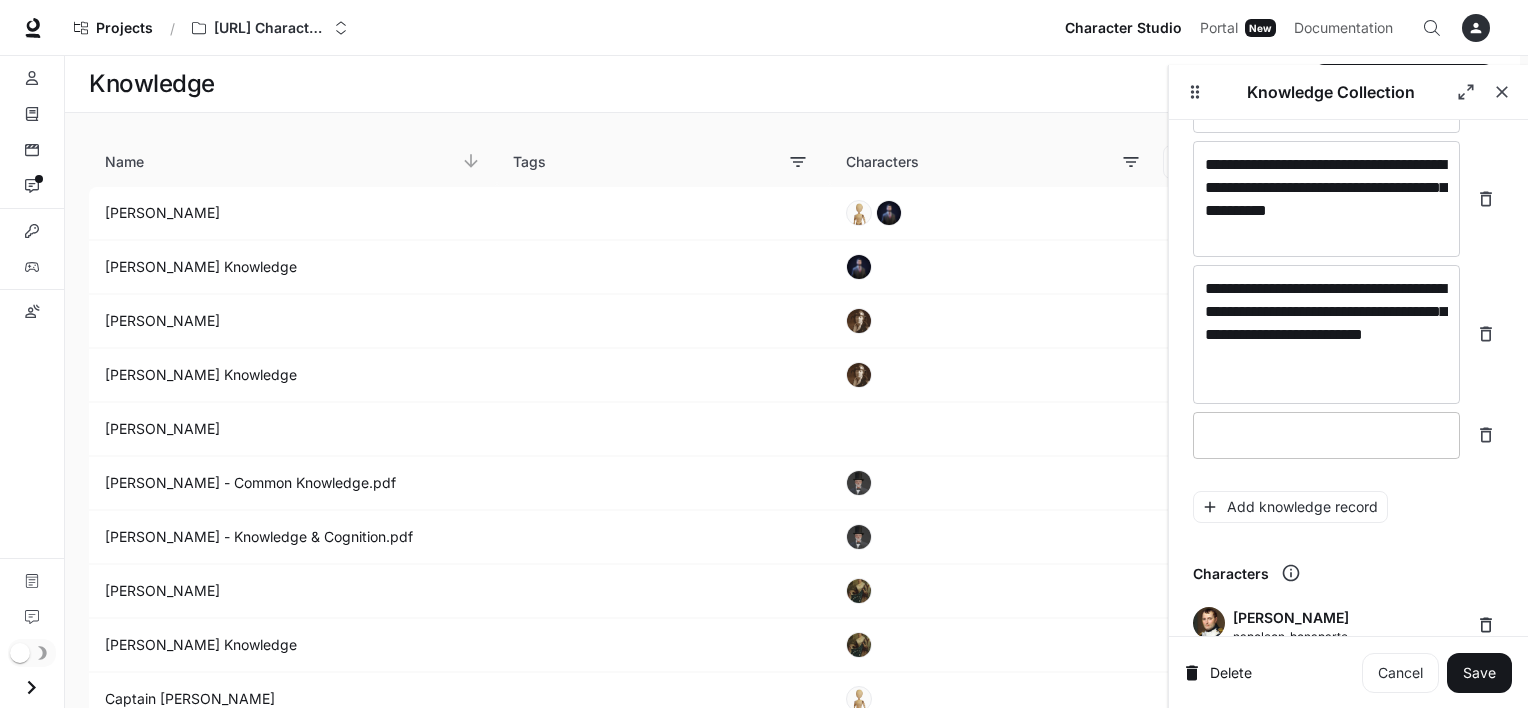 click at bounding box center [1326, 435] 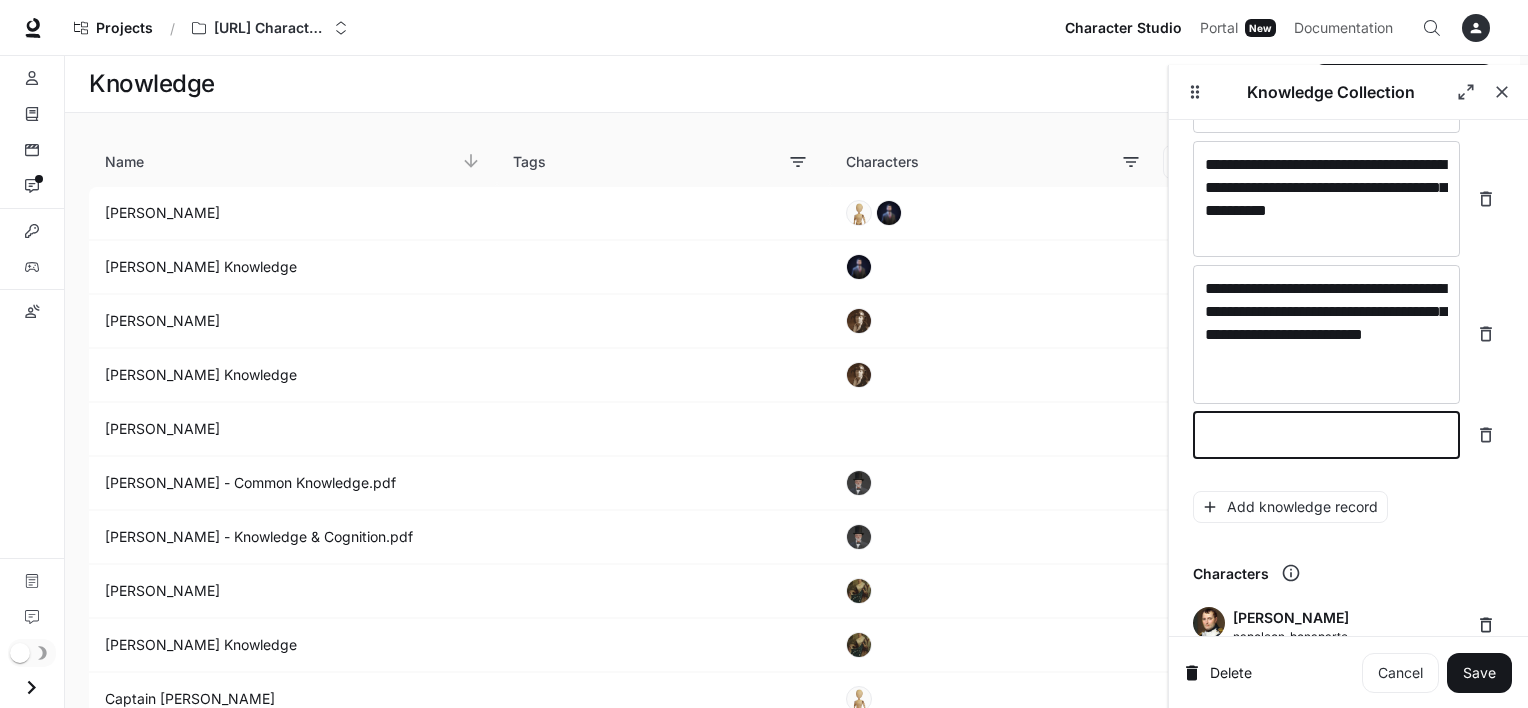 click at bounding box center (1326, 435) 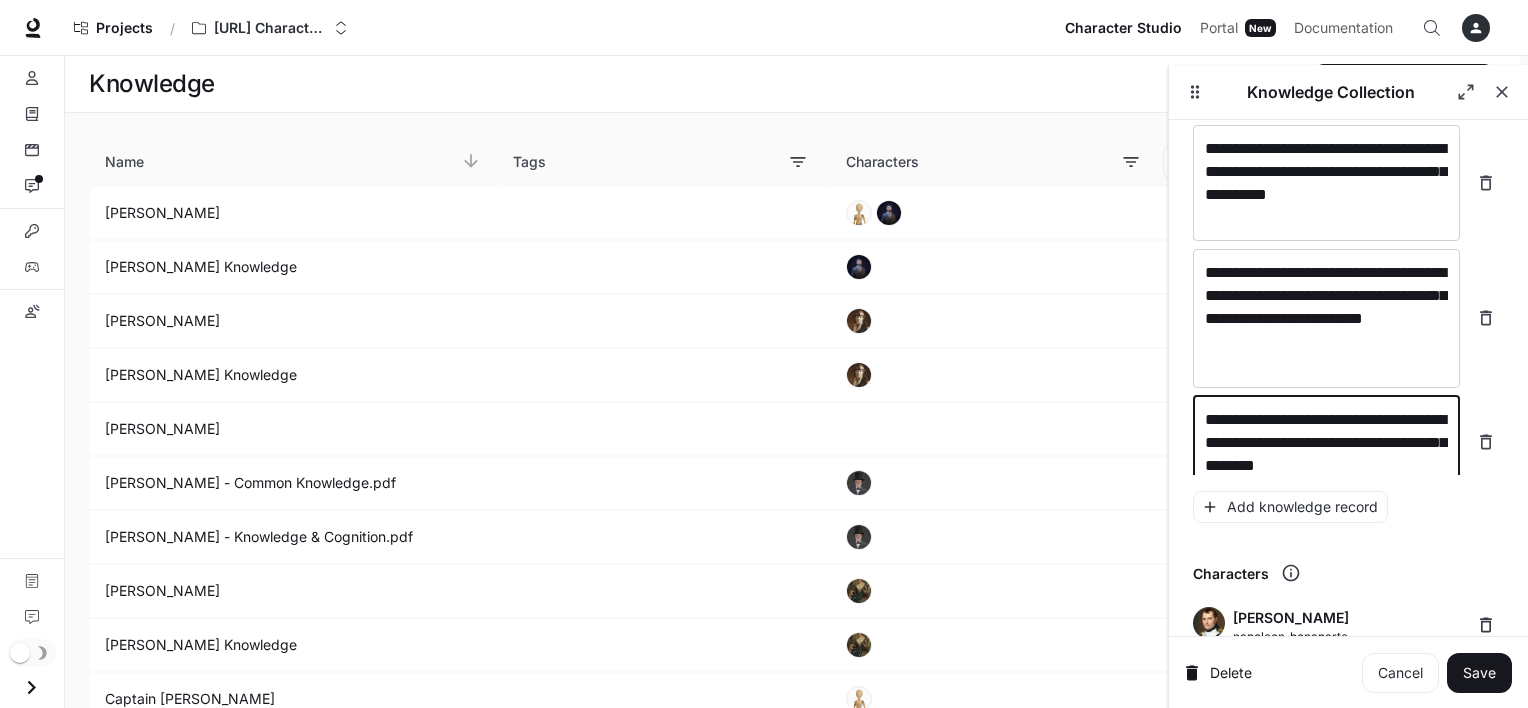 scroll, scrollTop: 11703, scrollLeft: 0, axis: vertical 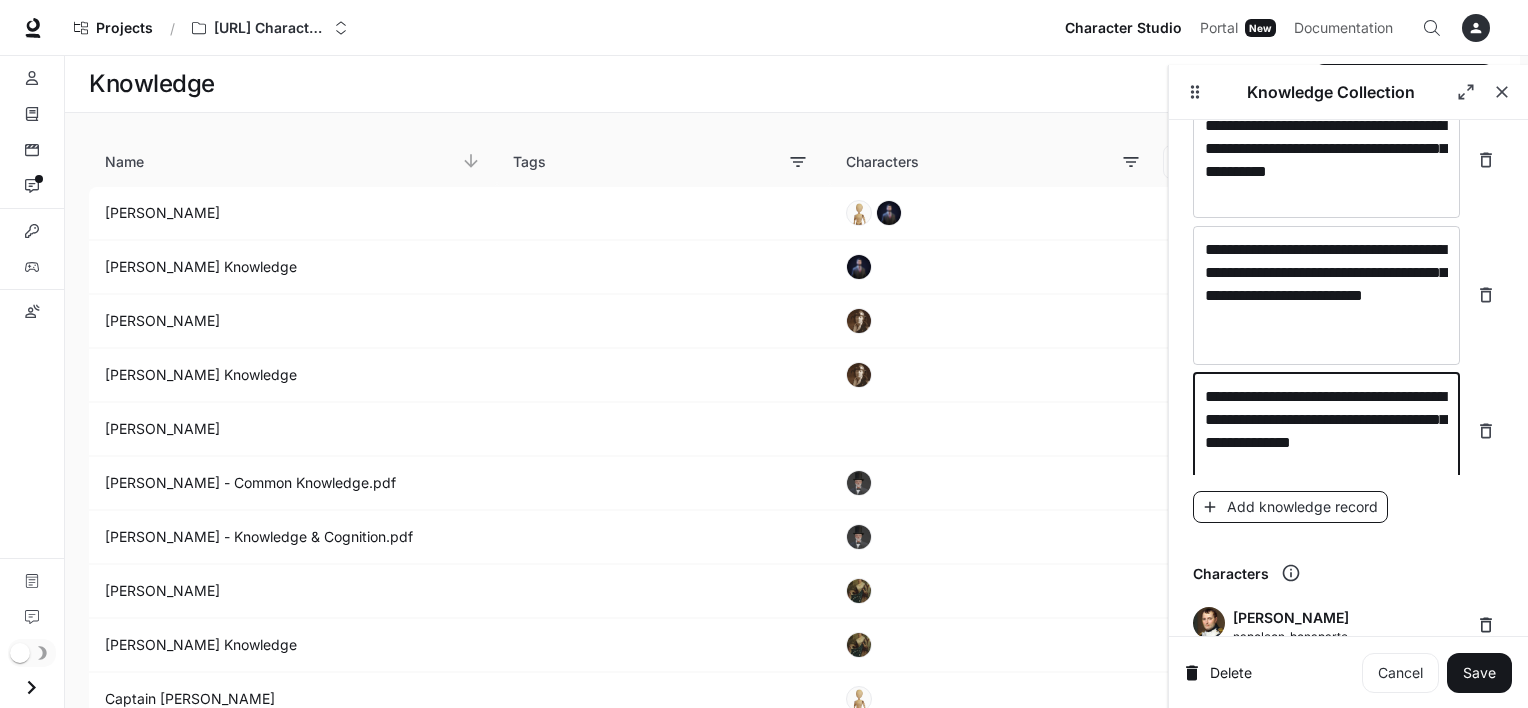 type on "**********" 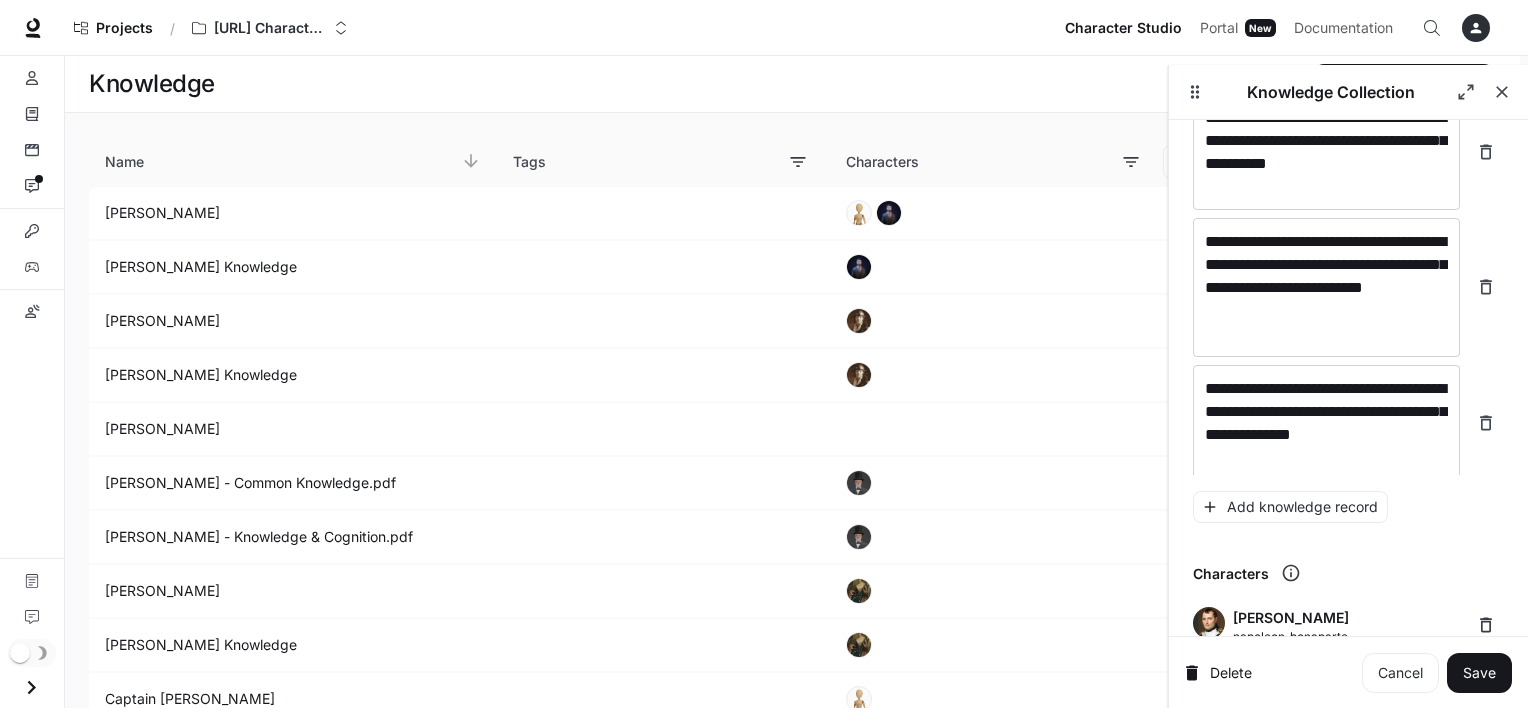 scroll, scrollTop: 11780, scrollLeft: 0, axis: vertical 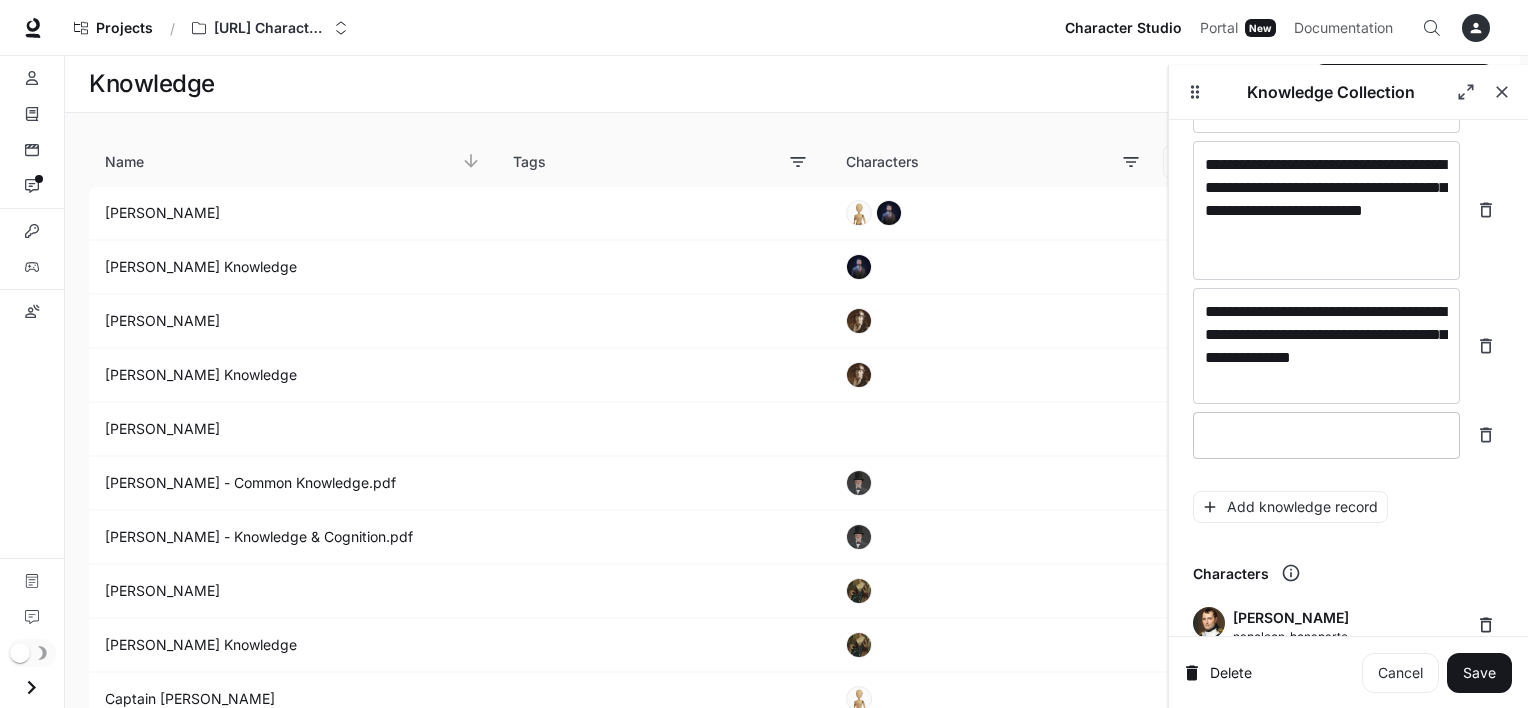 click at bounding box center [1326, 435] 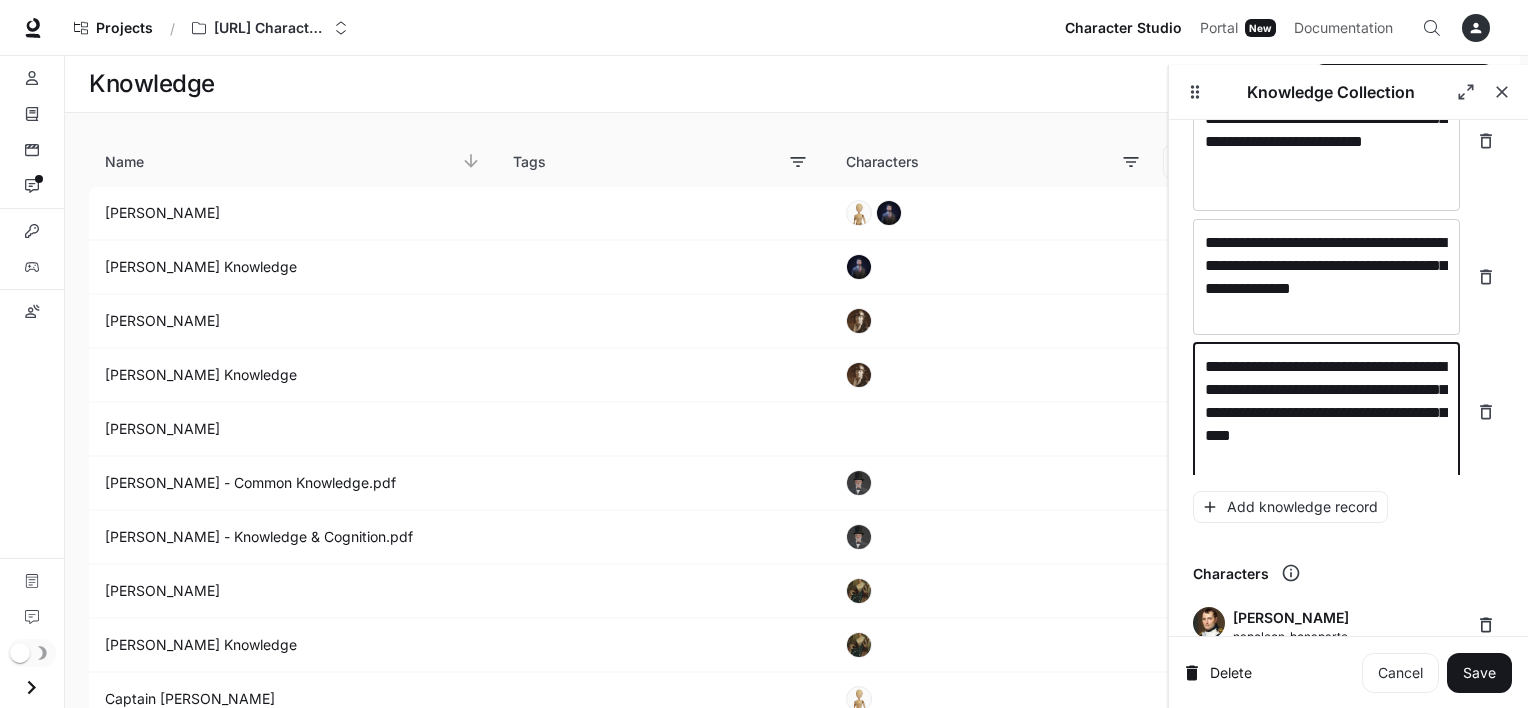 scroll, scrollTop: 11856, scrollLeft: 0, axis: vertical 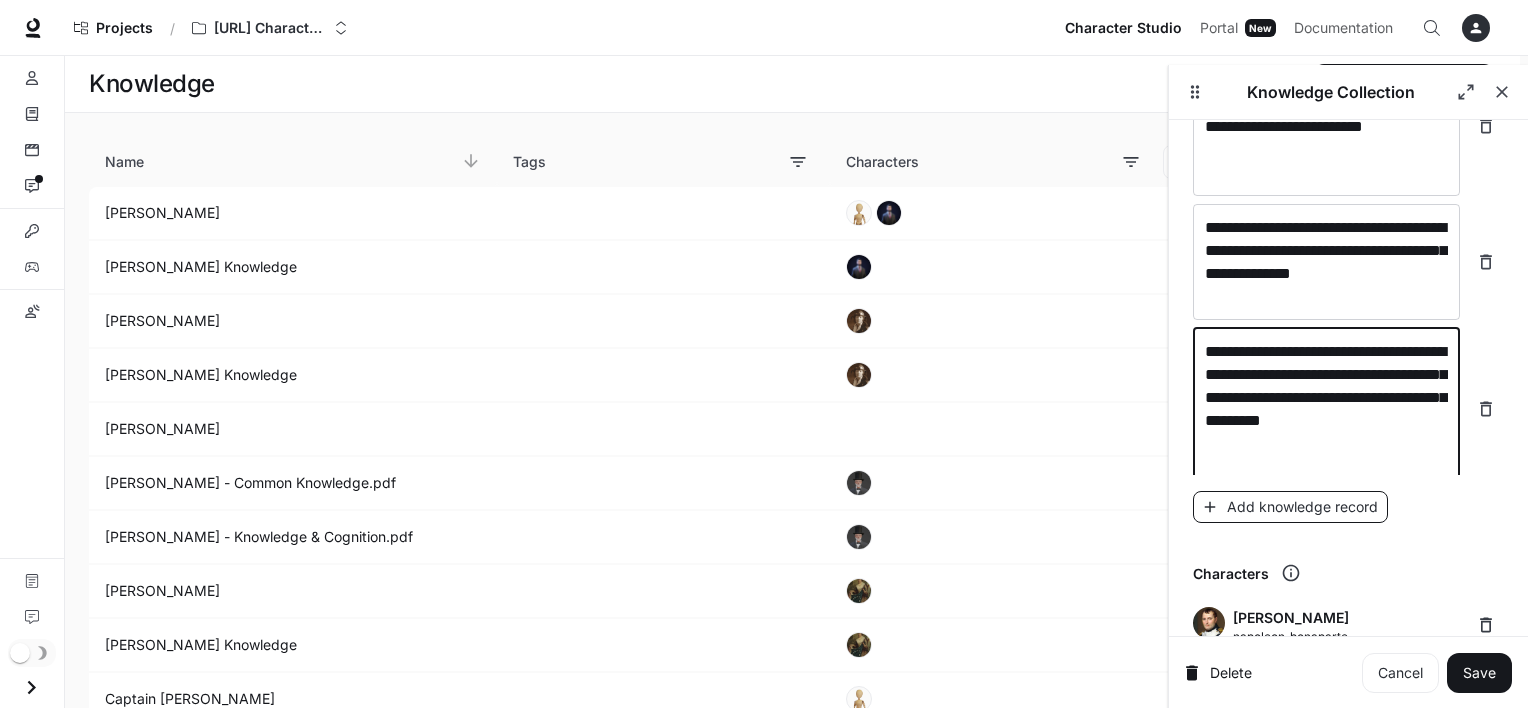 type on "**********" 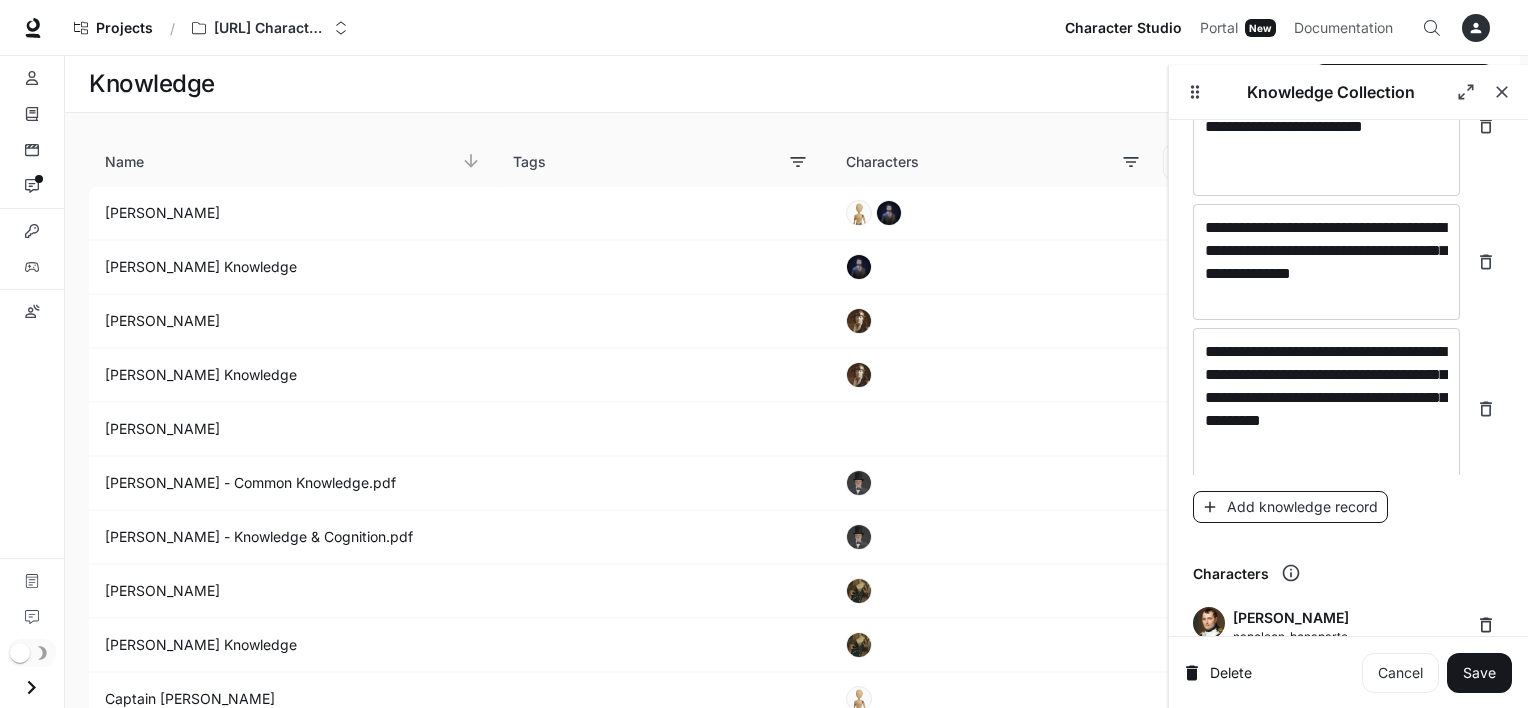 scroll, scrollTop: 11942, scrollLeft: 0, axis: vertical 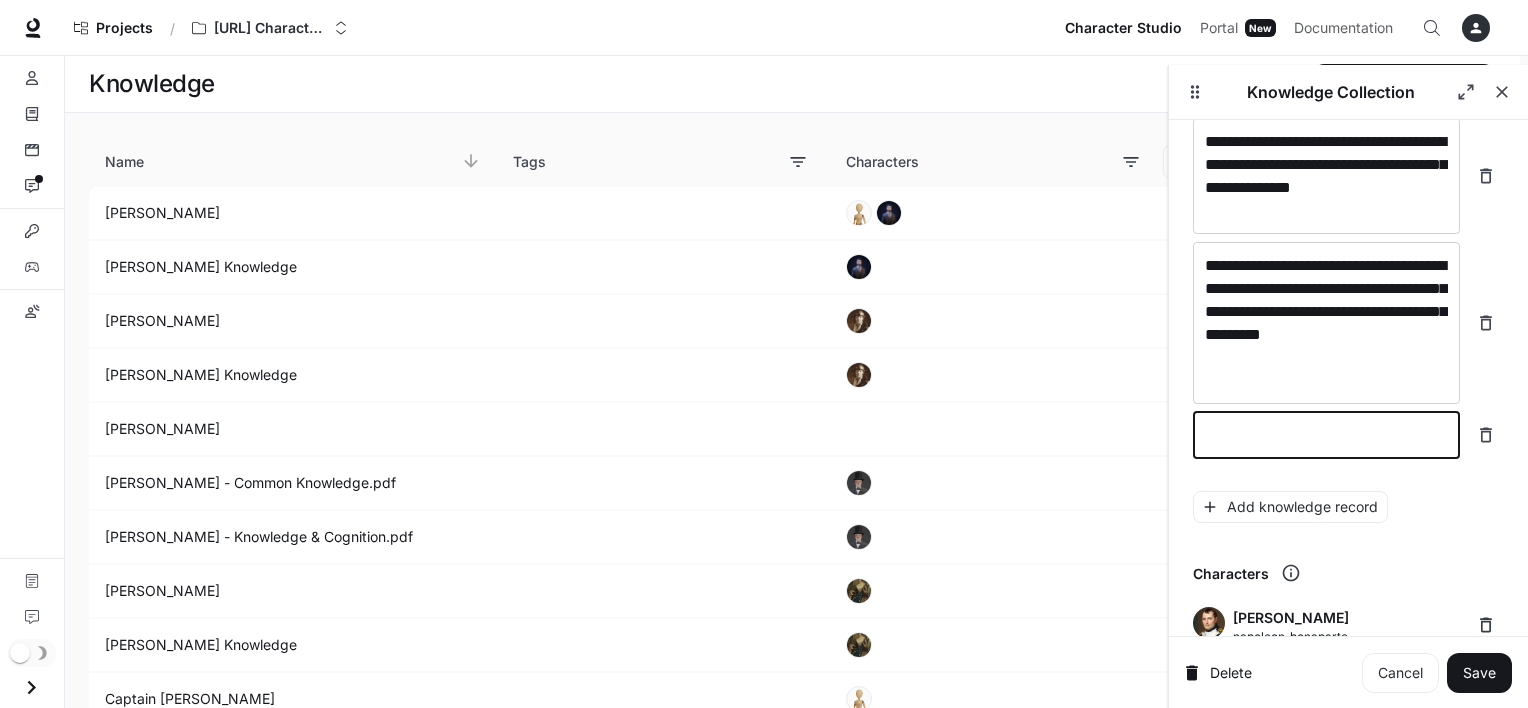 click at bounding box center [1326, 435] 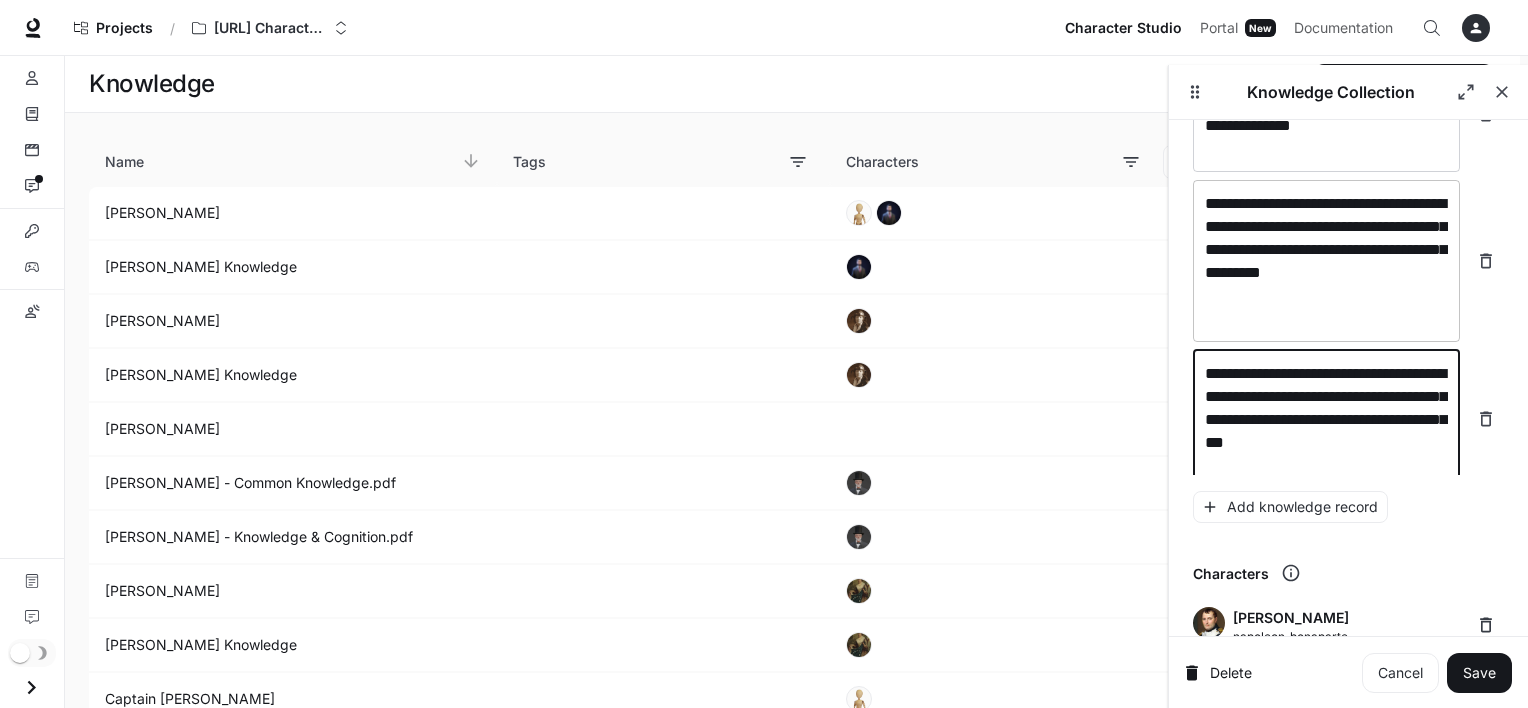 scroll, scrollTop: 12025, scrollLeft: 0, axis: vertical 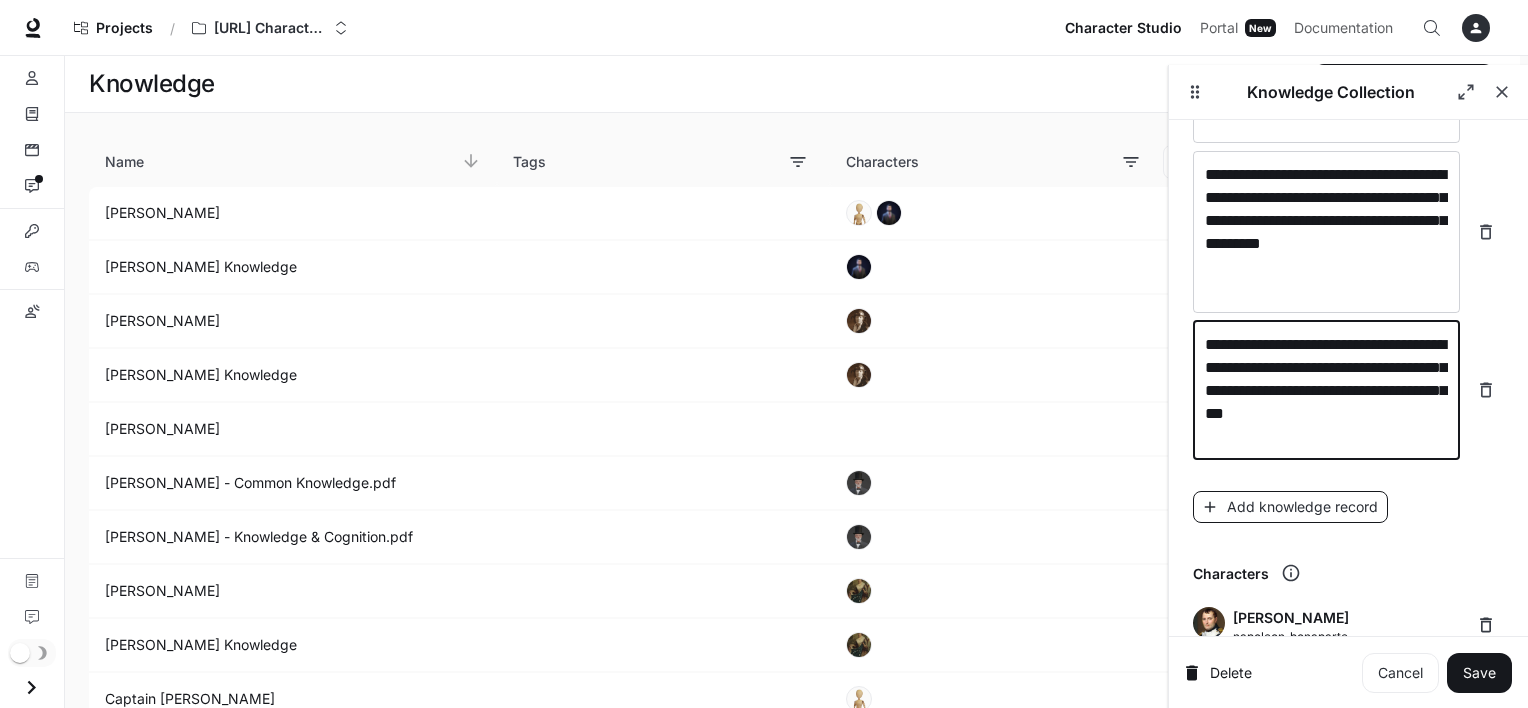 type on "**********" 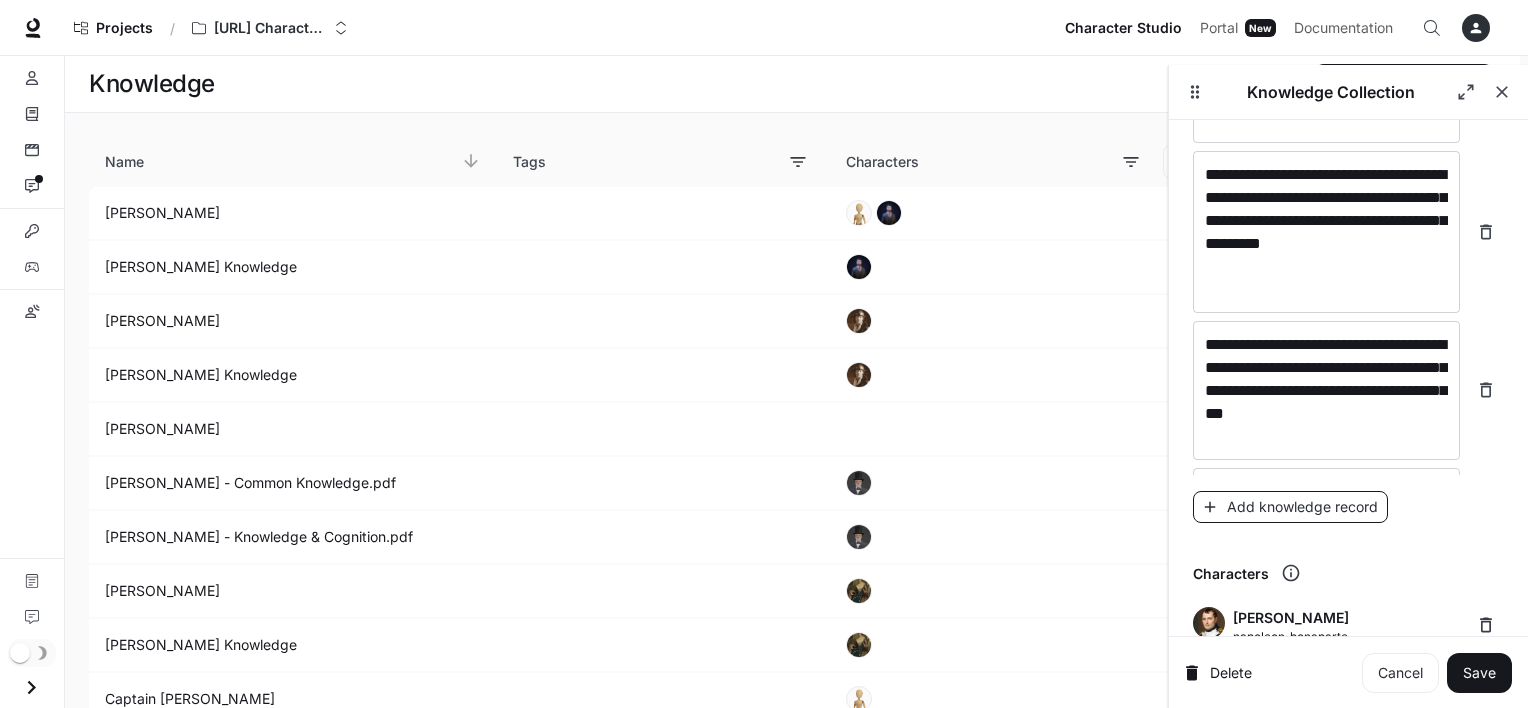 scroll, scrollTop: 12080, scrollLeft: 0, axis: vertical 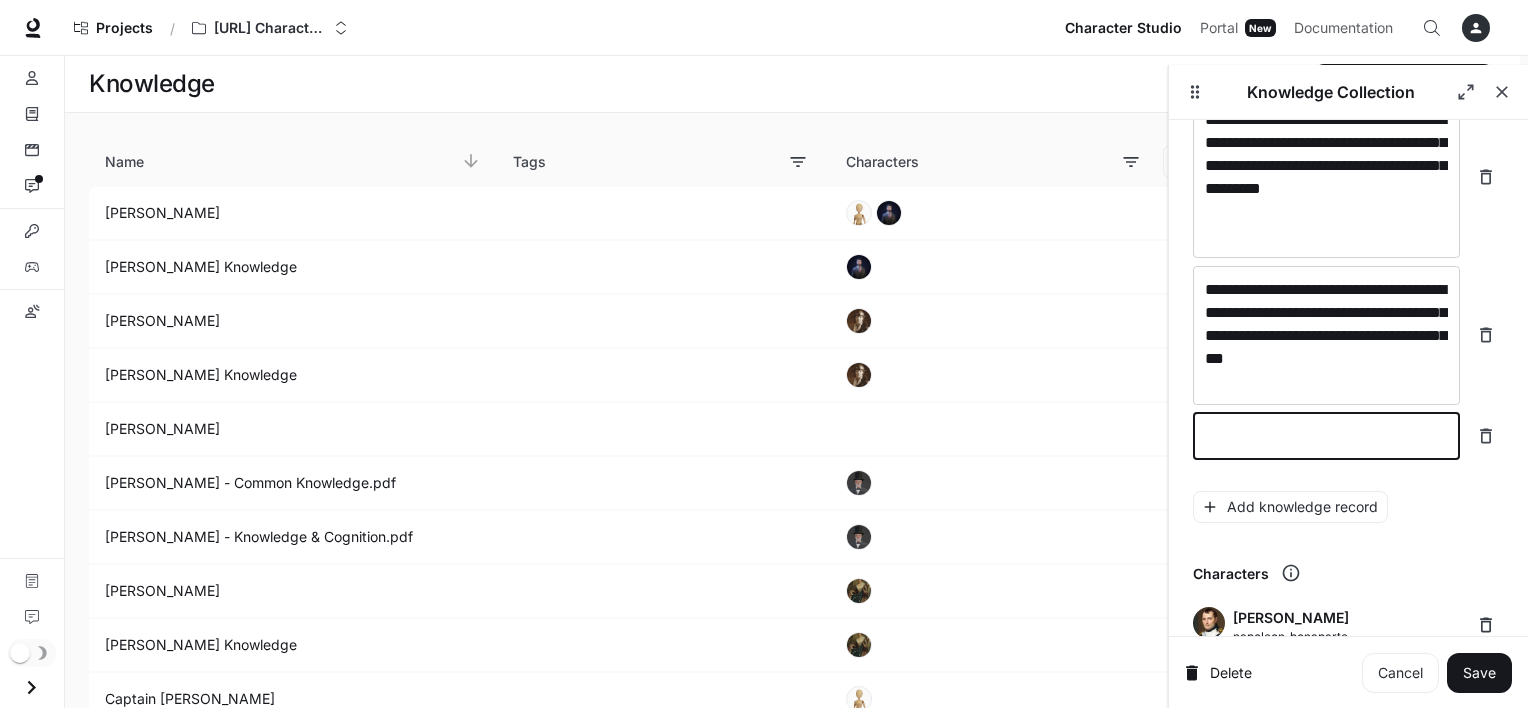 click at bounding box center [1326, 436] 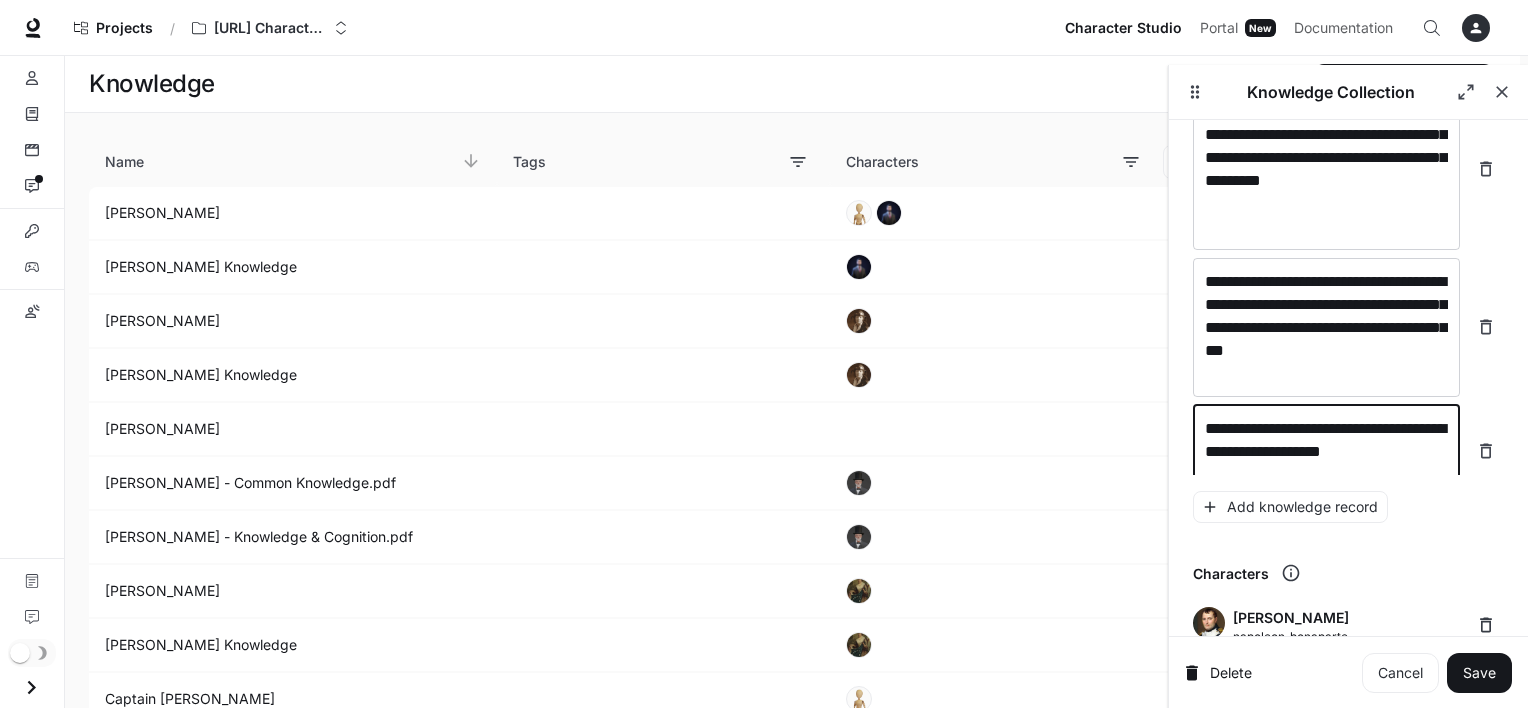 scroll, scrollTop: 12096, scrollLeft: 0, axis: vertical 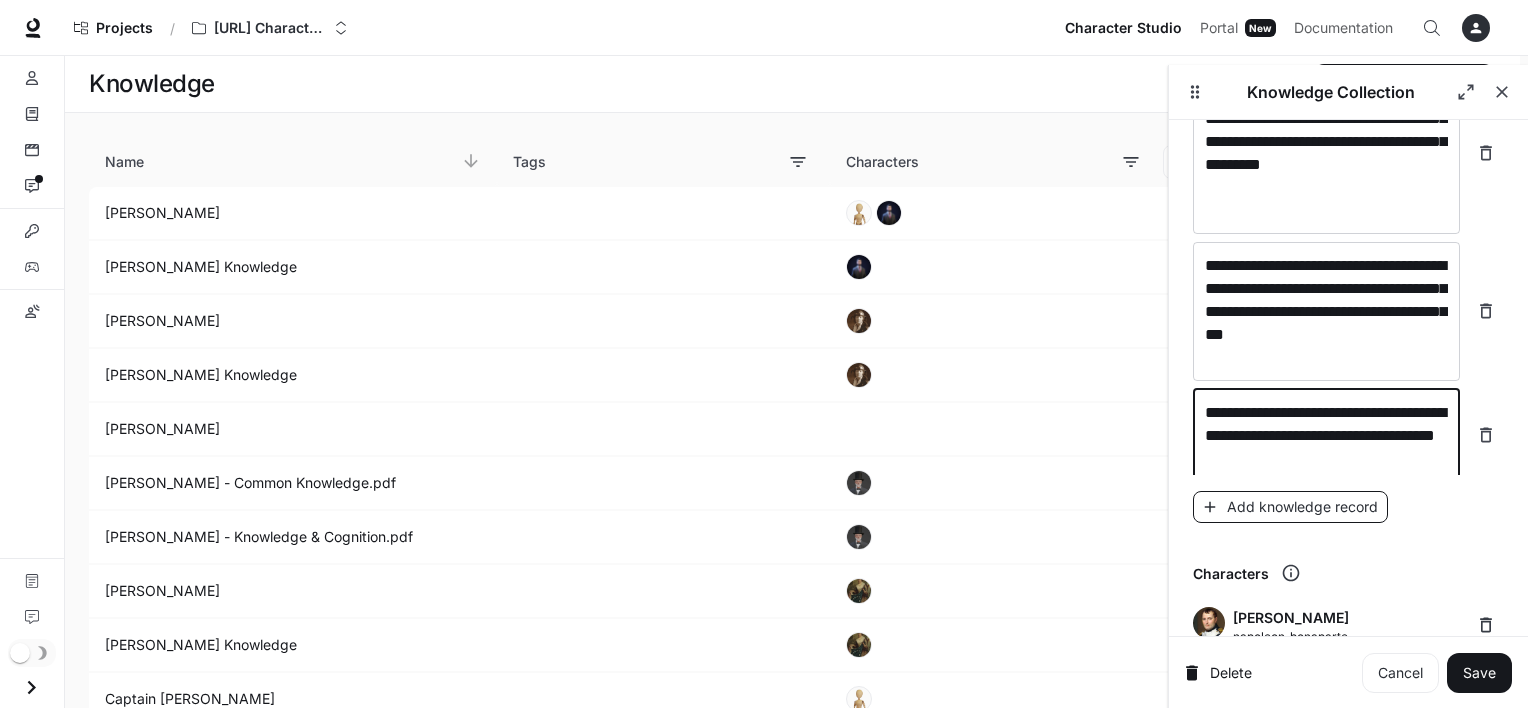type on "**********" 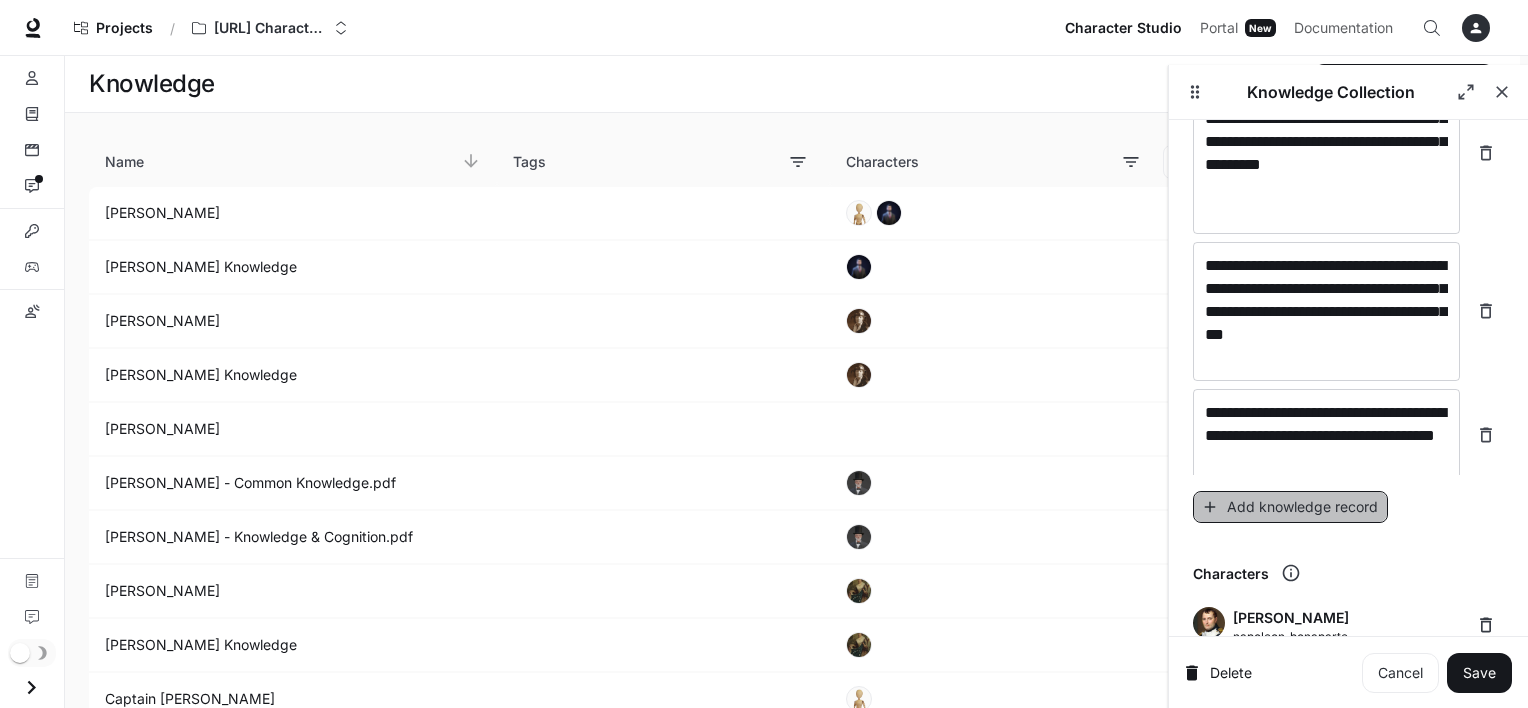 click on "Add knowledge record" at bounding box center (1290, 507) 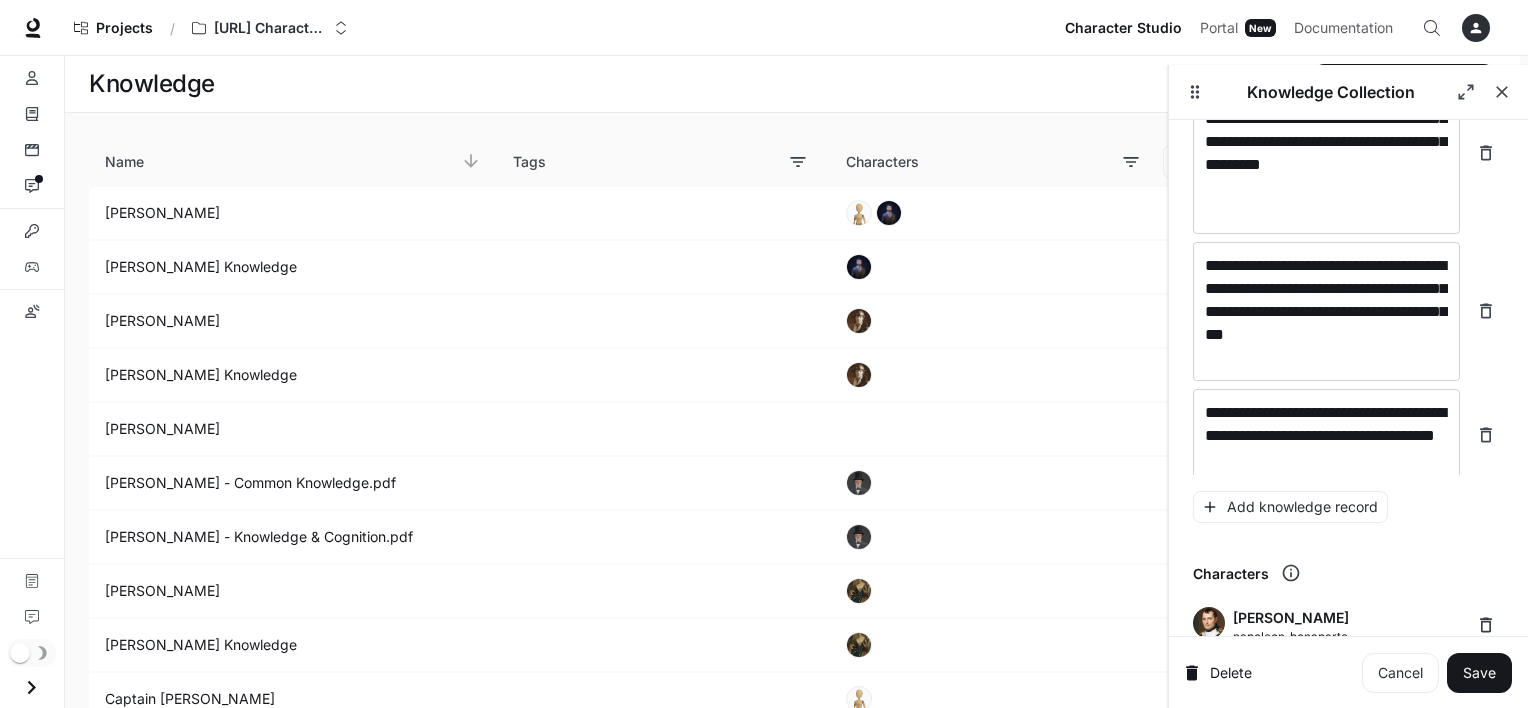 scroll, scrollTop: 12174, scrollLeft: 0, axis: vertical 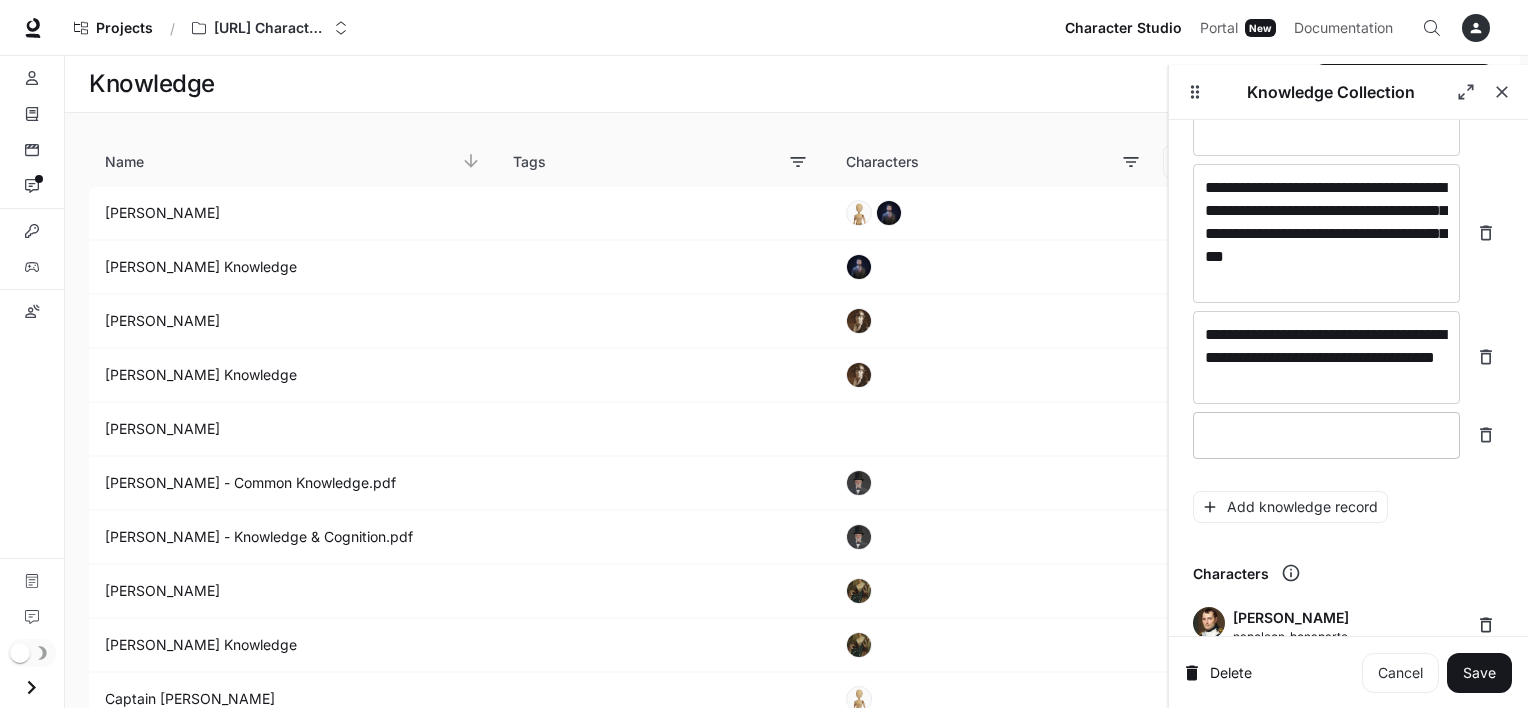 click on "* ​" at bounding box center (1326, 435) 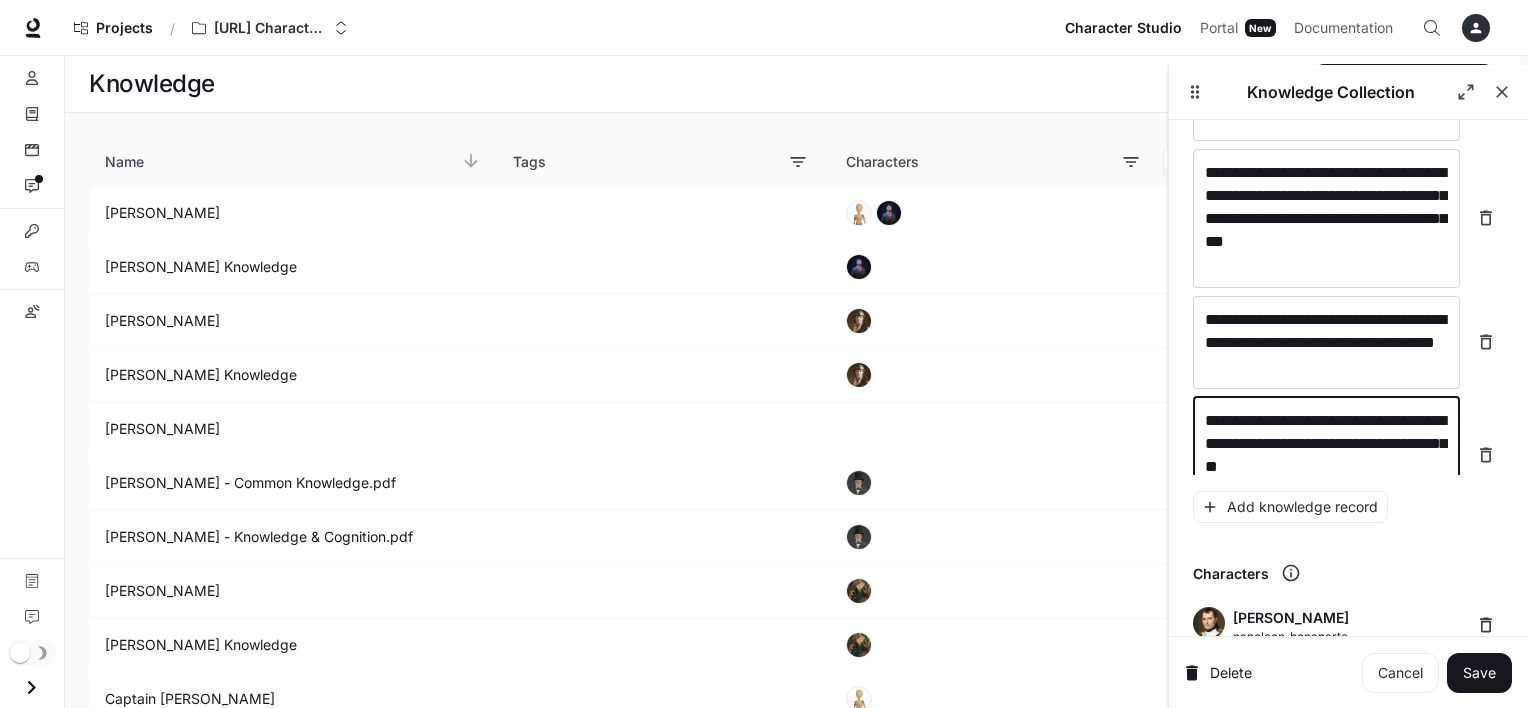 scroll, scrollTop: 12212, scrollLeft: 0, axis: vertical 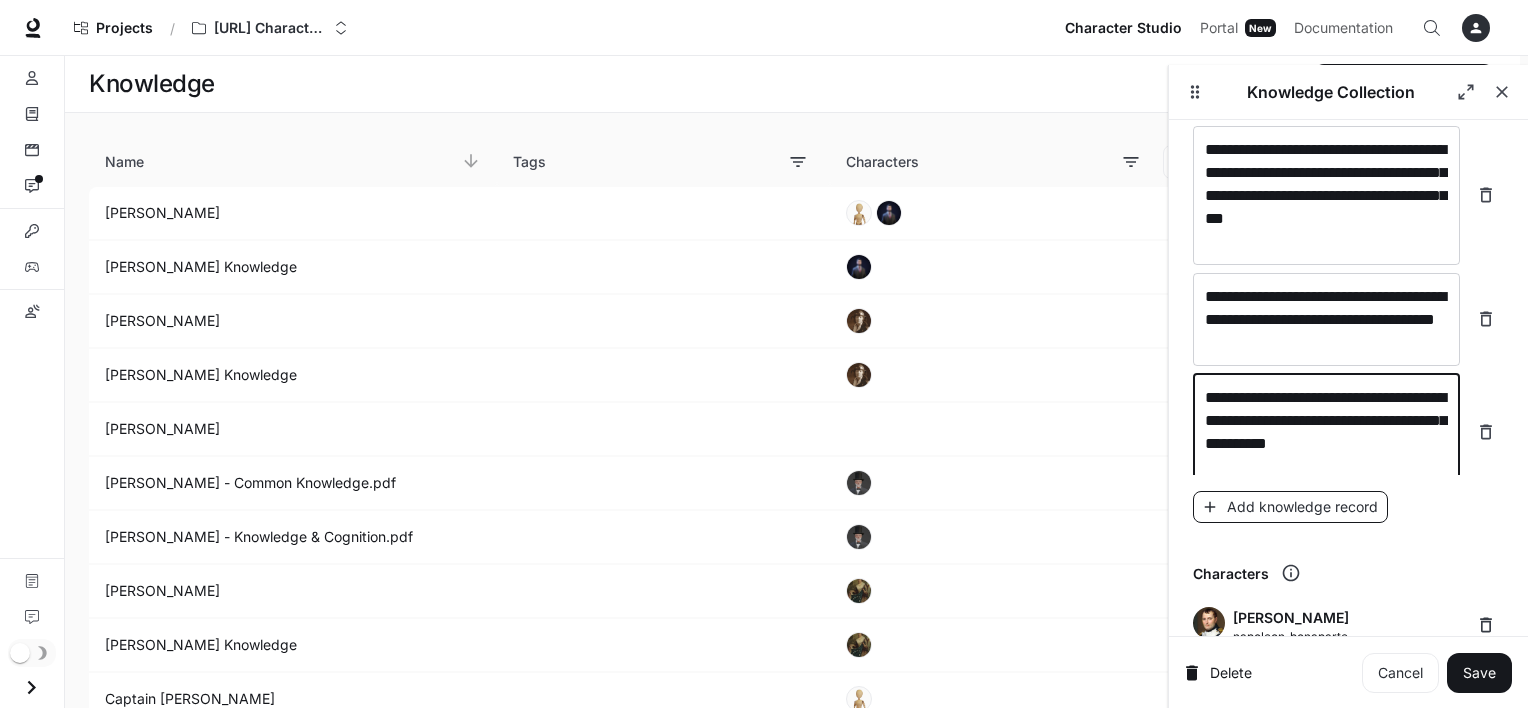 type on "**********" 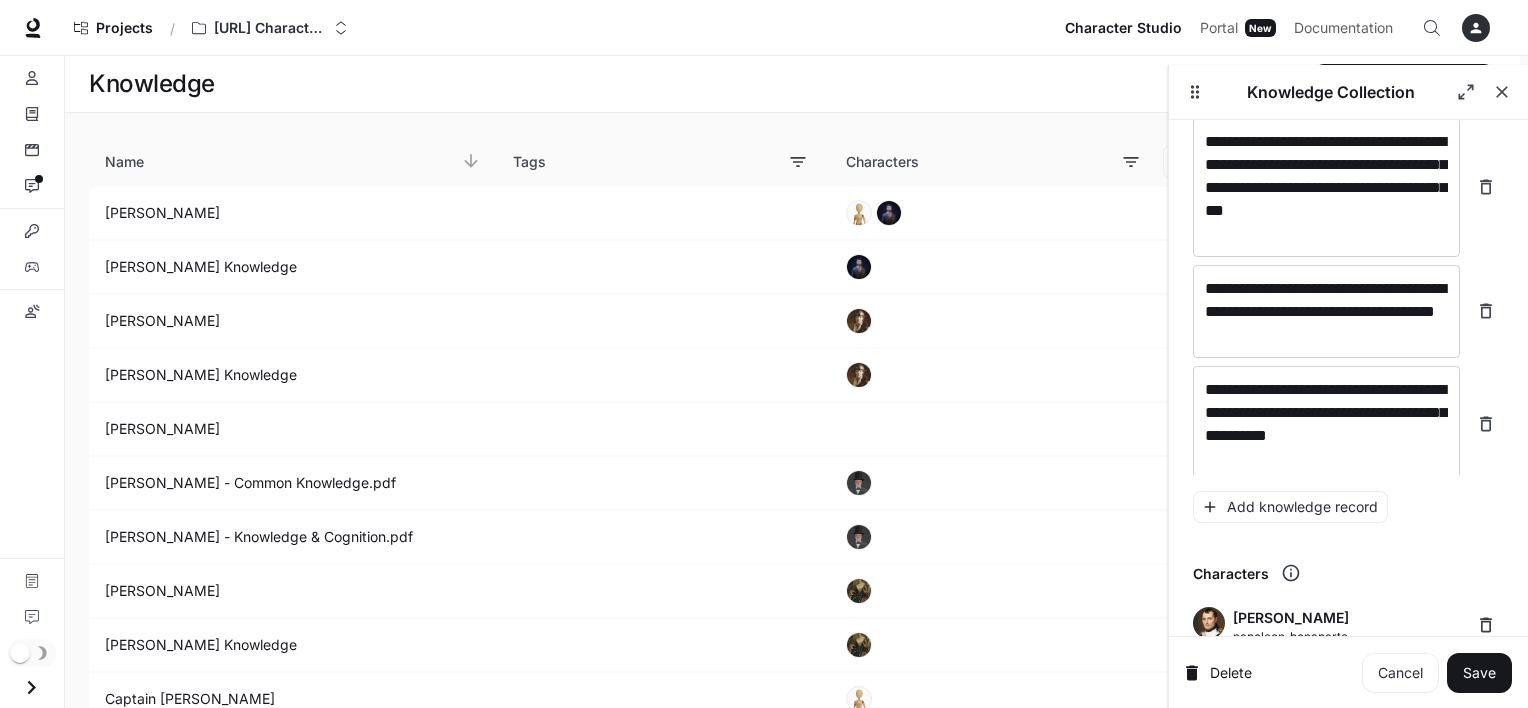 scroll, scrollTop: 12290, scrollLeft: 0, axis: vertical 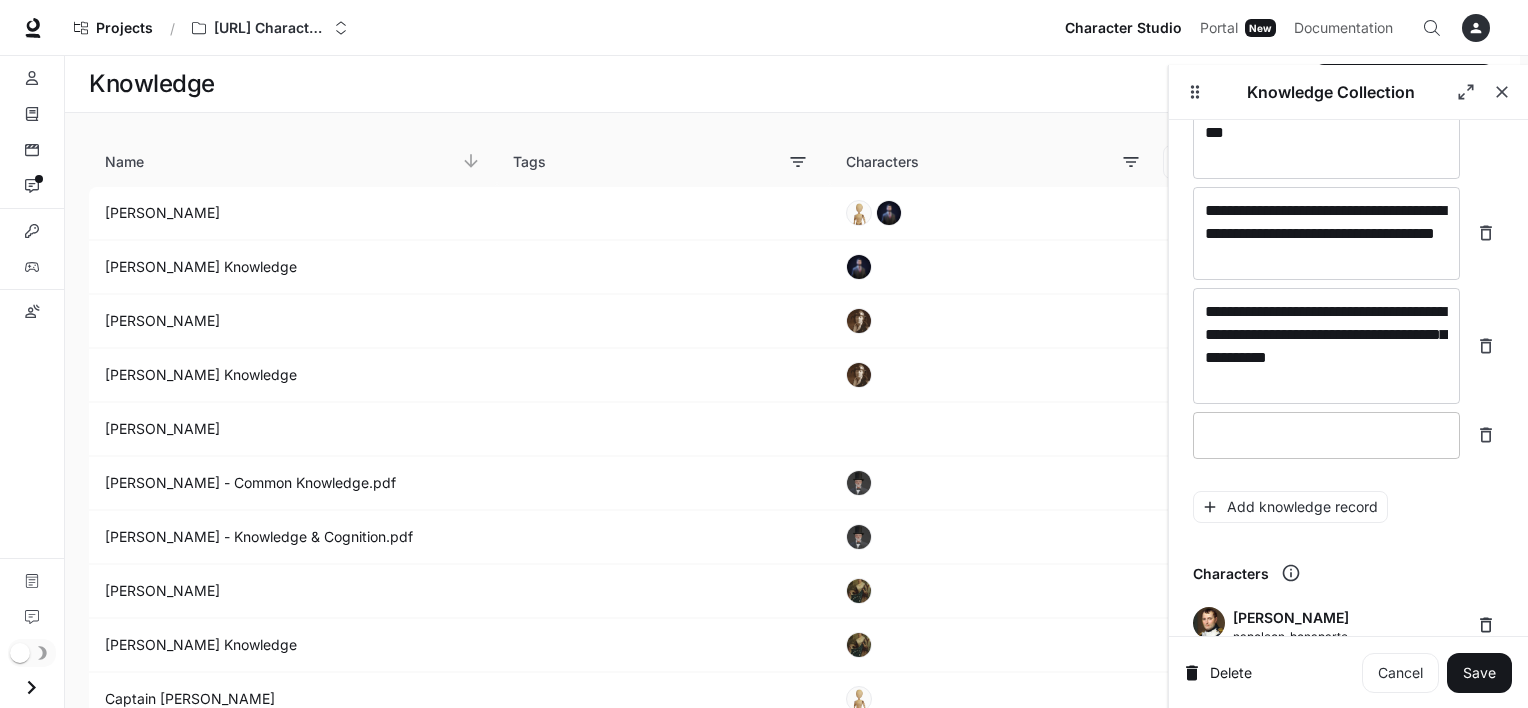 click at bounding box center (1326, 435) 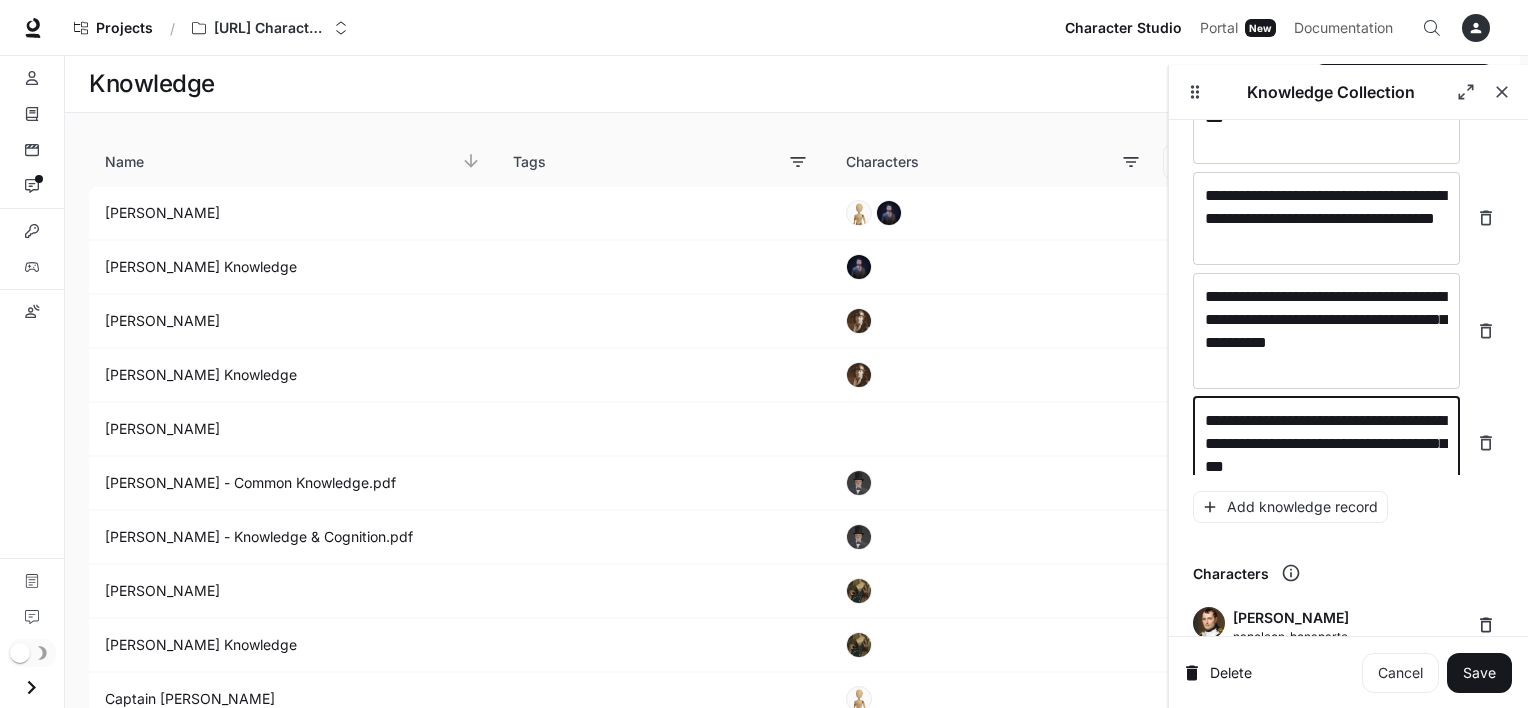 scroll, scrollTop: 12328, scrollLeft: 0, axis: vertical 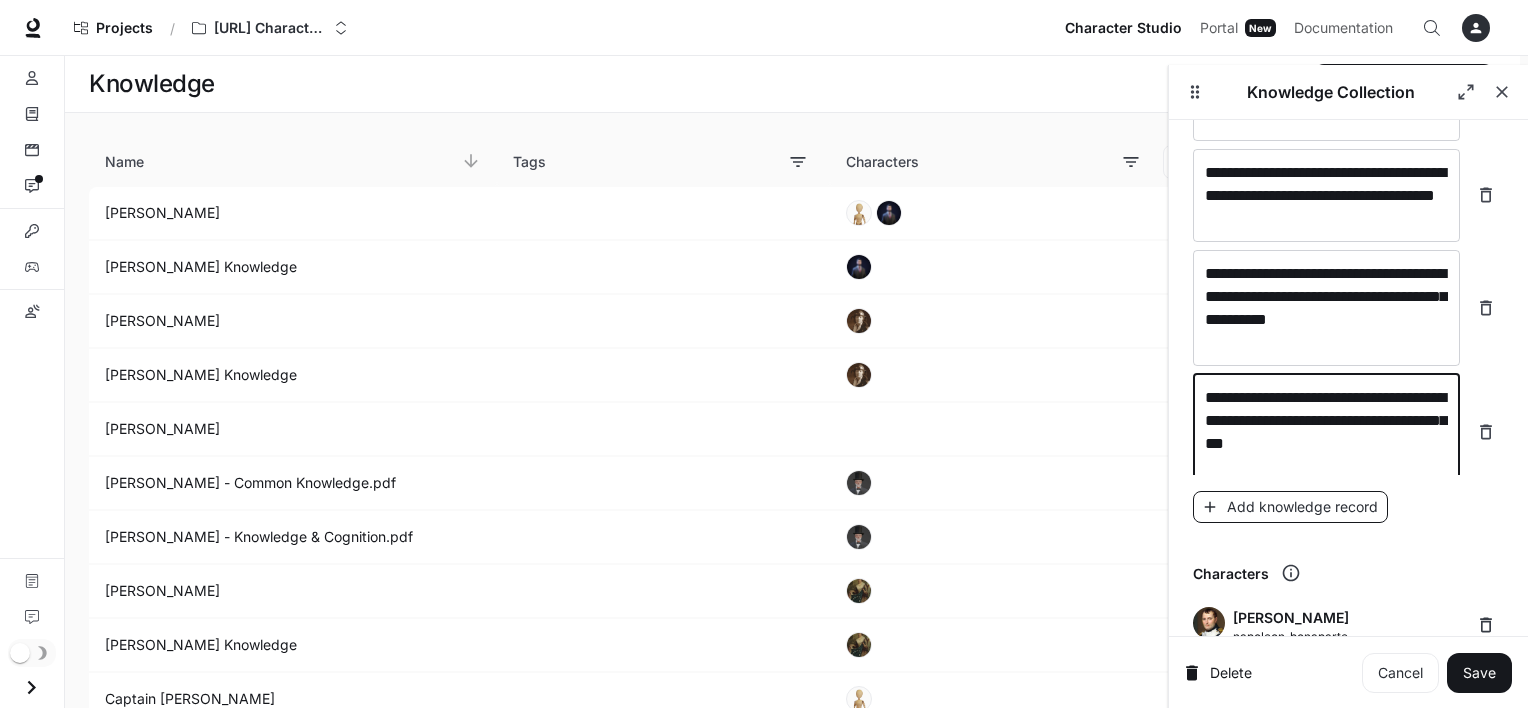 type on "**********" 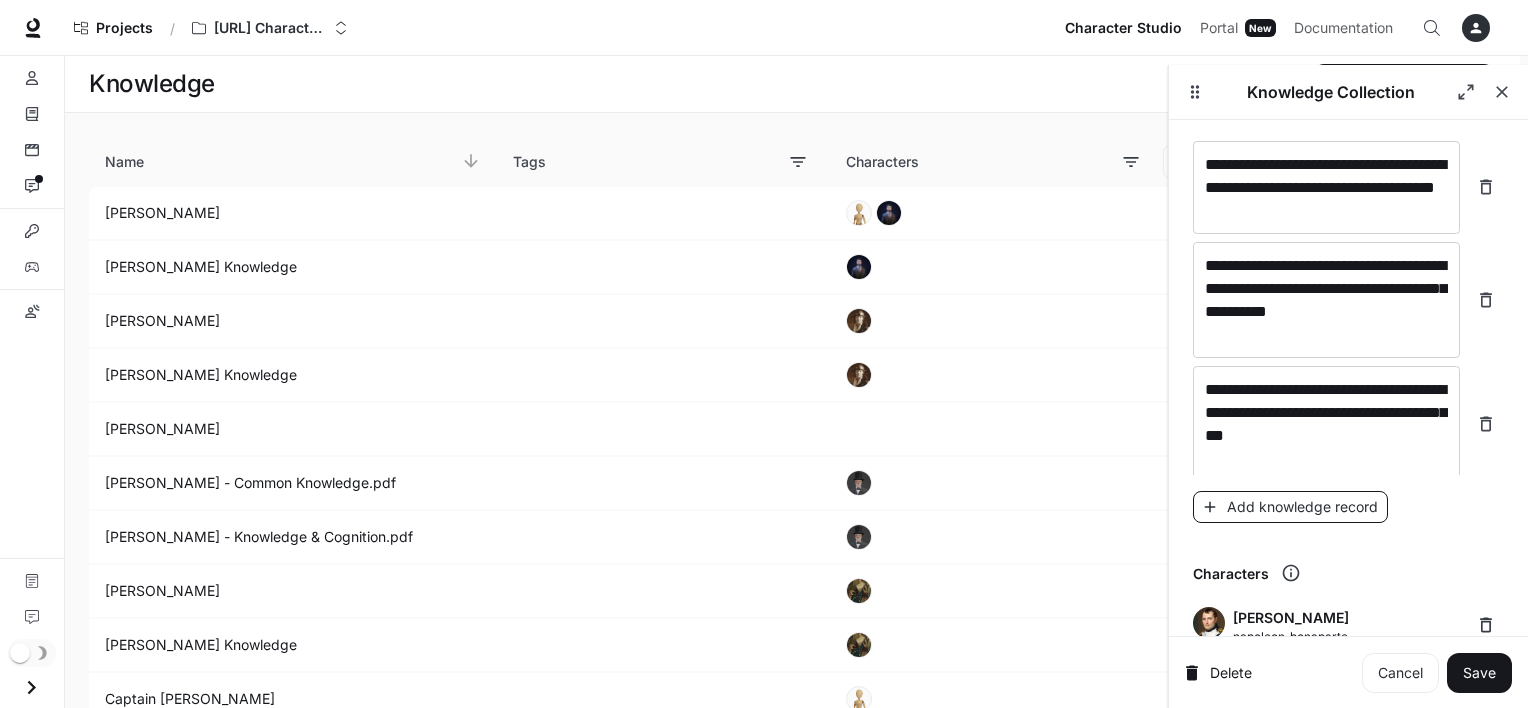 scroll, scrollTop: 12406, scrollLeft: 0, axis: vertical 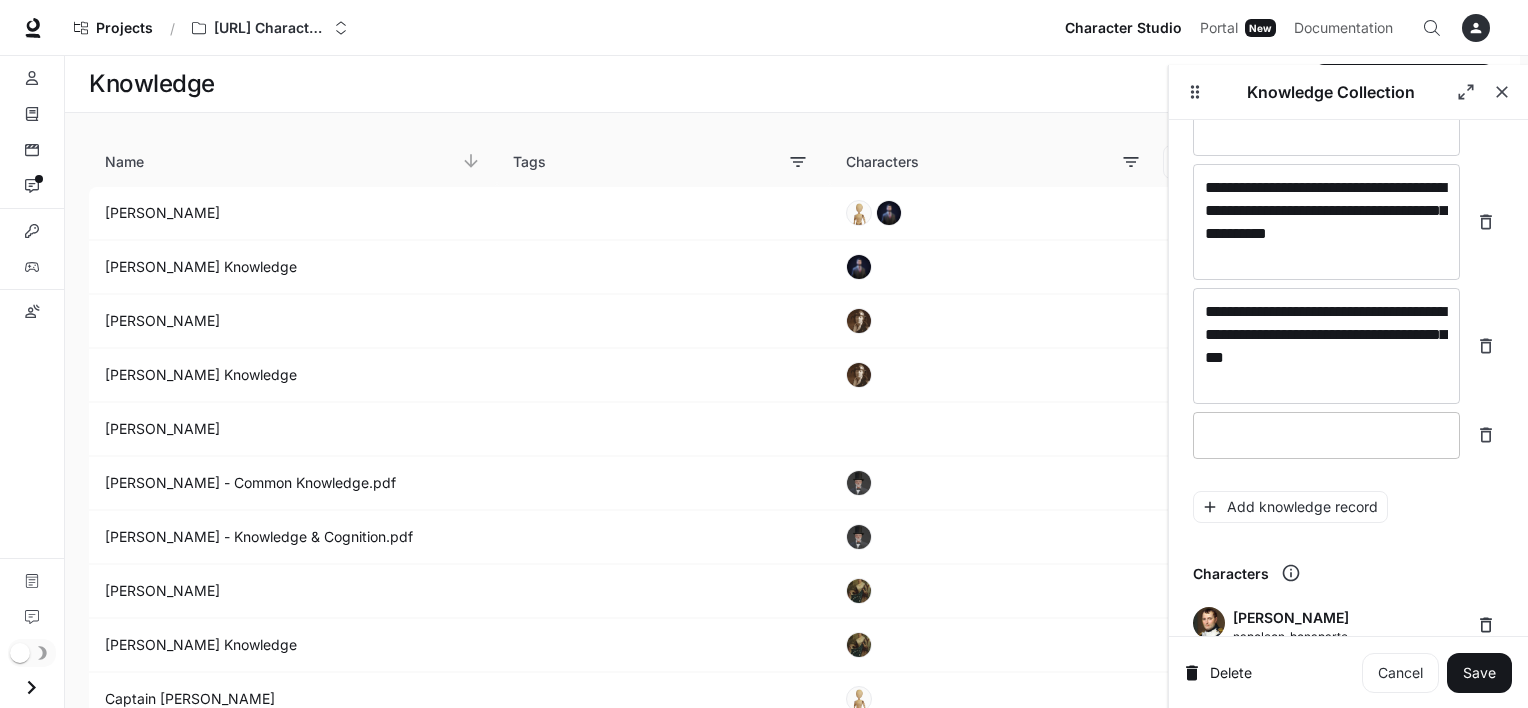 click at bounding box center [1326, 435] 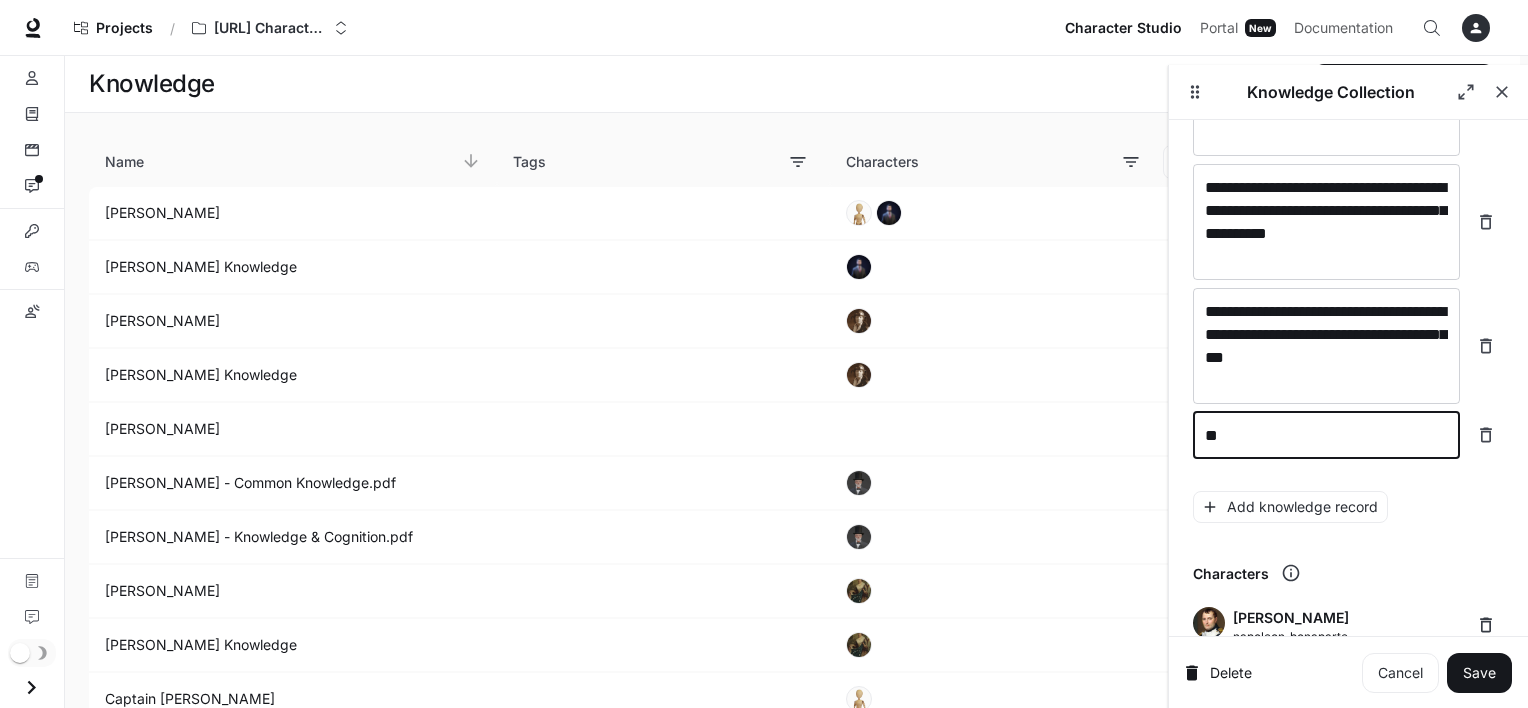 type on "*" 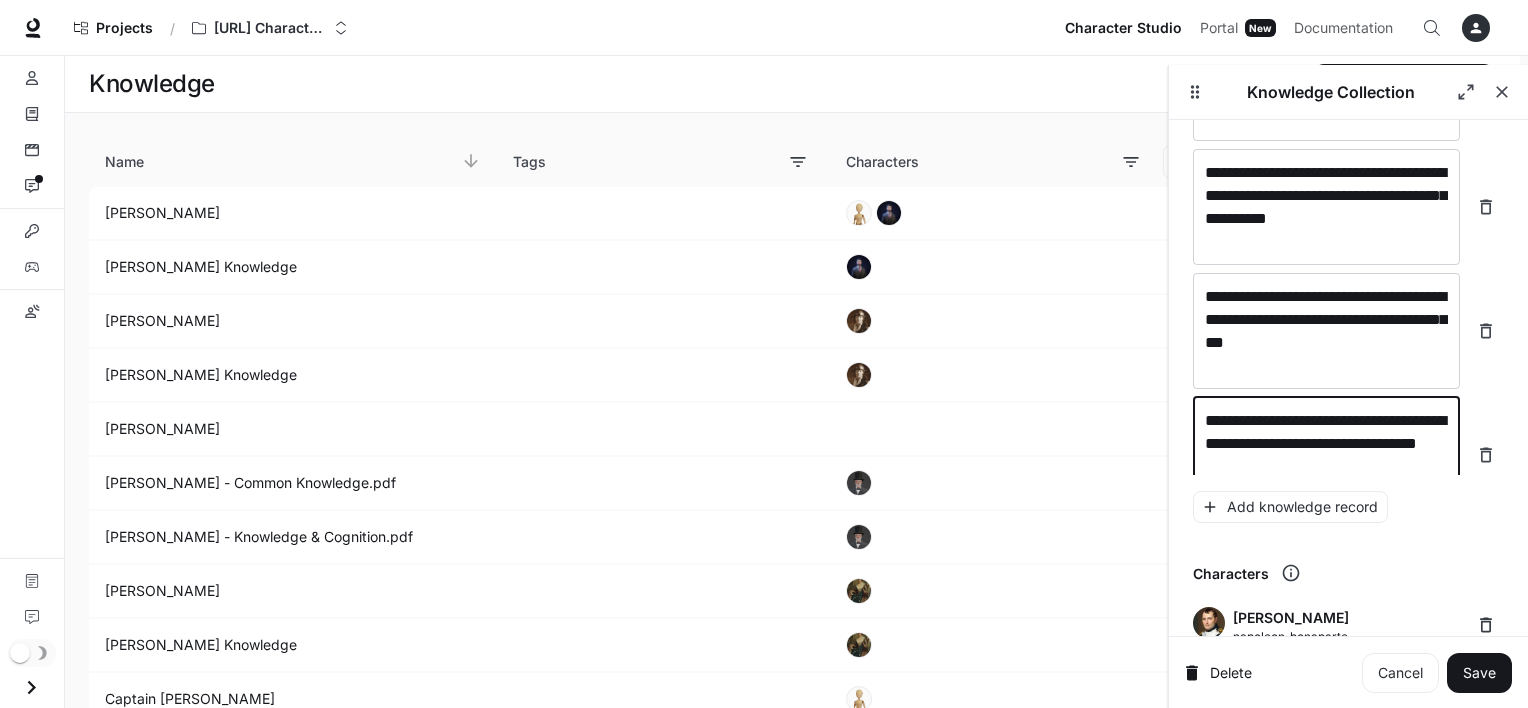 scroll, scrollTop: 12444, scrollLeft: 0, axis: vertical 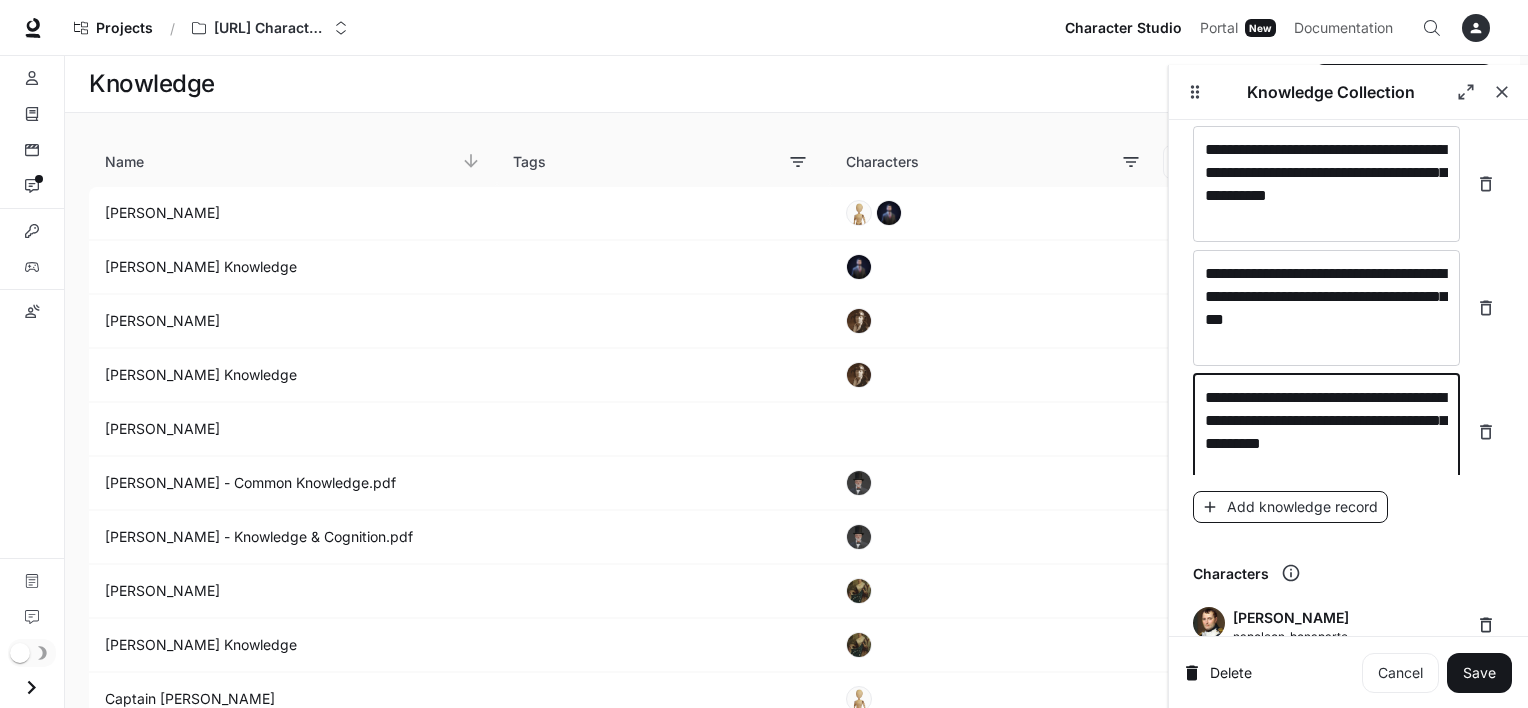 type on "**********" 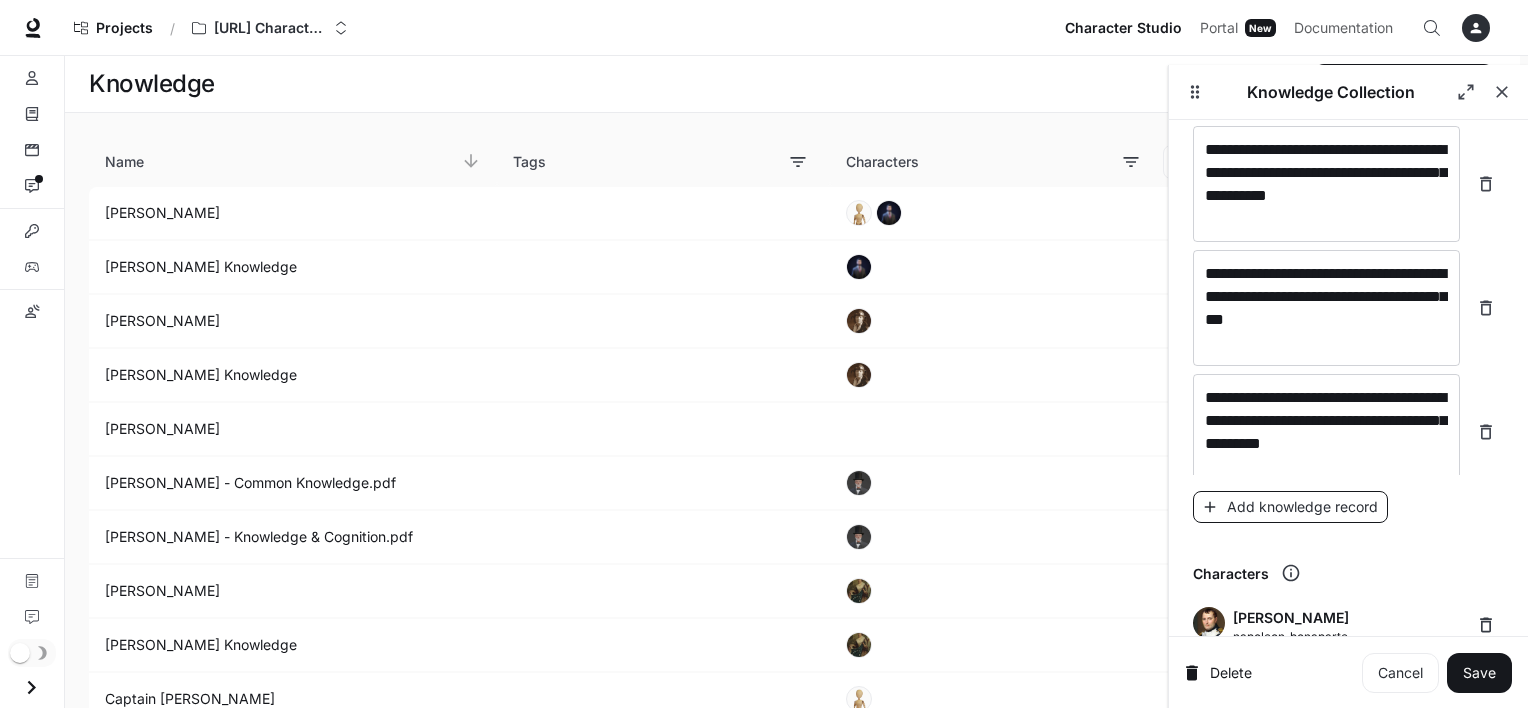 scroll, scrollTop: 12522, scrollLeft: 0, axis: vertical 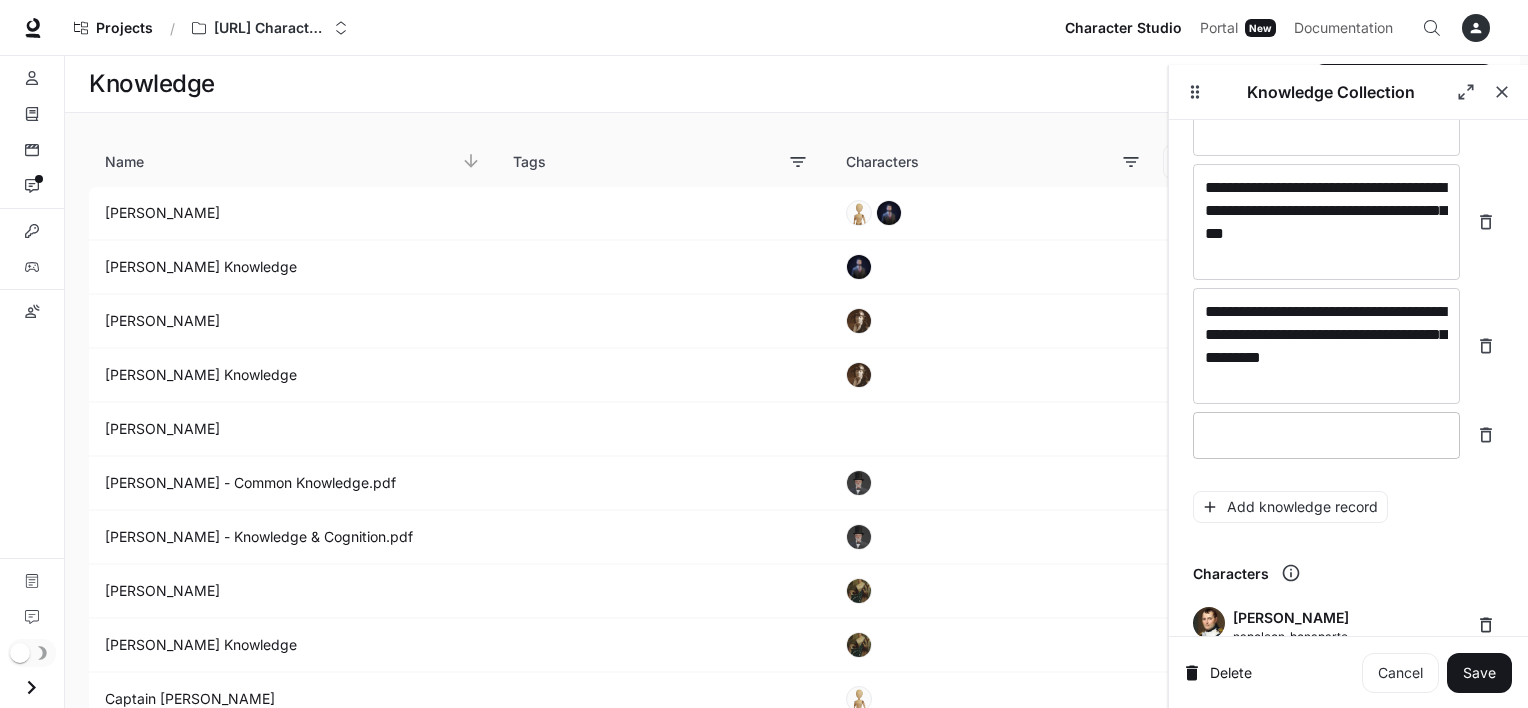 click on "* ​" at bounding box center (1326, 435) 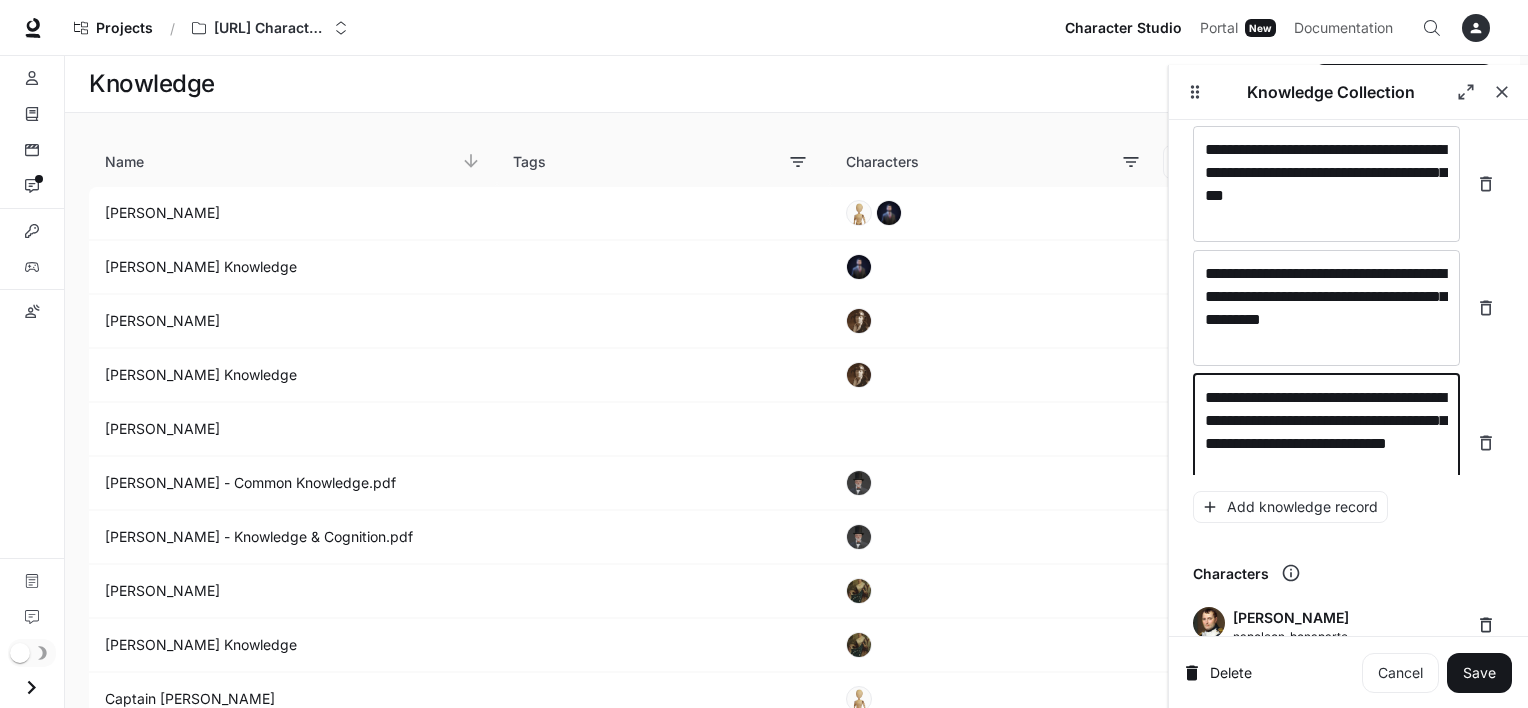 scroll, scrollTop: 12584, scrollLeft: 0, axis: vertical 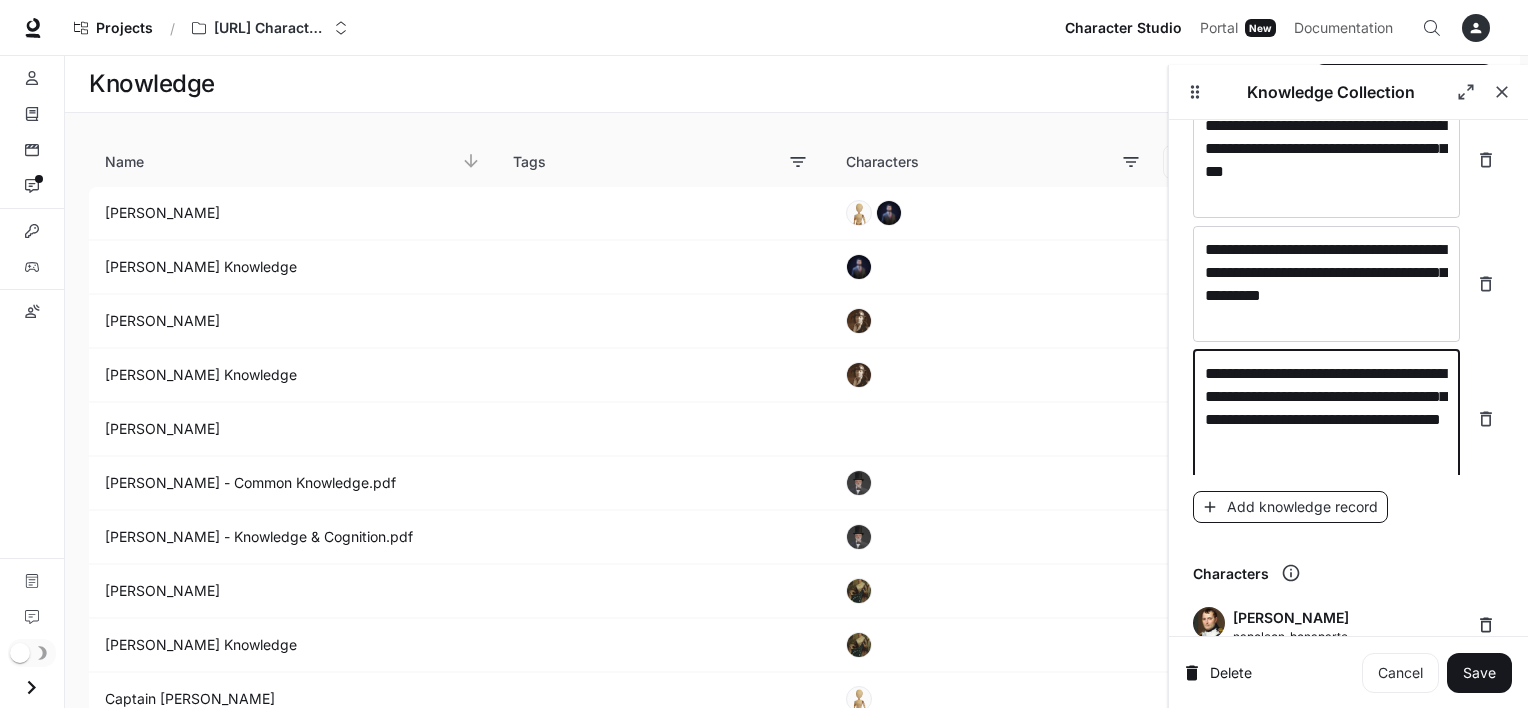 type on "**********" 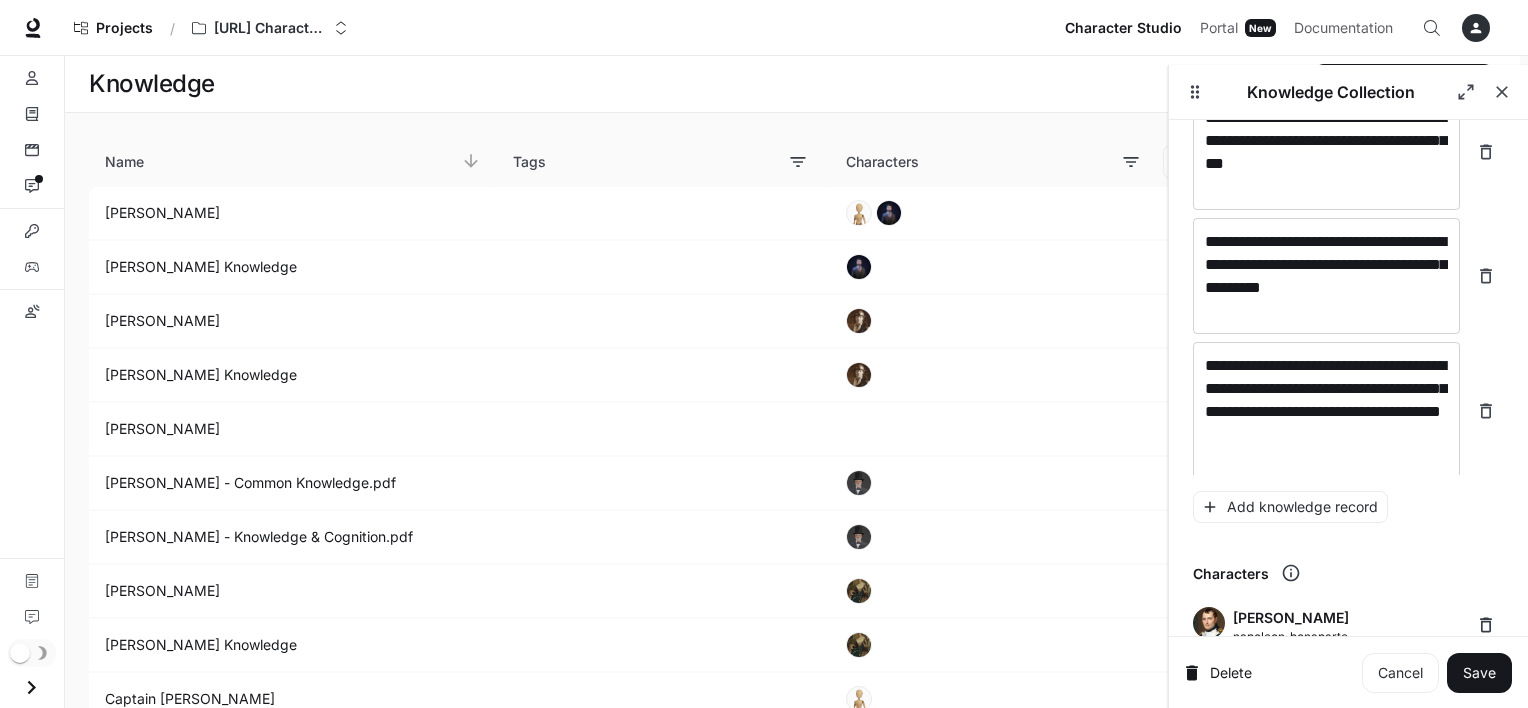 scroll, scrollTop: 12660, scrollLeft: 0, axis: vertical 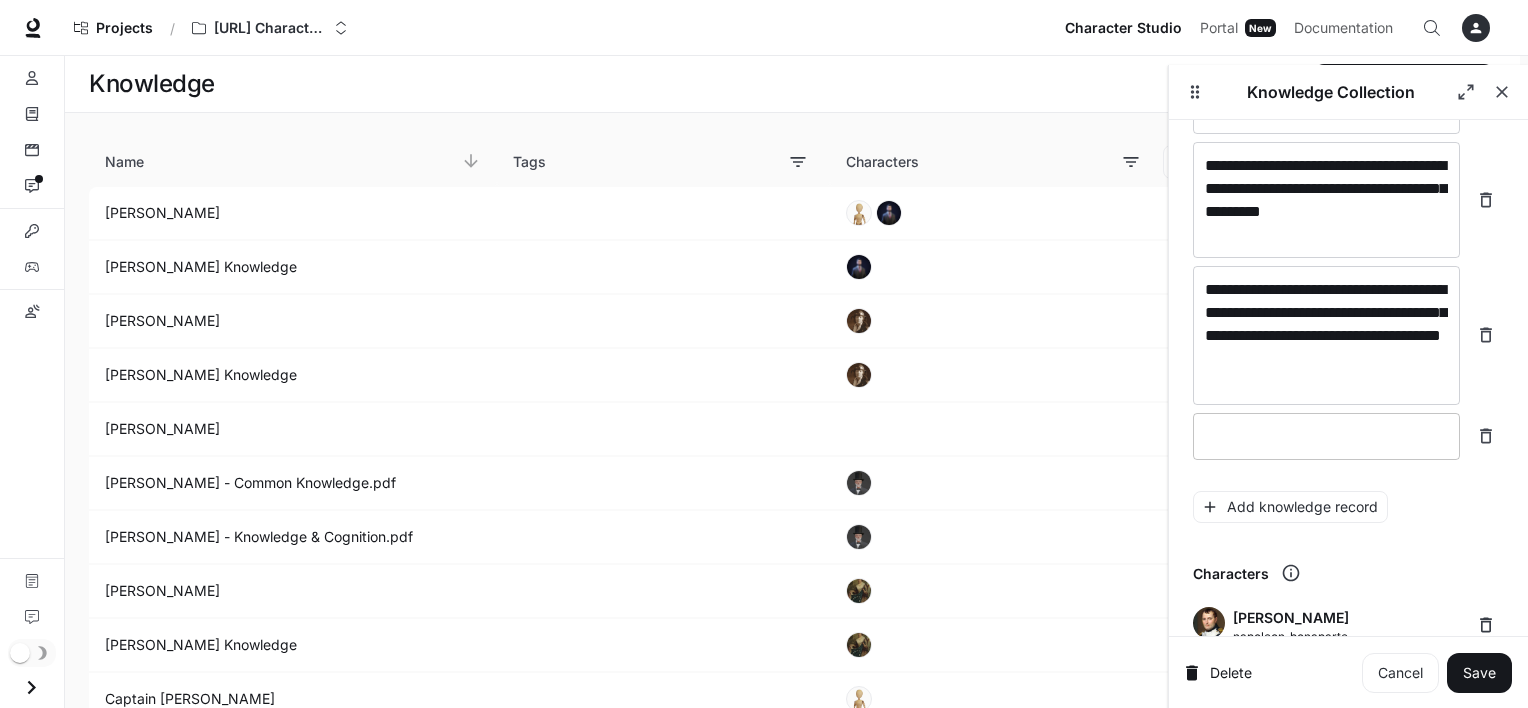 click at bounding box center (1326, 436) 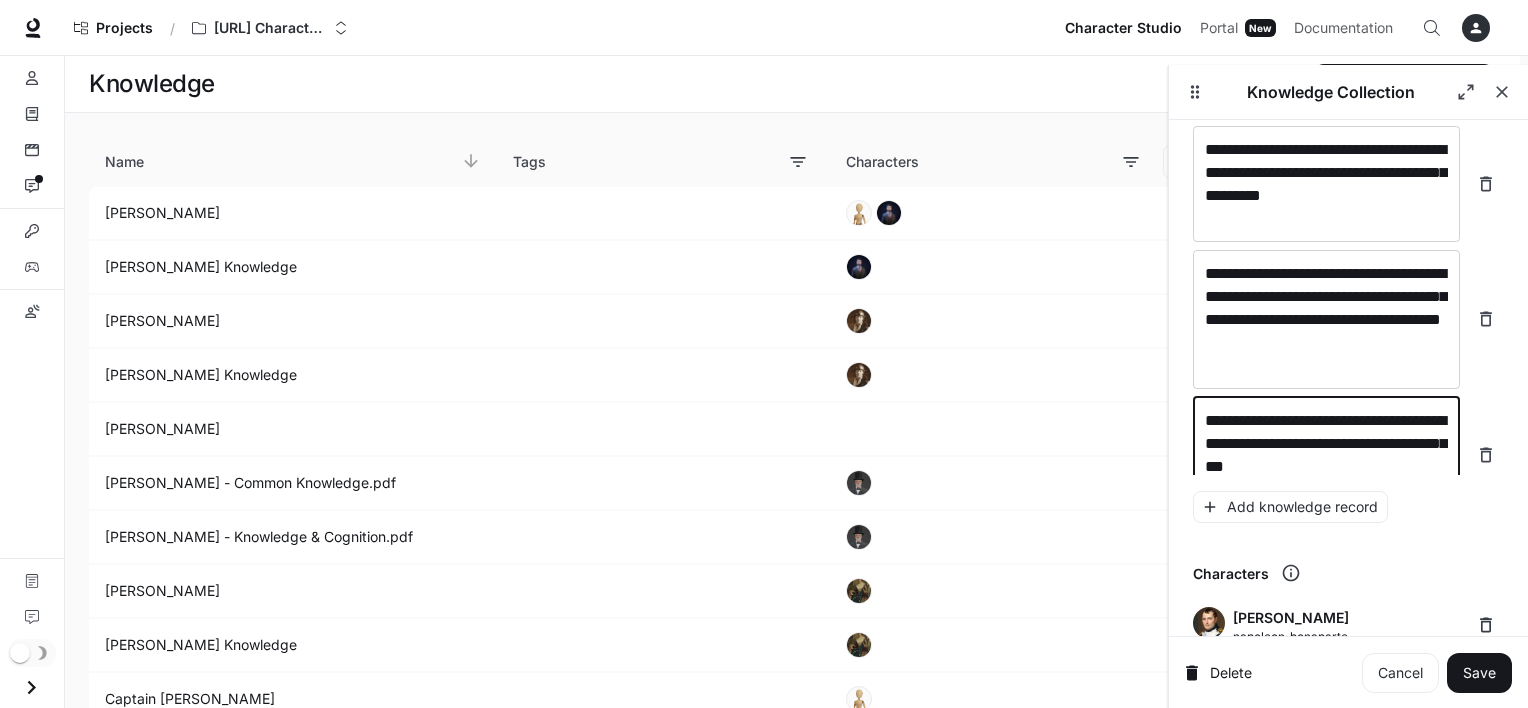 scroll, scrollTop: 12700, scrollLeft: 0, axis: vertical 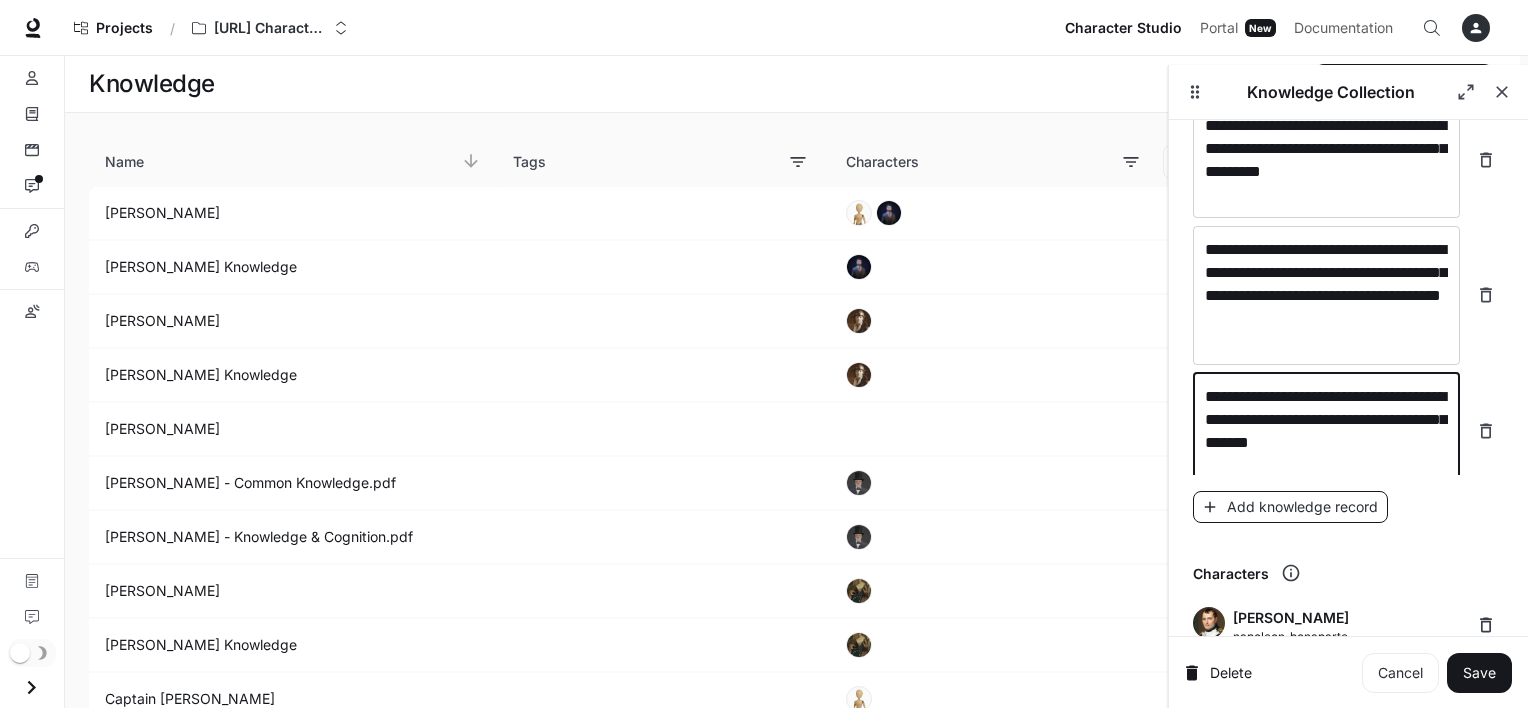 type on "**********" 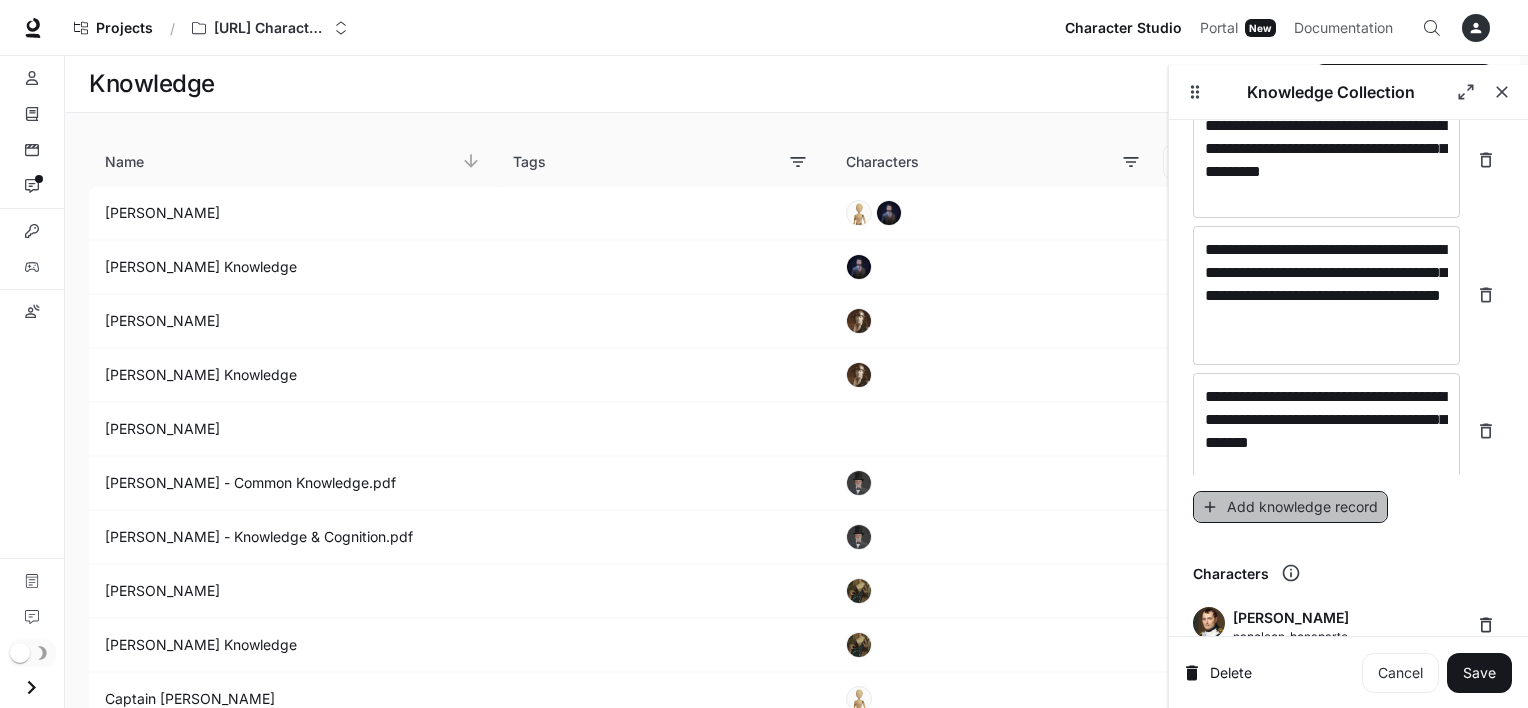 click on "Add knowledge record" at bounding box center [1290, 507] 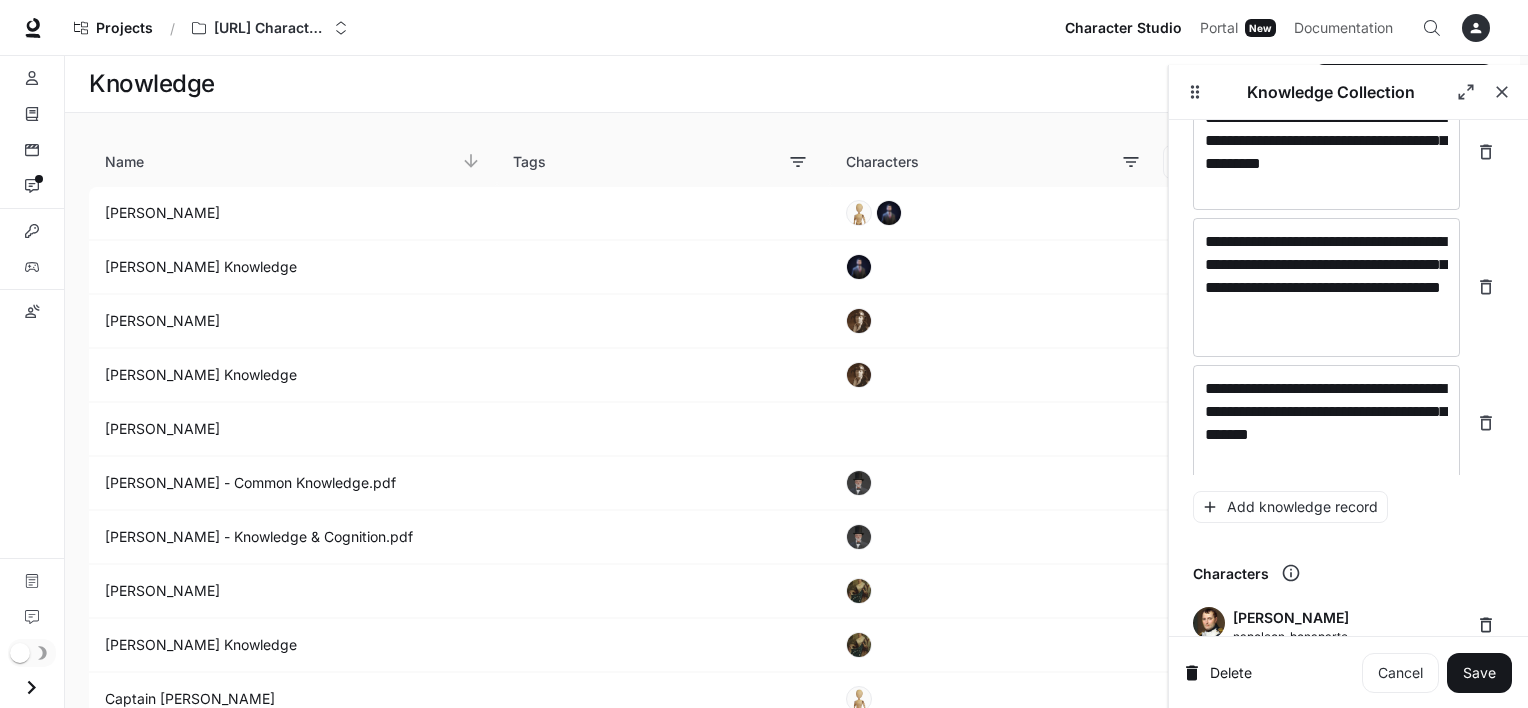 scroll, scrollTop: 12776, scrollLeft: 0, axis: vertical 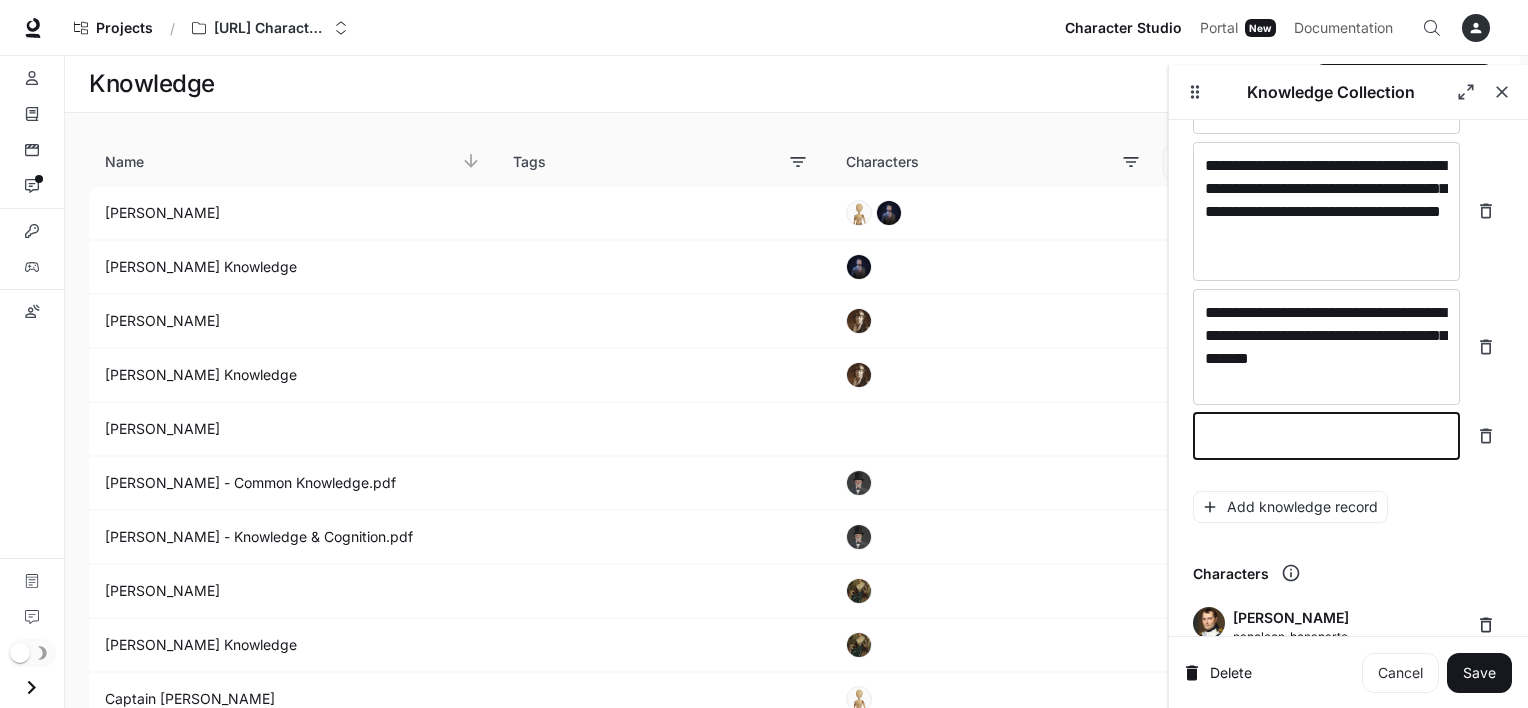 click at bounding box center [1326, 436] 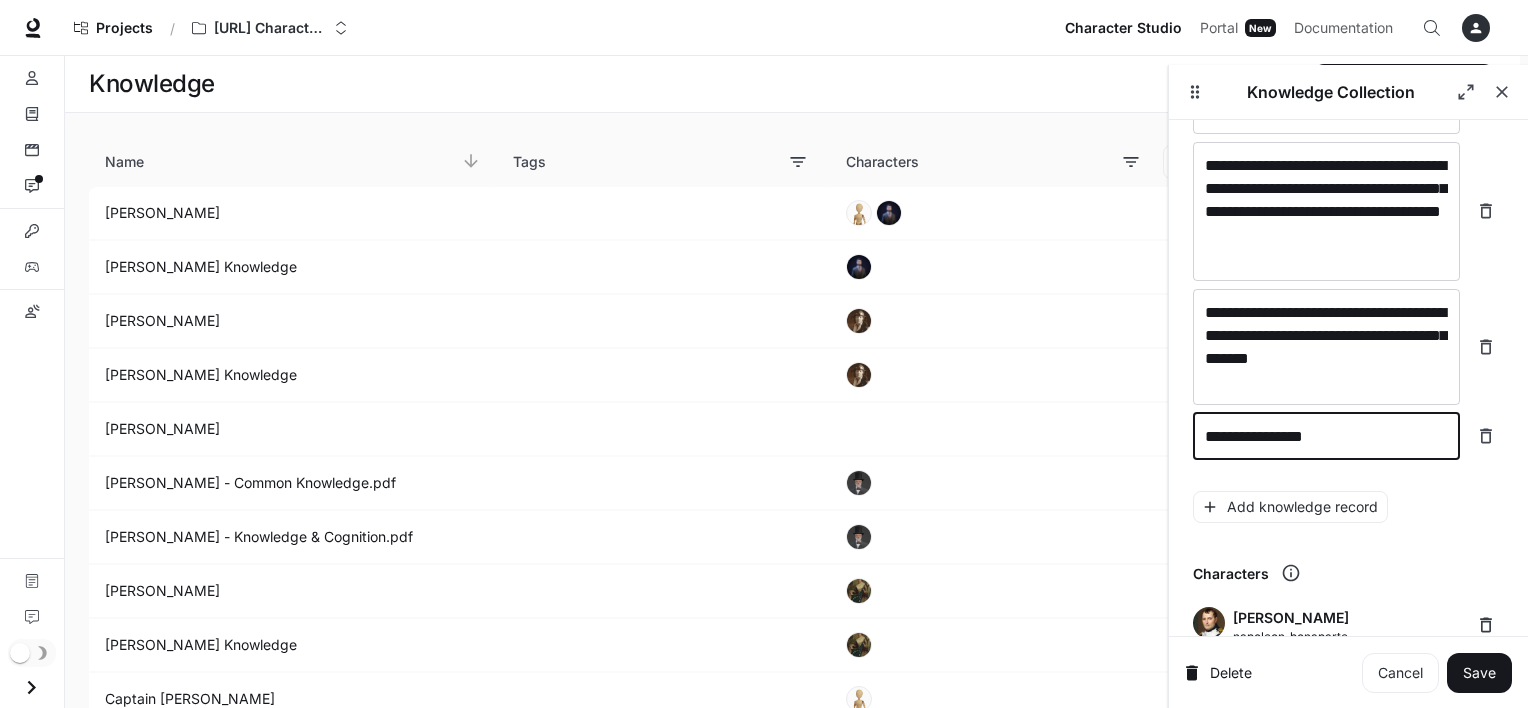 type on "**********" 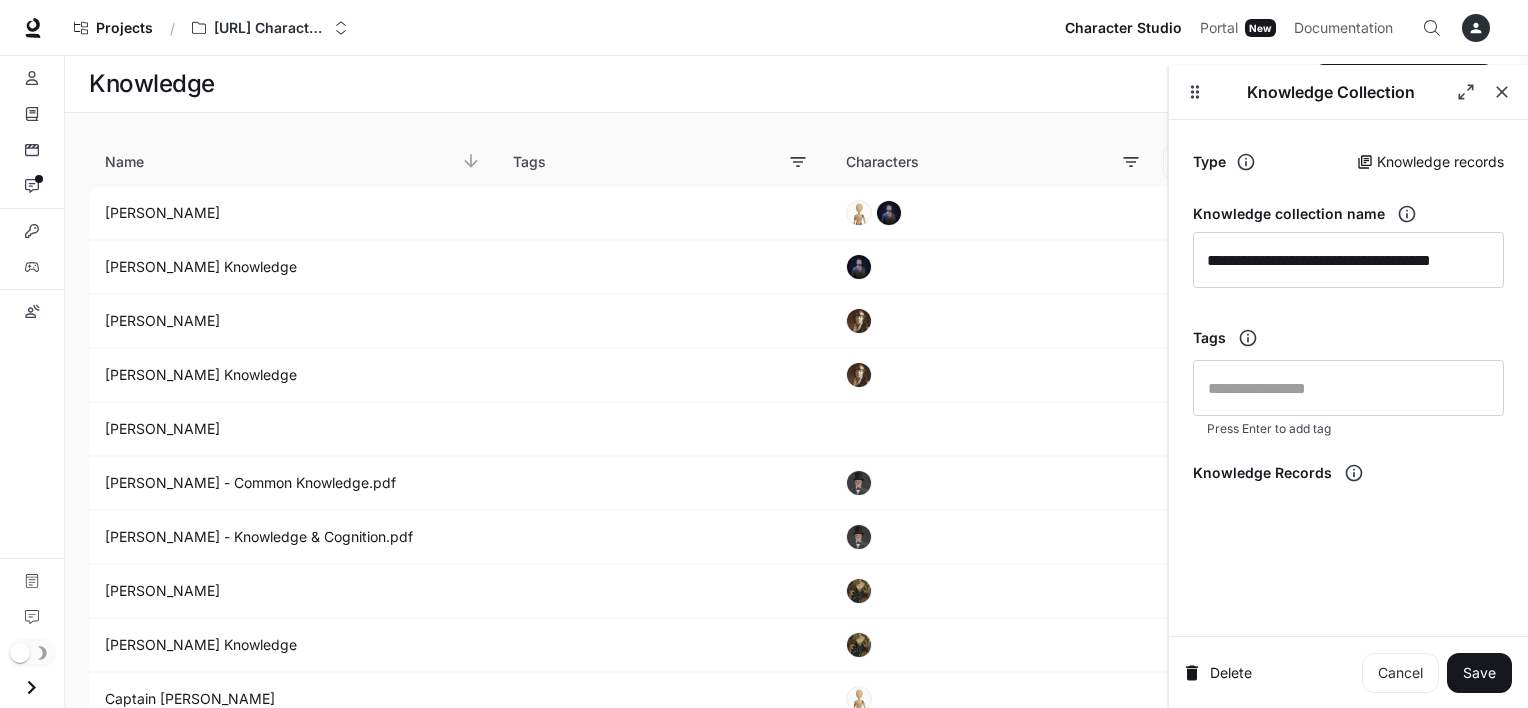 scroll, scrollTop: 0, scrollLeft: 0, axis: both 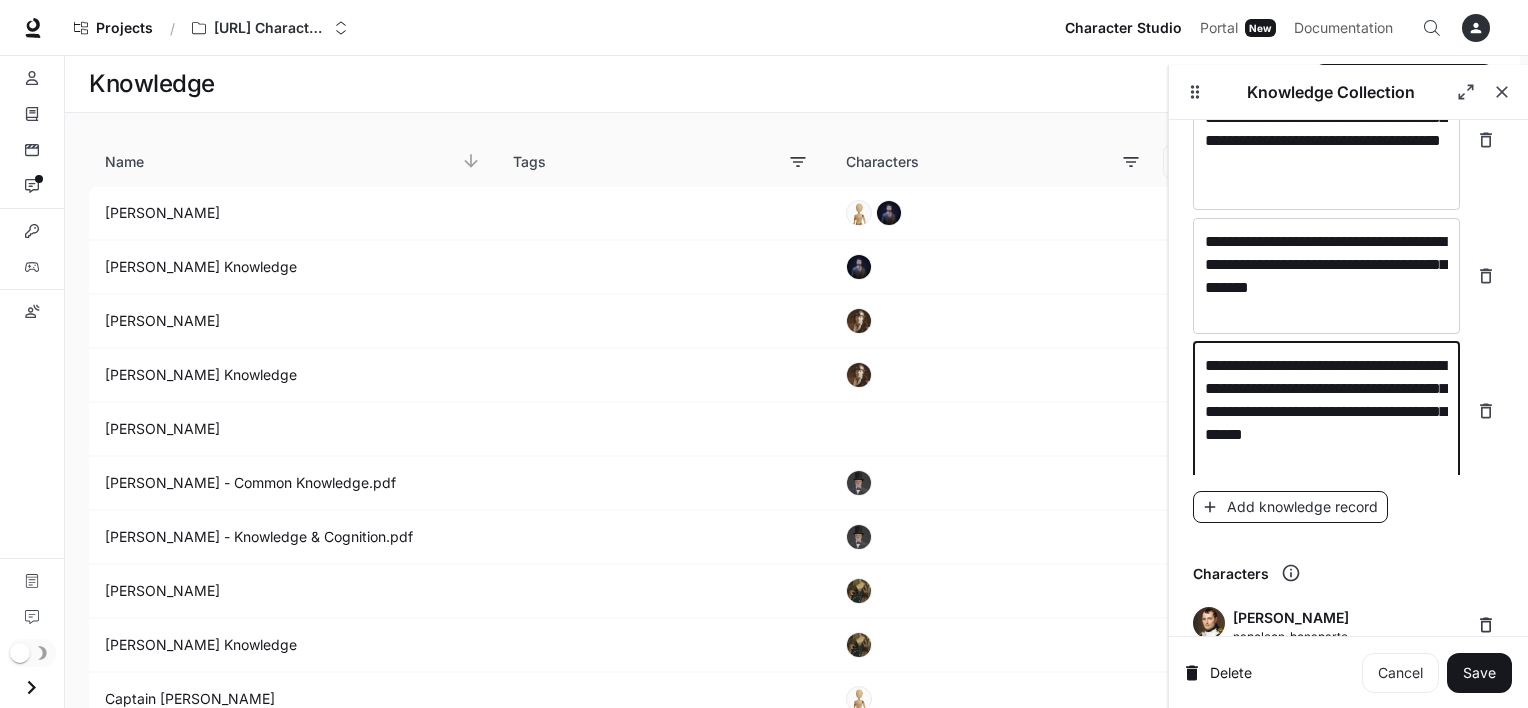 type on "**********" 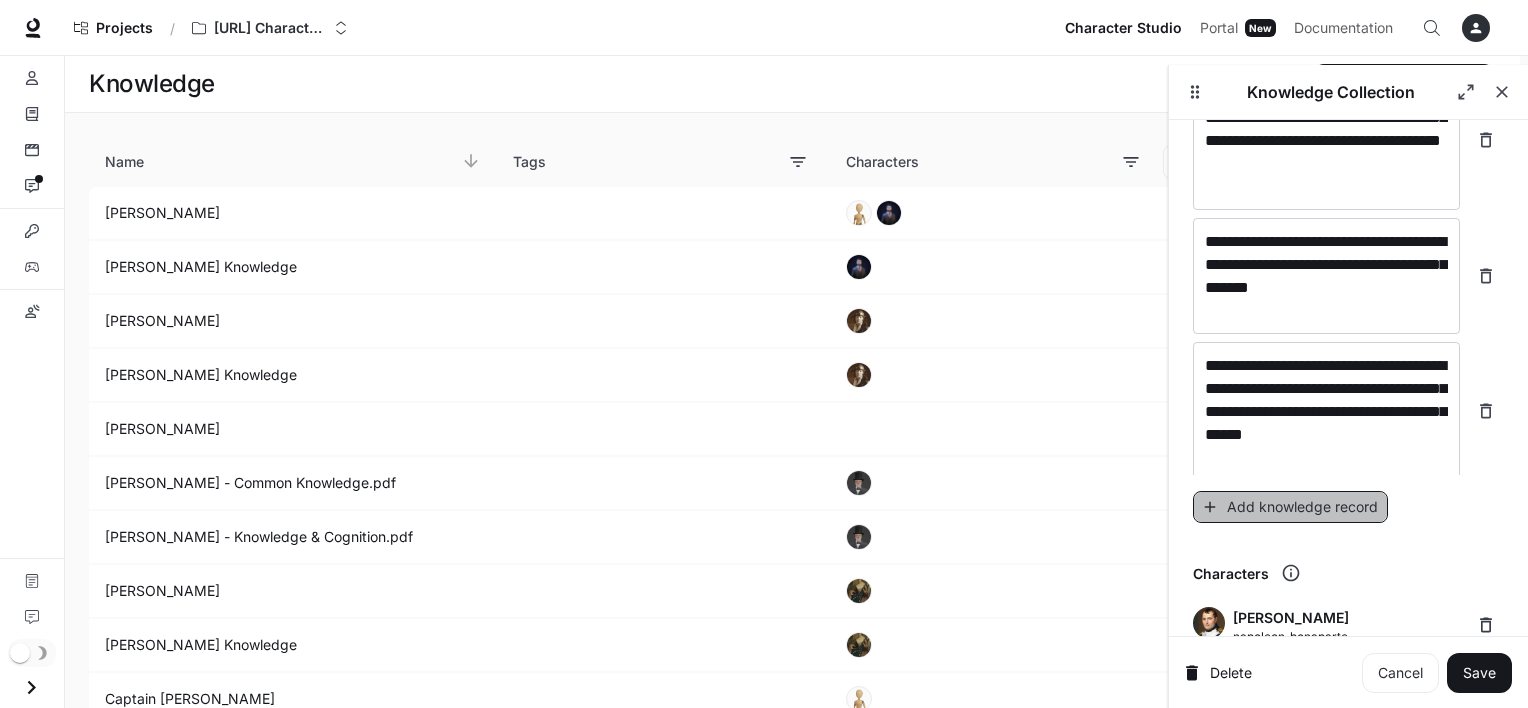 click on "Add knowledge record" at bounding box center [1290, 507] 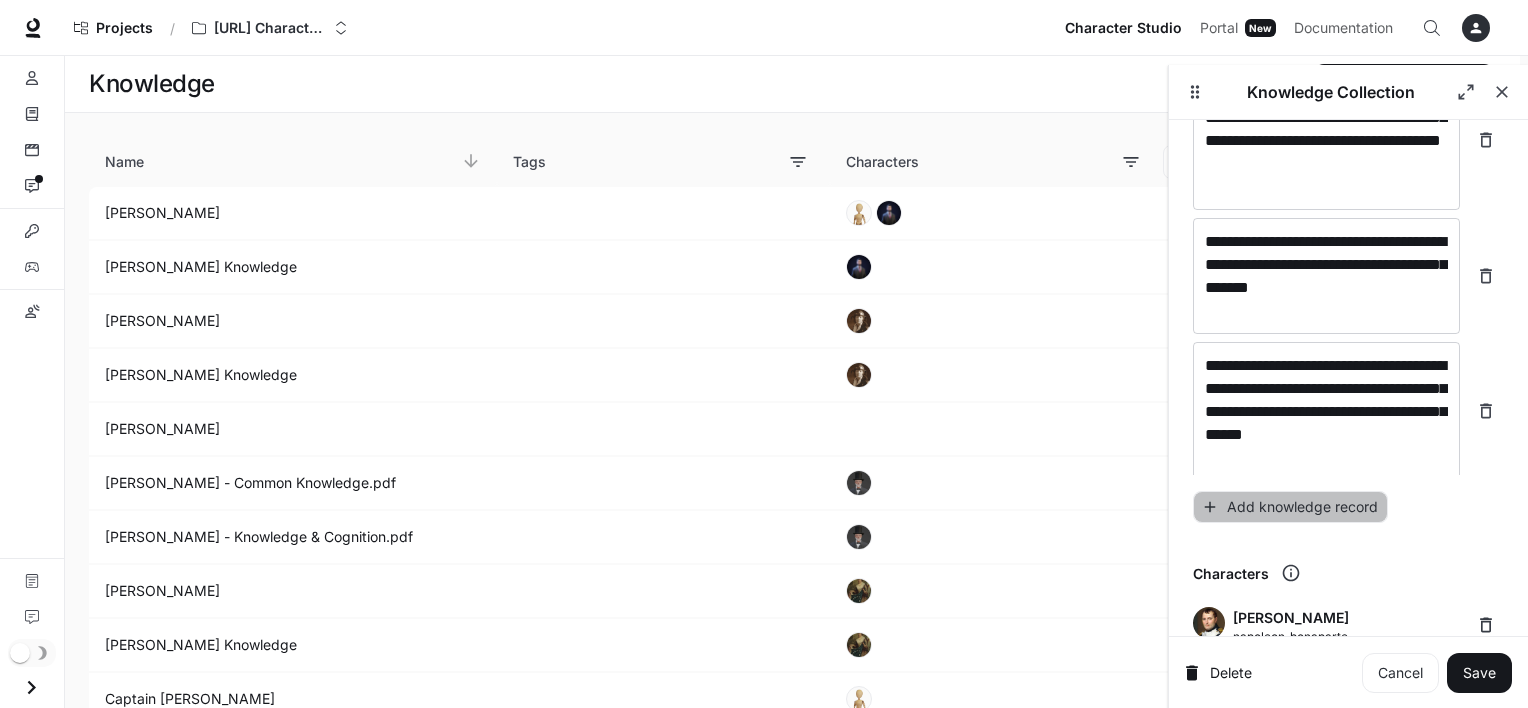 scroll, scrollTop: 12916, scrollLeft: 0, axis: vertical 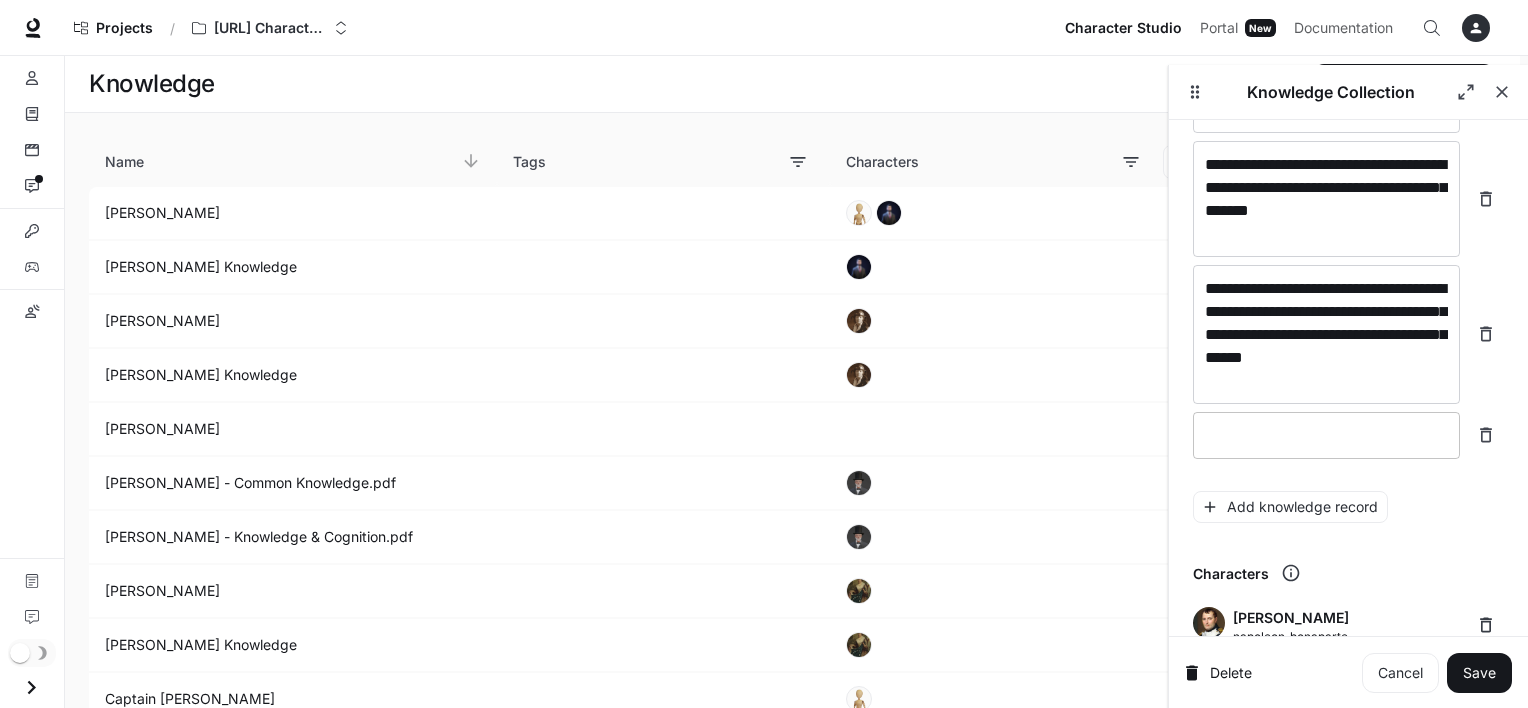 click at bounding box center [1326, 435] 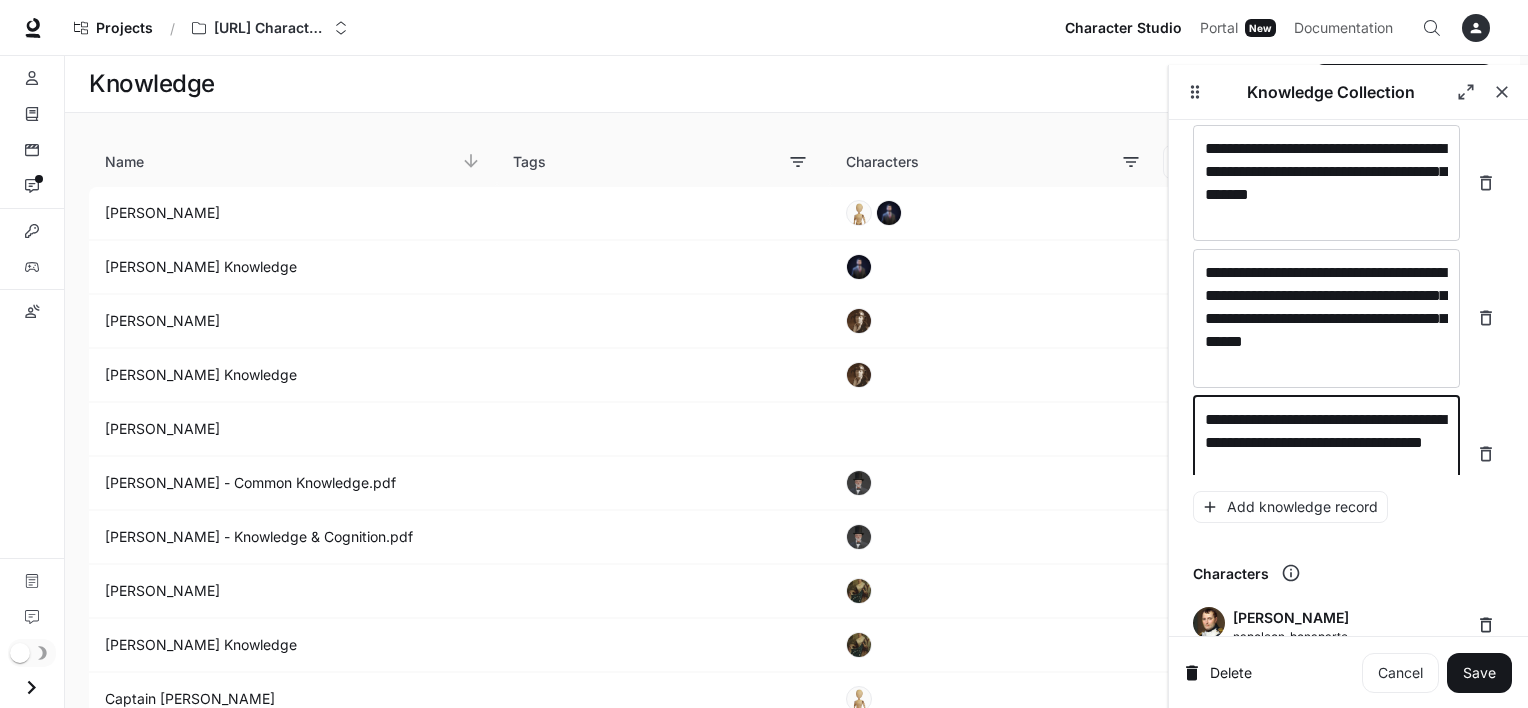 scroll, scrollTop: 12955, scrollLeft: 0, axis: vertical 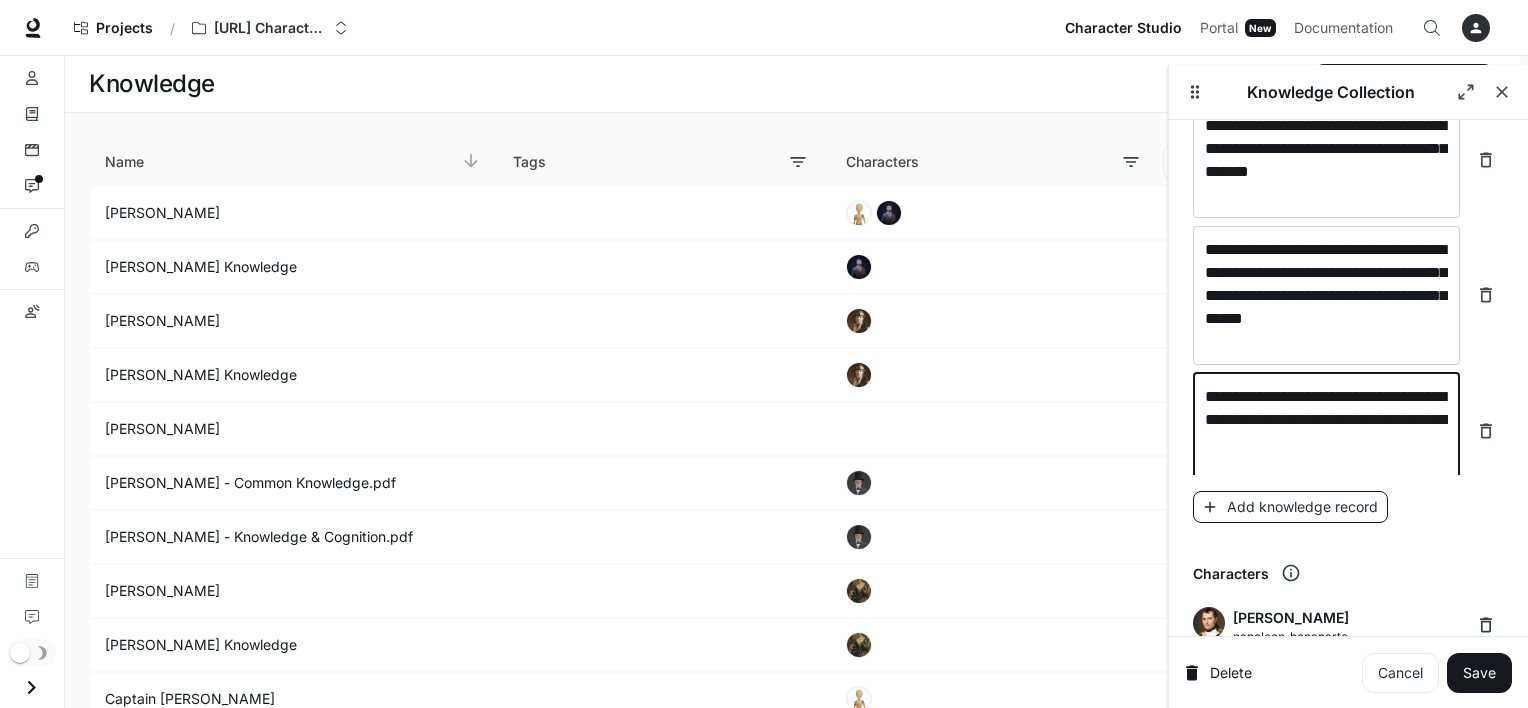 type on "**********" 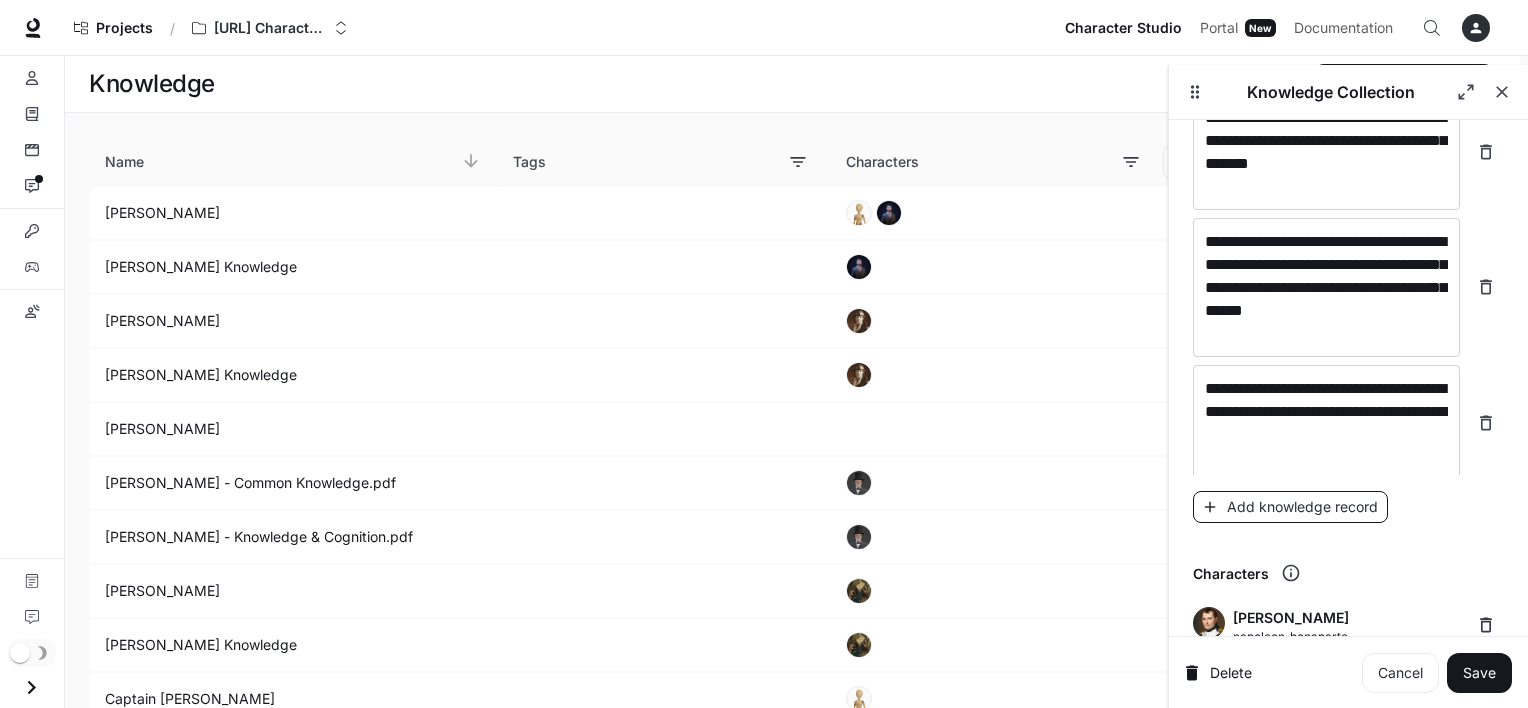 scroll, scrollTop: 13032, scrollLeft: 0, axis: vertical 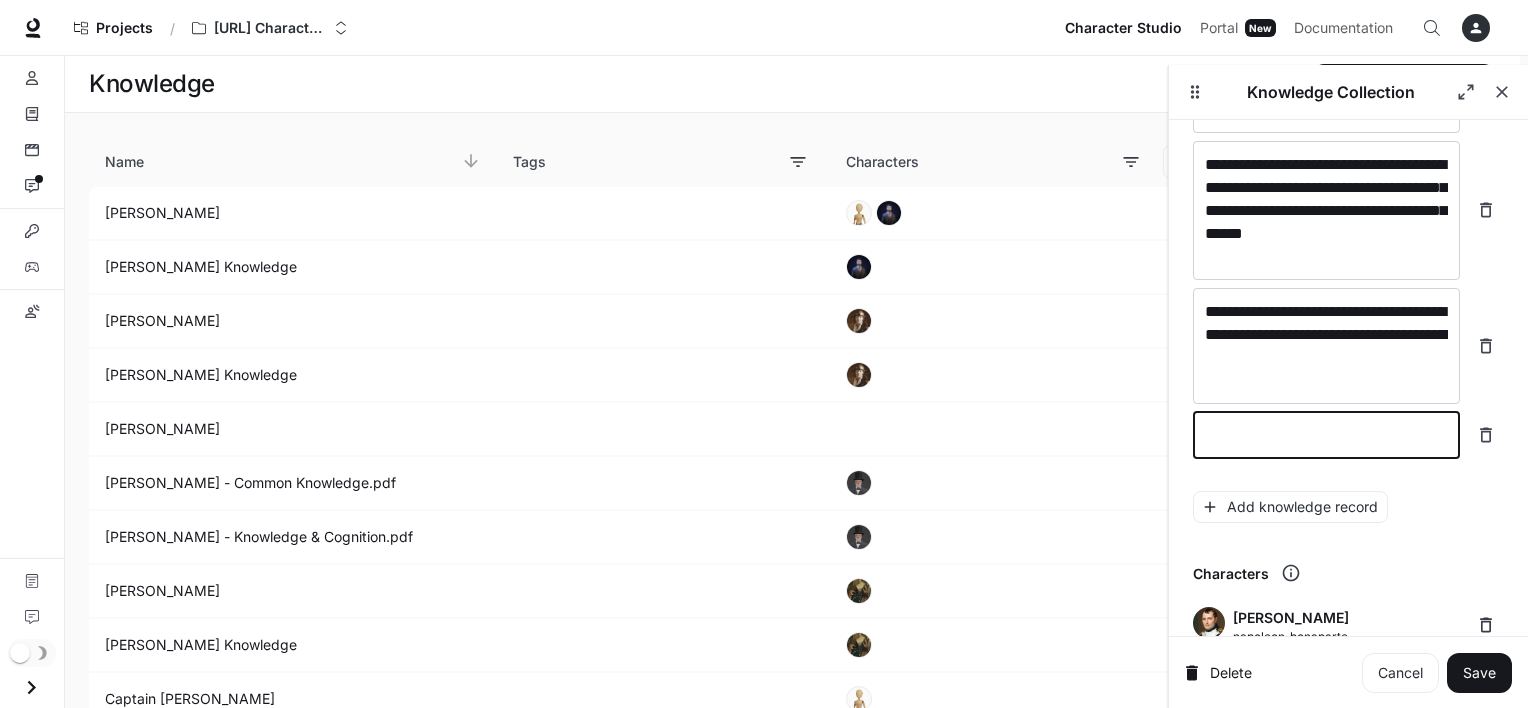 click at bounding box center (1326, 435) 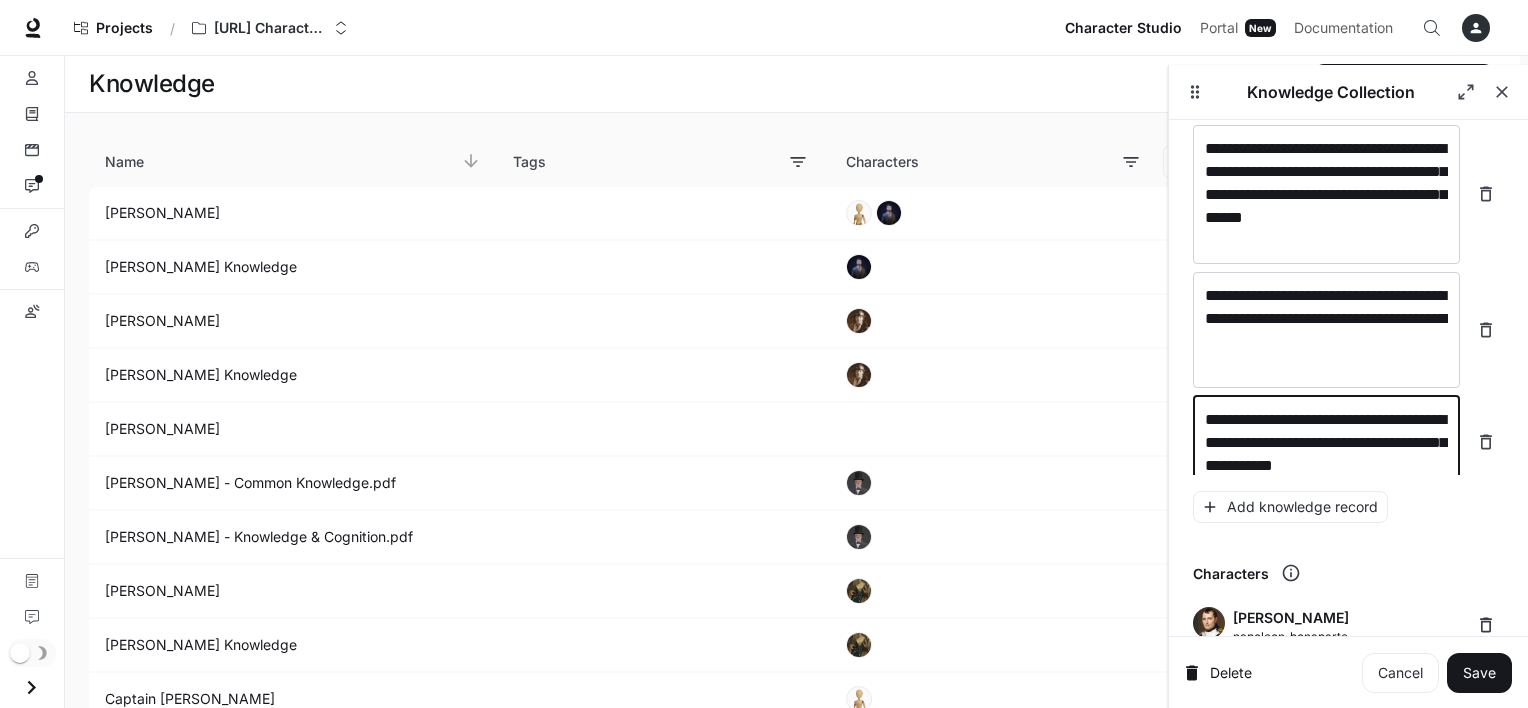 scroll, scrollTop: 13071, scrollLeft: 0, axis: vertical 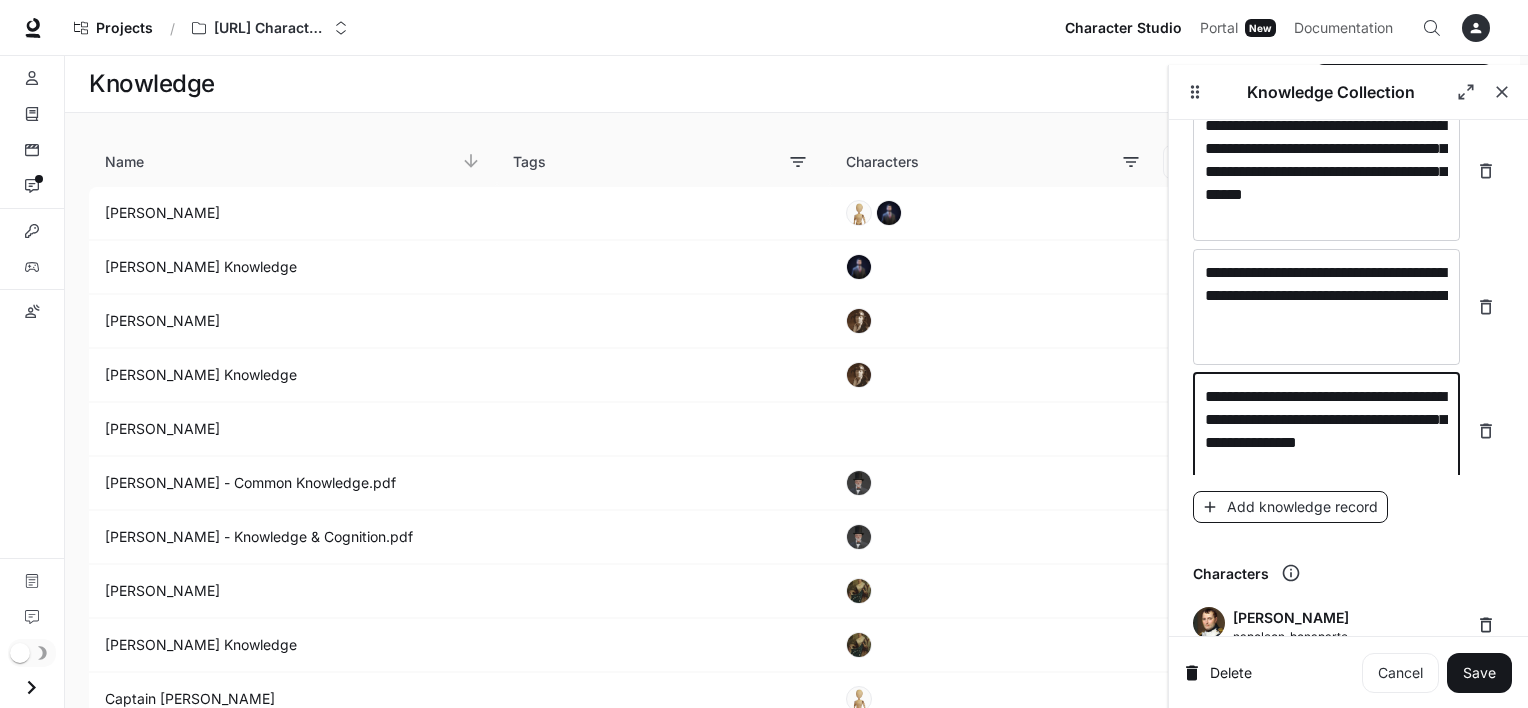type on "**********" 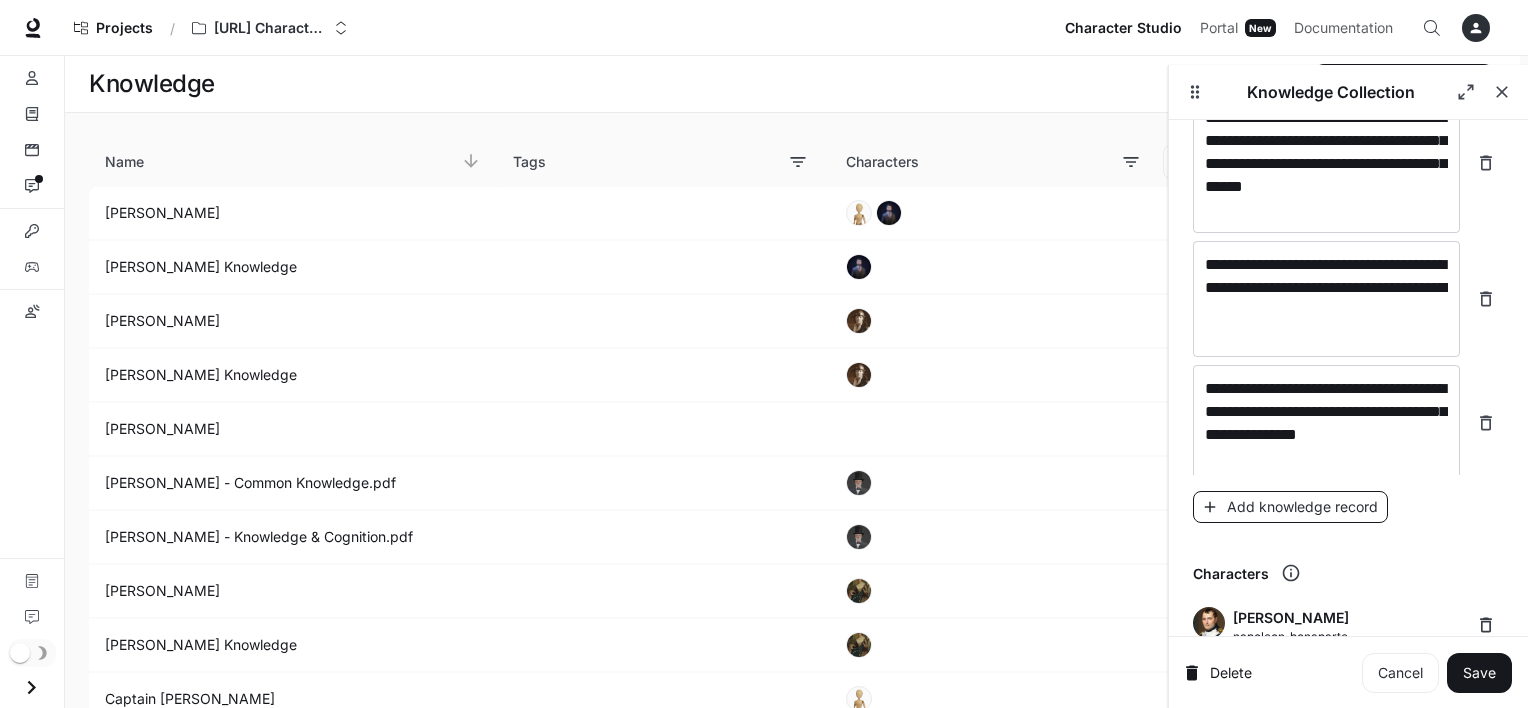 scroll, scrollTop: 13148, scrollLeft: 0, axis: vertical 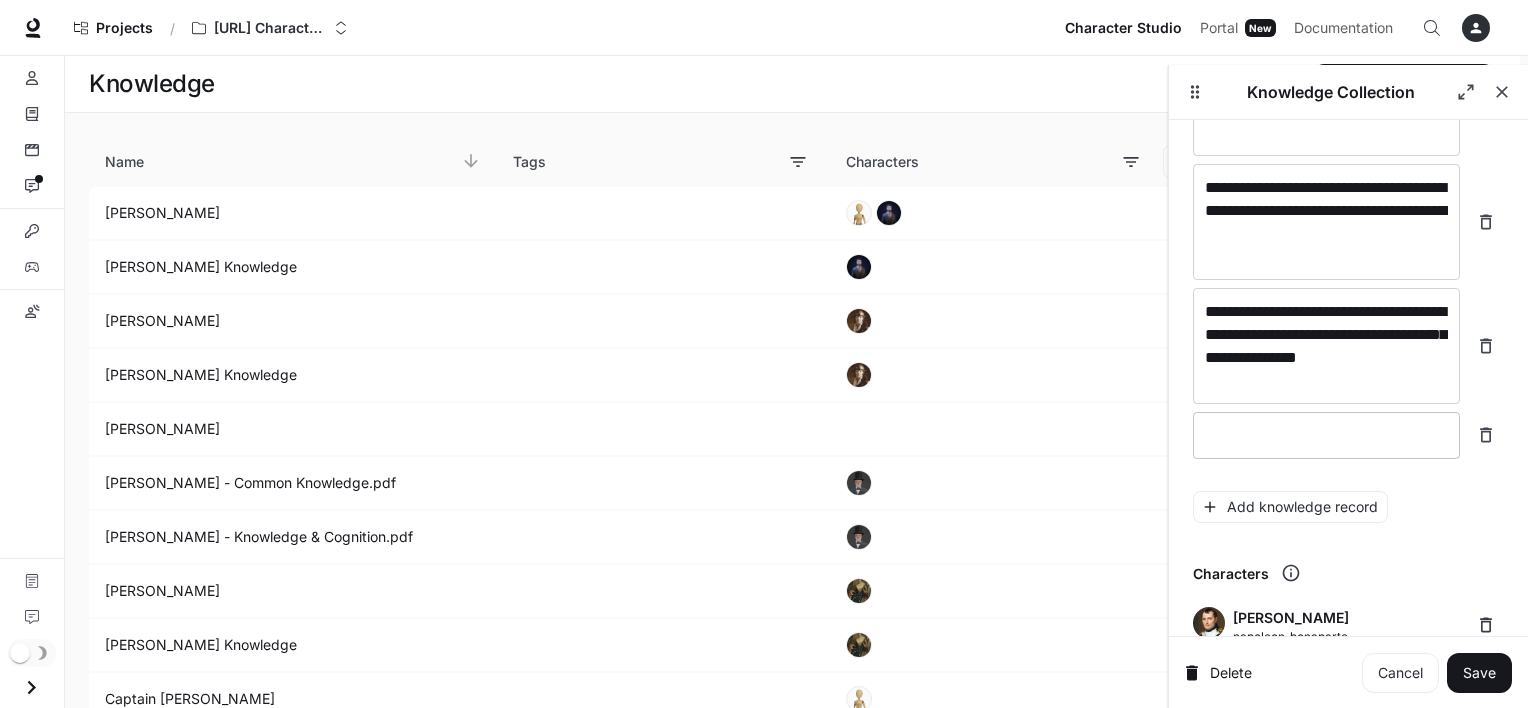 click on "* ​" at bounding box center (1326, 435) 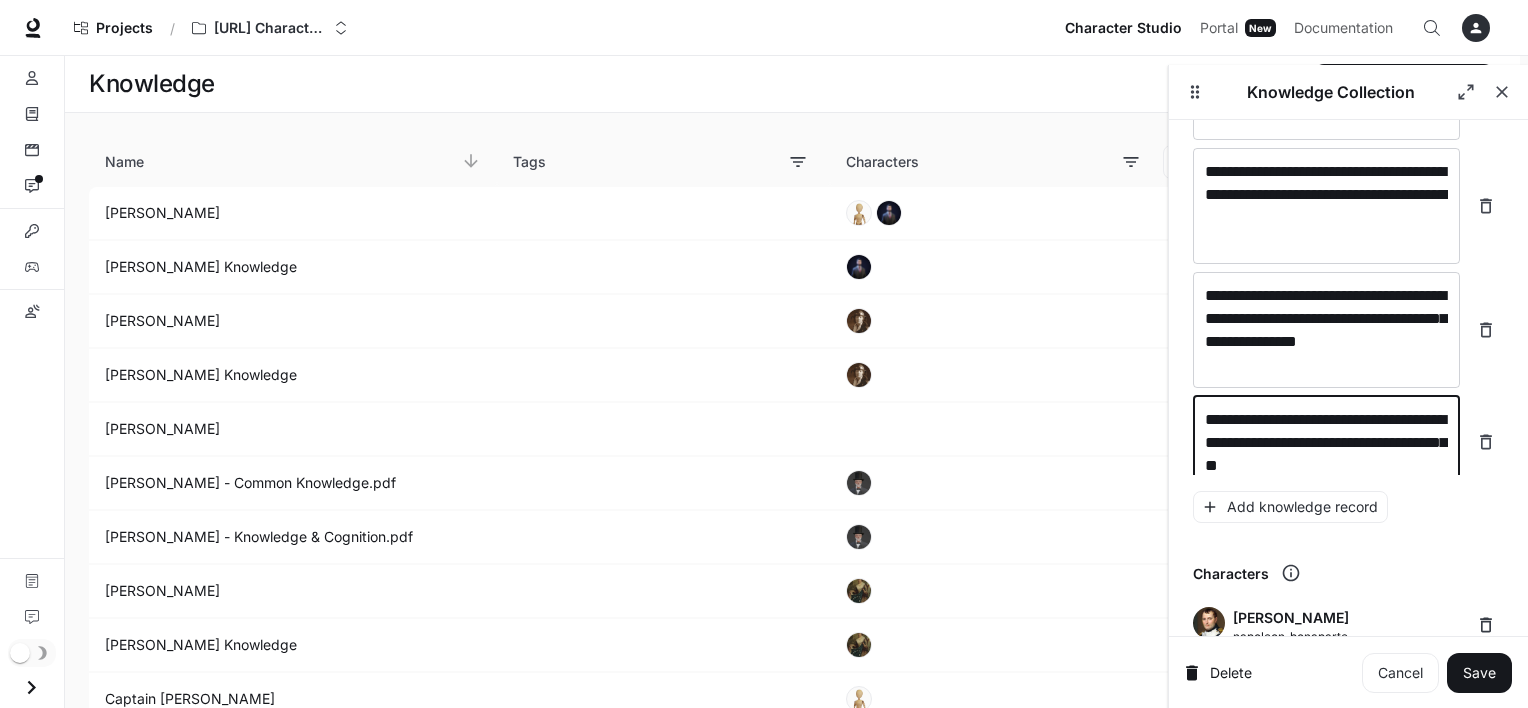 scroll, scrollTop: 13187, scrollLeft: 0, axis: vertical 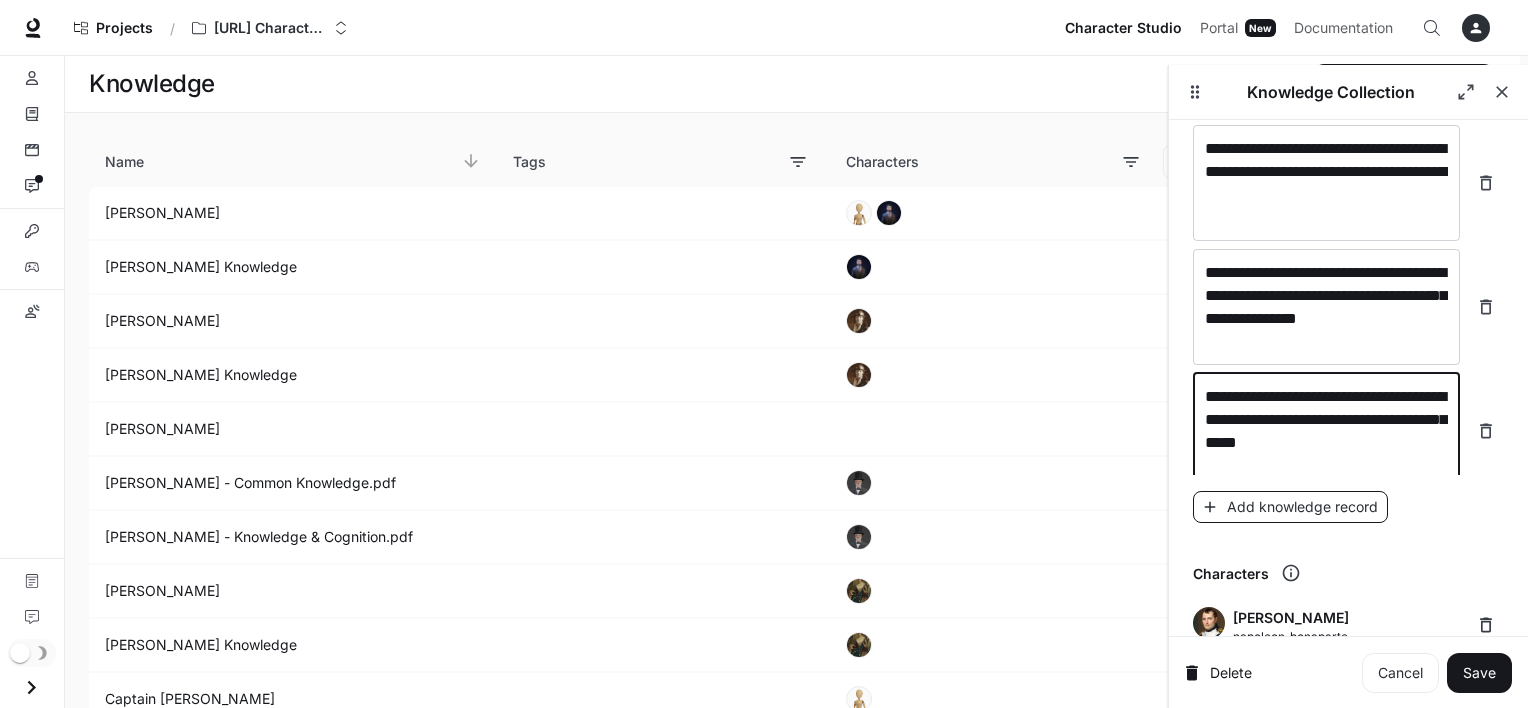 type on "**********" 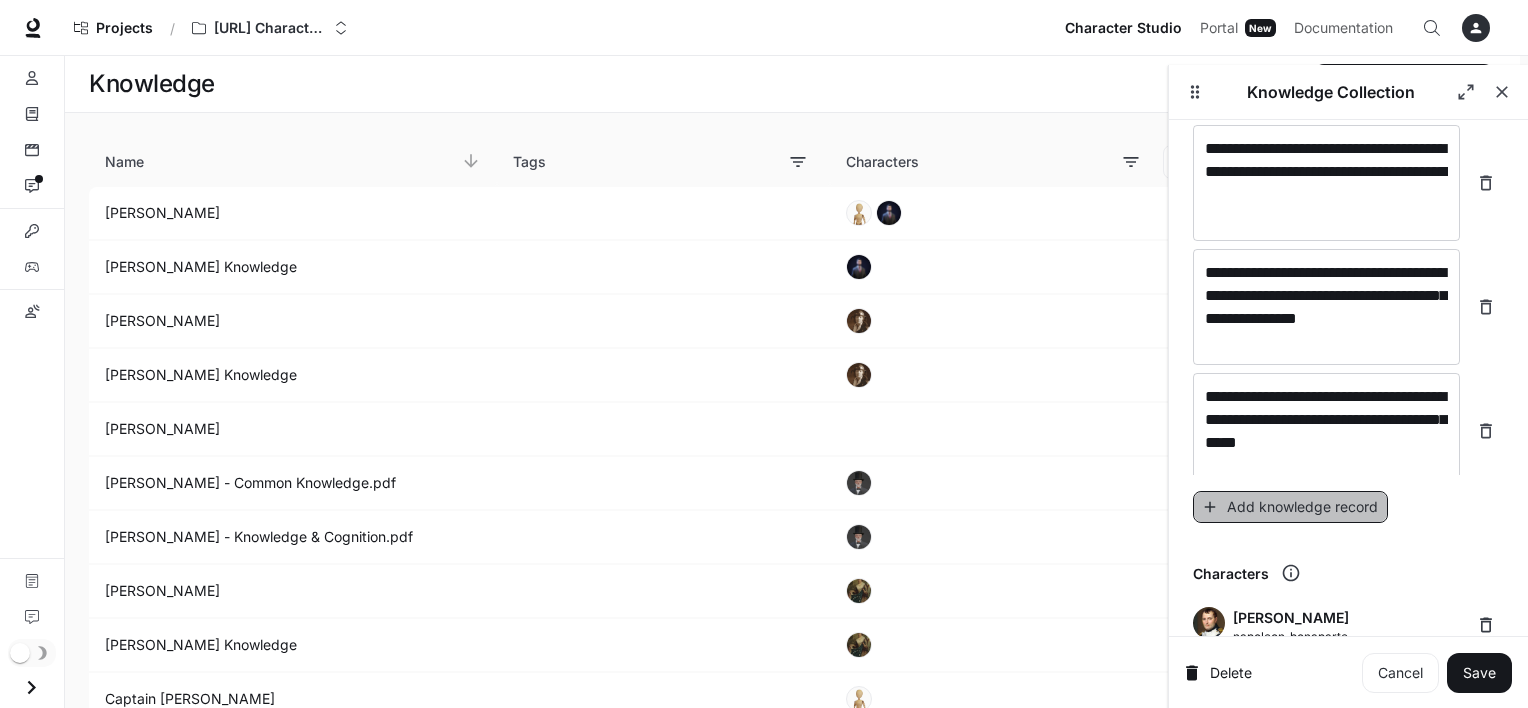 click on "Add knowledge record" at bounding box center [1290, 507] 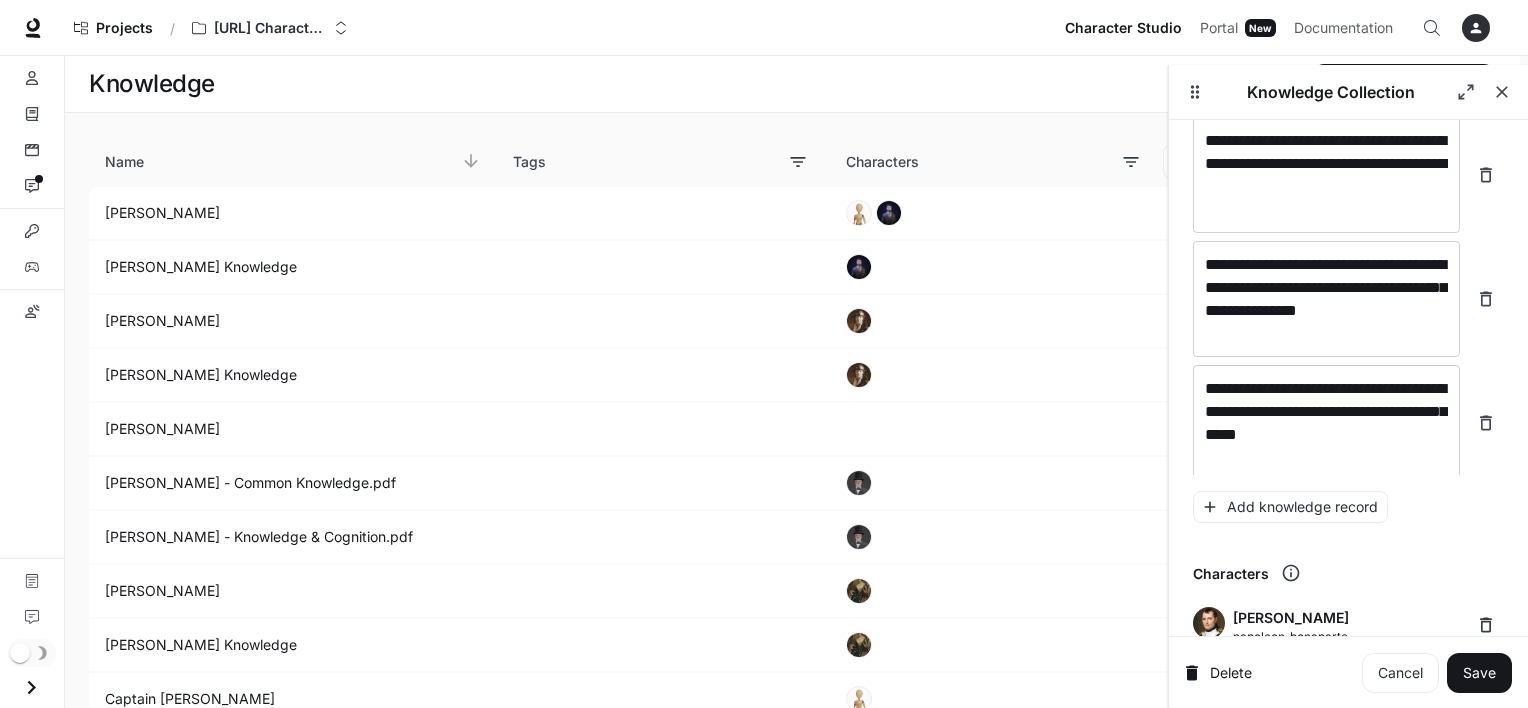 scroll, scrollTop: 13264, scrollLeft: 0, axis: vertical 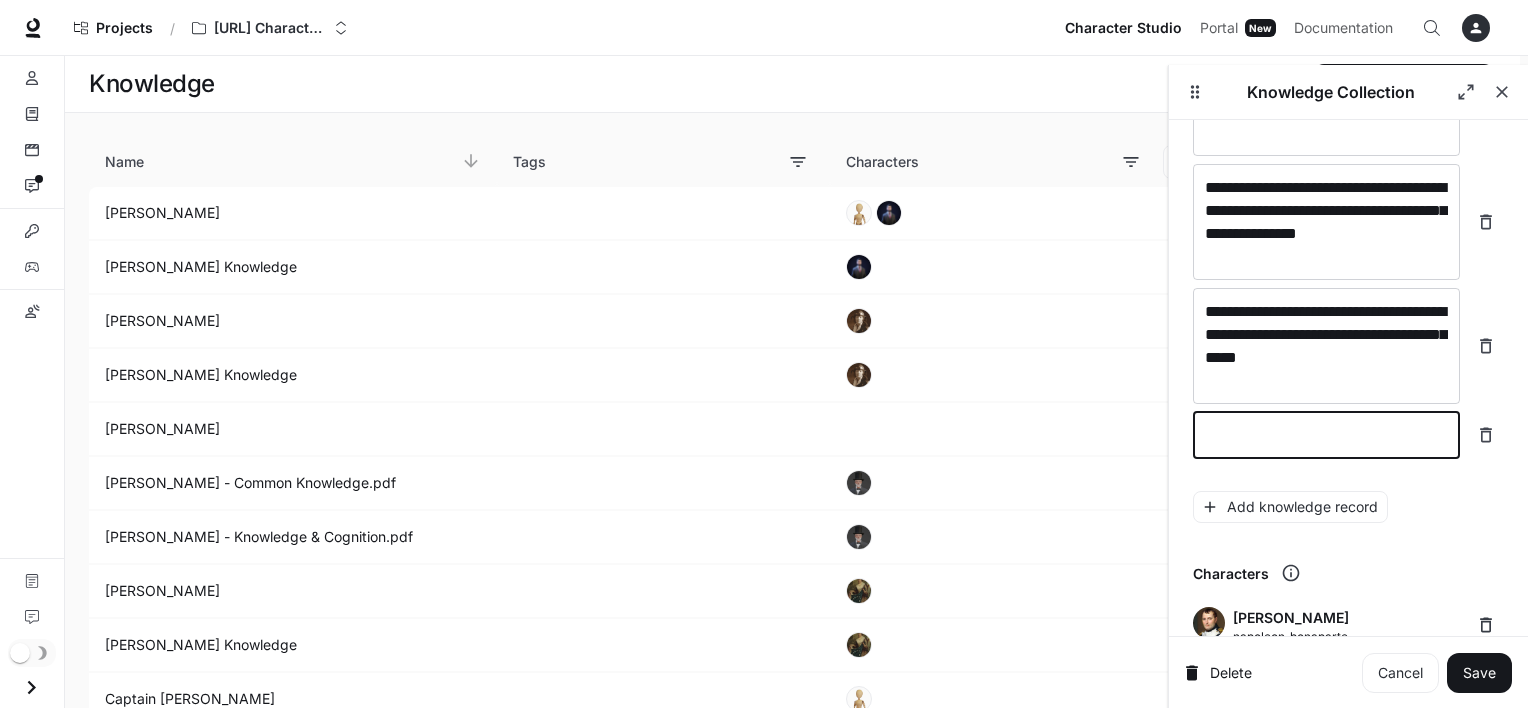 click at bounding box center (1326, 435) 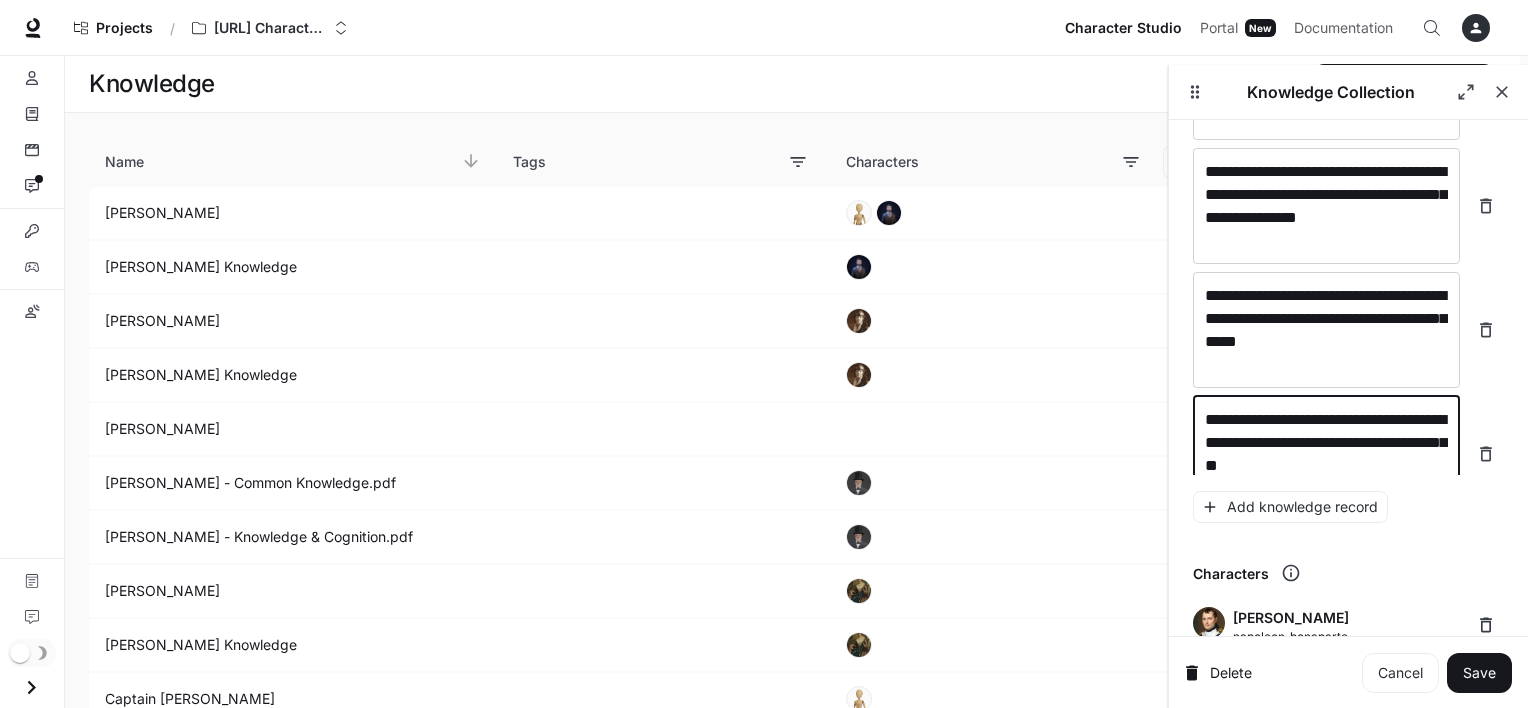 scroll, scrollTop: 13303, scrollLeft: 0, axis: vertical 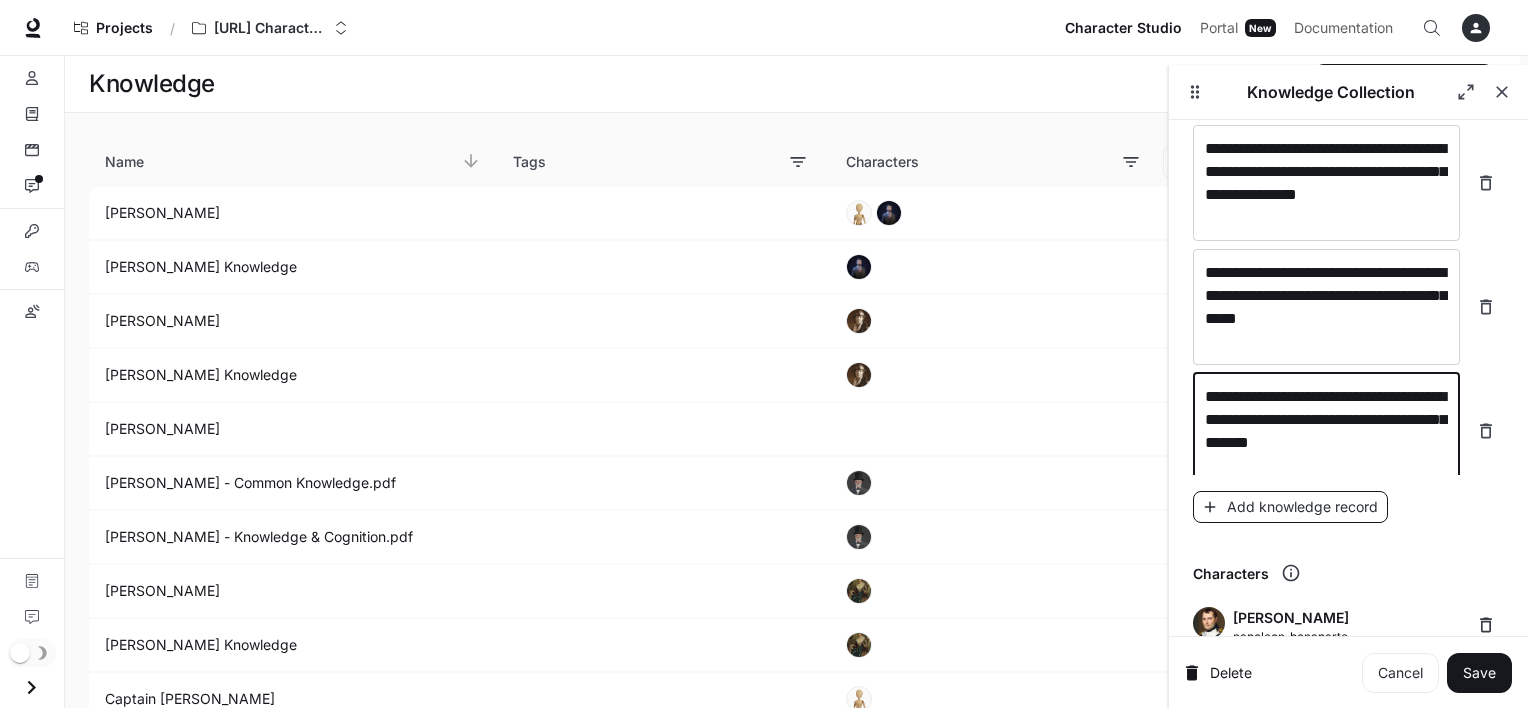 type on "**********" 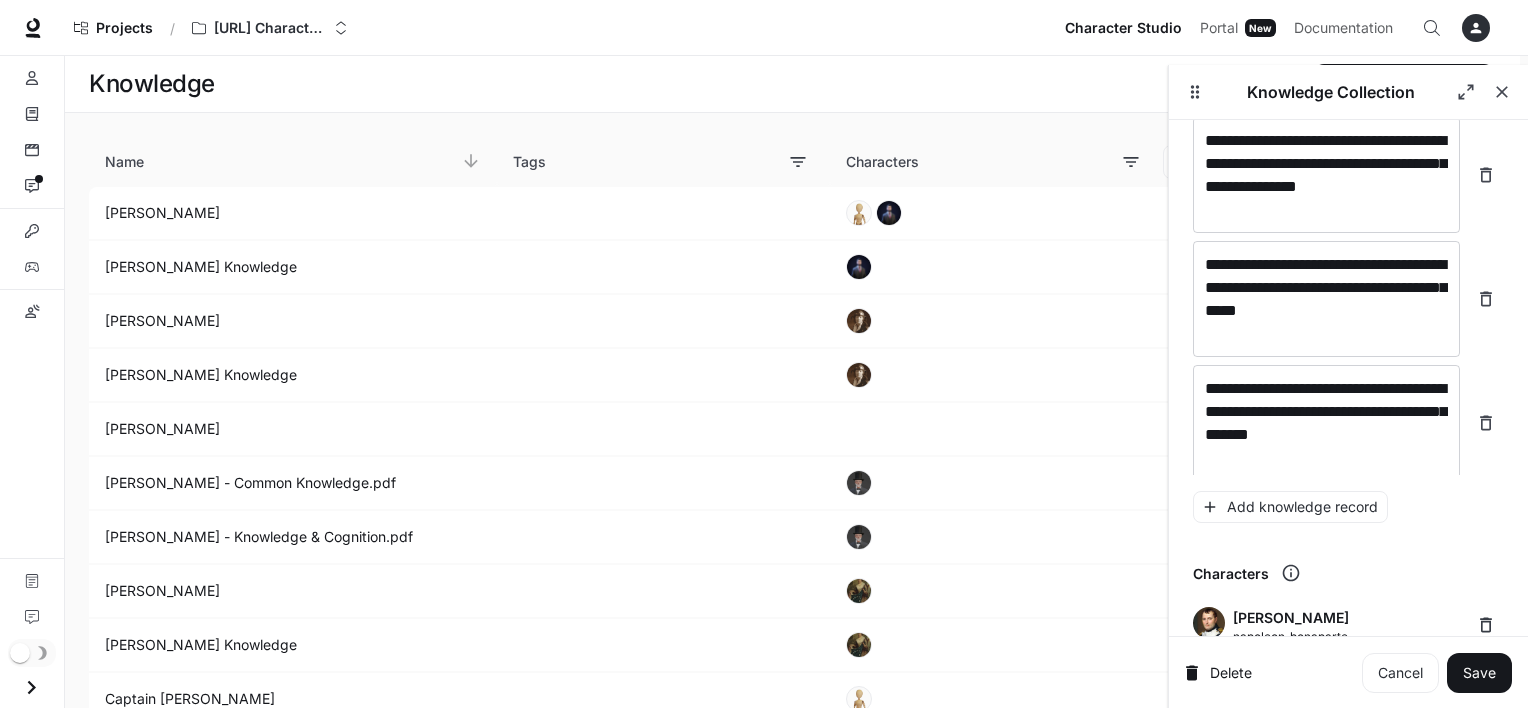 scroll, scrollTop: 13380, scrollLeft: 0, axis: vertical 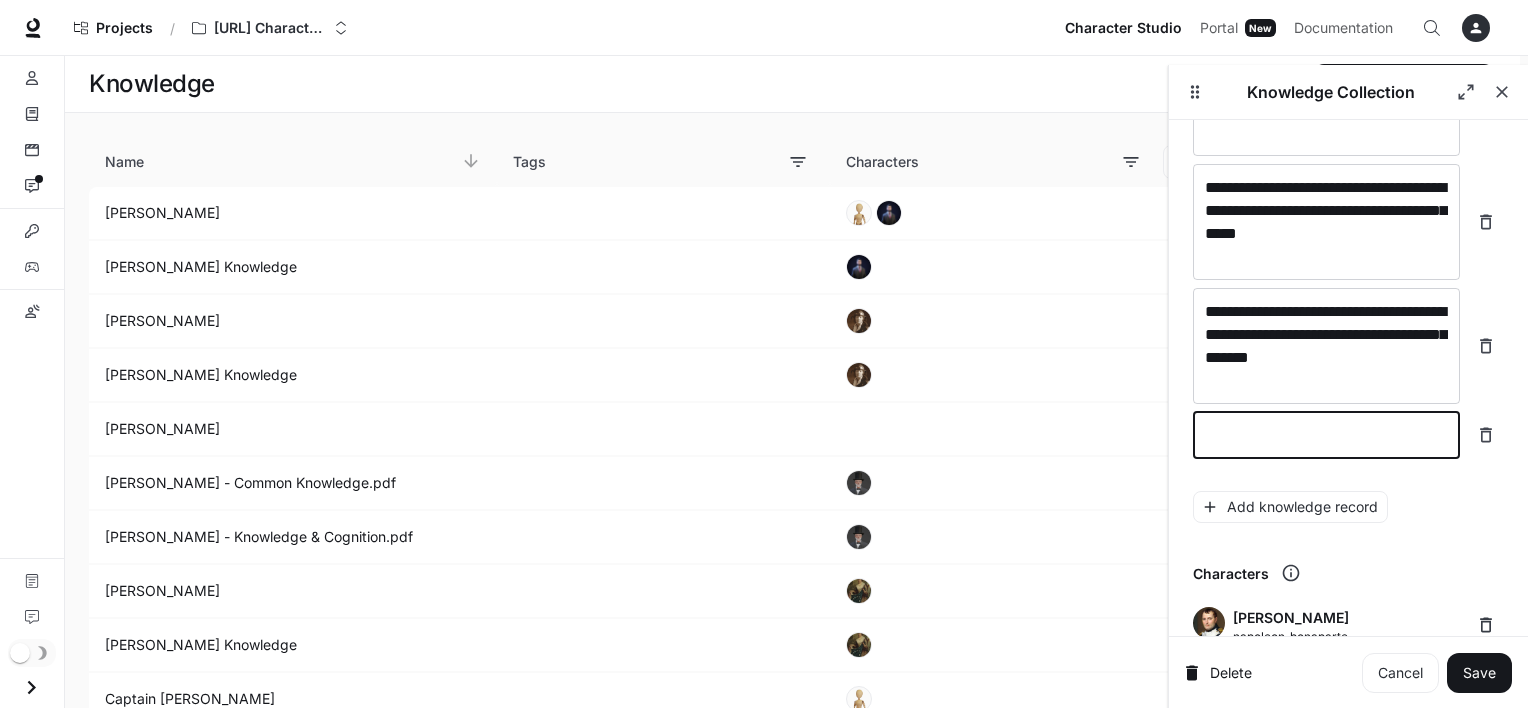 click at bounding box center [1326, 435] 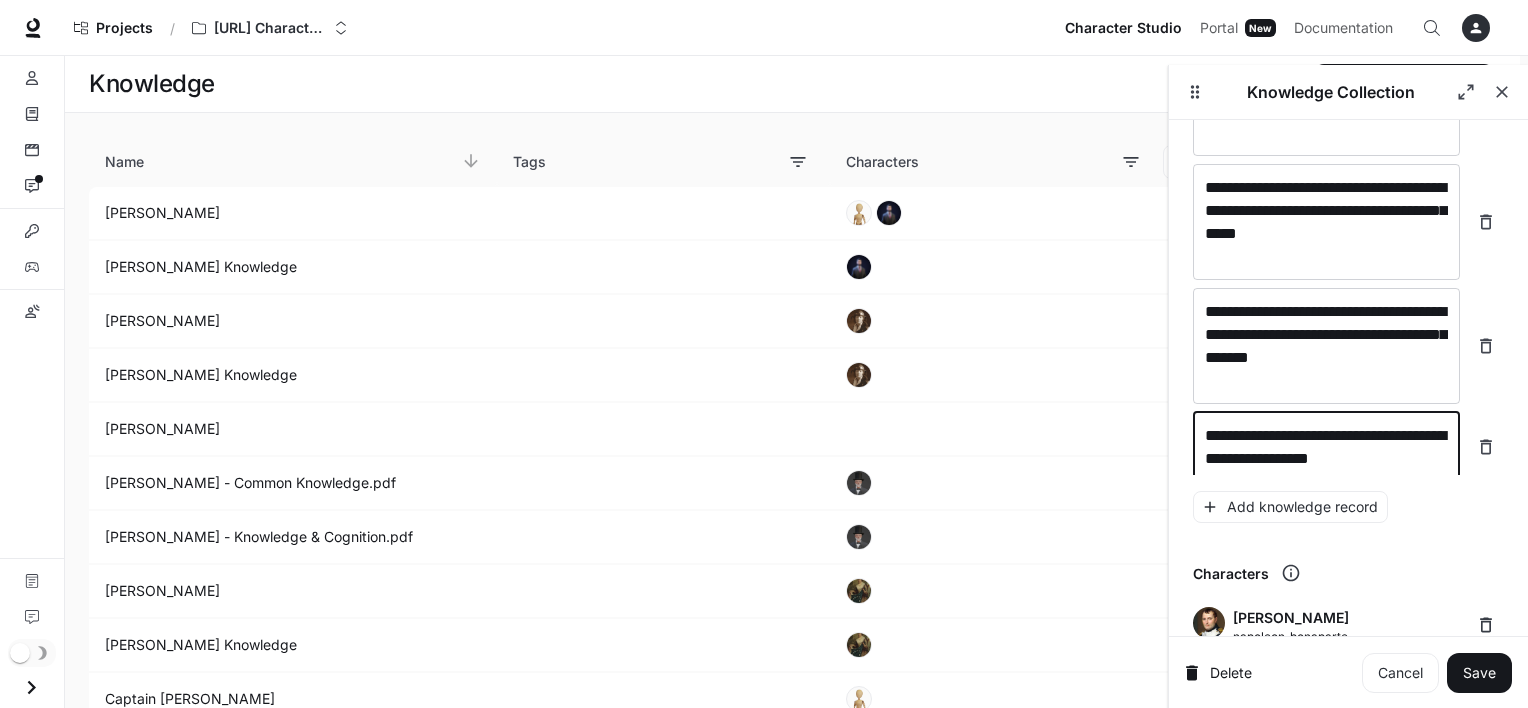 scroll, scrollTop: 13396, scrollLeft: 0, axis: vertical 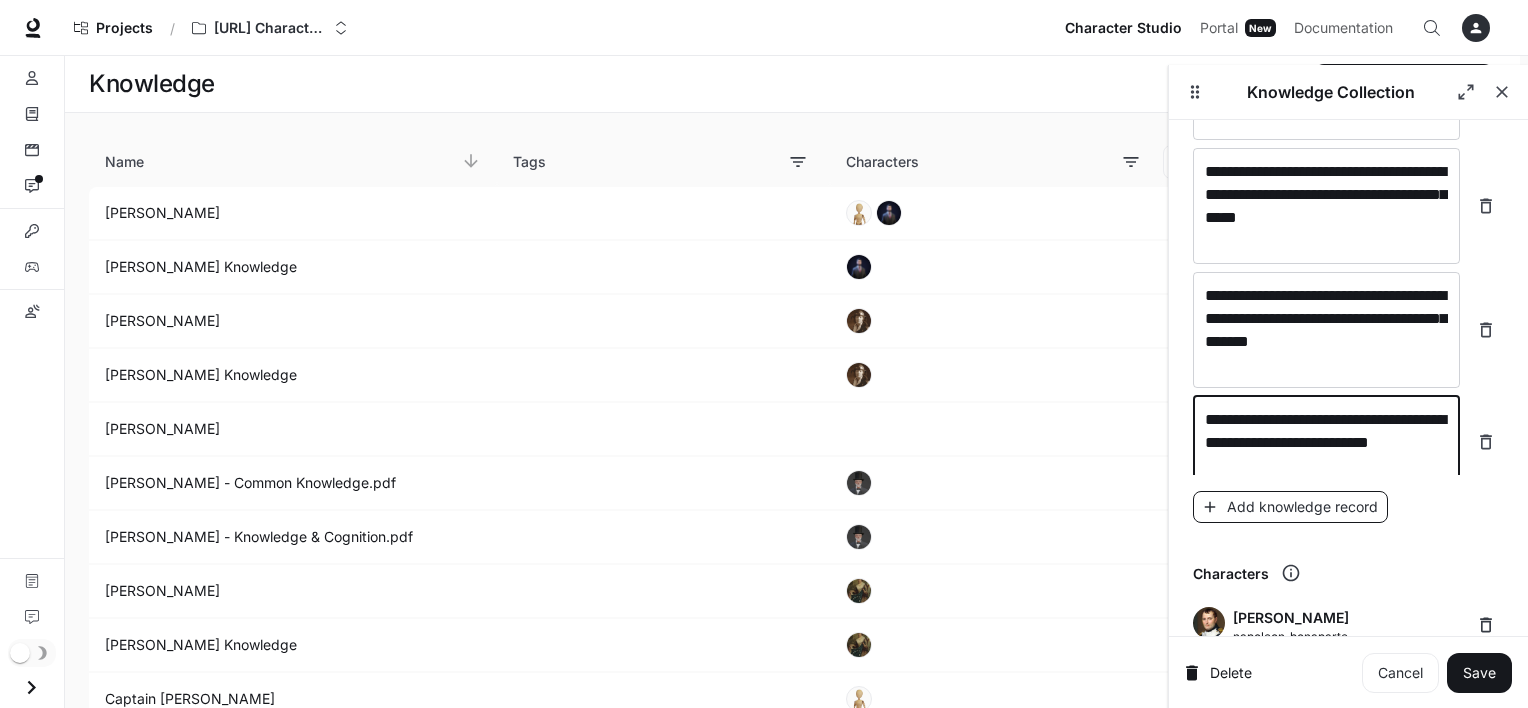 type on "**********" 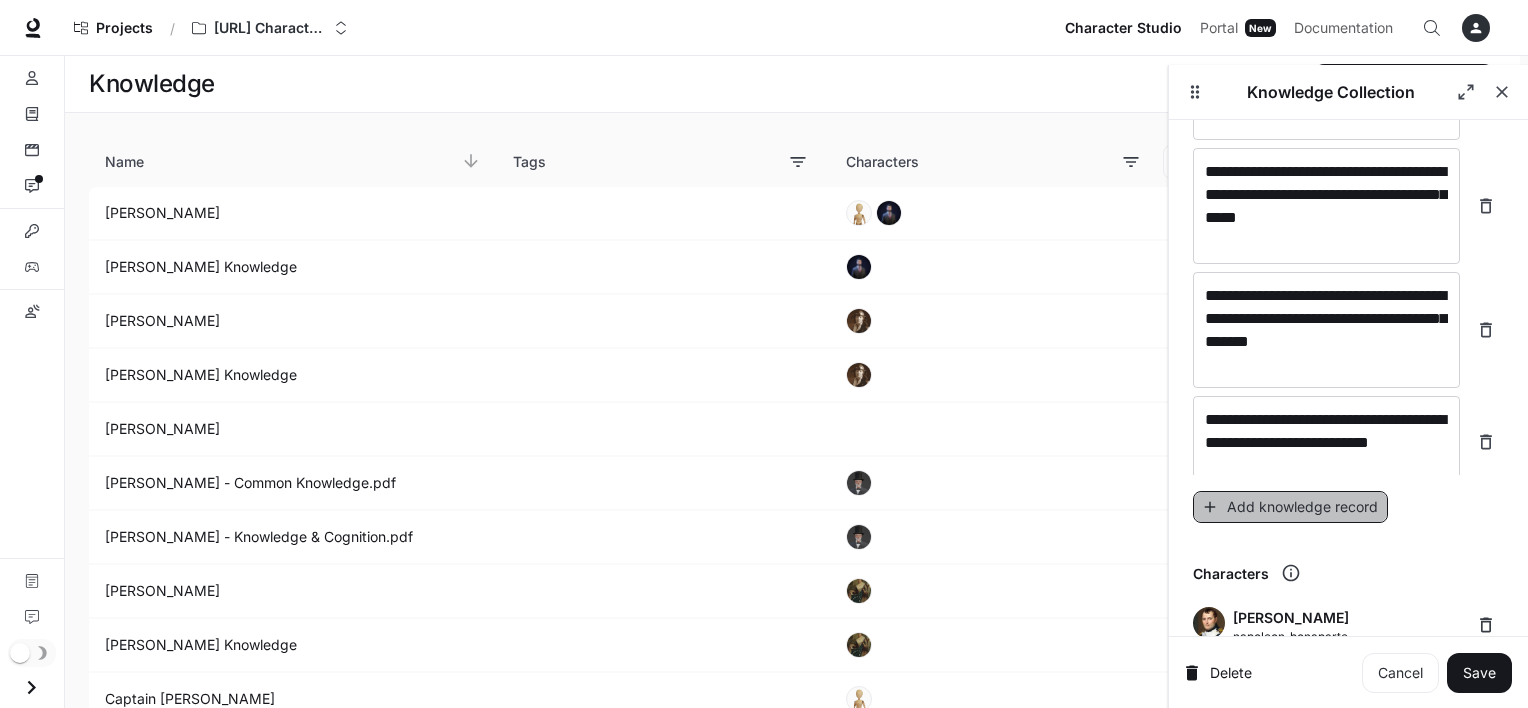 click 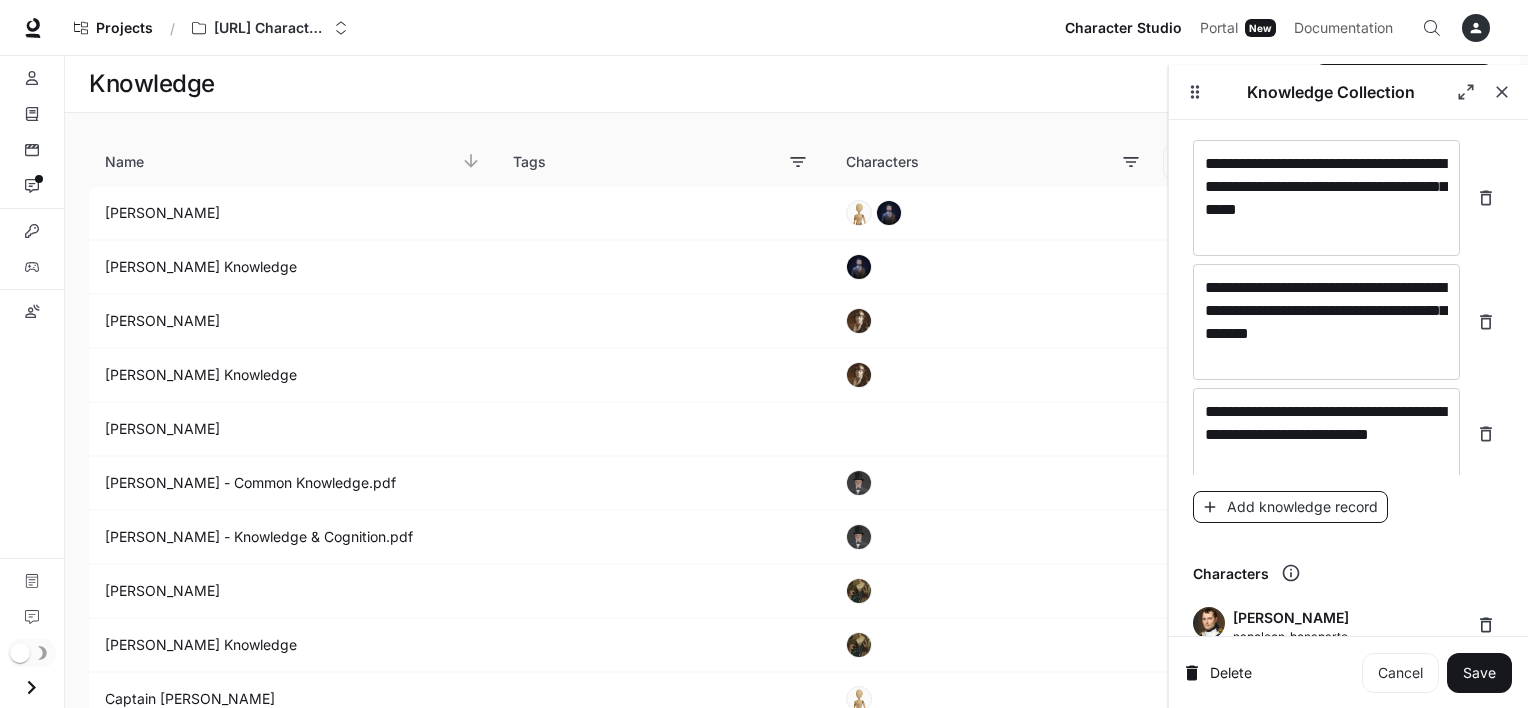 scroll, scrollTop: 13472, scrollLeft: 0, axis: vertical 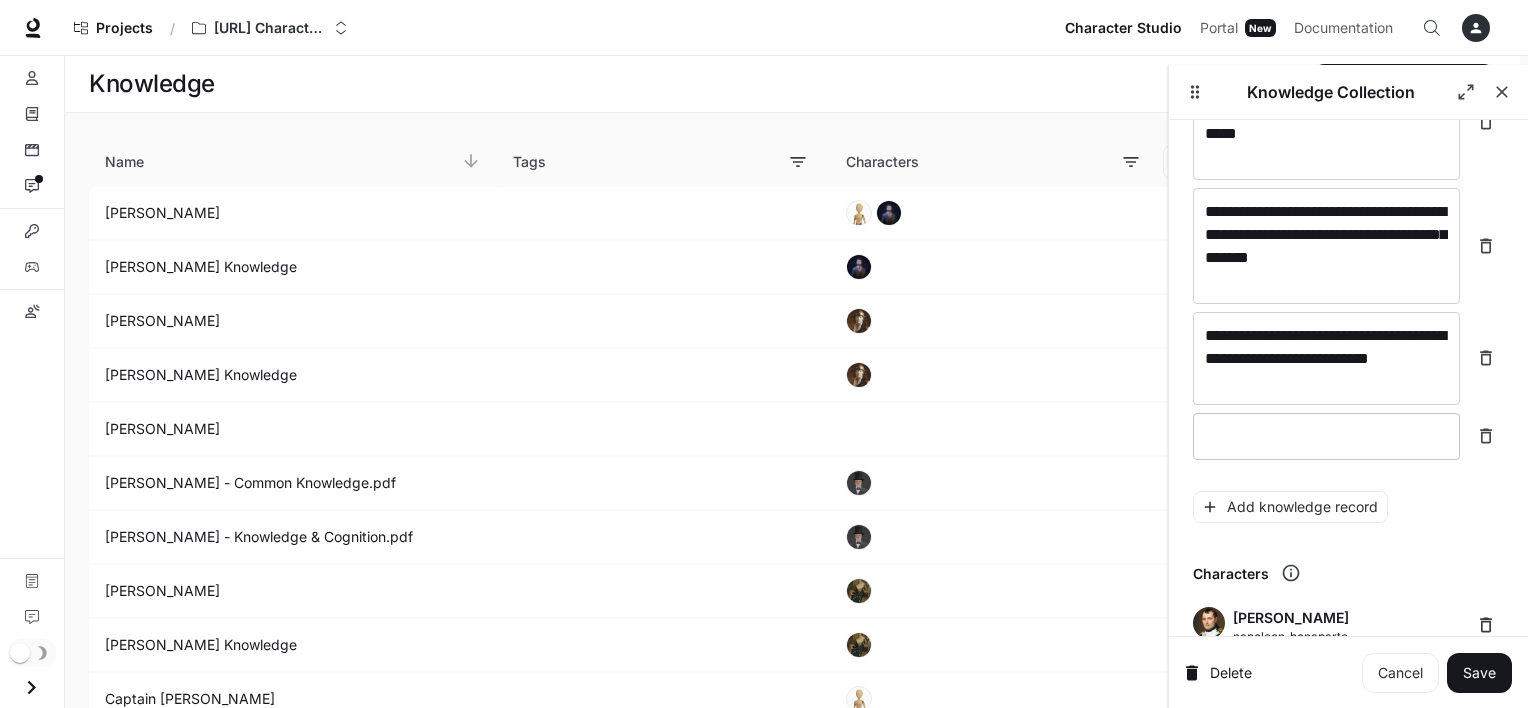 click at bounding box center (1326, 436) 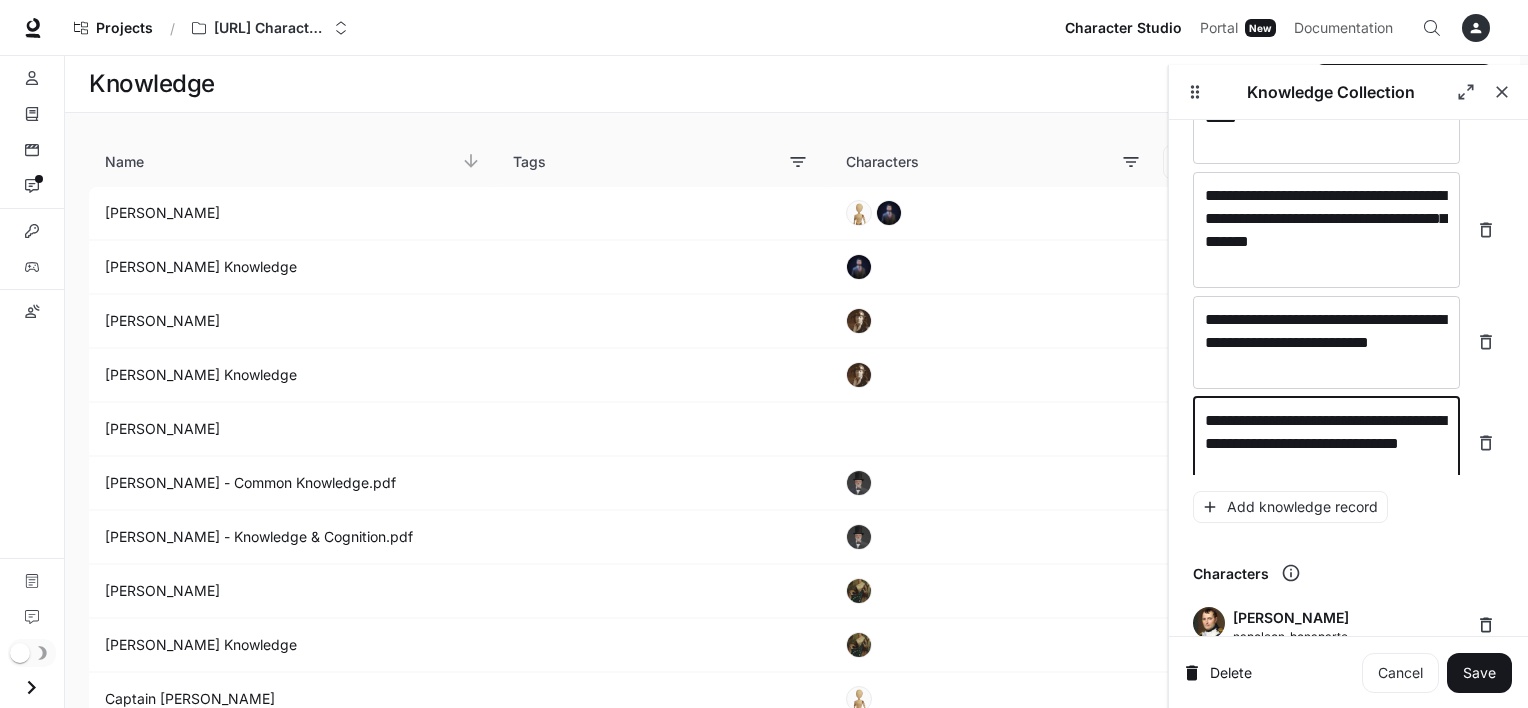 scroll, scrollTop: 13512, scrollLeft: 0, axis: vertical 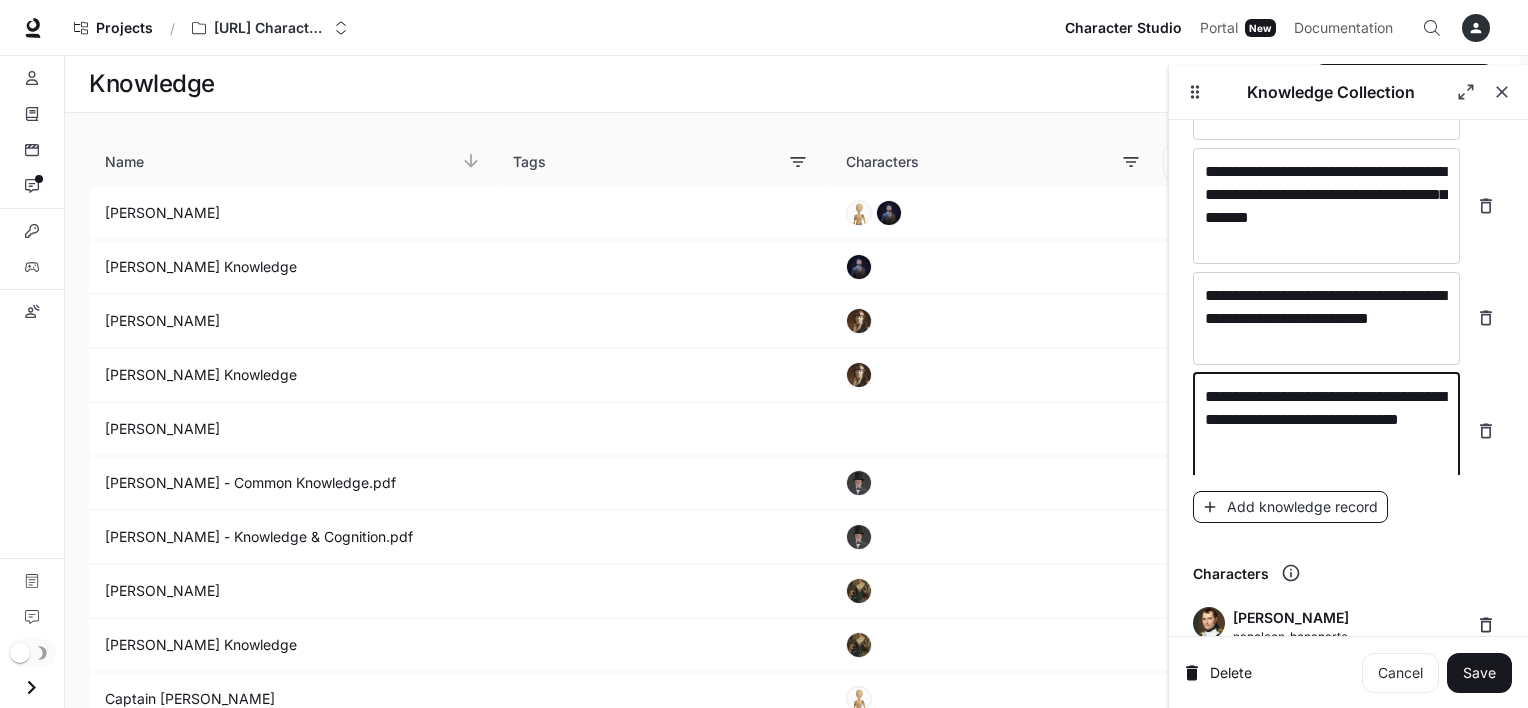 type on "**********" 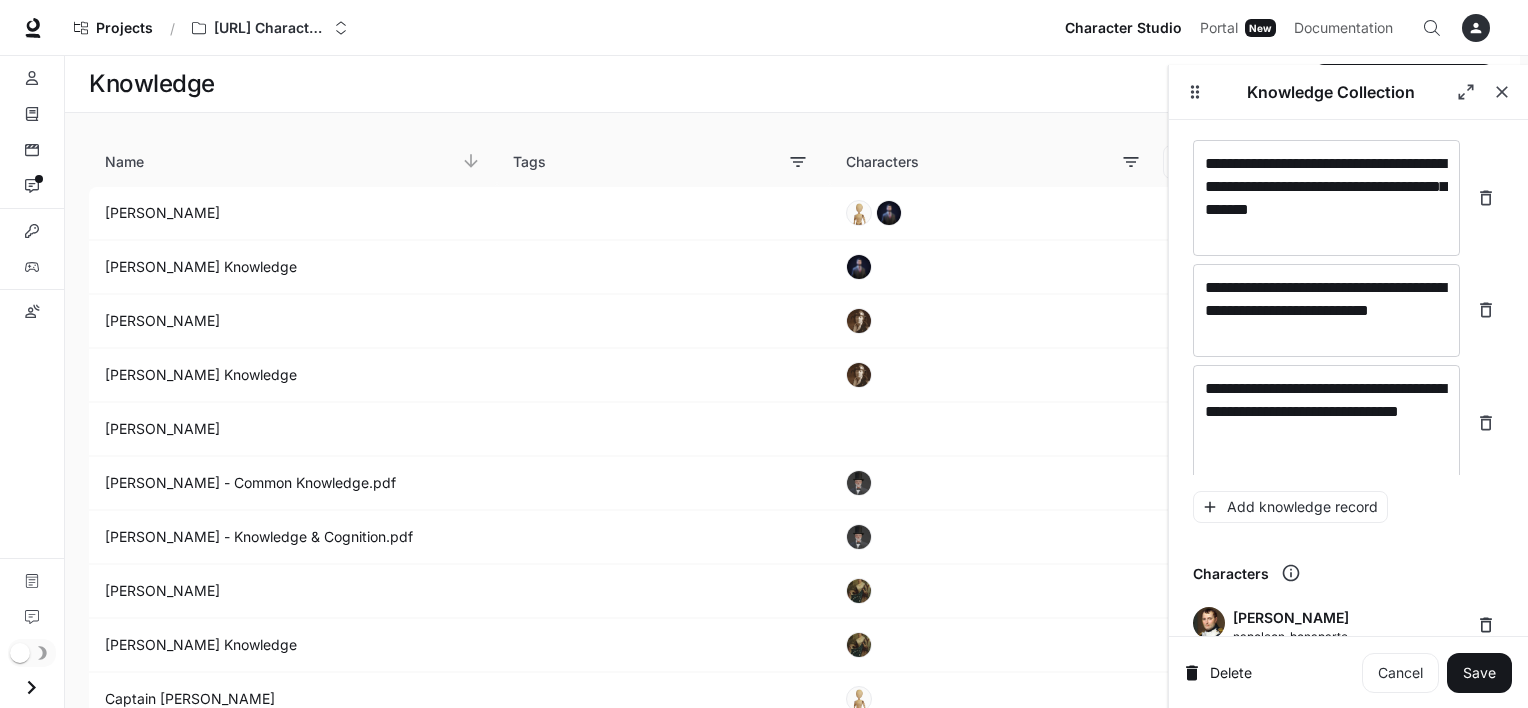 scroll, scrollTop: 13588, scrollLeft: 0, axis: vertical 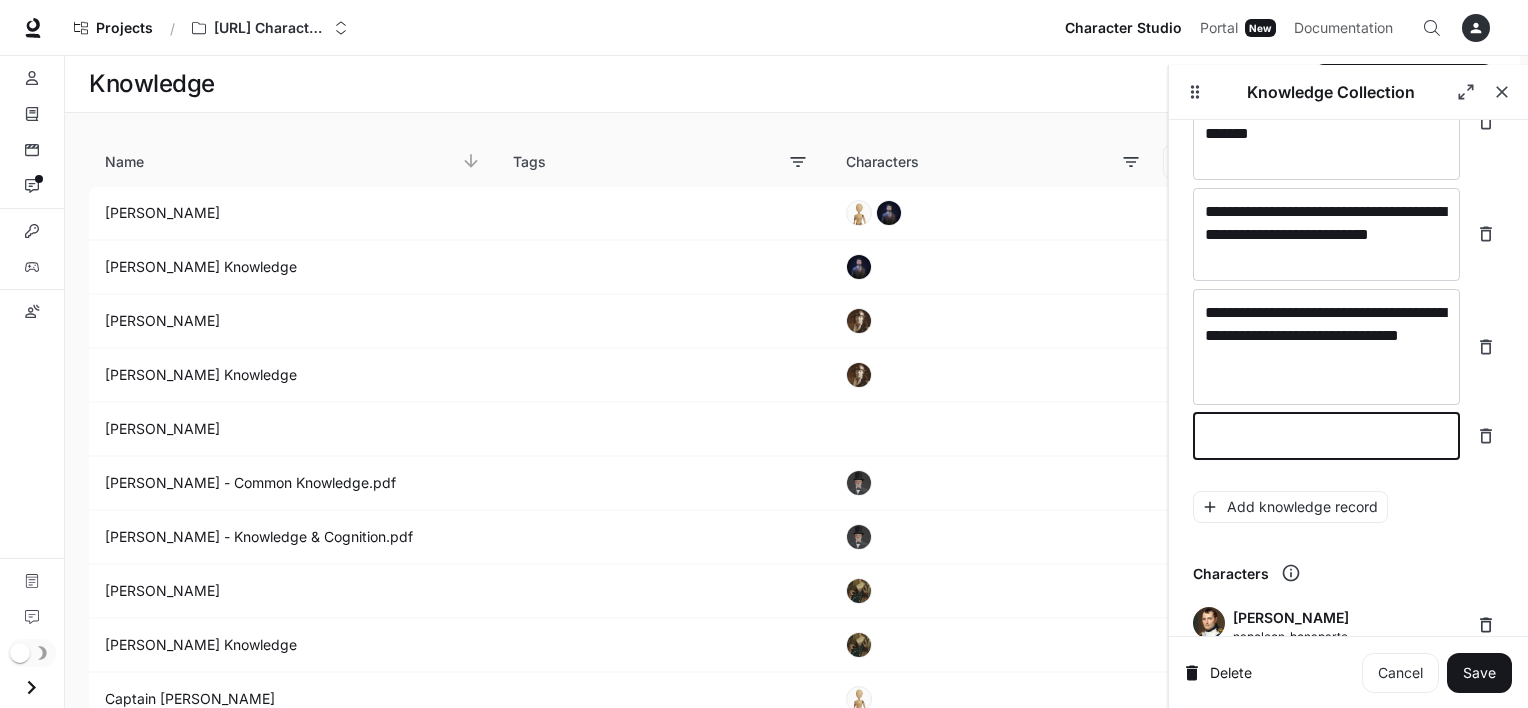 click at bounding box center [1326, 436] 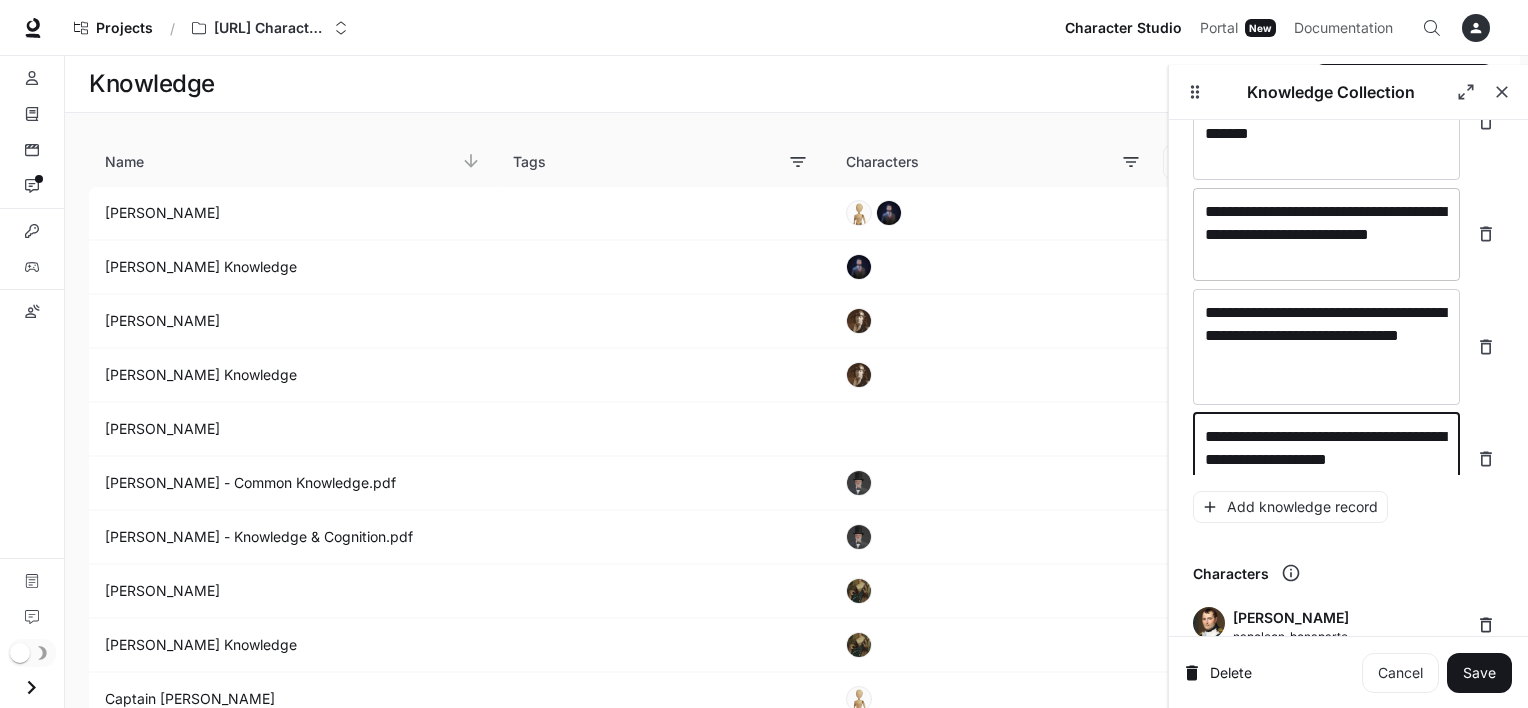 scroll, scrollTop: 13604, scrollLeft: 0, axis: vertical 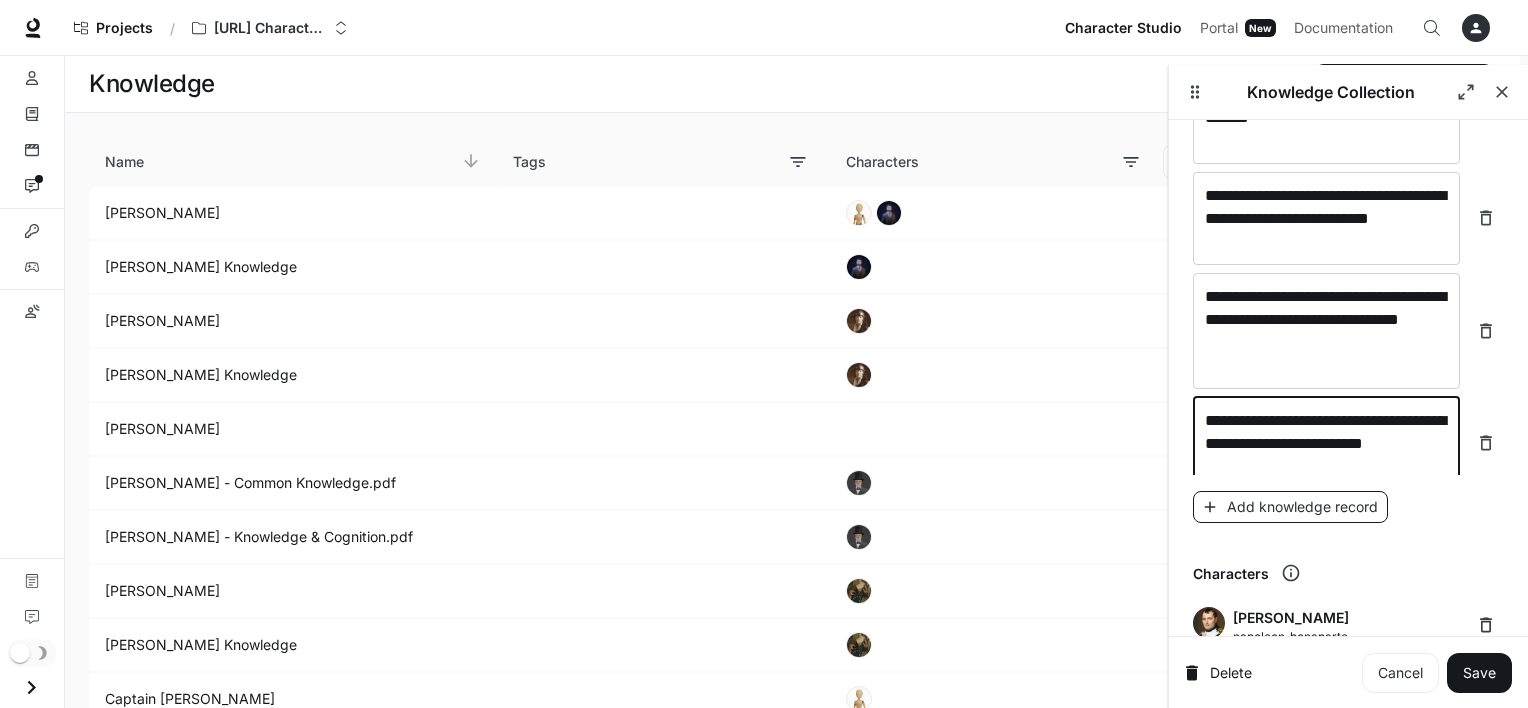 type on "**********" 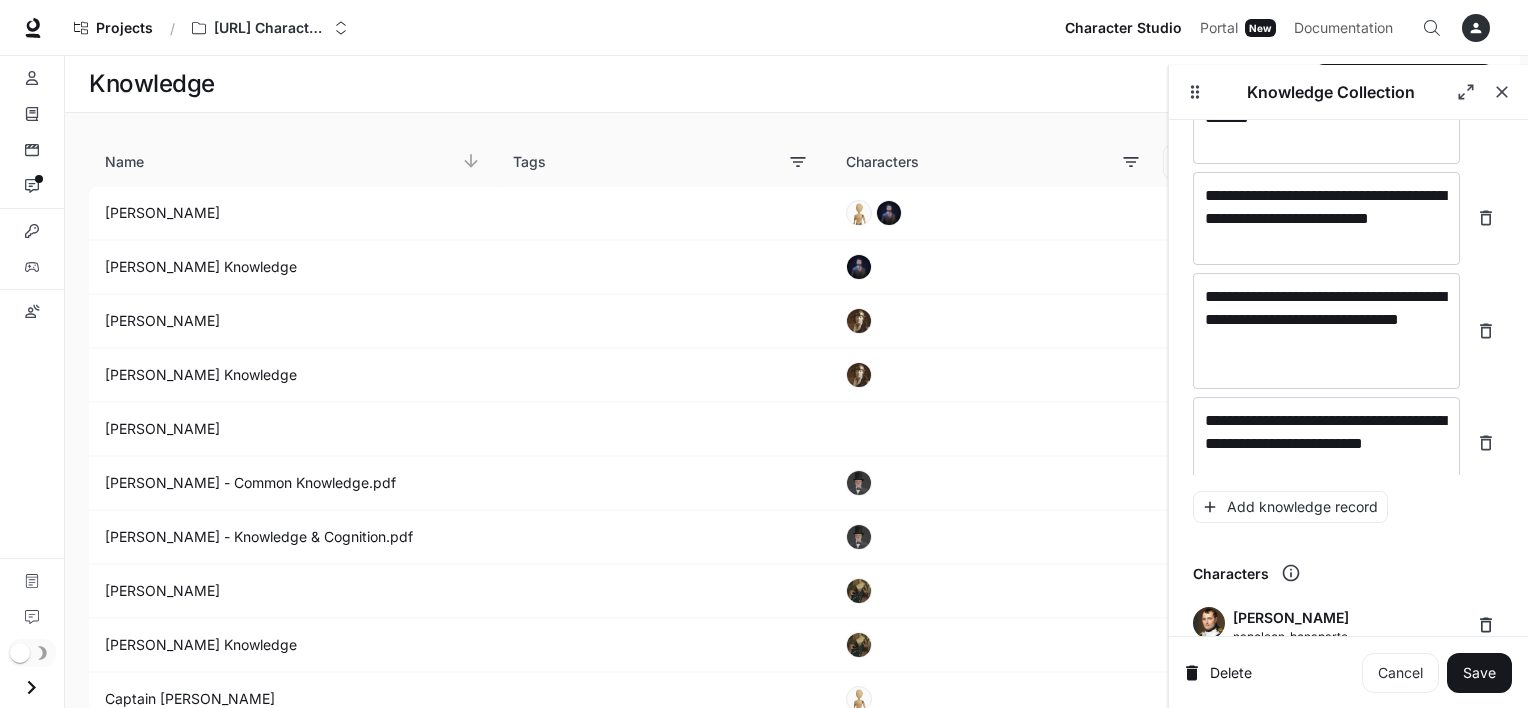 scroll, scrollTop: 13644, scrollLeft: 0, axis: vertical 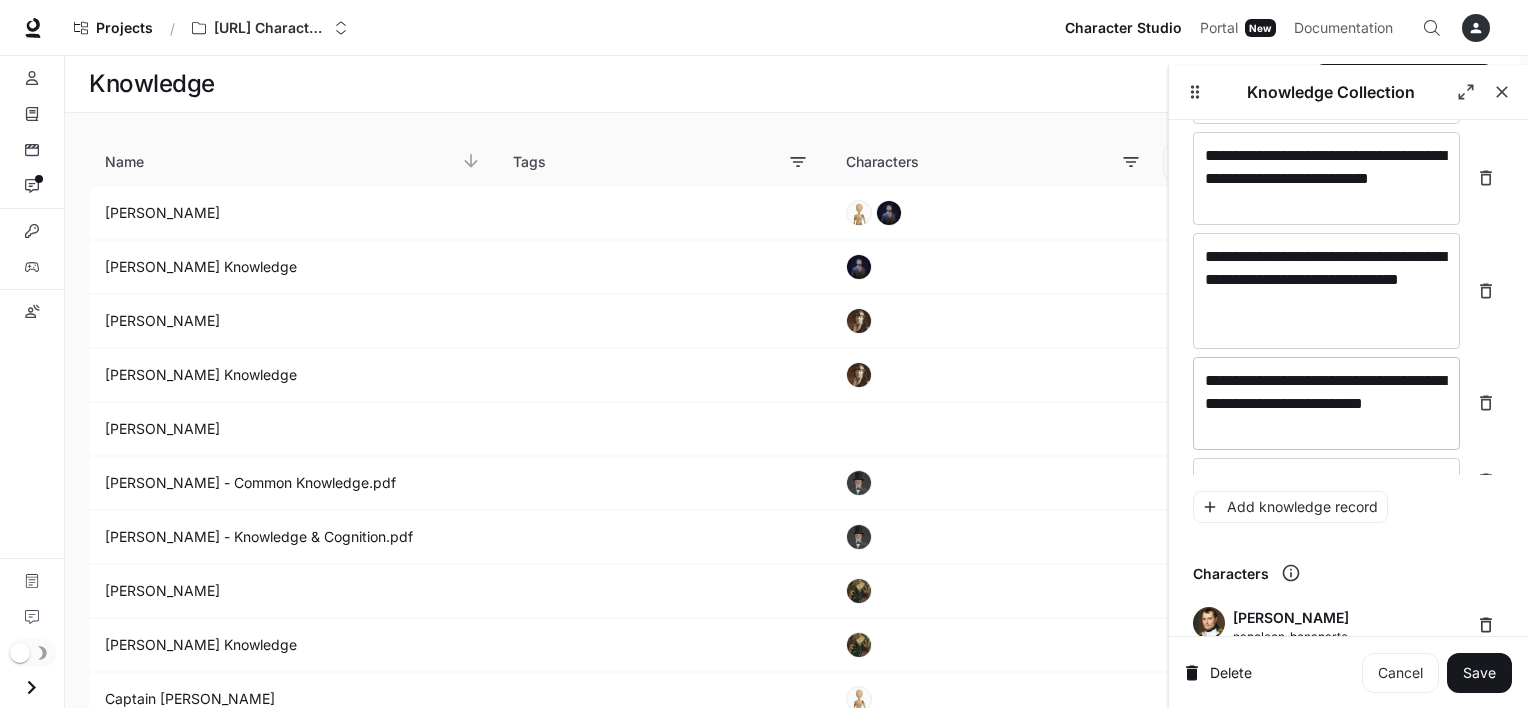 click on "**********" at bounding box center [1326, 403] 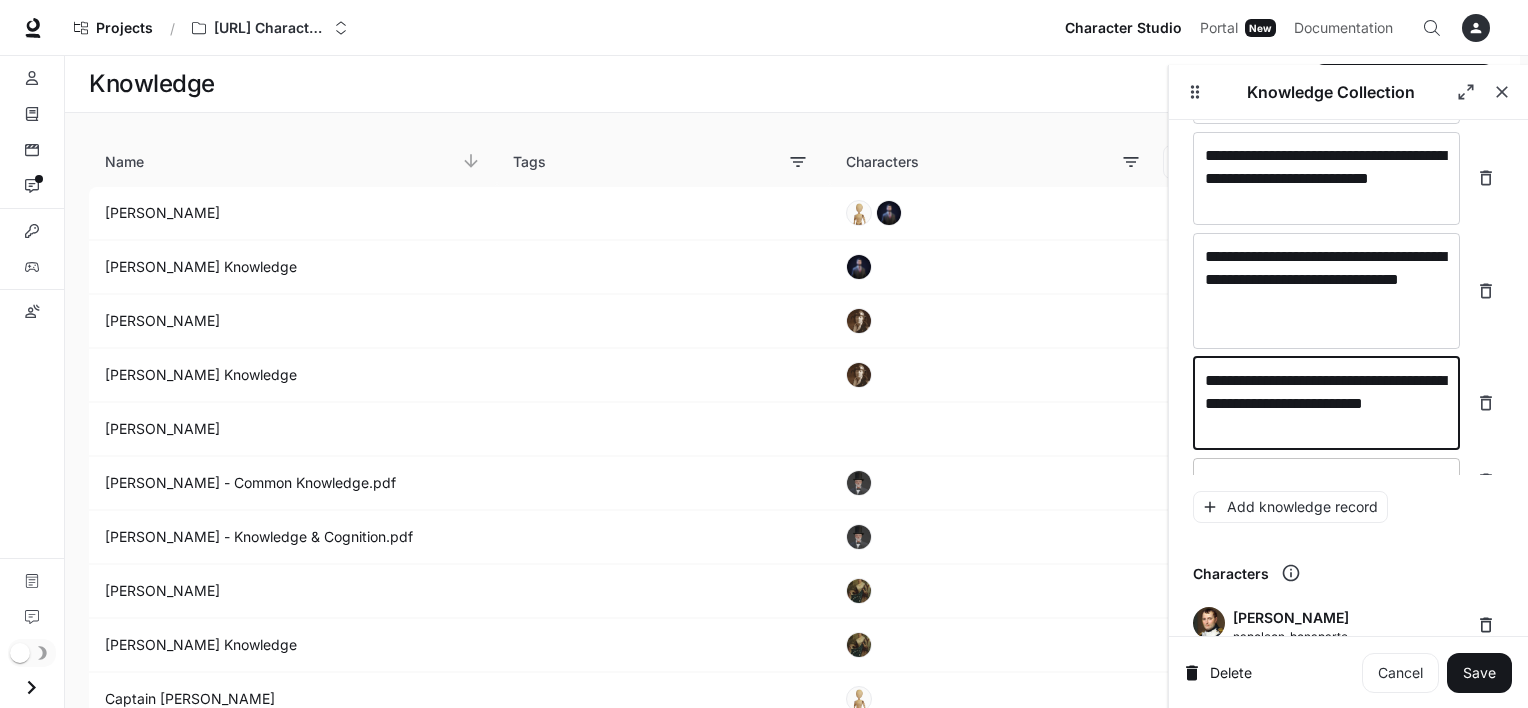 click at bounding box center (1326, 481) 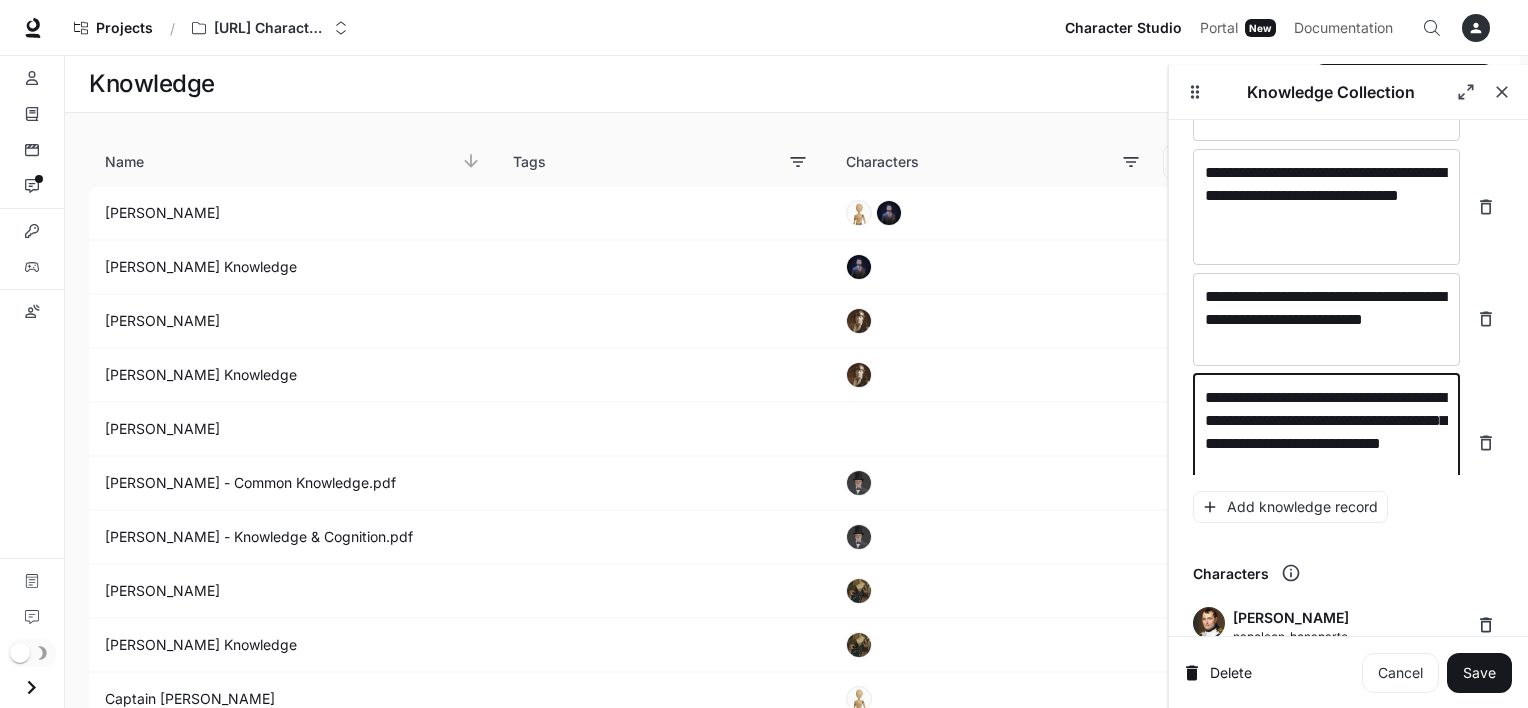 scroll, scrollTop: 13744, scrollLeft: 0, axis: vertical 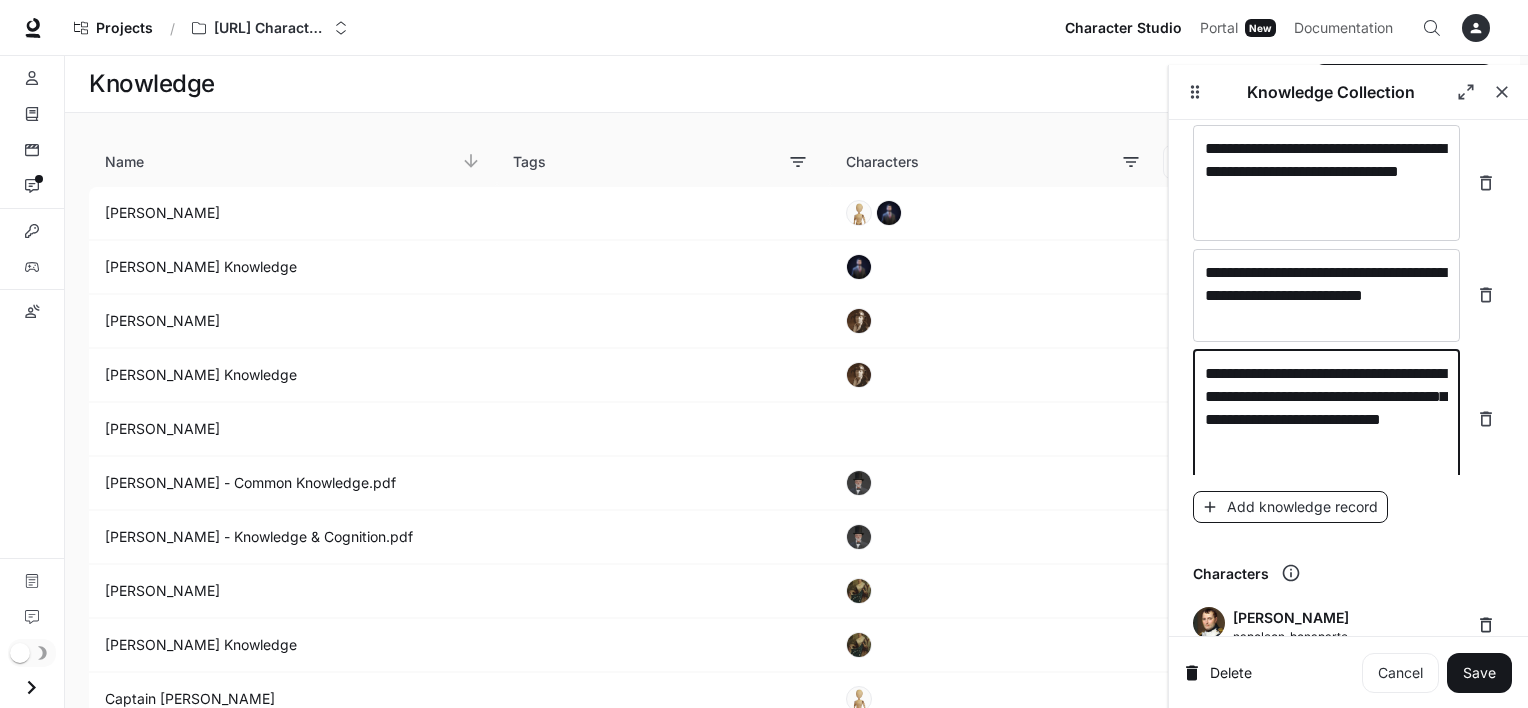 type on "**********" 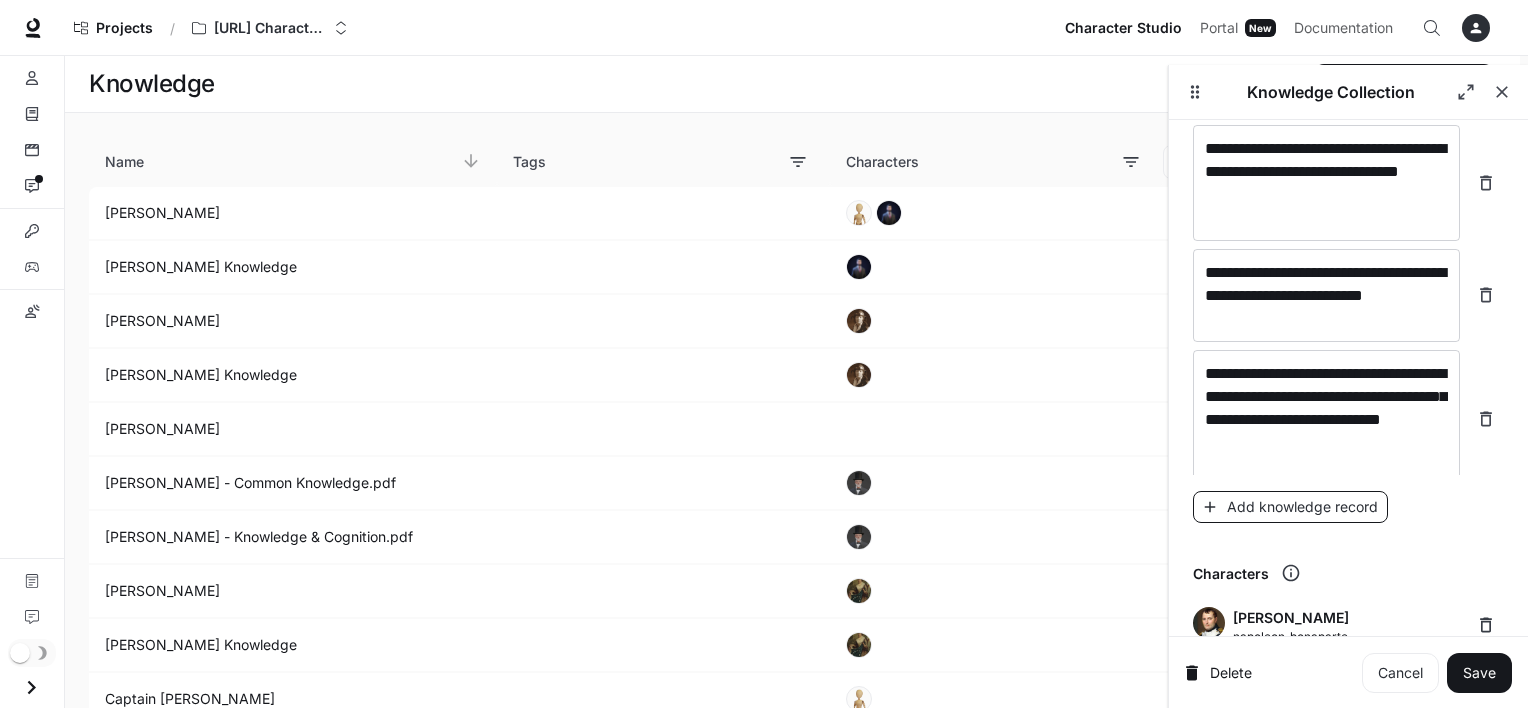 scroll, scrollTop: 13820, scrollLeft: 0, axis: vertical 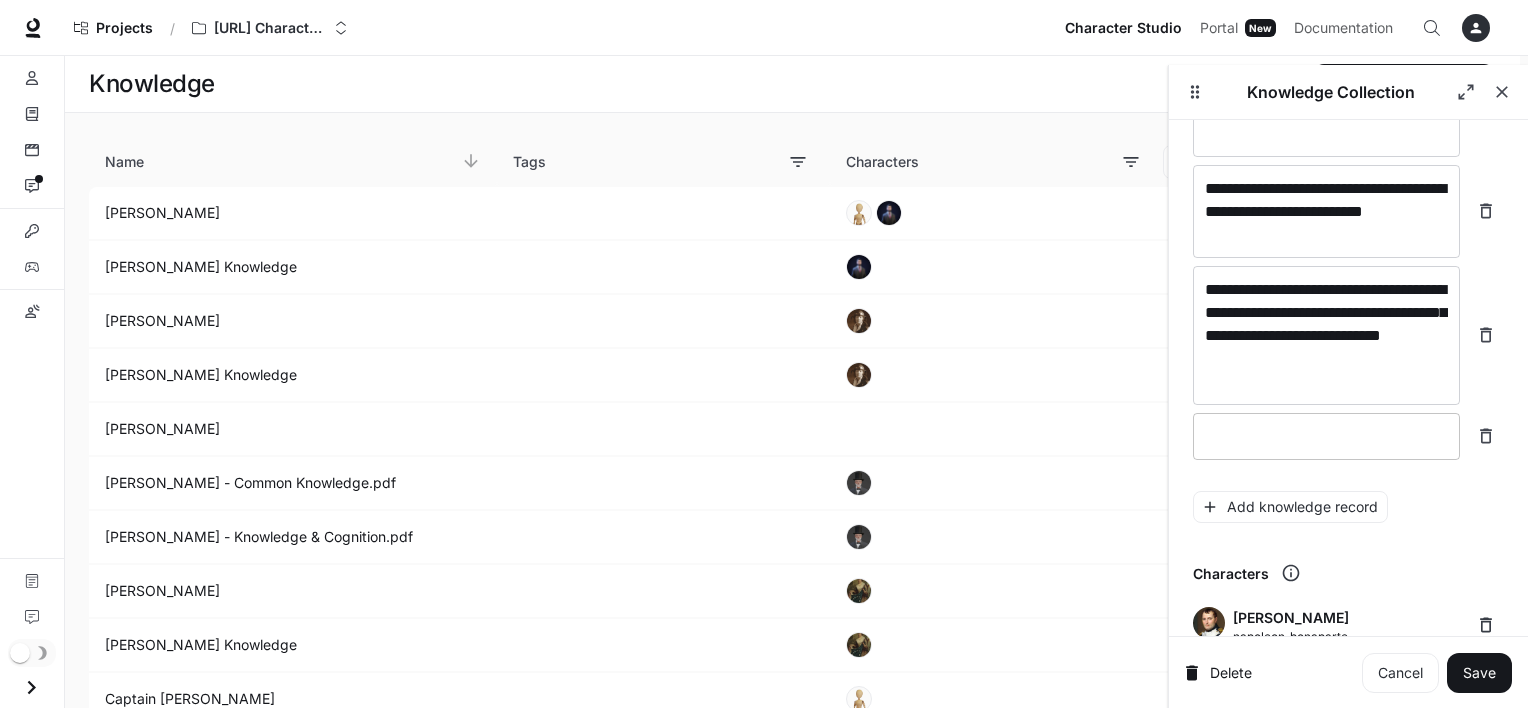 click at bounding box center [1326, 436] 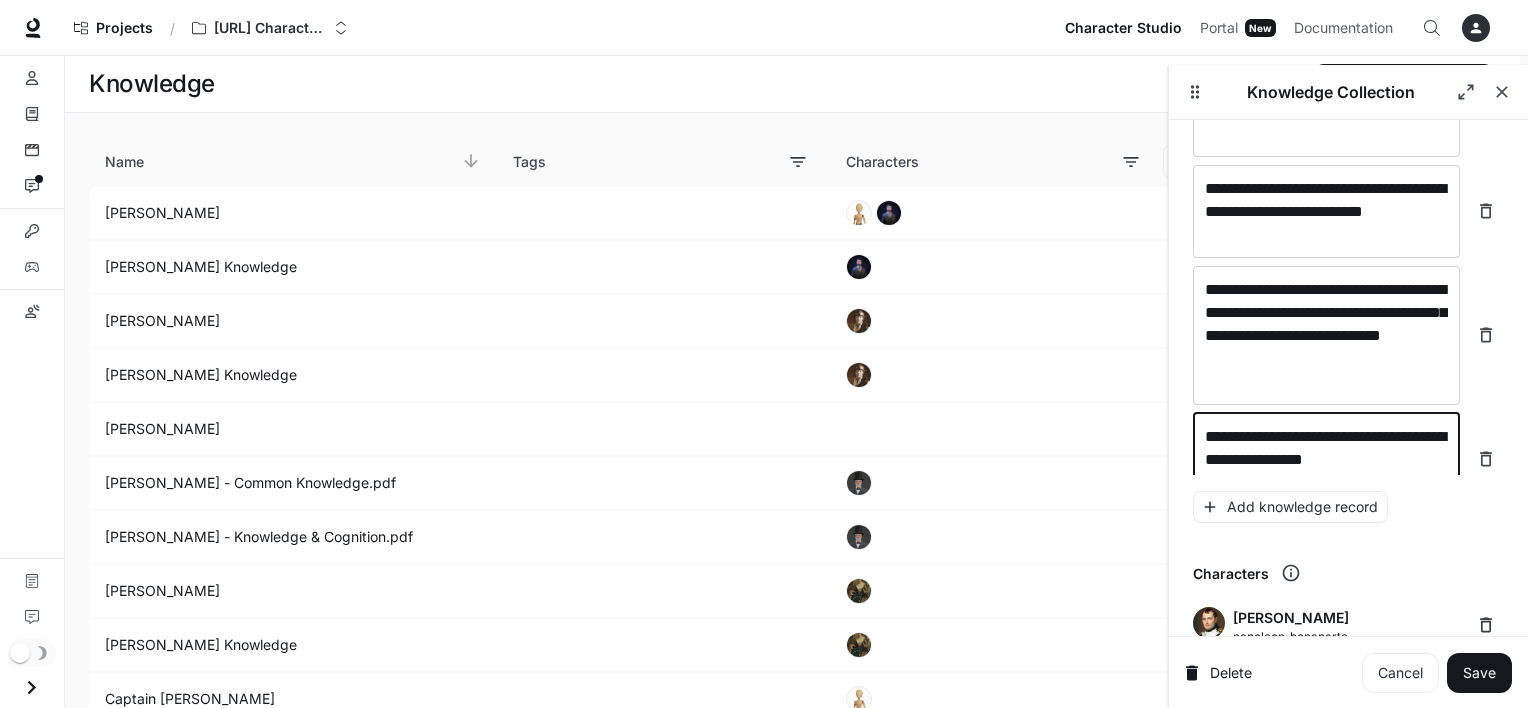 scroll, scrollTop: 13836, scrollLeft: 0, axis: vertical 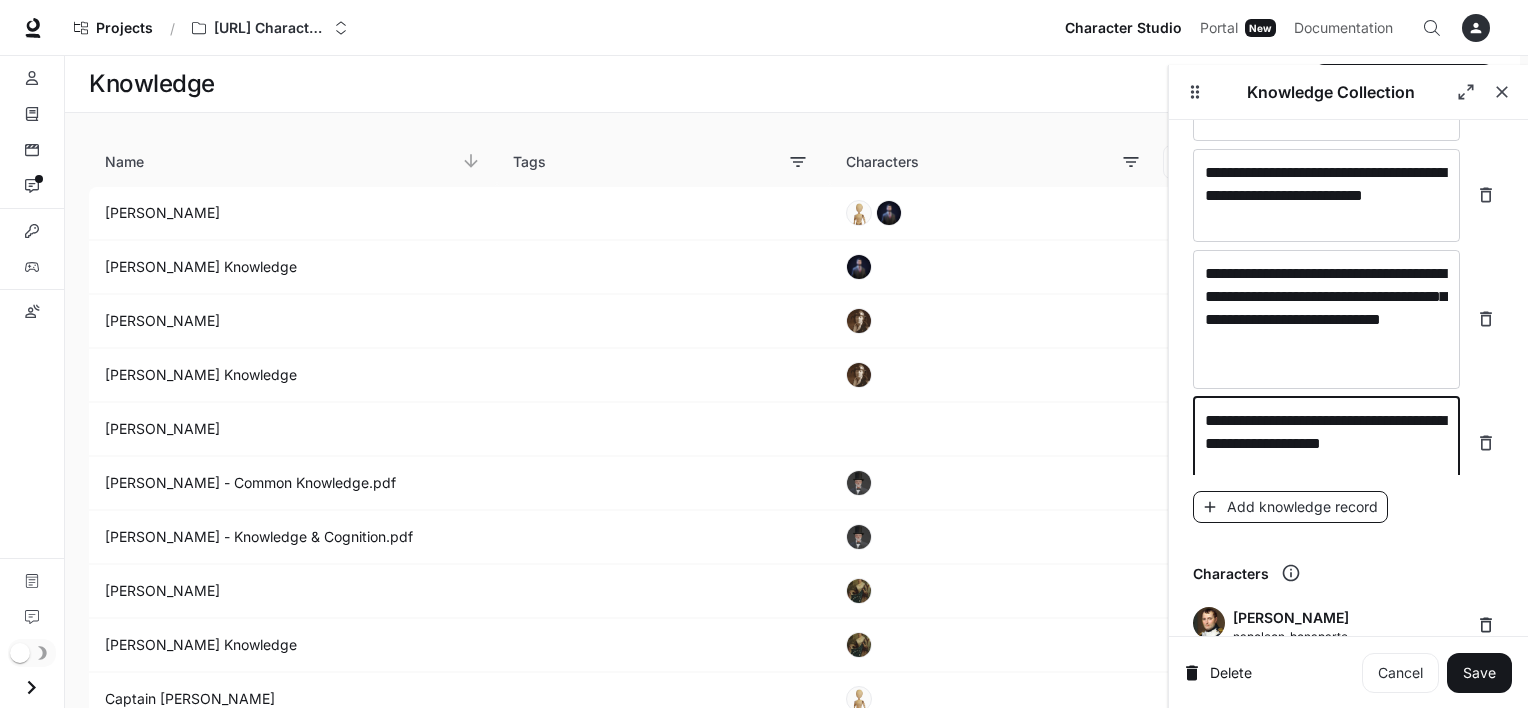 type on "**********" 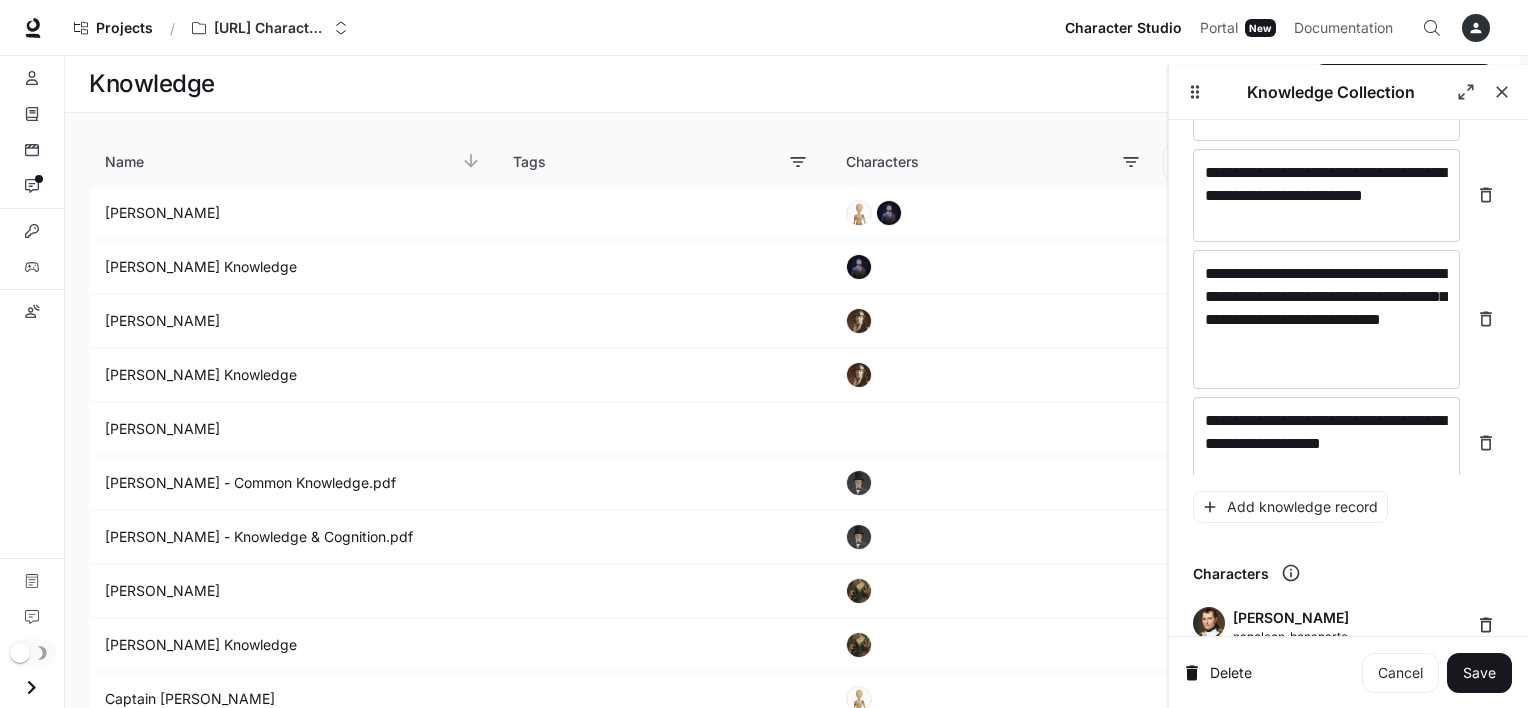 scroll, scrollTop: 13914, scrollLeft: 0, axis: vertical 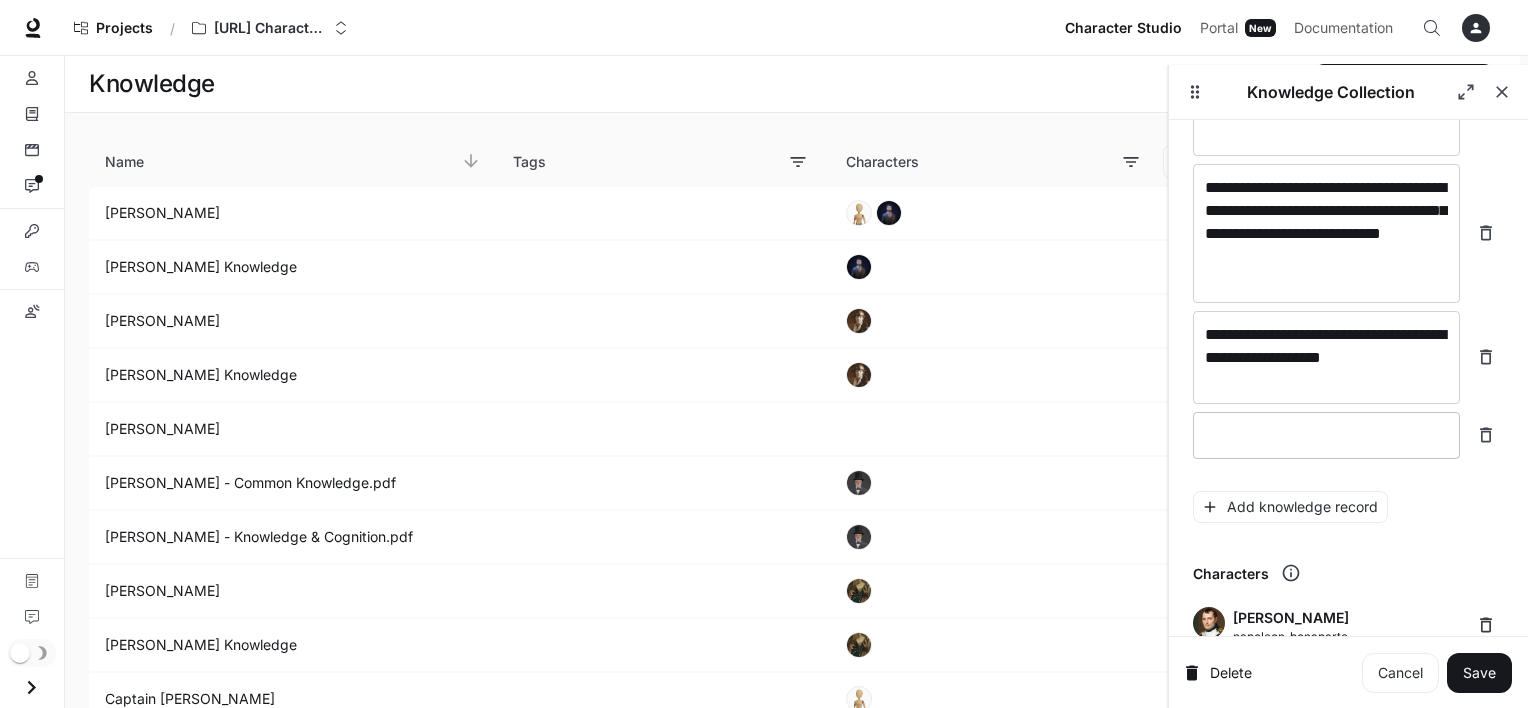 click at bounding box center [1326, 435] 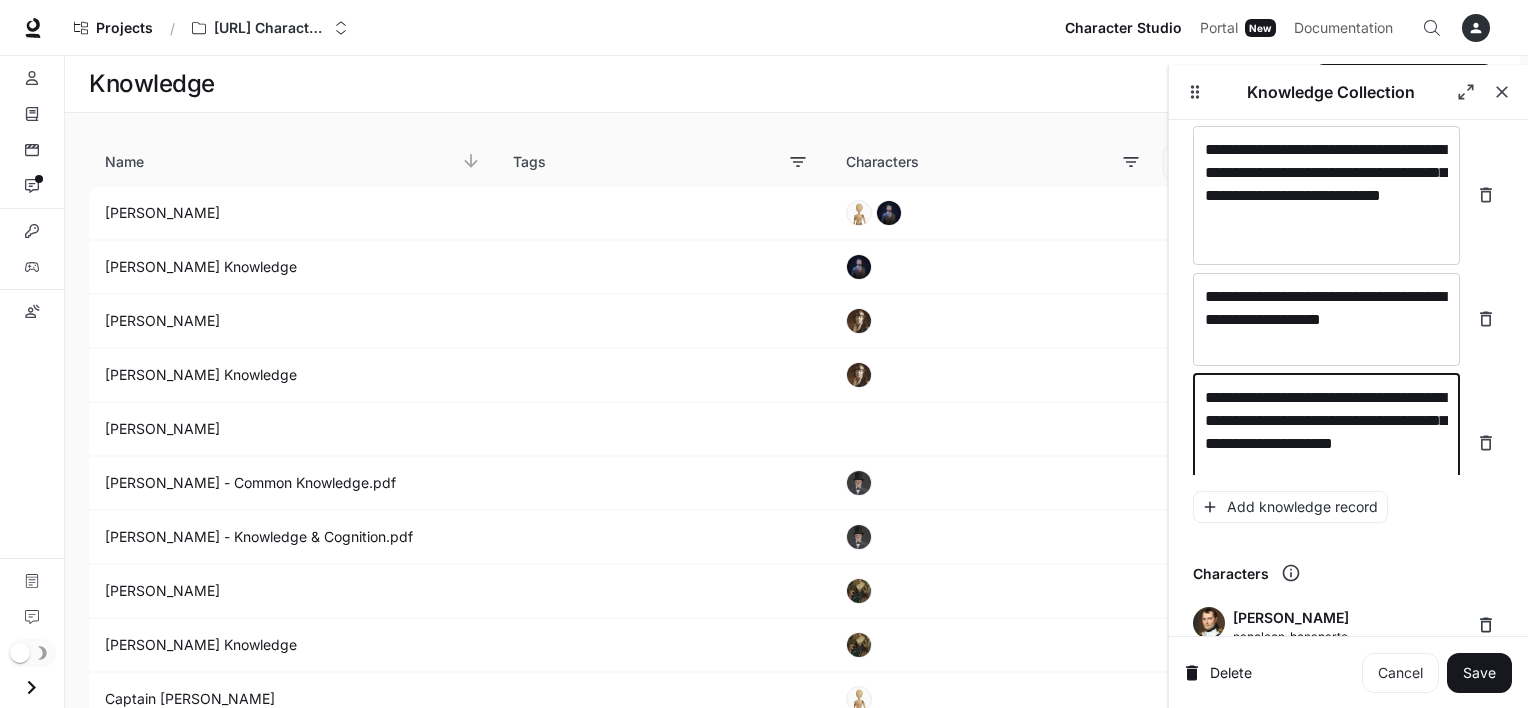 scroll, scrollTop: 13976, scrollLeft: 0, axis: vertical 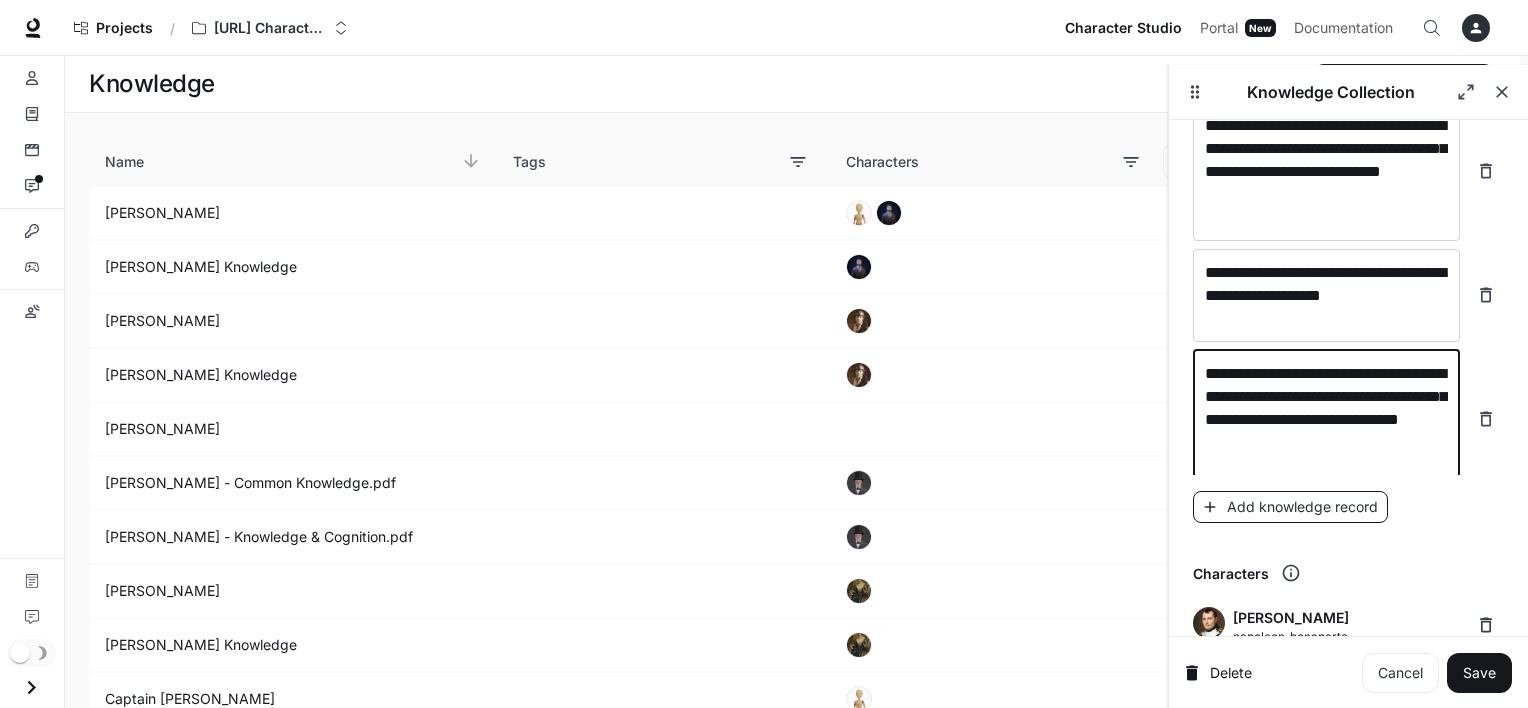 type on "**********" 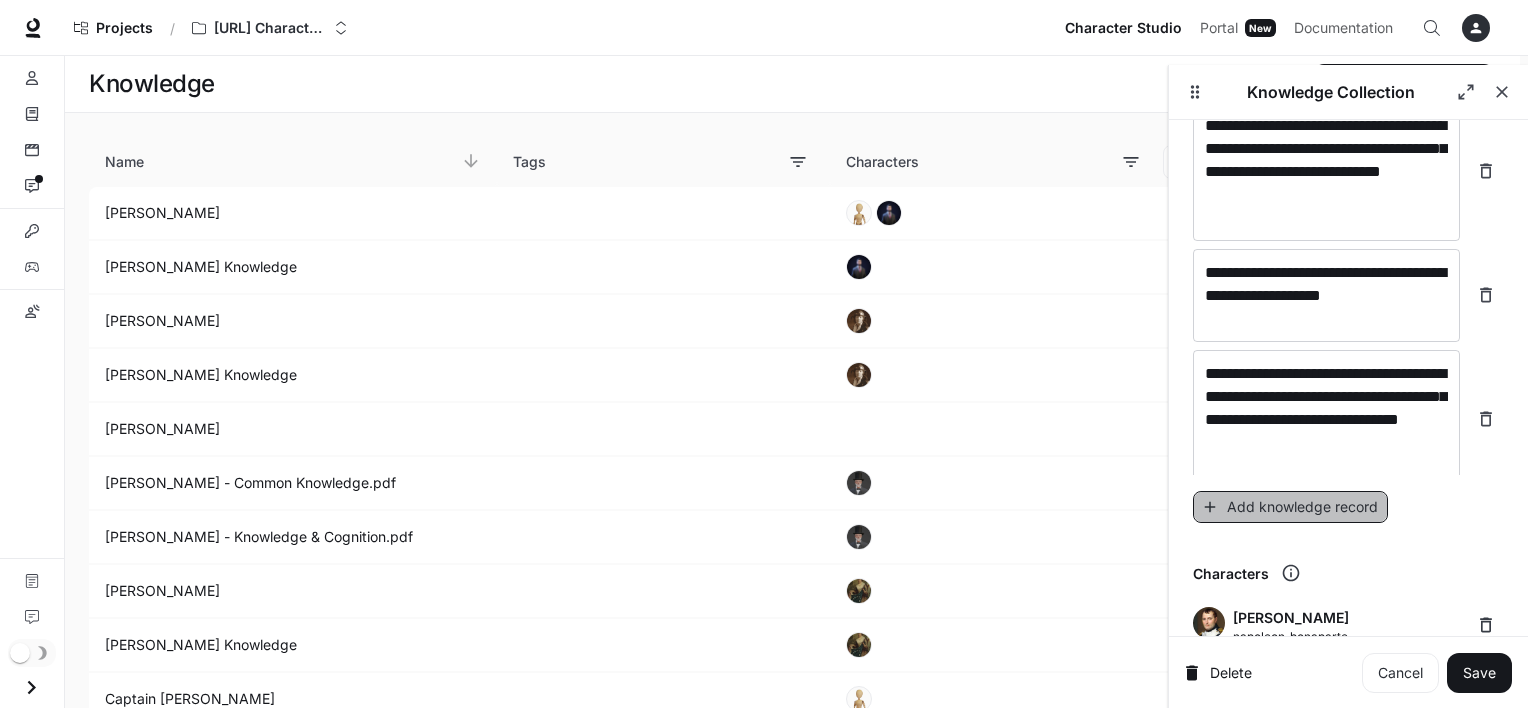 click on "Add knowledge record" at bounding box center [1290, 507] 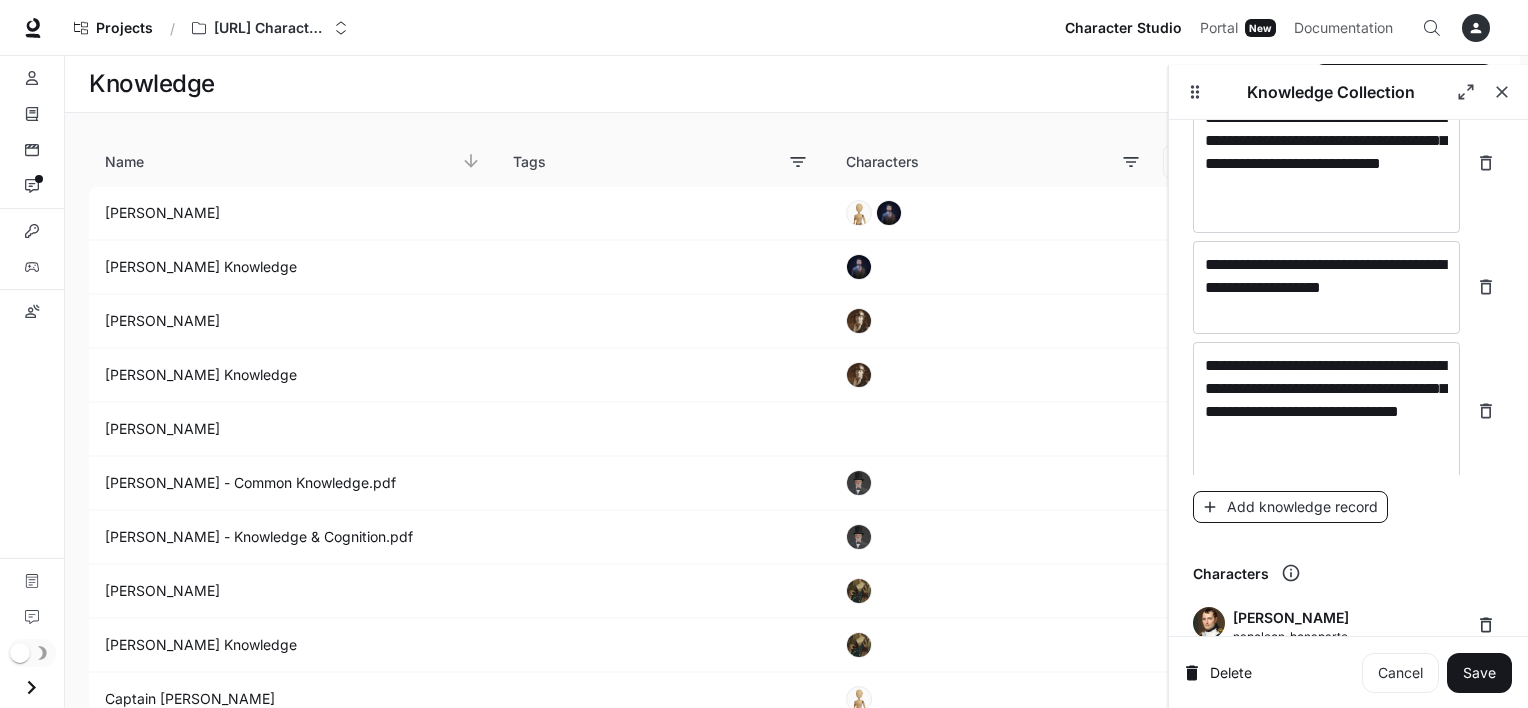 scroll, scrollTop: 14052, scrollLeft: 0, axis: vertical 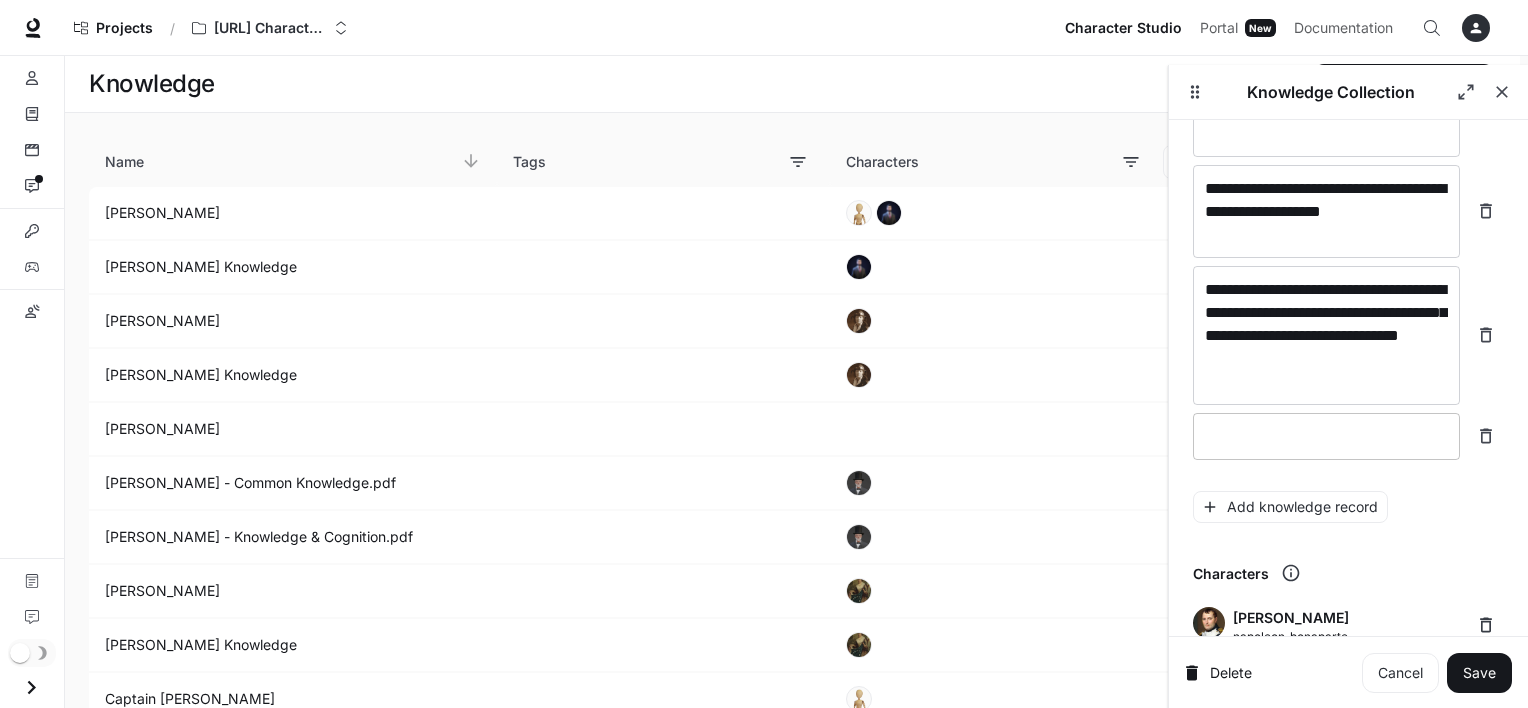 click on "* ​" at bounding box center (1326, 436) 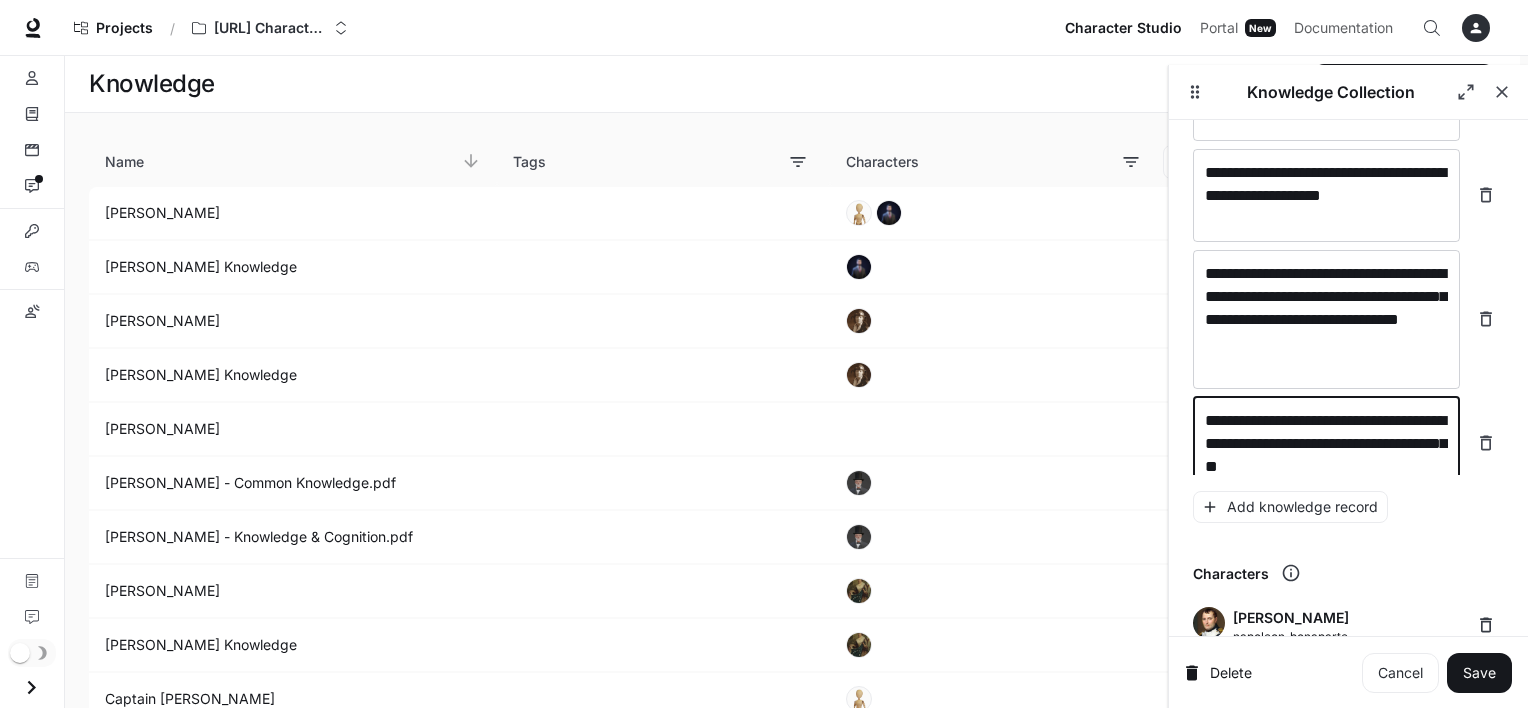 scroll, scrollTop: 14092, scrollLeft: 0, axis: vertical 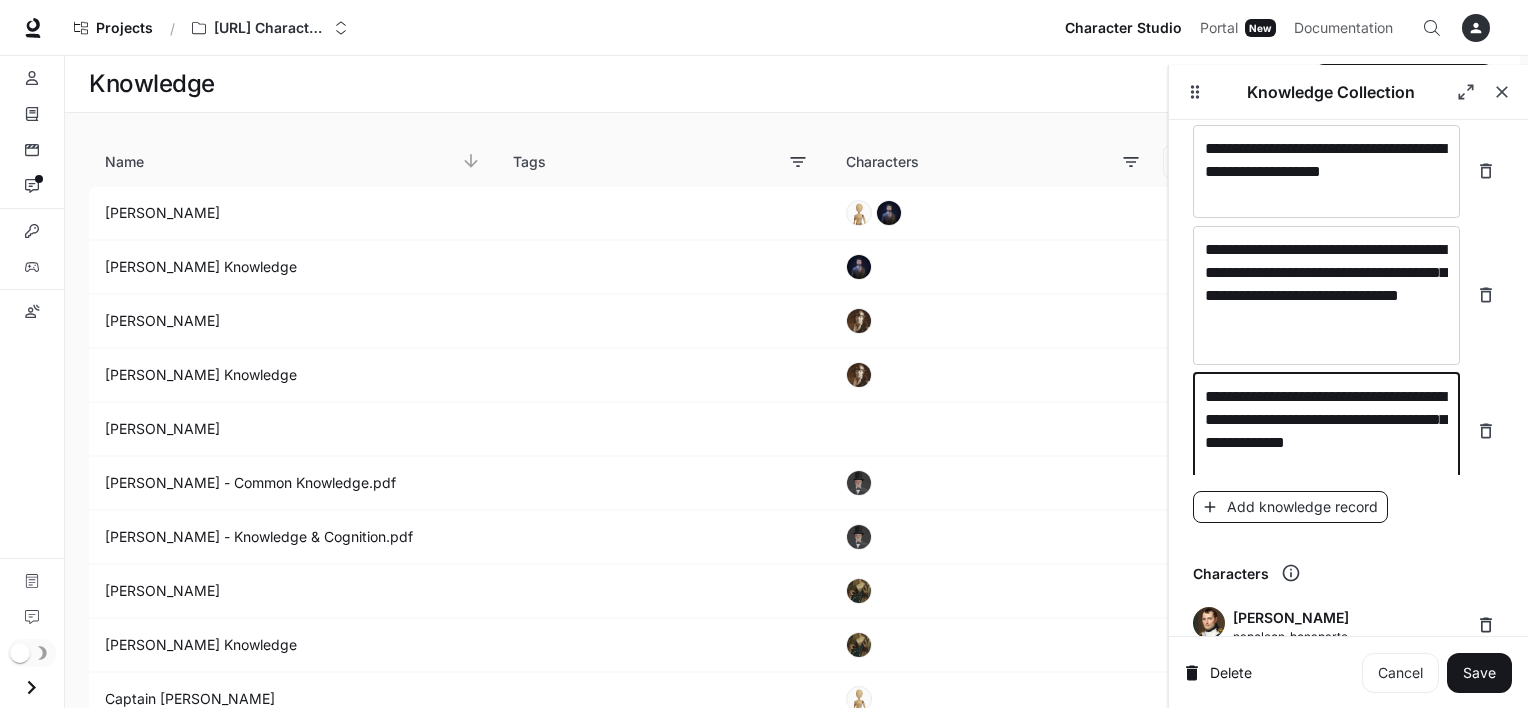 type on "**********" 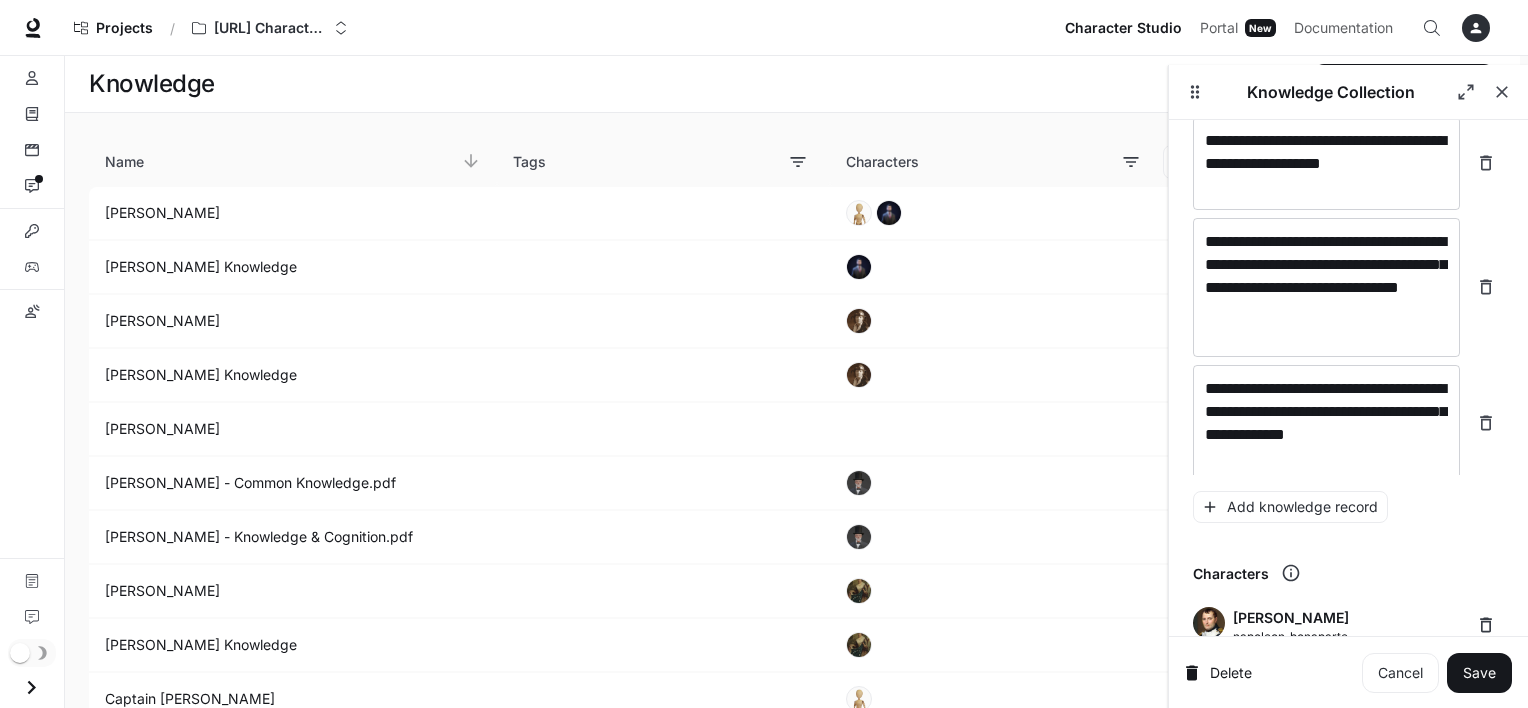 scroll, scrollTop: 14168, scrollLeft: 0, axis: vertical 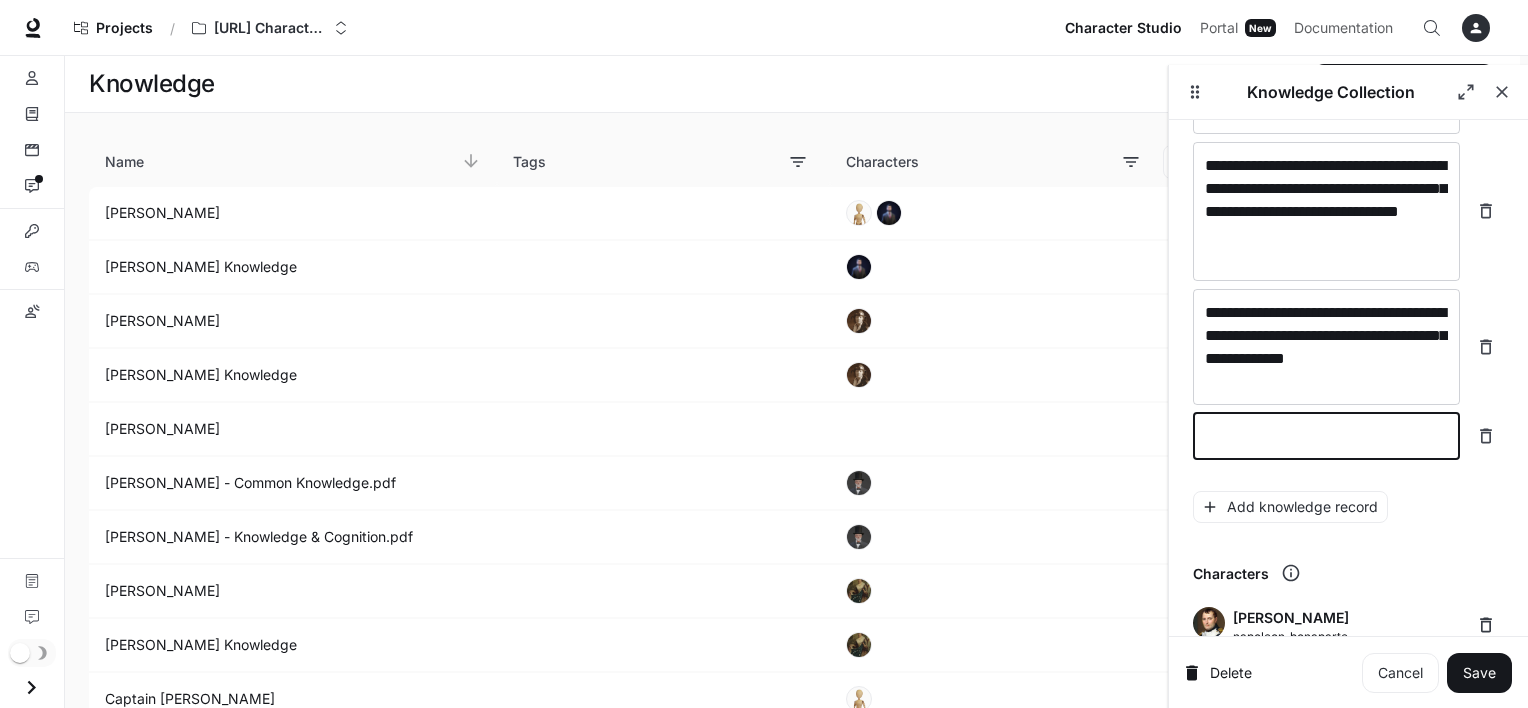 click at bounding box center [1326, 436] 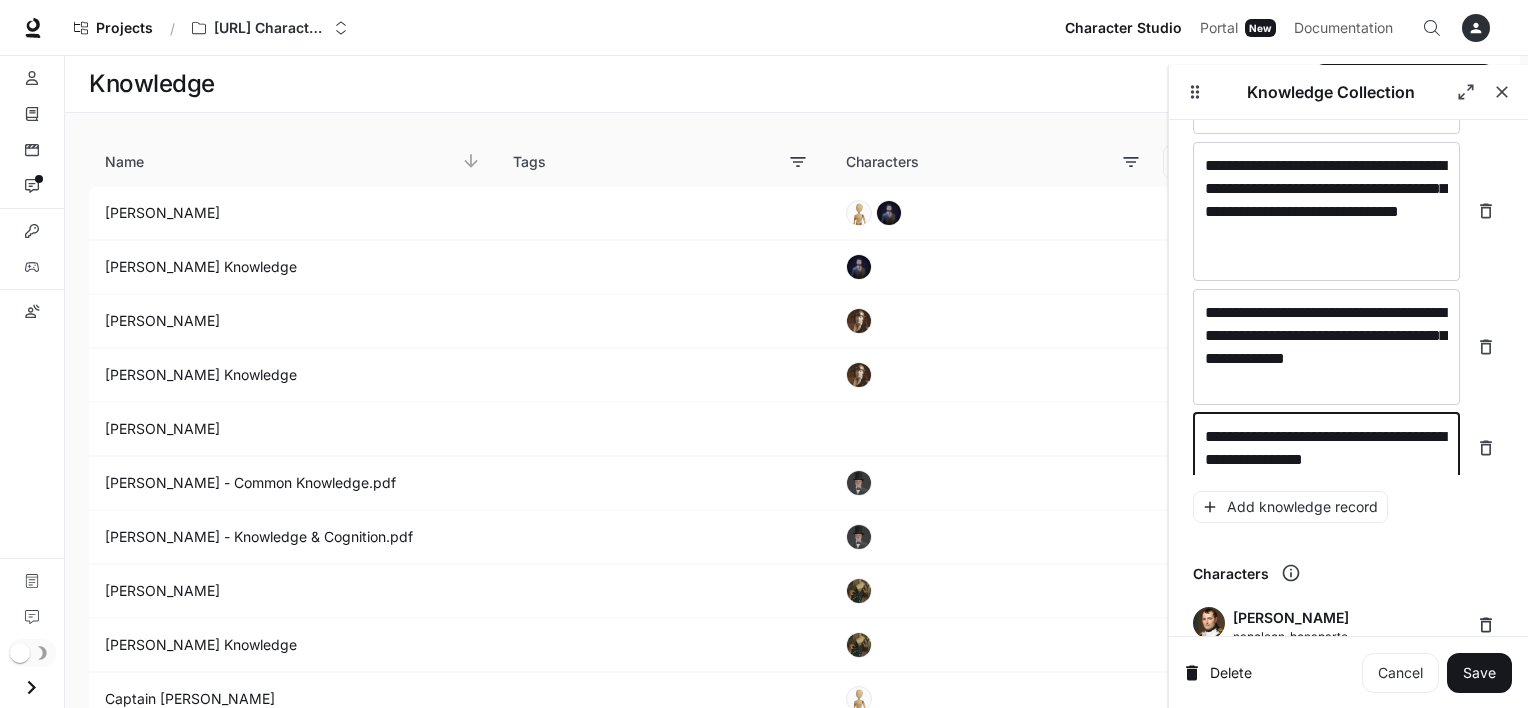 scroll, scrollTop: 14184, scrollLeft: 0, axis: vertical 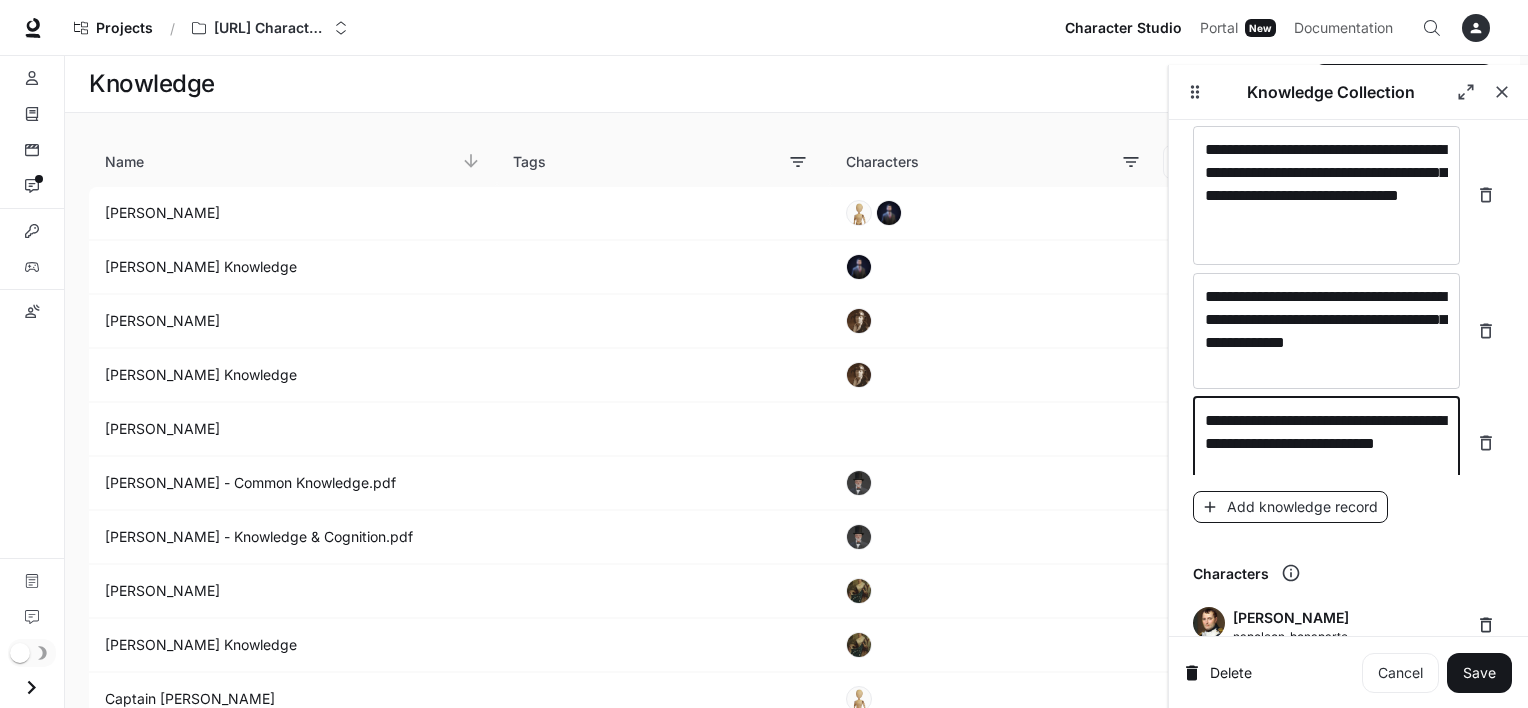 type on "**********" 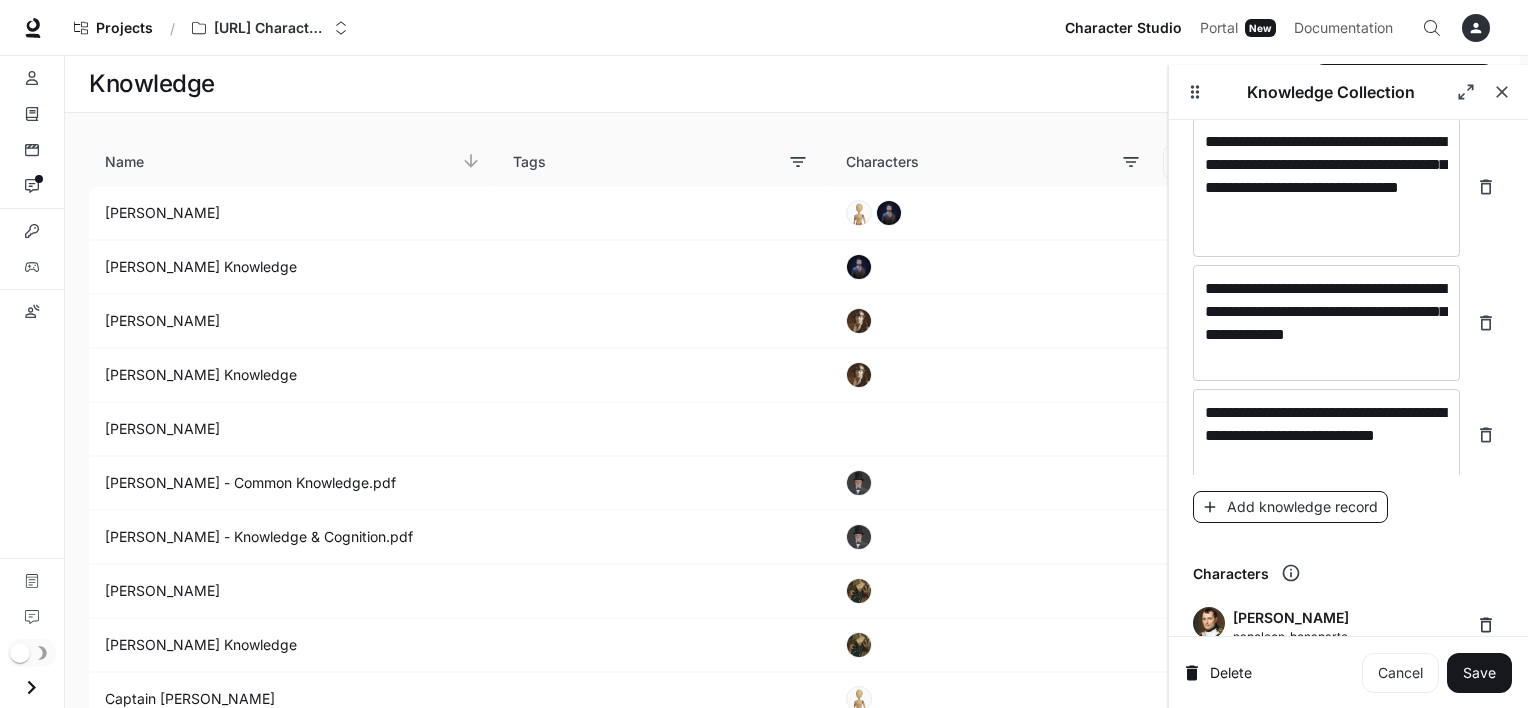 scroll, scrollTop: 14262, scrollLeft: 0, axis: vertical 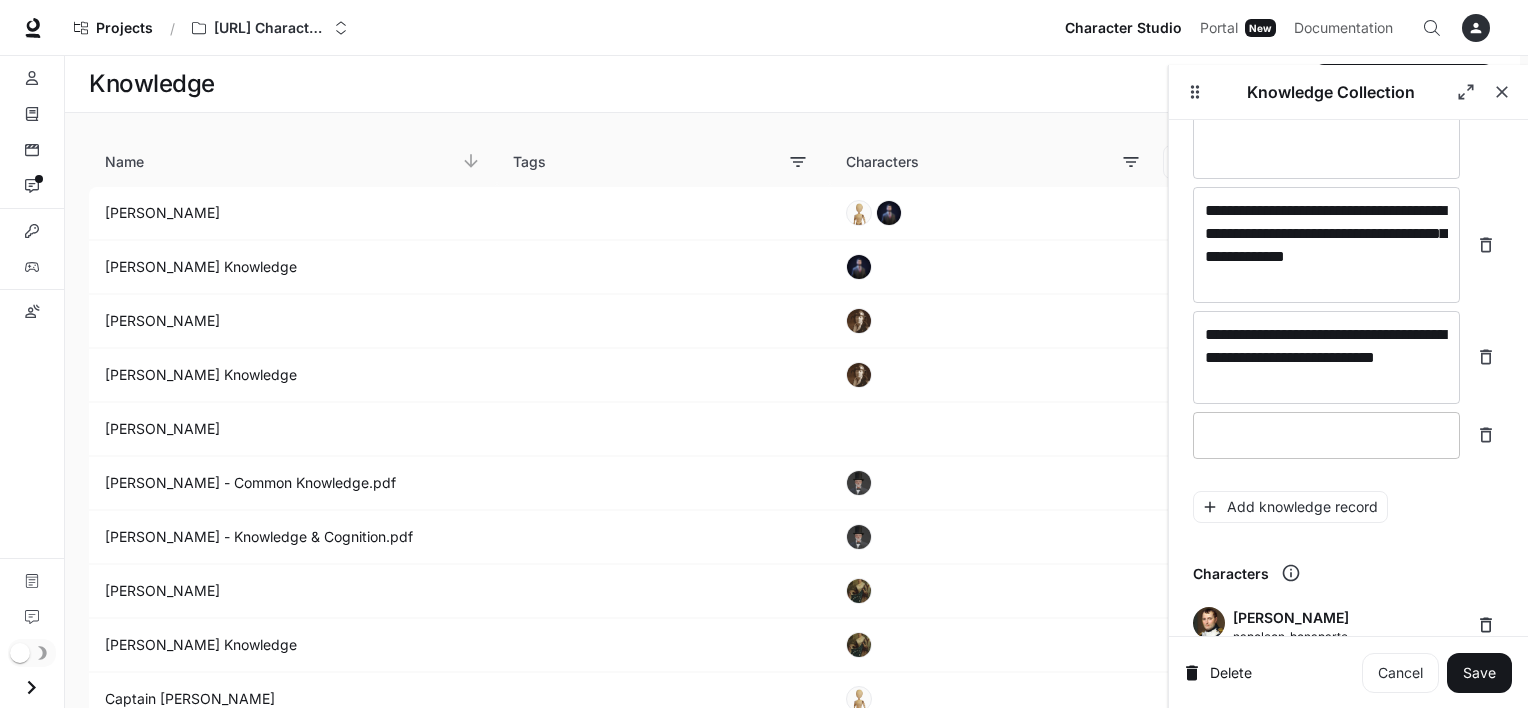 click on "* ​" at bounding box center (1326, 435) 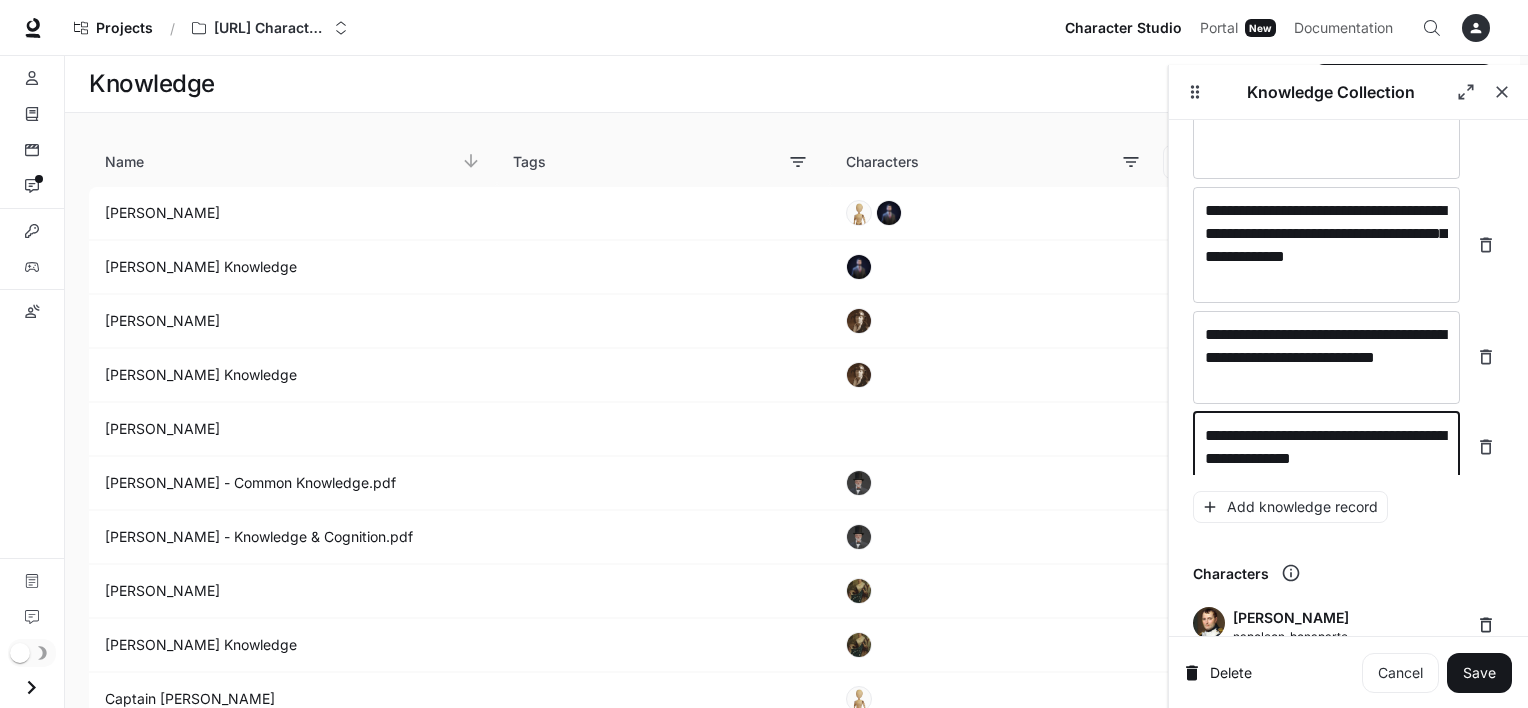 scroll, scrollTop: 14277, scrollLeft: 0, axis: vertical 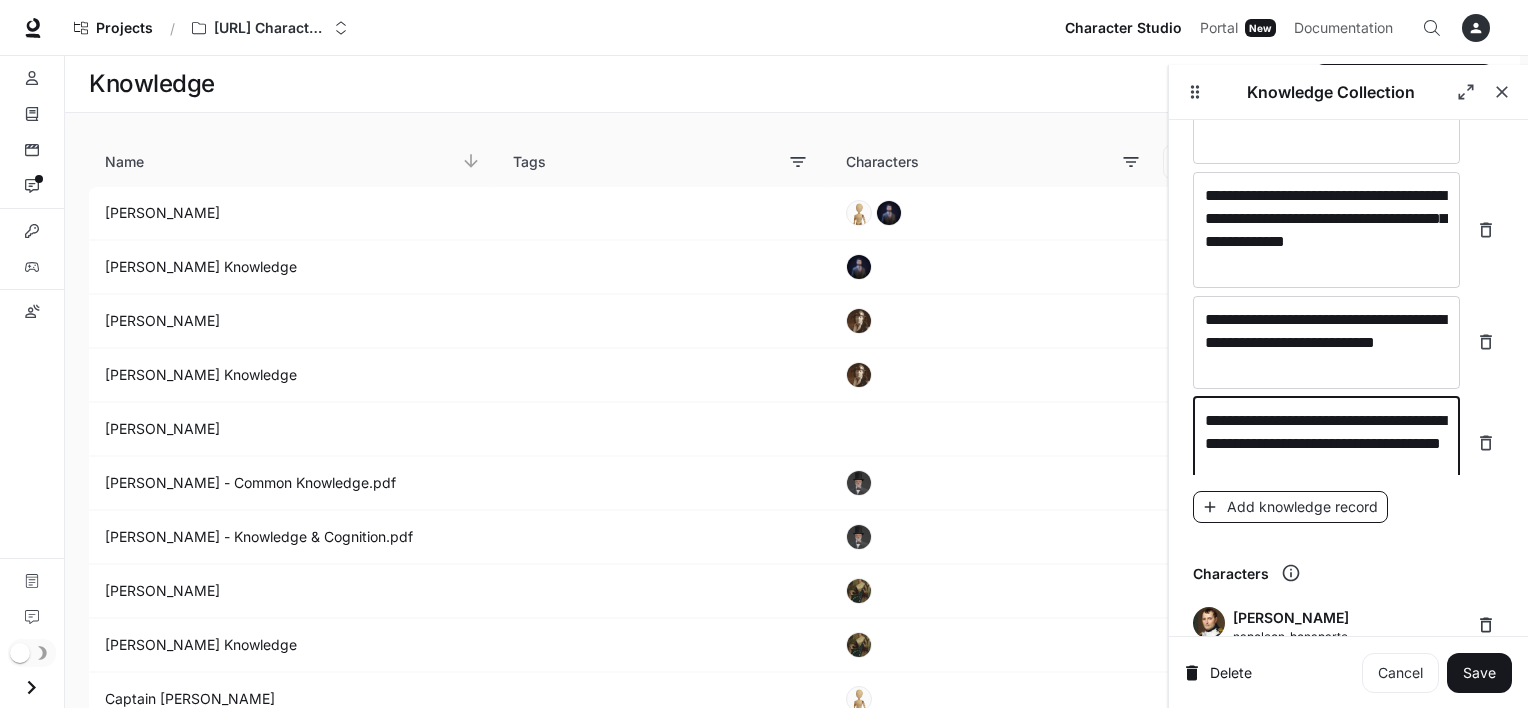 type on "**********" 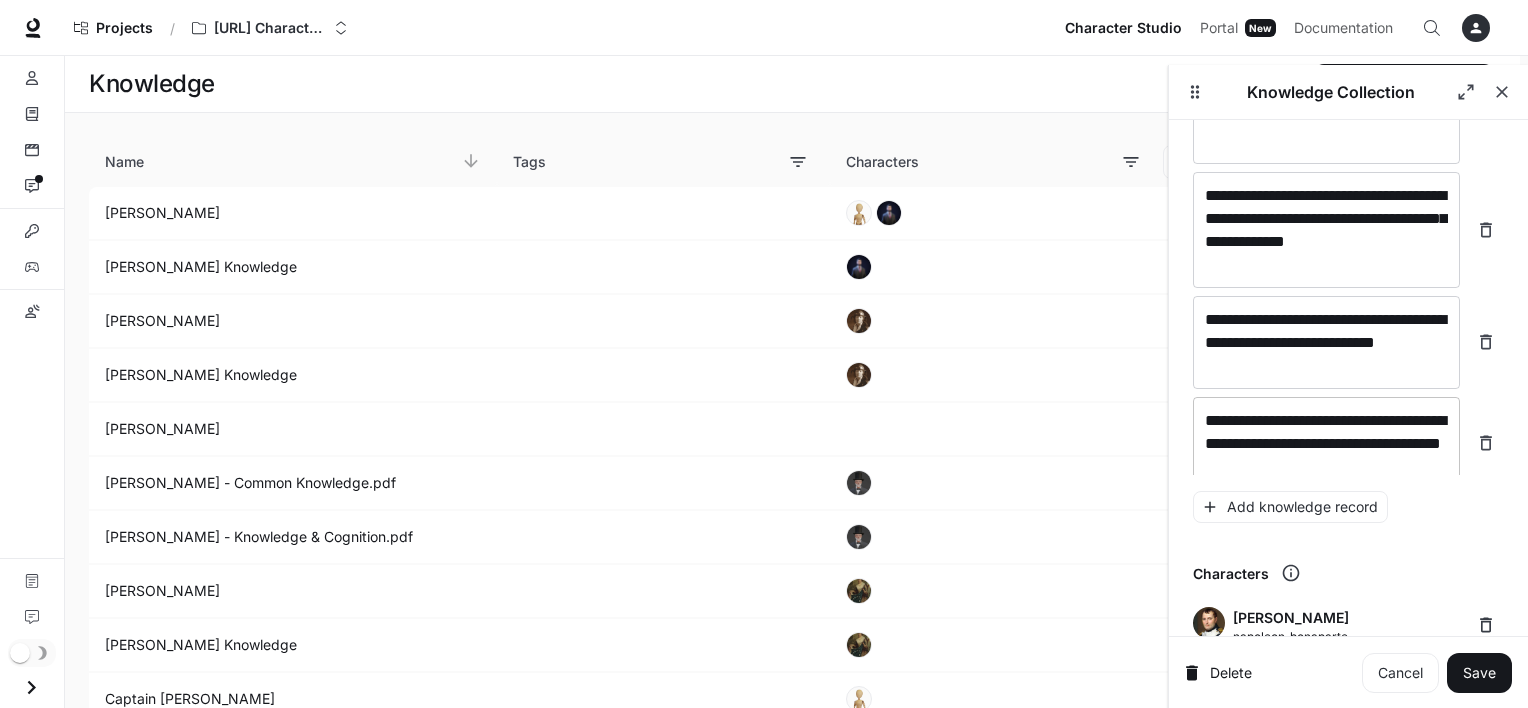 scroll, scrollTop: 14294, scrollLeft: 0, axis: vertical 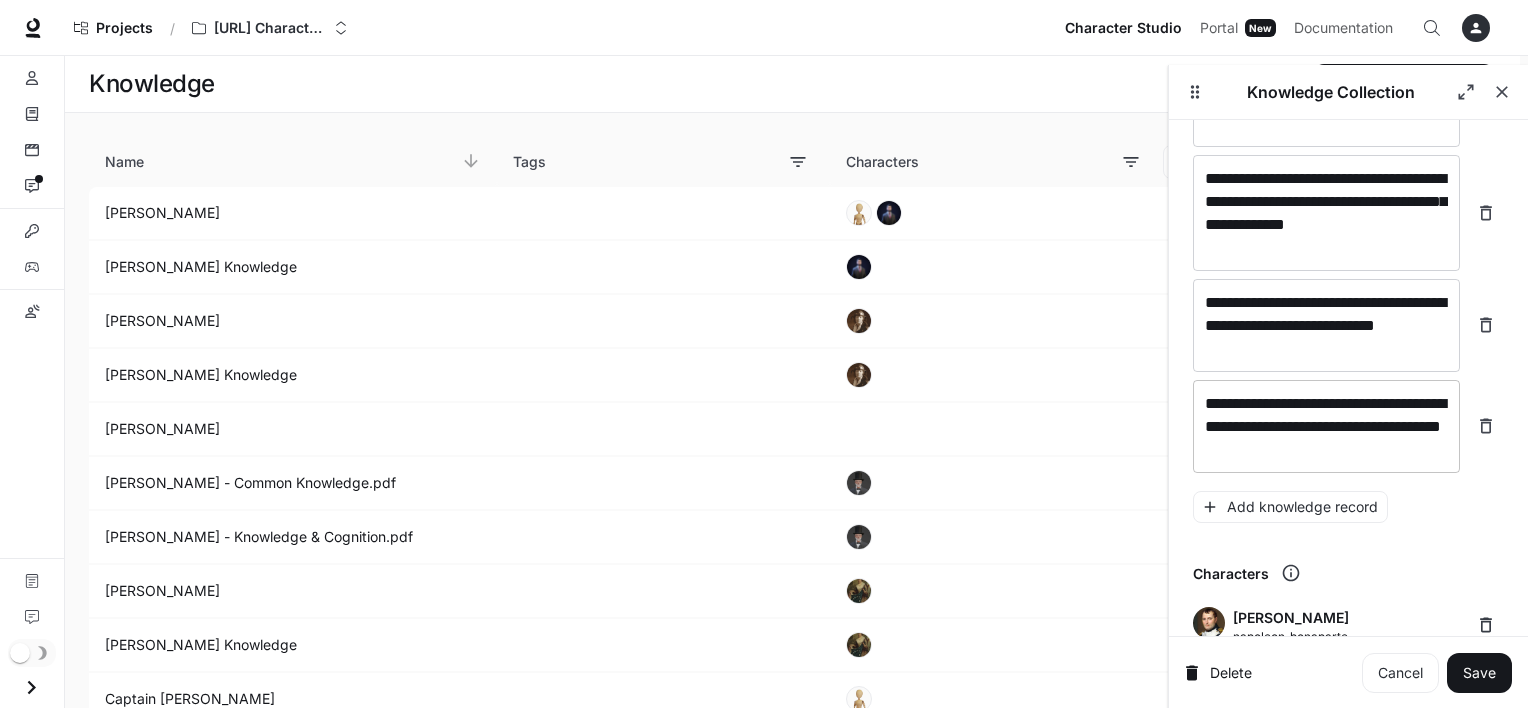 click on "**********" at bounding box center (1326, 426) 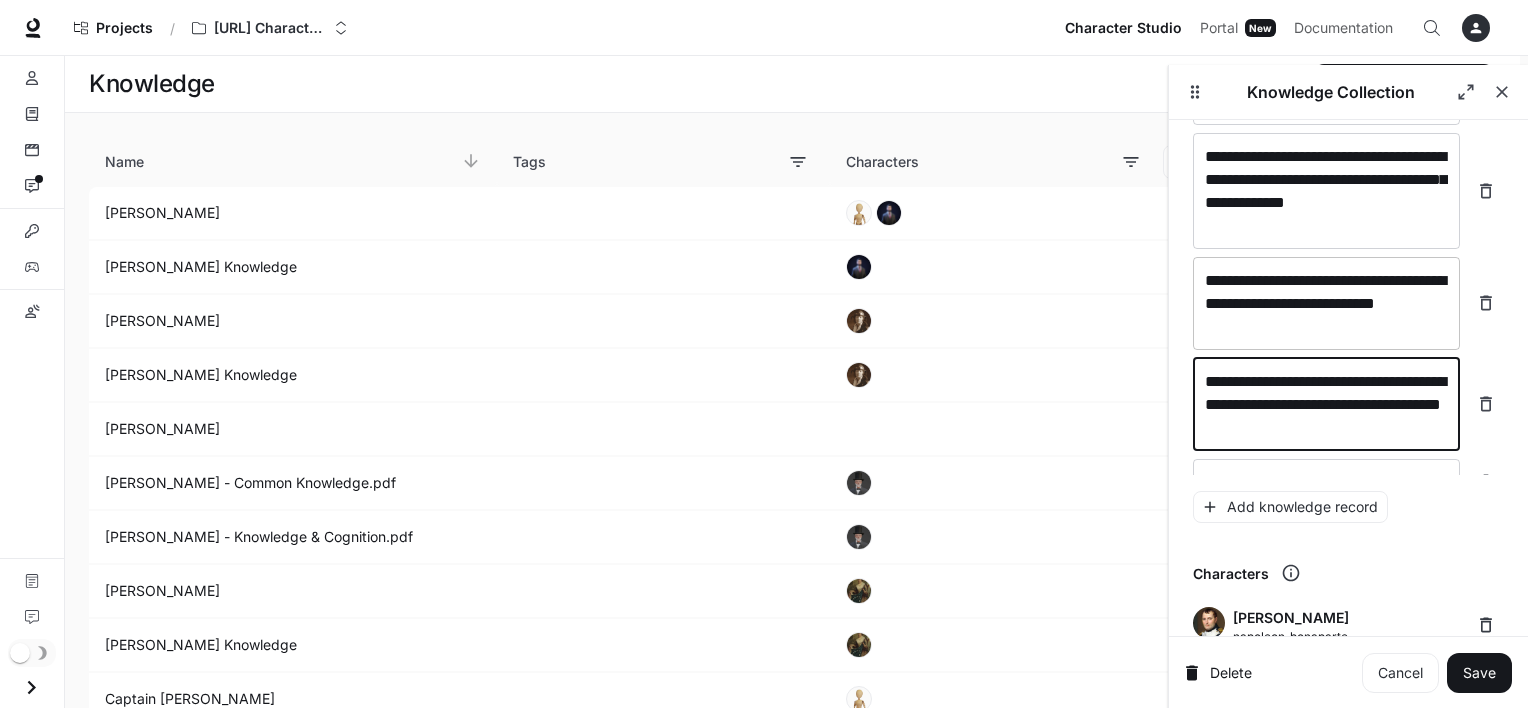 scroll, scrollTop: 14341, scrollLeft: 0, axis: vertical 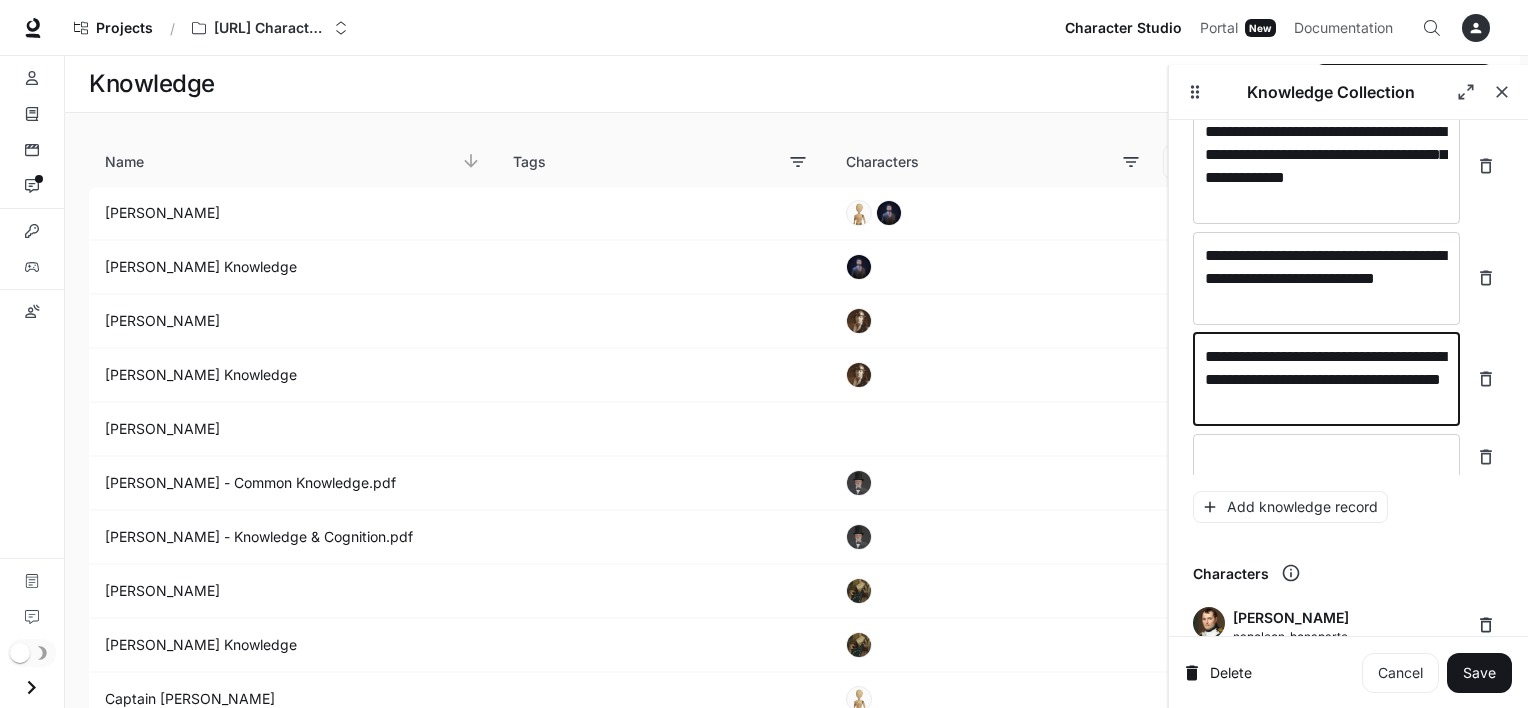 click on "**********" at bounding box center (1326, 379) 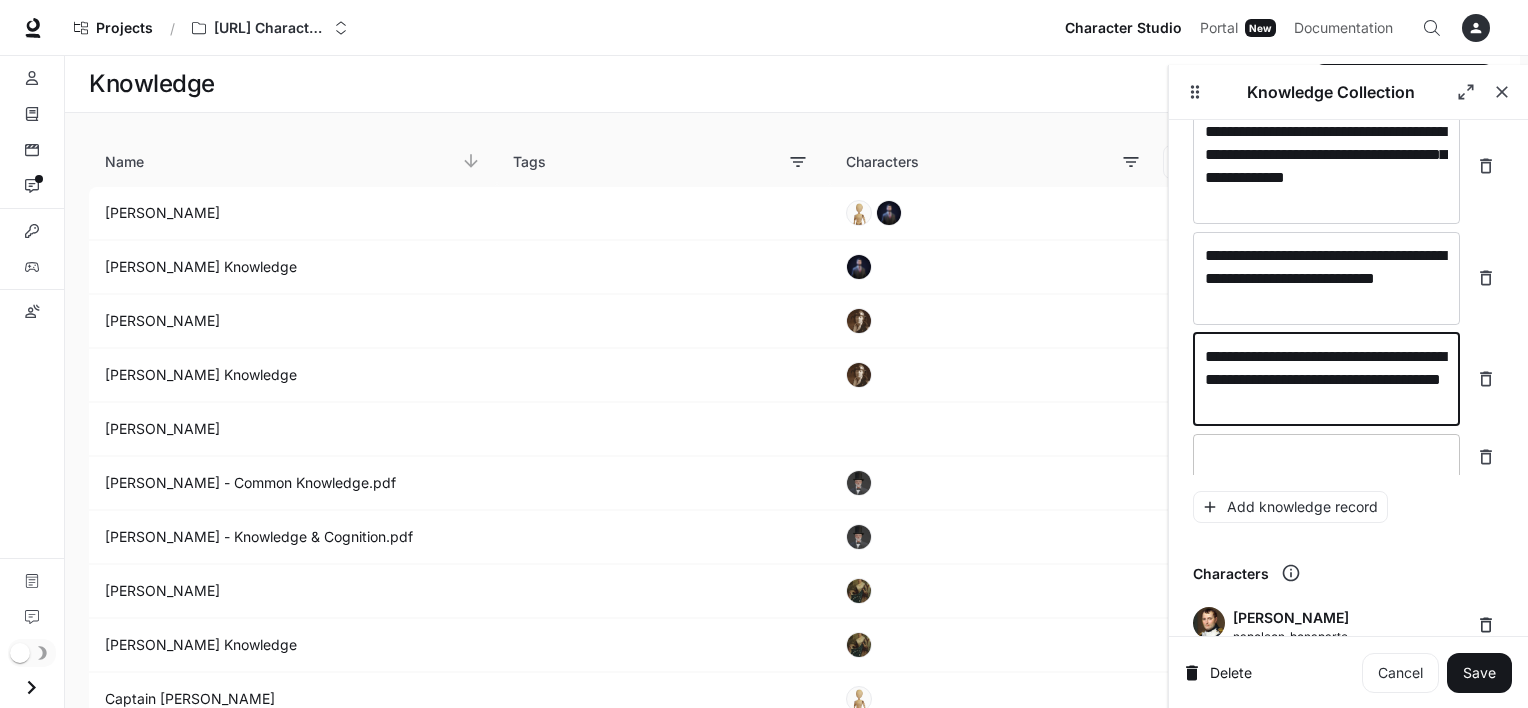 click at bounding box center [1326, 457] 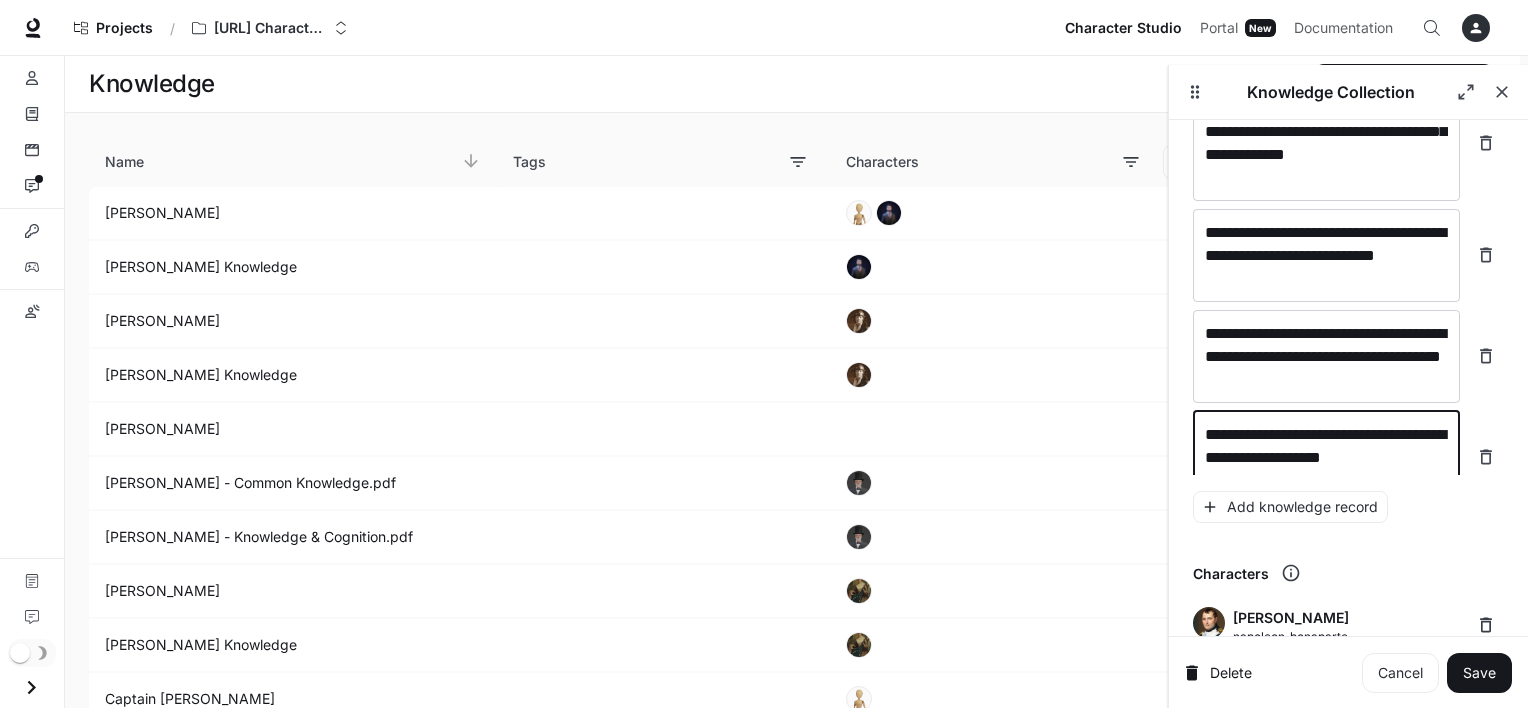 scroll, scrollTop: 14379, scrollLeft: 0, axis: vertical 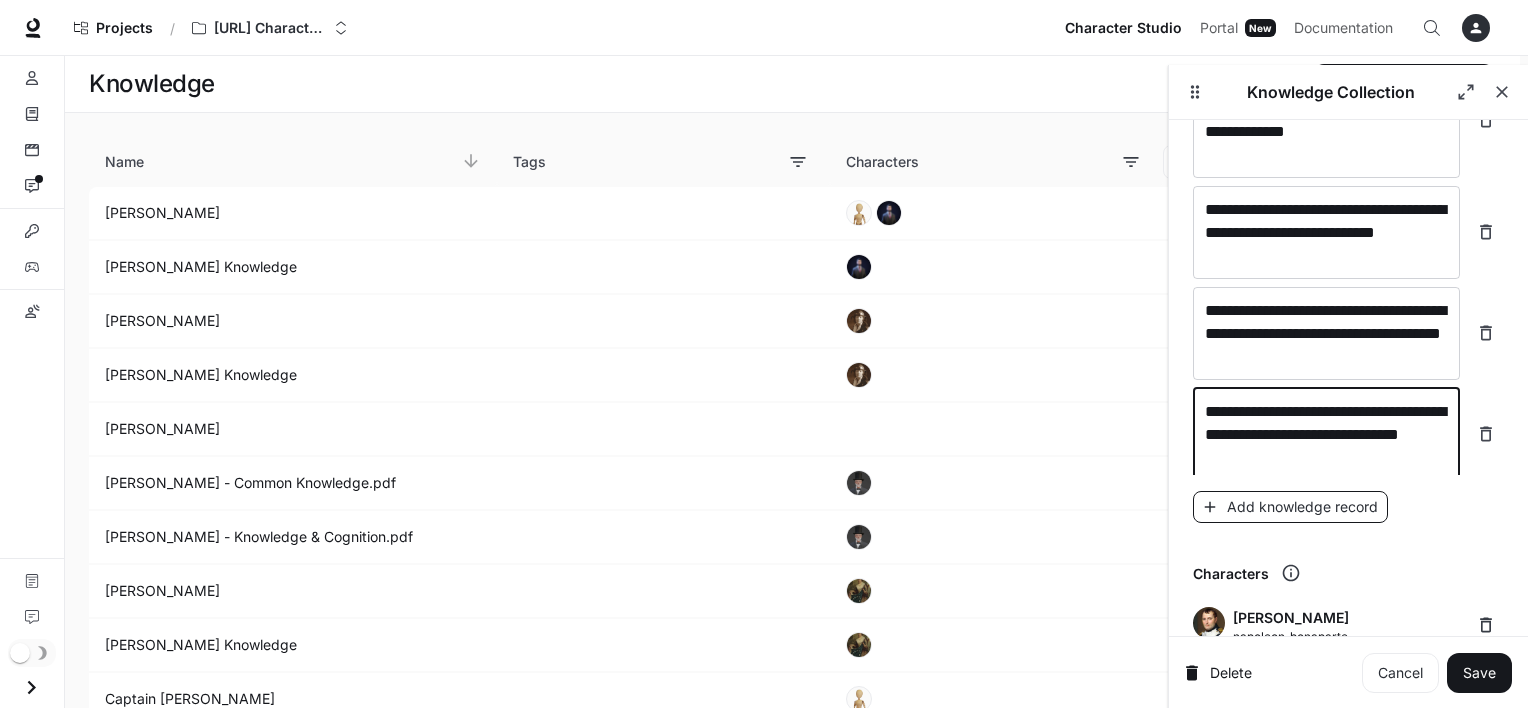 type on "**********" 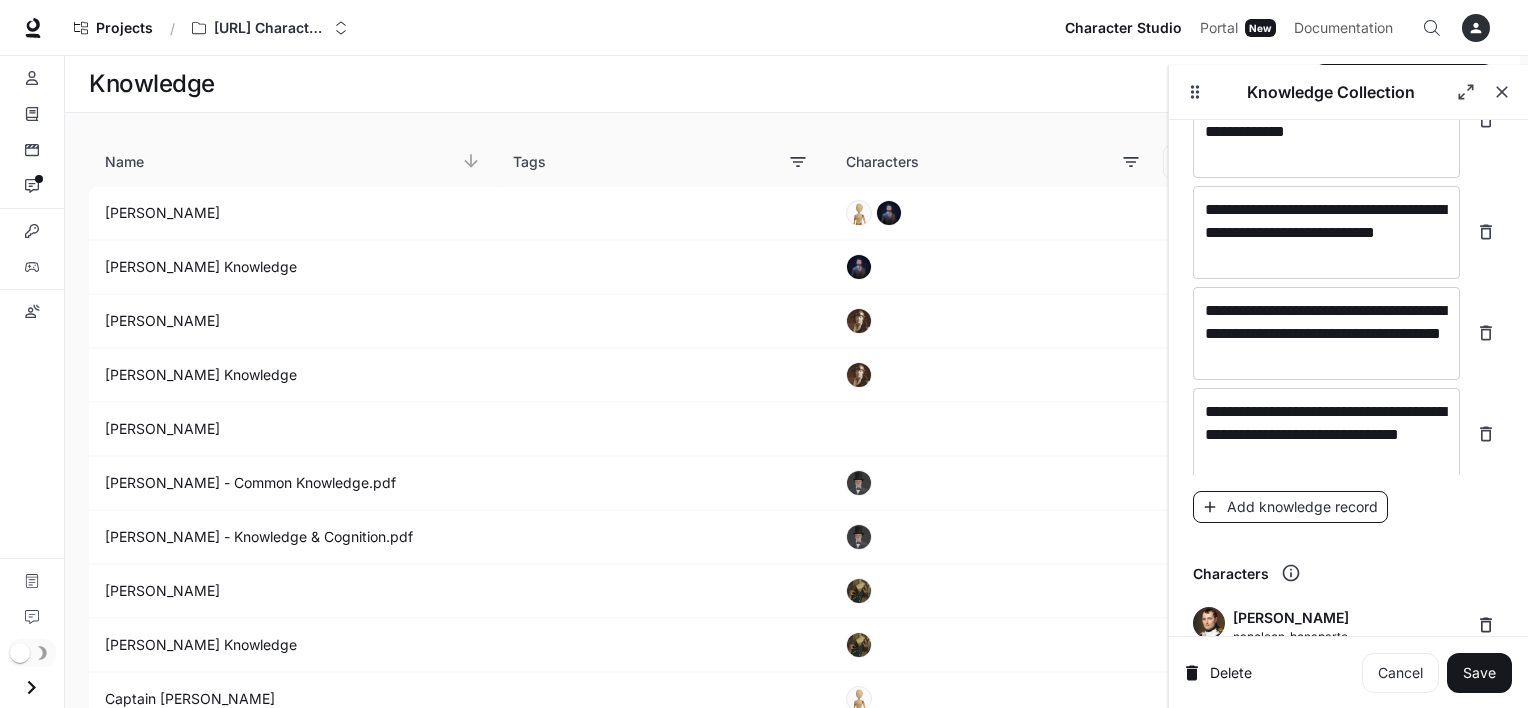 scroll, scrollTop: 14456, scrollLeft: 0, axis: vertical 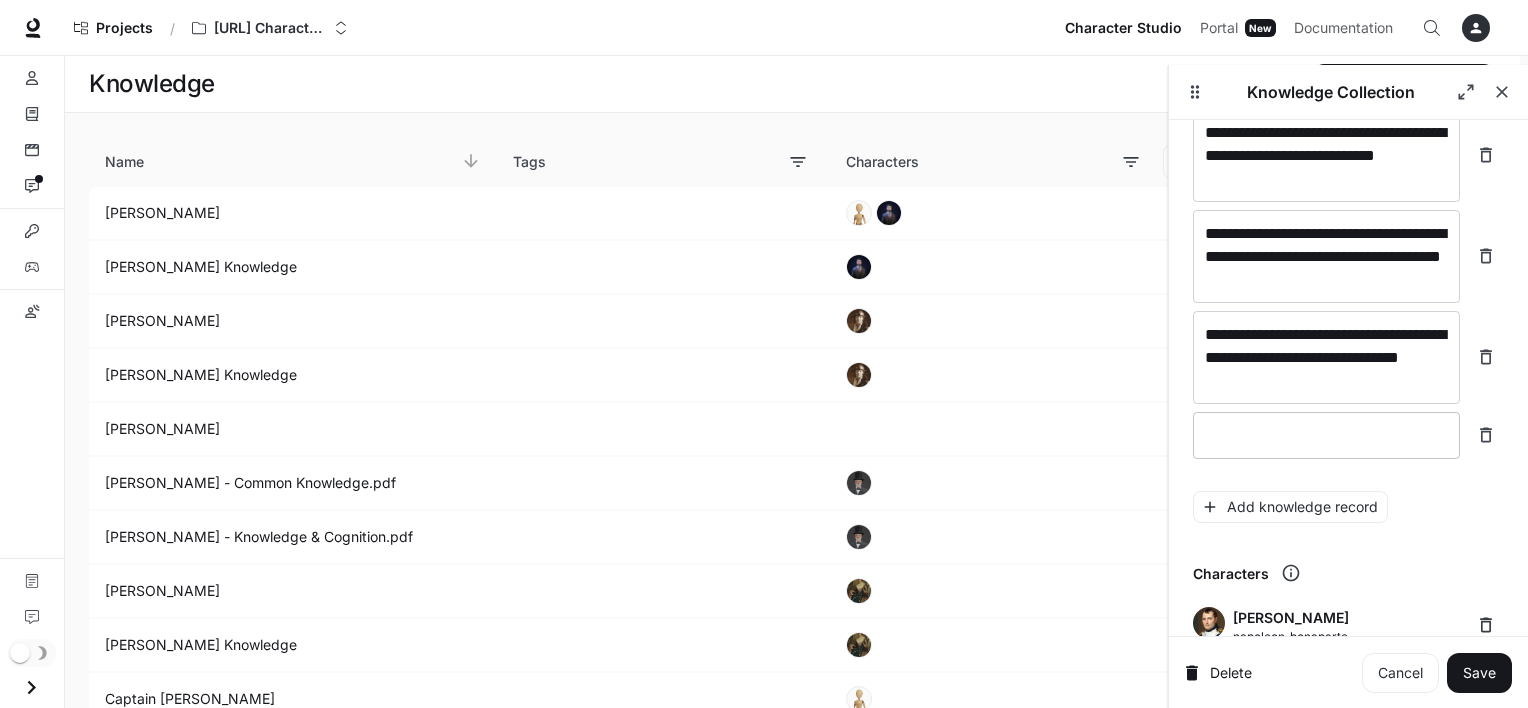 click at bounding box center (1326, 435) 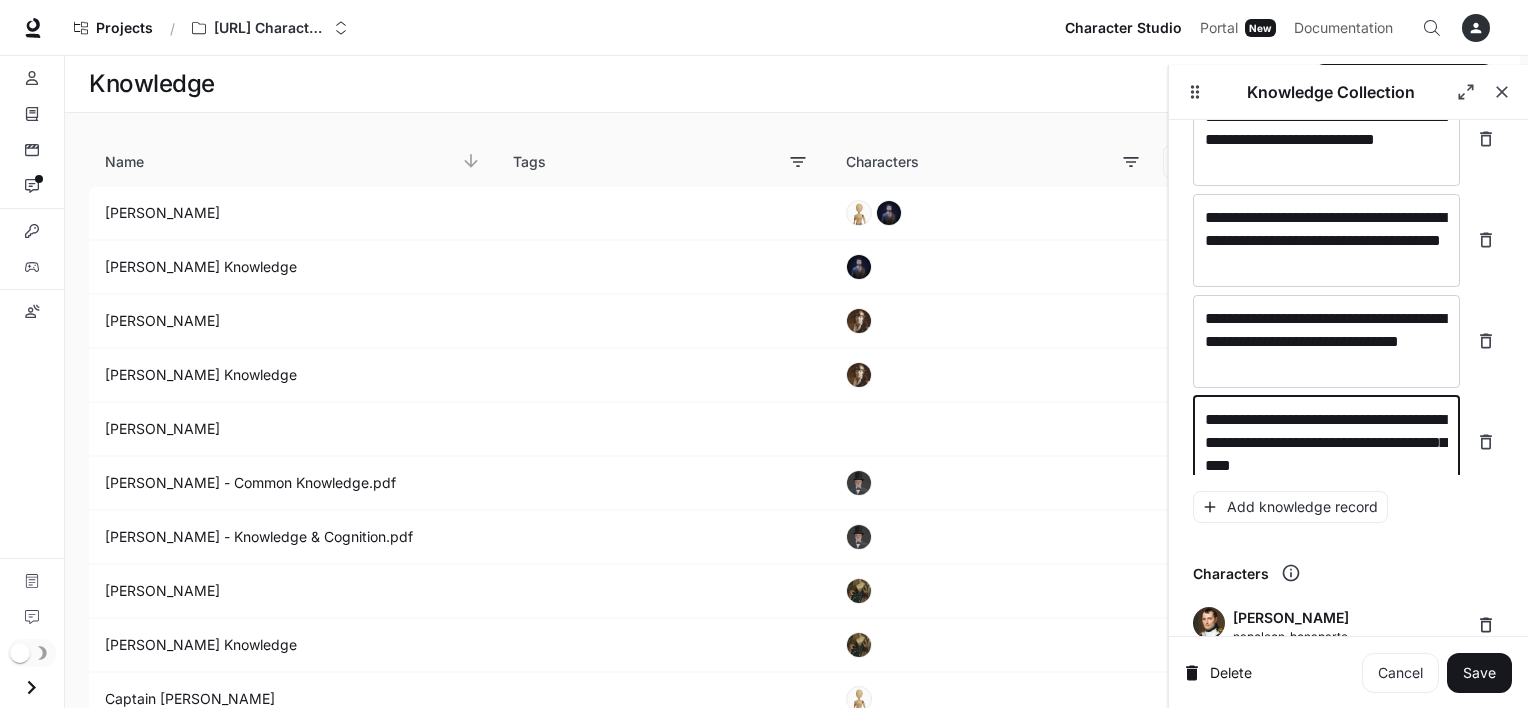 scroll, scrollTop: 14495, scrollLeft: 0, axis: vertical 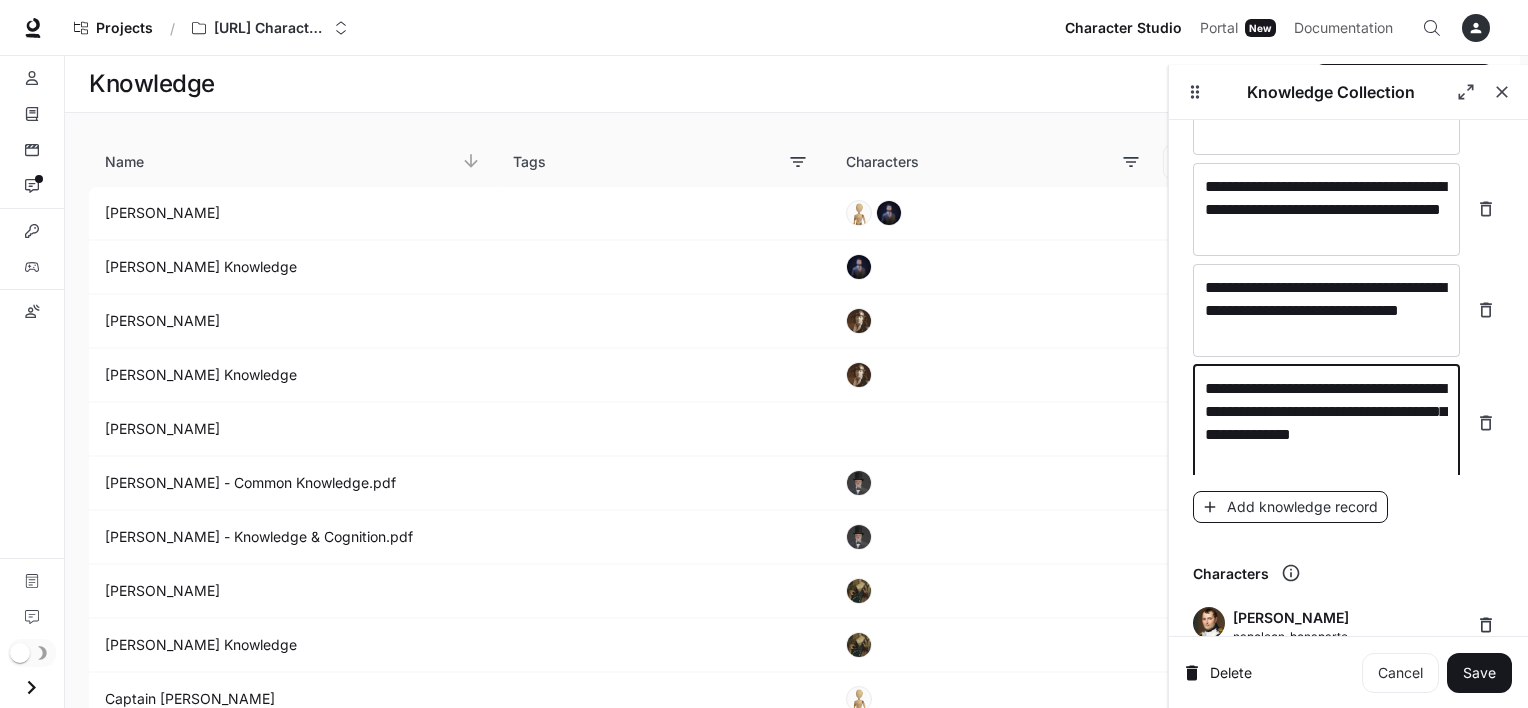 type on "**********" 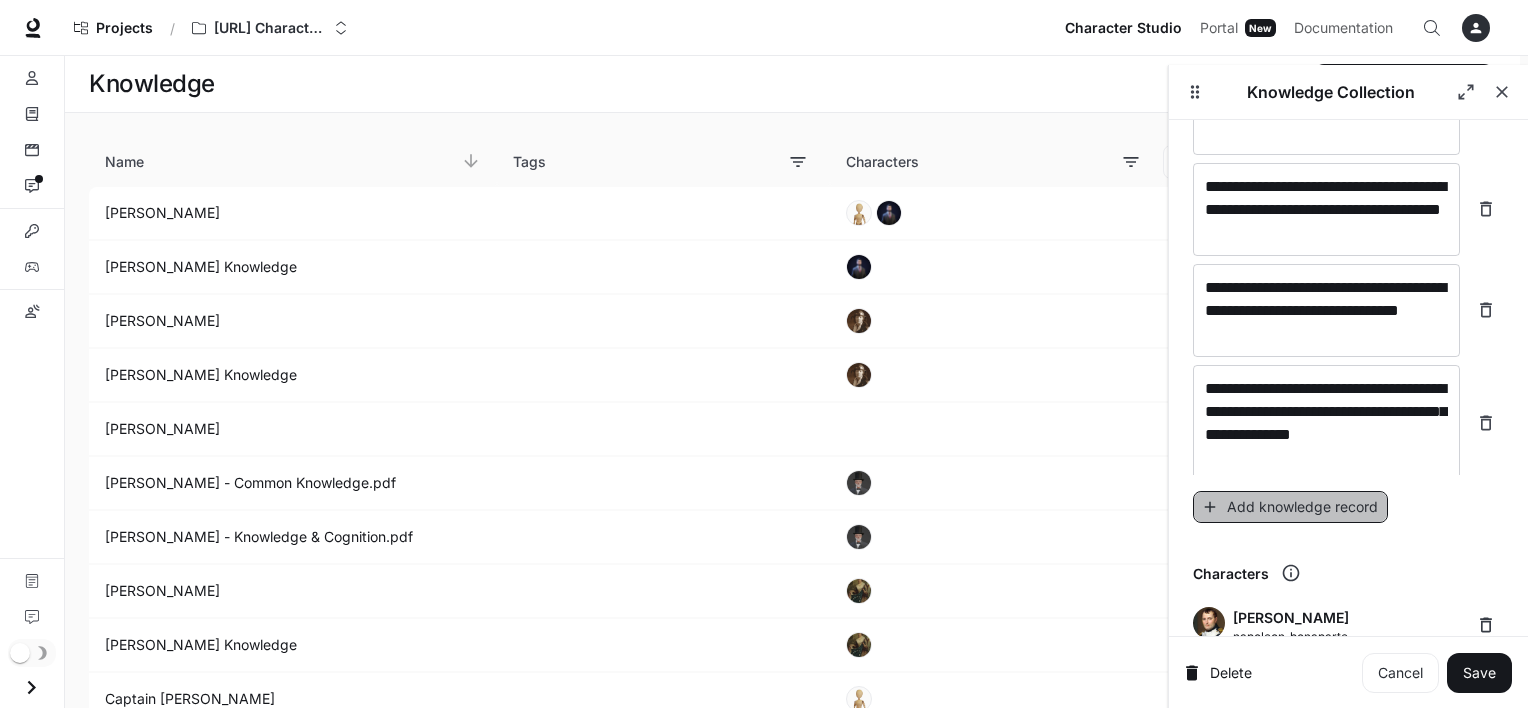 click on "Add knowledge record" at bounding box center (1290, 507) 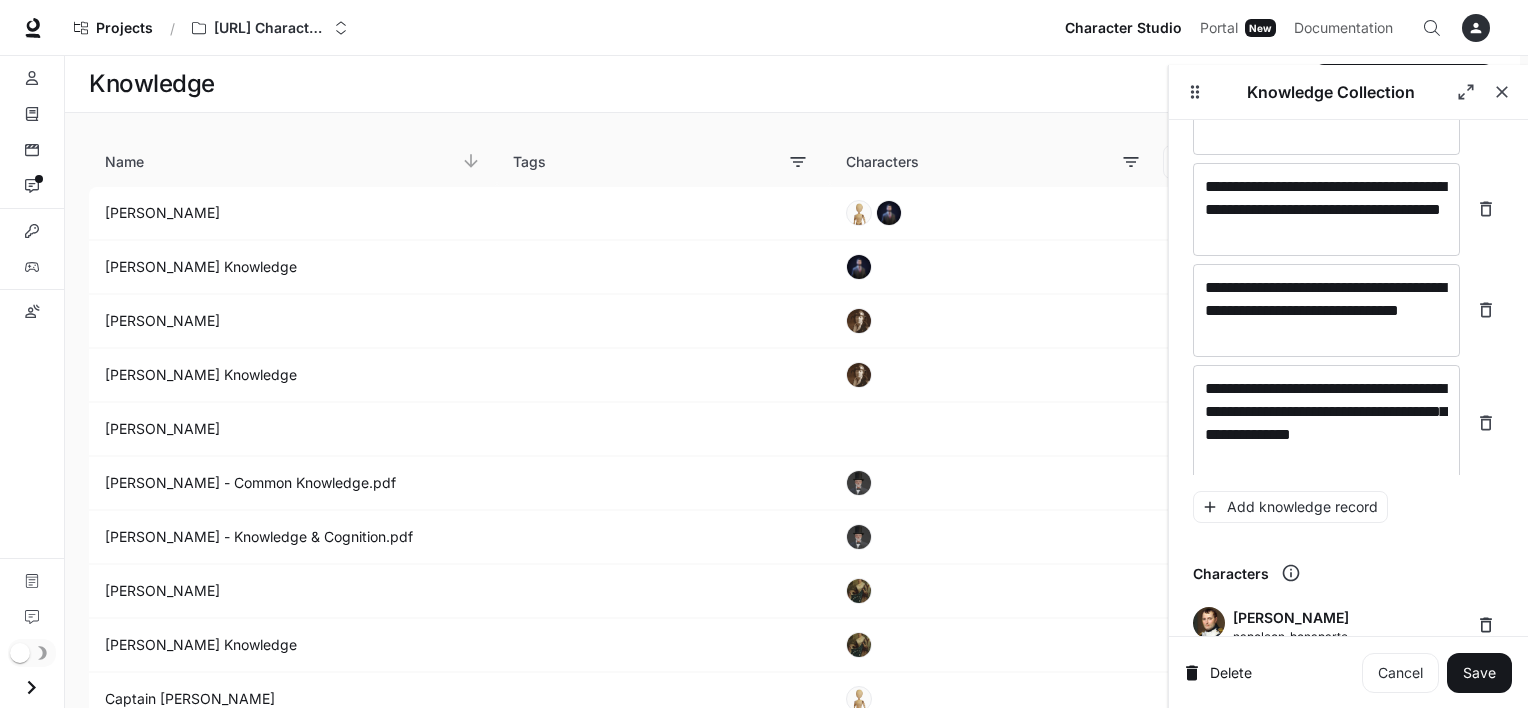 scroll, scrollTop: 14548, scrollLeft: 0, axis: vertical 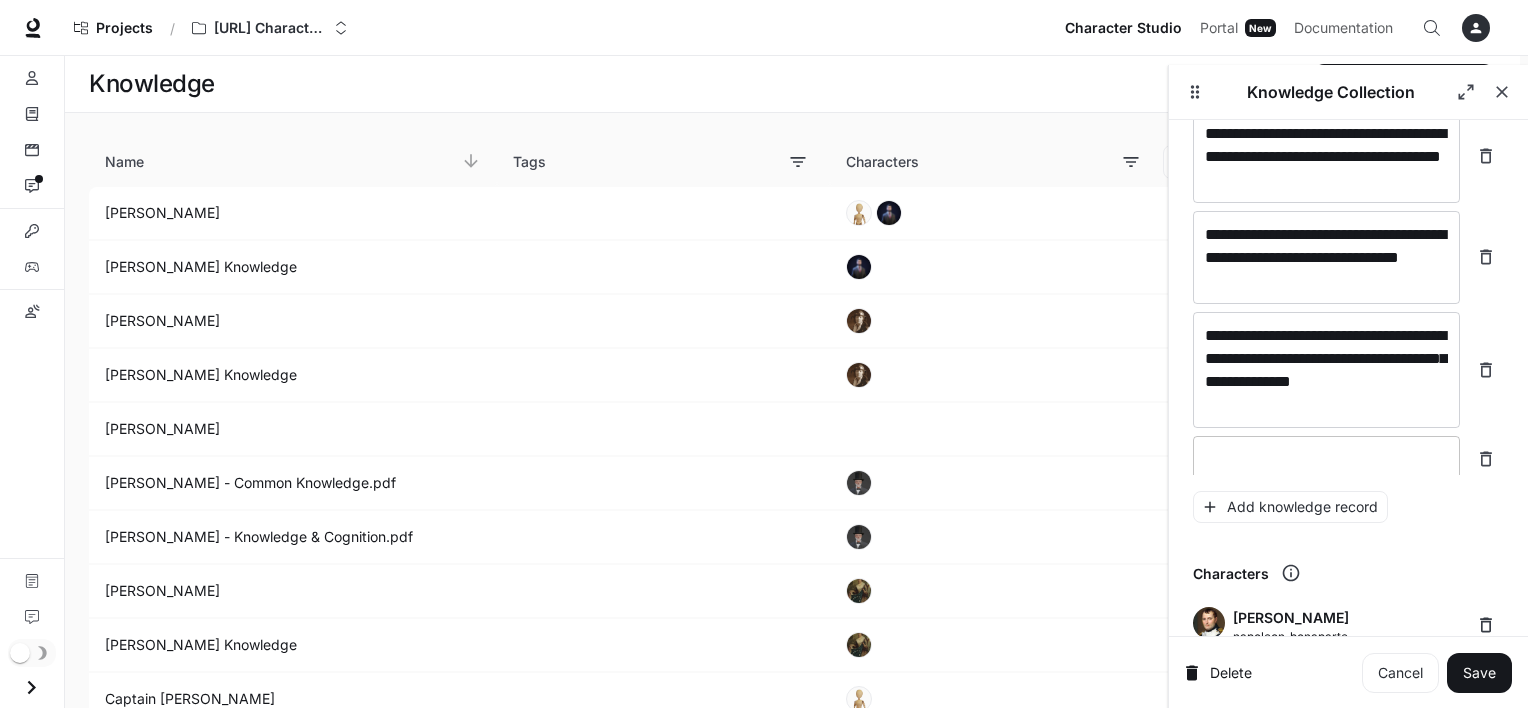 click on "* ​" at bounding box center (1326, 459) 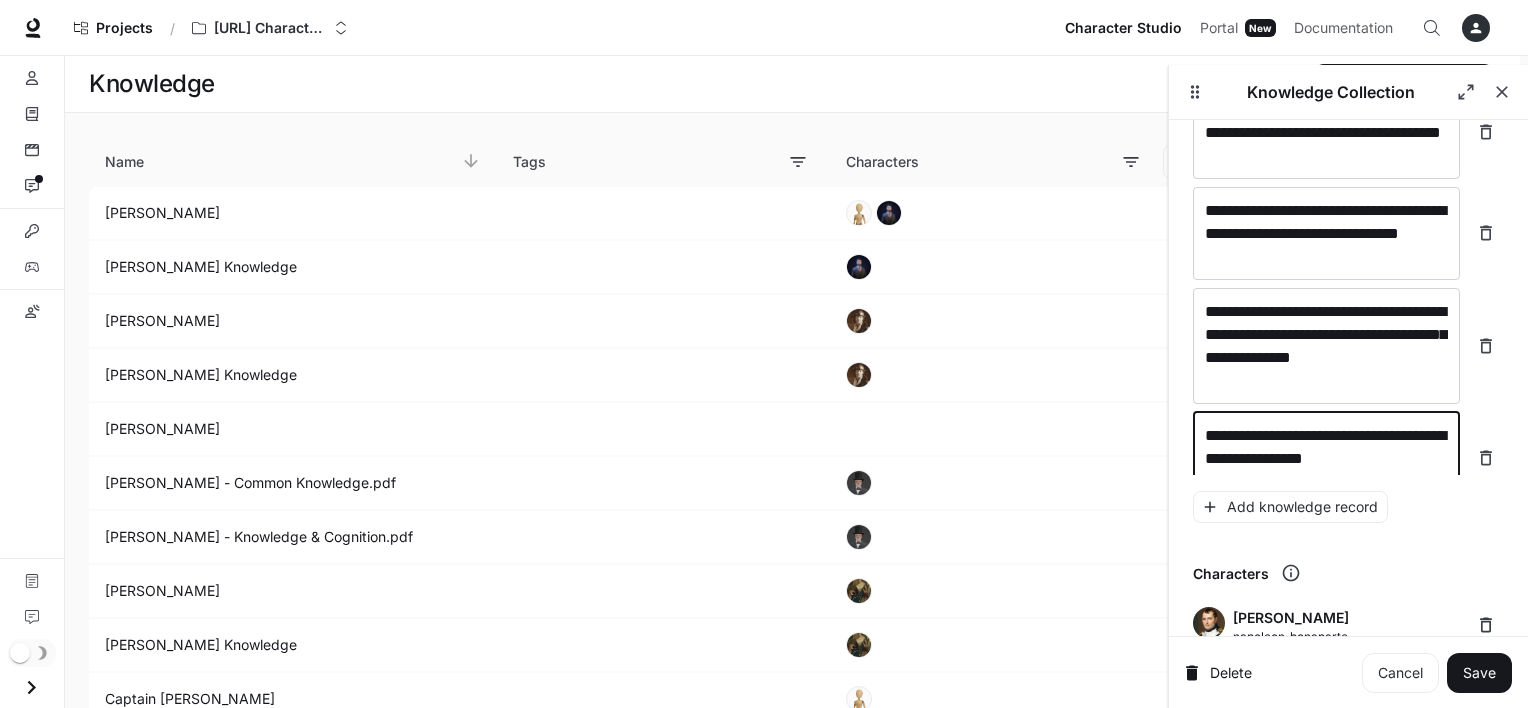 scroll, scrollTop: 14588, scrollLeft: 0, axis: vertical 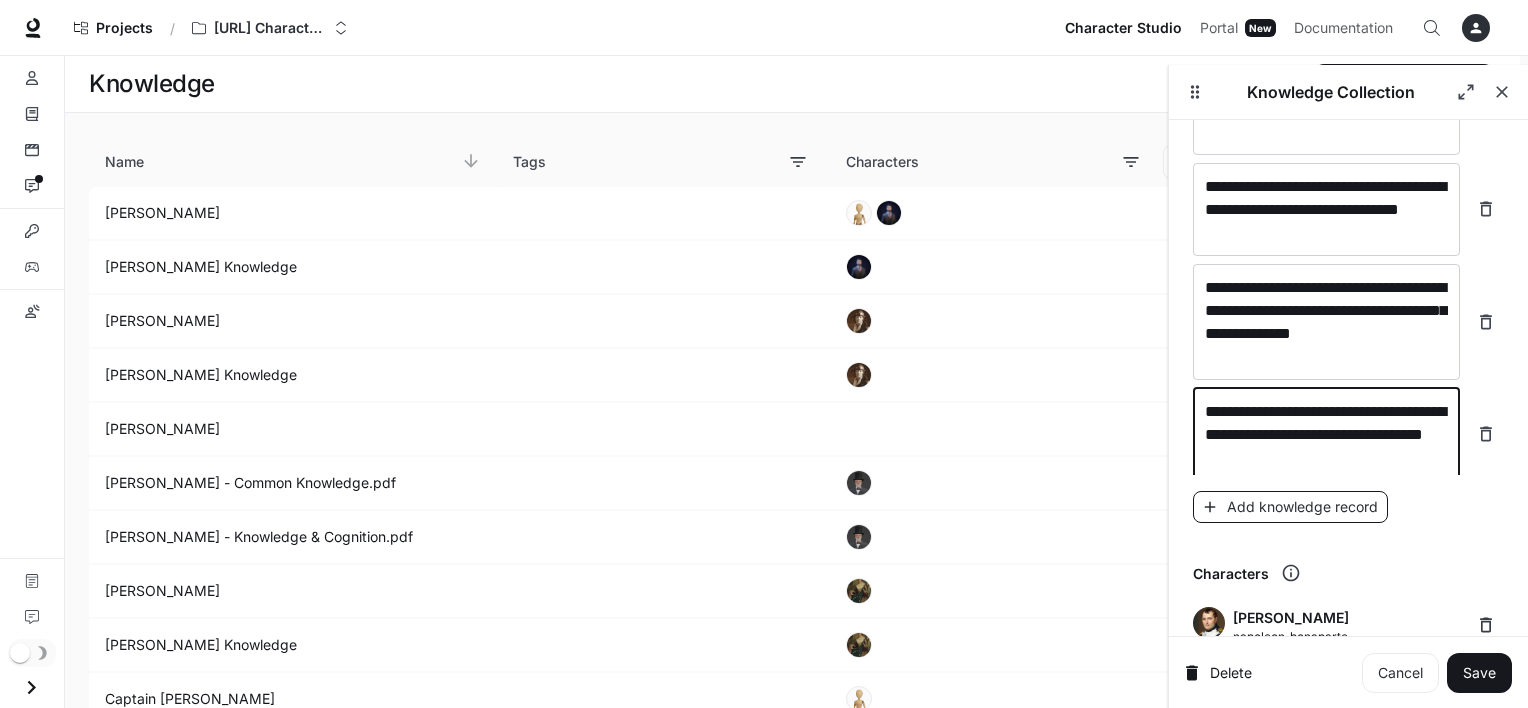 type on "**********" 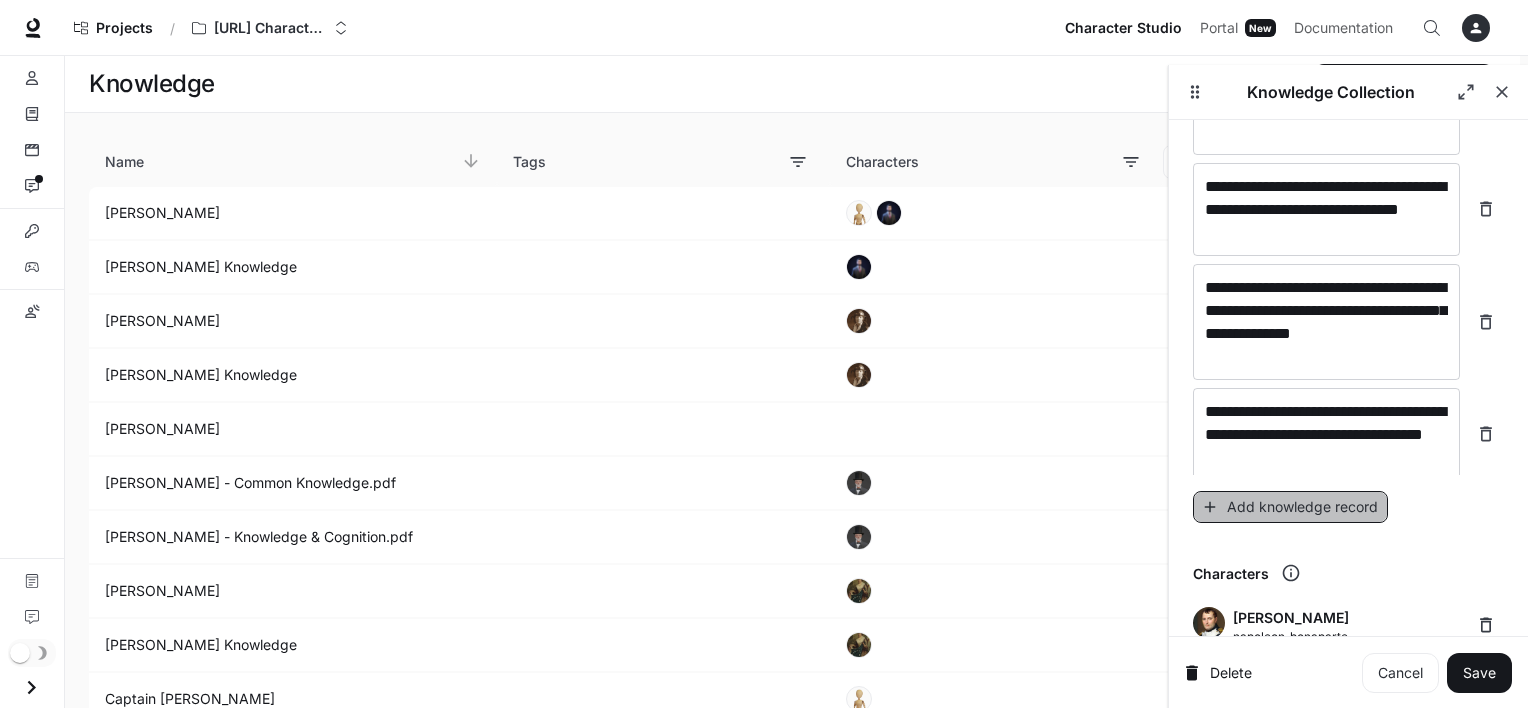 click on "Add knowledge record" at bounding box center [1290, 507] 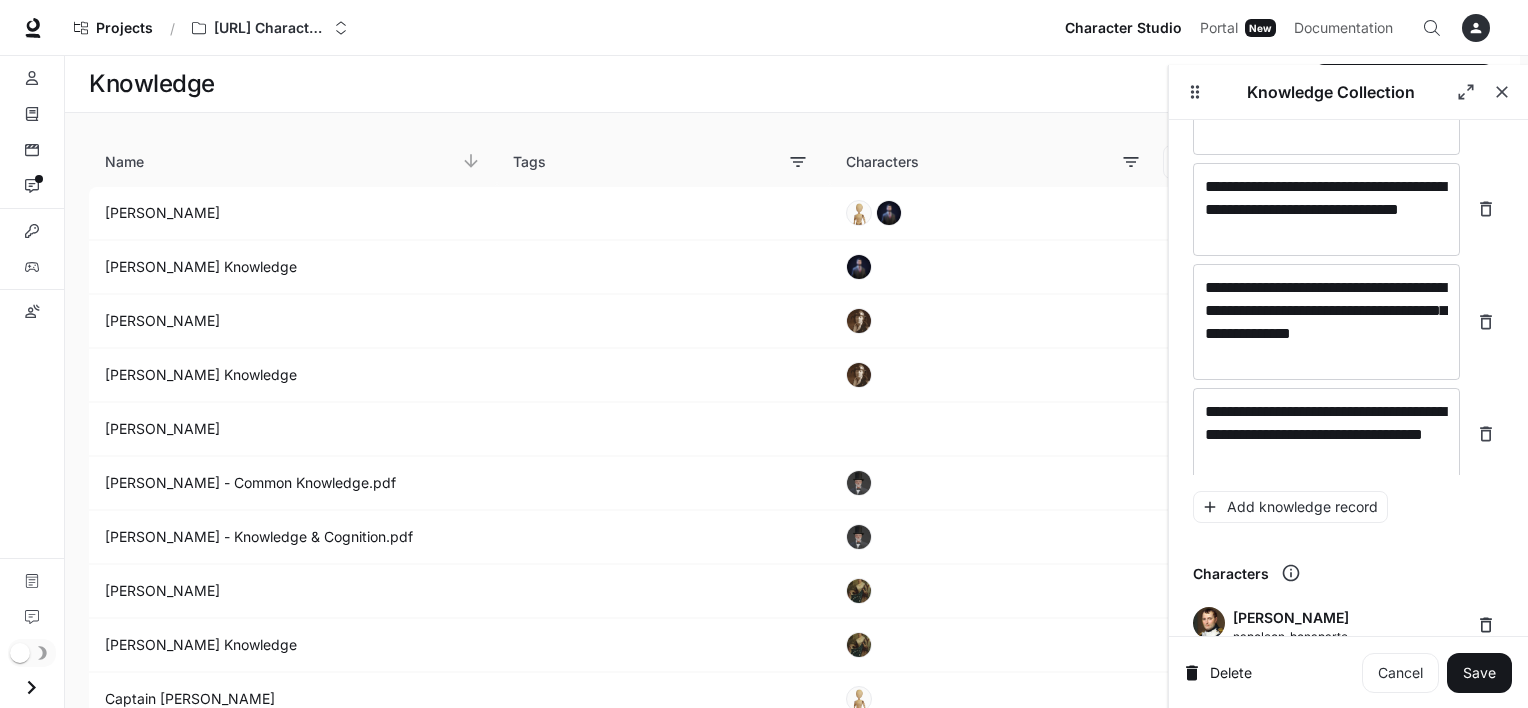 scroll, scrollTop: 14642, scrollLeft: 0, axis: vertical 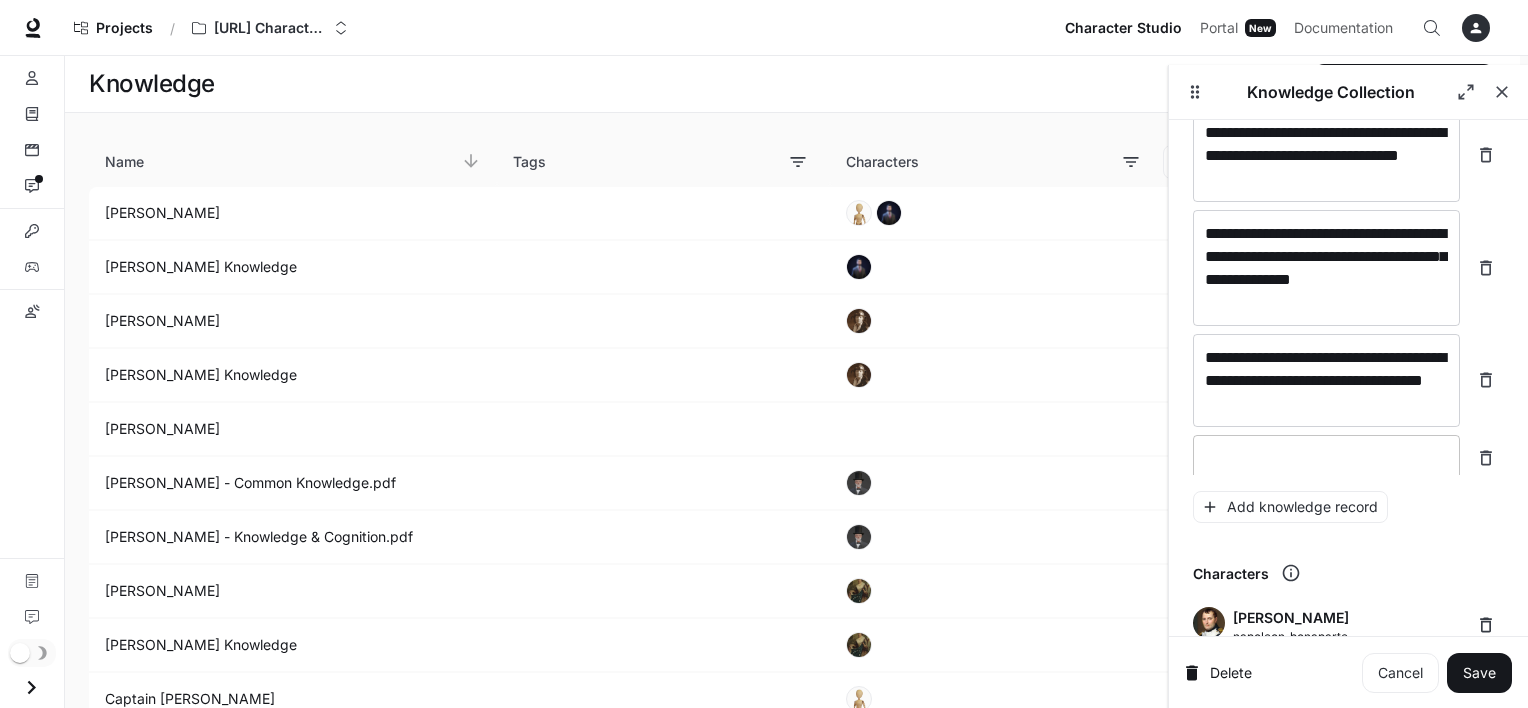 click at bounding box center (1326, 458) 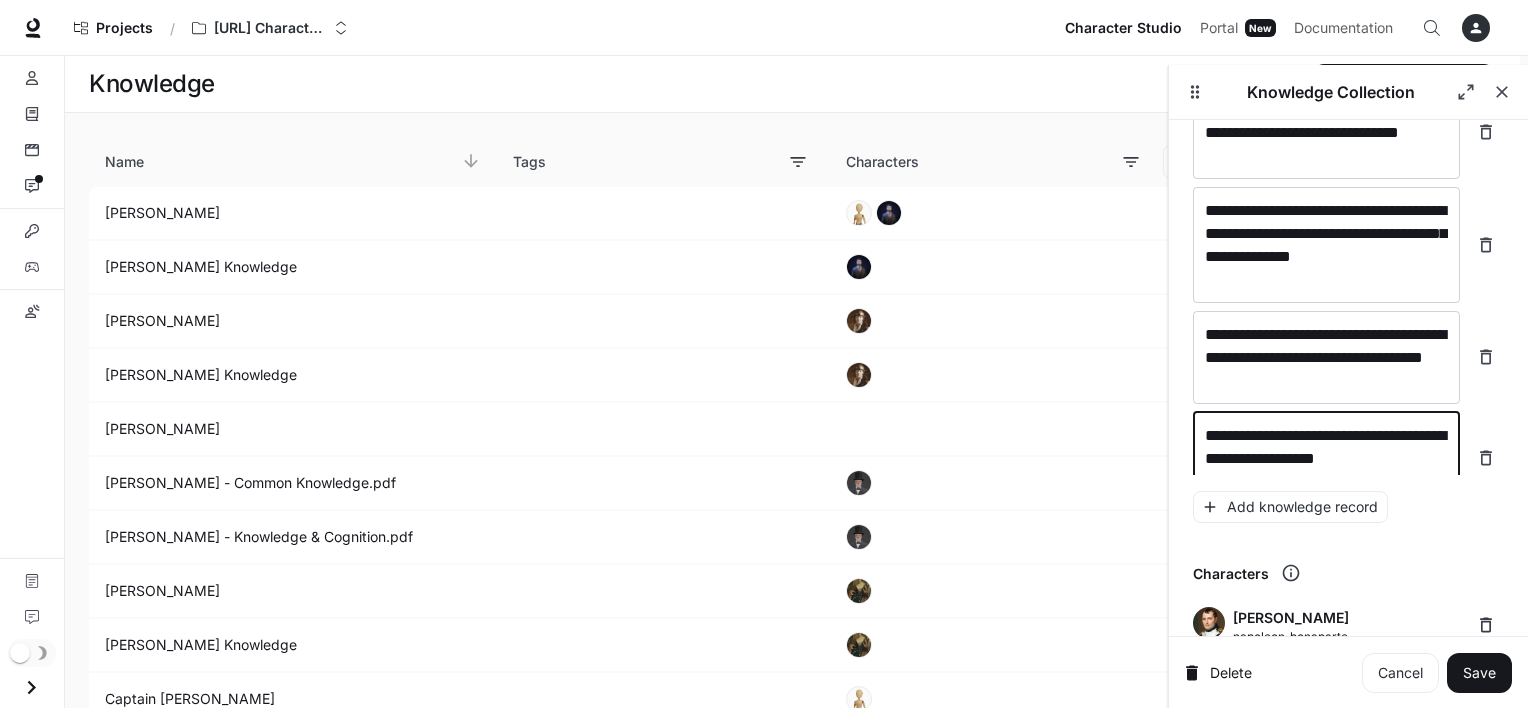 scroll, scrollTop: 14680, scrollLeft: 0, axis: vertical 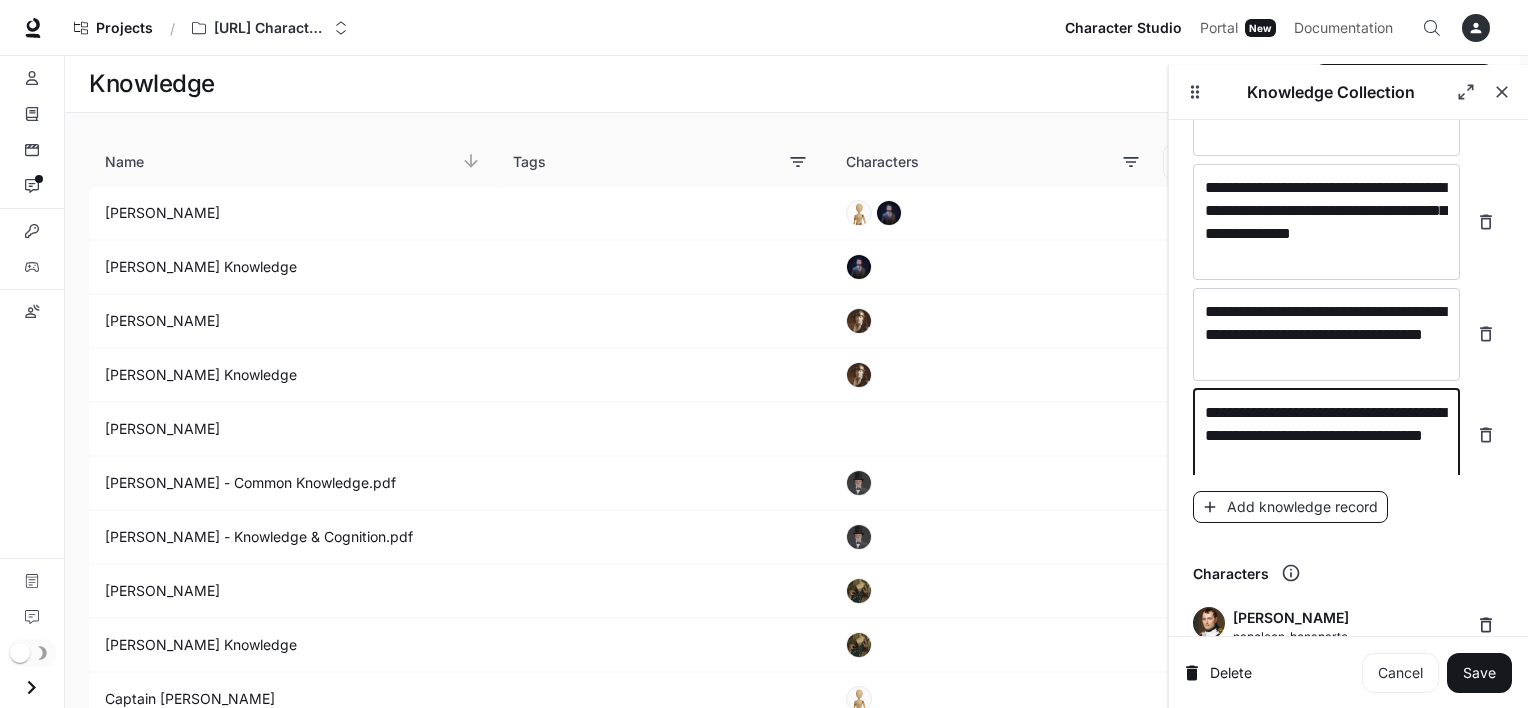 type on "**********" 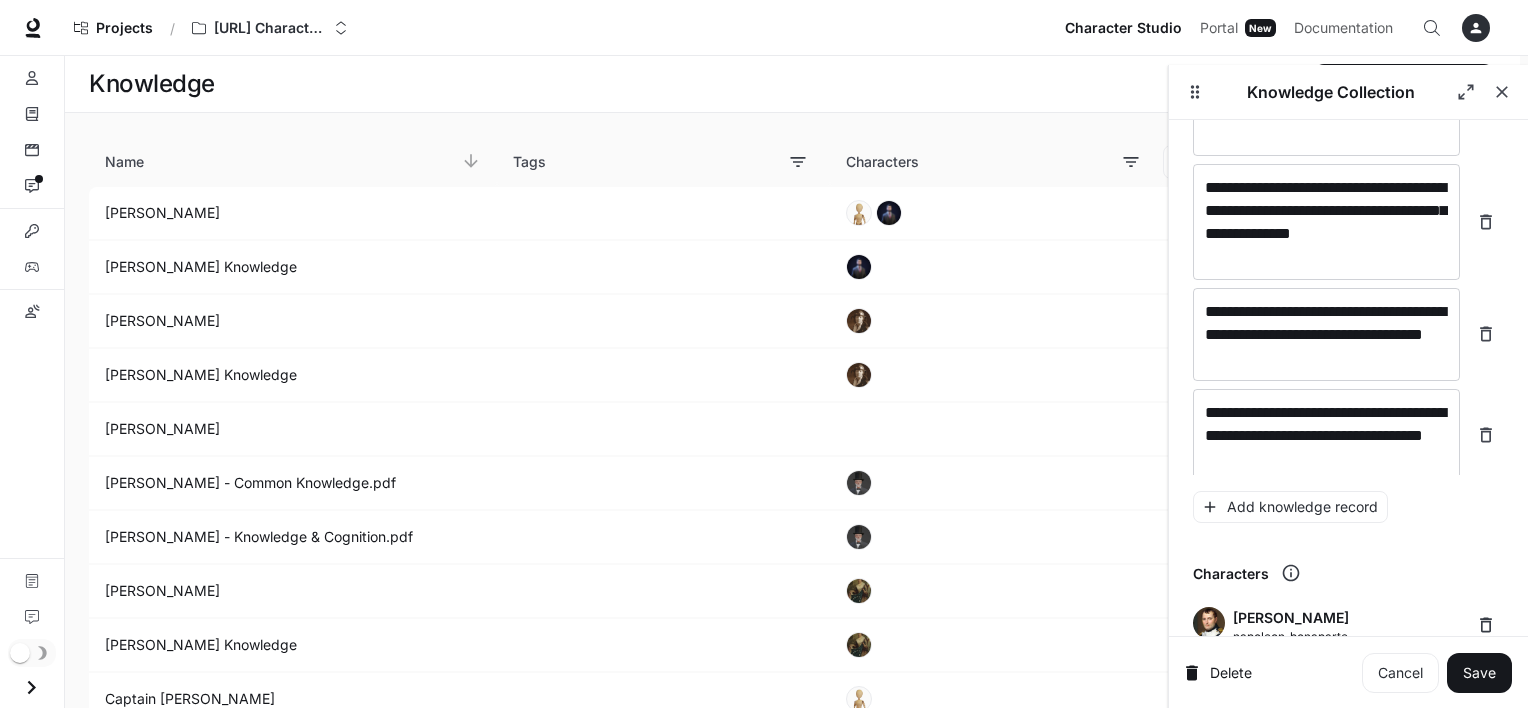 scroll, scrollTop: 14735, scrollLeft: 0, axis: vertical 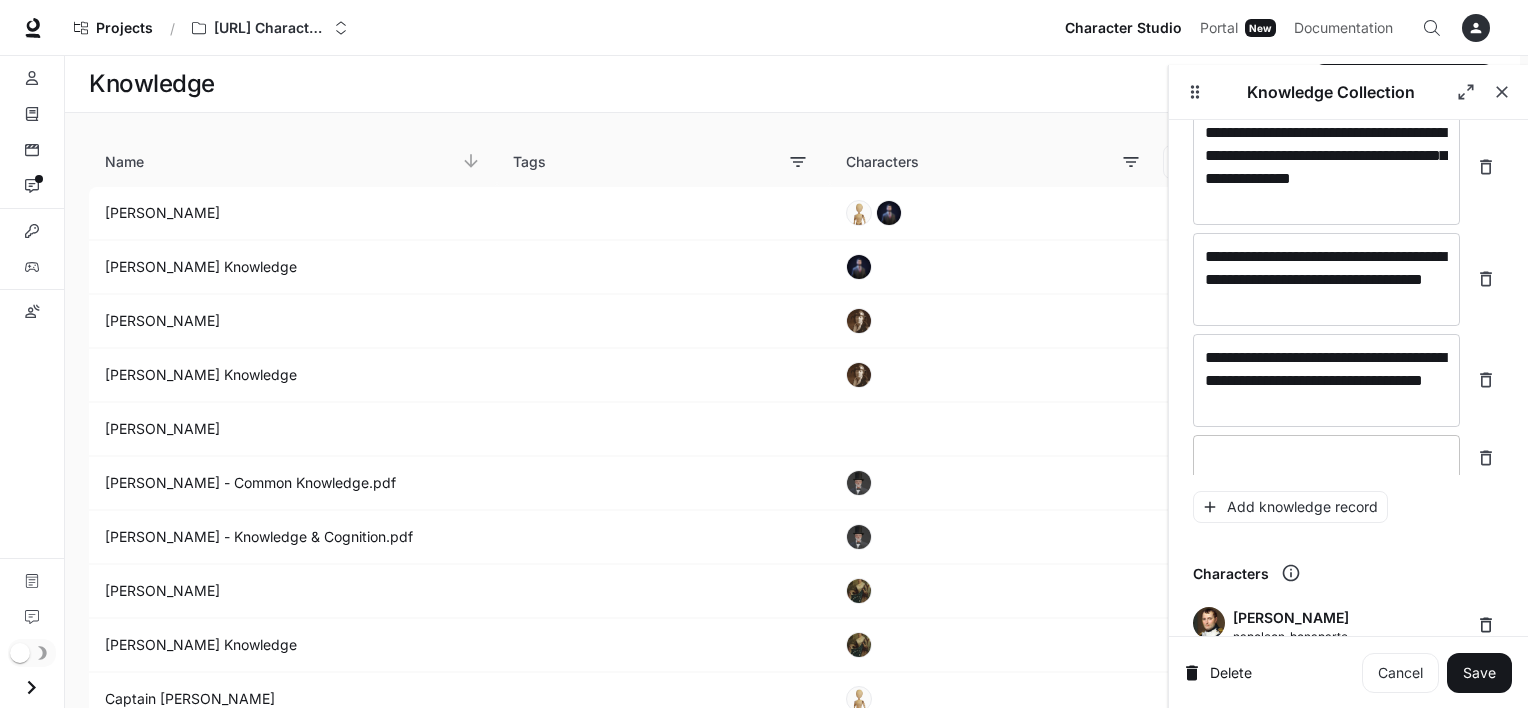 click at bounding box center (1326, 458) 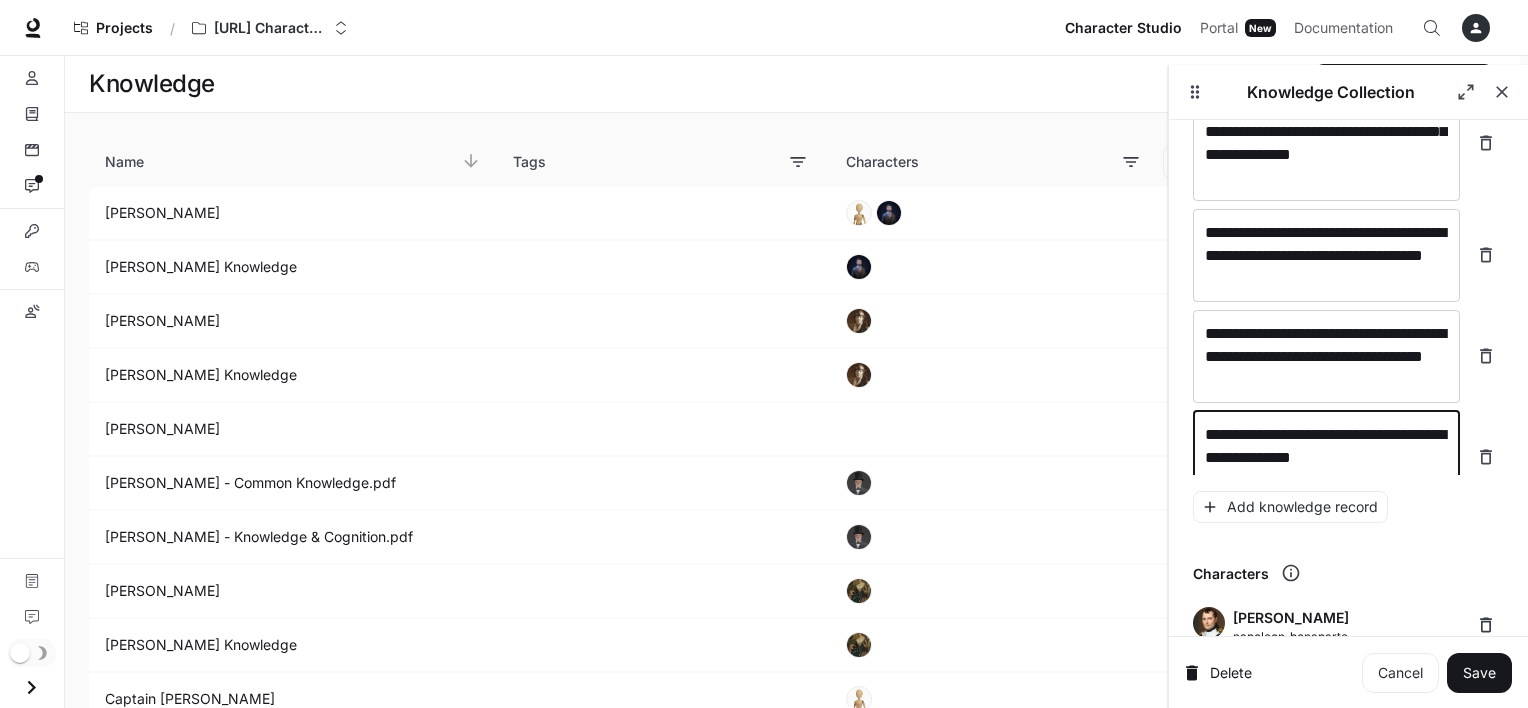 scroll, scrollTop: 14773, scrollLeft: 0, axis: vertical 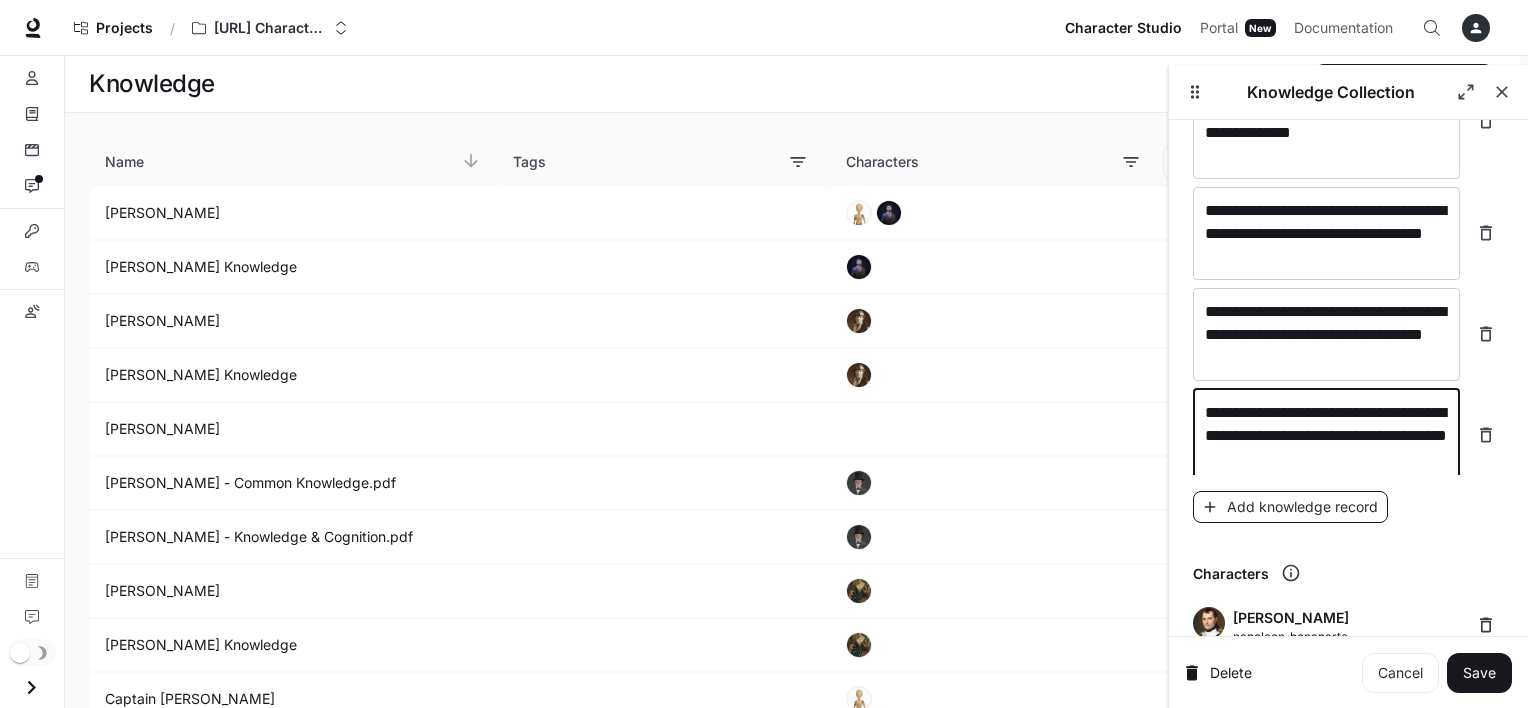 type on "**********" 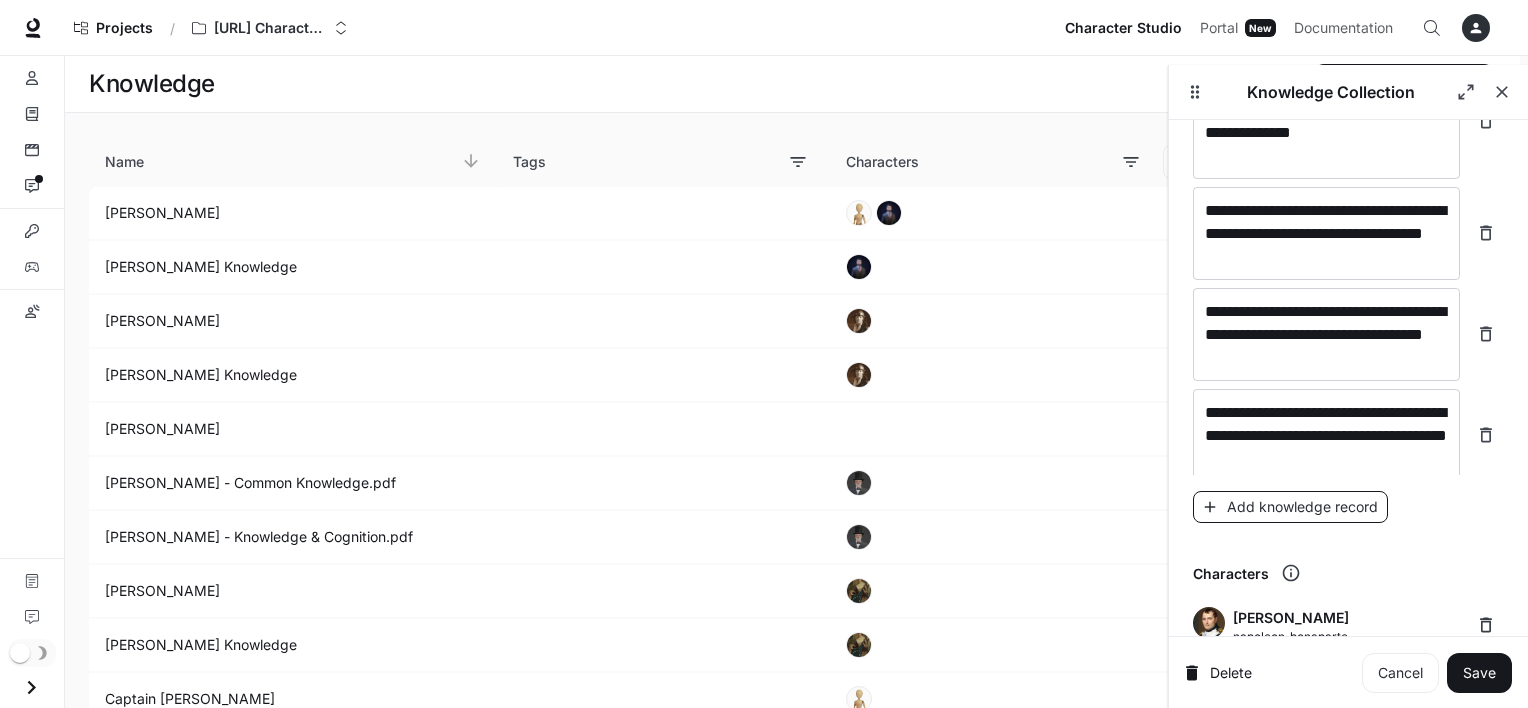 scroll, scrollTop: 14851, scrollLeft: 0, axis: vertical 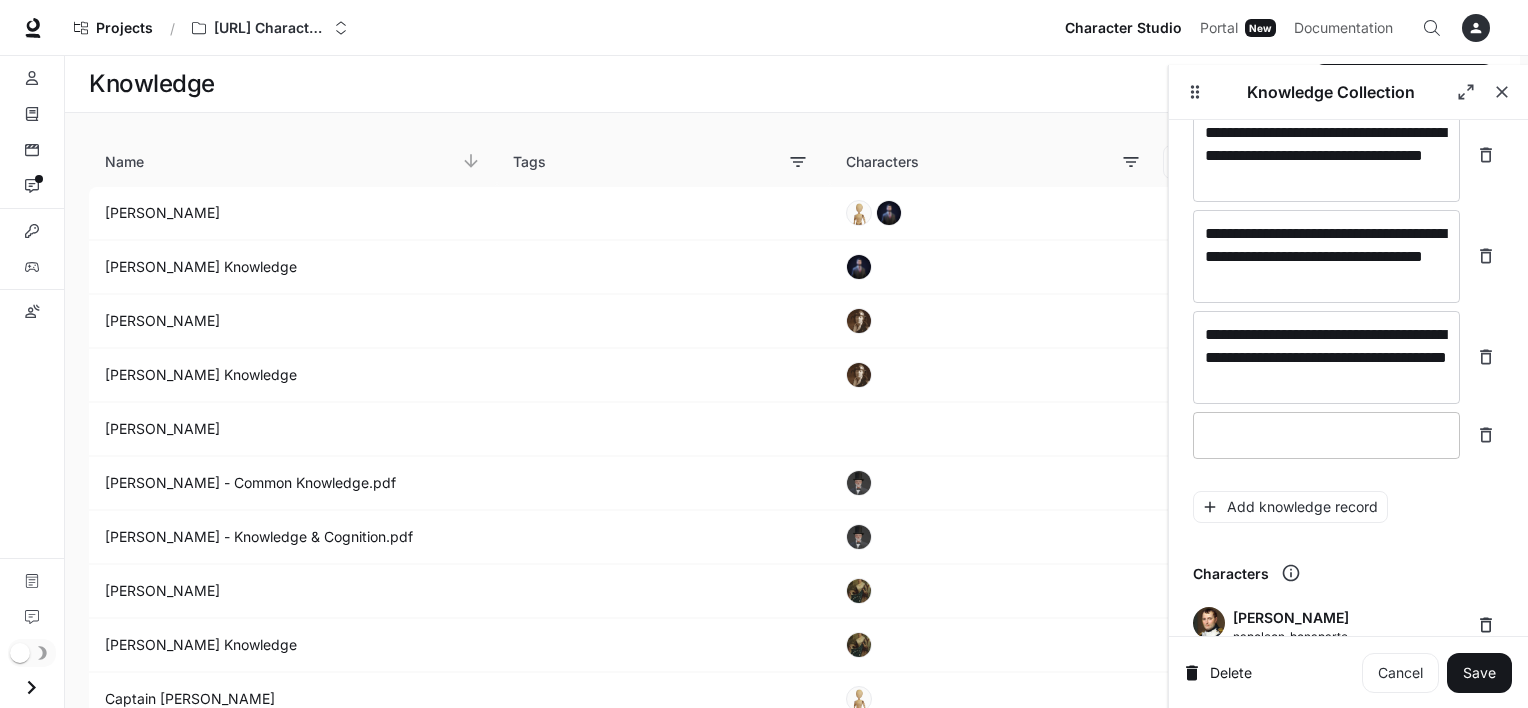 click at bounding box center [1326, 435] 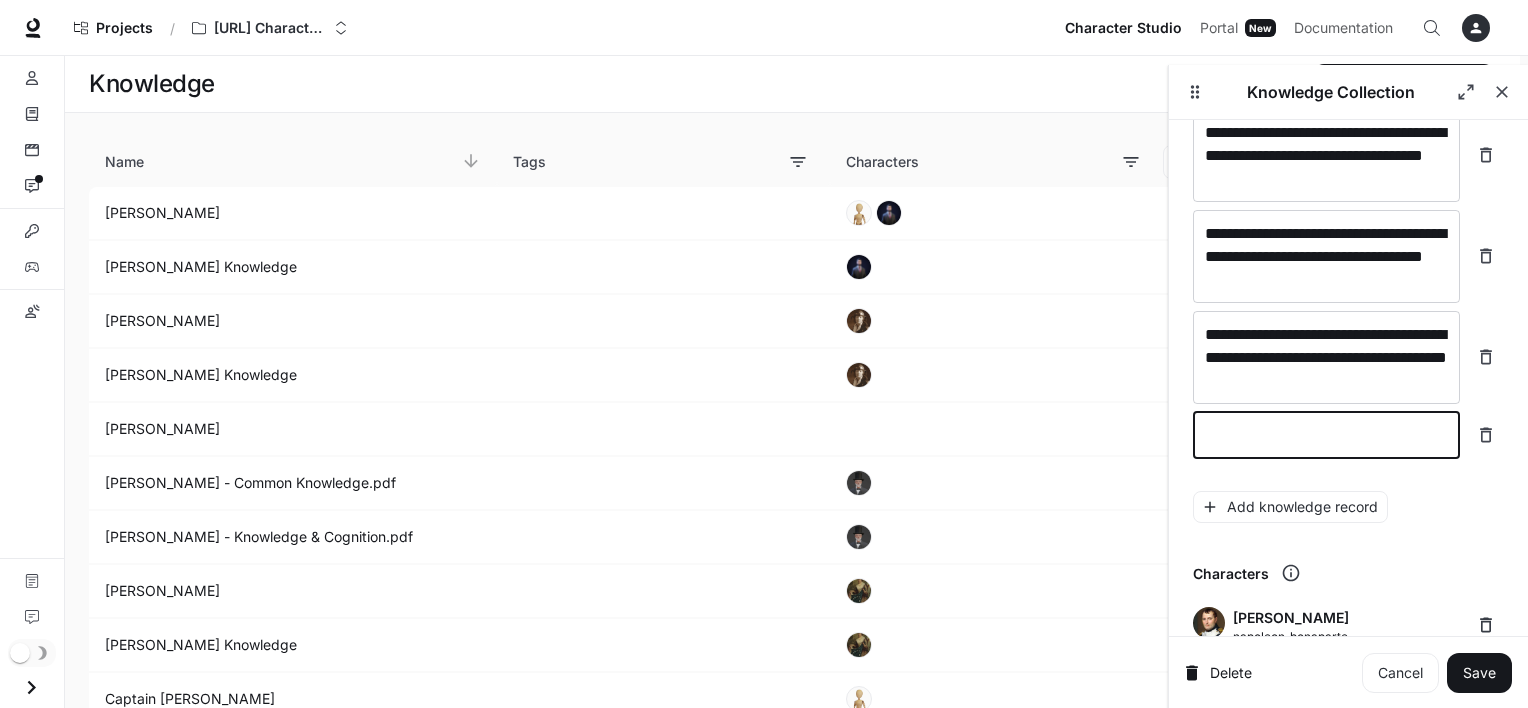 type on "*" 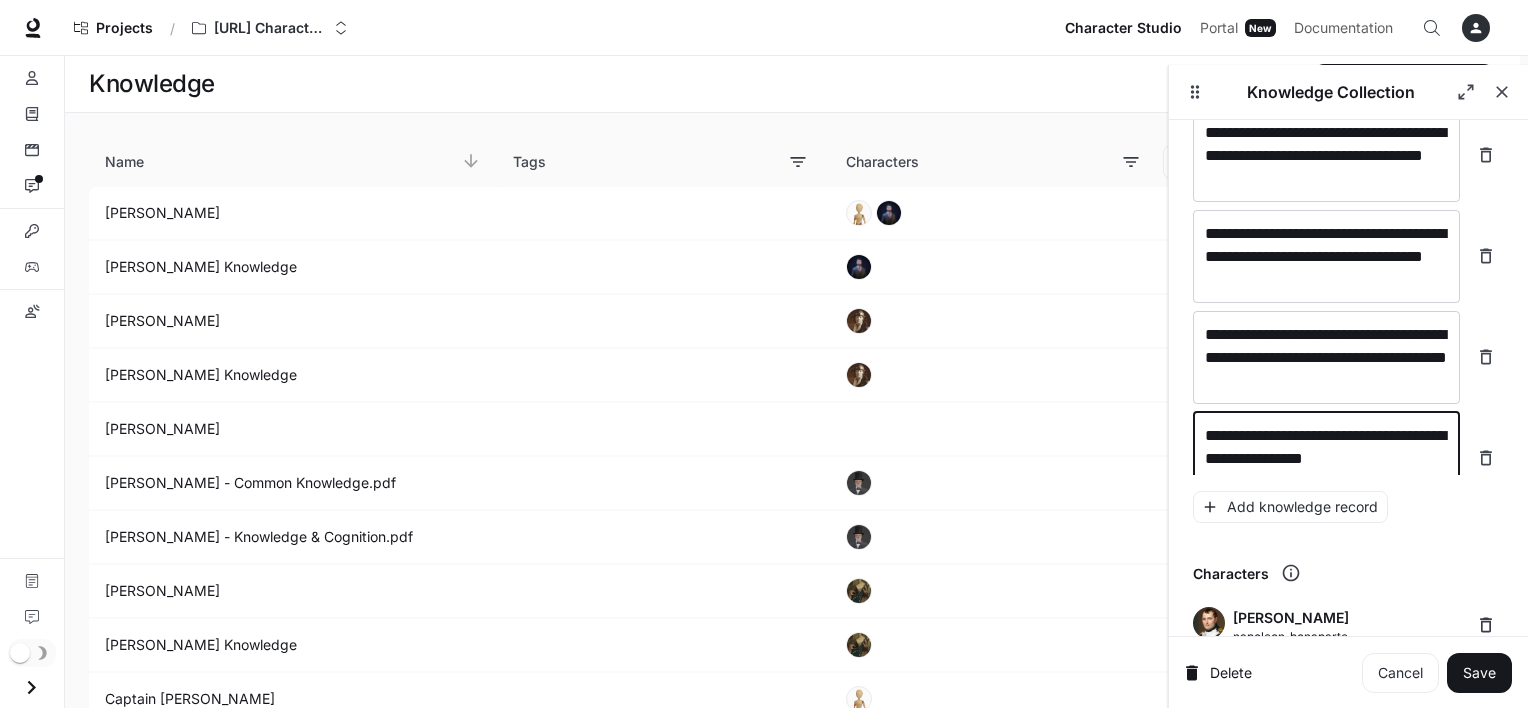 scroll, scrollTop: 14867, scrollLeft: 0, axis: vertical 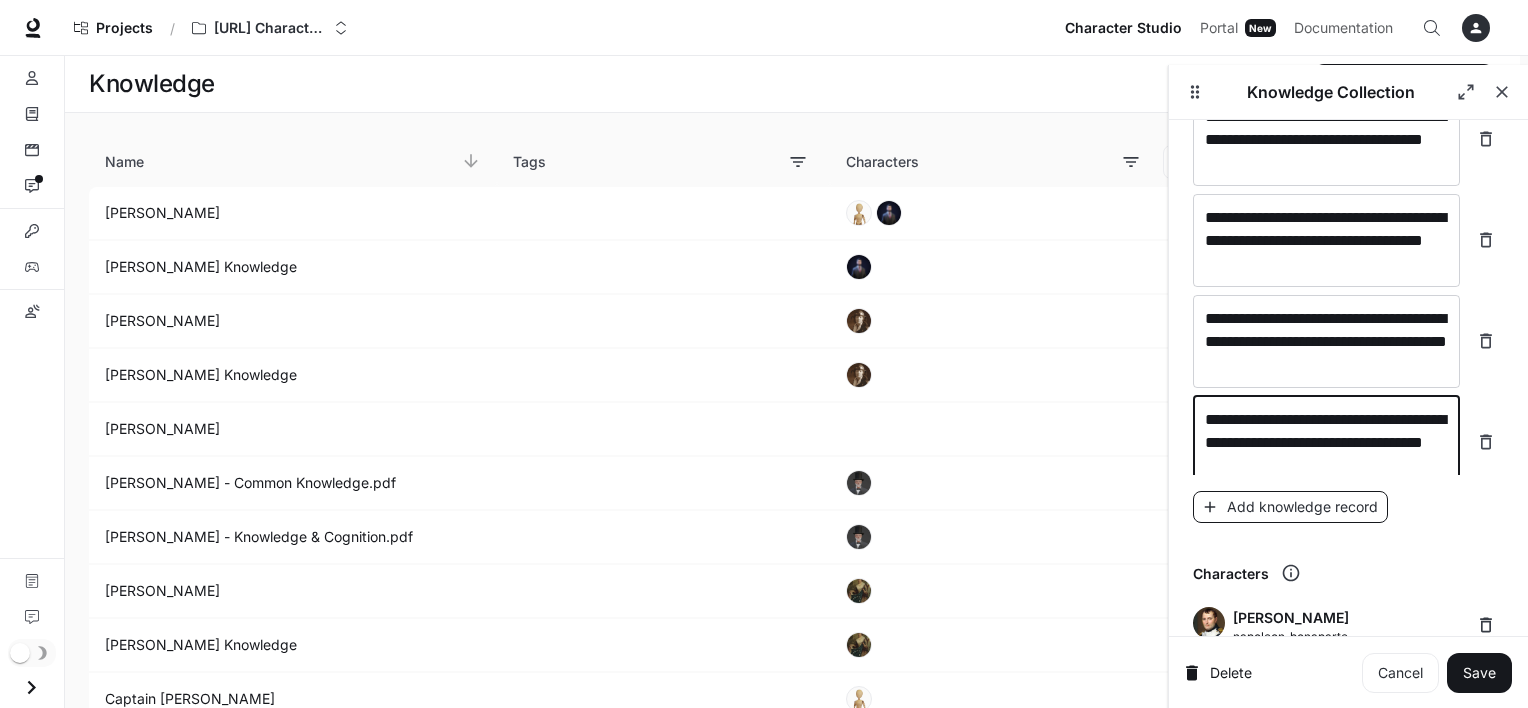type on "**********" 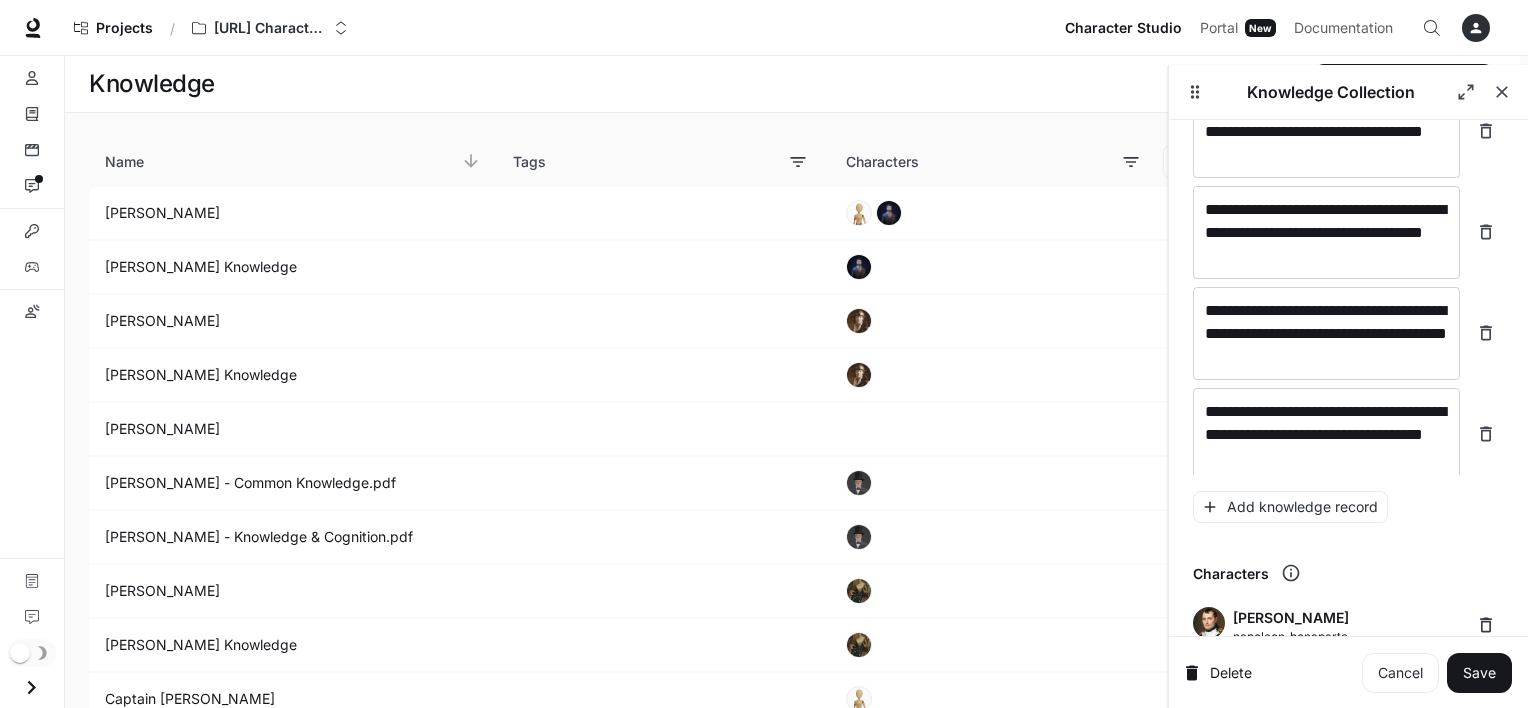 scroll, scrollTop: 14944, scrollLeft: 0, axis: vertical 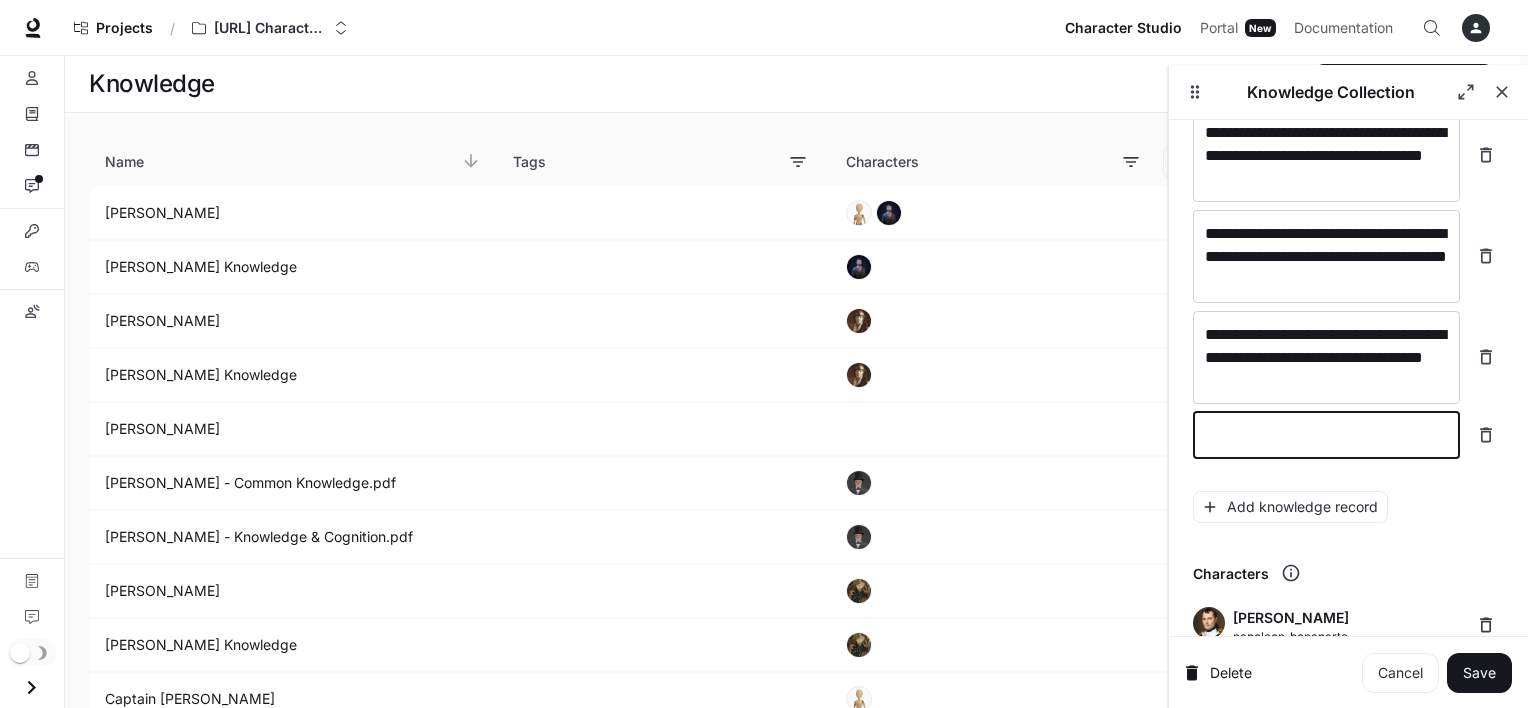 click at bounding box center (1326, 435) 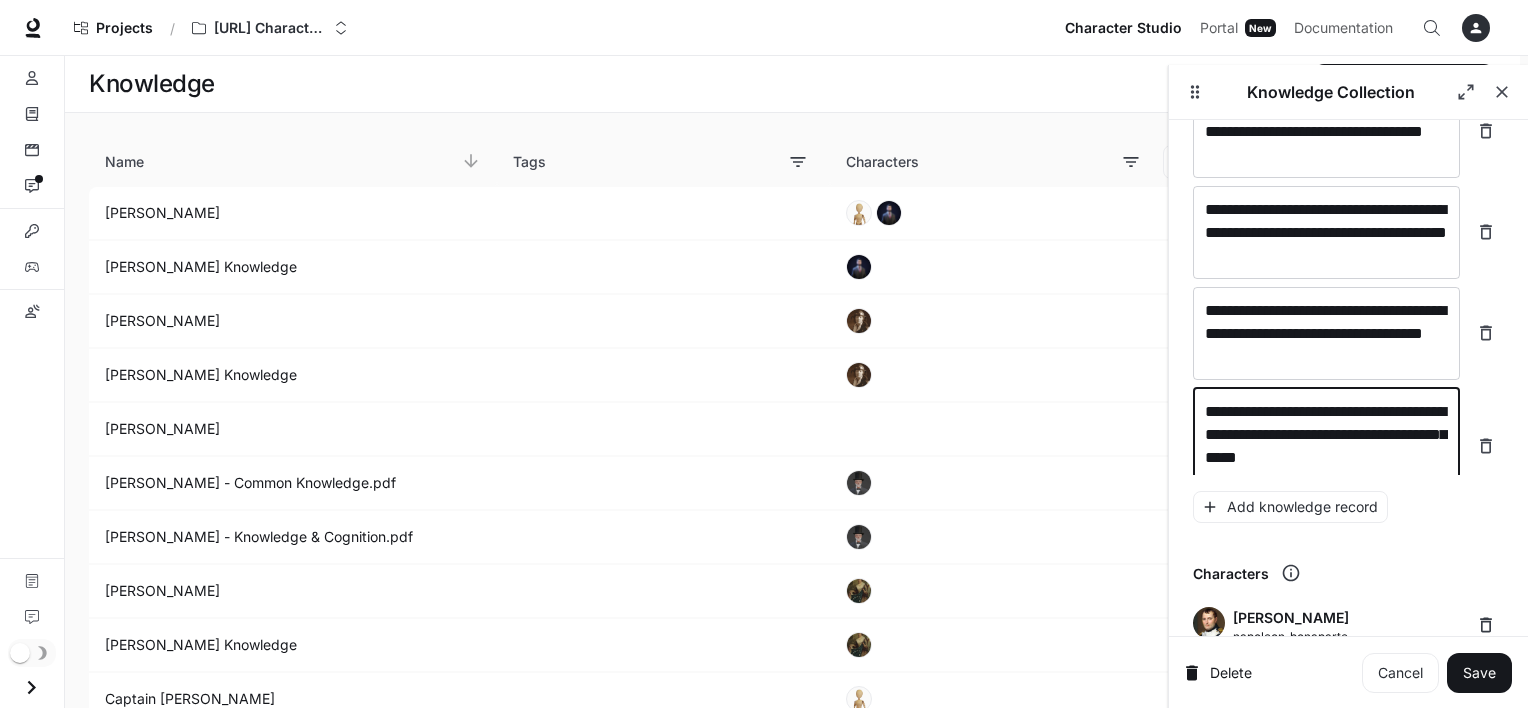 scroll, scrollTop: 14983, scrollLeft: 0, axis: vertical 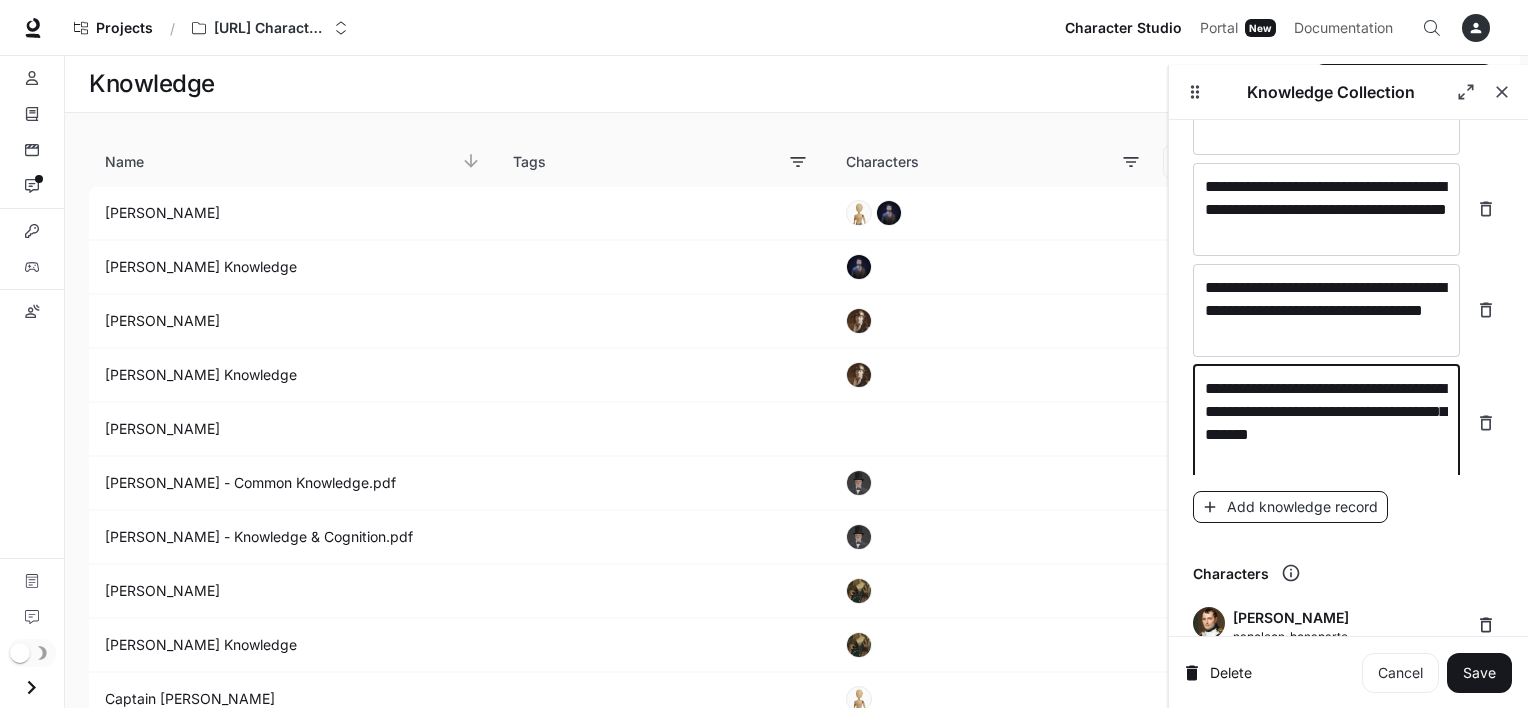 type on "**********" 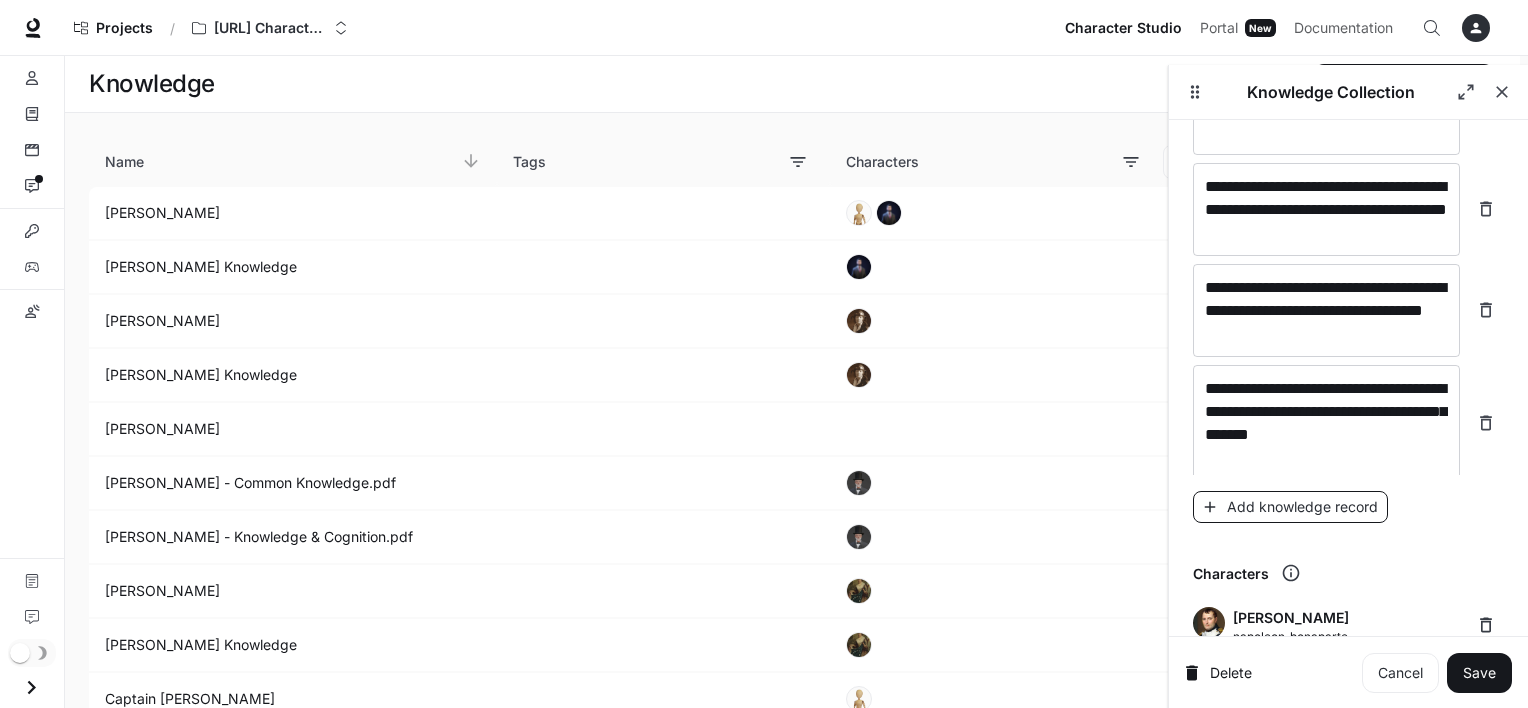 scroll, scrollTop: 15036, scrollLeft: 0, axis: vertical 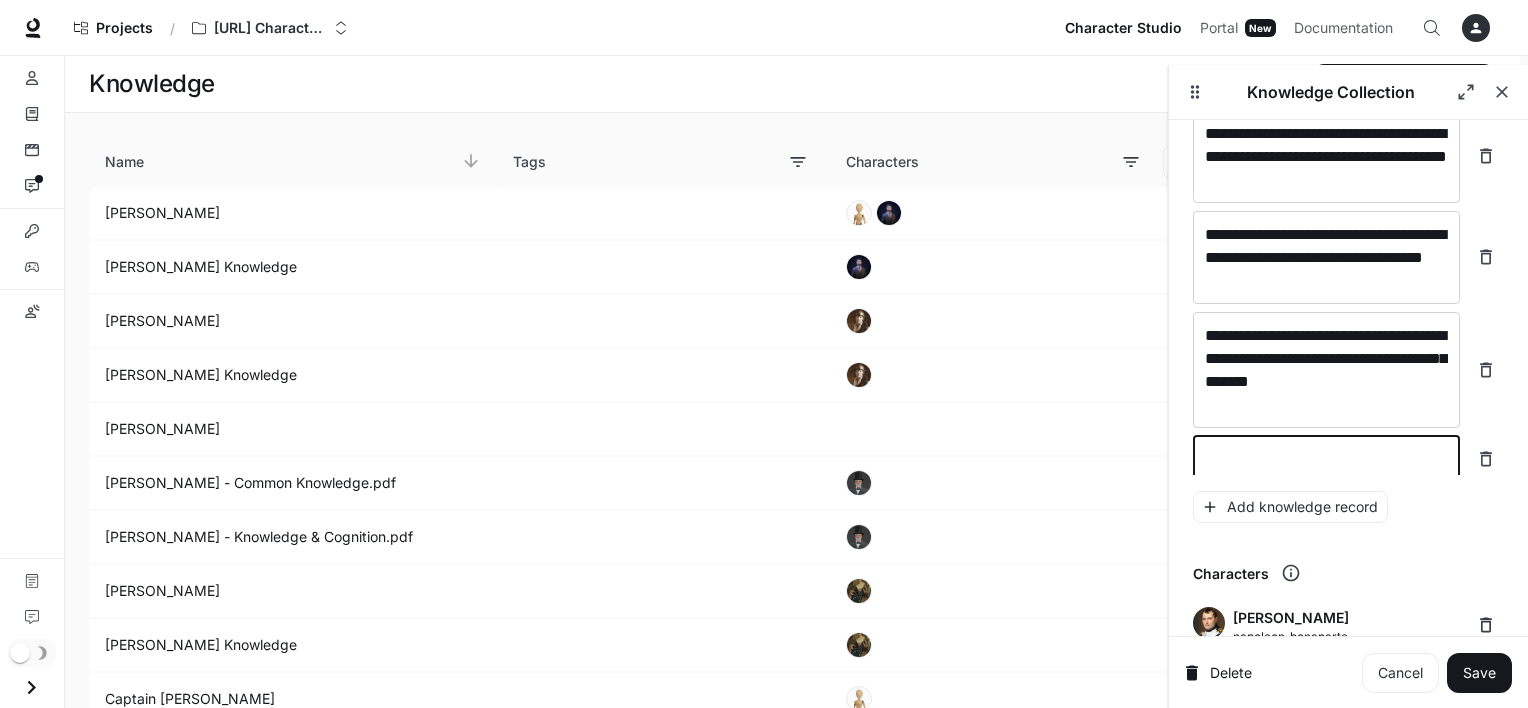 click at bounding box center (1326, 459) 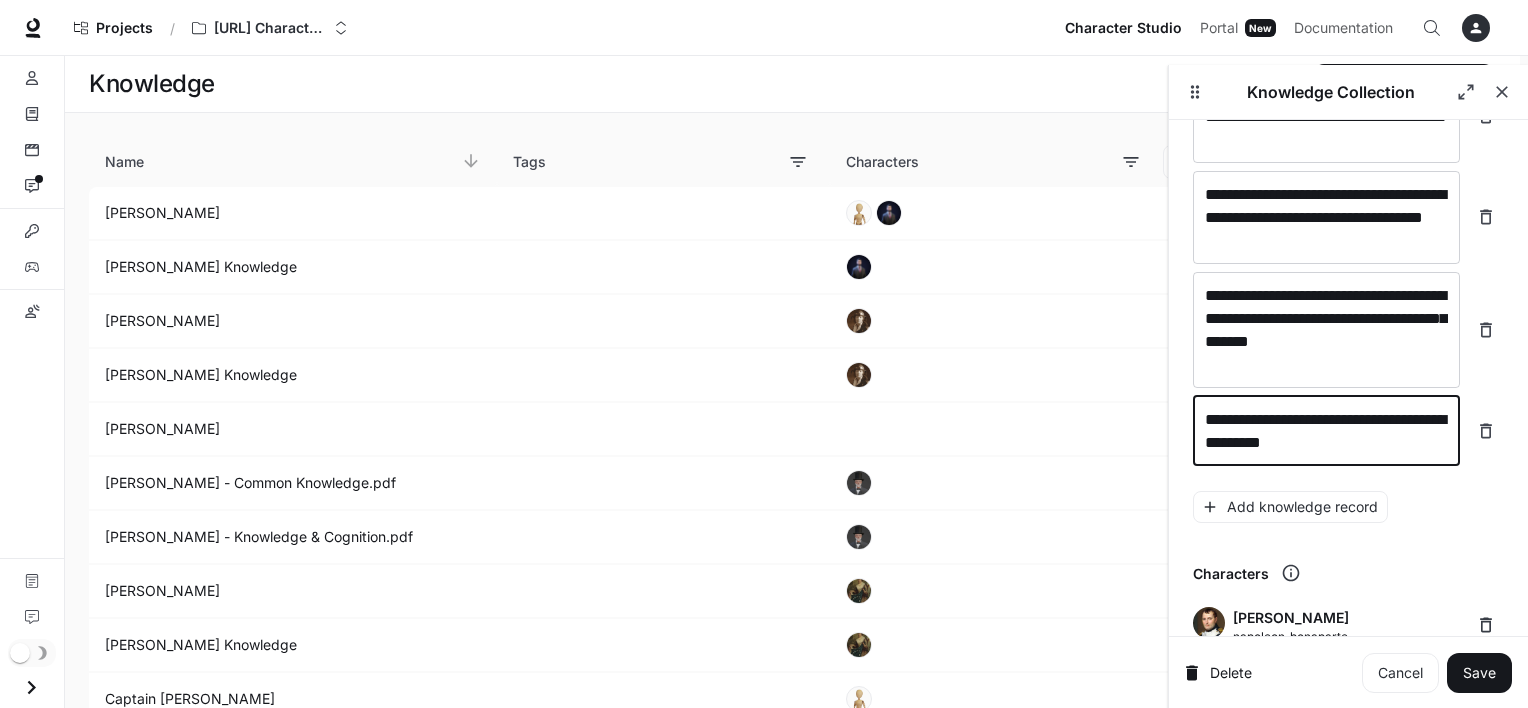 scroll, scrollTop: 15052, scrollLeft: 0, axis: vertical 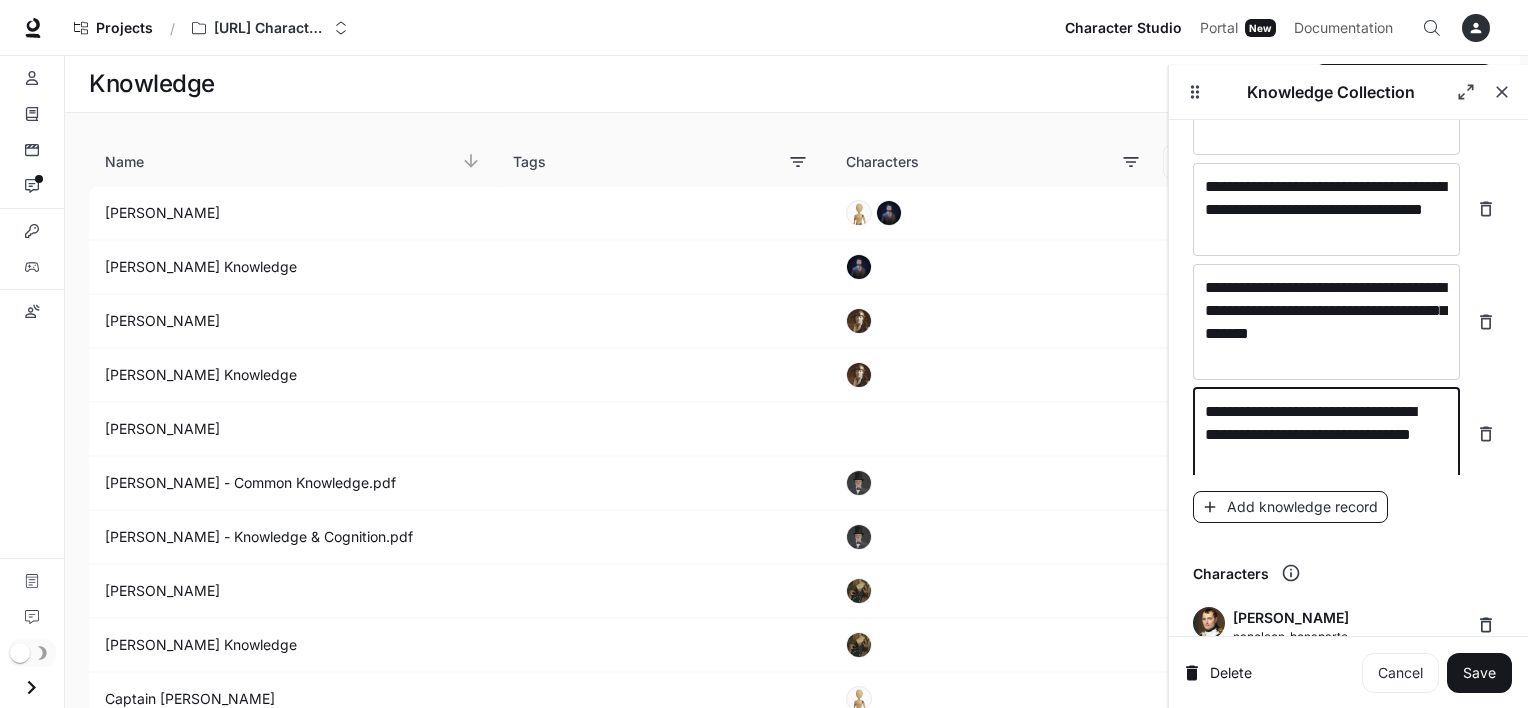 type on "**********" 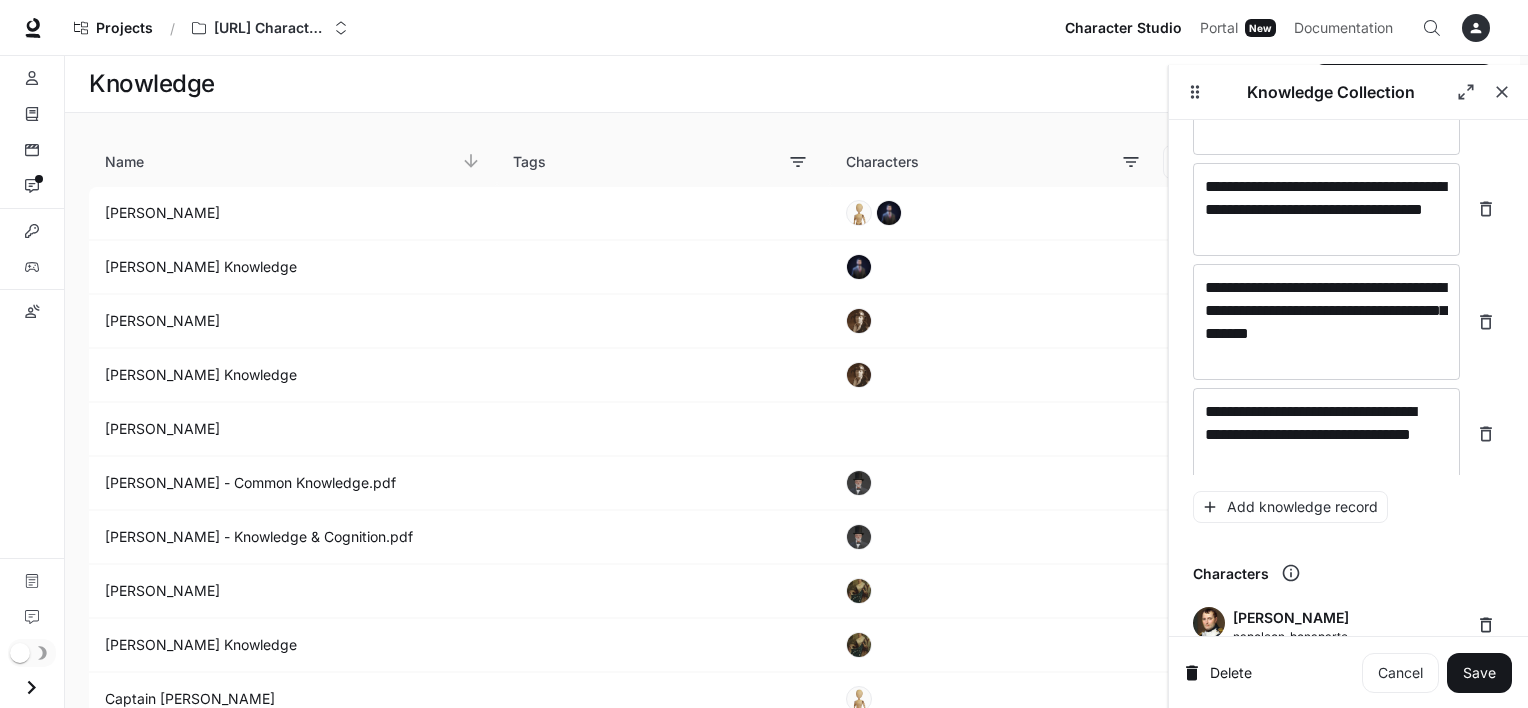 scroll, scrollTop: 15130, scrollLeft: 0, axis: vertical 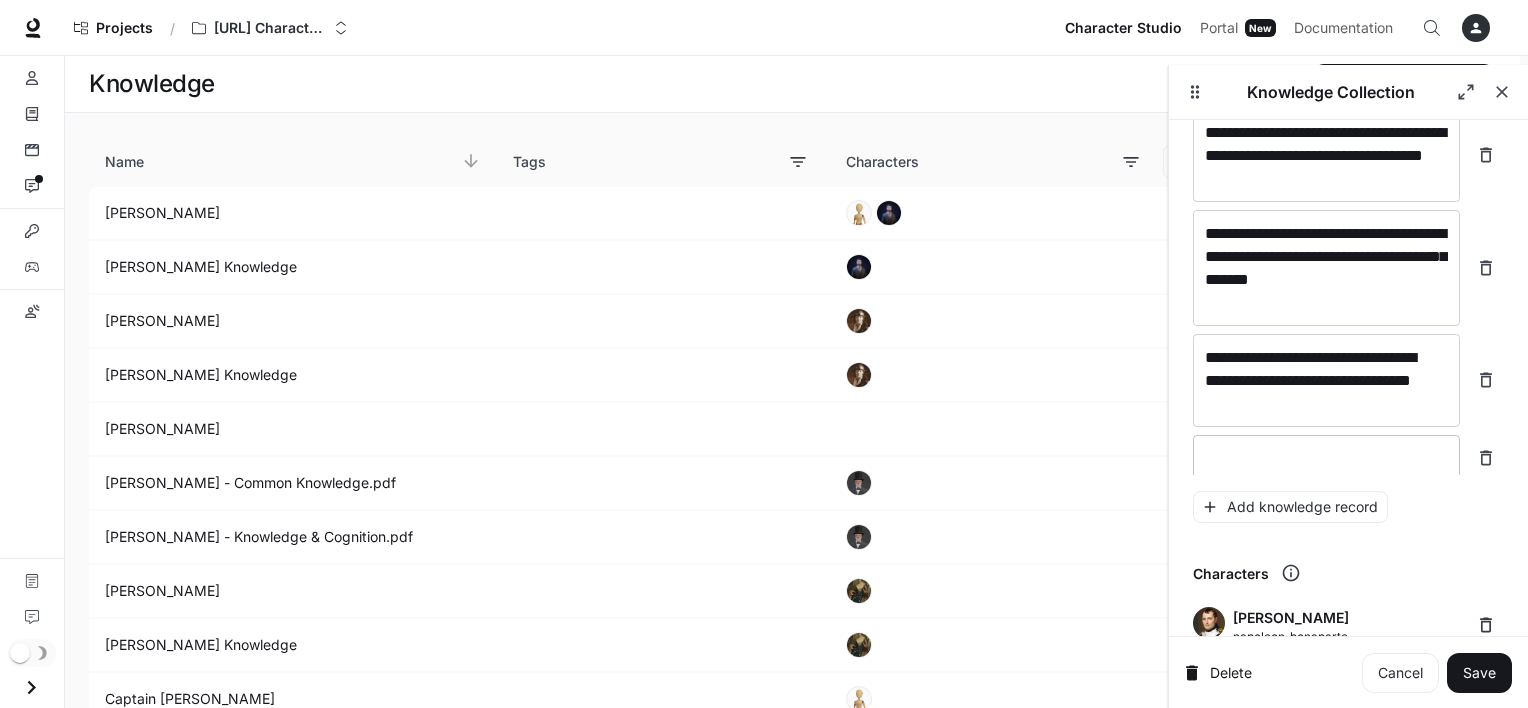 click at bounding box center (1326, 458) 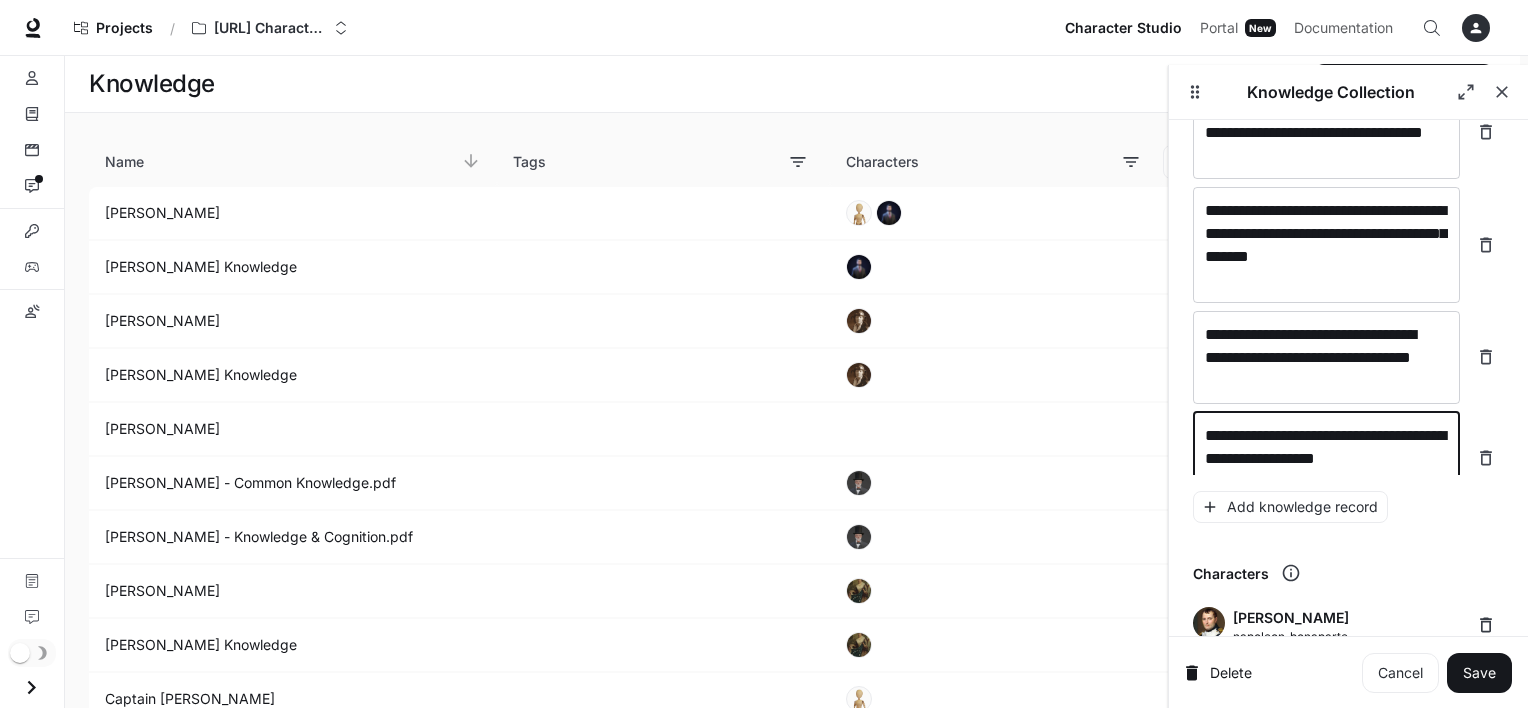 scroll, scrollTop: 15168, scrollLeft: 0, axis: vertical 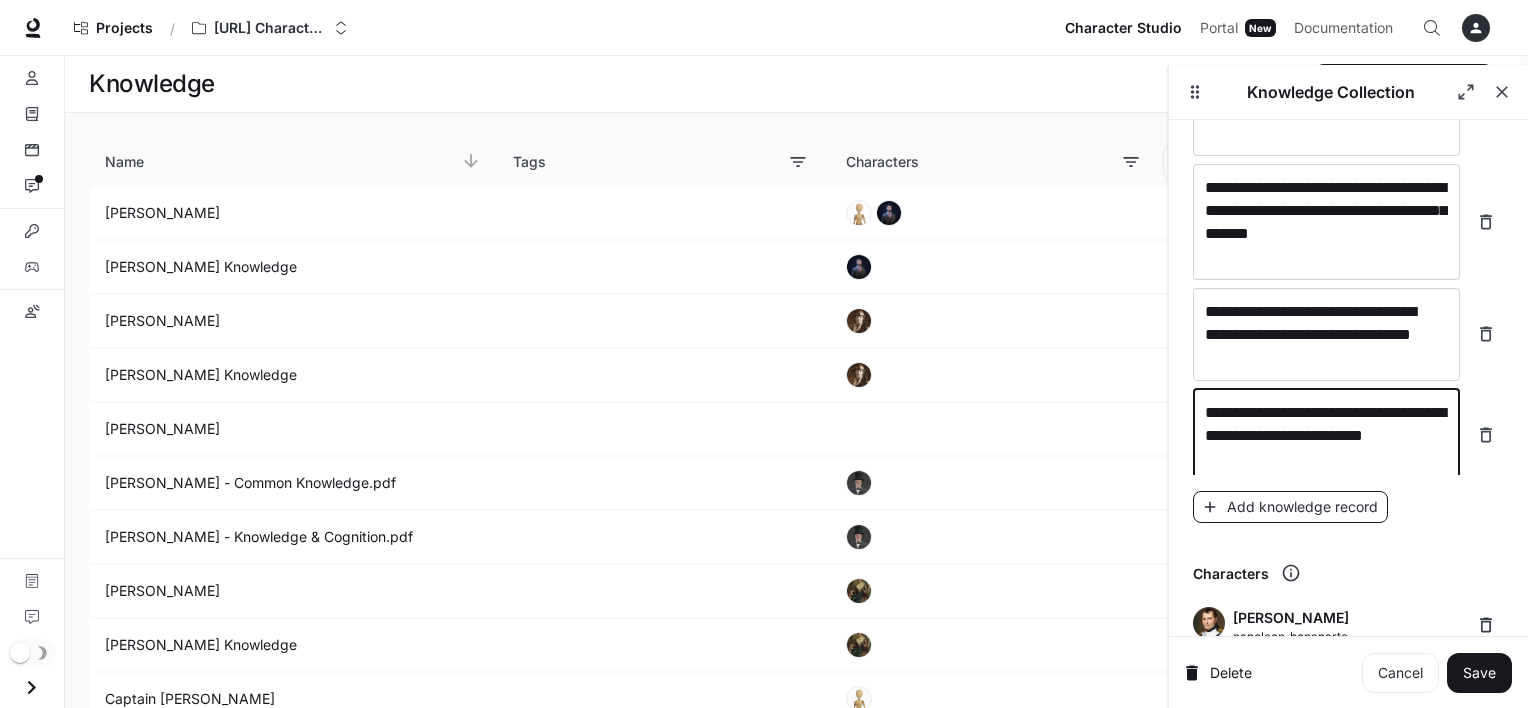 type on "**********" 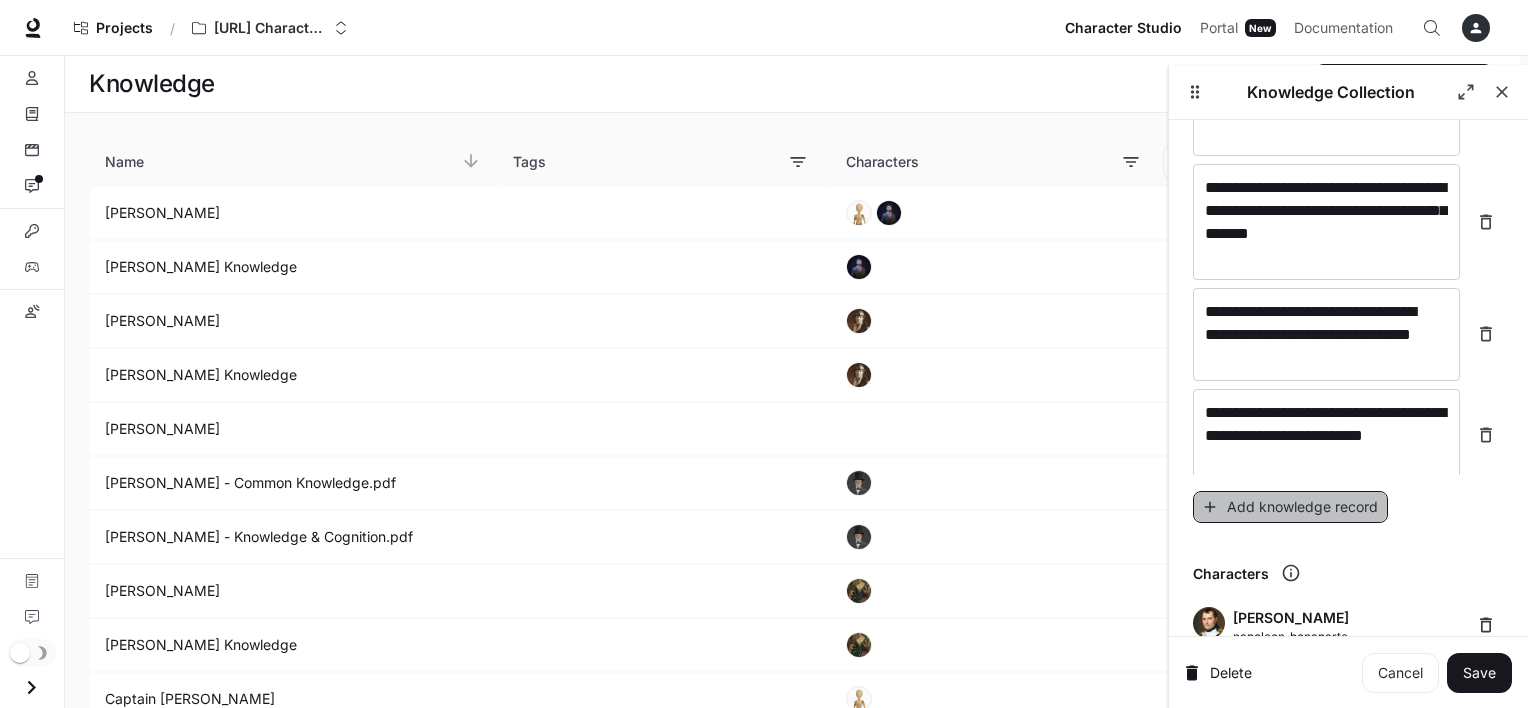 click on "Add knowledge record" at bounding box center [1290, 507] 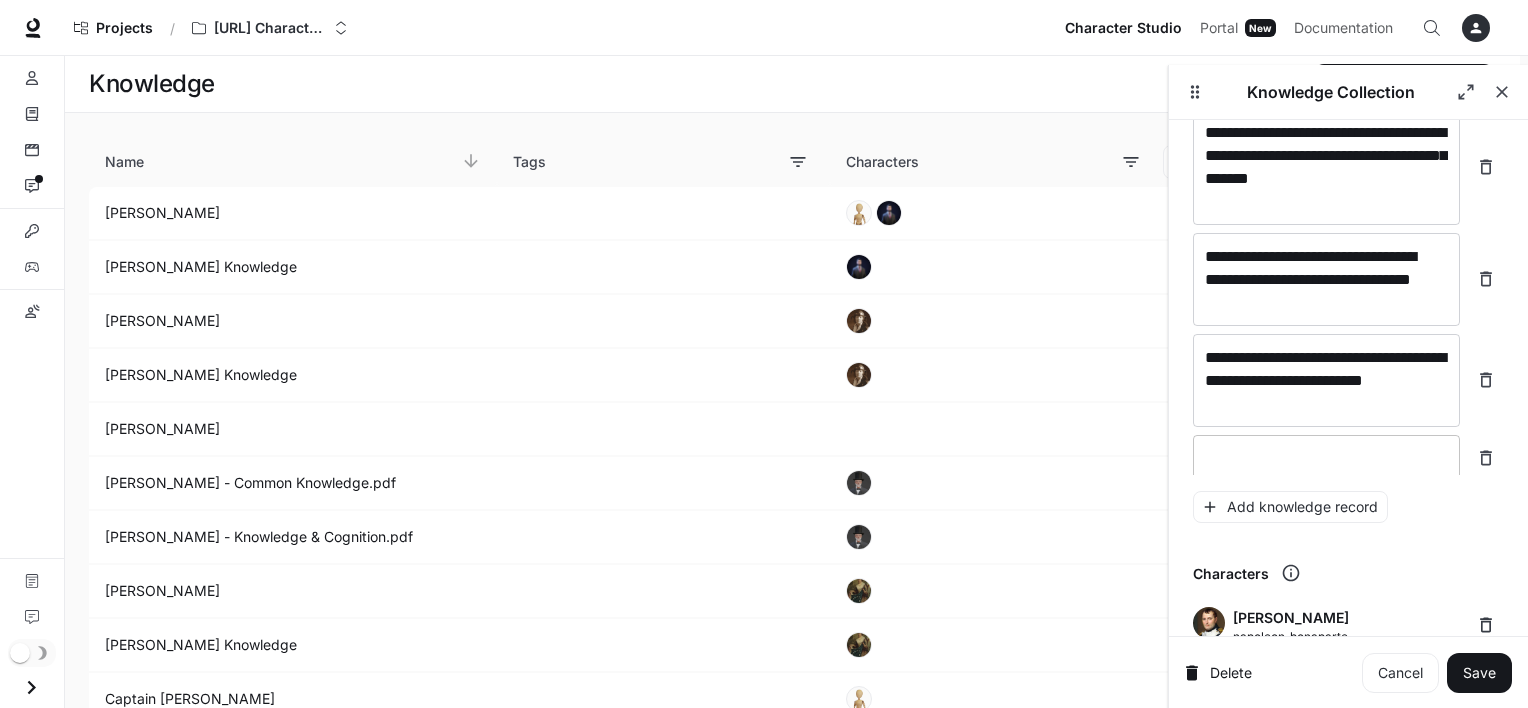 click at bounding box center (1326, 458) 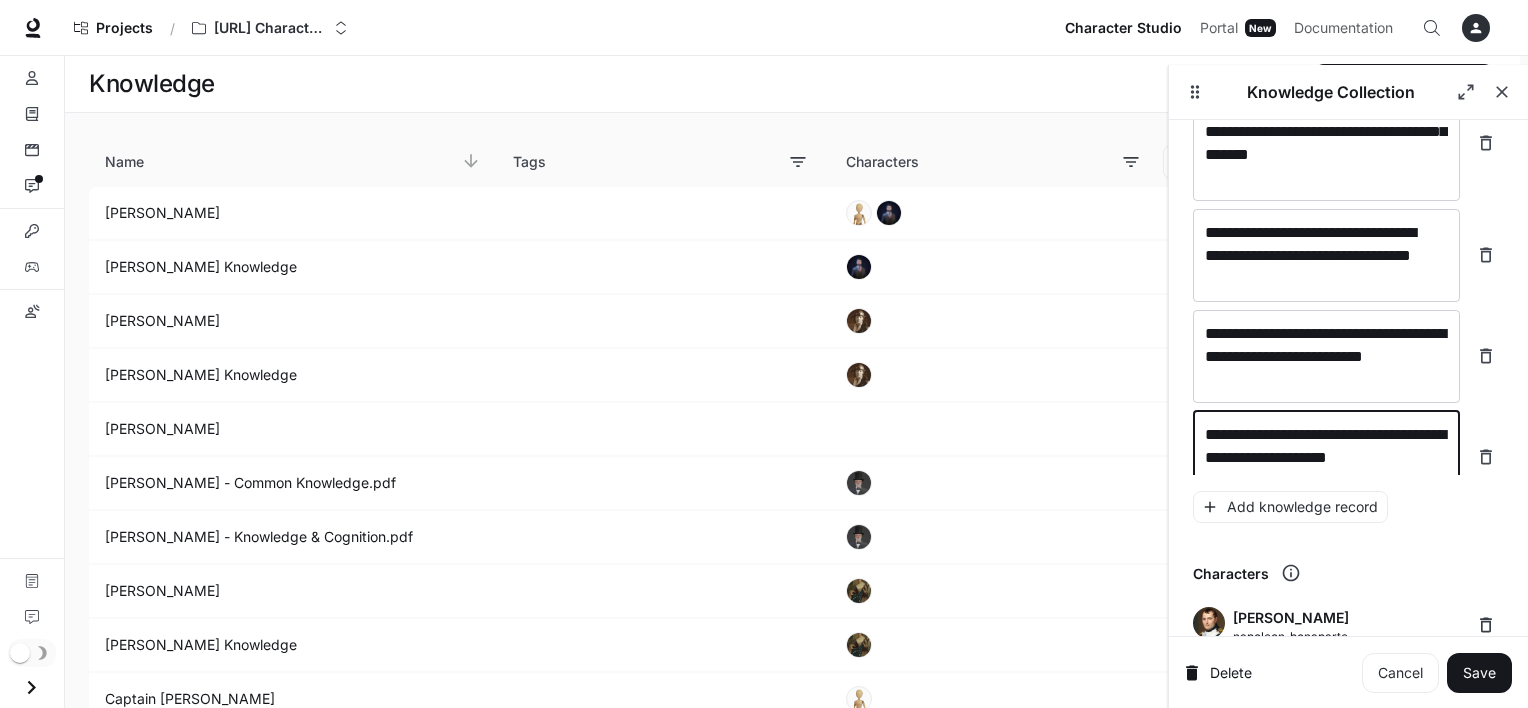 scroll, scrollTop: 15261, scrollLeft: 0, axis: vertical 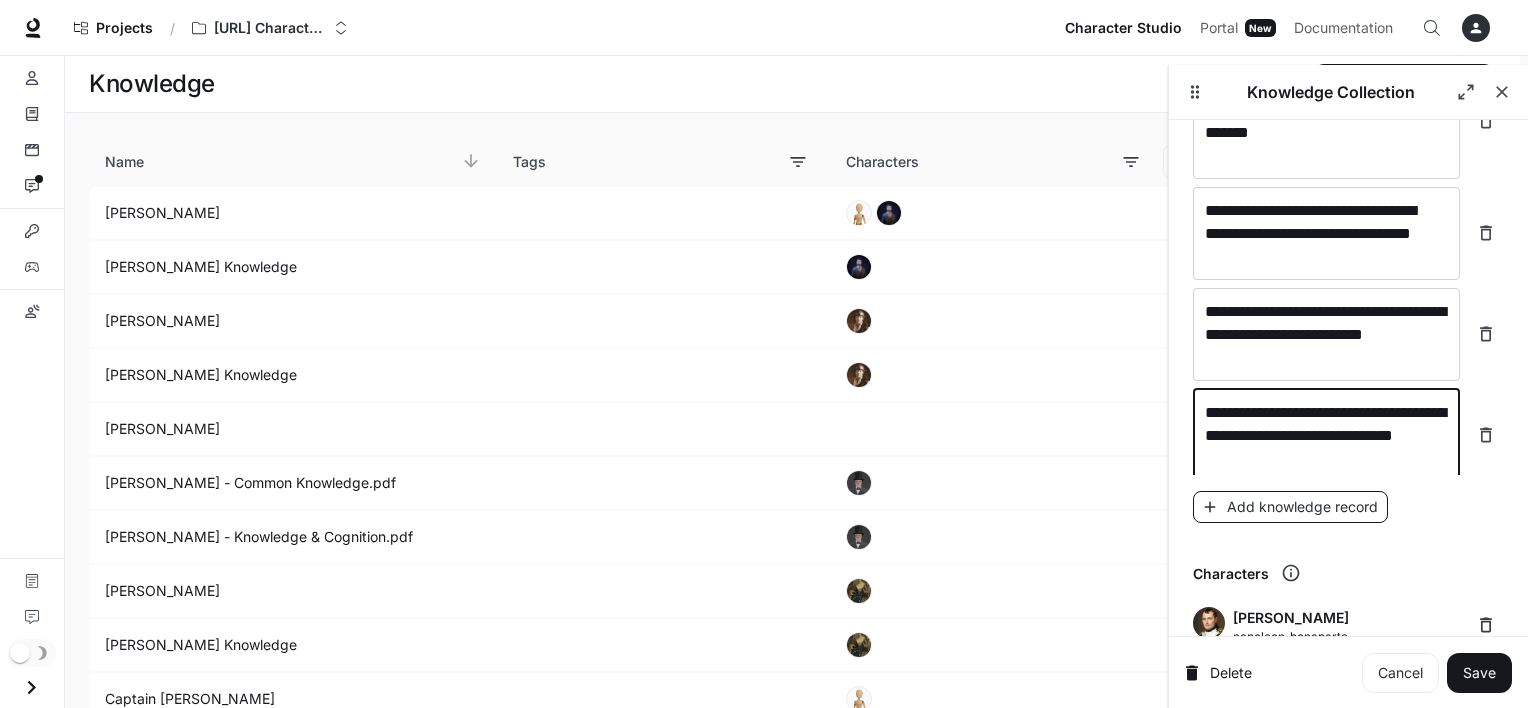 type on "**********" 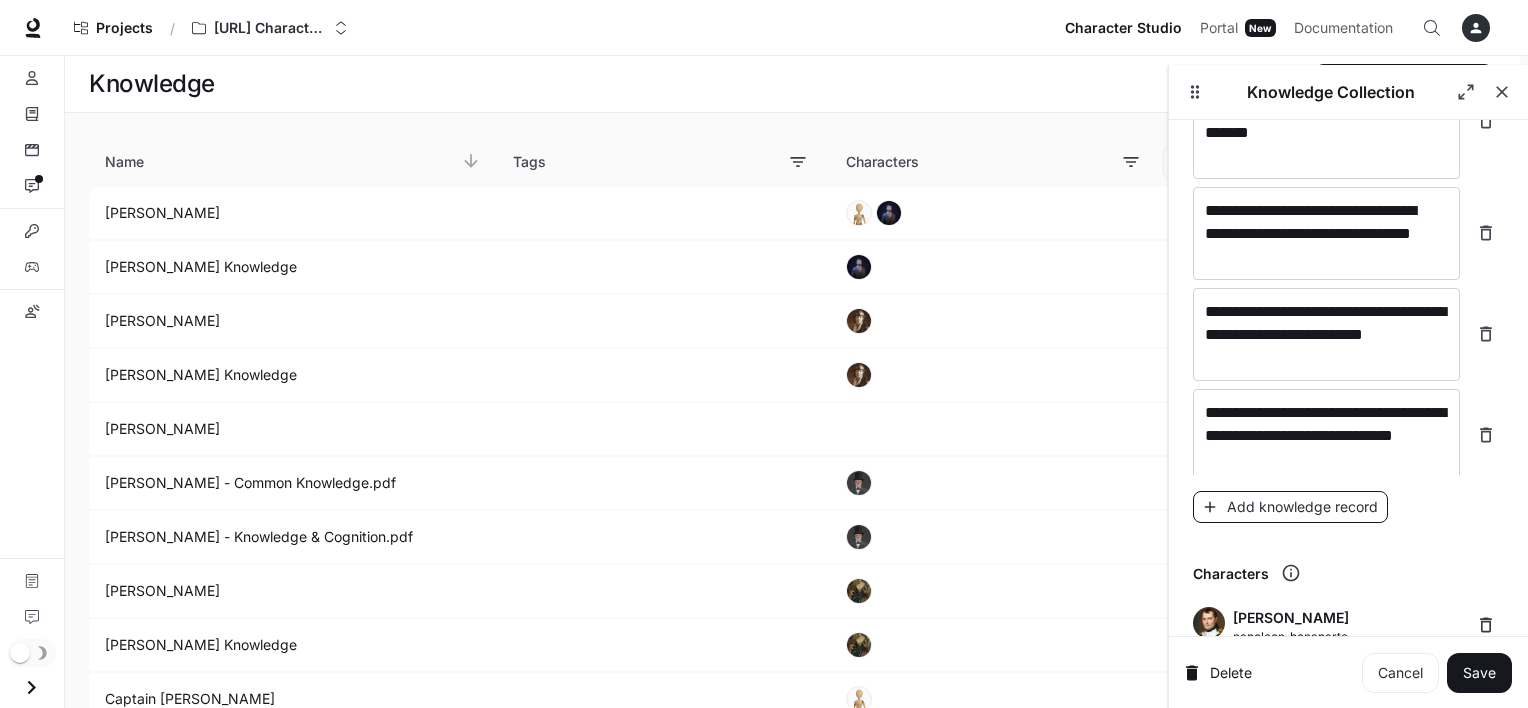 scroll, scrollTop: 15339, scrollLeft: 0, axis: vertical 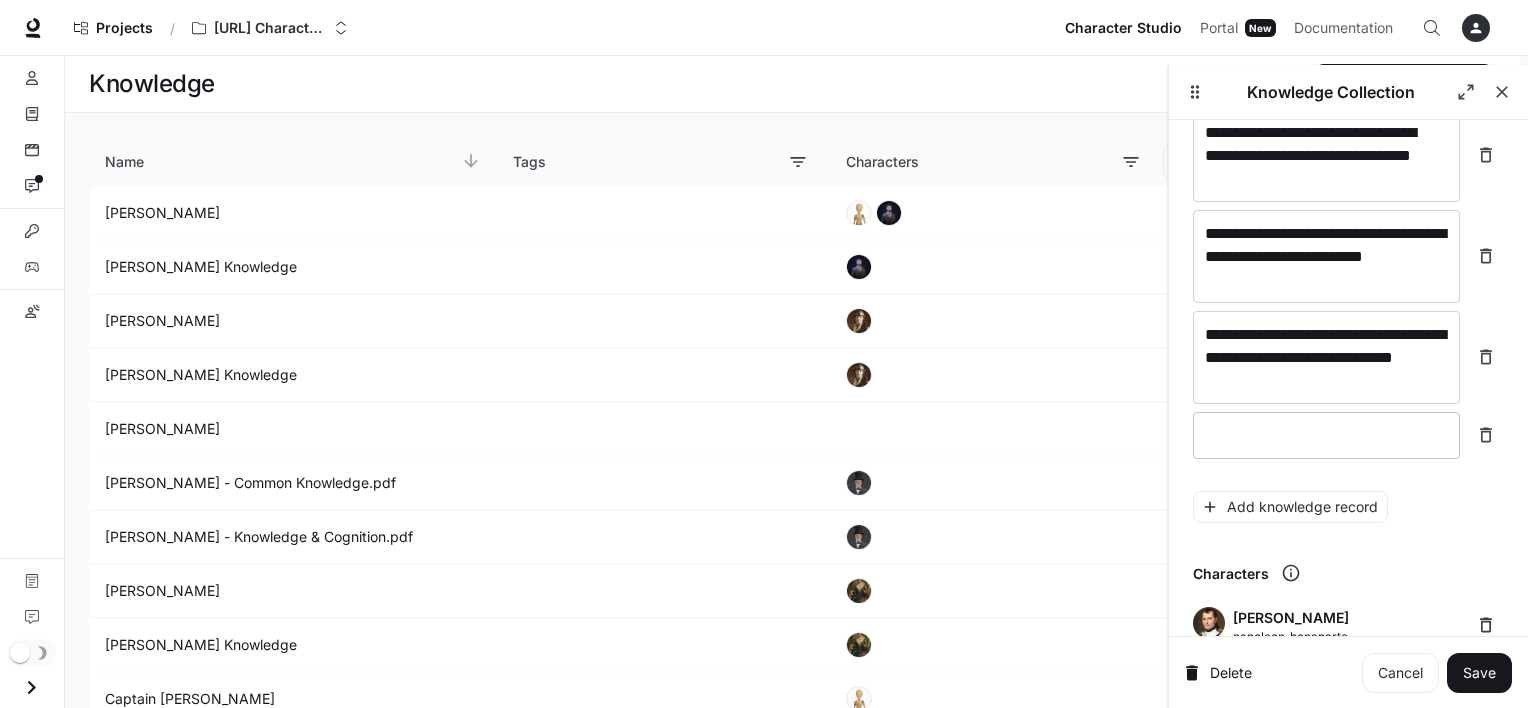 click at bounding box center (1326, 435) 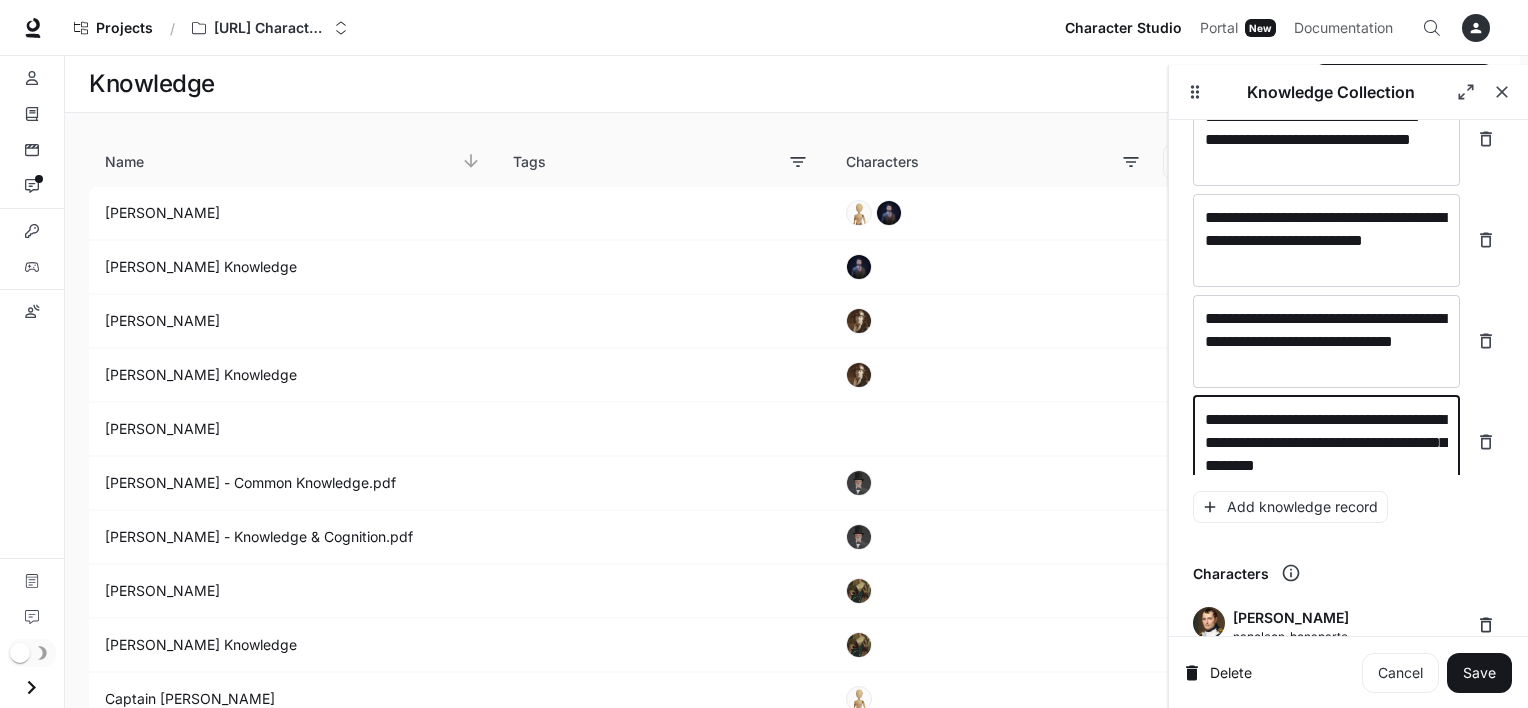 scroll, scrollTop: 15377, scrollLeft: 0, axis: vertical 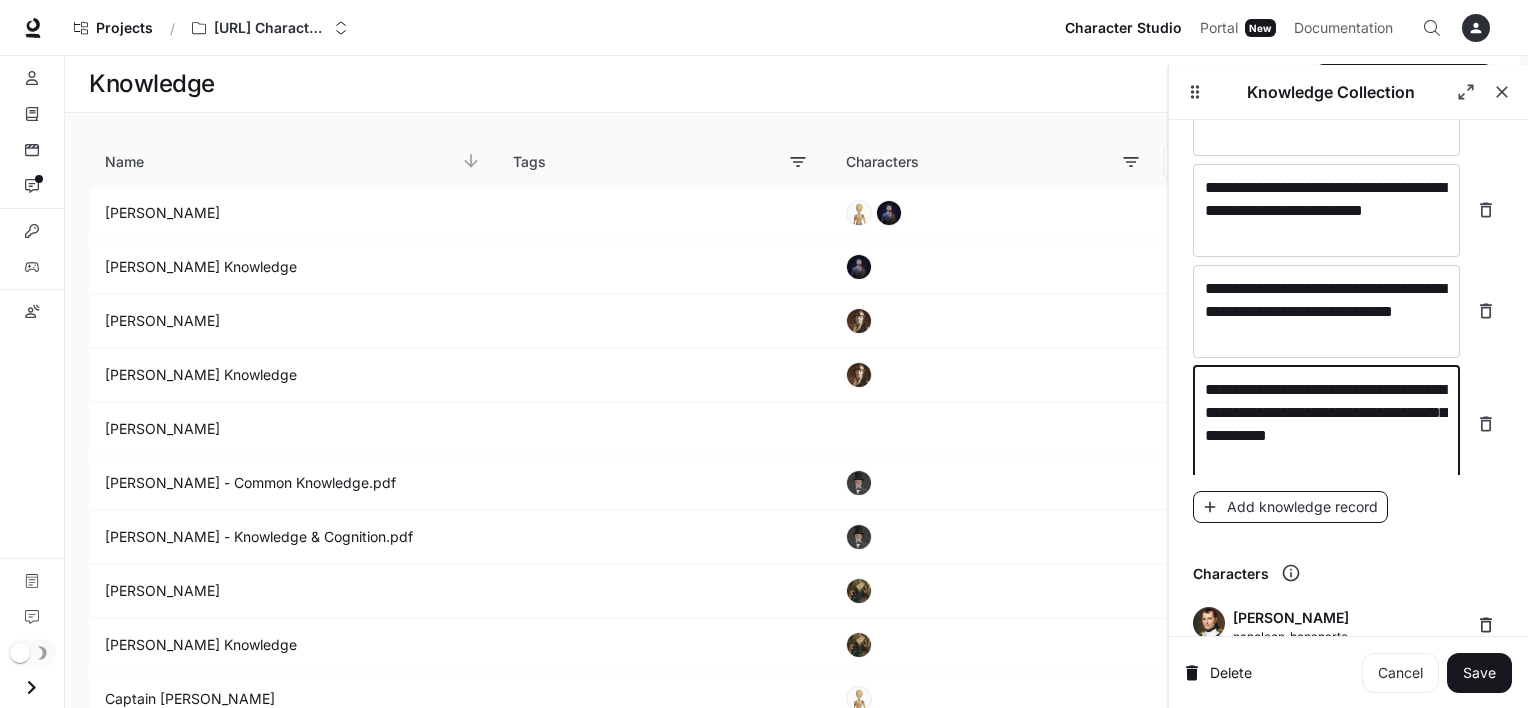 type on "**********" 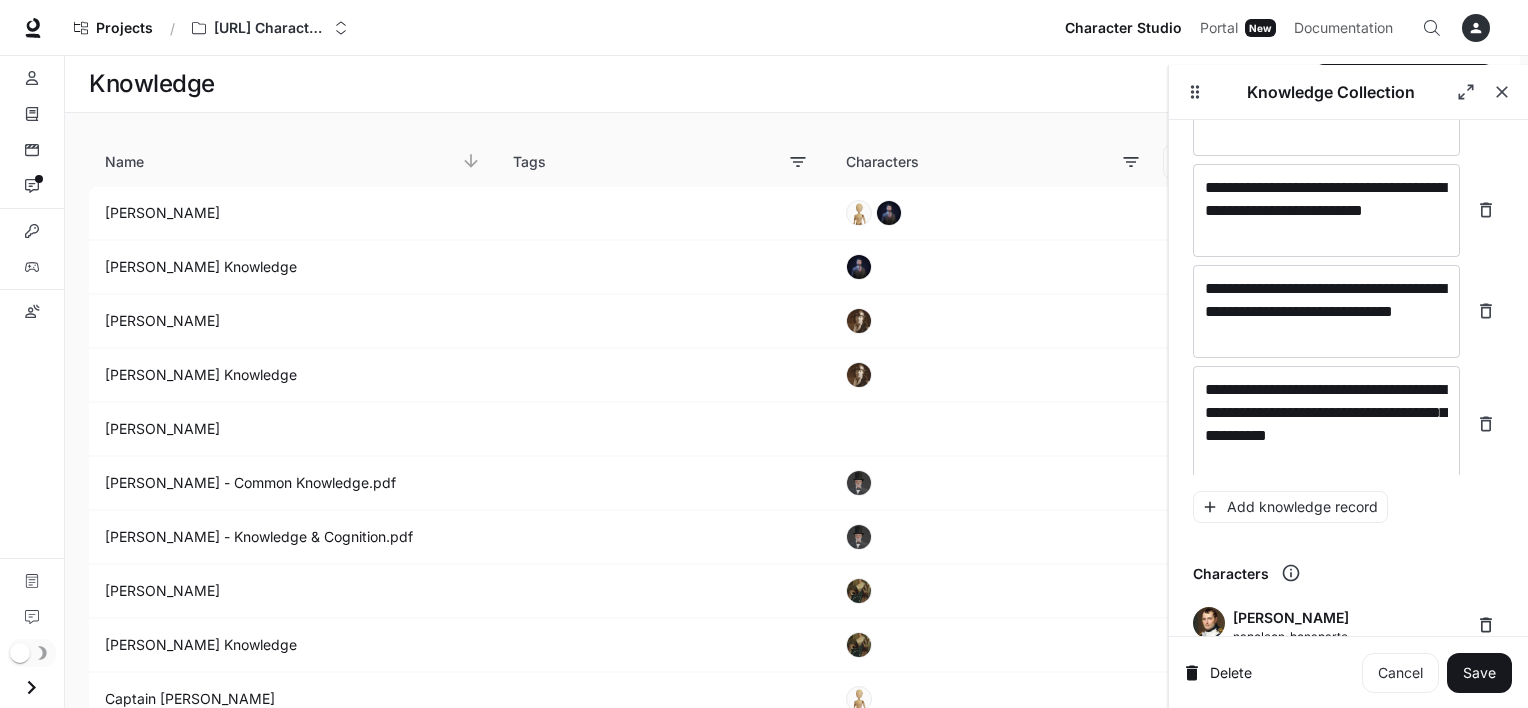scroll, scrollTop: 15432, scrollLeft: 0, axis: vertical 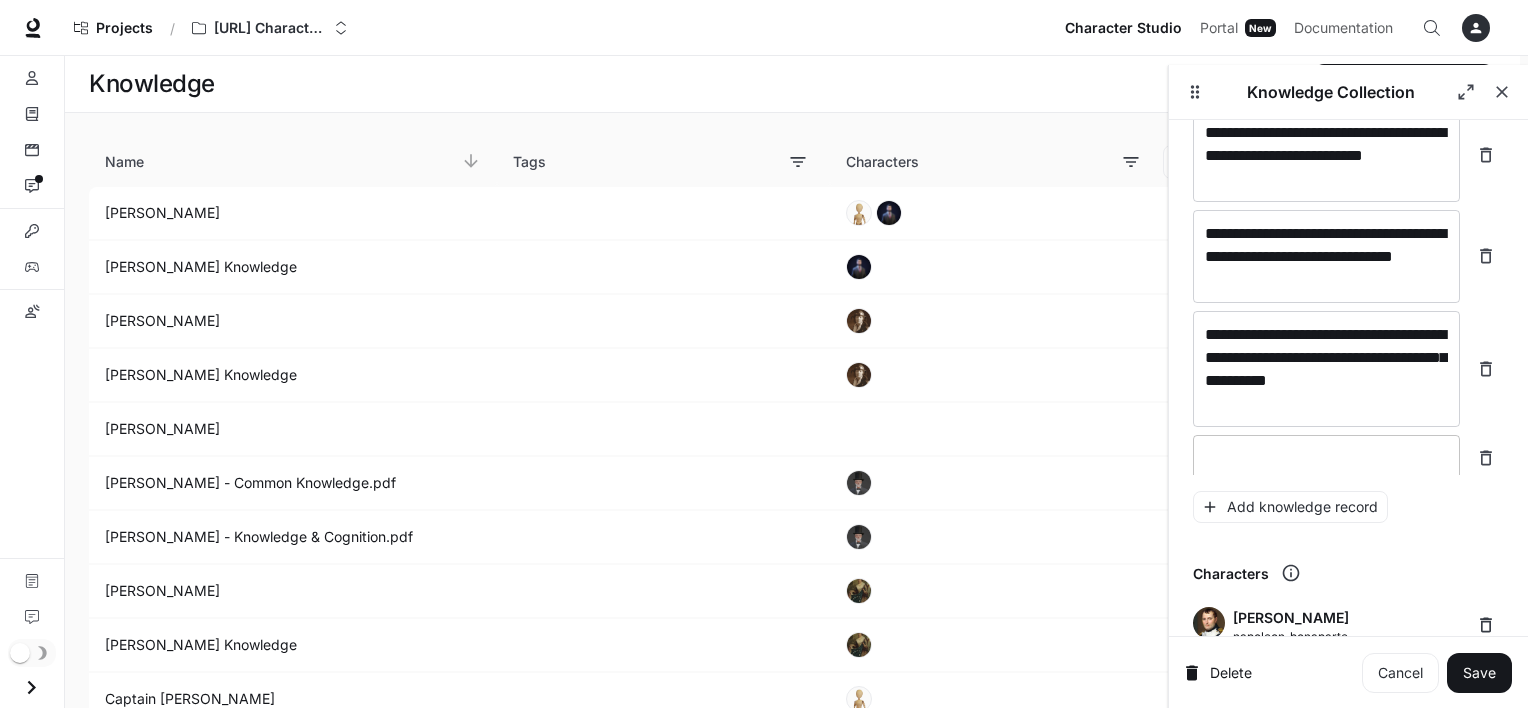 click at bounding box center (1326, 458) 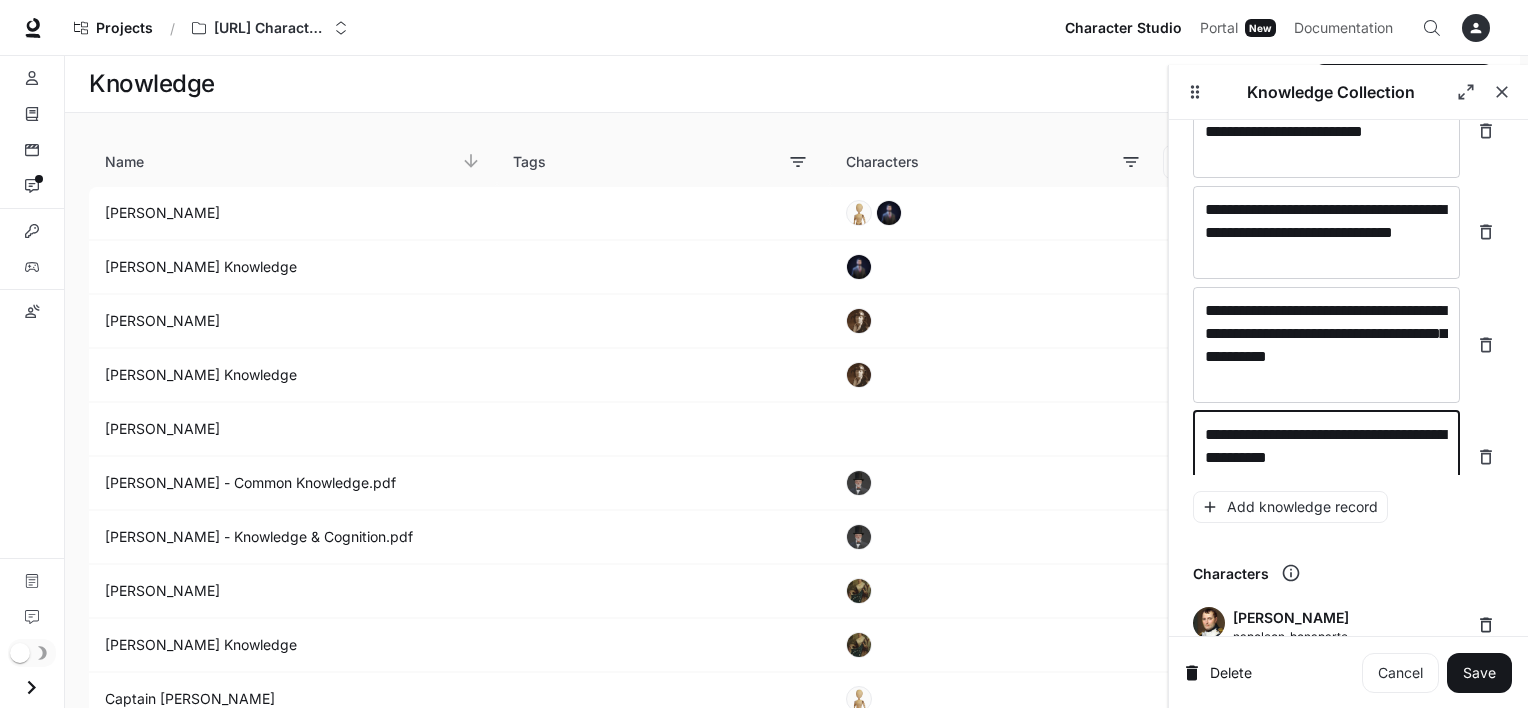 scroll, scrollTop: 15471, scrollLeft: 0, axis: vertical 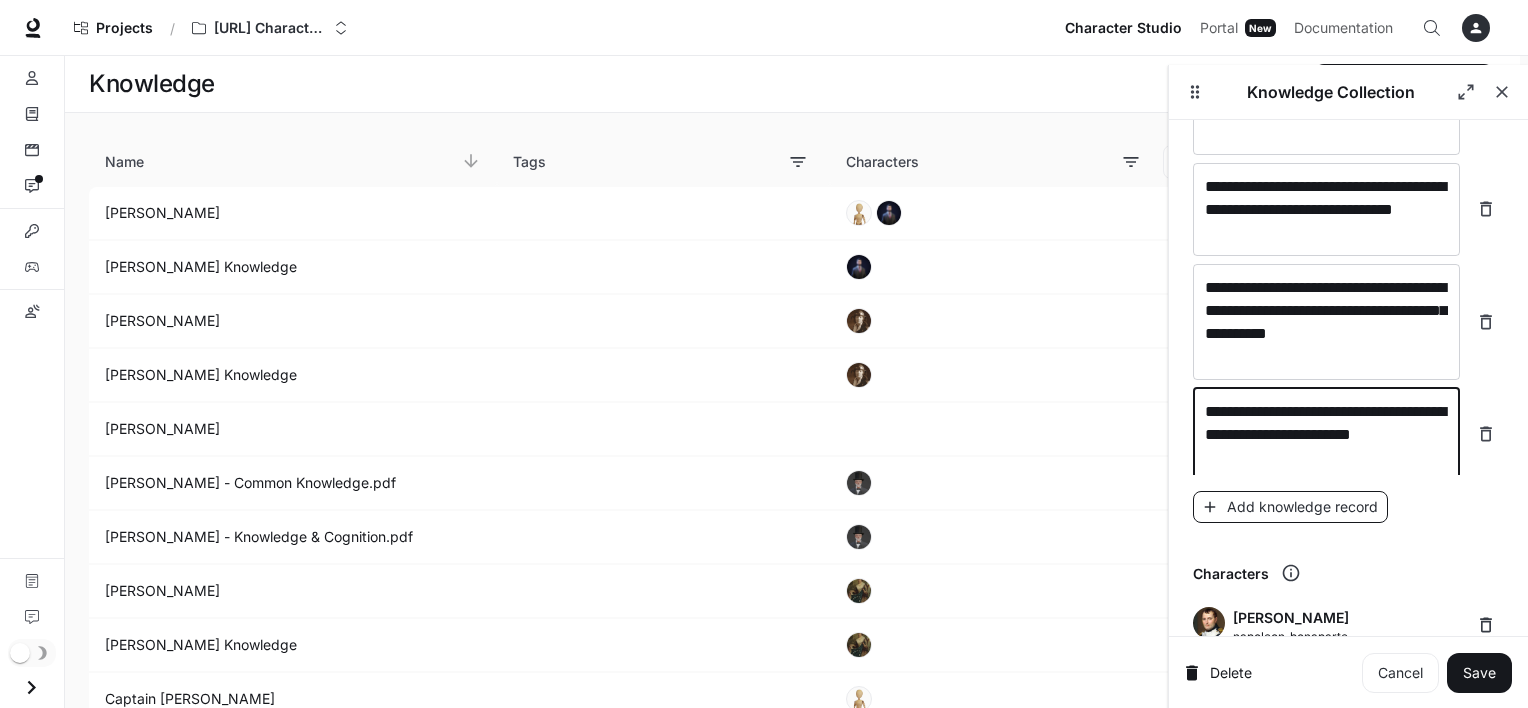 type on "**********" 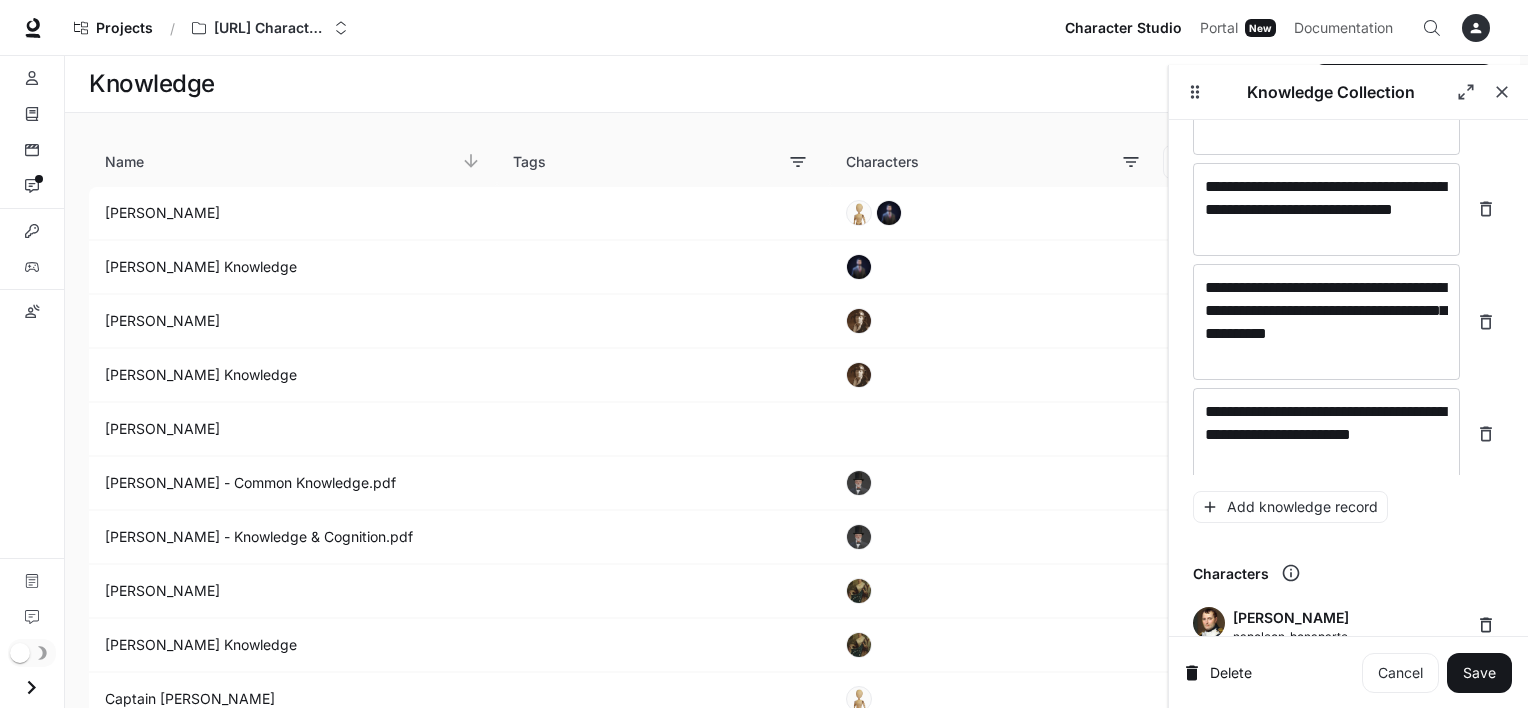 scroll, scrollTop: 15524, scrollLeft: 0, axis: vertical 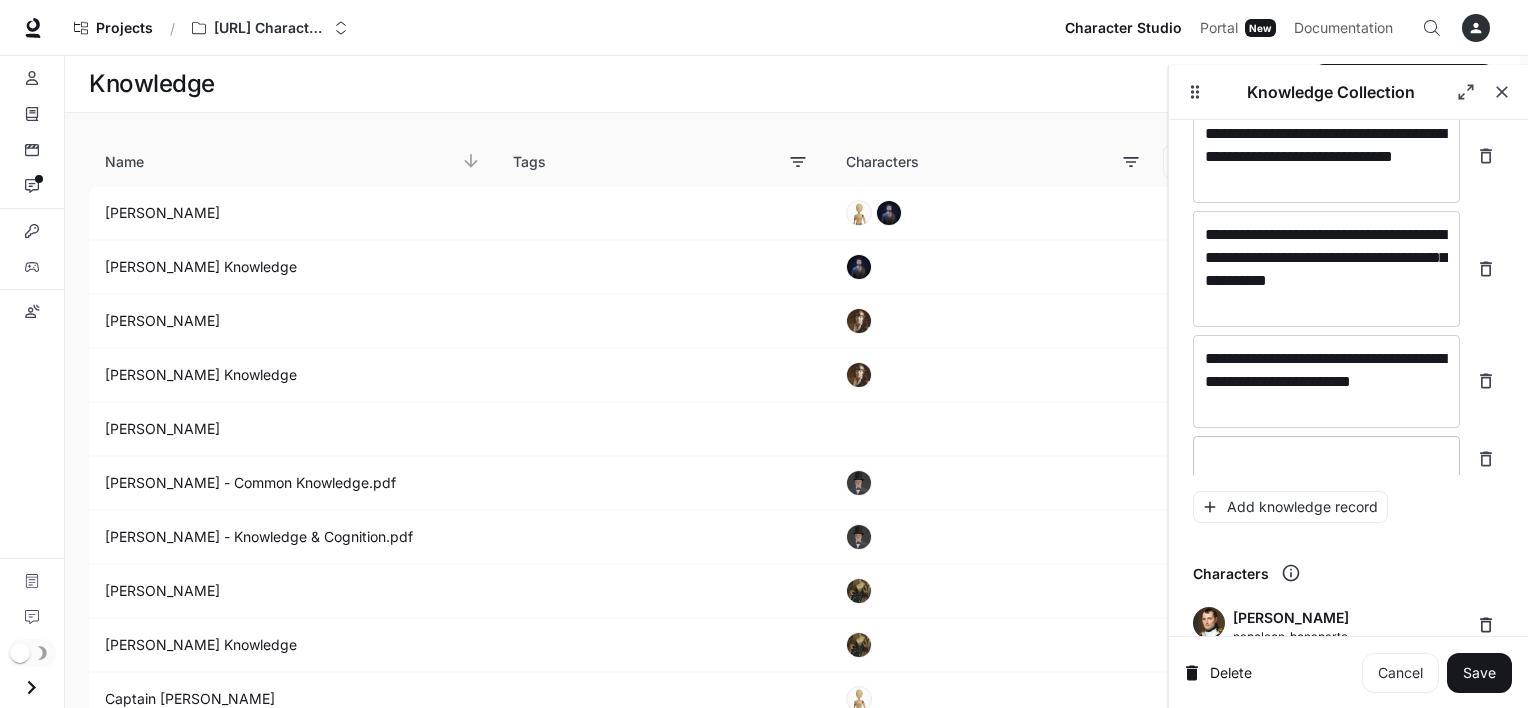 click on "* ​" at bounding box center (1326, 459) 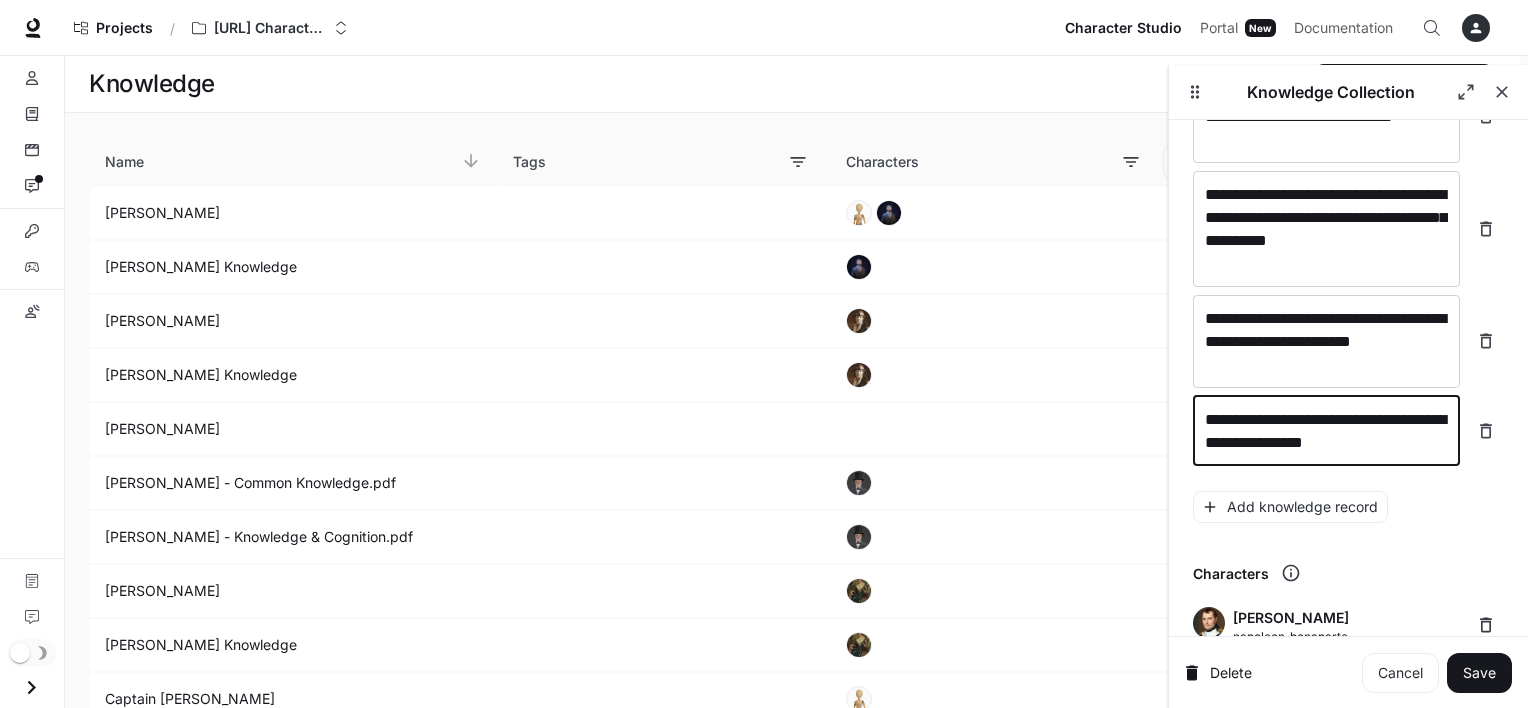 scroll, scrollTop: 15540, scrollLeft: 0, axis: vertical 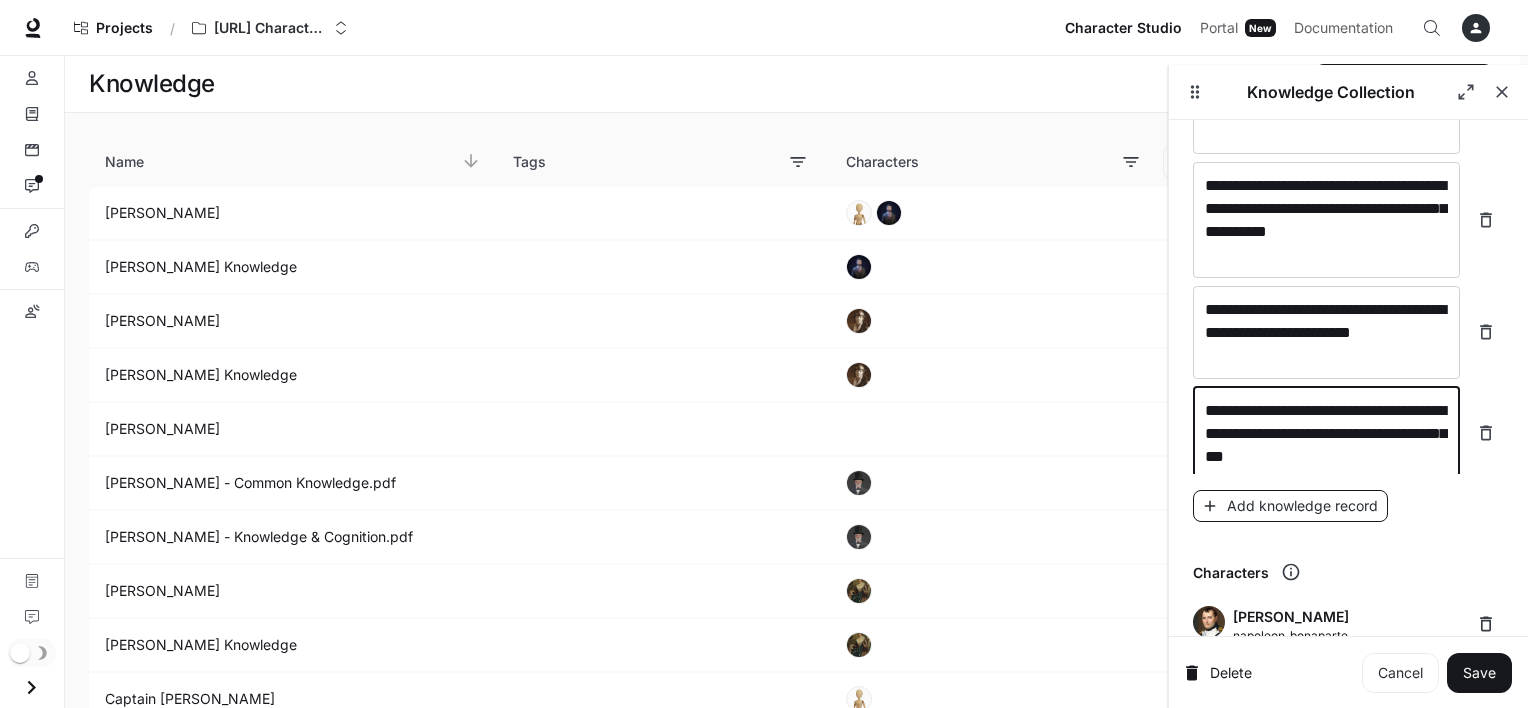 type on "**********" 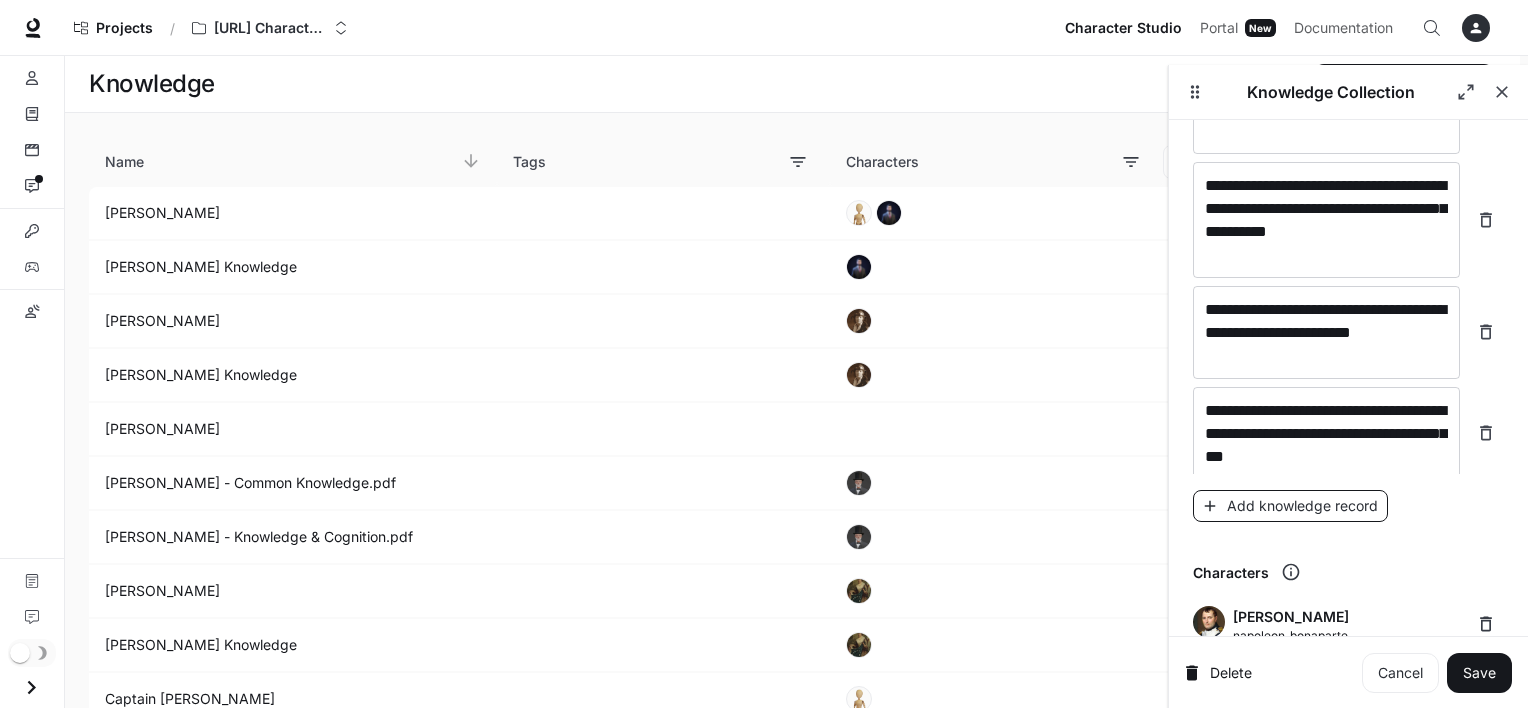 scroll, scrollTop: 15618, scrollLeft: 0, axis: vertical 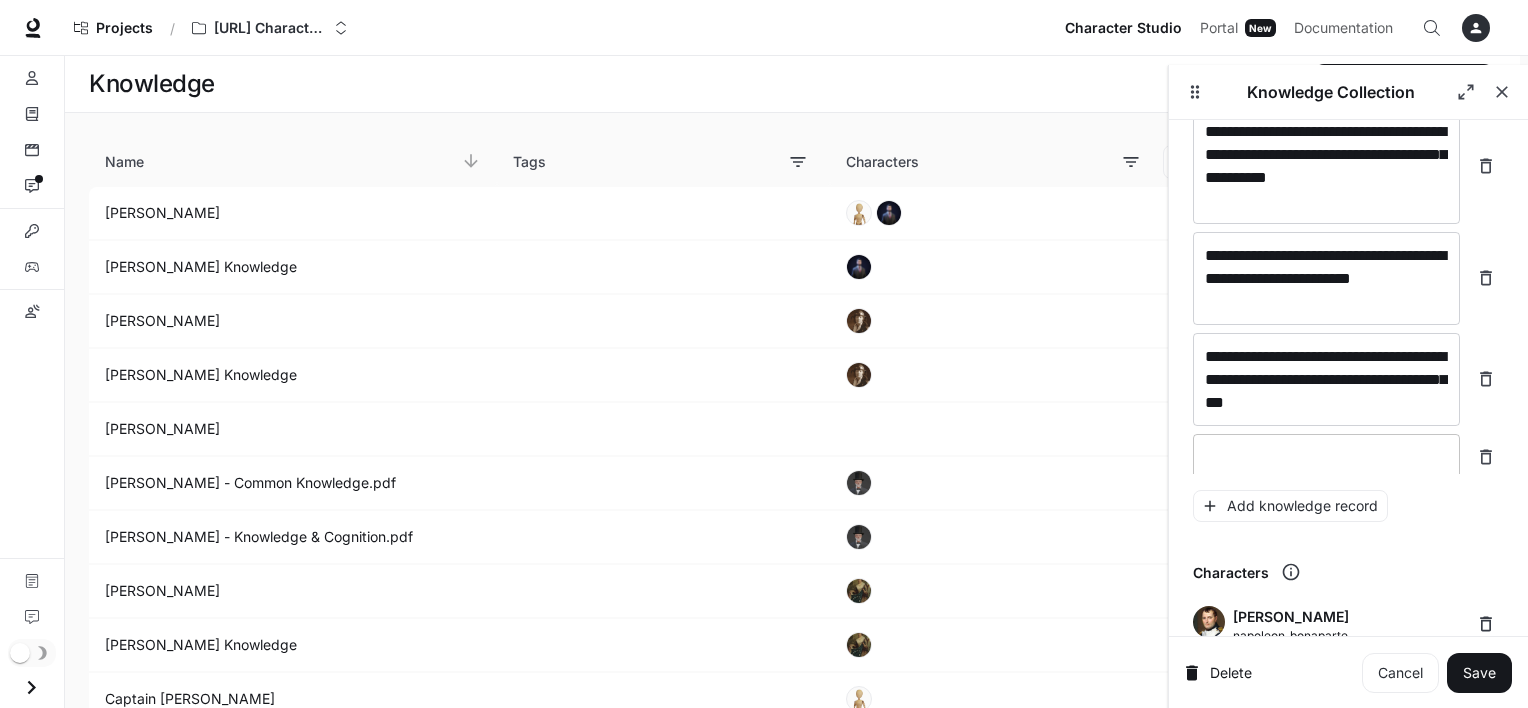 click at bounding box center [1326, 457] 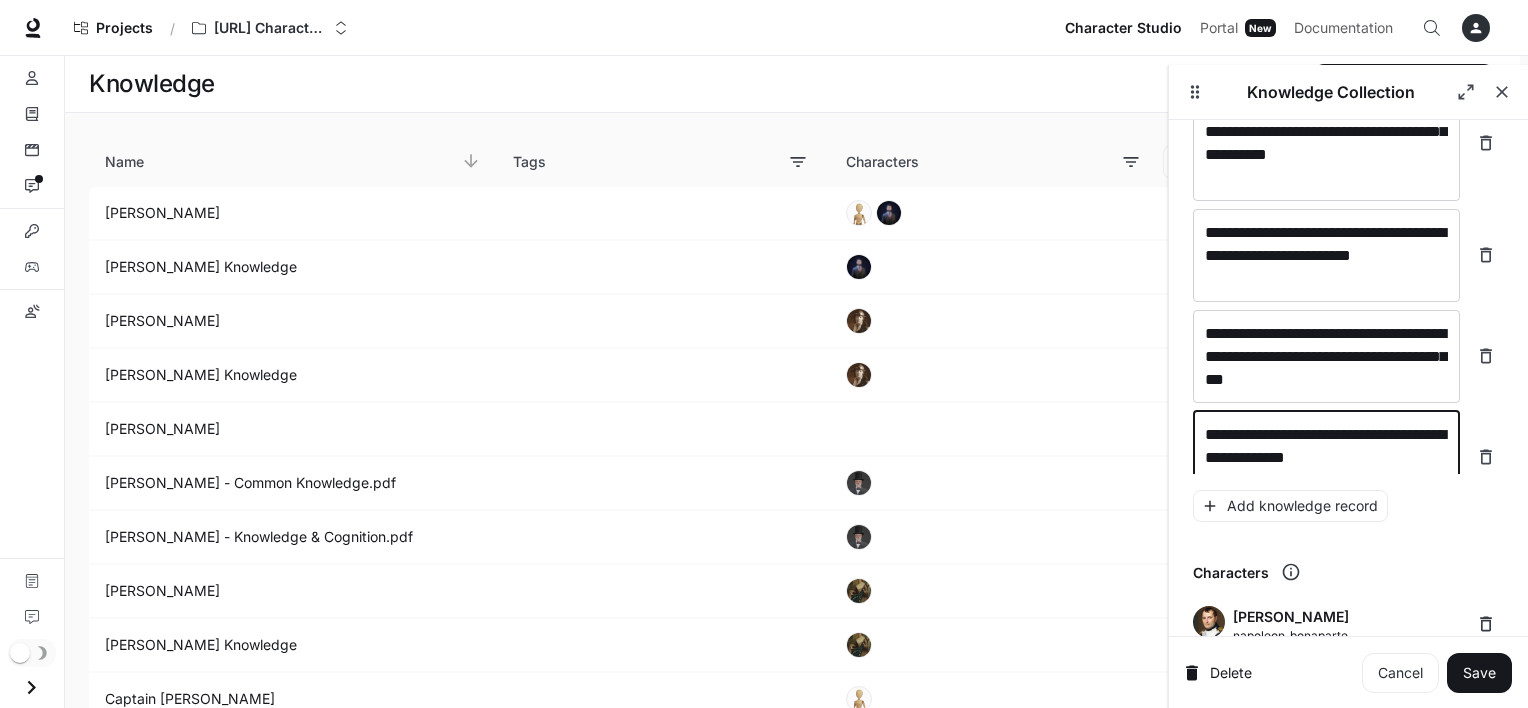 scroll, scrollTop: 15656, scrollLeft: 0, axis: vertical 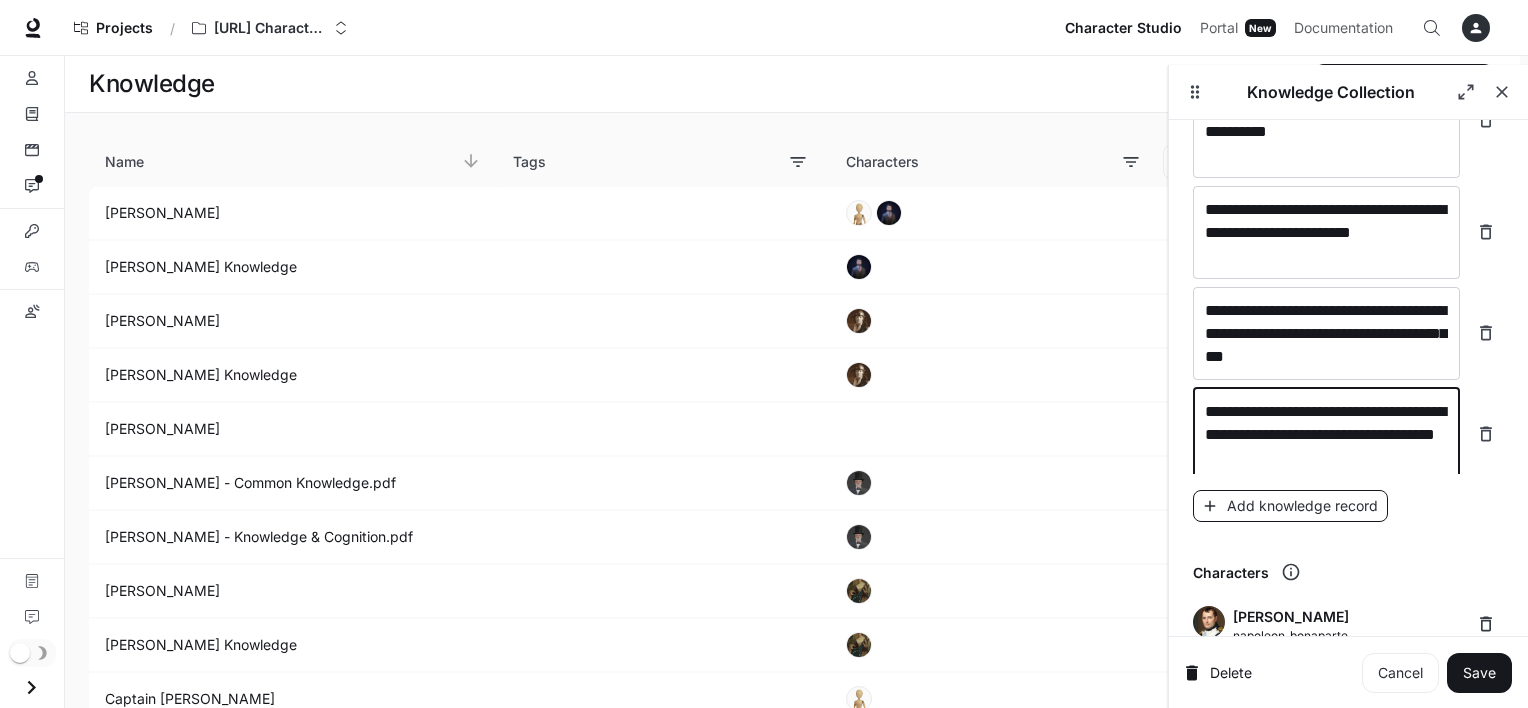 type on "**********" 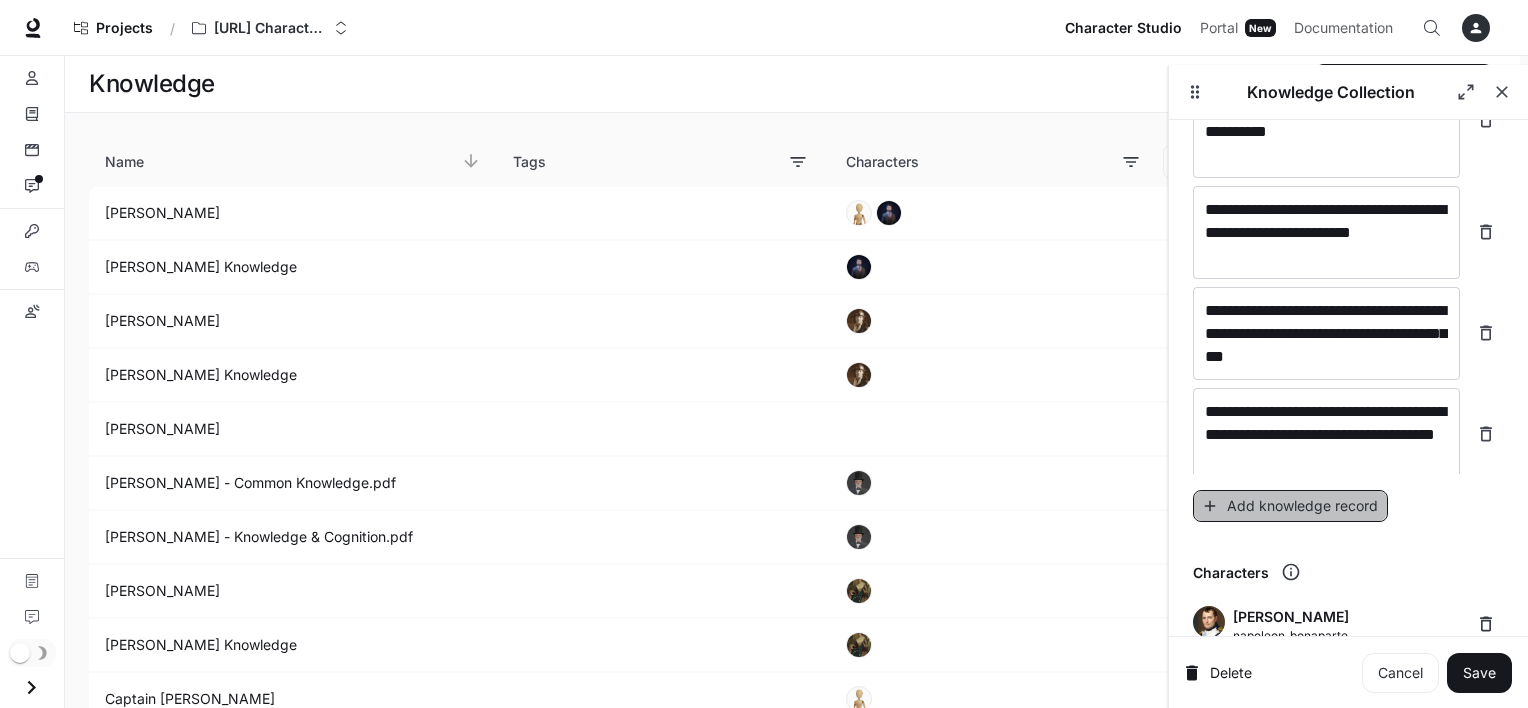 click 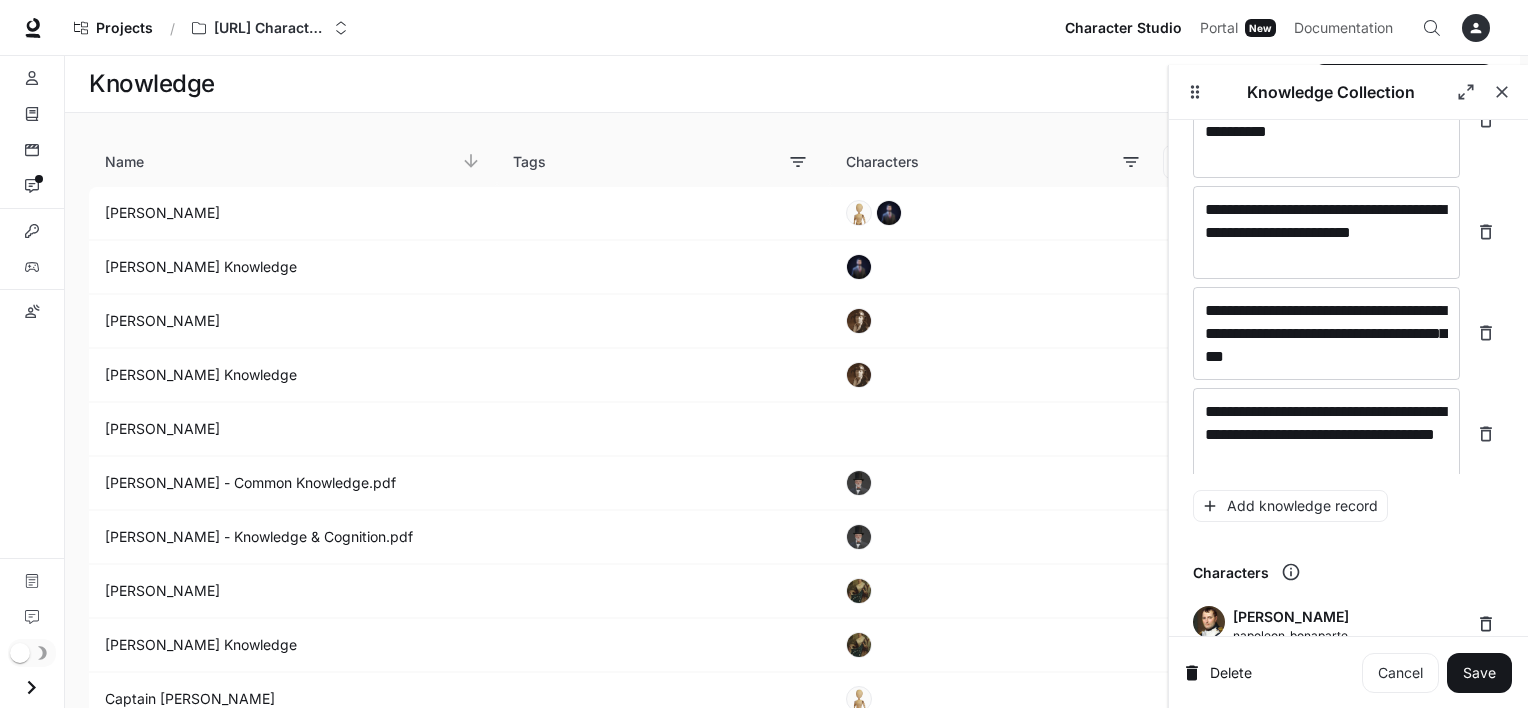scroll, scrollTop: 15734, scrollLeft: 0, axis: vertical 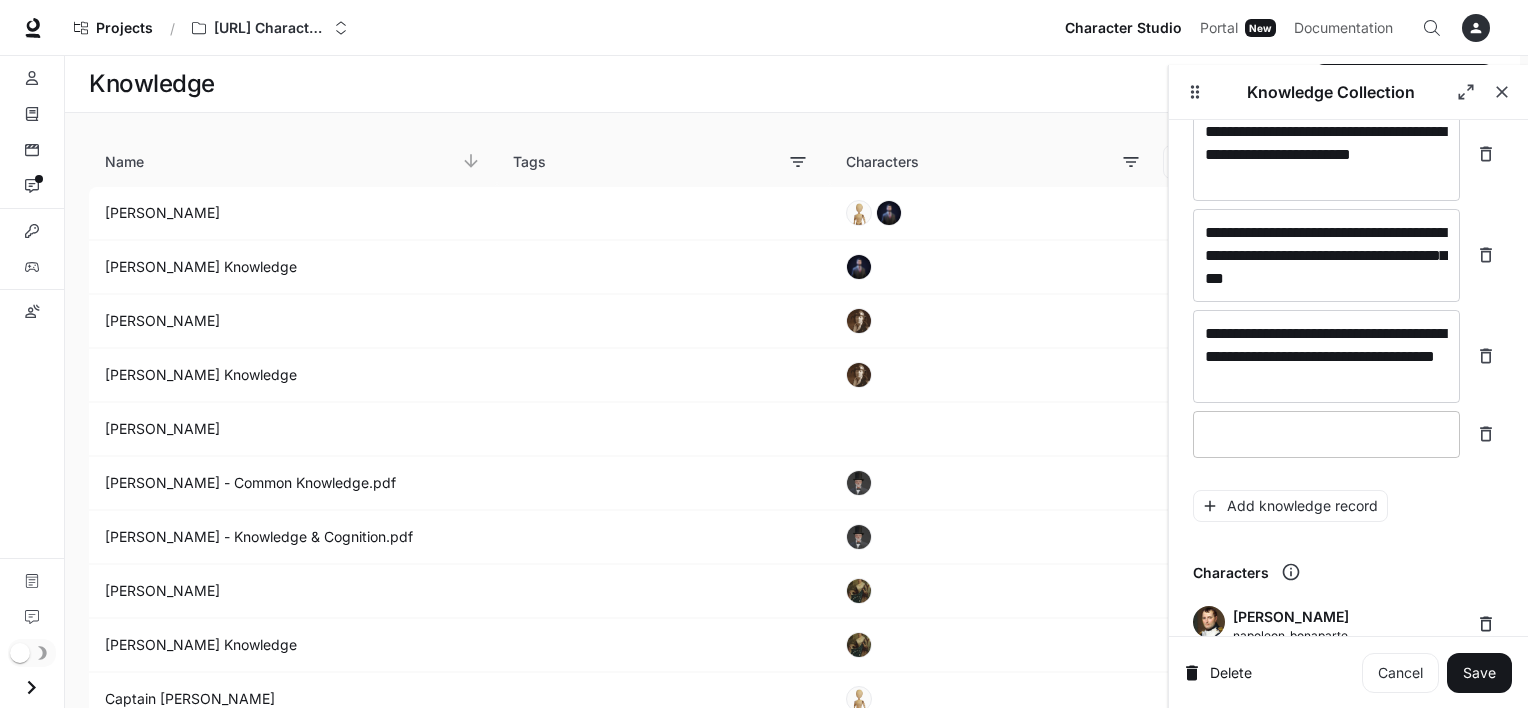 click at bounding box center (1326, 434) 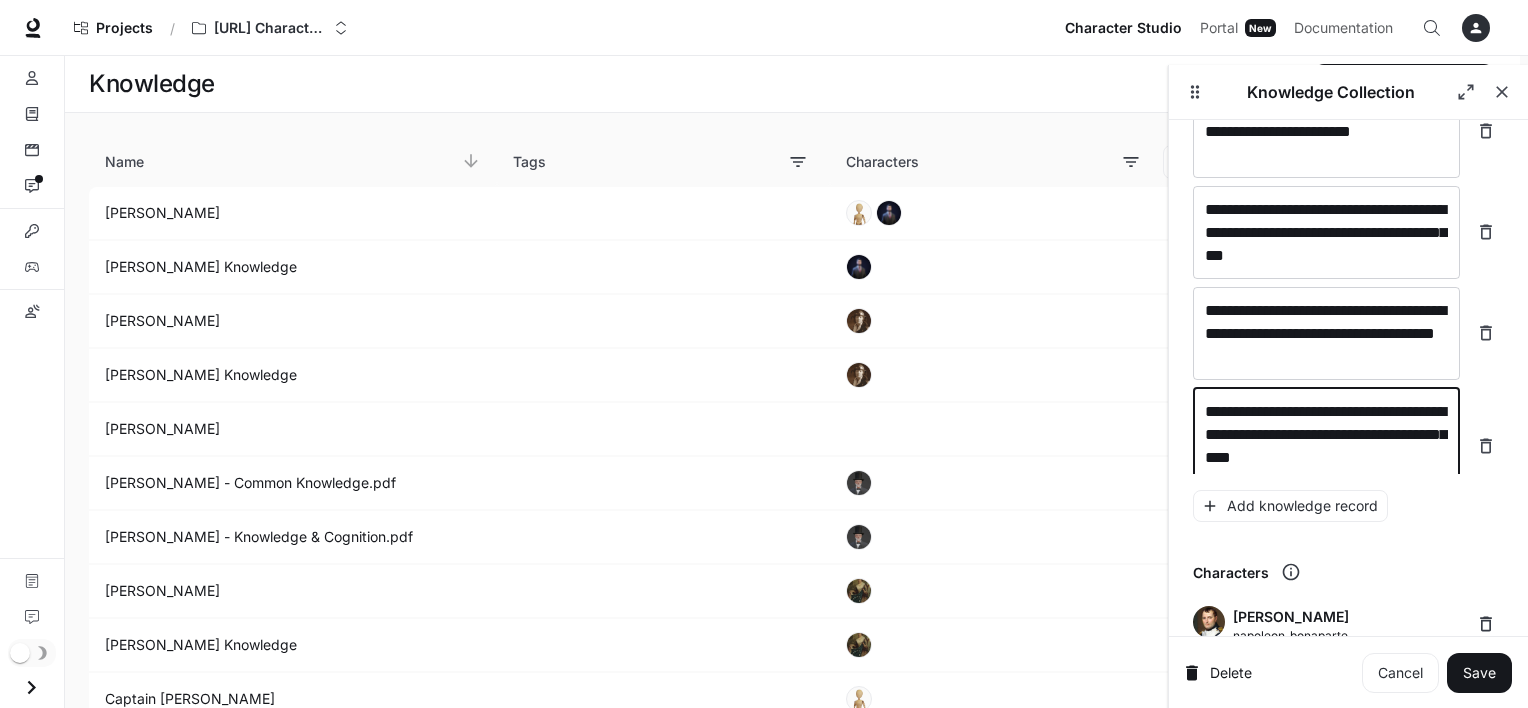 scroll, scrollTop: 15772, scrollLeft: 0, axis: vertical 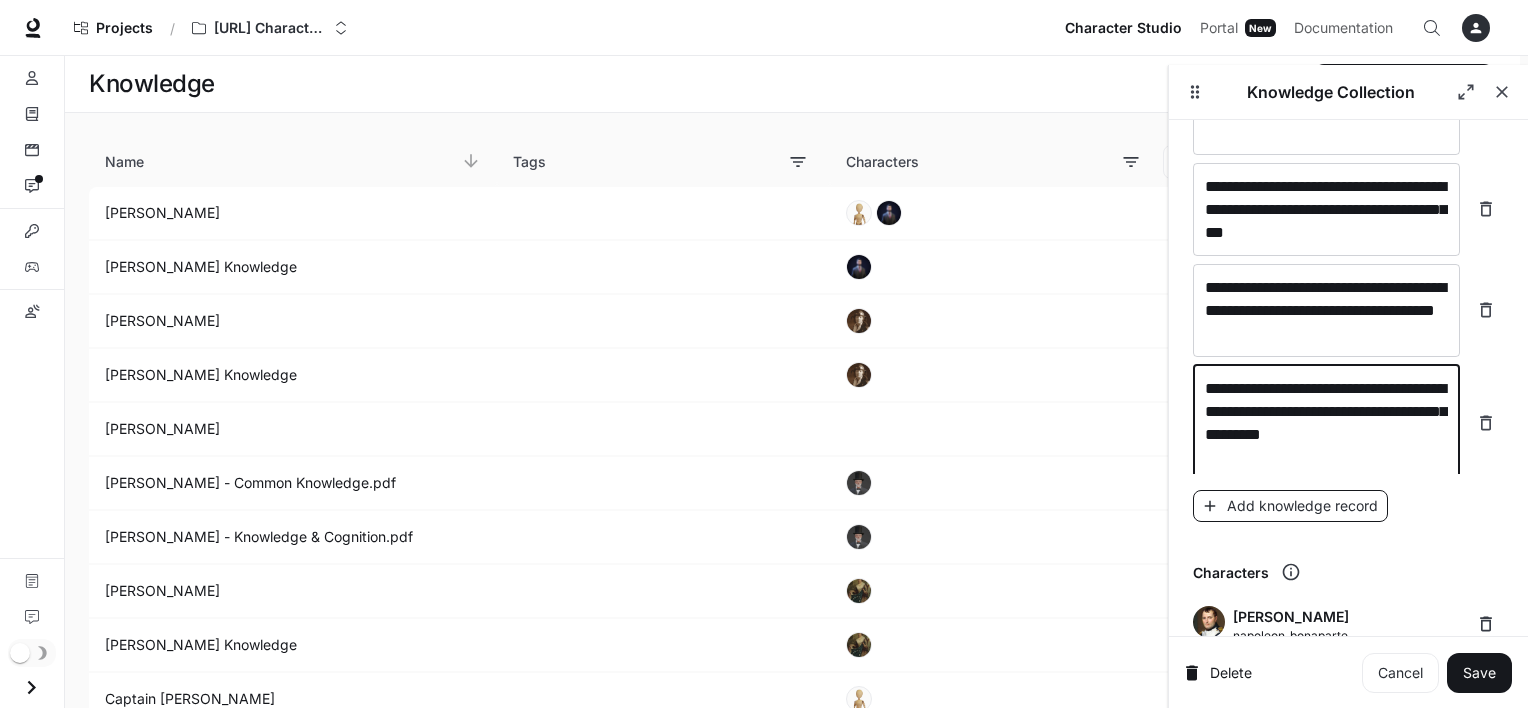 type on "**********" 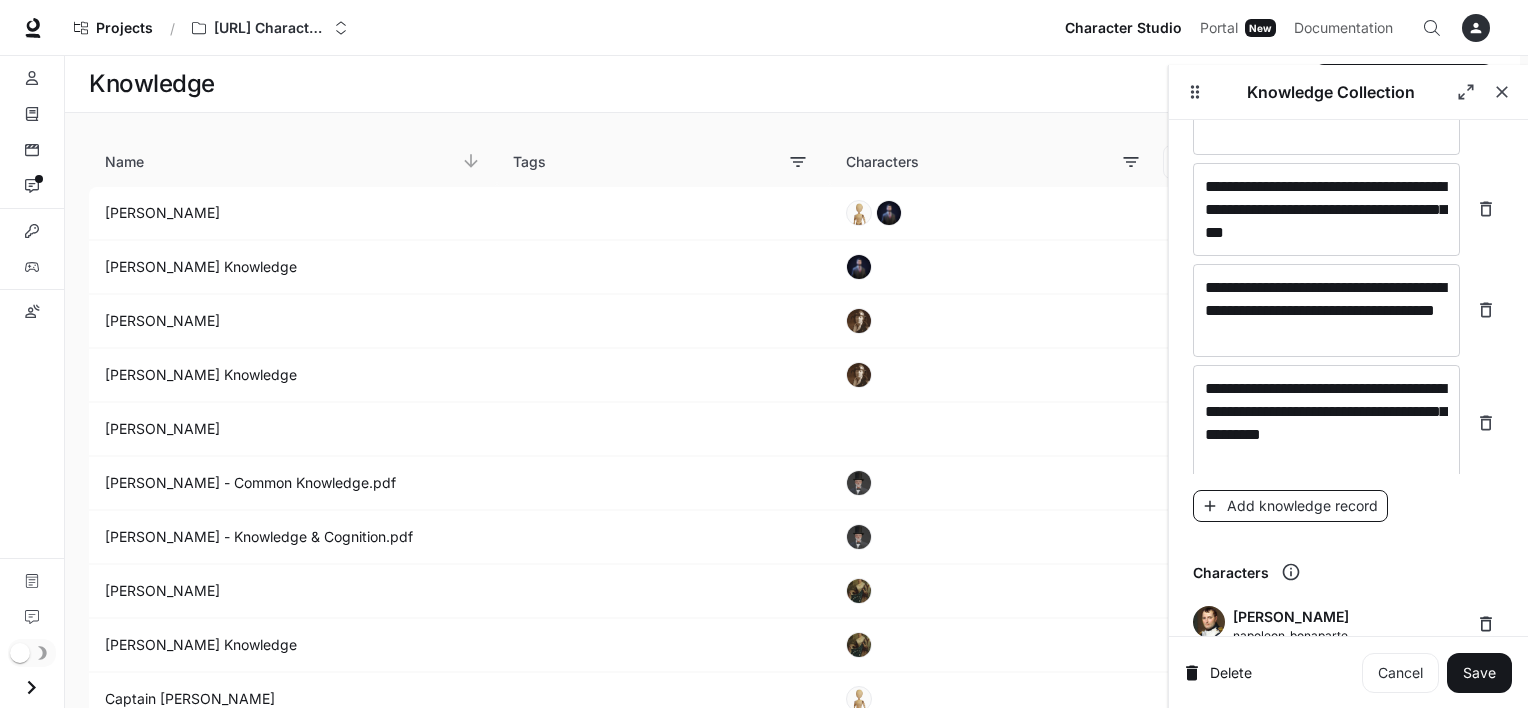 scroll, scrollTop: 15827, scrollLeft: 0, axis: vertical 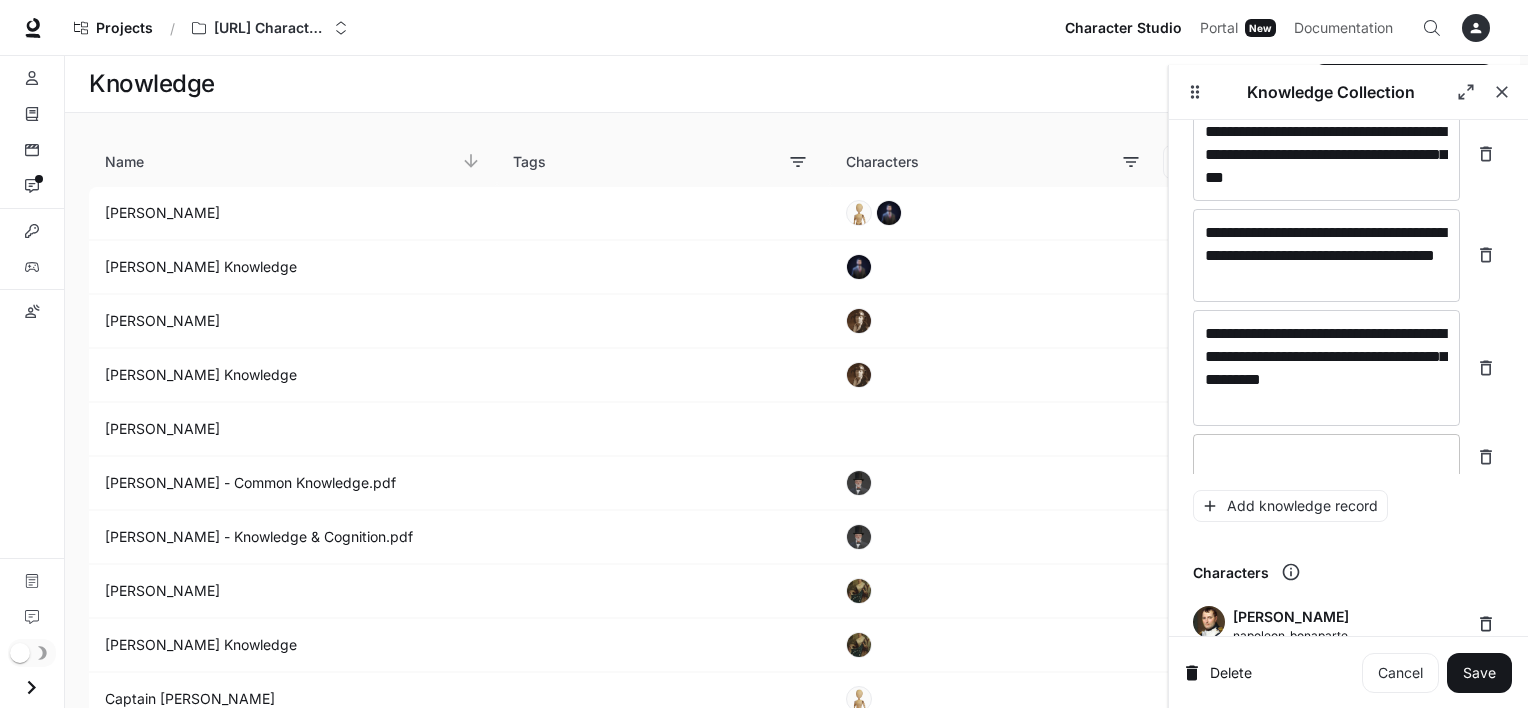 click at bounding box center (1326, 457) 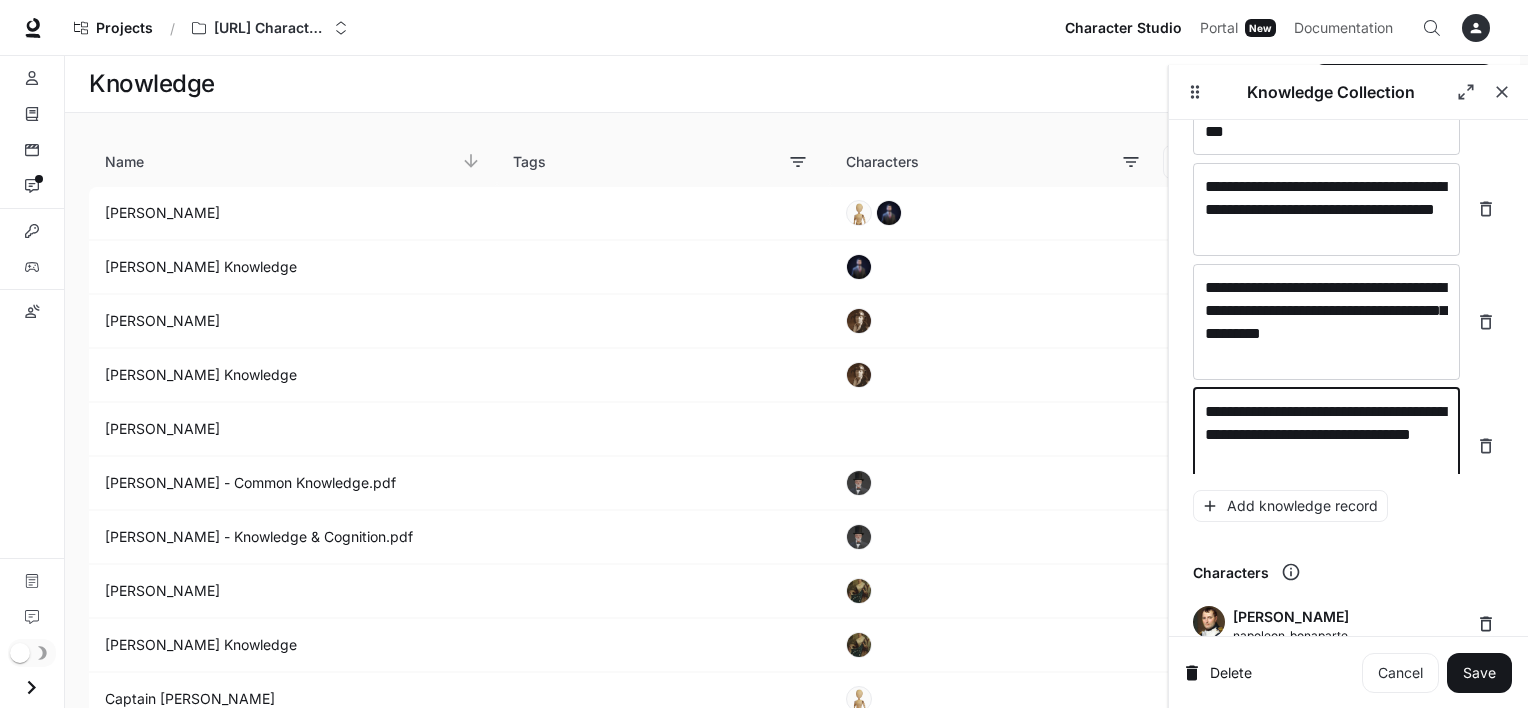 scroll, scrollTop: 15880, scrollLeft: 0, axis: vertical 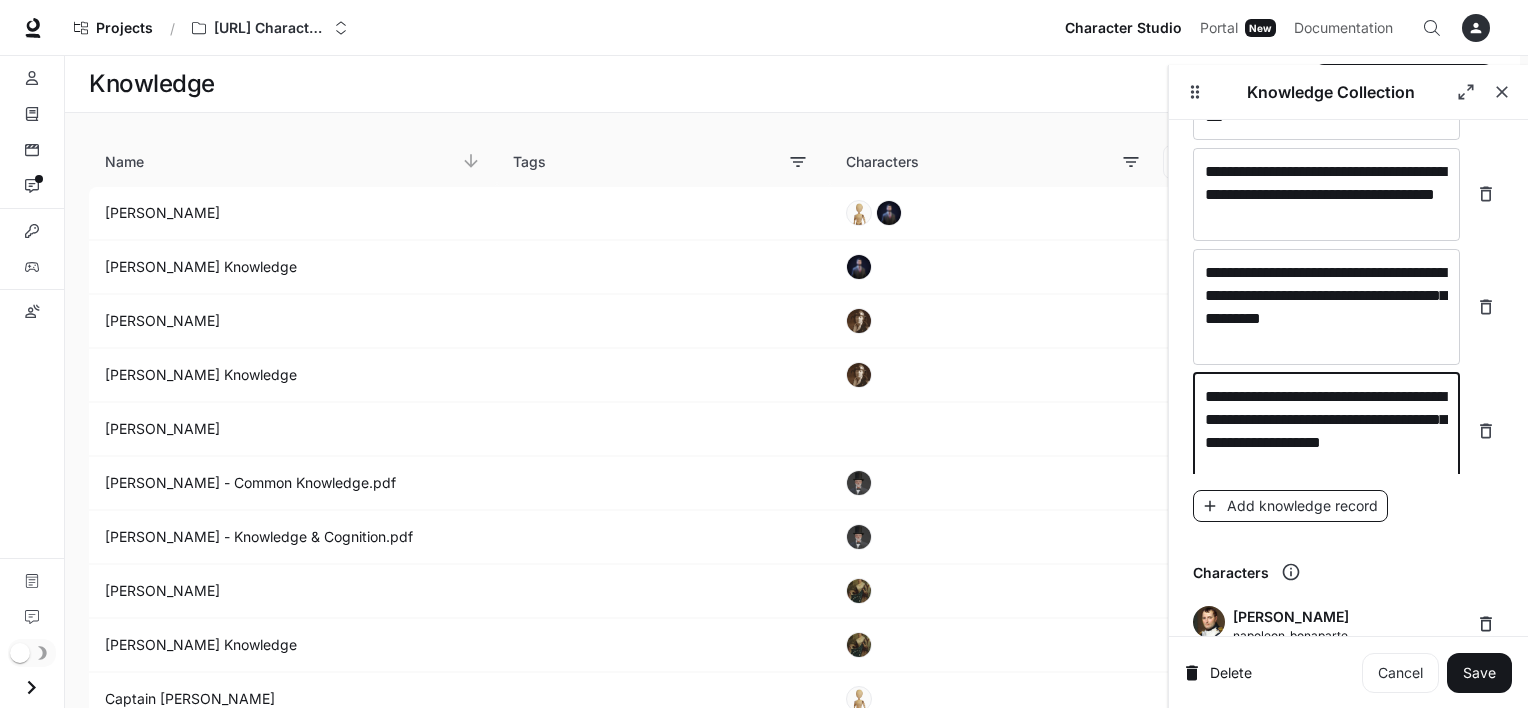 type on "**********" 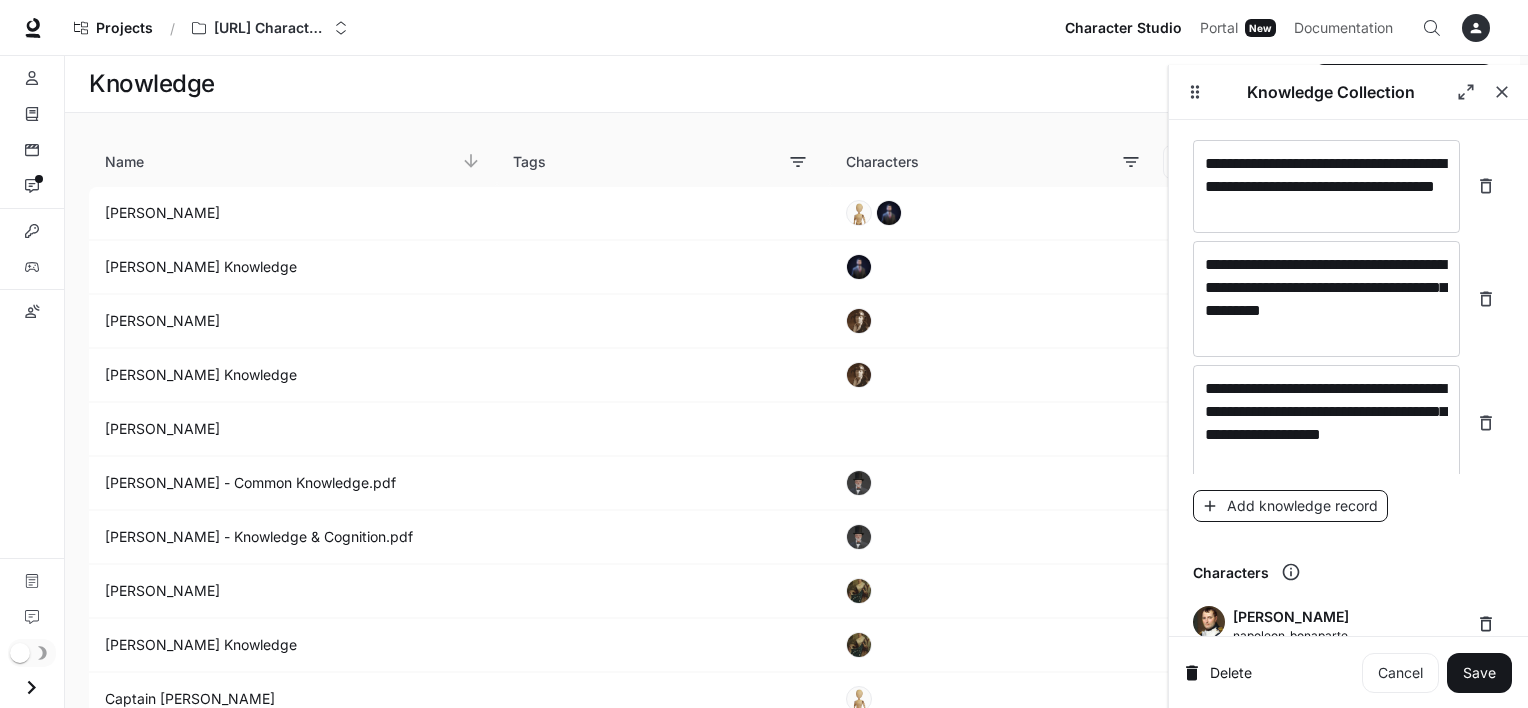 scroll, scrollTop: 15958, scrollLeft: 0, axis: vertical 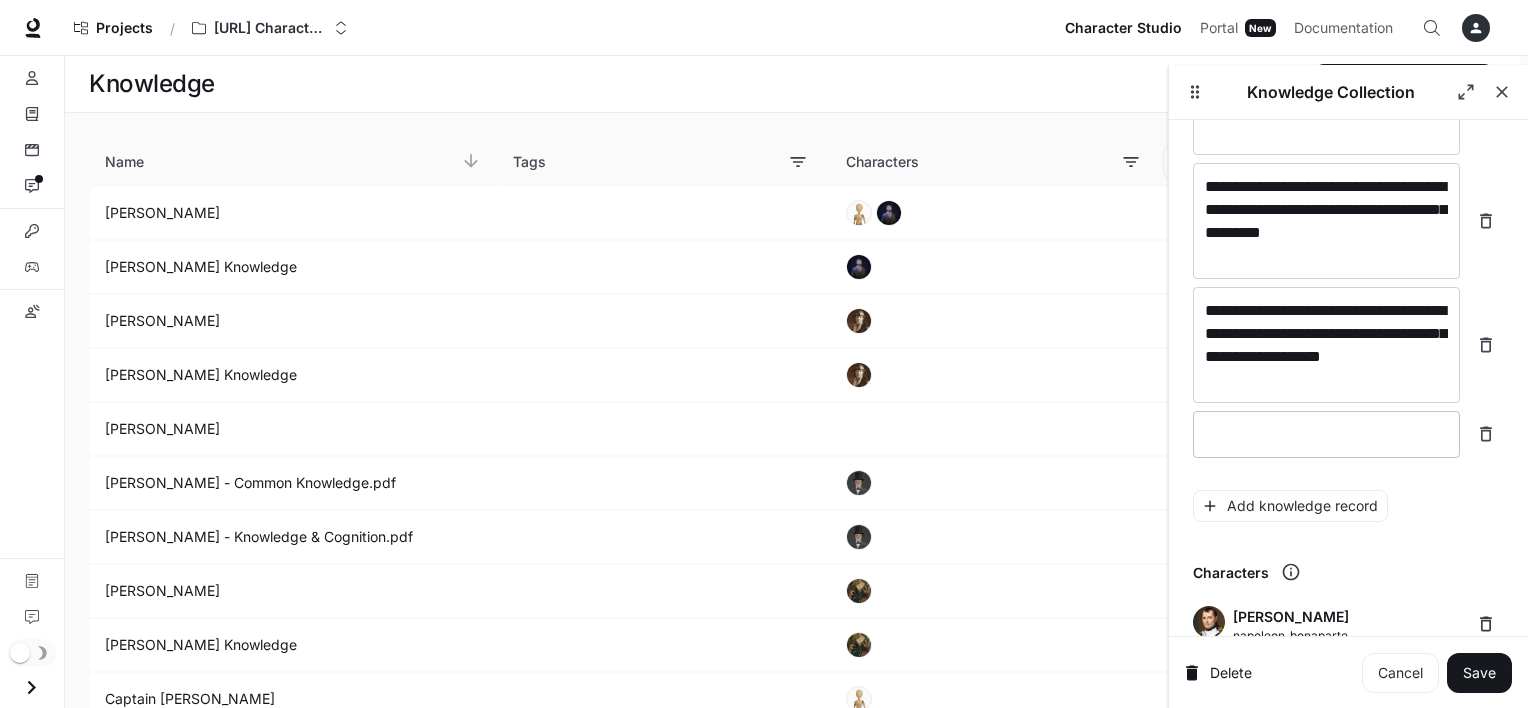 click at bounding box center (1326, 434) 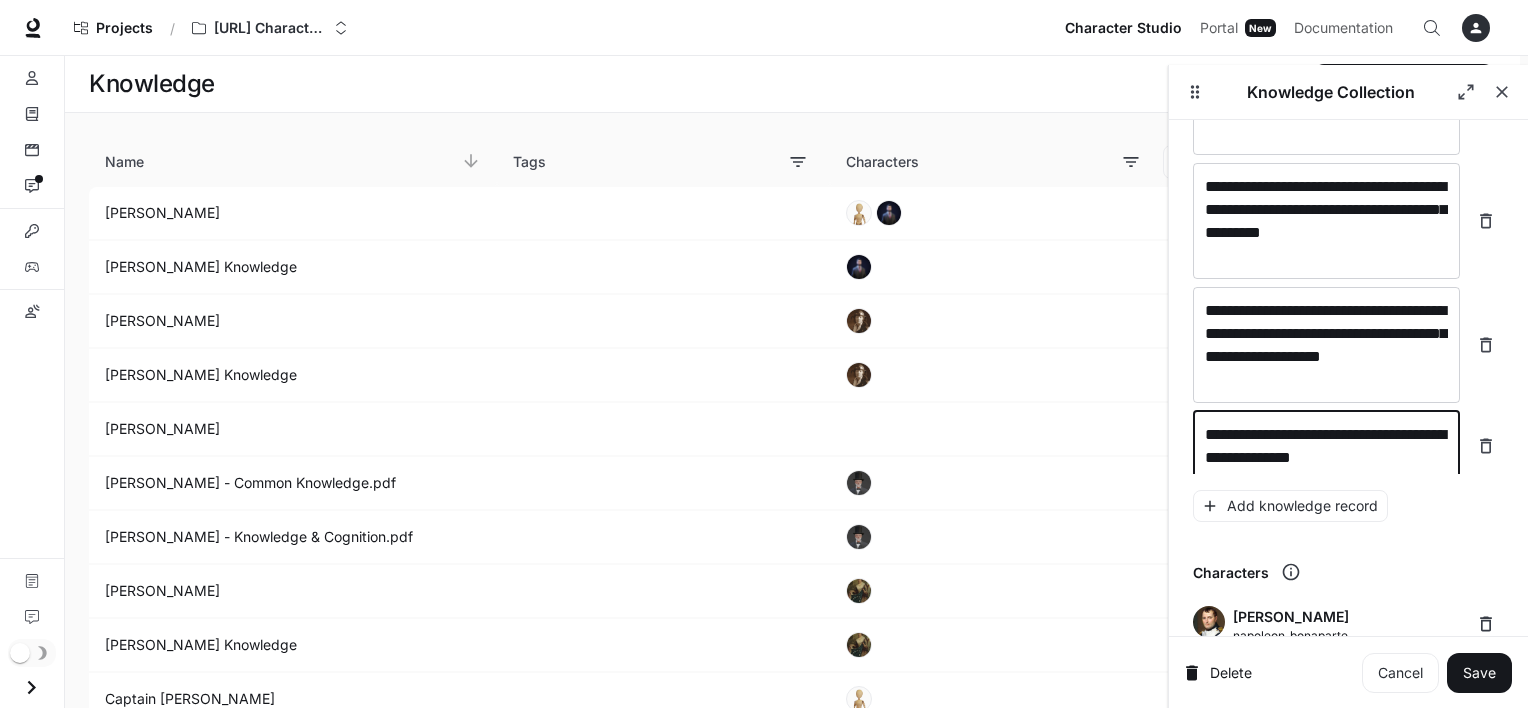 scroll, scrollTop: 15973, scrollLeft: 0, axis: vertical 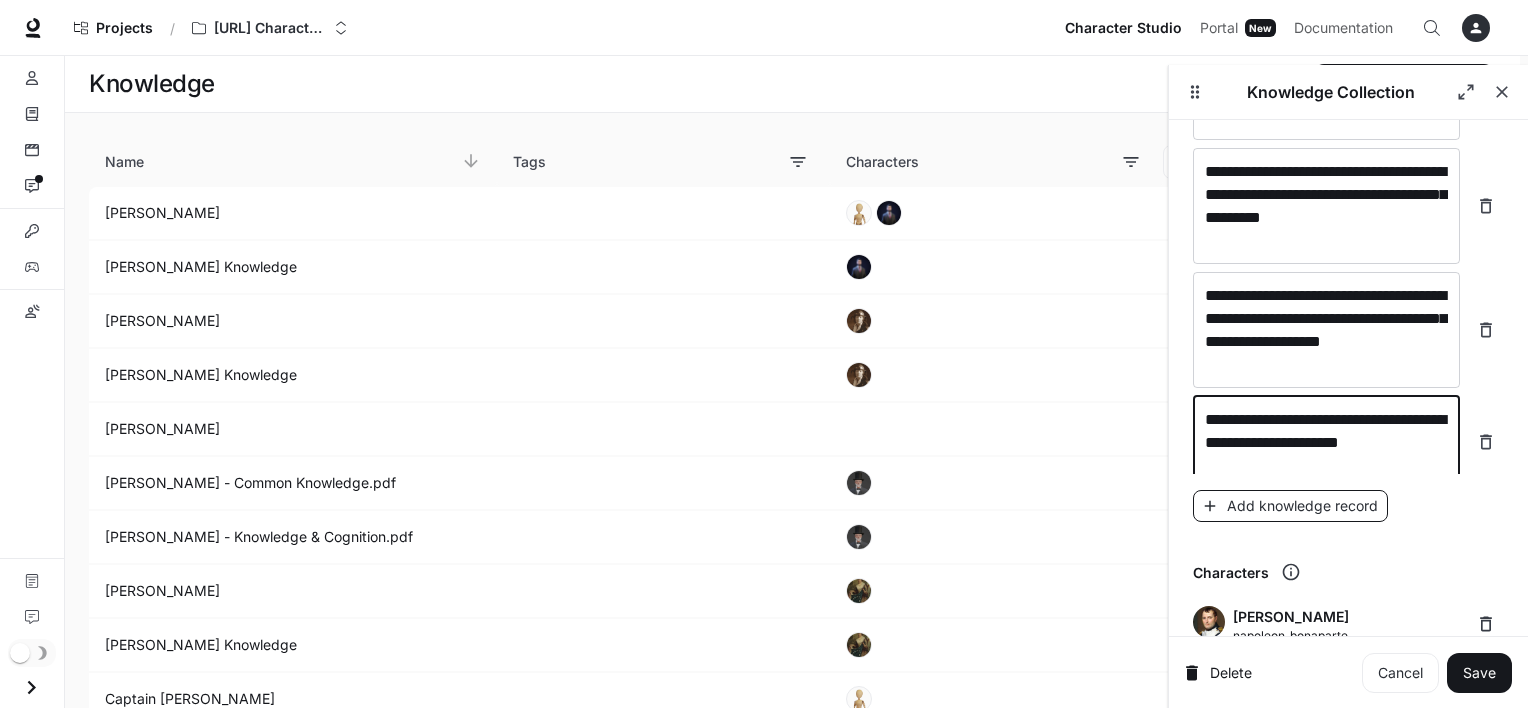 type on "**********" 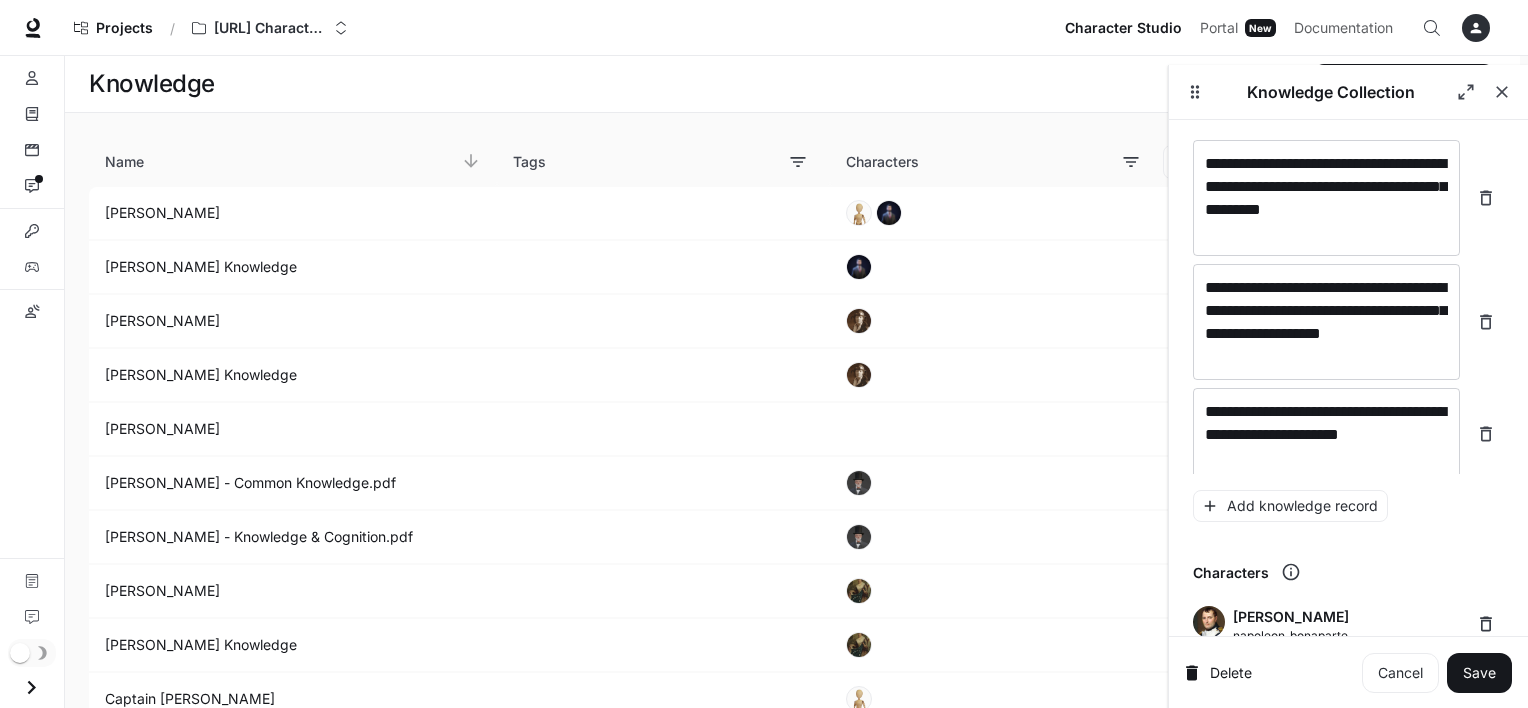 scroll, scrollTop: 16051, scrollLeft: 0, axis: vertical 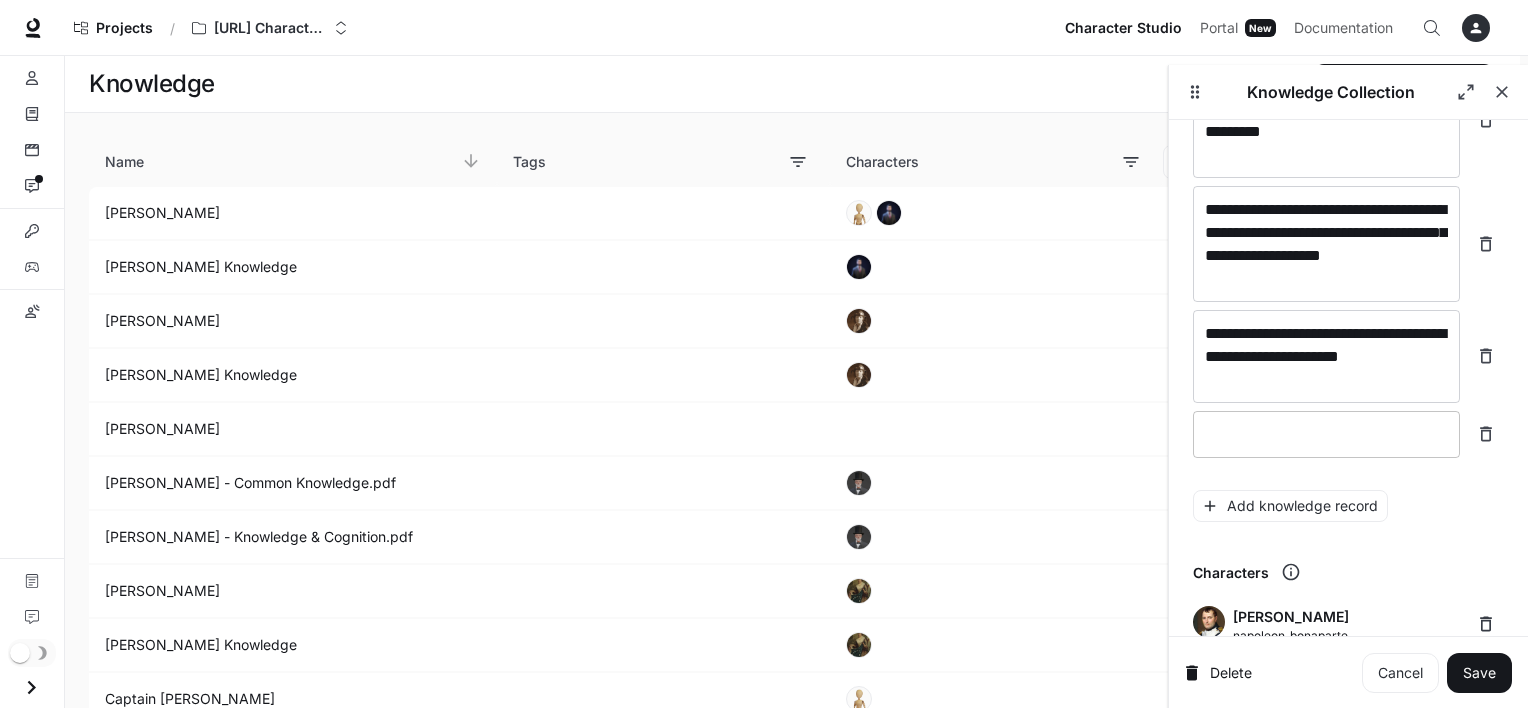 click at bounding box center [1326, 434] 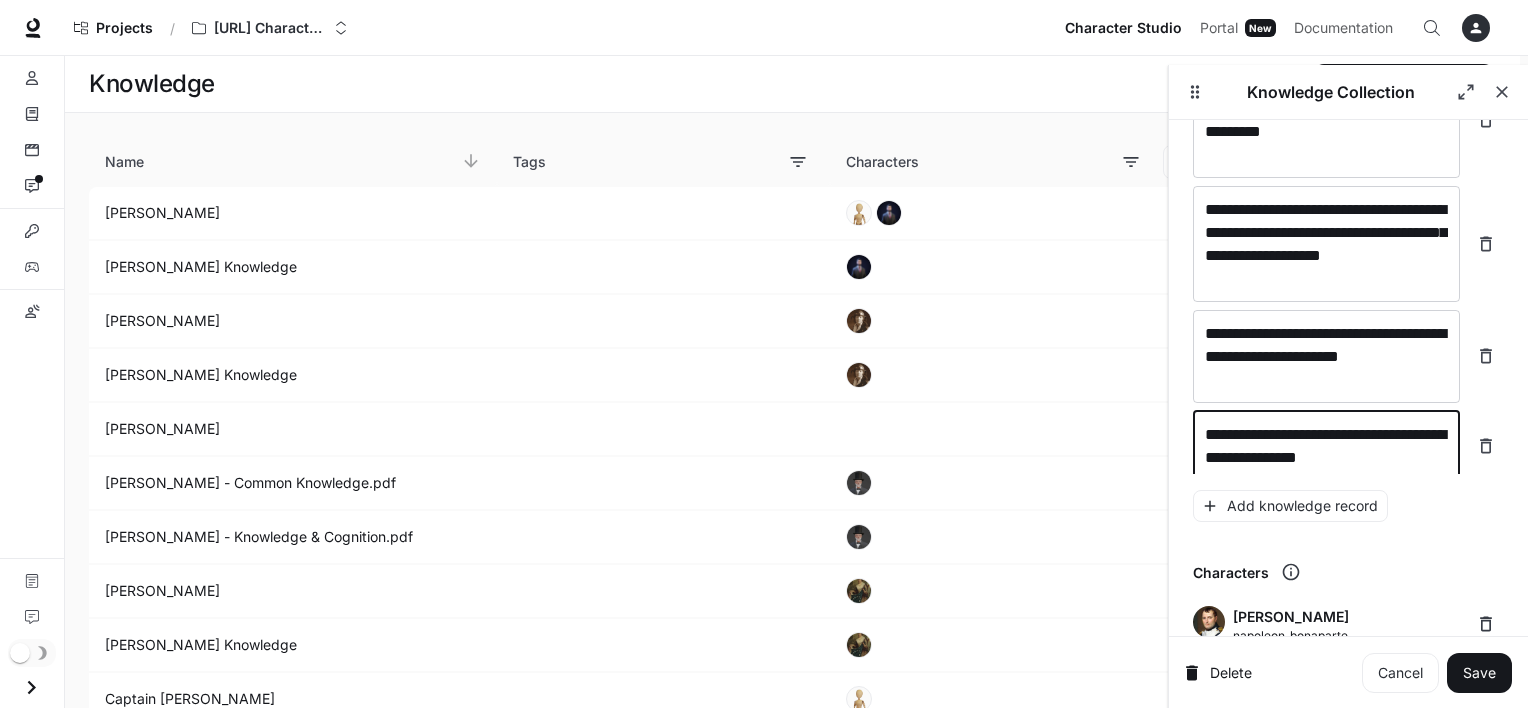 scroll, scrollTop: 16067, scrollLeft: 0, axis: vertical 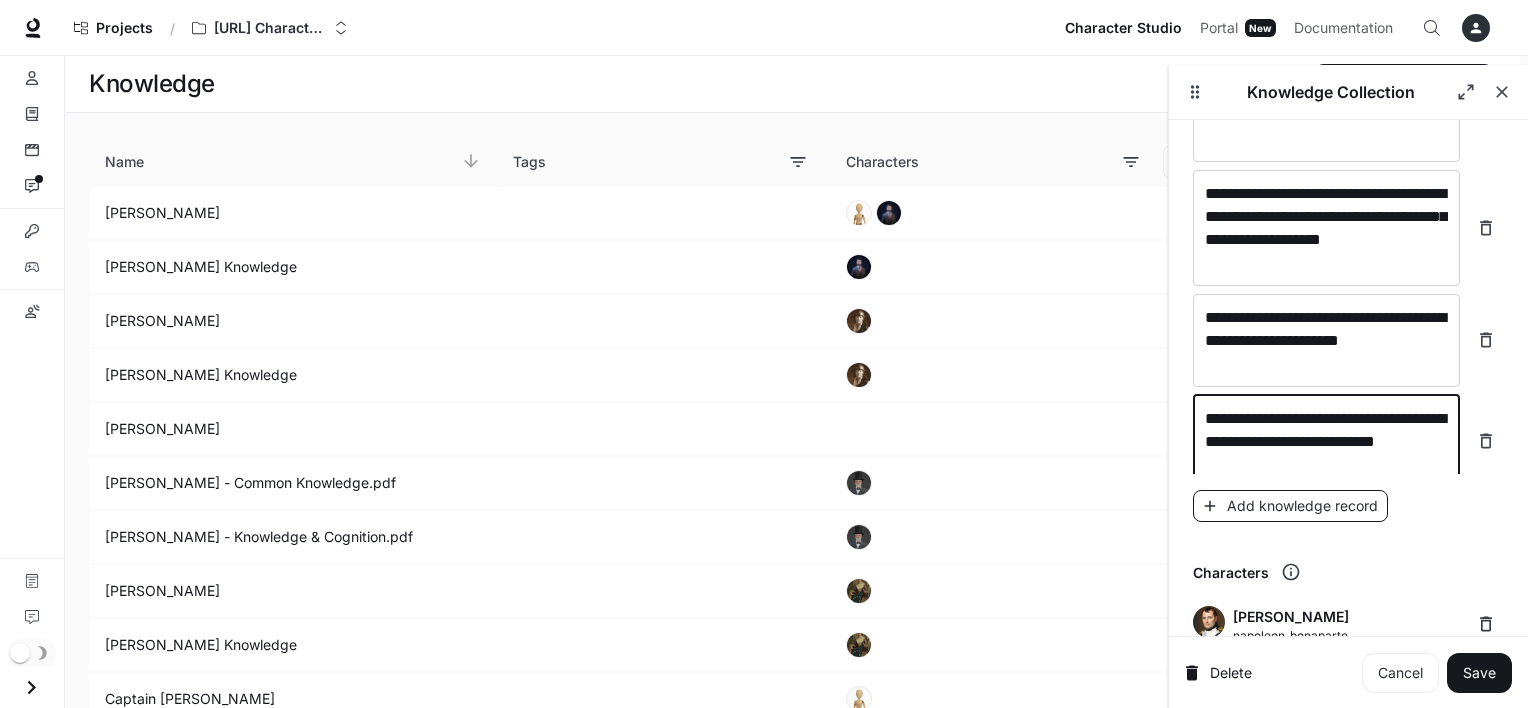 type on "**********" 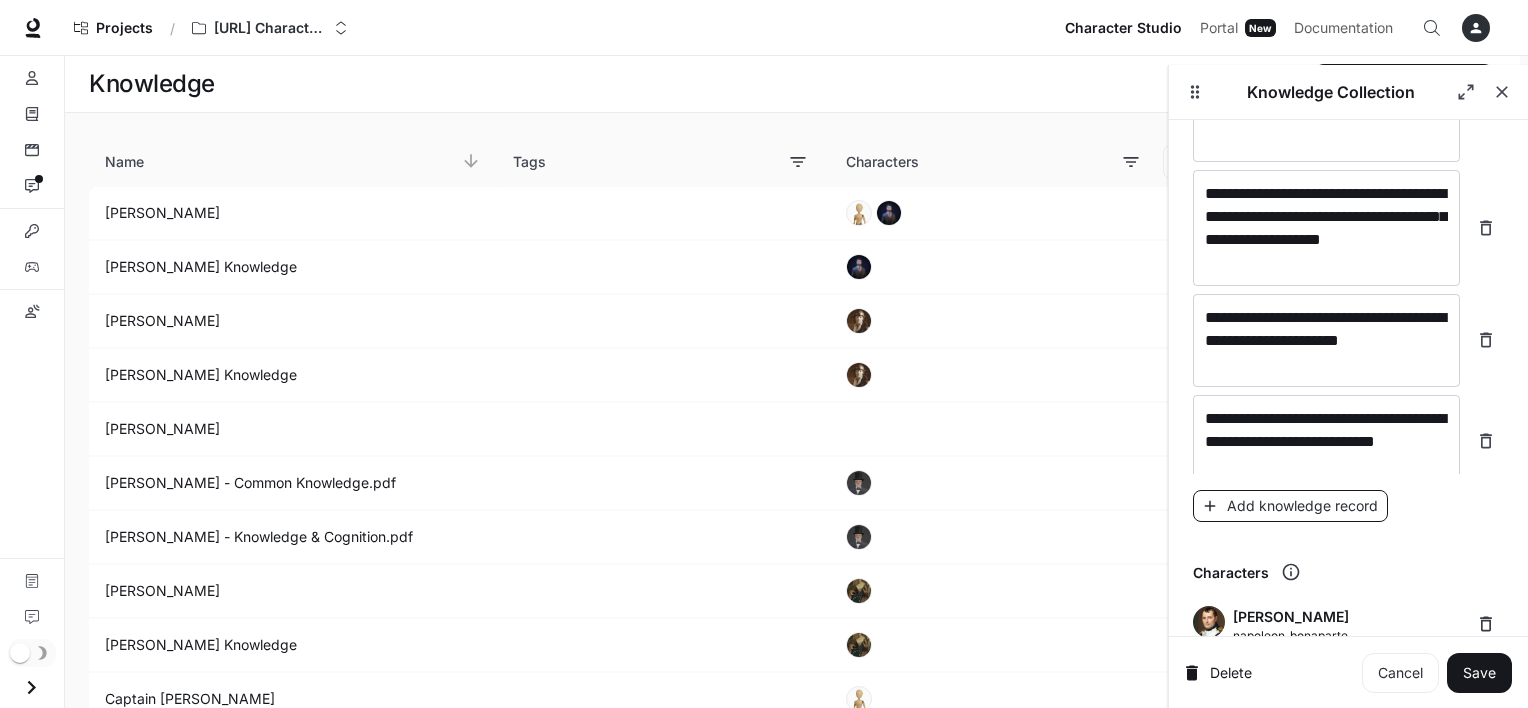 scroll, scrollTop: 16106, scrollLeft: 0, axis: vertical 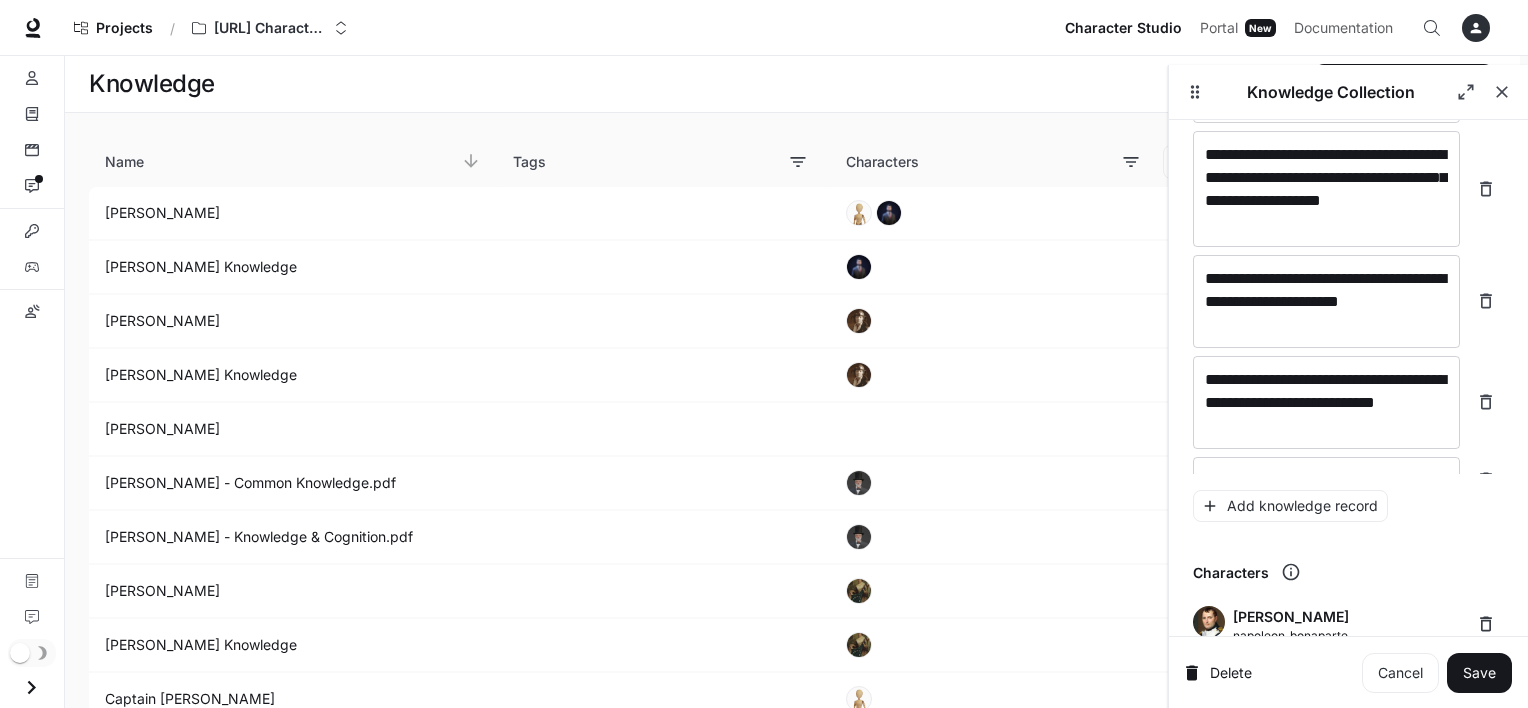 click on "**********" at bounding box center [1348, -7764] 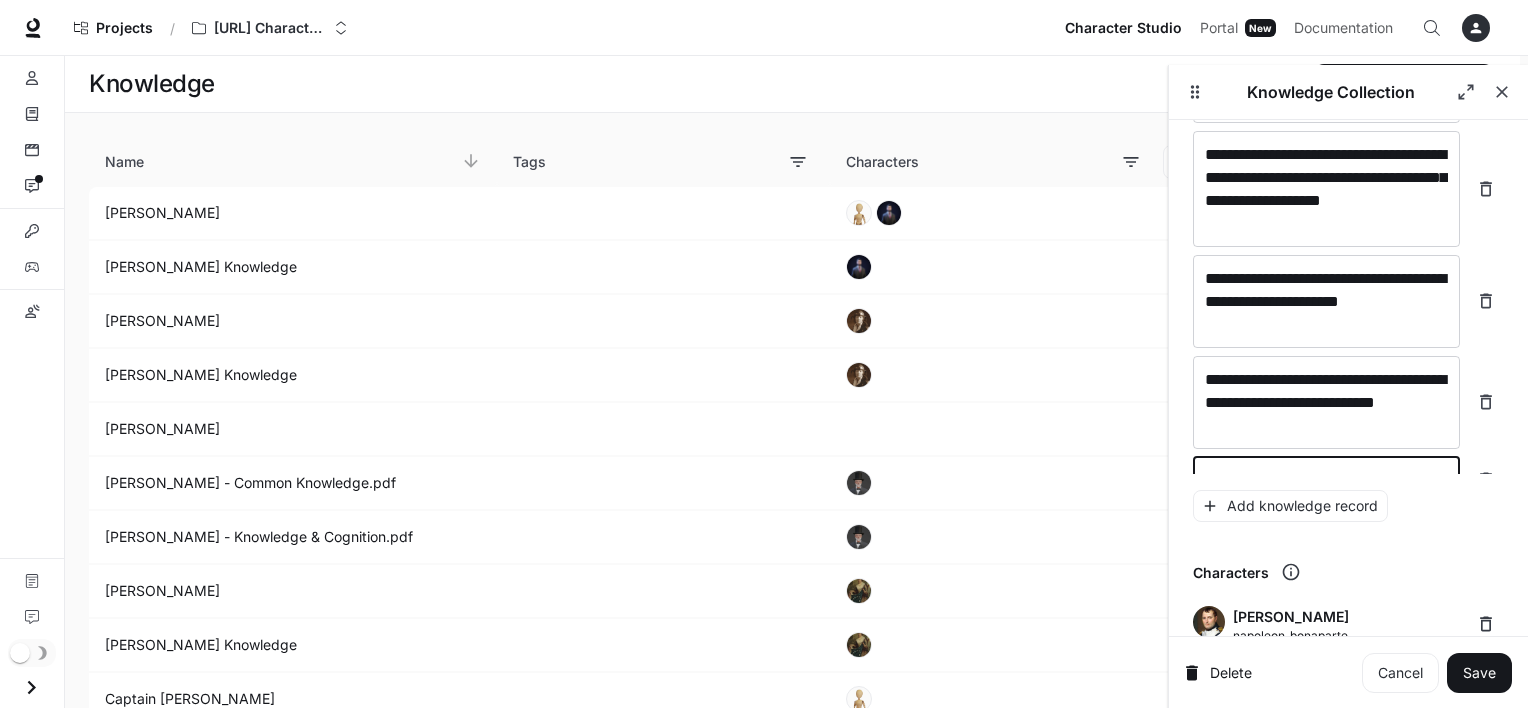 click at bounding box center (1326, 480) 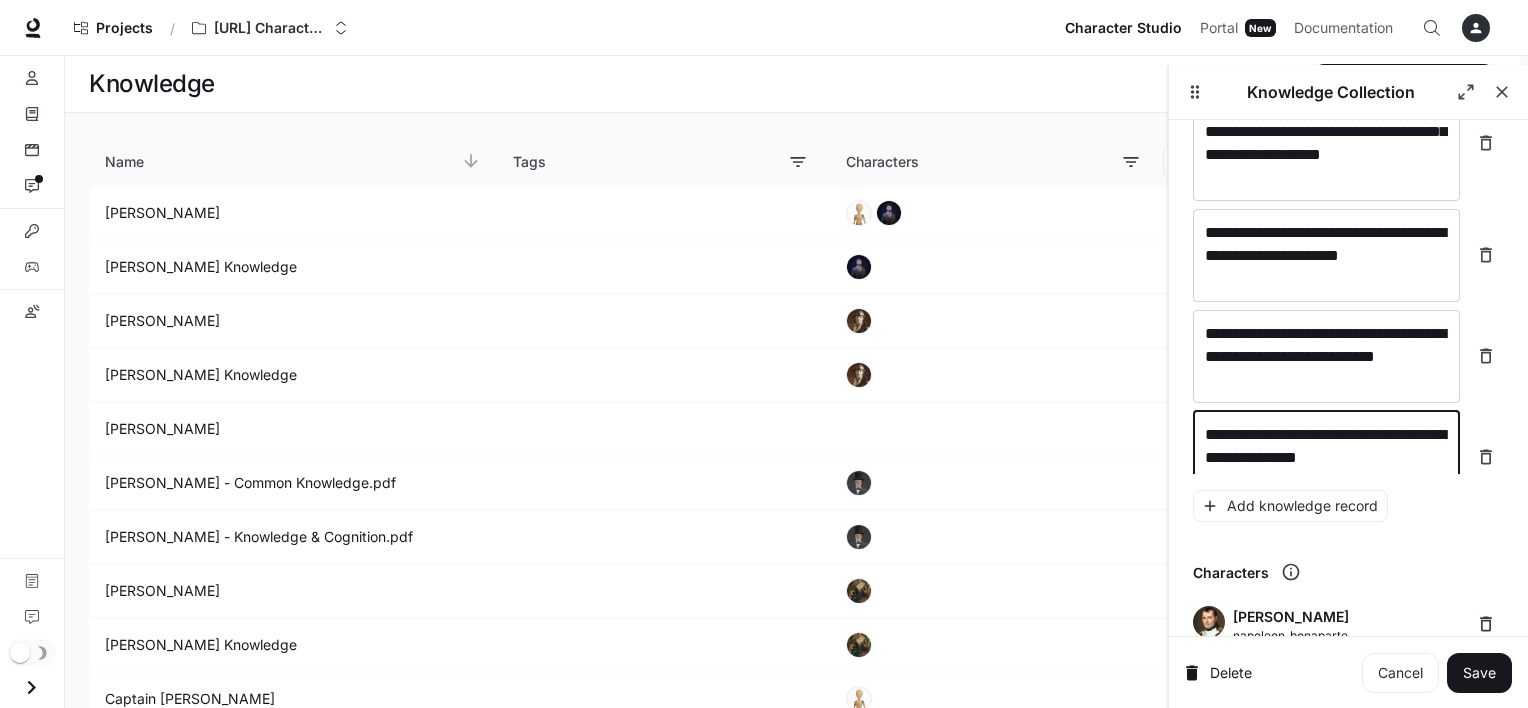 scroll, scrollTop: 16168, scrollLeft: 0, axis: vertical 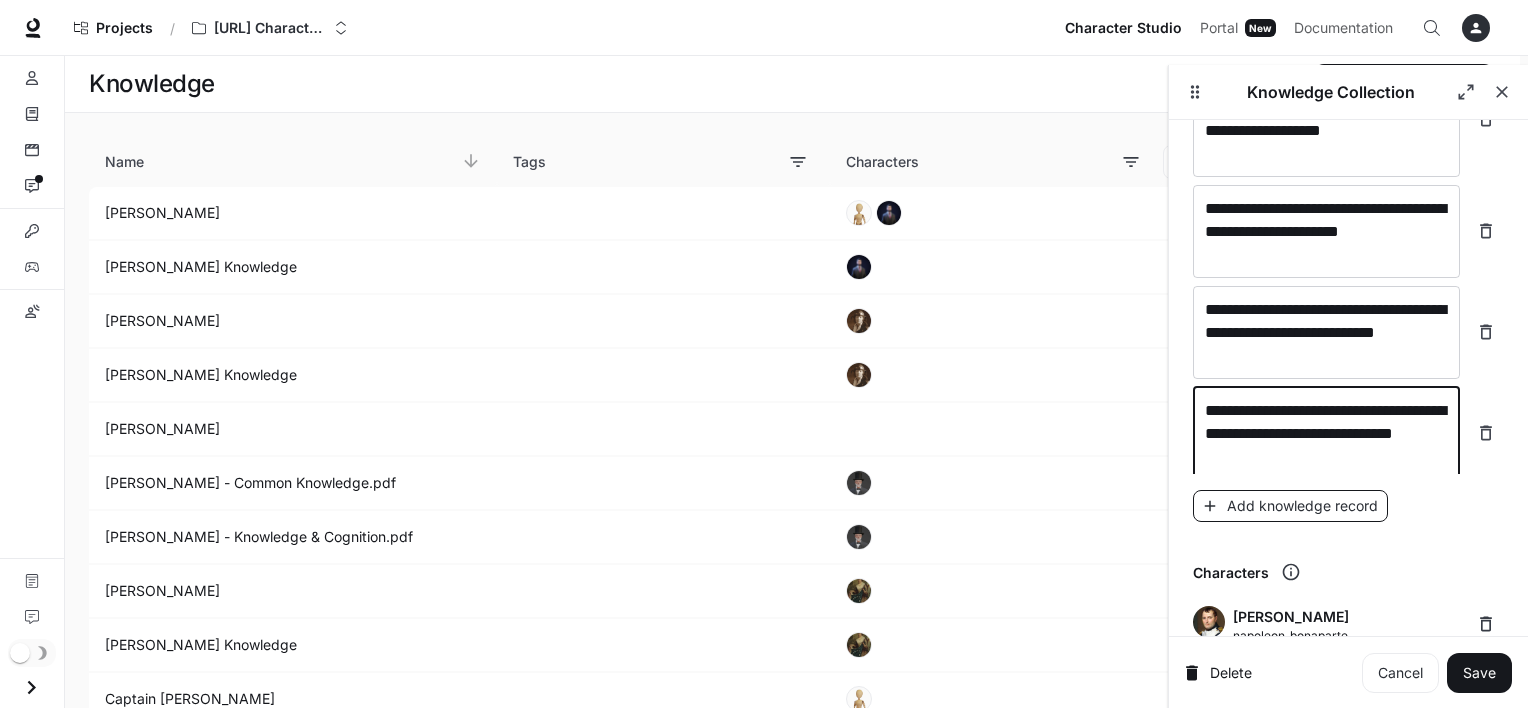 type on "**********" 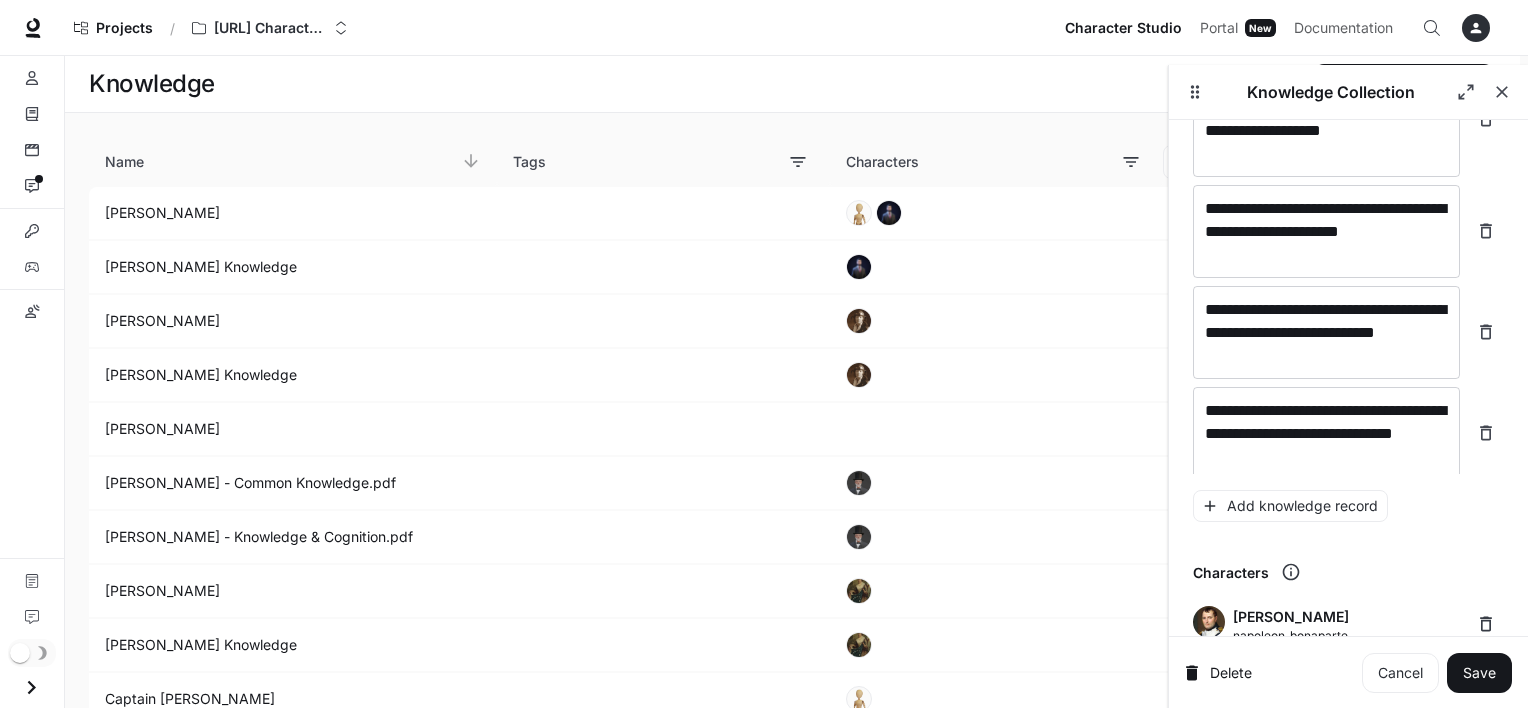 scroll, scrollTop: 16244, scrollLeft: 0, axis: vertical 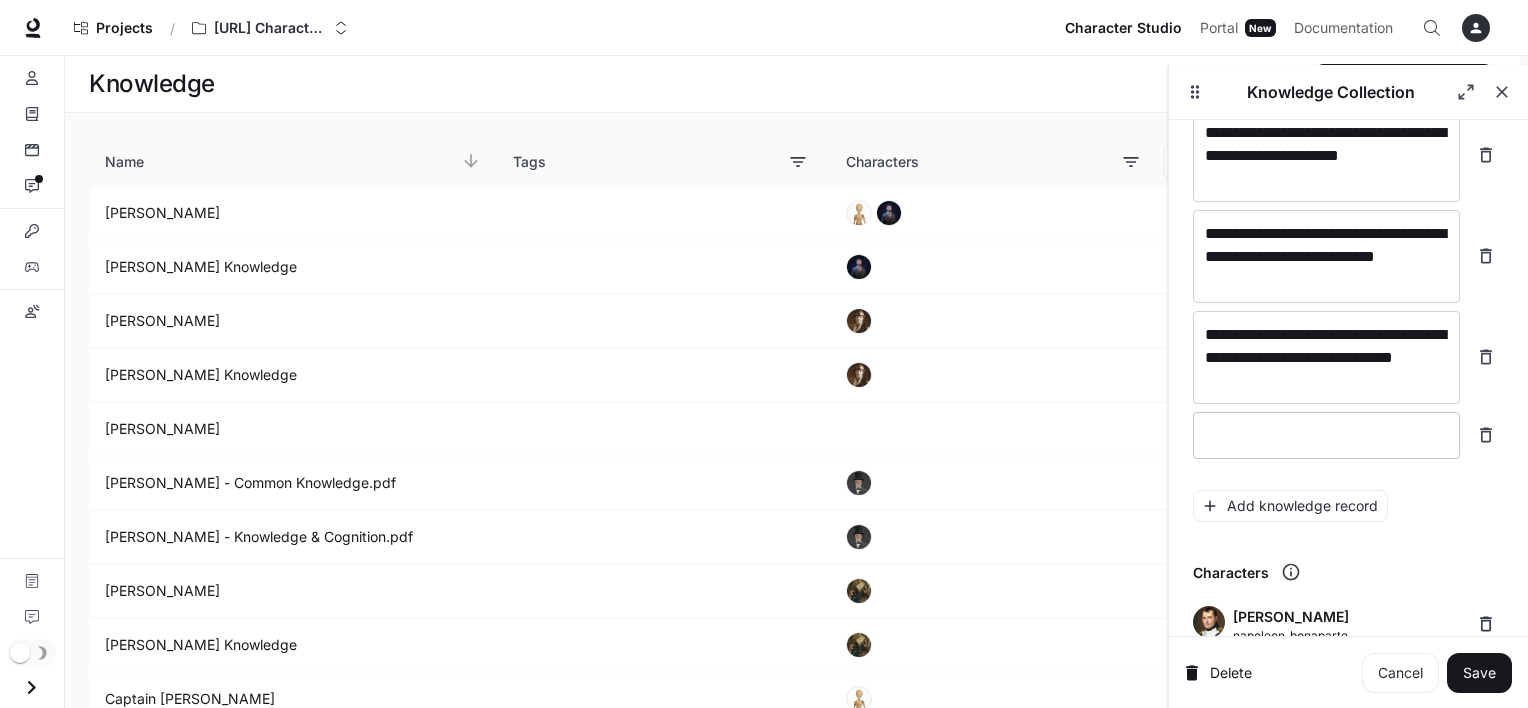 click at bounding box center [1326, 435] 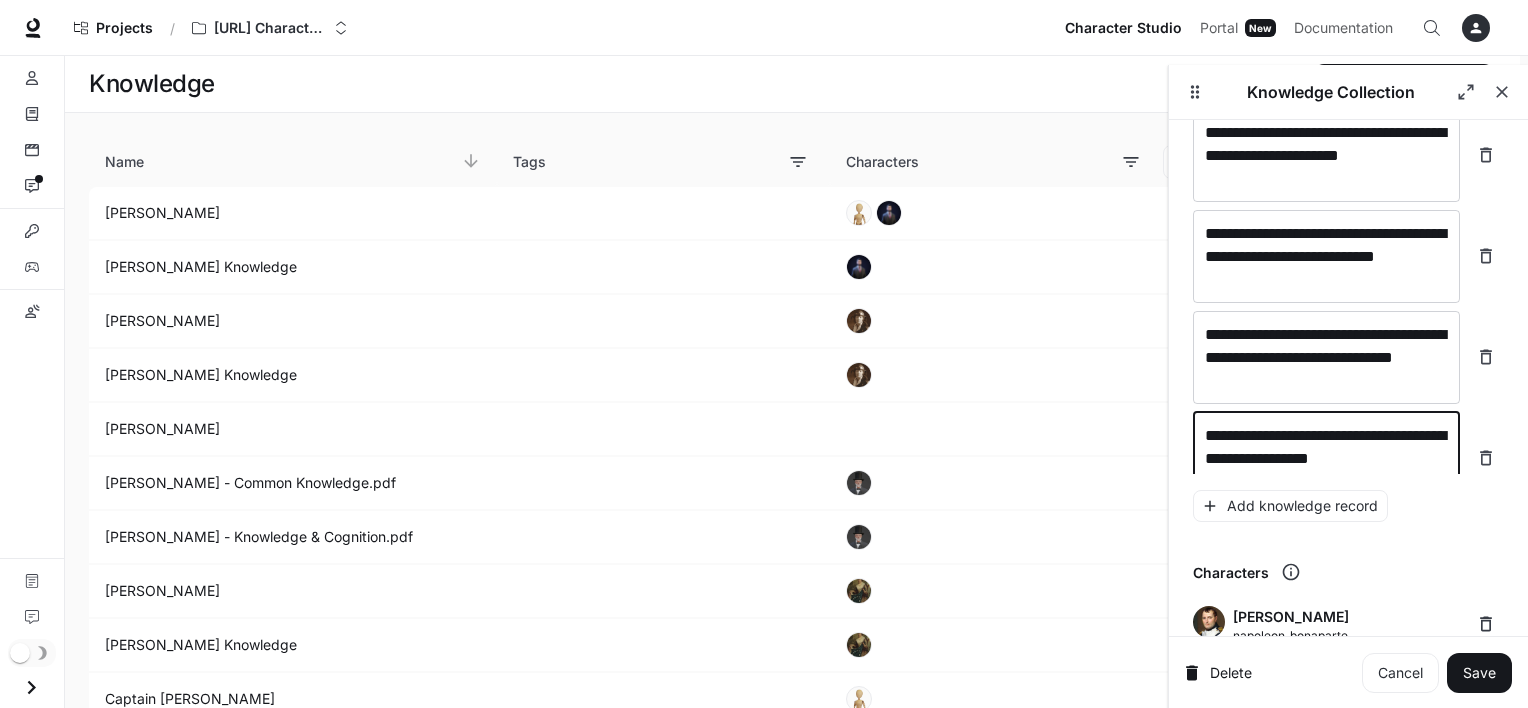 scroll, scrollTop: 16260, scrollLeft: 0, axis: vertical 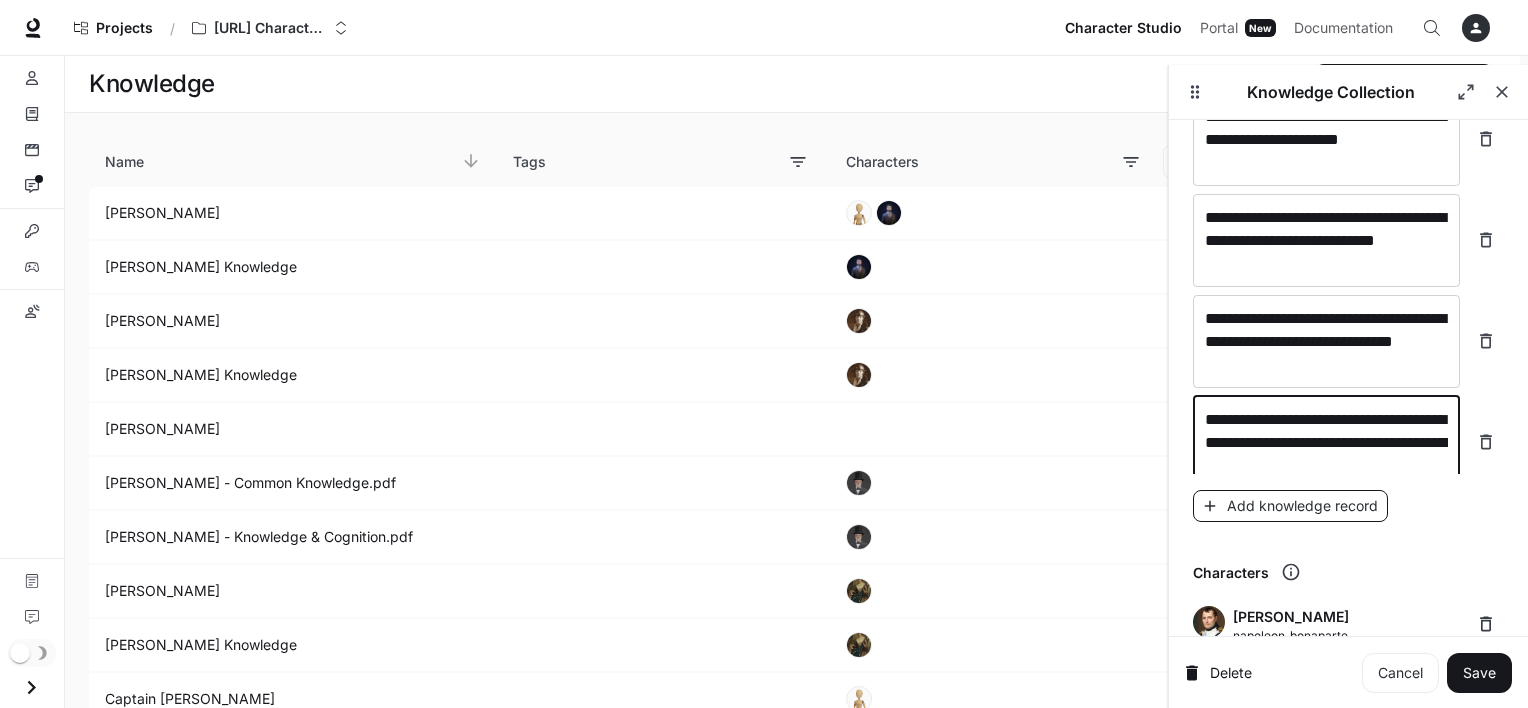 type on "**********" 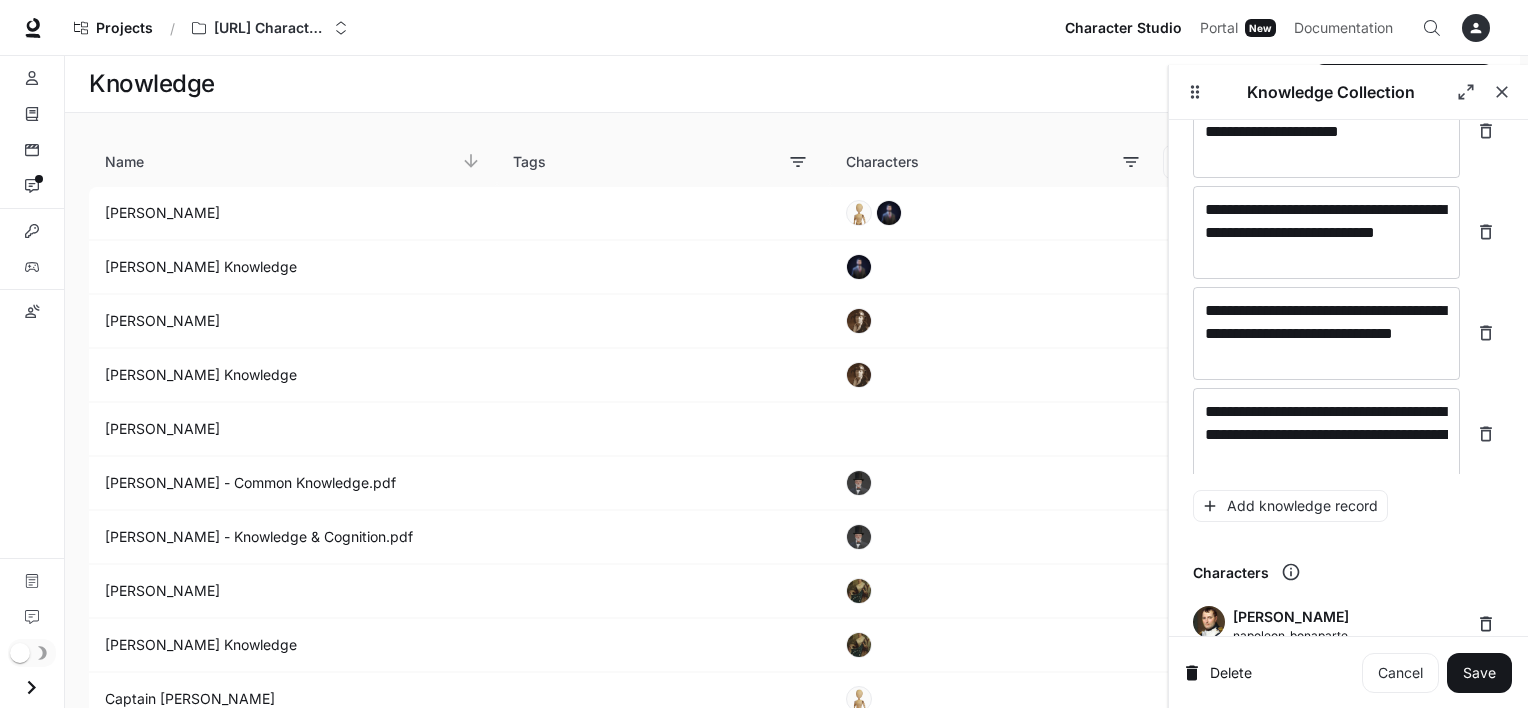 scroll, scrollTop: 16338, scrollLeft: 0, axis: vertical 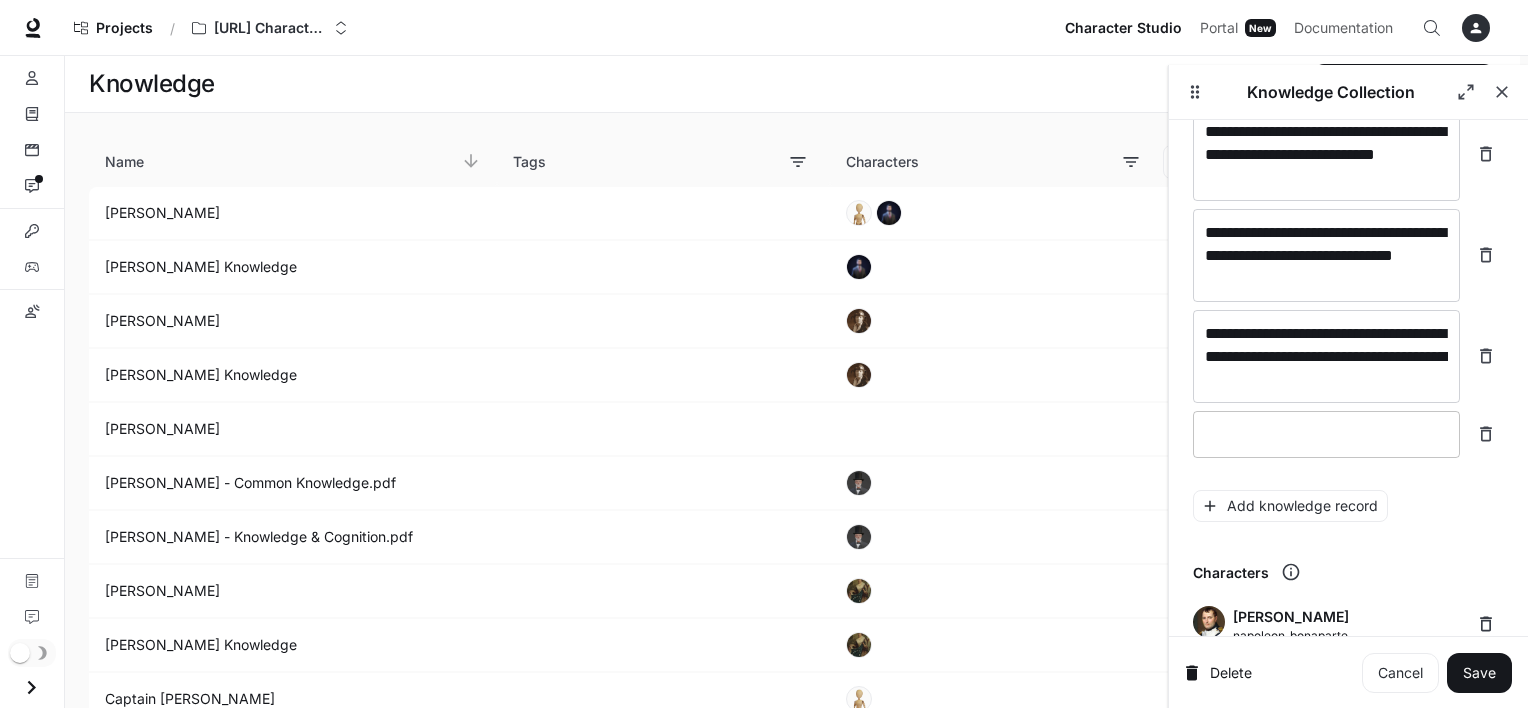 click at bounding box center (1326, 434) 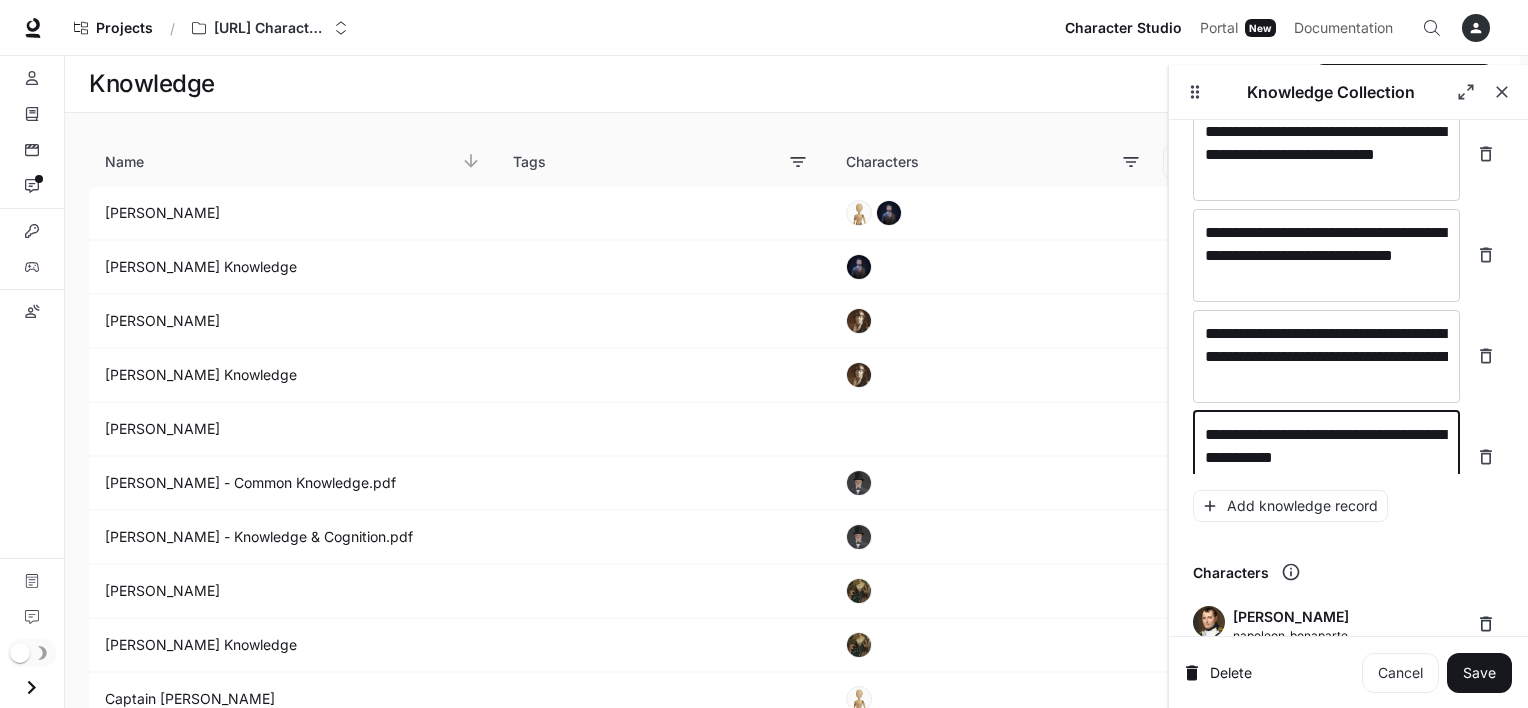 scroll, scrollTop: 16353, scrollLeft: 0, axis: vertical 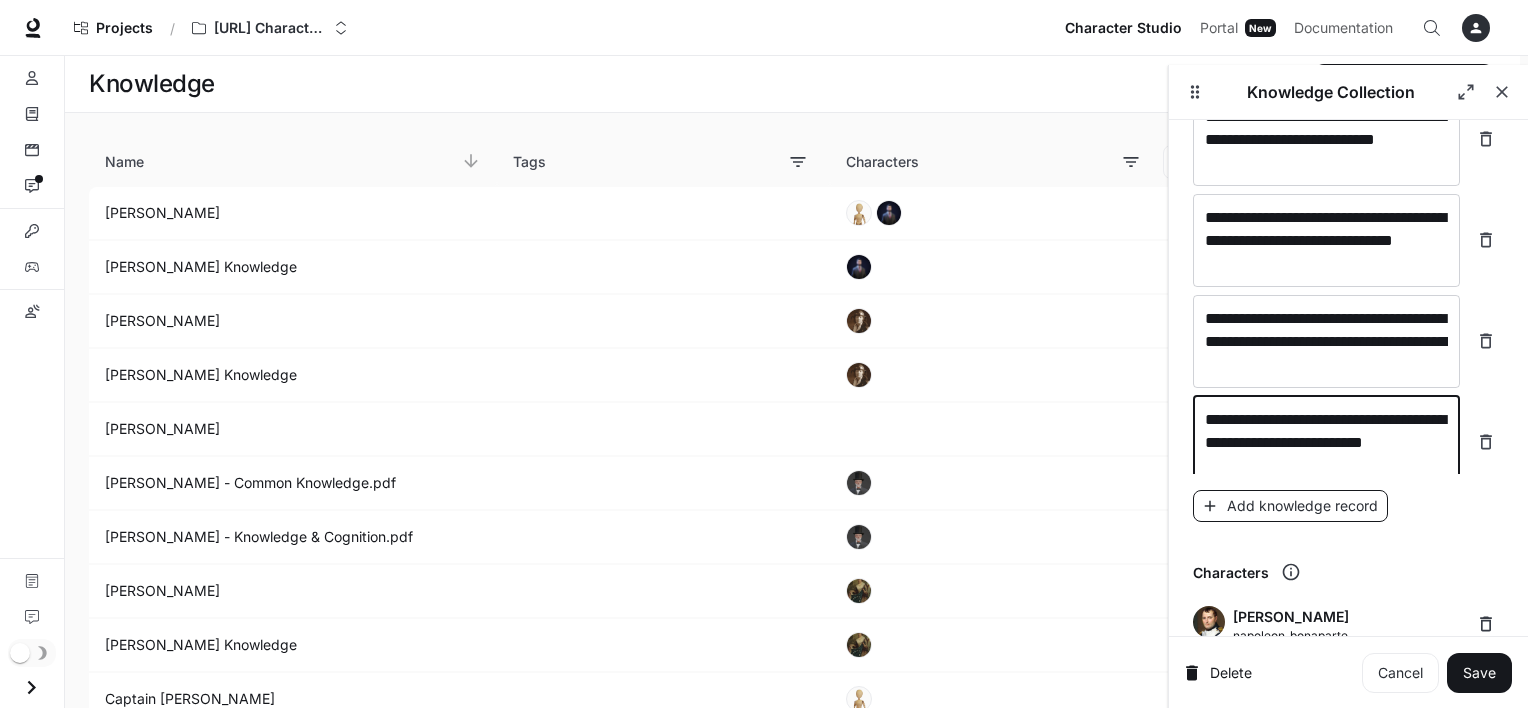 type on "**********" 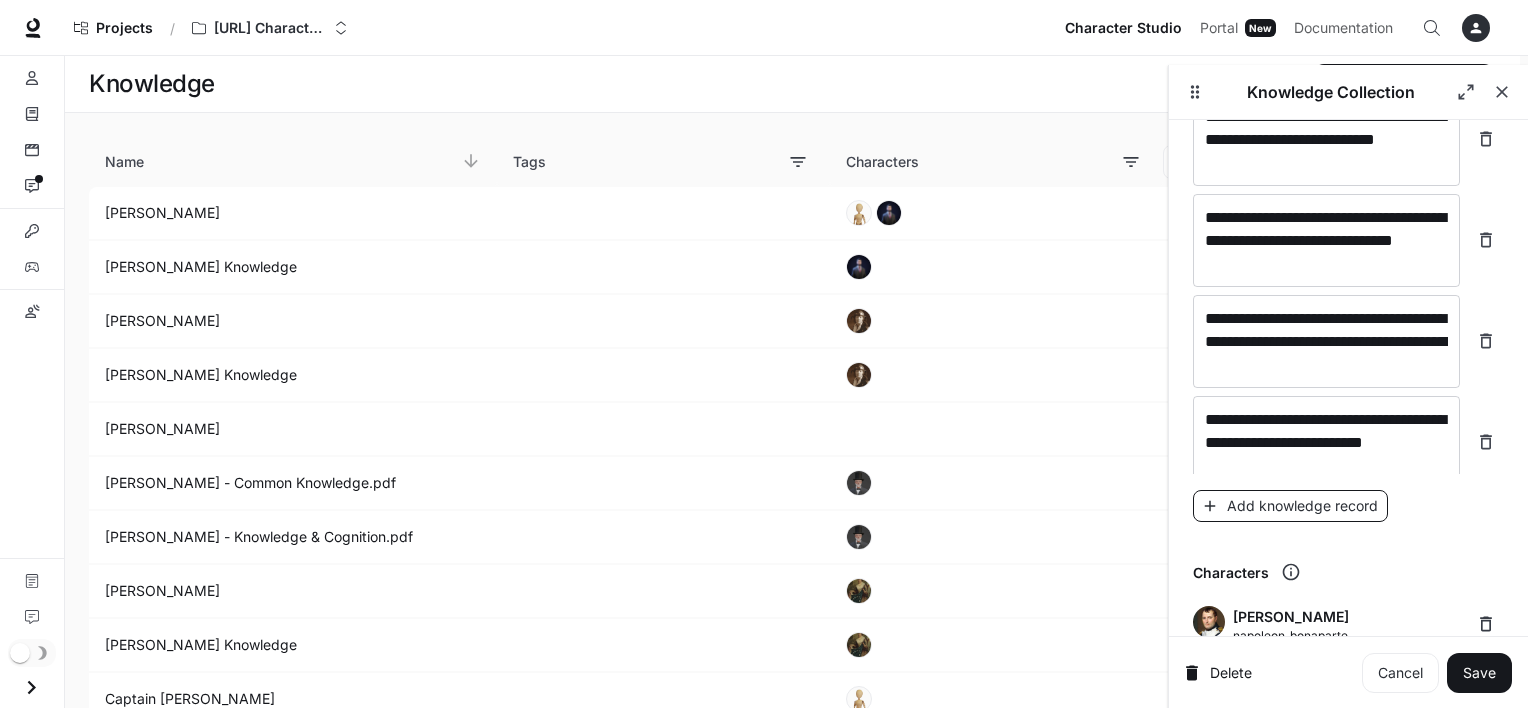 scroll, scrollTop: 16431, scrollLeft: 0, axis: vertical 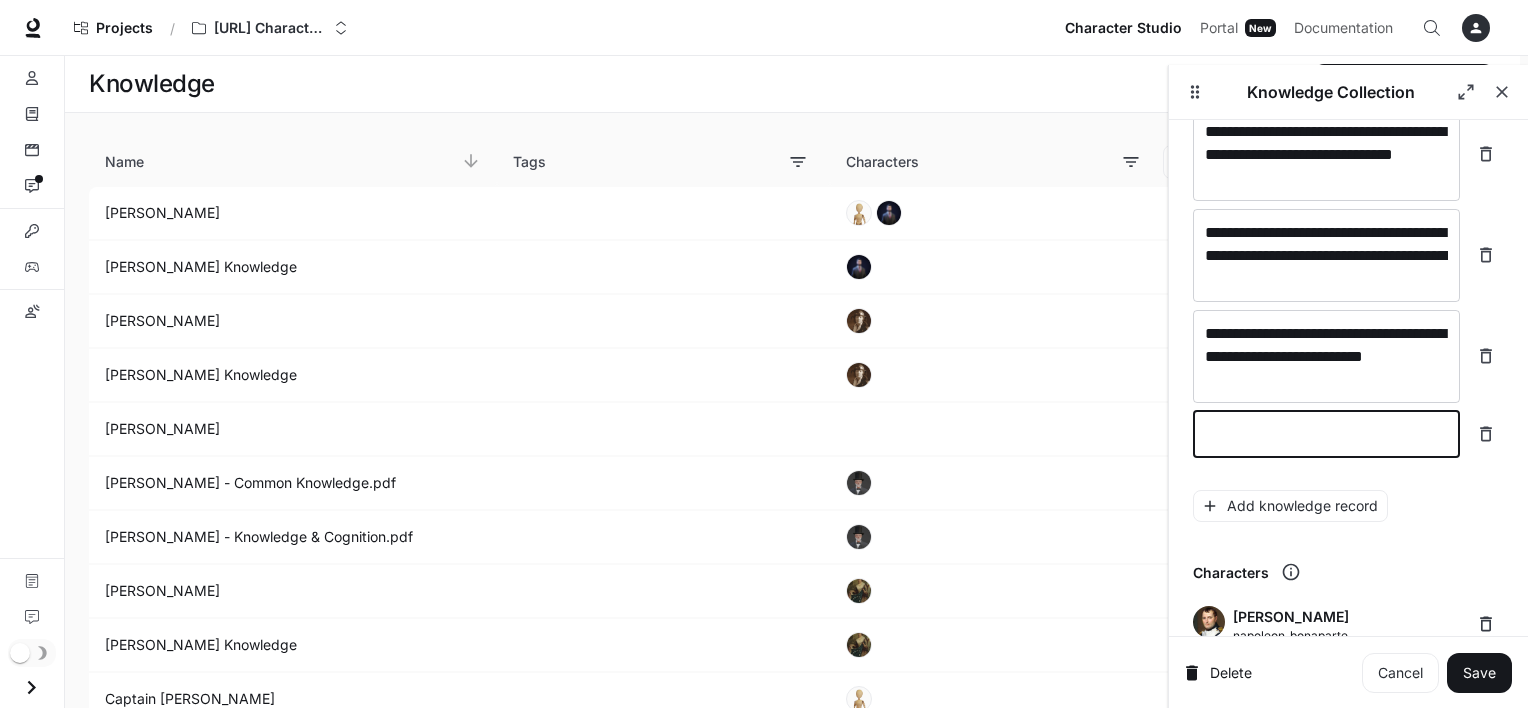 click at bounding box center (1326, 434) 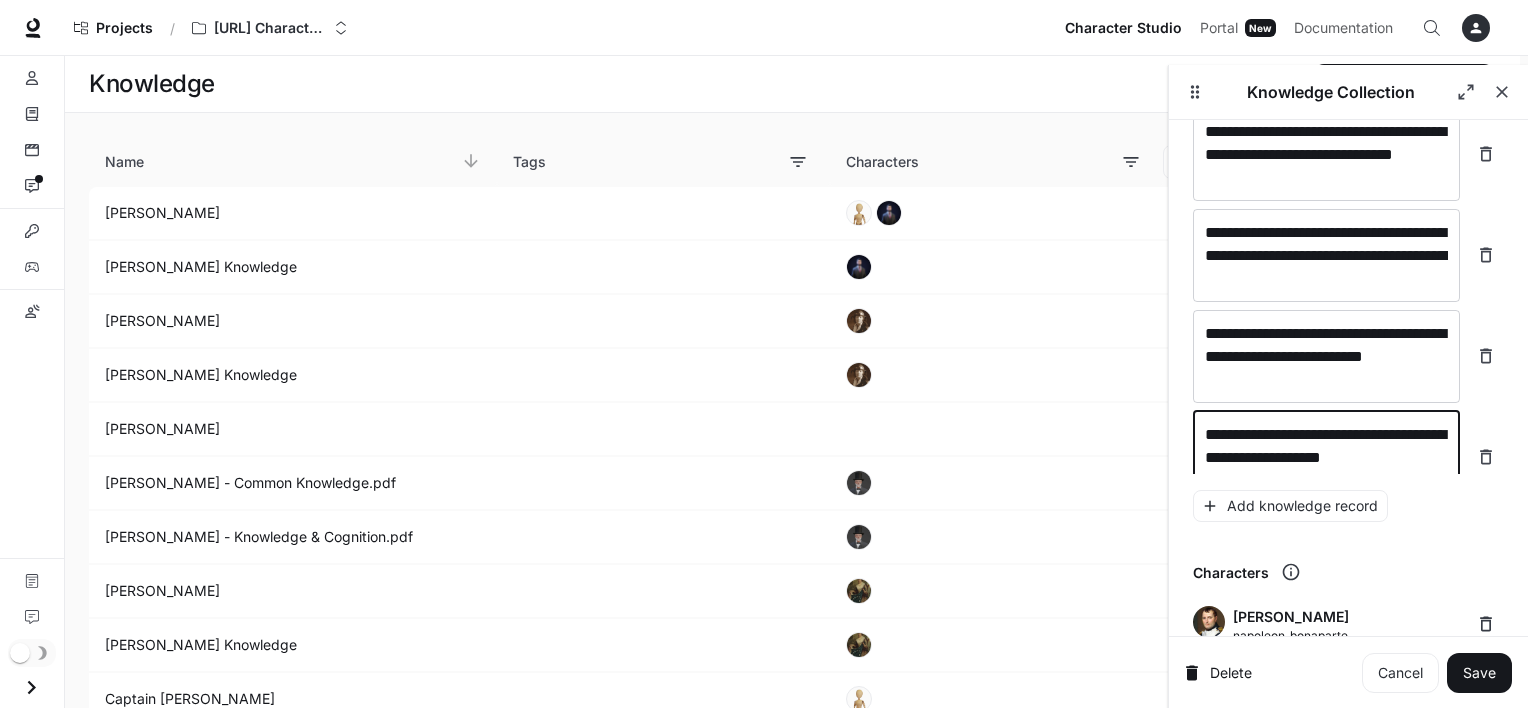 scroll, scrollTop: 16447, scrollLeft: 0, axis: vertical 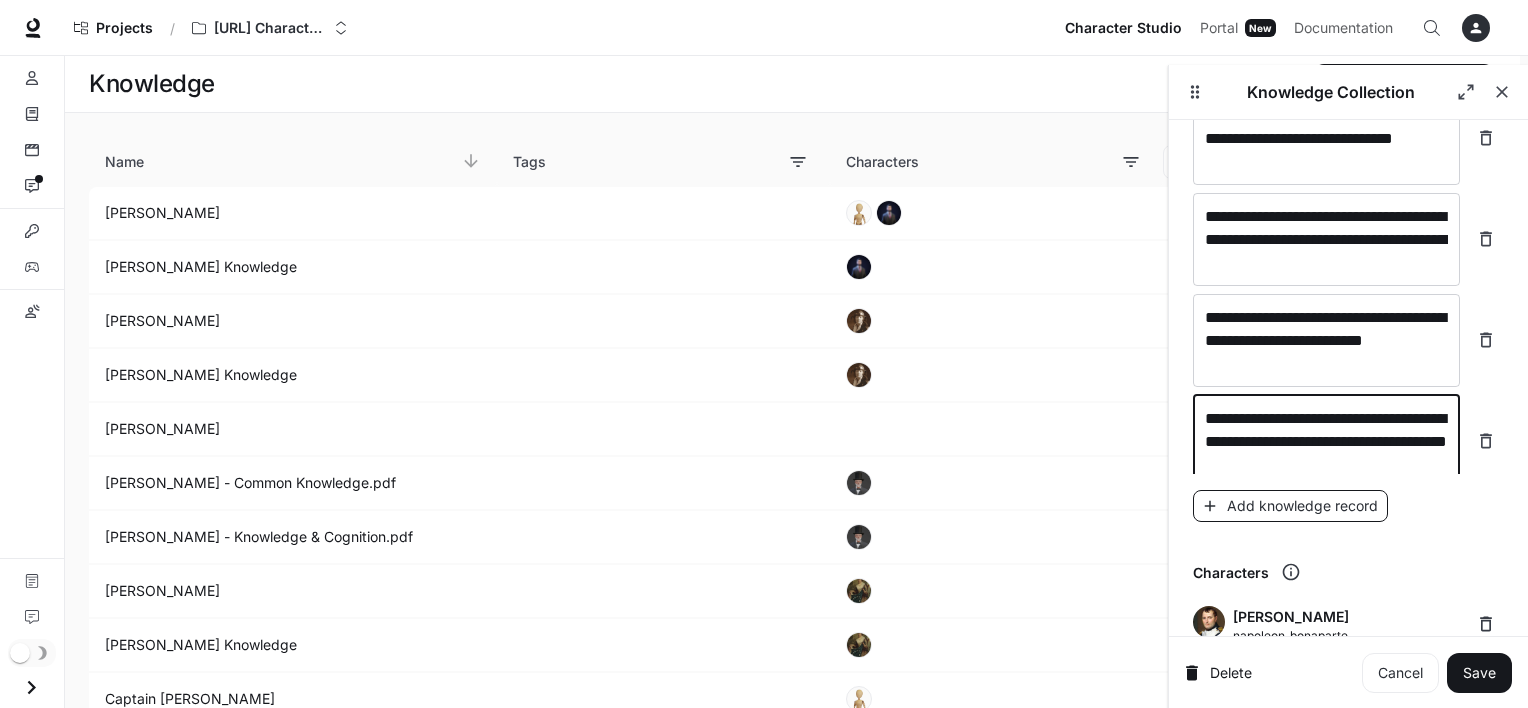 type on "**********" 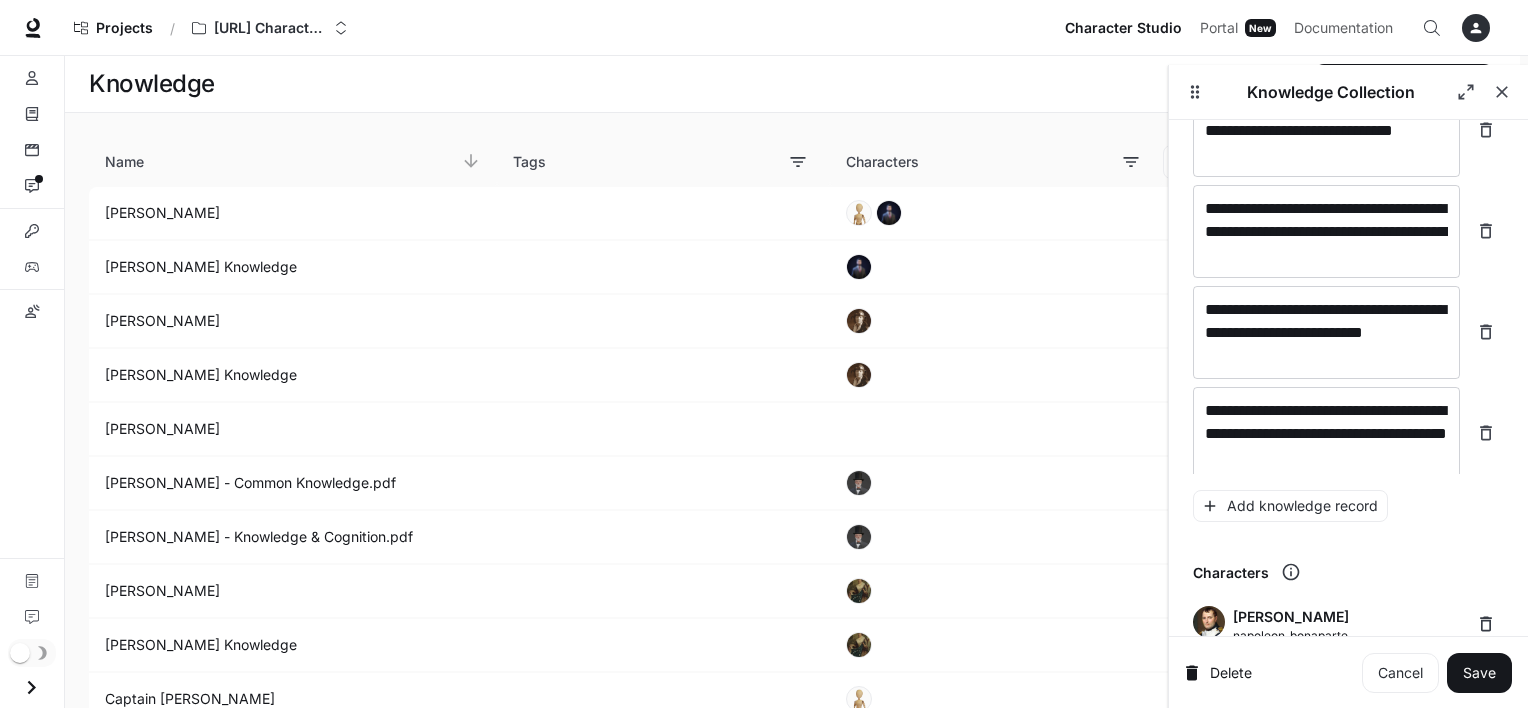 scroll, scrollTop: 16524, scrollLeft: 0, axis: vertical 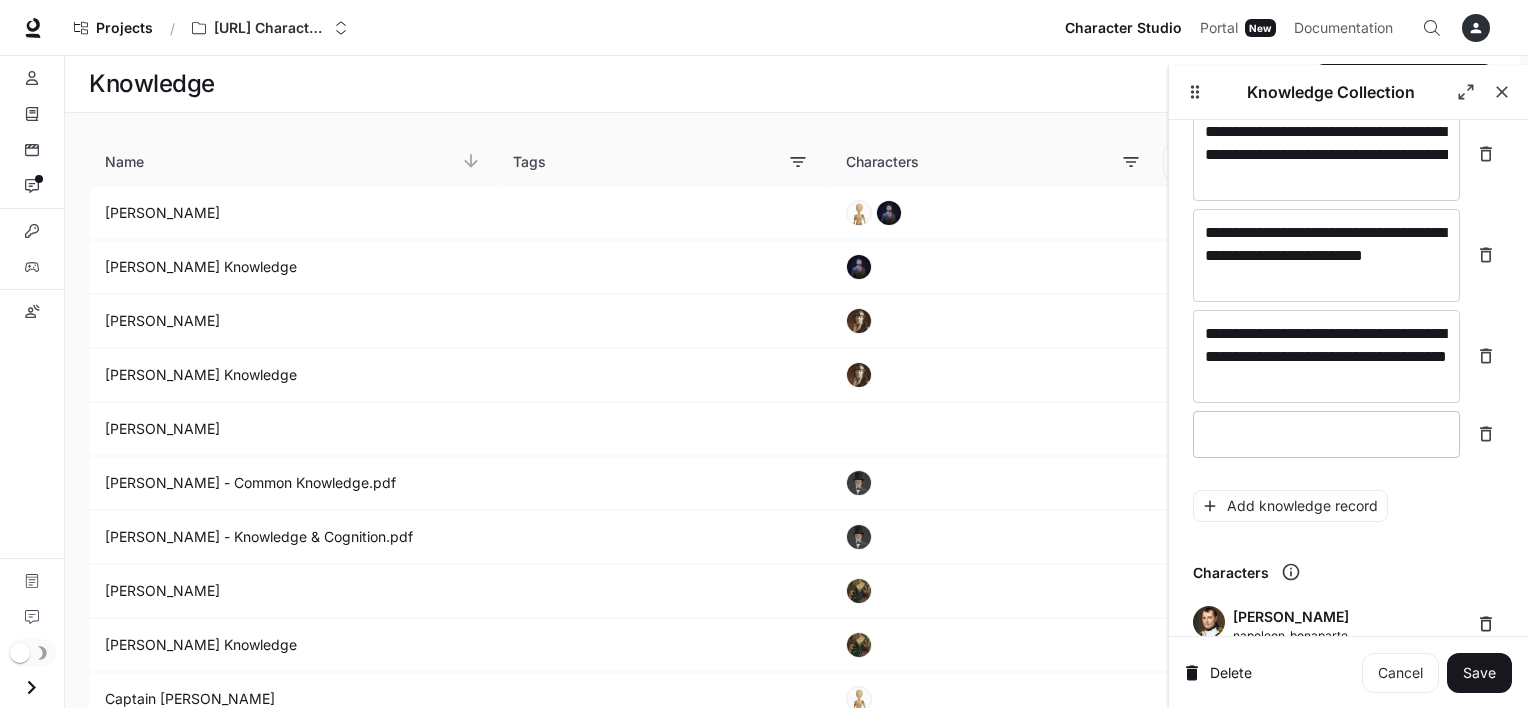 click at bounding box center [1326, 434] 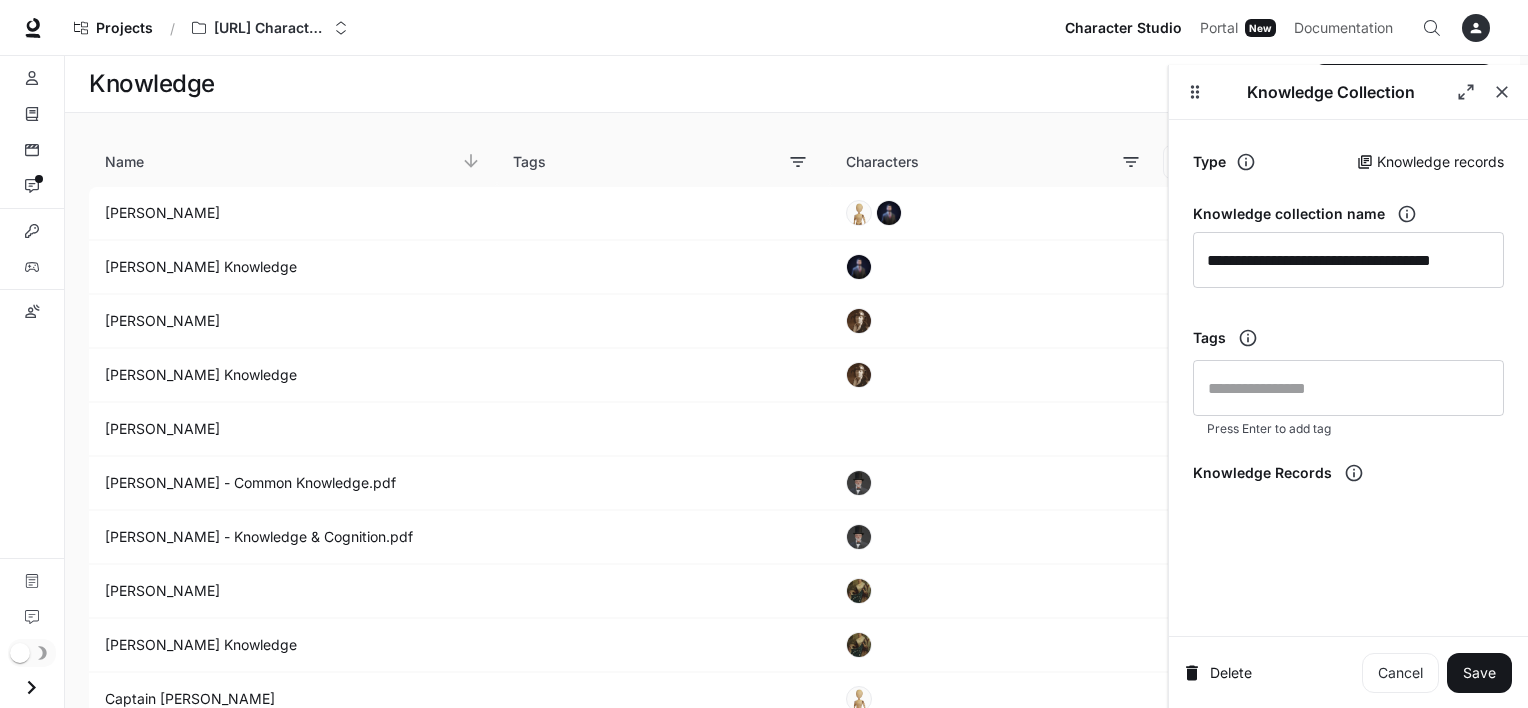 scroll, scrollTop: 0, scrollLeft: 0, axis: both 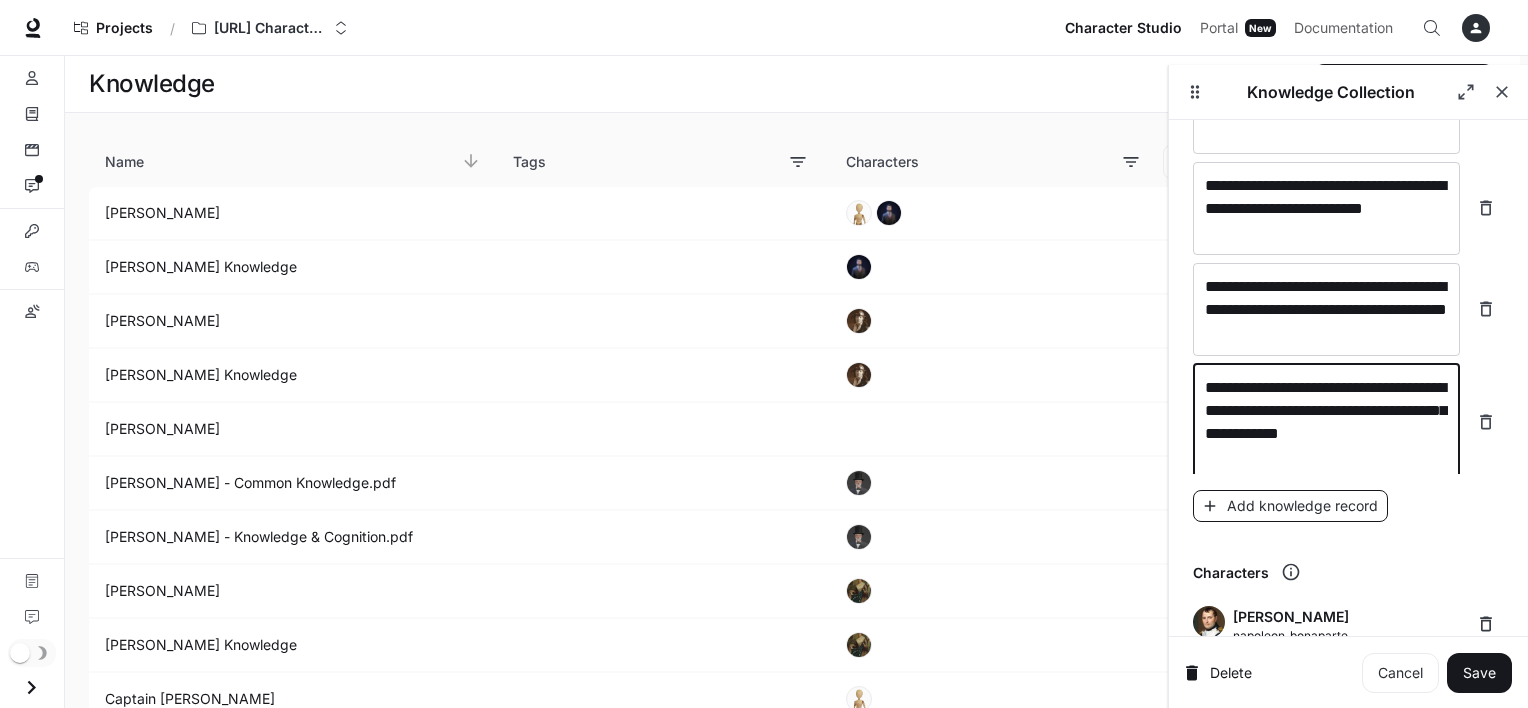 type on "**********" 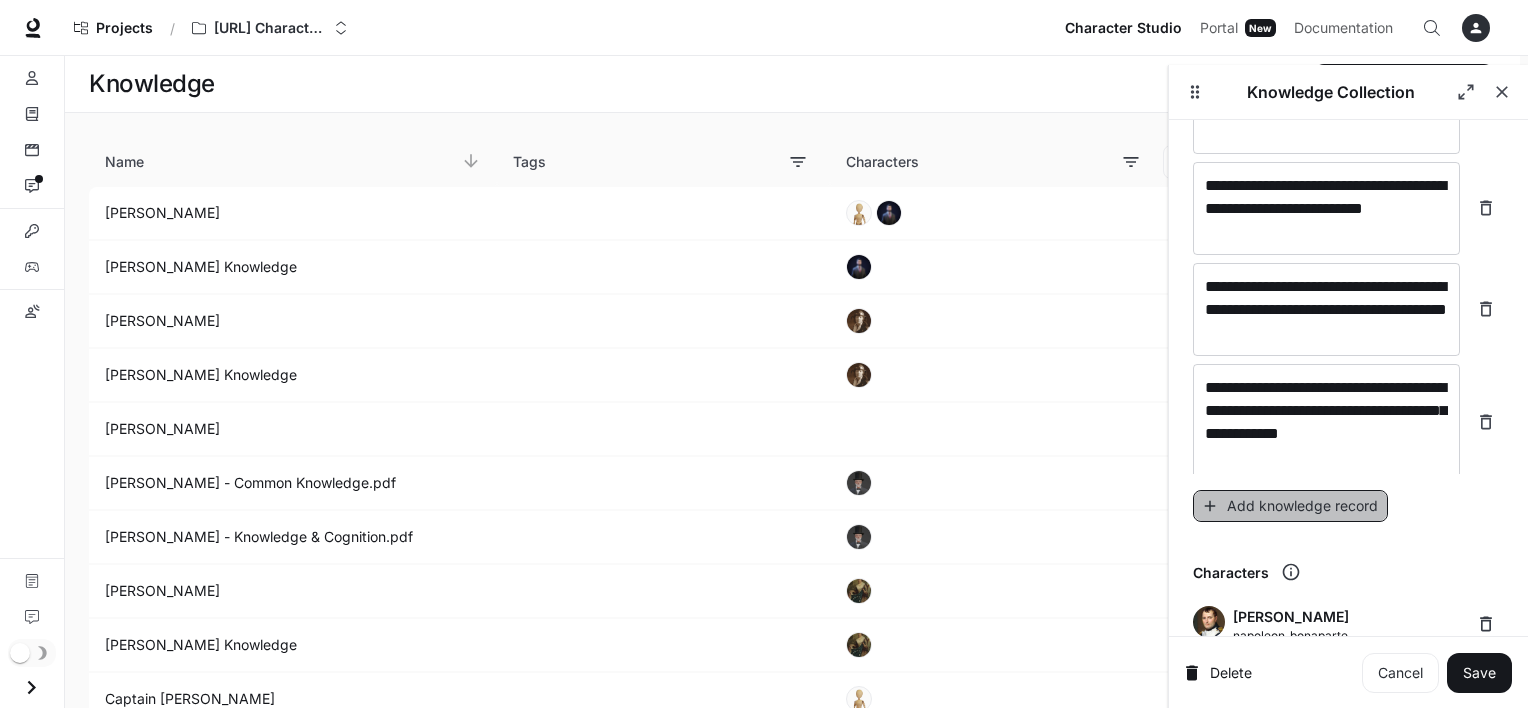 click on "Add knowledge record" at bounding box center (1290, 506) 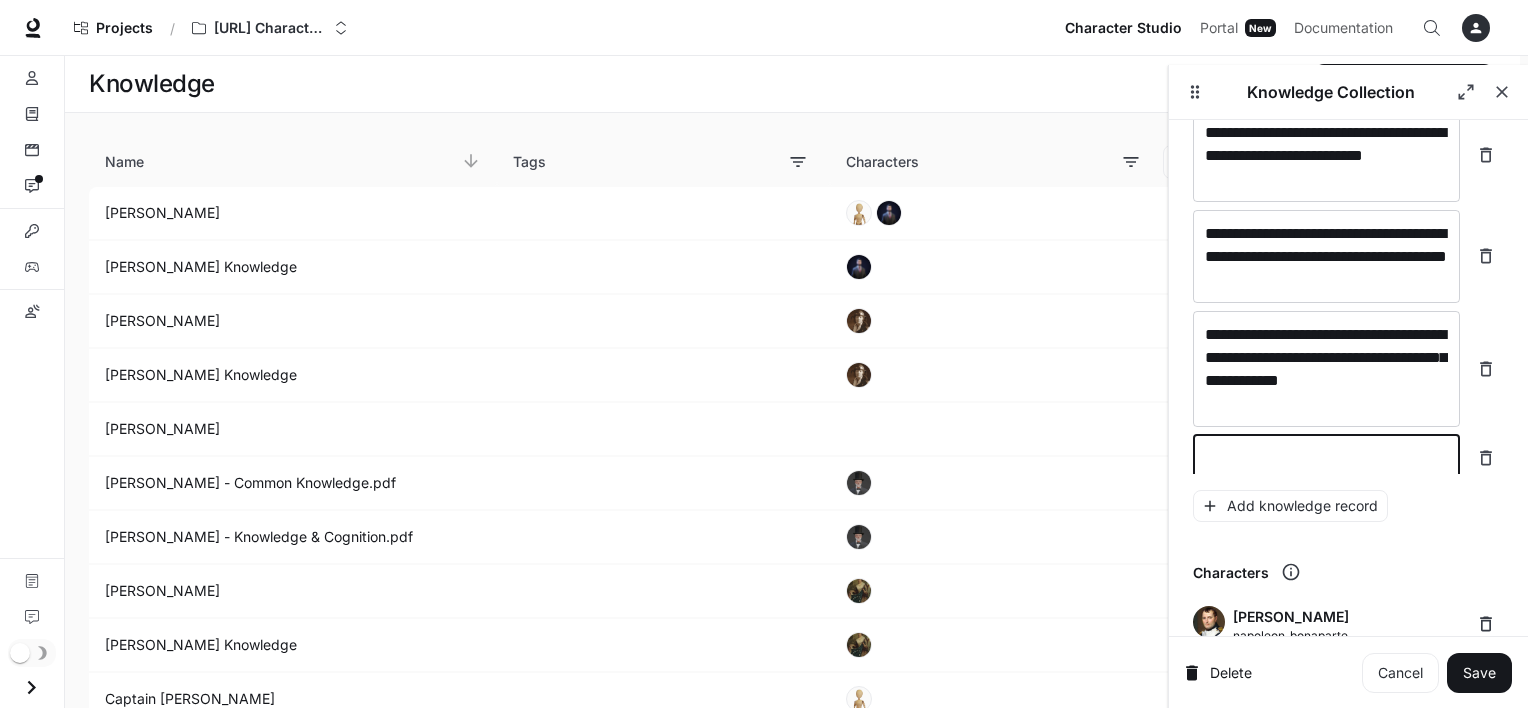 click at bounding box center [1326, 458] 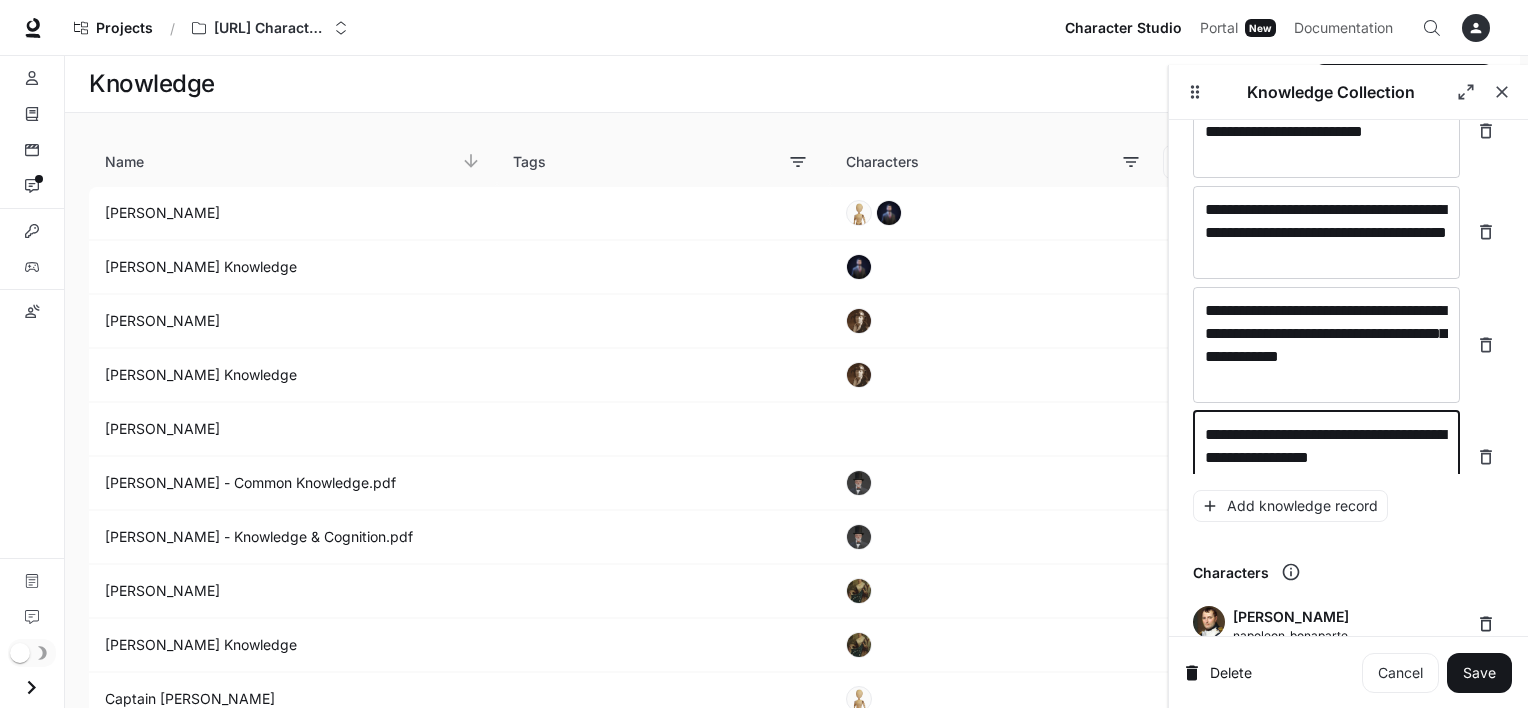 scroll, scrollTop: 16656, scrollLeft: 0, axis: vertical 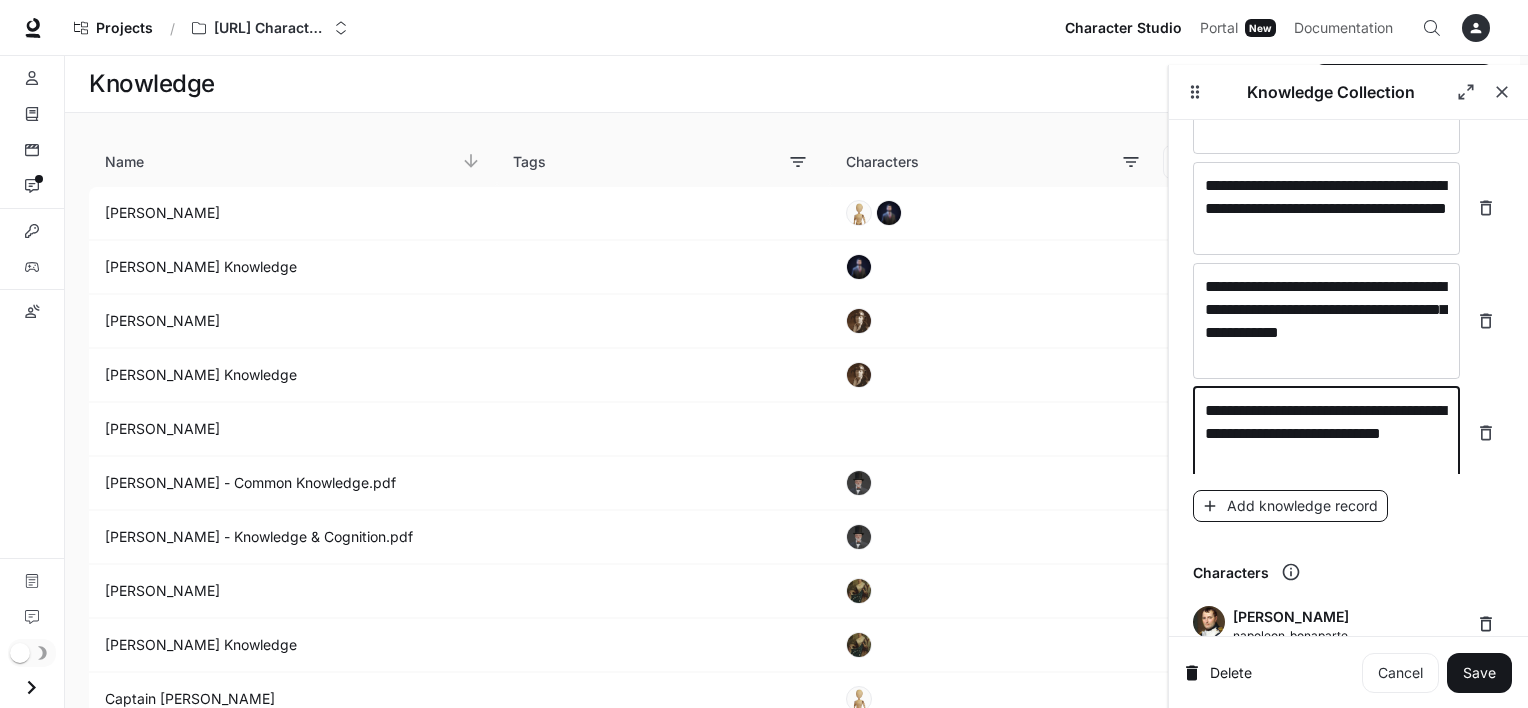 type on "**********" 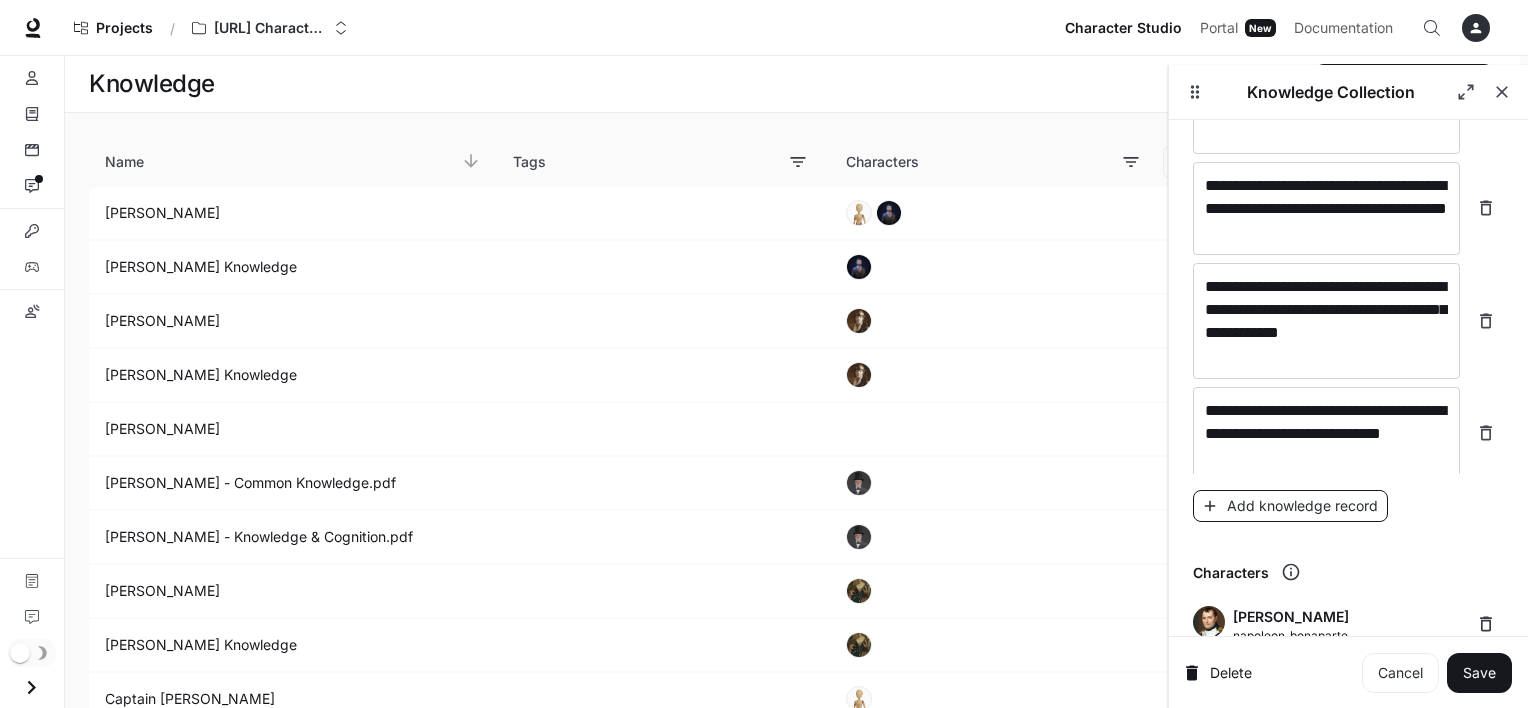 scroll, scrollTop: 16710, scrollLeft: 0, axis: vertical 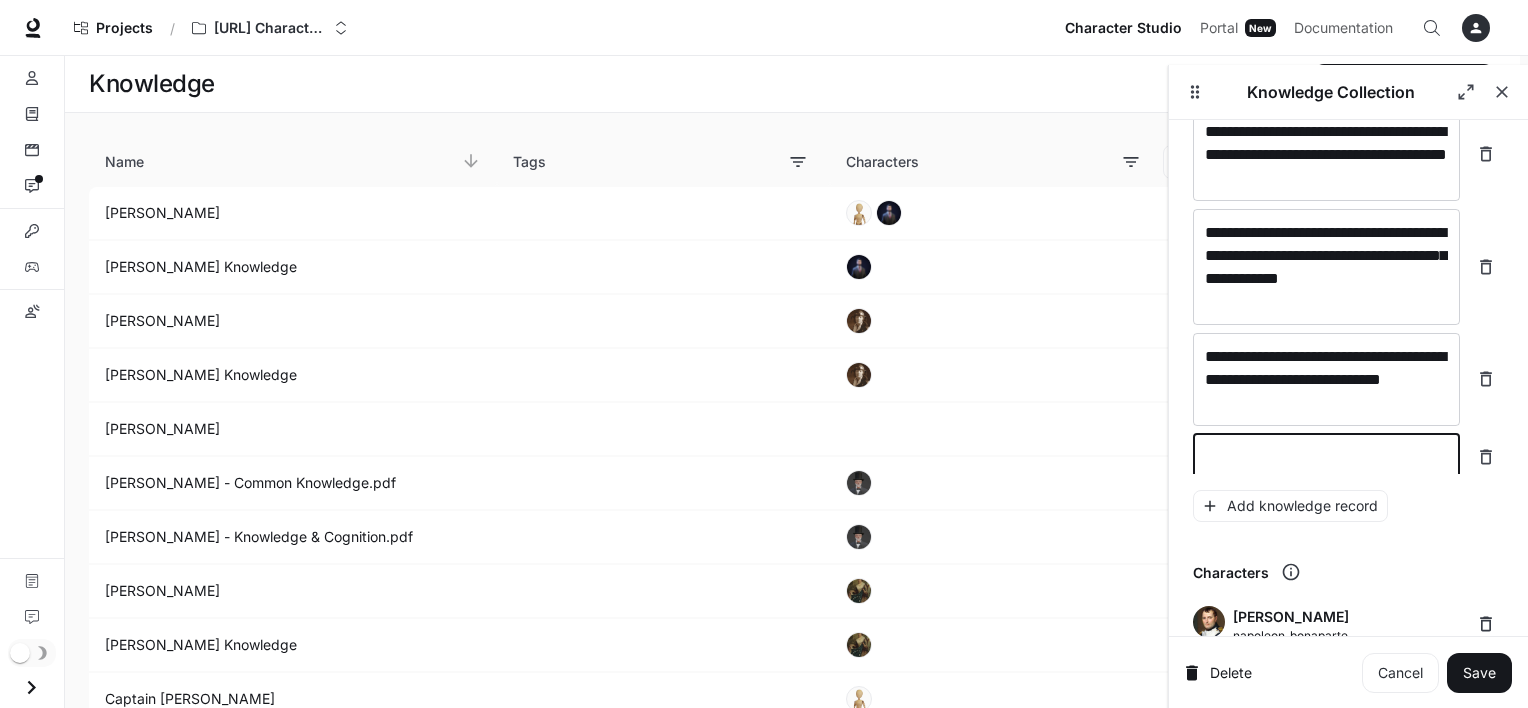 click at bounding box center [1326, 457] 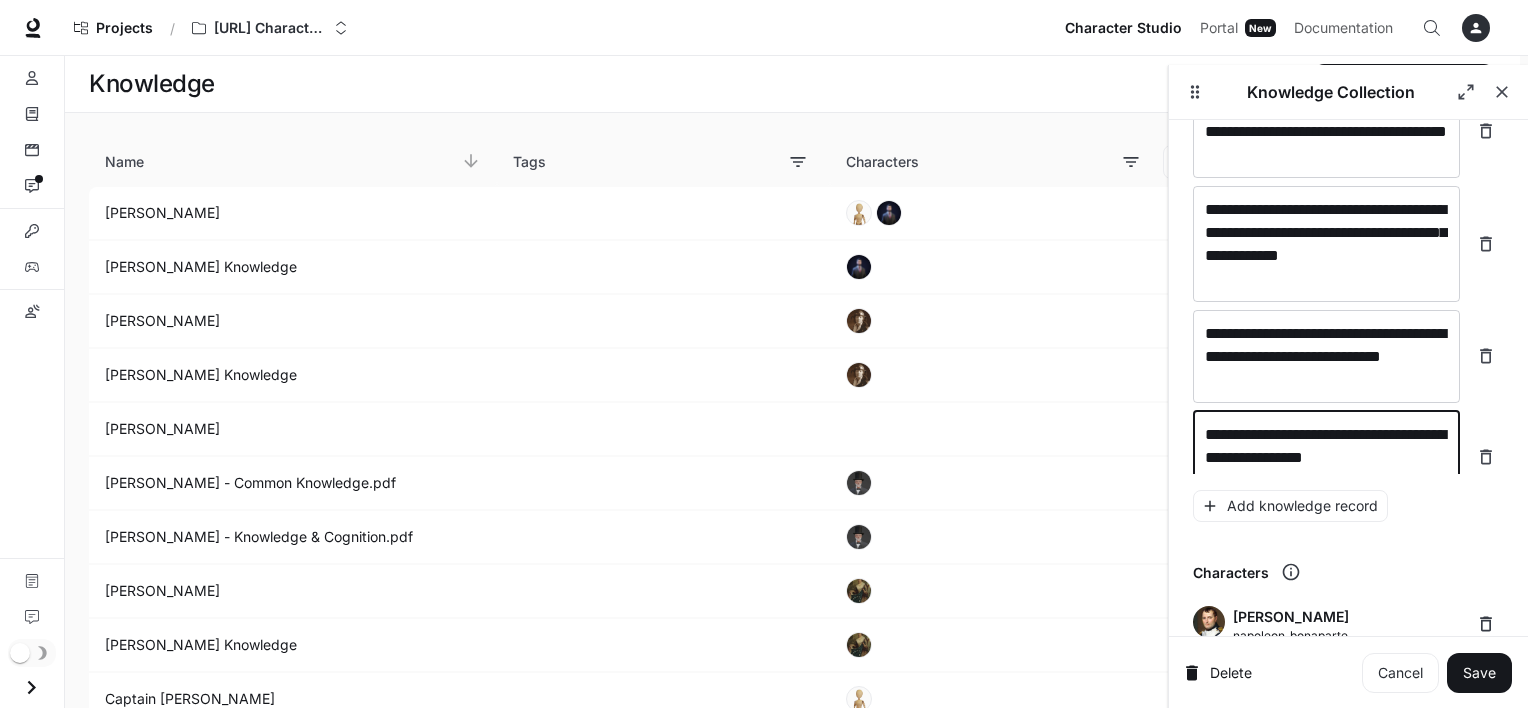 scroll, scrollTop: 16748, scrollLeft: 0, axis: vertical 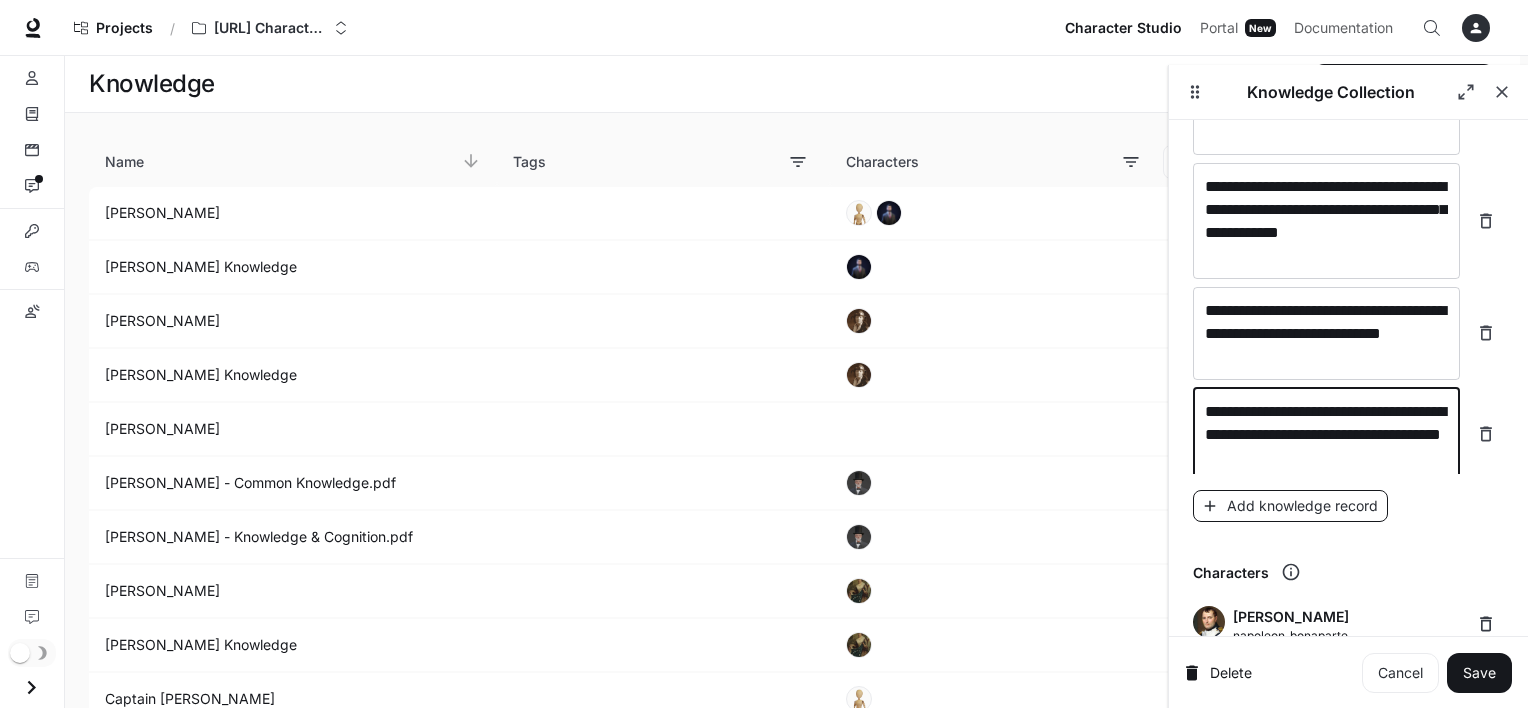 type on "**********" 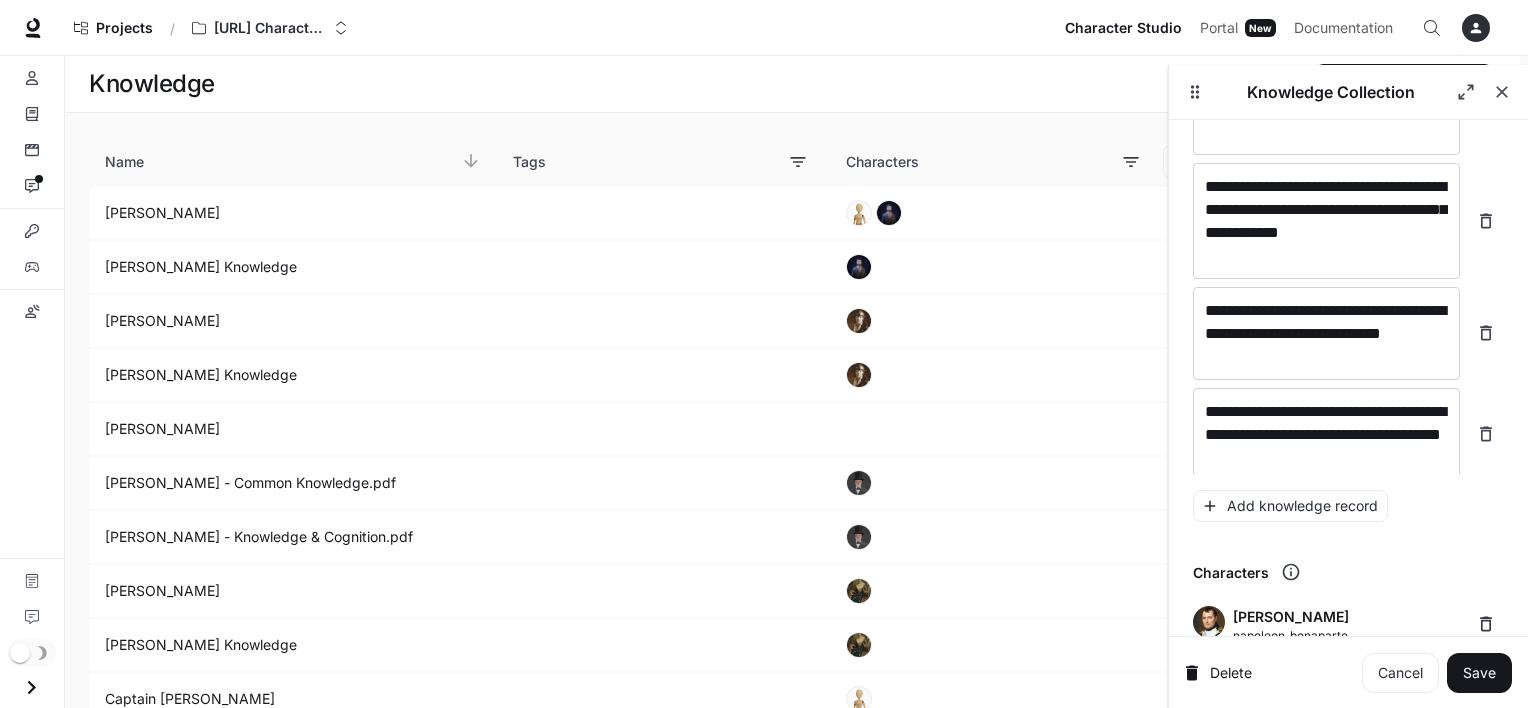 scroll, scrollTop: 16803, scrollLeft: 0, axis: vertical 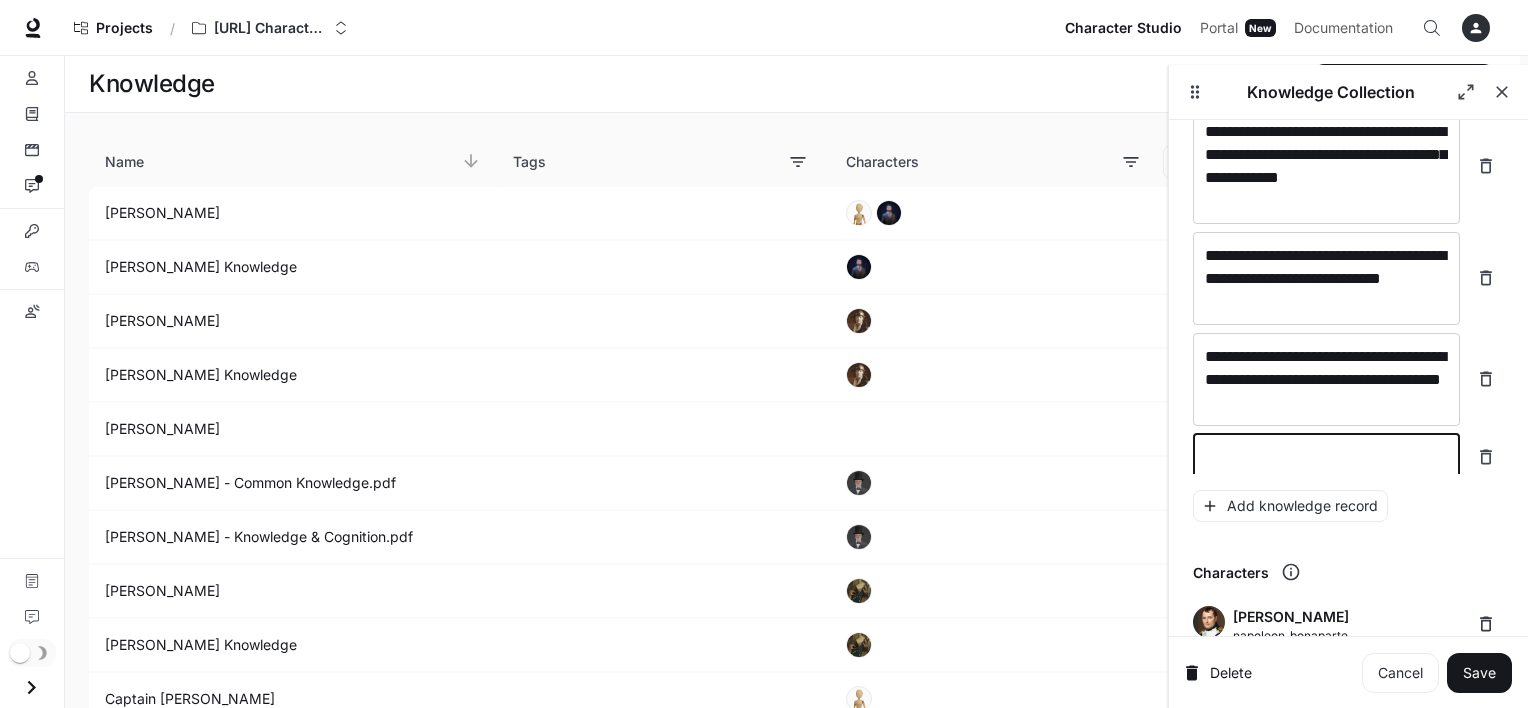 click at bounding box center [1326, 457] 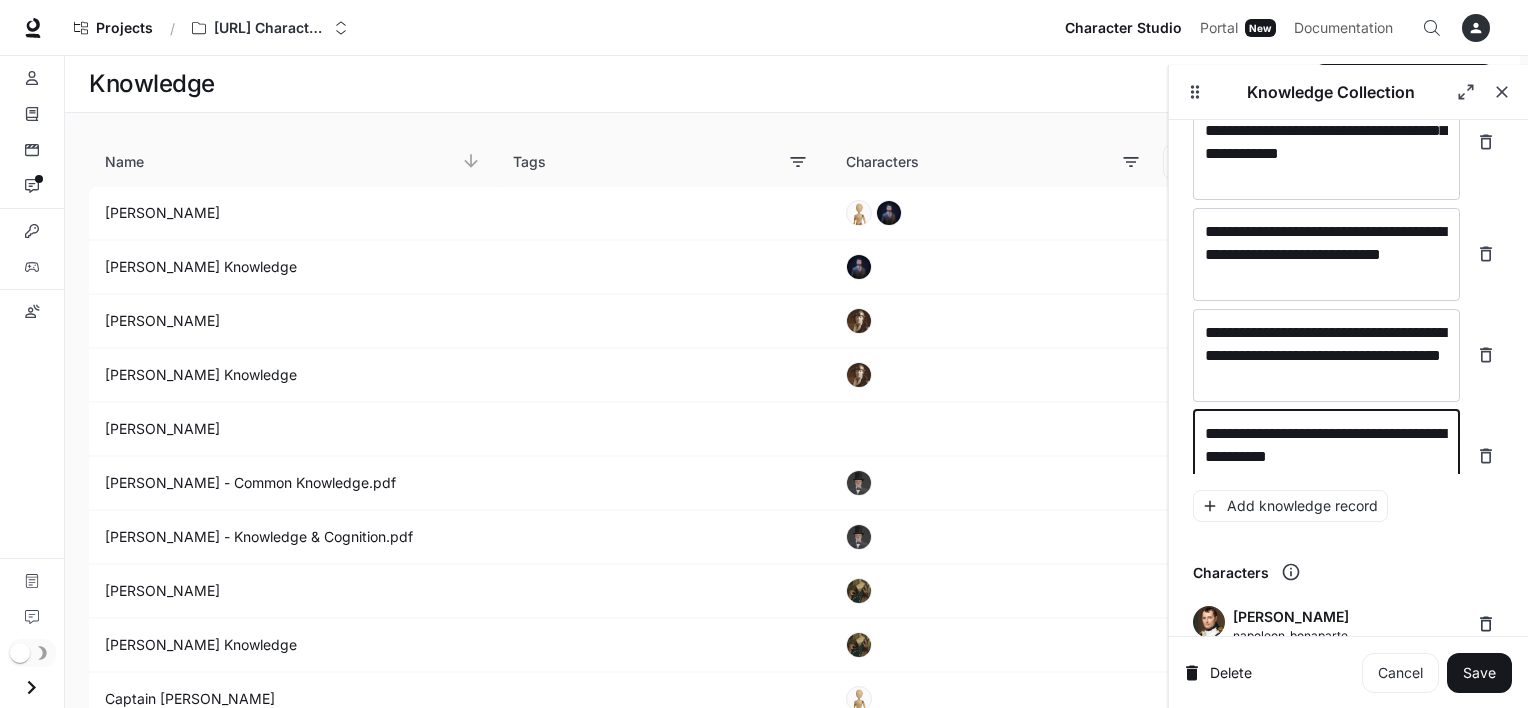 scroll, scrollTop: 16841, scrollLeft: 0, axis: vertical 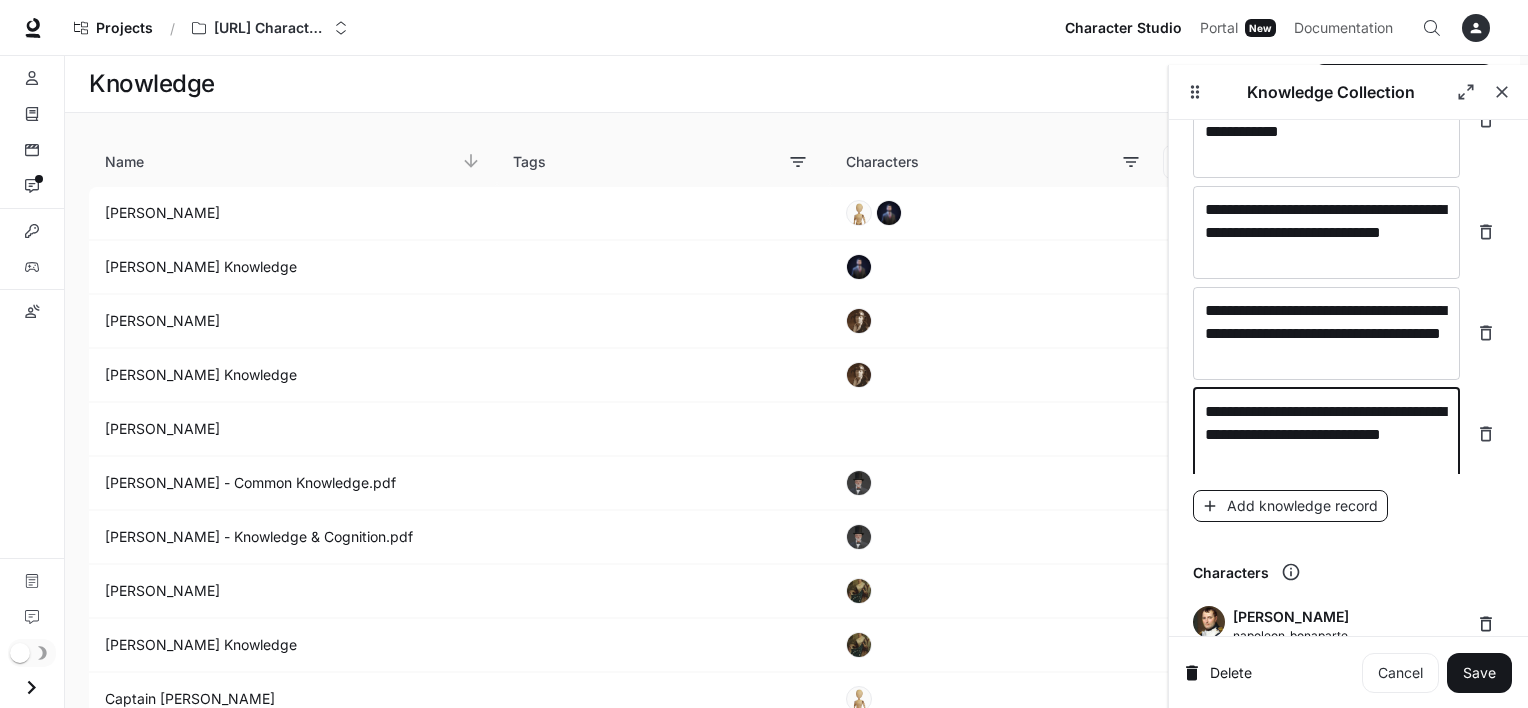 type on "**********" 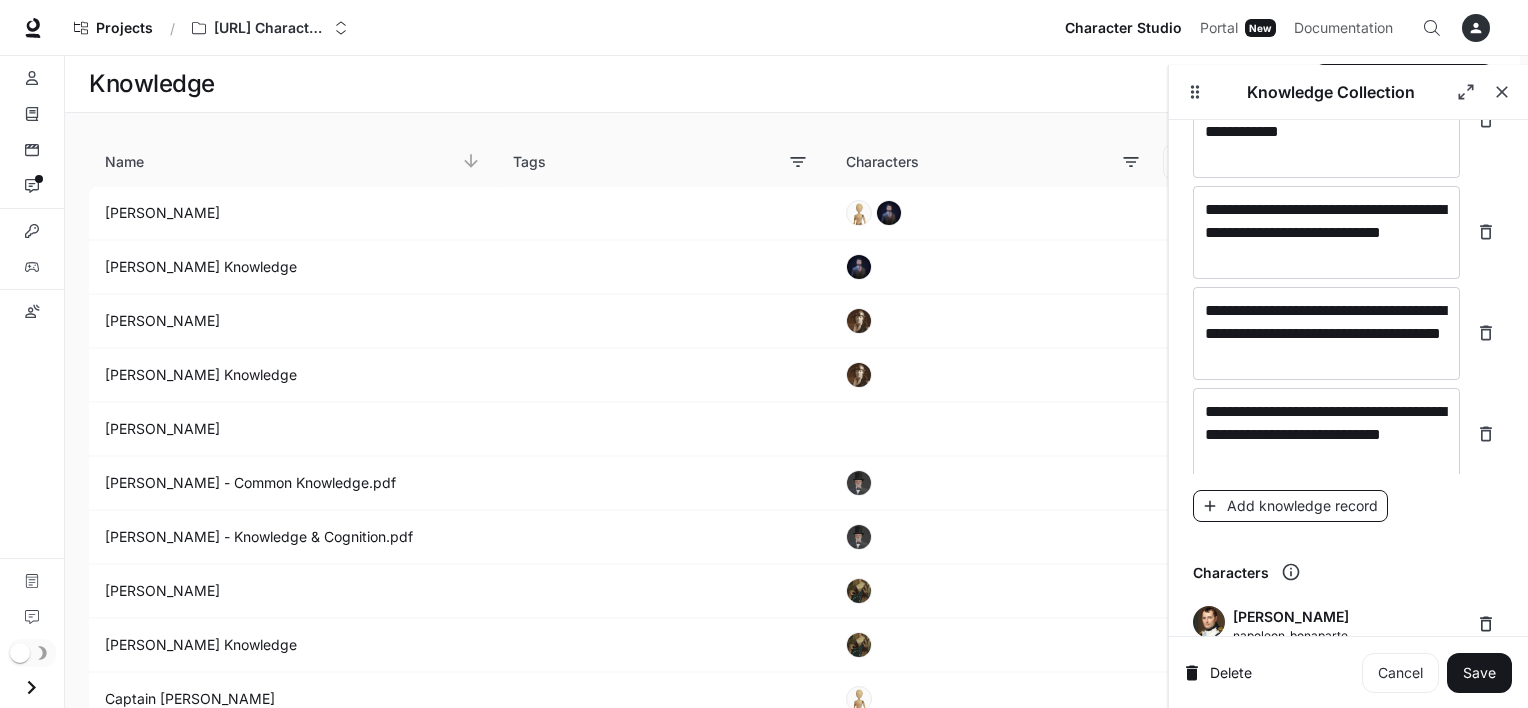 scroll, scrollTop: 16919, scrollLeft: 0, axis: vertical 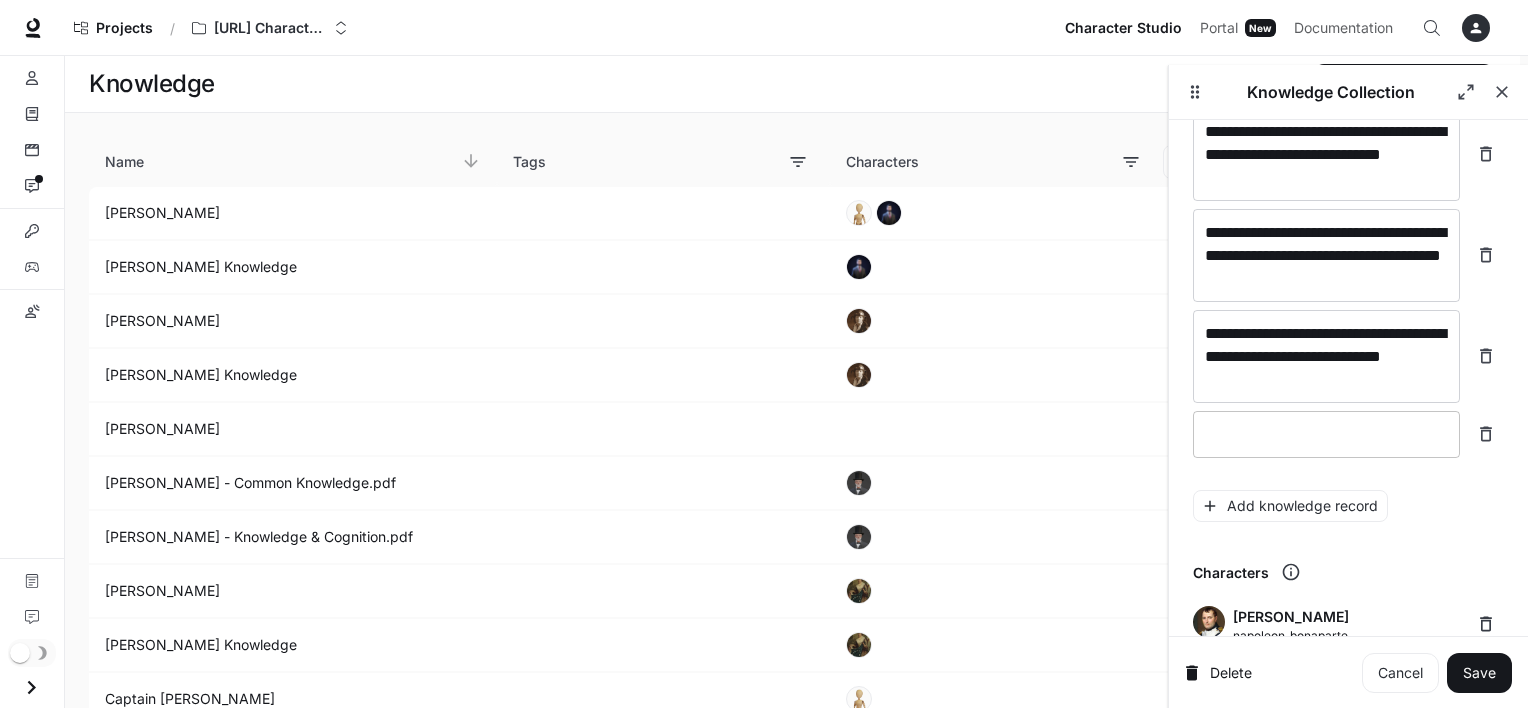 click at bounding box center (1326, 434) 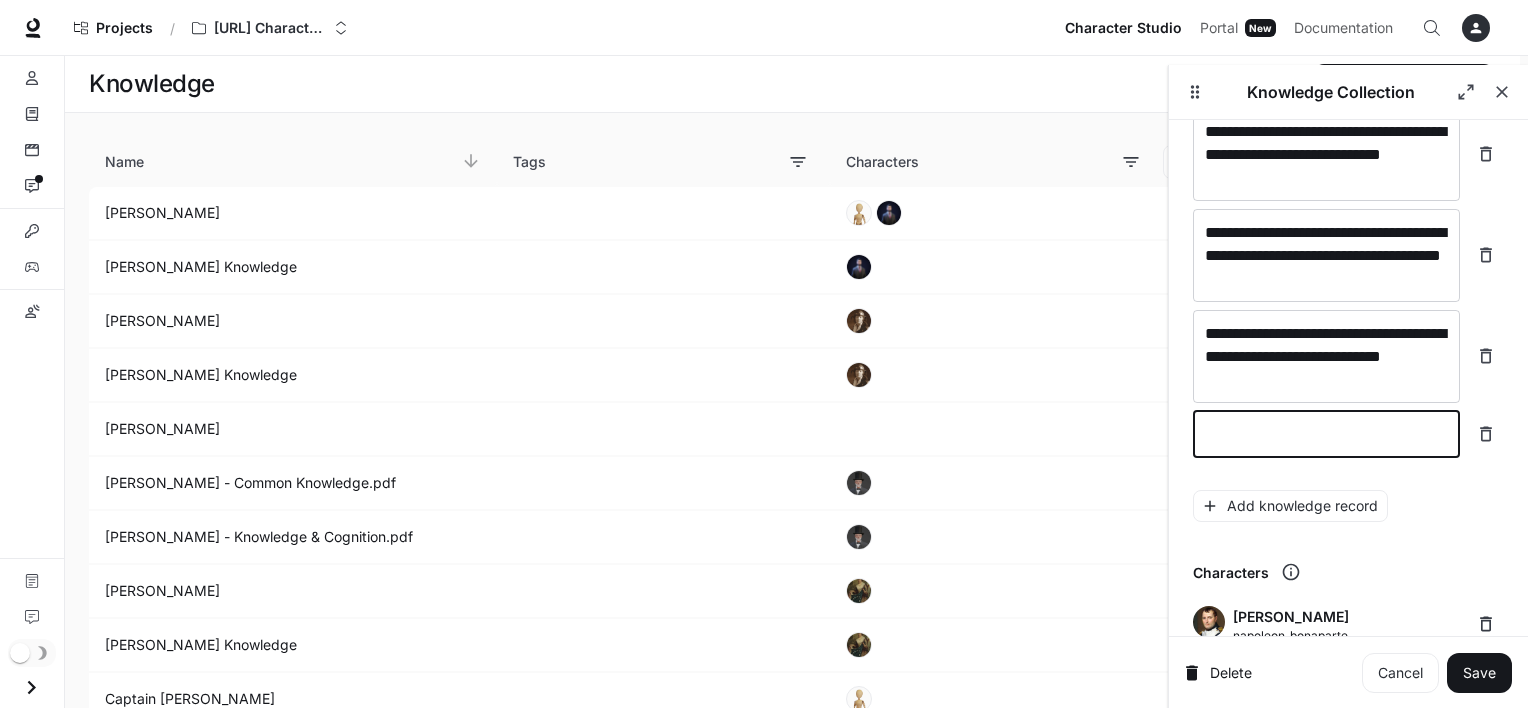 type on "*" 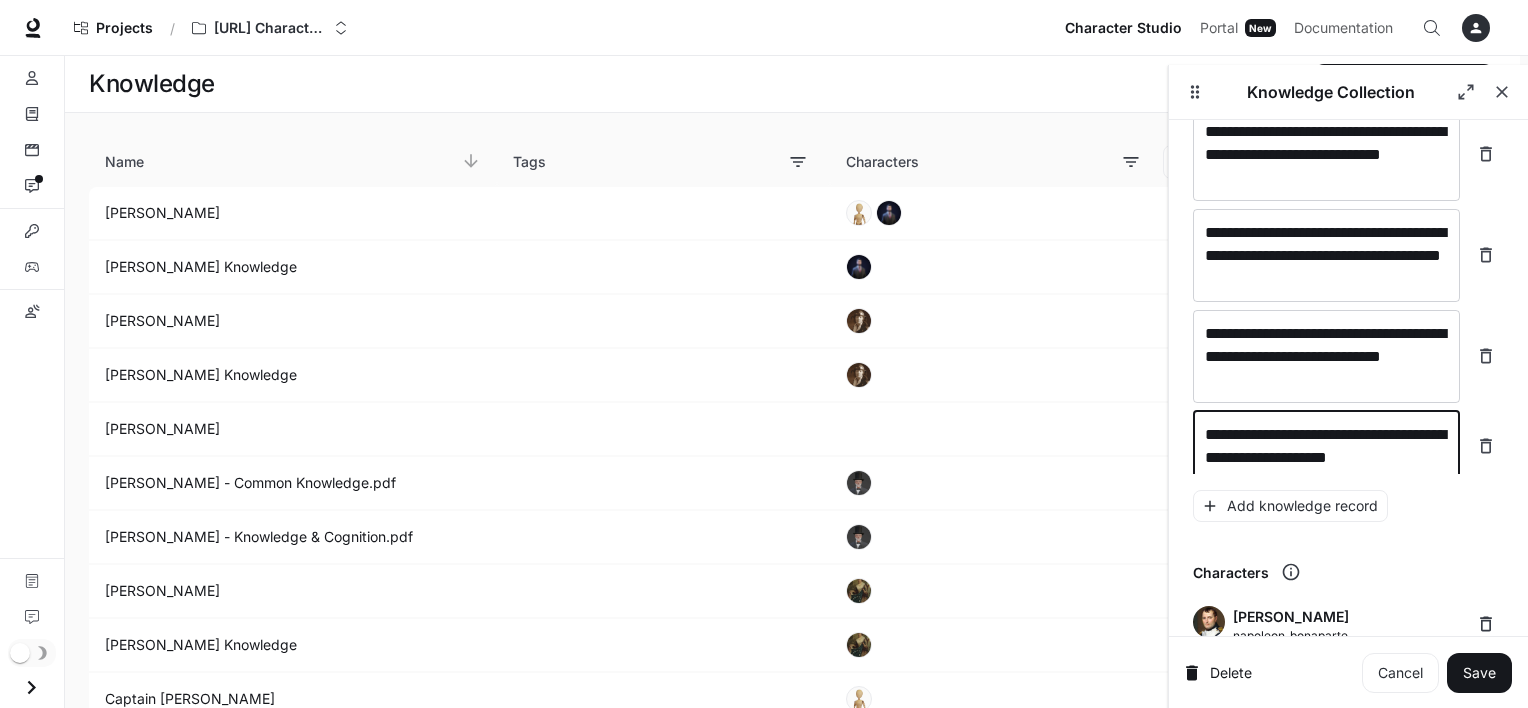 scroll, scrollTop: 16935, scrollLeft: 0, axis: vertical 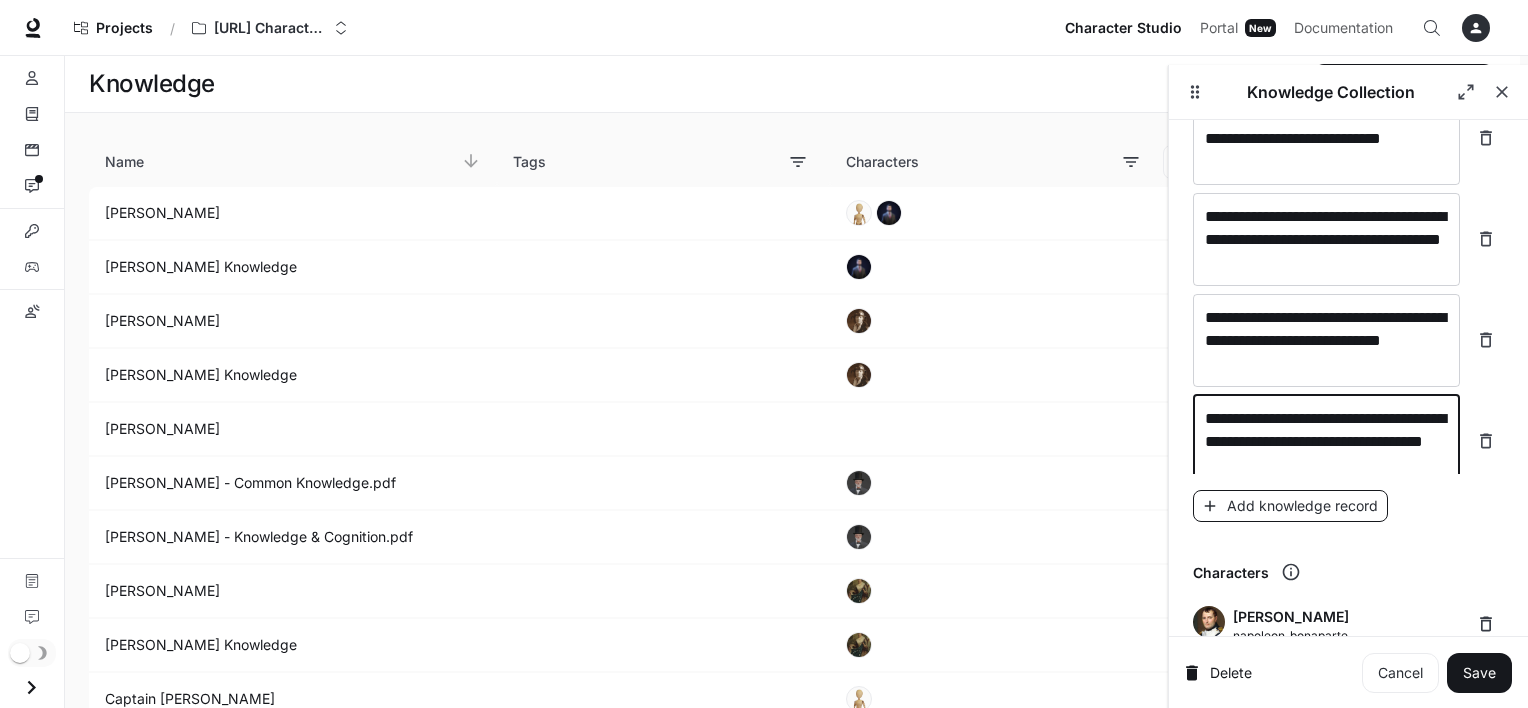 type on "**********" 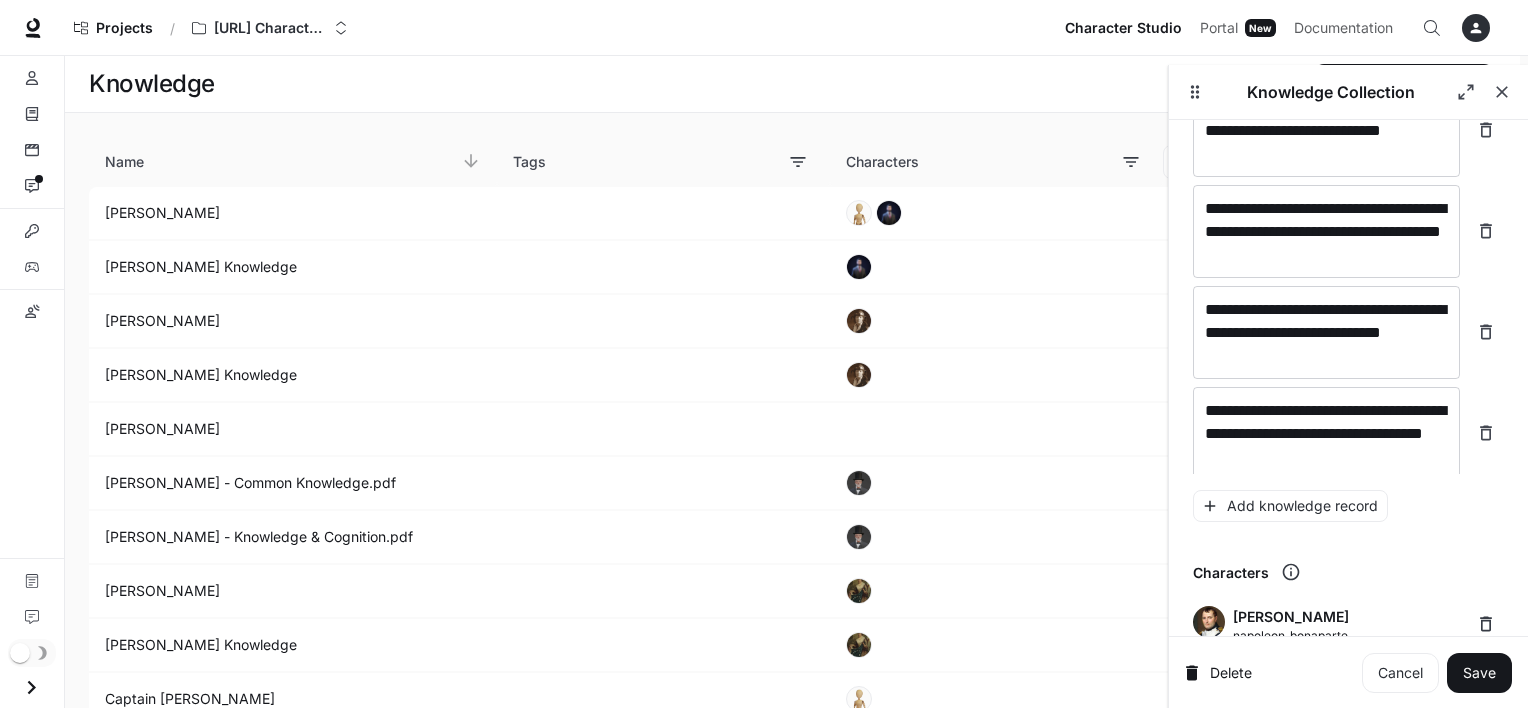 scroll, scrollTop: 17012, scrollLeft: 0, axis: vertical 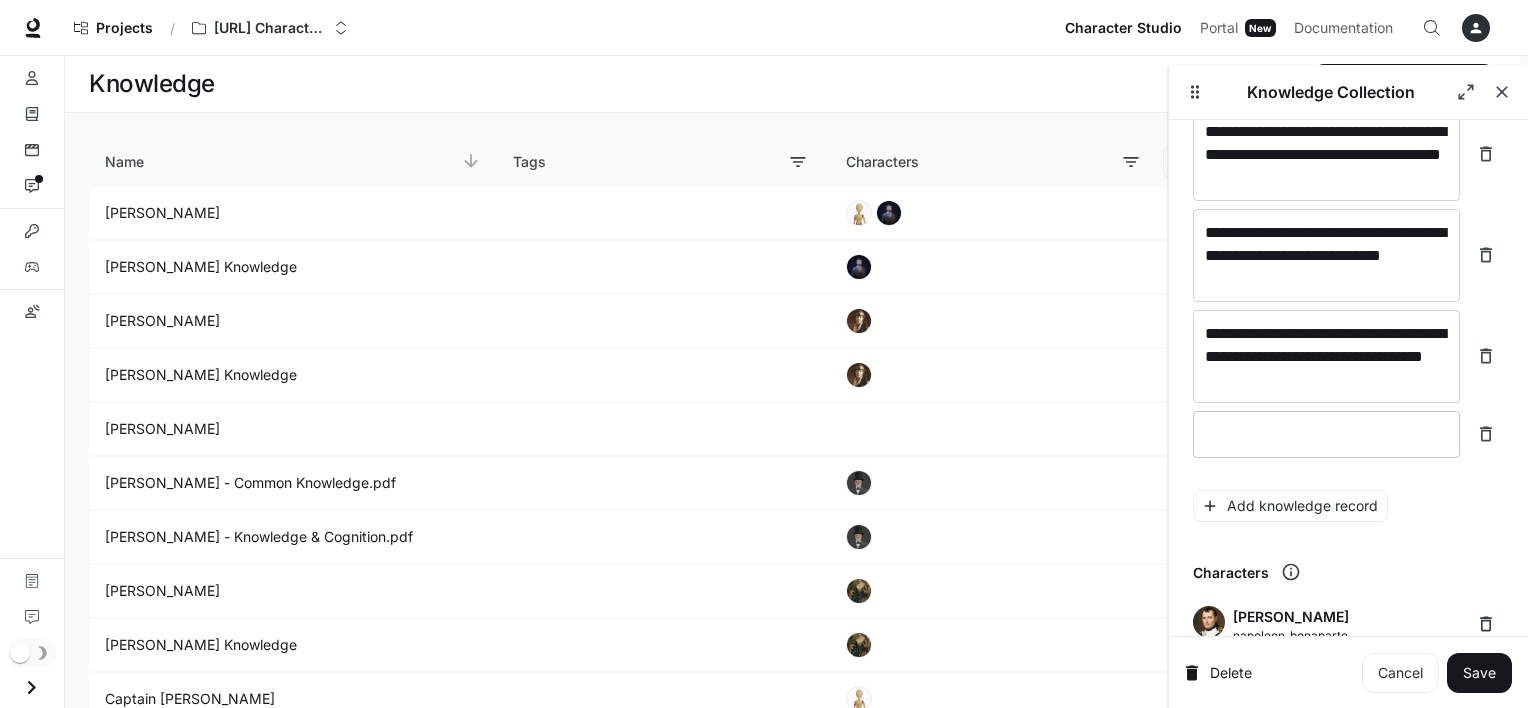 click at bounding box center (1326, 434) 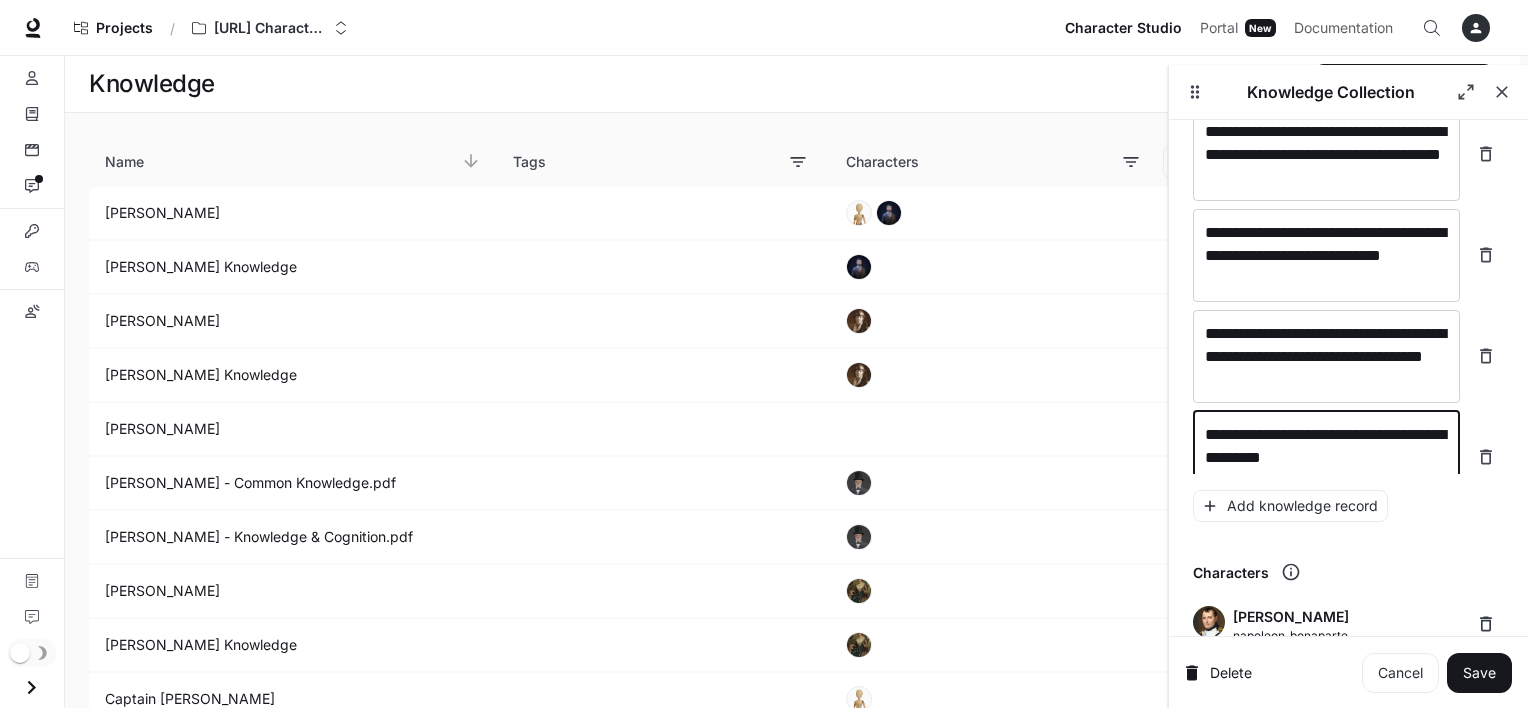 scroll, scrollTop: 17028, scrollLeft: 0, axis: vertical 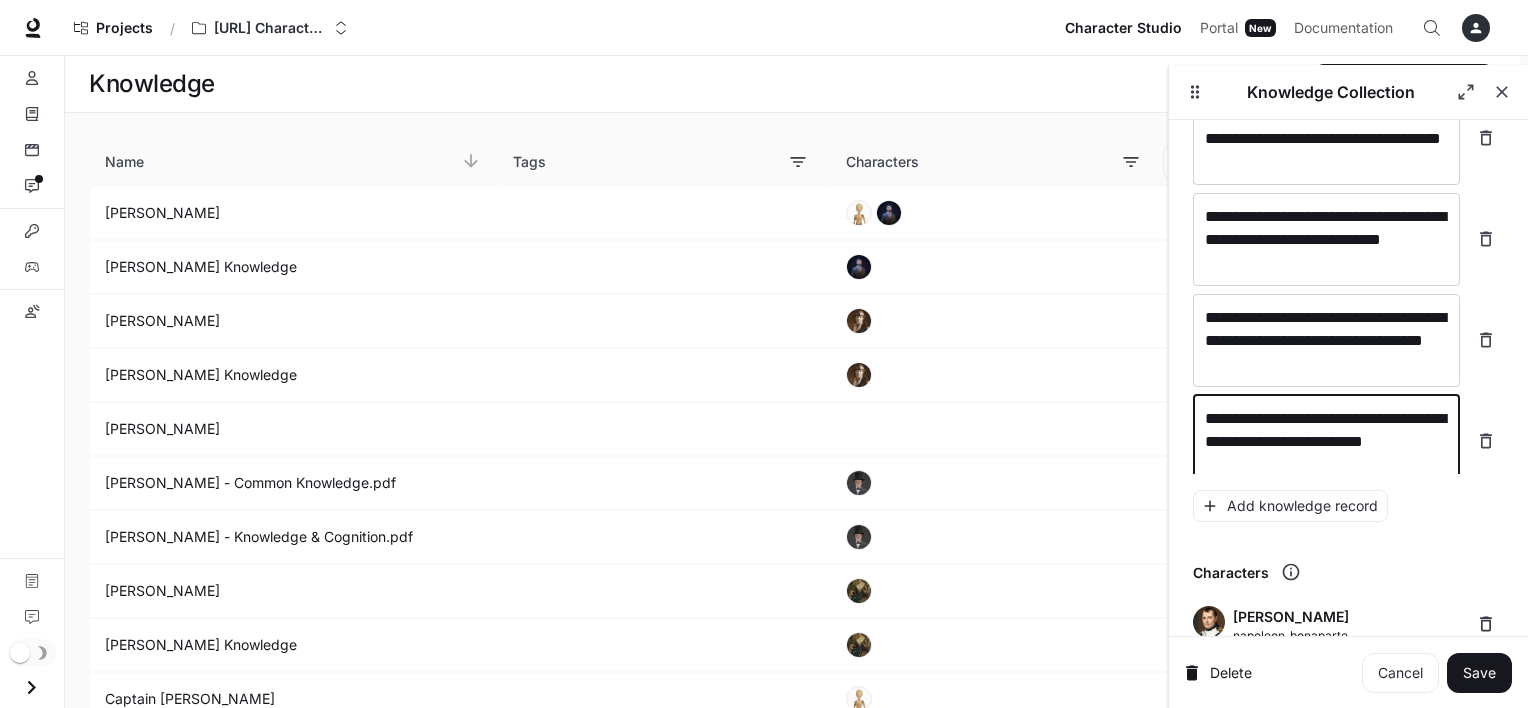click on "**********" at bounding box center (1326, 441) 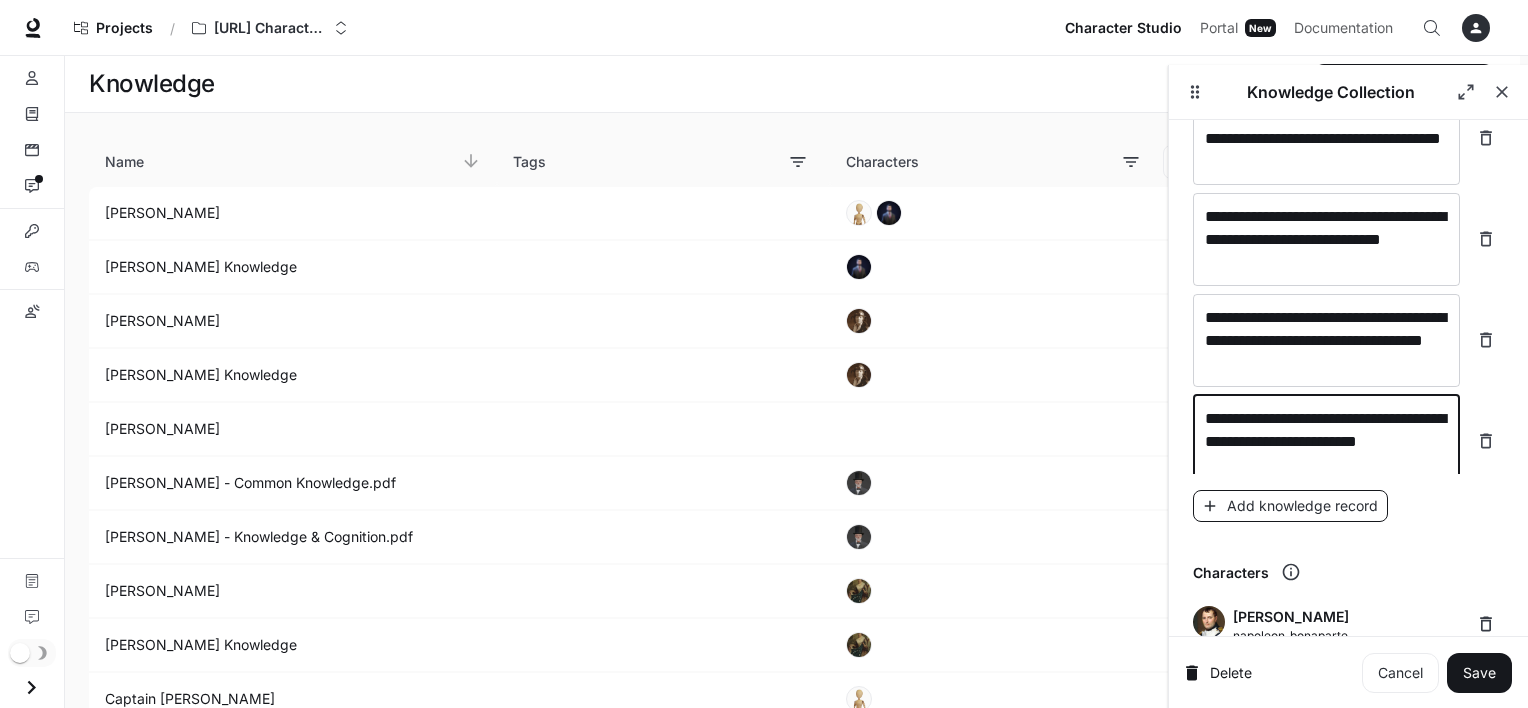 type on "**********" 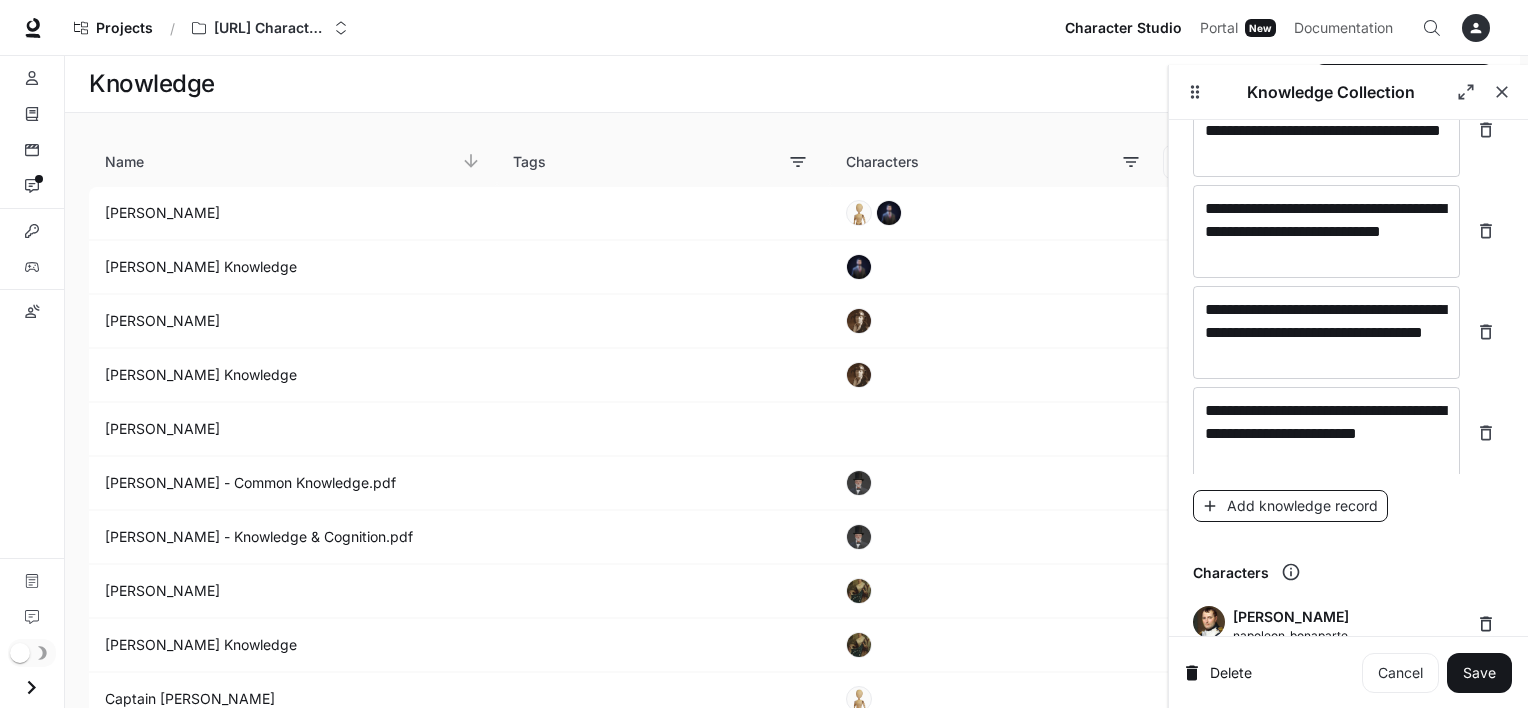 scroll, scrollTop: 17104, scrollLeft: 0, axis: vertical 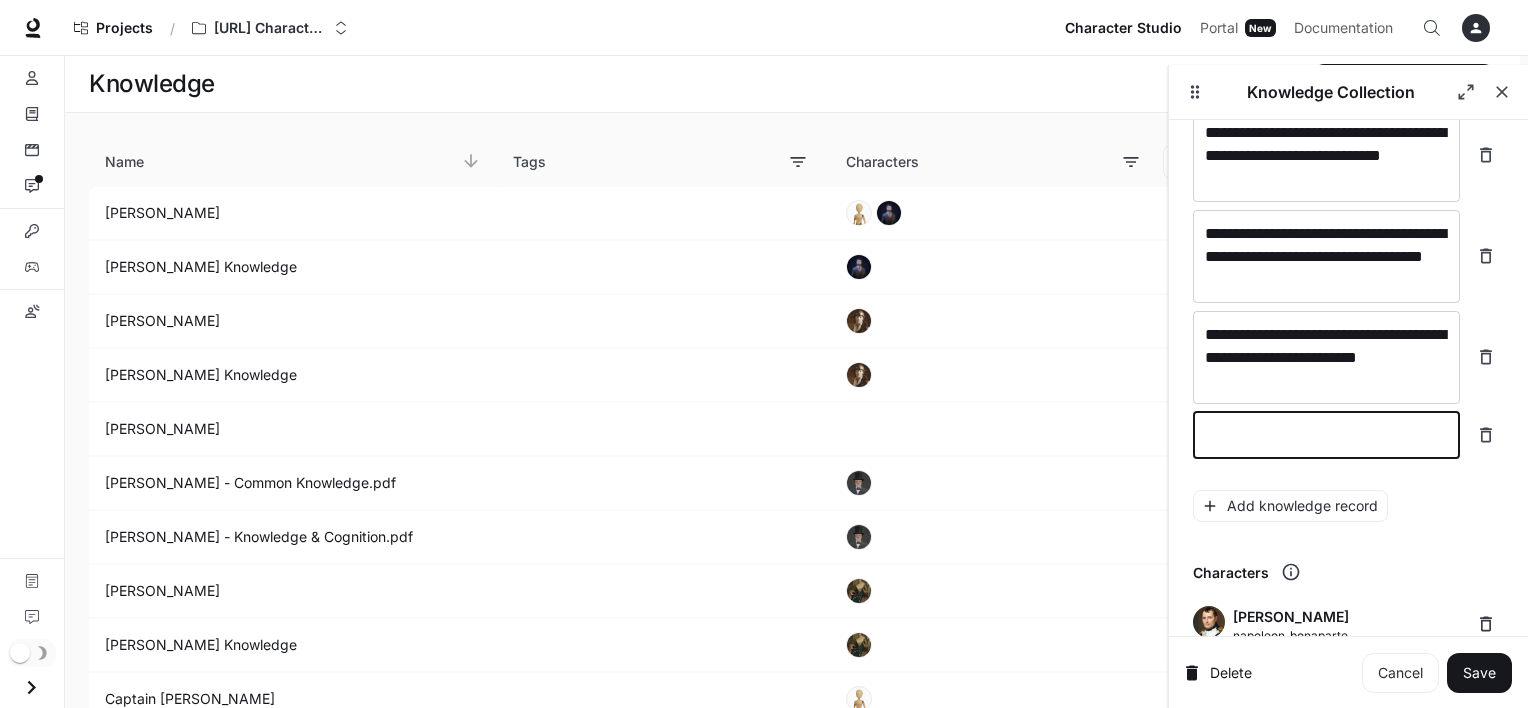 click at bounding box center (1326, 435) 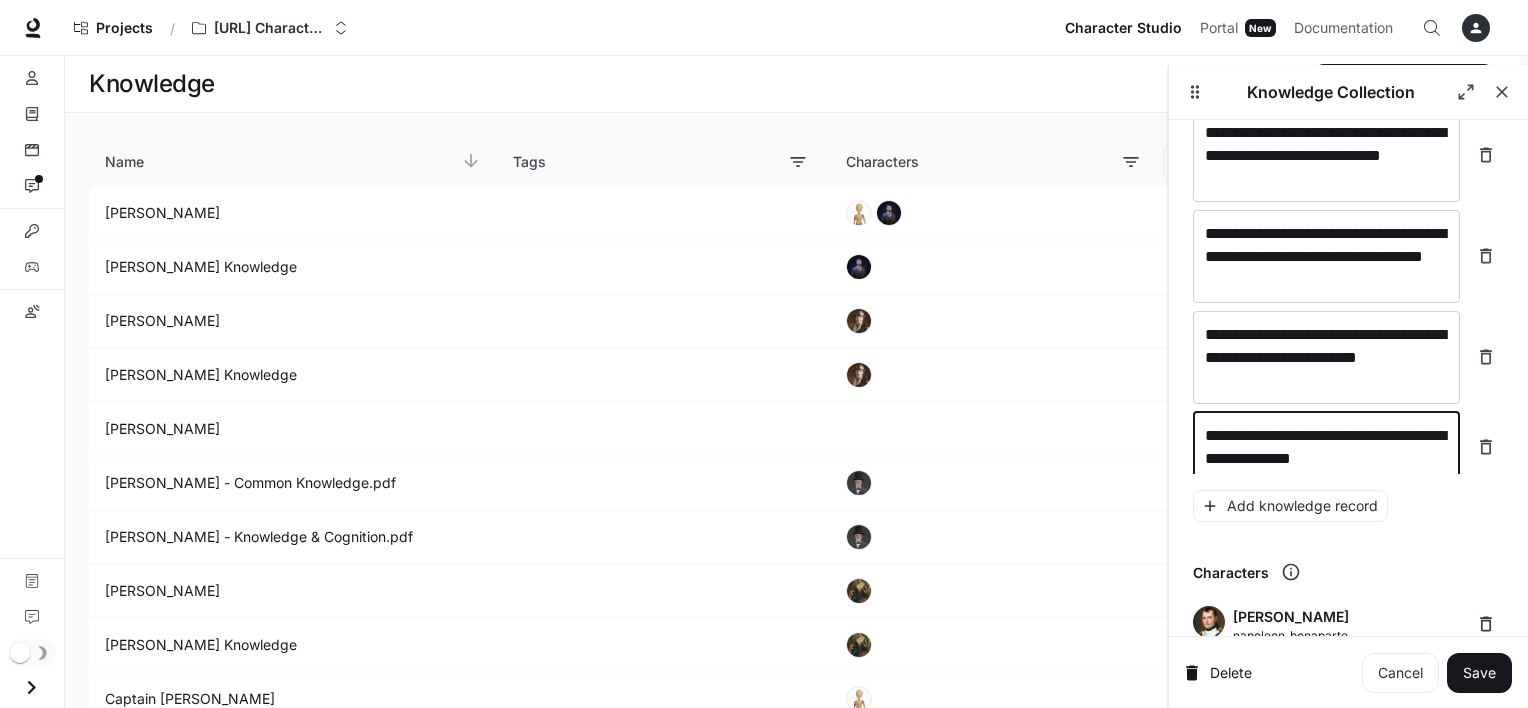 scroll, scrollTop: 17120, scrollLeft: 0, axis: vertical 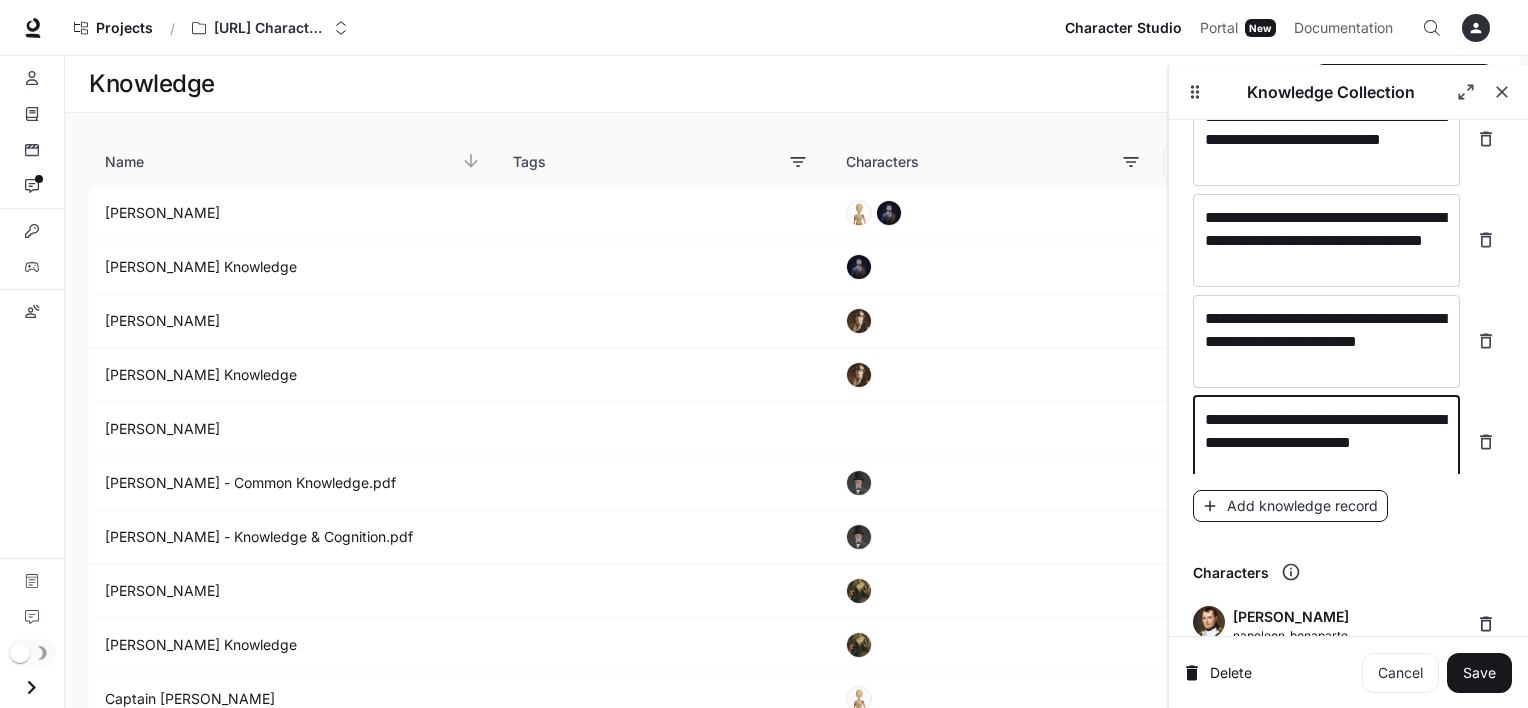type on "**********" 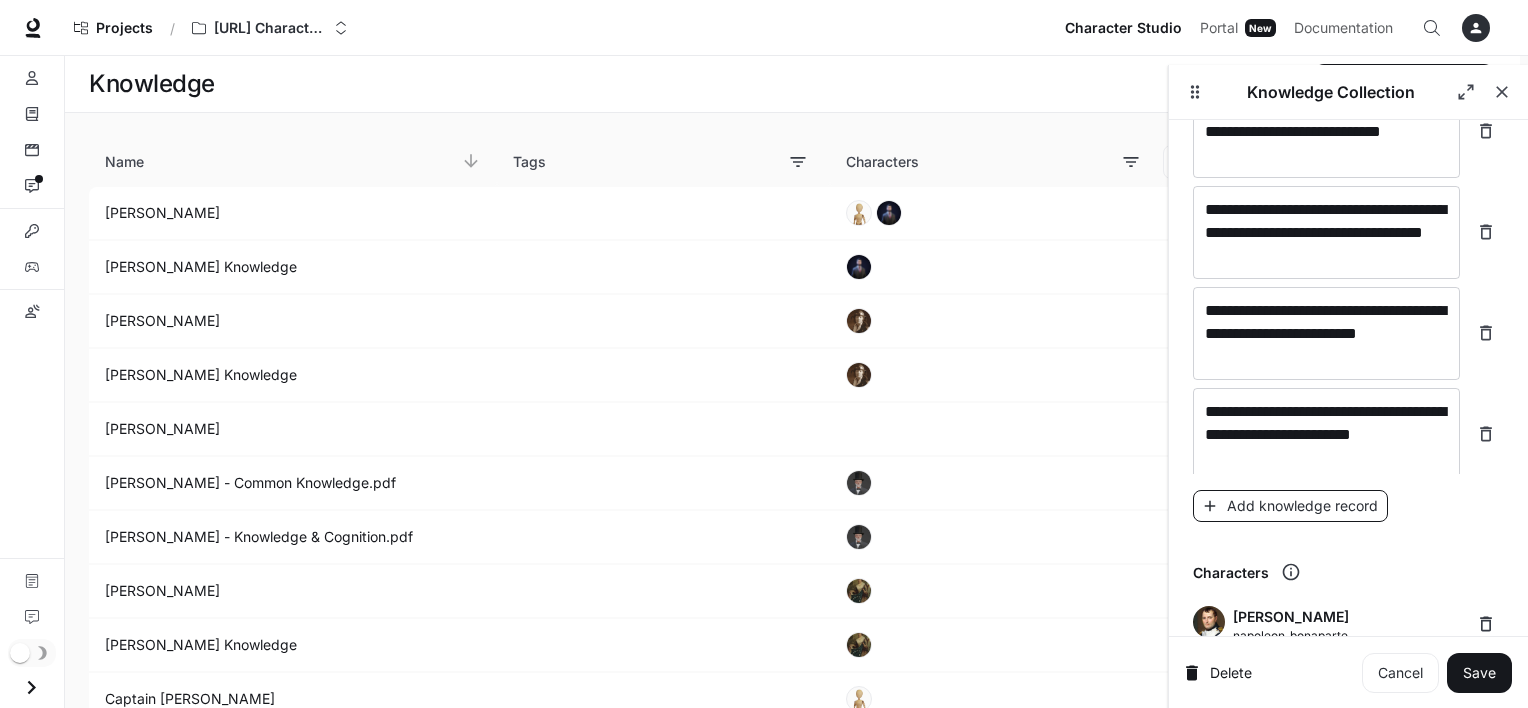 scroll, scrollTop: 17198, scrollLeft: 0, axis: vertical 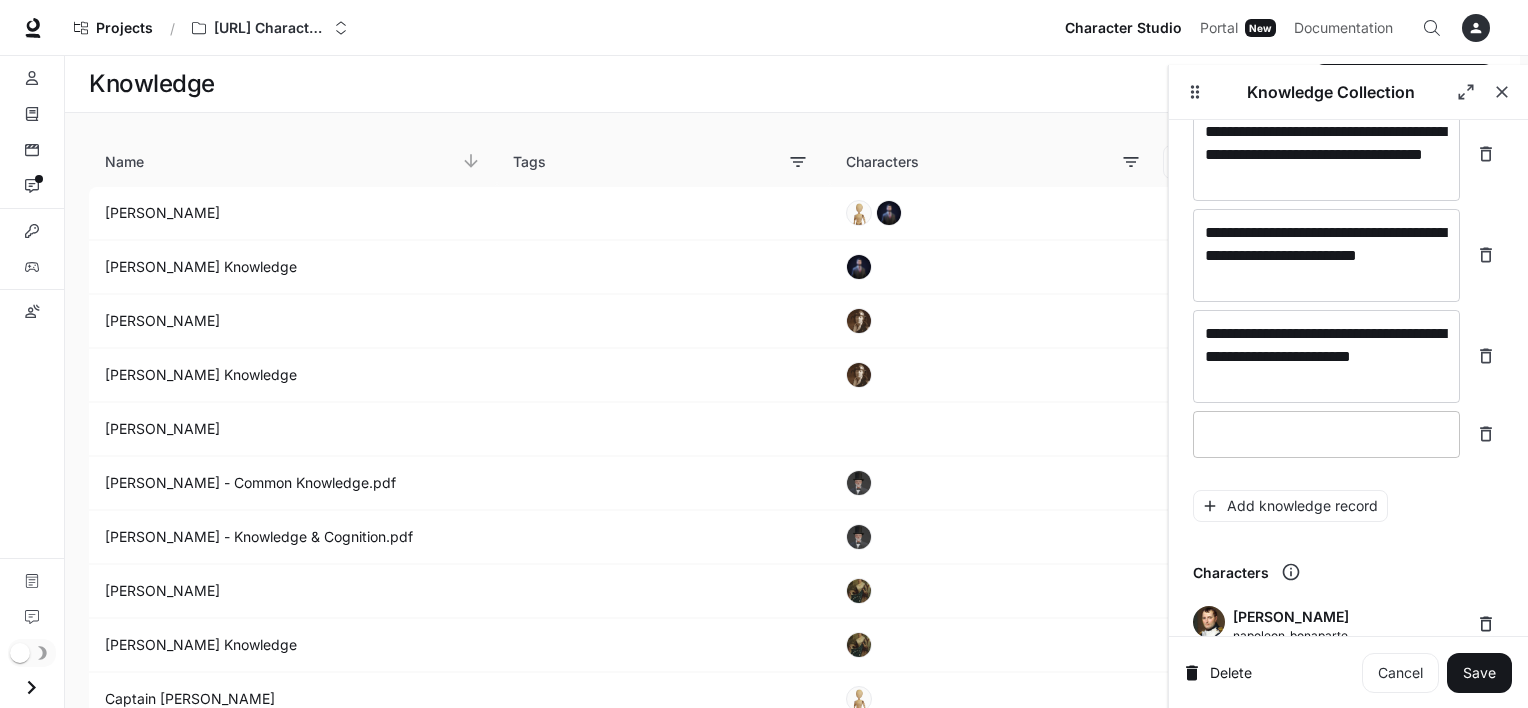 click on "* ​" at bounding box center [1326, 434] 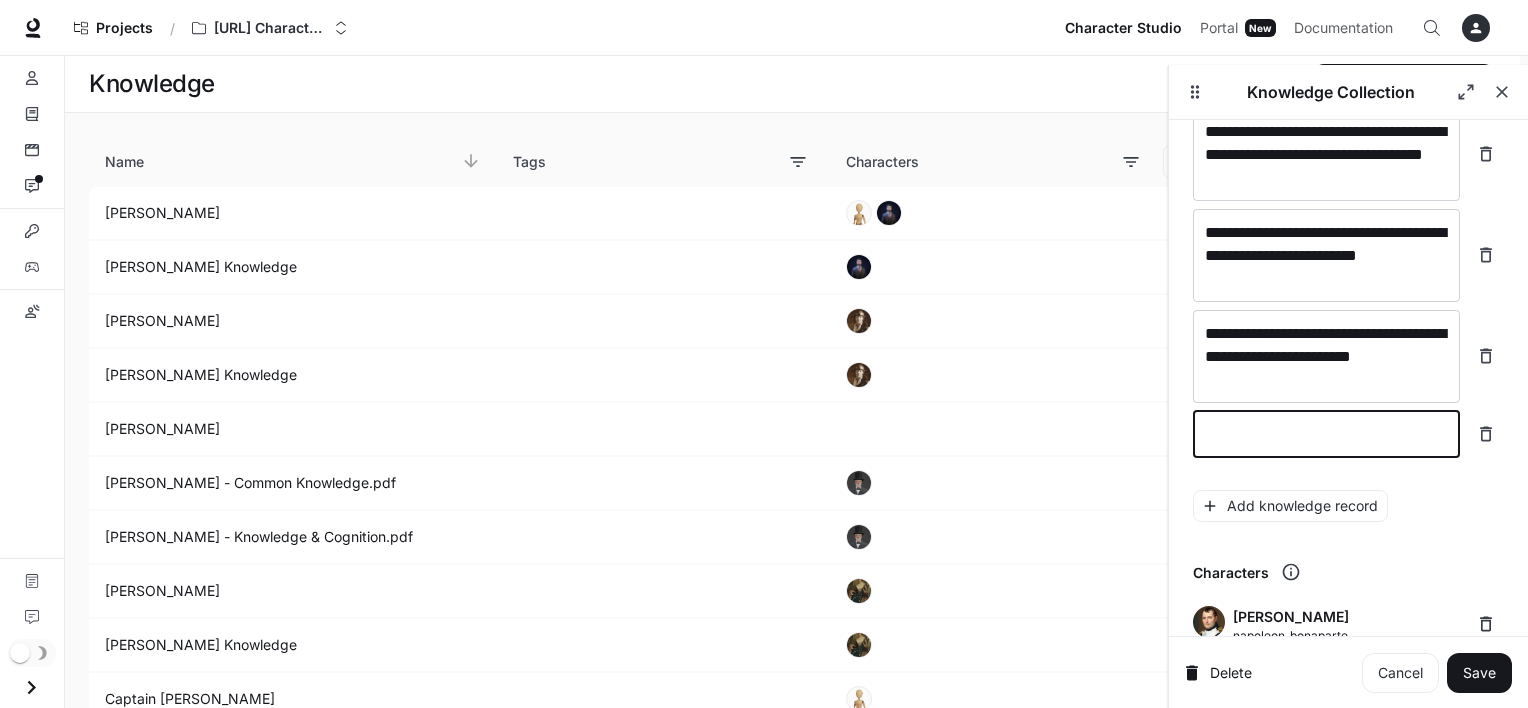 type on "*" 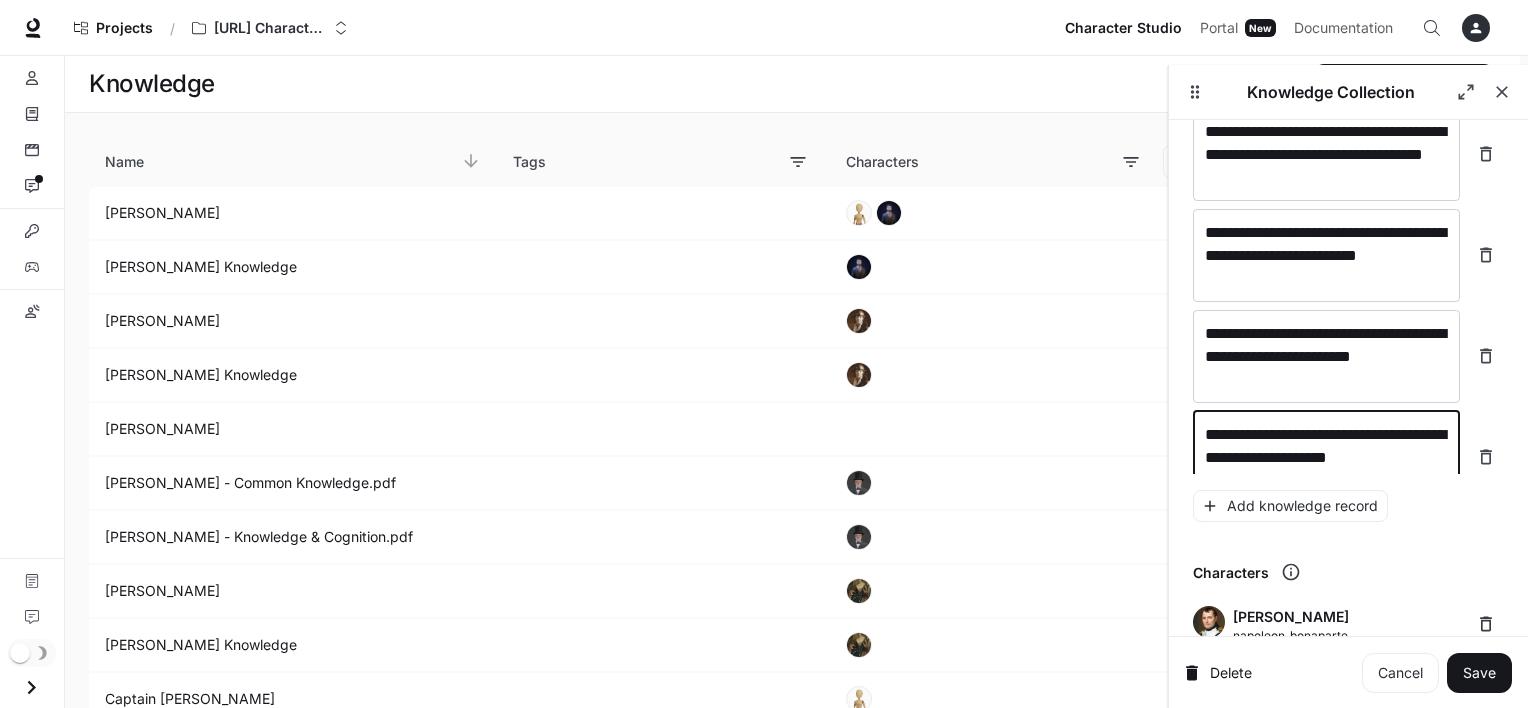 scroll, scrollTop: 17213, scrollLeft: 0, axis: vertical 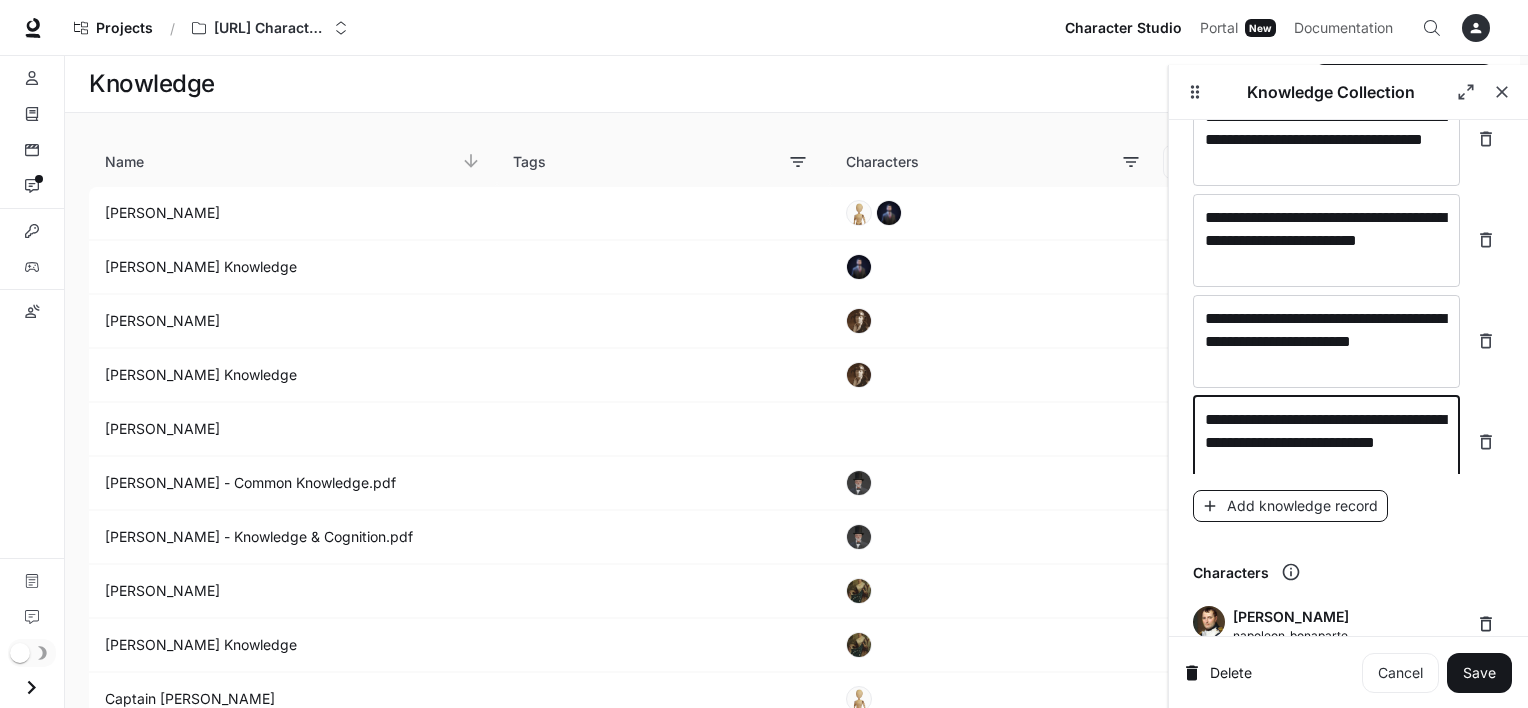 type on "**********" 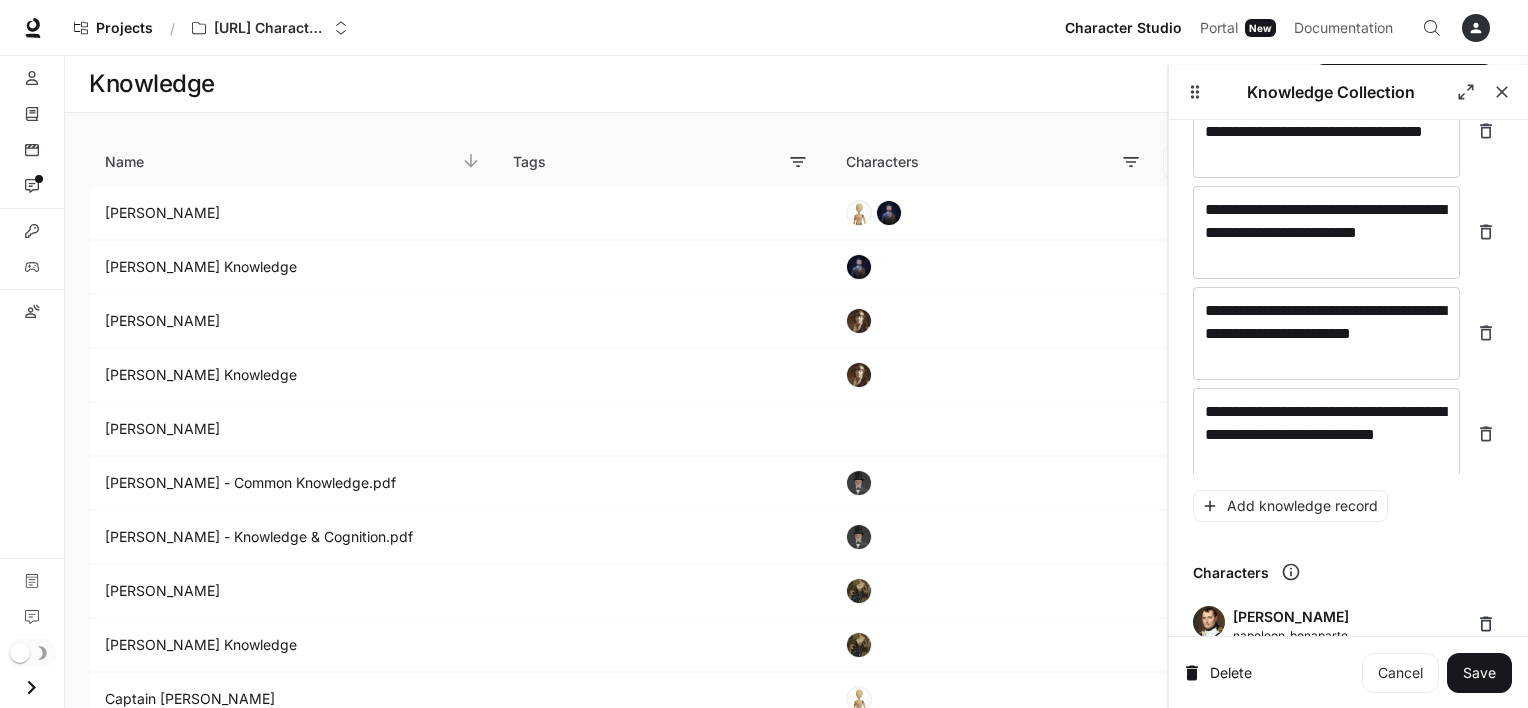 scroll, scrollTop: 17291, scrollLeft: 0, axis: vertical 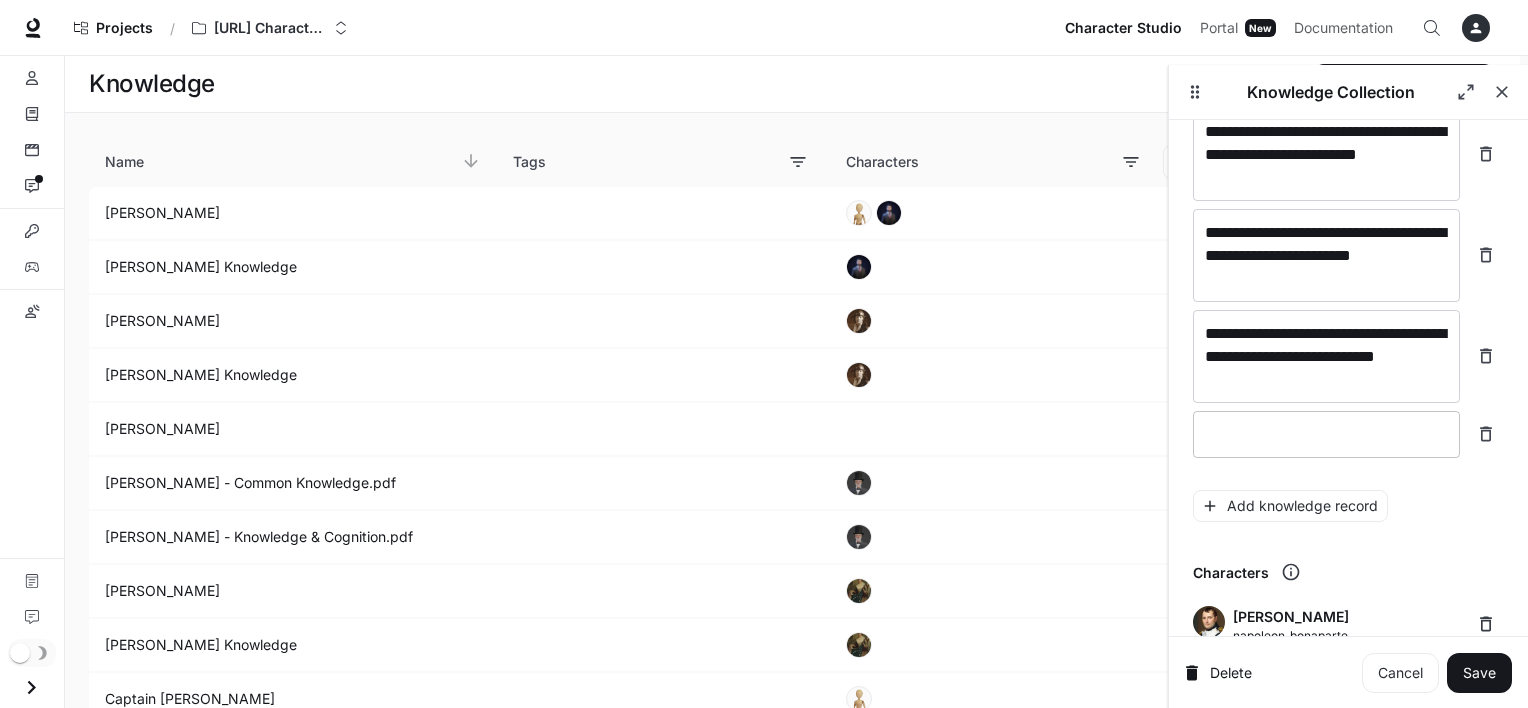 click at bounding box center [1326, 434] 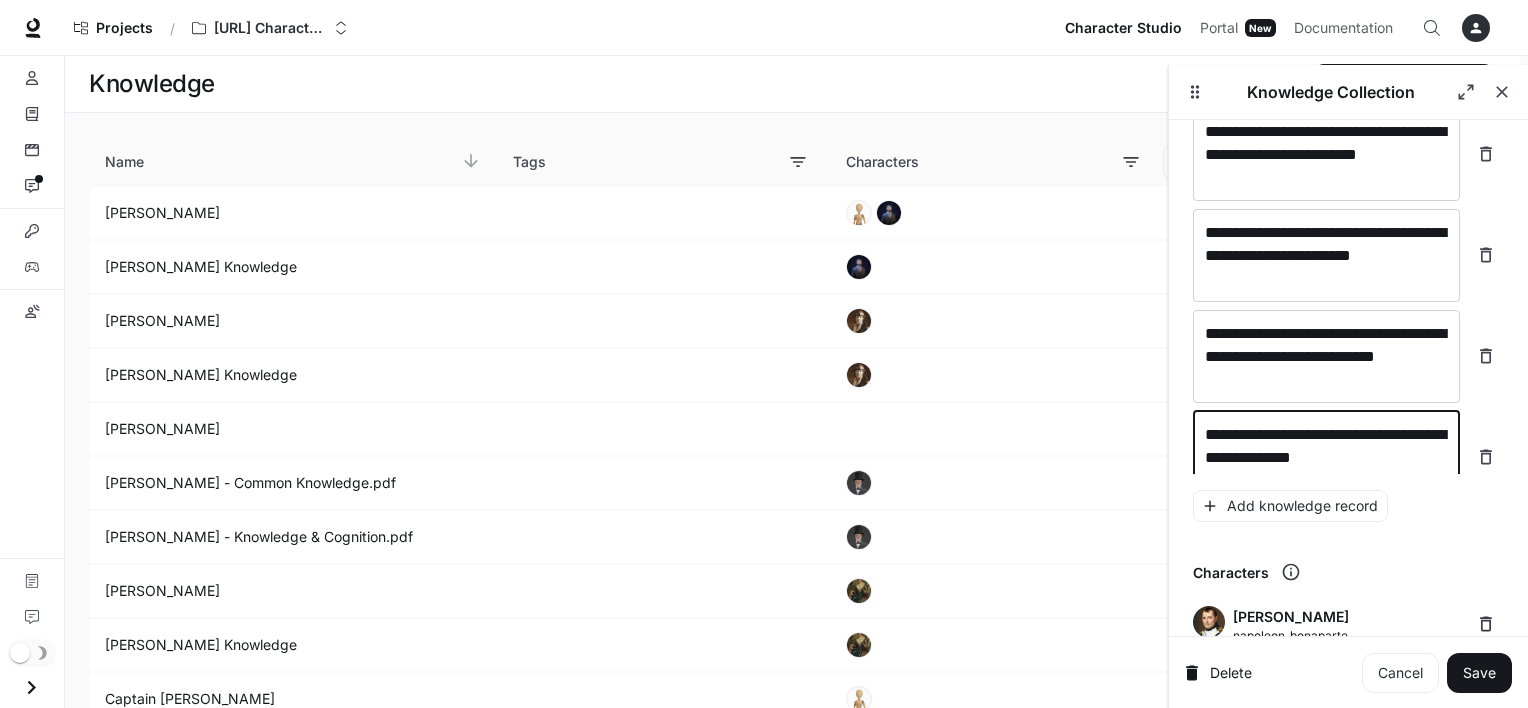 scroll, scrollTop: 17307, scrollLeft: 0, axis: vertical 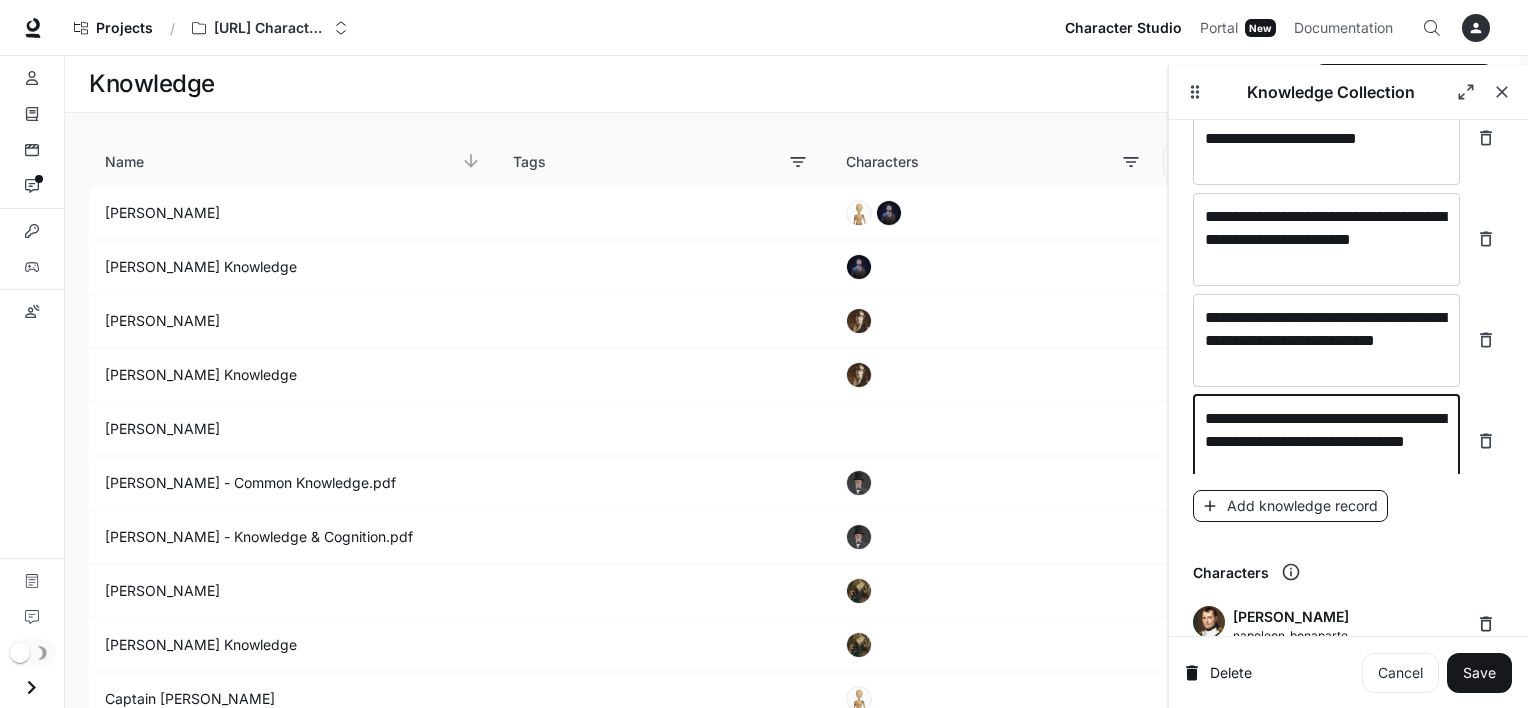 type on "**********" 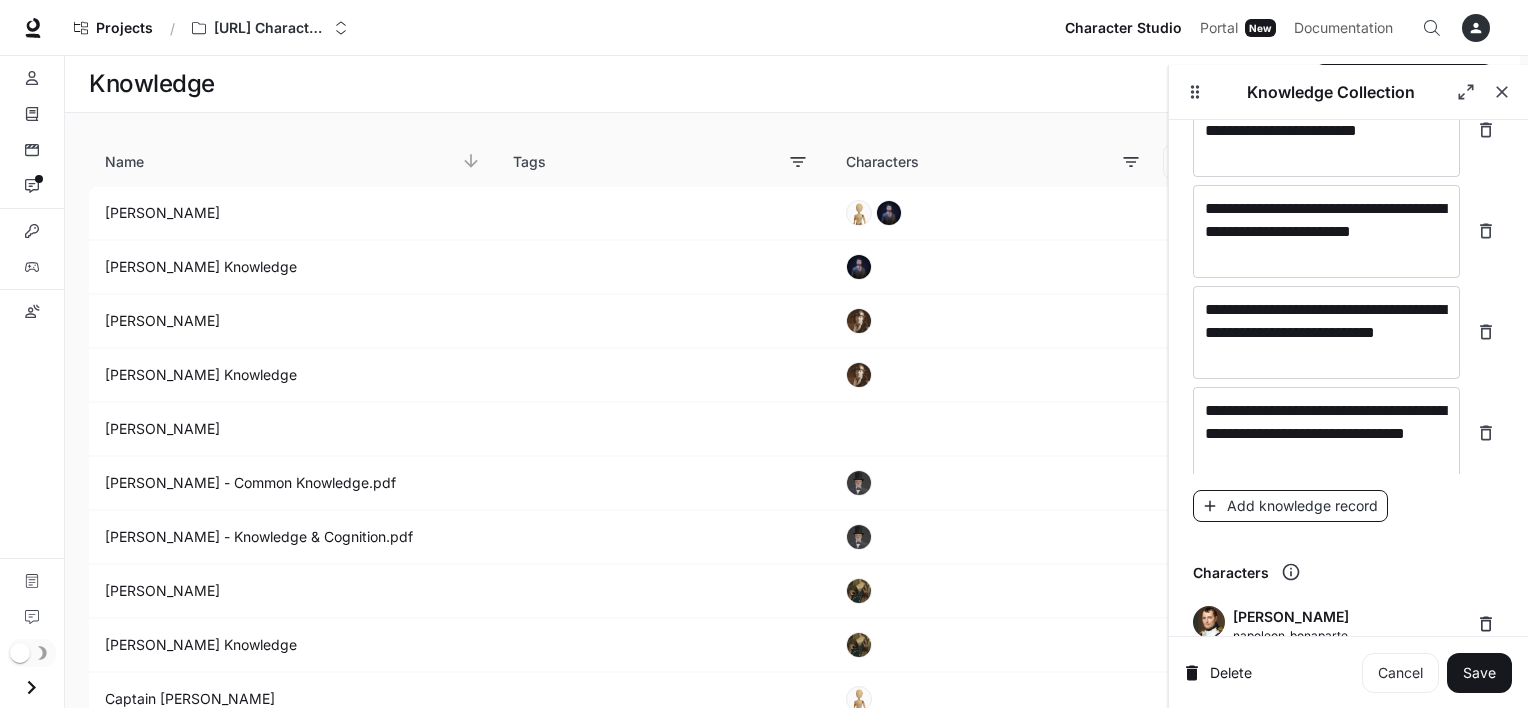 scroll, scrollTop: 17384, scrollLeft: 0, axis: vertical 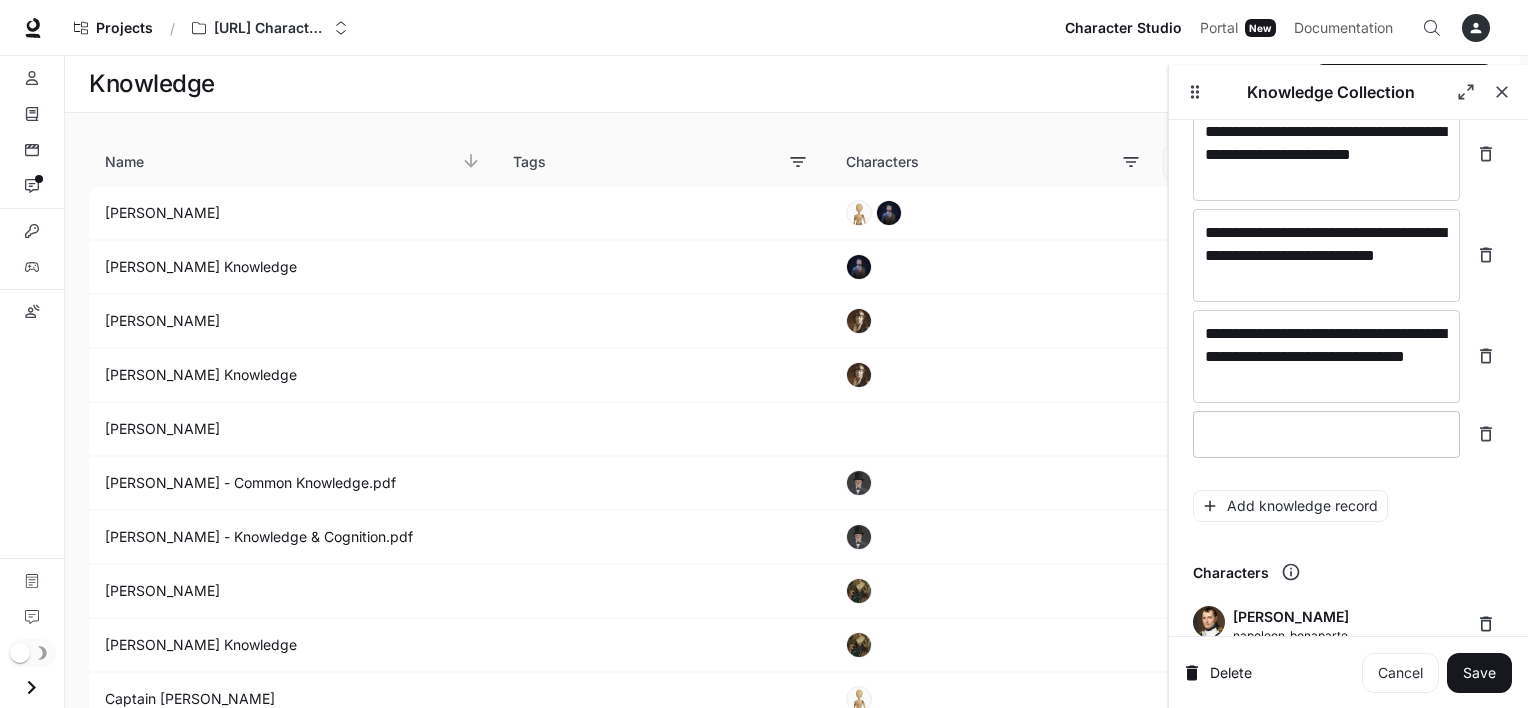 click at bounding box center [1326, 434] 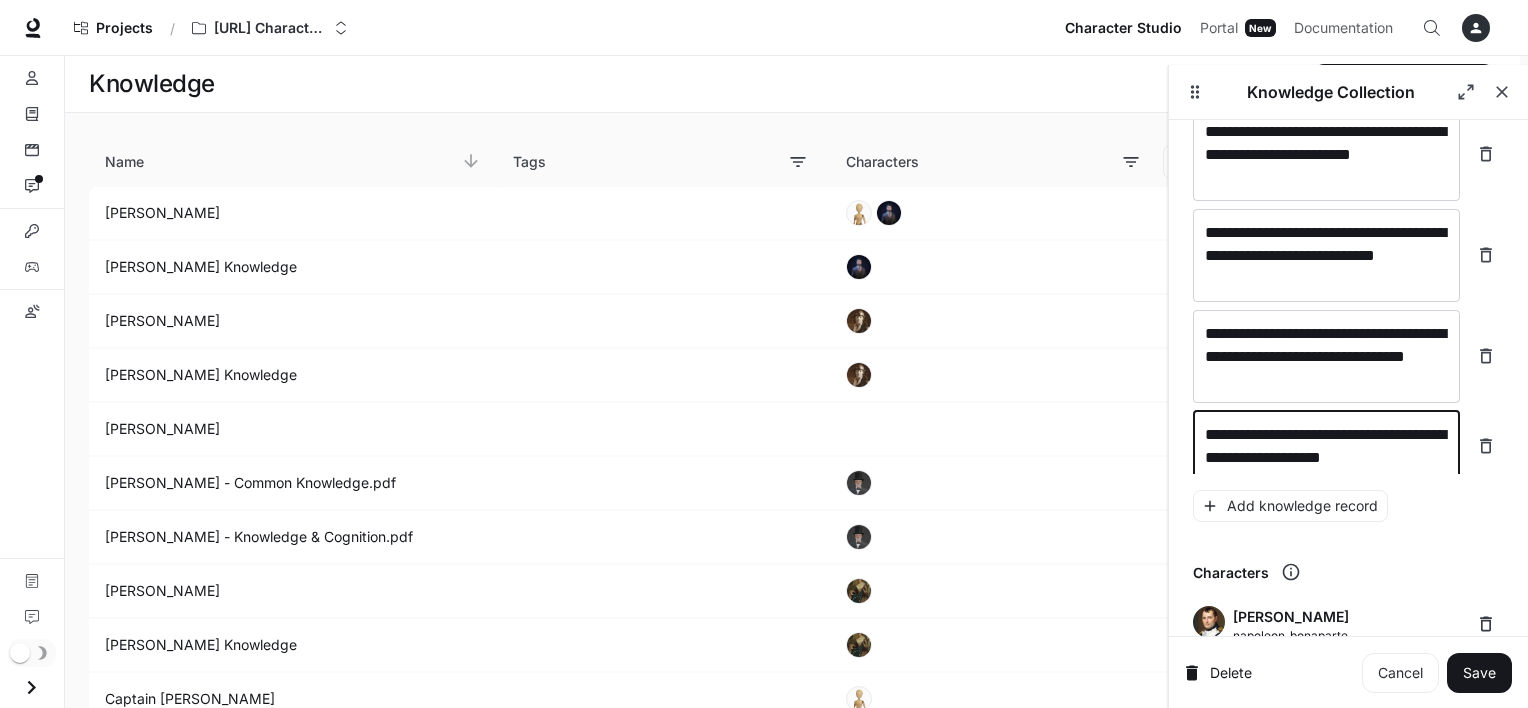 scroll, scrollTop: 17400, scrollLeft: 0, axis: vertical 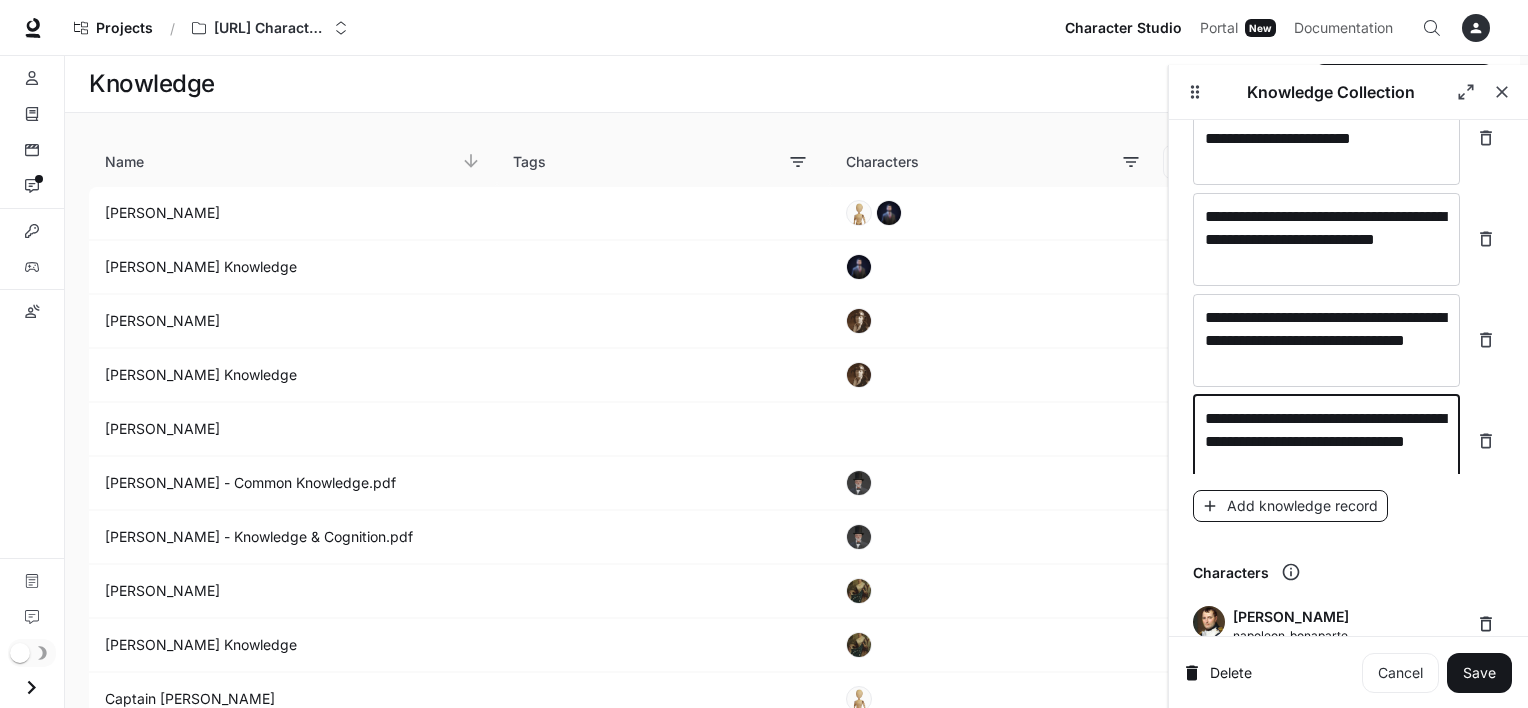 type on "**********" 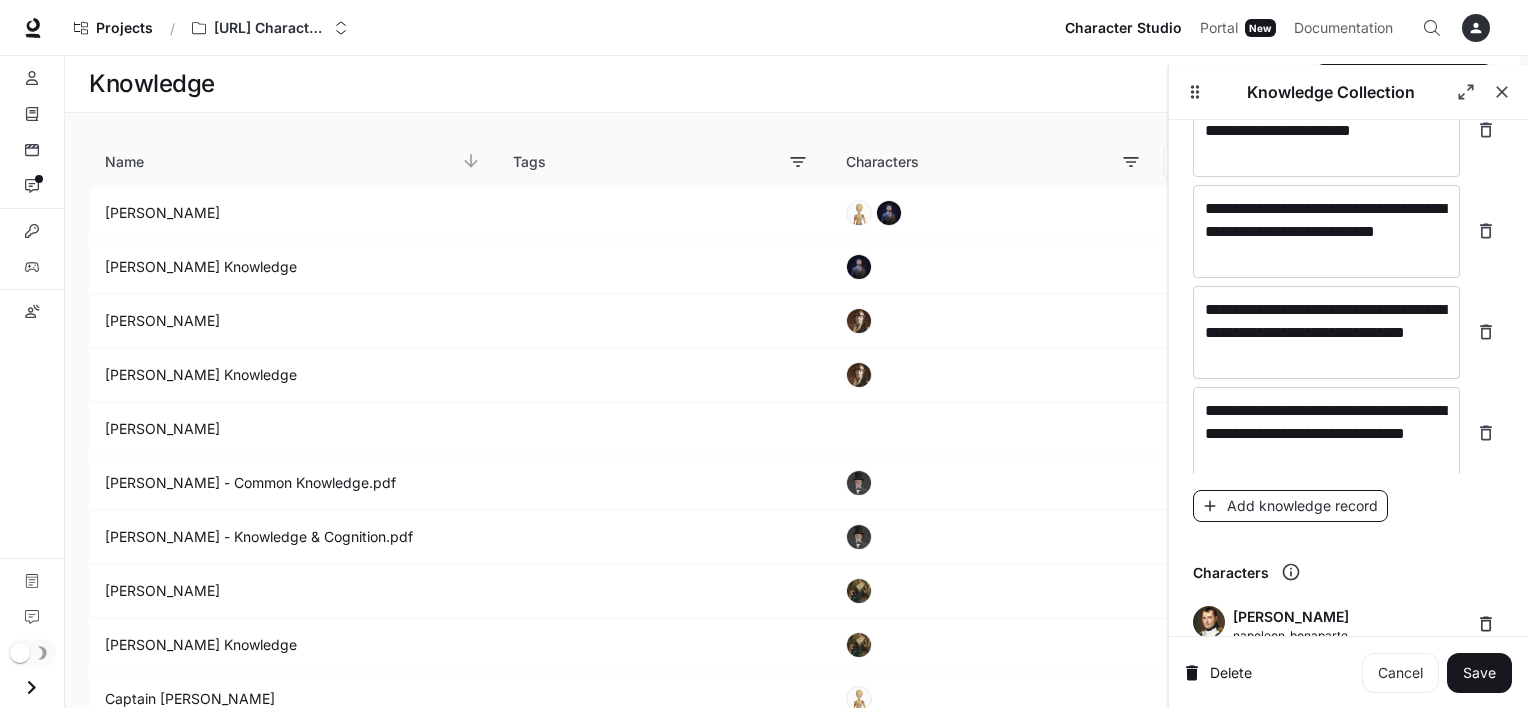 scroll, scrollTop: 17476, scrollLeft: 0, axis: vertical 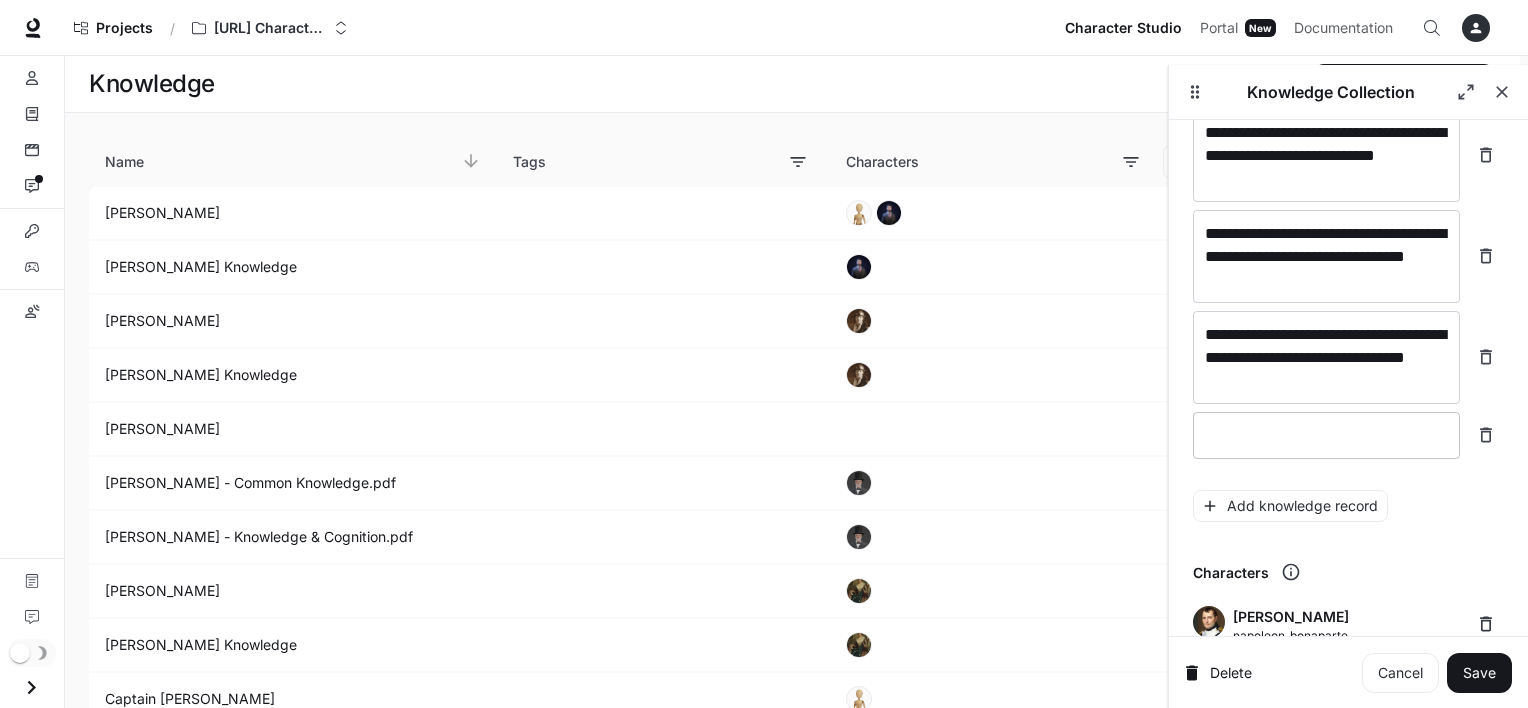 click at bounding box center [1326, 435] 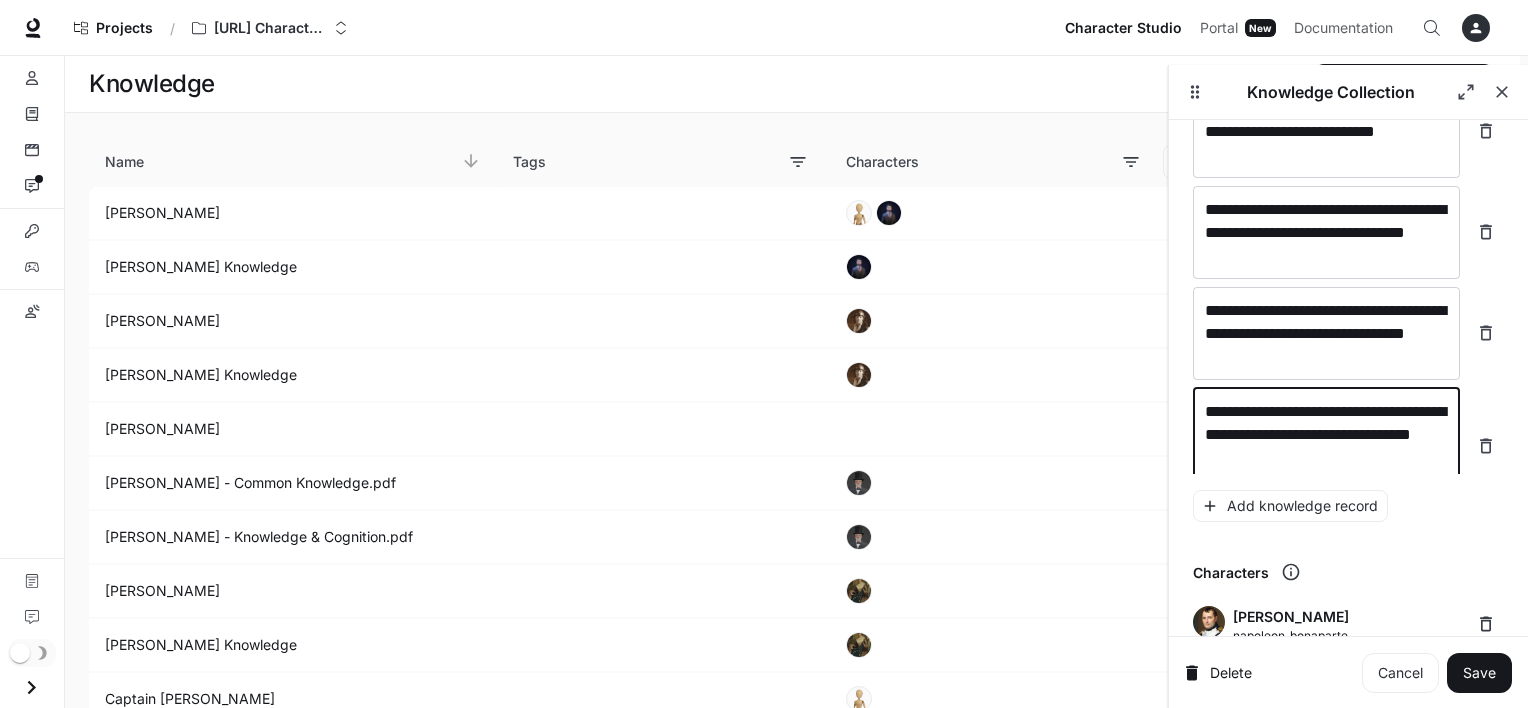 scroll, scrollTop: 17516, scrollLeft: 0, axis: vertical 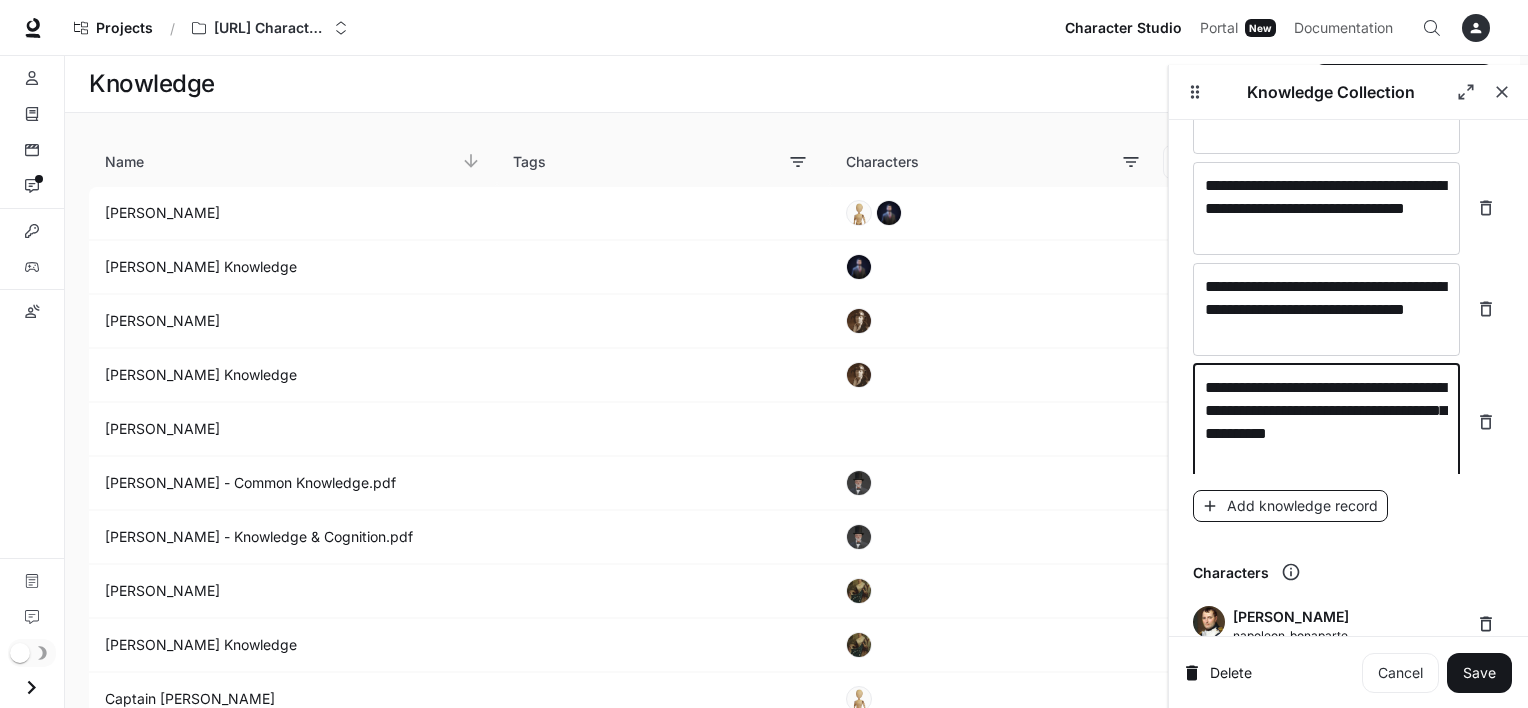 type on "**********" 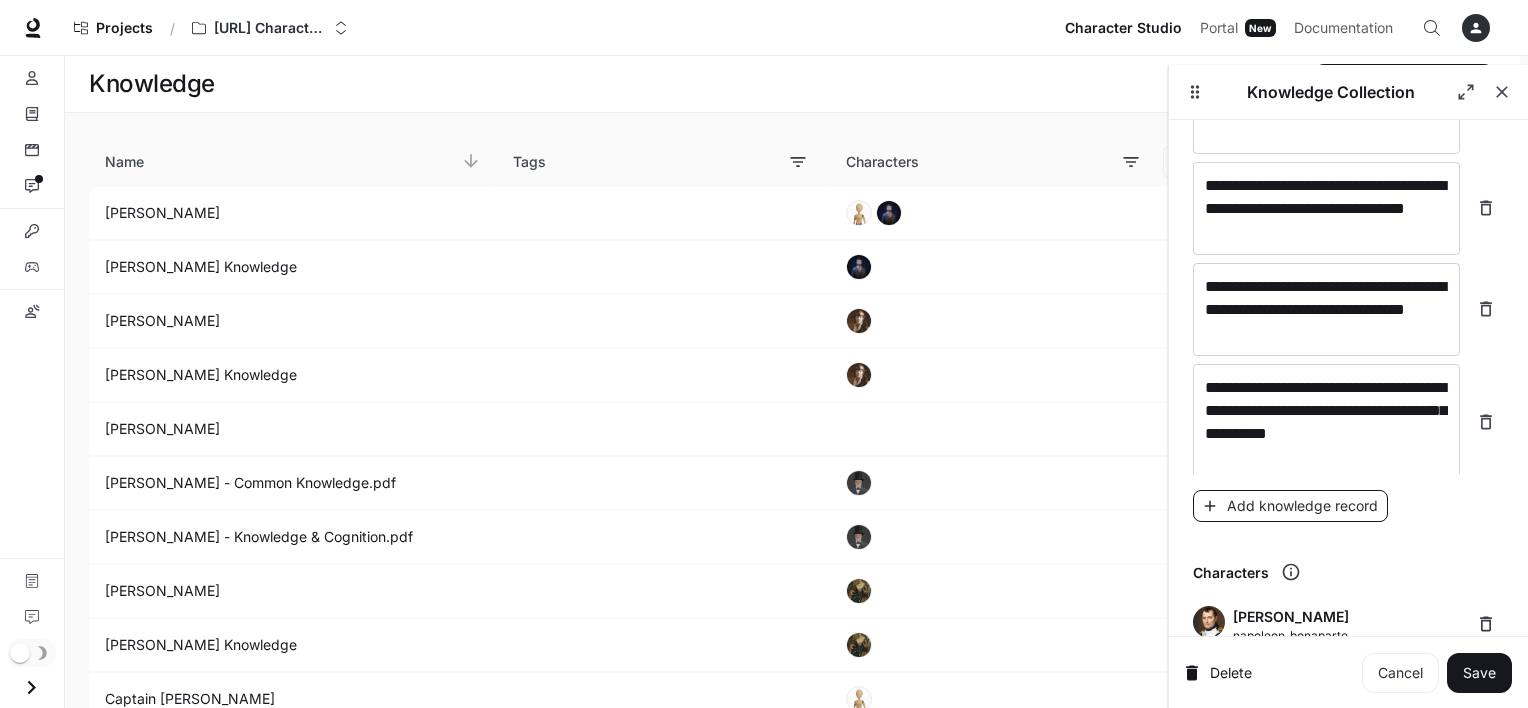 scroll, scrollTop: 17570, scrollLeft: 0, axis: vertical 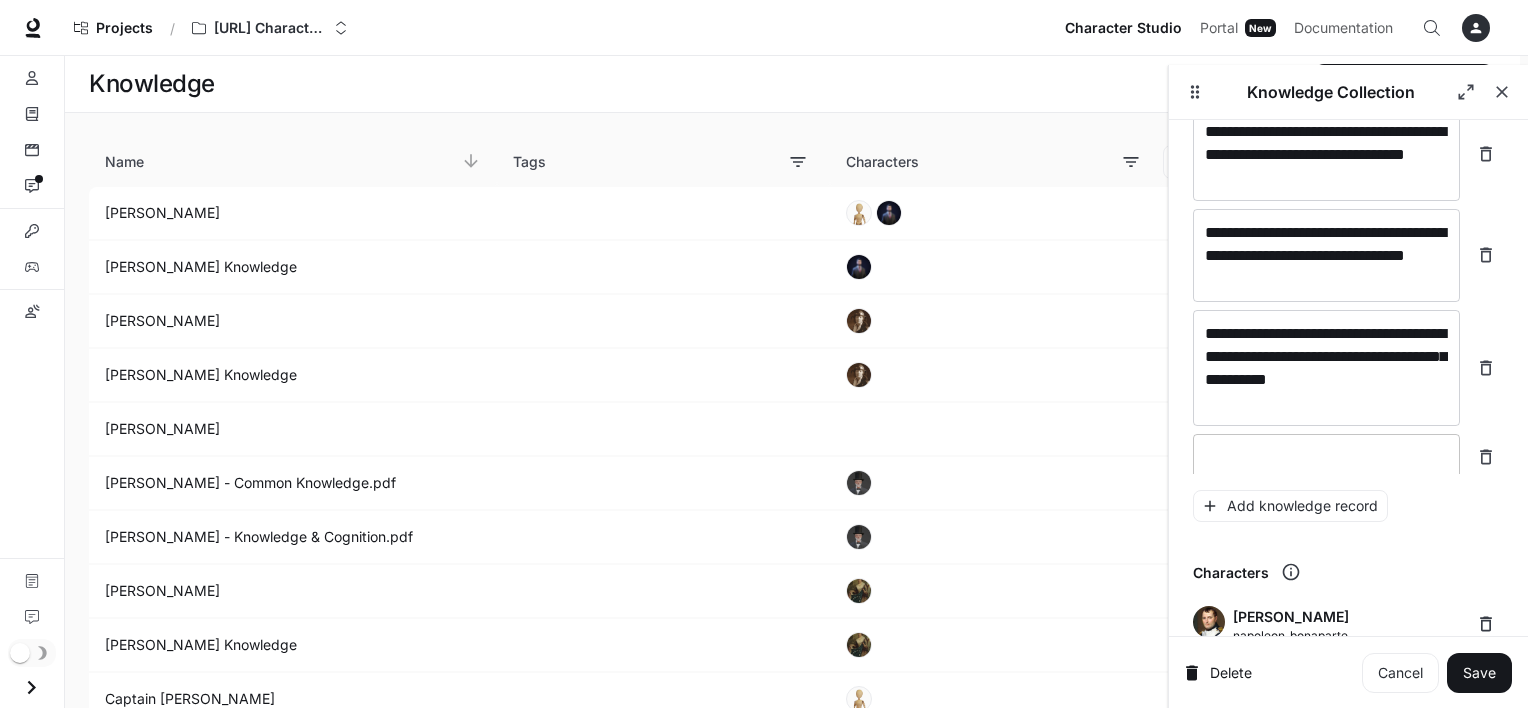 click at bounding box center [1326, 457] 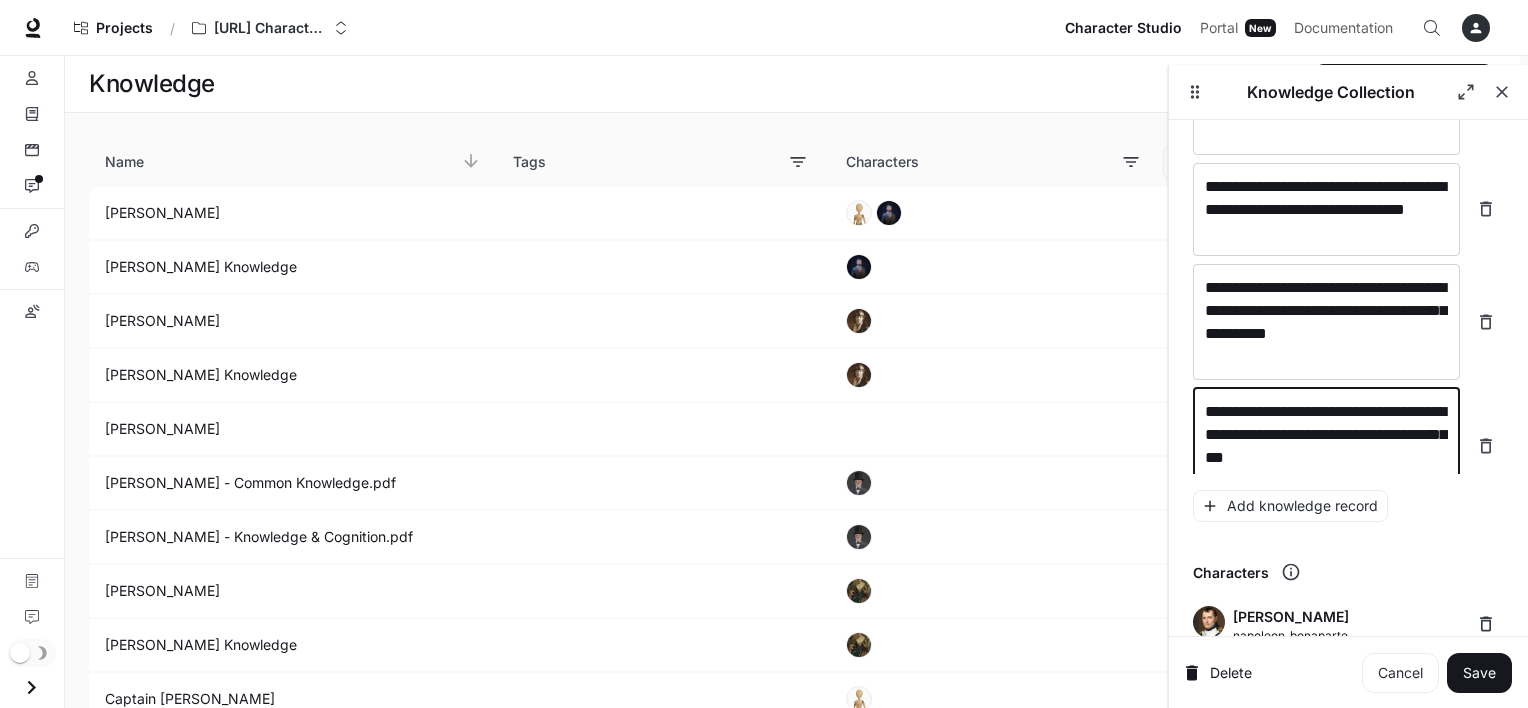 scroll, scrollTop: 17624, scrollLeft: 0, axis: vertical 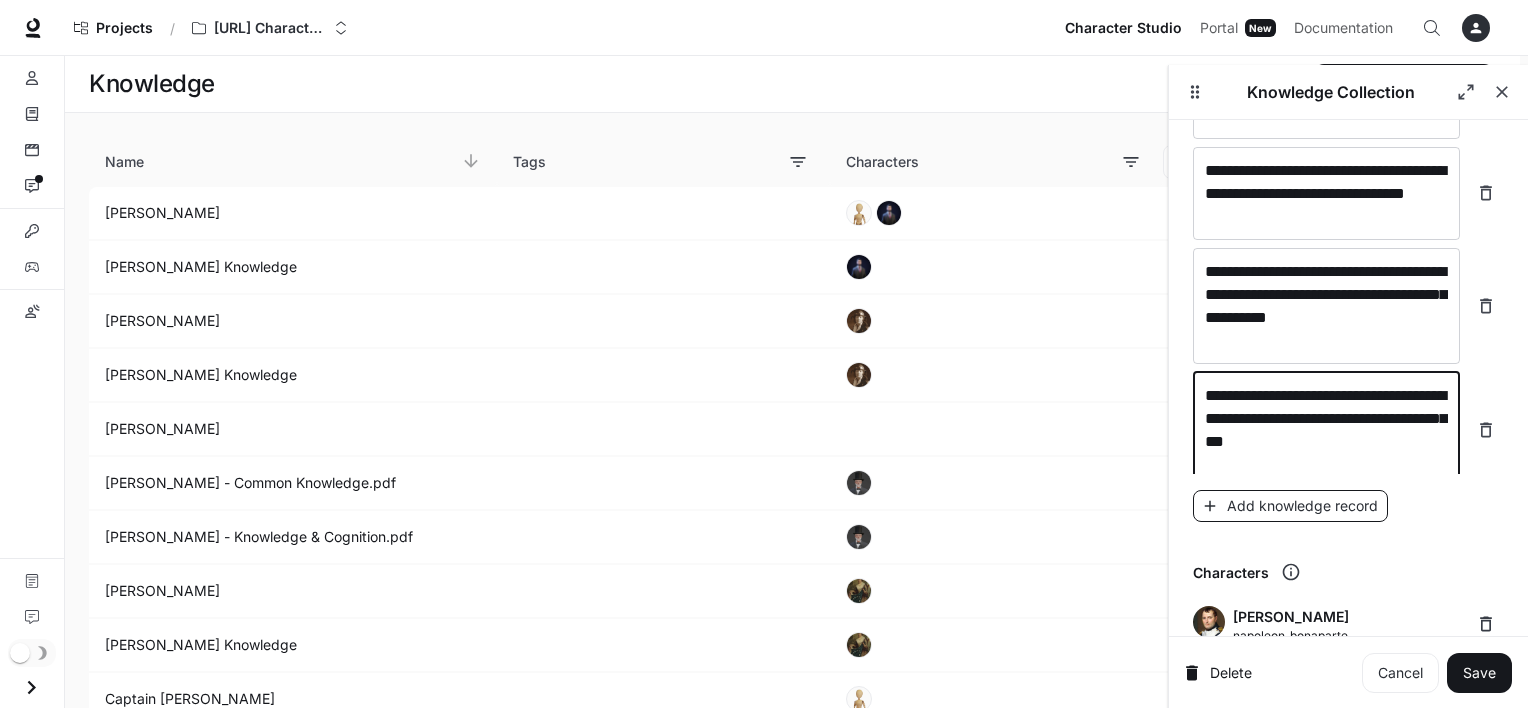 type on "**********" 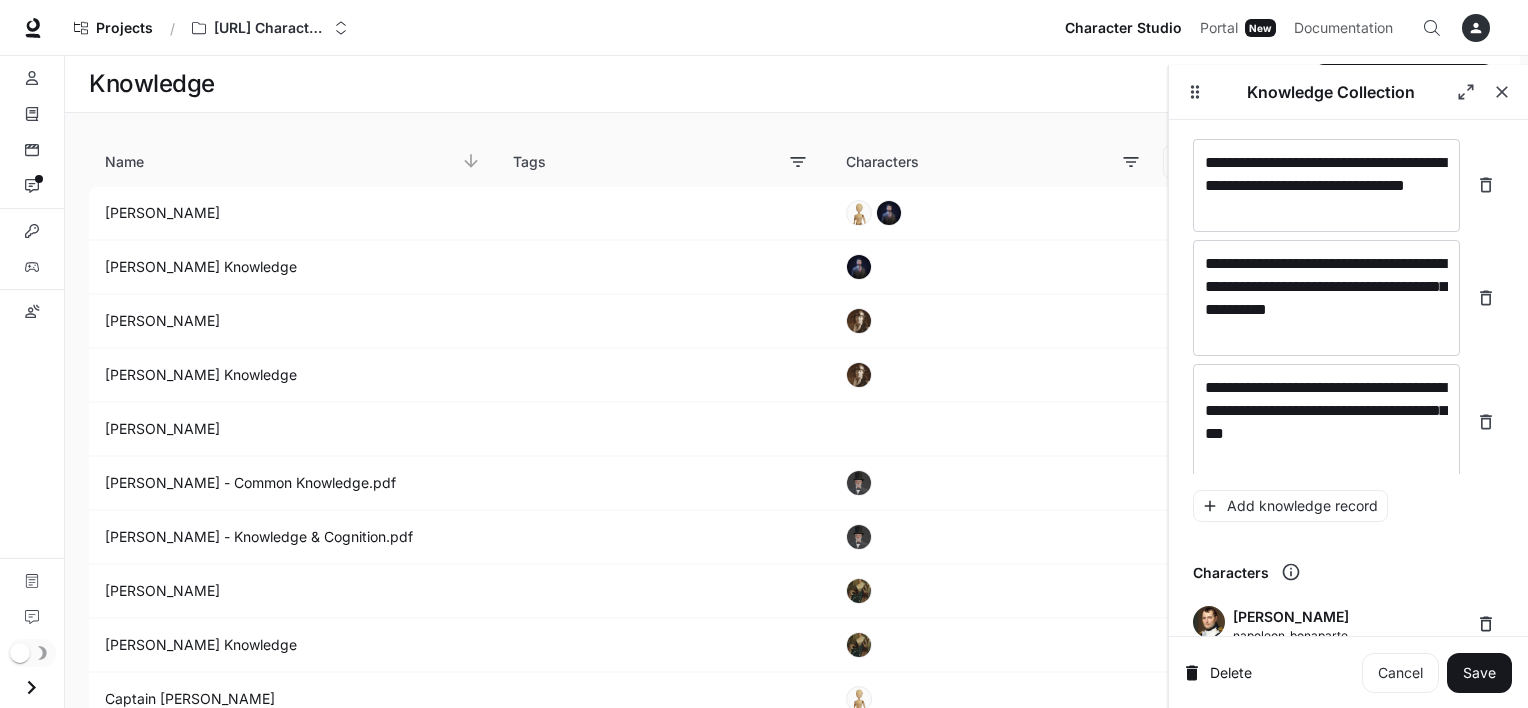 scroll, scrollTop: 17700, scrollLeft: 0, axis: vertical 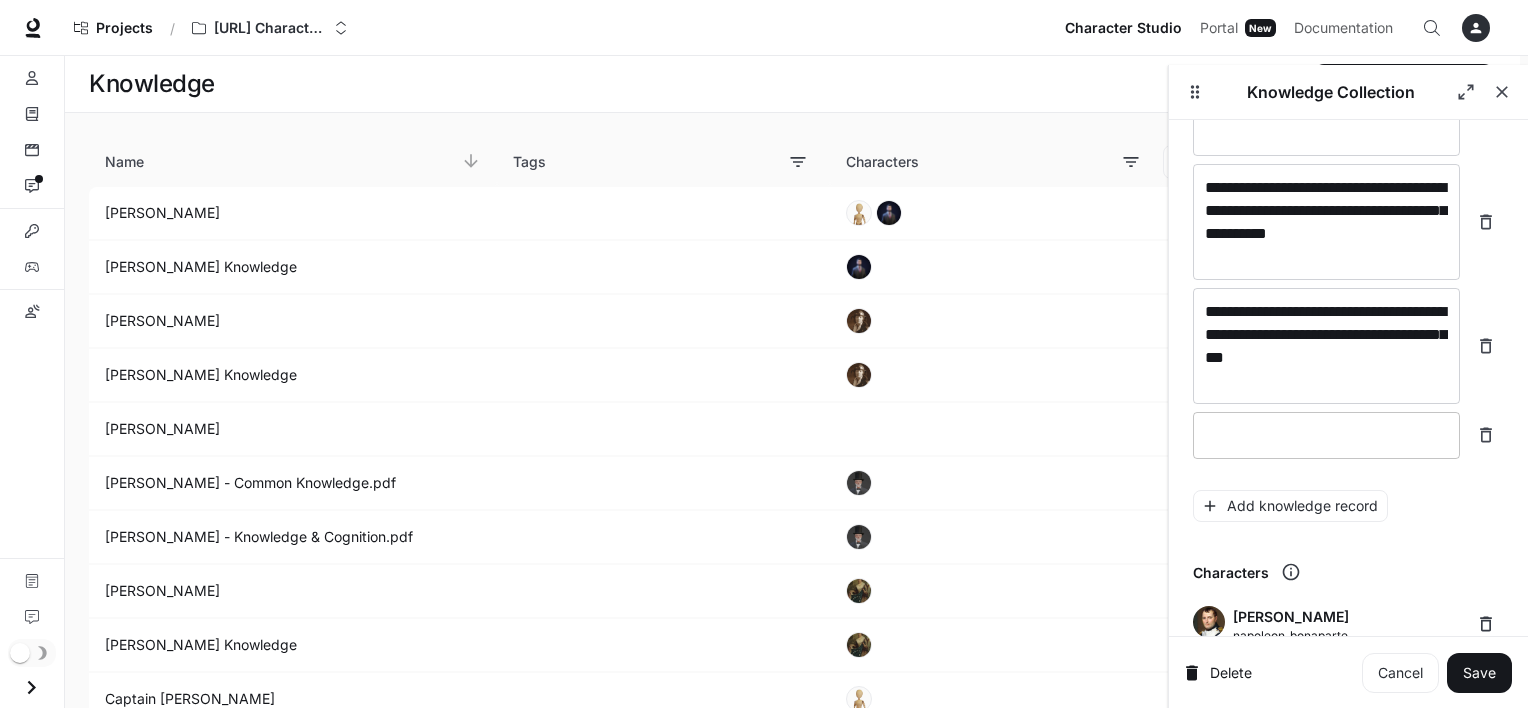 click at bounding box center (1326, 435) 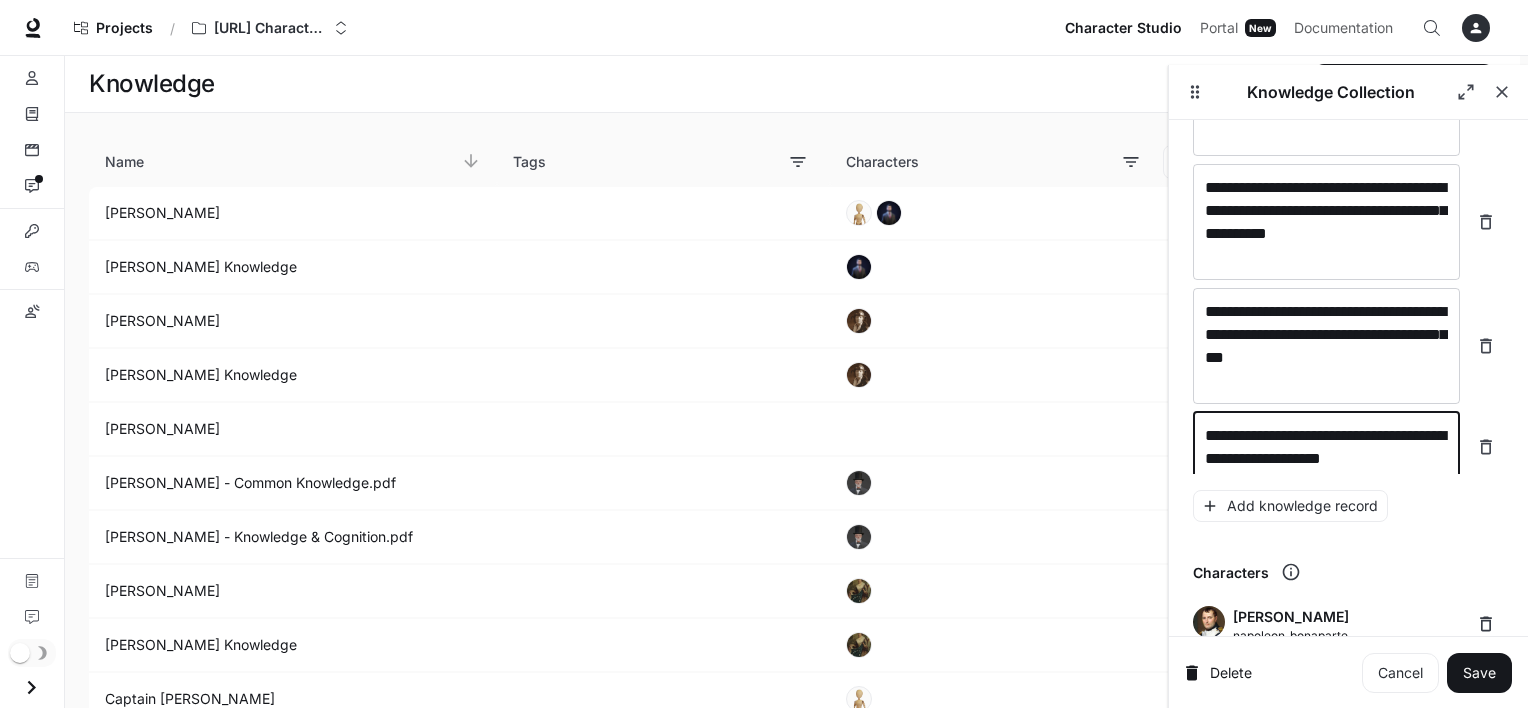 scroll, scrollTop: 17716, scrollLeft: 0, axis: vertical 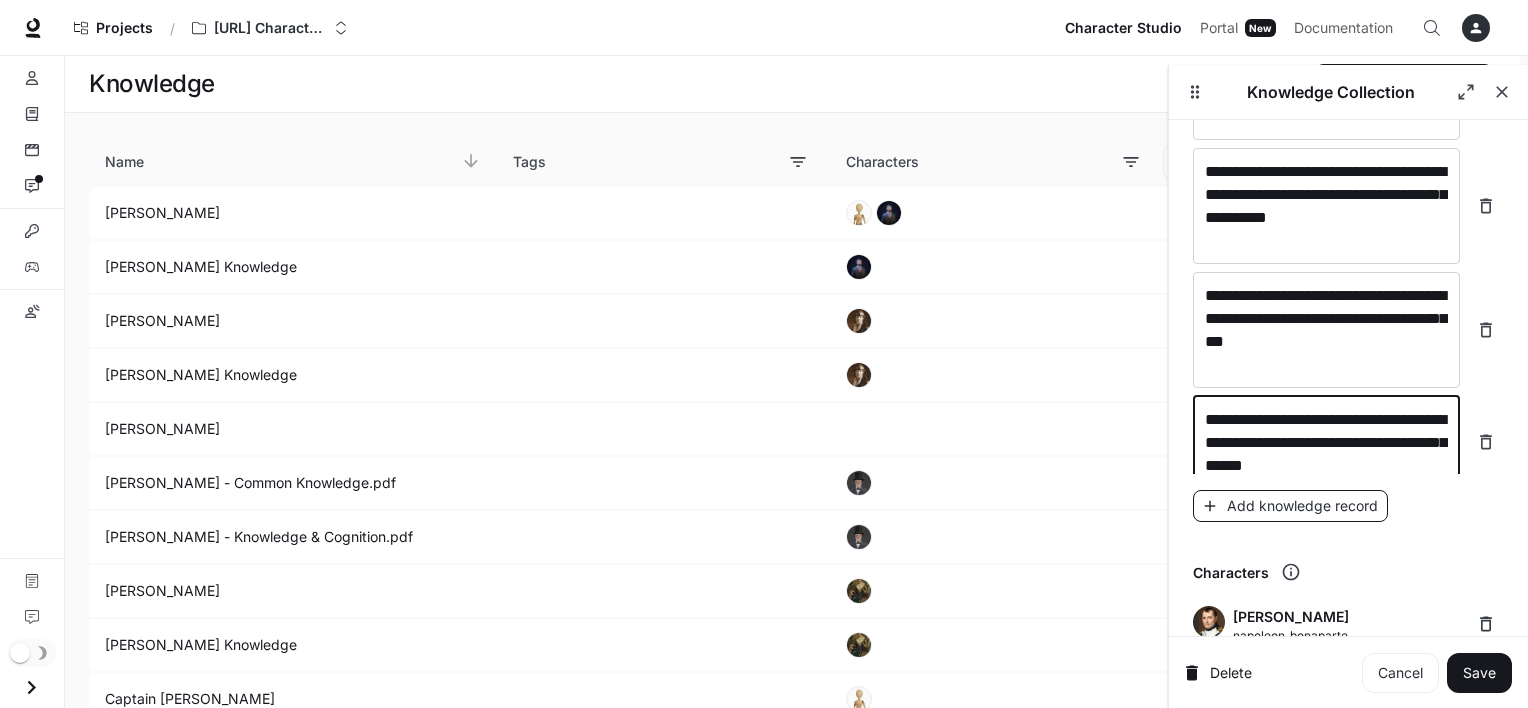 type on "**********" 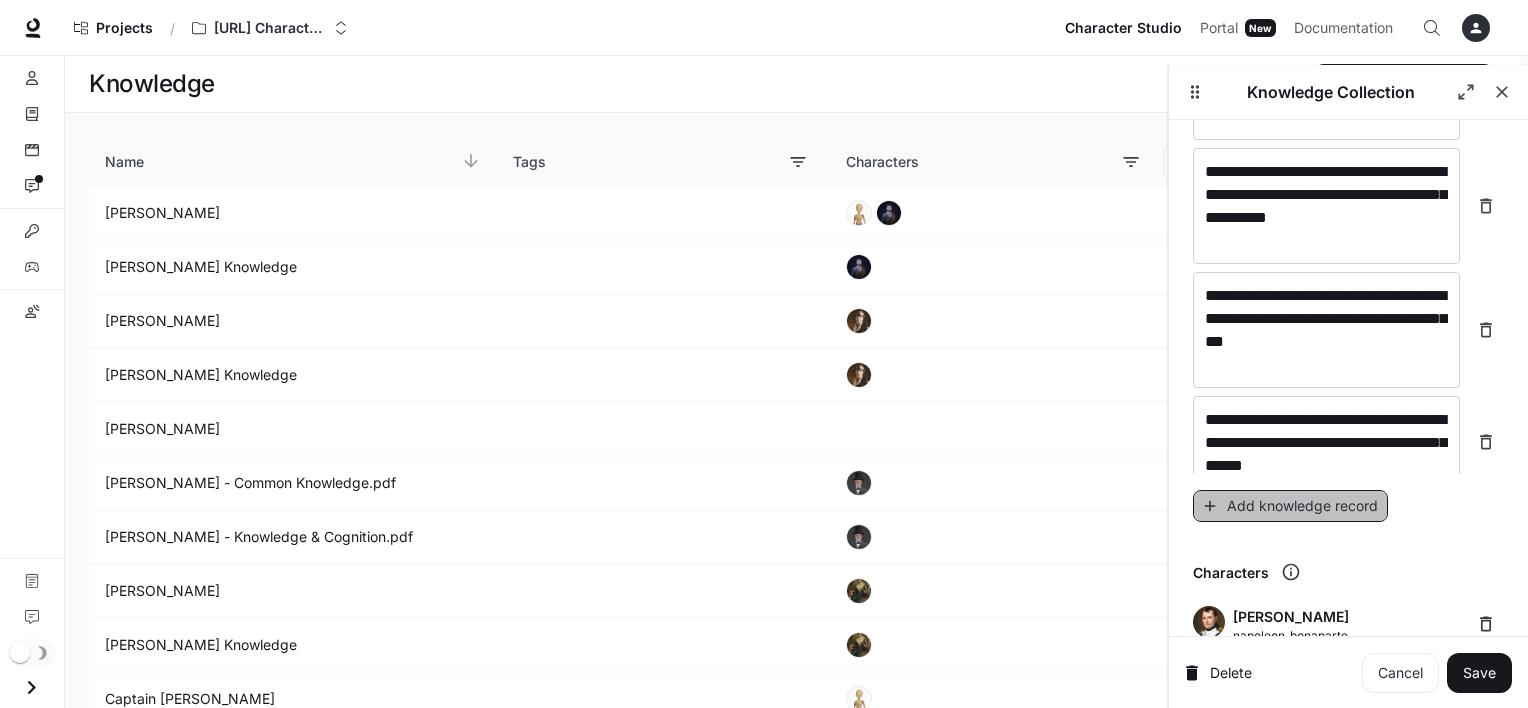 click on "Add knowledge record" at bounding box center [1290, 506] 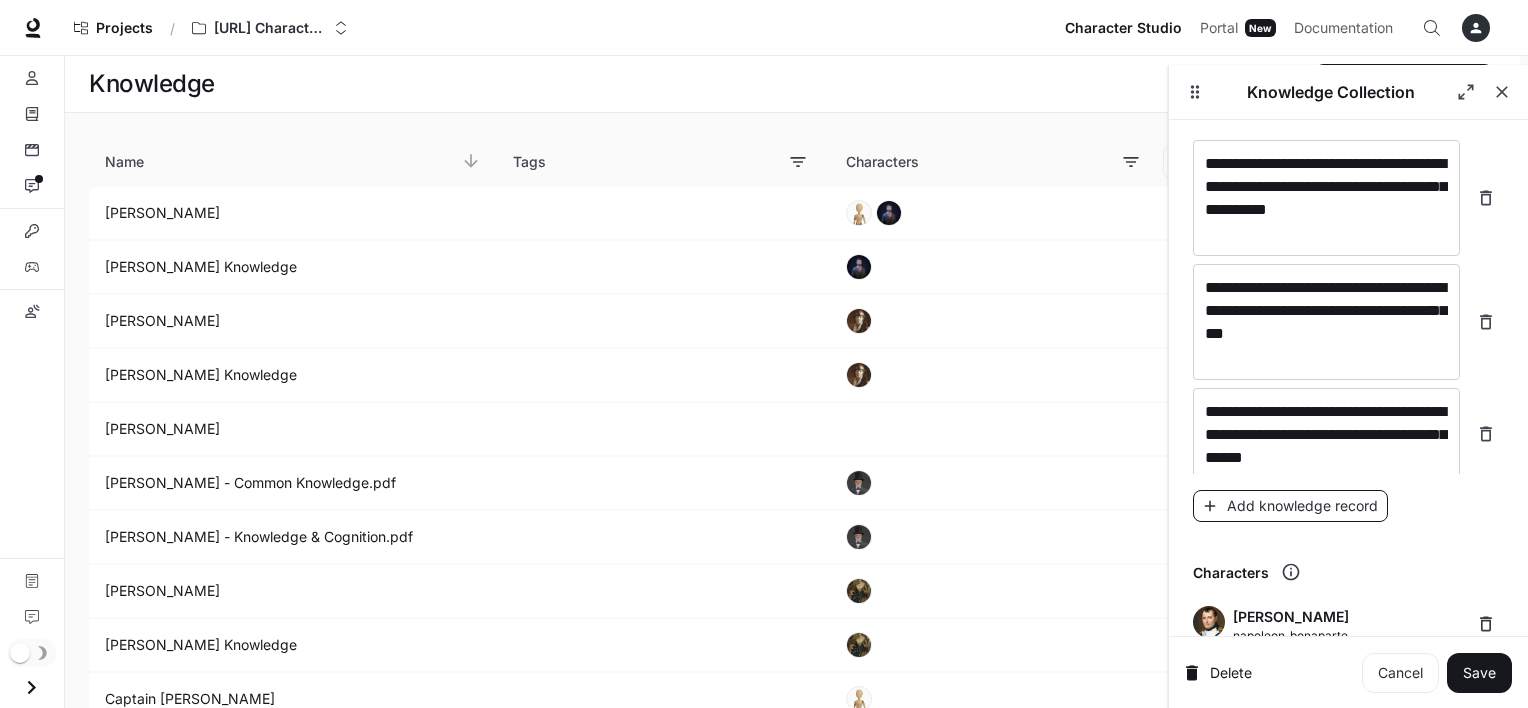 scroll, scrollTop: 17794, scrollLeft: 0, axis: vertical 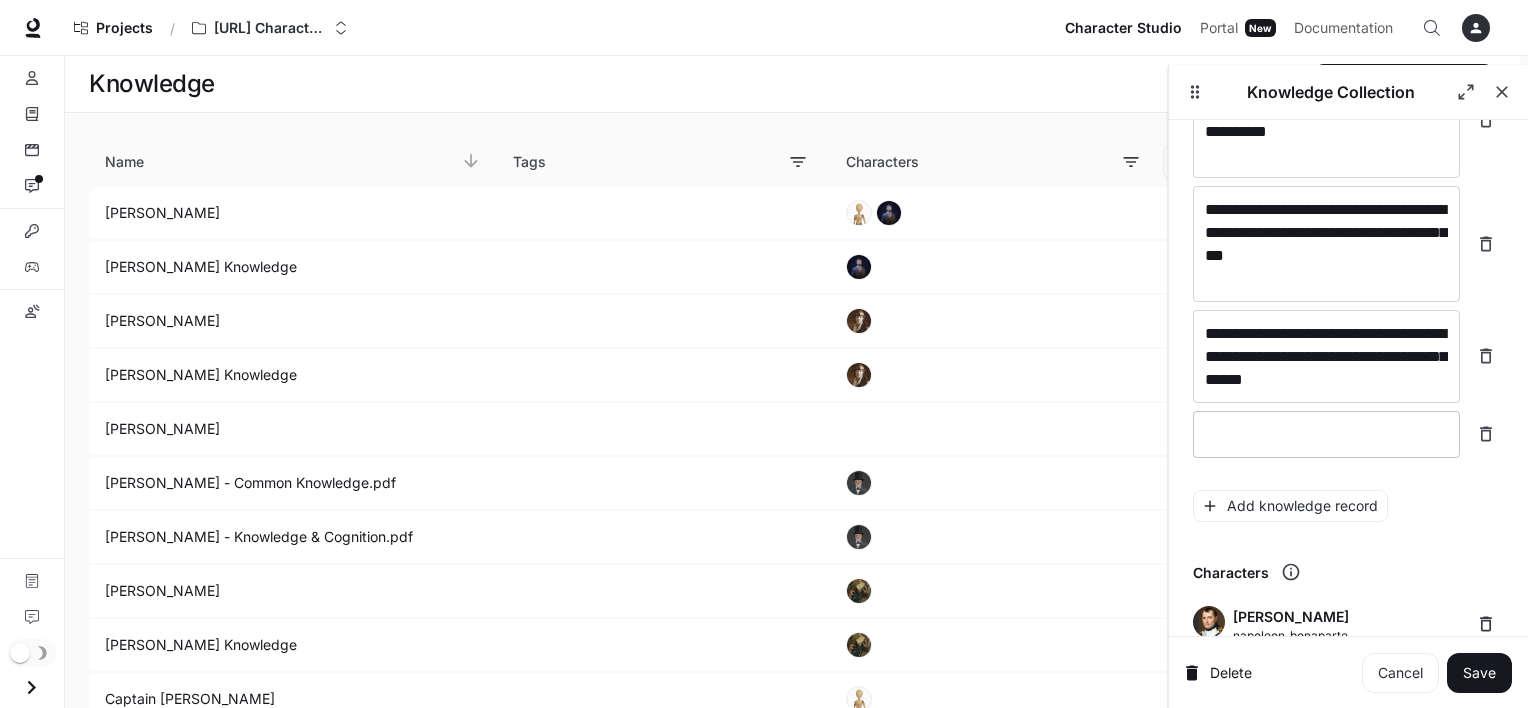 click at bounding box center [1326, 434] 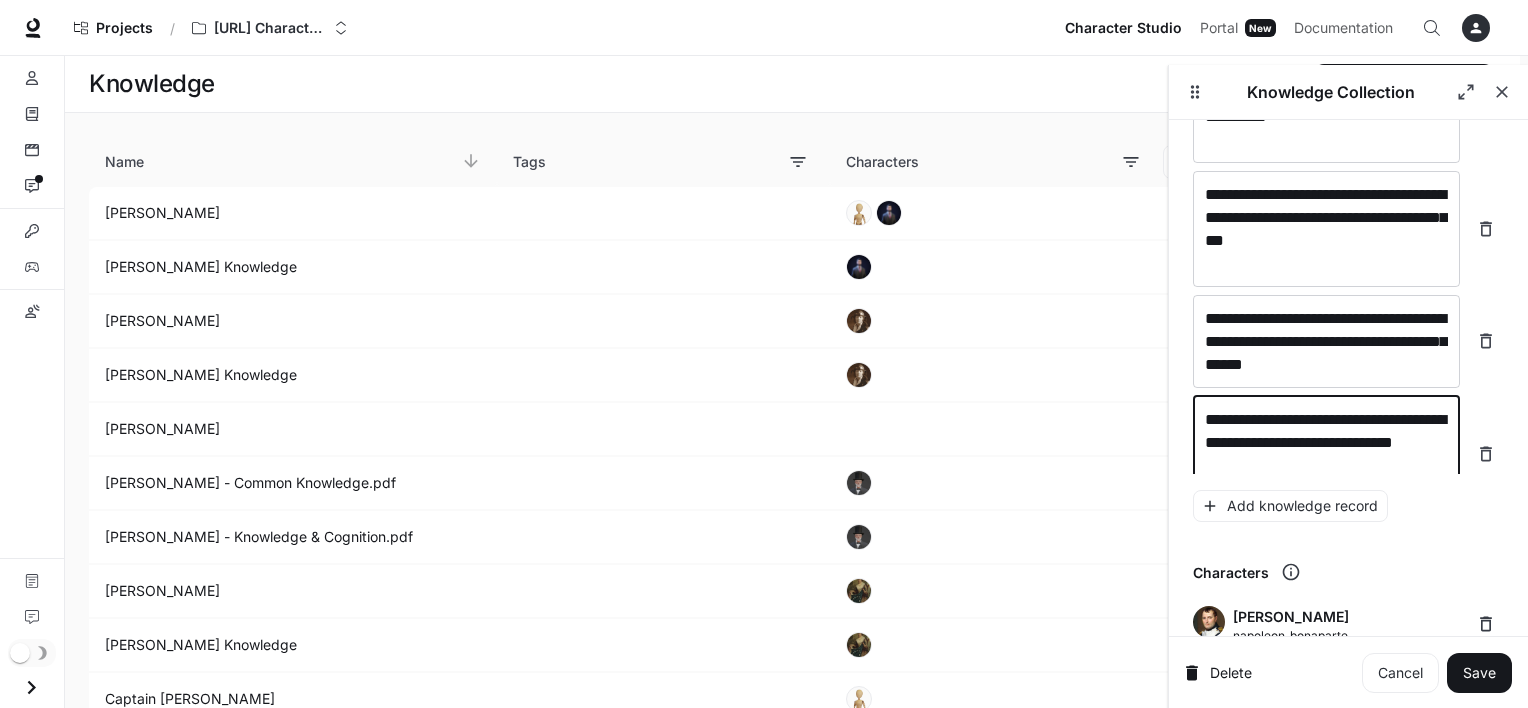 scroll, scrollTop: 17832, scrollLeft: 0, axis: vertical 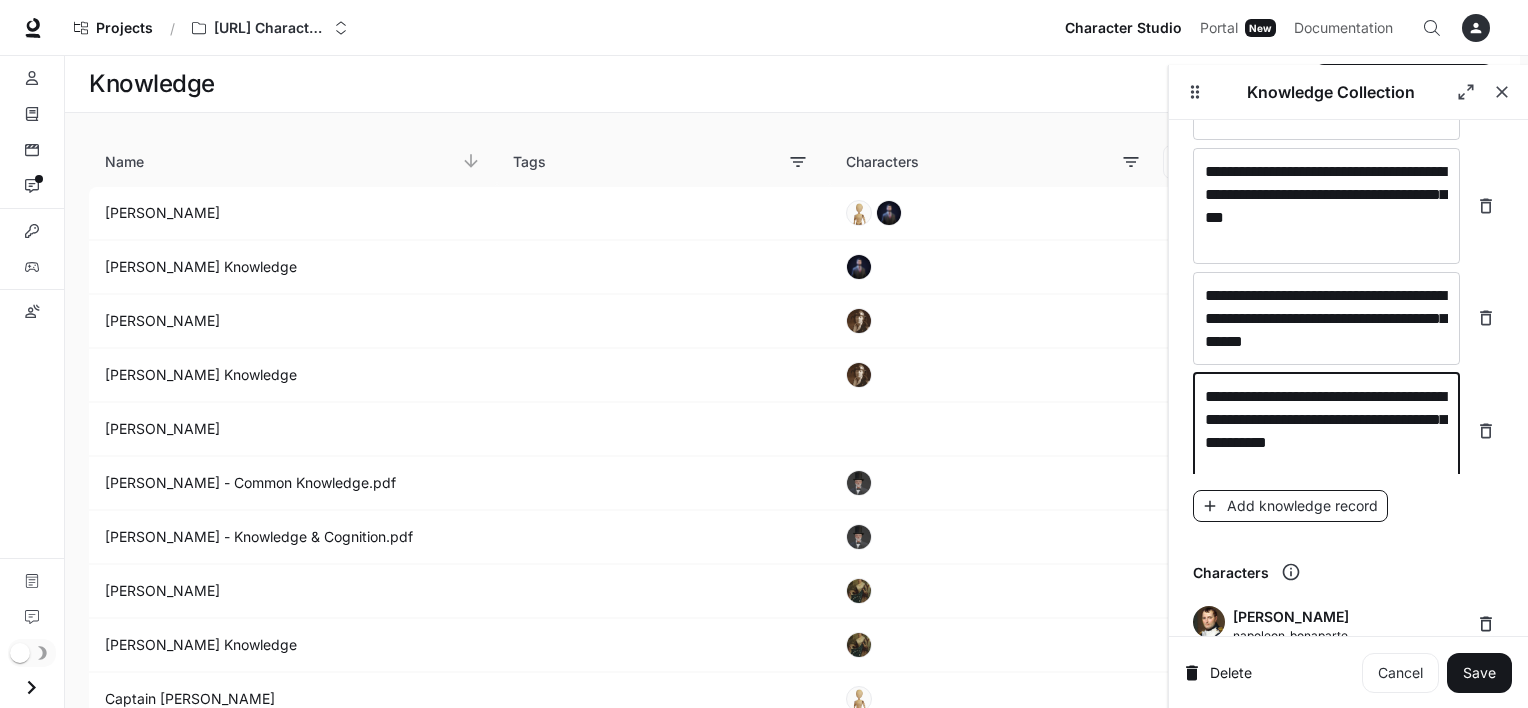 type on "**********" 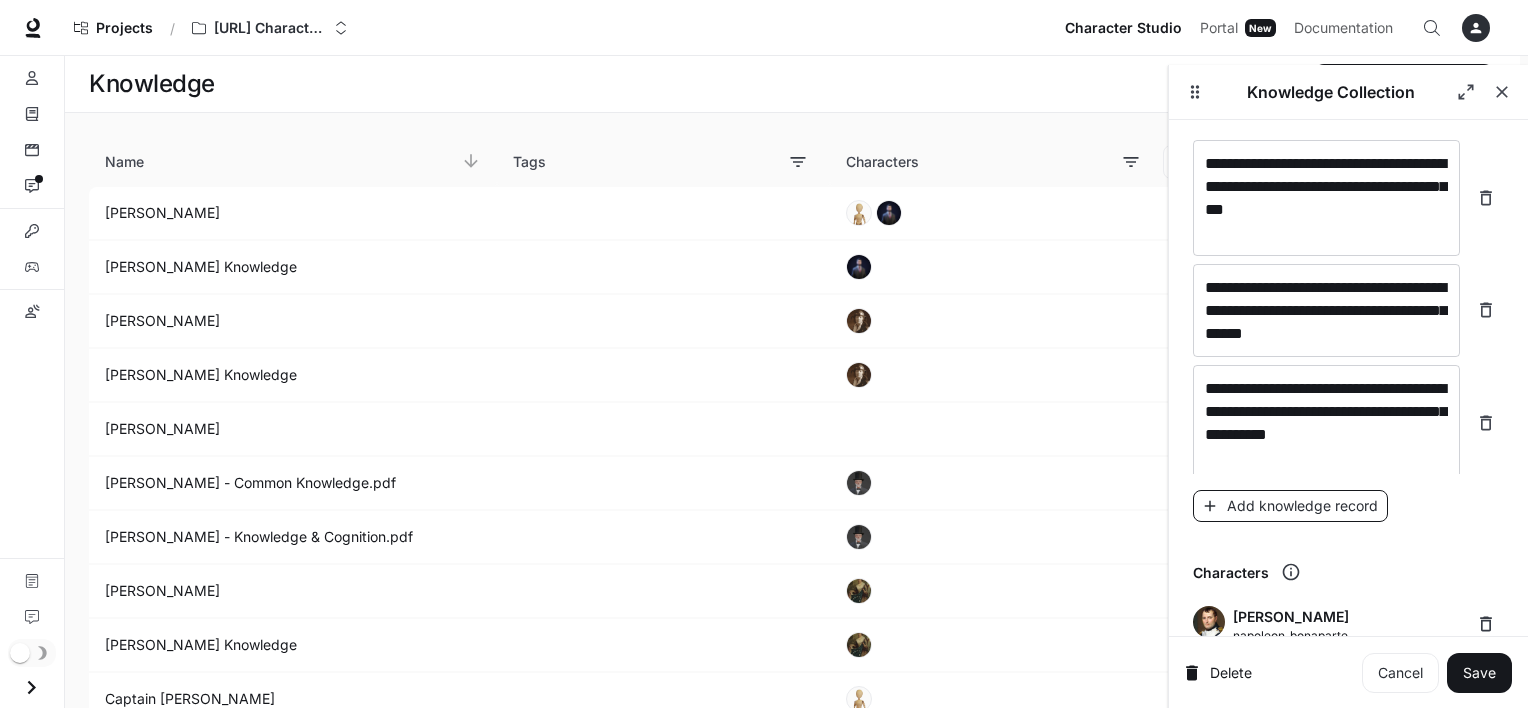 scroll, scrollTop: 17910, scrollLeft: 0, axis: vertical 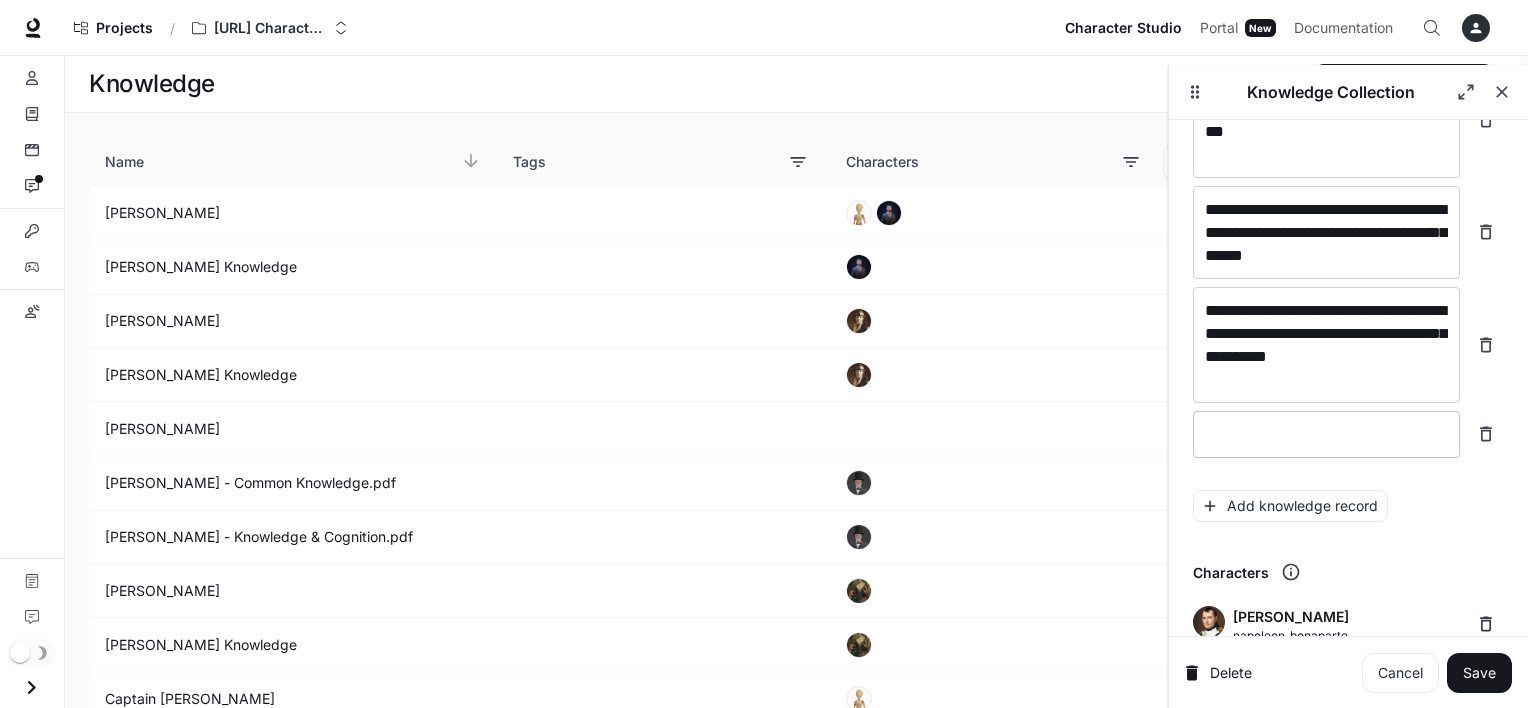 click on "* ​" at bounding box center [1326, 434] 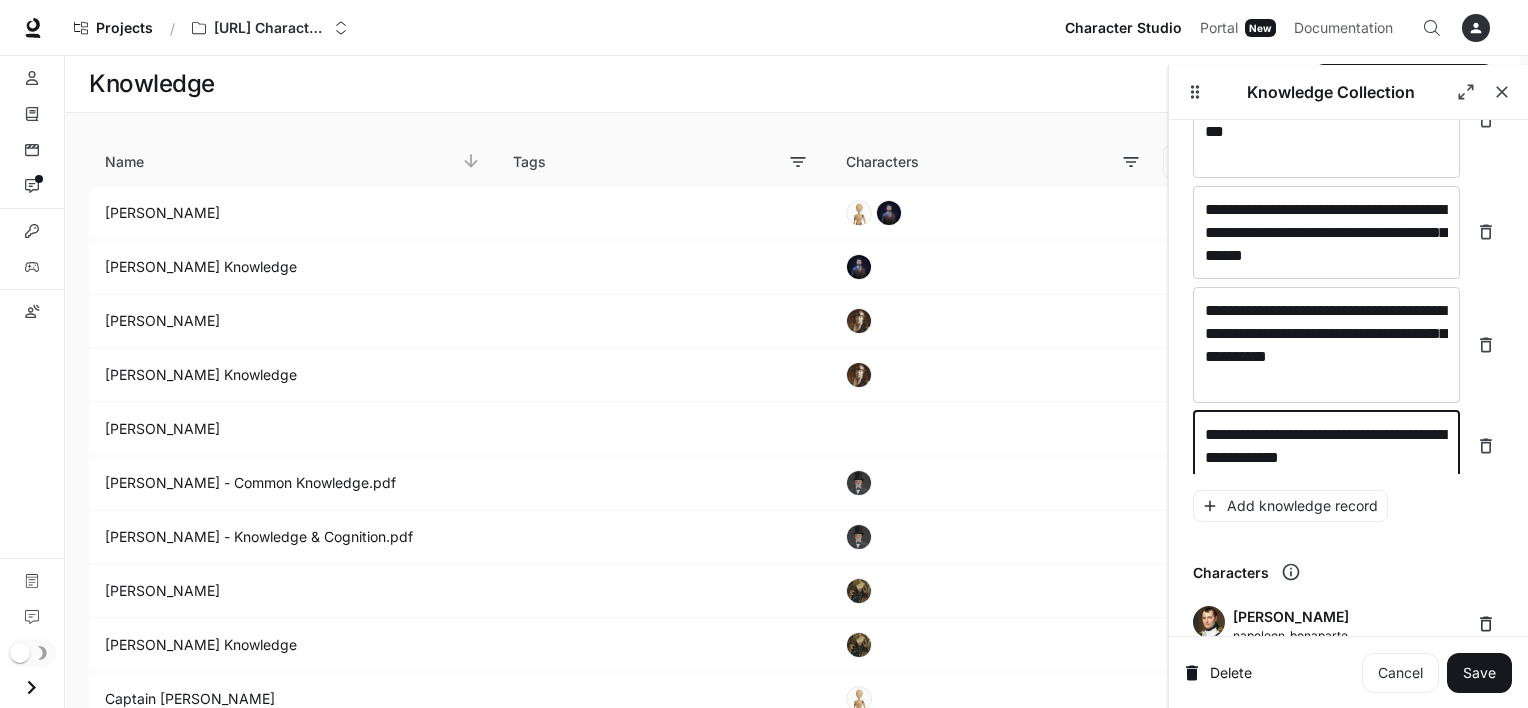 scroll, scrollTop: 17925, scrollLeft: 0, axis: vertical 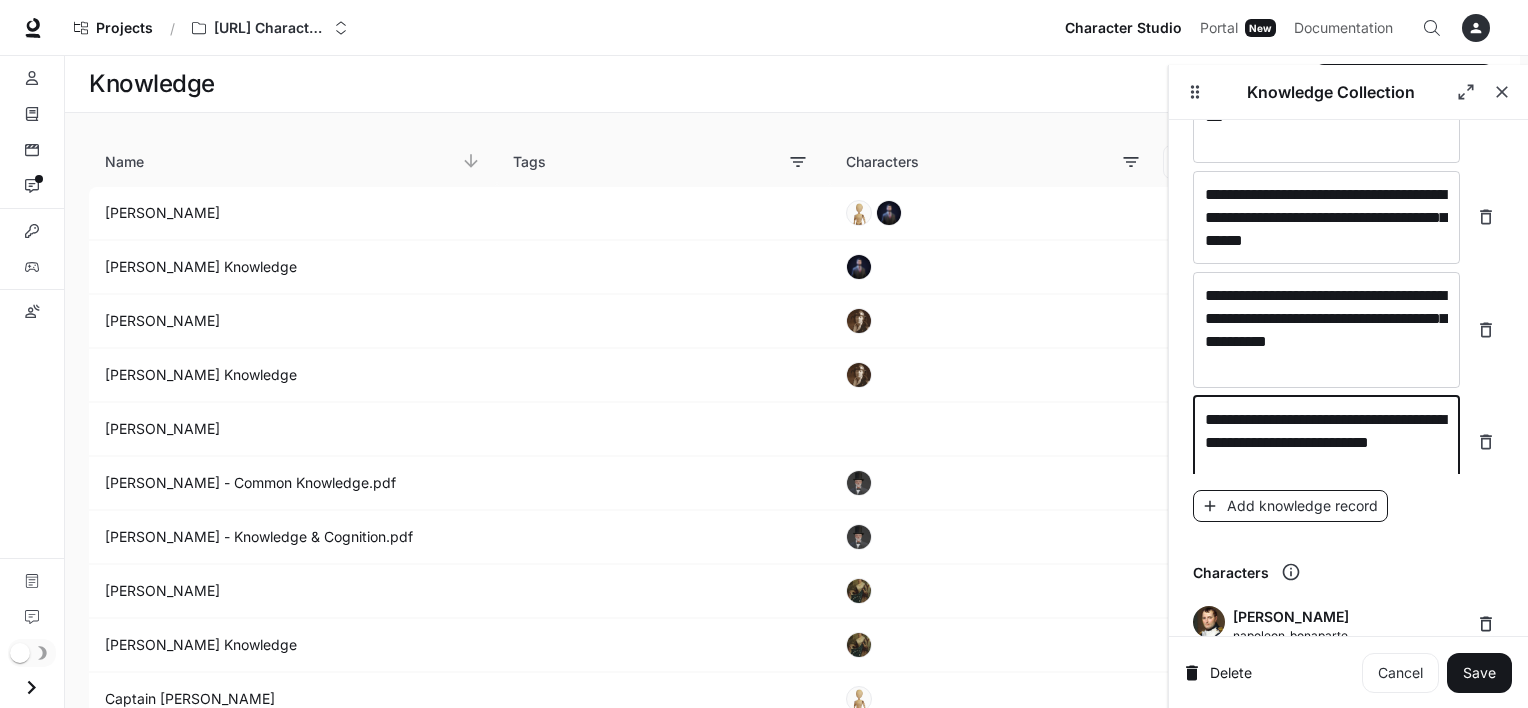 type on "**********" 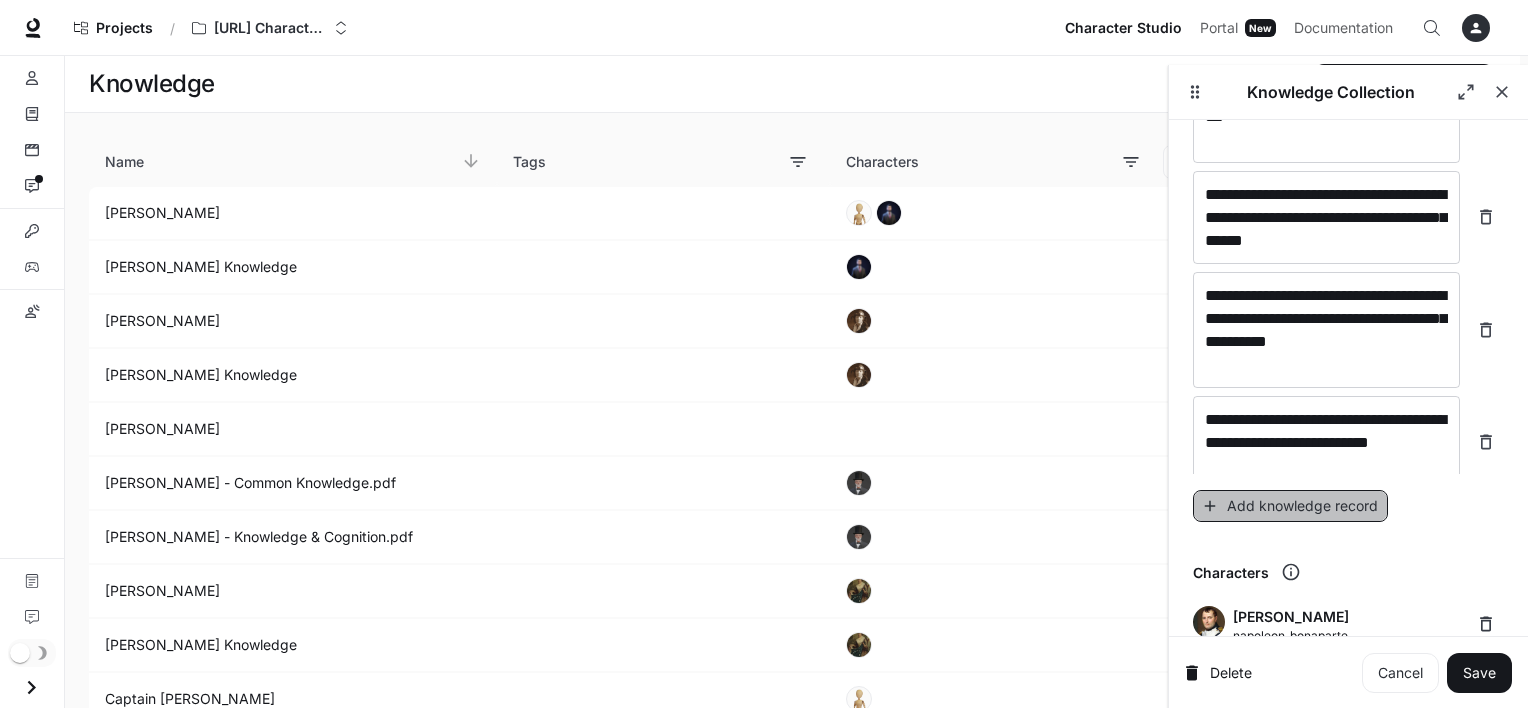 click on "Add knowledge record" at bounding box center (1290, 506) 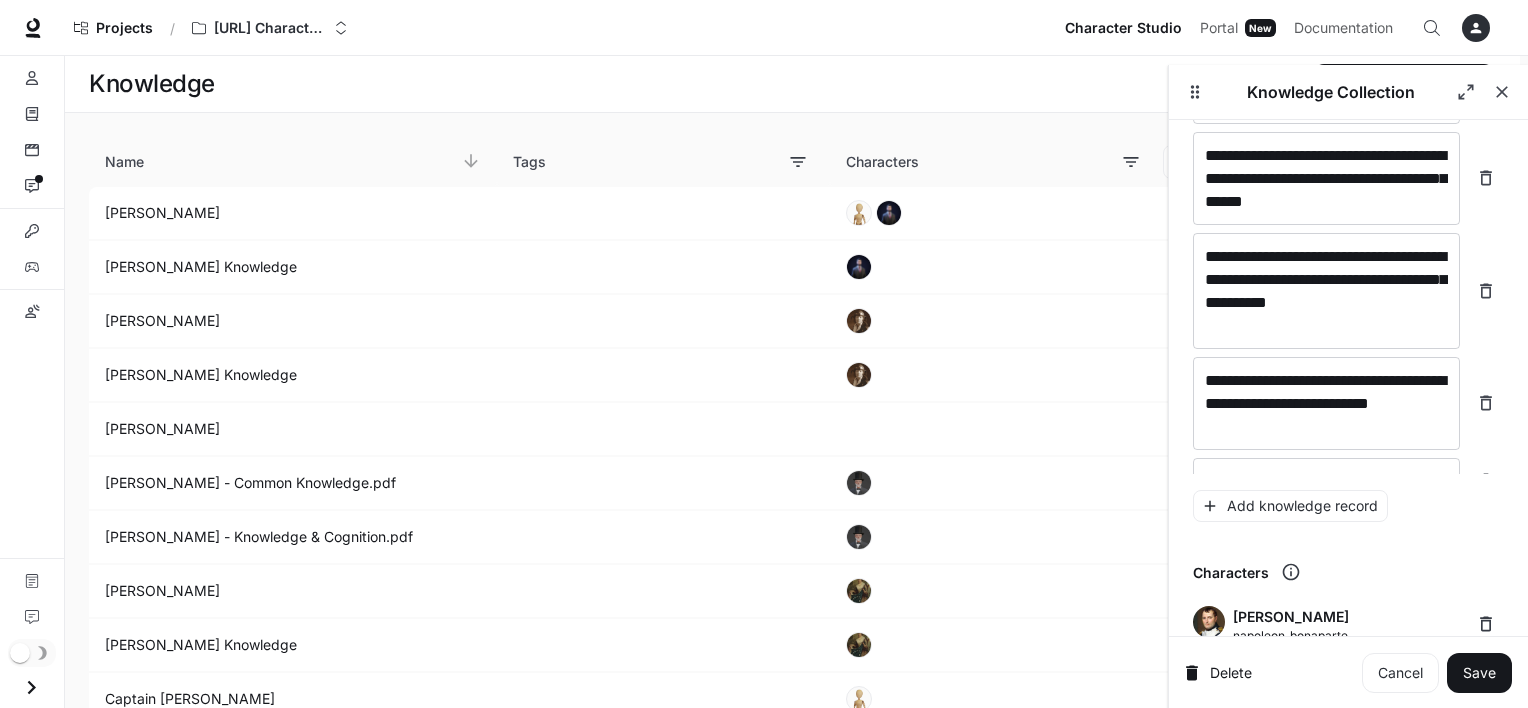 click on "**********" at bounding box center [1348, -8693] 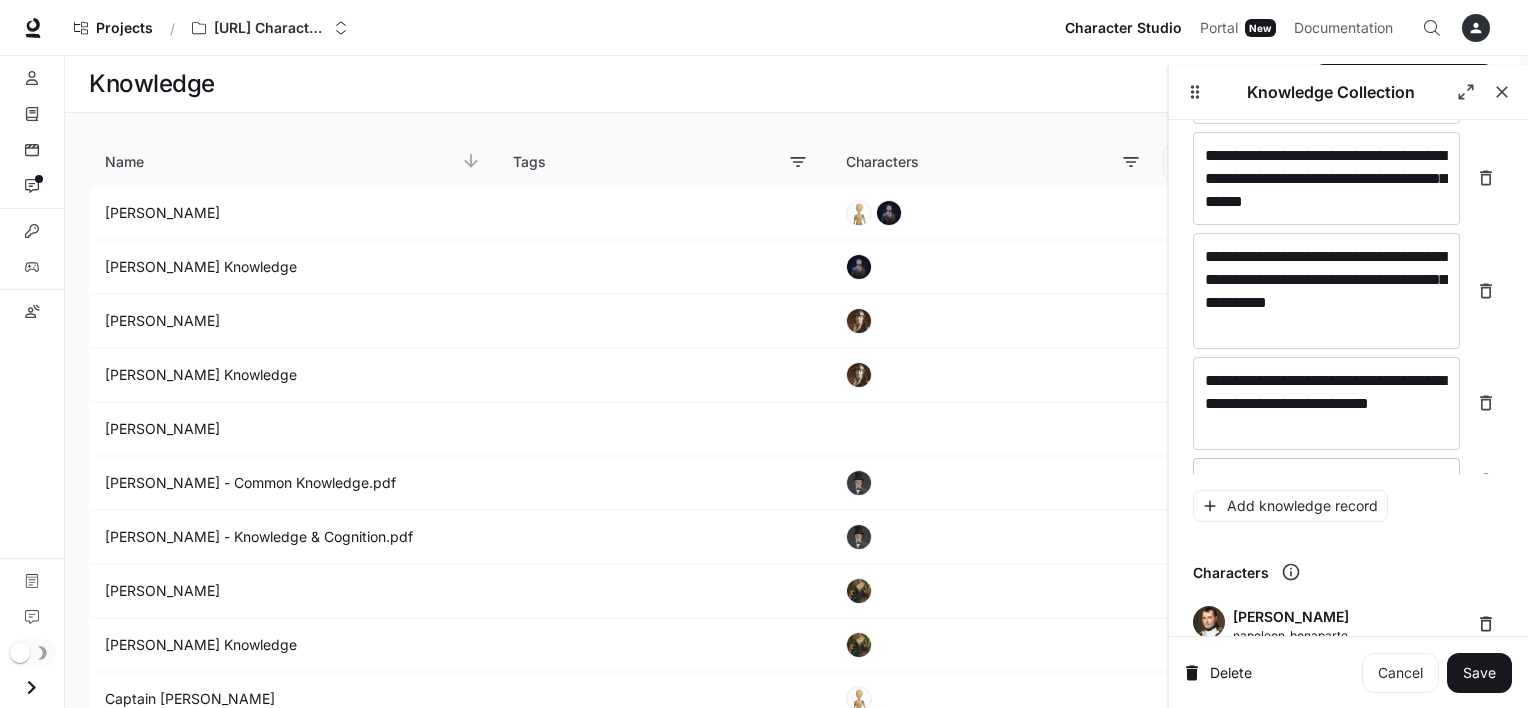 click on "* ​" at bounding box center (1326, 481) 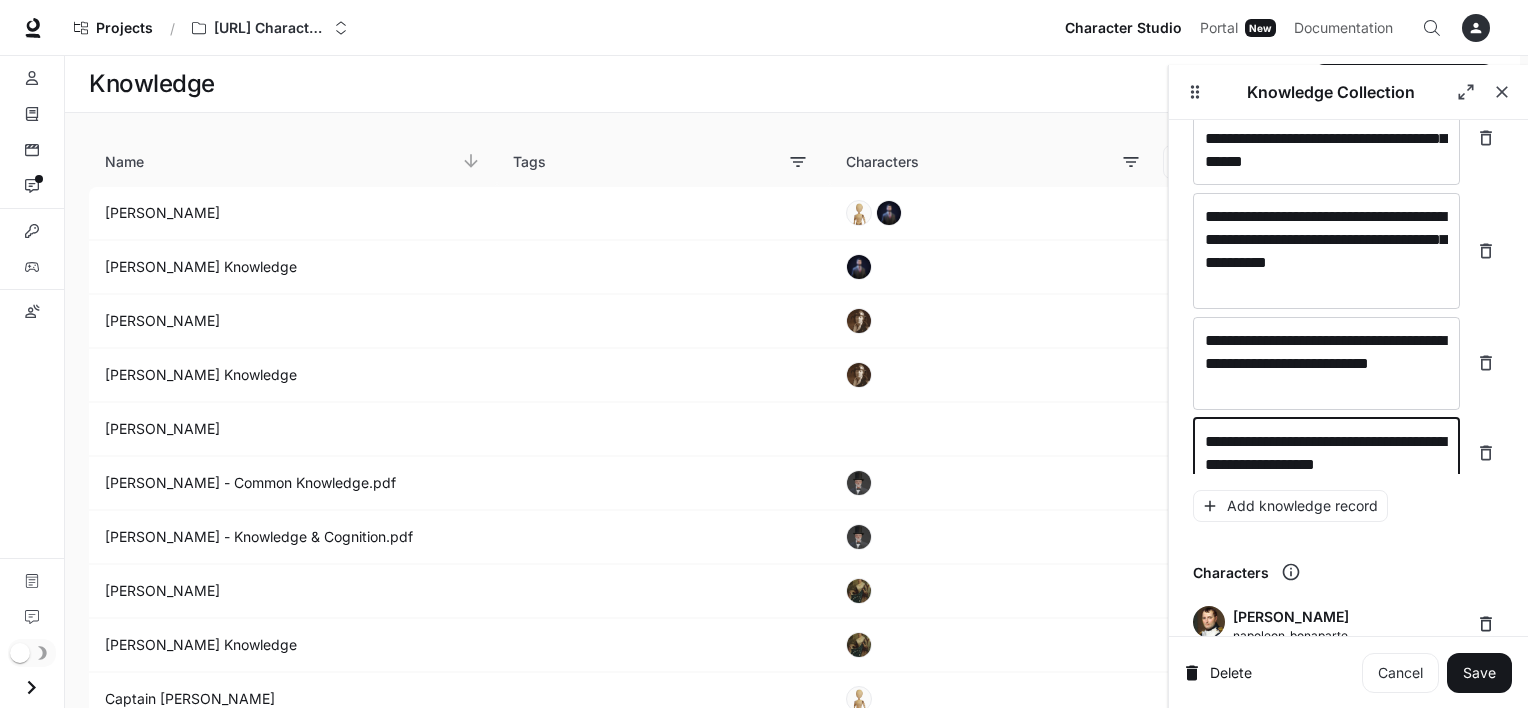 scroll, scrollTop: 18025, scrollLeft: 0, axis: vertical 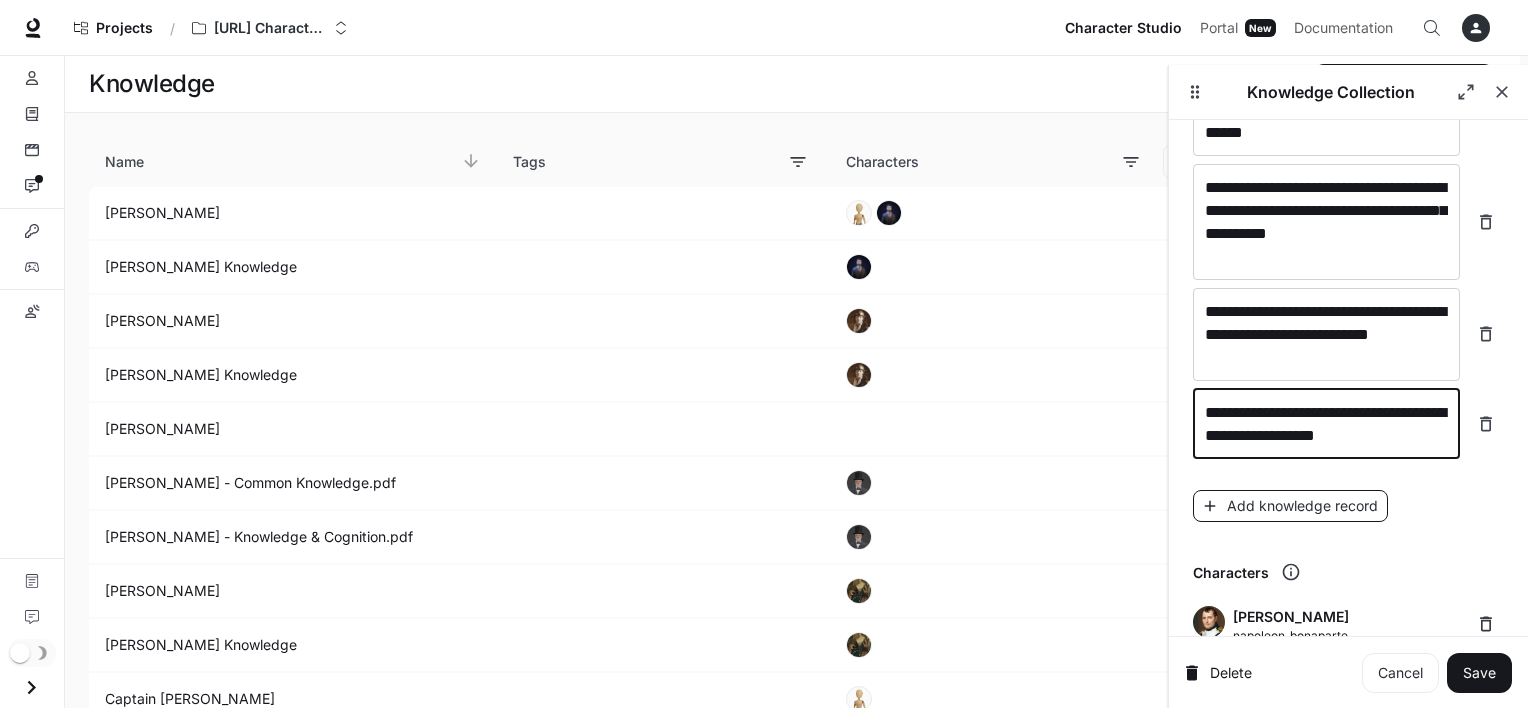 type on "**********" 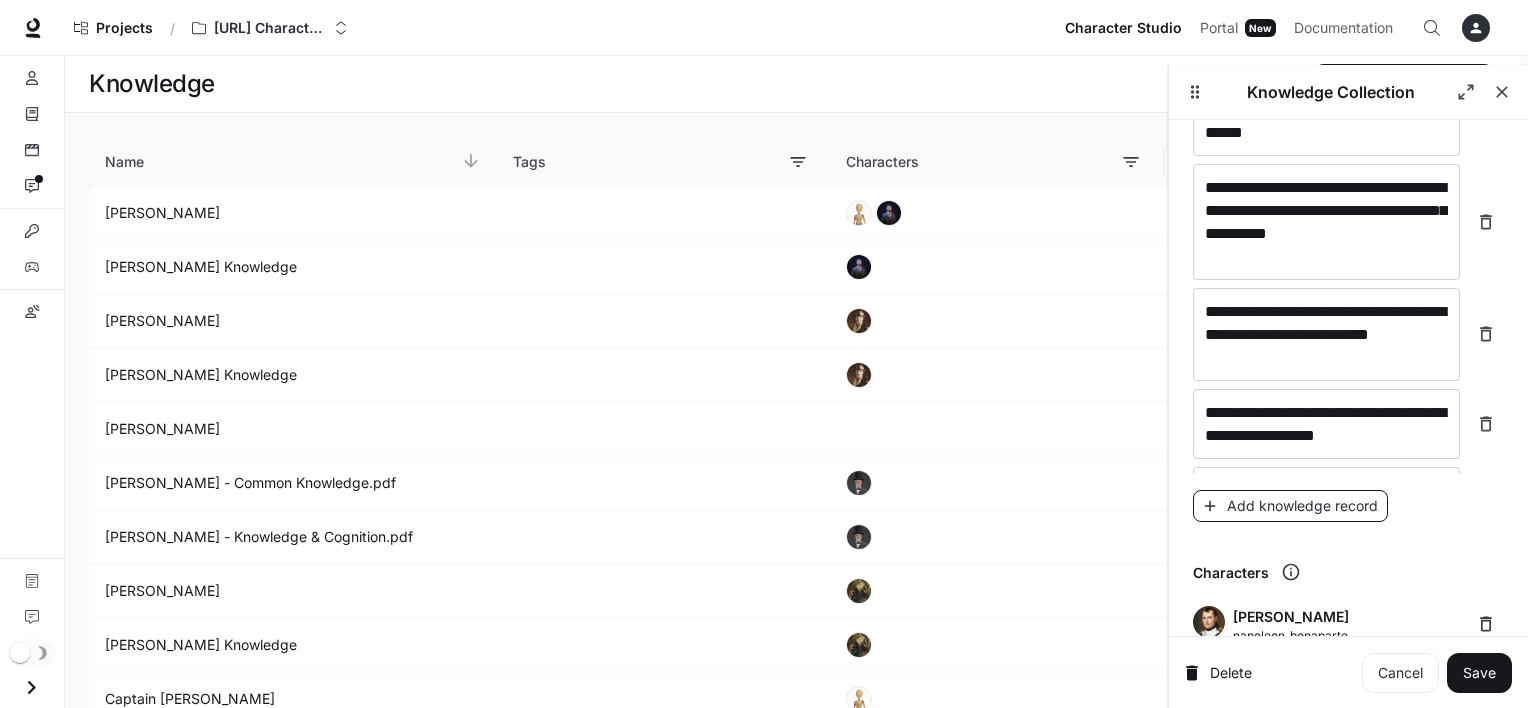 scroll, scrollTop: 18080, scrollLeft: 0, axis: vertical 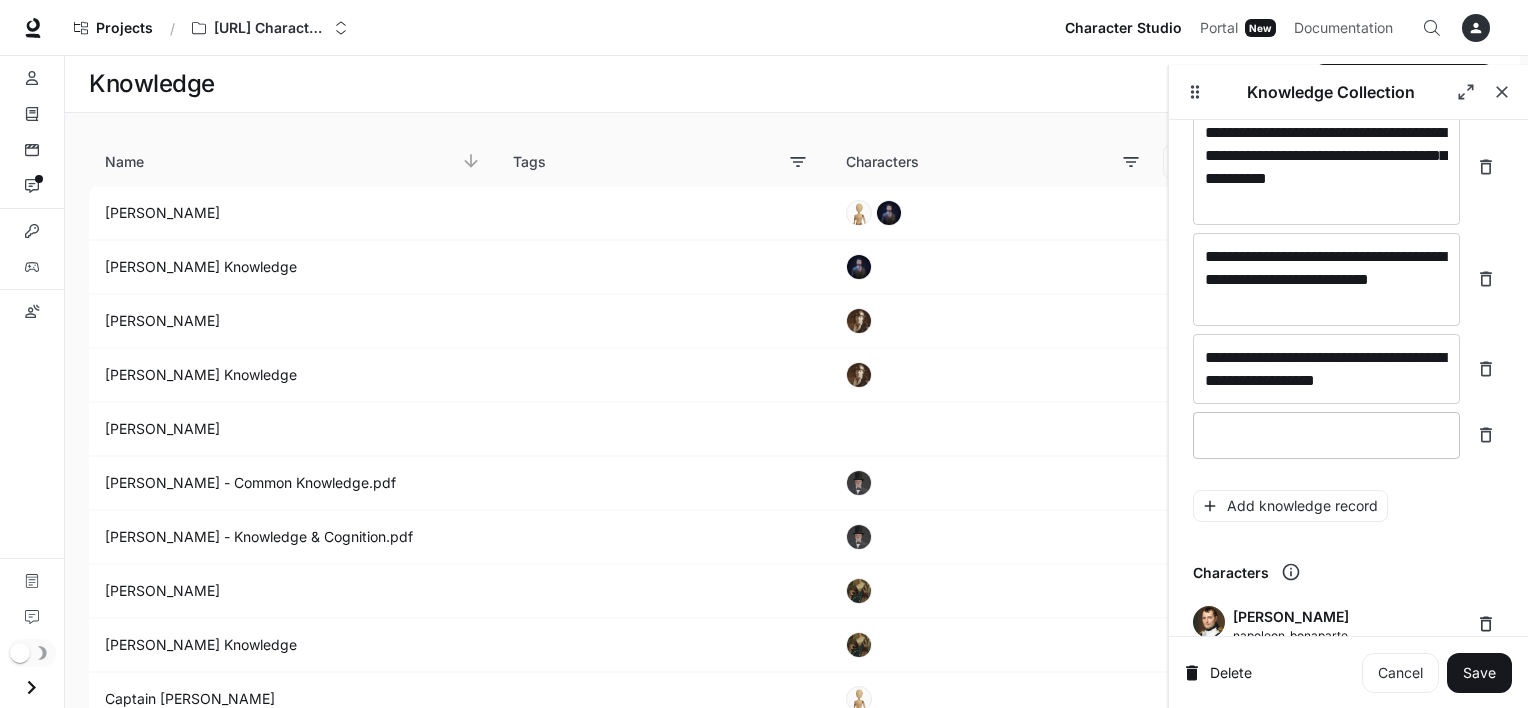 click at bounding box center (1326, 435) 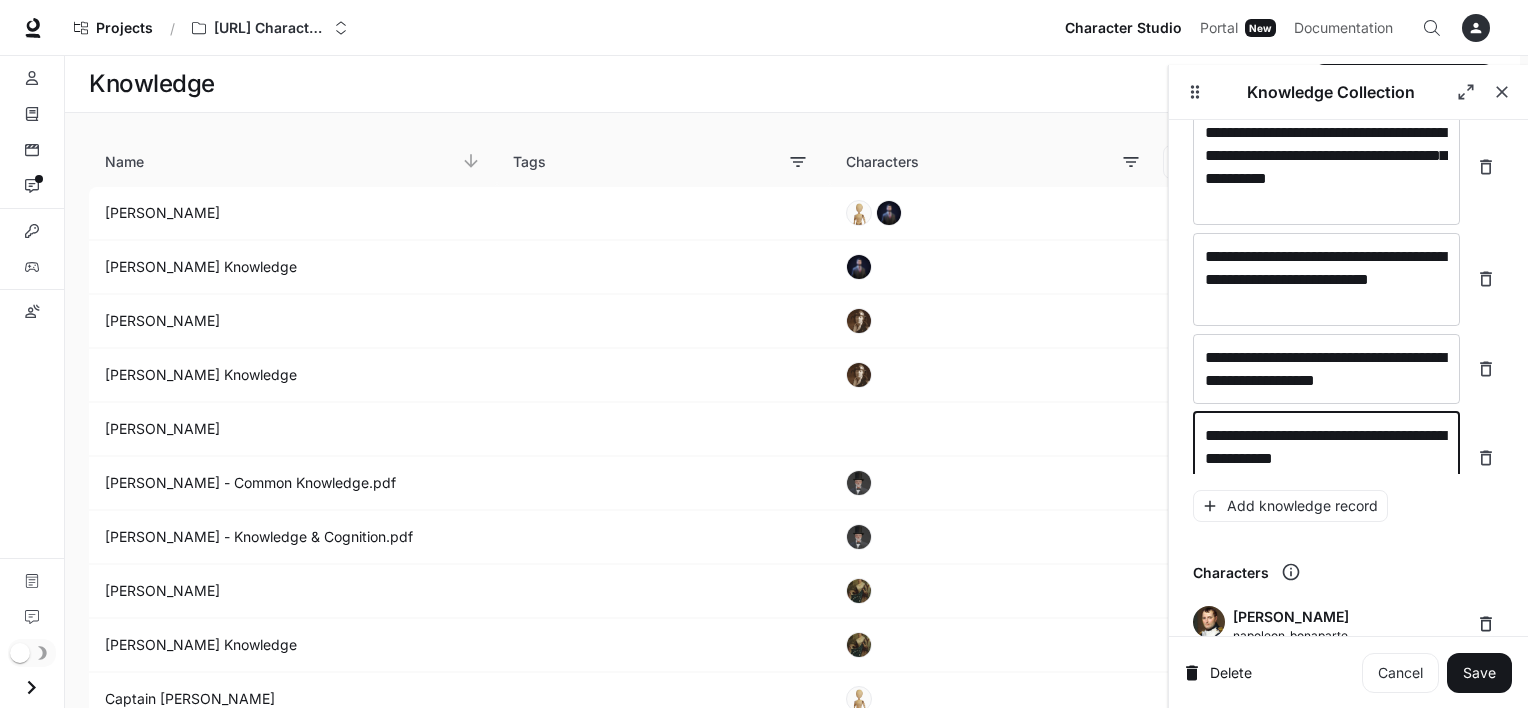 scroll, scrollTop: 18096, scrollLeft: 0, axis: vertical 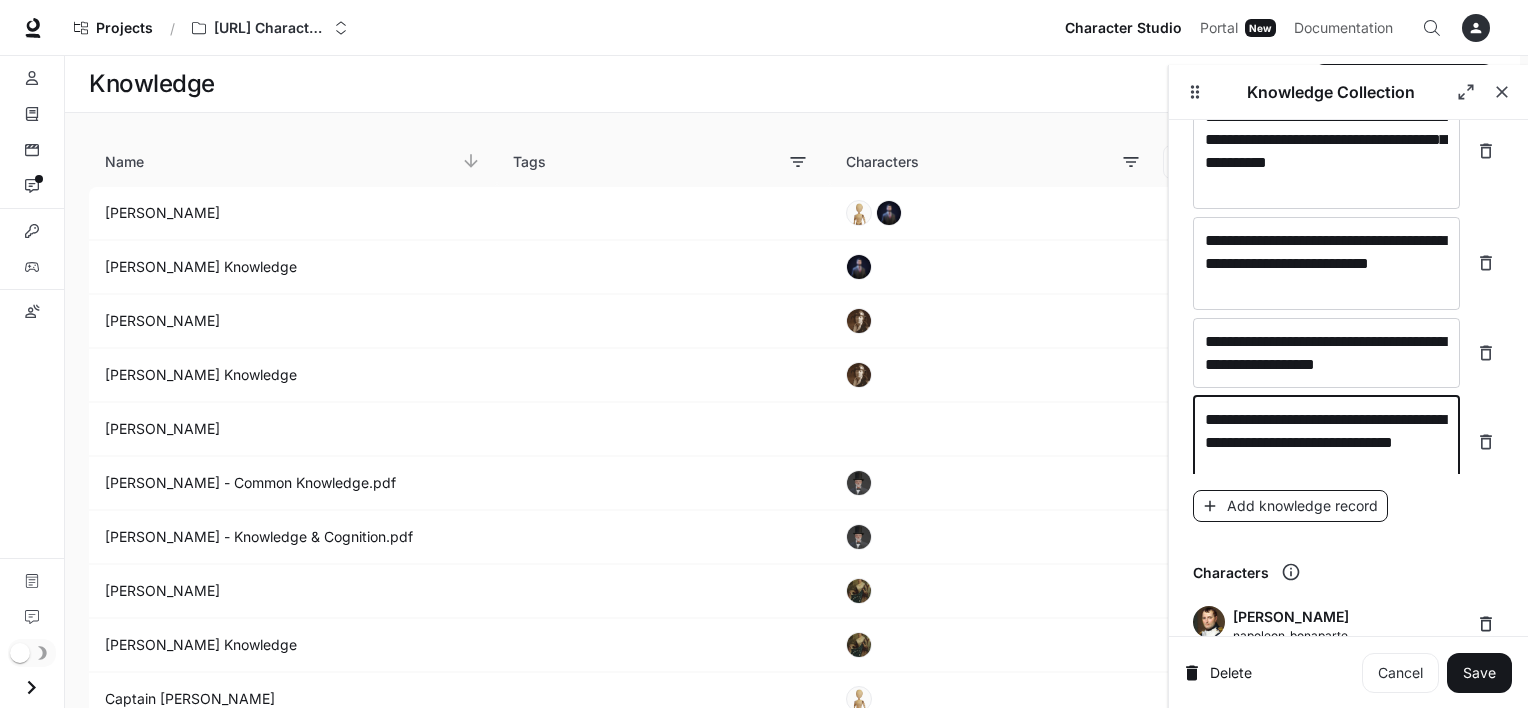 type on "**********" 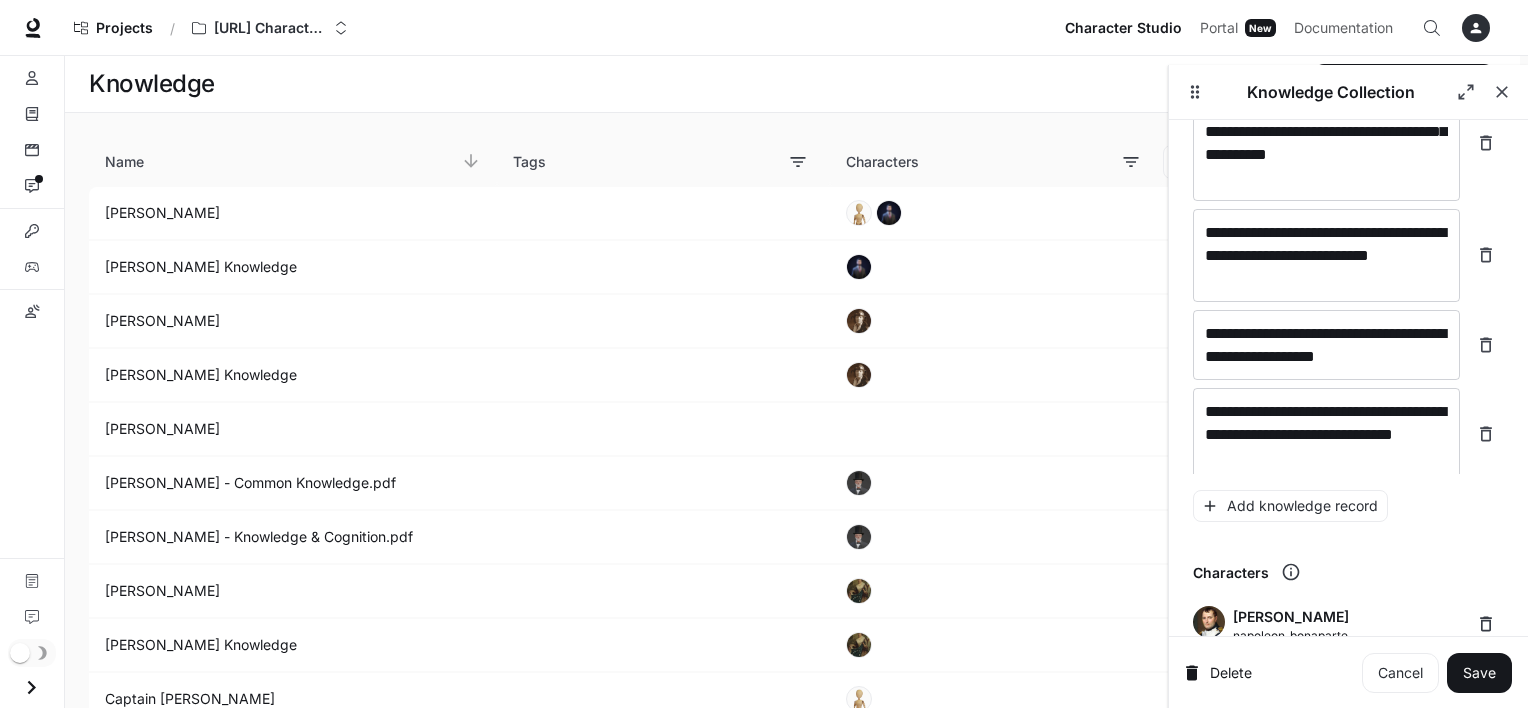 scroll, scrollTop: 18174, scrollLeft: 0, axis: vertical 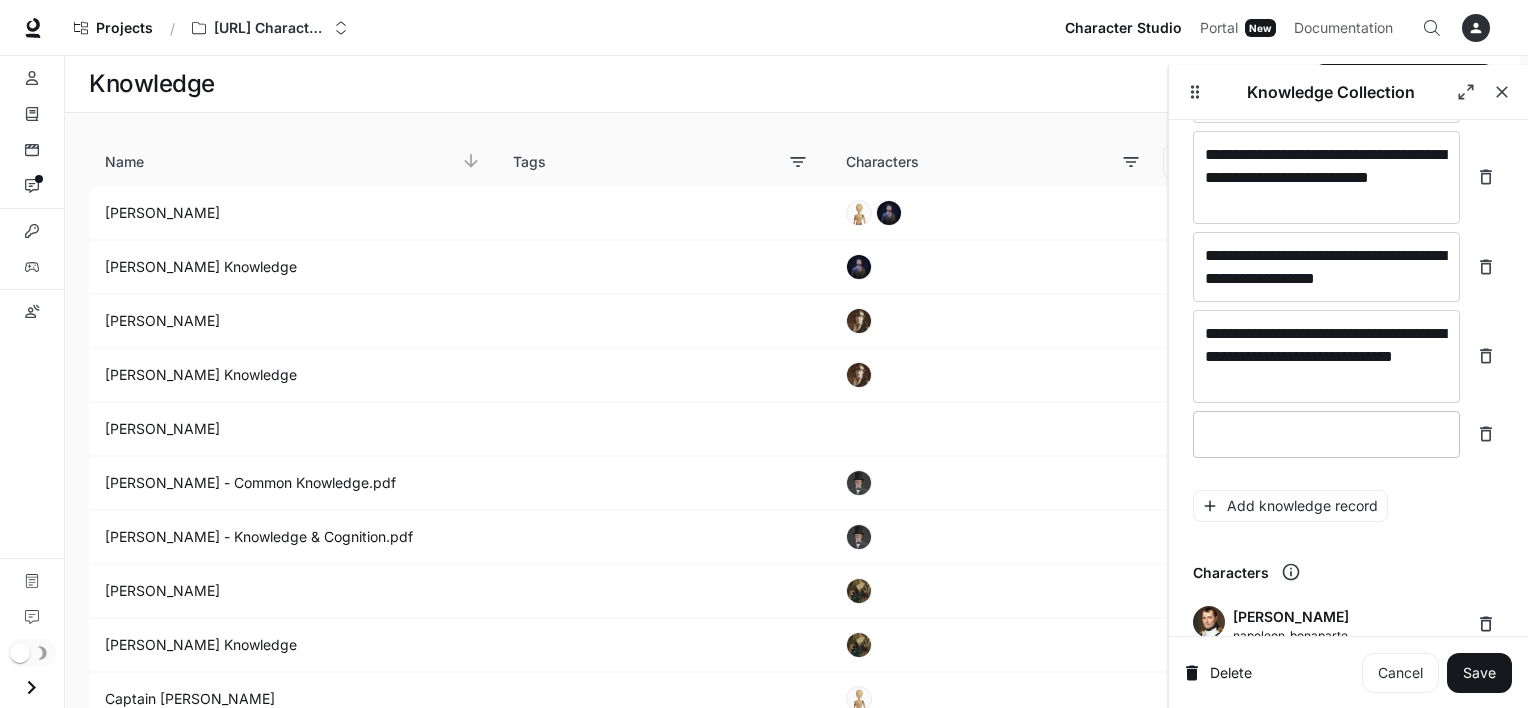 click at bounding box center (1326, 434) 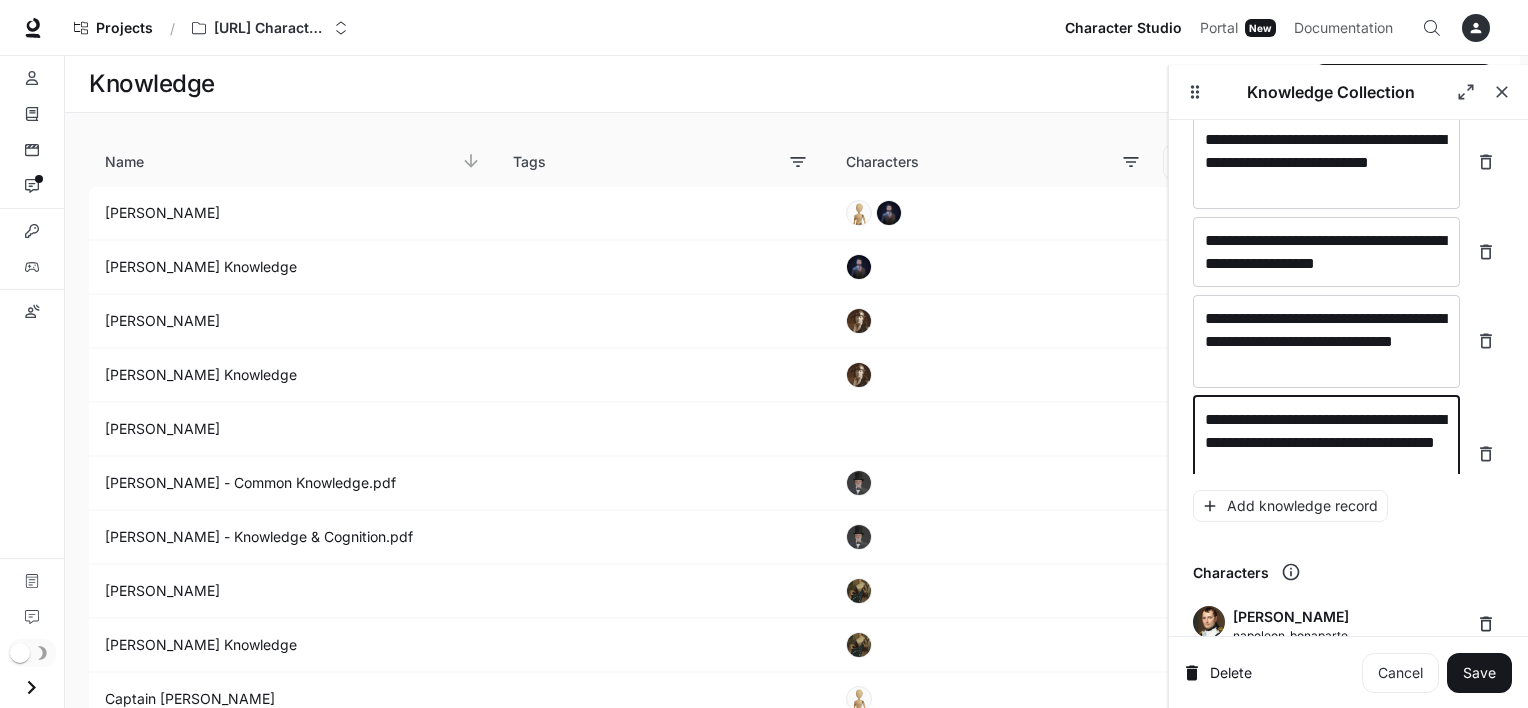 scroll, scrollTop: 18212, scrollLeft: 0, axis: vertical 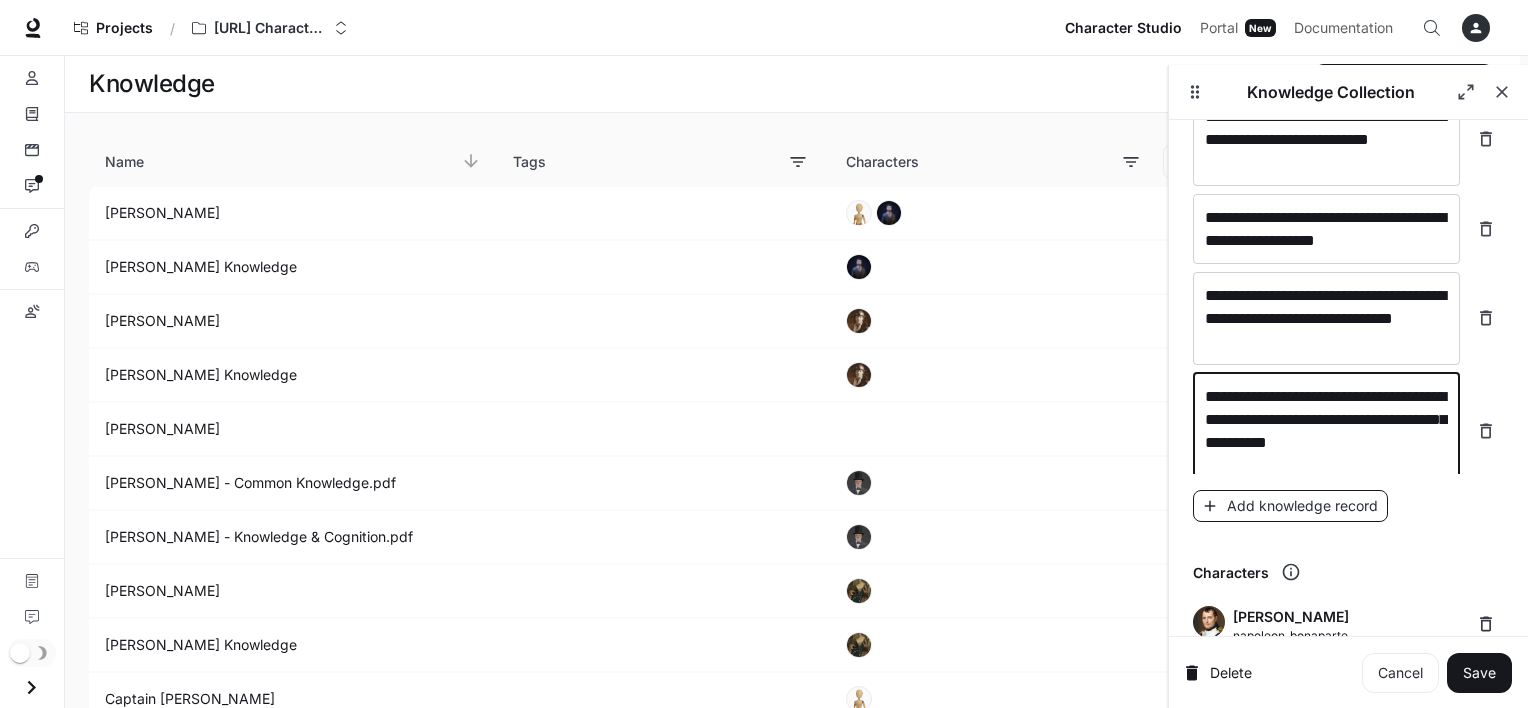 type on "**********" 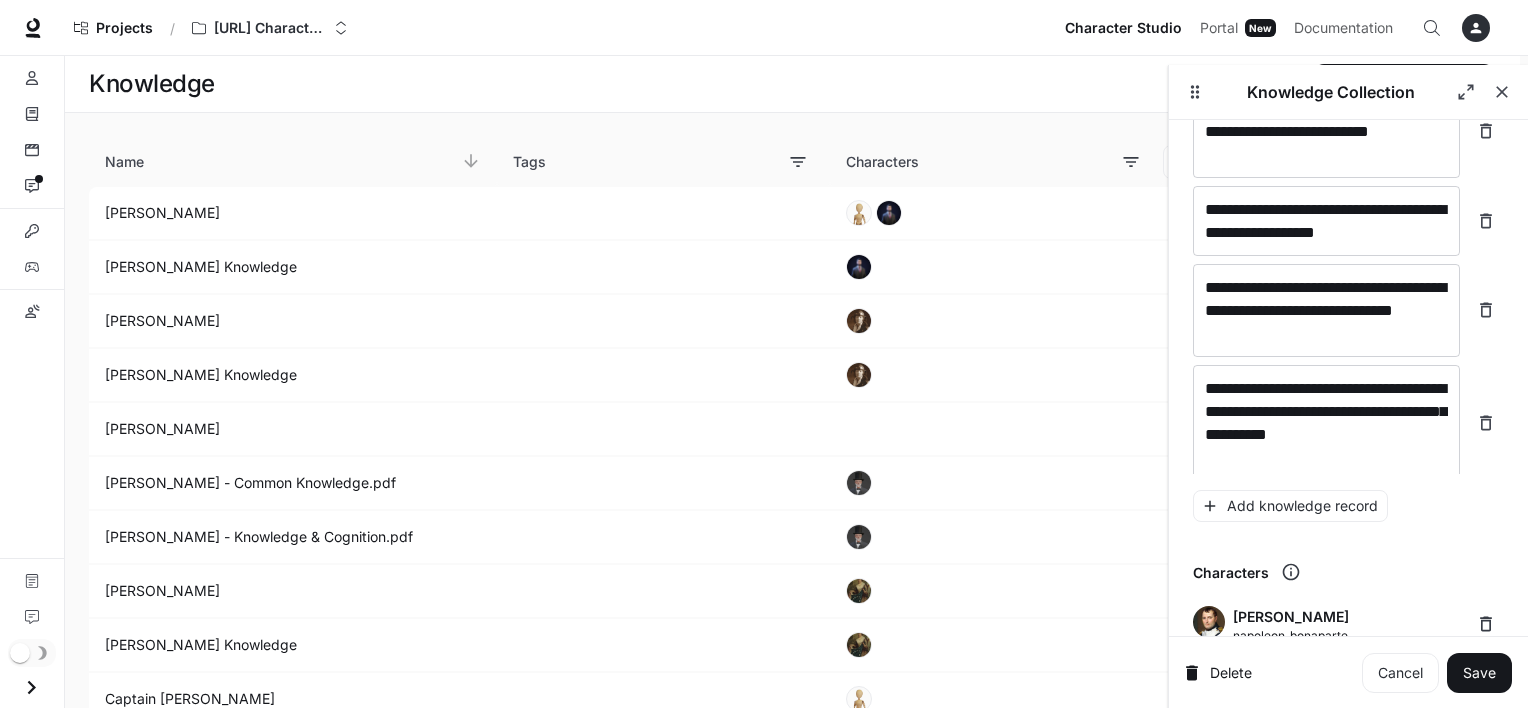 scroll, scrollTop: 18290, scrollLeft: 0, axis: vertical 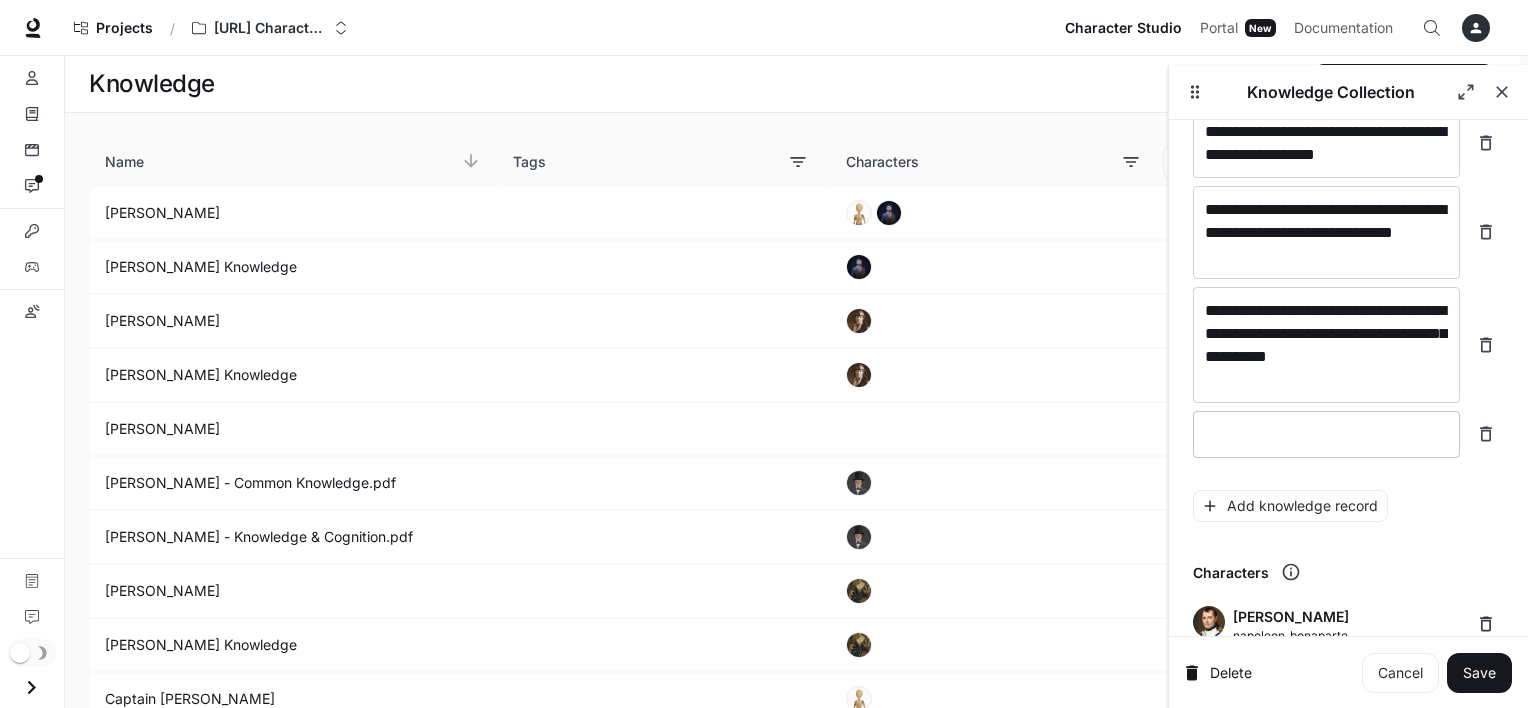 click on "* ​" at bounding box center [1326, 434] 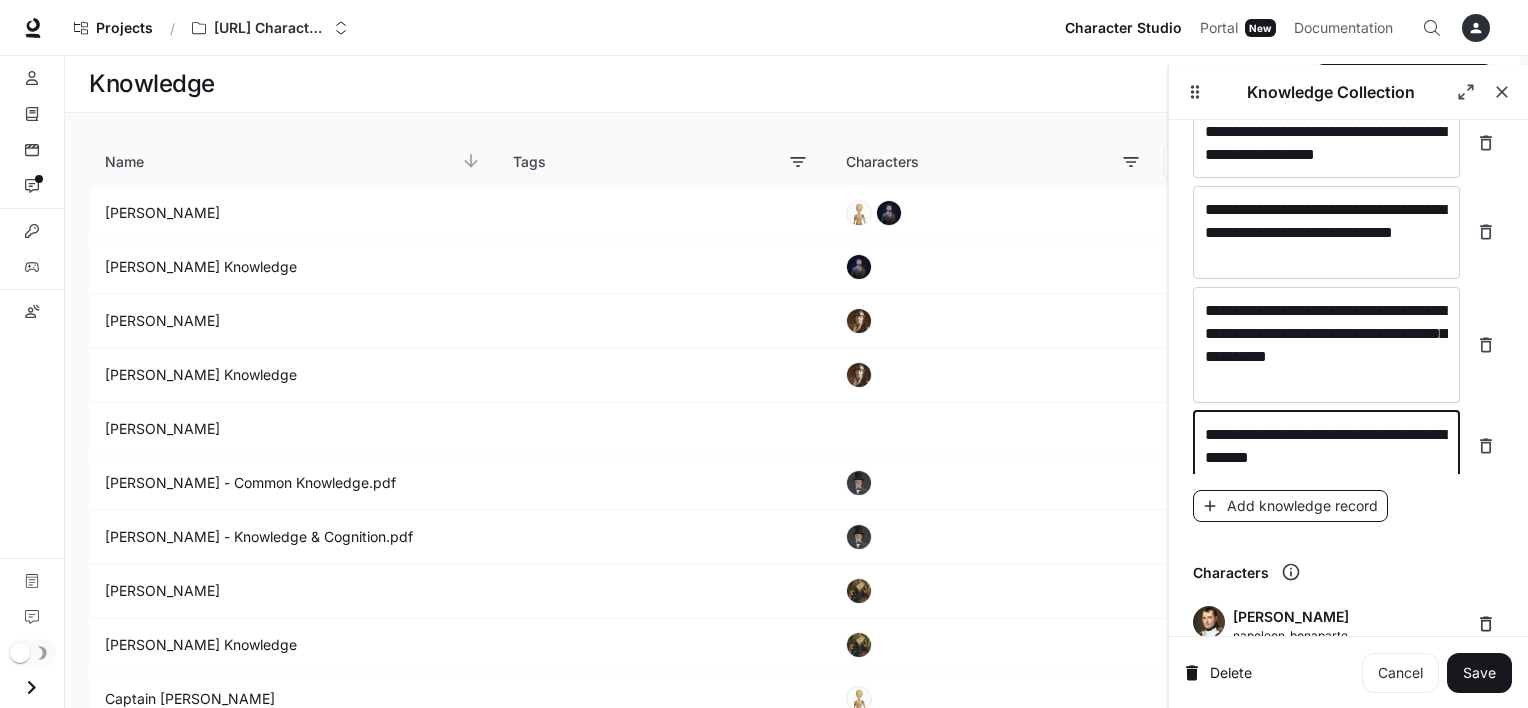 type on "**********" 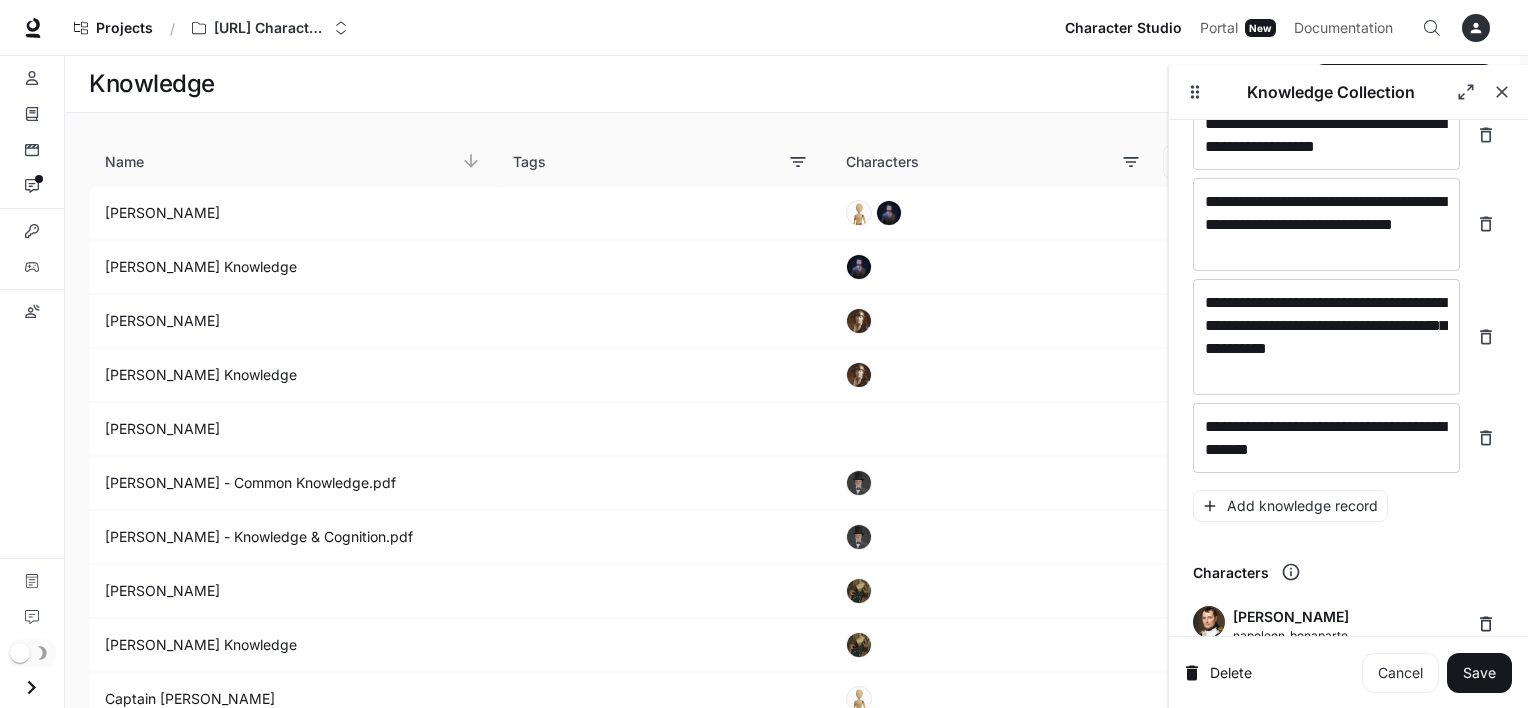 scroll, scrollTop: 18360, scrollLeft: 0, axis: vertical 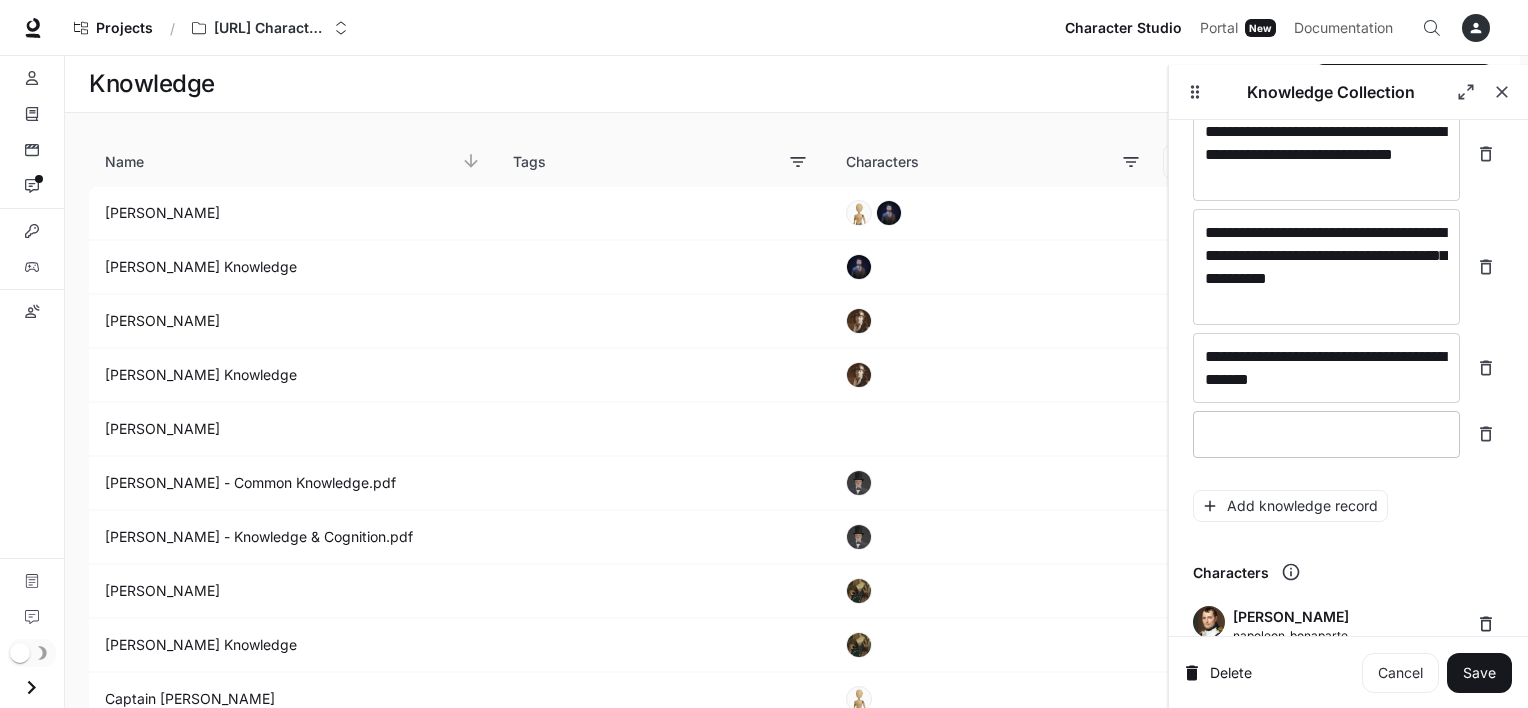 click at bounding box center (1326, 434) 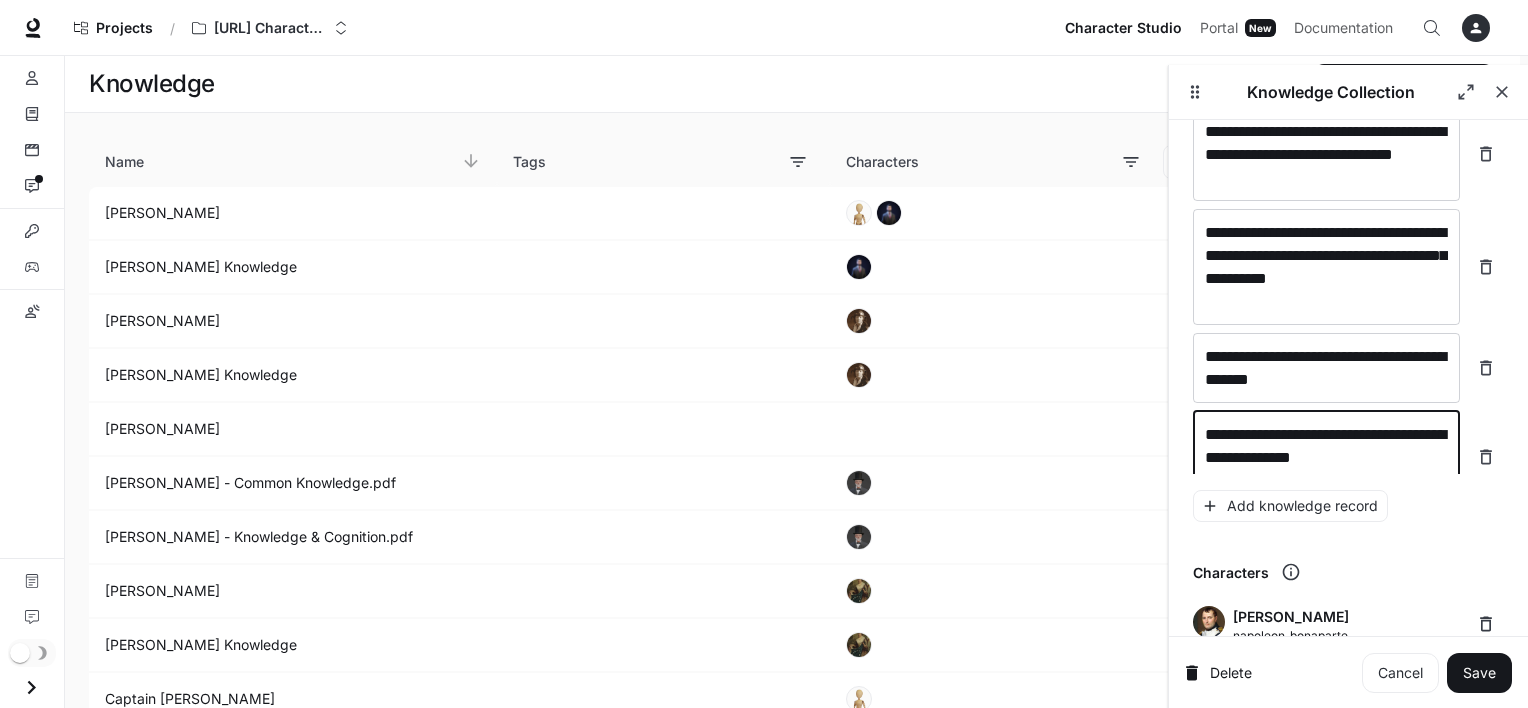 scroll, scrollTop: 18376, scrollLeft: 0, axis: vertical 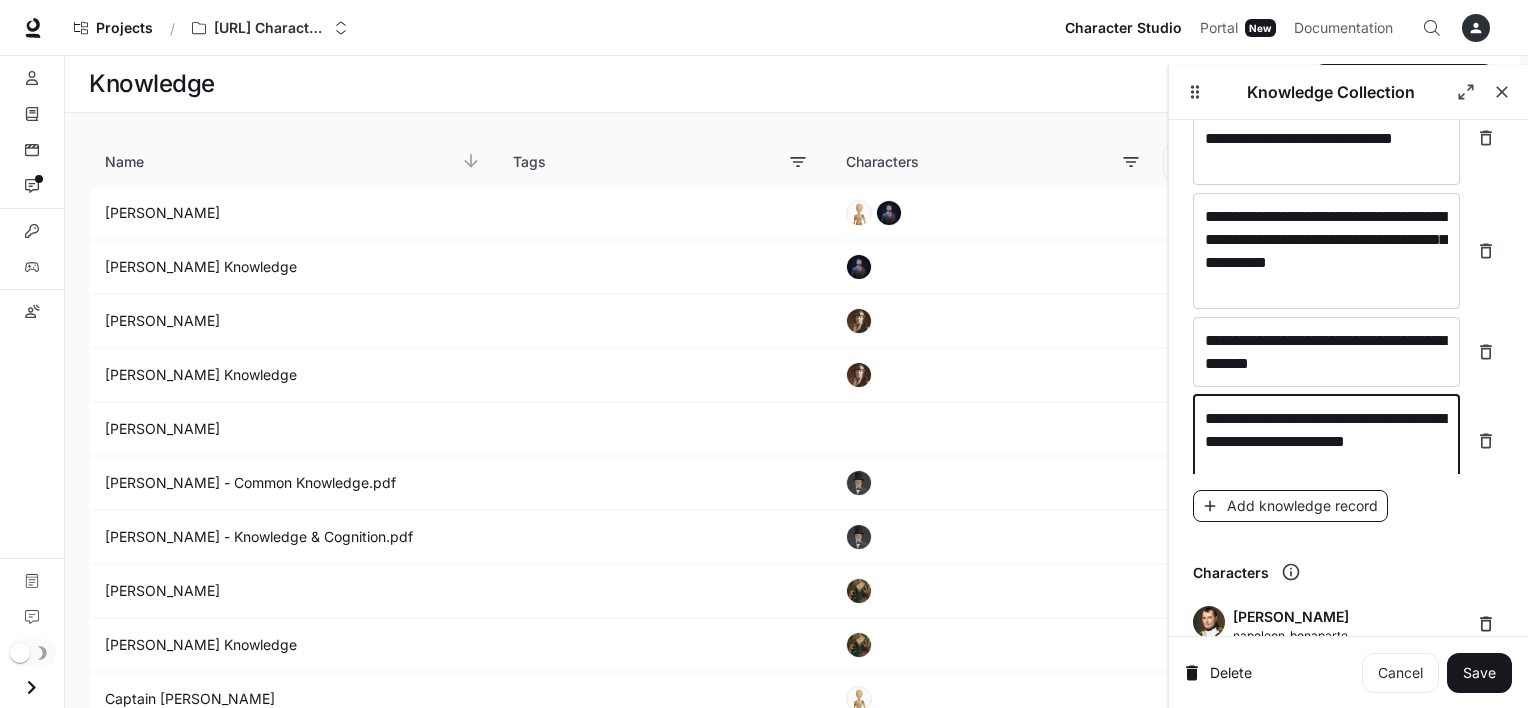 type on "**********" 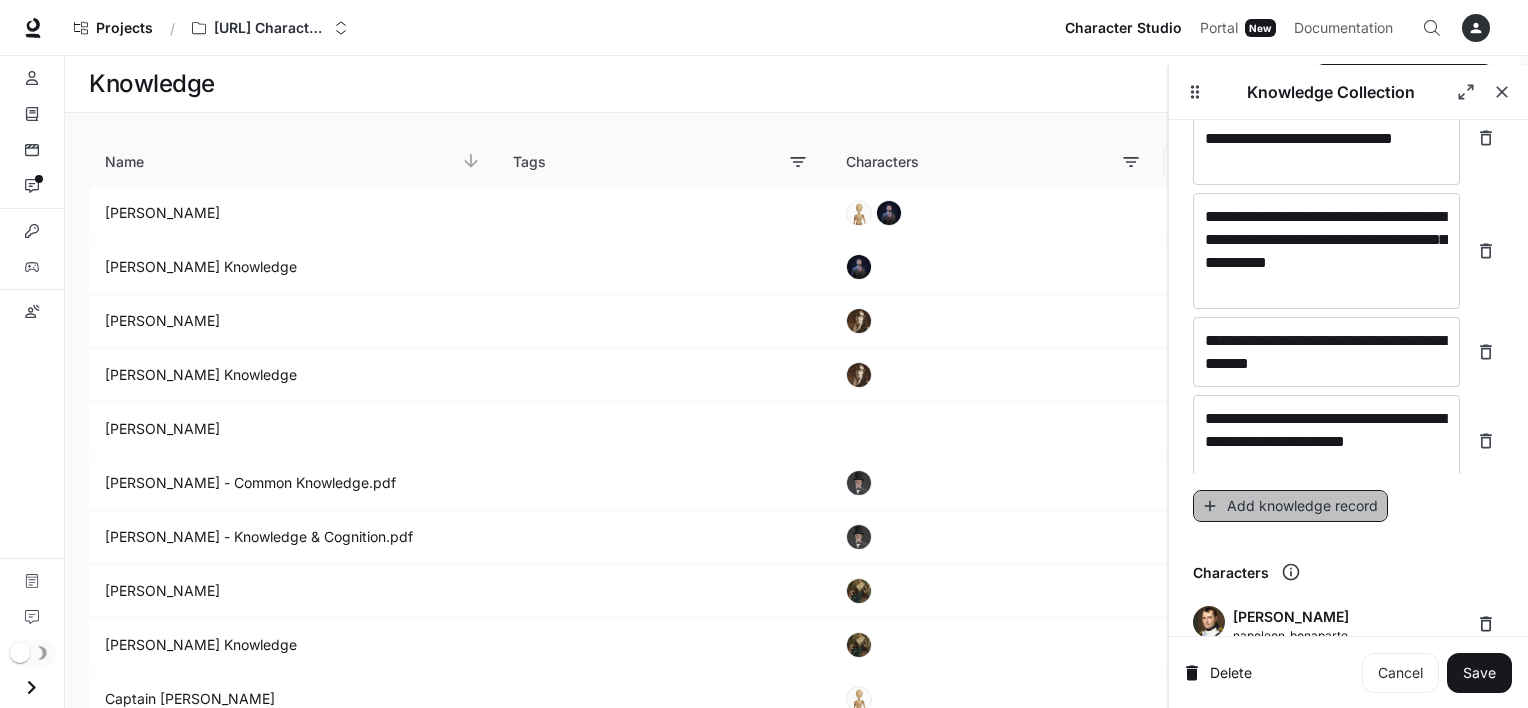 click on "Add knowledge record" at bounding box center [1290, 506] 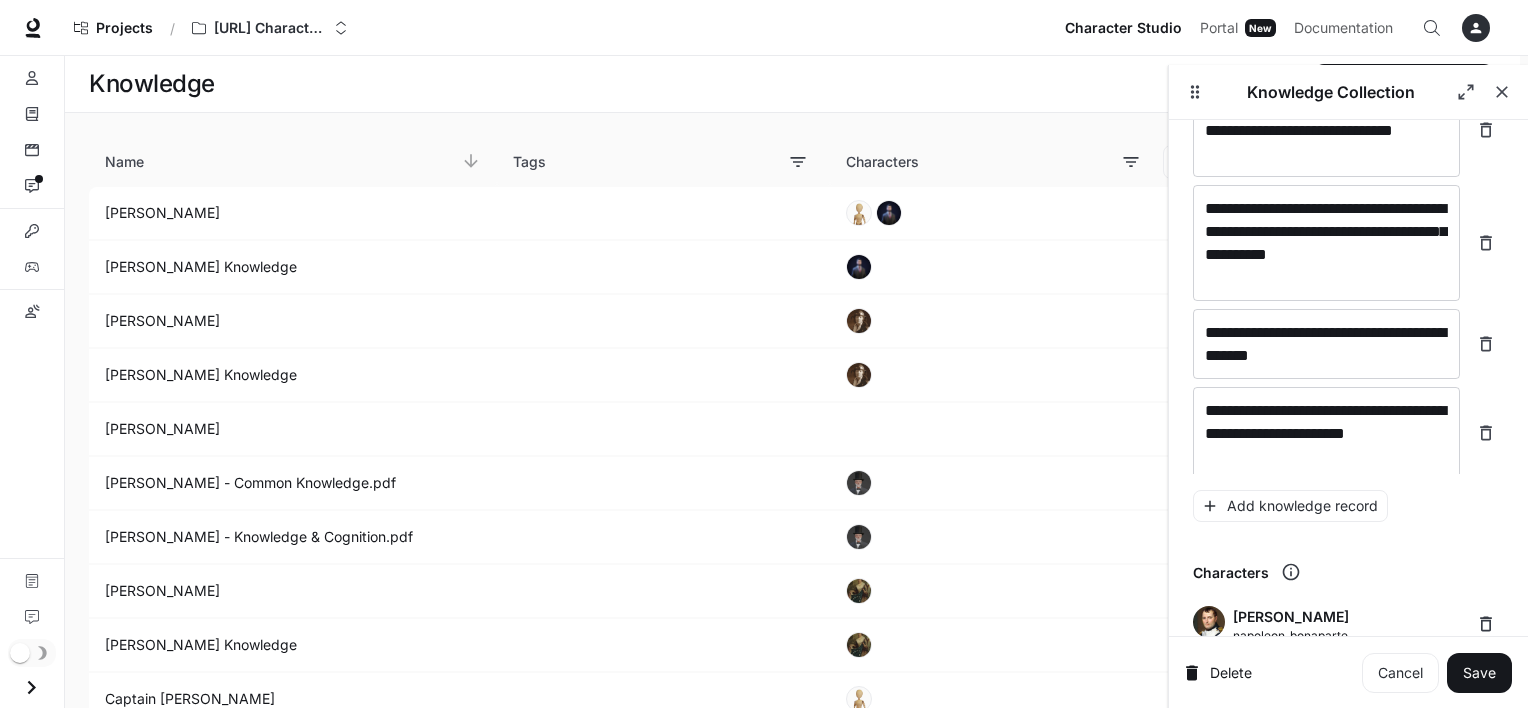 scroll, scrollTop: 18452, scrollLeft: 0, axis: vertical 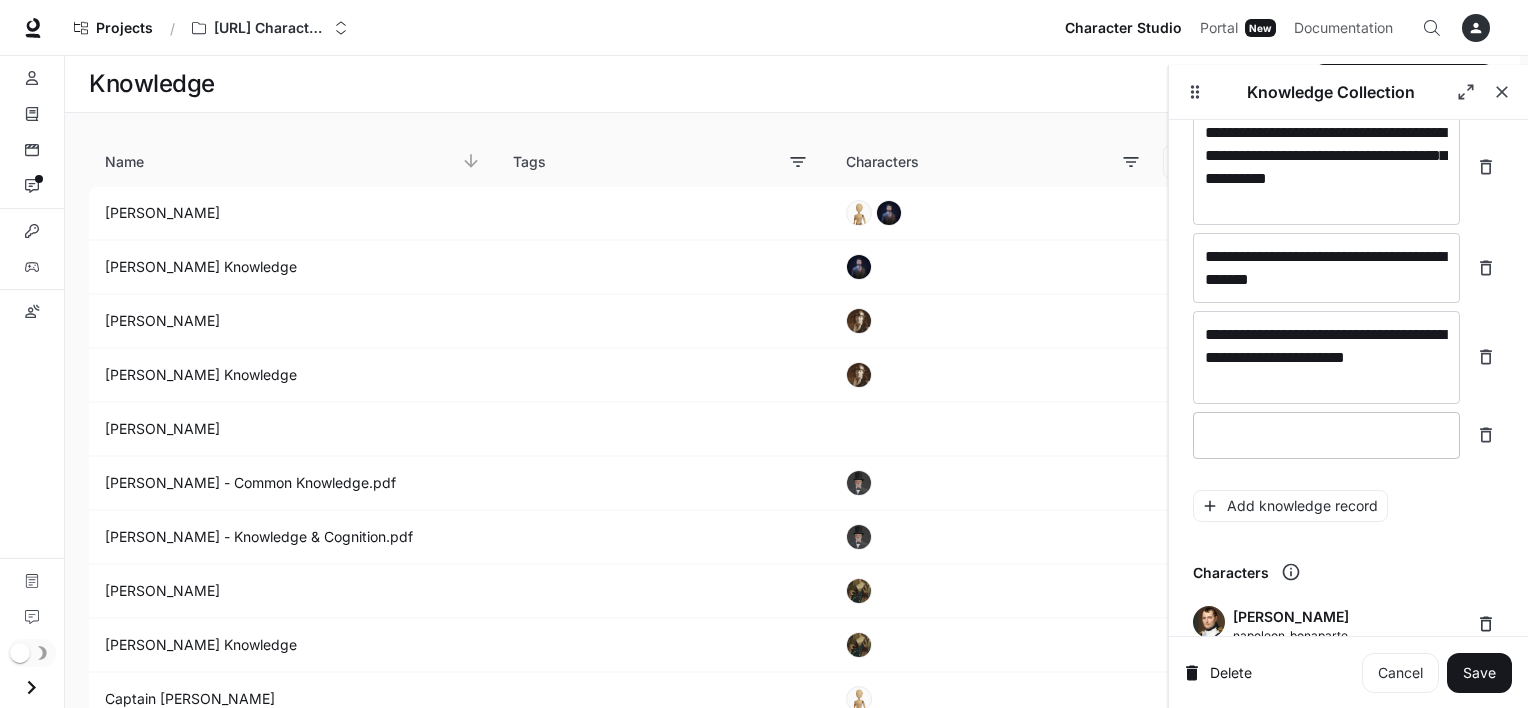 click at bounding box center [1326, 435] 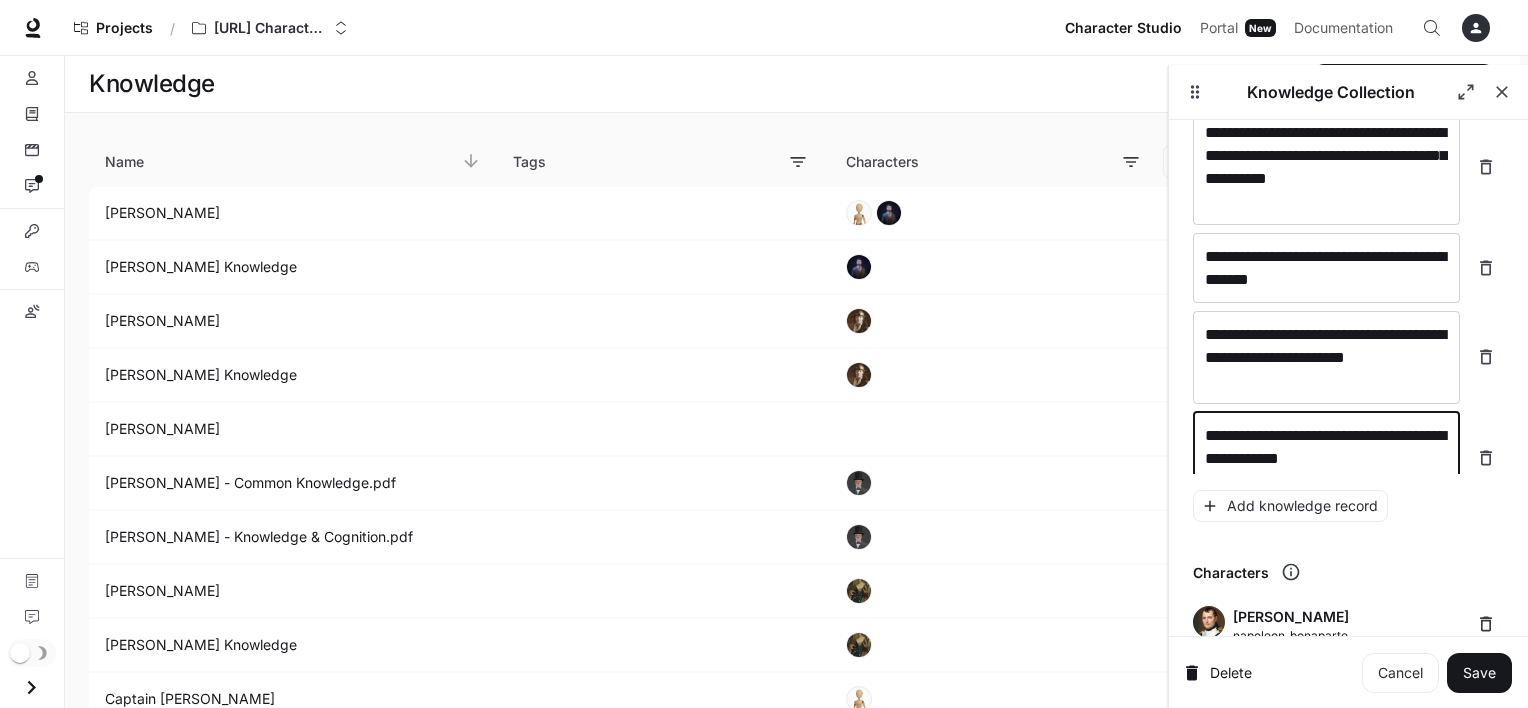 scroll, scrollTop: 18468, scrollLeft: 0, axis: vertical 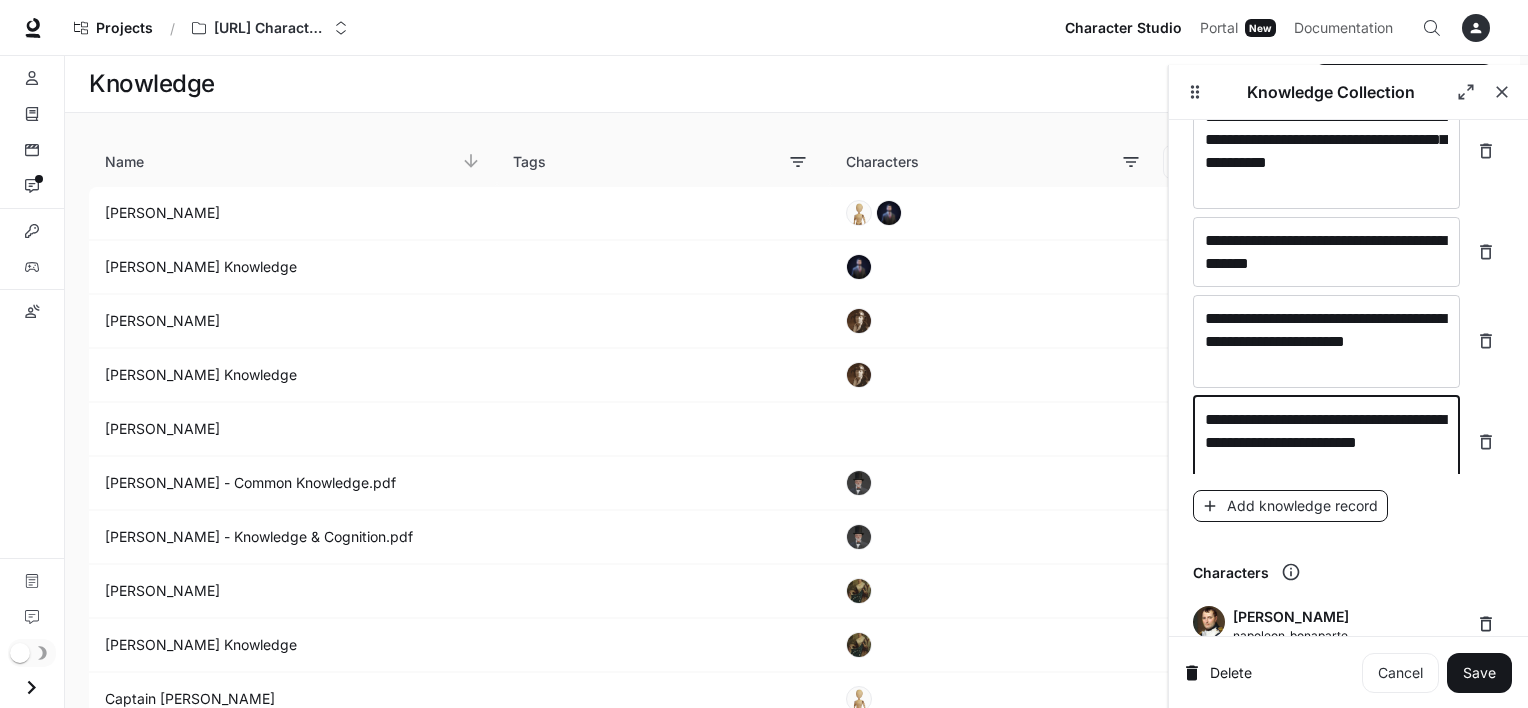 type on "**********" 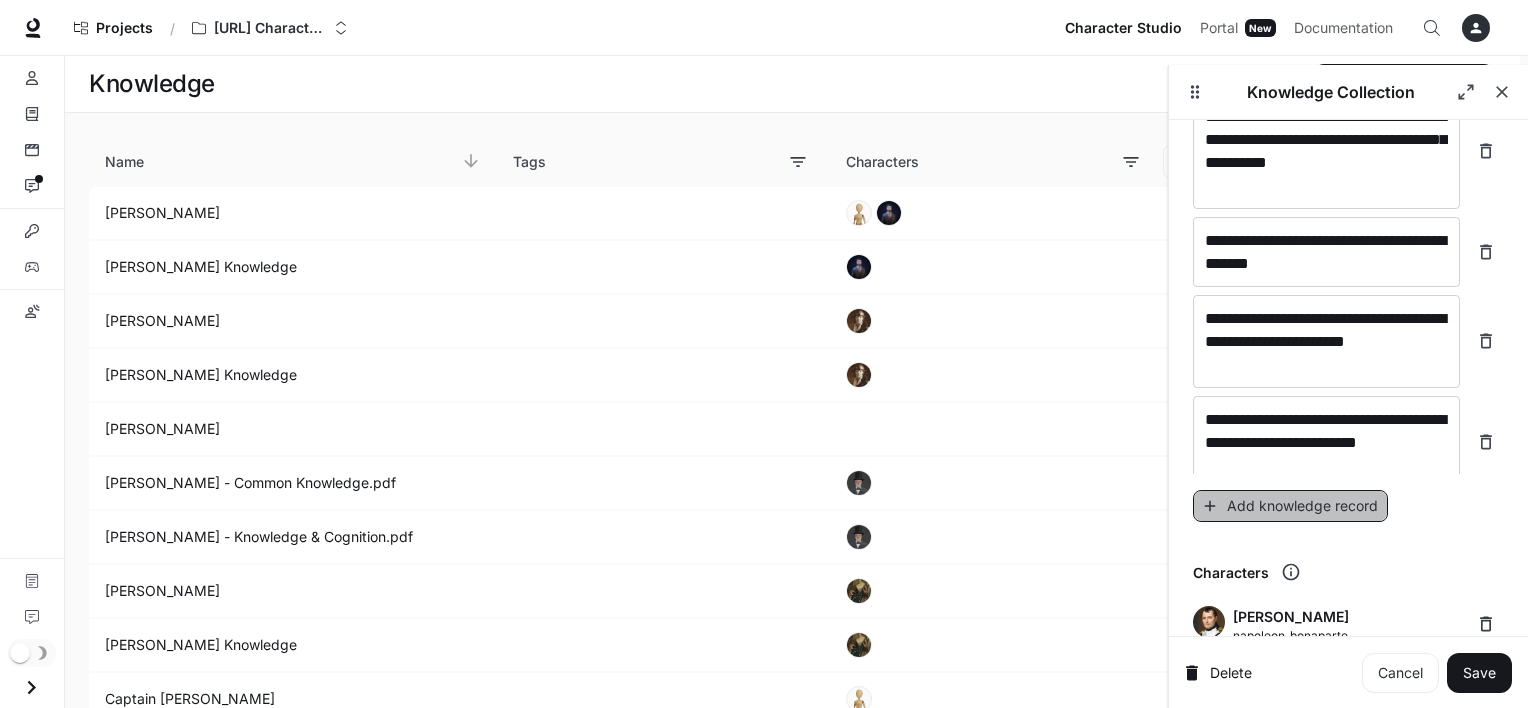 click on "Add knowledge record" at bounding box center [1290, 506] 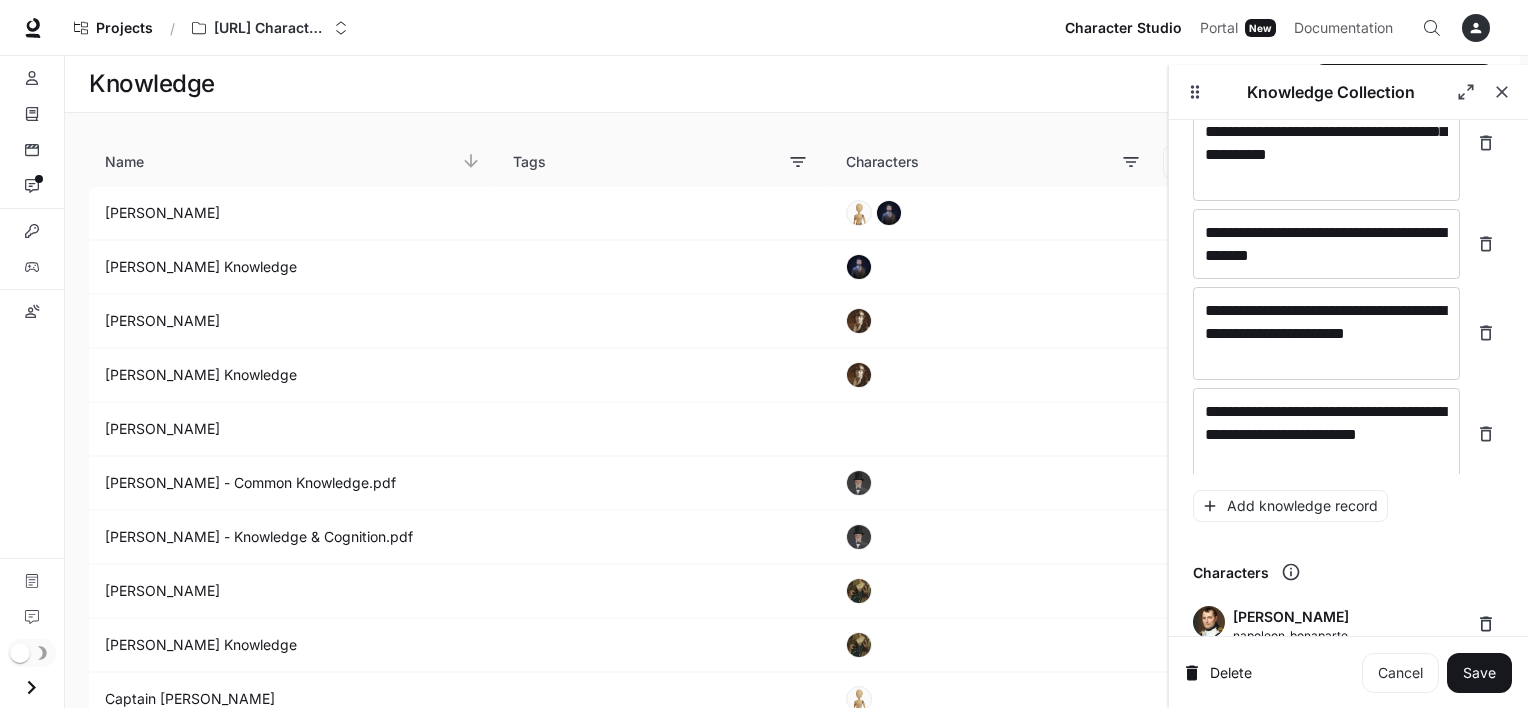 scroll, scrollTop: 18546, scrollLeft: 0, axis: vertical 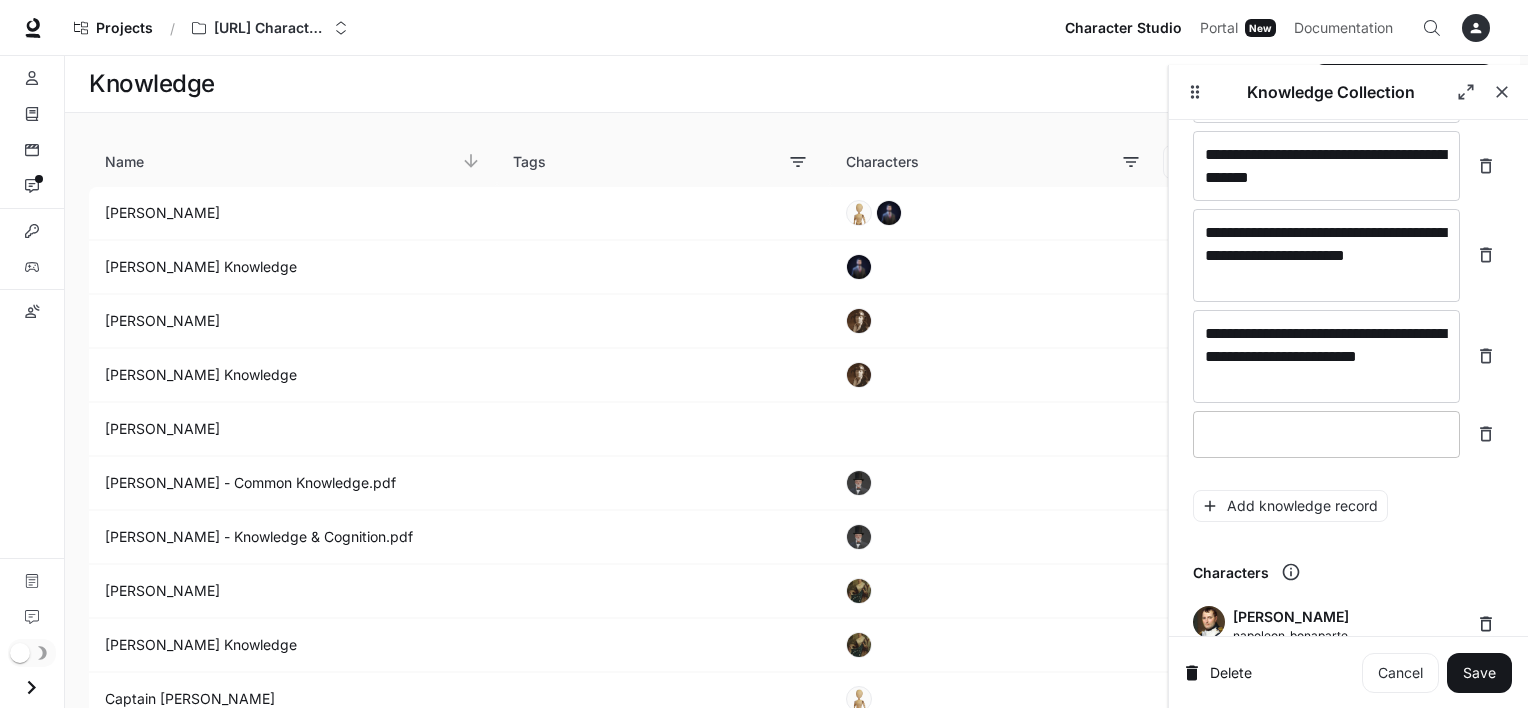 click at bounding box center [1326, 434] 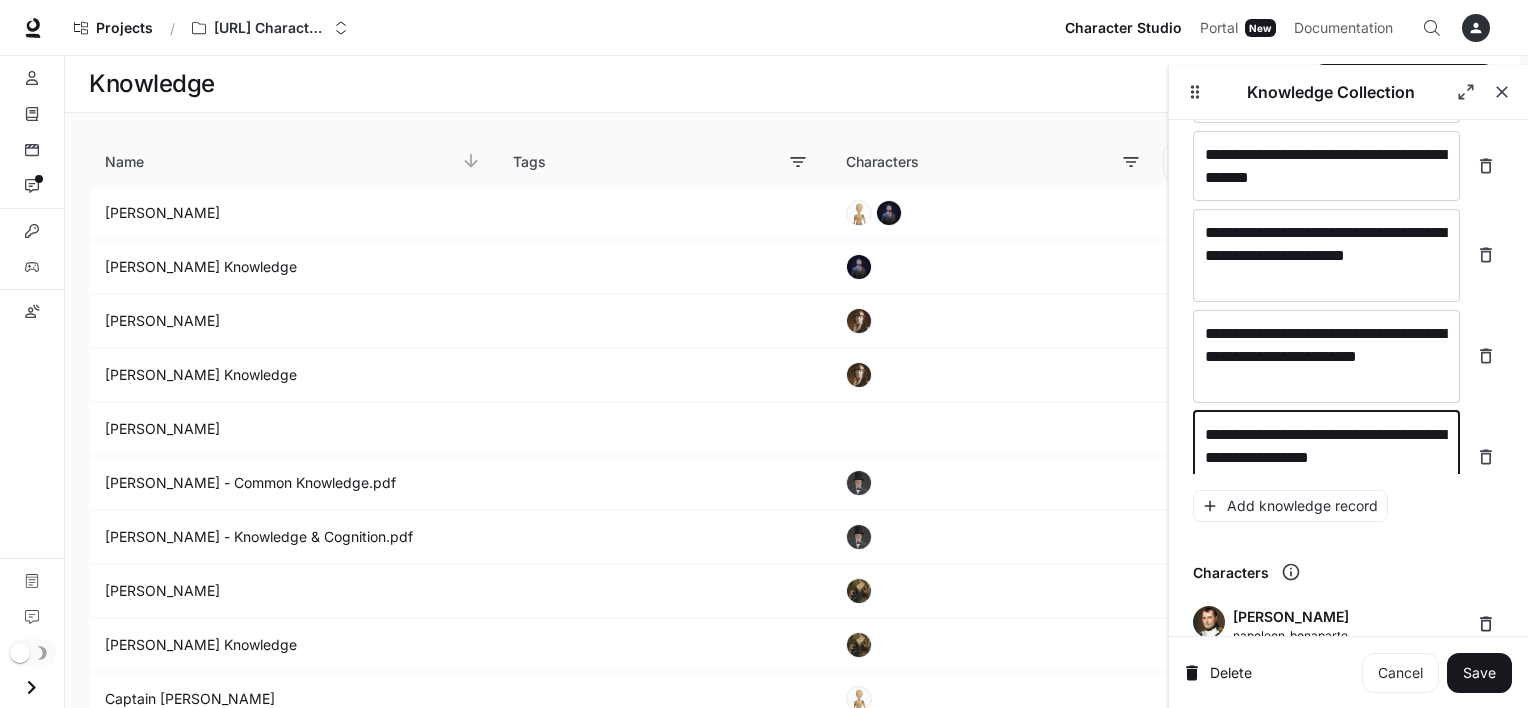 scroll, scrollTop: 18561, scrollLeft: 0, axis: vertical 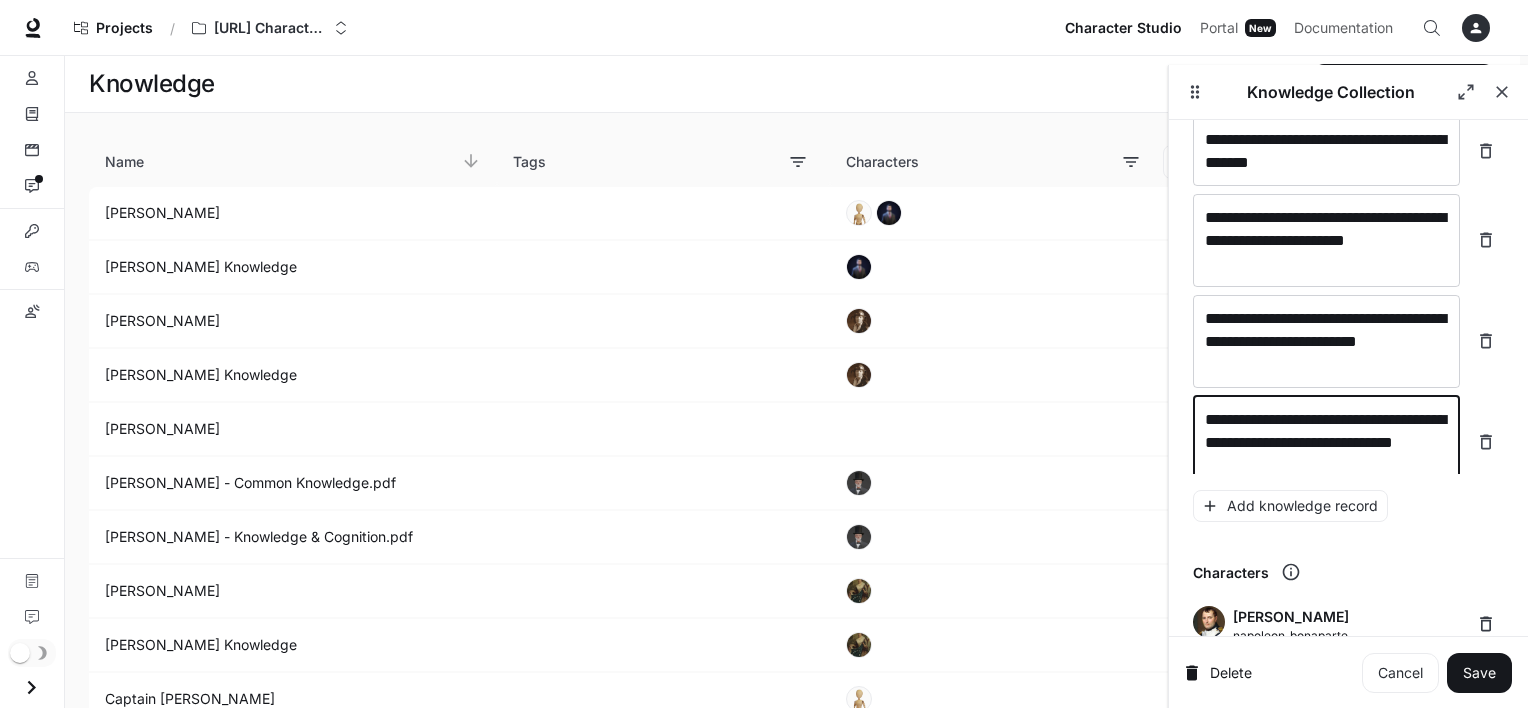 type on "**********" 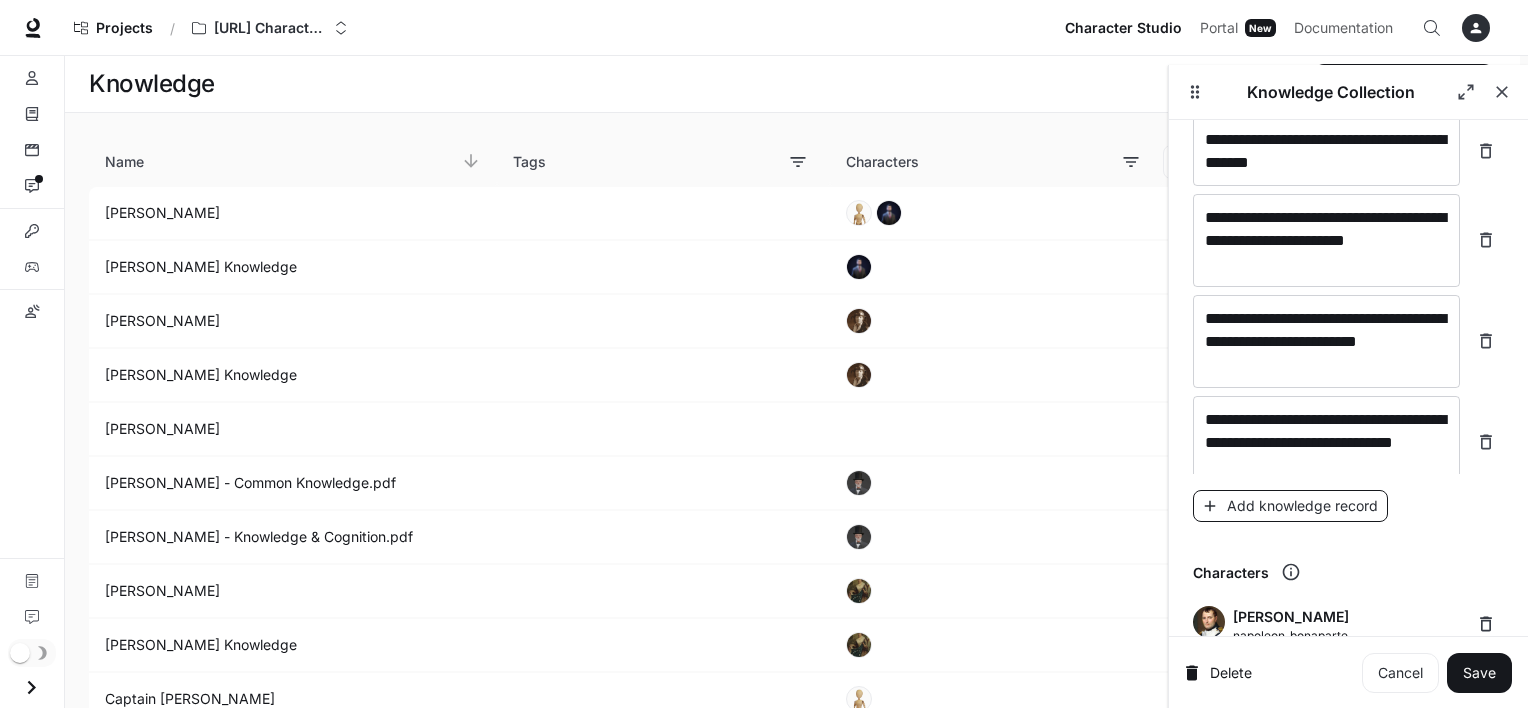 click on "Add knowledge record" at bounding box center (1290, 506) 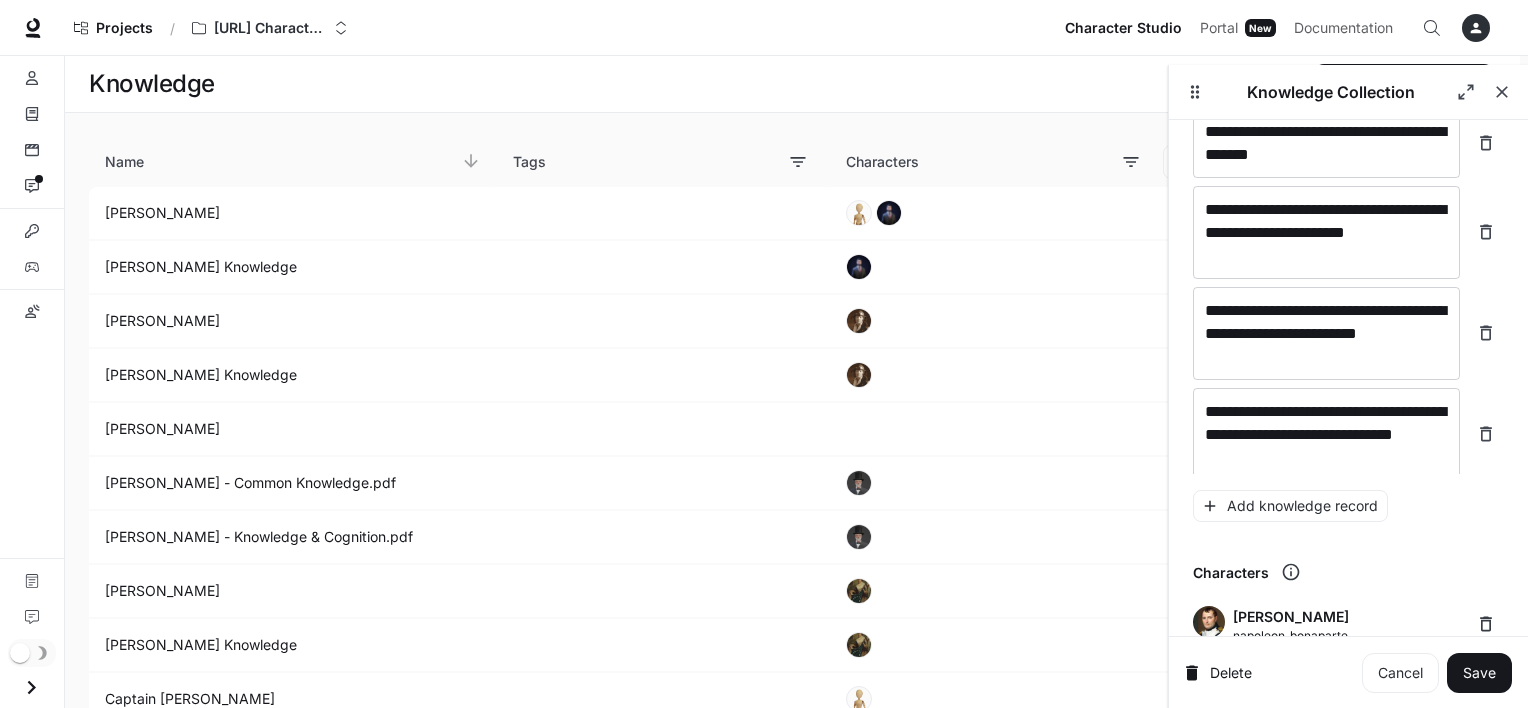 scroll, scrollTop: 18639, scrollLeft: 0, axis: vertical 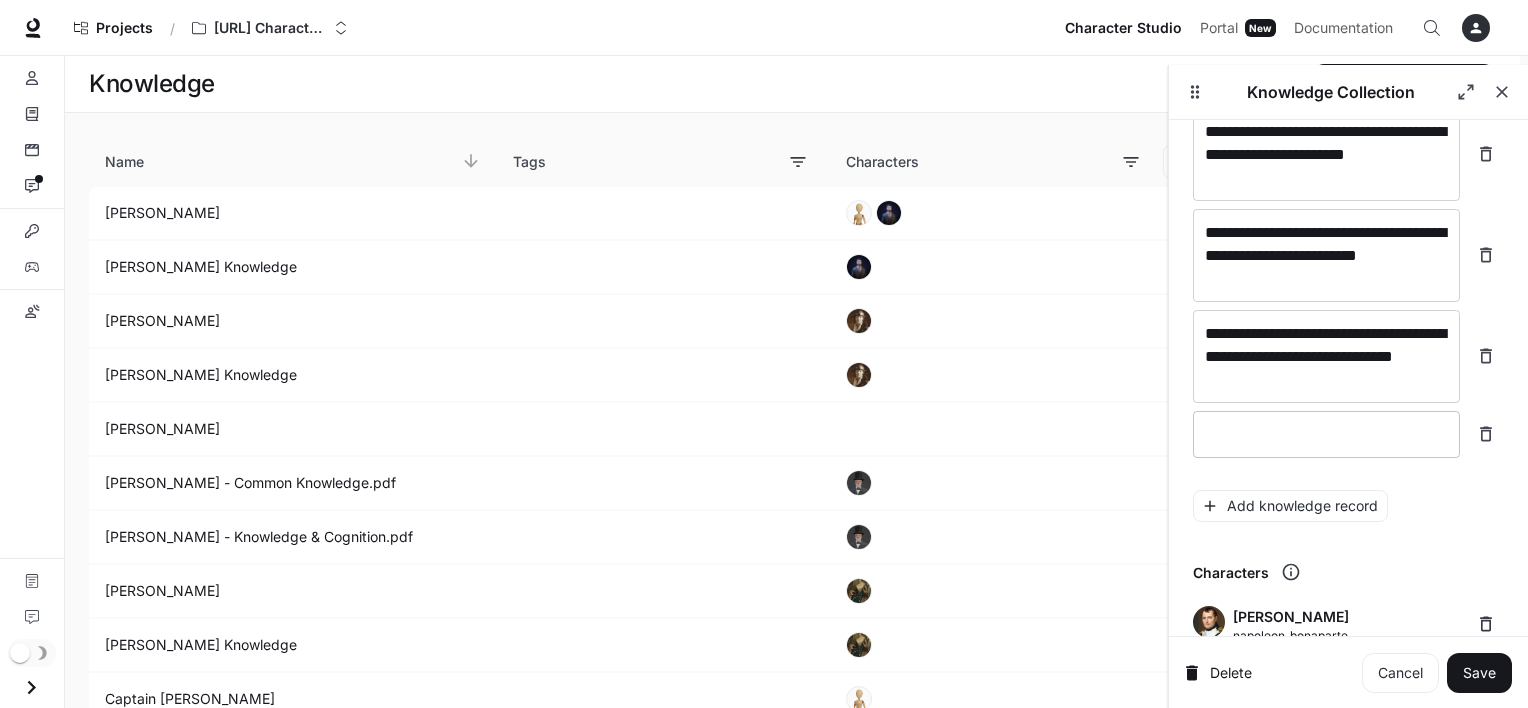 click at bounding box center [1326, 434] 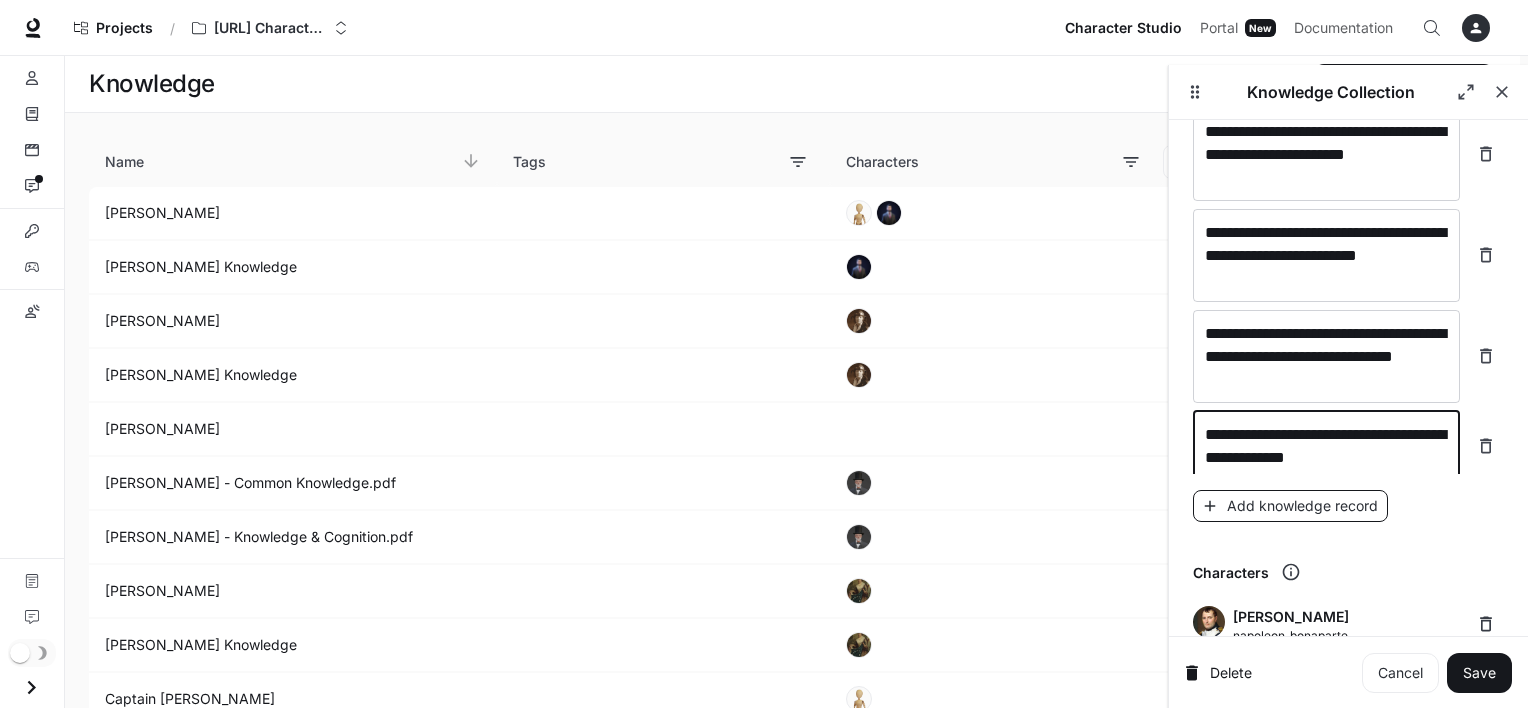 type on "**********" 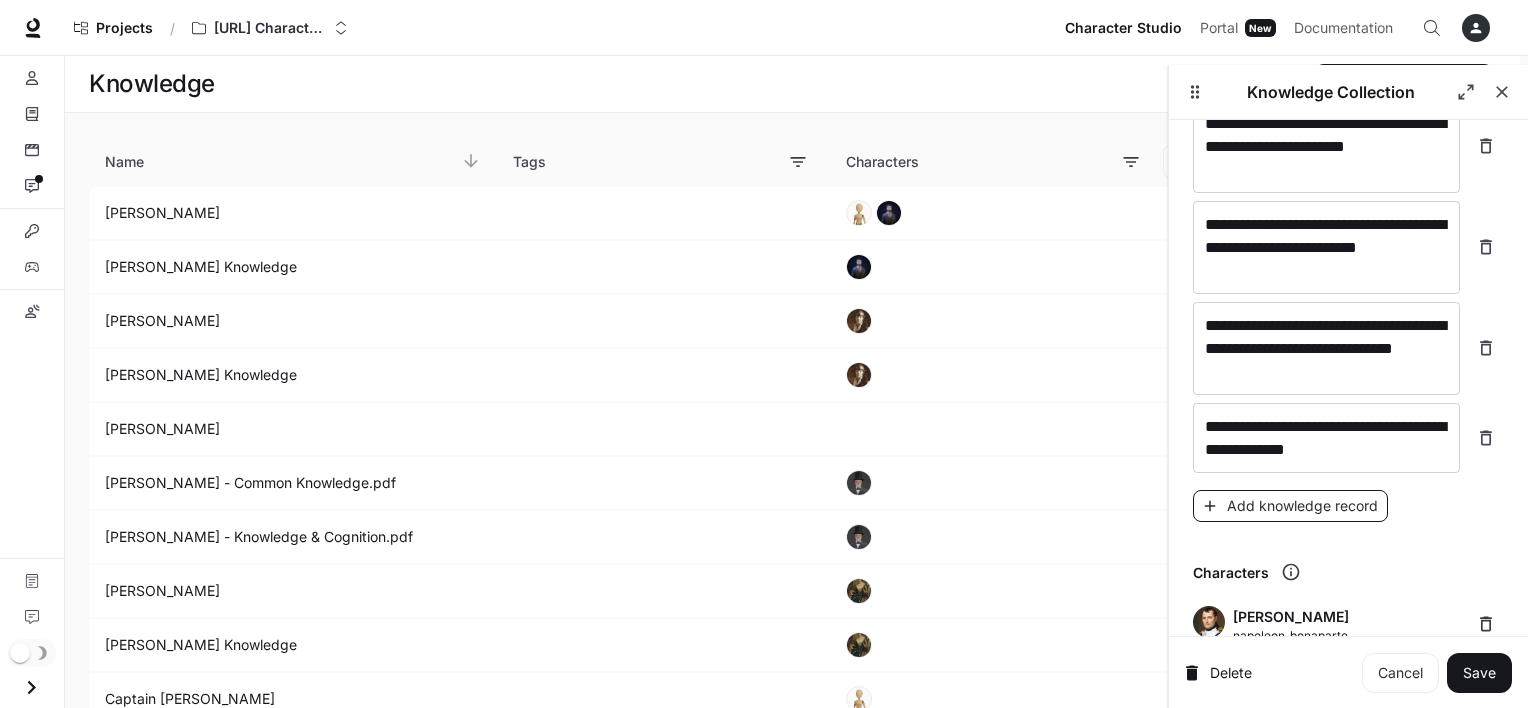 scroll, scrollTop: 18708, scrollLeft: 0, axis: vertical 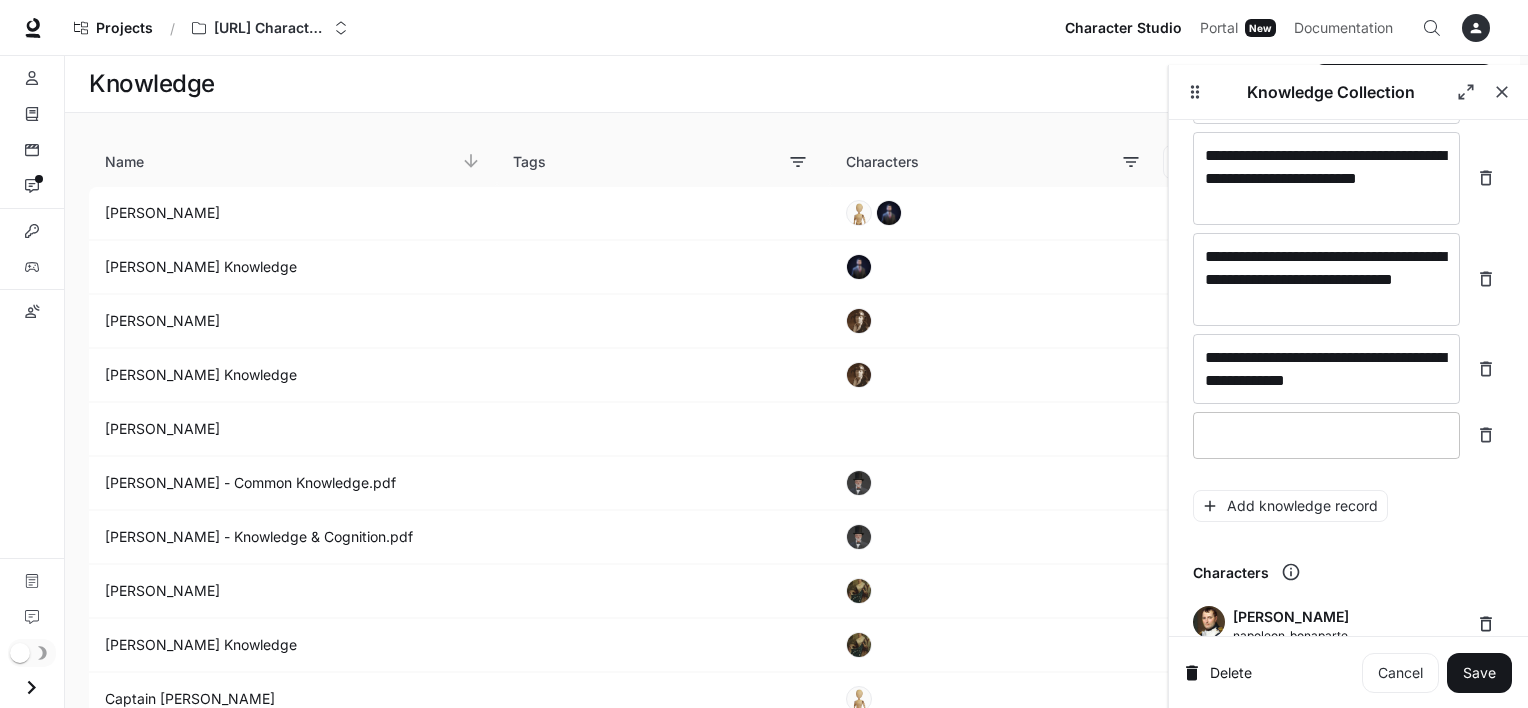 click at bounding box center [1326, 435] 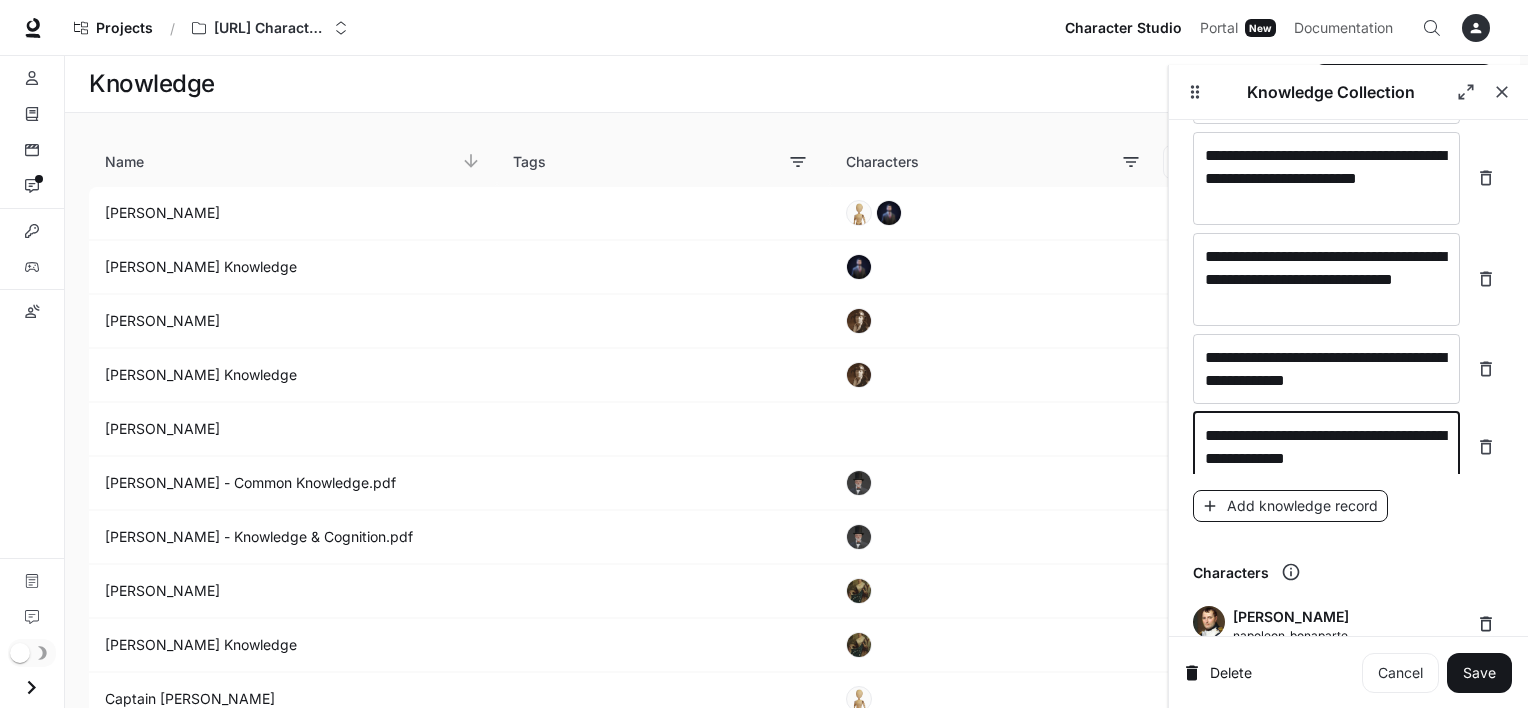 type on "**********" 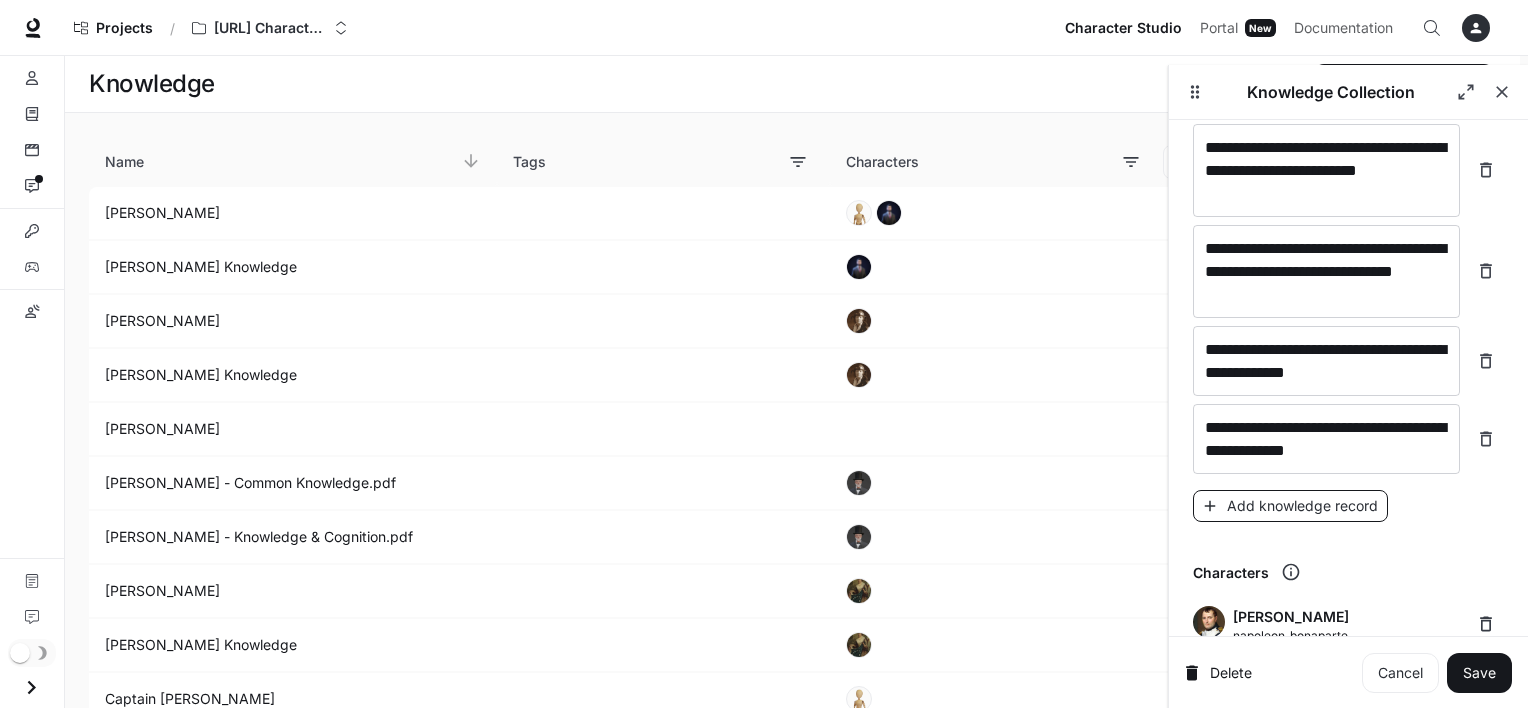 scroll, scrollTop: 18779, scrollLeft: 0, axis: vertical 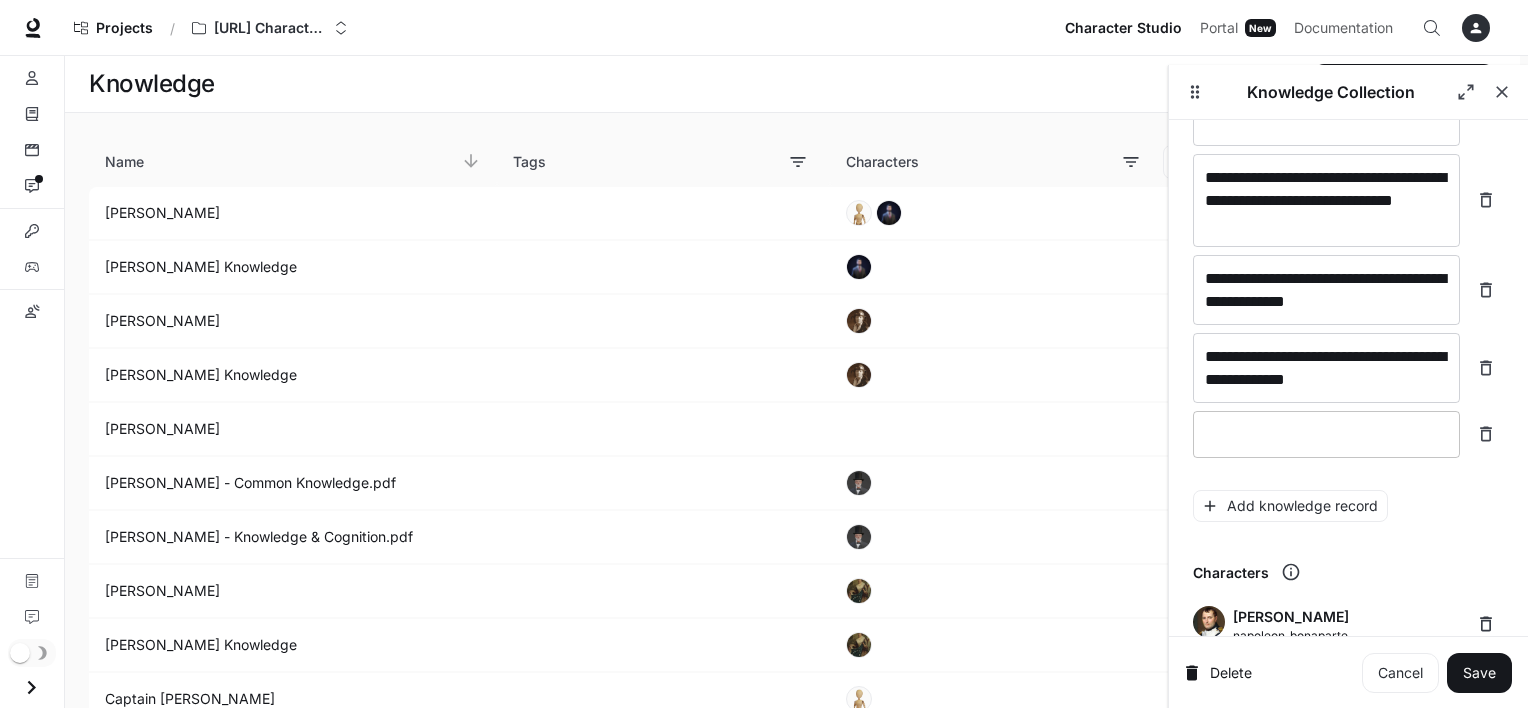 click at bounding box center (1326, 434) 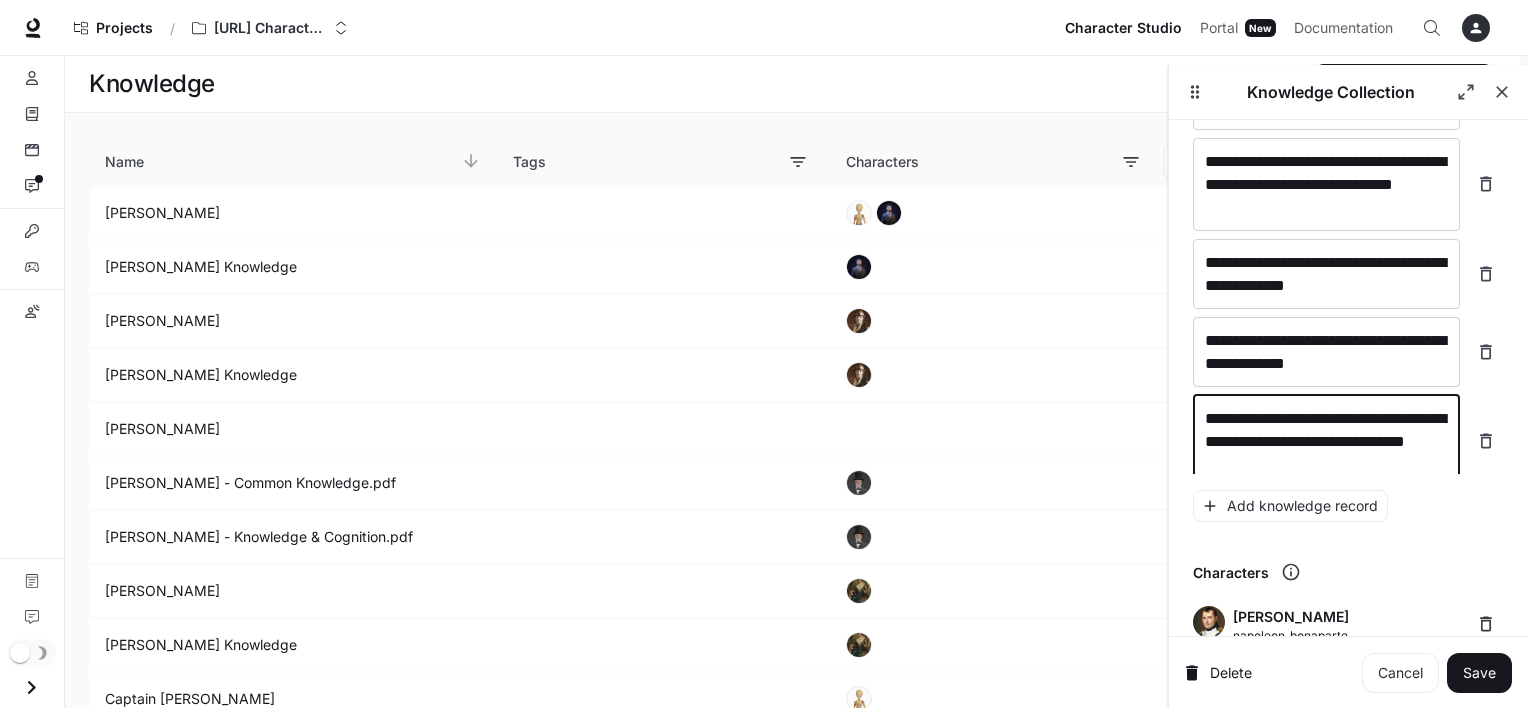 scroll, scrollTop: 18817, scrollLeft: 0, axis: vertical 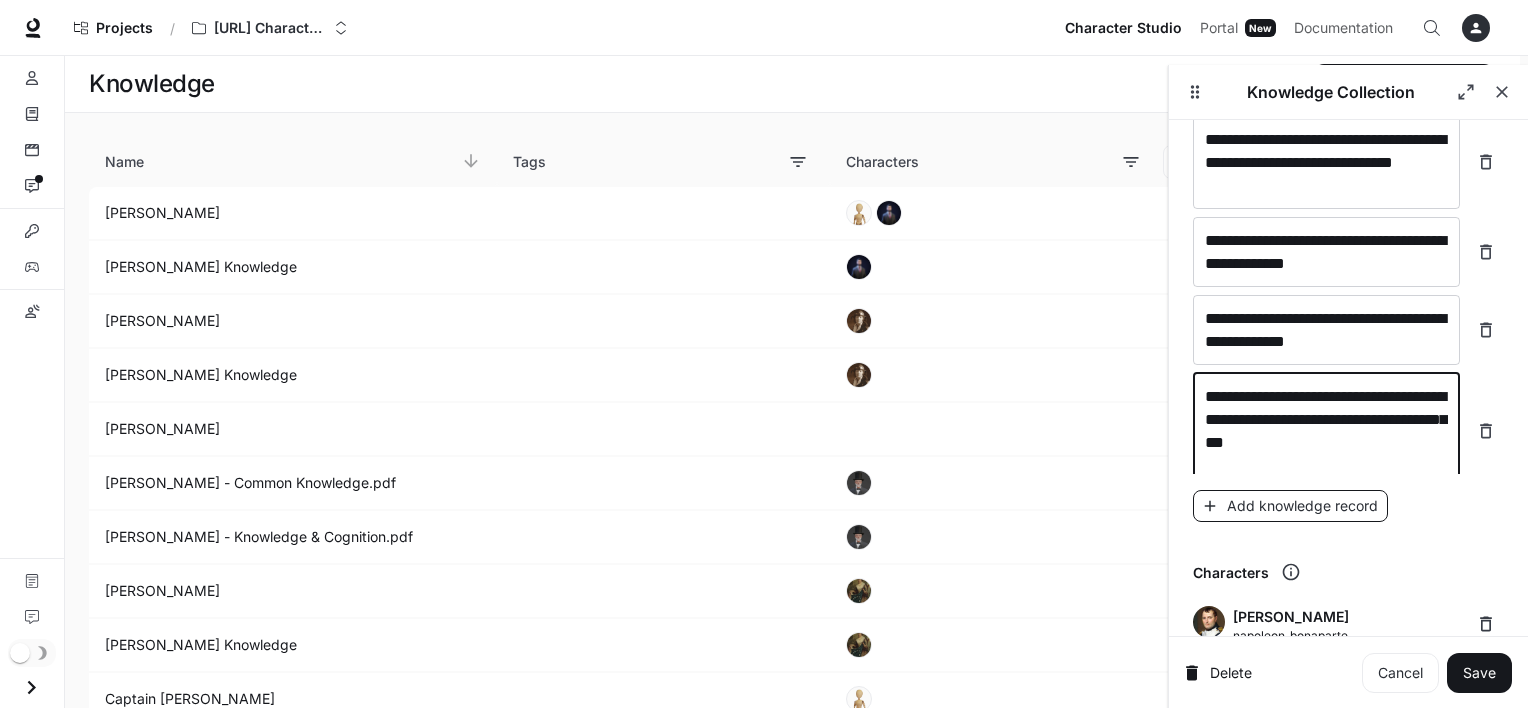 type on "**********" 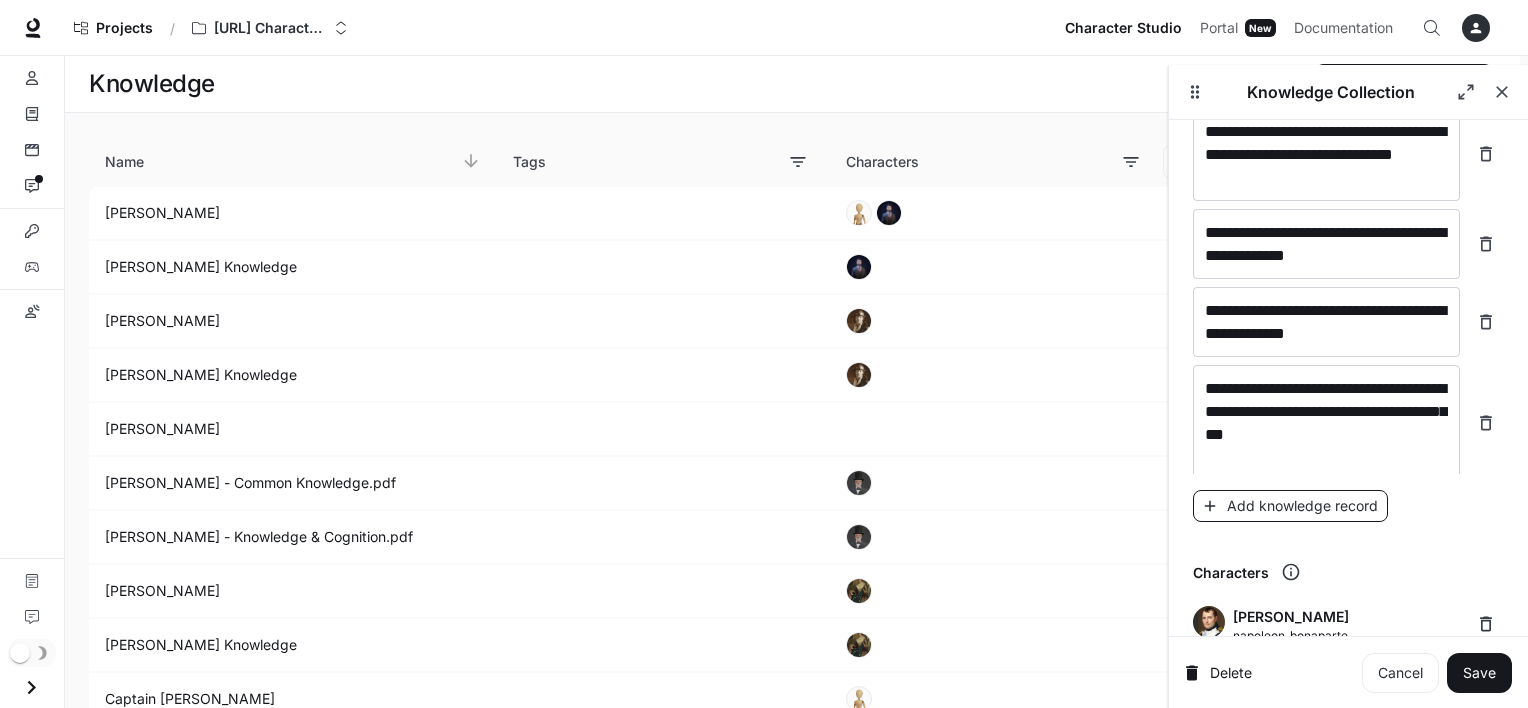 scroll, scrollTop: 18895, scrollLeft: 0, axis: vertical 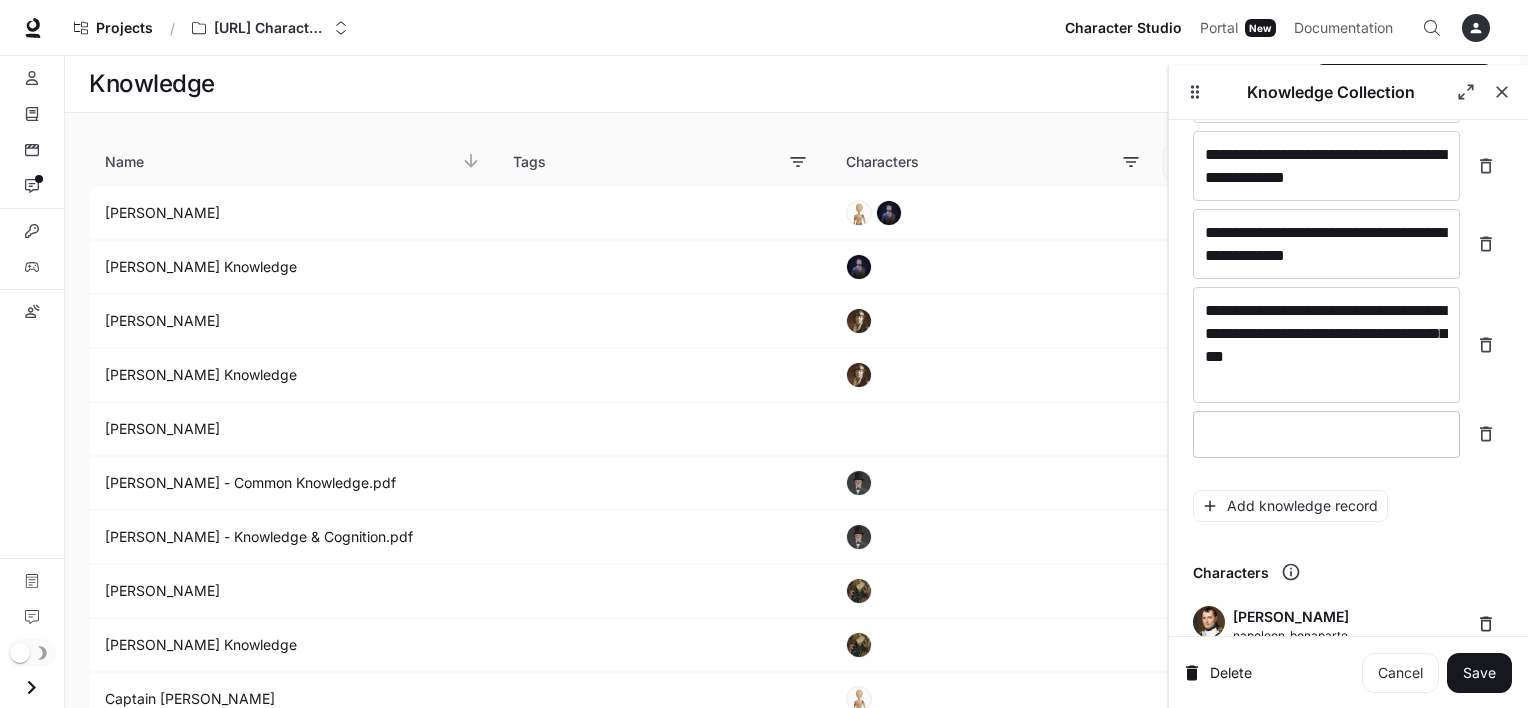 click at bounding box center [1326, 434] 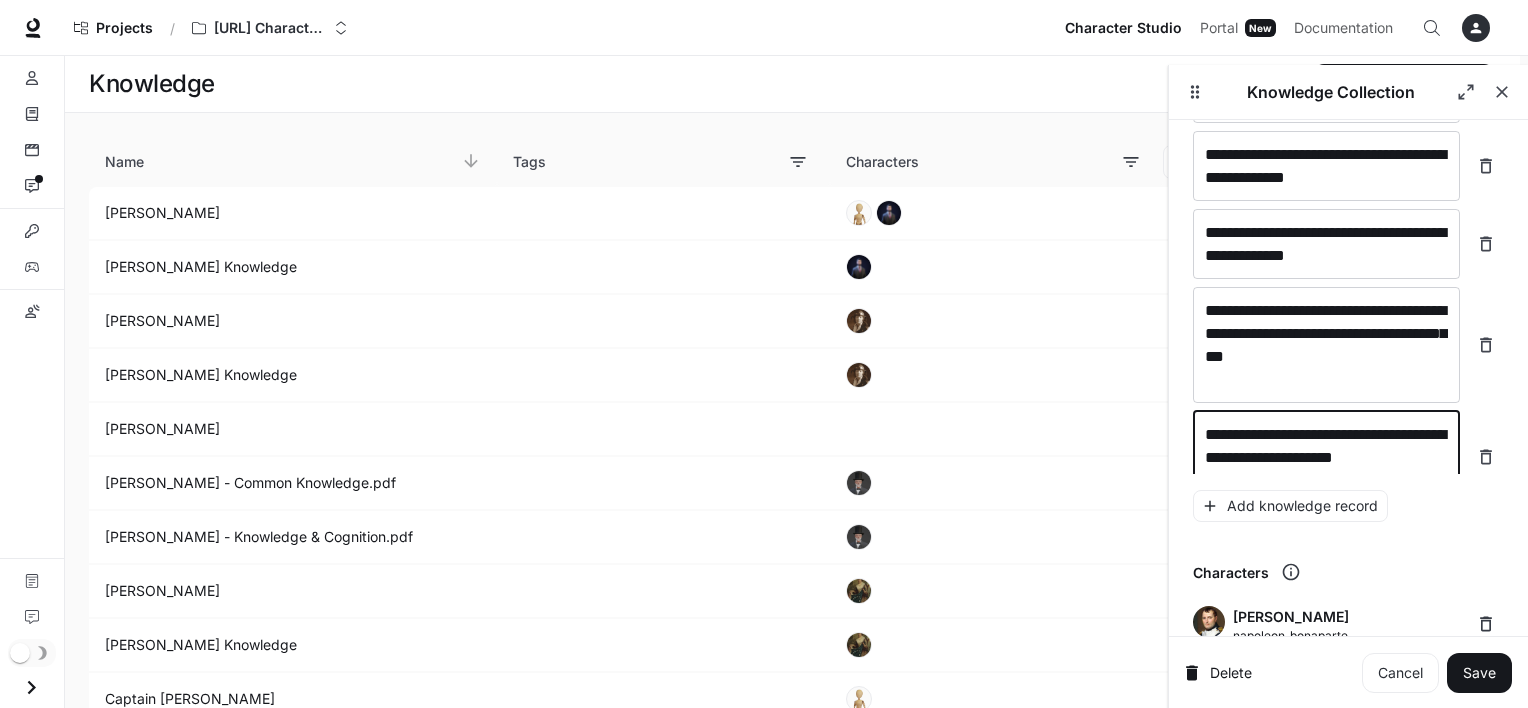 scroll, scrollTop: 18911, scrollLeft: 0, axis: vertical 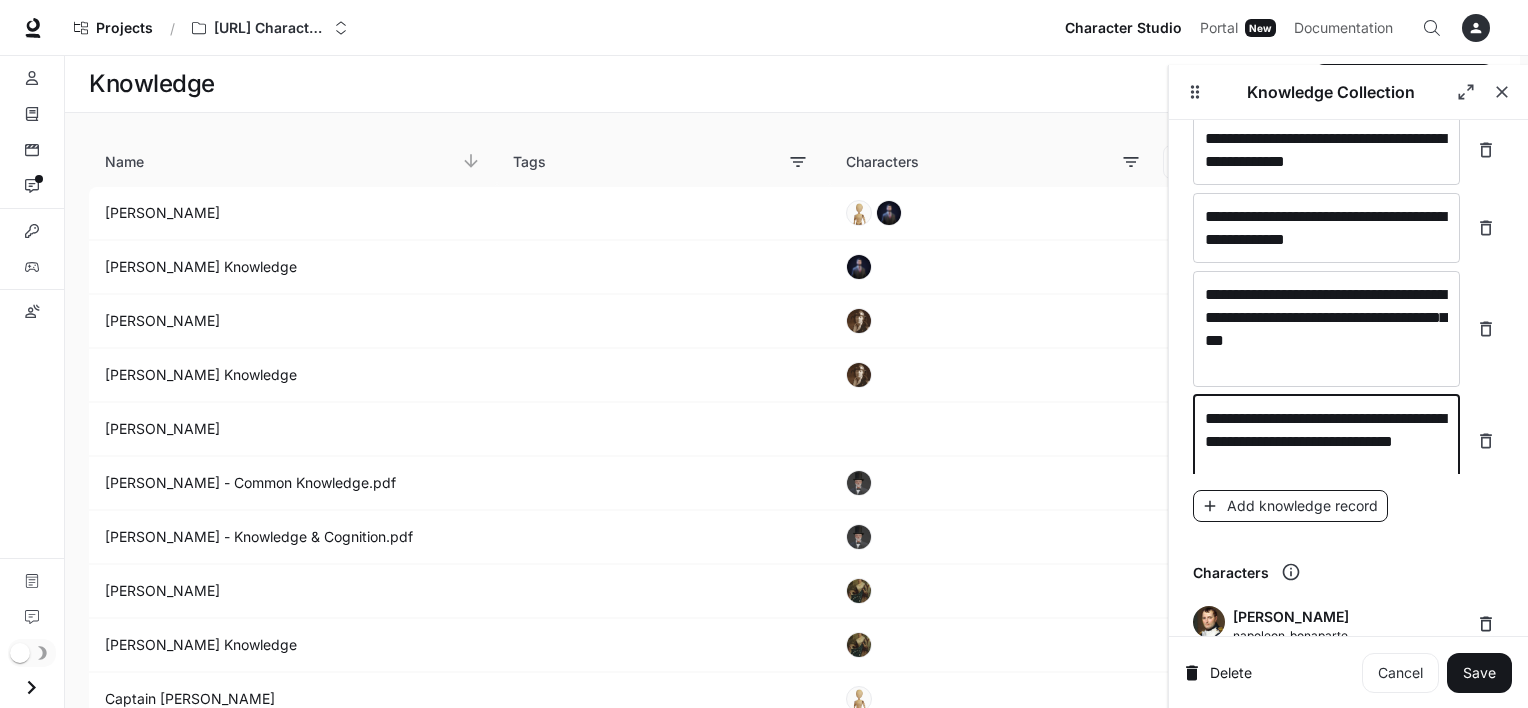 type on "**********" 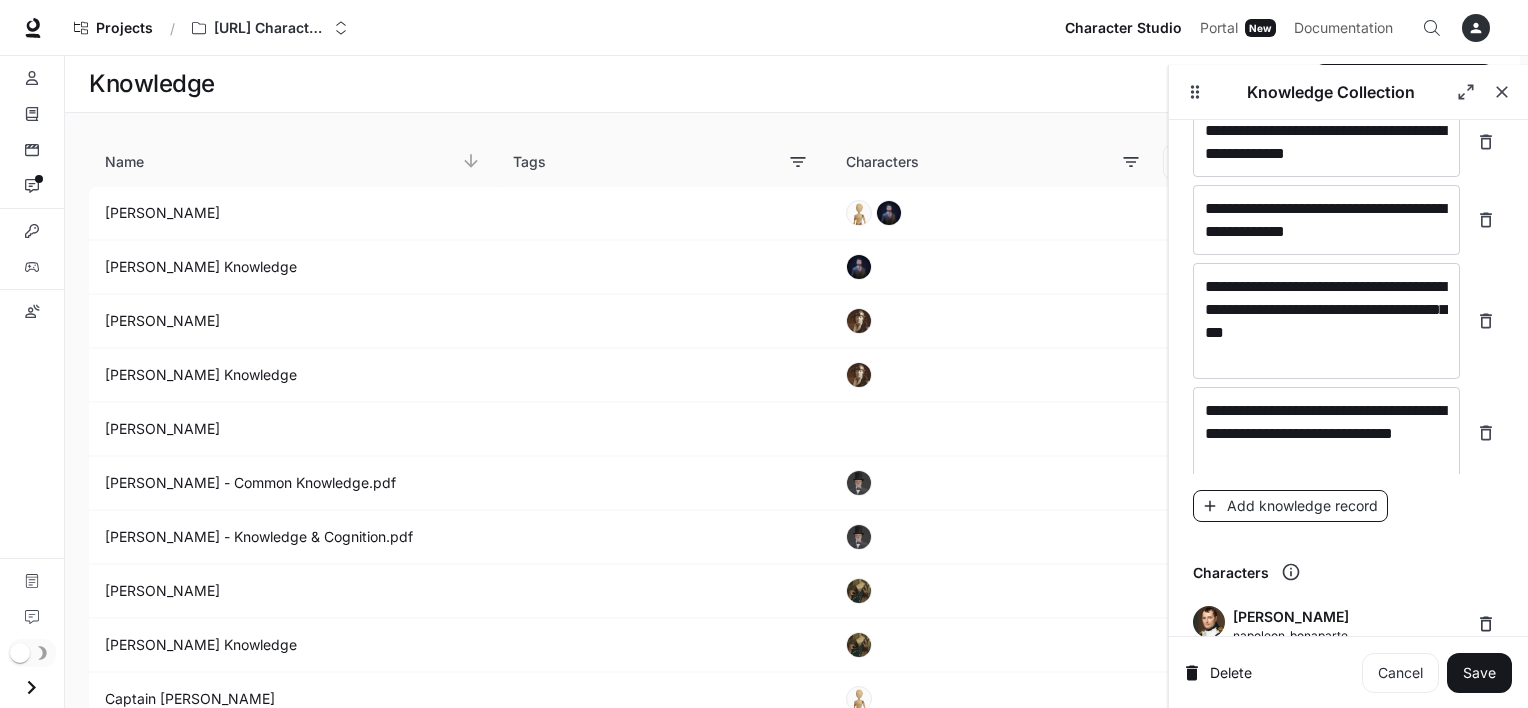 scroll, scrollTop: 18988, scrollLeft: 0, axis: vertical 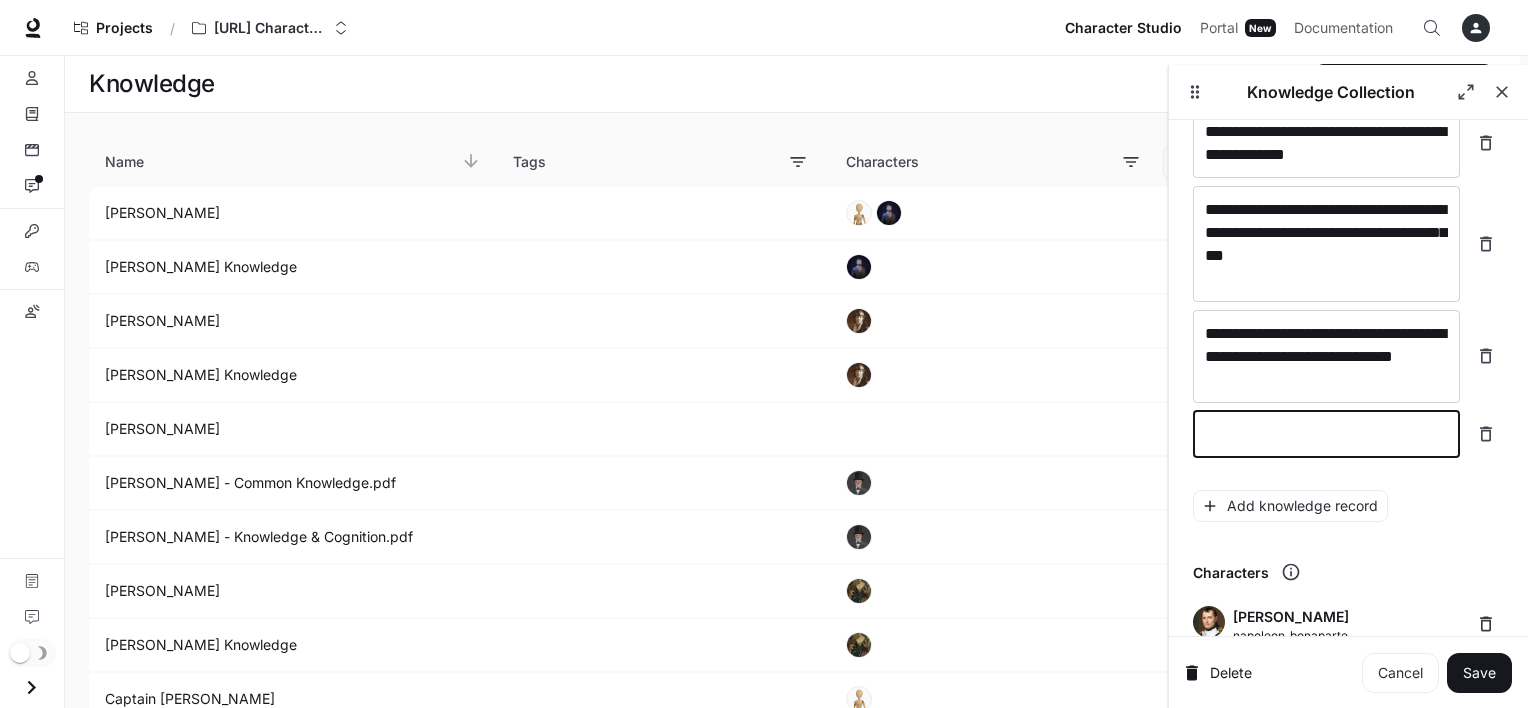 click at bounding box center [1326, 434] 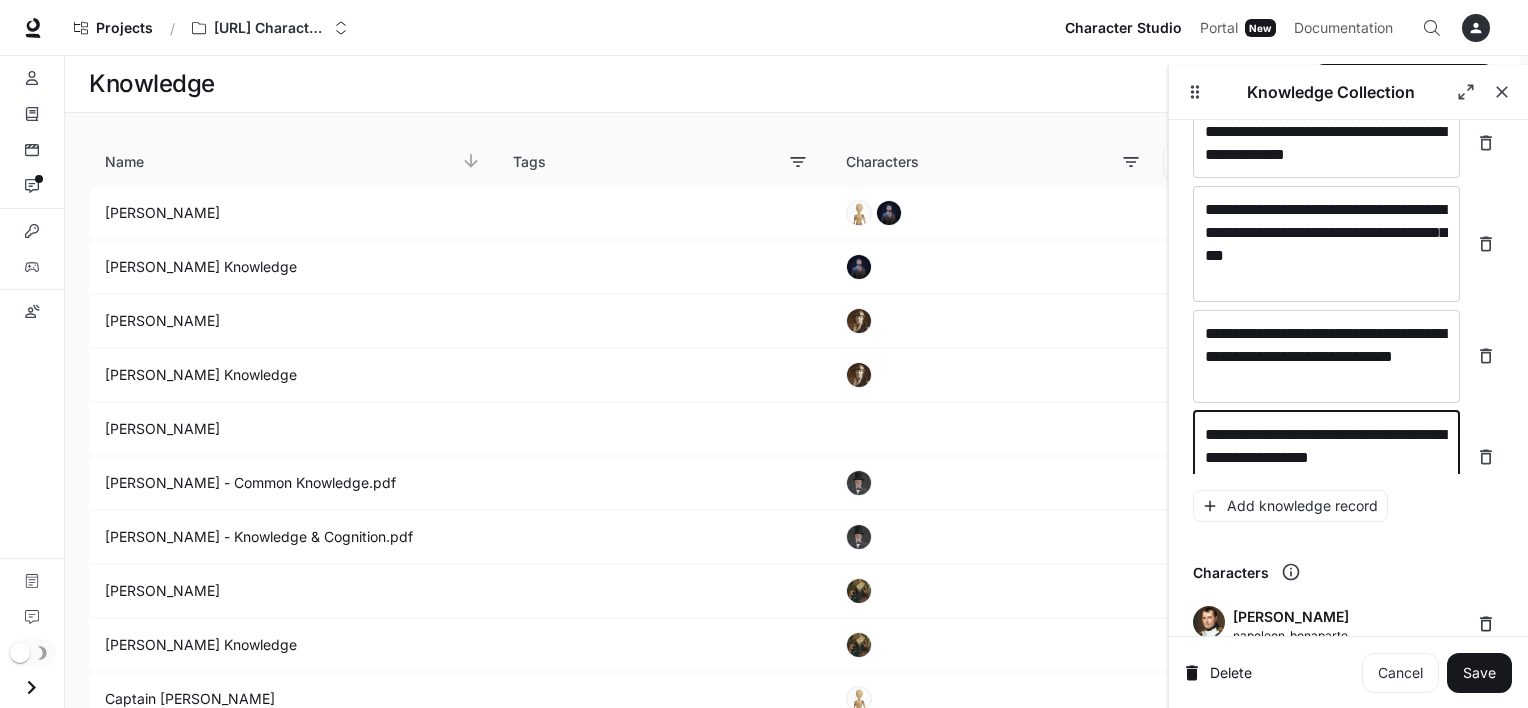 scroll, scrollTop: 19004, scrollLeft: 0, axis: vertical 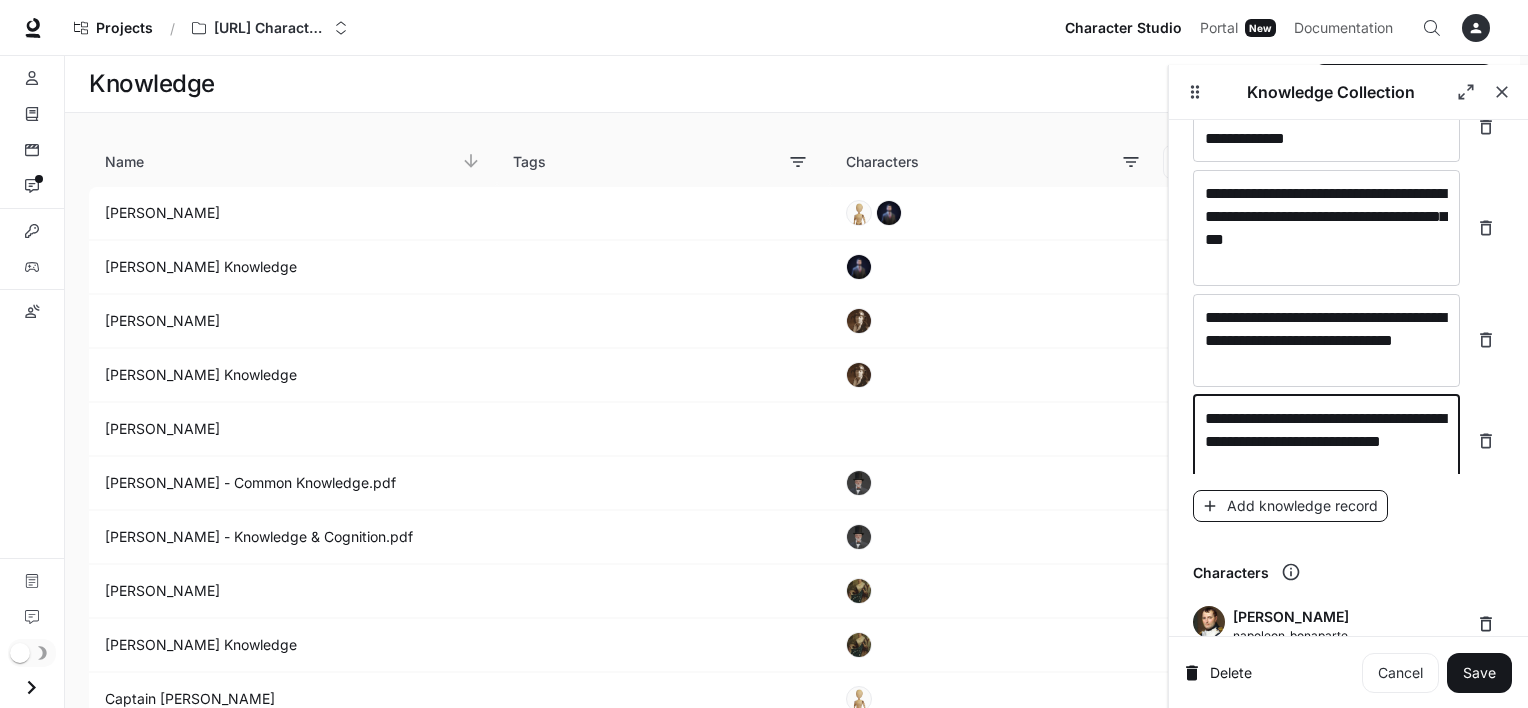 type on "**********" 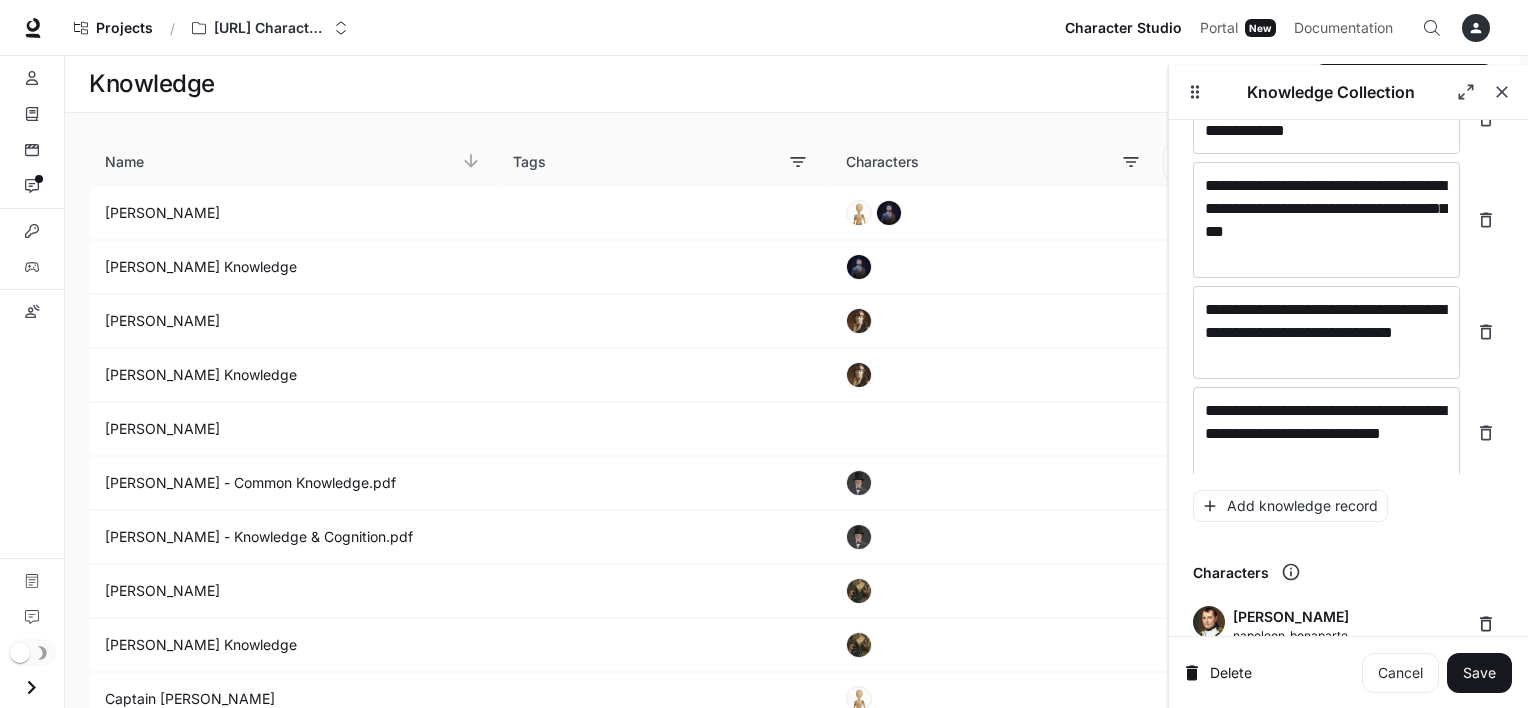 scroll, scrollTop: 19072, scrollLeft: 0, axis: vertical 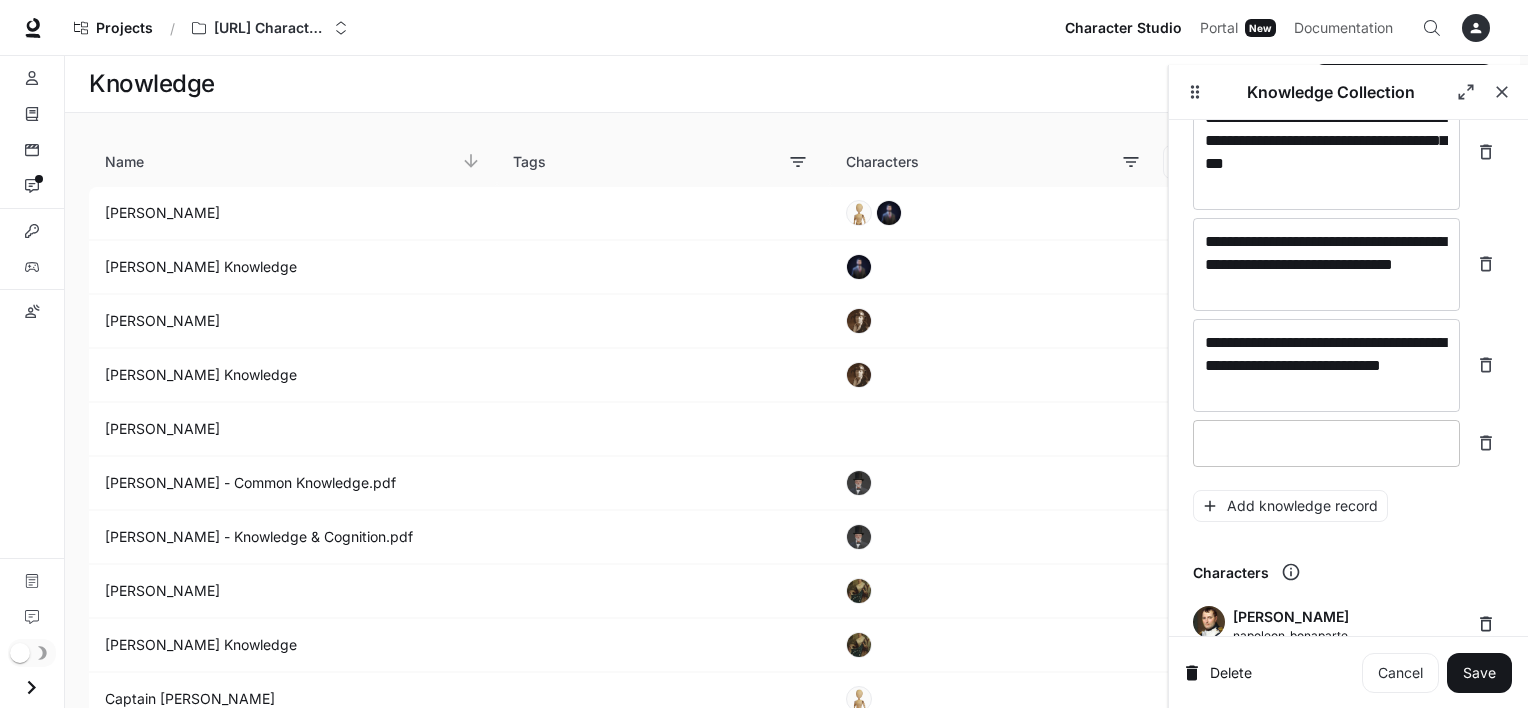click on "* ​" at bounding box center [1326, 443] 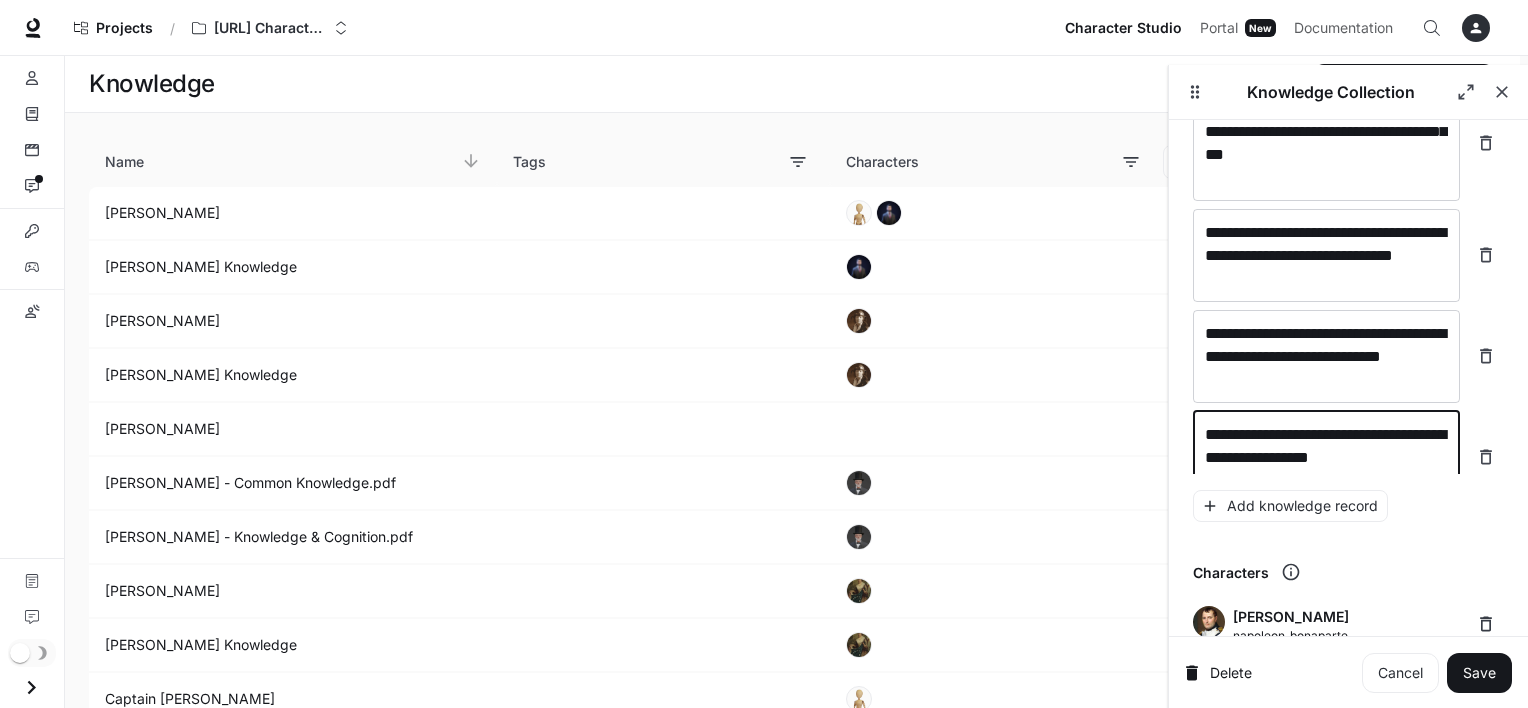 scroll, scrollTop: 19096, scrollLeft: 0, axis: vertical 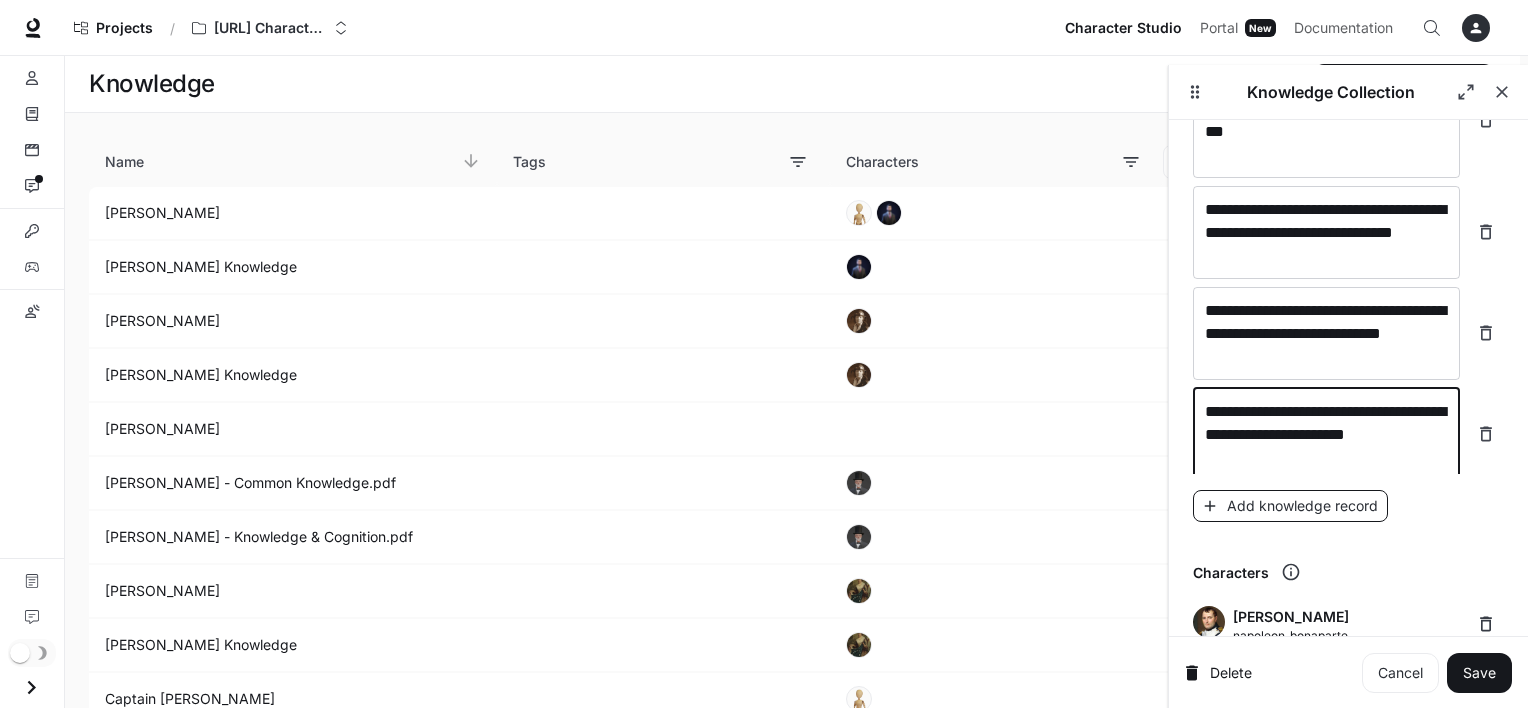 type on "**********" 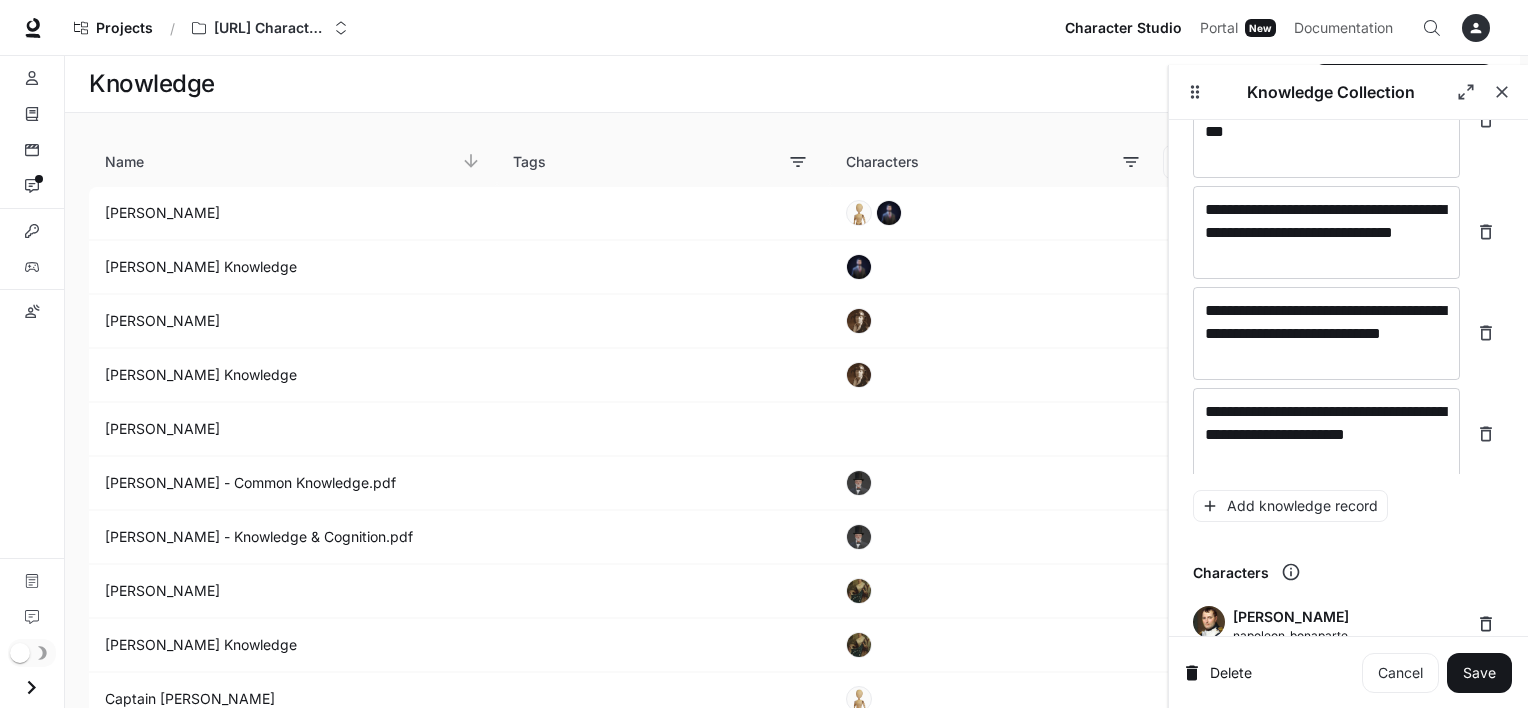scroll, scrollTop: 19174, scrollLeft: 0, axis: vertical 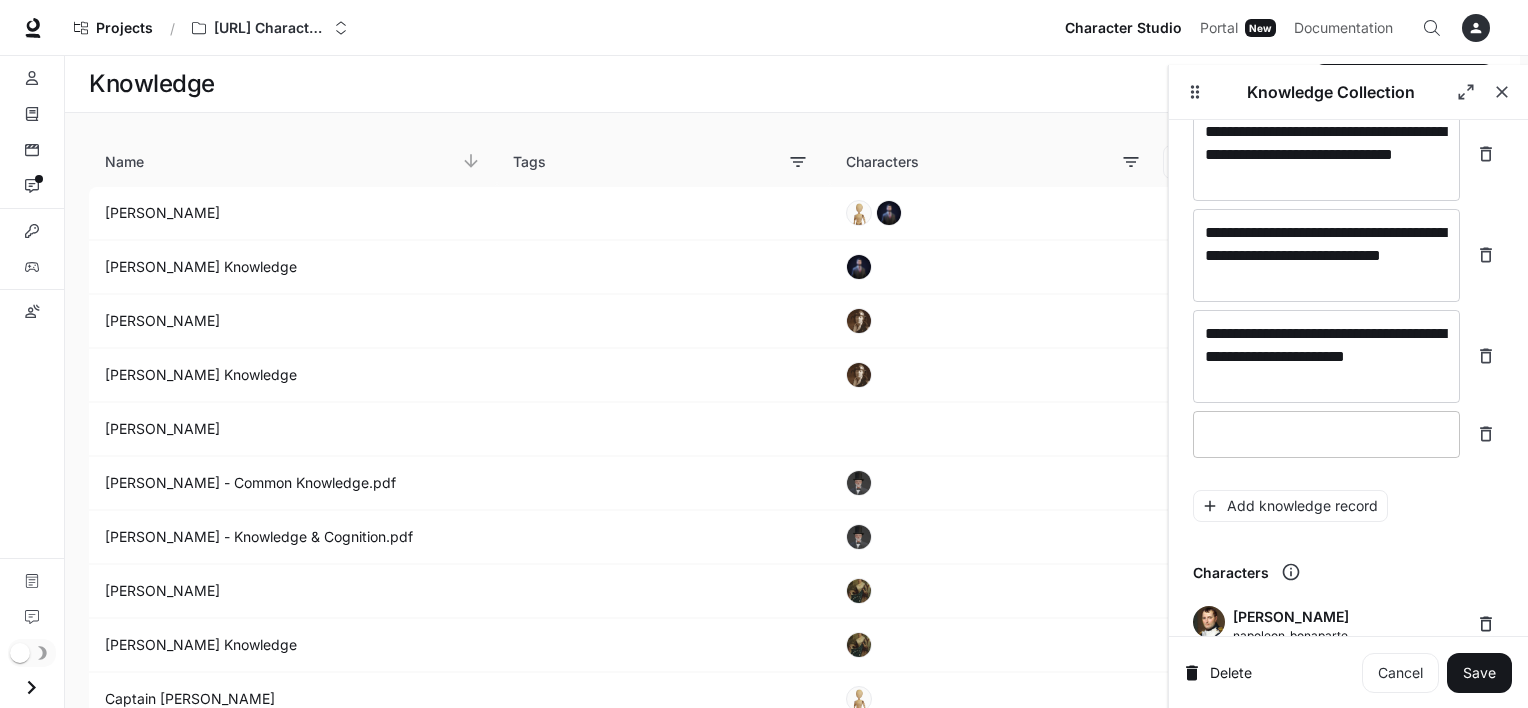 click at bounding box center [1326, 434] 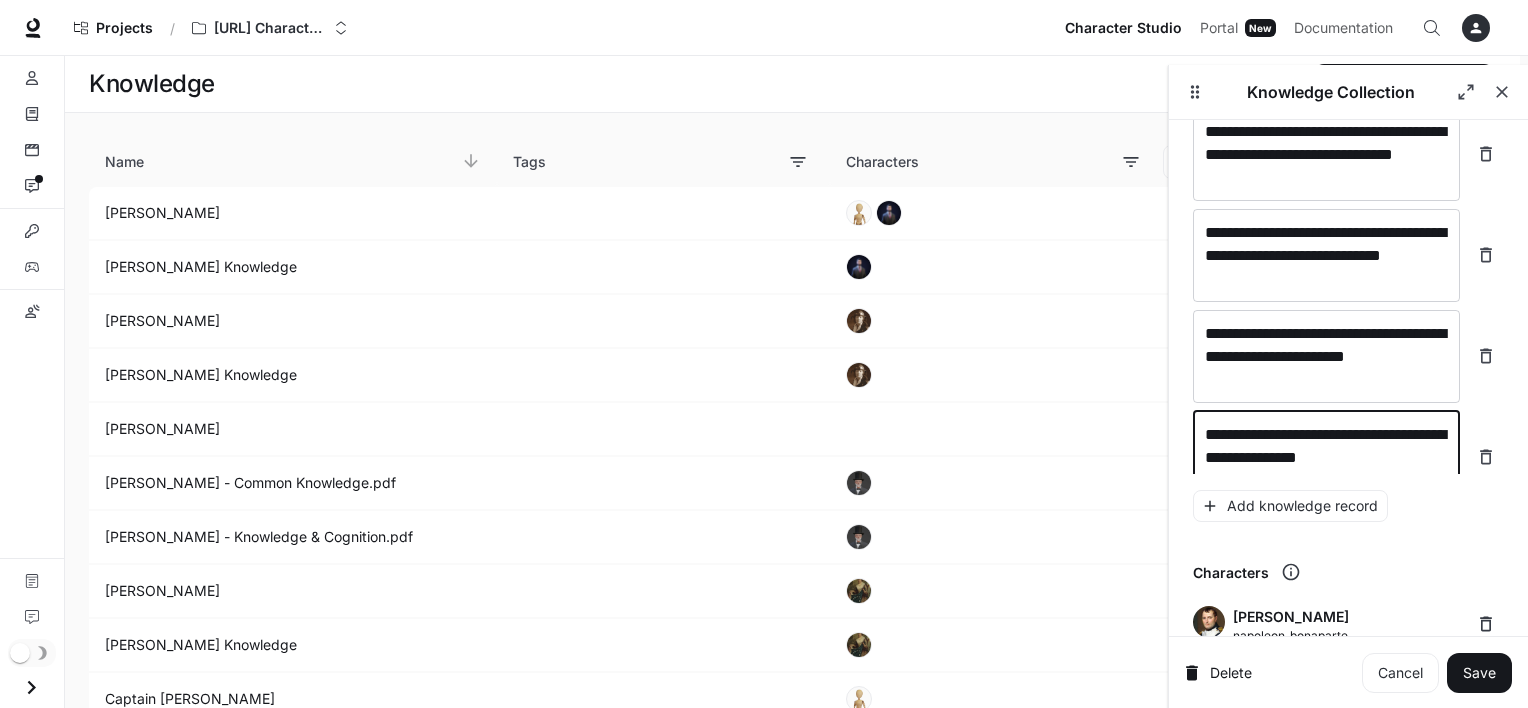 scroll, scrollTop: 19189, scrollLeft: 0, axis: vertical 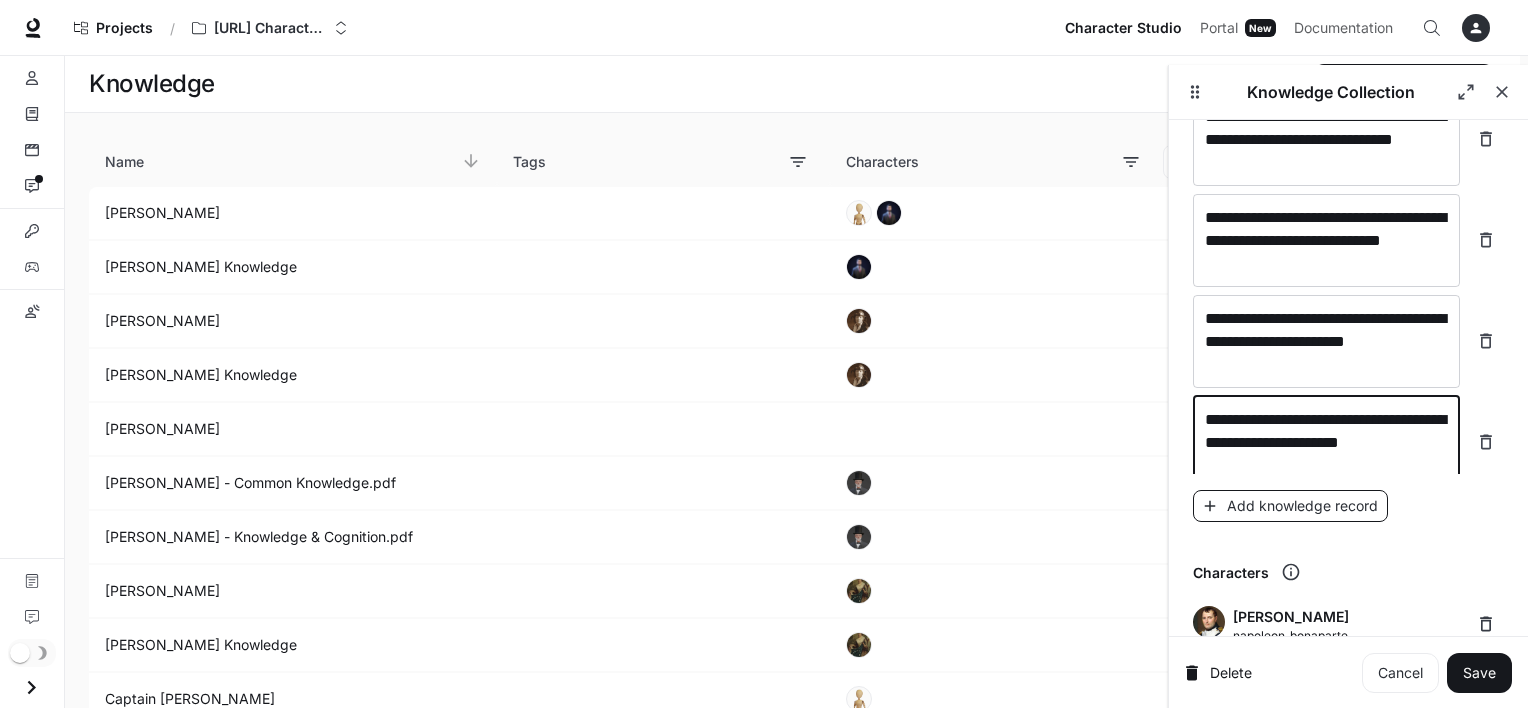 type on "**********" 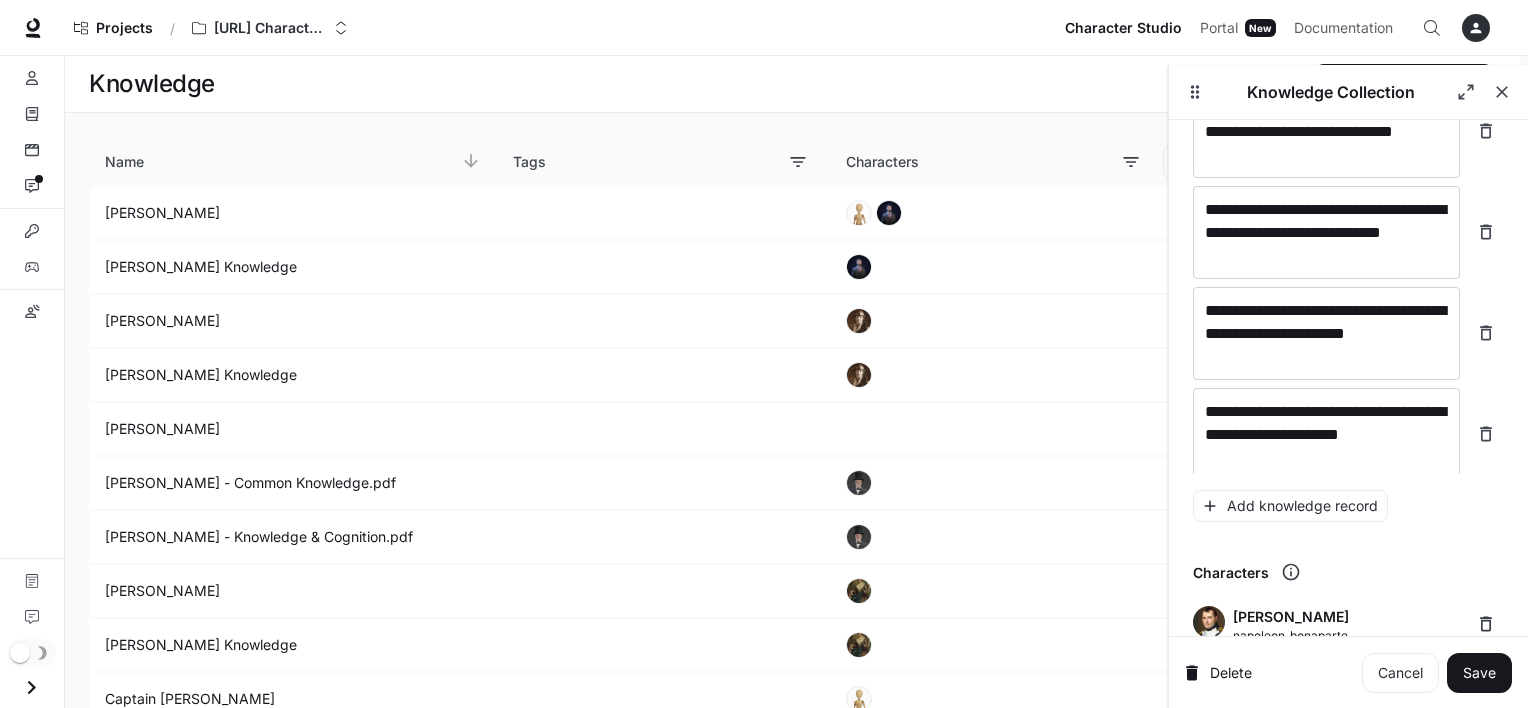 scroll, scrollTop: 19267, scrollLeft: 0, axis: vertical 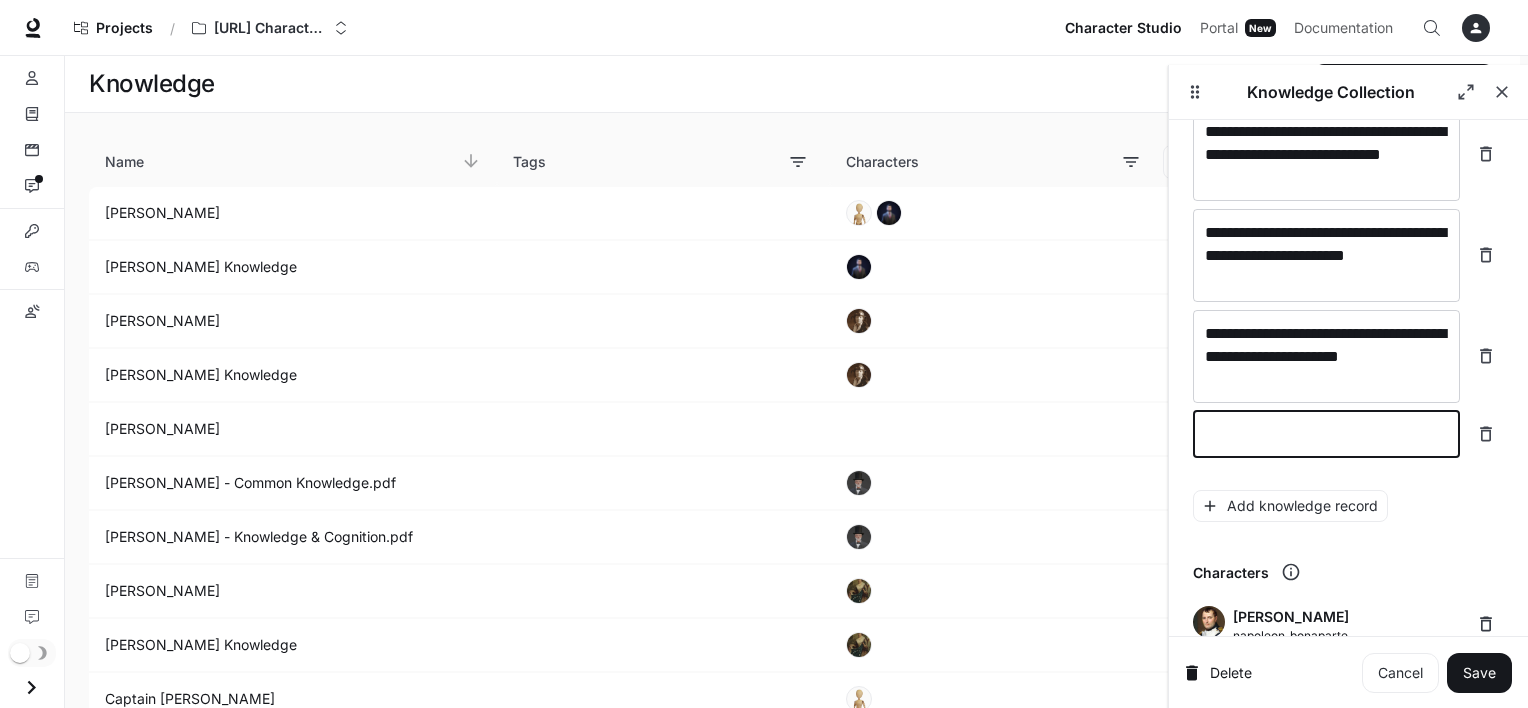 click at bounding box center [1326, 434] 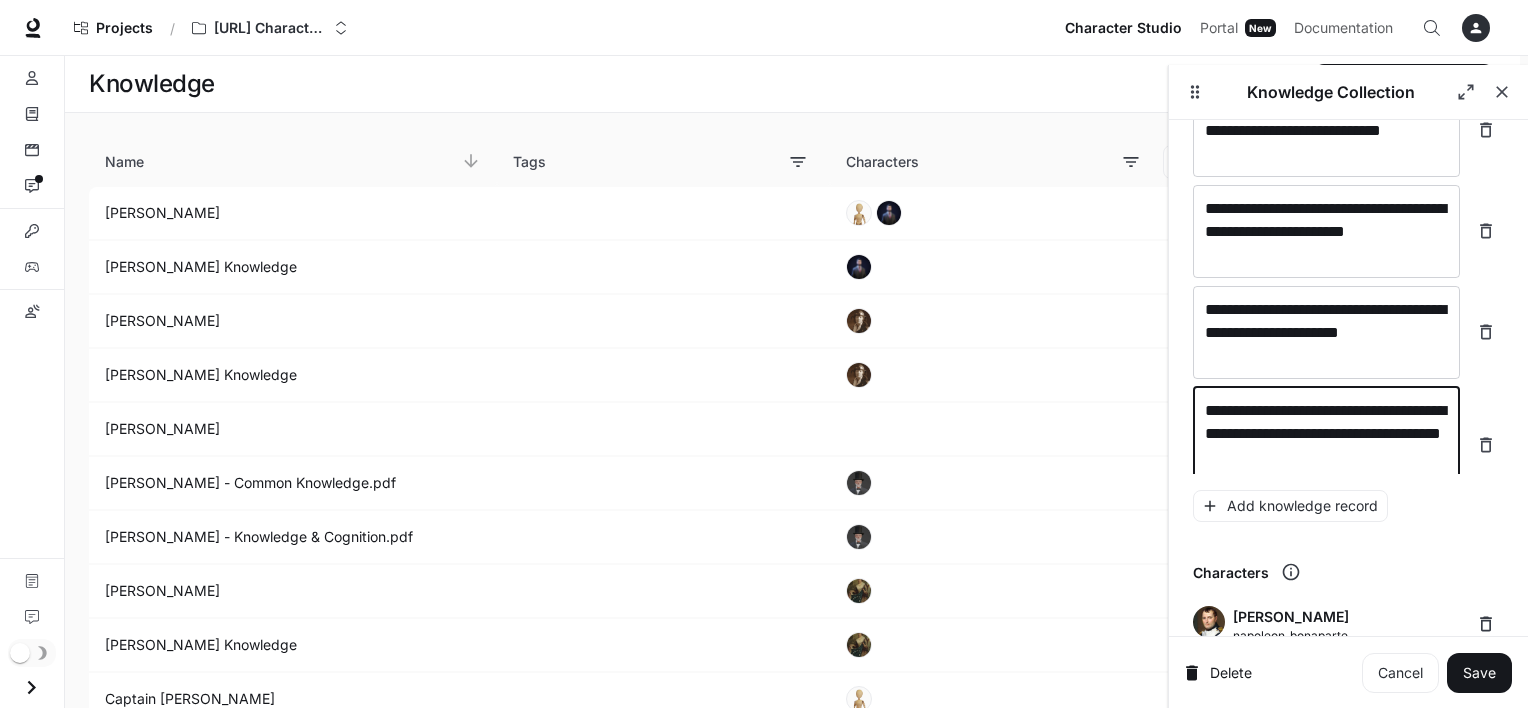 scroll, scrollTop: 19305, scrollLeft: 0, axis: vertical 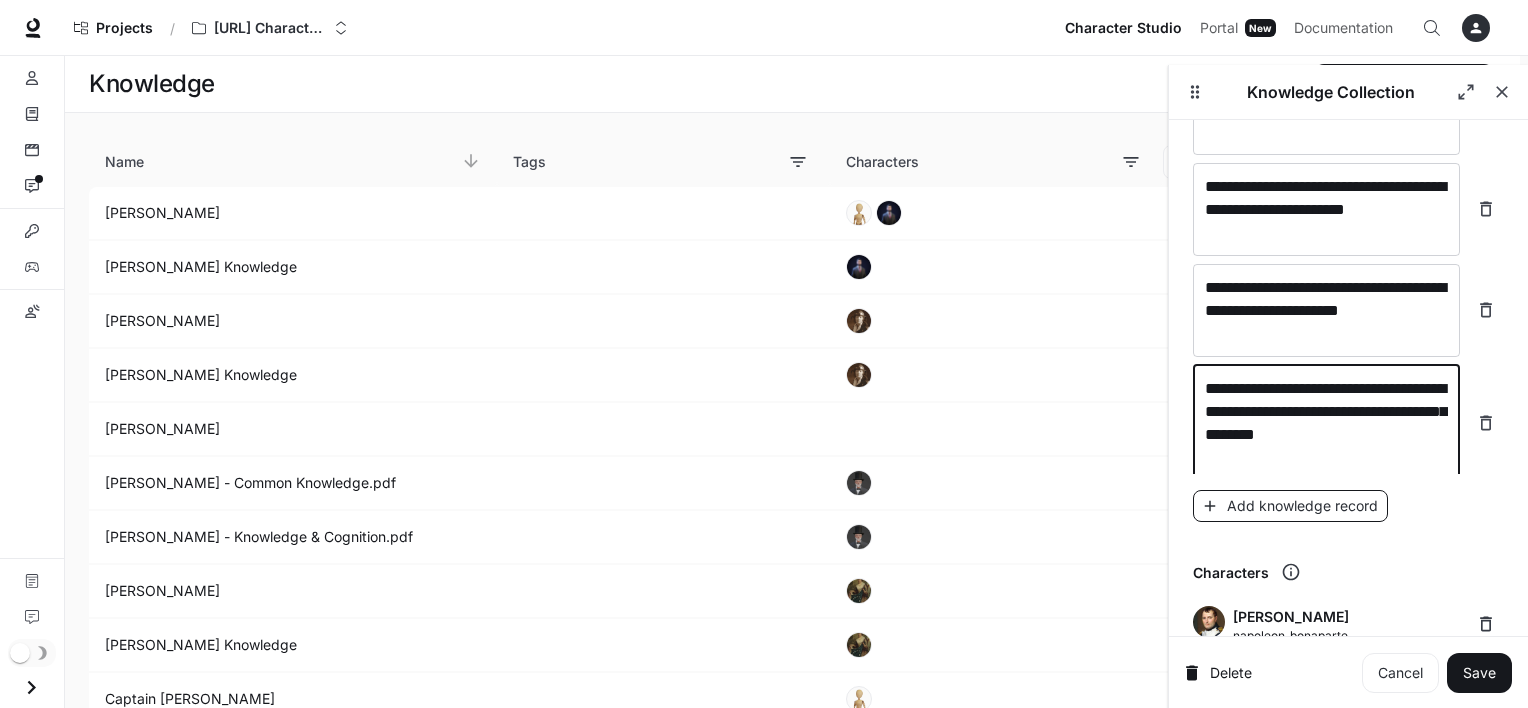 type on "**********" 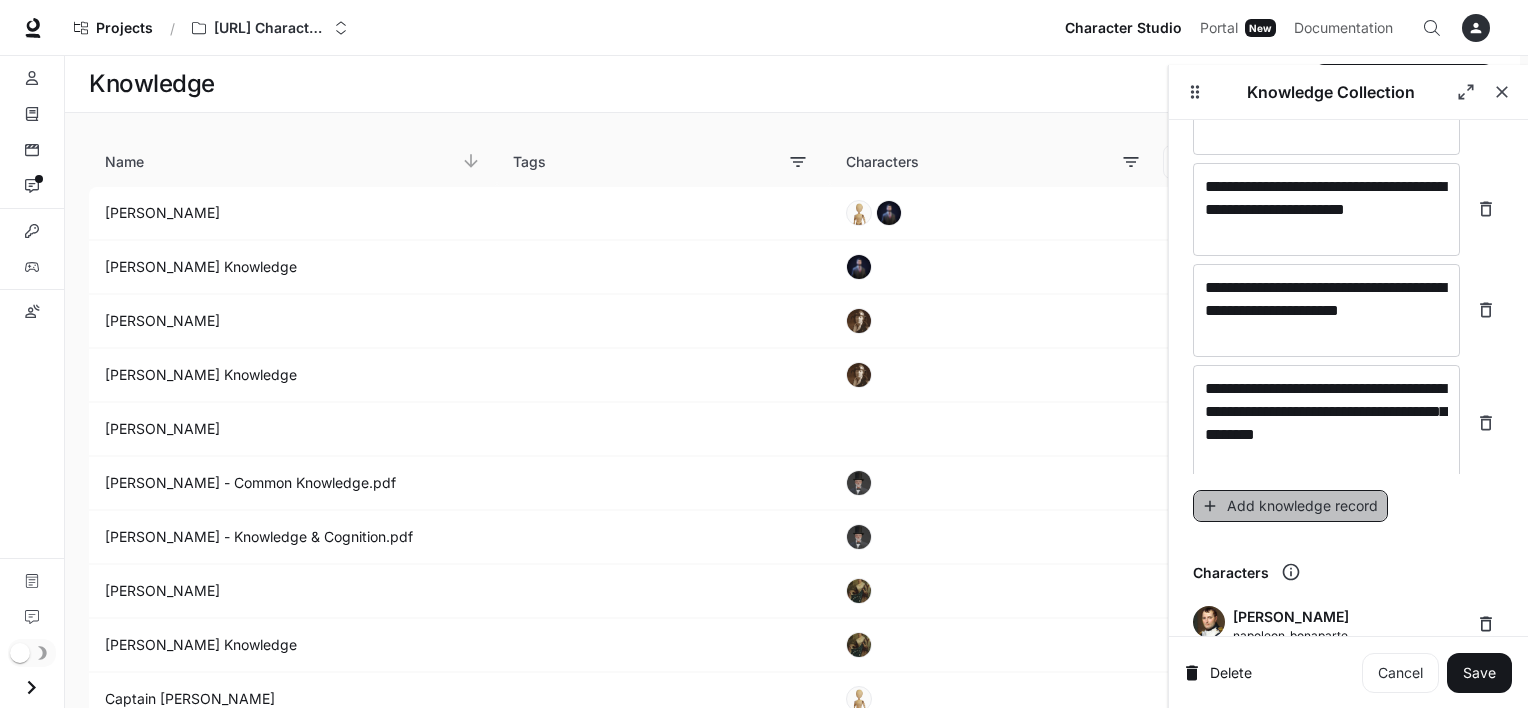 click on "Add knowledge record" at bounding box center [1290, 506] 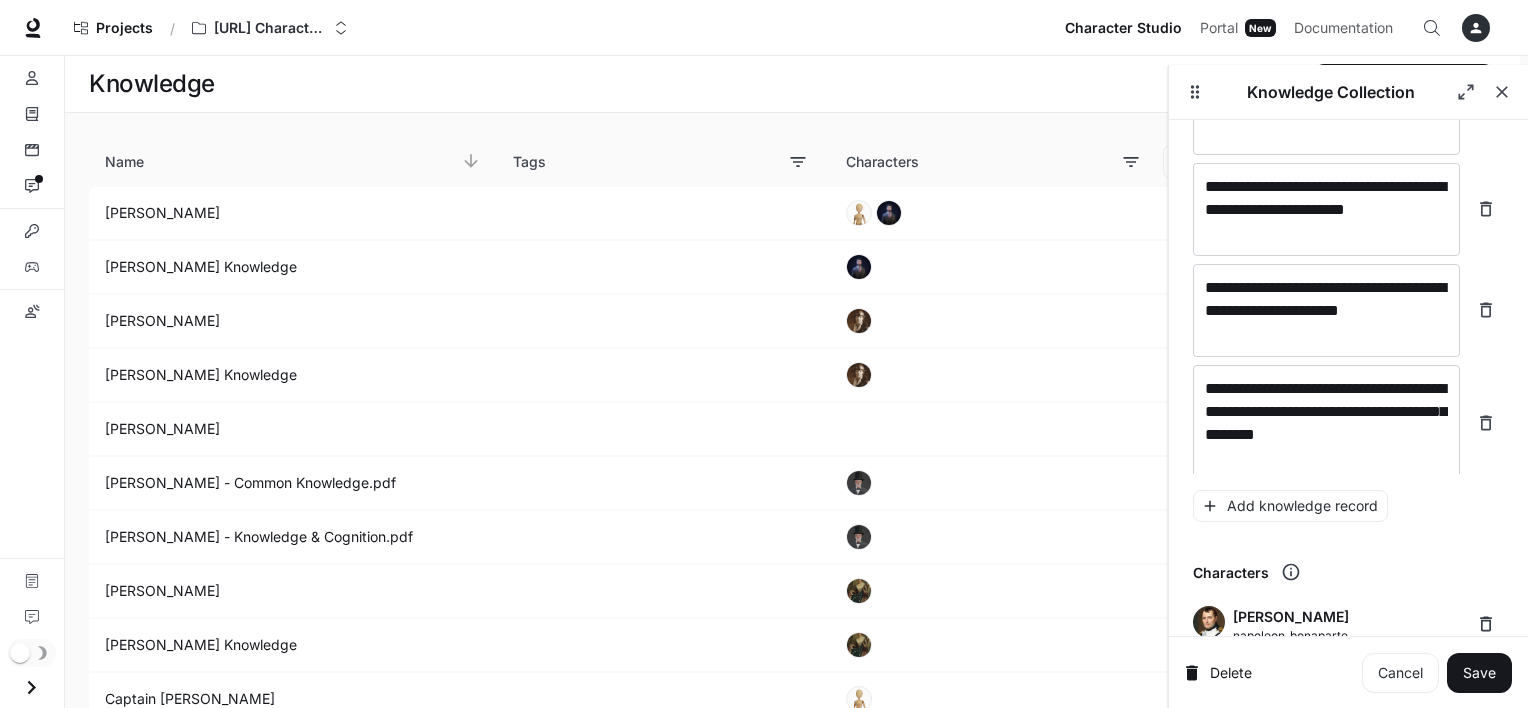 scroll, scrollTop: 19360, scrollLeft: 0, axis: vertical 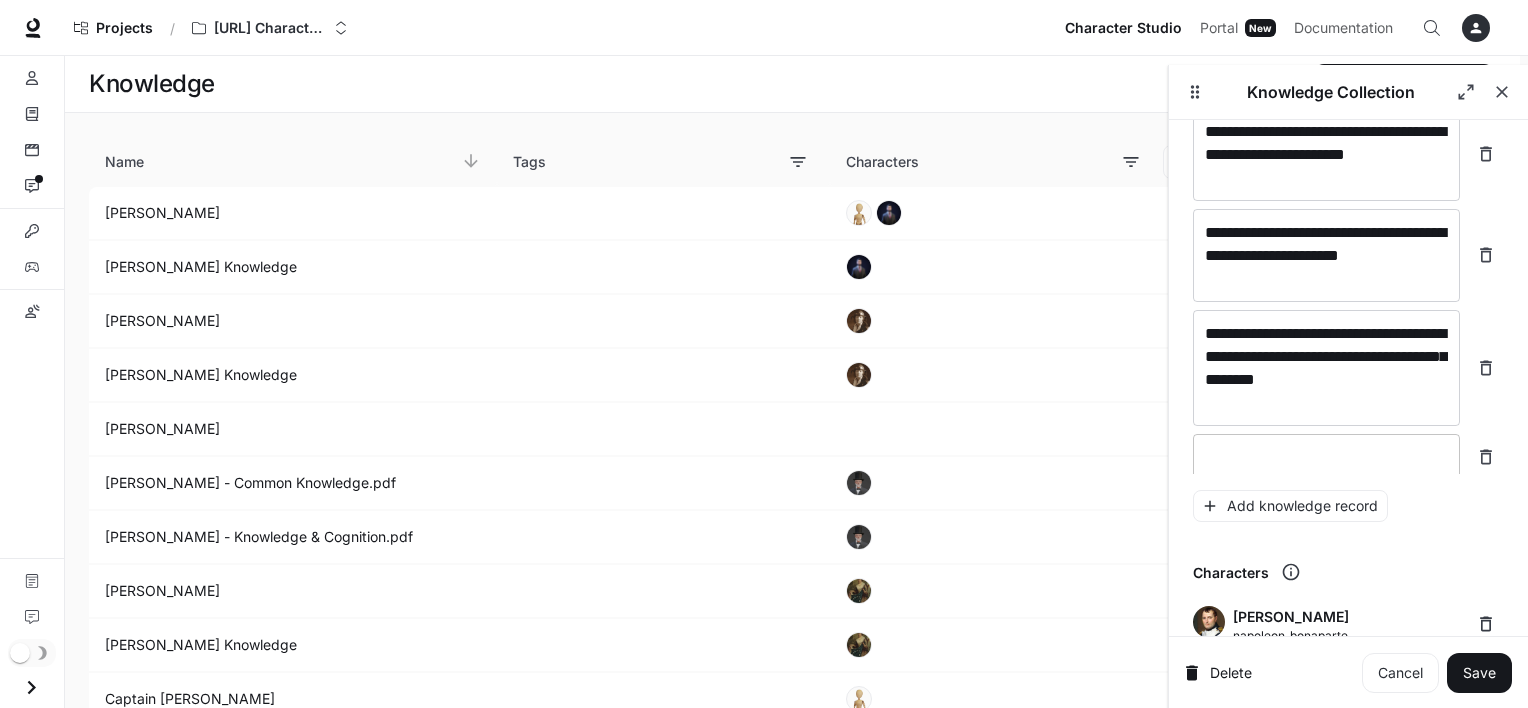 click on "* ​" at bounding box center [1326, 457] 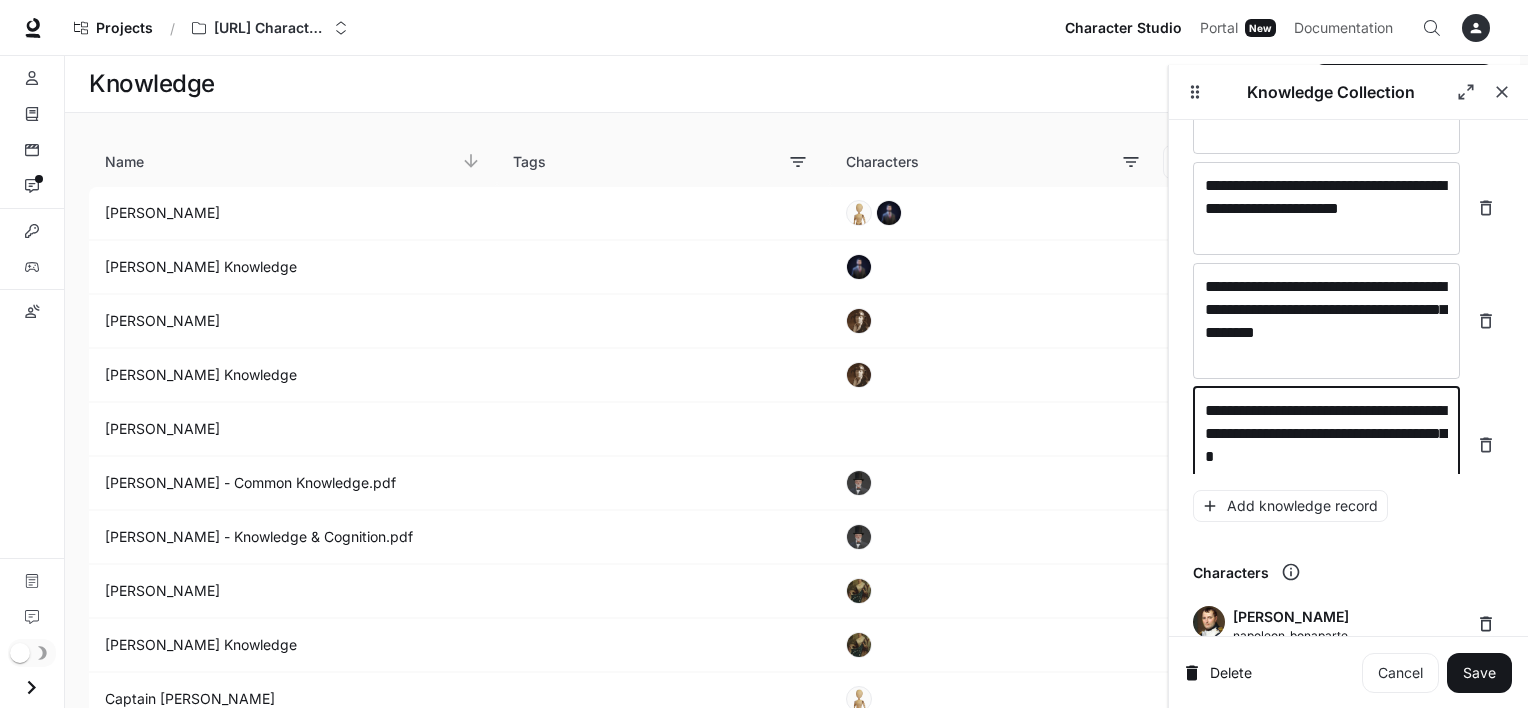 scroll, scrollTop: 19413, scrollLeft: 0, axis: vertical 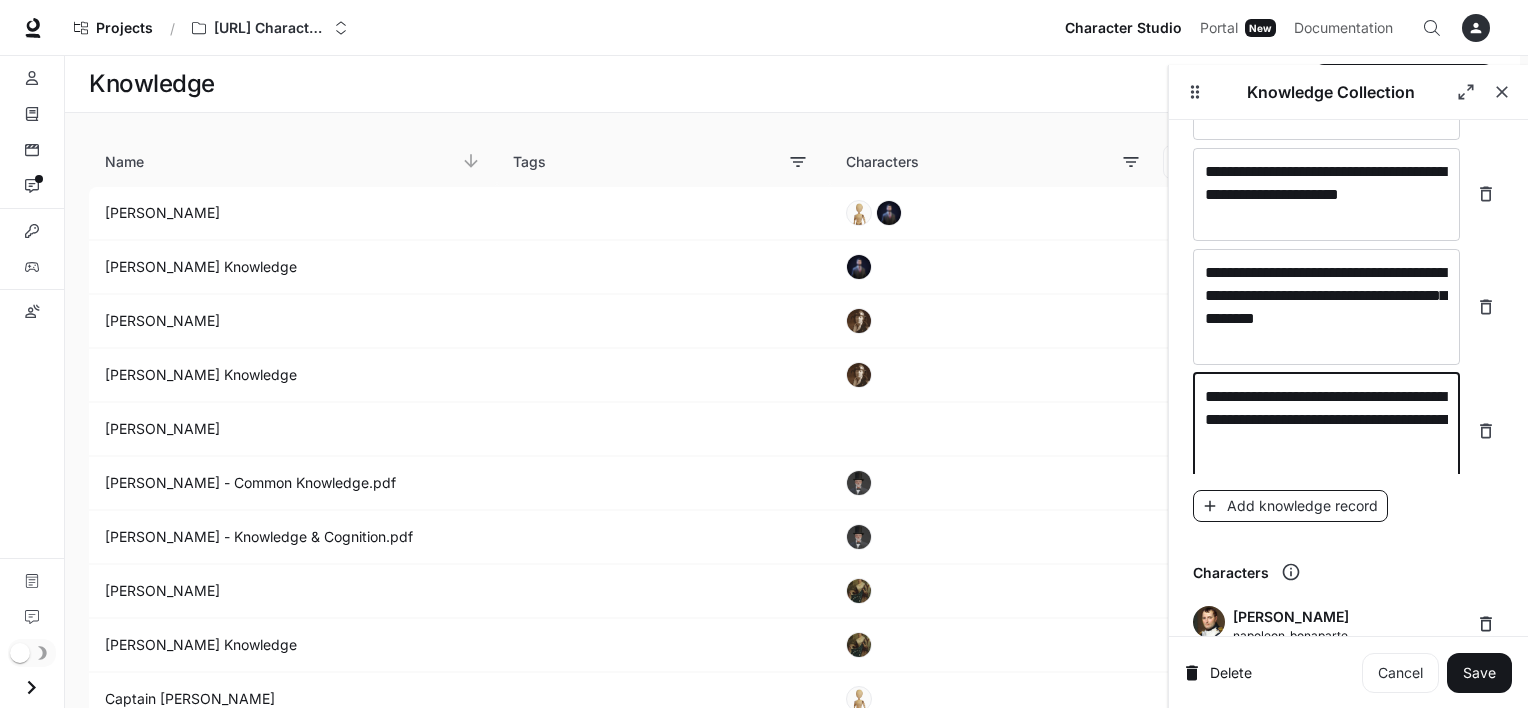 type on "**********" 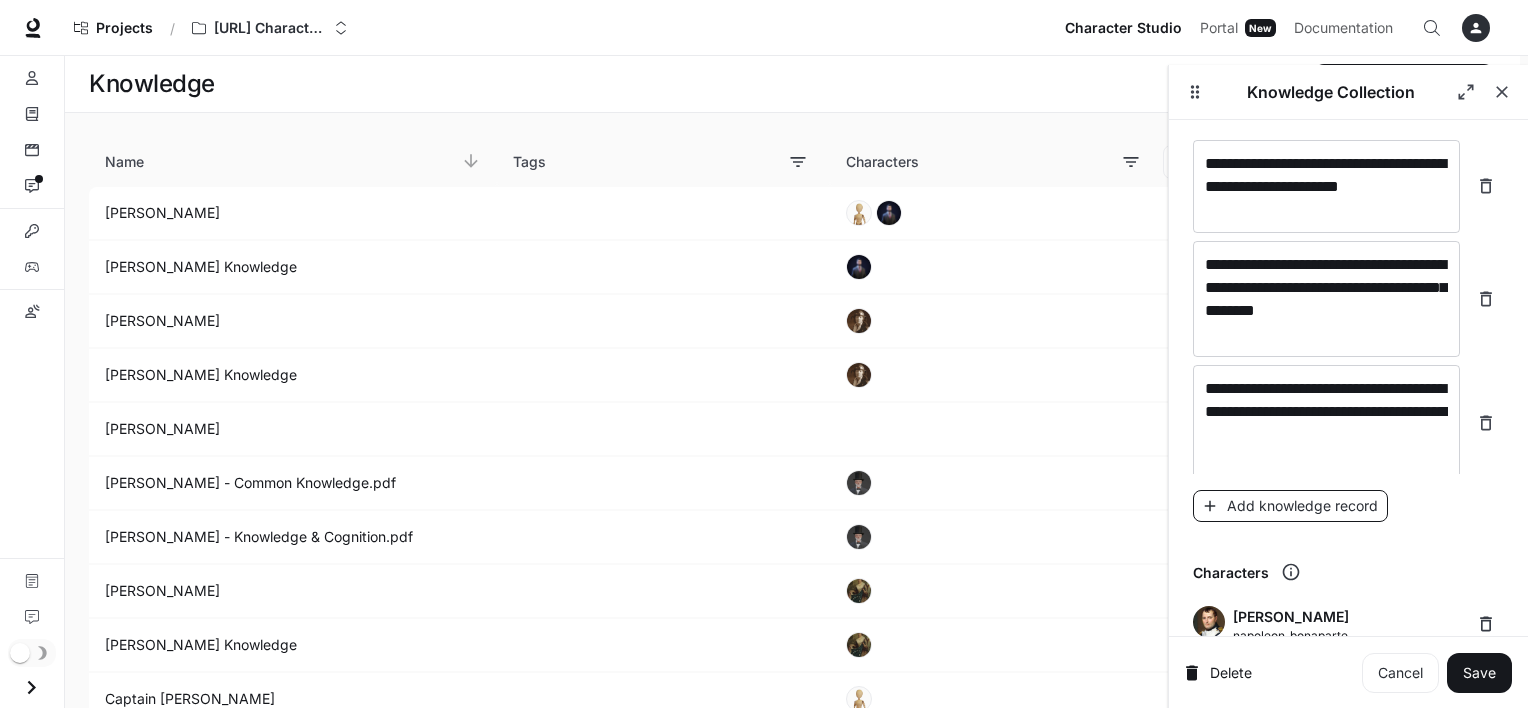 scroll, scrollTop: 19491, scrollLeft: 0, axis: vertical 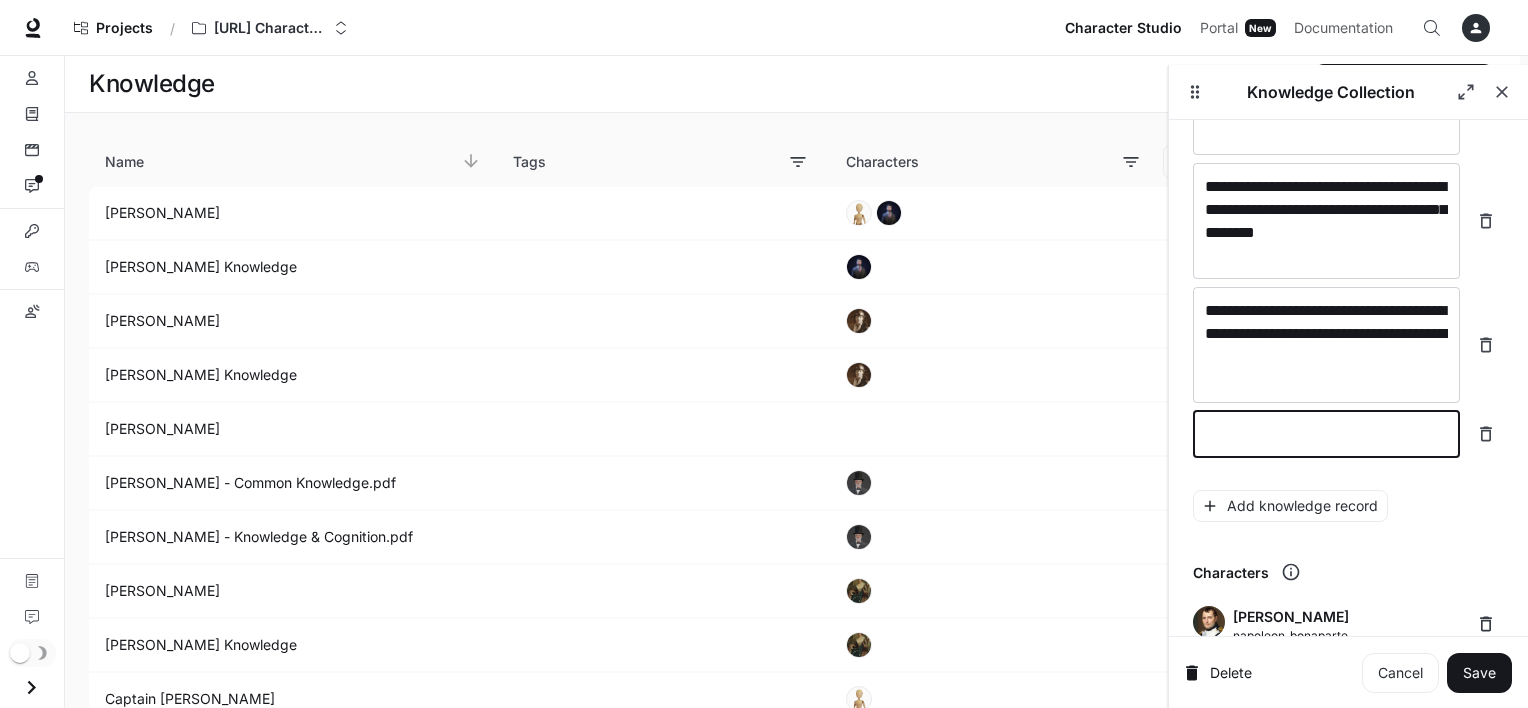 click at bounding box center (1326, 434) 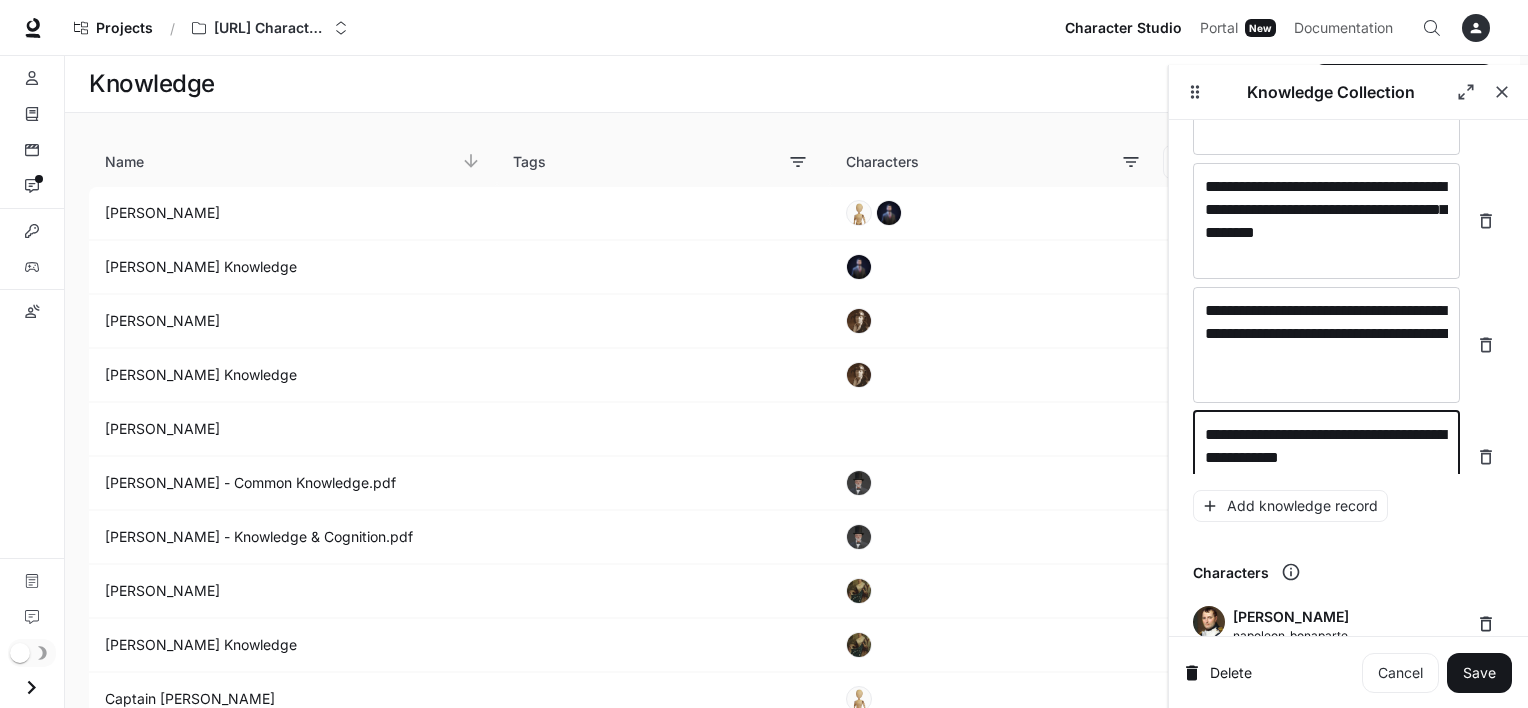 scroll, scrollTop: 19507, scrollLeft: 0, axis: vertical 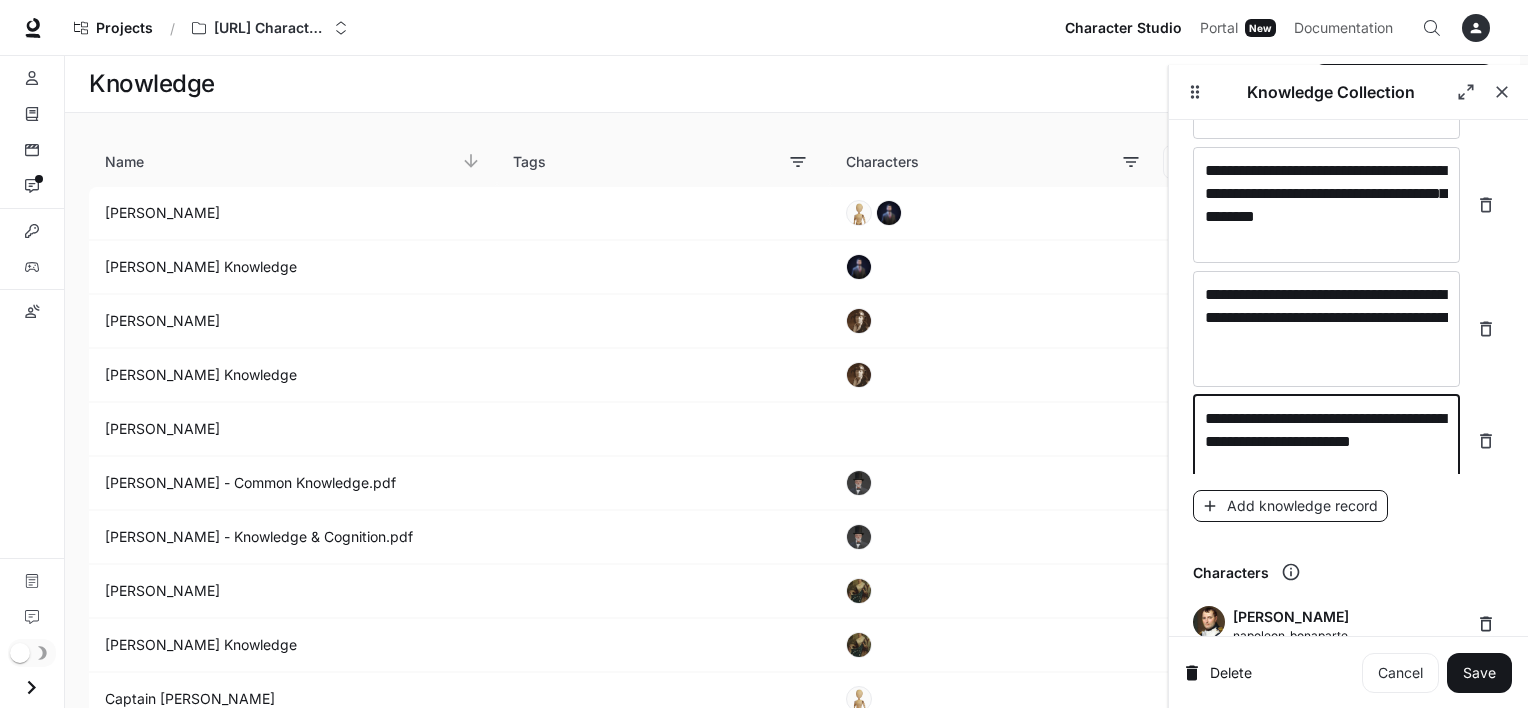 type on "**********" 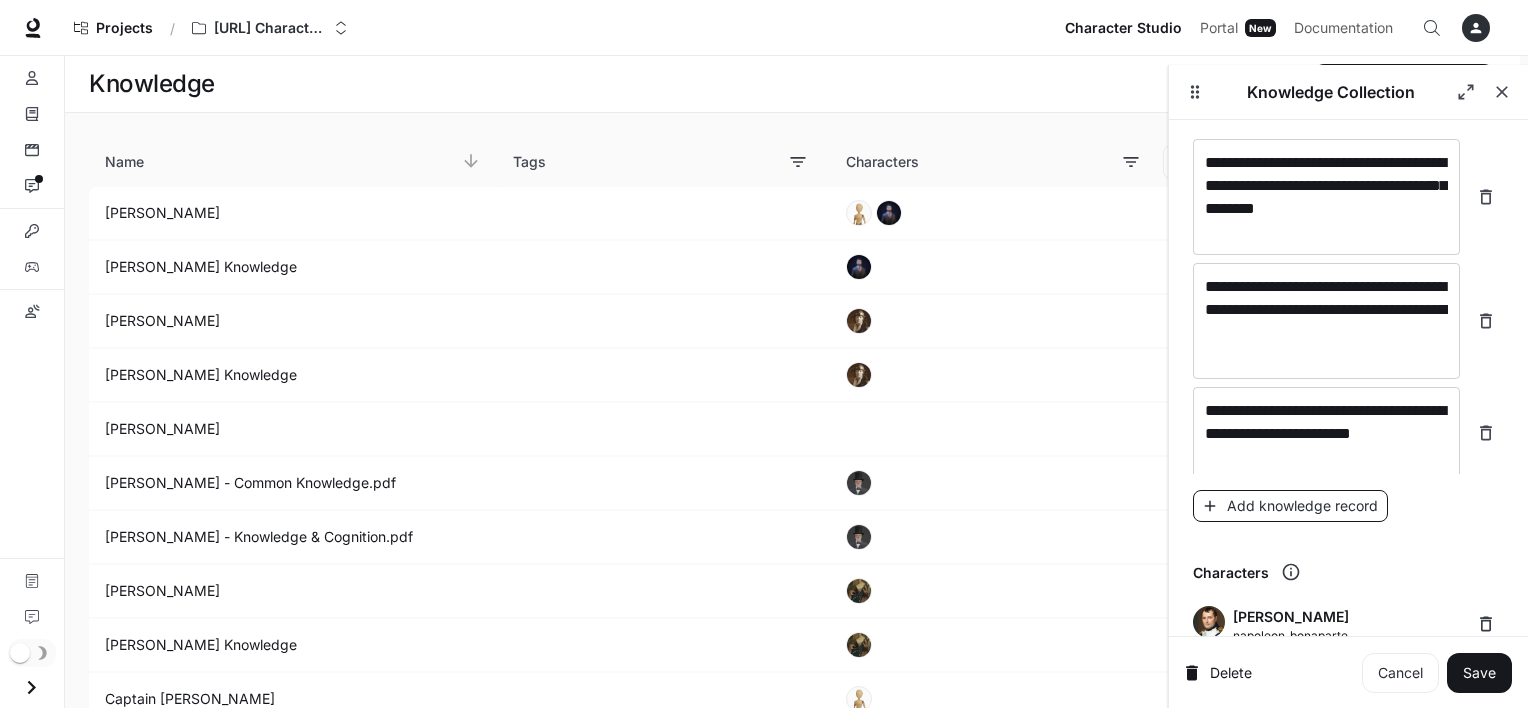 scroll, scrollTop: 19584, scrollLeft: 0, axis: vertical 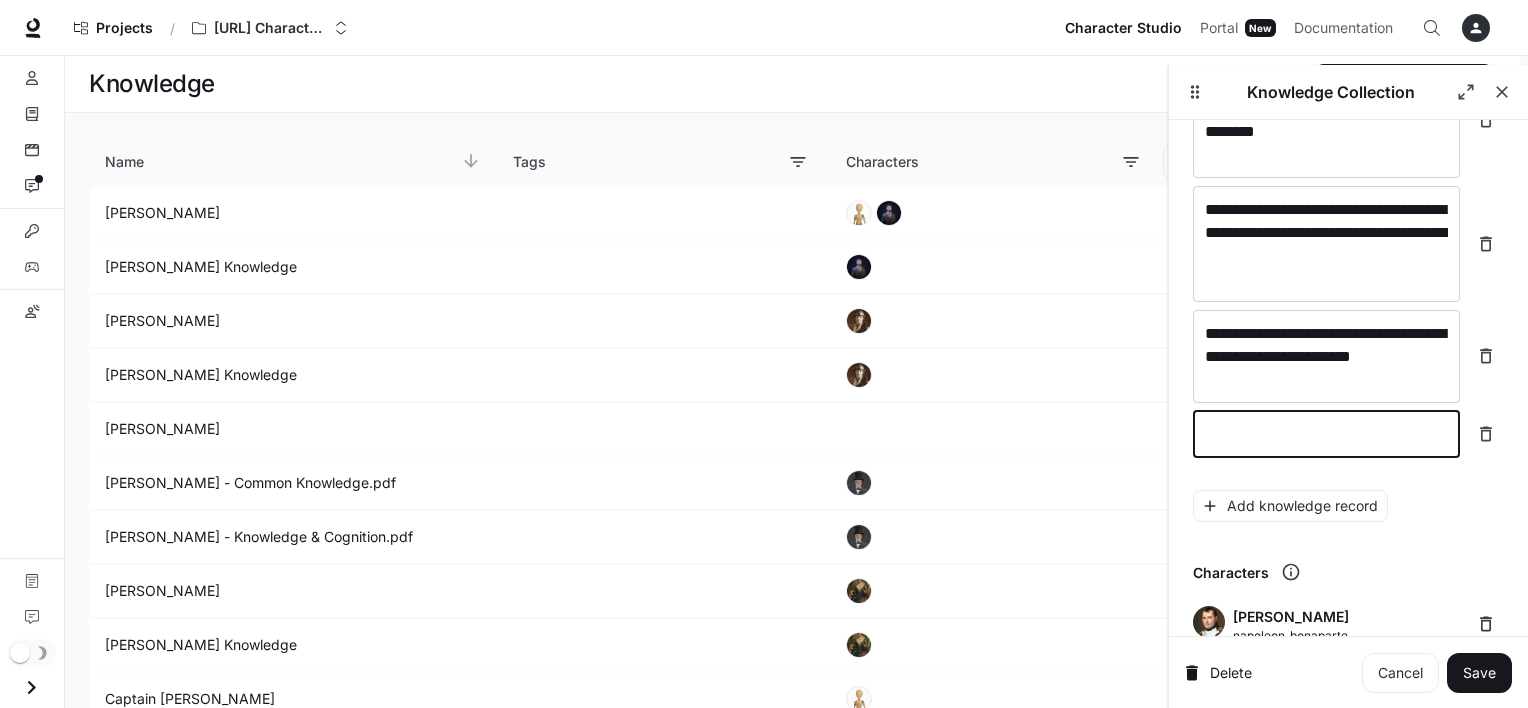 click at bounding box center (1326, 434) 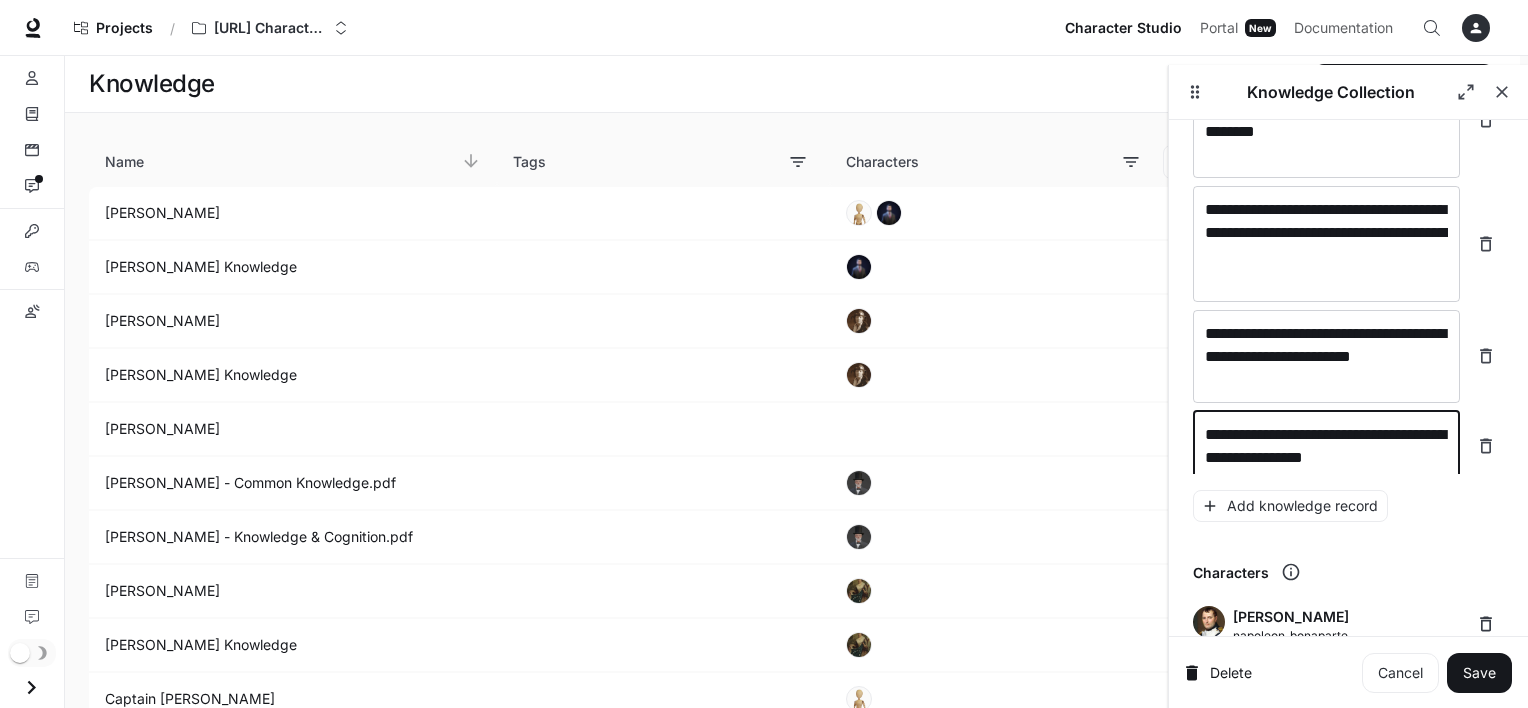 scroll, scrollTop: 19600, scrollLeft: 0, axis: vertical 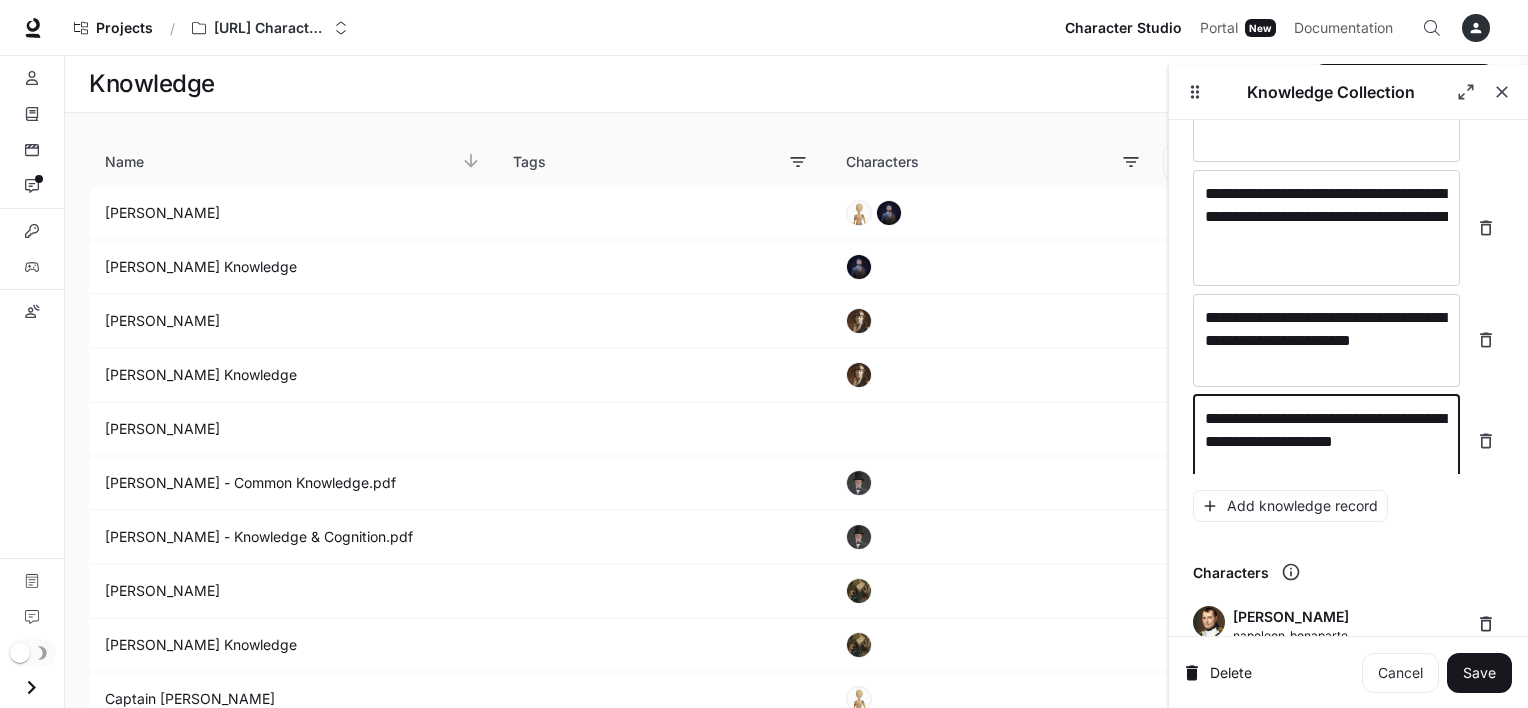 type on "**********" 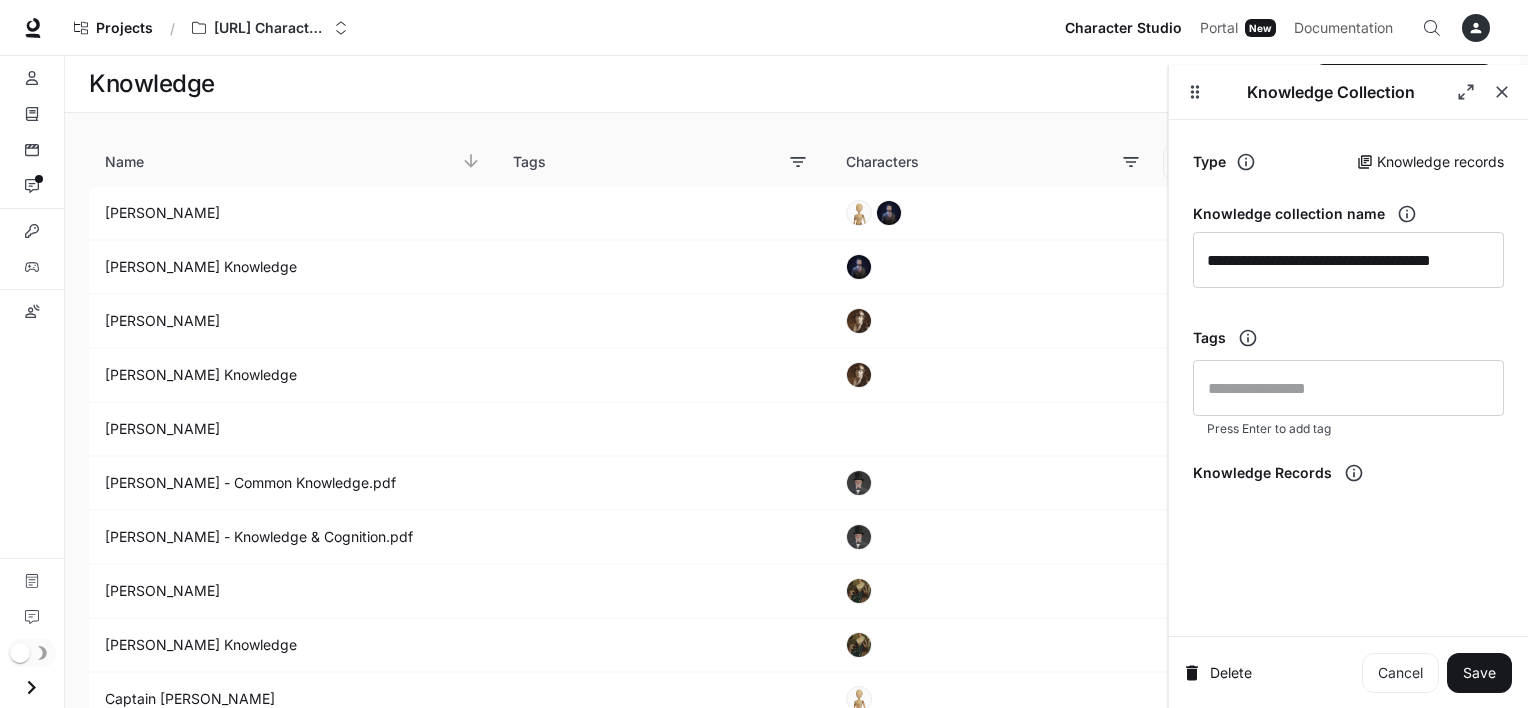 scroll, scrollTop: 0, scrollLeft: 0, axis: both 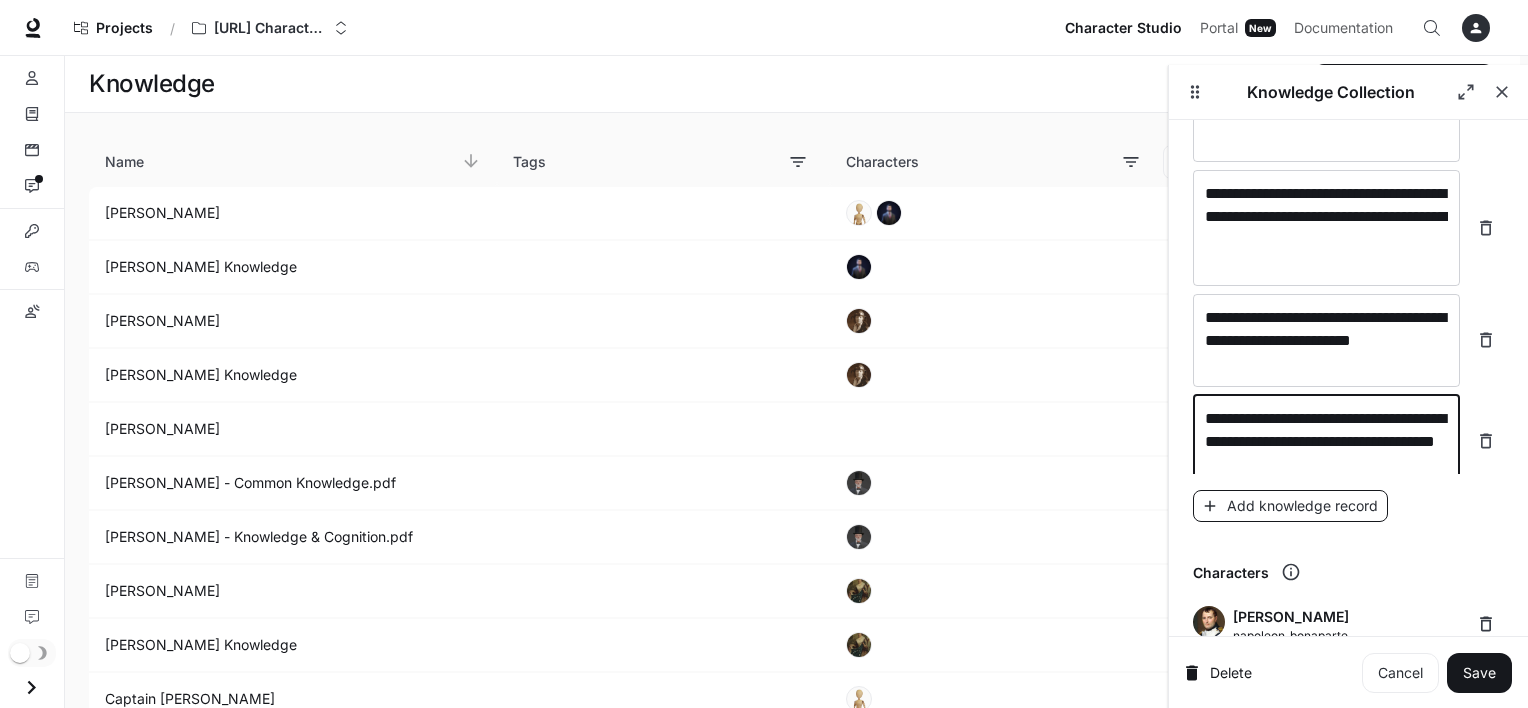 type on "**********" 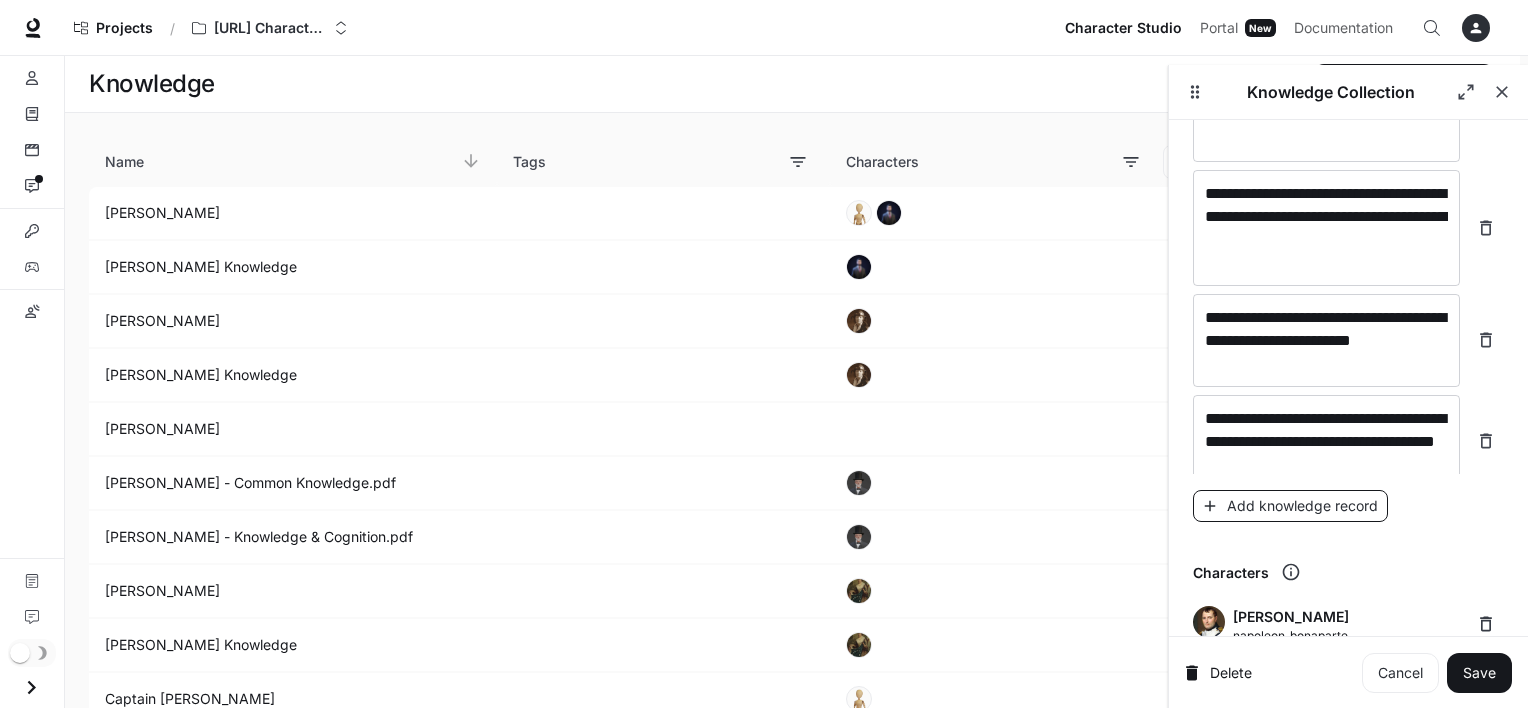 scroll, scrollTop: 19639, scrollLeft: 0, axis: vertical 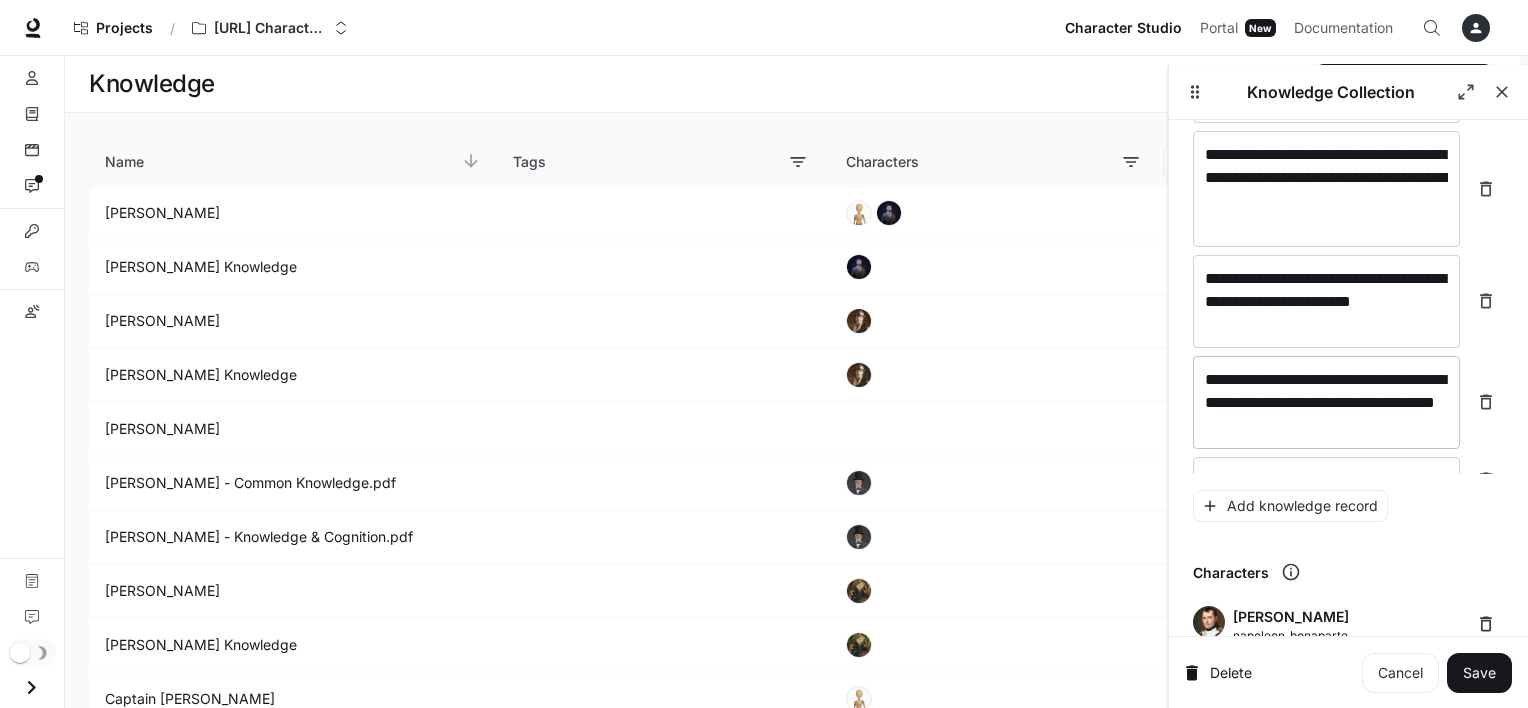 click on "**********" at bounding box center (1326, 402) 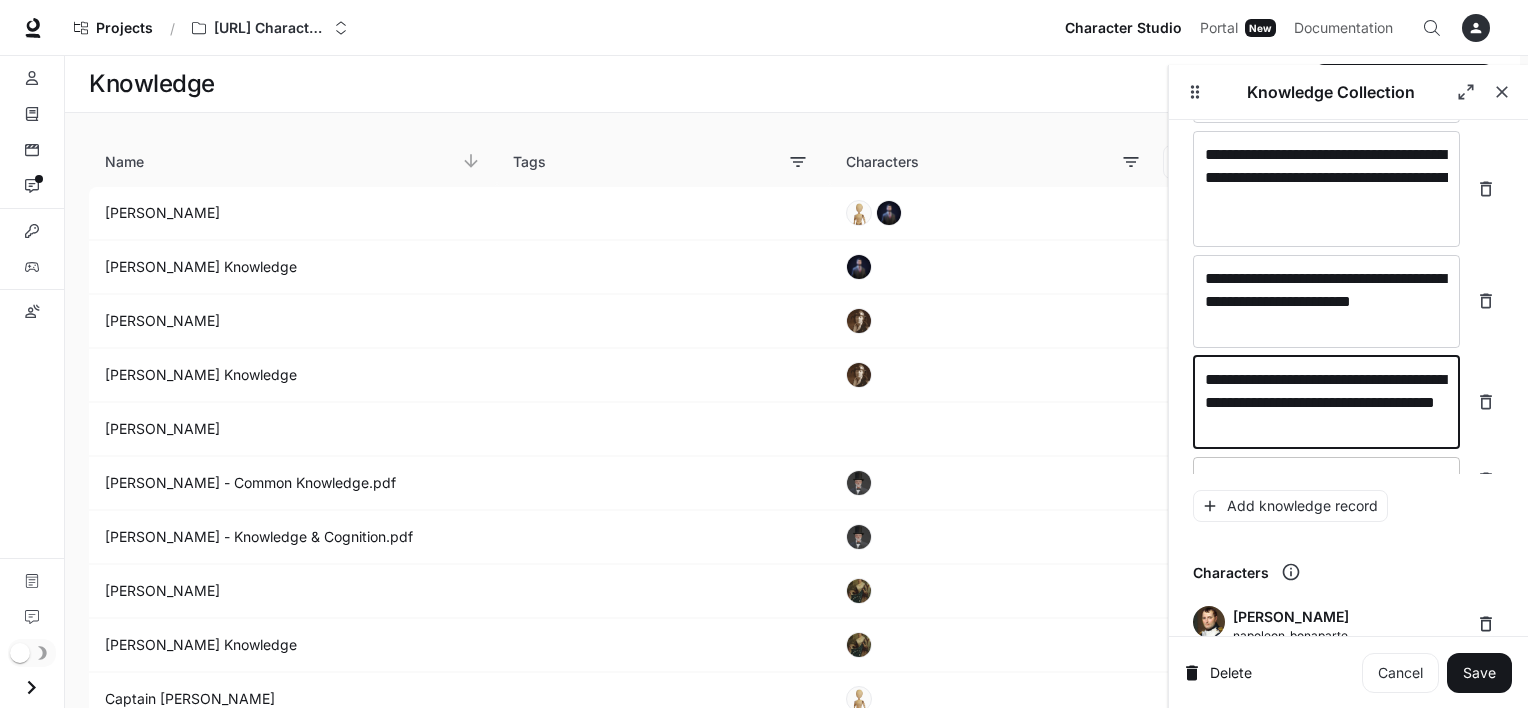 click on "* ​" at bounding box center (1326, 480) 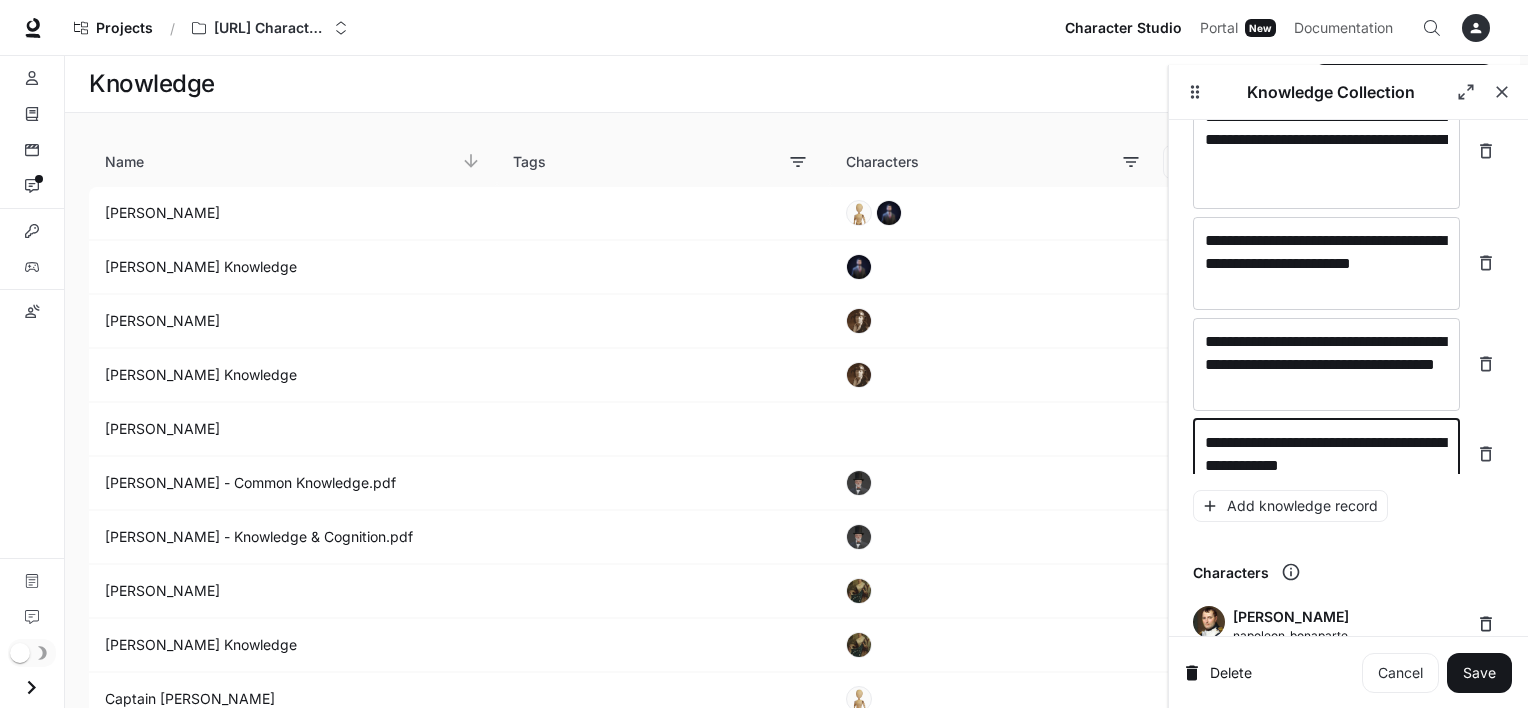 scroll, scrollTop: 19700, scrollLeft: 0, axis: vertical 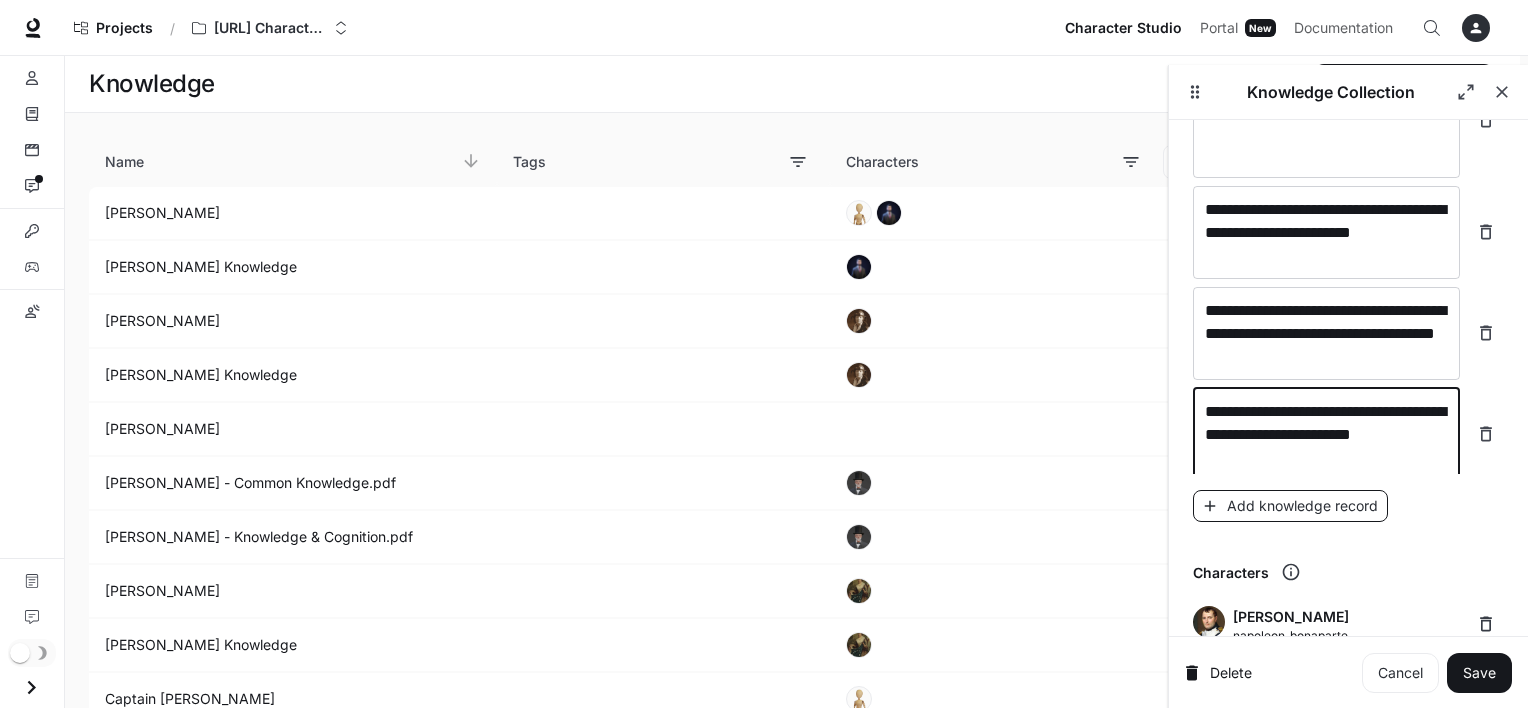 type on "**********" 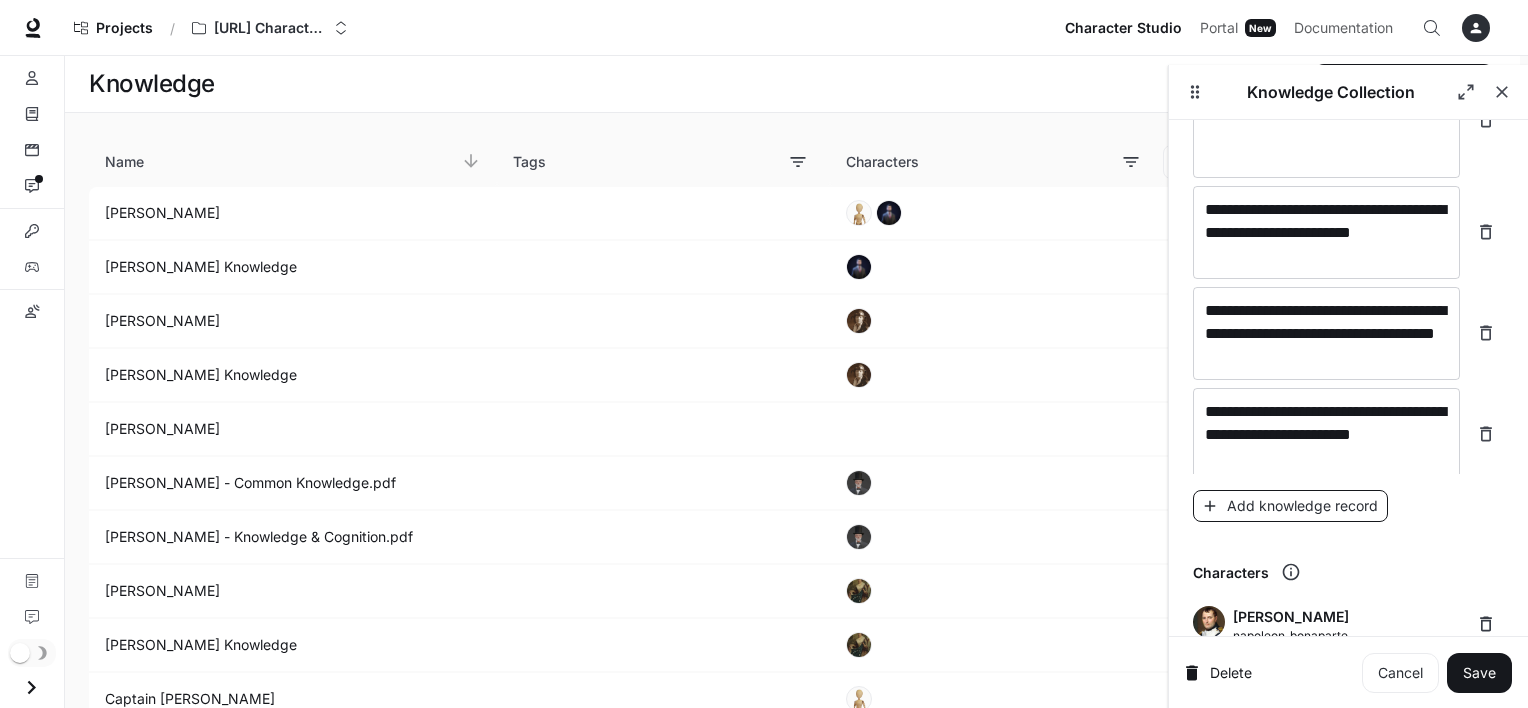 scroll, scrollTop: 19778, scrollLeft: 0, axis: vertical 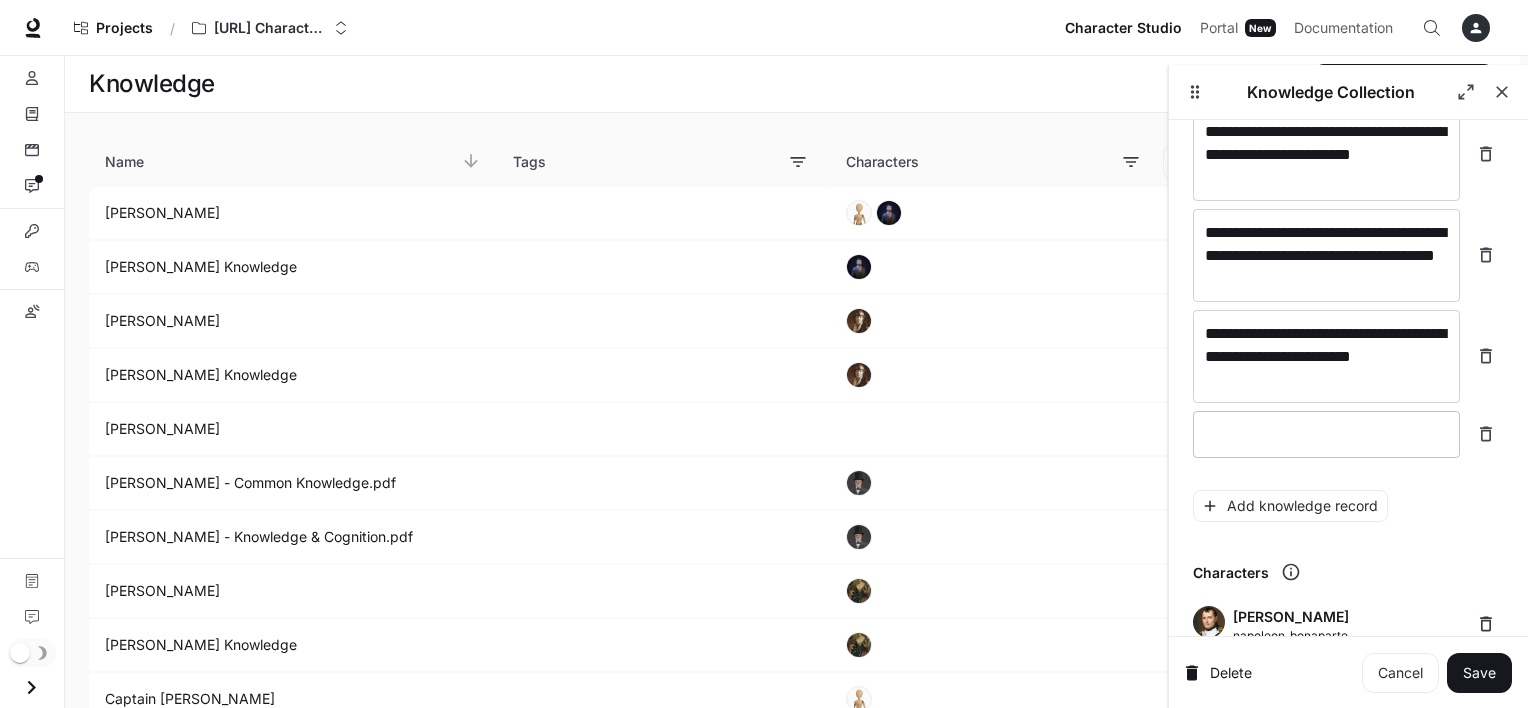click on "* ​" at bounding box center [1326, 434] 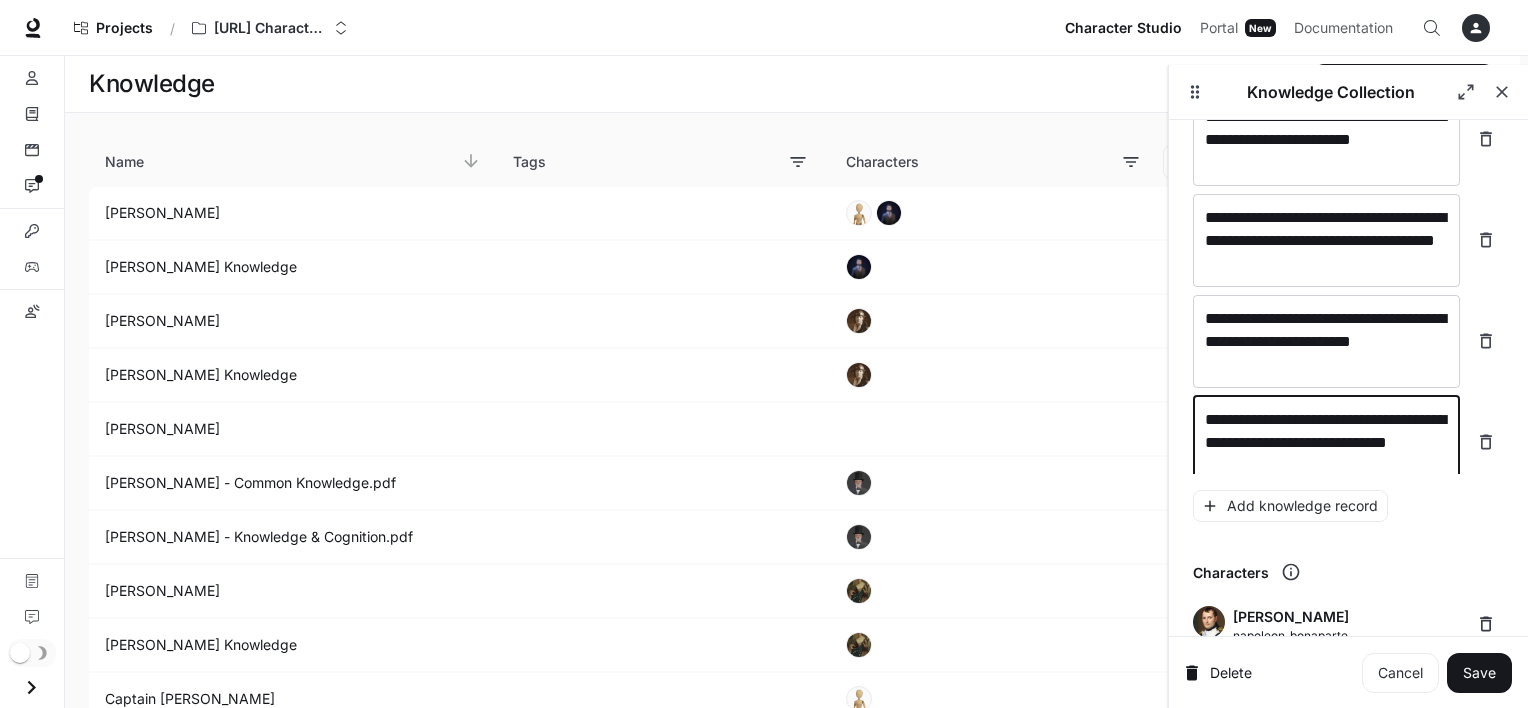 scroll, scrollTop: 19816, scrollLeft: 0, axis: vertical 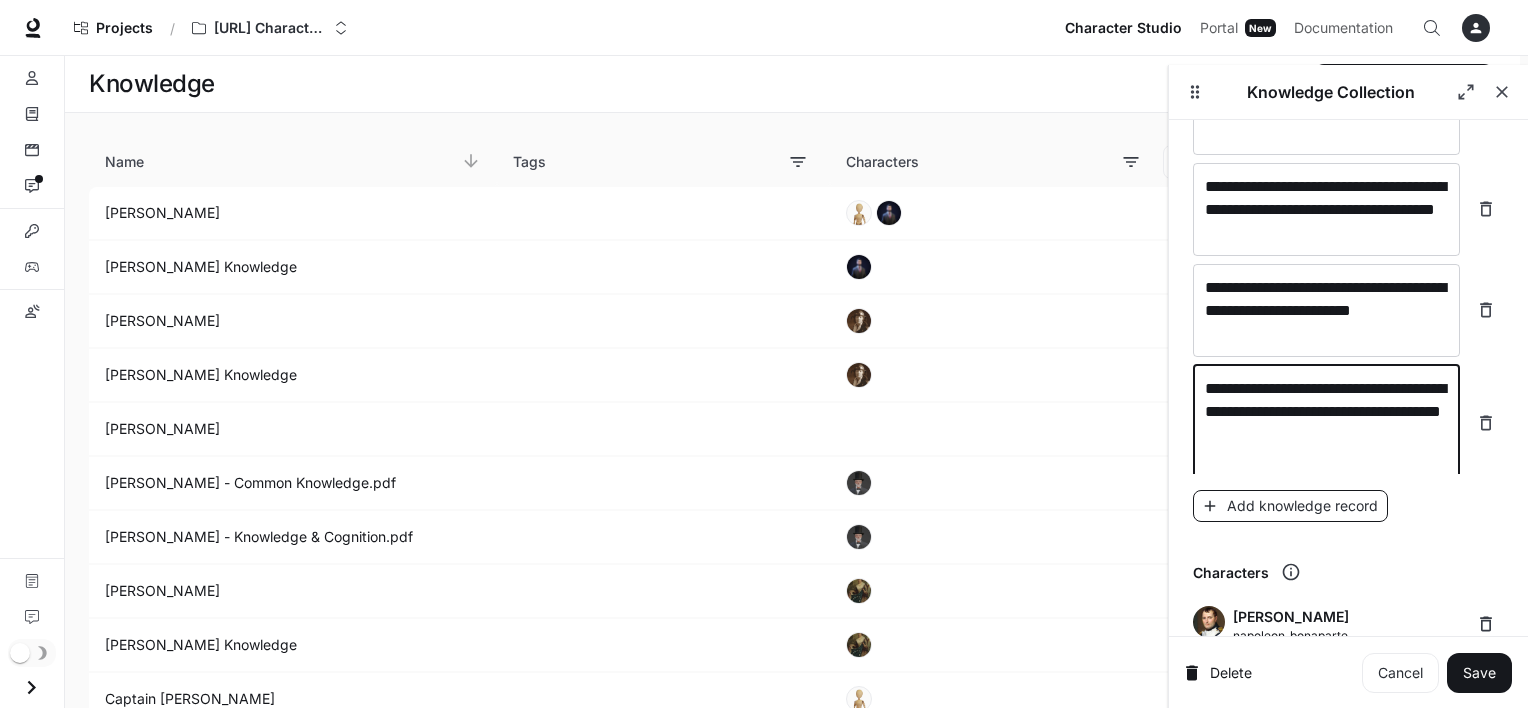 type on "**********" 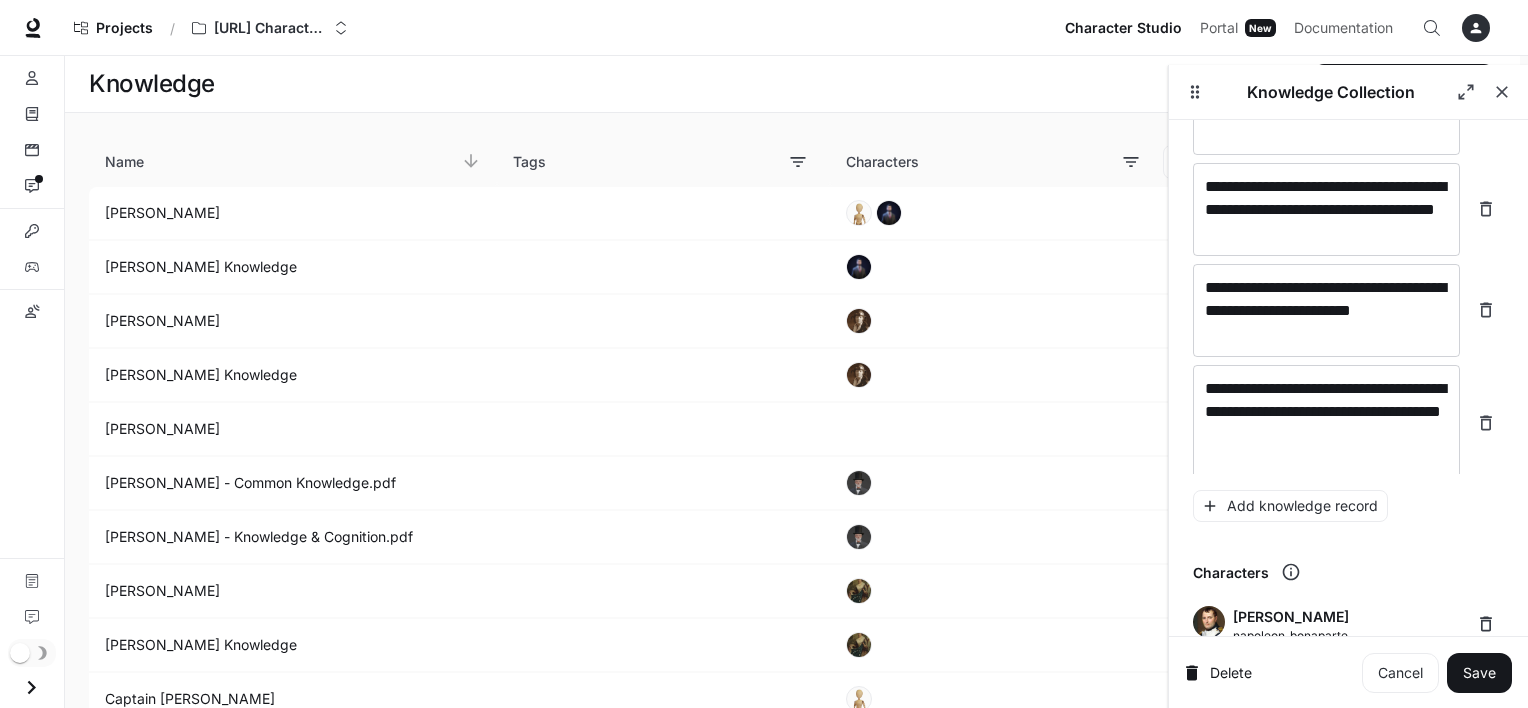 scroll, scrollTop: 19871, scrollLeft: 0, axis: vertical 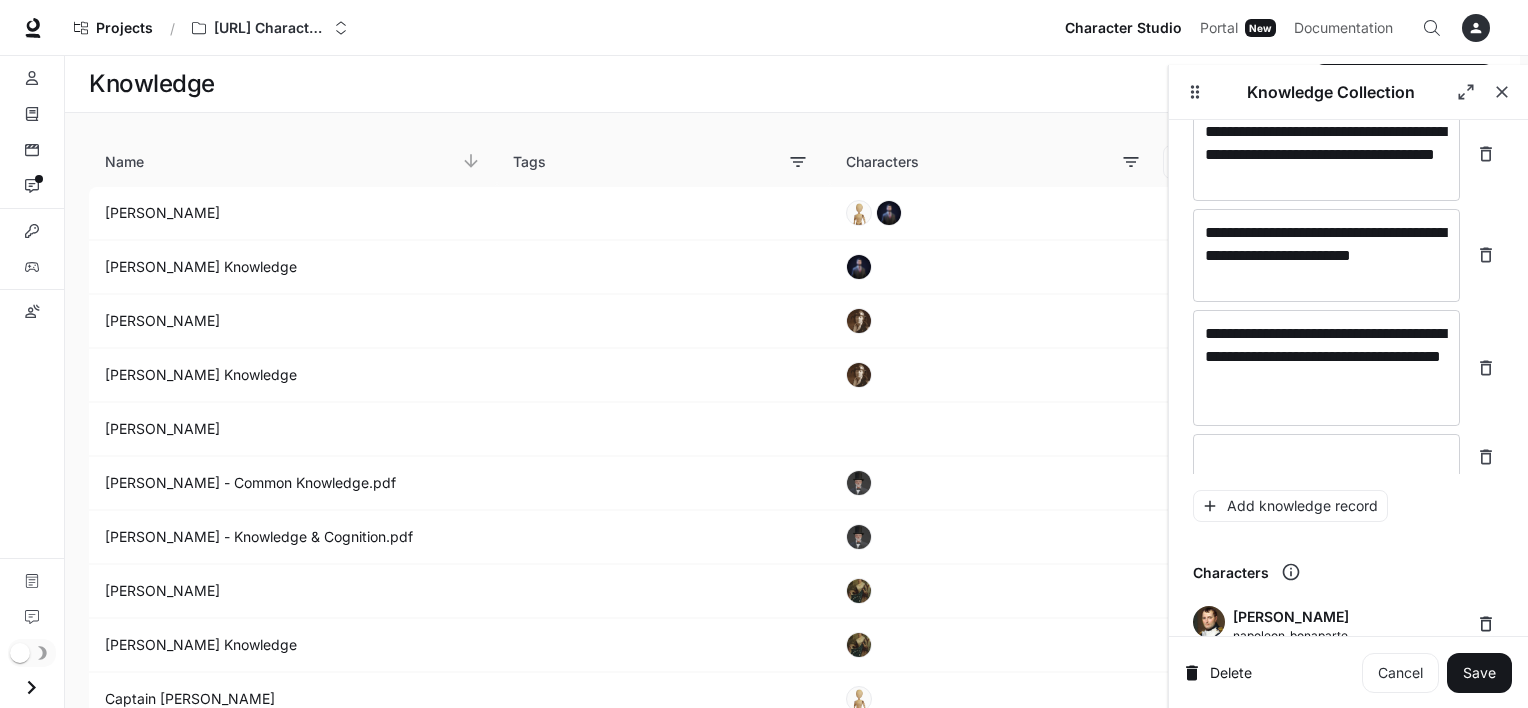 click on "**********" at bounding box center [1348, -9658] 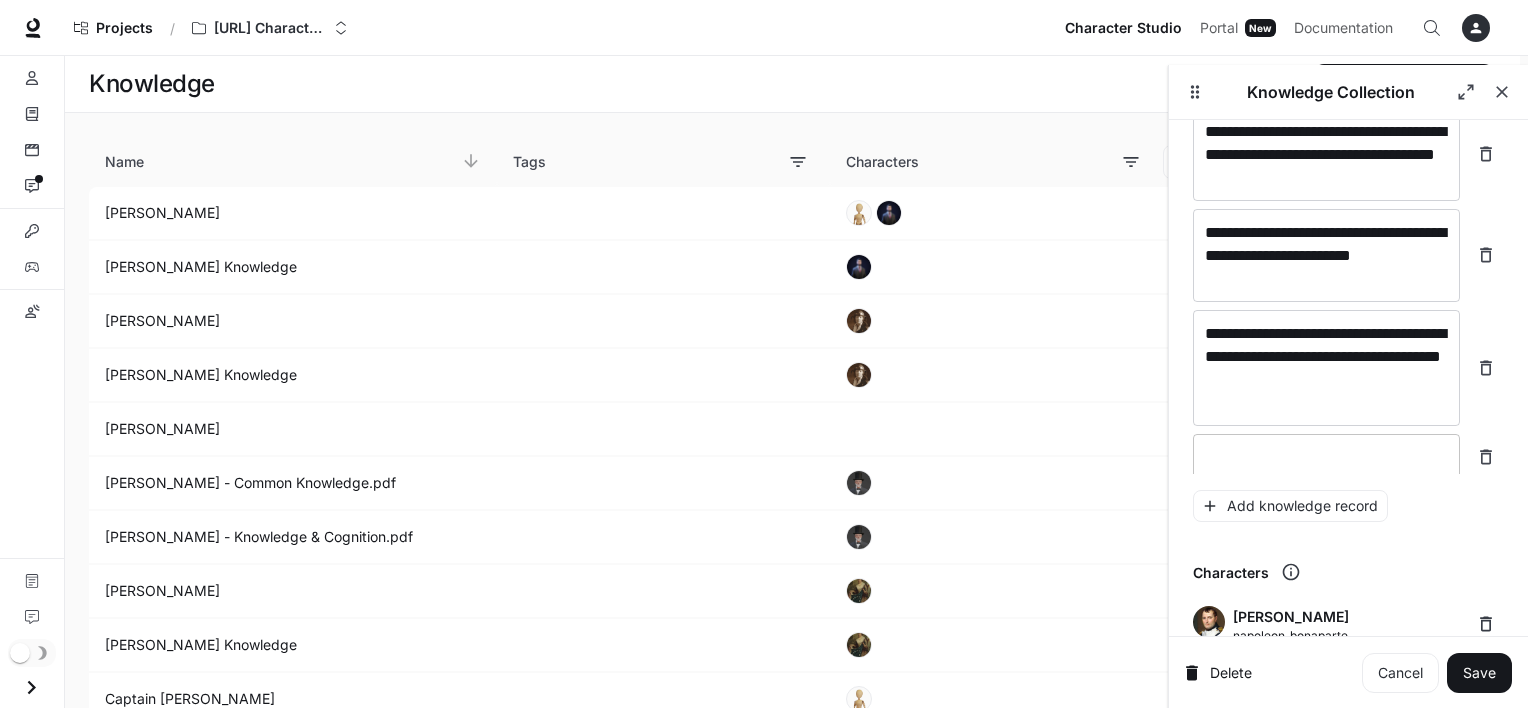 click on "* ​" at bounding box center (1326, 457) 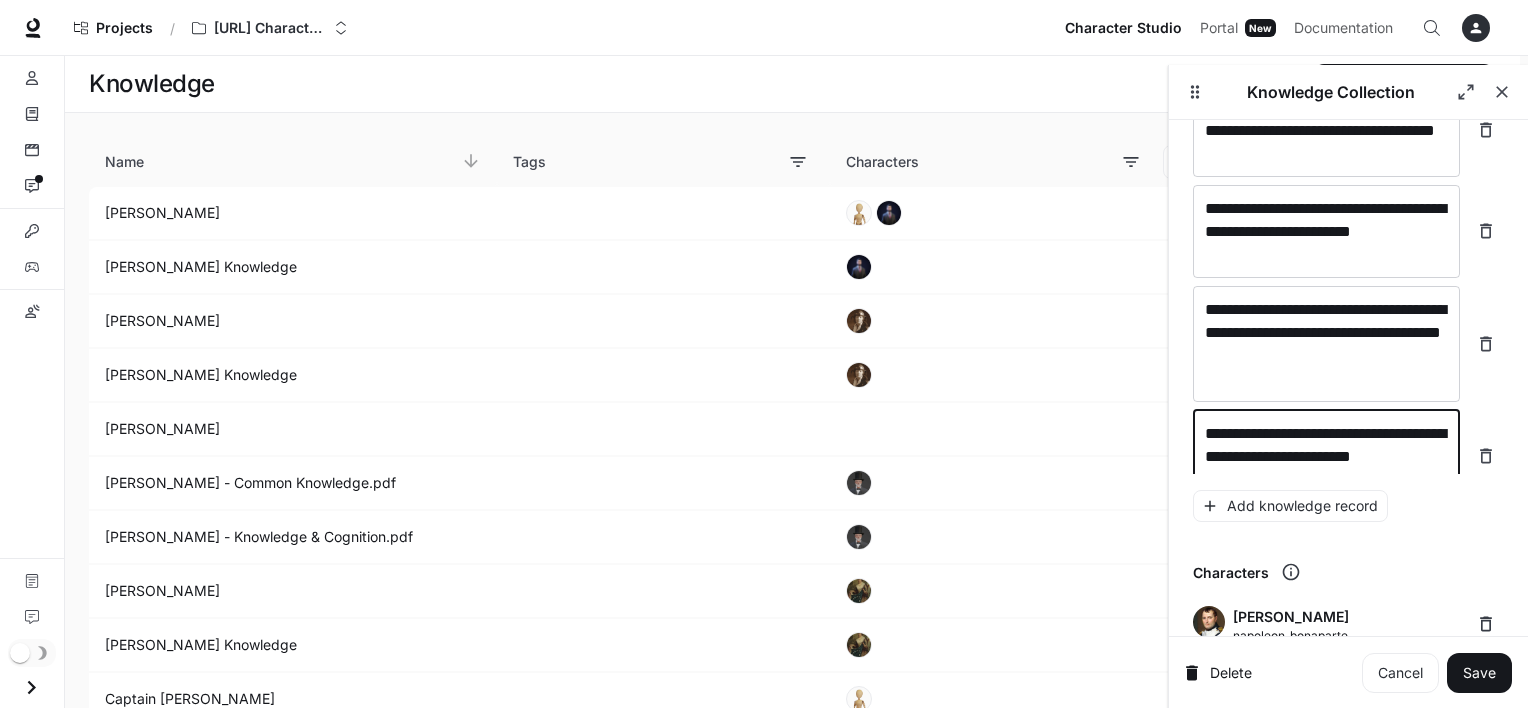 scroll, scrollTop: 19909, scrollLeft: 0, axis: vertical 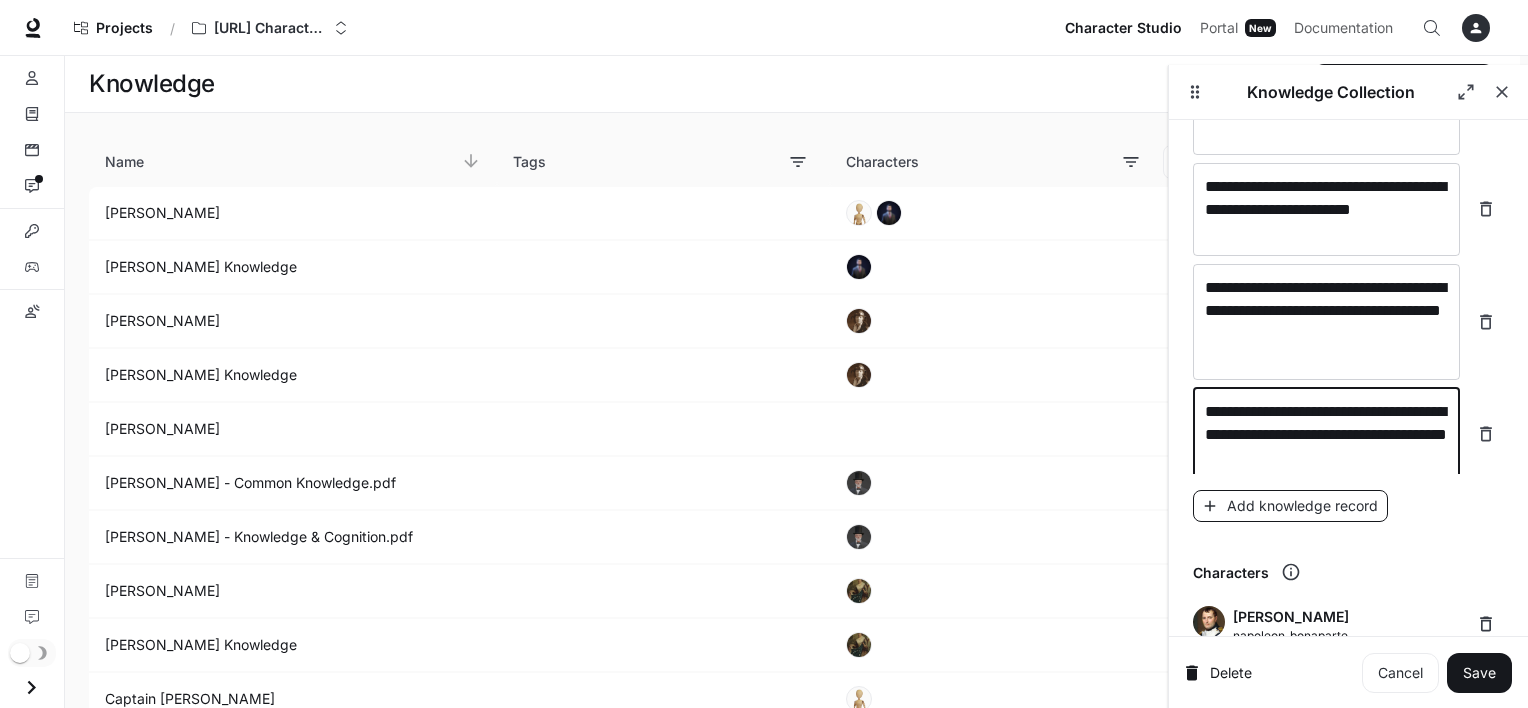 type on "**********" 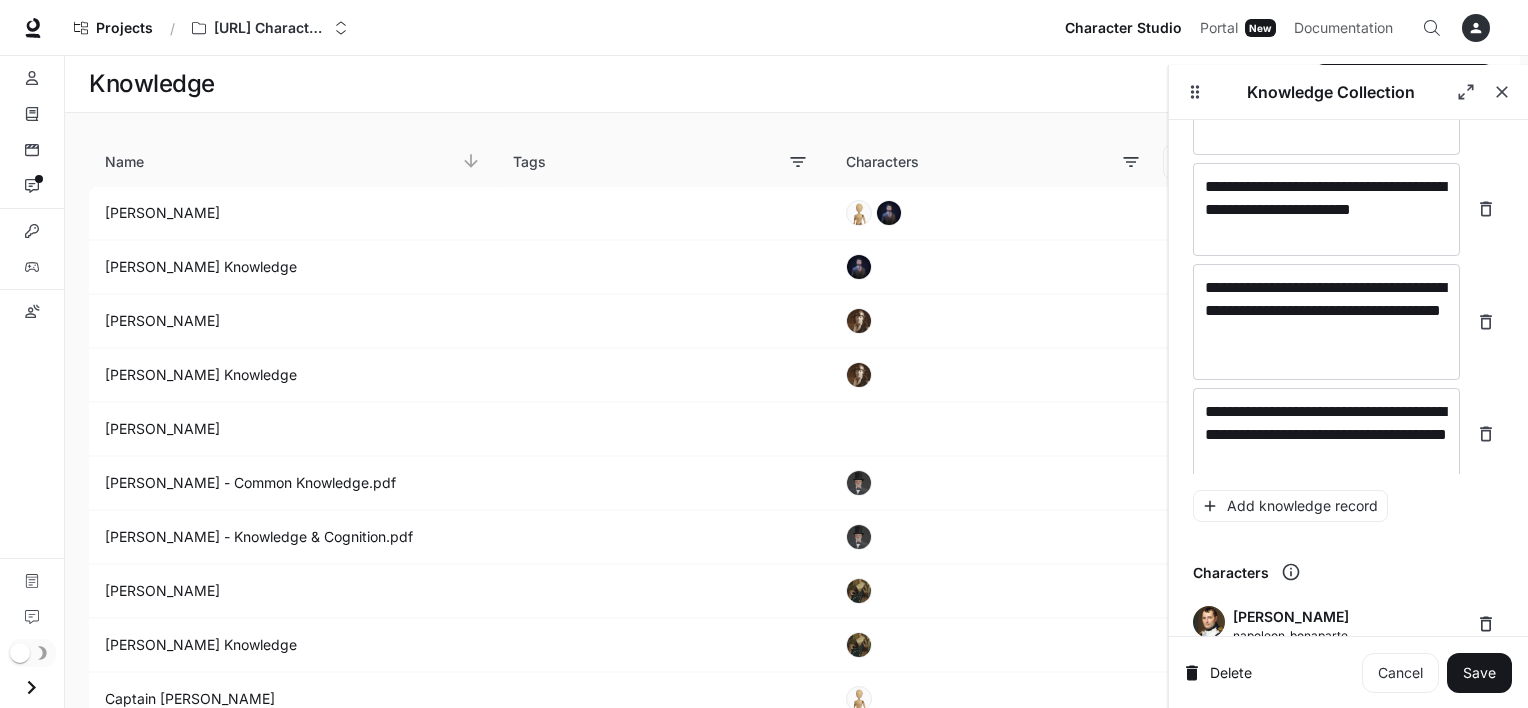 scroll, scrollTop: 19964, scrollLeft: 0, axis: vertical 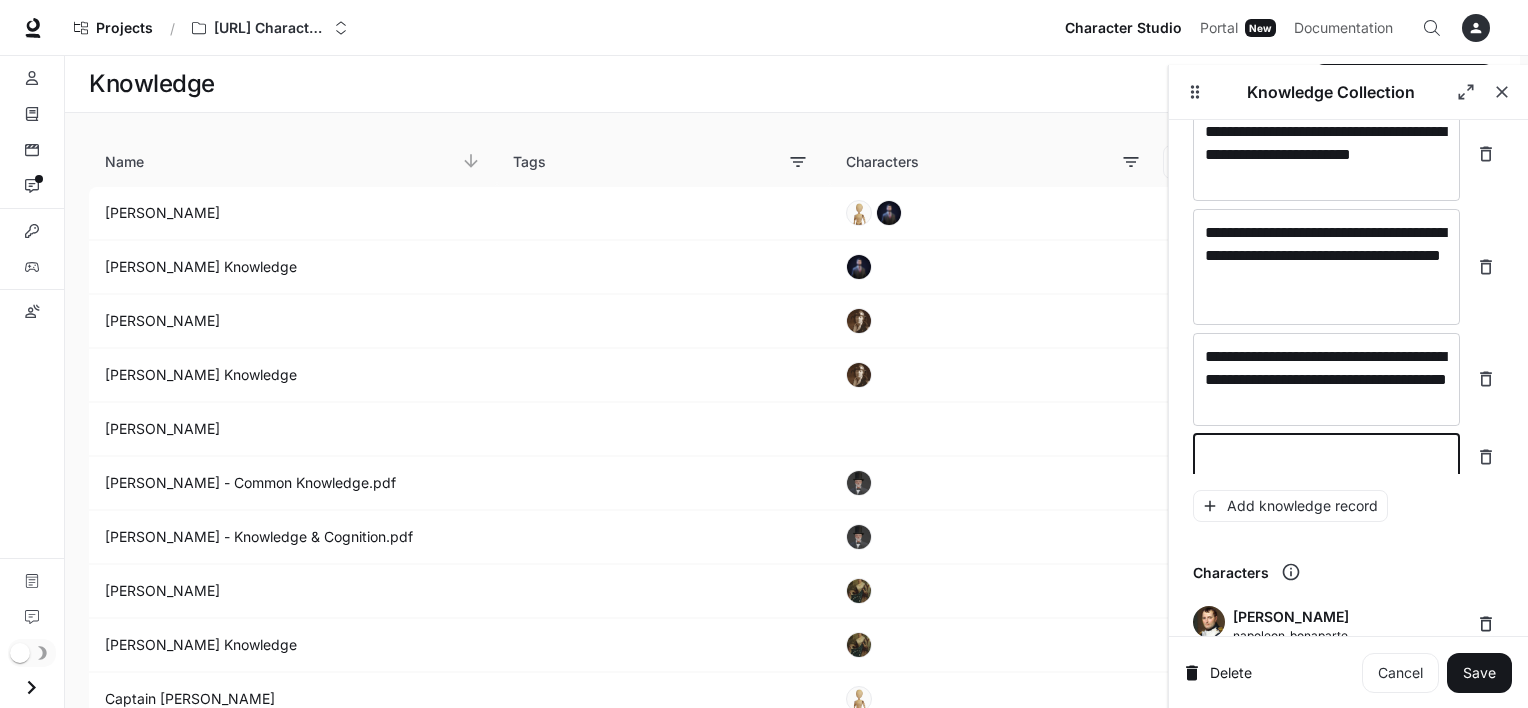 click at bounding box center [1326, 457] 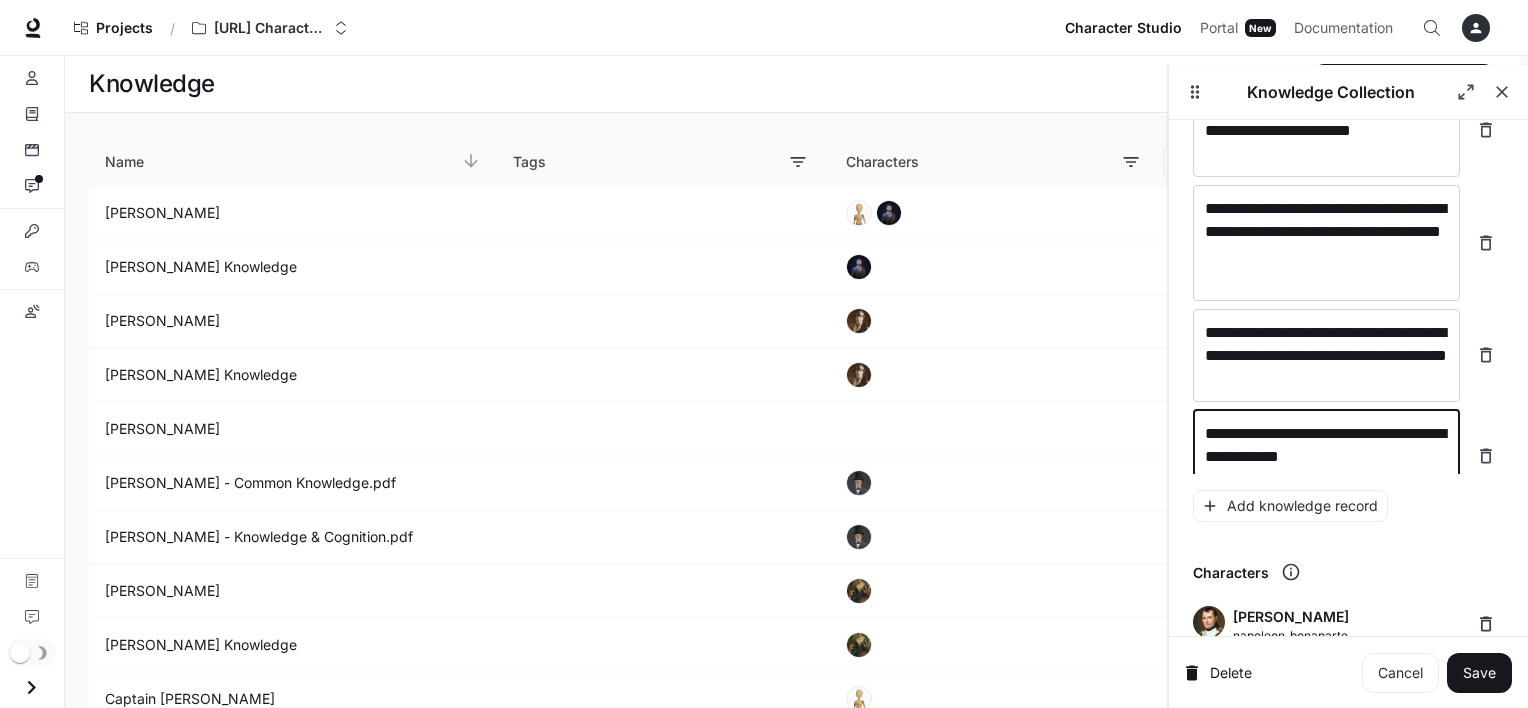scroll, scrollTop: 20003, scrollLeft: 0, axis: vertical 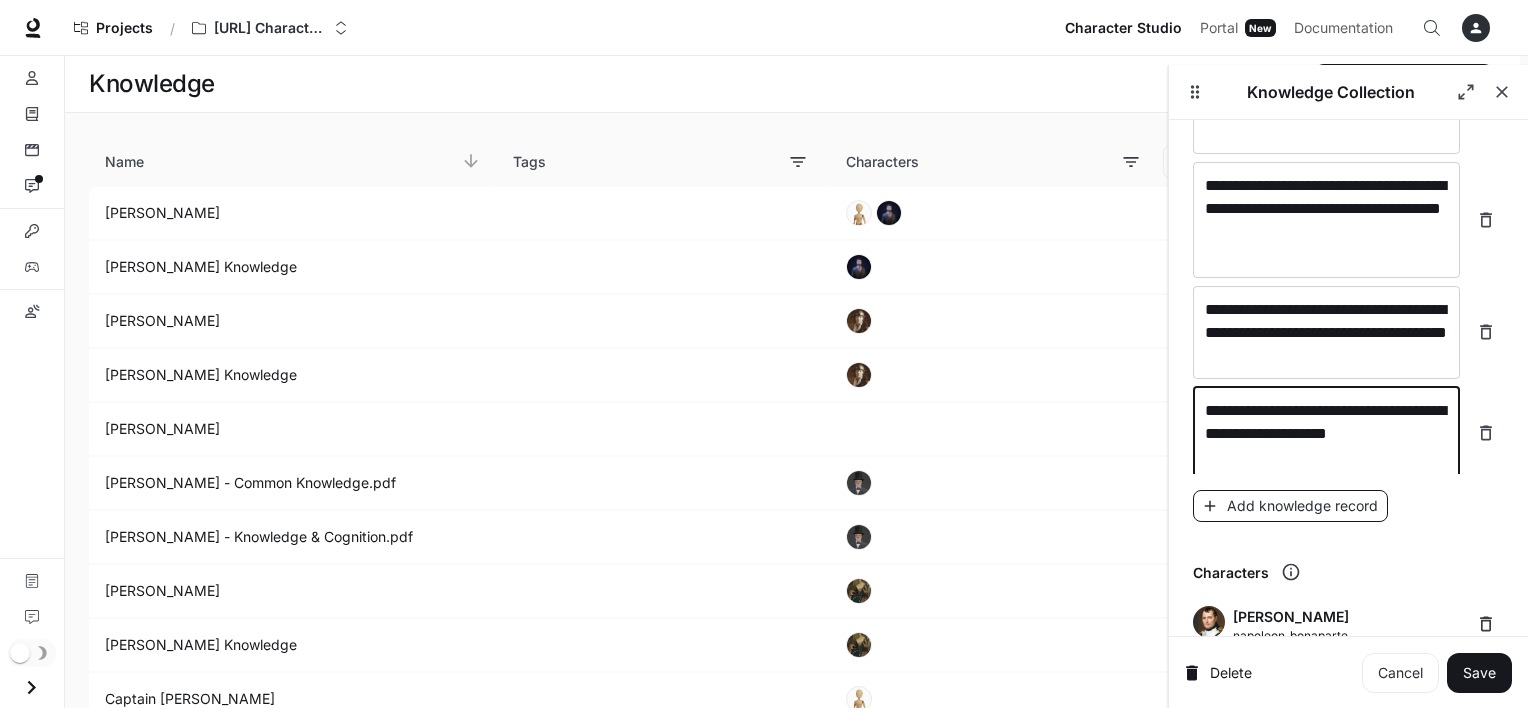 type on "**********" 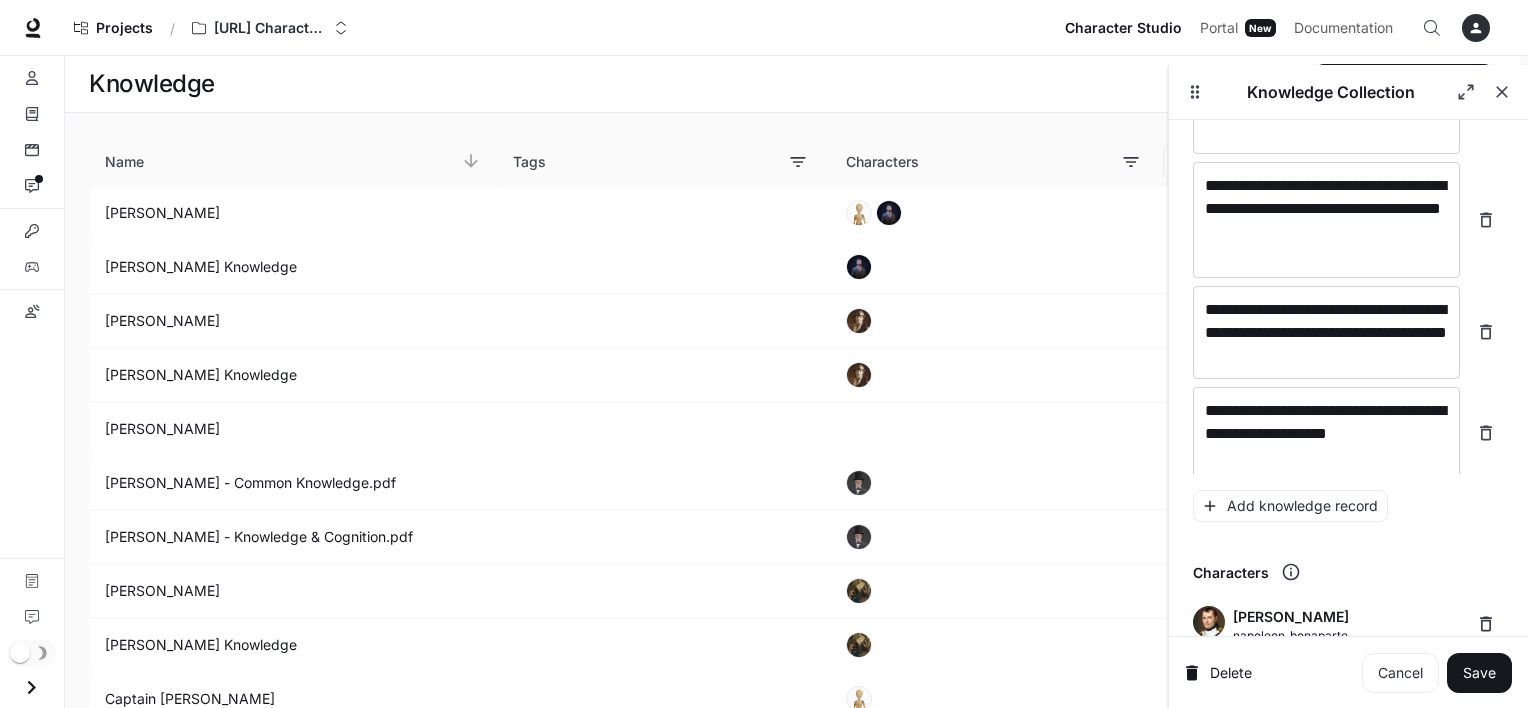 scroll, scrollTop: 20056, scrollLeft: 0, axis: vertical 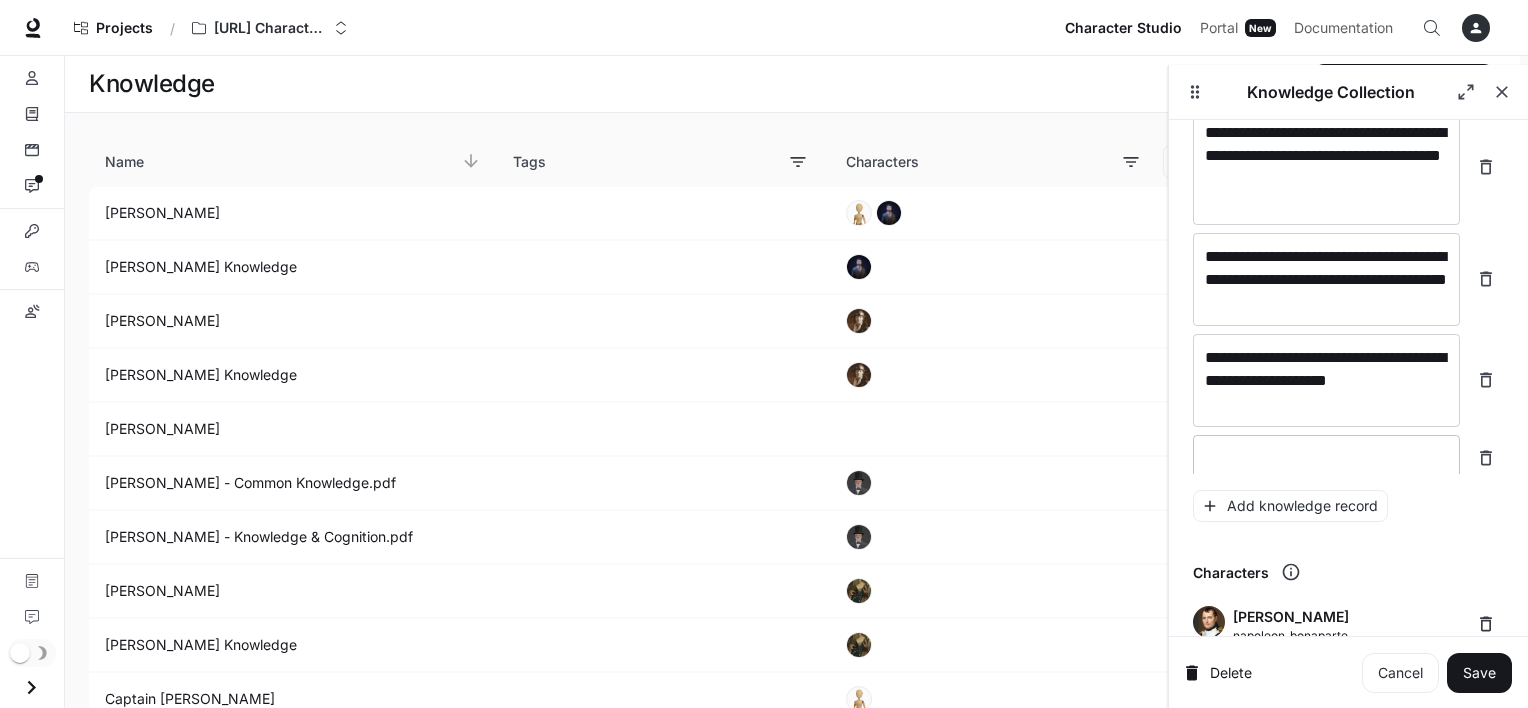 click at bounding box center (1326, 458) 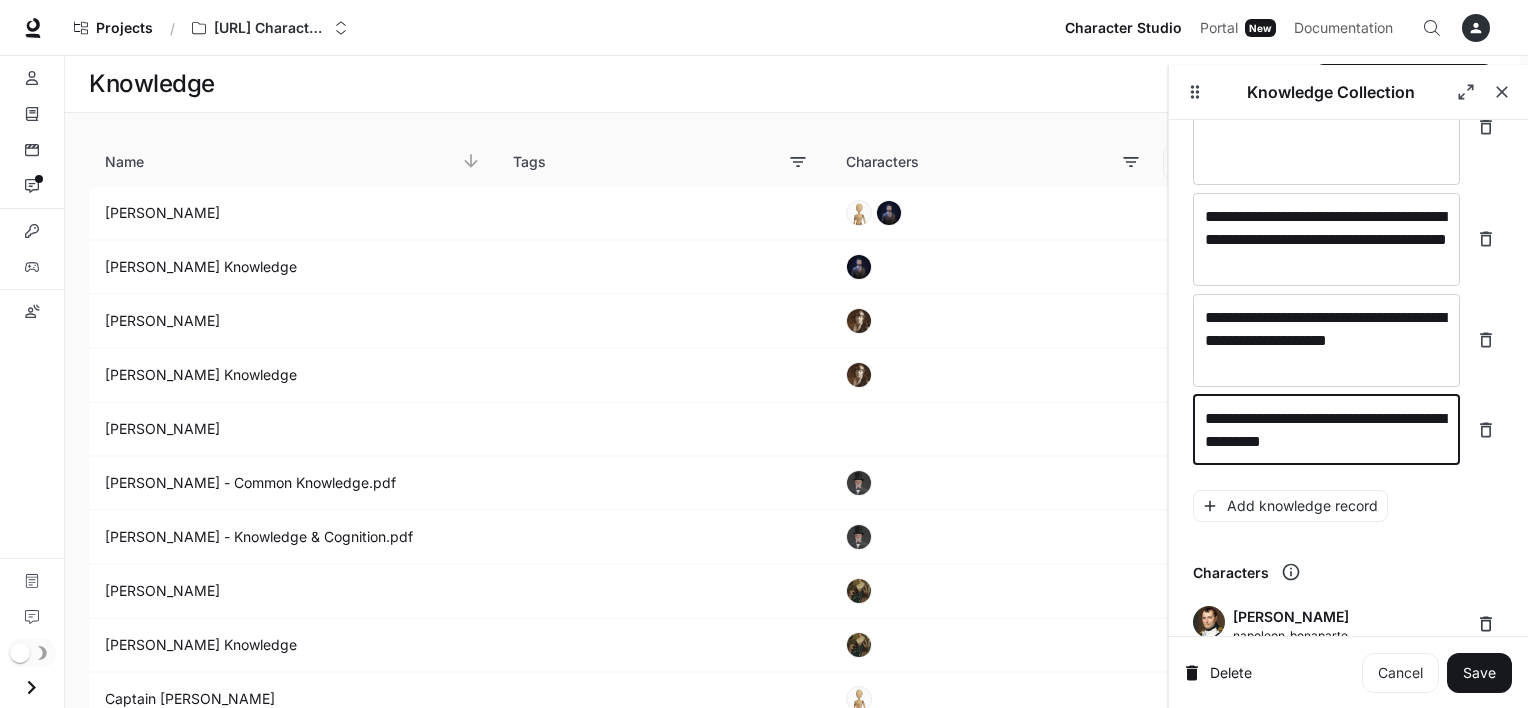 scroll, scrollTop: 20072, scrollLeft: 0, axis: vertical 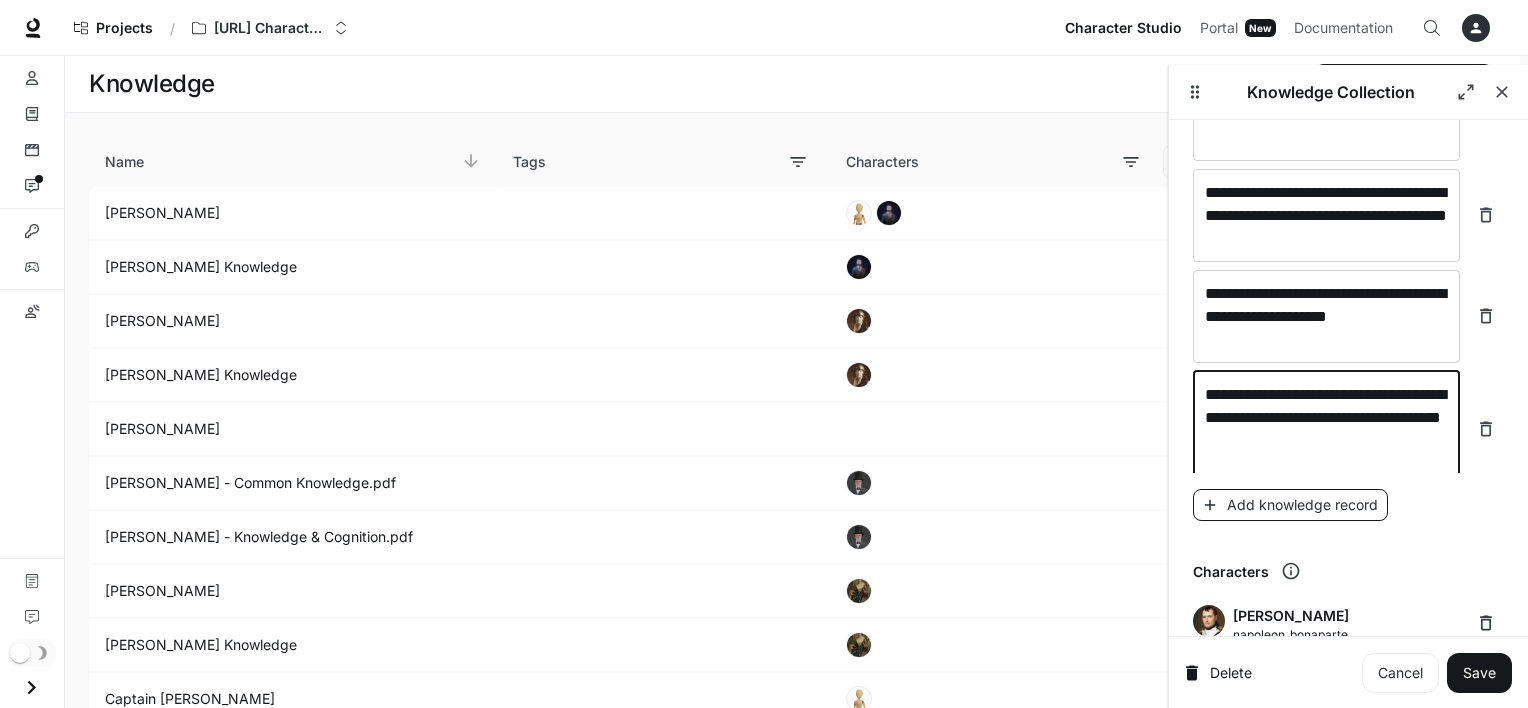 type on "**********" 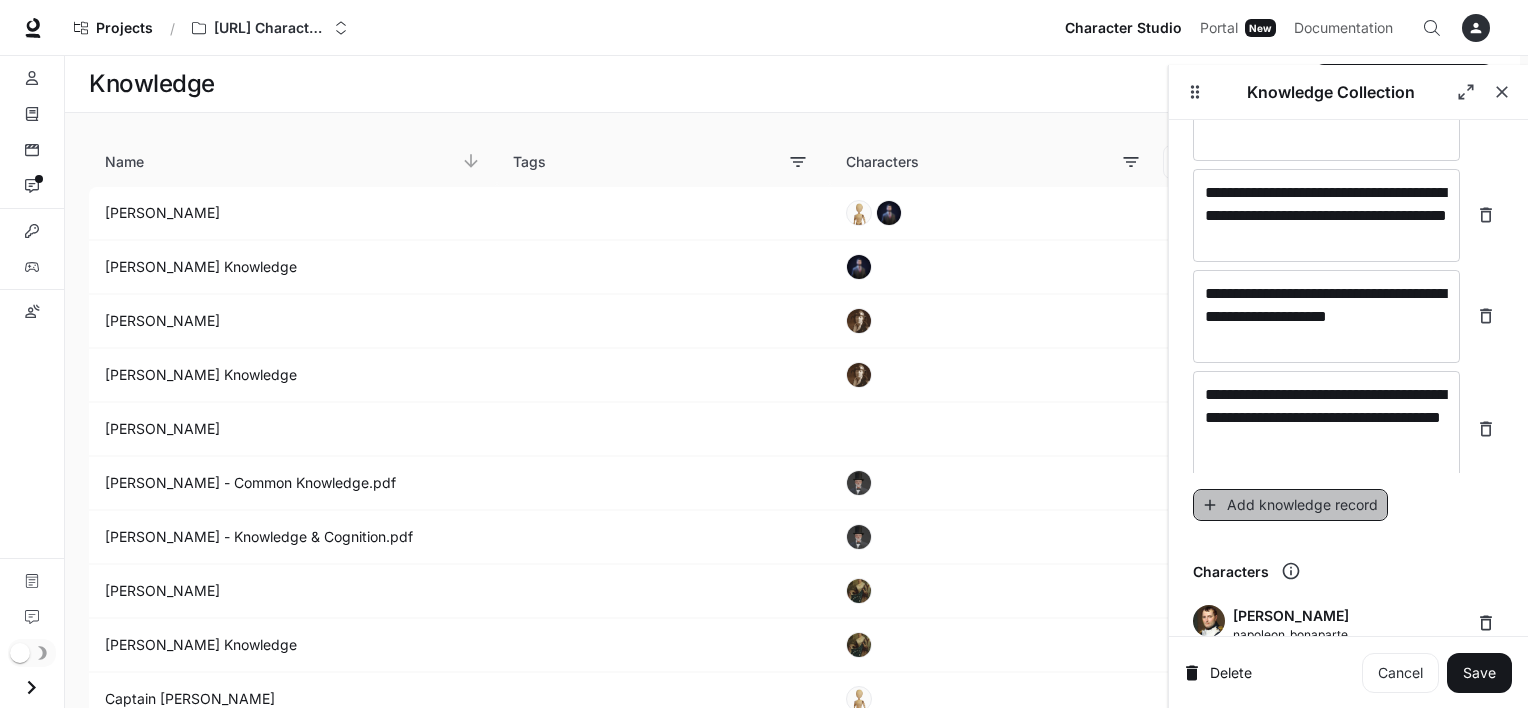 click on "Add knowledge record" at bounding box center [1290, 505] 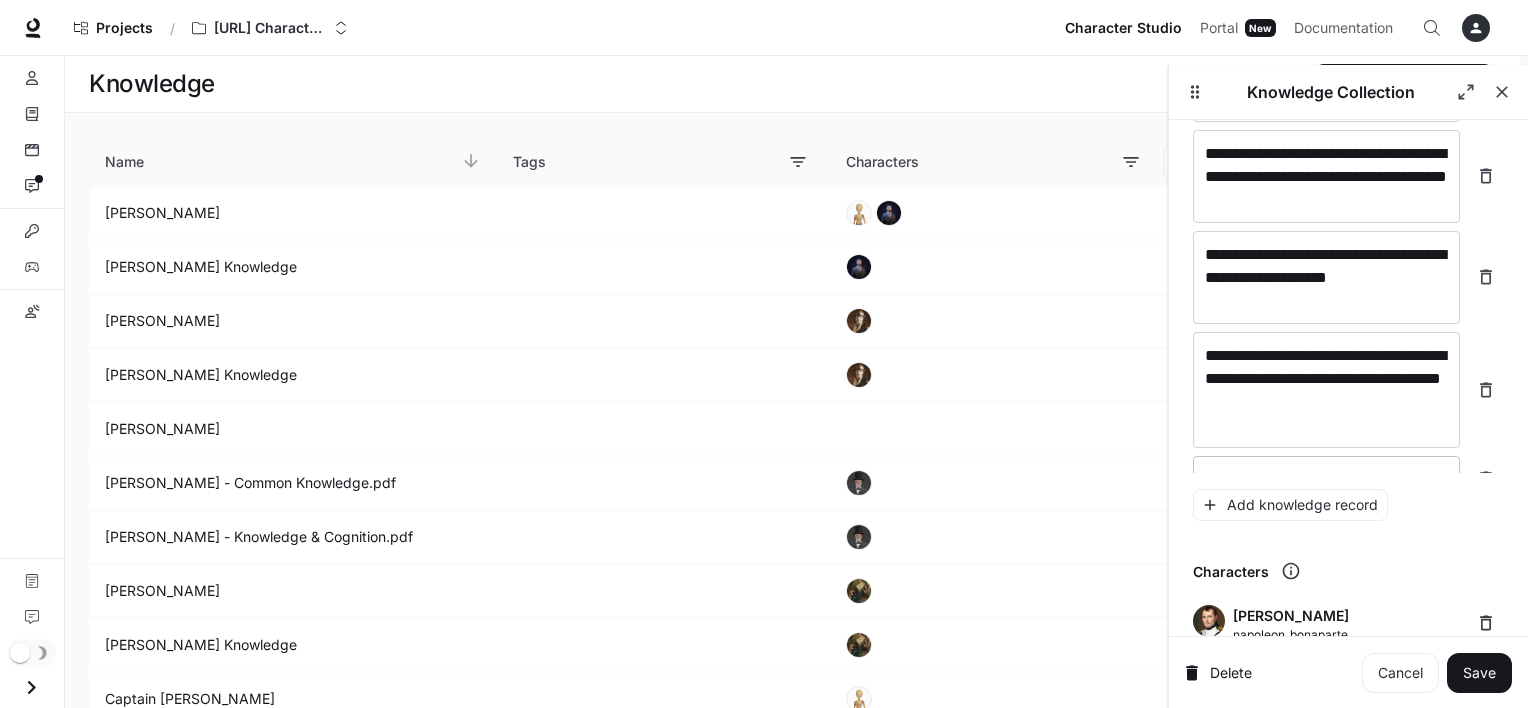 click on "* ​" at bounding box center (1326, 479) 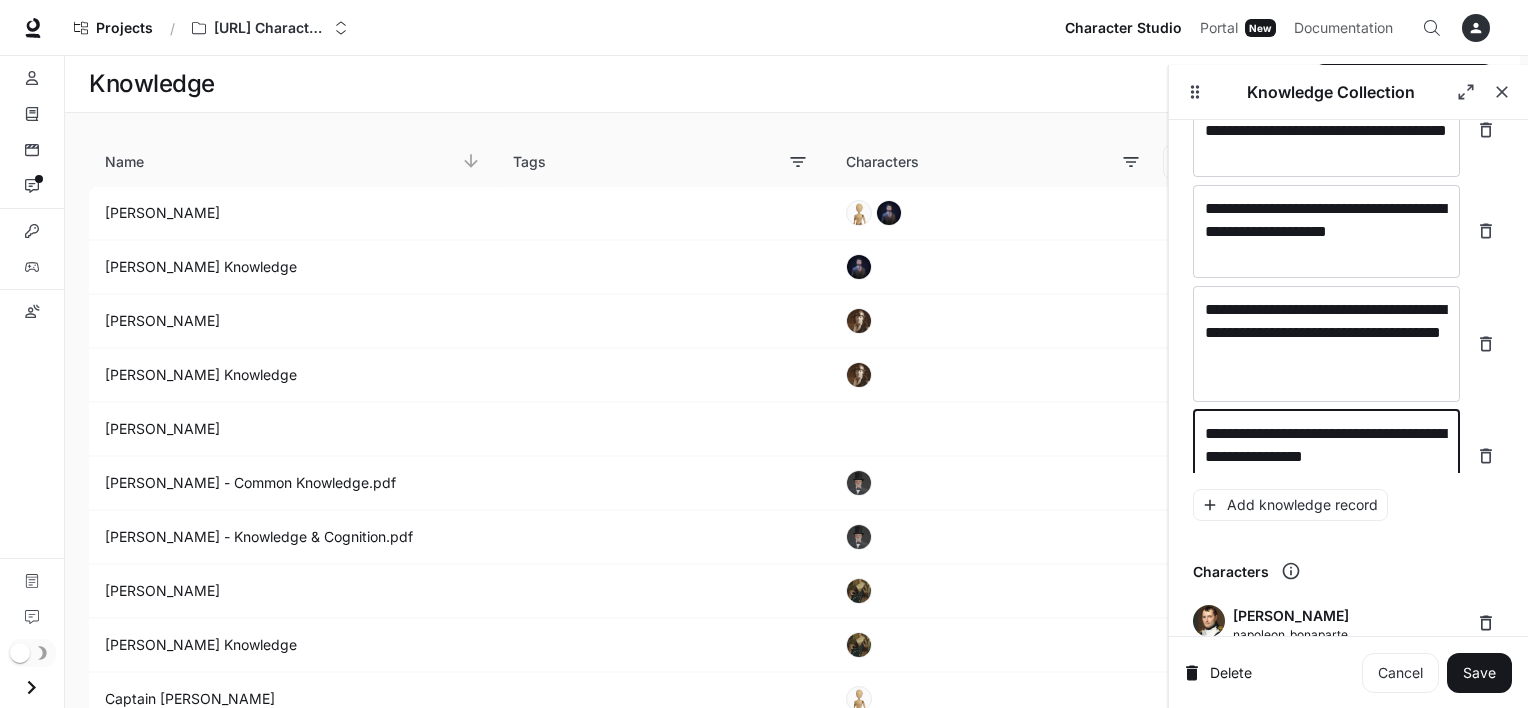 scroll, scrollTop: 20212, scrollLeft: 0, axis: vertical 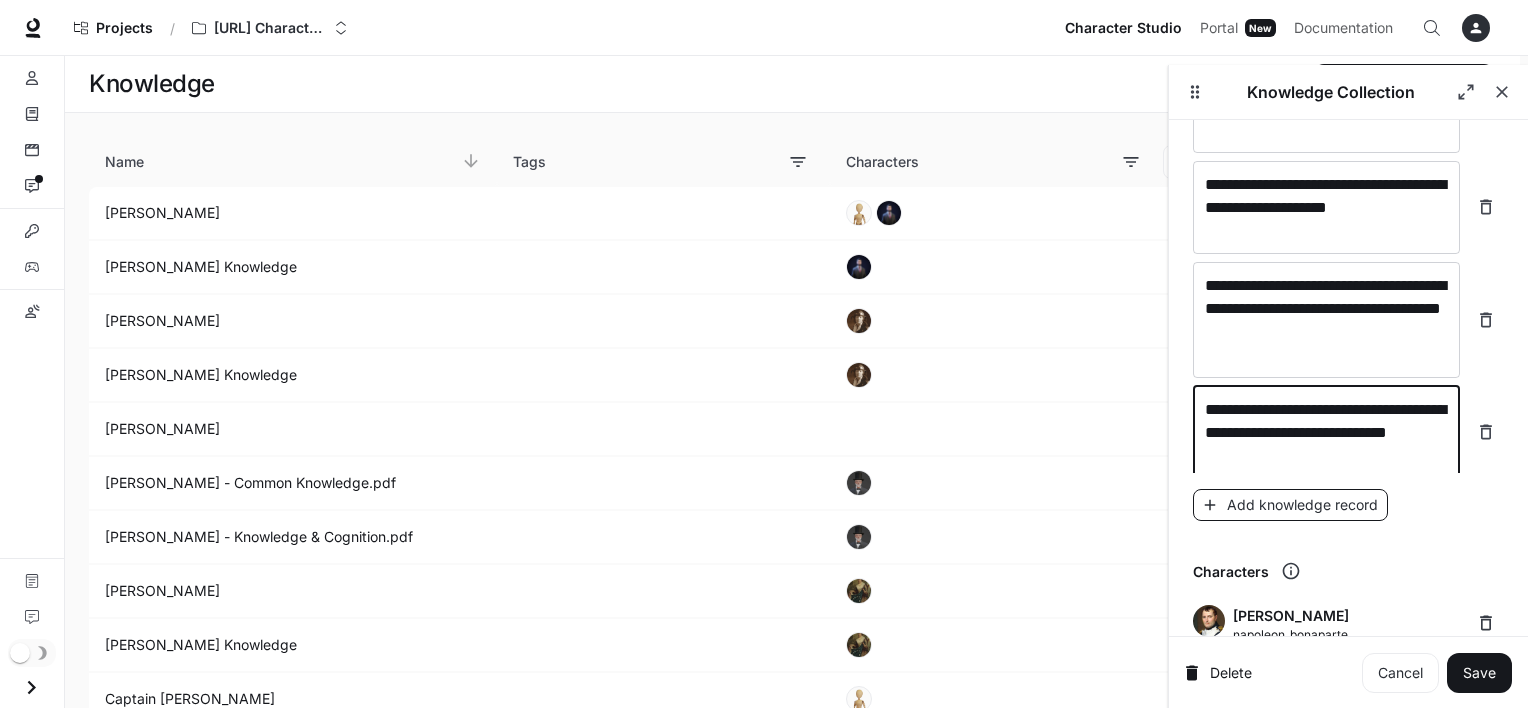 type on "**********" 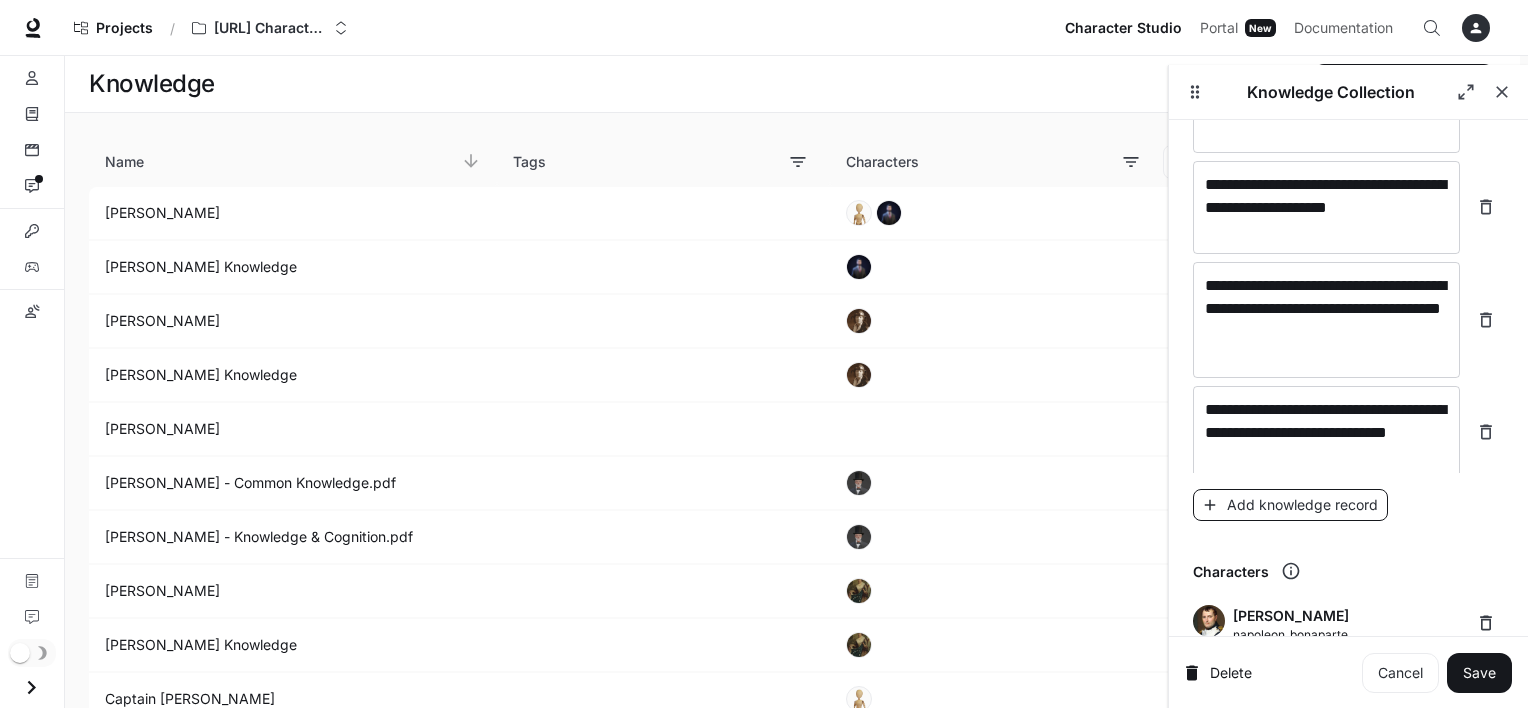 scroll, scrollTop: 20266, scrollLeft: 0, axis: vertical 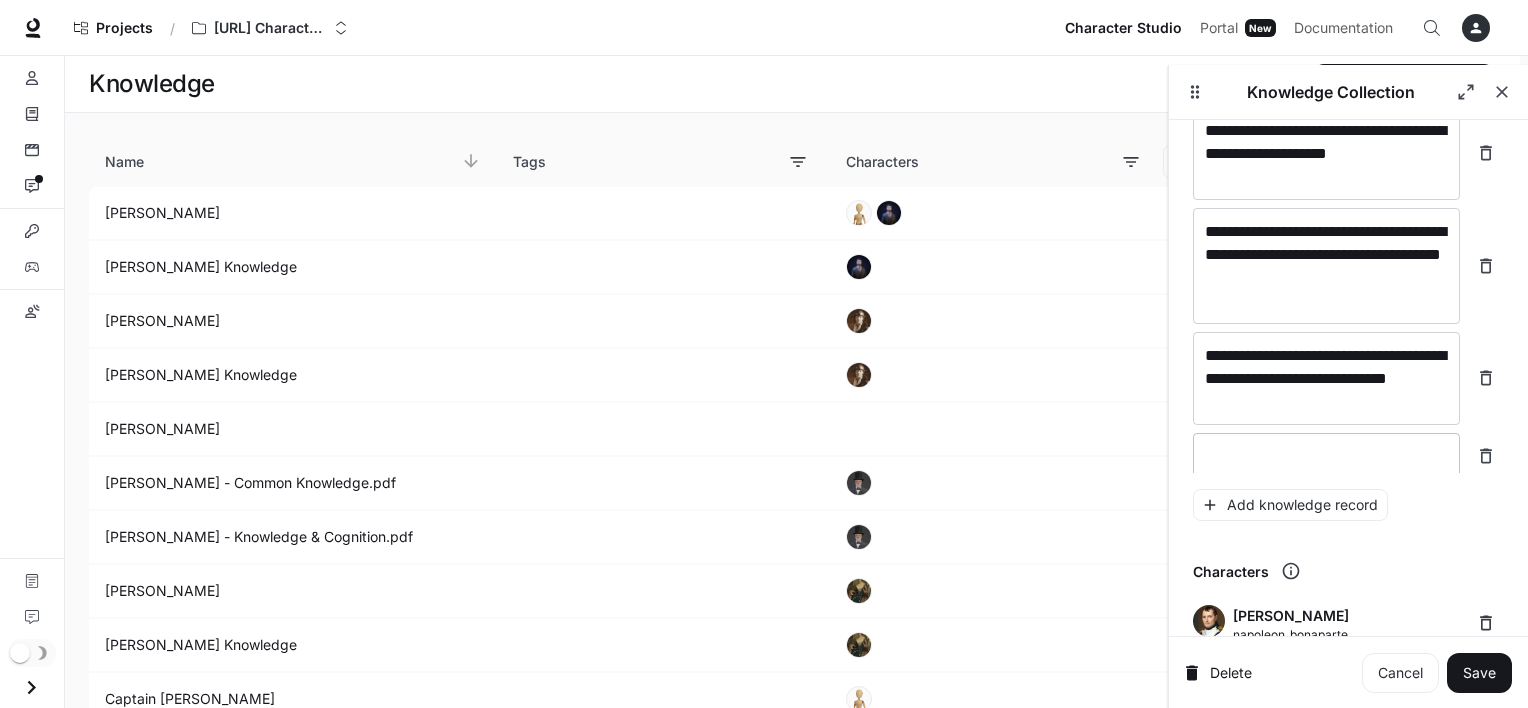 click at bounding box center (1326, 456) 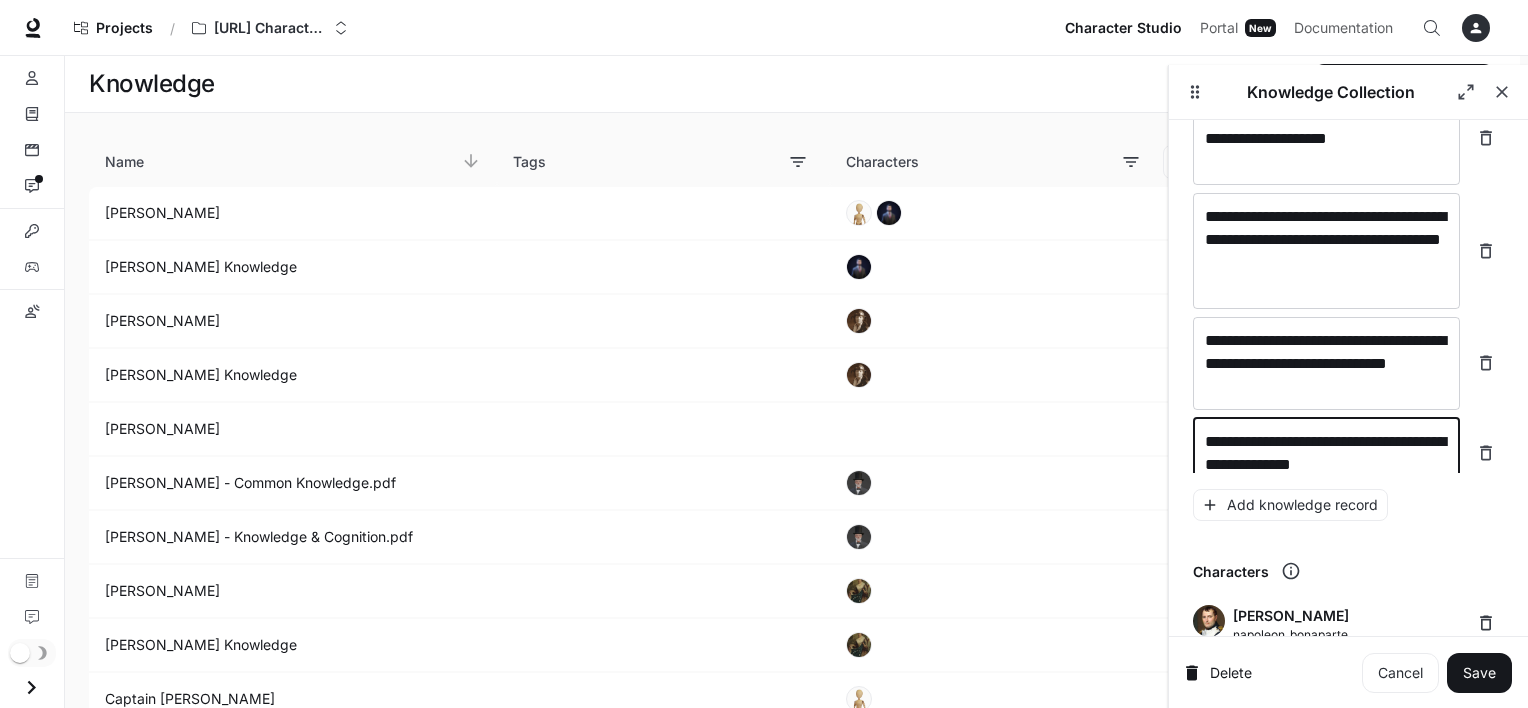 scroll, scrollTop: 20304, scrollLeft: 0, axis: vertical 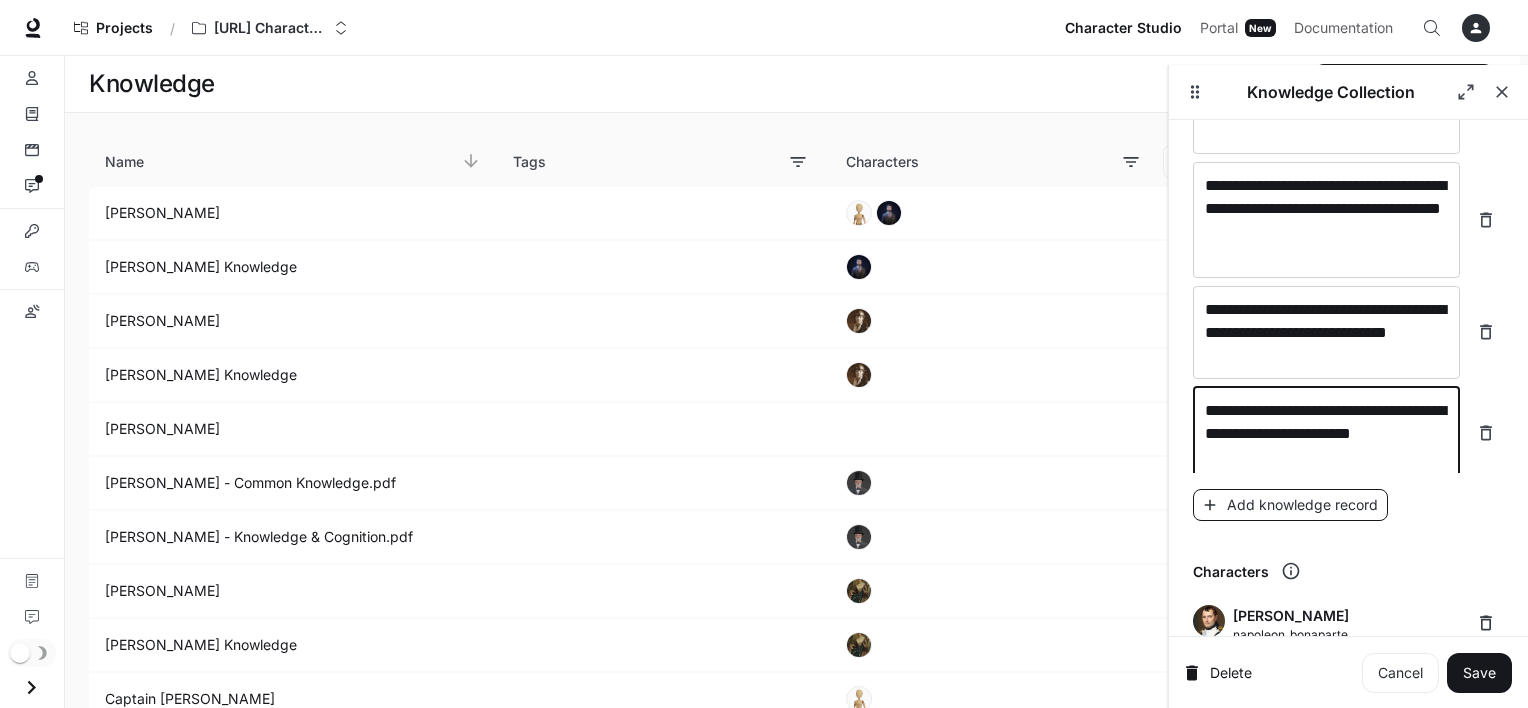 type on "**********" 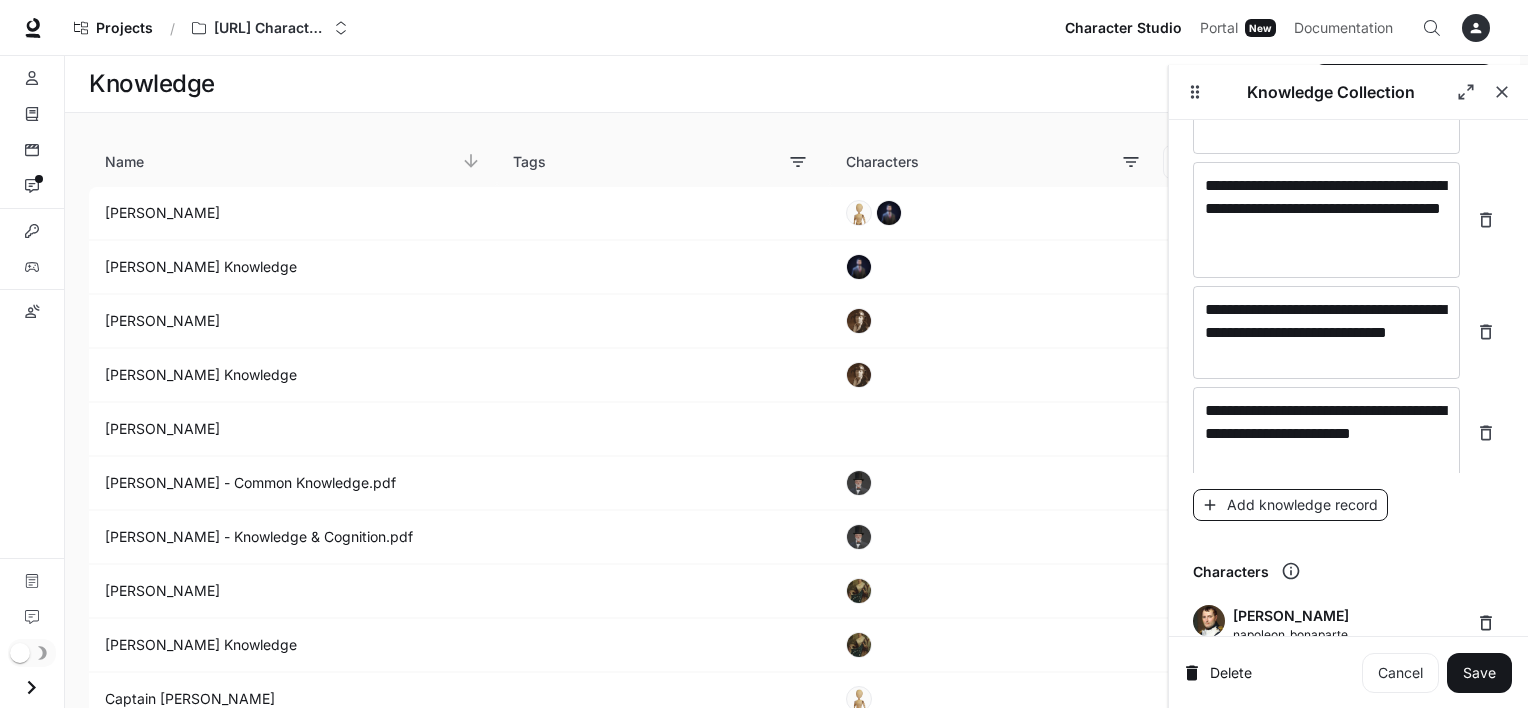 scroll, scrollTop: 20359, scrollLeft: 0, axis: vertical 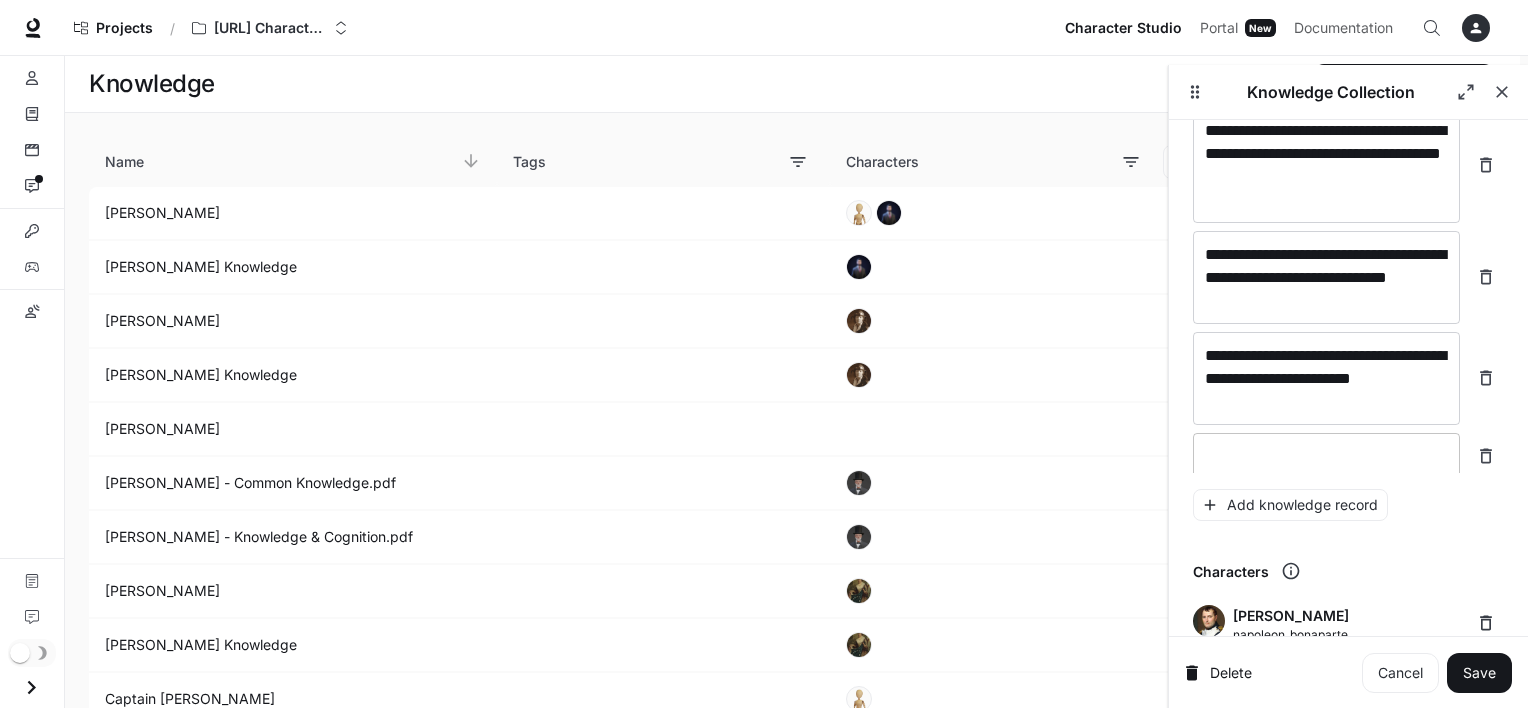 click at bounding box center (1326, 456) 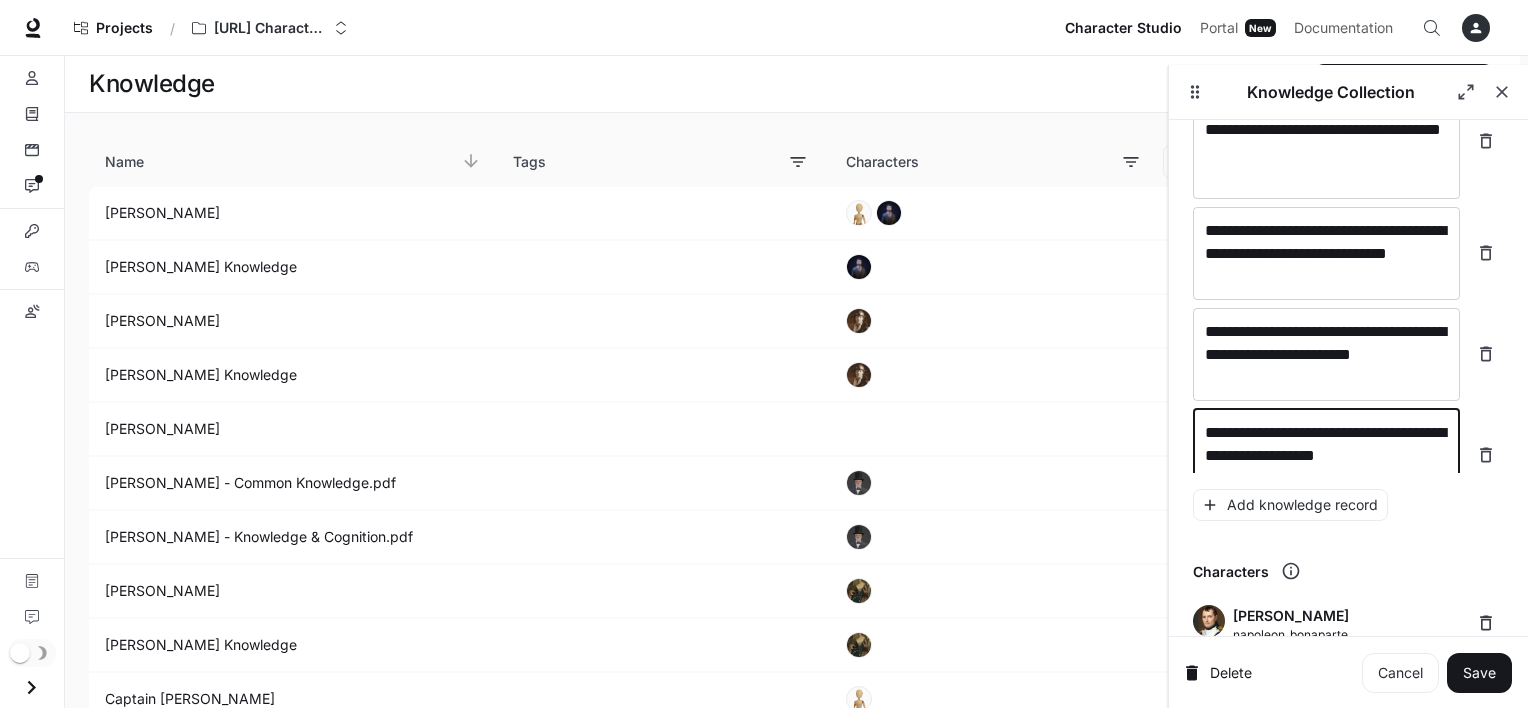 scroll, scrollTop: 20397, scrollLeft: 0, axis: vertical 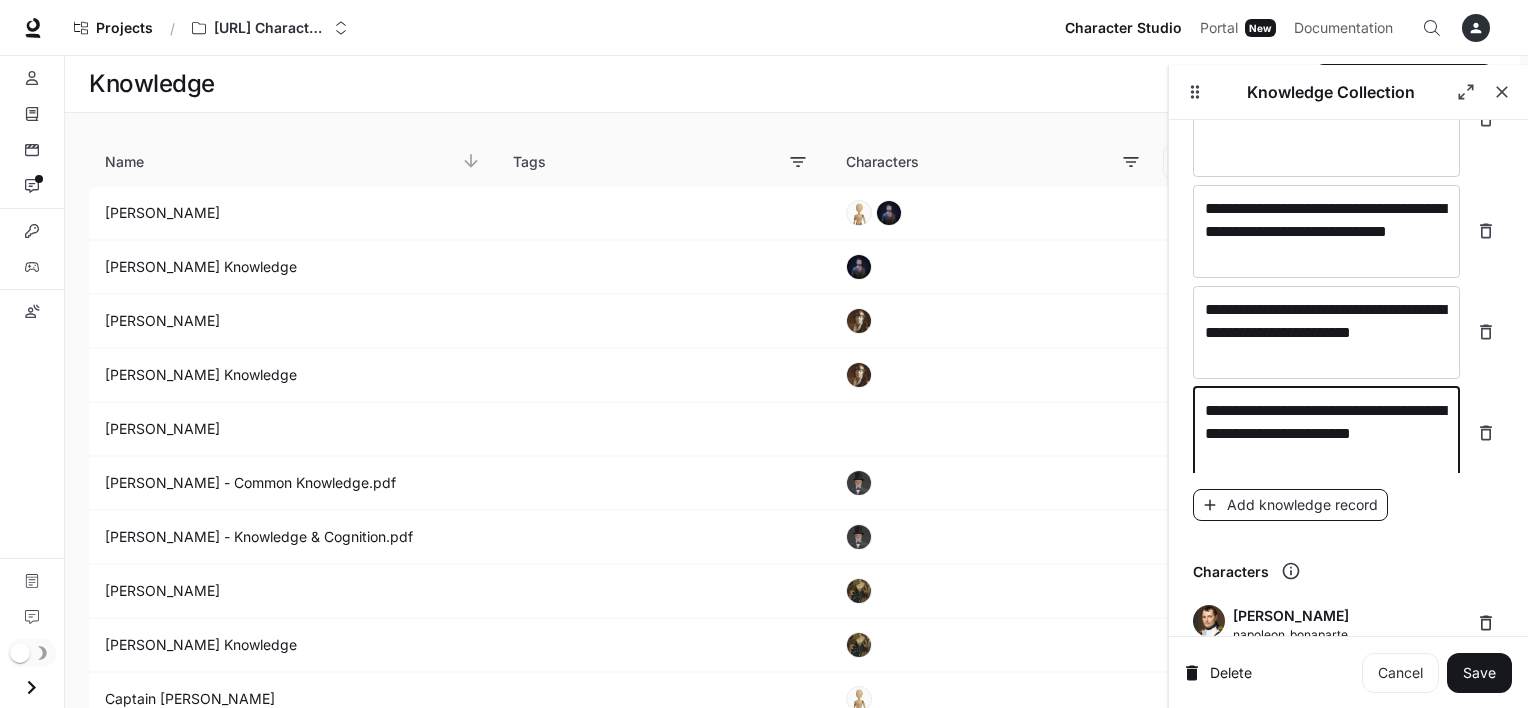 type on "**********" 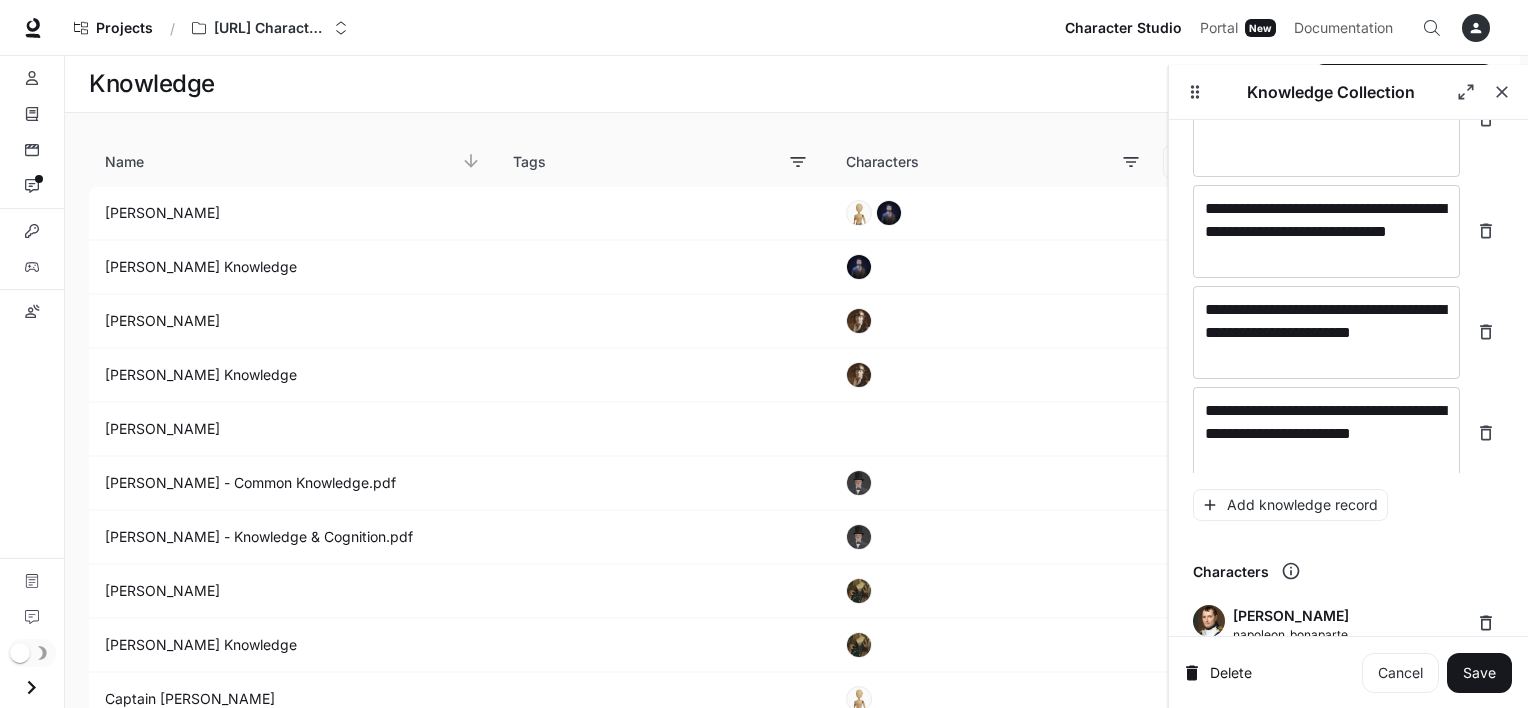 scroll, scrollTop: 20475, scrollLeft: 0, axis: vertical 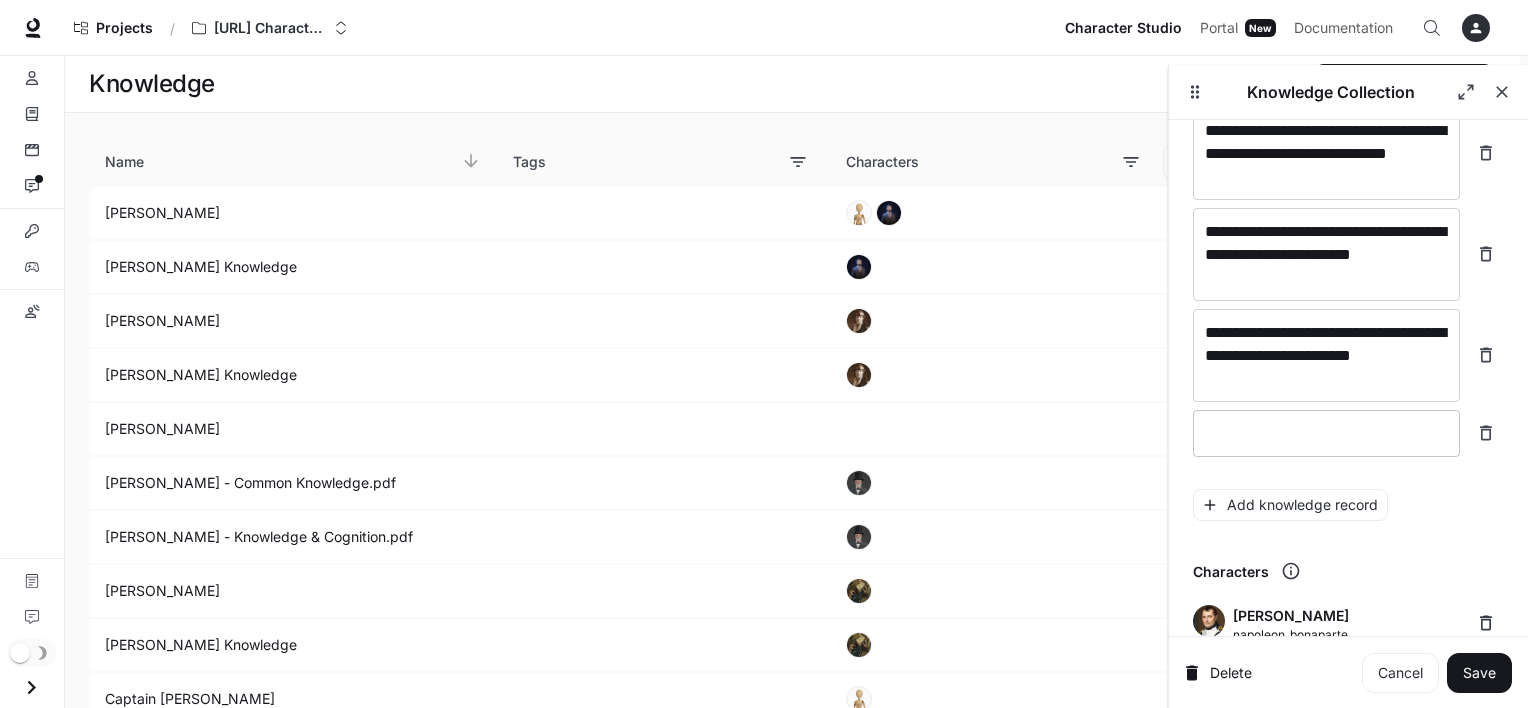 click at bounding box center (1326, 433) 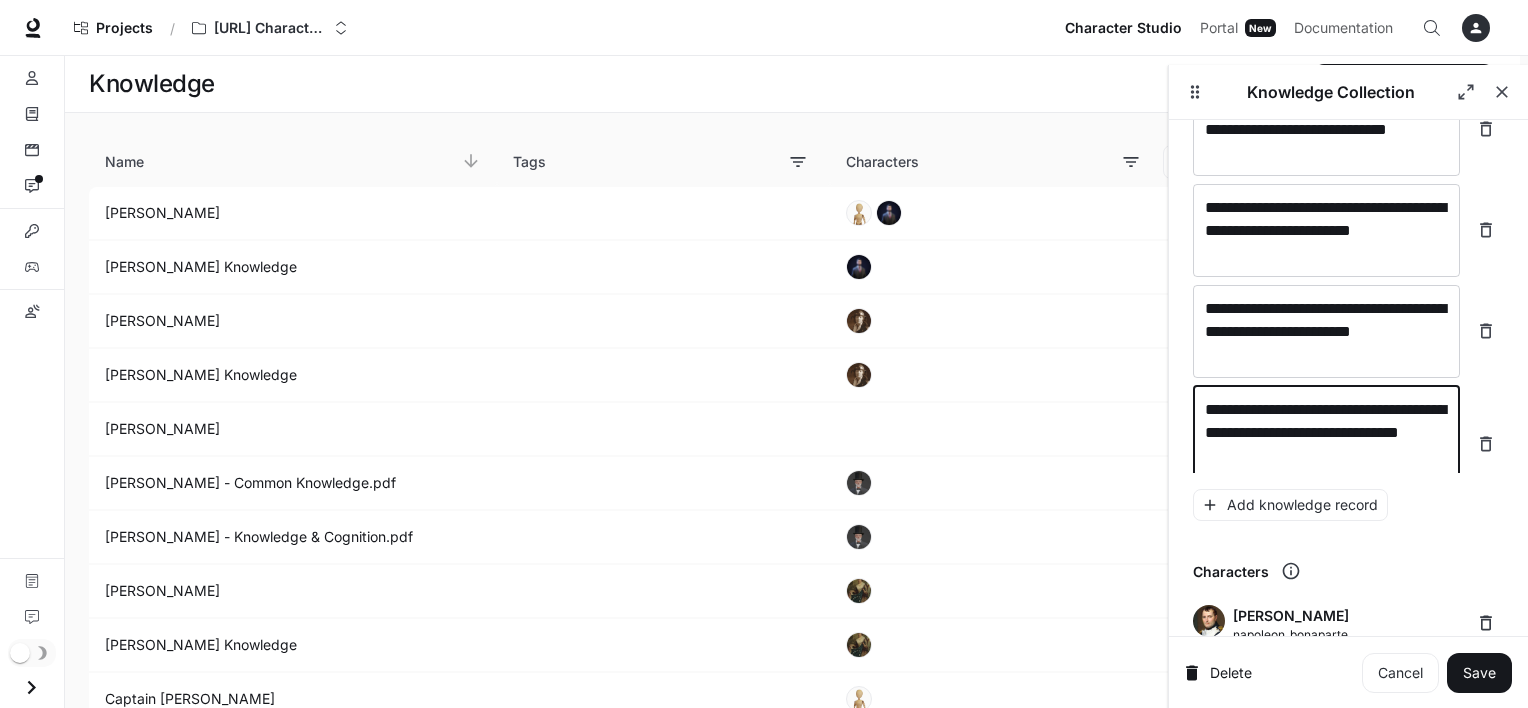 scroll, scrollTop: 20513, scrollLeft: 0, axis: vertical 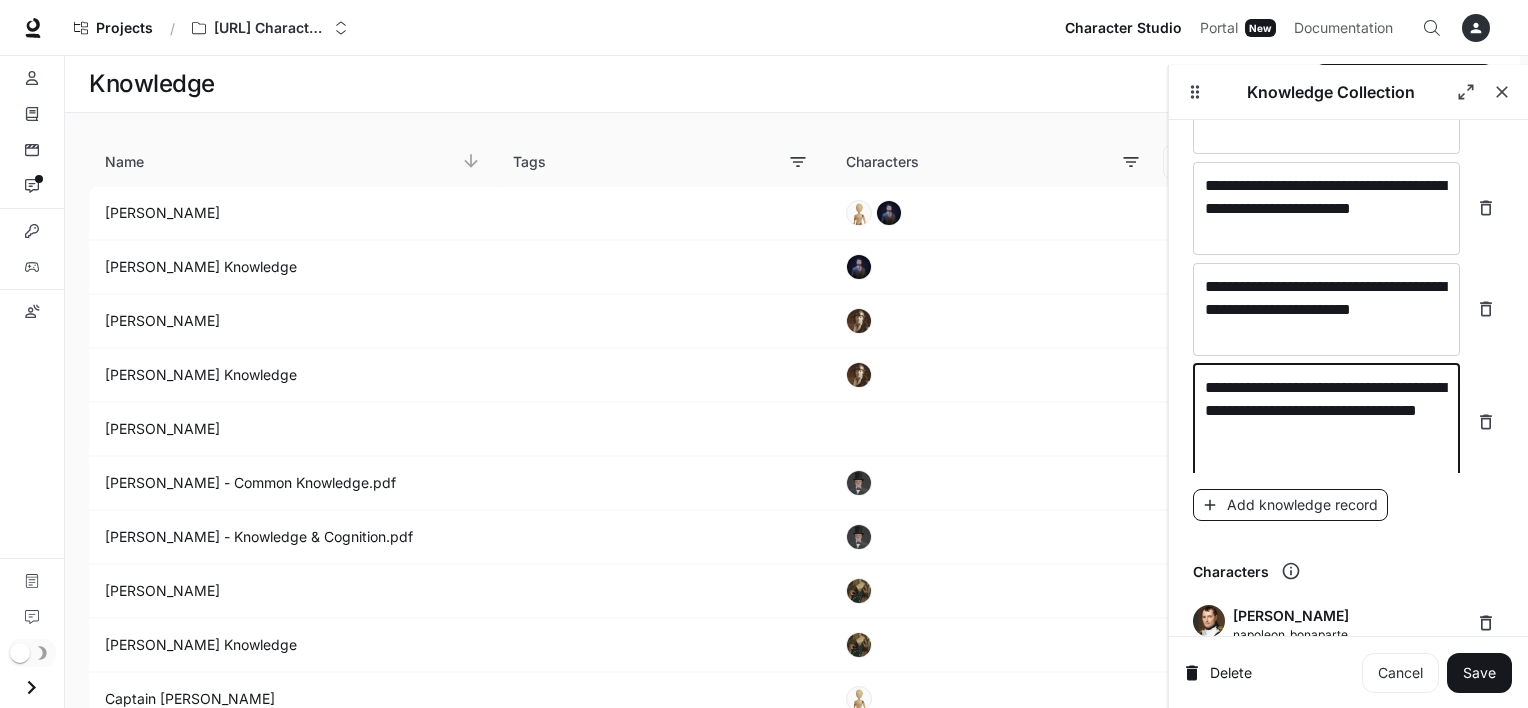 type on "**********" 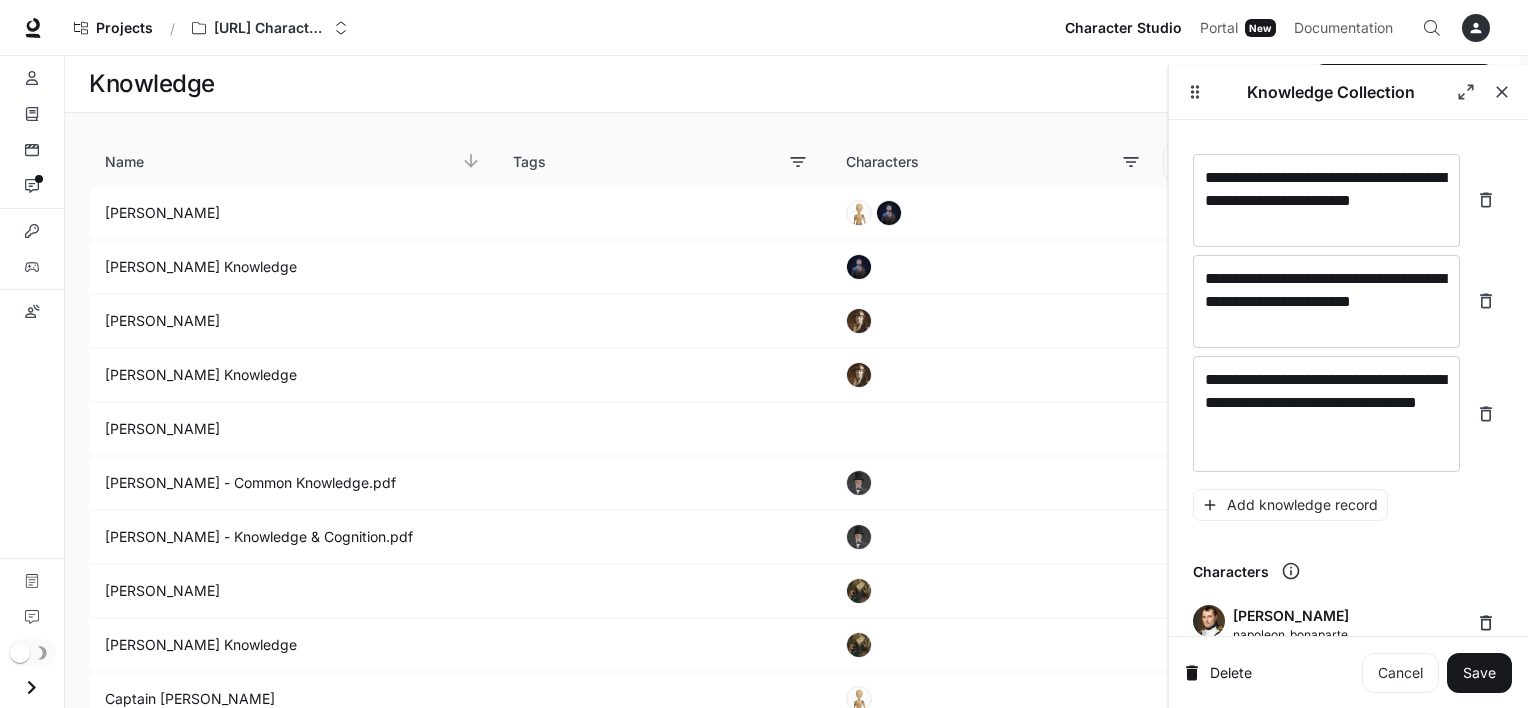 scroll, scrollTop: 20568, scrollLeft: 0, axis: vertical 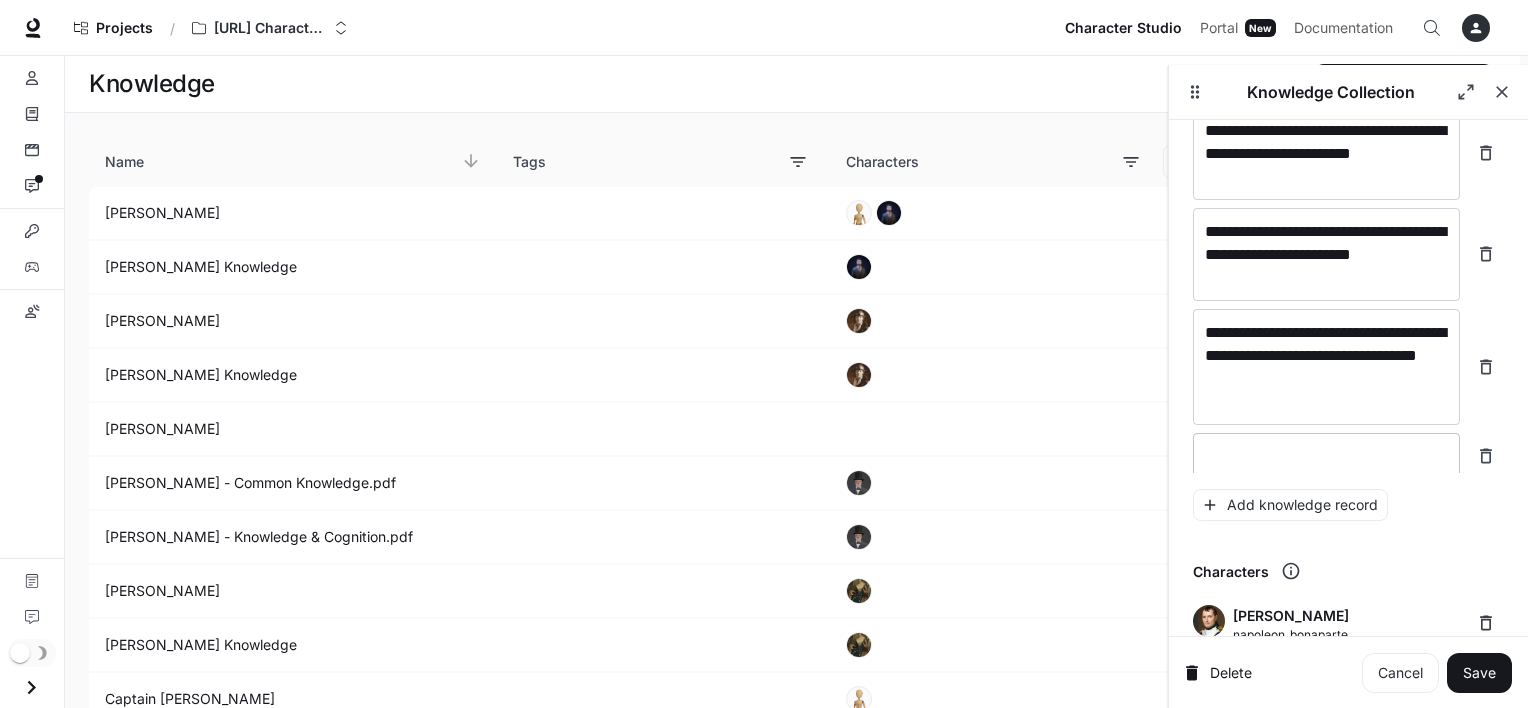 click at bounding box center (1326, 456) 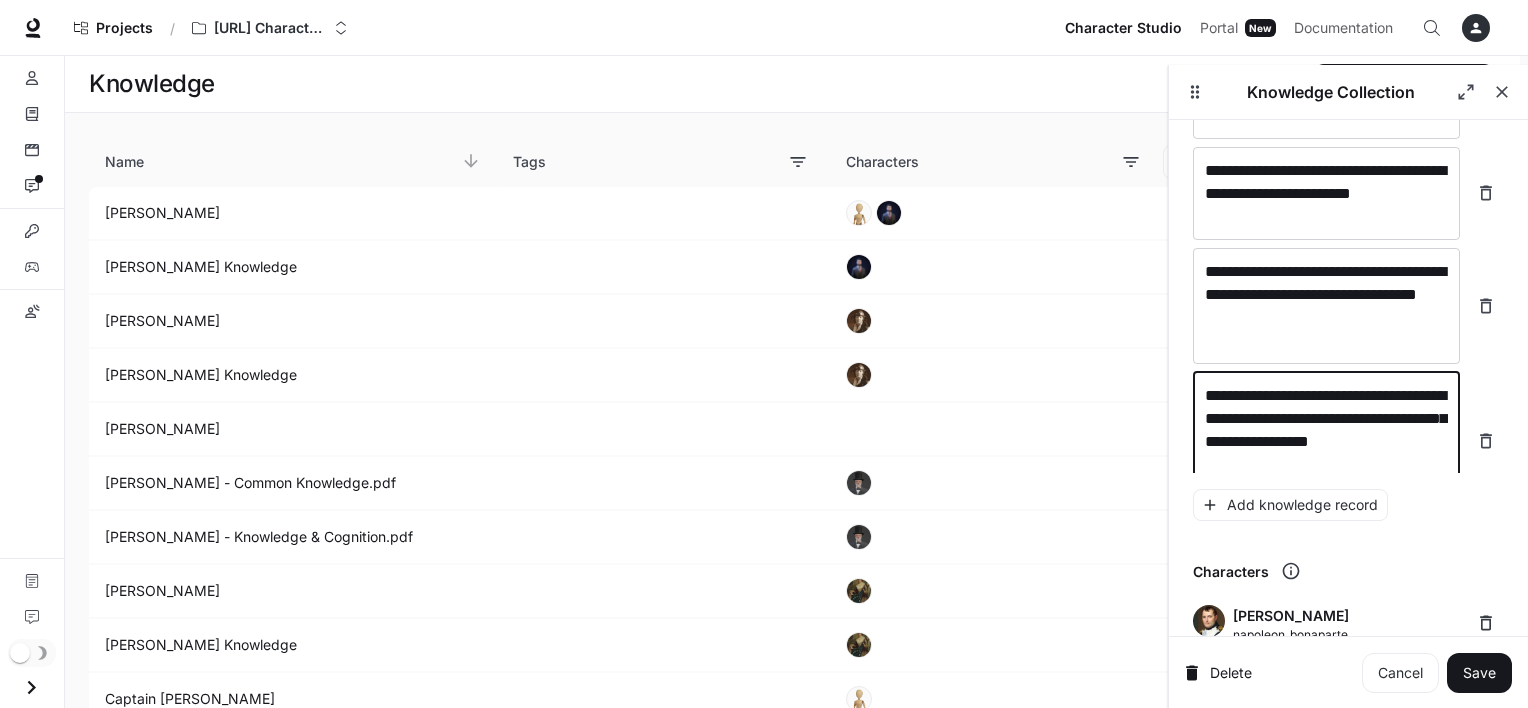 scroll, scrollTop: 20644, scrollLeft: 0, axis: vertical 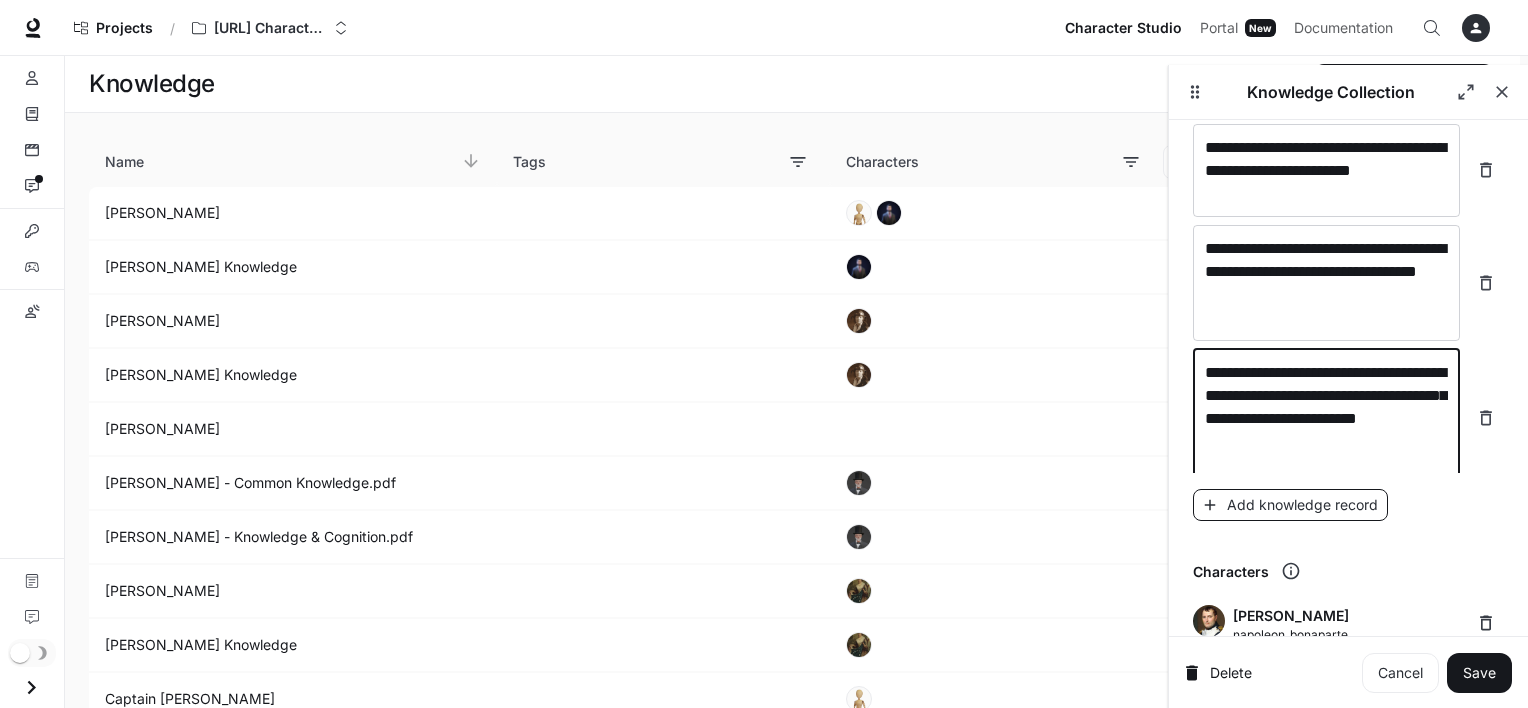 type on "**********" 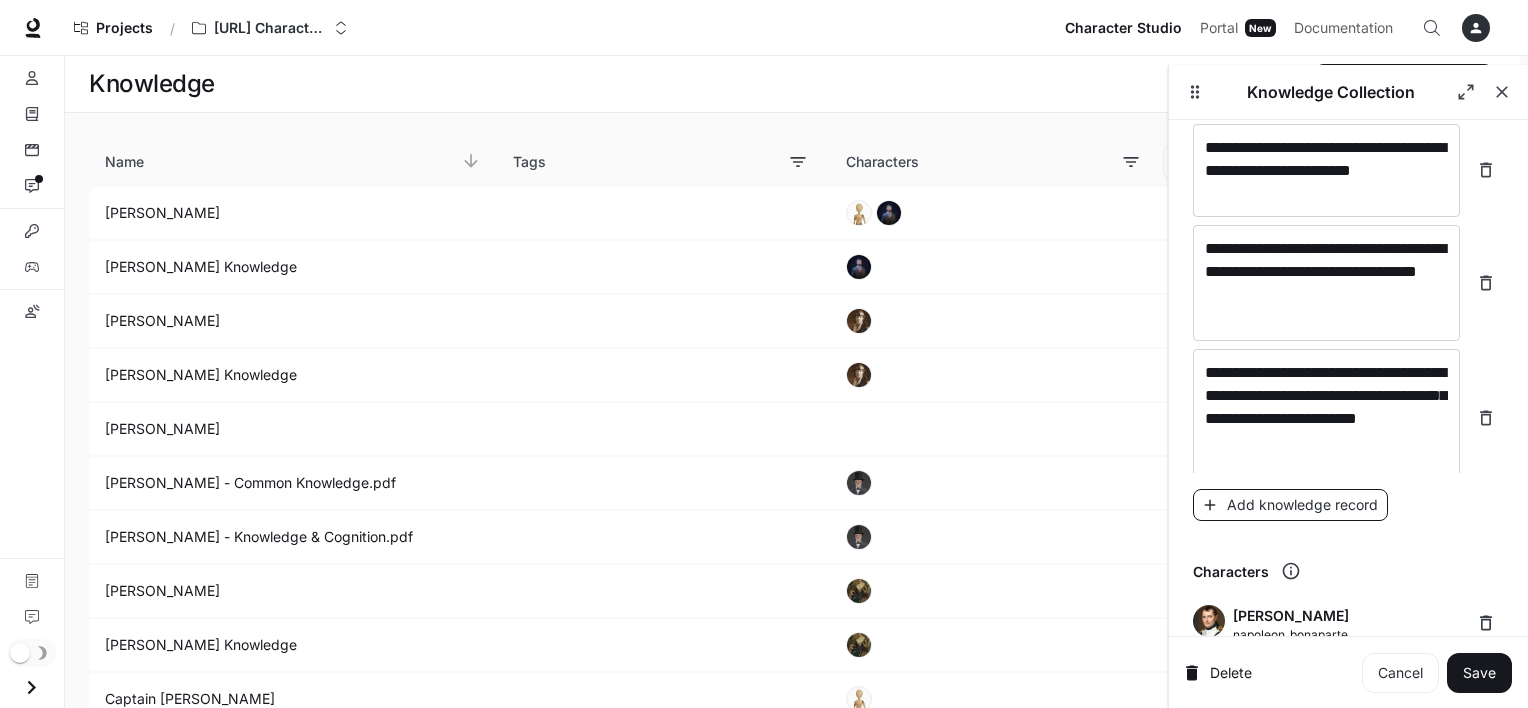 scroll, scrollTop: 20722, scrollLeft: 0, axis: vertical 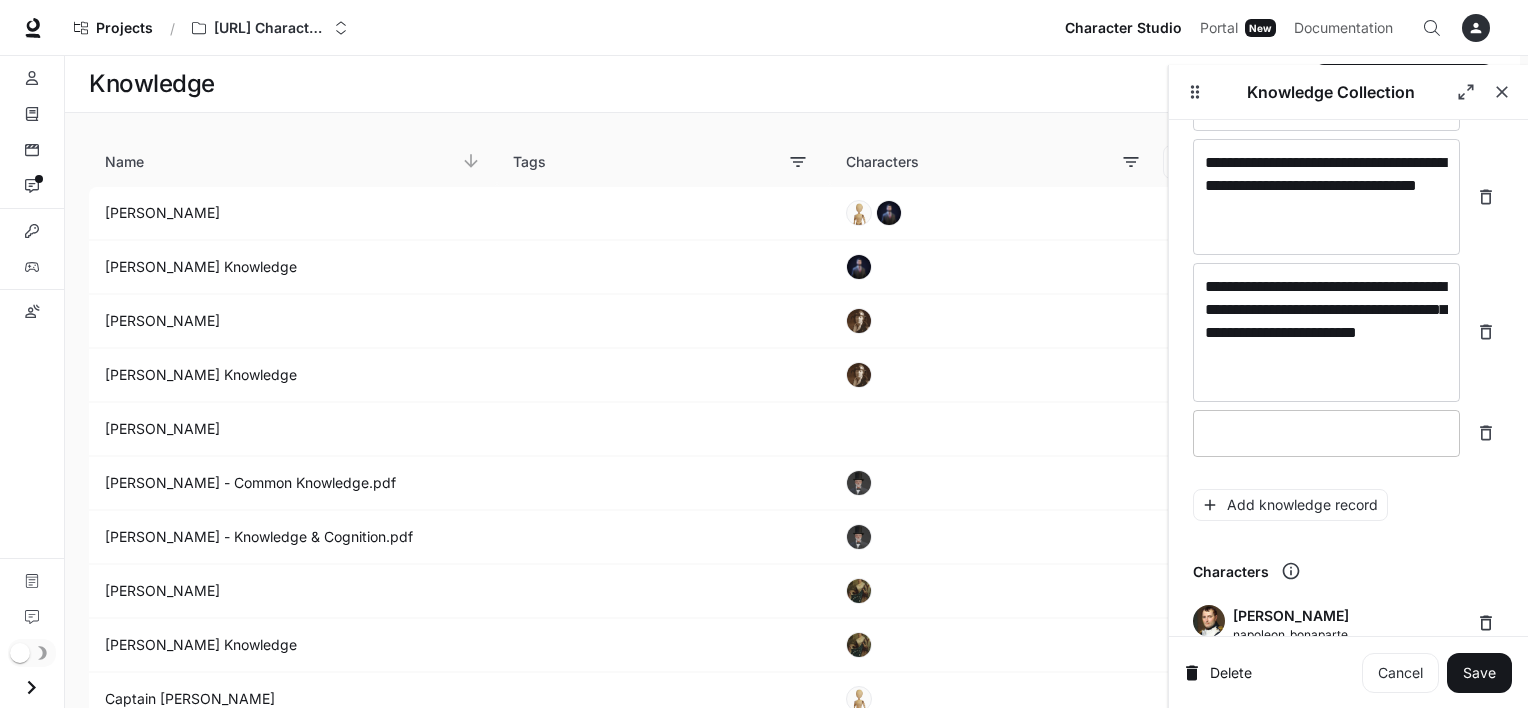 click at bounding box center (1326, 433) 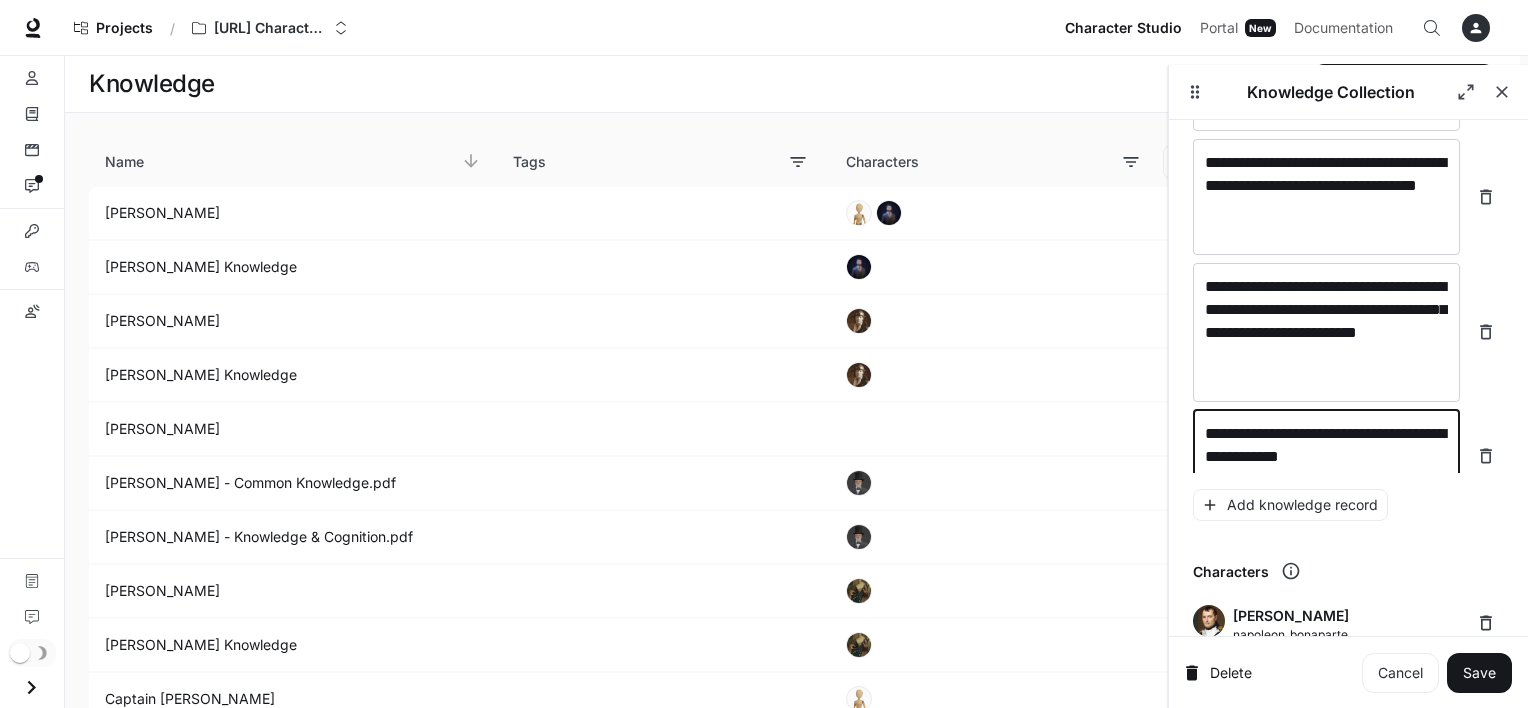 scroll, scrollTop: 20737, scrollLeft: 0, axis: vertical 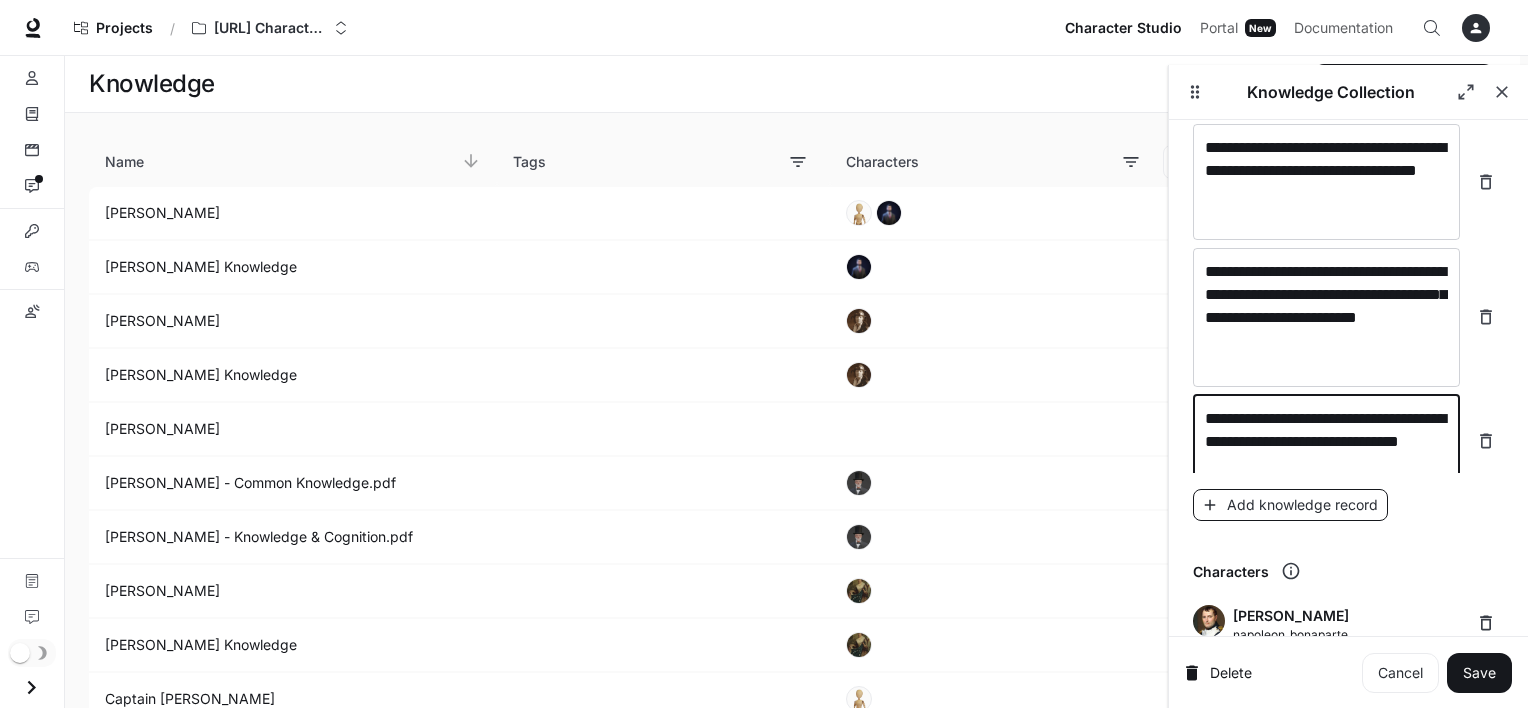 type on "**********" 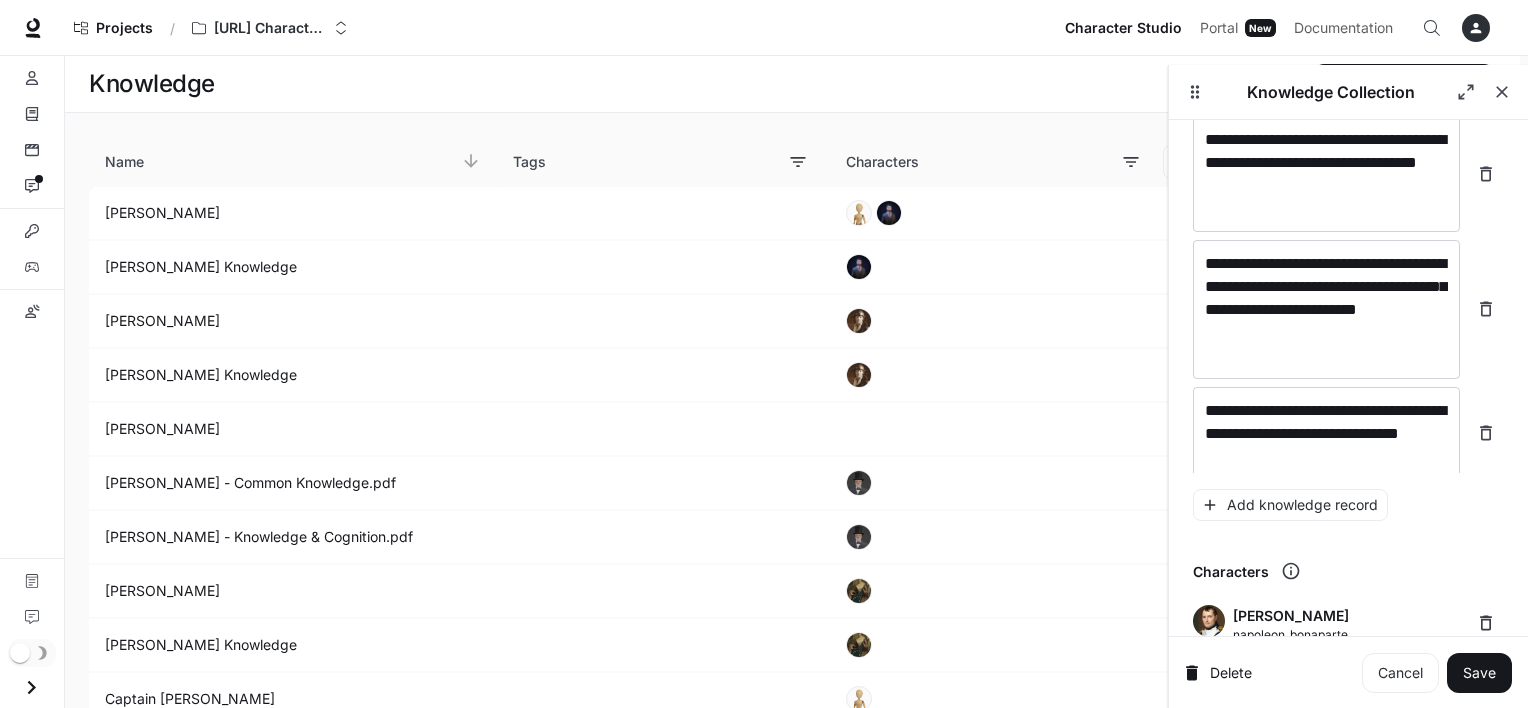 scroll, scrollTop: 20815, scrollLeft: 0, axis: vertical 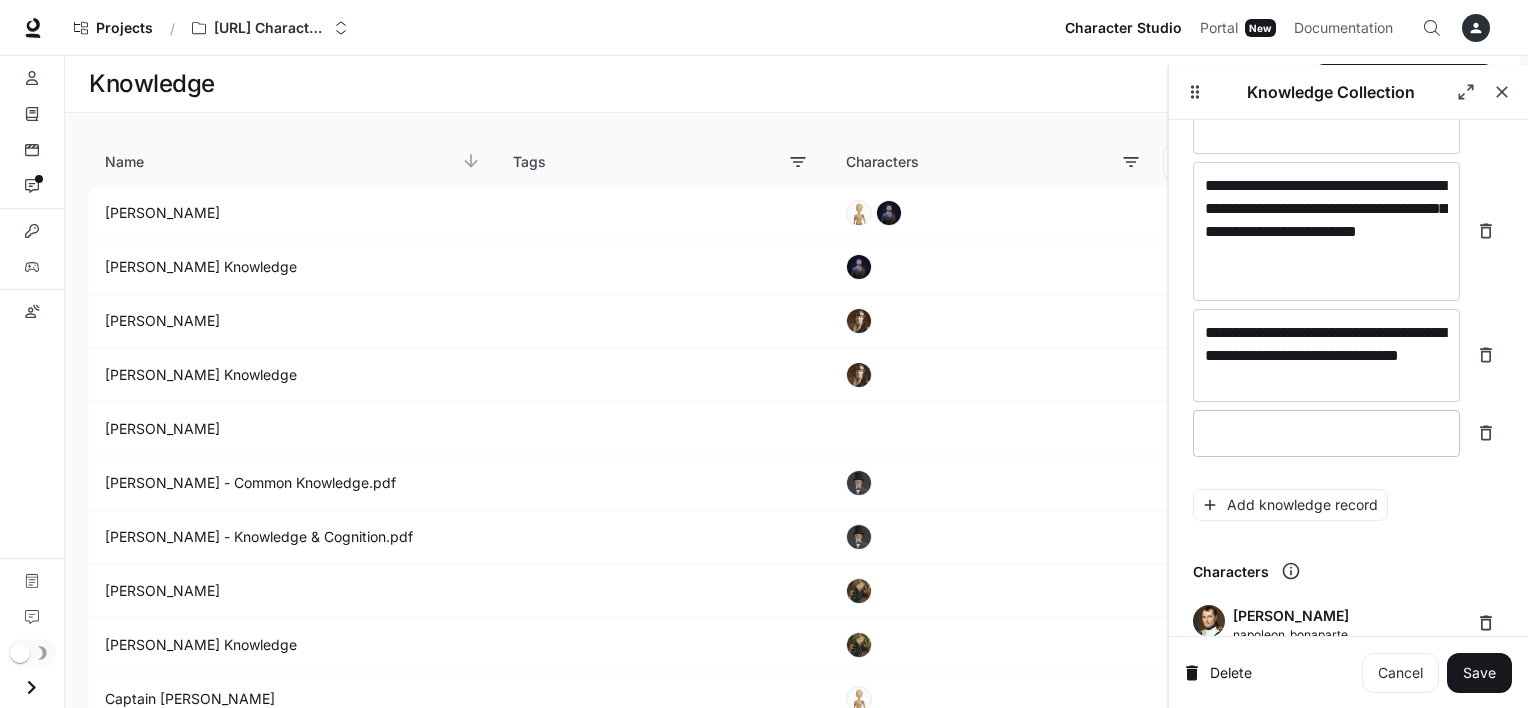click at bounding box center [1326, 433] 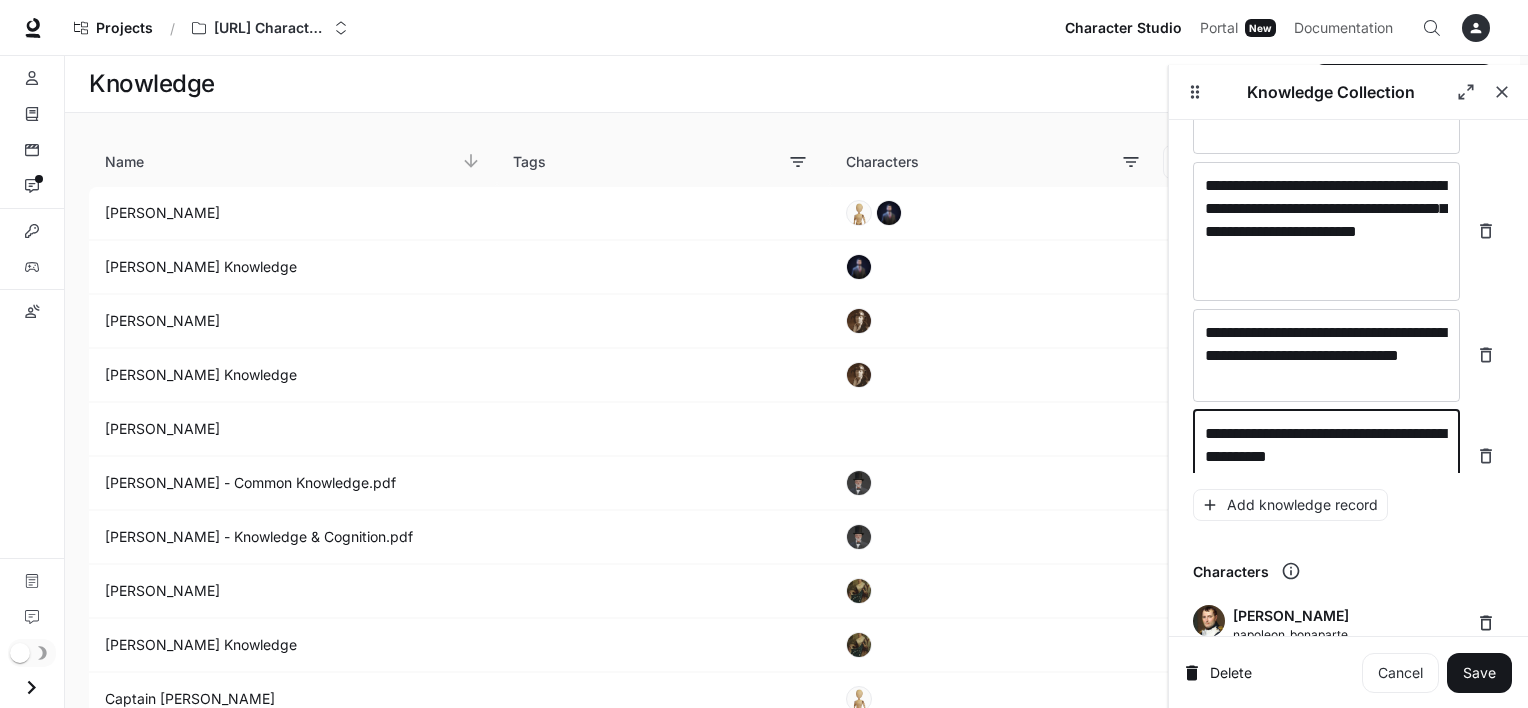 scroll, scrollTop: 20831, scrollLeft: 0, axis: vertical 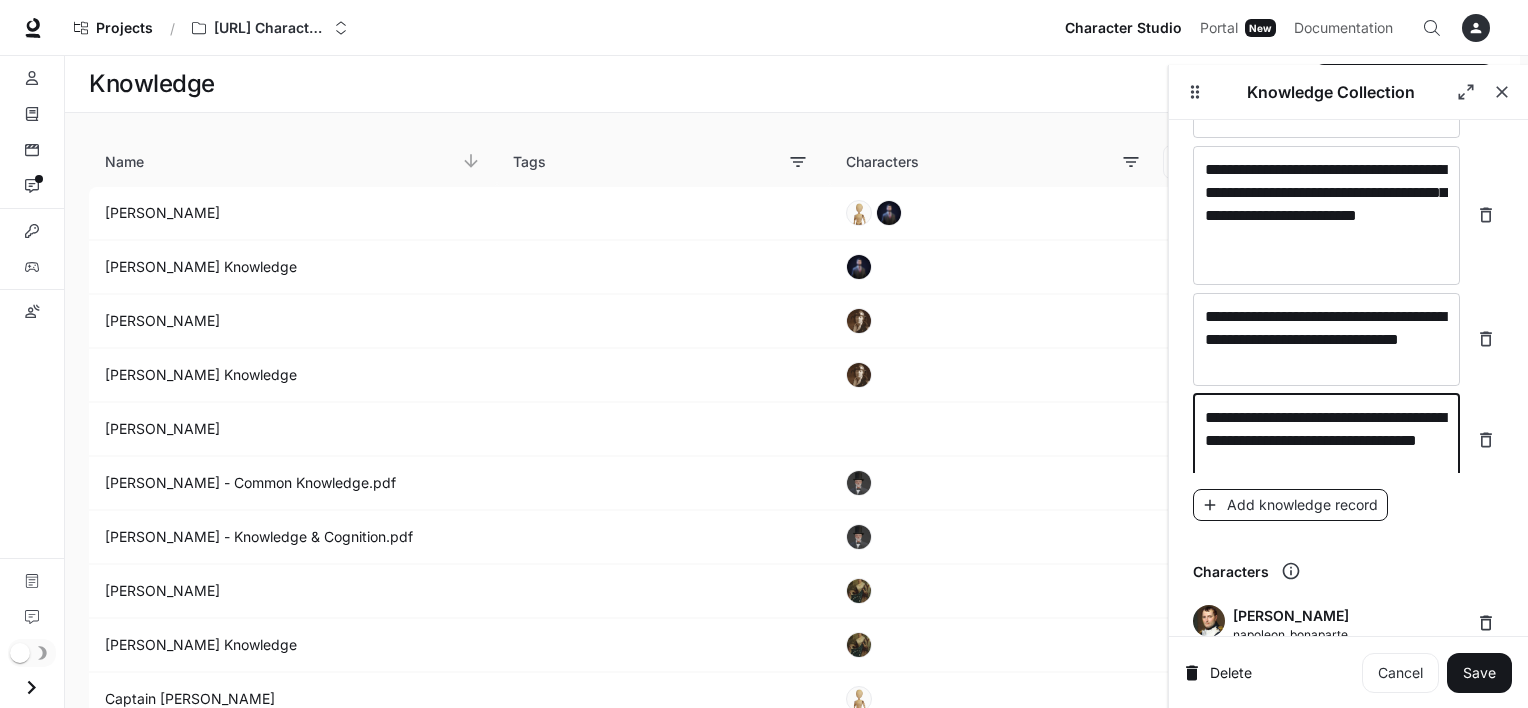 type on "**********" 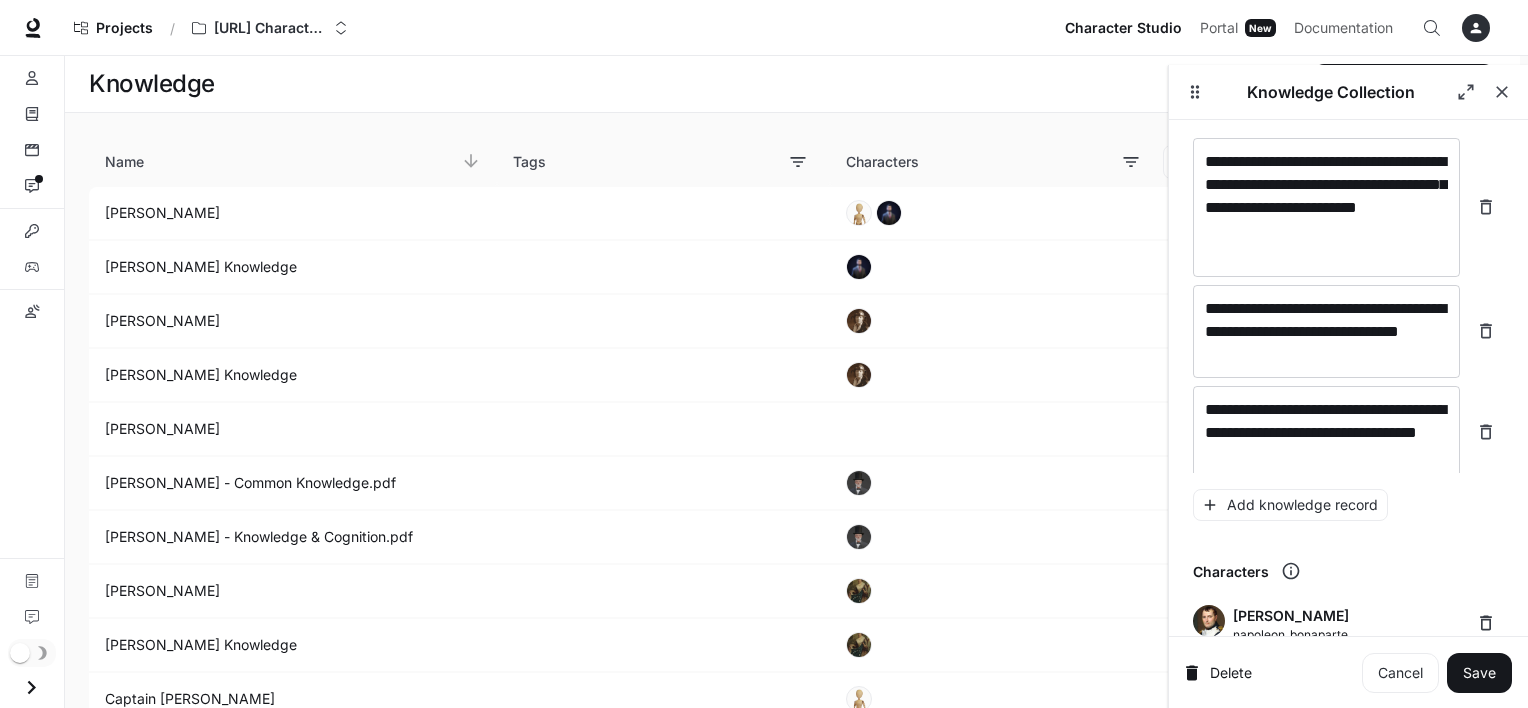 scroll, scrollTop: 20908, scrollLeft: 0, axis: vertical 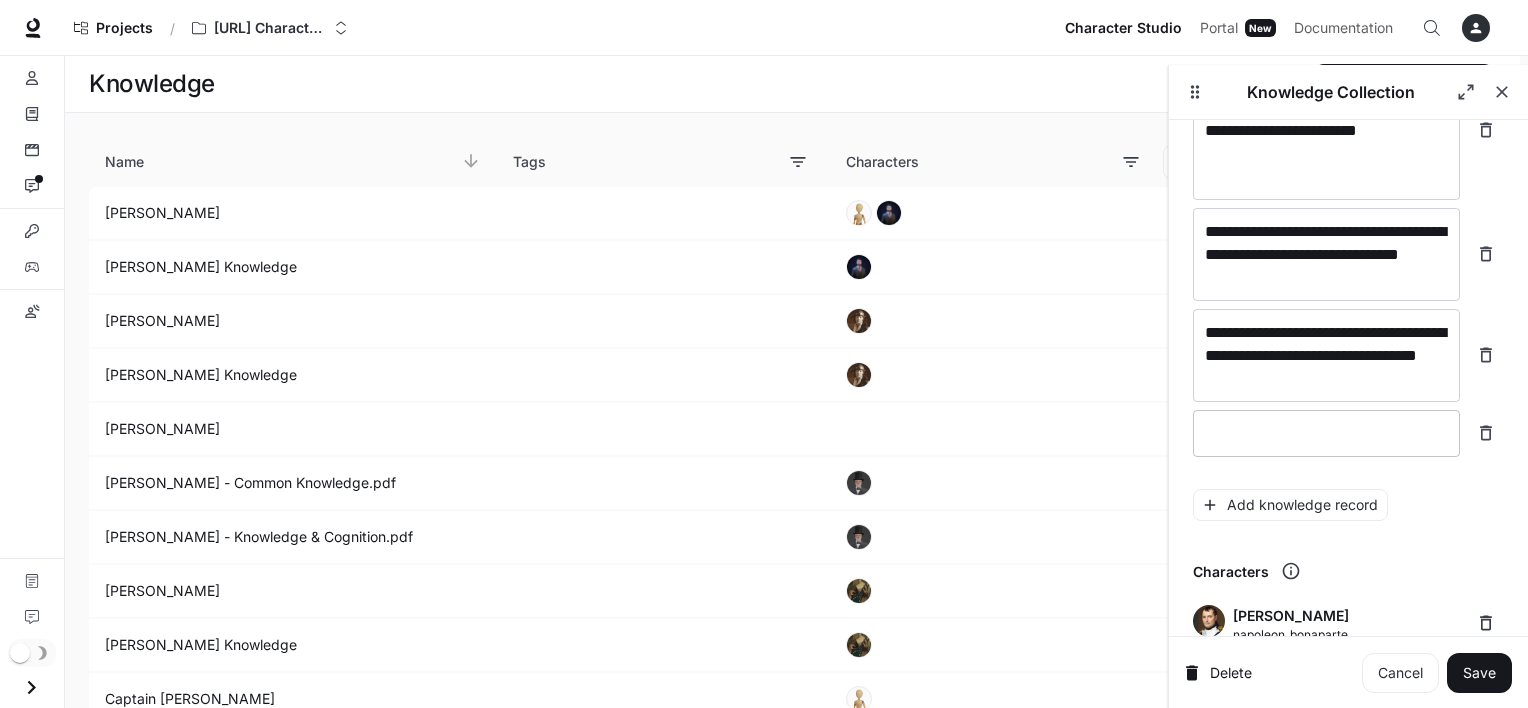 click at bounding box center (1326, 433) 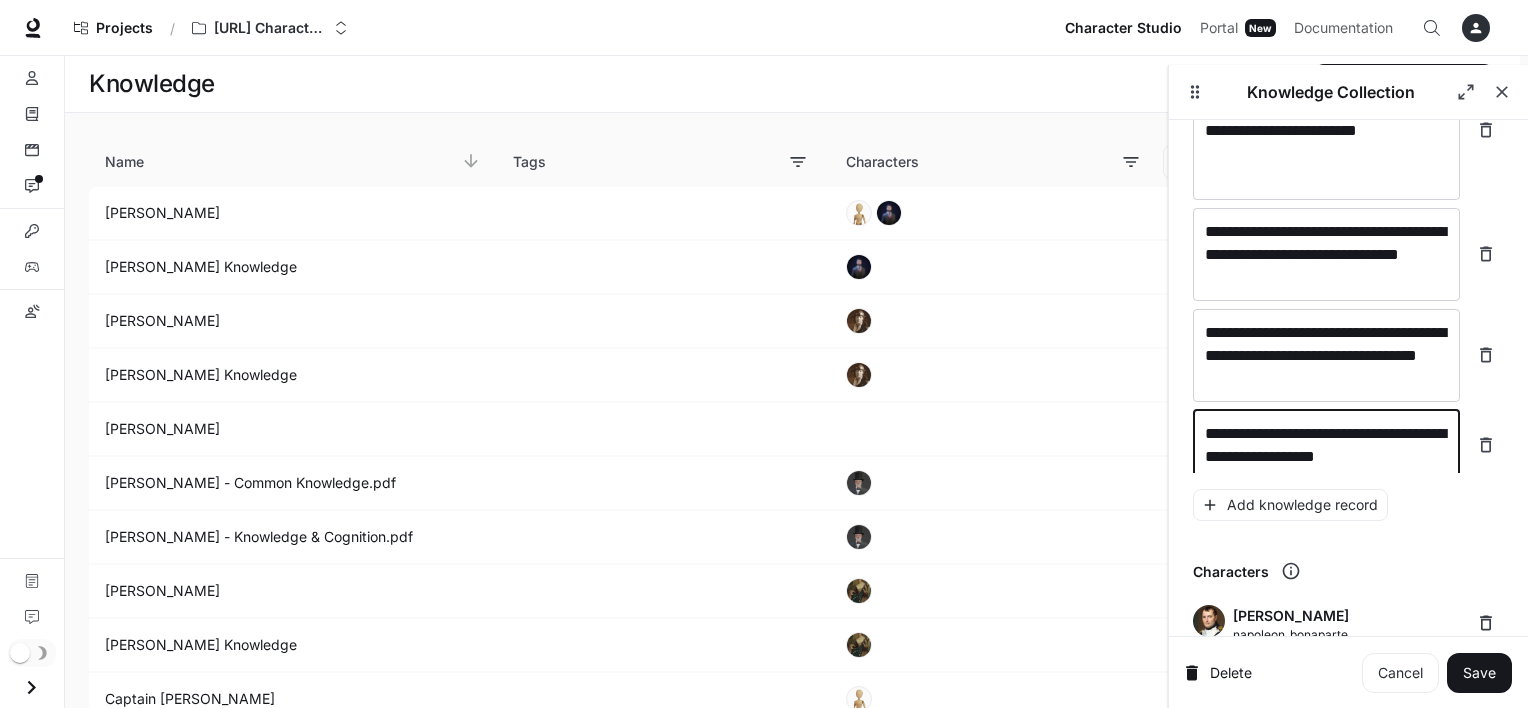 scroll, scrollTop: 20924, scrollLeft: 0, axis: vertical 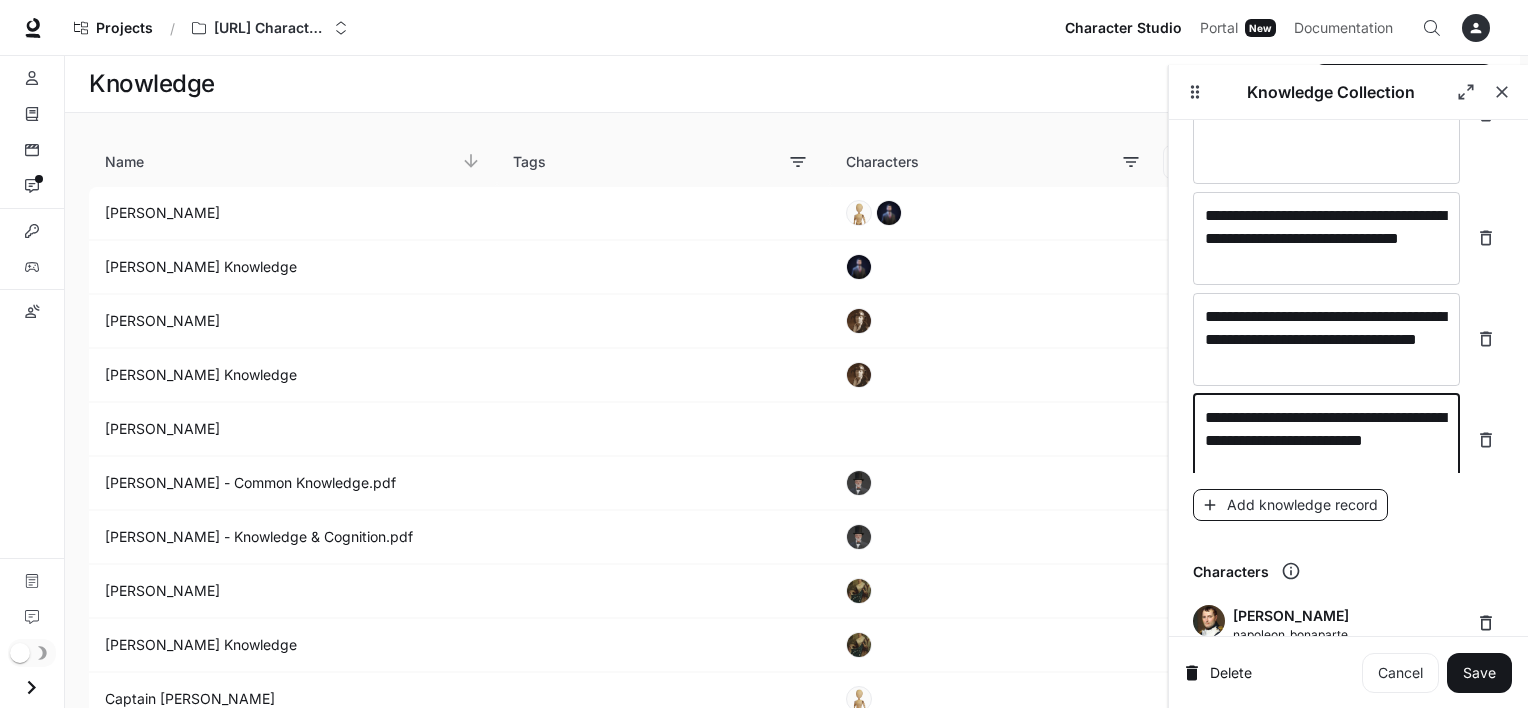 type on "**********" 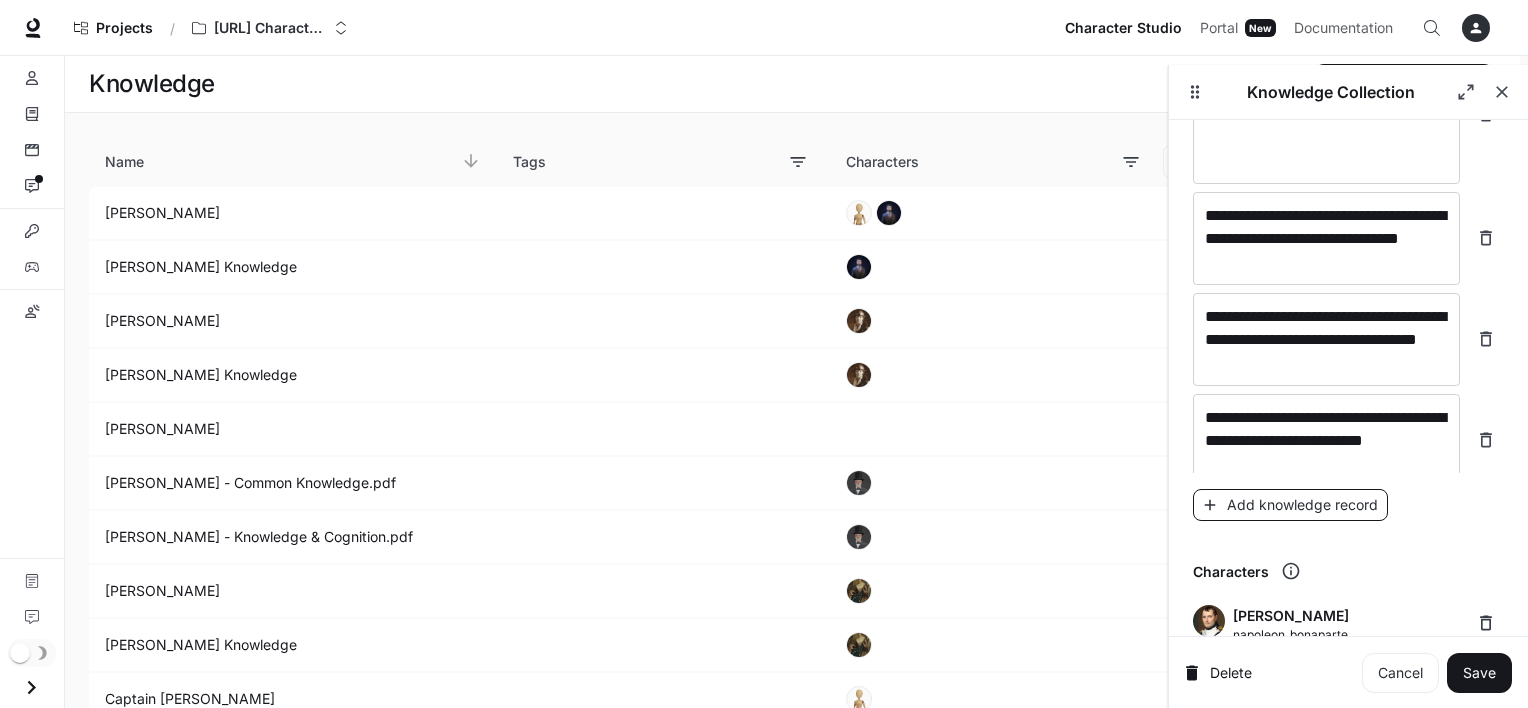 scroll, scrollTop: 21008, scrollLeft: 0, axis: vertical 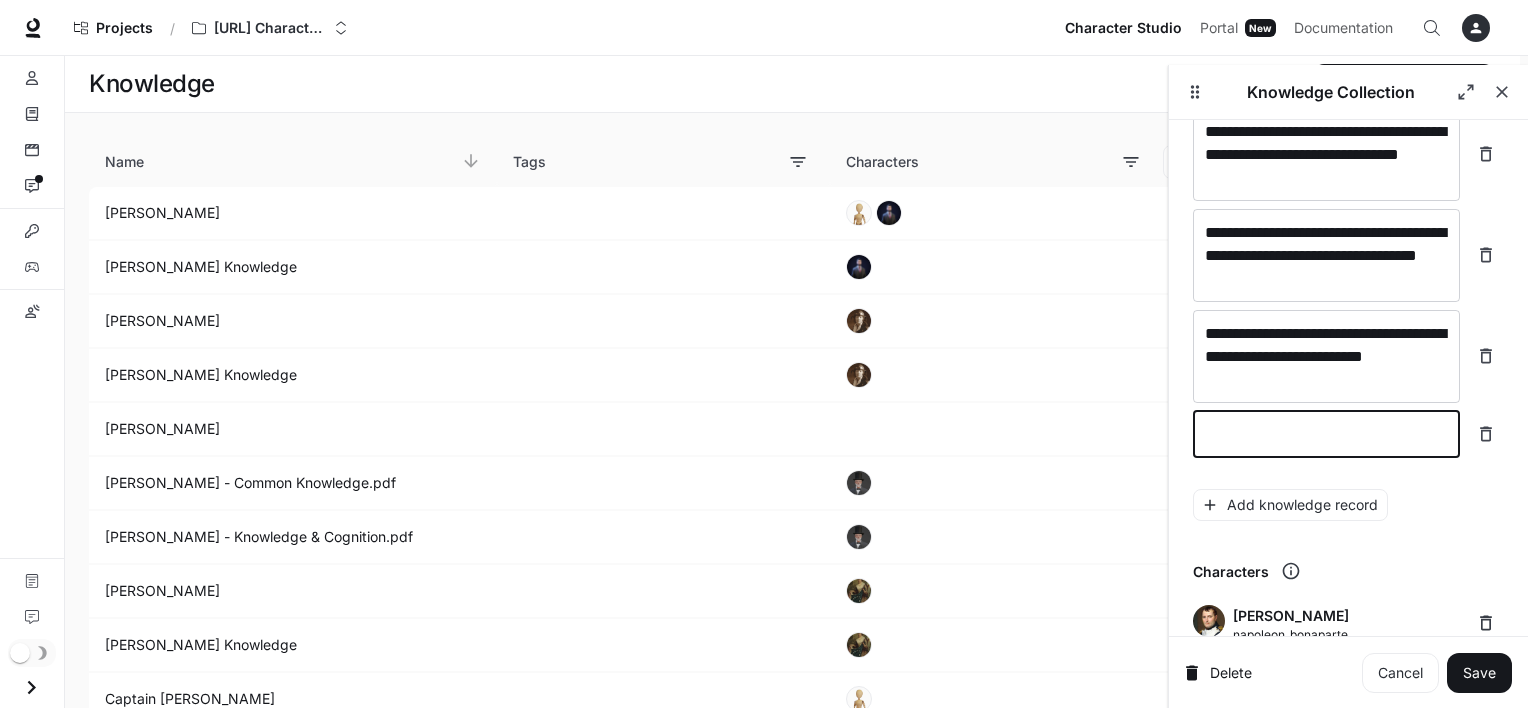 click at bounding box center [1326, 434] 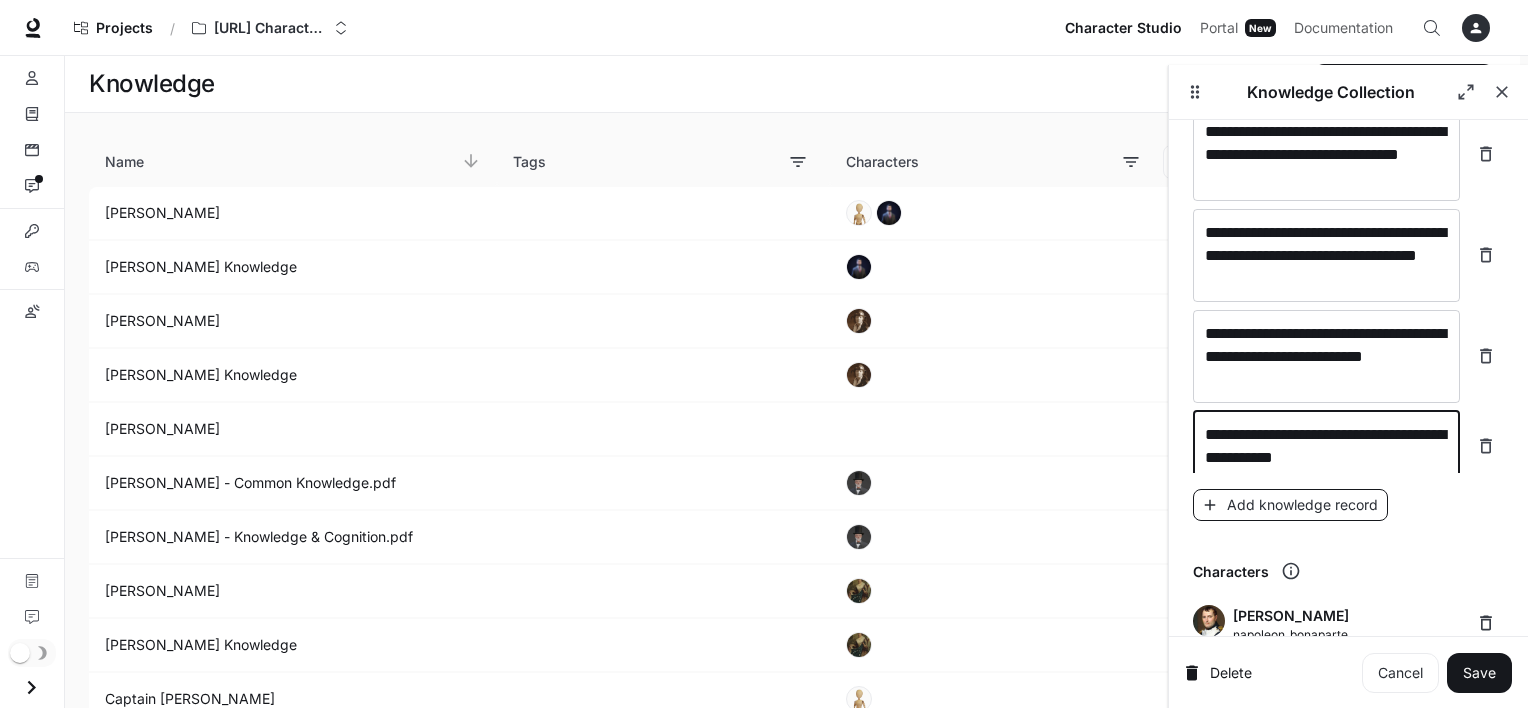 type on "**********" 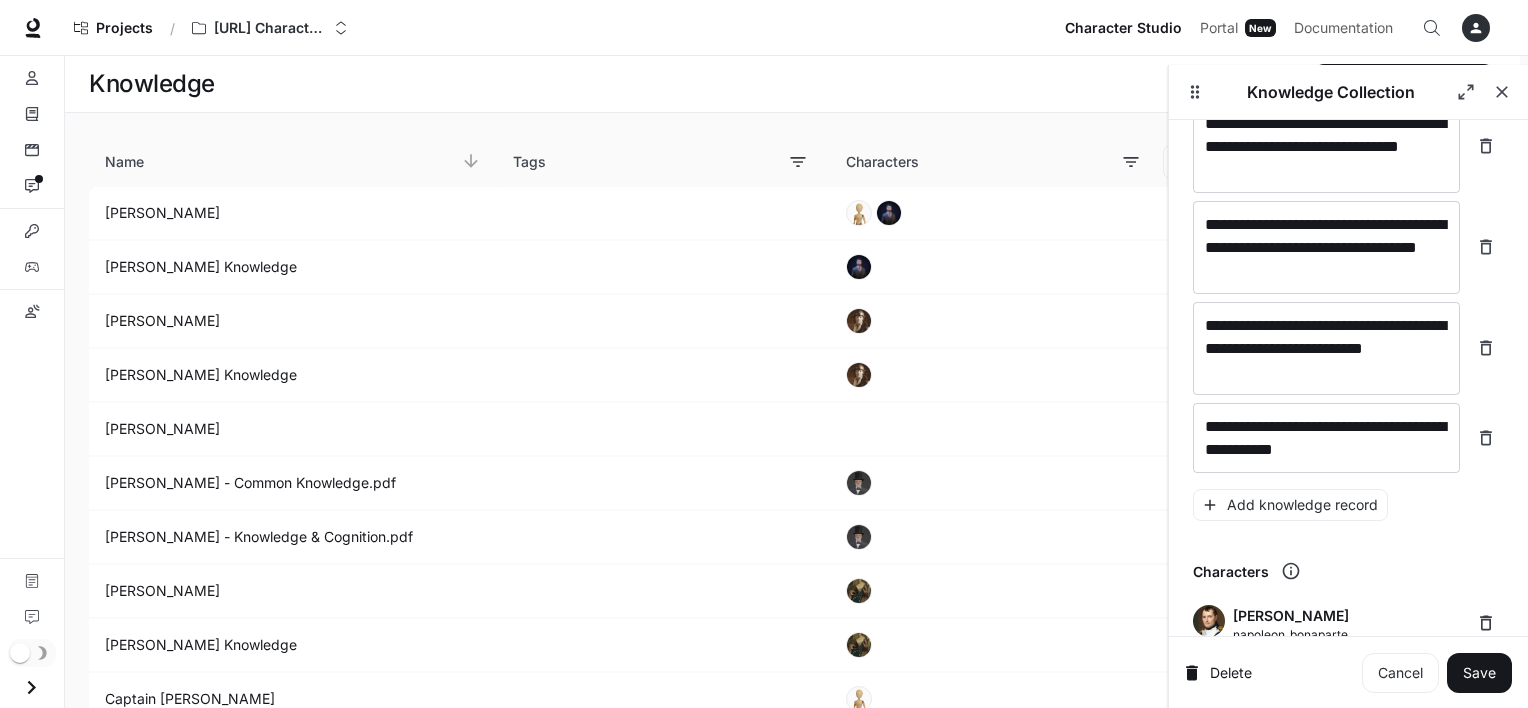 scroll, scrollTop: 21079, scrollLeft: 0, axis: vertical 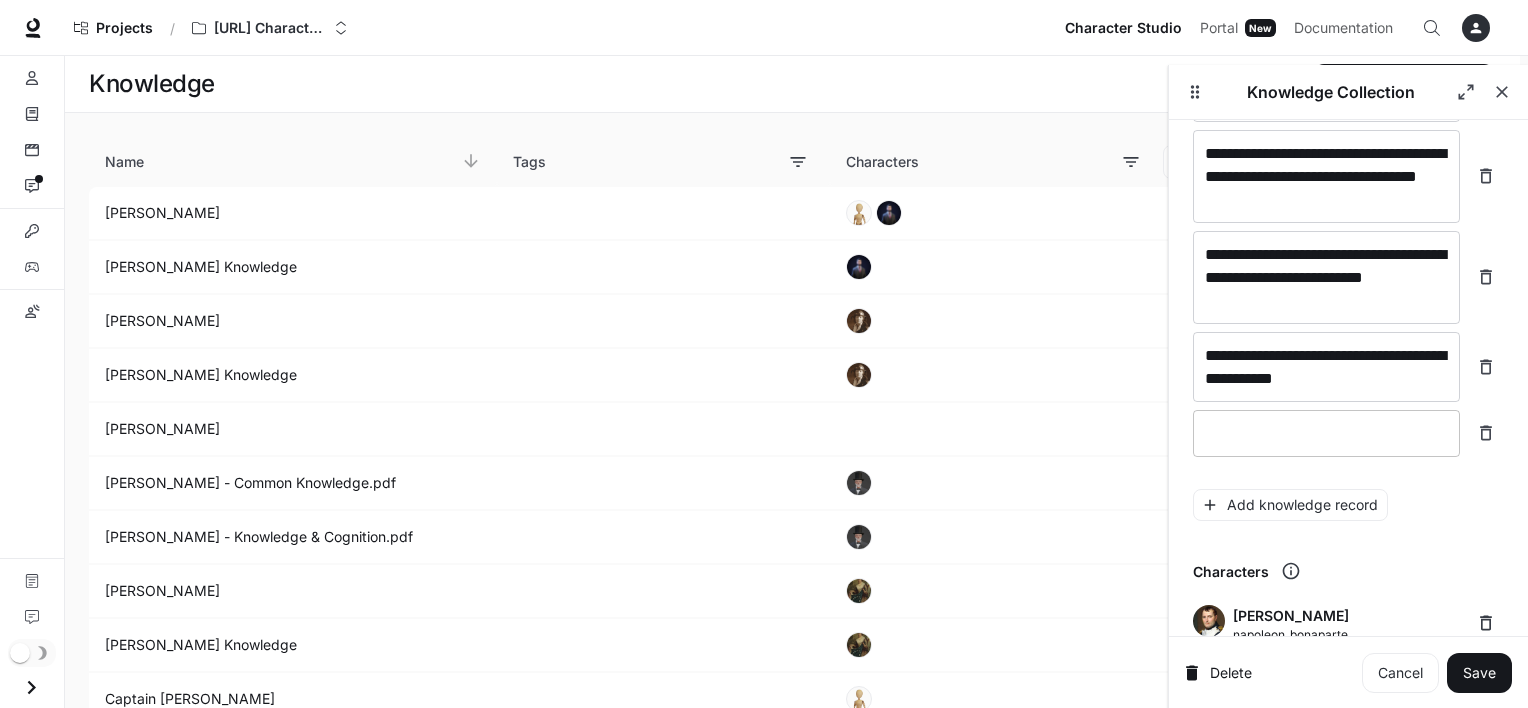 click at bounding box center [1326, 433] 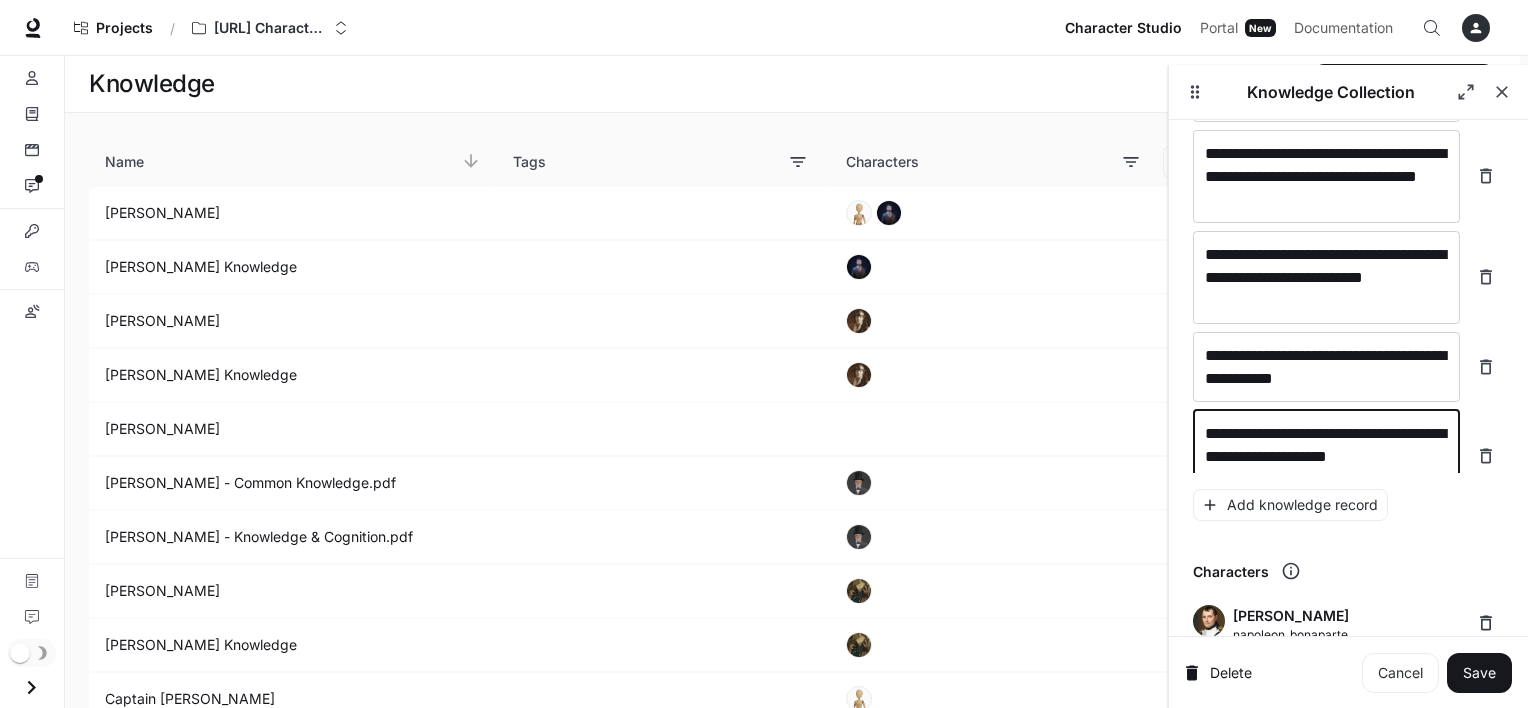 scroll, scrollTop: 21095, scrollLeft: 0, axis: vertical 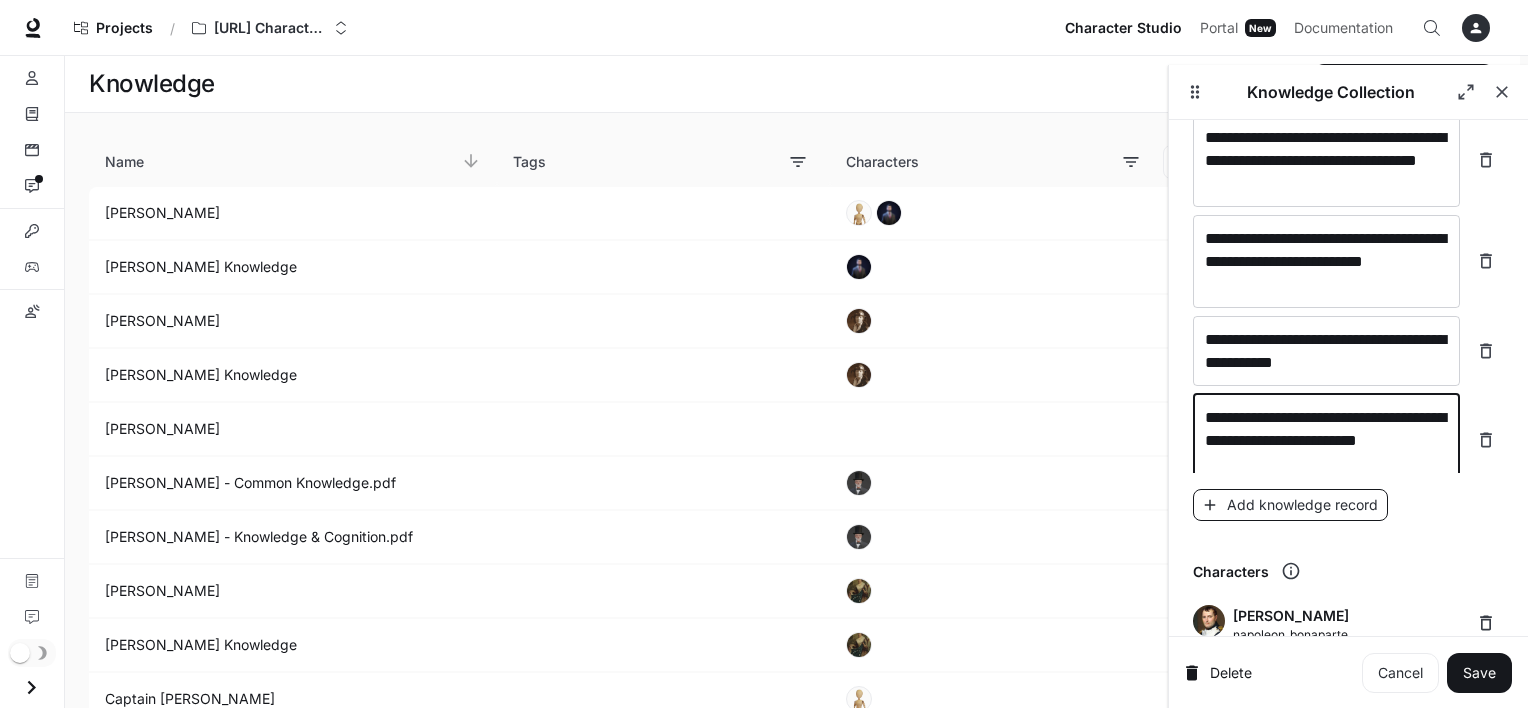 type on "**********" 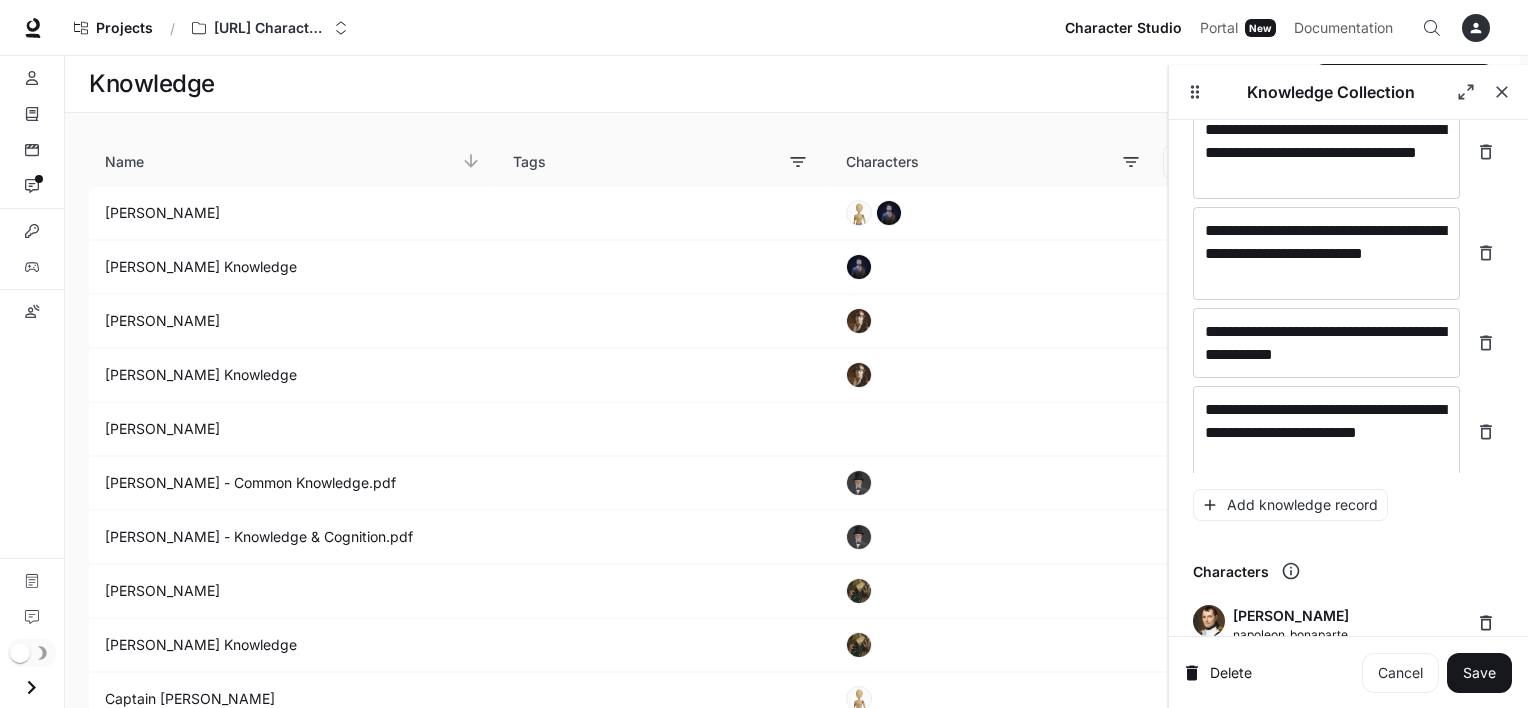 scroll, scrollTop: 21172, scrollLeft: 0, axis: vertical 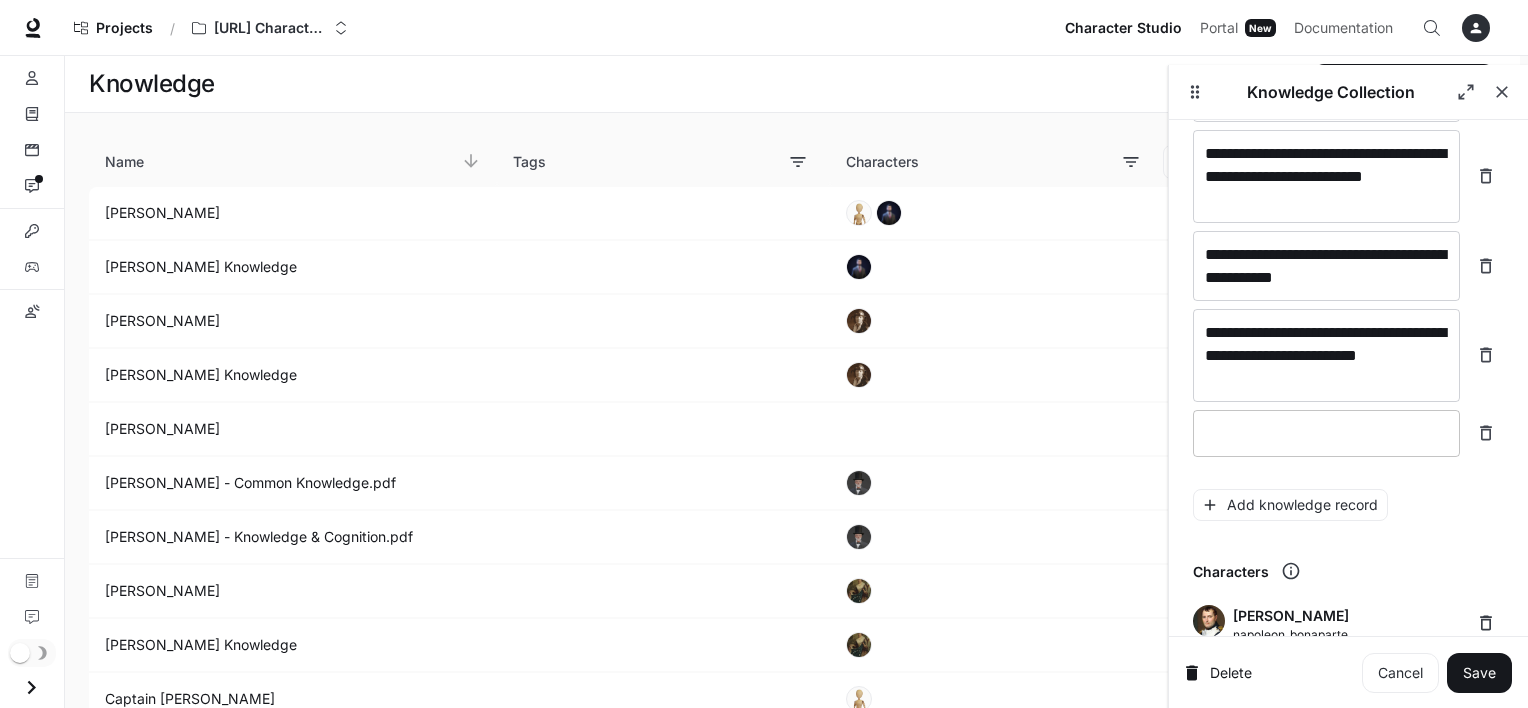 click on "* ​" at bounding box center (1326, 433) 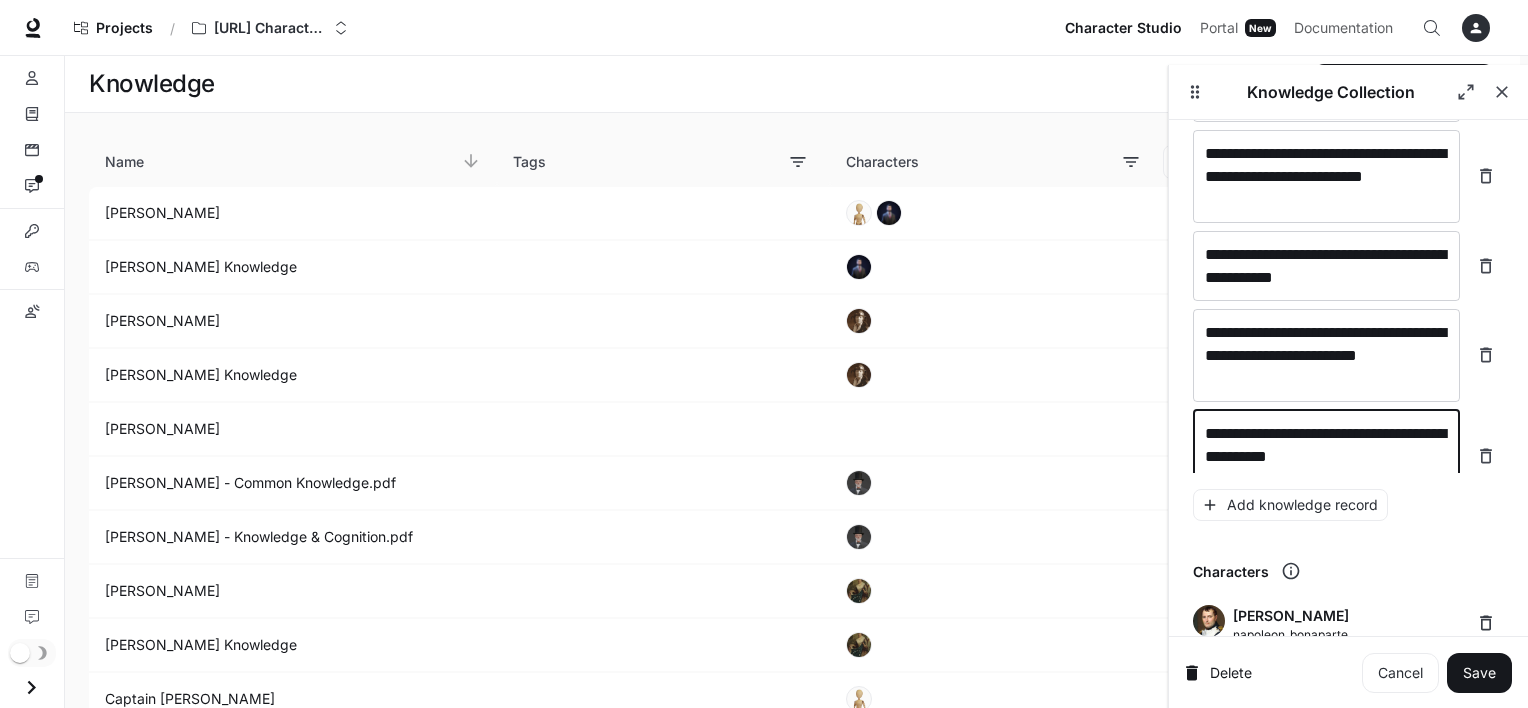 scroll, scrollTop: 21188, scrollLeft: 0, axis: vertical 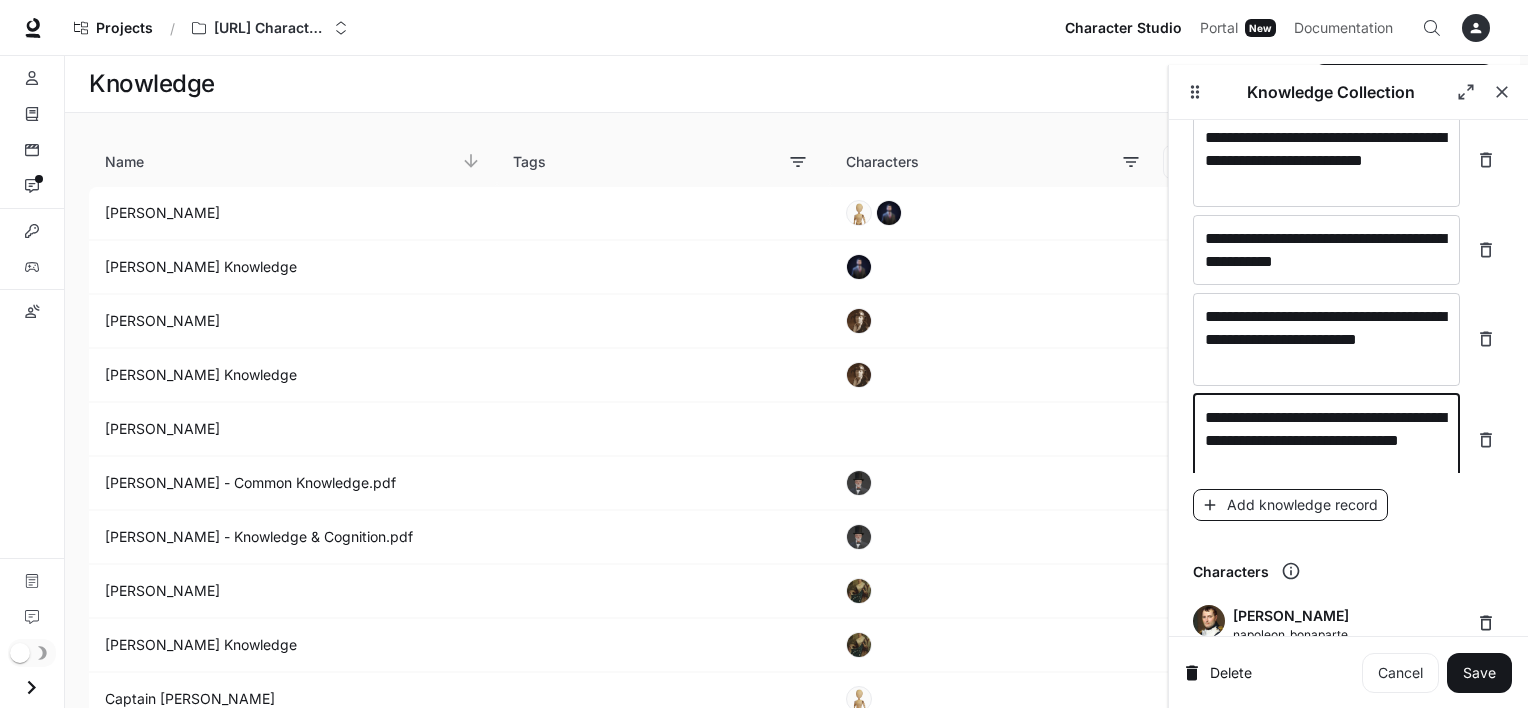 type on "**********" 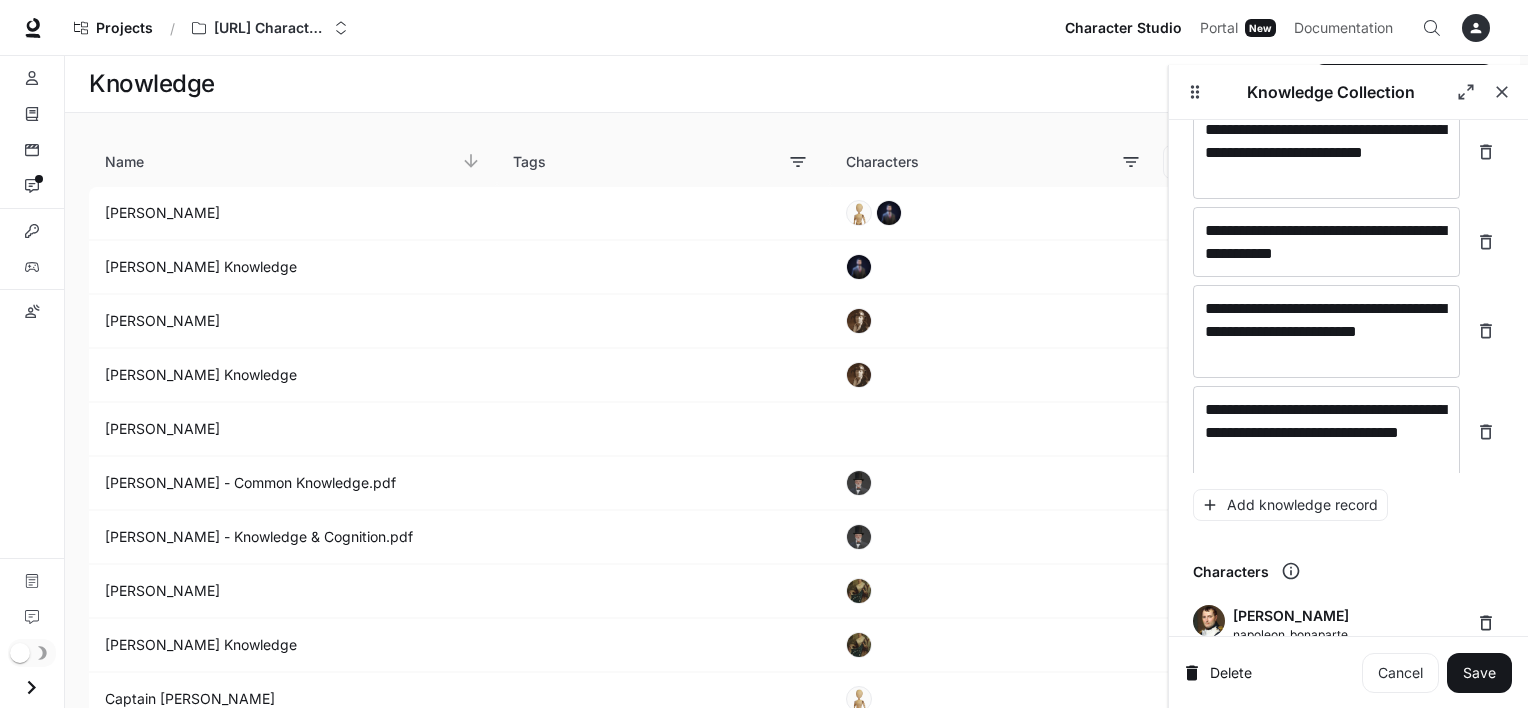 scroll, scrollTop: 21264, scrollLeft: 0, axis: vertical 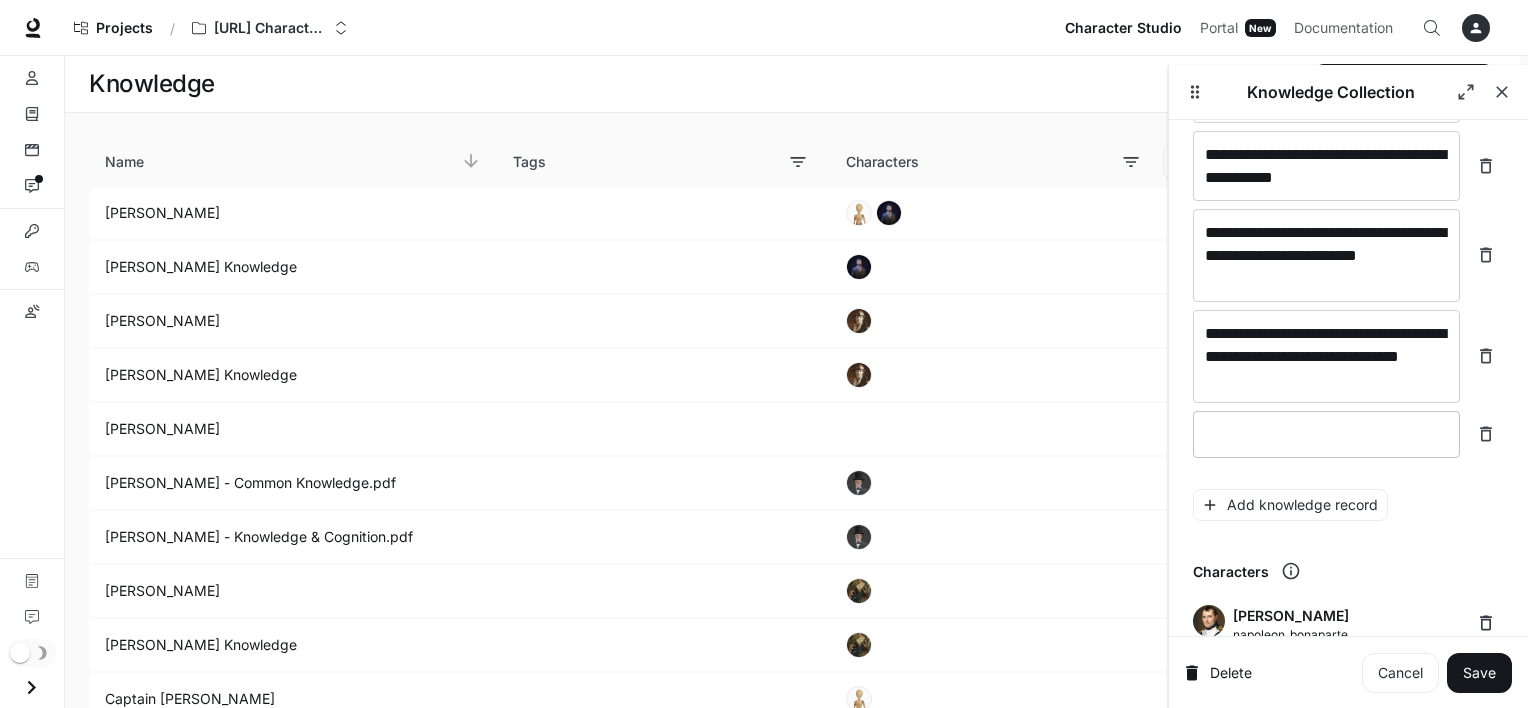 click at bounding box center (1326, 434) 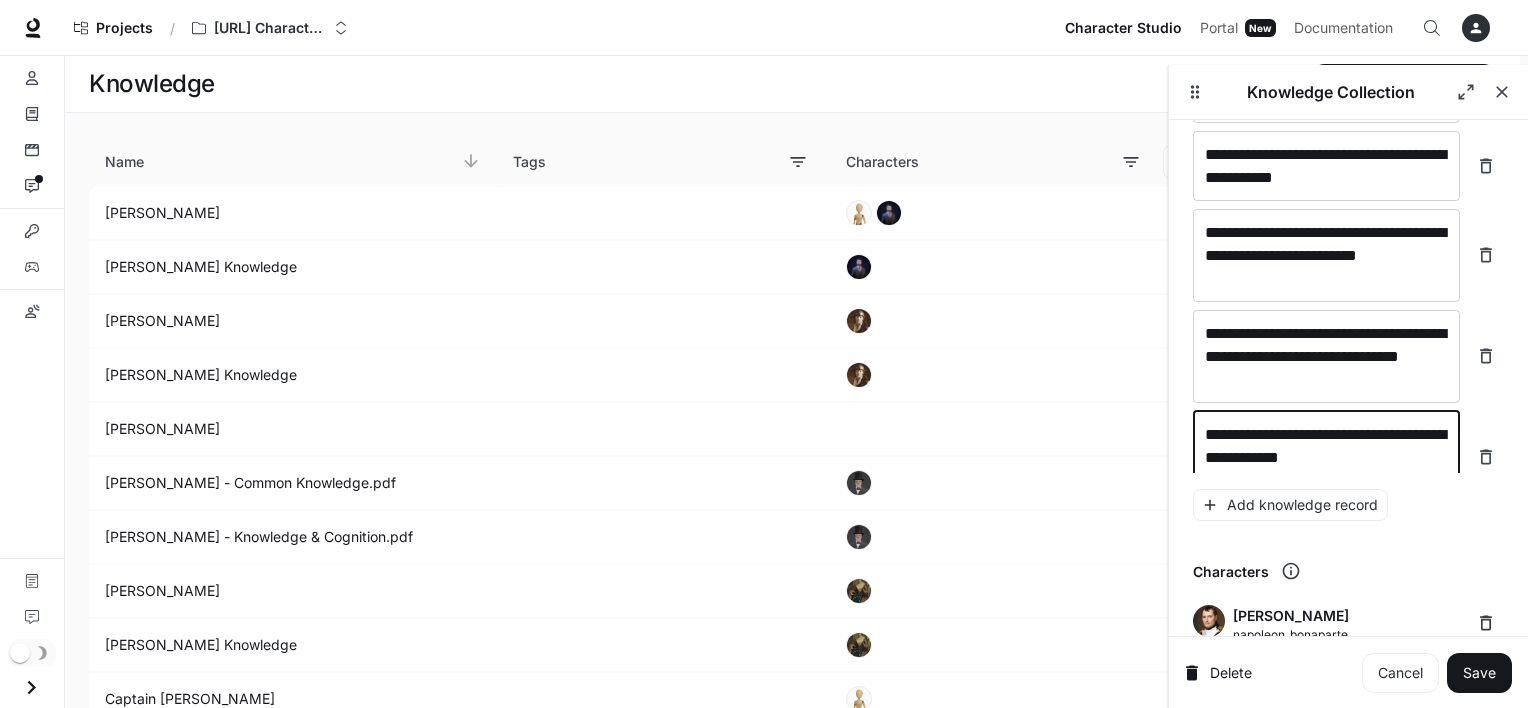 scroll, scrollTop: 21280, scrollLeft: 0, axis: vertical 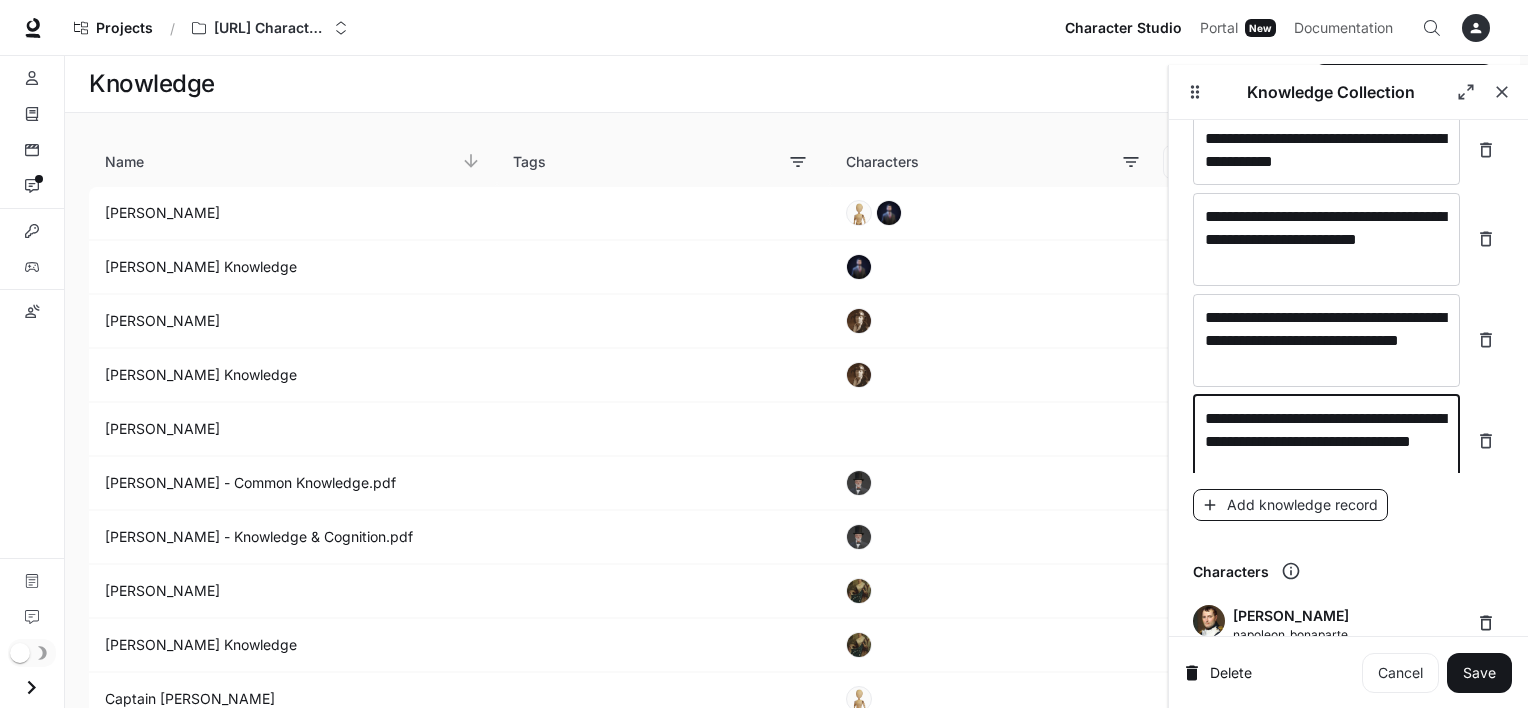type on "**********" 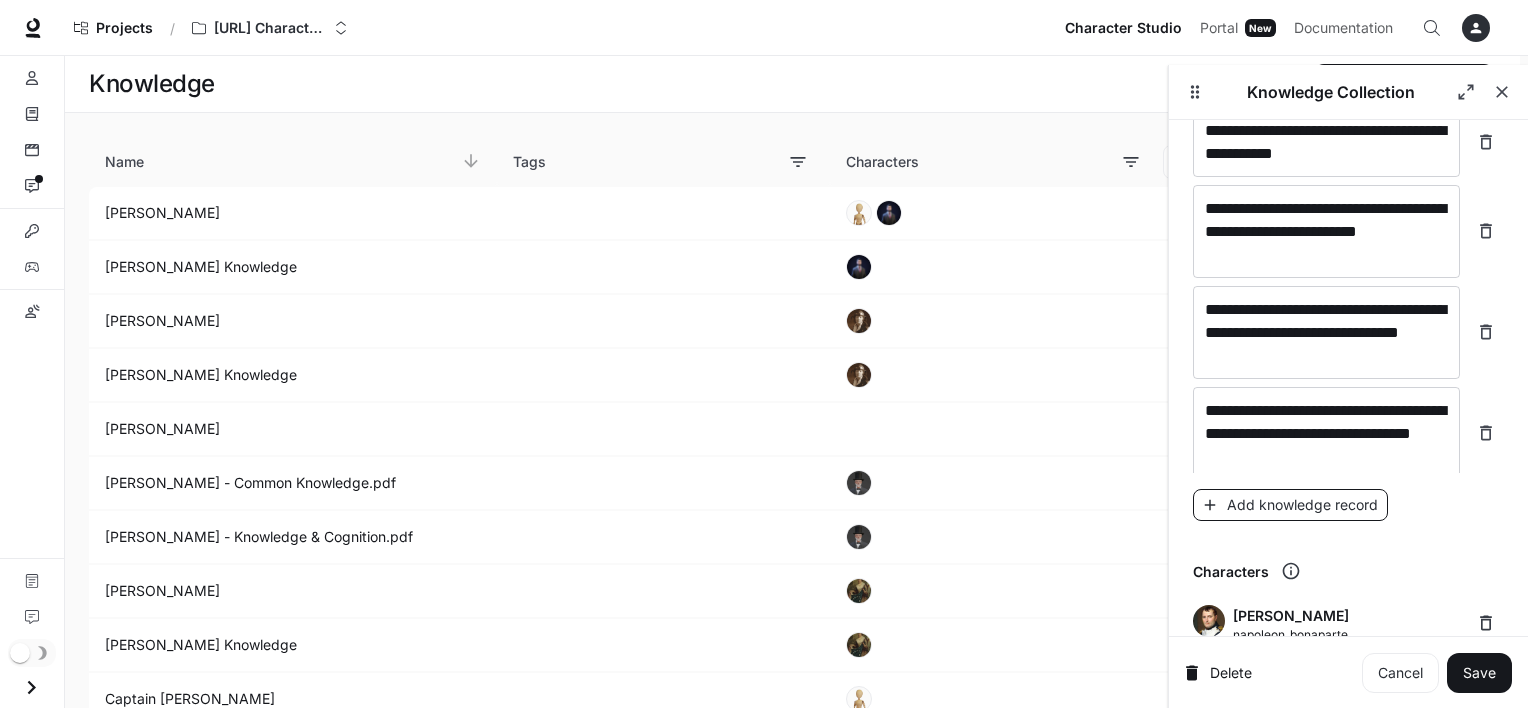 scroll, scrollTop: 21358, scrollLeft: 0, axis: vertical 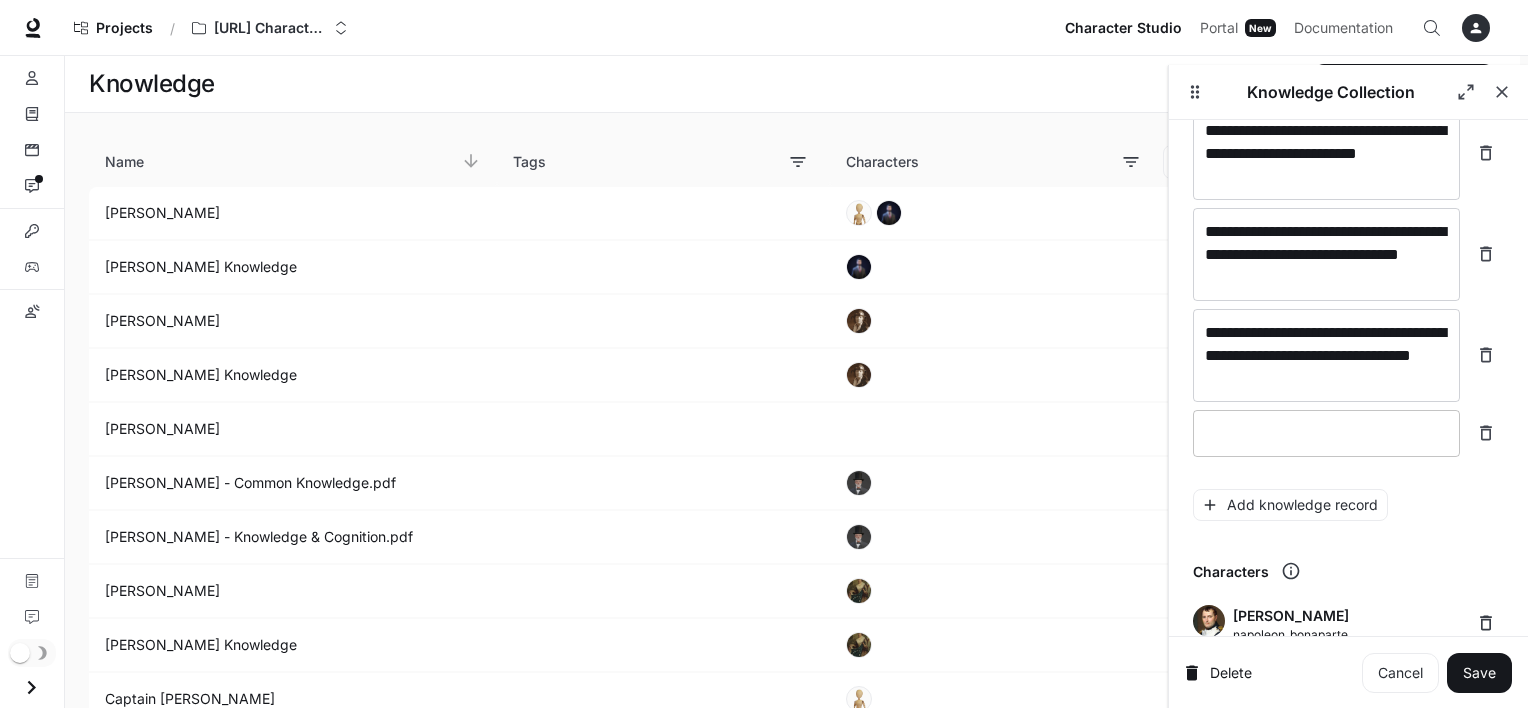click on "* ​" at bounding box center [1326, 433] 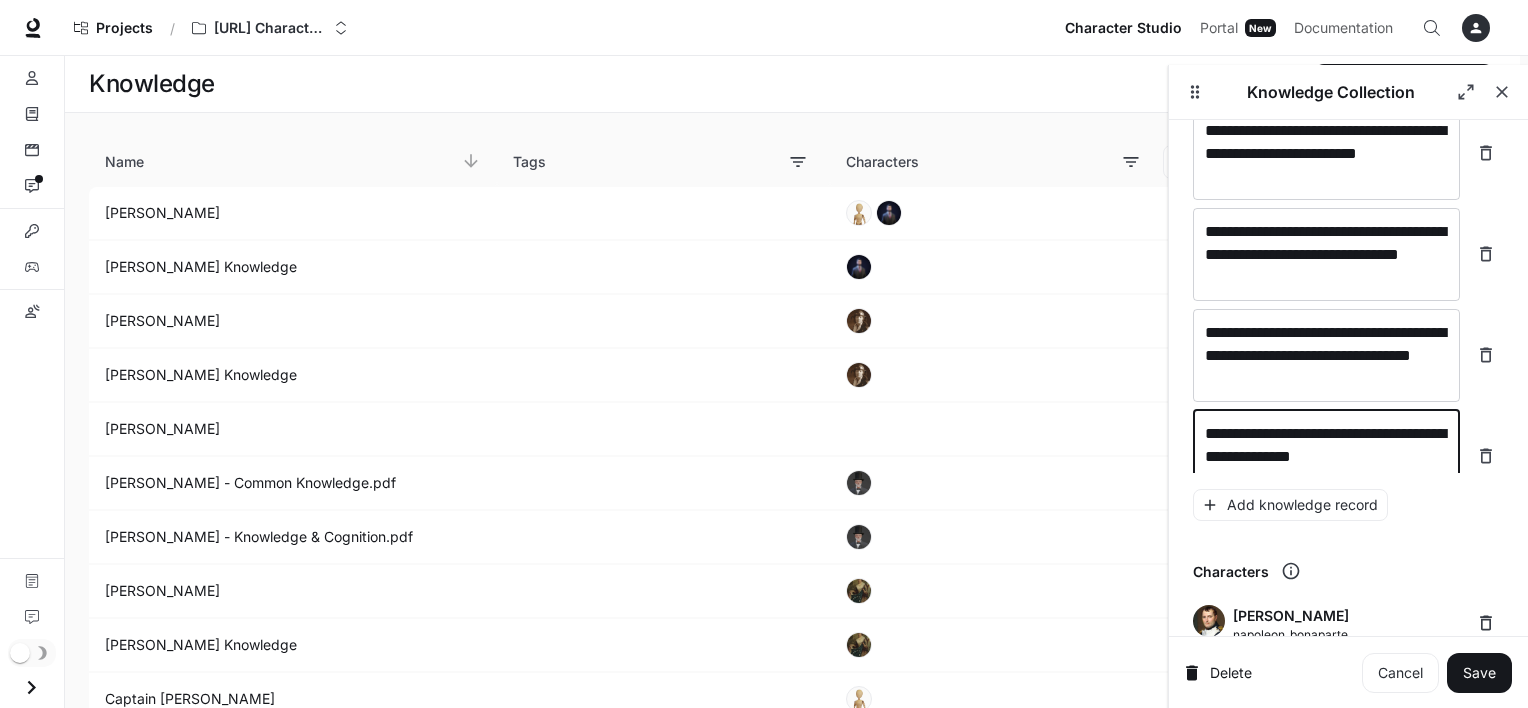 scroll, scrollTop: 21373, scrollLeft: 0, axis: vertical 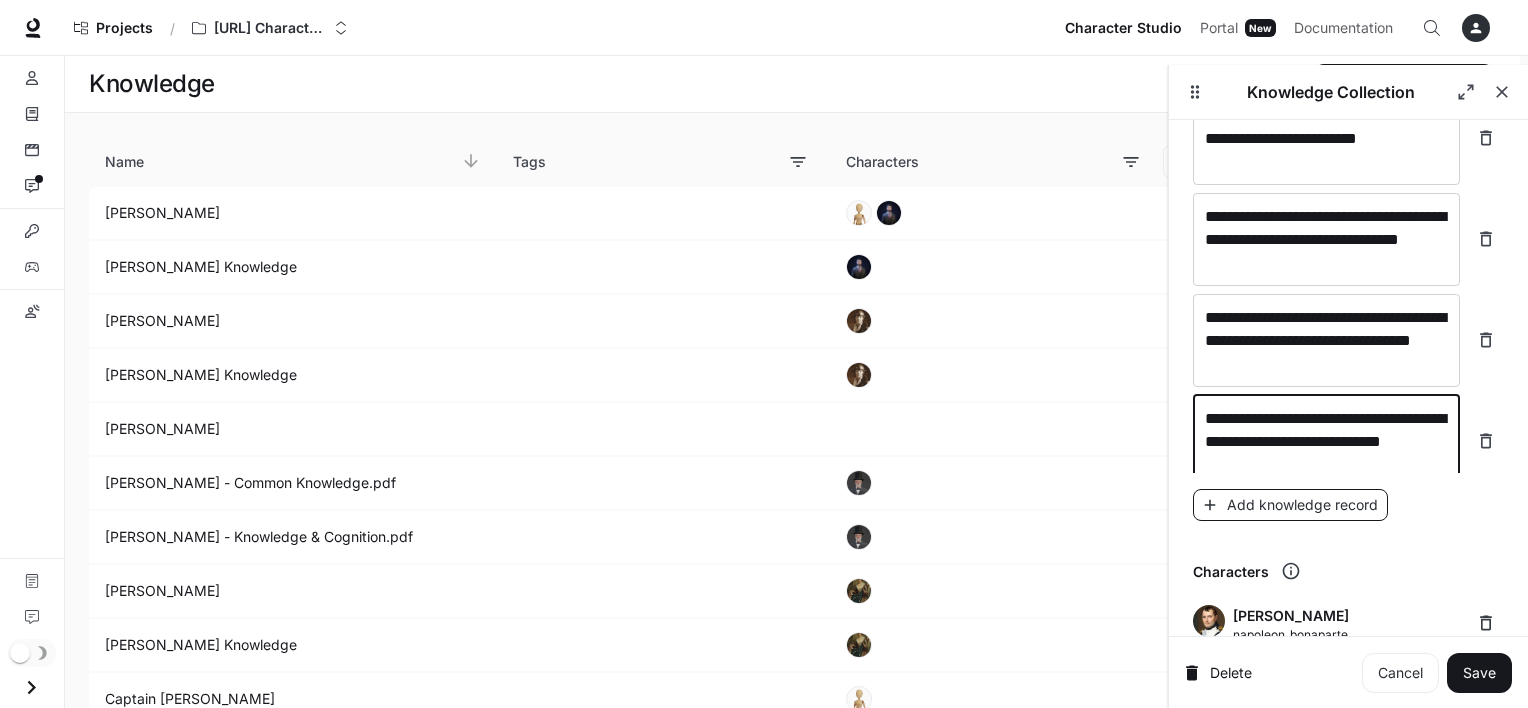 type on "**********" 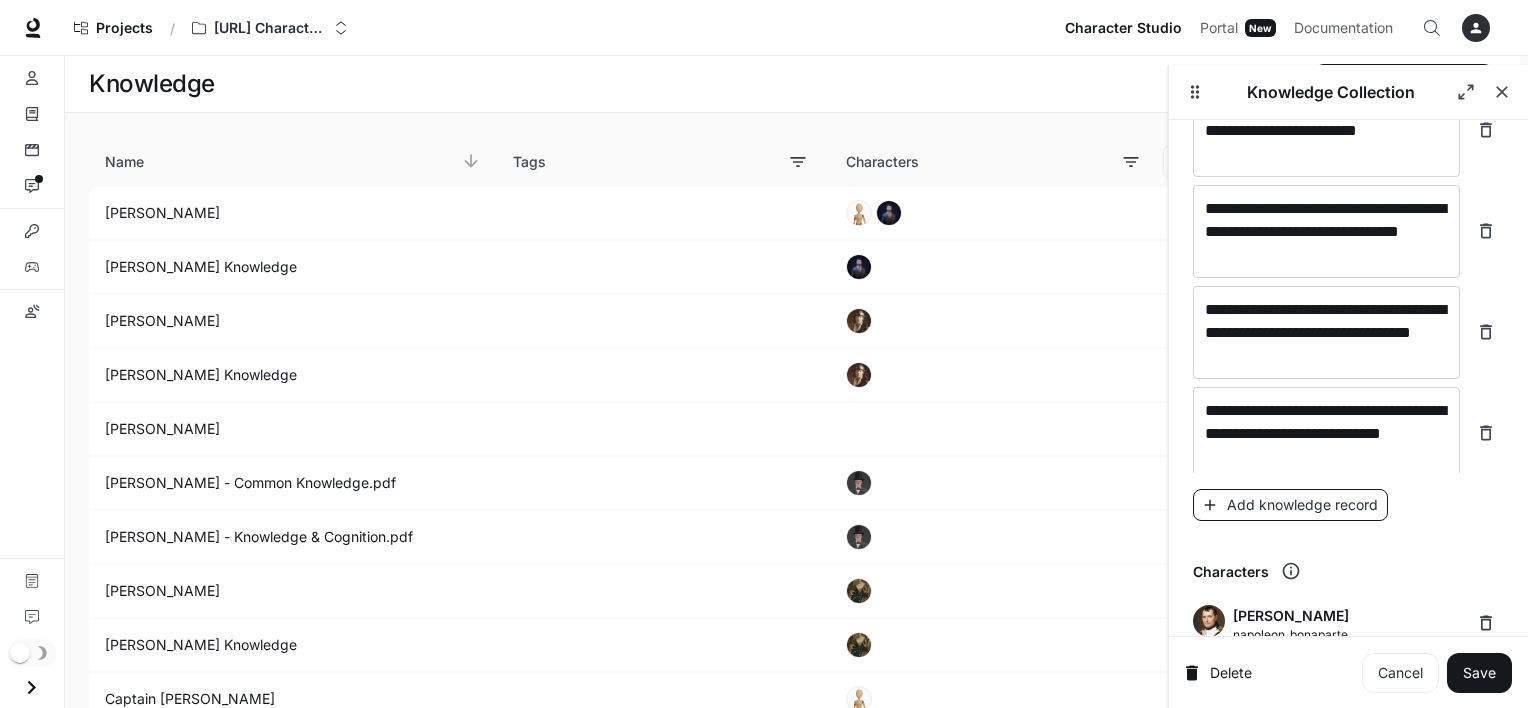 scroll, scrollTop: 21451, scrollLeft: 0, axis: vertical 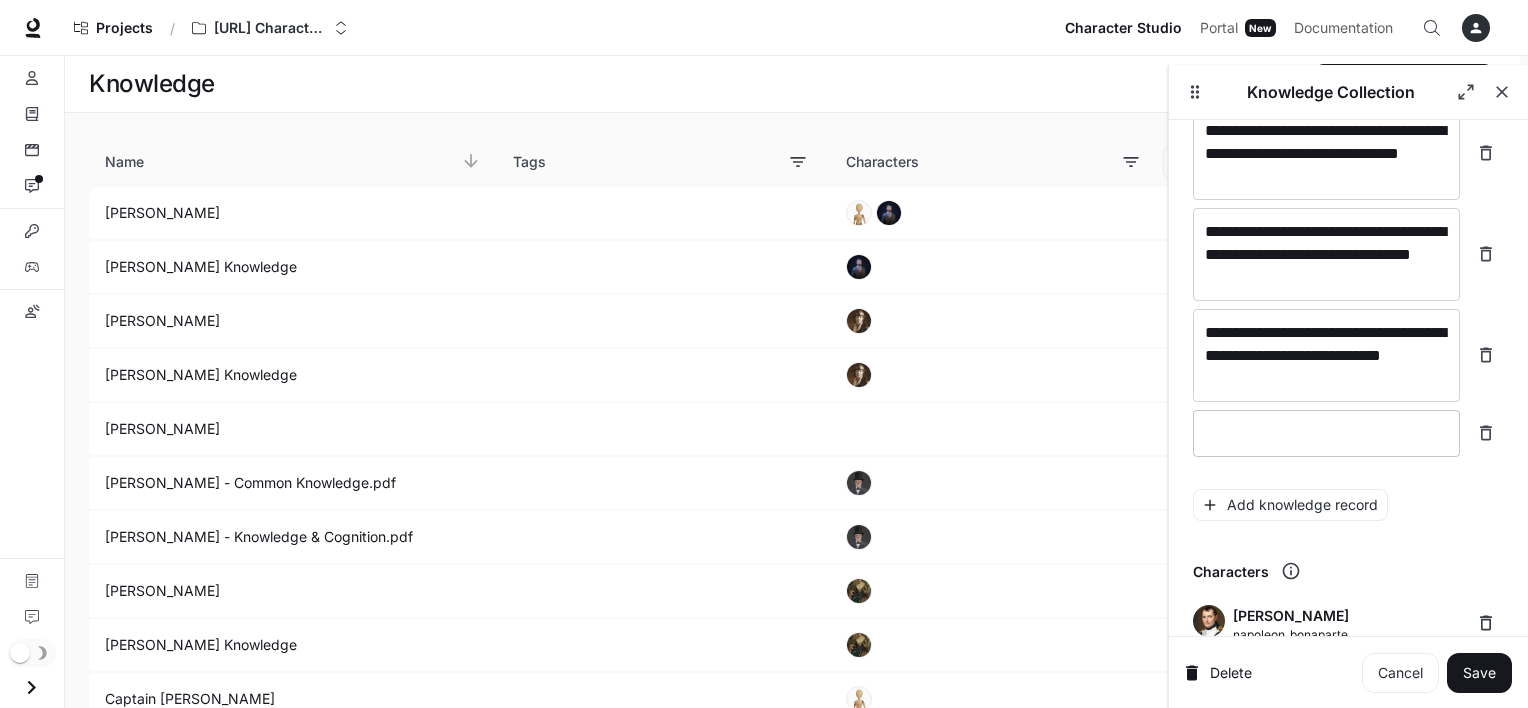 click at bounding box center [1326, 433] 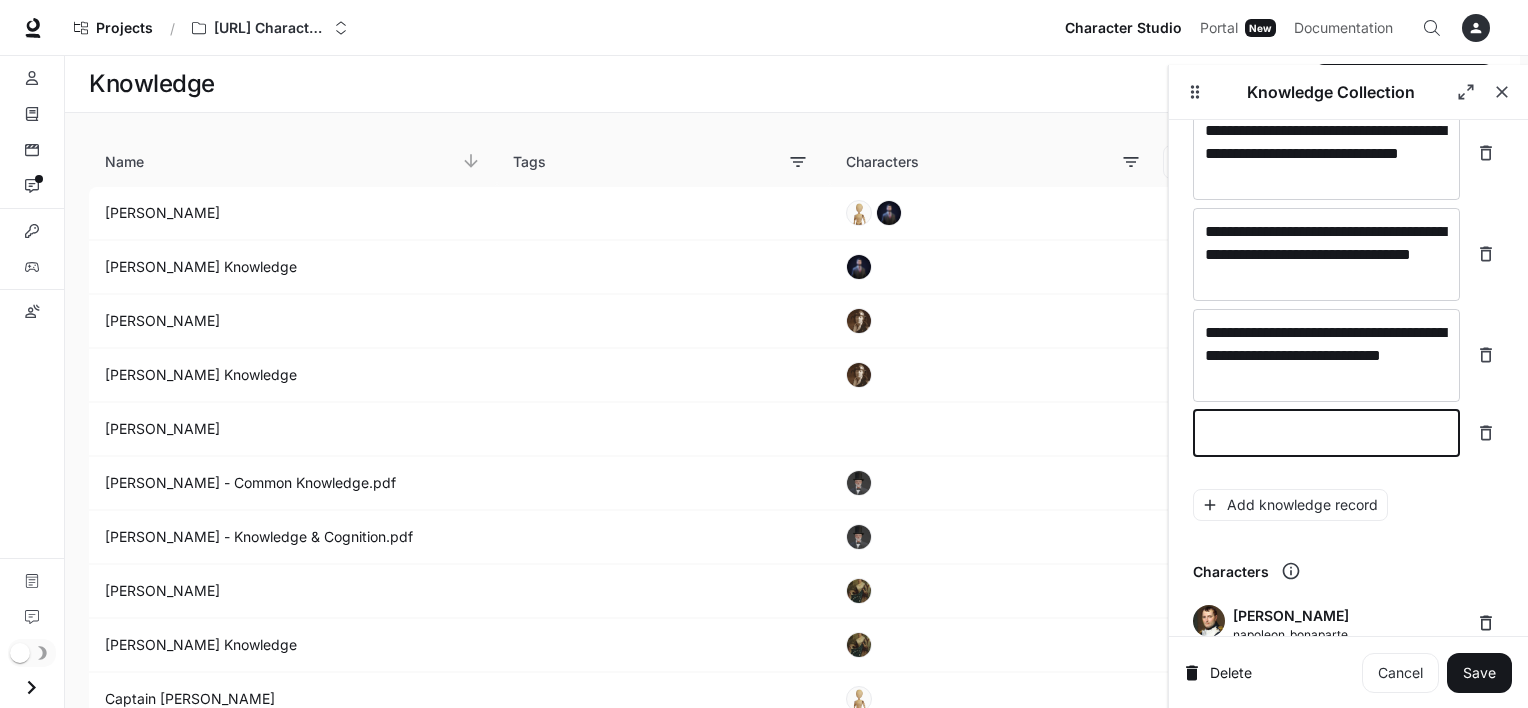 type on "*" 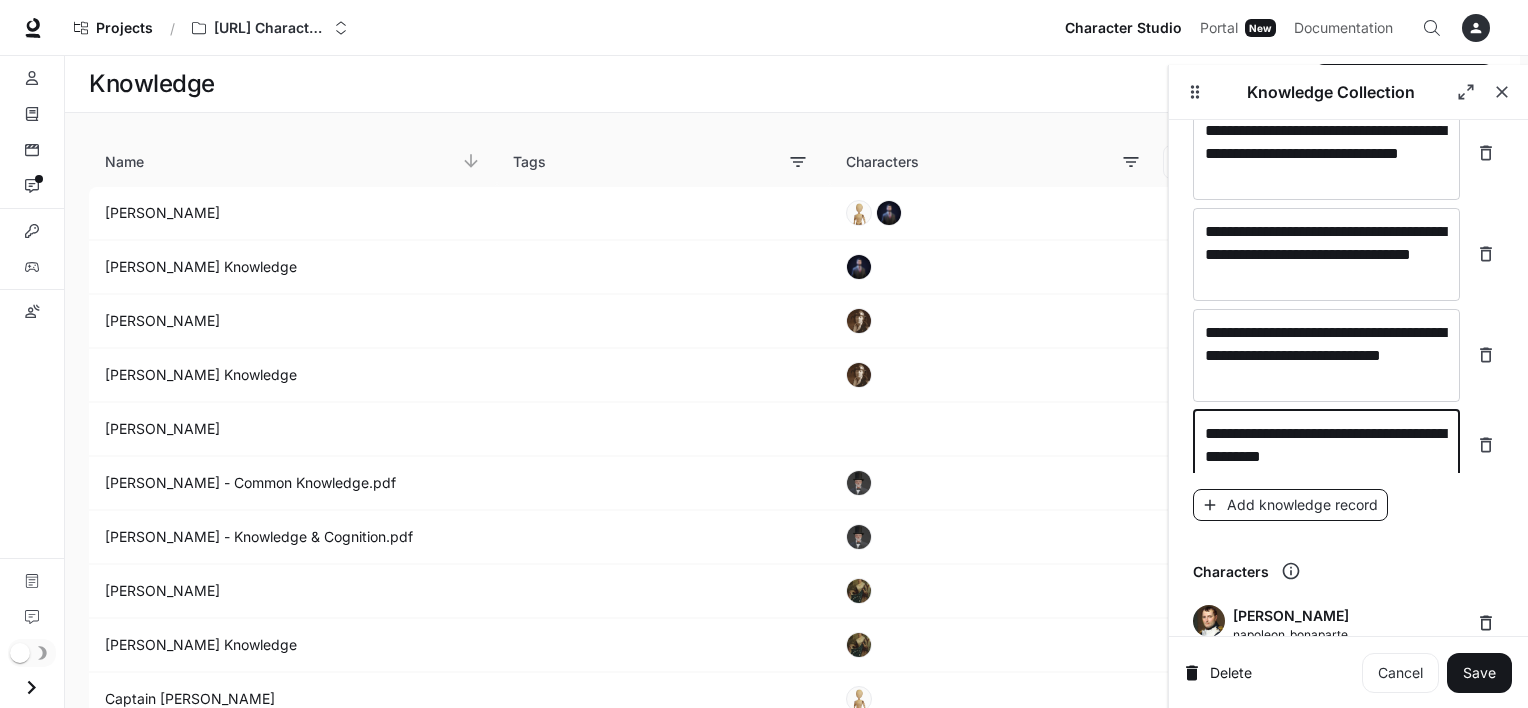 type on "**********" 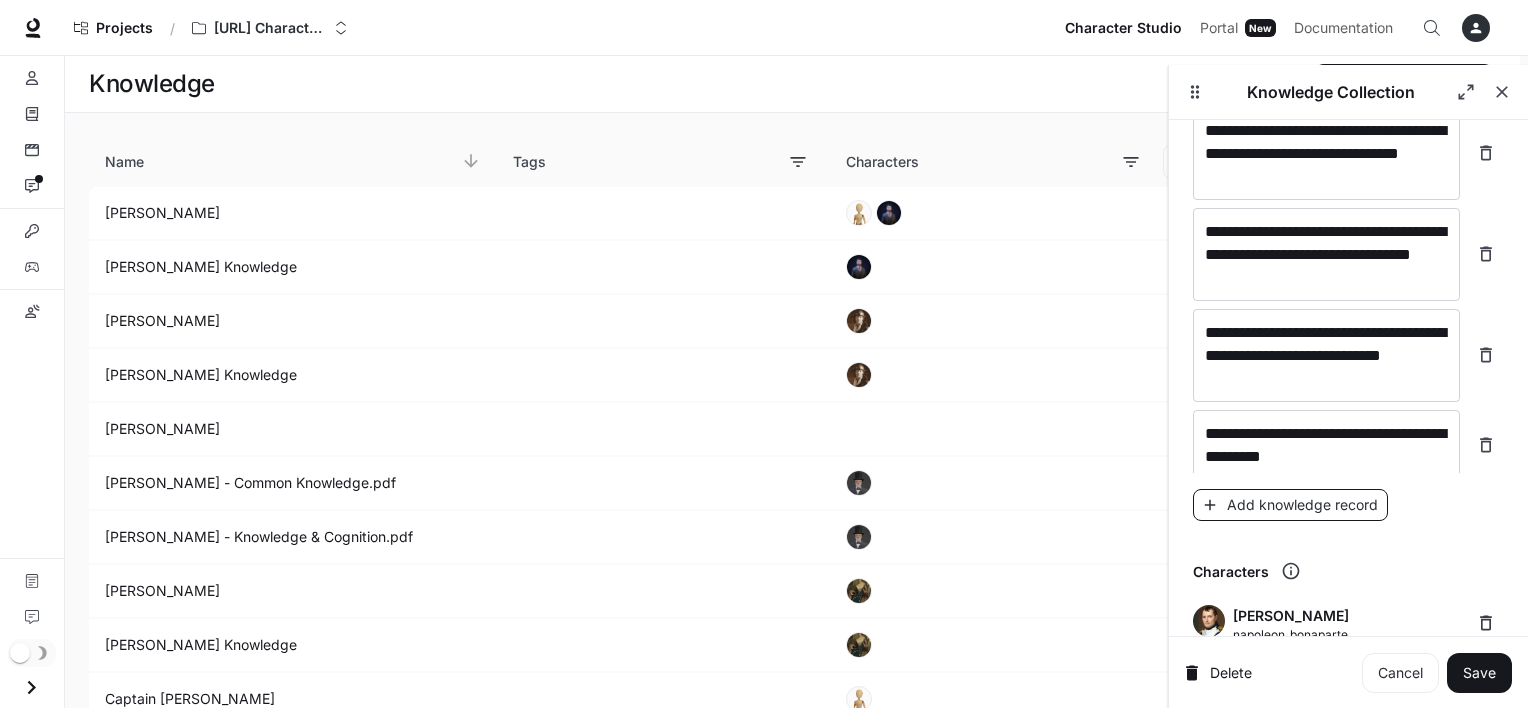 scroll, scrollTop: 21520, scrollLeft: 0, axis: vertical 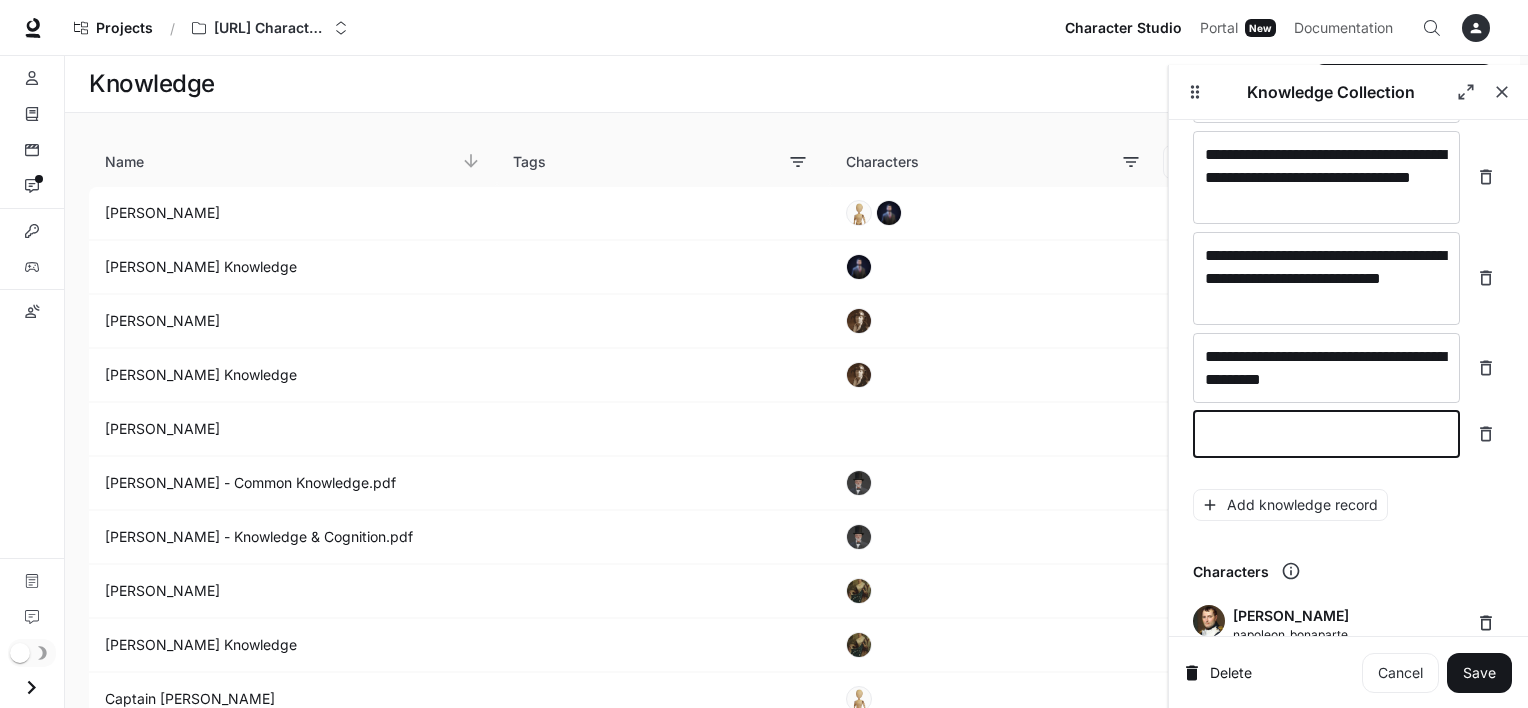 click at bounding box center [1326, 434] 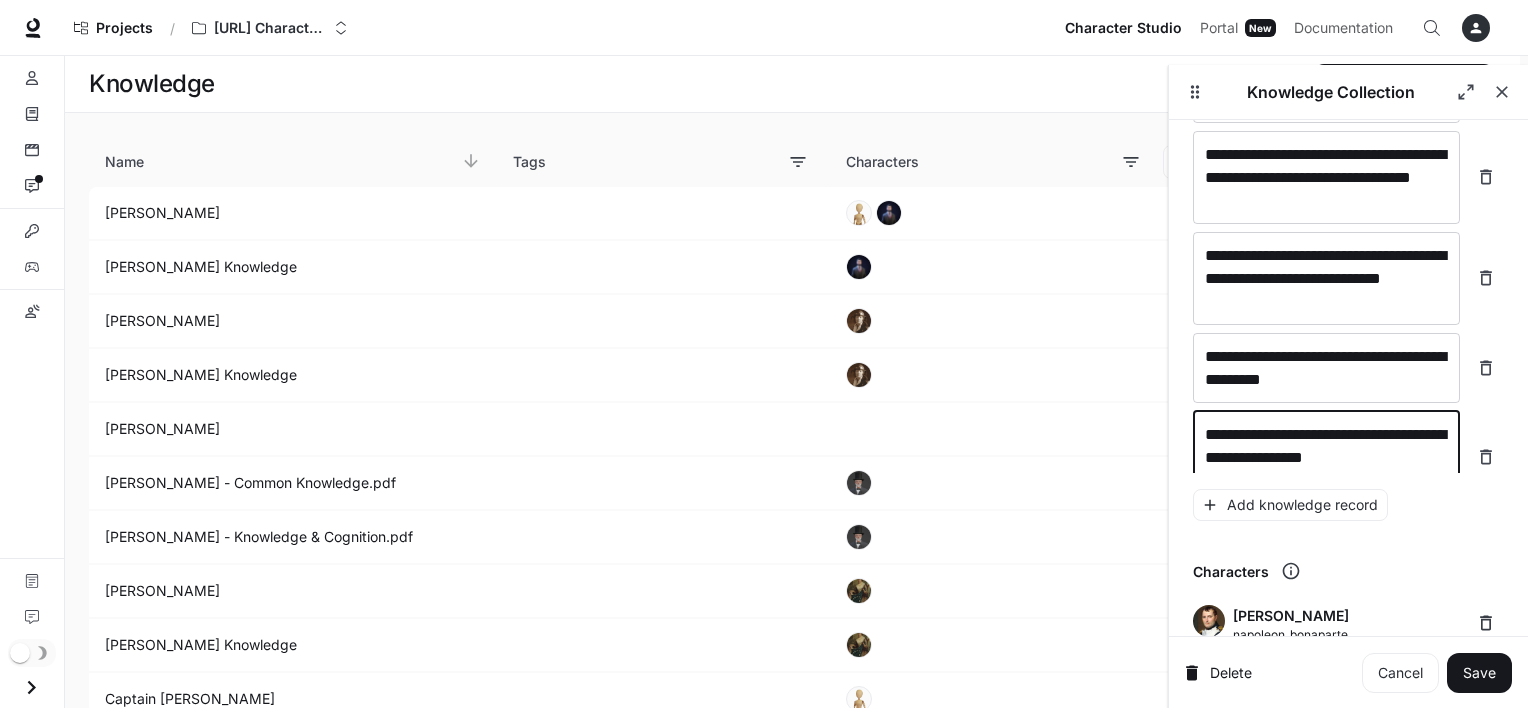 scroll, scrollTop: 21536, scrollLeft: 0, axis: vertical 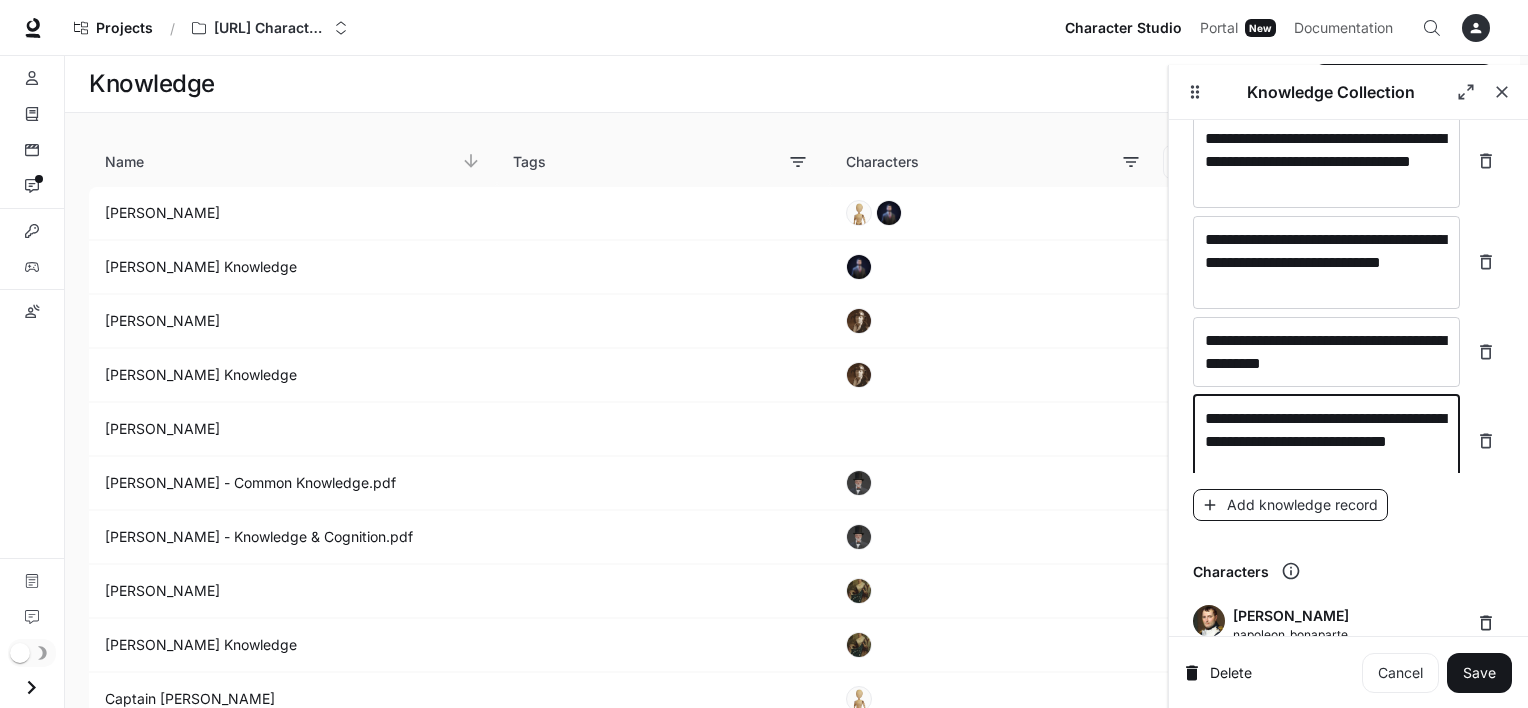 type on "**********" 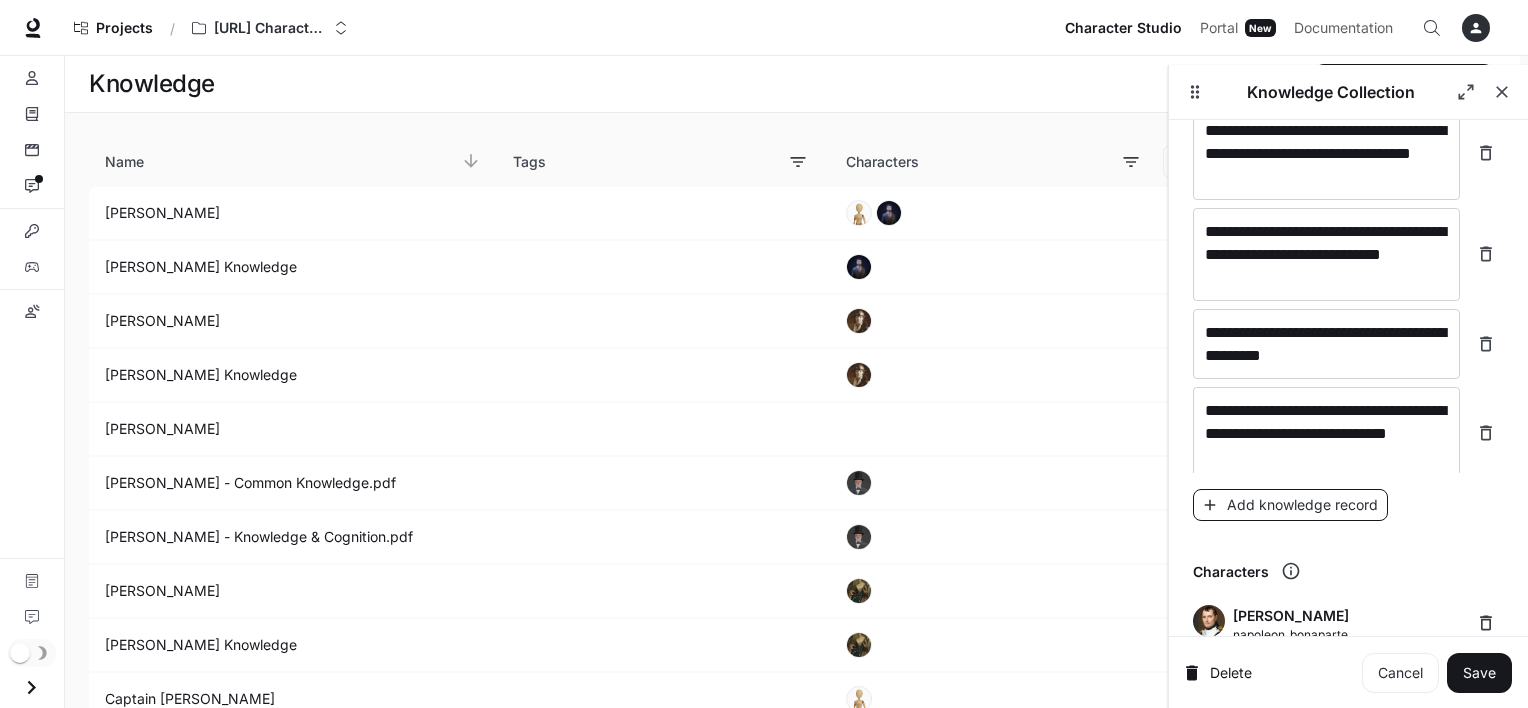scroll, scrollTop: 21614, scrollLeft: 0, axis: vertical 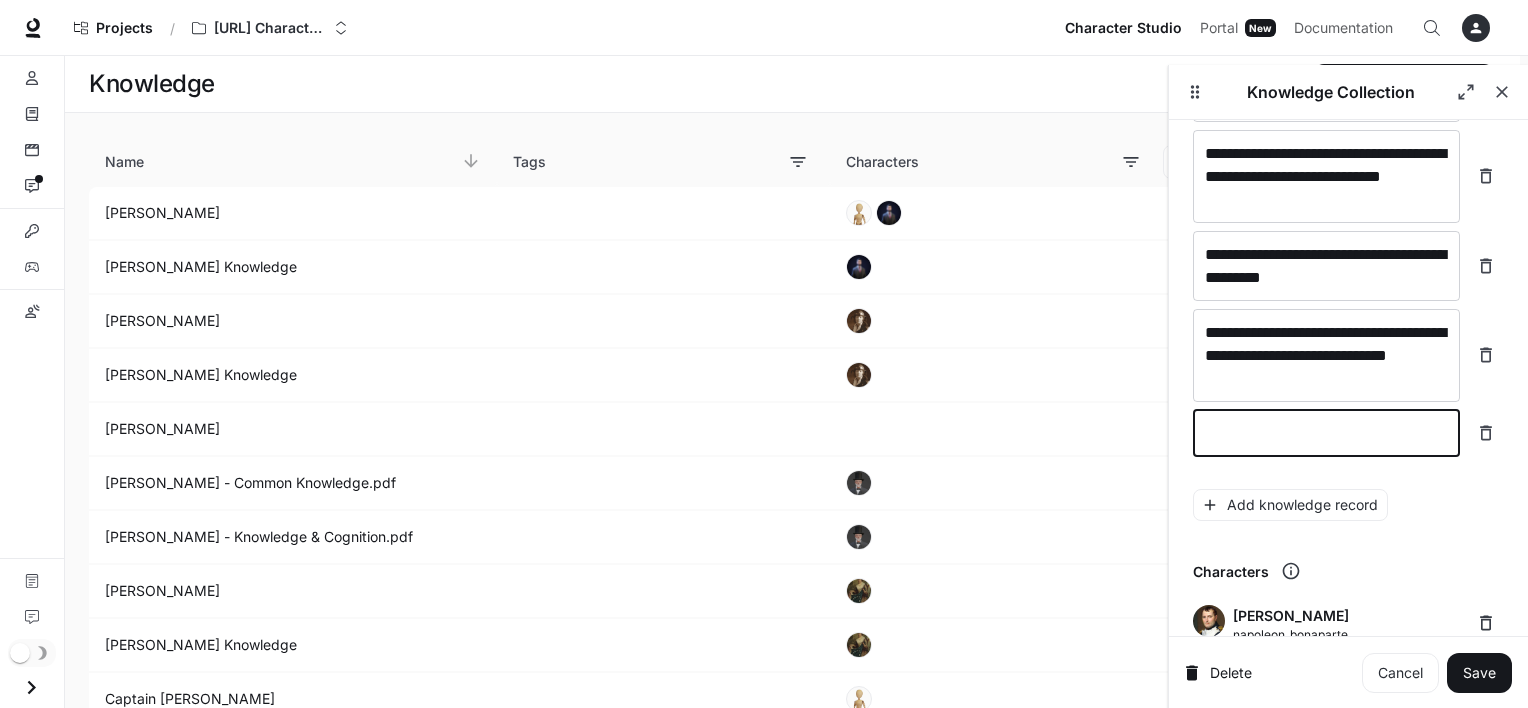 click at bounding box center (1326, 433) 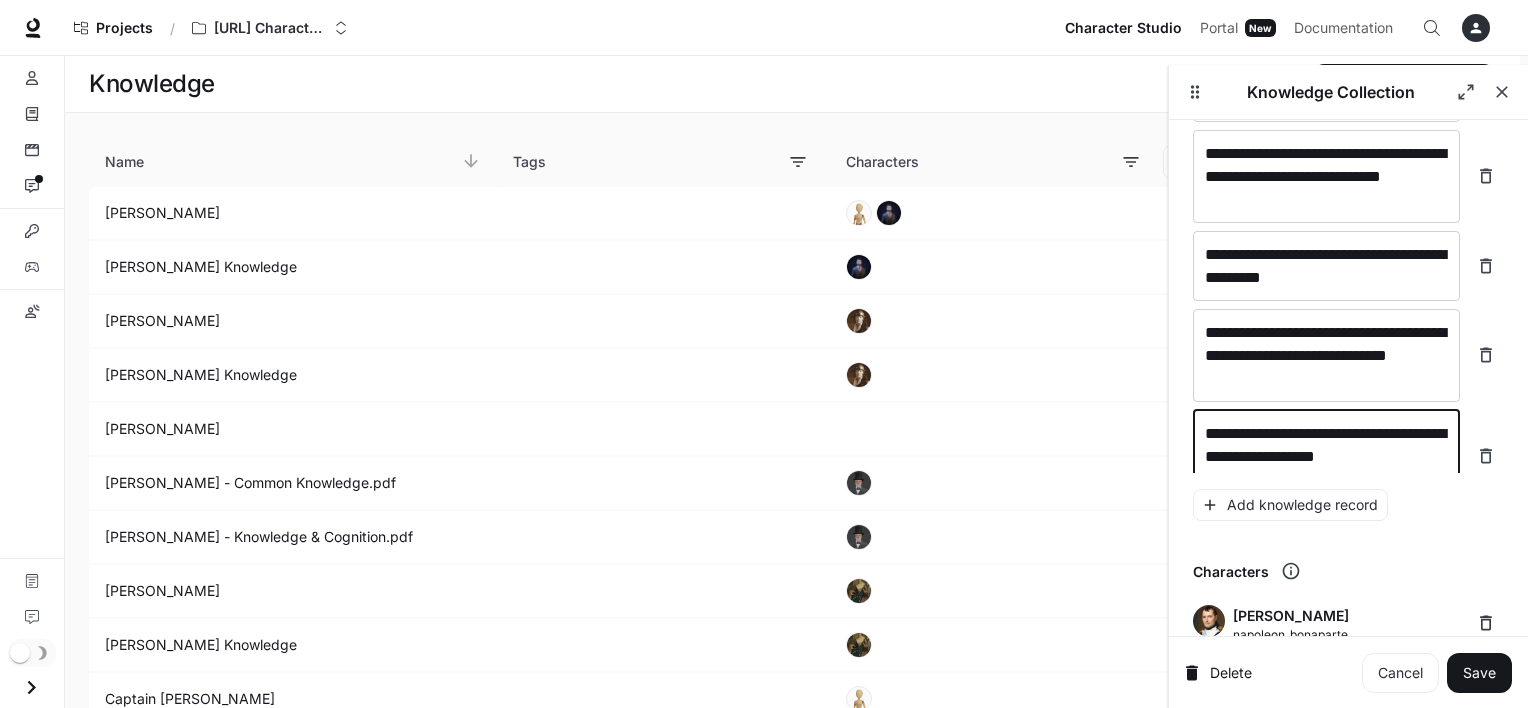 scroll, scrollTop: 21629, scrollLeft: 0, axis: vertical 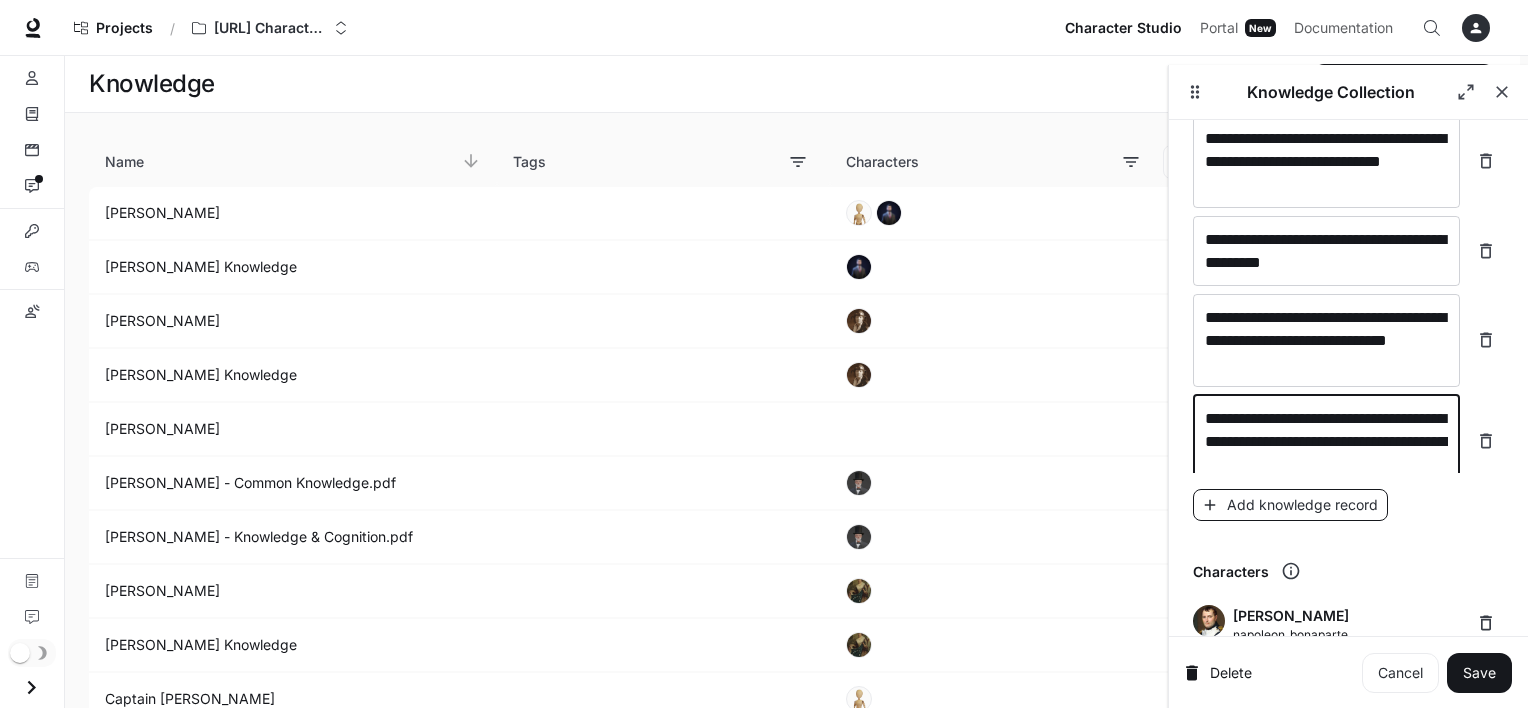type on "**********" 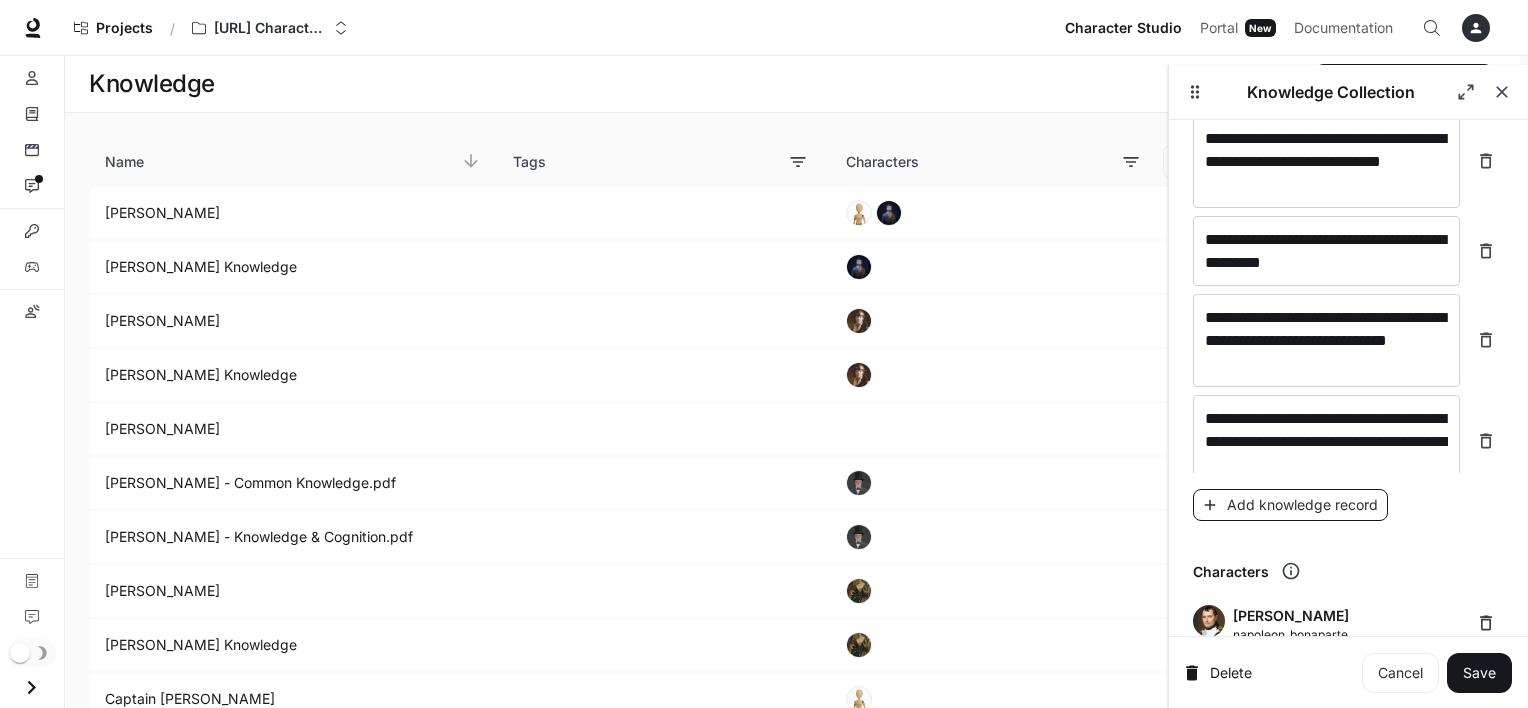 scroll, scrollTop: 21707, scrollLeft: 0, axis: vertical 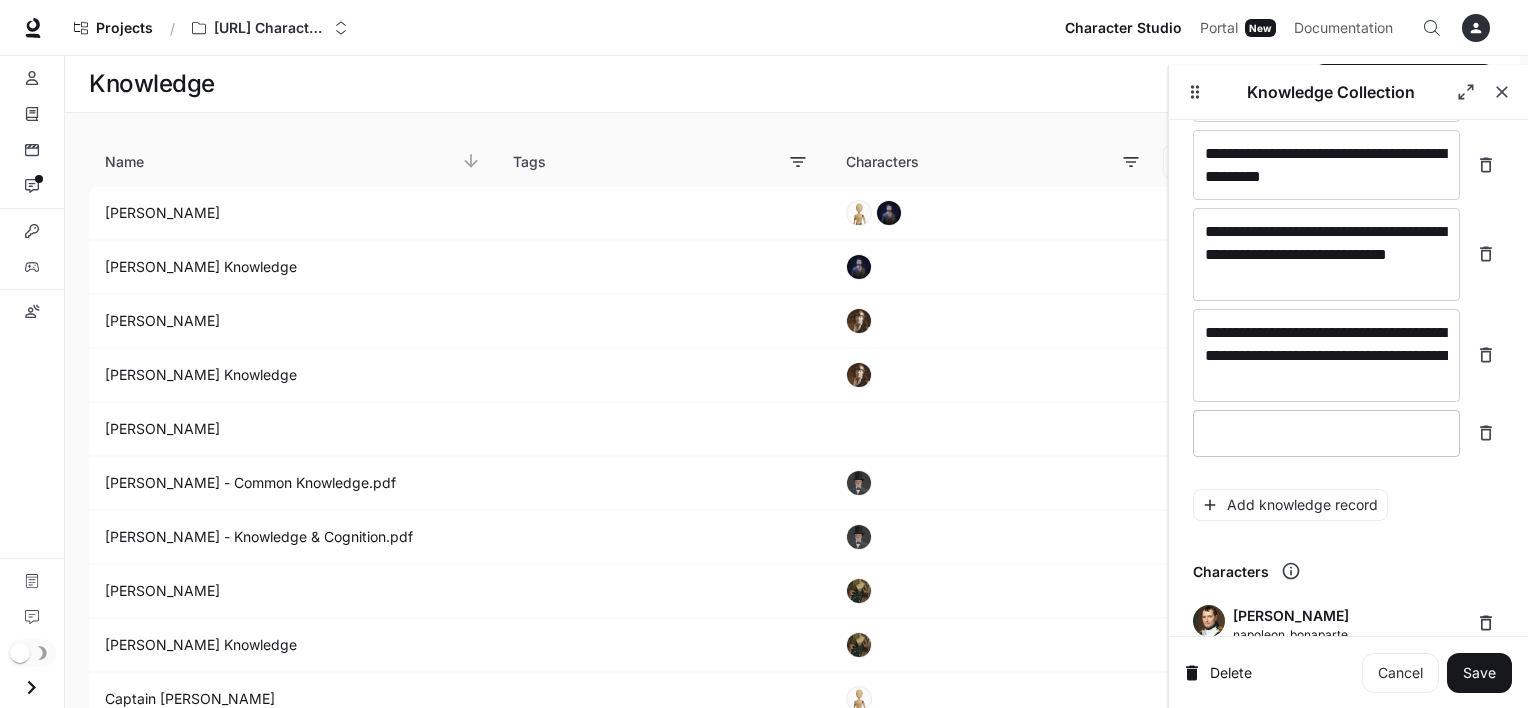click on "* ​" at bounding box center [1326, 433] 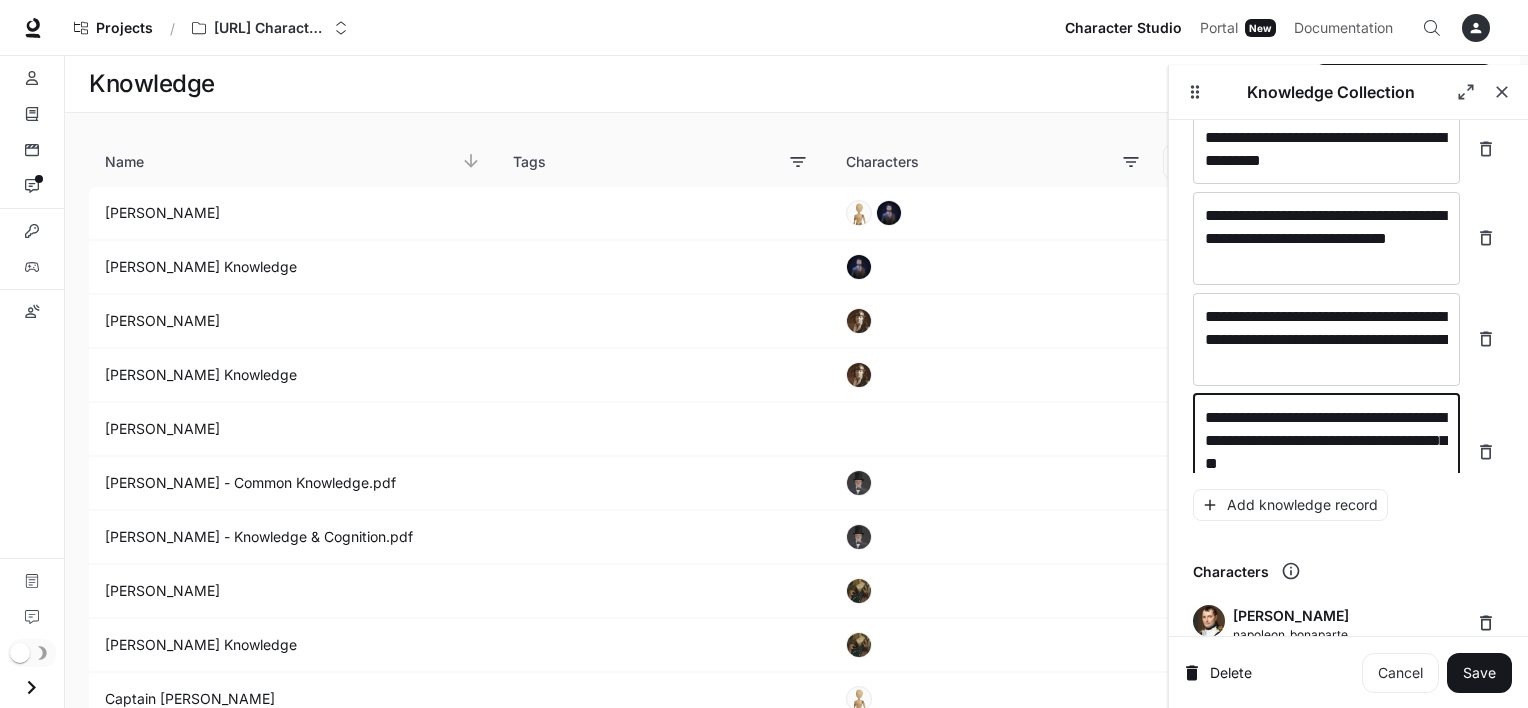 scroll, scrollTop: 21745, scrollLeft: 0, axis: vertical 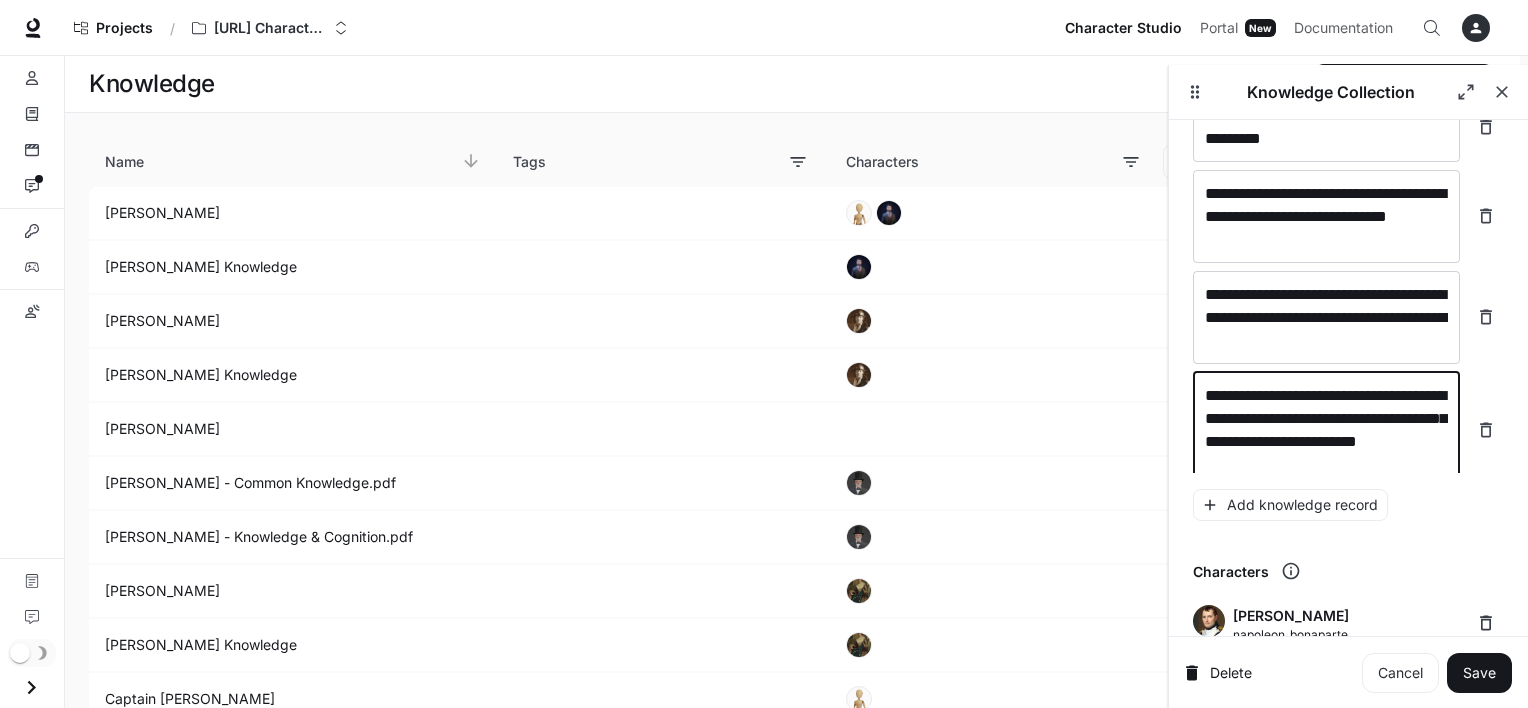 click on "**********" at bounding box center [1326, 430] 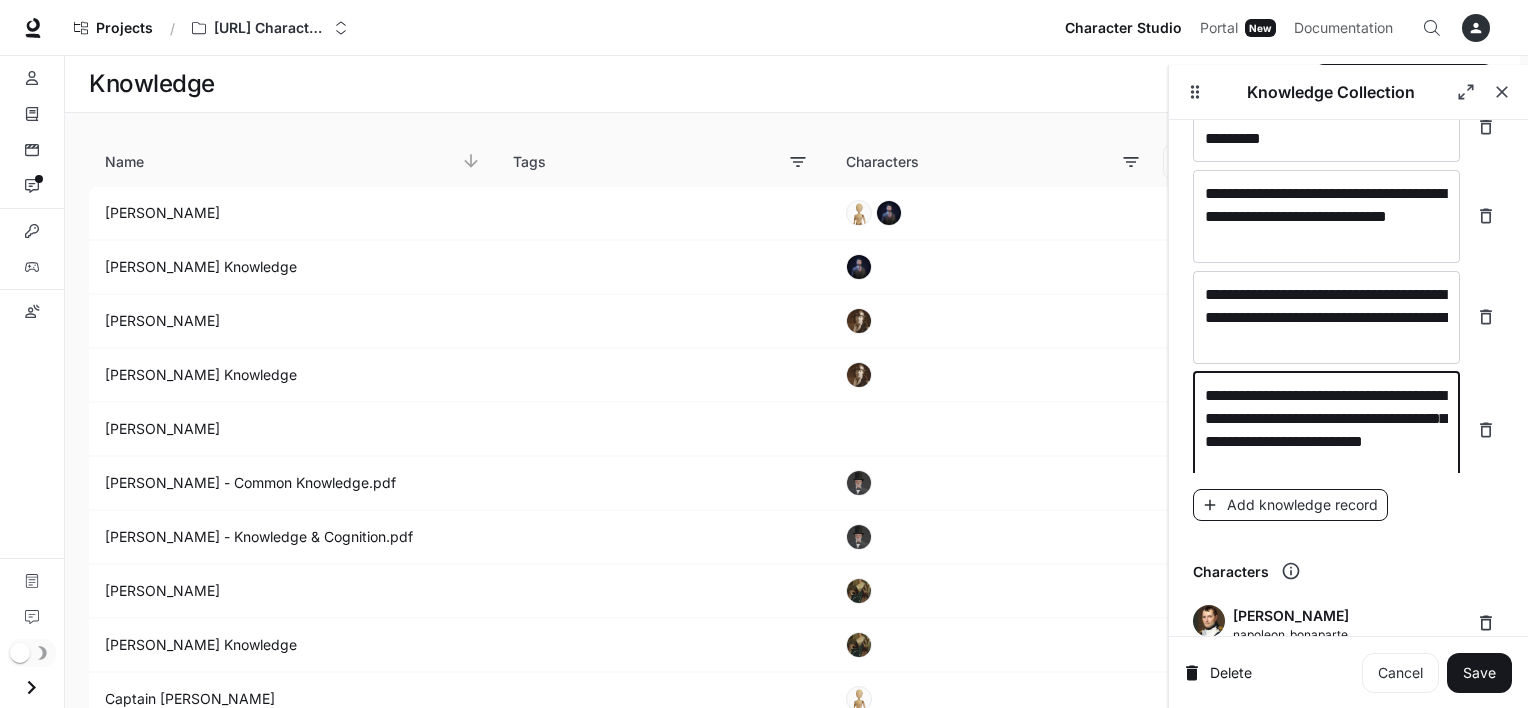 click on "Add knowledge record" at bounding box center (1290, 505) 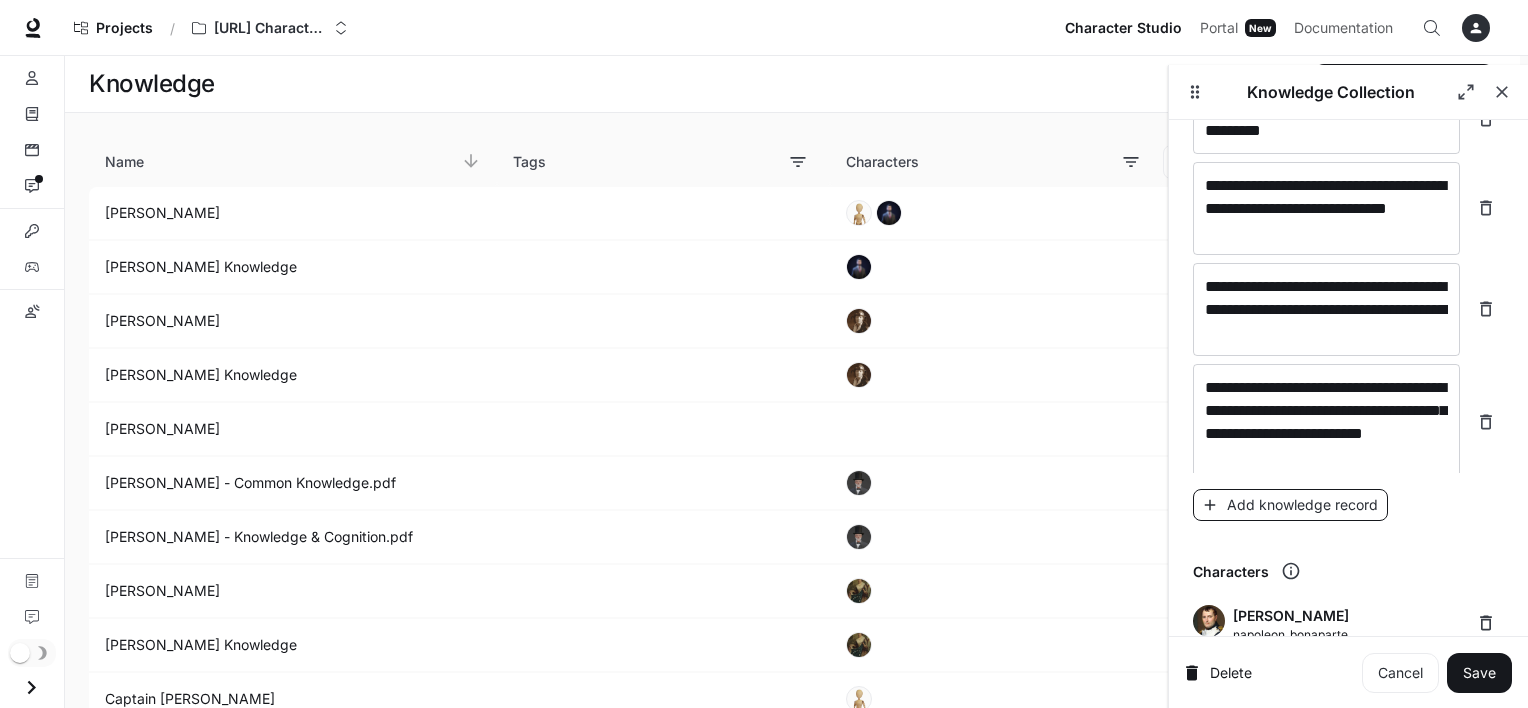 scroll, scrollTop: 21815, scrollLeft: 0, axis: vertical 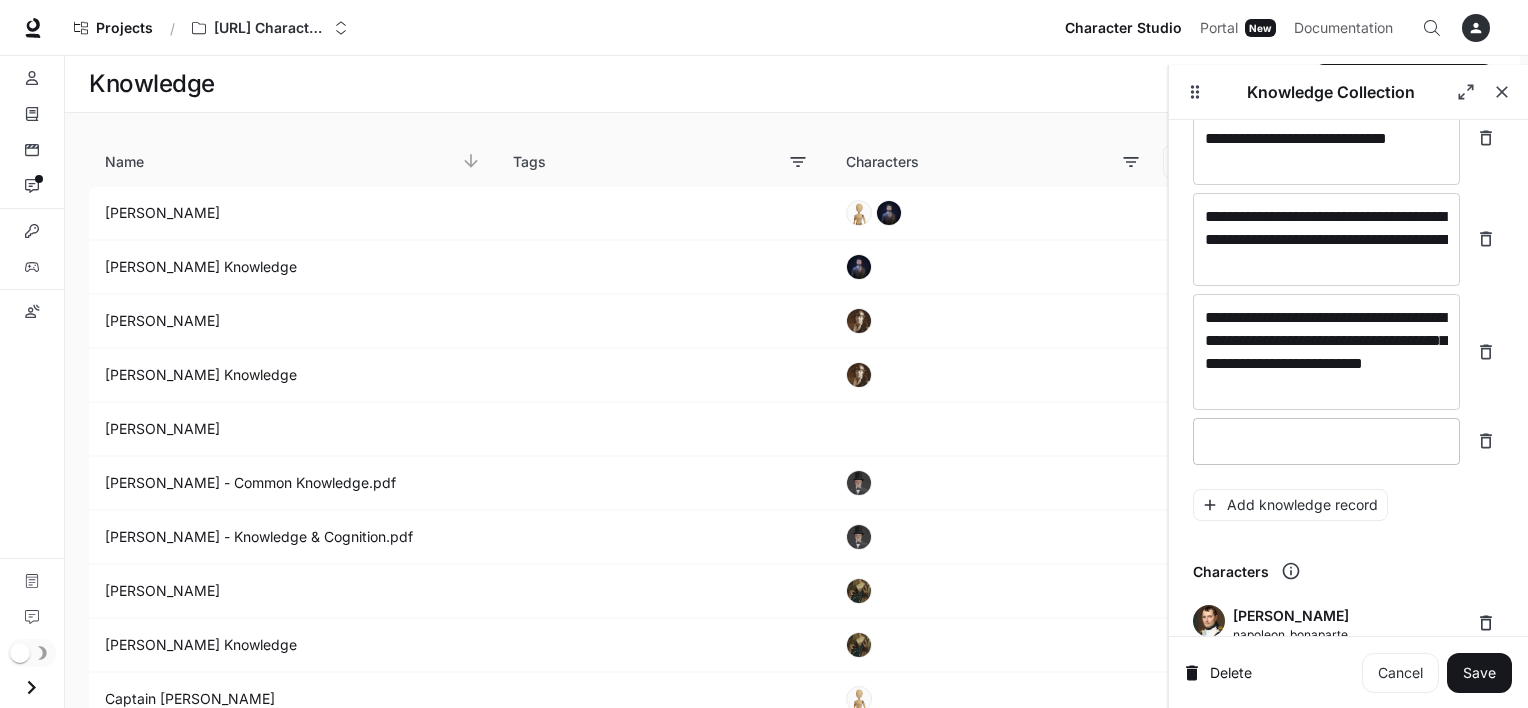 click at bounding box center [1326, 441] 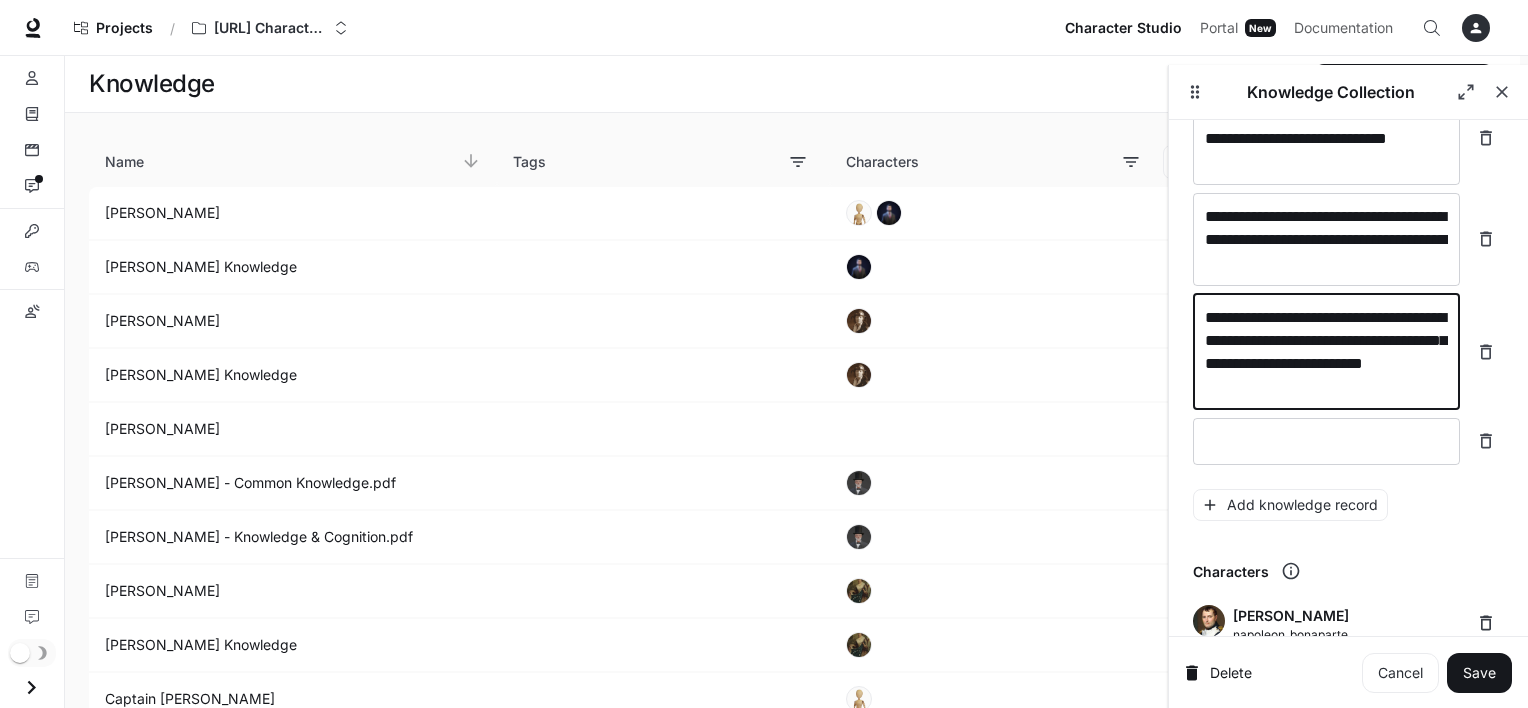 click on "**********" at bounding box center (1326, 352) 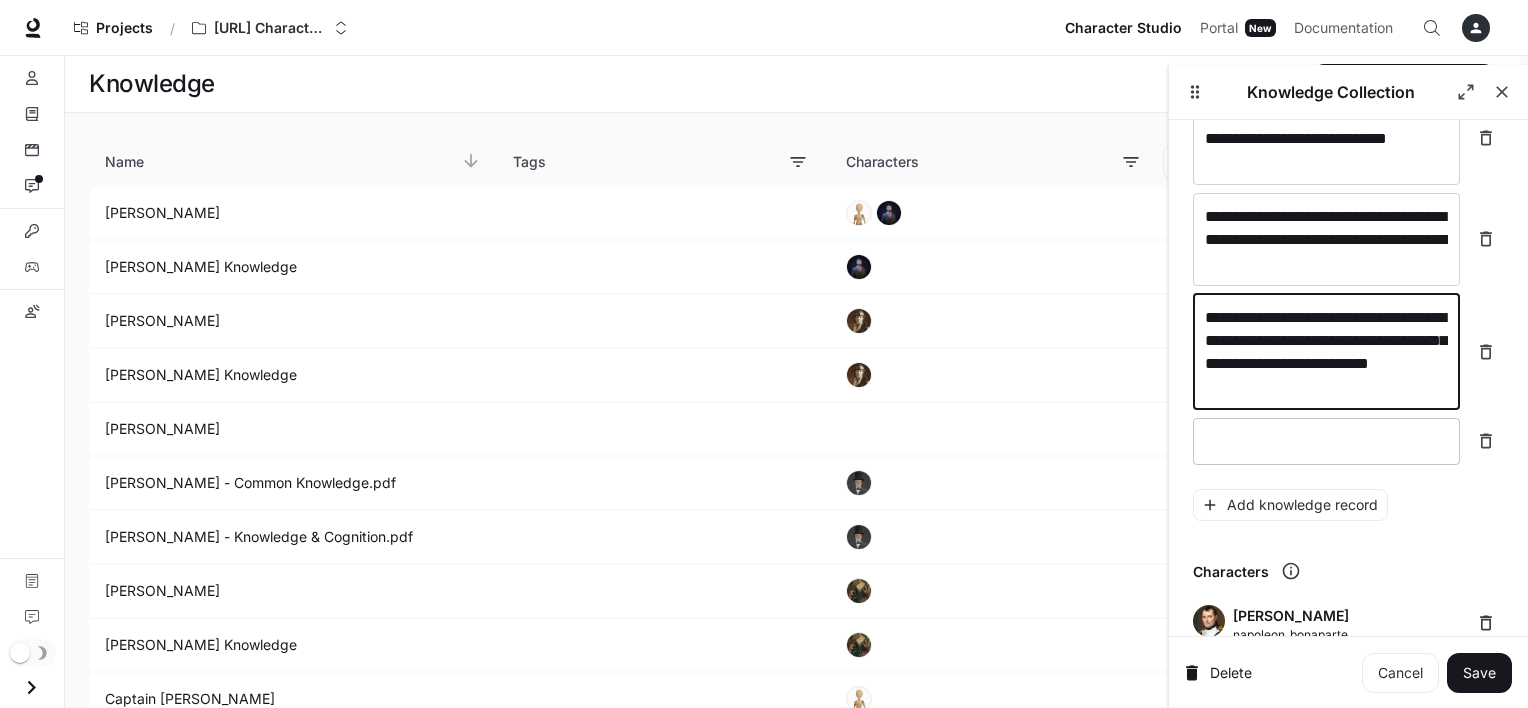 type on "**********" 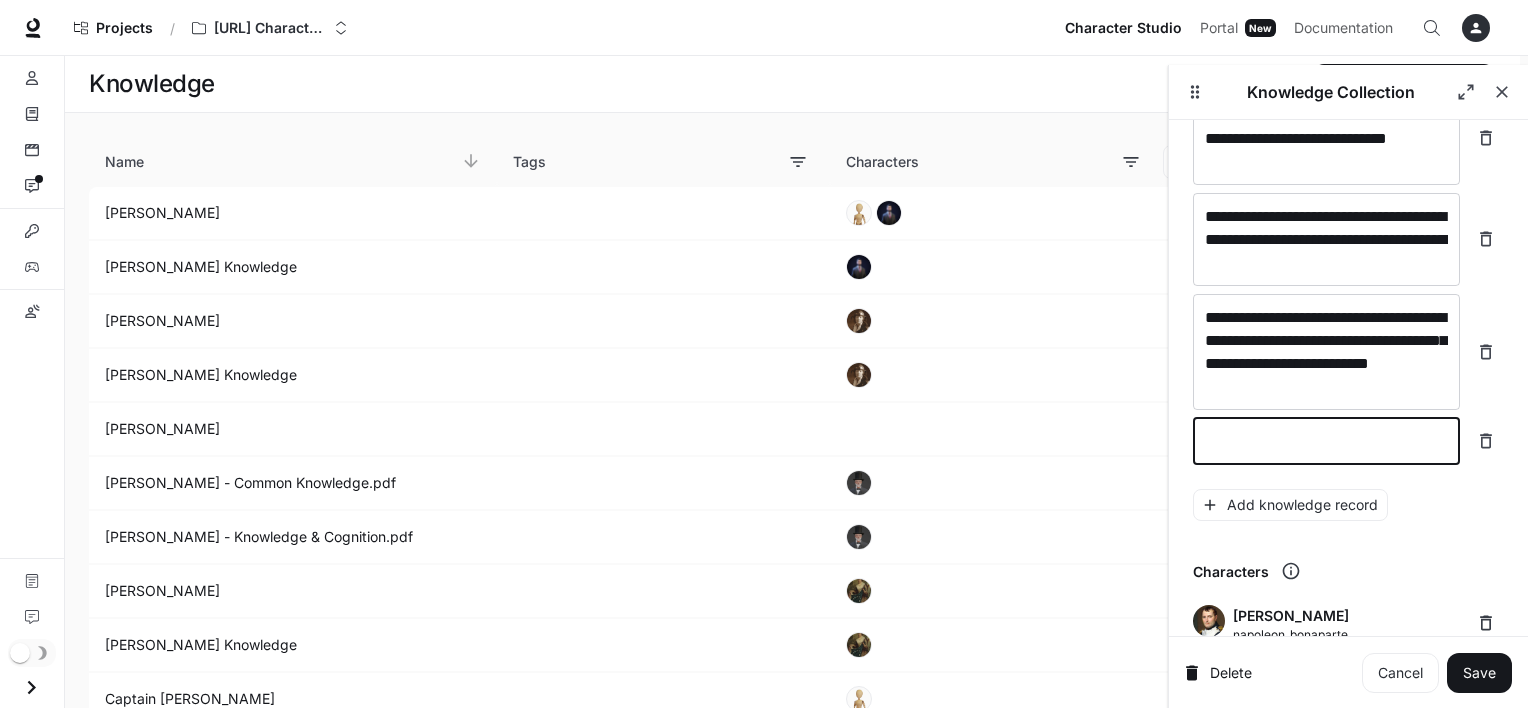 click at bounding box center (1326, 441) 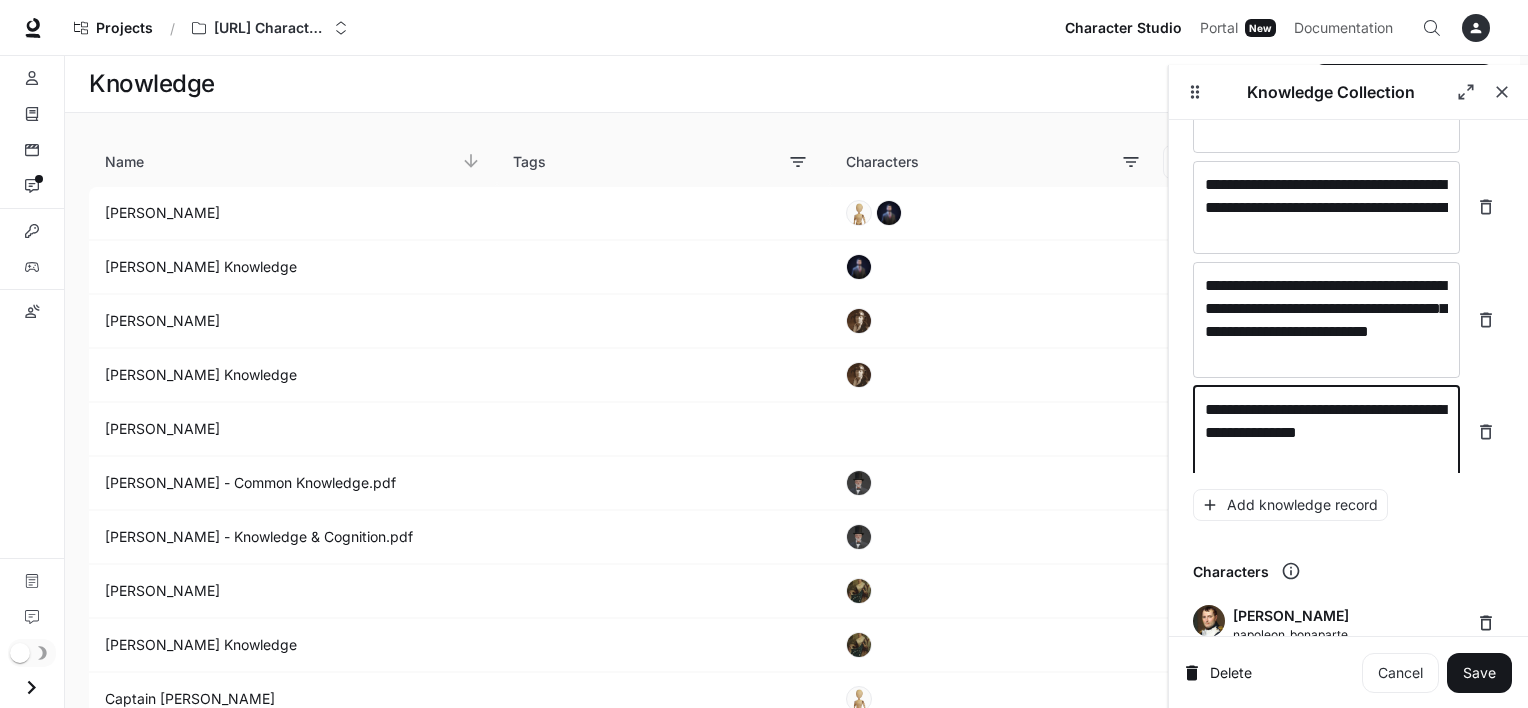 scroll, scrollTop: 21860, scrollLeft: 0, axis: vertical 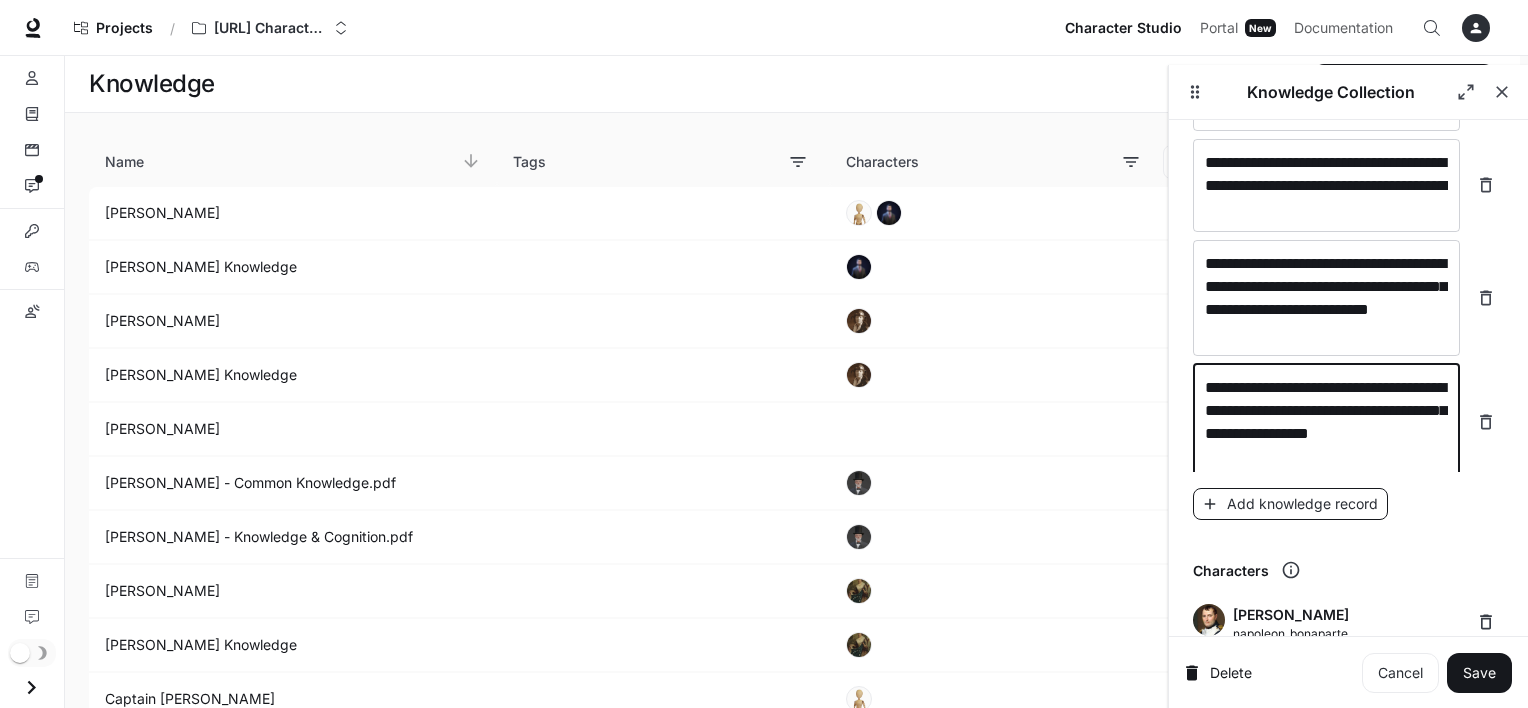 type on "**********" 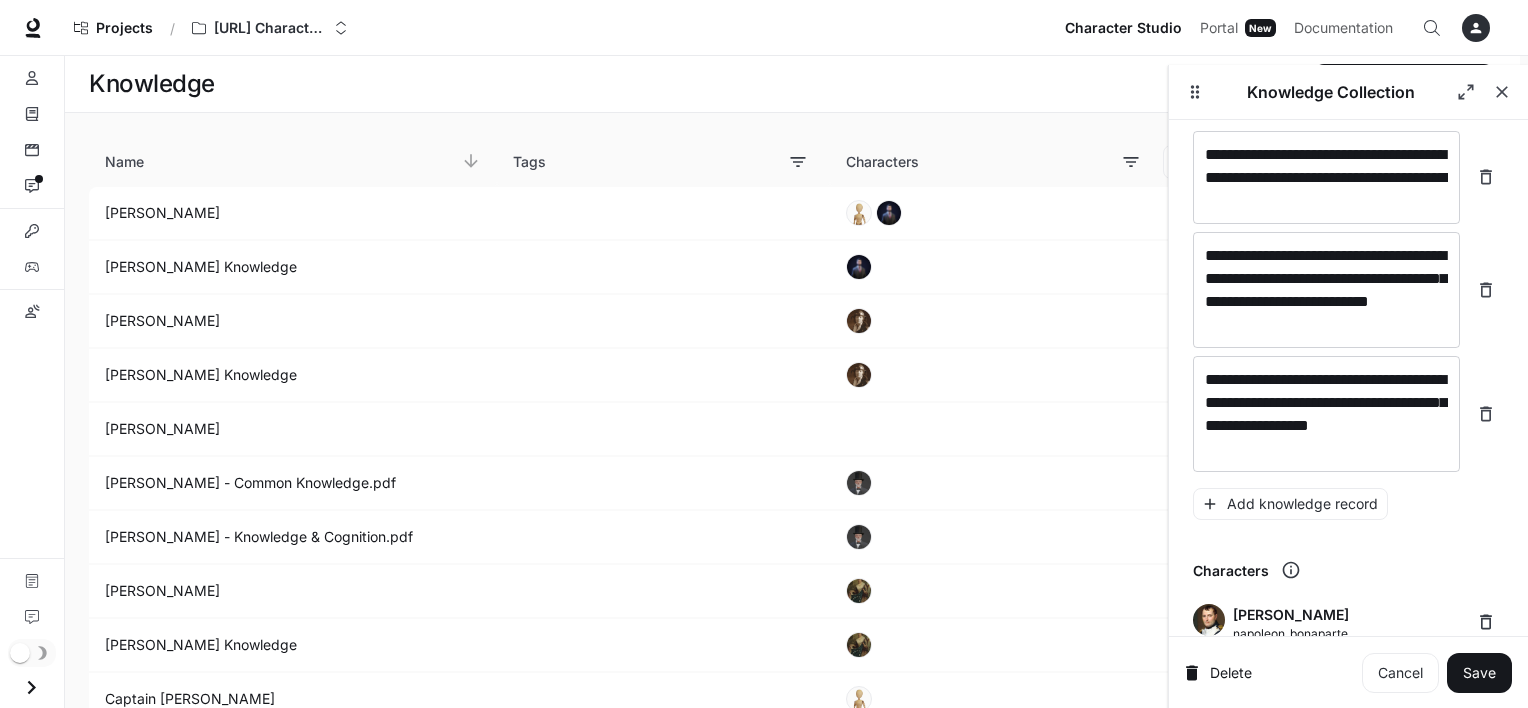 scroll, scrollTop: 21931, scrollLeft: 0, axis: vertical 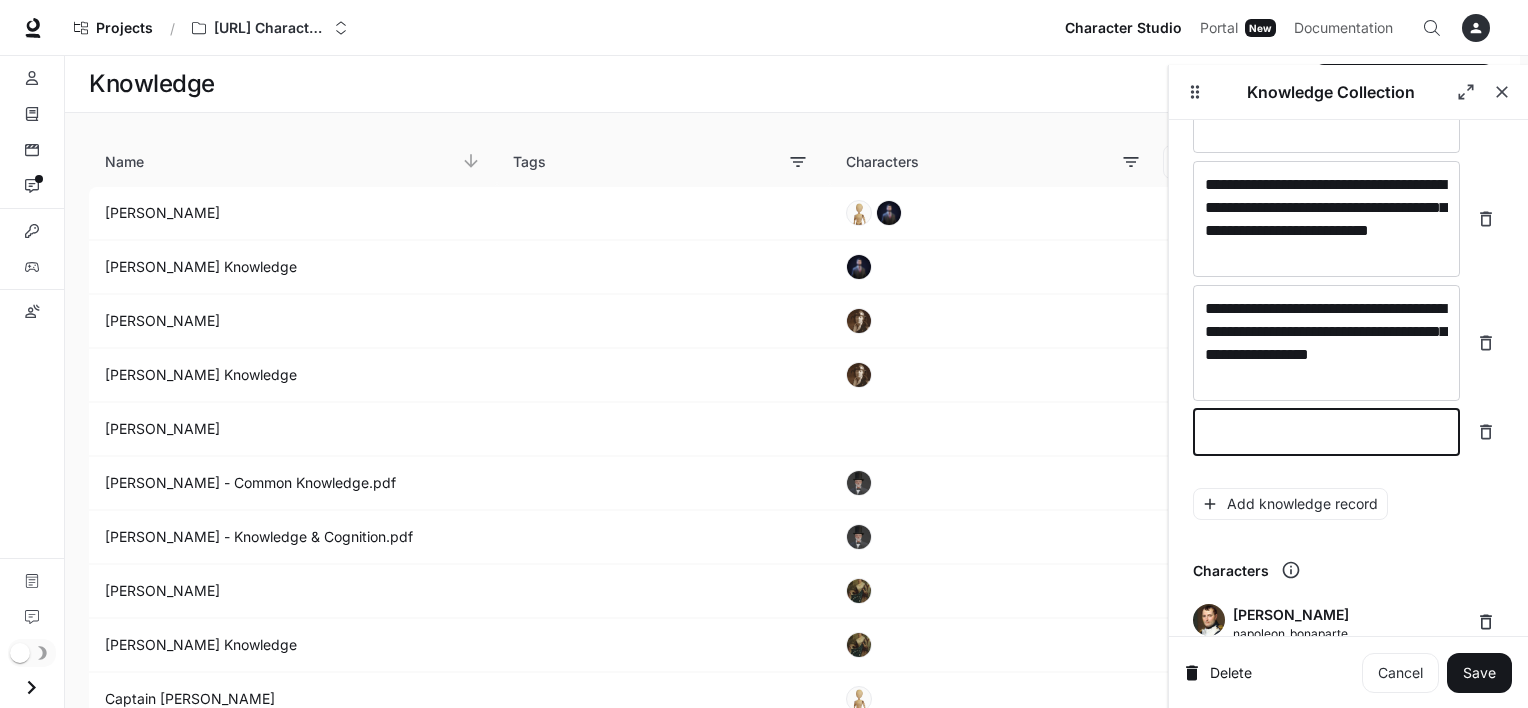 click at bounding box center (1326, 432) 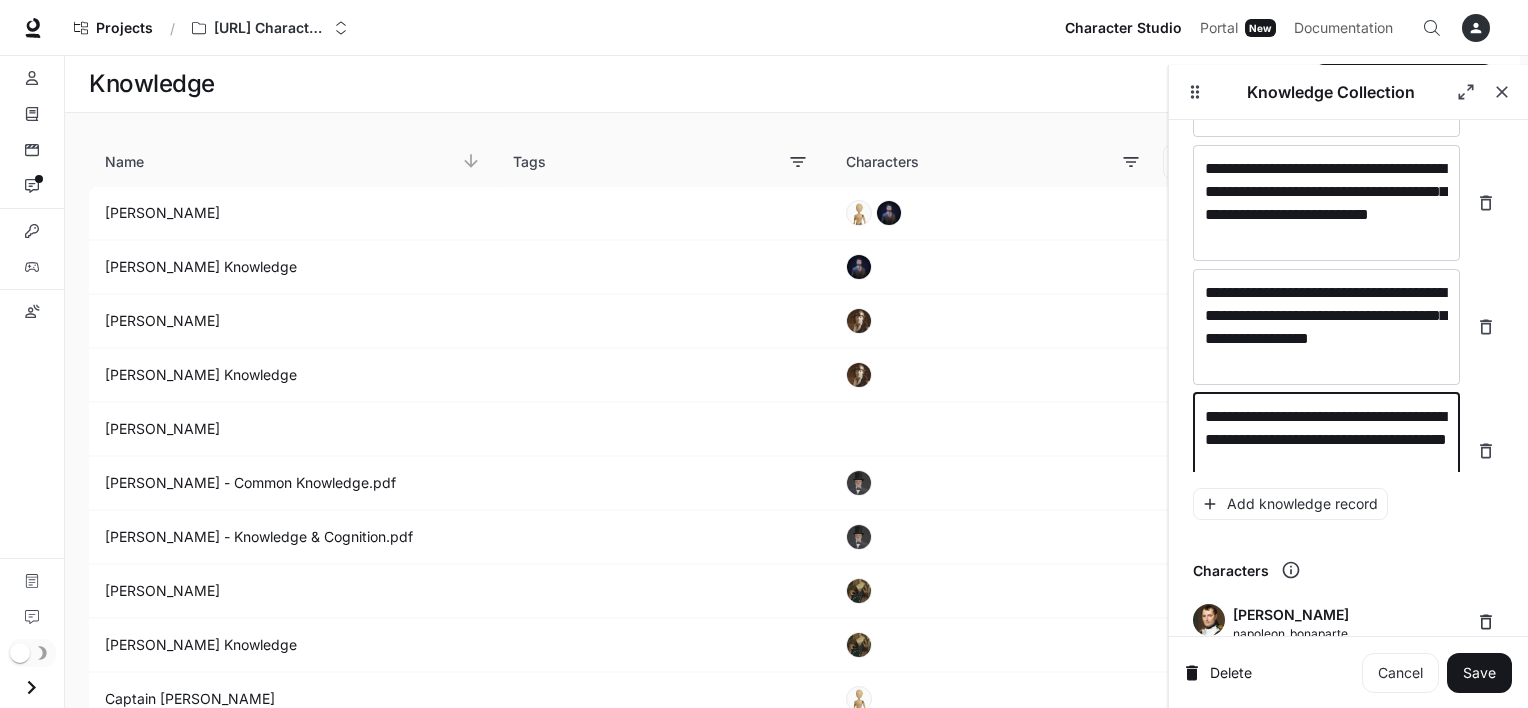 scroll, scrollTop: 21969, scrollLeft: 0, axis: vertical 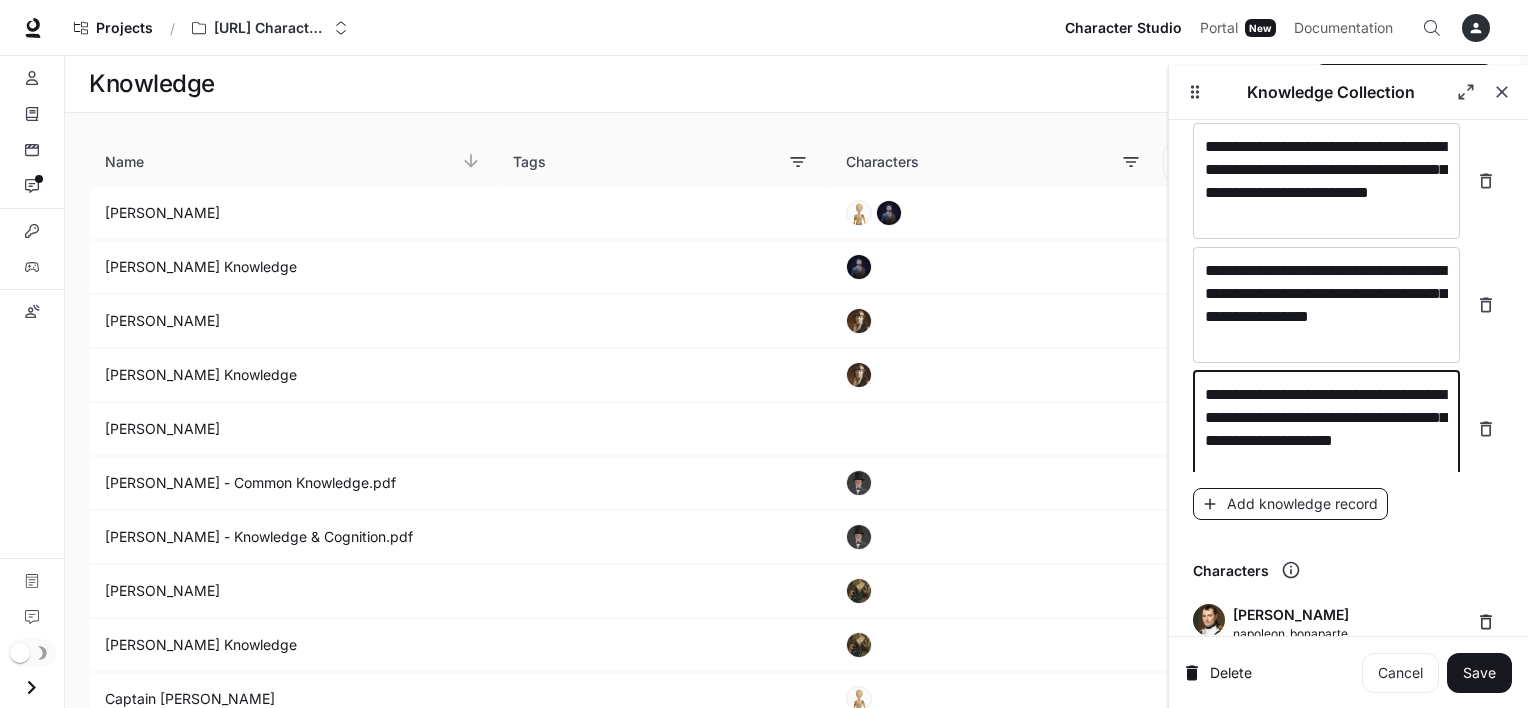 type on "**********" 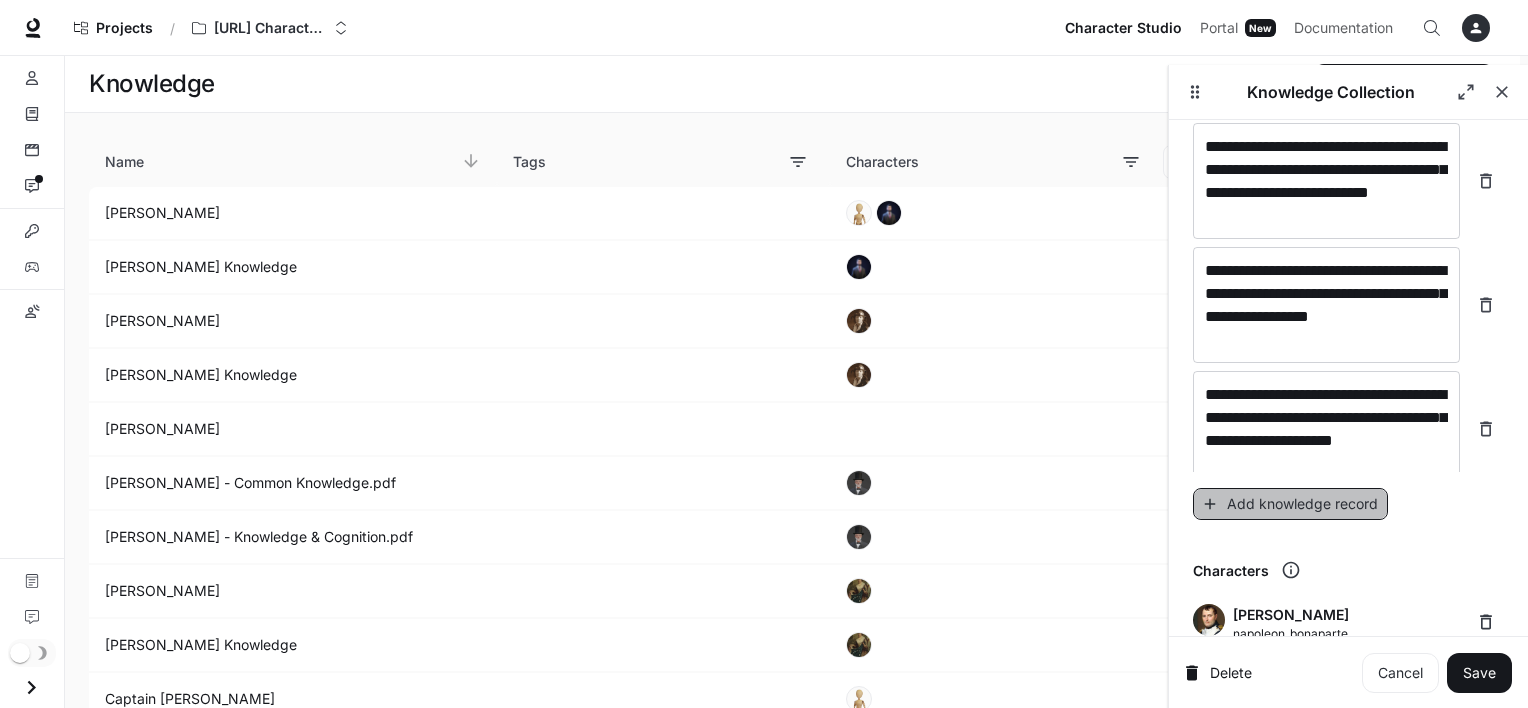 click on "Add knowledge record" at bounding box center (1290, 504) 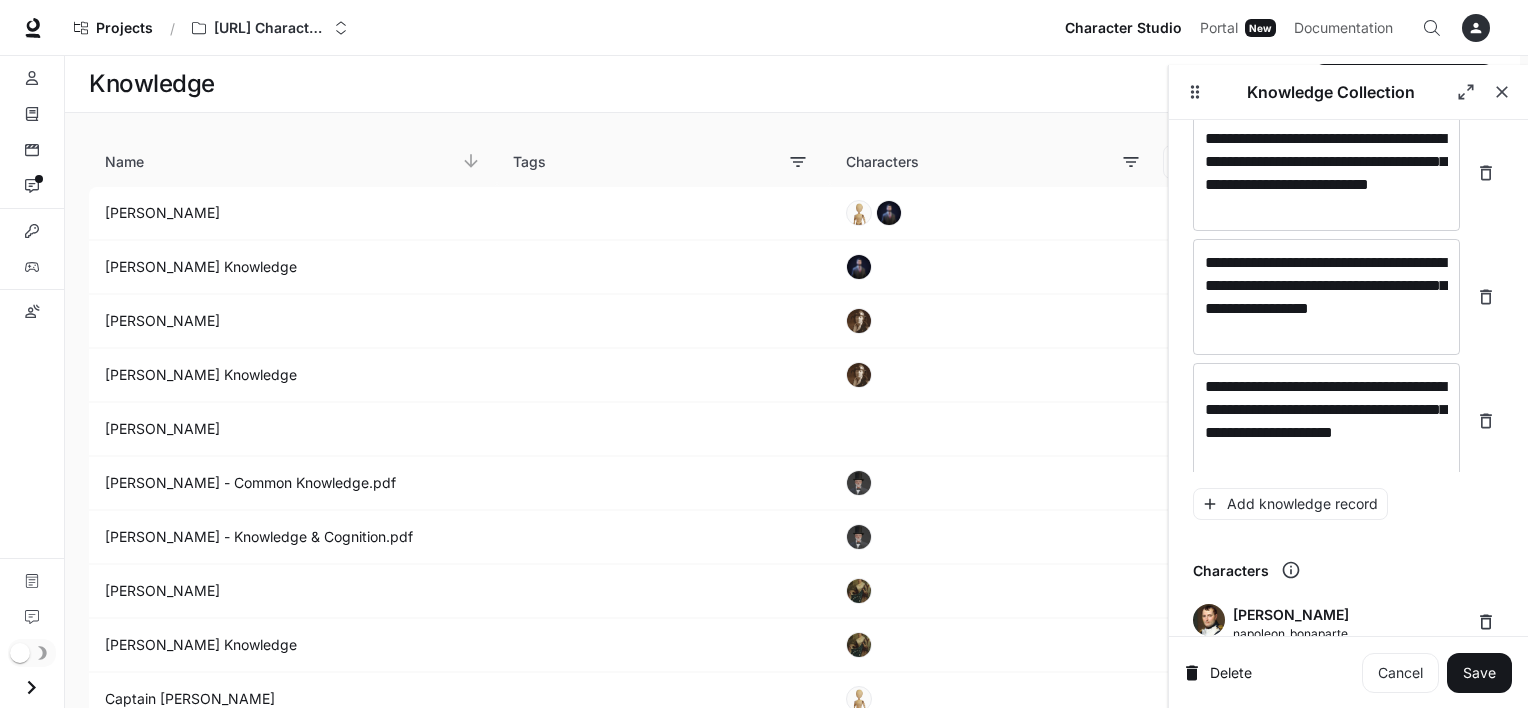 scroll, scrollTop: 22047, scrollLeft: 0, axis: vertical 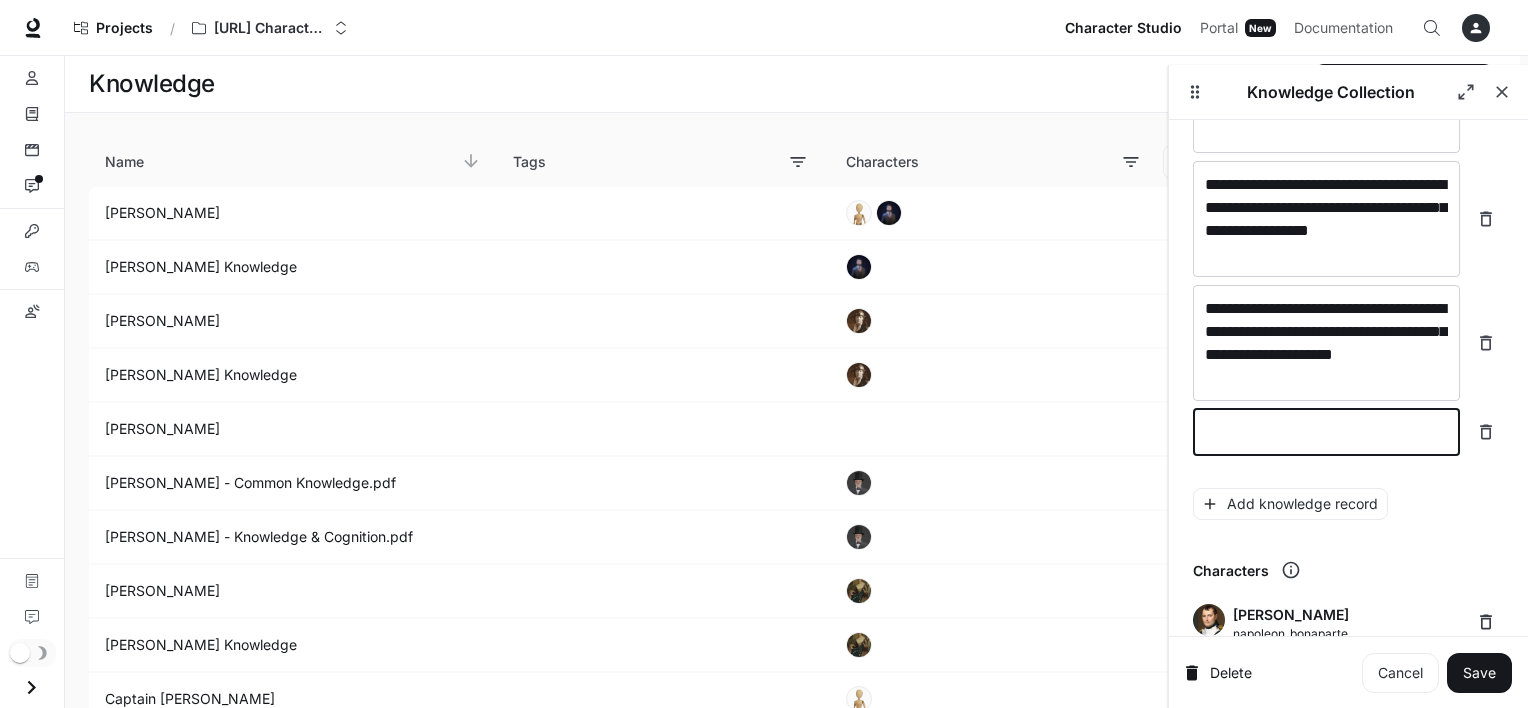 click at bounding box center [1326, 432] 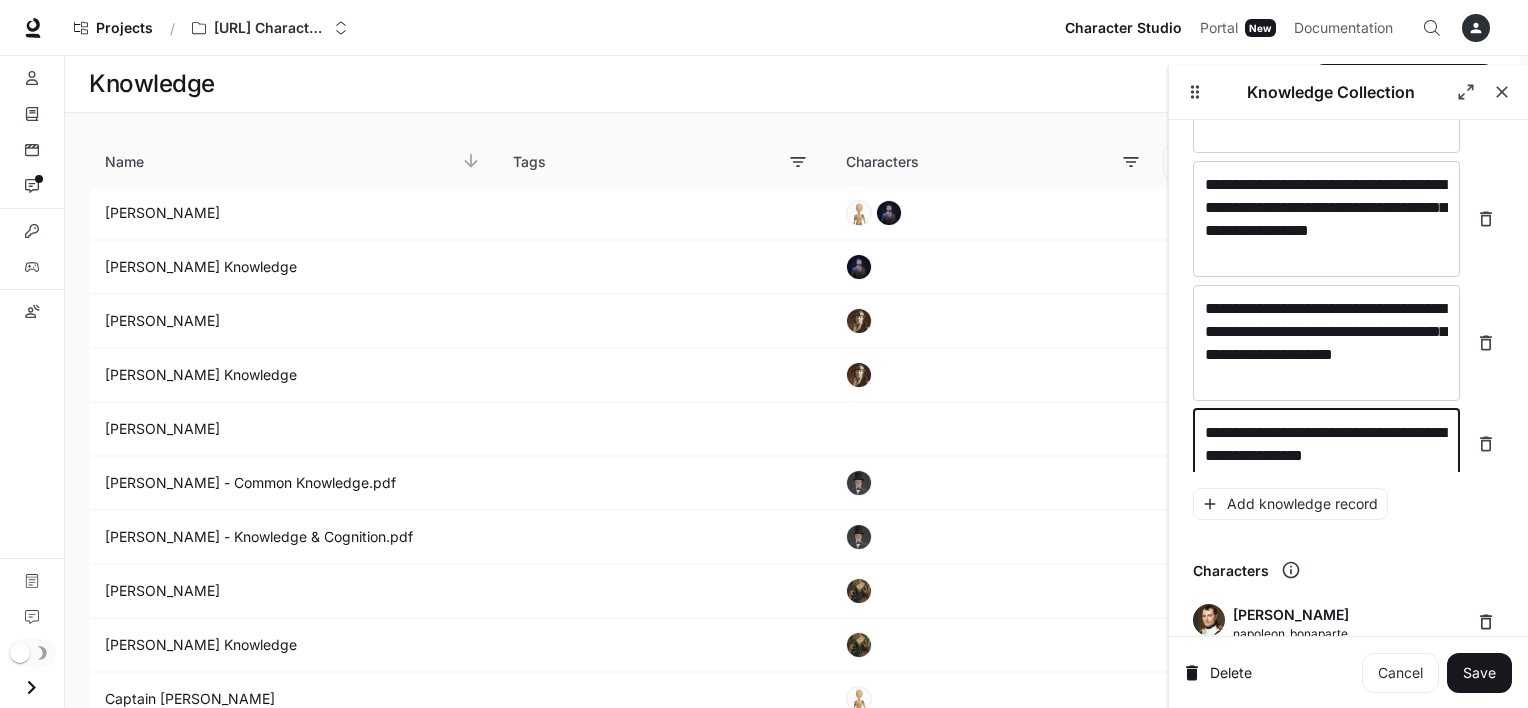 scroll, scrollTop: 22063, scrollLeft: 0, axis: vertical 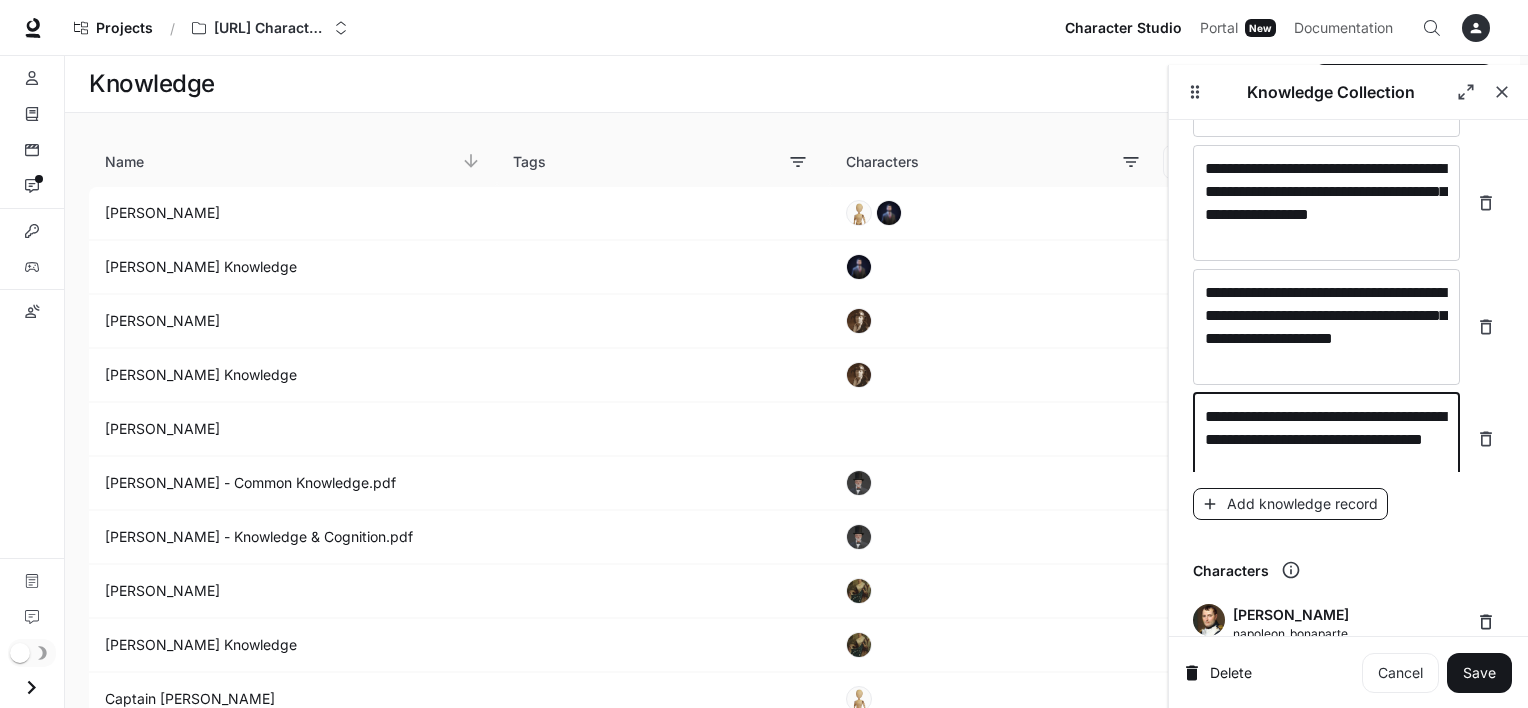 type on "**********" 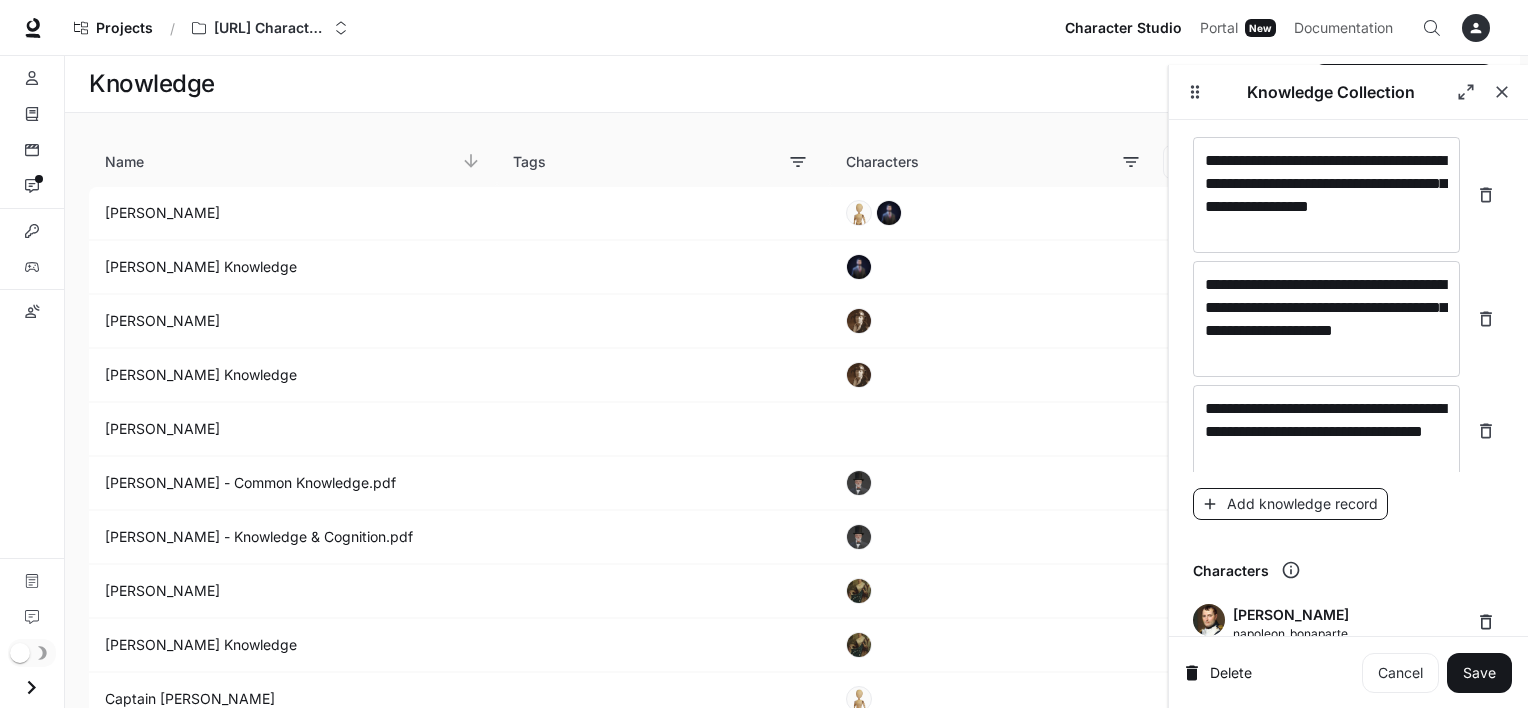 scroll, scrollTop: 22140, scrollLeft: 0, axis: vertical 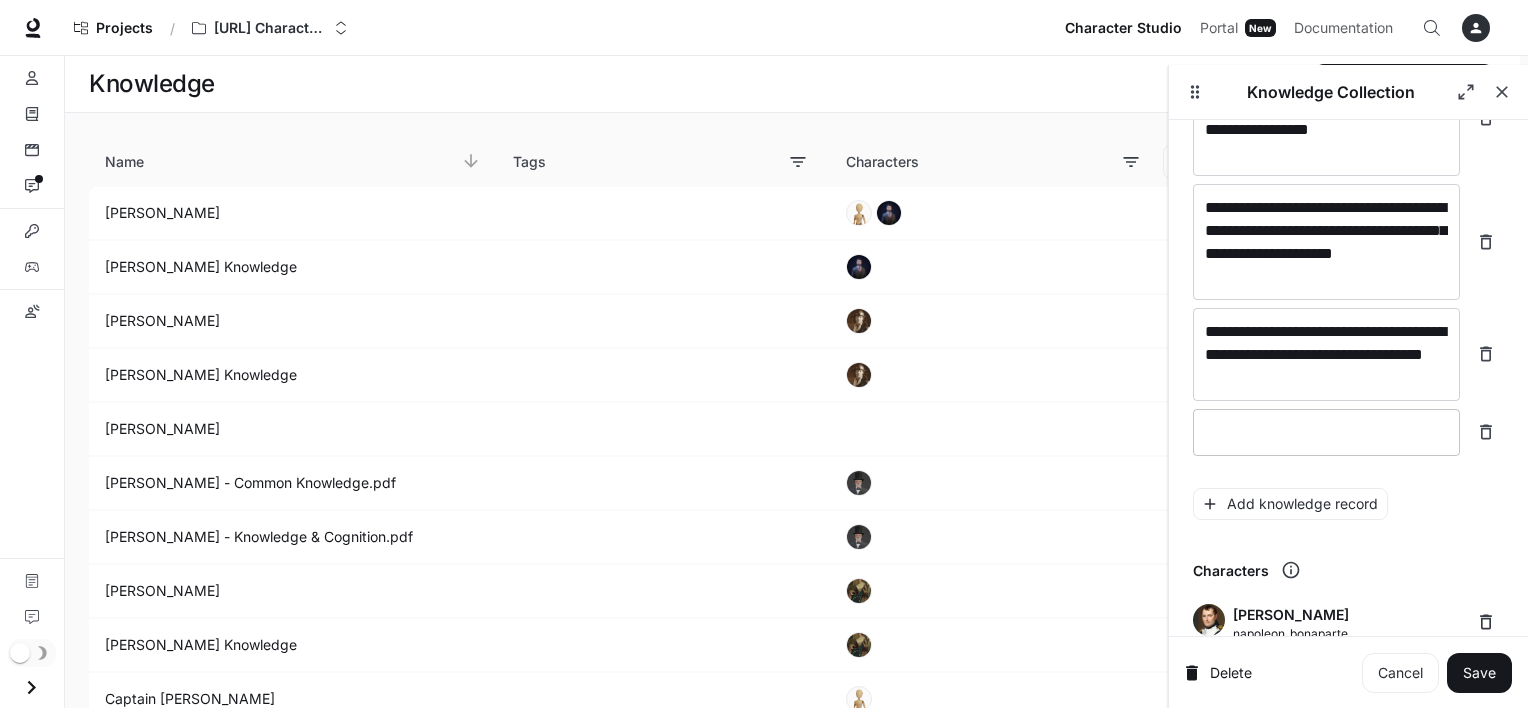 click on "* ​" at bounding box center [1326, 432] 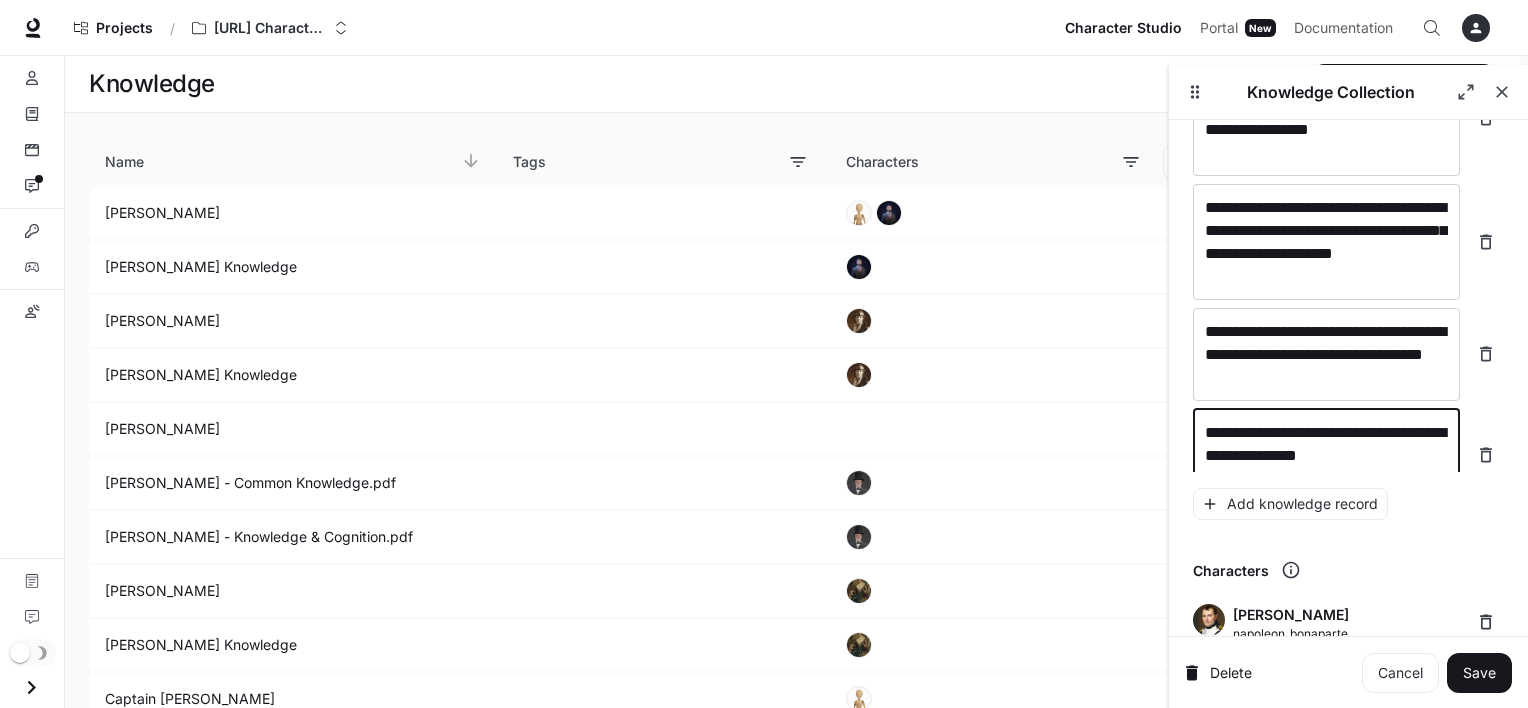 scroll, scrollTop: 22156, scrollLeft: 0, axis: vertical 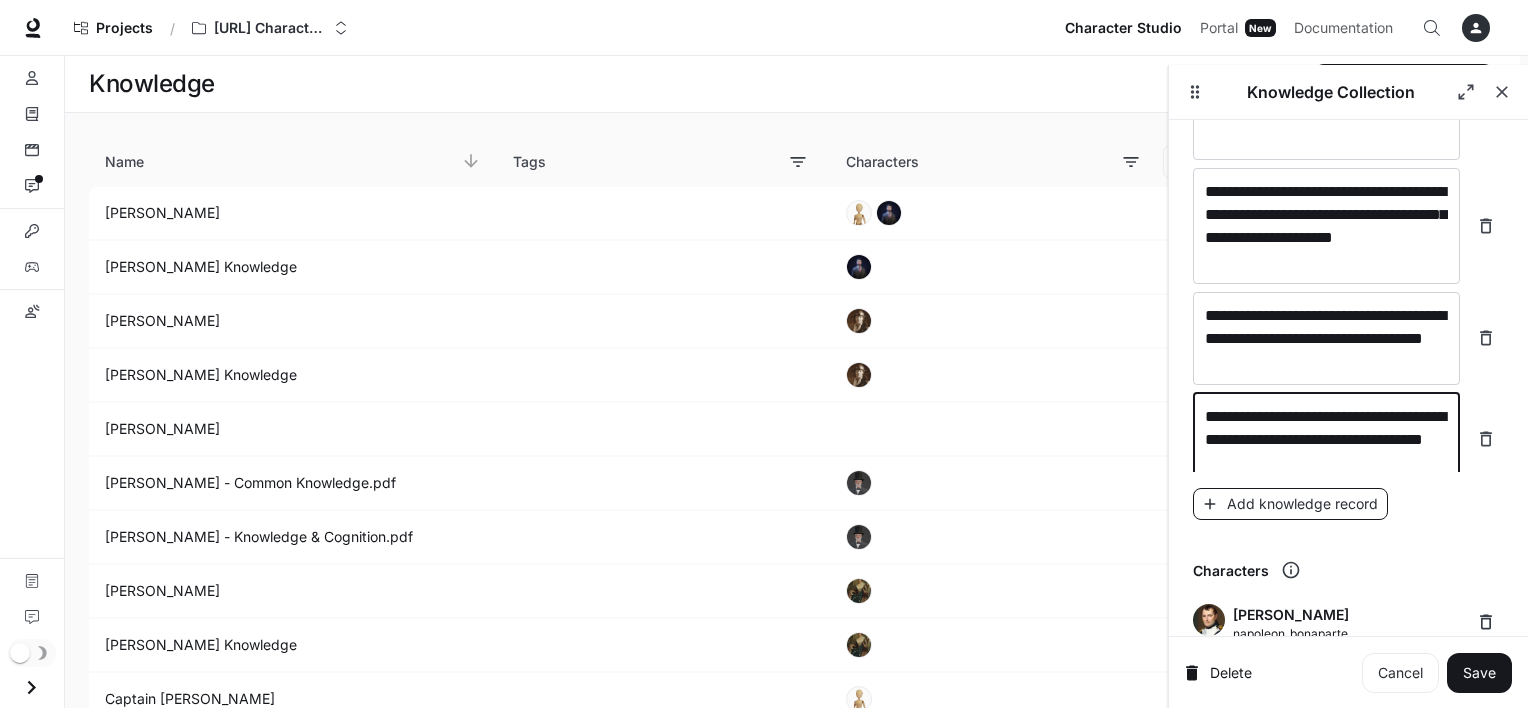 type on "**********" 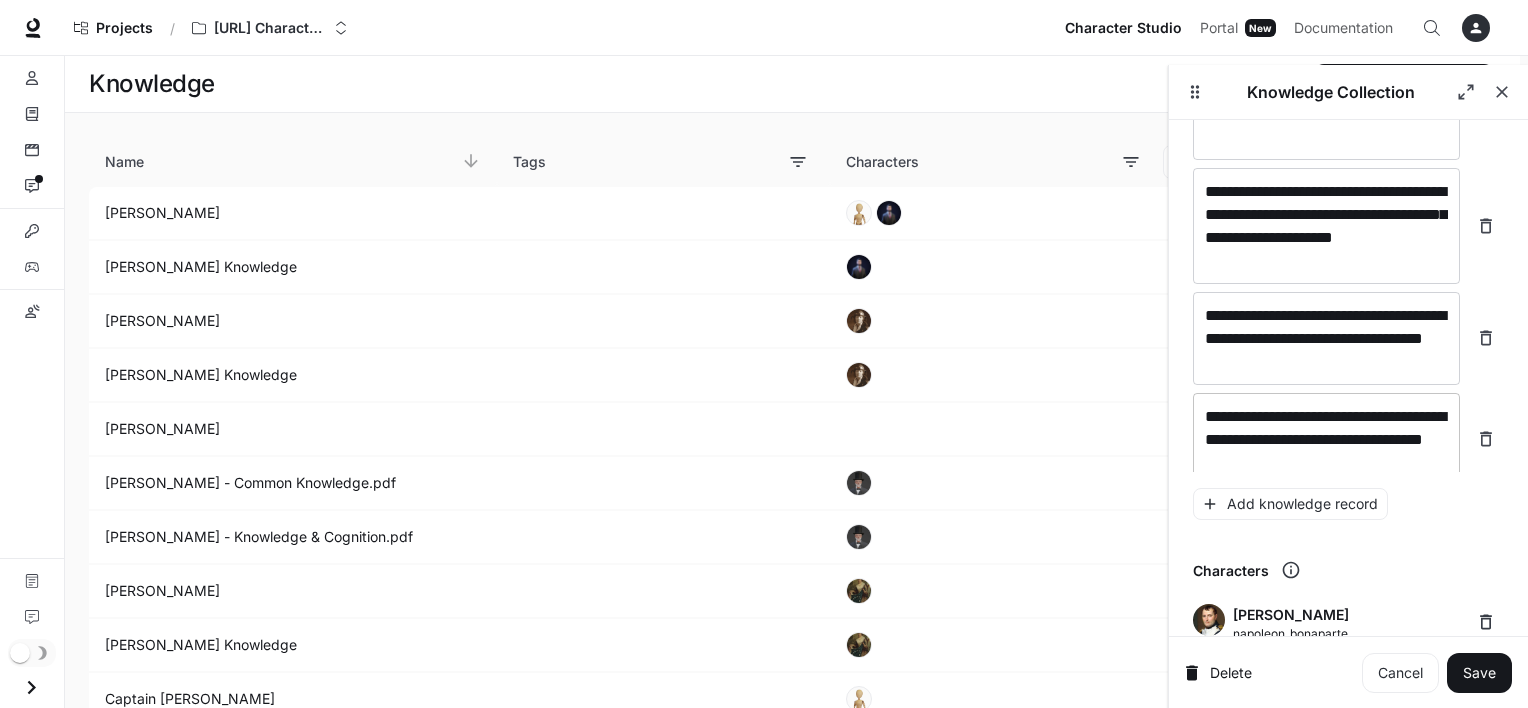 scroll, scrollTop: 22195, scrollLeft: 0, axis: vertical 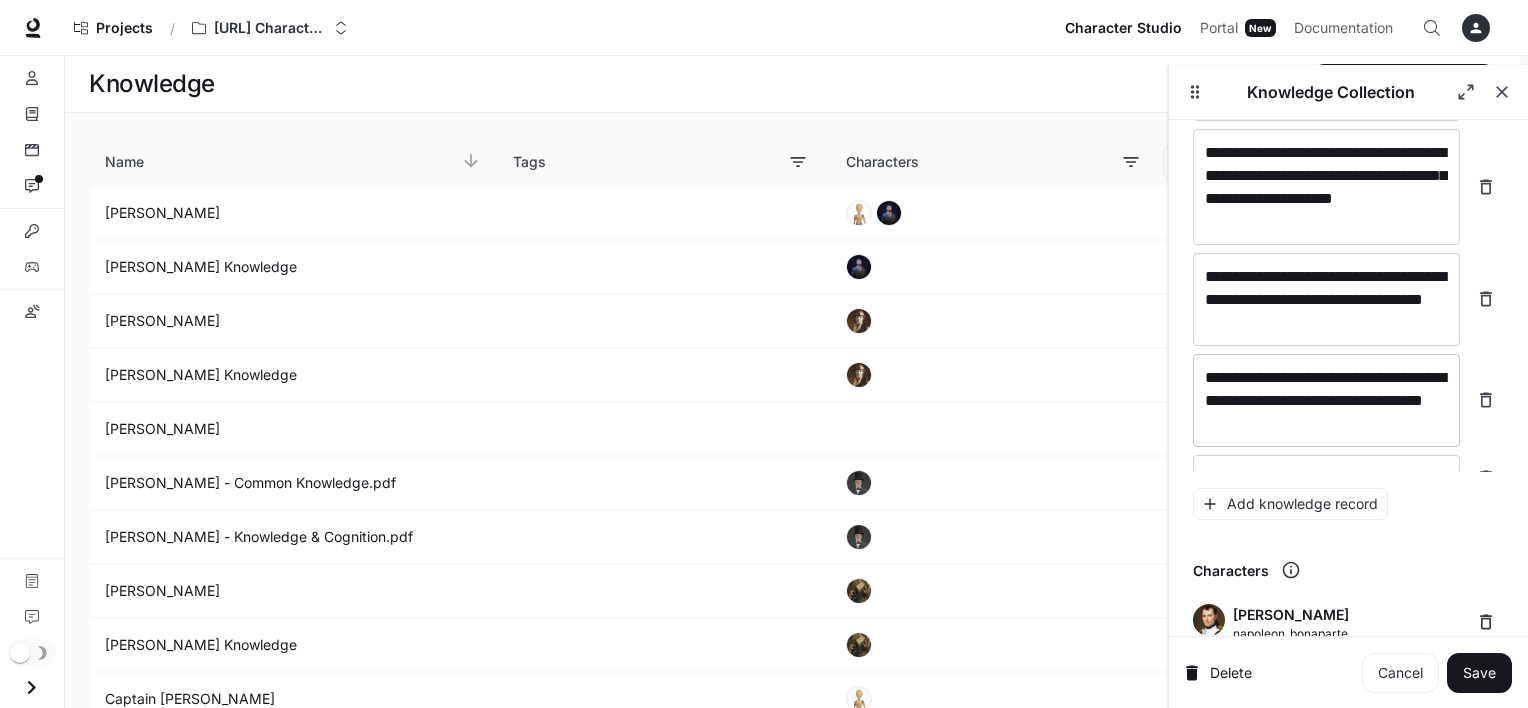 click on "**********" at bounding box center (1326, 400) 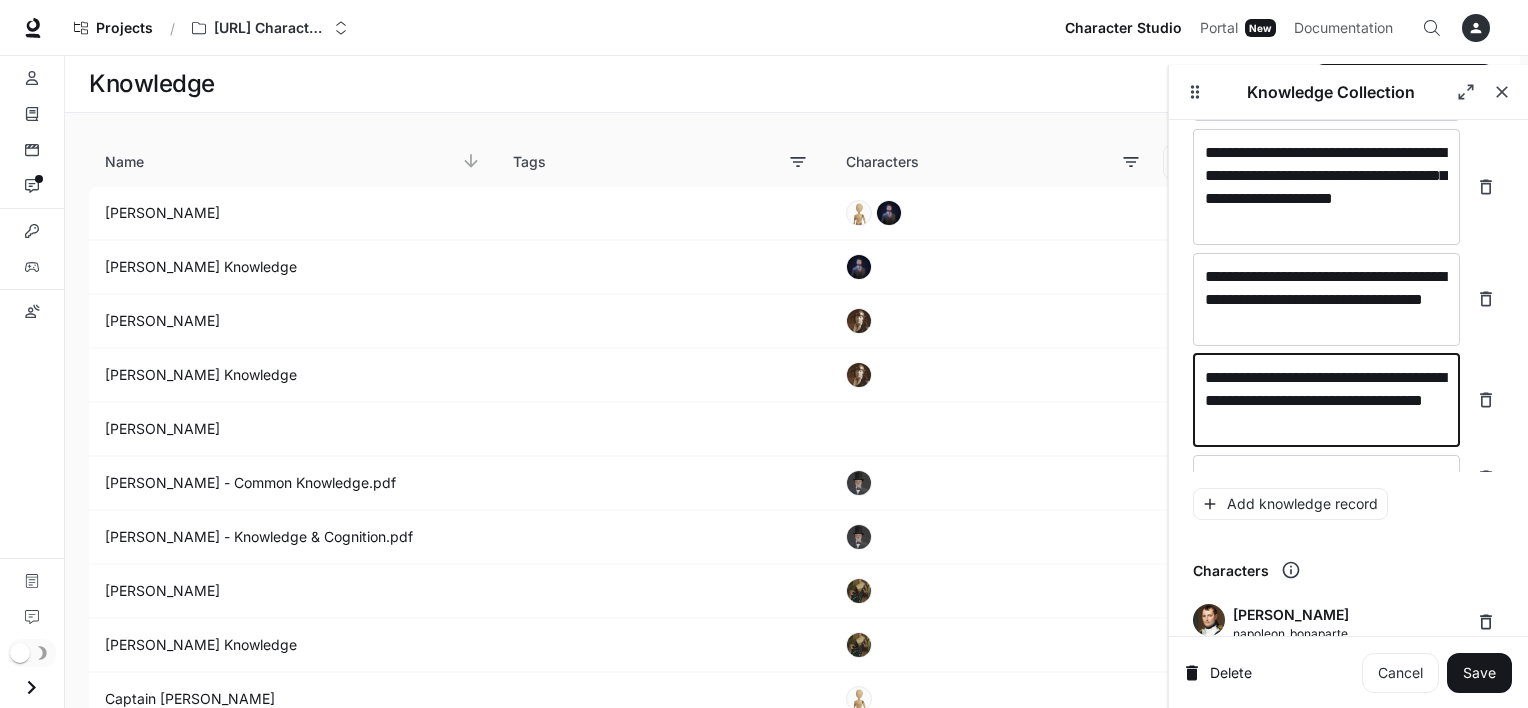 click on "**********" at bounding box center (1348, -10811) 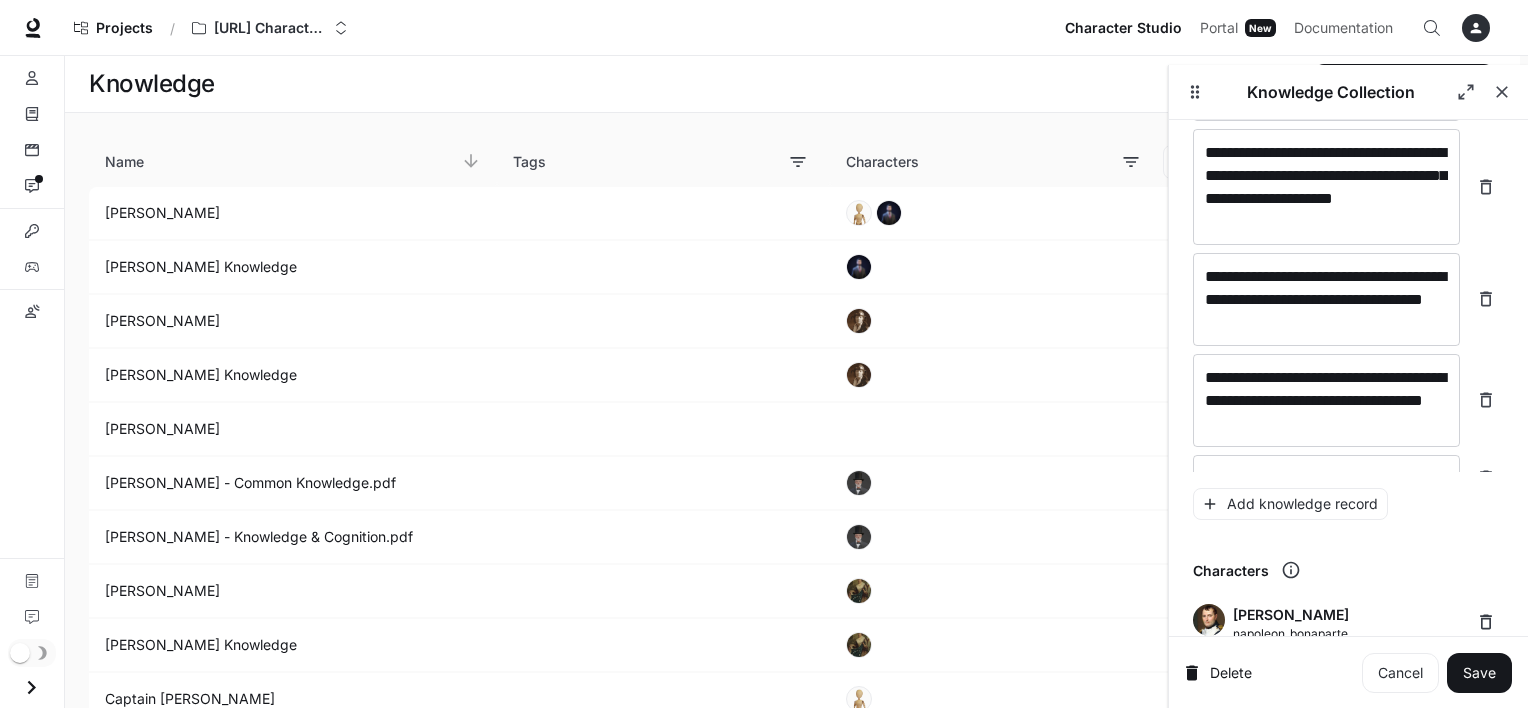 click on "**********" at bounding box center (1348, 278) 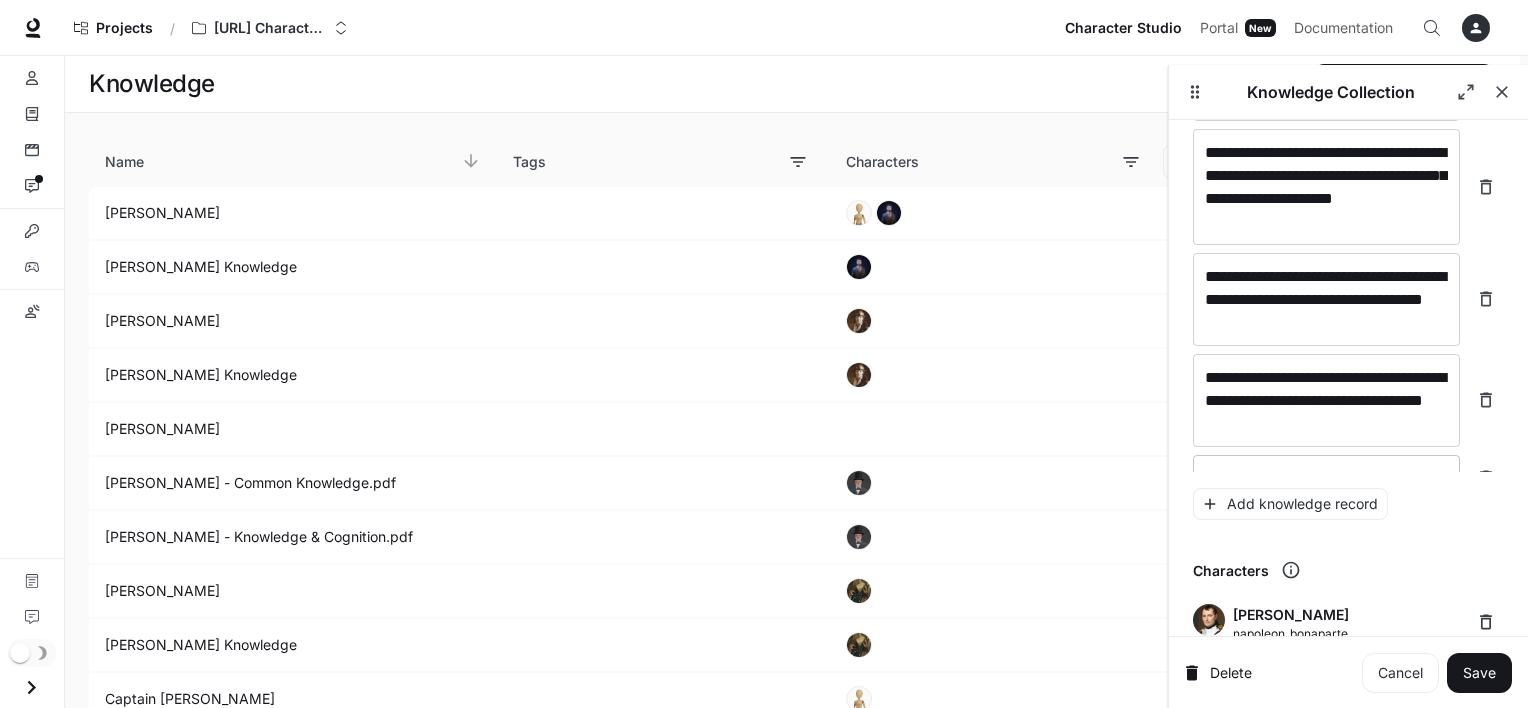 click at bounding box center (1326, 478) 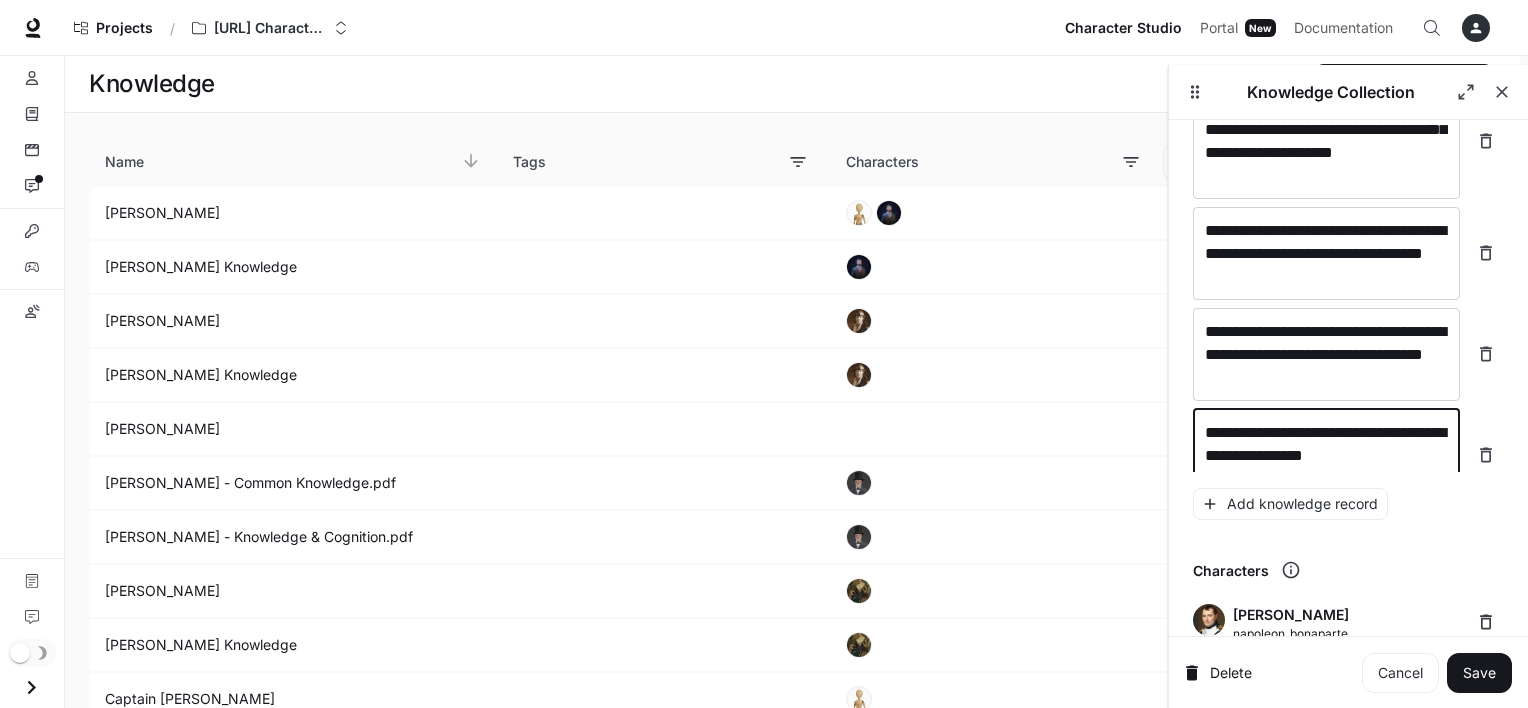 scroll, scrollTop: 22256, scrollLeft: 0, axis: vertical 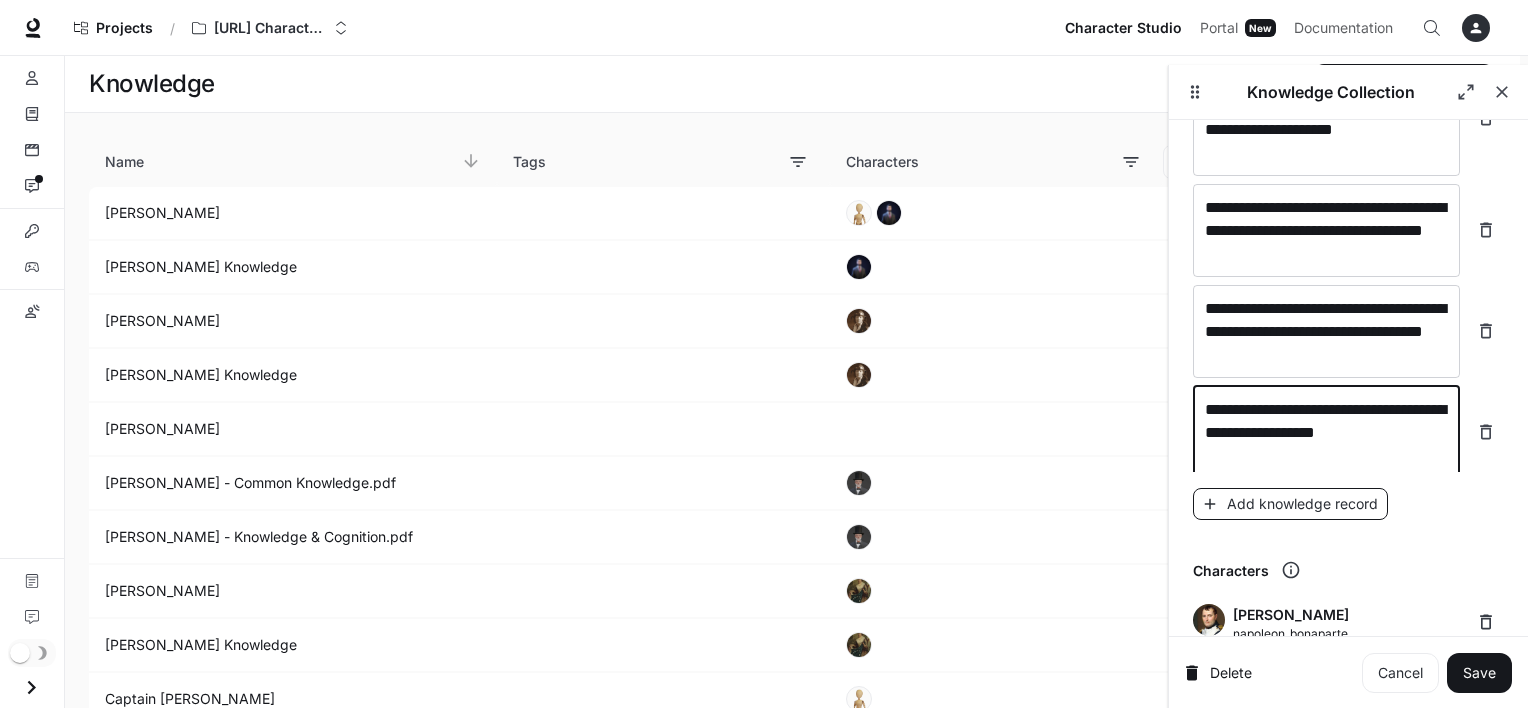type on "**********" 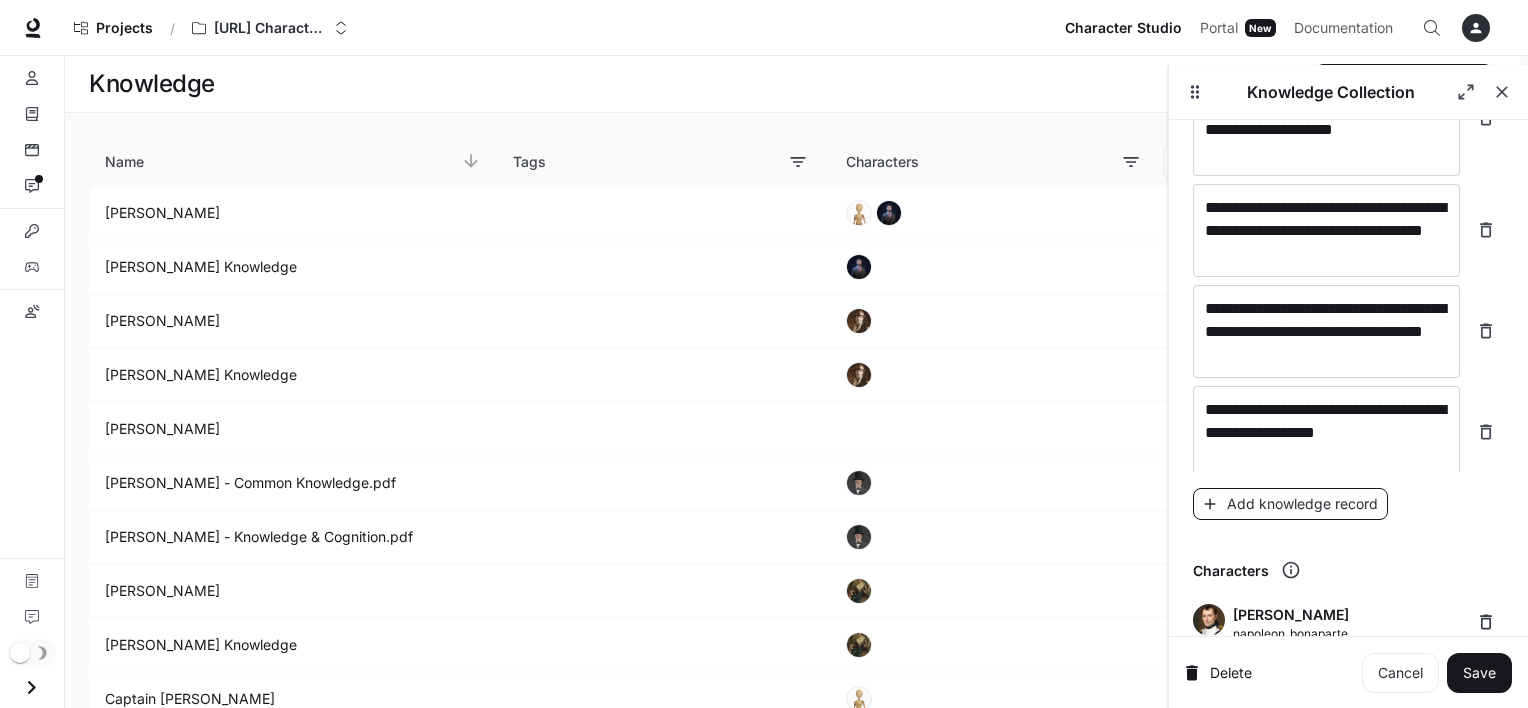 scroll, scrollTop: 22334, scrollLeft: 0, axis: vertical 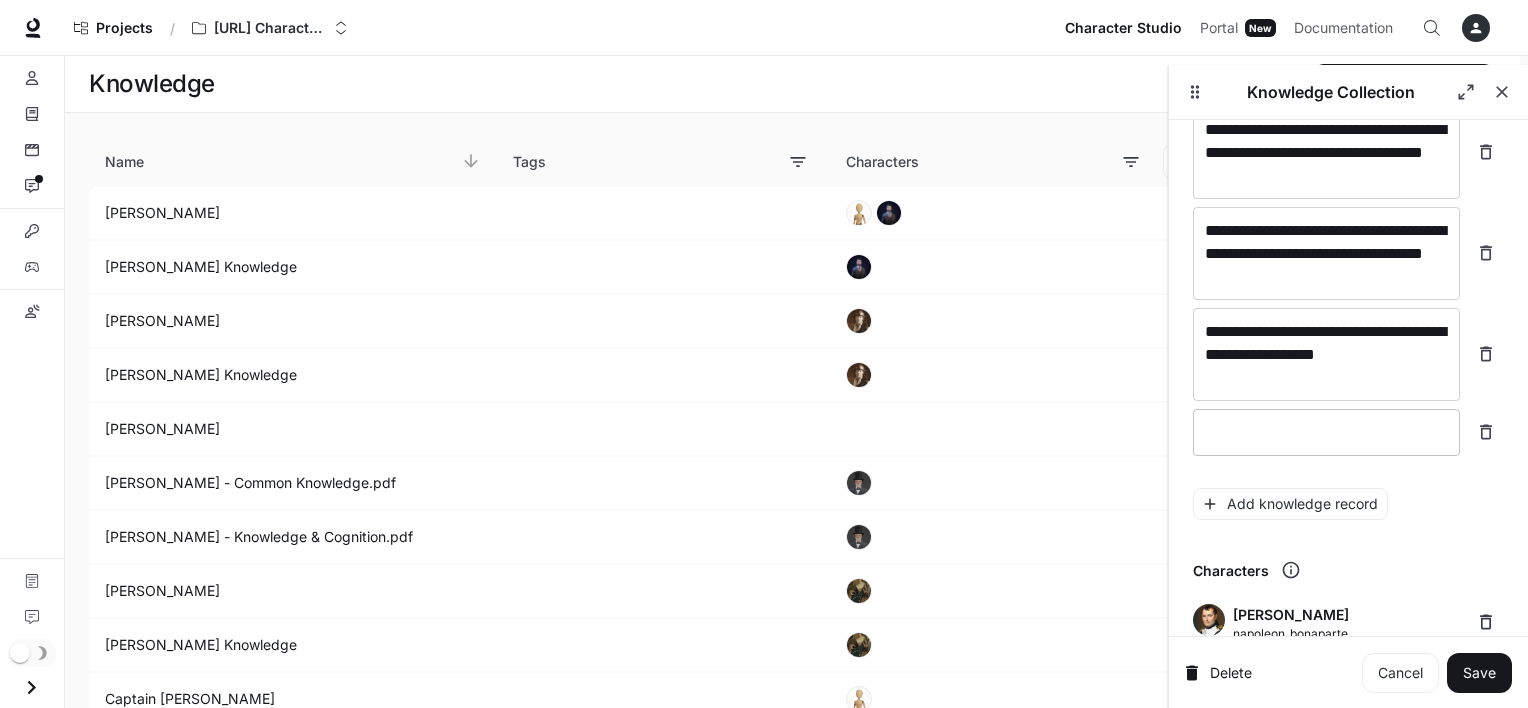click at bounding box center (1326, 432) 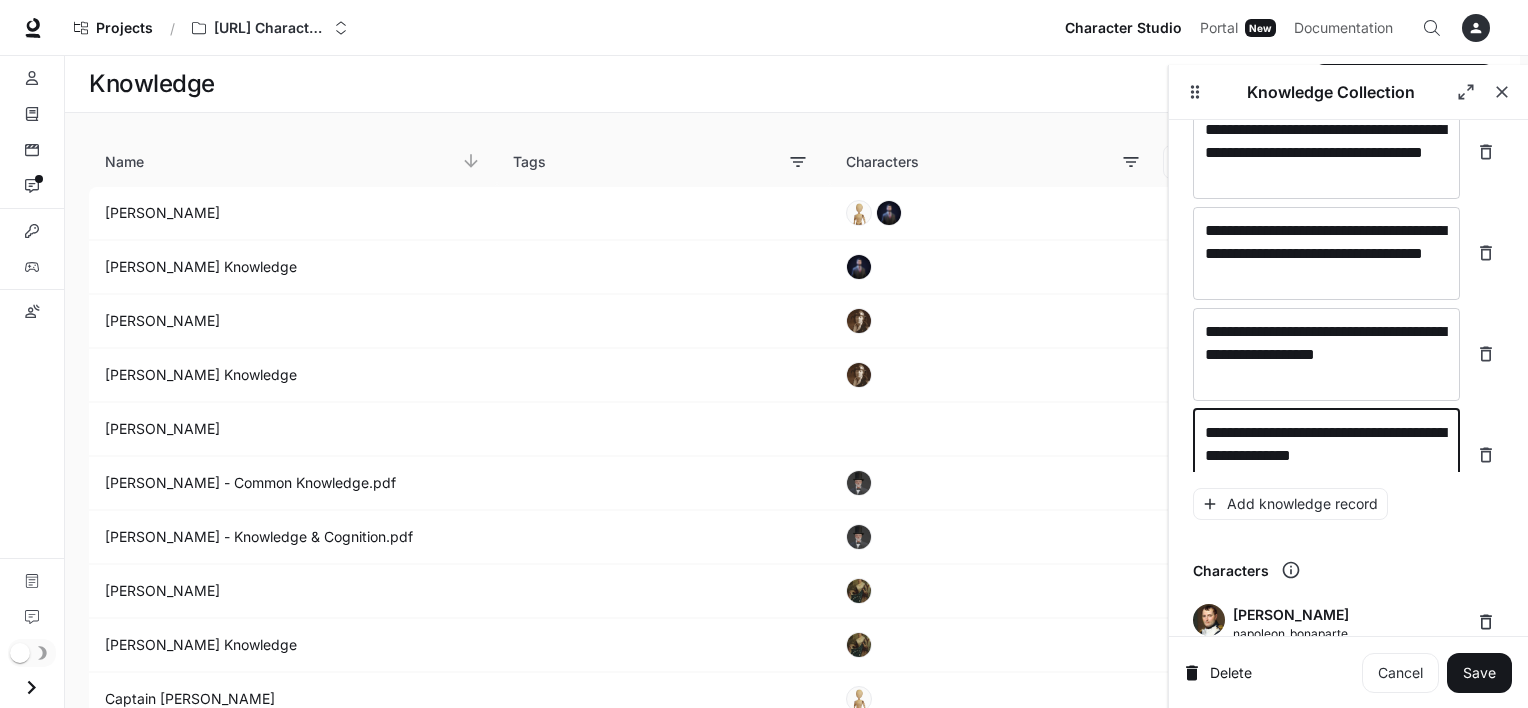 scroll, scrollTop: 22349, scrollLeft: 0, axis: vertical 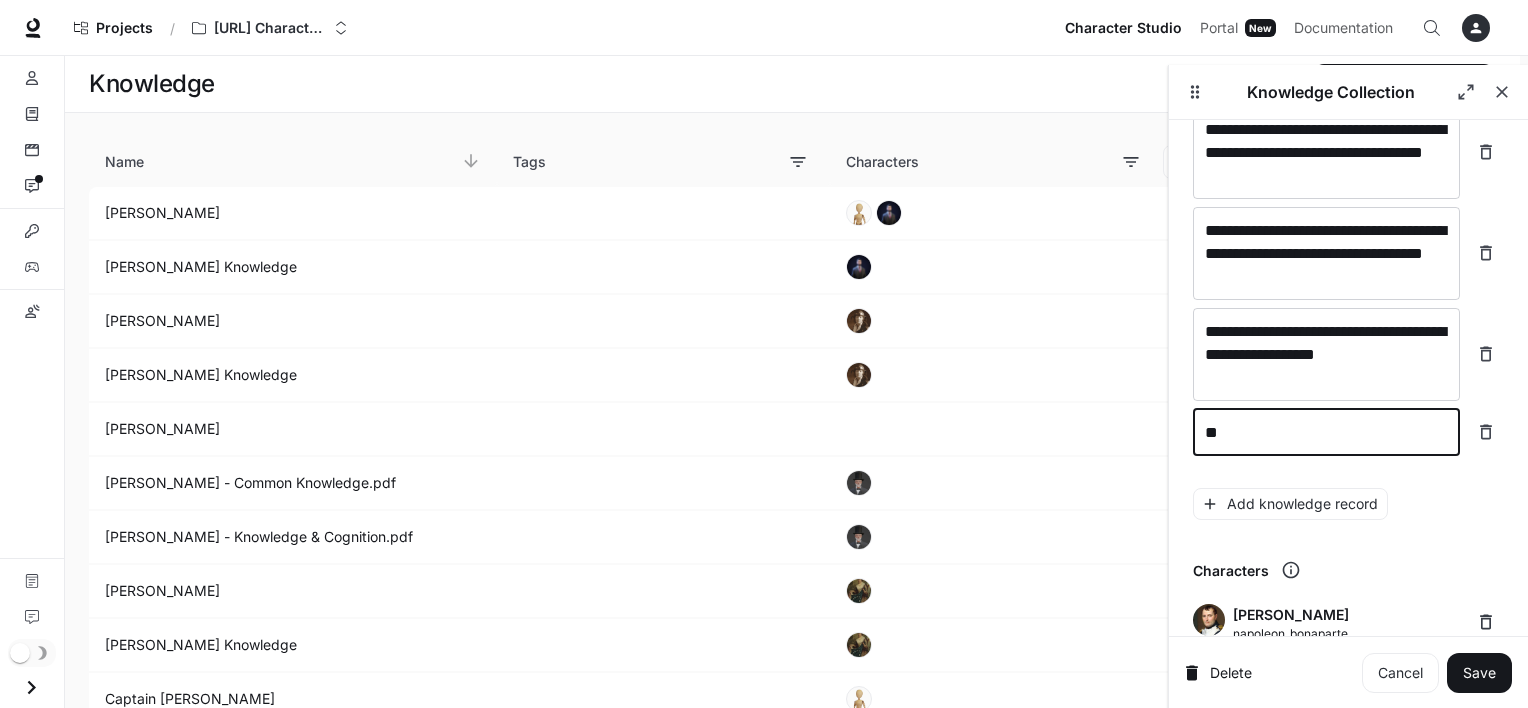 type on "*" 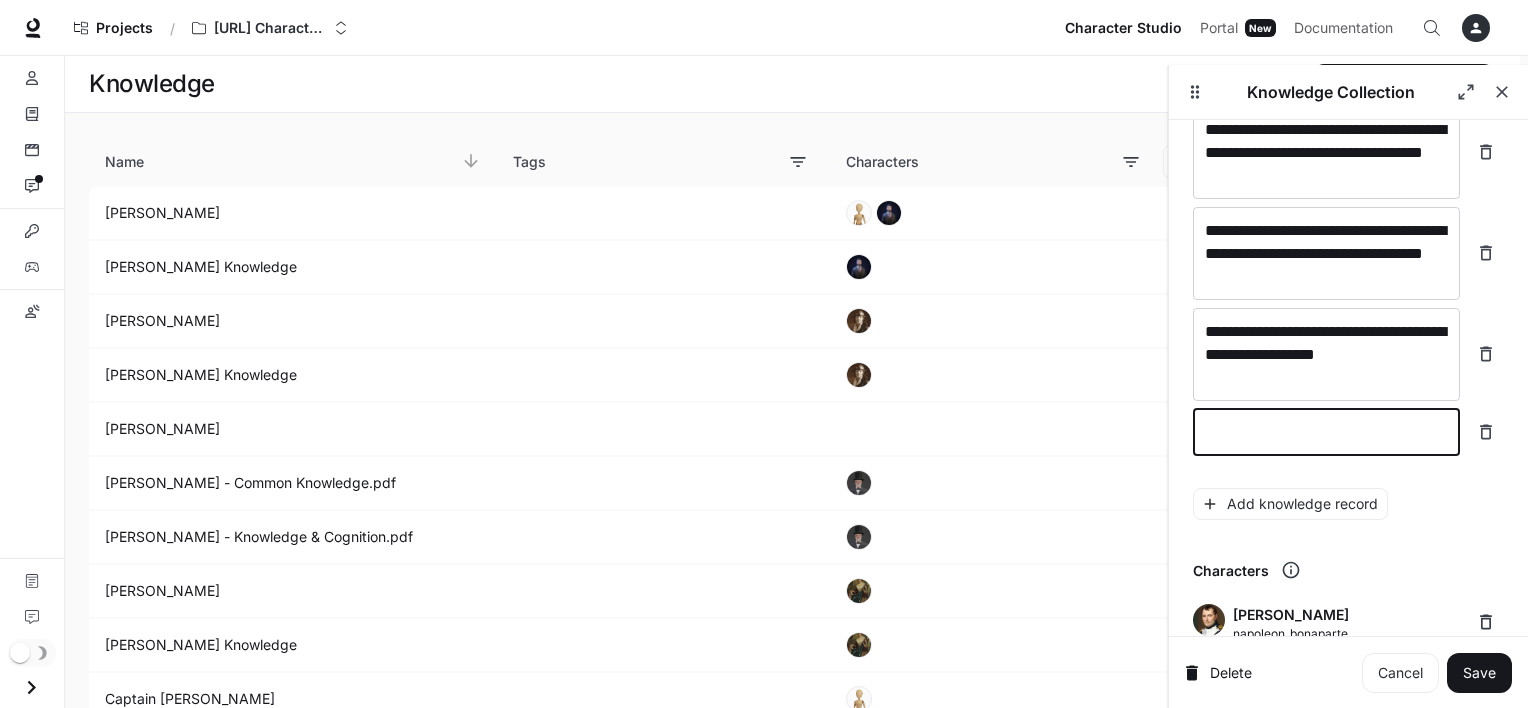scroll, scrollTop: 22326, scrollLeft: 0, axis: vertical 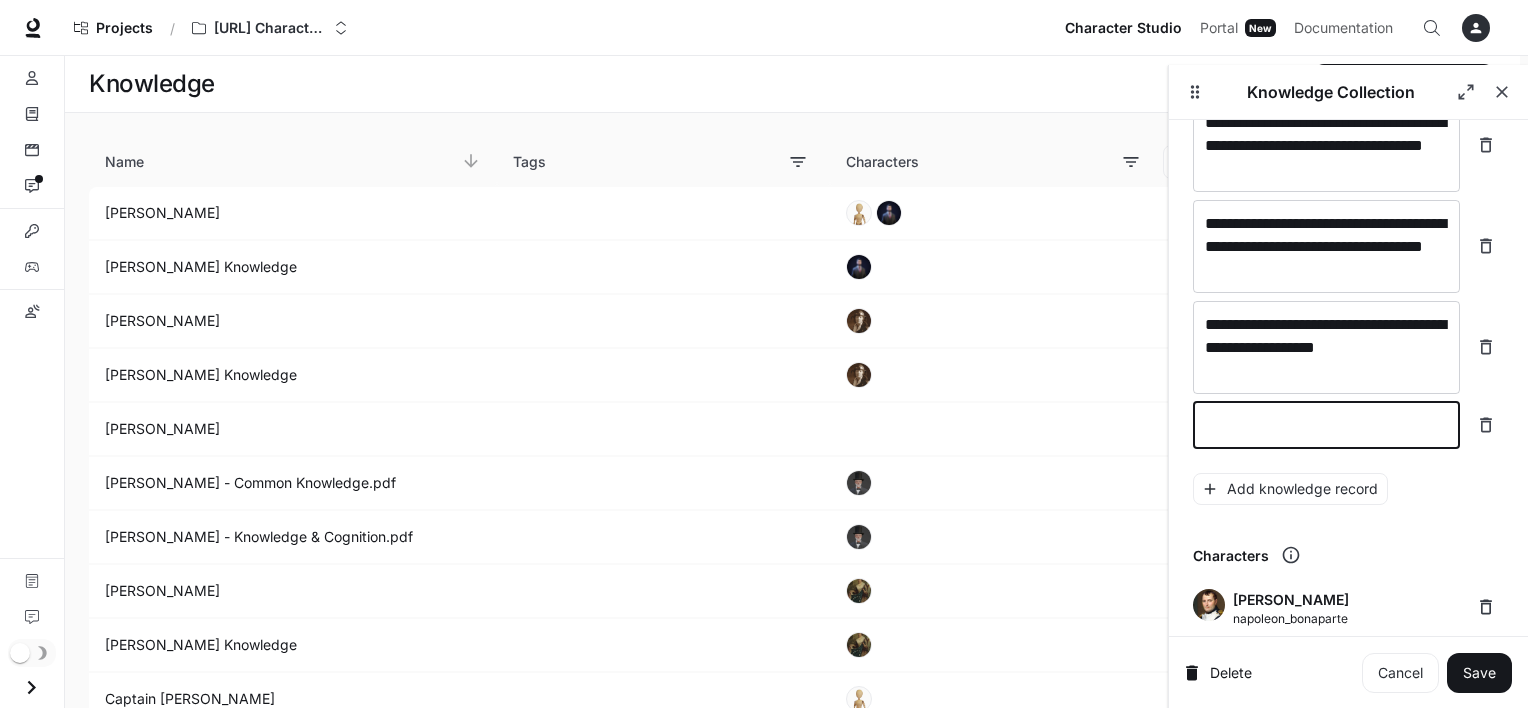 click at bounding box center [1326, 425] 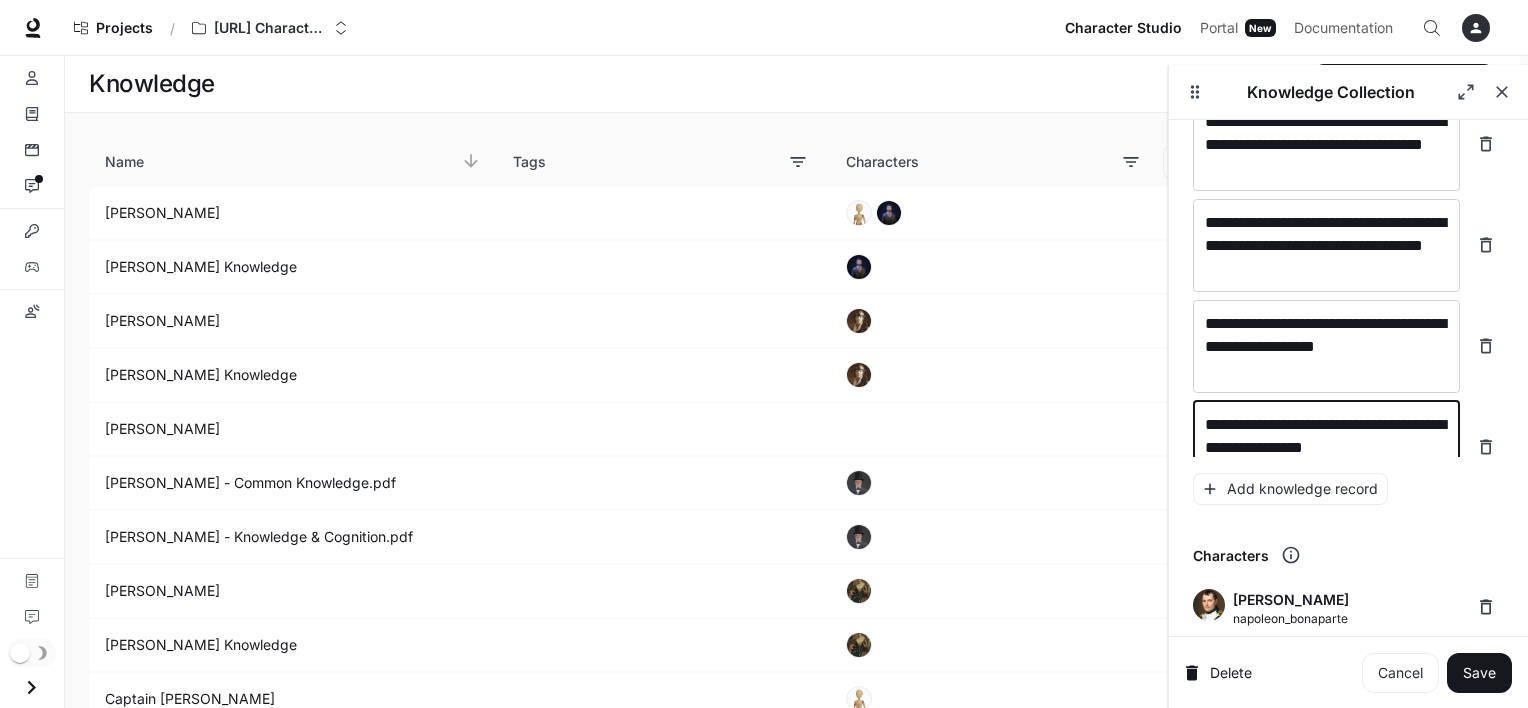 scroll, scrollTop: 22349, scrollLeft: 0, axis: vertical 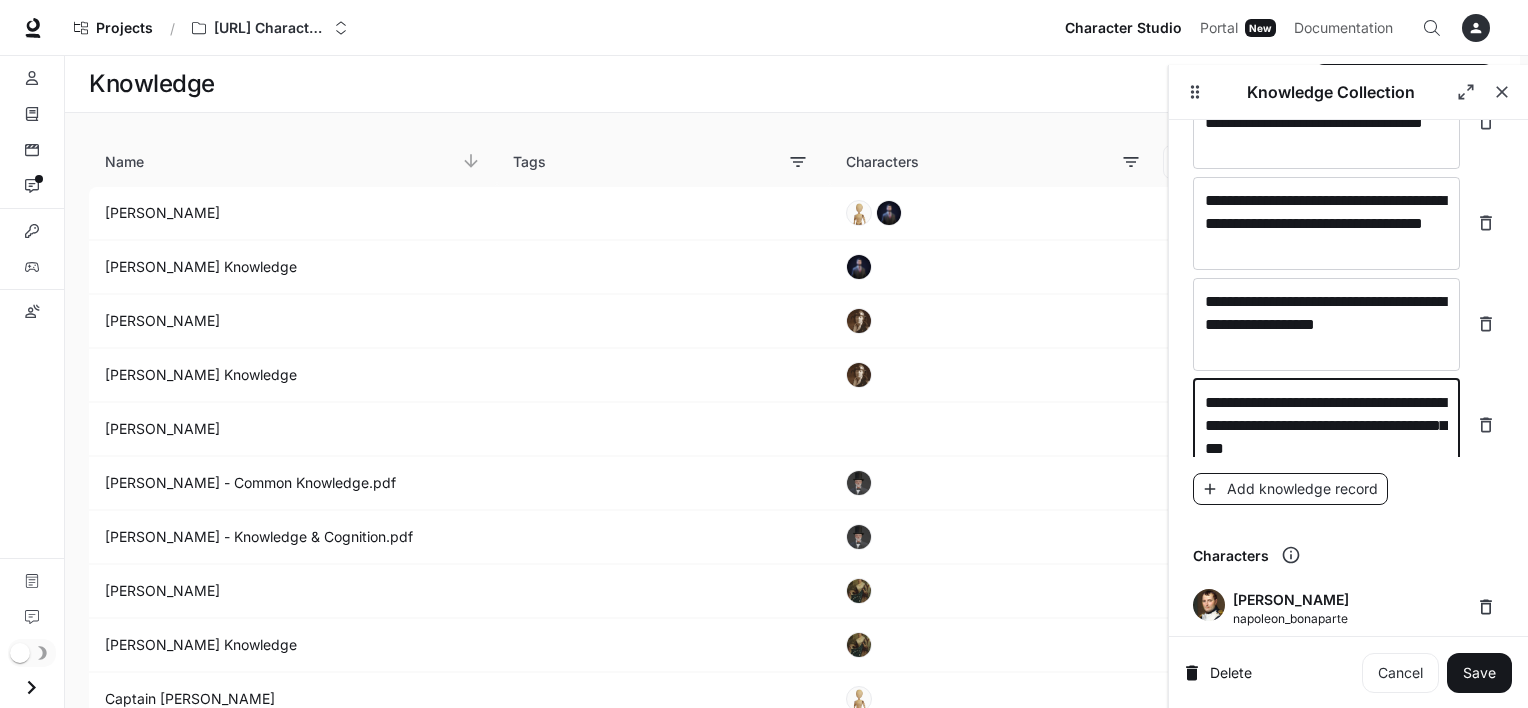type on "**********" 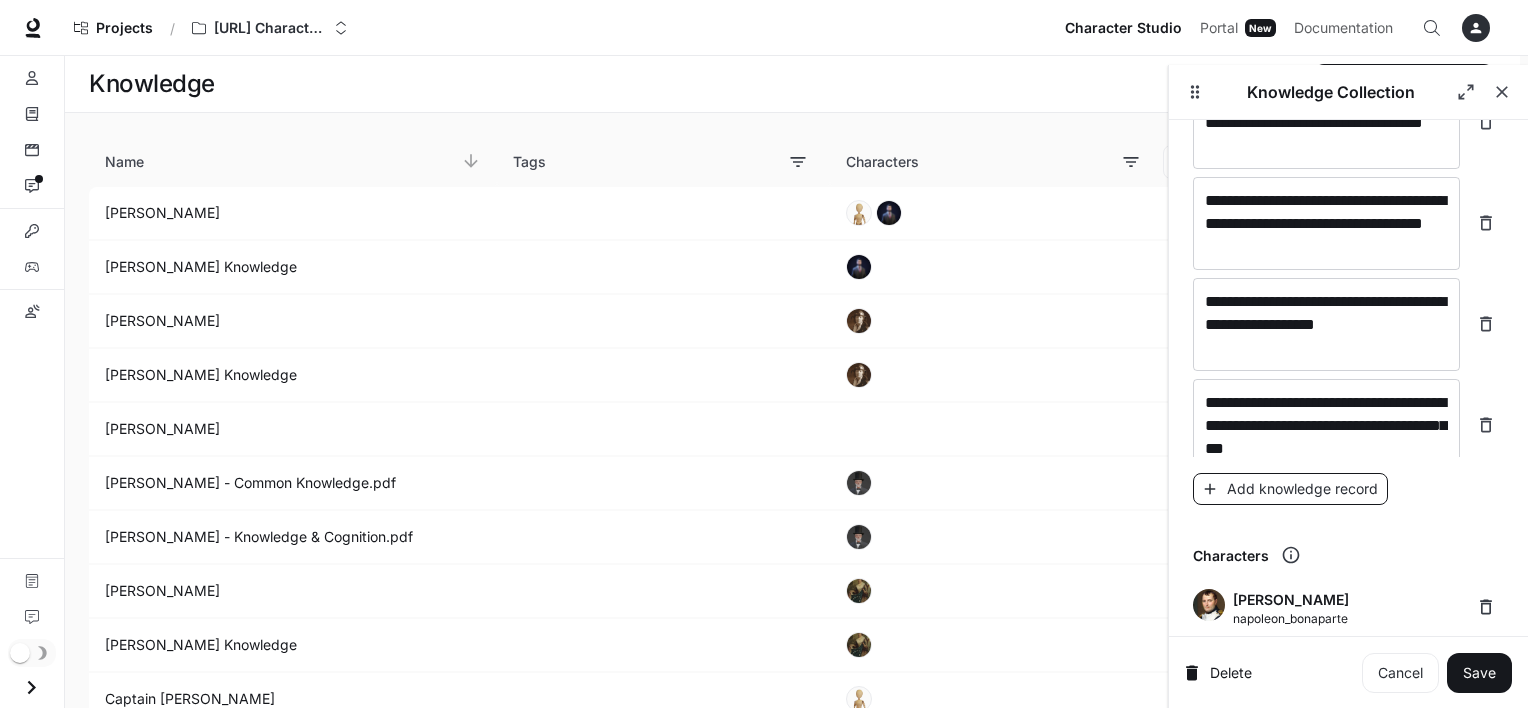 scroll, scrollTop: 22427, scrollLeft: 0, axis: vertical 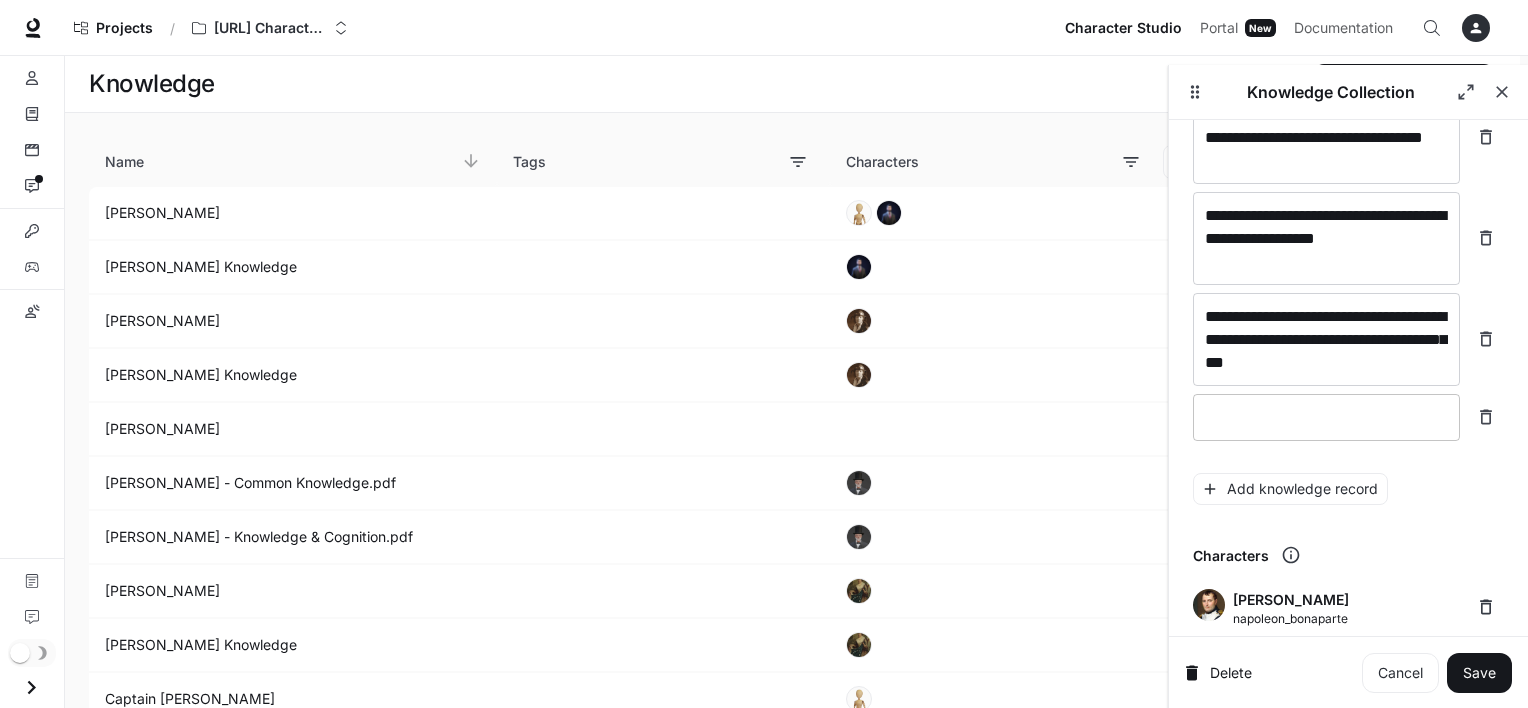 click at bounding box center [1326, 417] 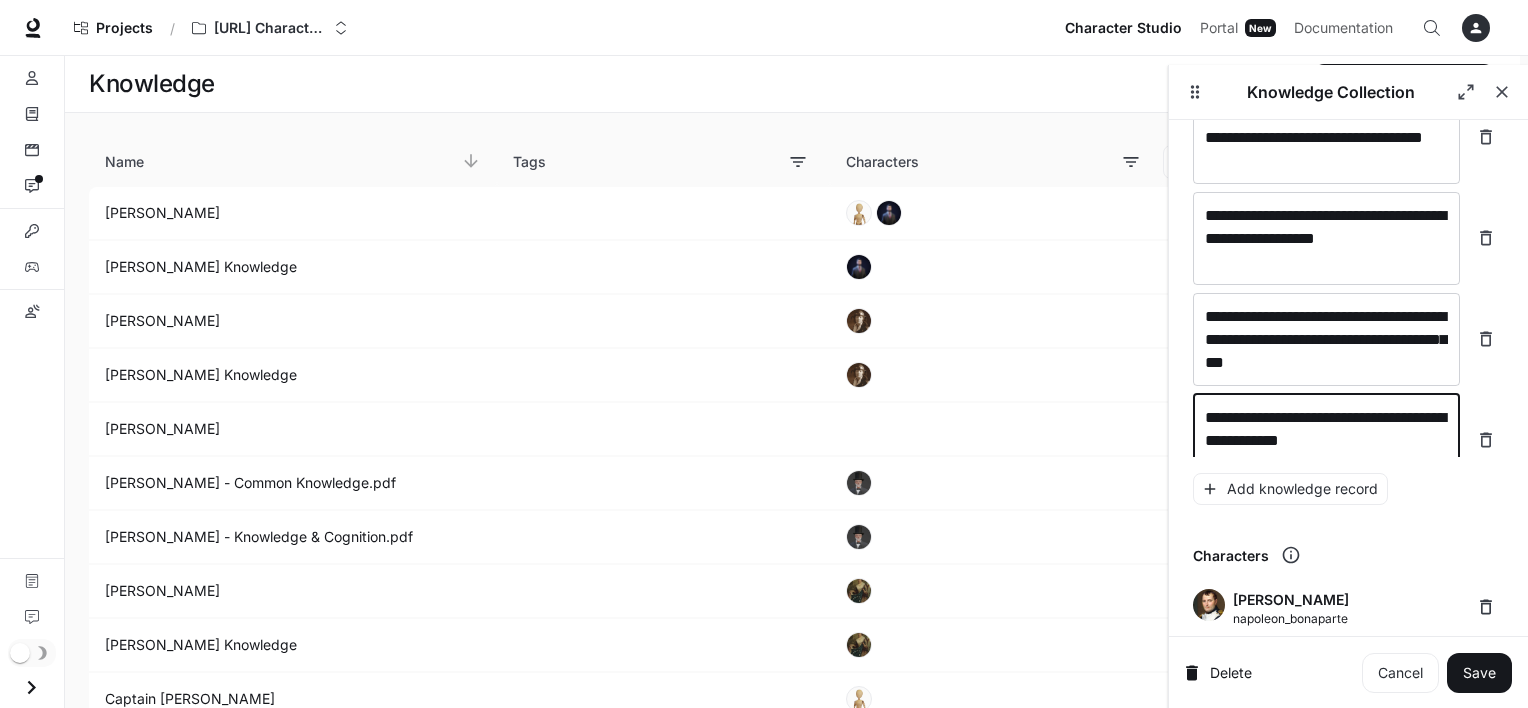 scroll, scrollTop: 22443, scrollLeft: 0, axis: vertical 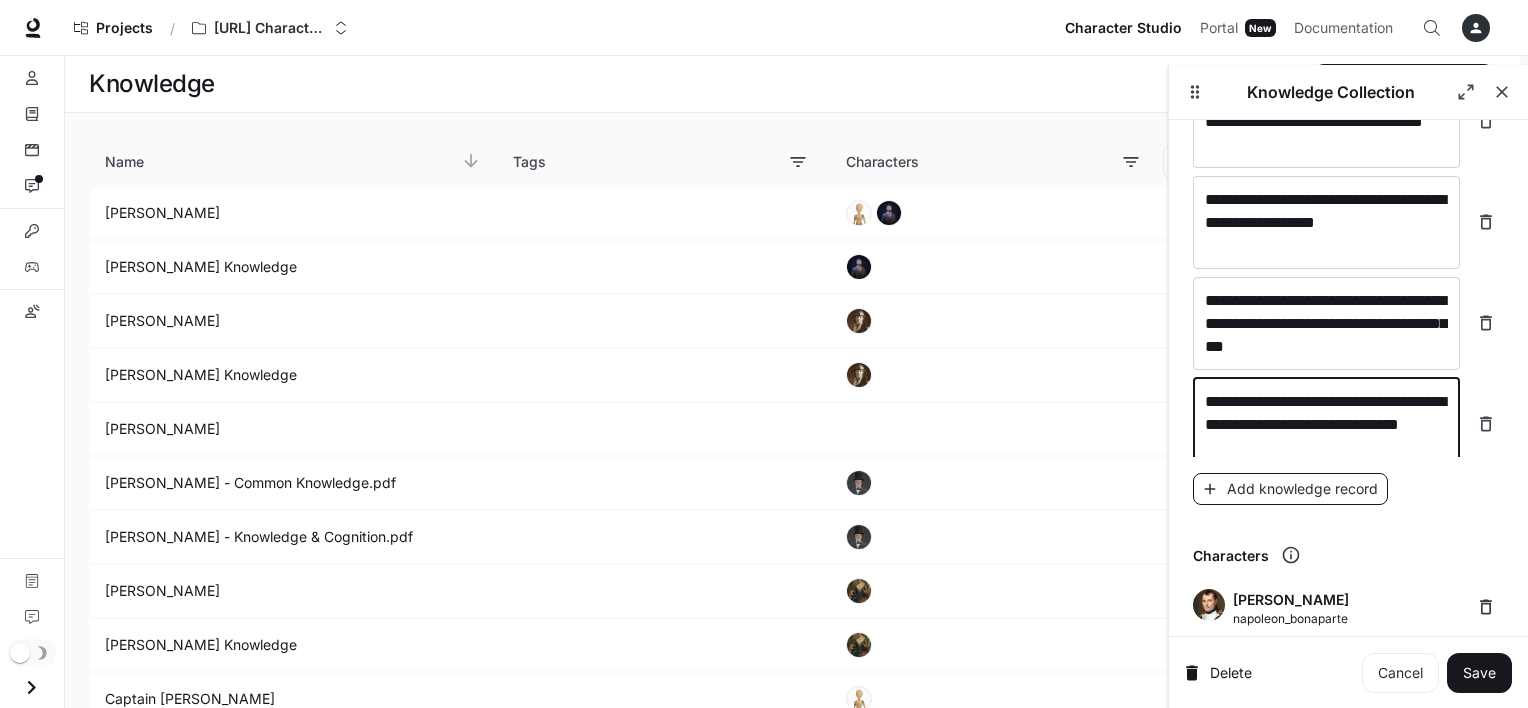 type on "**********" 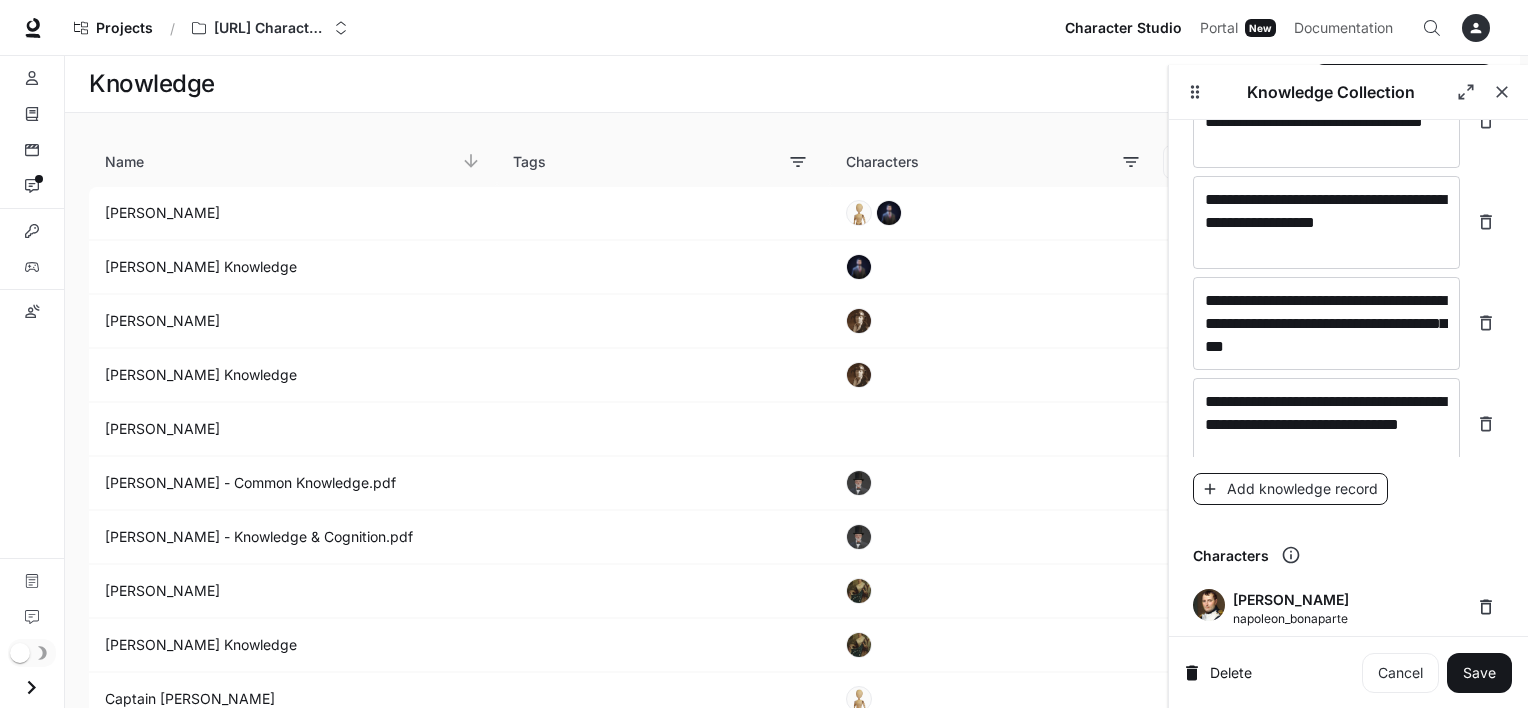 scroll, scrollTop: 22520, scrollLeft: 0, axis: vertical 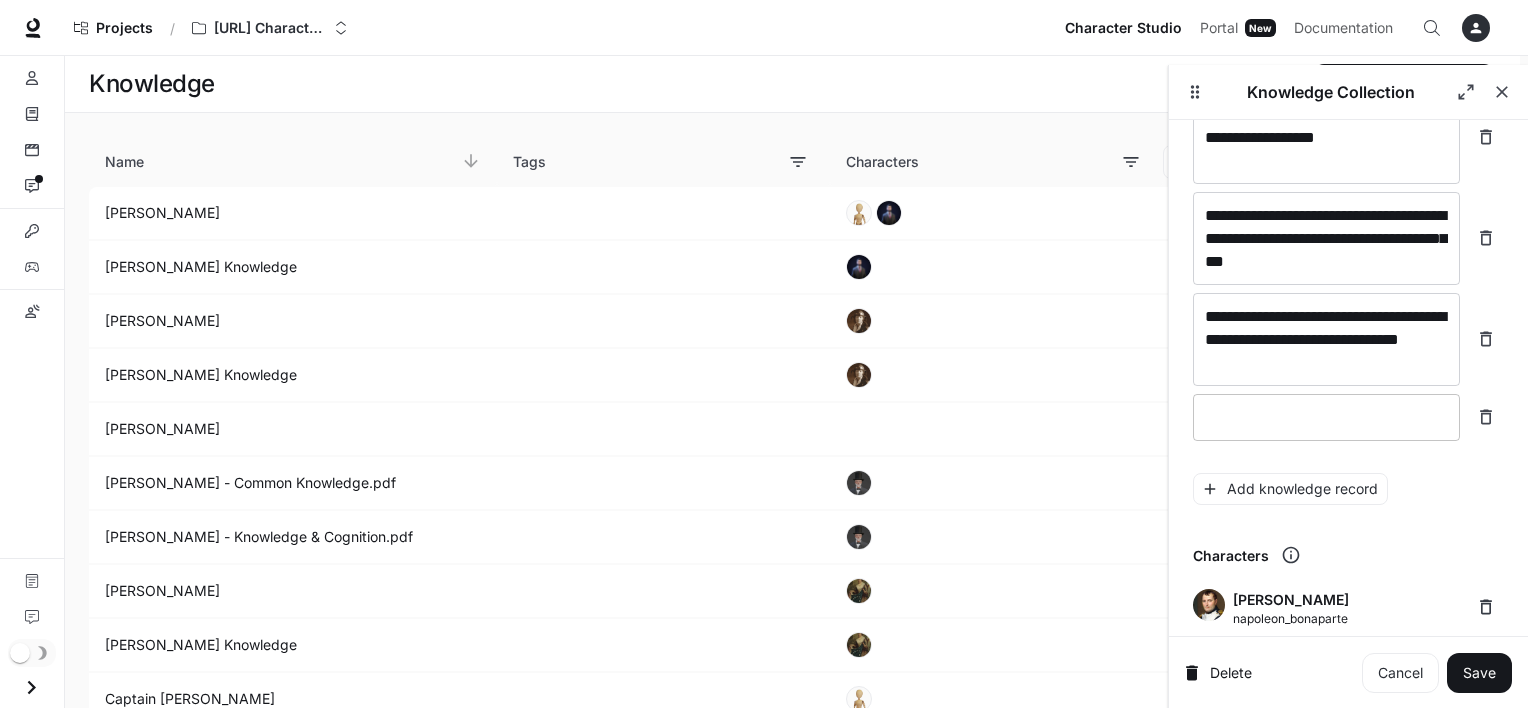 click at bounding box center [1326, 417] 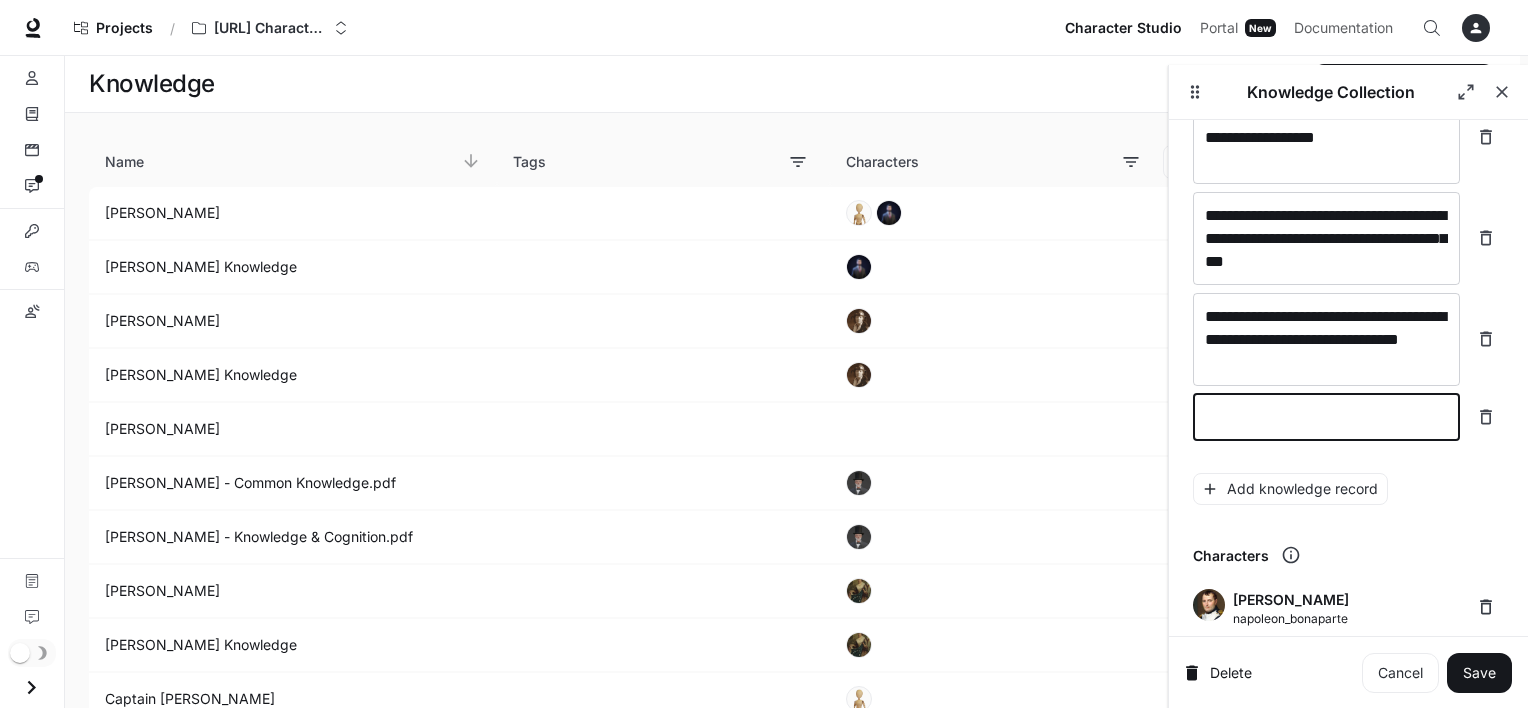 click at bounding box center (1326, 417) 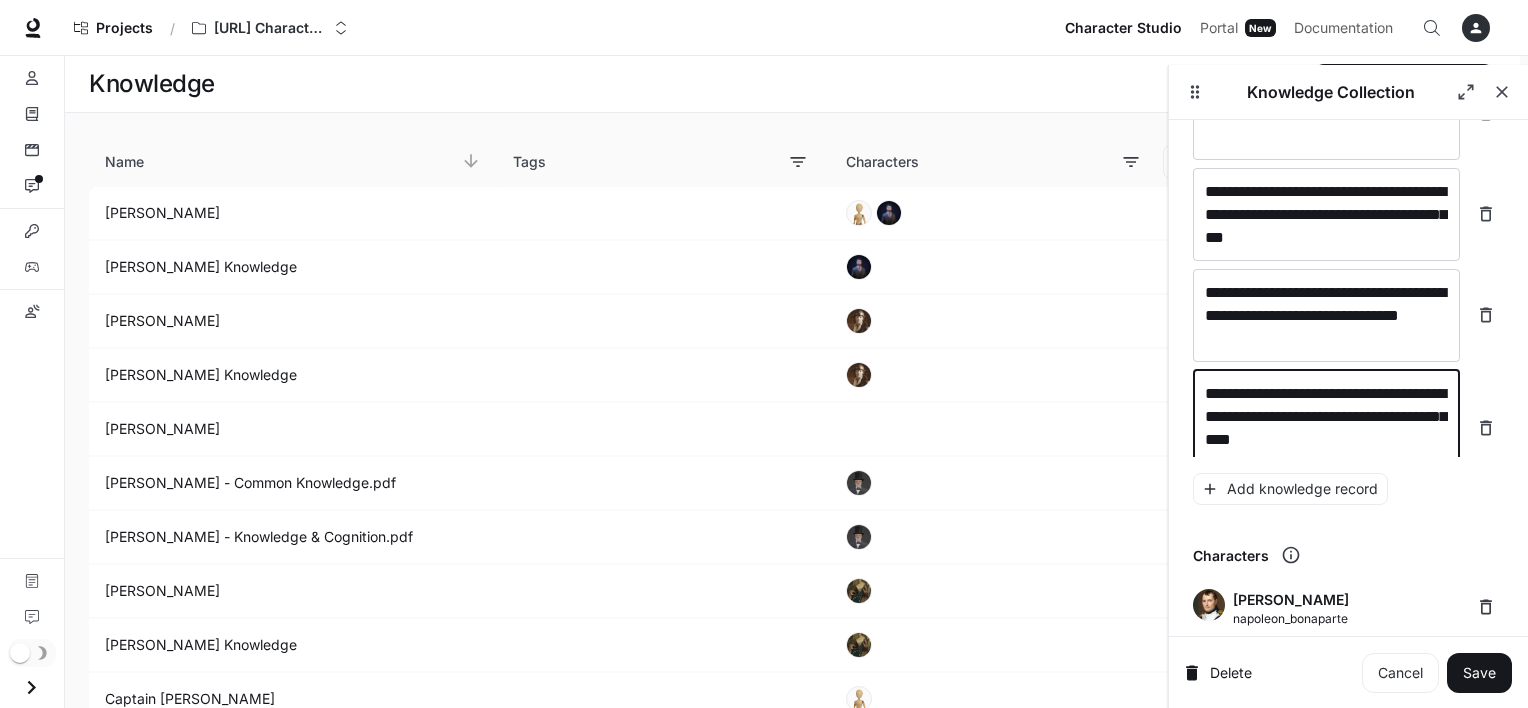 scroll, scrollTop: 22559, scrollLeft: 0, axis: vertical 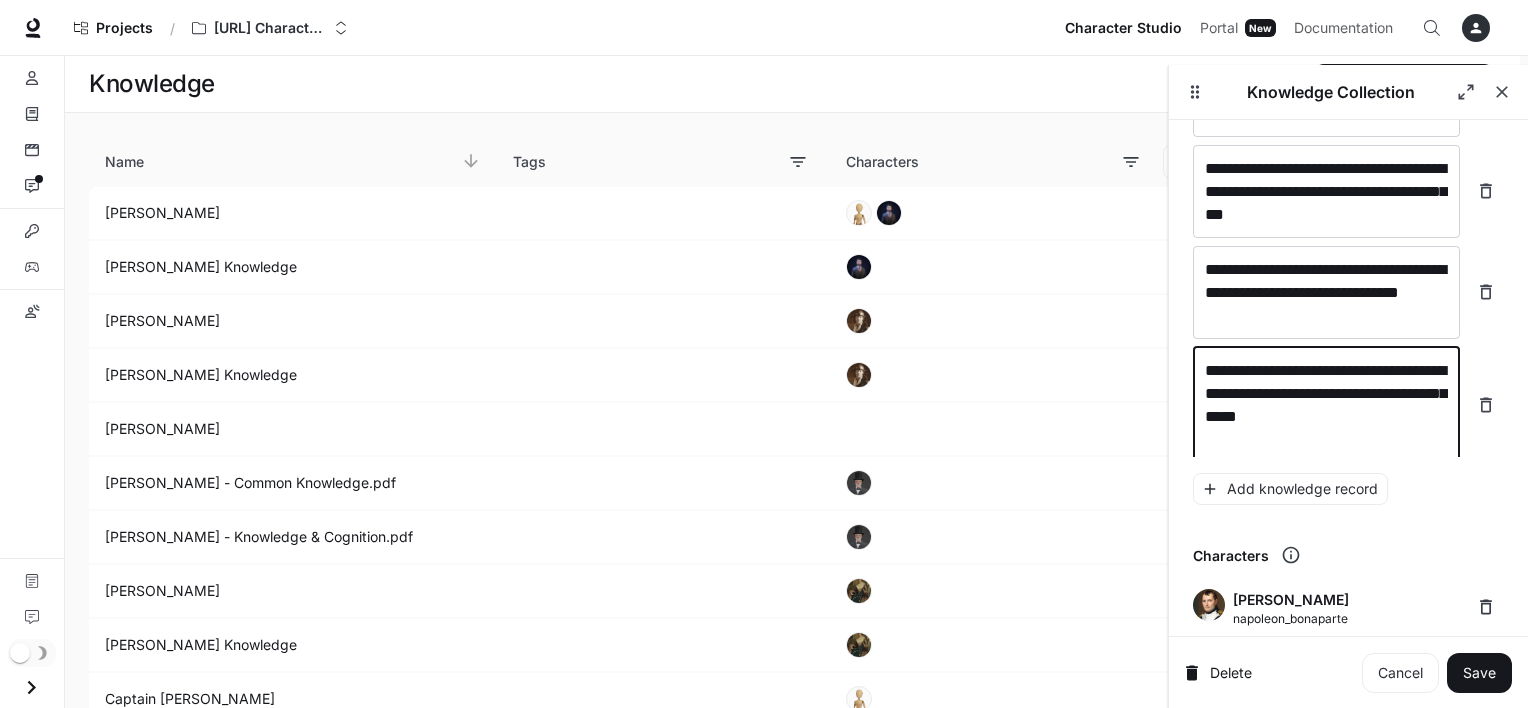 type on "**********" 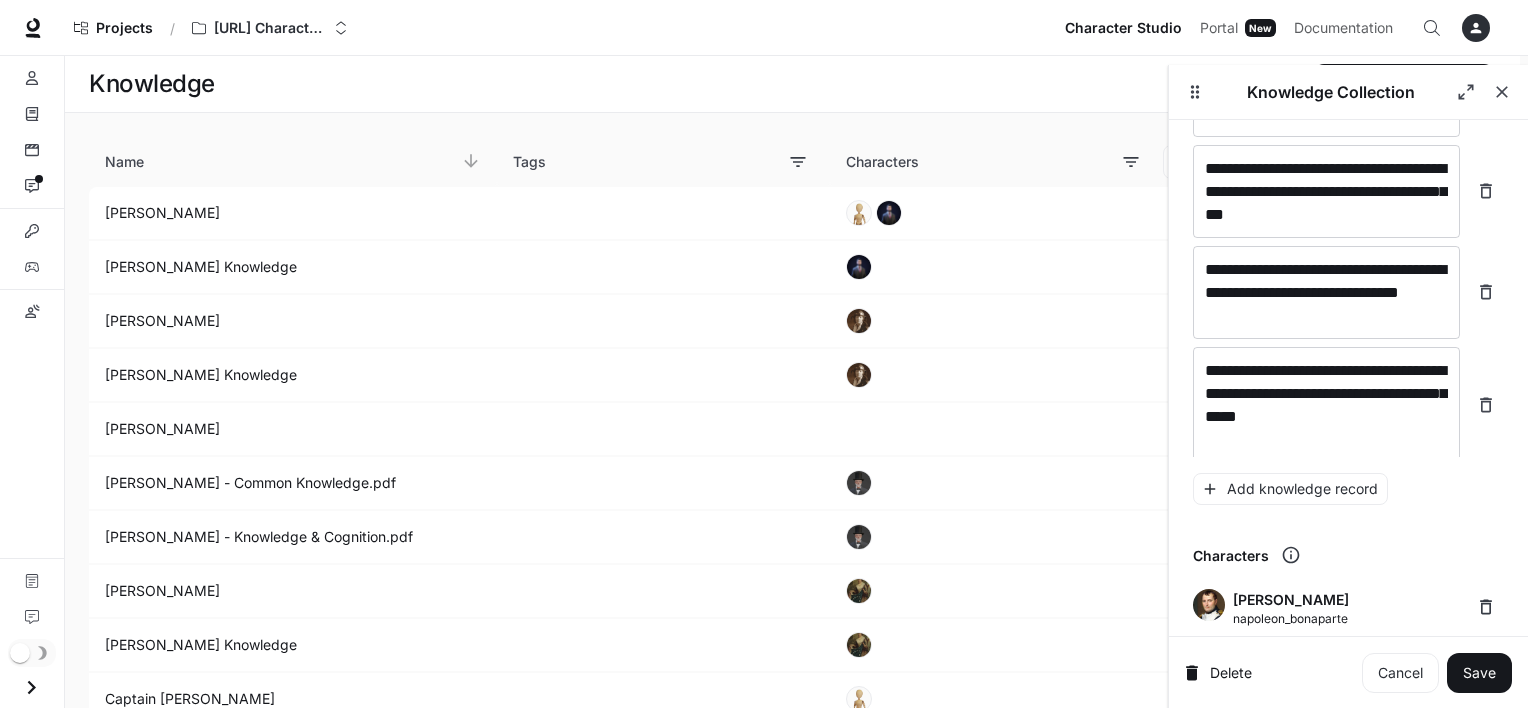 click on "**********" at bounding box center (1348, 405) 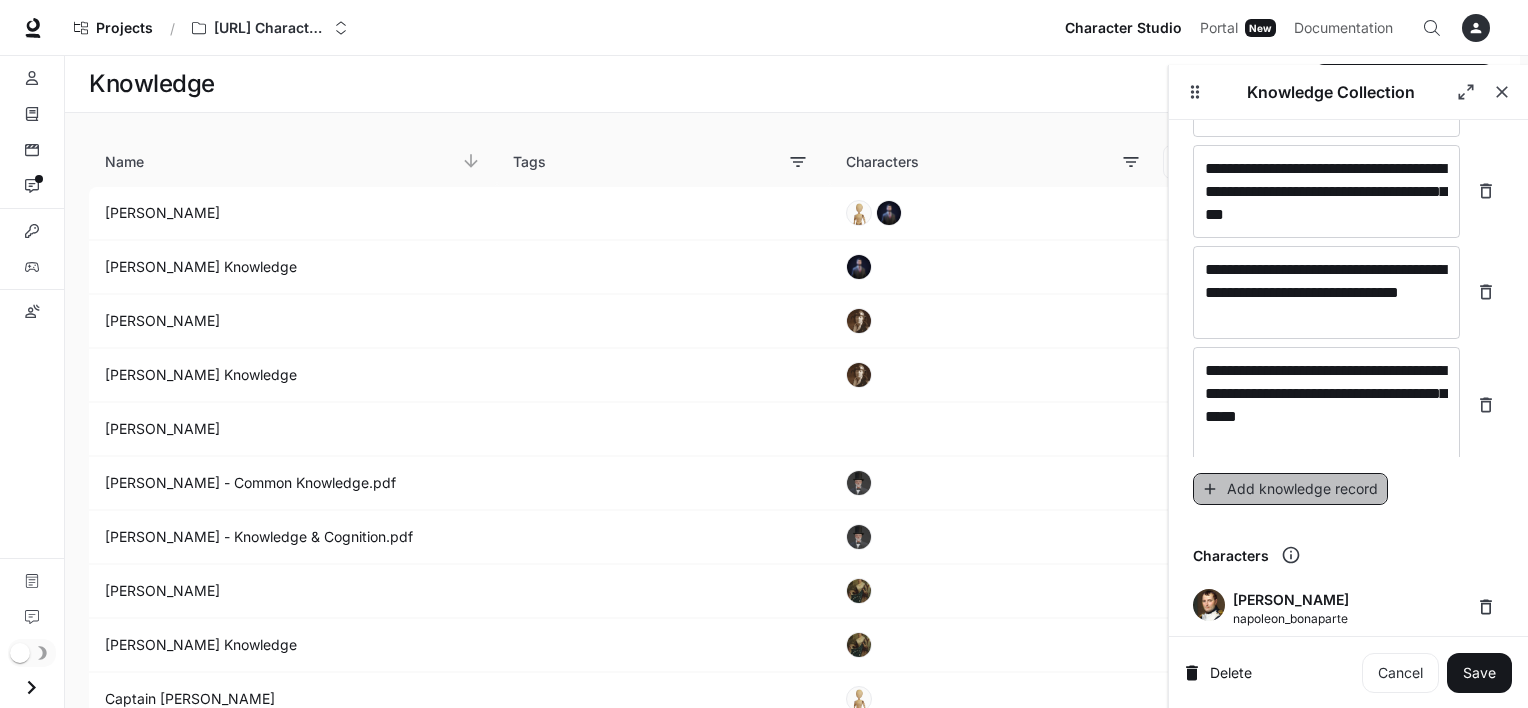 click on "Add knowledge record" at bounding box center (1290, 489) 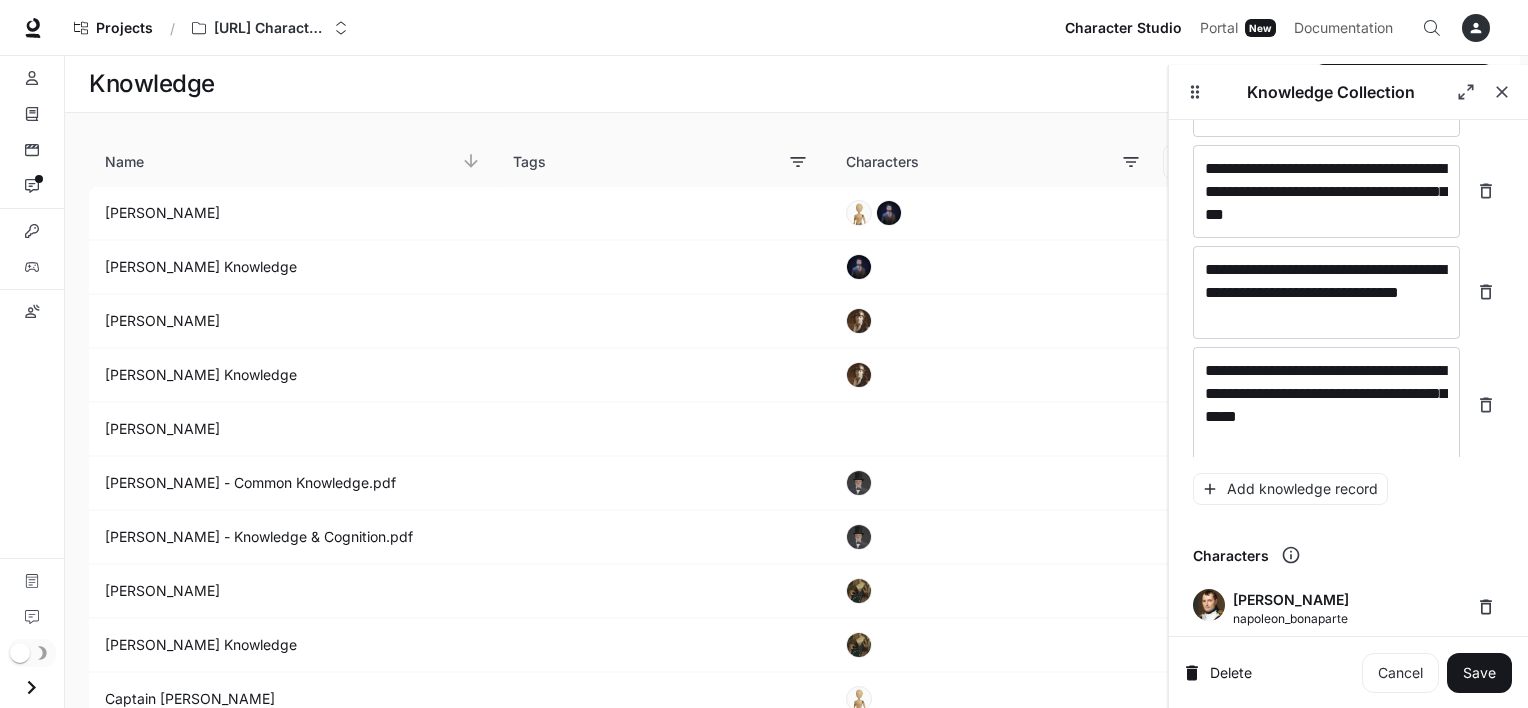 scroll, scrollTop: 22612, scrollLeft: 0, axis: vertical 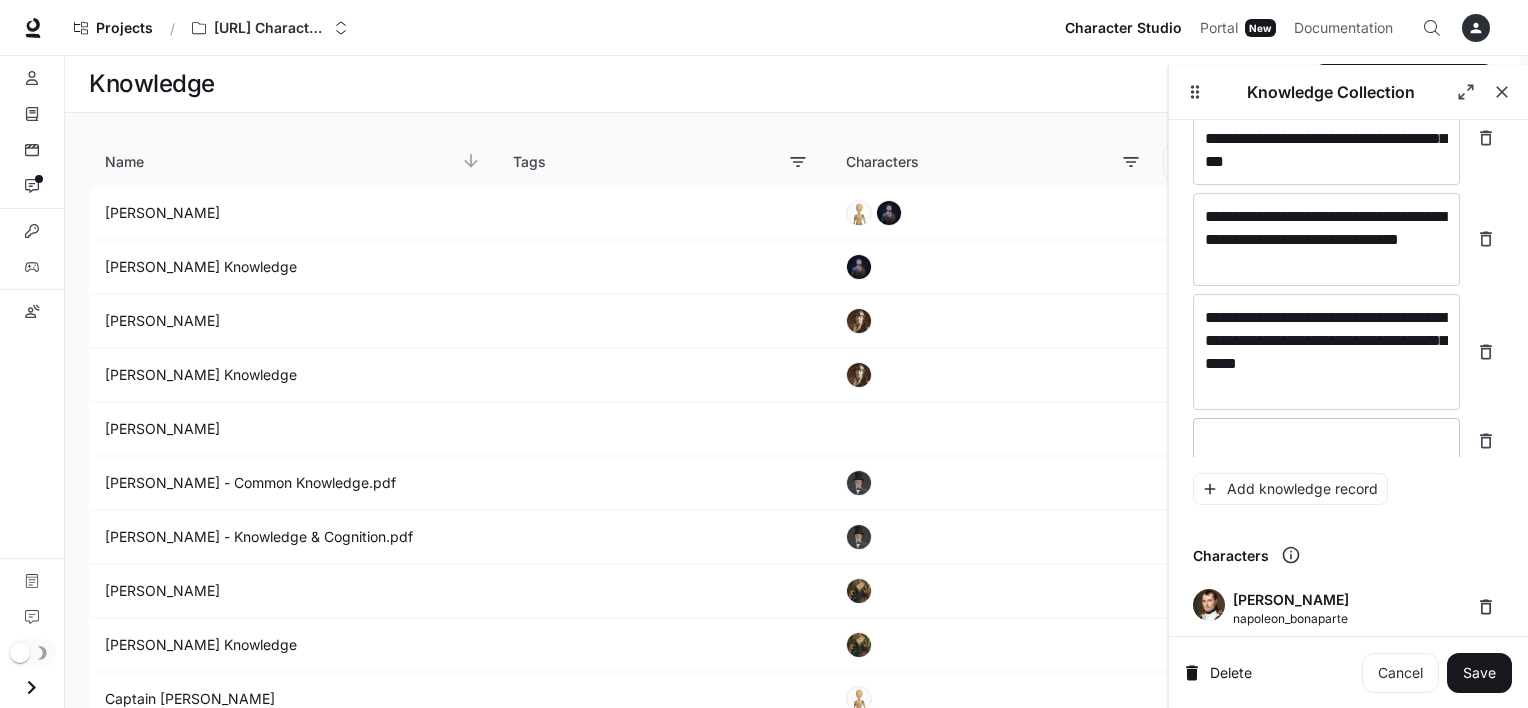 click on "* ​" at bounding box center [1326, 441] 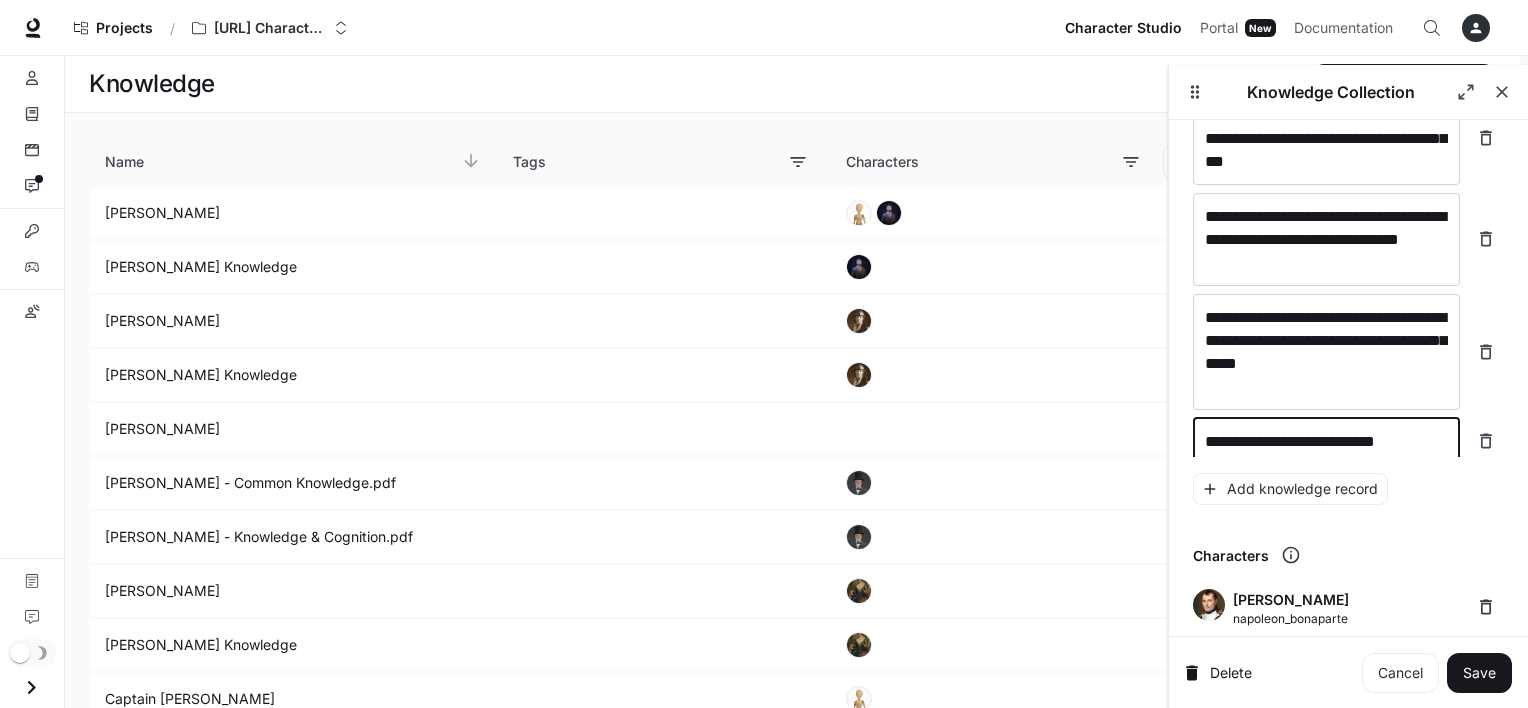 scroll, scrollTop: 22628, scrollLeft: 0, axis: vertical 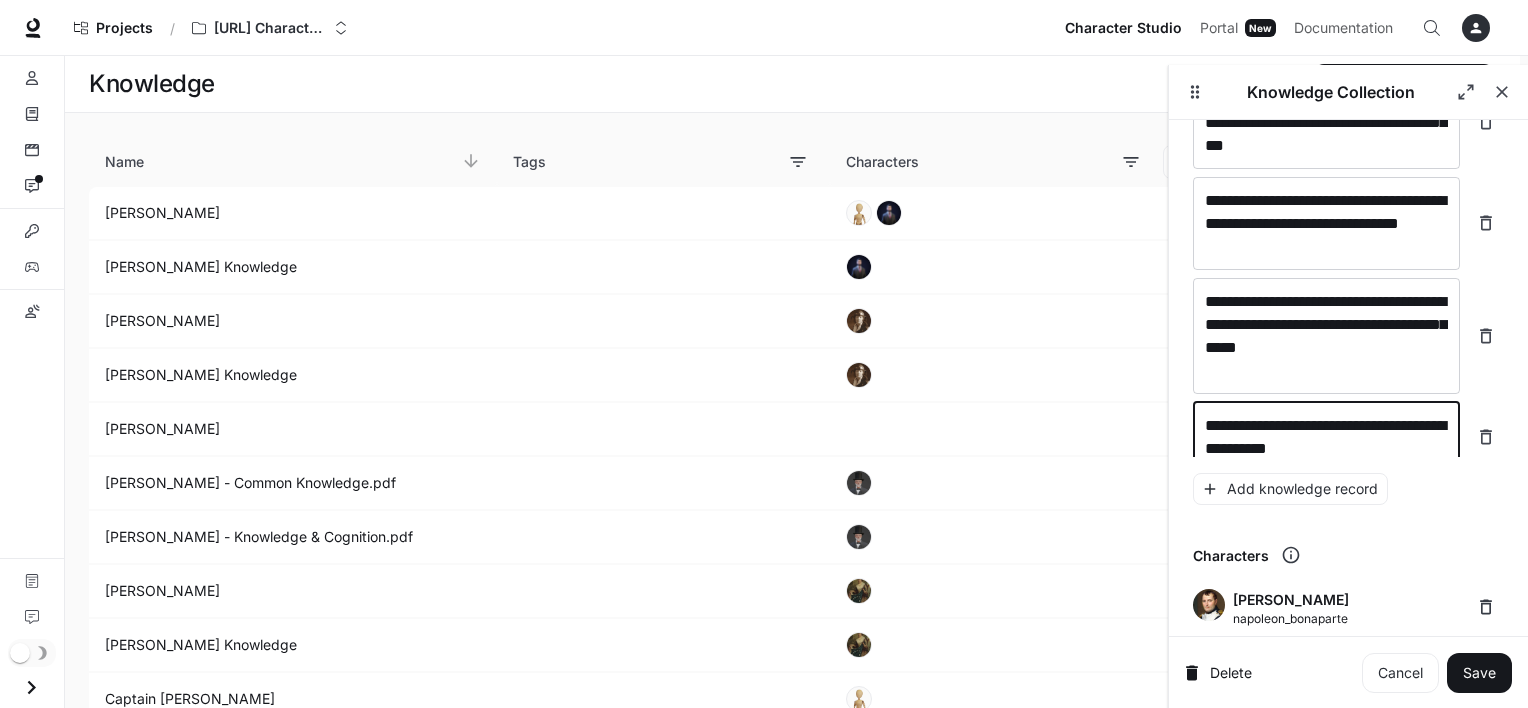 type on "**********" 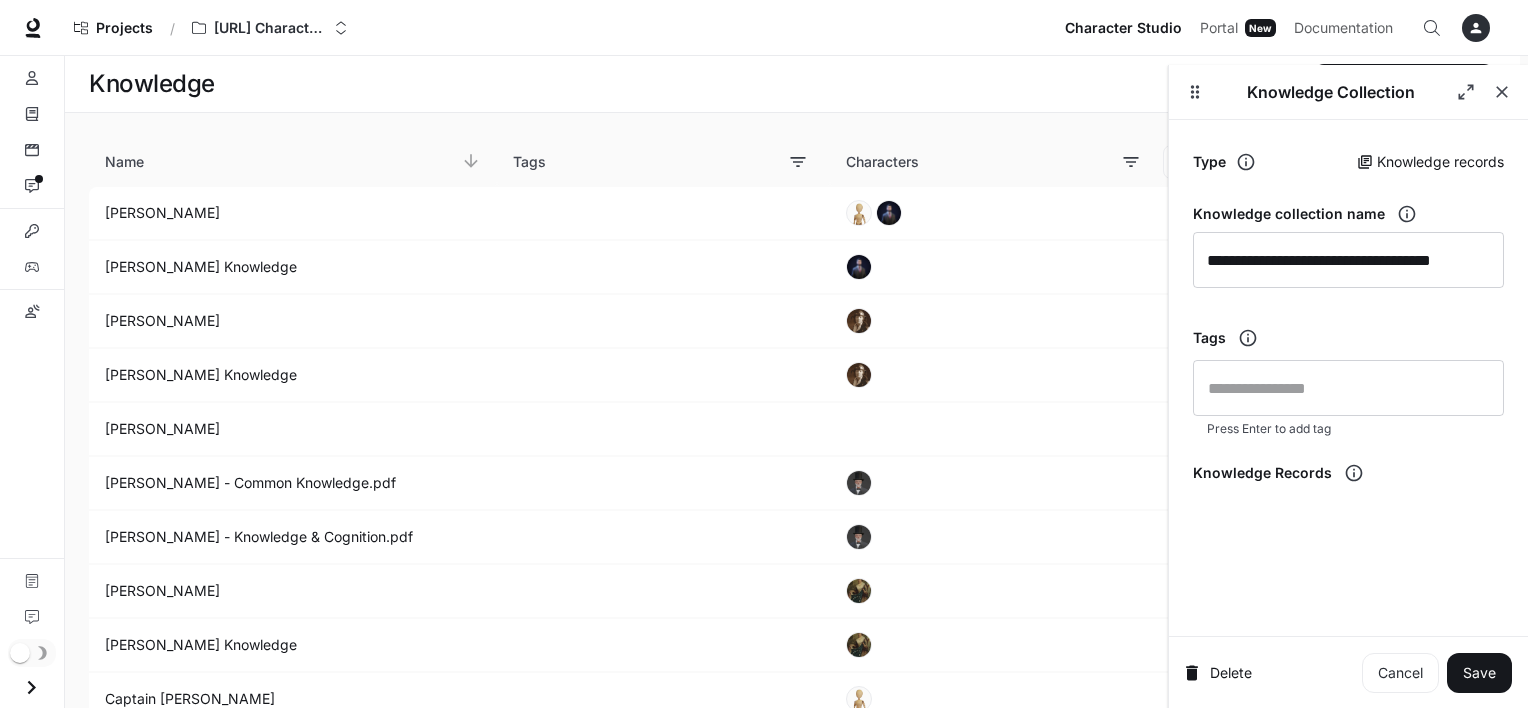 scroll, scrollTop: 0, scrollLeft: 0, axis: both 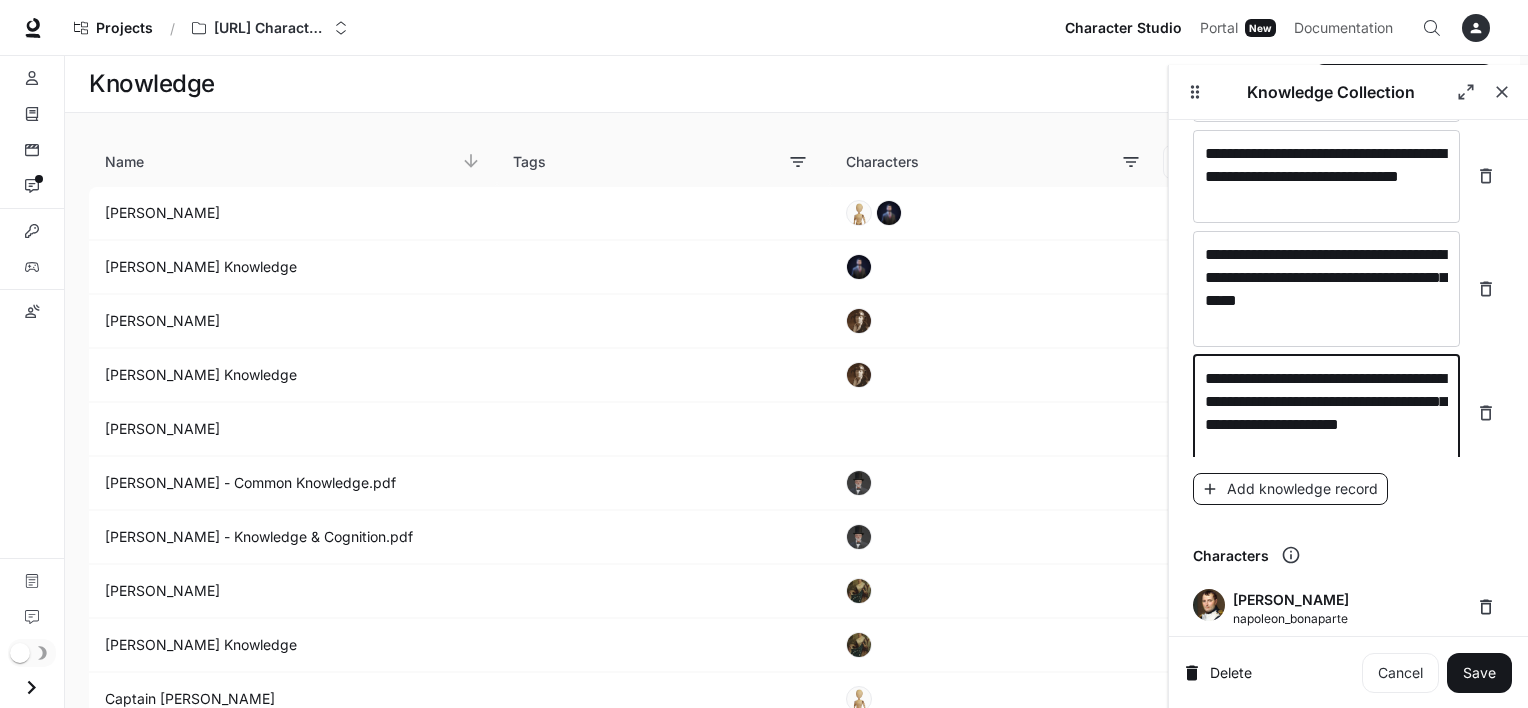 type on "**********" 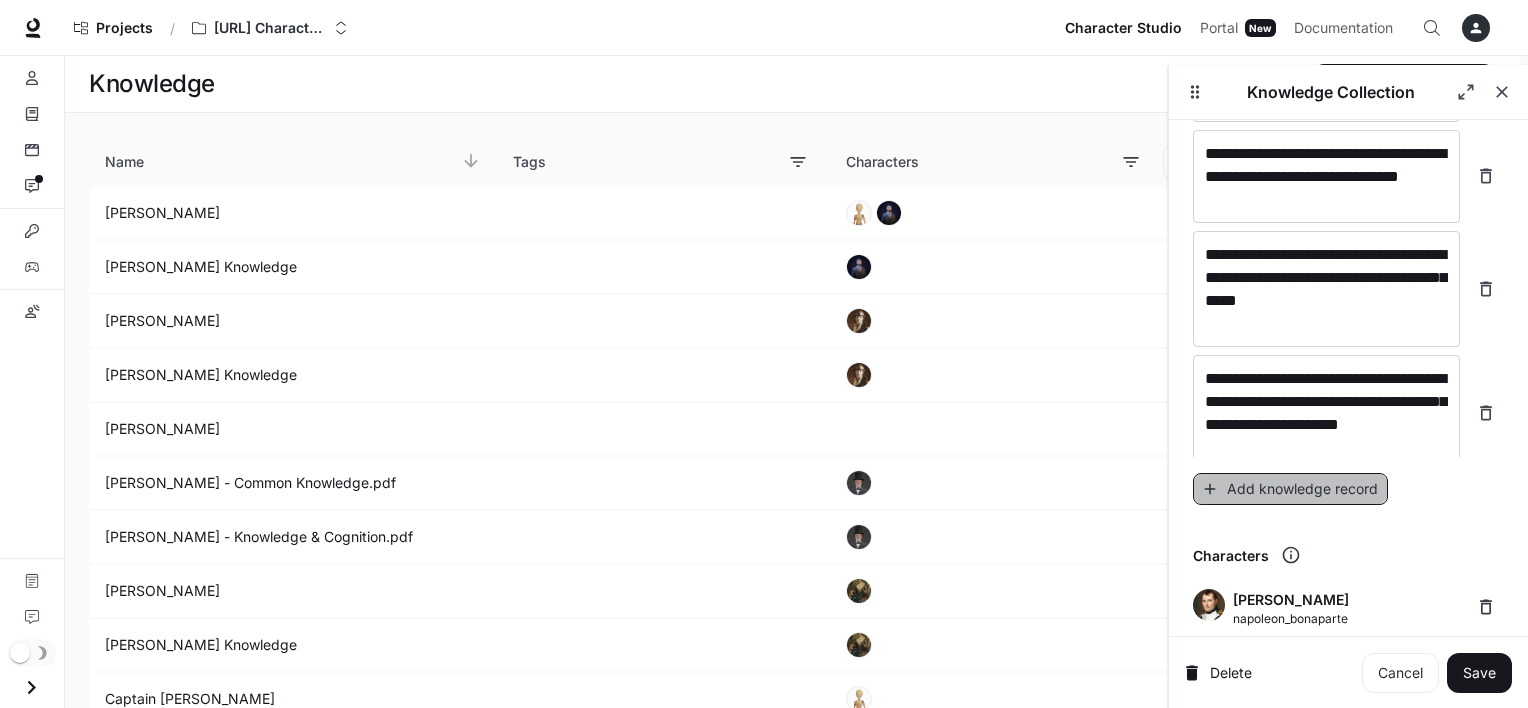 click on "Add knowledge record" at bounding box center (1290, 489) 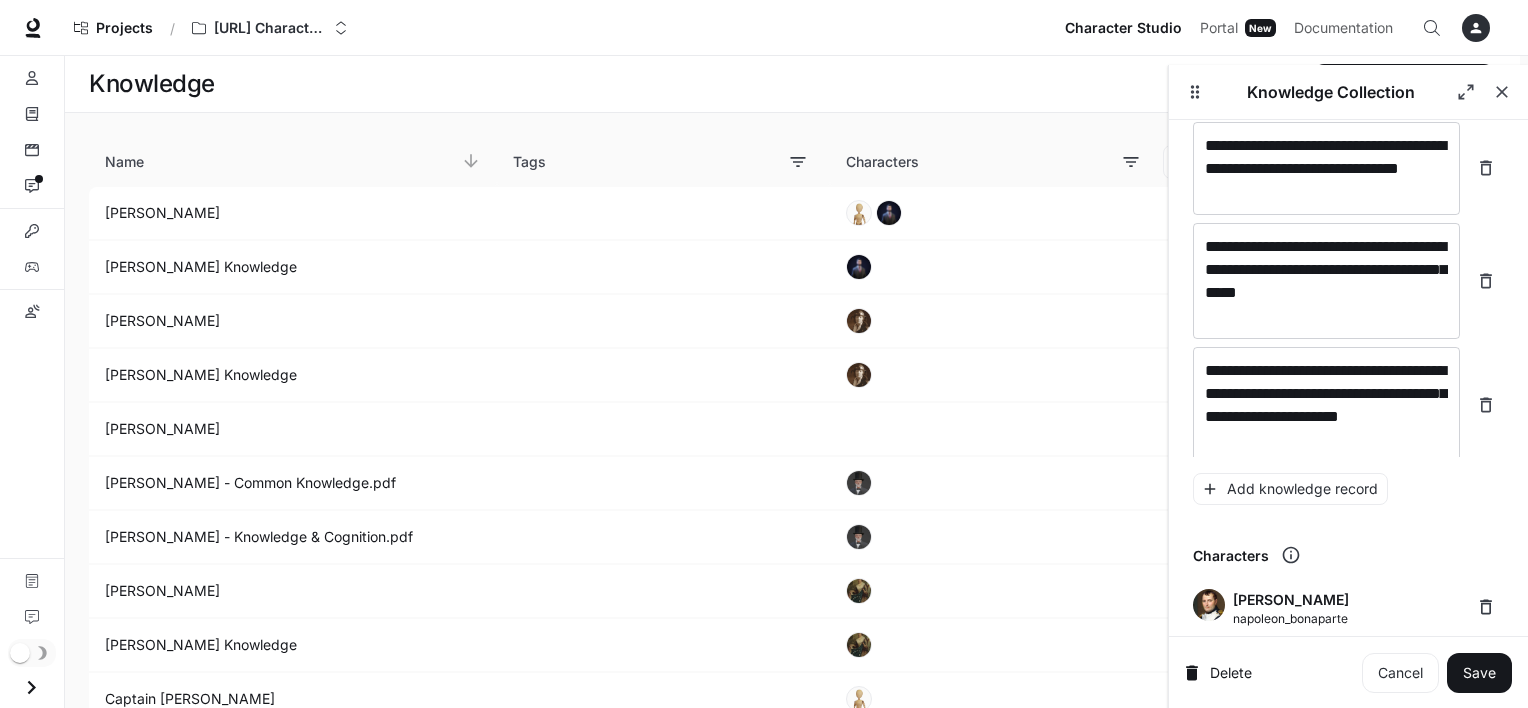 scroll, scrollTop: 22744, scrollLeft: 0, axis: vertical 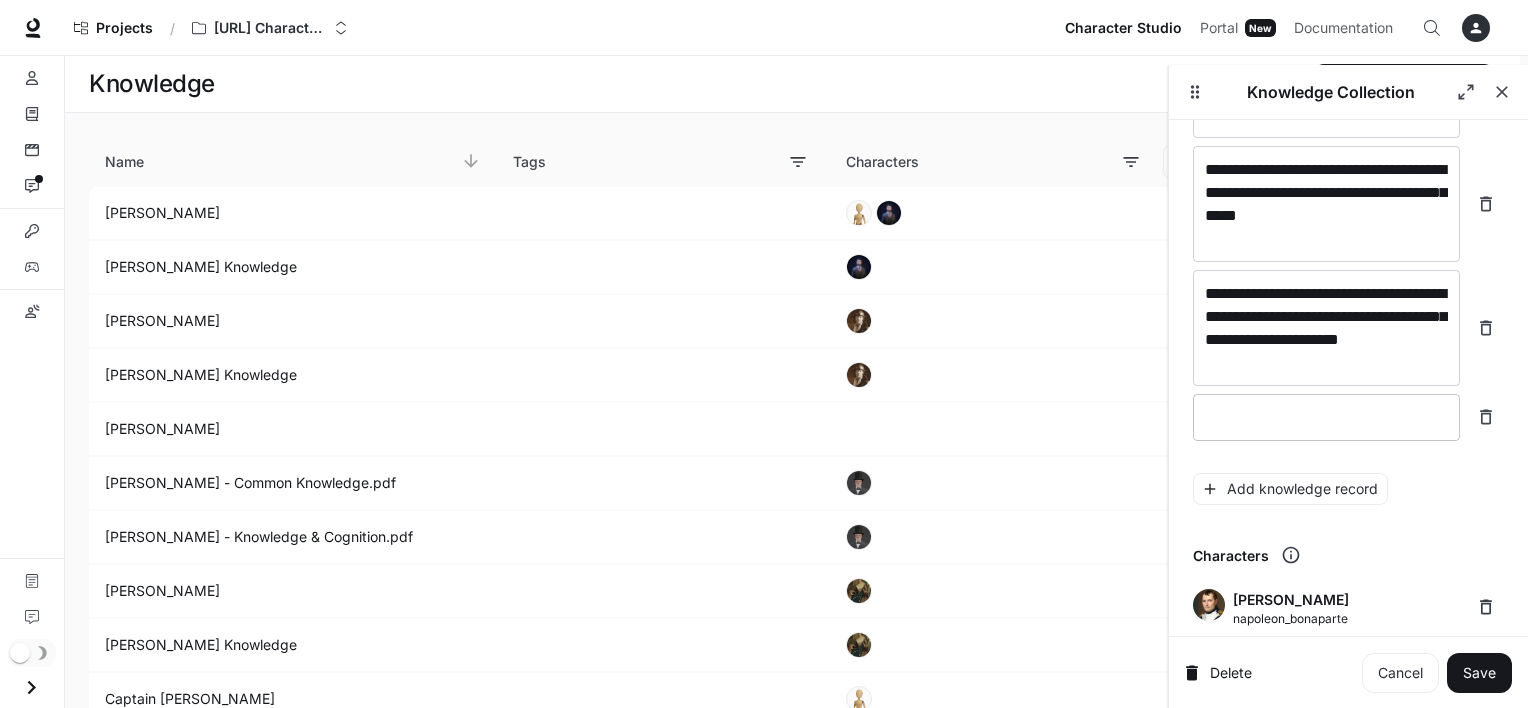 click at bounding box center (1326, 417) 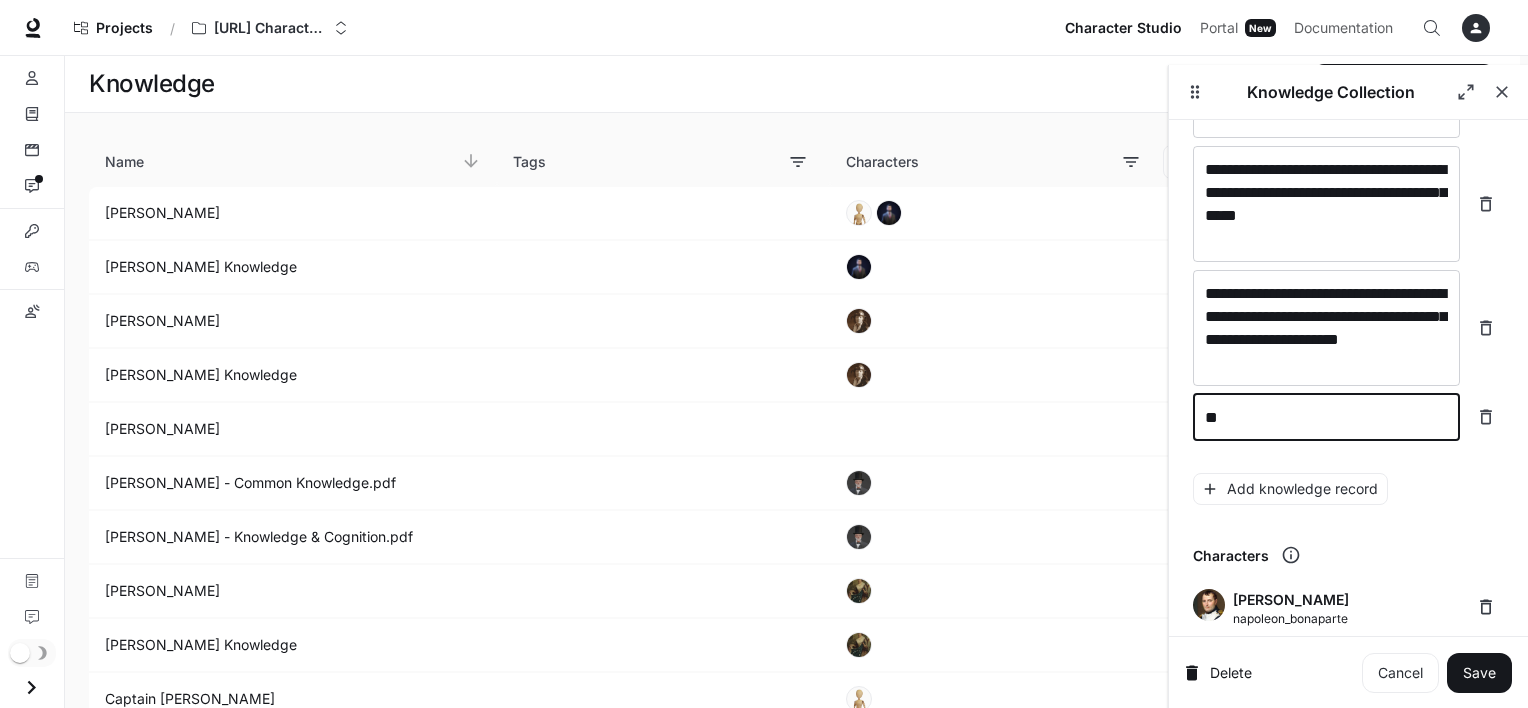 type on "*" 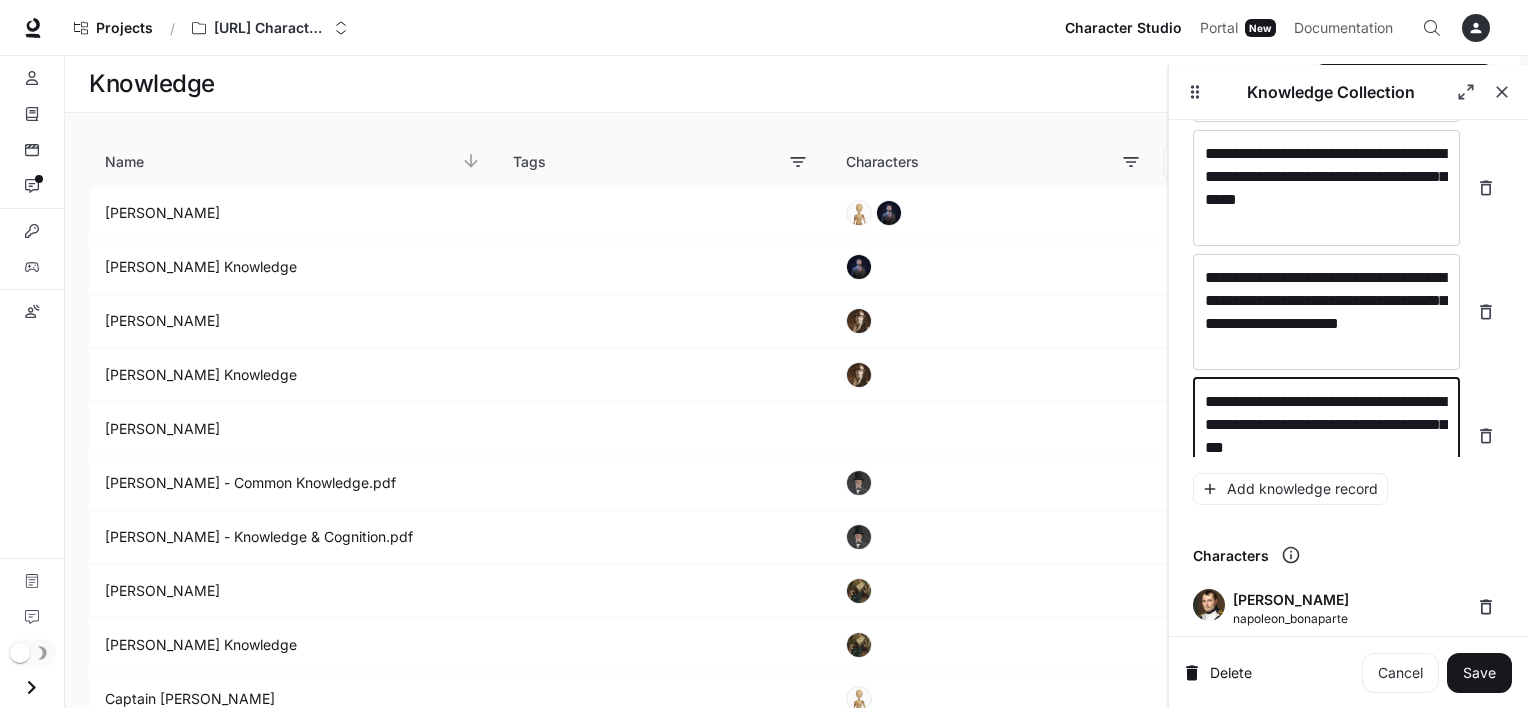 scroll, scrollTop: 22783, scrollLeft: 0, axis: vertical 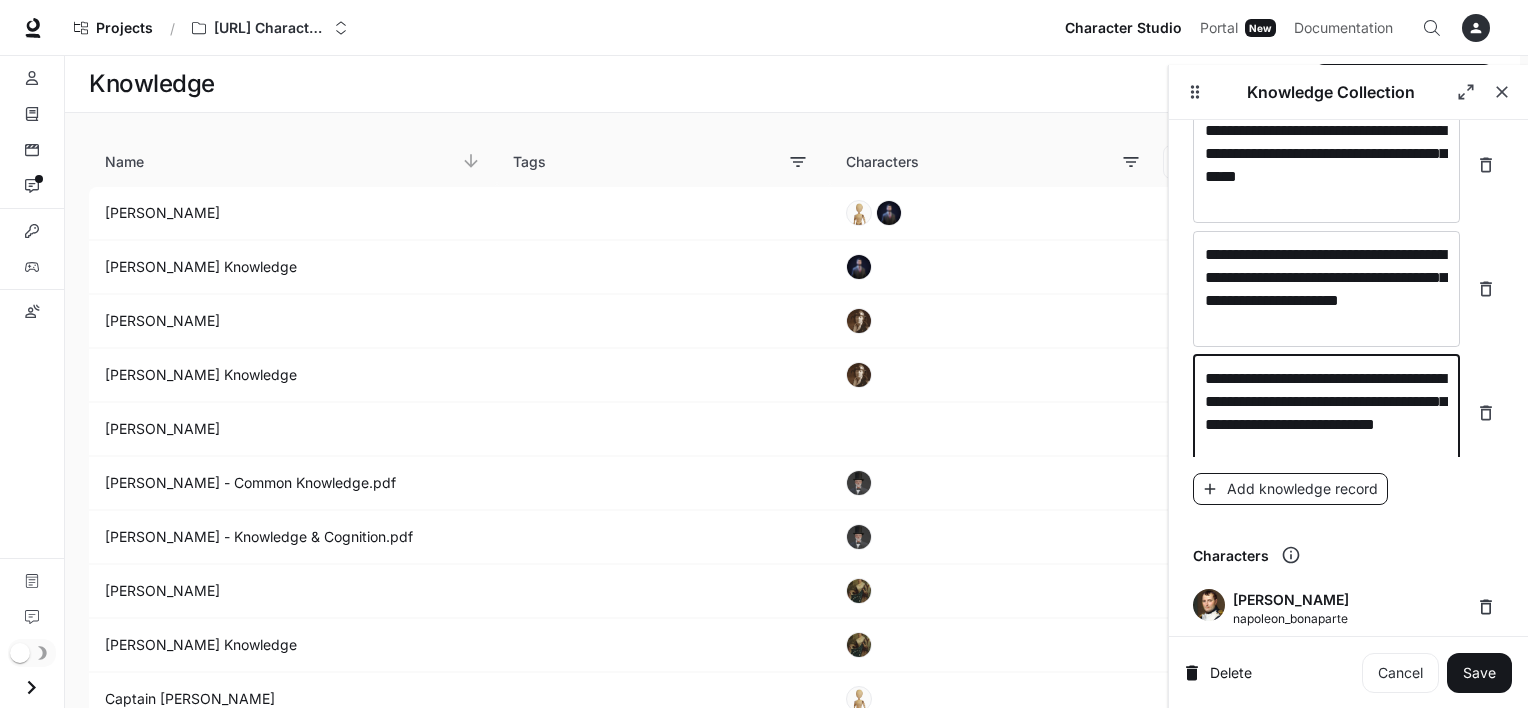 type on "**********" 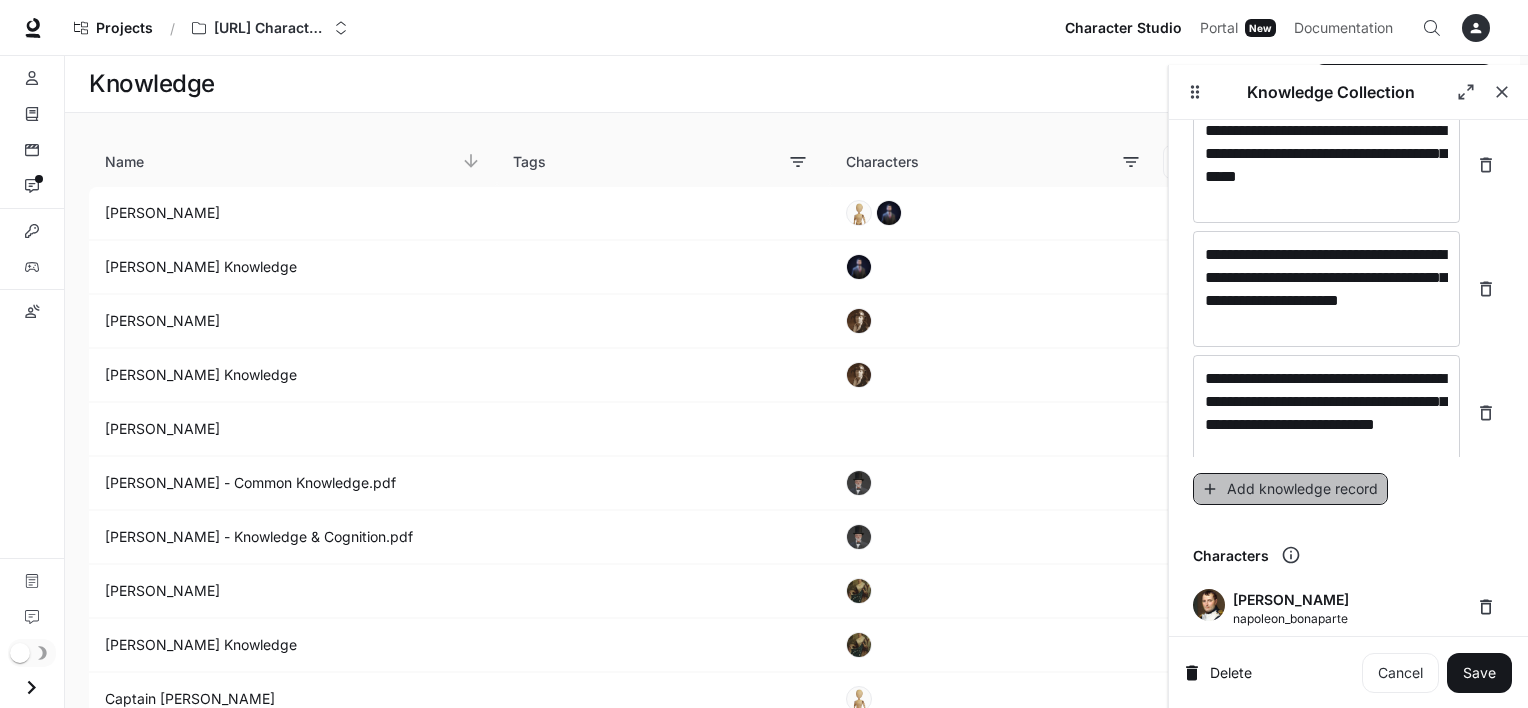 click on "Add knowledge record" at bounding box center (1290, 489) 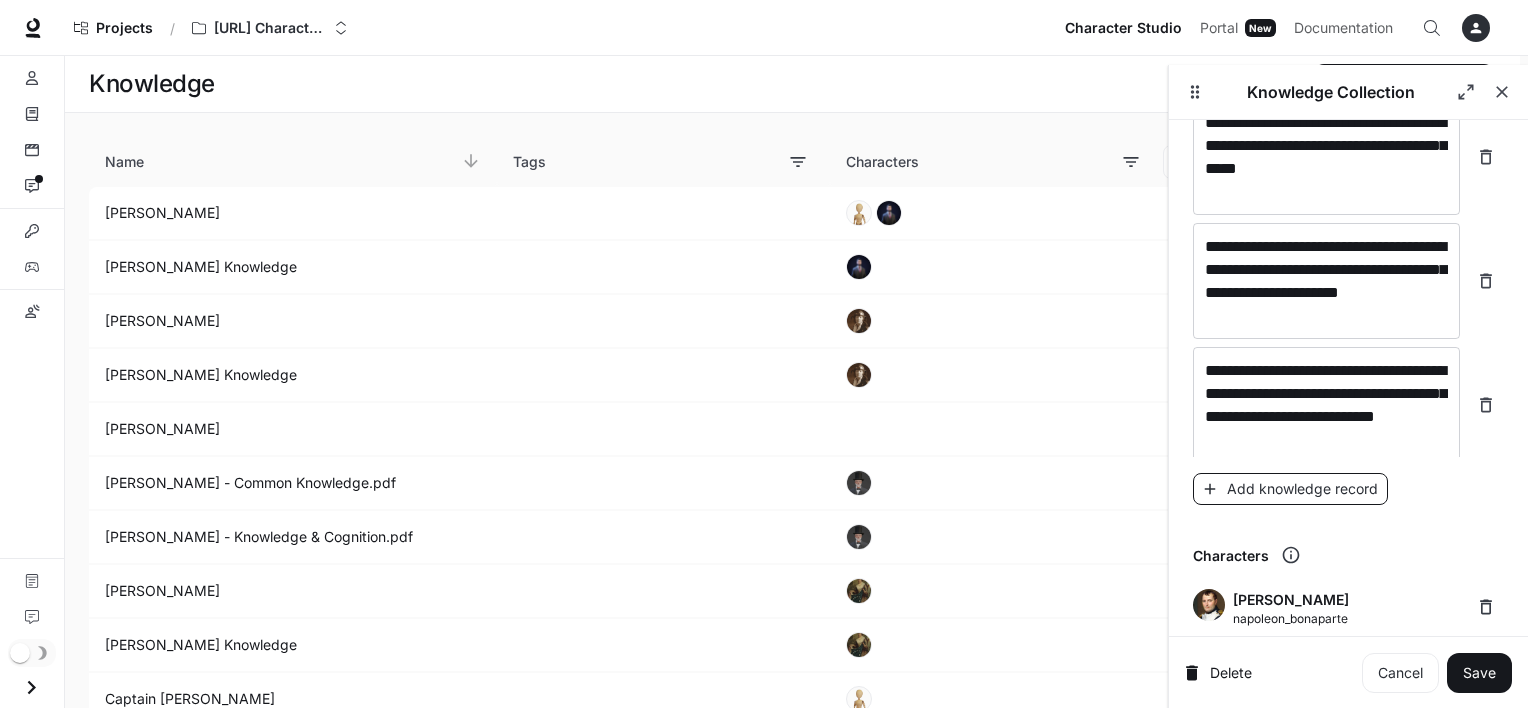 scroll, scrollTop: 22860, scrollLeft: 0, axis: vertical 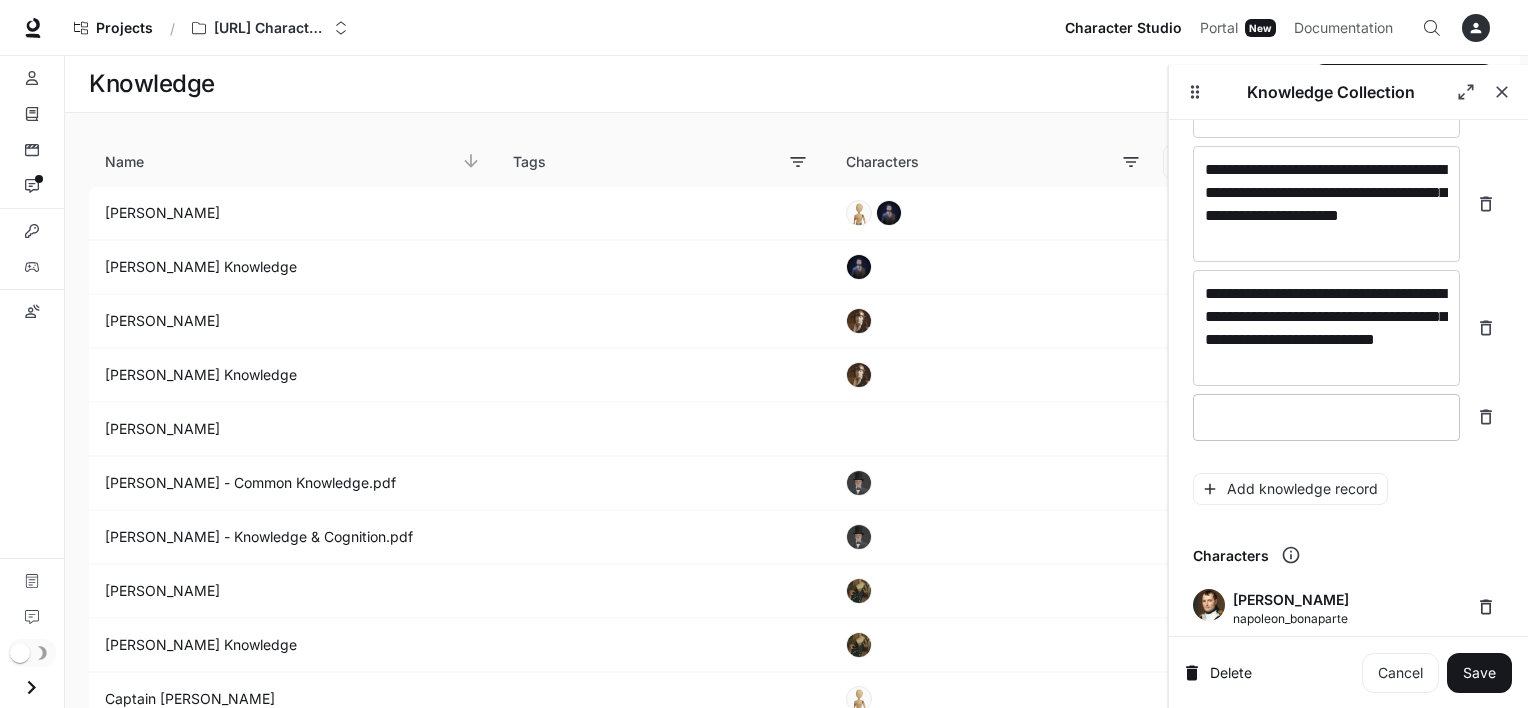 click at bounding box center [1326, 417] 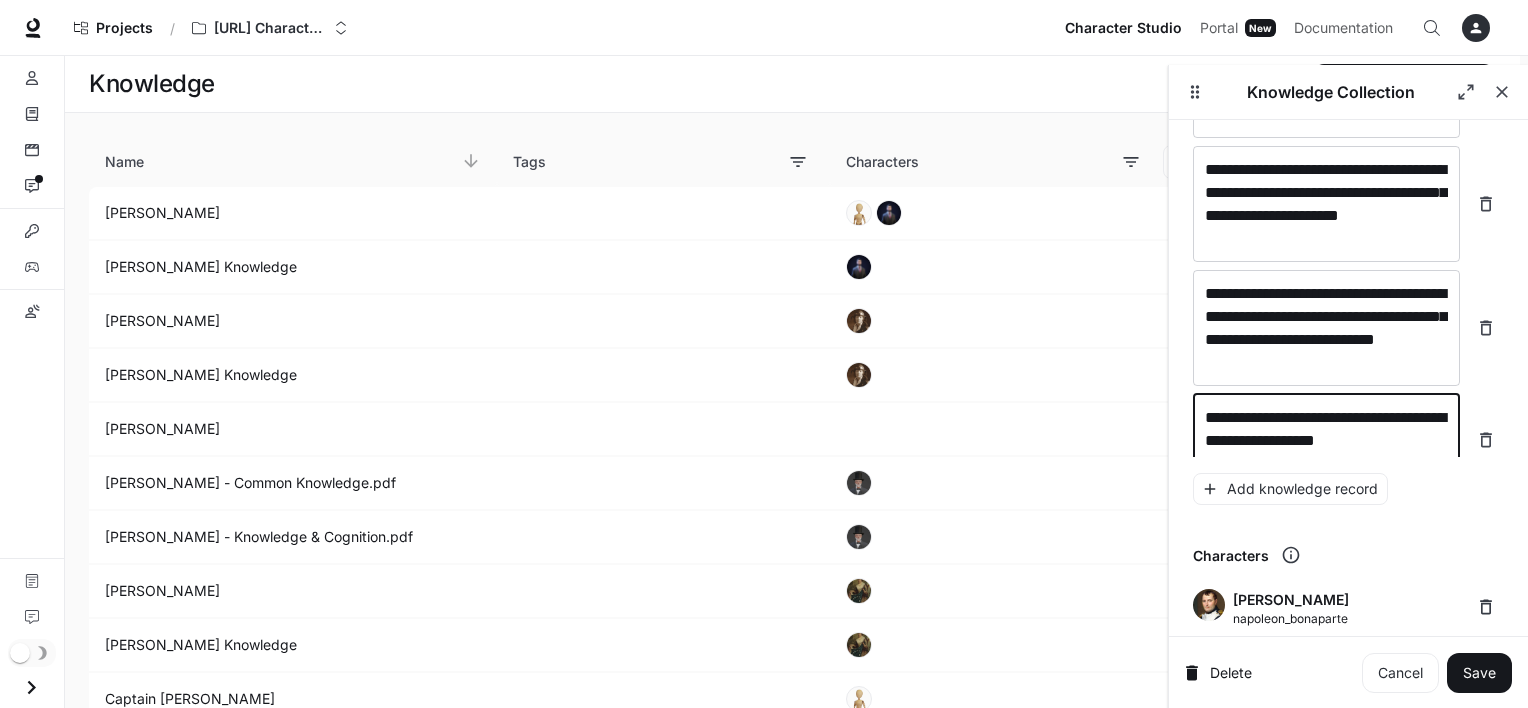 scroll, scrollTop: 22876, scrollLeft: 0, axis: vertical 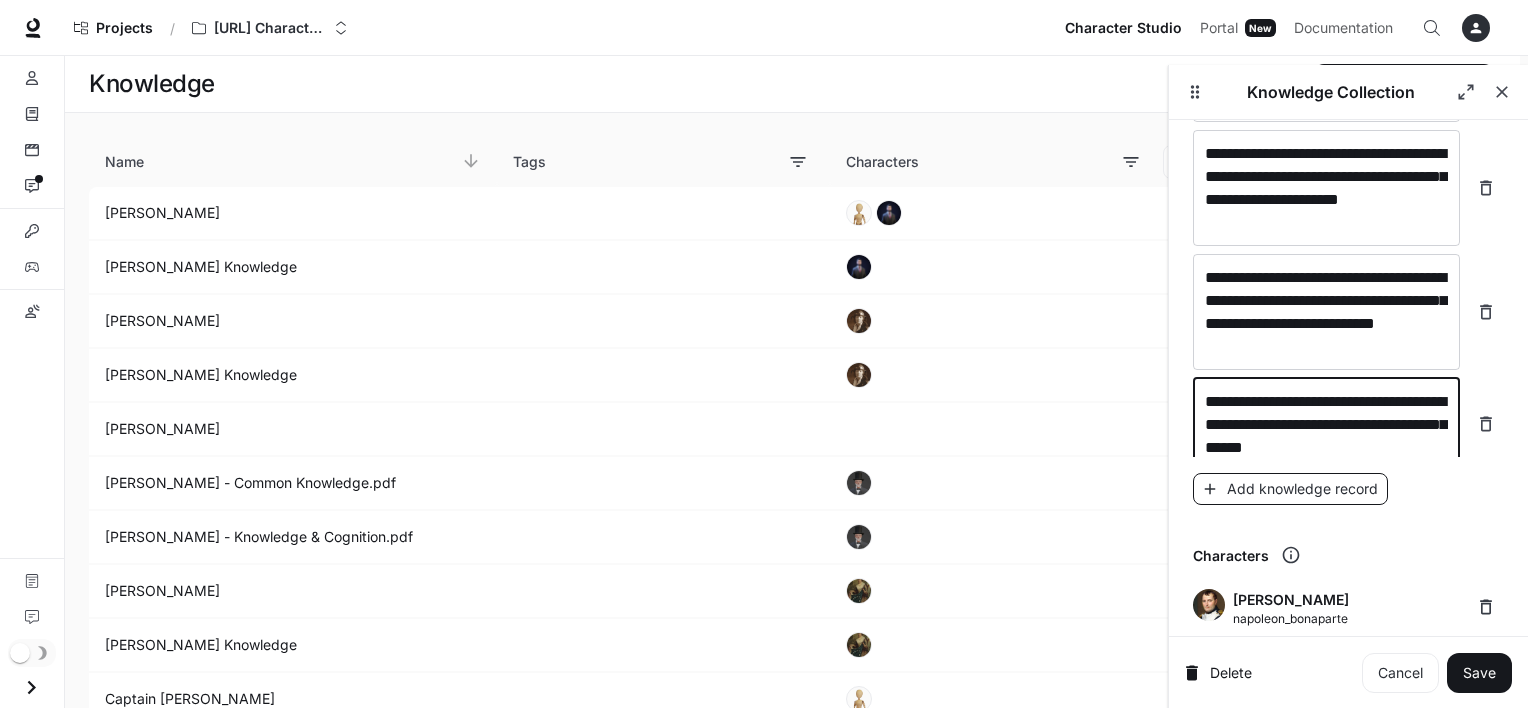 type on "**********" 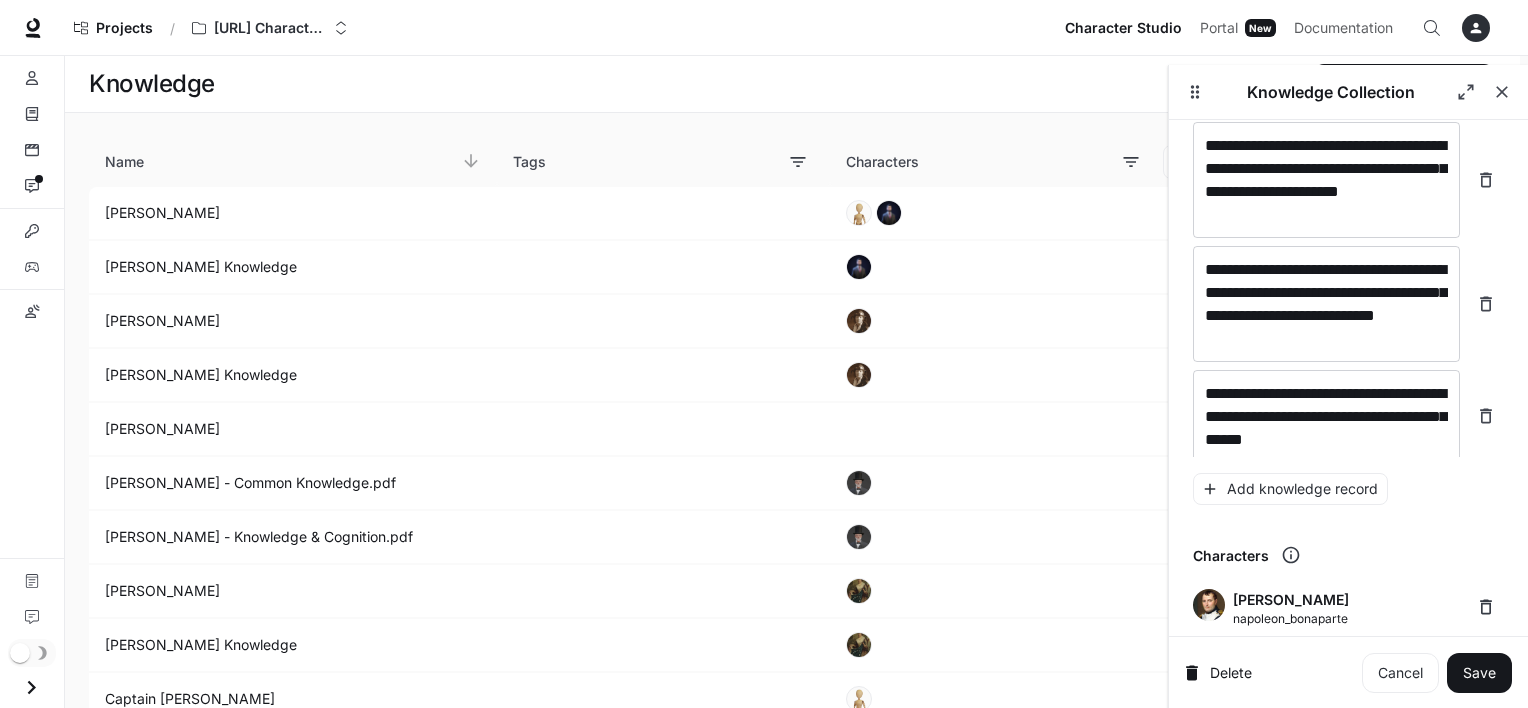 scroll, scrollTop: 22952, scrollLeft: 0, axis: vertical 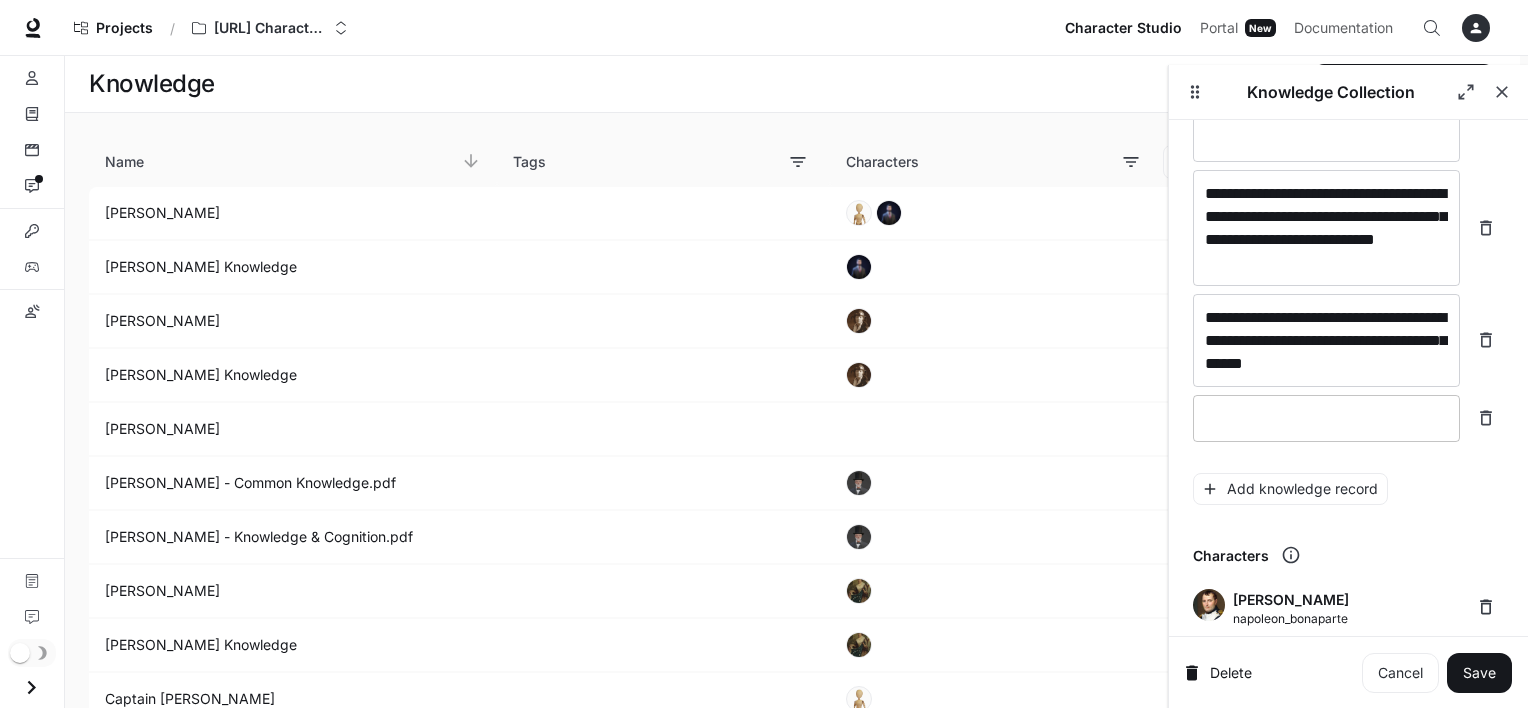 click at bounding box center [1326, 418] 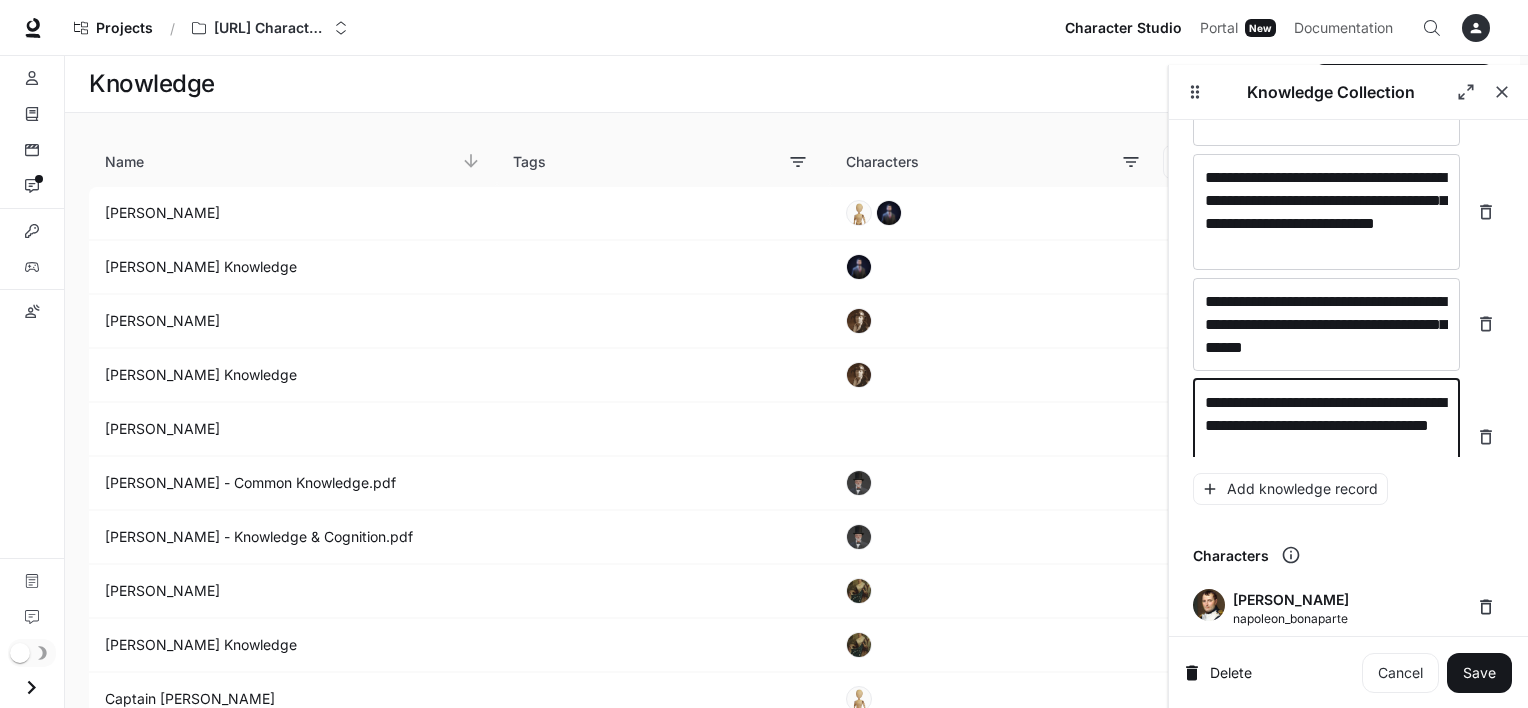 scroll, scrollTop: 22992, scrollLeft: 0, axis: vertical 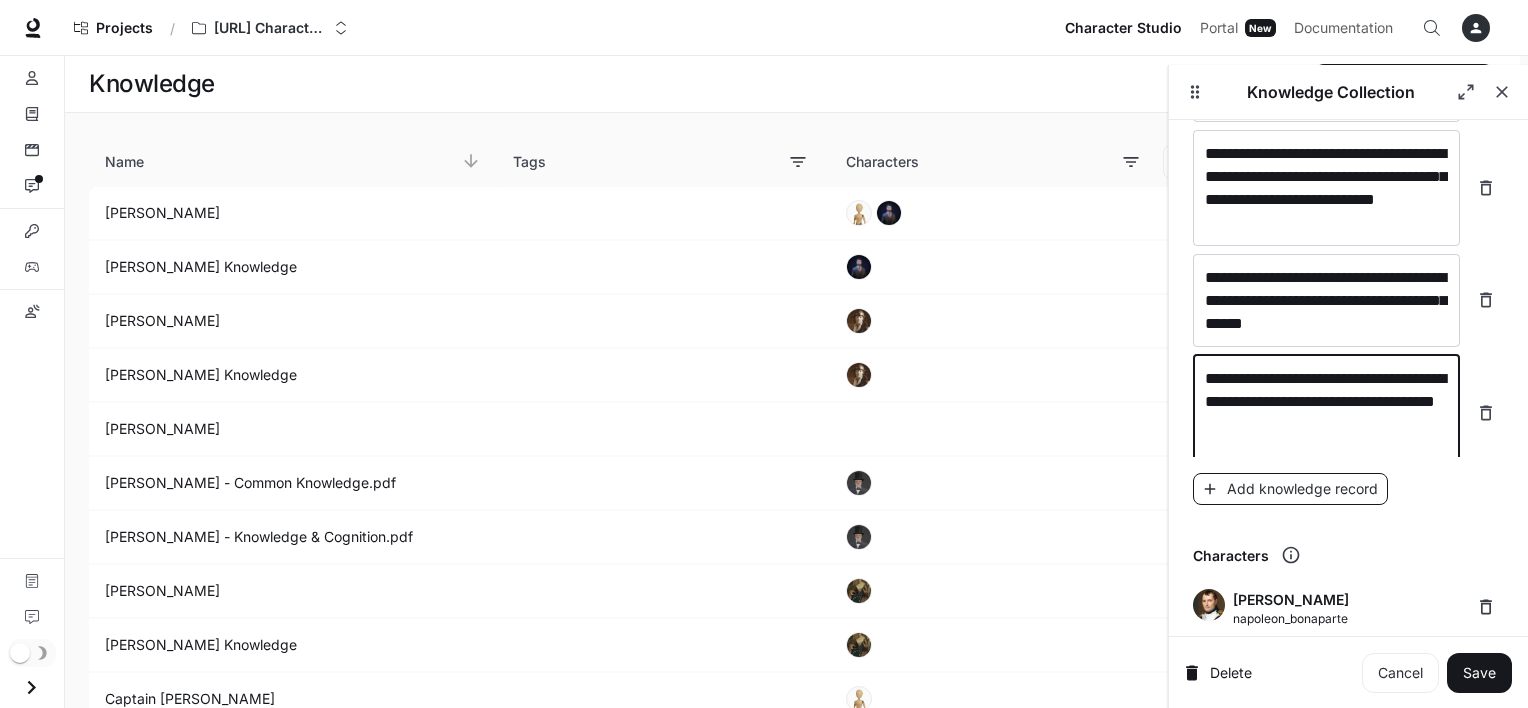 type on "**********" 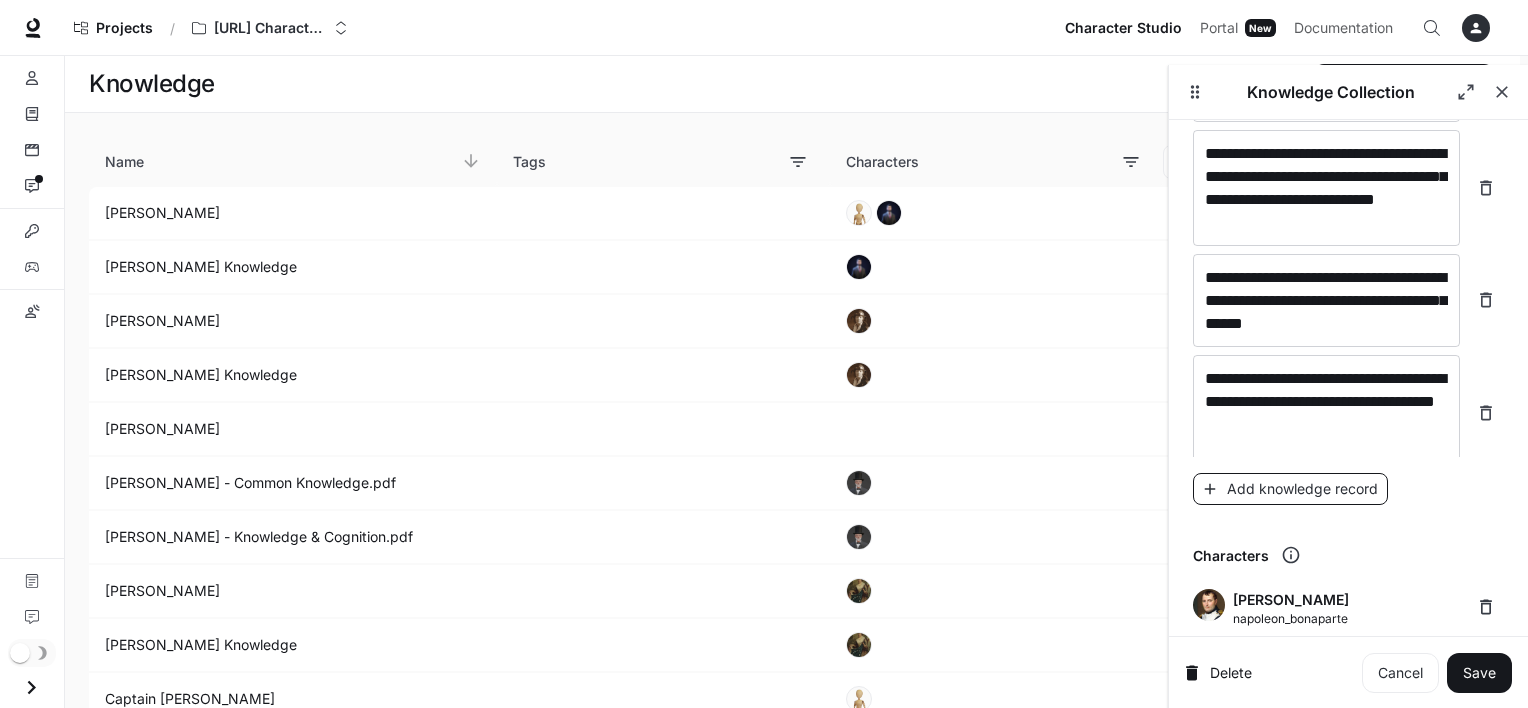 scroll, scrollTop: 23068, scrollLeft: 0, axis: vertical 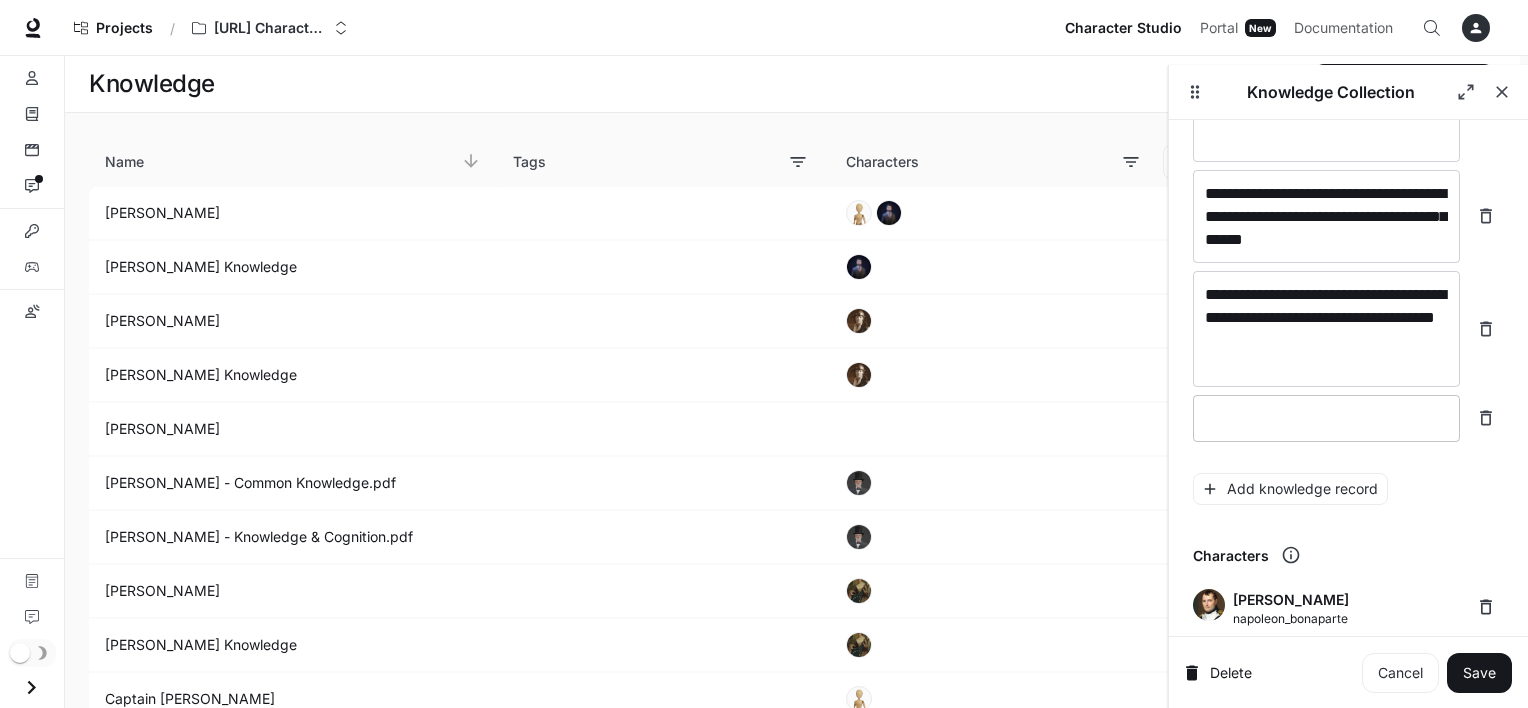 click at bounding box center [1326, 418] 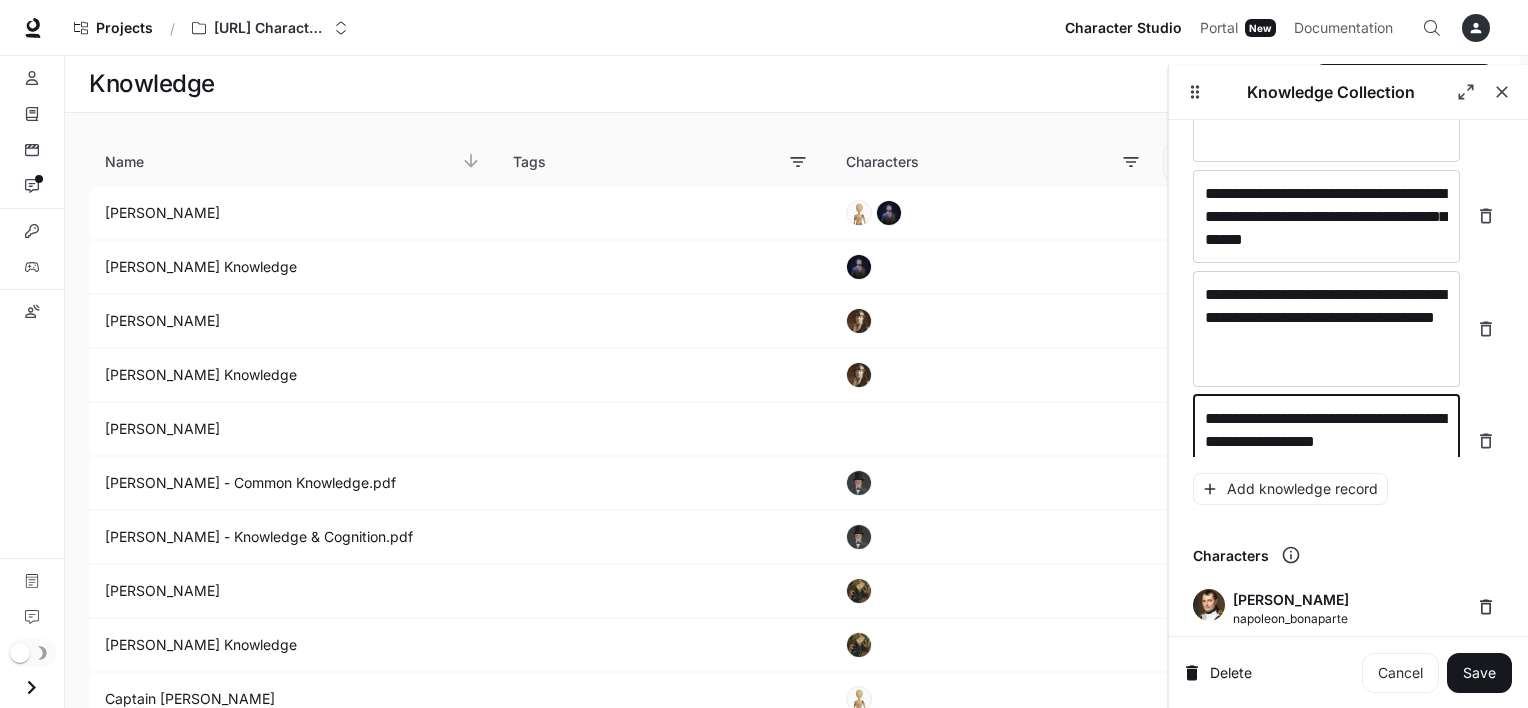 scroll, scrollTop: 23084, scrollLeft: 0, axis: vertical 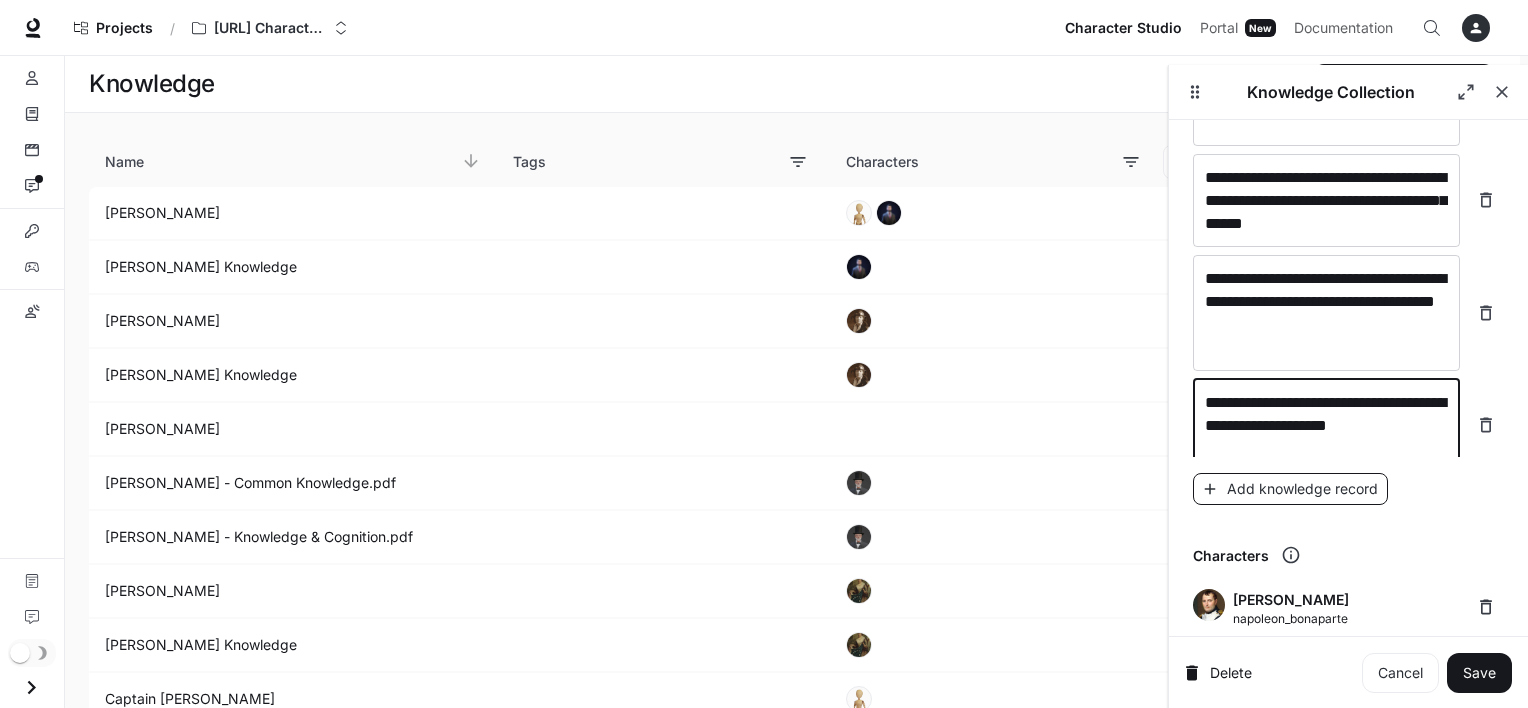 type on "**********" 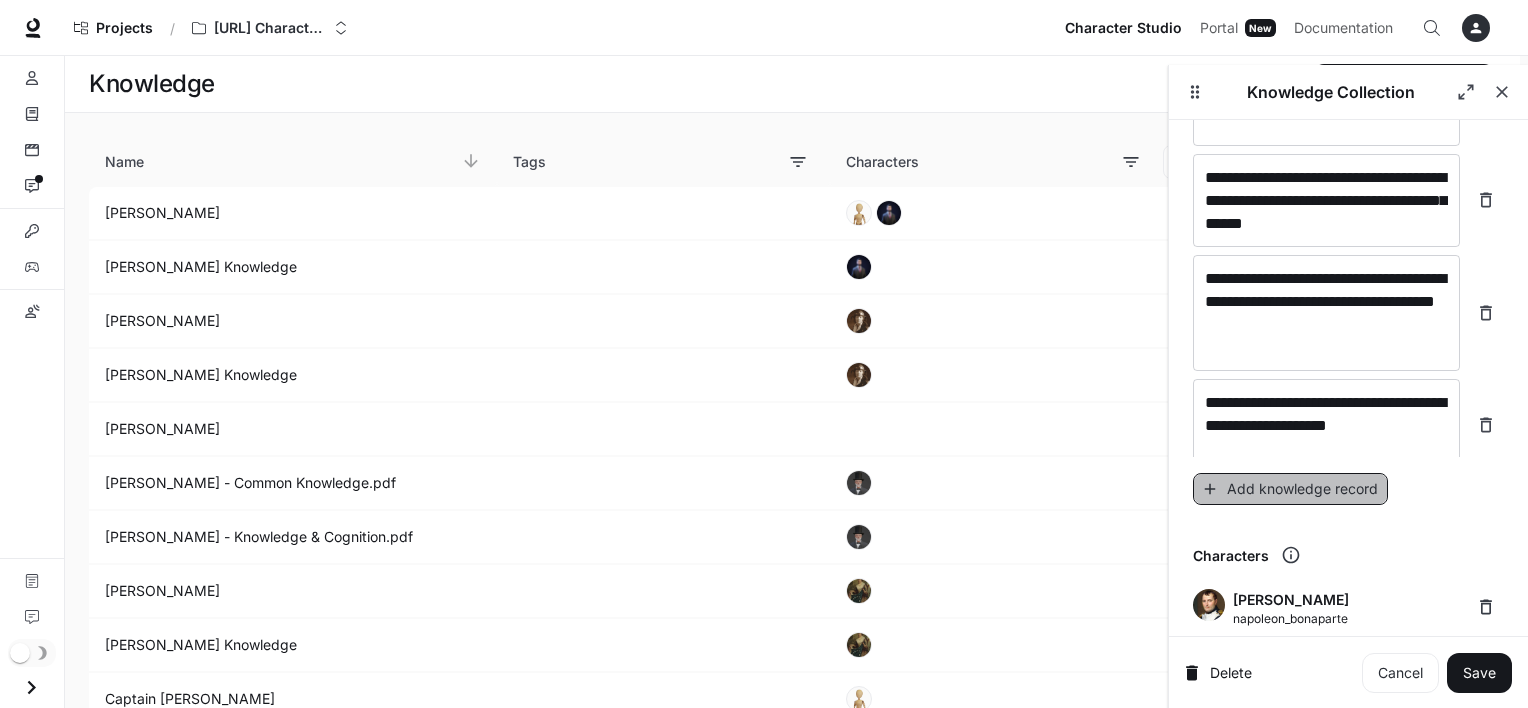 click on "Add knowledge record" at bounding box center (1290, 489) 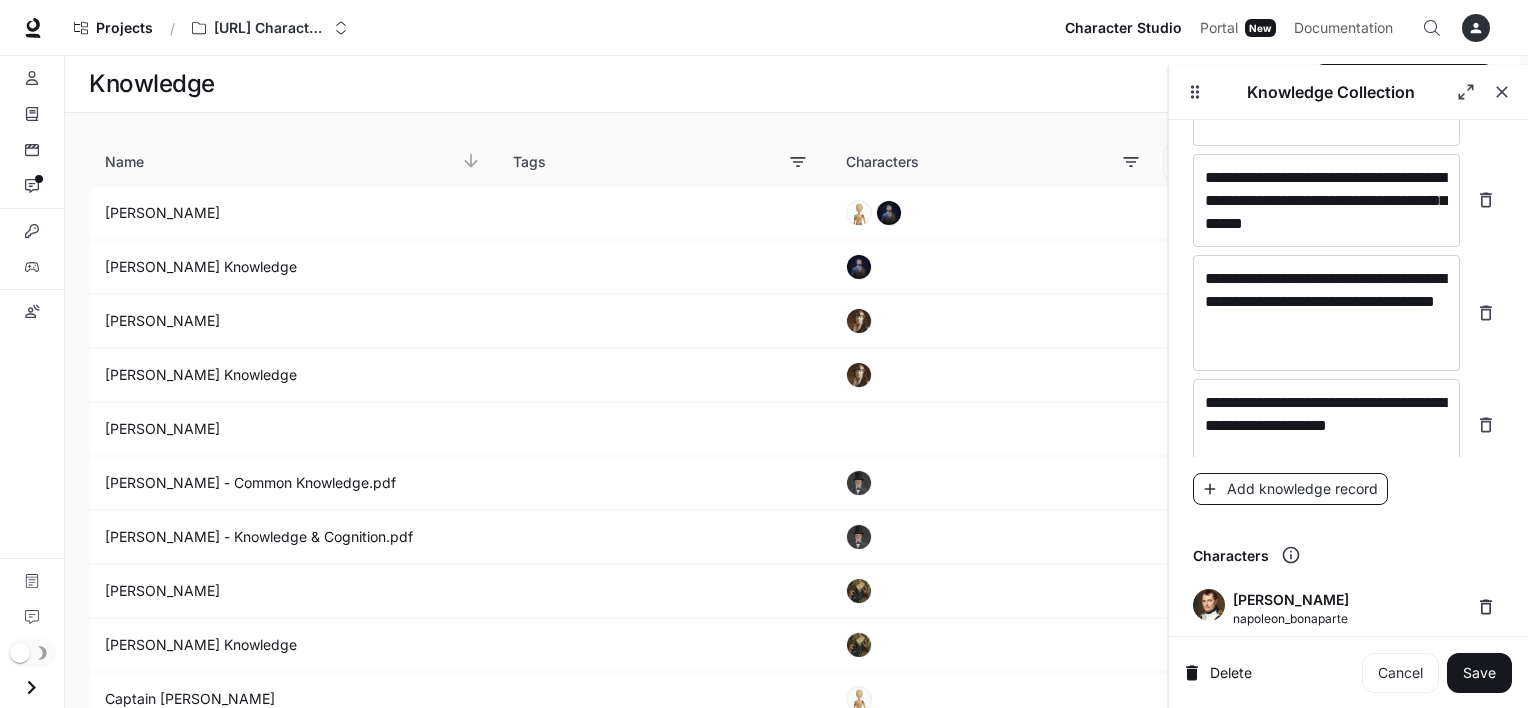 scroll, scrollTop: 23124, scrollLeft: 0, axis: vertical 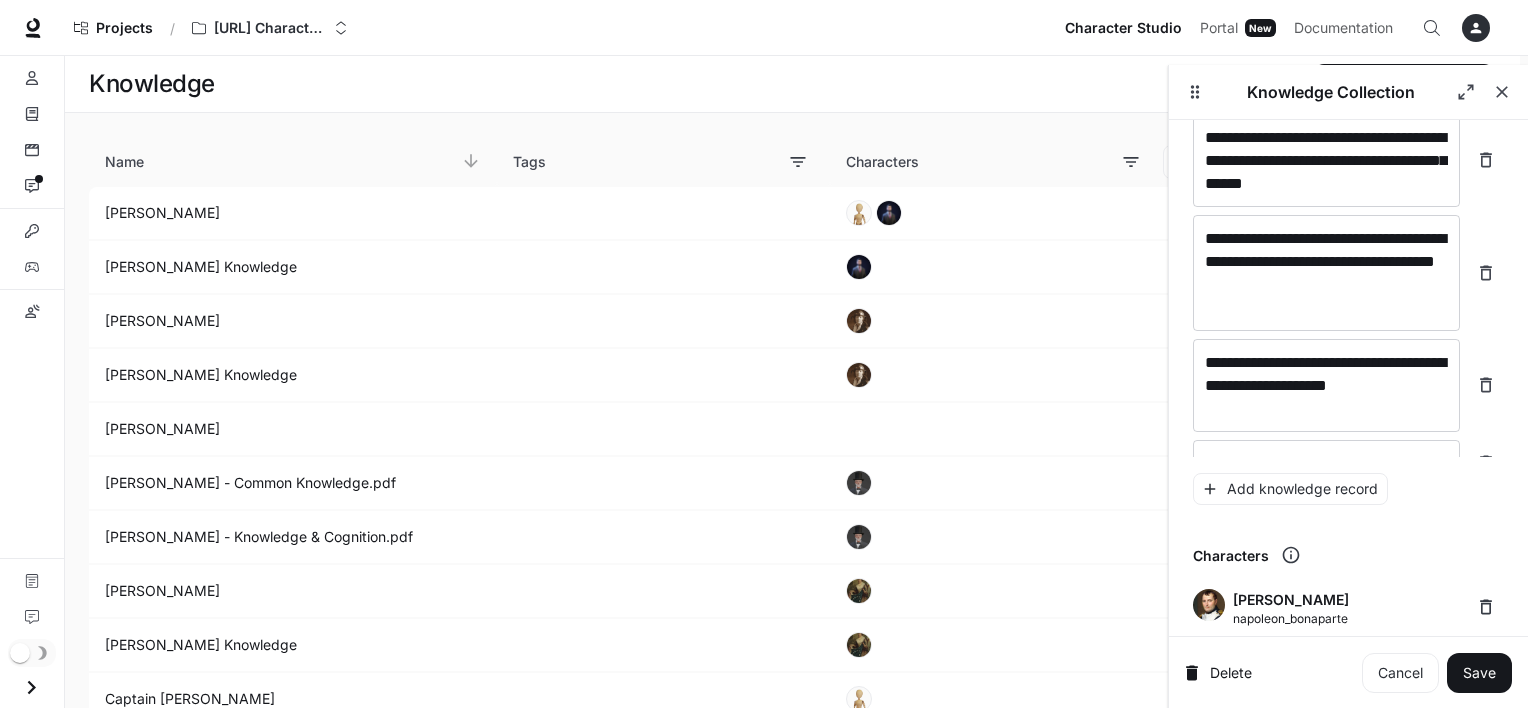 click on "**********" at bounding box center (1348, -11290) 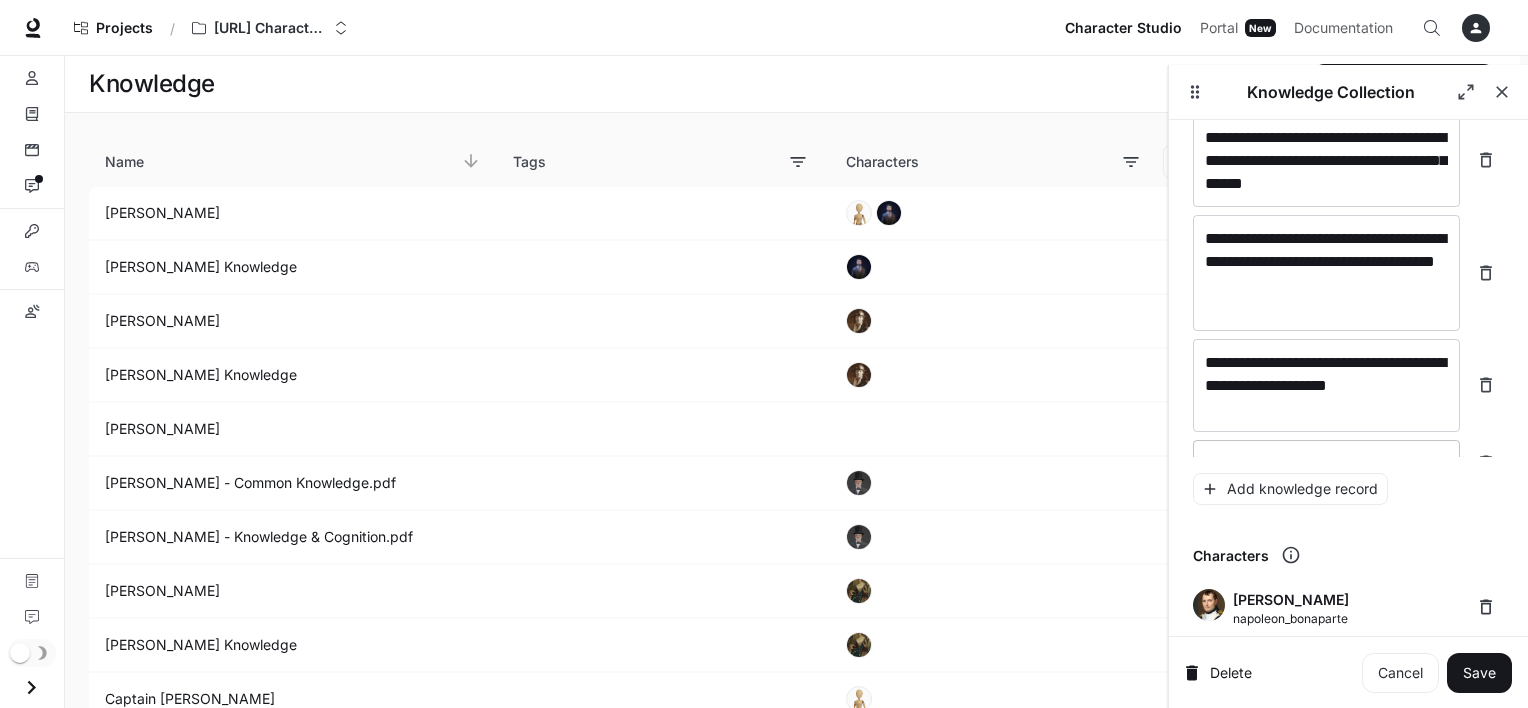 click at bounding box center (1326, 463) 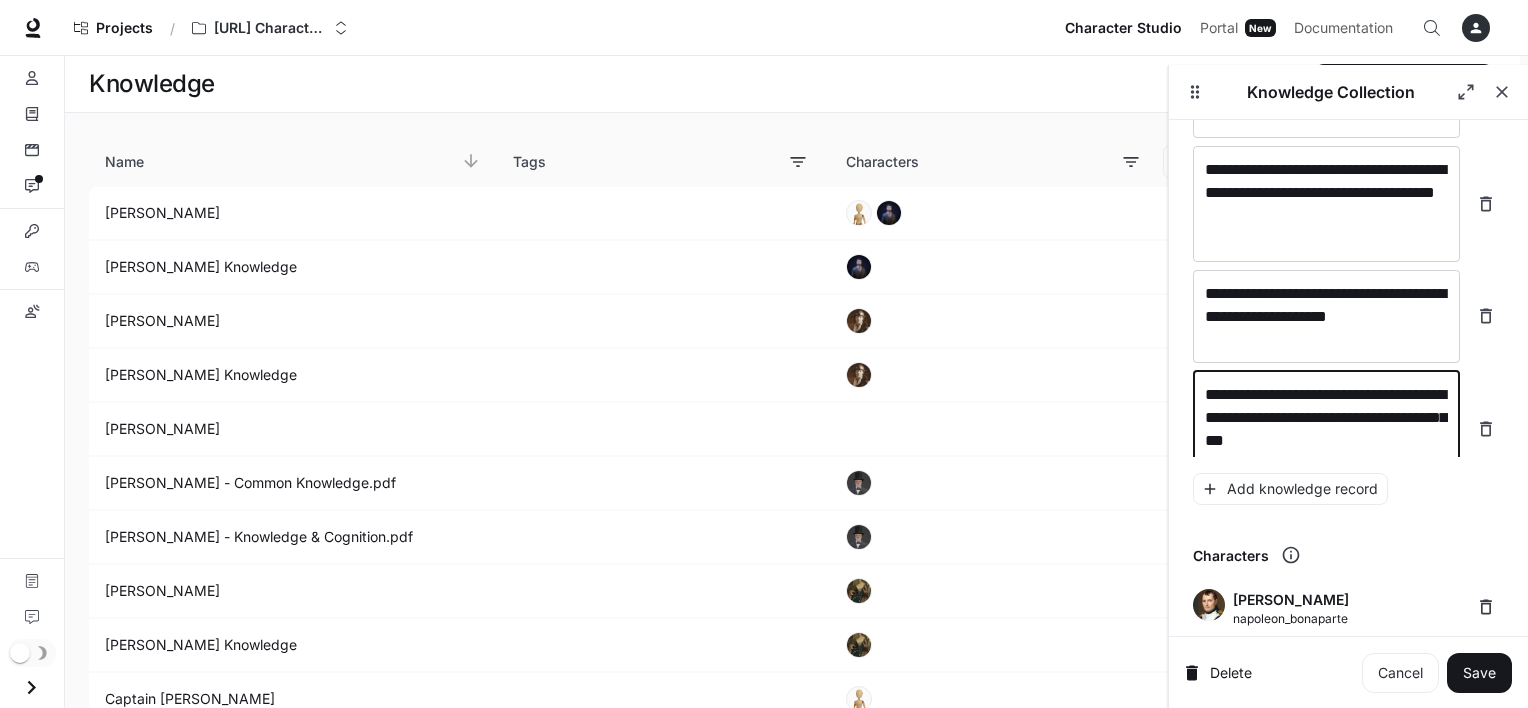 scroll, scrollTop: 23200, scrollLeft: 0, axis: vertical 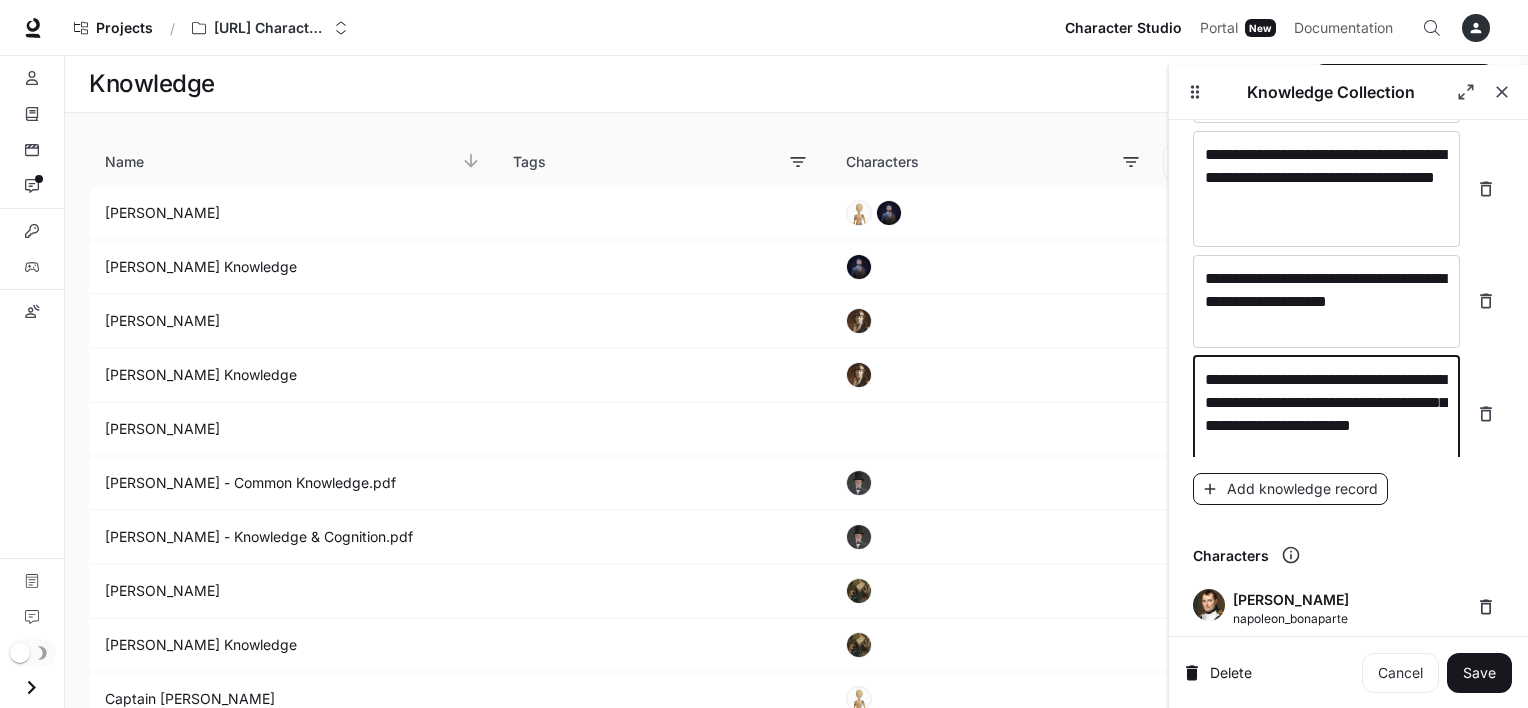 type on "**********" 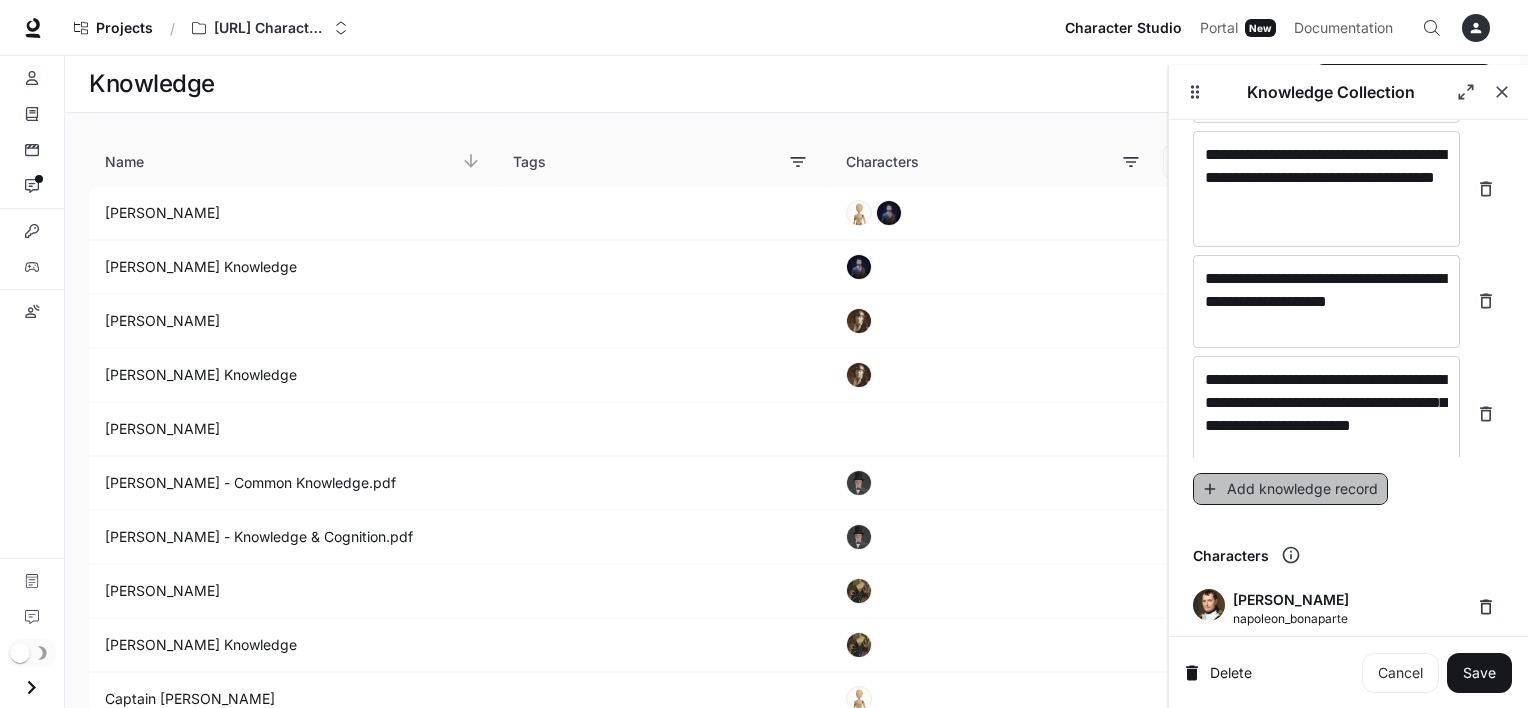 click on "Add knowledge record" at bounding box center [1290, 489] 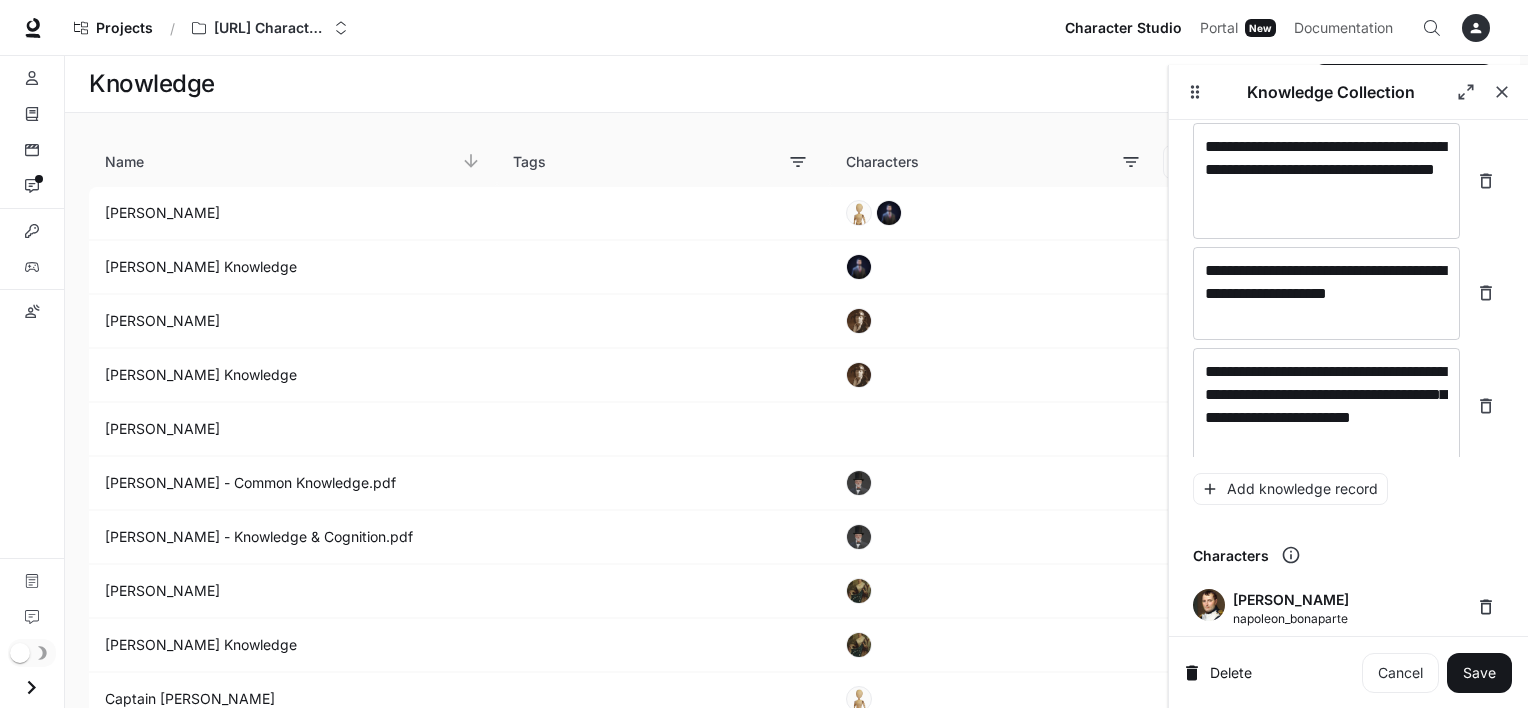 scroll, scrollTop: 23278, scrollLeft: 0, axis: vertical 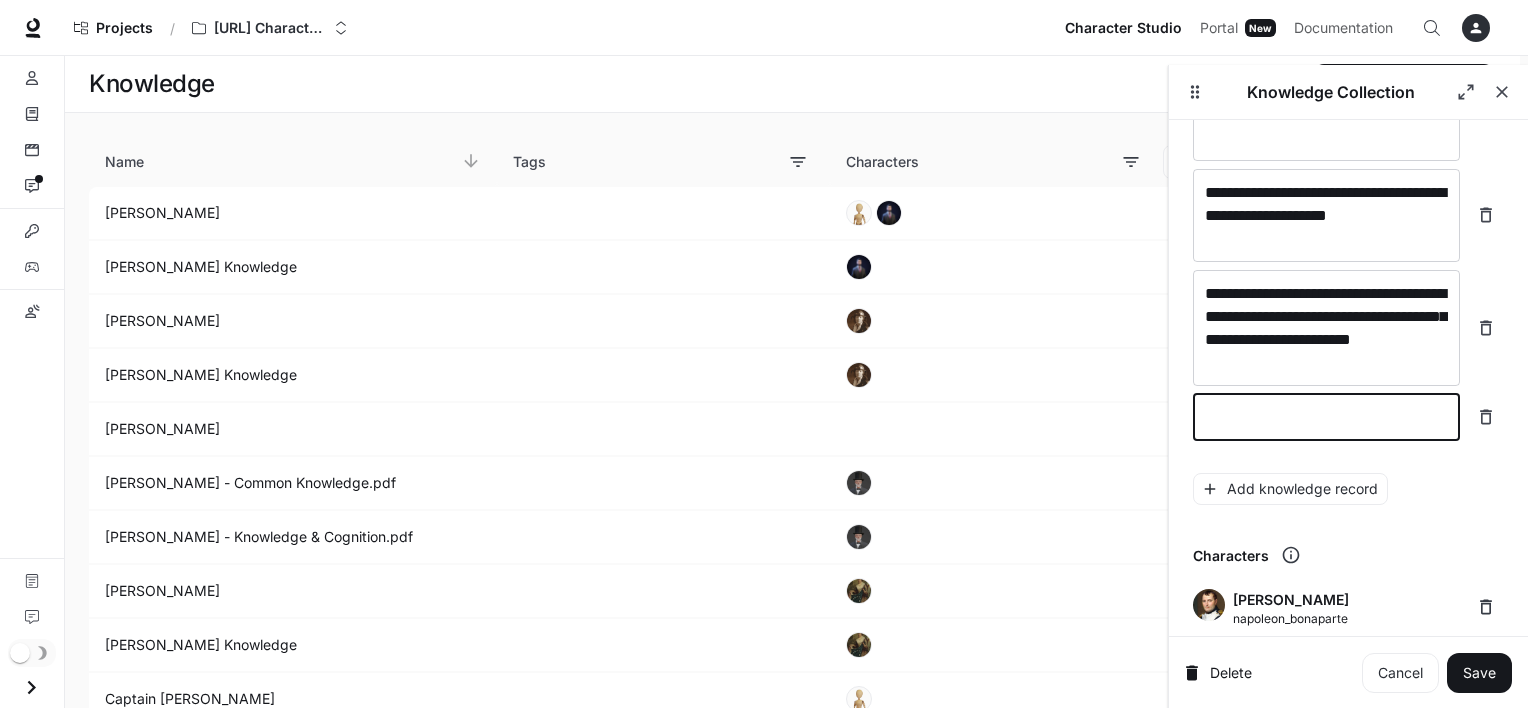 click at bounding box center (1326, 417) 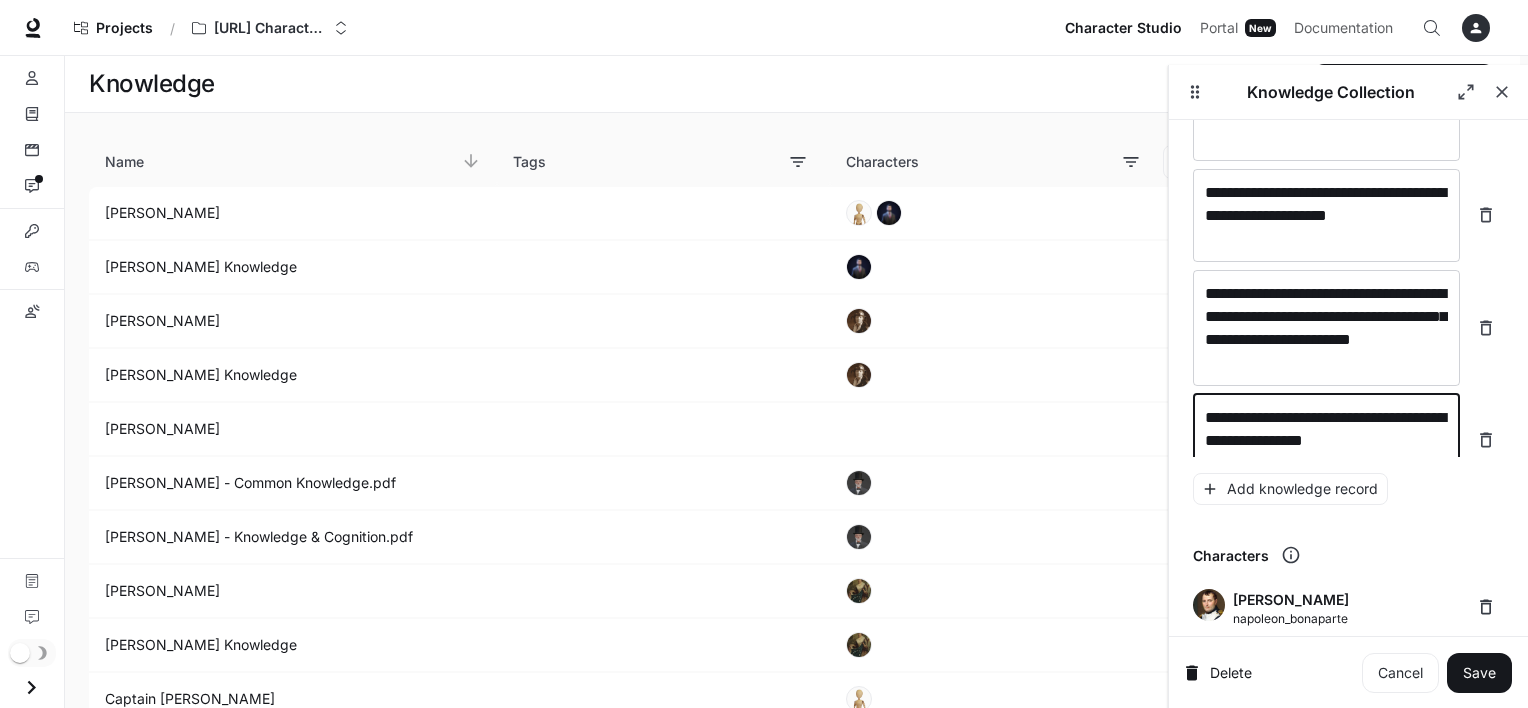 scroll, scrollTop: 23293, scrollLeft: 0, axis: vertical 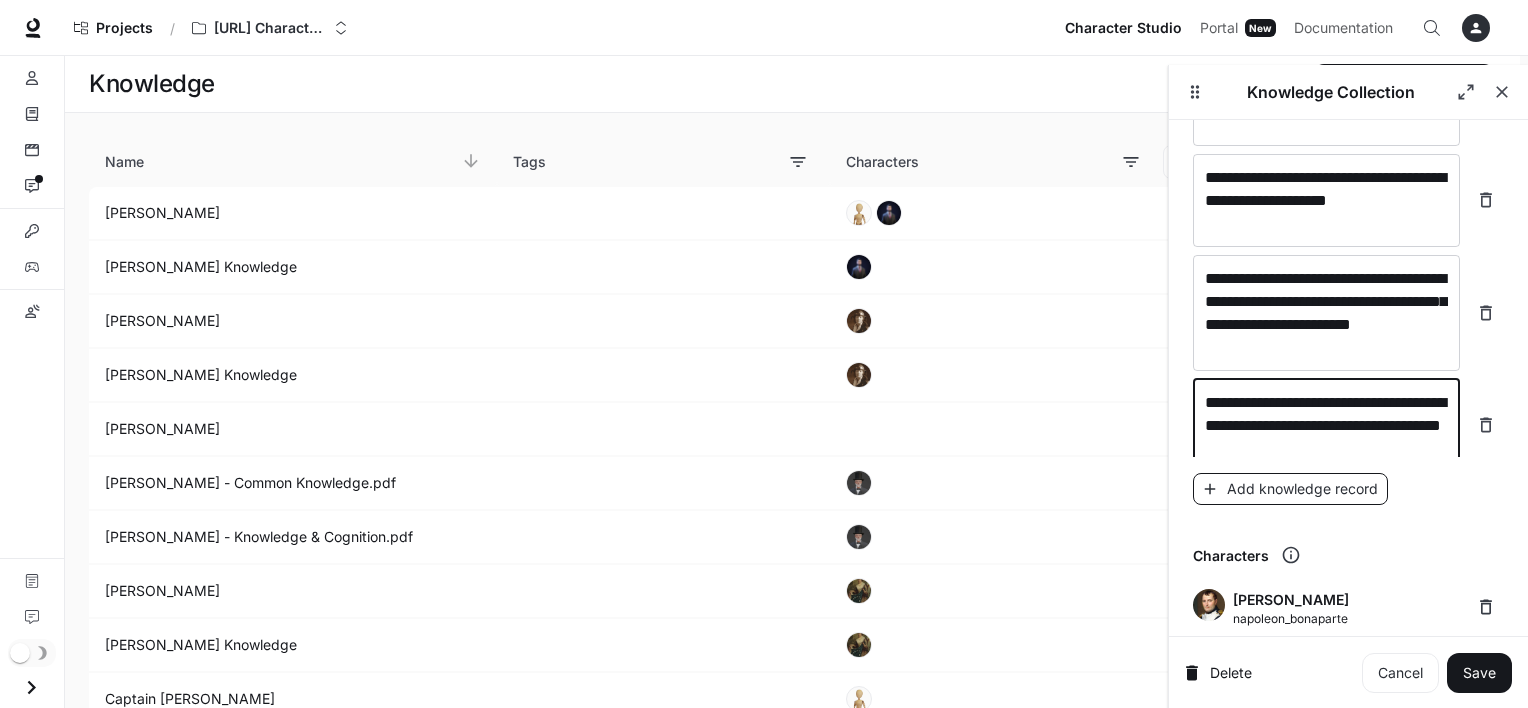 type on "**********" 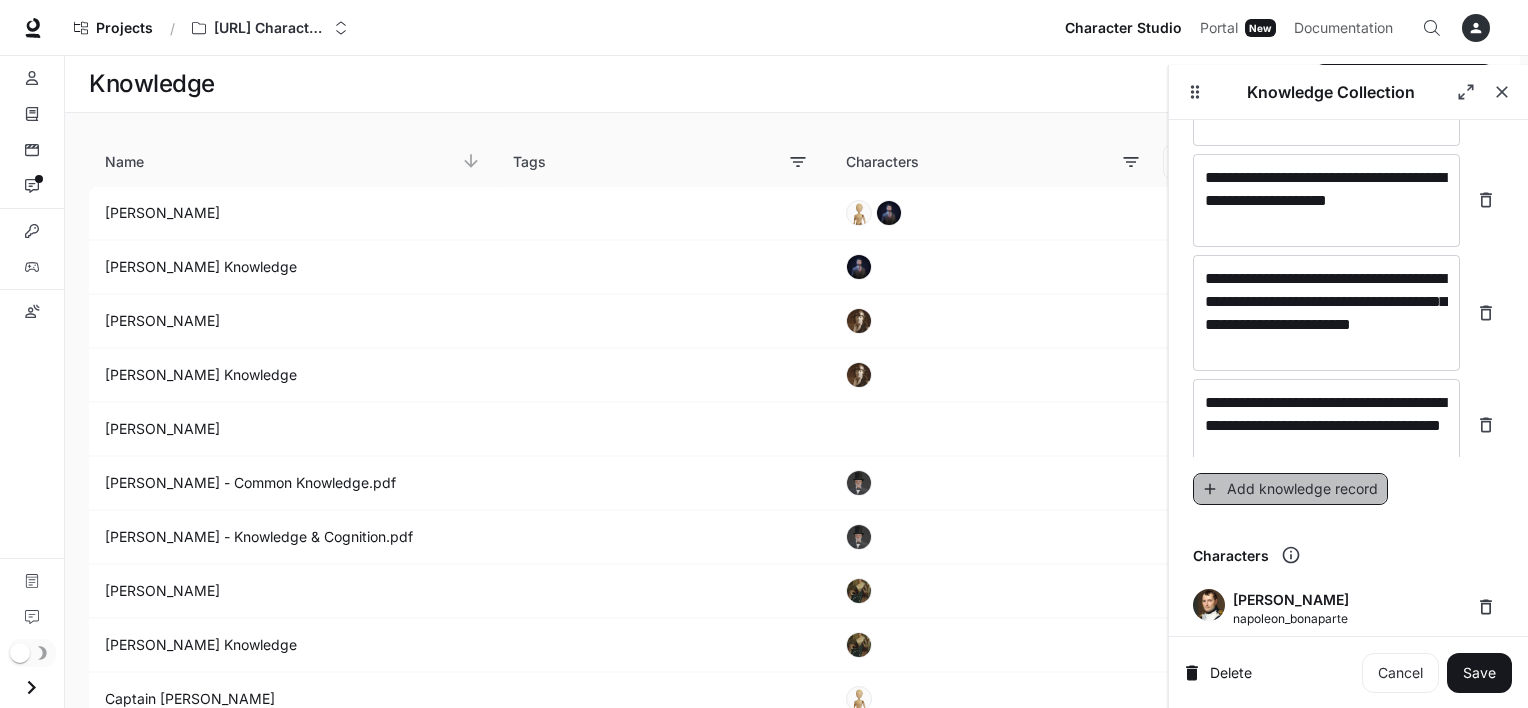 click on "Add knowledge record" at bounding box center [1290, 489] 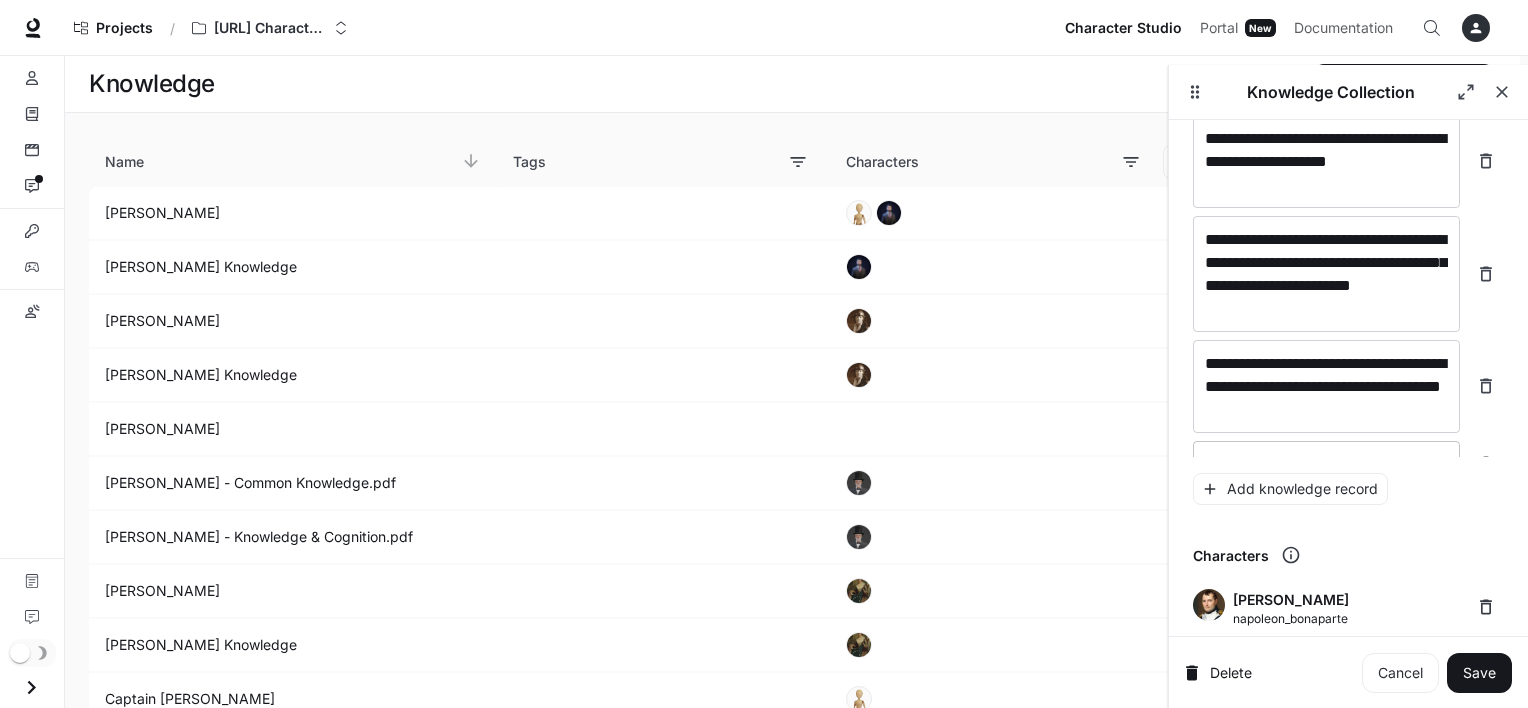 click on "* ​" at bounding box center (1326, 464) 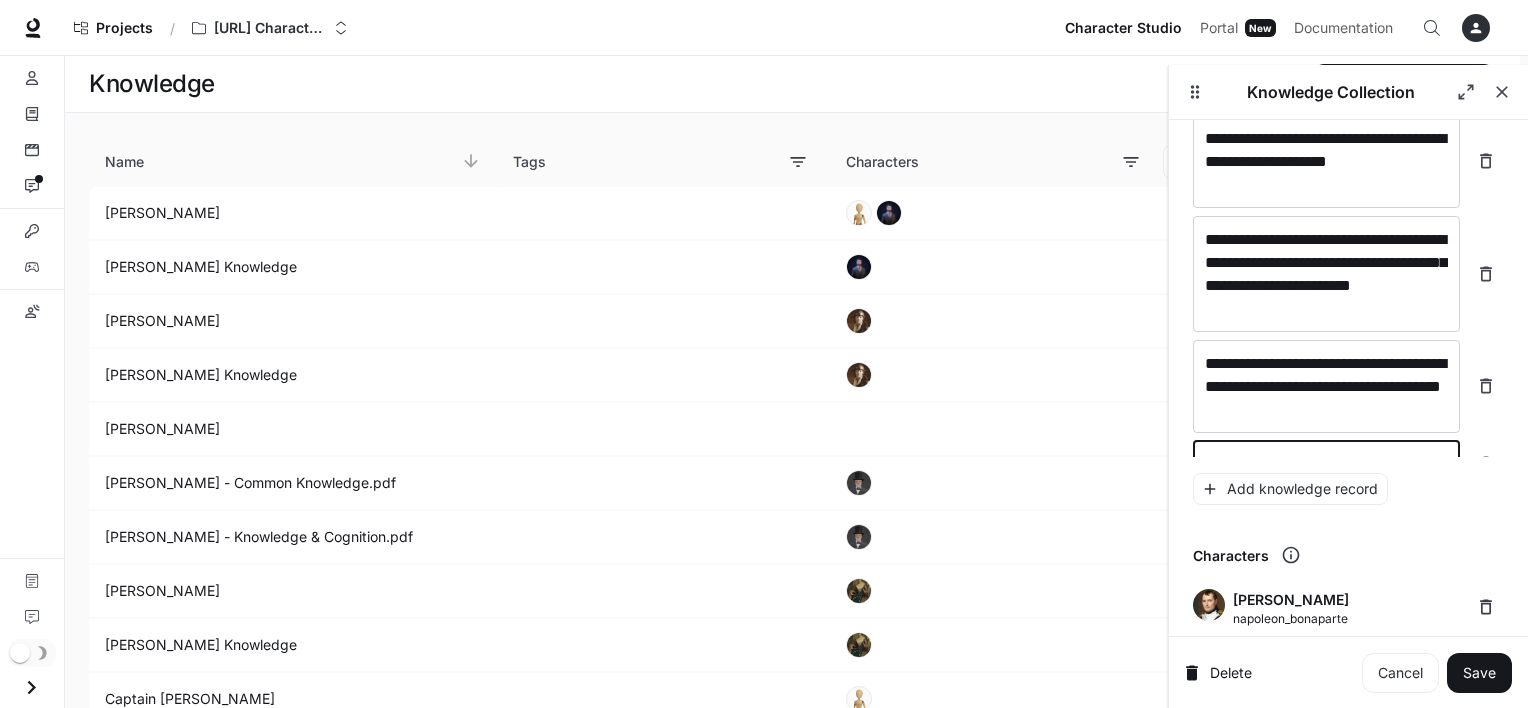 scroll, scrollTop: 23349, scrollLeft: 0, axis: vertical 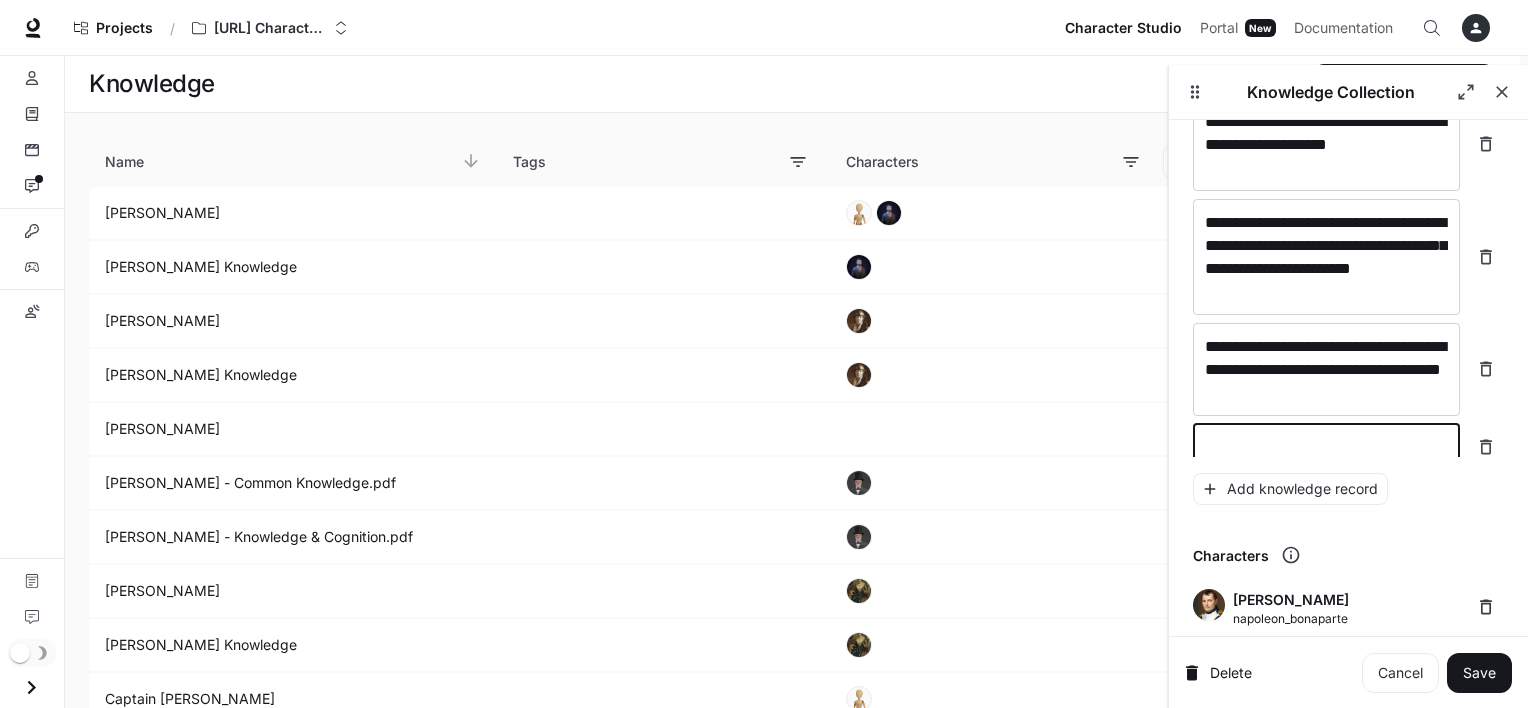 type on "*" 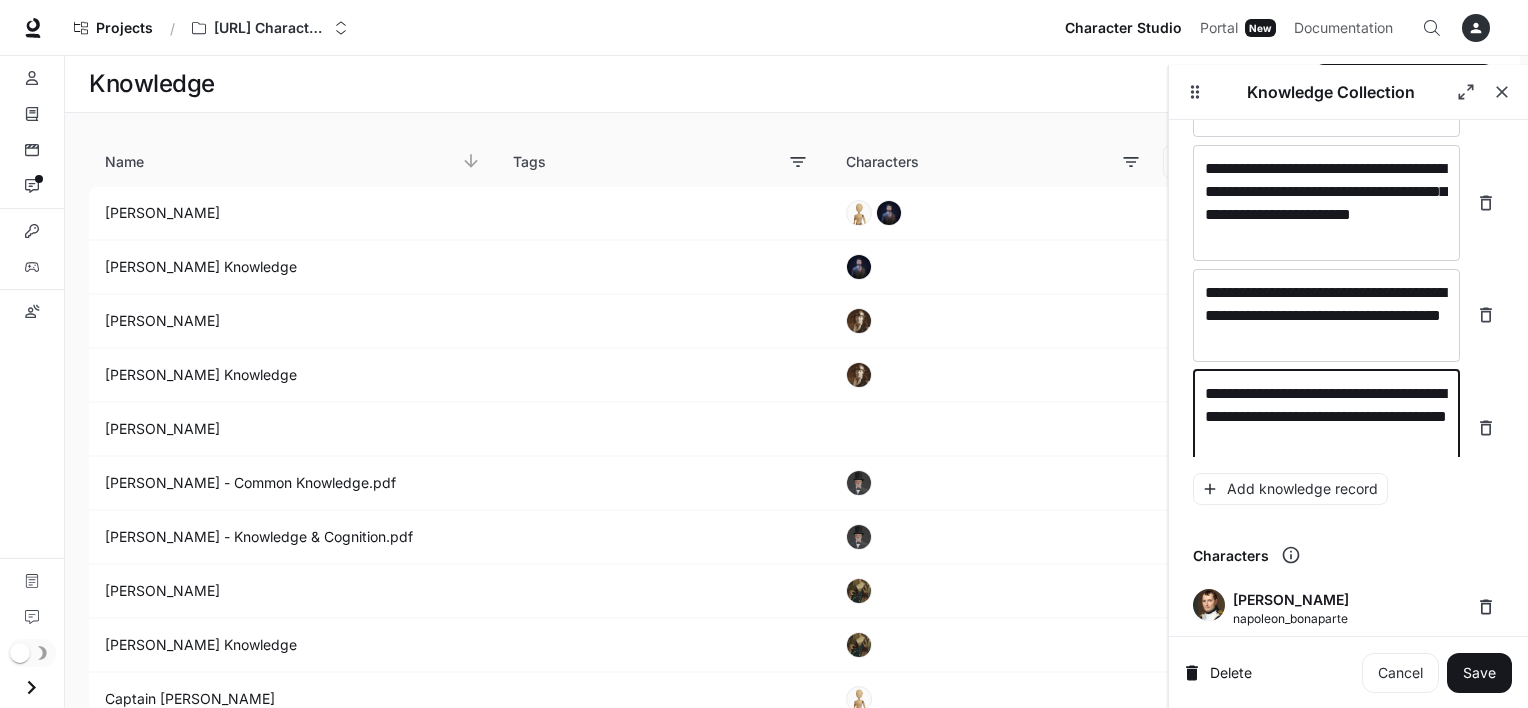 scroll, scrollTop: 23409, scrollLeft: 0, axis: vertical 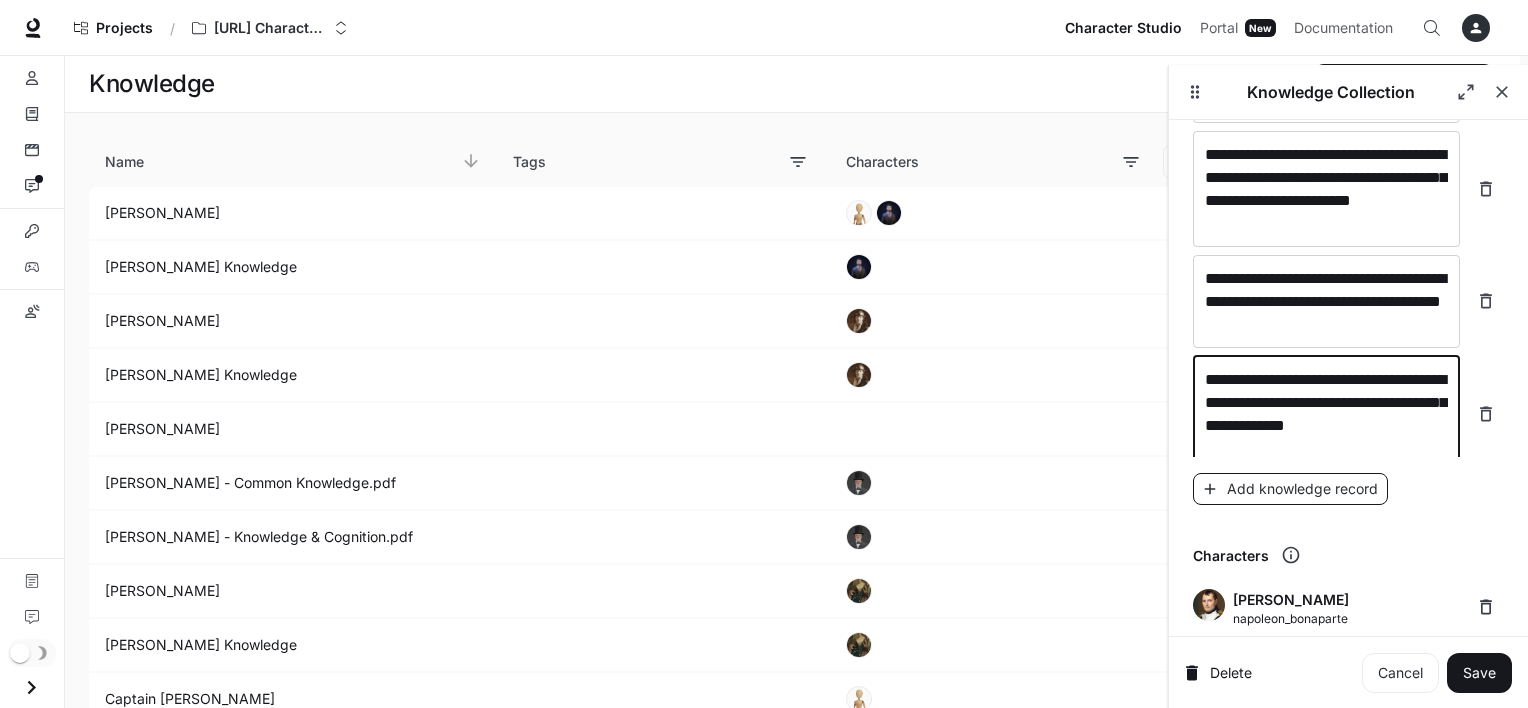 type on "**********" 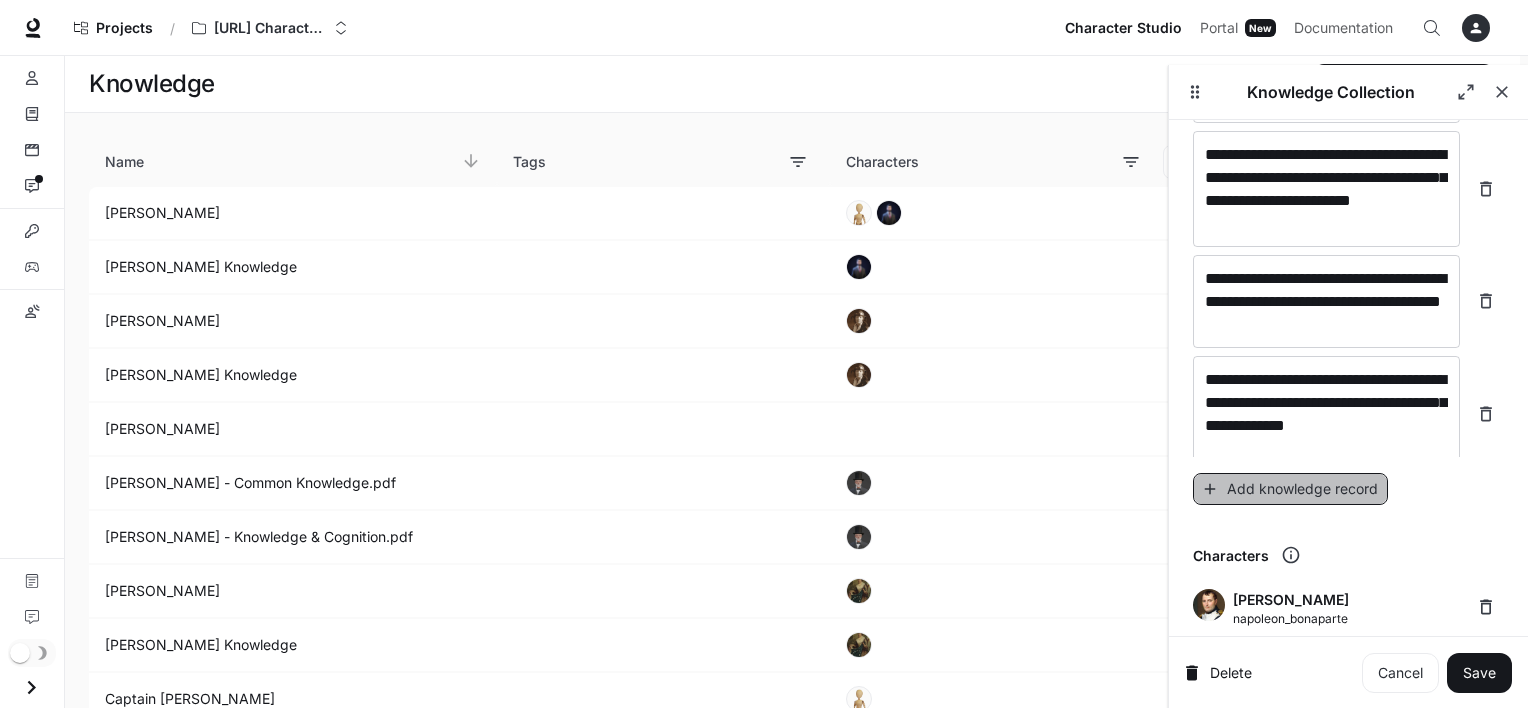 click 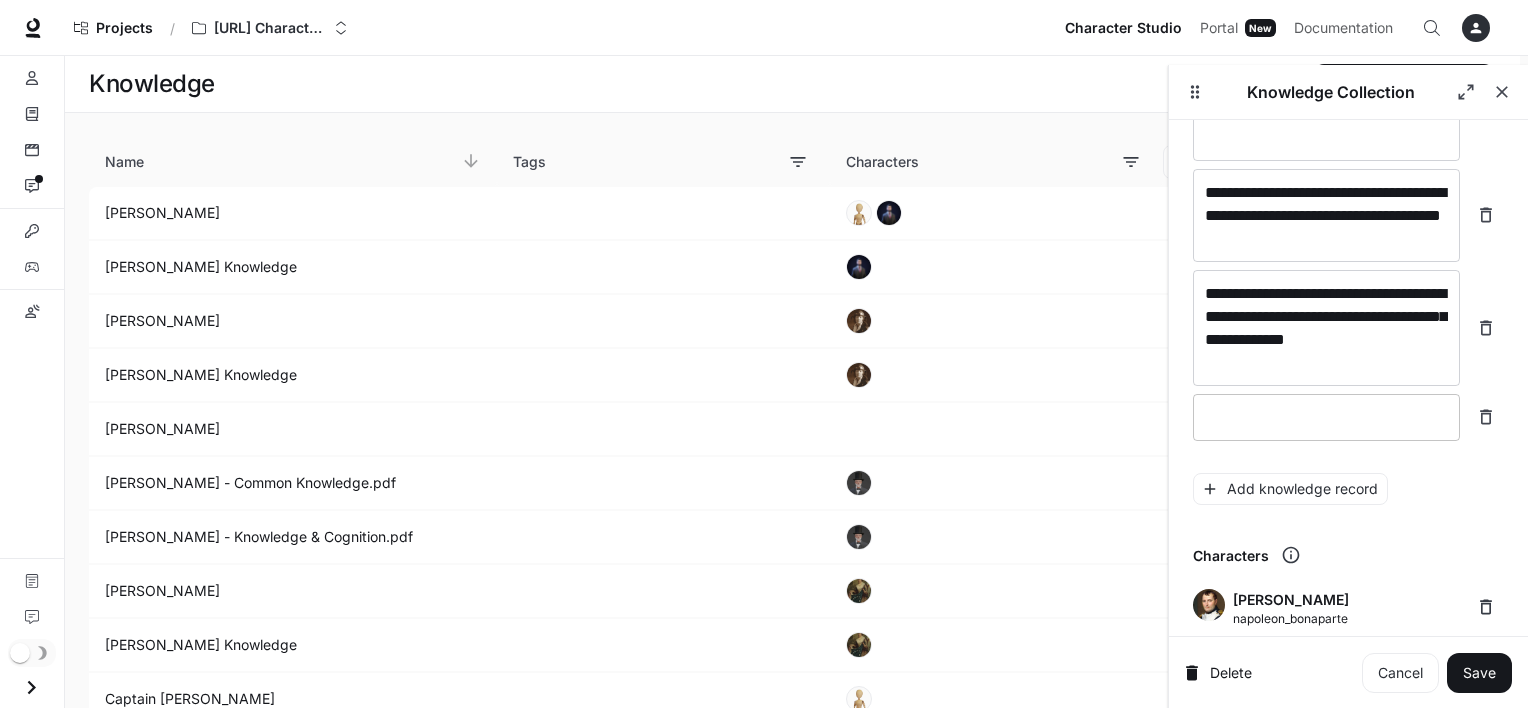 click at bounding box center [1326, 417] 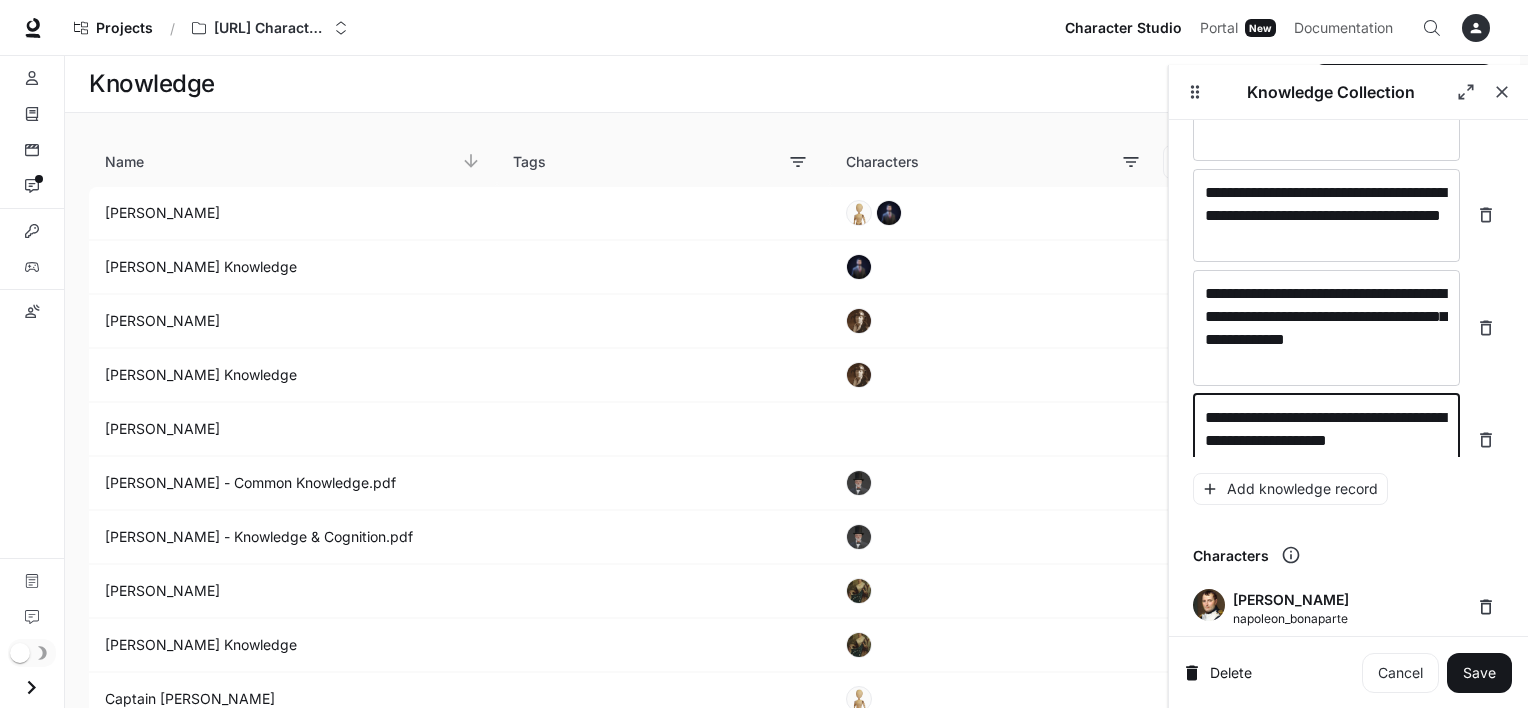 scroll, scrollTop: 23503, scrollLeft: 0, axis: vertical 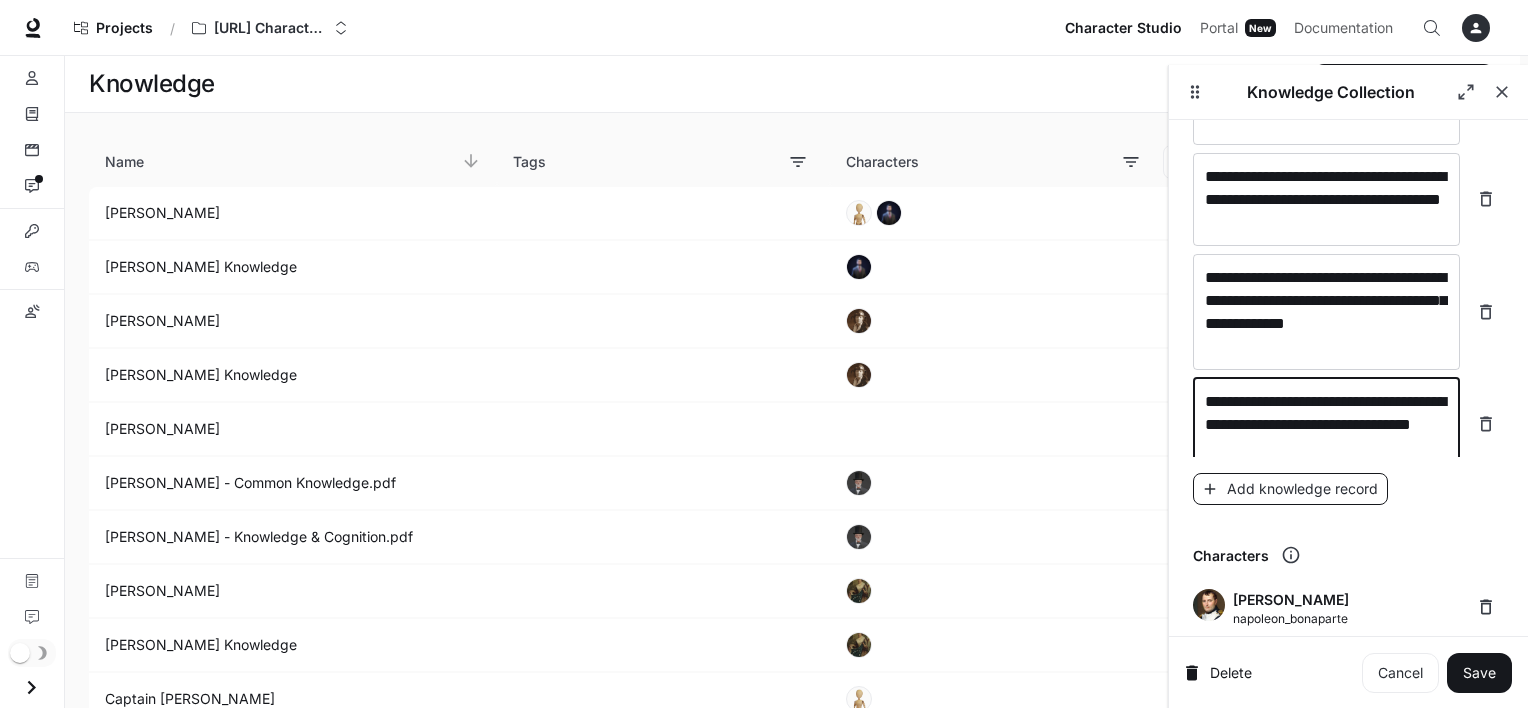 type on "**********" 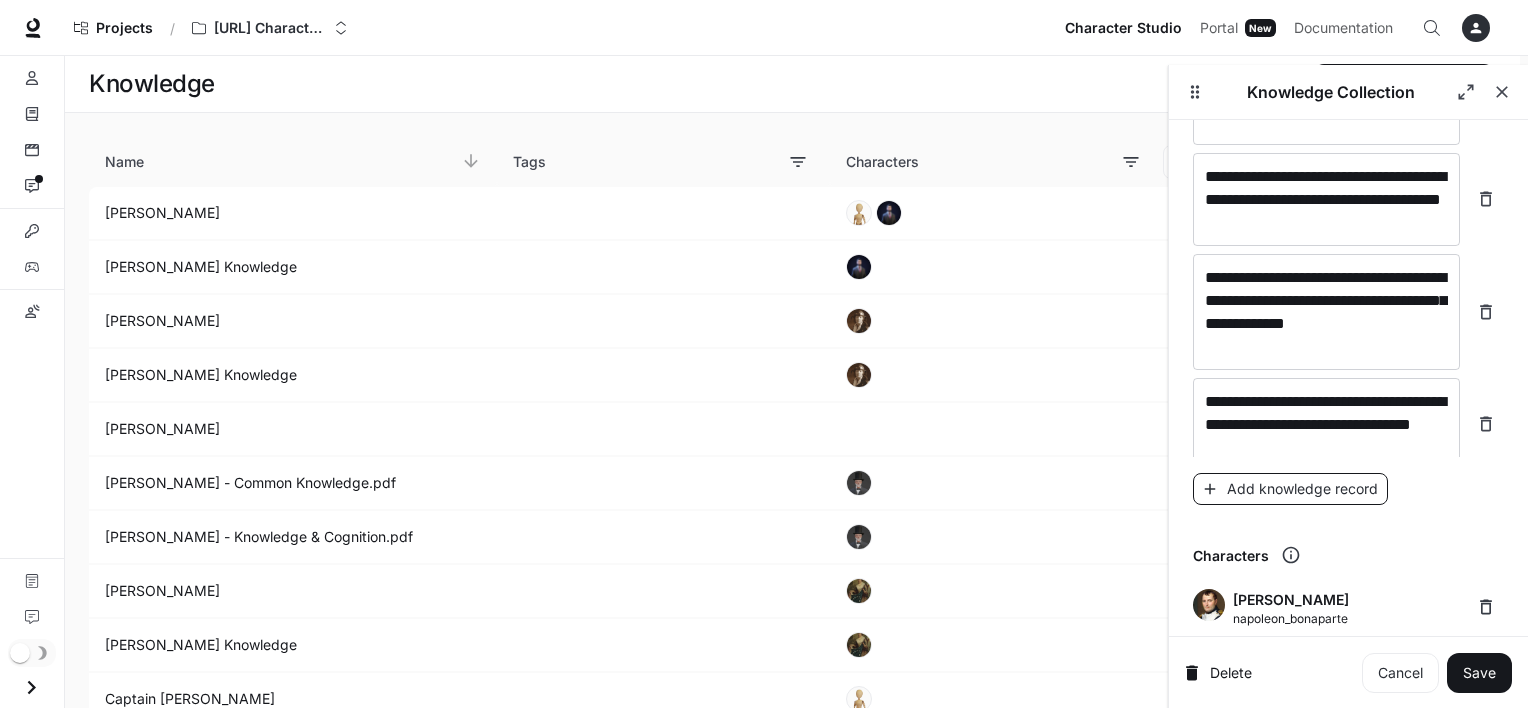 scroll, scrollTop: 23542, scrollLeft: 0, axis: vertical 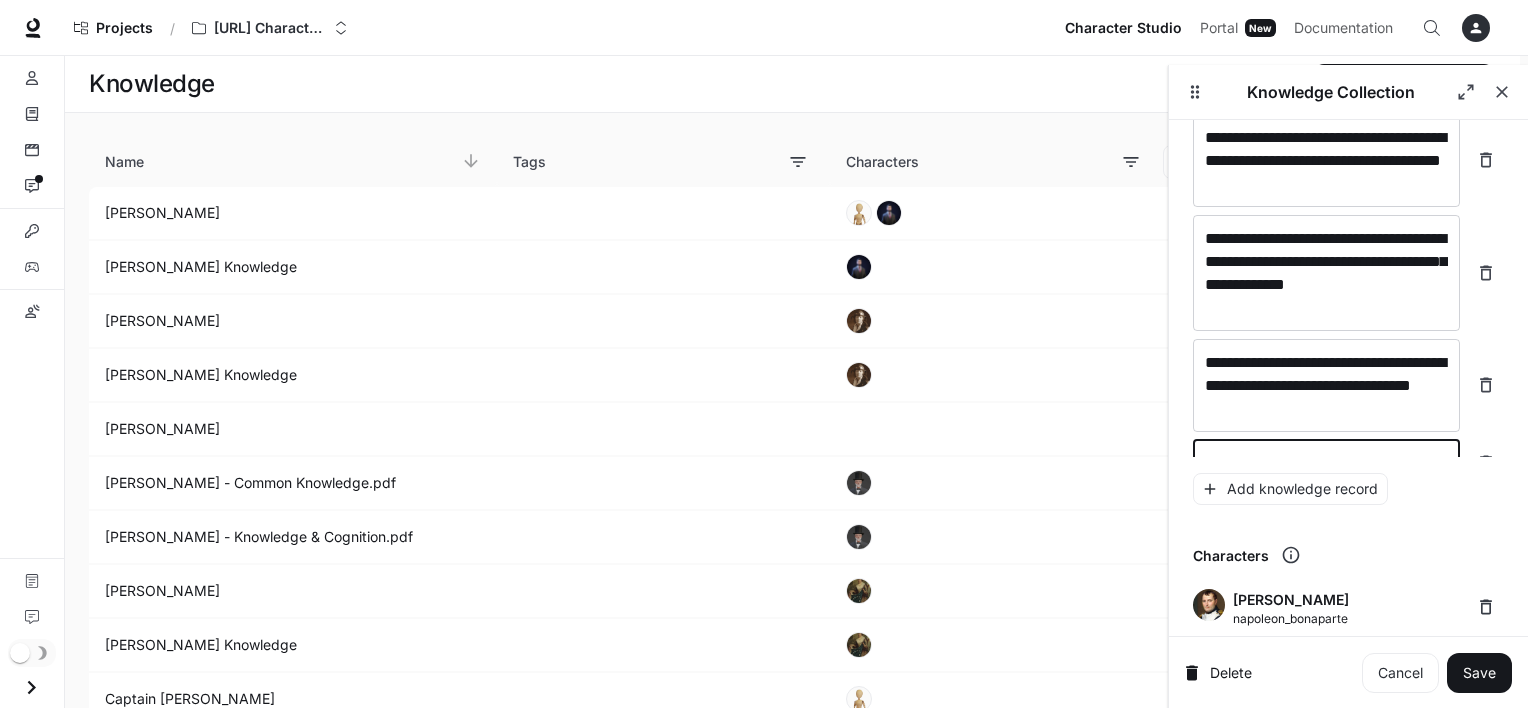 click at bounding box center [1326, 463] 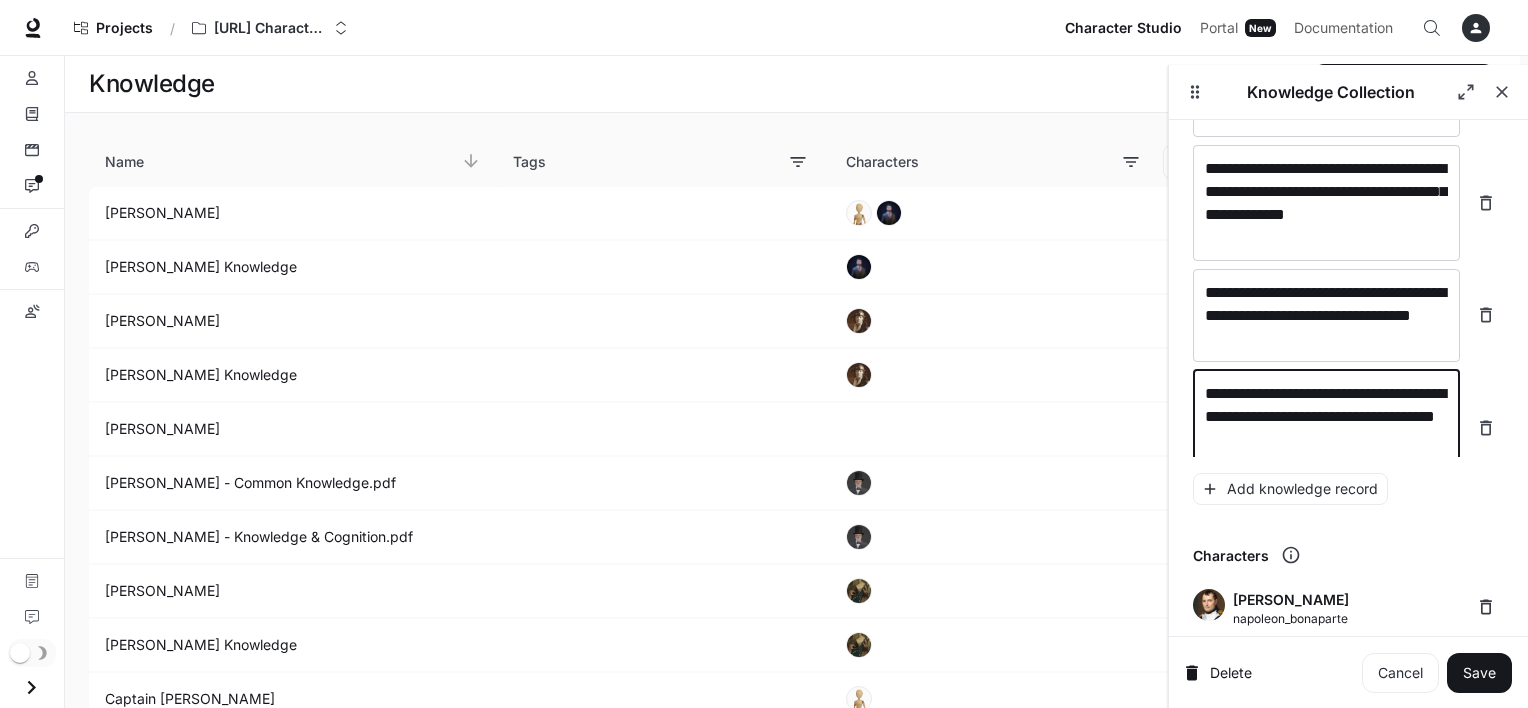 scroll, scrollTop: 23619, scrollLeft: 0, axis: vertical 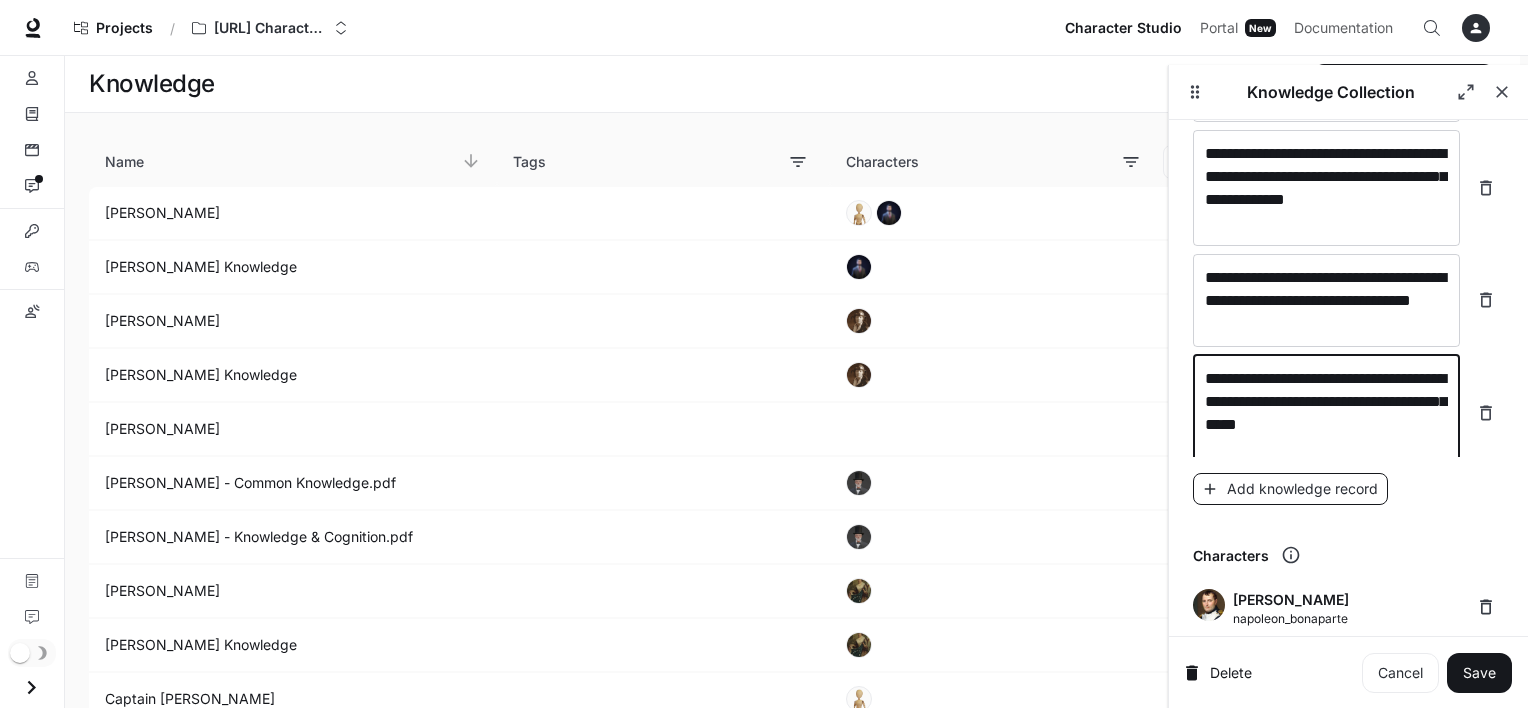 type on "**********" 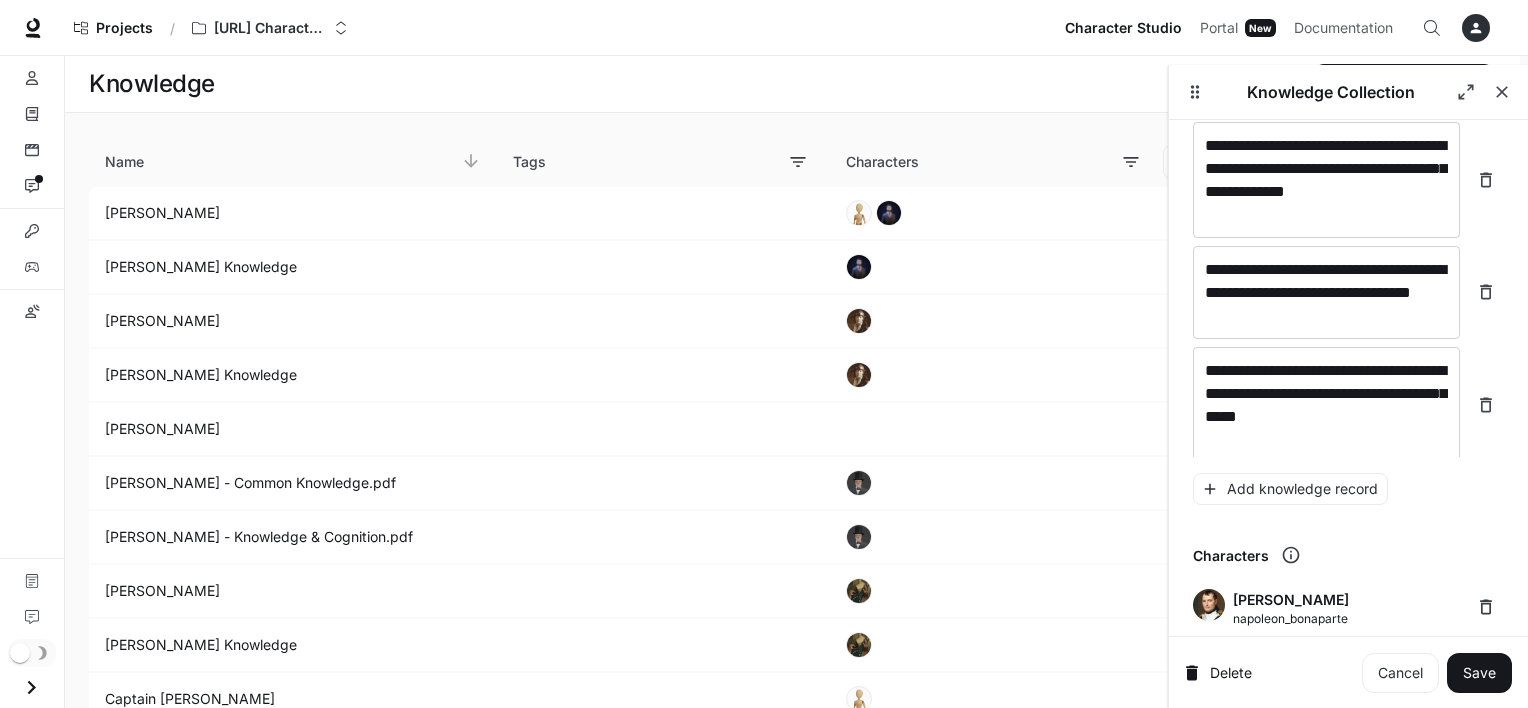 scroll, scrollTop: 23696, scrollLeft: 0, axis: vertical 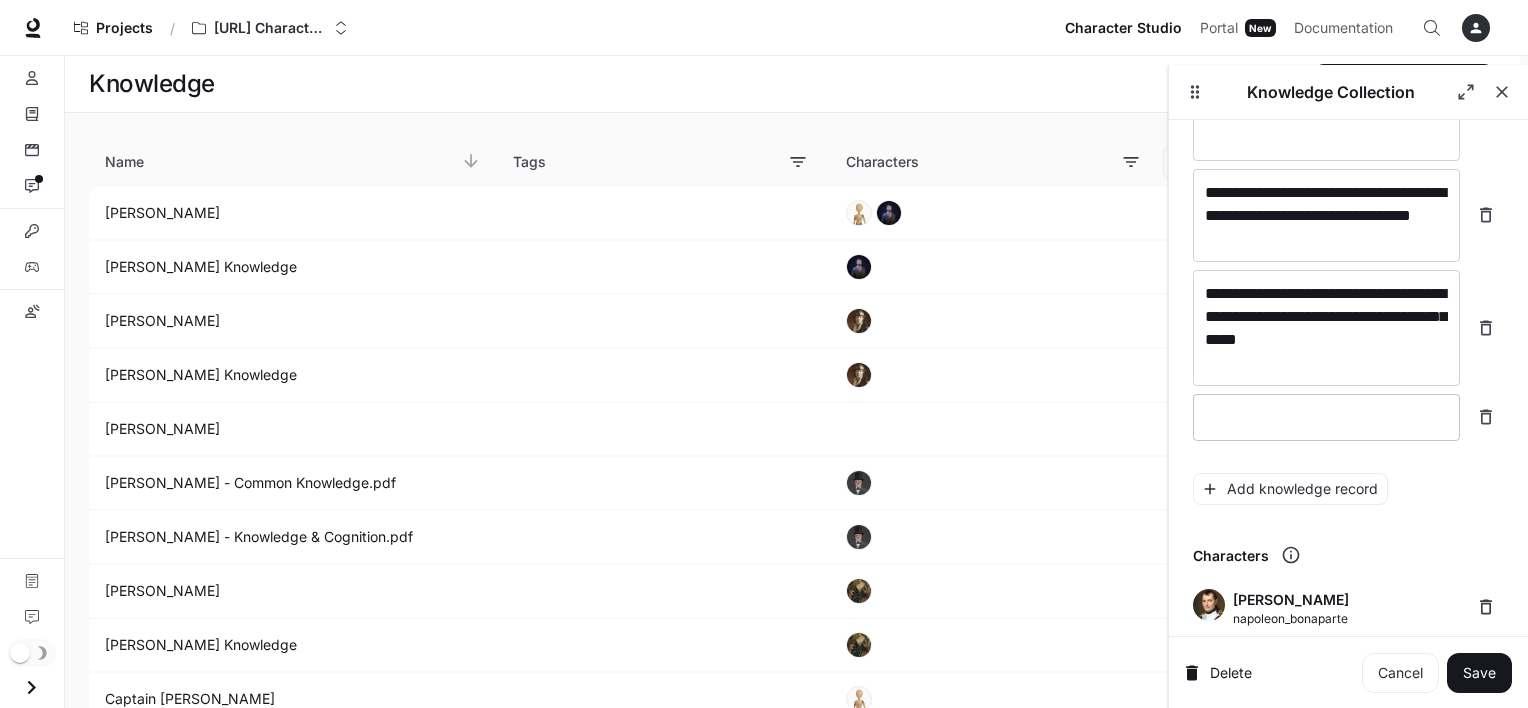 click at bounding box center (1326, 417) 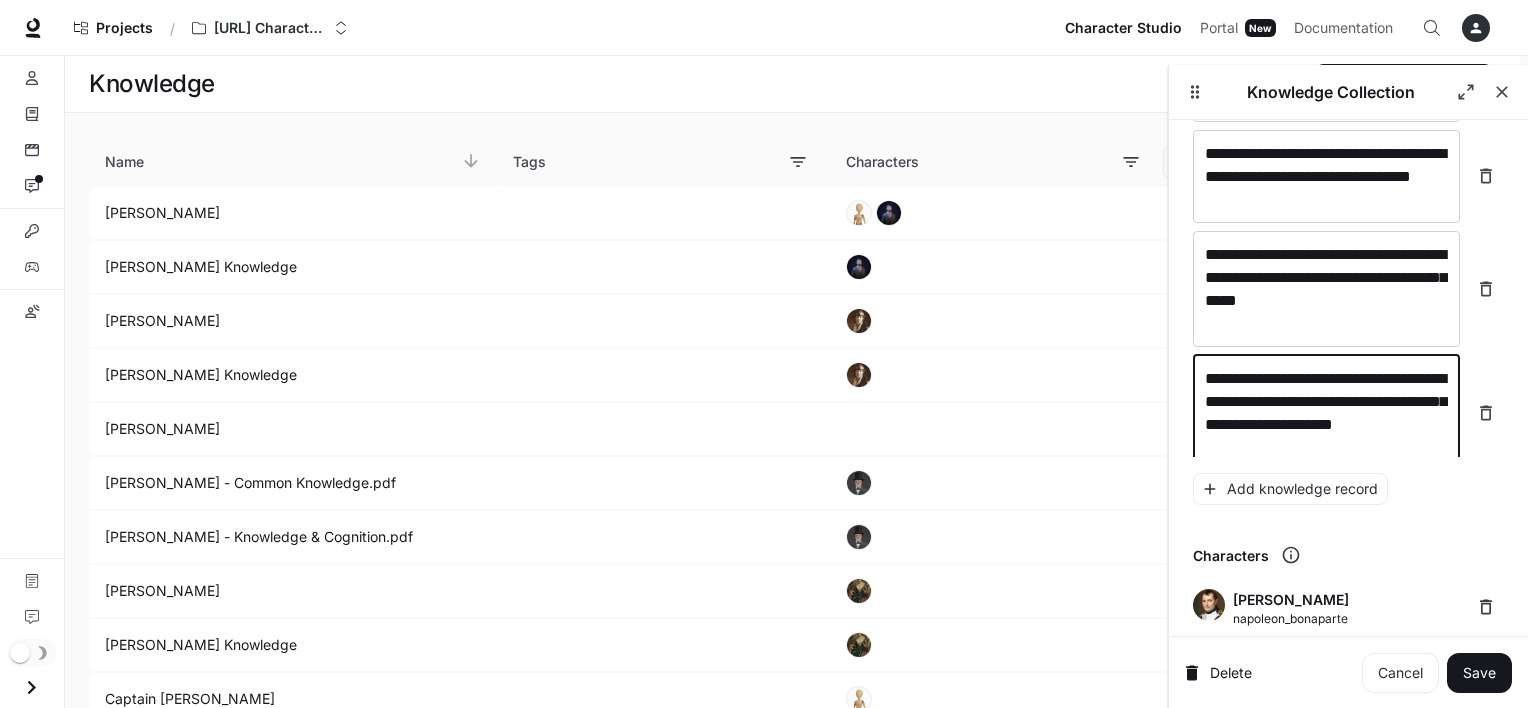 scroll, scrollTop: 23757, scrollLeft: 0, axis: vertical 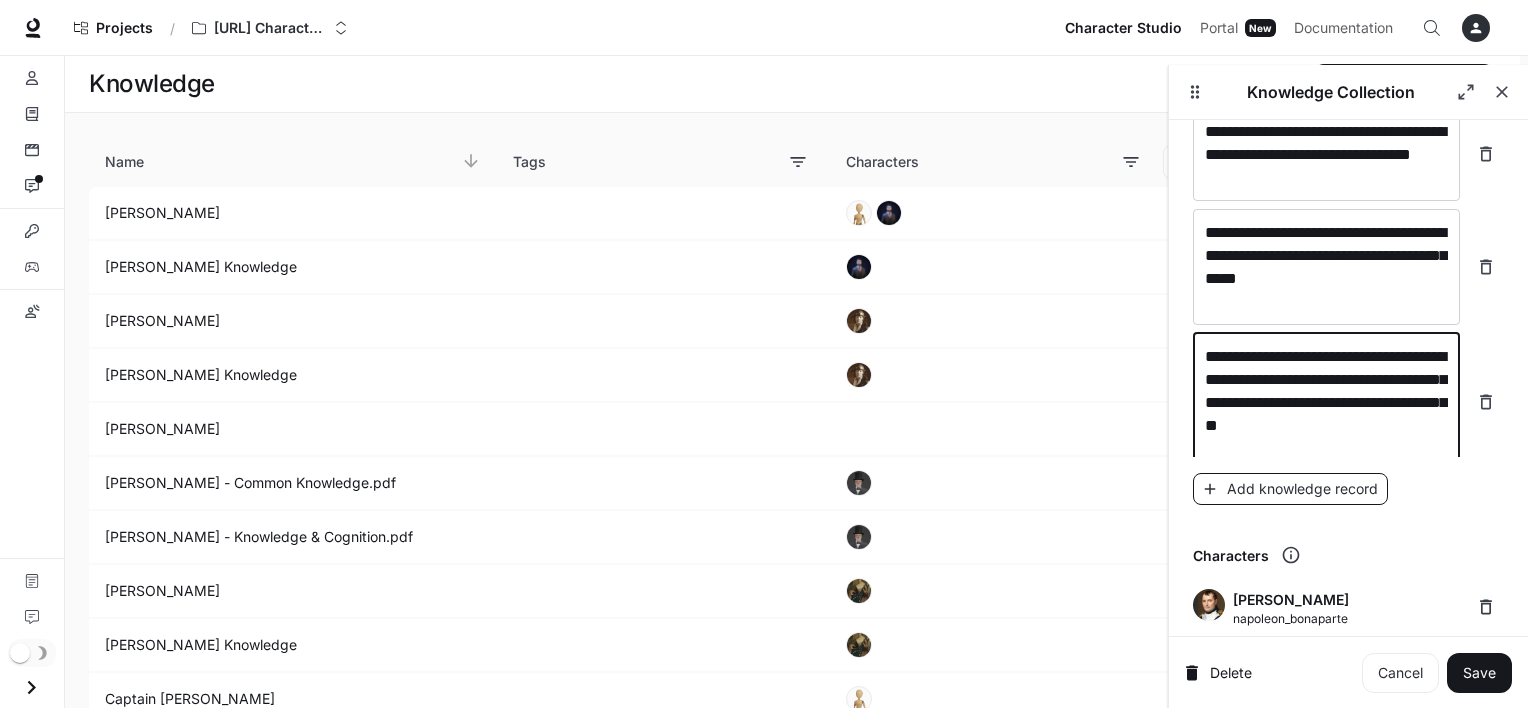 type on "**********" 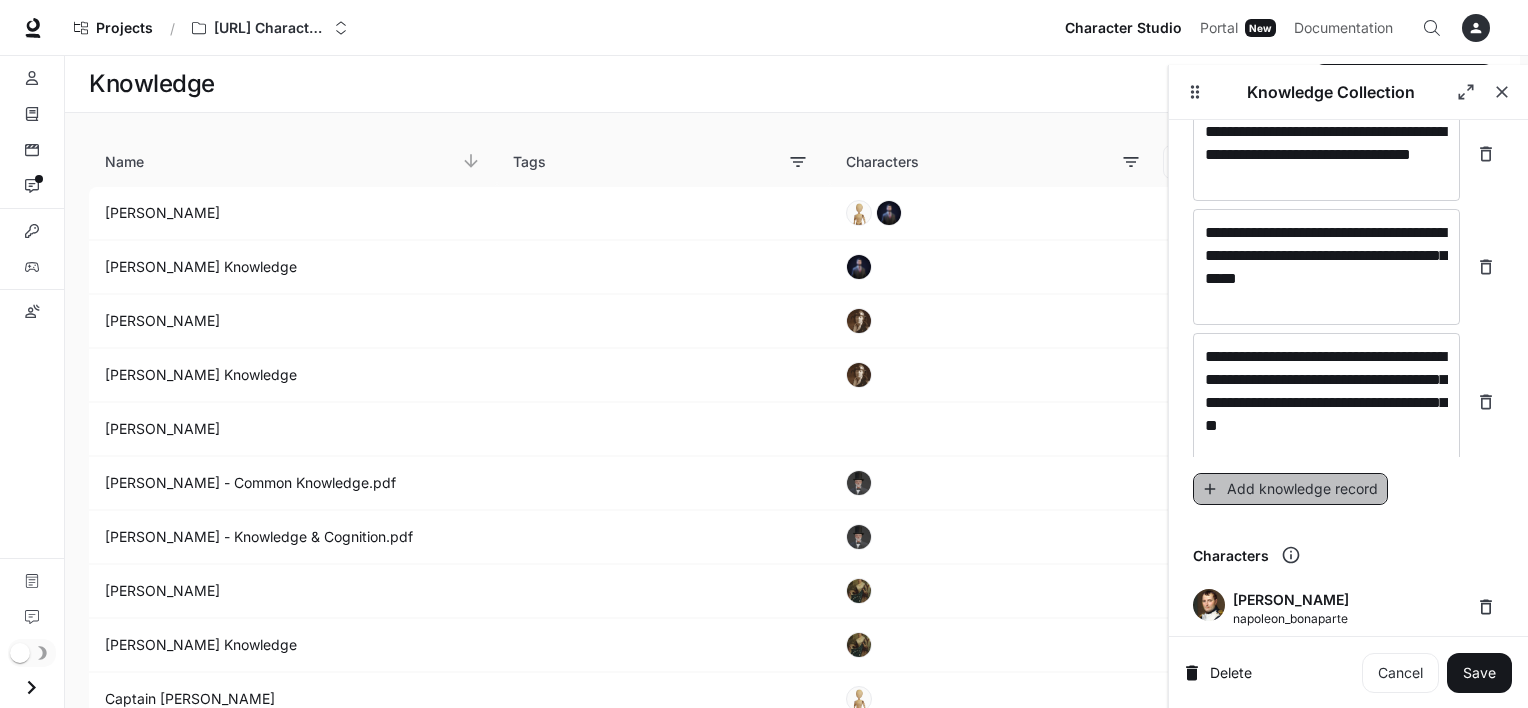 click on "Add knowledge record" at bounding box center (1290, 489) 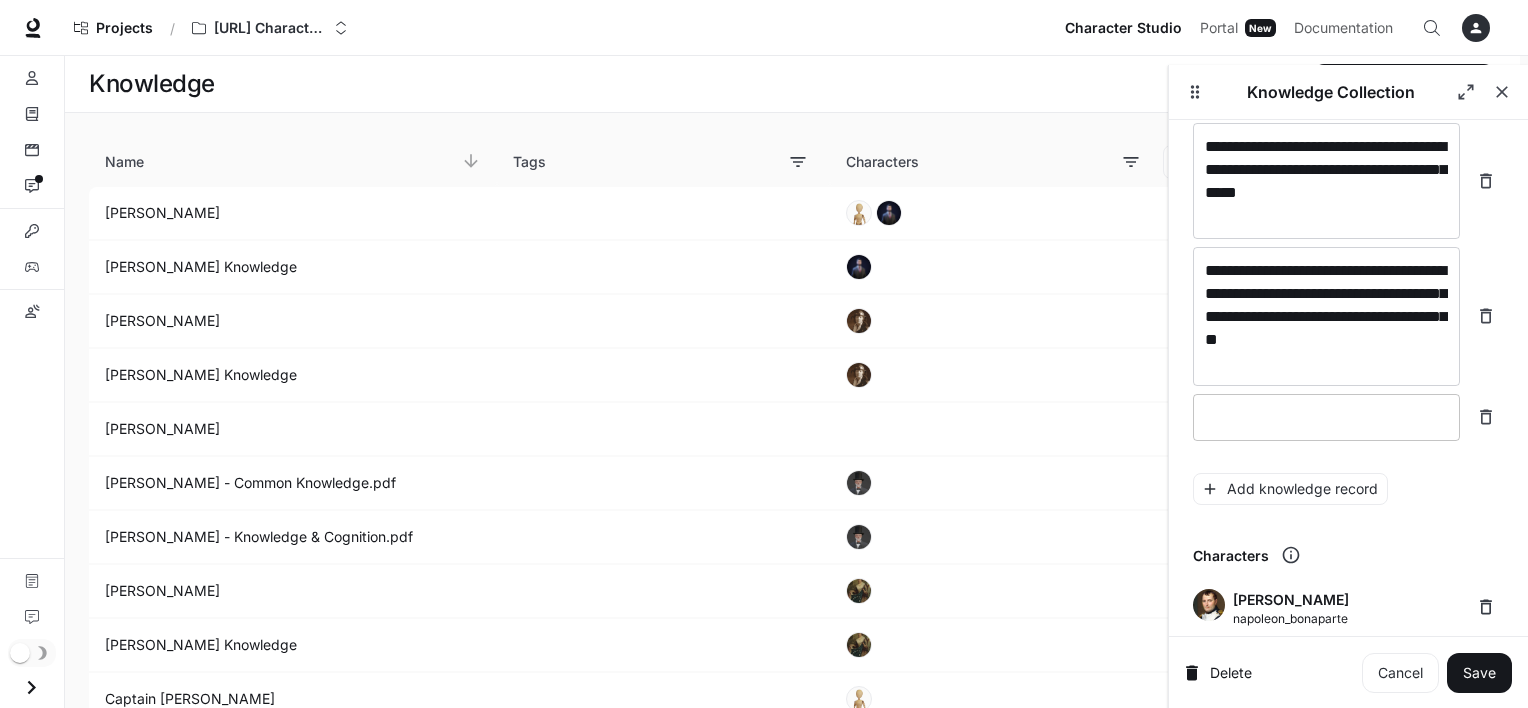 click at bounding box center [1326, 417] 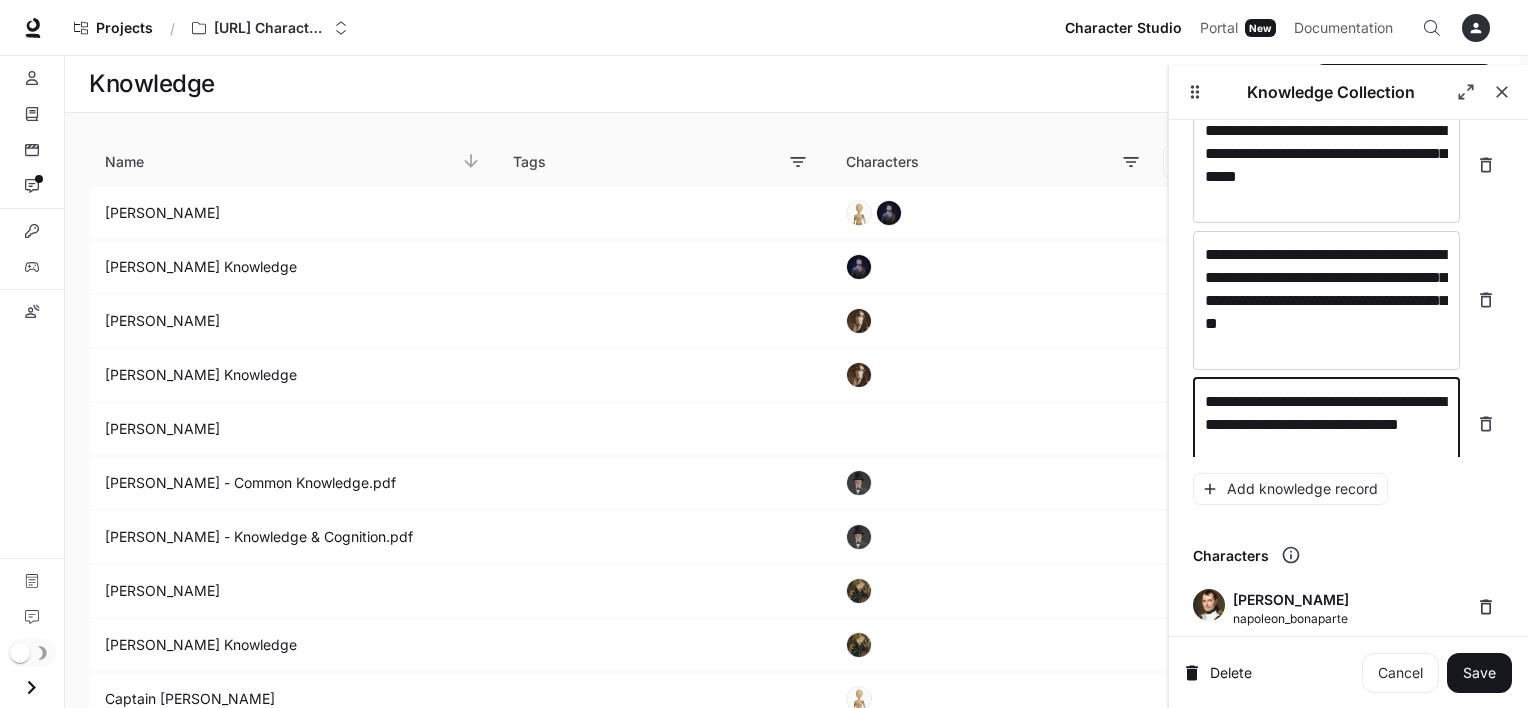 scroll, scrollTop: 23873, scrollLeft: 0, axis: vertical 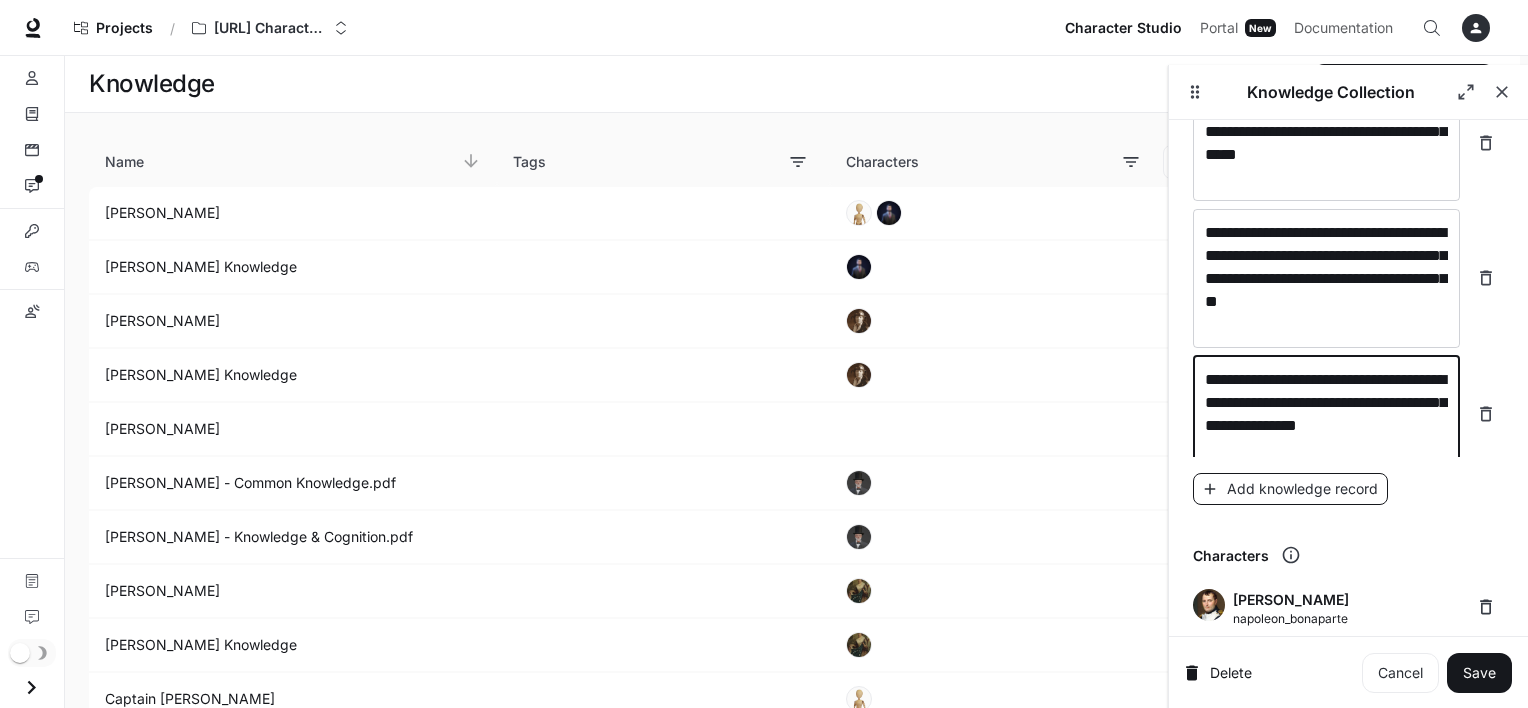 type on "**********" 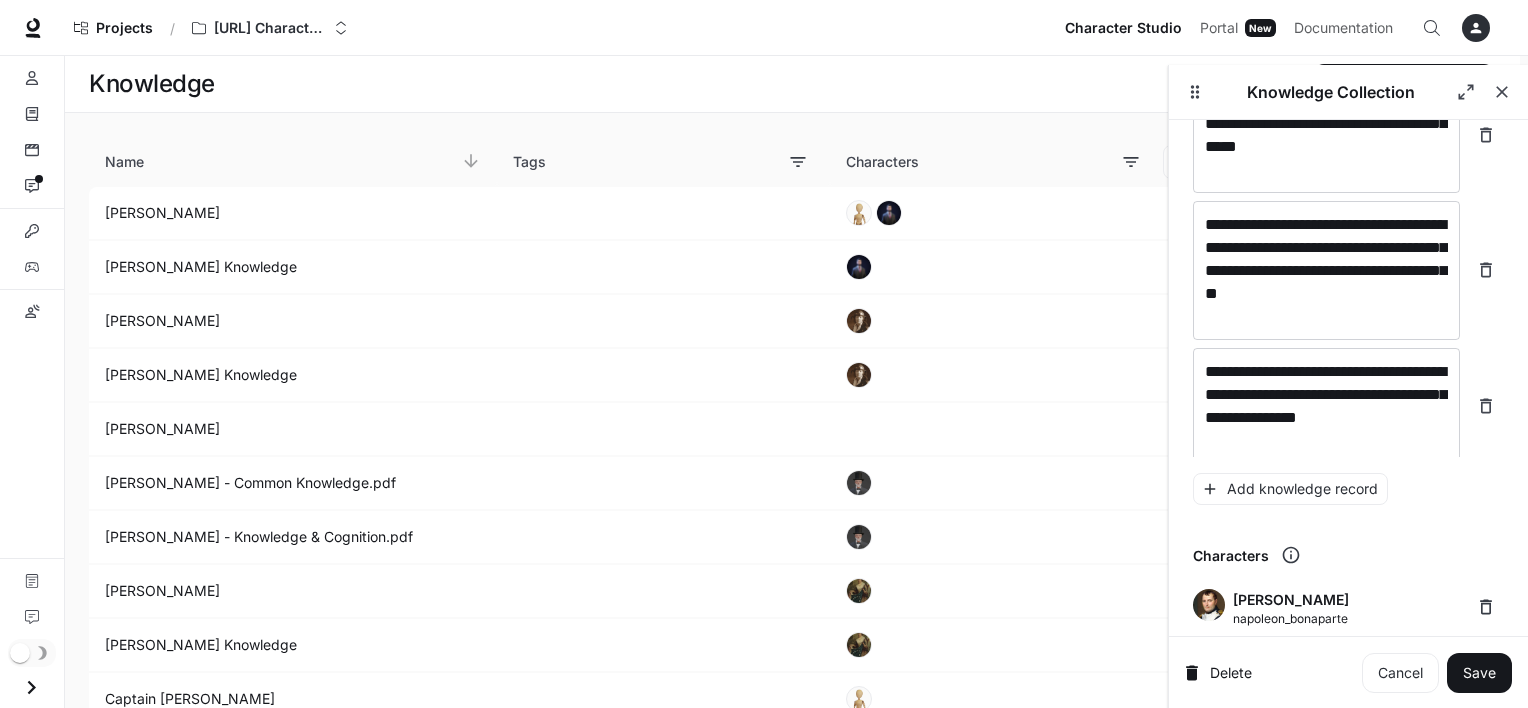scroll, scrollTop: 23951, scrollLeft: 0, axis: vertical 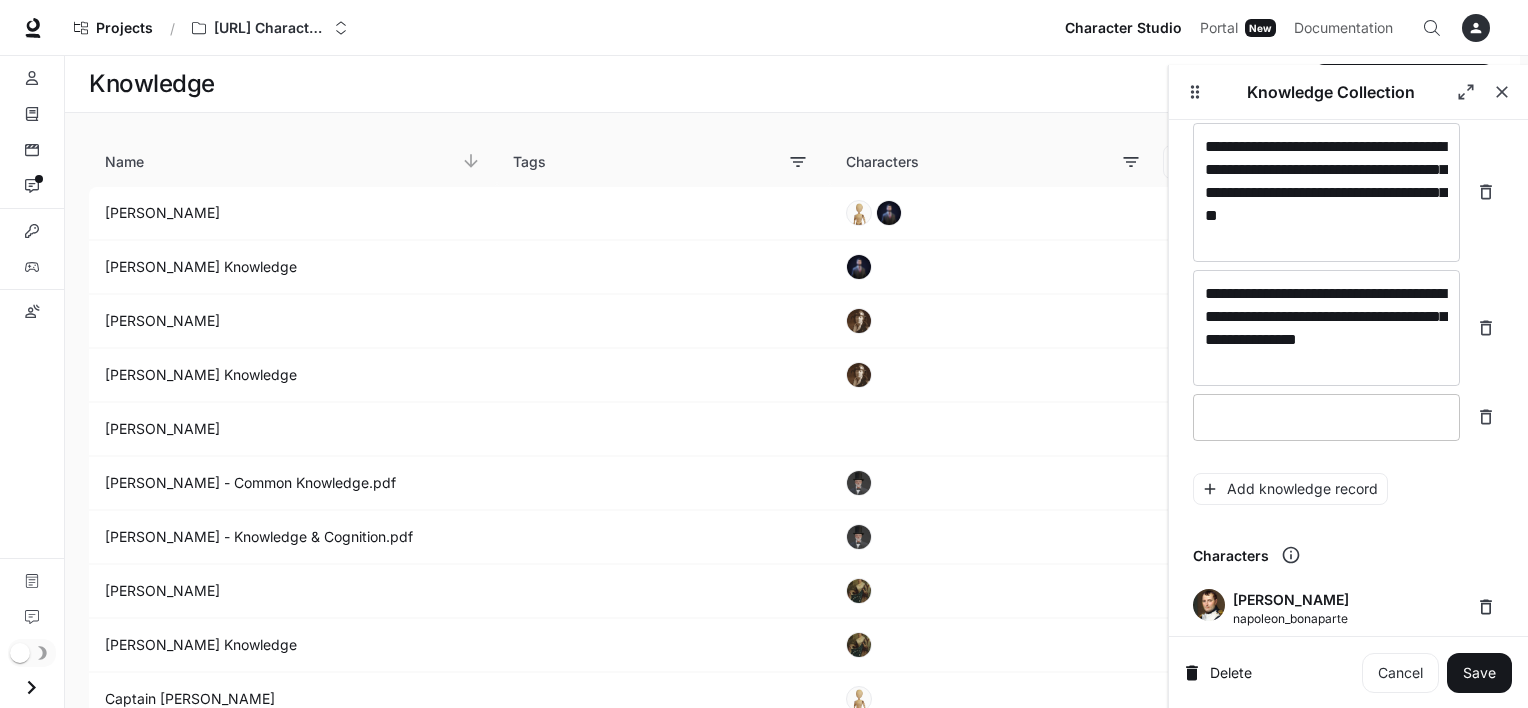 click at bounding box center [1326, 417] 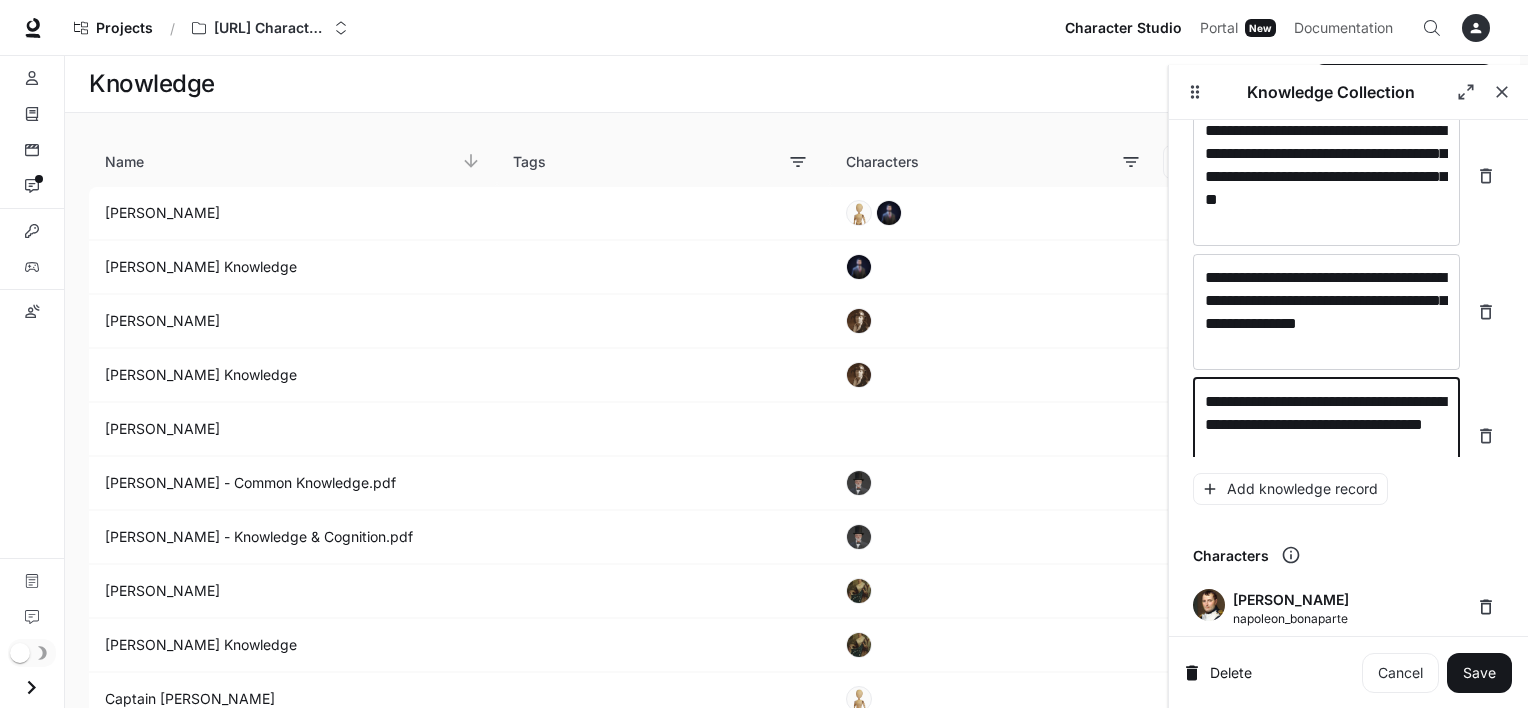 scroll, scrollTop: 23989, scrollLeft: 0, axis: vertical 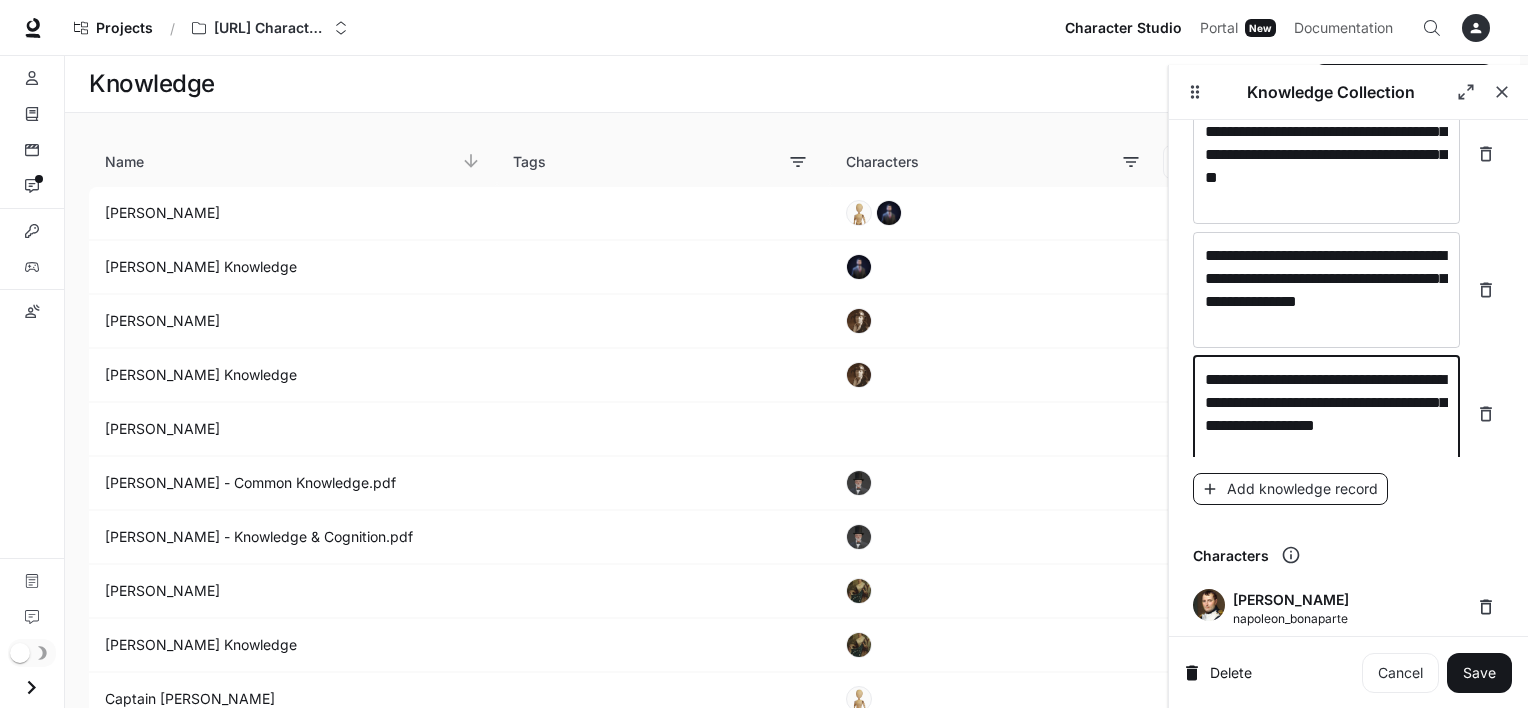 type on "**********" 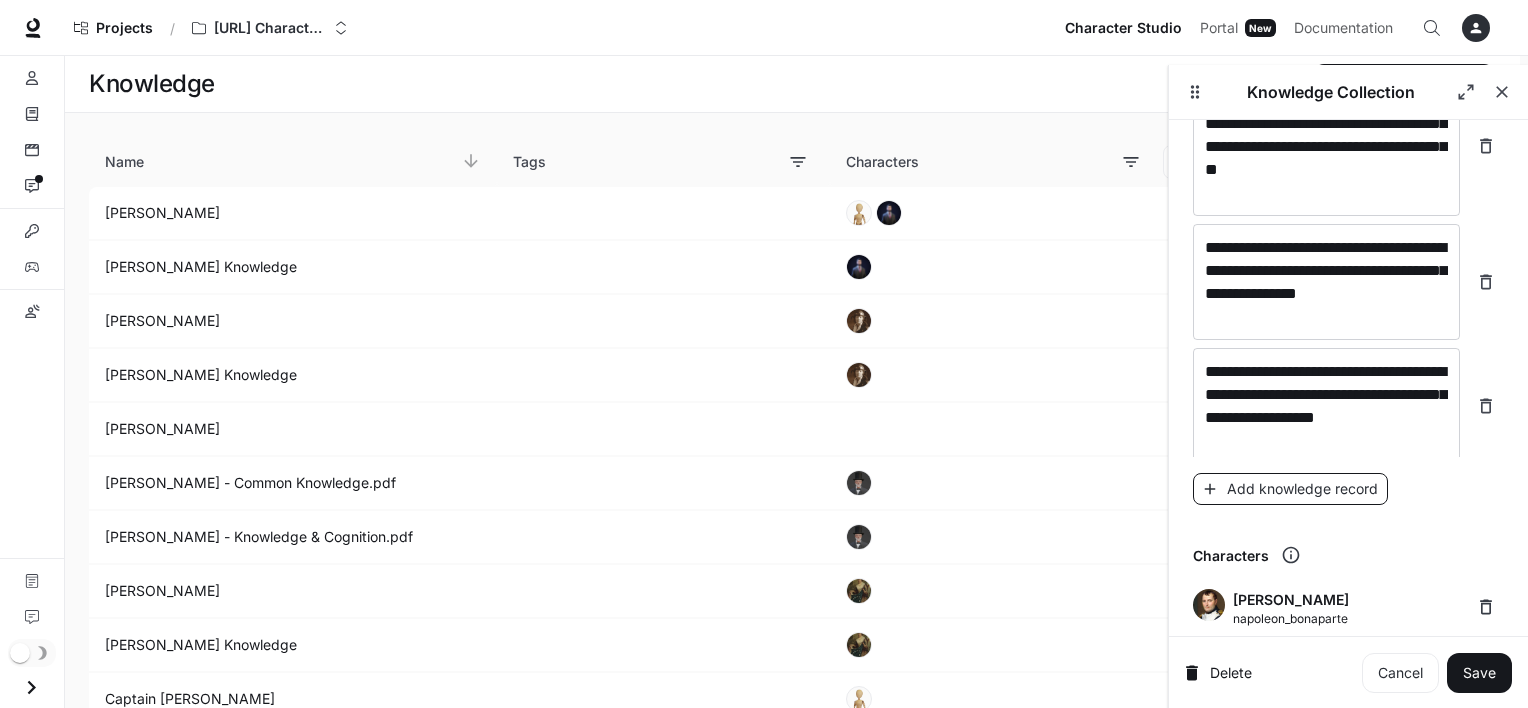 scroll, scrollTop: 24067, scrollLeft: 0, axis: vertical 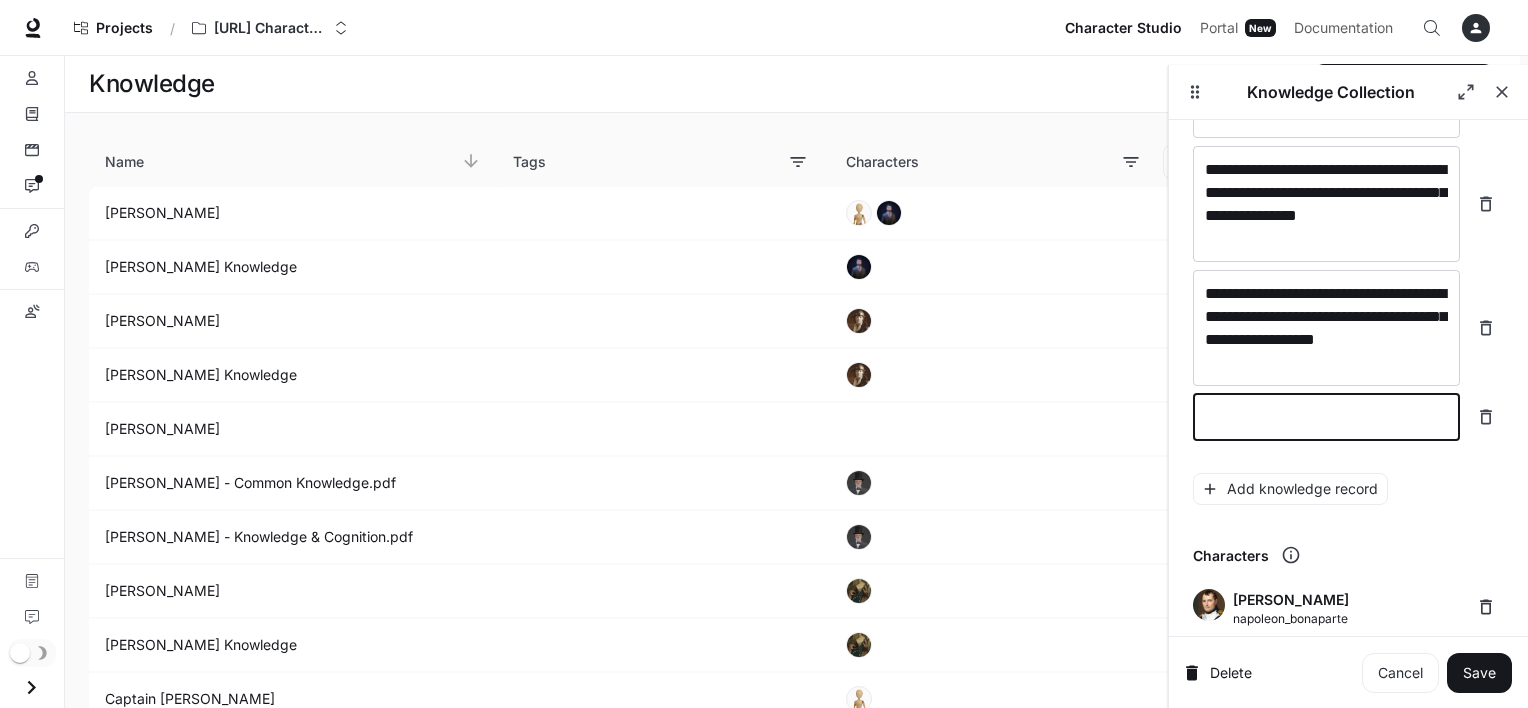 click at bounding box center (1326, 417) 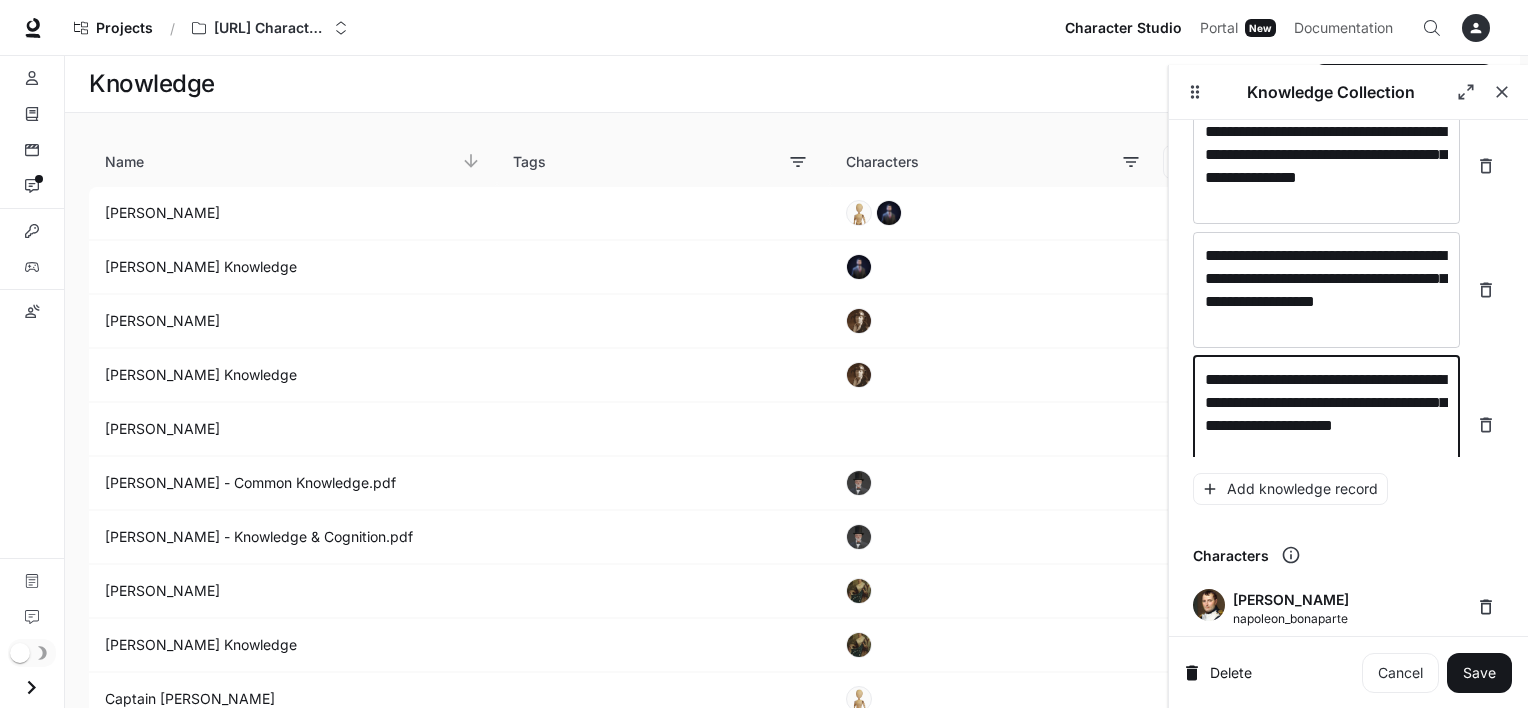 scroll, scrollTop: 24128, scrollLeft: 0, axis: vertical 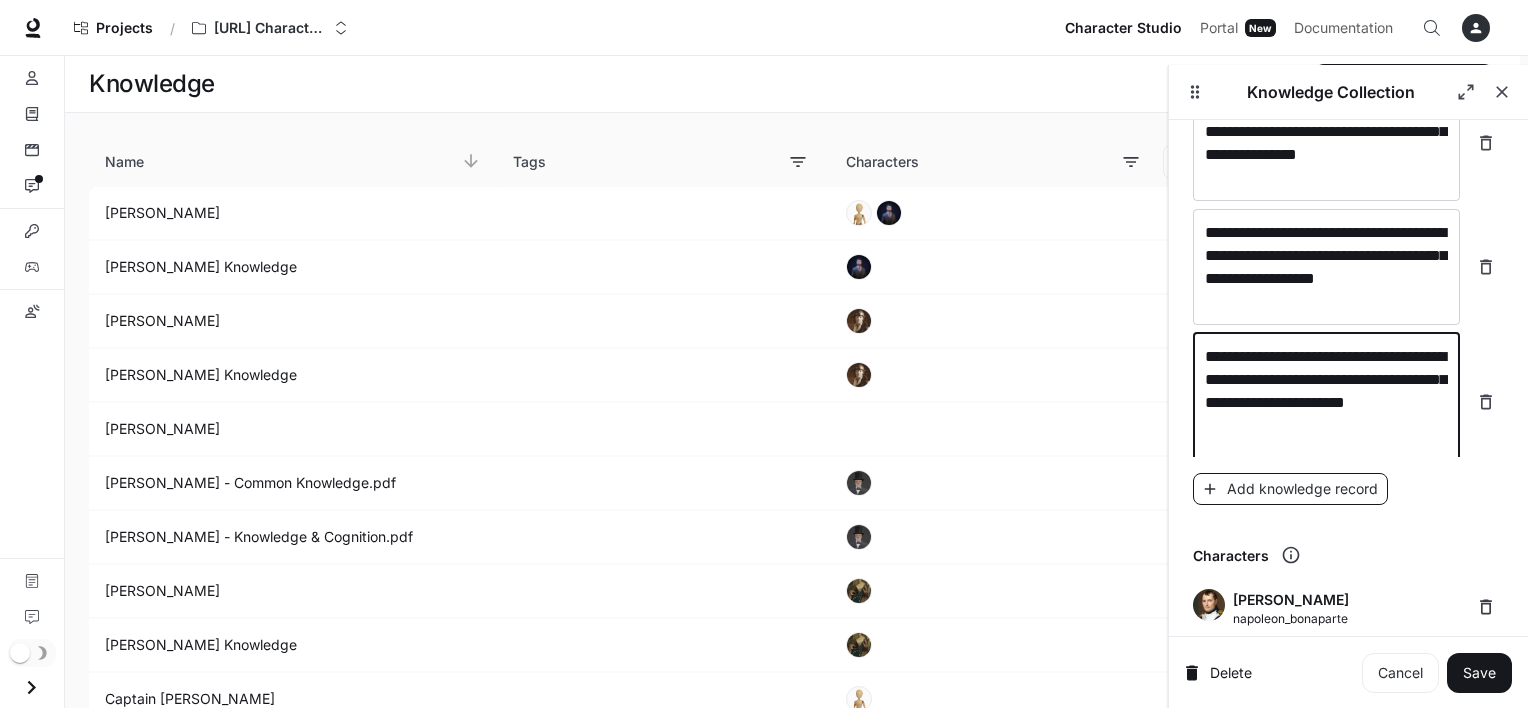 type on "**********" 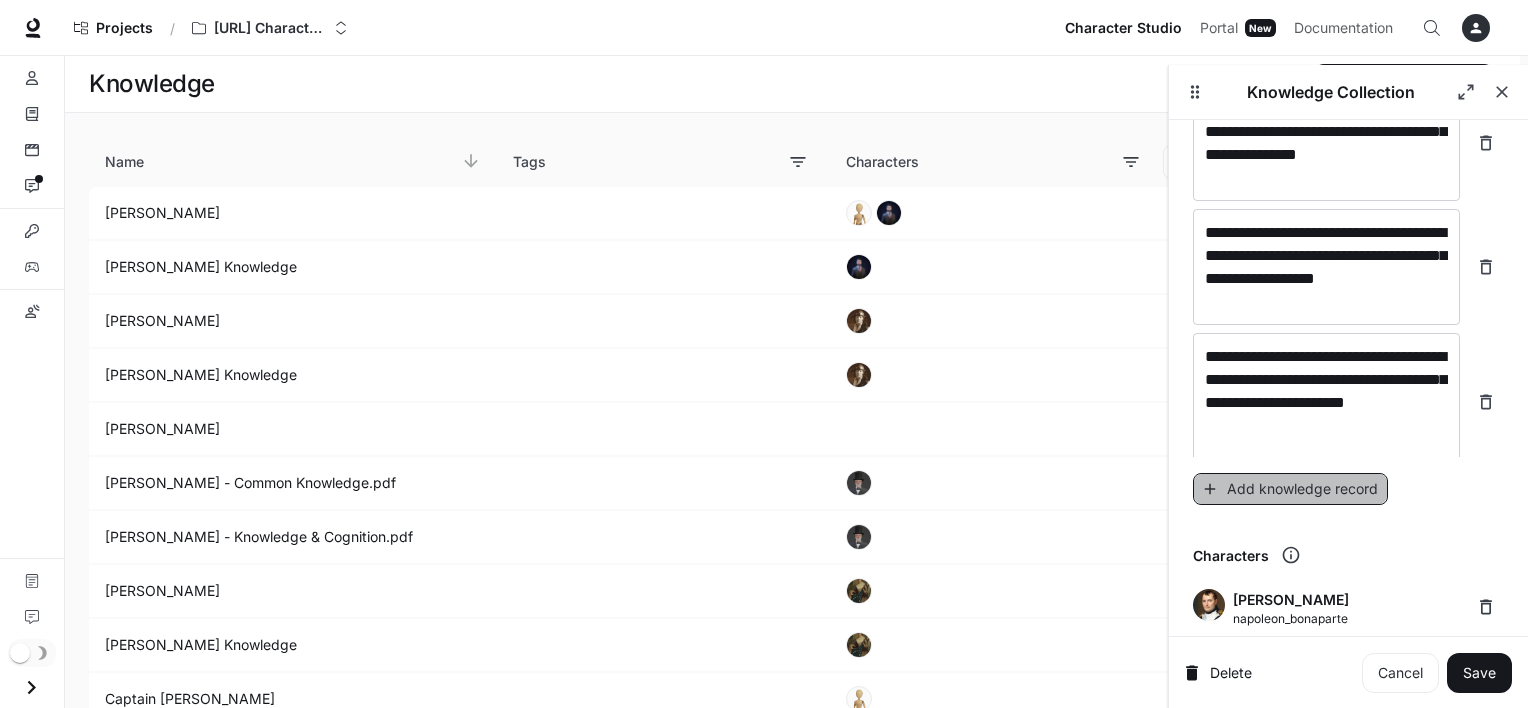 click on "Add knowledge record" at bounding box center [1290, 489] 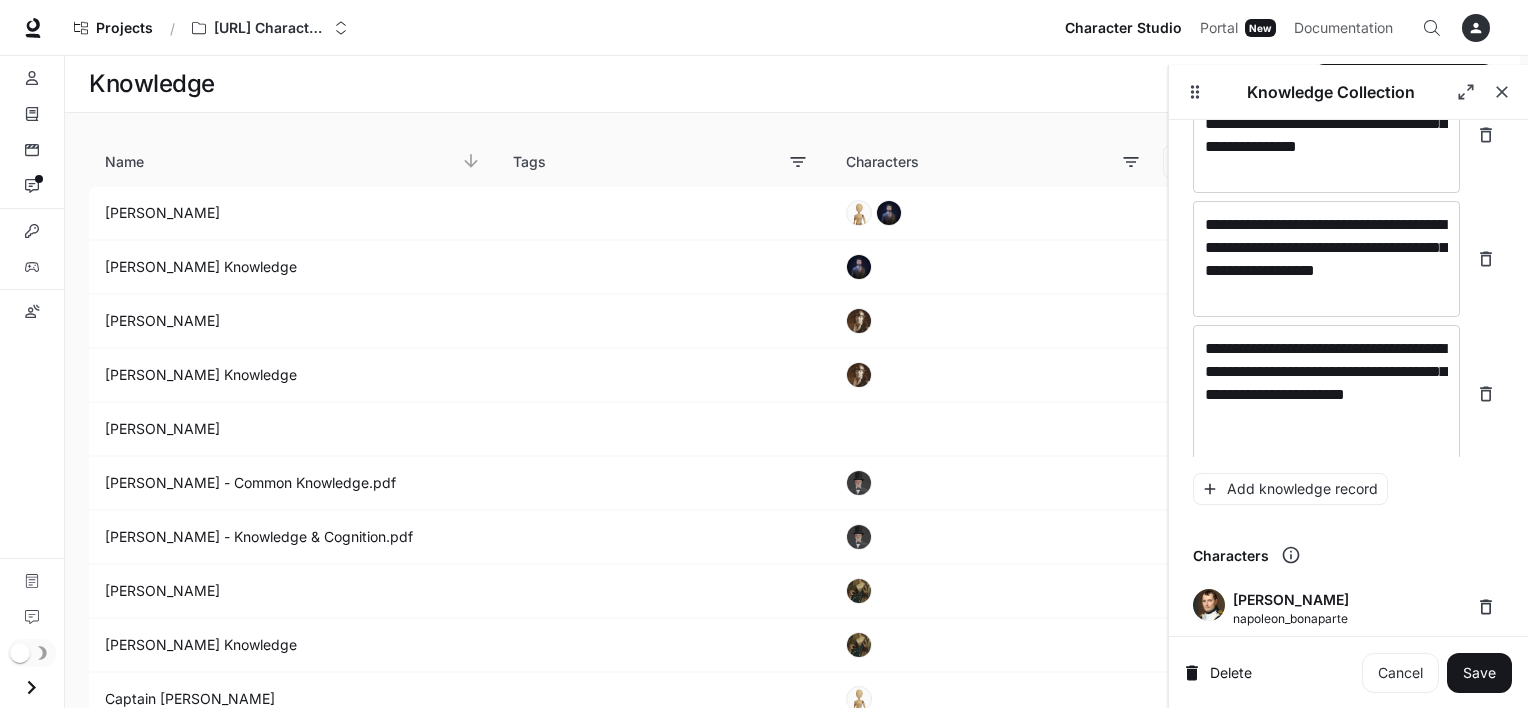 scroll, scrollTop: 24206, scrollLeft: 0, axis: vertical 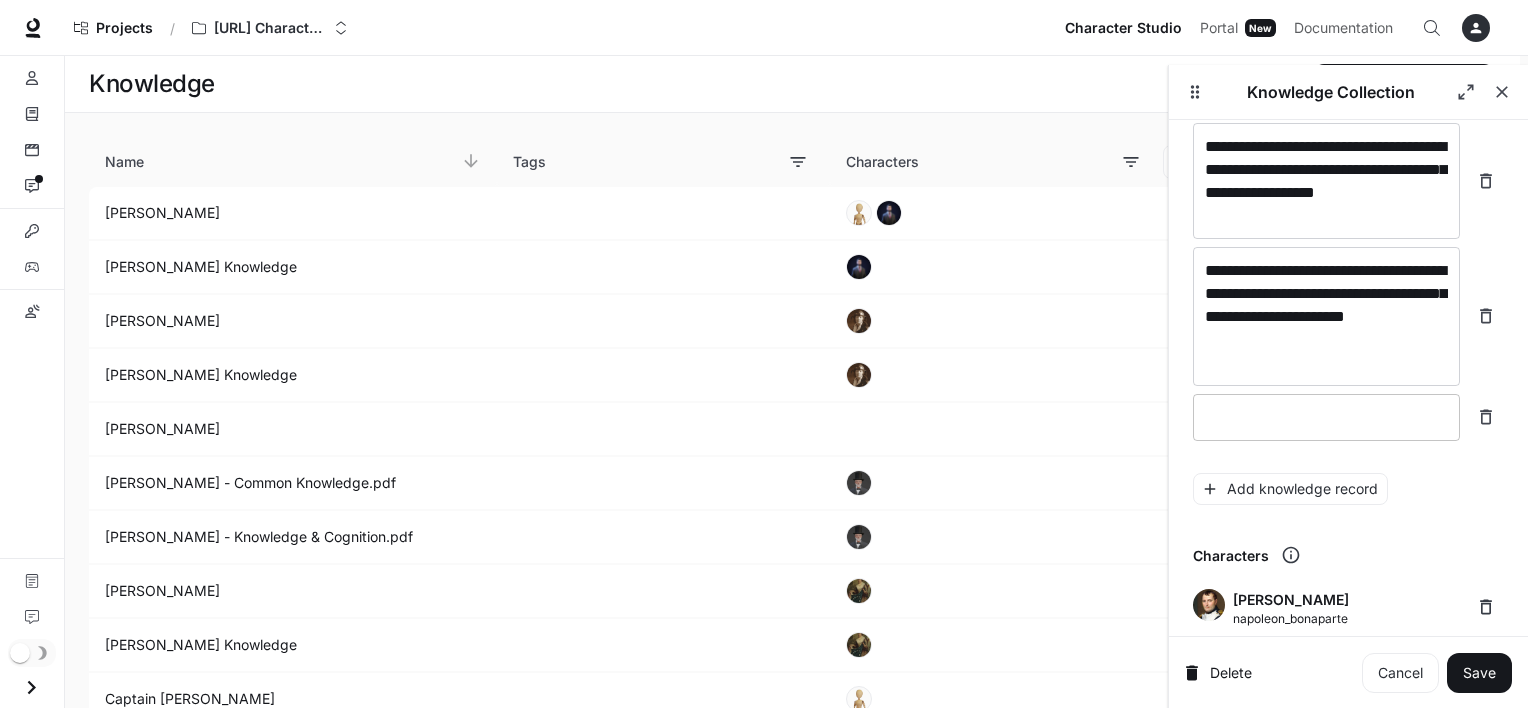 click on "* ​" at bounding box center (1326, 417) 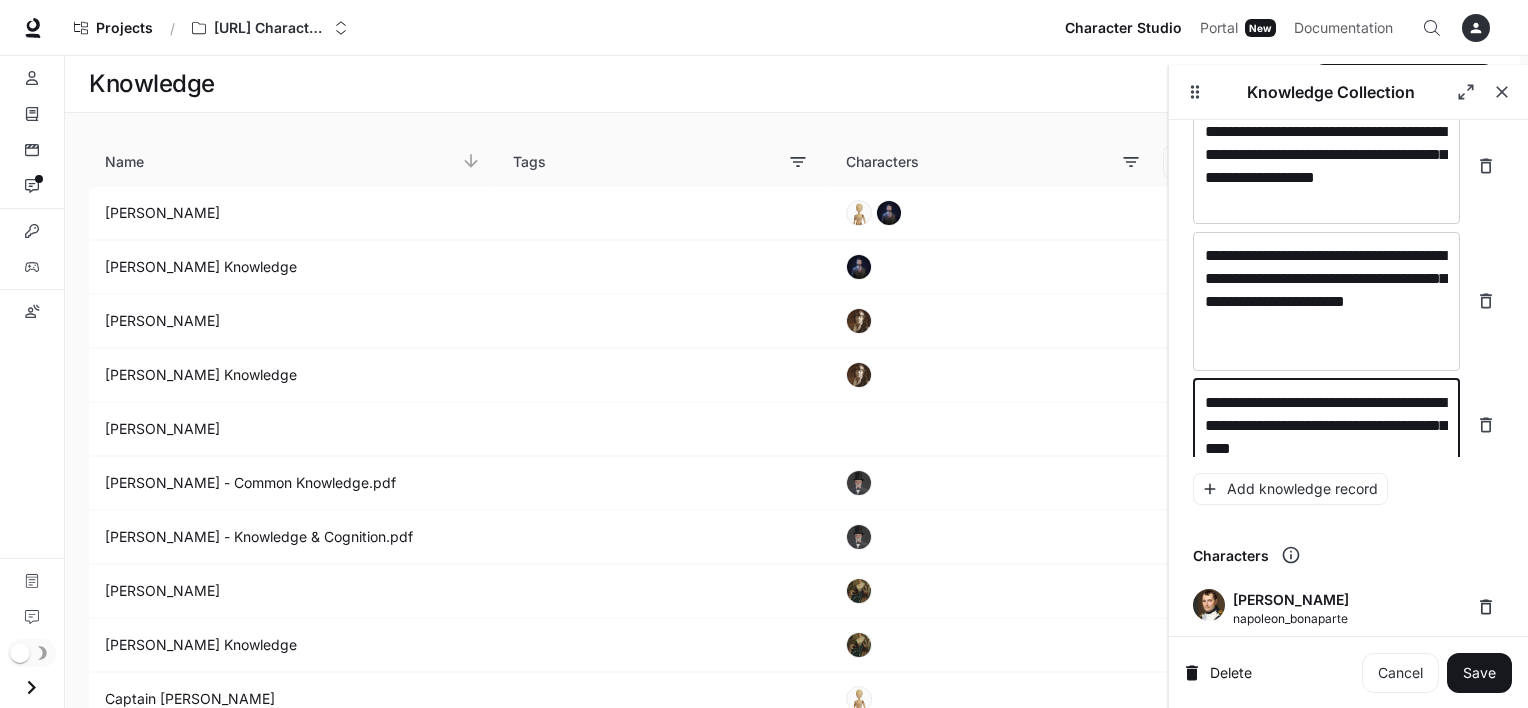 scroll, scrollTop: 24244, scrollLeft: 0, axis: vertical 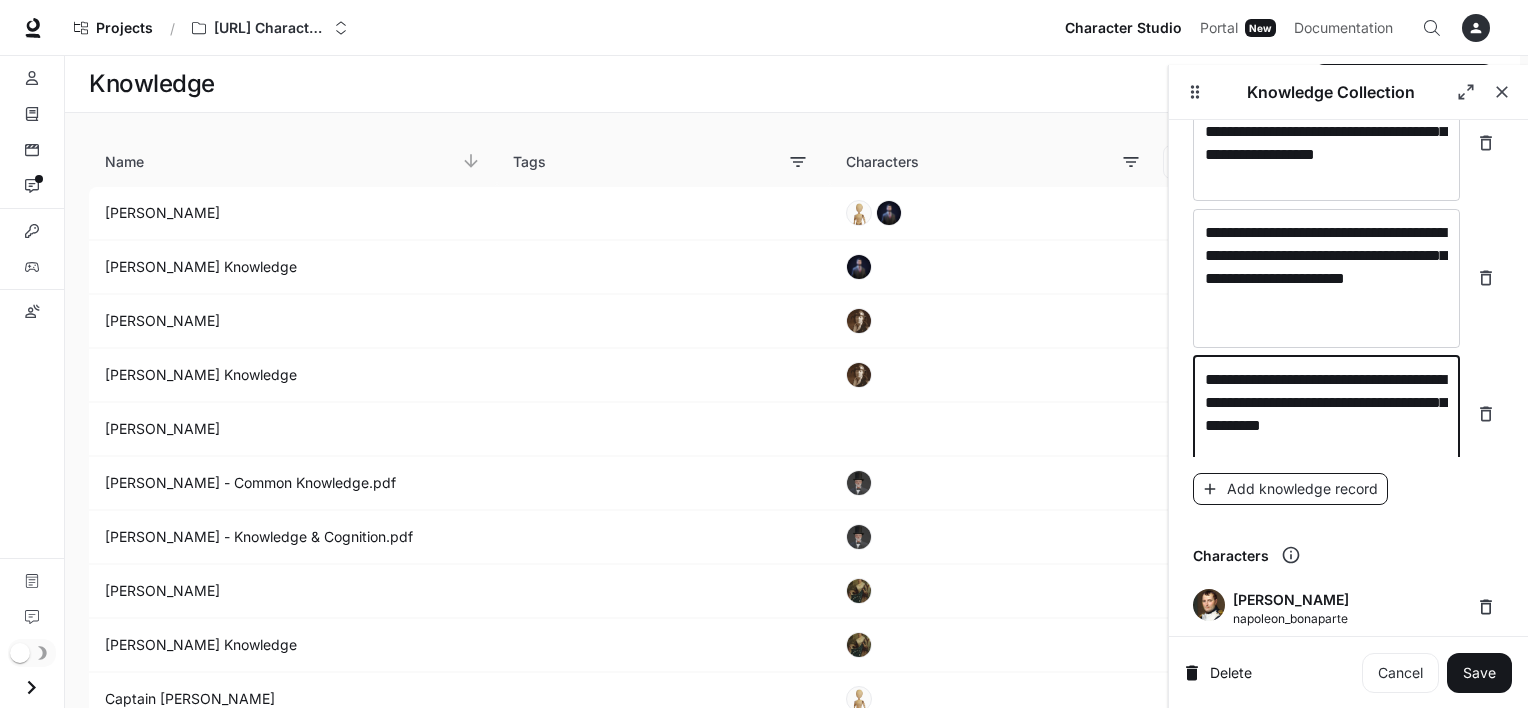 type on "**********" 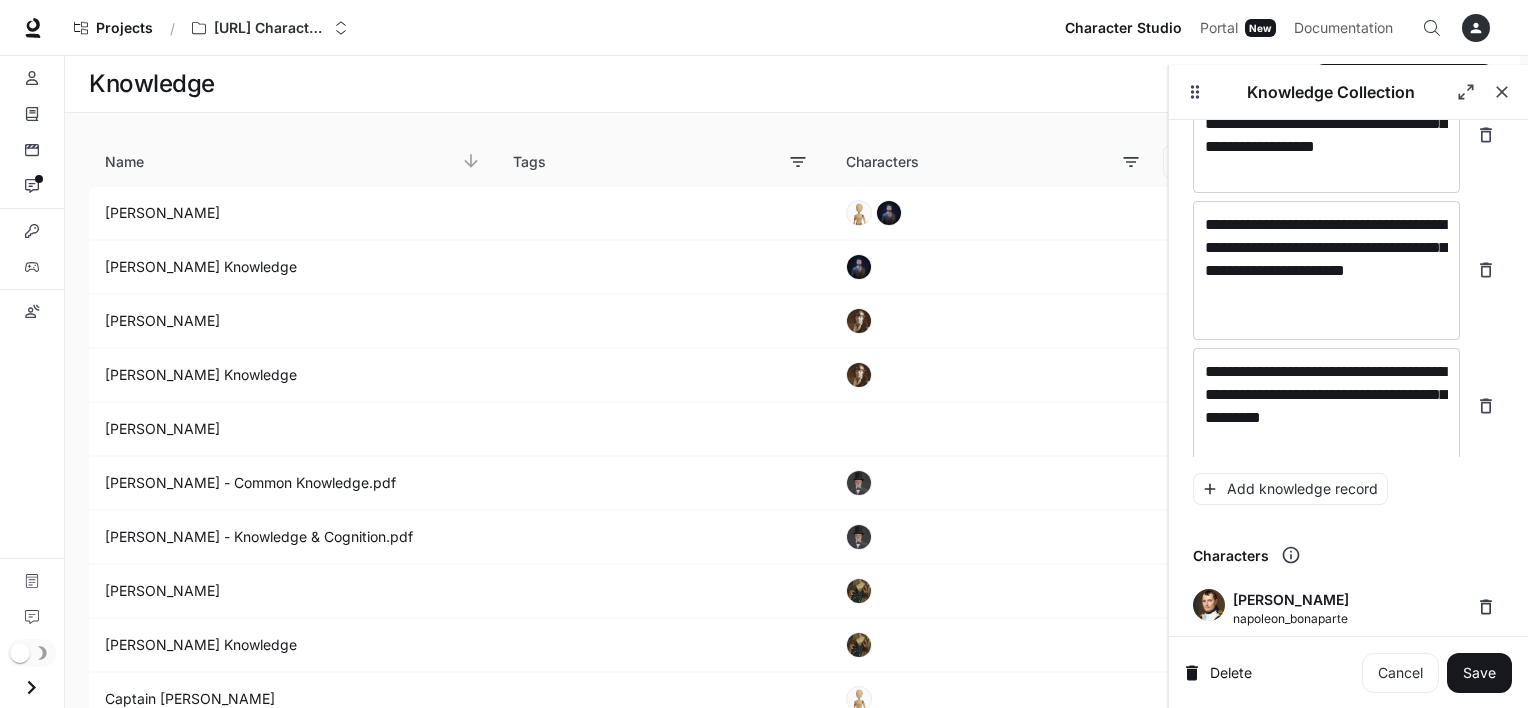 scroll, scrollTop: 24322, scrollLeft: 0, axis: vertical 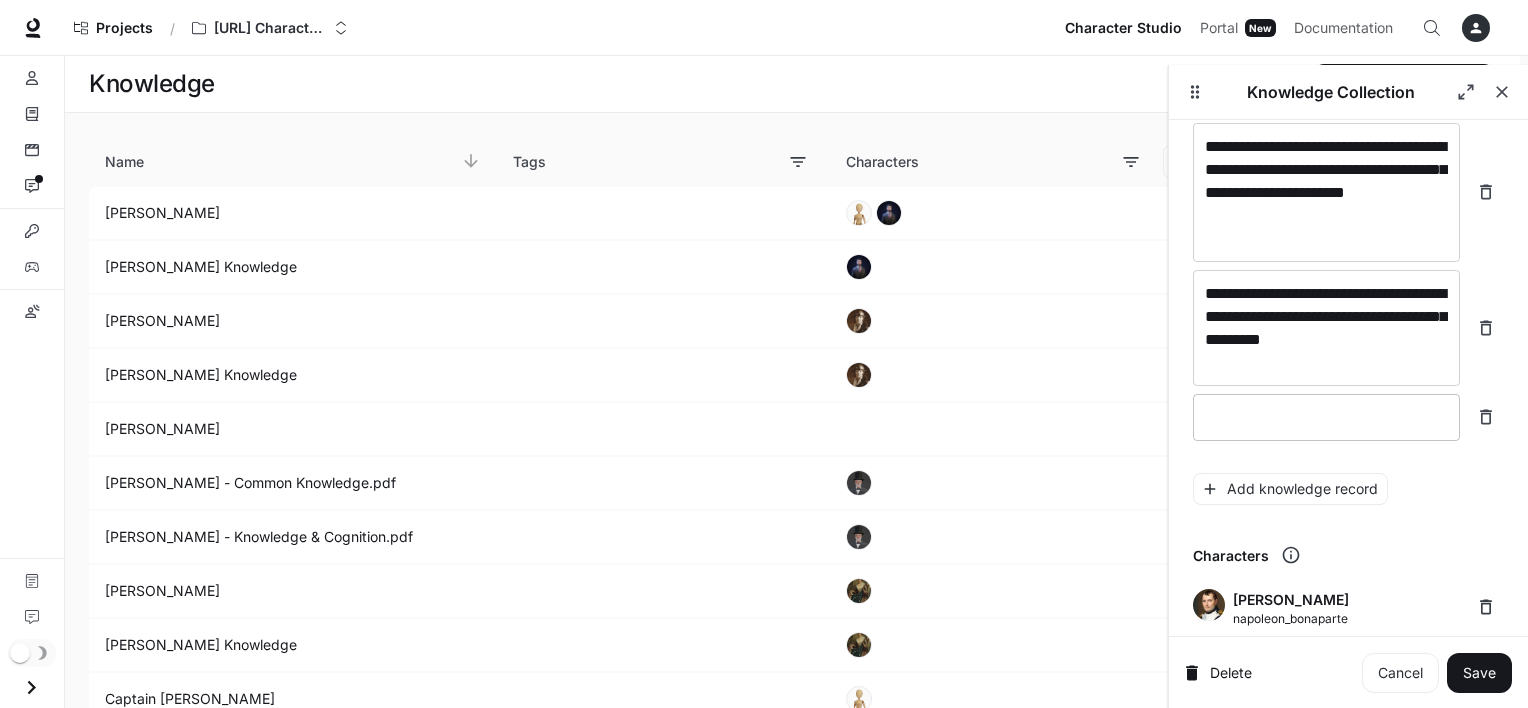 click at bounding box center [1326, 417] 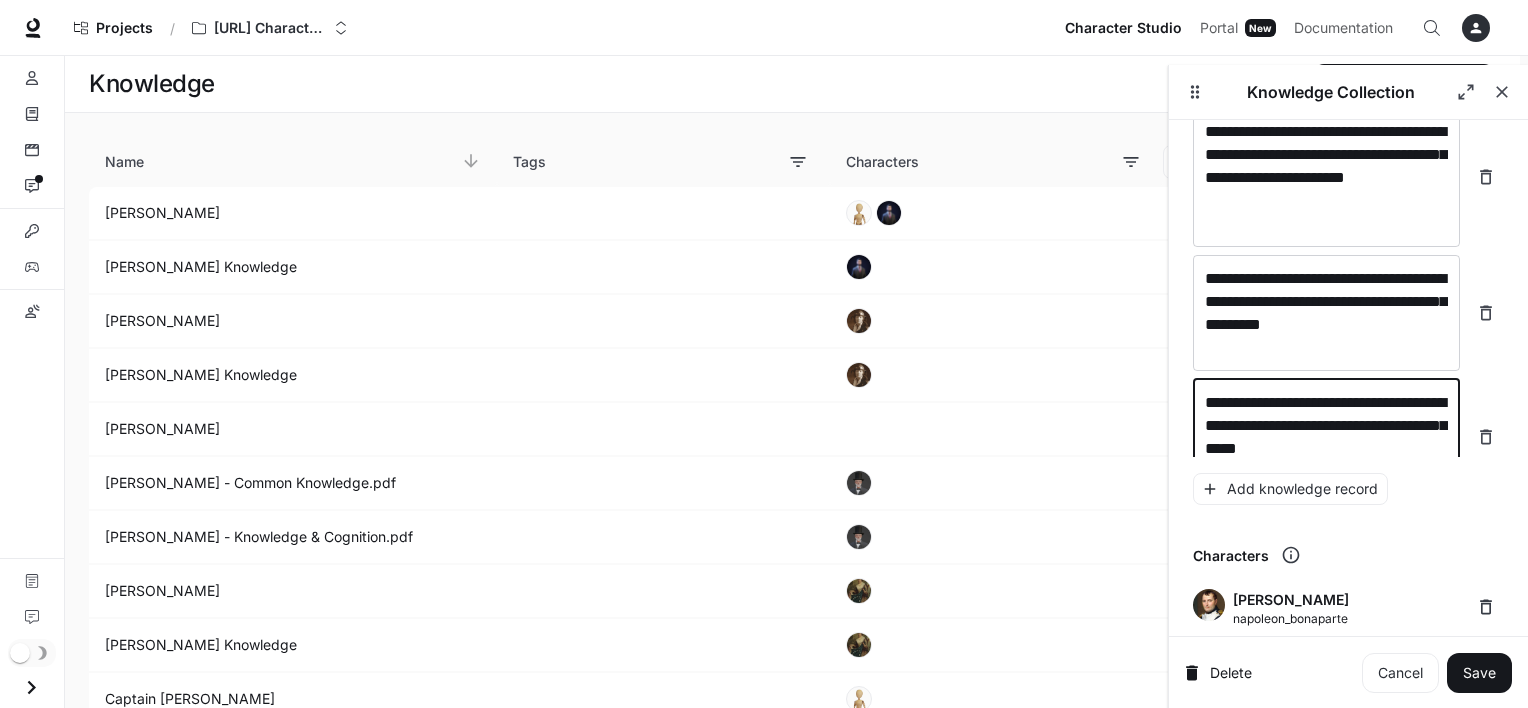 scroll, scrollTop: 24360, scrollLeft: 0, axis: vertical 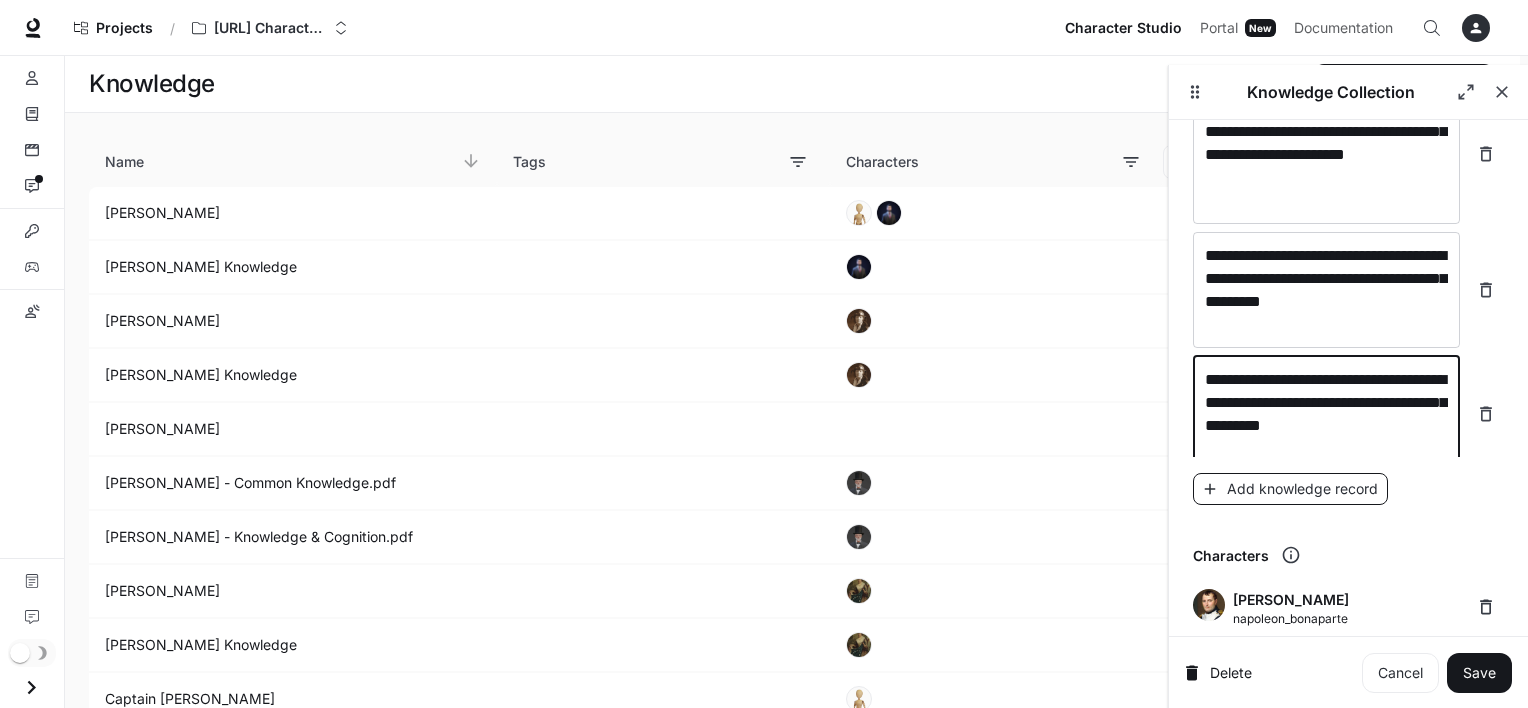 type on "**********" 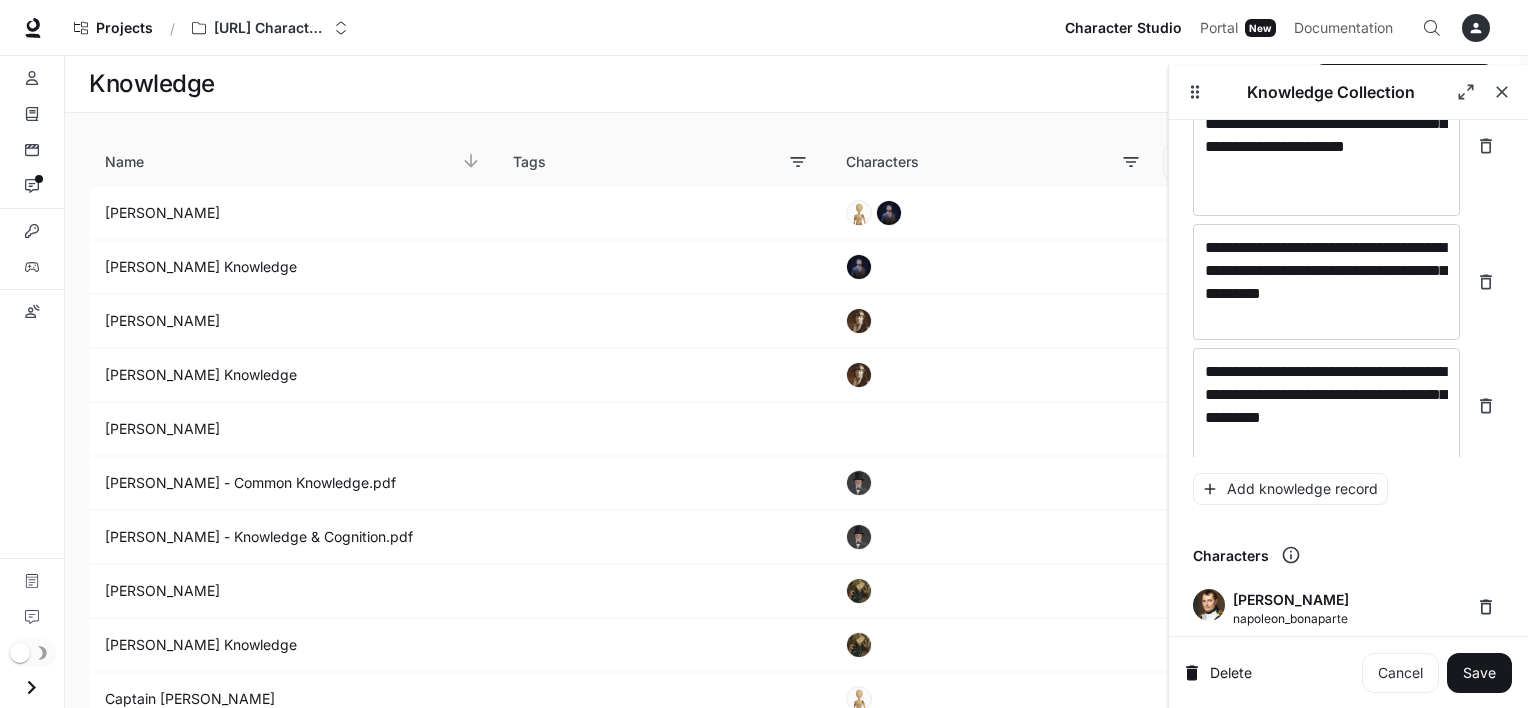 scroll, scrollTop: 24438, scrollLeft: 0, axis: vertical 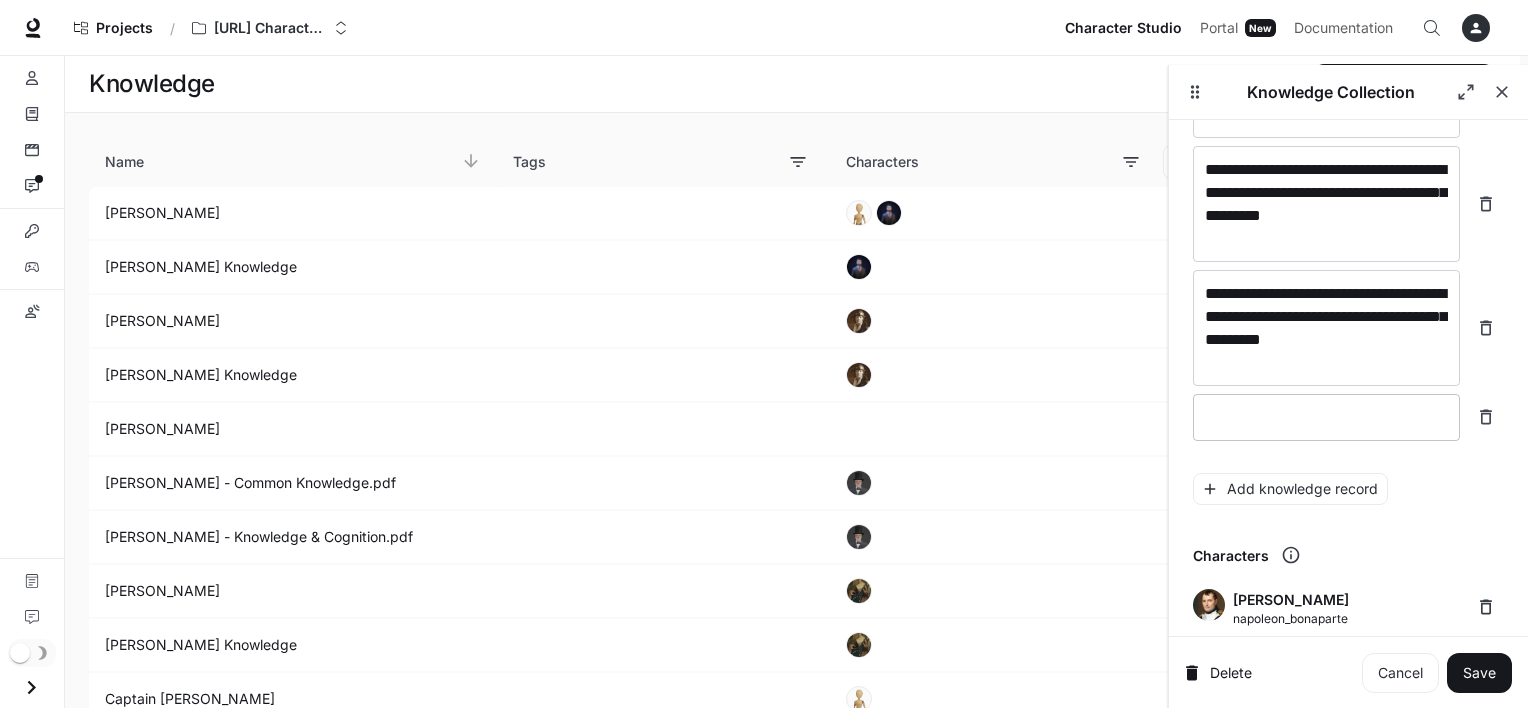 click at bounding box center [1326, 417] 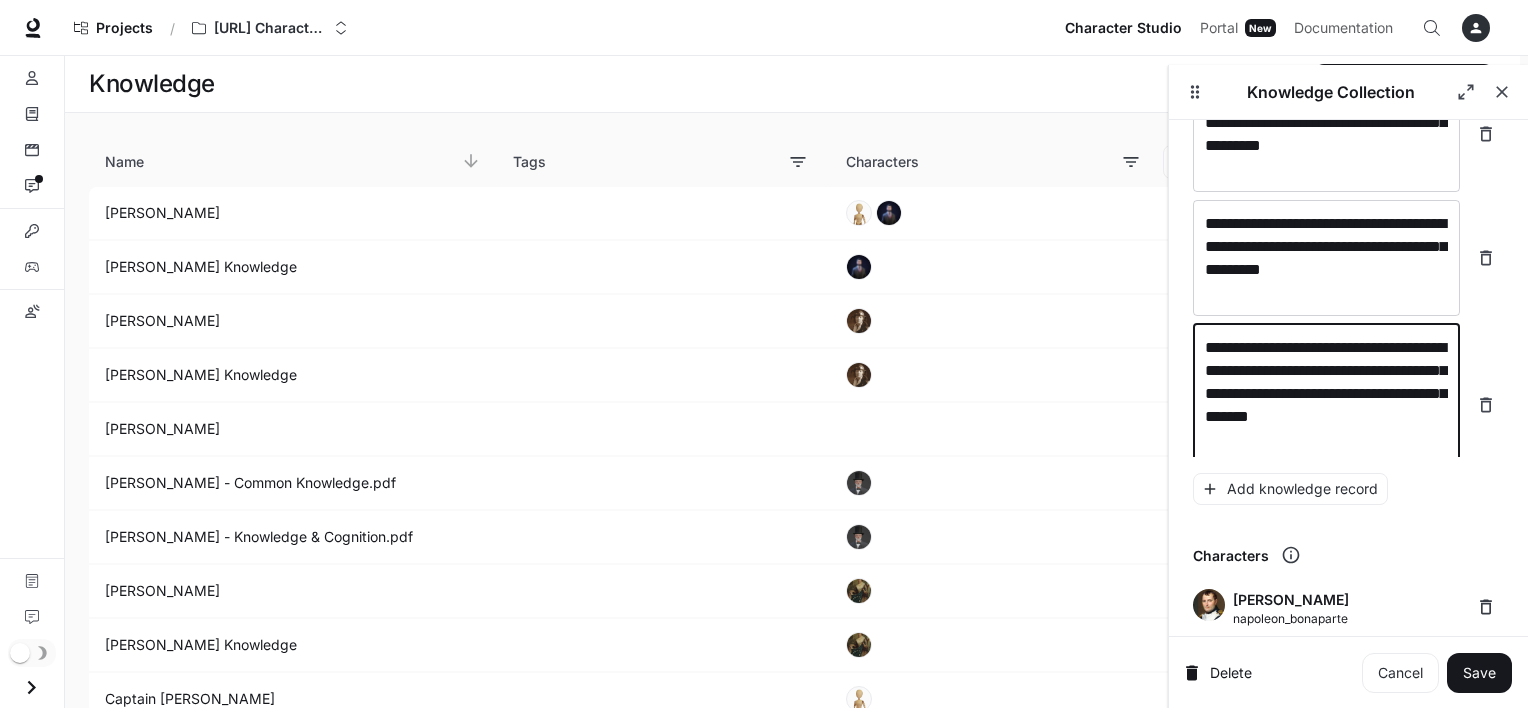 scroll, scrollTop: 24523, scrollLeft: 0, axis: vertical 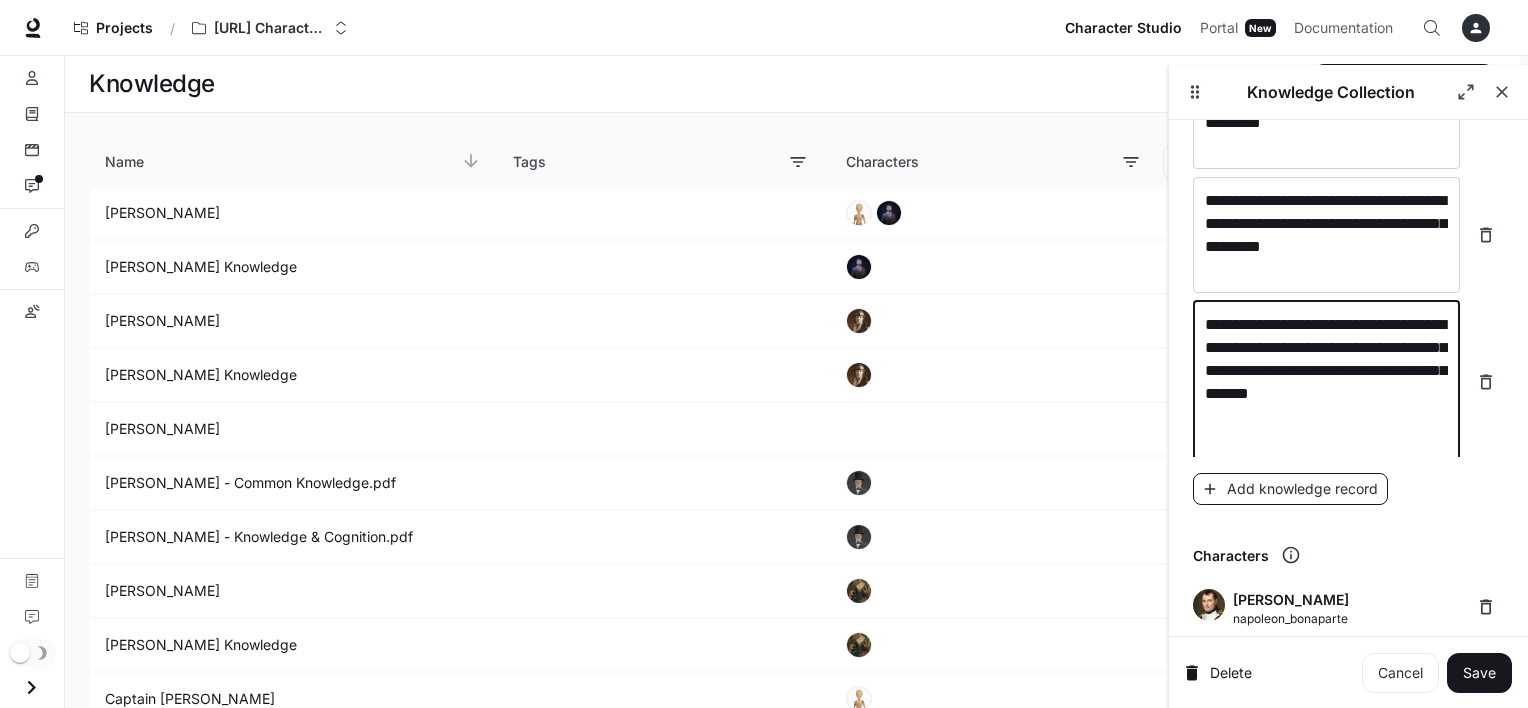 type on "**********" 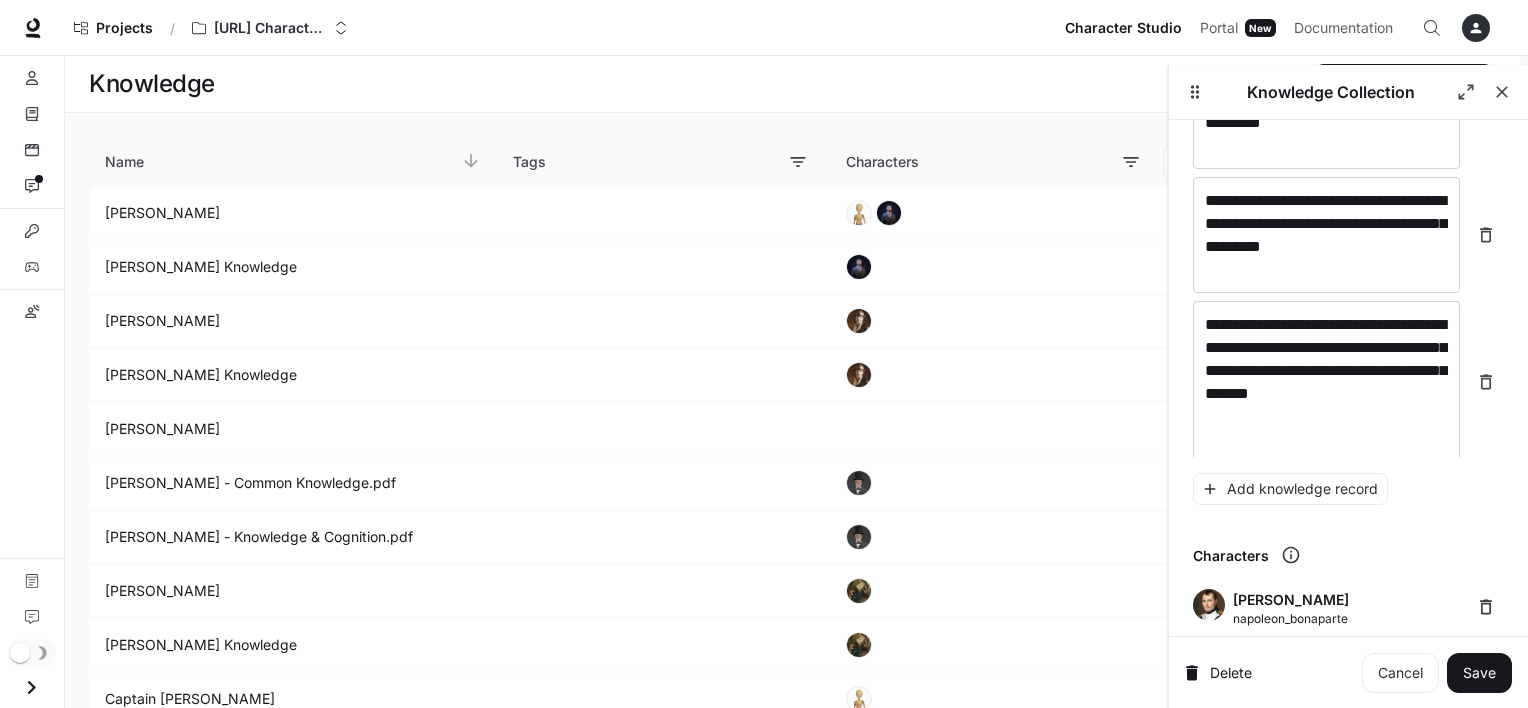 scroll, scrollTop: 24600, scrollLeft: 0, axis: vertical 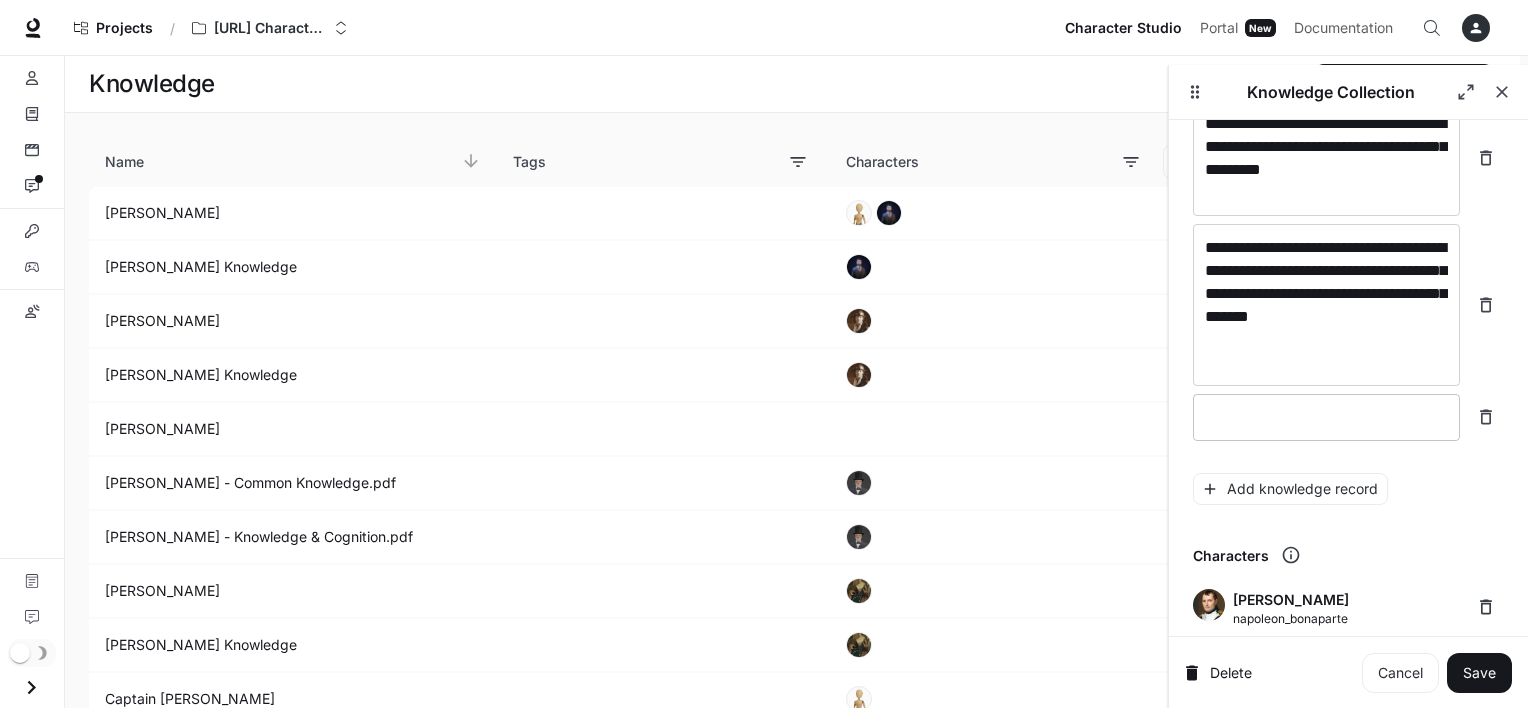 click on "* ​" at bounding box center [1326, 417] 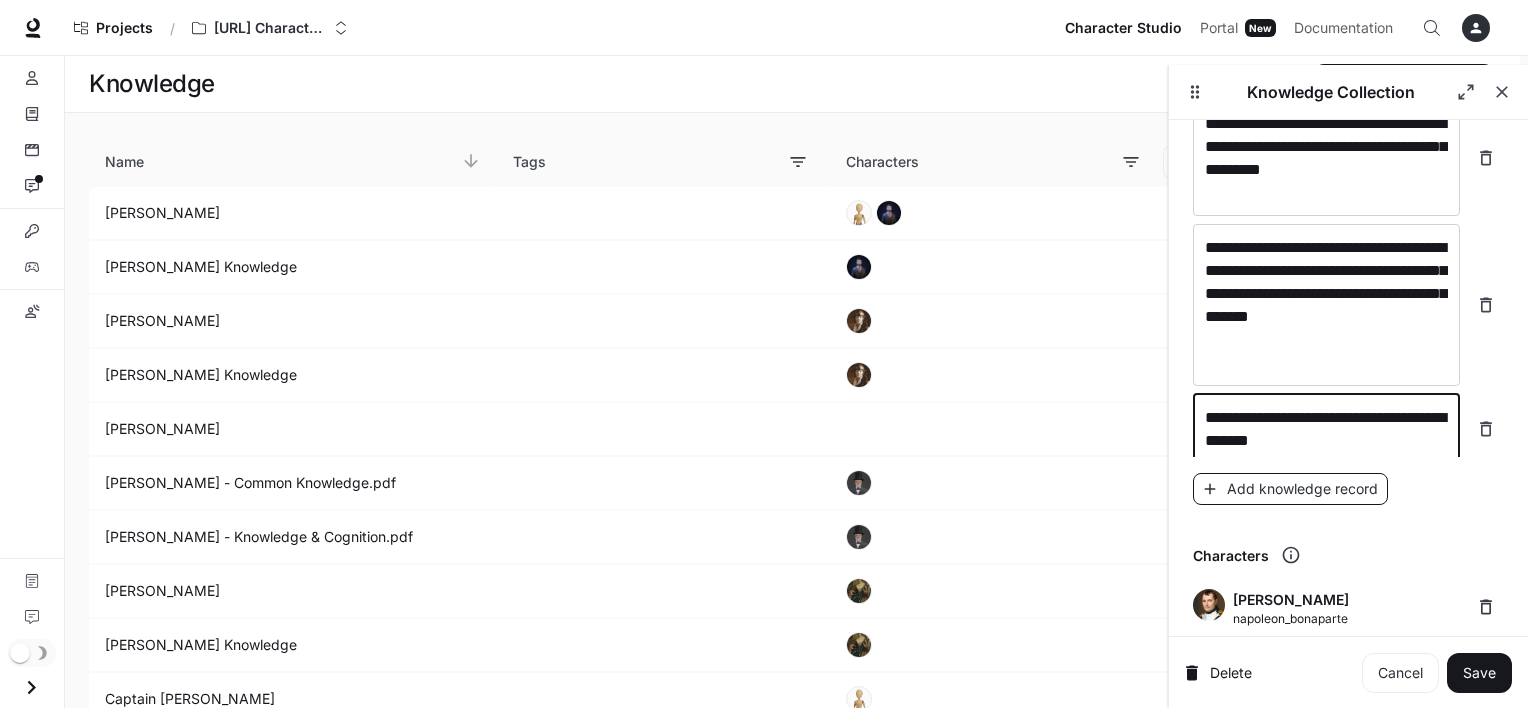 type on "**********" 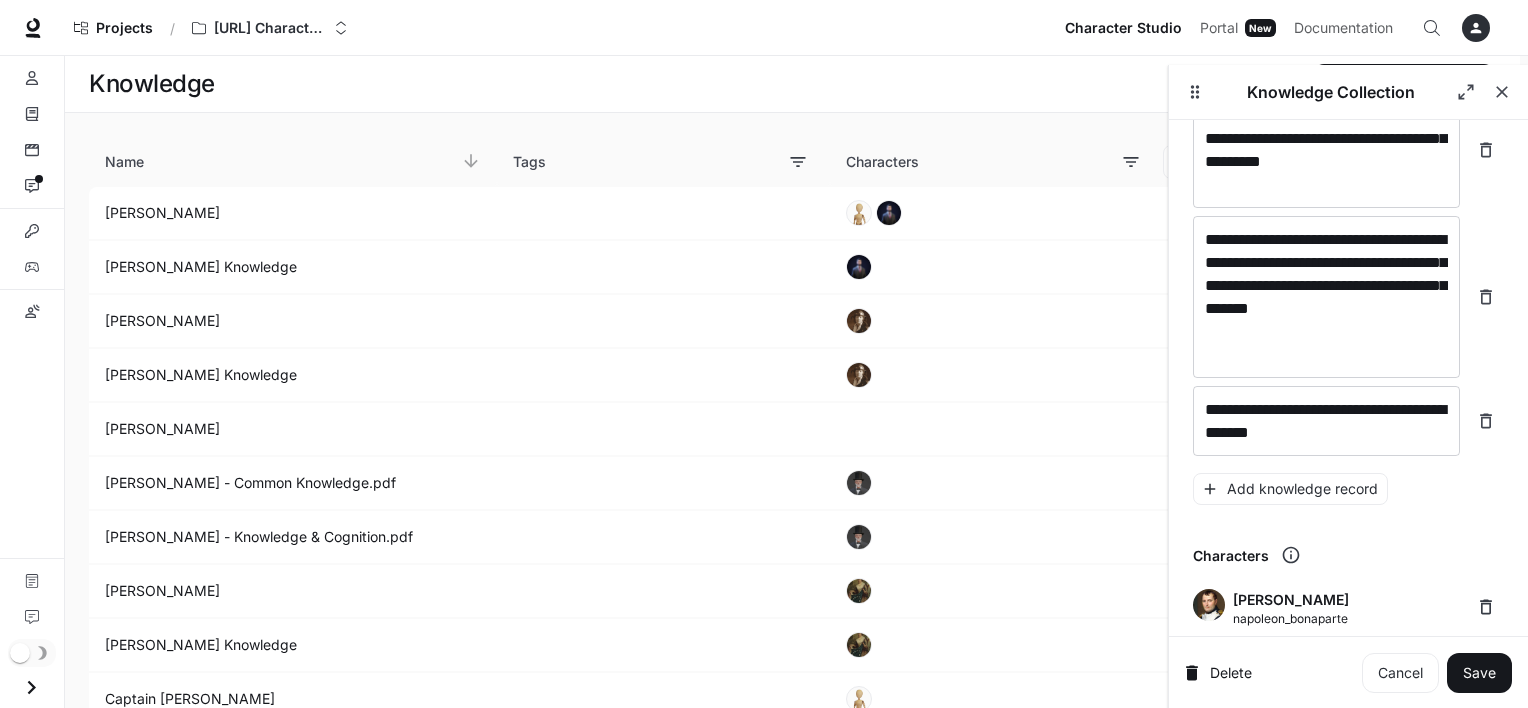 scroll, scrollTop: 24670, scrollLeft: 0, axis: vertical 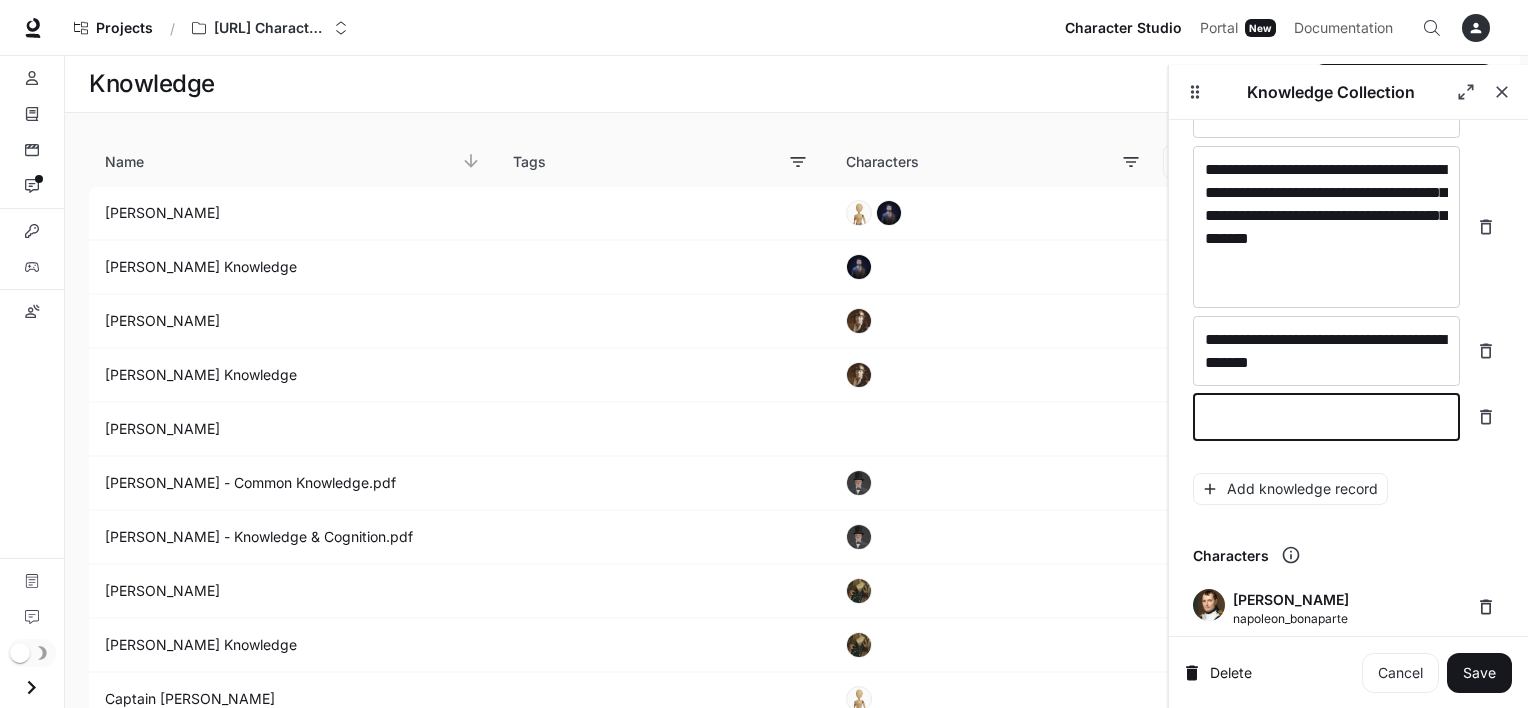 click at bounding box center [1326, 417] 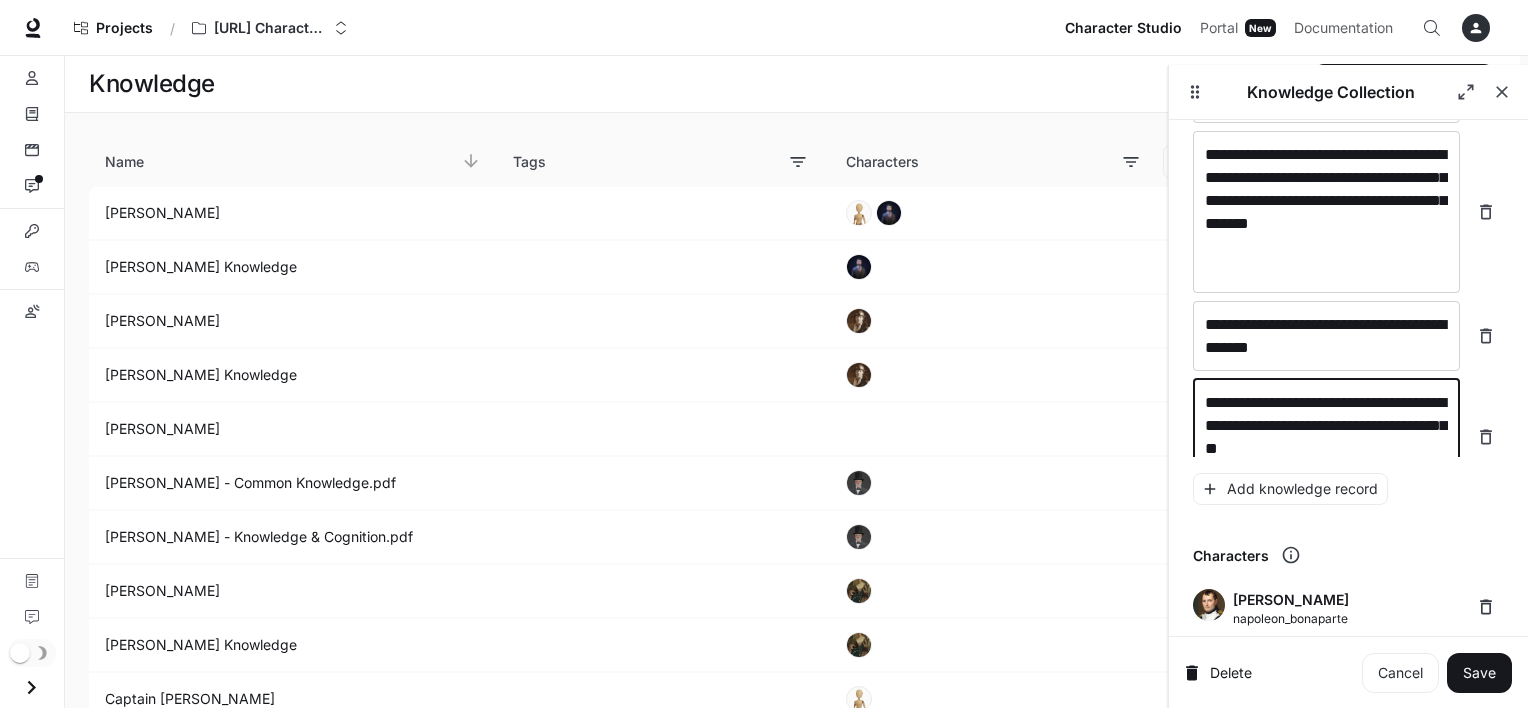 scroll, scrollTop: 24708, scrollLeft: 0, axis: vertical 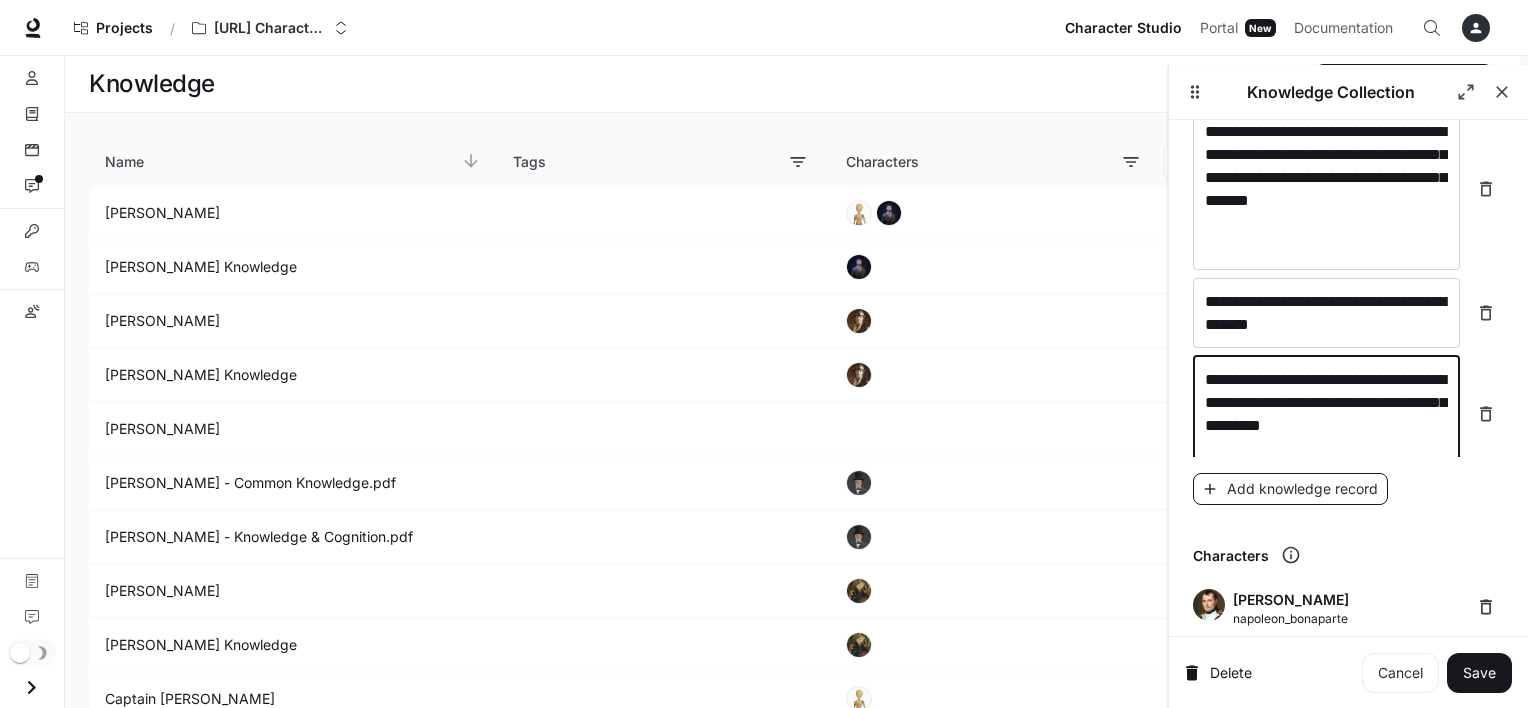 type on "**********" 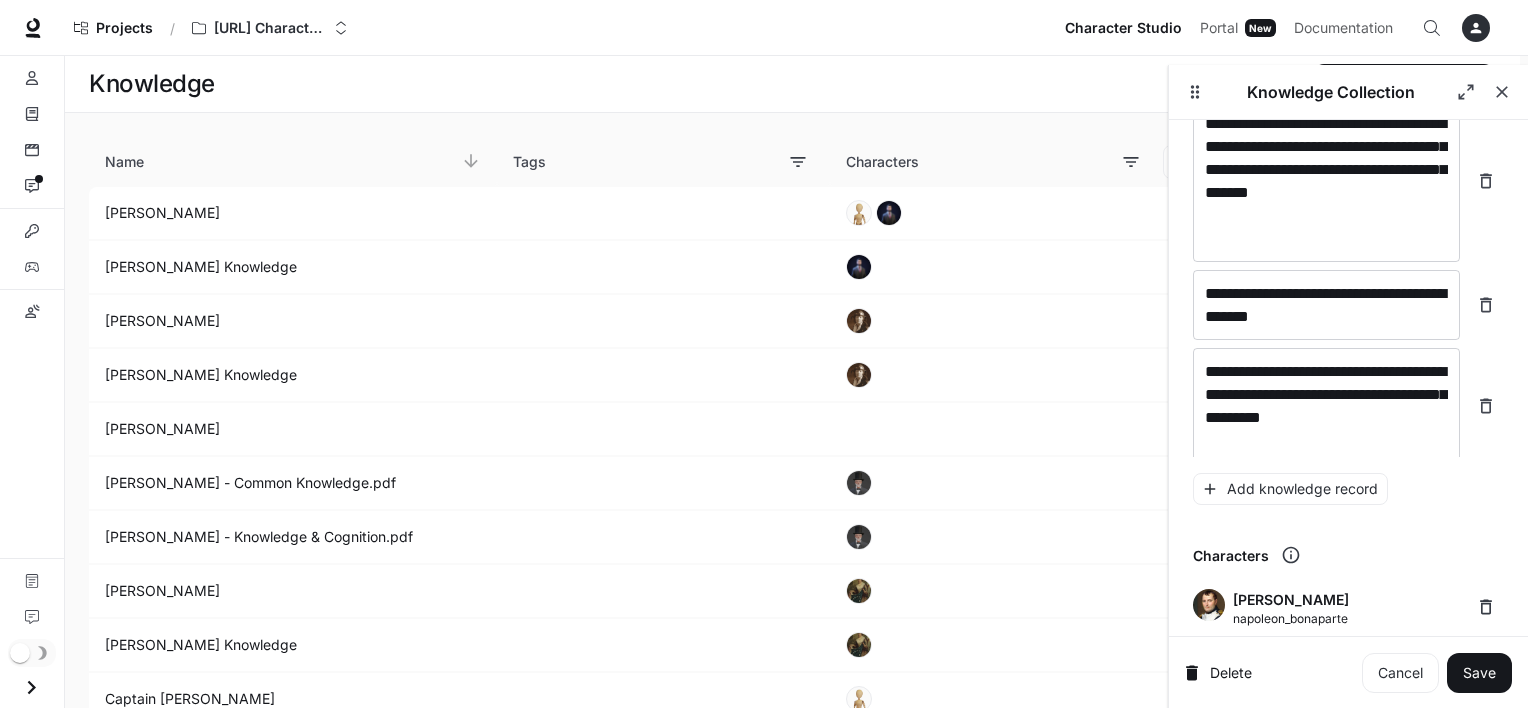 scroll, scrollTop: 24786, scrollLeft: 0, axis: vertical 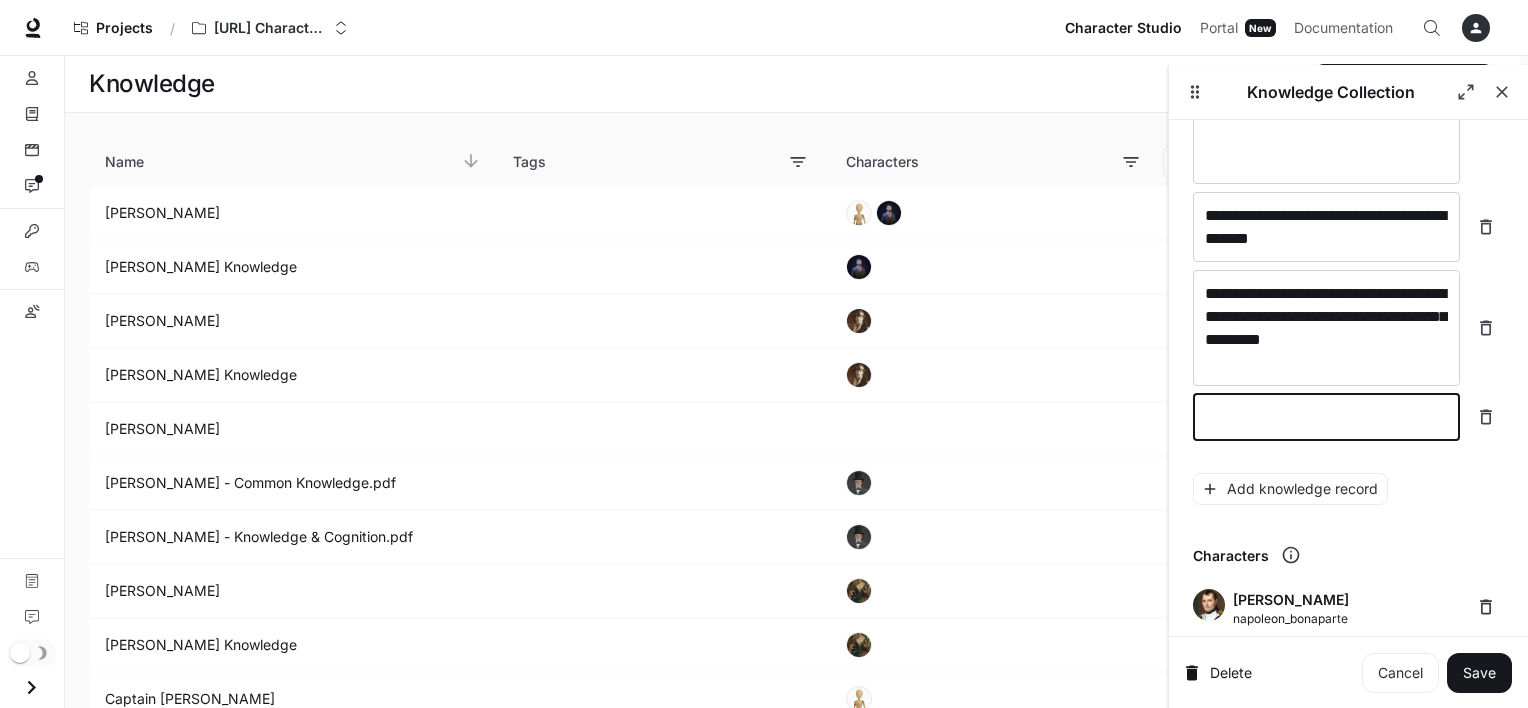 click at bounding box center [1326, 417] 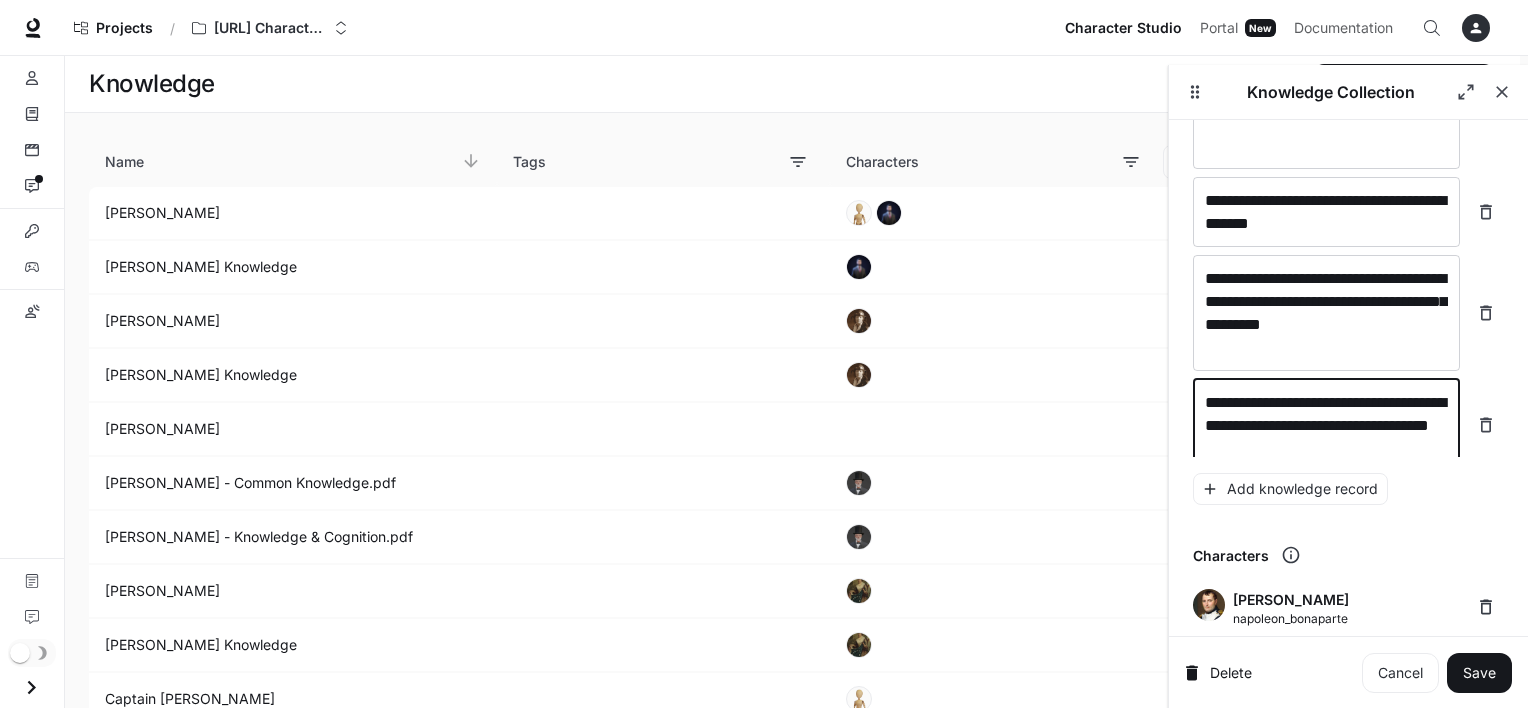 scroll, scrollTop: 24824, scrollLeft: 0, axis: vertical 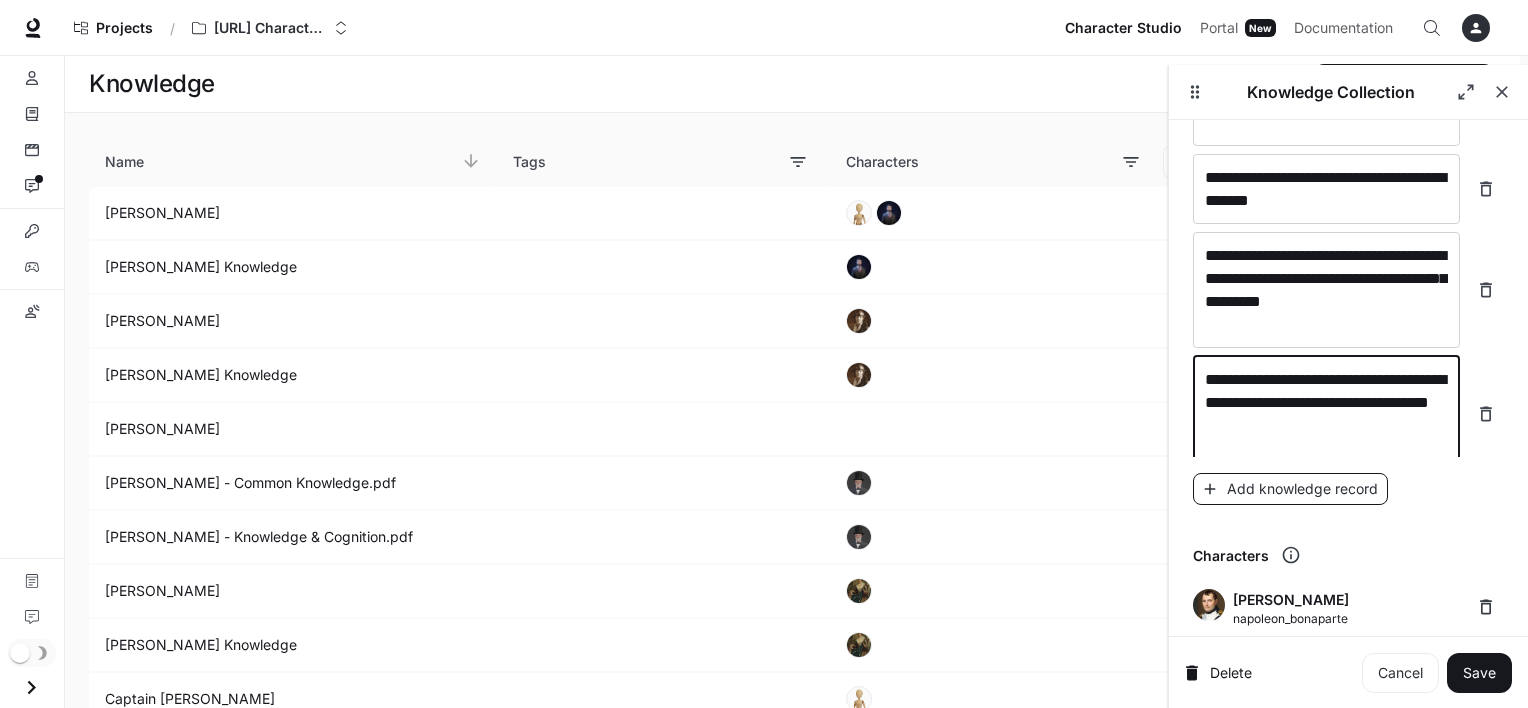 type on "**********" 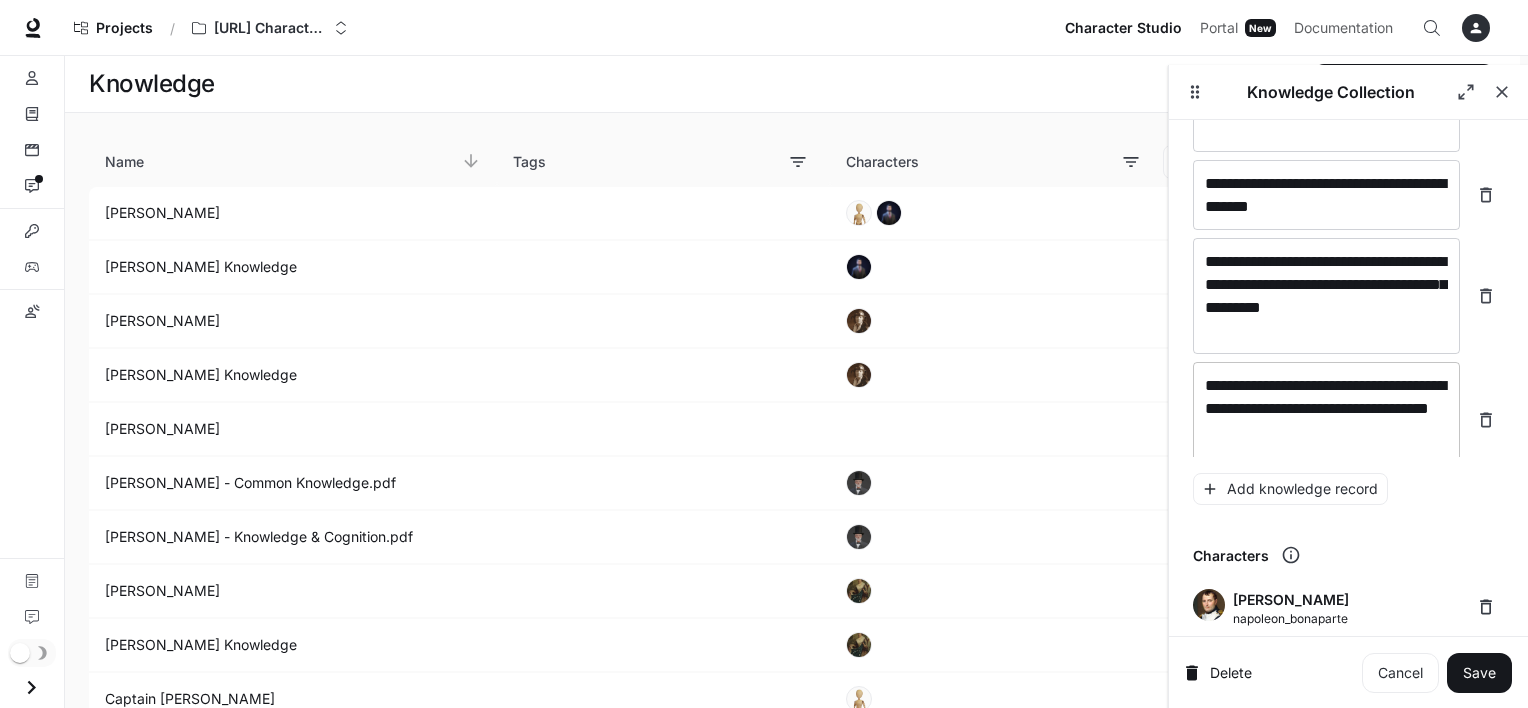 scroll, scrollTop: 24858, scrollLeft: 0, axis: vertical 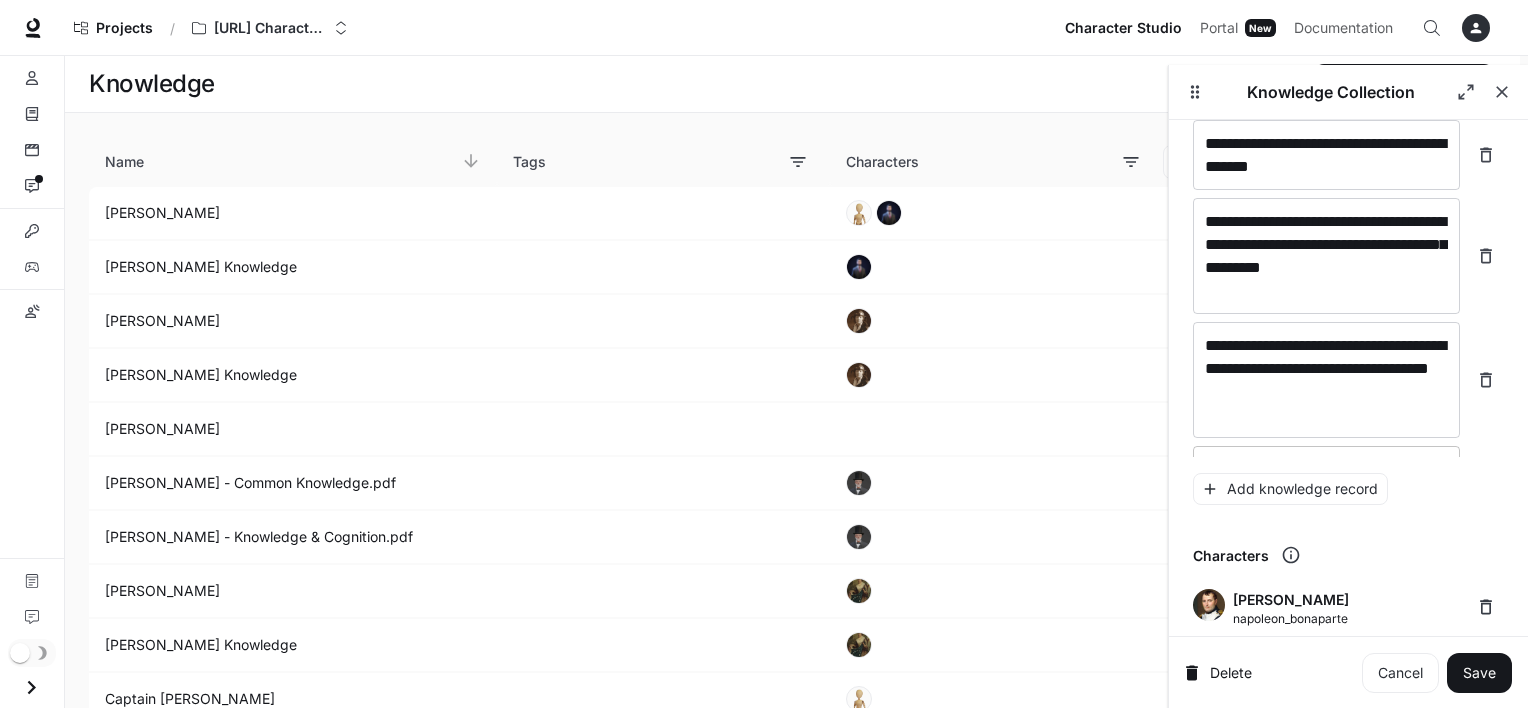 click on "* ​" at bounding box center (1326, 469) 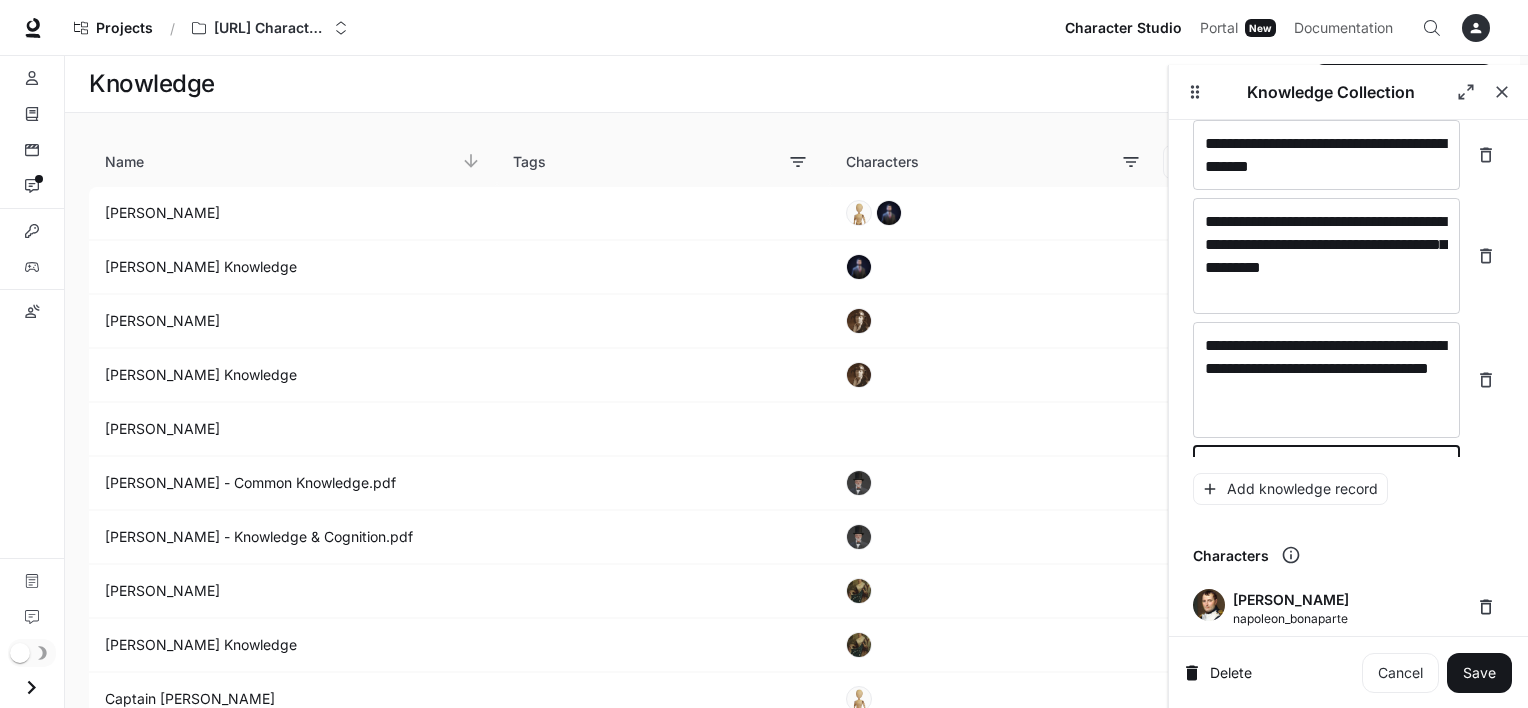 scroll, scrollTop: 24848, scrollLeft: 0, axis: vertical 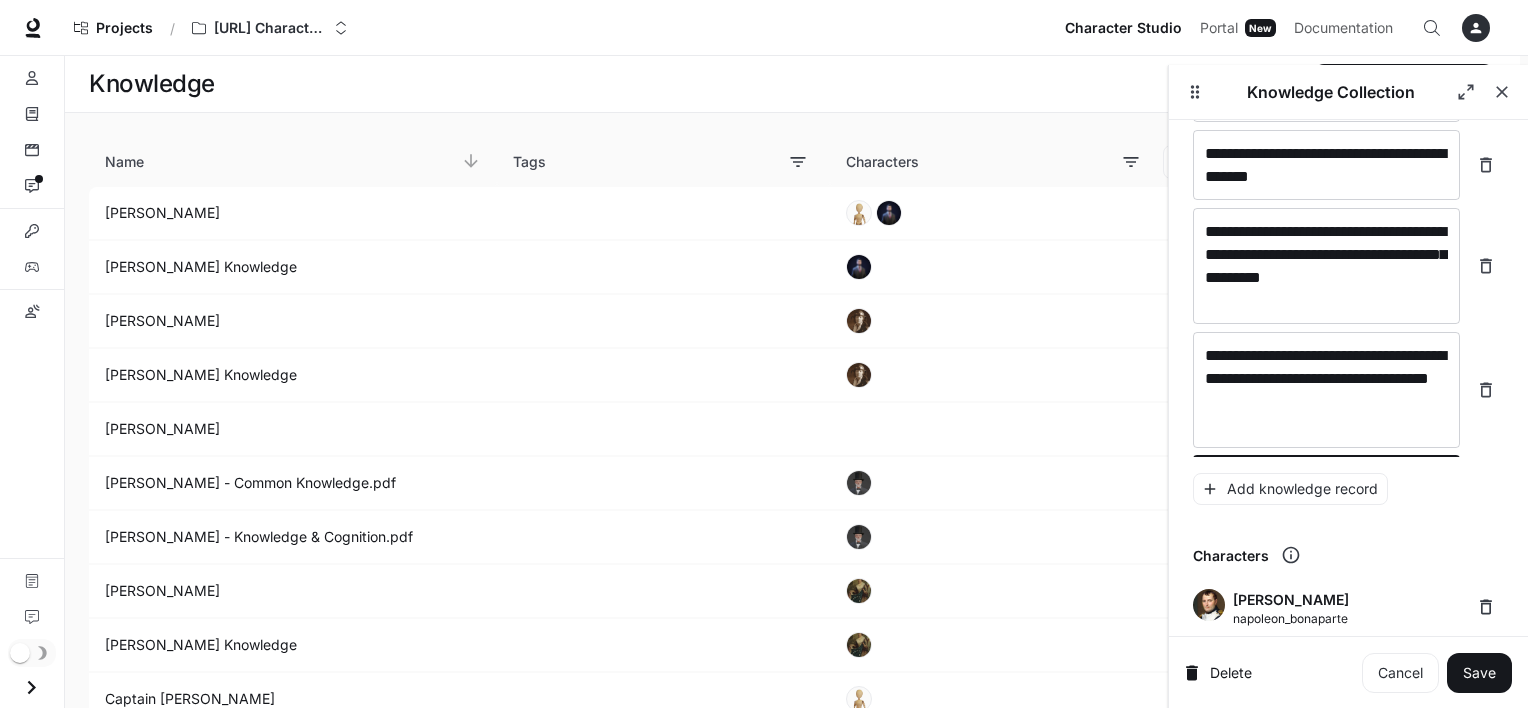 click on "**********" at bounding box center [1348, 263] 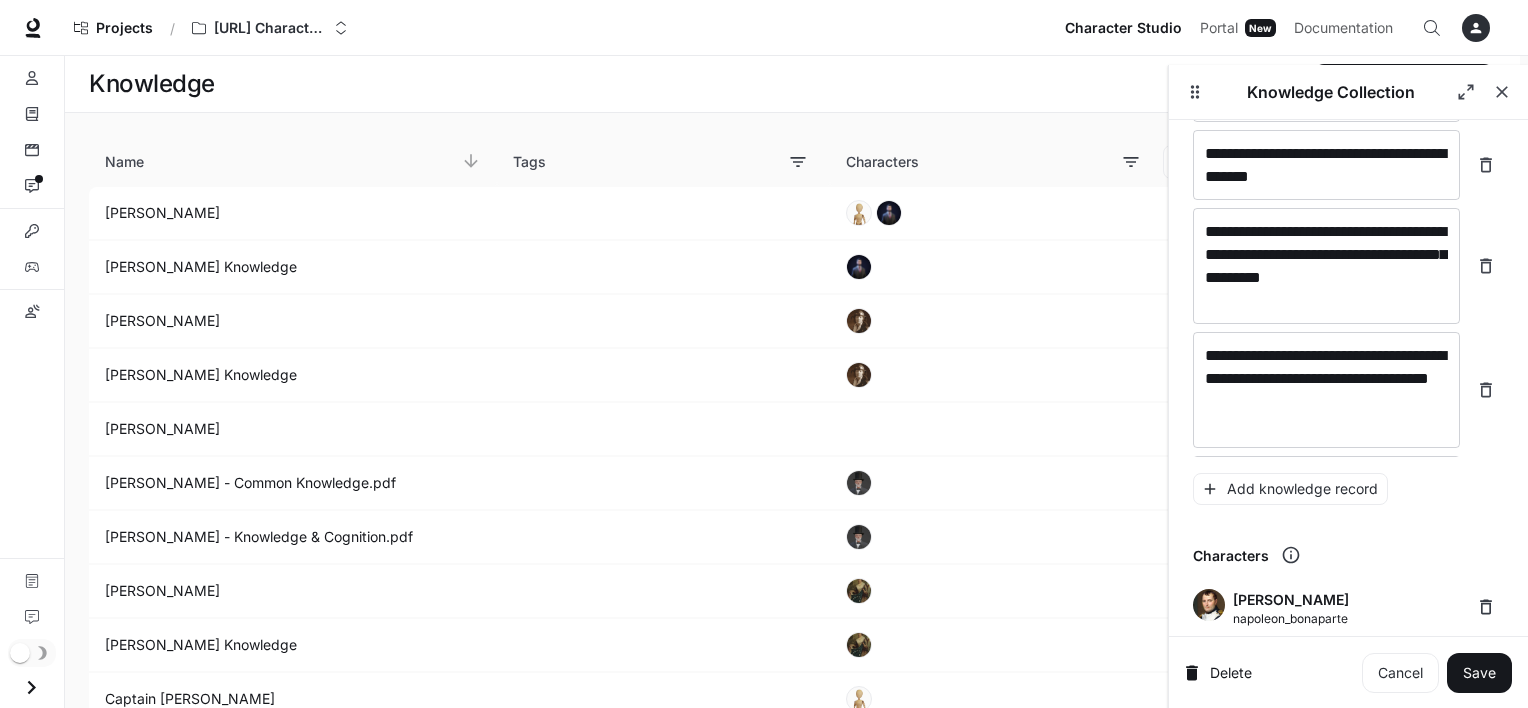 click on "**********" at bounding box center (1348, 263) 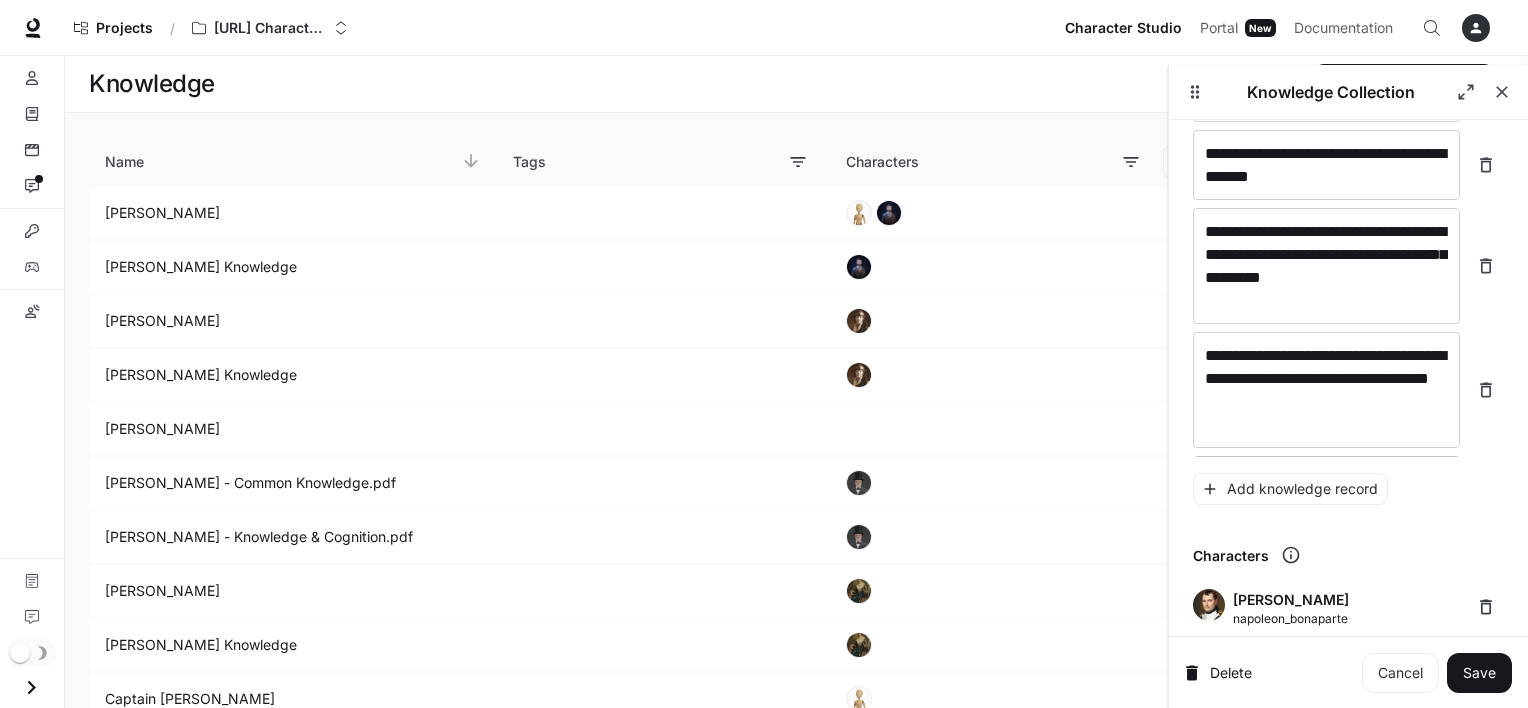 click on "* ​" at bounding box center [1326, 479] 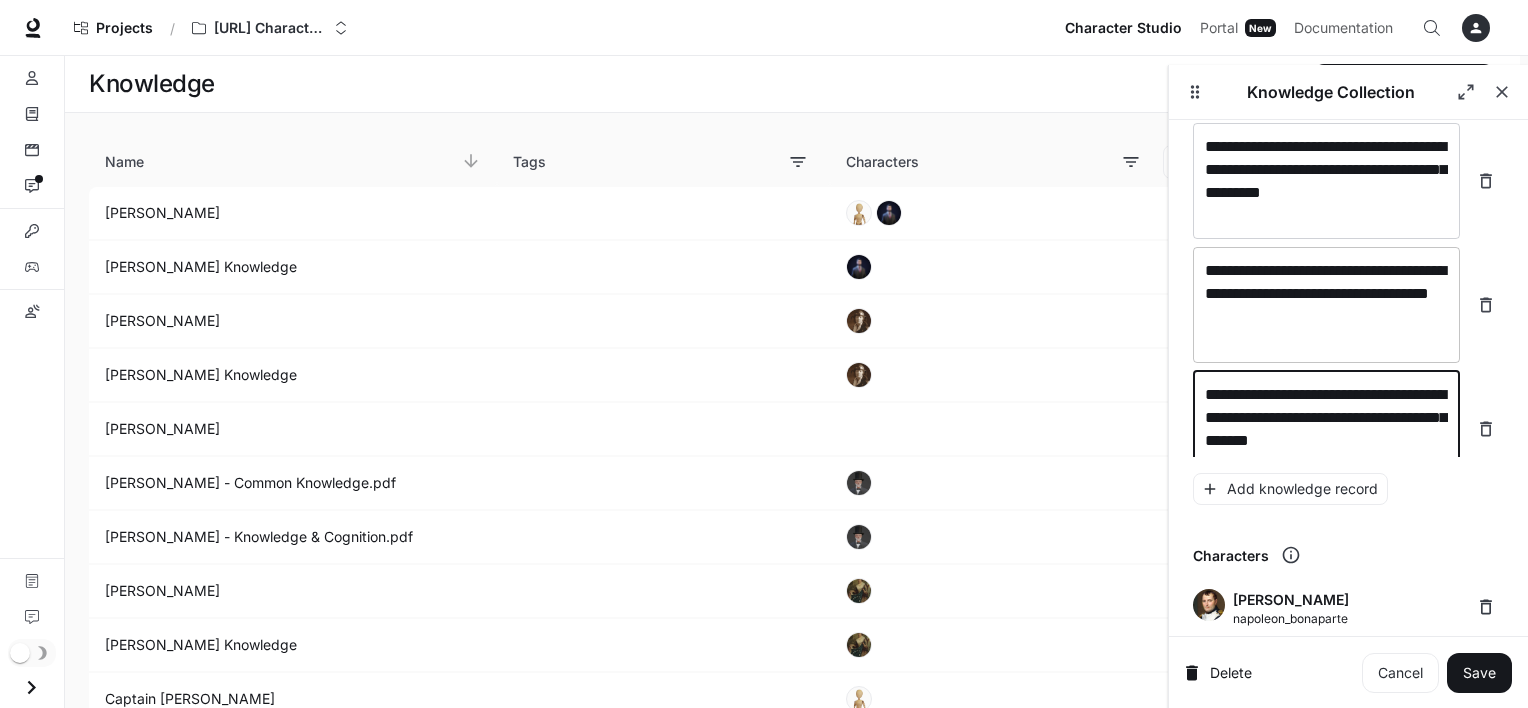 scroll, scrollTop: 24940, scrollLeft: 0, axis: vertical 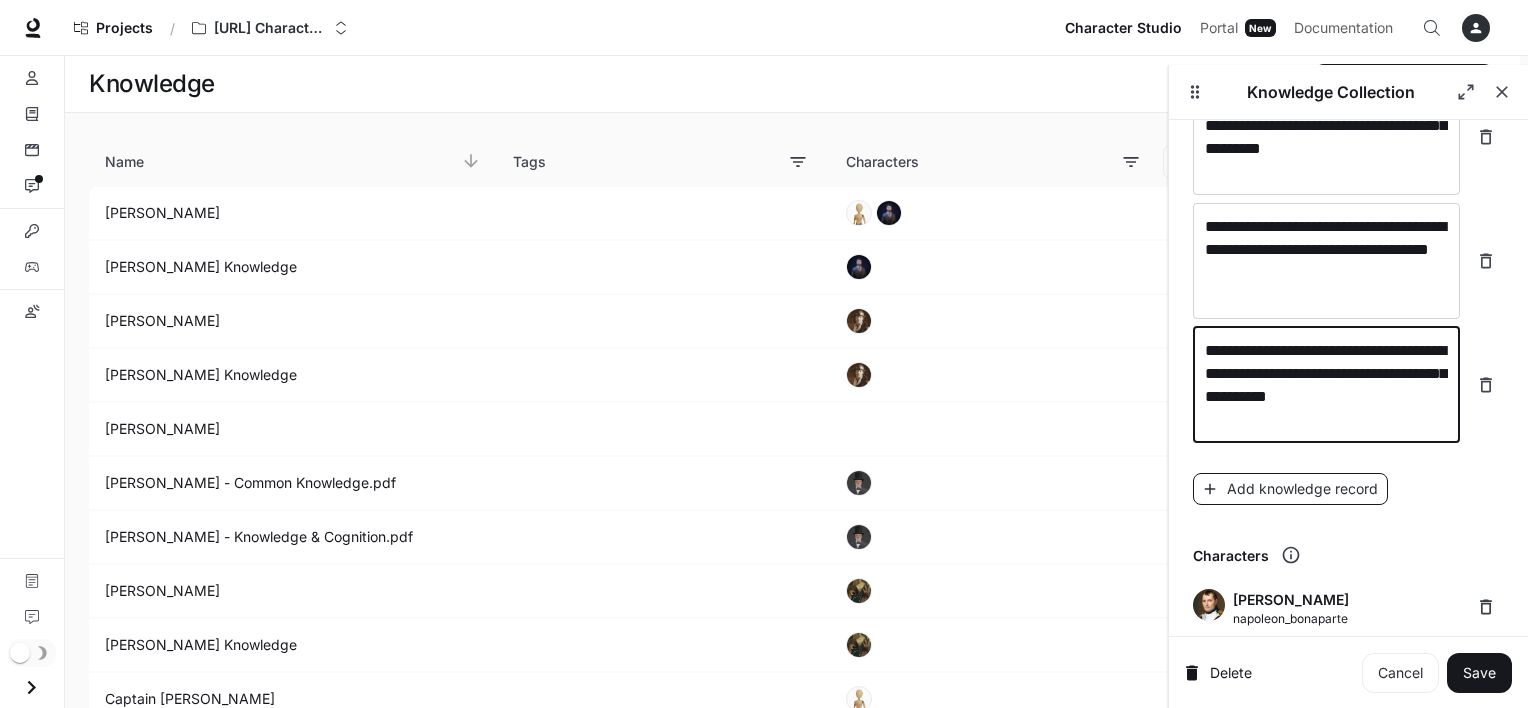 type on "**********" 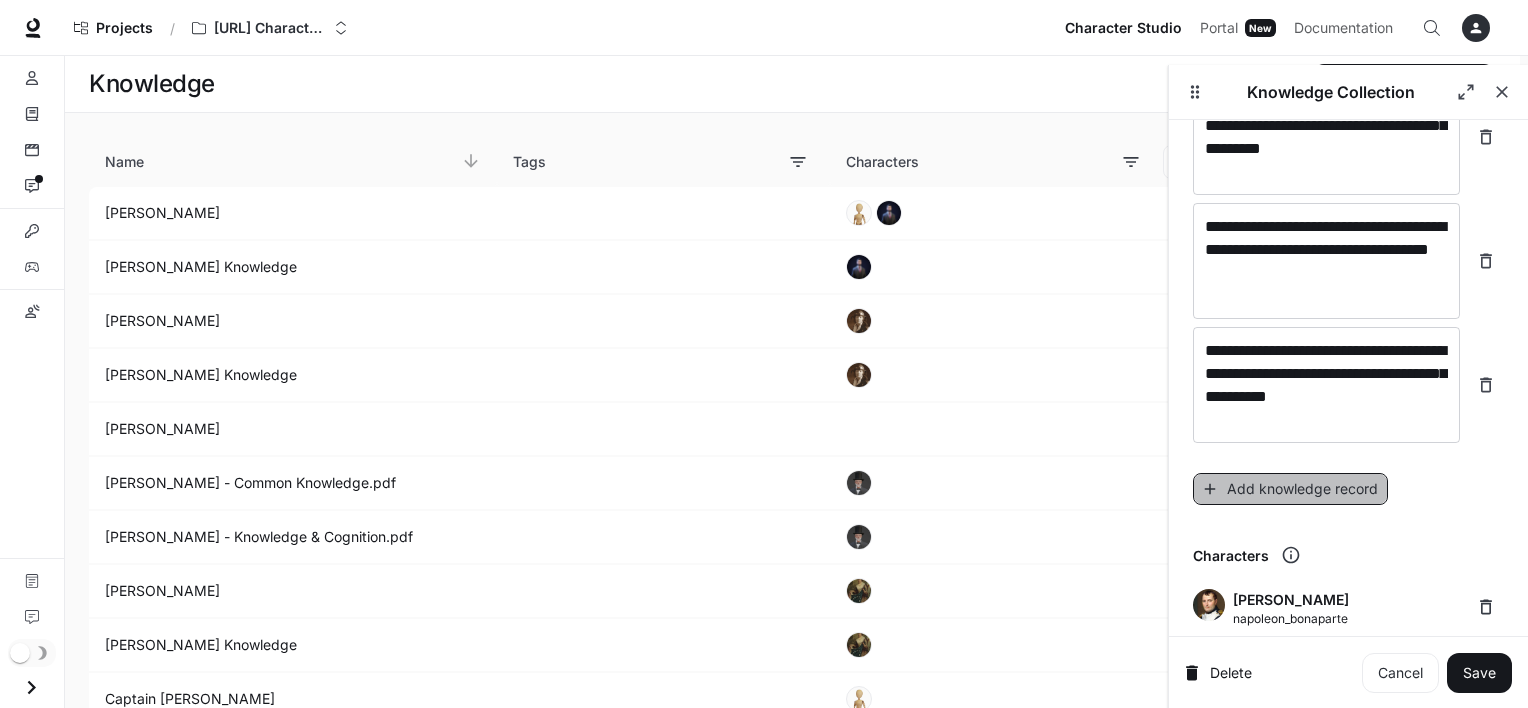 click on "Add knowledge record" at bounding box center (1290, 489) 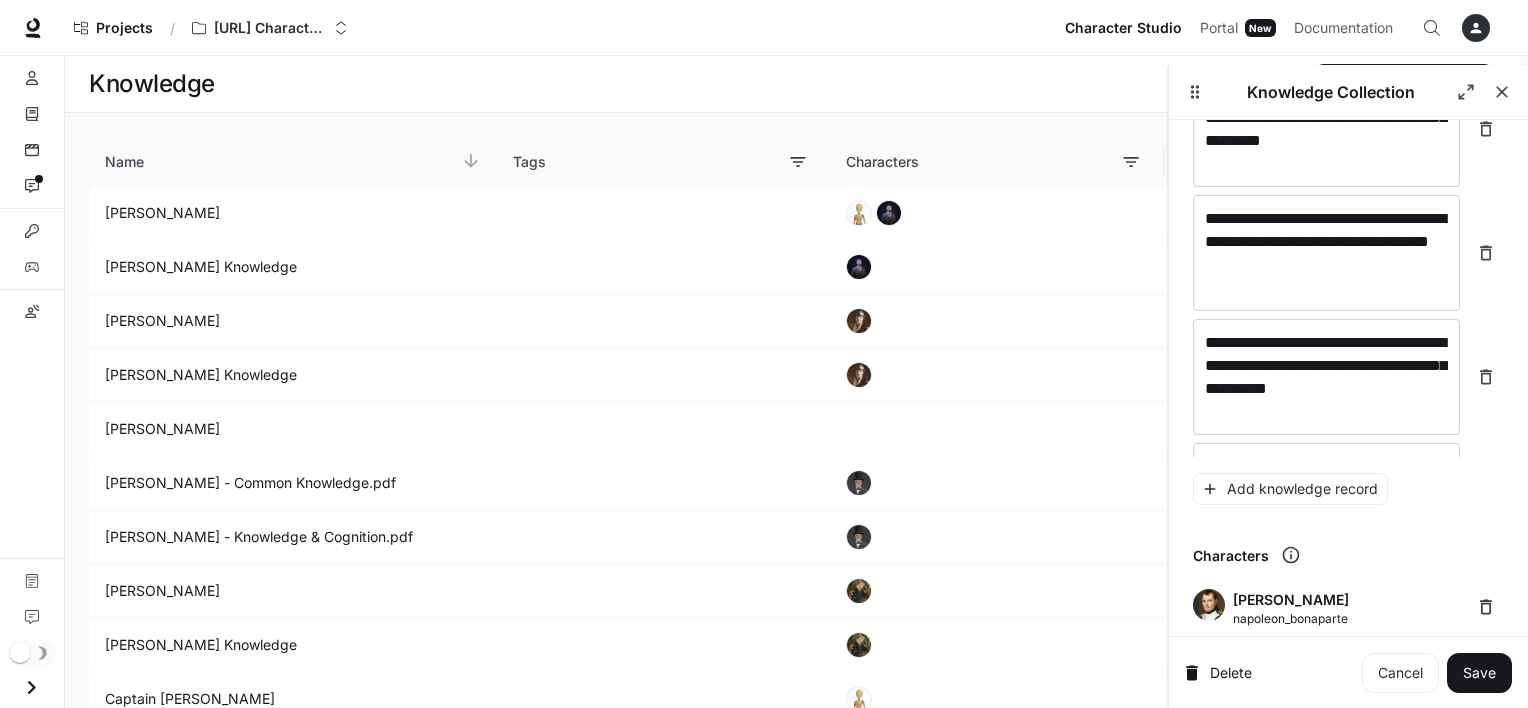 scroll, scrollTop: 25018, scrollLeft: 0, axis: vertical 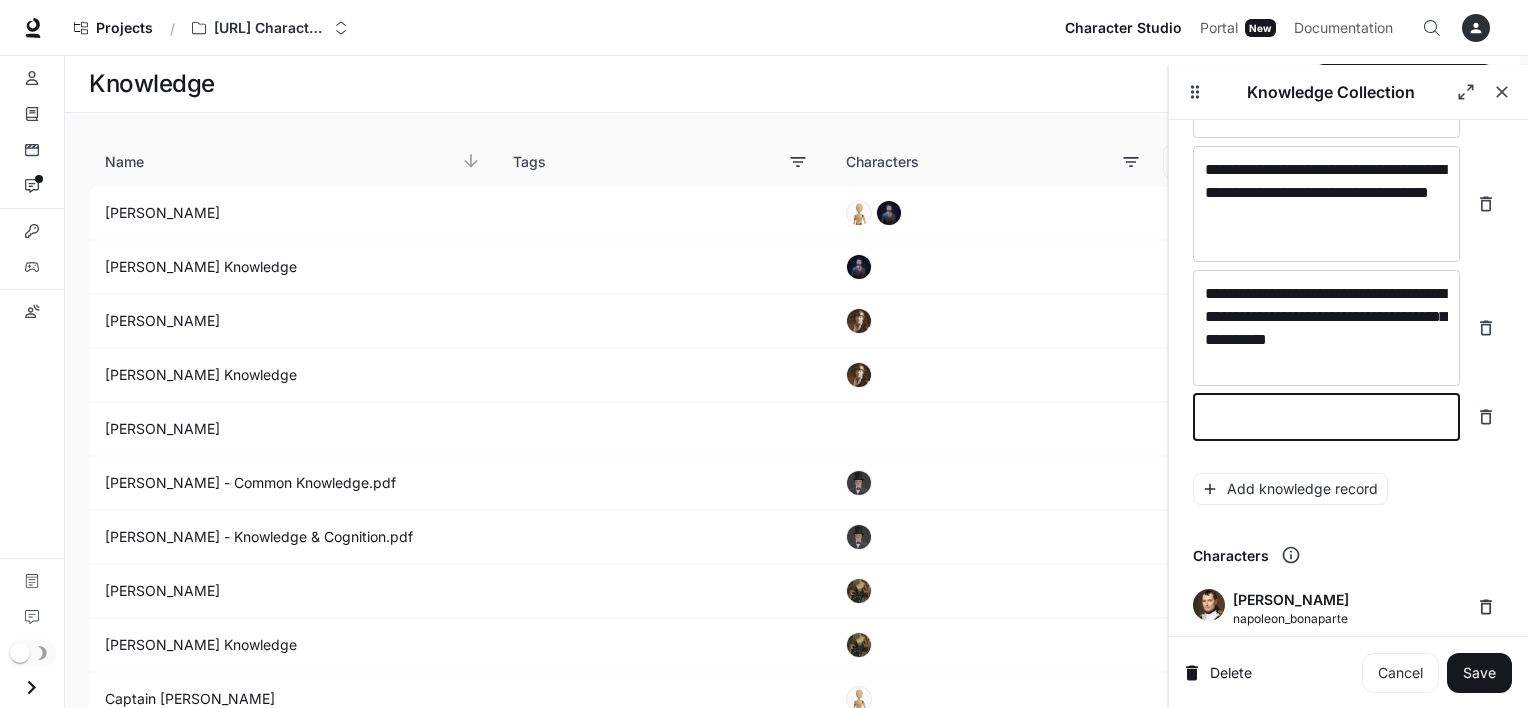 click at bounding box center (1326, 417) 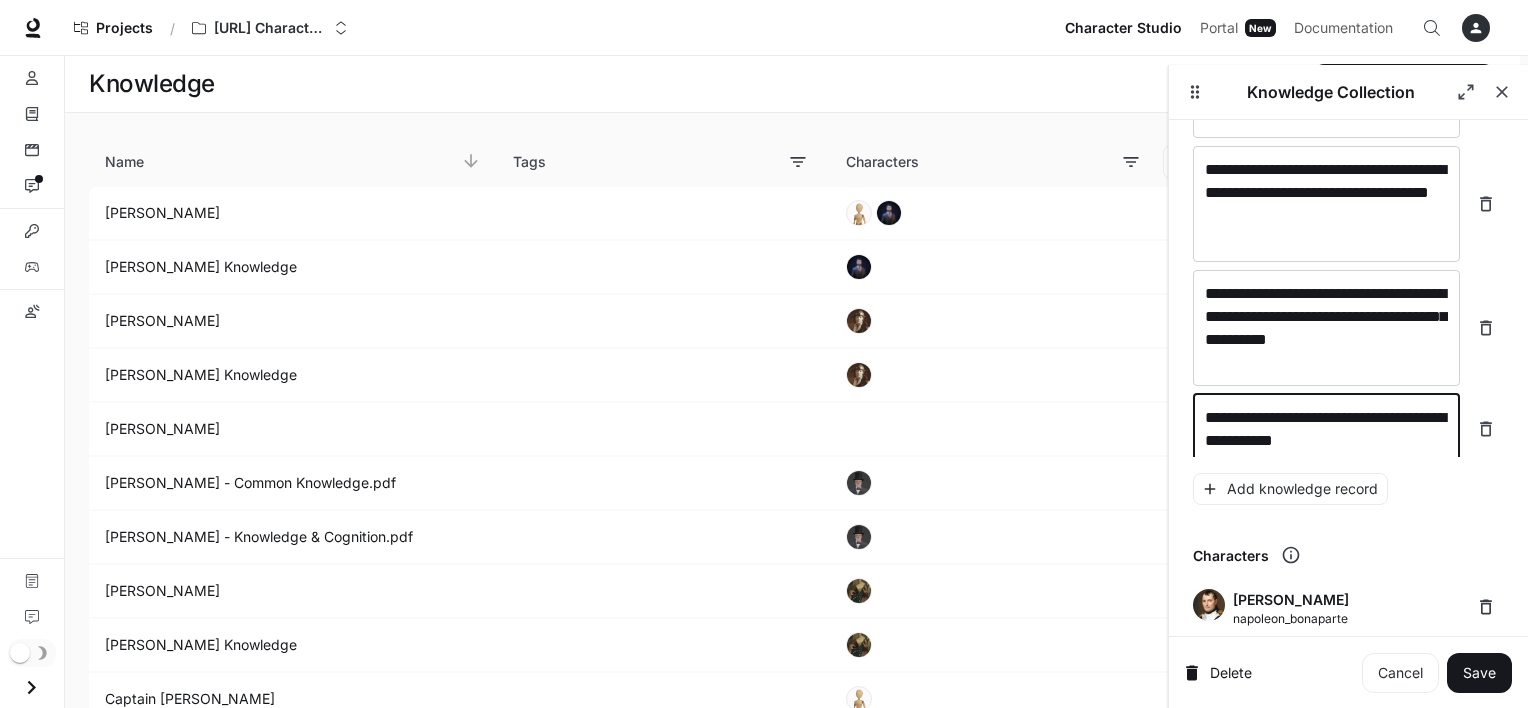 scroll, scrollTop: 25033, scrollLeft: 0, axis: vertical 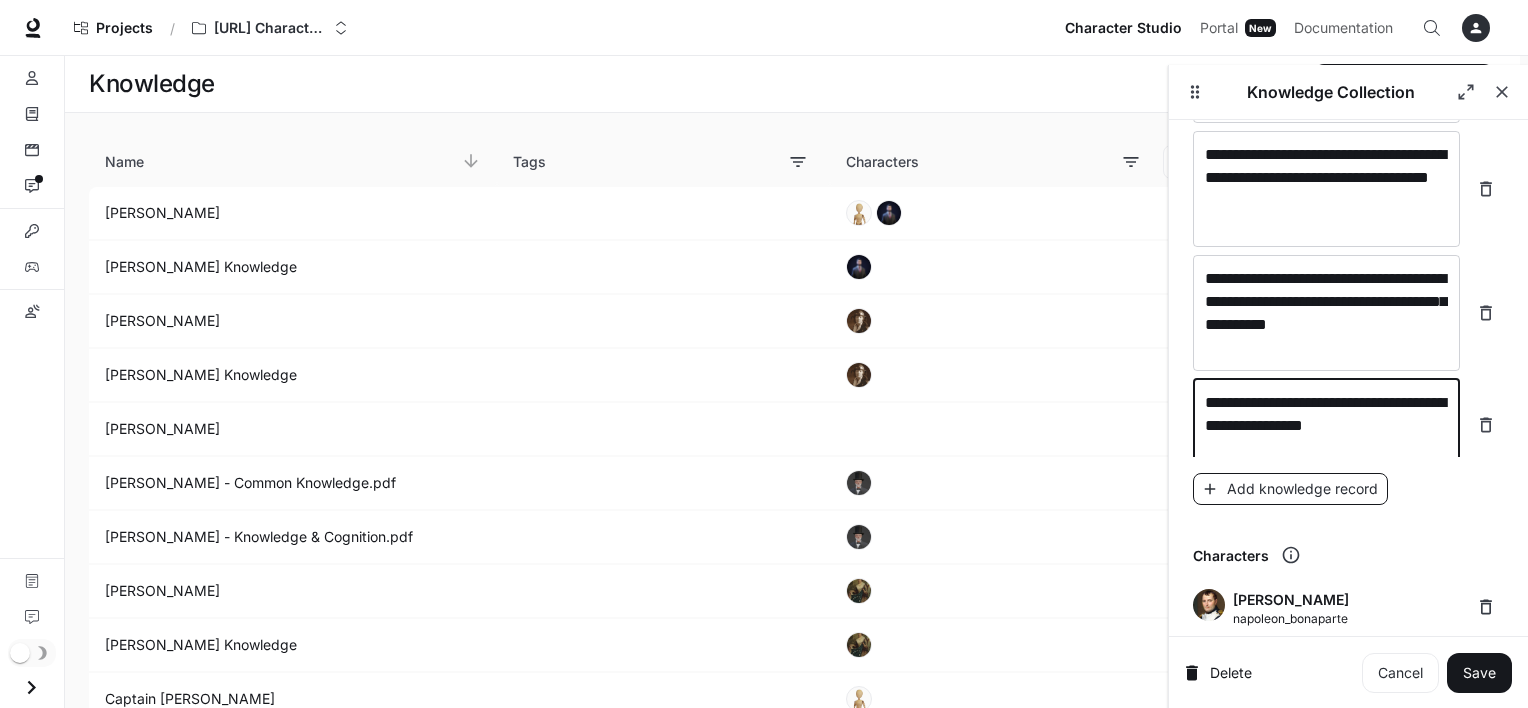 type on "**********" 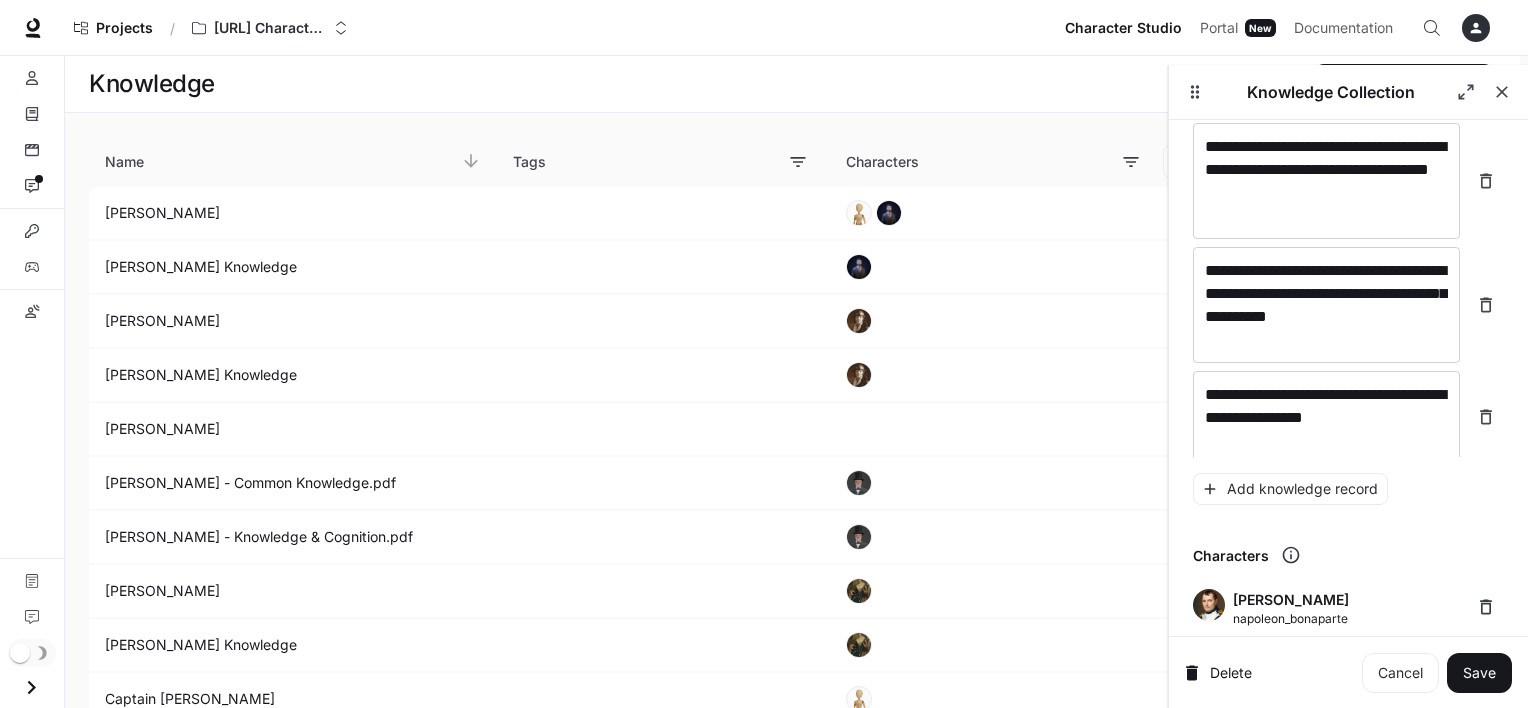 scroll, scrollTop: 25111, scrollLeft: 0, axis: vertical 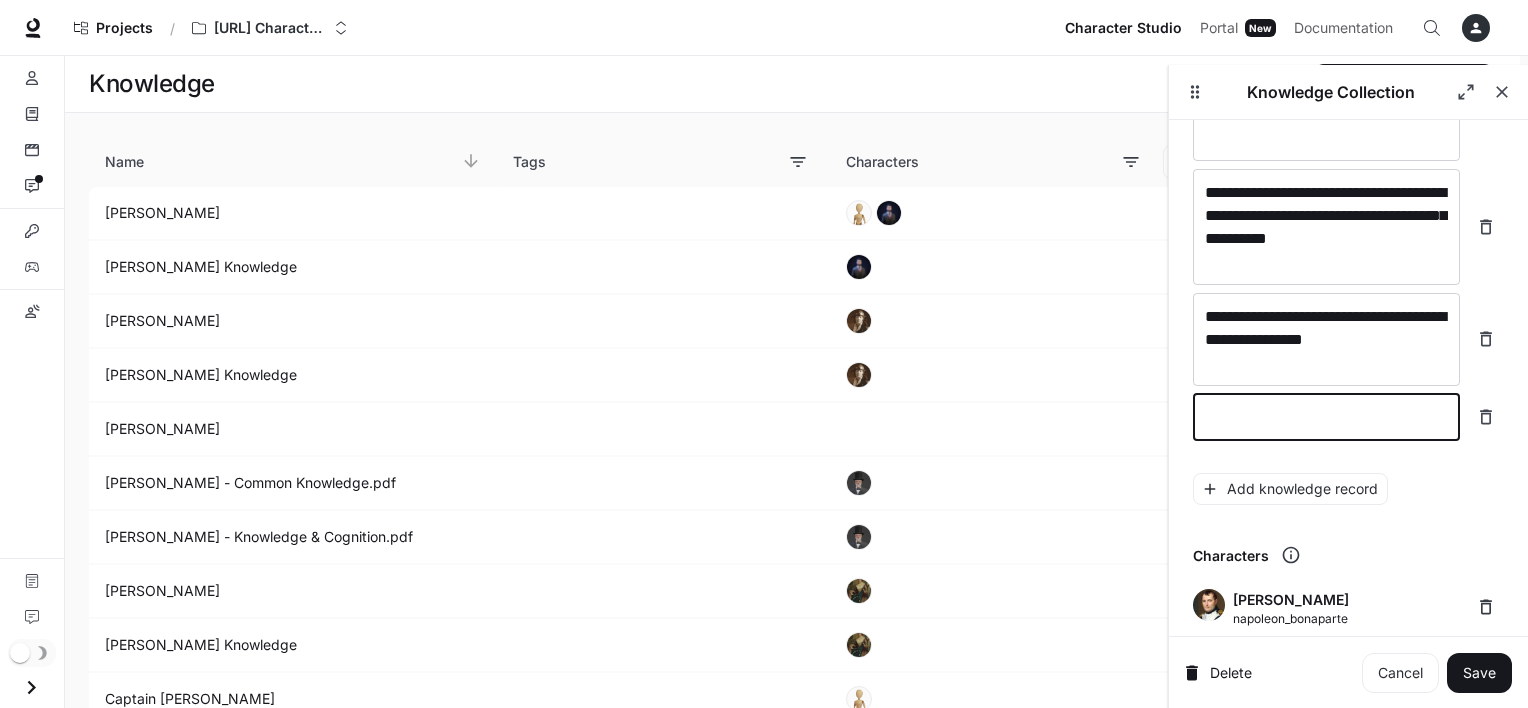 click at bounding box center (1326, 417) 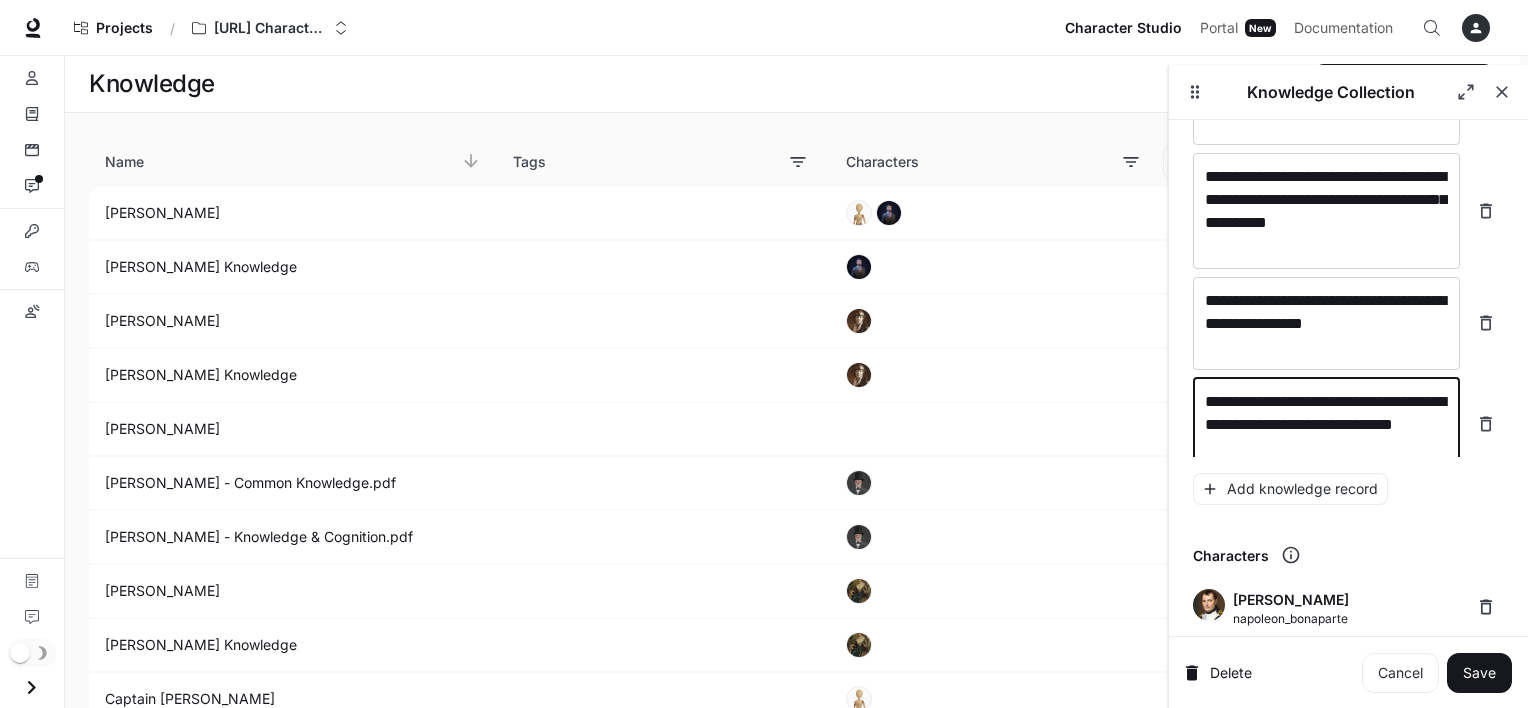 scroll, scrollTop: 25149, scrollLeft: 0, axis: vertical 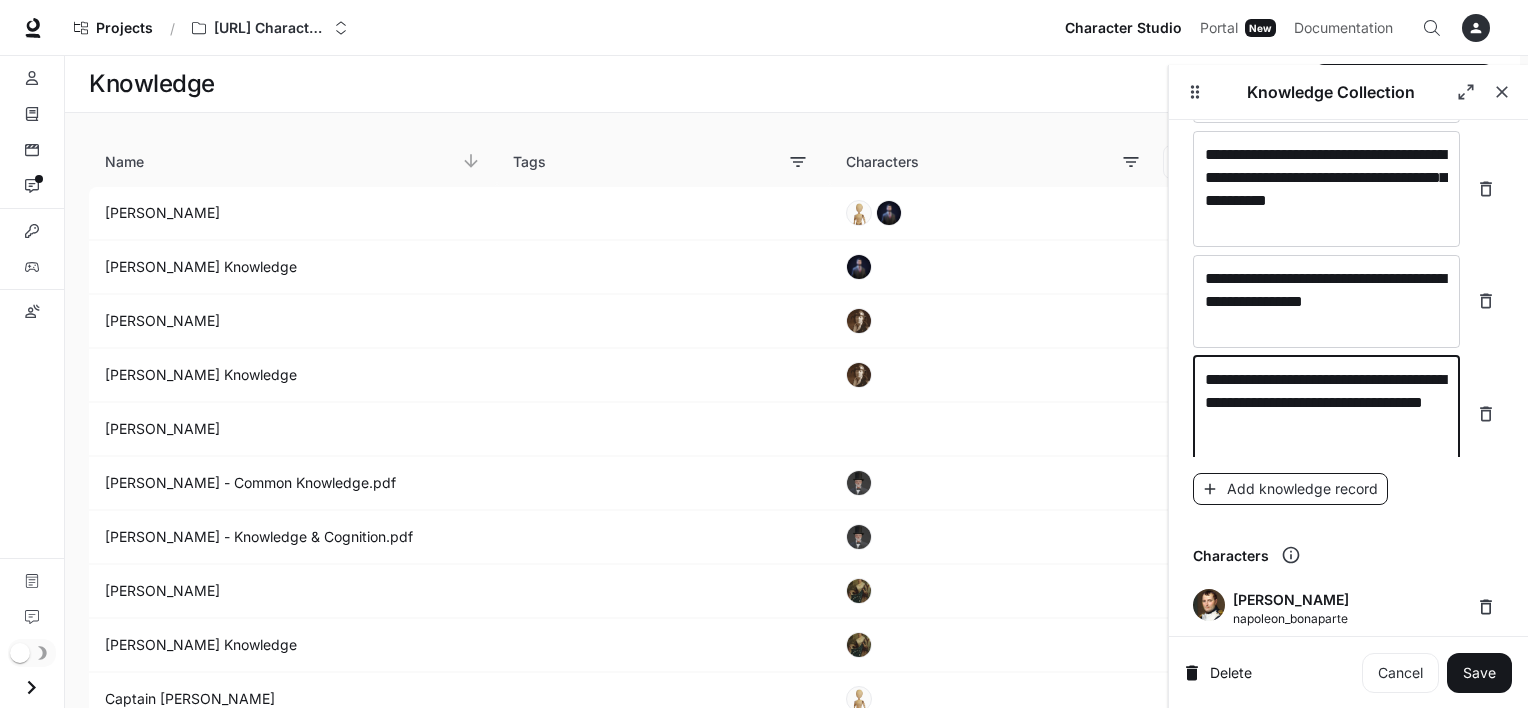 type on "**********" 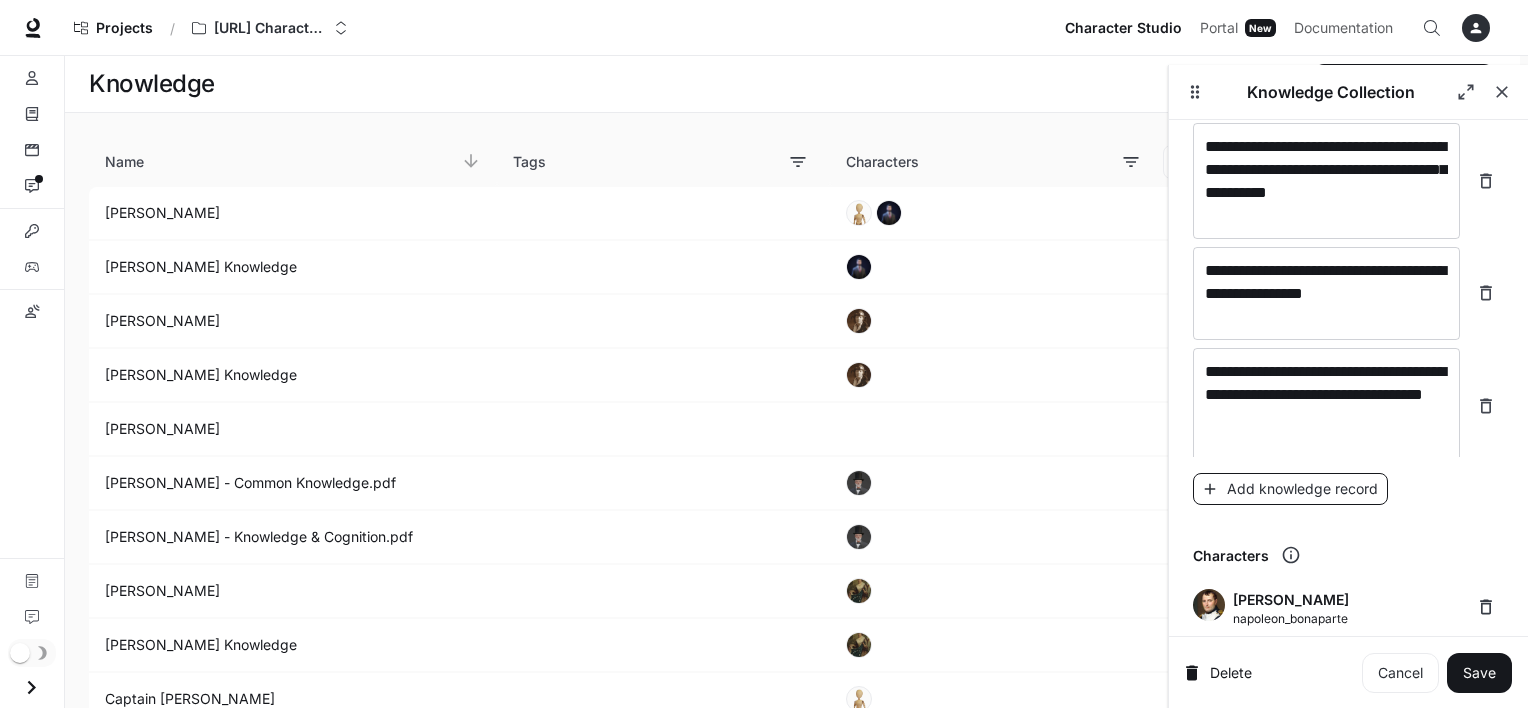 scroll, scrollTop: 25227, scrollLeft: 0, axis: vertical 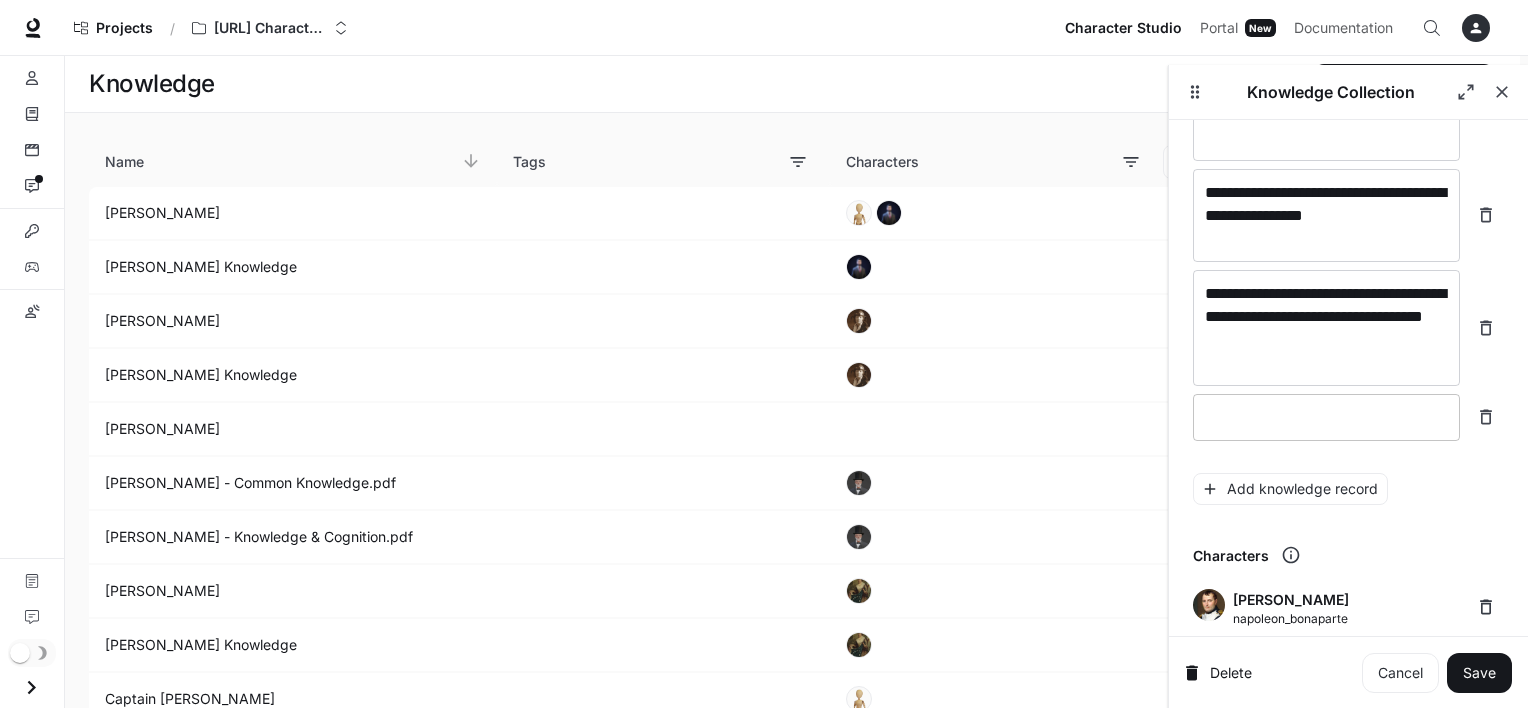 click on "* ​" at bounding box center [1326, 417] 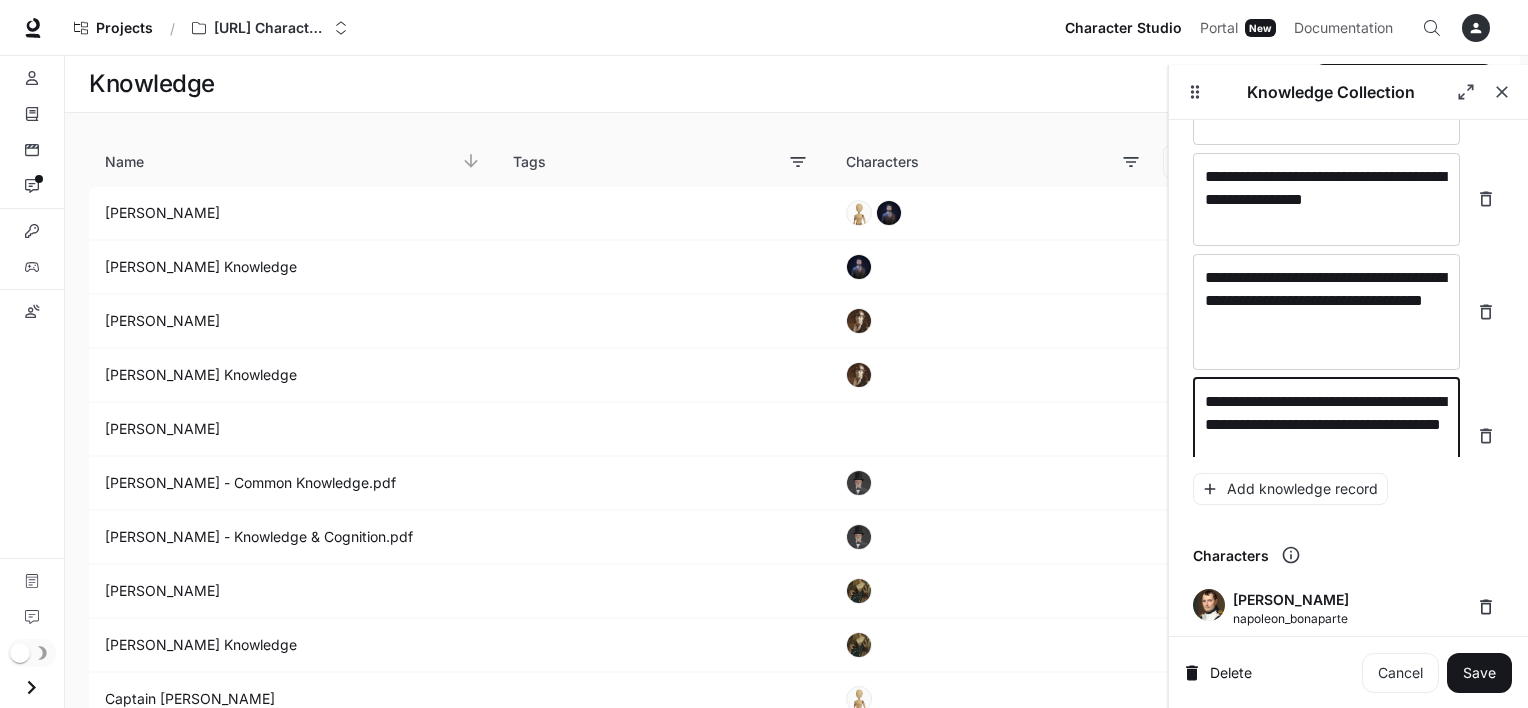 scroll, scrollTop: 25265, scrollLeft: 0, axis: vertical 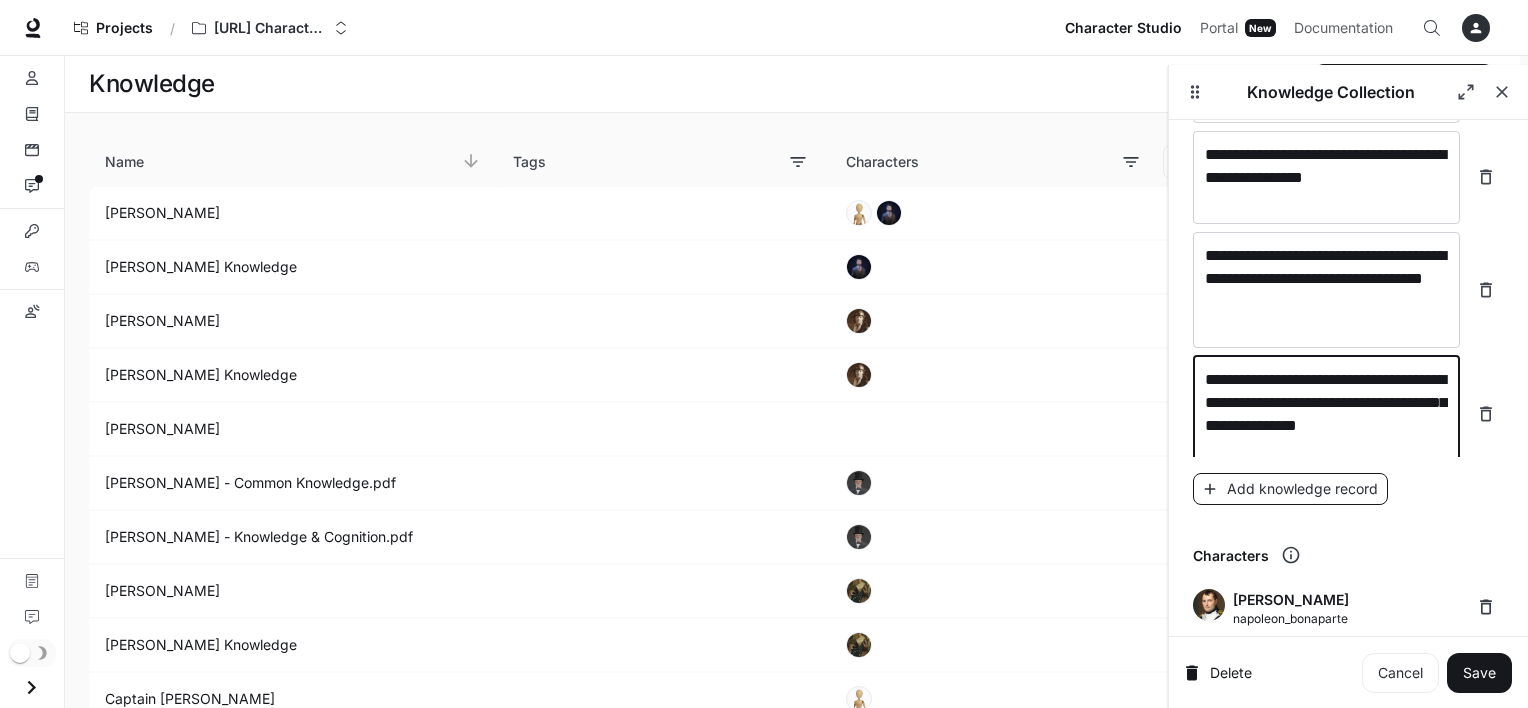type on "**********" 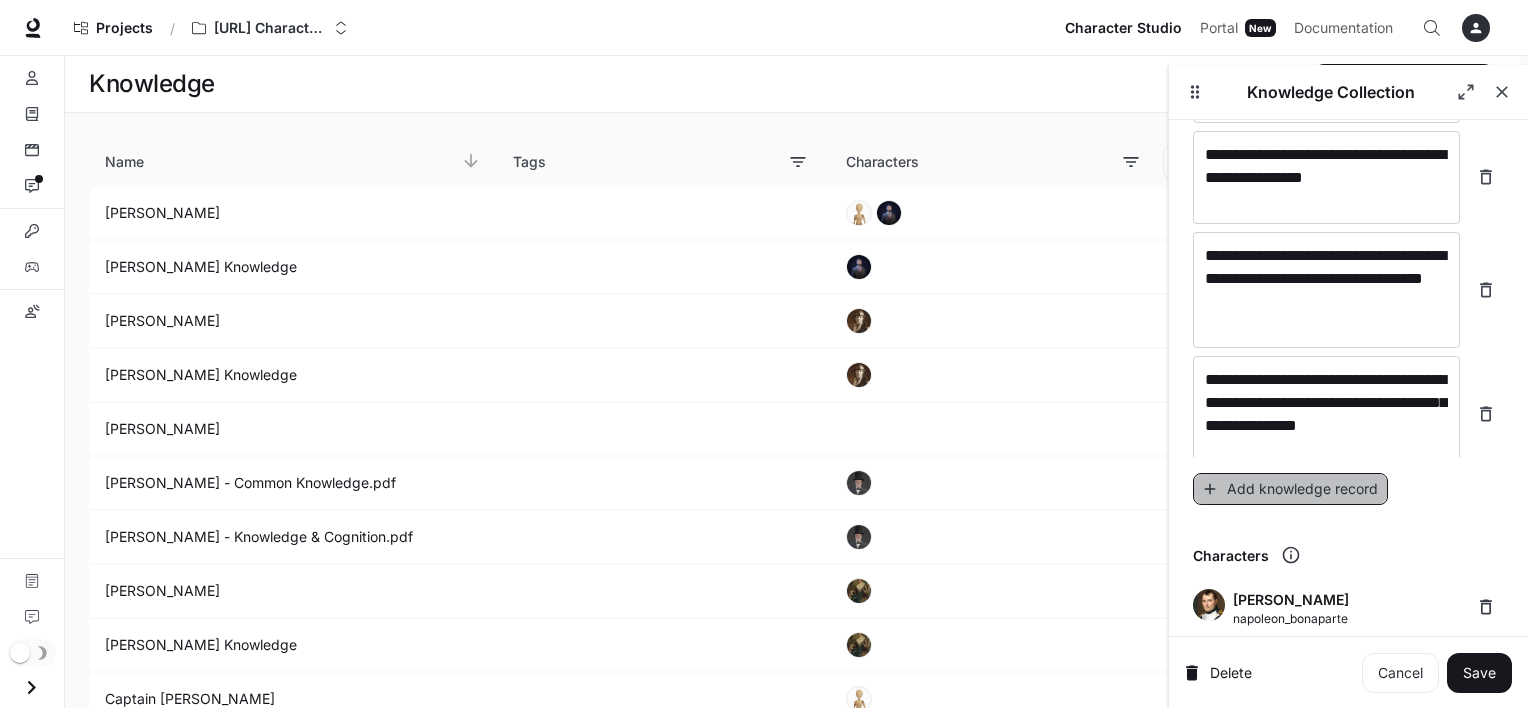 click on "Add knowledge record" at bounding box center [1290, 489] 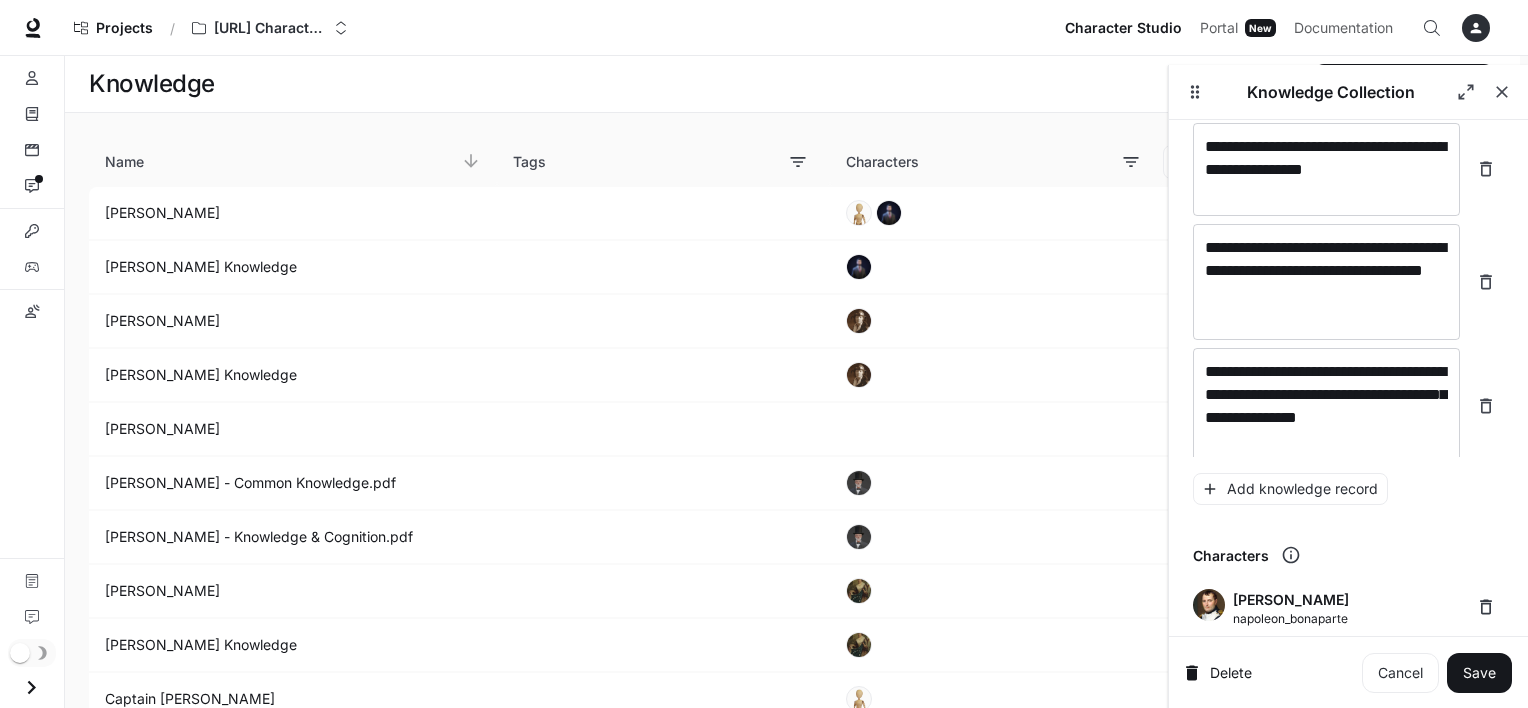 scroll, scrollTop: 25343, scrollLeft: 0, axis: vertical 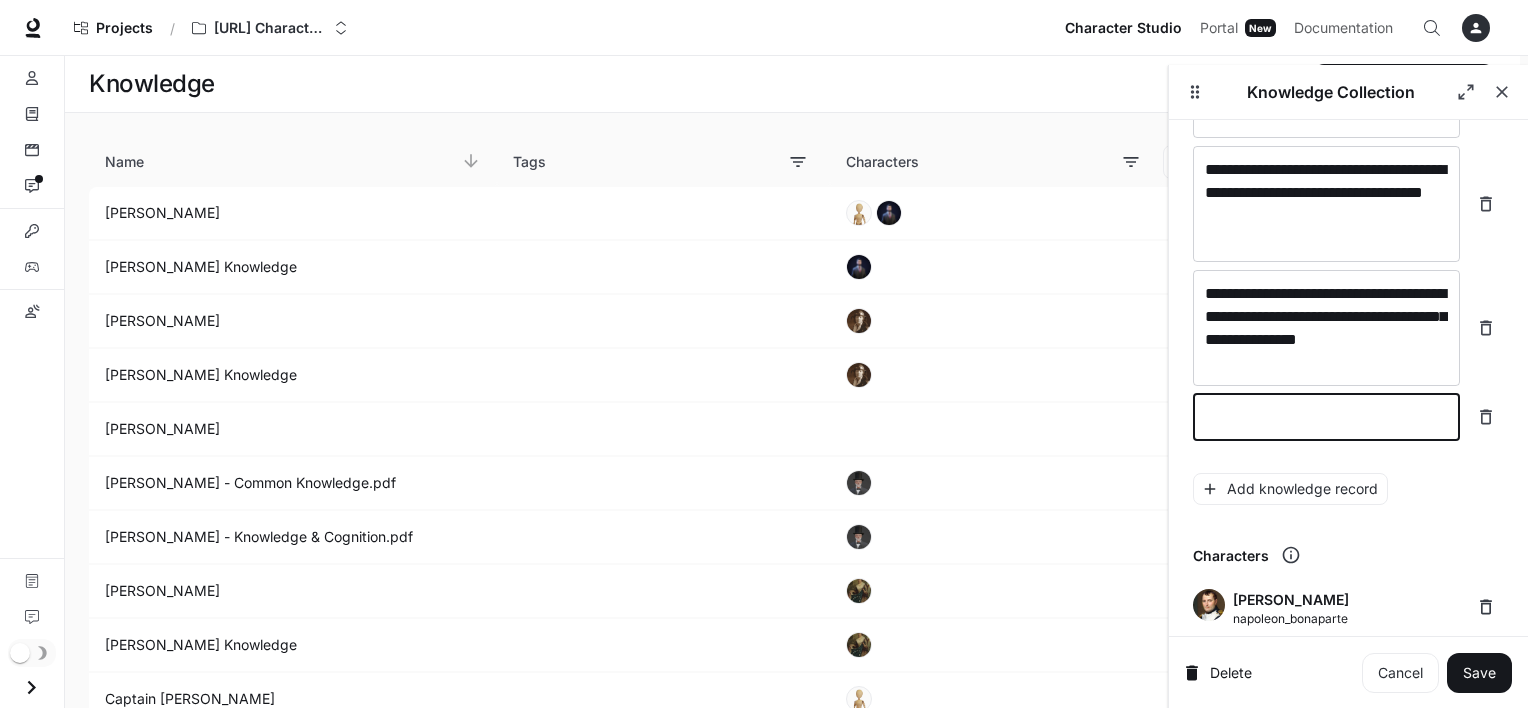 click at bounding box center [1326, 417] 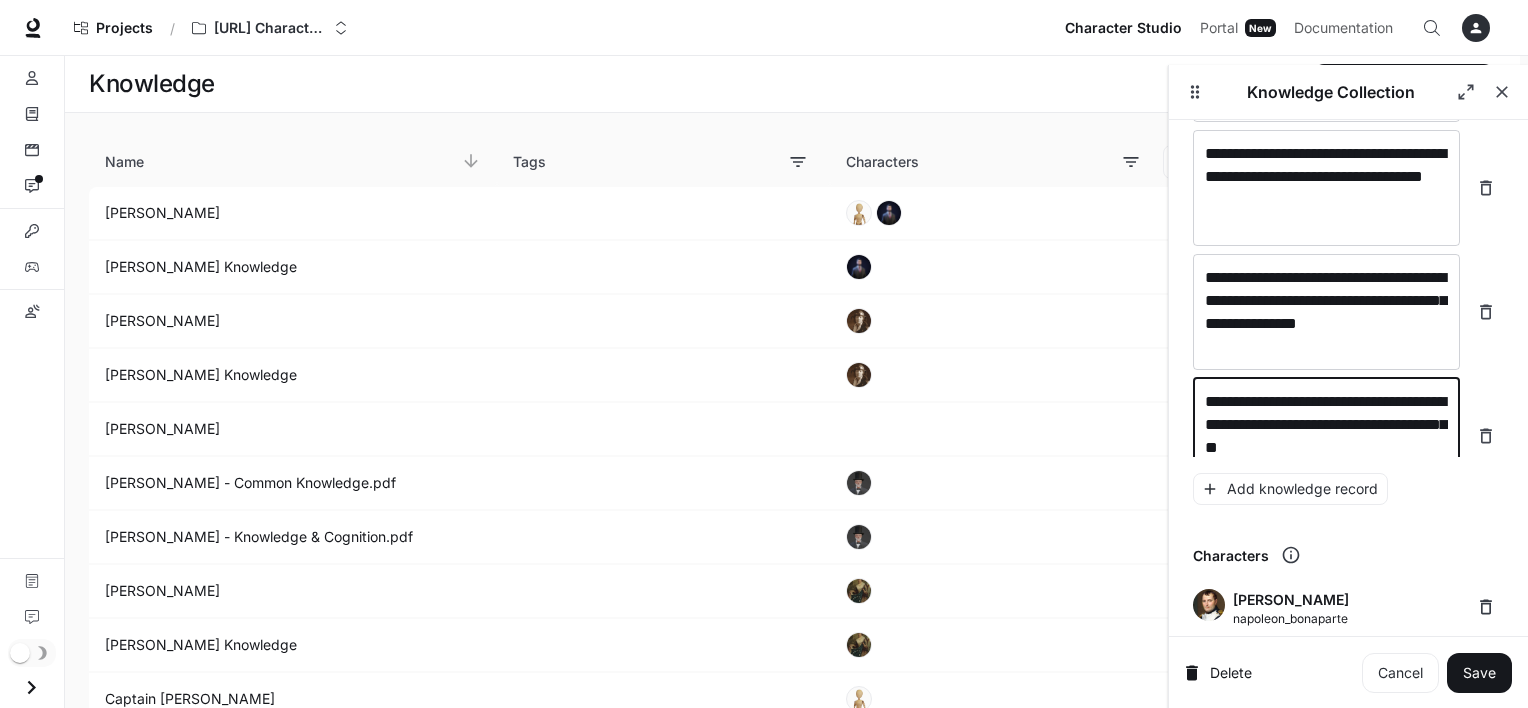 scroll, scrollTop: 25381, scrollLeft: 0, axis: vertical 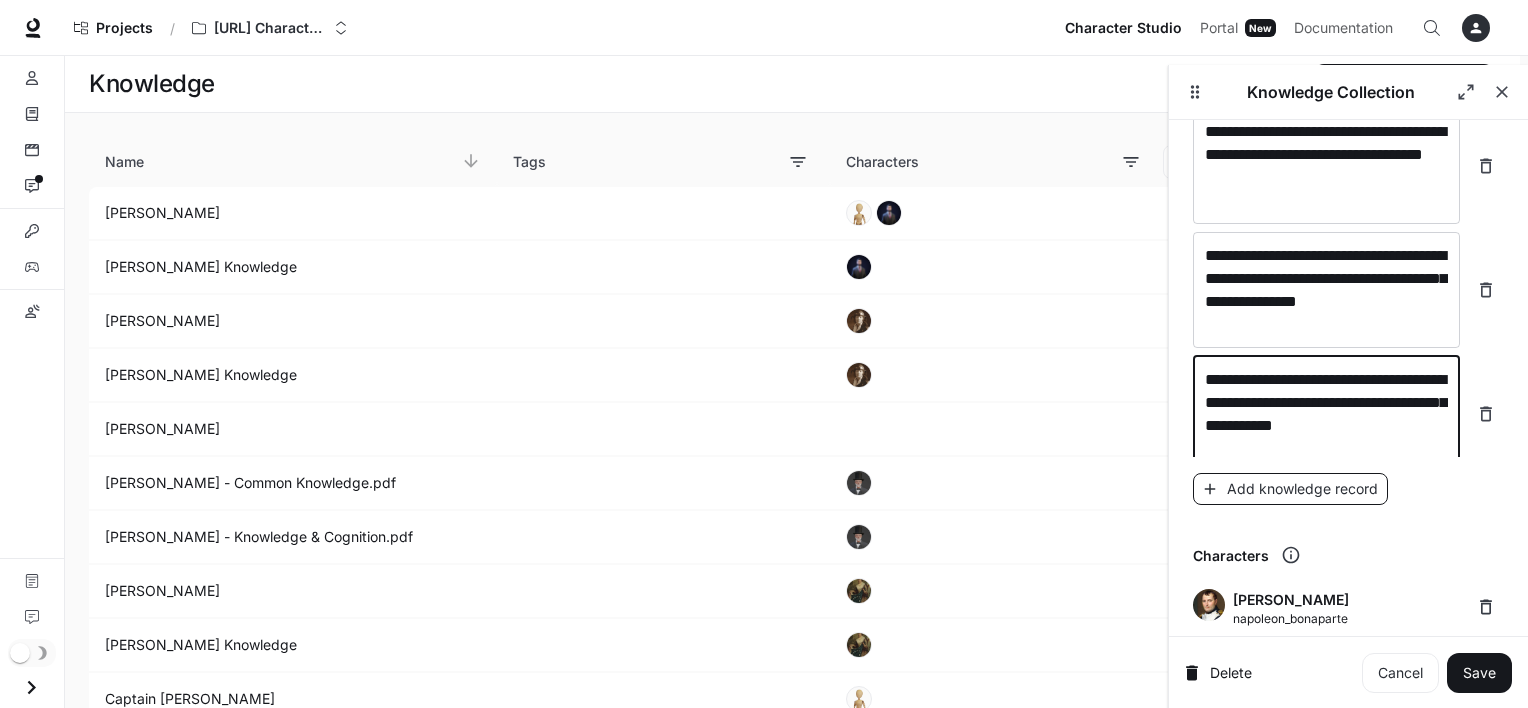 type on "**********" 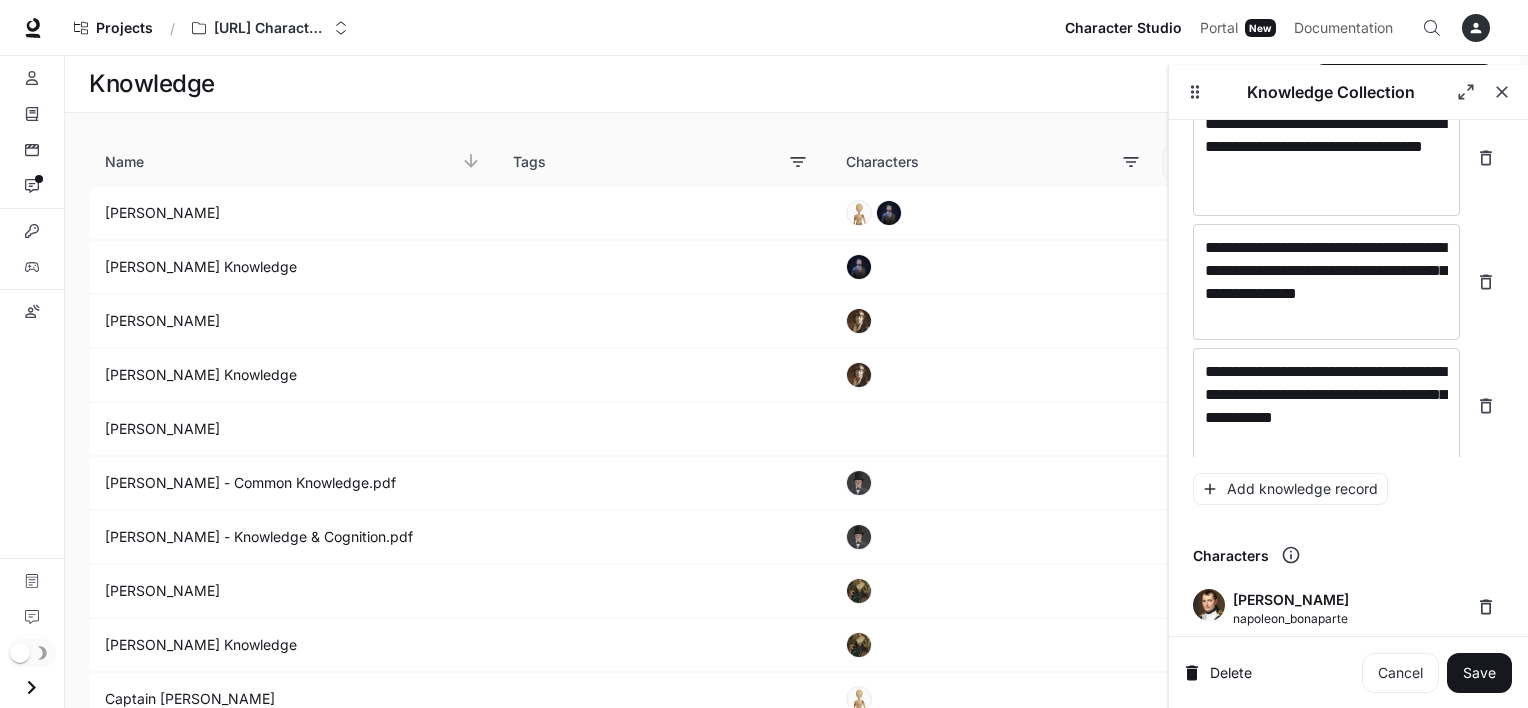 scroll, scrollTop: 25459, scrollLeft: 0, axis: vertical 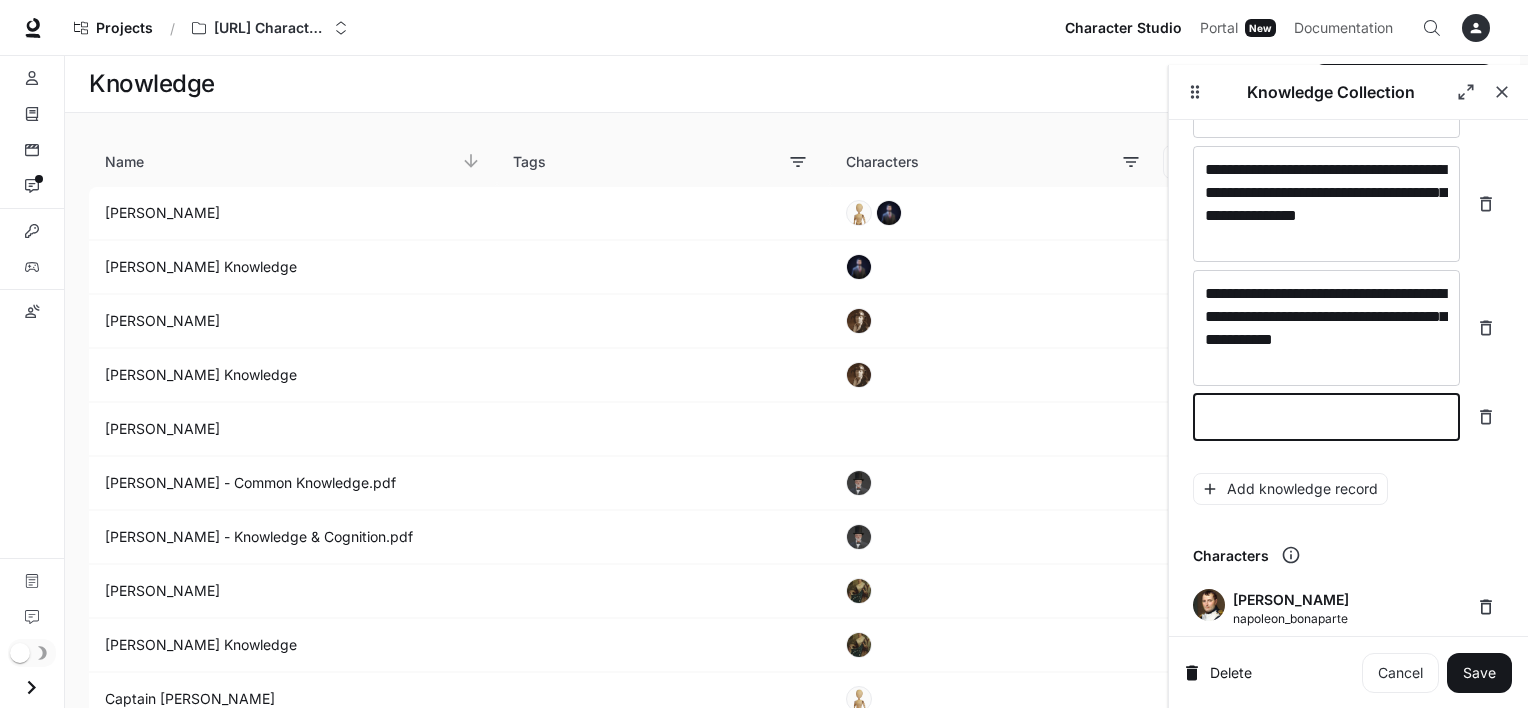 click at bounding box center (1326, 417) 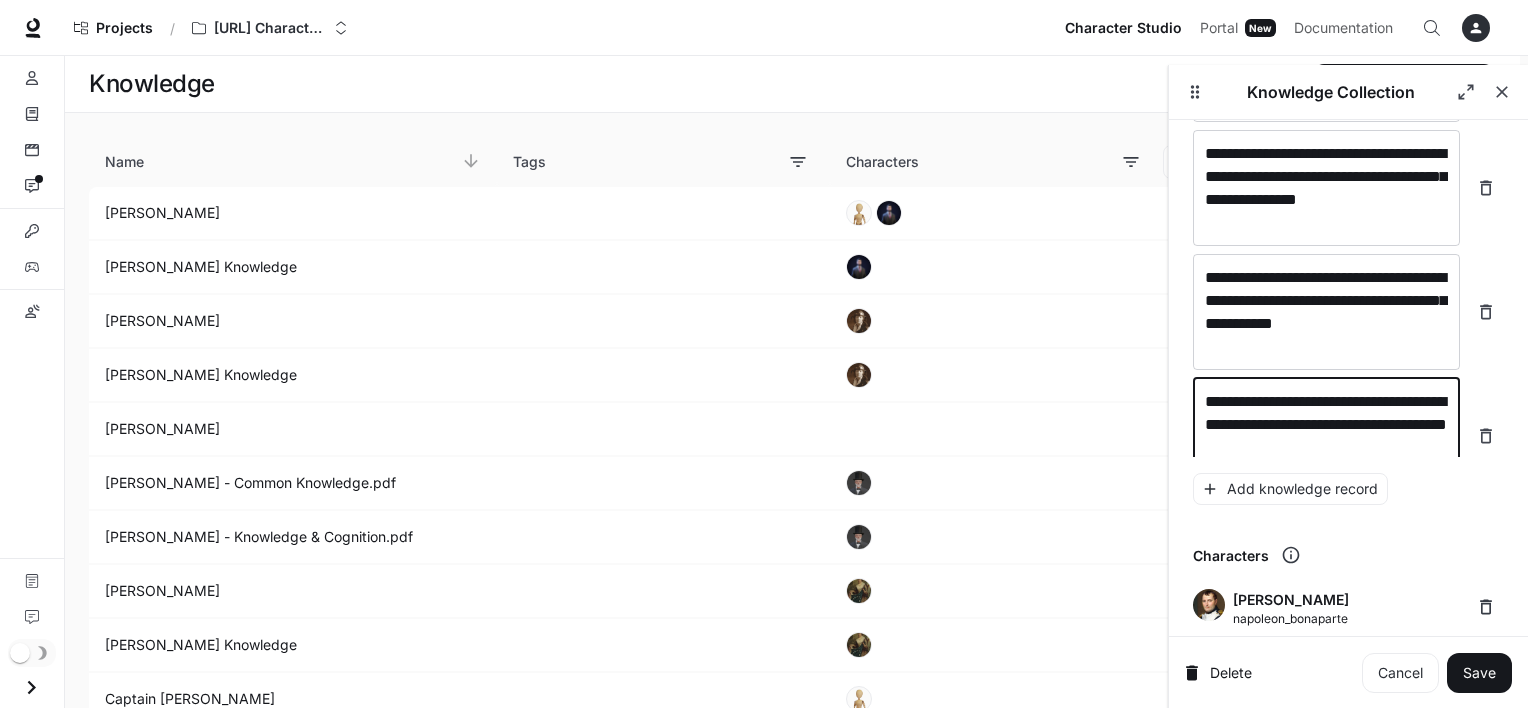 scroll, scrollTop: 25497, scrollLeft: 0, axis: vertical 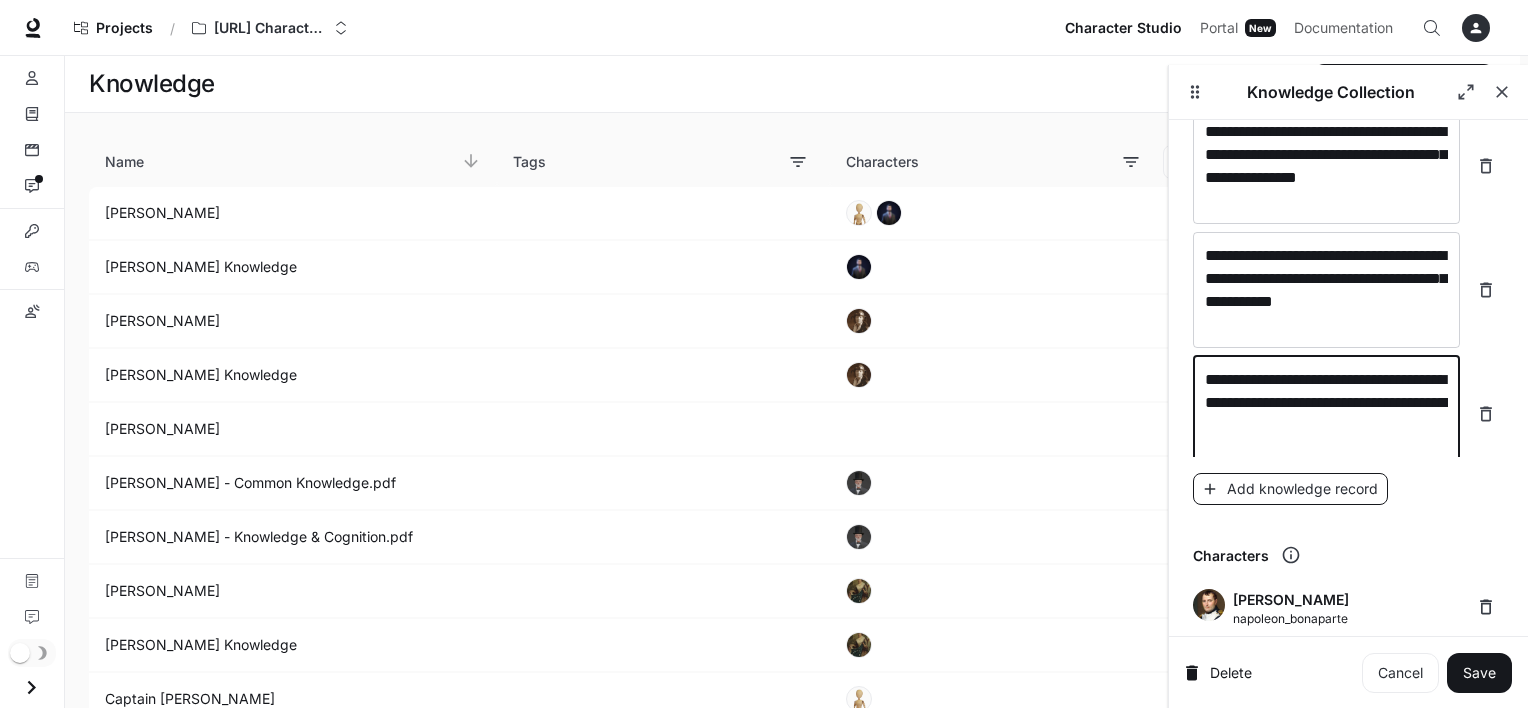 type on "**********" 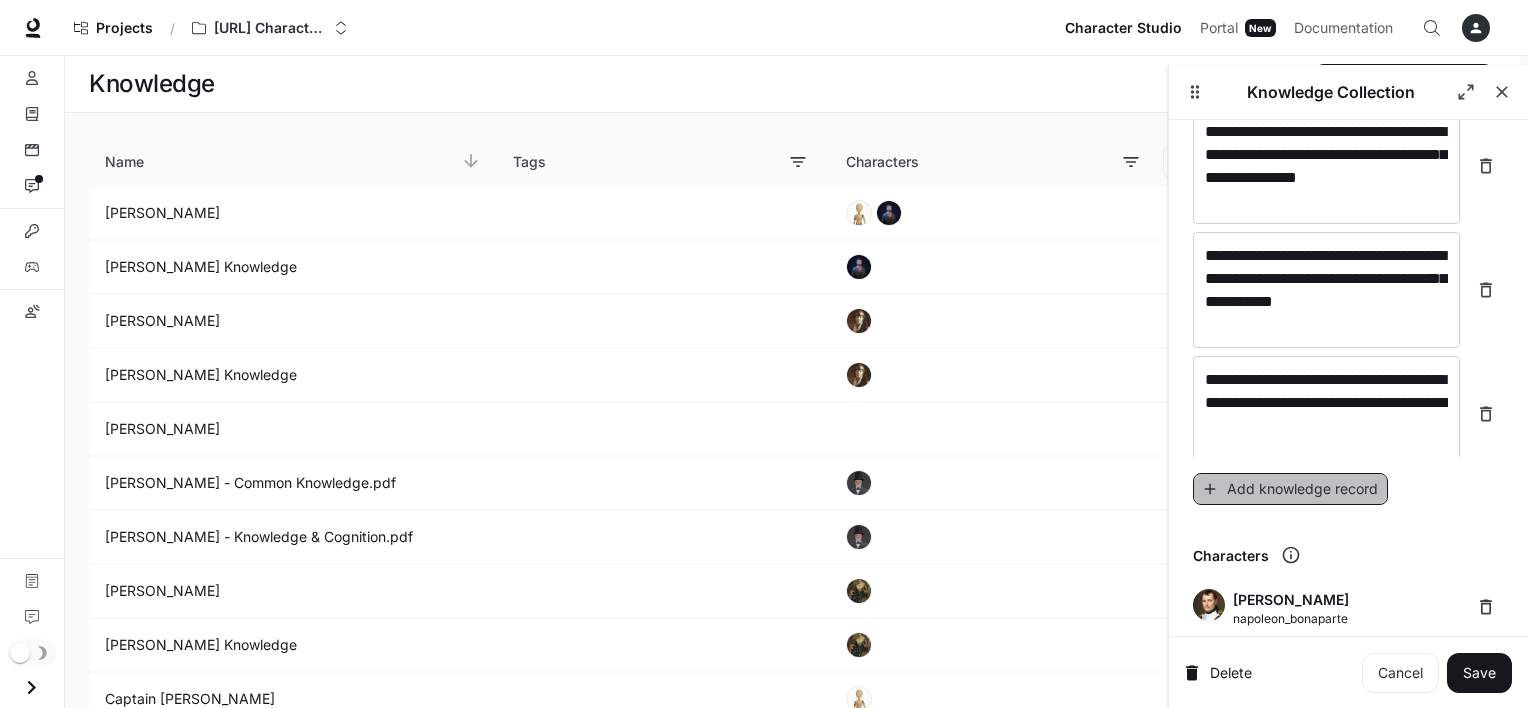 click on "Add knowledge record" at bounding box center [1290, 489] 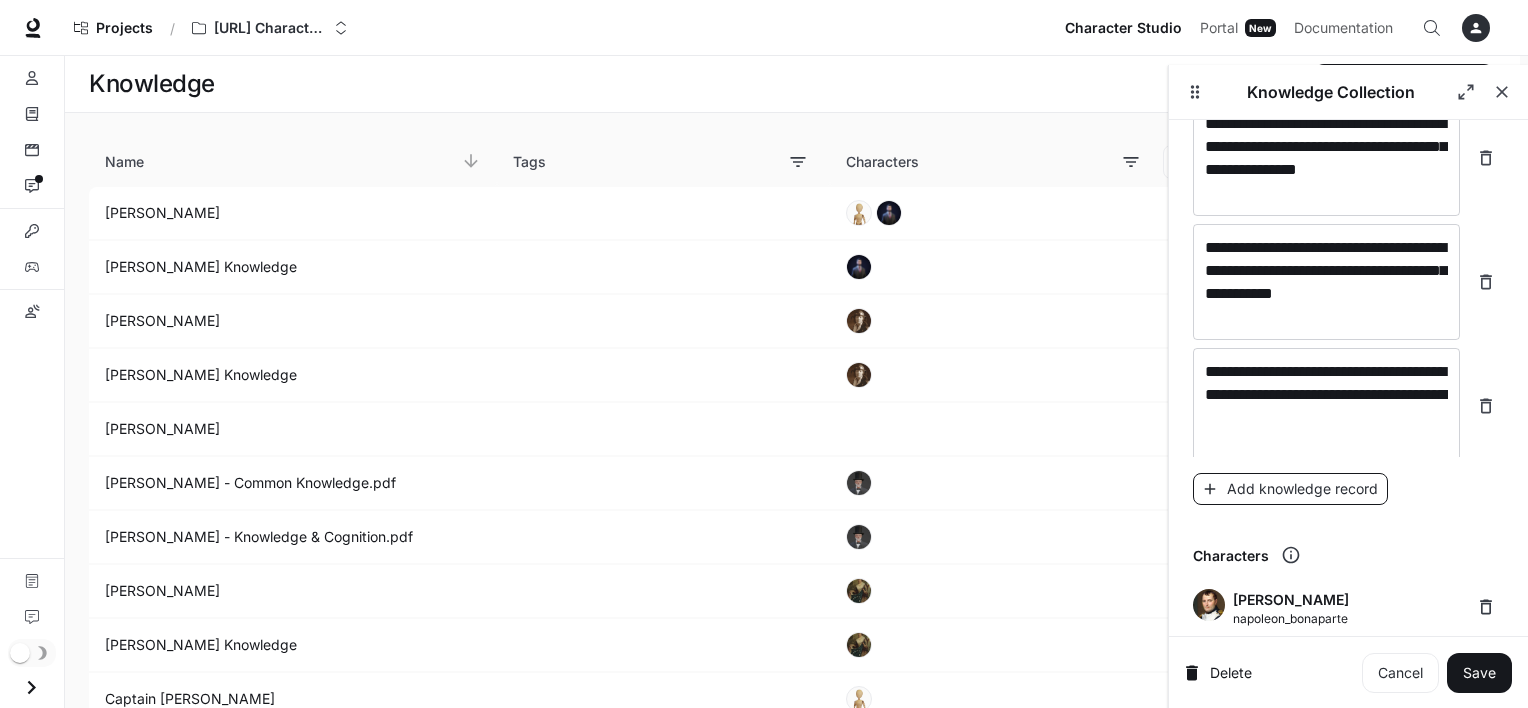 scroll, scrollTop: 25575, scrollLeft: 0, axis: vertical 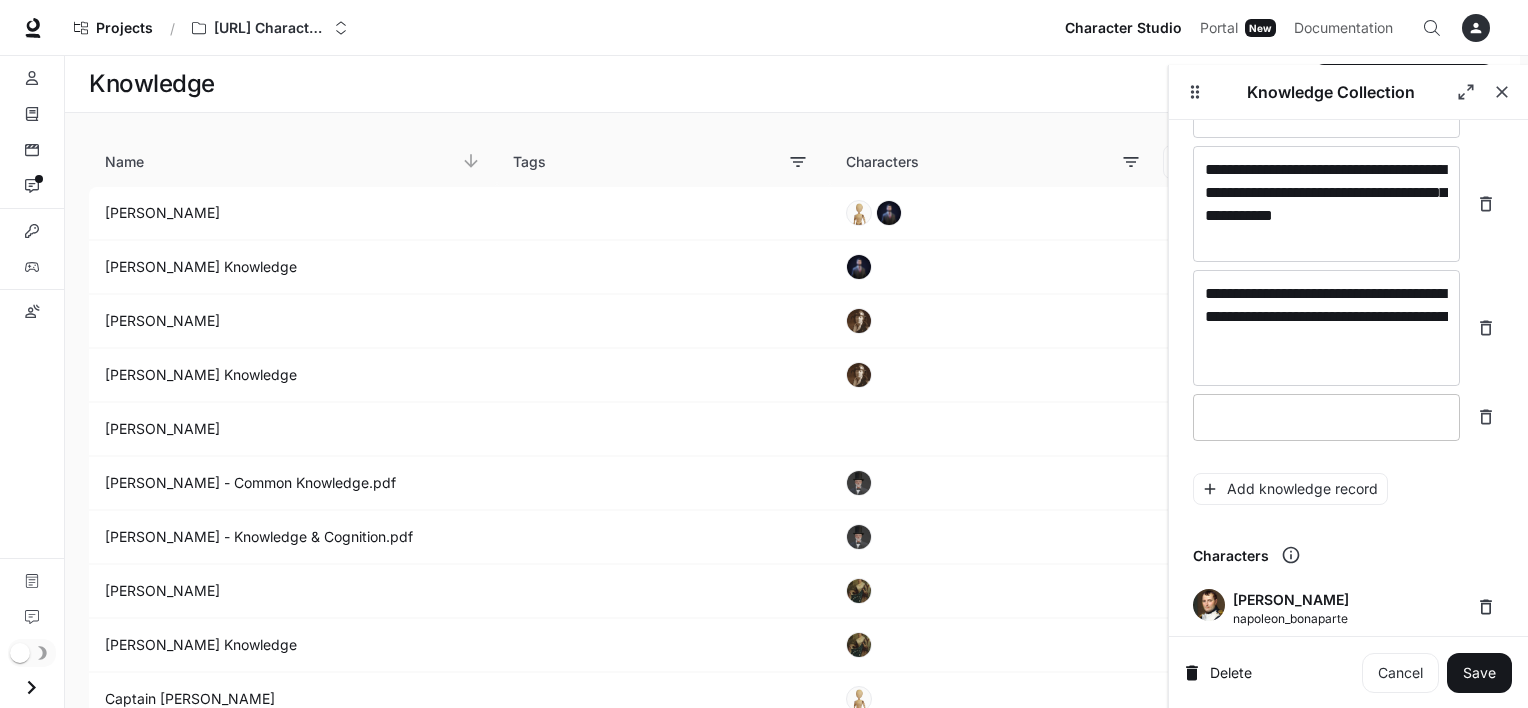 click at bounding box center [1326, 417] 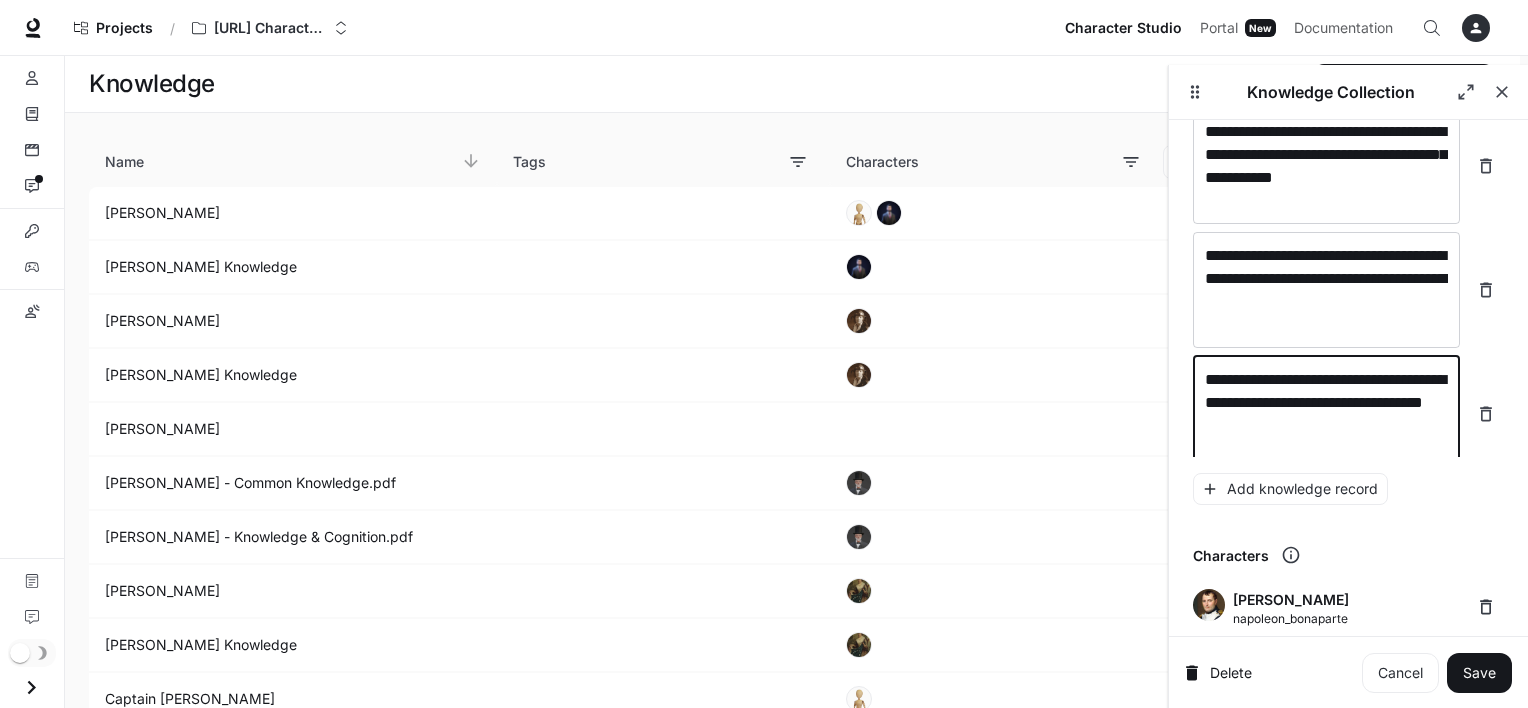 scroll, scrollTop: 25644, scrollLeft: 0, axis: vertical 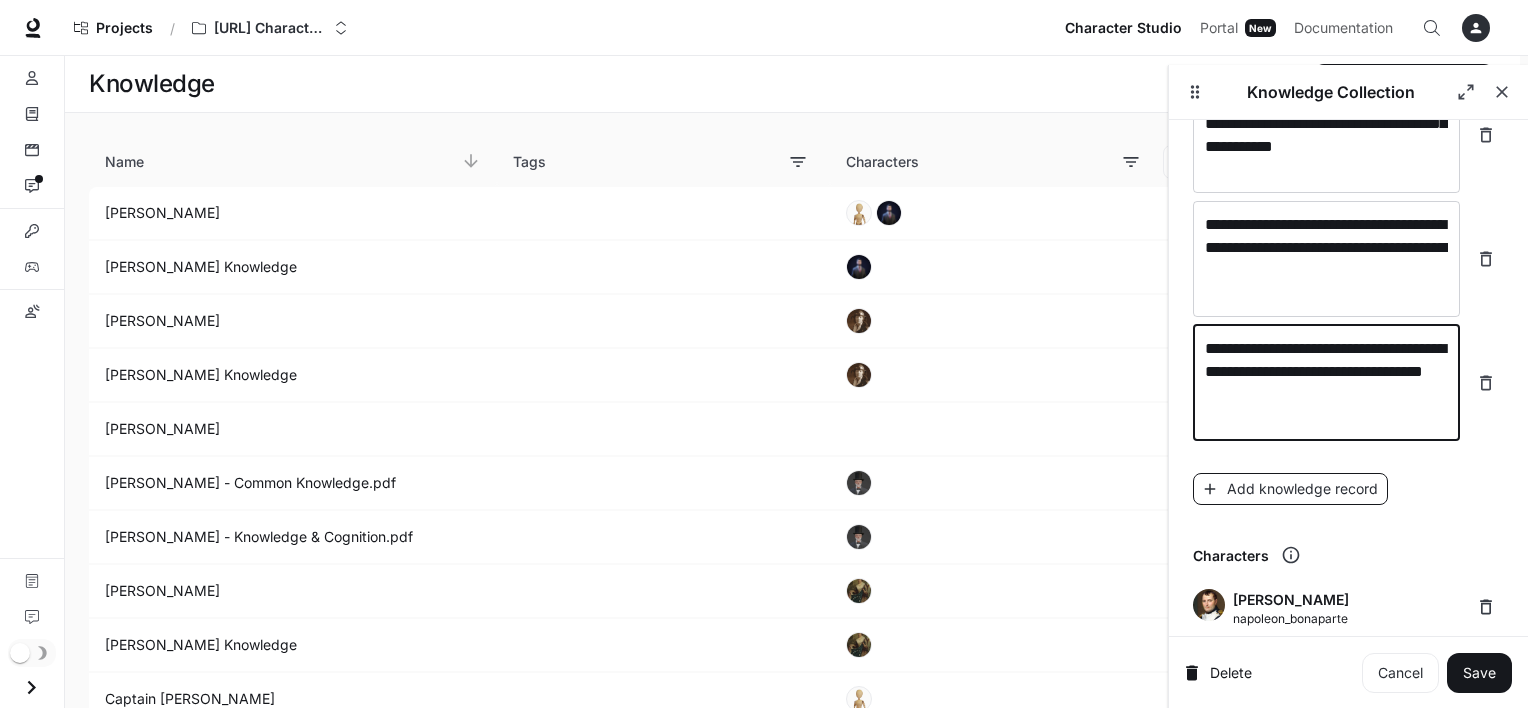 type on "**********" 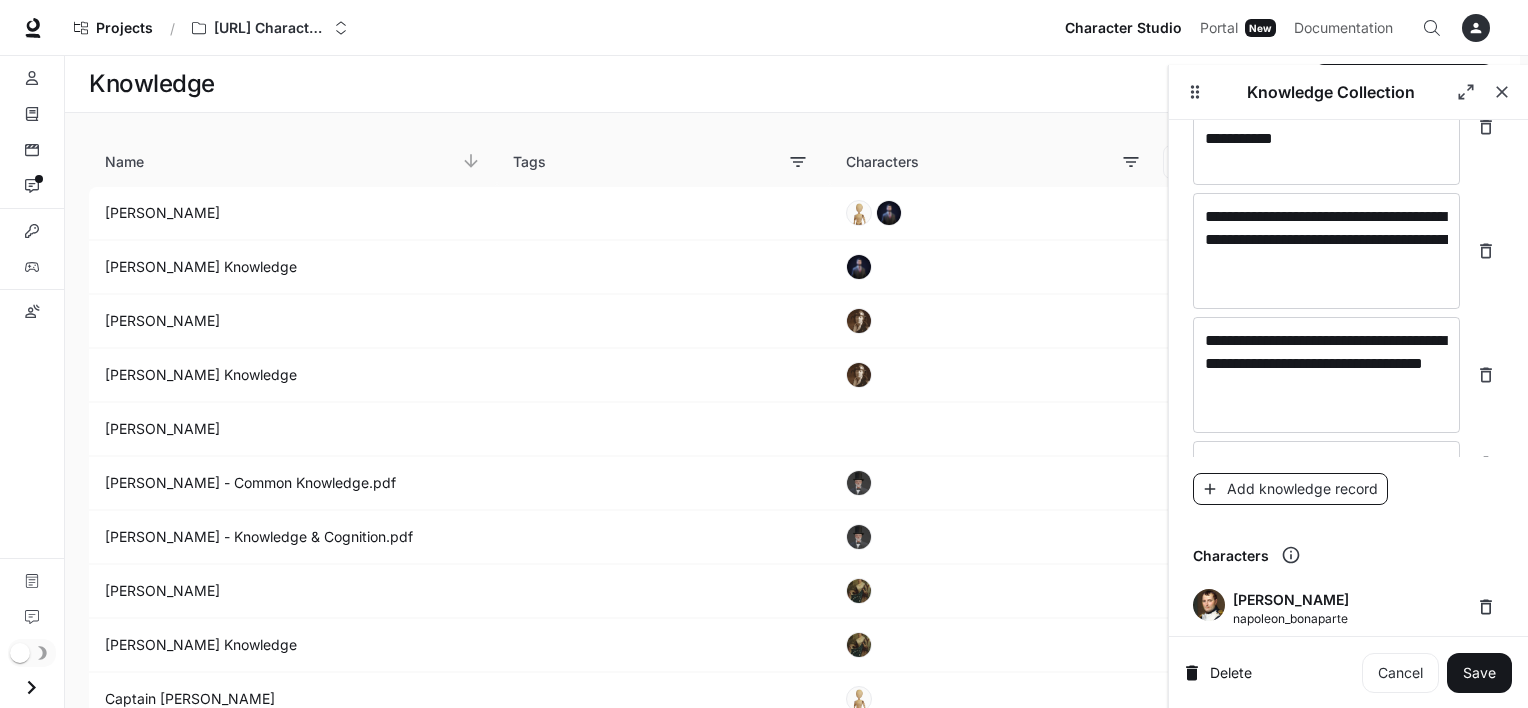 scroll, scrollTop: 25691, scrollLeft: 0, axis: vertical 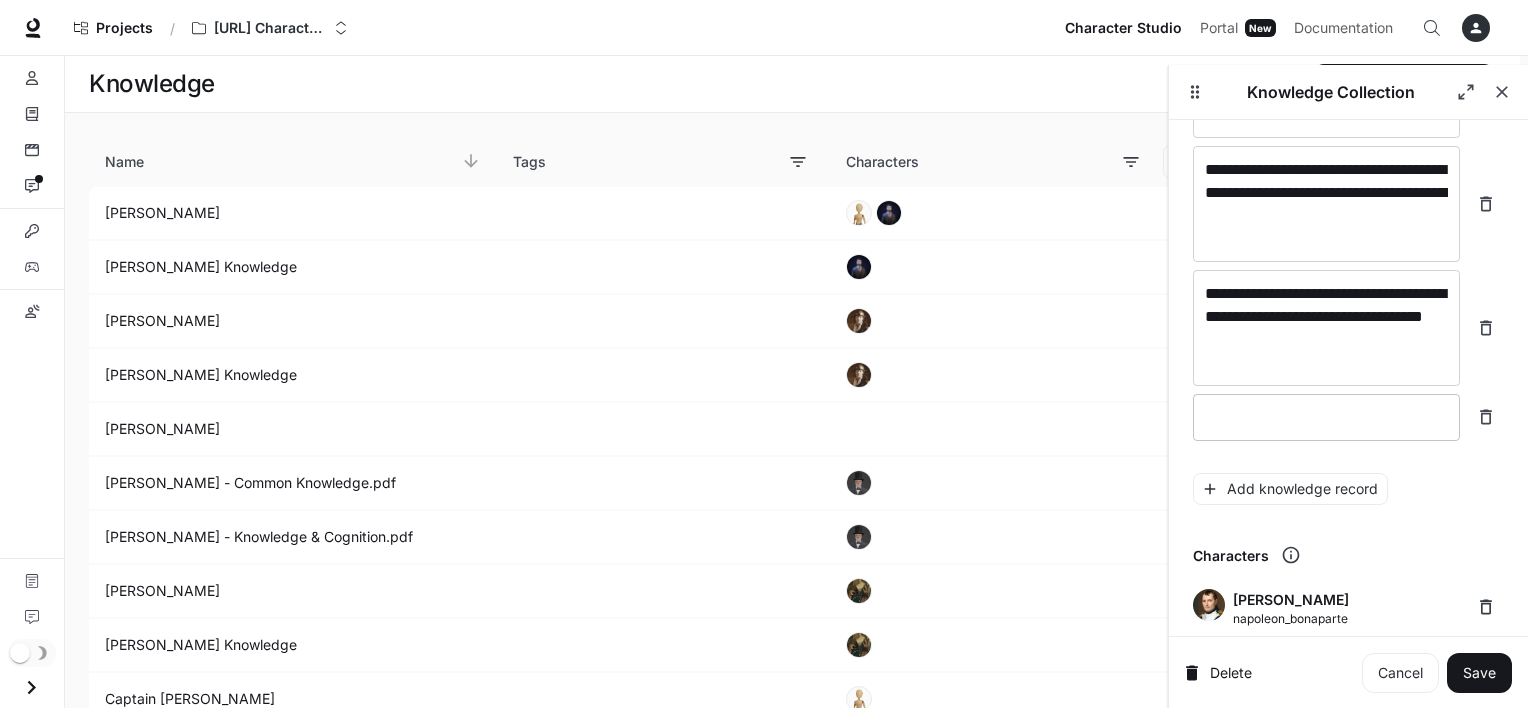 click at bounding box center (1326, 417) 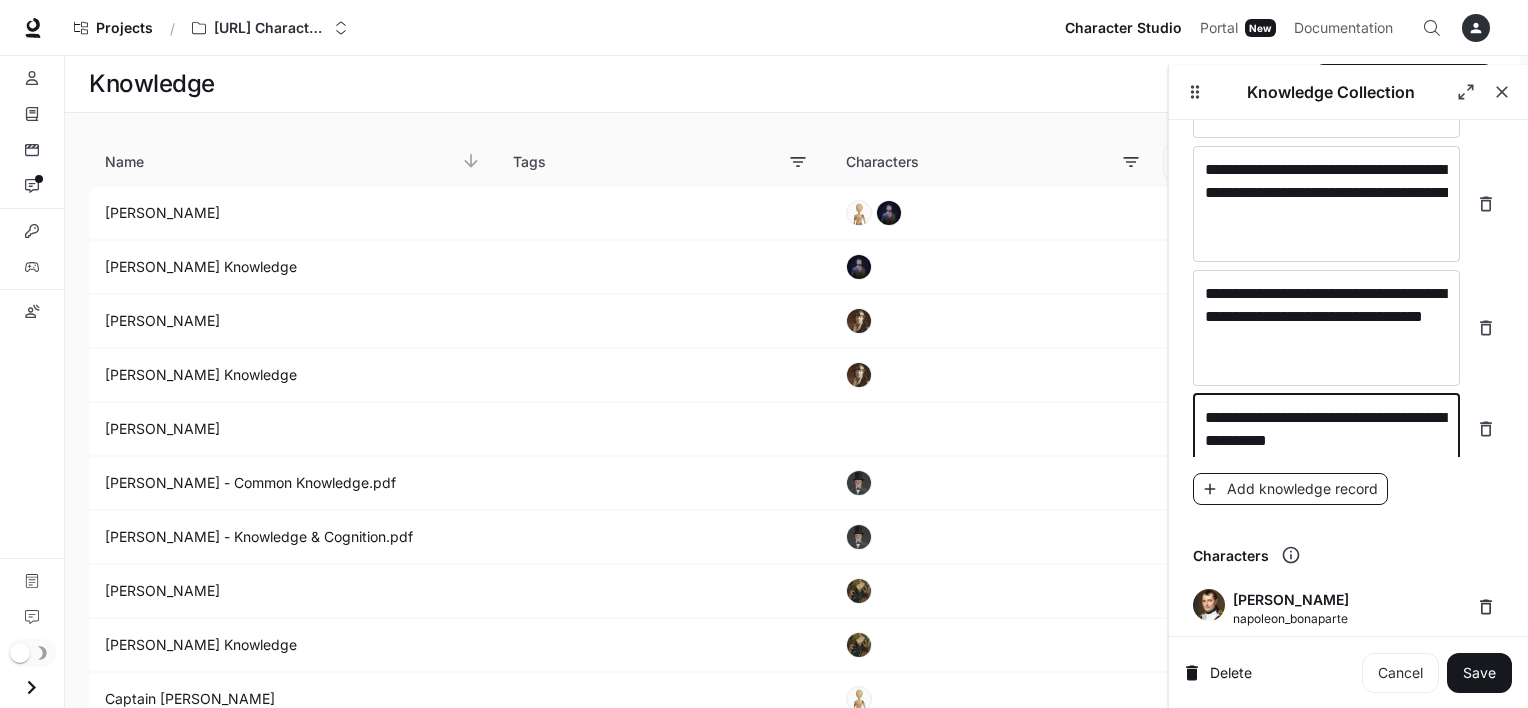 type on "**********" 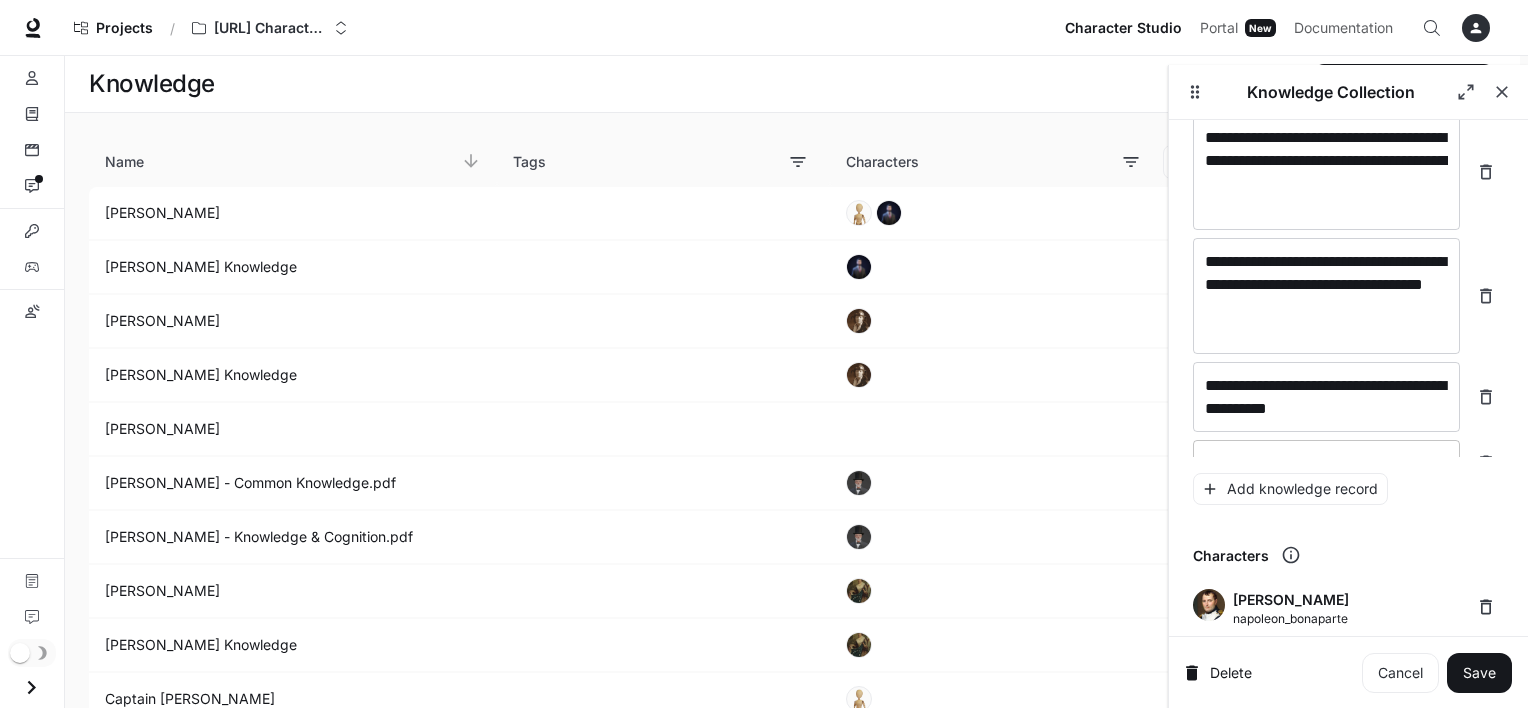 click on "* ​" at bounding box center (1326, 463) 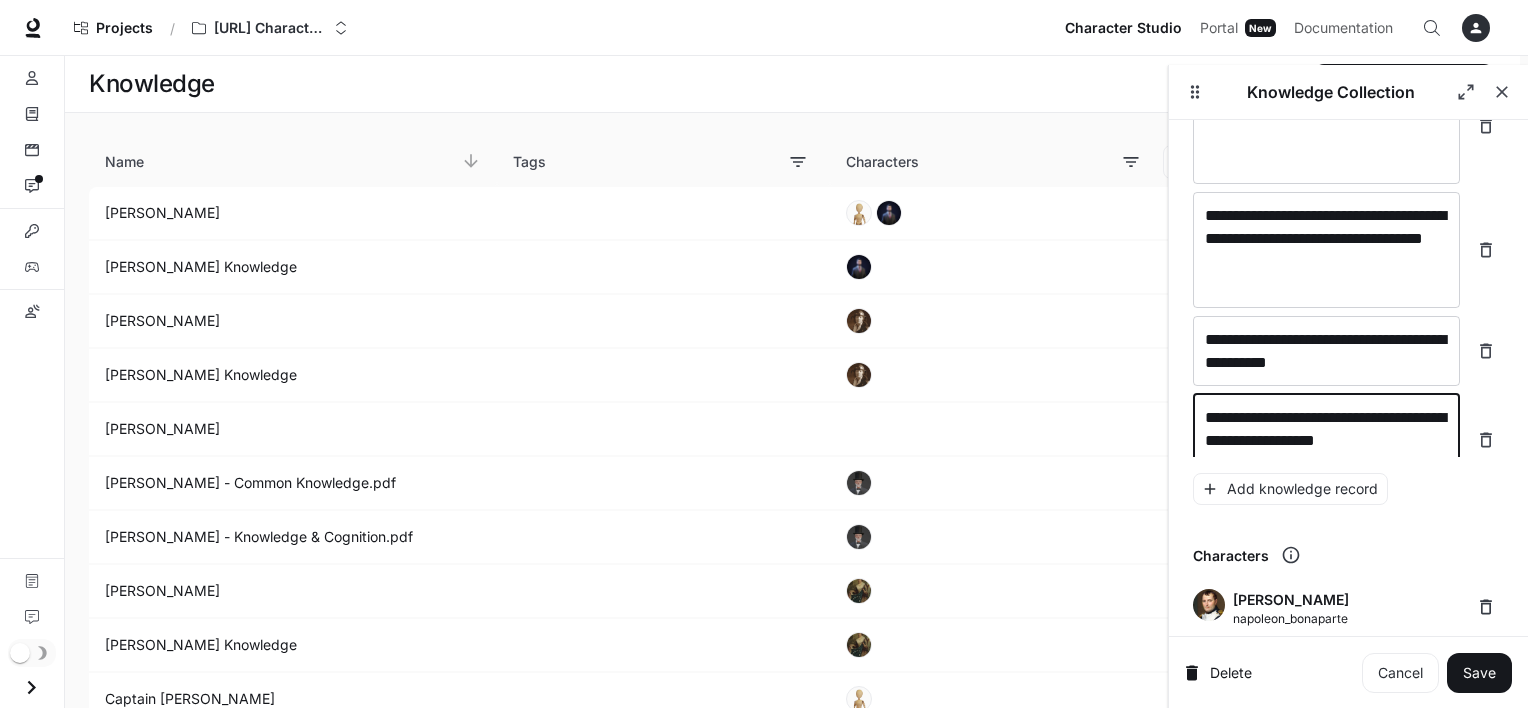 scroll, scrollTop: 25784, scrollLeft: 0, axis: vertical 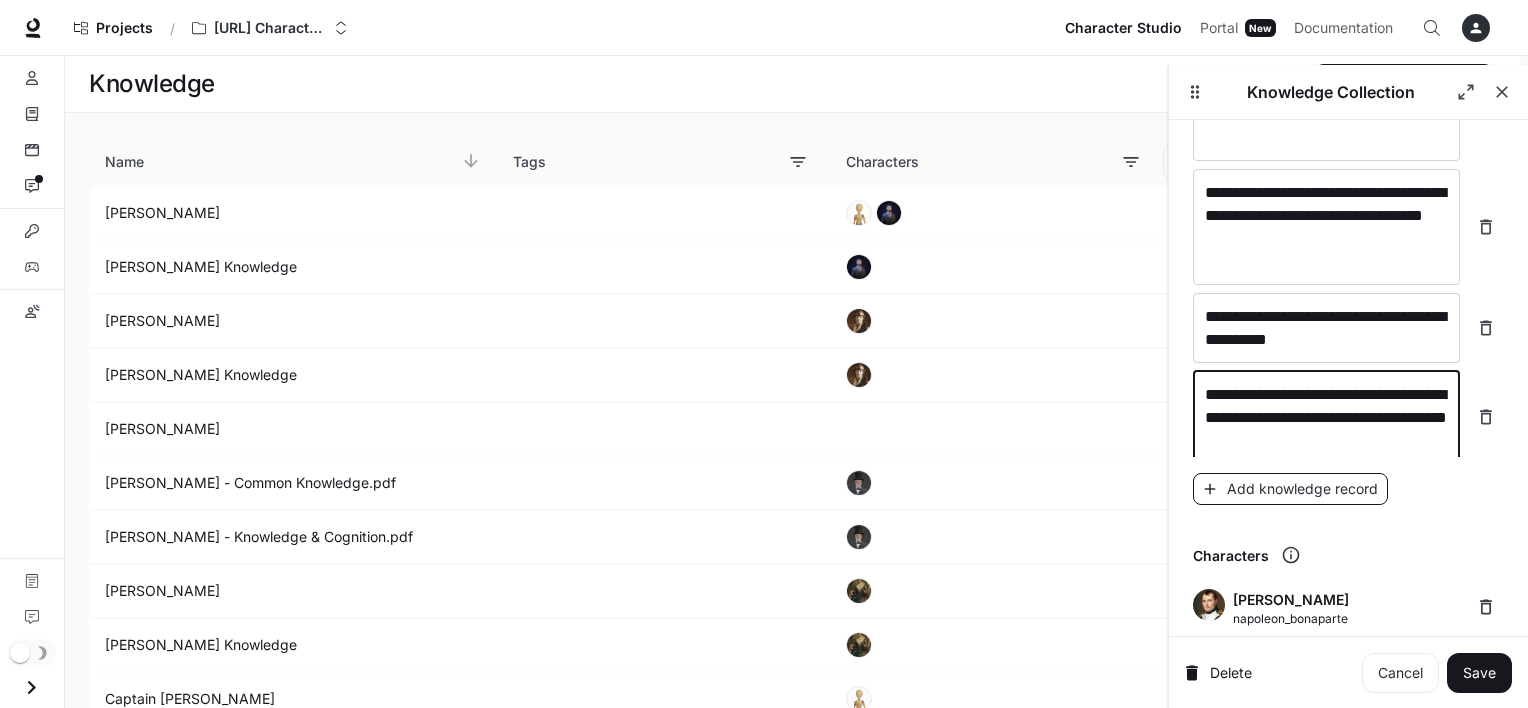 type on "**********" 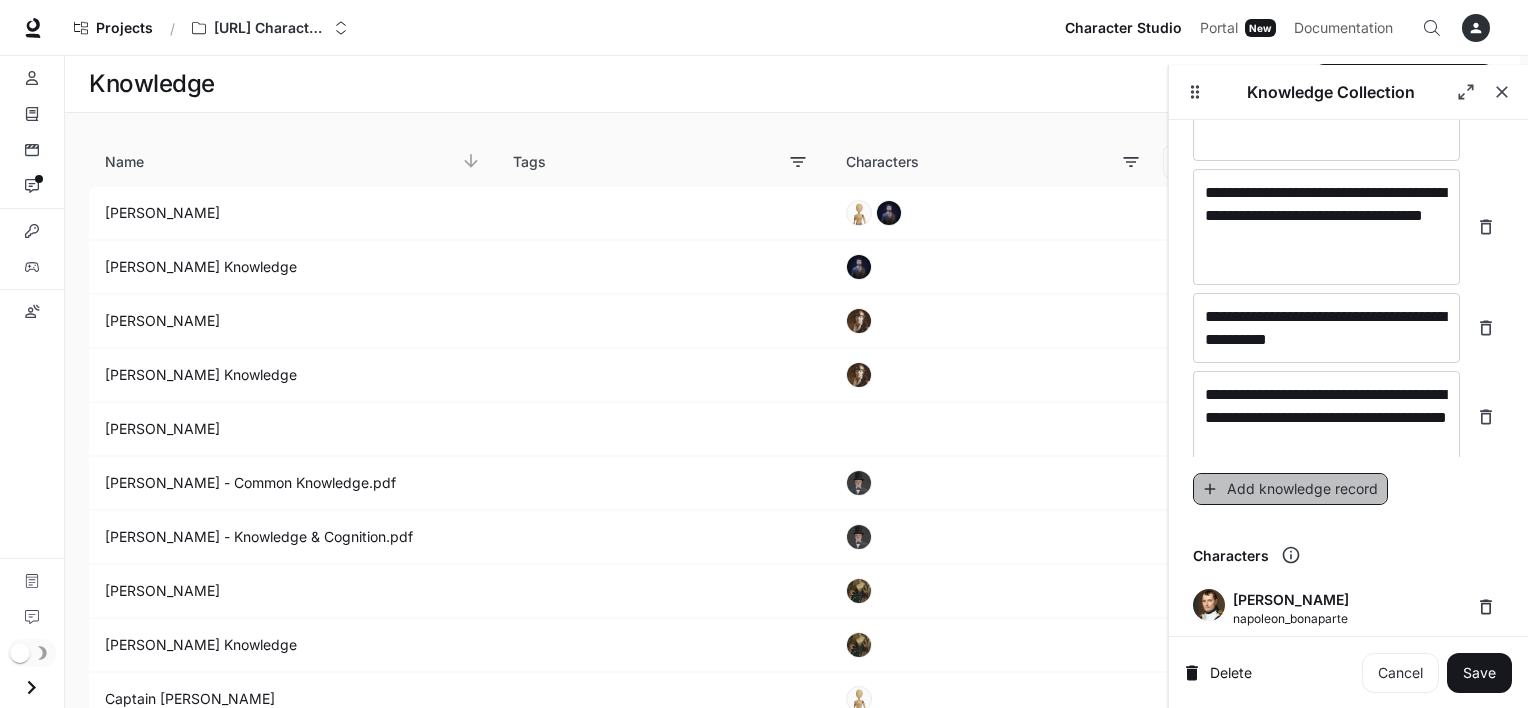 click on "Add knowledge record" at bounding box center (1290, 489) 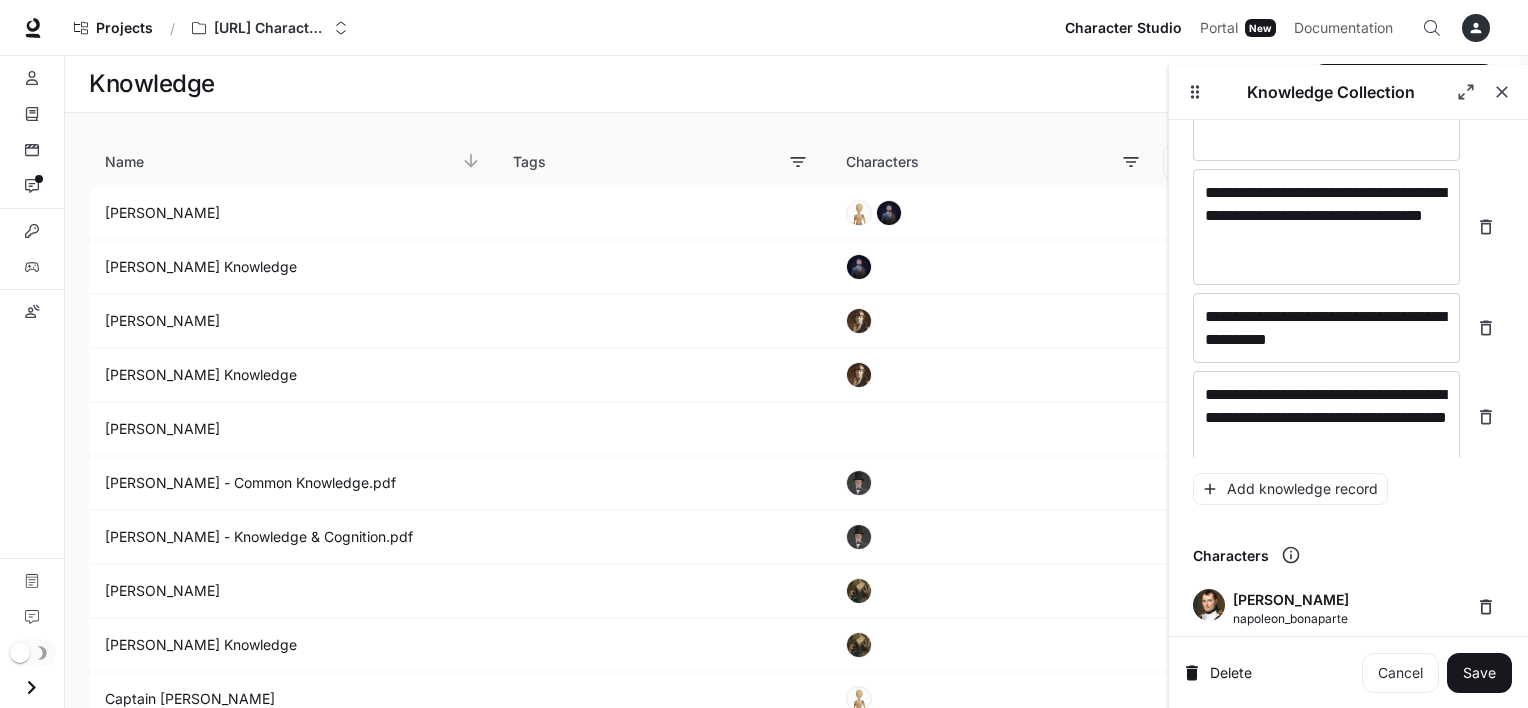 scroll, scrollTop: 25862, scrollLeft: 0, axis: vertical 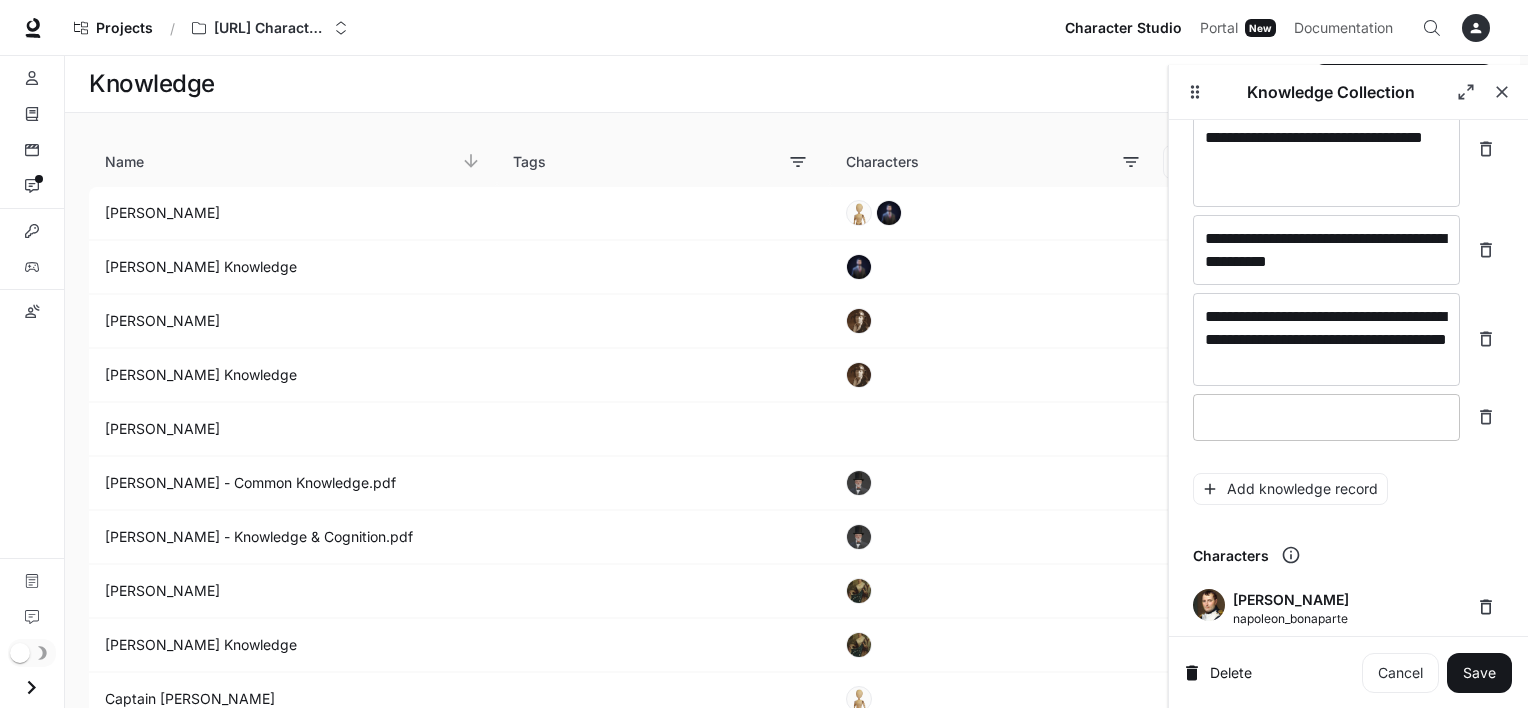 click at bounding box center [1326, 417] 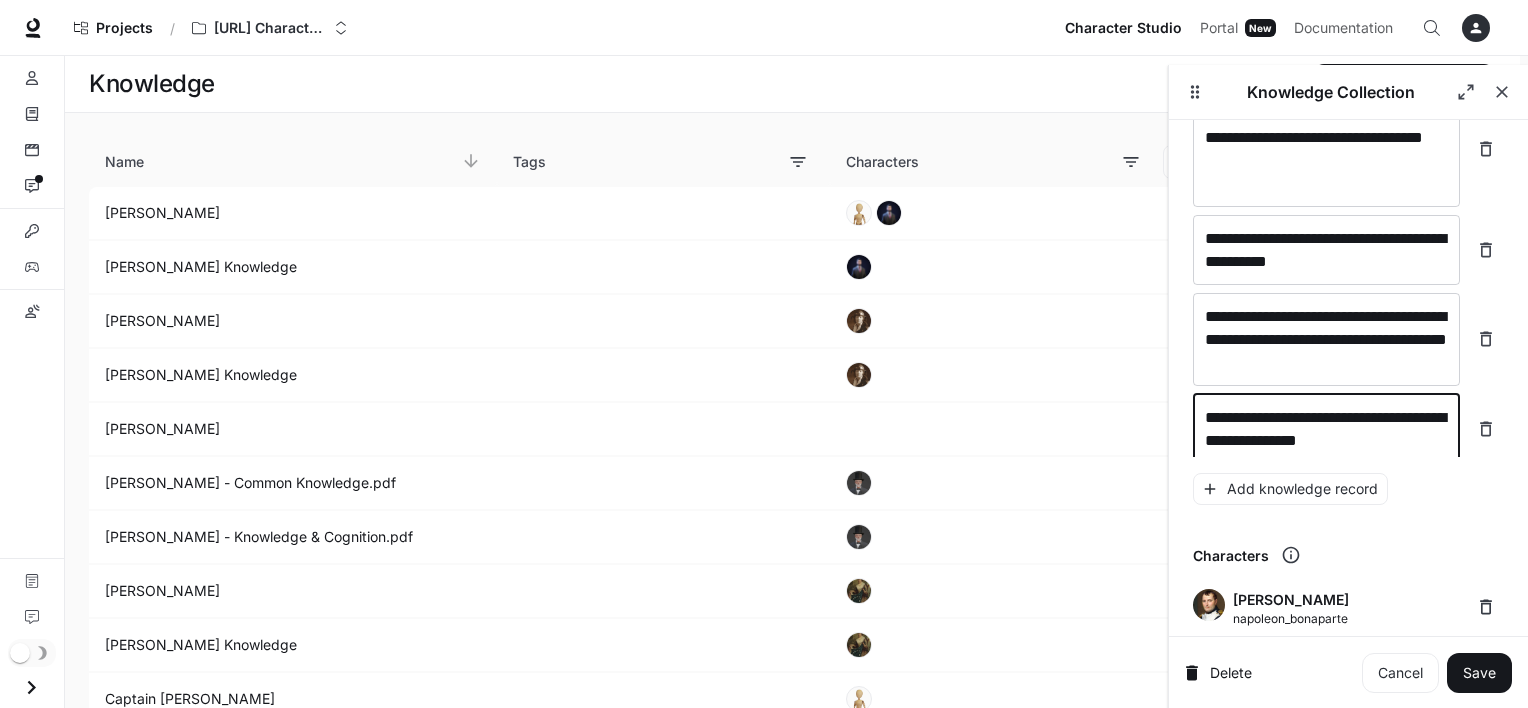 scroll, scrollTop: 25877, scrollLeft: 0, axis: vertical 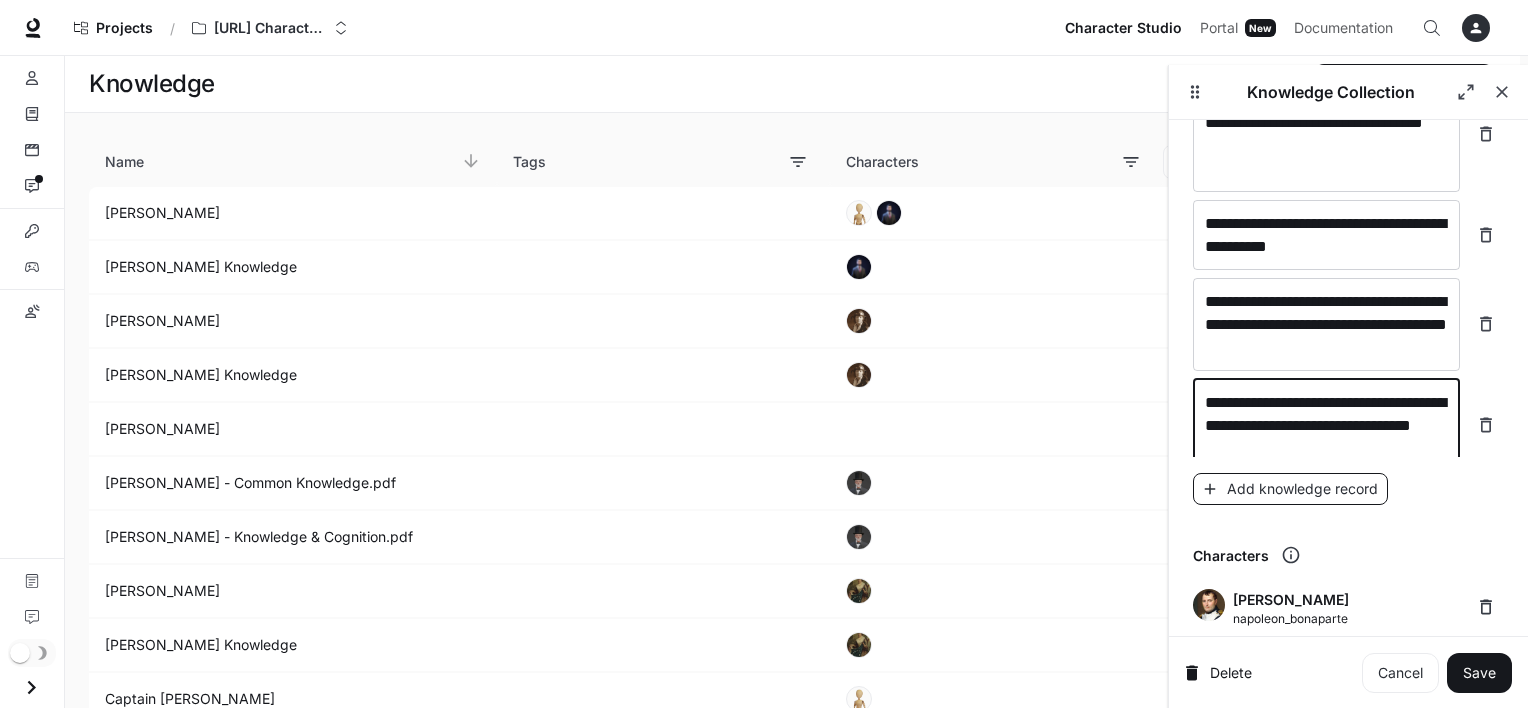 type on "**********" 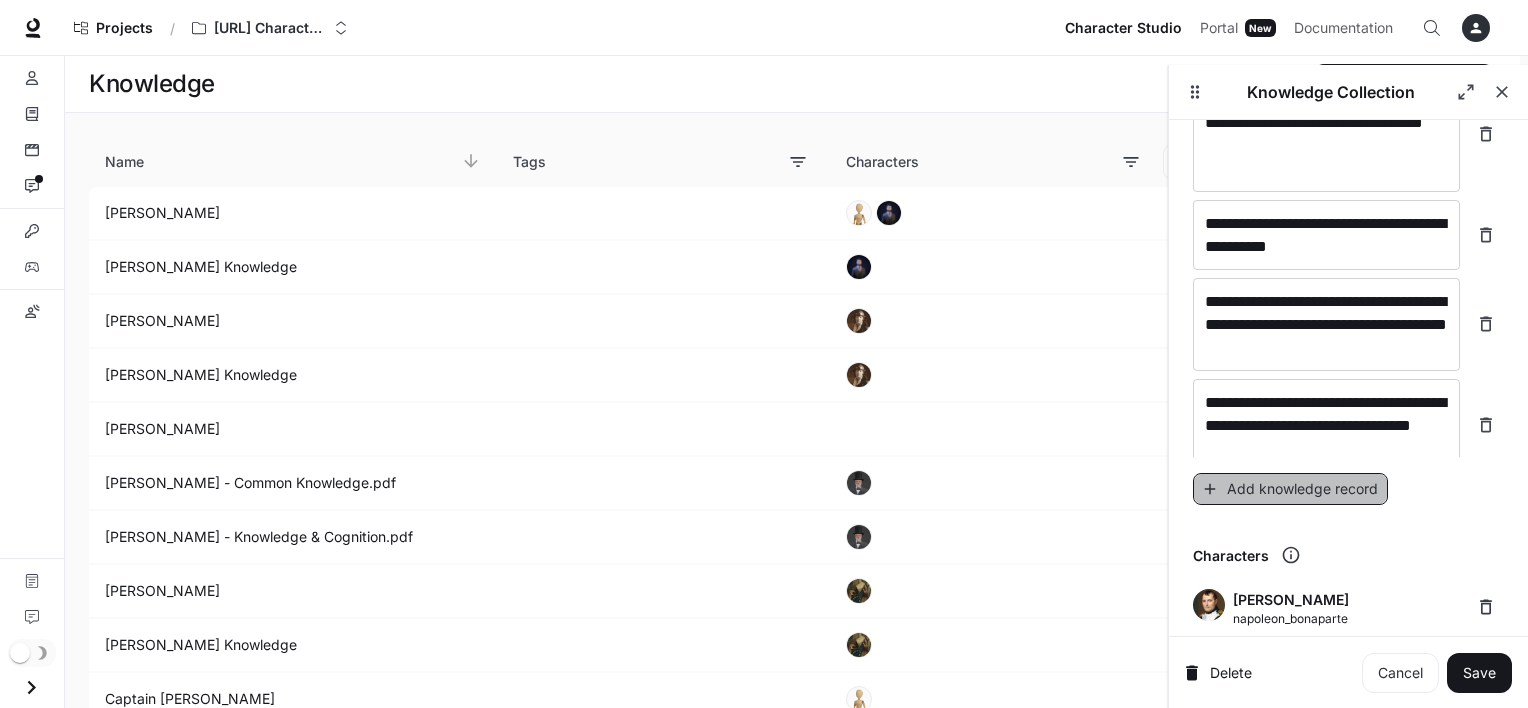 click on "Add knowledge record" at bounding box center (1290, 489) 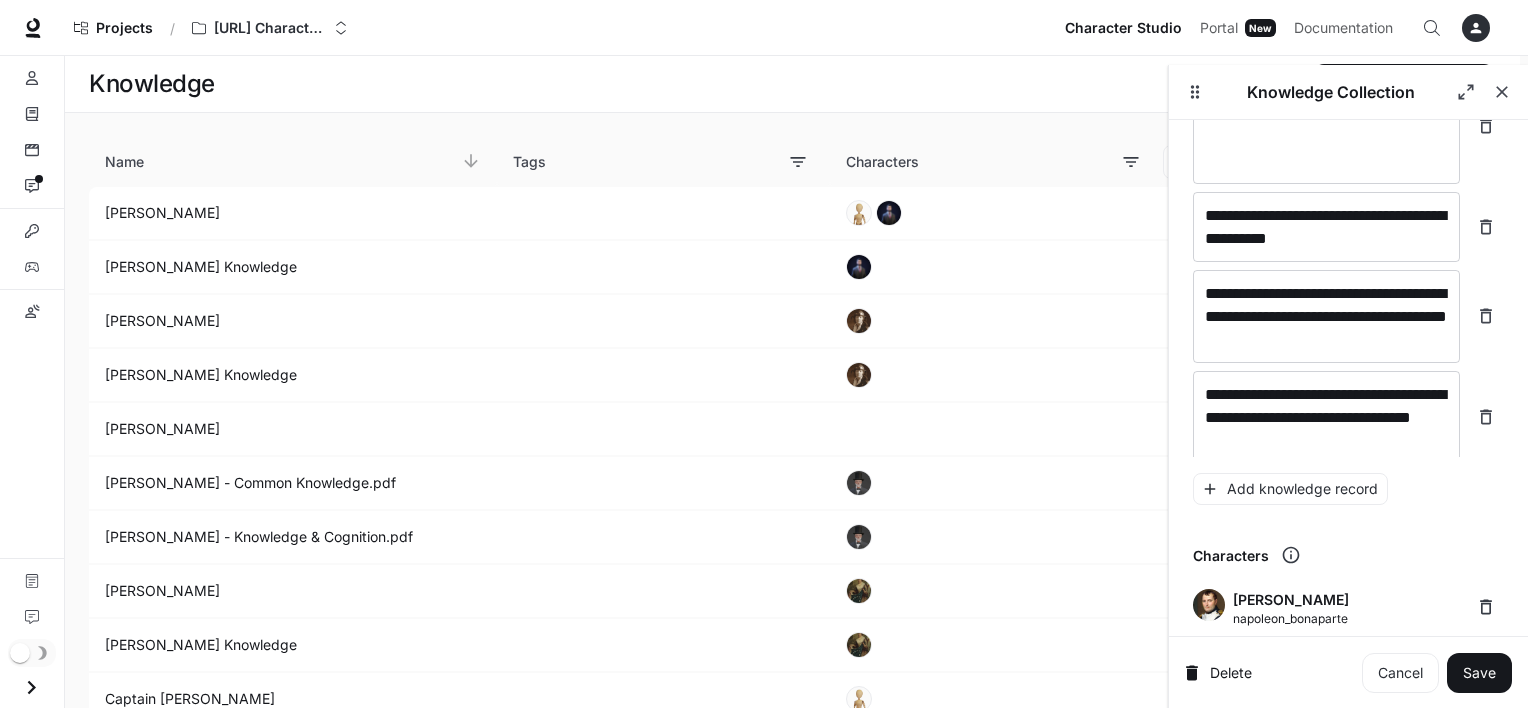 scroll, scrollTop: 25955, scrollLeft: 0, axis: vertical 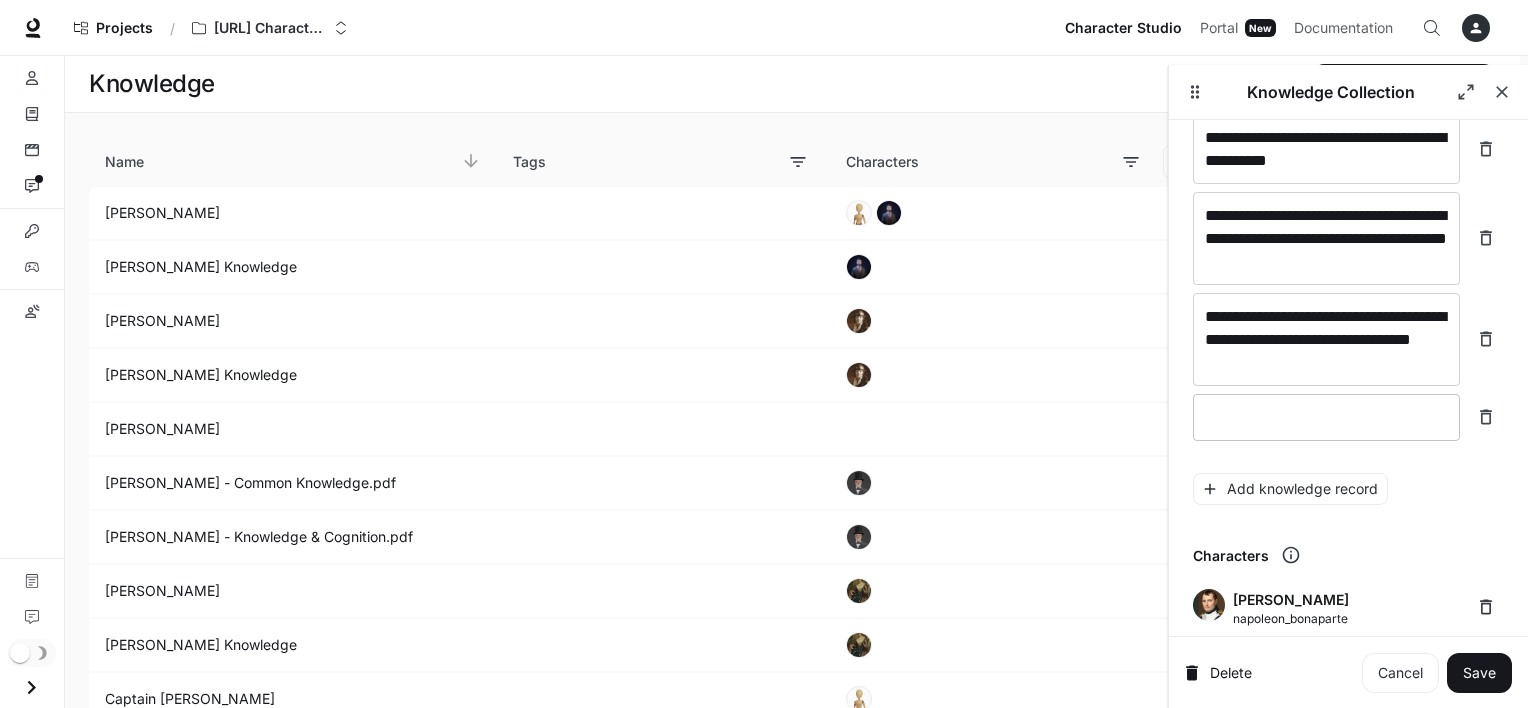 click at bounding box center [1326, 417] 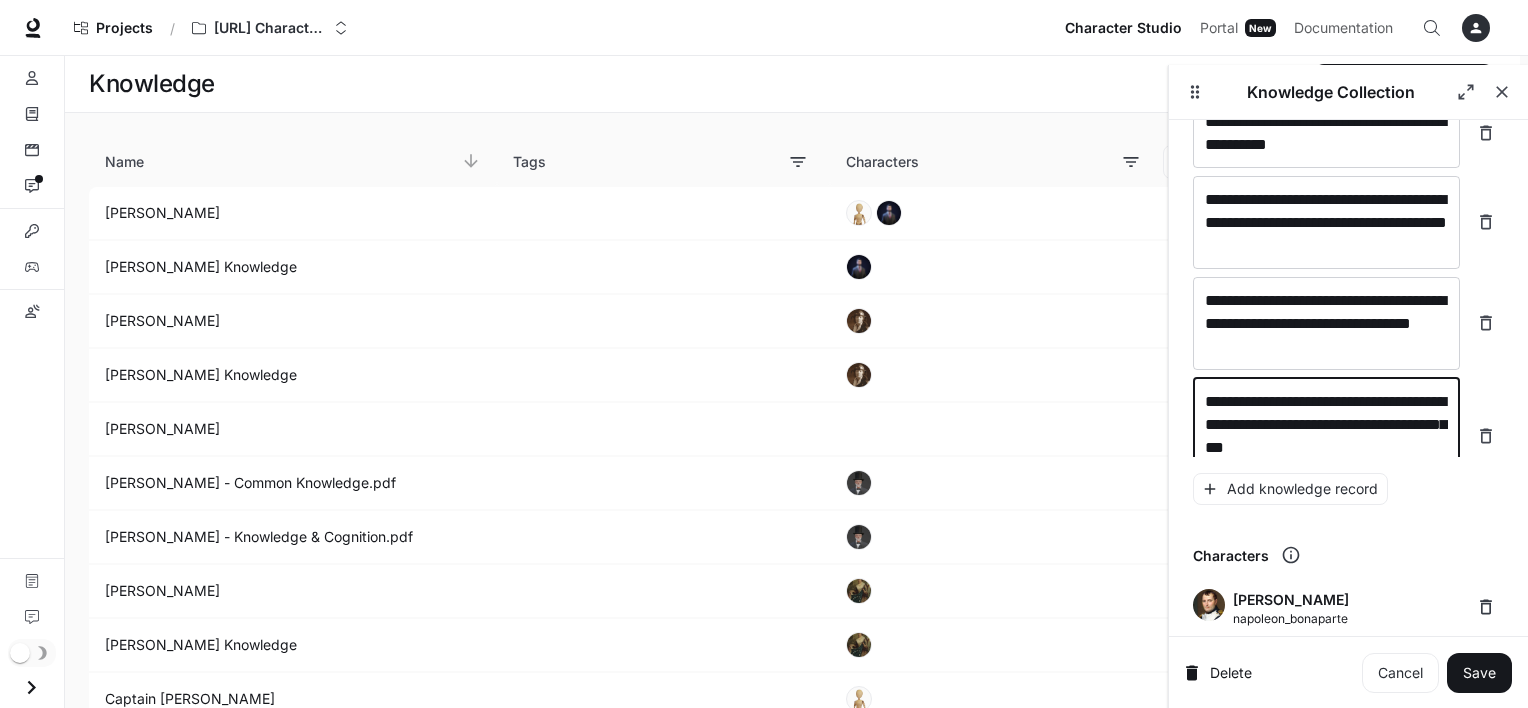 scroll, scrollTop: 25993, scrollLeft: 0, axis: vertical 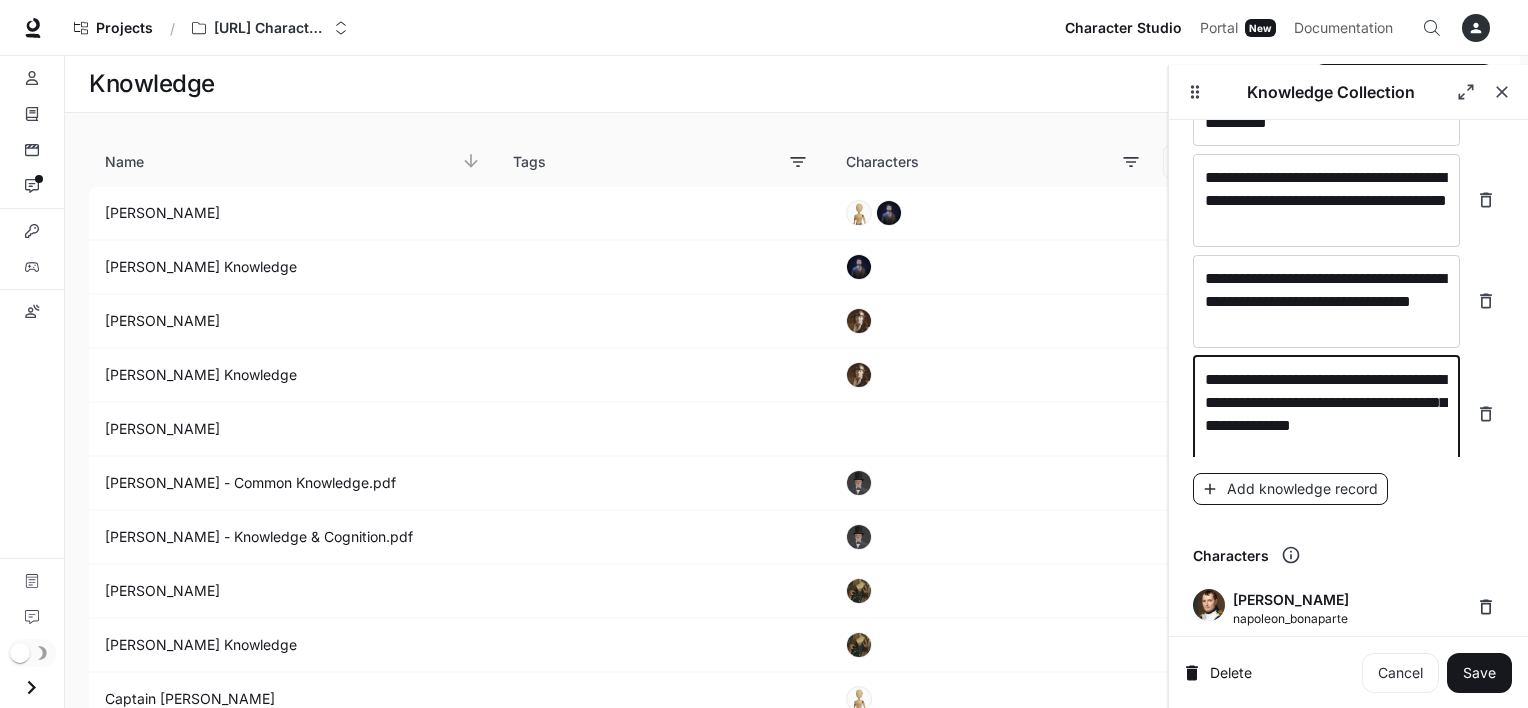 type on "**********" 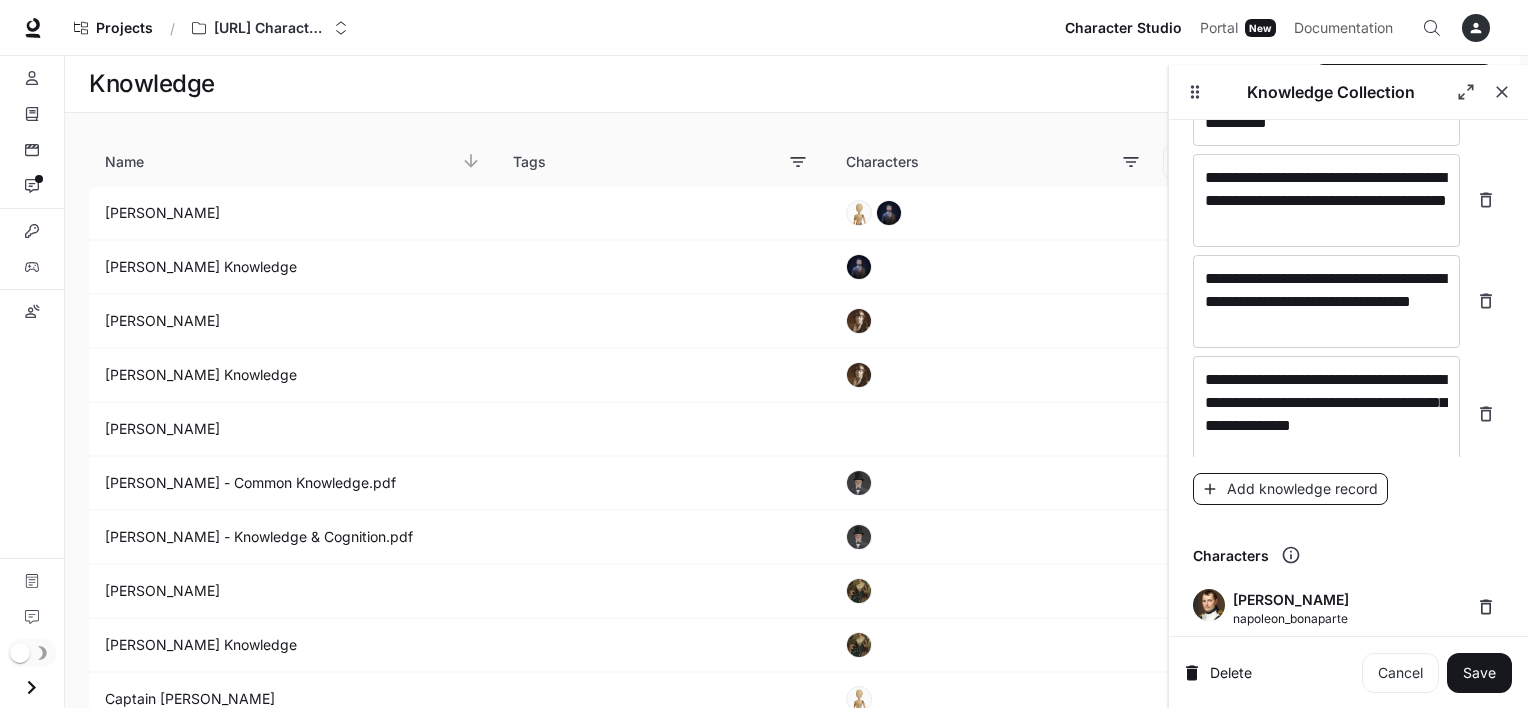 scroll, scrollTop: 26063, scrollLeft: 0, axis: vertical 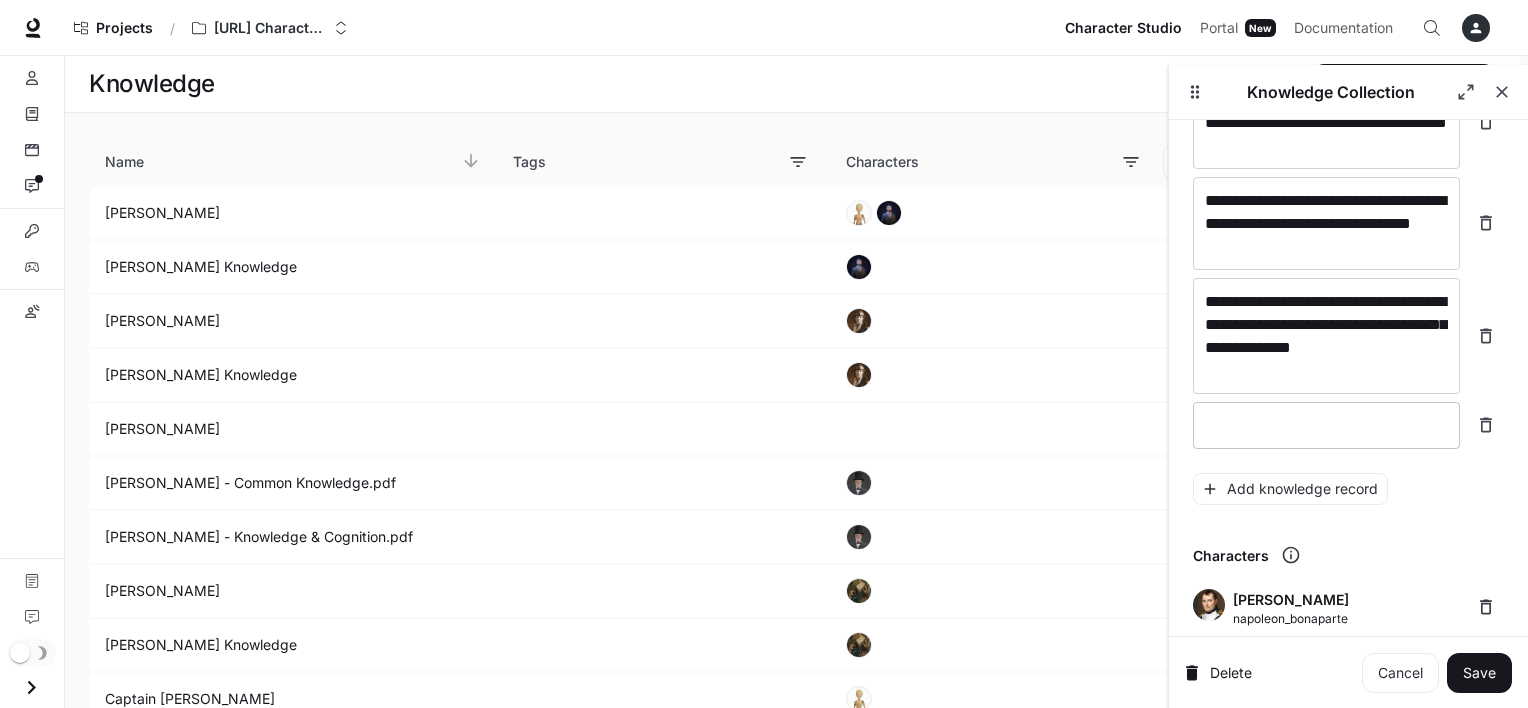click at bounding box center (1326, 425) 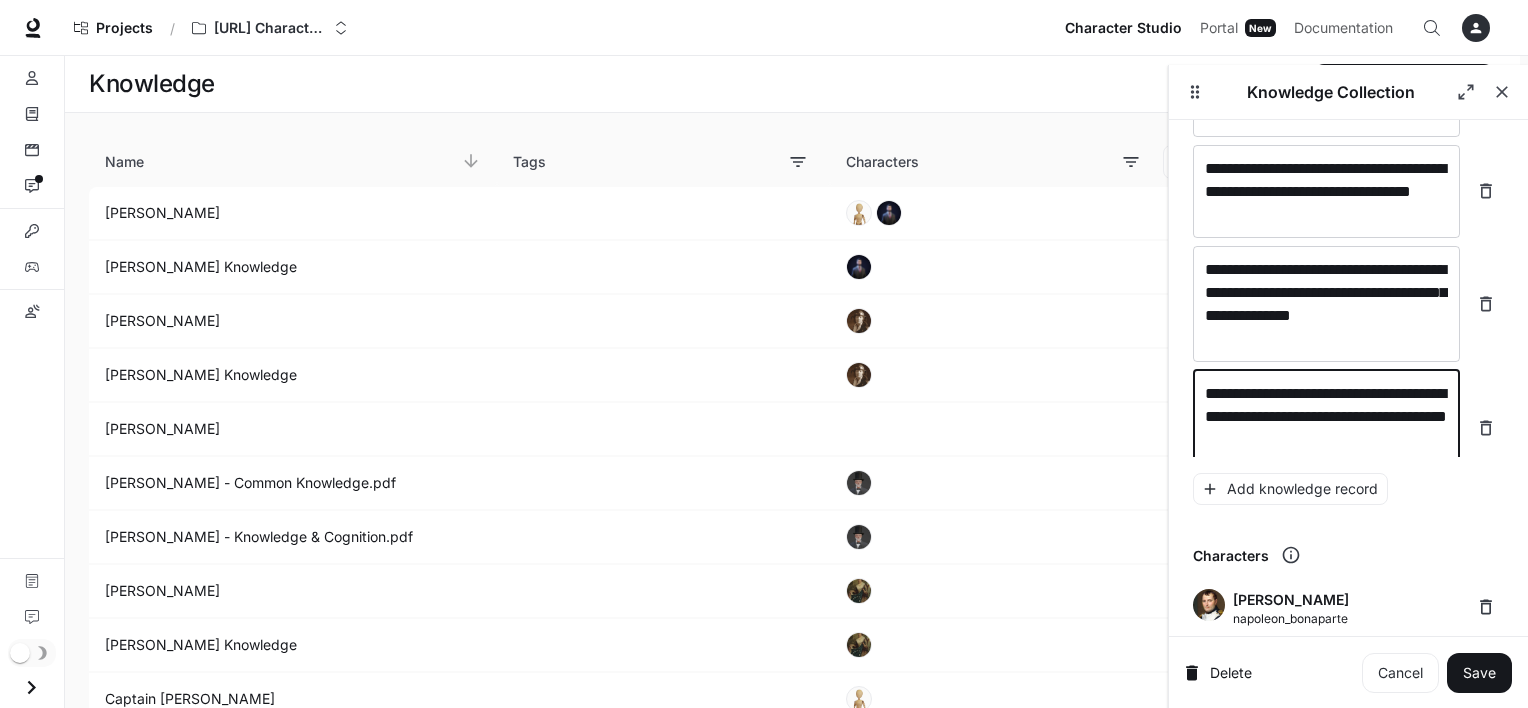 scroll, scrollTop: 26101, scrollLeft: 0, axis: vertical 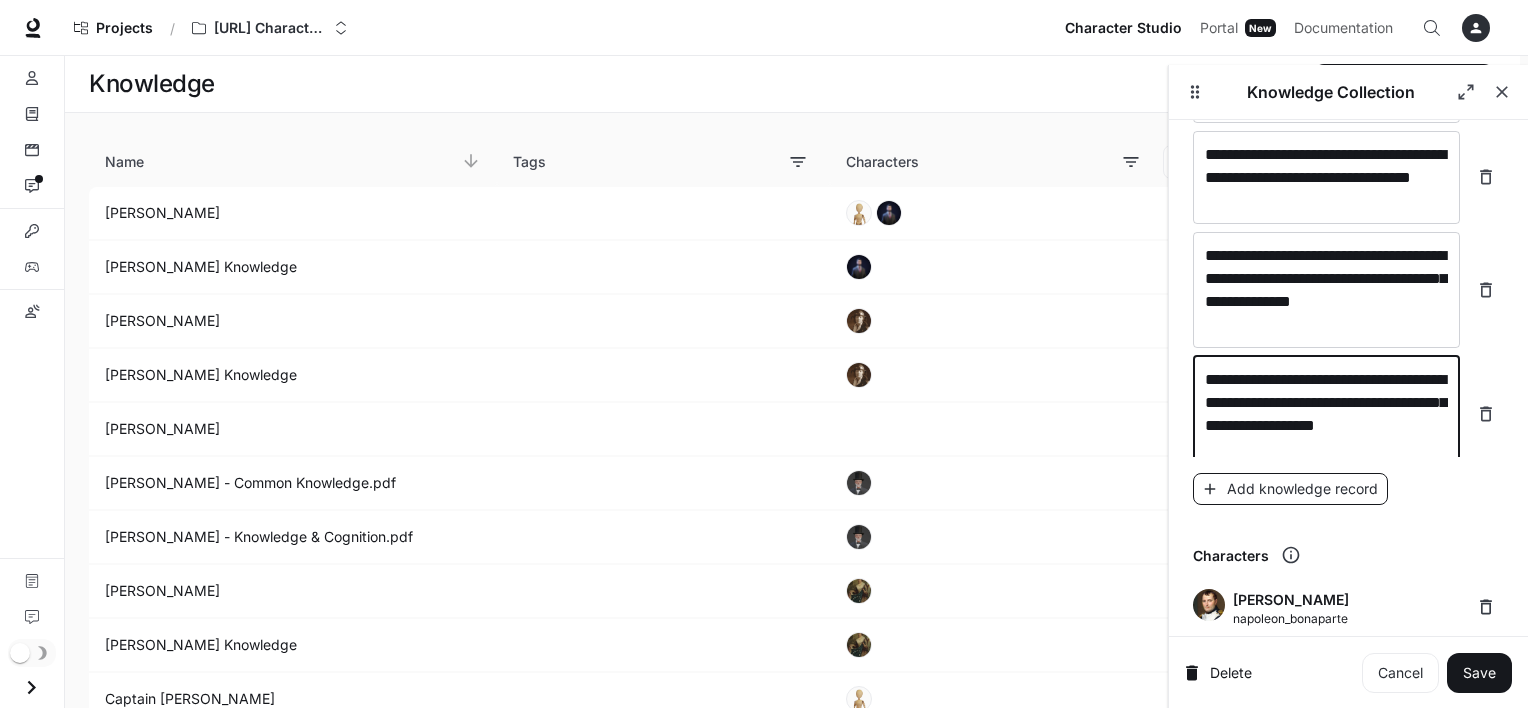 type on "**********" 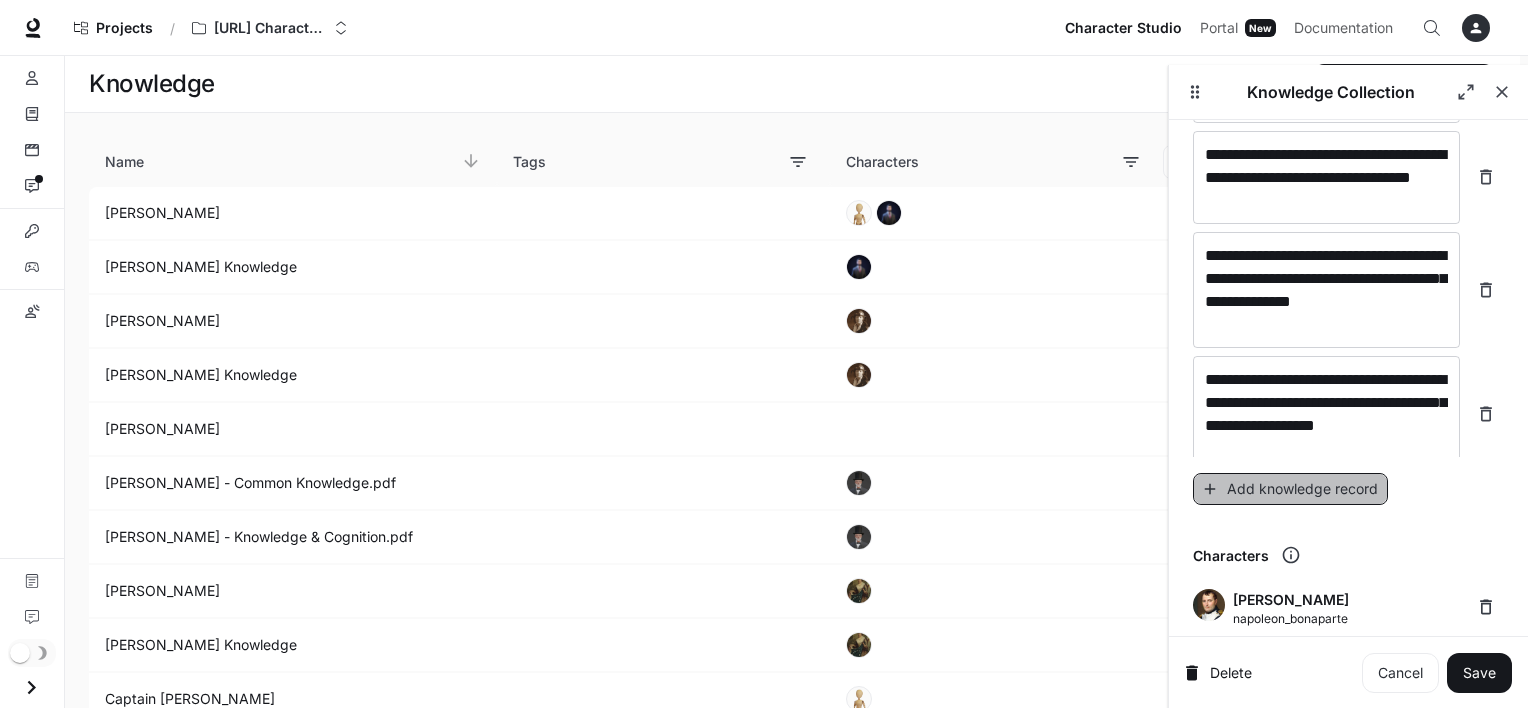 click on "Add knowledge record" at bounding box center [1290, 489] 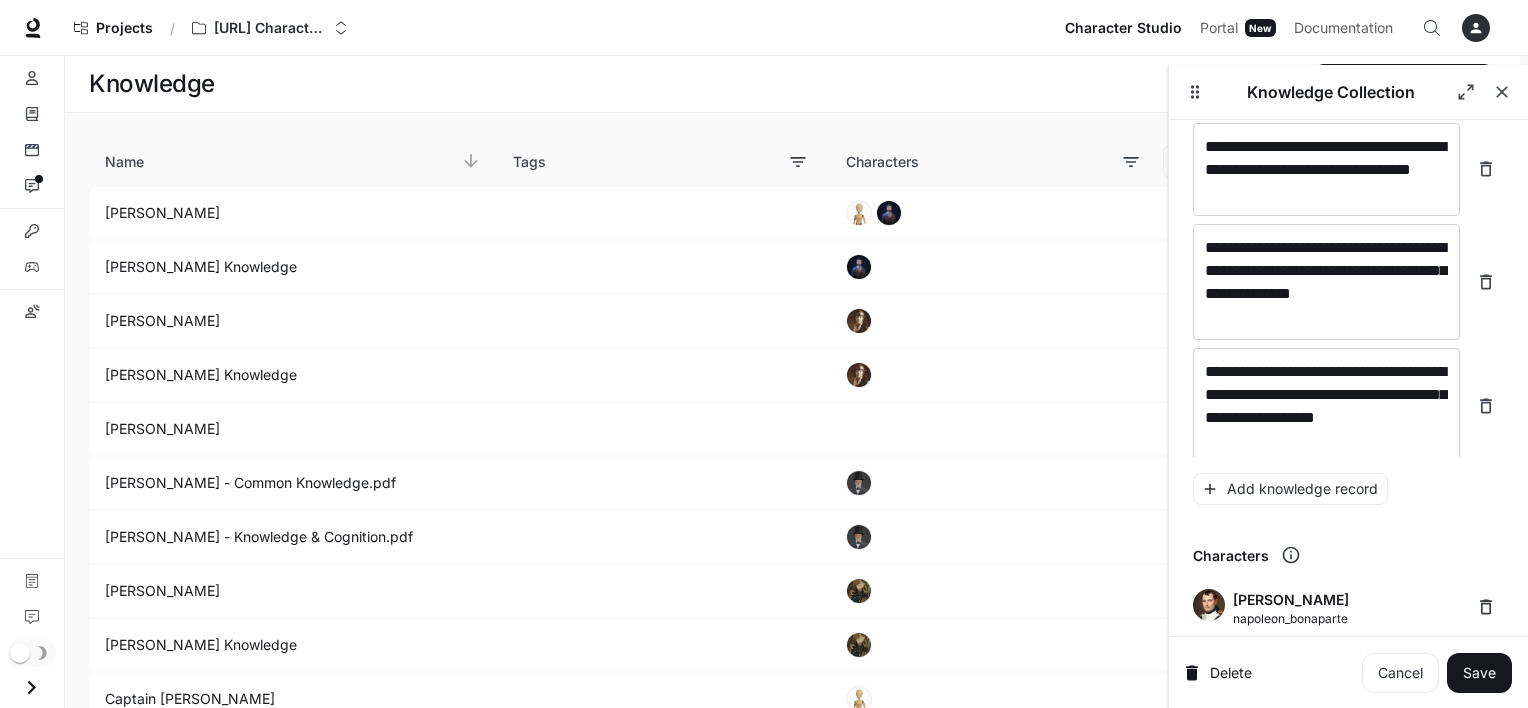 scroll, scrollTop: 26179, scrollLeft: 0, axis: vertical 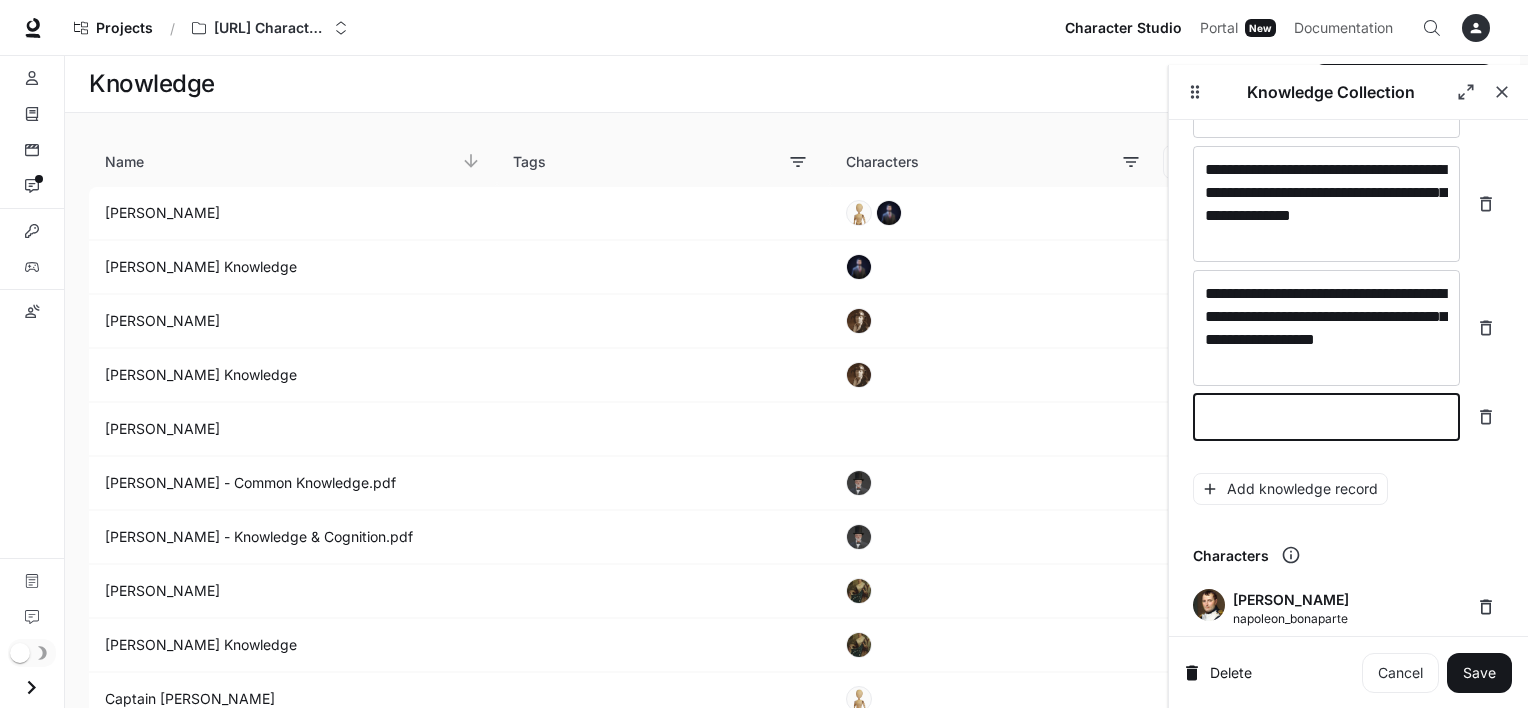 click at bounding box center (1326, 417) 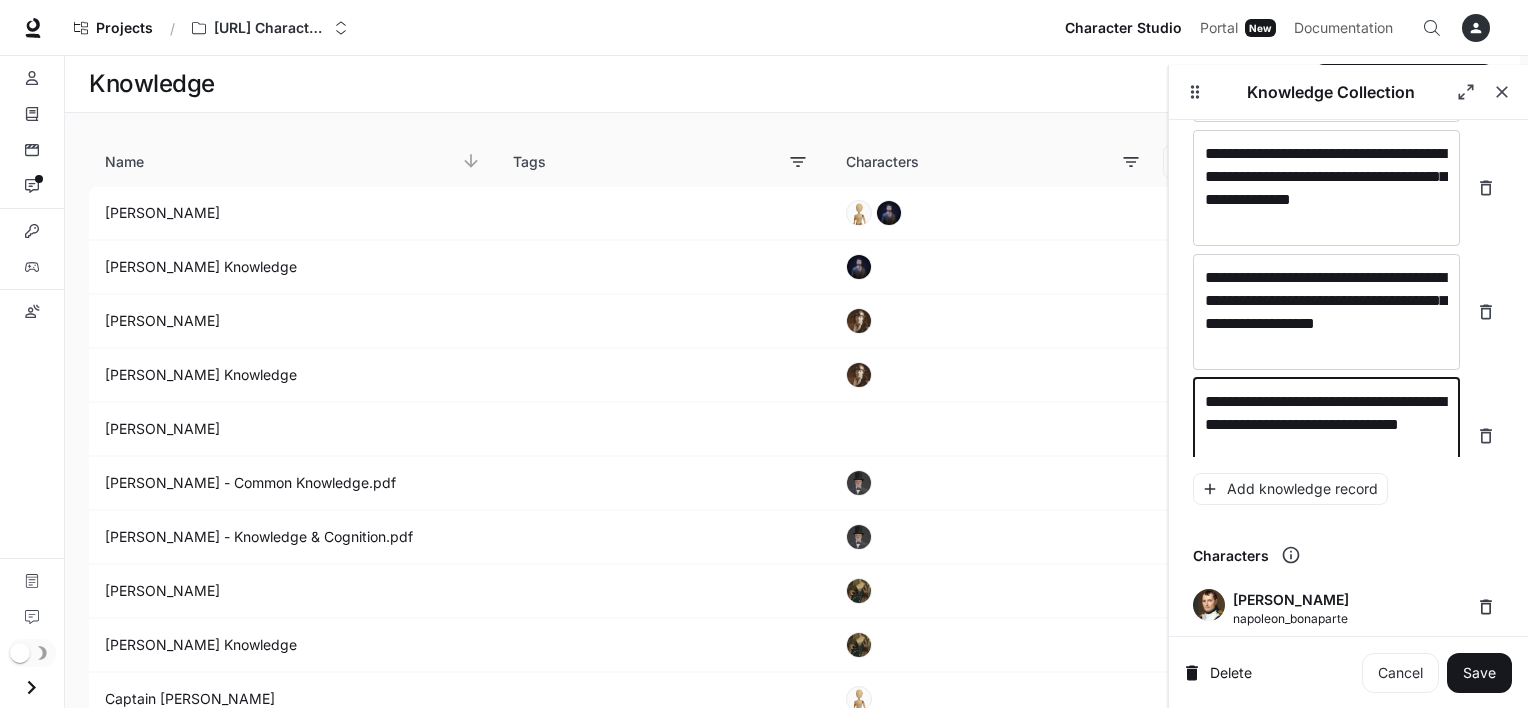 scroll, scrollTop: 26217, scrollLeft: 0, axis: vertical 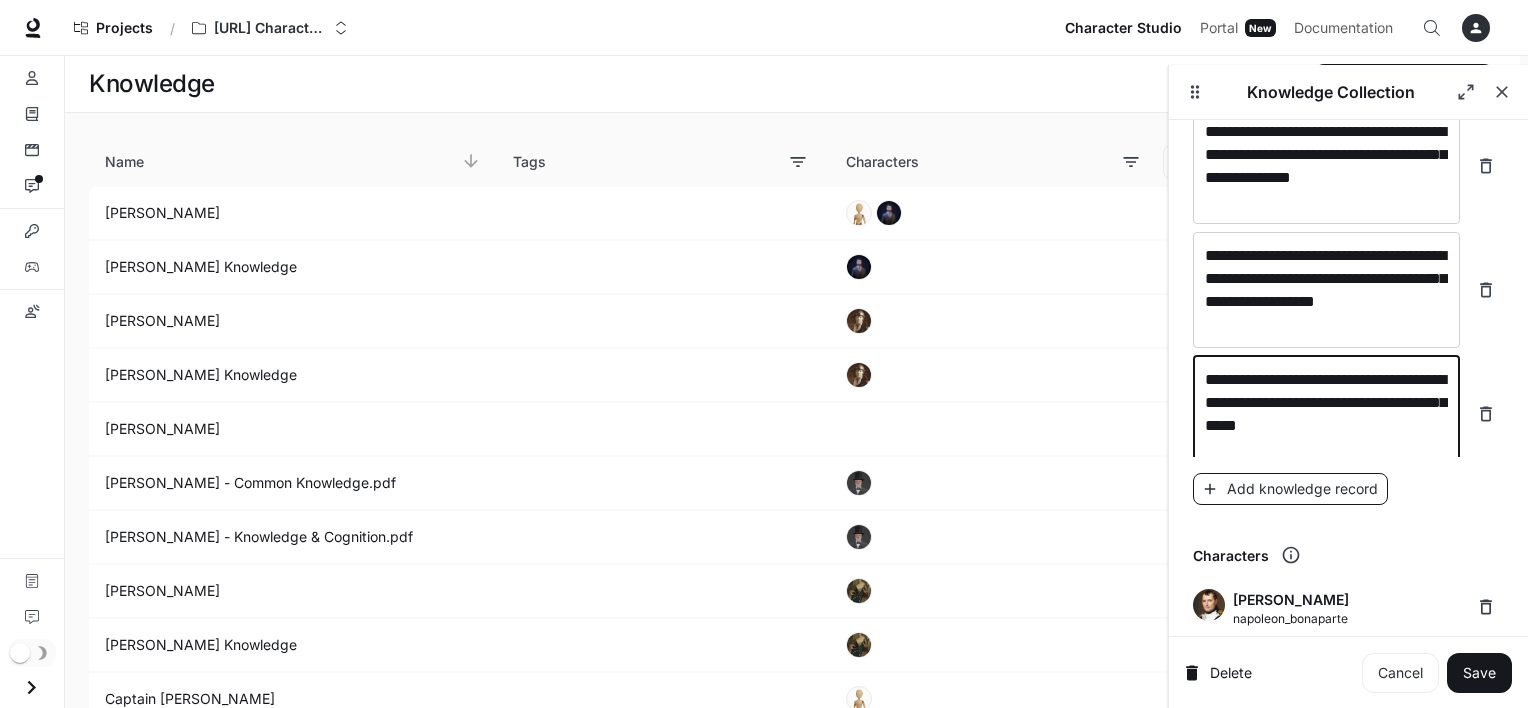 type on "**********" 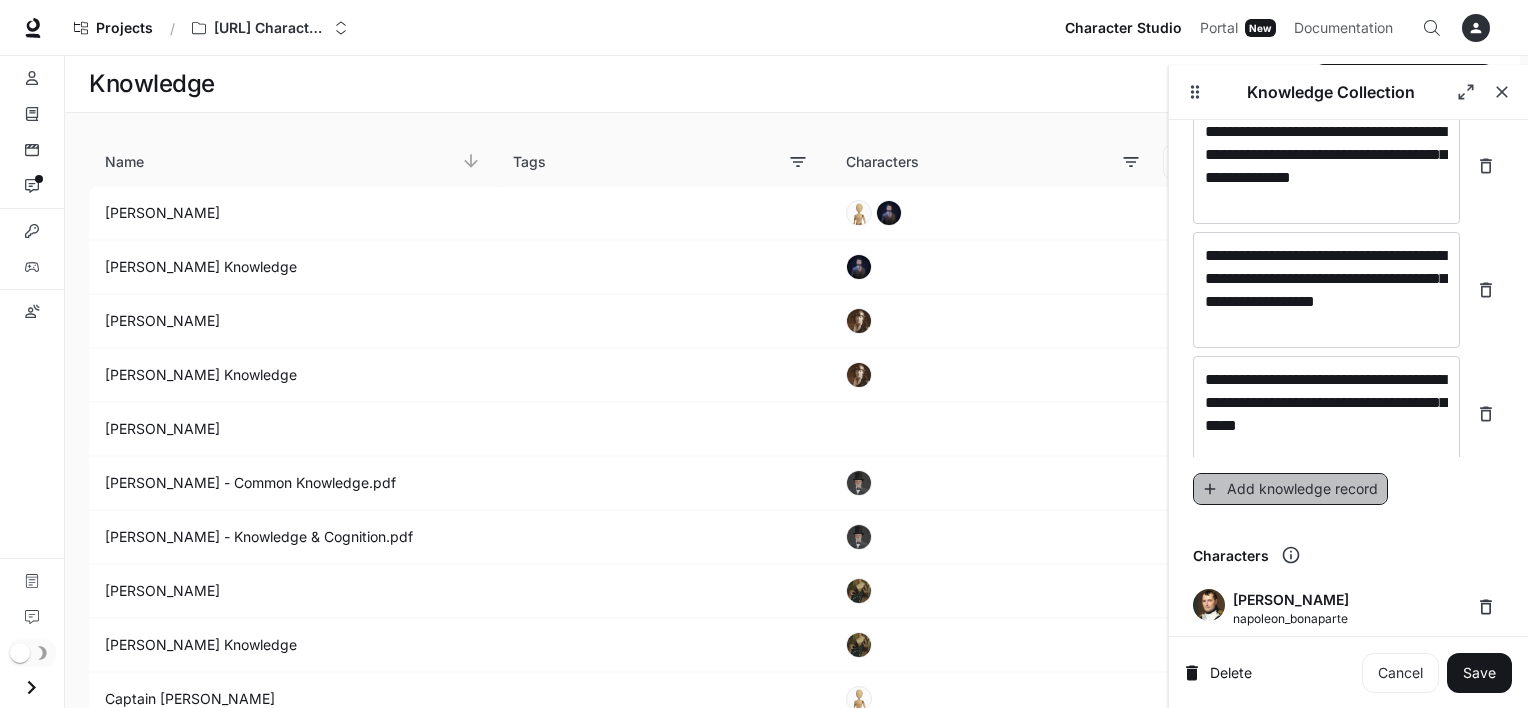 click 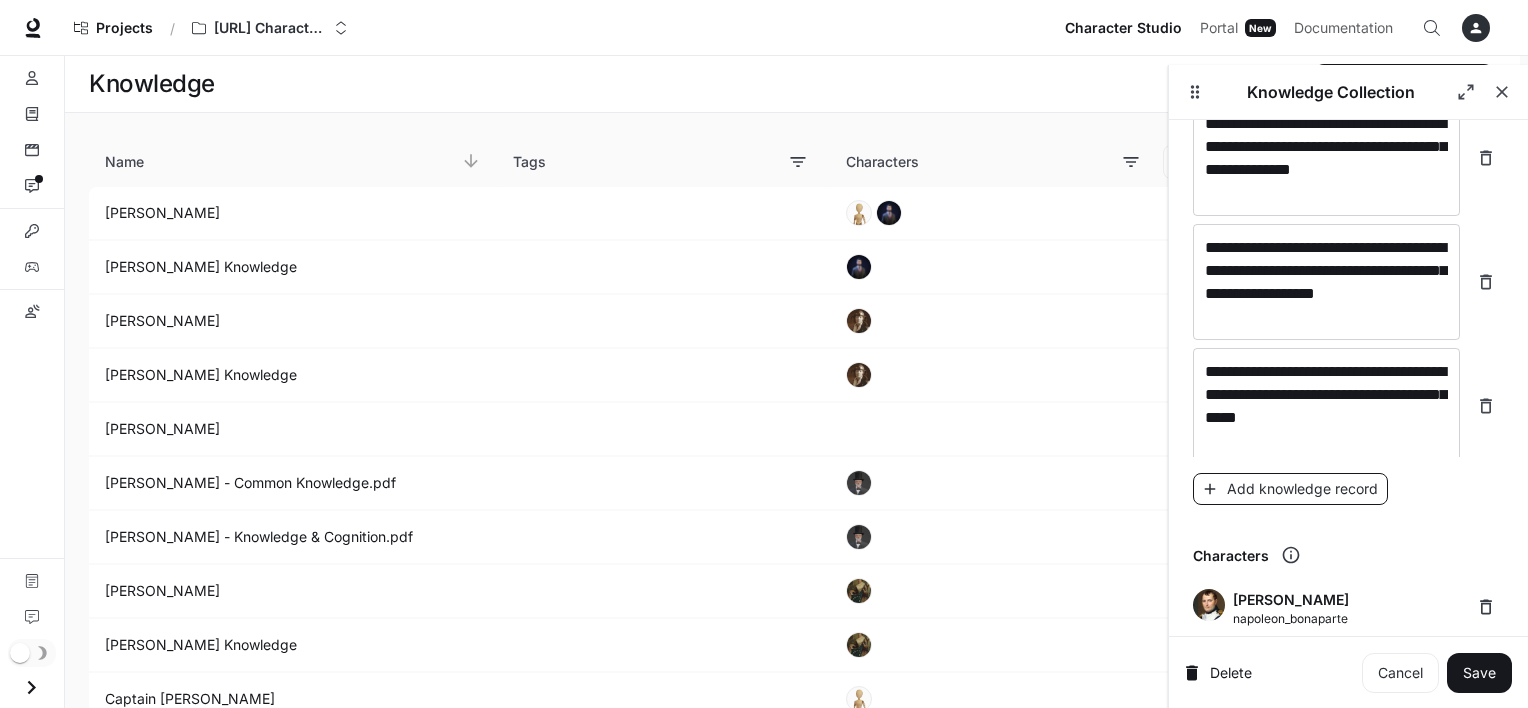 scroll, scrollTop: 26295, scrollLeft: 0, axis: vertical 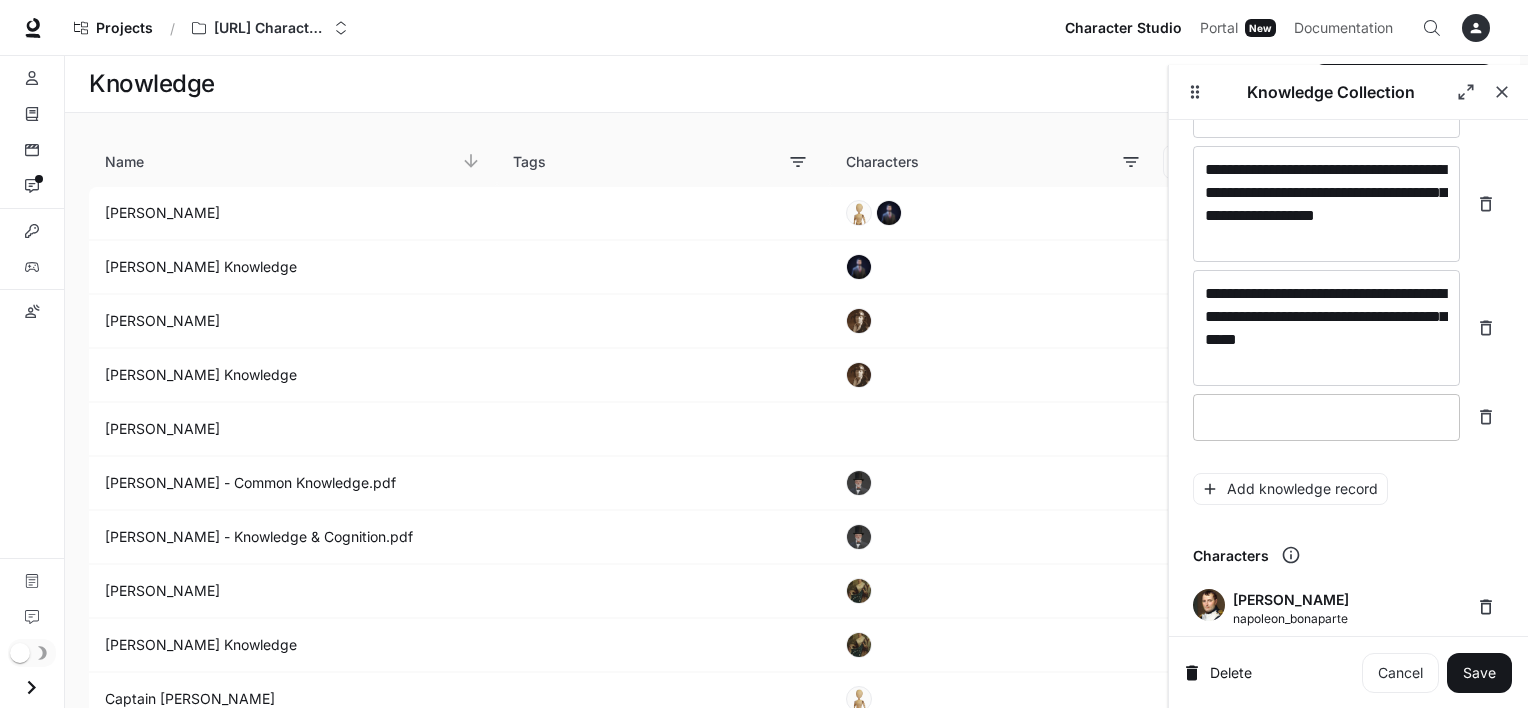 click at bounding box center [1326, 417] 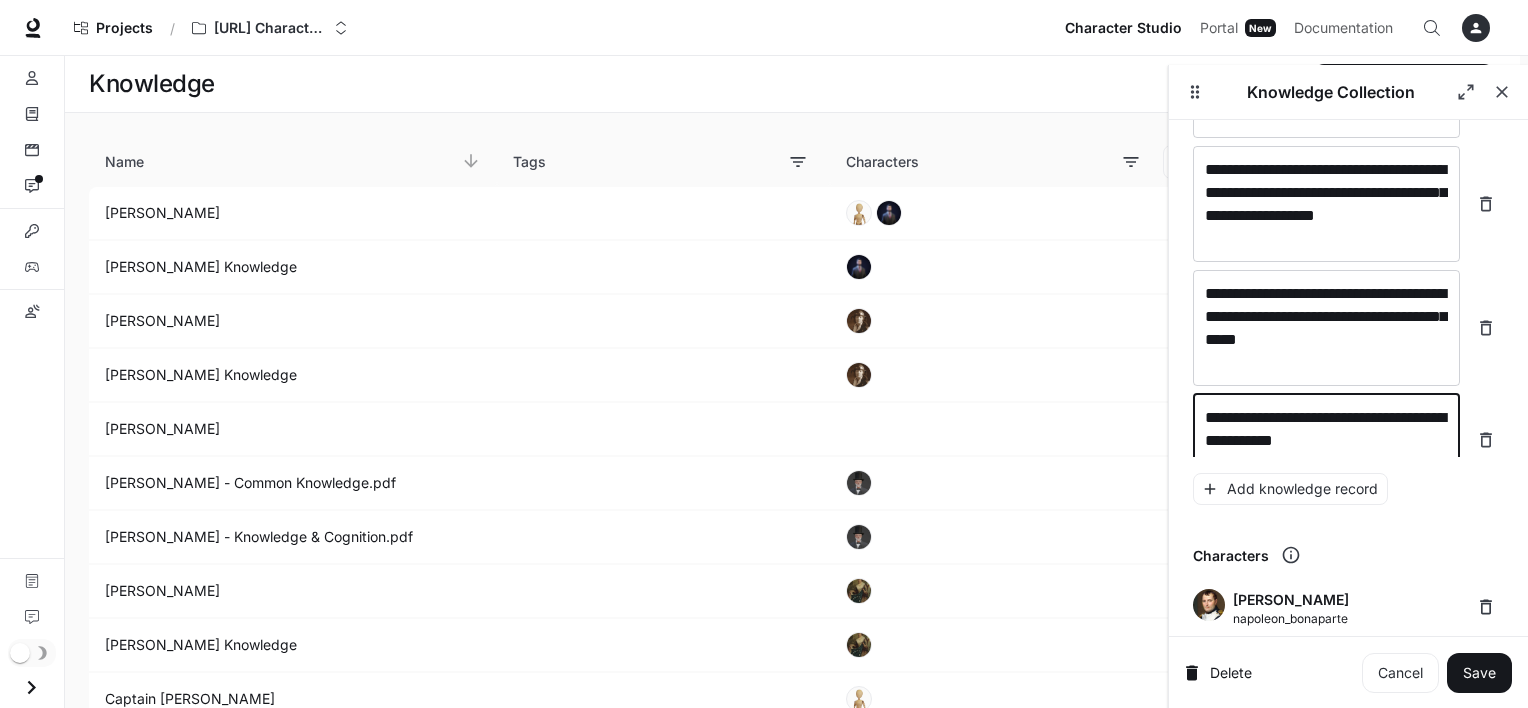 scroll, scrollTop: 26311, scrollLeft: 0, axis: vertical 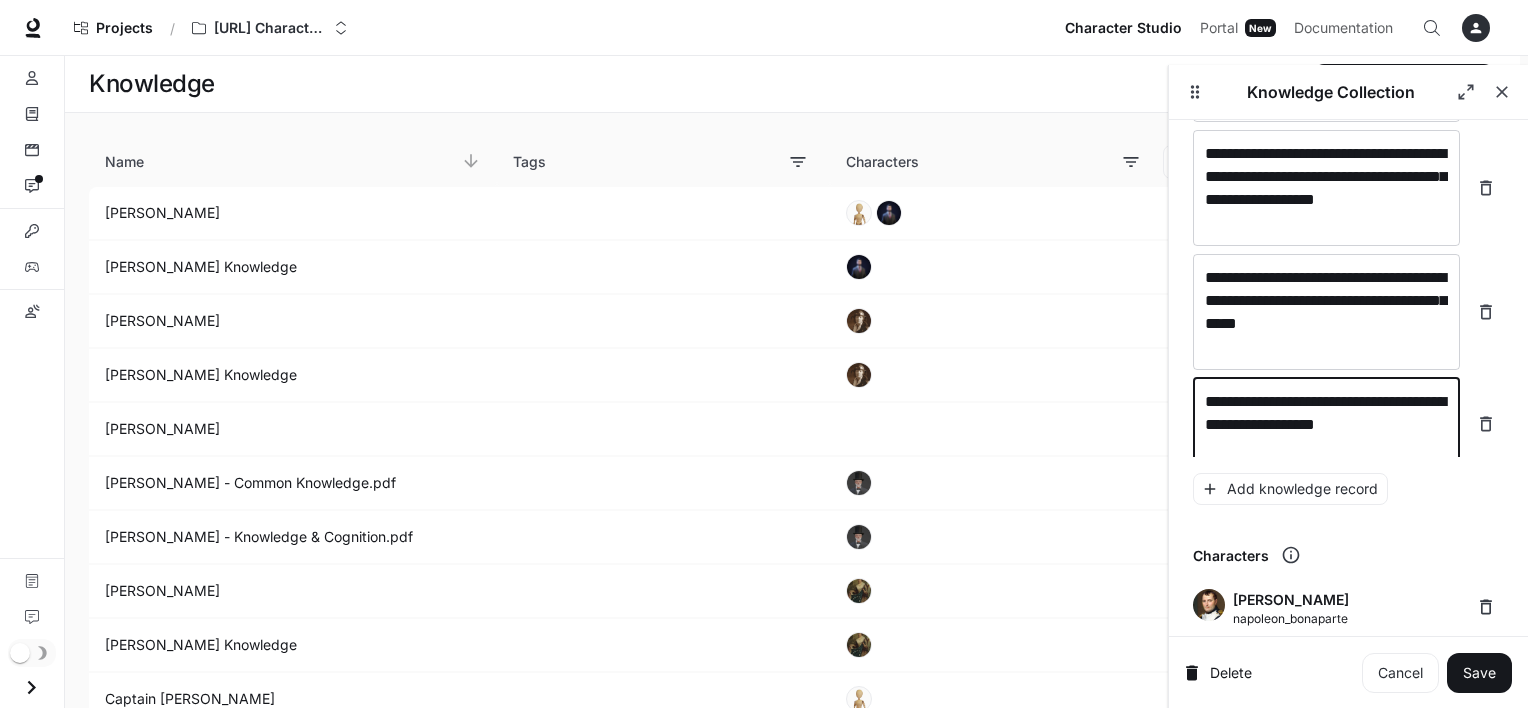 type on "**********" 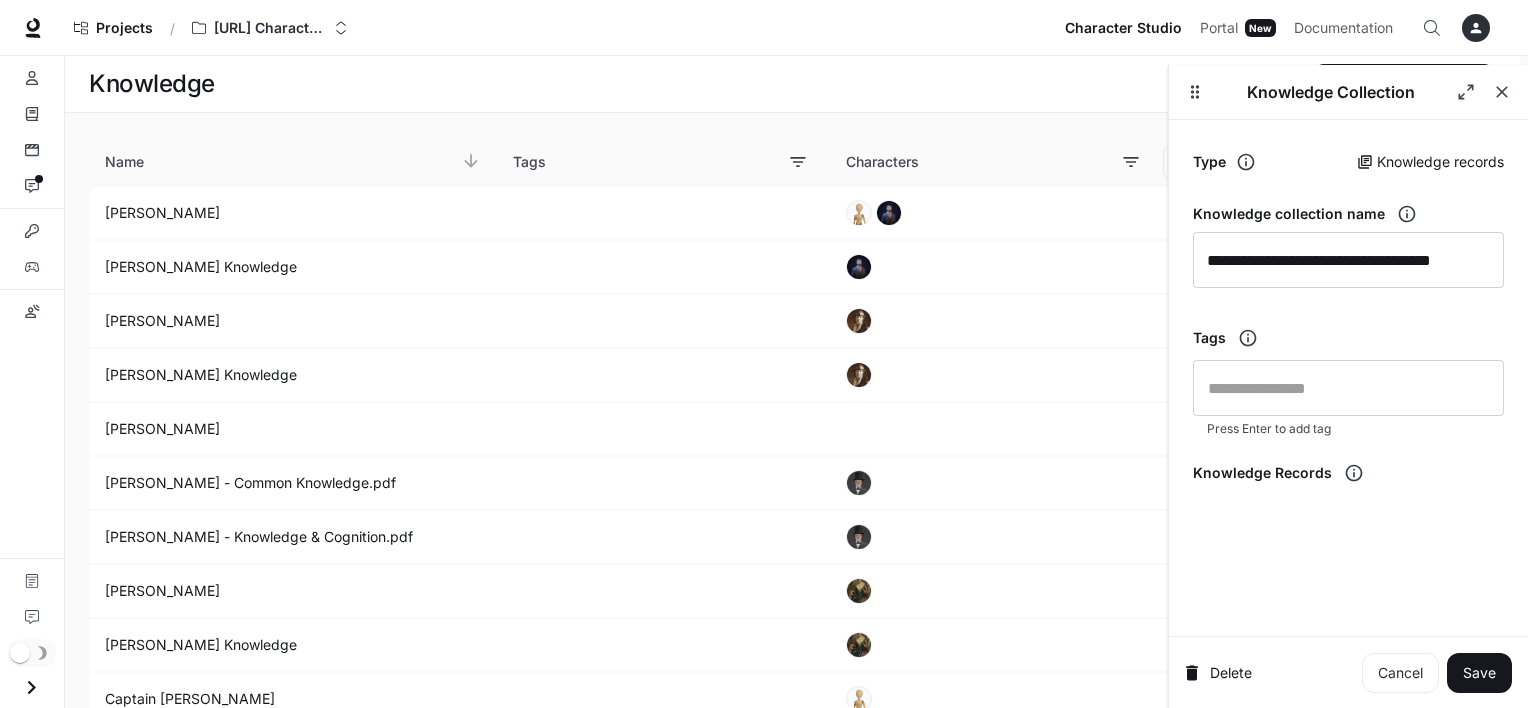 scroll, scrollTop: 0, scrollLeft: 0, axis: both 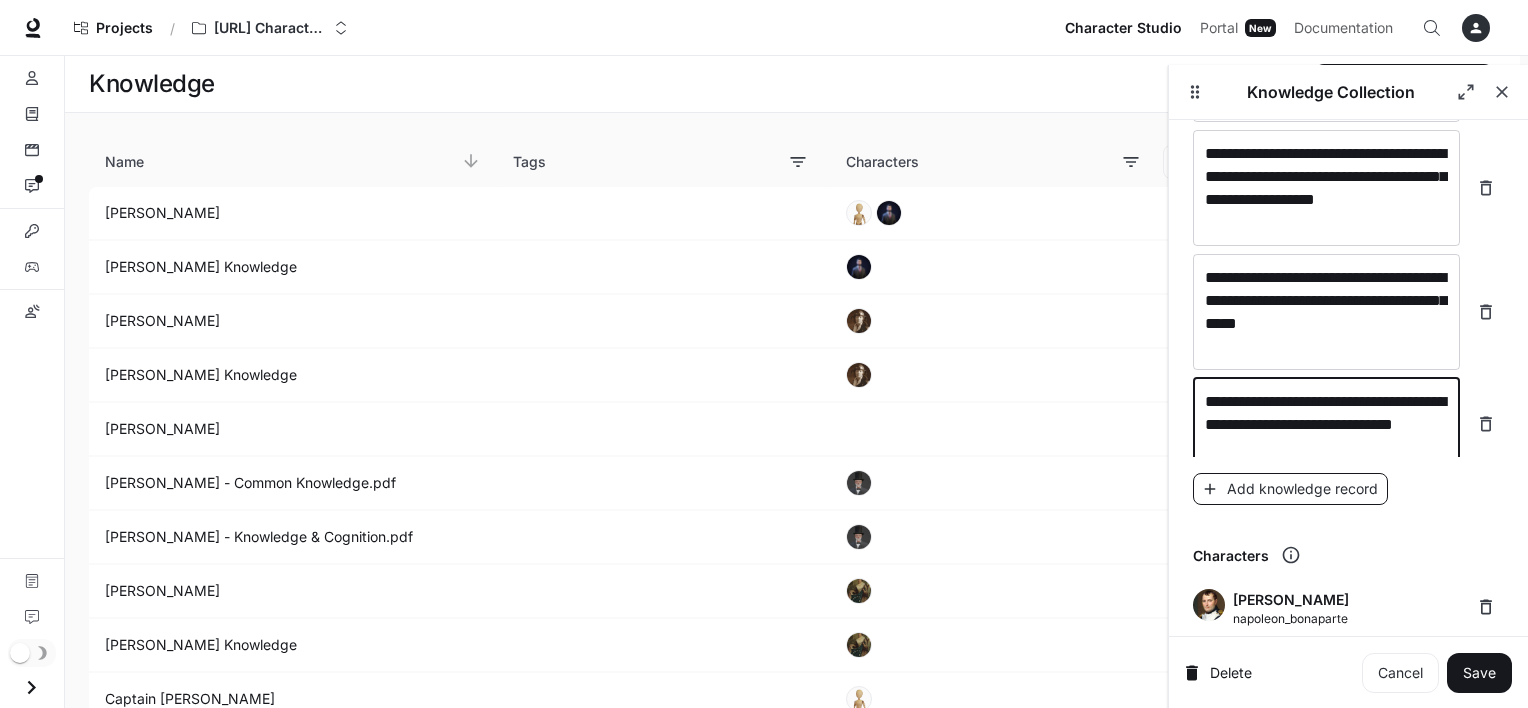 type on "**********" 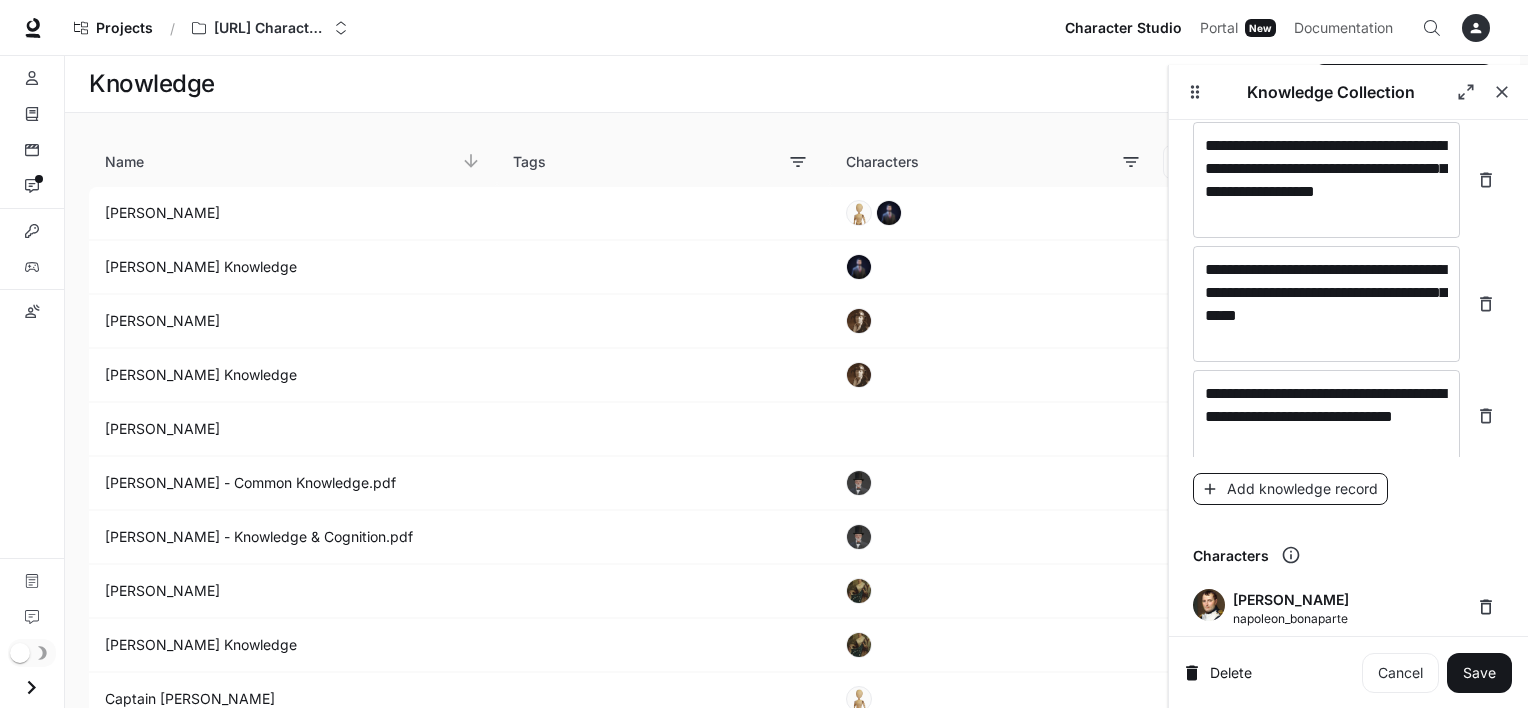 scroll, scrollTop: 26388, scrollLeft: 0, axis: vertical 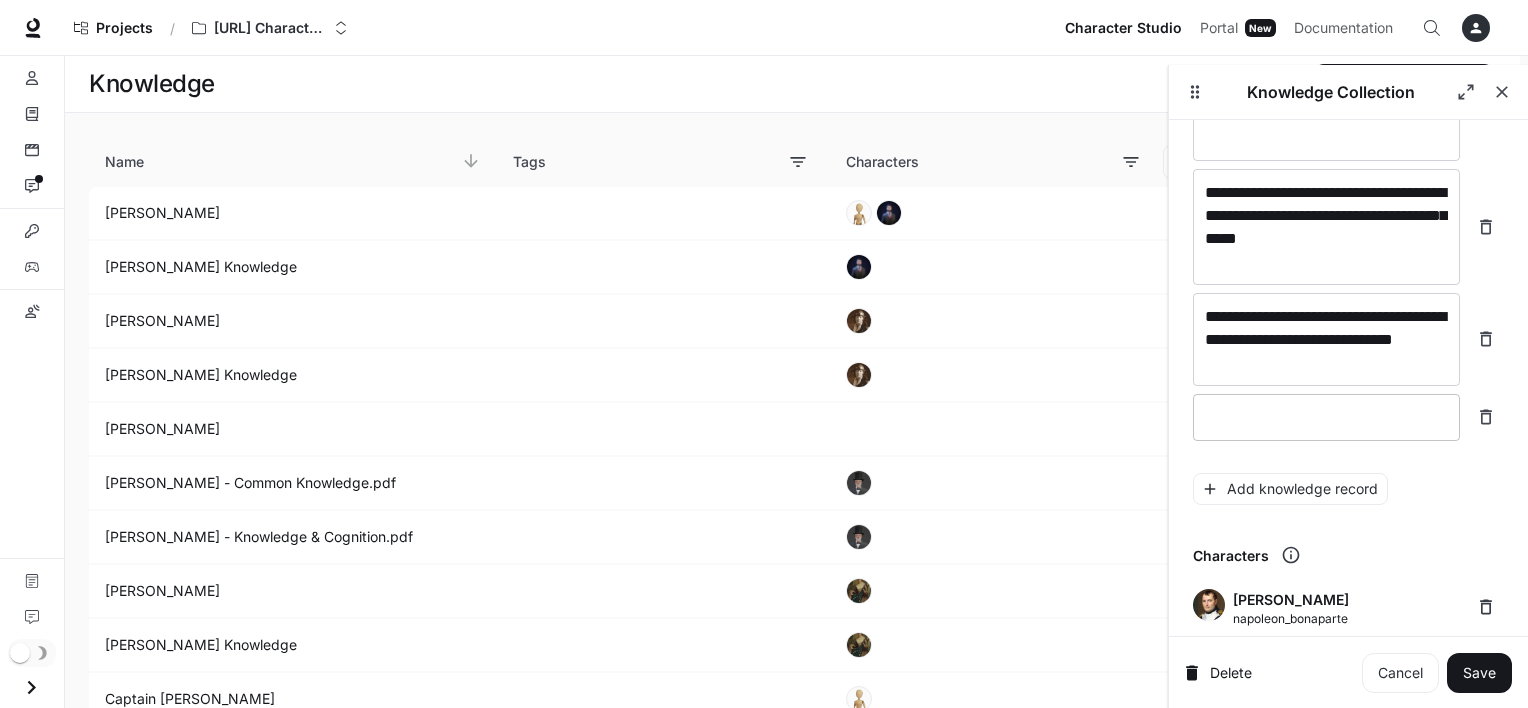 click at bounding box center (1326, 417) 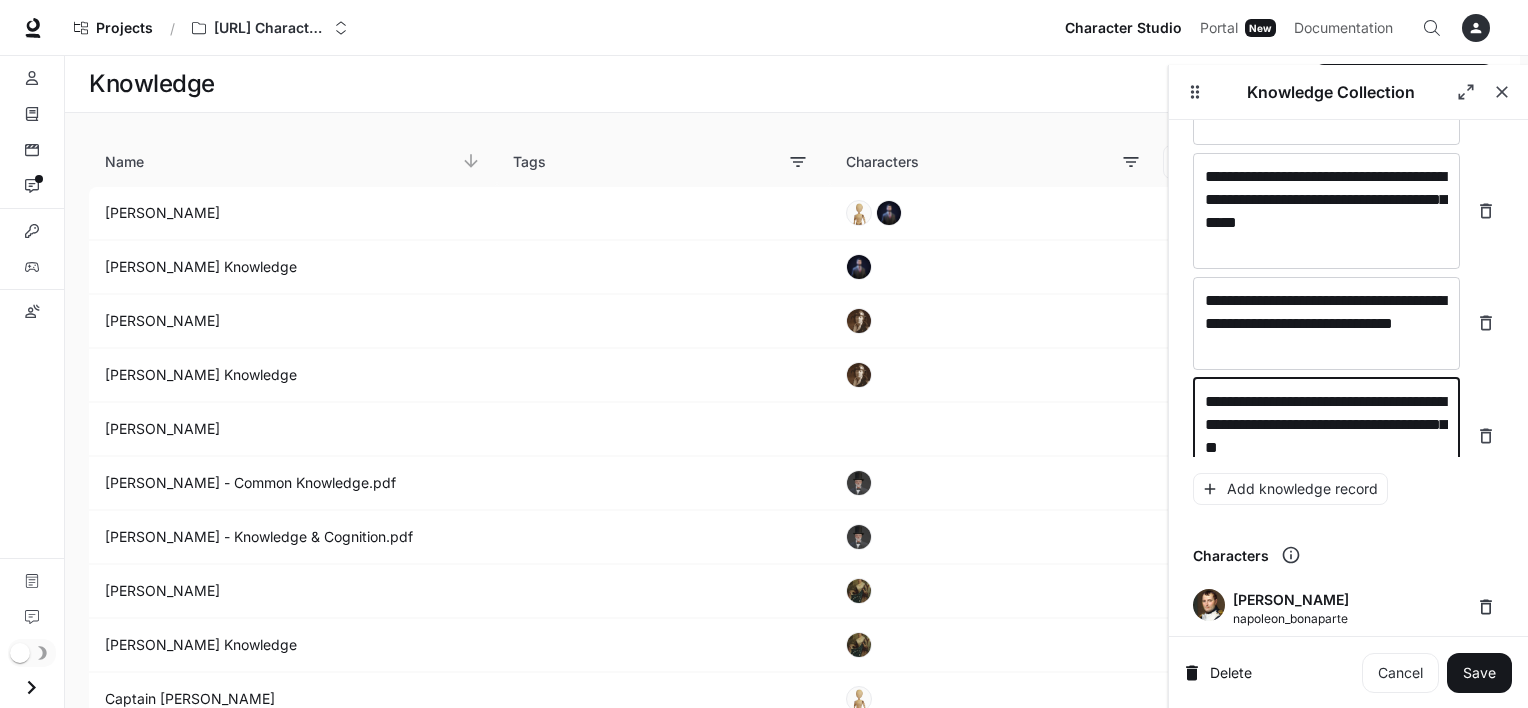 scroll, scrollTop: 26427, scrollLeft: 0, axis: vertical 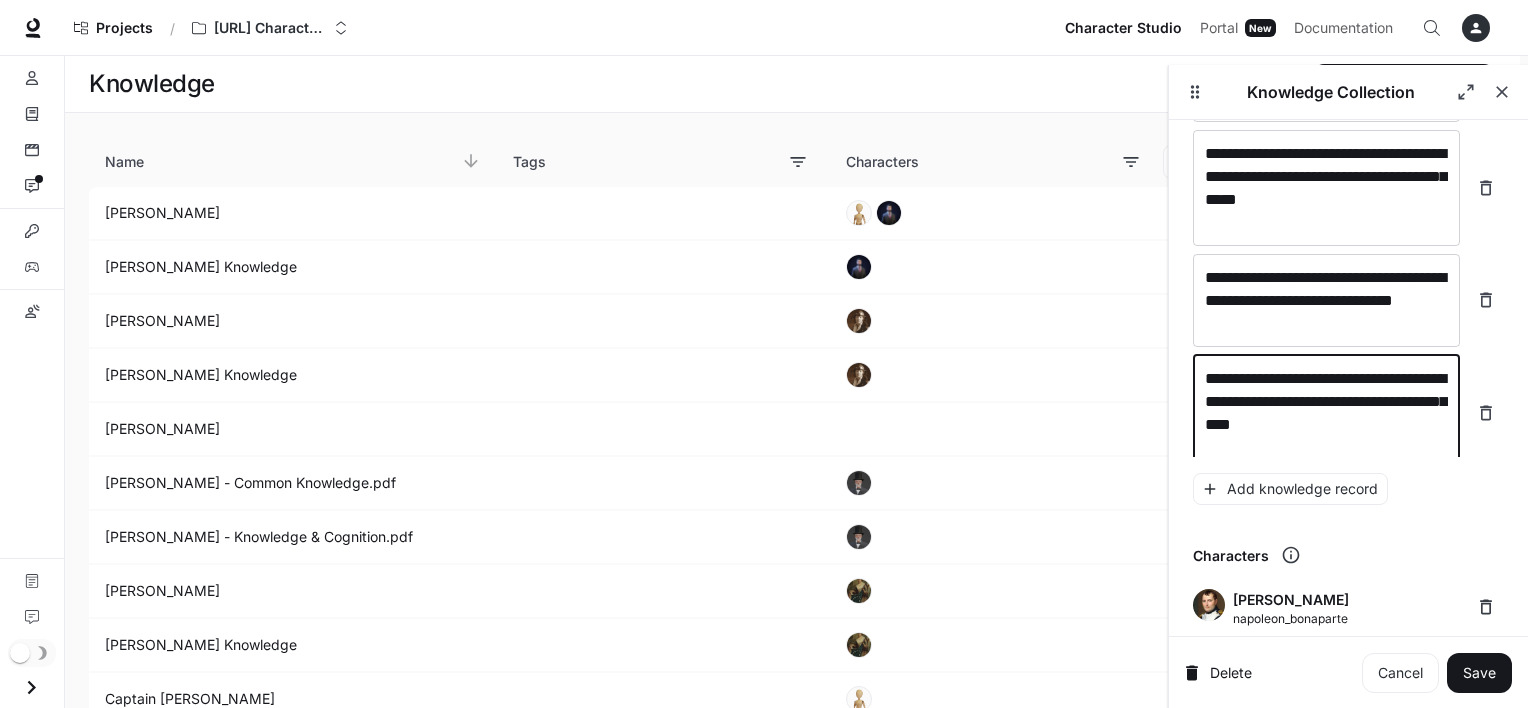 click on "**********" at bounding box center (1326, 413) 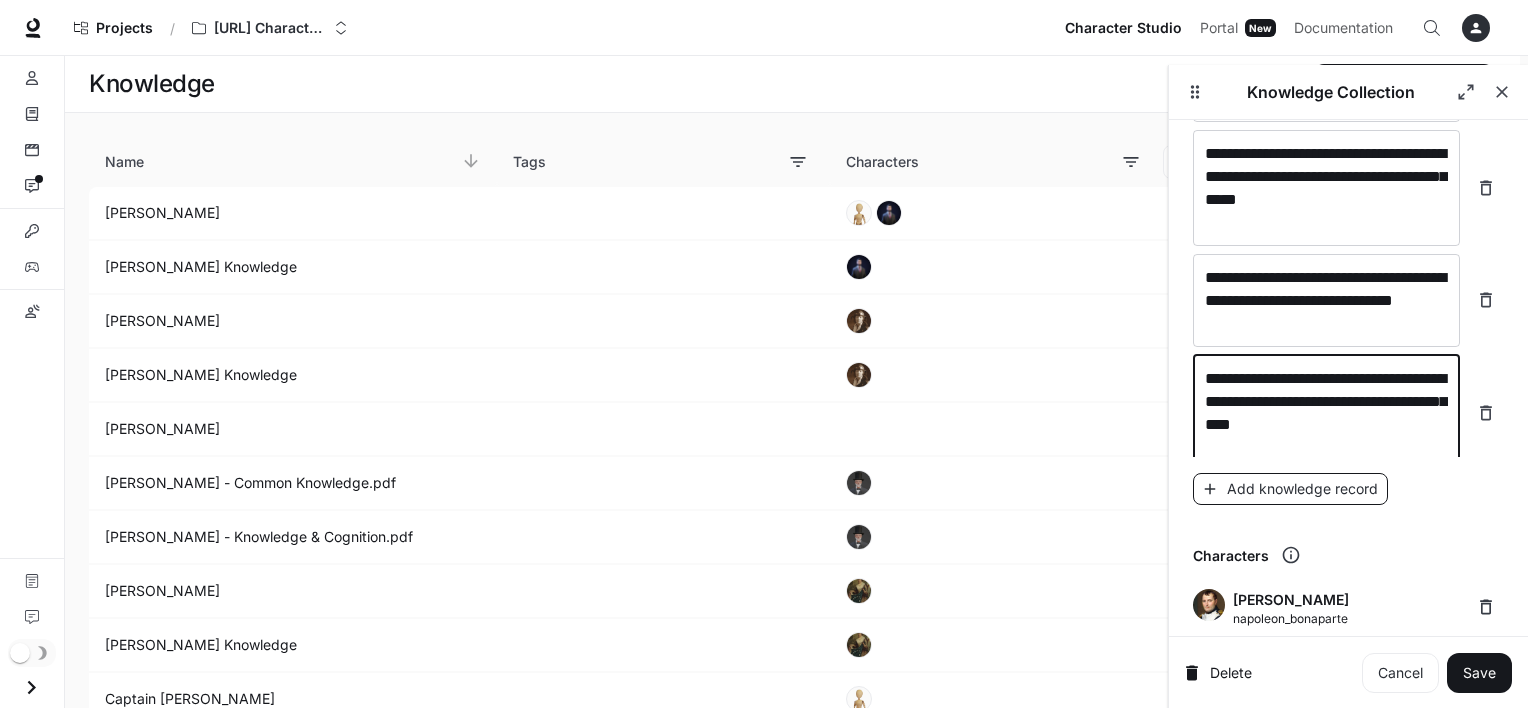 type on "**********" 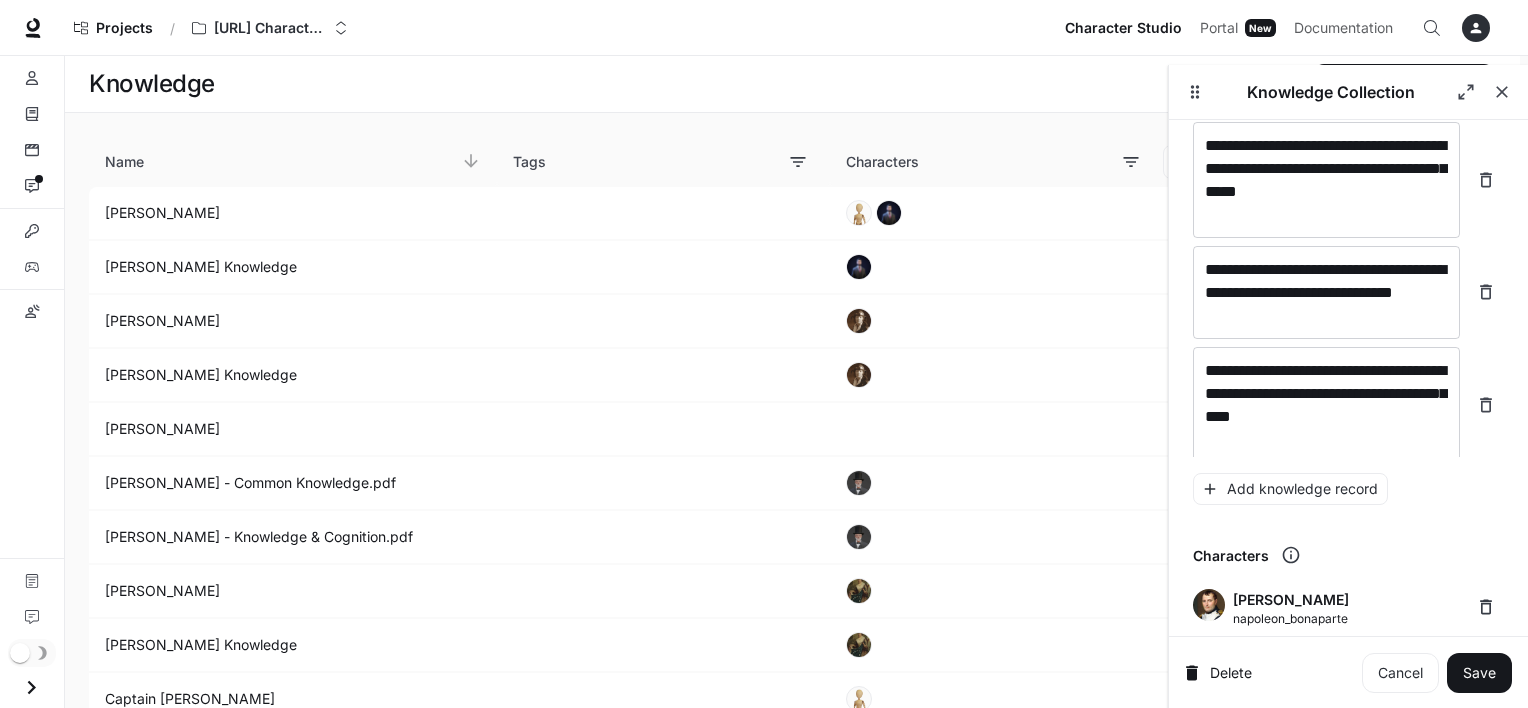 scroll, scrollTop: 26504, scrollLeft: 0, axis: vertical 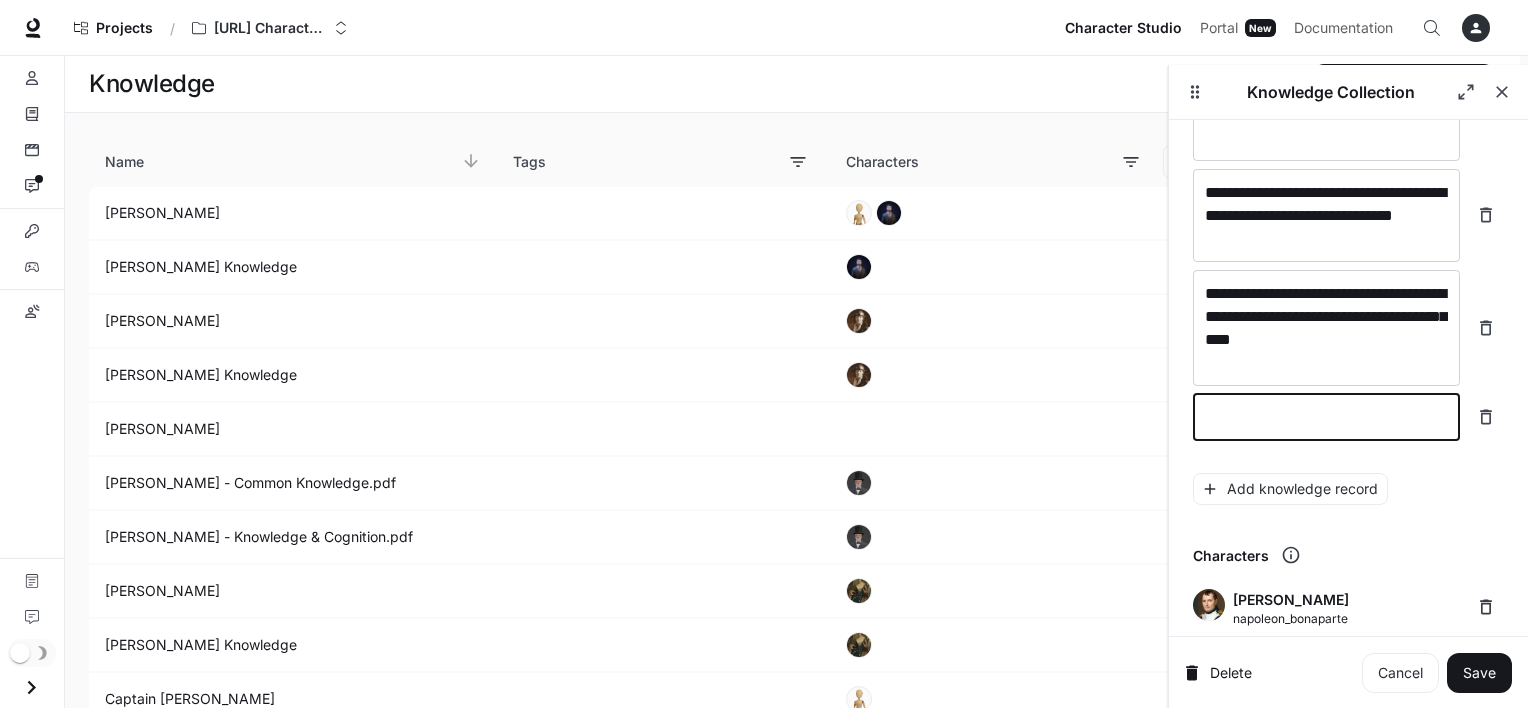 click at bounding box center [1326, 417] 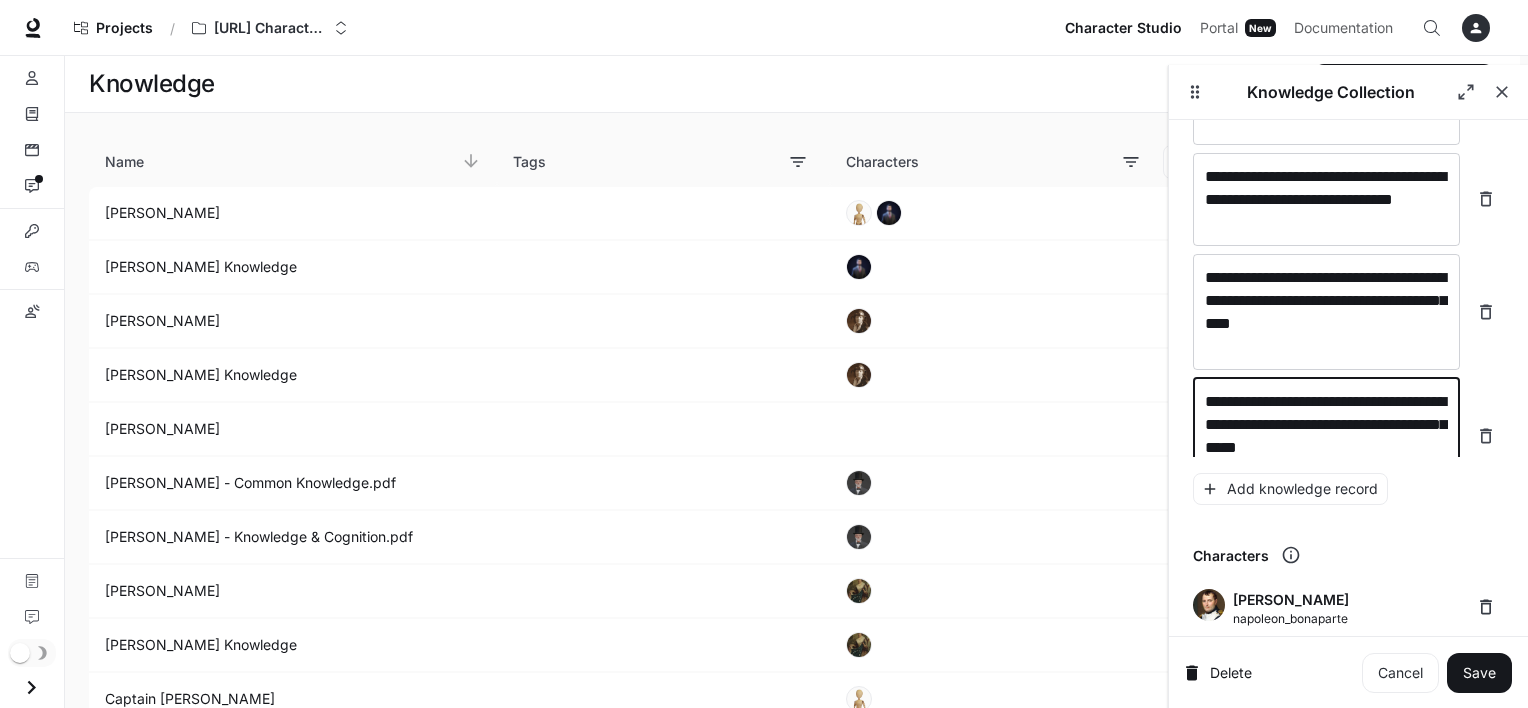scroll, scrollTop: 26543, scrollLeft: 0, axis: vertical 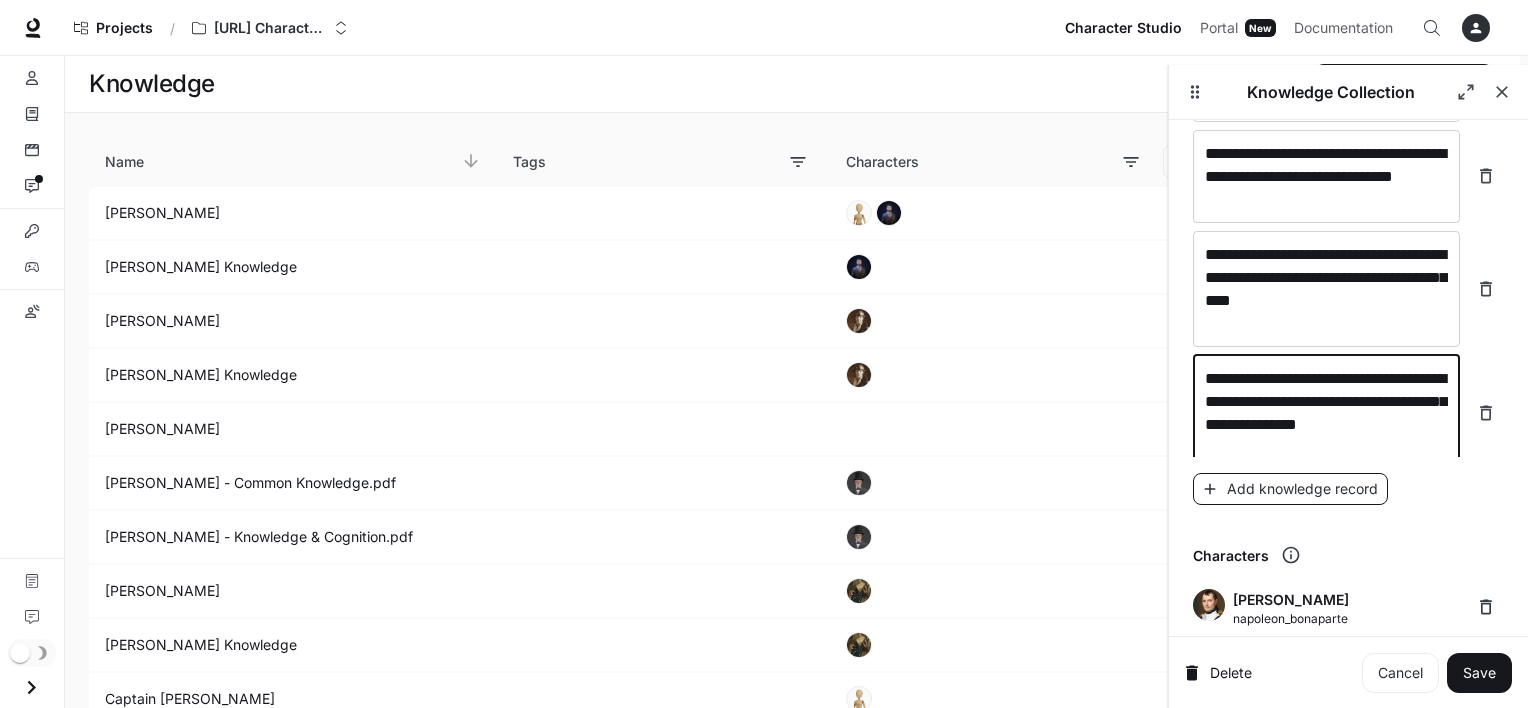 type on "**********" 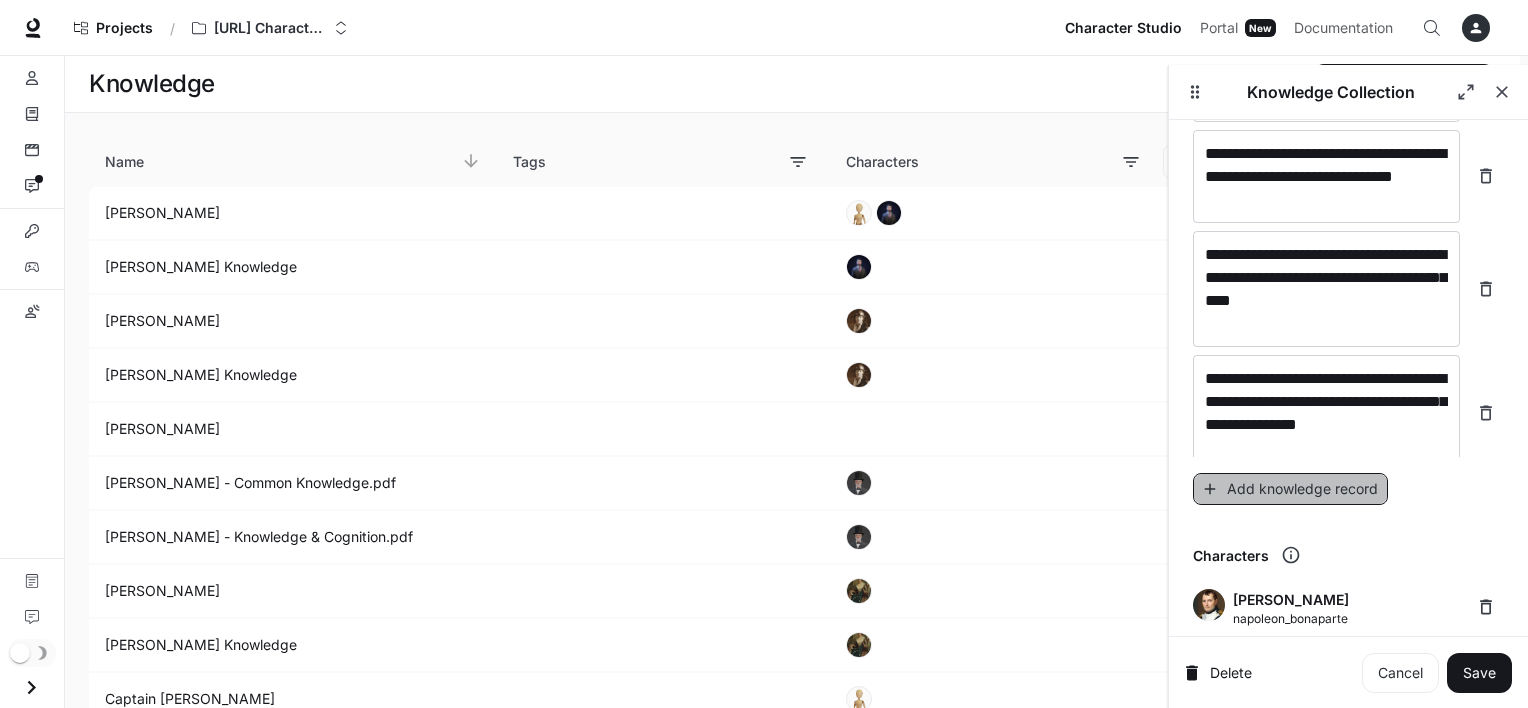 click on "Add knowledge record" at bounding box center [1290, 489] 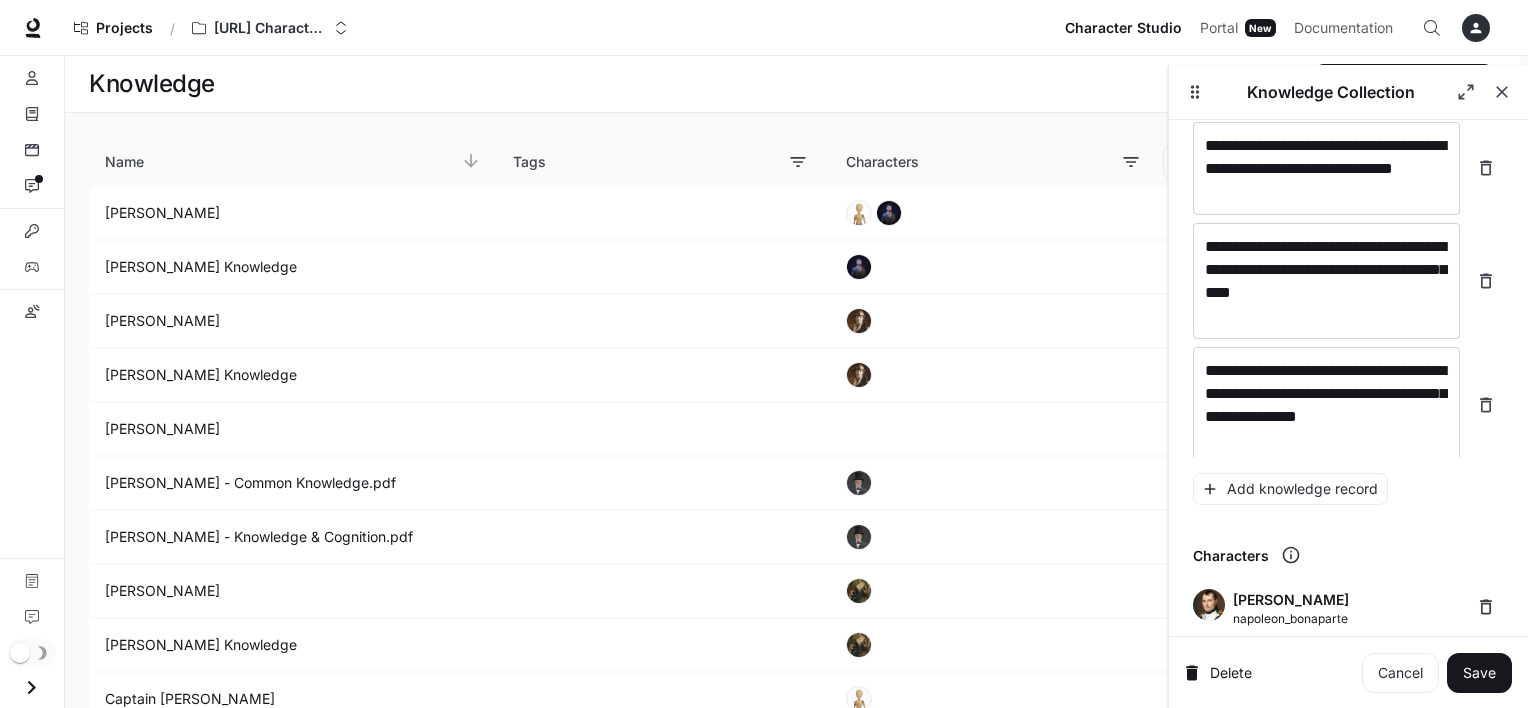 scroll, scrollTop: 26620, scrollLeft: 0, axis: vertical 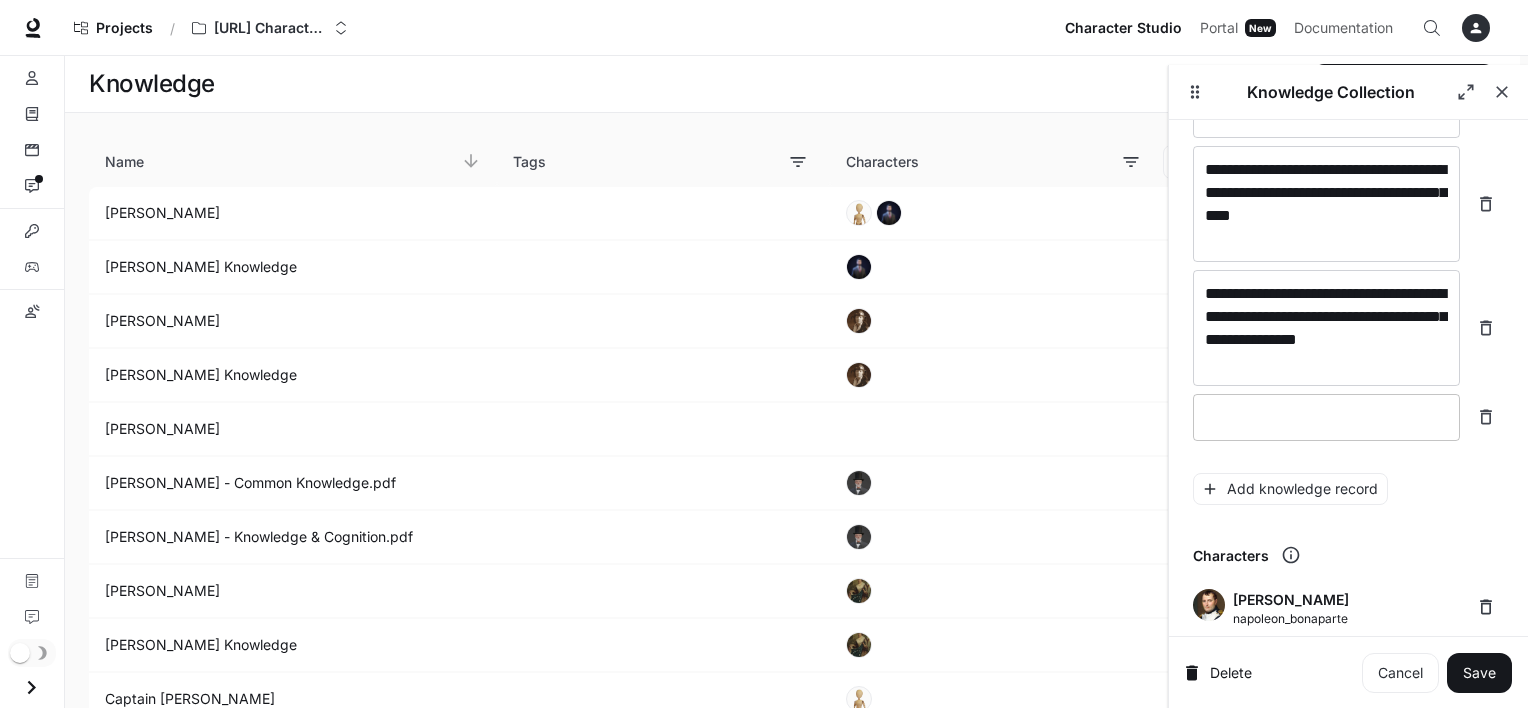 click at bounding box center (1326, 417) 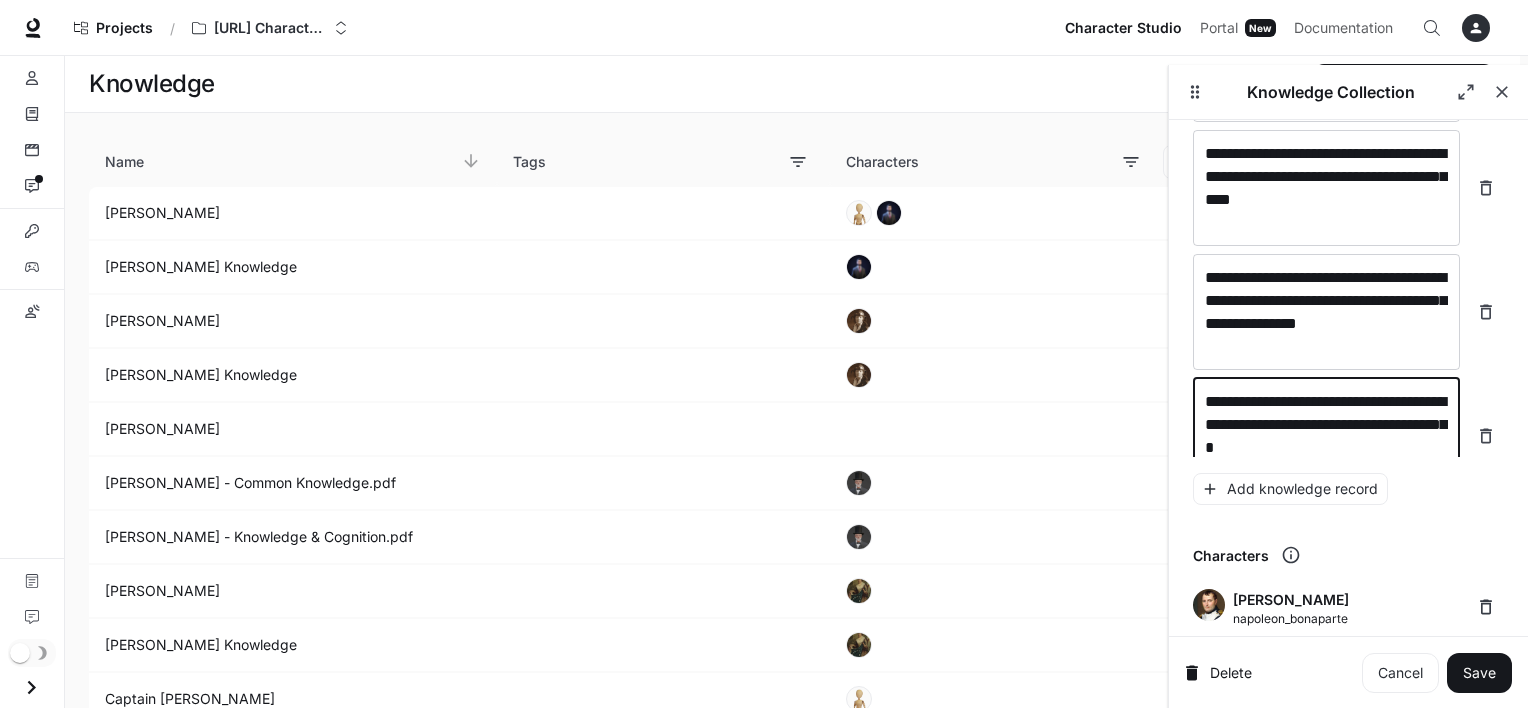 scroll, scrollTop: 26659, scrollLeft: 0, axis: vertical 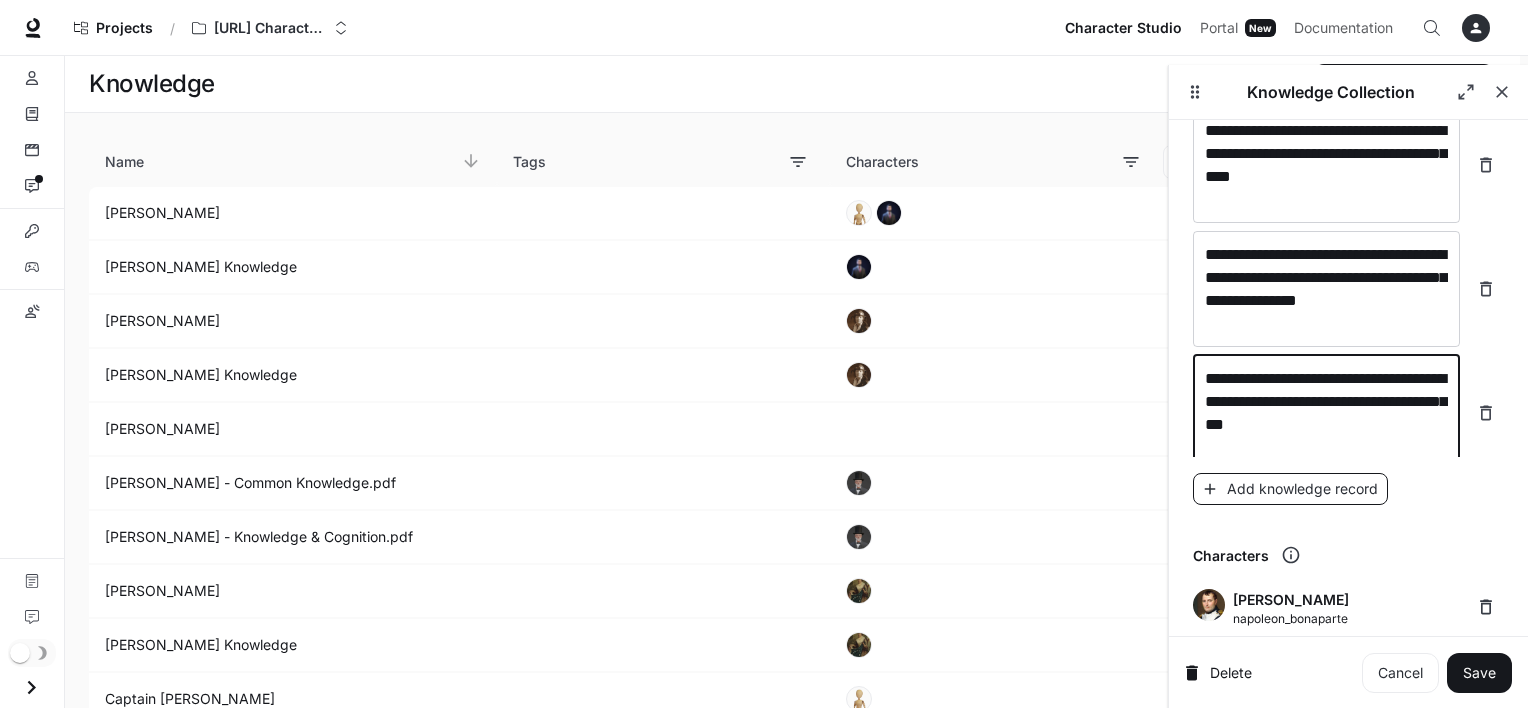 type on "**********" 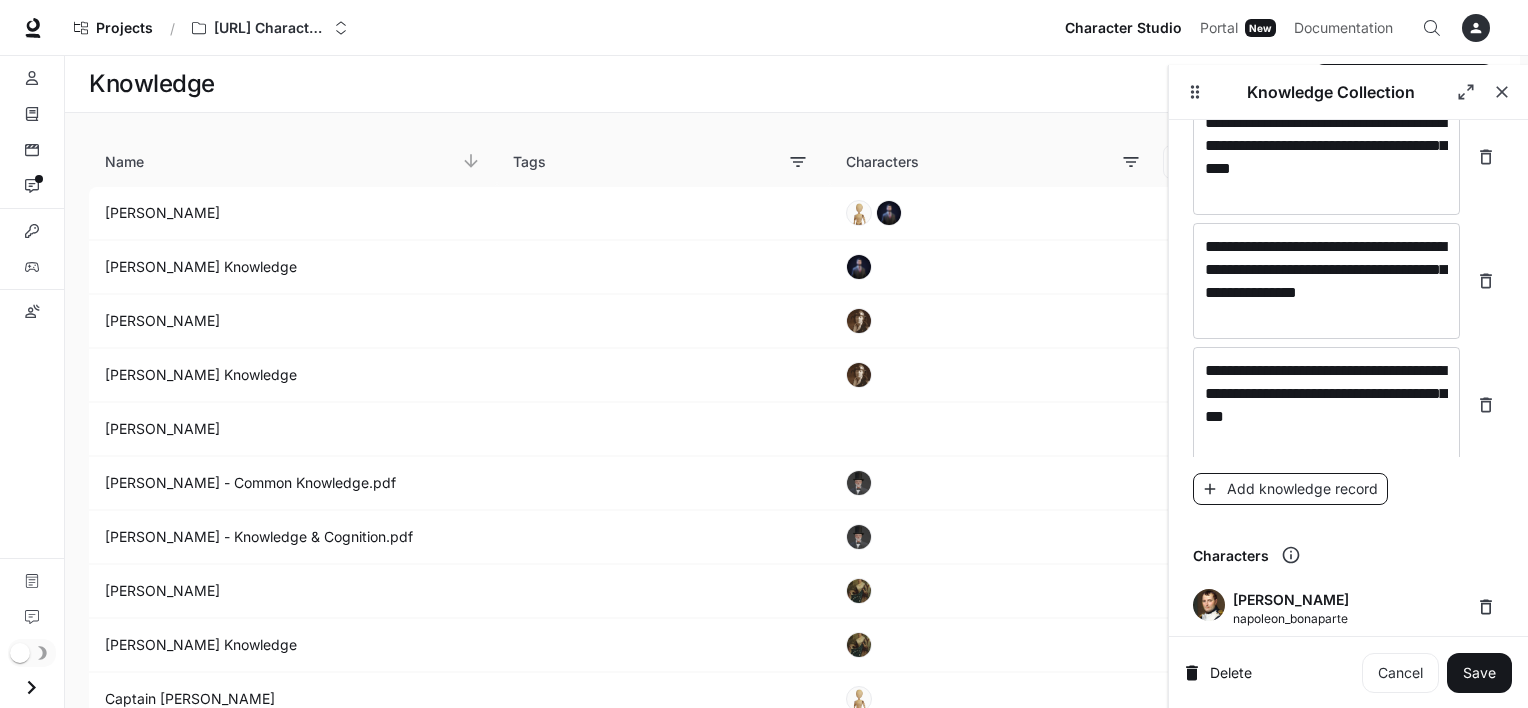 scroll, scrollTop: 26736, scrollLeft: 0, axis: vertical 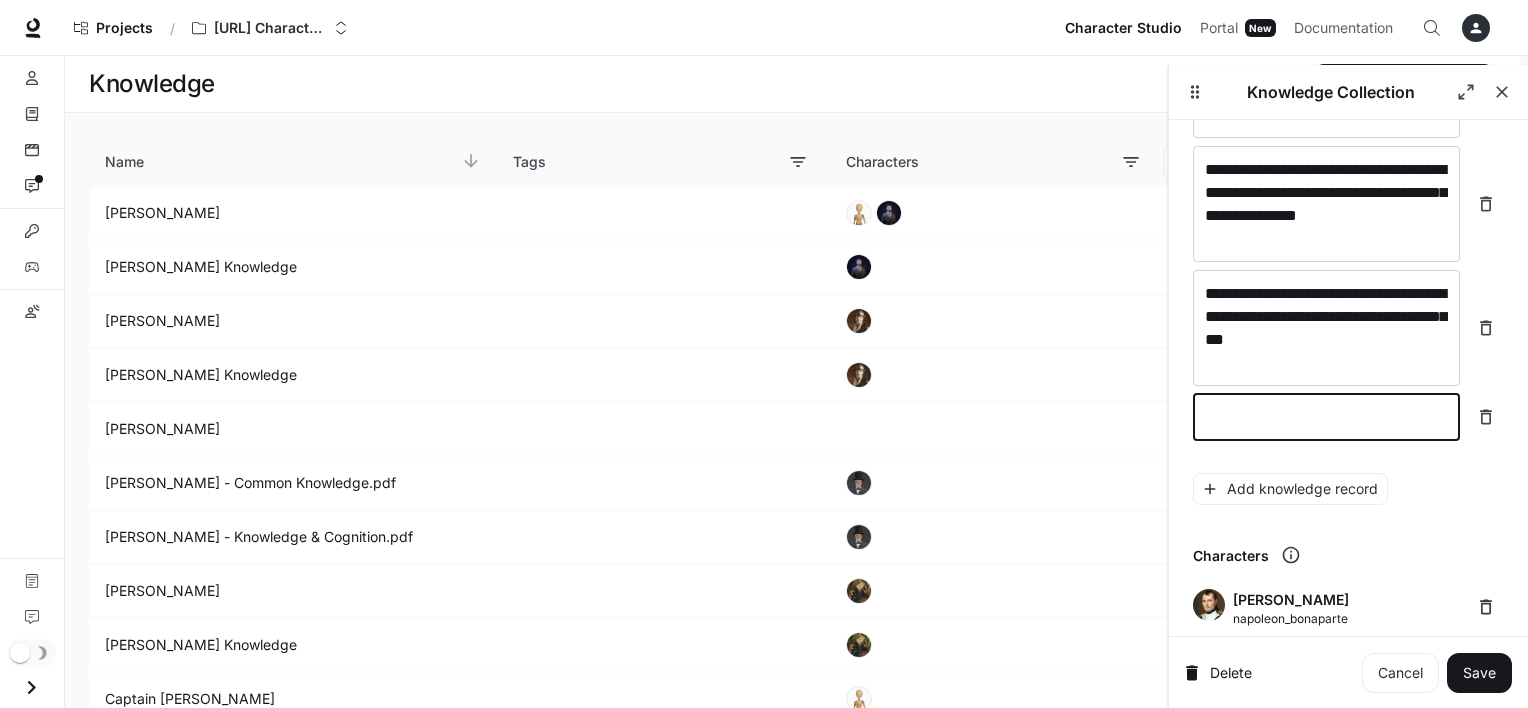 click at bounding box center [1326, 417] 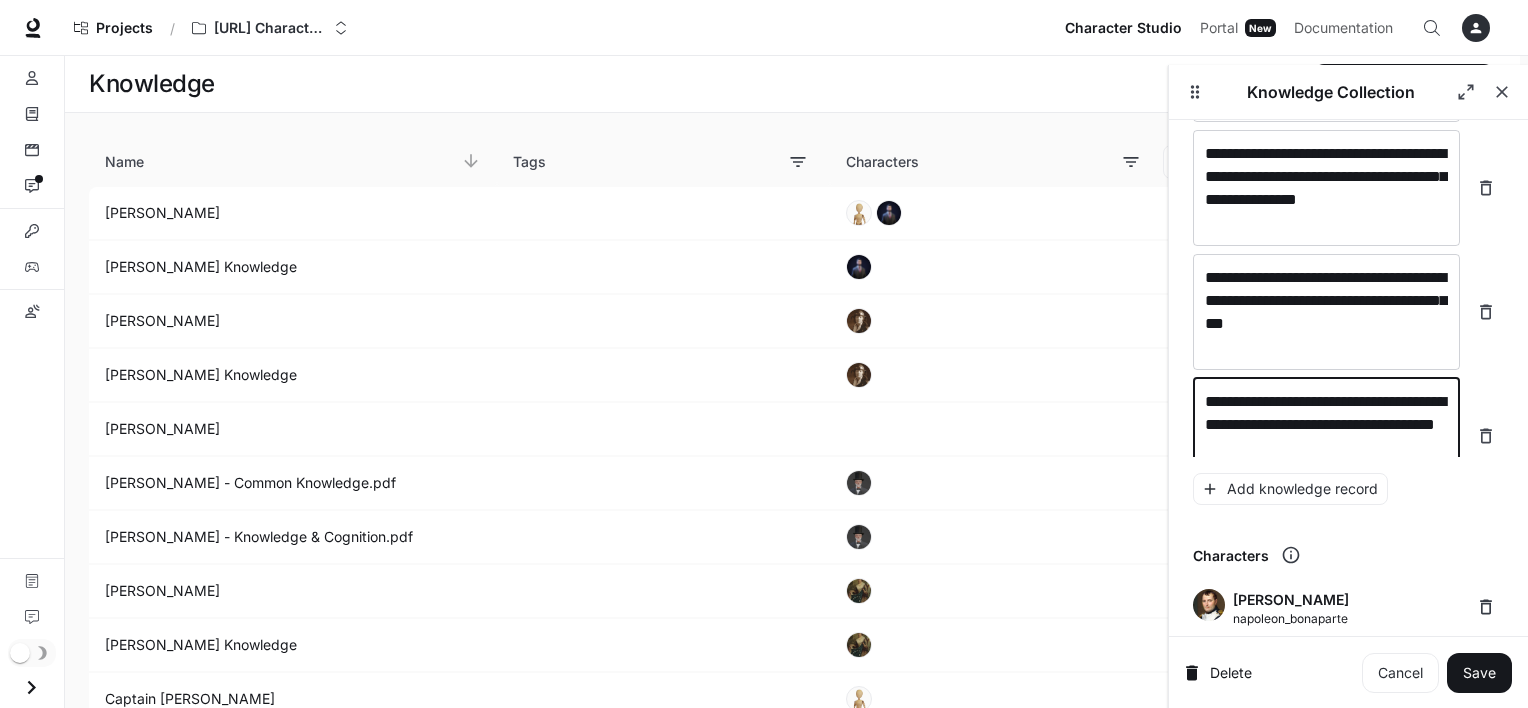 scroll, scrollTop: 26775, scrollLeft: 0, axis: vertical 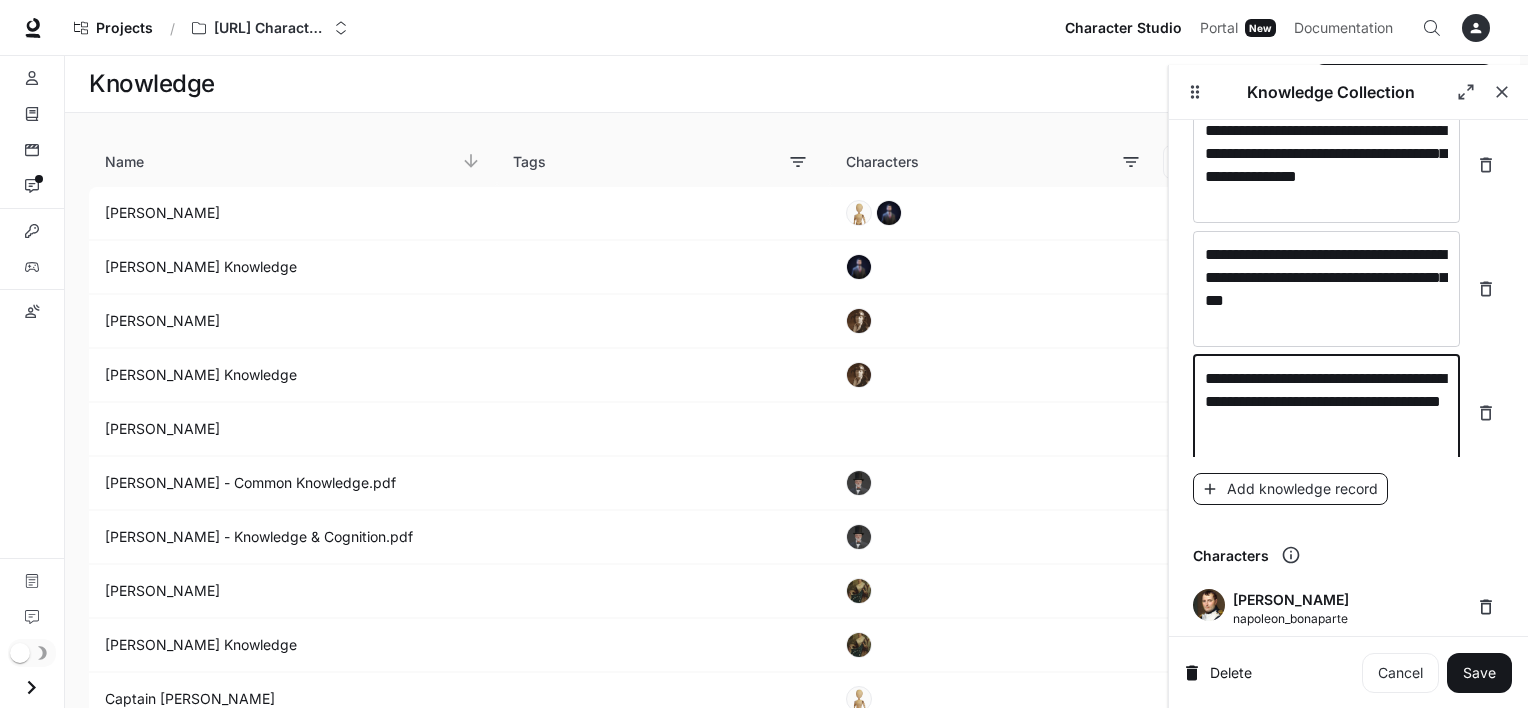type on "**********" 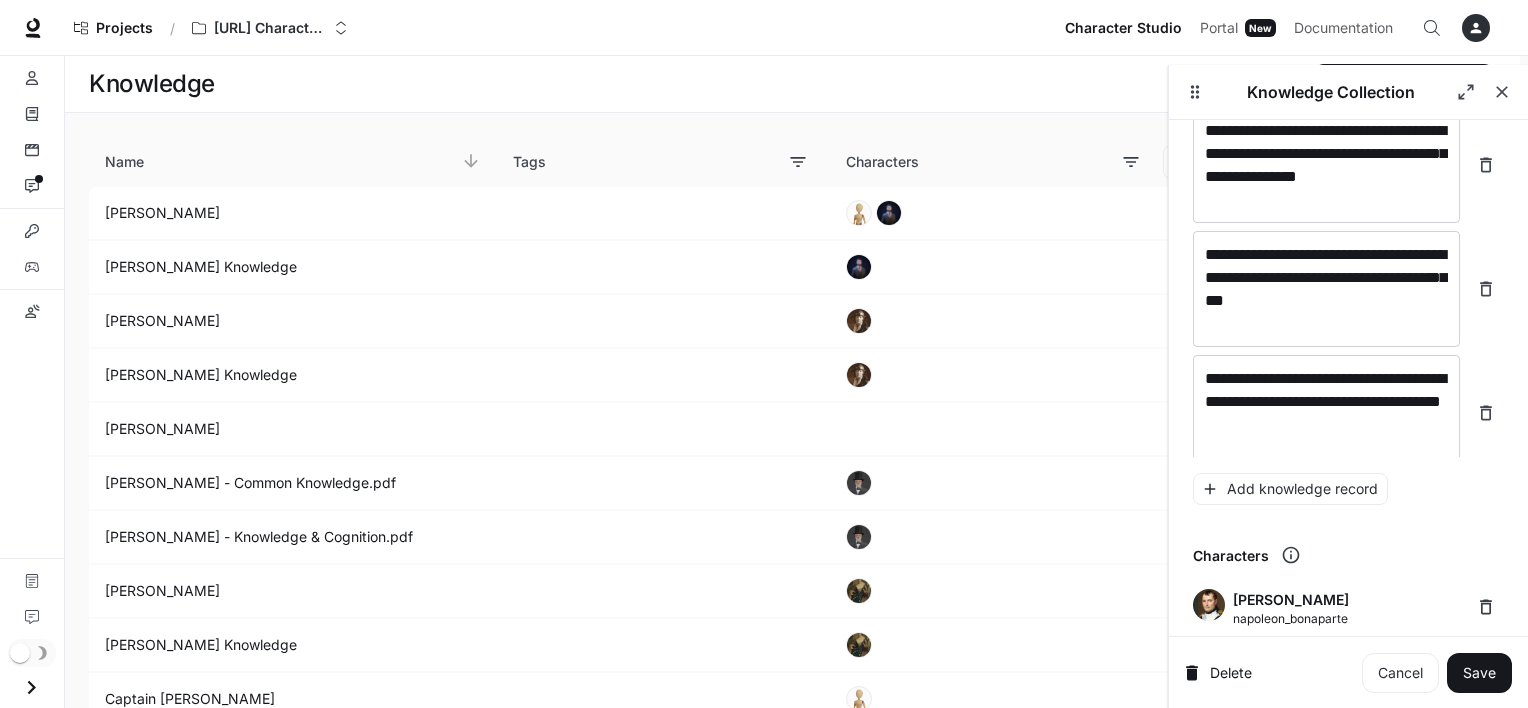 scroll, scrollTop: 26852, scrollLeft: 0, axis: vertical 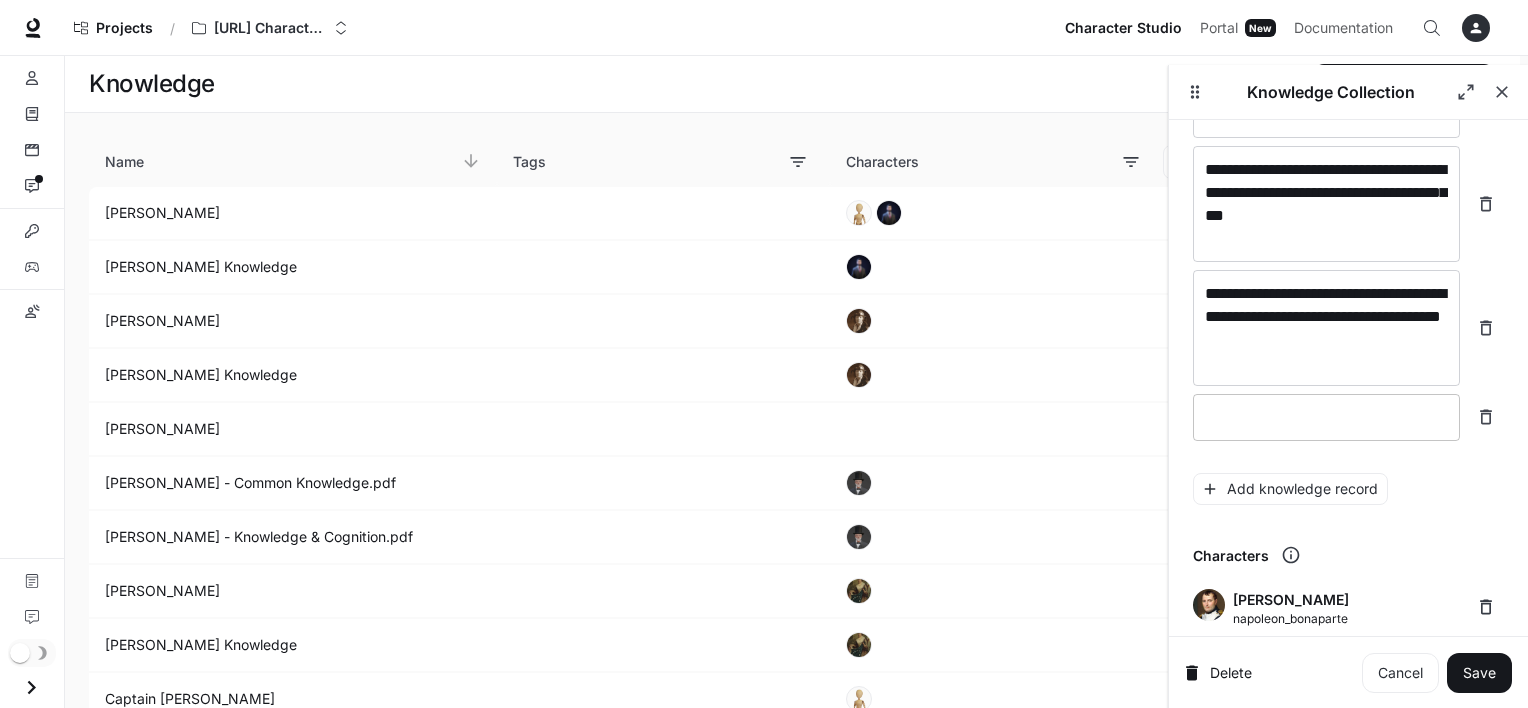 click at bounding box center [1326, 417] 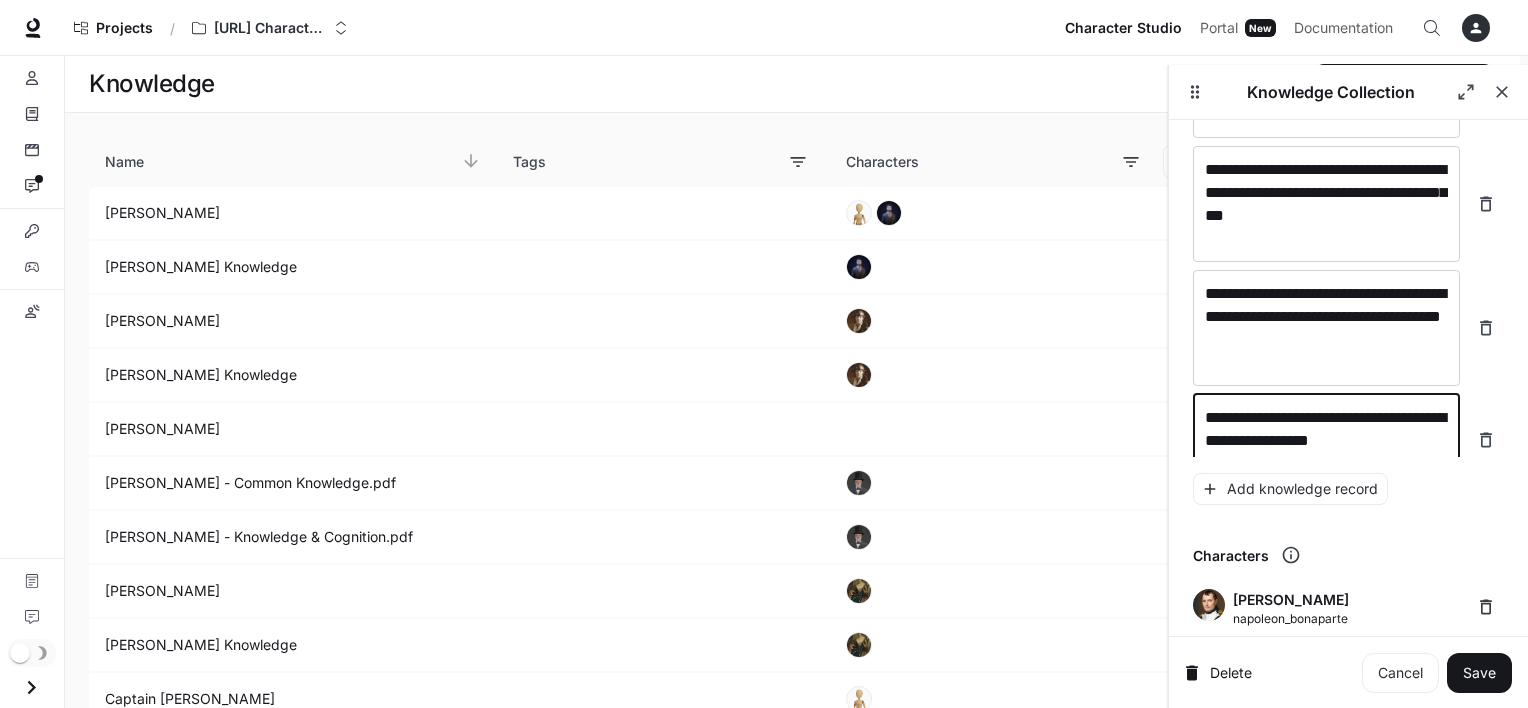 scroll, scrollTop: 26868, scrollLeft: 0, axis: vertical 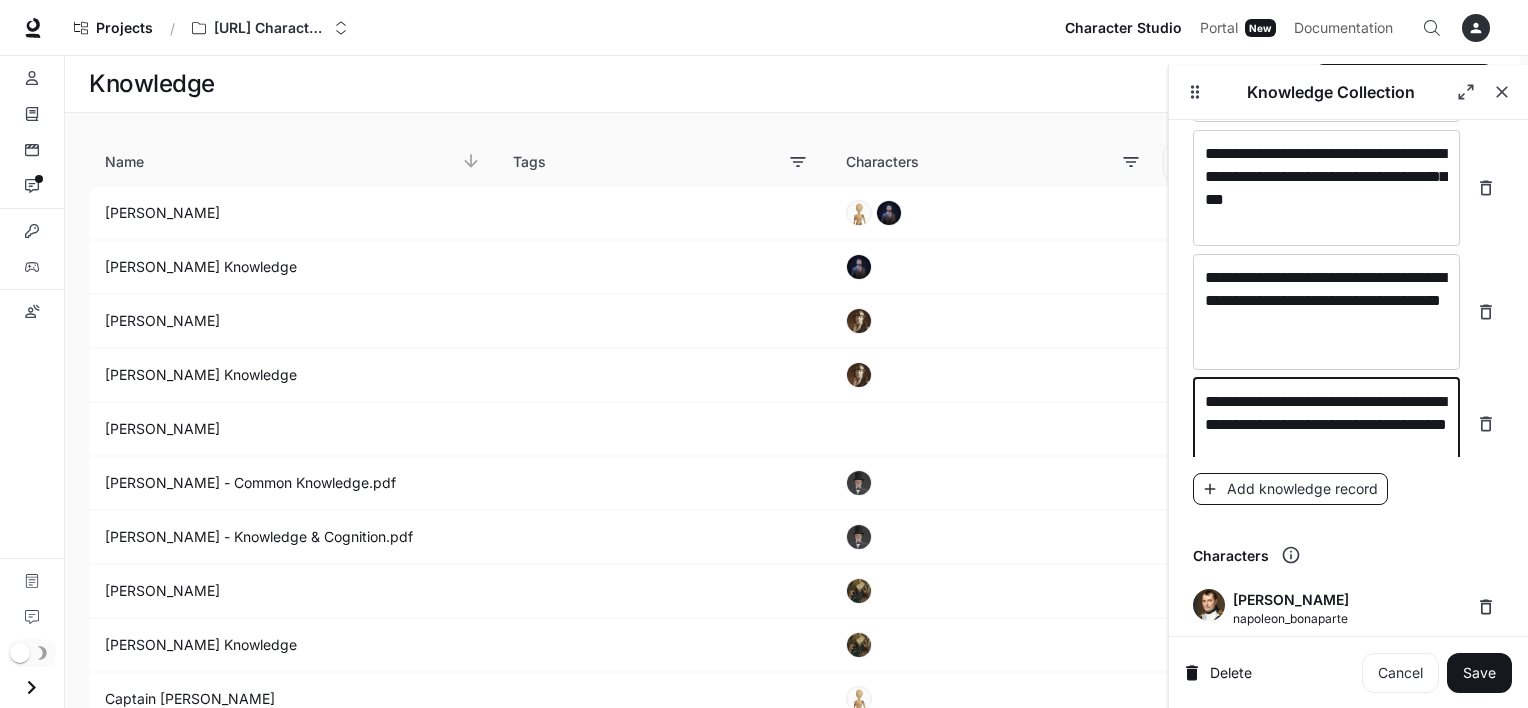 type on "**********" 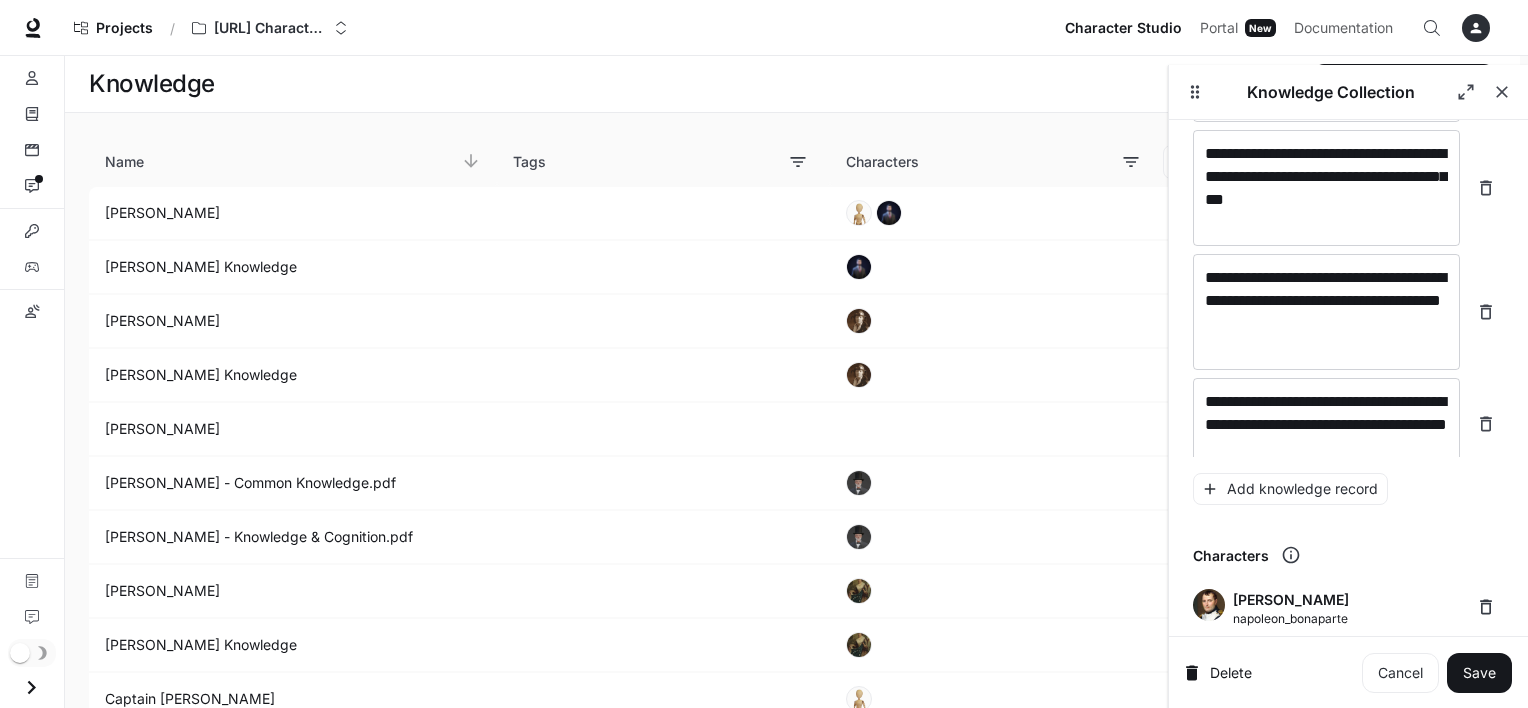 scroll, scrollTop: 26944, scrollLeft: 0, axis: vertical 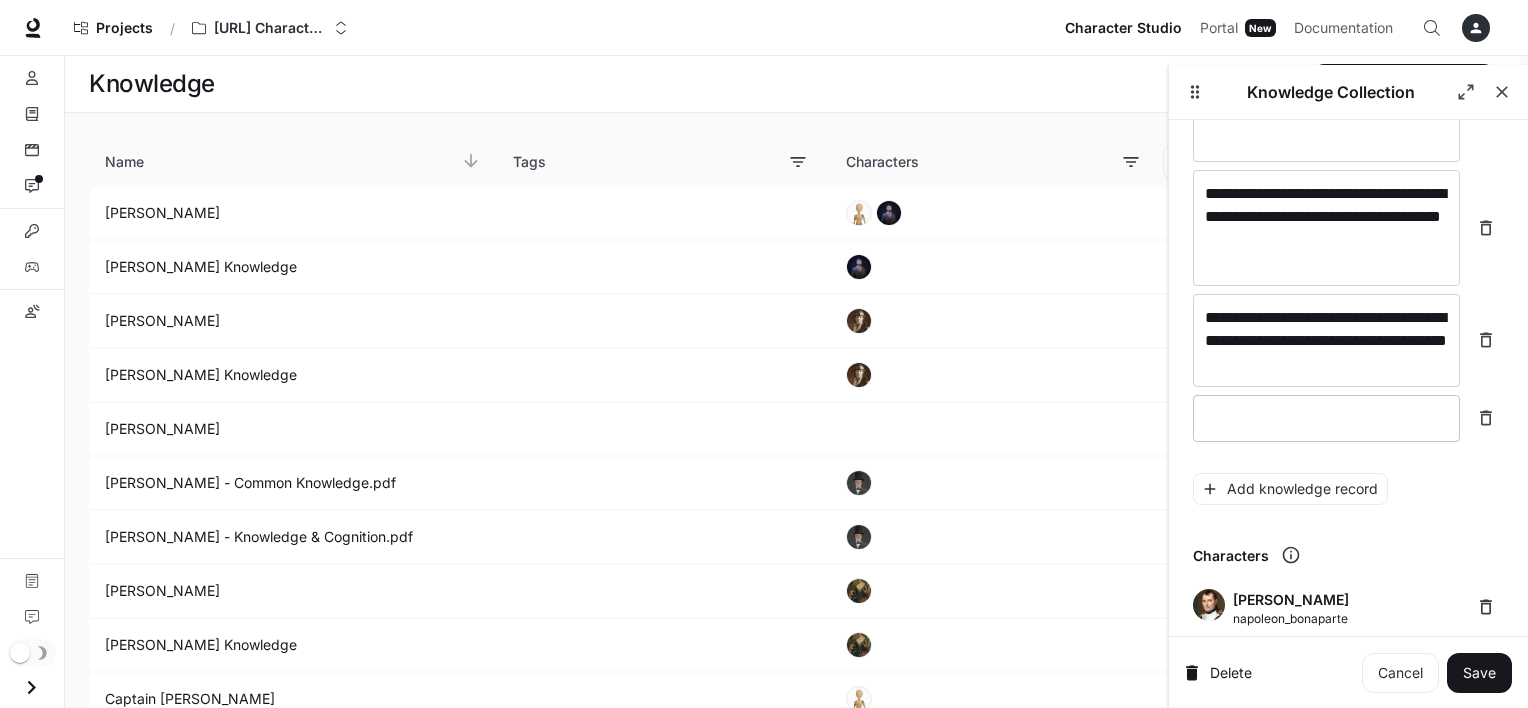 click at bounding box center [1326, 418] 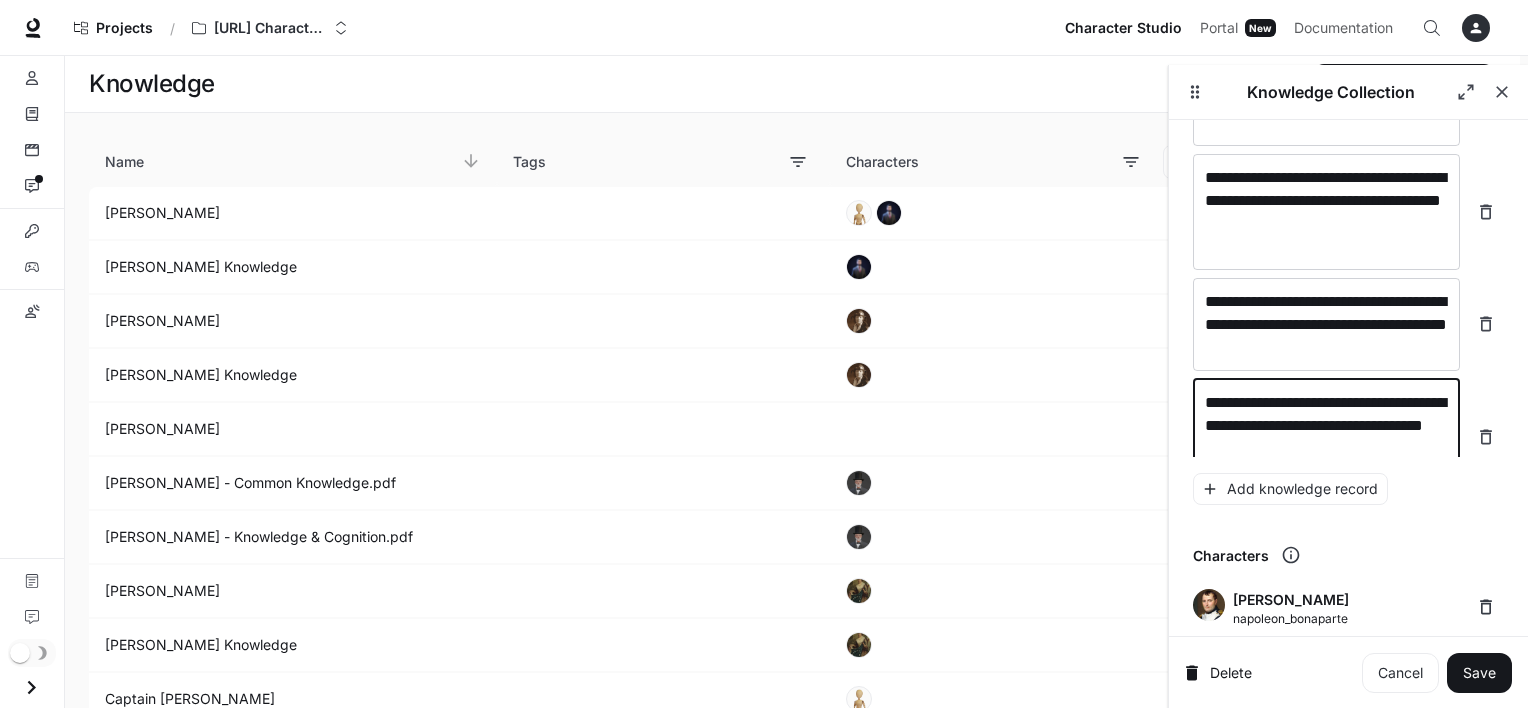 scroll, scrollTop: 26984, scrollLeft: 0, axis: vertical 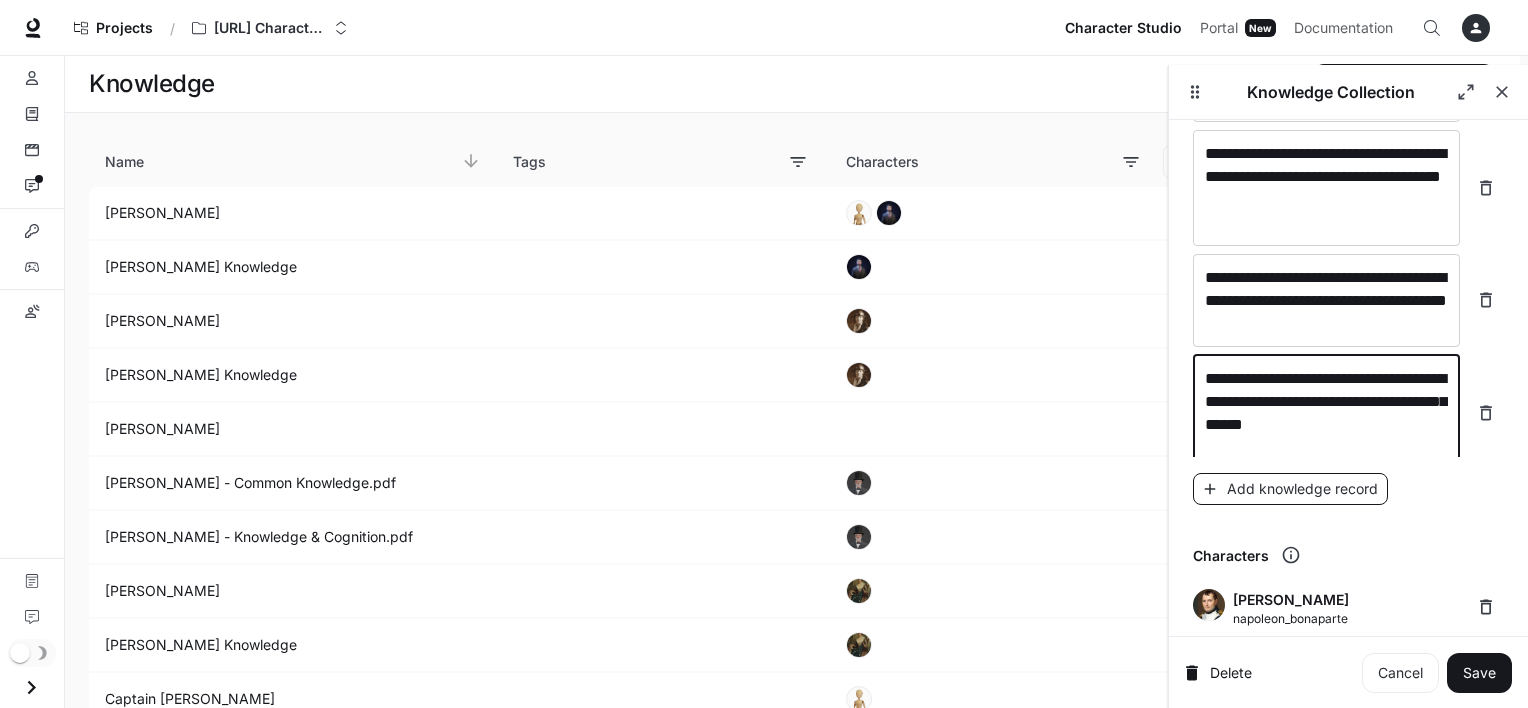 type on "**********" 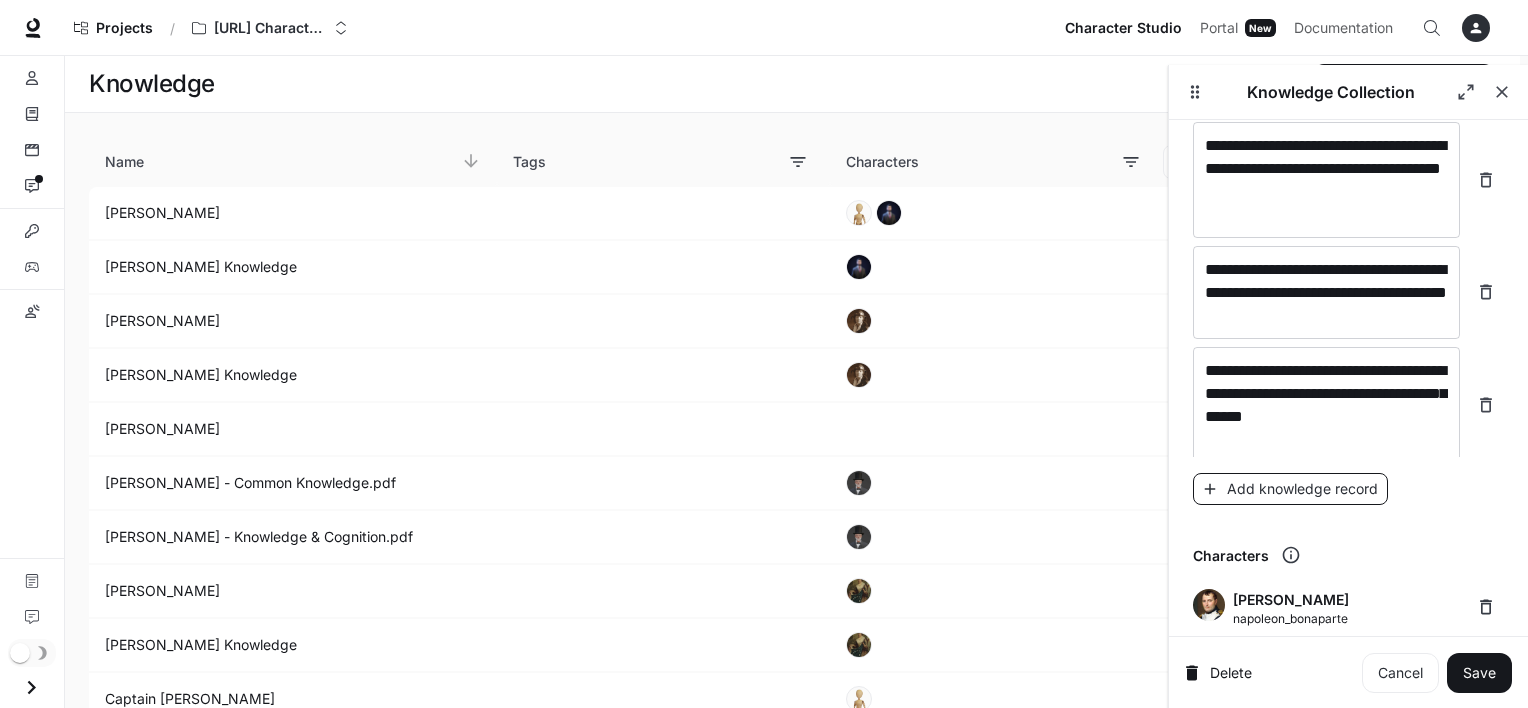 scroll, scrollTop: 27060, scrollLeft: 0, axis: vertical 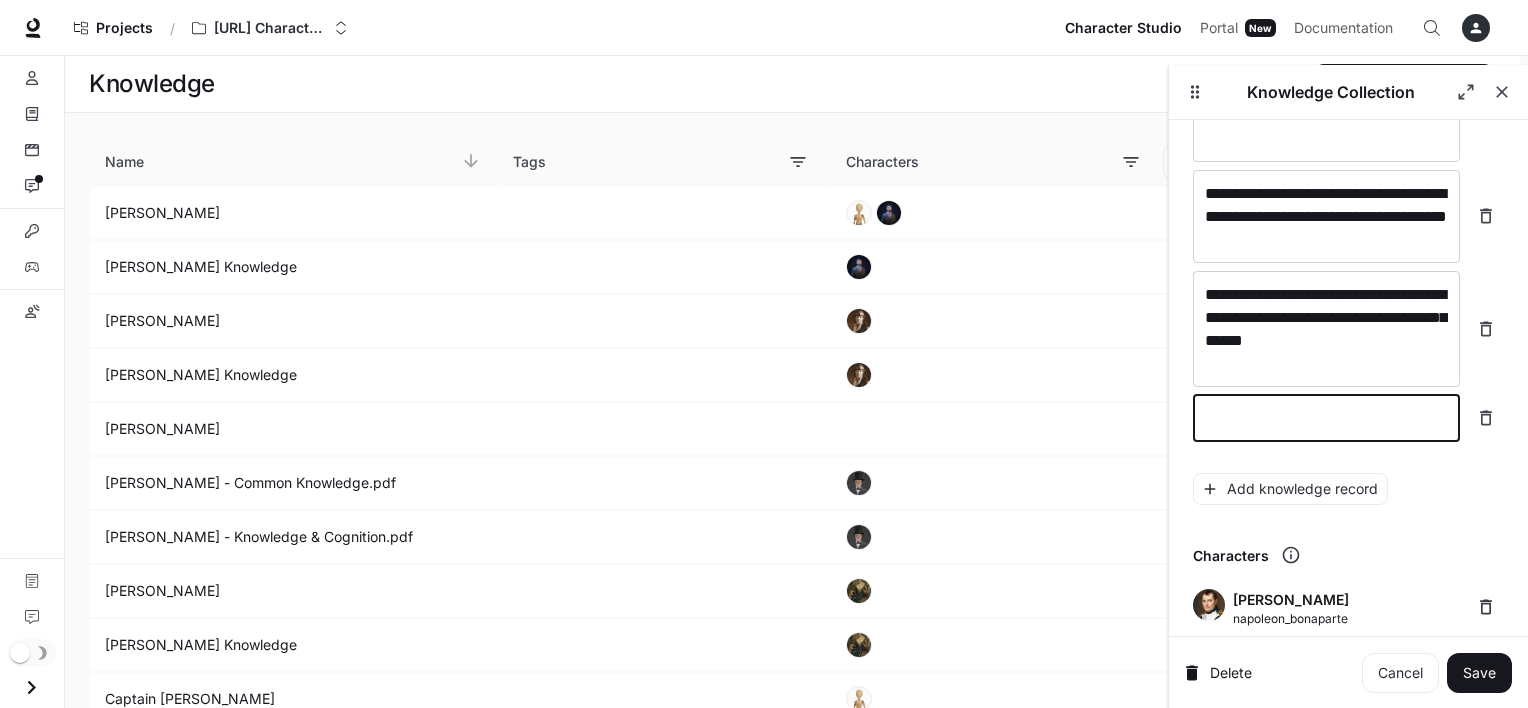 click at bounding box center [1326, 418] 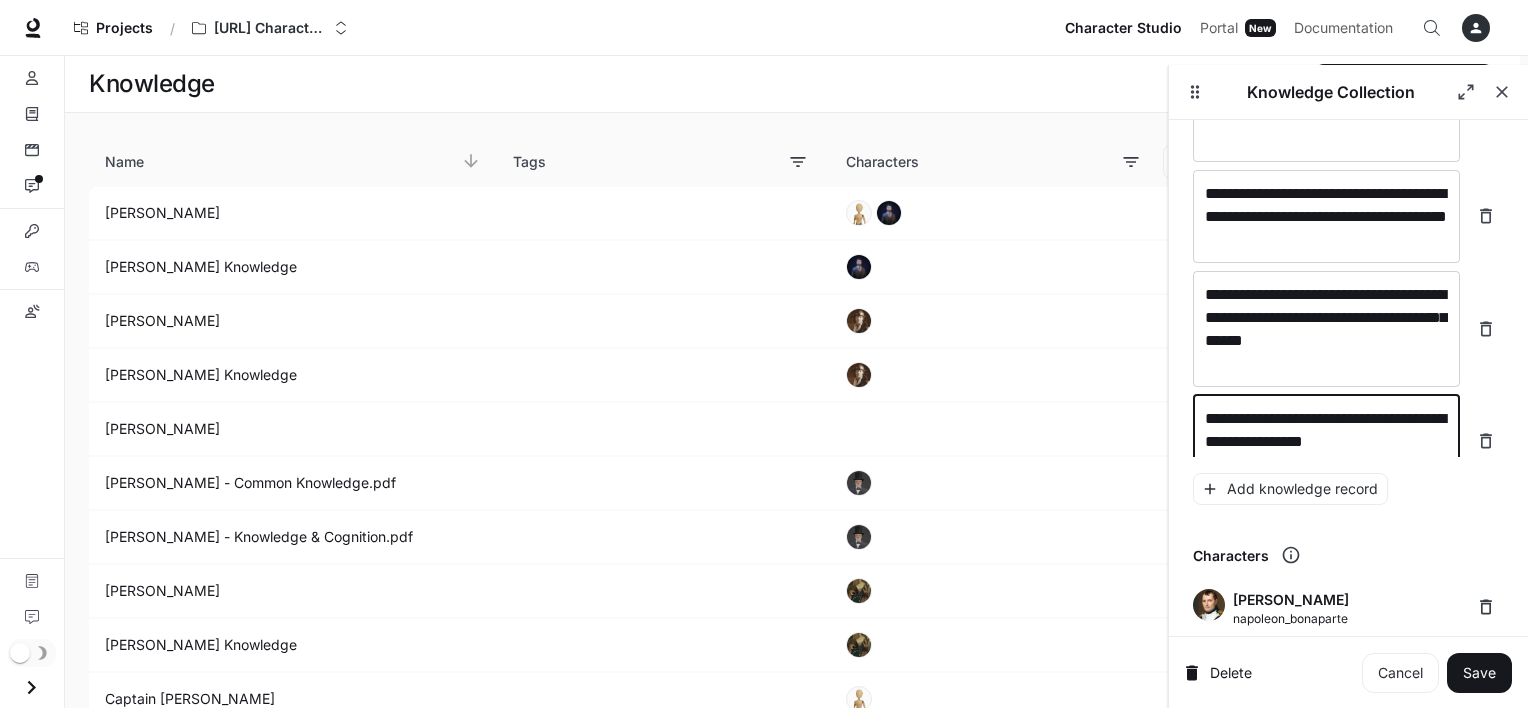 scroll, scrollTop: 27076, scrollLeft: 0, axis: vertical 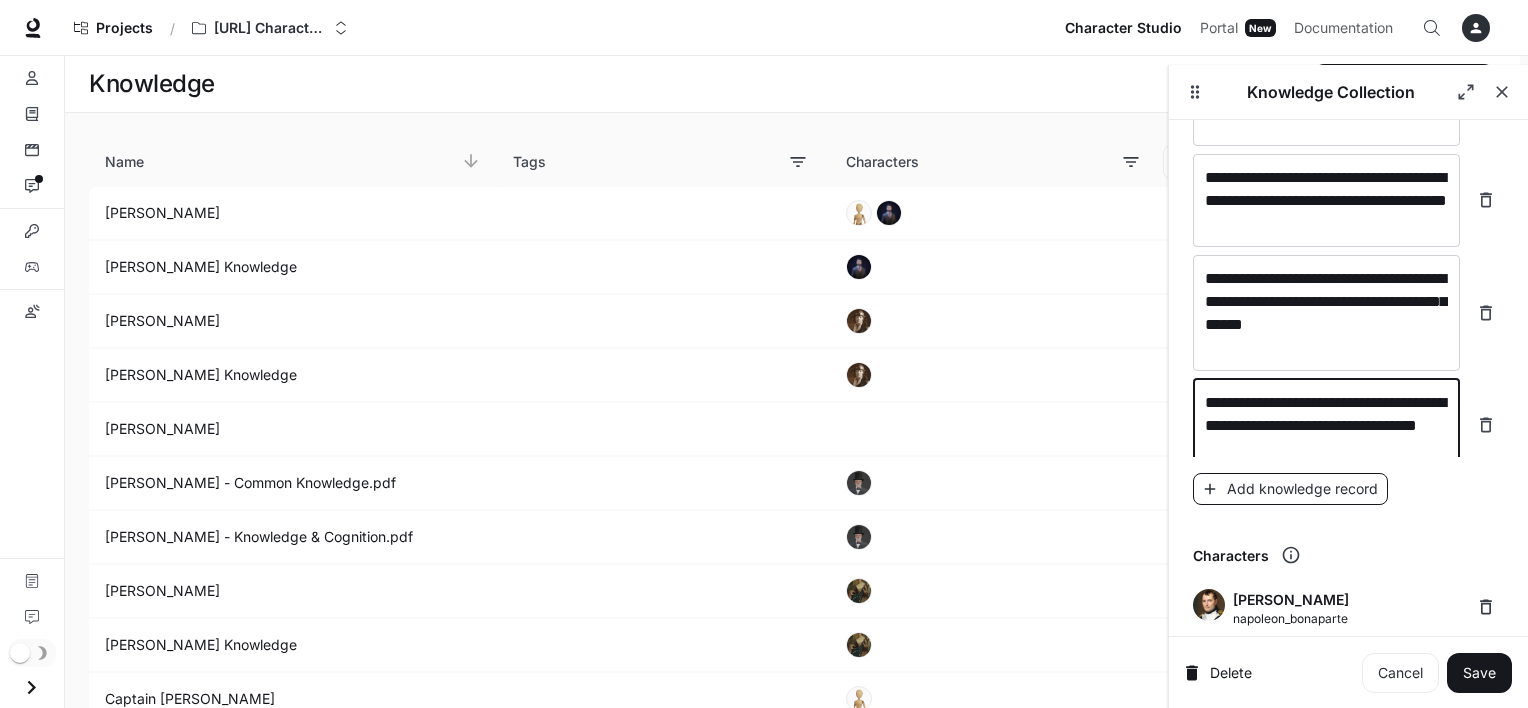 type on "**********" 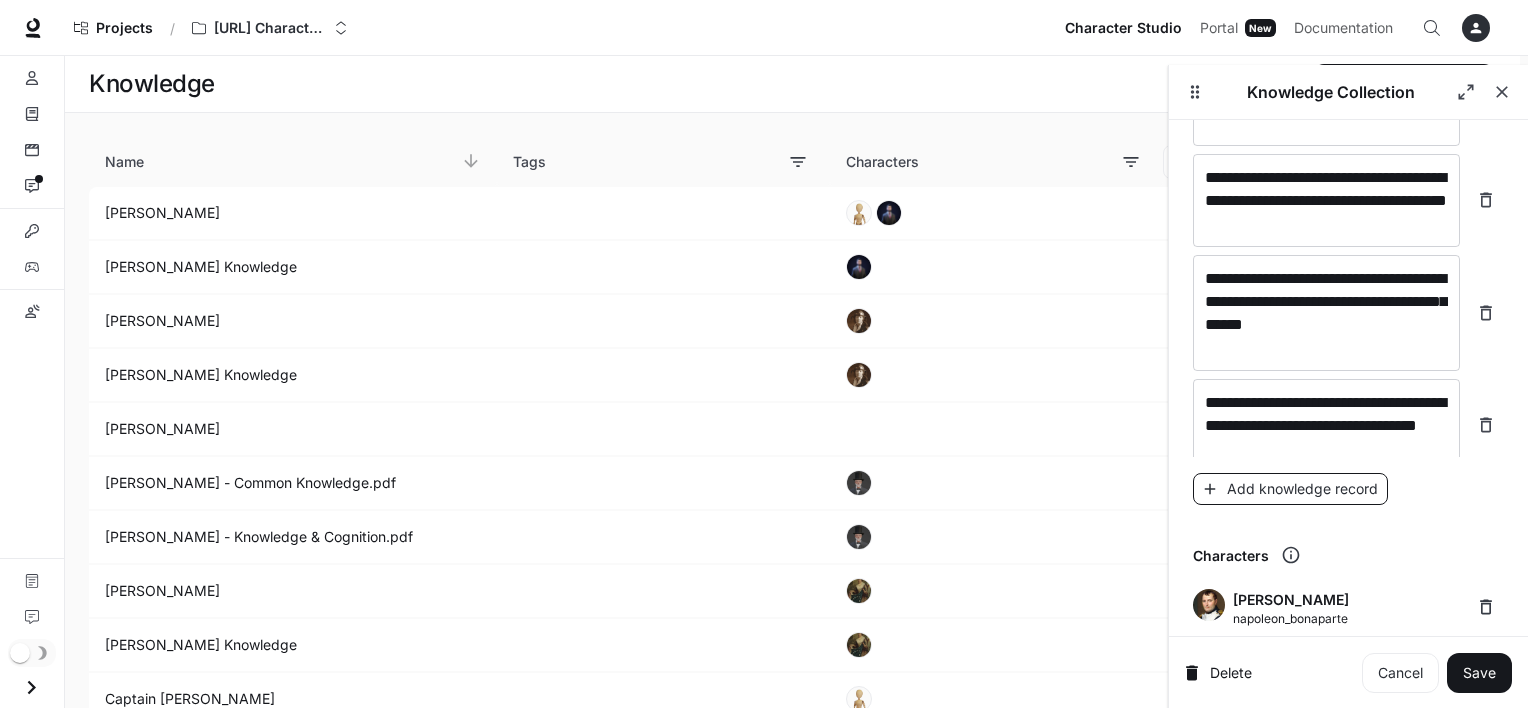 scroll, scrollTop: 27116, scrollLeft: 0, axis: vertical 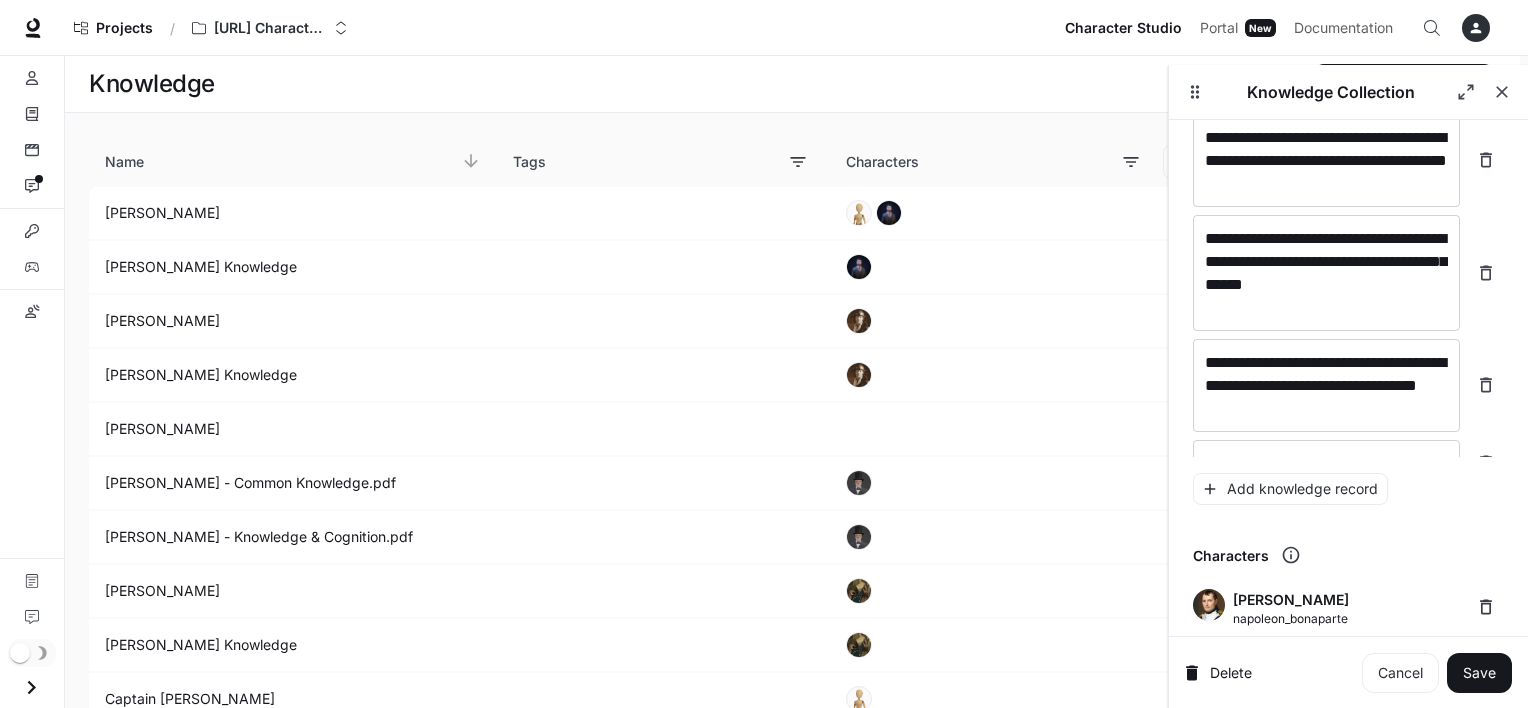 click on "**********" at bounding box center [1348, -13286] 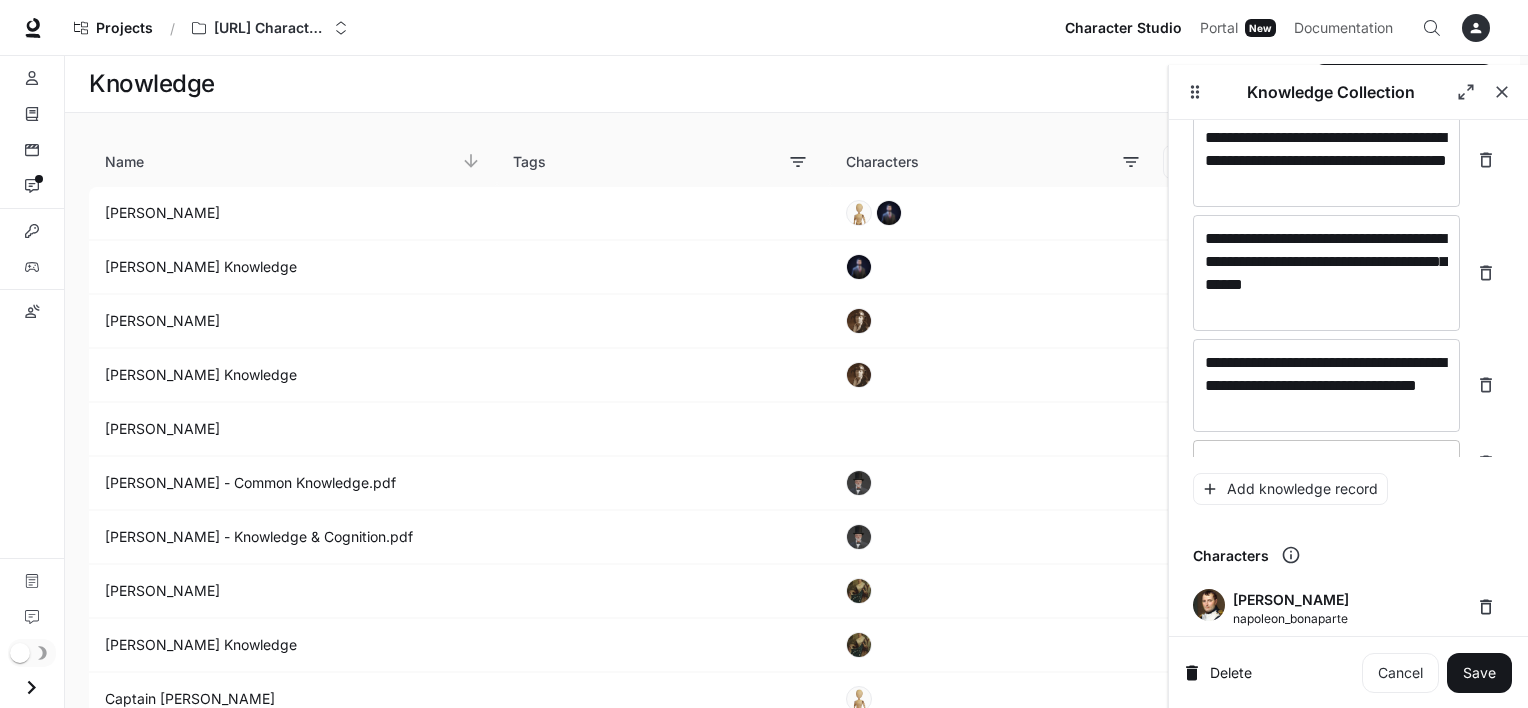 click on "* ​" at bounding box center [1326, 463] 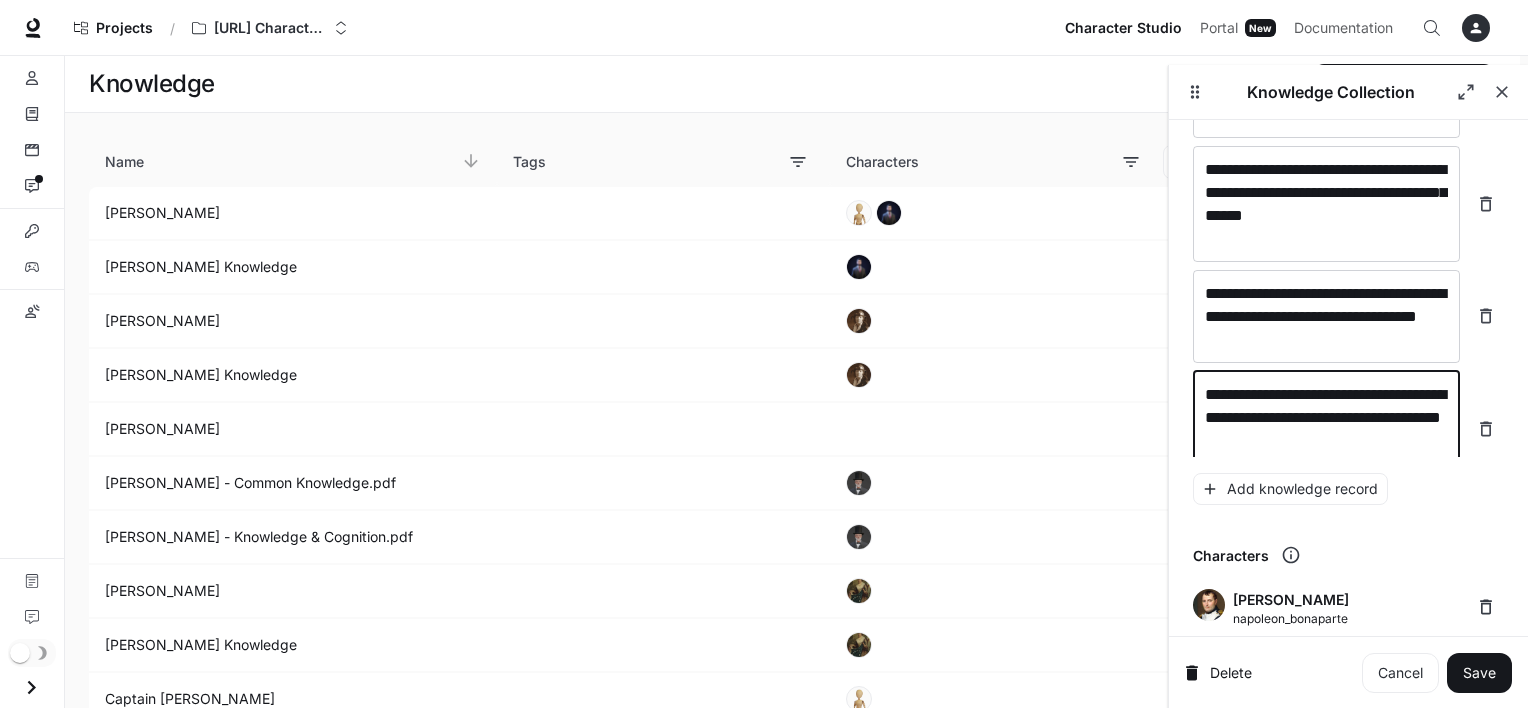 scroll, scrollTop: 27192, scrollLeft: 0, axis: vertical 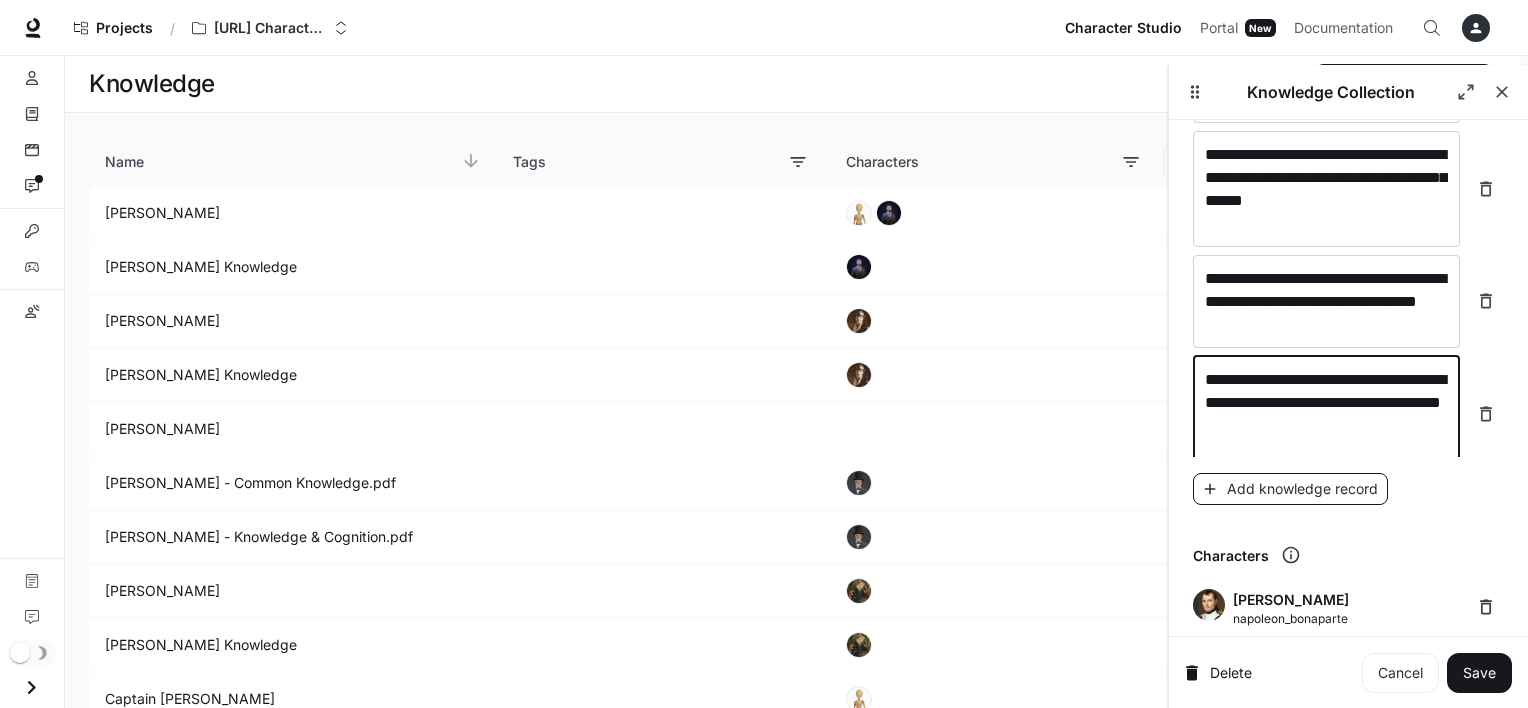 type on "**********" 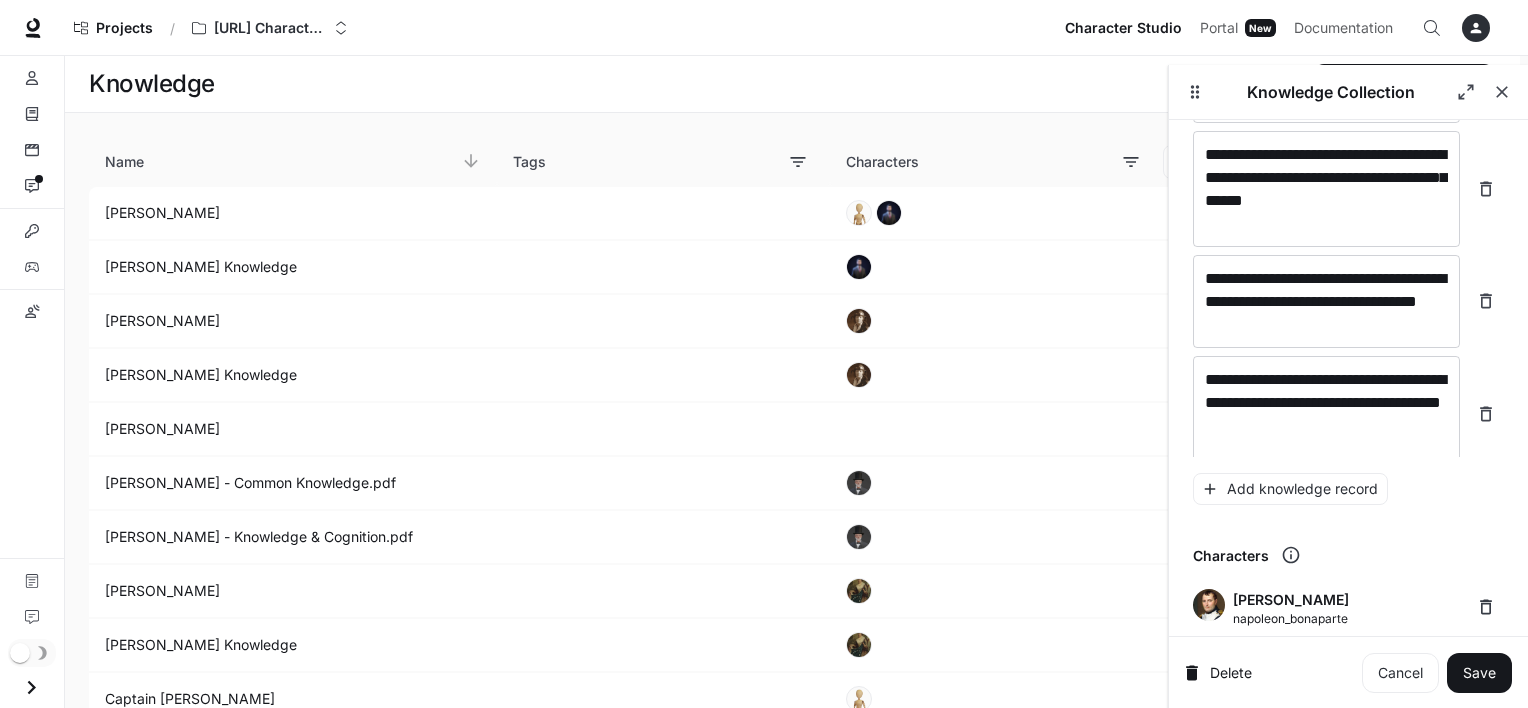 scroll, scrollTop: 27270, scrollLeft: 0, axis: vertical 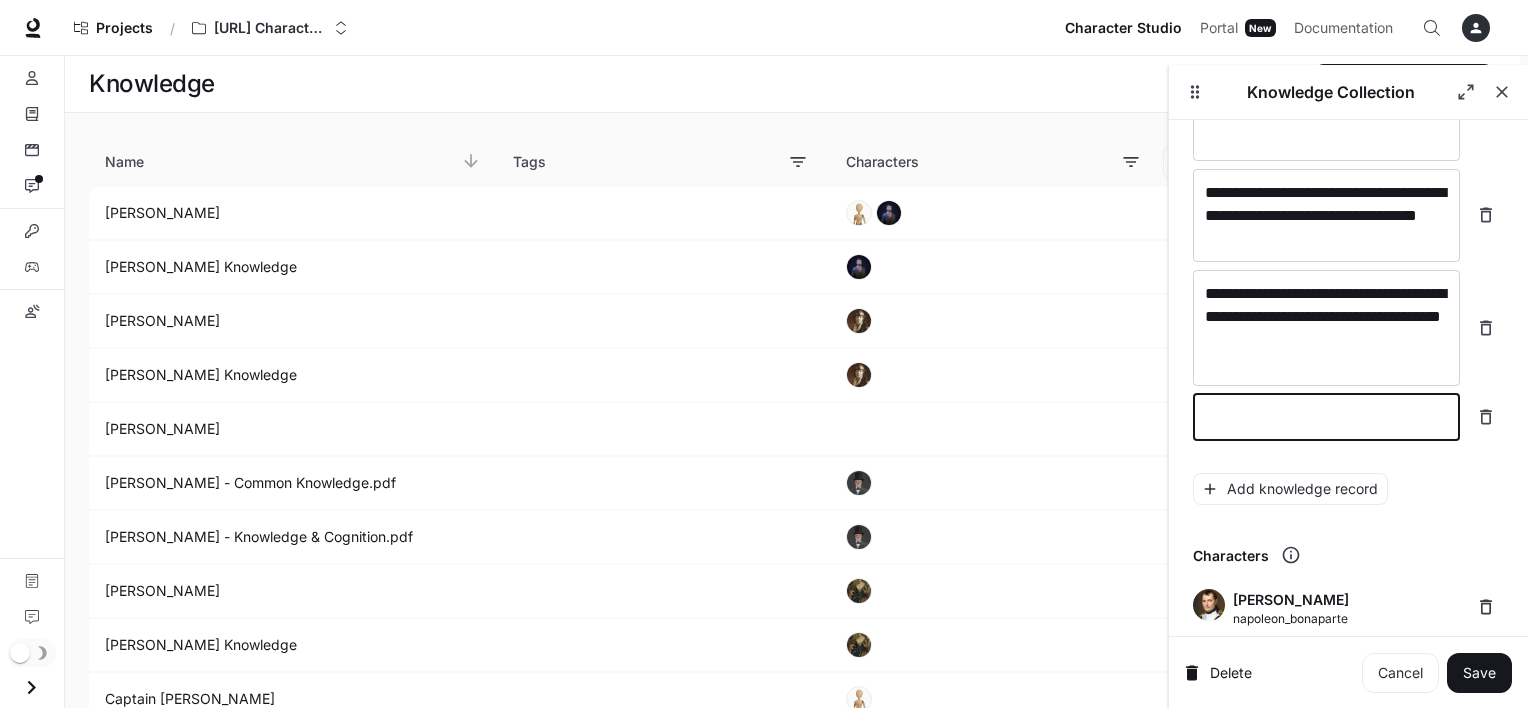 click at bounding box center [1326, 417] 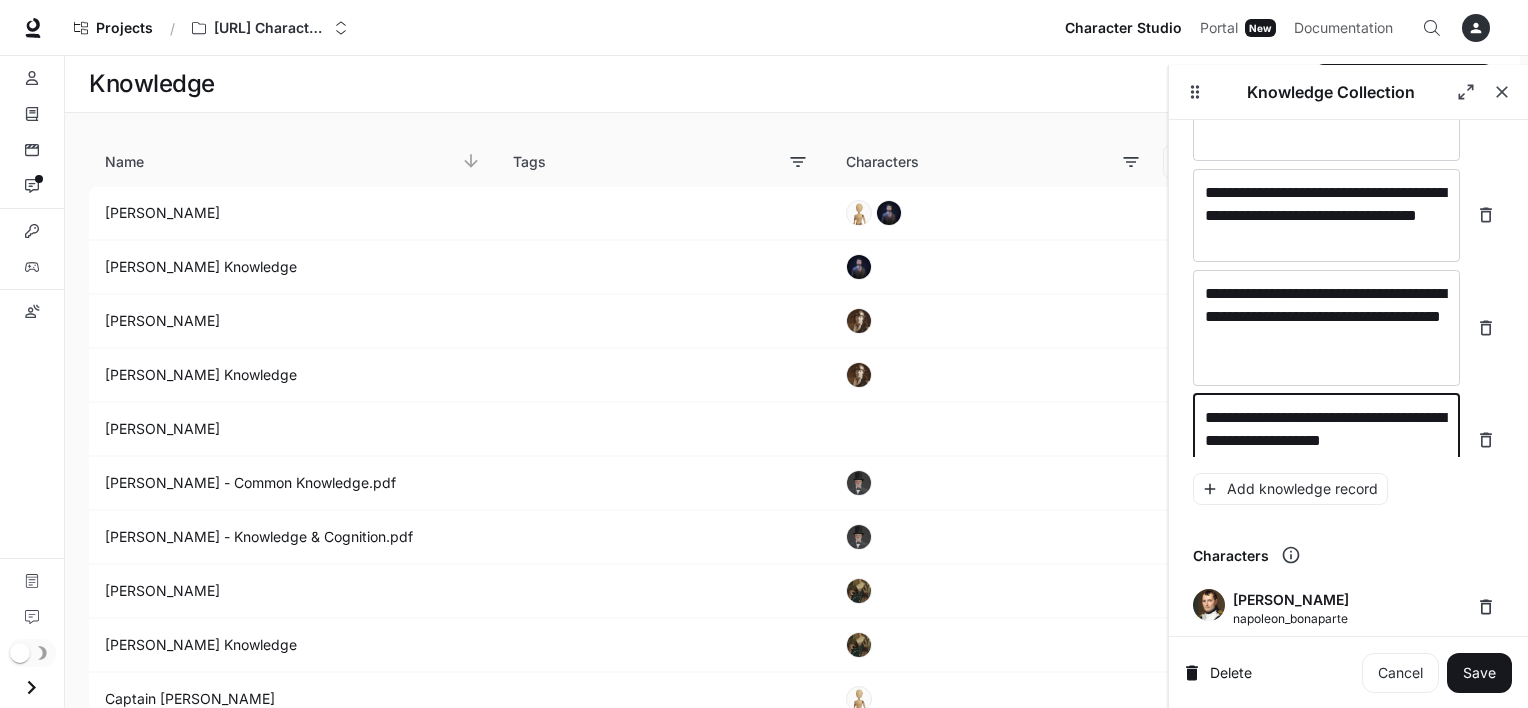 scroll, scrollTop: 27285, scrollLeft: 0, axis: vertical 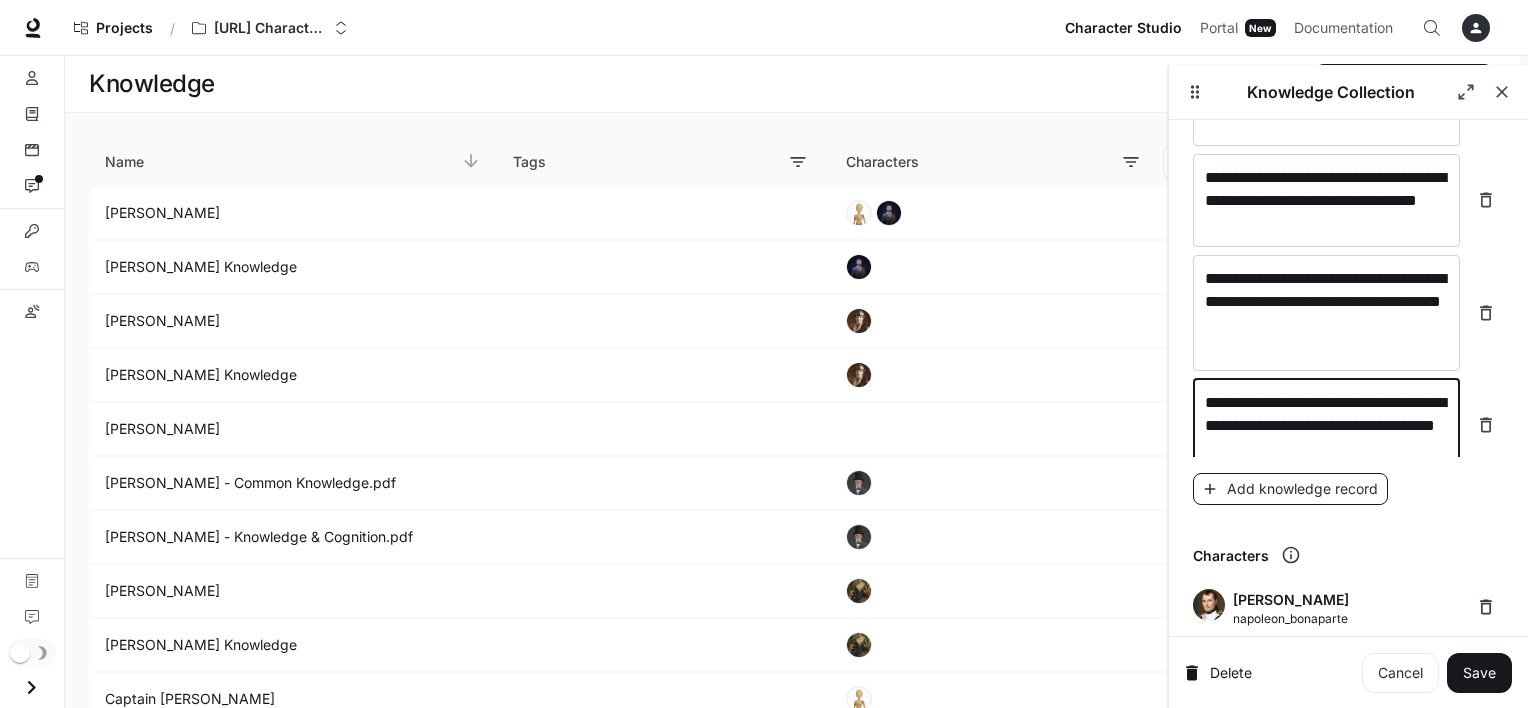 type on "**********" 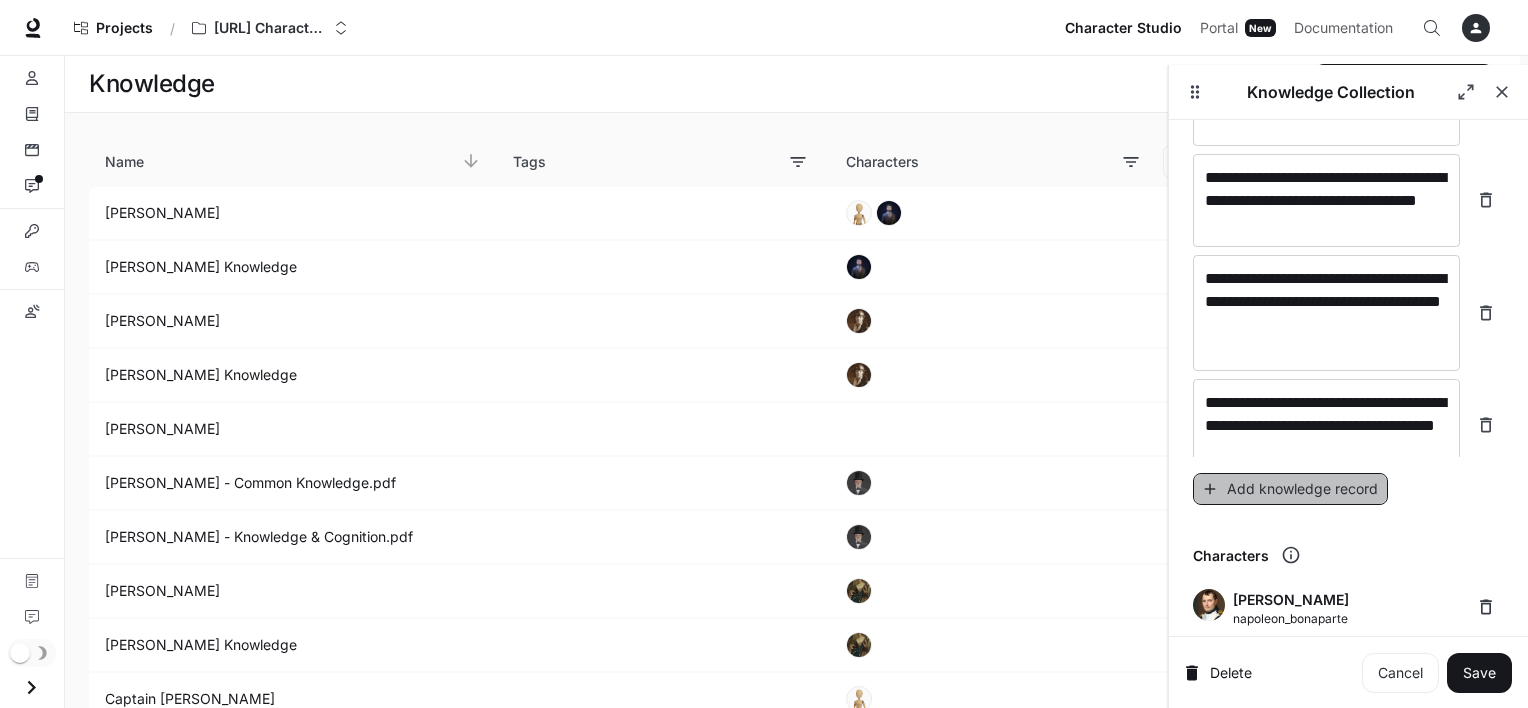 click on "Add knowledge record" at bounding box center [1290, 489] 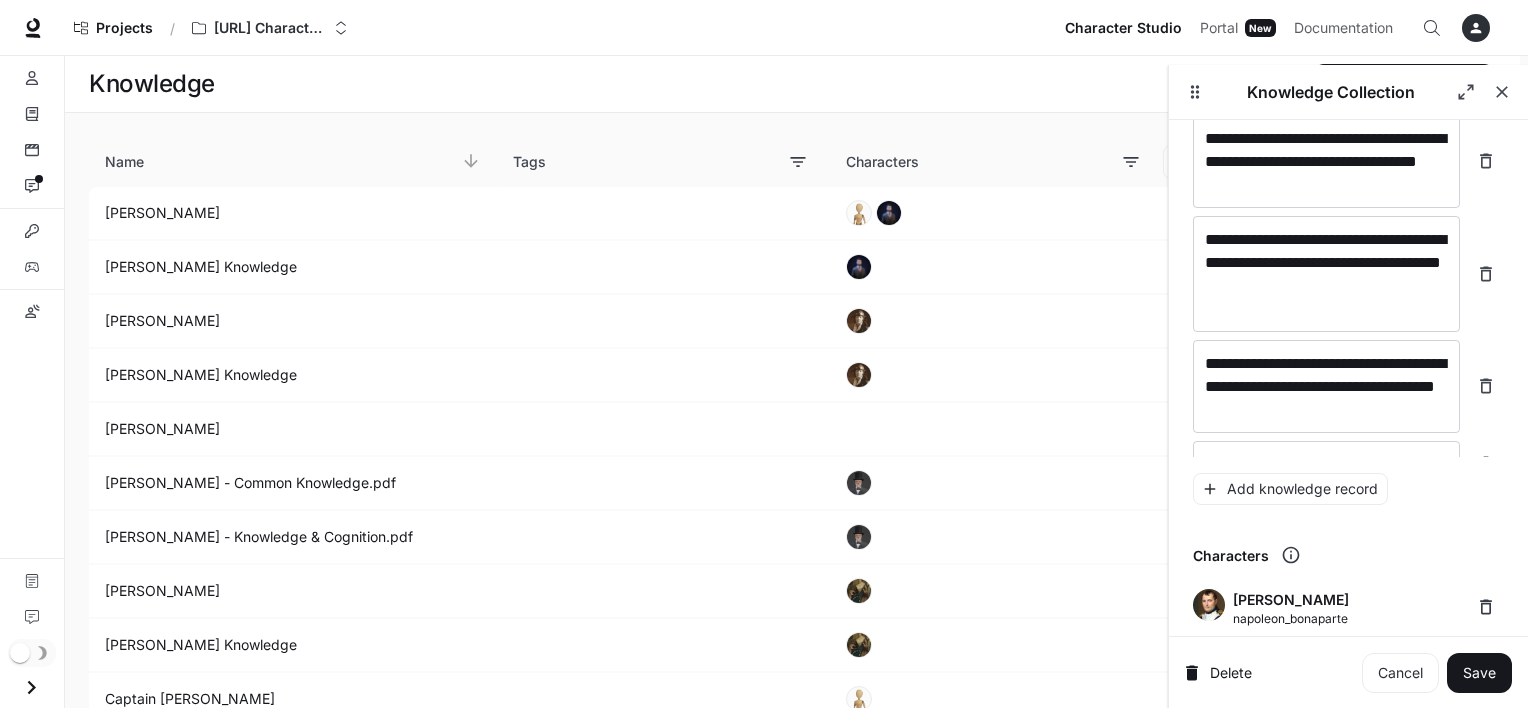 click on "**********" at bounding box center (1348, -13390) 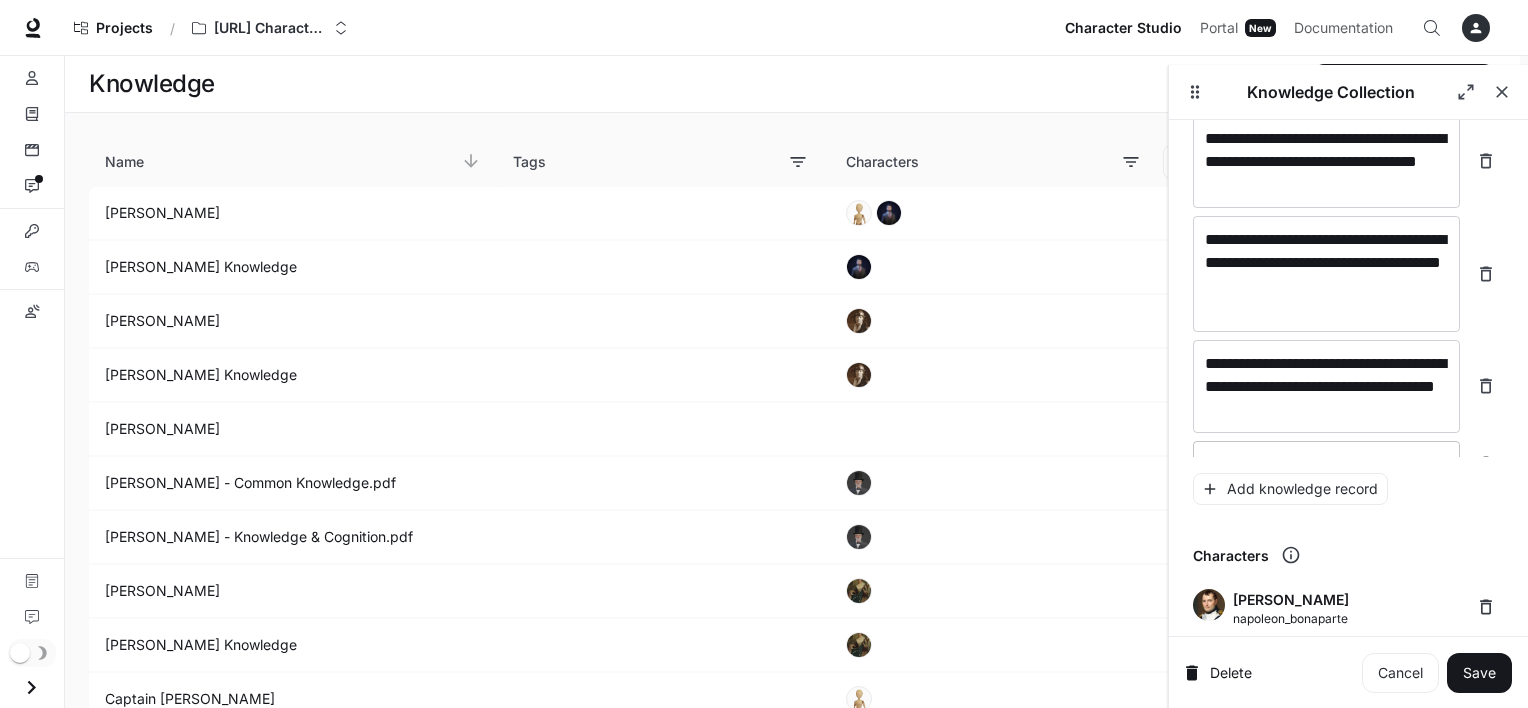 click on "* ​" at bounding box center (1326, 464) 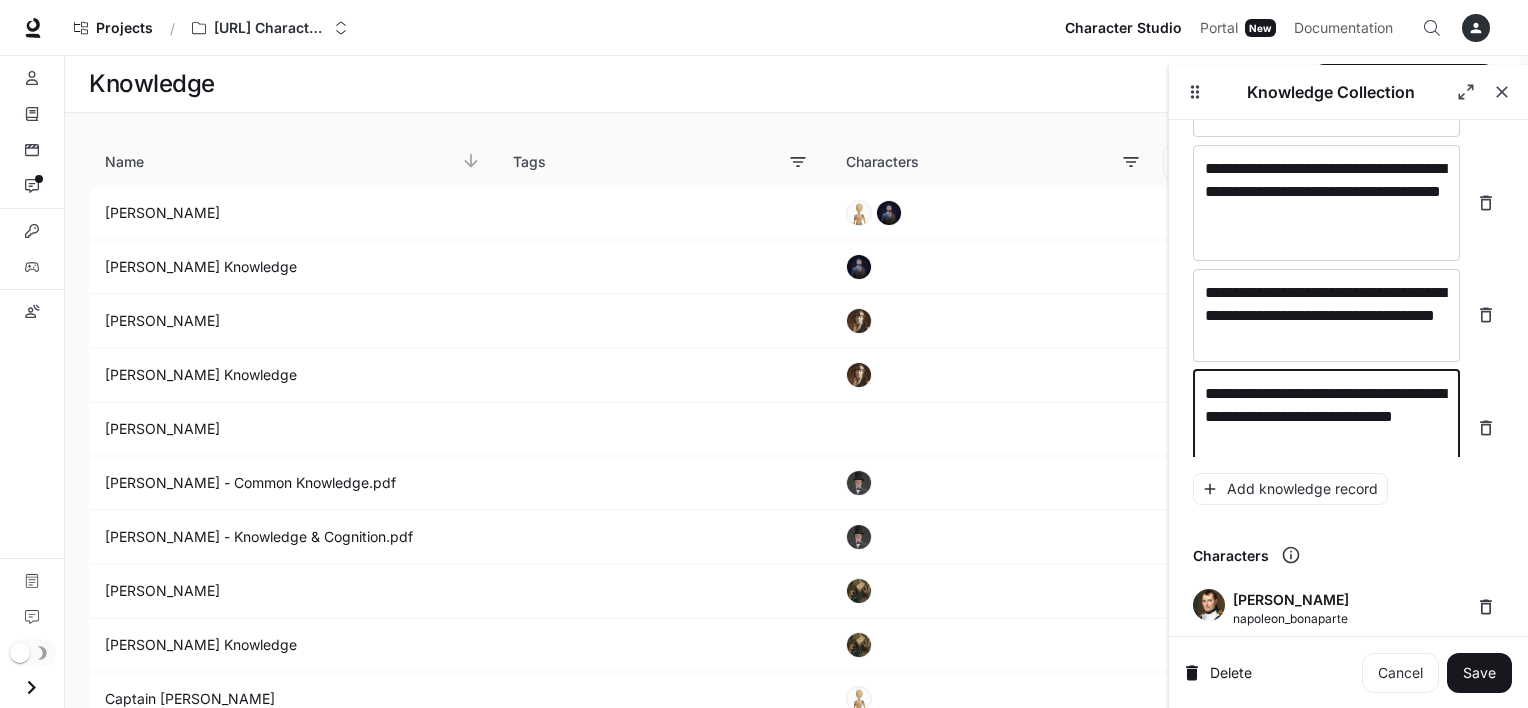 scroll, scrollTop: 27401, scrollLeft: 0, axis: vertical 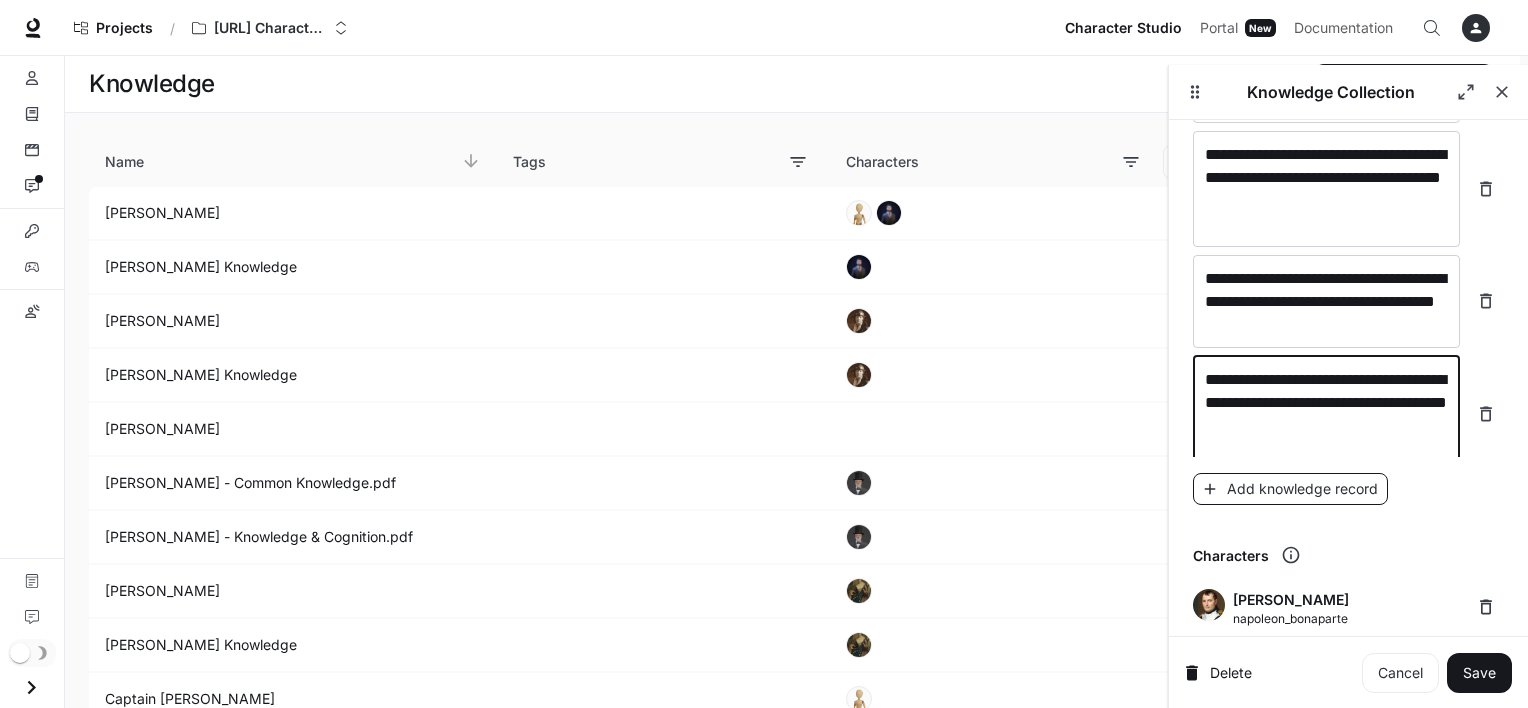 type on "**********" 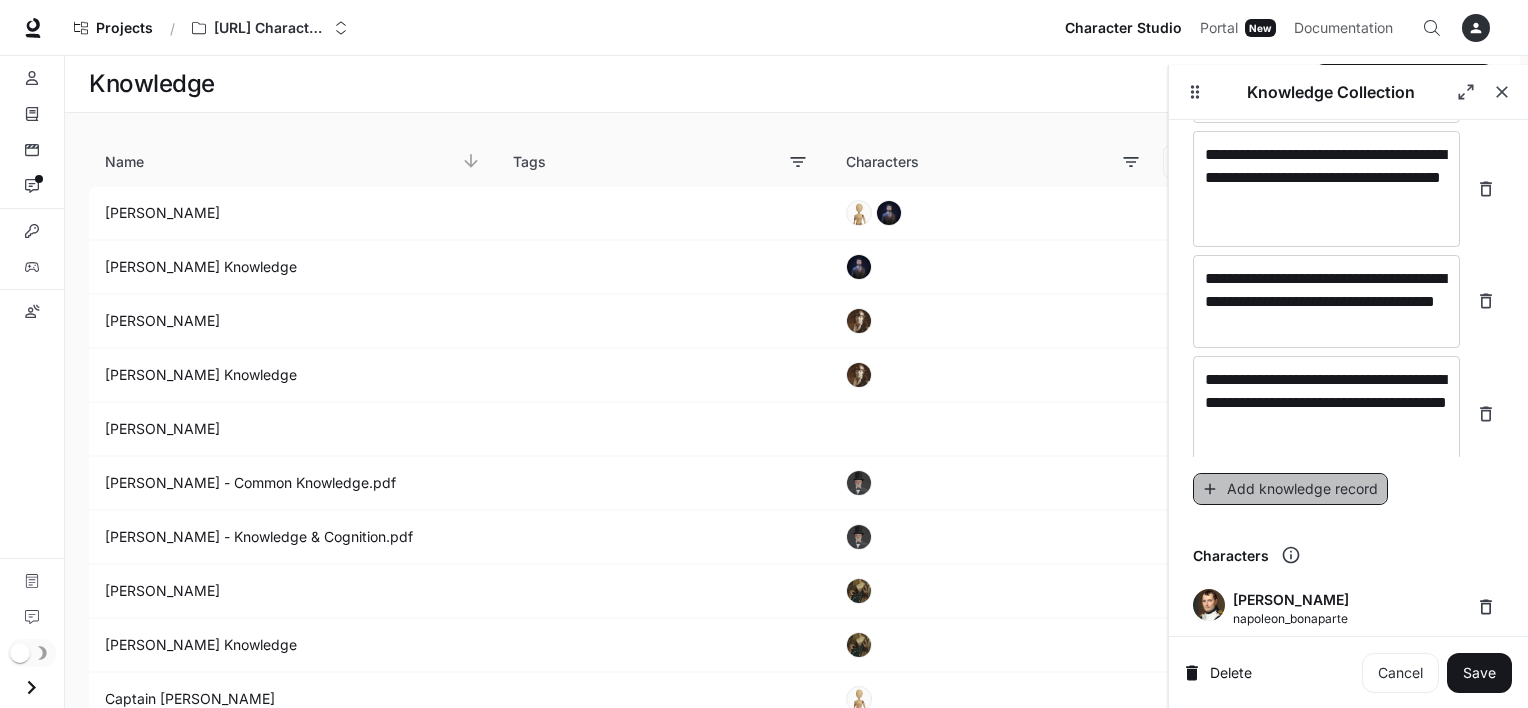 click on "Add knowledge record" at bounding box center (1290, 489) 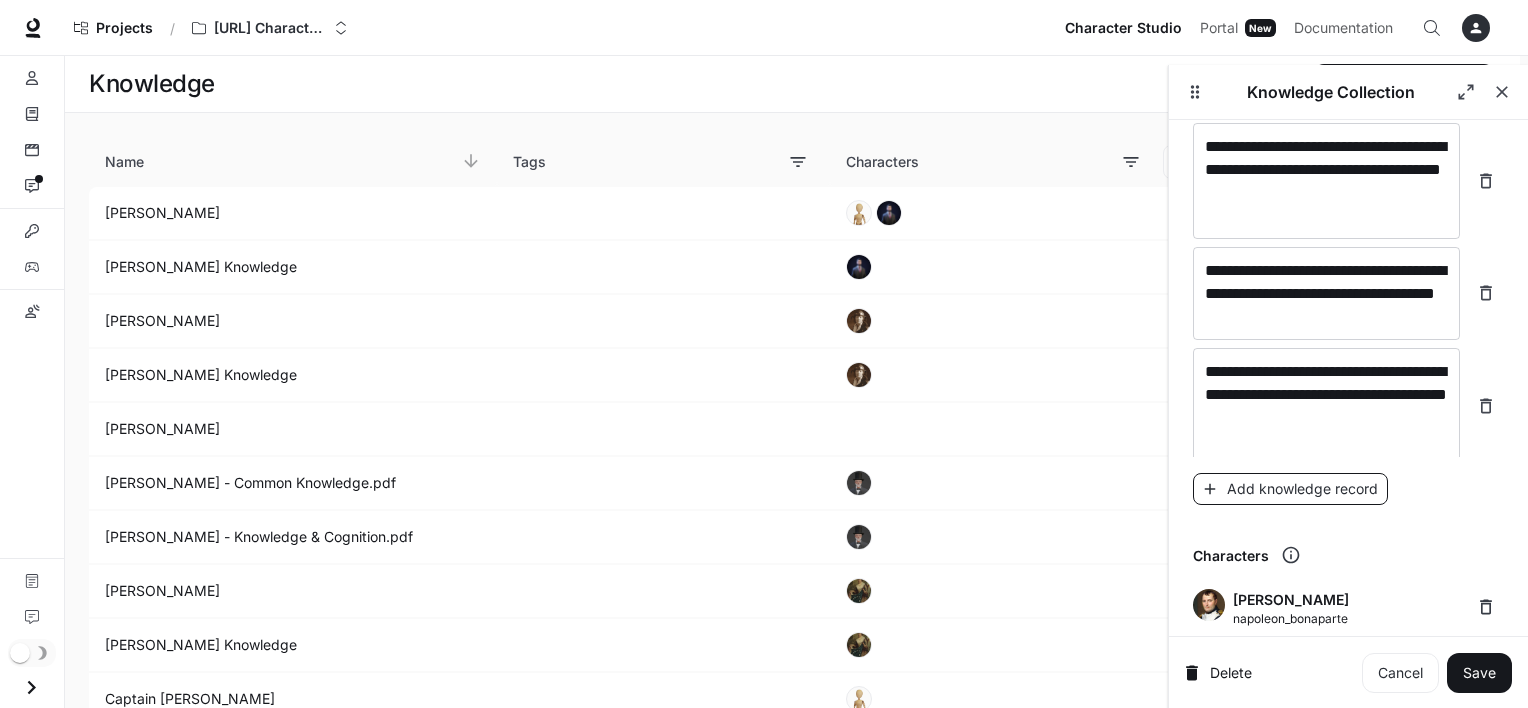 scroll, scrollTop: 27479, scrollLeft: 0, axis: vertical 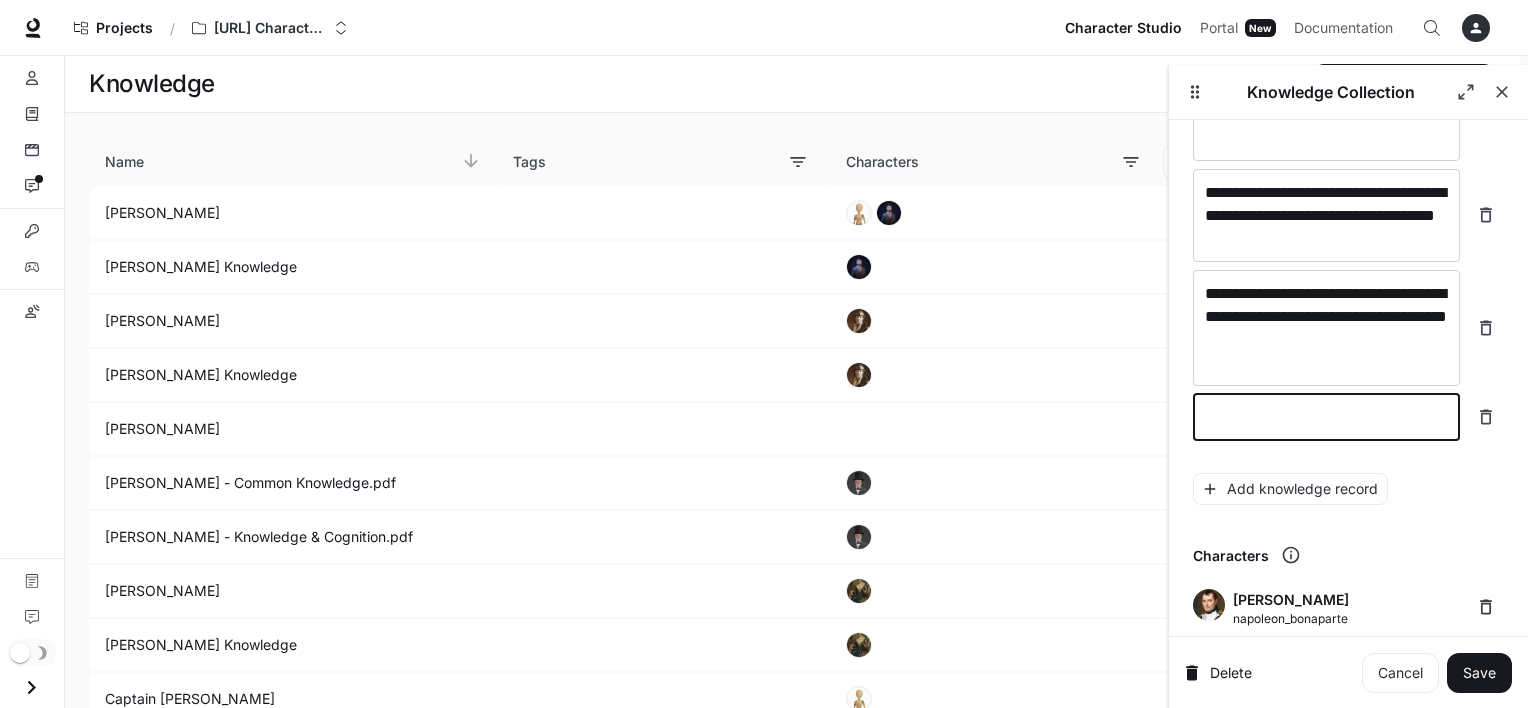 click at bounding box center [1326, 417] 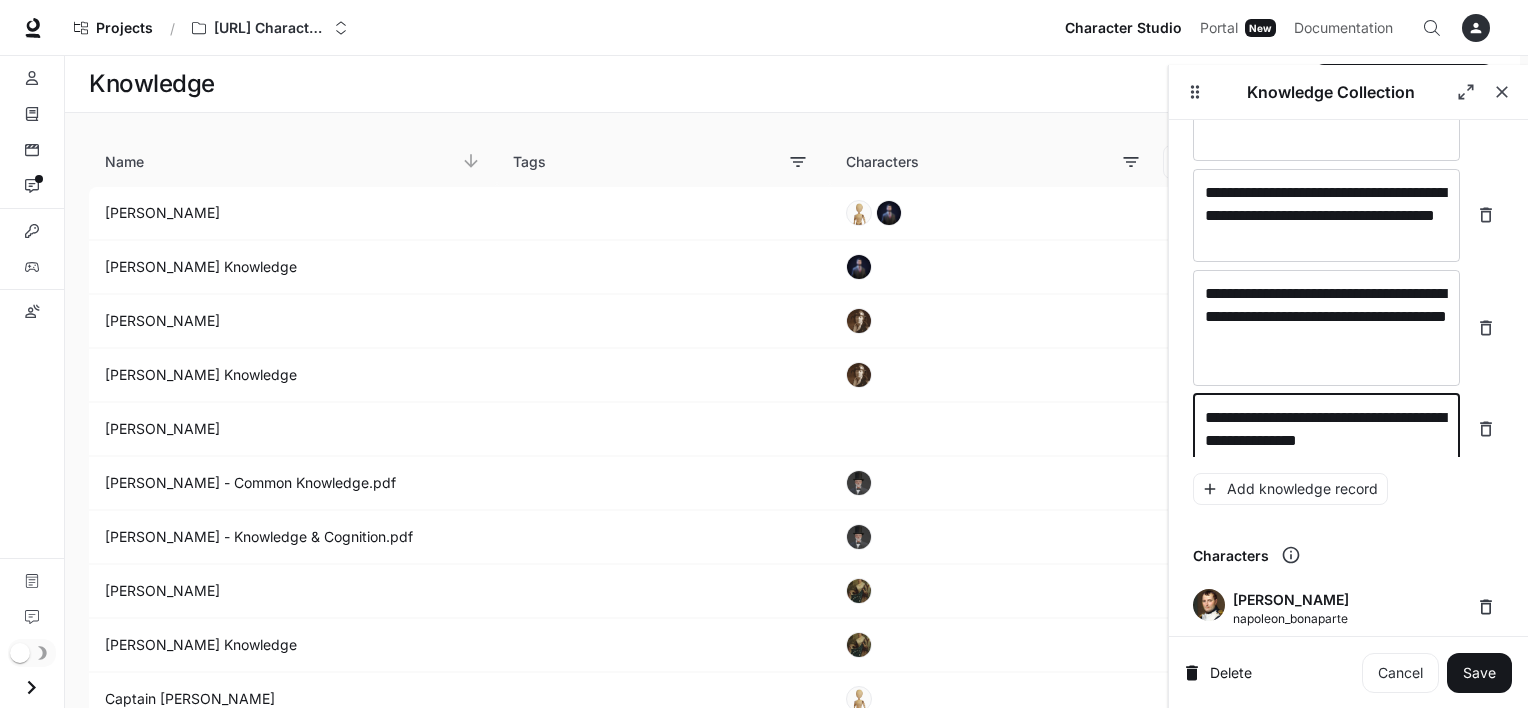 scroll, scrollTop: 27495, scrollLeft: 0, axis: vertical 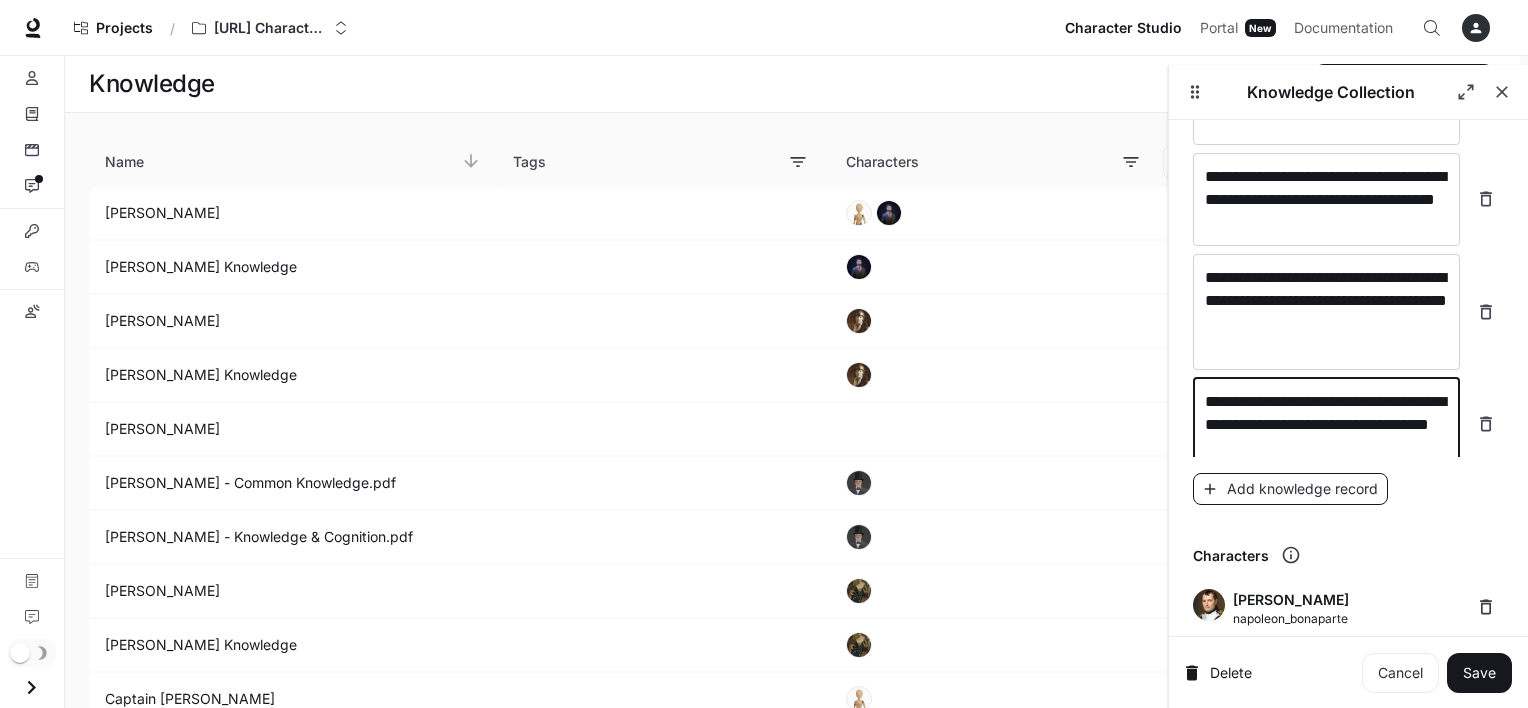 type on "**********" 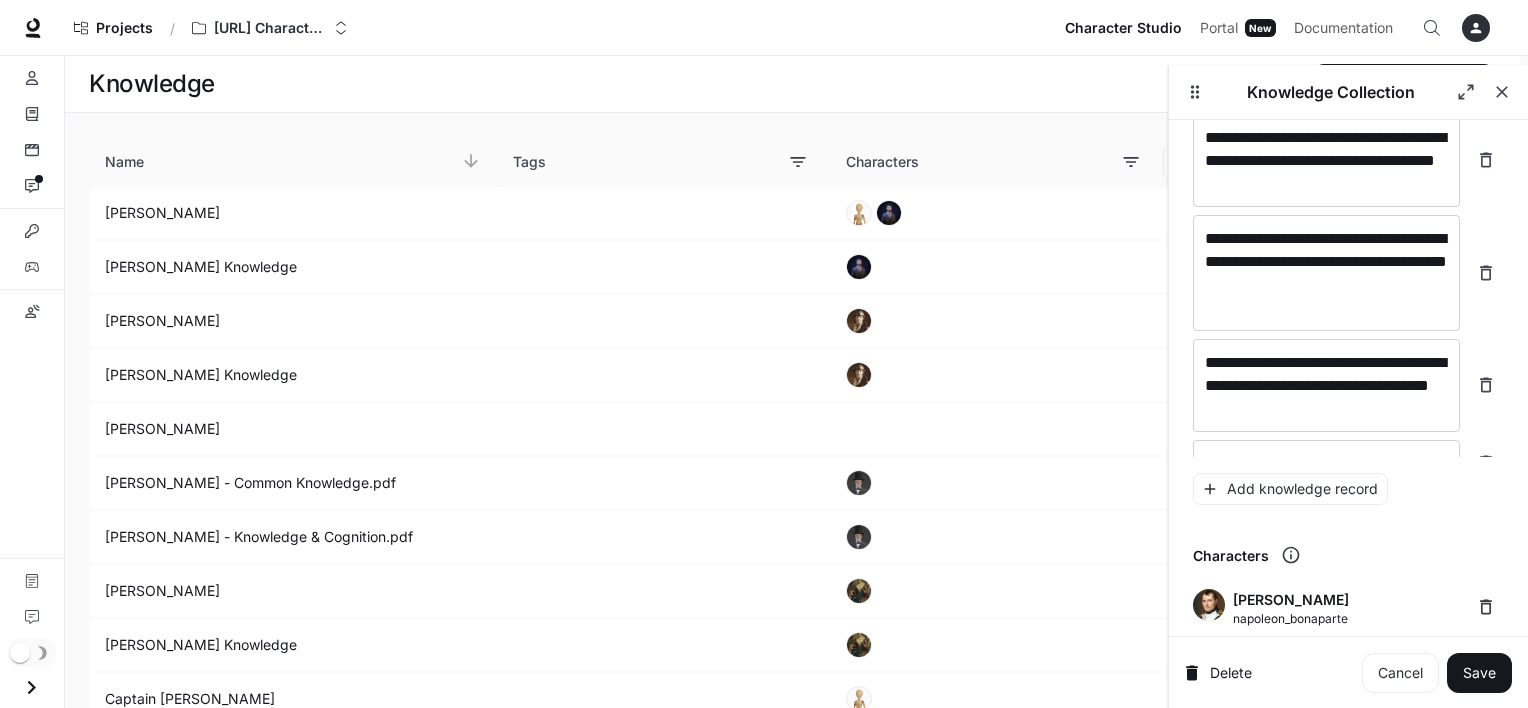 click on "**********" at bounding box center [1348, -13495] 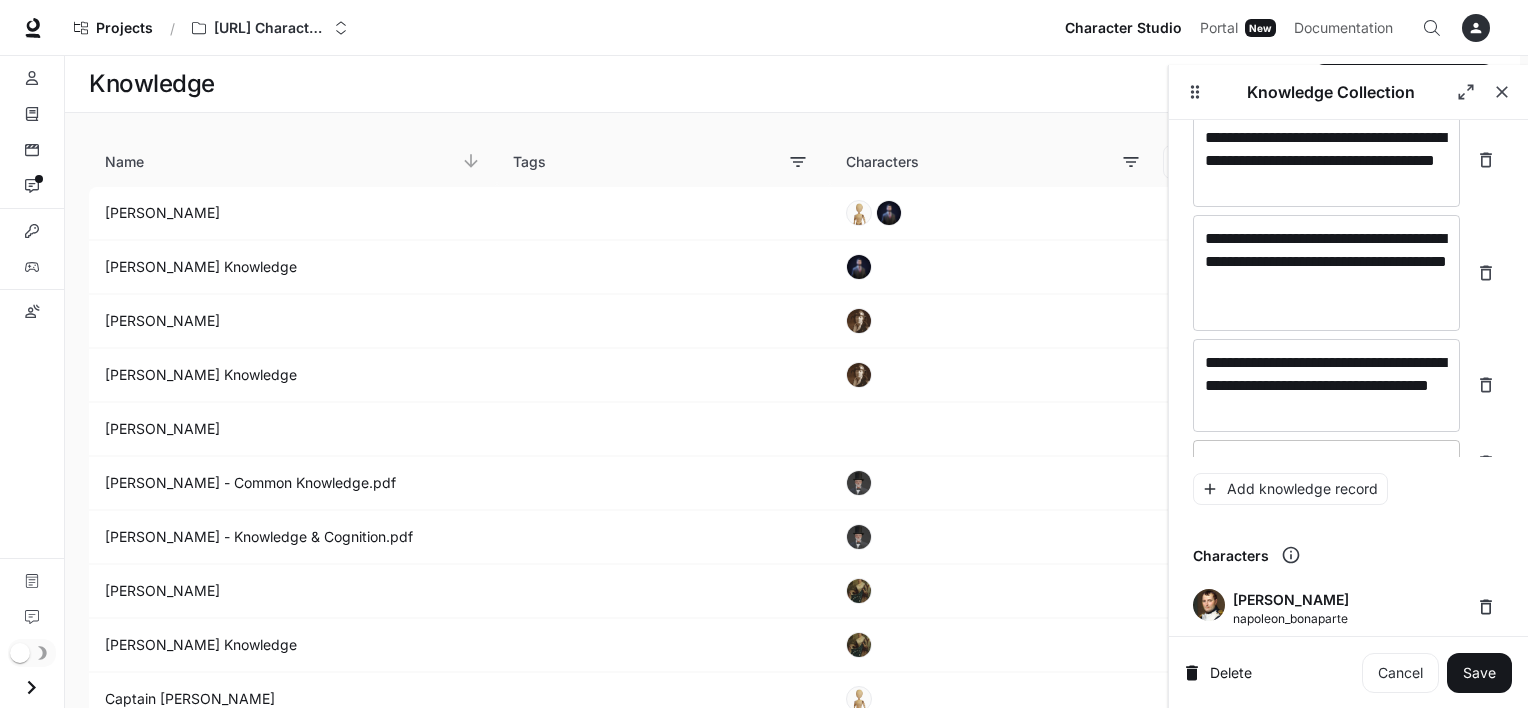 click on "* ​" at bounding box center (1326, 463) 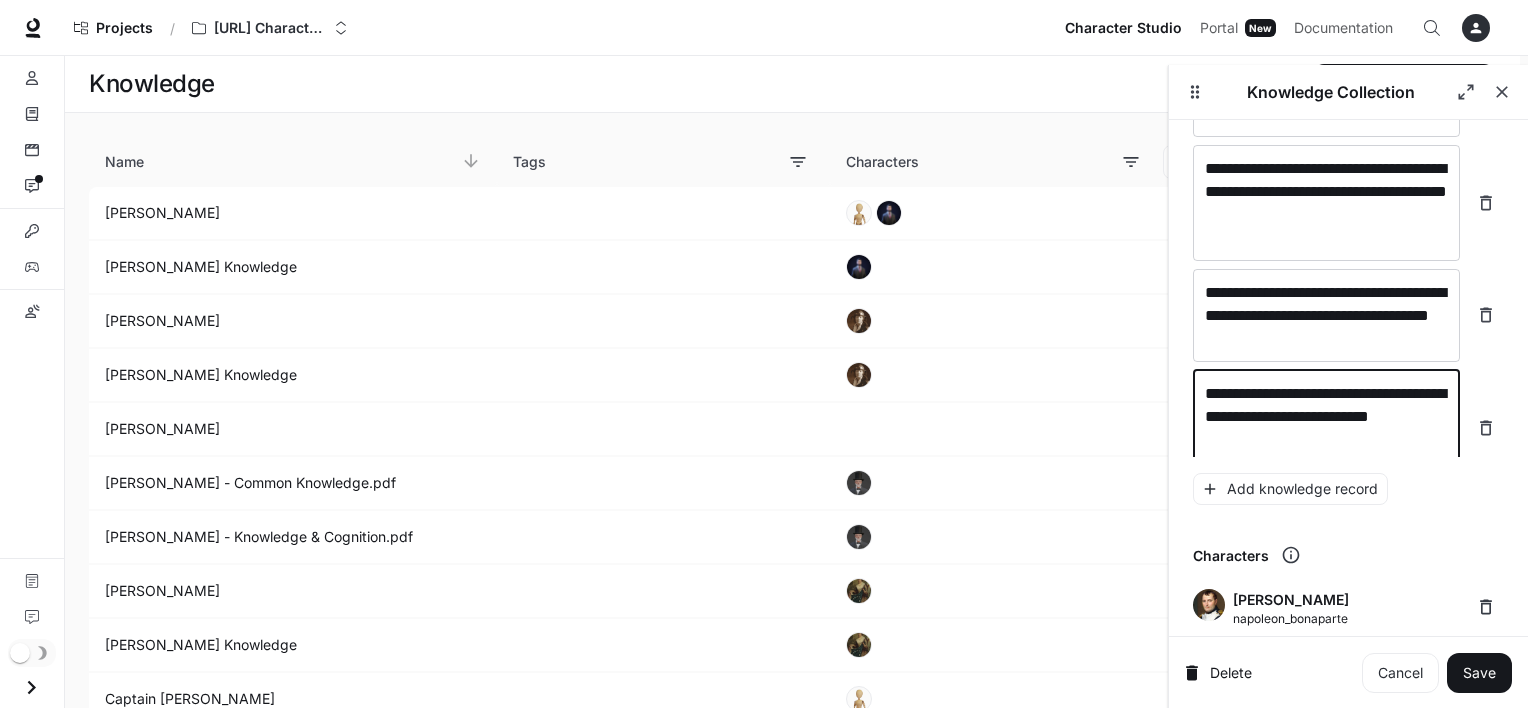 scroll, scrollTop: 27611, scrollLeft: 0, axis: vertical 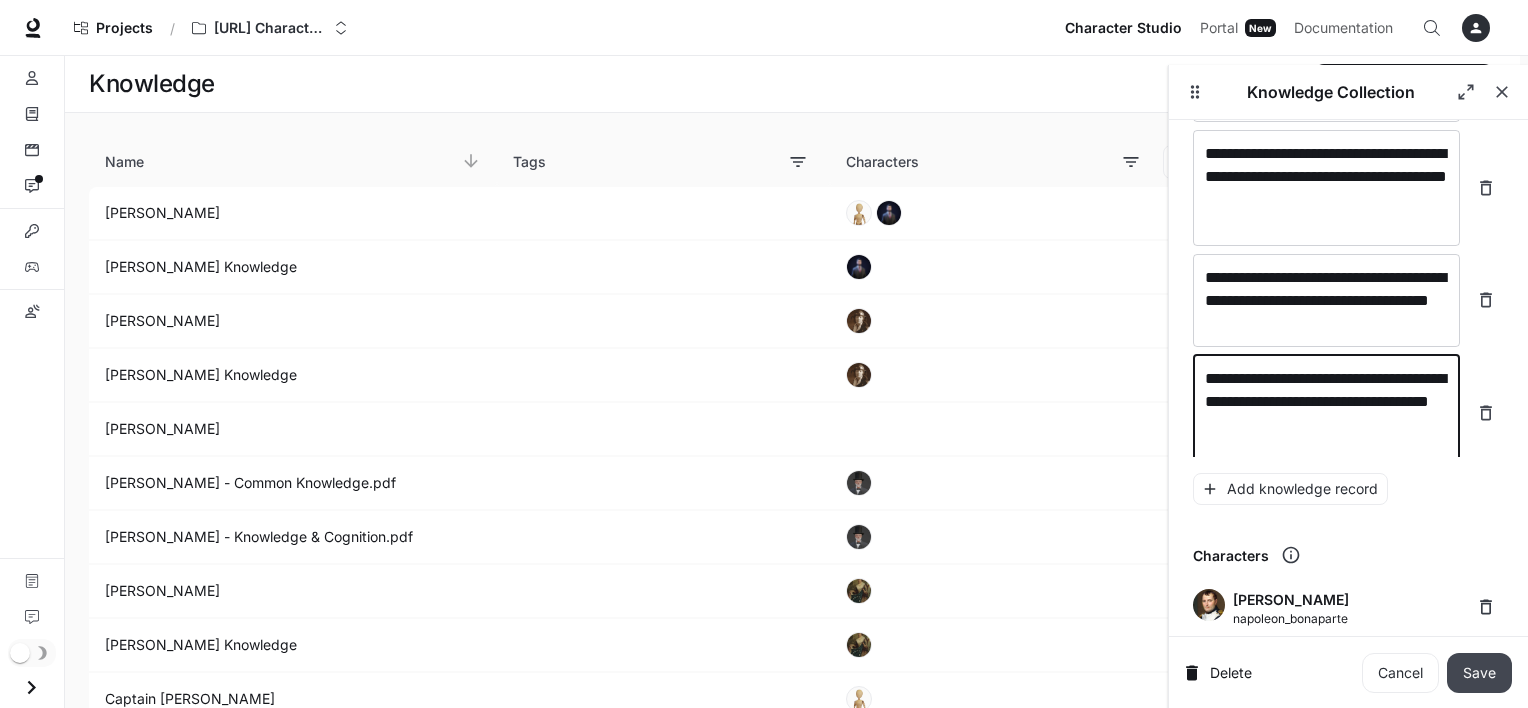 type on "**********" 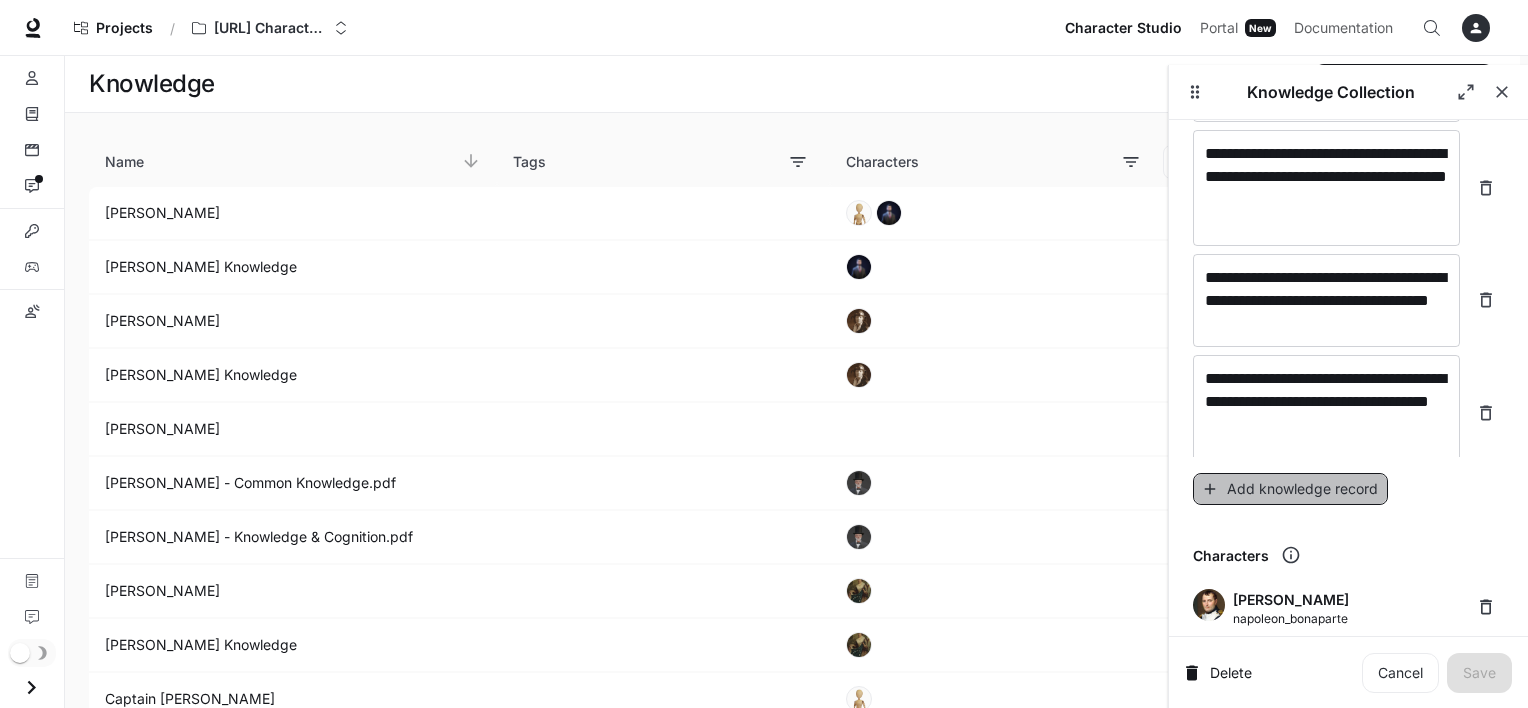 click on "Add knowledge record" at bounding box center [1290, 489] 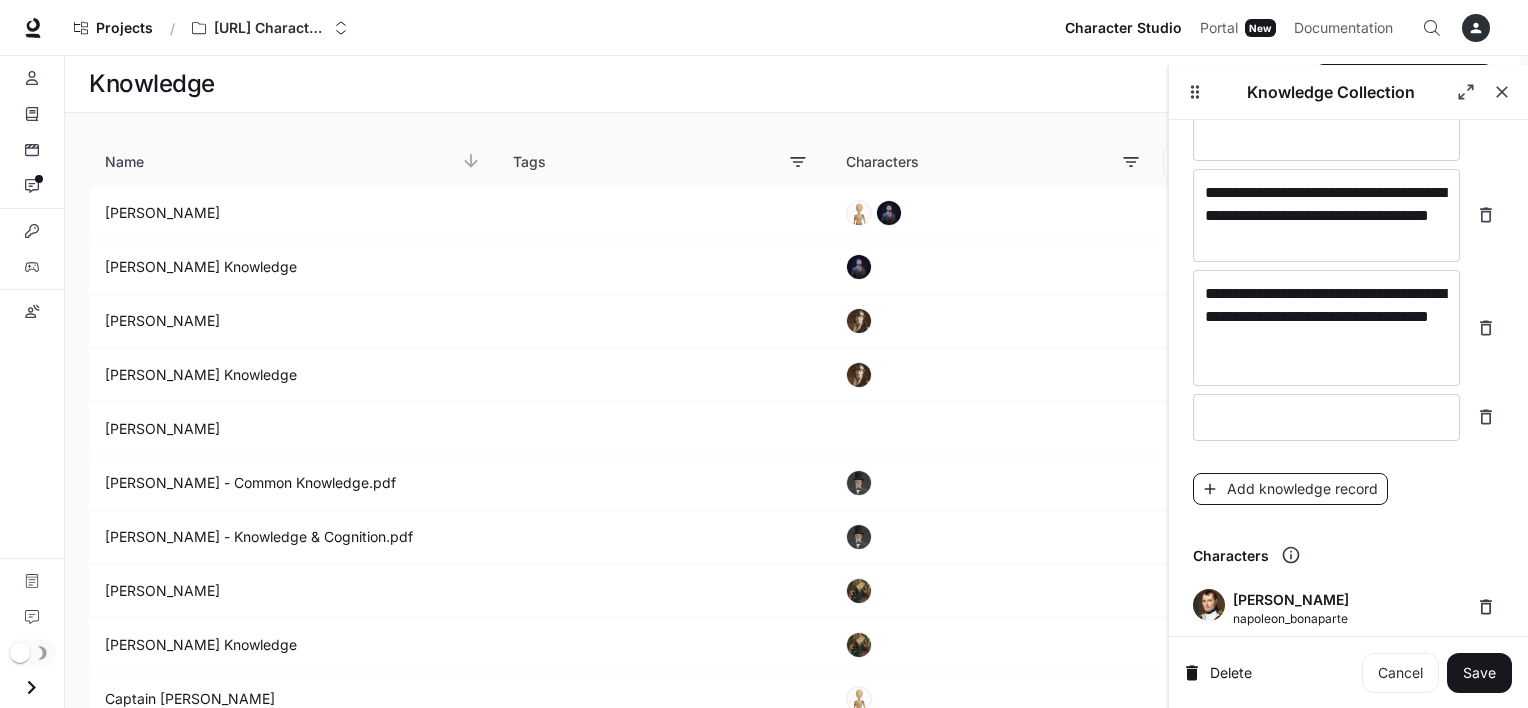 type 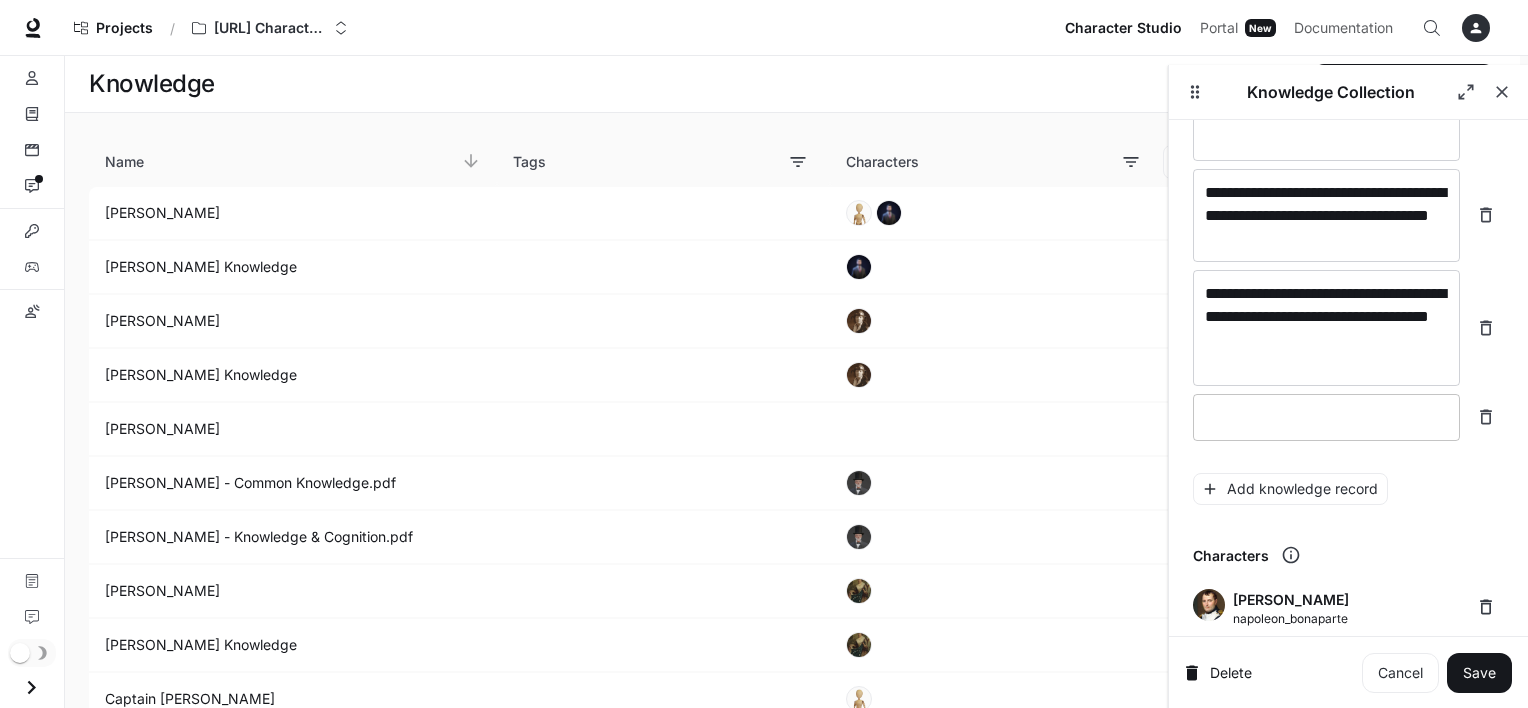 click on "* ​" at bounding box center [1326, 417] 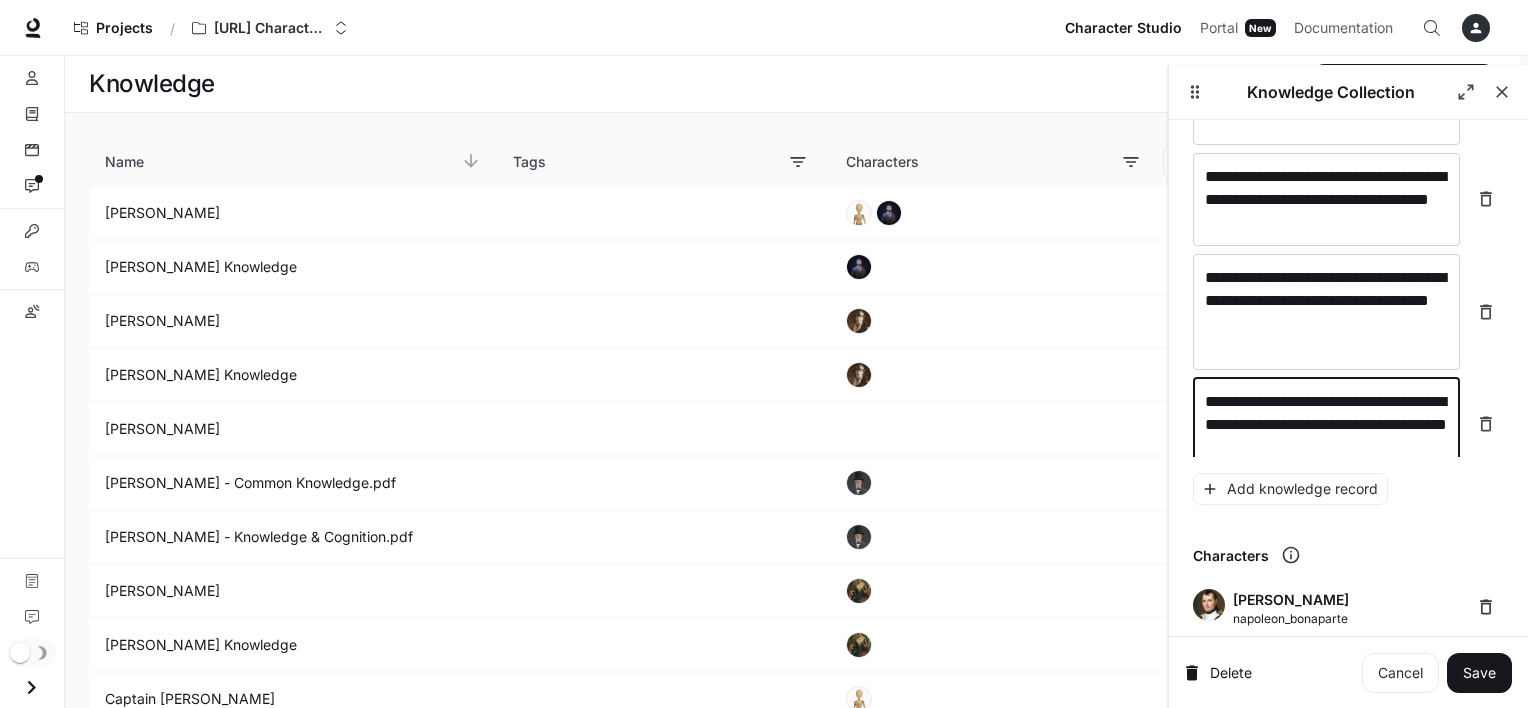 scroll, scrollTop: 27727, scrollLeft: 0, axis: vertical 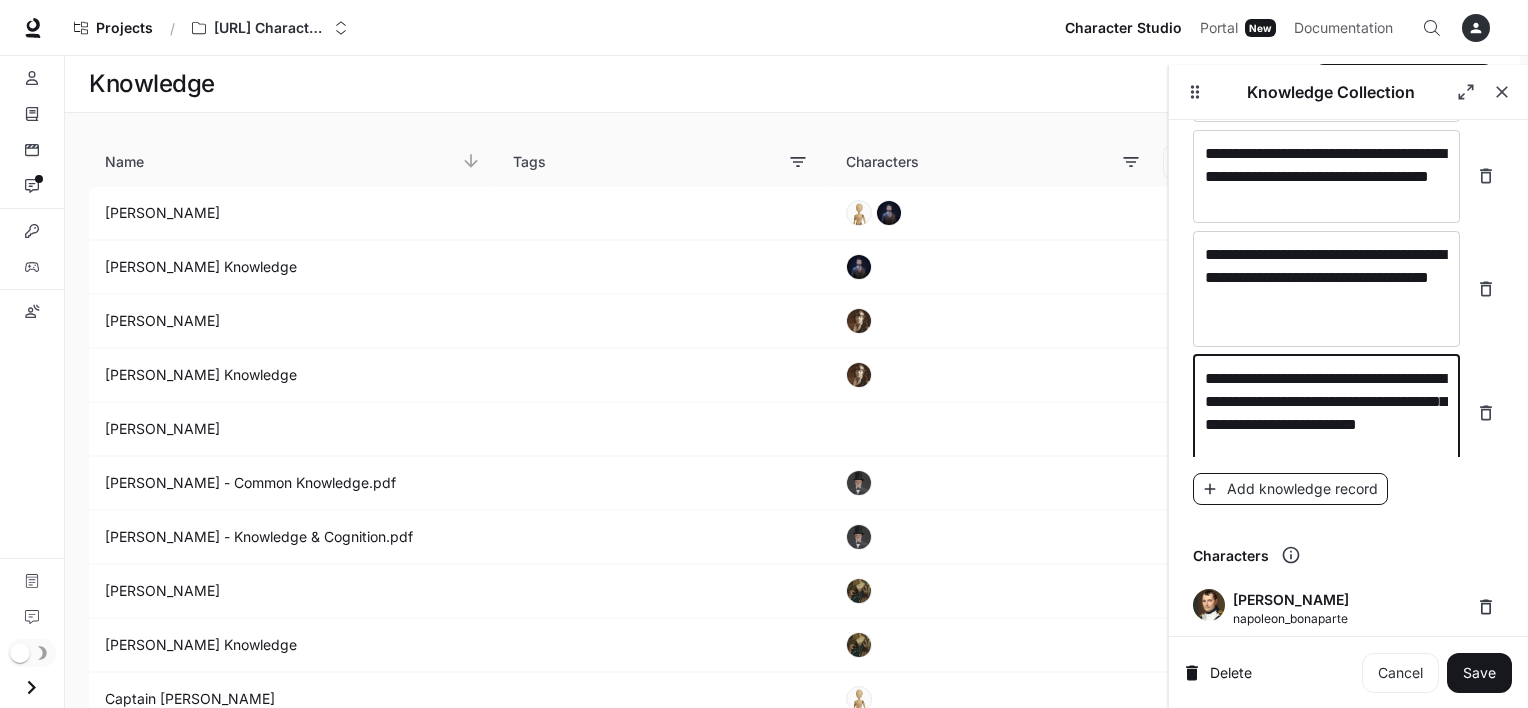 type on "**********" 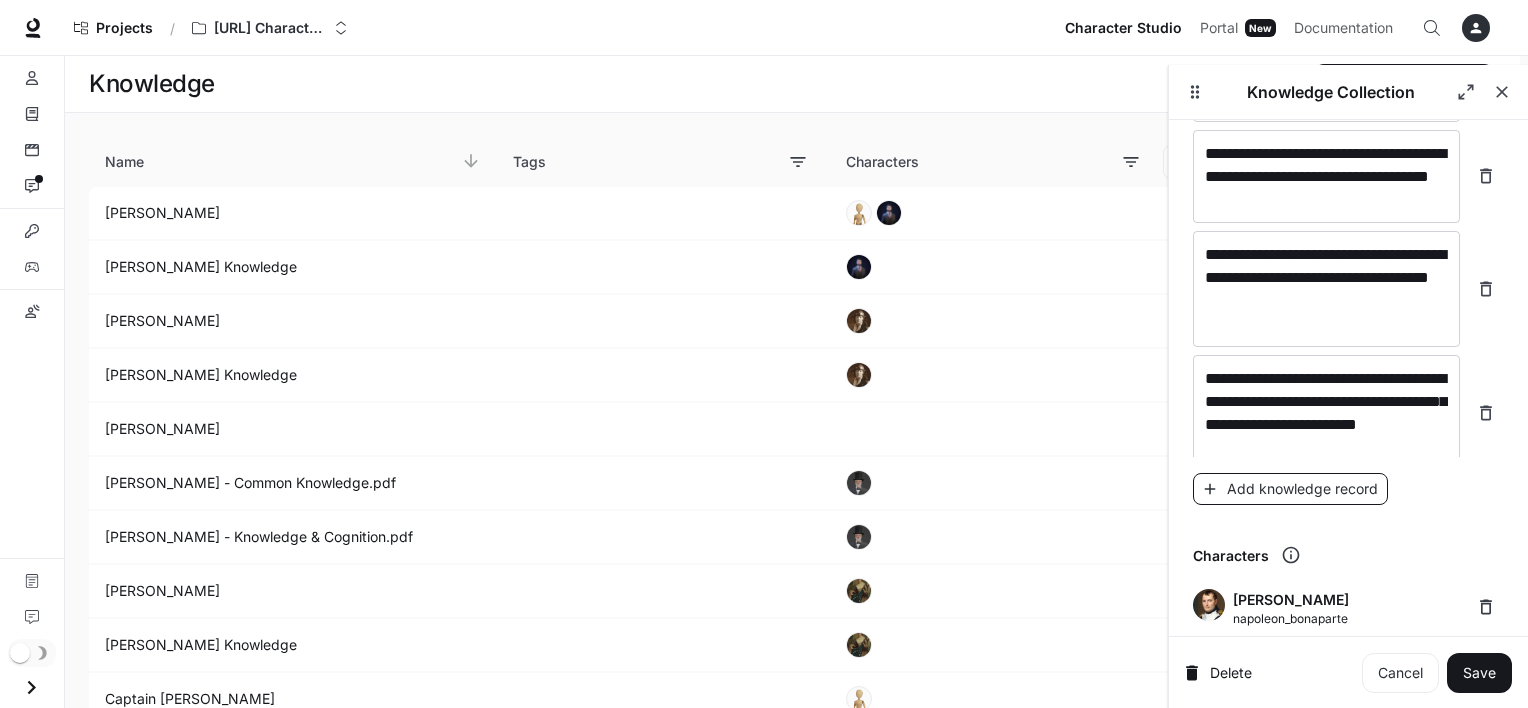 scroll, scrollTop: 27804, scrollLeft: 0, axis: vertical 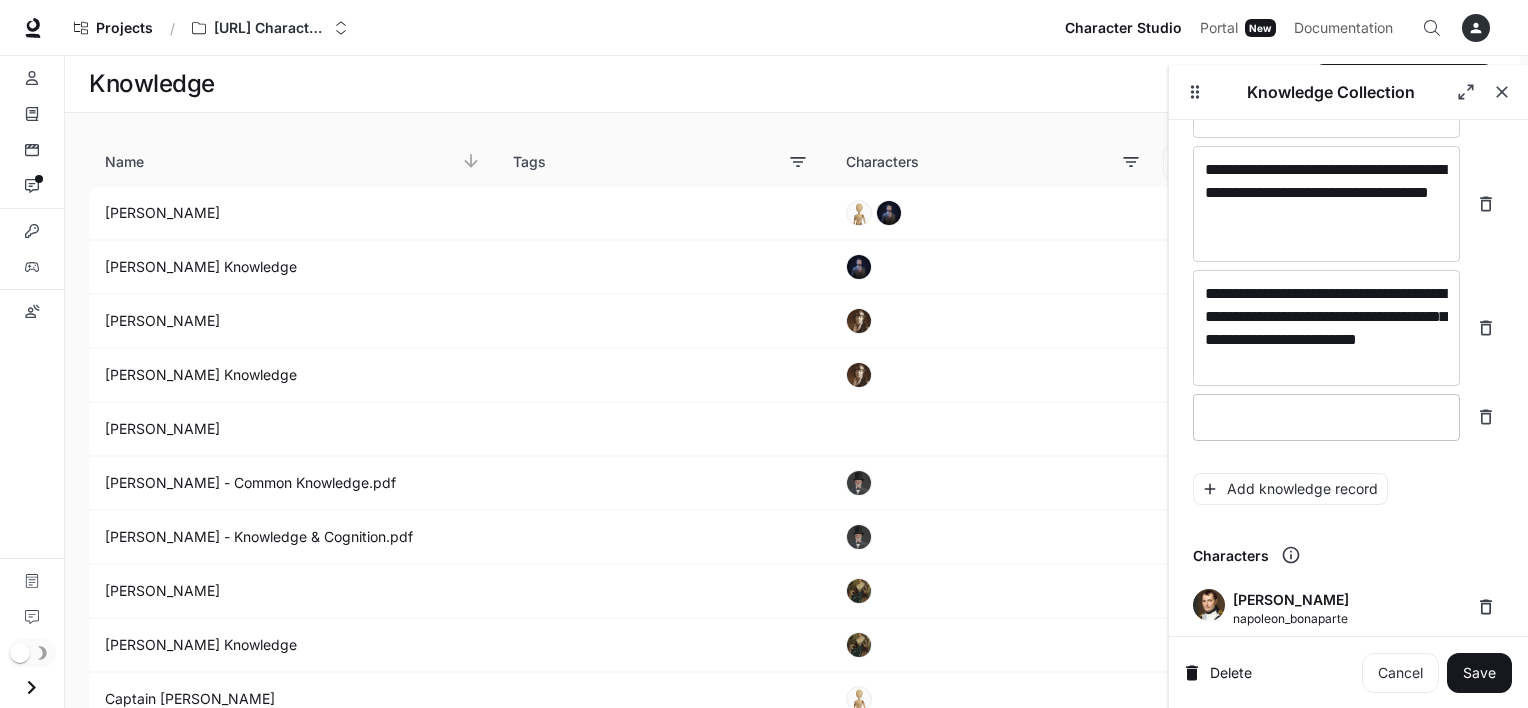 click on "* ​" at bounding box center [1326, 417] 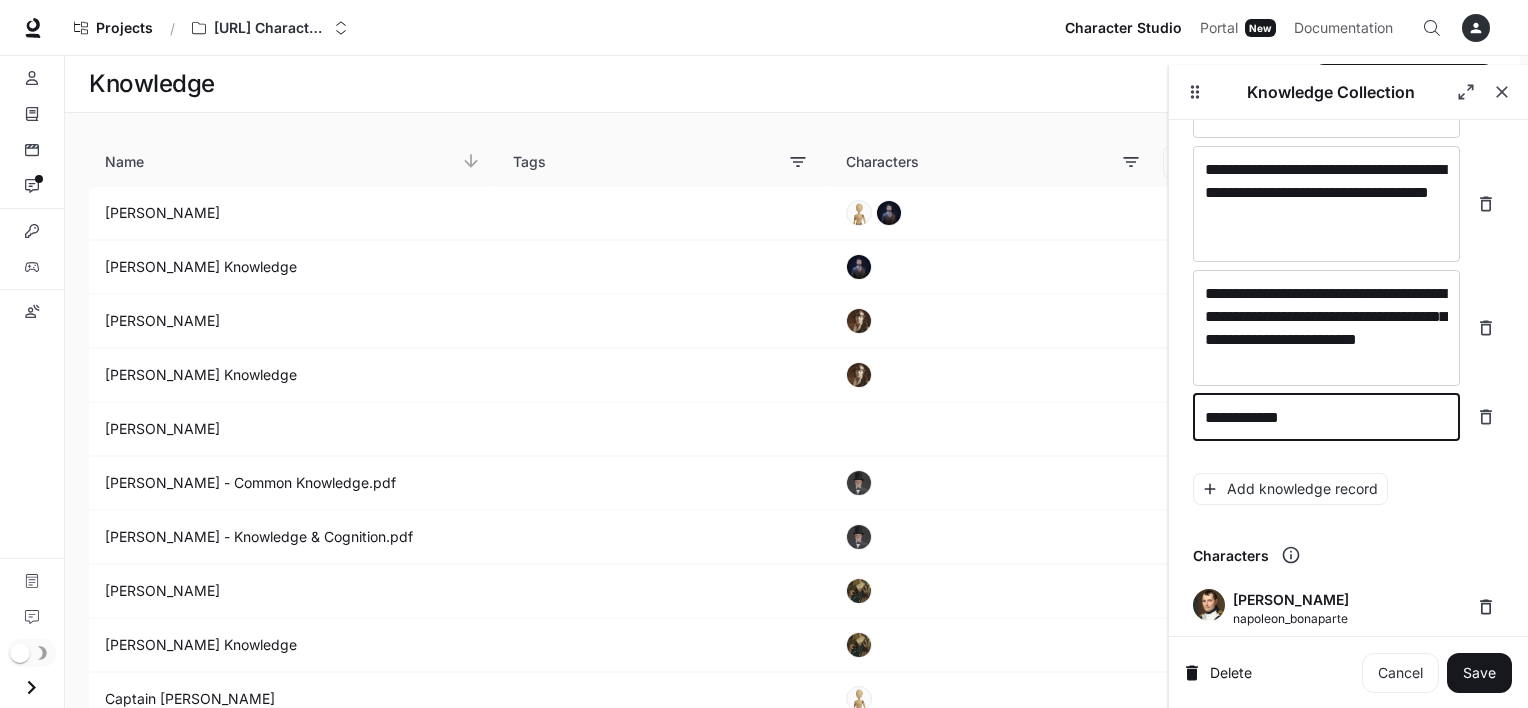 type on "**********" 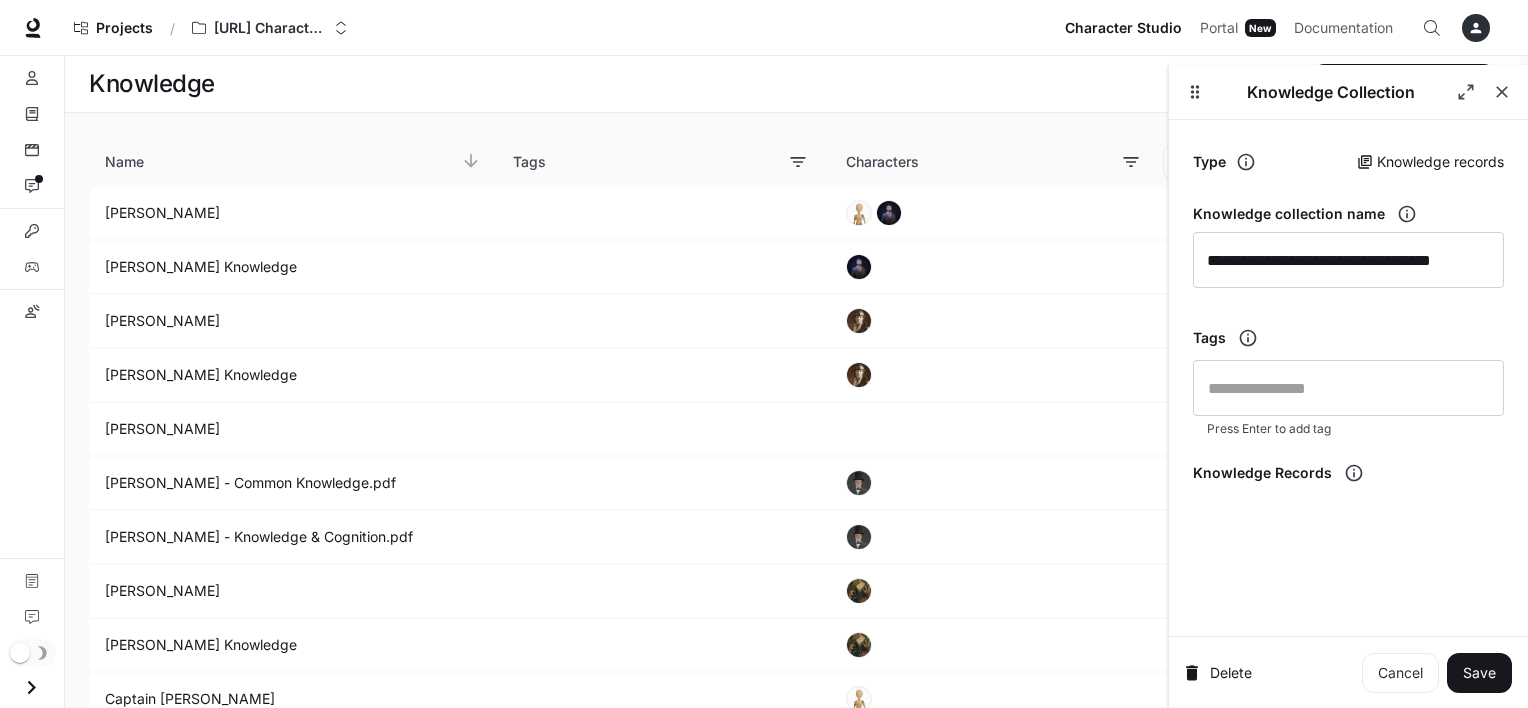 scroll, scrollTop: 0, scrollLeft: 0, axis: both 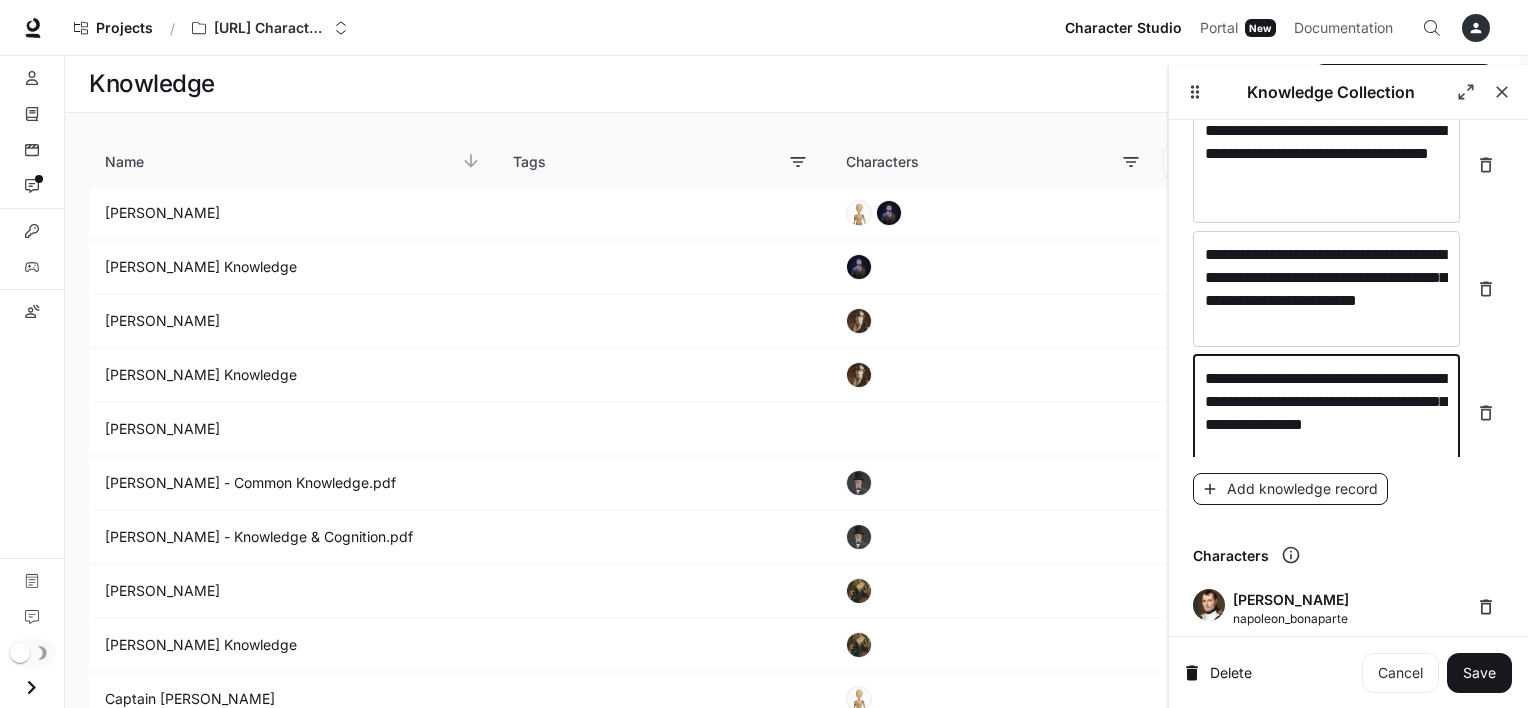 type on "**********" 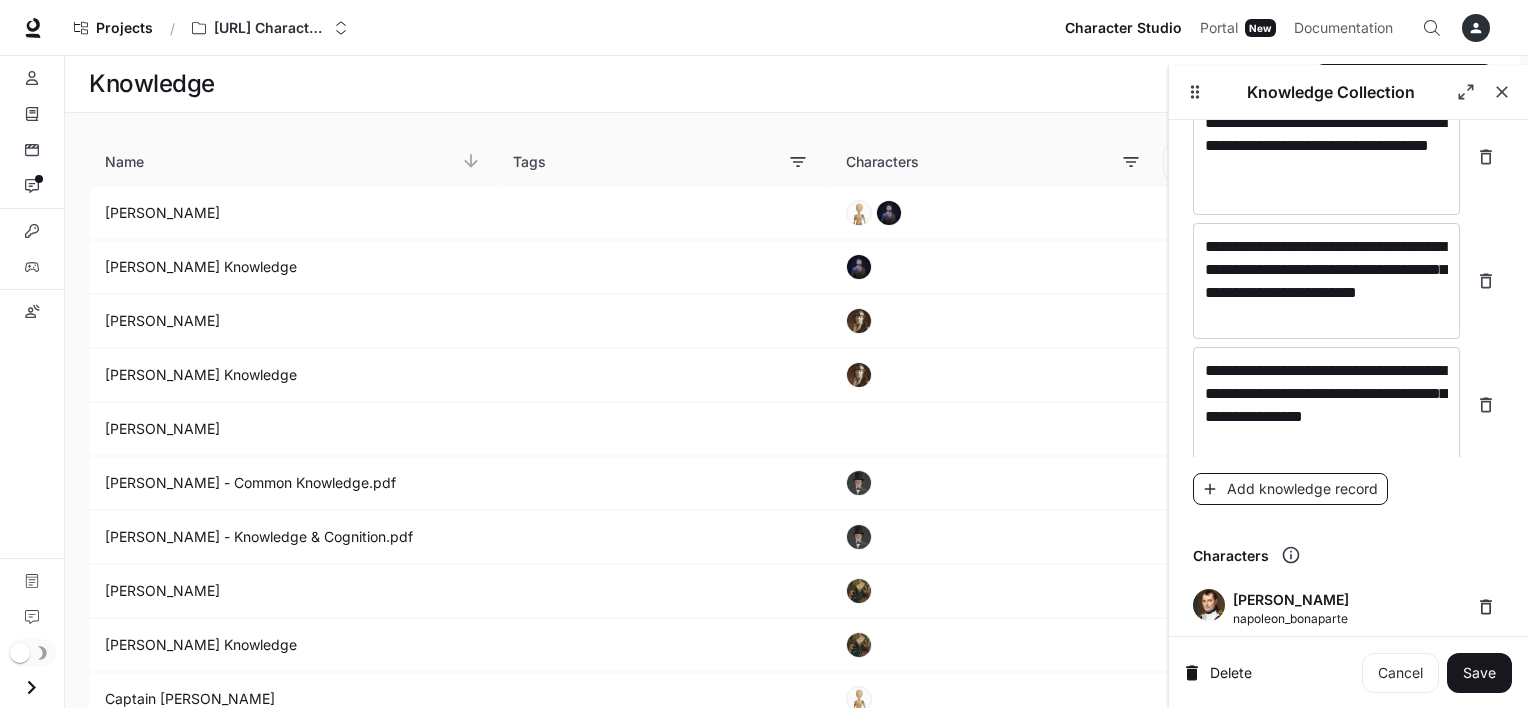 scroll, scrollTop: 27920, scrollLeft: 0, axis: vertical 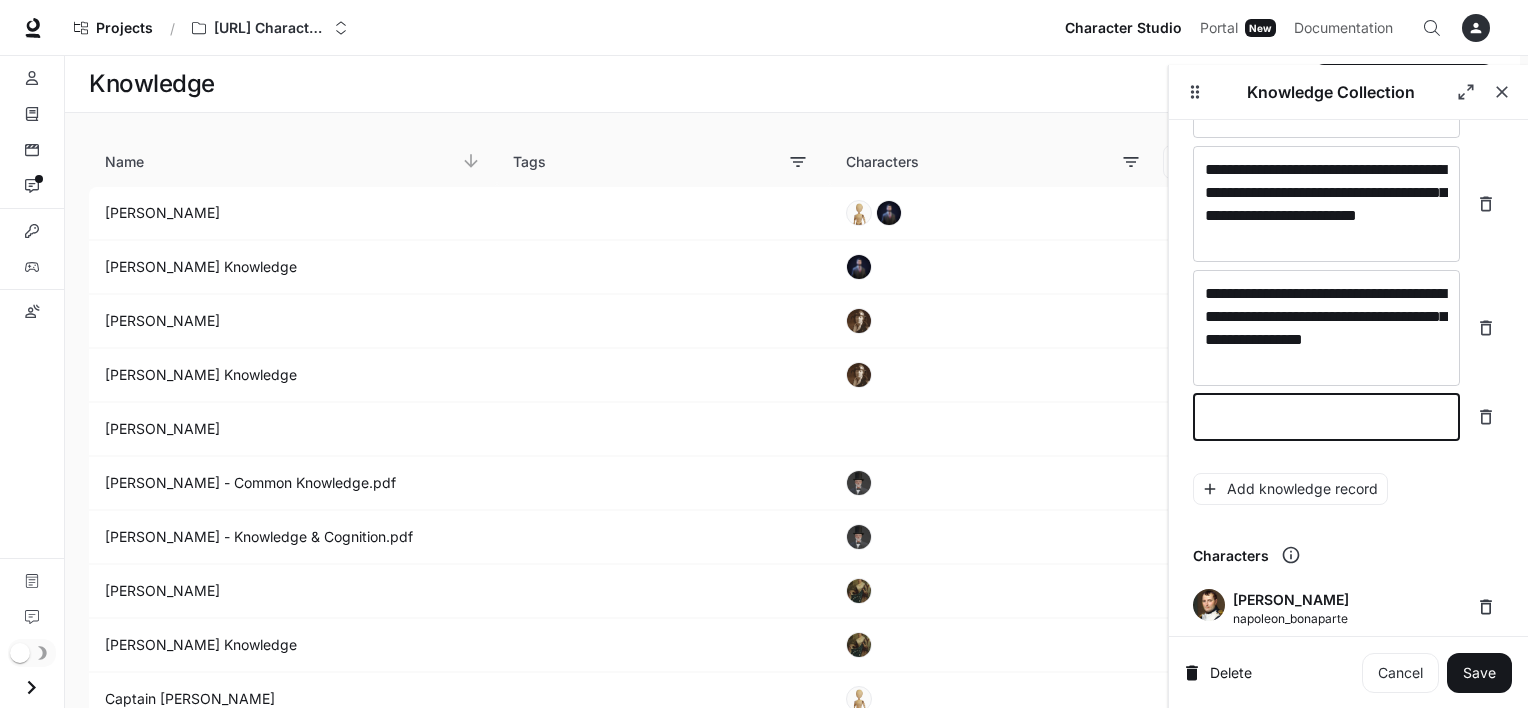 click at bounding box center [1326, 417] 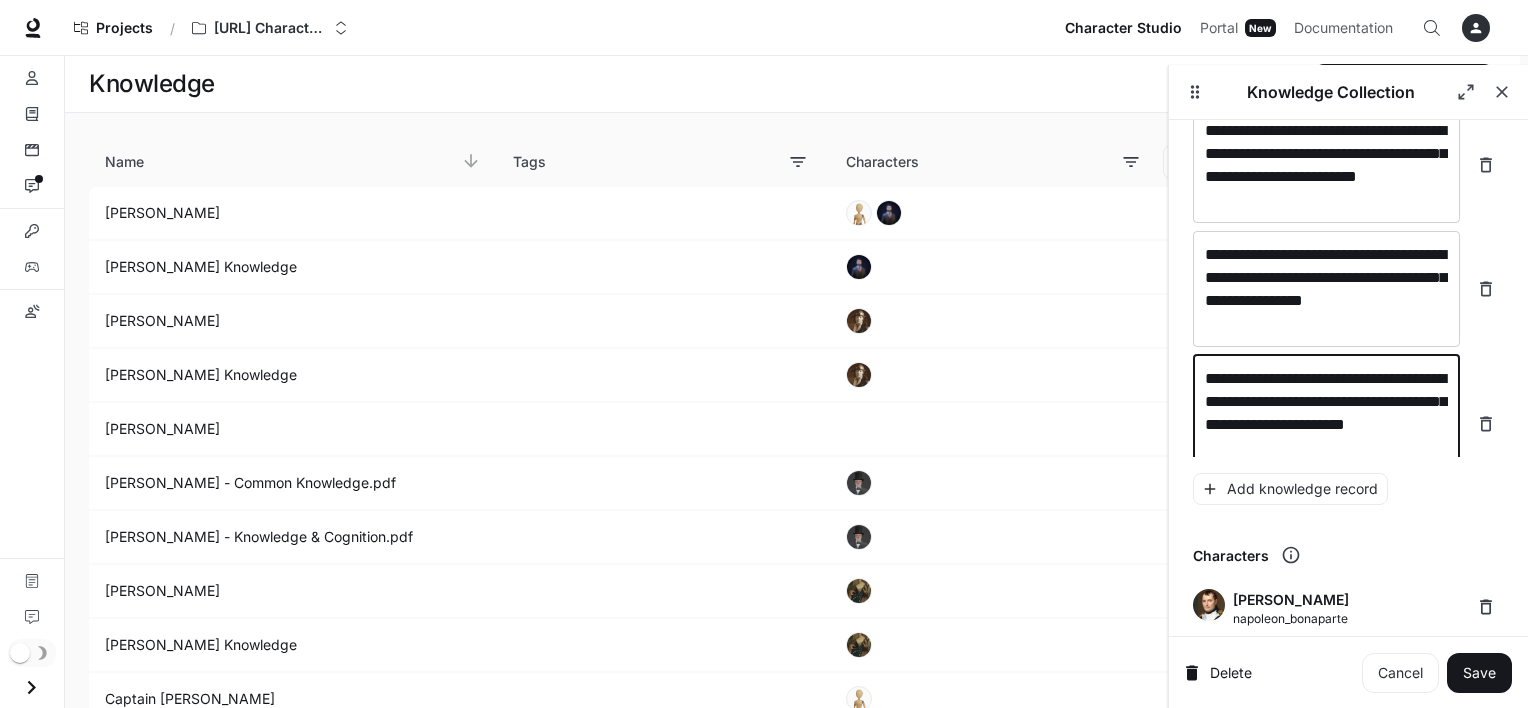 scroll, scrollTop: 27981, scrollLeft: 0, axis: vertical 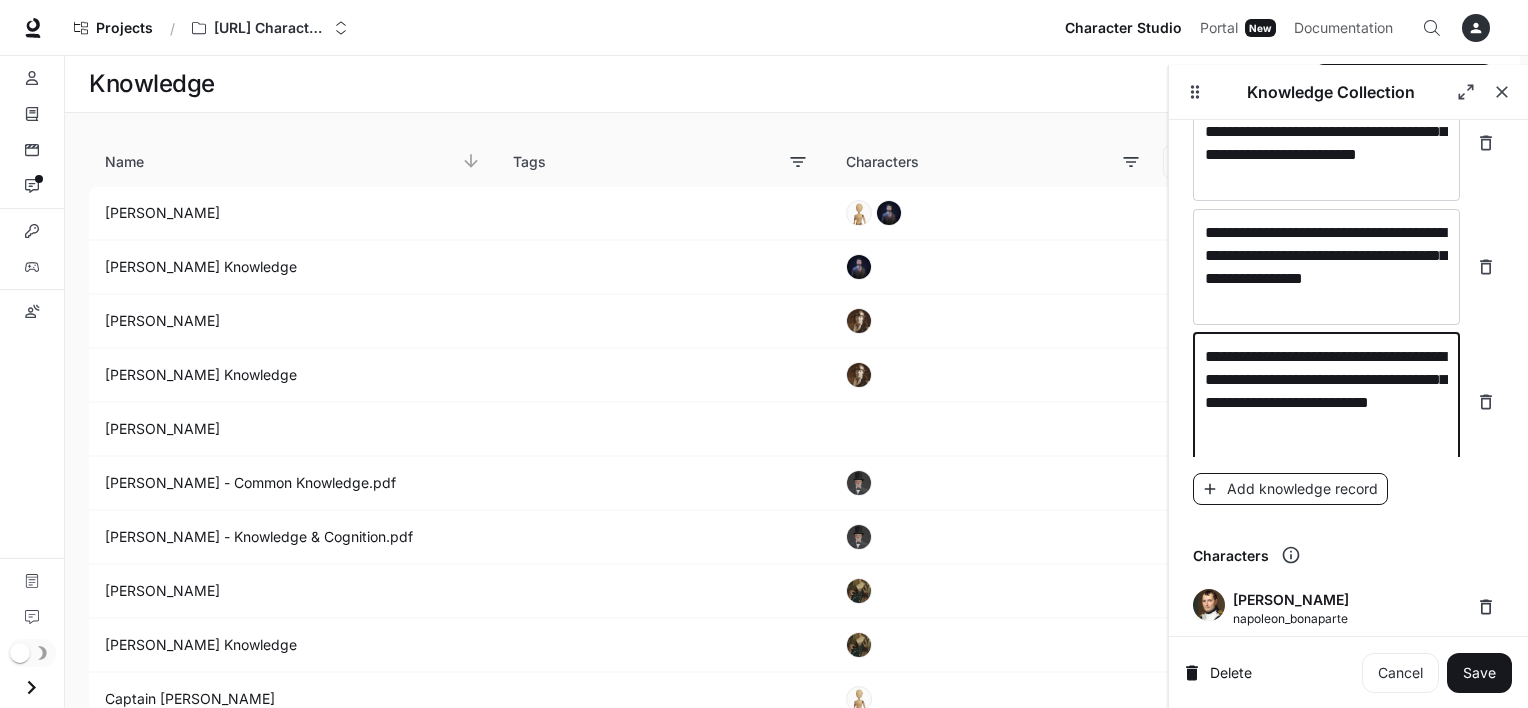 type on "**********" 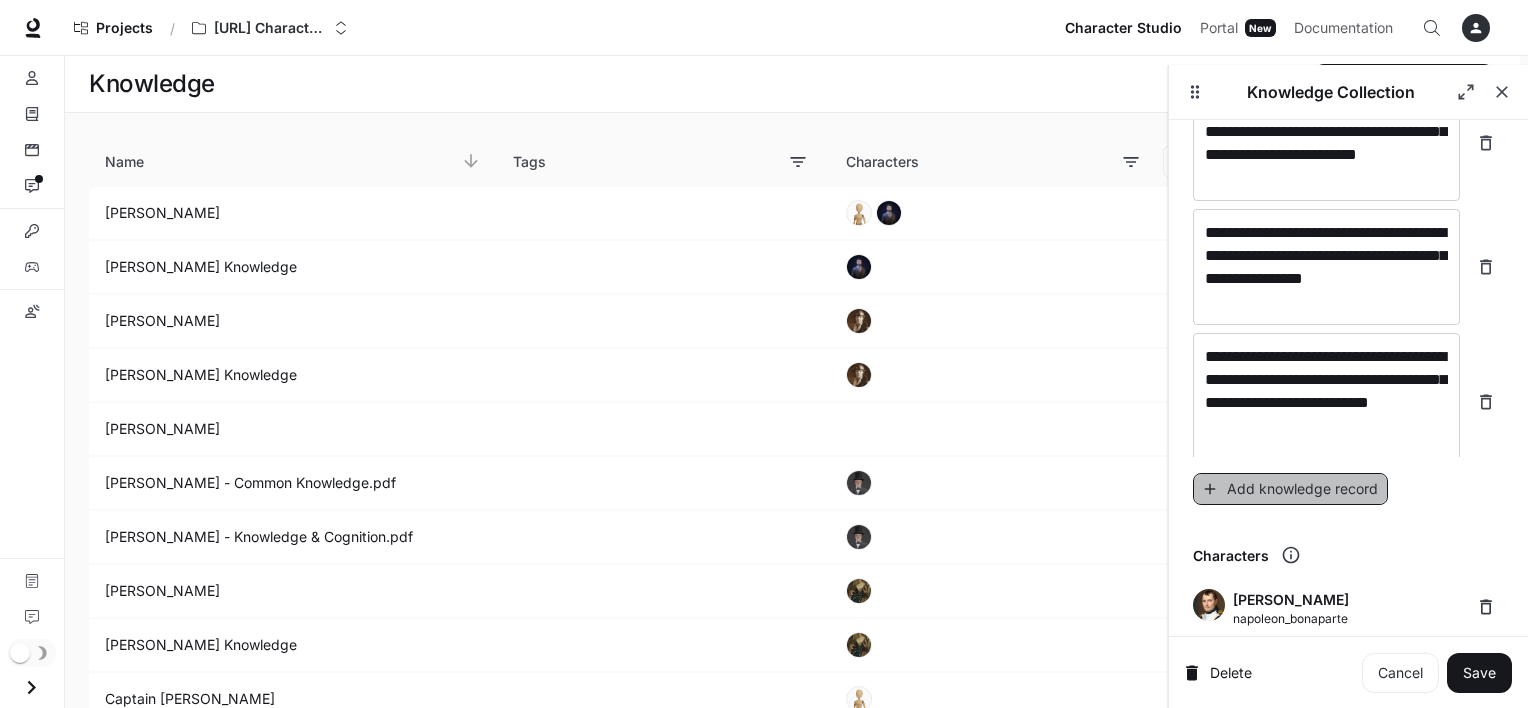 click 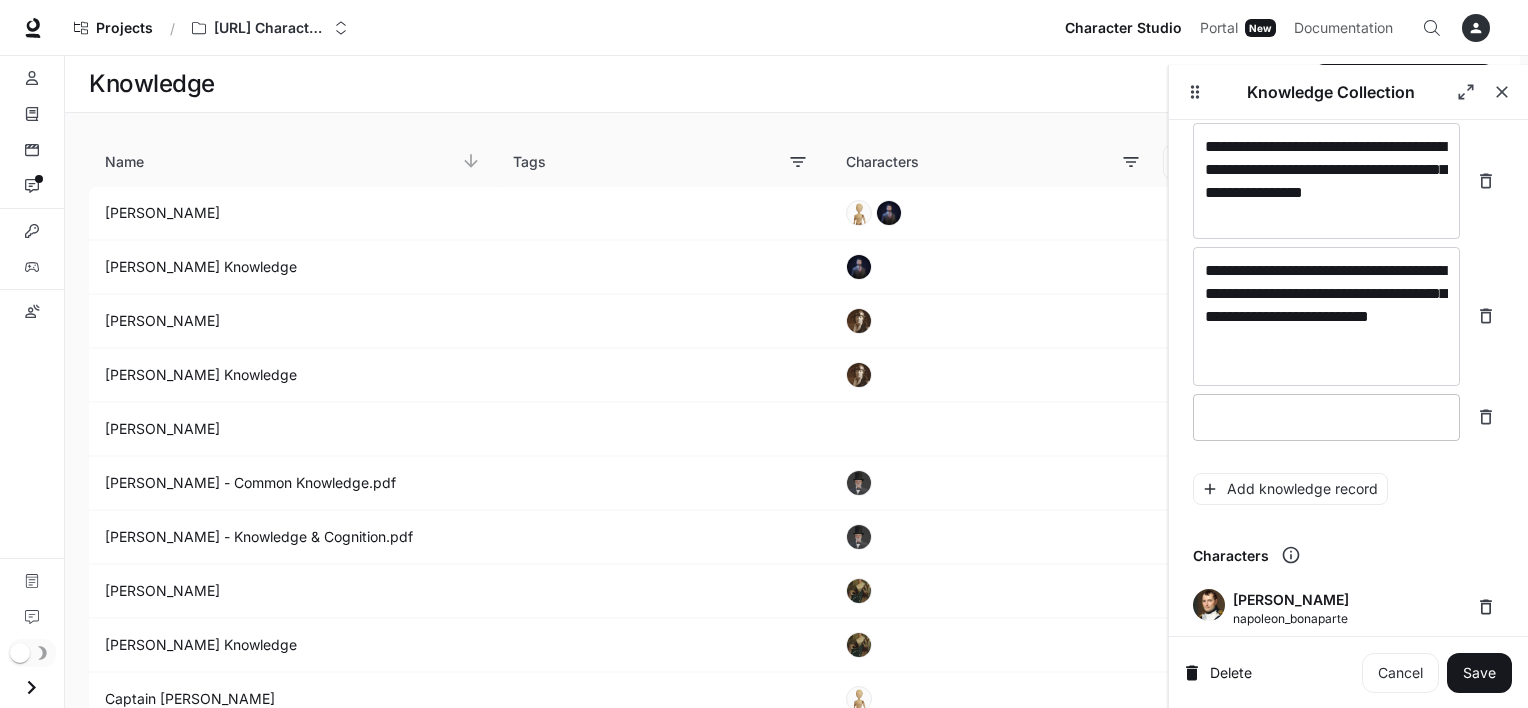 click at bounding box center [1326, 417] 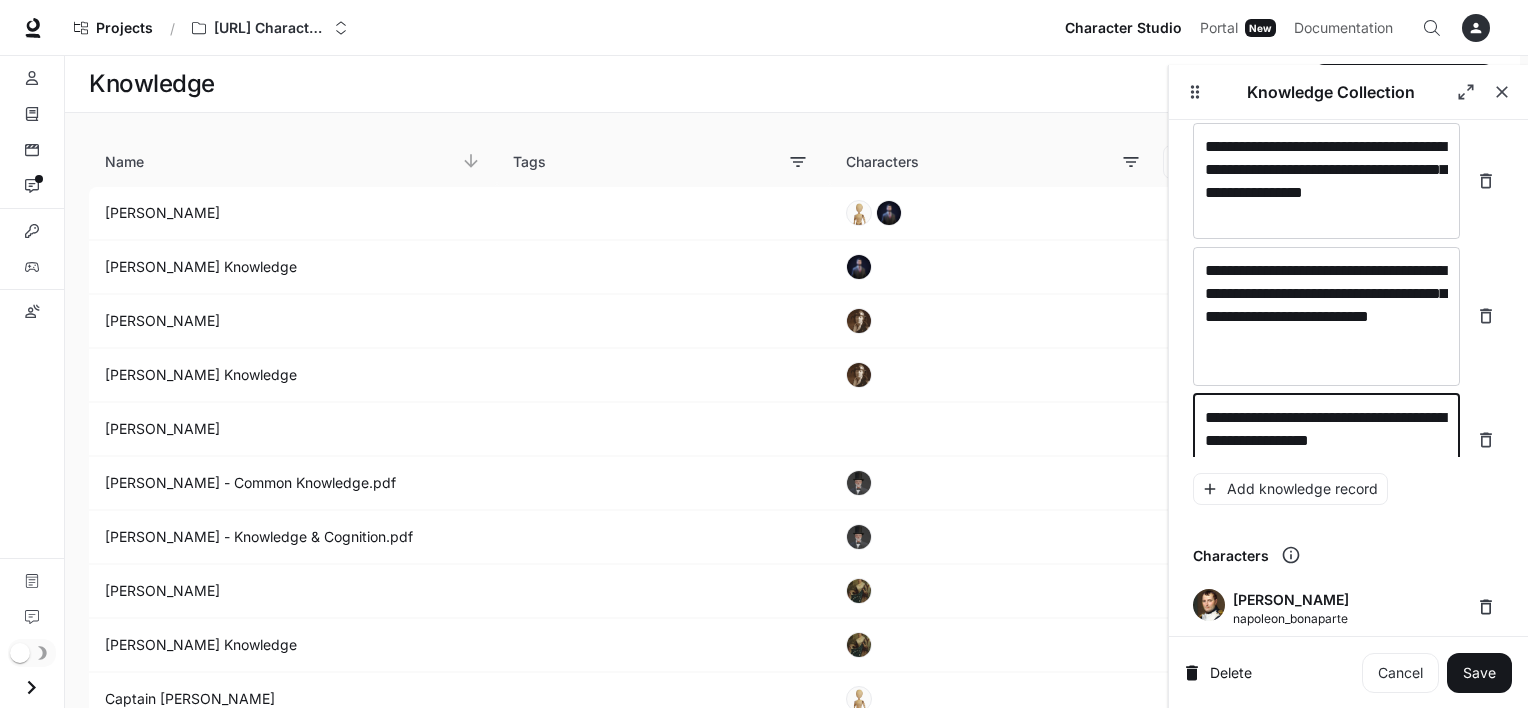 scroll, scrollTop: 28075, scrollLeft: 0, axis: vertical 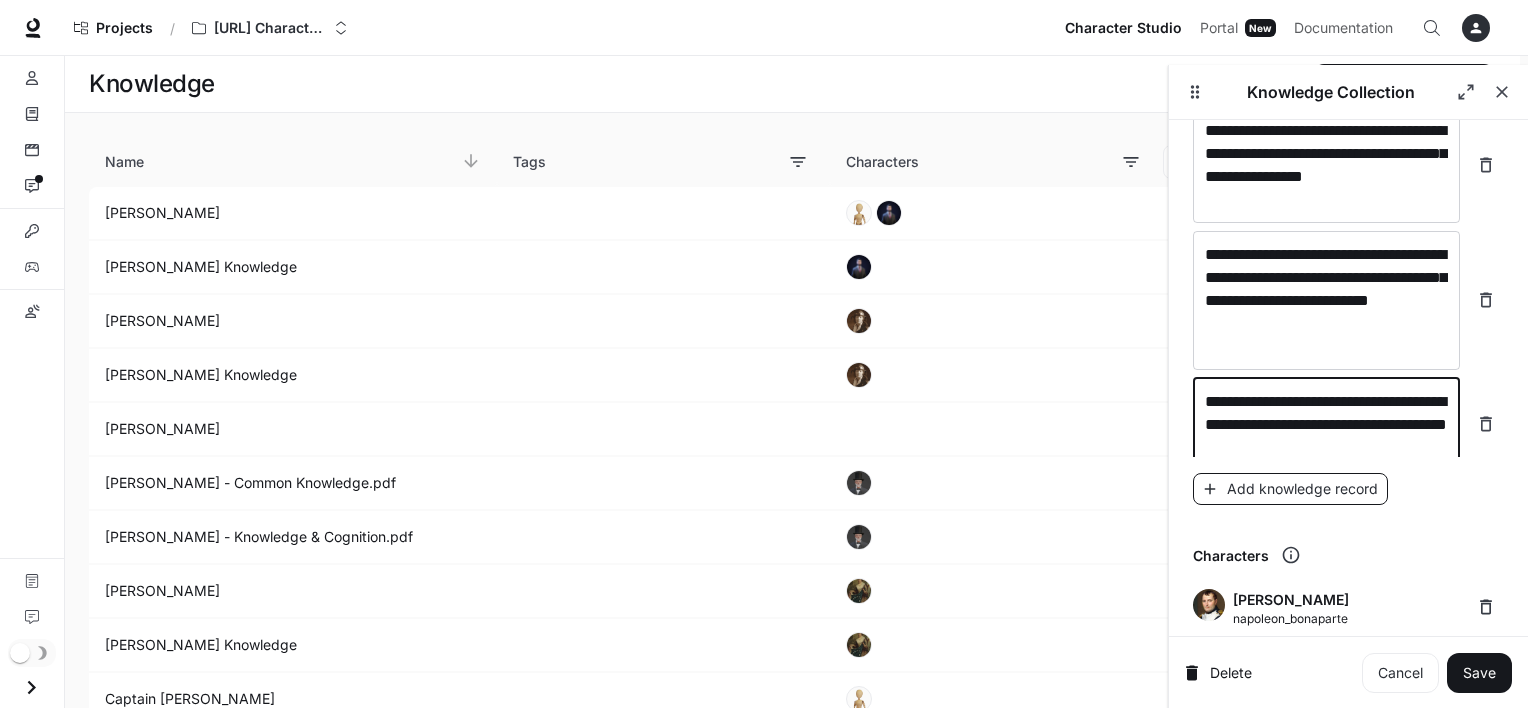 type on "**********" 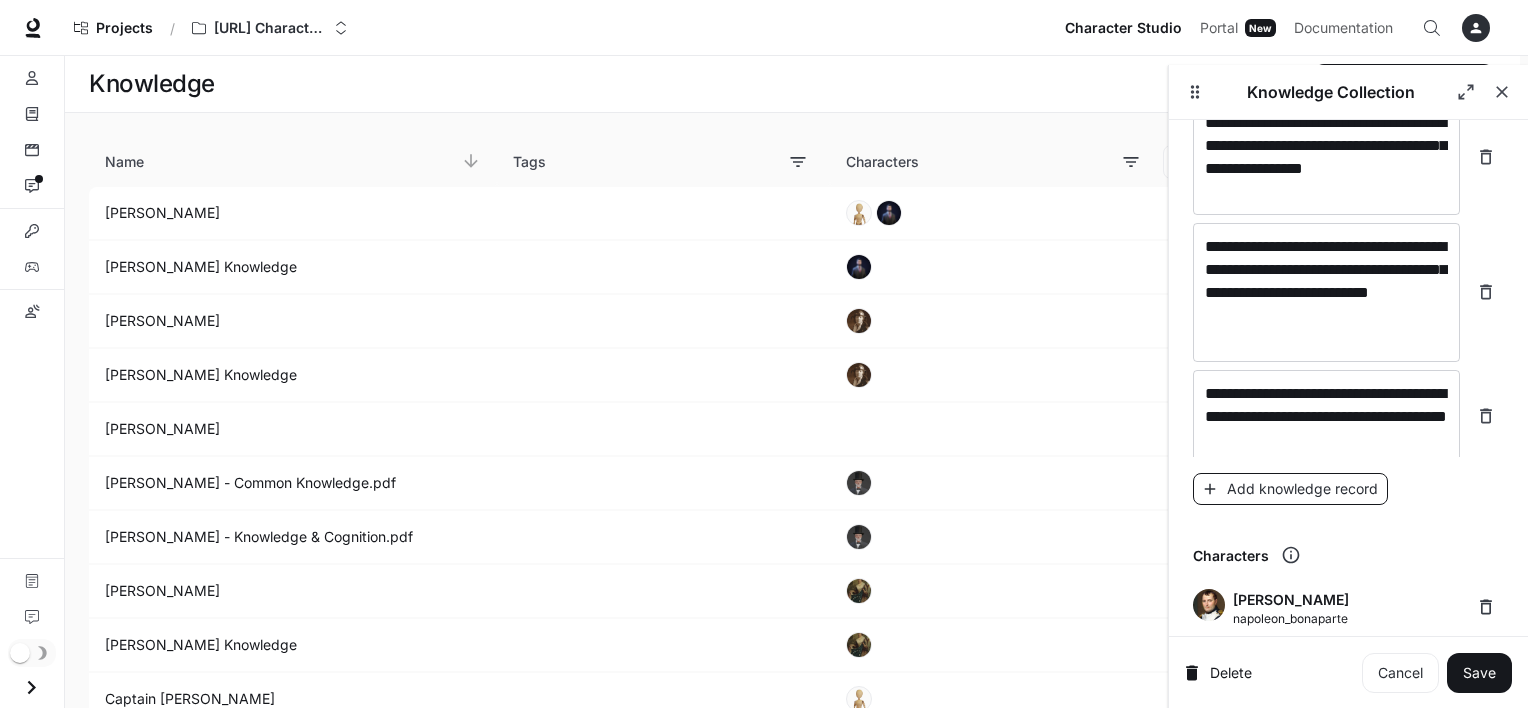 scroll, scrollTop: 28152, scrollLeft: 0, axis: vertical 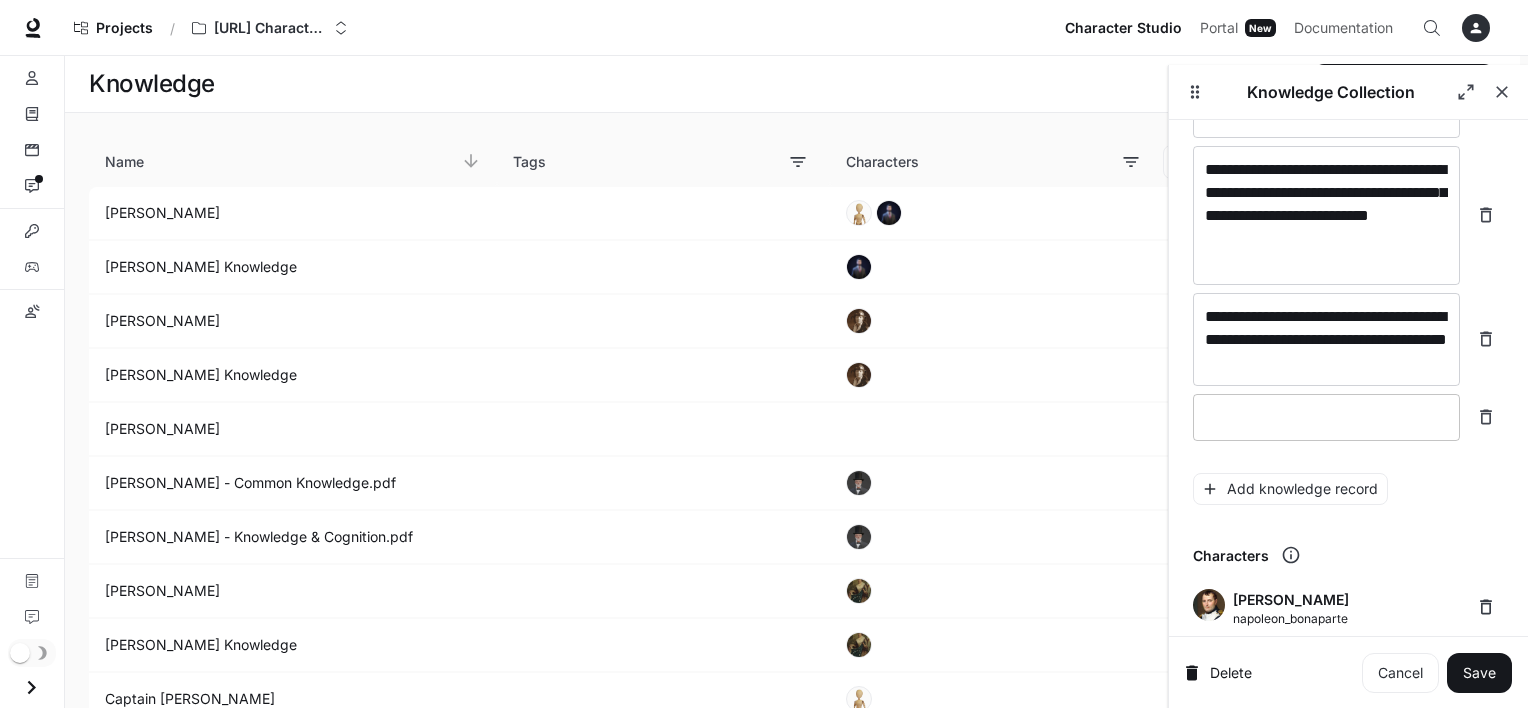 click on "* ​" at bounding box center [1326, 417] 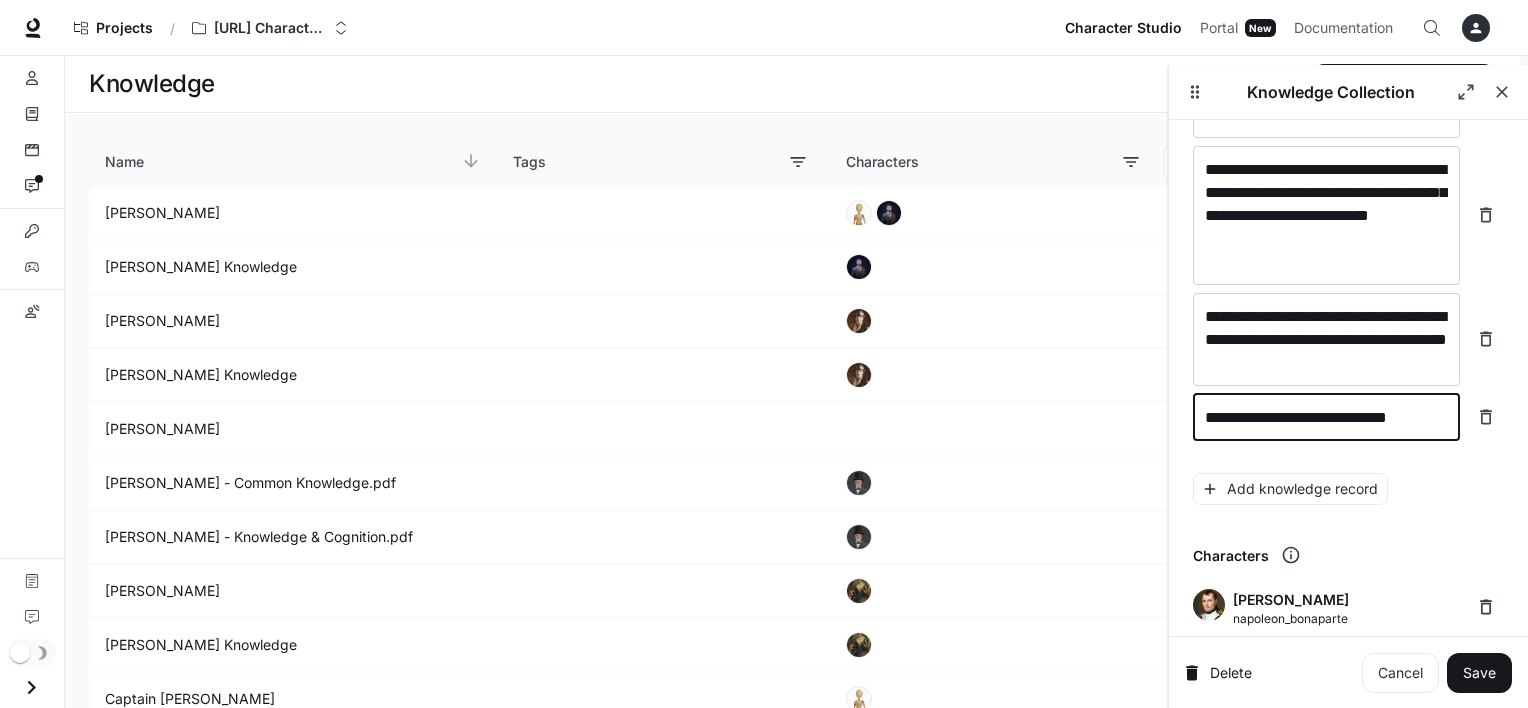 scroll, scrollTop: 0, scrollLeft: 0, axis: both 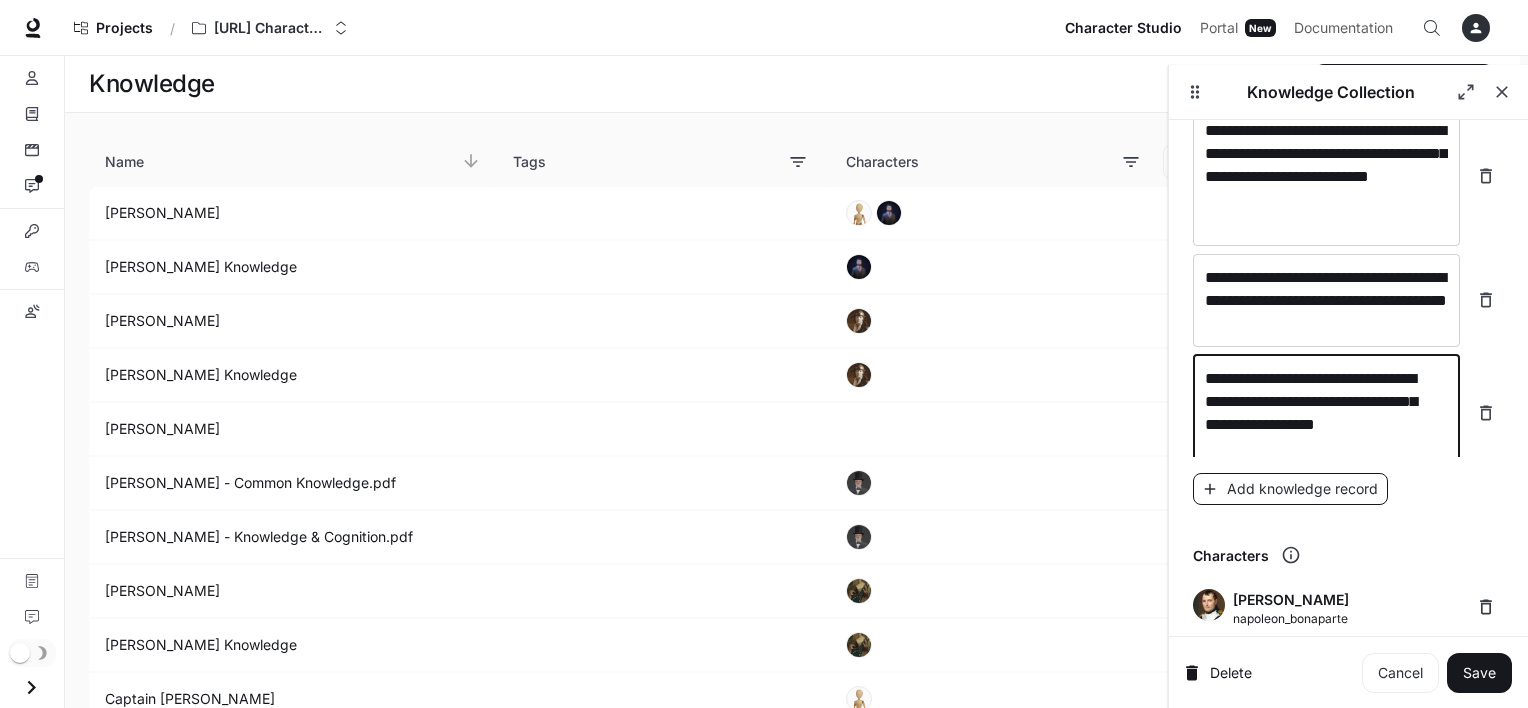 type on "**********" 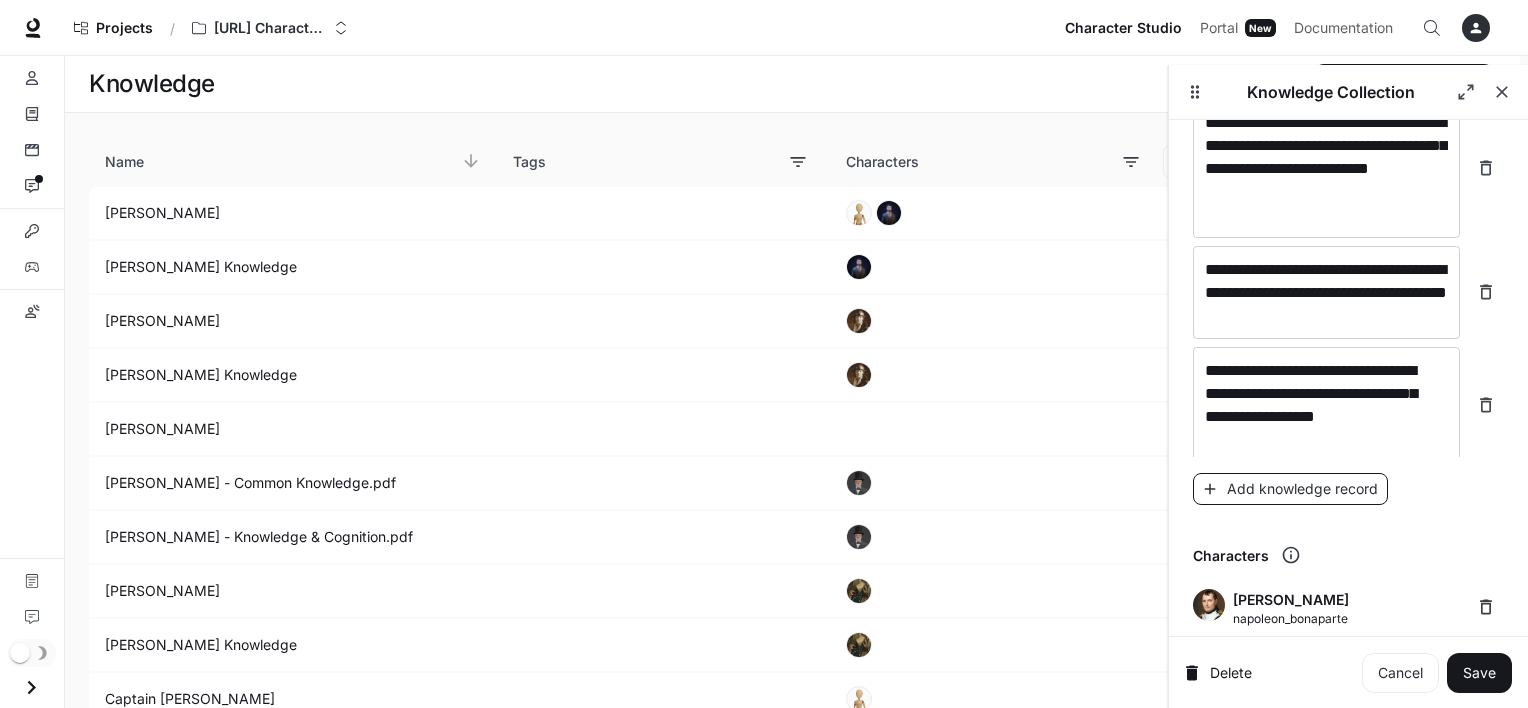 scroll, scrollTop: 28268, scrollLeft: 0, axis: vertical 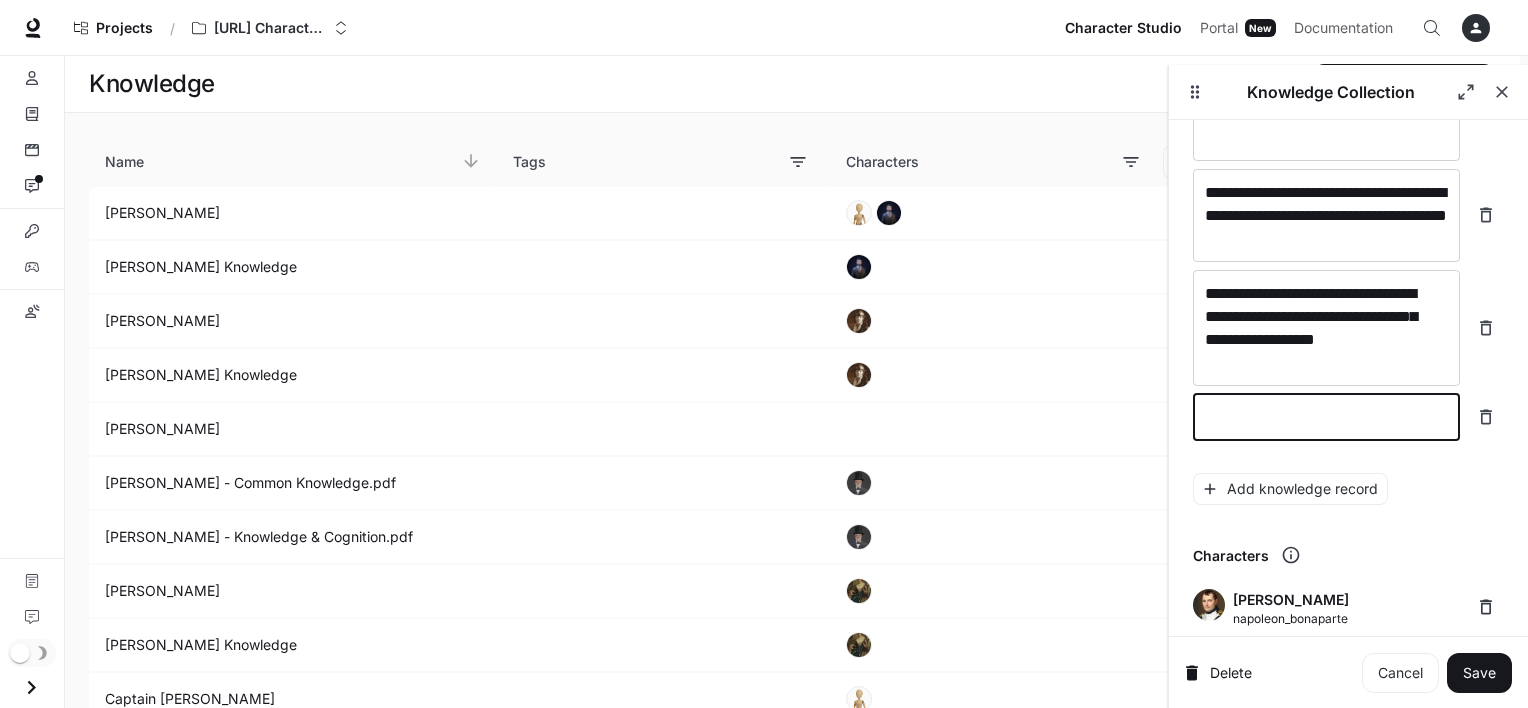 click at bounding box center (1326, 417) 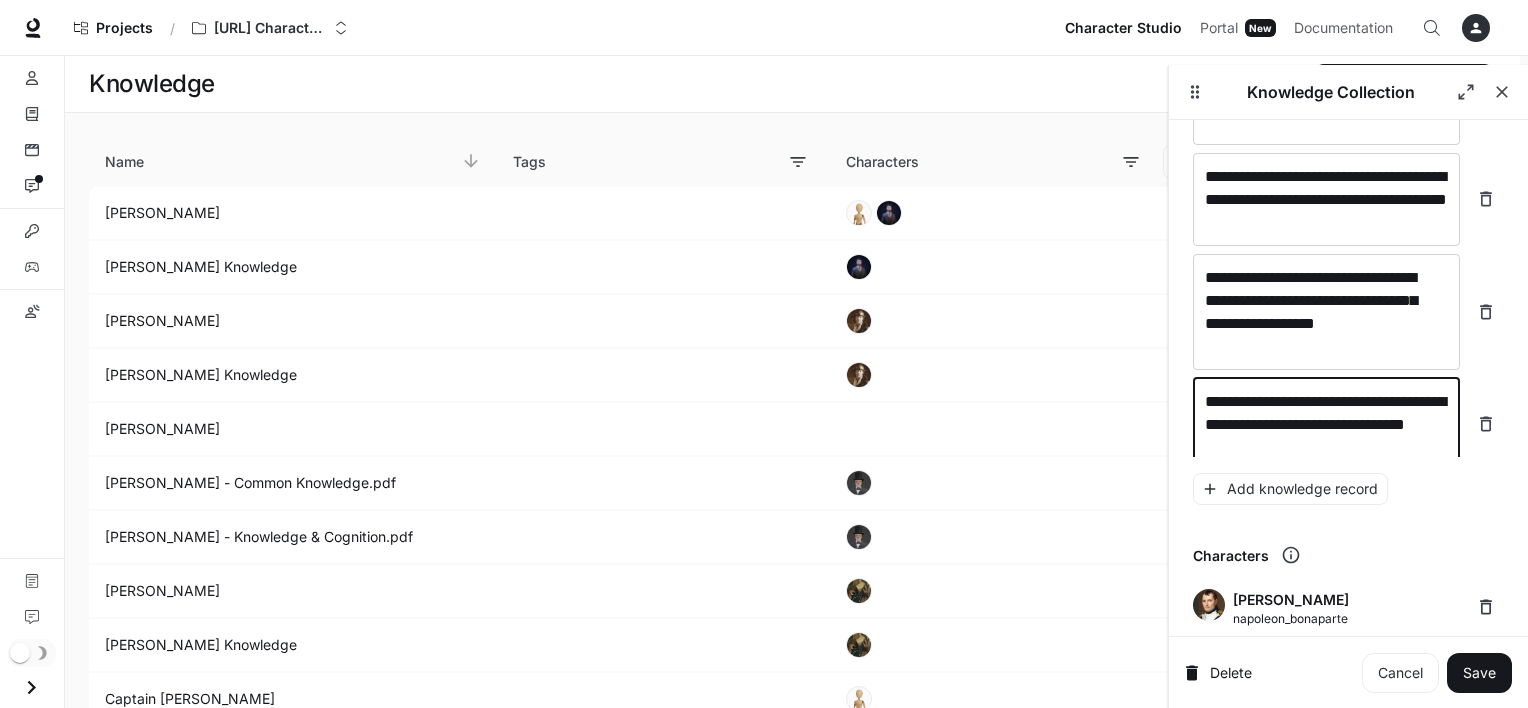 scroll, scrollTop: 28307, scrollLeft: 0, axis: vertical 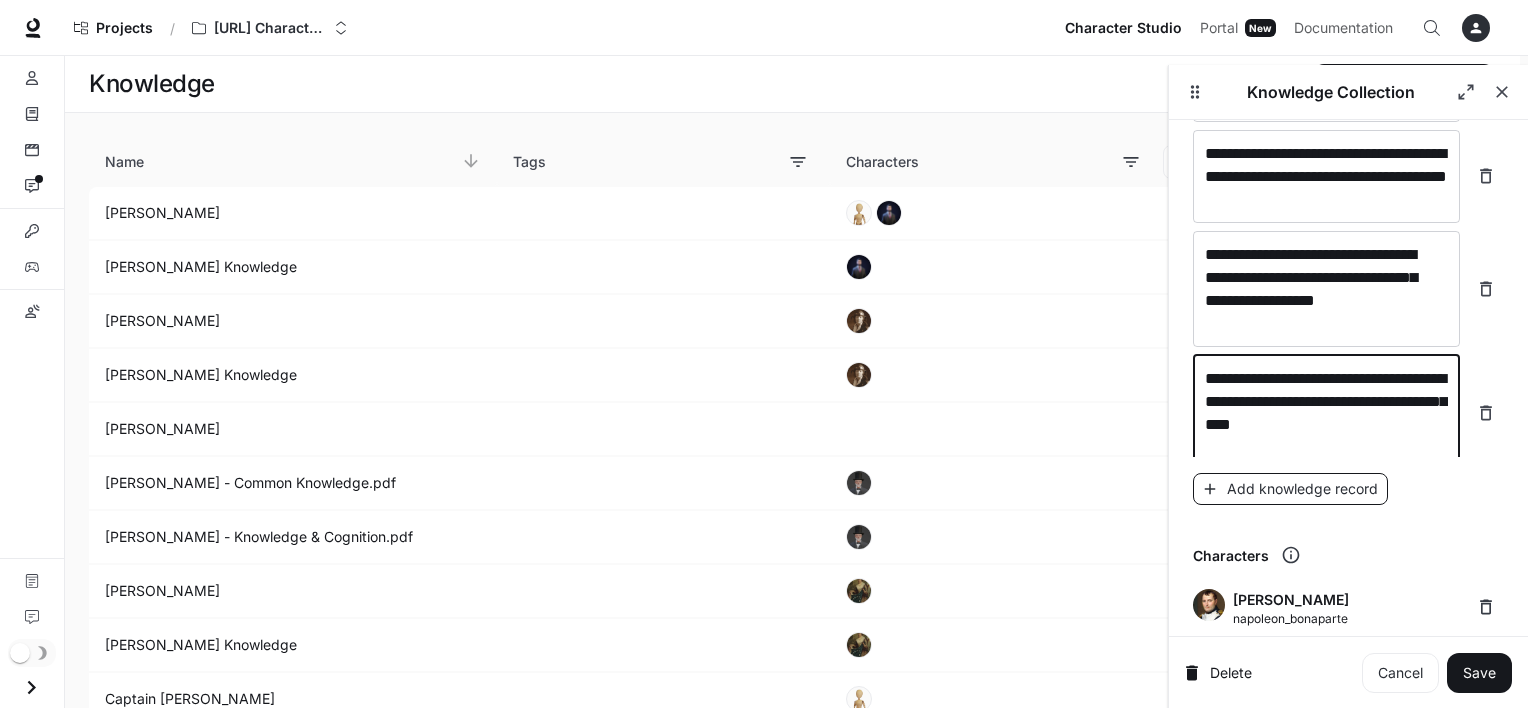 type on "**********" 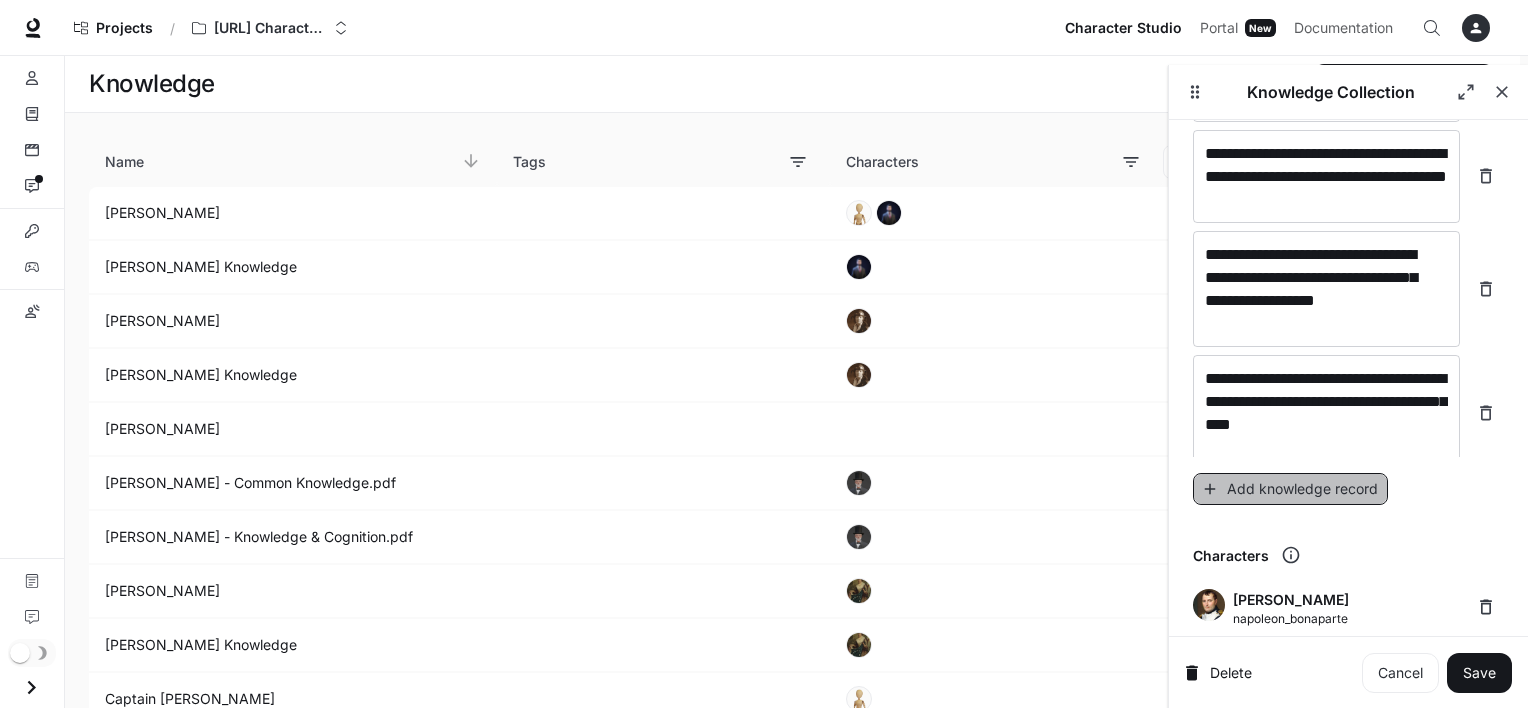 click on "Add knowledge record" at bounding box center [1290, 489] 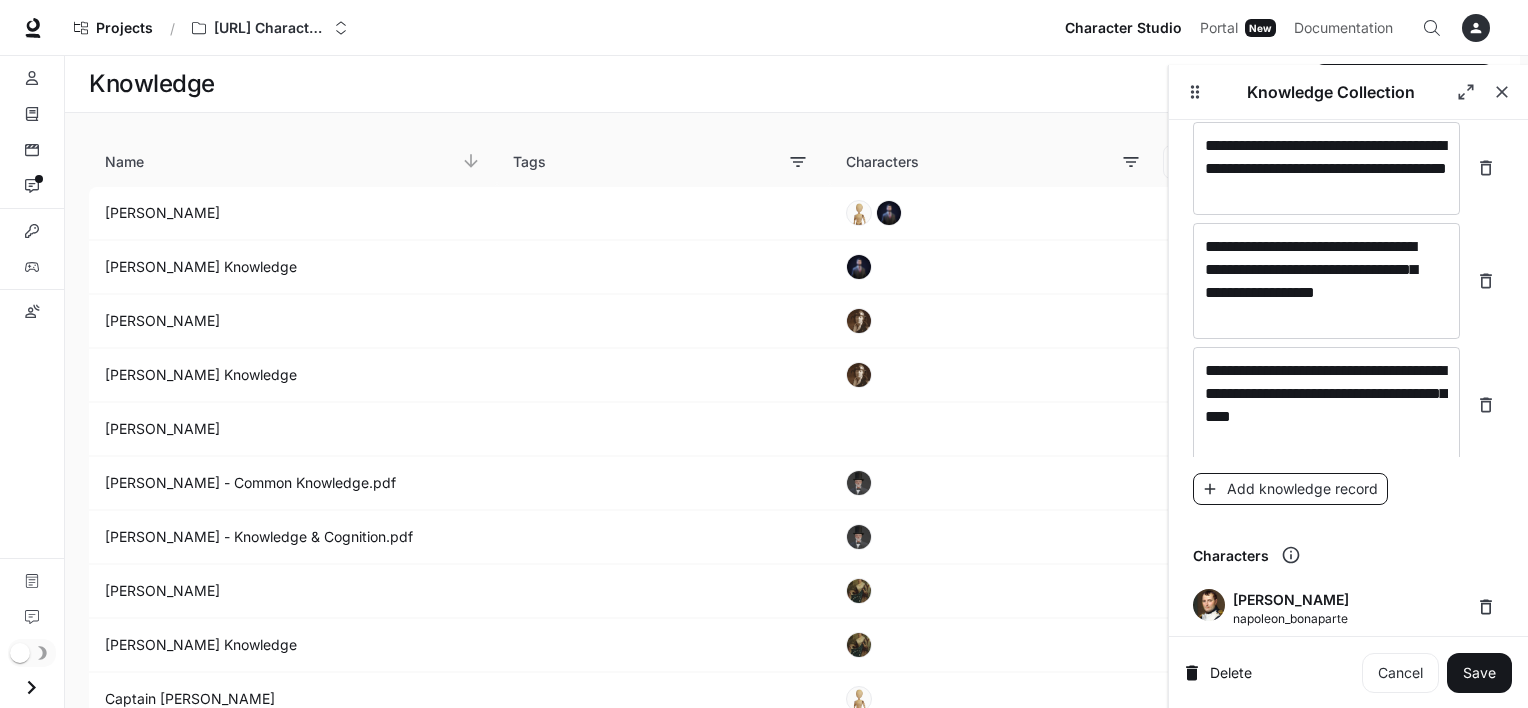 scroll, scrollTop: 28384, scrollLeft: 0, axis: vertical 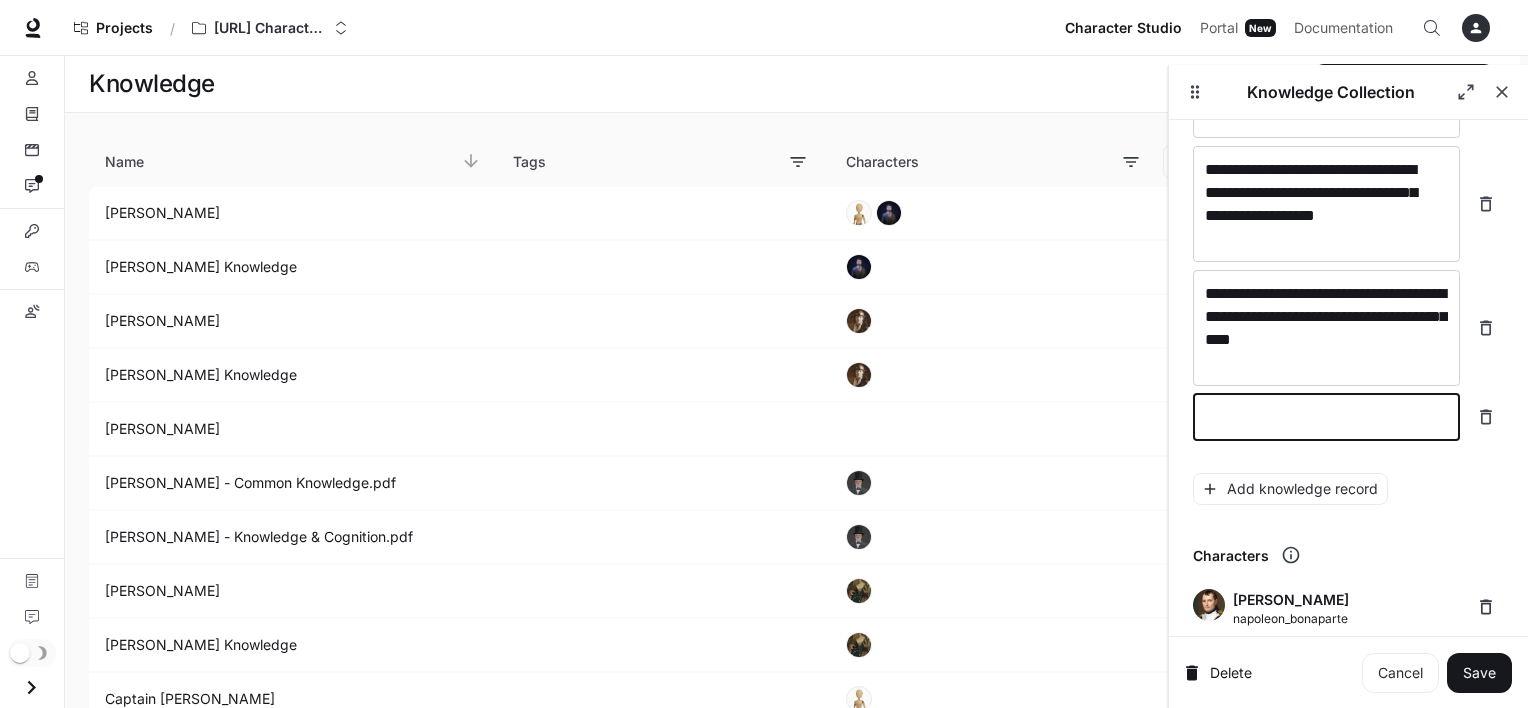 click at bounding box center (1326, 417) 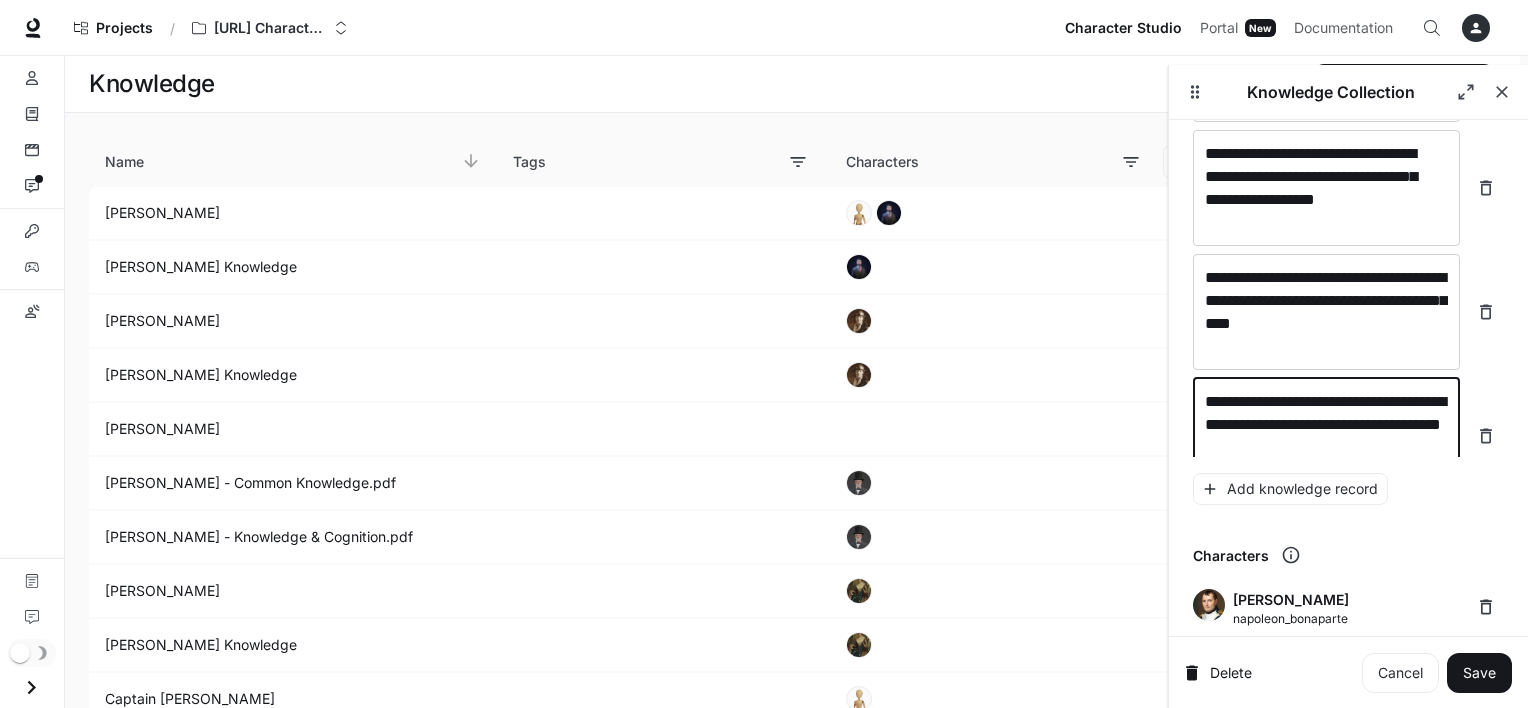 scroll, scrollTop: 28423, scrollLeft: 0, axis: vertical 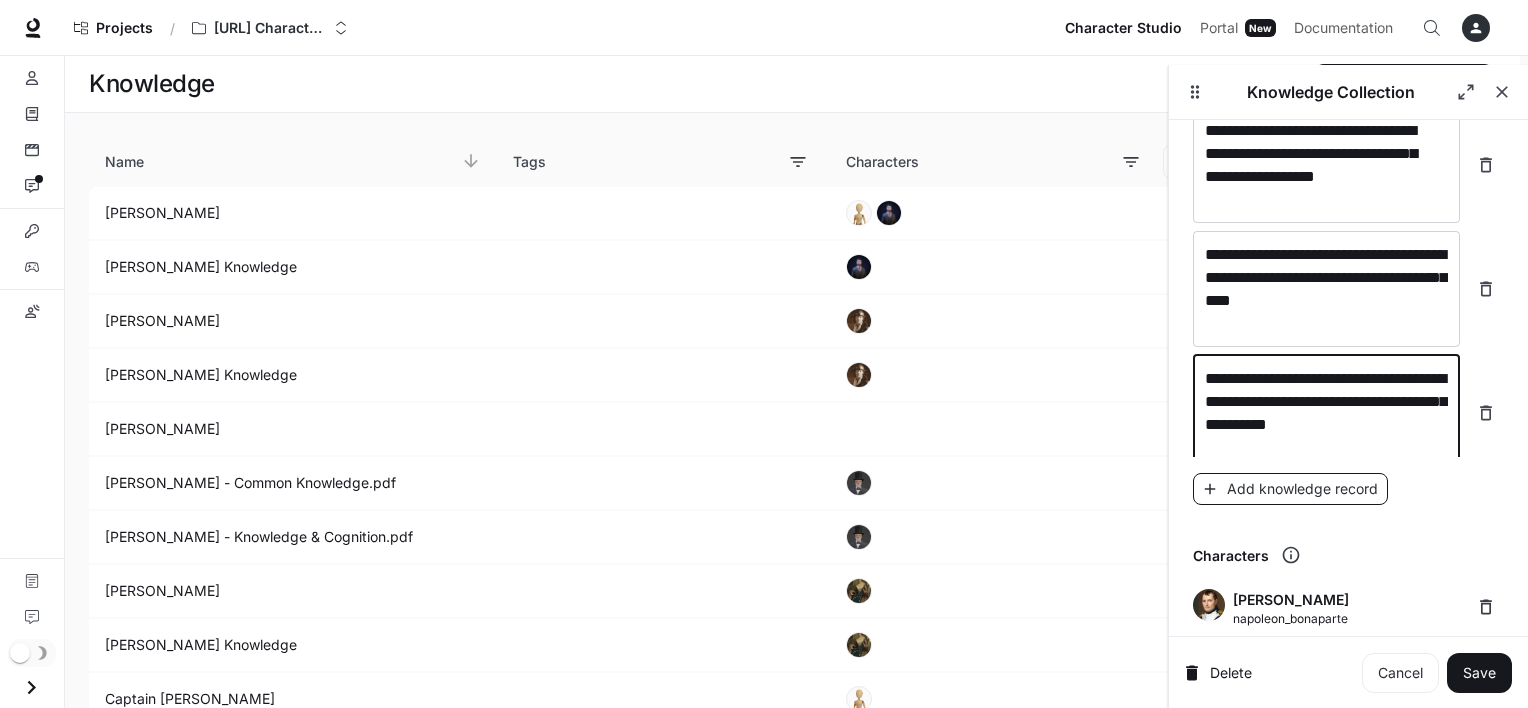 type on "**********" 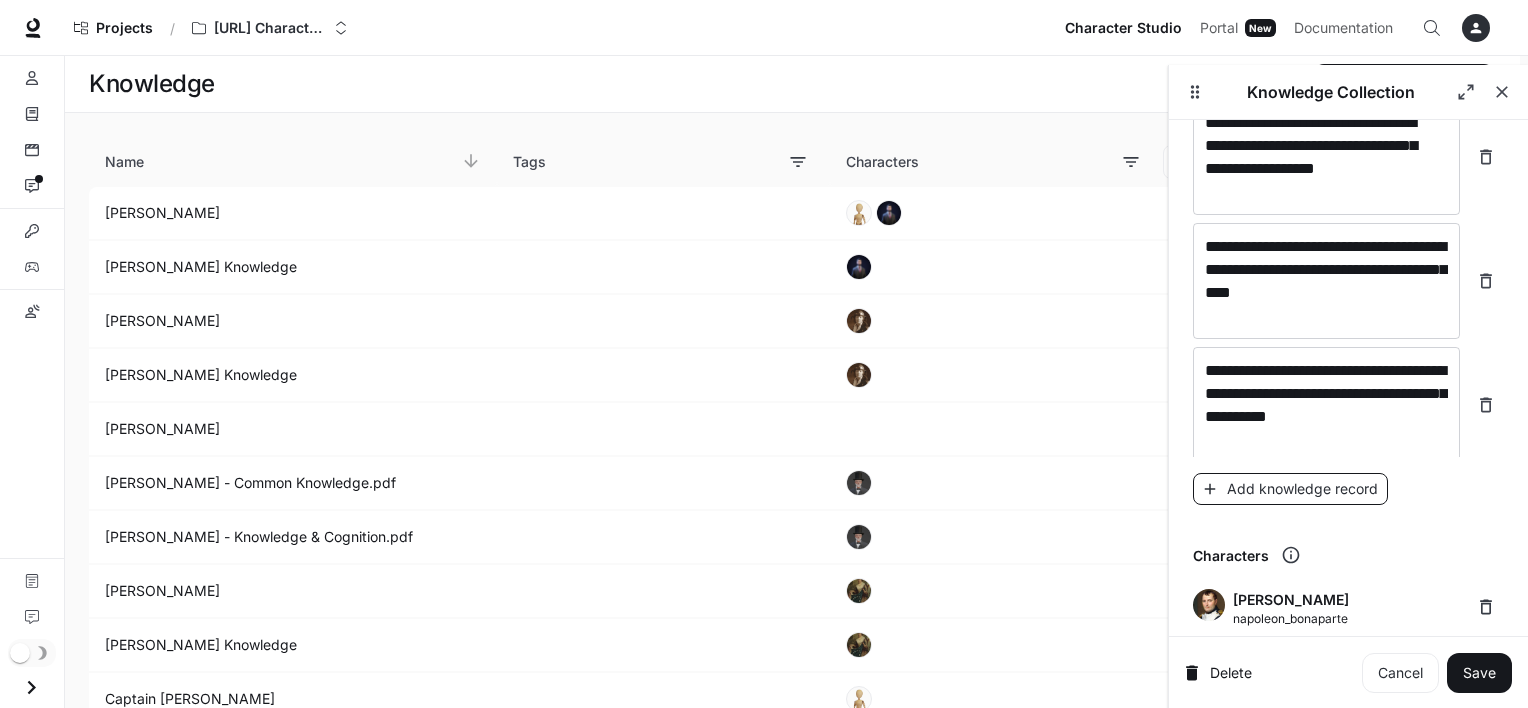 scroll, scrollTop: 28500, scrollLeft: 0, axis: vertical 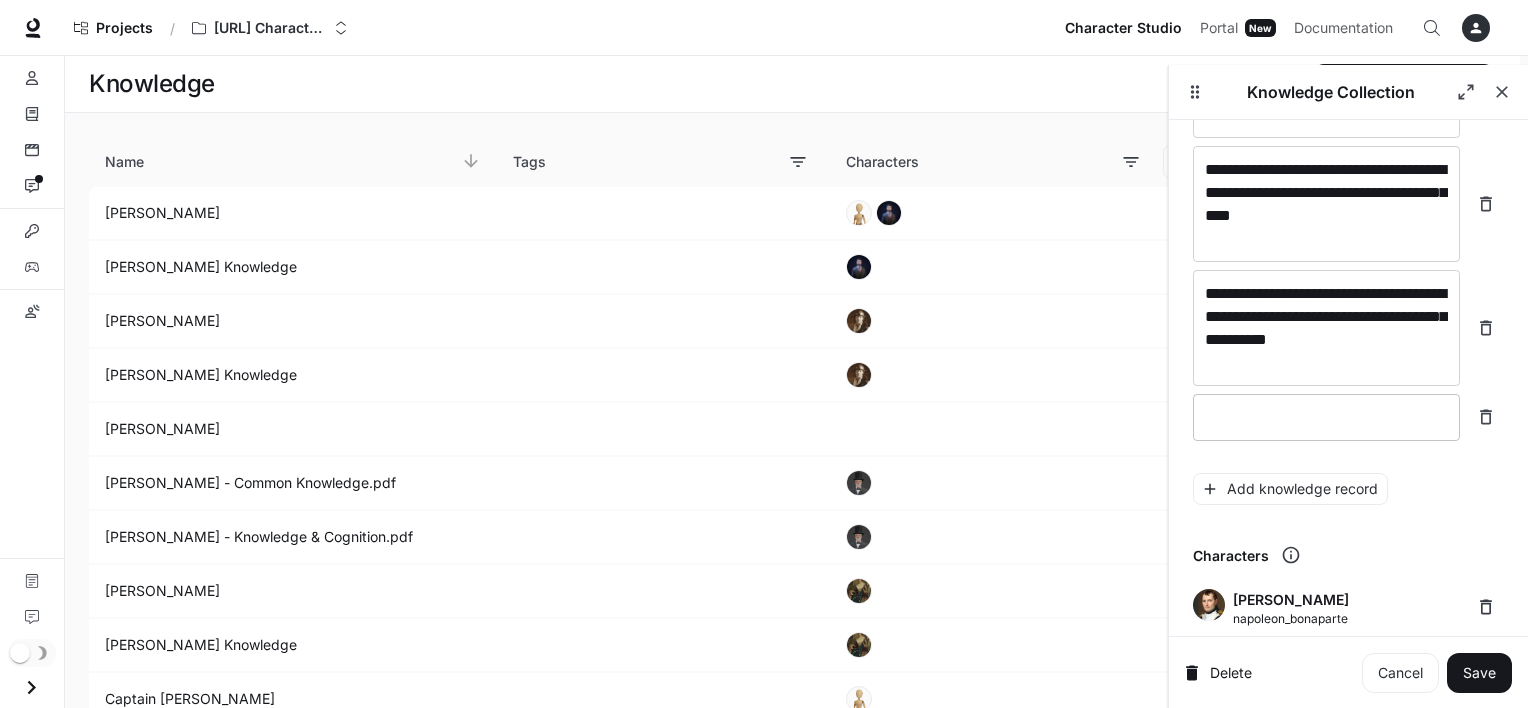 click on "* ​" at bounding box center (1326, 417) 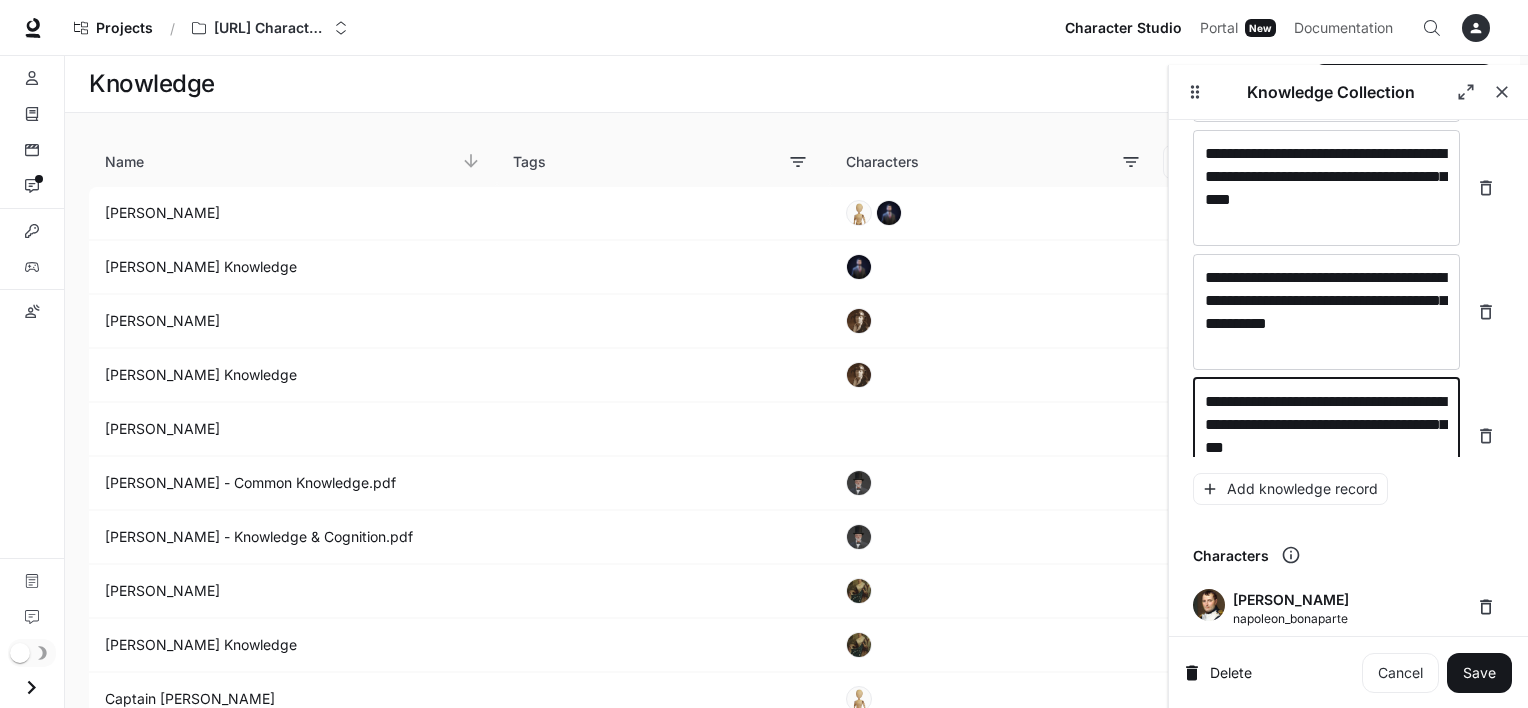 scroll, scrollTop: 28539, scrollLeft: 0, axis: vertical 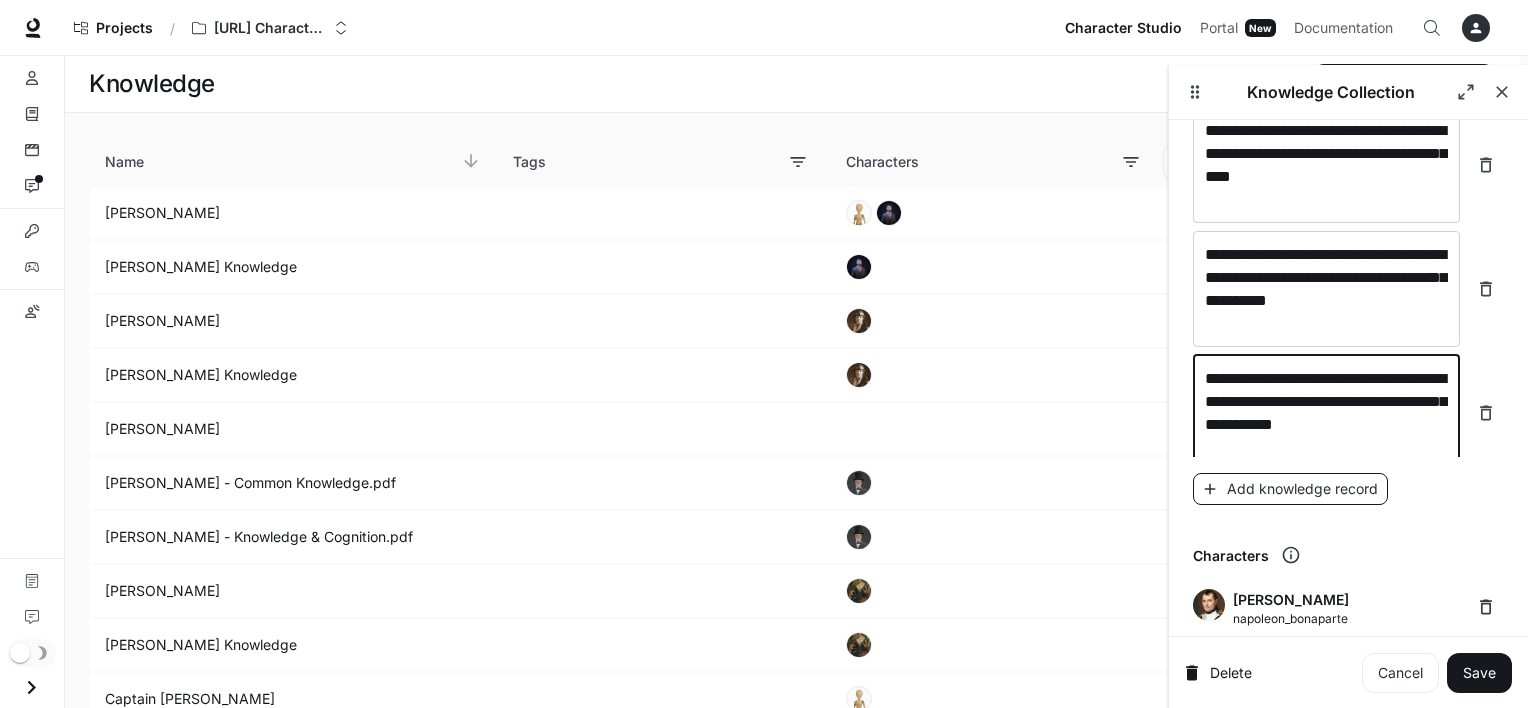 type on "**********" 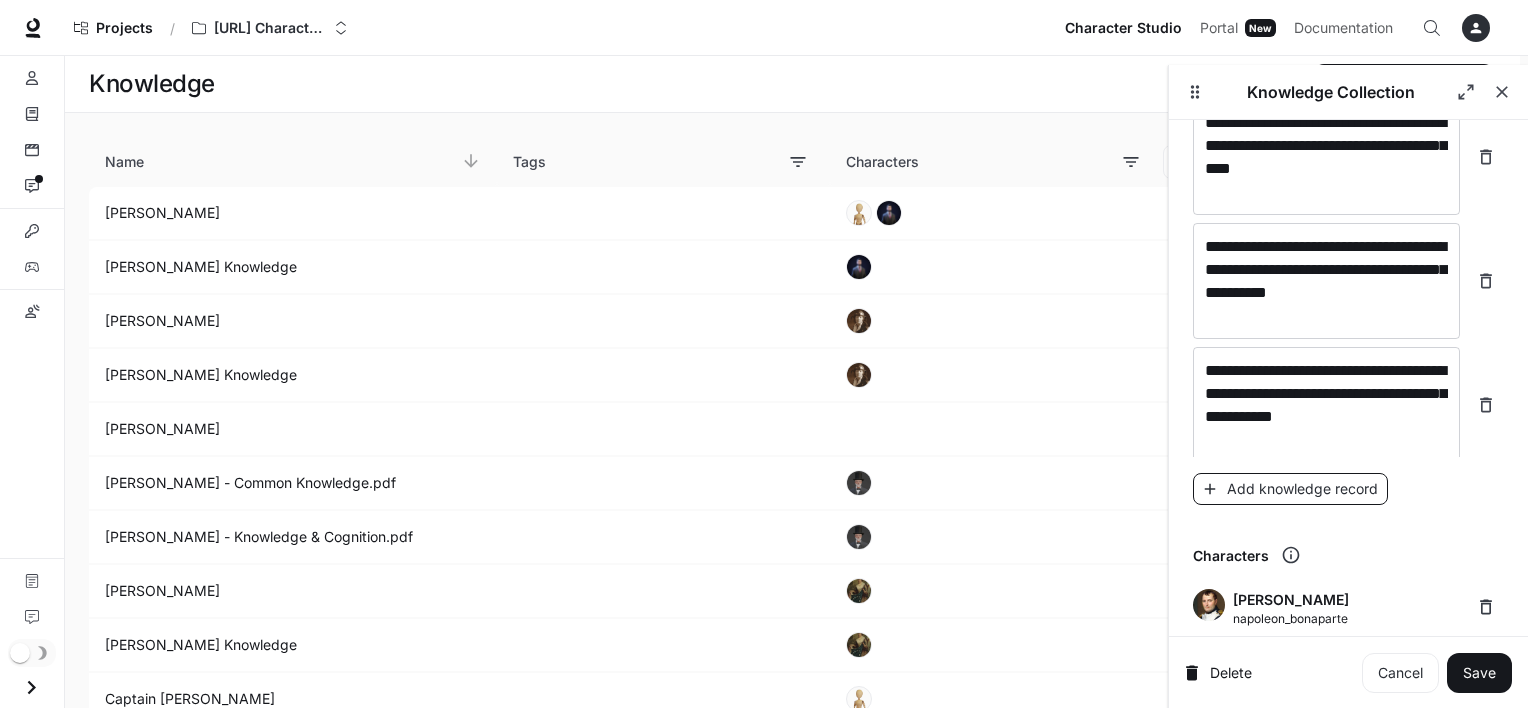 scroll, scrollTop: 28616, scrollLeft: 0, axis: vertical 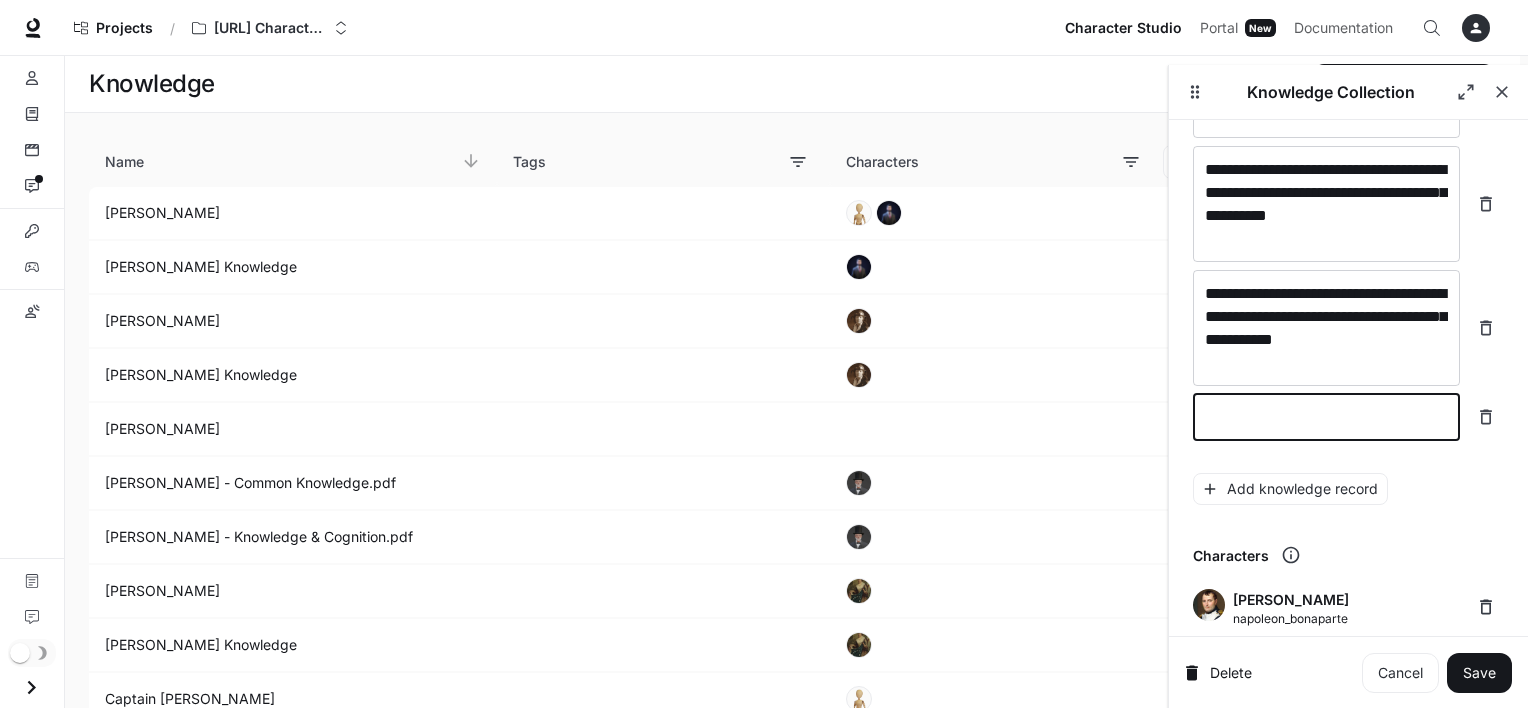 click at bounding box center [1326, 417] 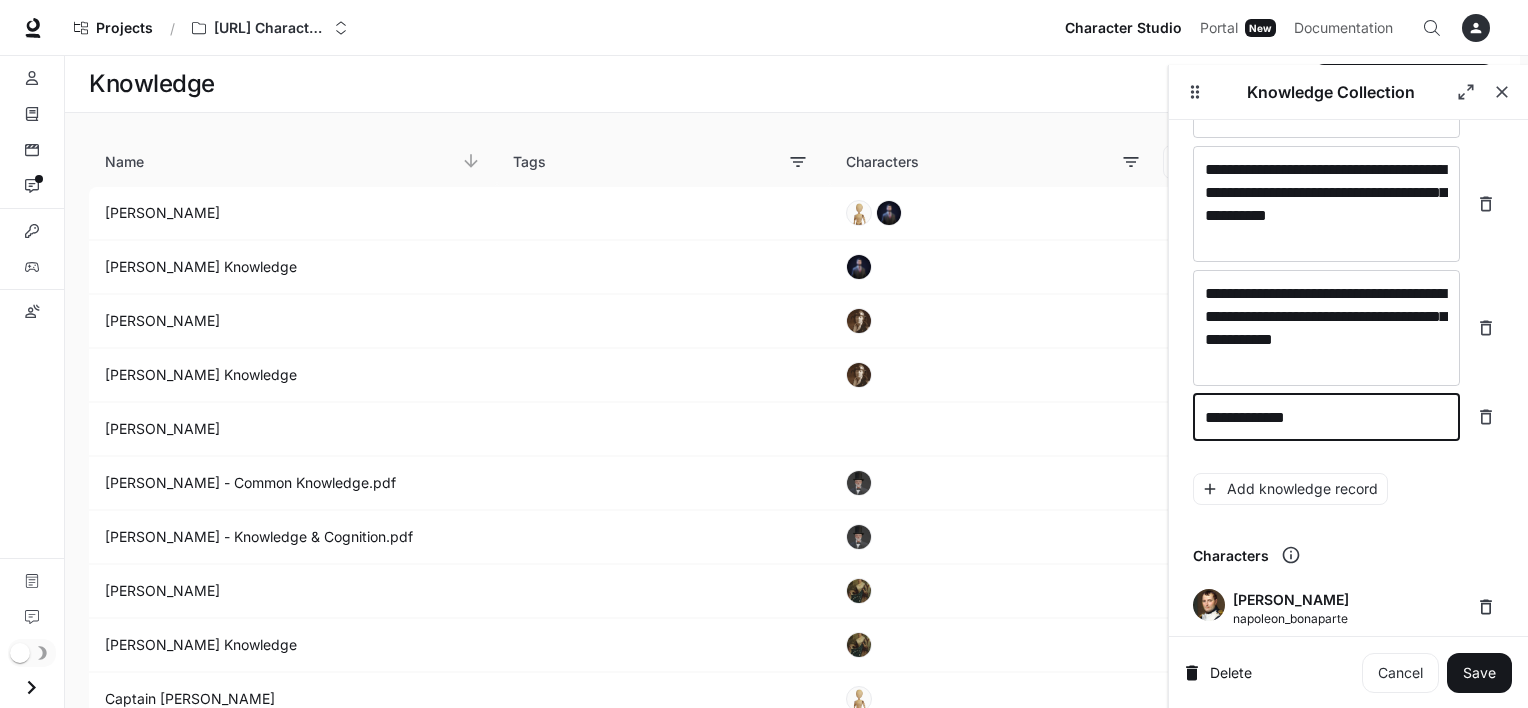 scroll, scrollTop: 28608, scrollLeft: 0, axis: vertical 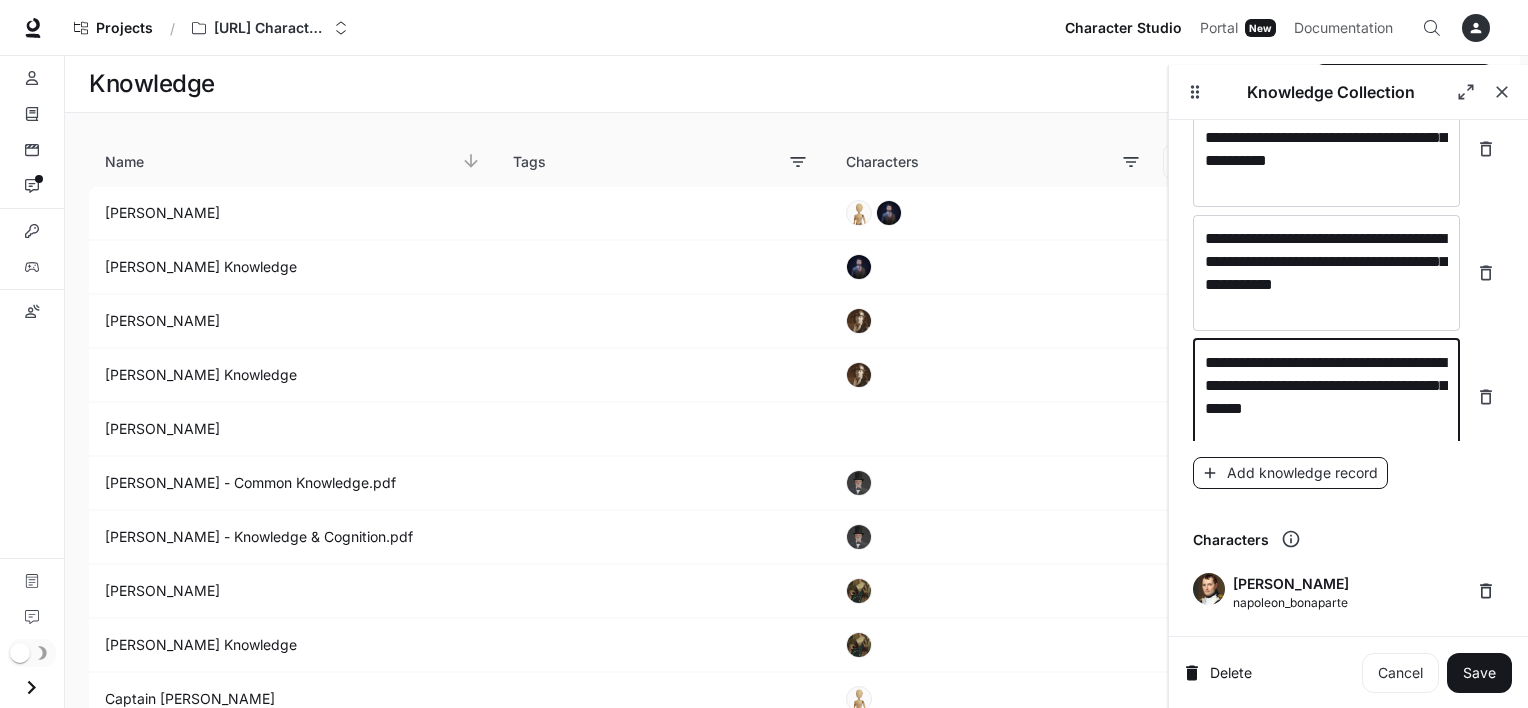 type on "**********" 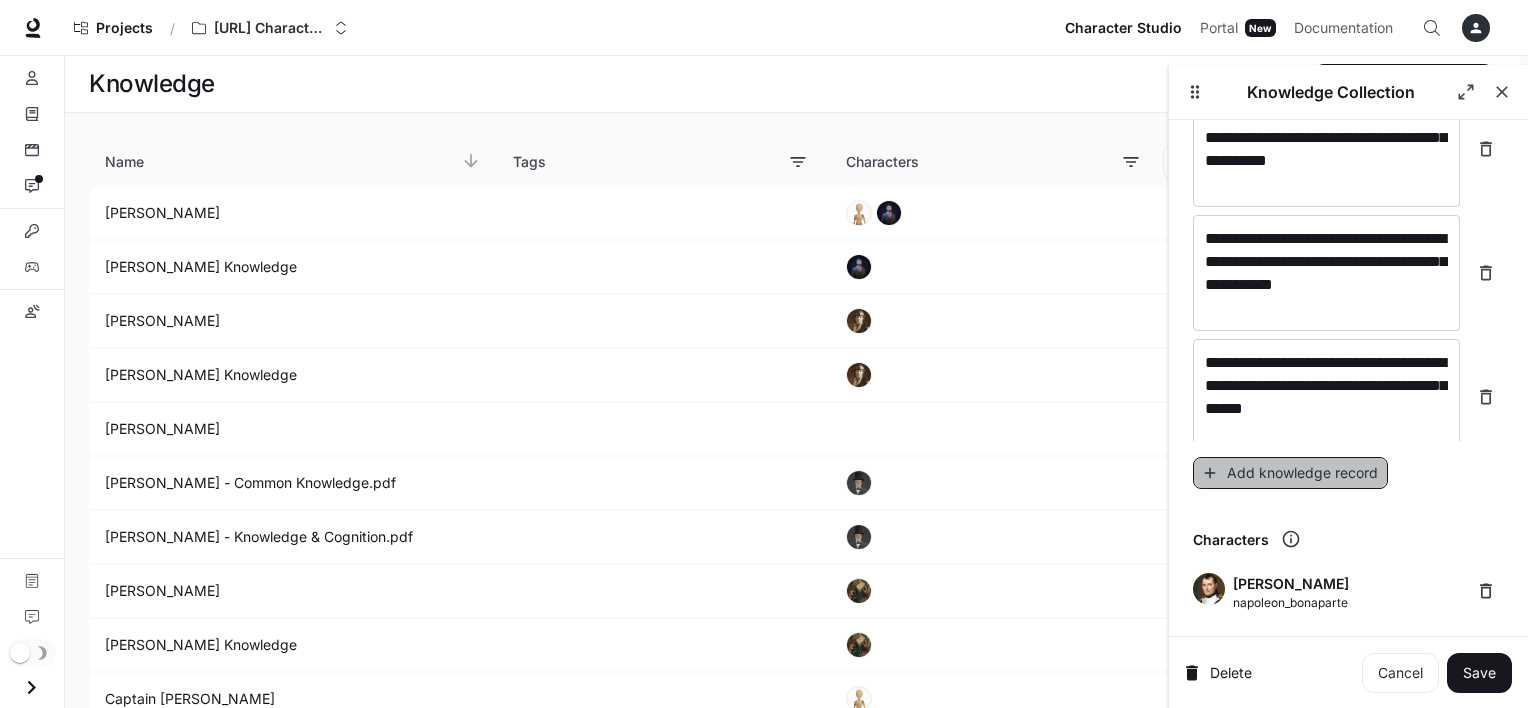 click on "Add knowledge record" at bounding box center (1290, 473) 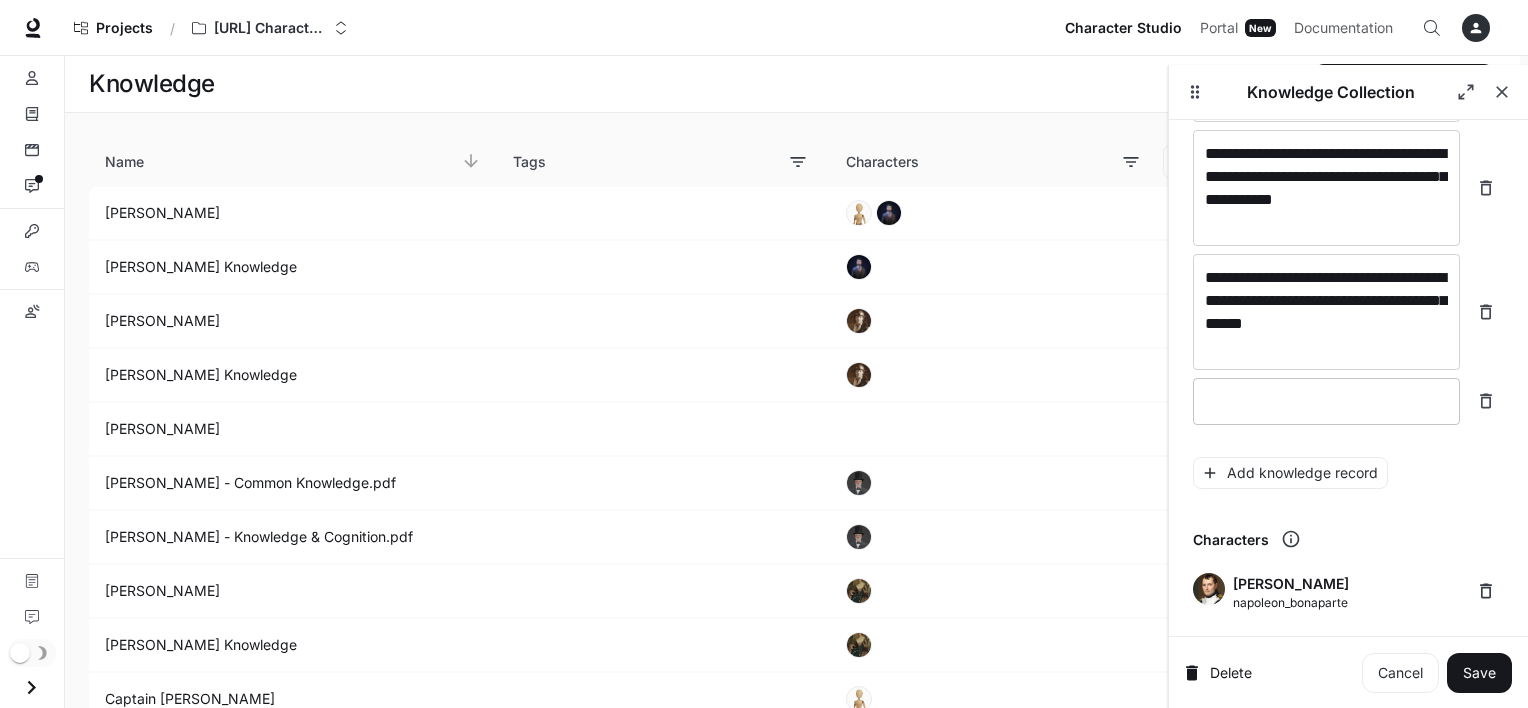 click on "* ​" at bounding box center [1326, 401] 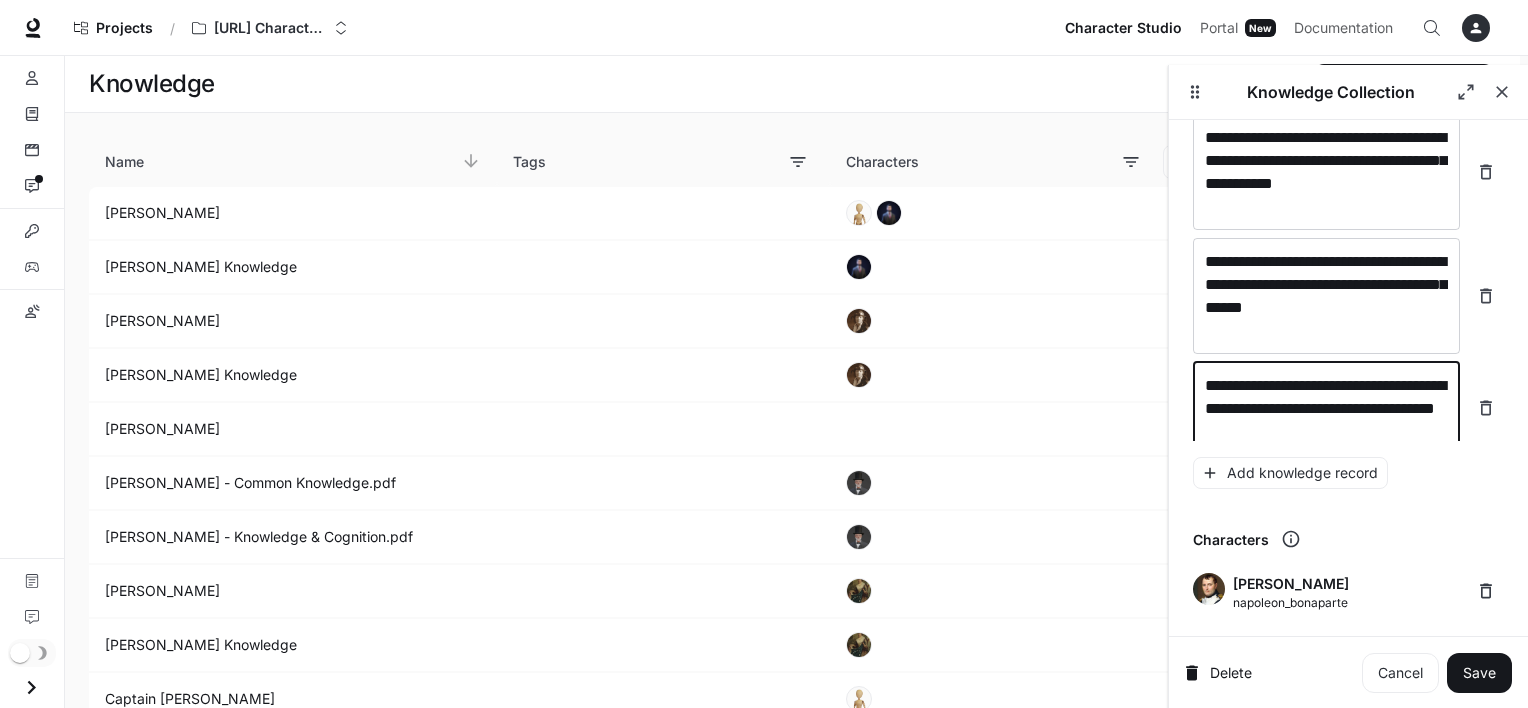 scroll, scrollTop: 28771, scrollLeft: 0, axis: vertical 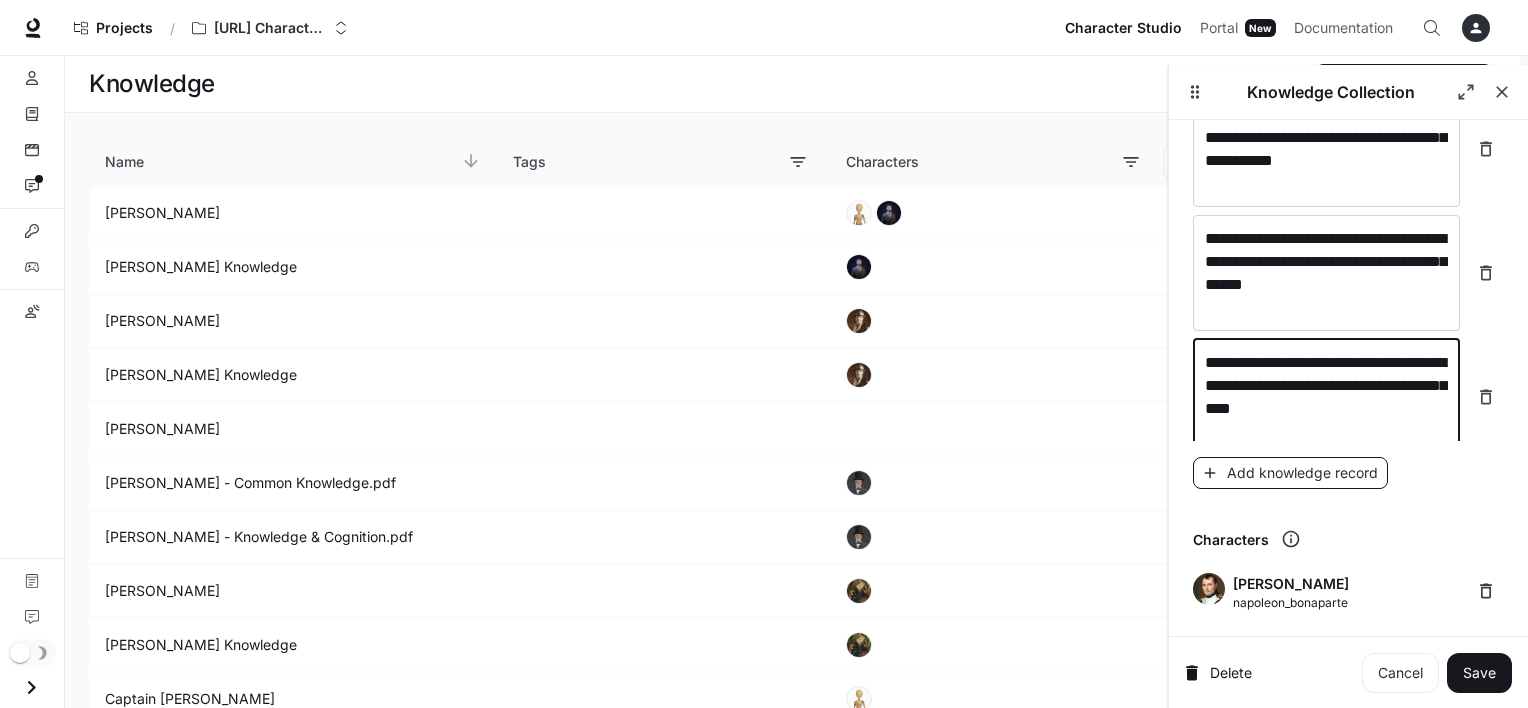 type on "**********" 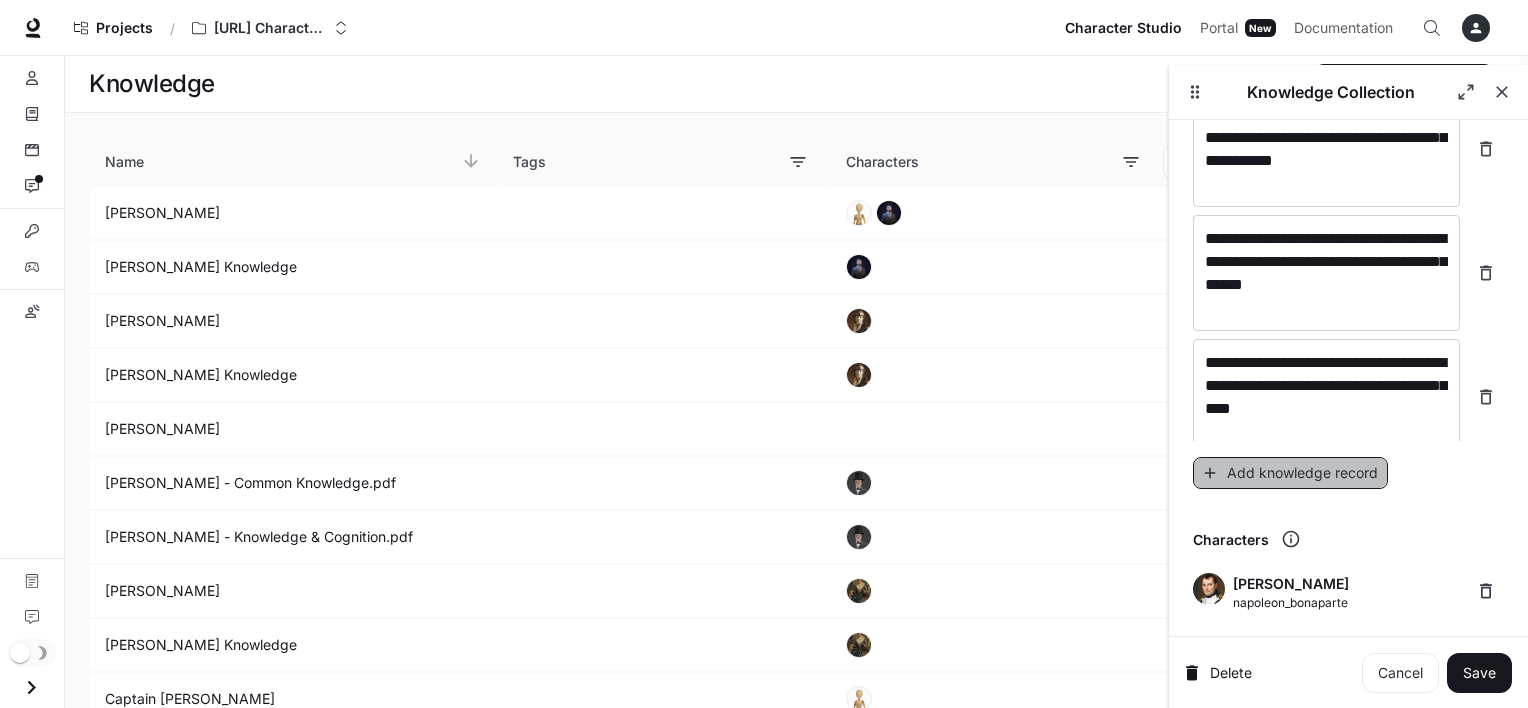 click on "Add knowledge record" at bounding box center (1290, 473) 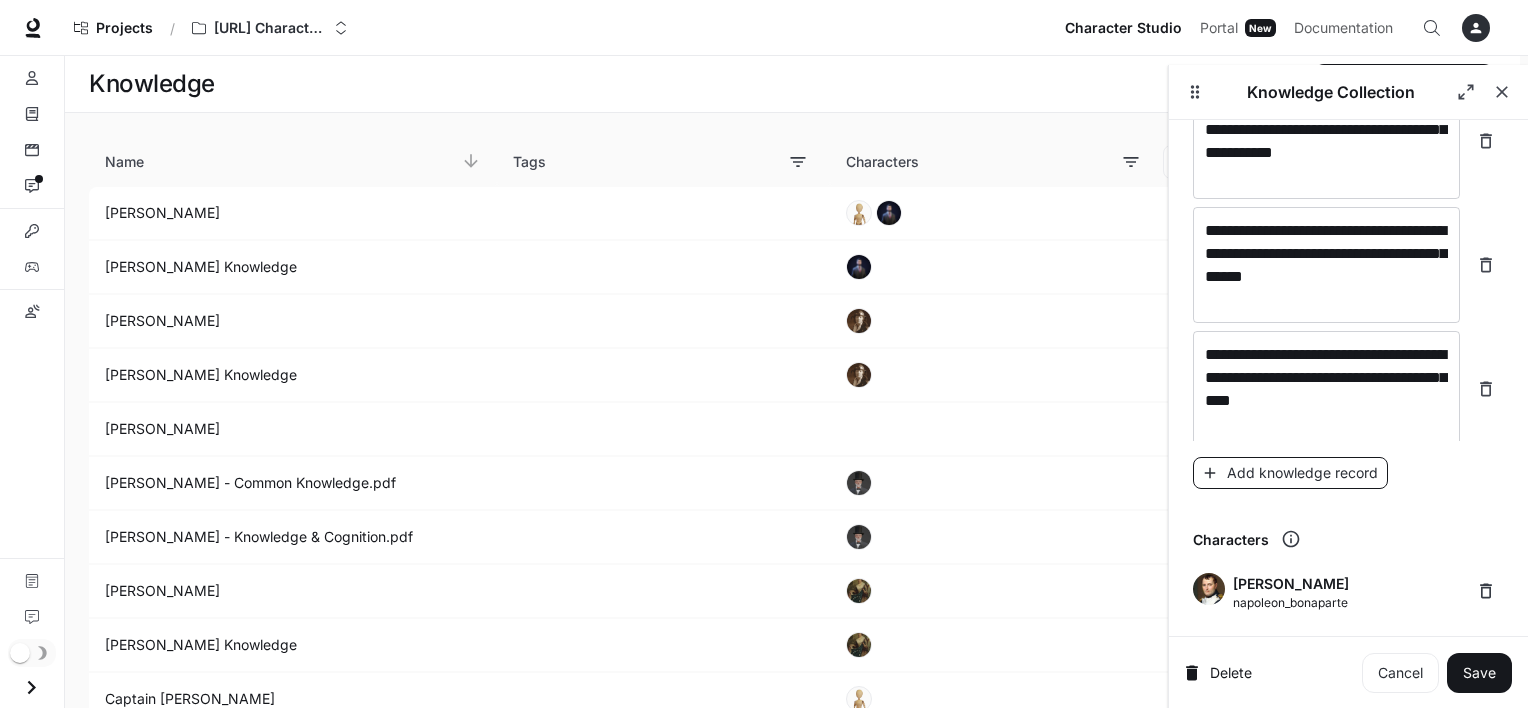 scroll, scrollTop: 28848, scrollLeft: 0, axis: vertical 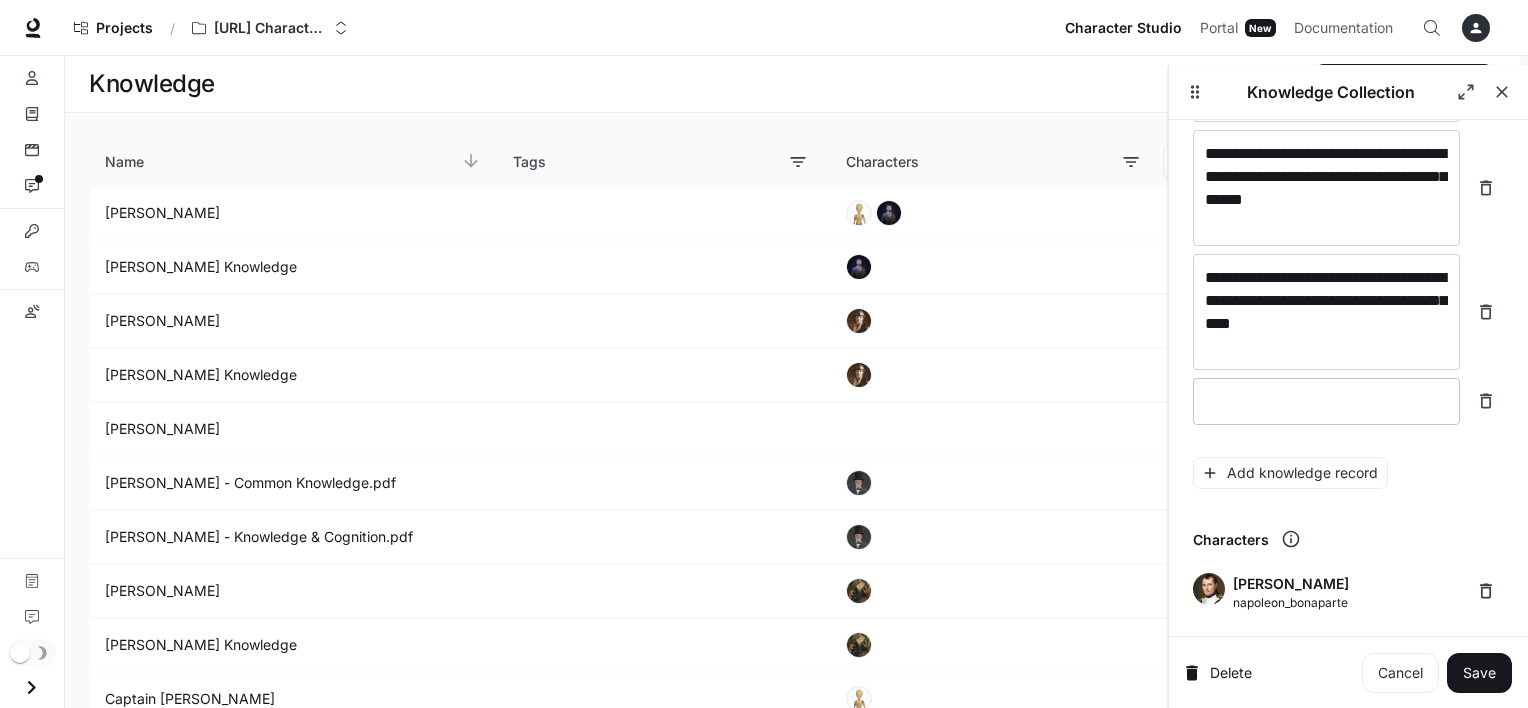 click on "* ​" at bounding box center (1326, 401) 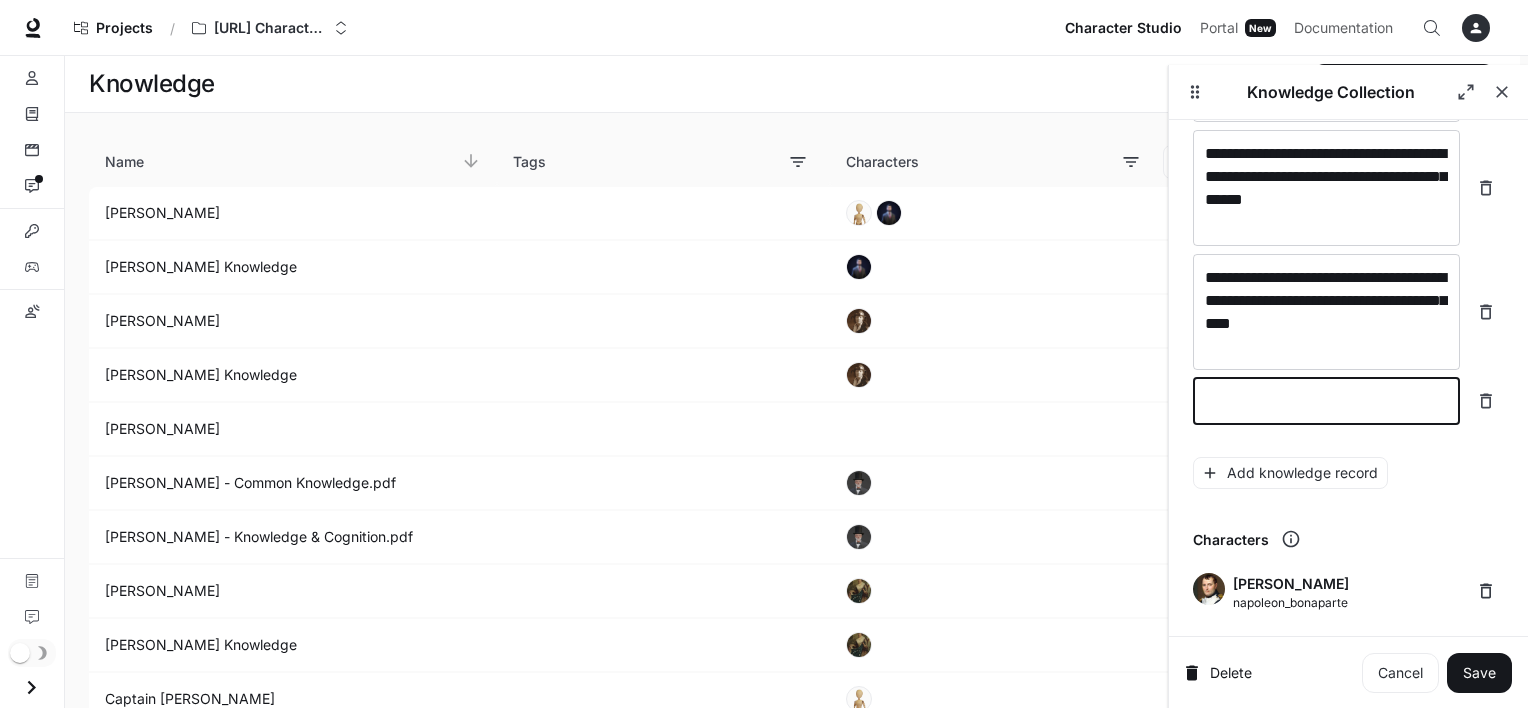 type on "*" 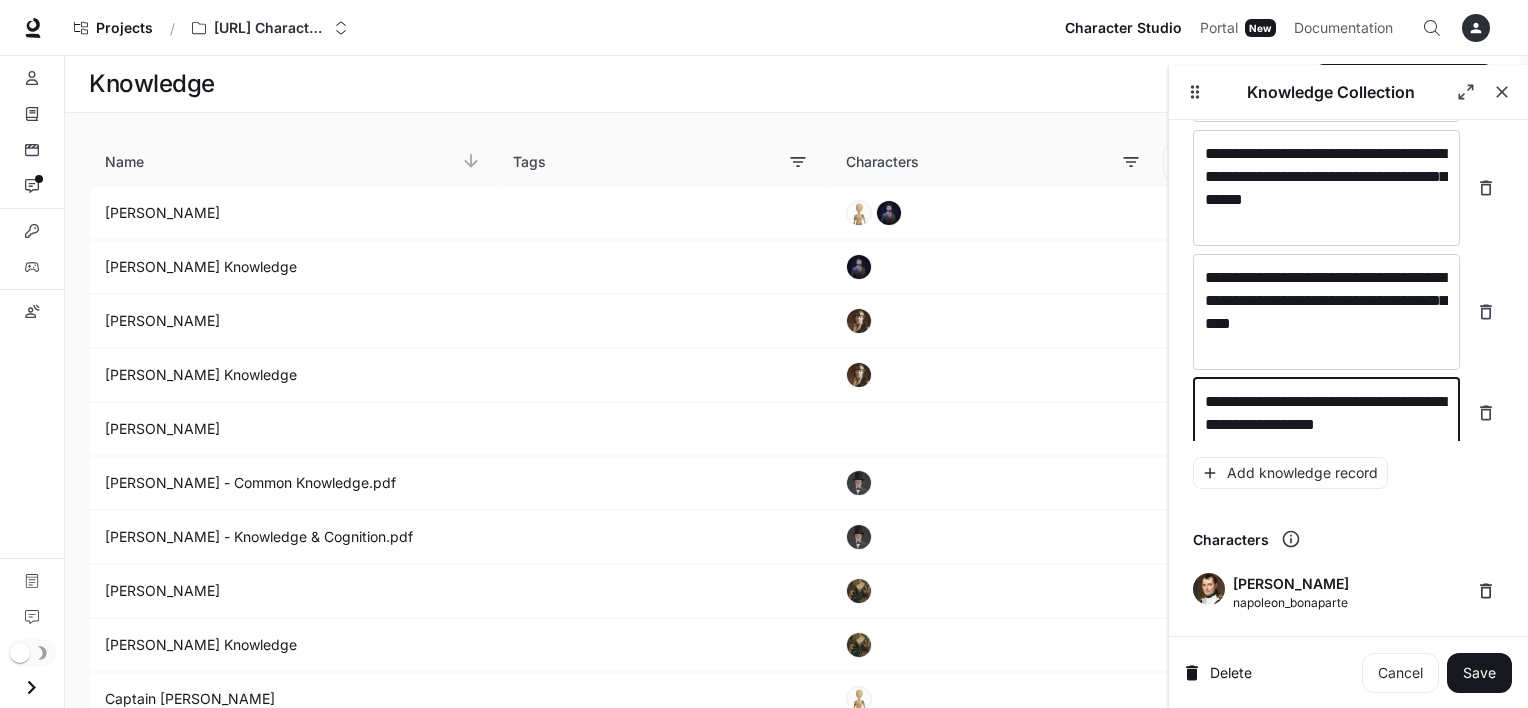 scroll, scrollTop: 28864, scrollLeft: 0, axis: vertical 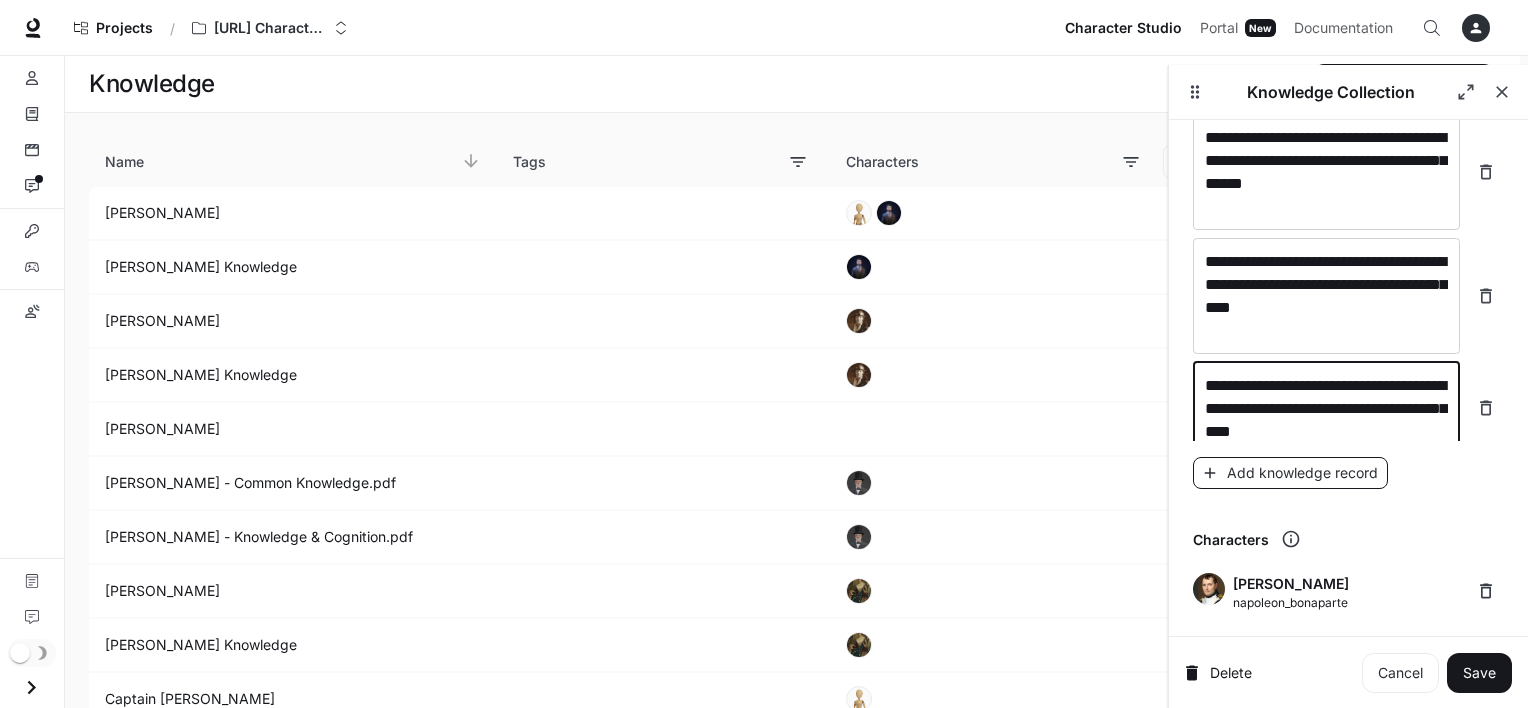 type on "**********" 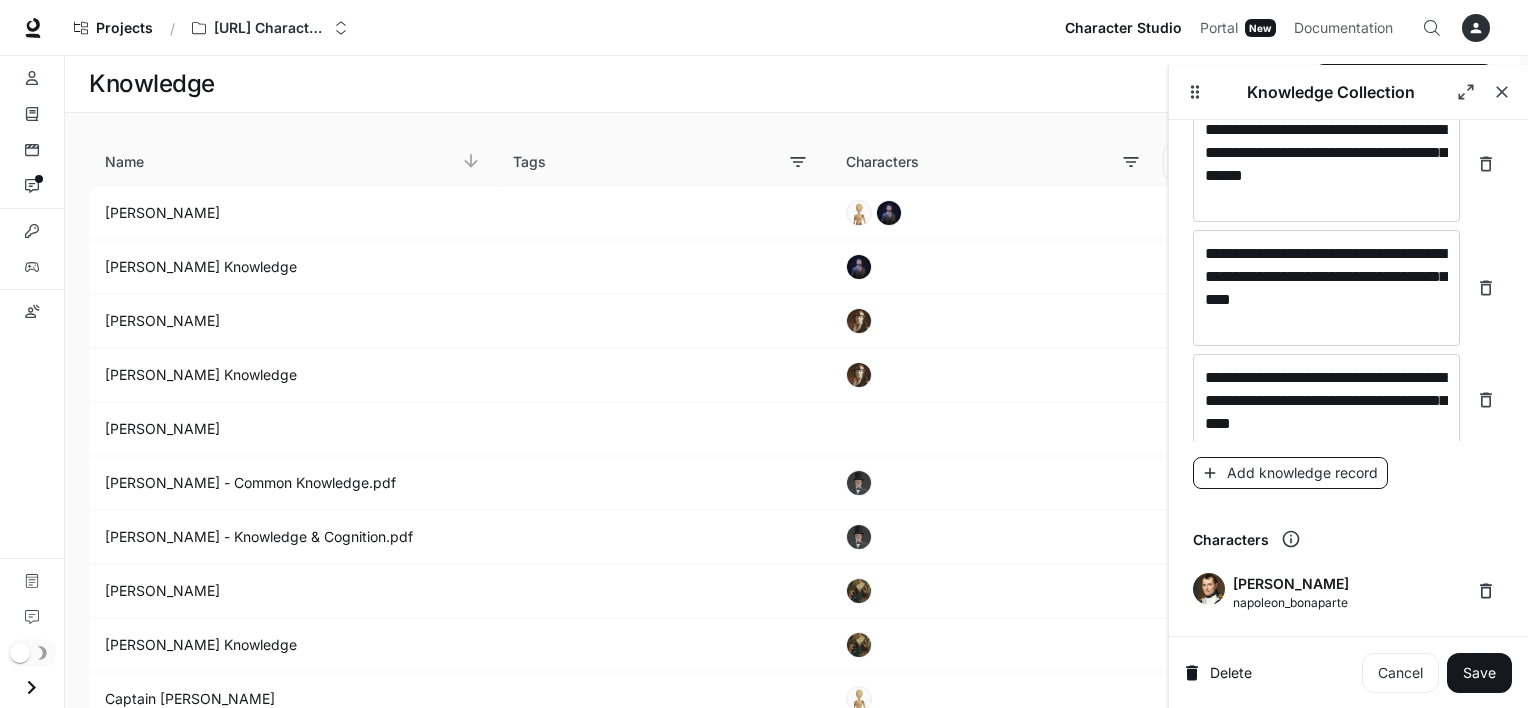 scroll, scrollTop: 28940, scrollLeft: 0, axis: vertical 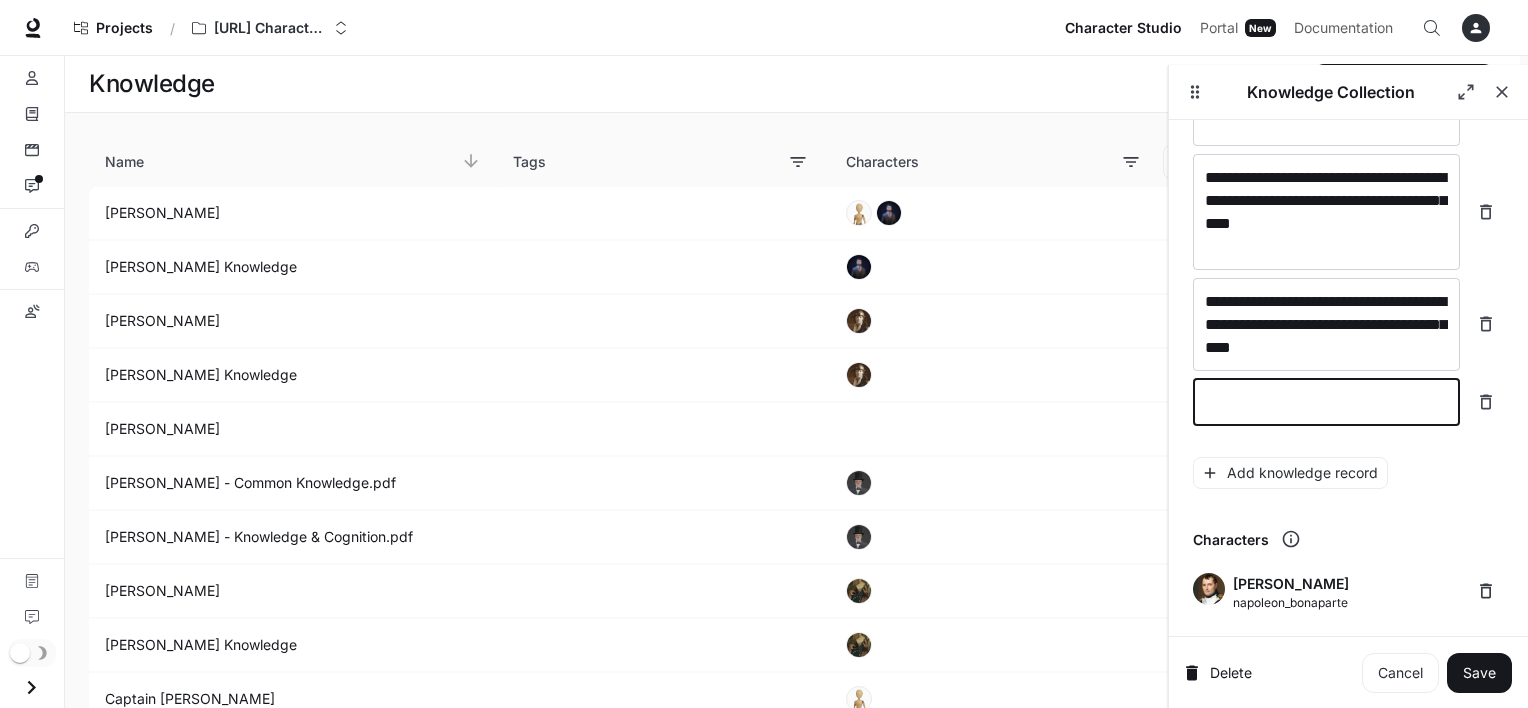 click at bounding box center [1326, 402] 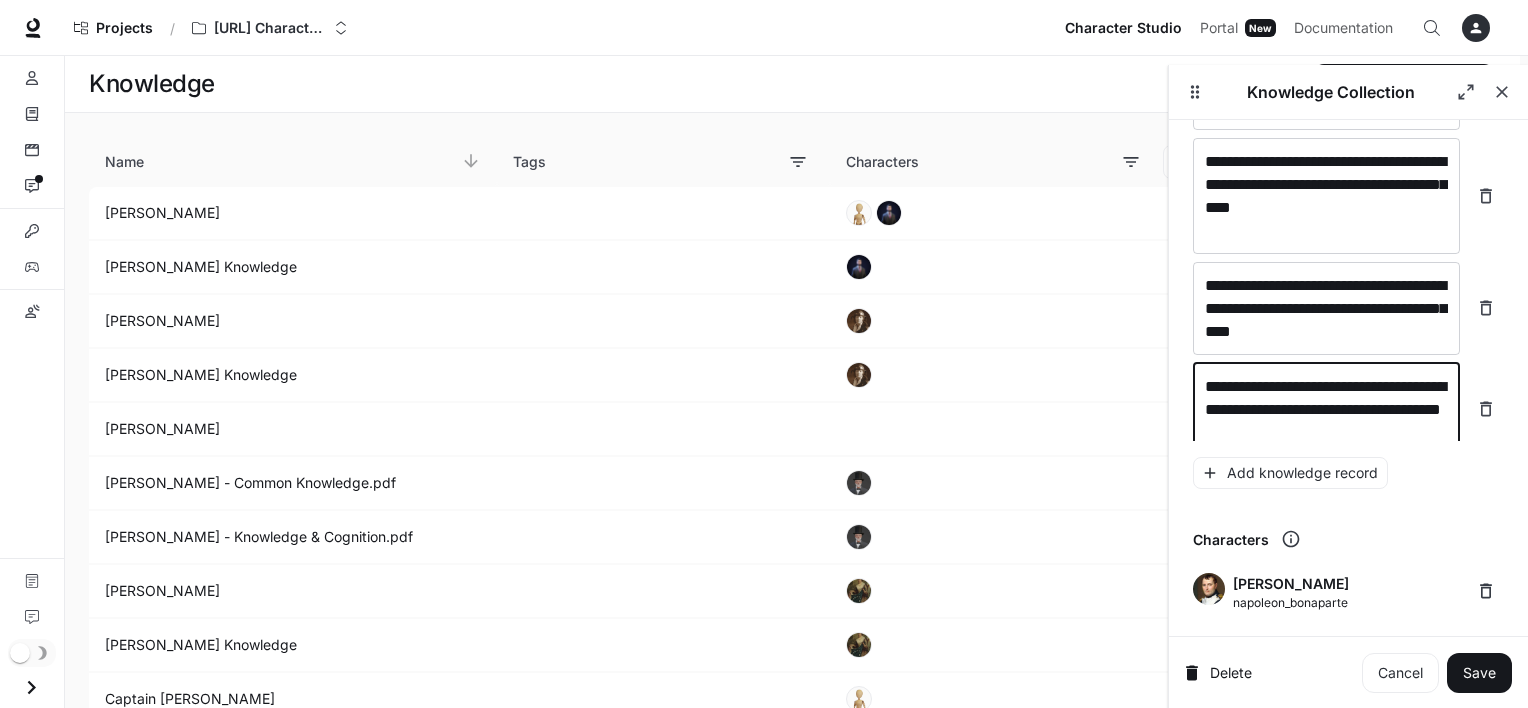 scroll, scrollTop: 28986, scrollLeft: 0, axis: vertical 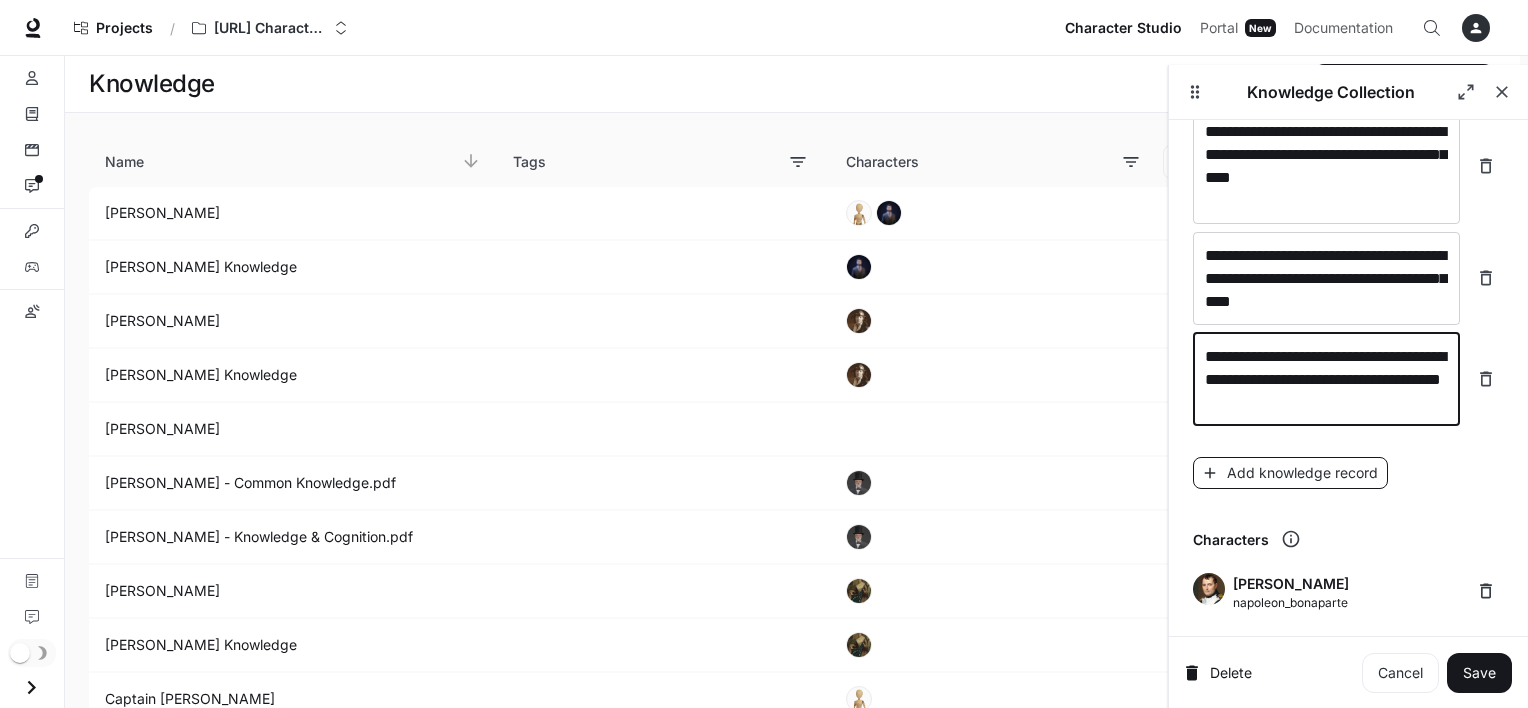 type on "**********" 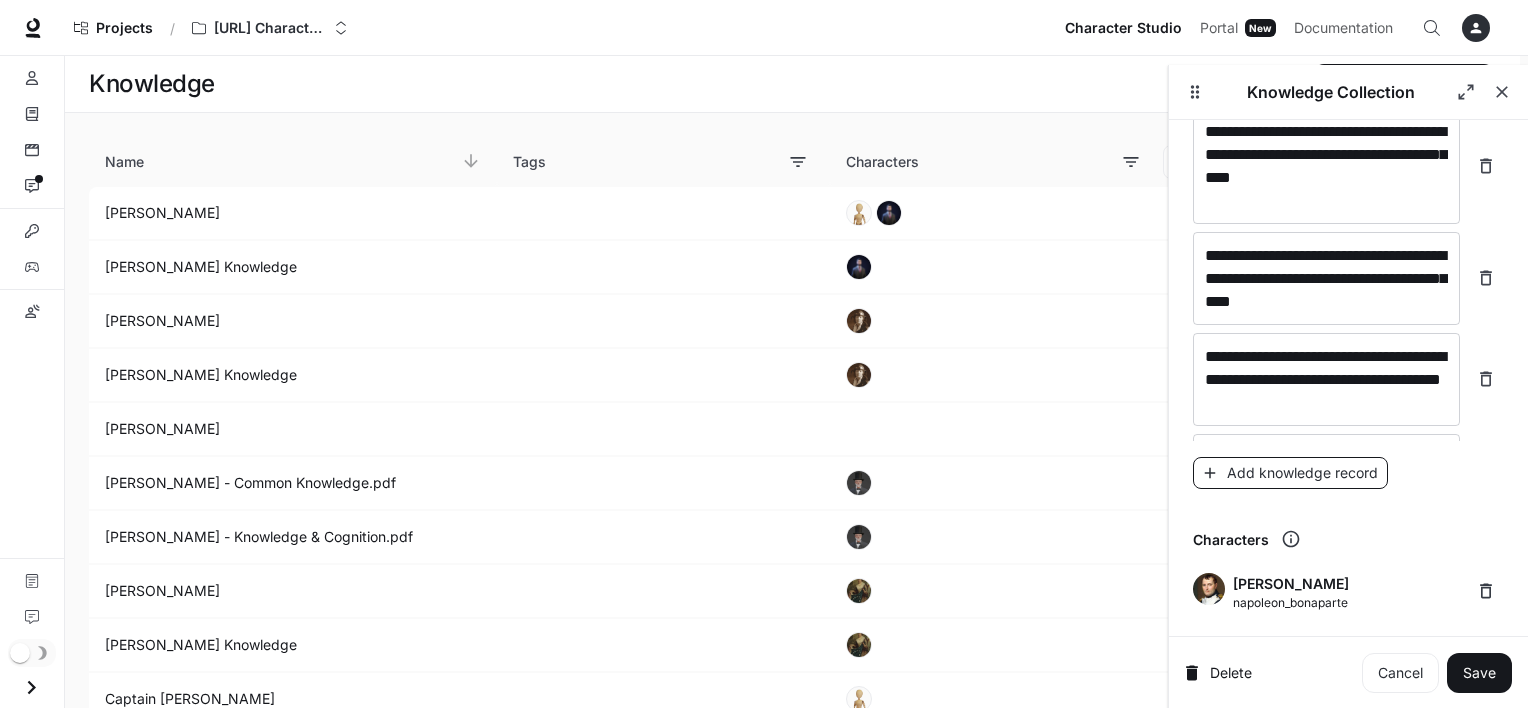 scroll, scrollTop: 28996, scrollLeft: 0, axis: vertical 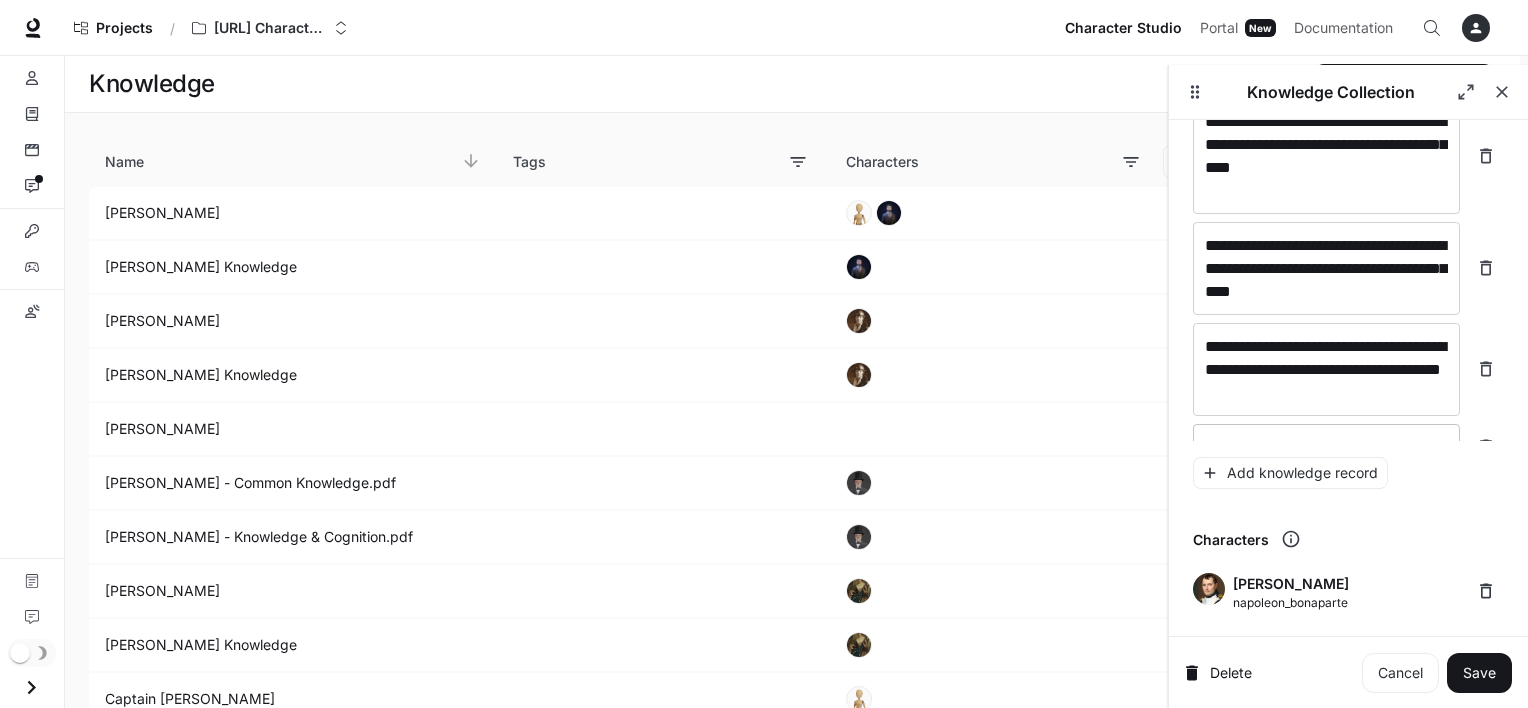 click on "* ​" at bounding box center (1326, 447) 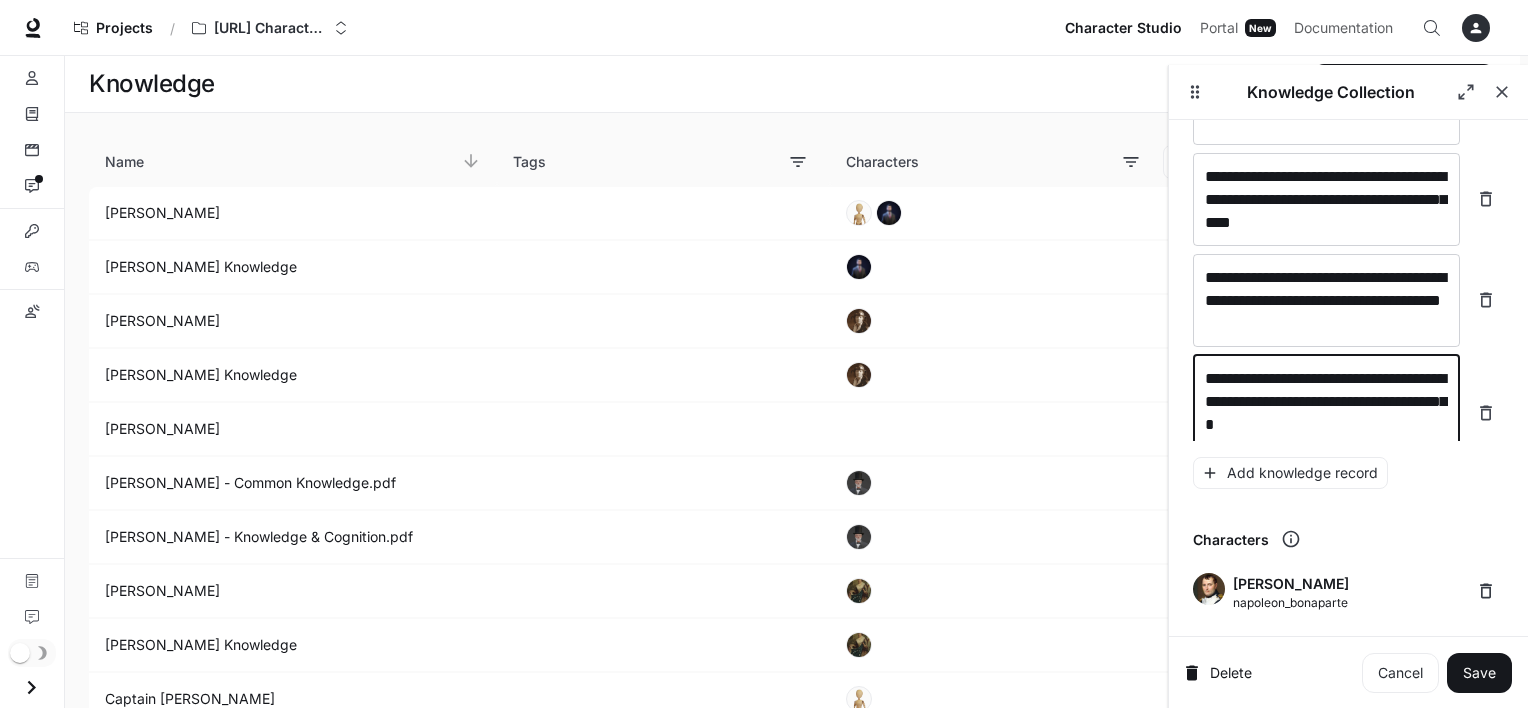 scroll, scrollTop: 29072, scrollLeft: 0, axis: vertical 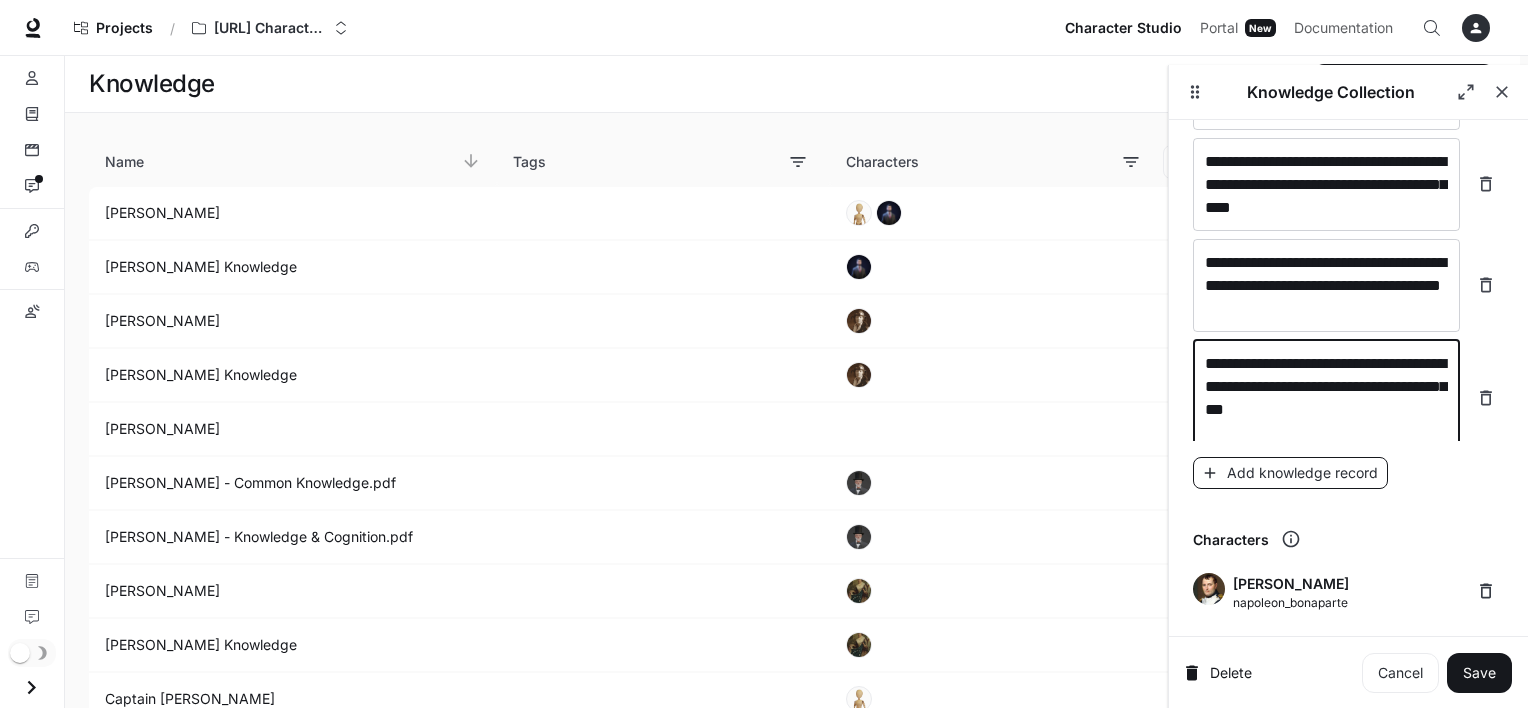 type on "**********" 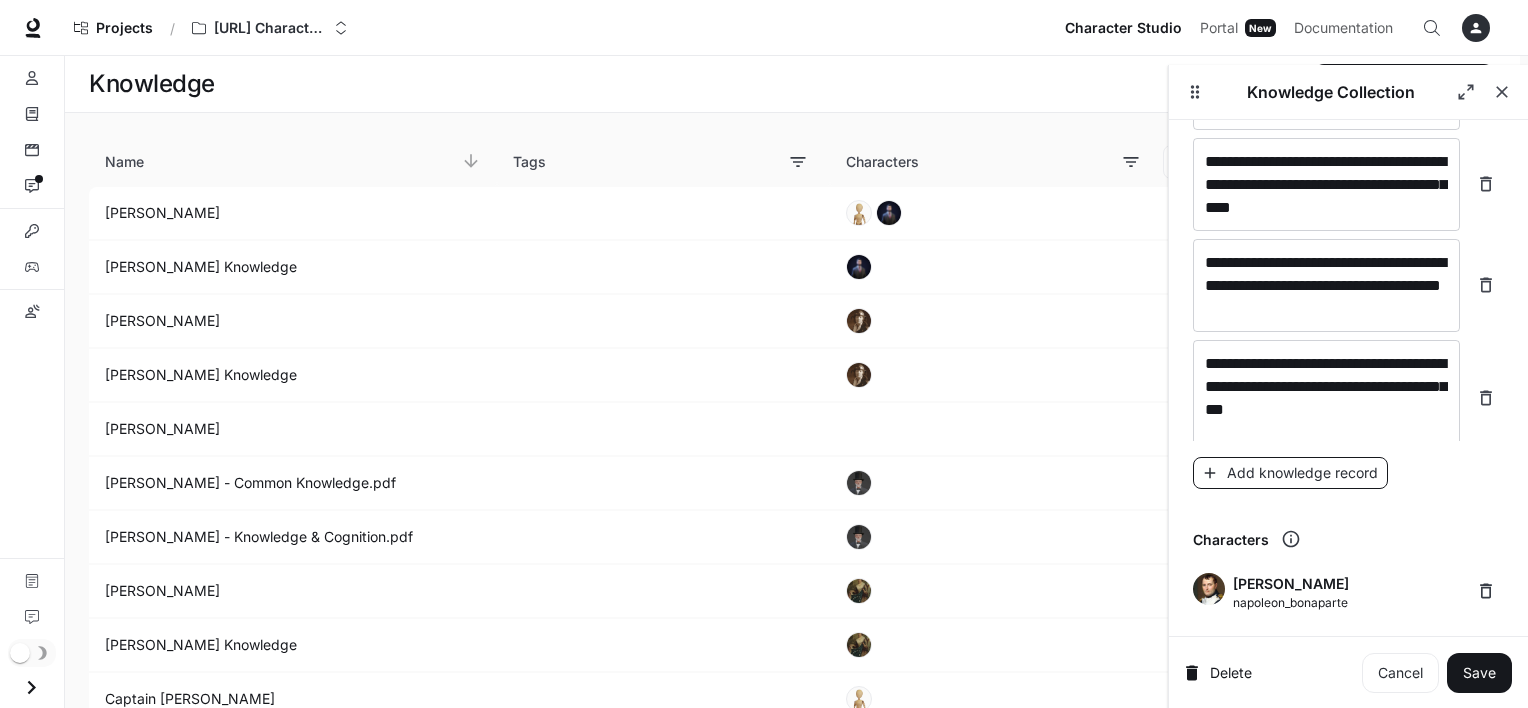 scroll, scrollTop: 29112, scrollLeft: 0, axis: vertical 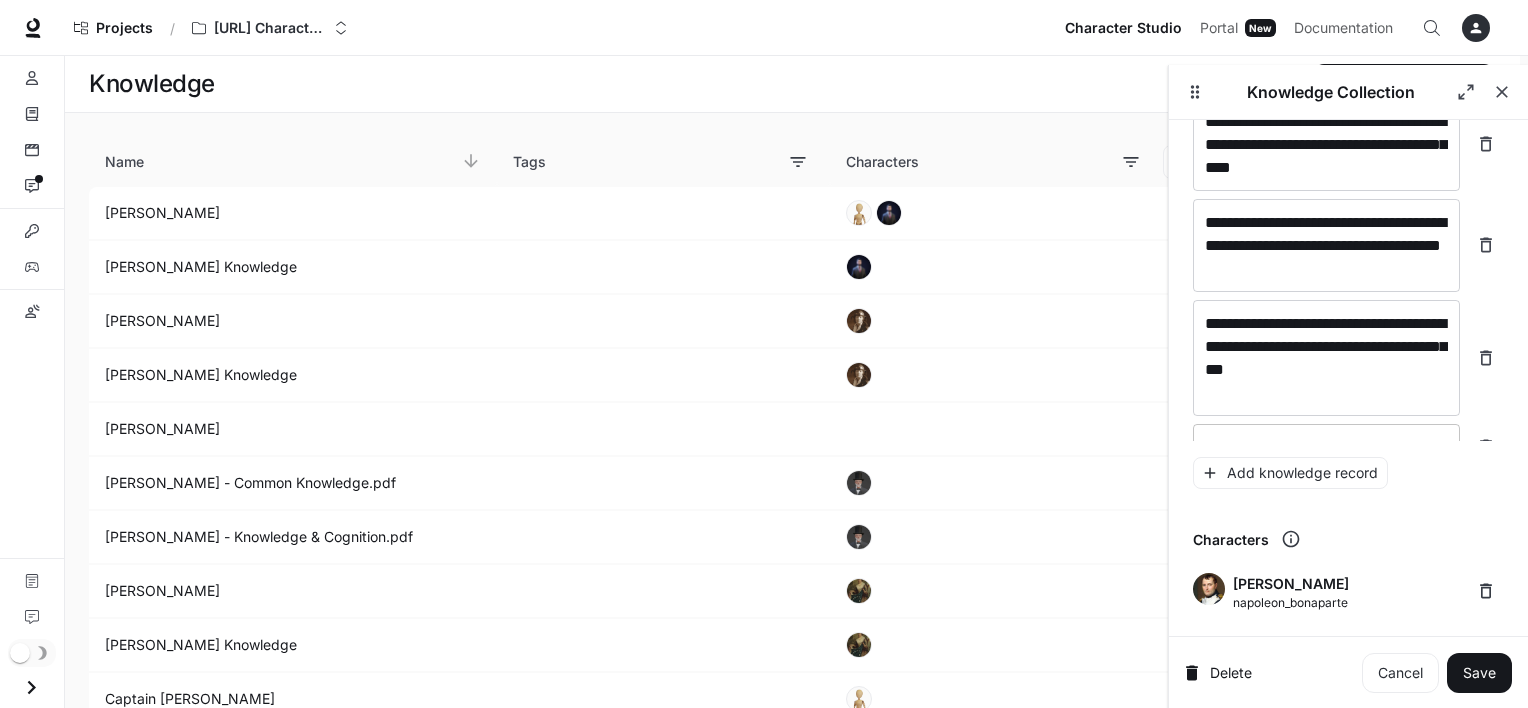 click on "* ​" at bounding box center [1326, 447] 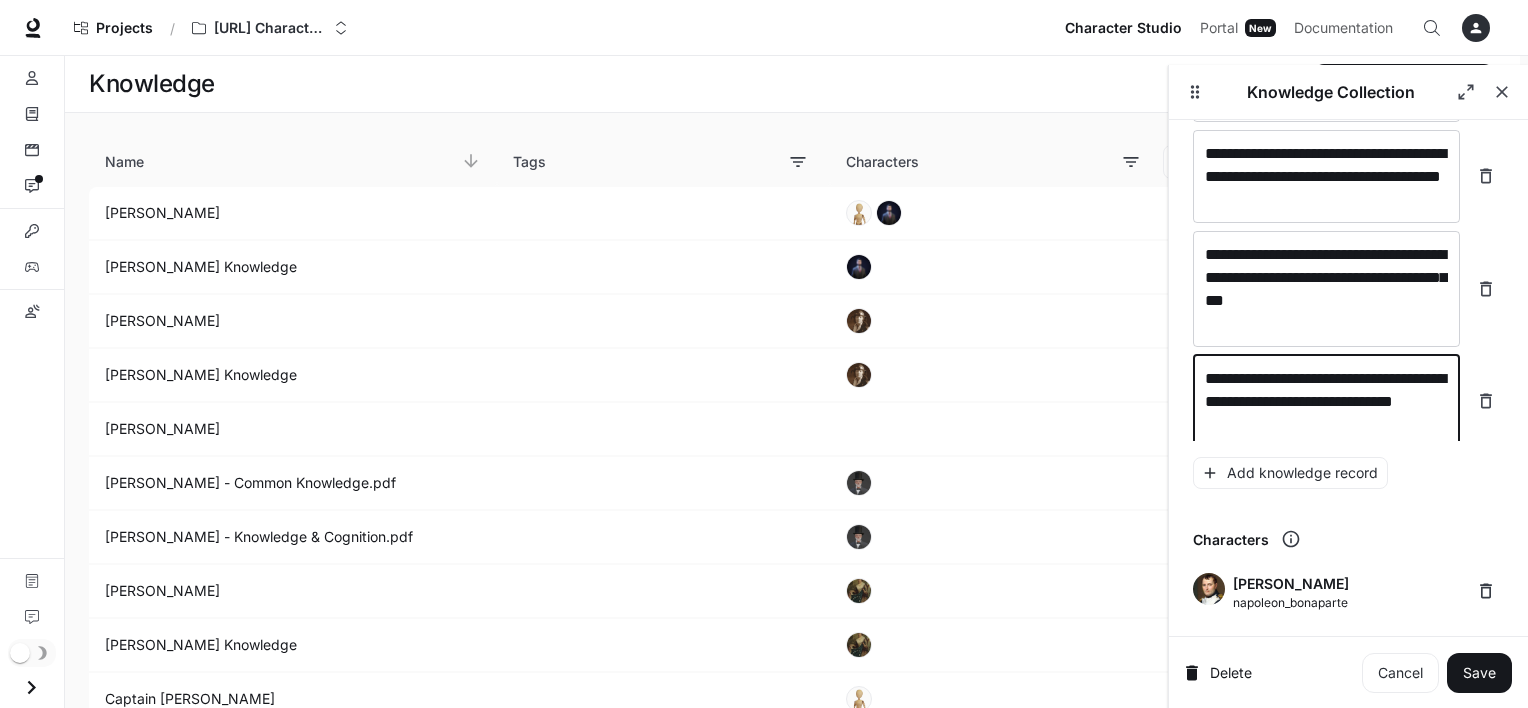 scroll, scrollTop: 29188, scrollLeft: 0, axis: vertical 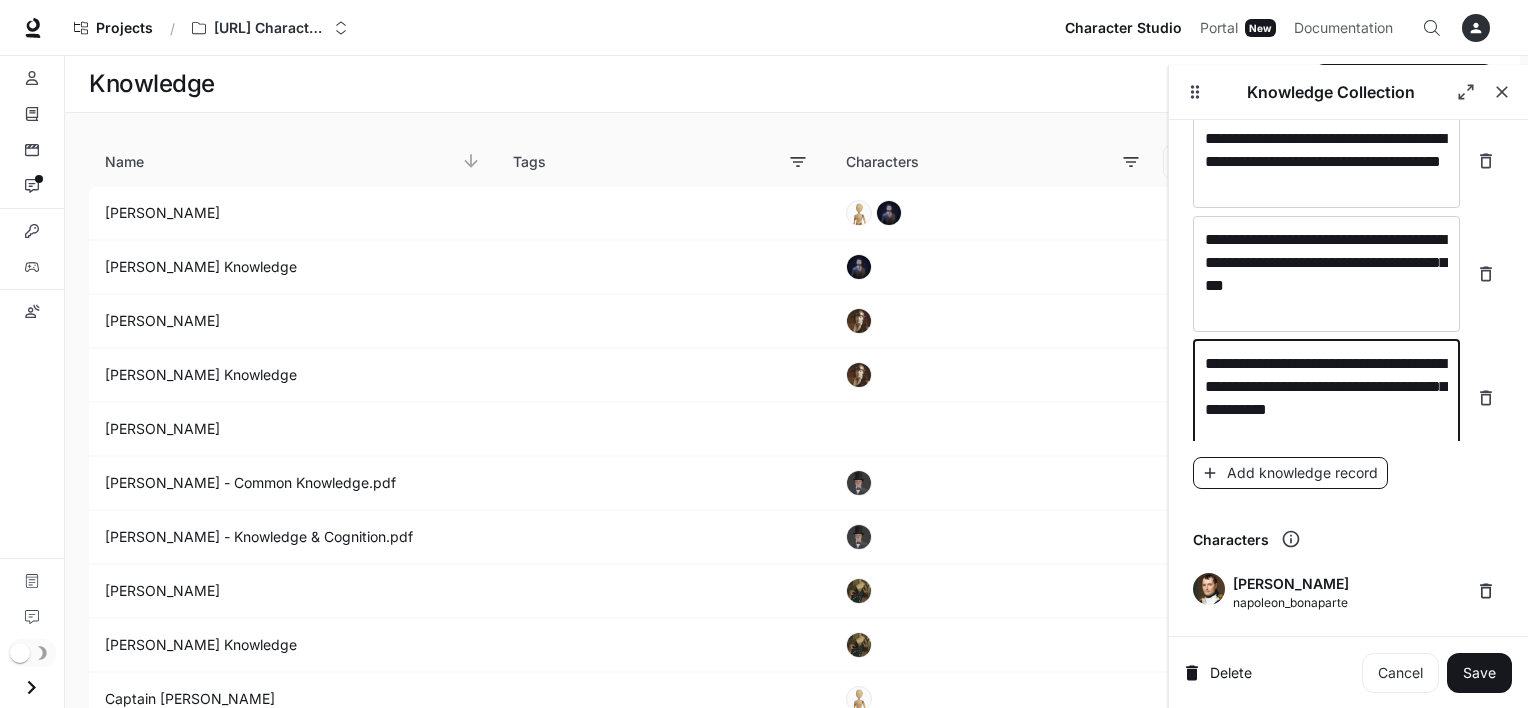 type on "**********" 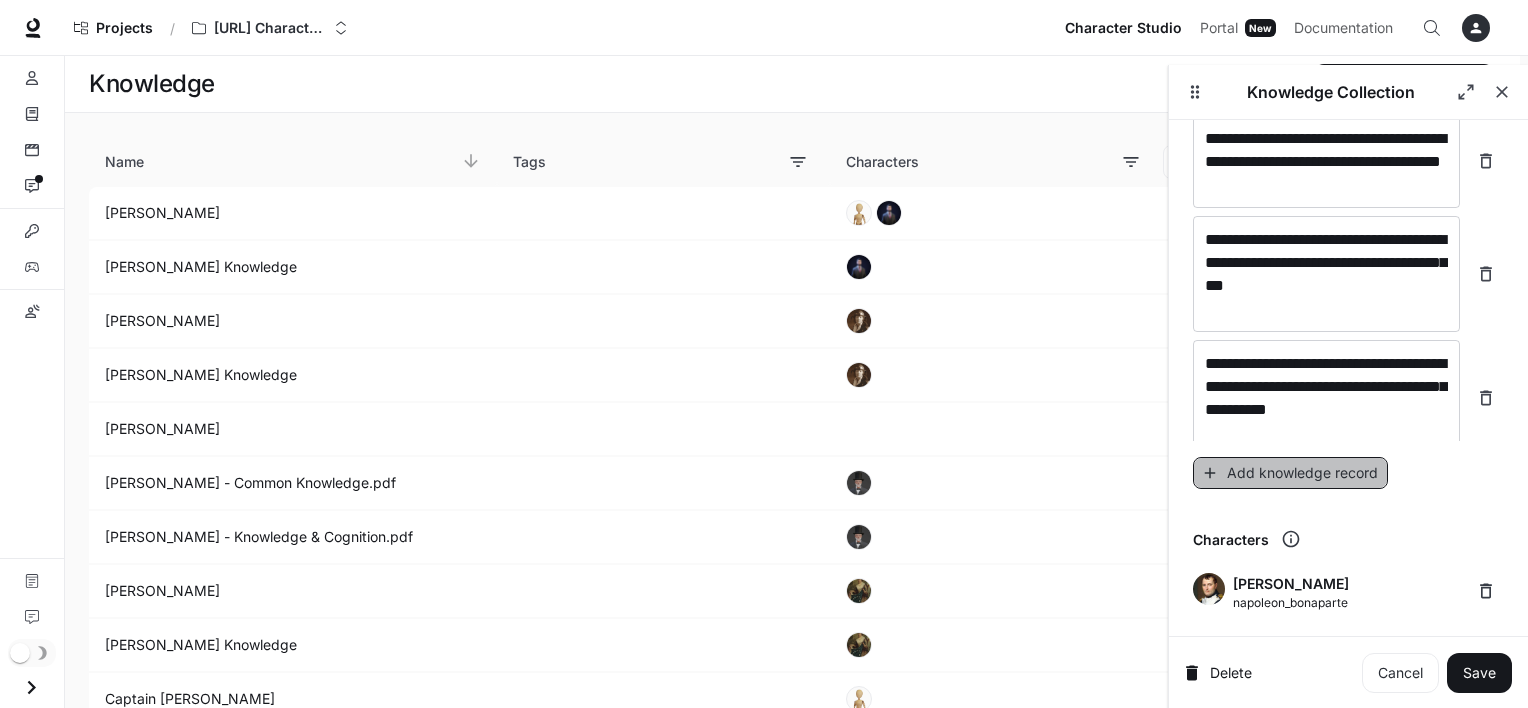 click on "Add knowledge record" at bounding box center (1290, 473) 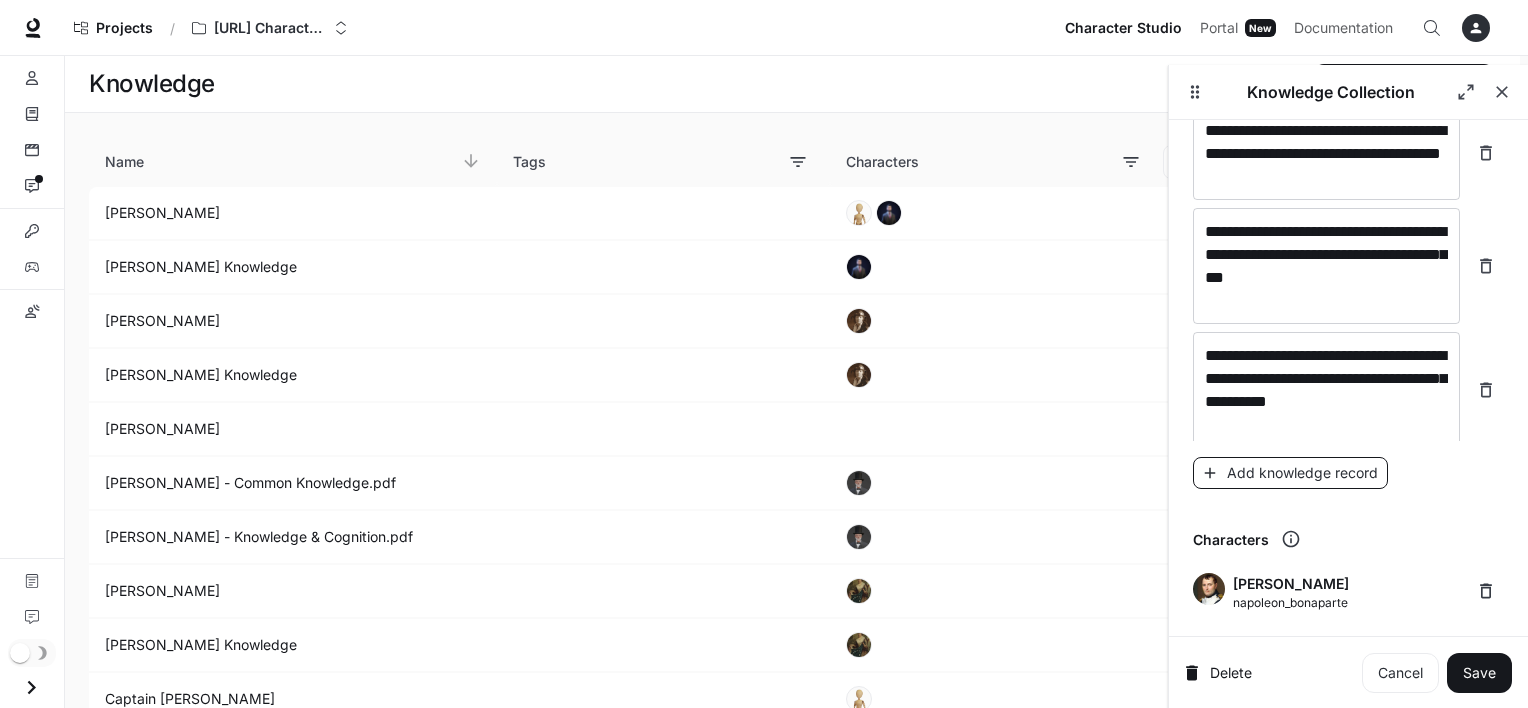 scroll, scrollTop: 29266, scrollLeft: 0, axis: vertical 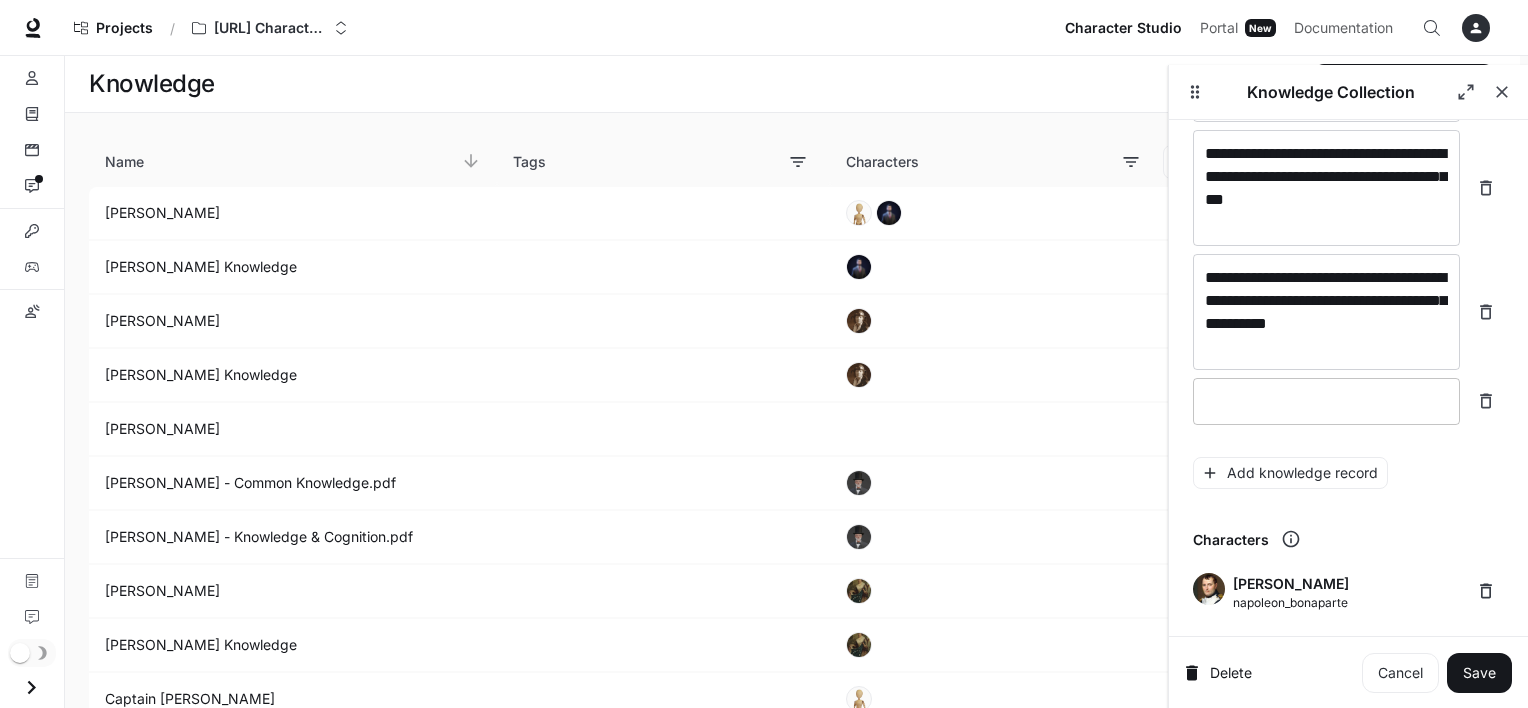 click at bounding box center [1326, 401] 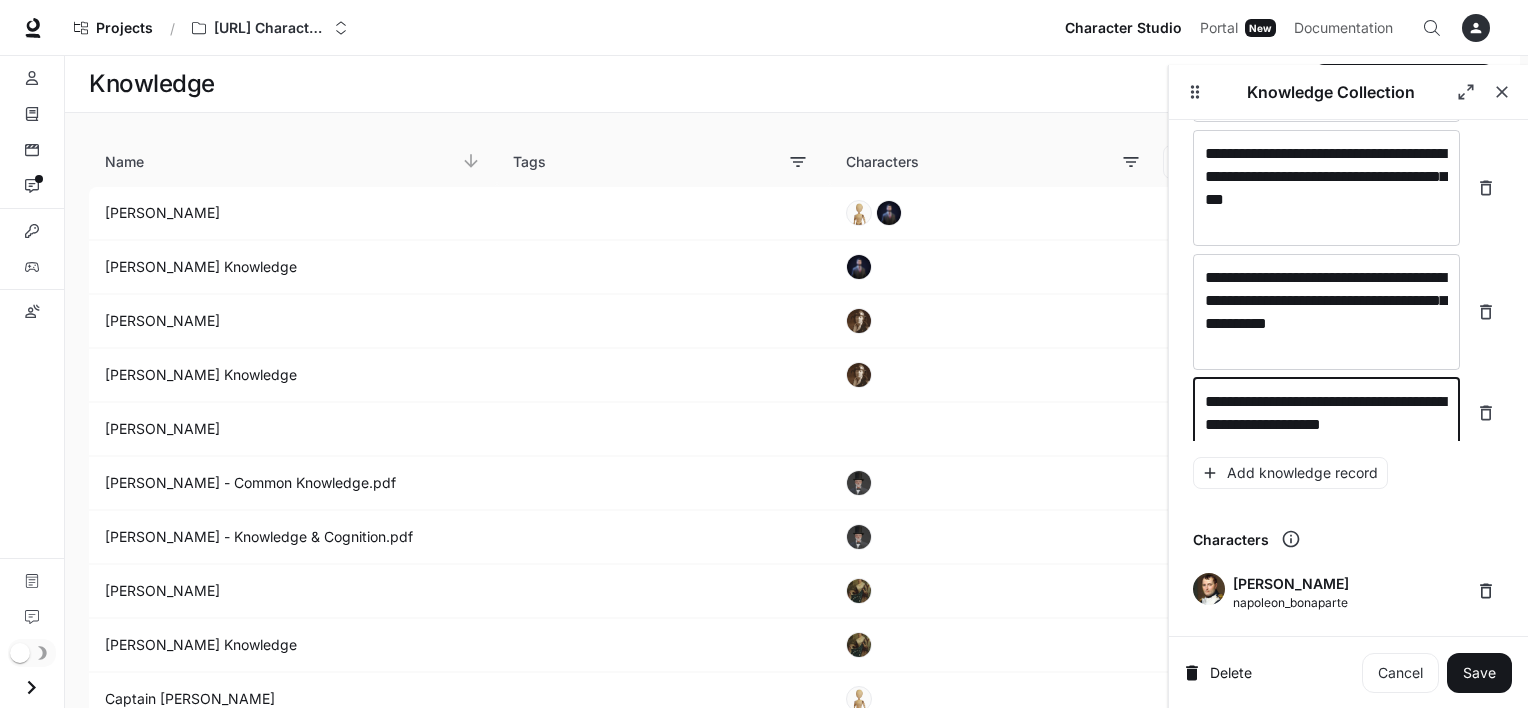 scroll, scrollTop: 29281, scrollLeft: 0, axis: vertical 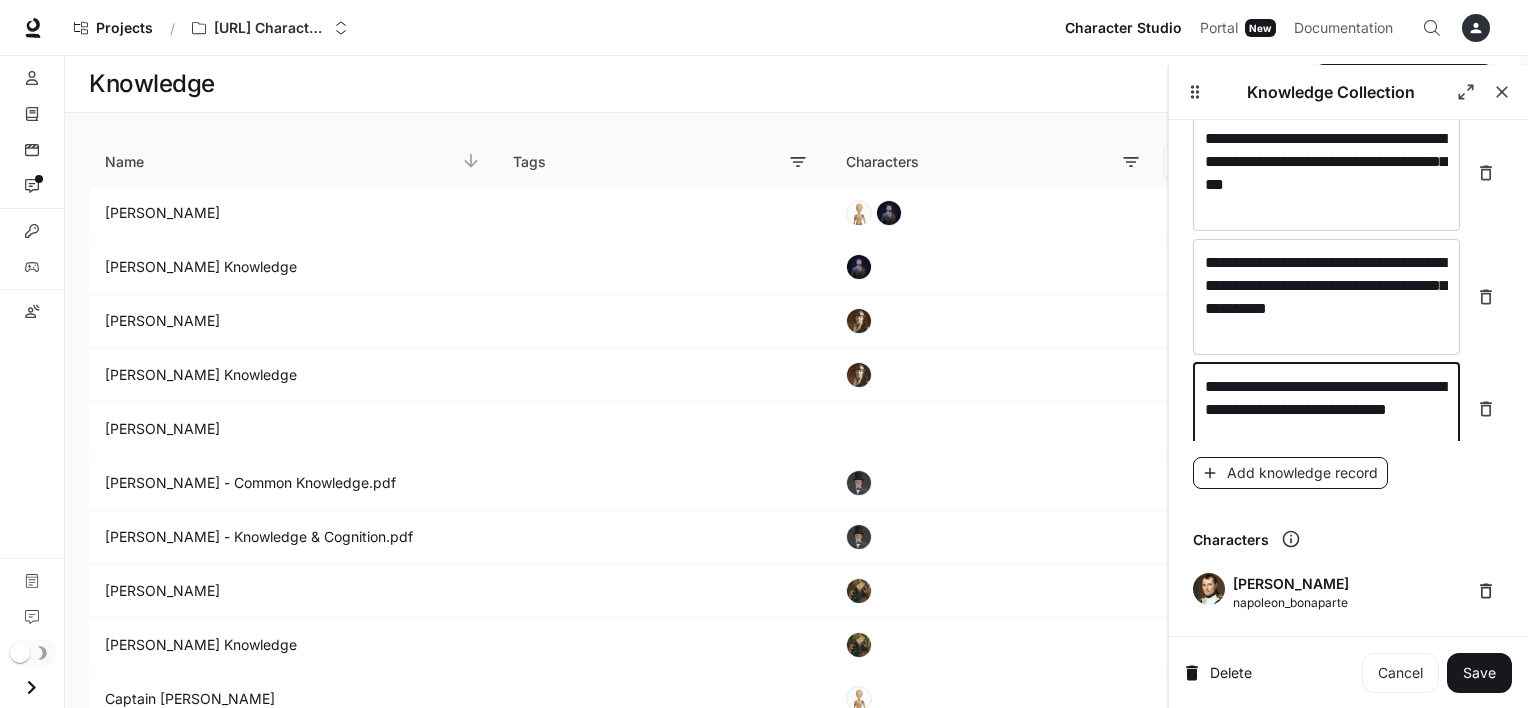 type on "**********" 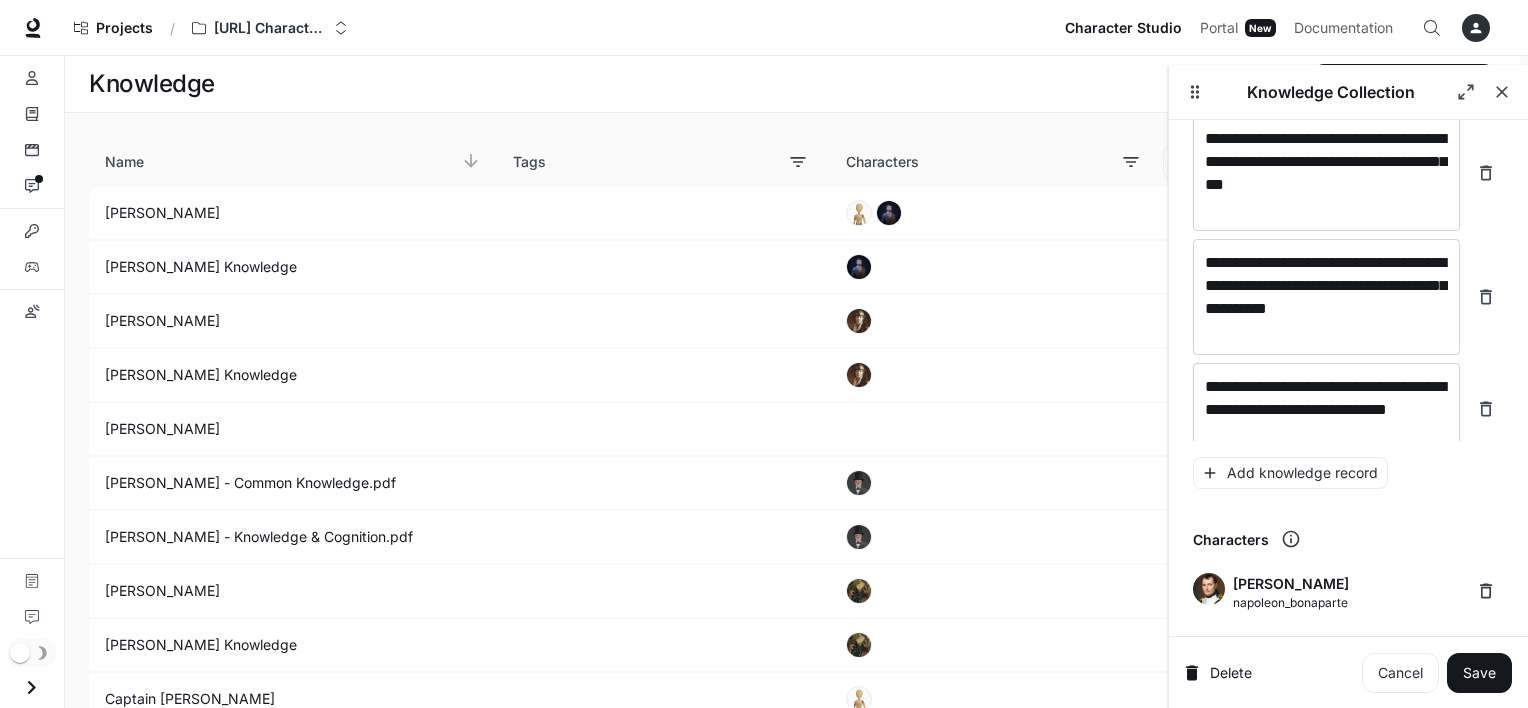 scroll, scrollTop: 29359, scrollLeft: 0, axis: vertical 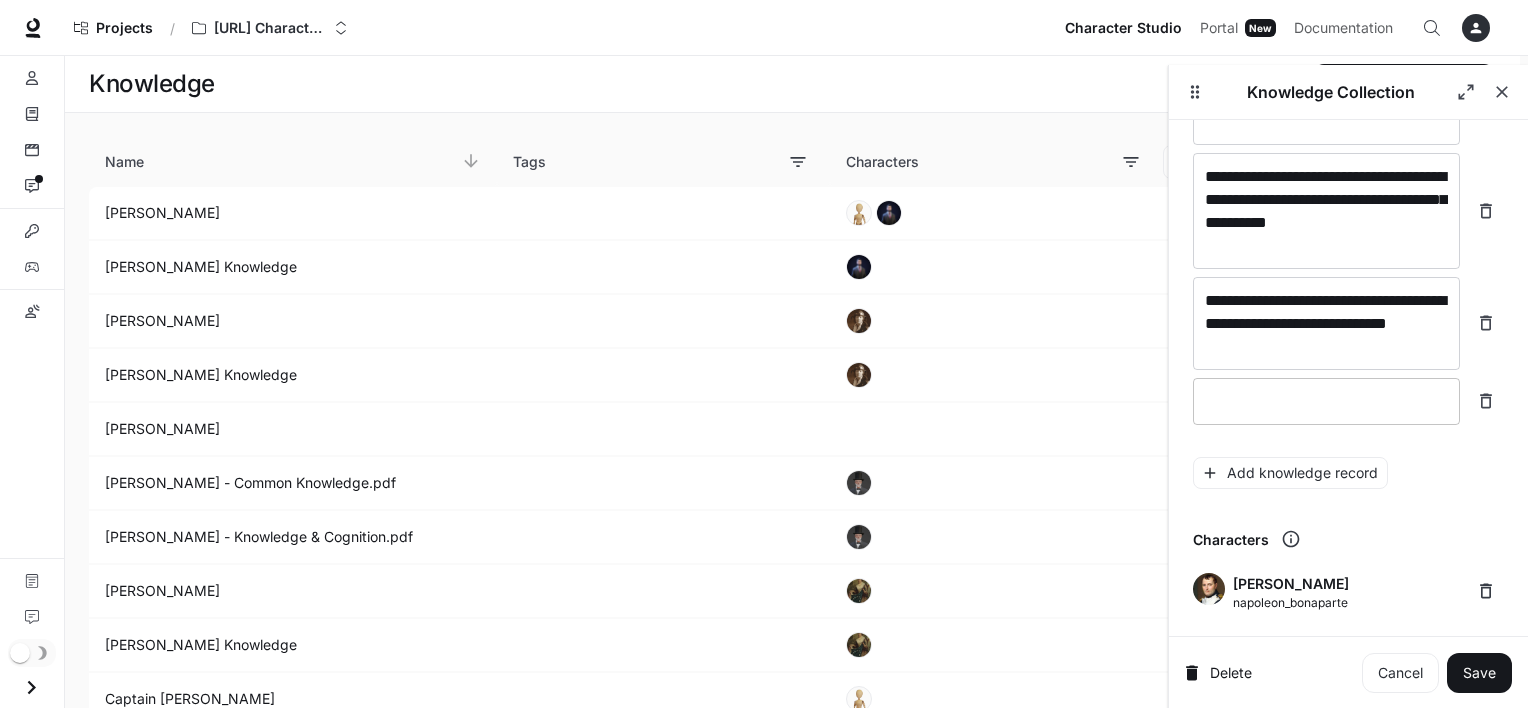 click on "* ​" at bounding box center (1326, 401) 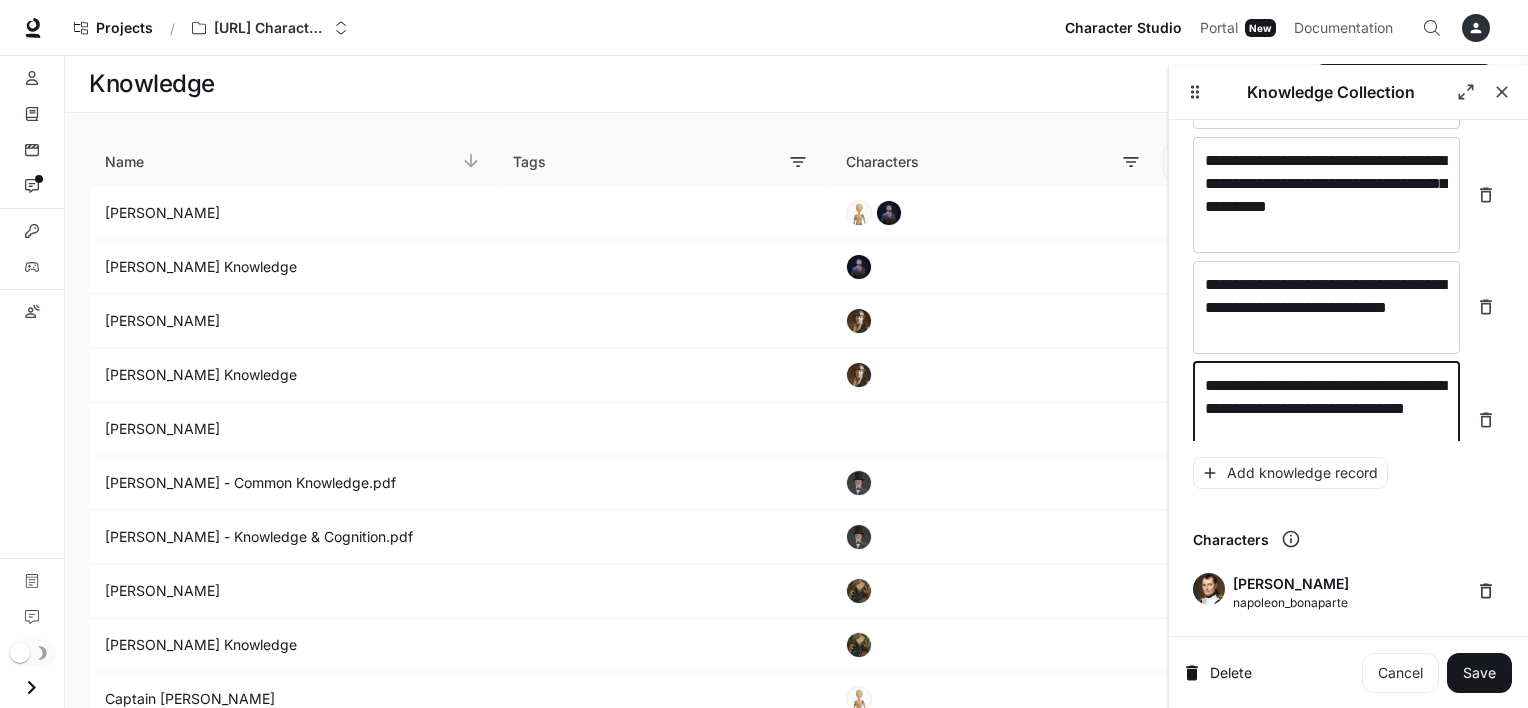 scroll, scrollTop: 29397, scrollLeft: 0, axis: vertical 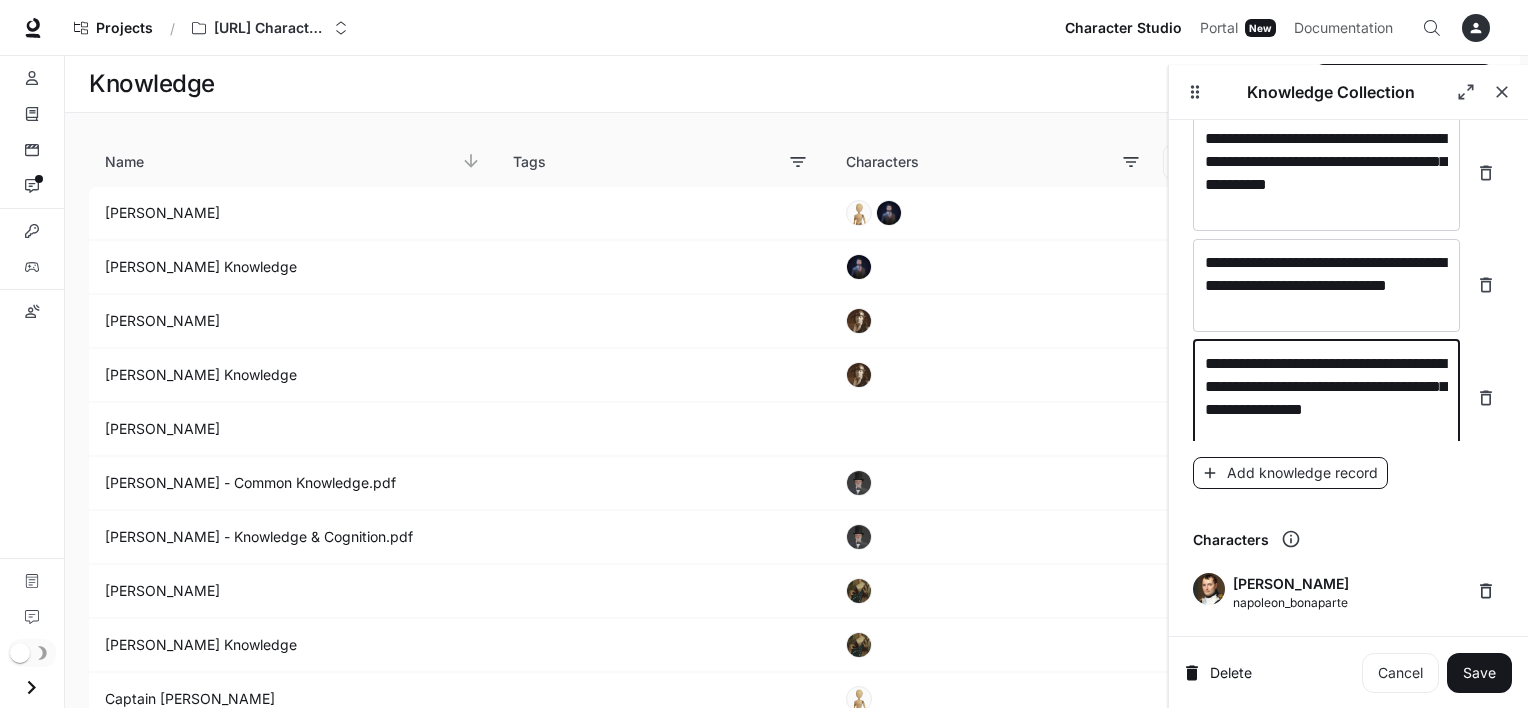 type on "**********" 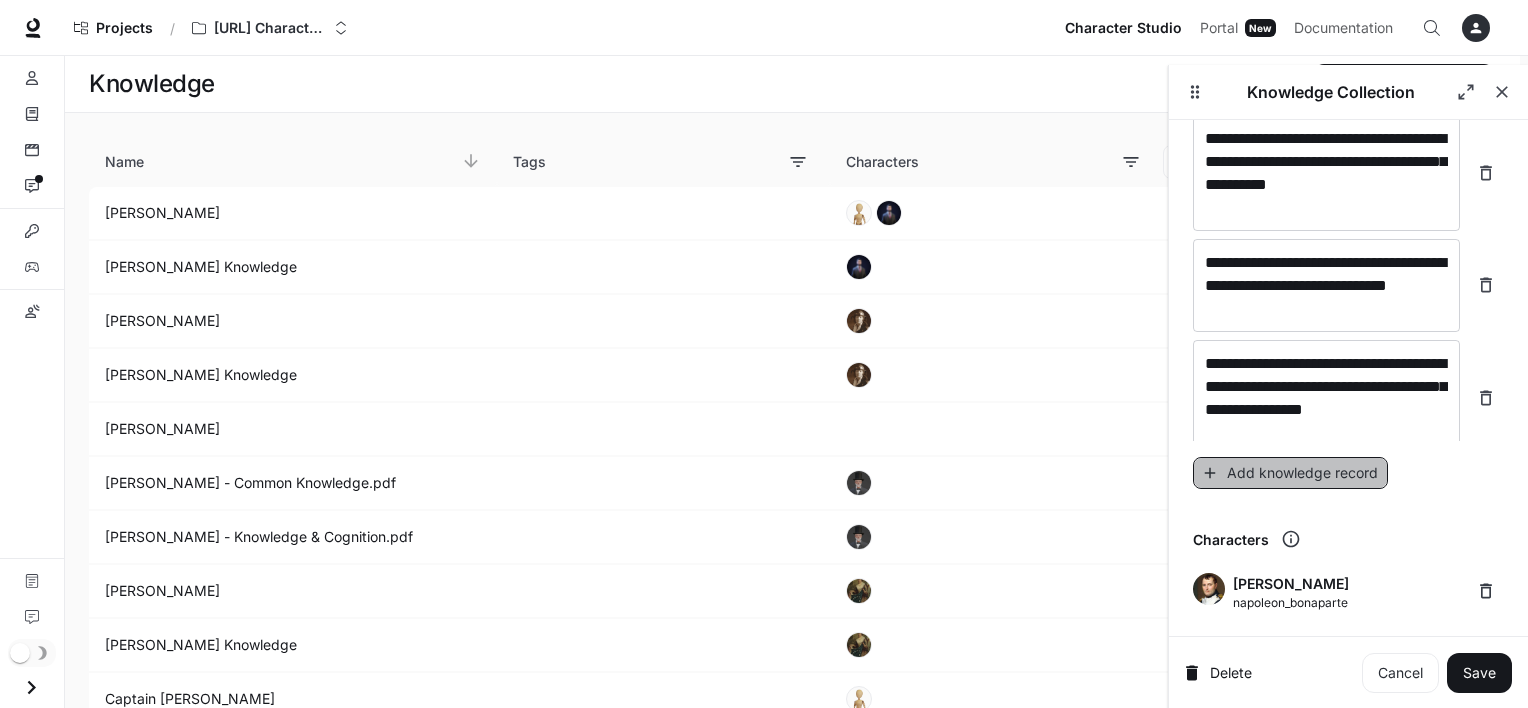 click on "Add knowledge record" at bounding box center [1290, 473] 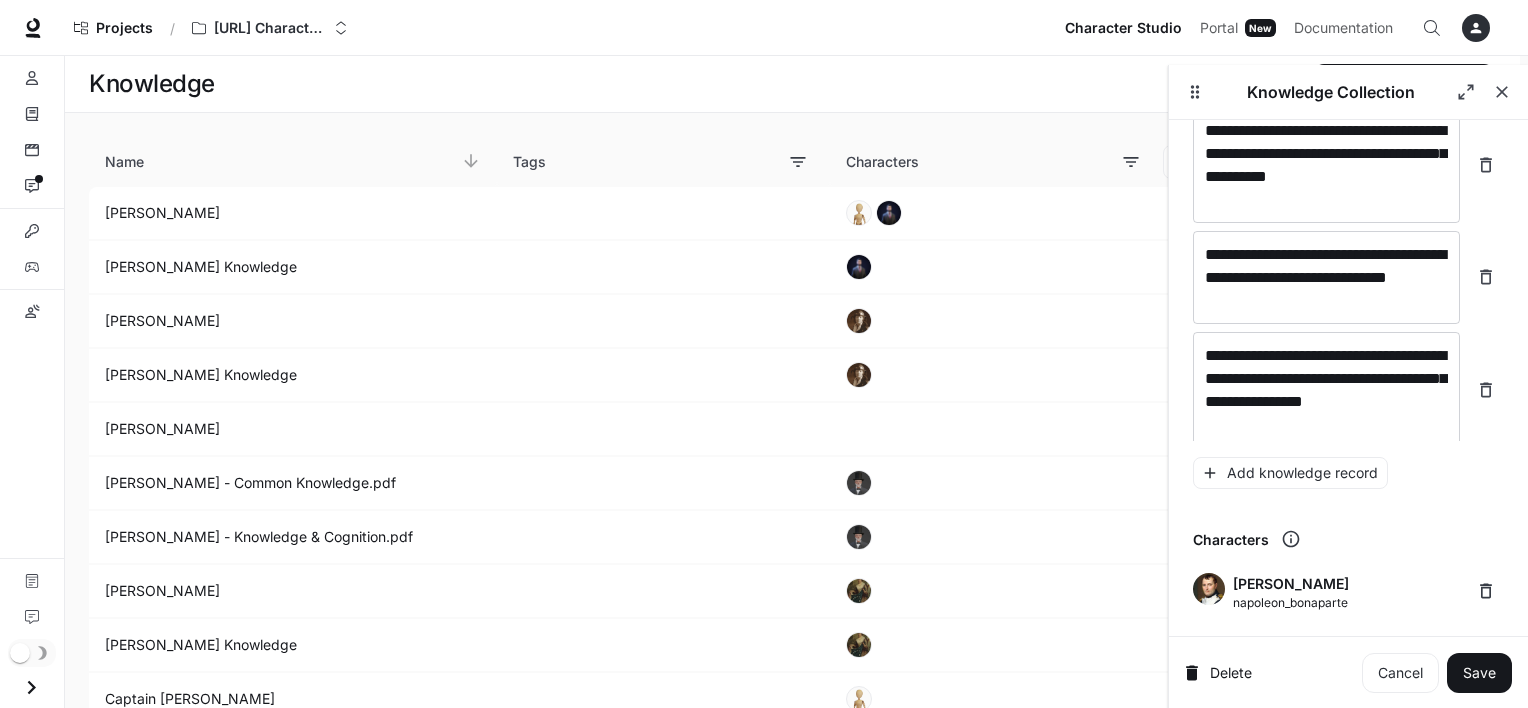 scroll, scrollTop: 29475, scrollLeft: 0, axis: vertical 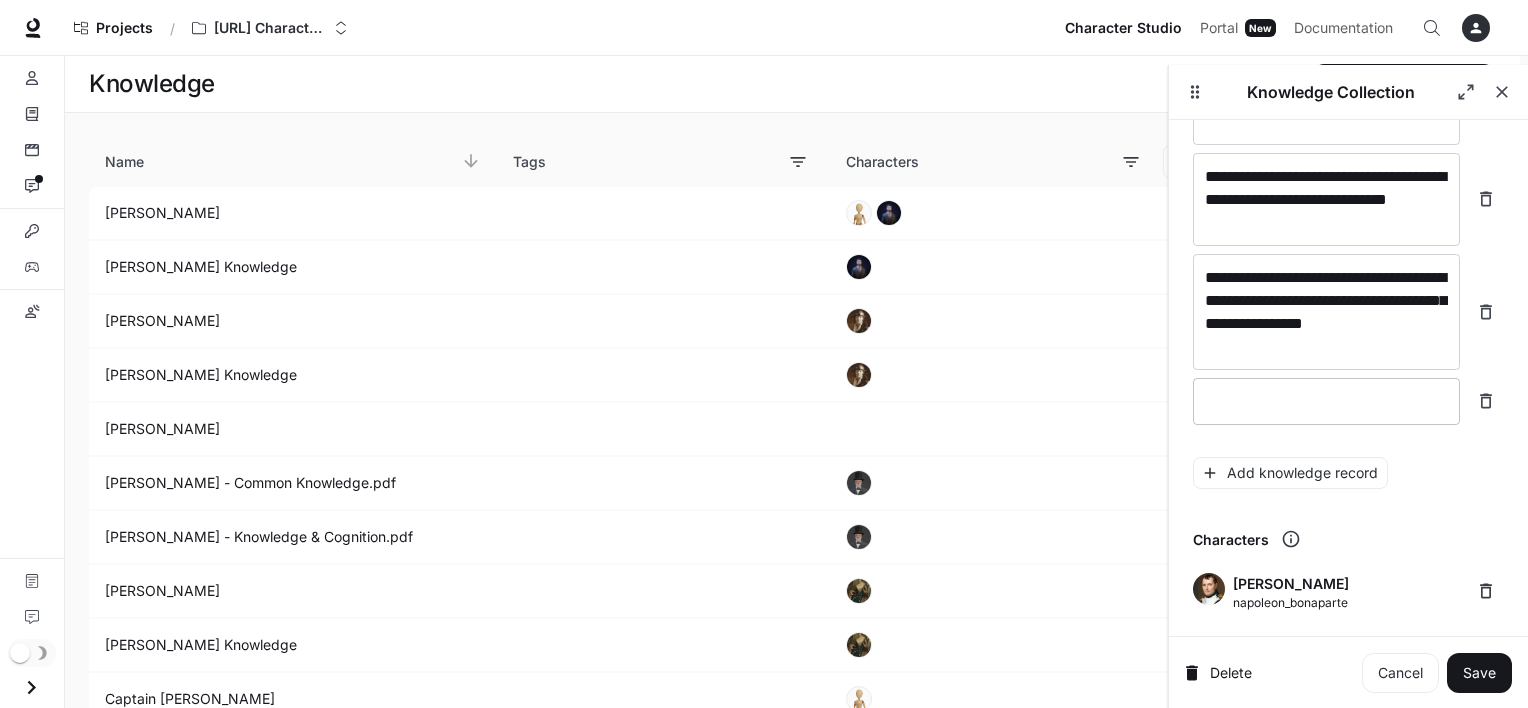 click on "* ​" at bounding box center (1326, 401) 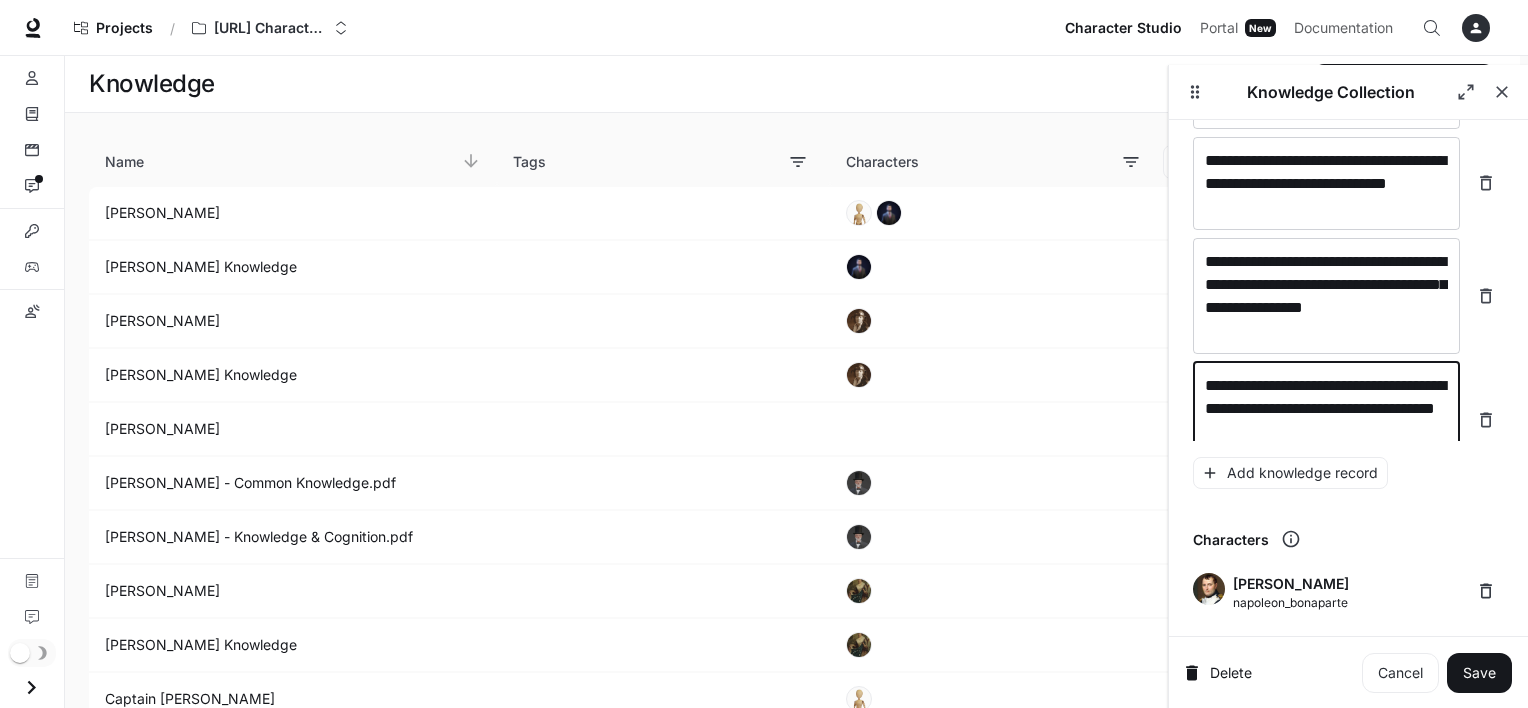 scroll, scrollTop: 29513, scrollLeft: 0, axis: vertical 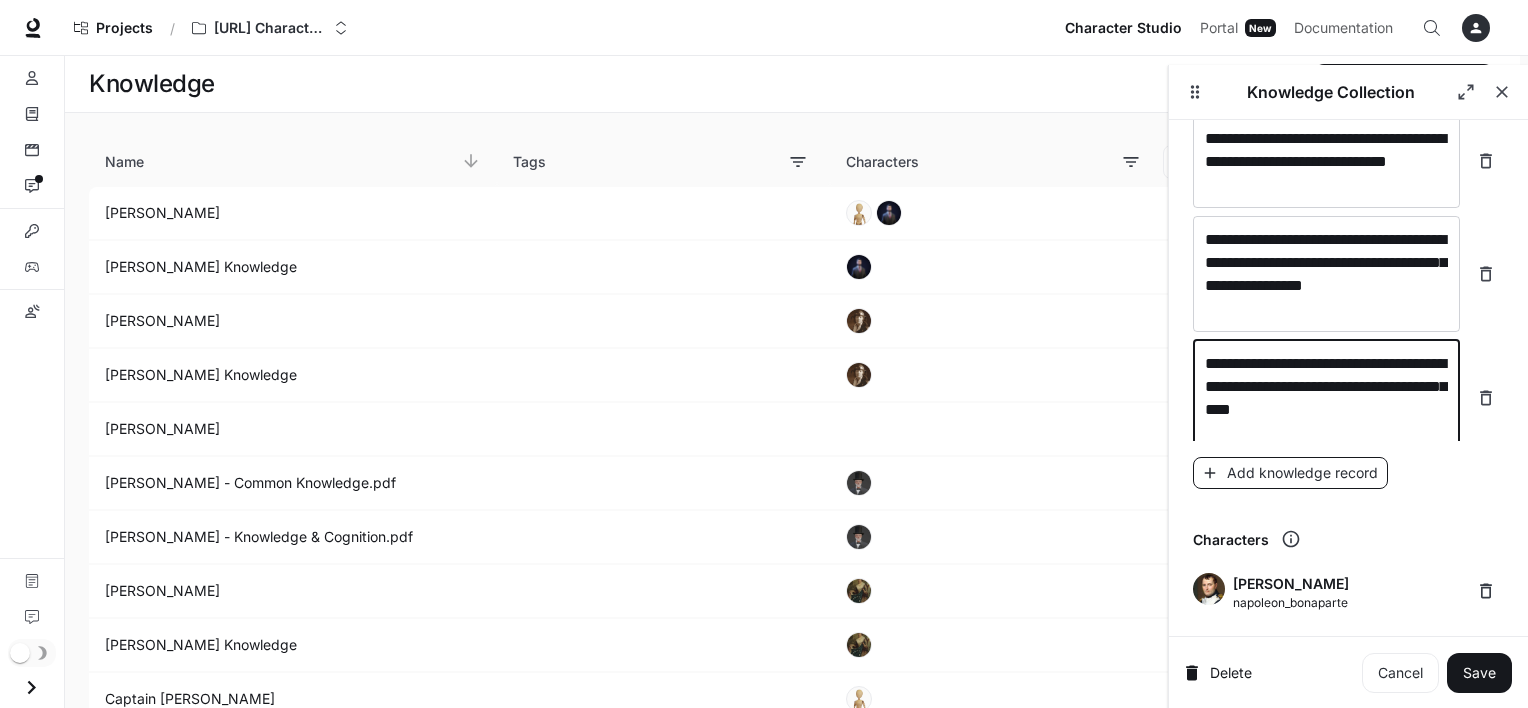 type on "**********" 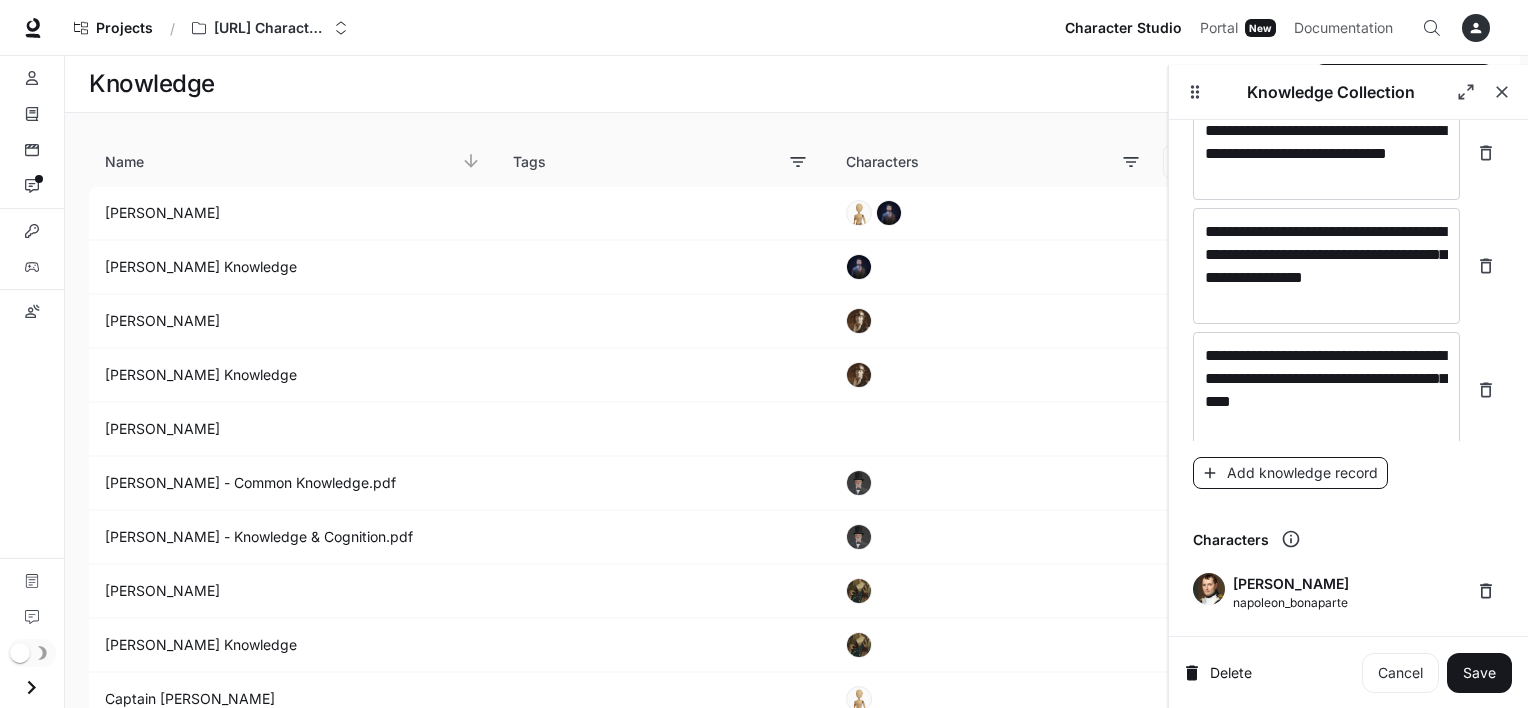 scroll, scrollTop: 29591, scrollLeft: 0, axis: vertical 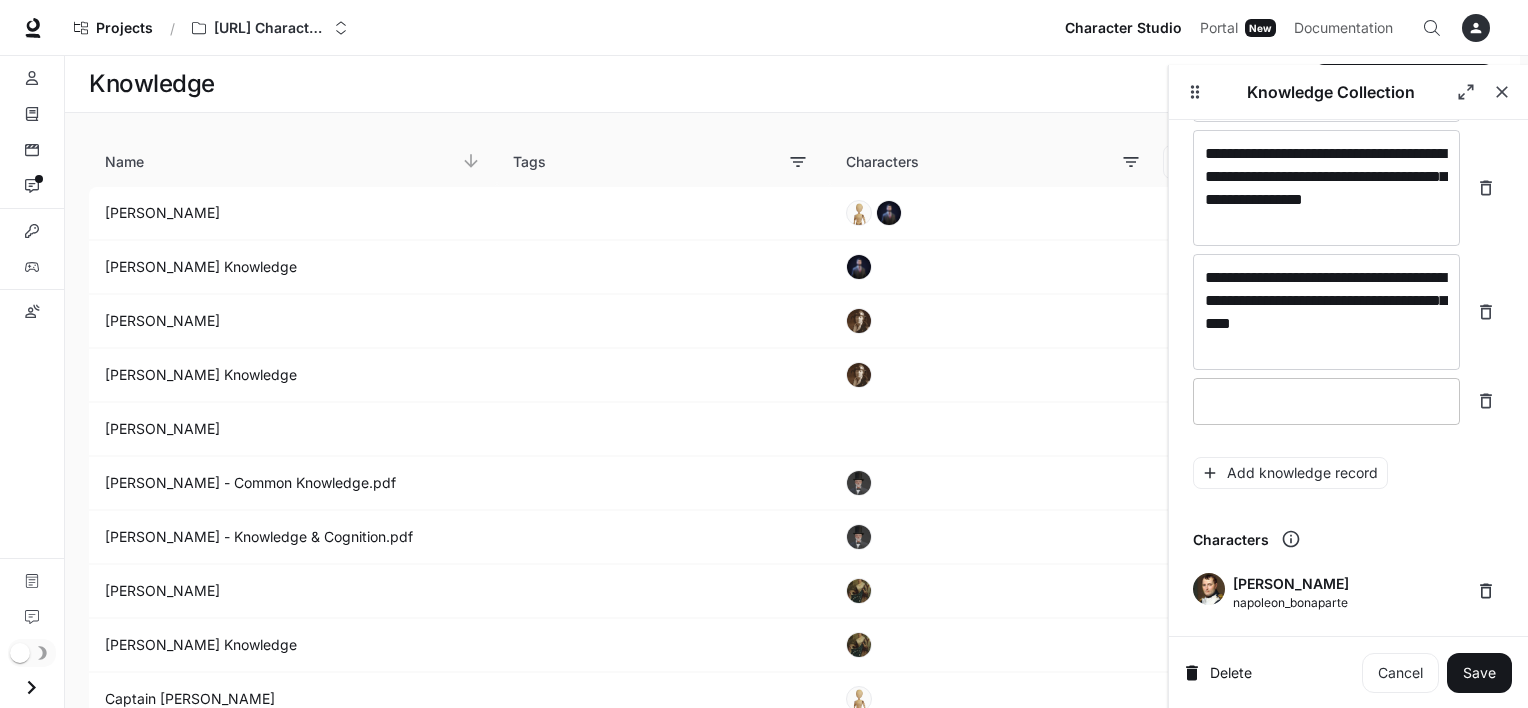 click at bounding box center [1326, 401] 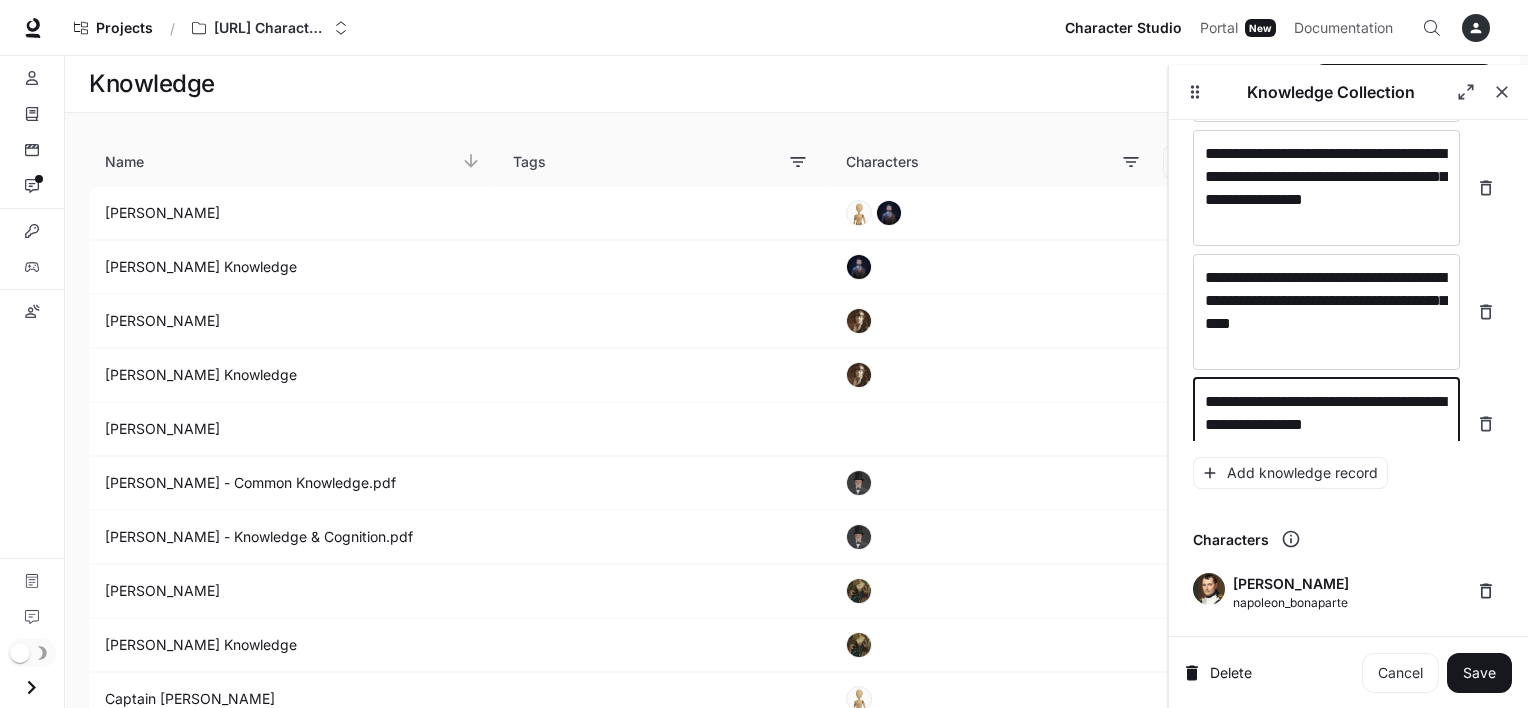scroll, scrollTop: 29607, scrollLeft: 0, axis: vertical 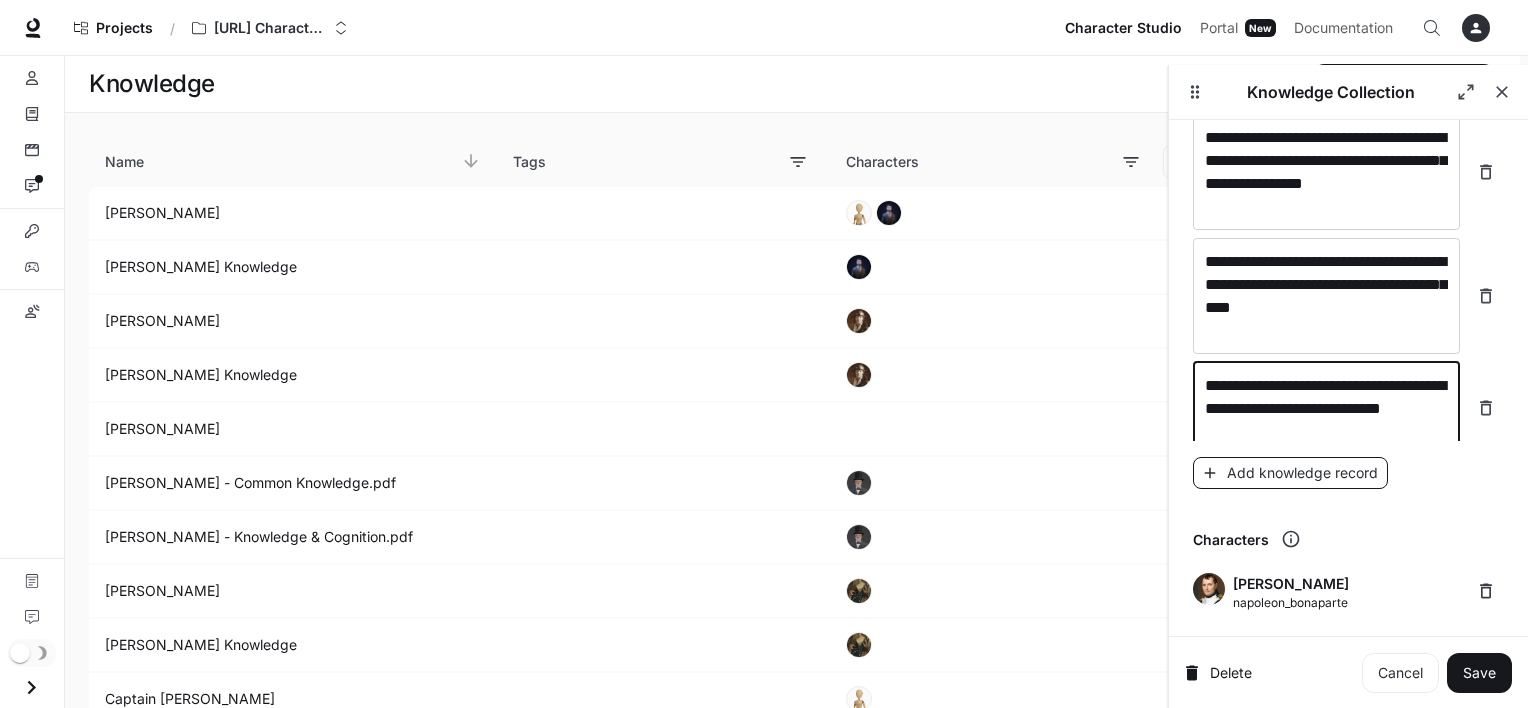 type on "**********" 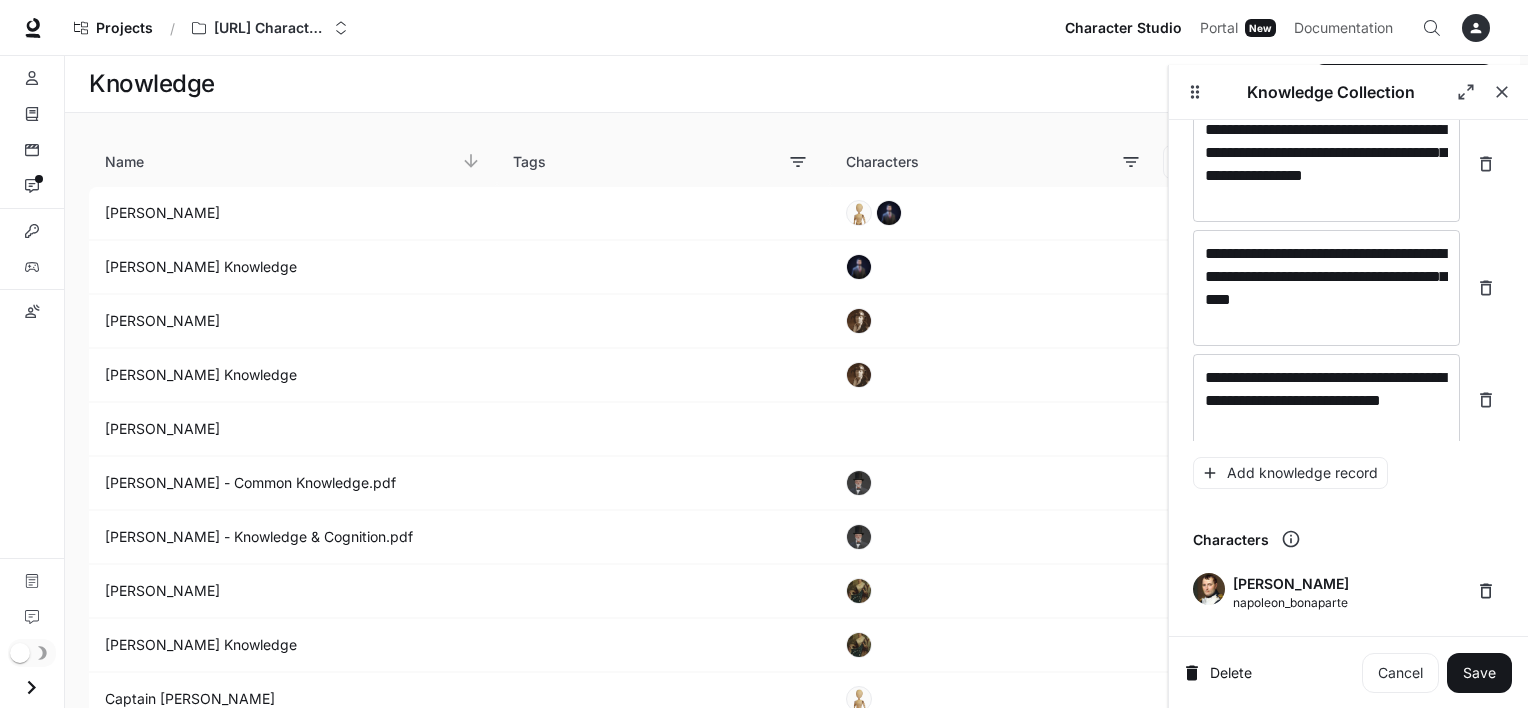 scroll, scrollTop: 29684, scrollLeft: 0, axis: vertical 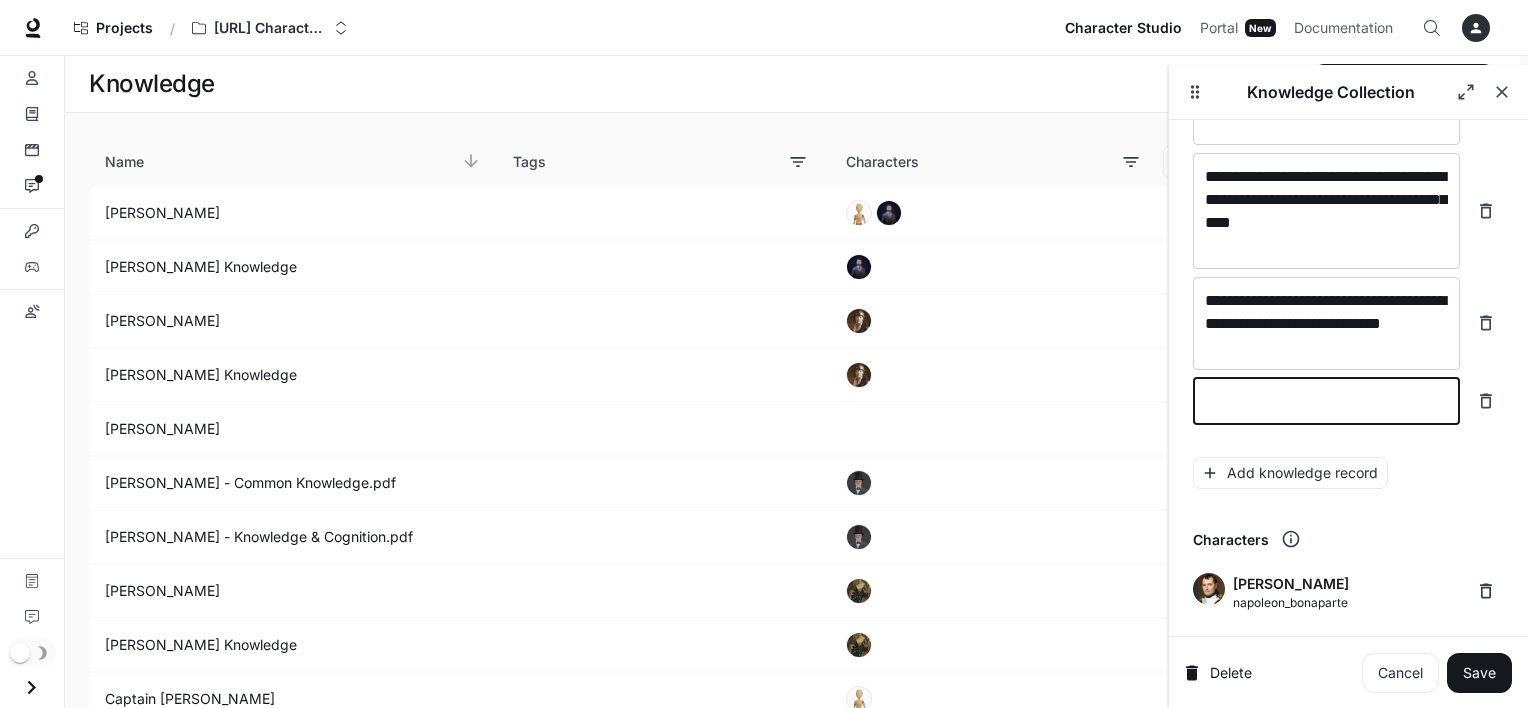 click at bounding box center [1326, 401] 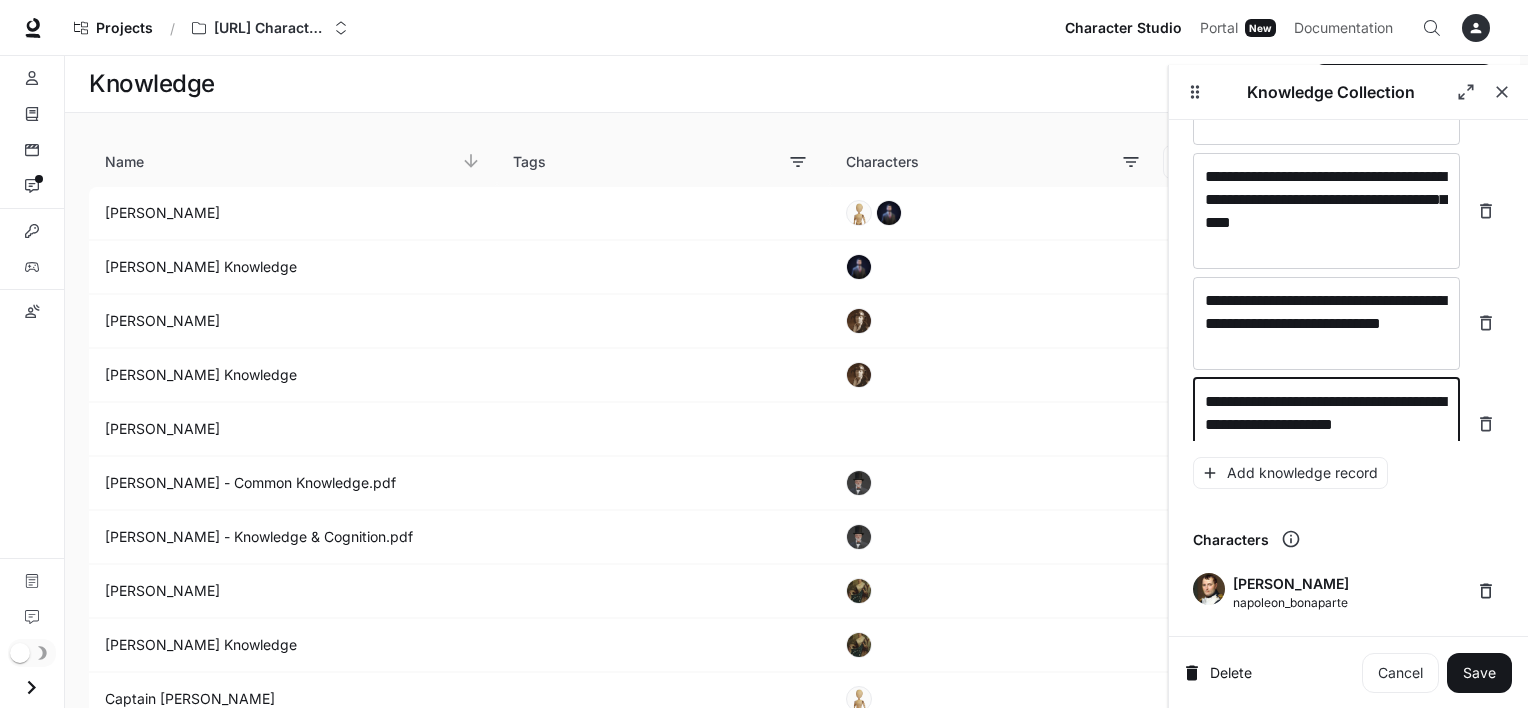 scroll, scrollTop: 29700, scrollLeft: 0, axis: vertical 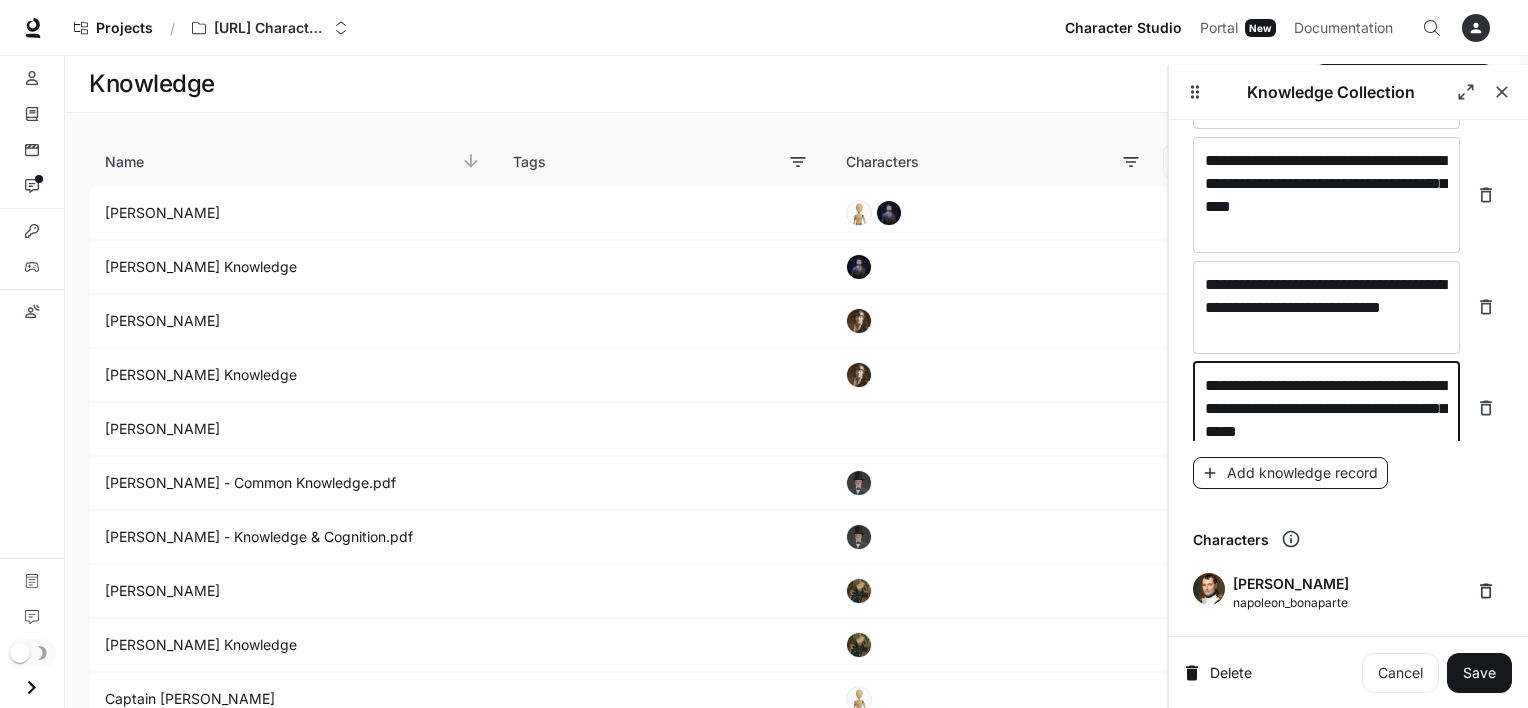 type on "**********" 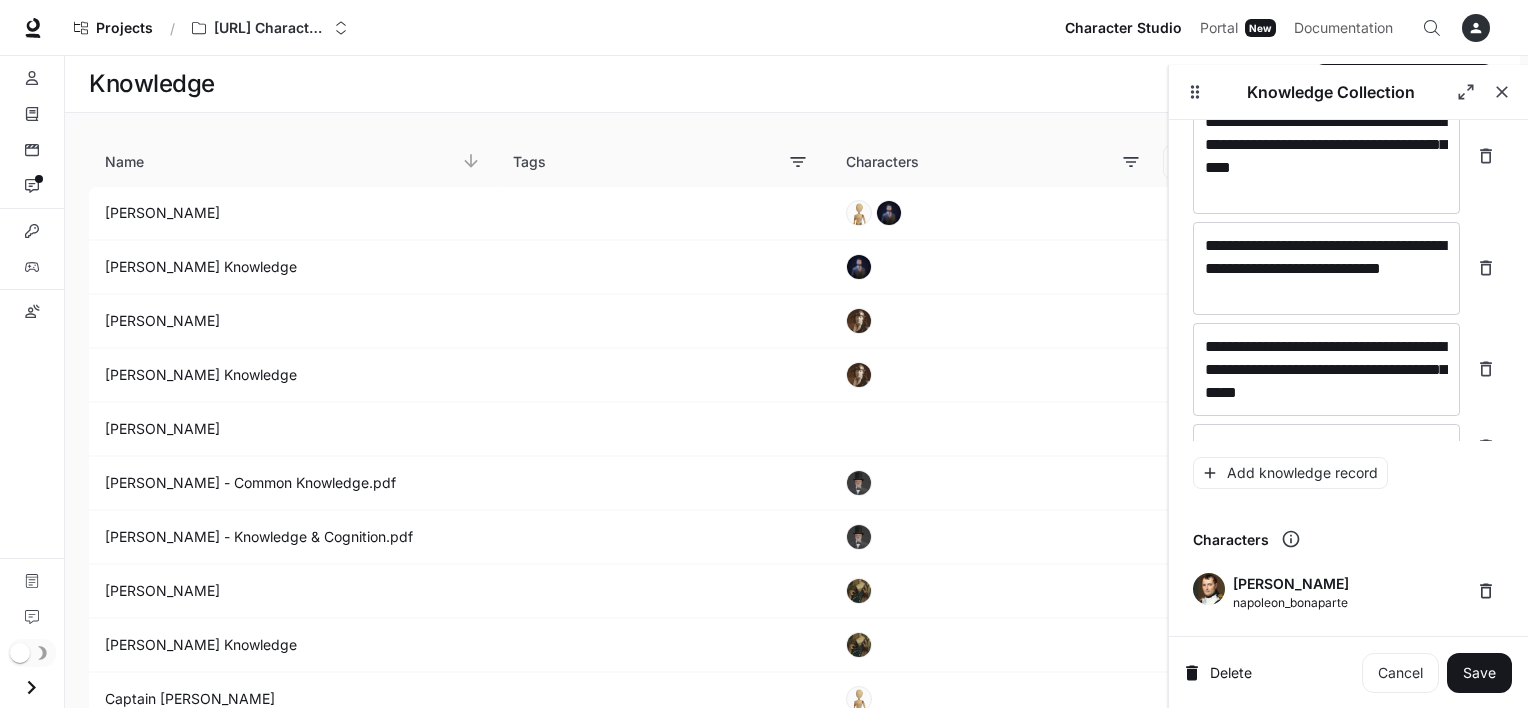 click on "**********" at bounding box center (1348, -14614) 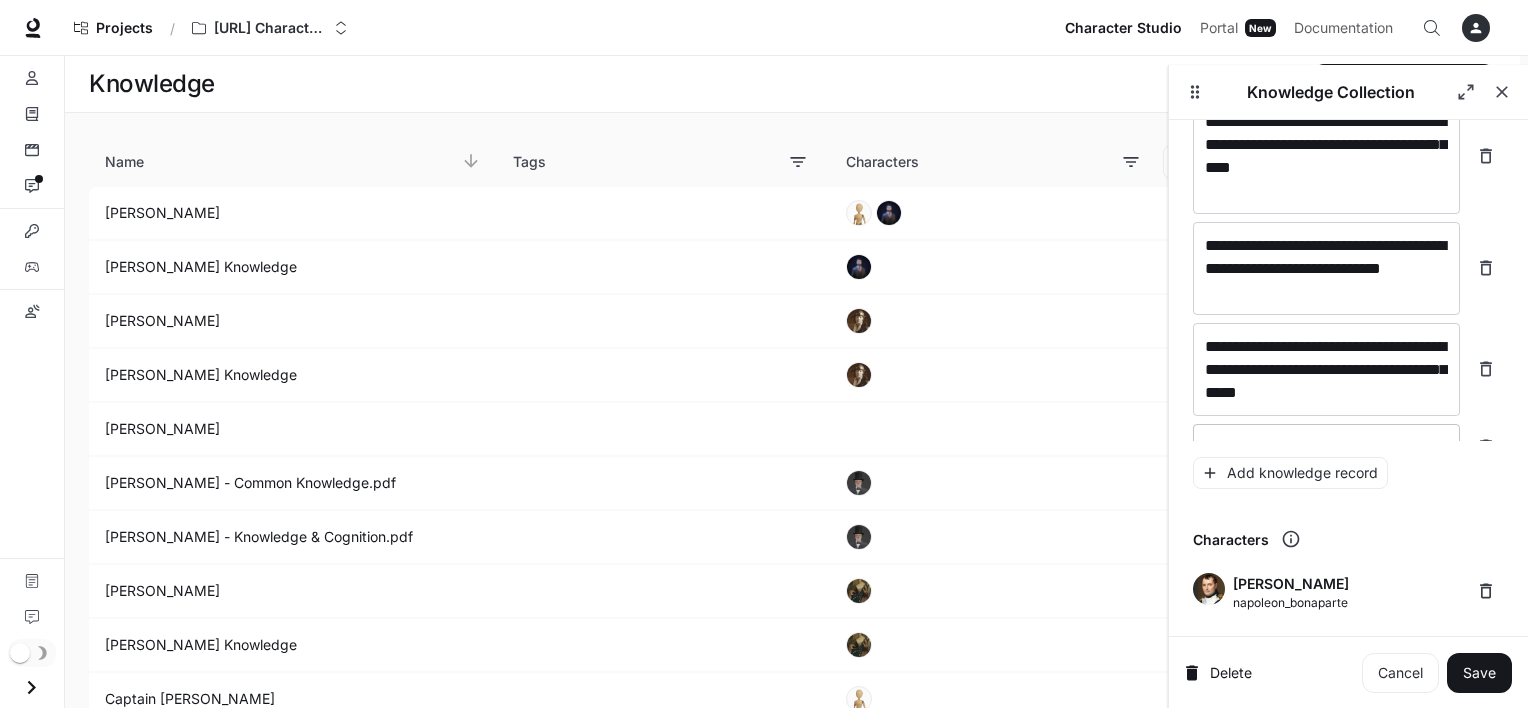 click on "* ​" at bounding box center (1326, 447) 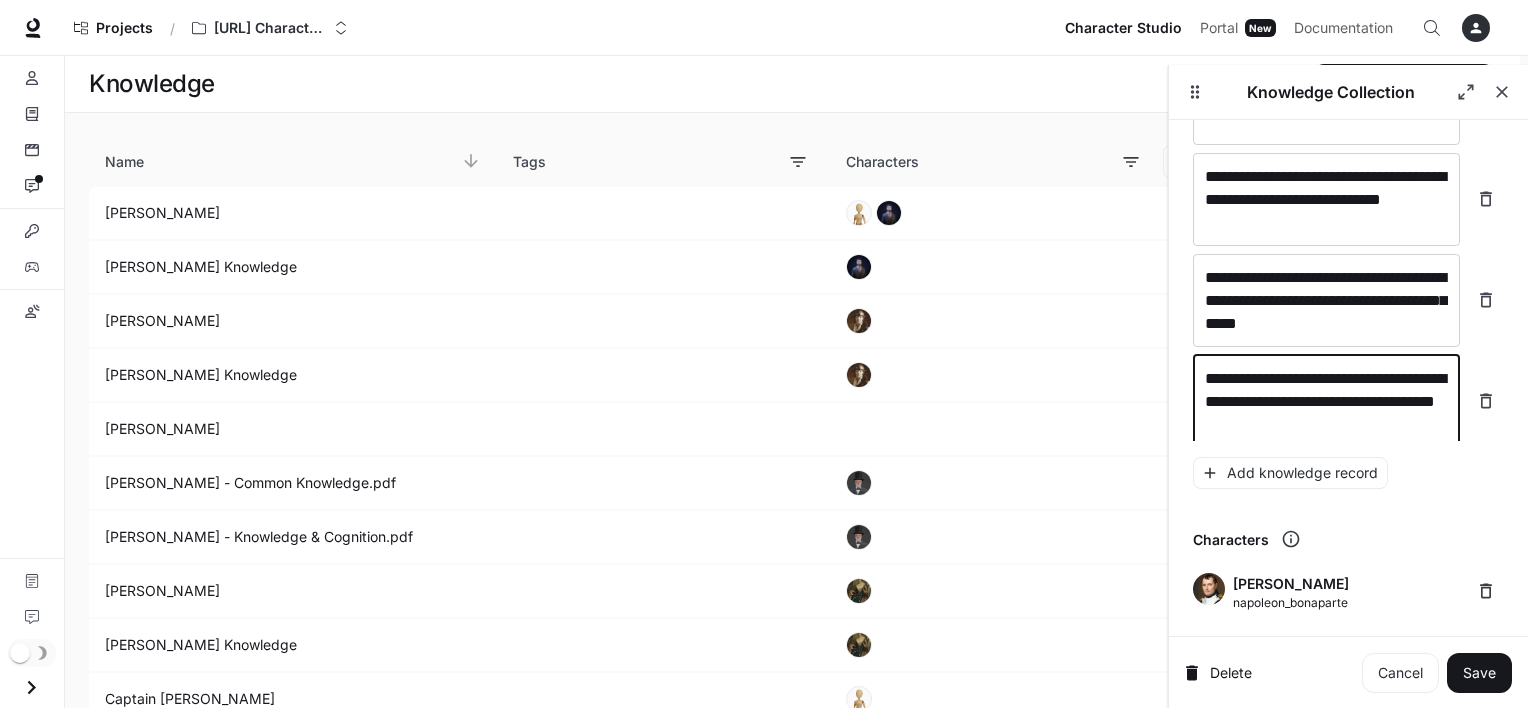 scroll, scrollTop: 29816, scrollLeft: 0, axis: vertical 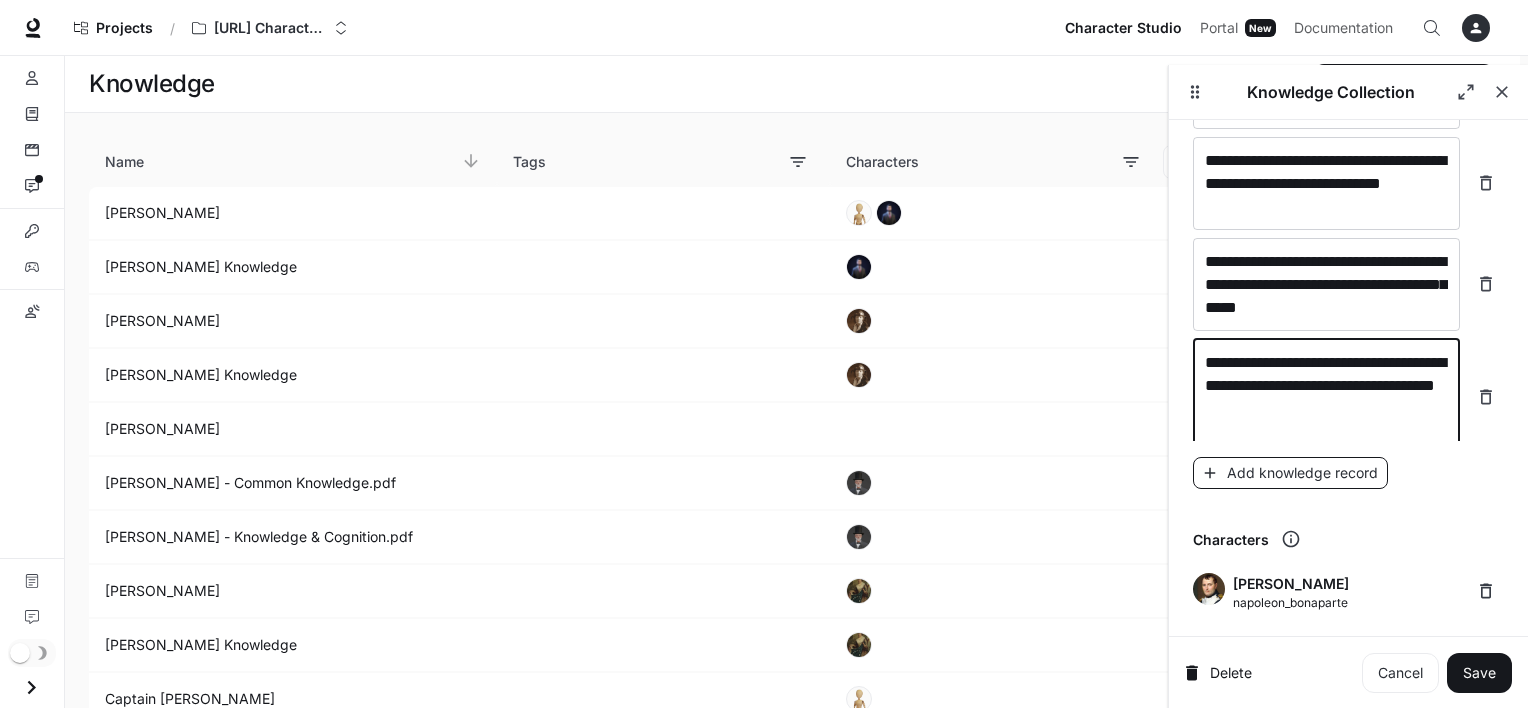type on "**********" 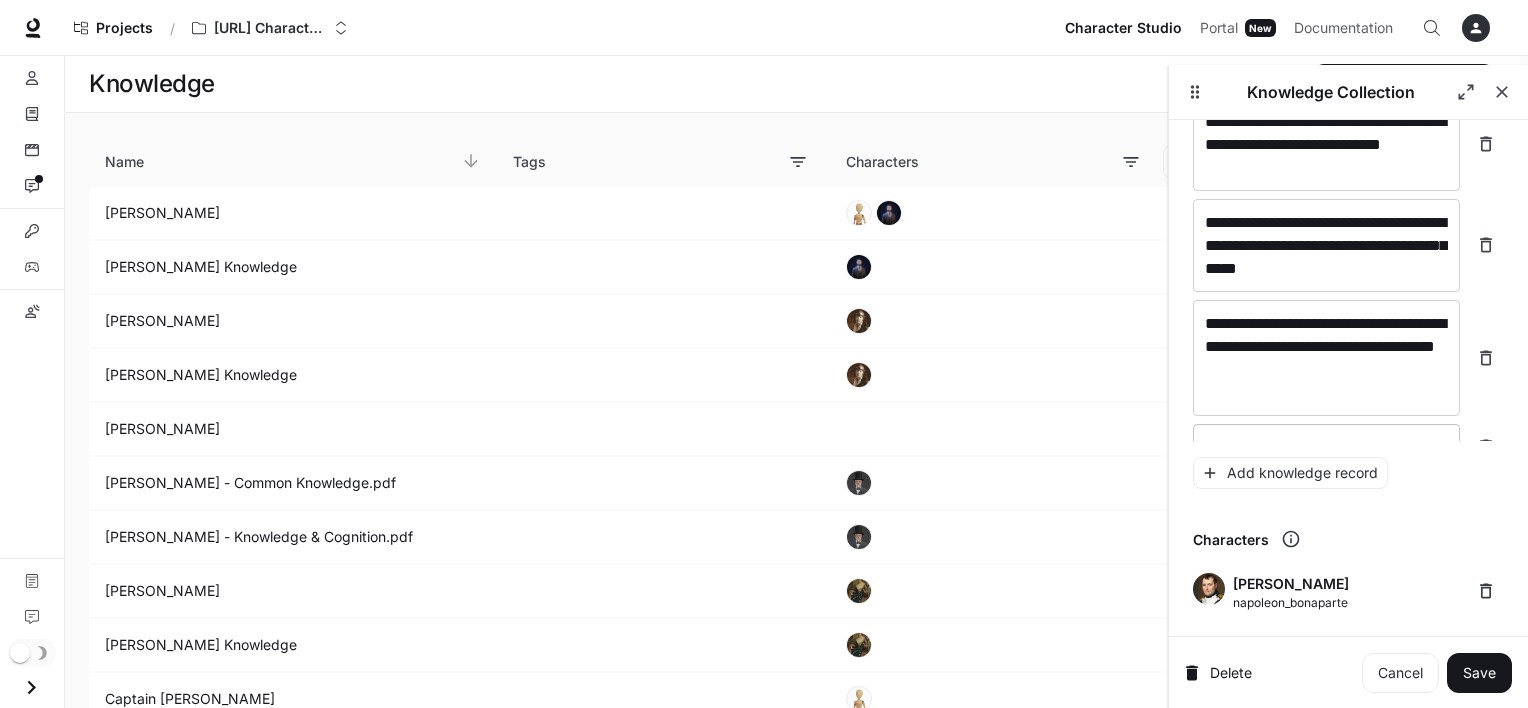 click on "* ​" at bounding box center [1326, 447] 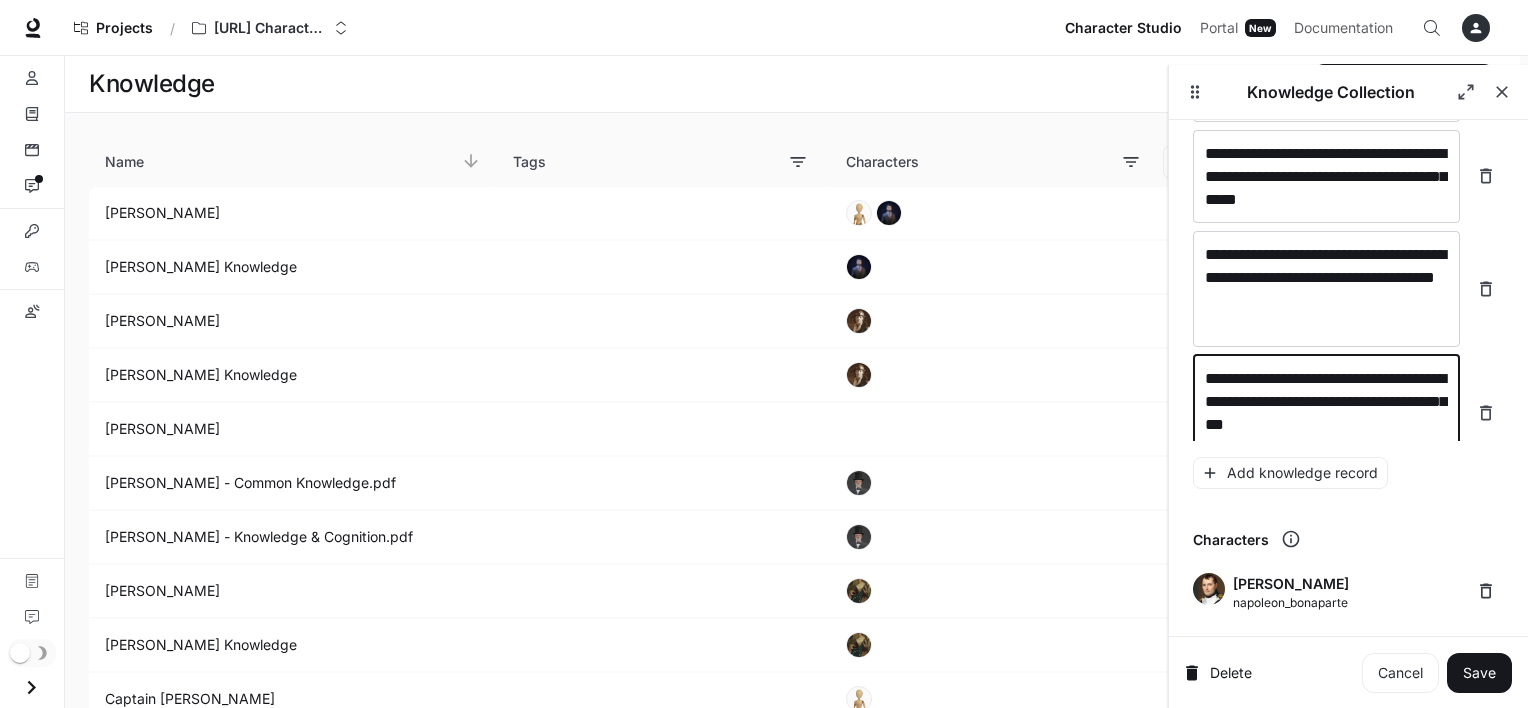 scroll, scrollTop: 29932, scrollLeft: 0, axis: vertical 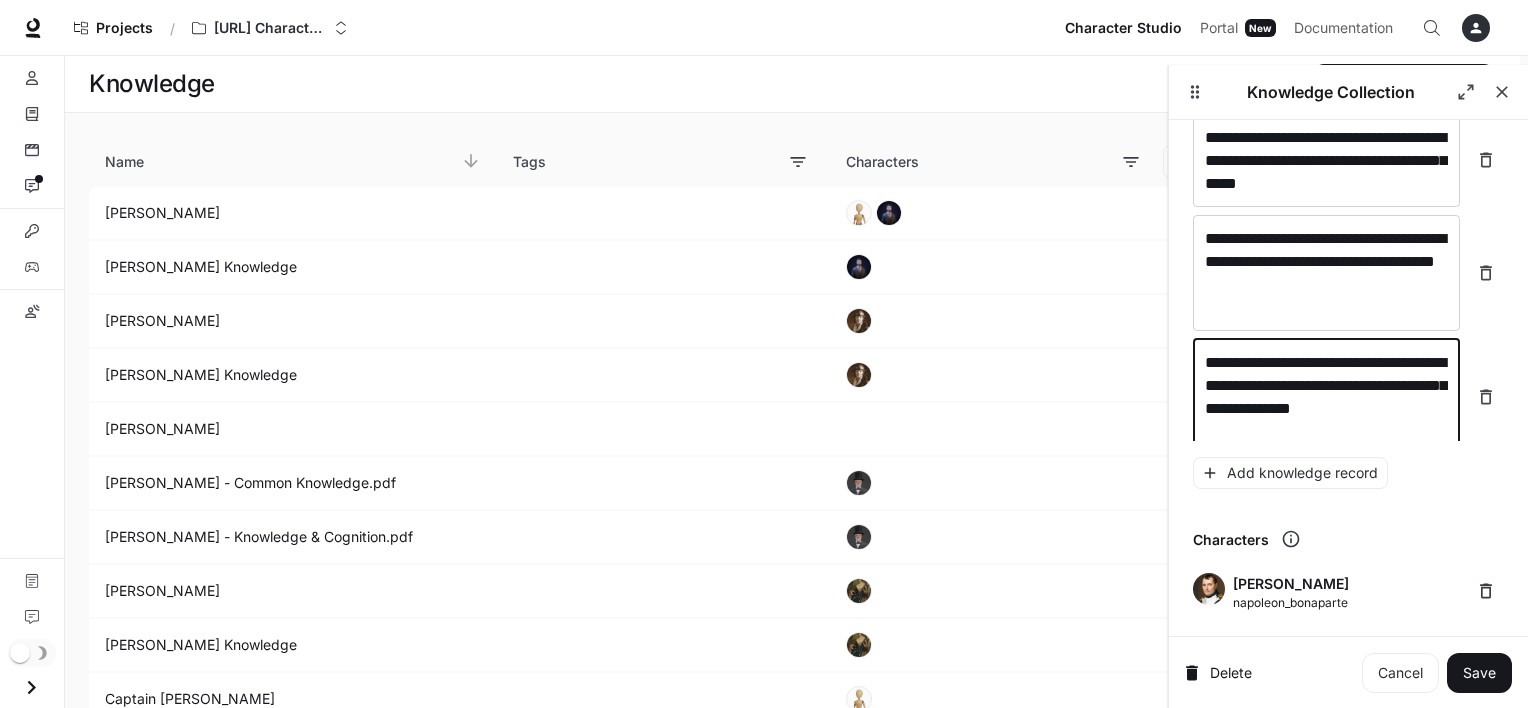 type on "**********" 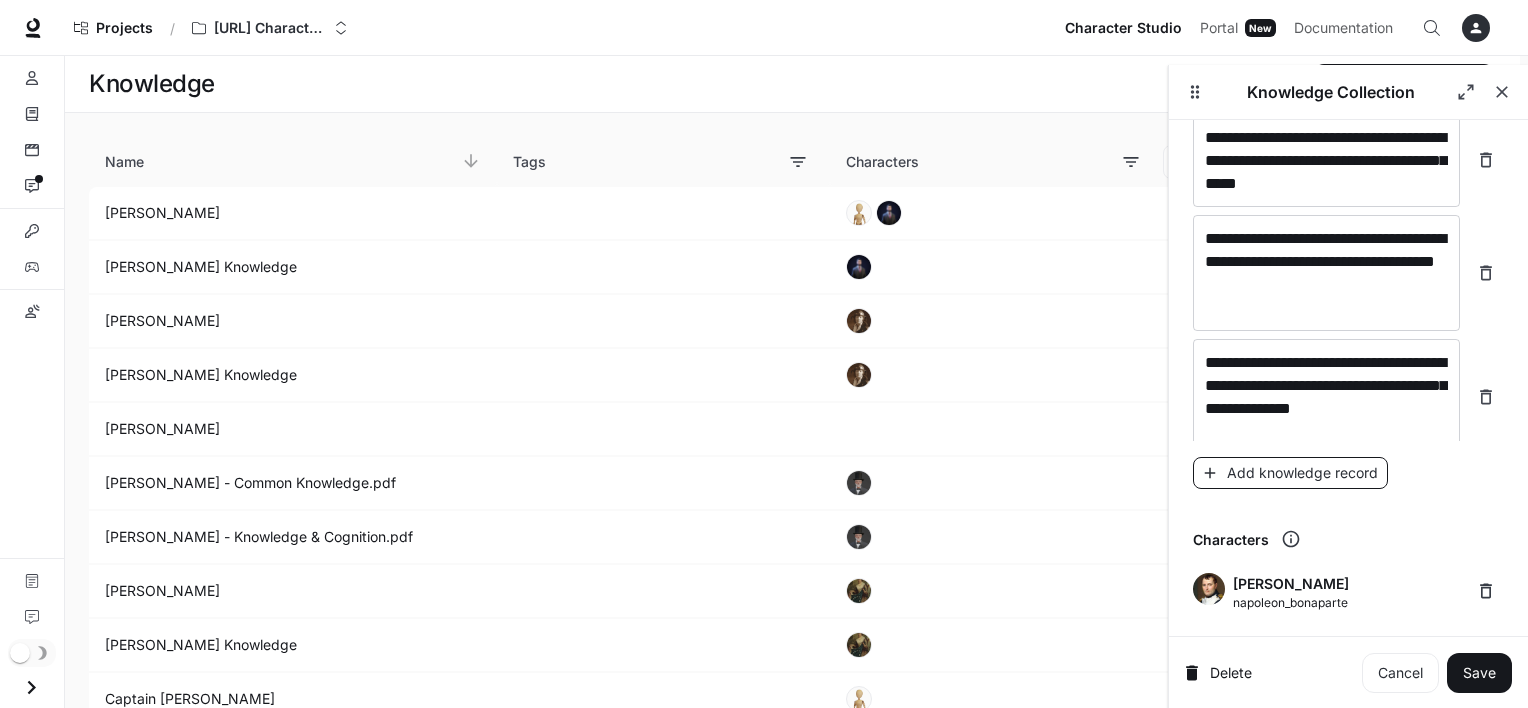 click on "Add knowledge record" at bounding box center (1290, 473) 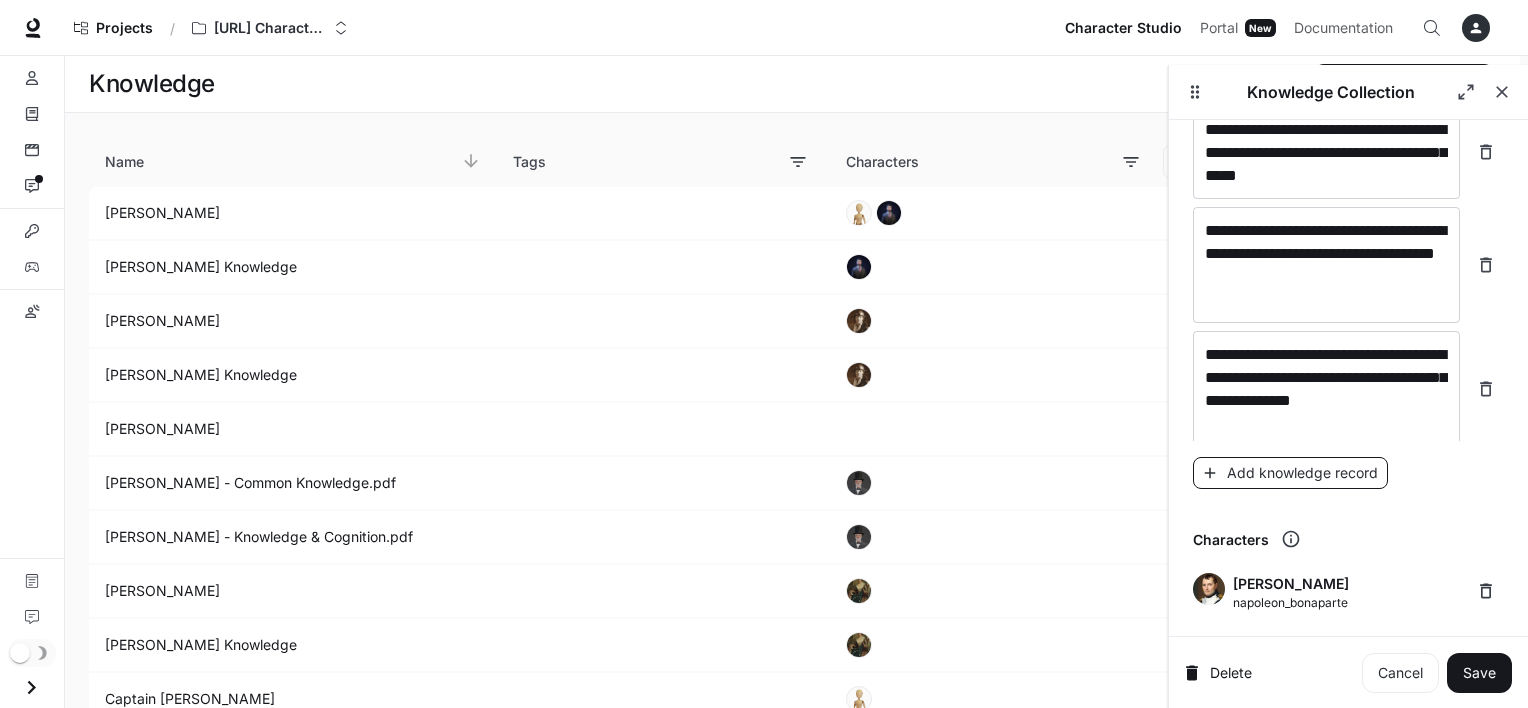 scroll, scrollTop: 30008, scrollLeft: 0, axis: vertical 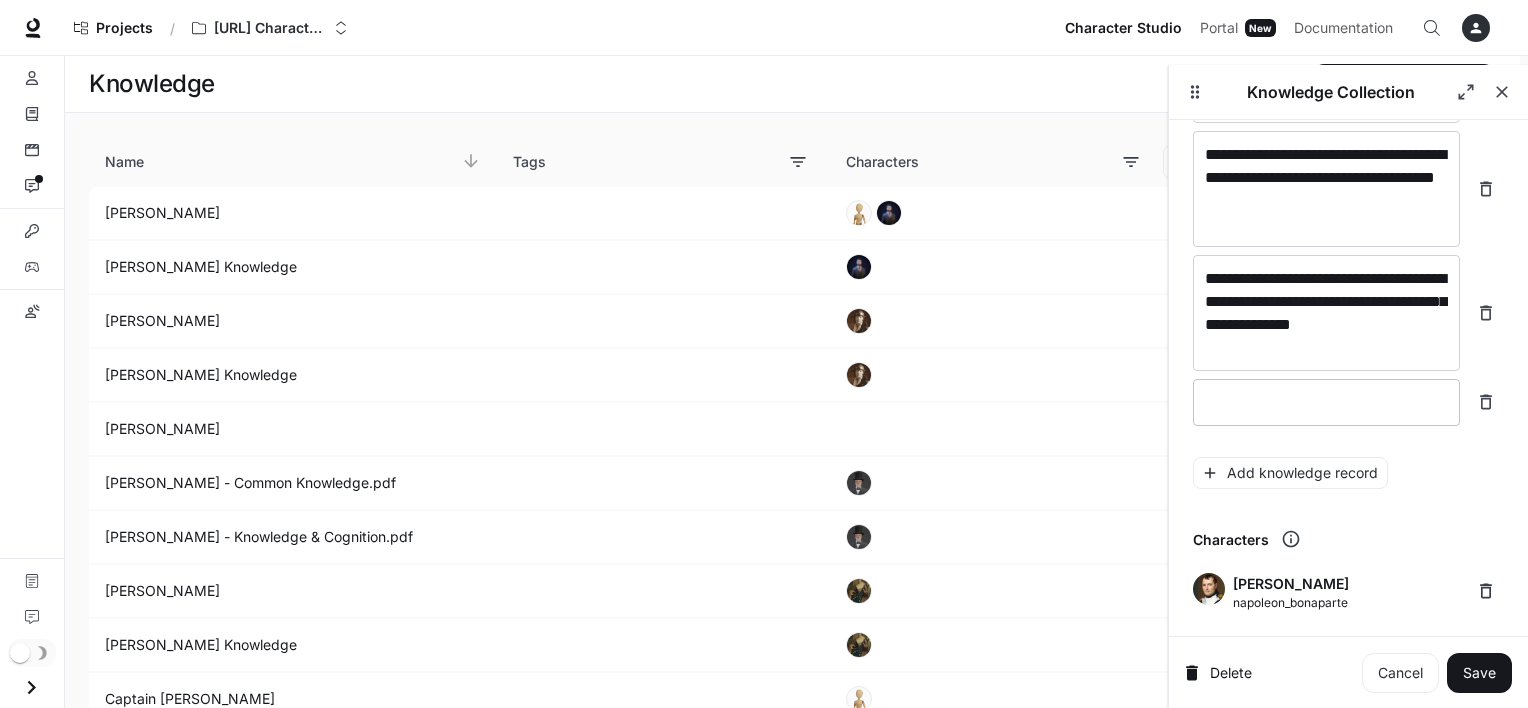 click at bounding box center (1326, 402) 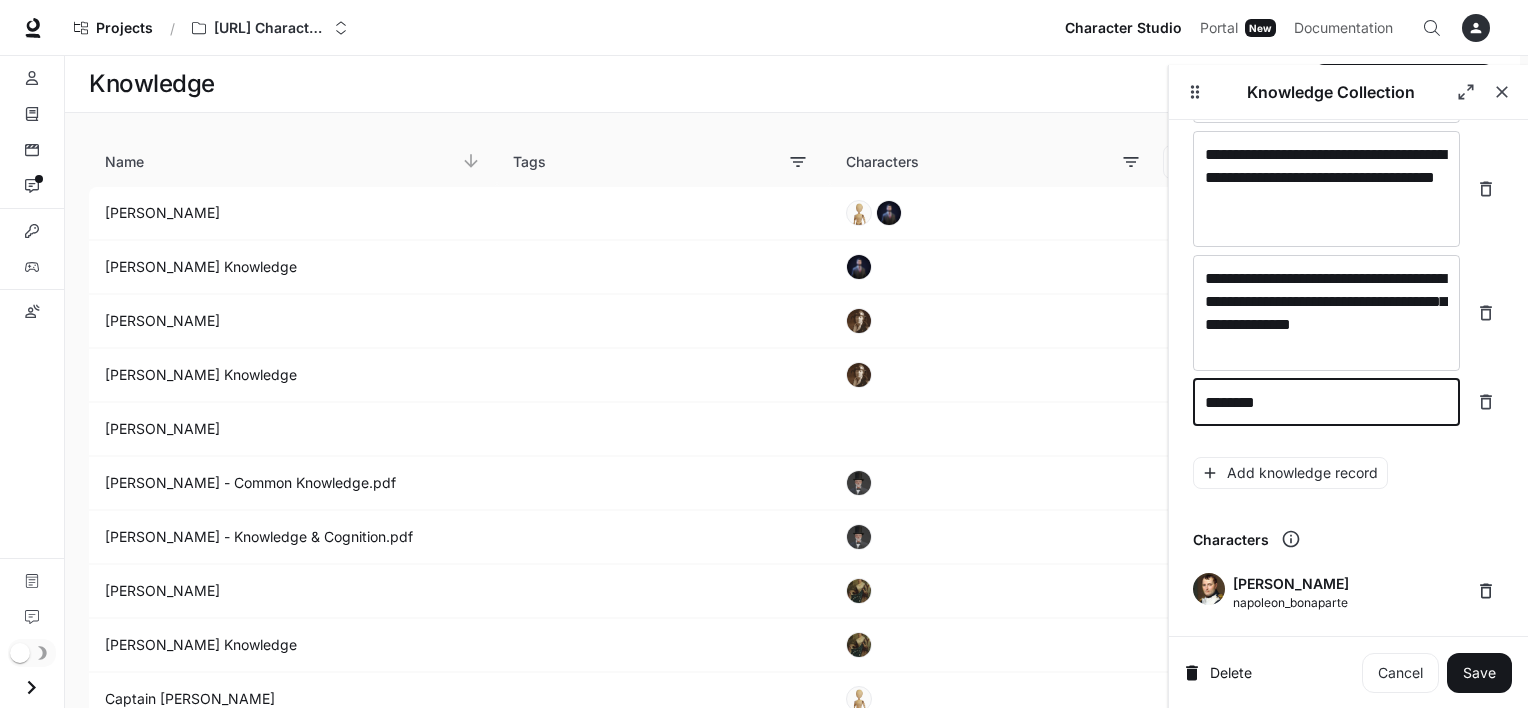 type on "********" 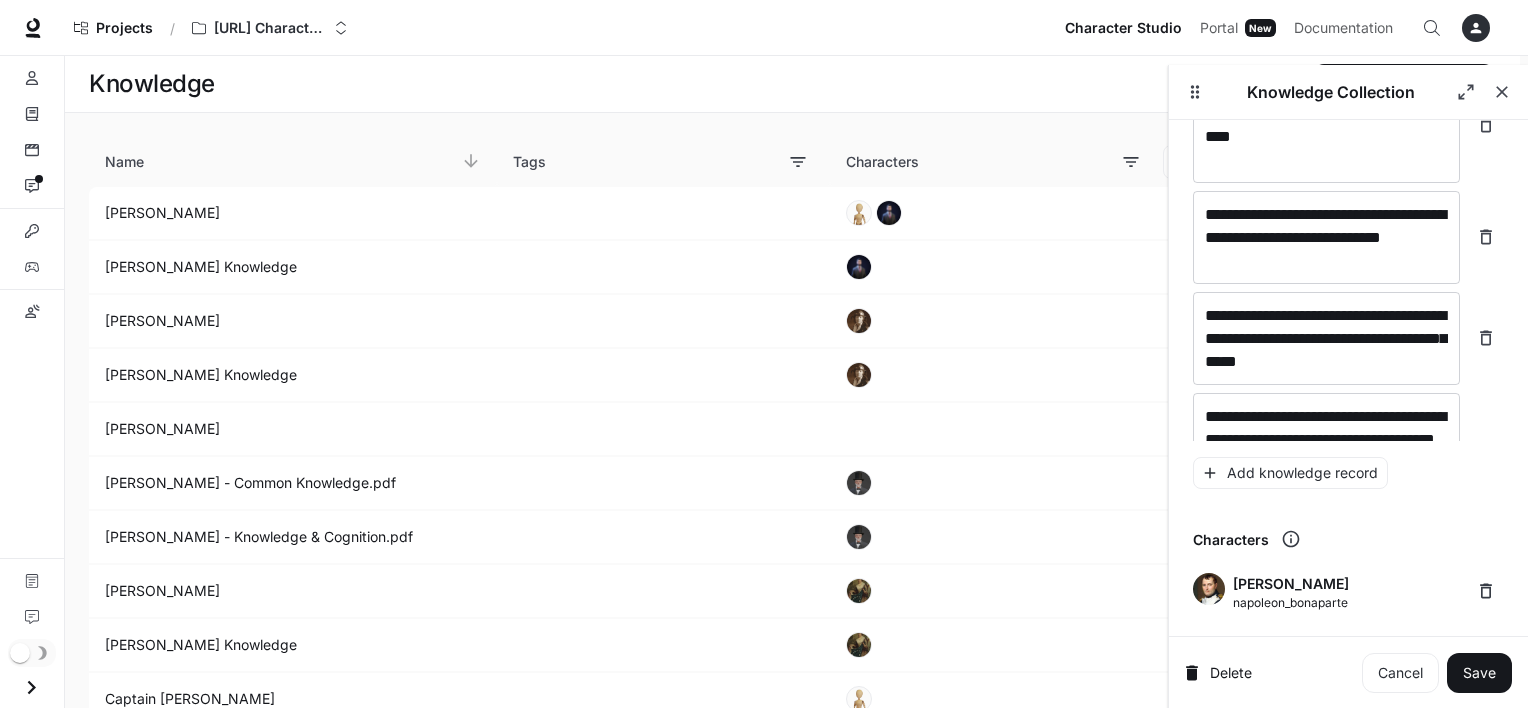 scroll, scrollTop: 30008, scrollLeft: 0, axis: vertical 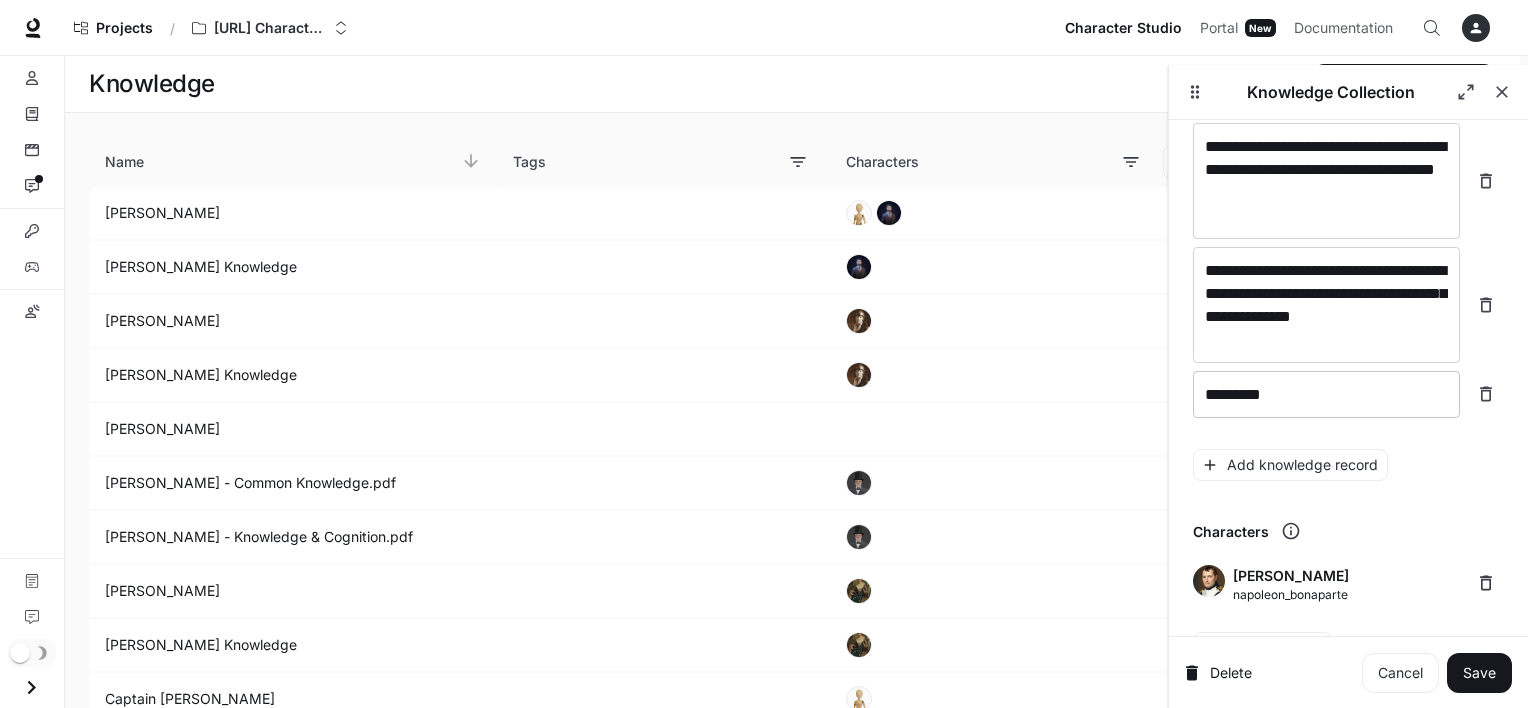 click on "********" at bounding box center [1326, 394] 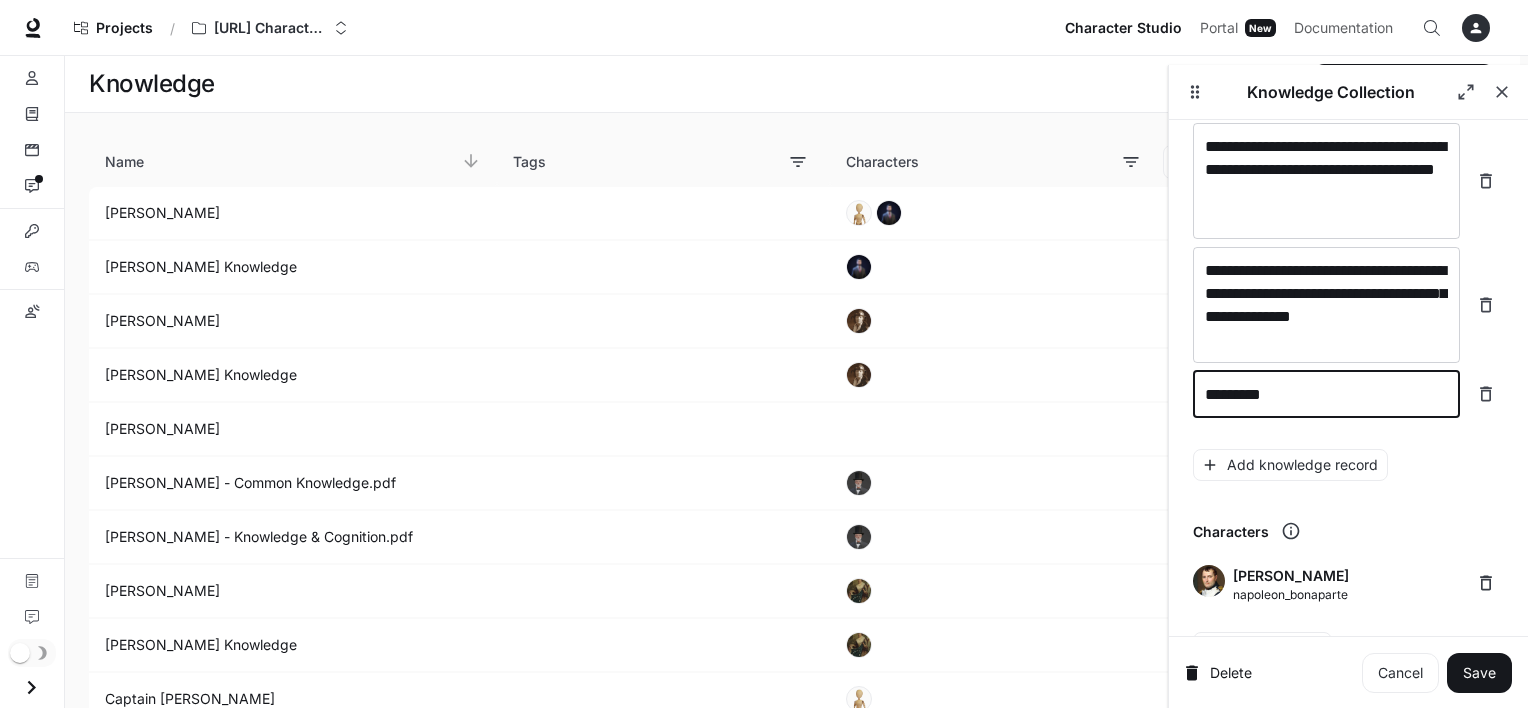 click on "********" at bounding box center [1326, 394] 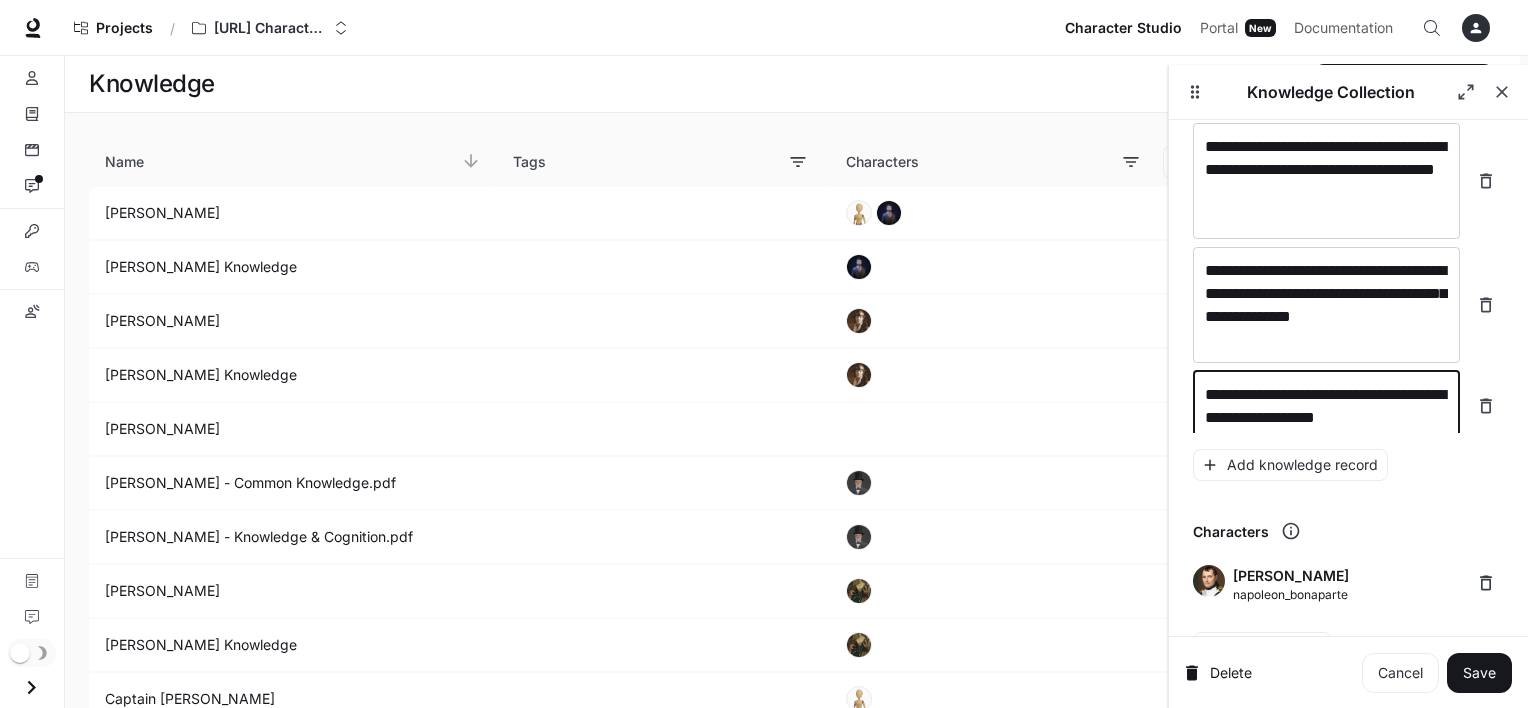 scroll, scrollTop: 30024, scrollLeft: 0, axis: vertical 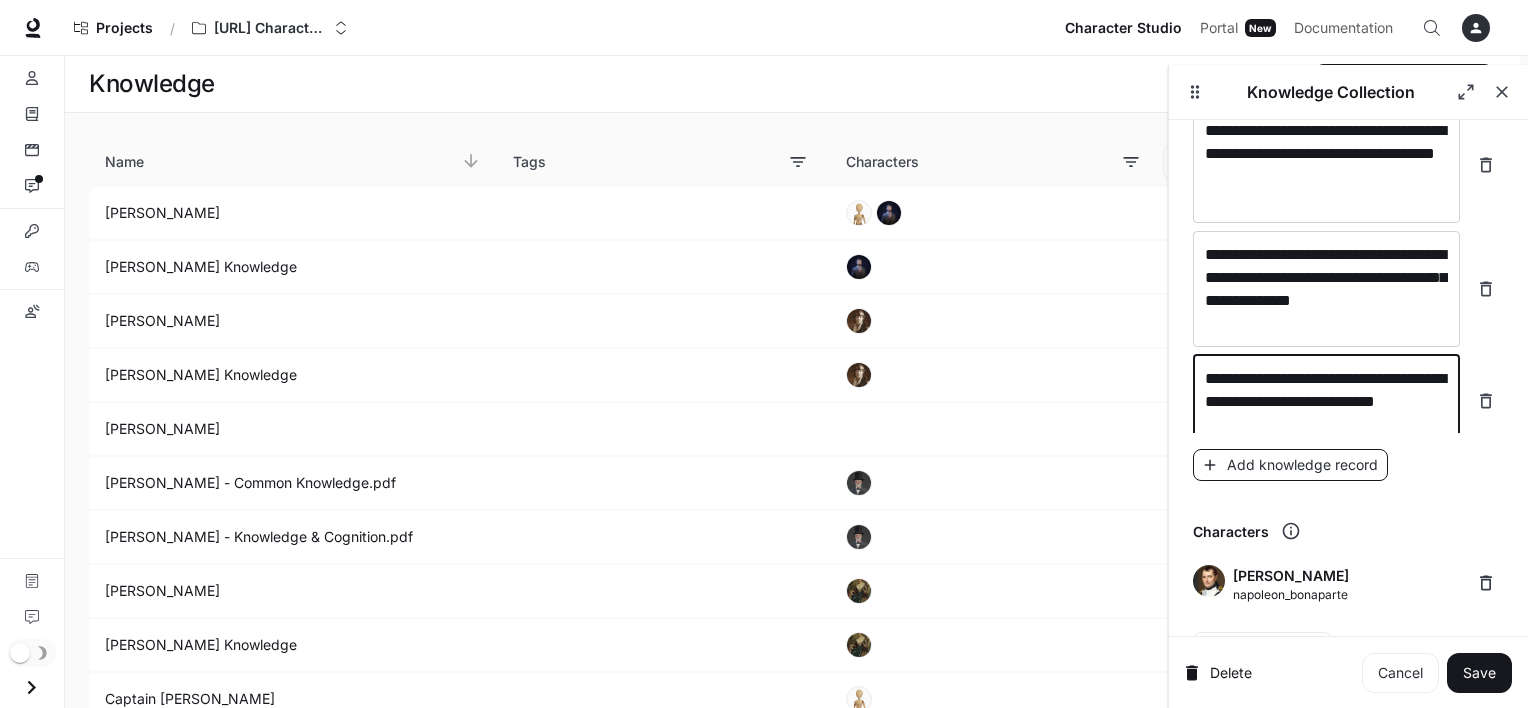 type on "**********" 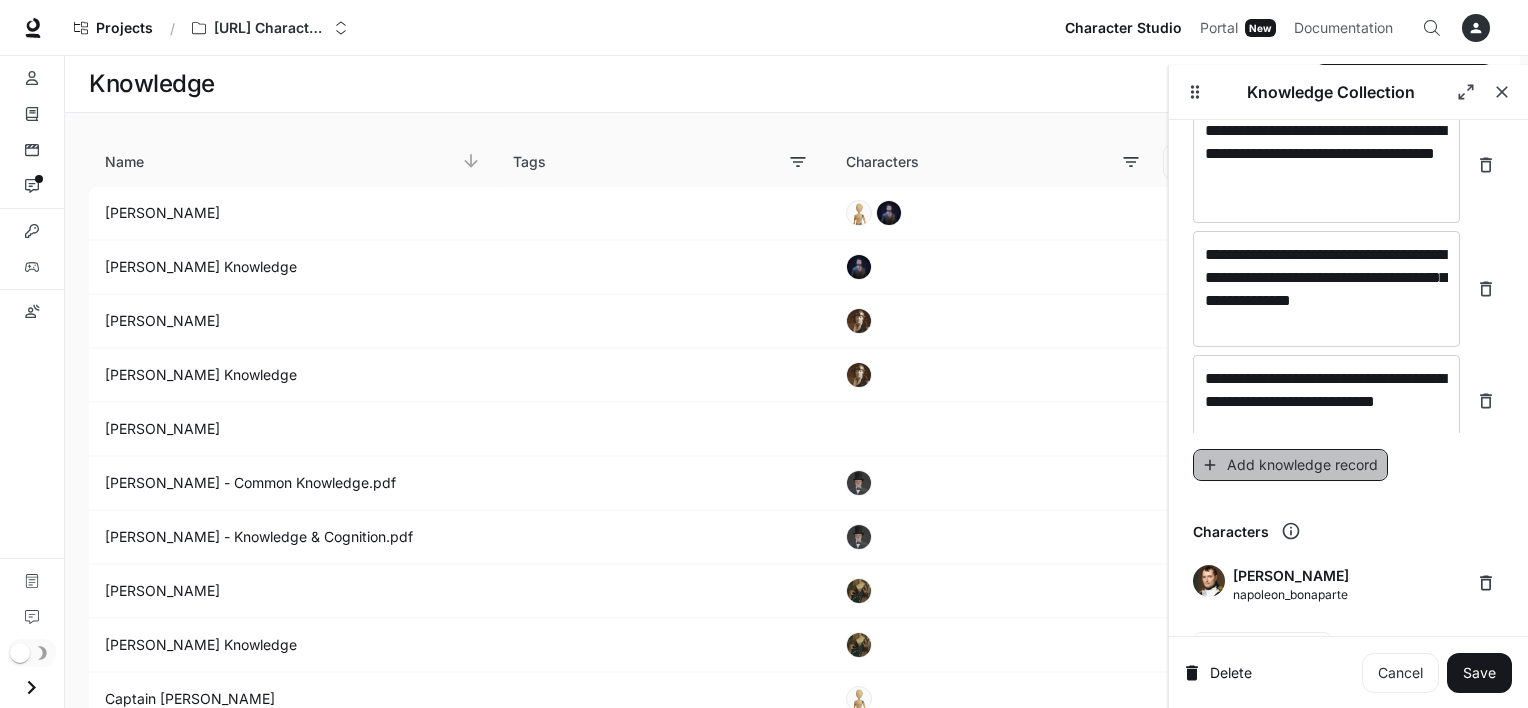 click on "Add knowledge record" at bounding box center [1290, 465] 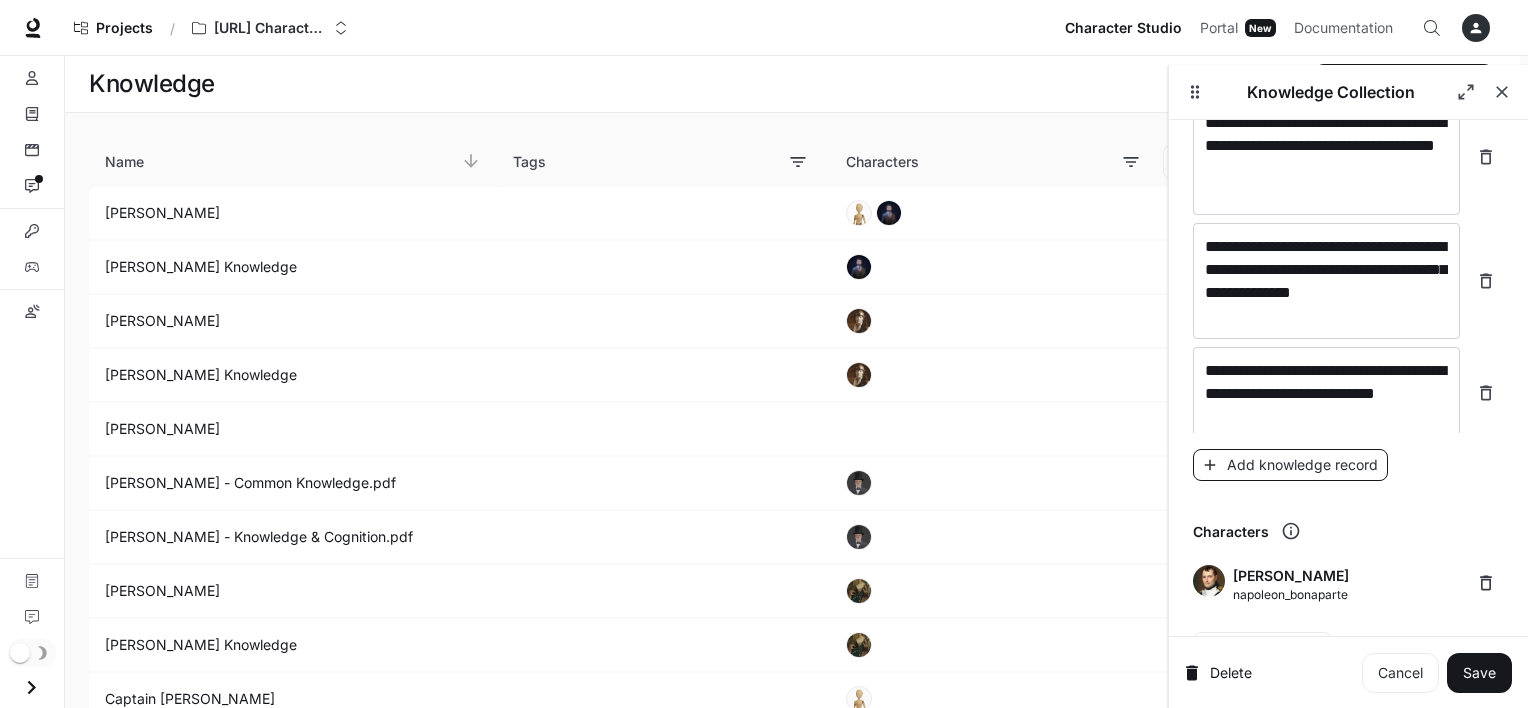 scroll, scrollTop: 30102, scrollLeft: 0, axis: vertical 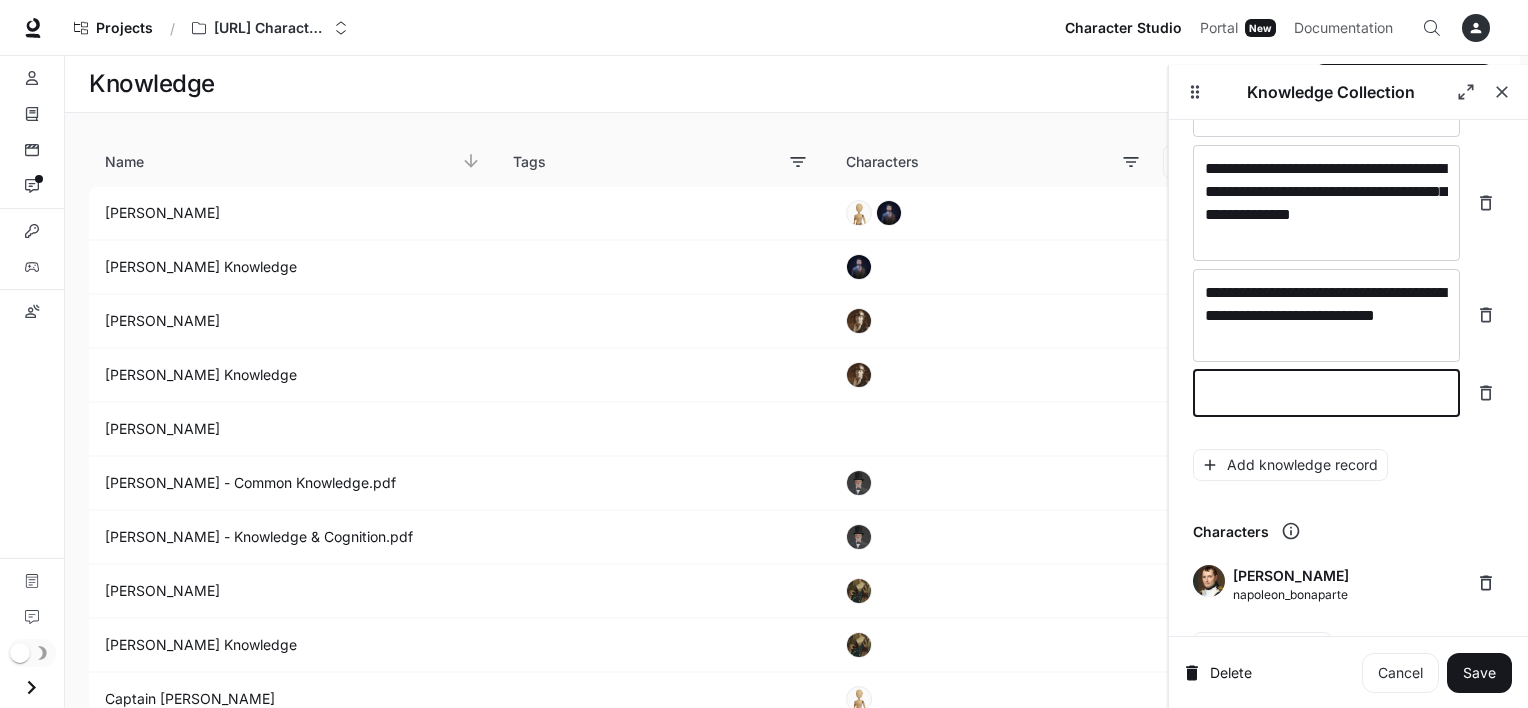 click at bounding box center (1326, 393) 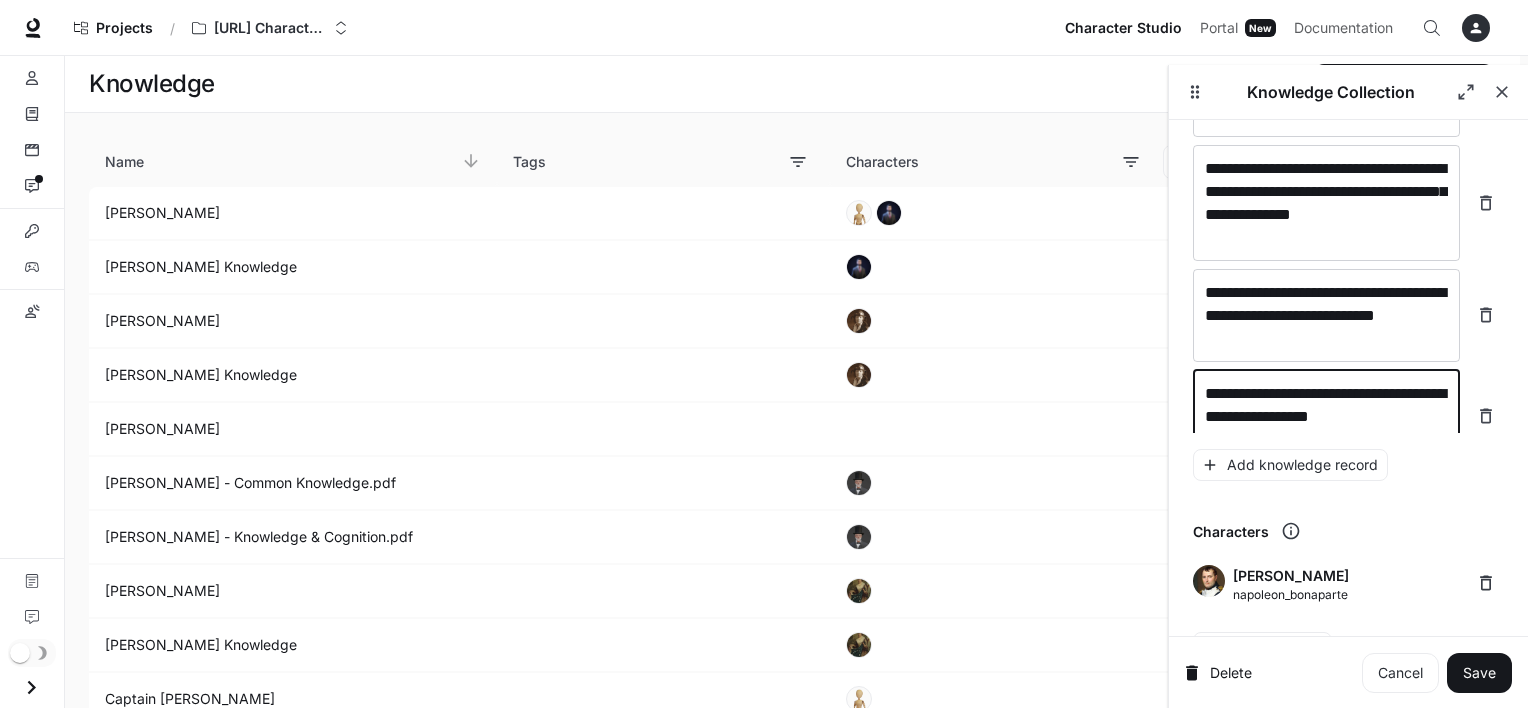 scroll, scrollTop: 30117, scrollLeft: 0, axis: vertical 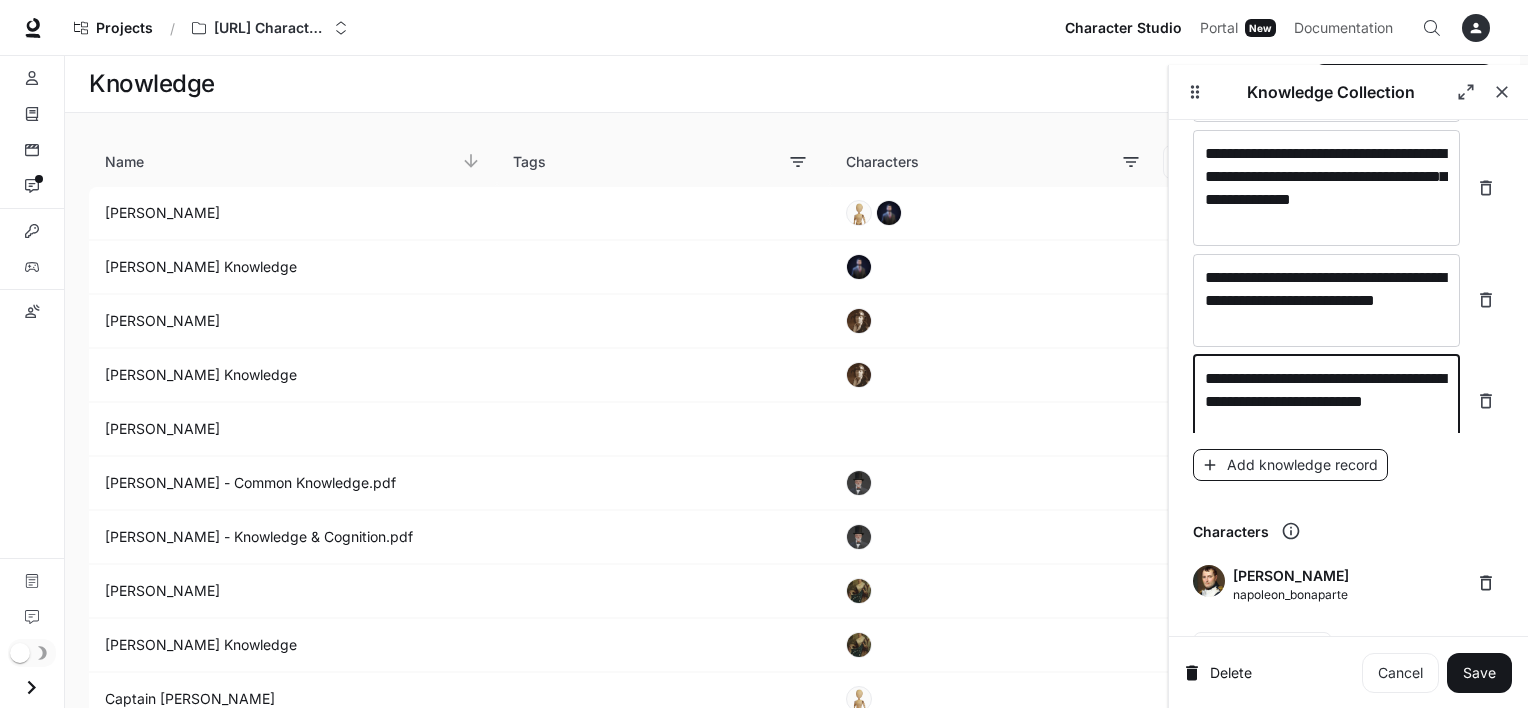 type on "**********" 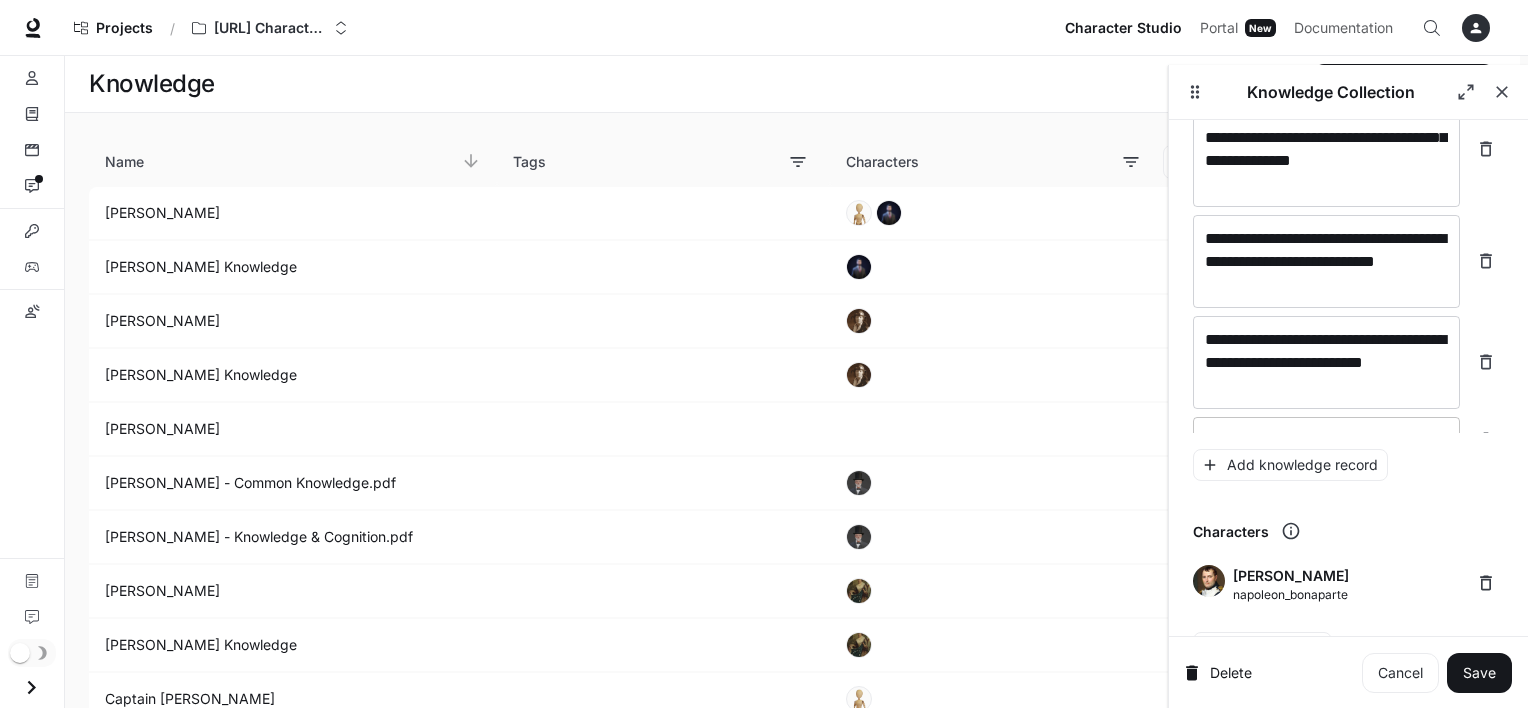 click on "* ​" at bounding box center [1326, 440] 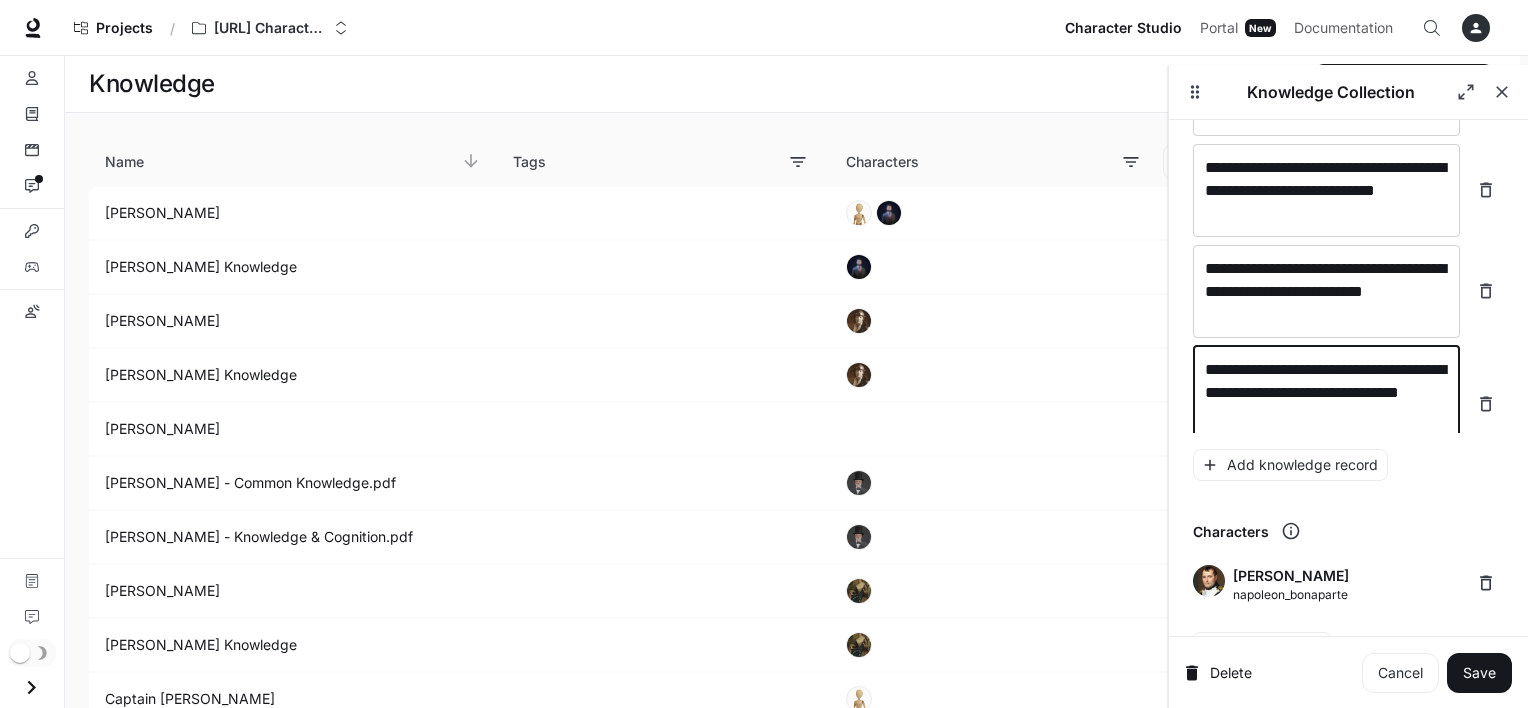 scroll, scrollTop: 30233, scrollLeft: 0, axis: vertical 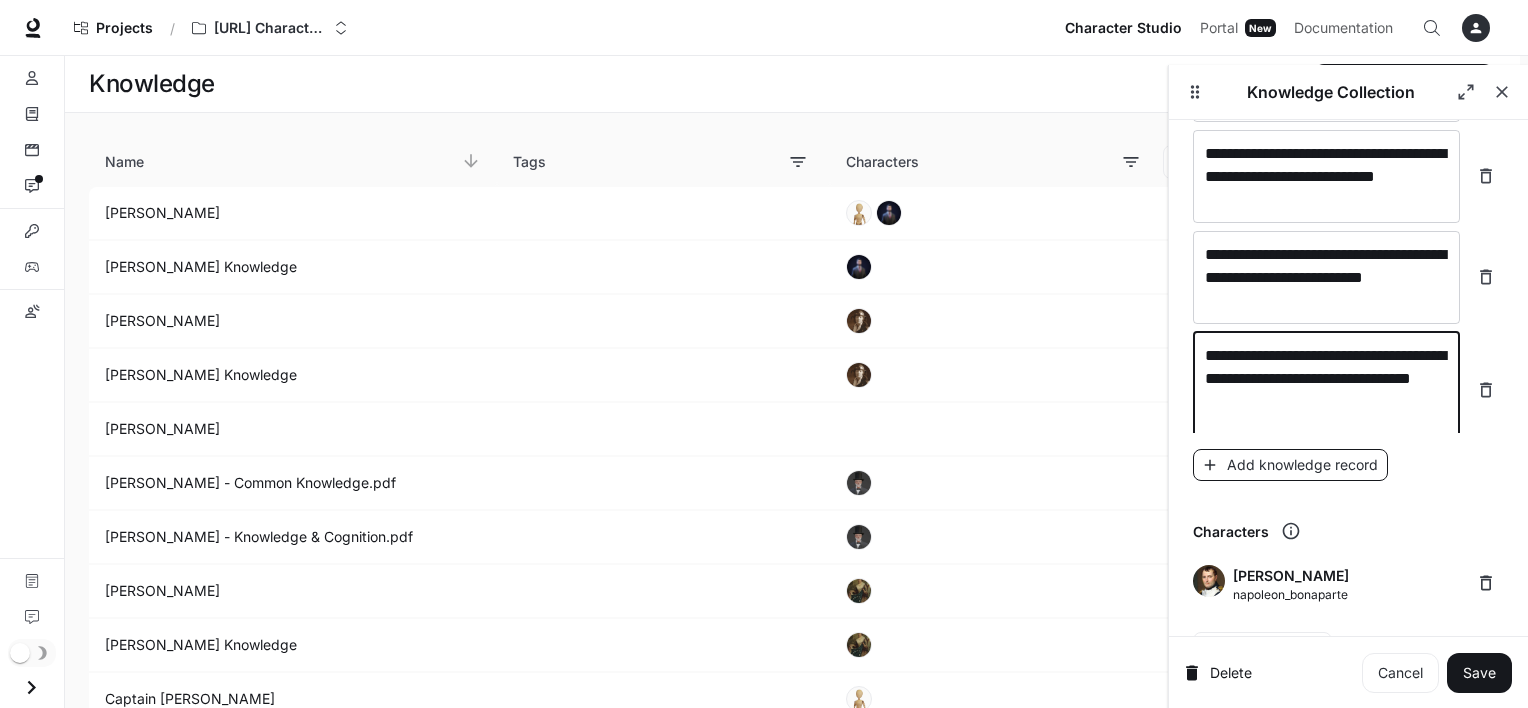 type on "**********" 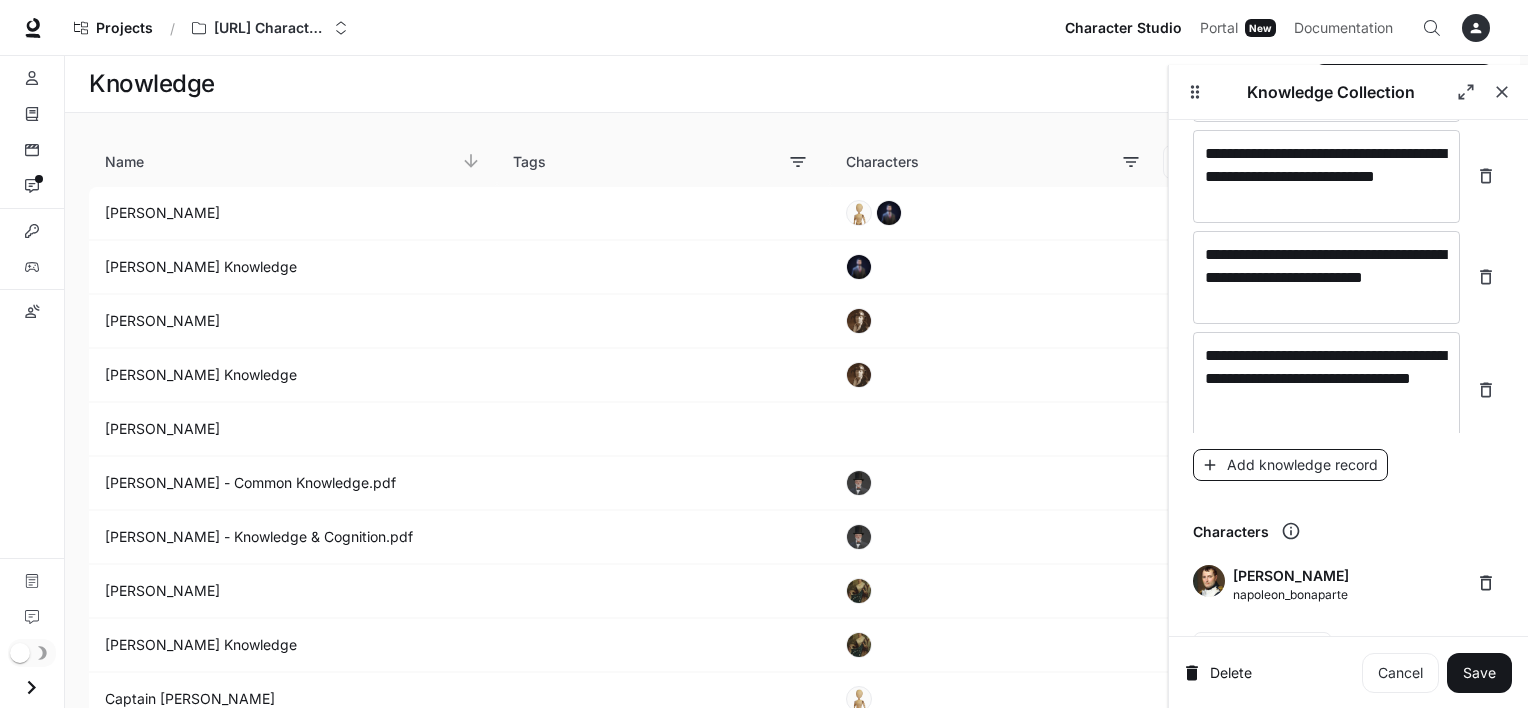 scroll, scrollTop: 30272, scrollLeft: 0, axis: vertical 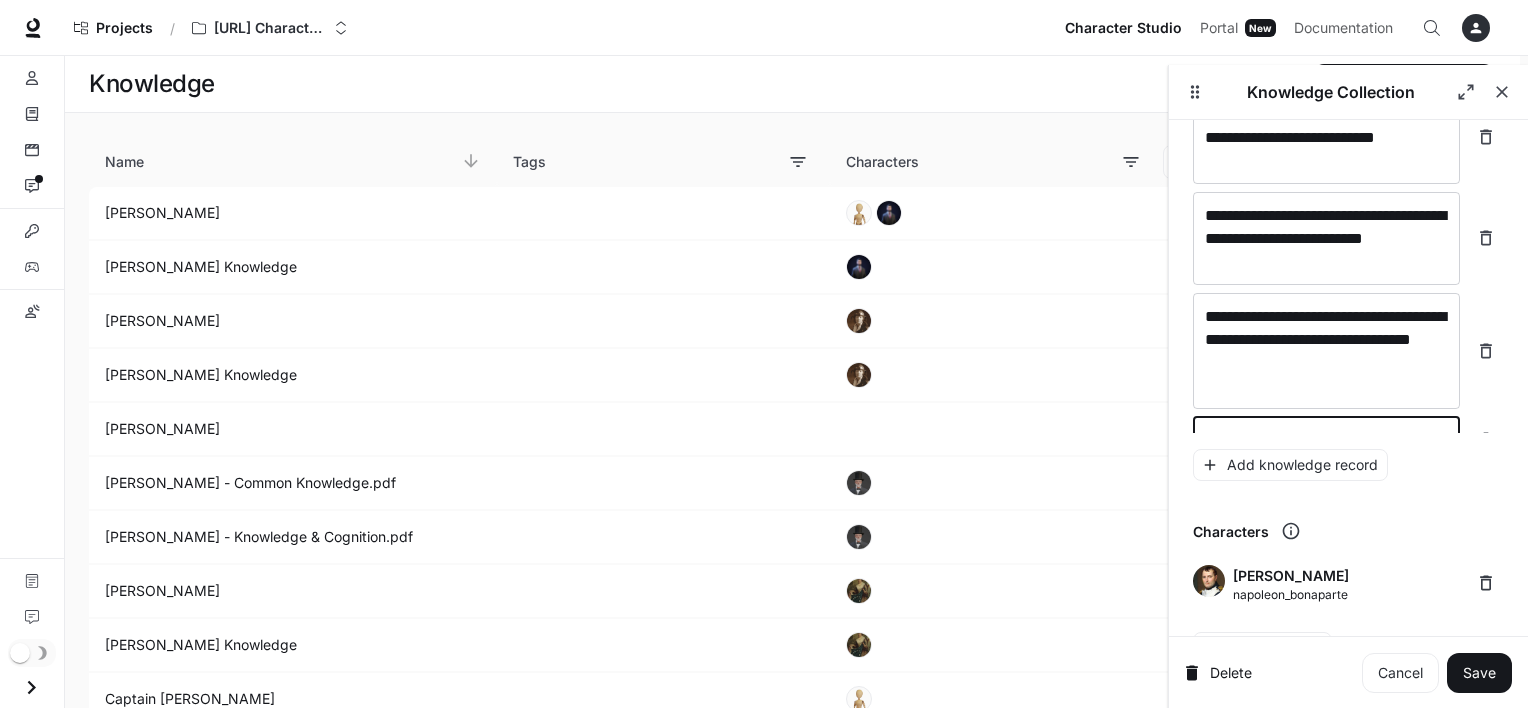 click at bounding box center (1326, 440) 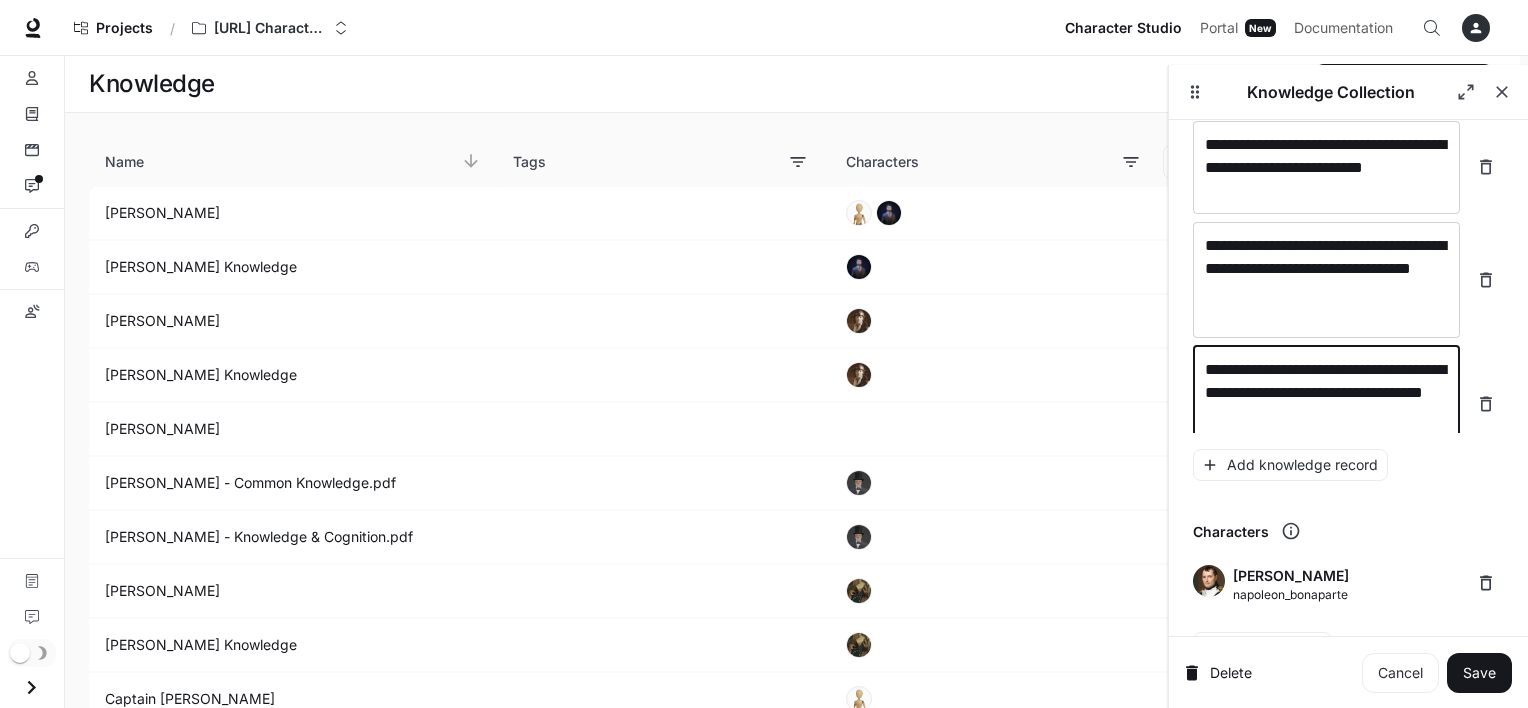 scroll, scrollTop: 30349, scrollLeft: 0, axis: vertical 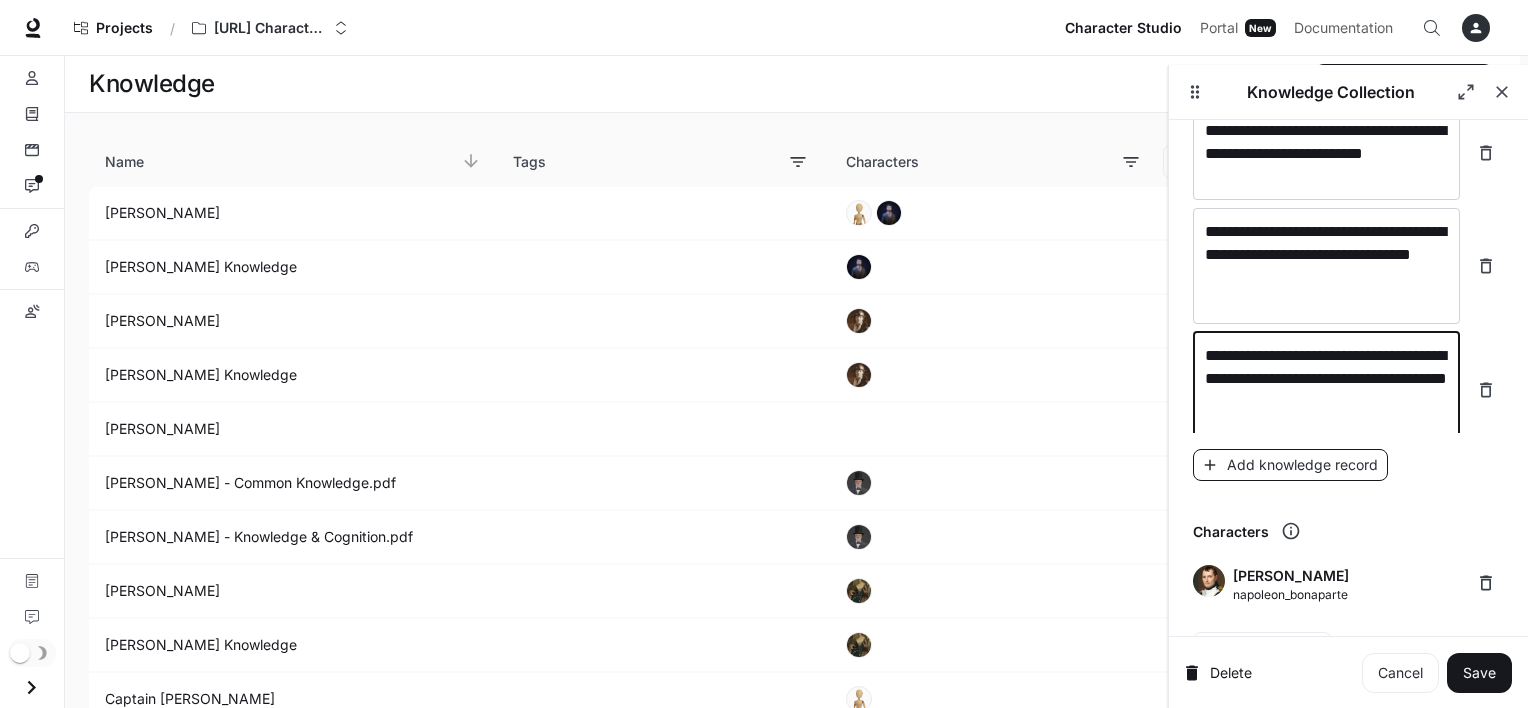 type on "**********" 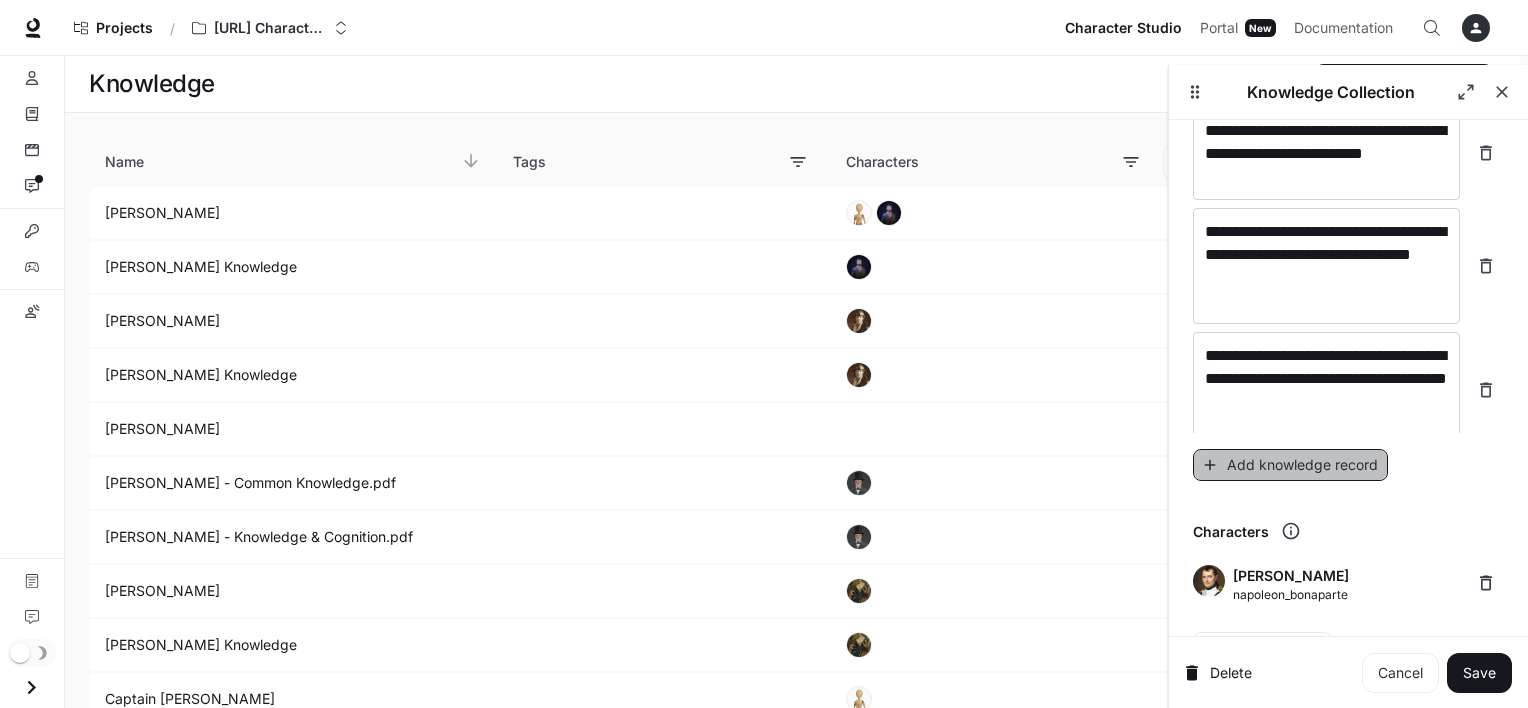 click on "Add knowledge record" at bounding box center (1290, 465) 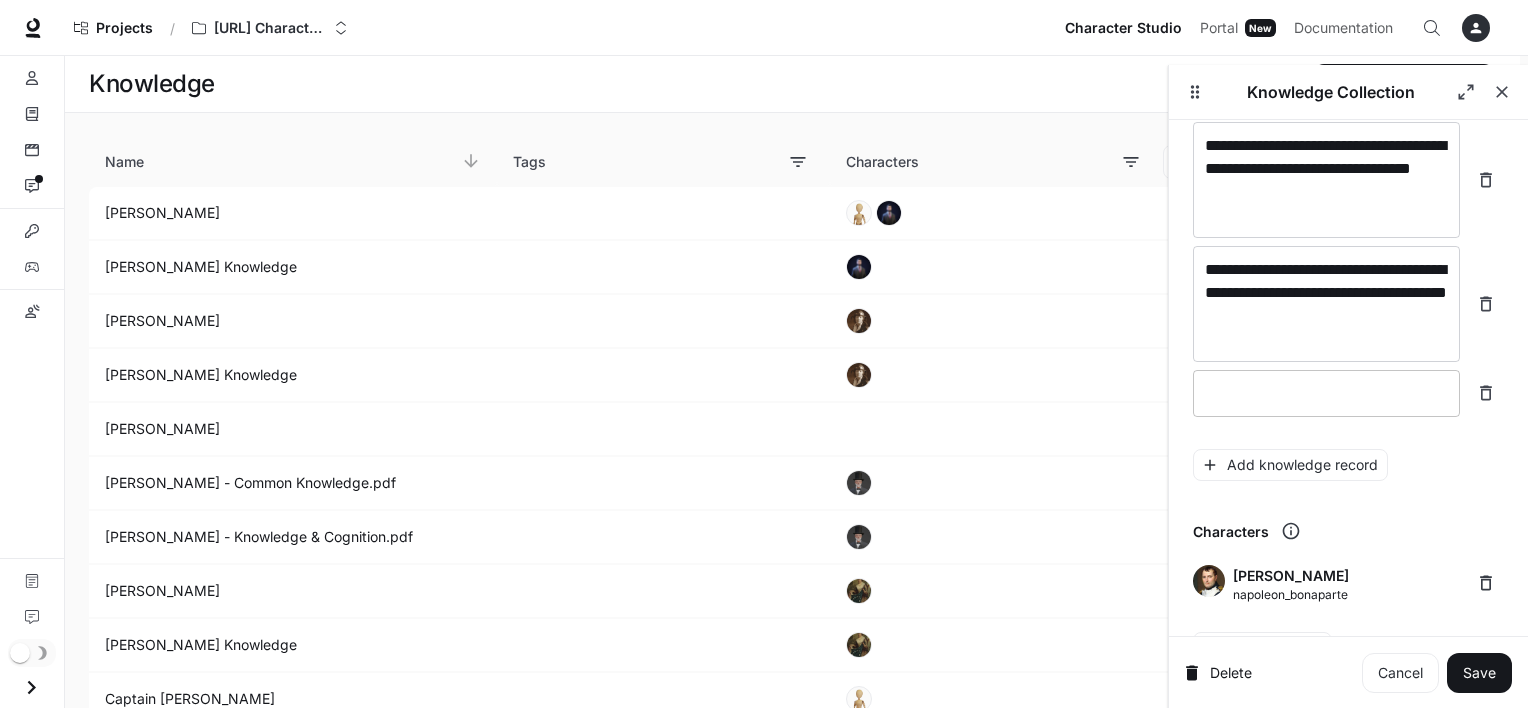 click on "* ​" at bounding box center [1326, 393] 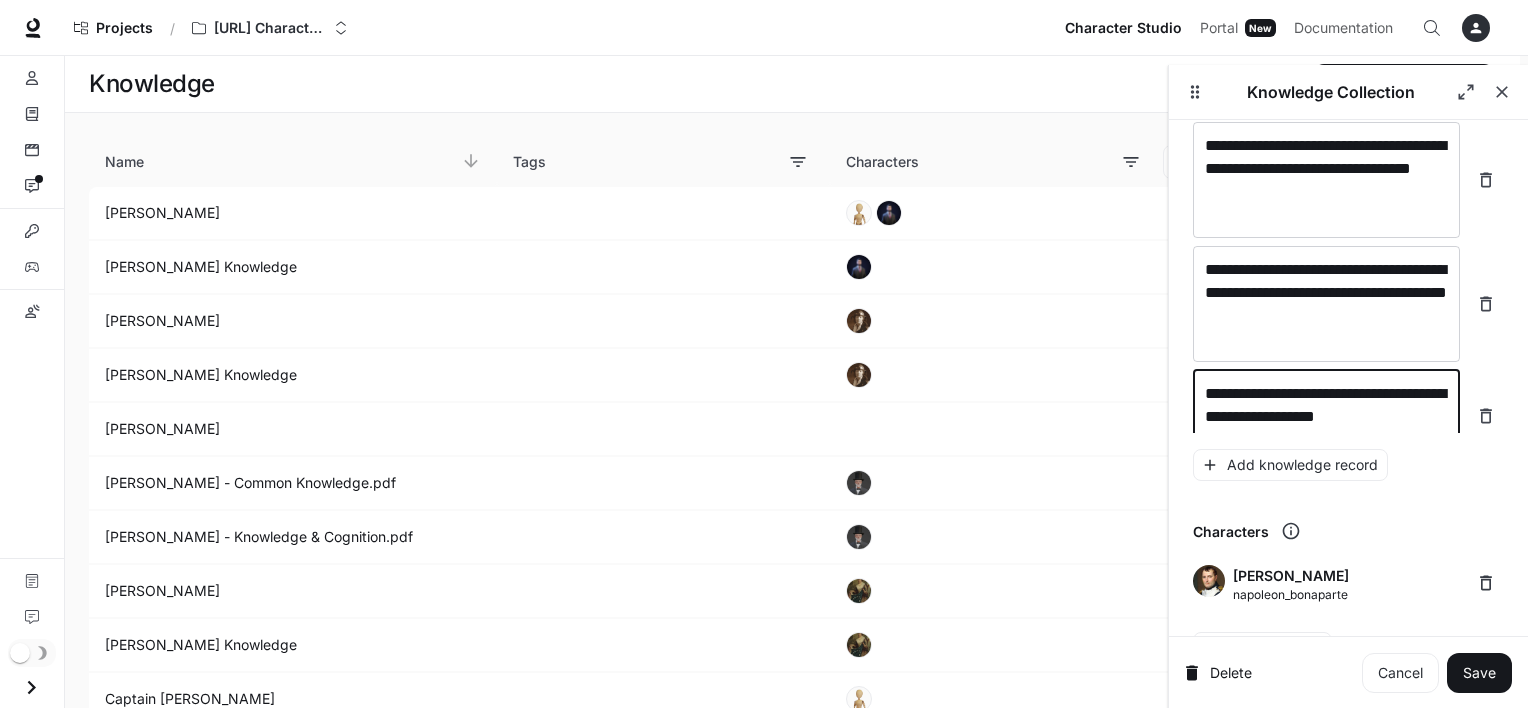 scroll, scrollTop: 30443, scrollLeft: 0, axis: vertical 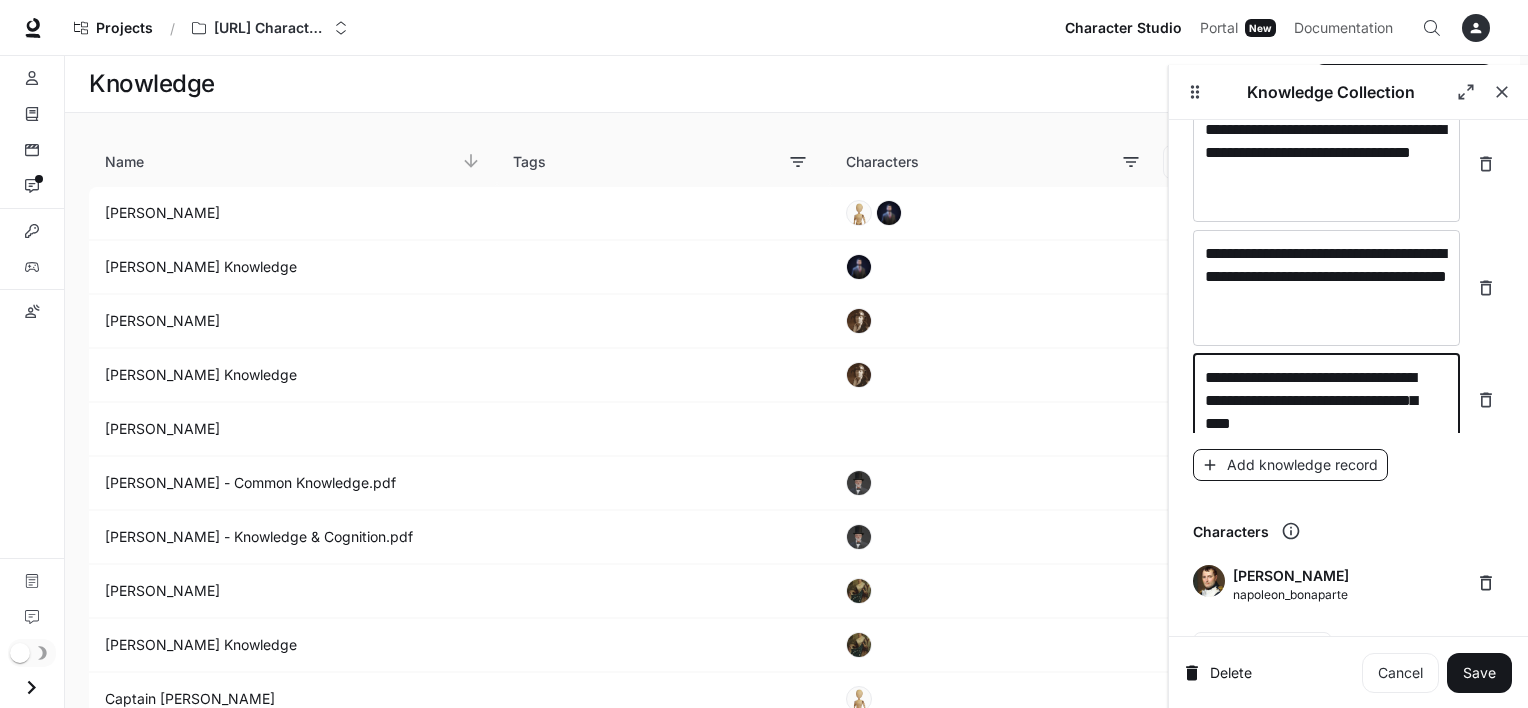 type on "**********" 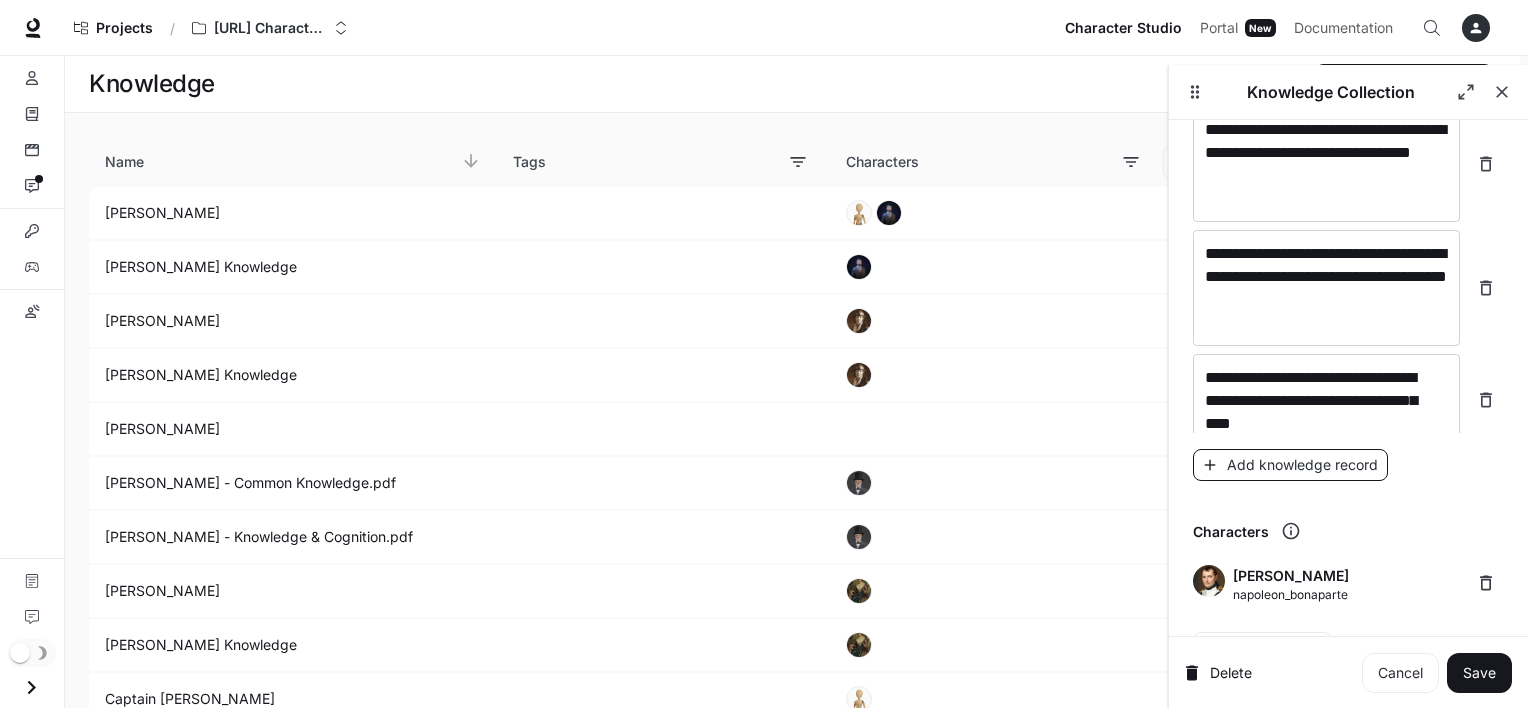 scroll, scrollTop: 30520, scrollLeft: 0, axis: vertical 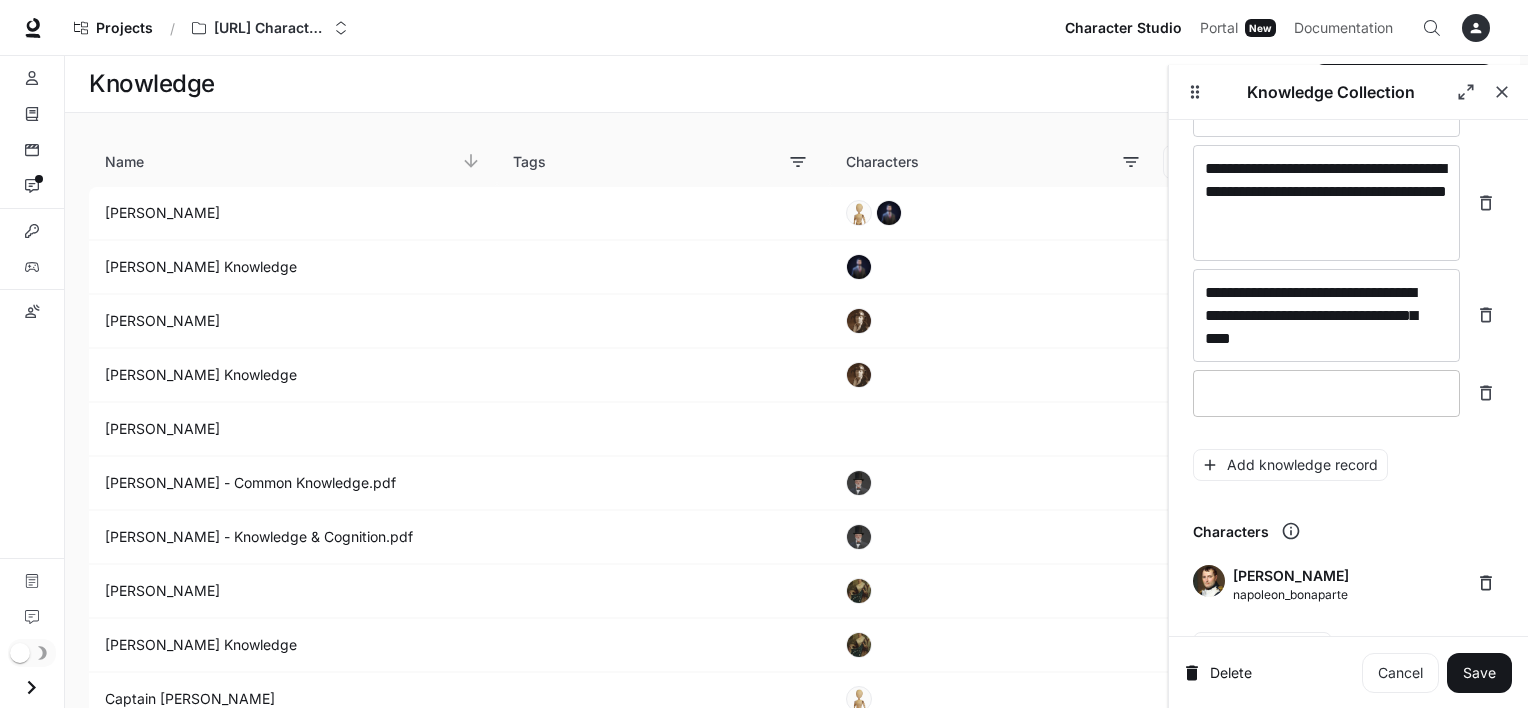 click on "* ​" at bounding box center [1326, 393] 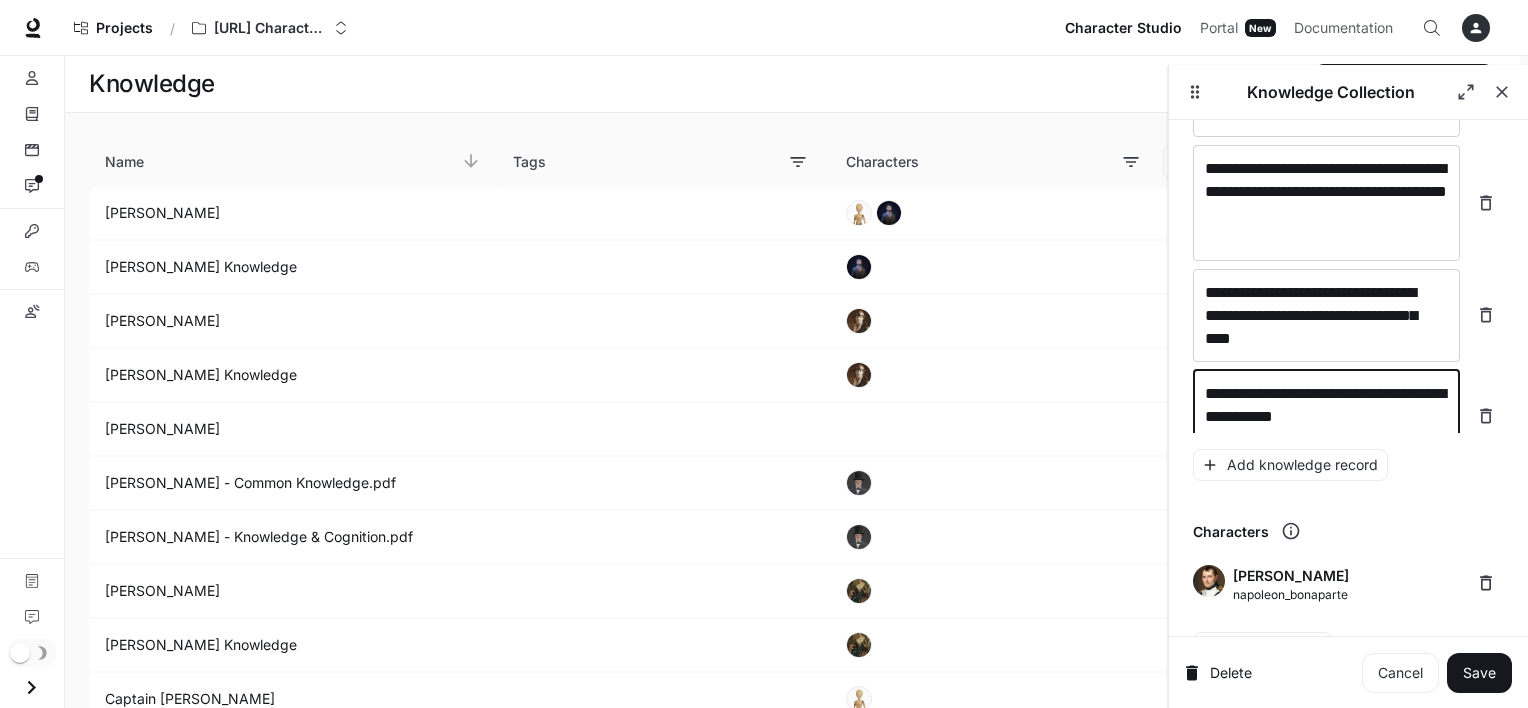 scroll, scrollTop: 30536, scrollLeft: 0, axis: vertical 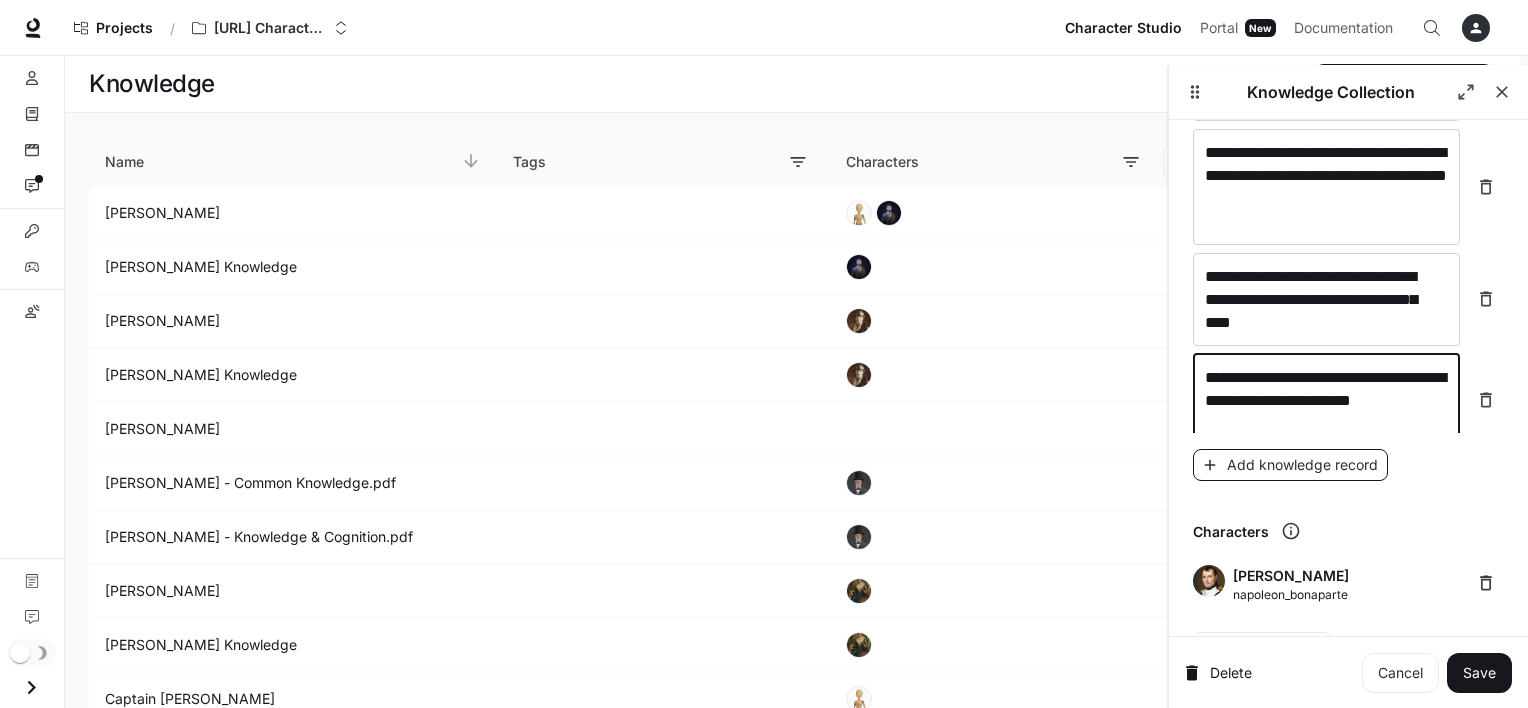 type on "**********" 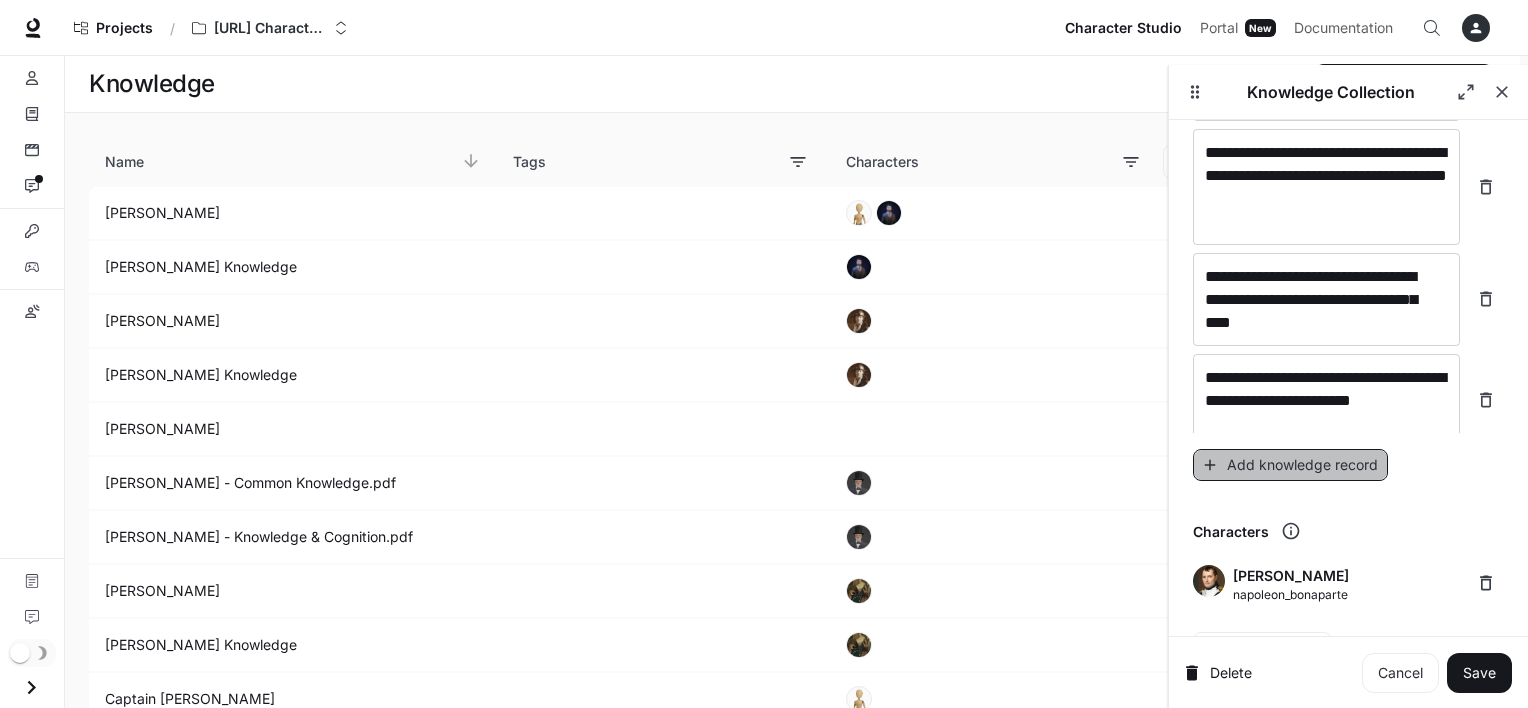 click 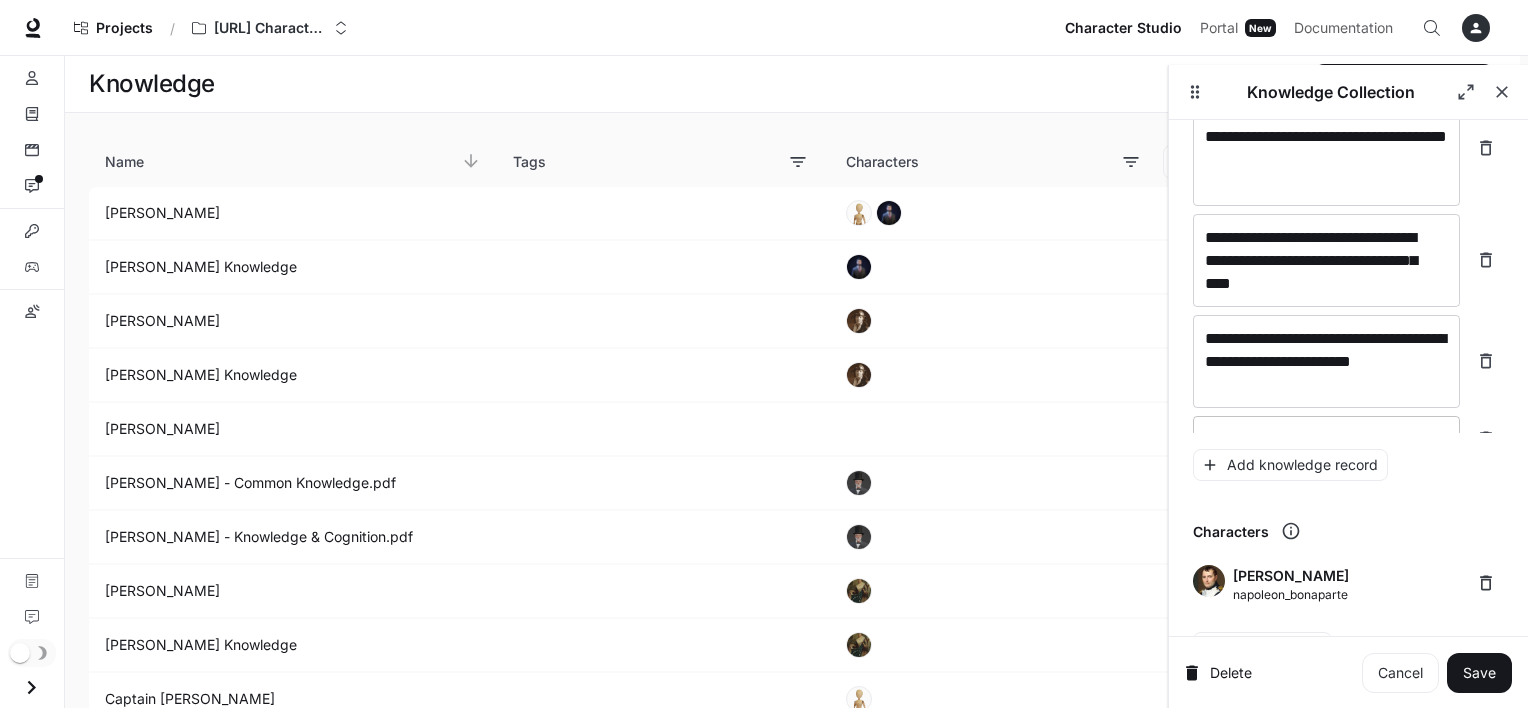click on "* ​" at bounding box center (1326, 439) 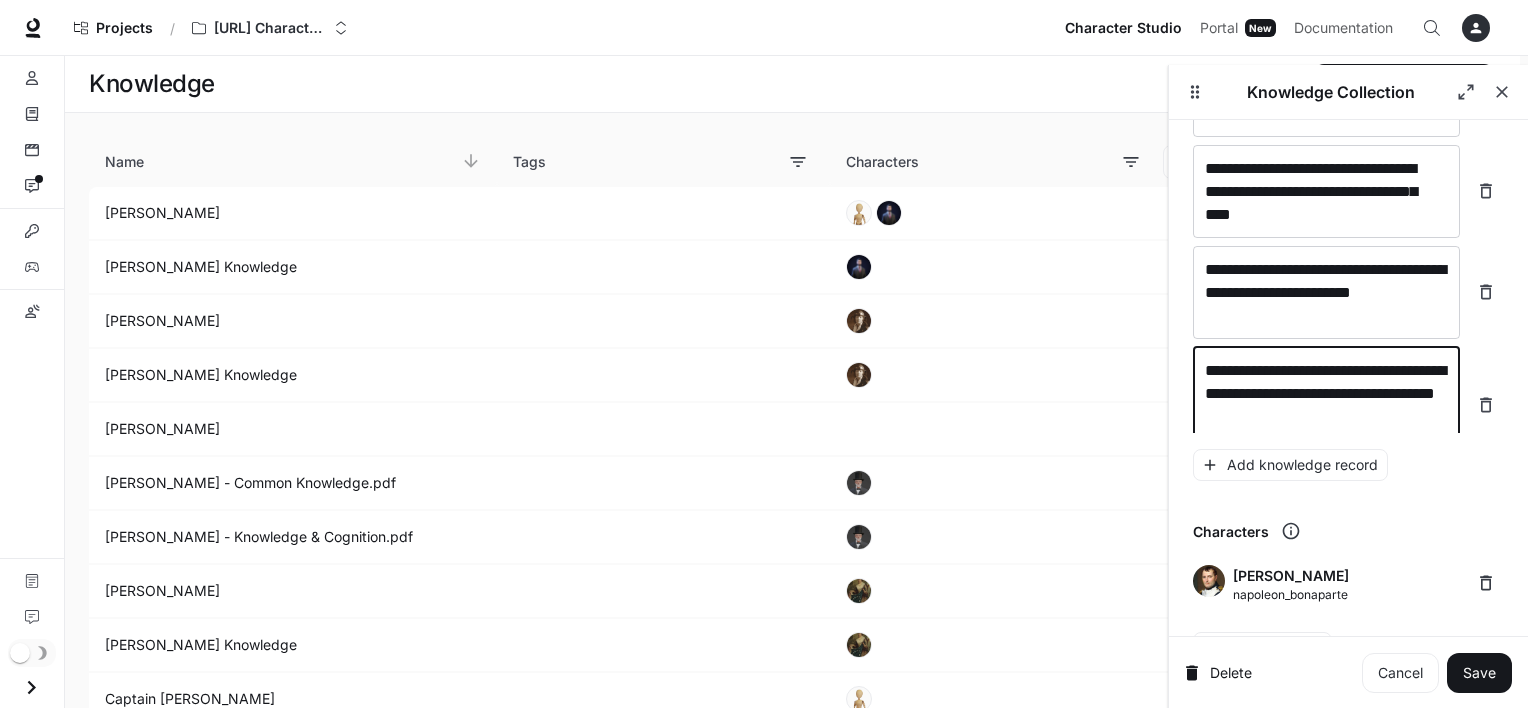 scroll, scrollTop: 30652, scrollLeft: 0, axis: vertical 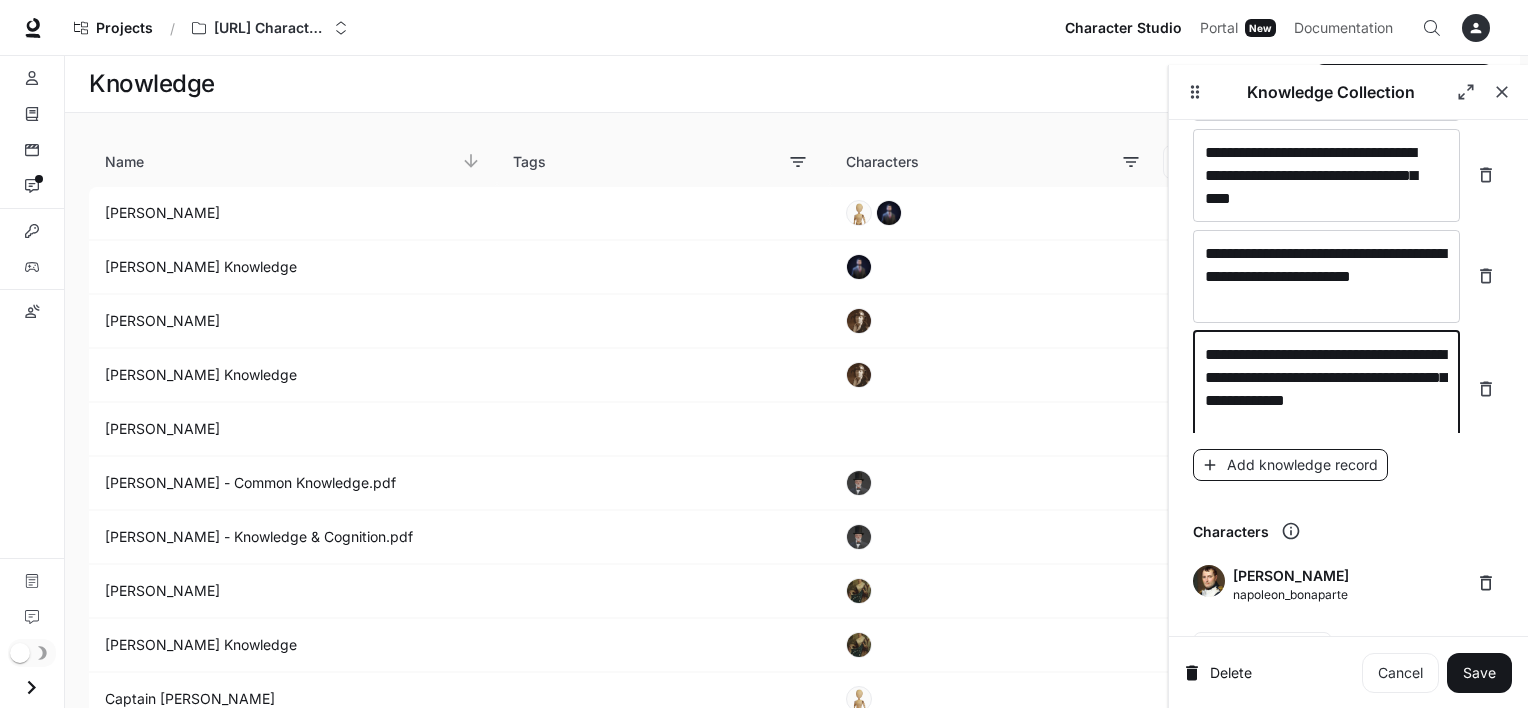 type on "**********" 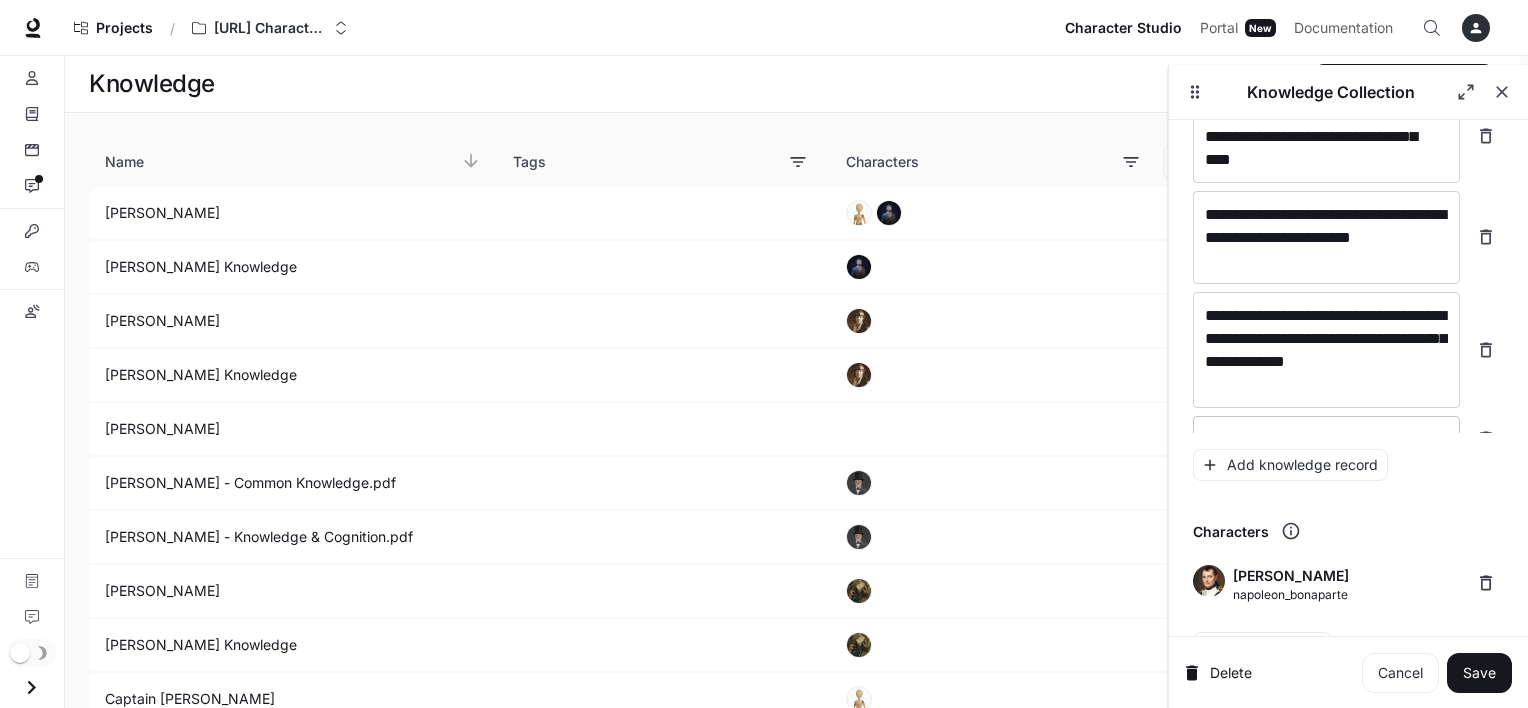 click at bounding box center [1326, 439] 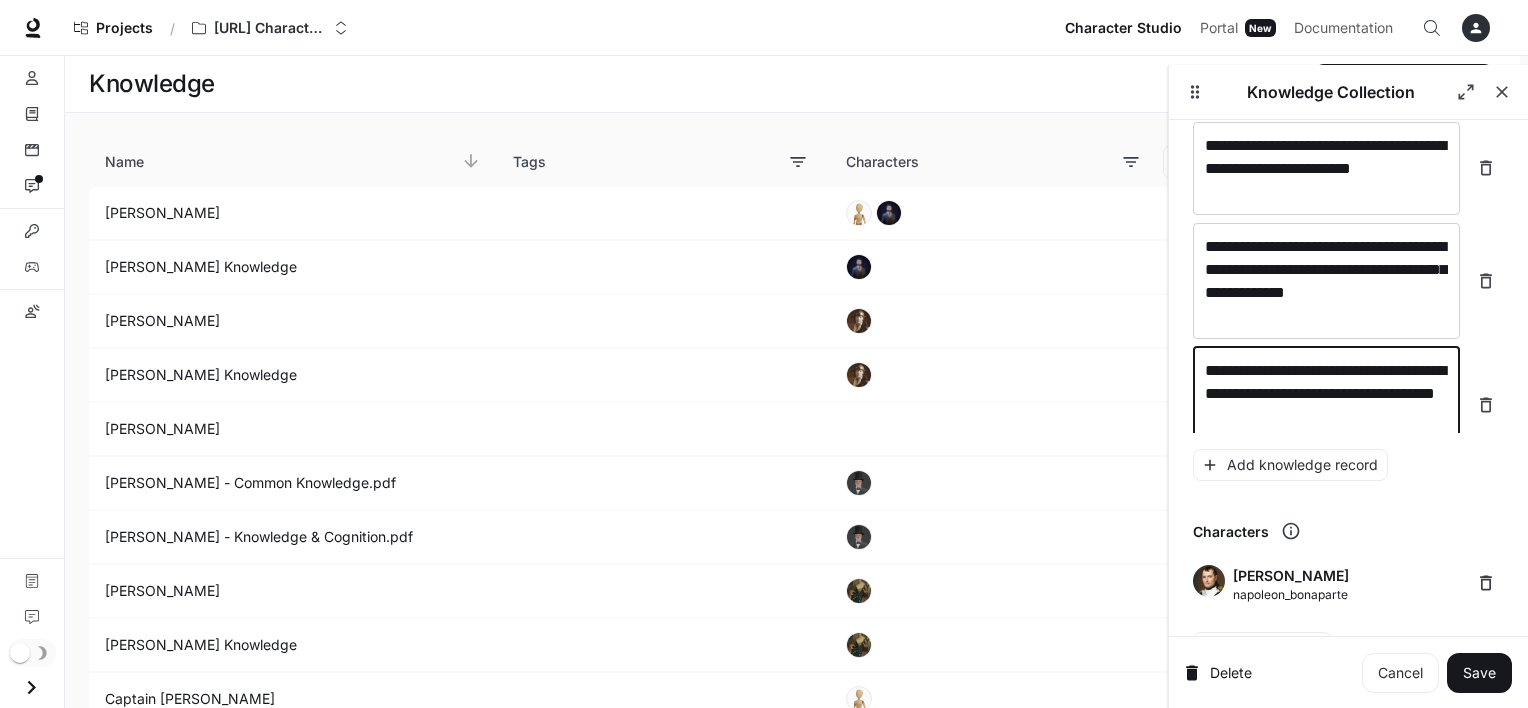 scroll, scrollTop: 30768, scrollLeft: 0, axis: vertical 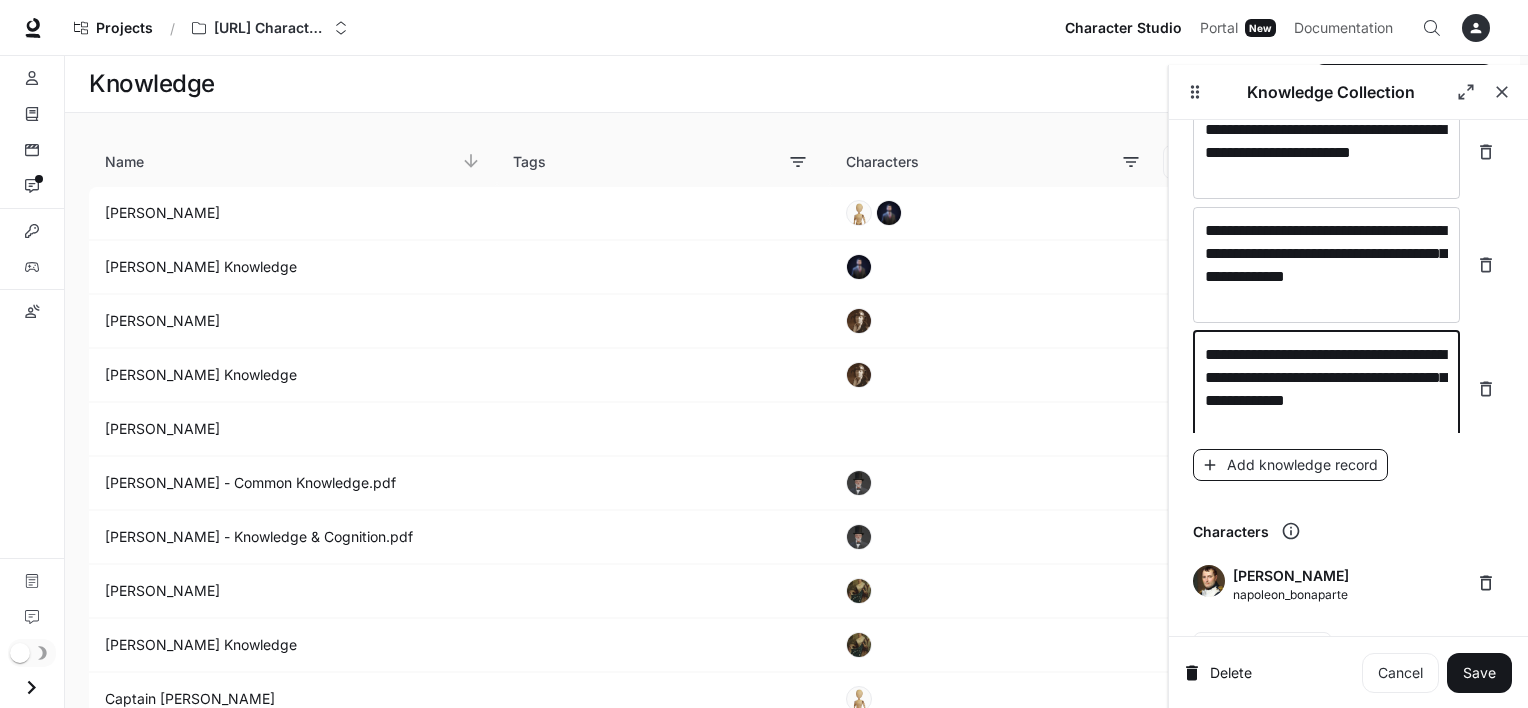 type on "**********" 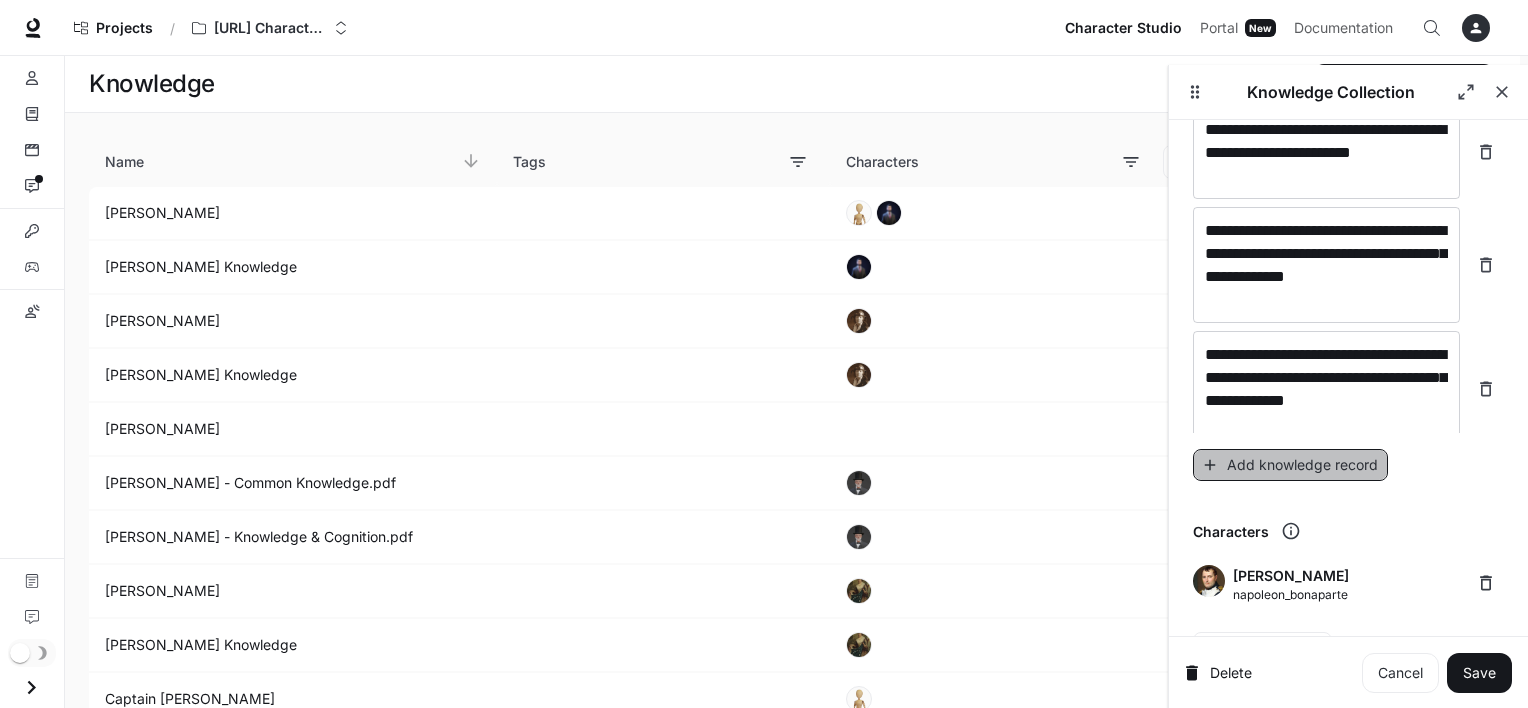 click on "Add knowledge record" at bounding box center [1290, 465] 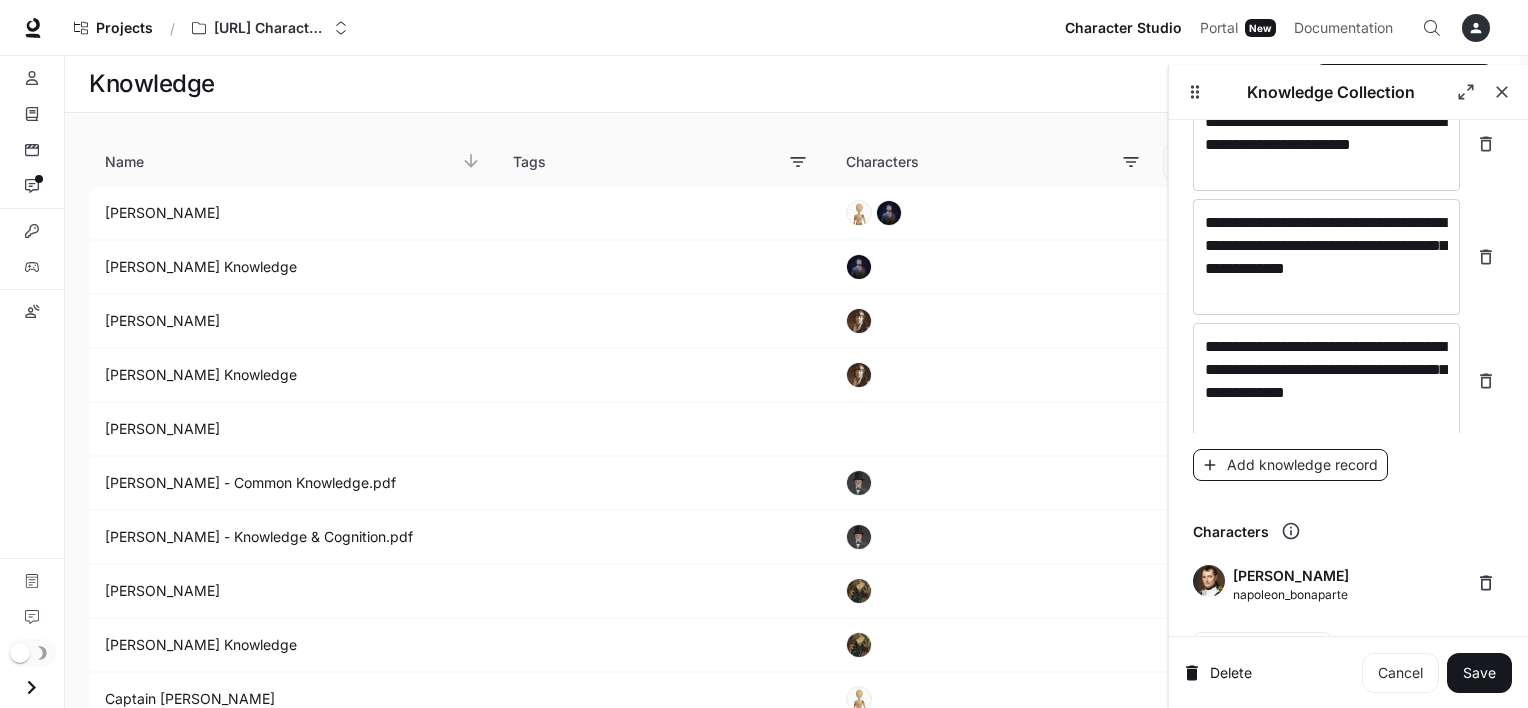 scroll, scrollTop: 30844, scrollLeft: 0, axis: vertical 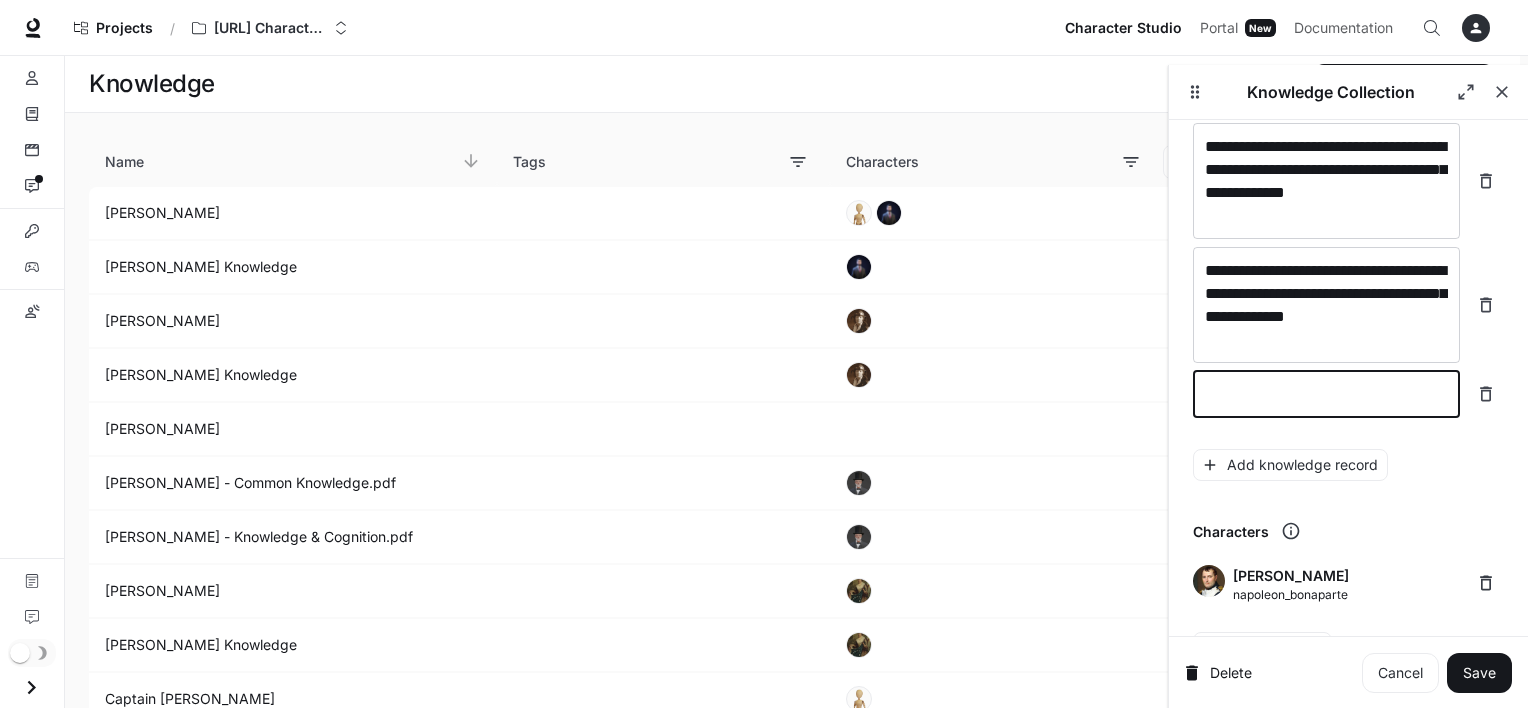 click at bounding box center (1326, 394) 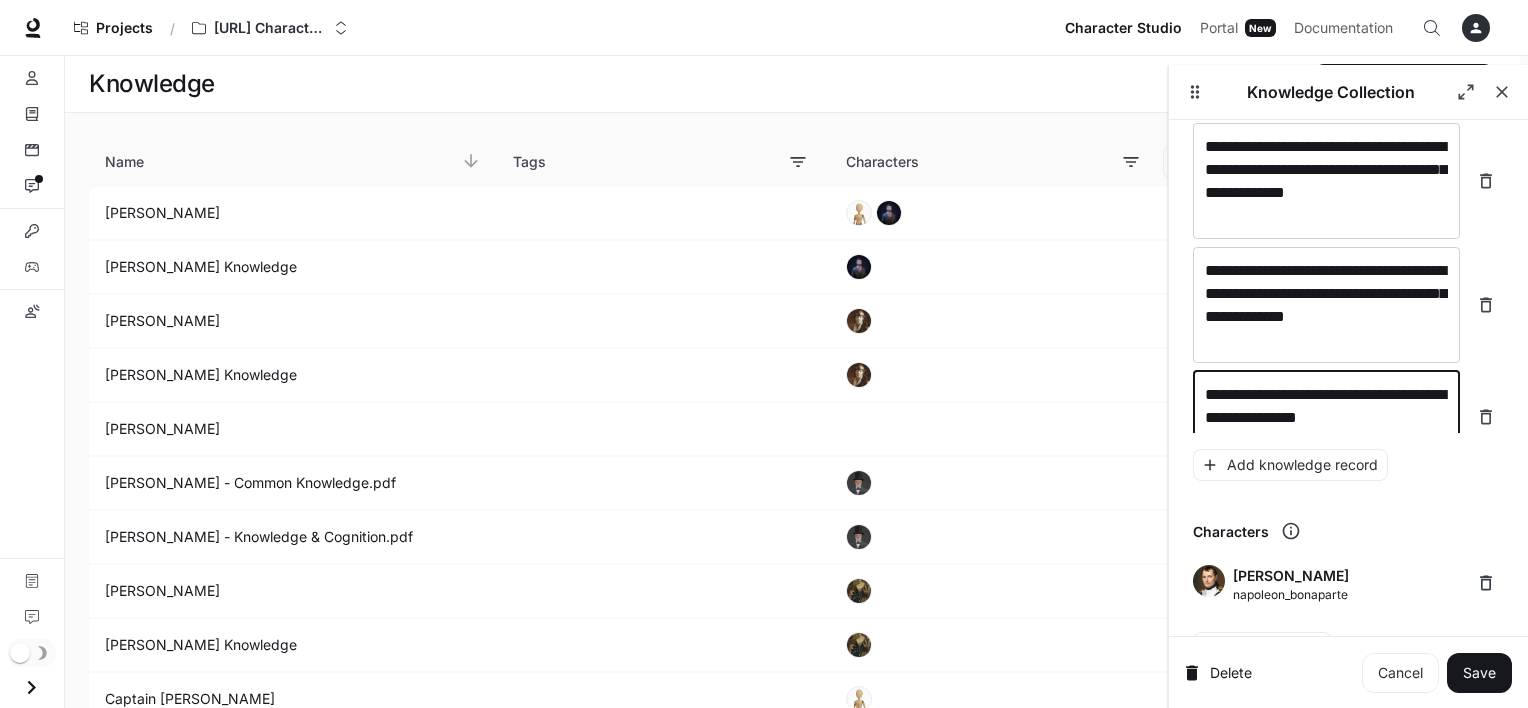scroll, scrollTop: 30860, scrollLeft: 0, axis: vertical 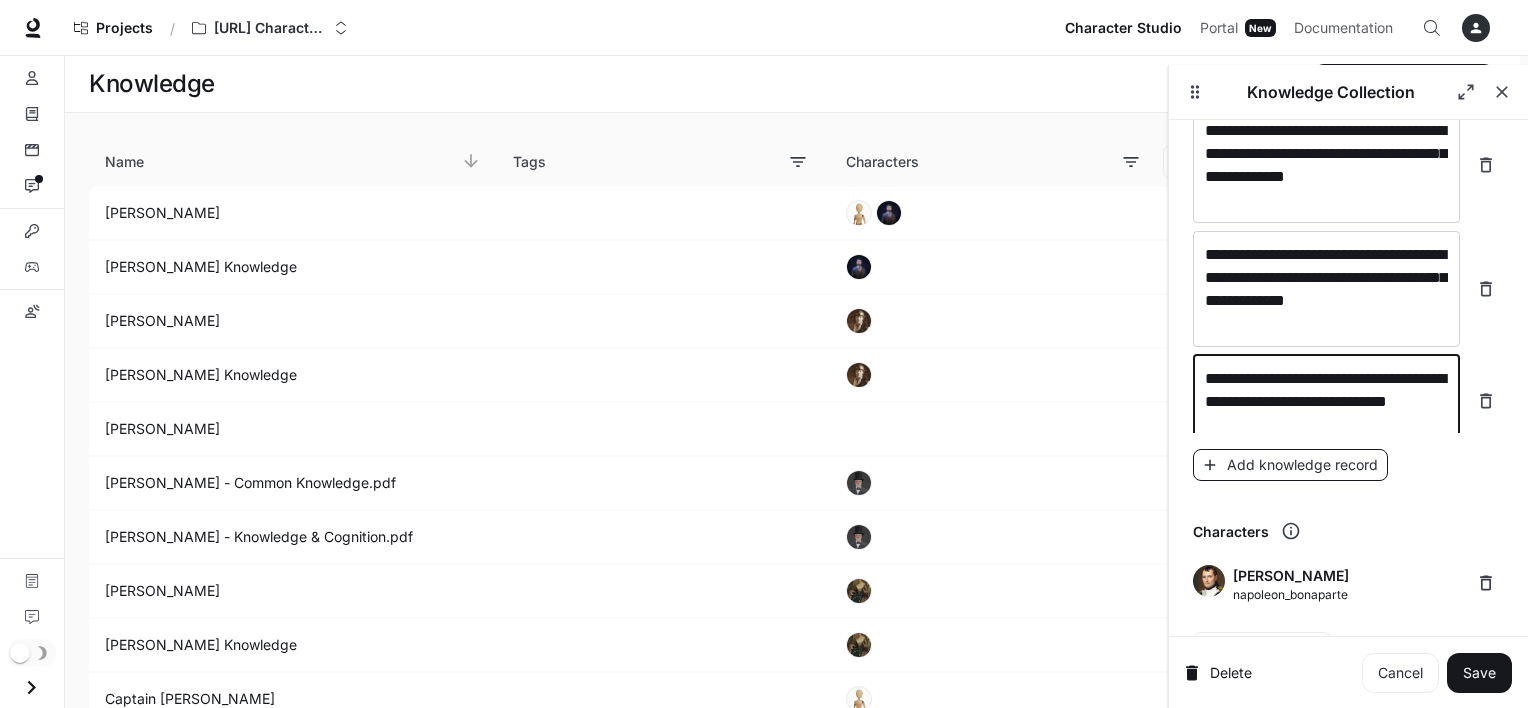type on "**********" 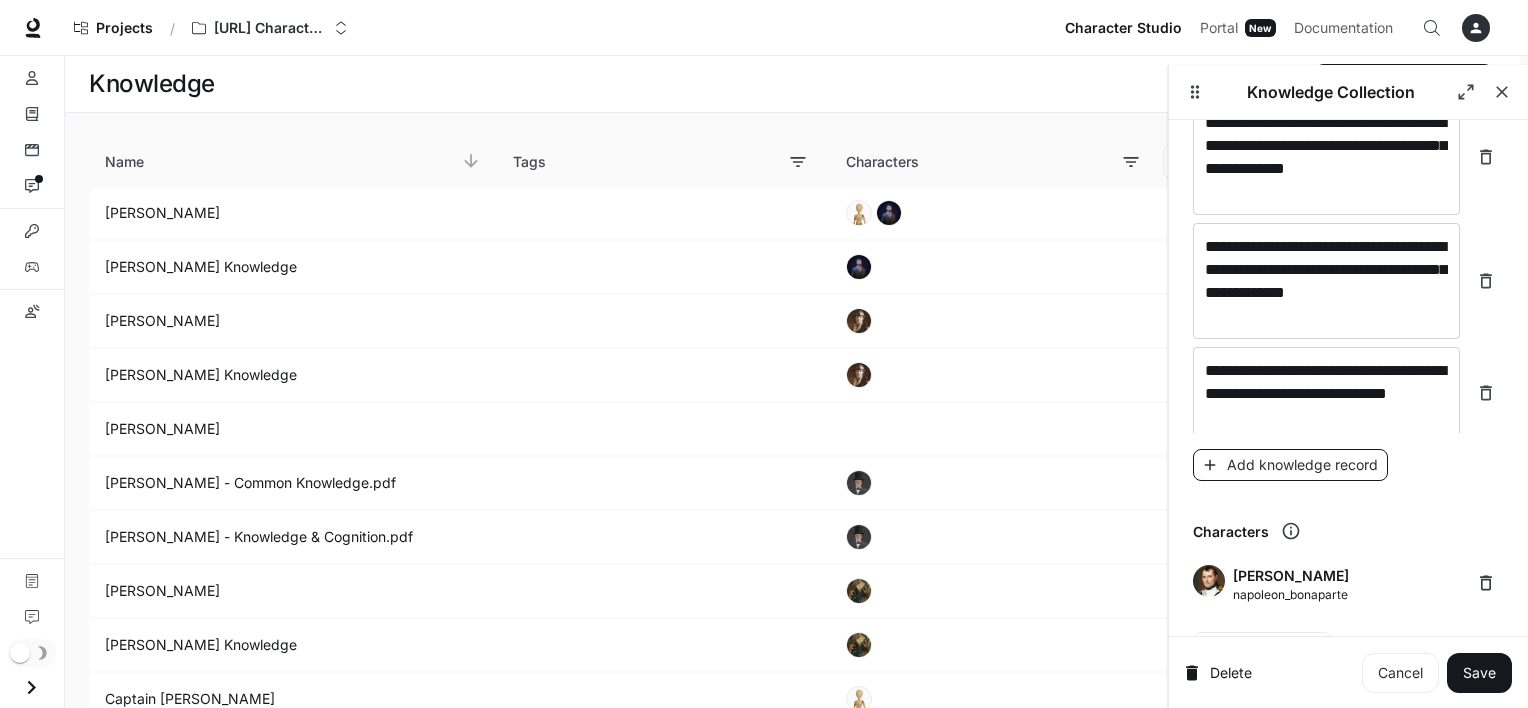 scroll, scrollTop: 30938, scrollLeft: 0, axis: vertical 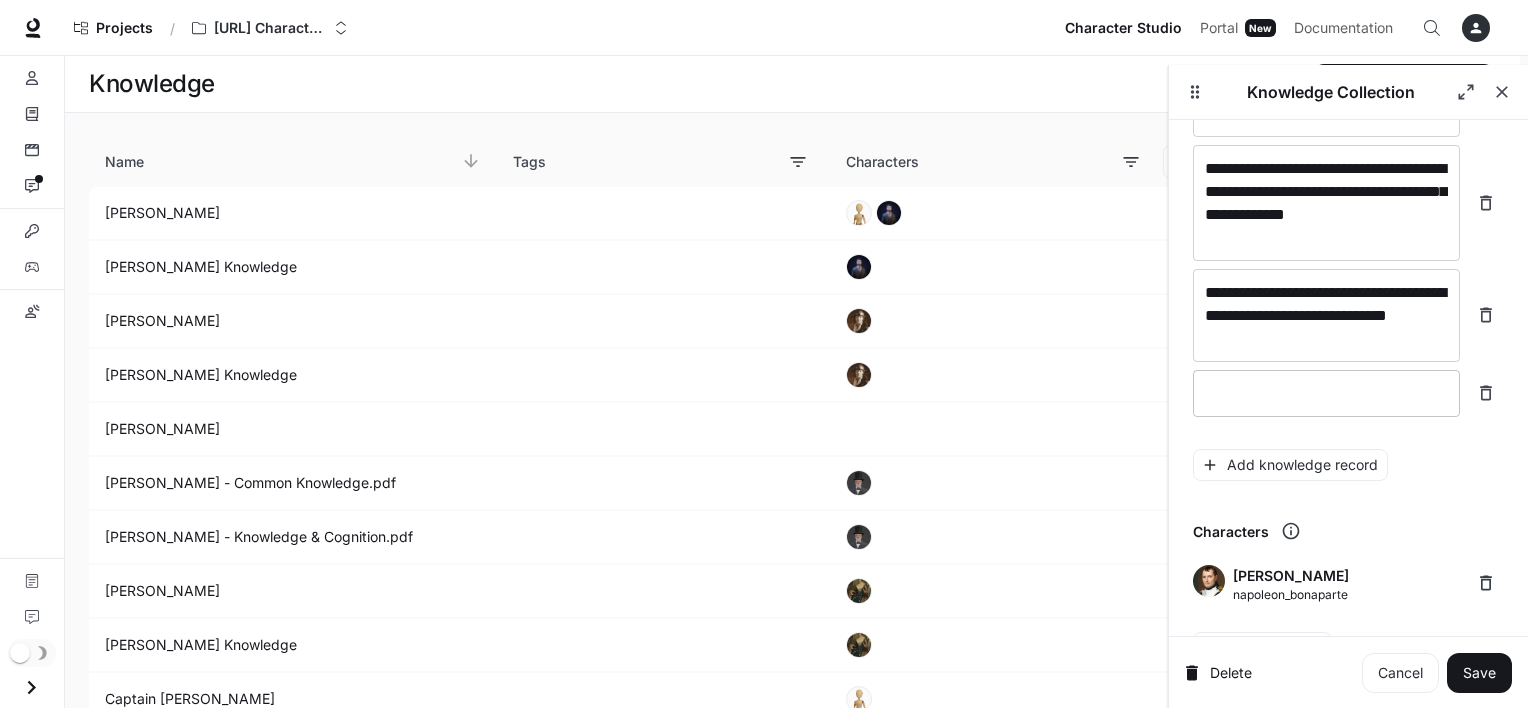 click at bounding box center (1326, 393) 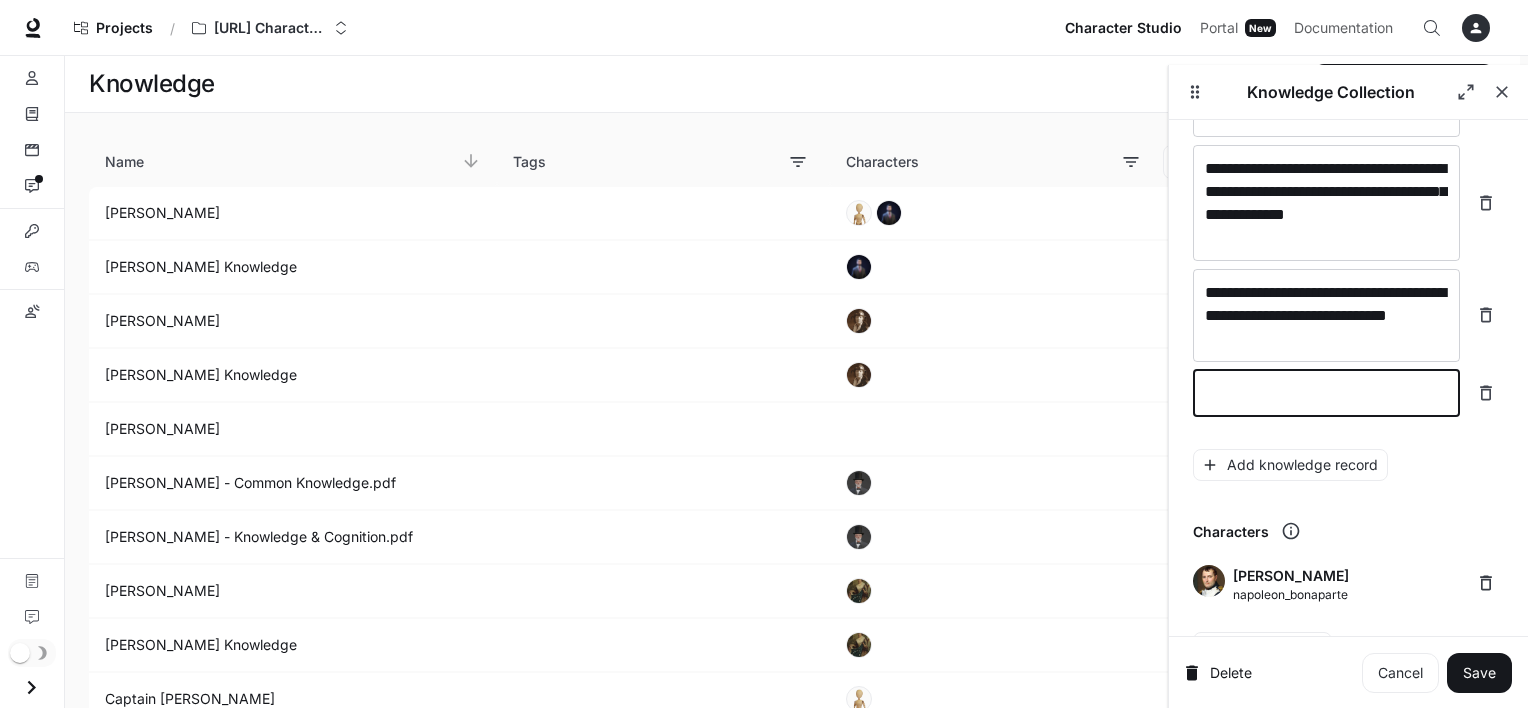 type on "*" 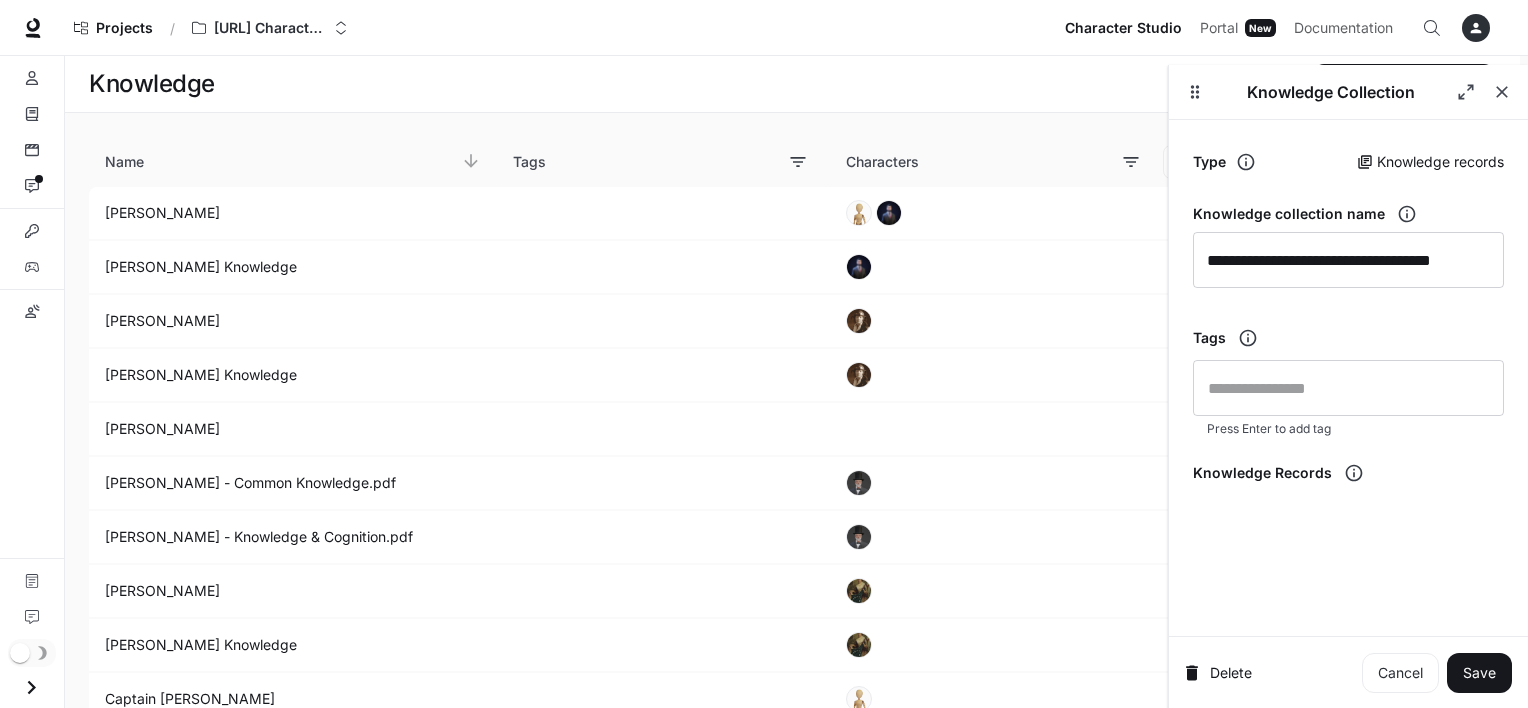 scroll, scrollTop: 0, scrollLeft: 0, axis: both 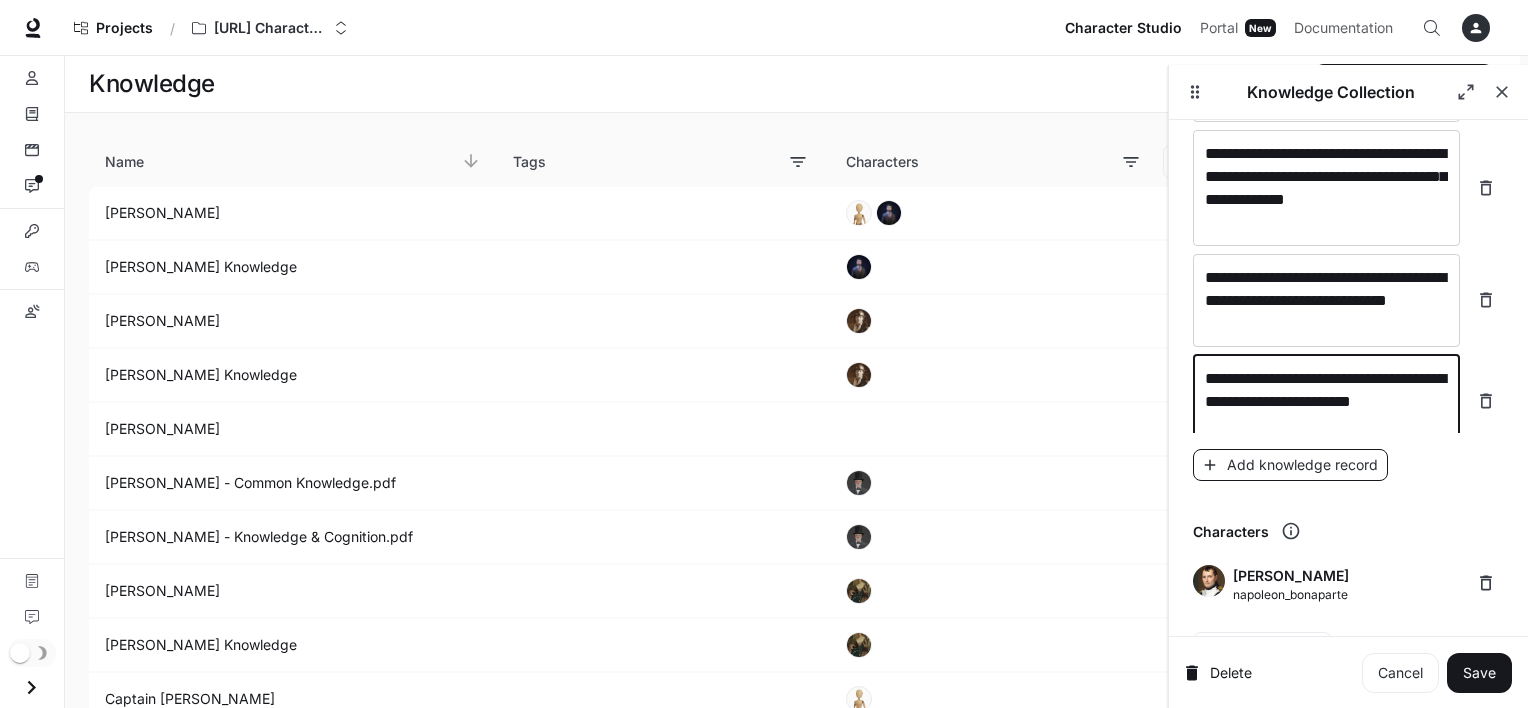 type on "**********" 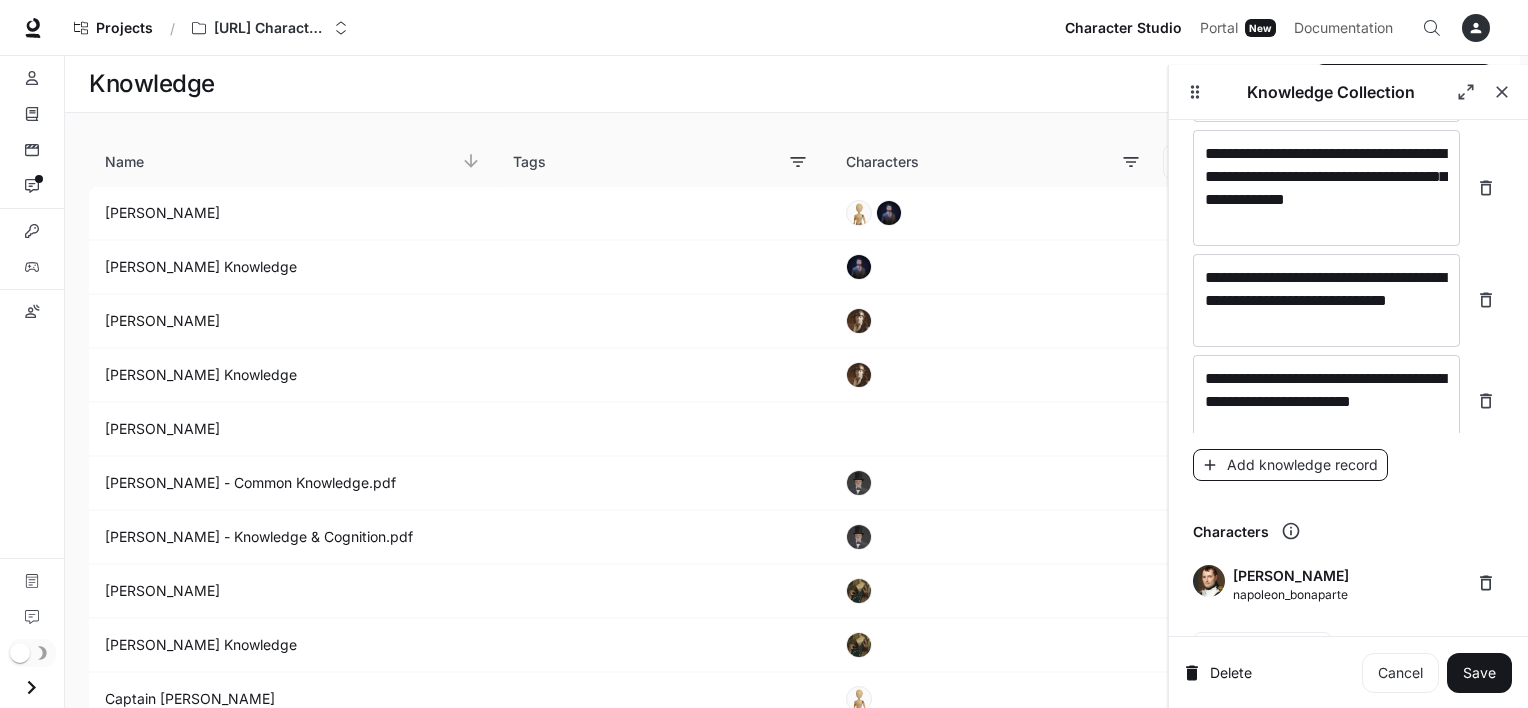scroll, scrollTop: 30992, scrollLeft: 0, axis: vertical 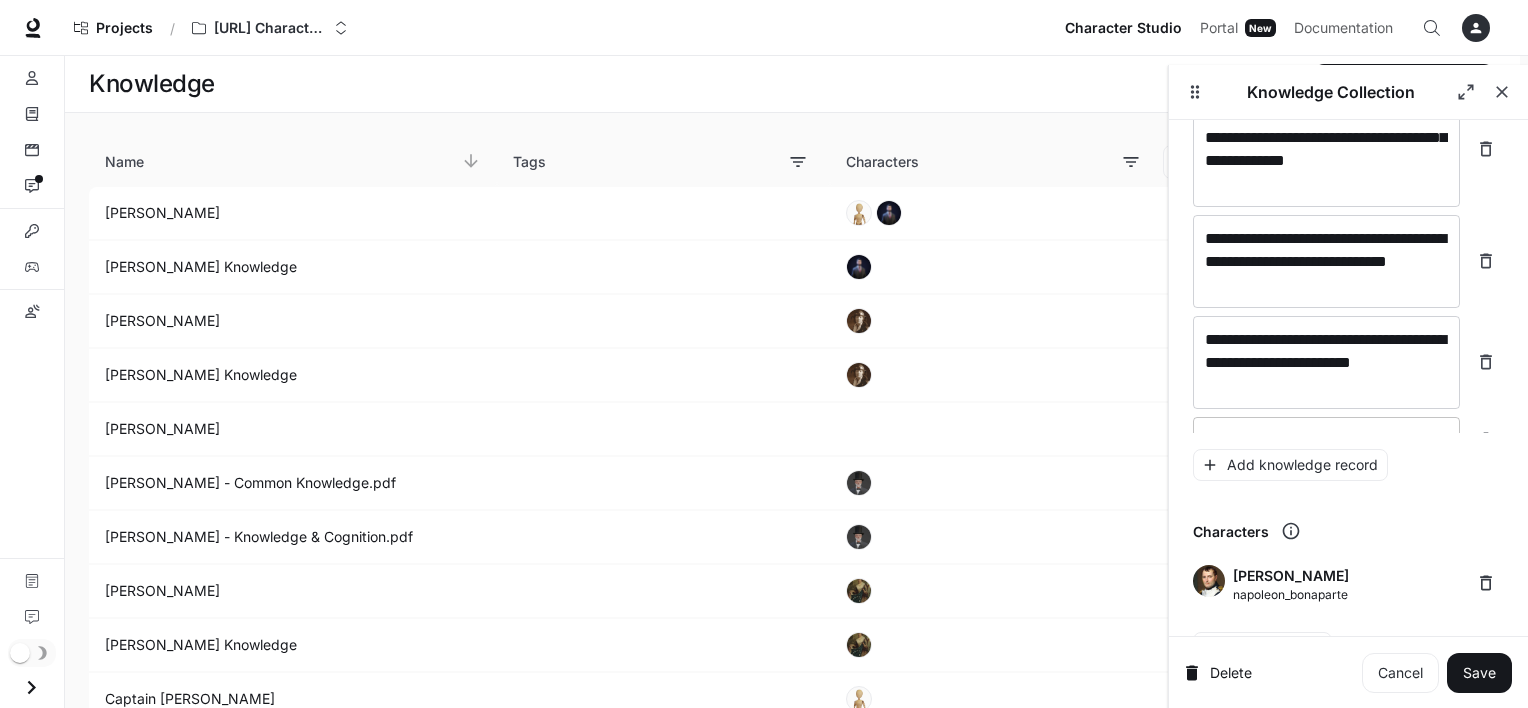 click on "* ​" at bounding box center [1326, 440] 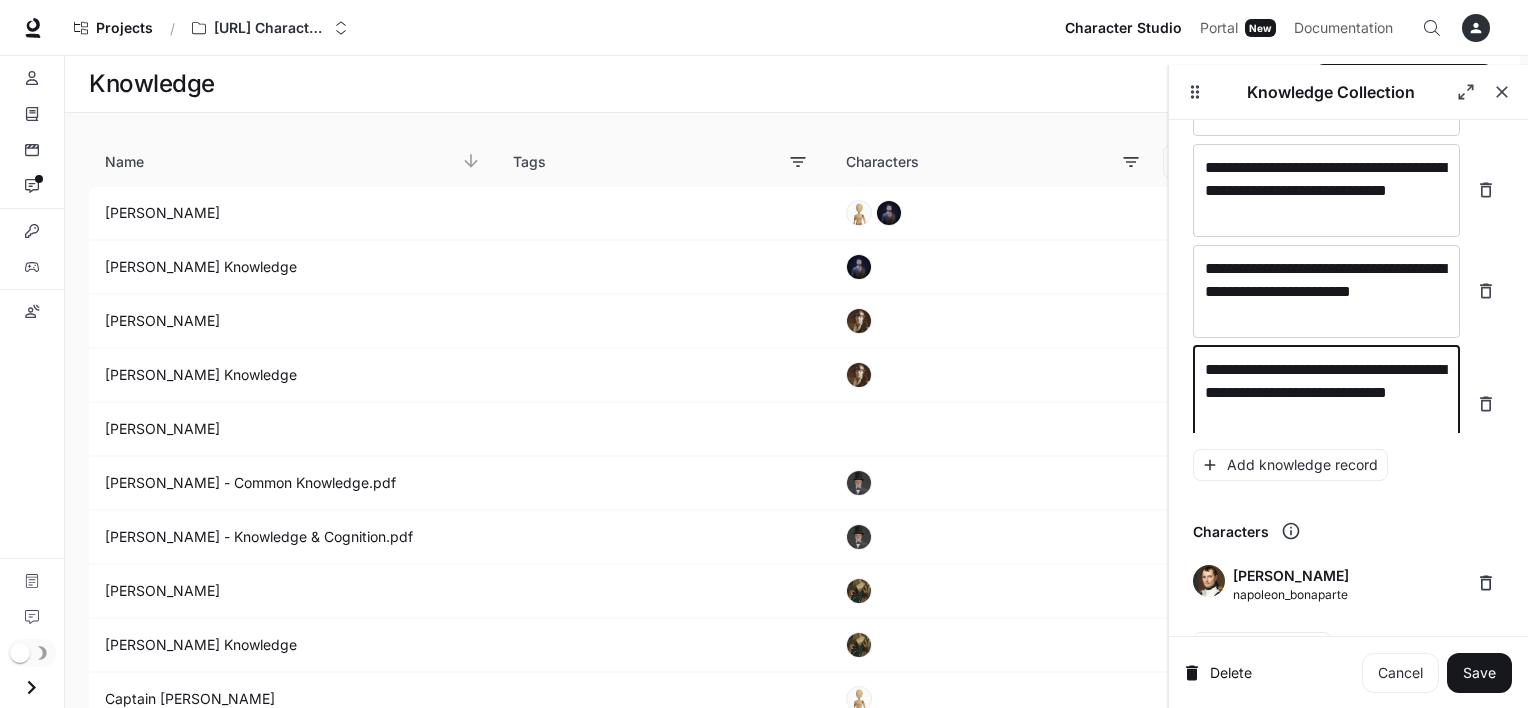 scroll, scrollTop: 31069, scrollLeft: 0, axis: vertical 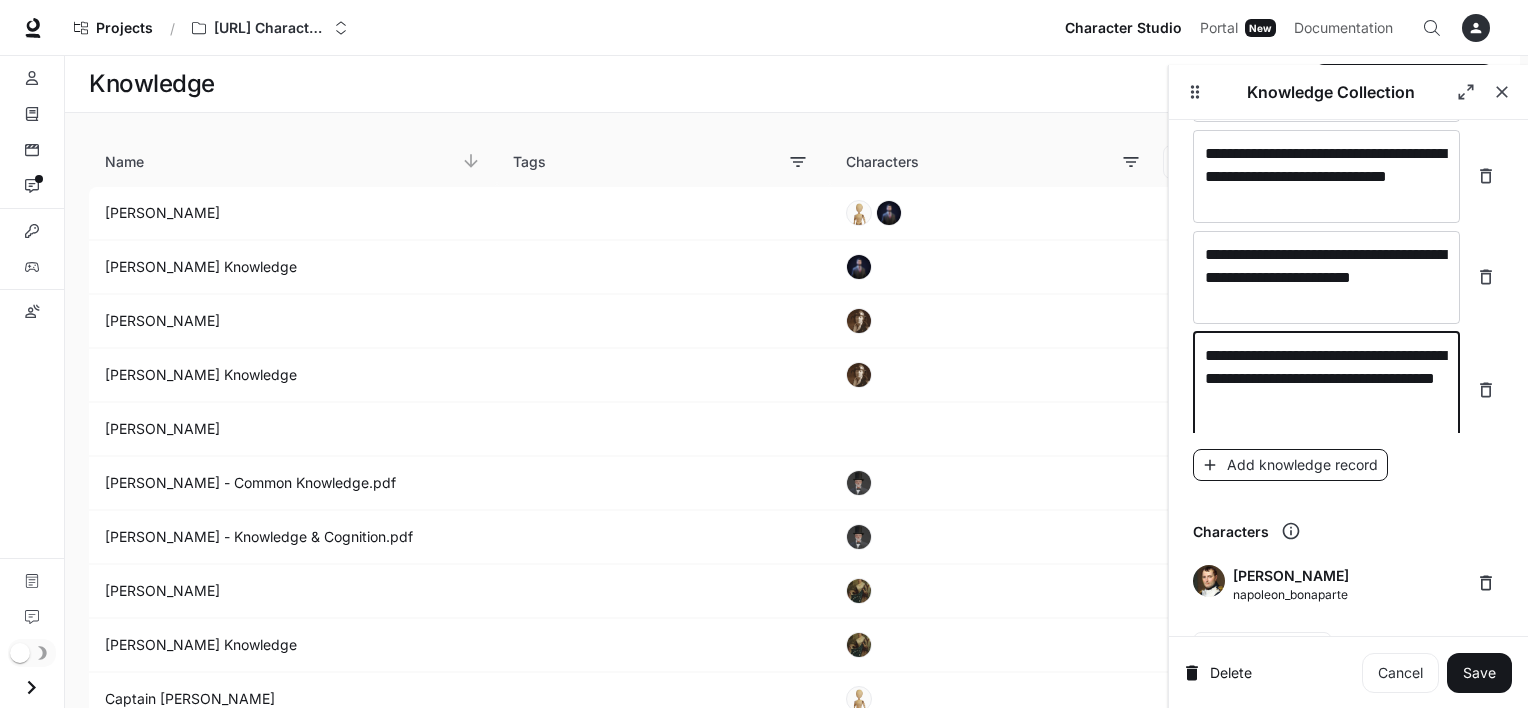 type on "**********" 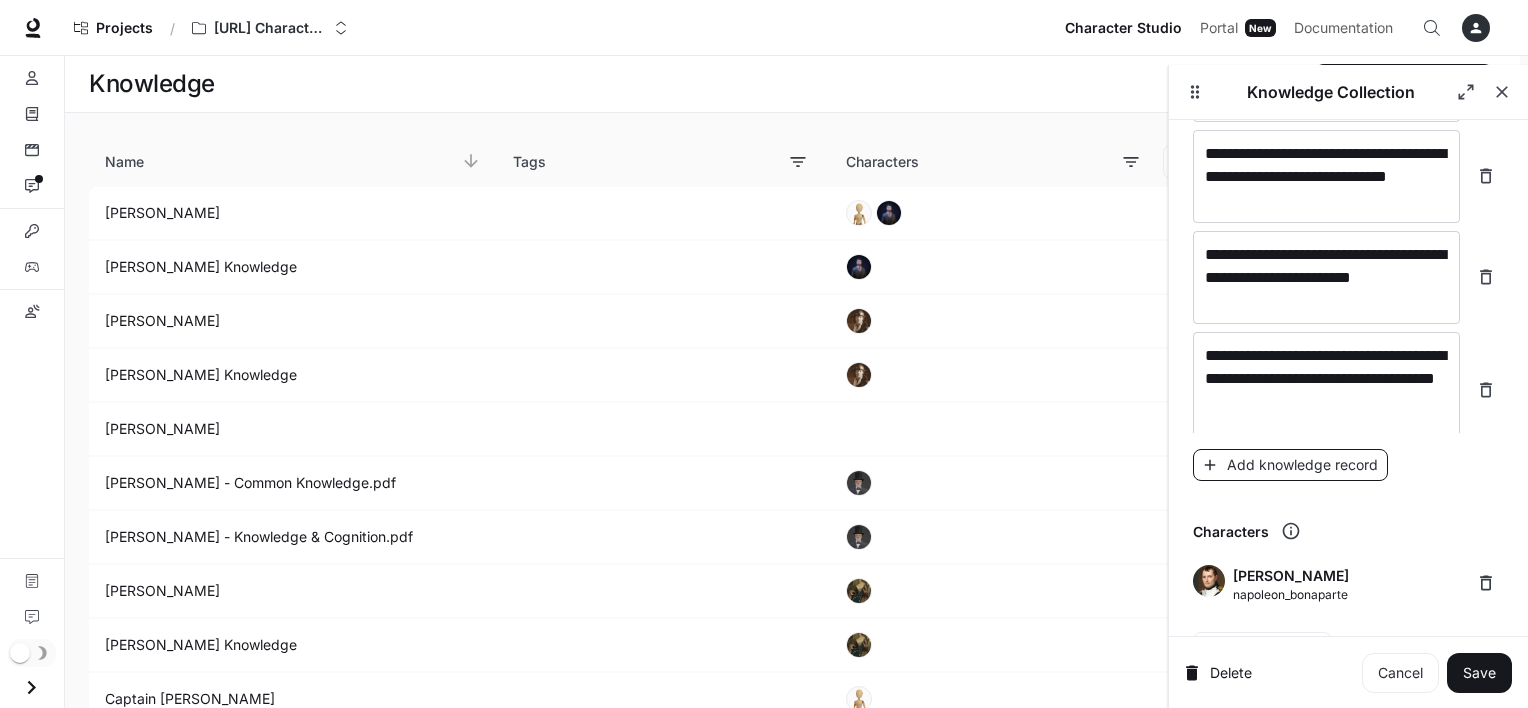 scroll, scrollTop: 31108, scrollLeft: 0, axis: vertical 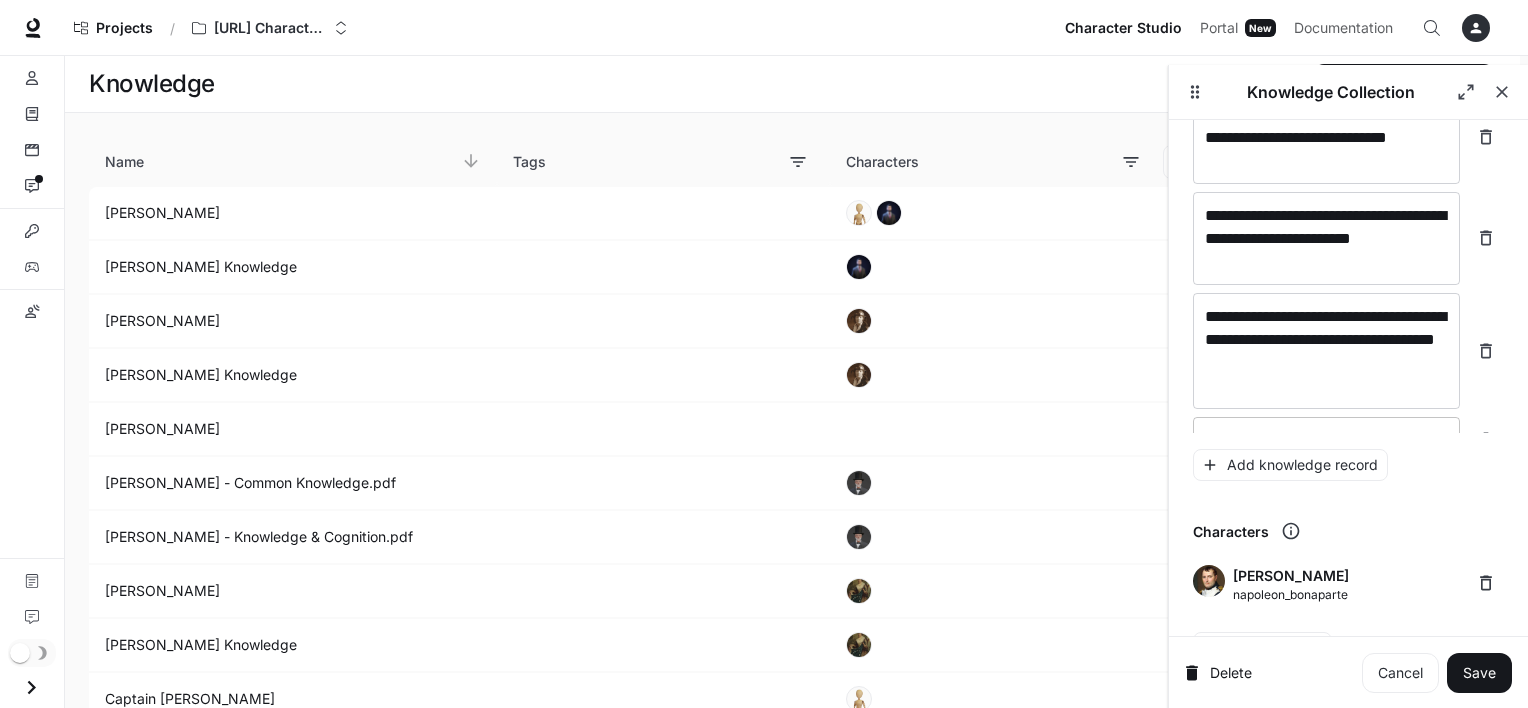 click at bounding box center [1326, 440] 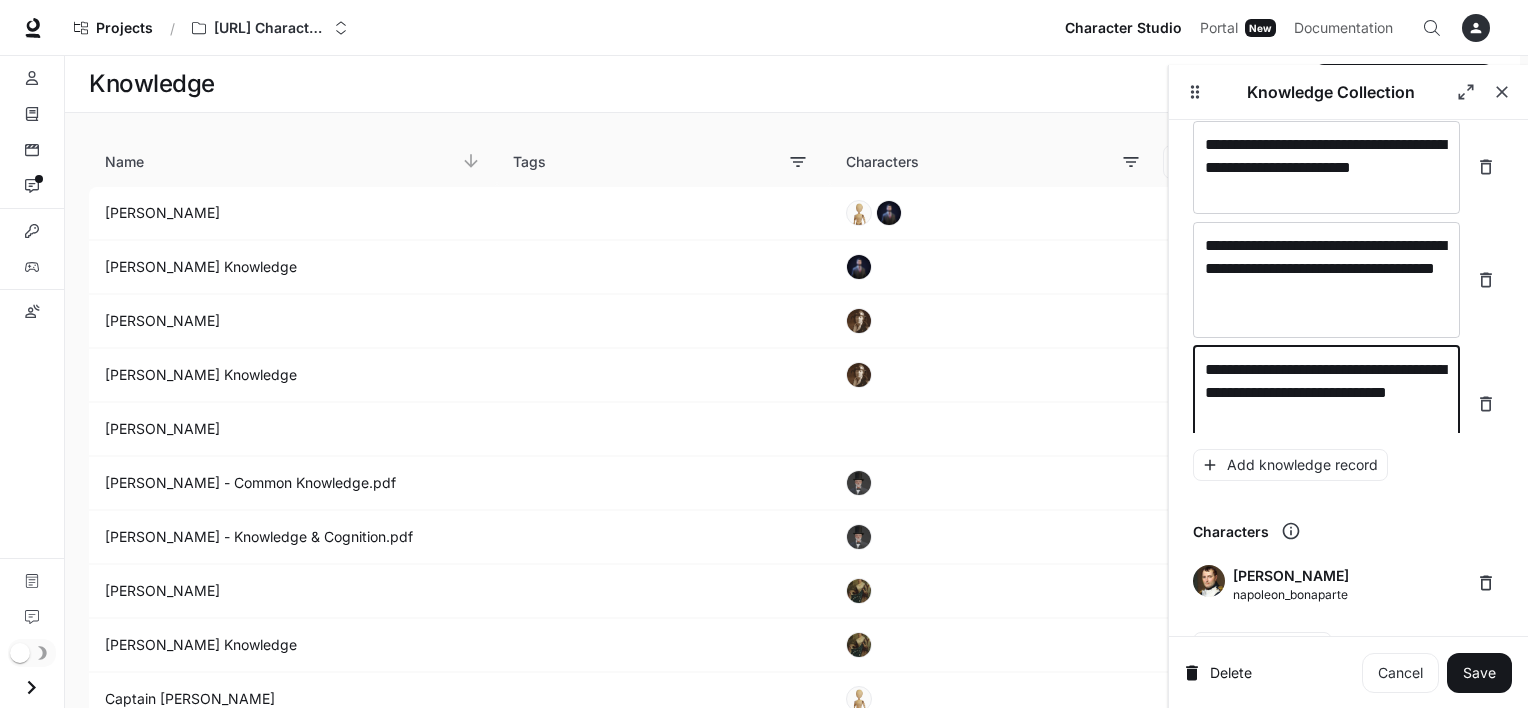 scroll, scrollTop: 31185, scrollLeft: 0, axis: vertical 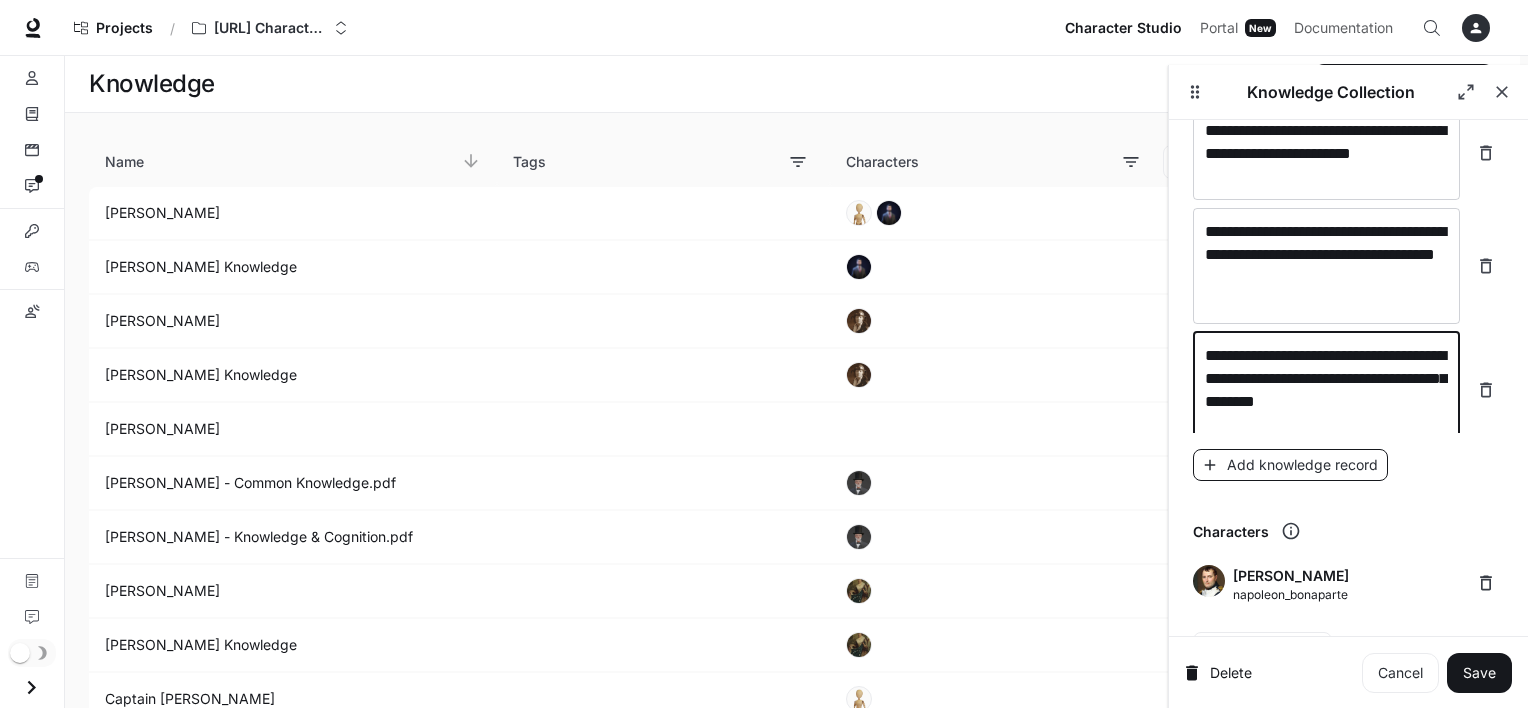 type on "**********" 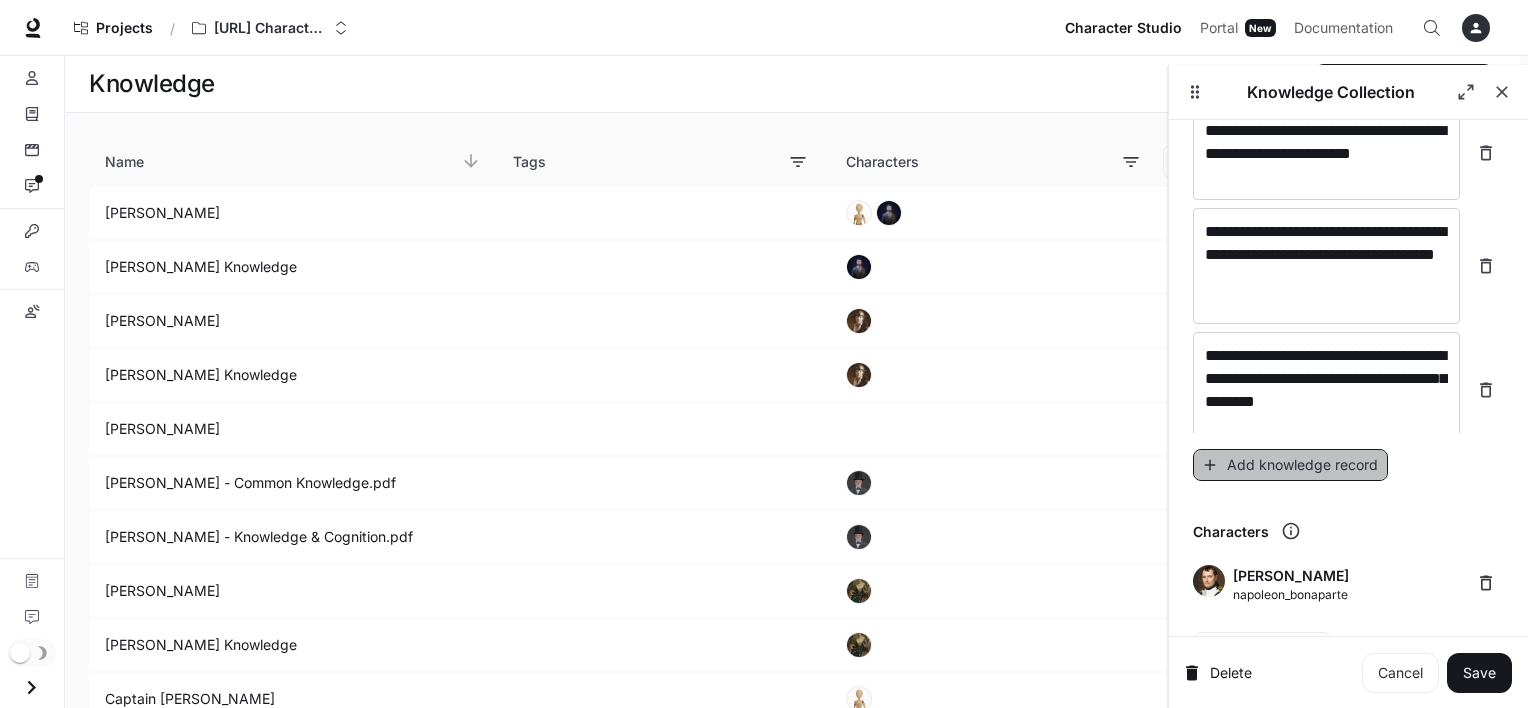 click on "Add knowledge record" at bounding box center (1290, 465) 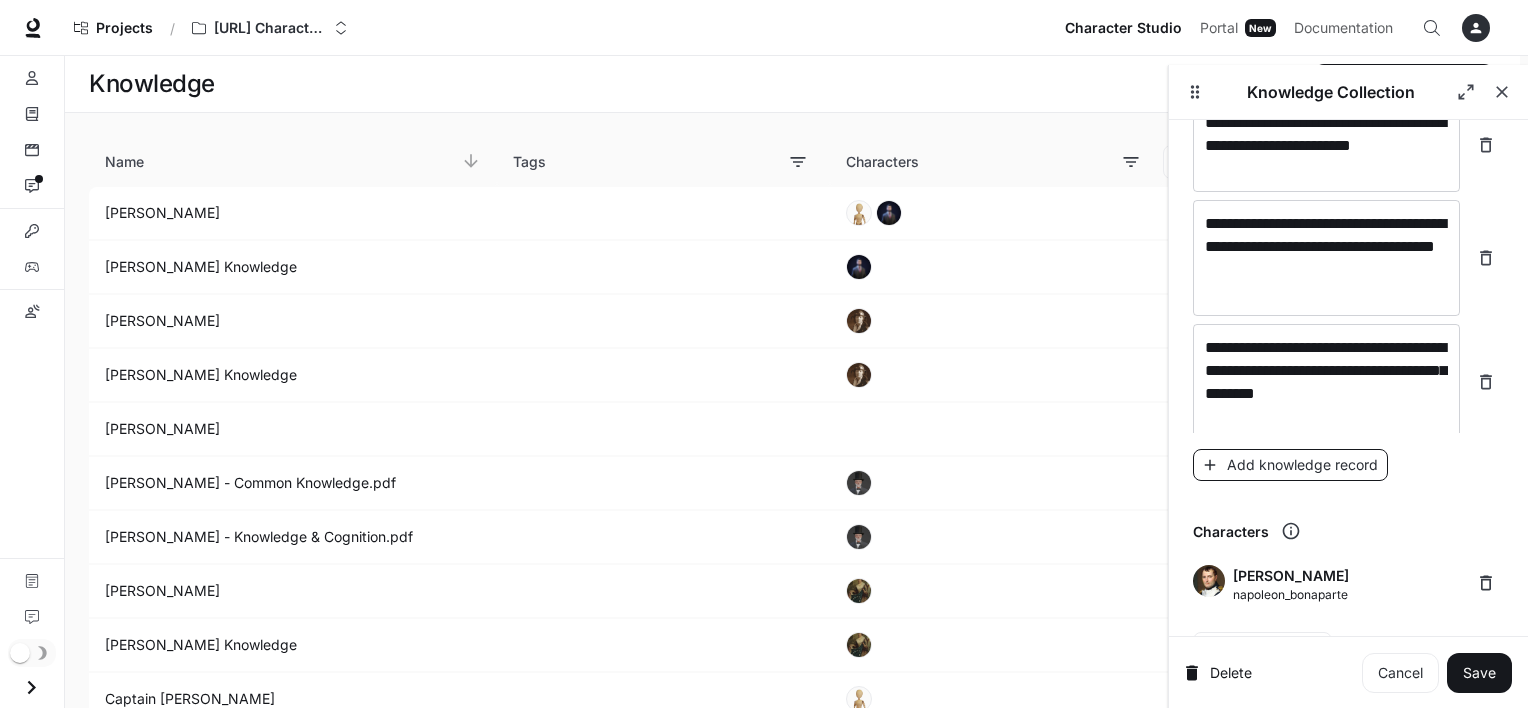 scroll, scrollTop: 31263, scrollLeft: 0, axis: vertical 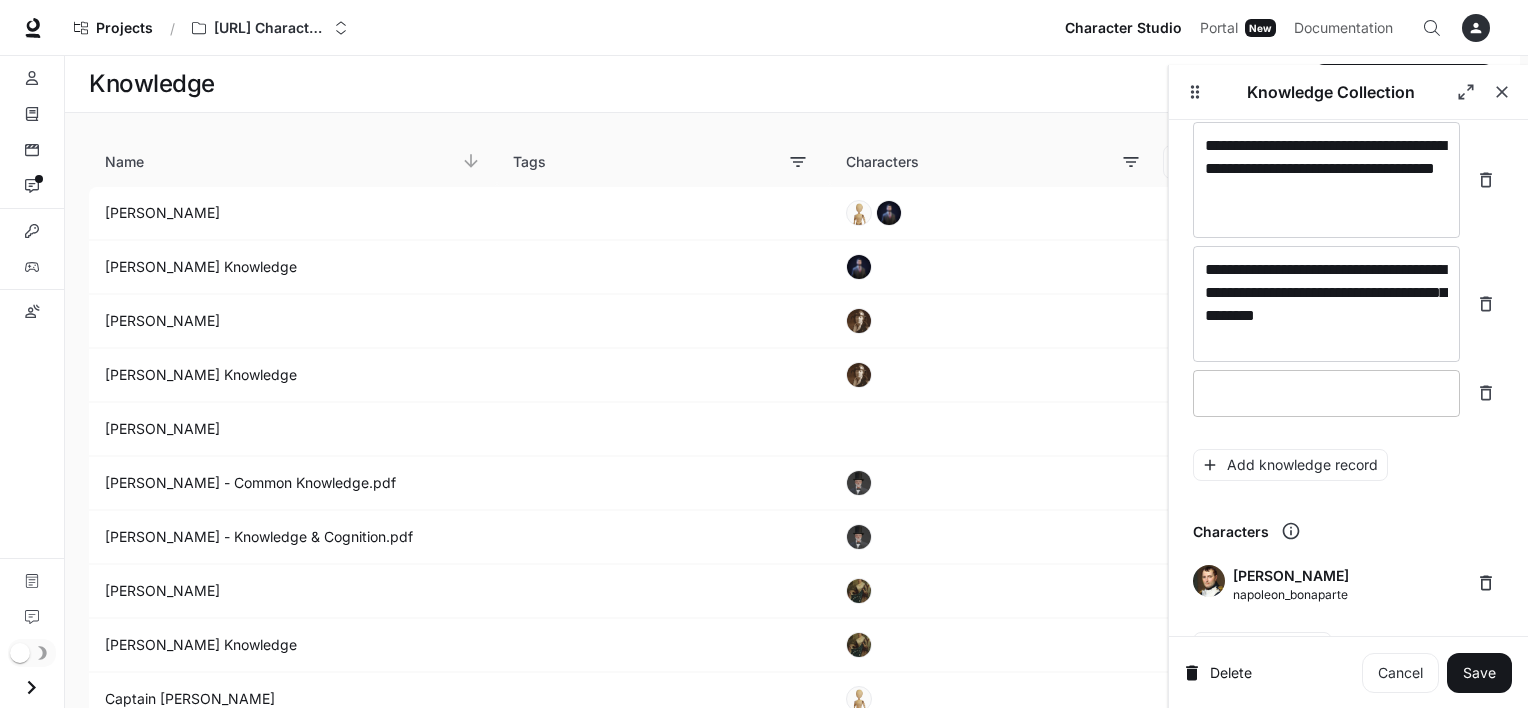 click at bounding box center (1326, 393) 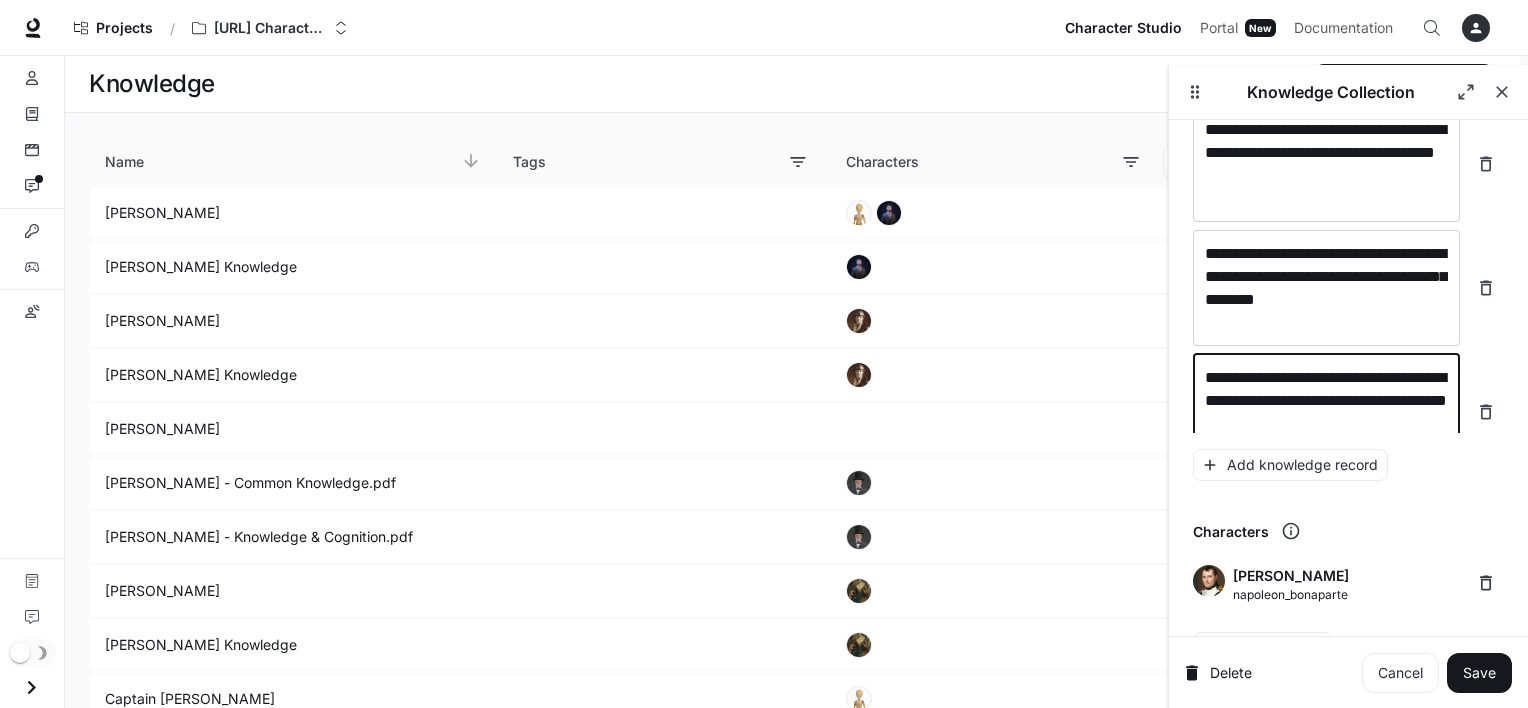 scroll, scrollTop: 31301, scrollLeft: 0, axis: vertical 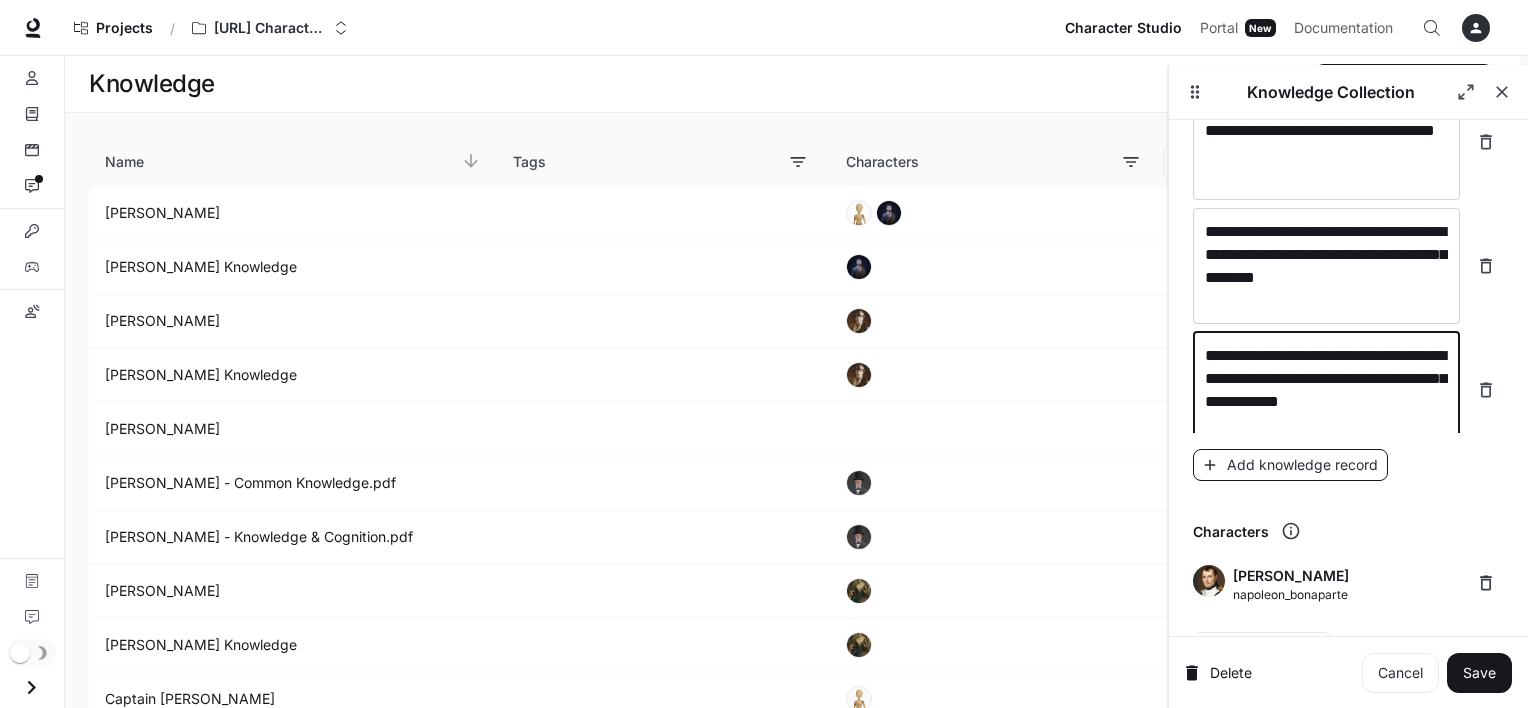 type on "**********" 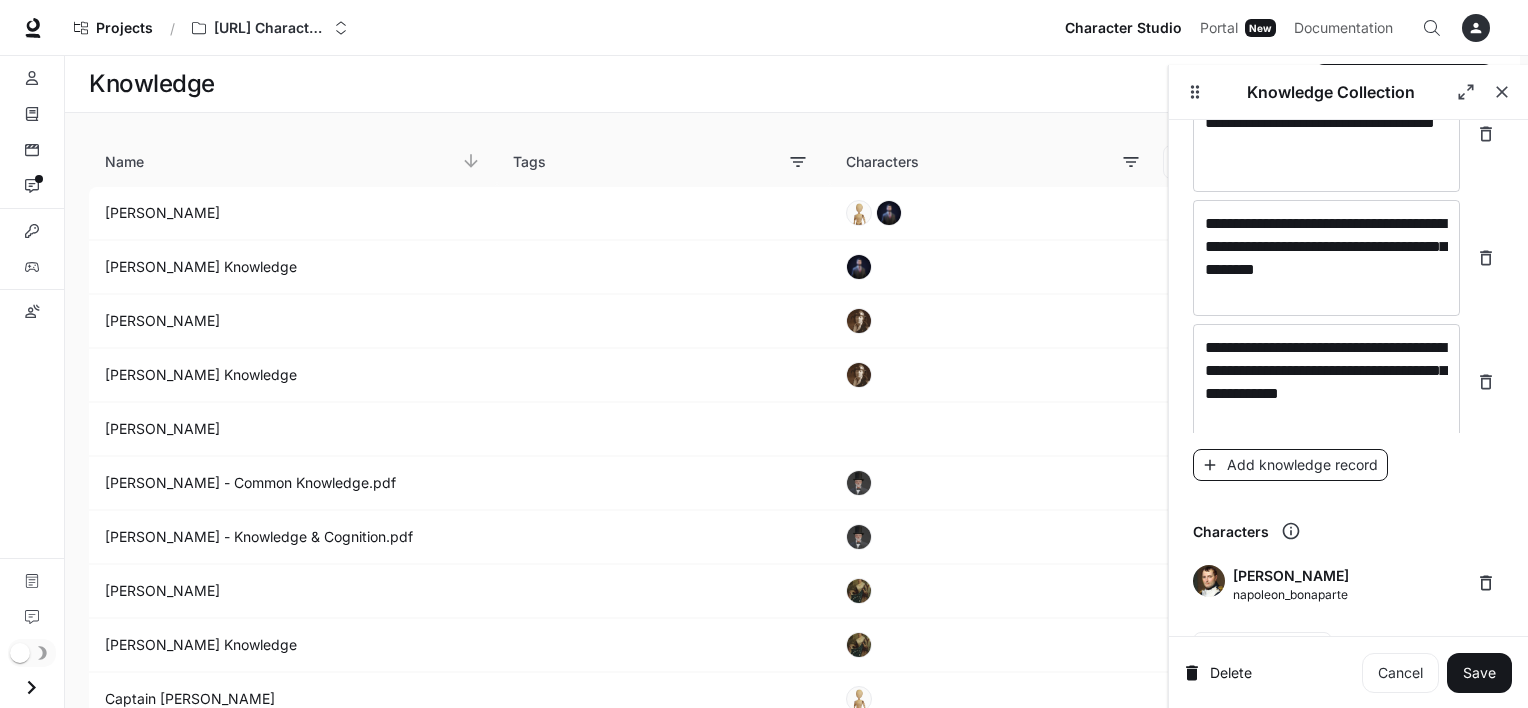 scroll, scrollTop: 31379, scrollLeft: 0, axis: vertical 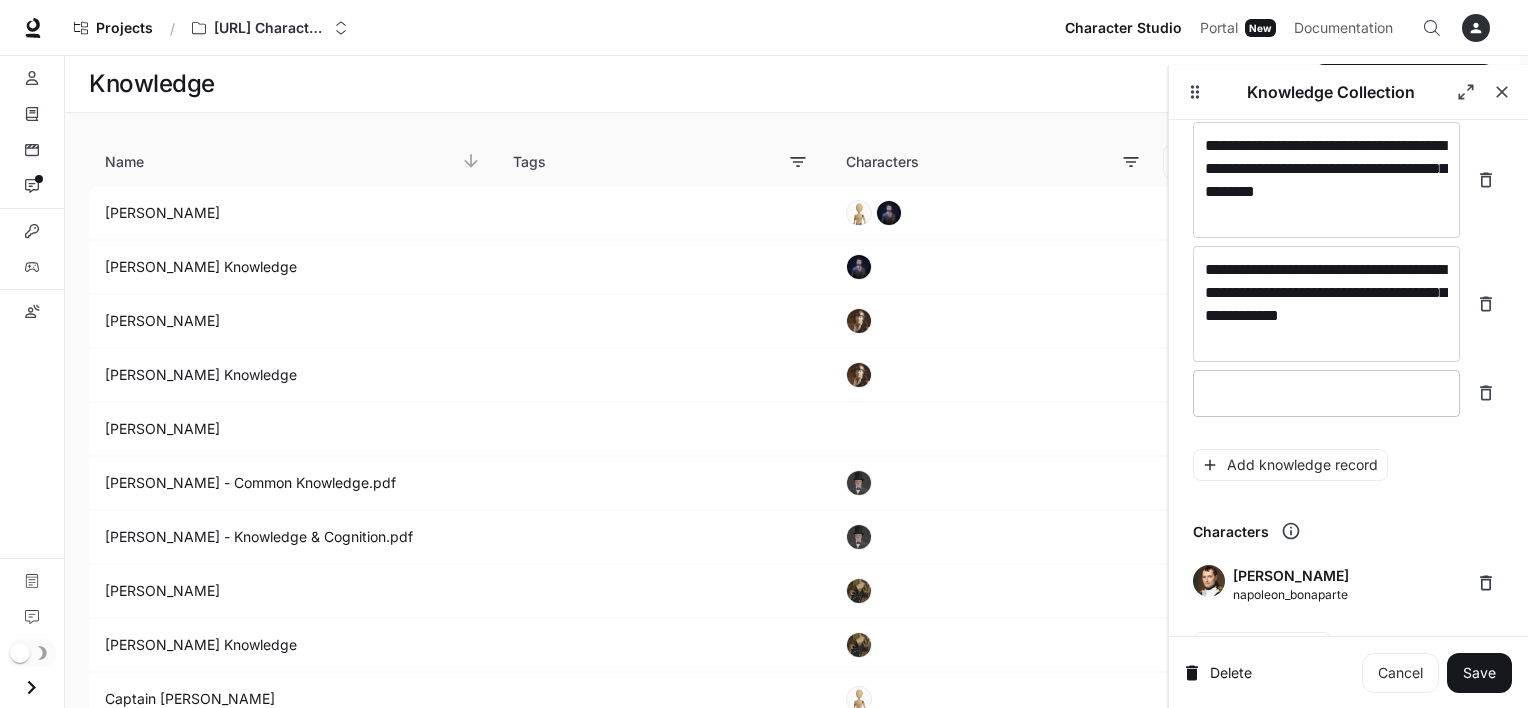 click on "* ​" at bounding box center (1326, 393) 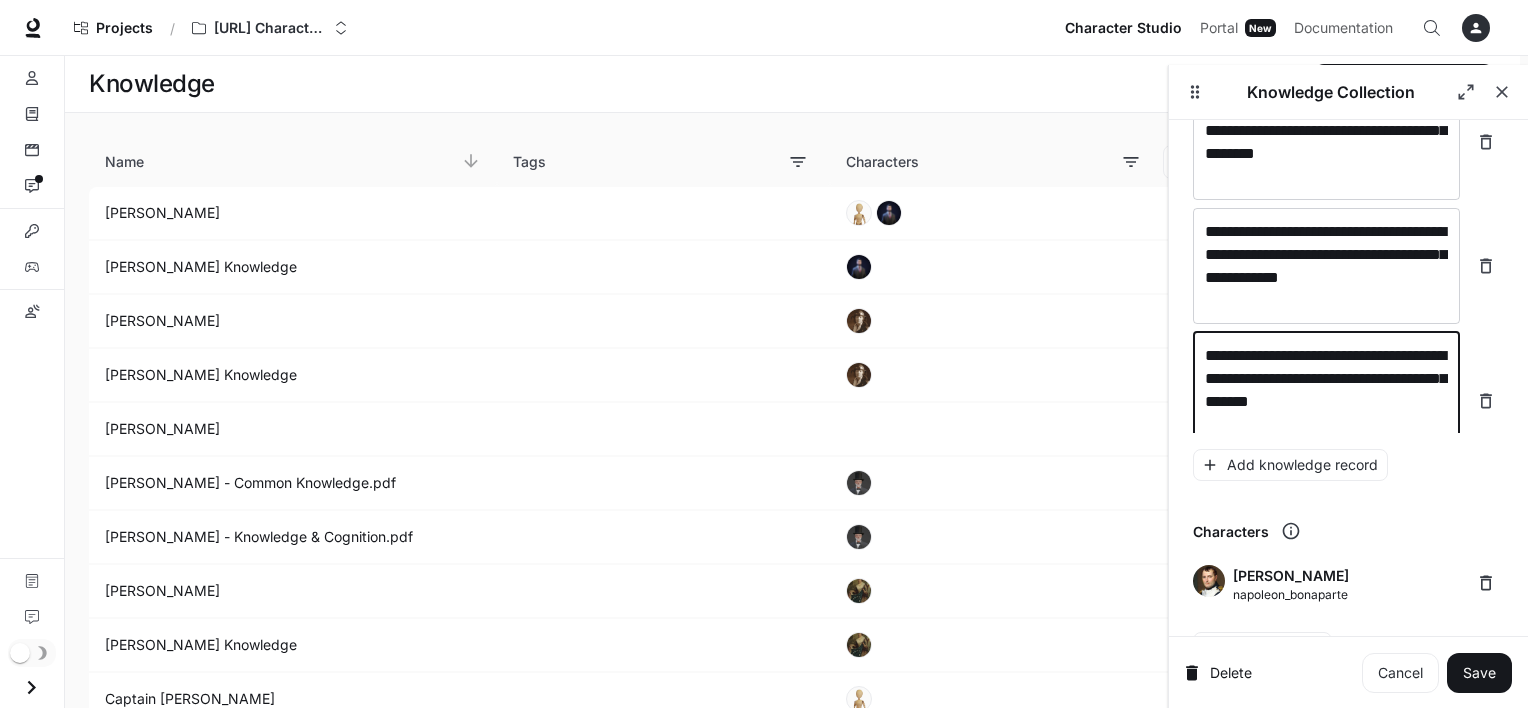 scroll, scrollTop: 31440, scrollLeft: 0, axis: vertical 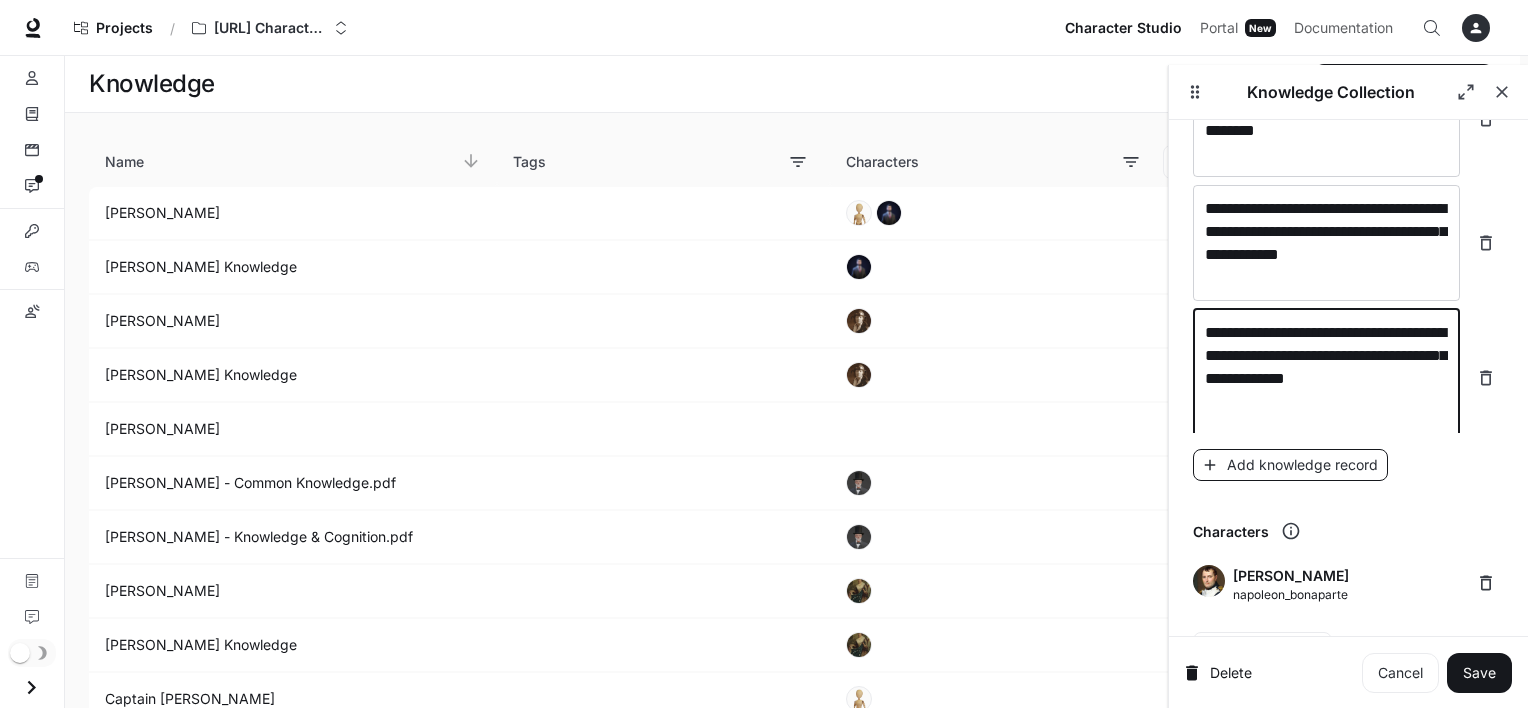 type on "**********" 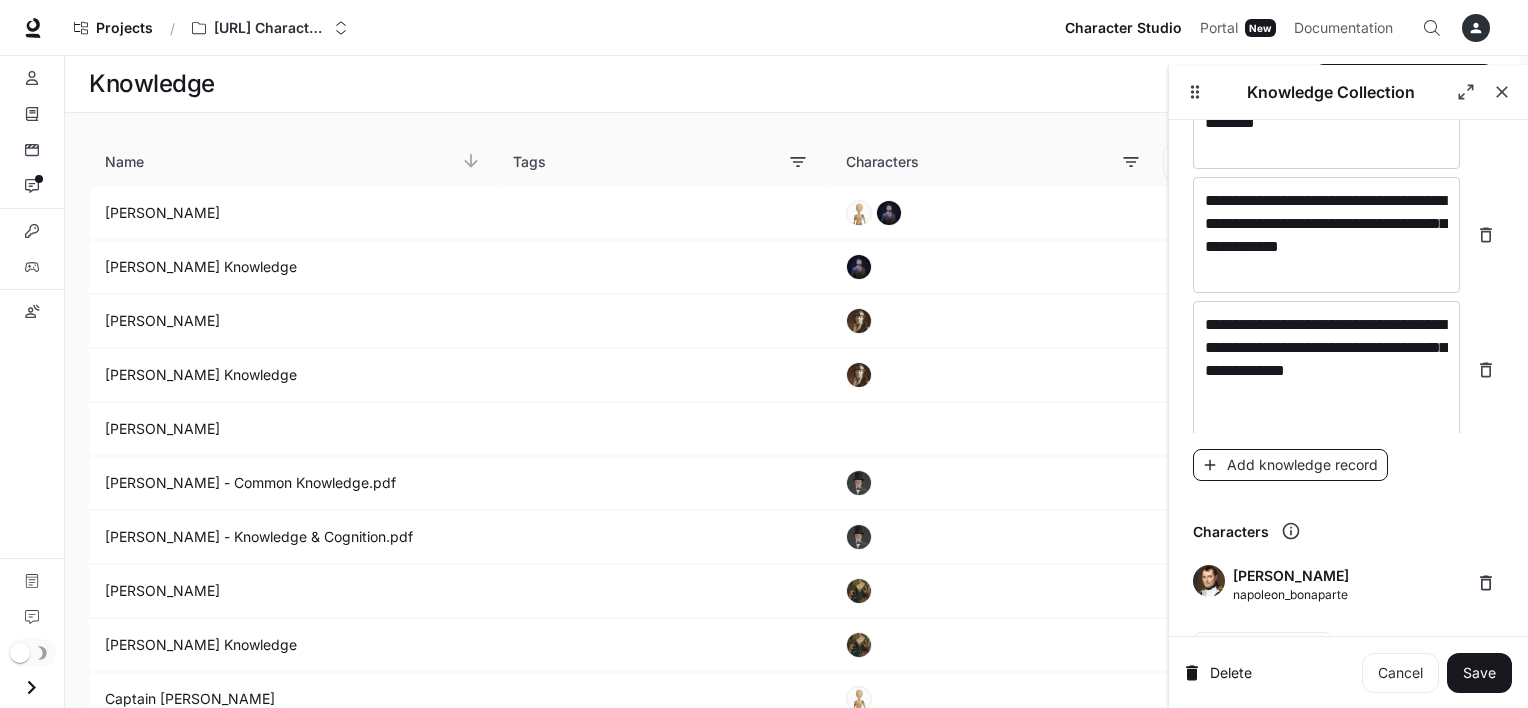 scroll, scrollTop: 31518, scrollLeft: 0, axis: vertical 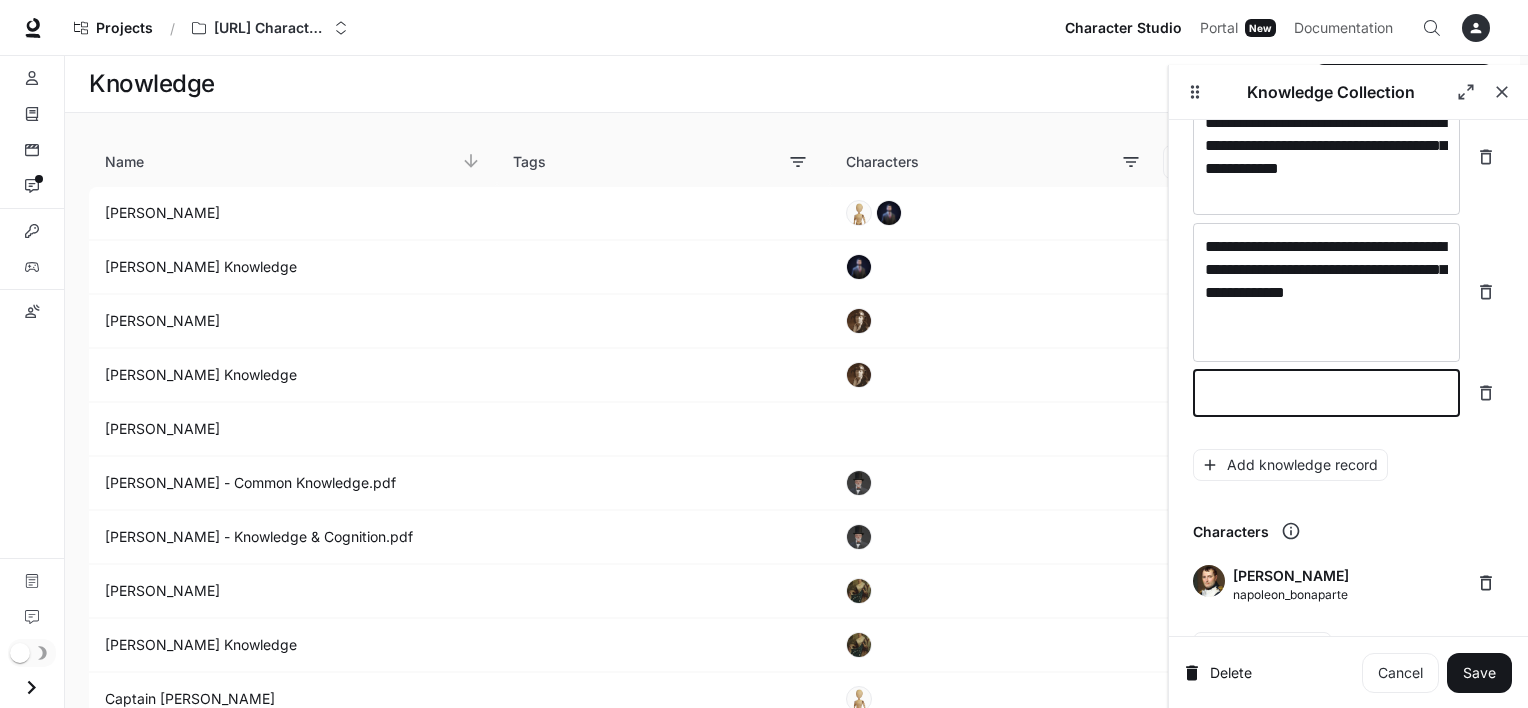 click at bounding box center (1326, 393) 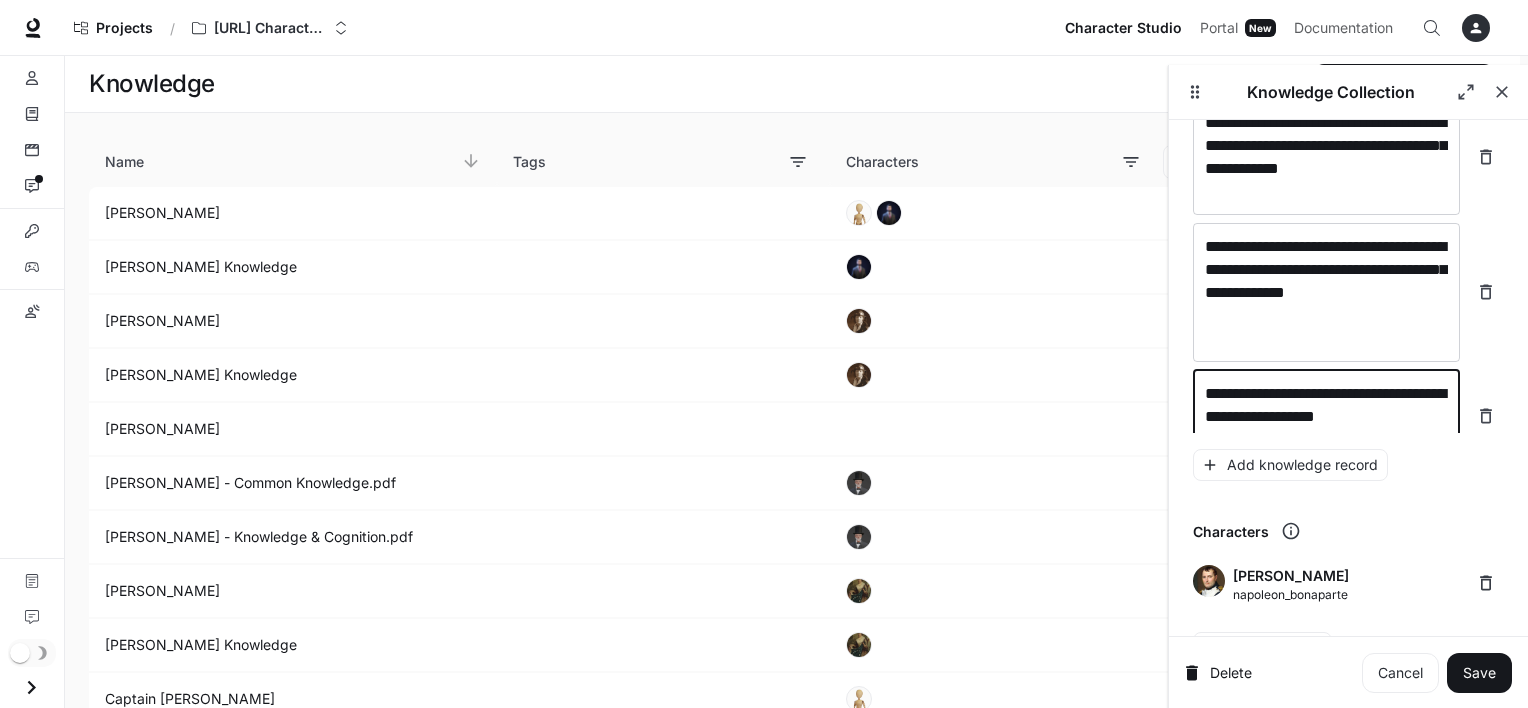 scroll, scrollTop: 31533, scrollLeft: 0, axis: vertical 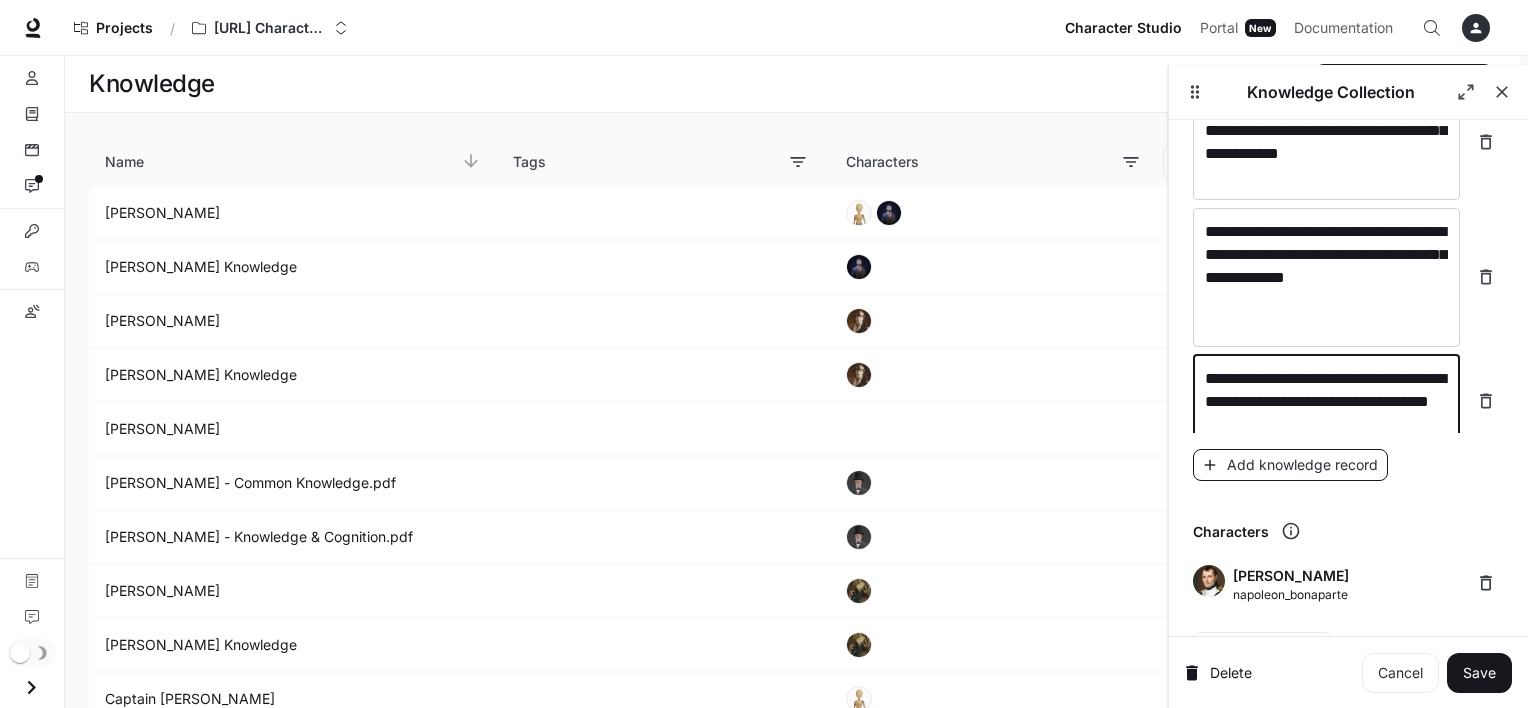type on "**********" 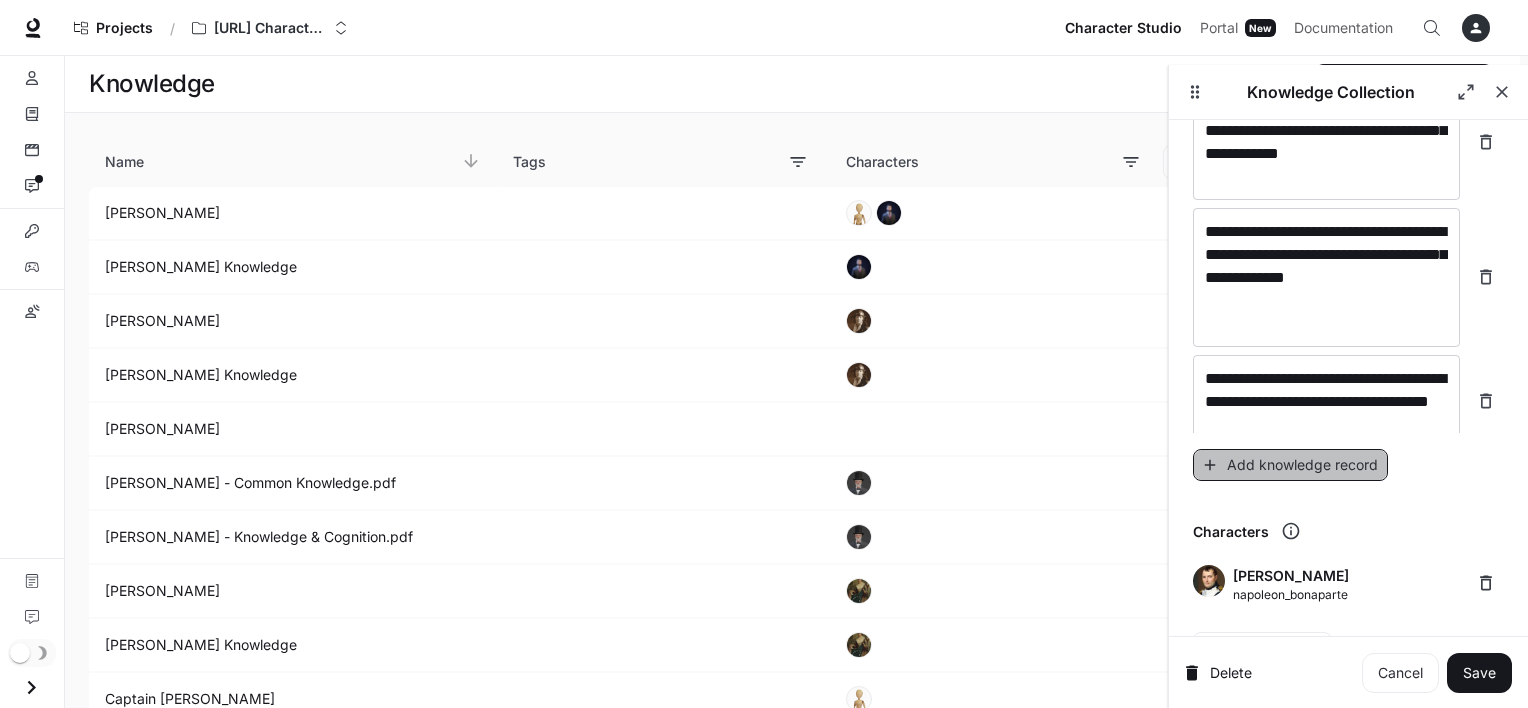 click on "Add knowledge record" at bounding box center [1290, 465] 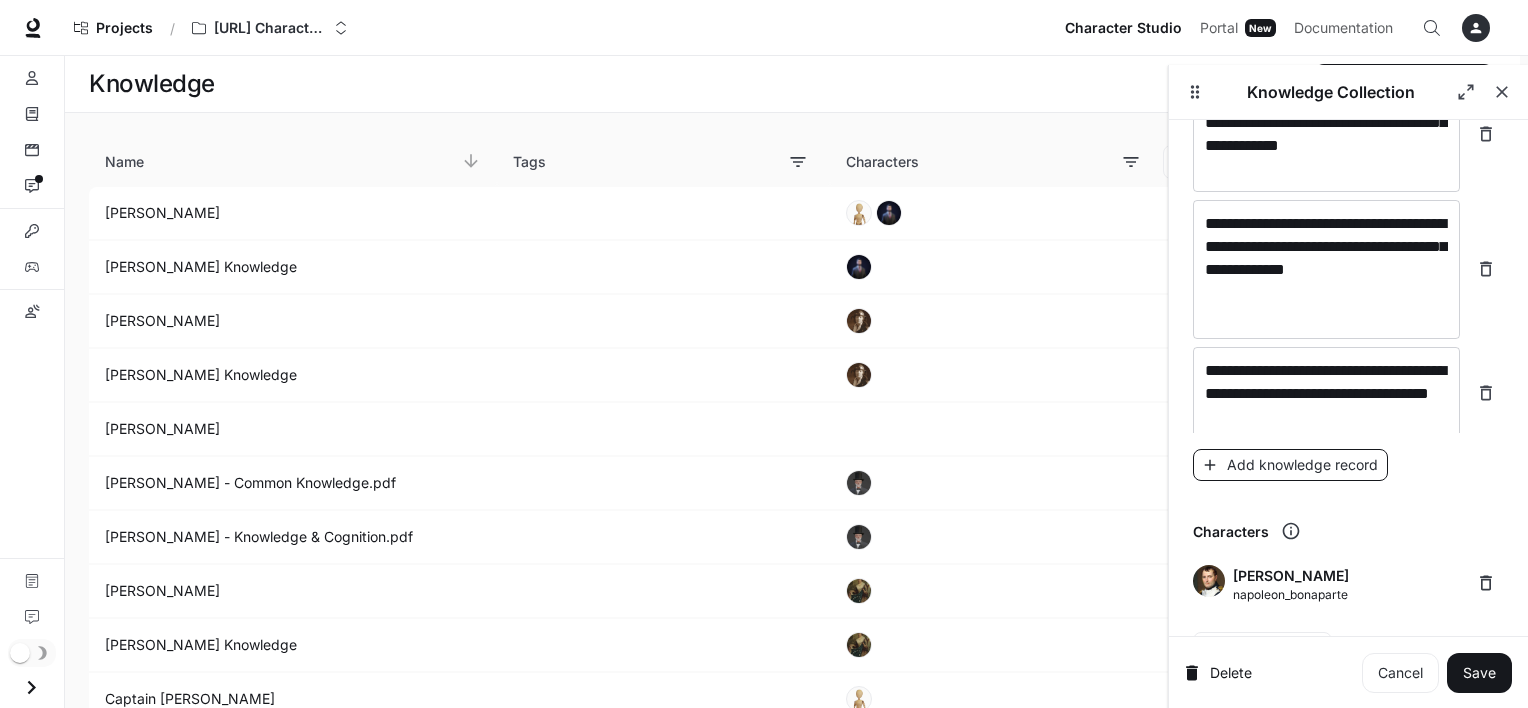 scroll, scrollTop: 31611, scrollLeft: 0, axis: vertical 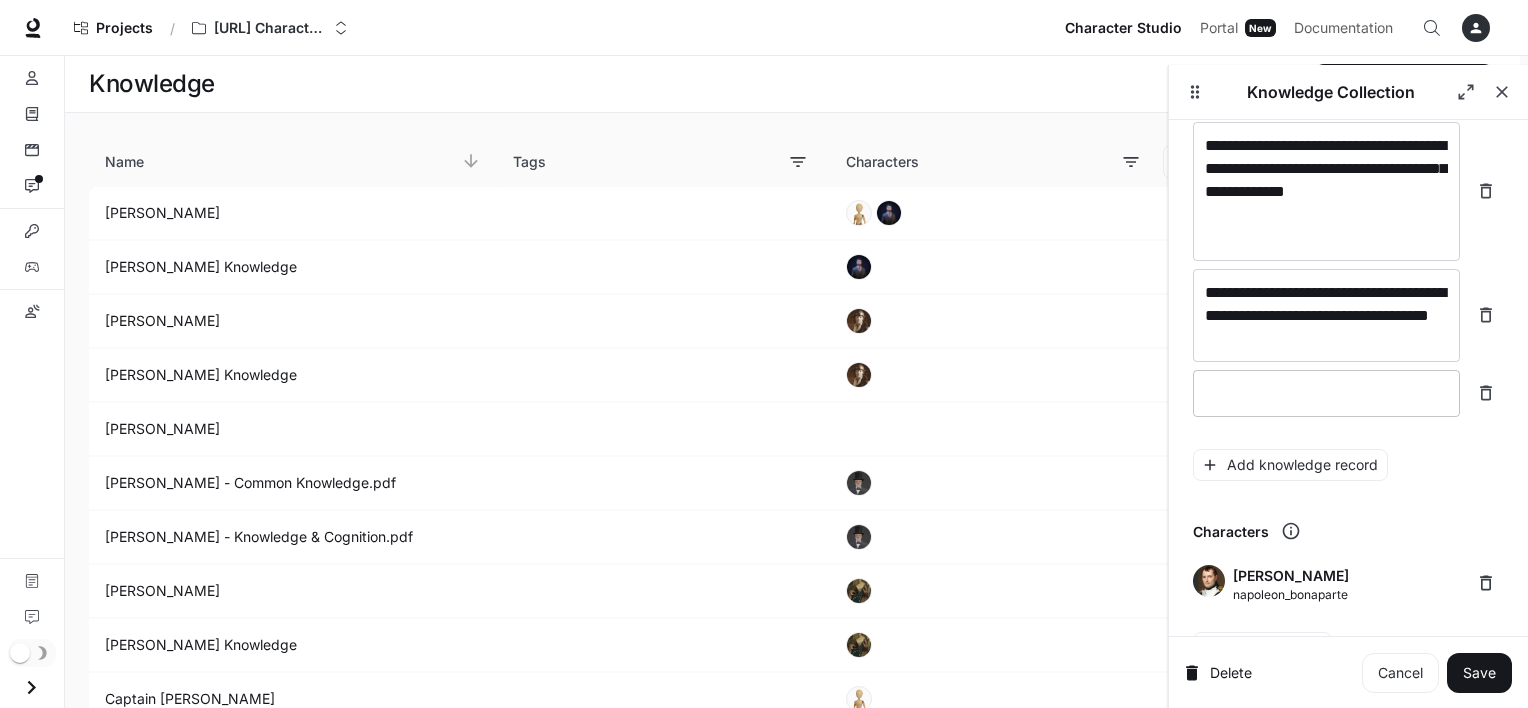 click on "* ​" at bounding box center (1326, 393) 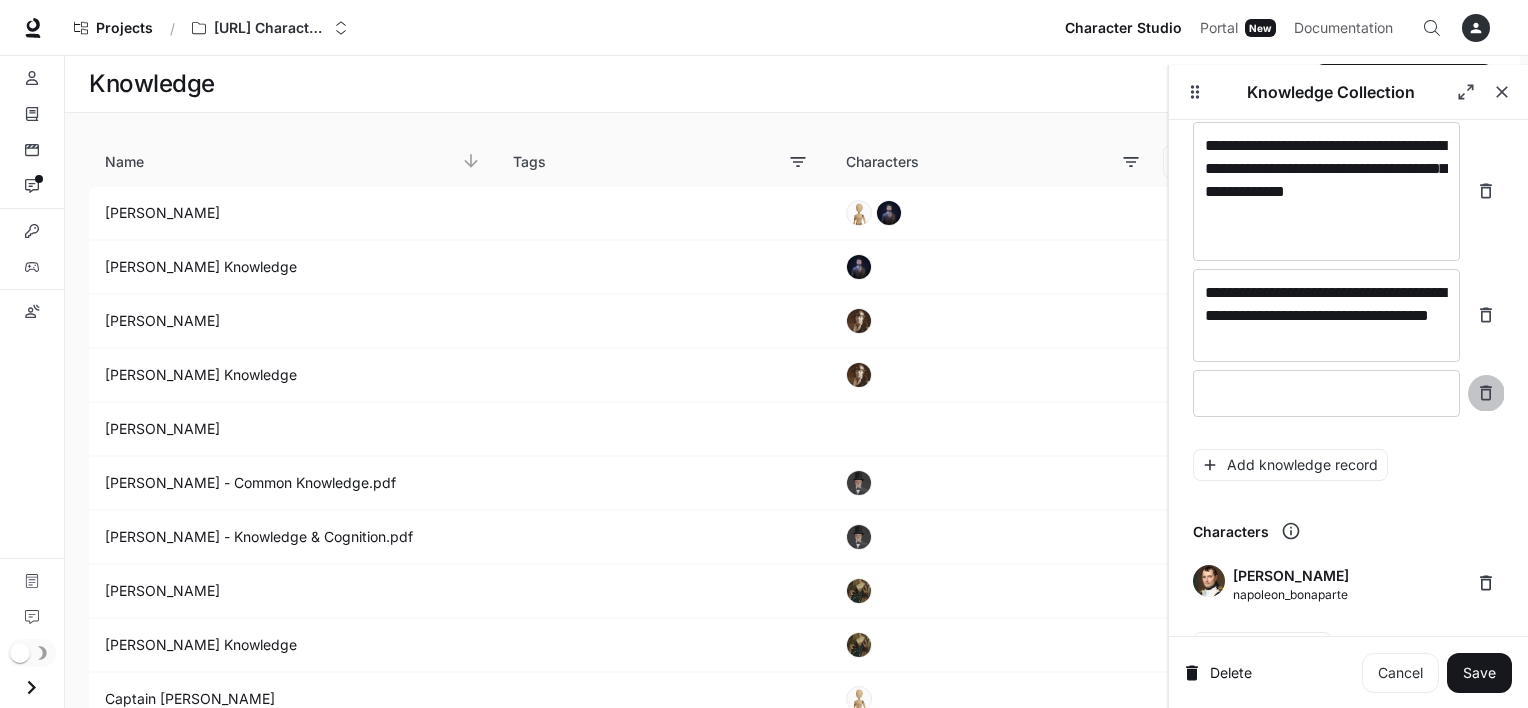 click 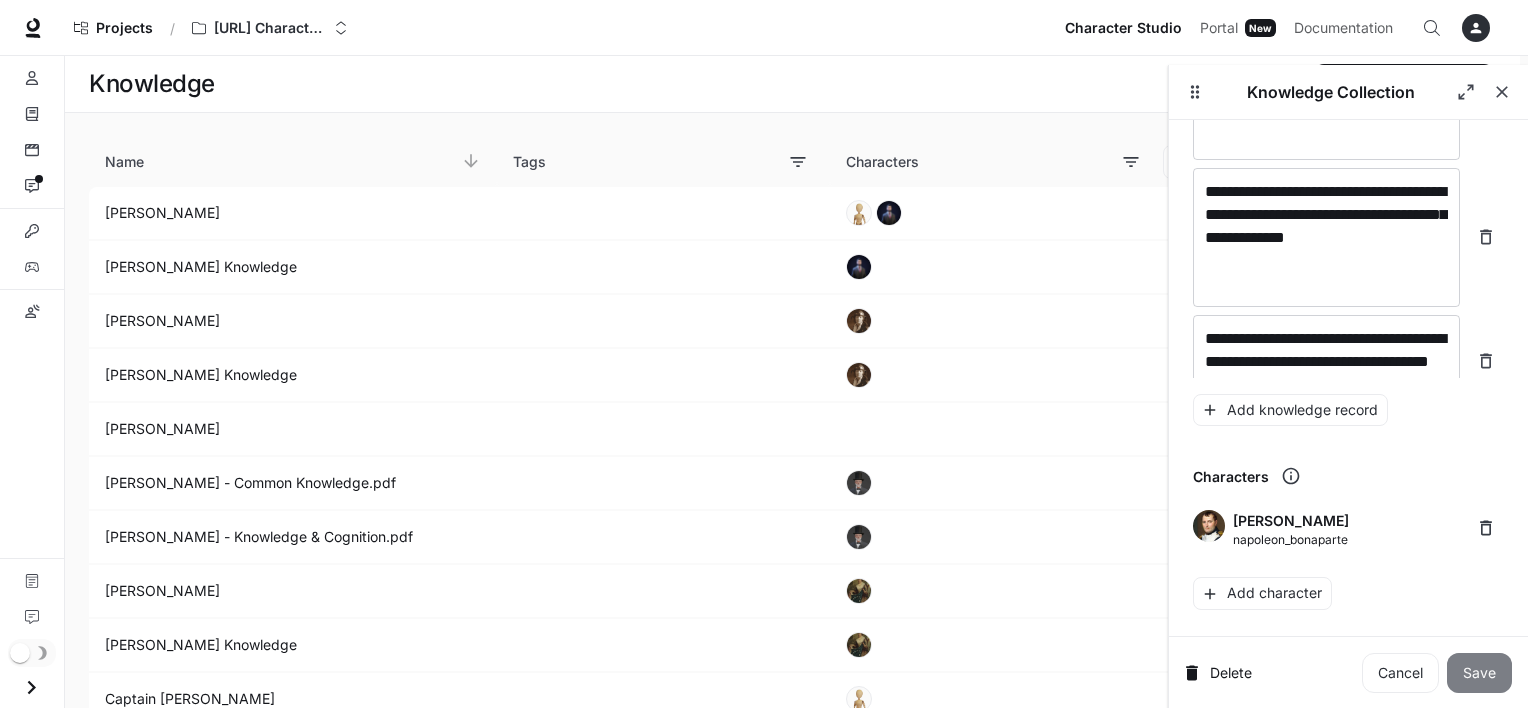 click on "Save" at bounding box center (1479, 673) 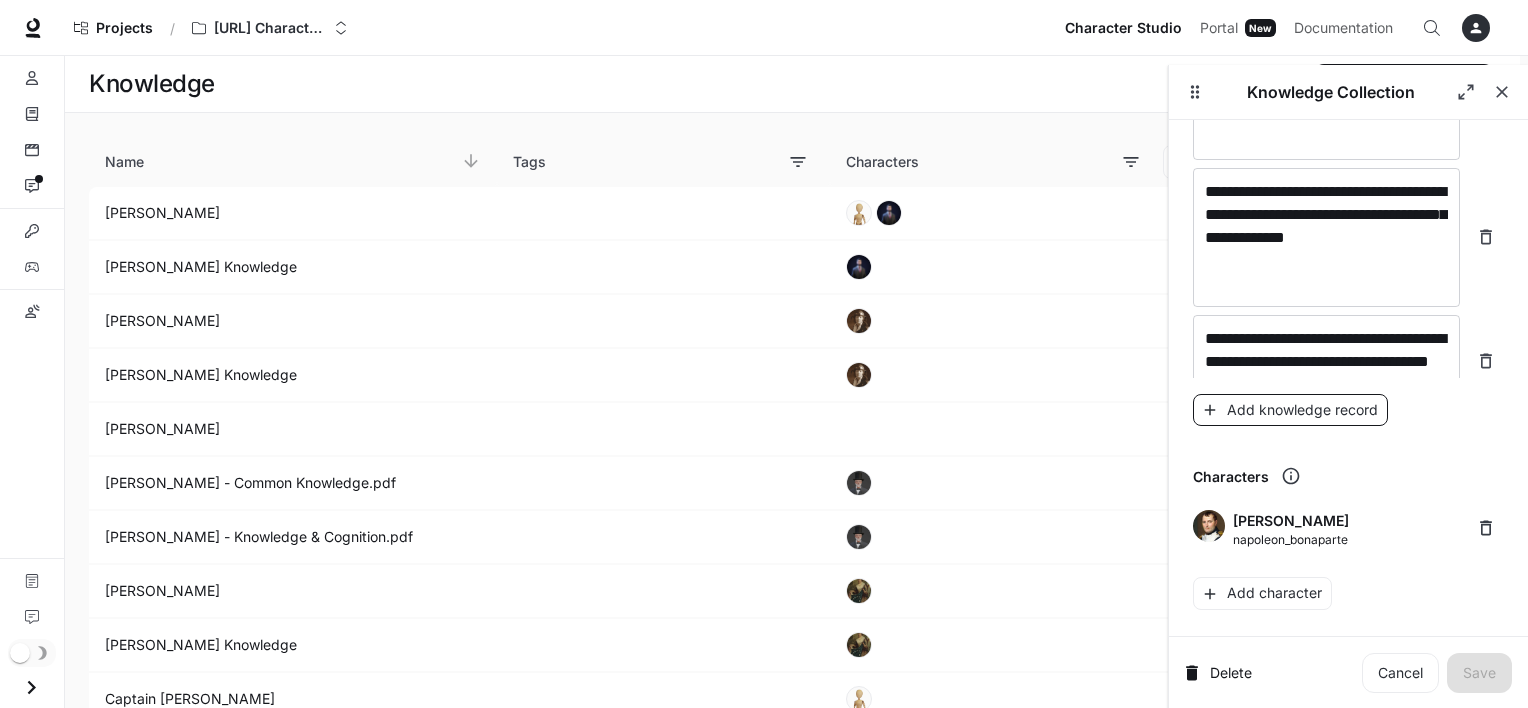click on "Add knowledge record" at bounding box center (1290, 410) 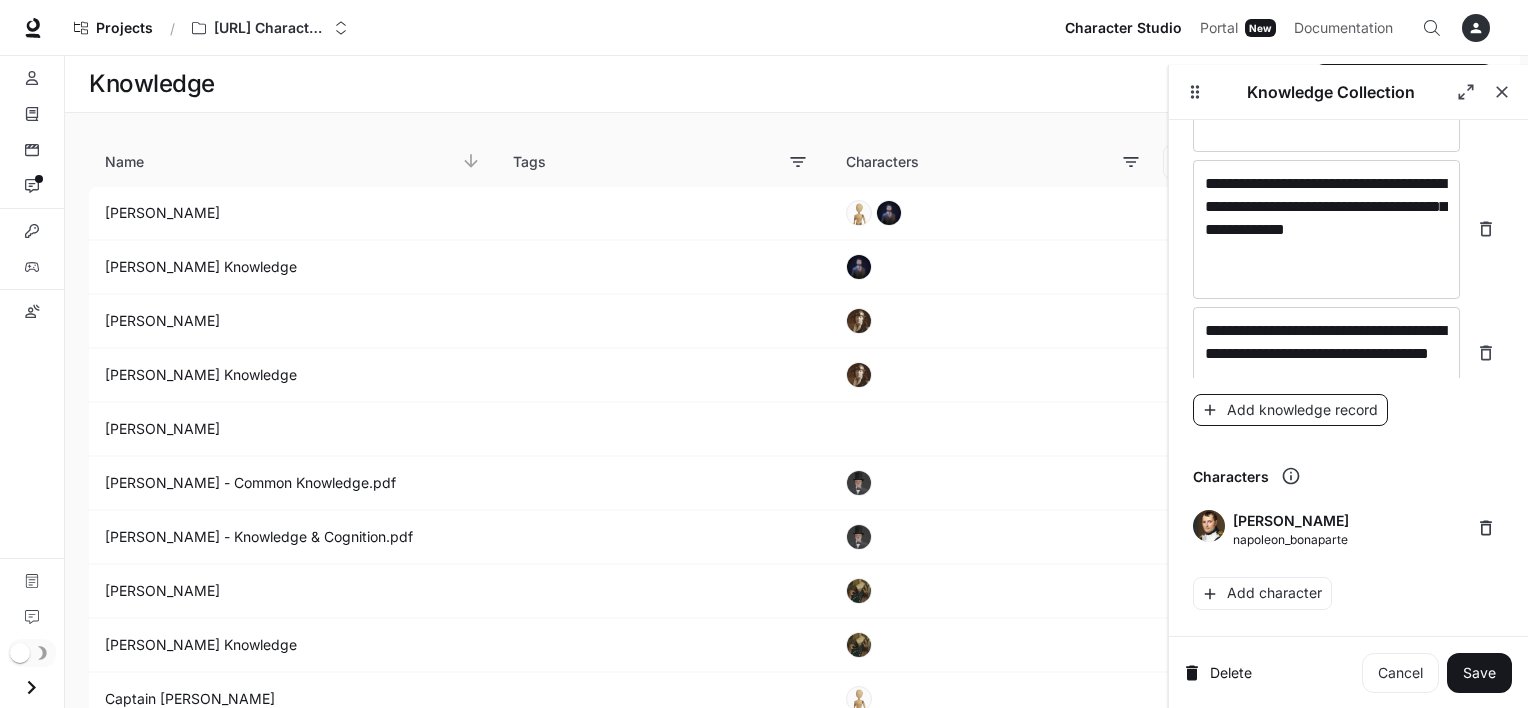 scroll, scrollTop: 31611, scrollLeft: 0, axis: vertical 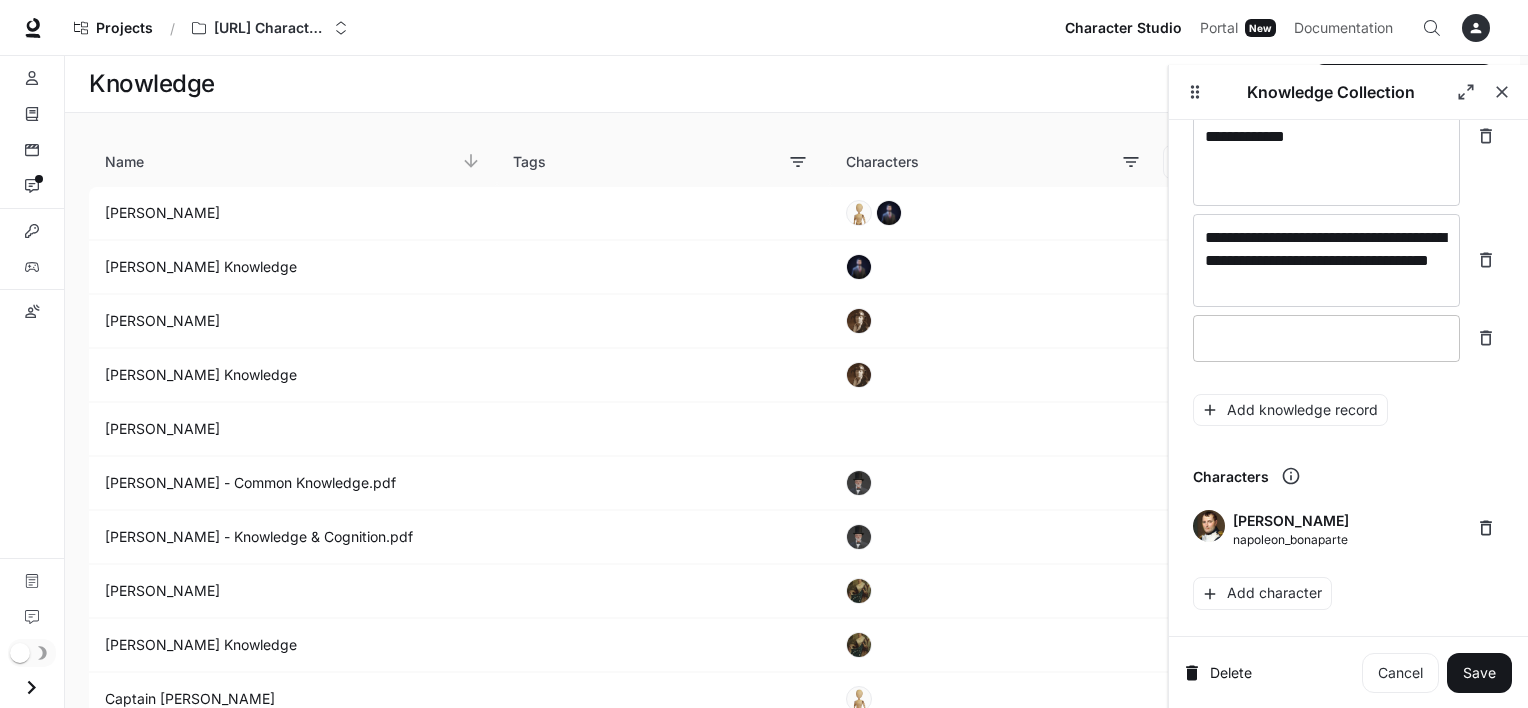 click on "* ​" at bounding box center [1326, 338] 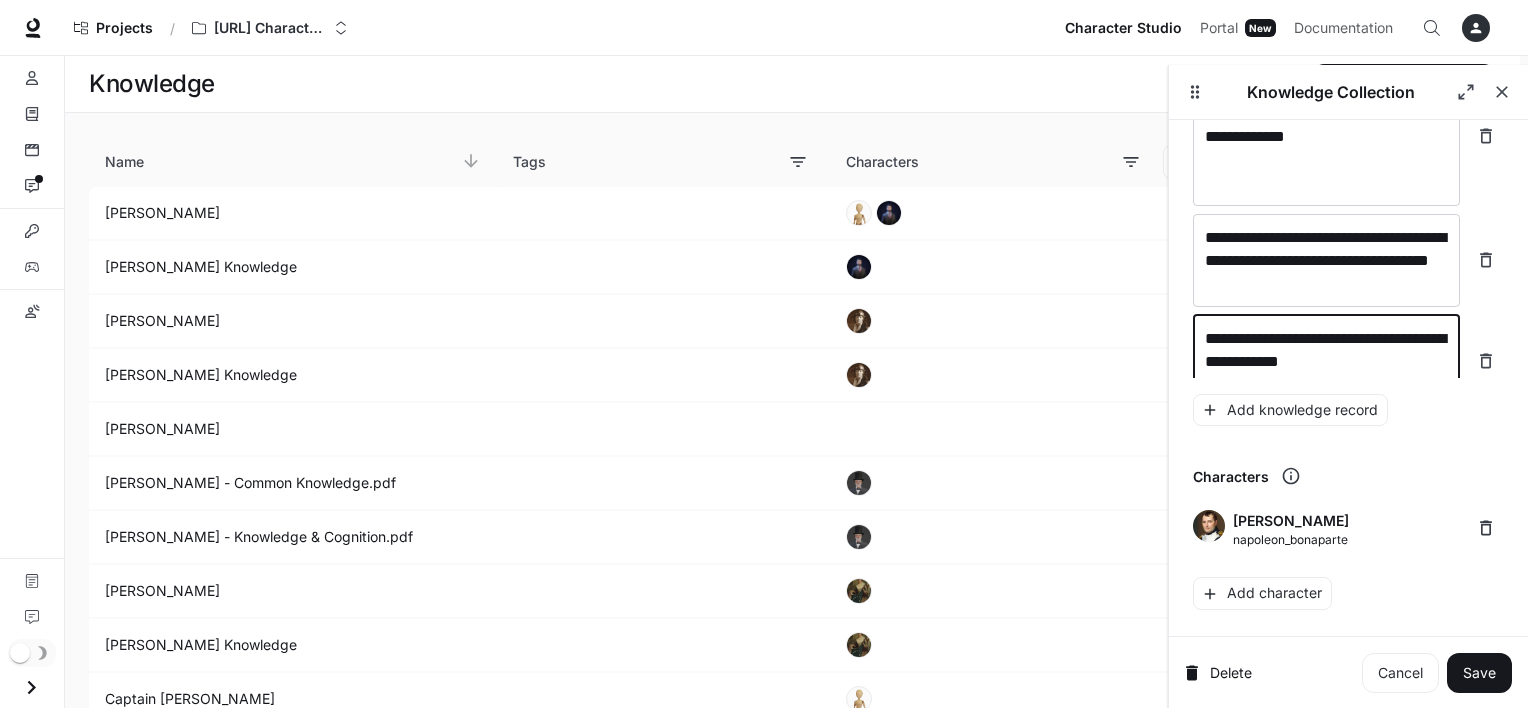 scroll, scrollTop: 31627, scrollLeft: 0, axis: vertical 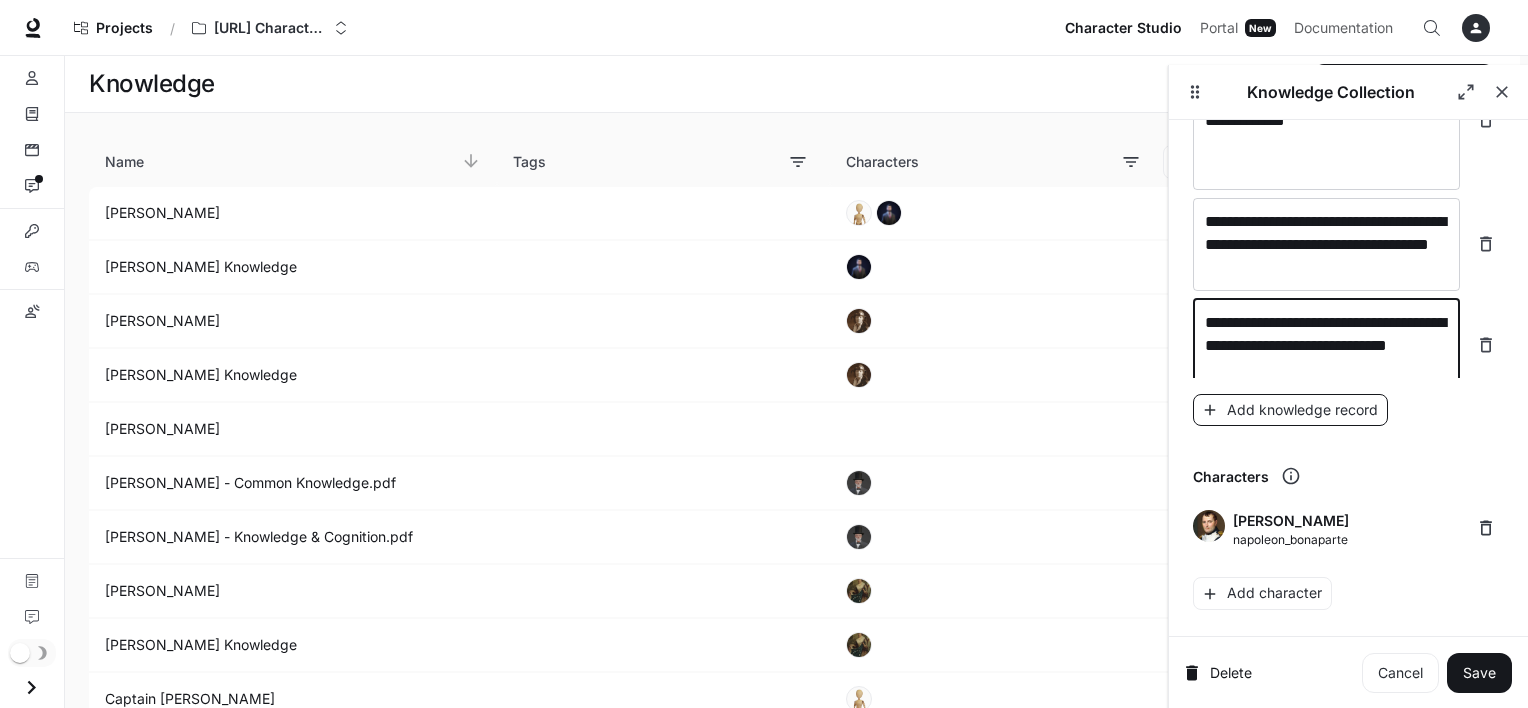 type on "**********" 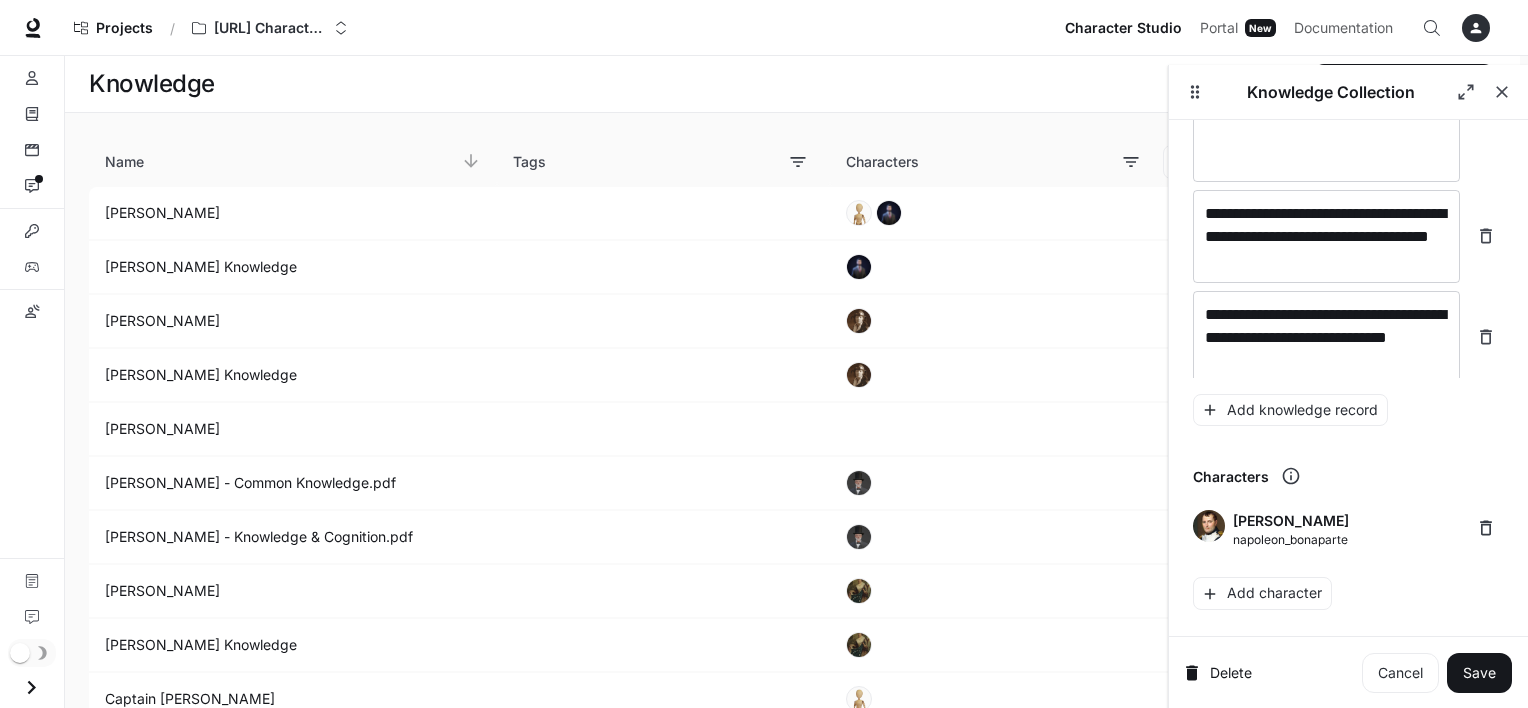 scroll, scrollTop: 31704, scrollLeft: 0, axis: vertical 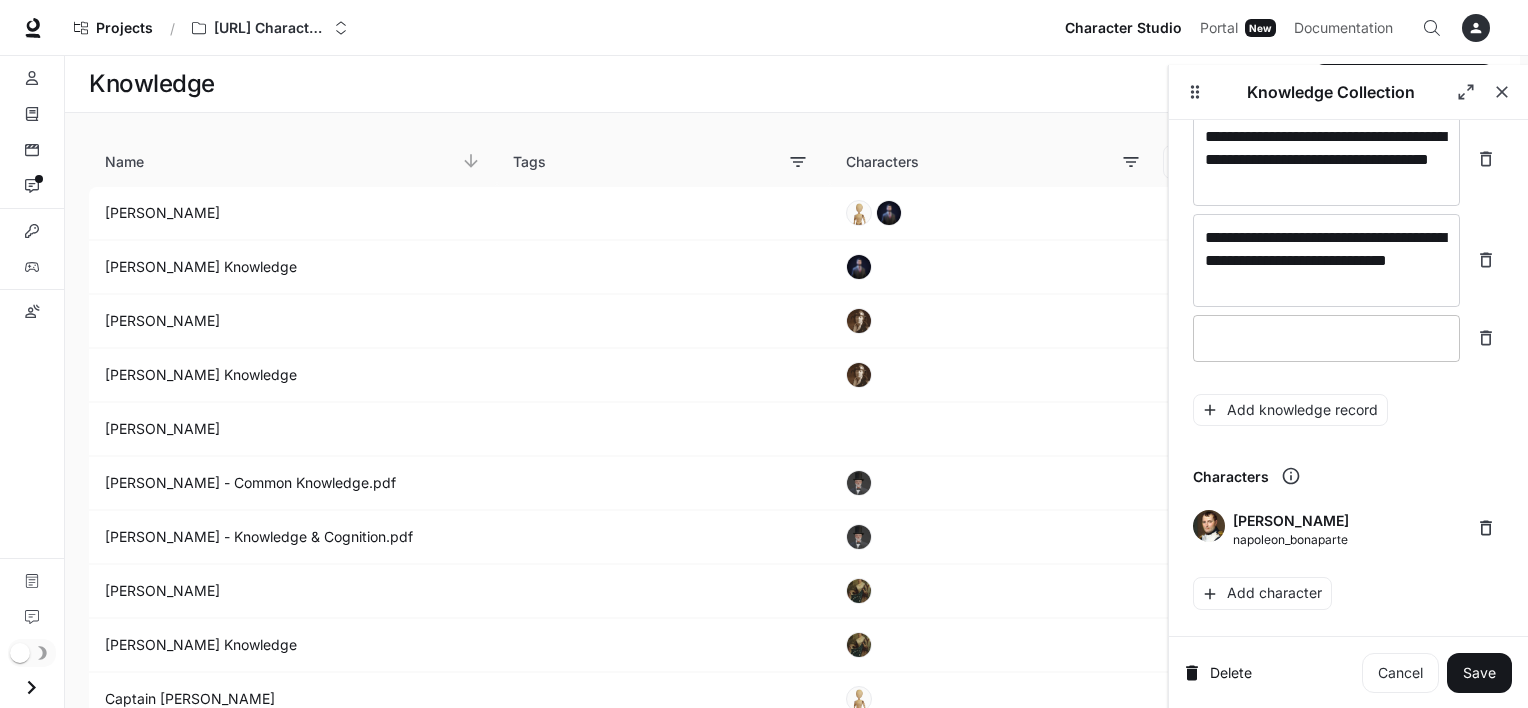 click at bounding box center [1326, 338] 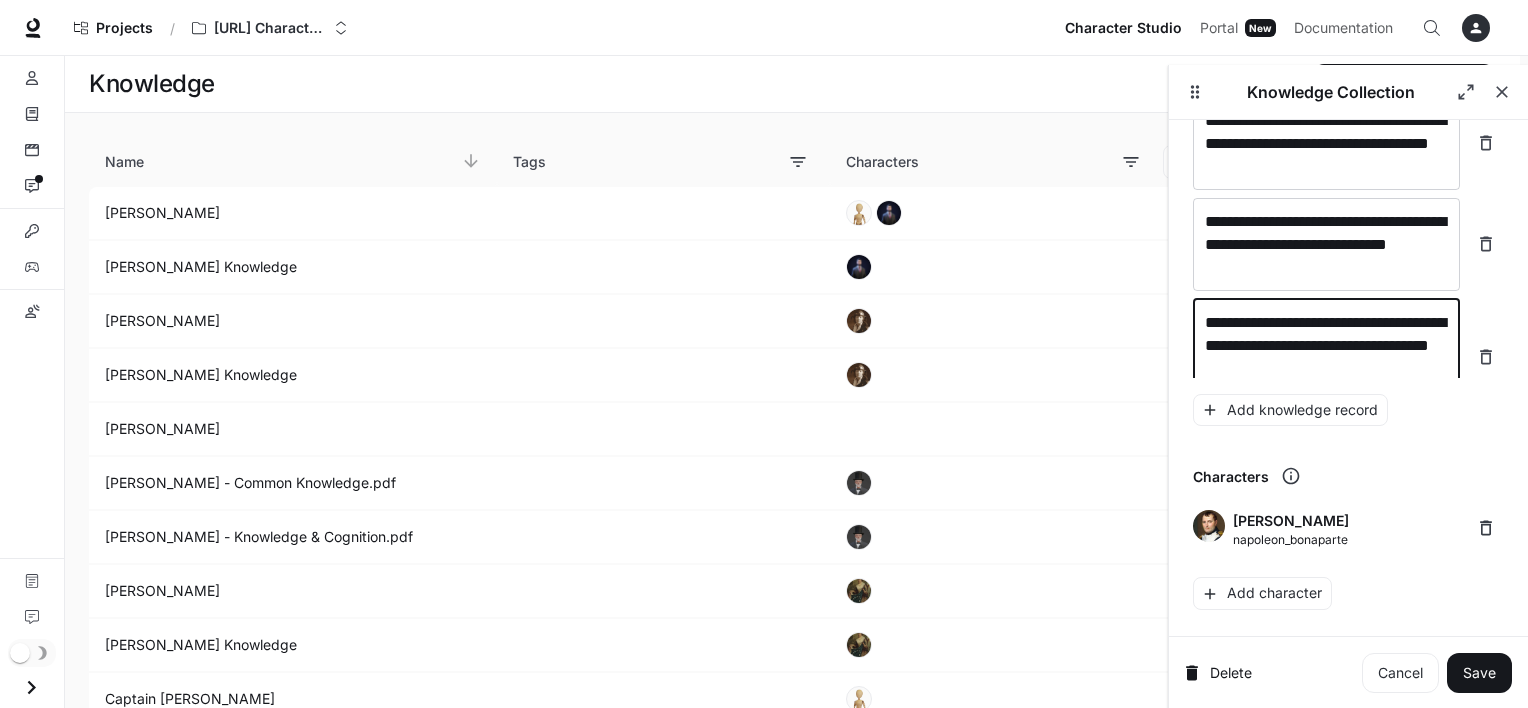 scroll, scrollTop: 31743, scrollLeft: 0, axis: vertical 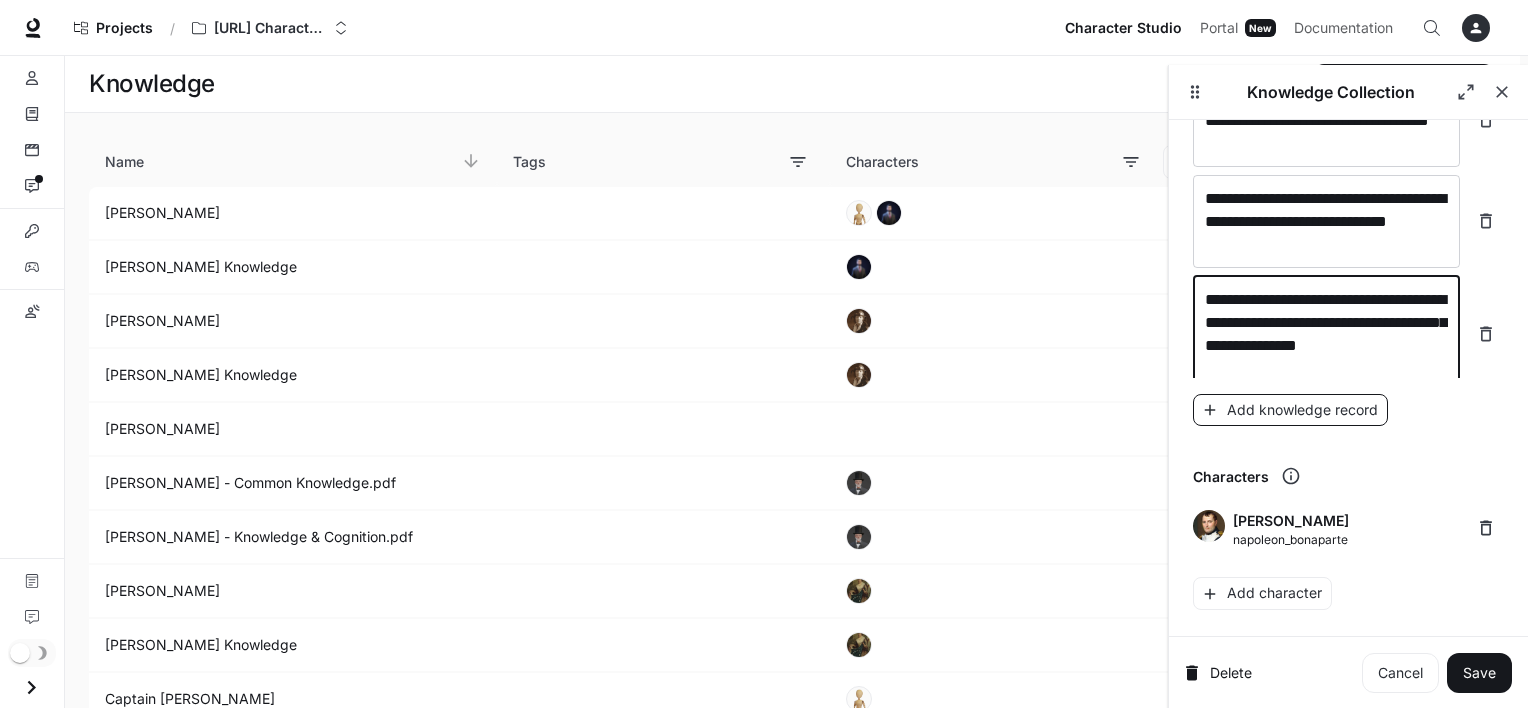 type on "**********" 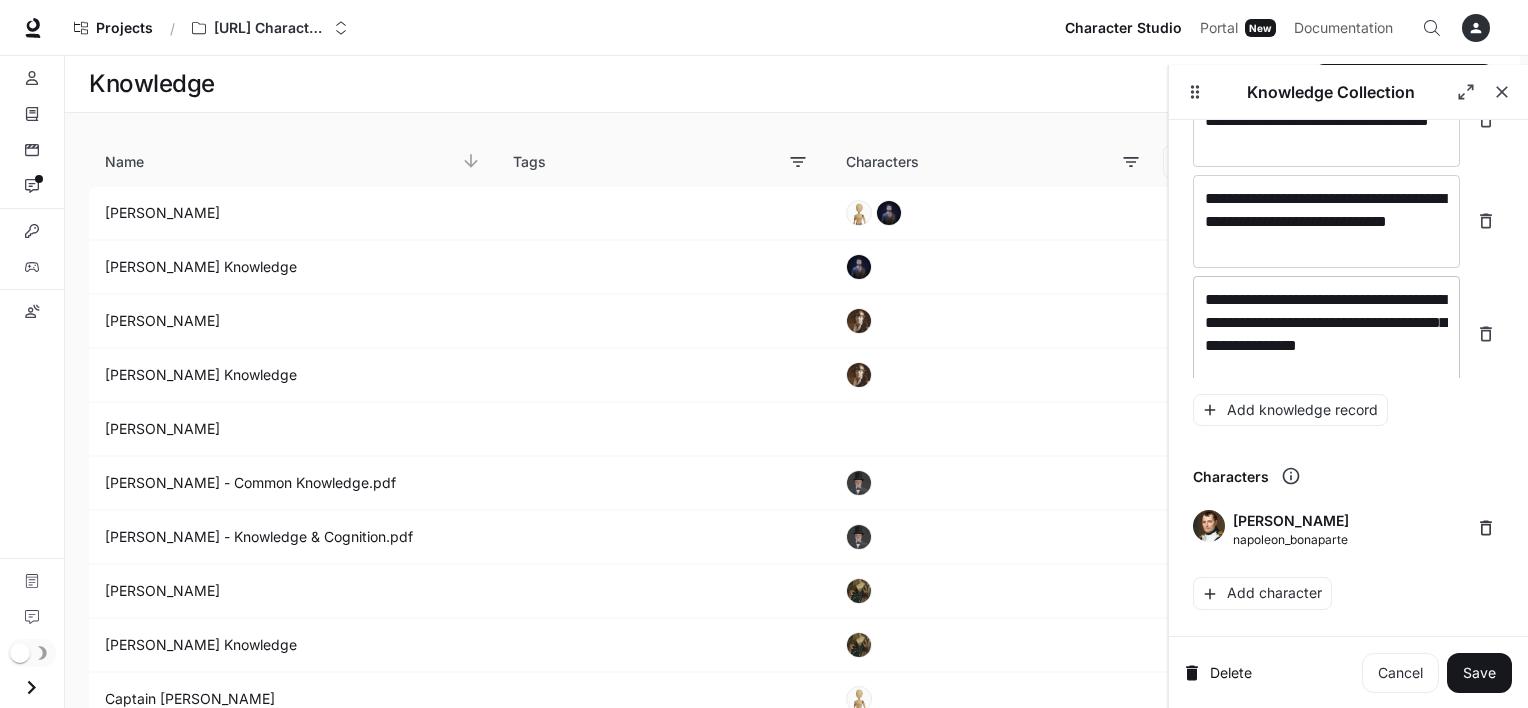 scroll, scrollTop: 31759, scrollLeft: 0, axis: vertical 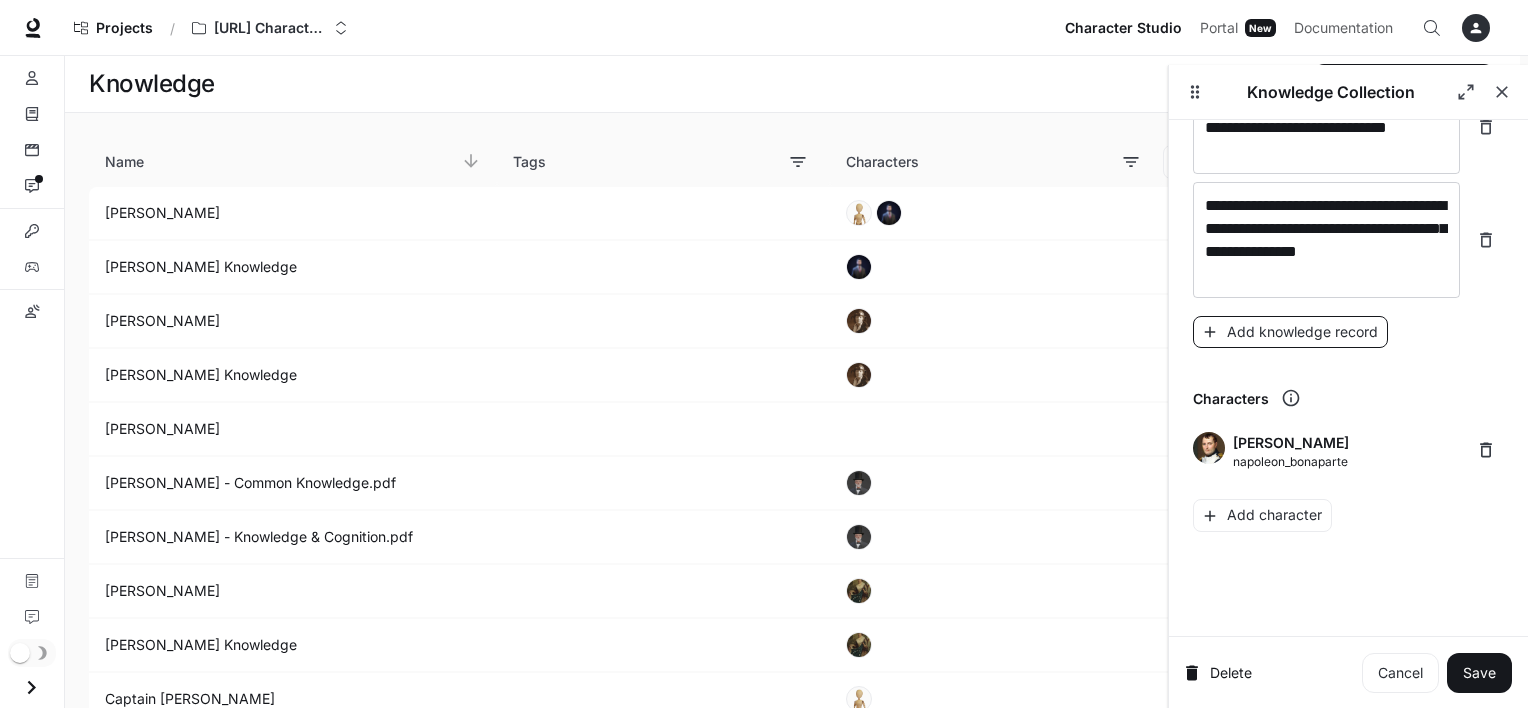 click on "Add knowledge record" at bounding box center [1290, 332] 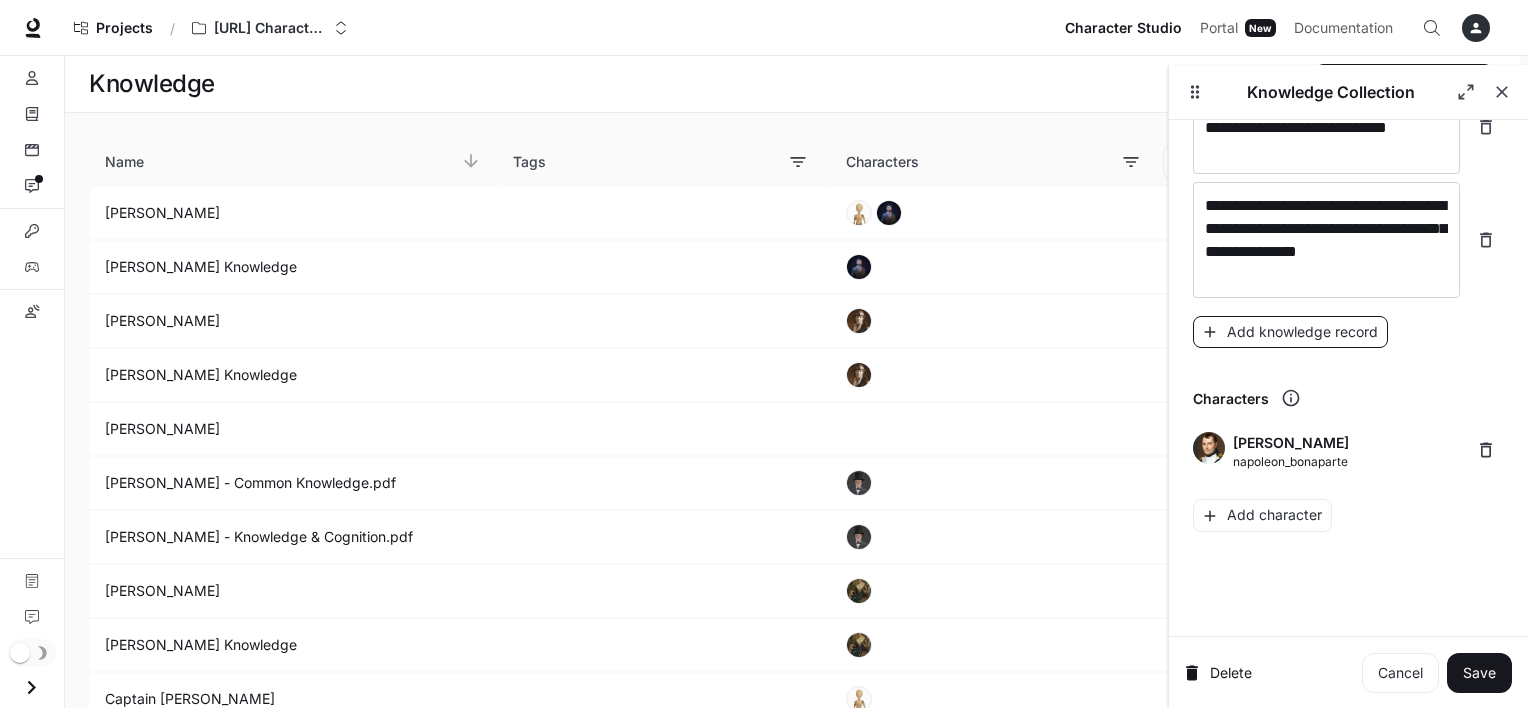 scroll, scrollTop: 31875, scrollLeft: 0, axis: vertical 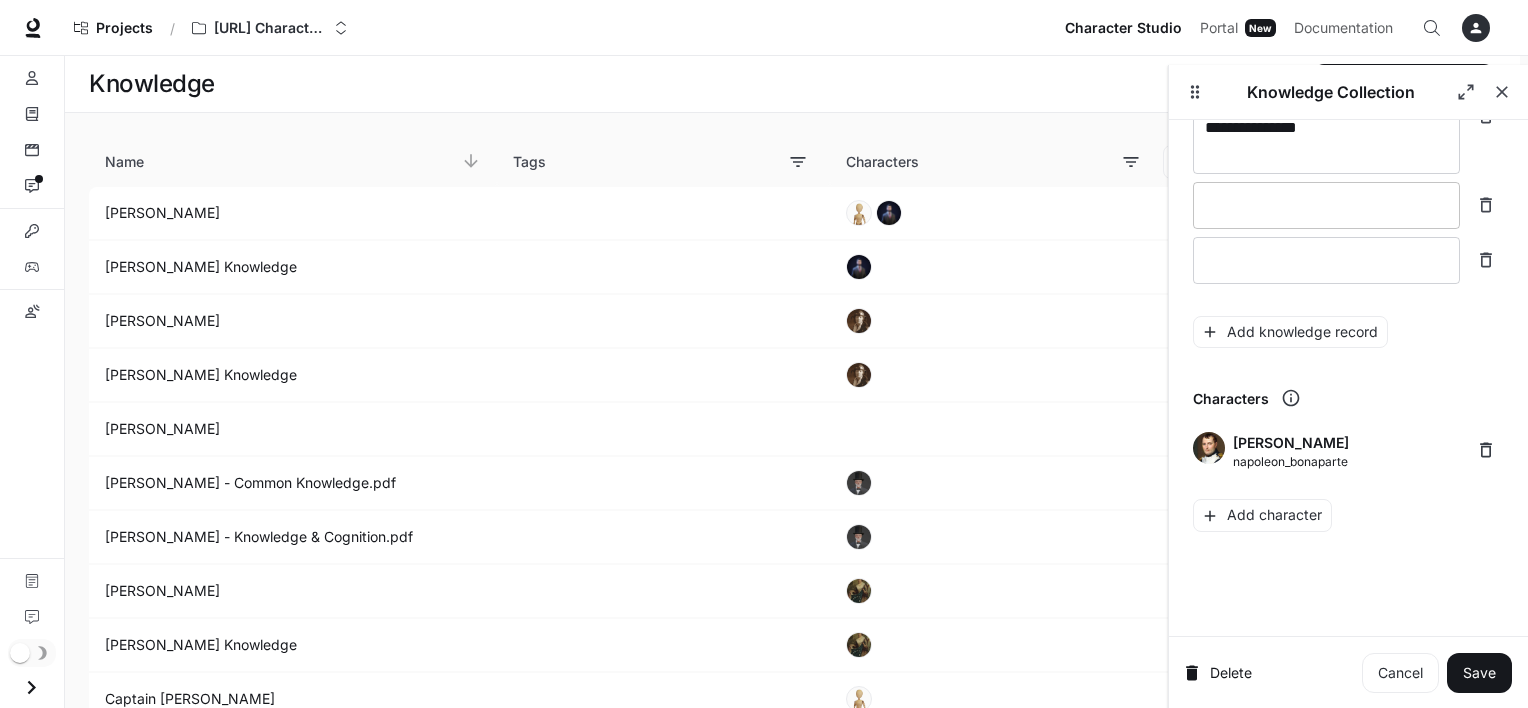 click at bounding box center [1326, 205] 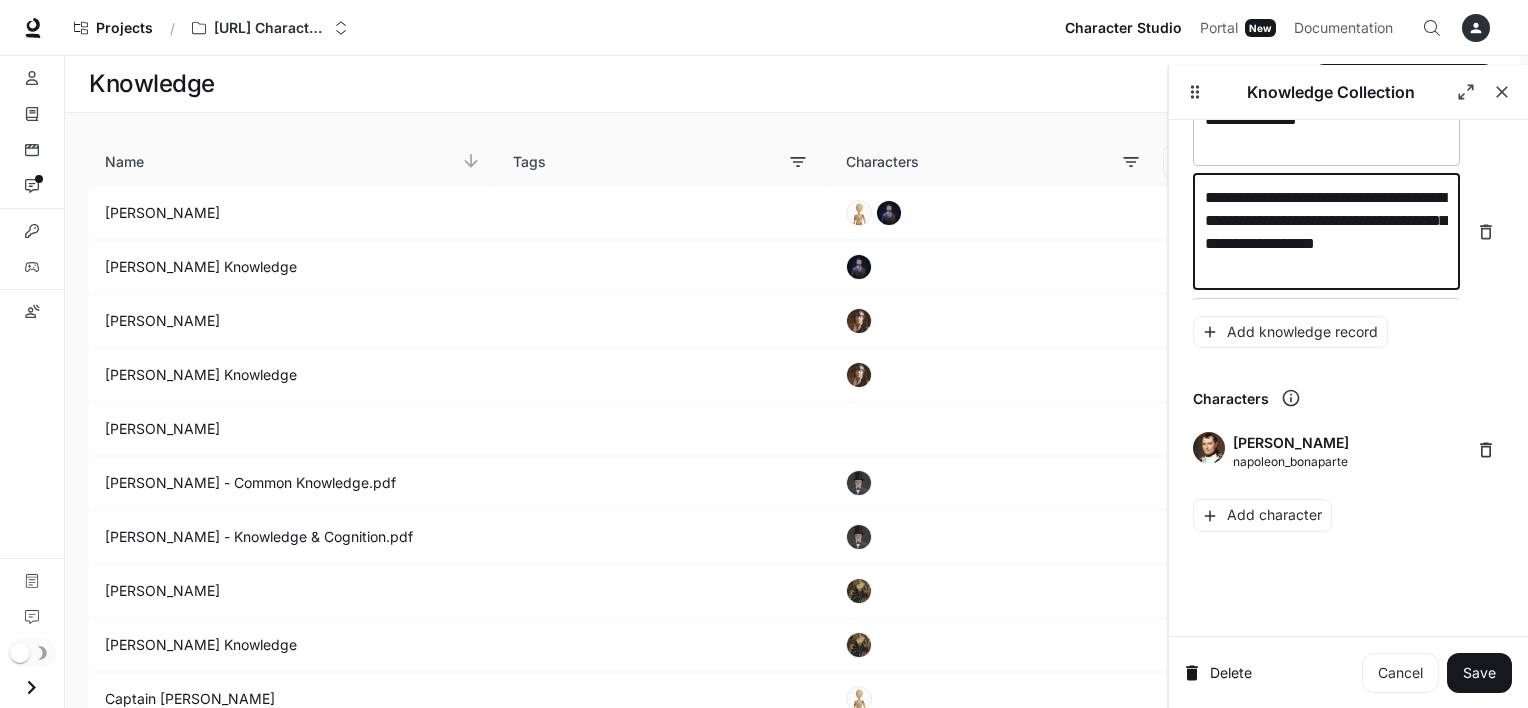scroll, scrollTop: 31936, scrollLeft: 0, axis: vertical 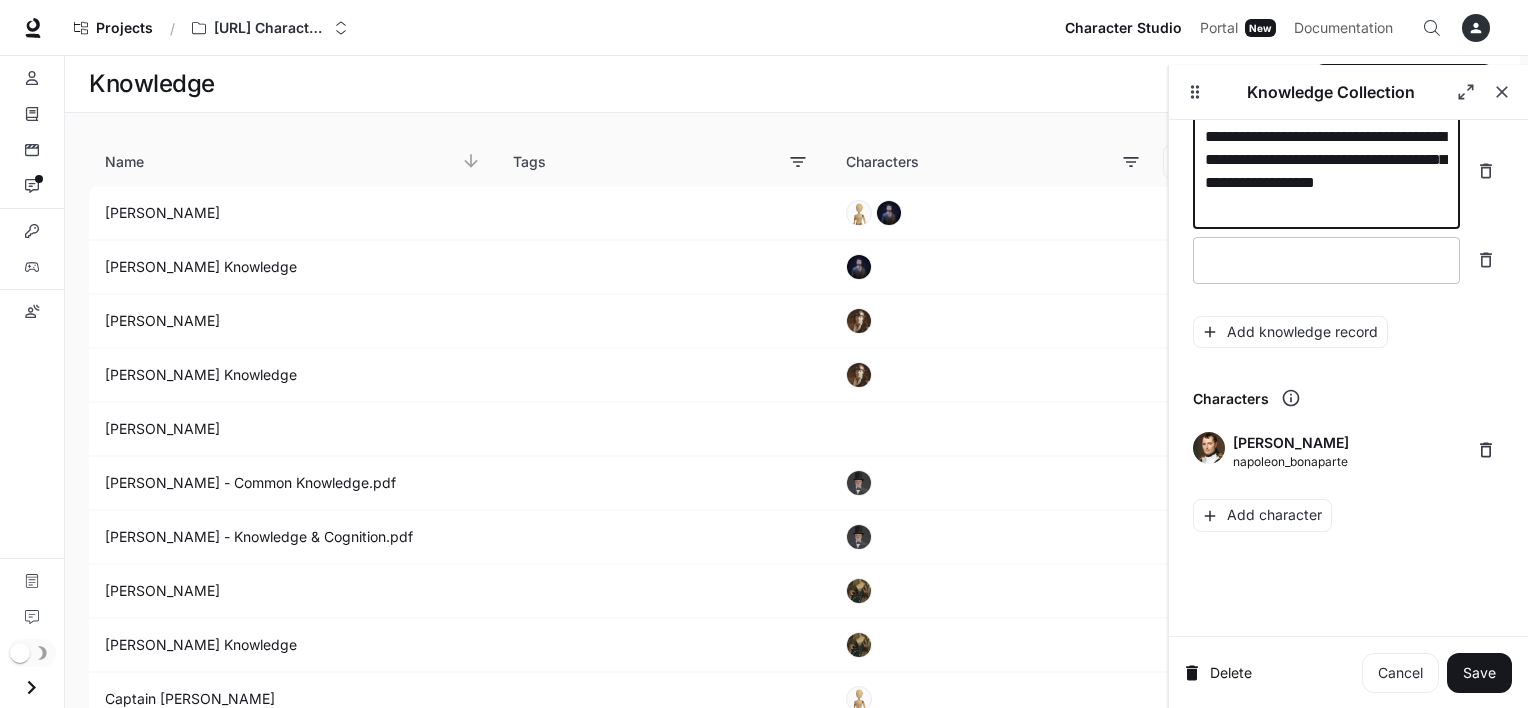 type on "**********" 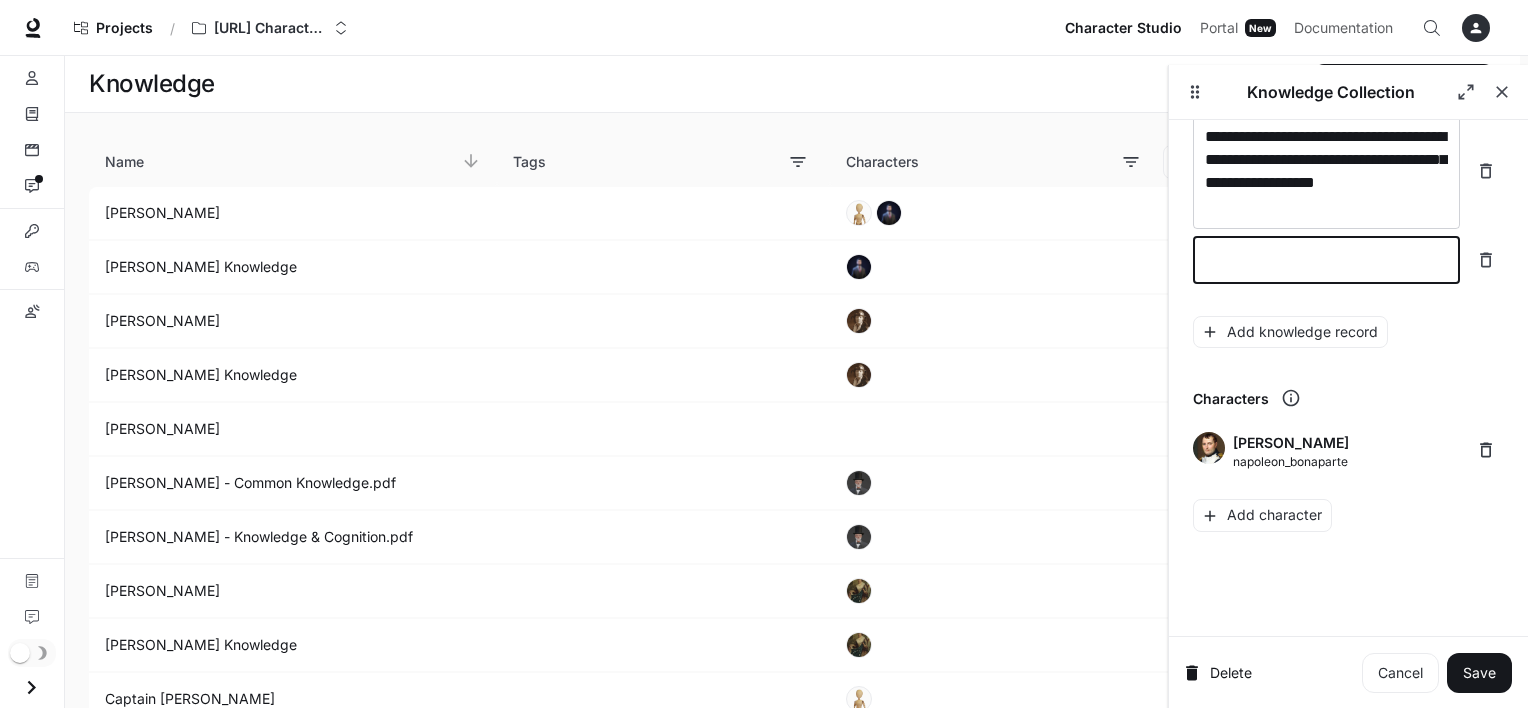 click at bounding box center [1326, 260] 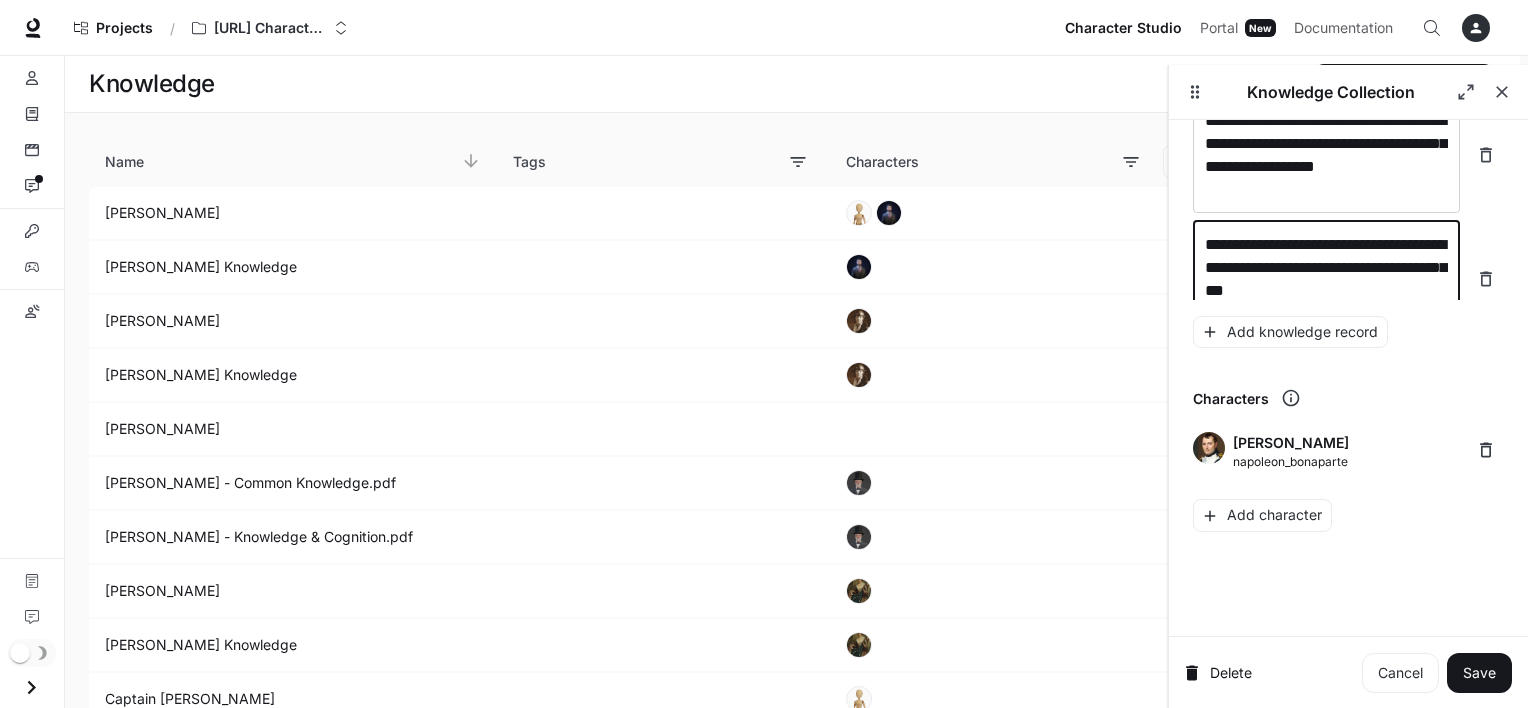 scroll, scrollTop: 31975, scrollLeft: 0, axis: vertical 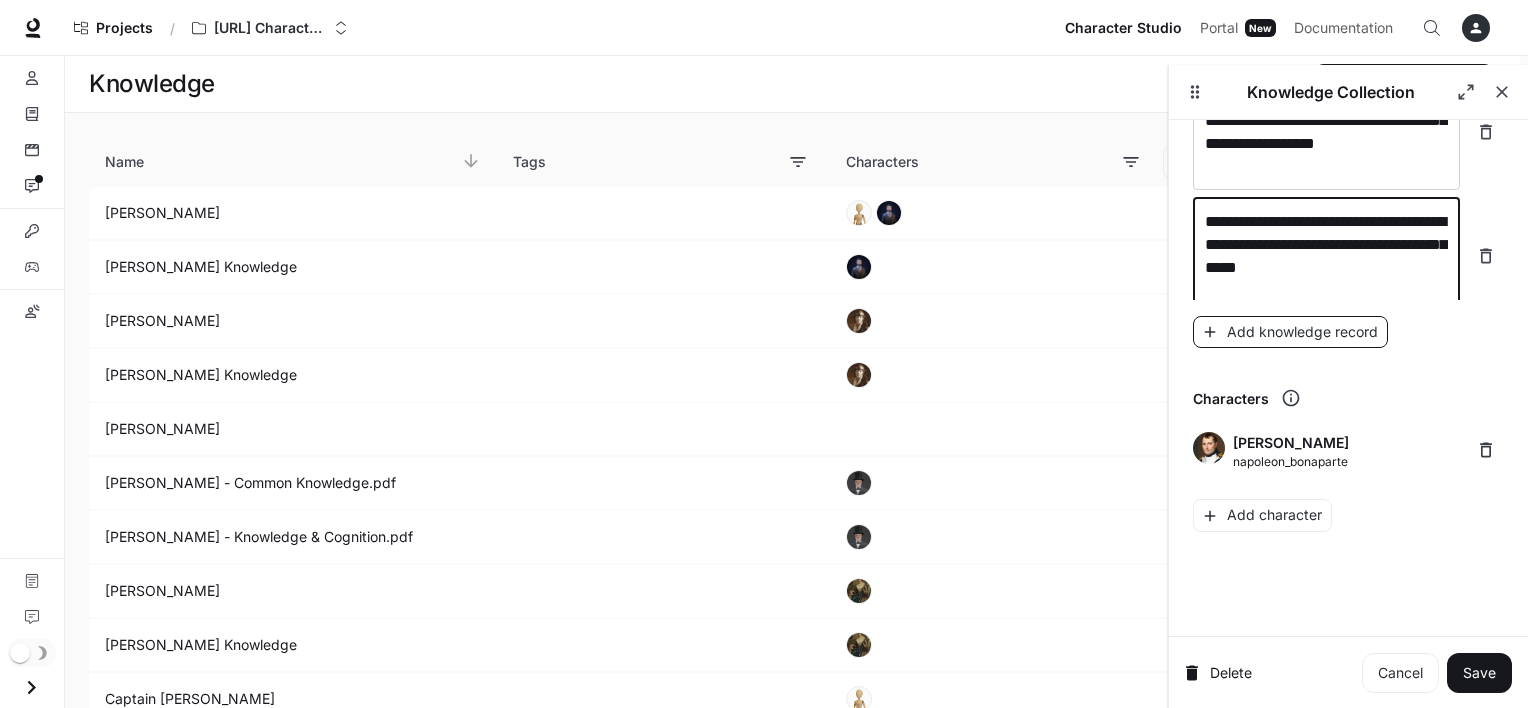 type on "**********" 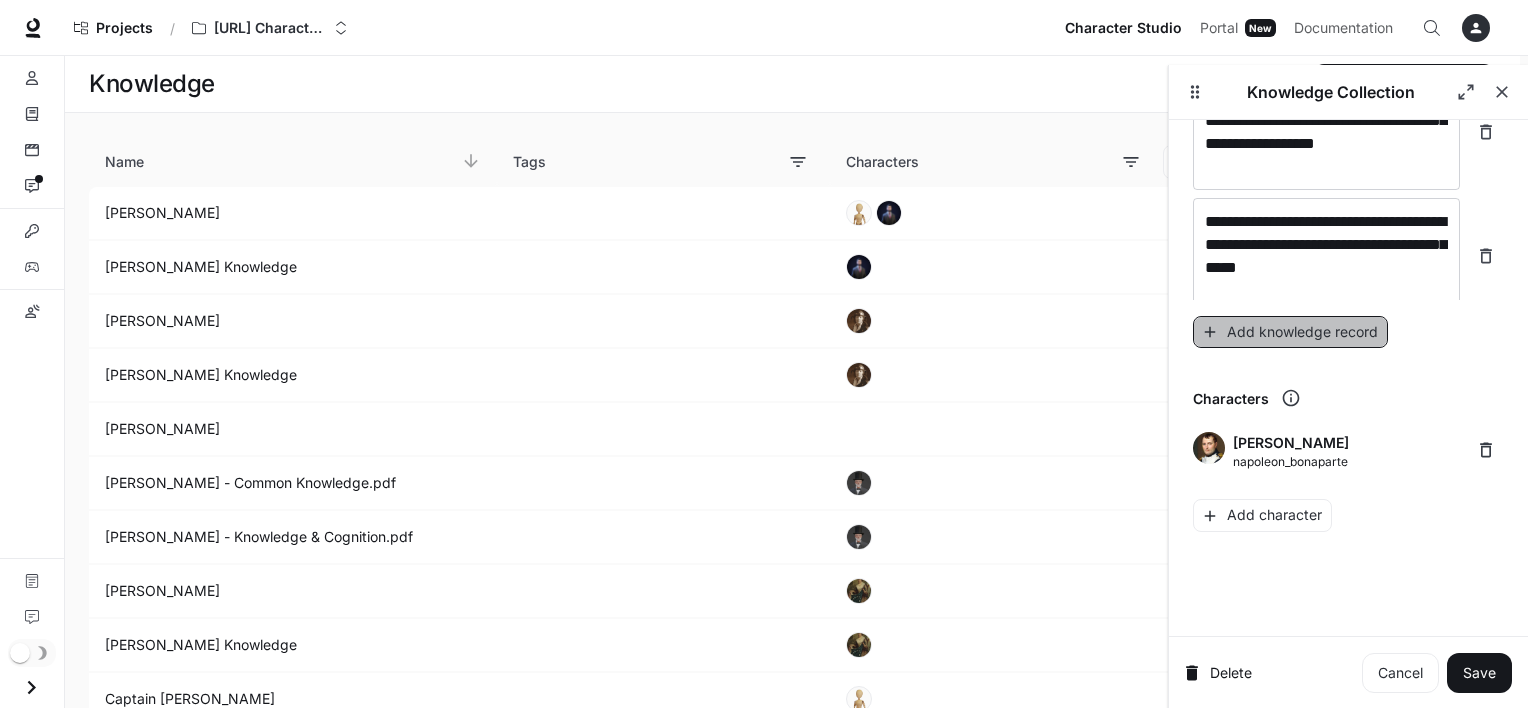click on "Add knowledge record" at bounding box center [1290, 332] 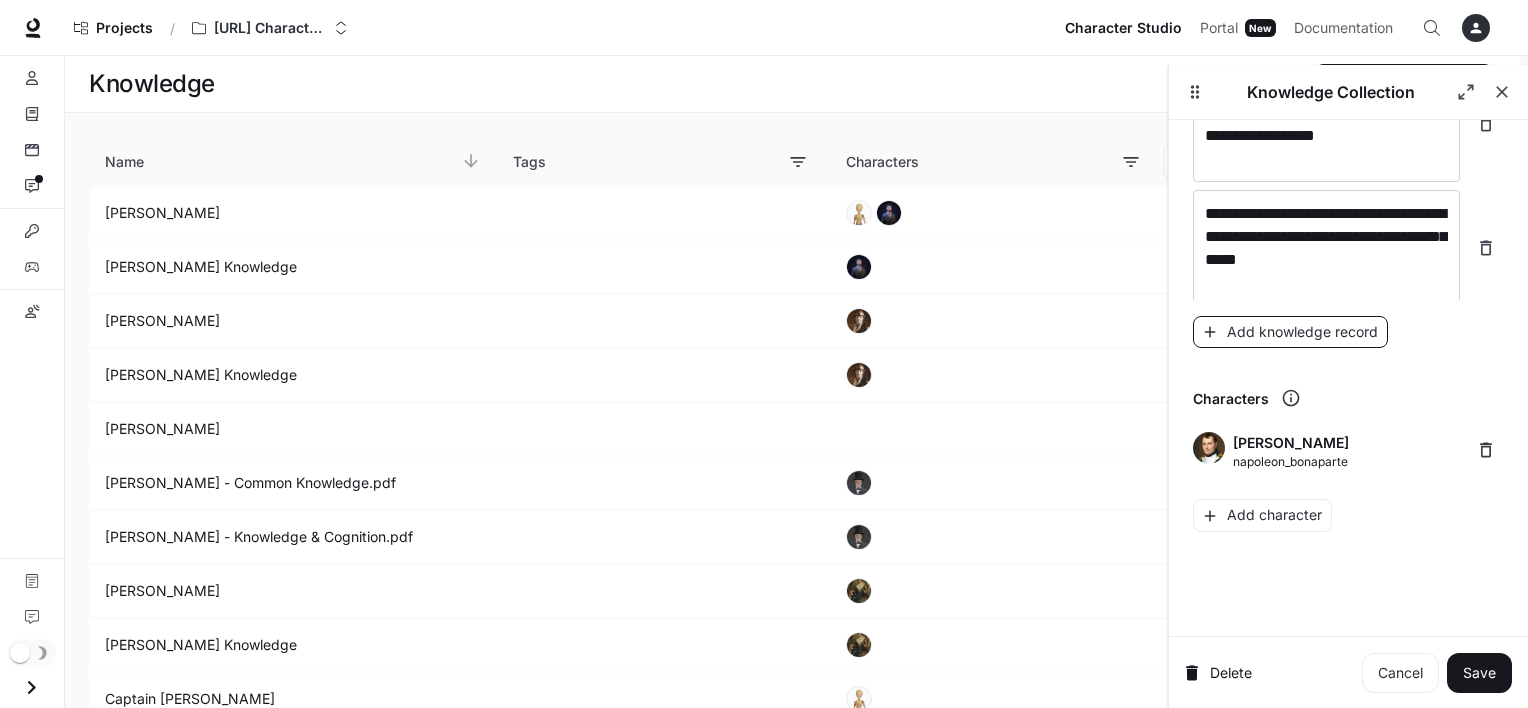 scroll, scrollTop: 32052, scrollLeft: 0, axis: vertical 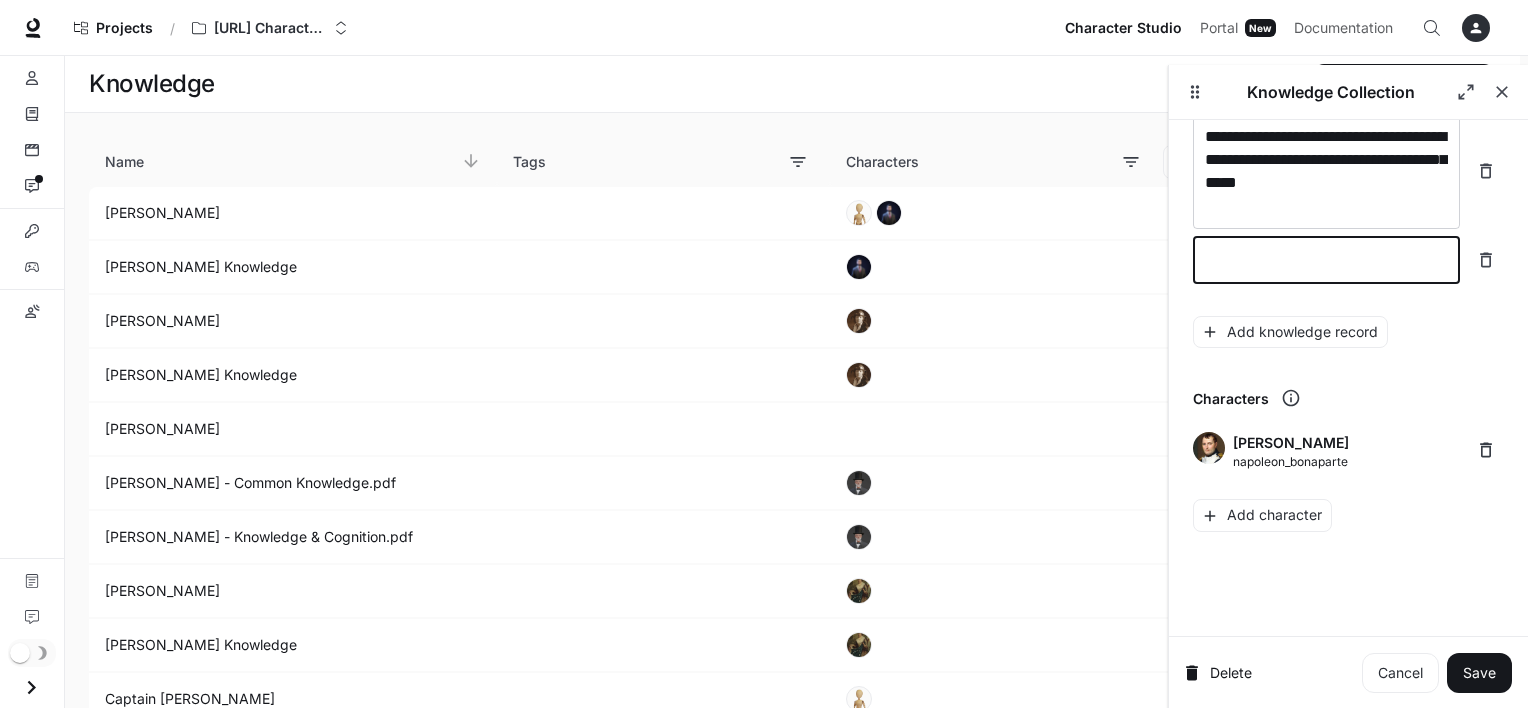click at bounding box center (1326, 260) 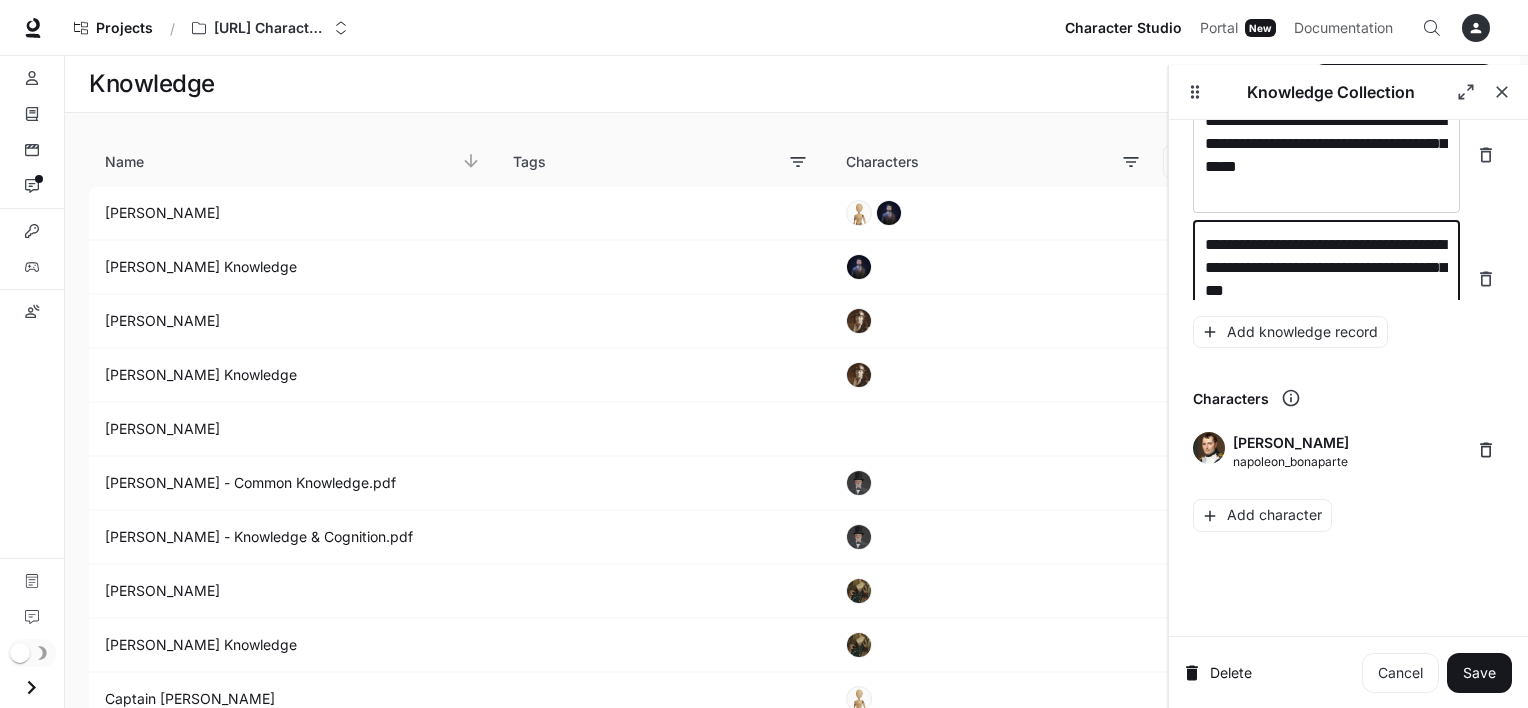 scroll, scrollTop: 32091, scrollLeft: 0, axis: vertical 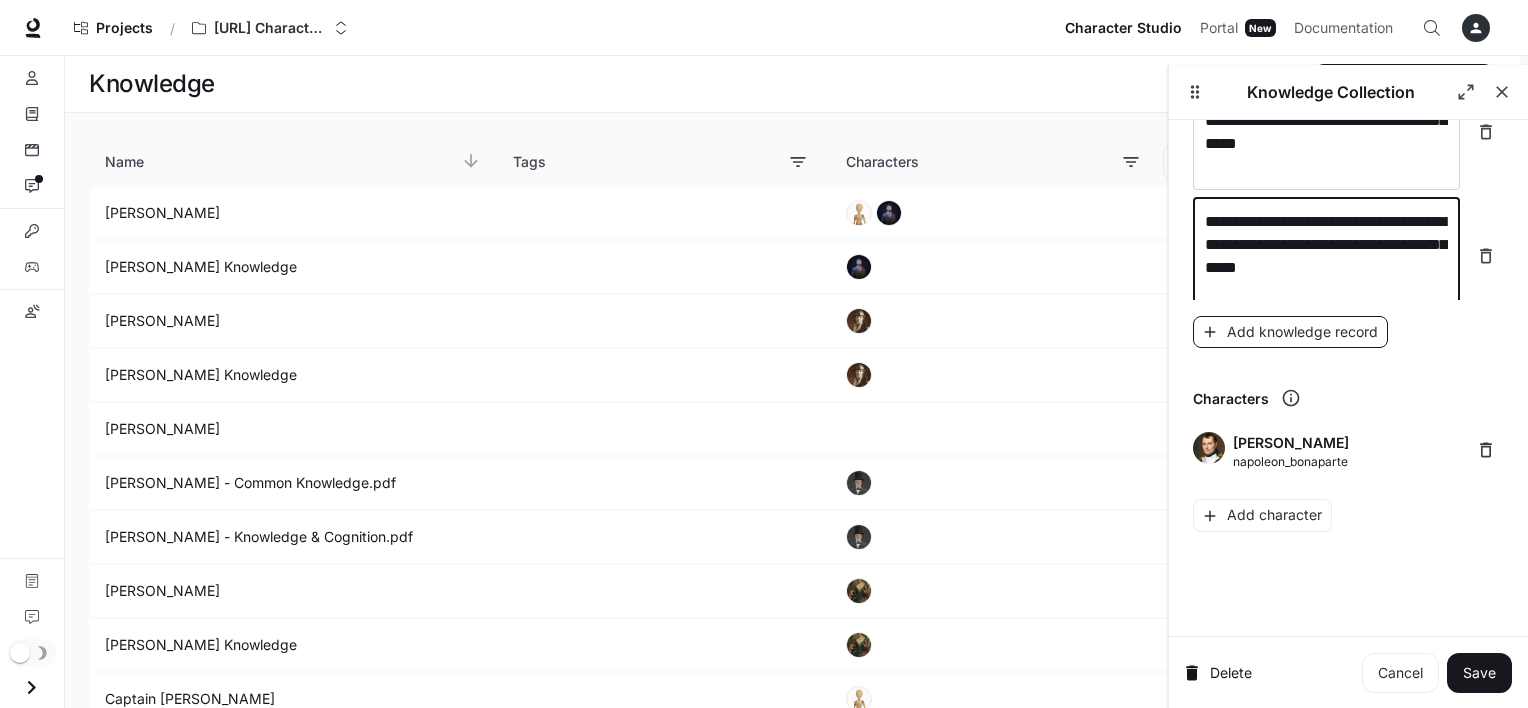 type on "**********" 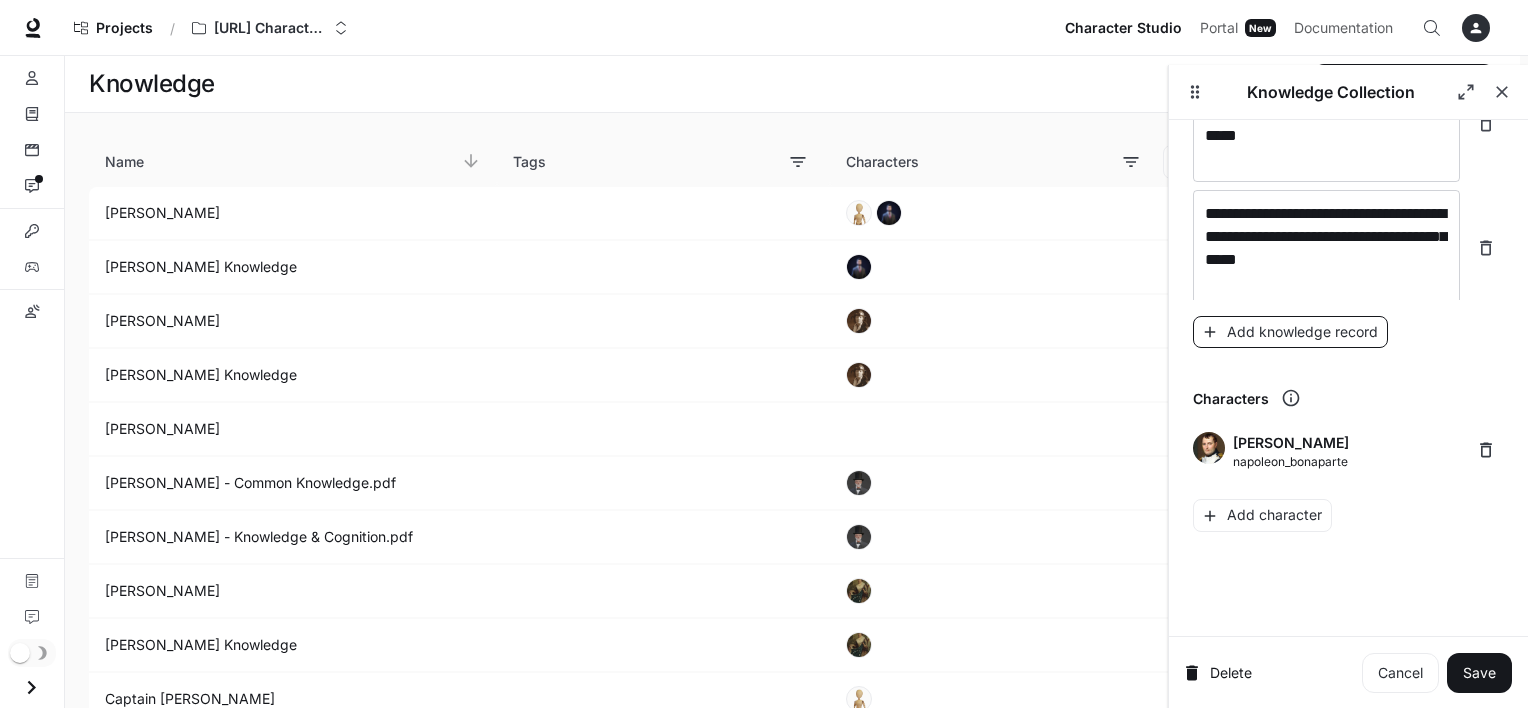 scroll, scrollTop: 32168, scrollLeft: 0, axis: vertical 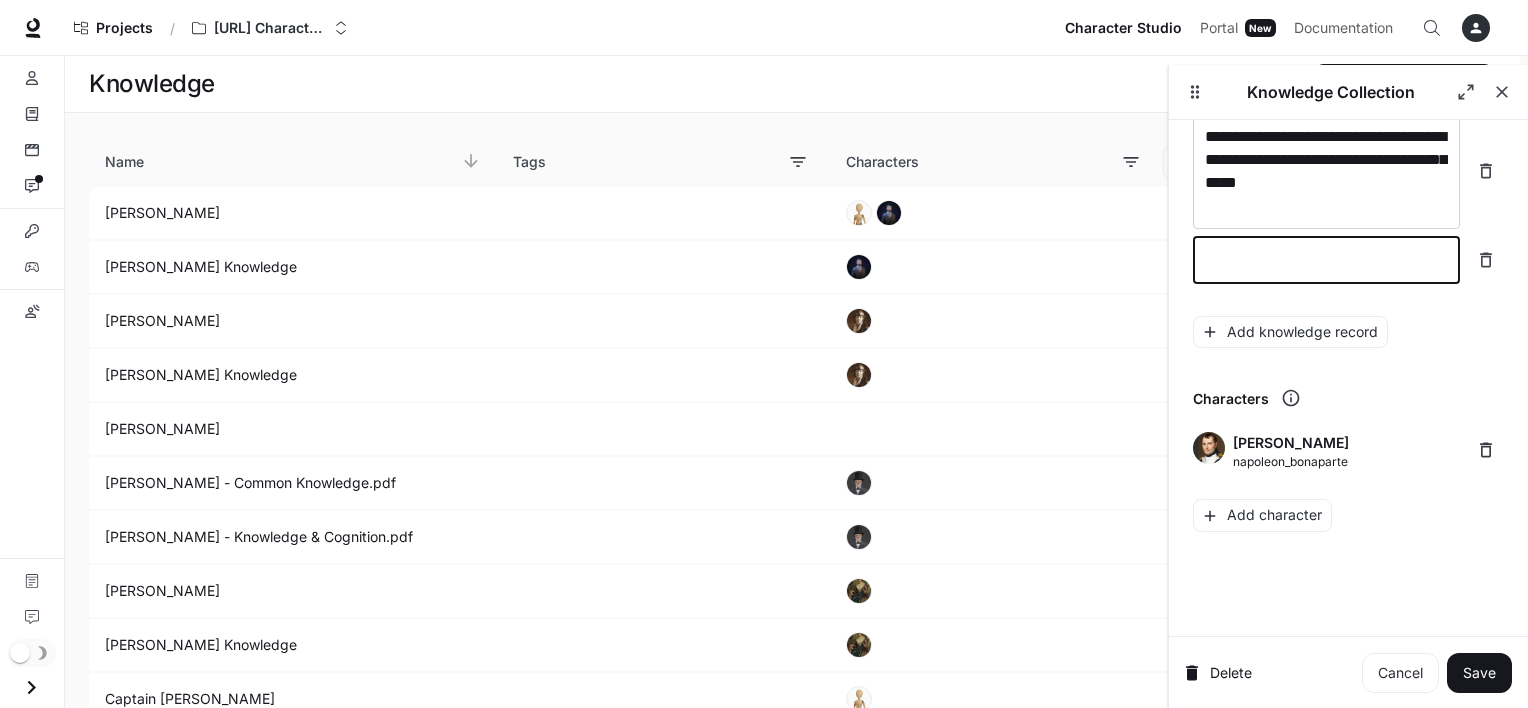 click at bounding box center (1326, 260) 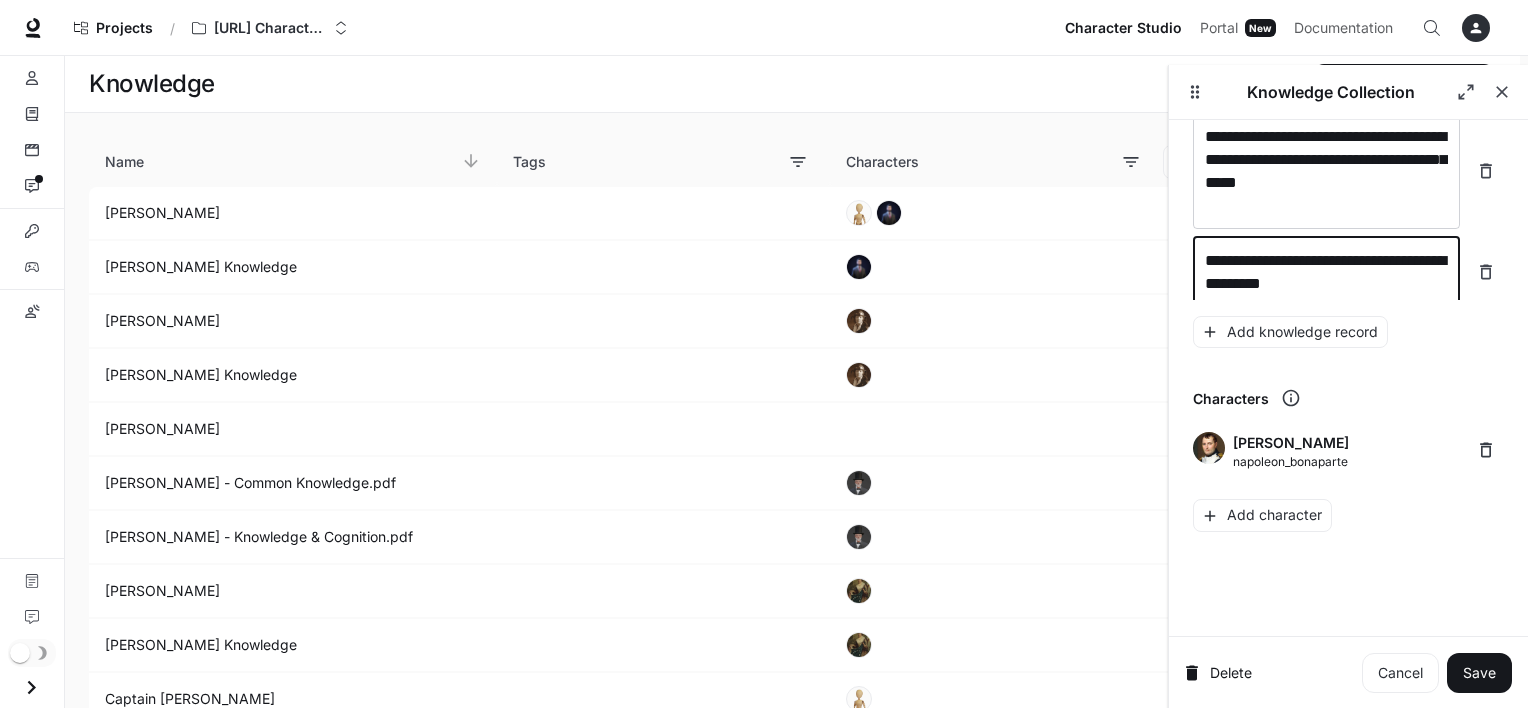scroll, scrollTop: 32184, scrollLeft: 0, axis: vertical 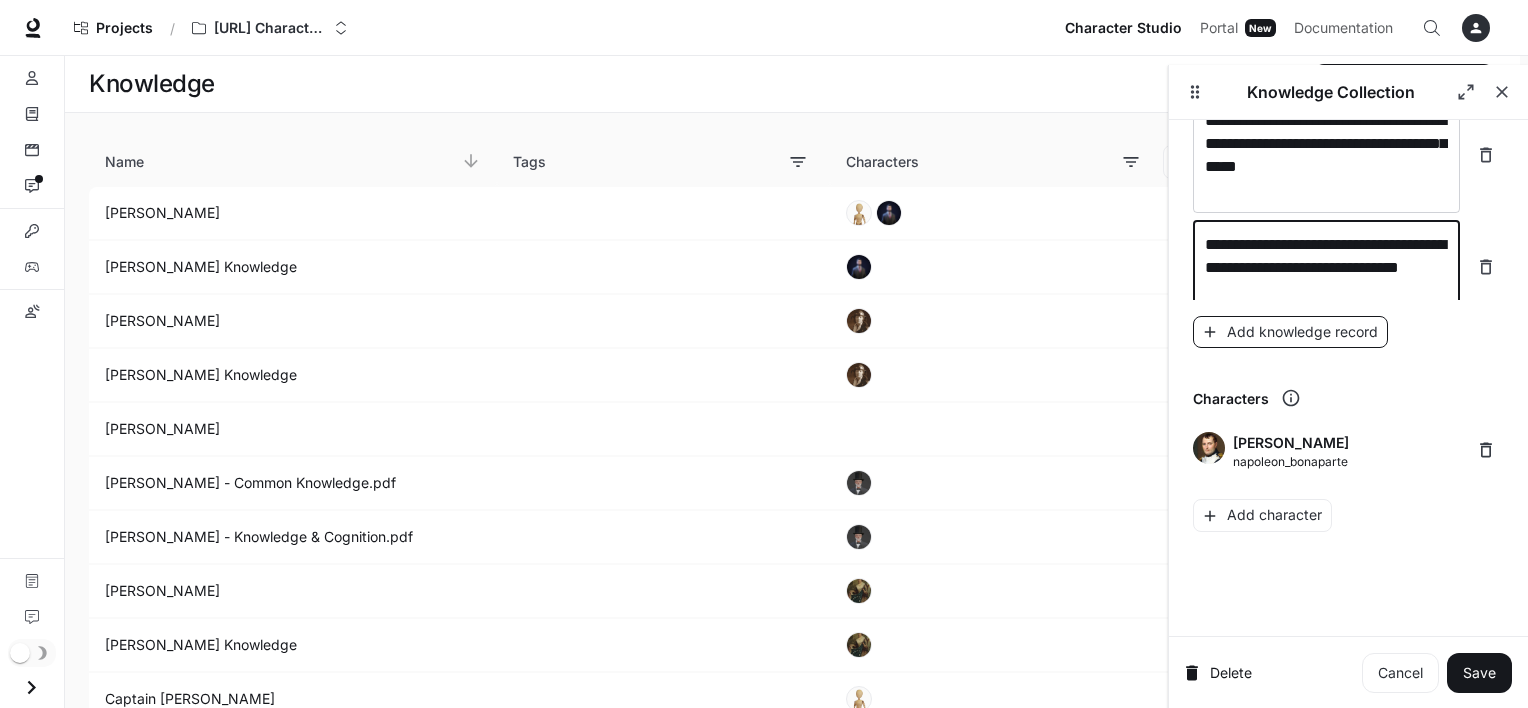 type on "**********" 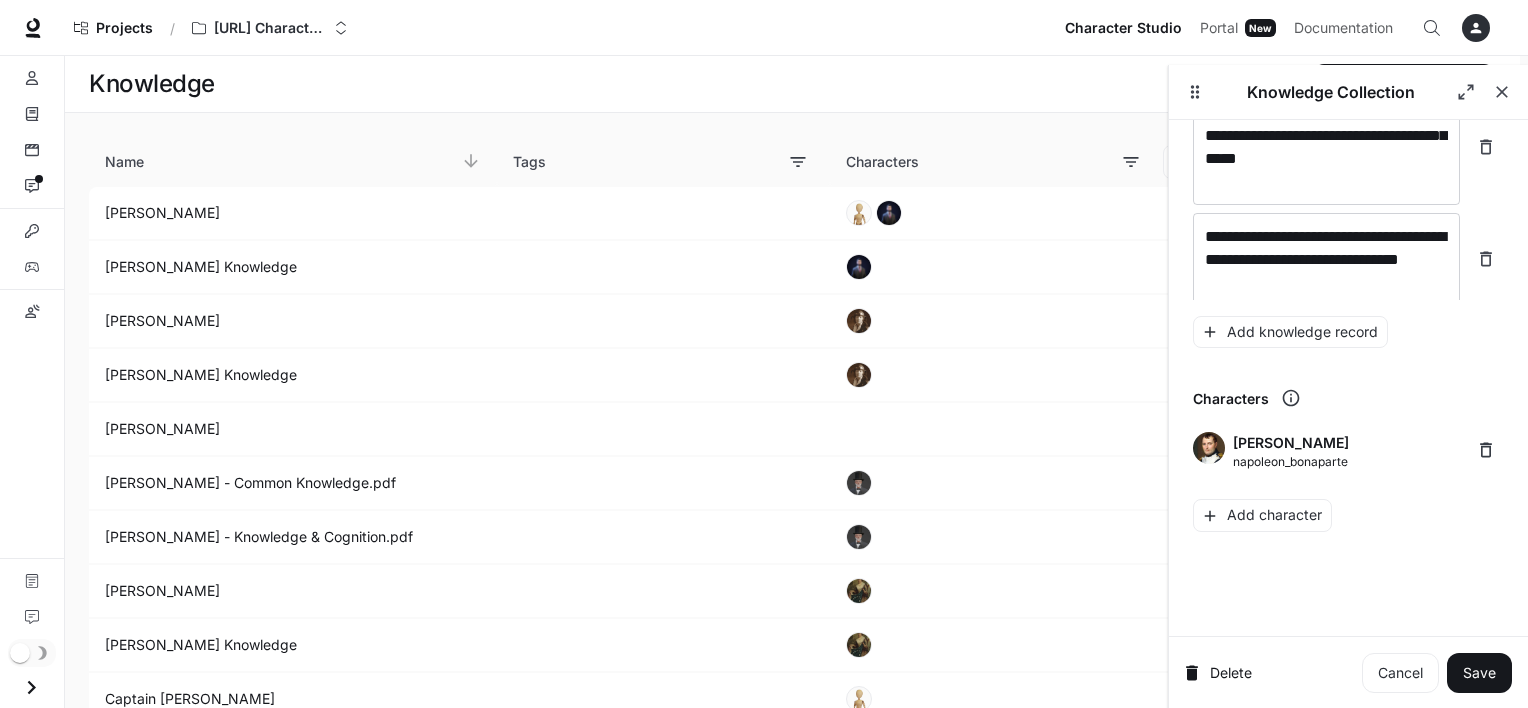 scroll, scrollTop: 32260, scrollLeft: 0, axis: vertical 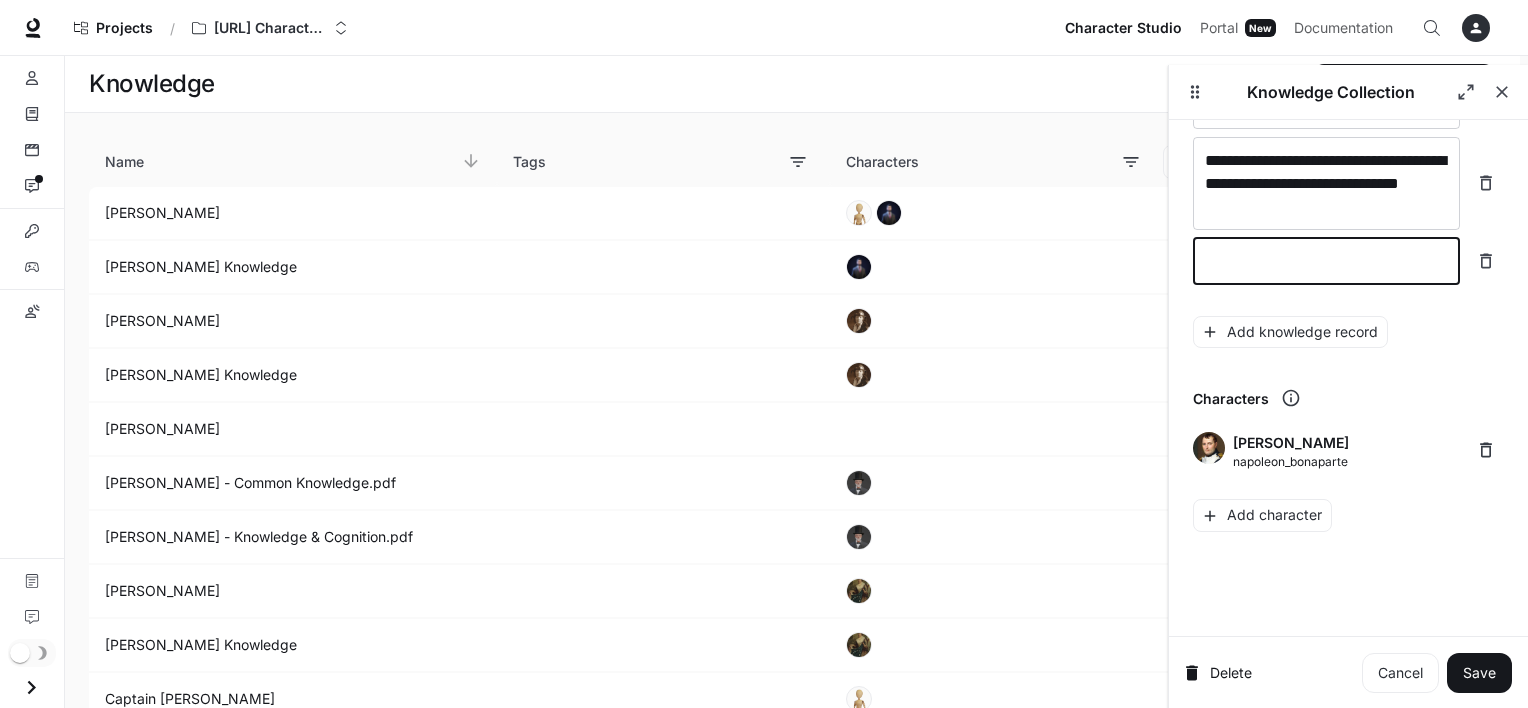 click at bounding box center [1326, 261] 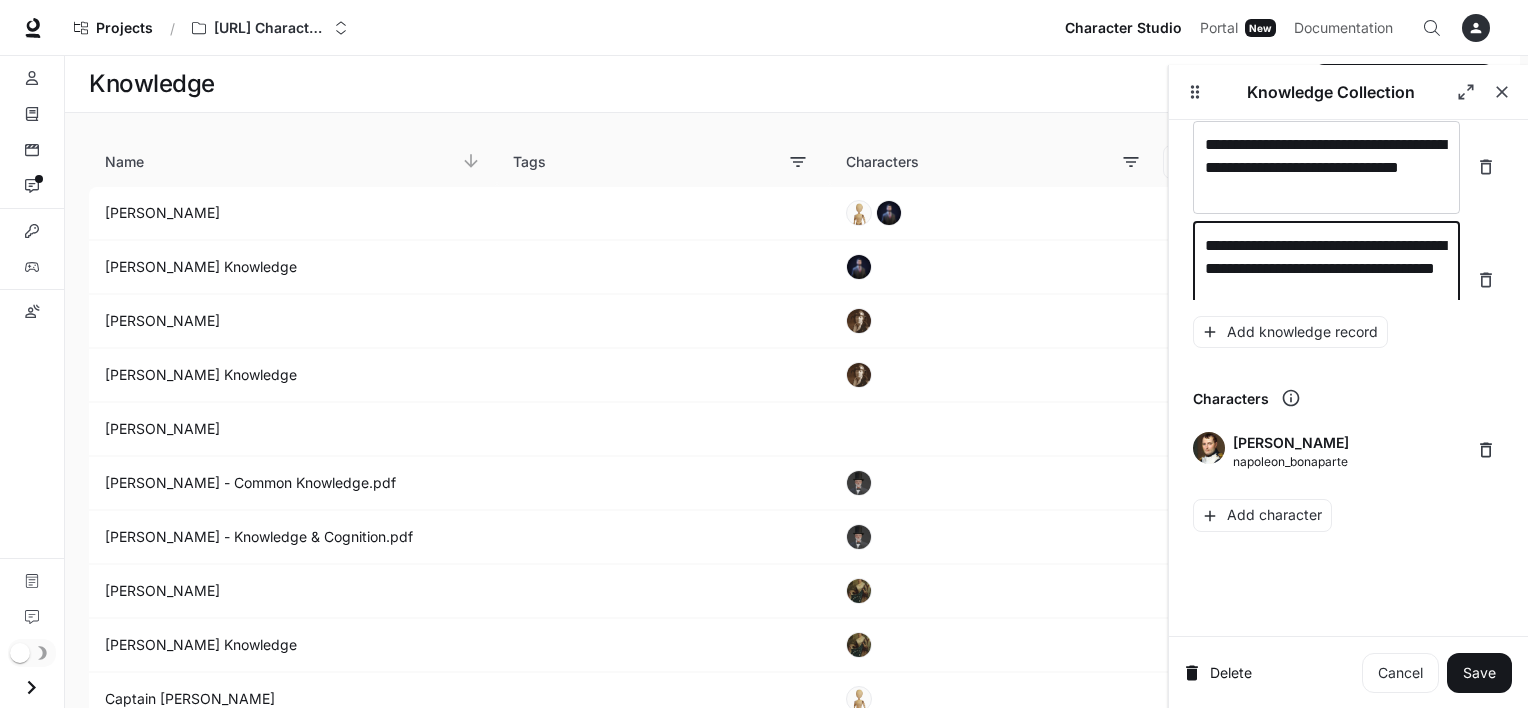 scroll, scrollTop: 32300, scrollLeft: 0, axis: vertical 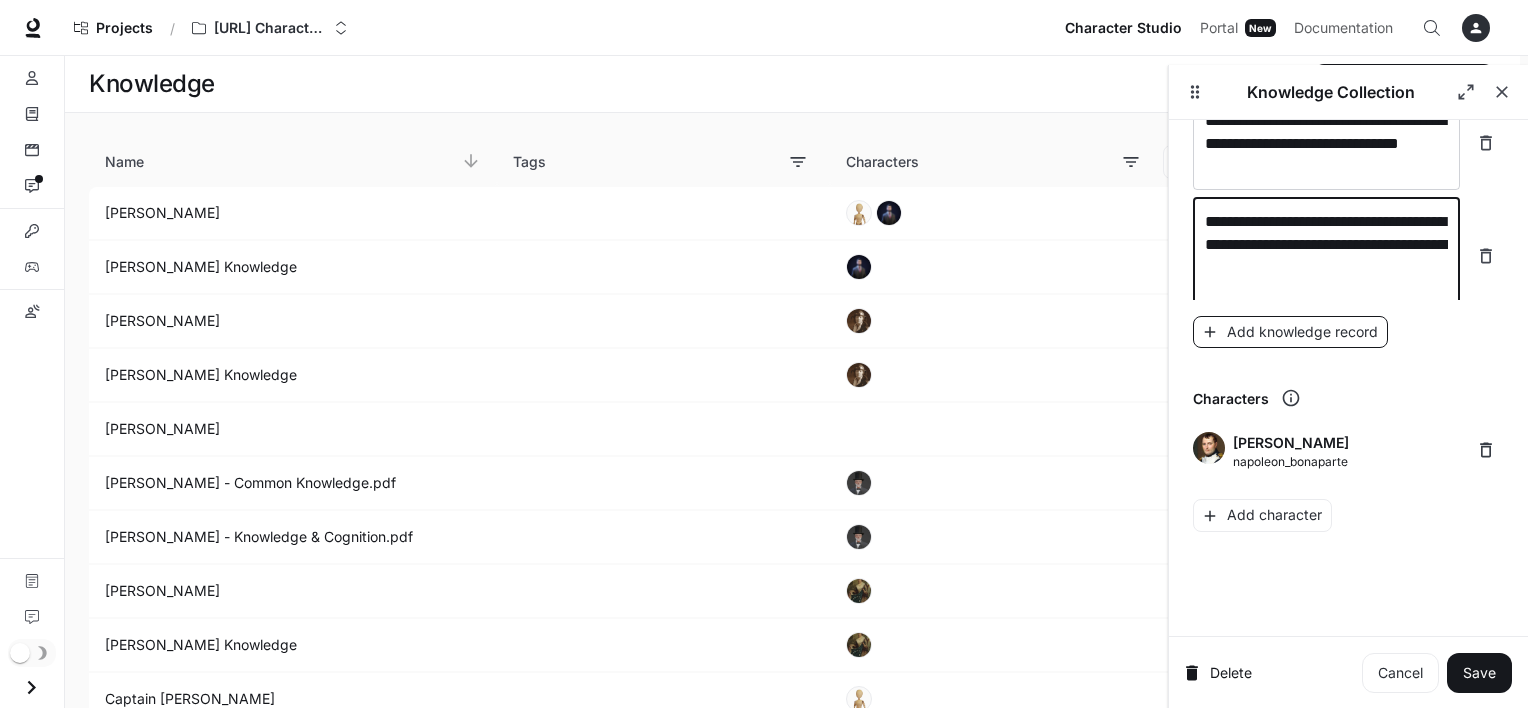 type on "**********" 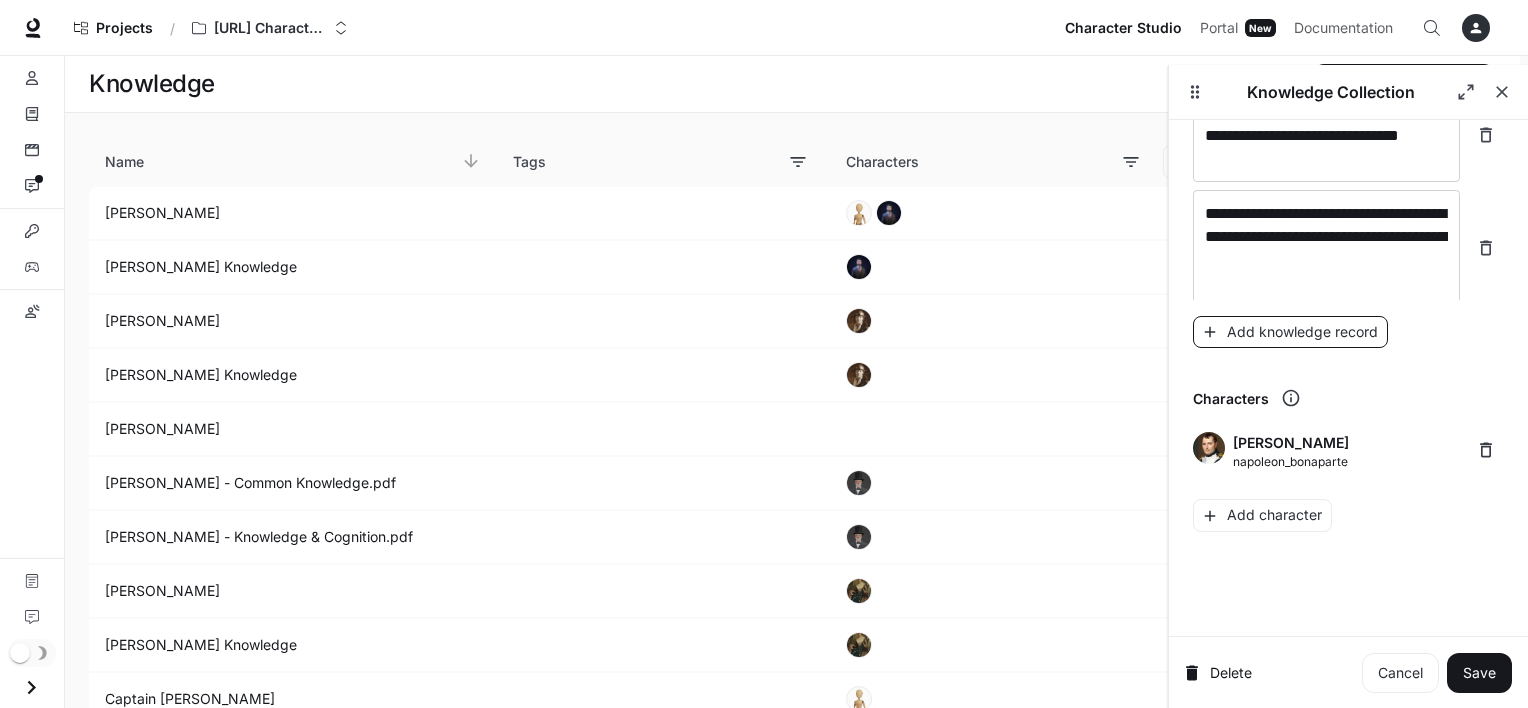 scroll, scrollTop: 32376, scrollLeft: 0, axis: vertical 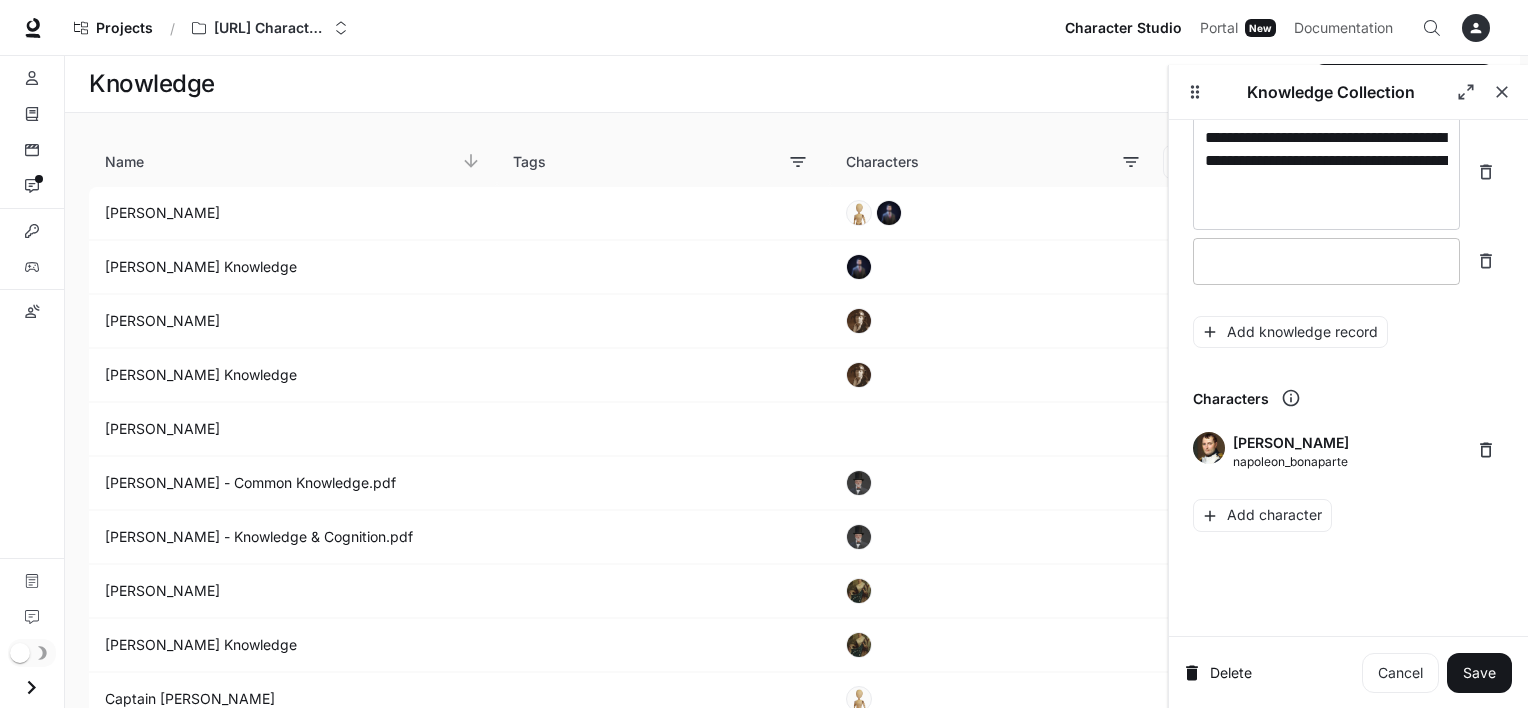 click at bounding box center [1326, 261] 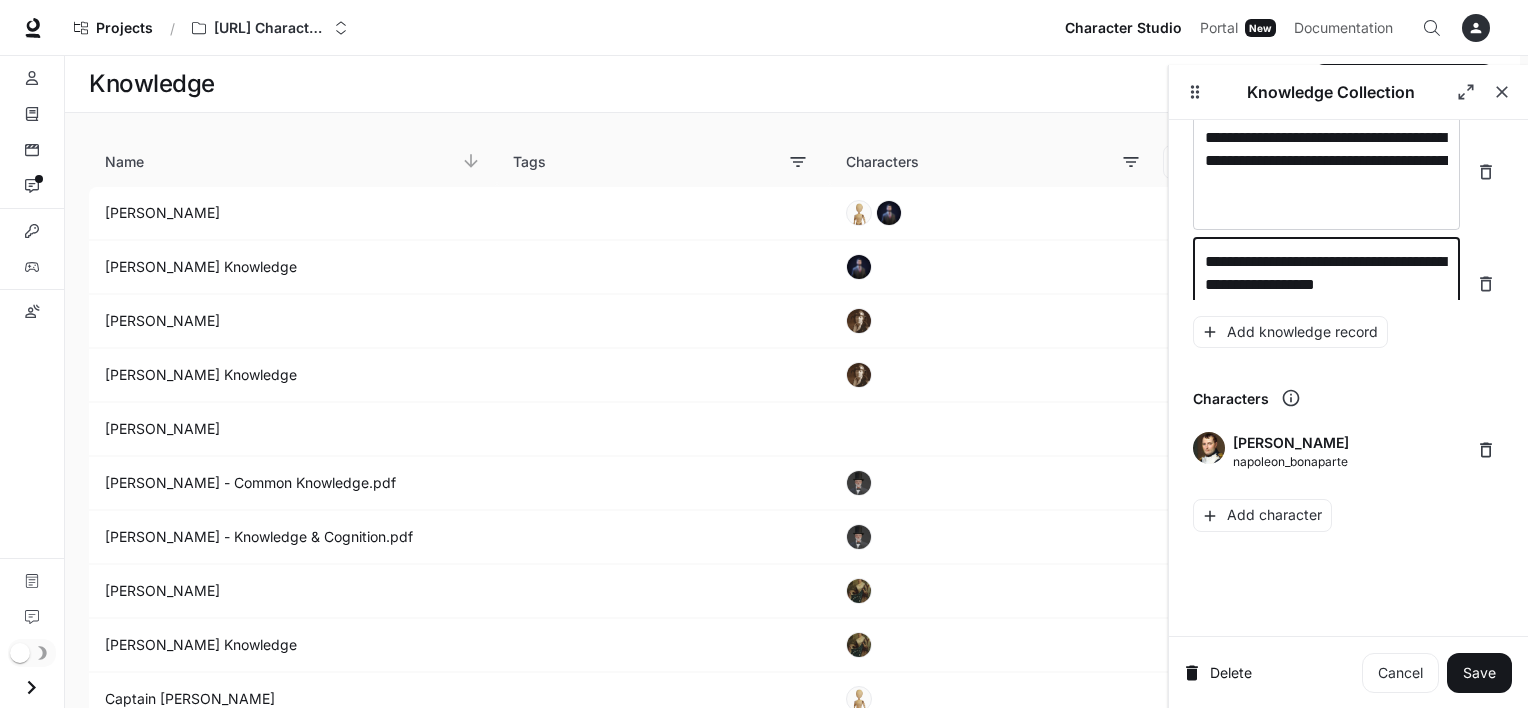 scroll, scrollTop: 32392, scrollLeft: 0, axis: vertical 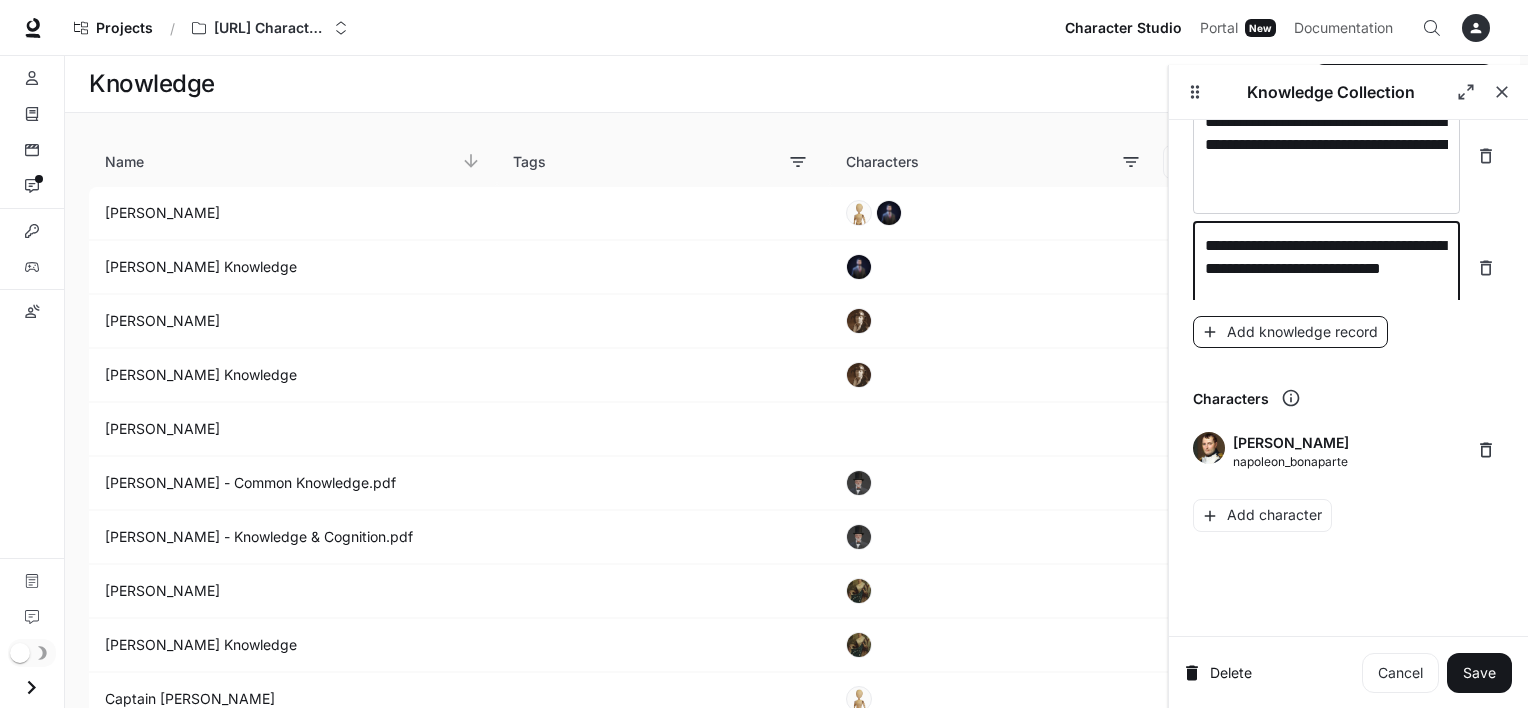 type on "**********" 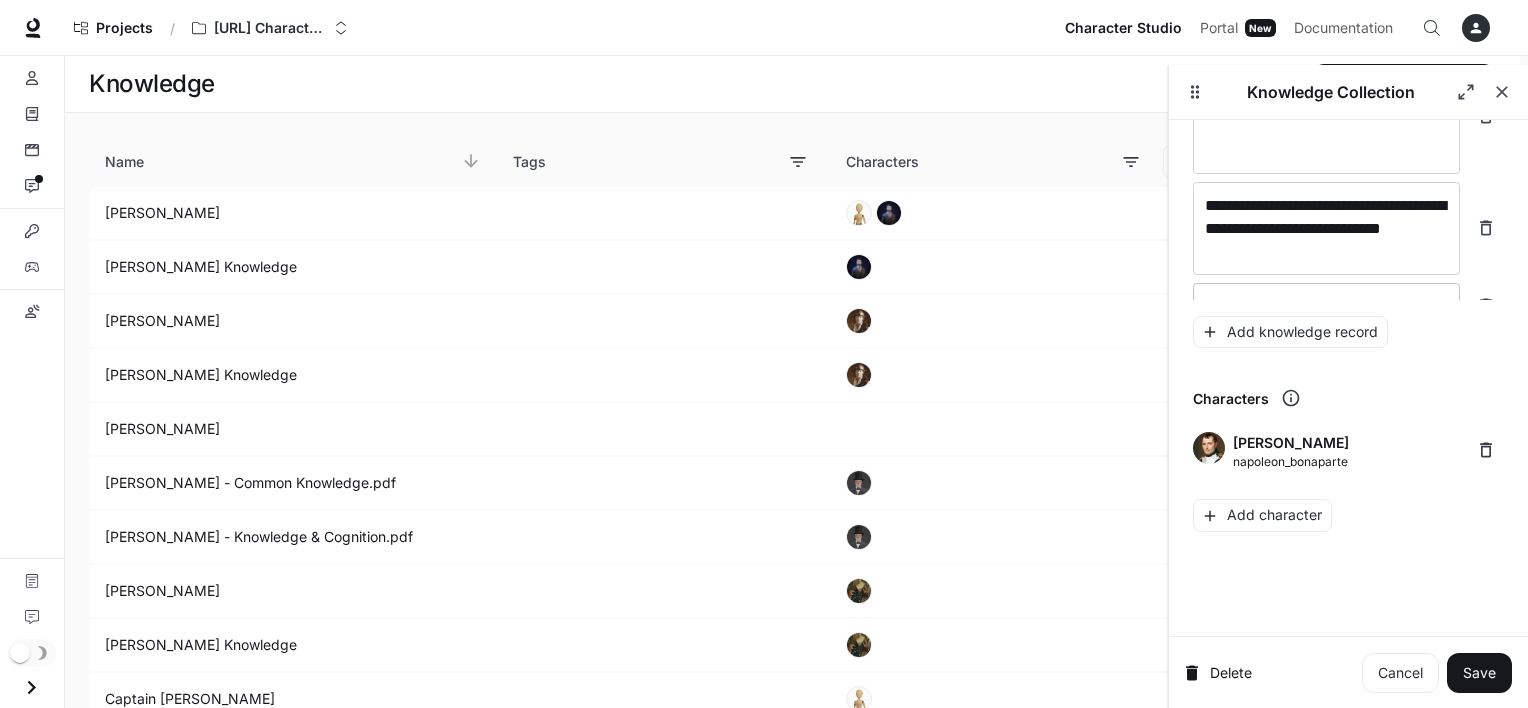 click on "* ​" at bounding box center [1326, 306] 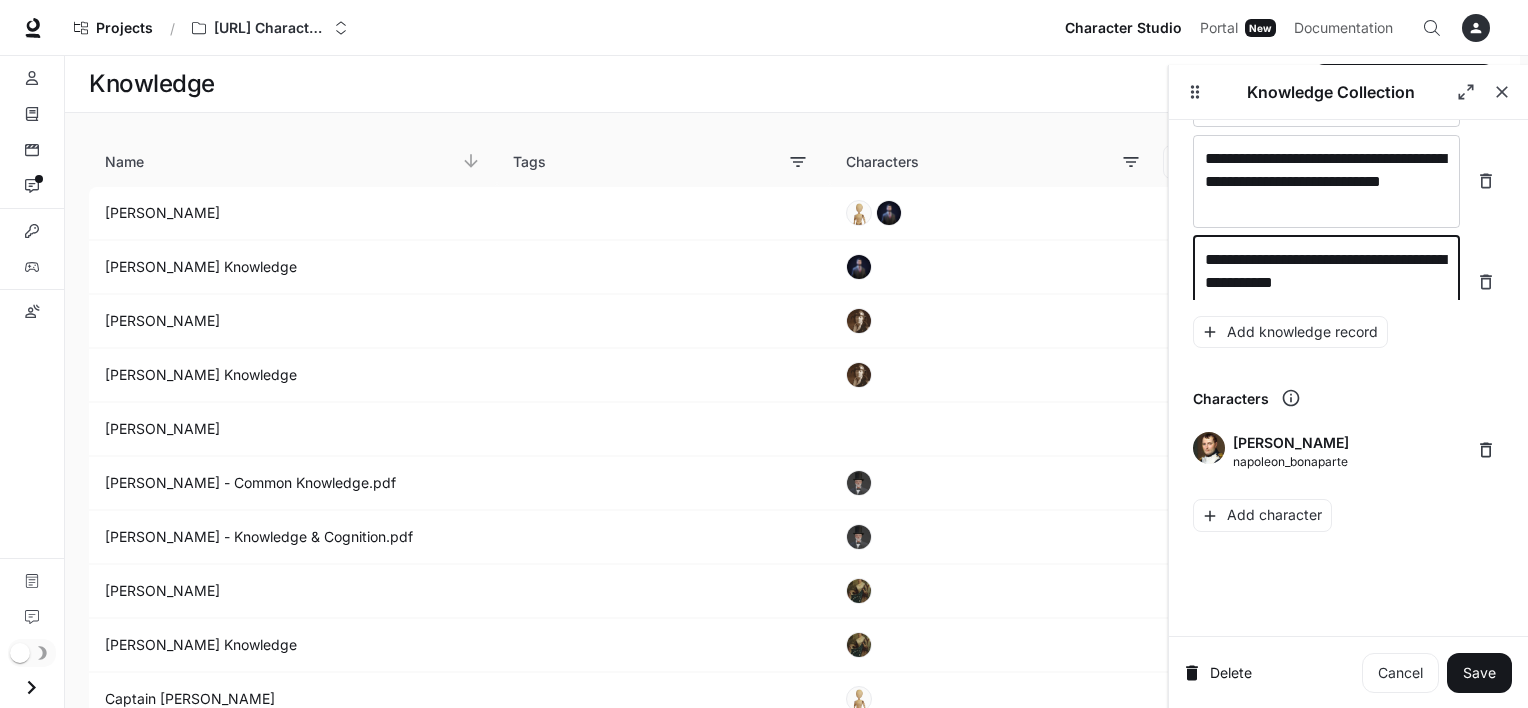 scroll, scrollTop: 32493, scrollLeft: 0, axis: vertical 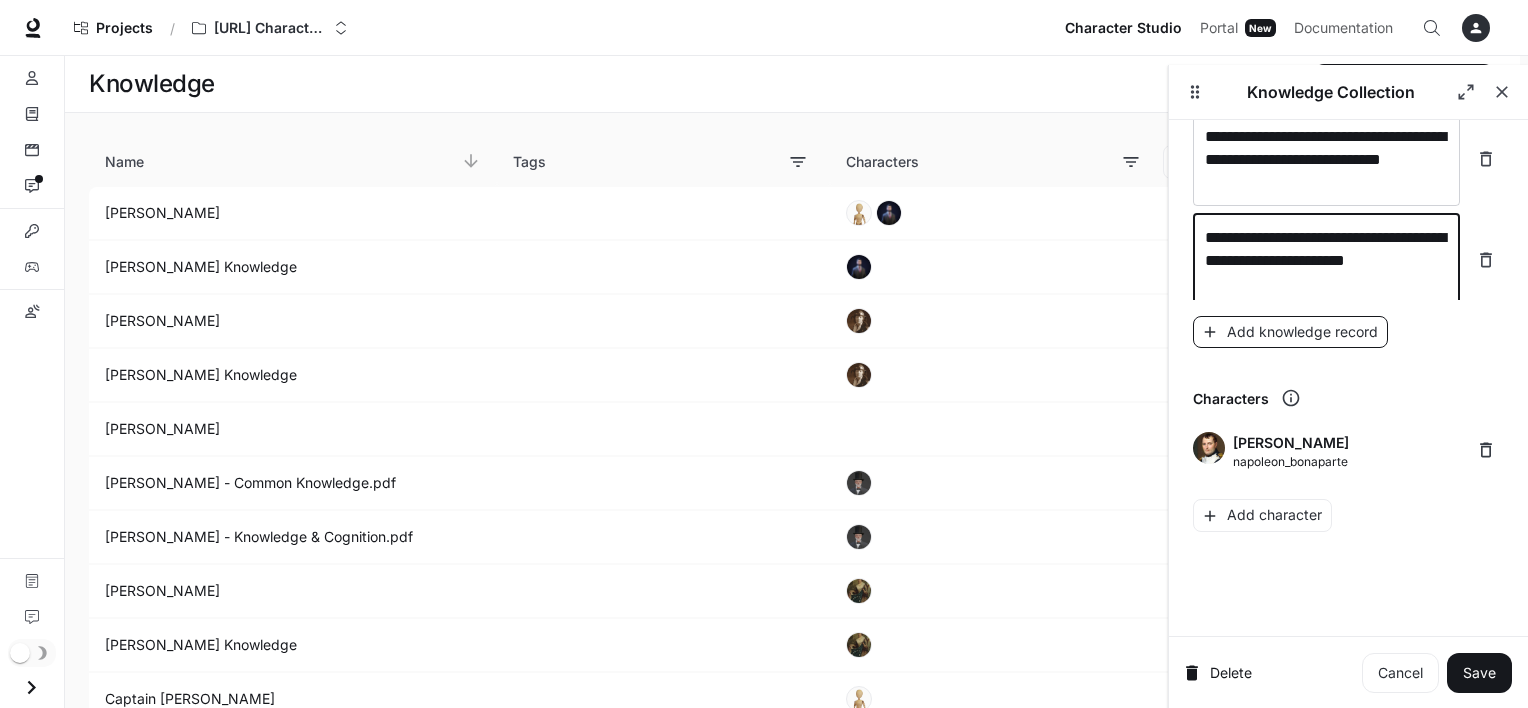 type on "**********" 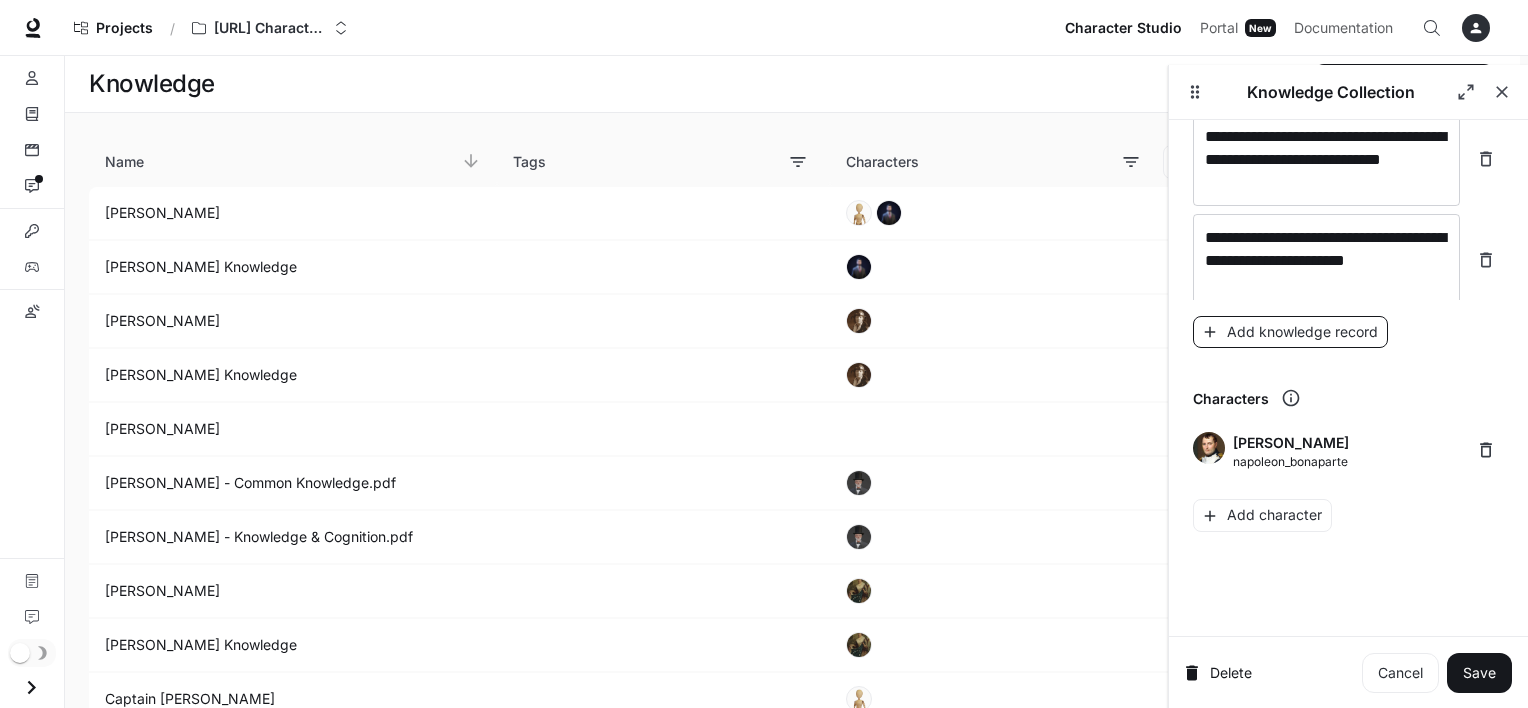 scroll, scrollTop: 32548, scrollLeft: 0, axis: vertical 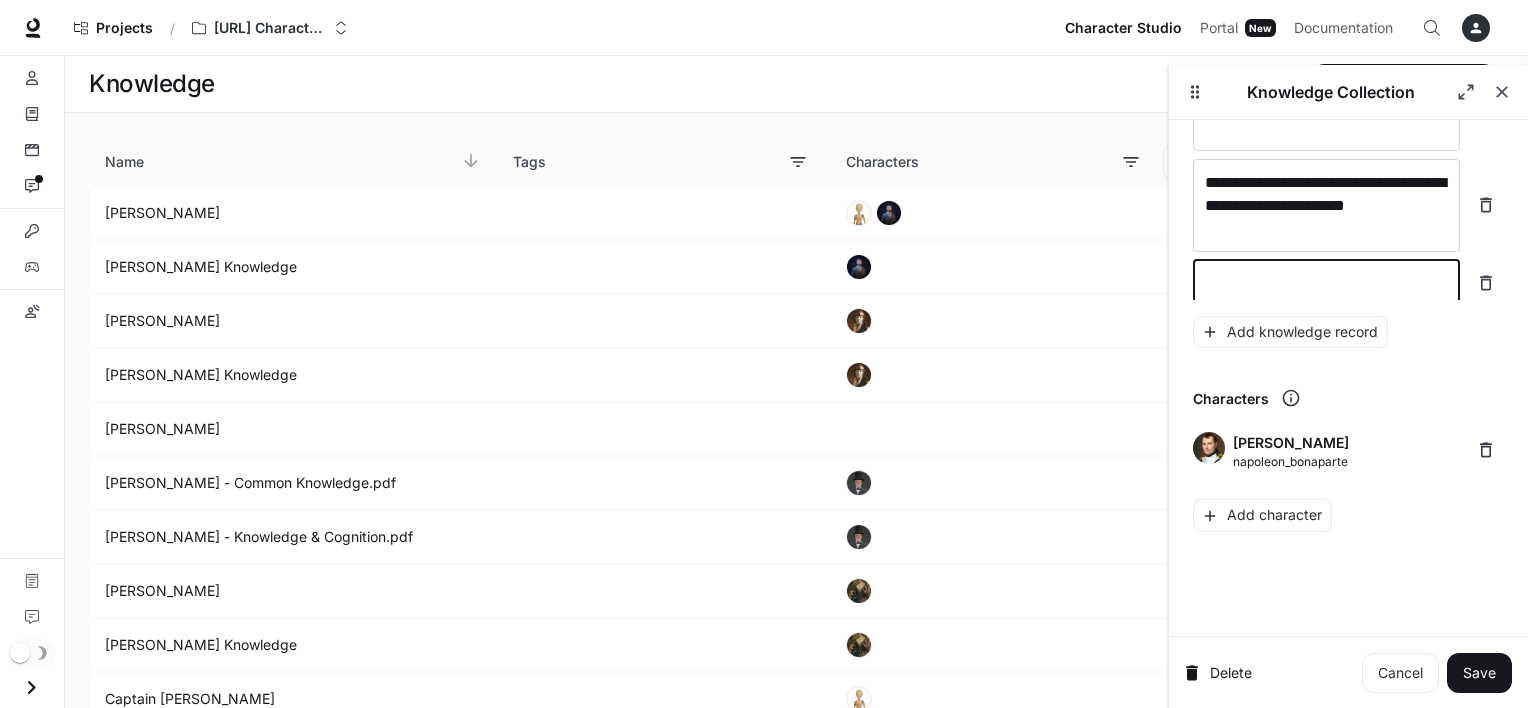 click at bounding box center [1326, 283] 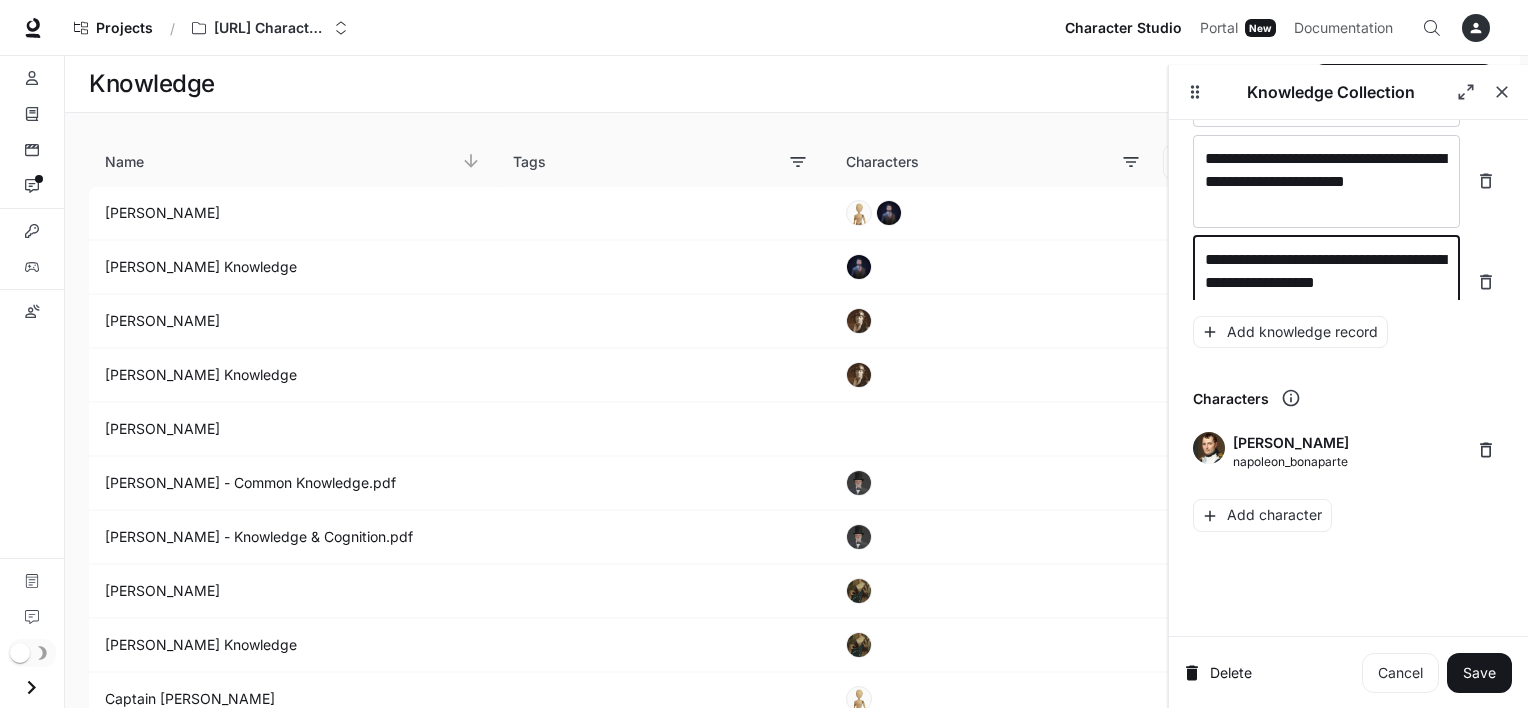 scroll, scrollTop: 32587, scrollLeft: 0, axis: vertical 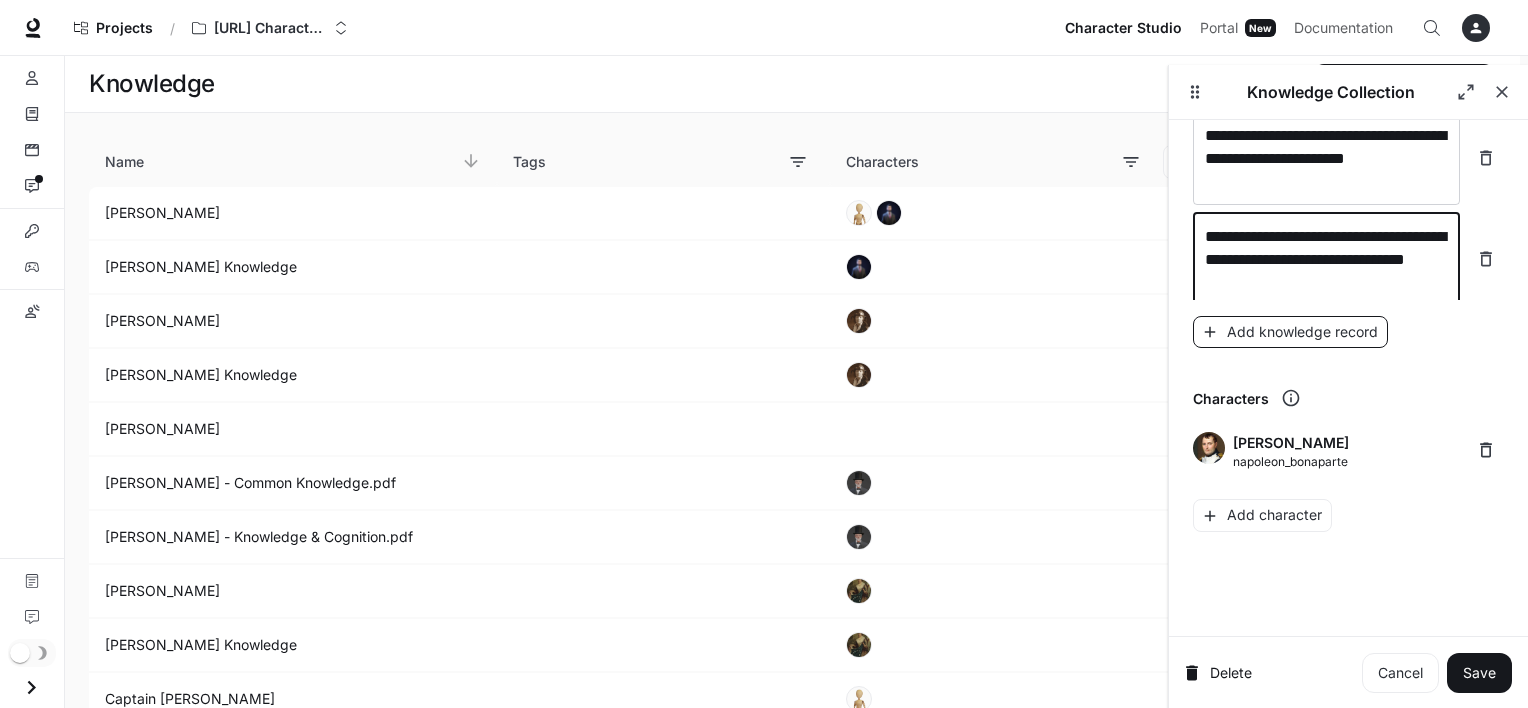 type on "**********" 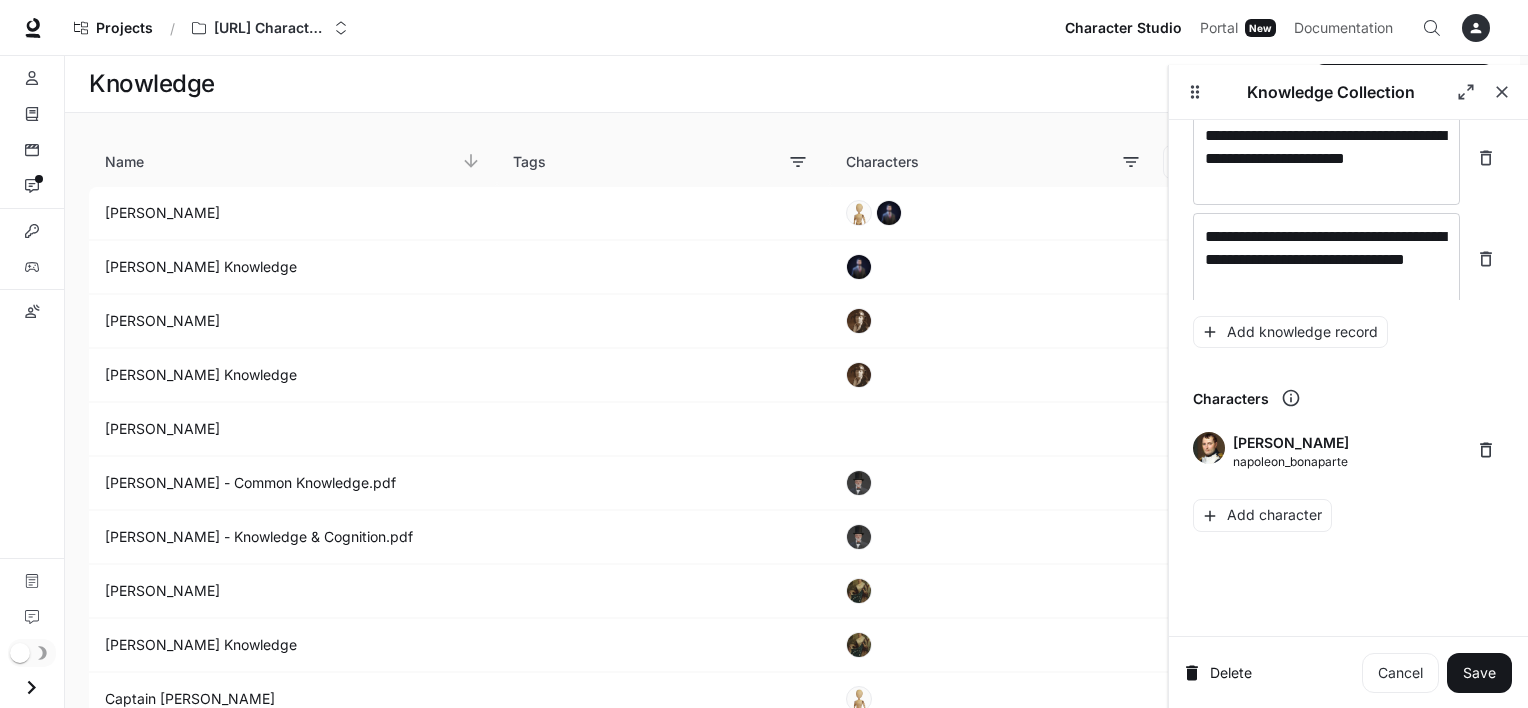 scroll, scrollTop: 32664, scrollLeft: 0, axis: vertical 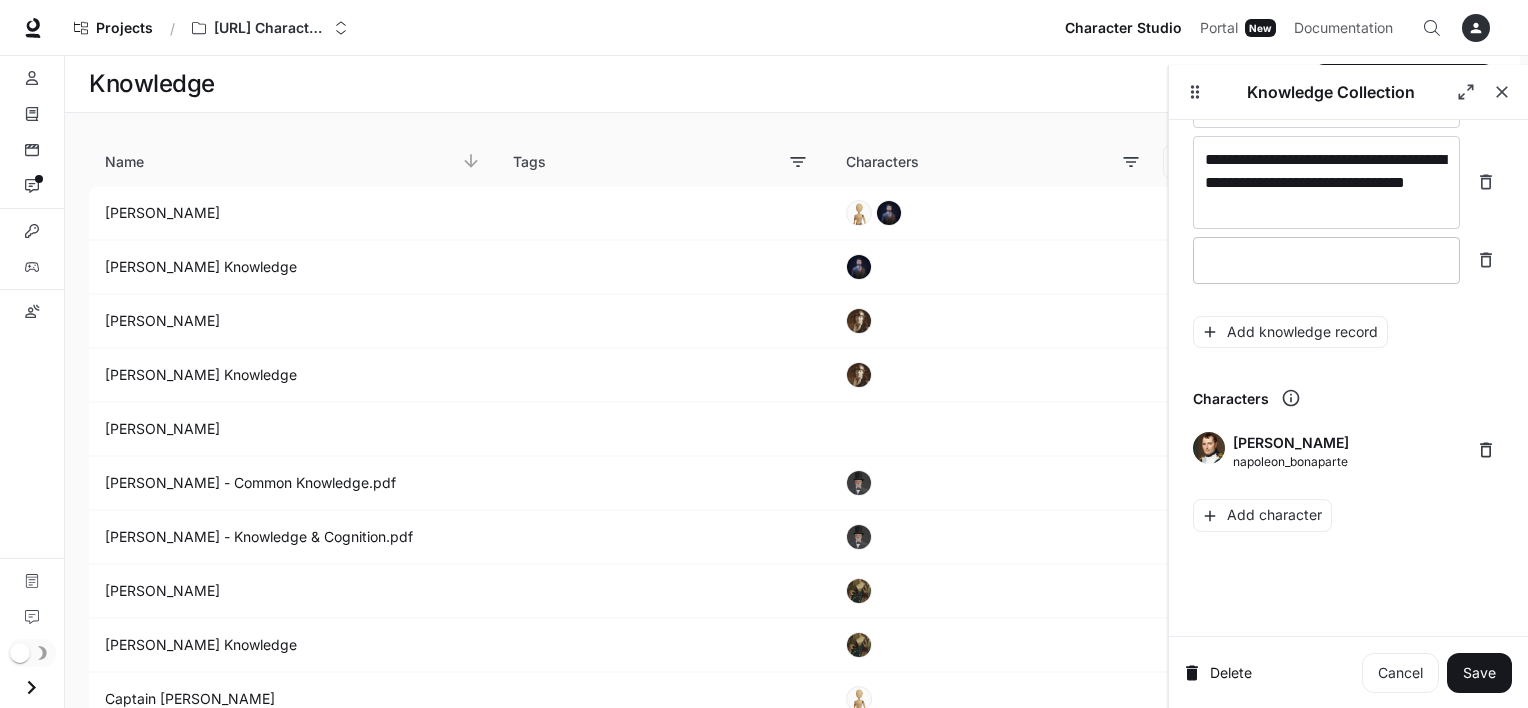 click at bounding box center (1326, 260) 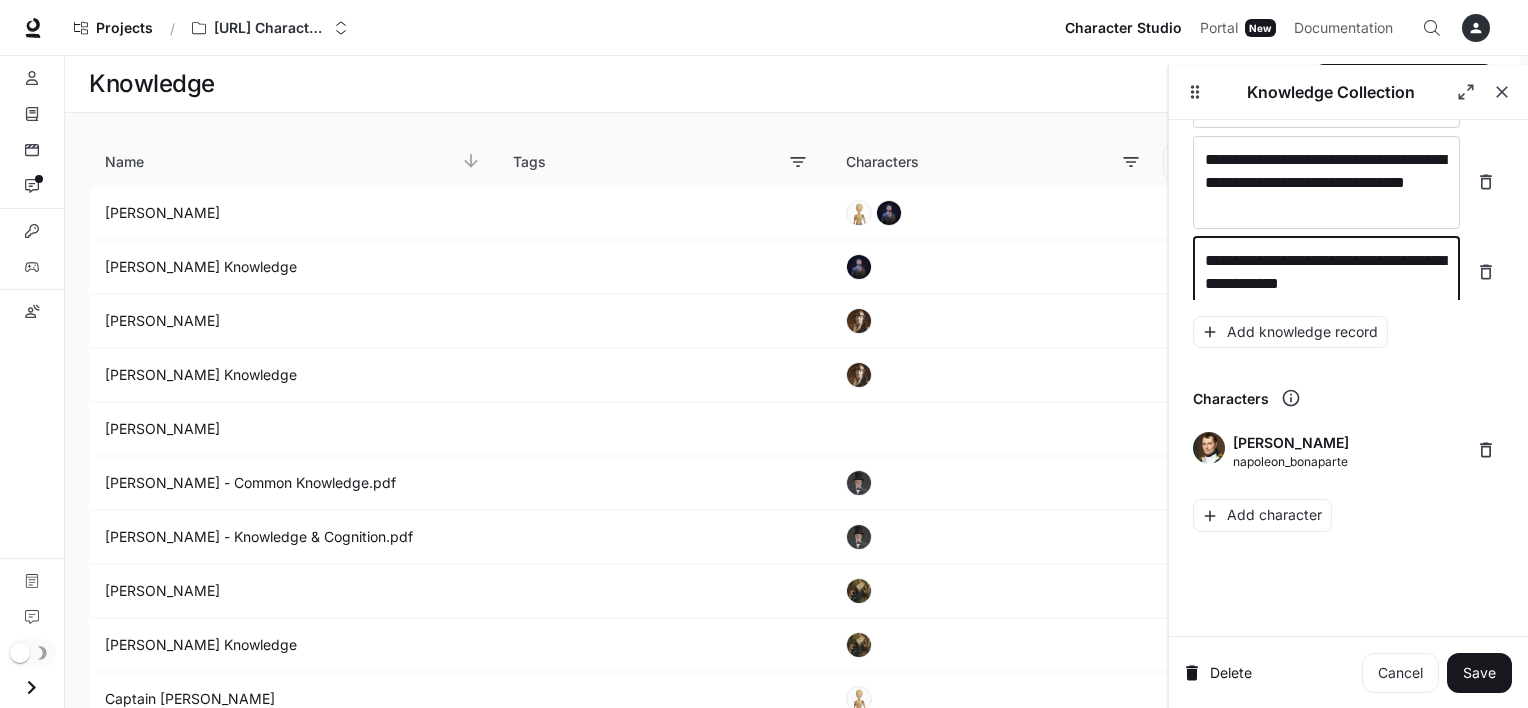 scroll, scrollTop: 32680, scrollLeft: 0, axis: vertical 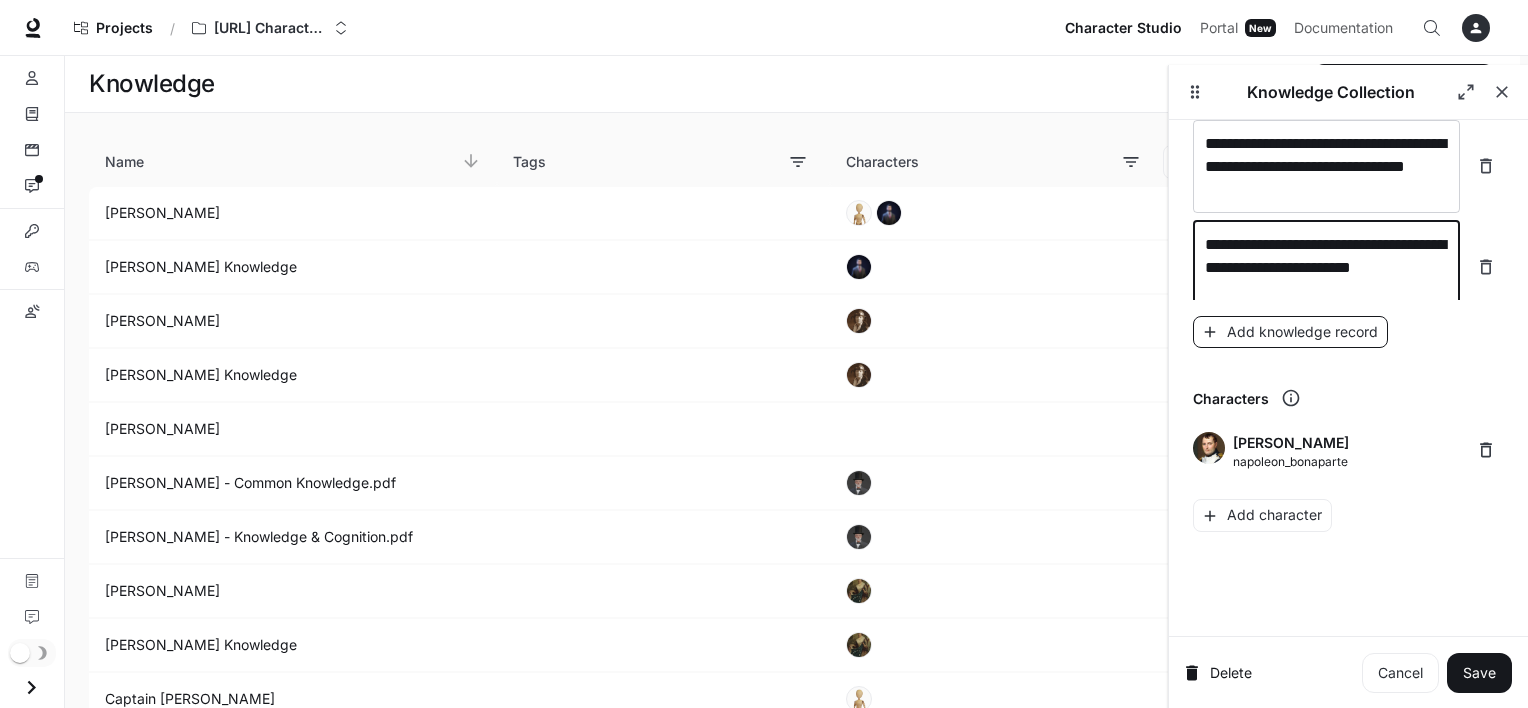 type on "**********" 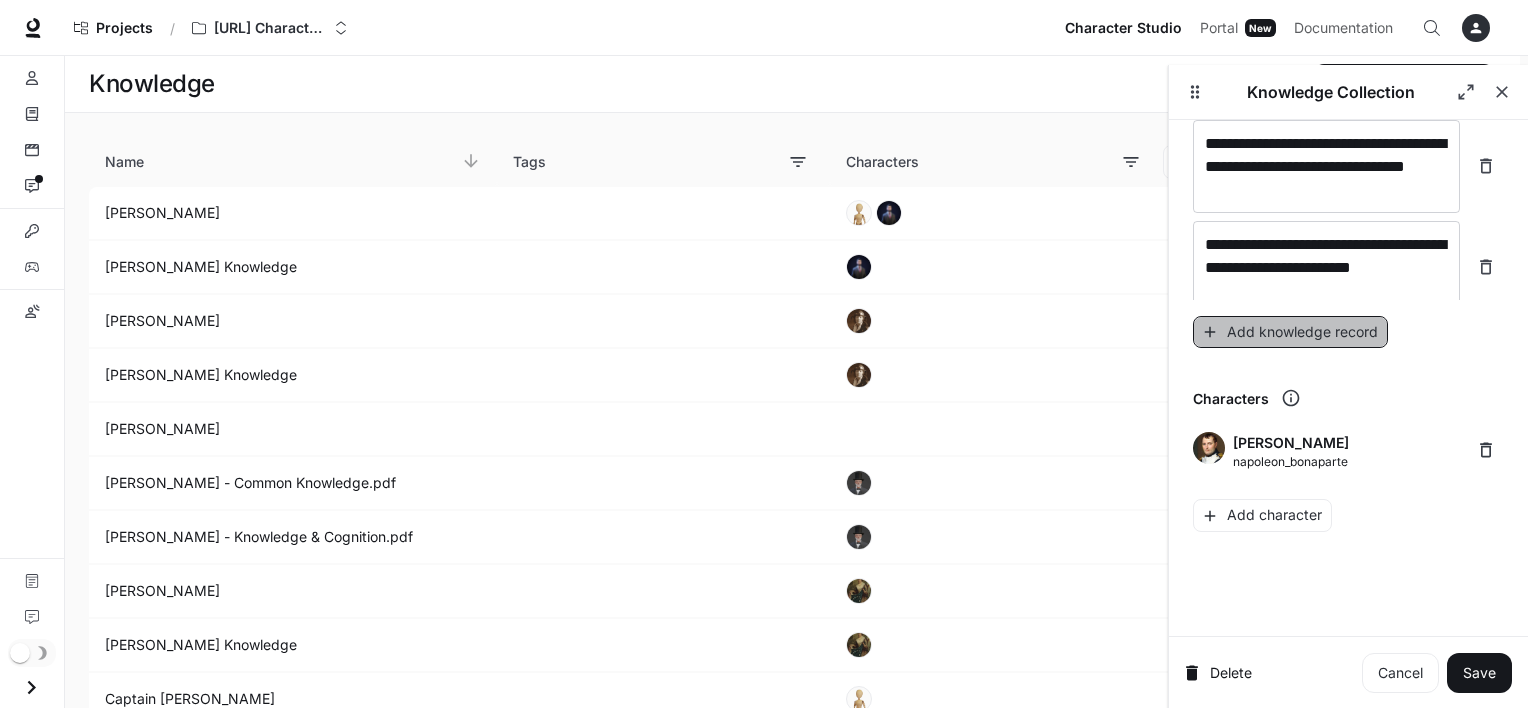click 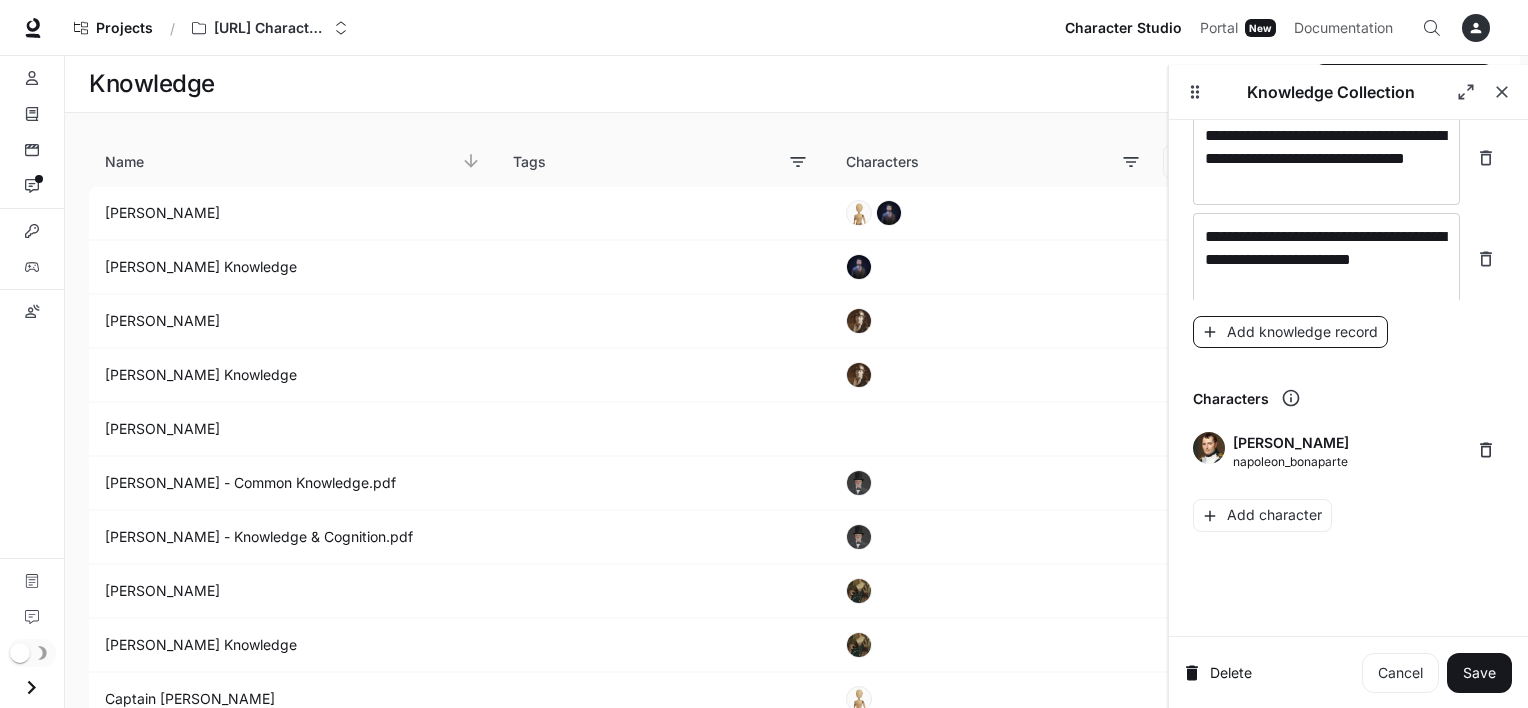 scroll, scrollTop: 32756, scrollLeft: 0, axis: vertical 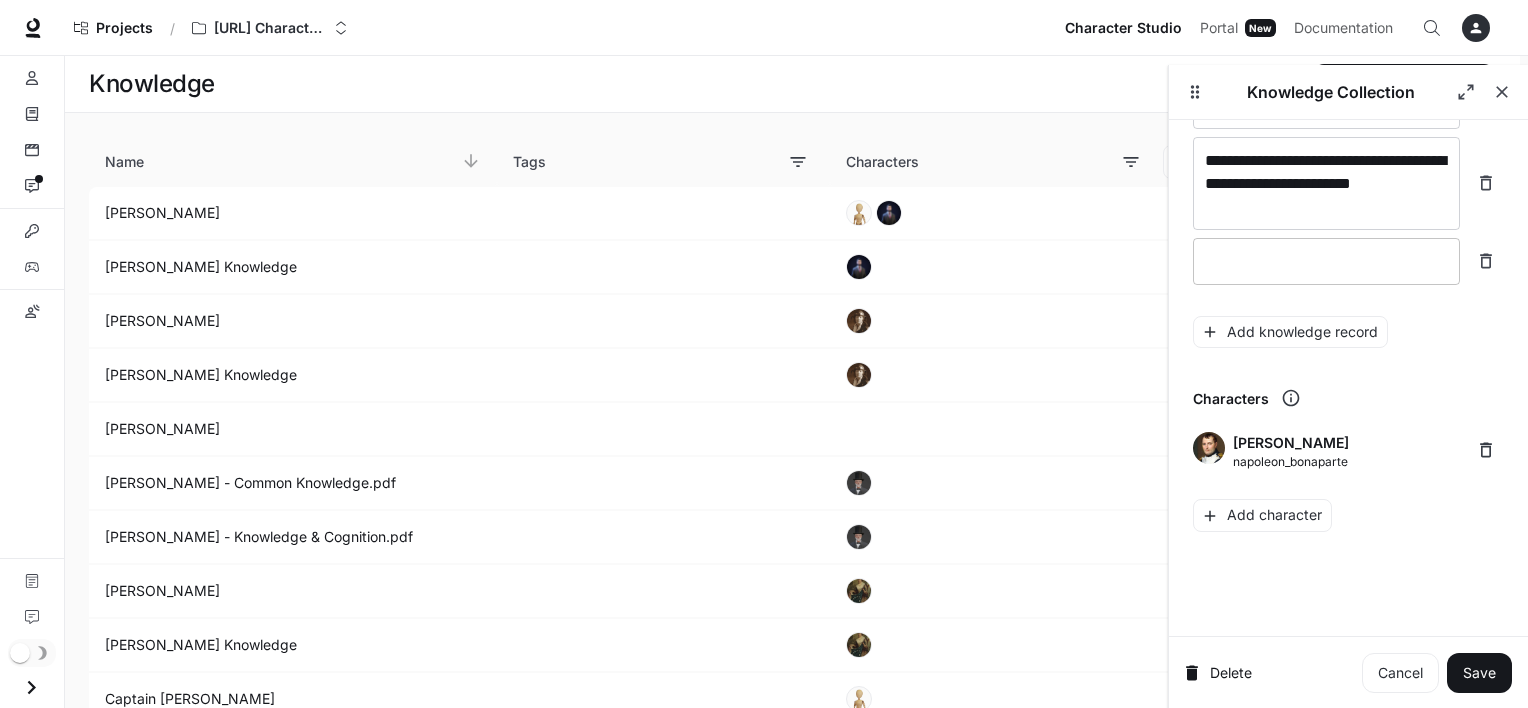 click at bounding box center [1326, 261] 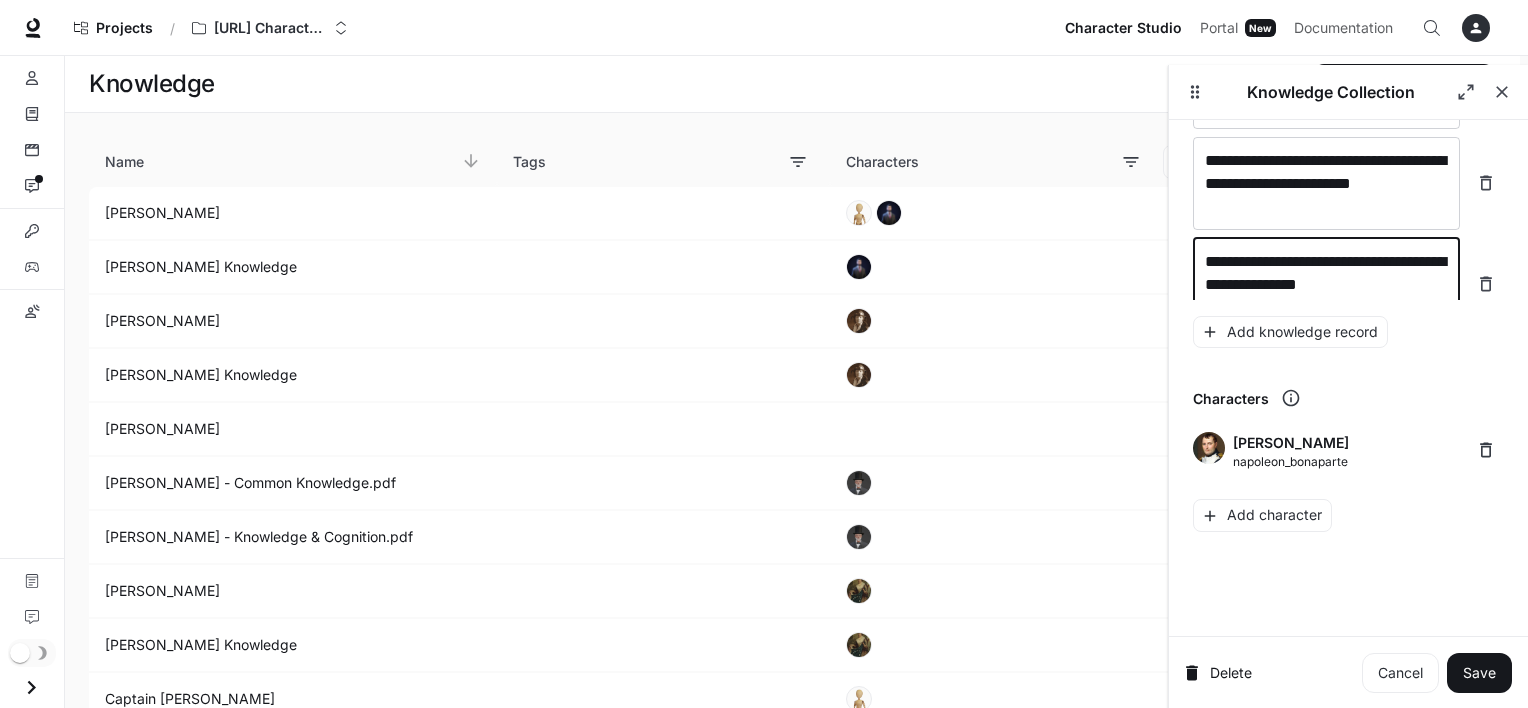 scroll, scrollTop: 32772, scrollLeft: 0, axis: vertical 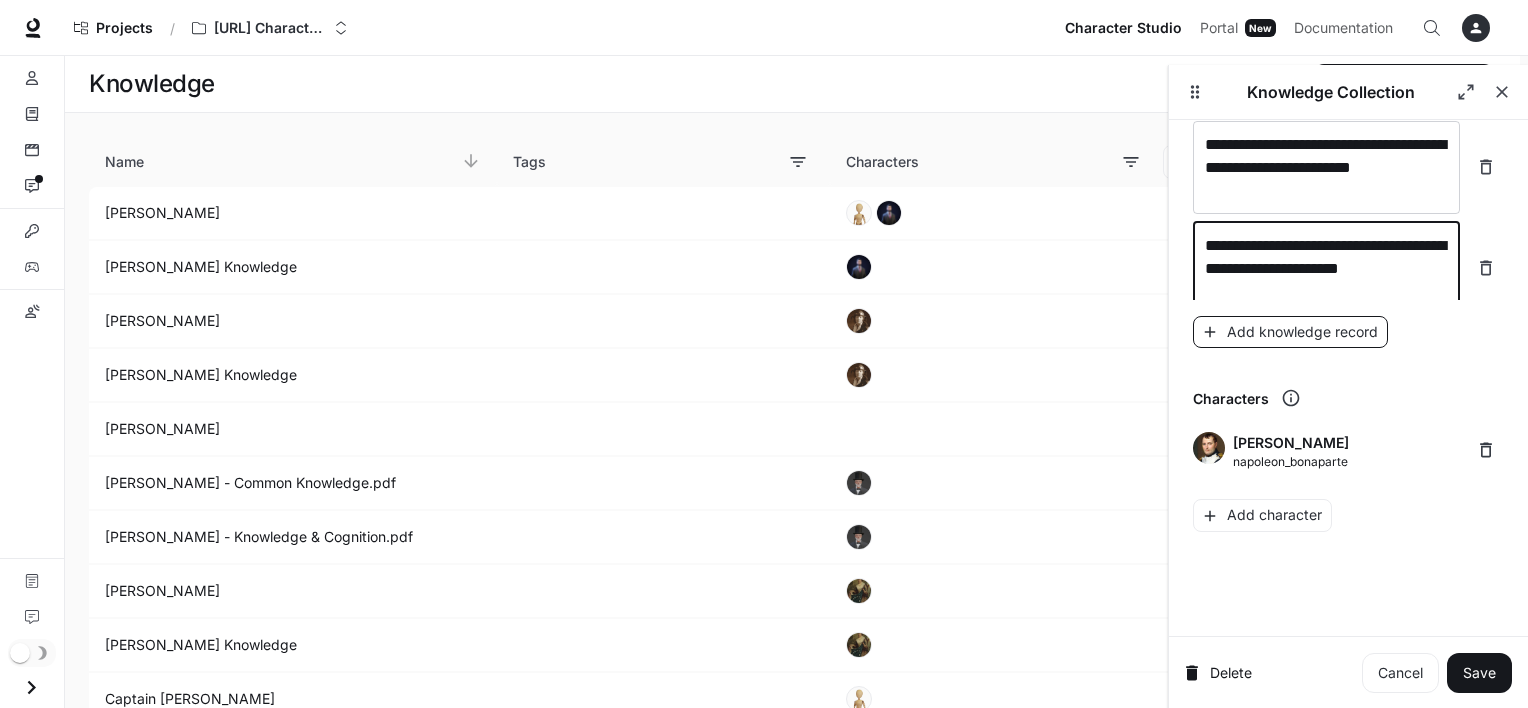 type on "**********" 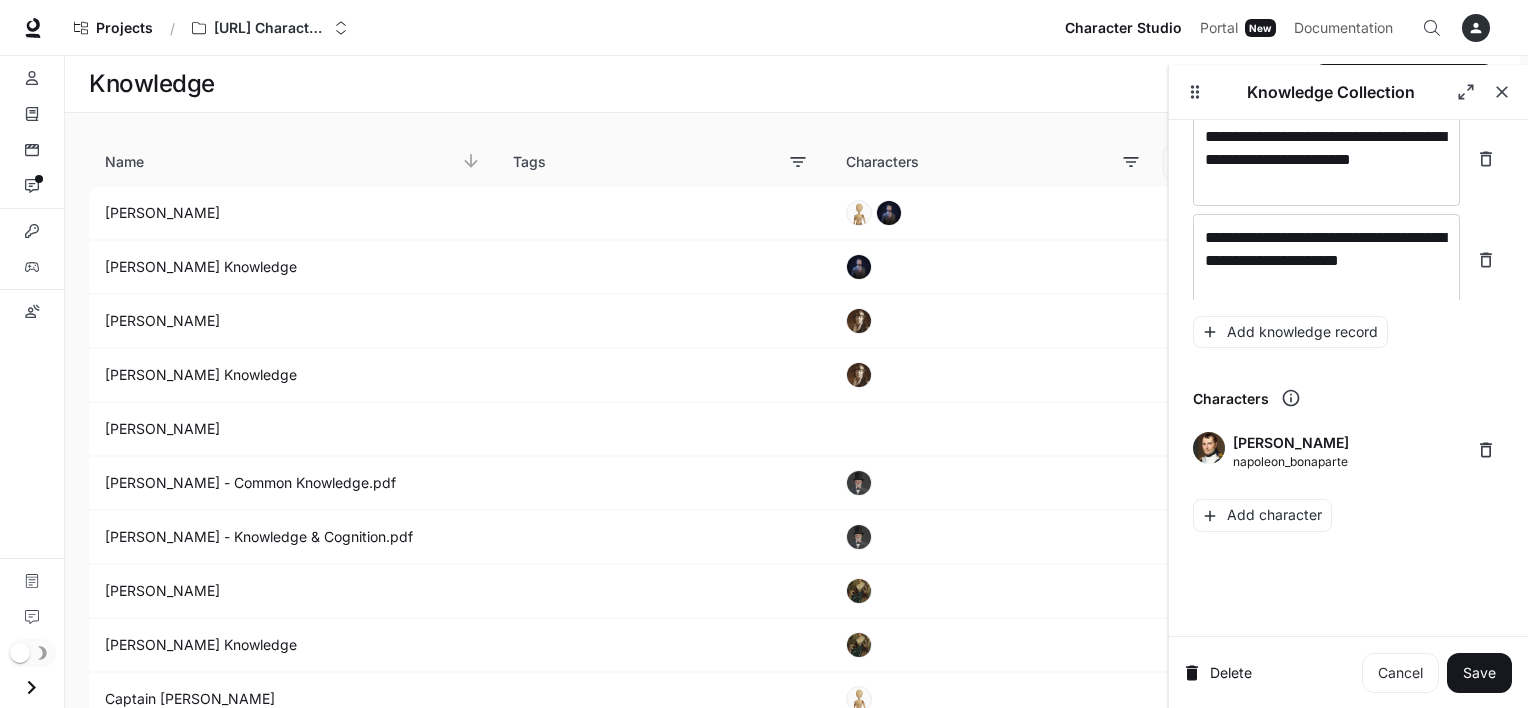 scroll, scrollTop: 32850, scrollLeft: 0, axis: vertical 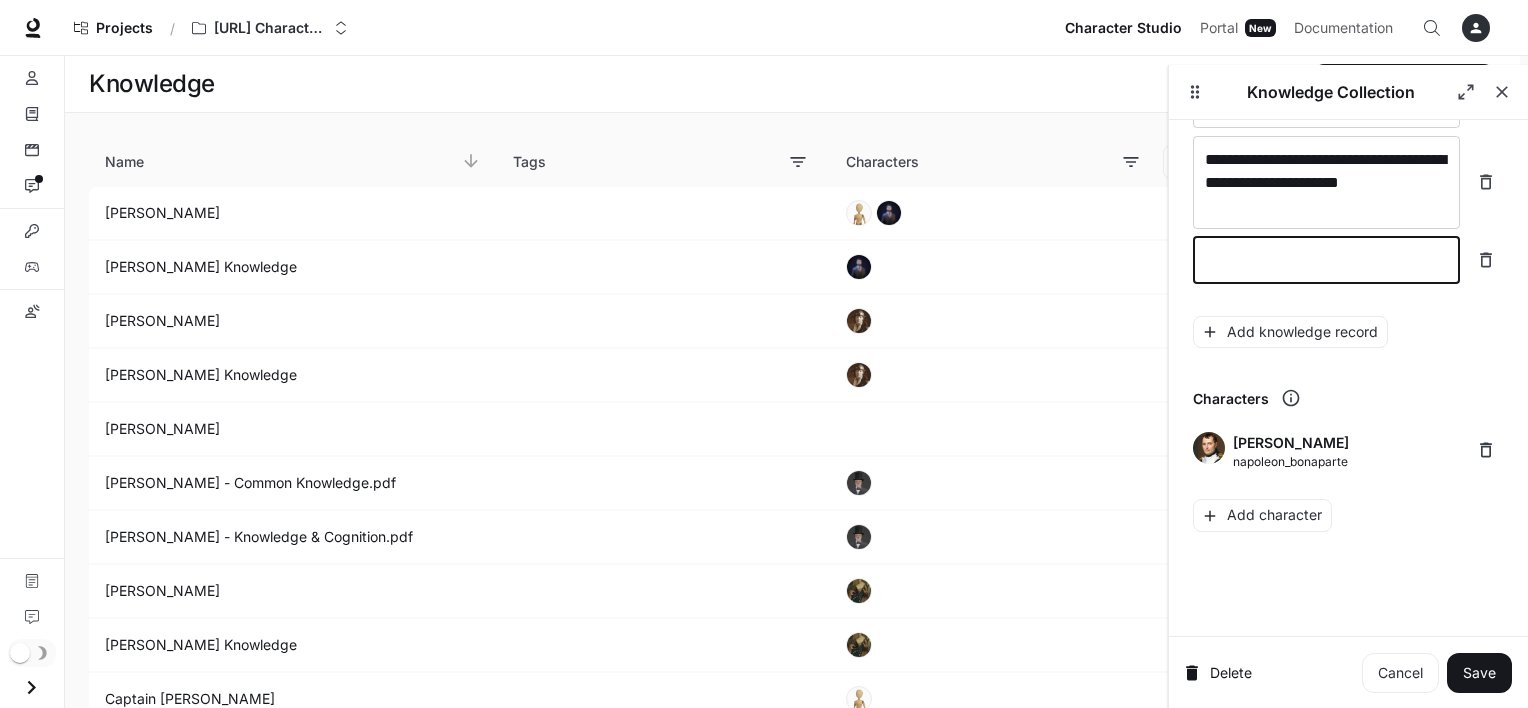 click at bounding box center [1326, 260] 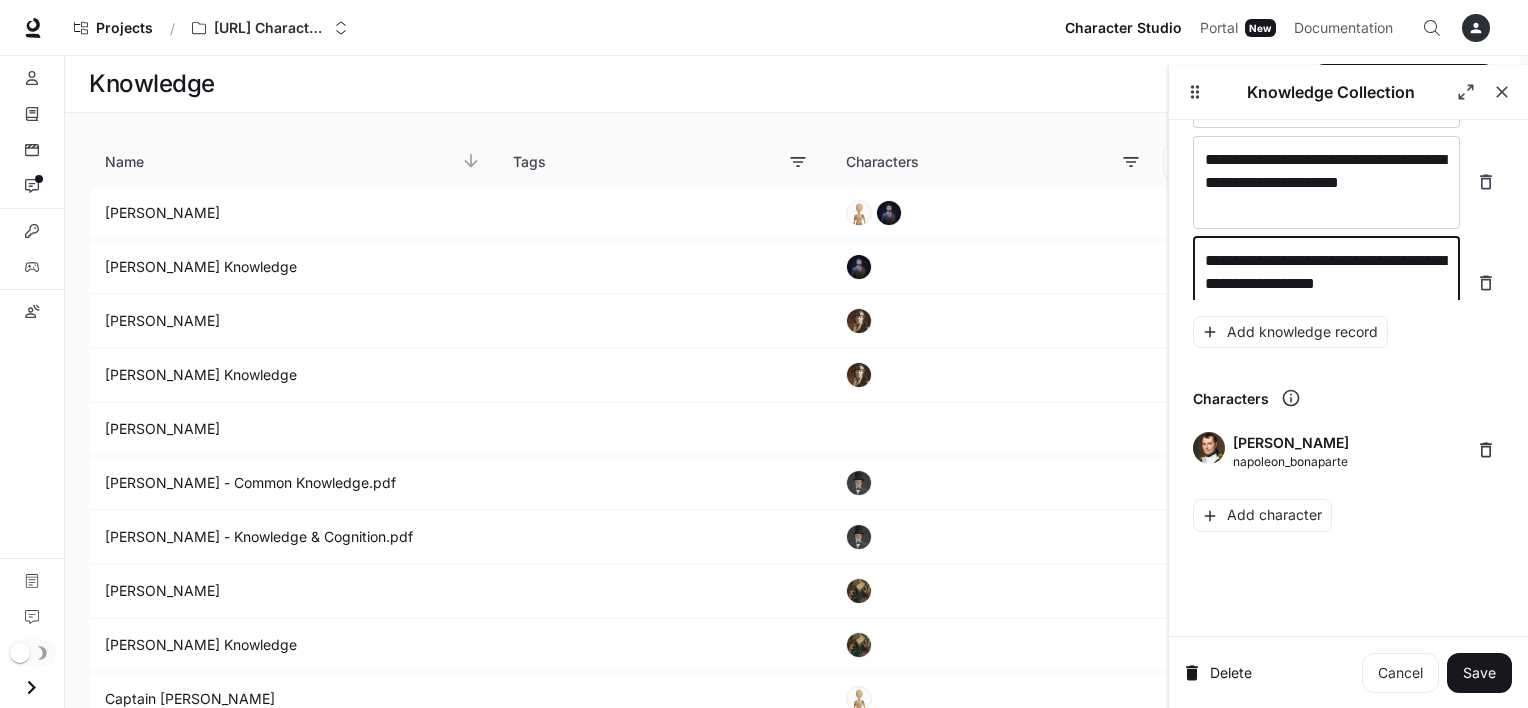 scroll, scrollTop: 32865, scrollLeft: 0, axis: vertical 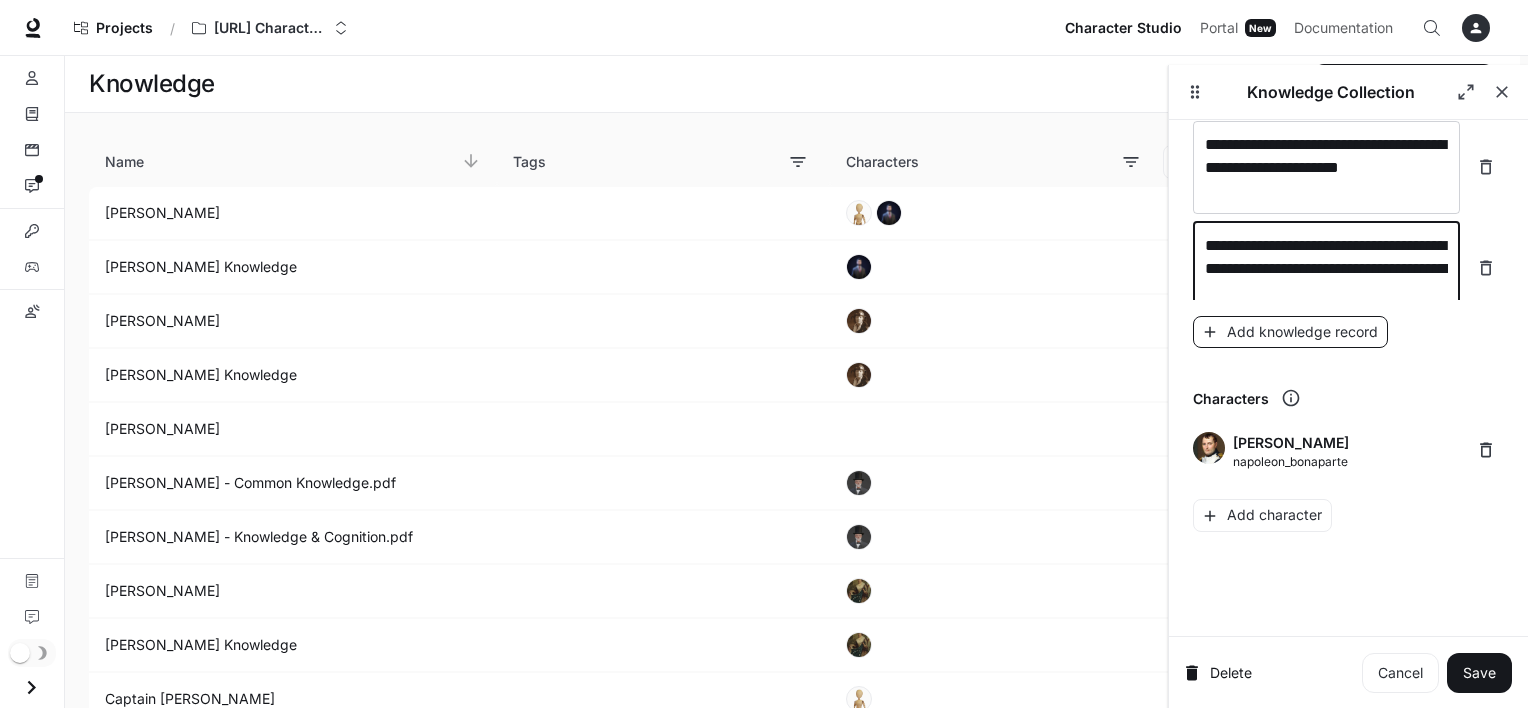 type on "**********" 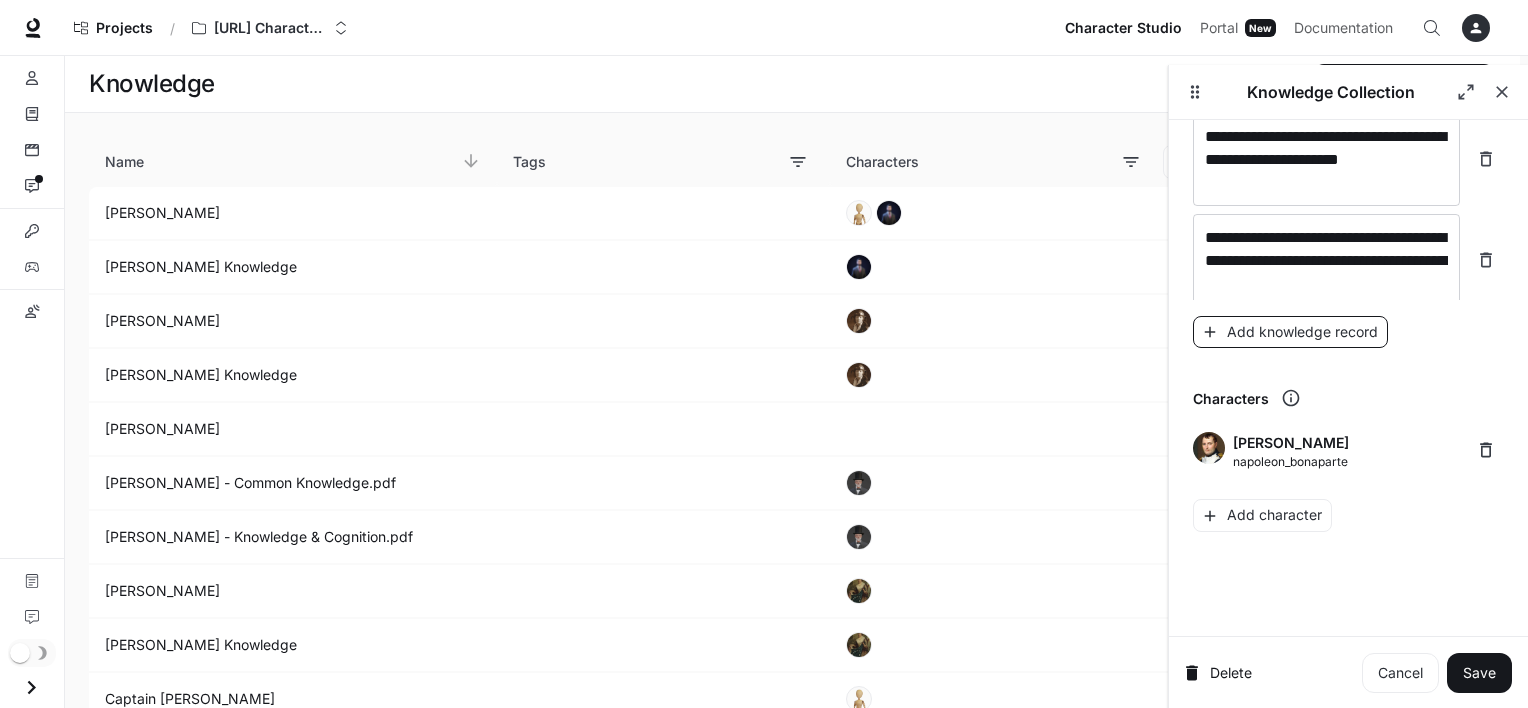 scroll, scrollTop: 32943, scrollLeft: 0, axis: vertical 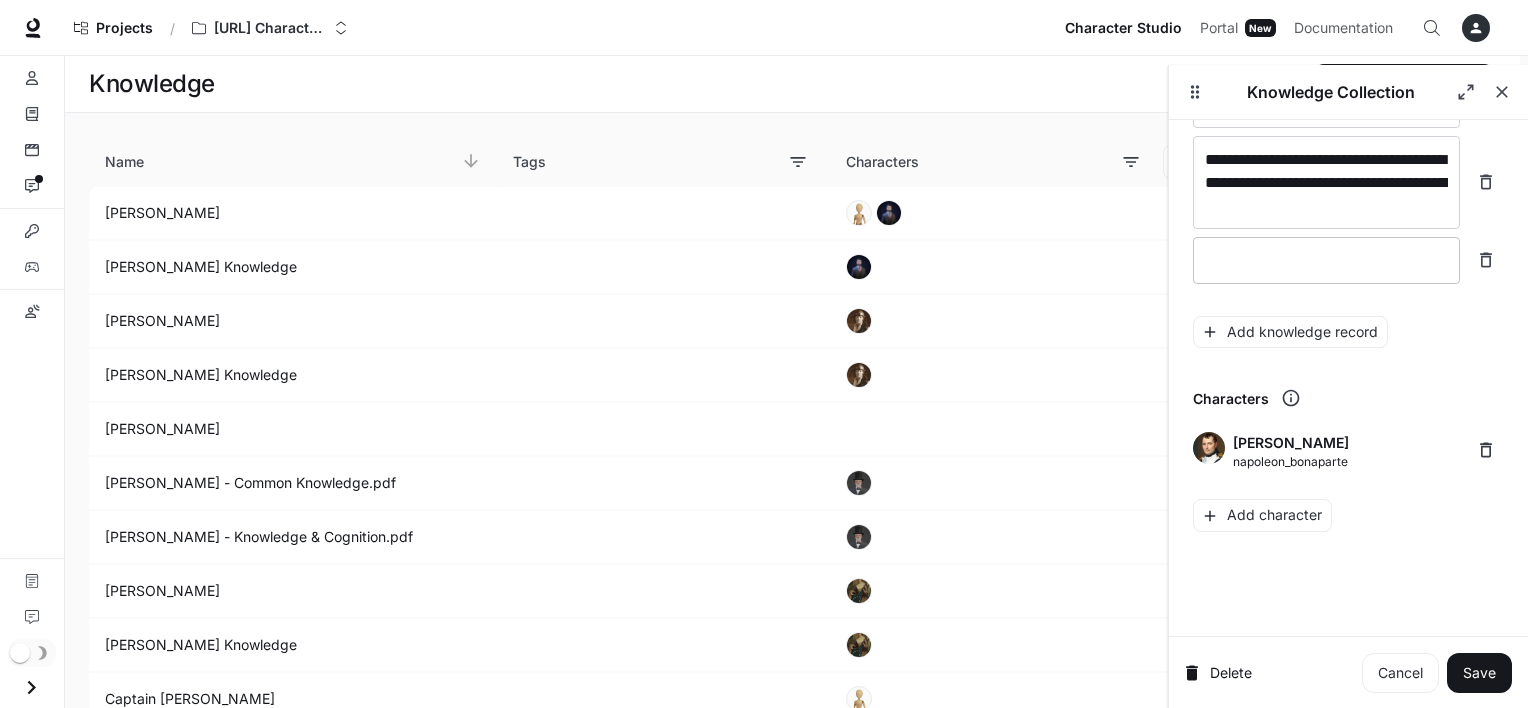 click on "* ​" at bounding box center (1326, 260) 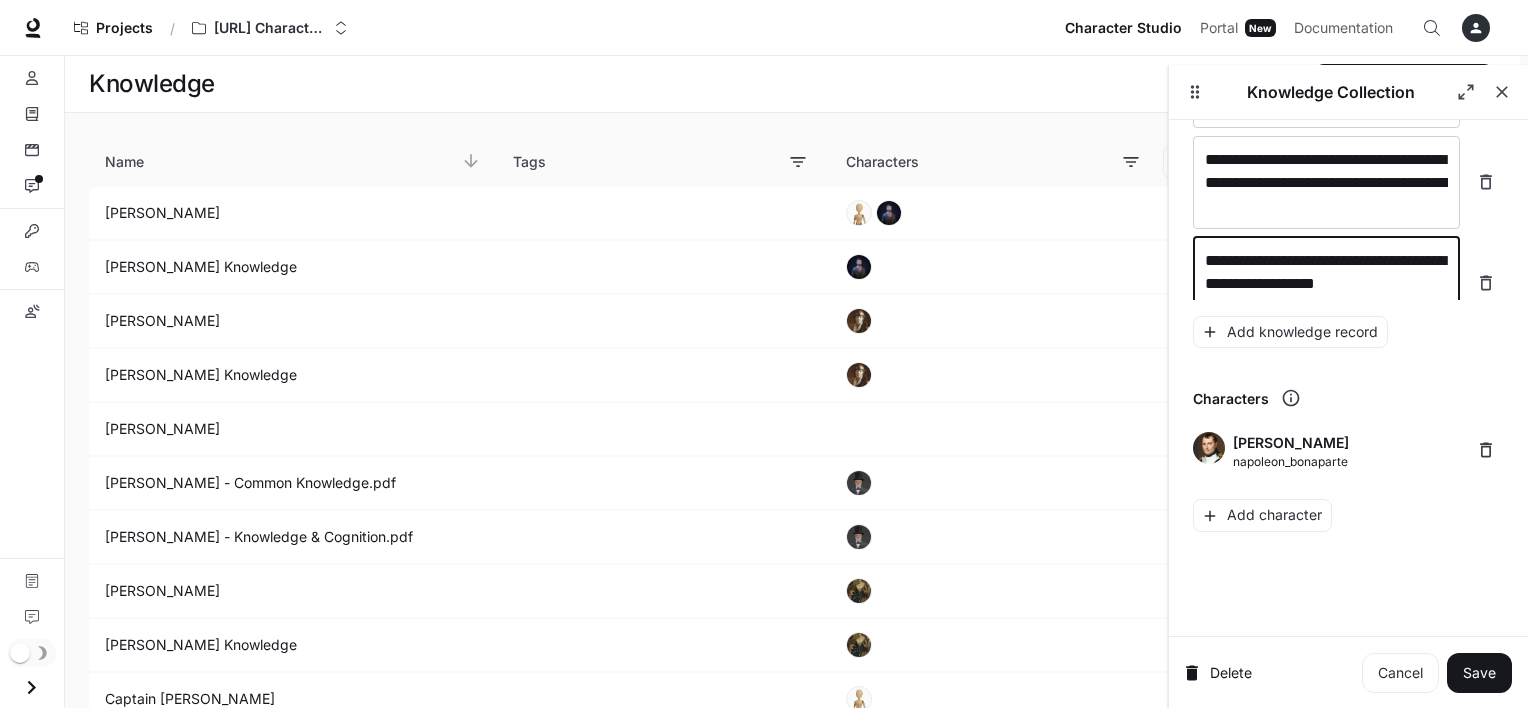 scroll, scrollTop: 32959, scrollLeft: 0, axis: vertical 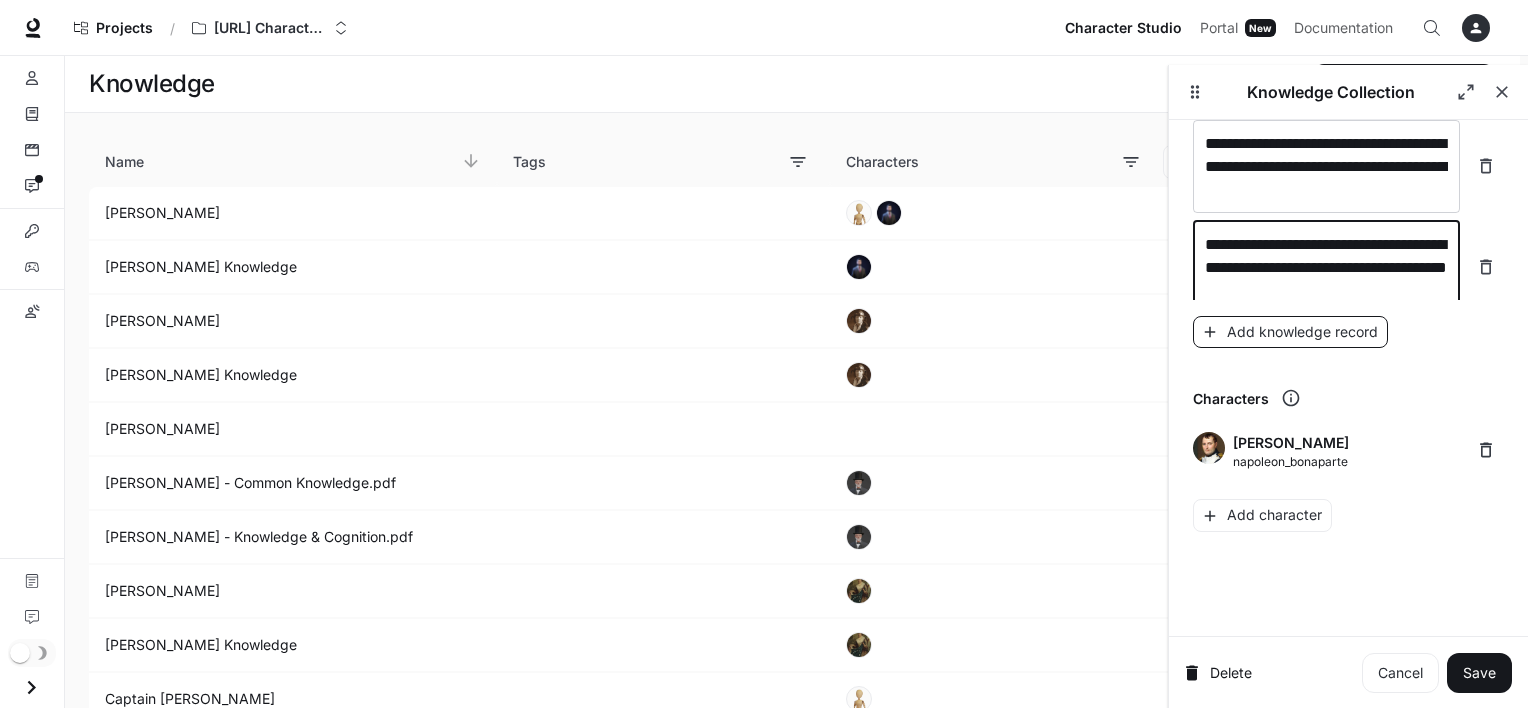 type on "**********" 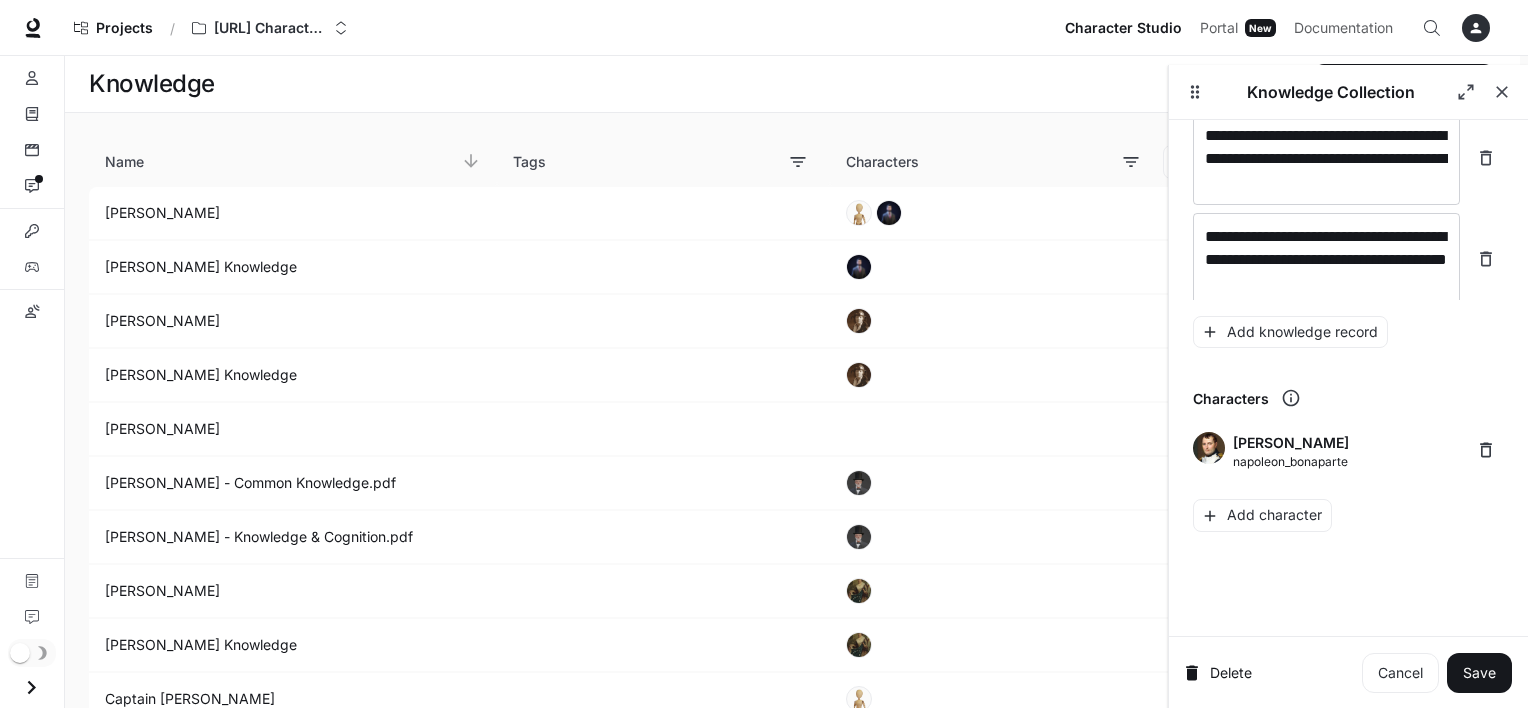 scroll, scrollTop: 33036, scrollLeft: 0, axis: vertical 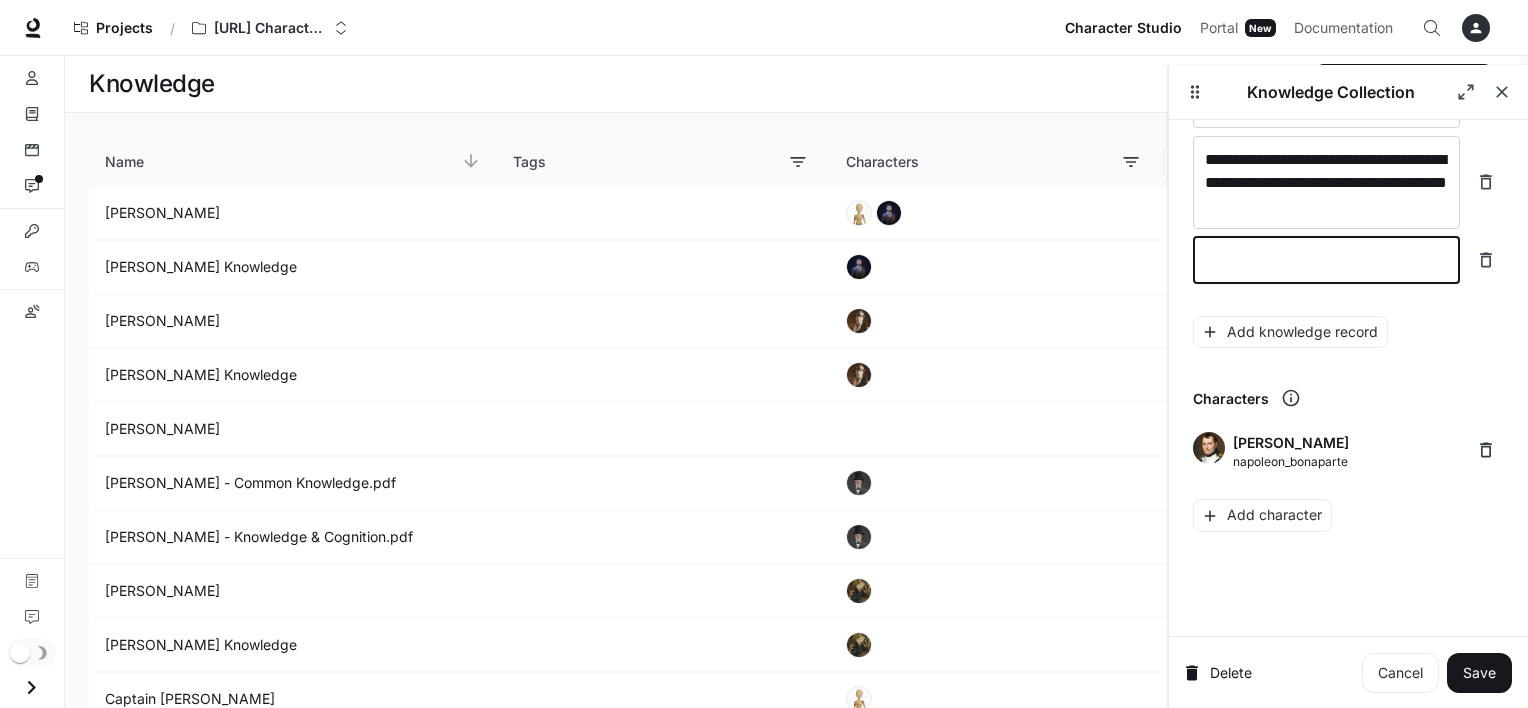 click at bounding box center [1326, 260] 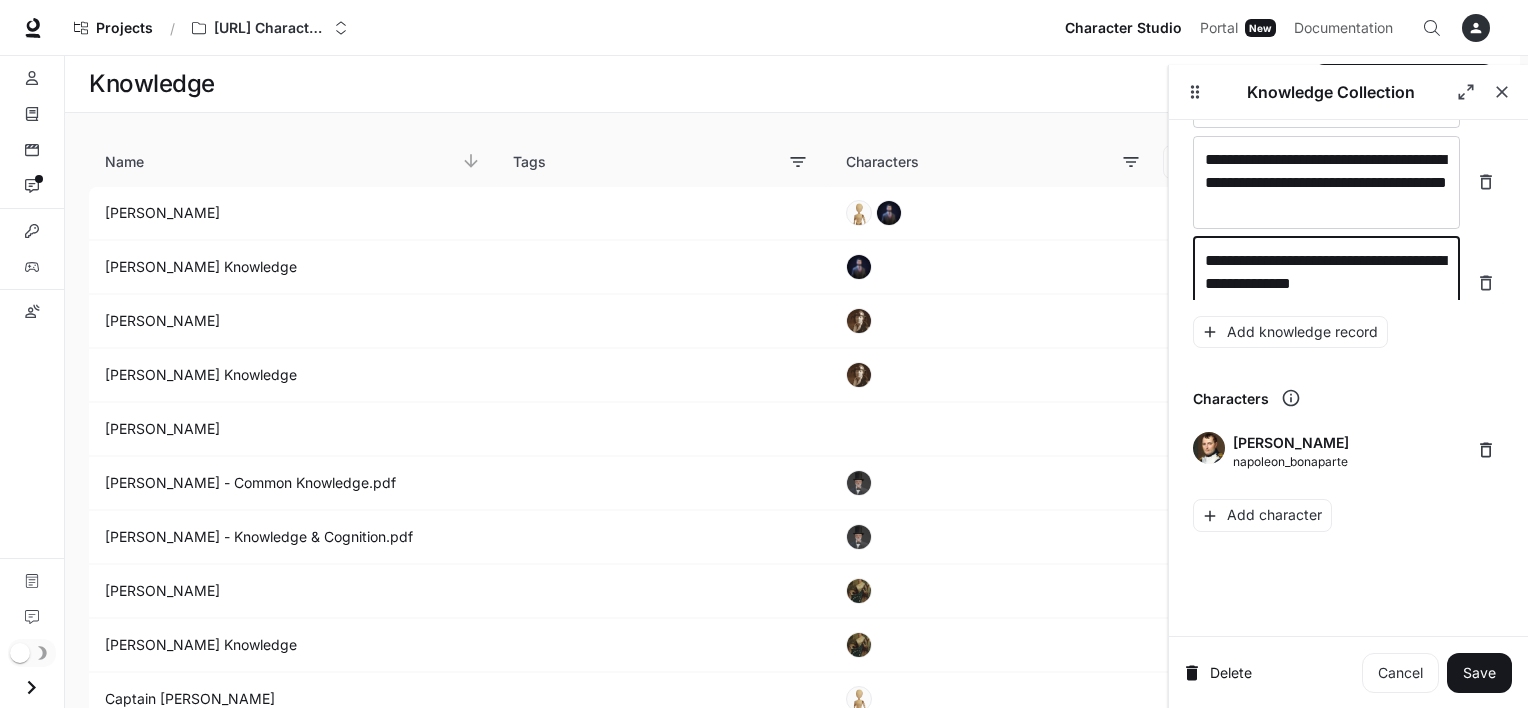 scroll, scrollTop: 33052, scrollLeft: 0, axis: vertical 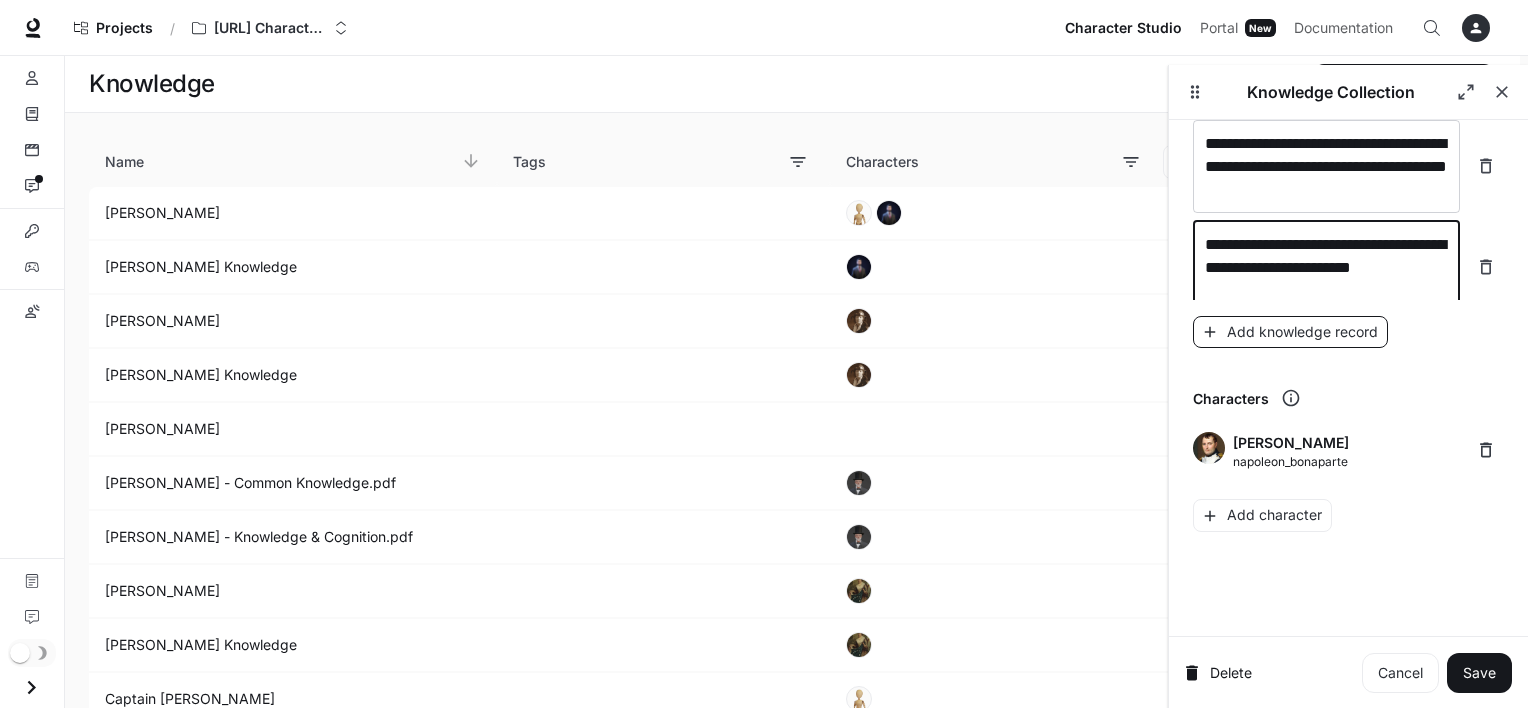 type on "**********" 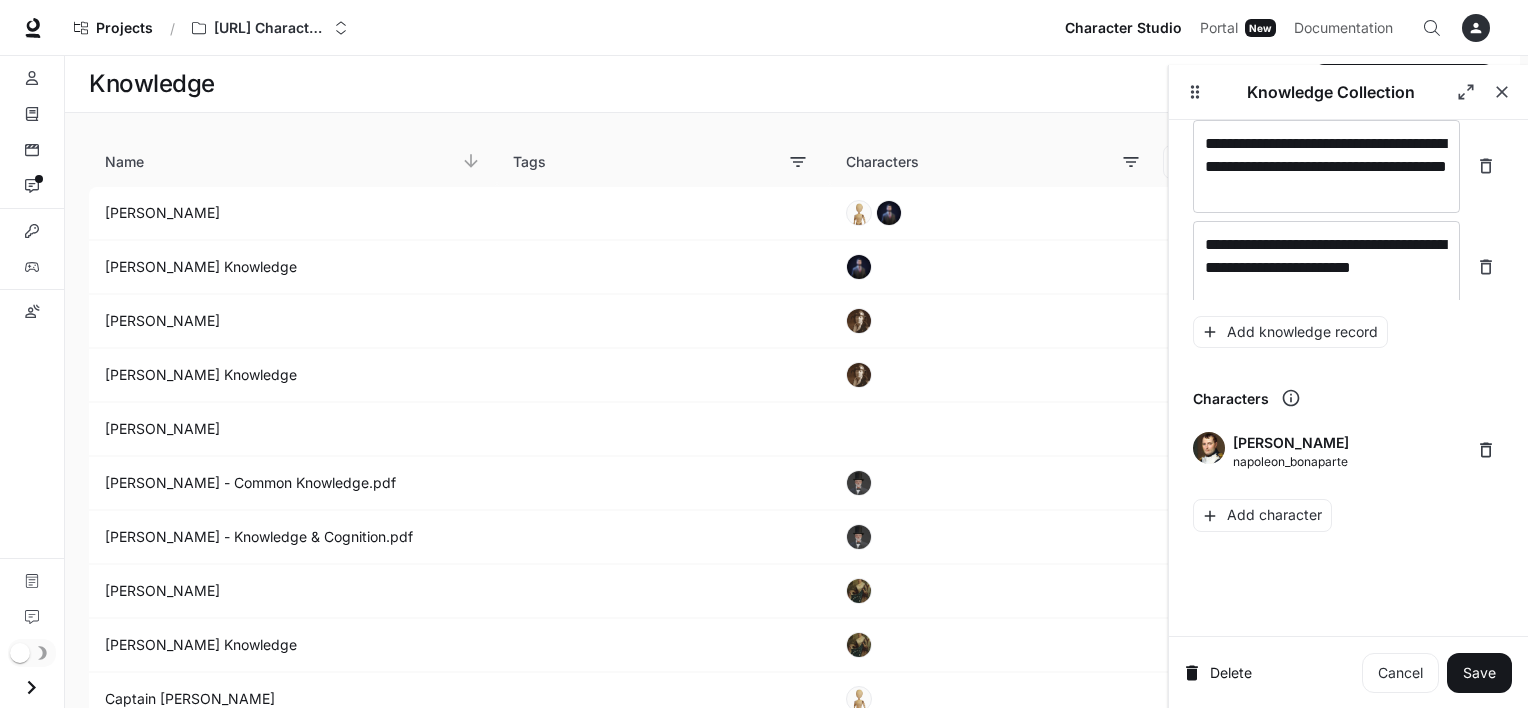 scroll, scrollTop: 33128, scrollLeft: 0, axis: vertical 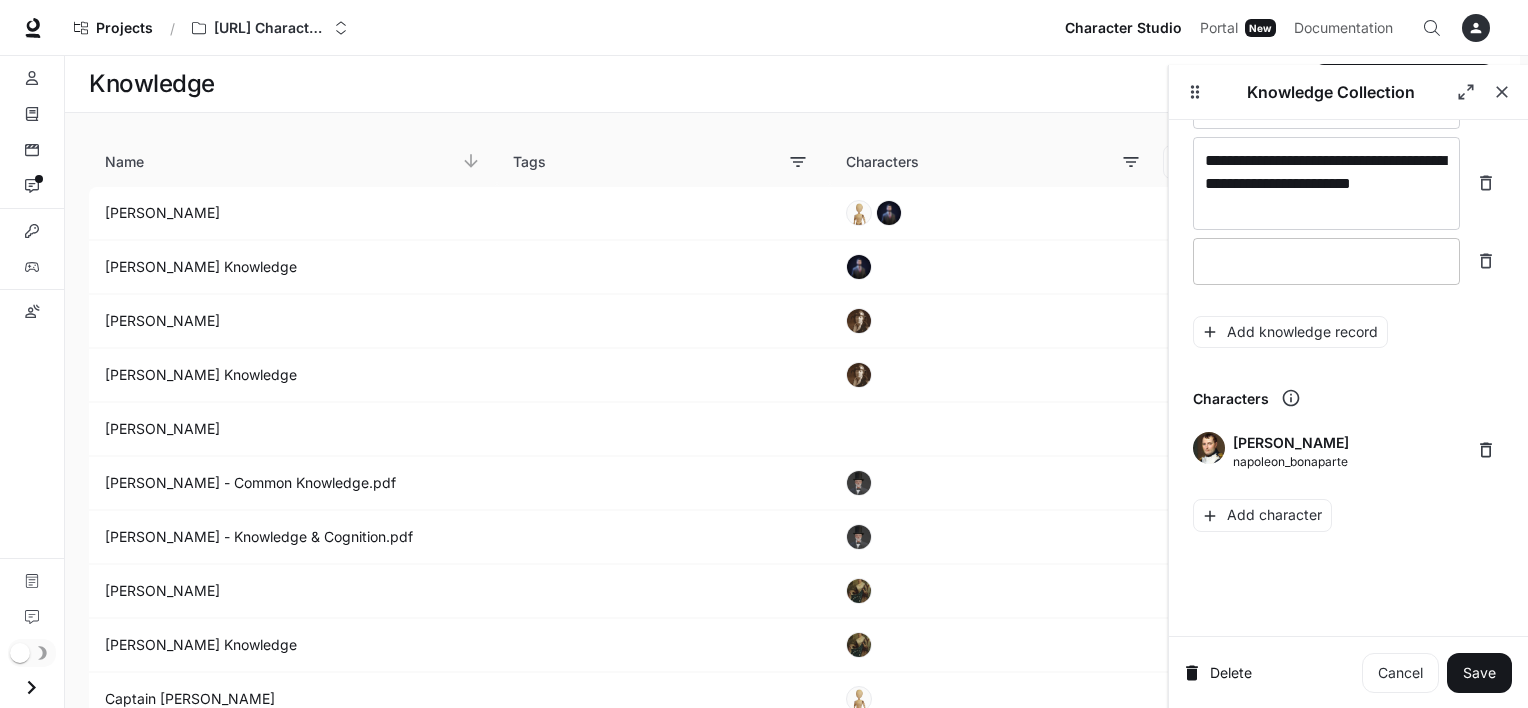 click at bounding box center (1326, 261) 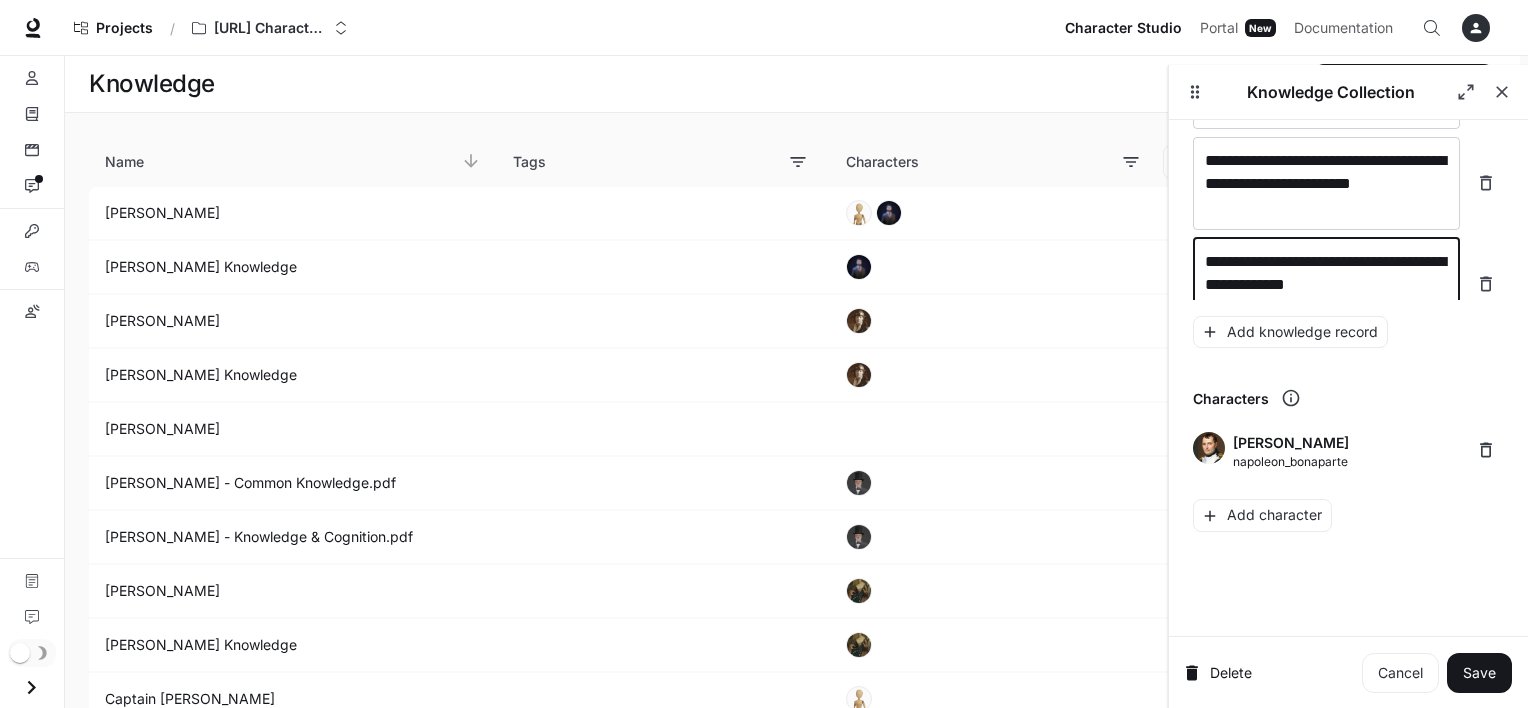 scroll, scrollTop: 33144, scrollLeft: 0, axis: vertical 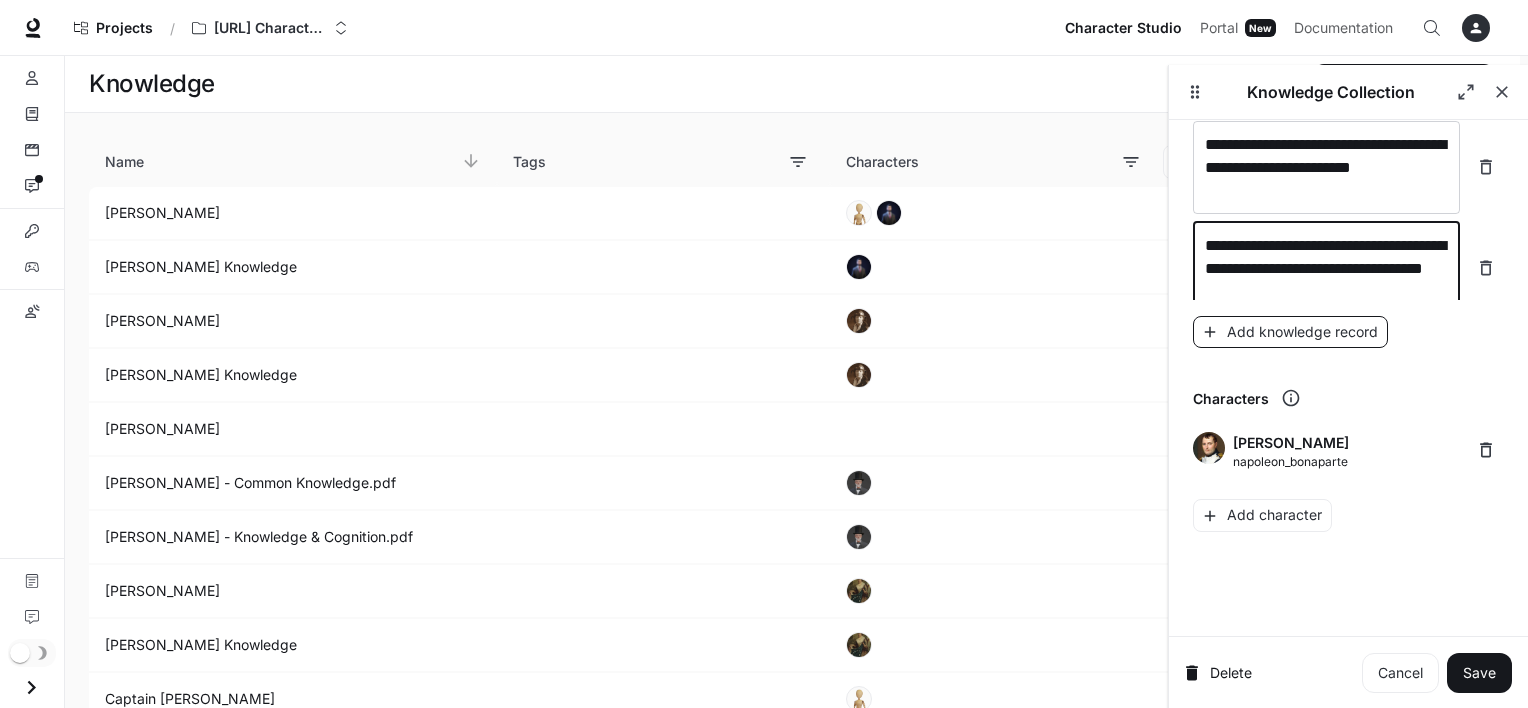 type on "**********" 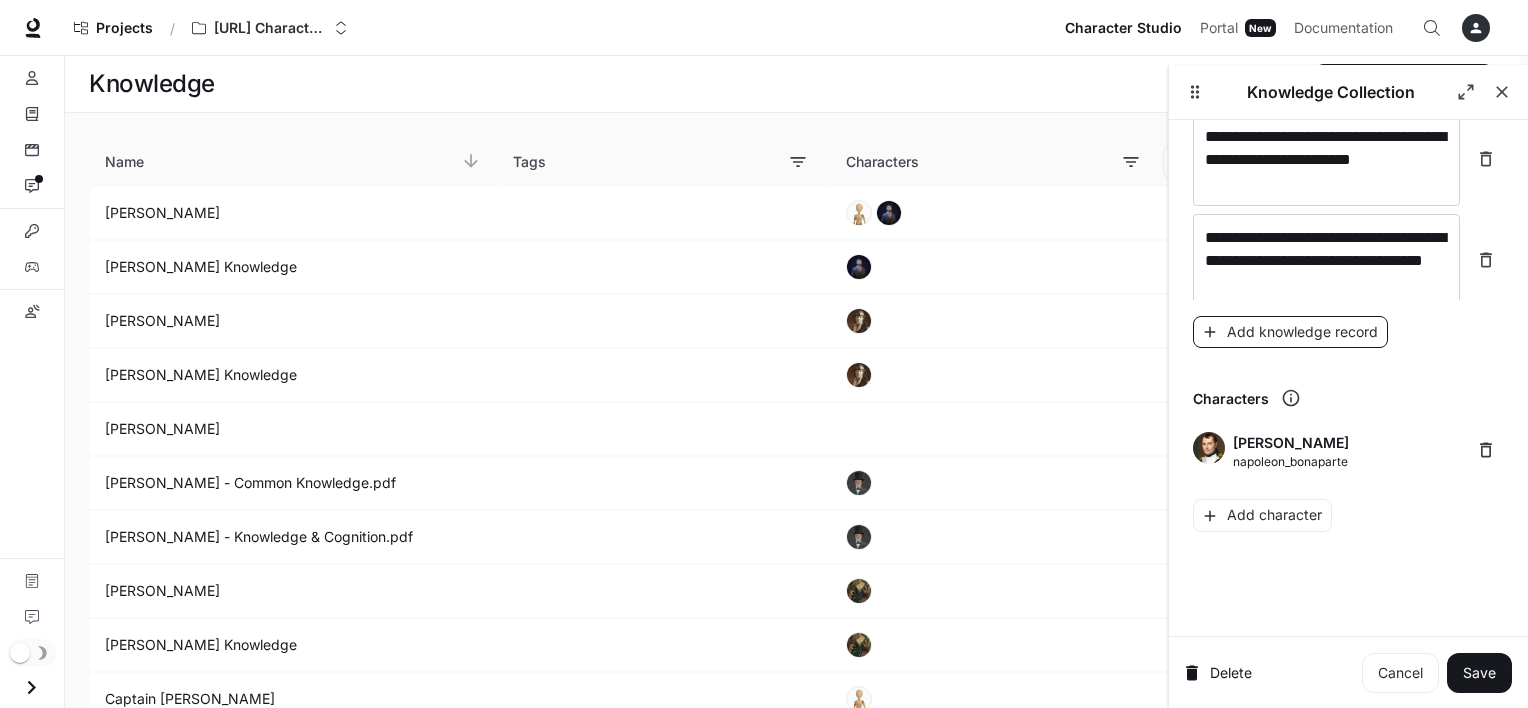 scroll, scrollTop: 33222, scrollLeft: 0, axis: vertical 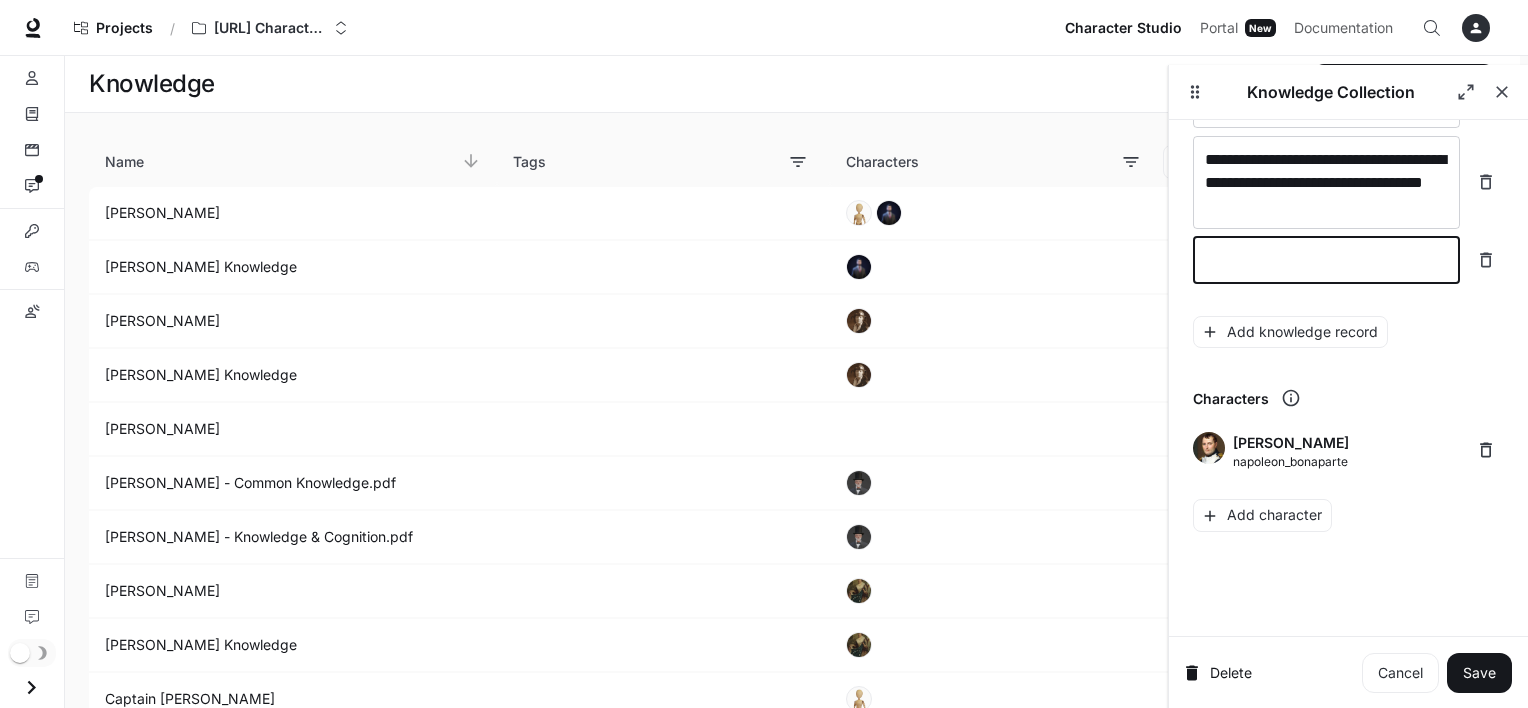 click at bounding box center (1326, 260) 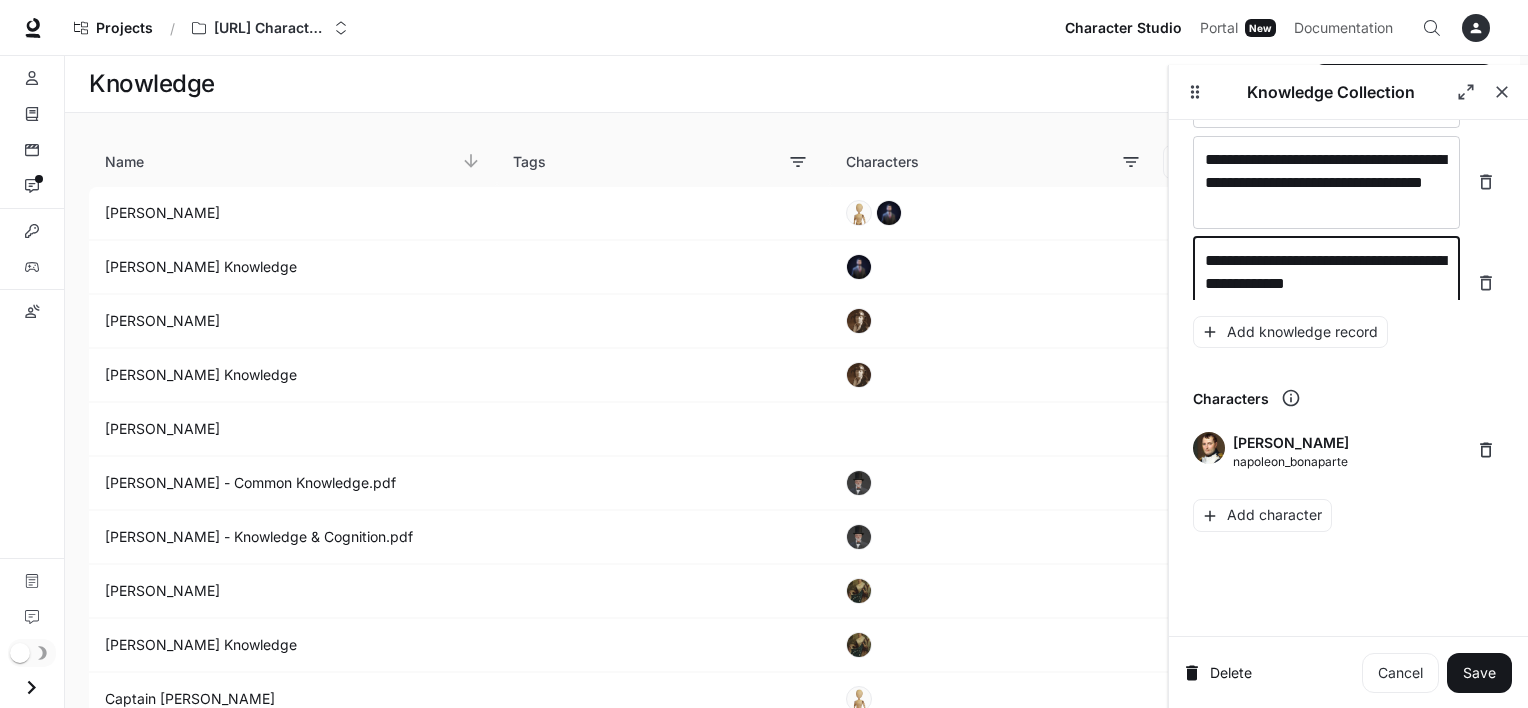 scroll, scrollTop: 33237, scrollLeft: 0, axis: vertical 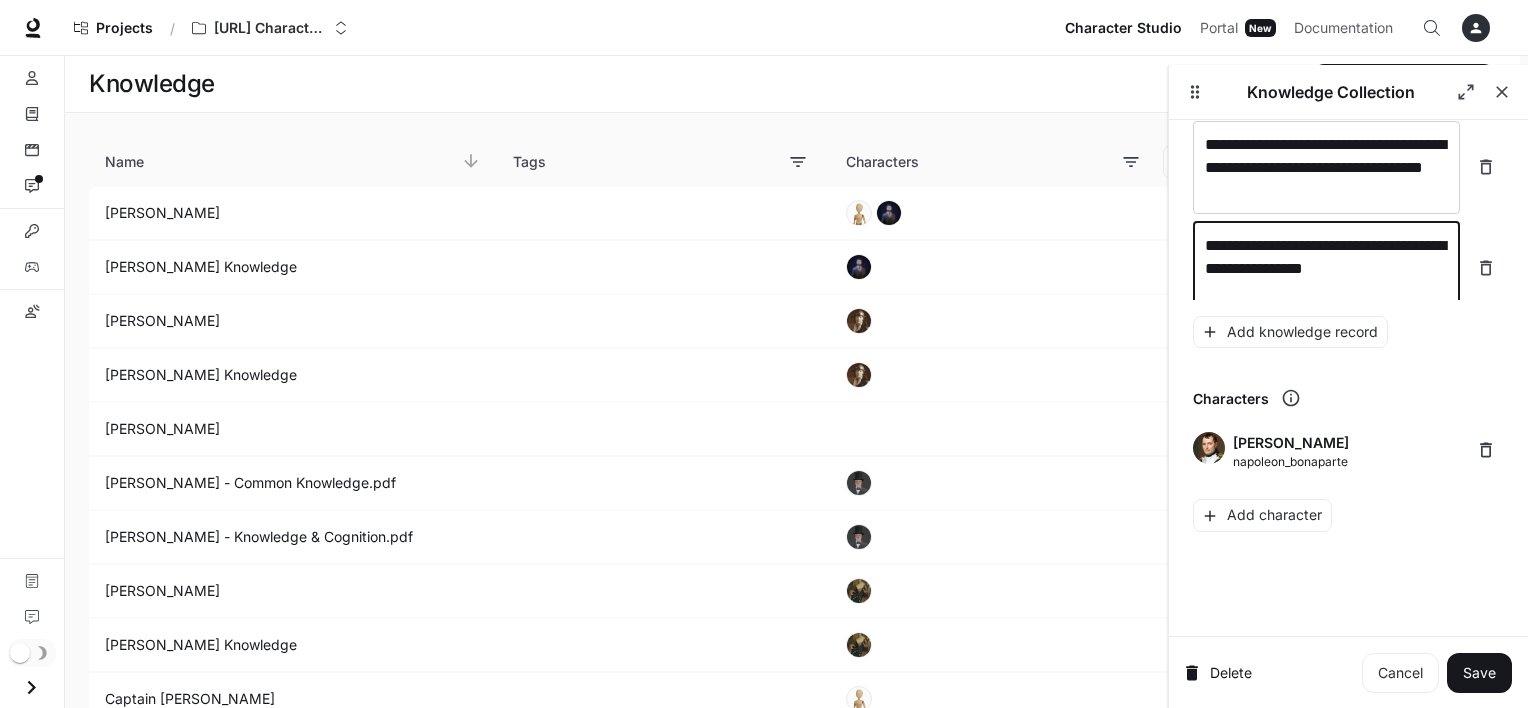 click on "**********" at bounding box center [1326, 268] 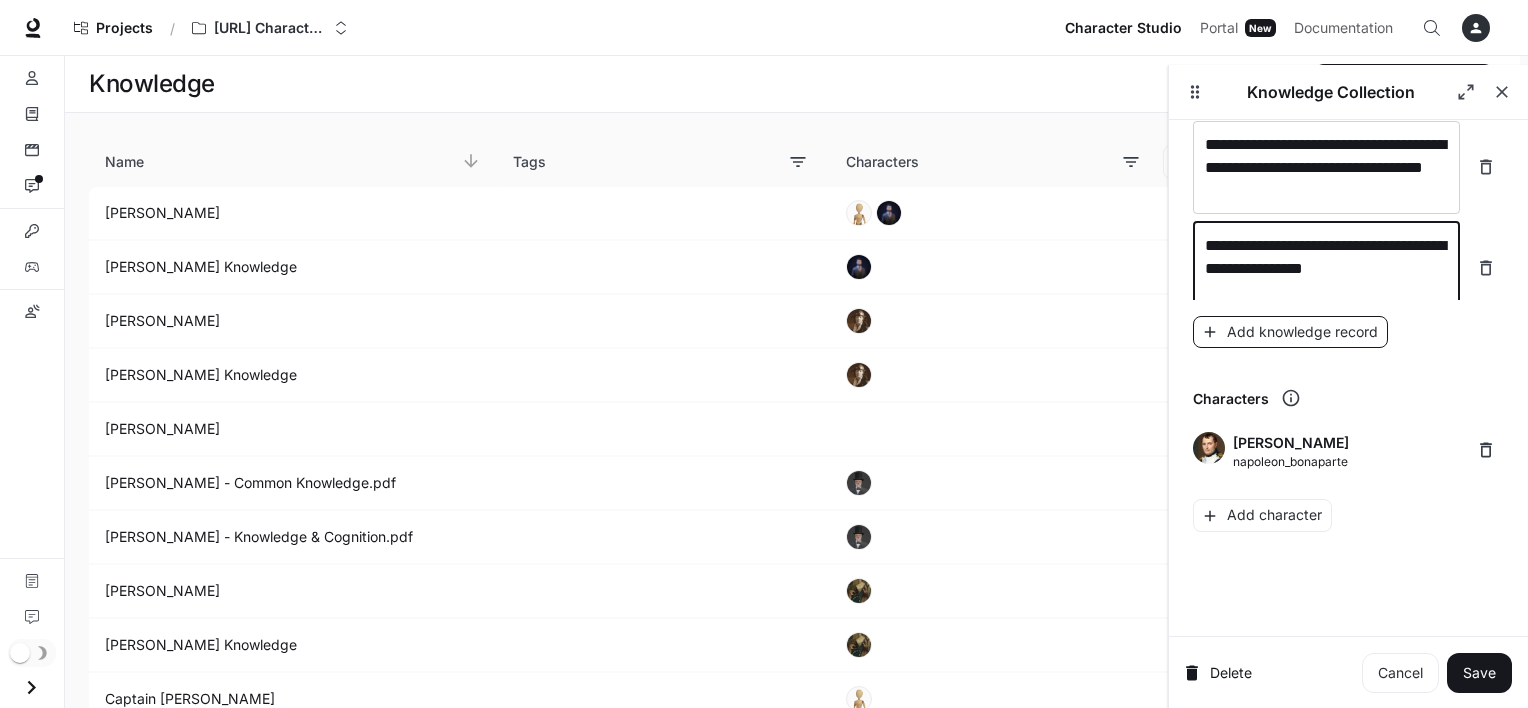 type on "**********" 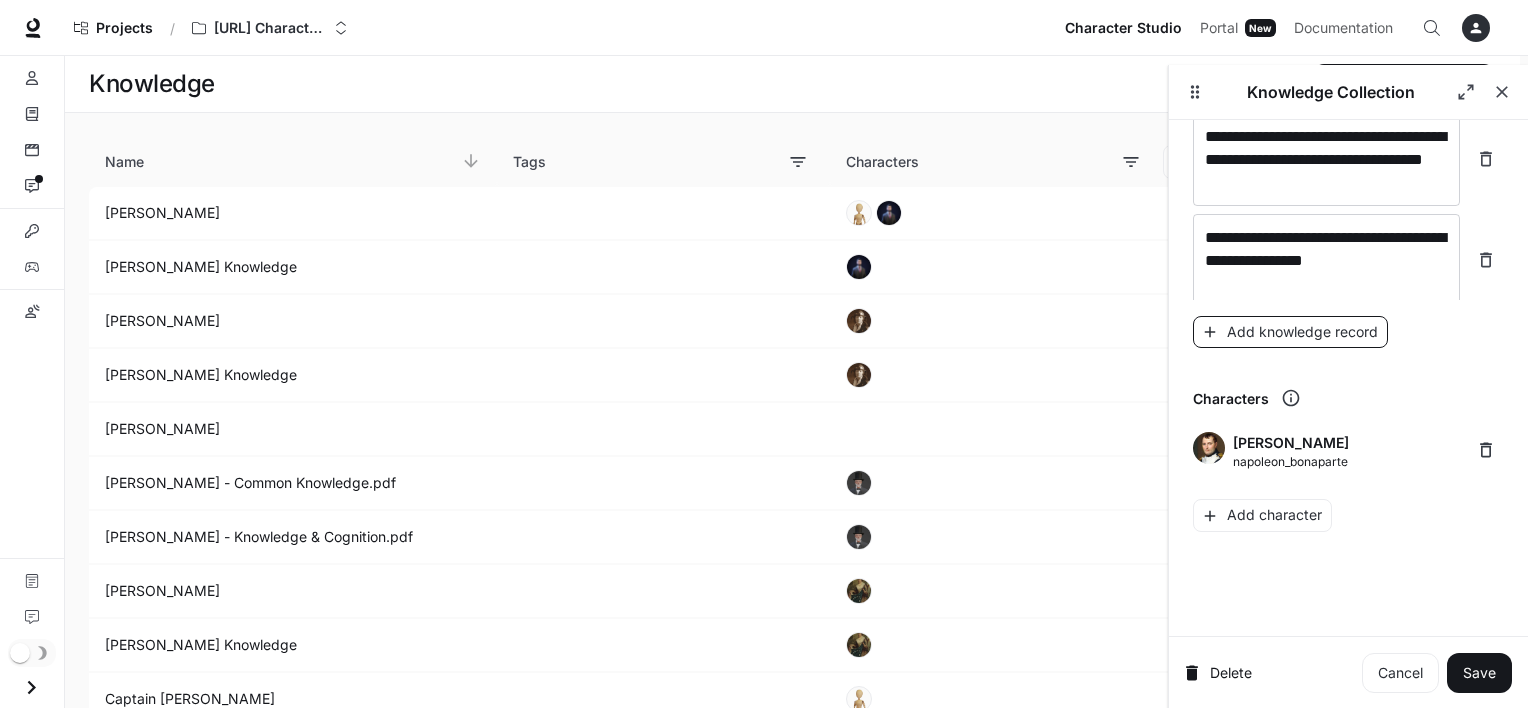 scroll, scrollTop: 33315, scrollLeft: 0, axis: vertical 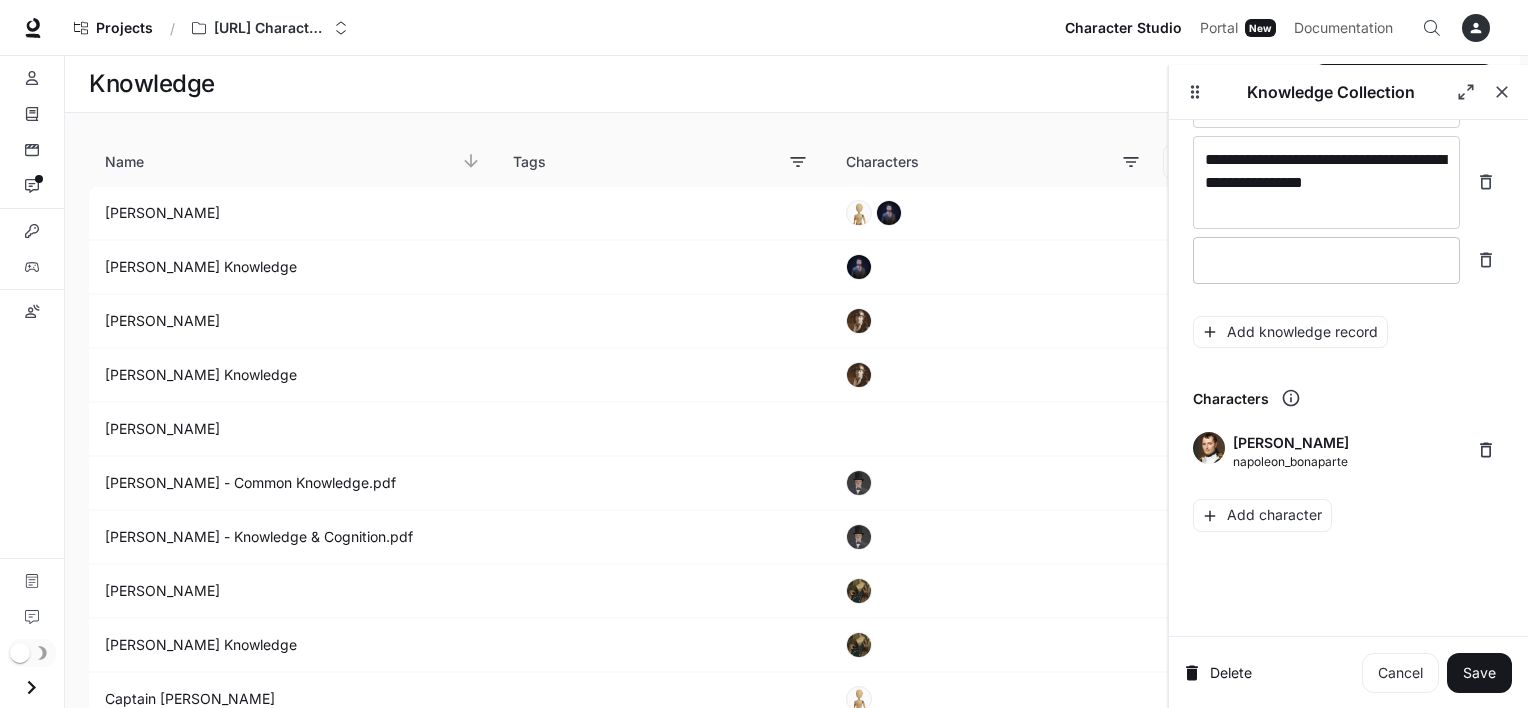 click at bounding box center (1326, 260) 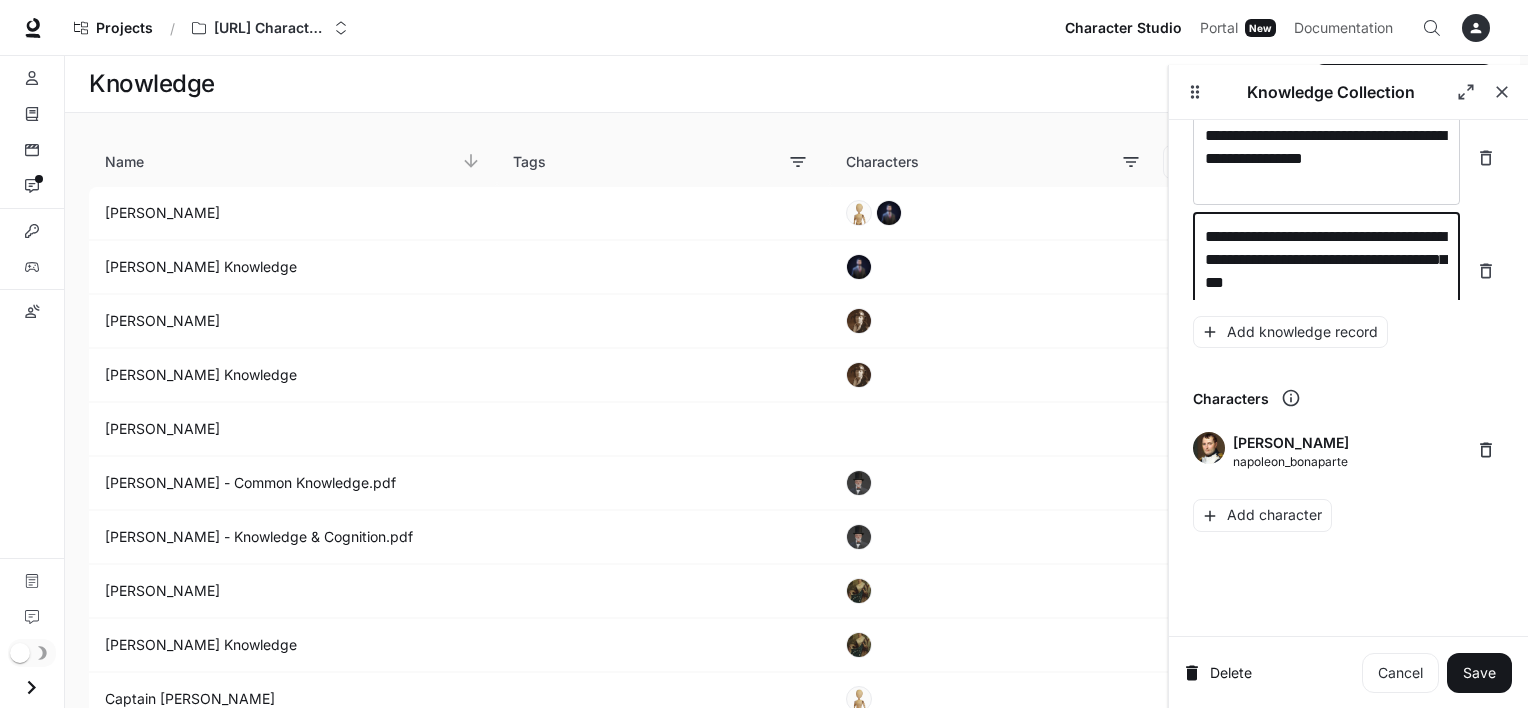 scroll, scrollTop: 33353, scrollLeft: 0, axis: vertical 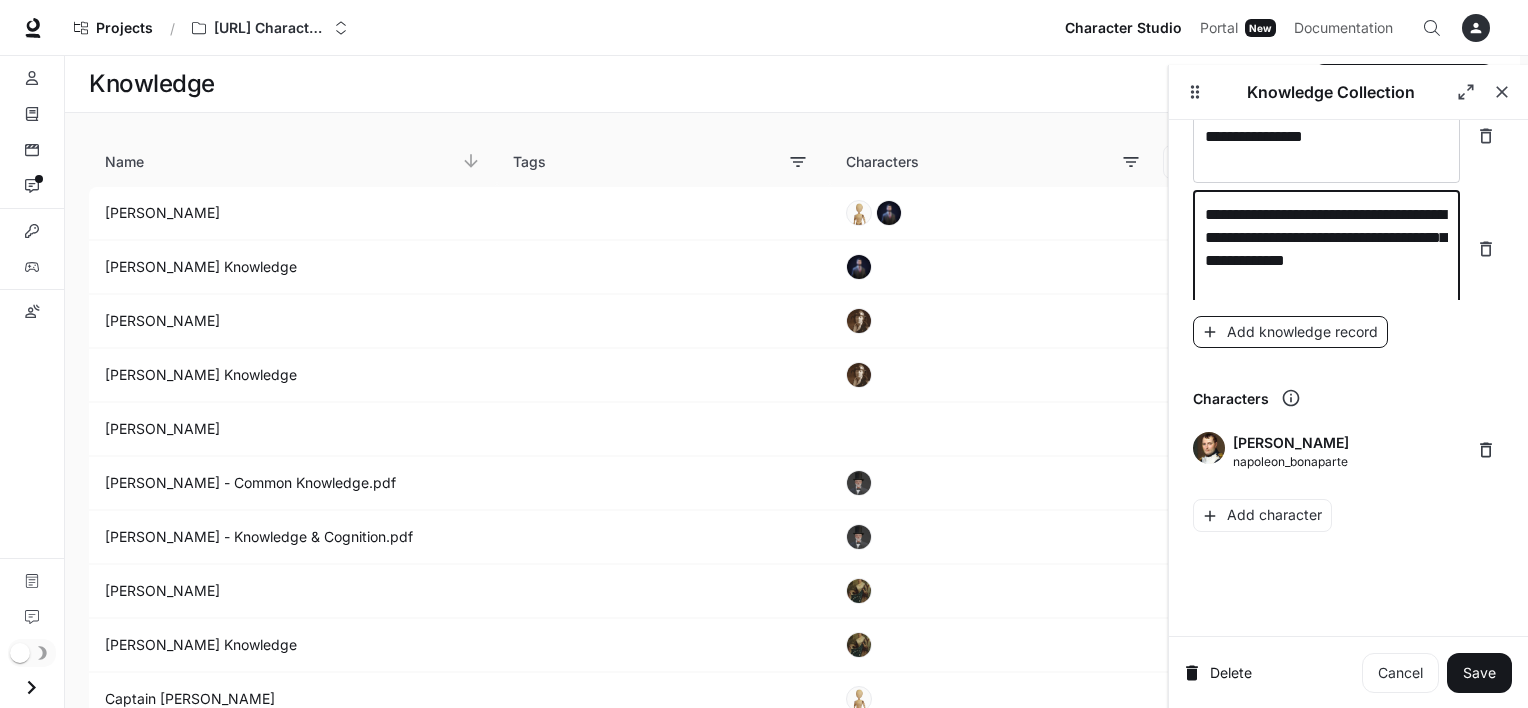 type on "**********" 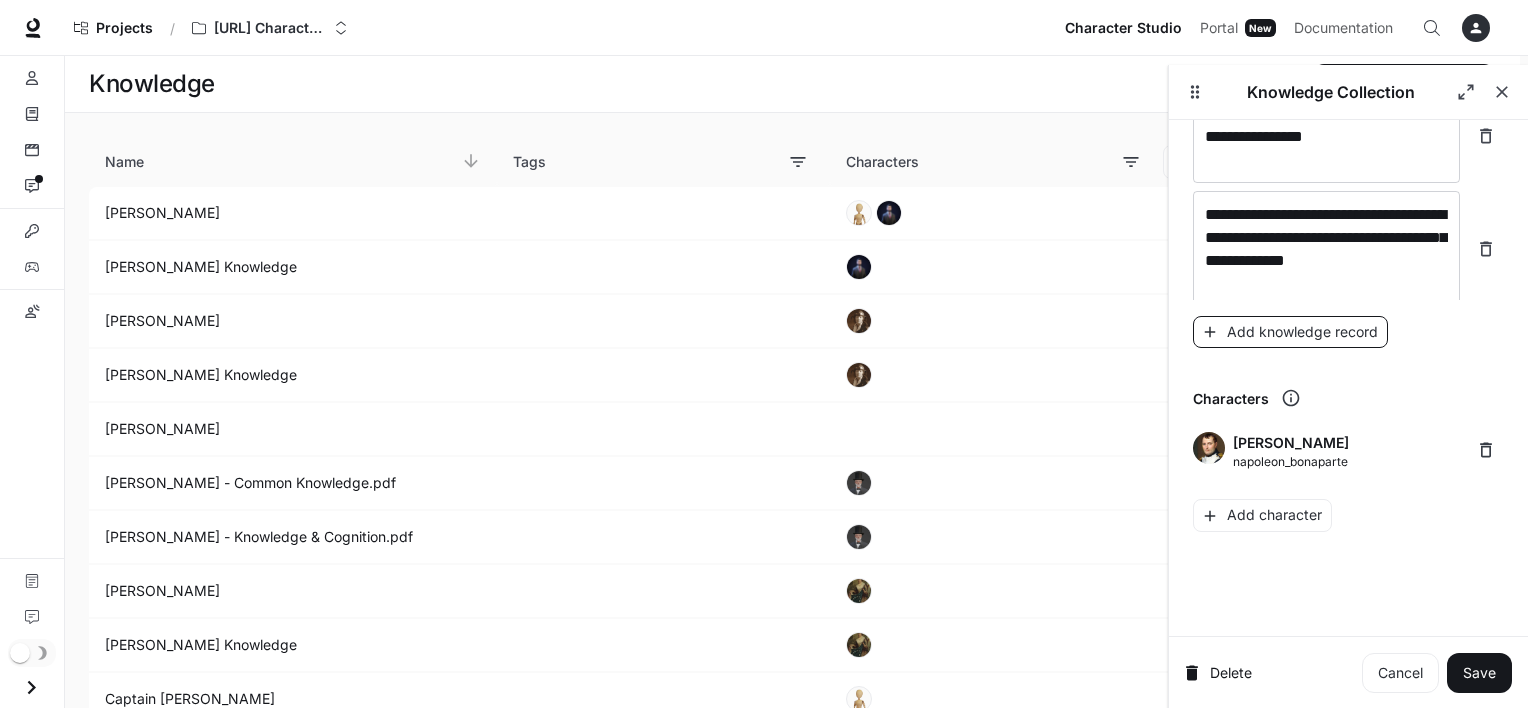 scroll, scrollTop: 33408, scrollLeft: 0, axis: vertical 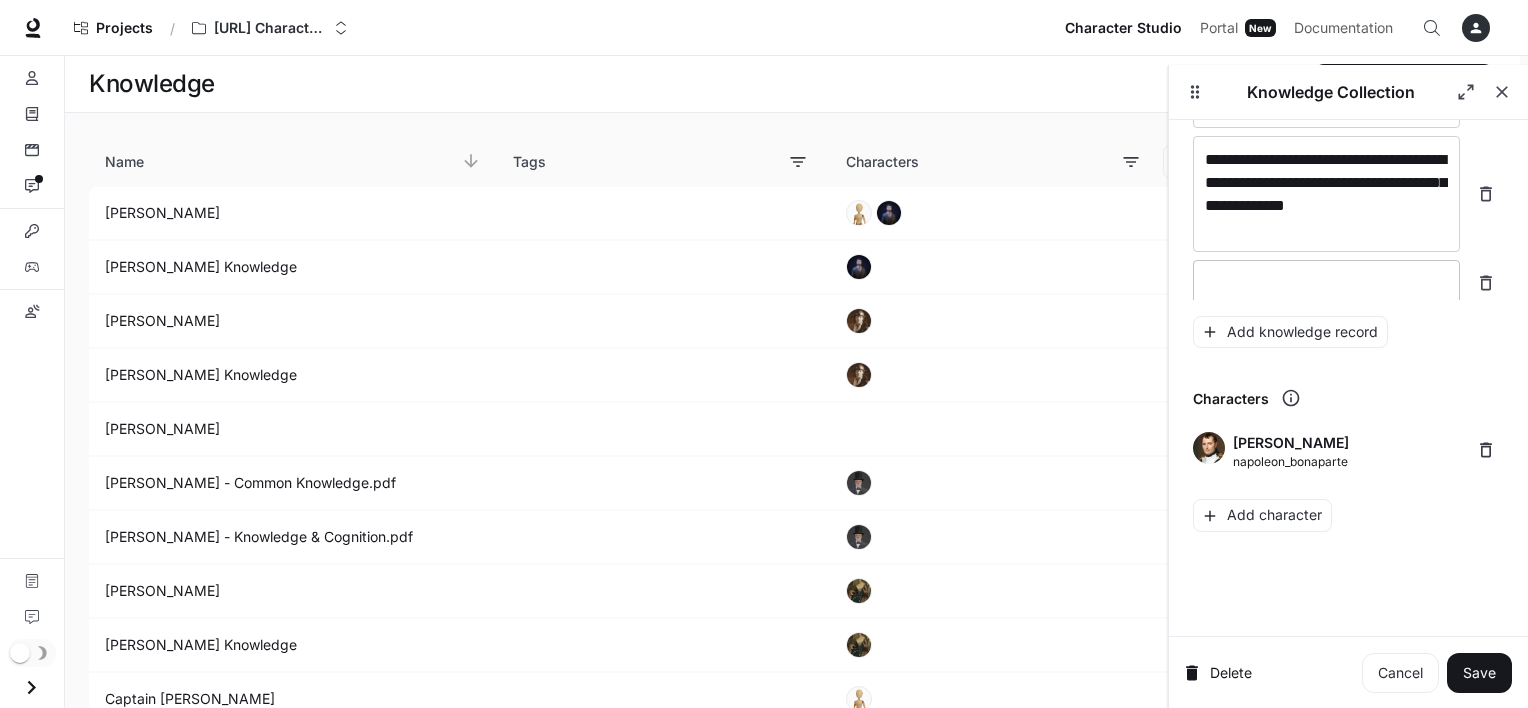 click at bounding box center (1326, 283) 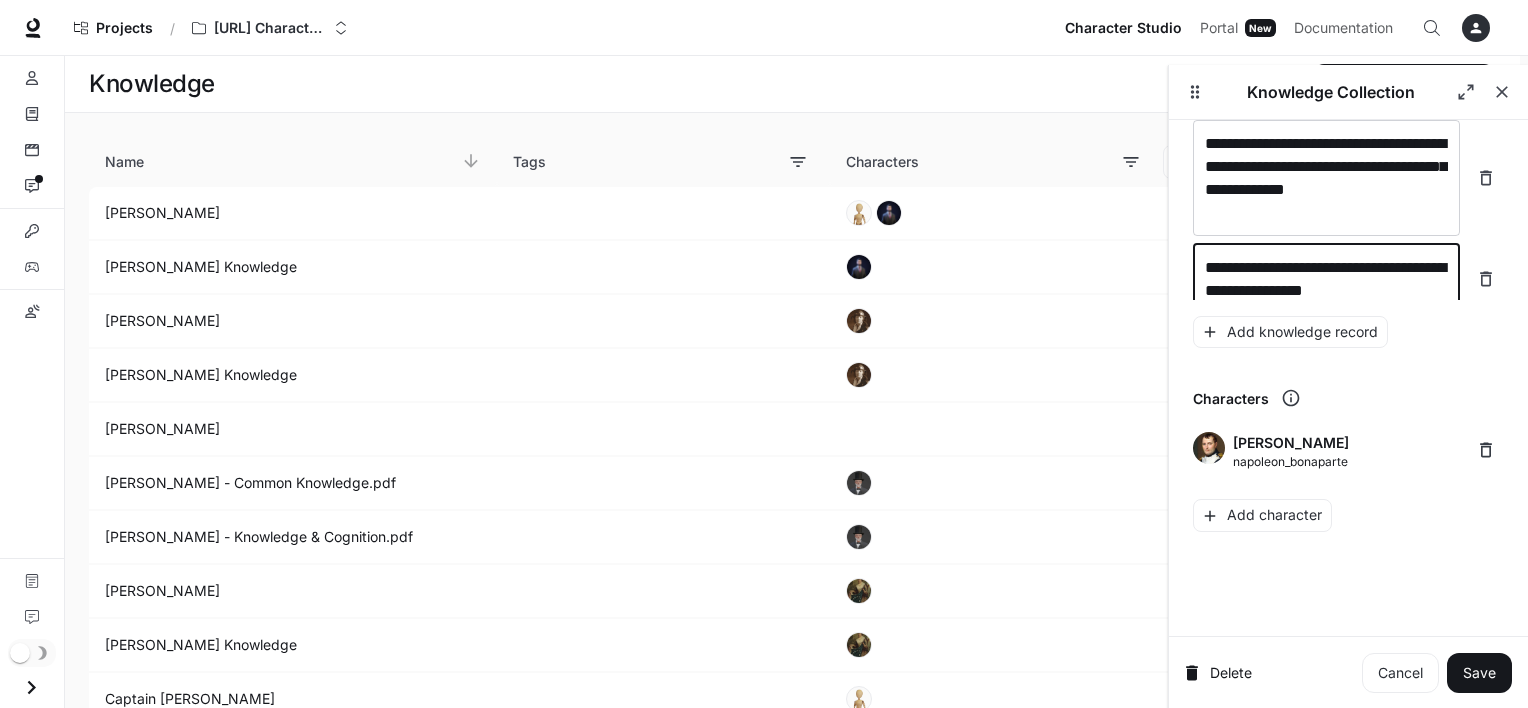 scroll, scrollTop: 33447, scrollLeft: 0, axis: vertical 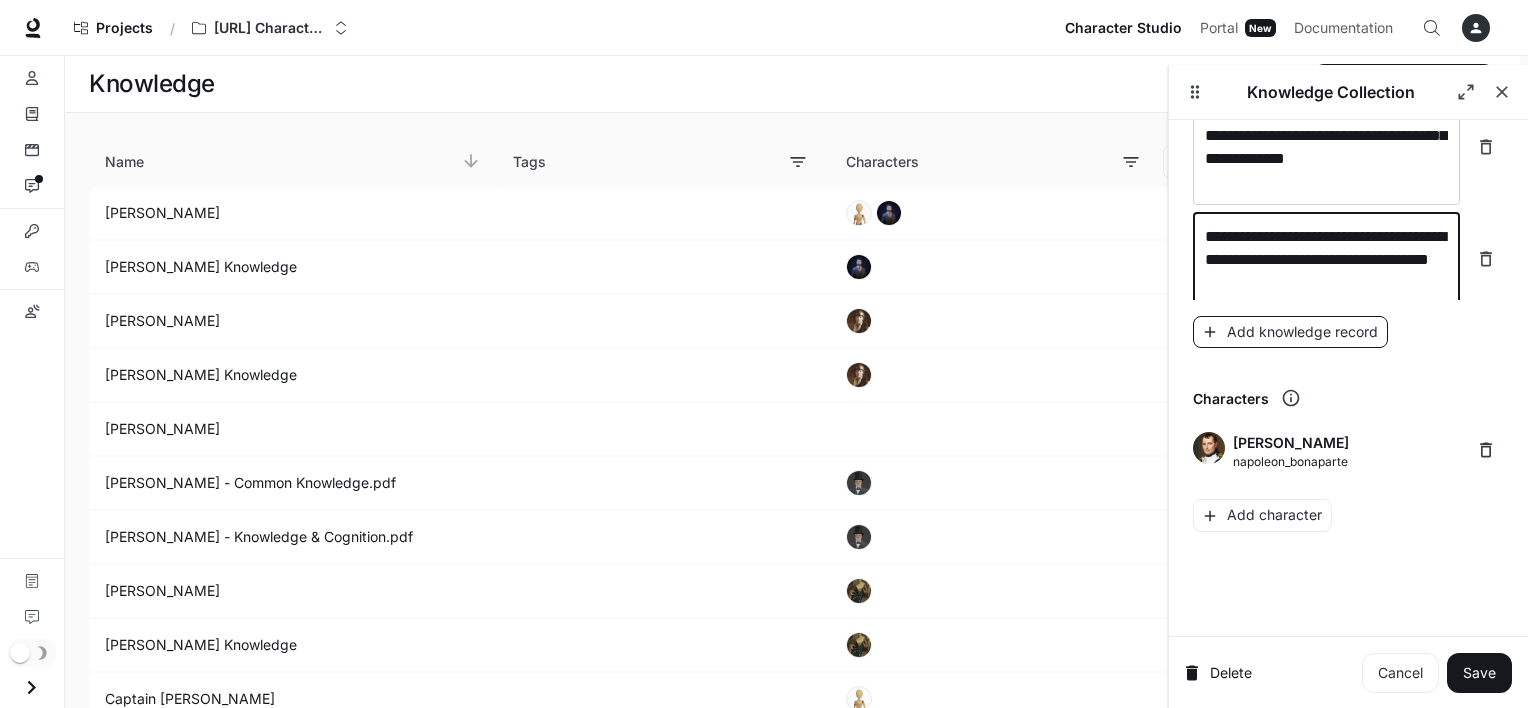 type on "**********" 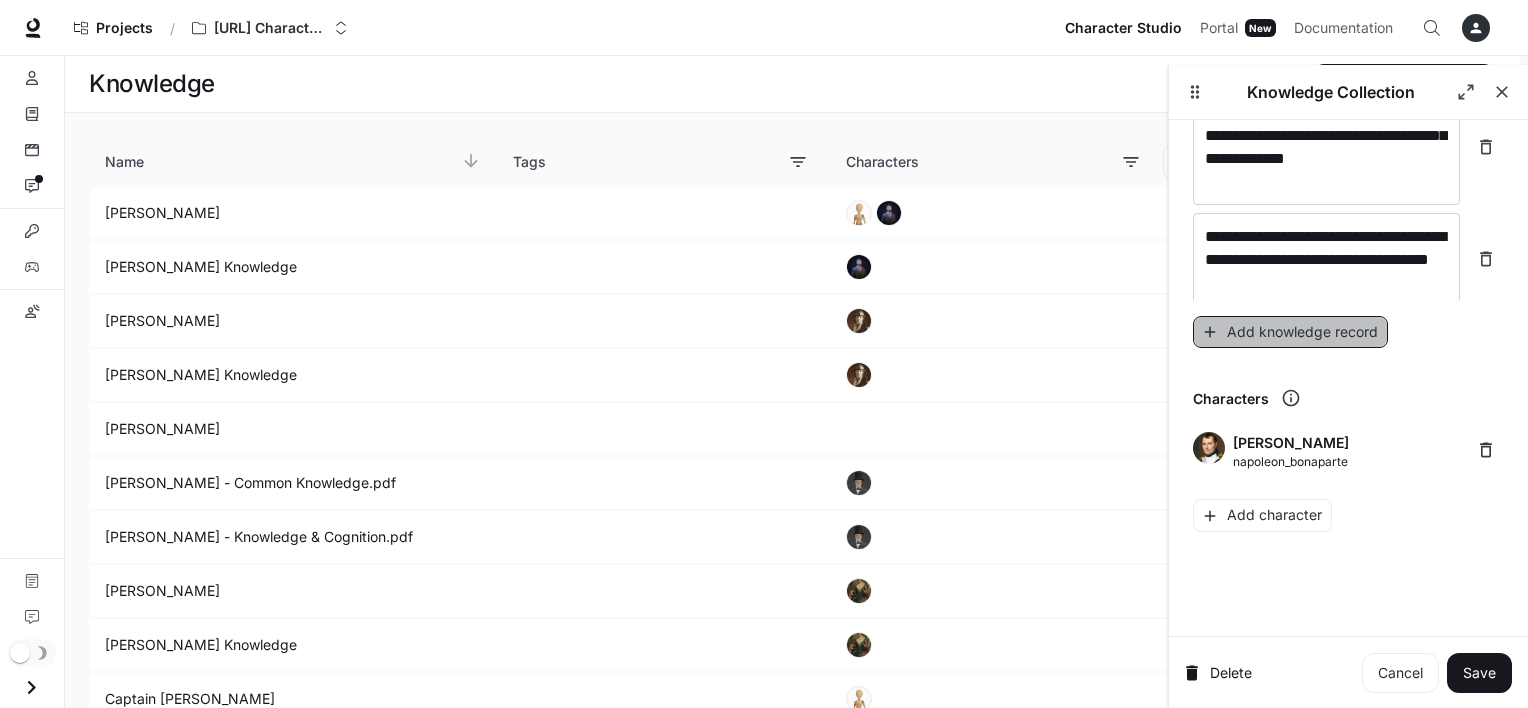 click on "Add knowledge record" at bounding box center [1290, 332] 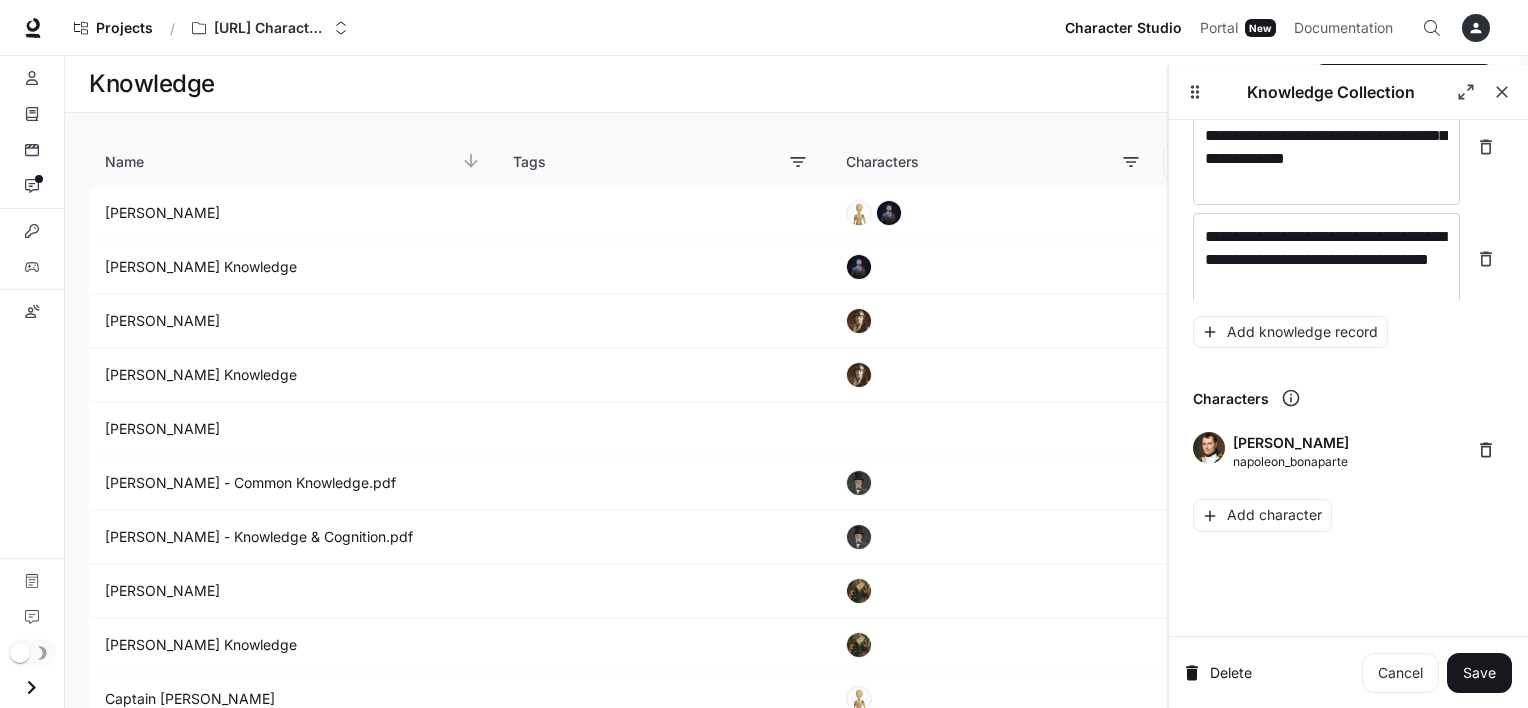 scroll, scrollTop: 33500, scrollLeft: 0, axis: vertical 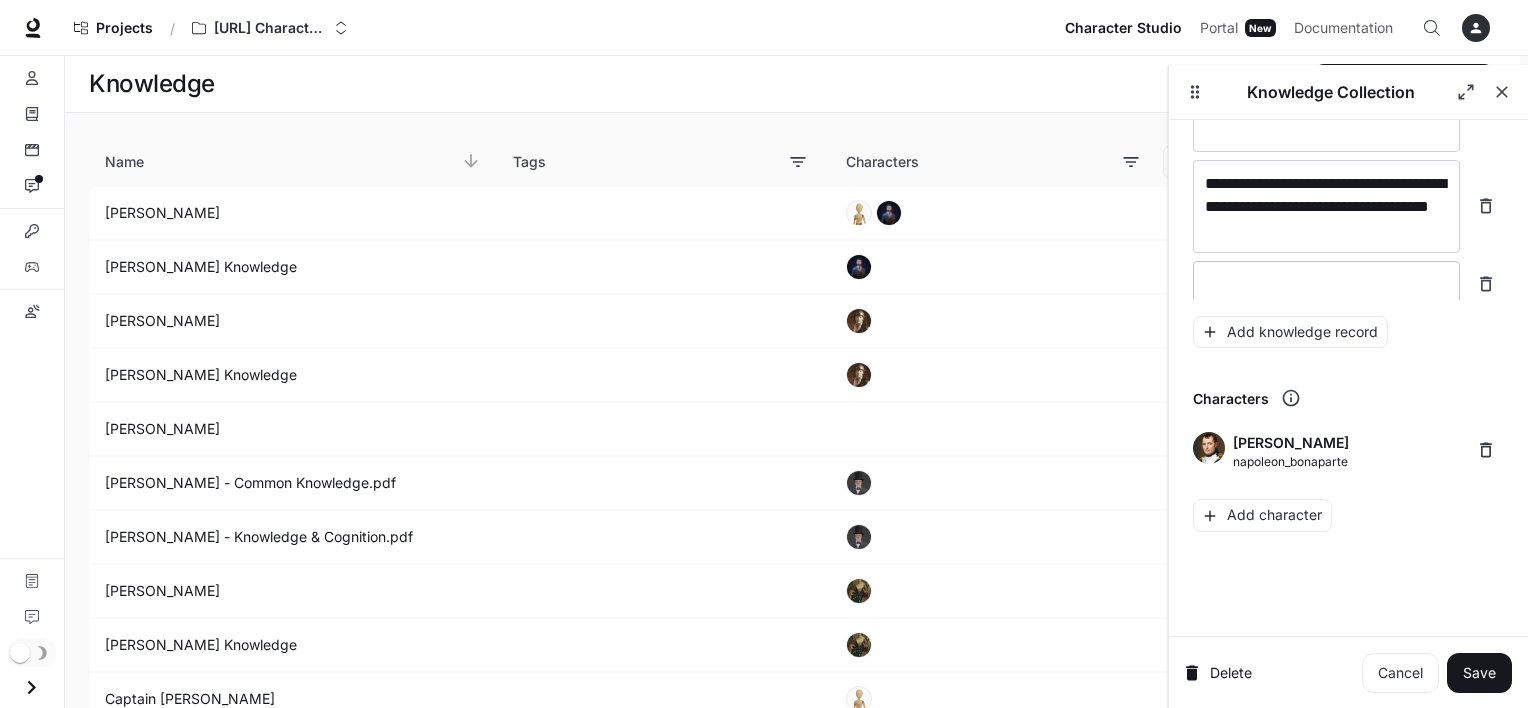 click at bounding box center (1326, 284) 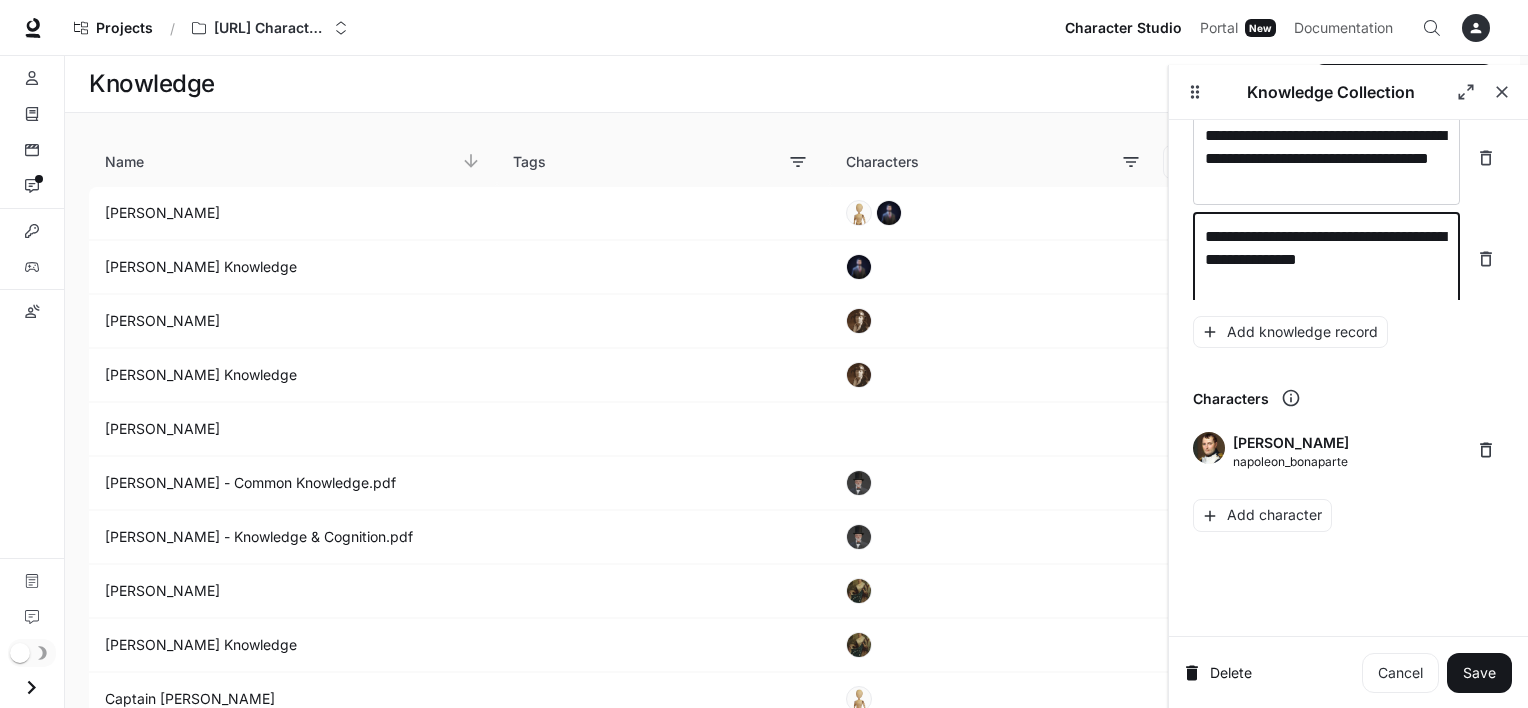 scroll, scrollTop: 33562, scrollLeft: 0, axis: vertical 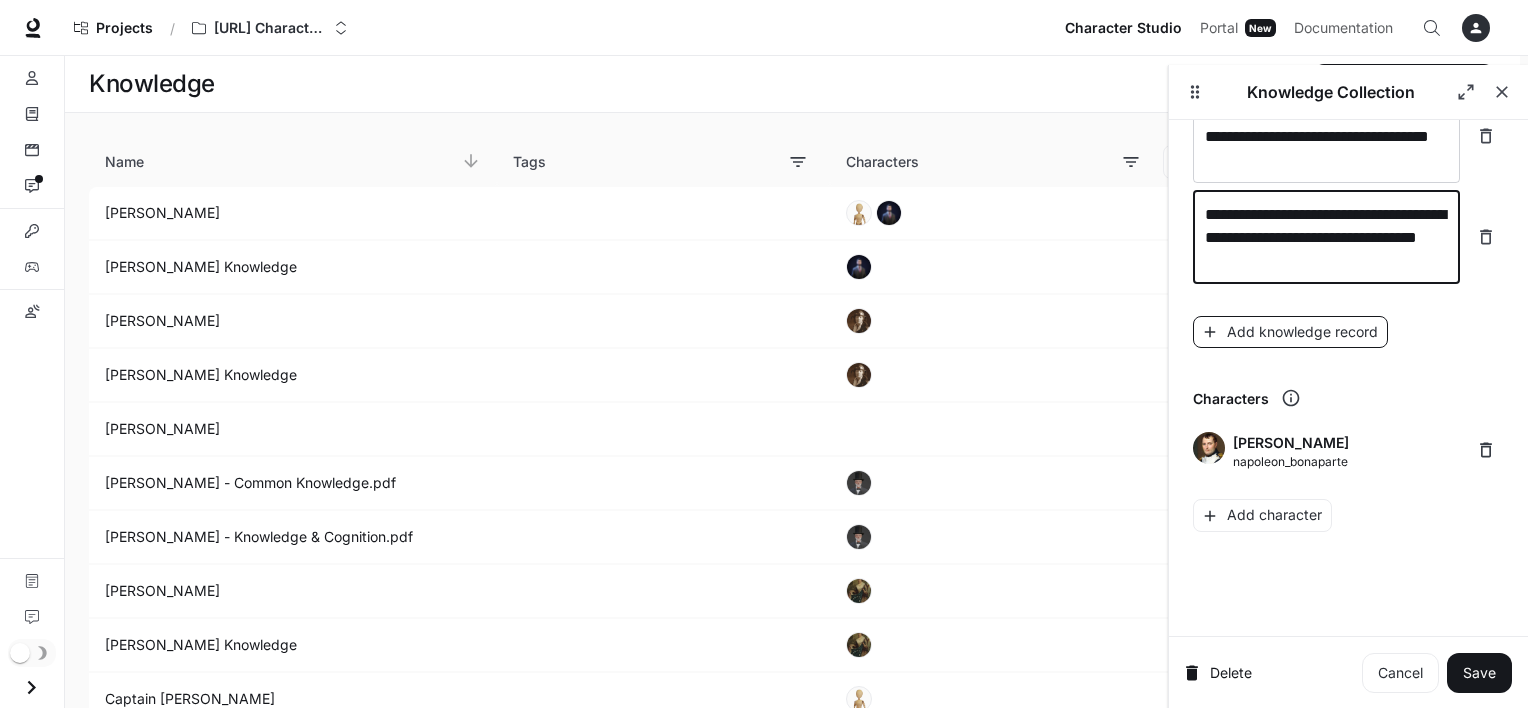 type on "**********" 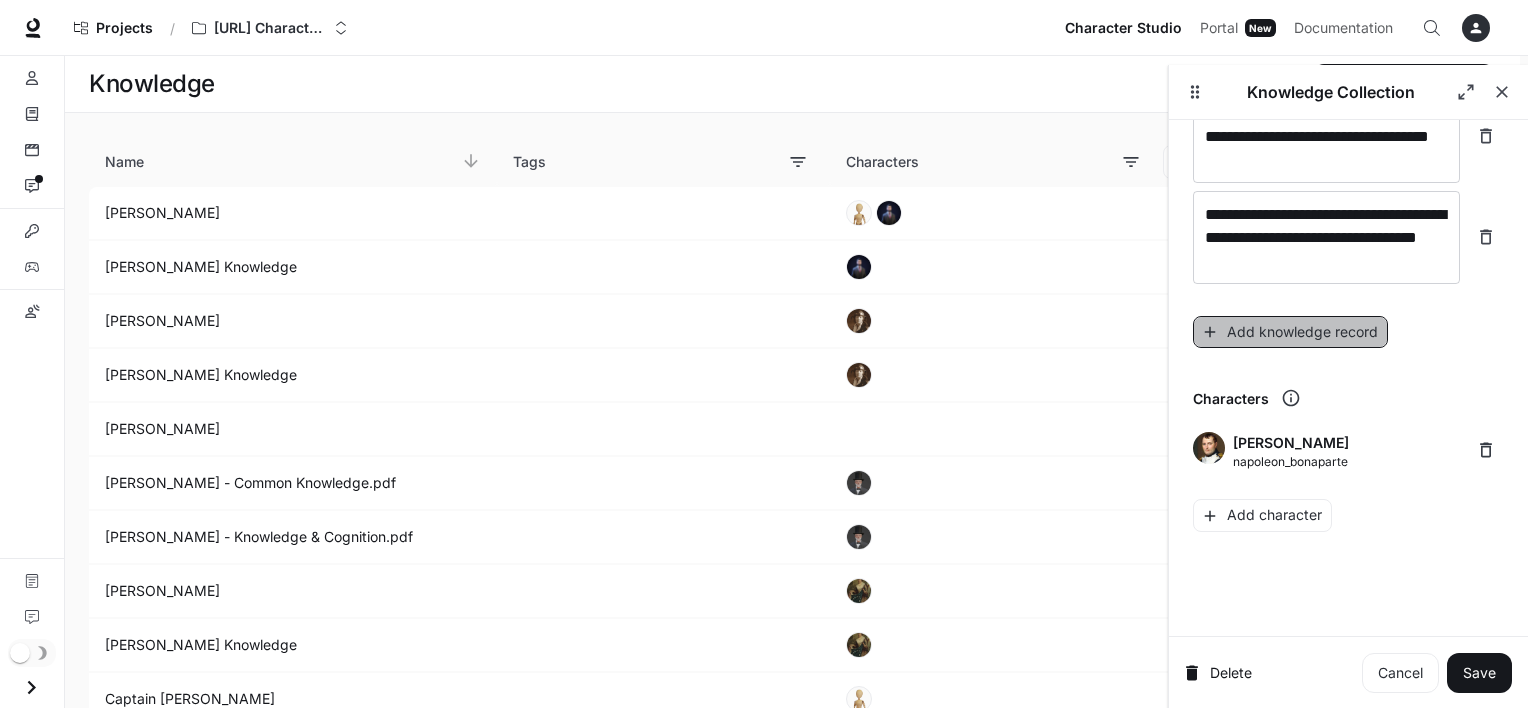 click on "Add knowledge record" at bounding box center (1290, 332) 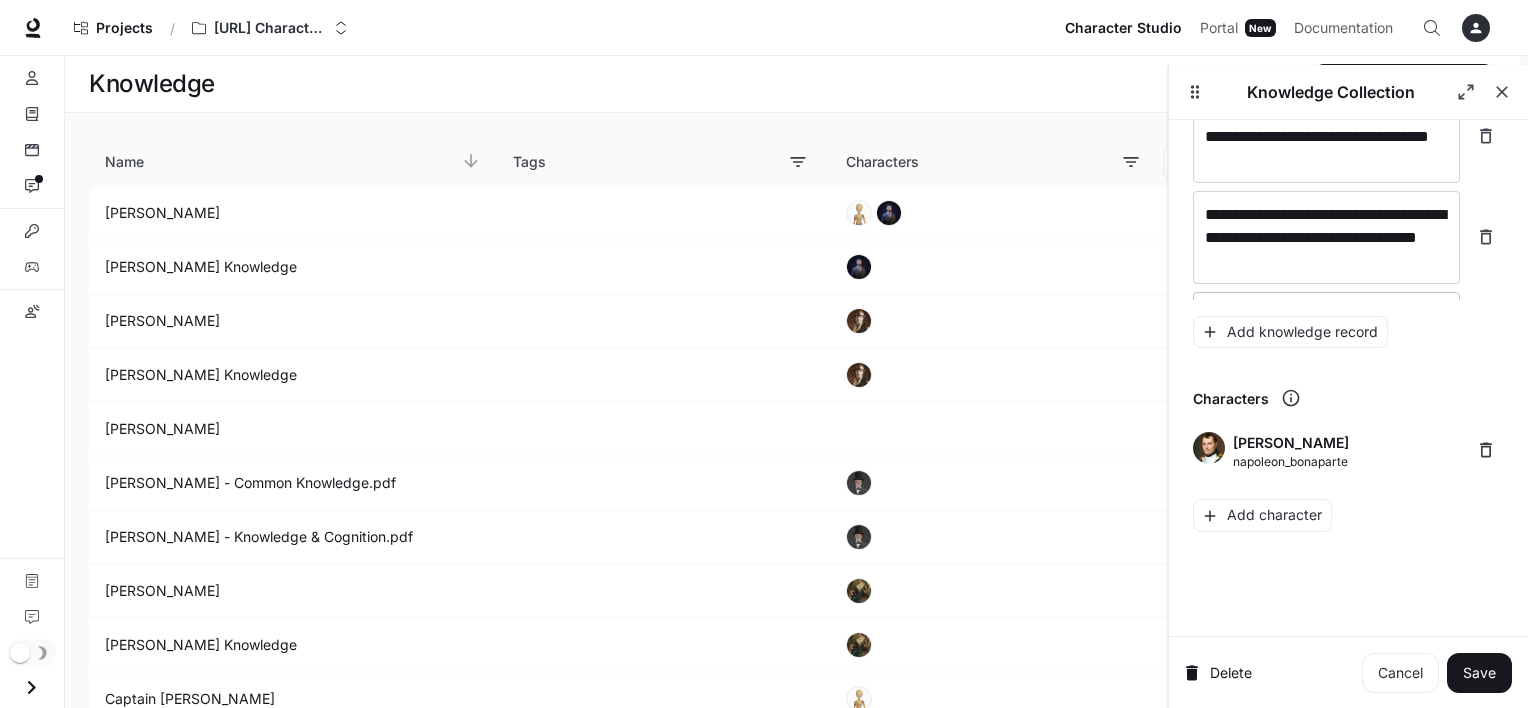 scroll, scrollTop: 33594, scrollLeft: 0, axis: vertical 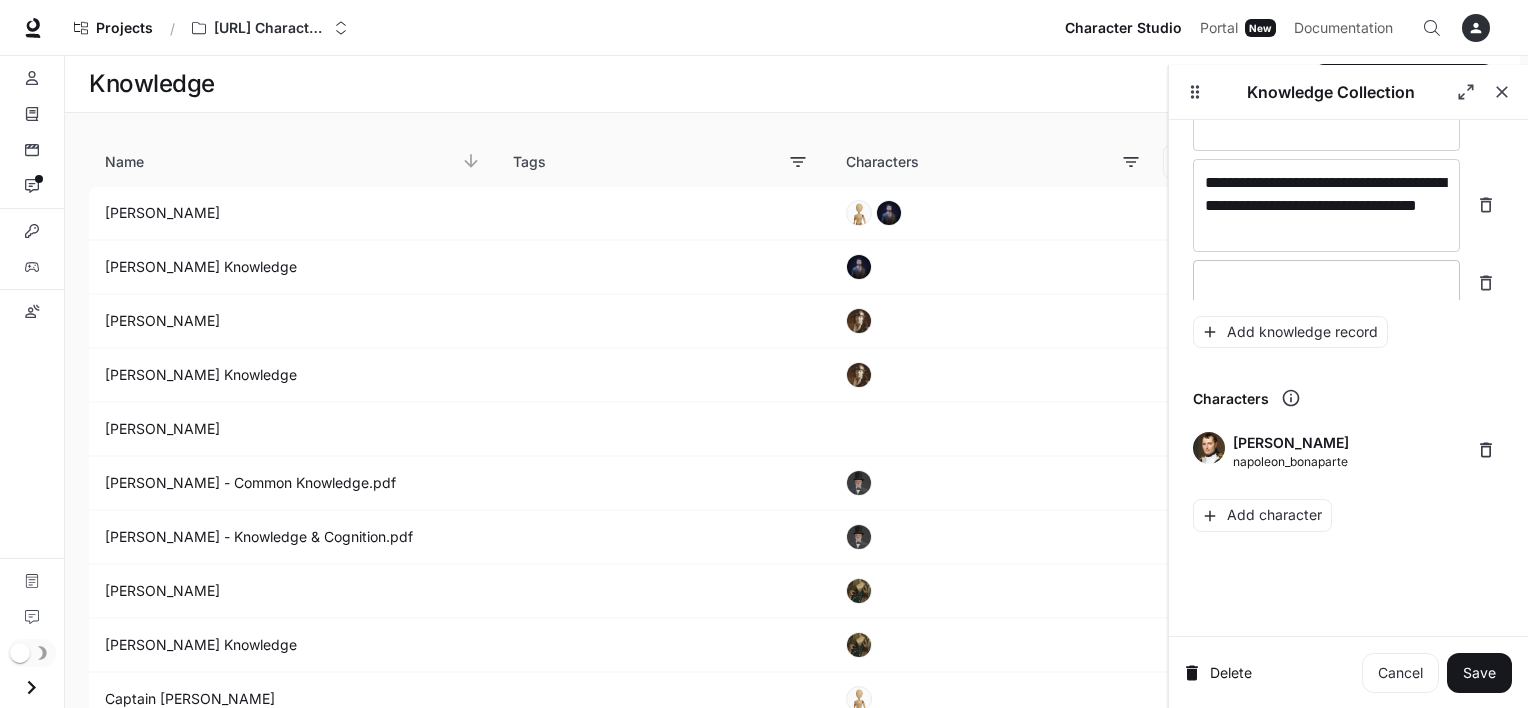 click at bounding box center [1326, 283] 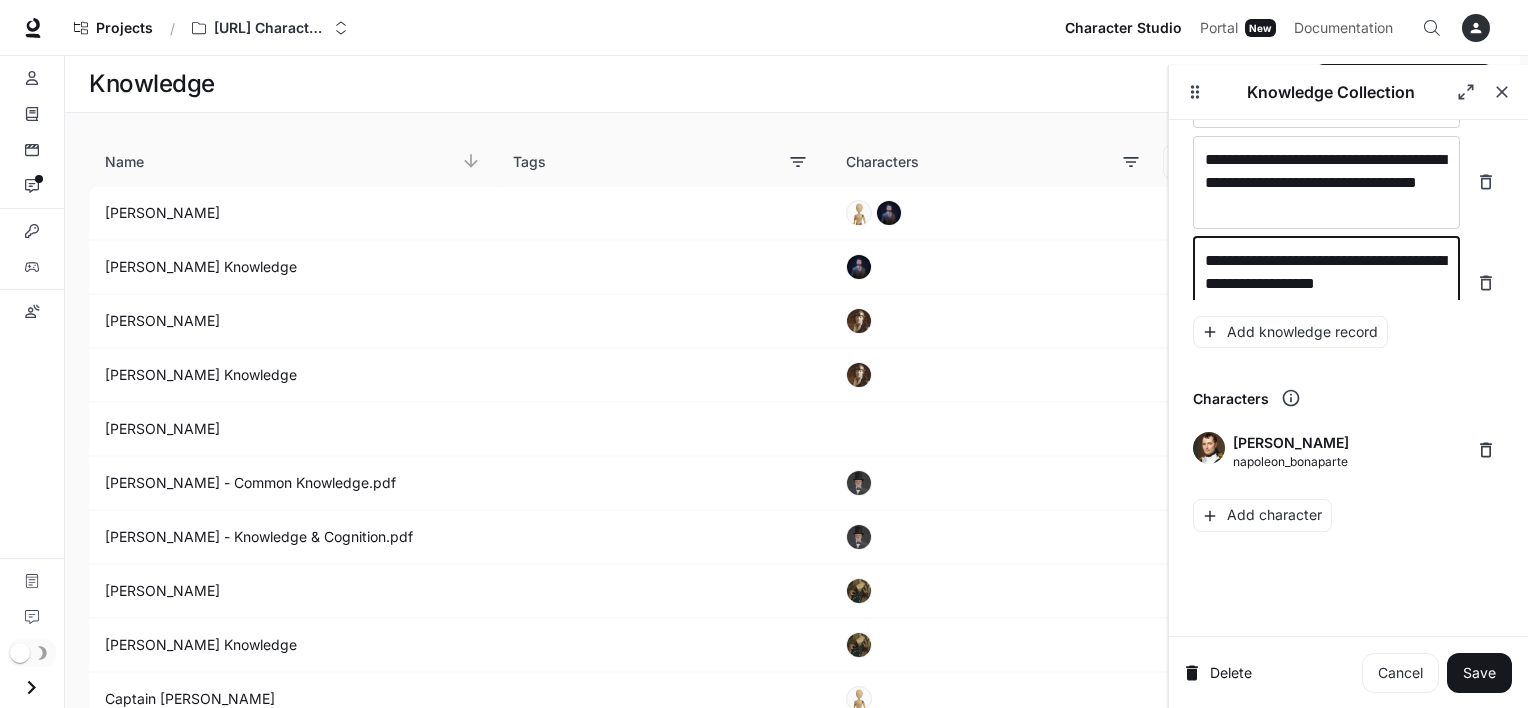 scroll, scrollTop: 33632, scrollLeft: 0, axis: vertical 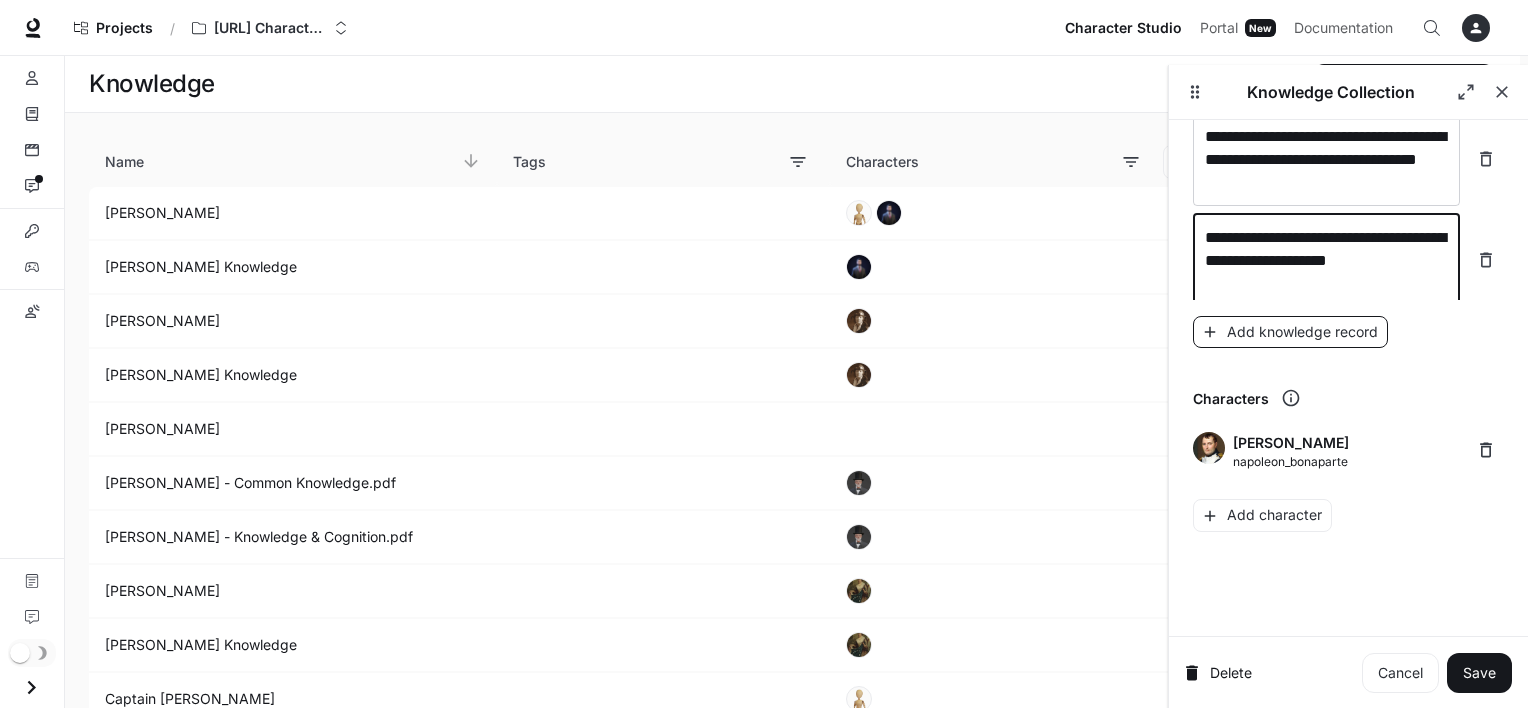 type on "**********" 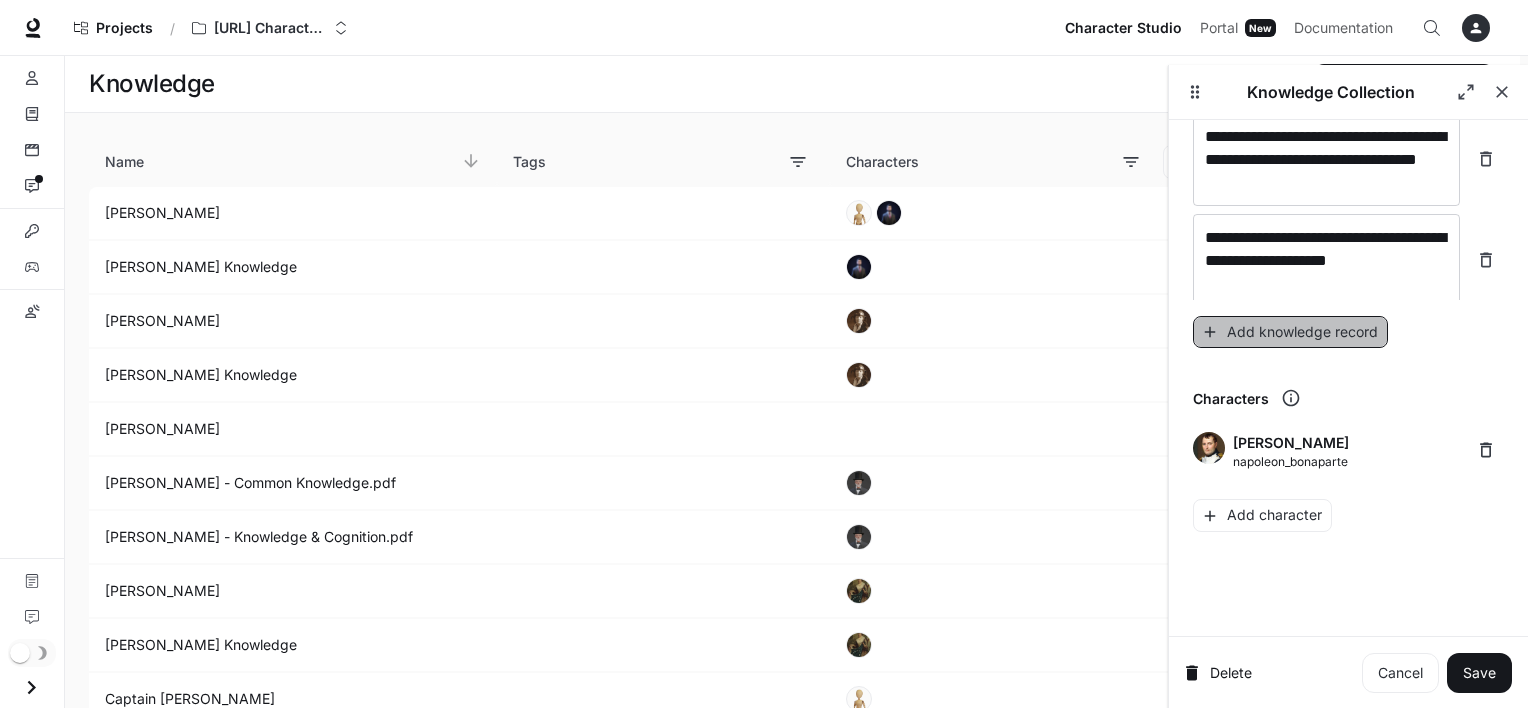 click on "Add knowledge record" at bounding box center [1290, 332] 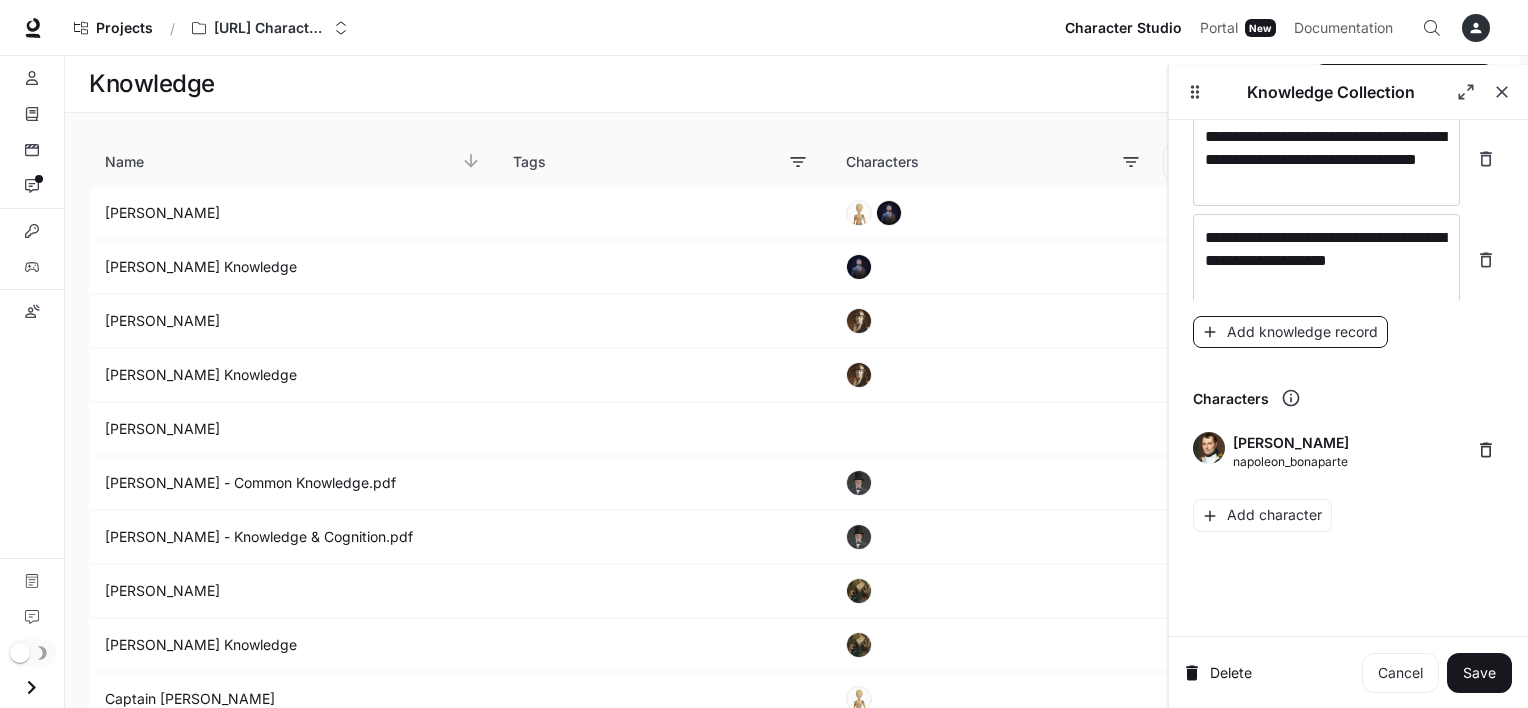 scroll, scrollTop: 33710, scrollLeft: 0, axis: vertical 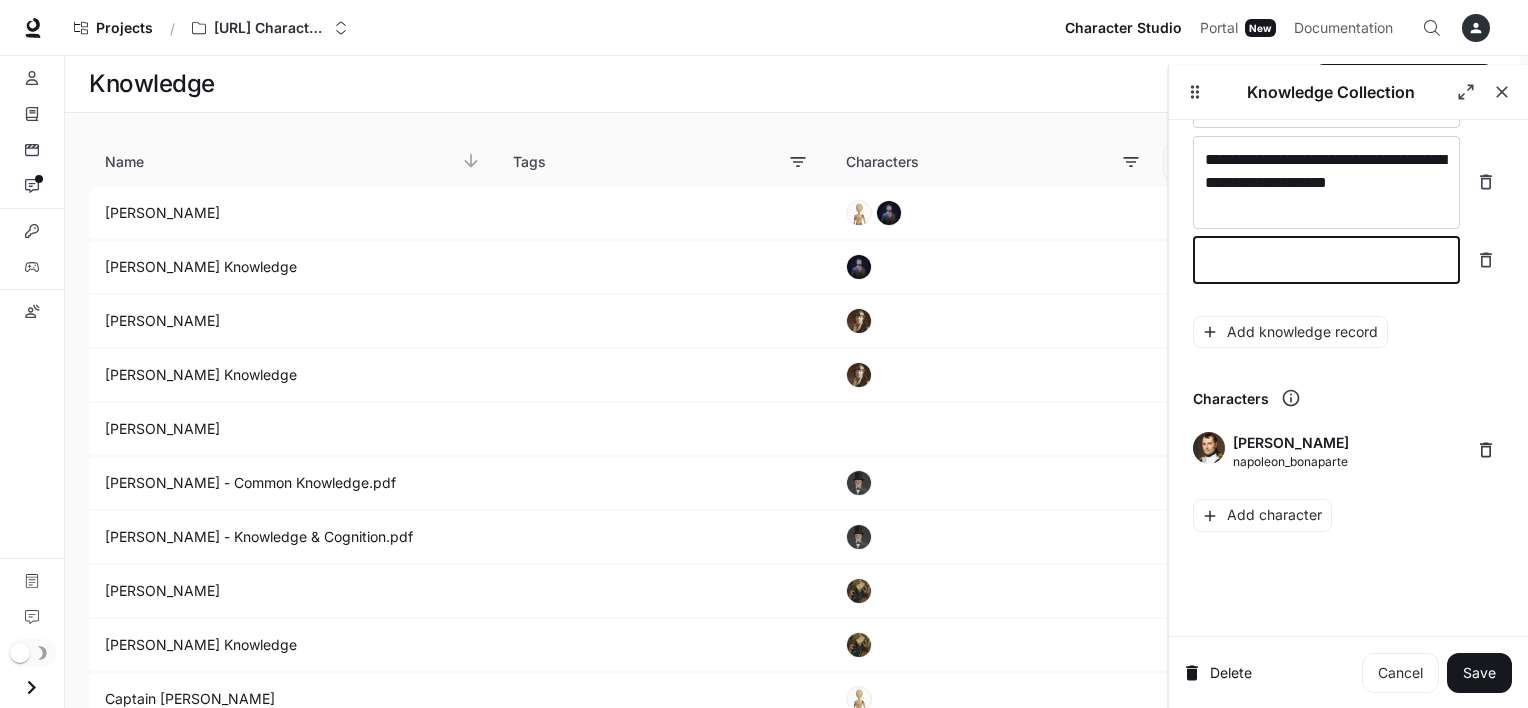 click at bounding box center [1326, 260] 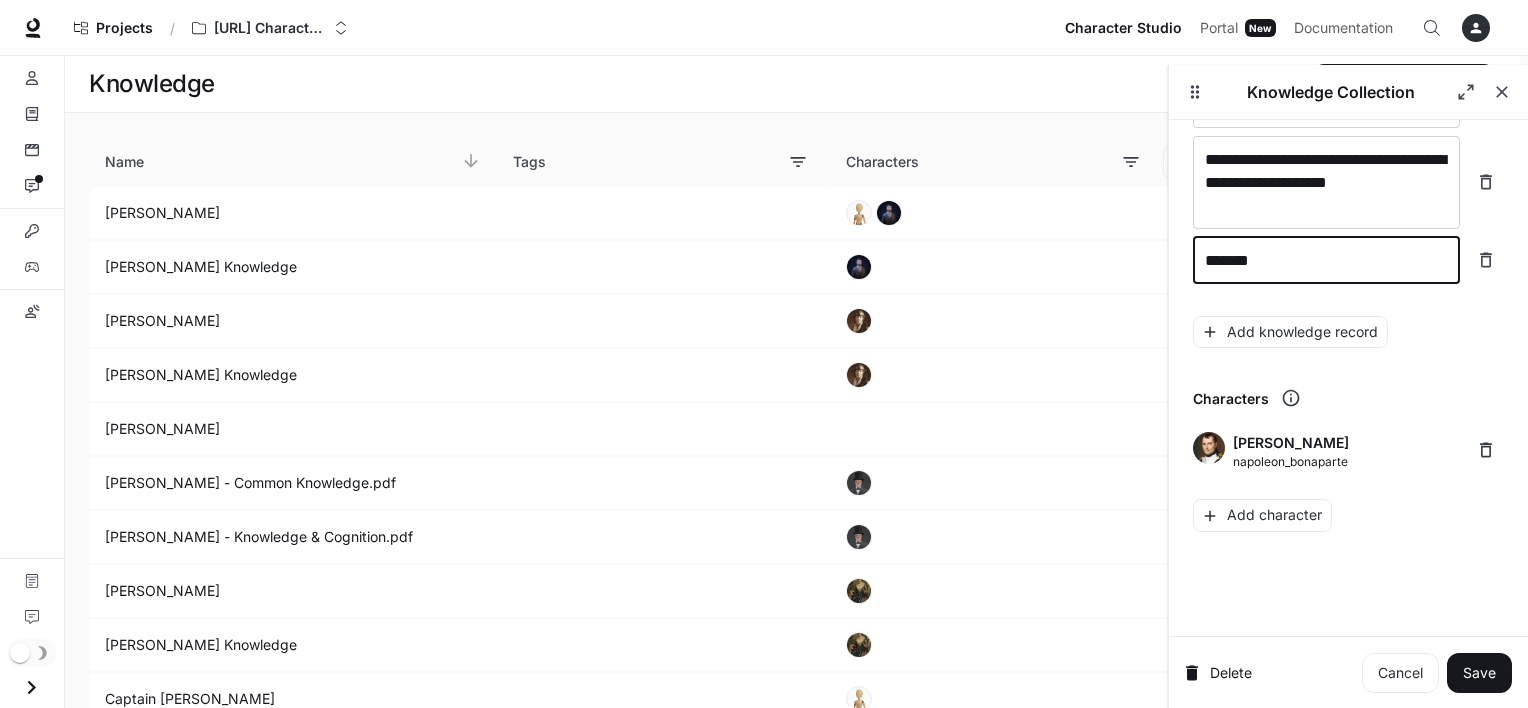 type on "********" 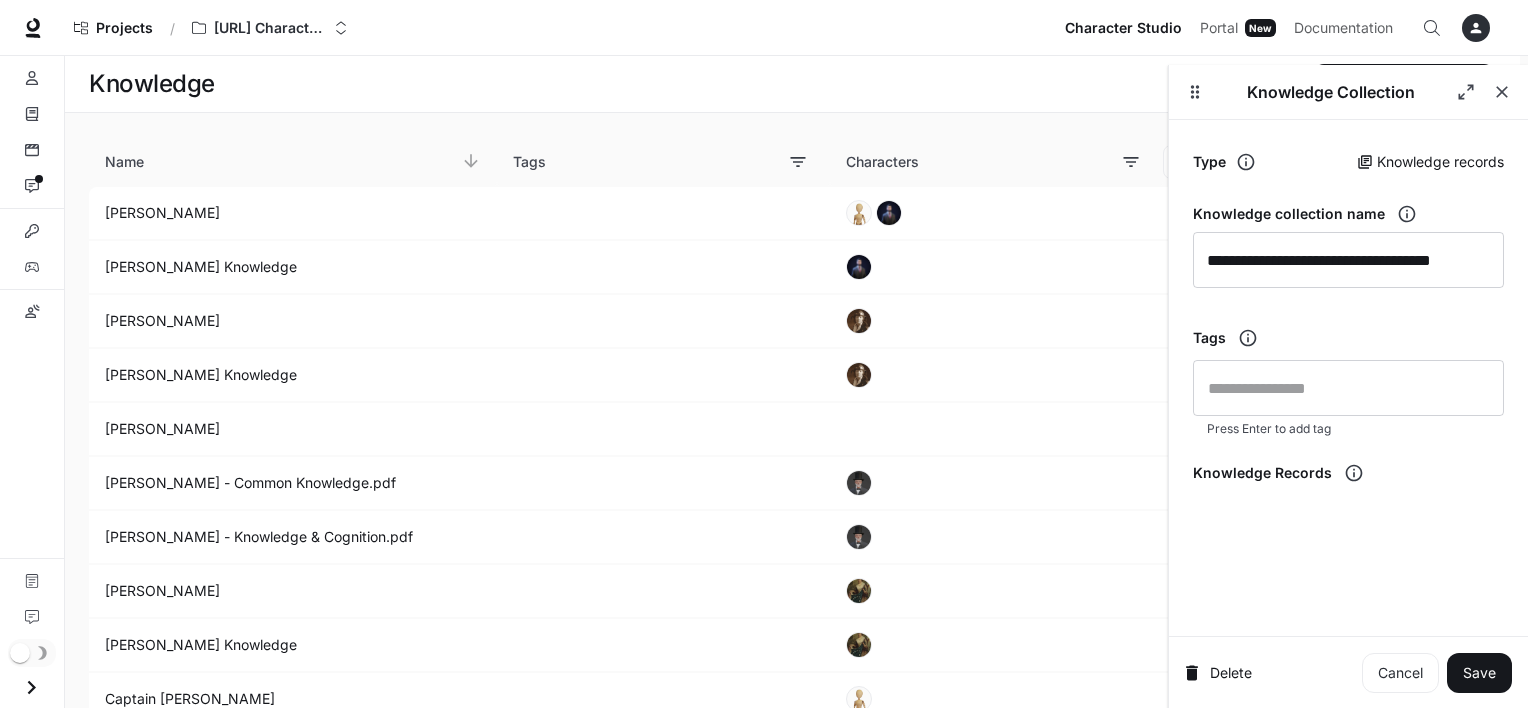 scroll, scrollTop: 0, scrollLeft: 0, axis: both 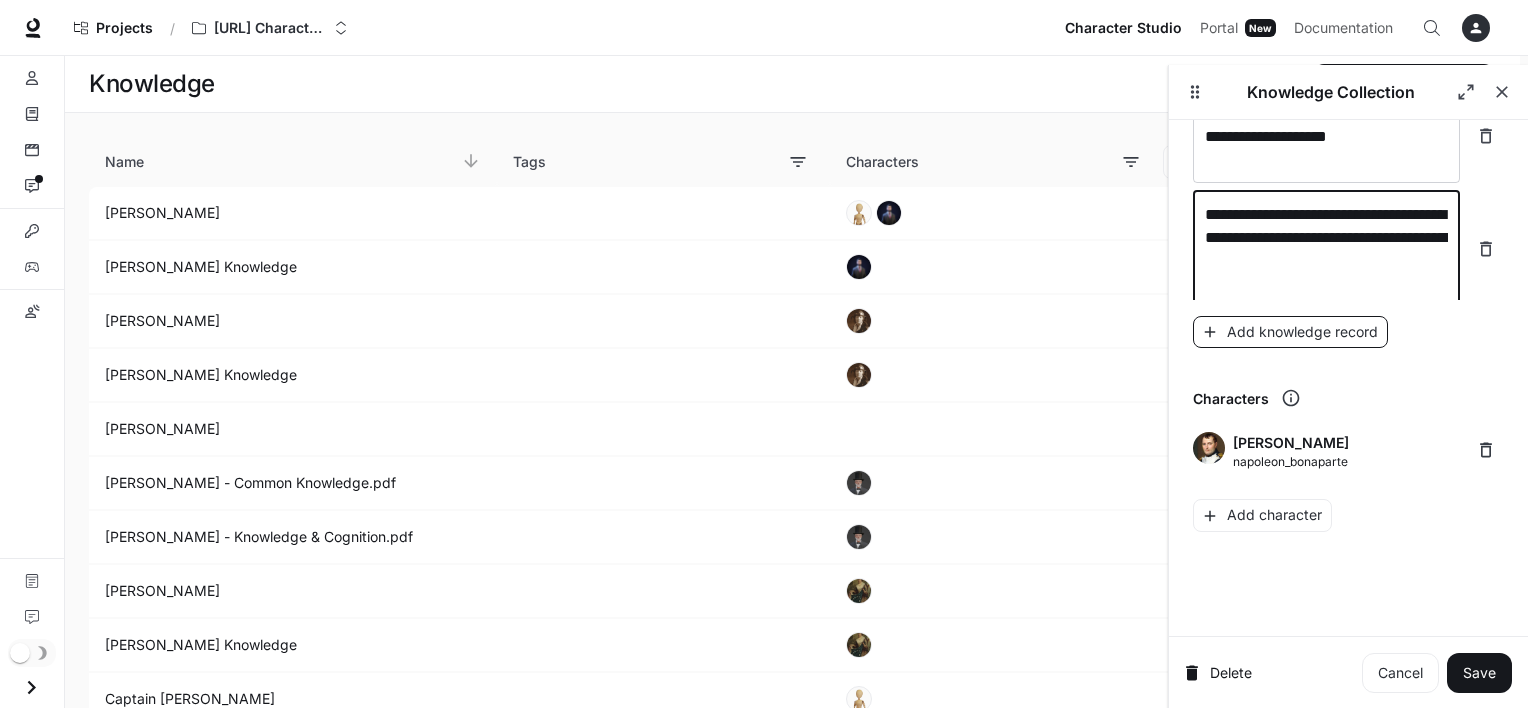 type on "**********" 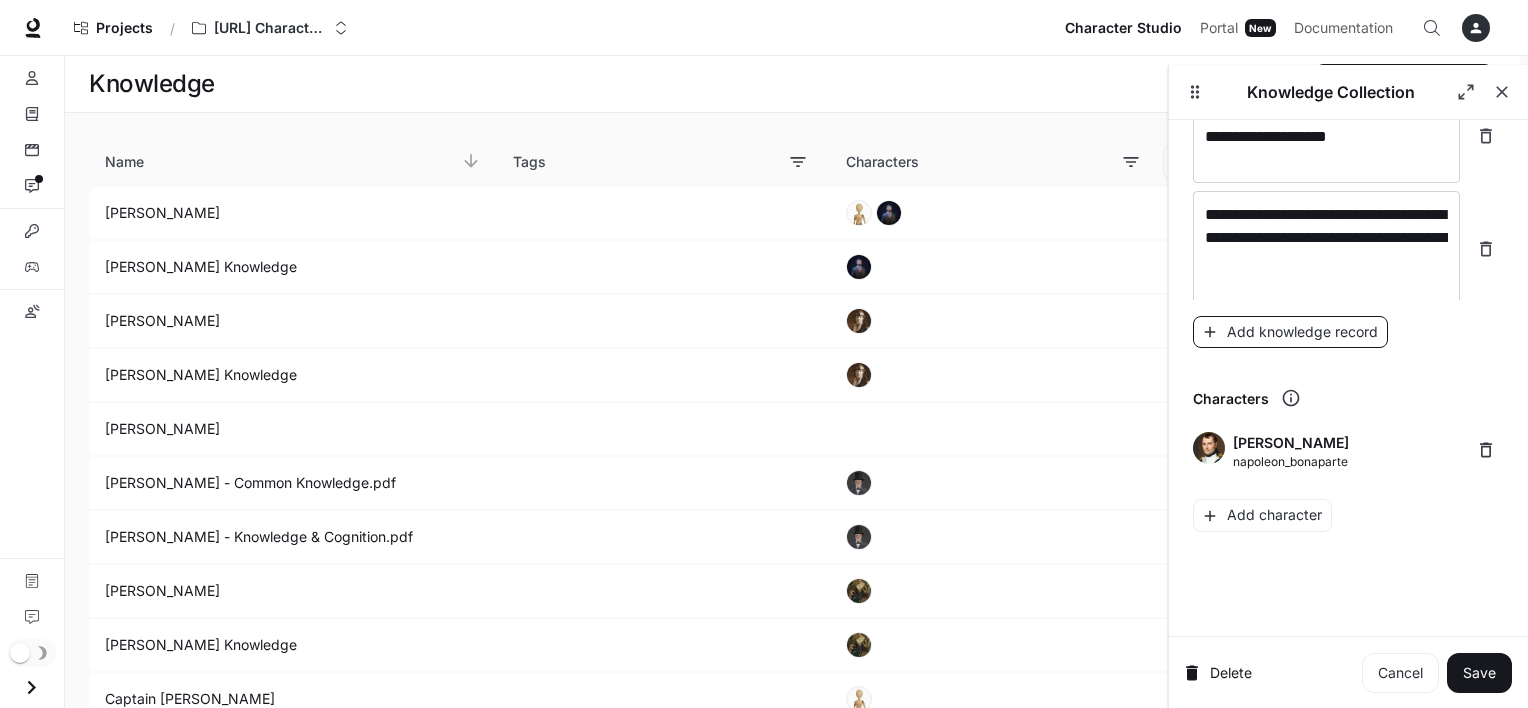 scroll, scrollTop: 33803, scrollLeft: 0, axis: vertical 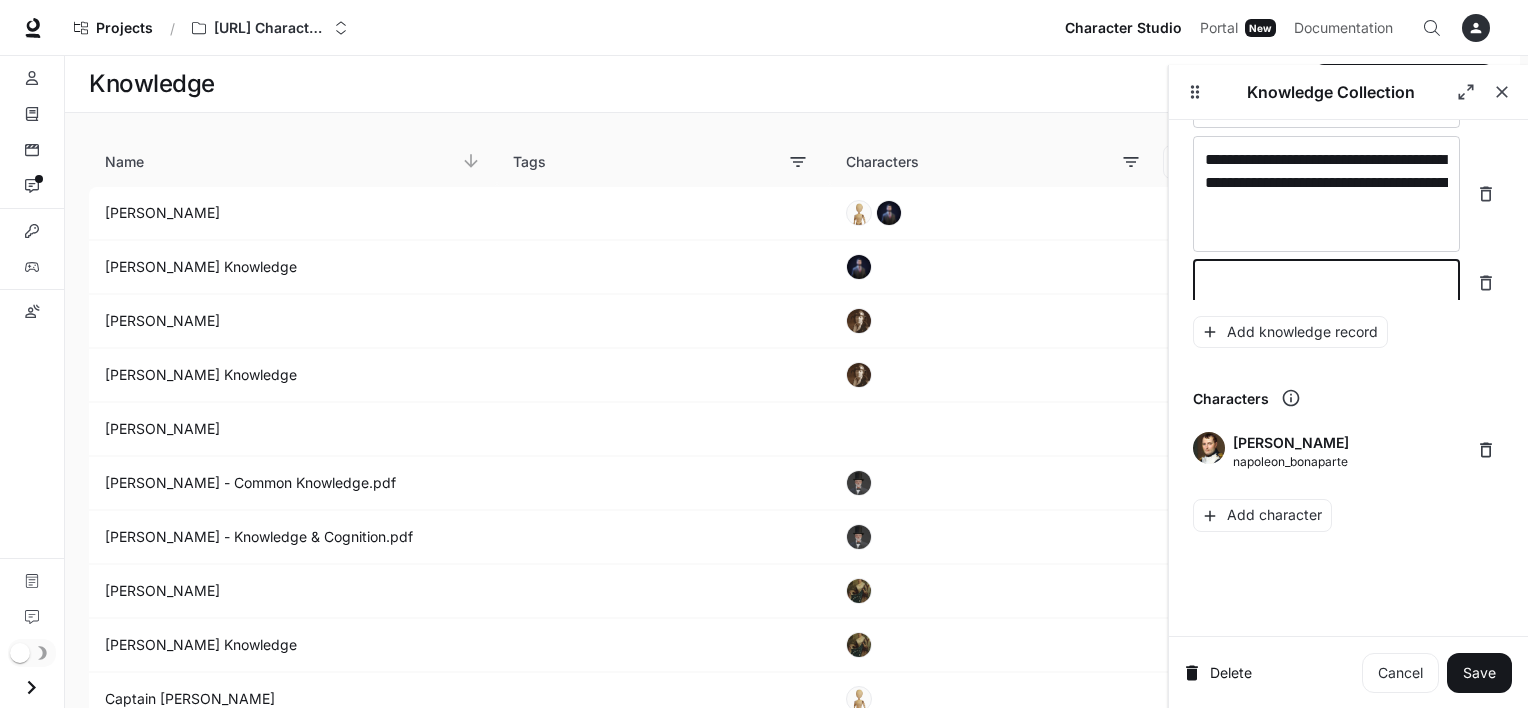 click at bounding box center [1326, 283] 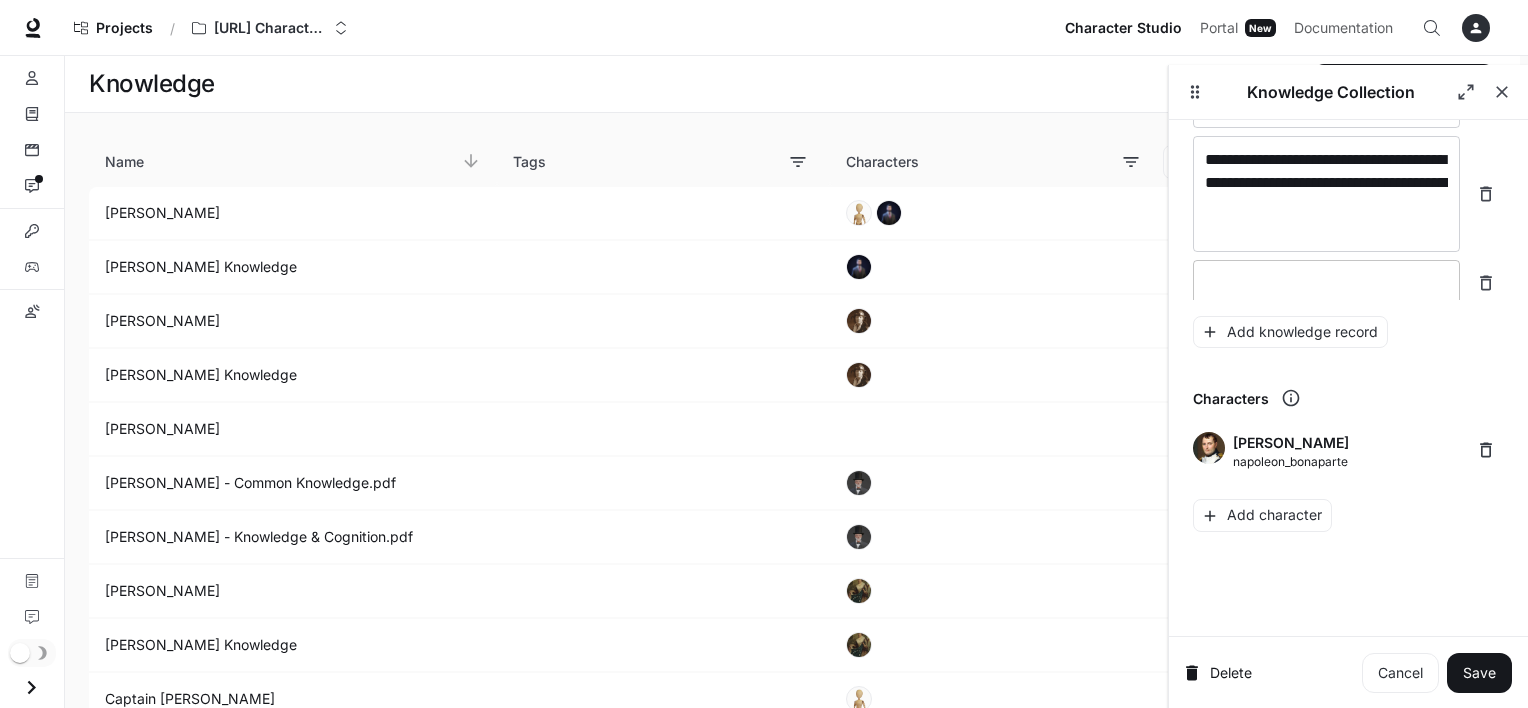 click on "* ​" at bounding box center [1326, 283] 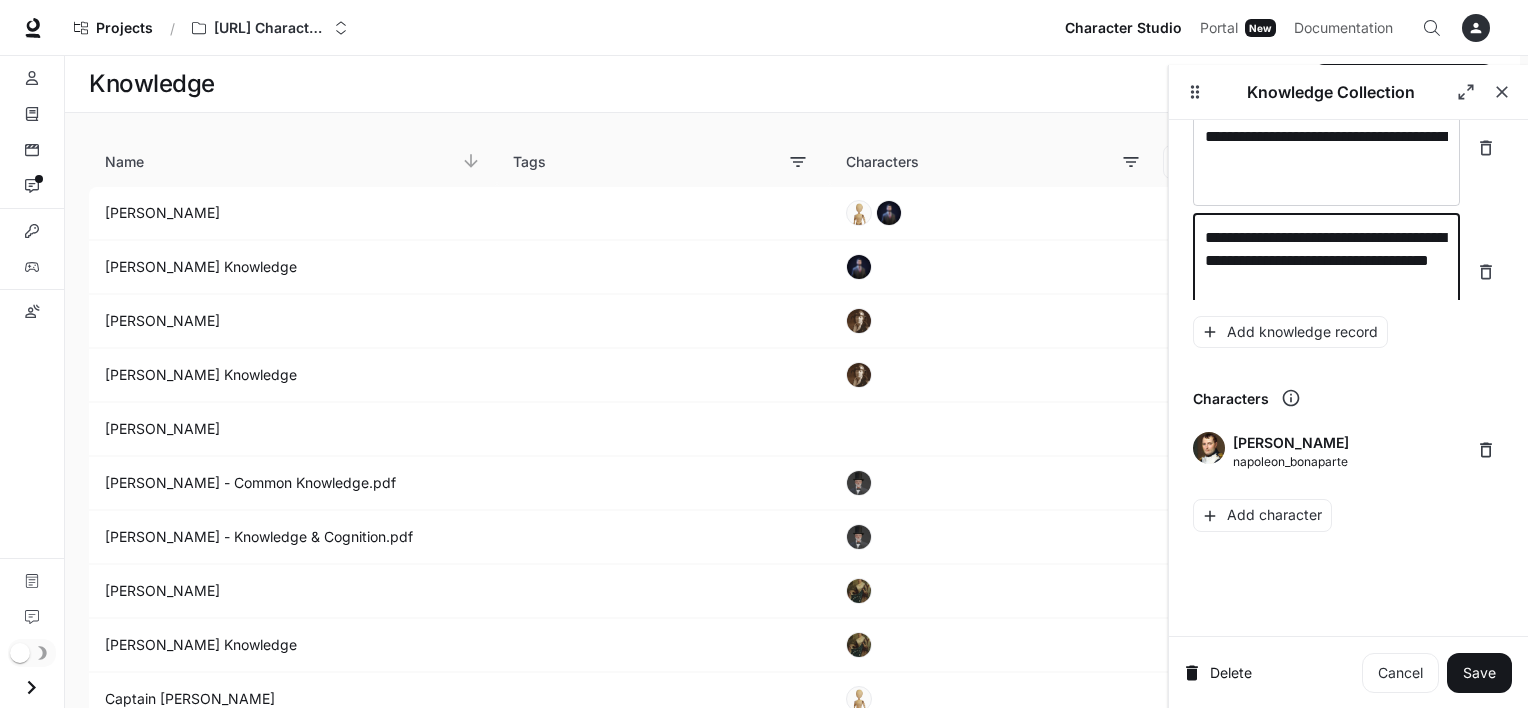 scroll, scrollTop: 33856, scrollLeft: 0, axis: vertical 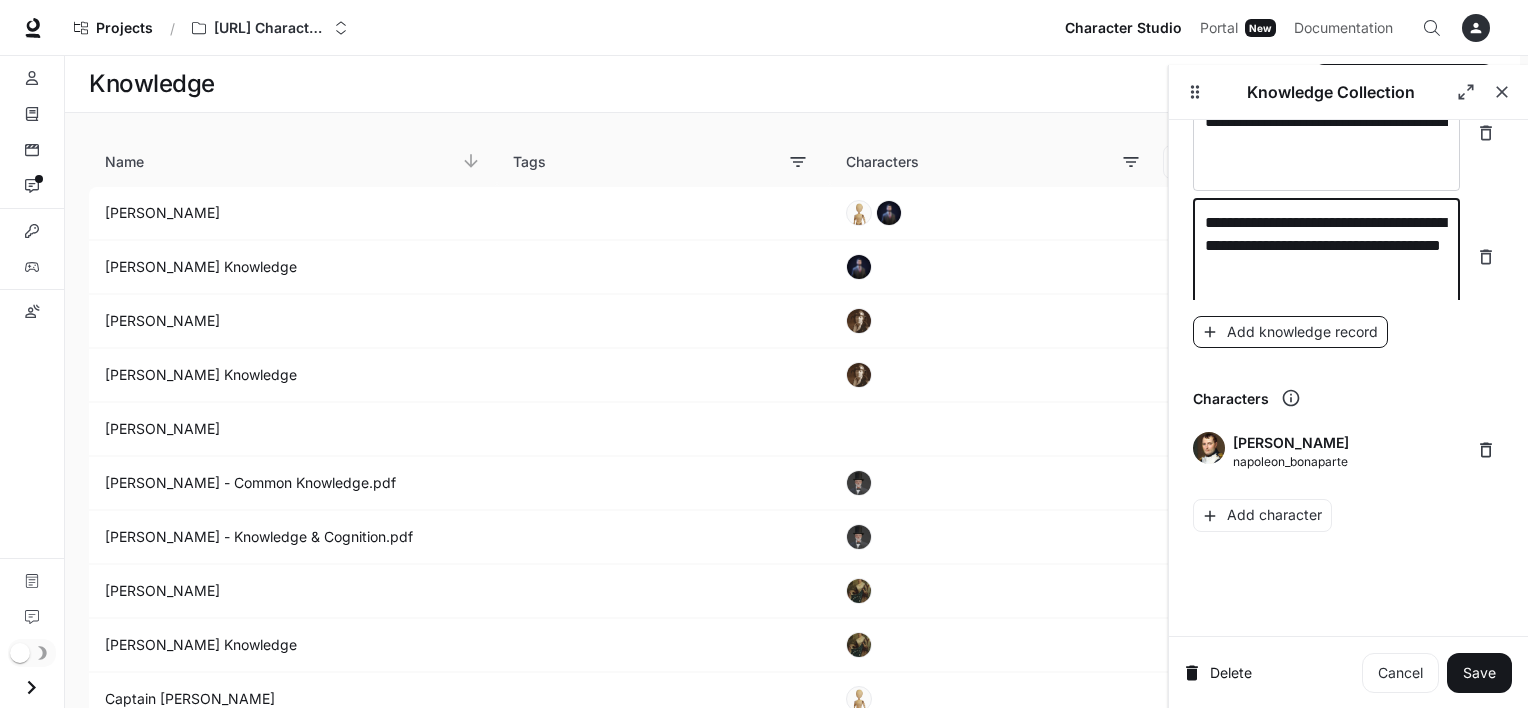 type on "**********" 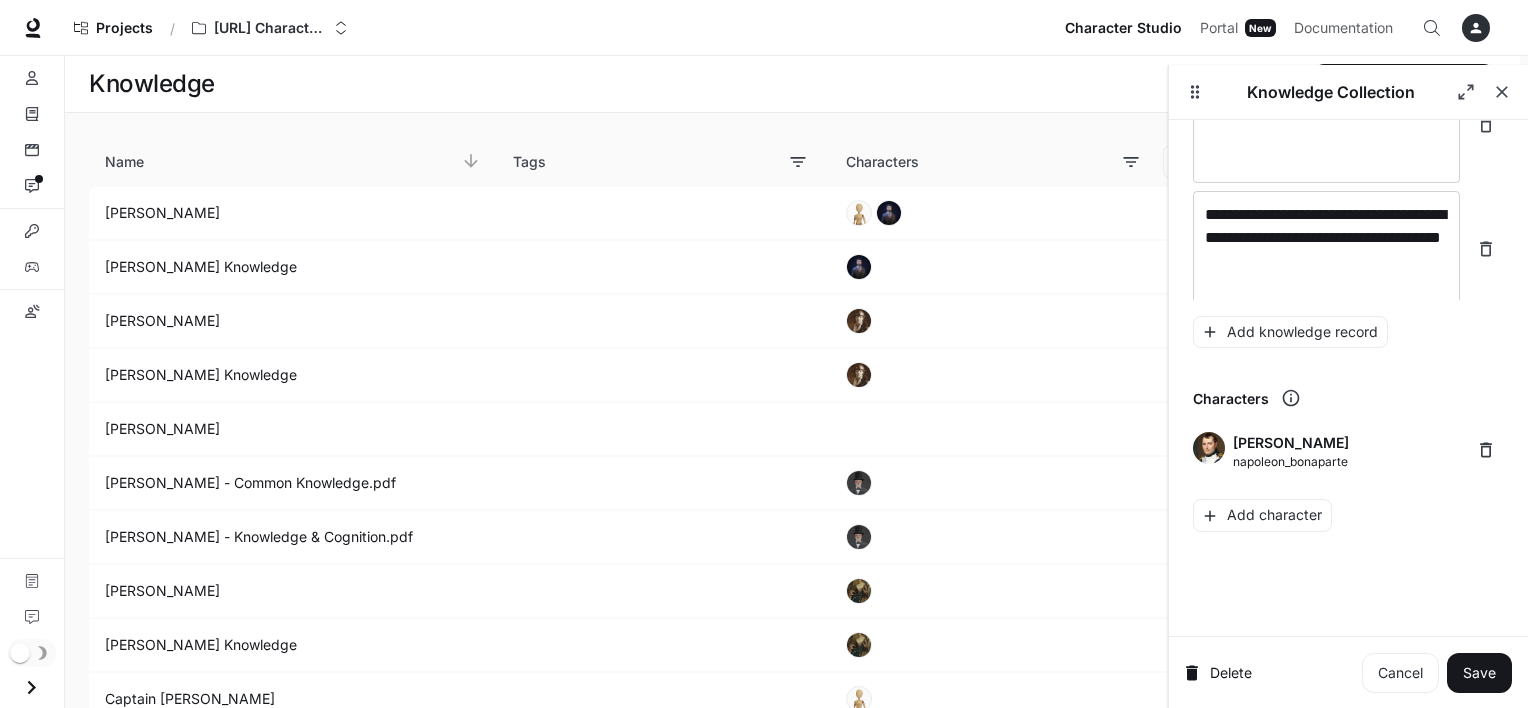 scroll, scrollTop: 33934, scrollLeft: 0, axis: vertical 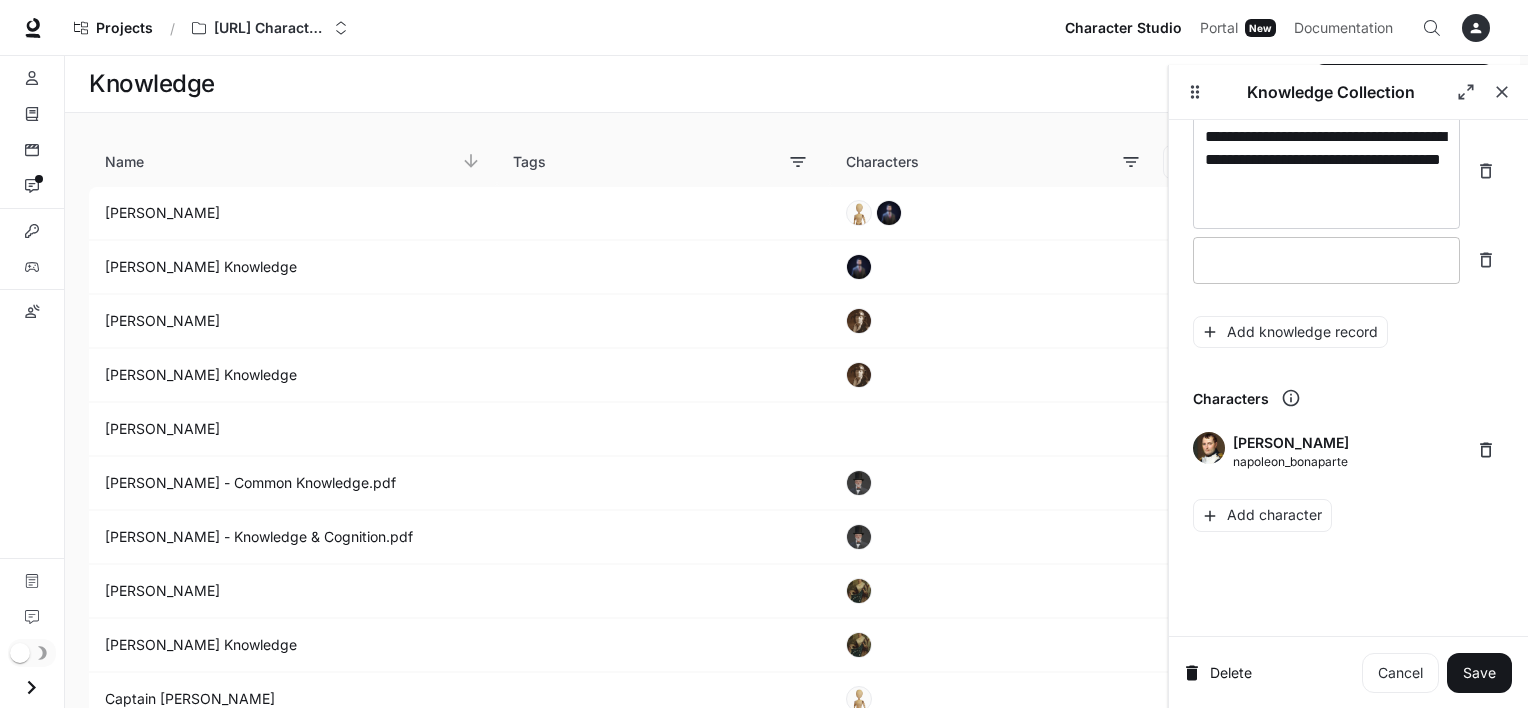 click at bounding box center (1326, 260) 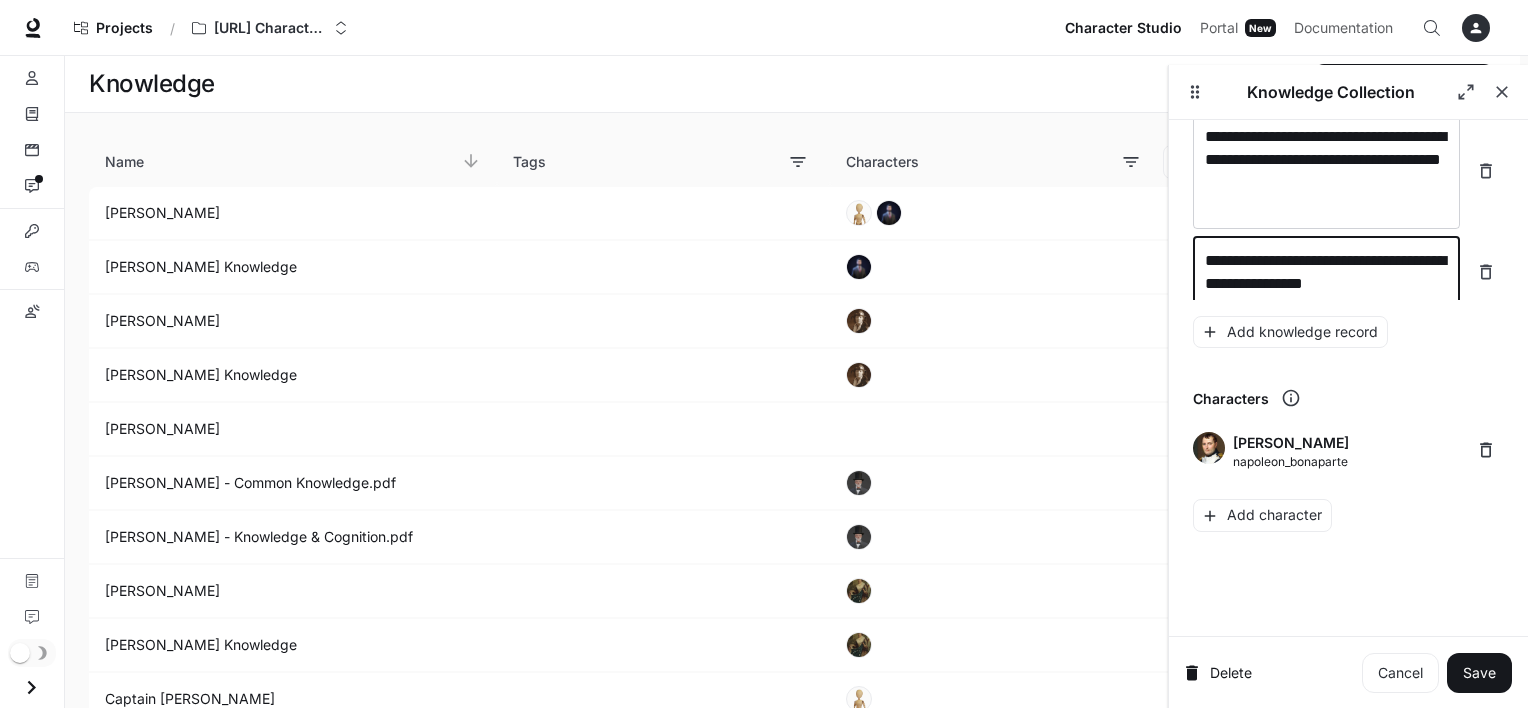 scroll, scrollTop: 33949, scrollLeft: 0, axis: vertical 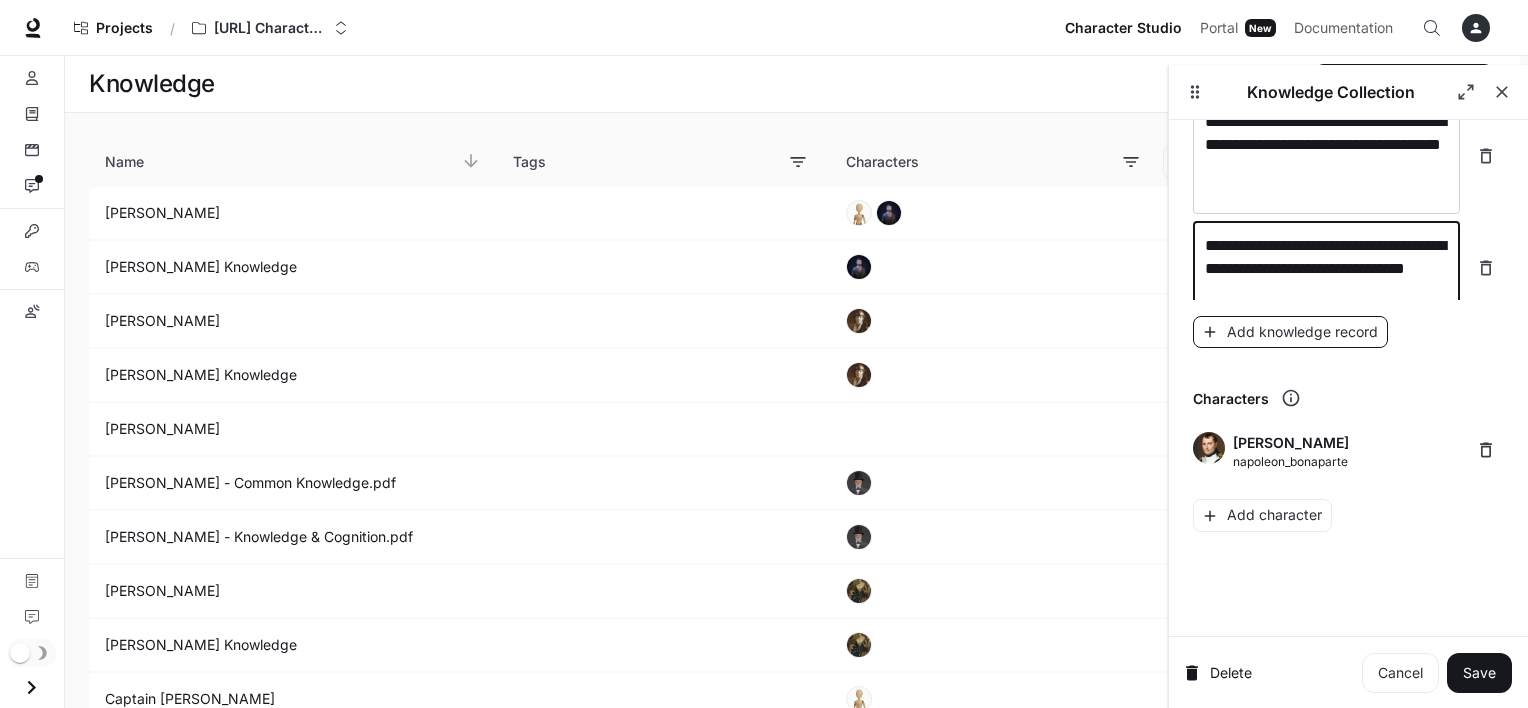 type on "**********" 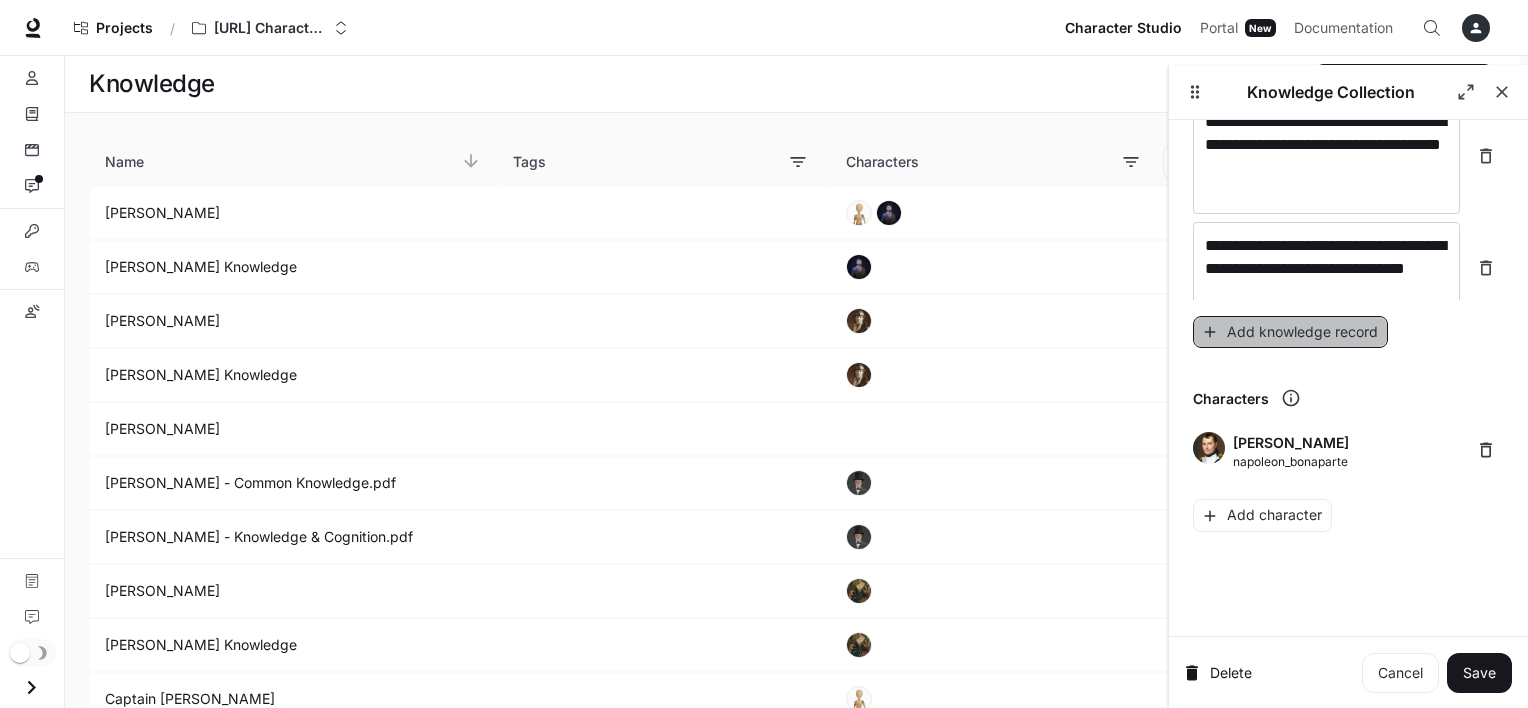 click on "Add knowledge record" at bounding box center [1290, 332] 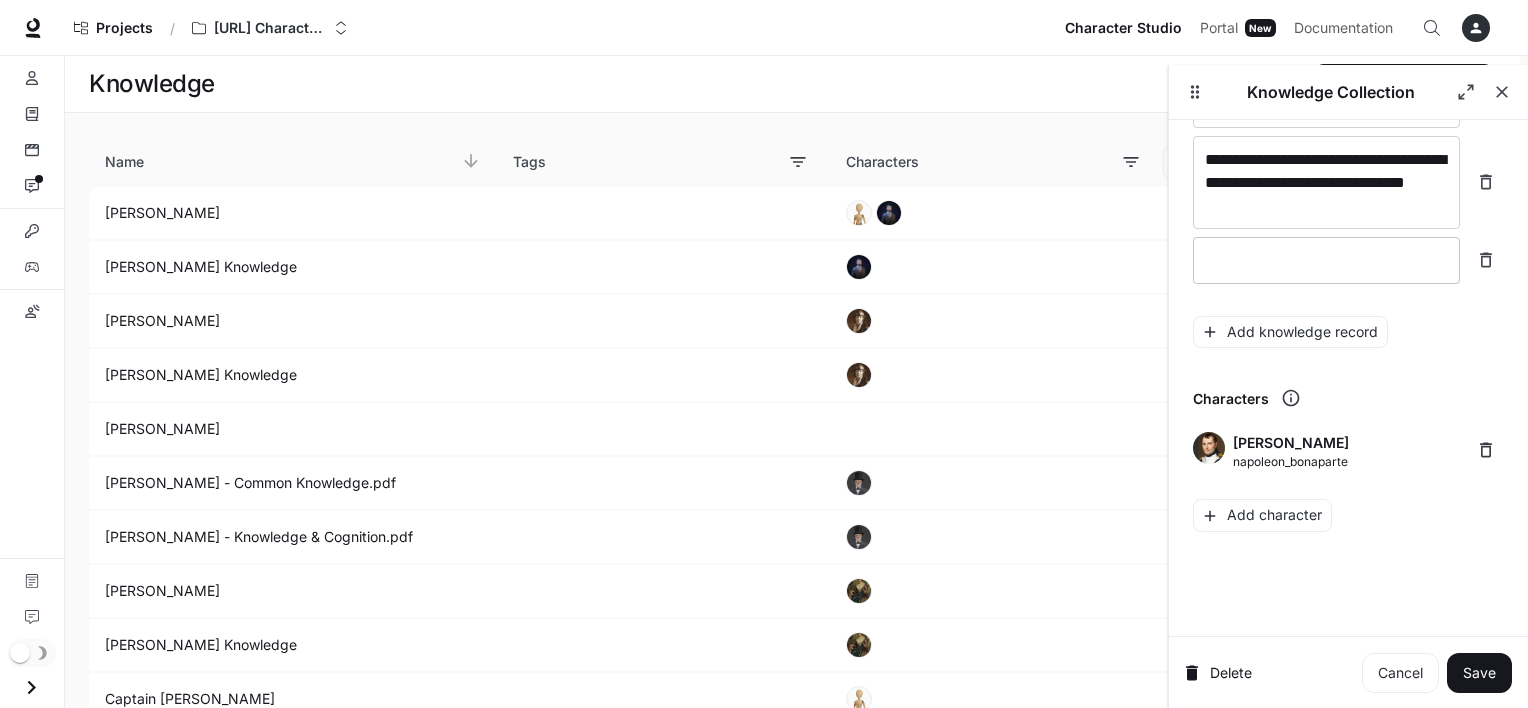 click at bounding box center (1326, 260) 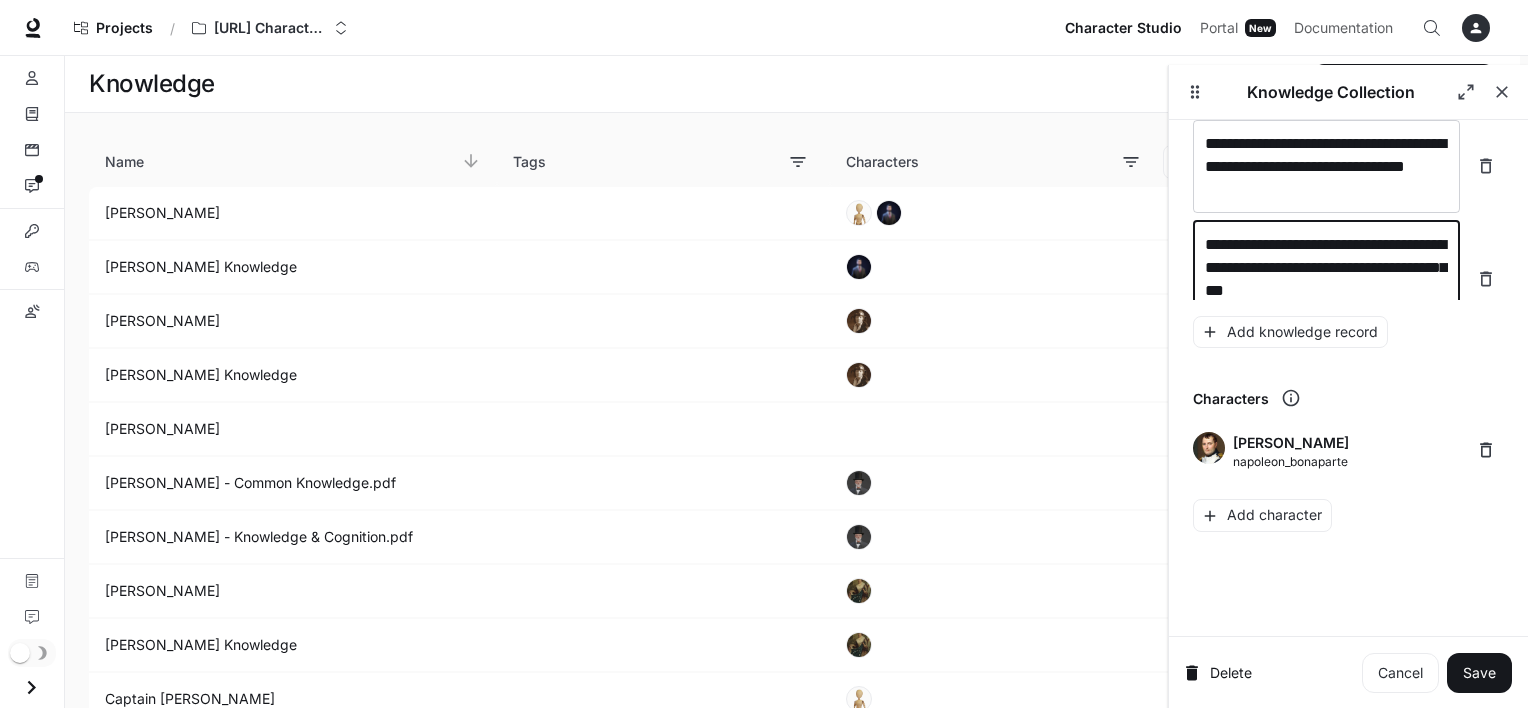 scroll, scrollTop: 34065, scrollLeft: 0, axis: vertical 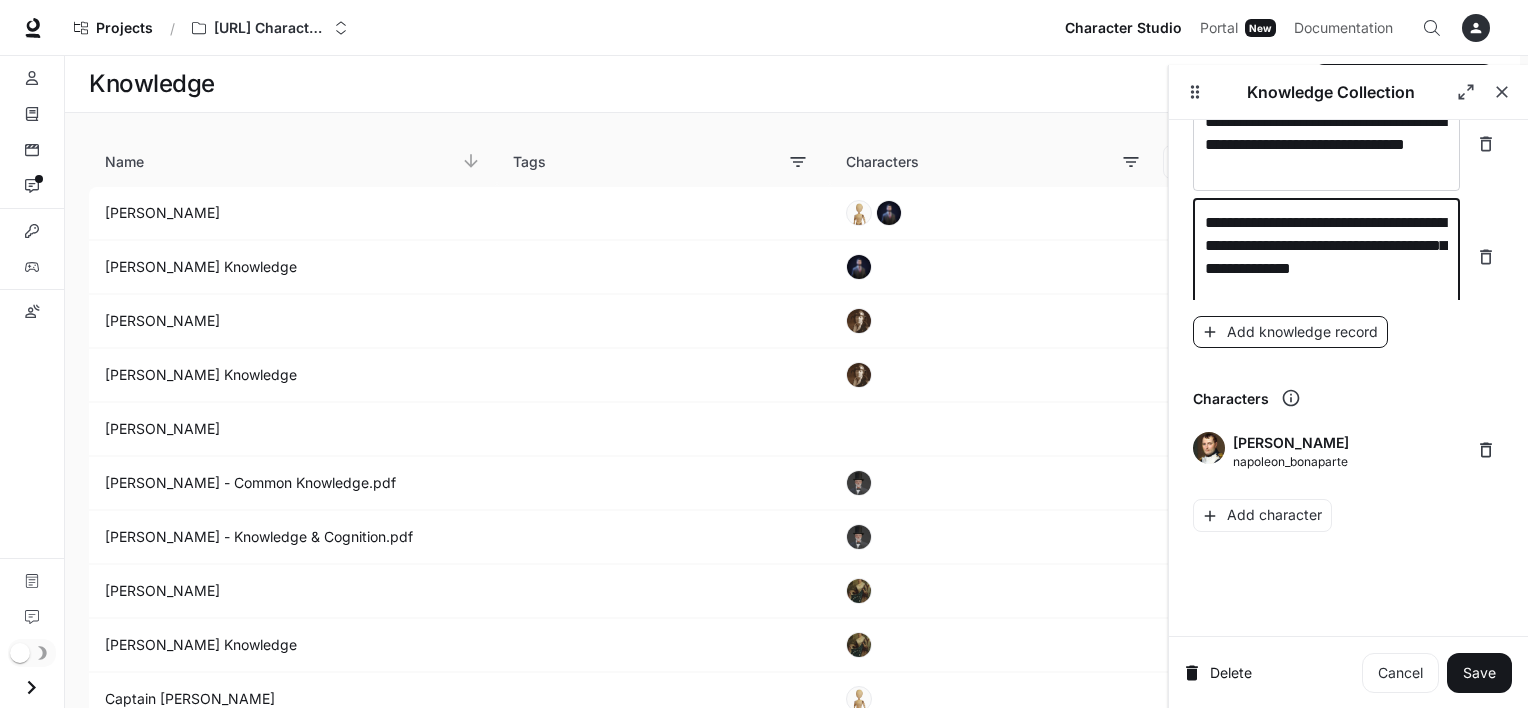 type on "**********" 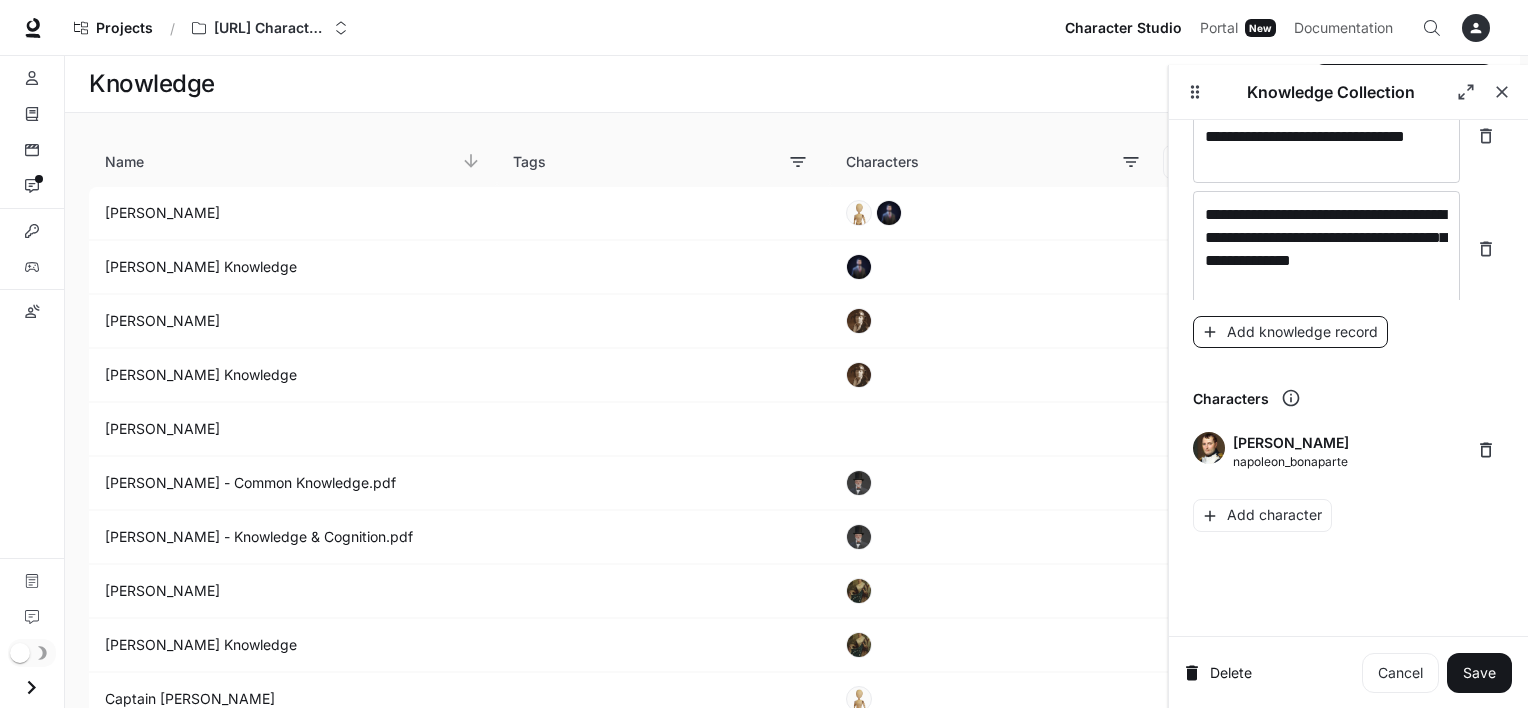 scroll, scrollTop: 34143, scrollLeft: 0, axis: vertical 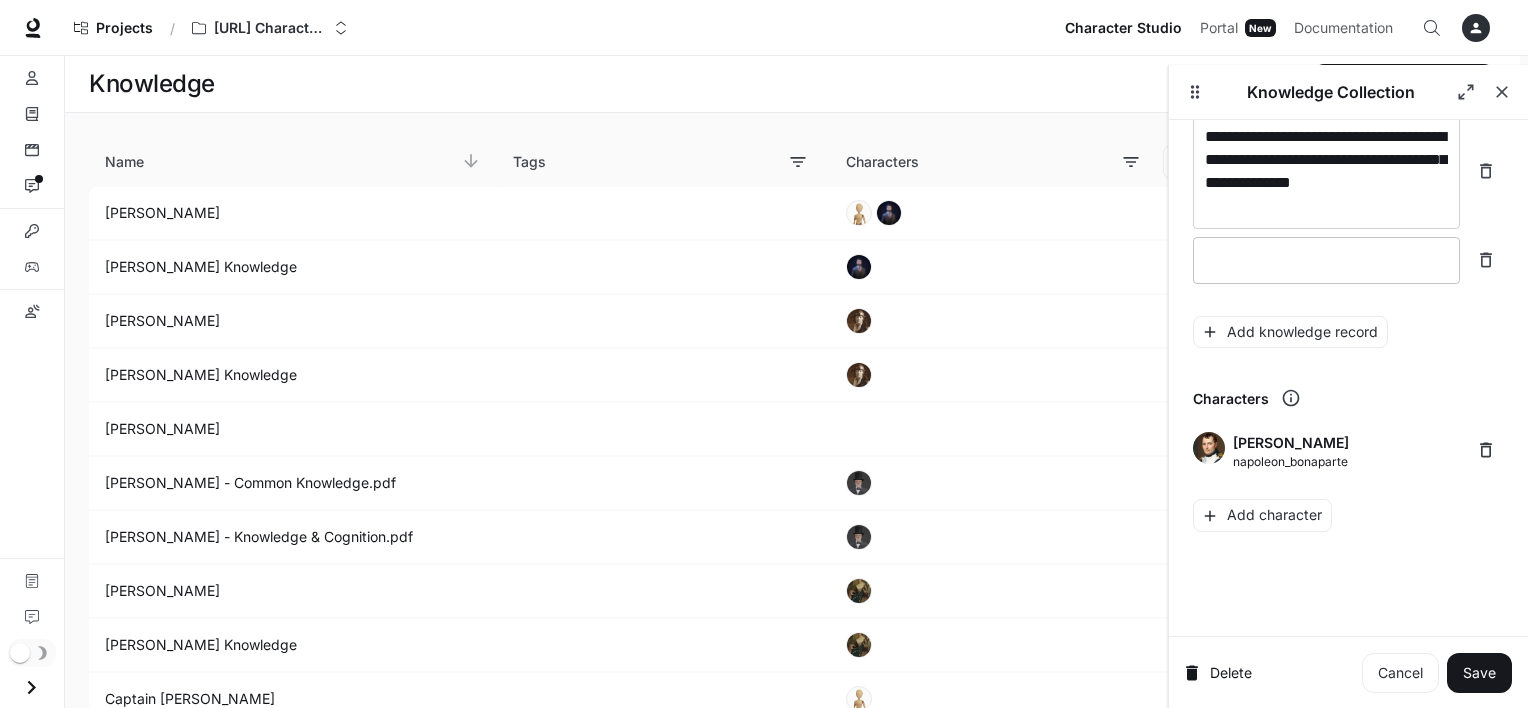 click on "* ​" at bounding box center (1326, 260) 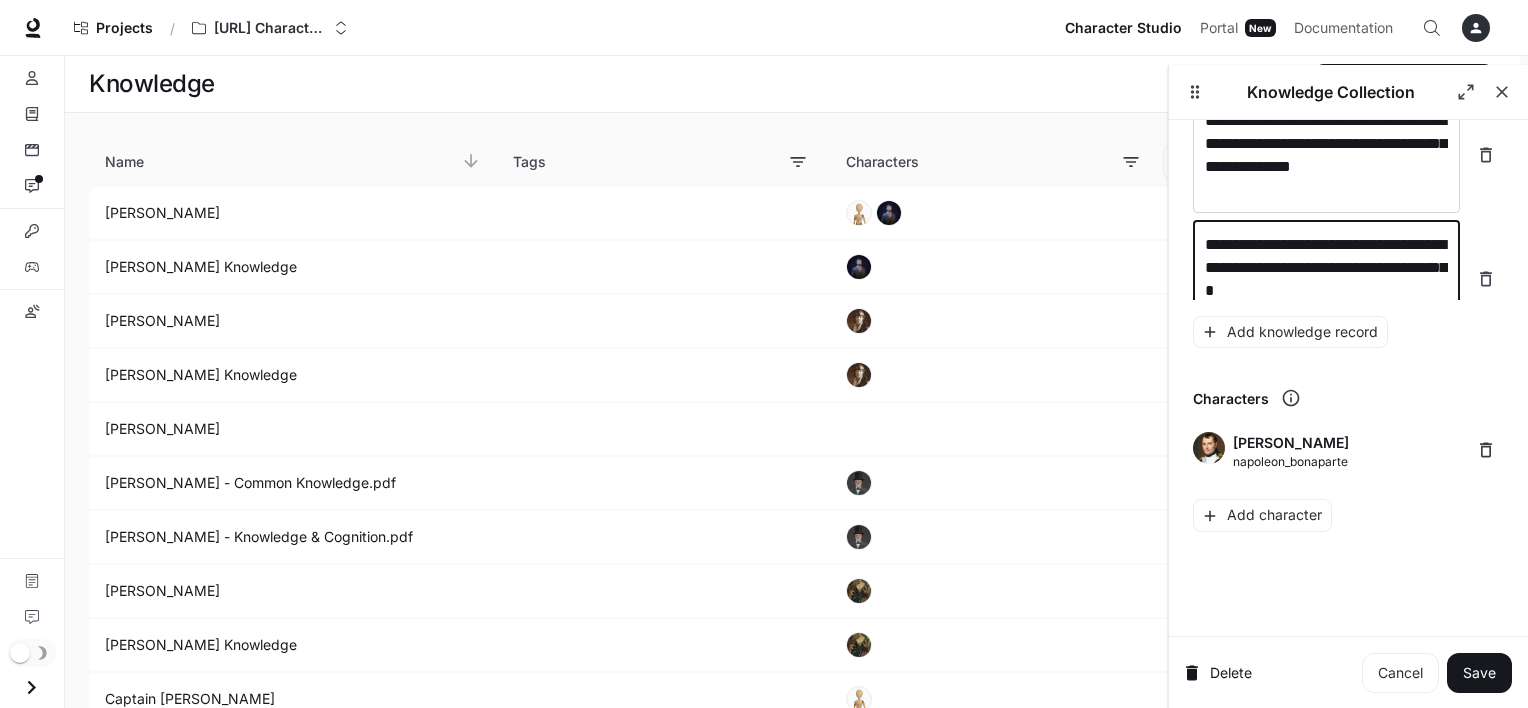 scroll, scrollTop: 34181, scrollLeft: 0, axis: vertical 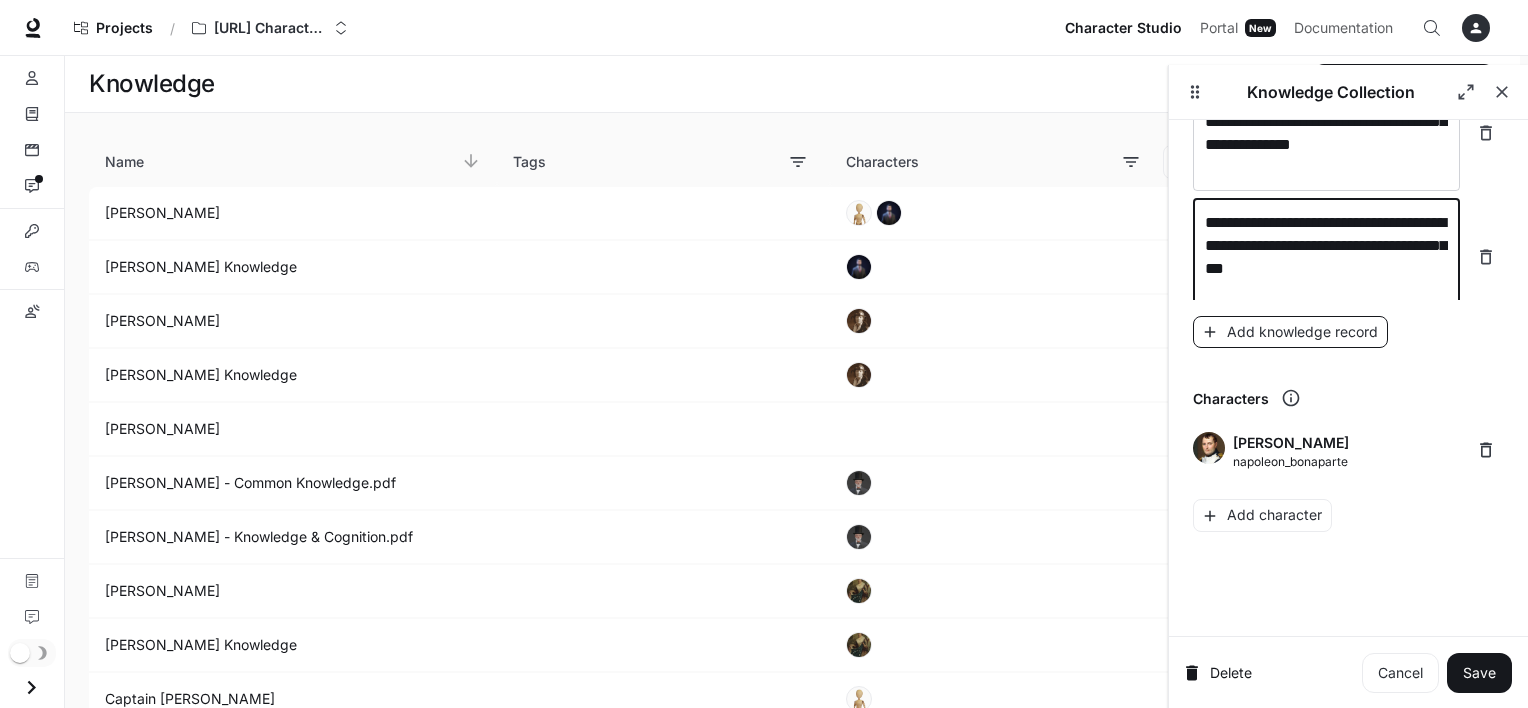 type on "**********" 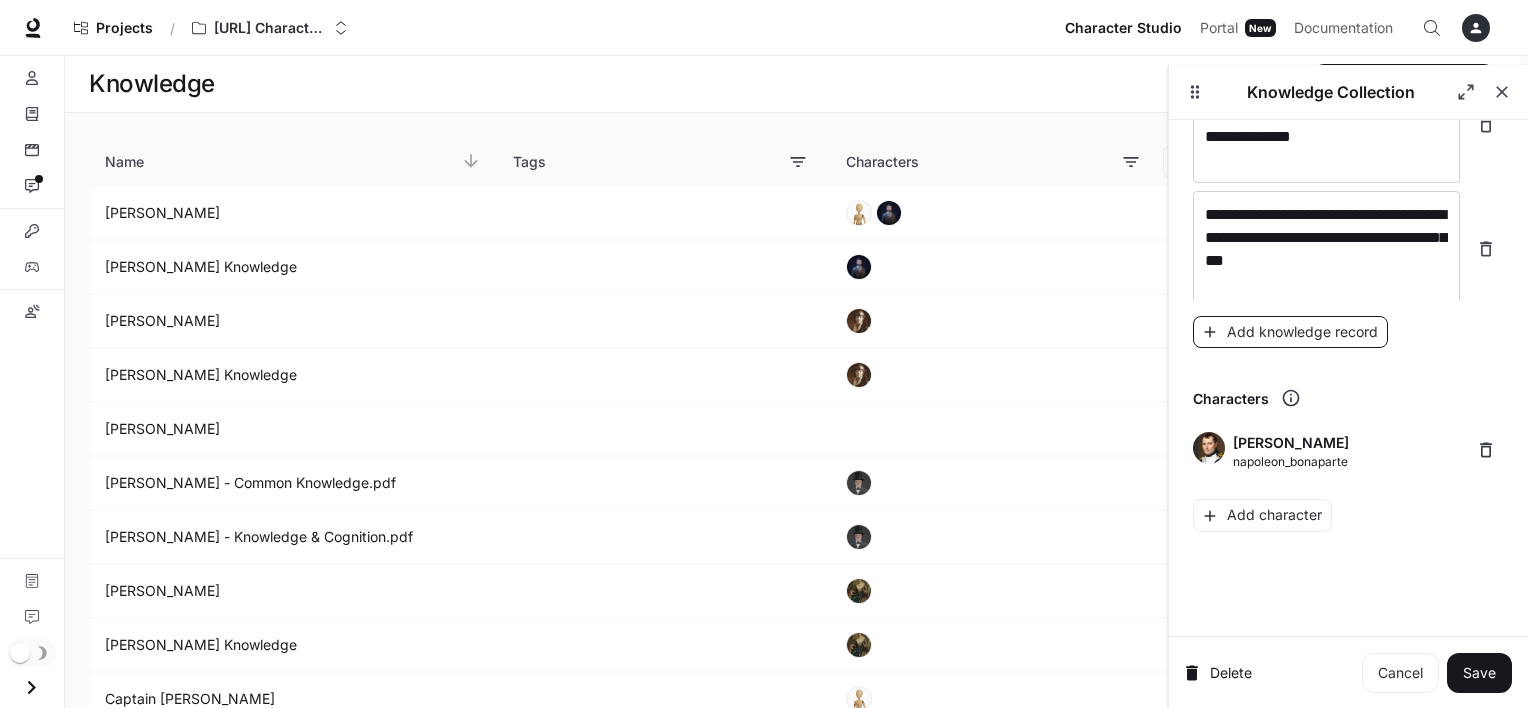 scroll, scrollTop: 34259, scrollLeft: 0, axis: vertical 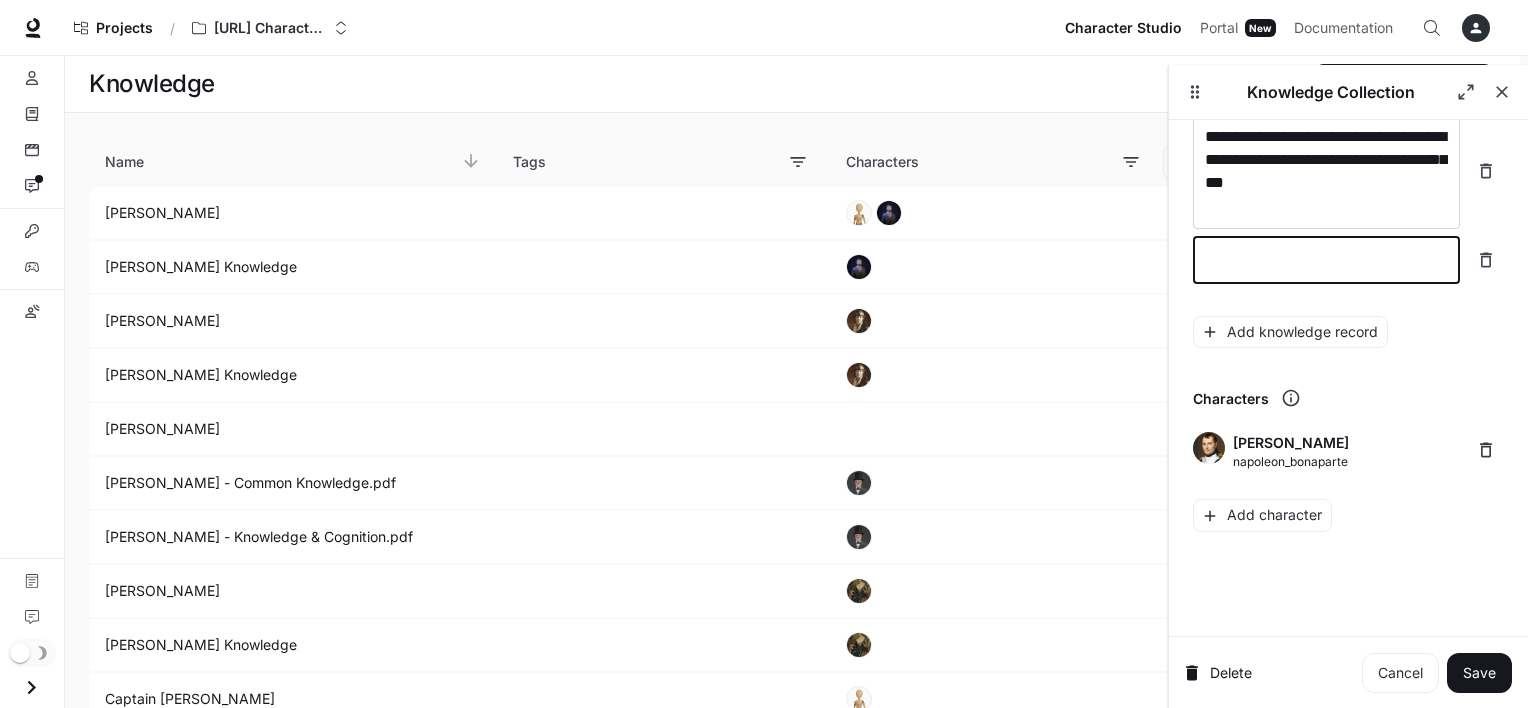 click at bounding box center [1326, 260] 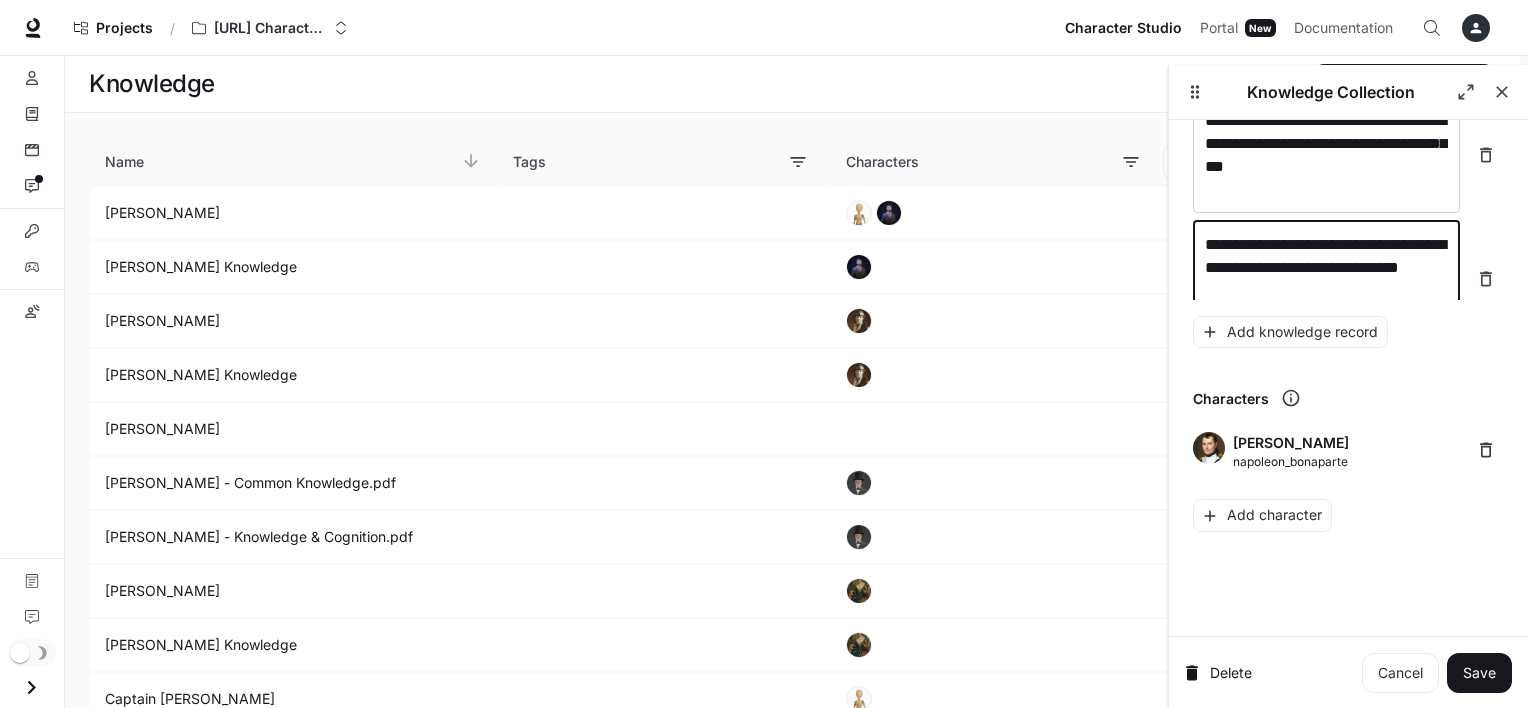 scroll, scrollTop: 34297, scrollLeft: 0, axis: vertical 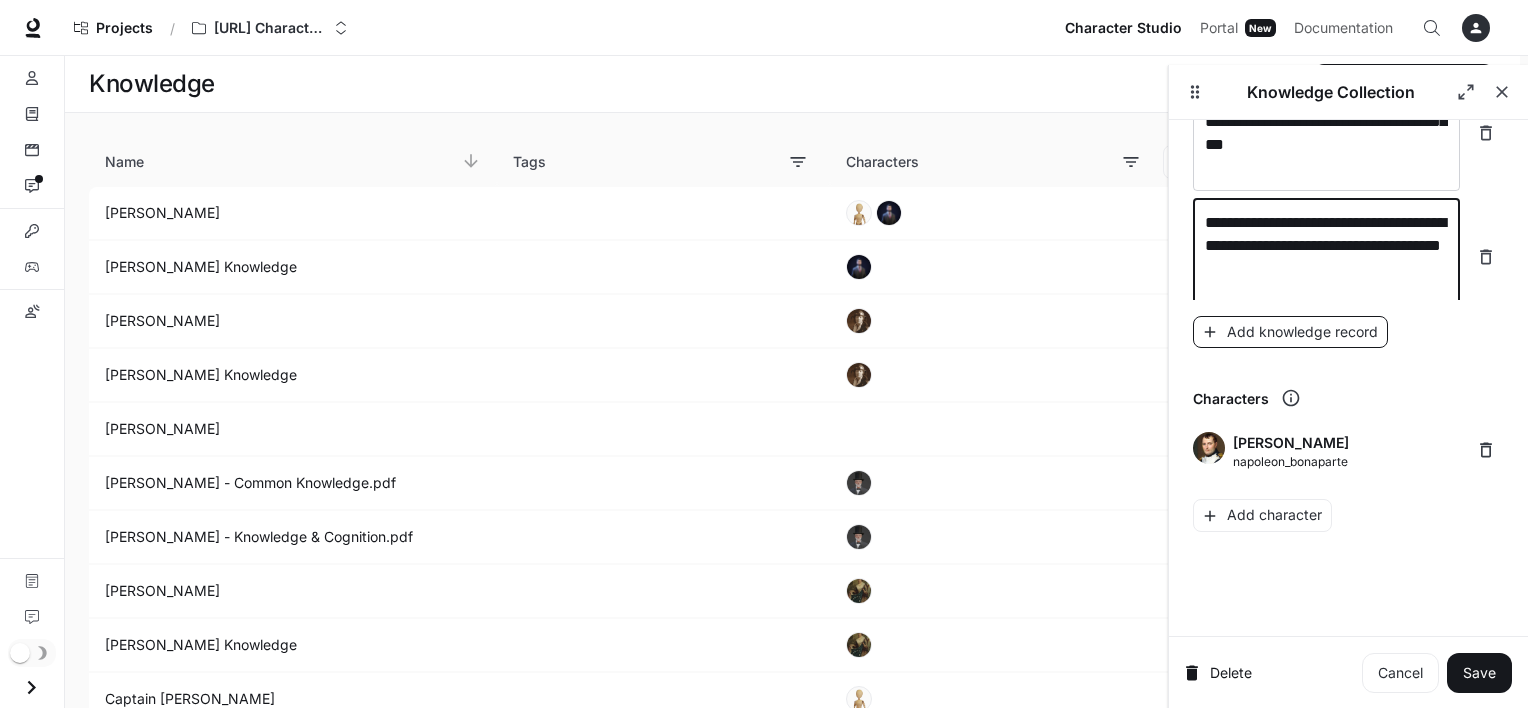 type on "**********" 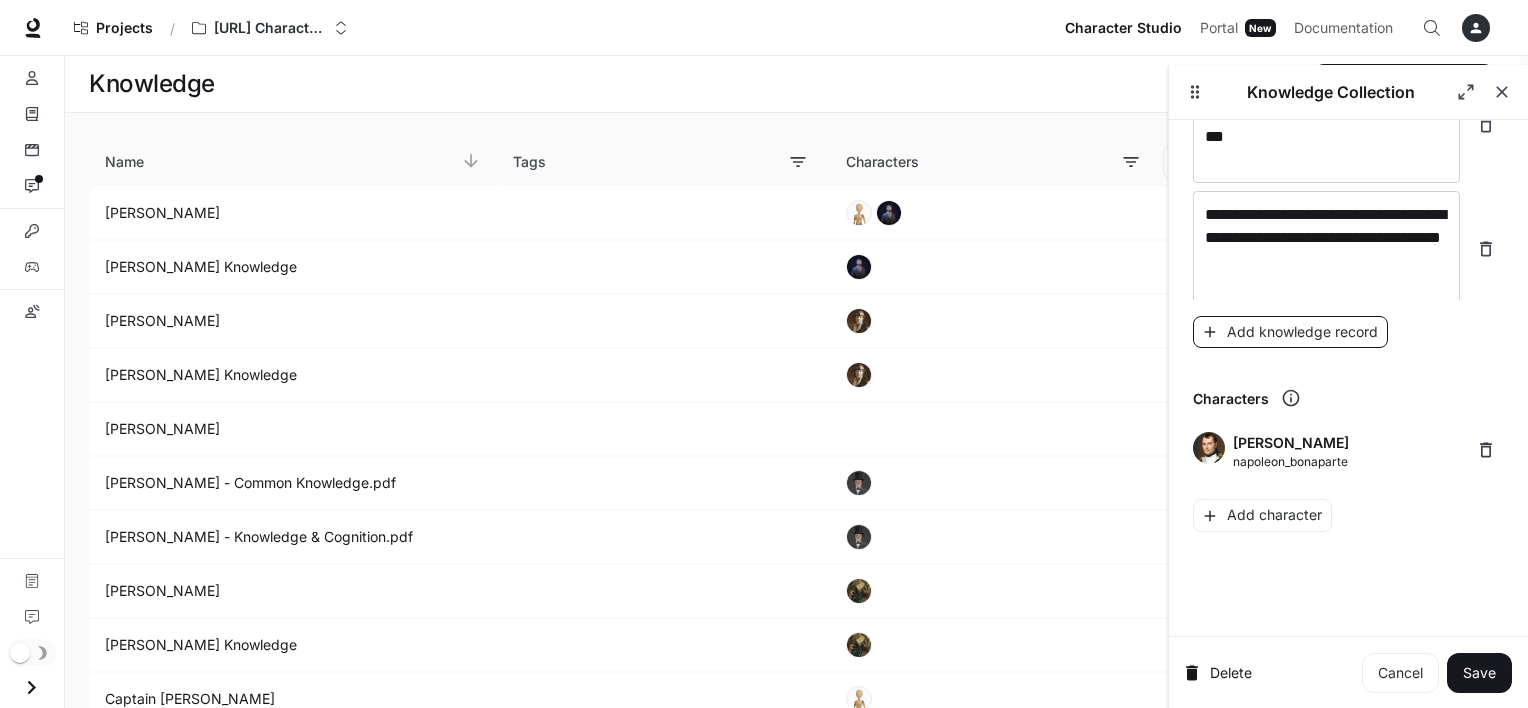 scroll, scrollTop: 34375, scrollLeft: 0, axis: vertical 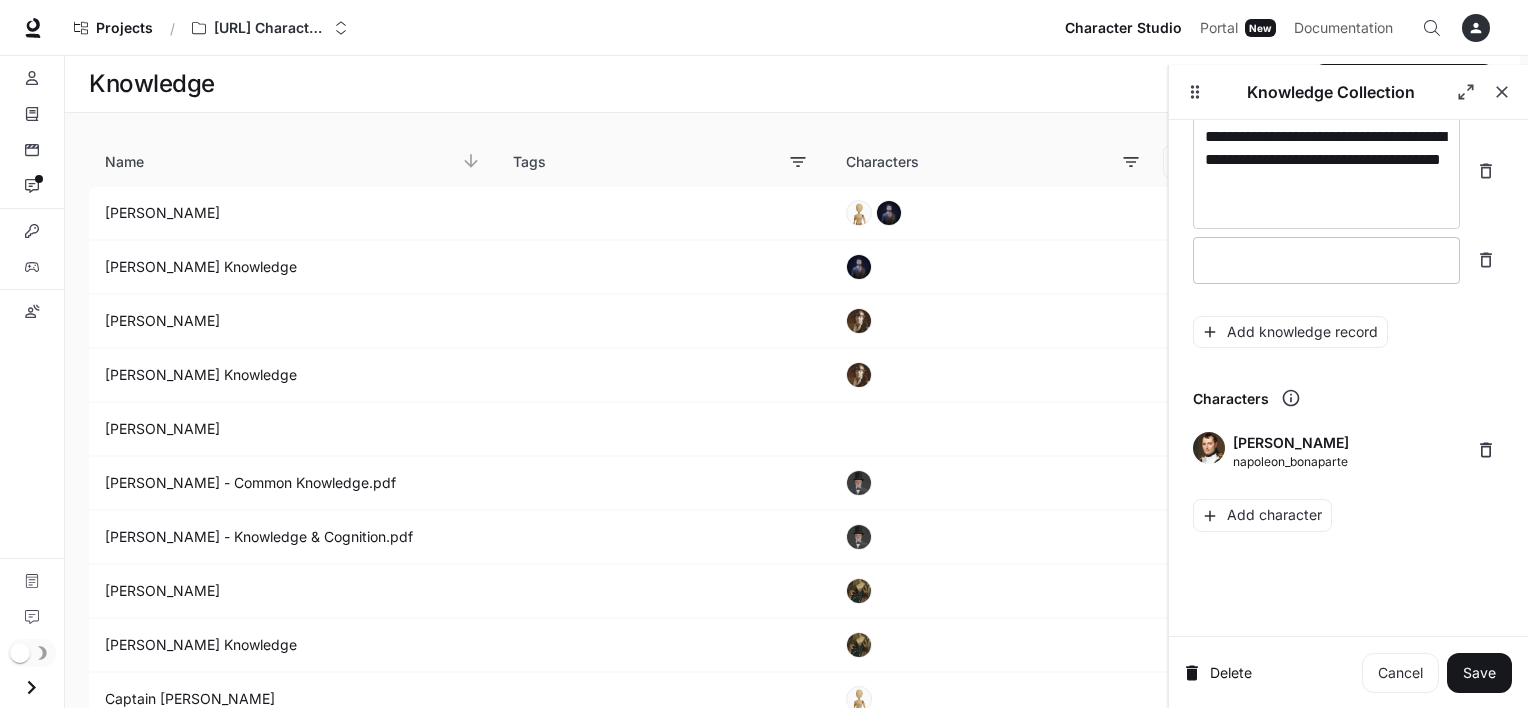 click at bounding box center (1326, 260) 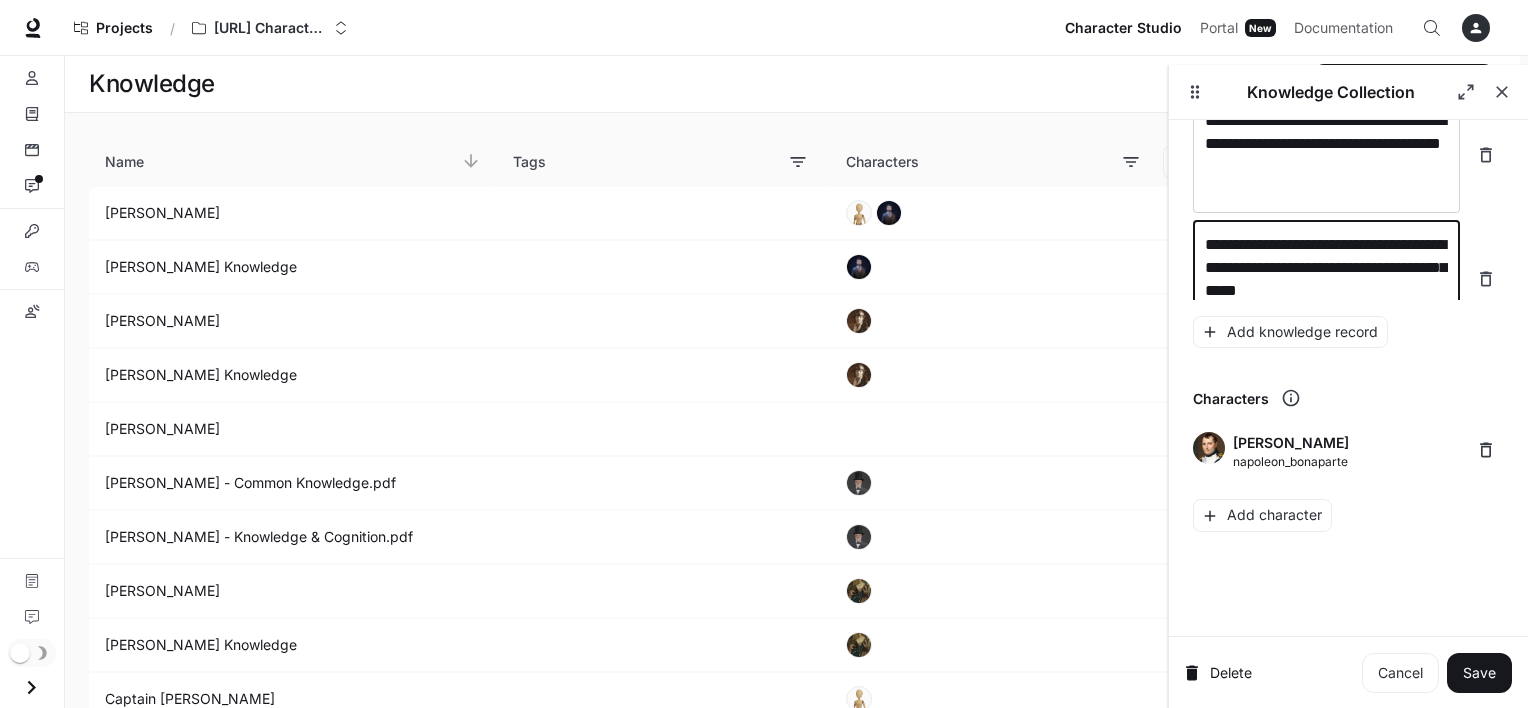 scroll, scrollTop: 34413, scrollLeft: 0, axis: vertical 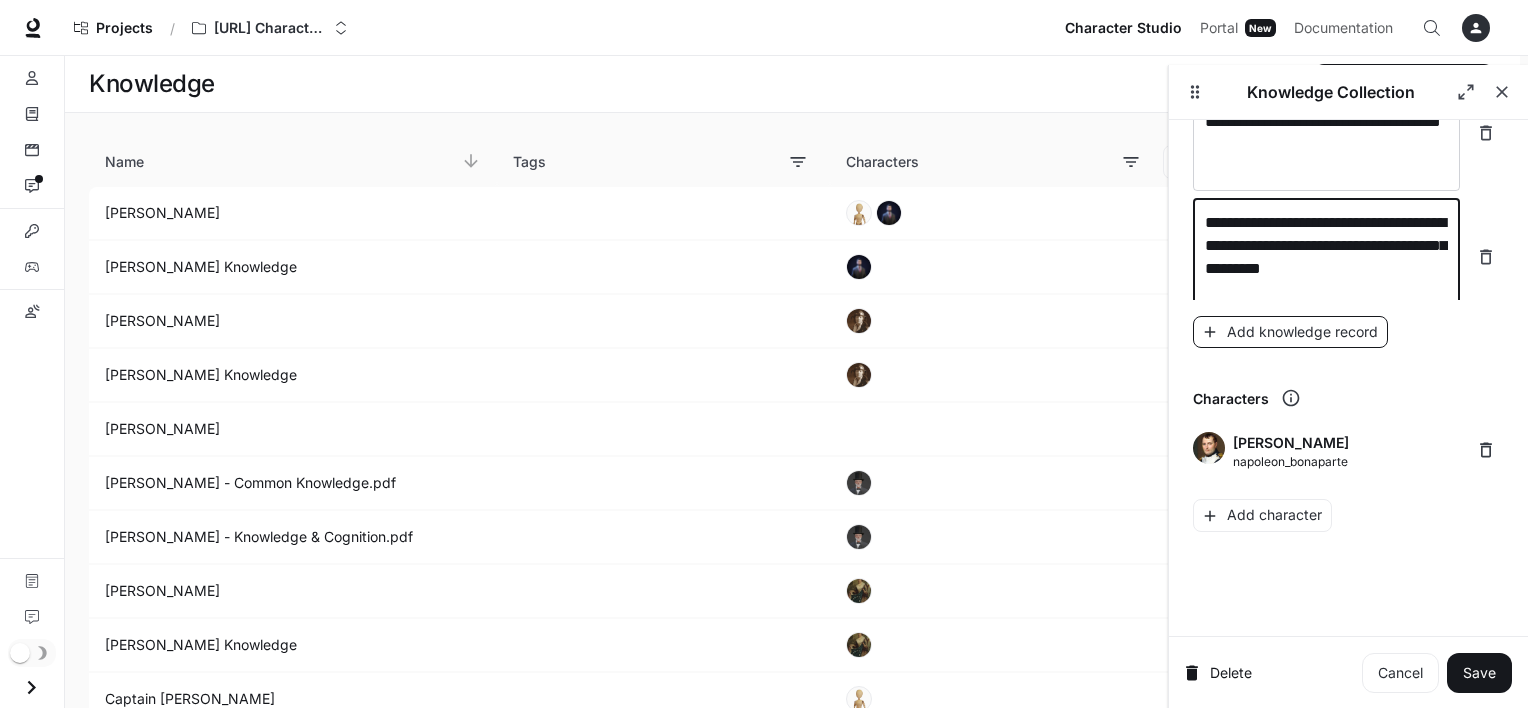 type on "**********" 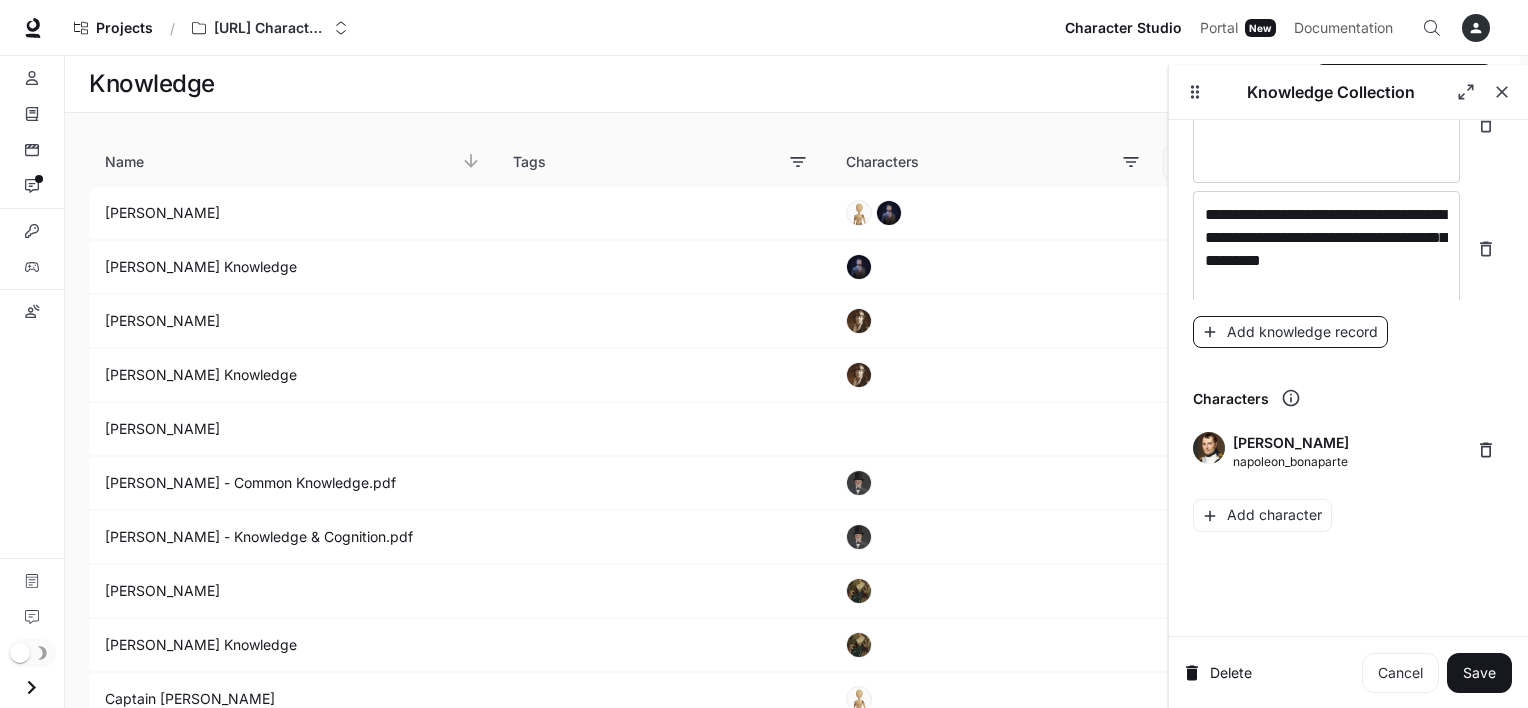 scroll, scrollTop: 34491, scrollLeft: 0, axis: vertical 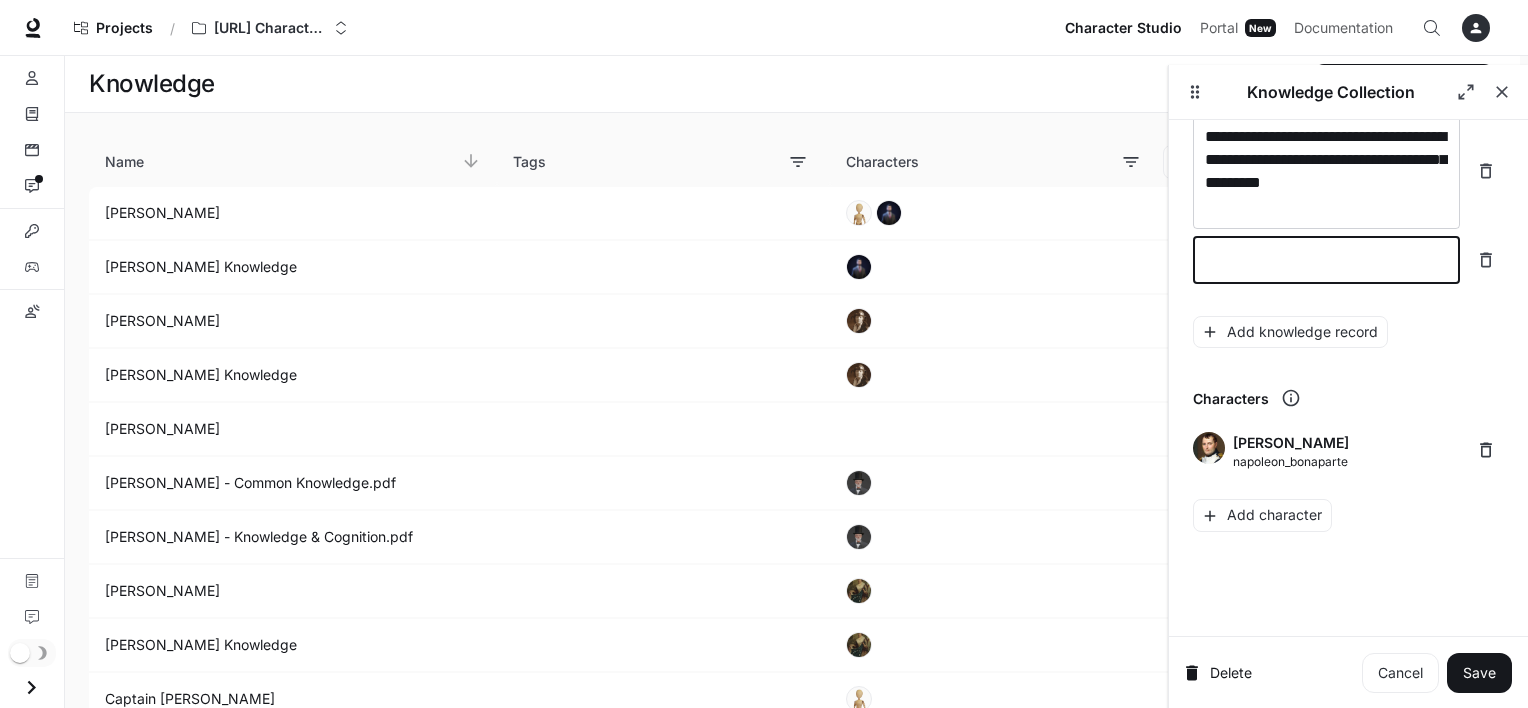 click at bounding box center [1326, 260] 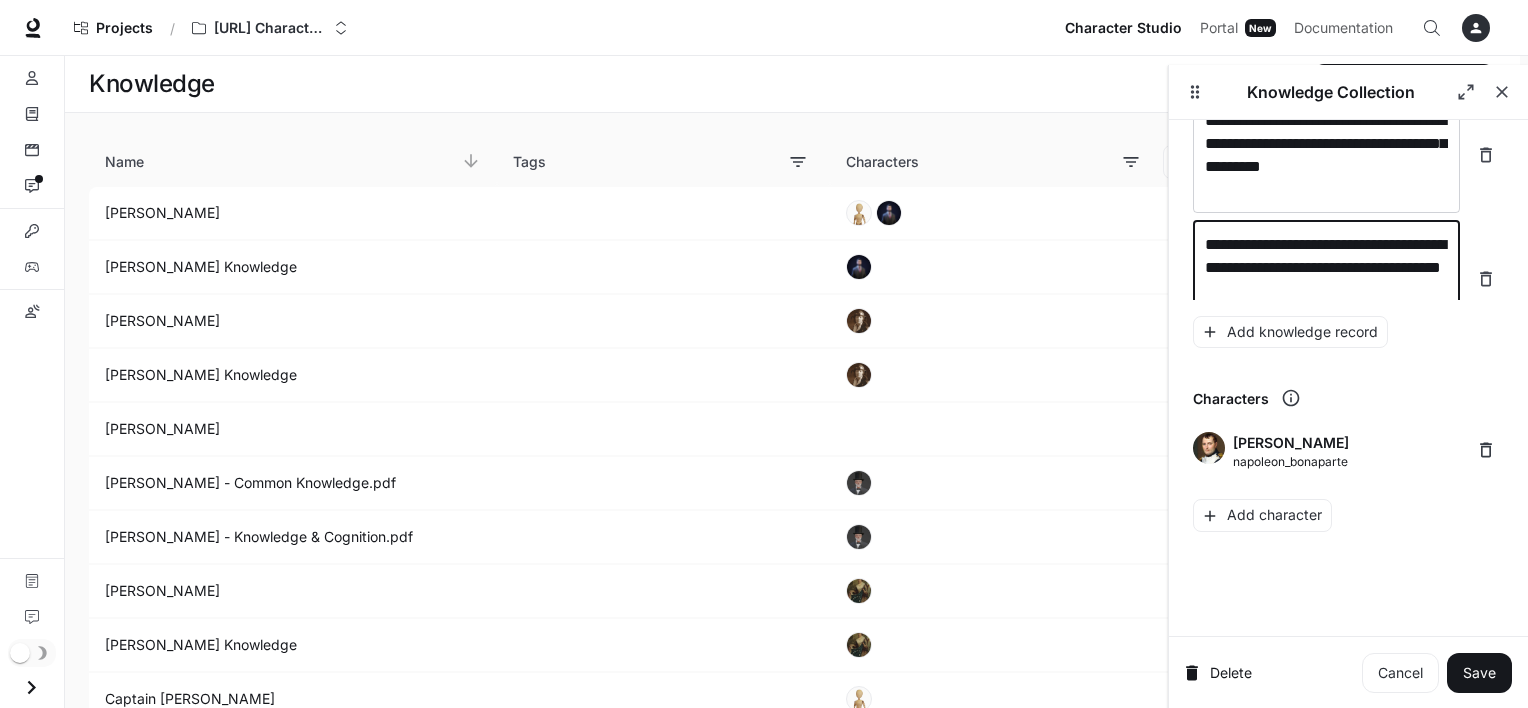 scroll, scrollTop: 34529, scrollLeft: 0, axis: vertical 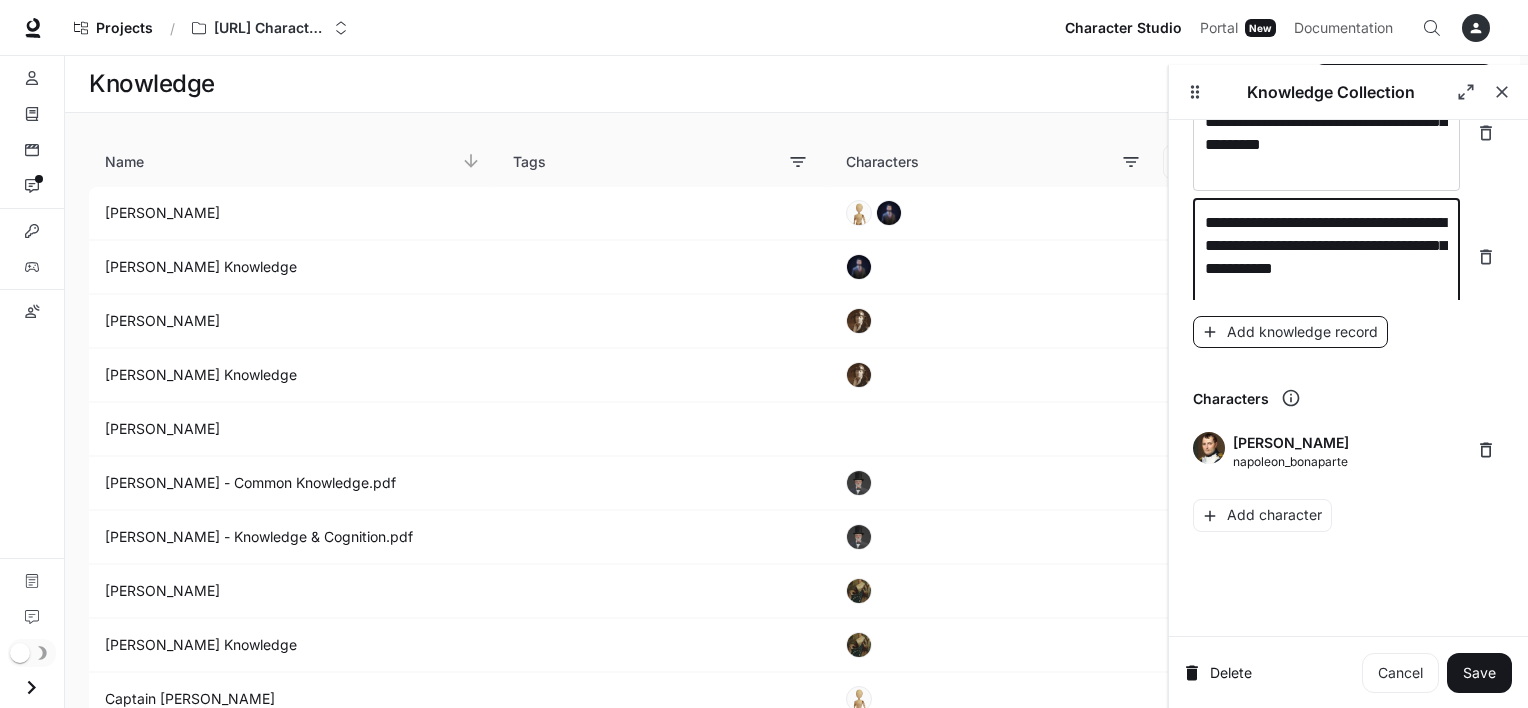 type on "**********" 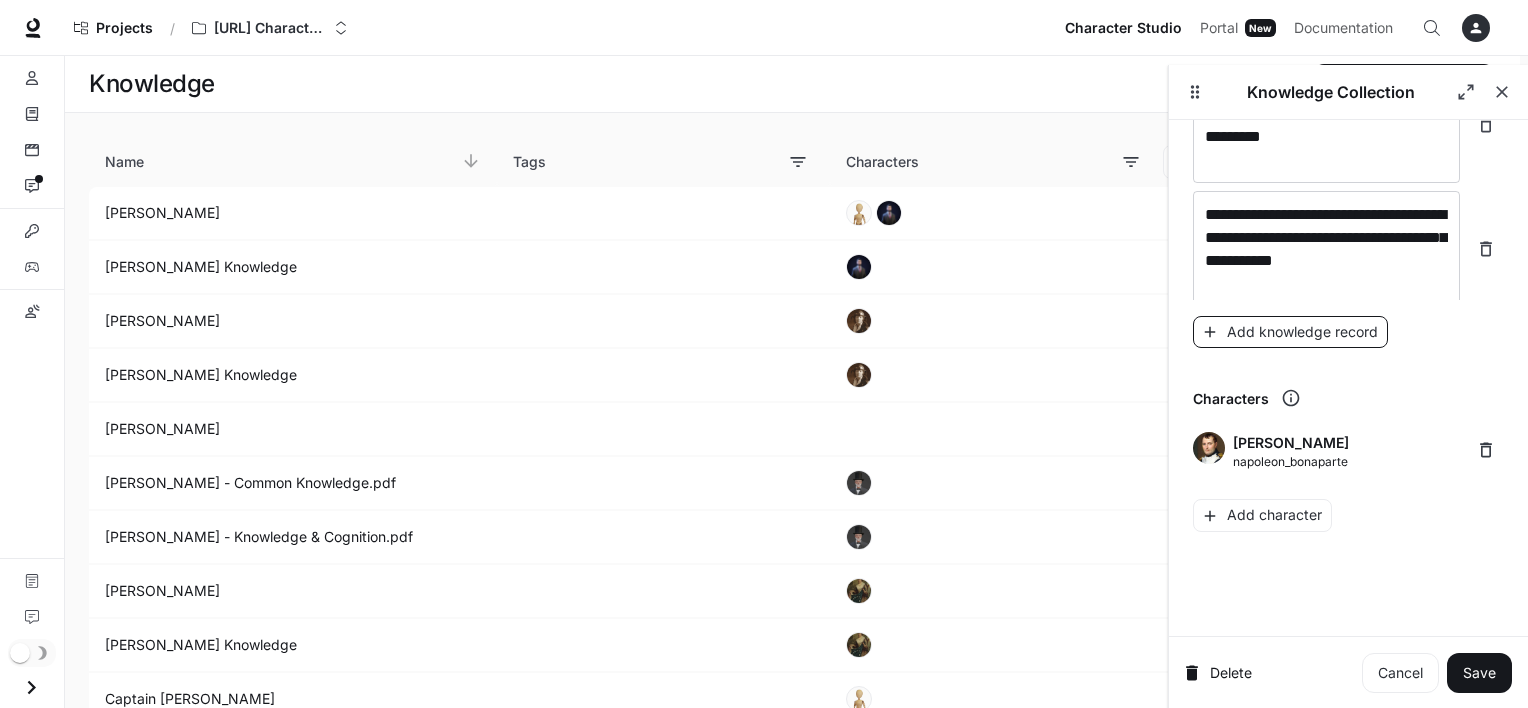 scroll, scrollTop: 34607, scrollLeft: 0, axis: vertical 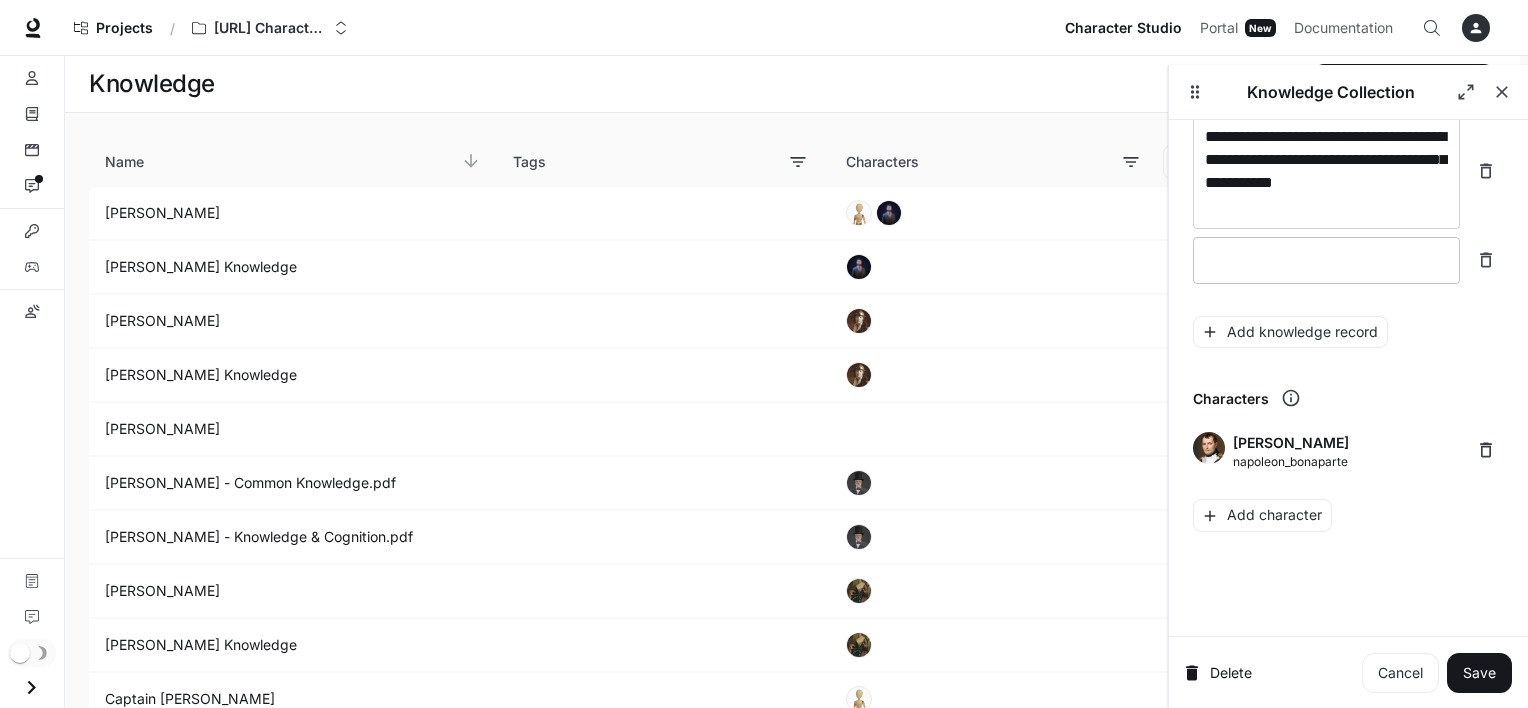 click on "* ​" at bounding box center [1326, 260] 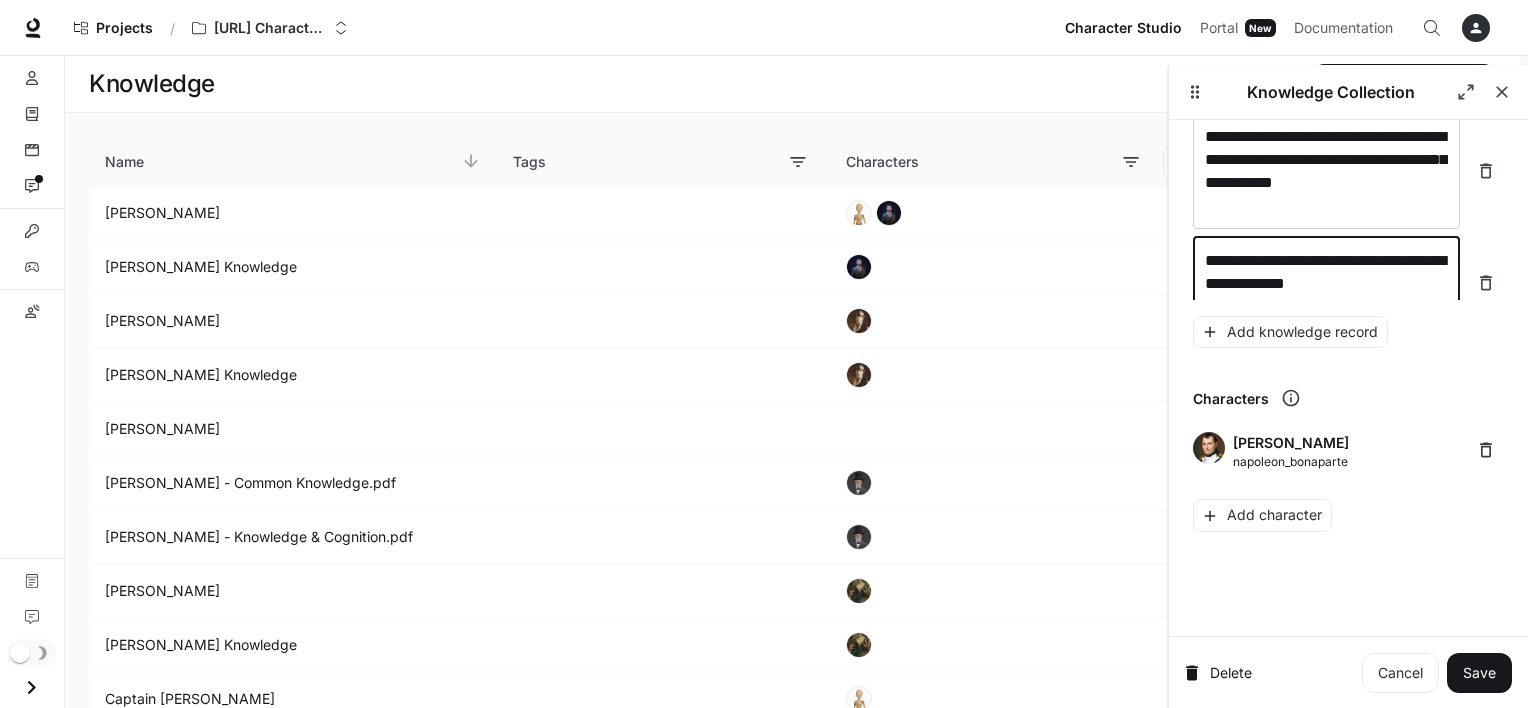 scroll, scrollTop: 34623, scrollLeft: 0, axis: vertical 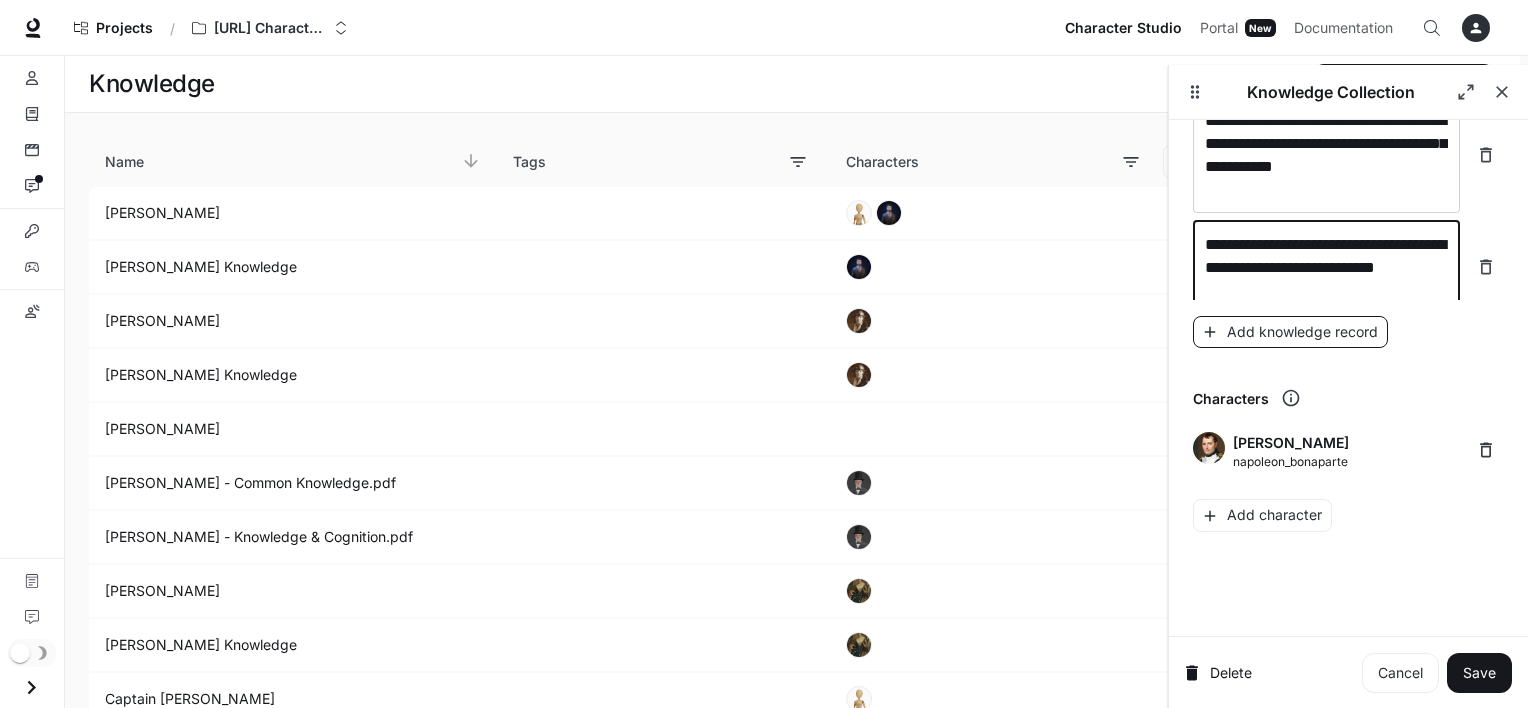 type on "**********" 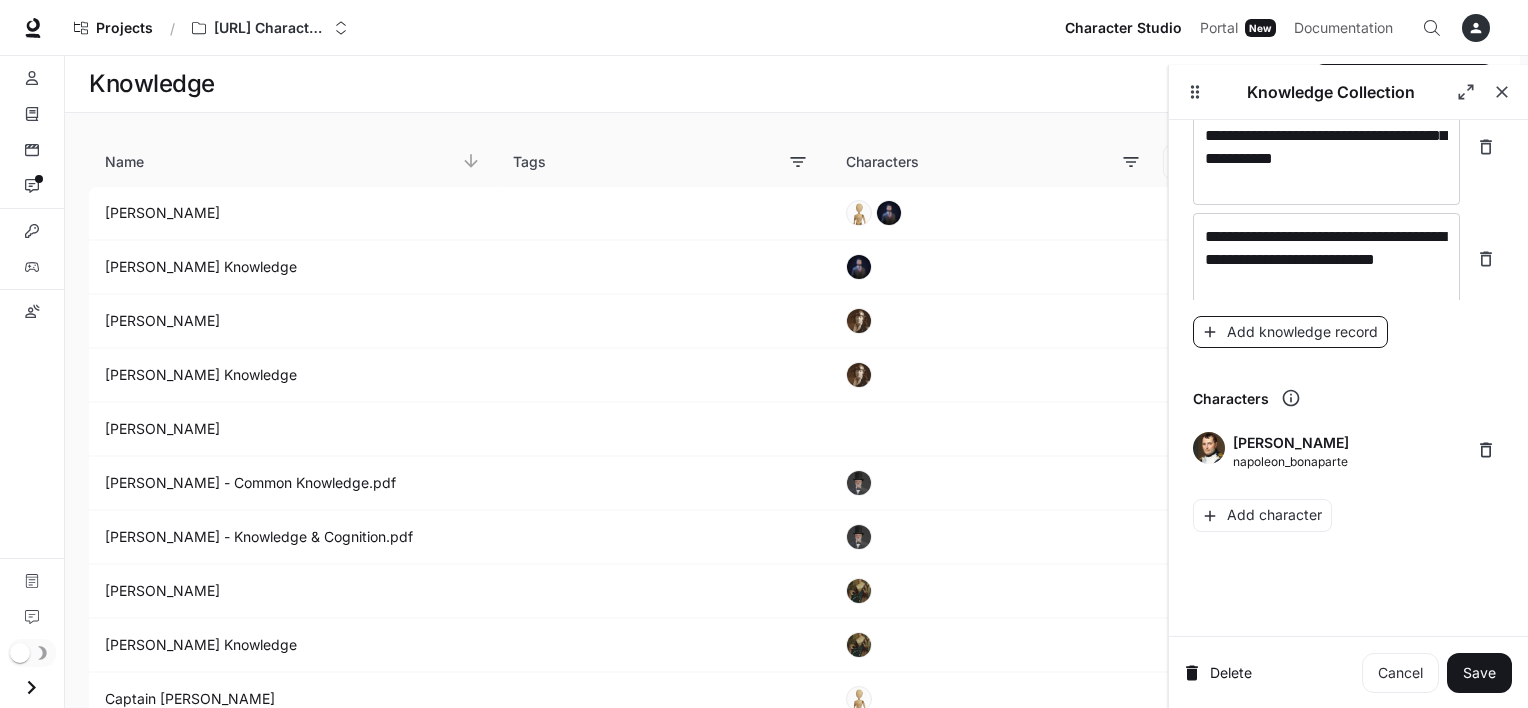 scroll, scrollTop: 34700, scrollLeft: 0, axis: vertical 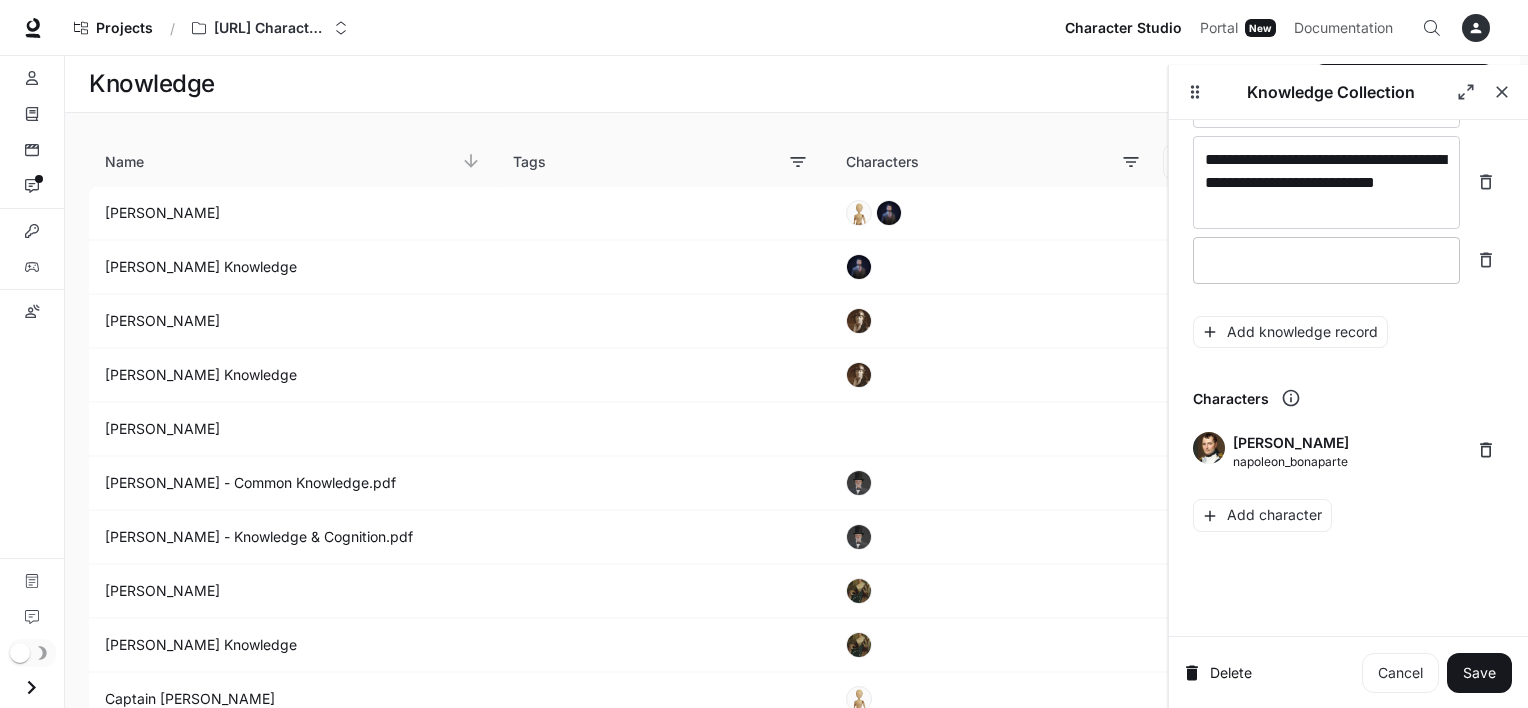 click at bounding box center [1326, 260] 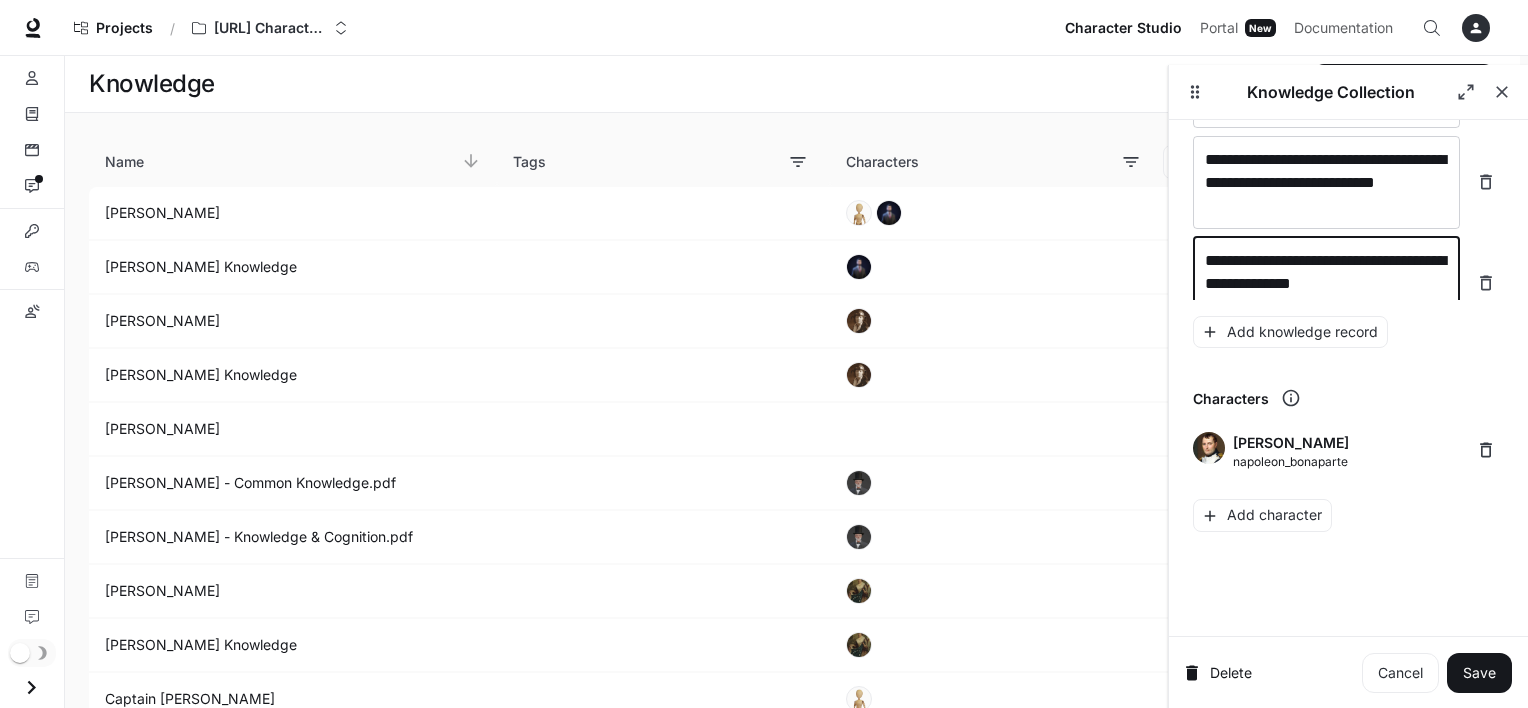 scroll, scrollTop: 34716, scrollLeft: 0, axis: vertical 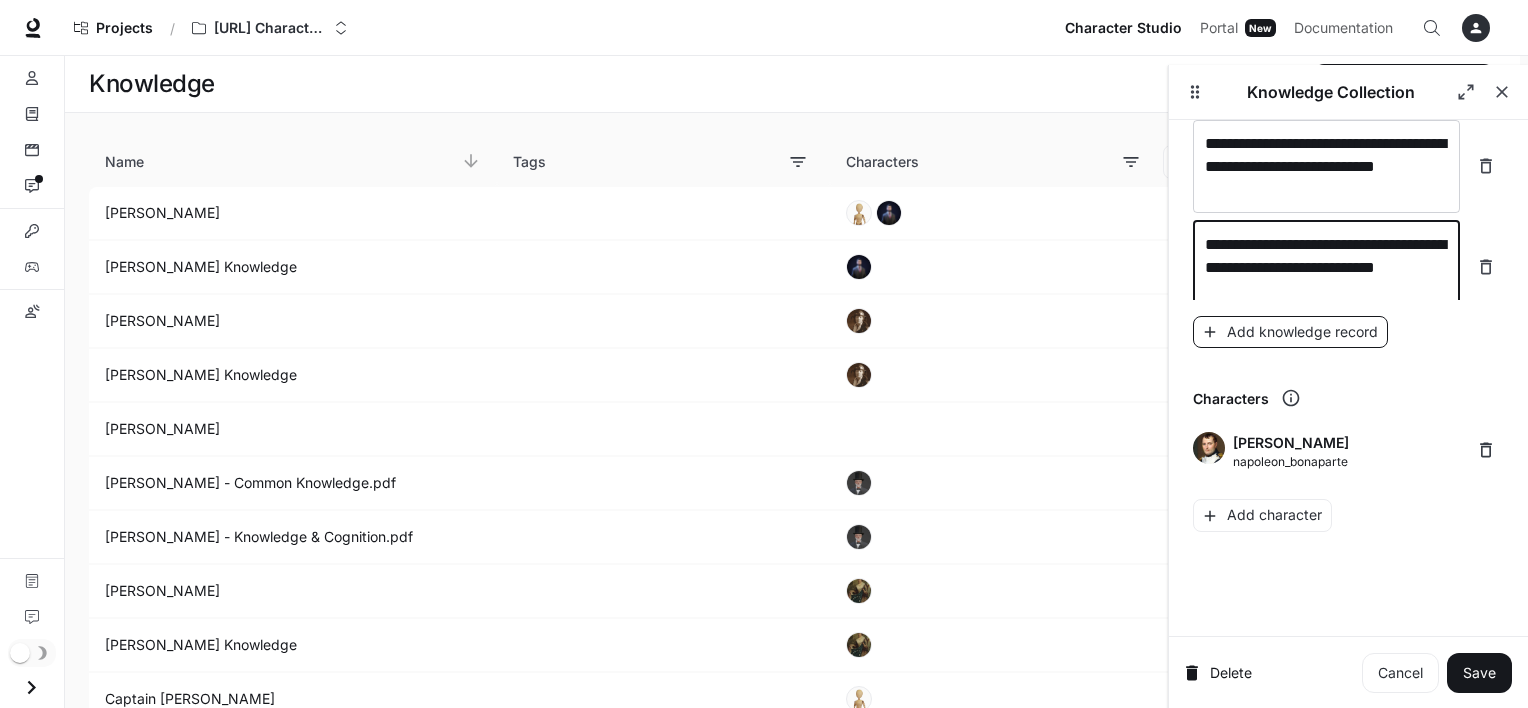 type on "**********" 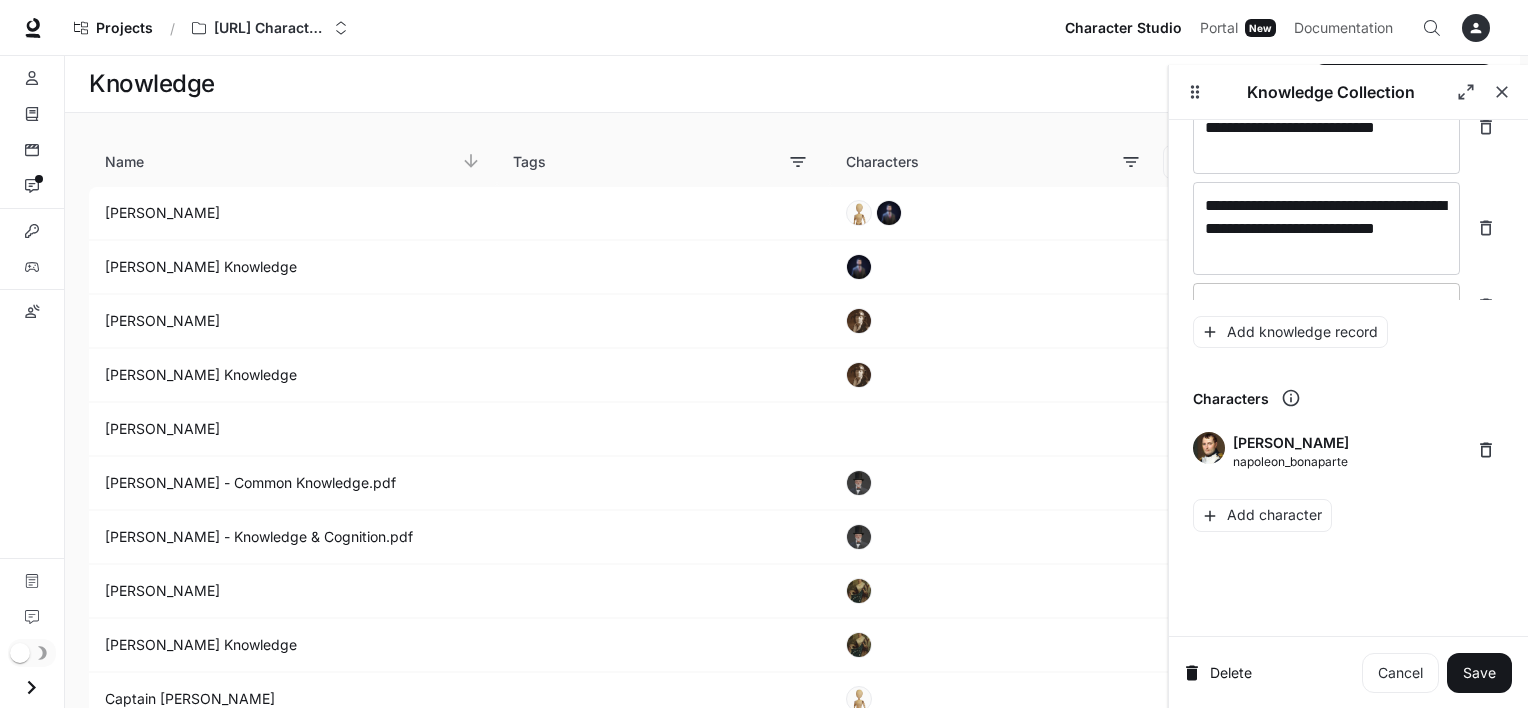 click on "* ​" at bounding box center [1326, 306] 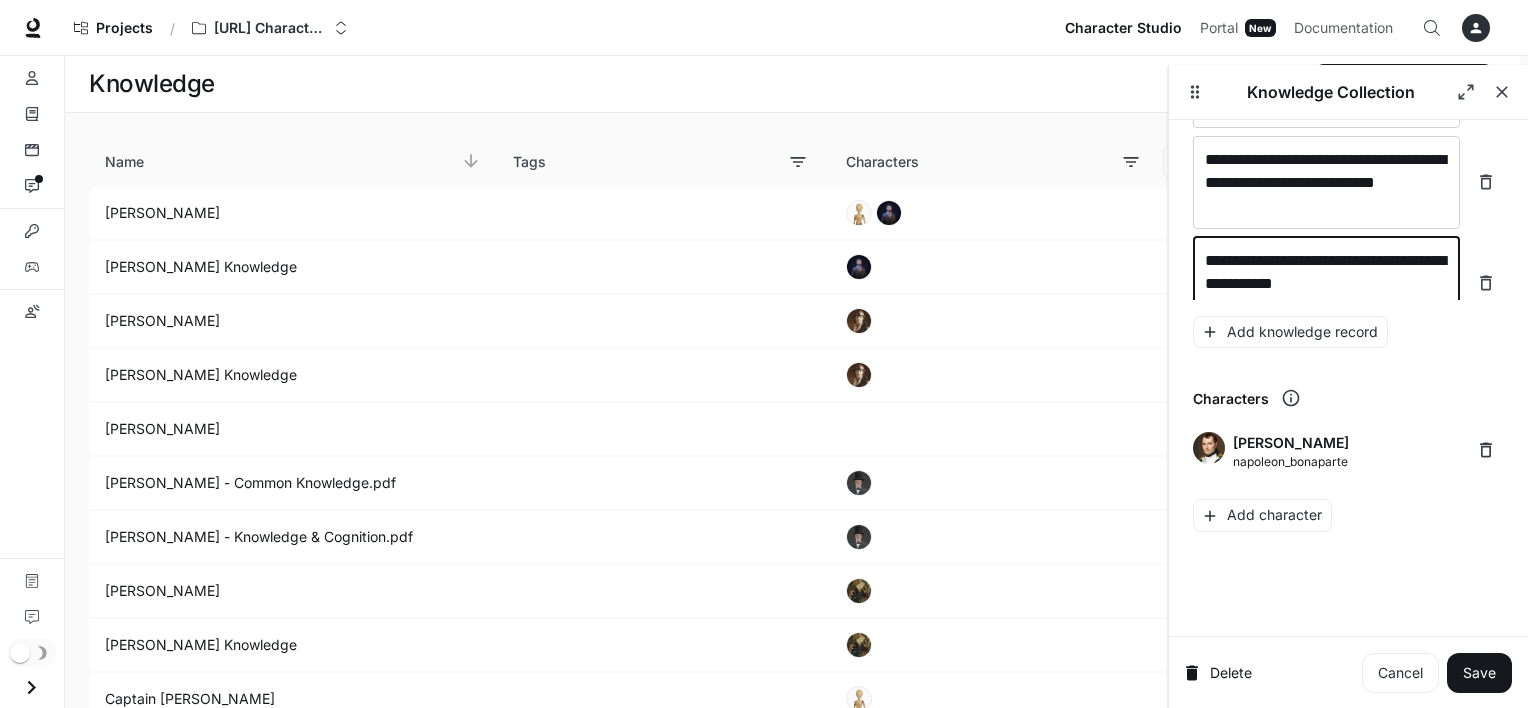 scroll, scrollTop: 34816, scrollLeft: 0, axis: vertical 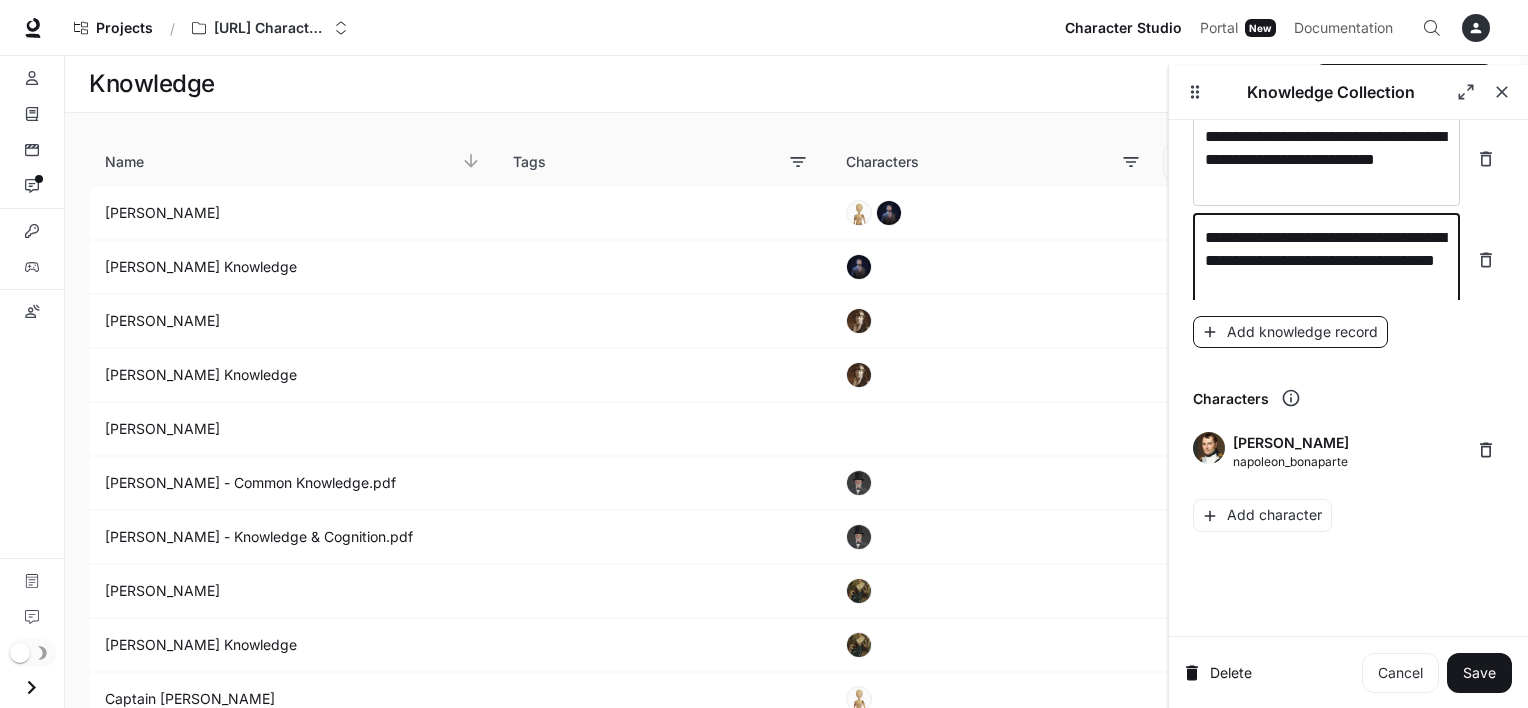 type on "**********" 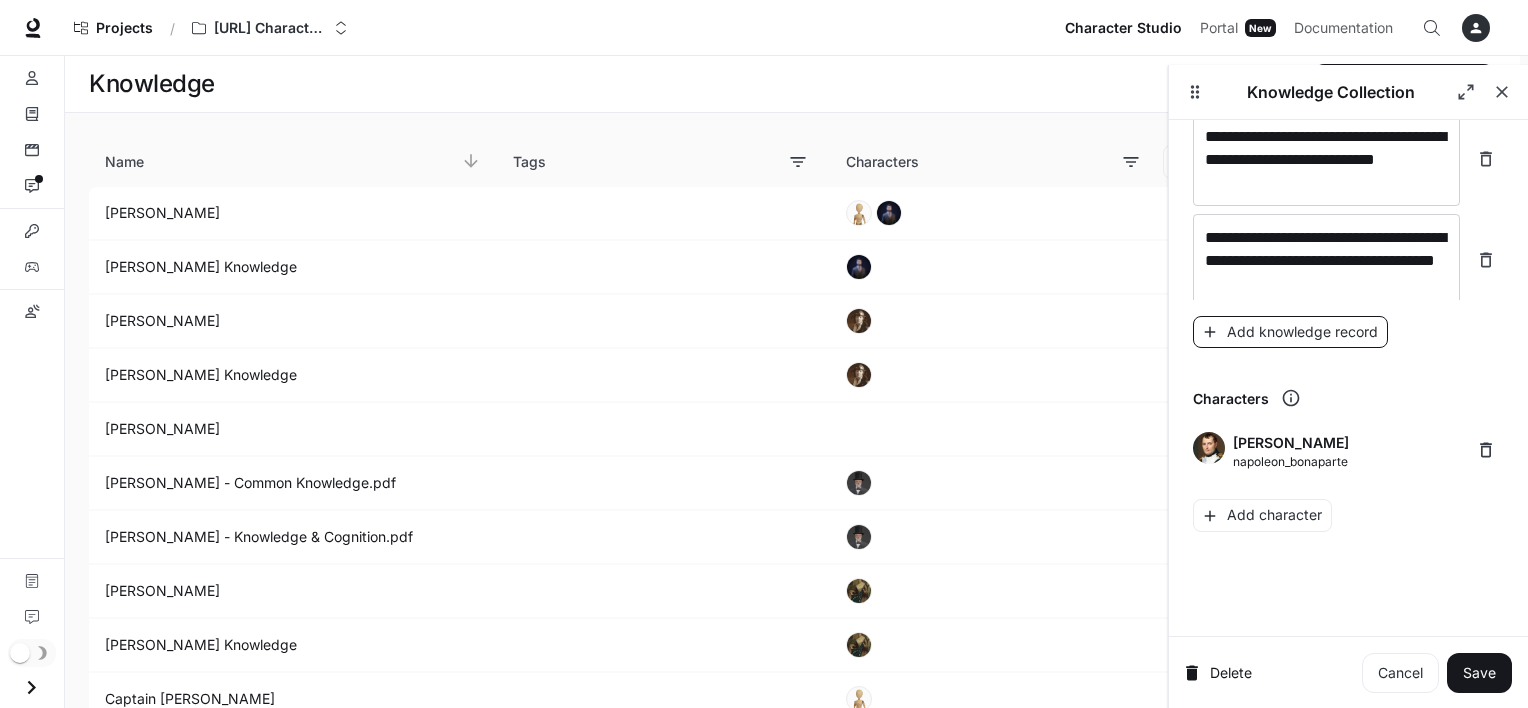 scroll, scrollTop: 34894, scrollLeft: 0, axis: vertical 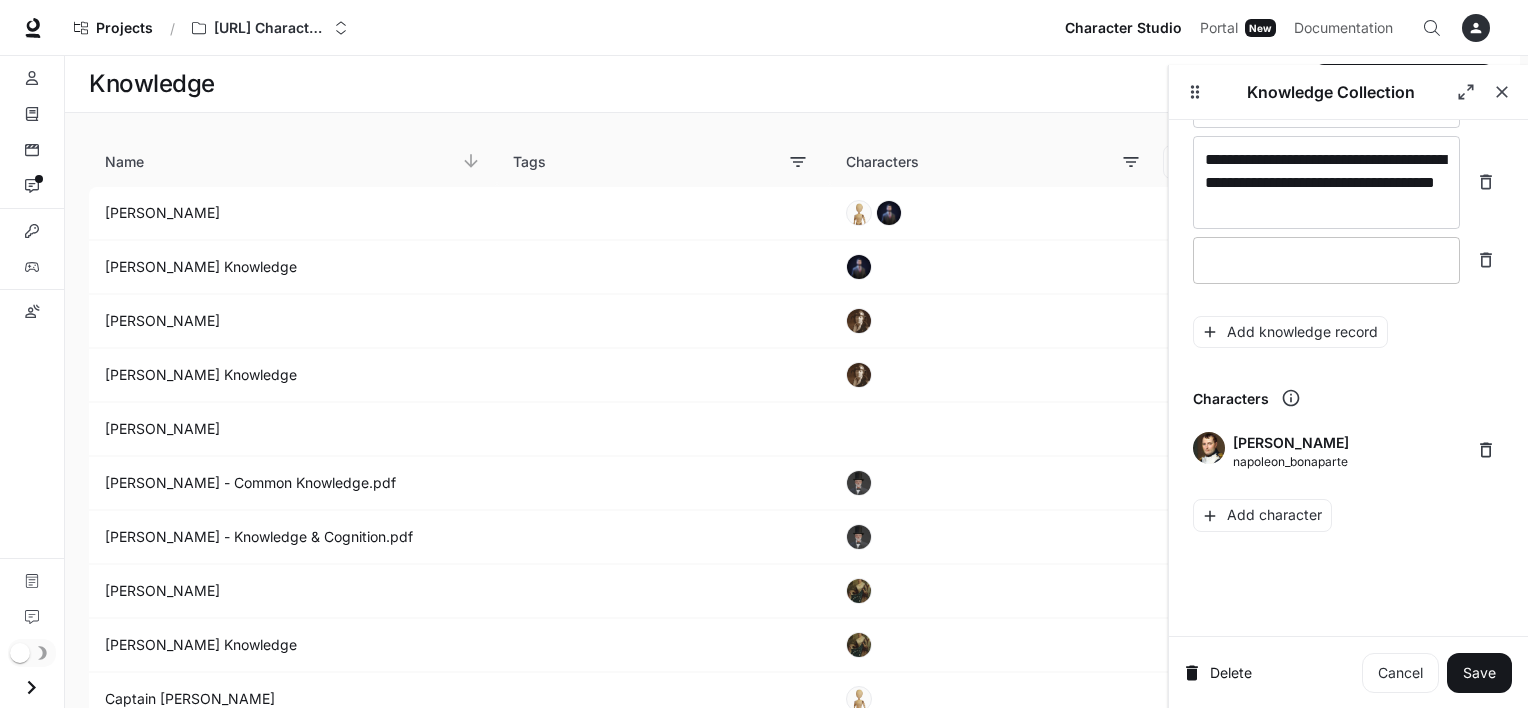 click at bounding box center [1326, 260] 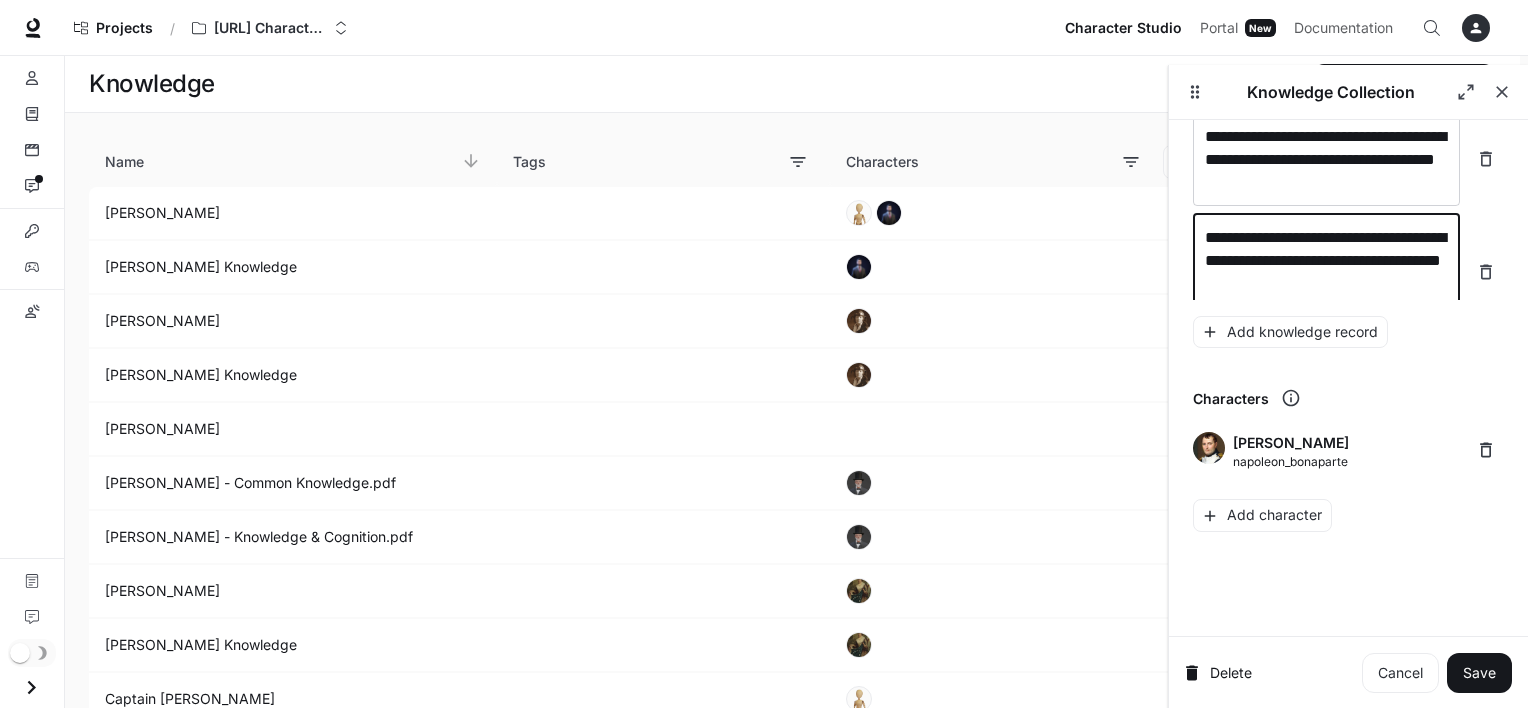 scroll, scrollTop: 34932, scrollLeft: 0, axis: vertical 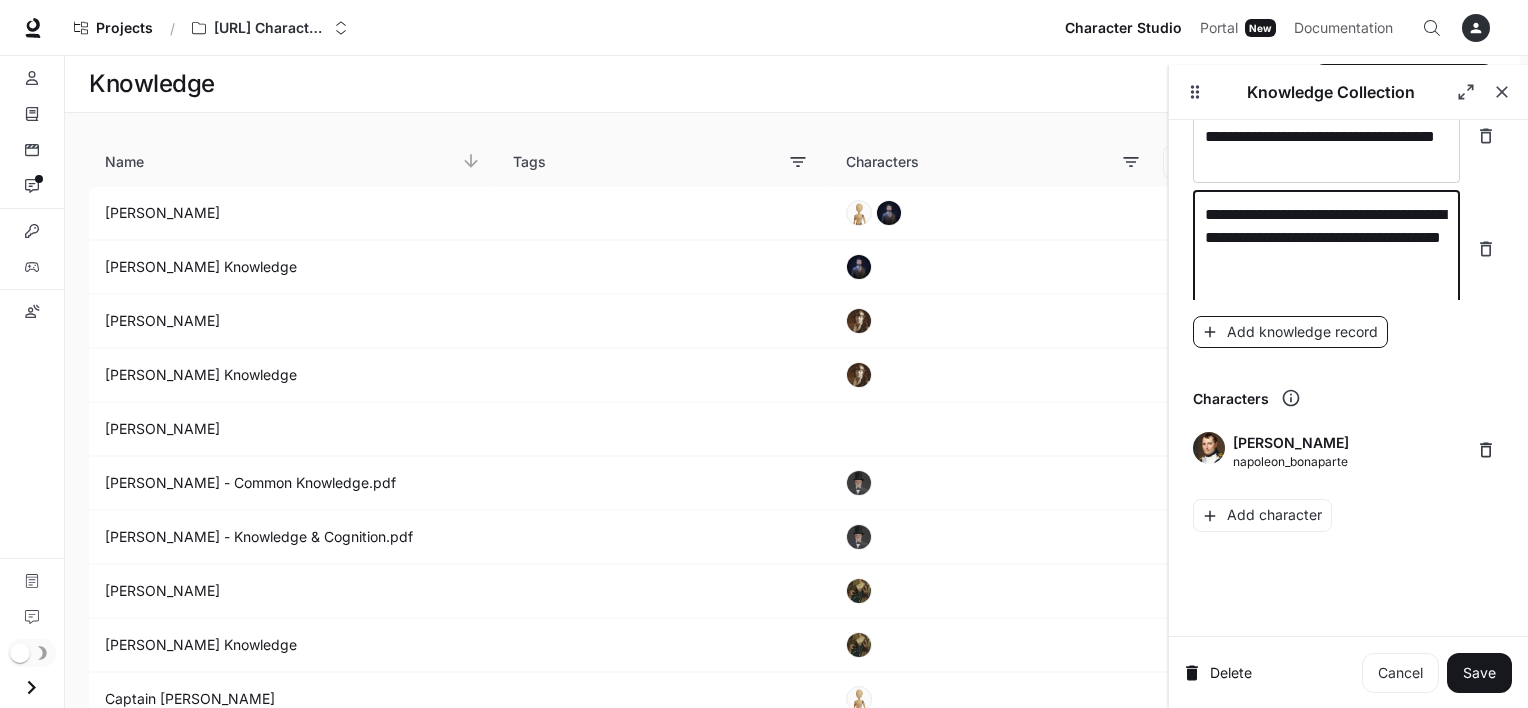 type on "**********" 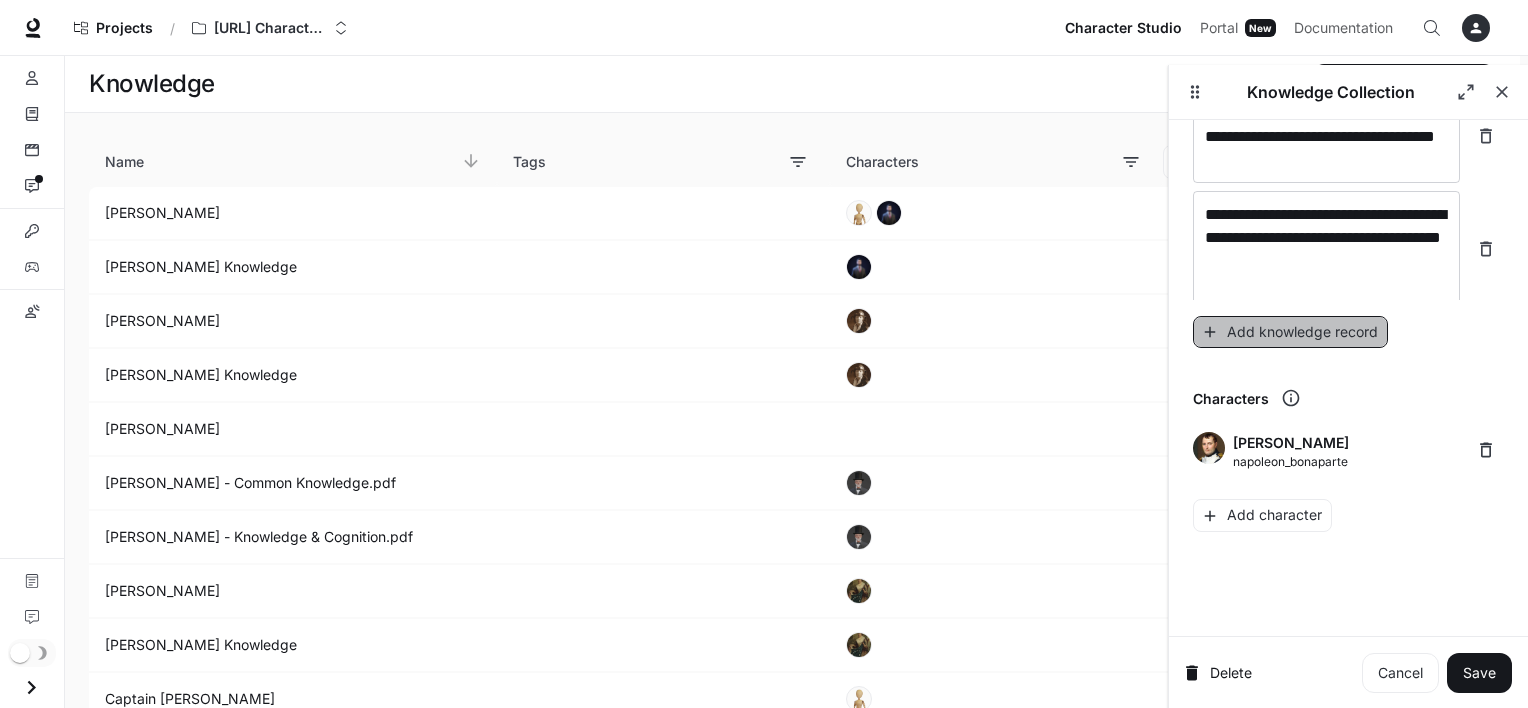 click on "Add knowledge record" at bounding box center (1290, 332) 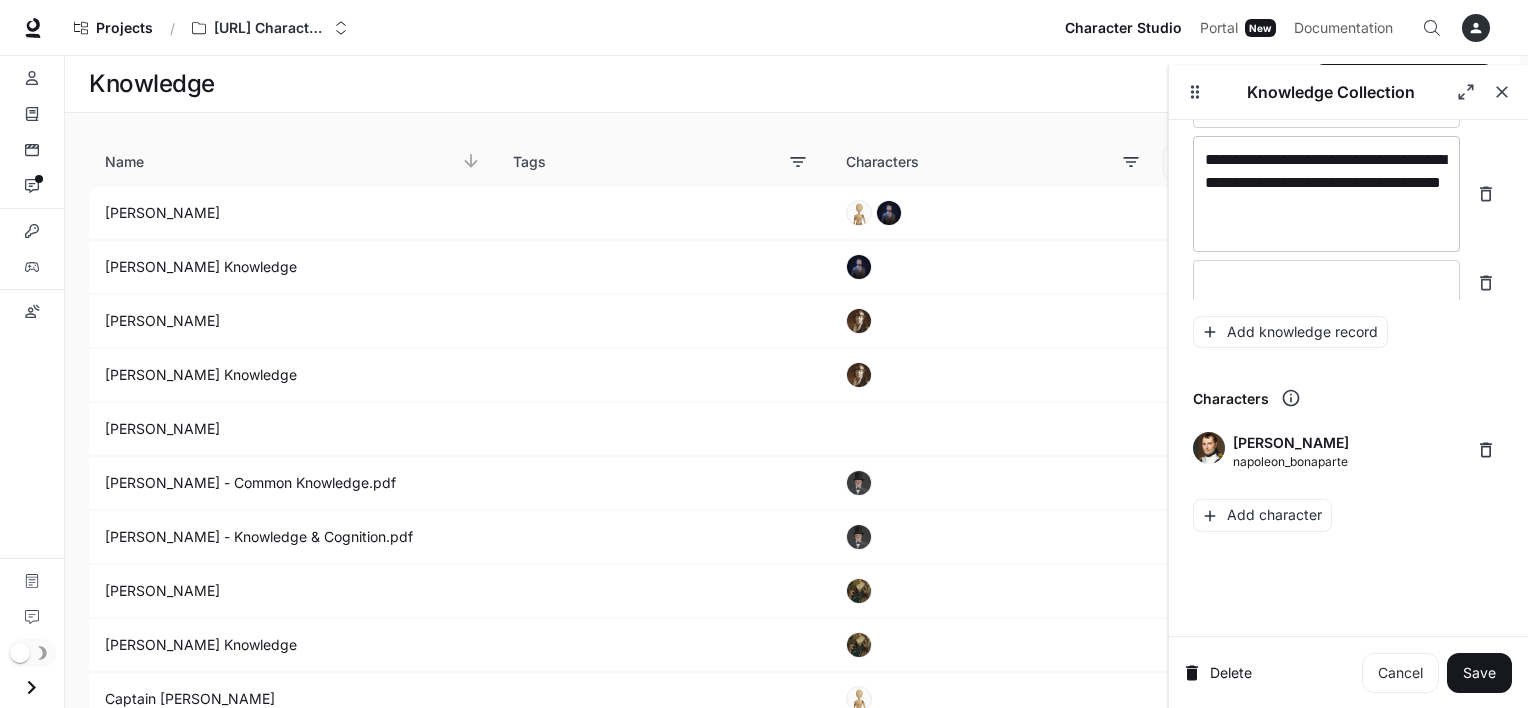 click on "**********" at bounding box center (1326, 194) 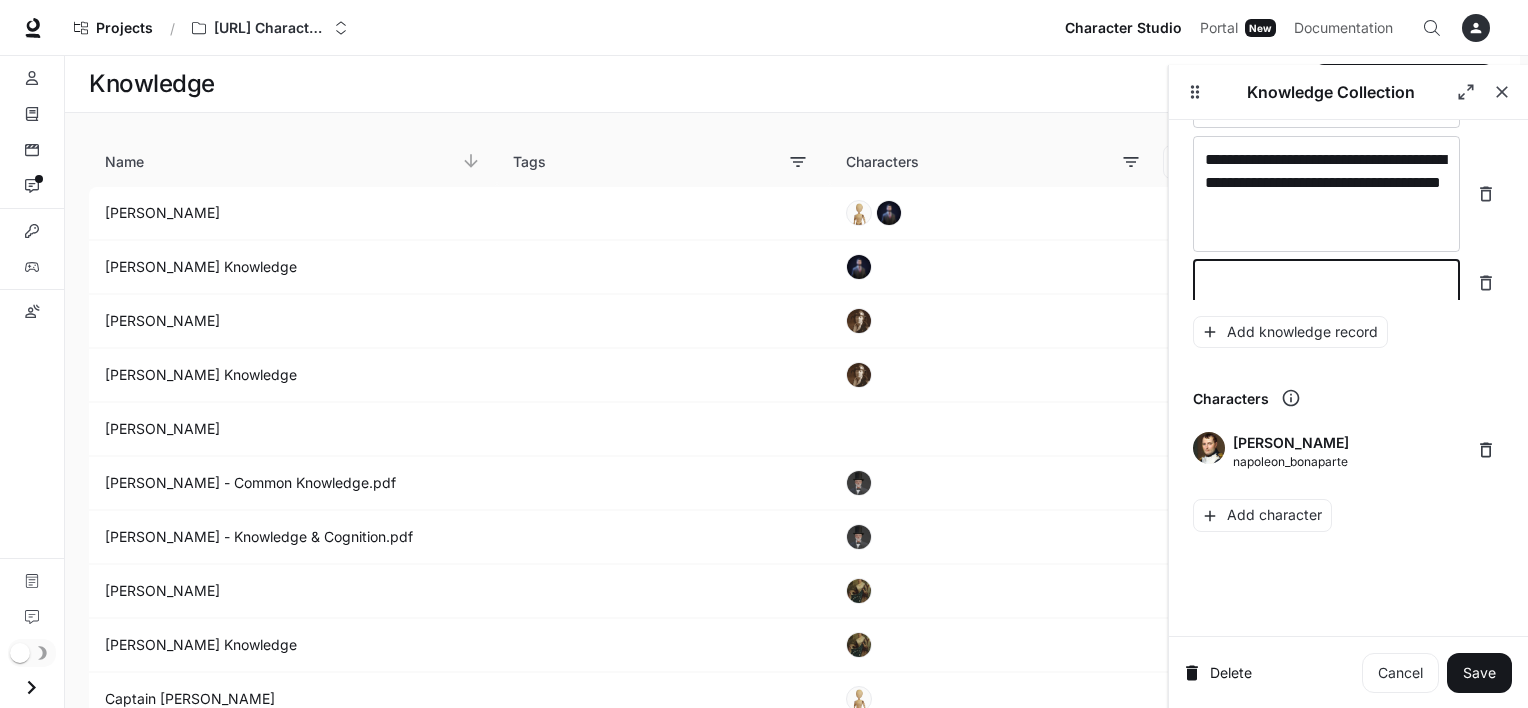 click at bounding box center (1326, 283) 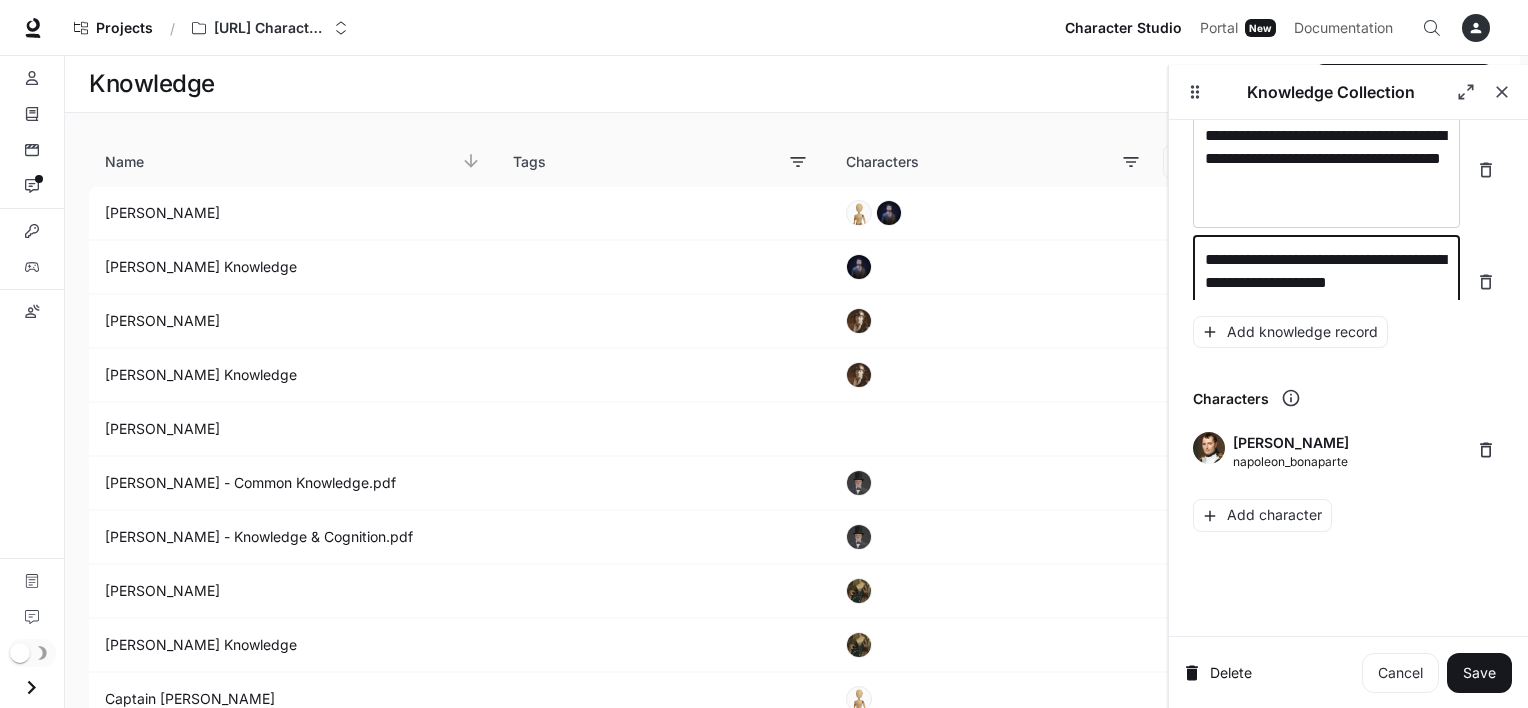 scroll, scrollTop: 35025, scrollLeft: 0, axis: vertical 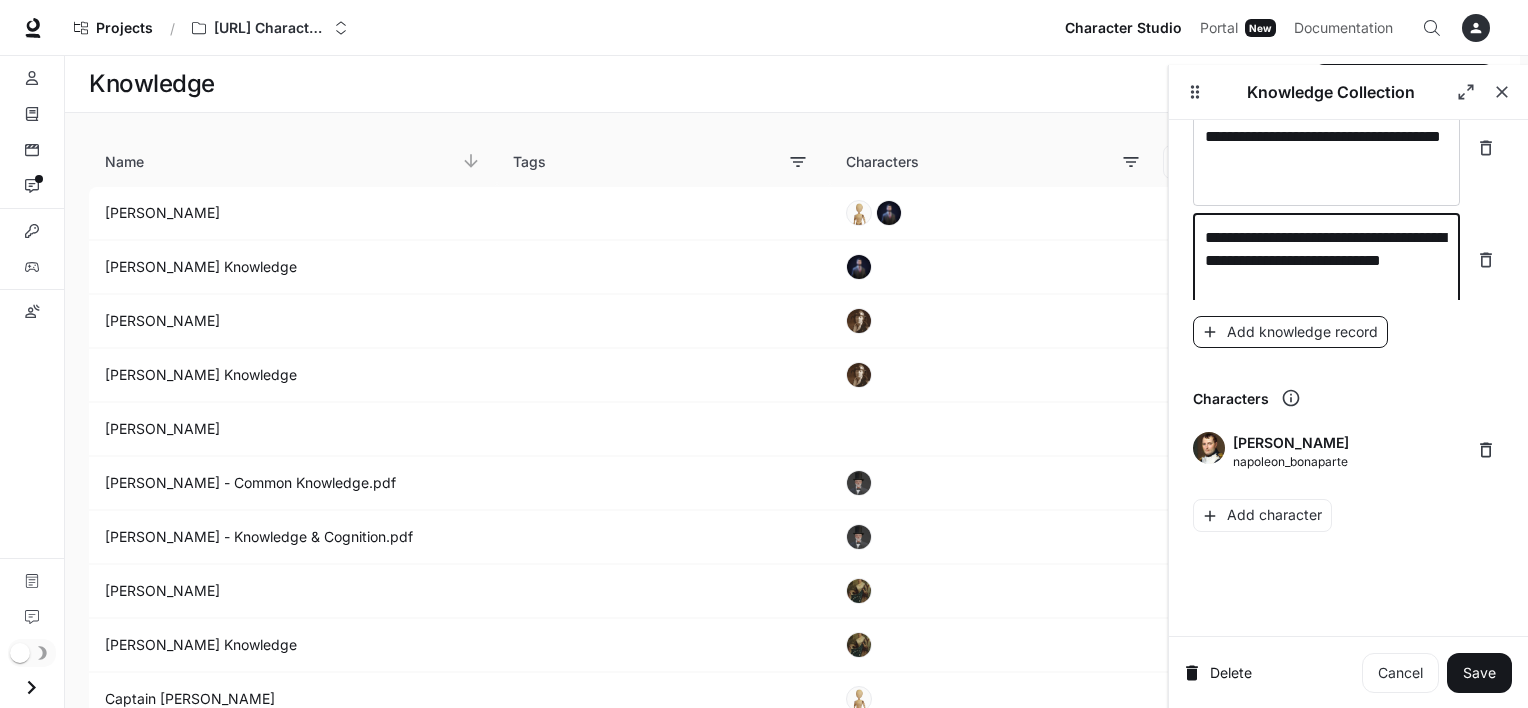 type on "**********" 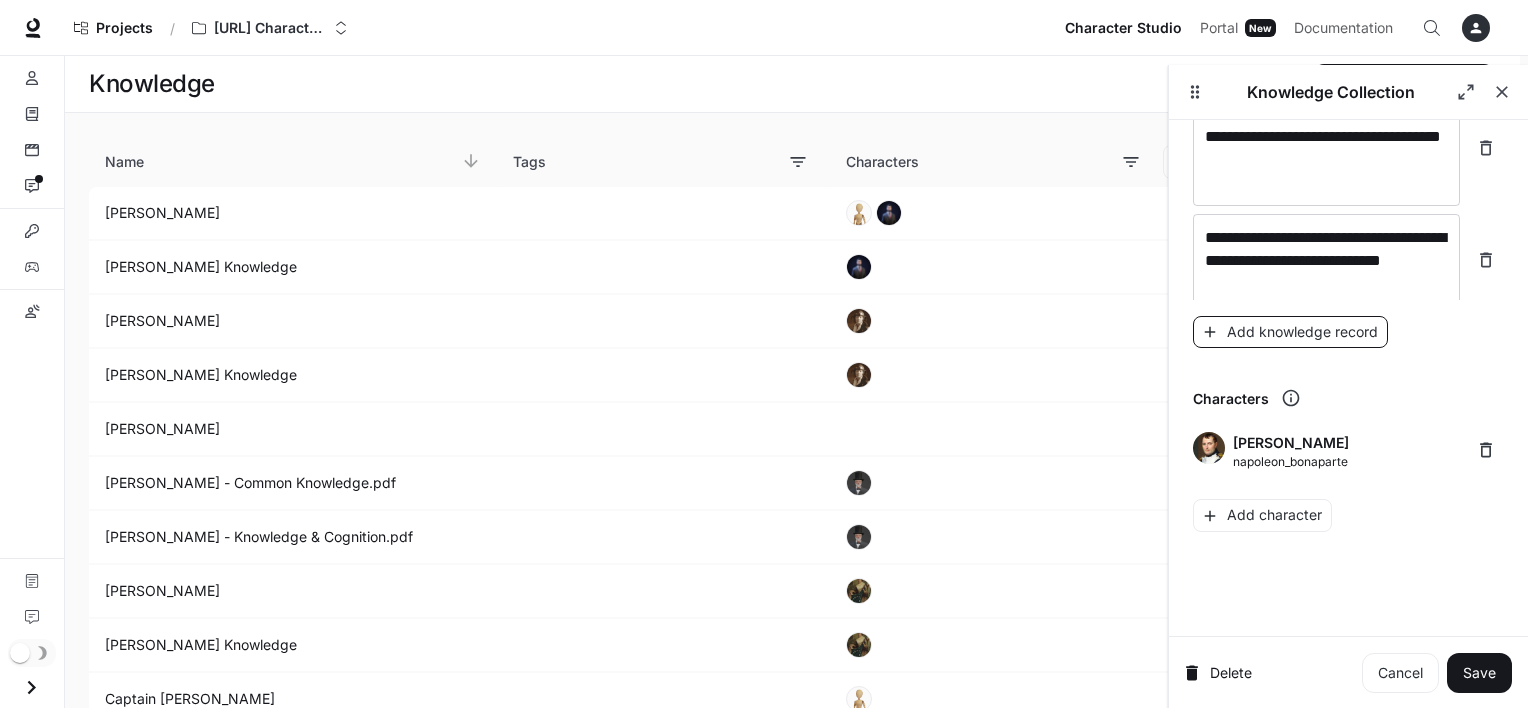 scroll, scrollTop: 35080, scrollLeft: 0, axis: vertical 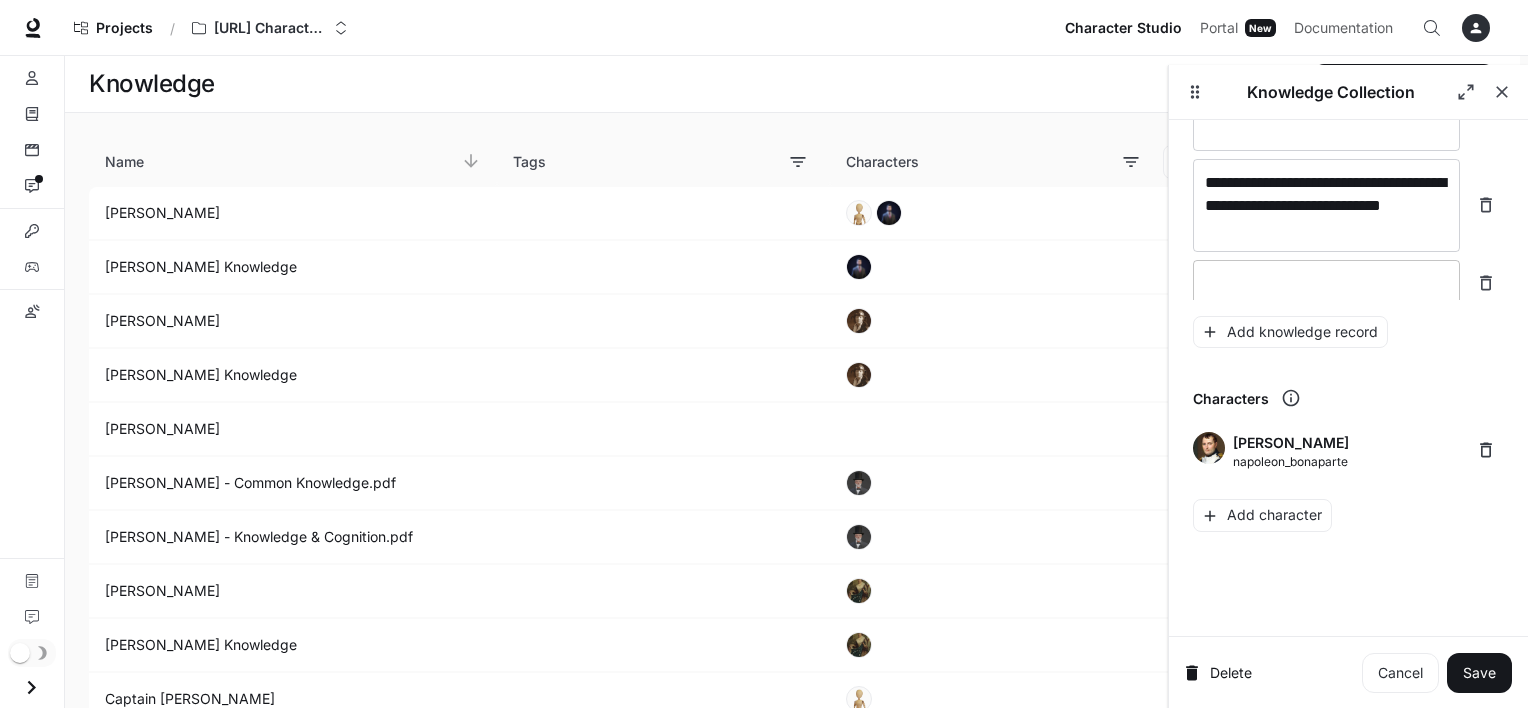 click at bounding box center (1326, 283) 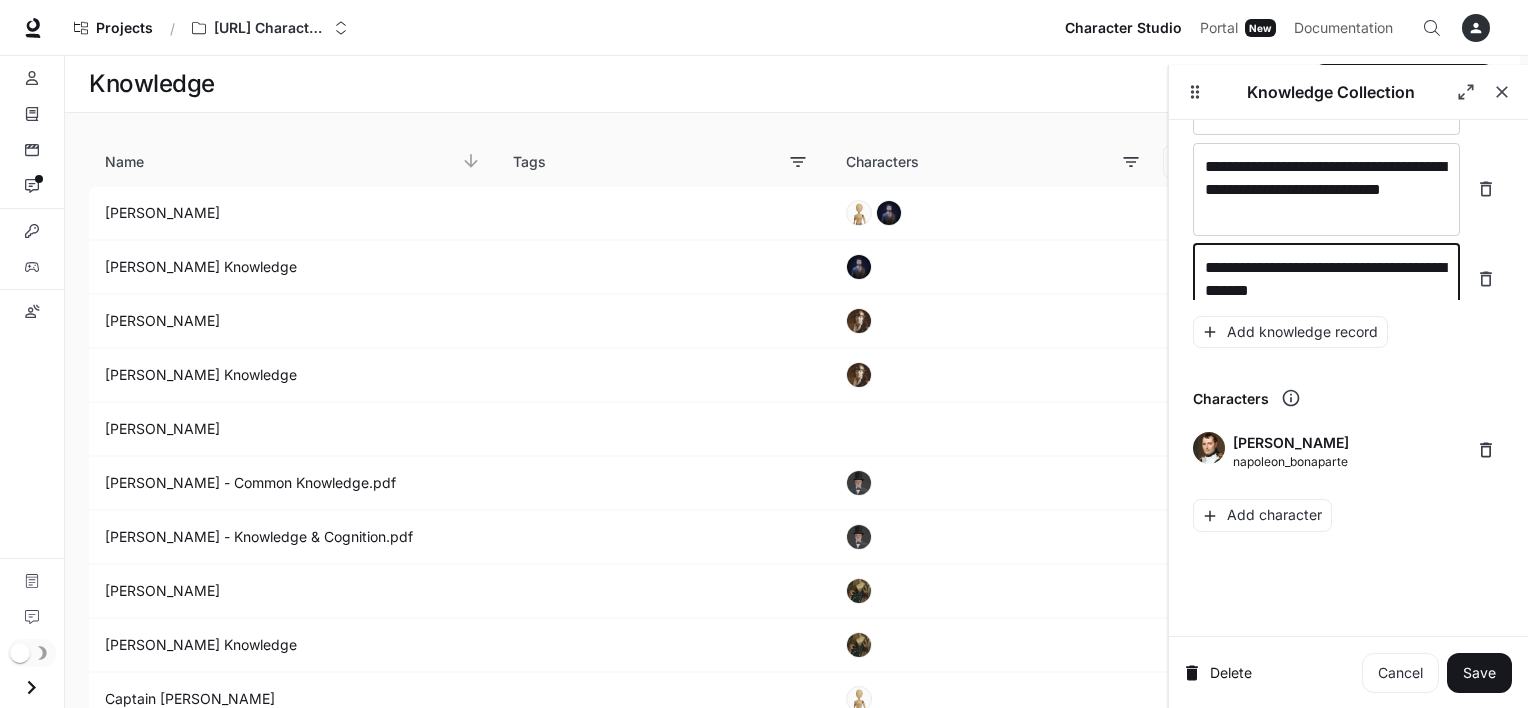 scroll, scrollTop: 35119, scrollLeft: 0, axis: vertical 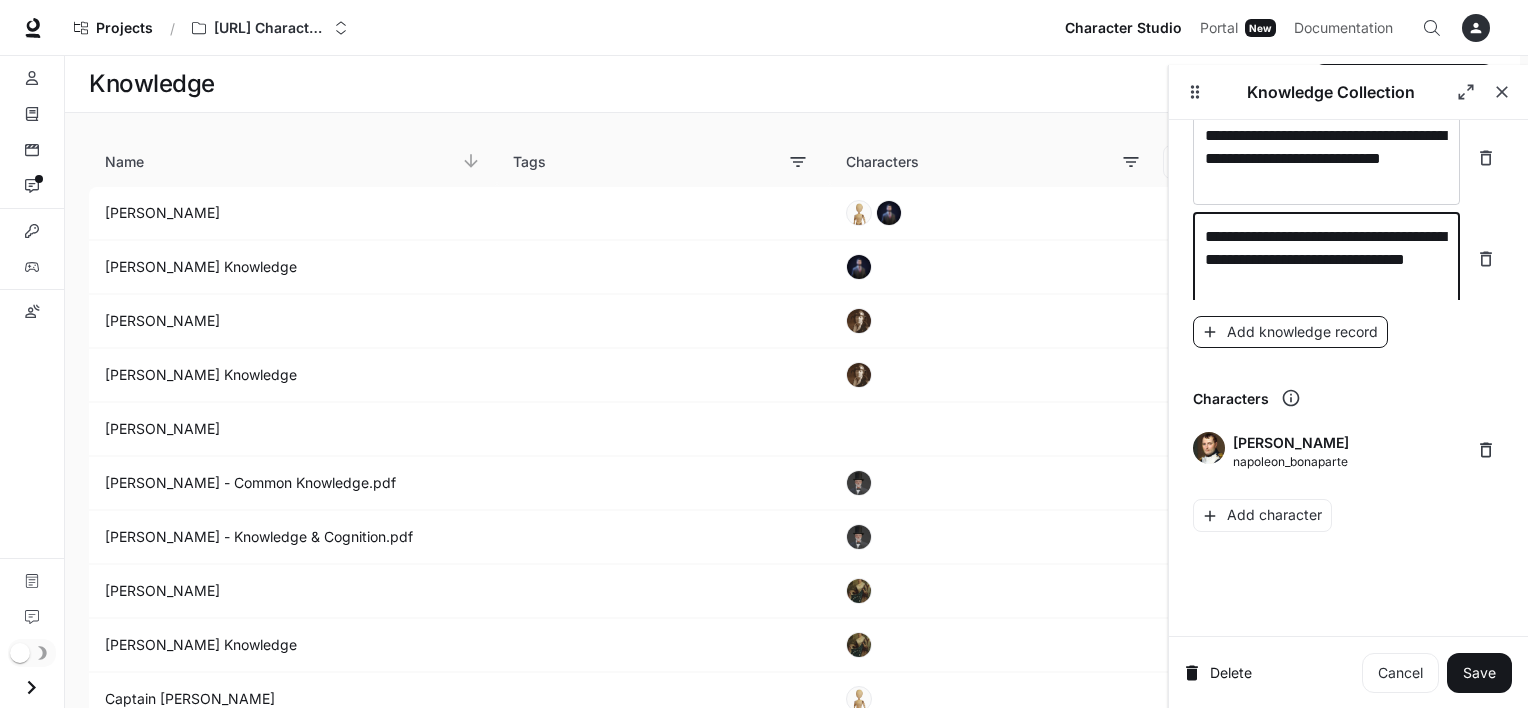 type on "**********" 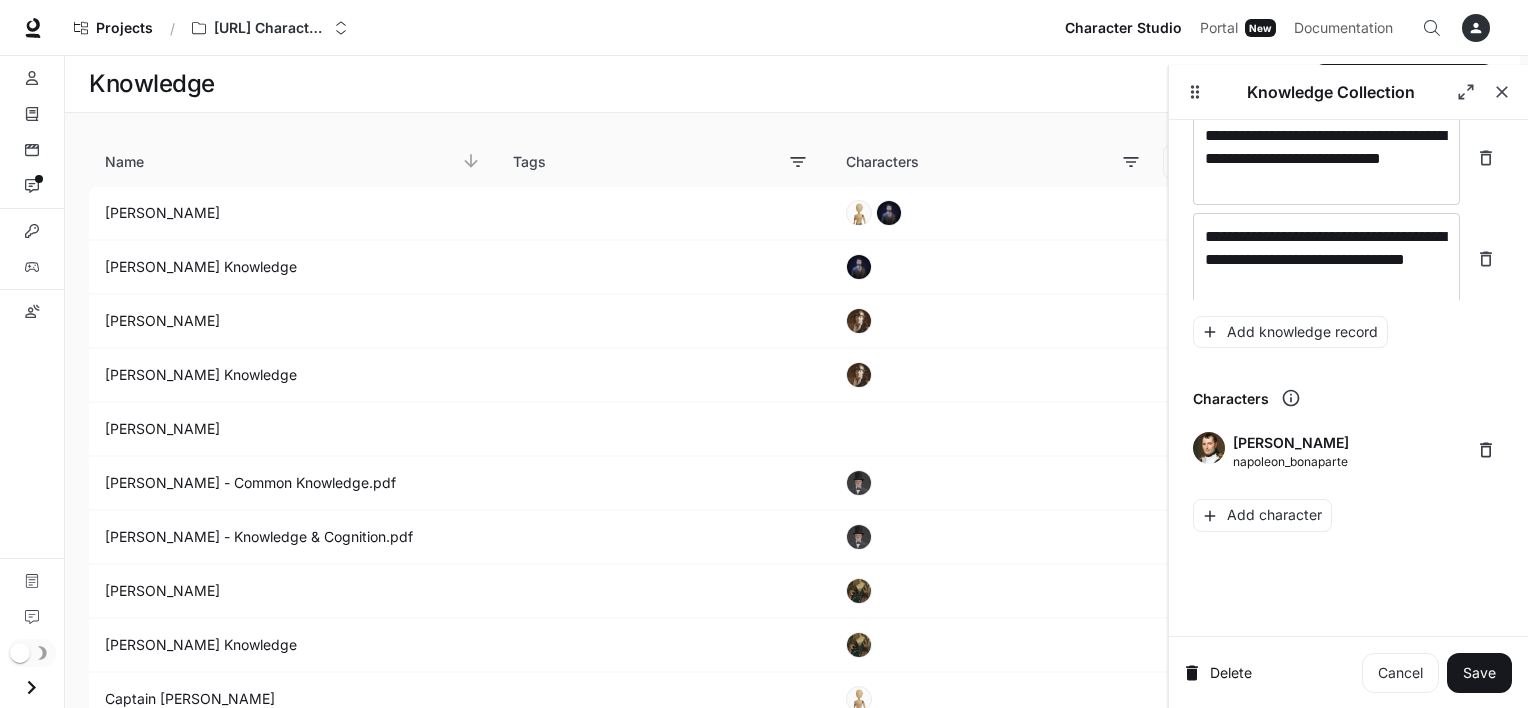scroll, scrollTop: 35172, scrollLeft: 0, axis: vertical 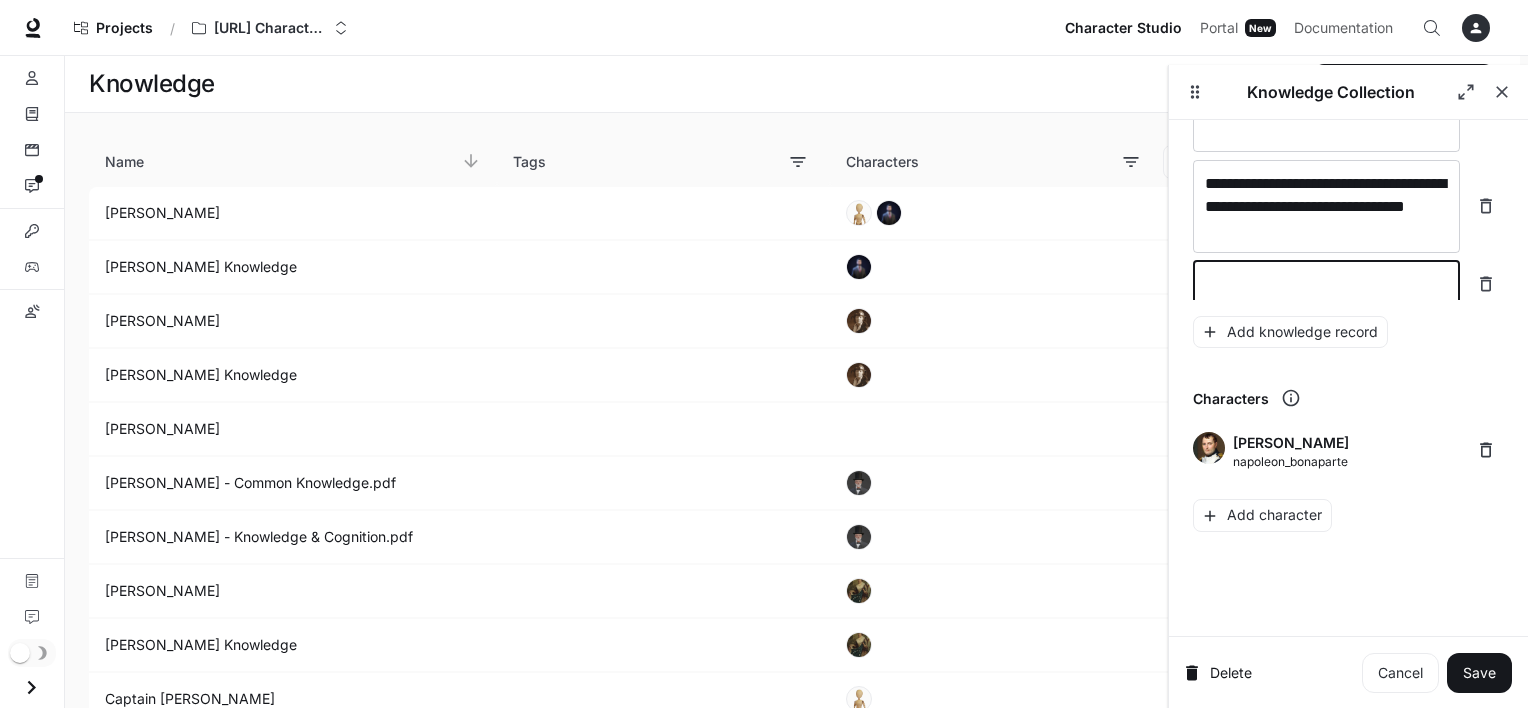 click at bounding box center (1326, 284) 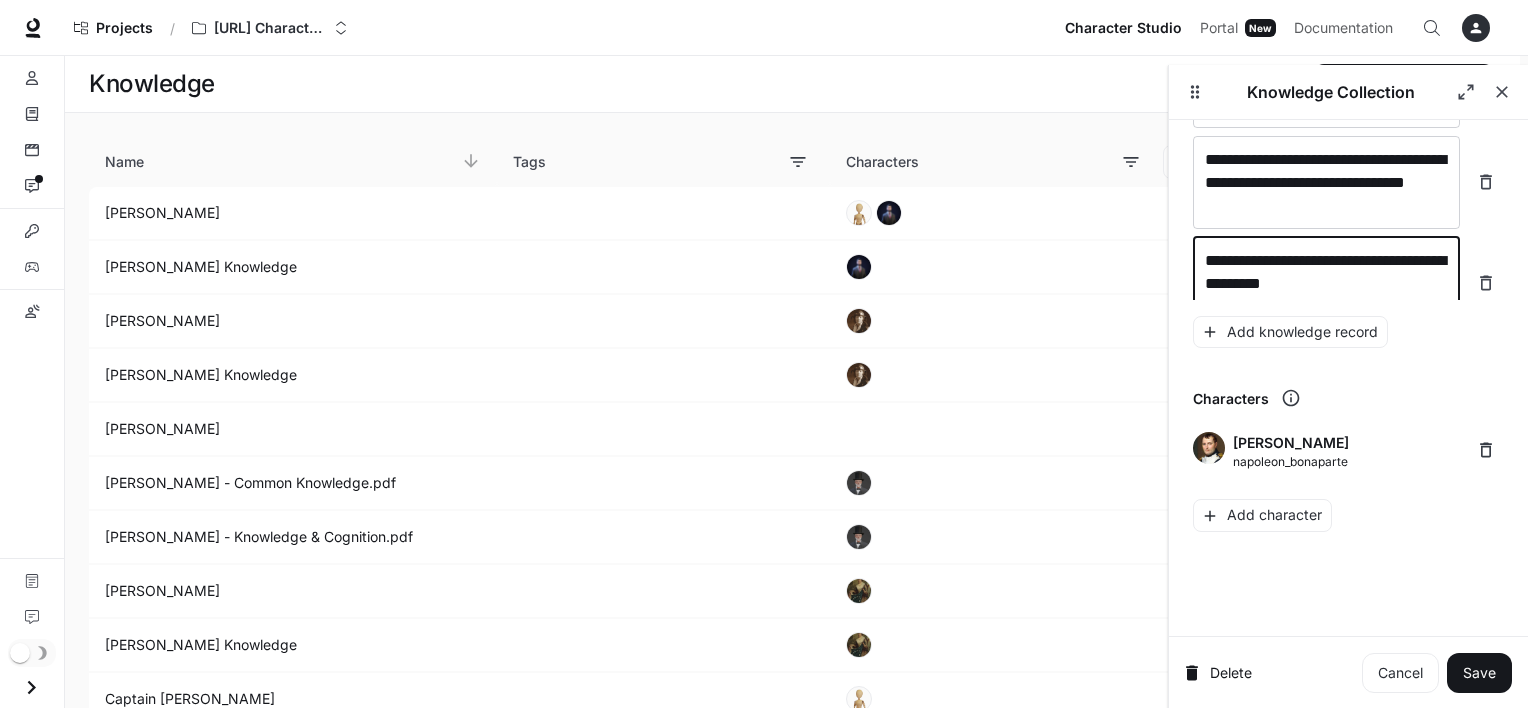 scroll, scrollTop: 35212, scrollLeft: 0, axis: vertical 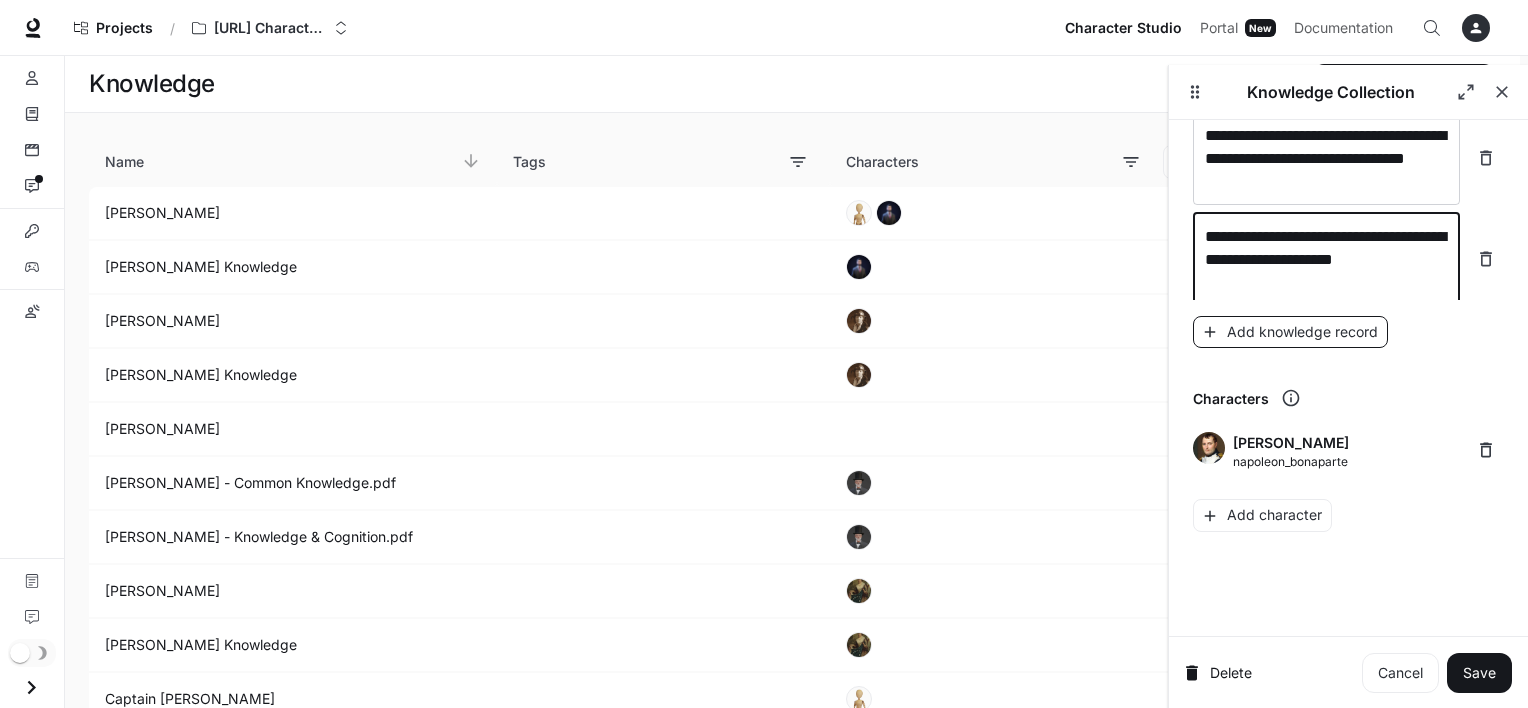 type on "**********" 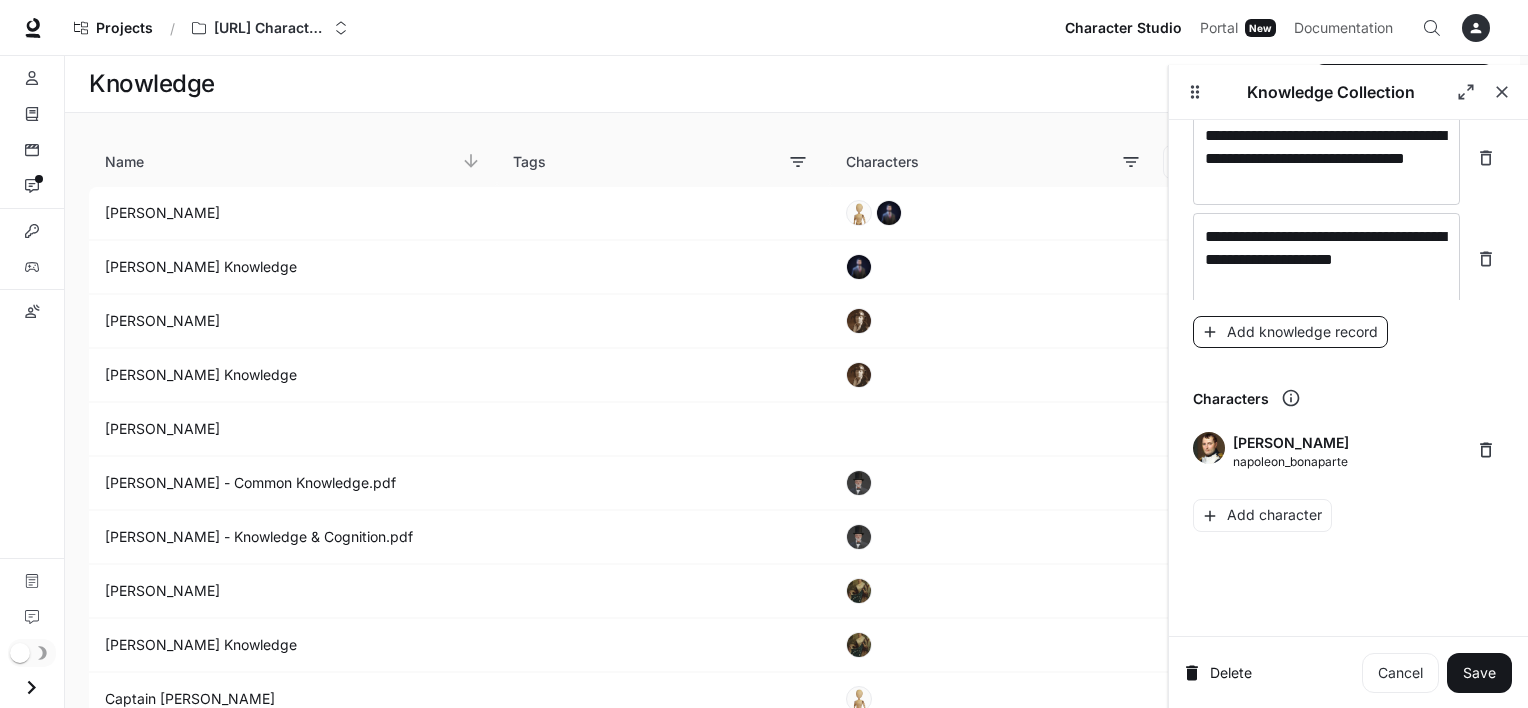 scroll, scrollTop: 35288, scrollLeft: 0, axis: vertical 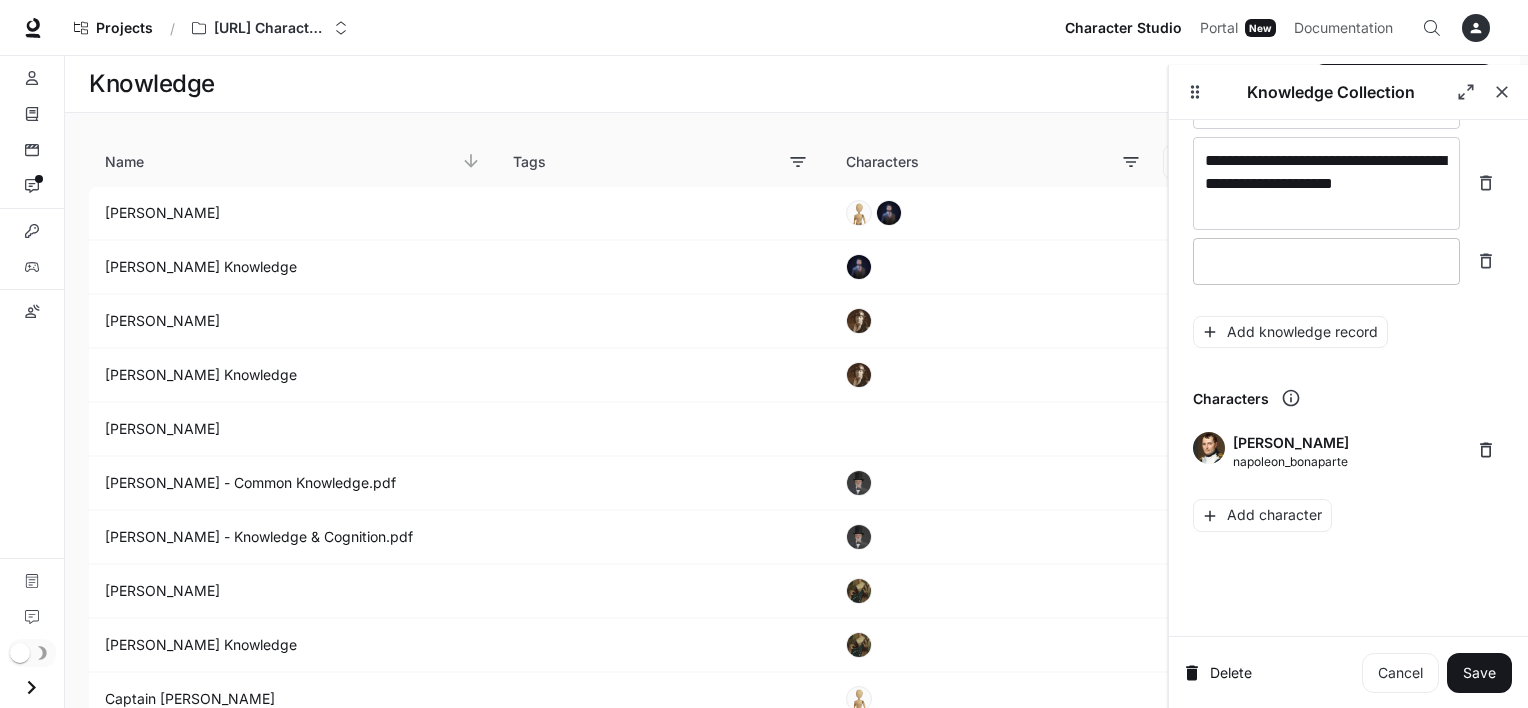 click at bounding box center (1326, 261) 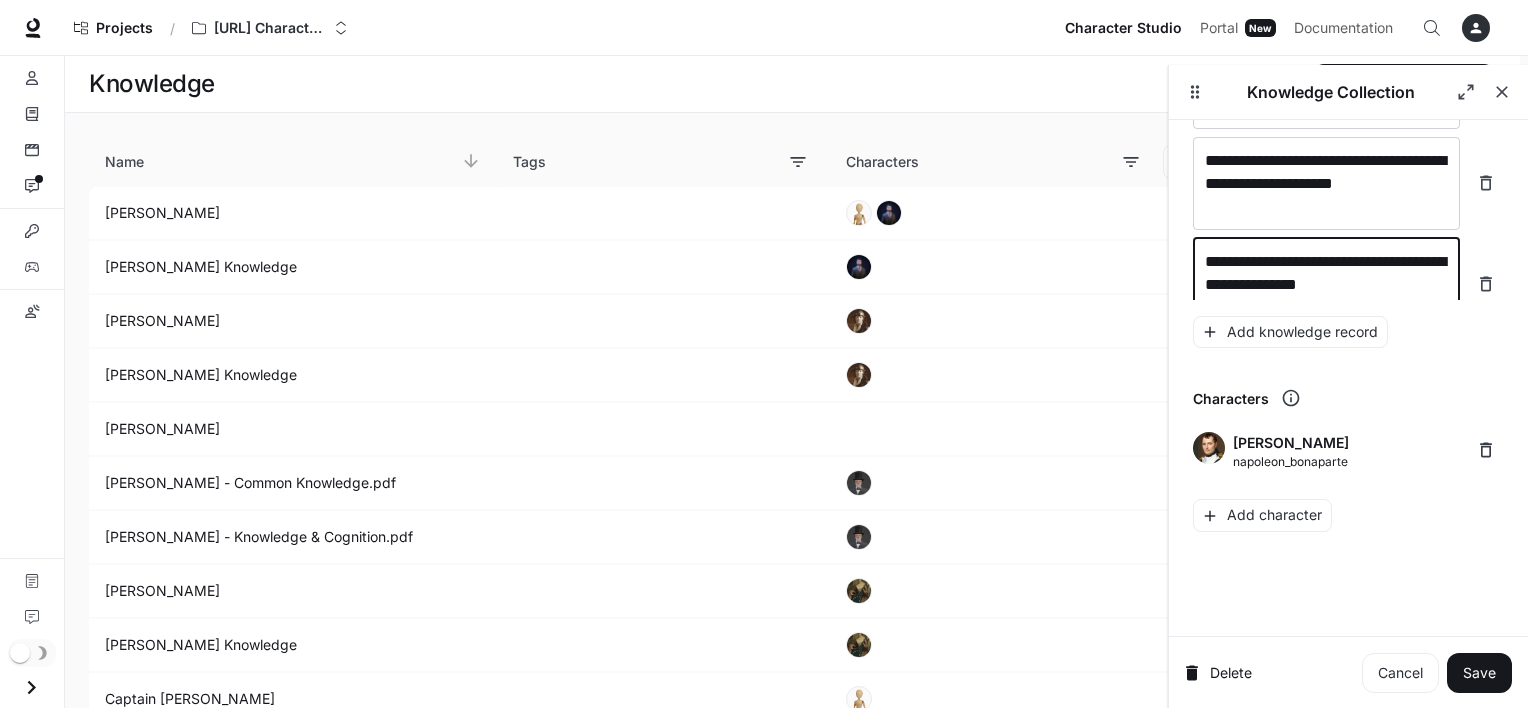 scroll, scrollTop: 35304, scrollLeft: 0, axis: vertical 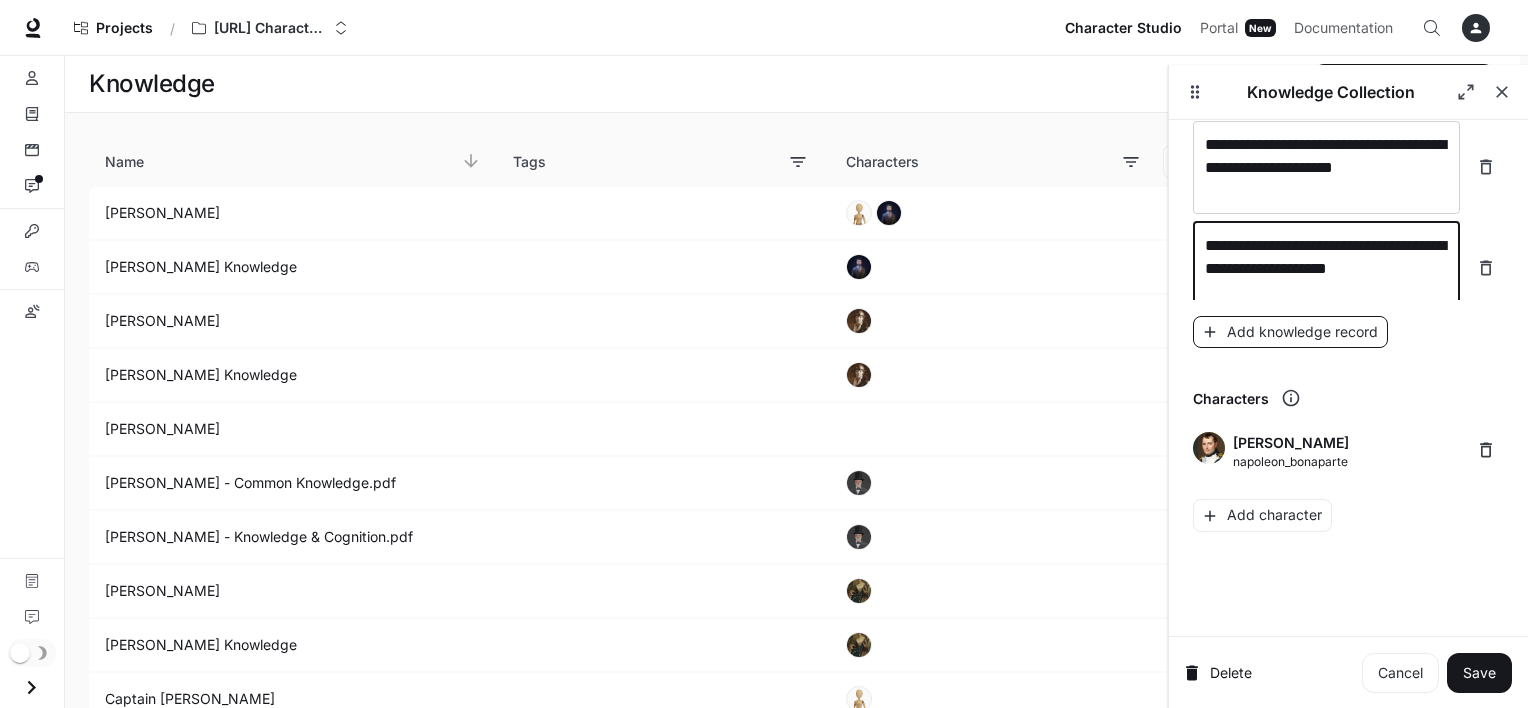 type on "**********" 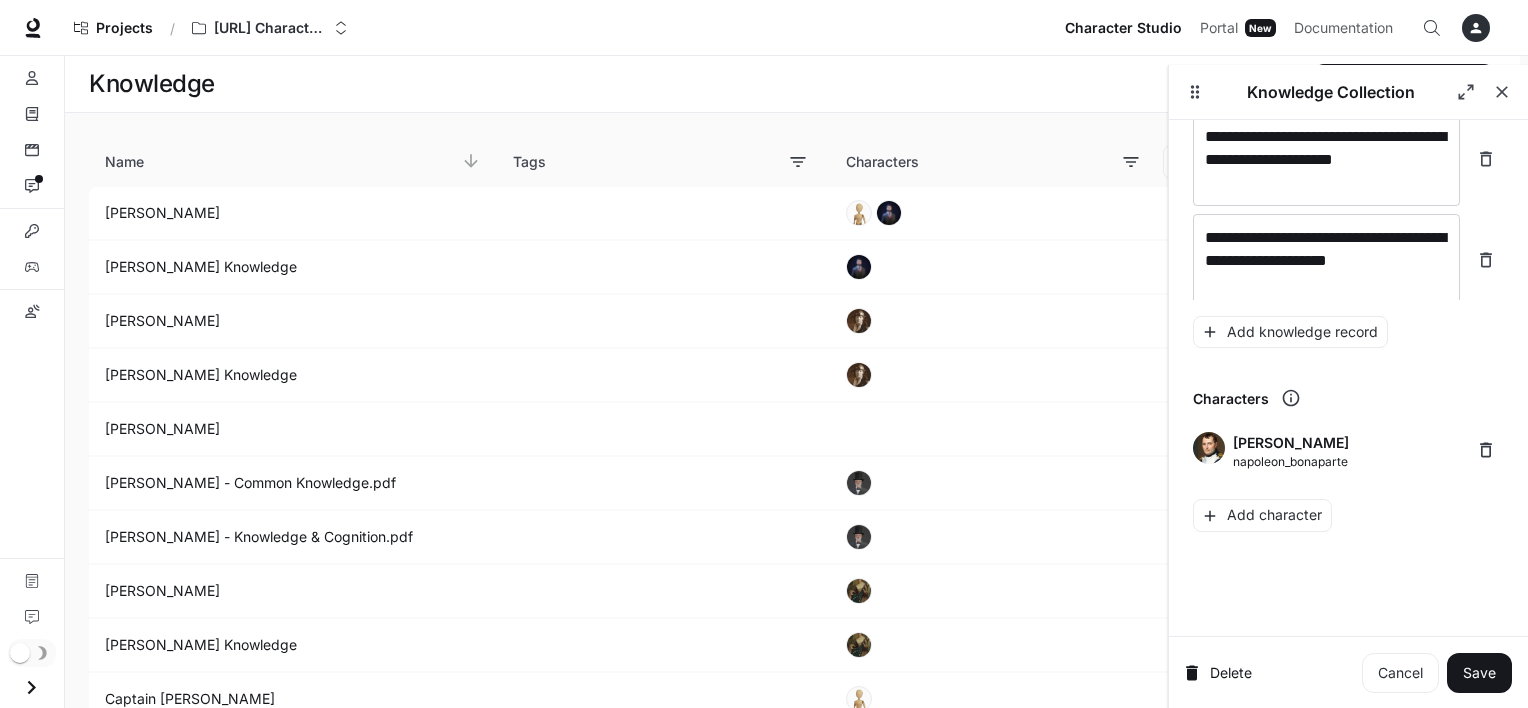 scroll, scrollTop: 35382, scrollLeft: 0, axis: vertical 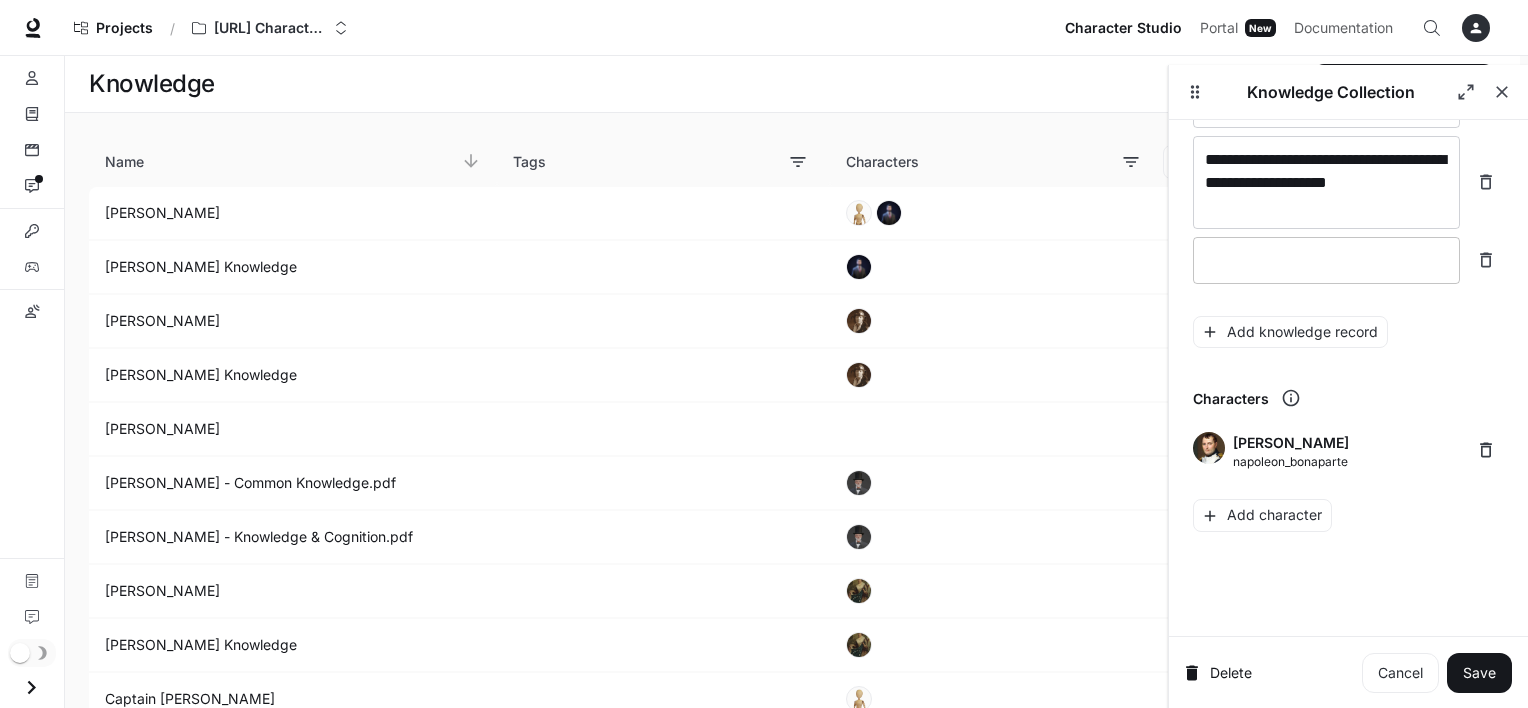 click at bounding box center (1326, 260) 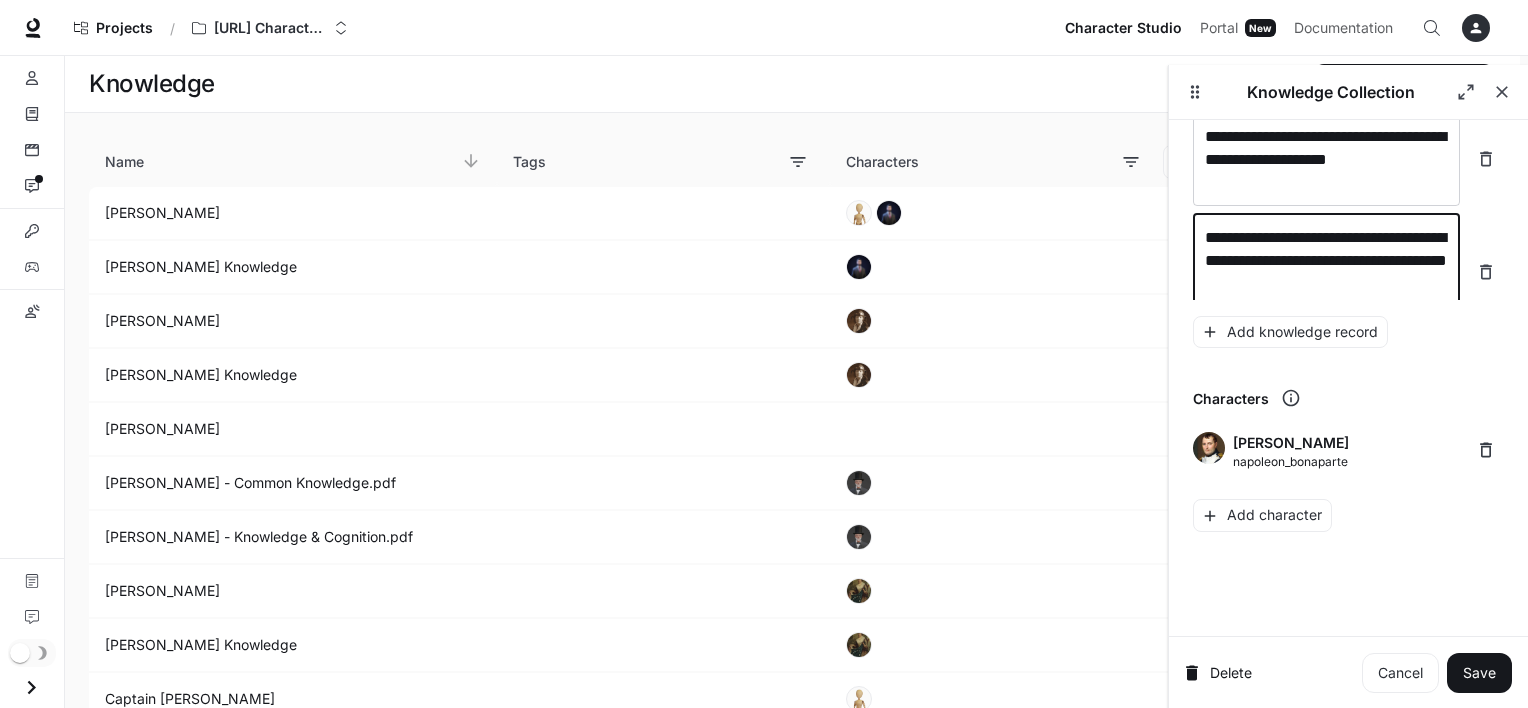 scroll, scrollTop: 35420, scrollLeft: 0, axis: vertical 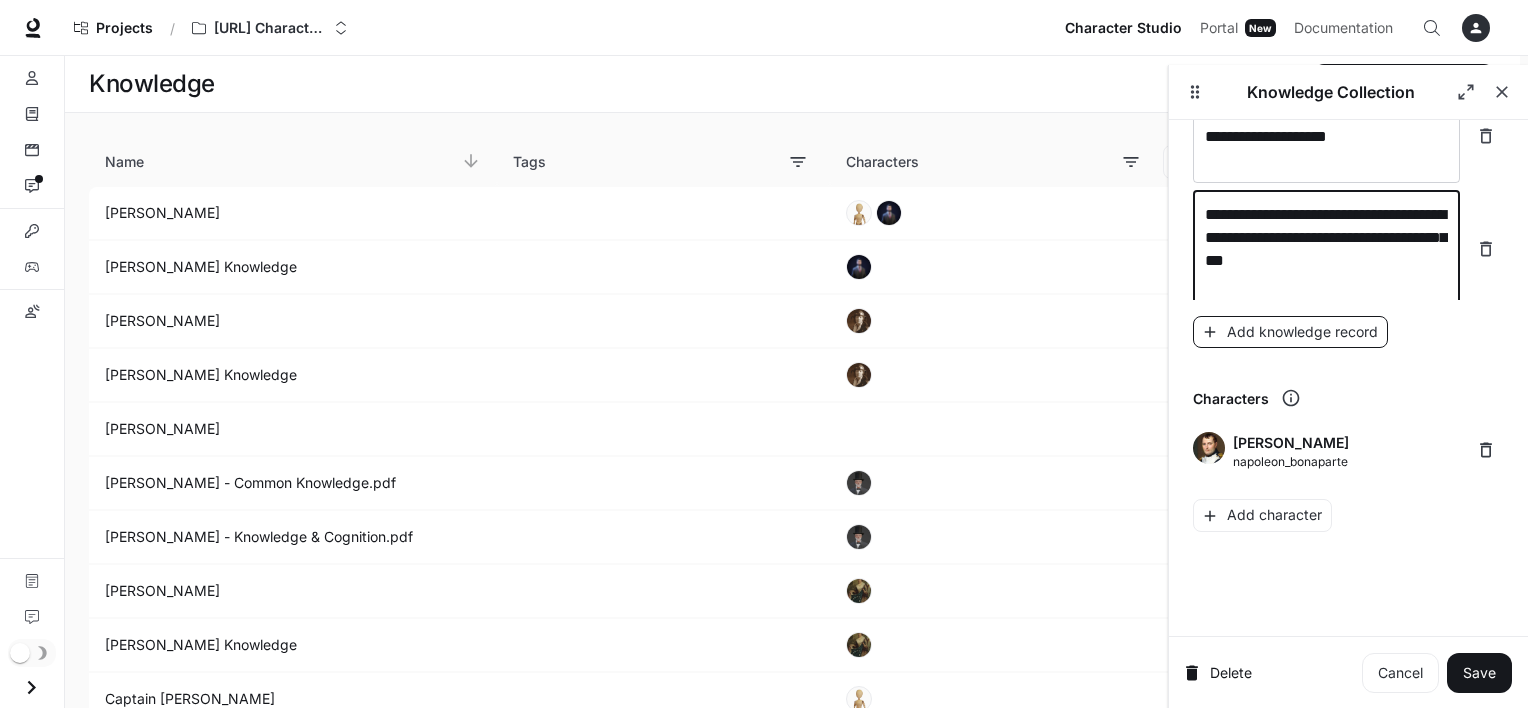 type on "**********" 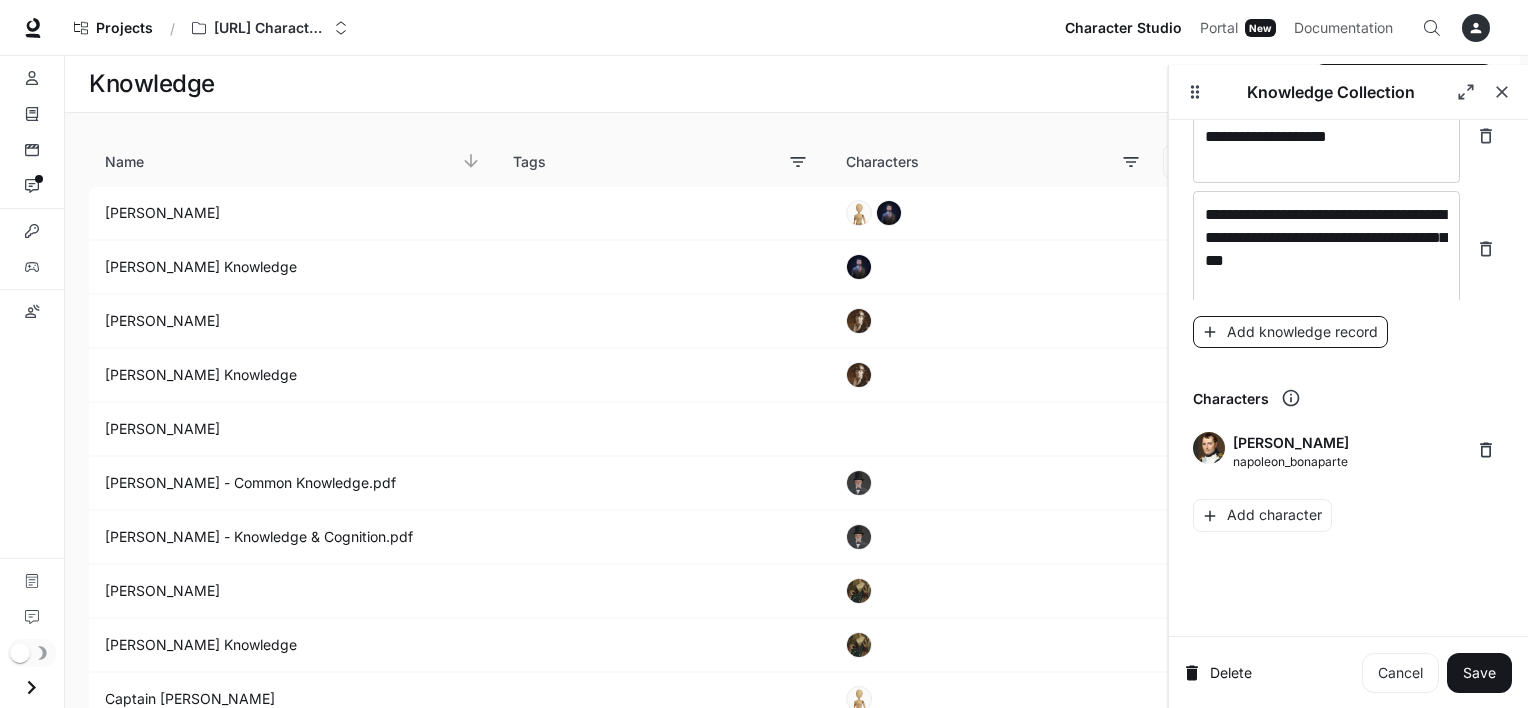 scroll, scrollTop: 35475, scrollLeft: 0, axis: vertical 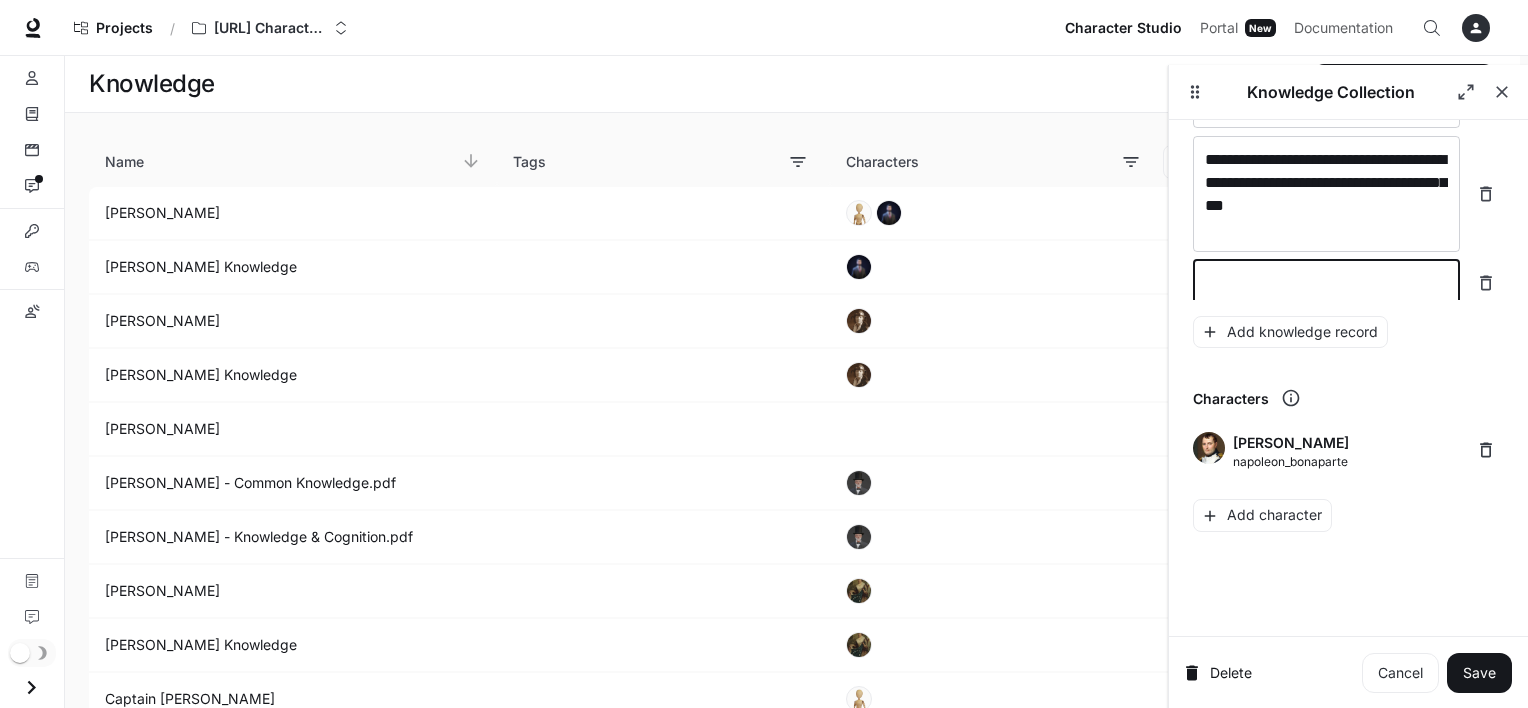 click at bounding box center [1326, 283] 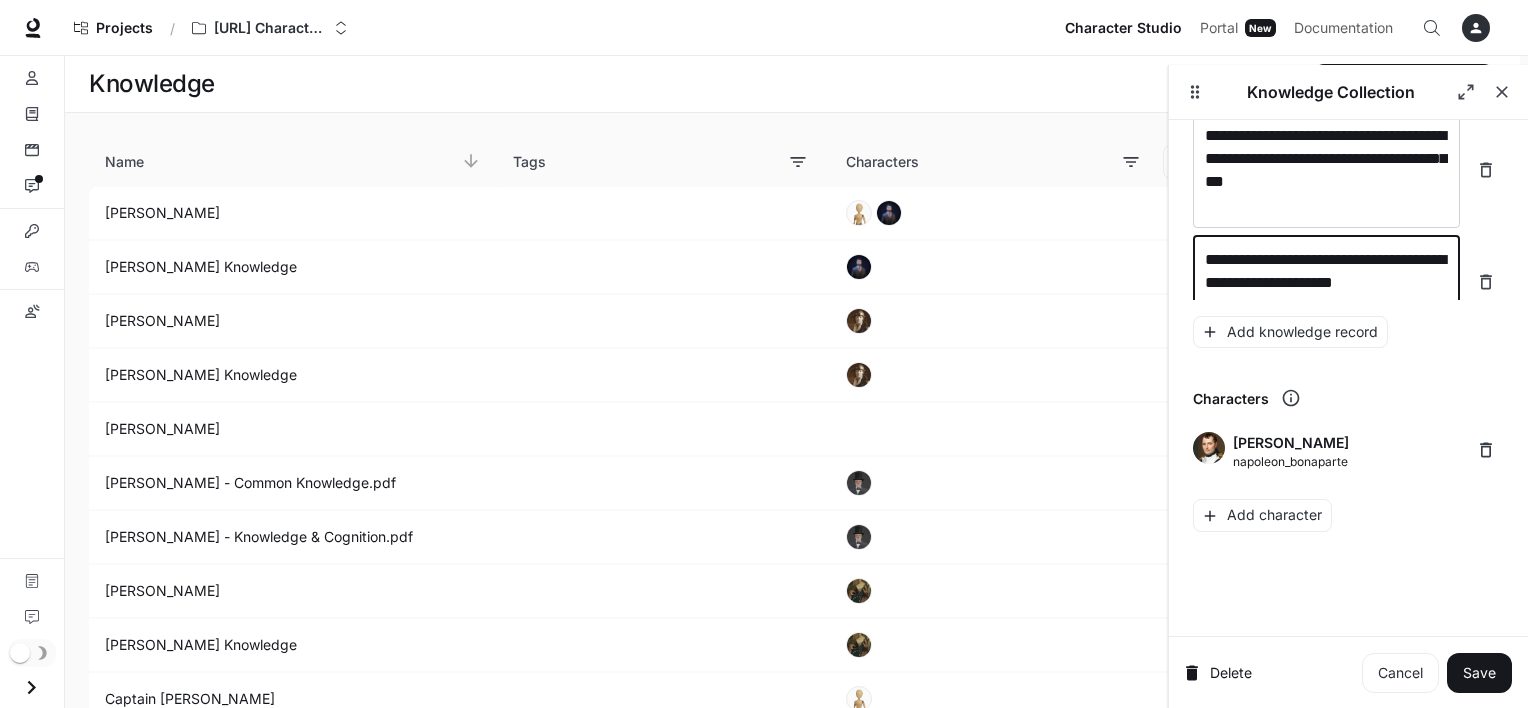 scroll, scrollTop: 35513, scrollLeft: 0, axis: vertical 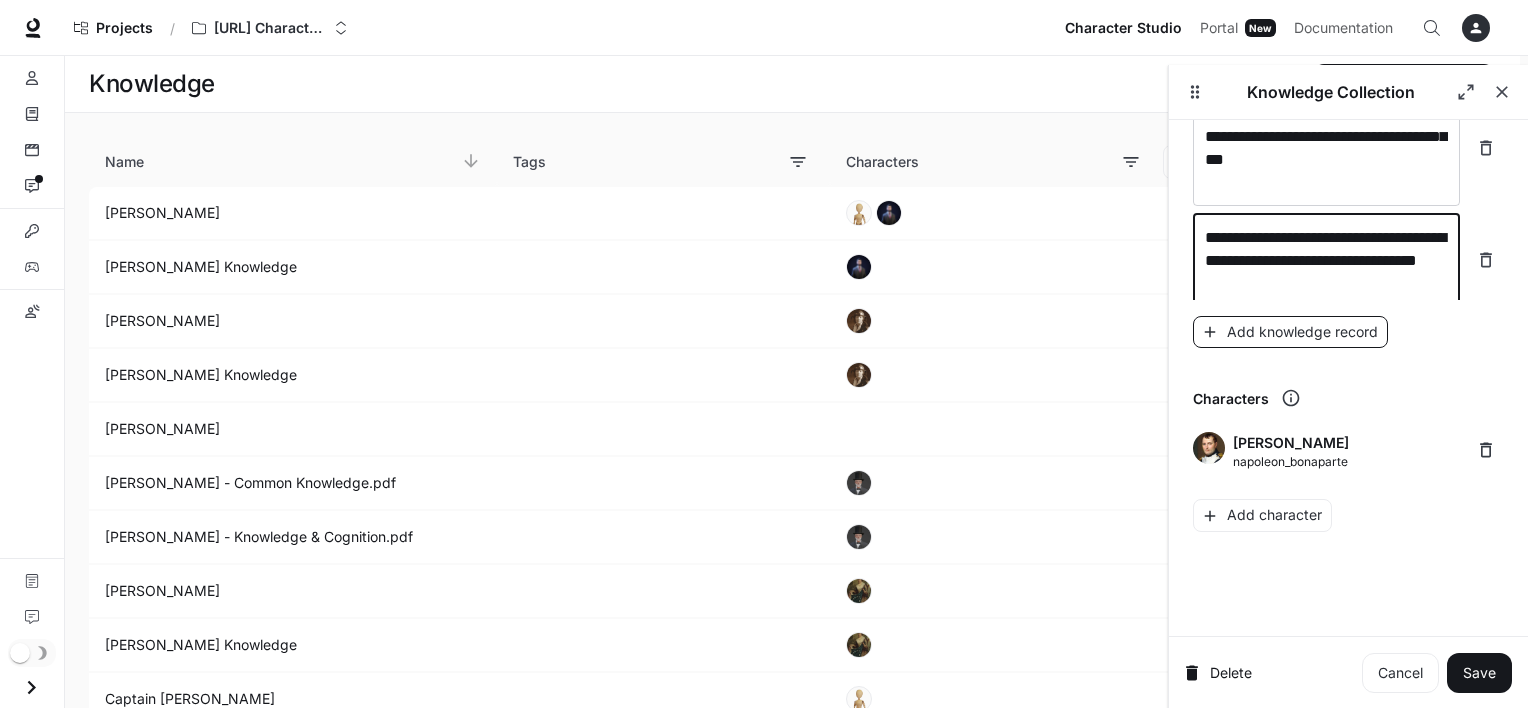 type on "**********" 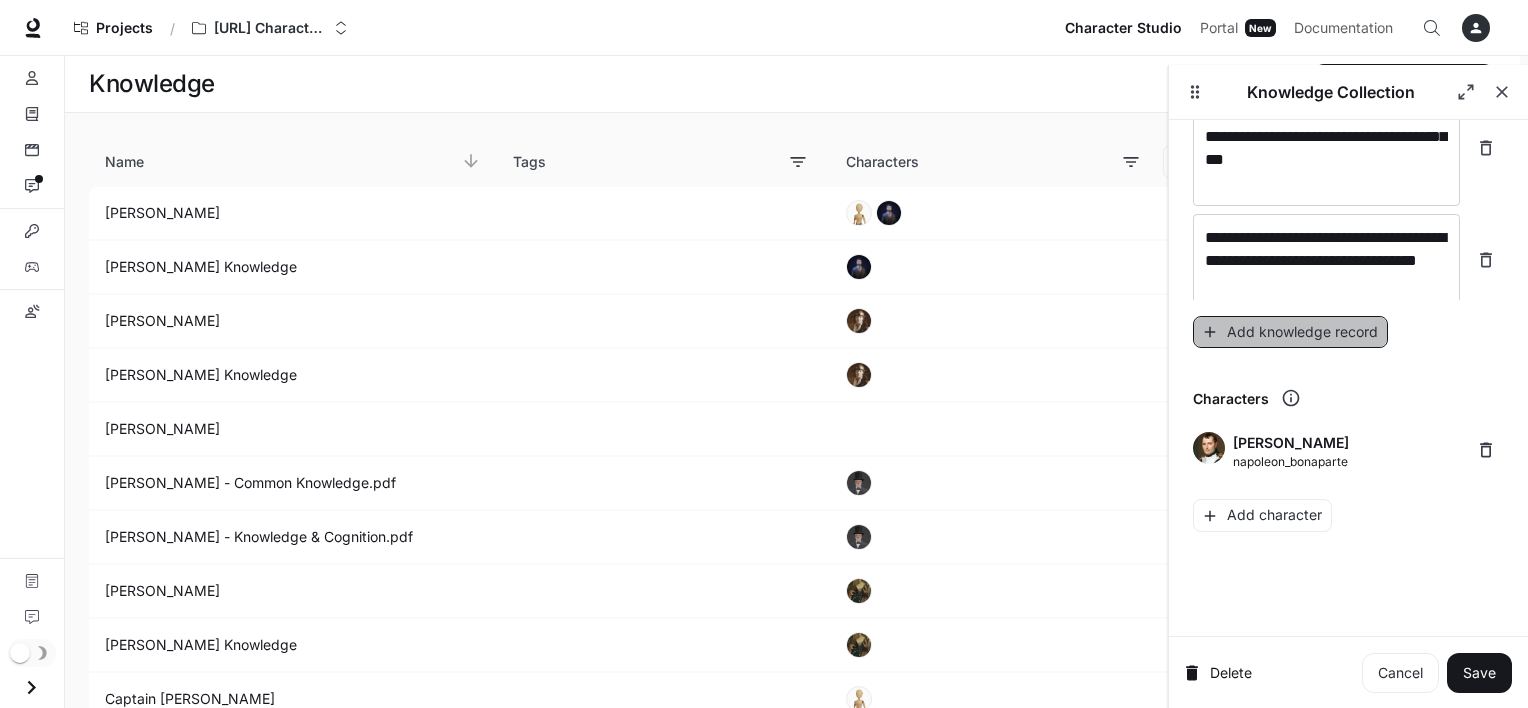 click on "Add knowledge record" at bounding box center [1290, 332] 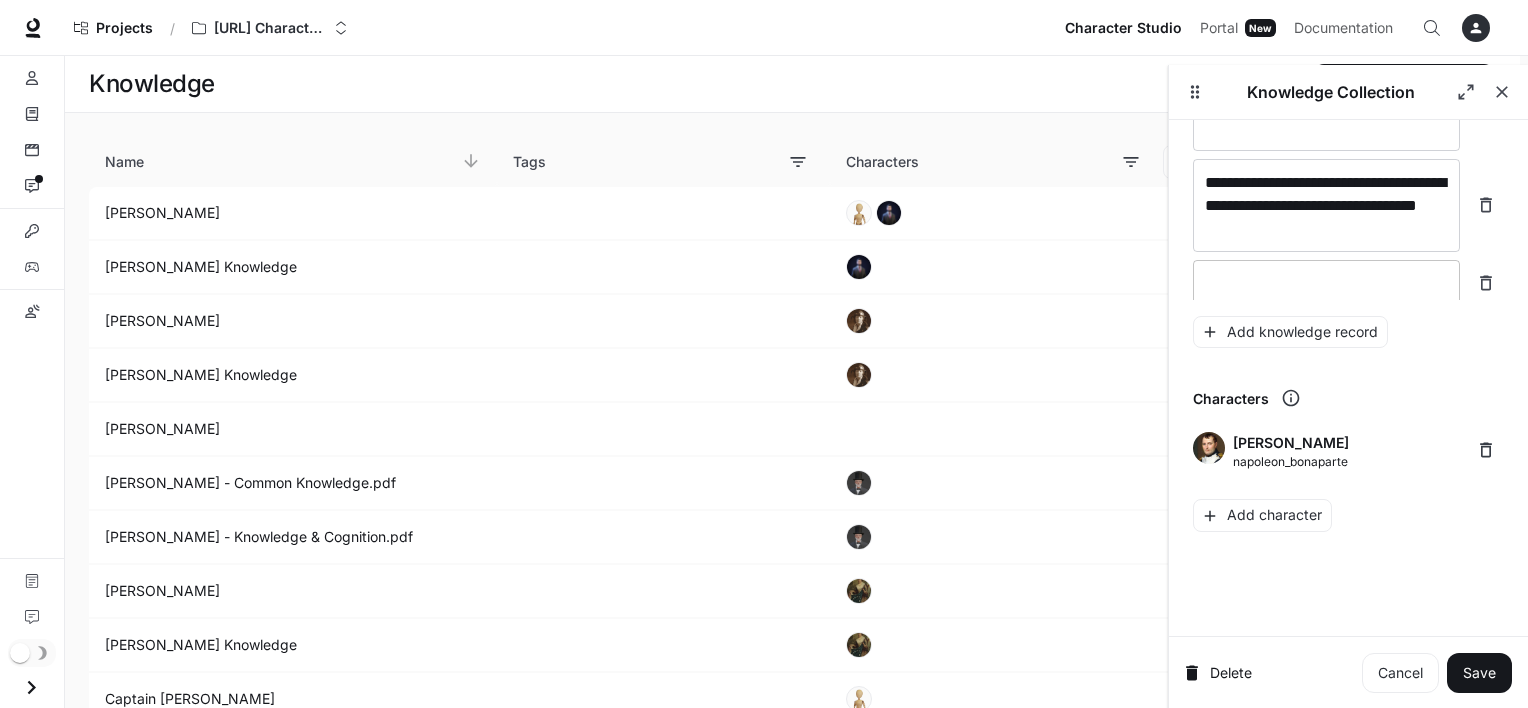 click on "* ​" at bounding box center [1326, 283] 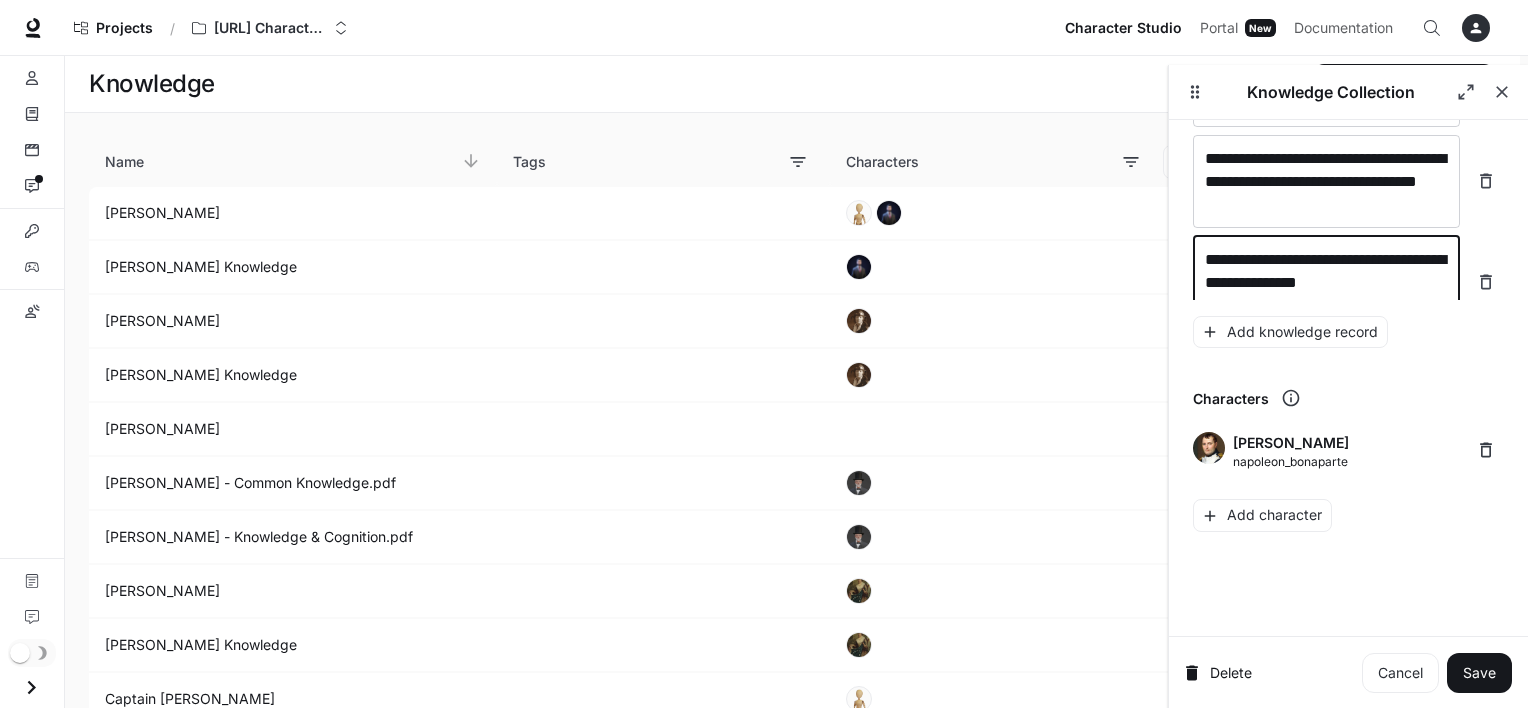 scroll, scrollTop: 35607, scrollLeft: 0, axis: vertical 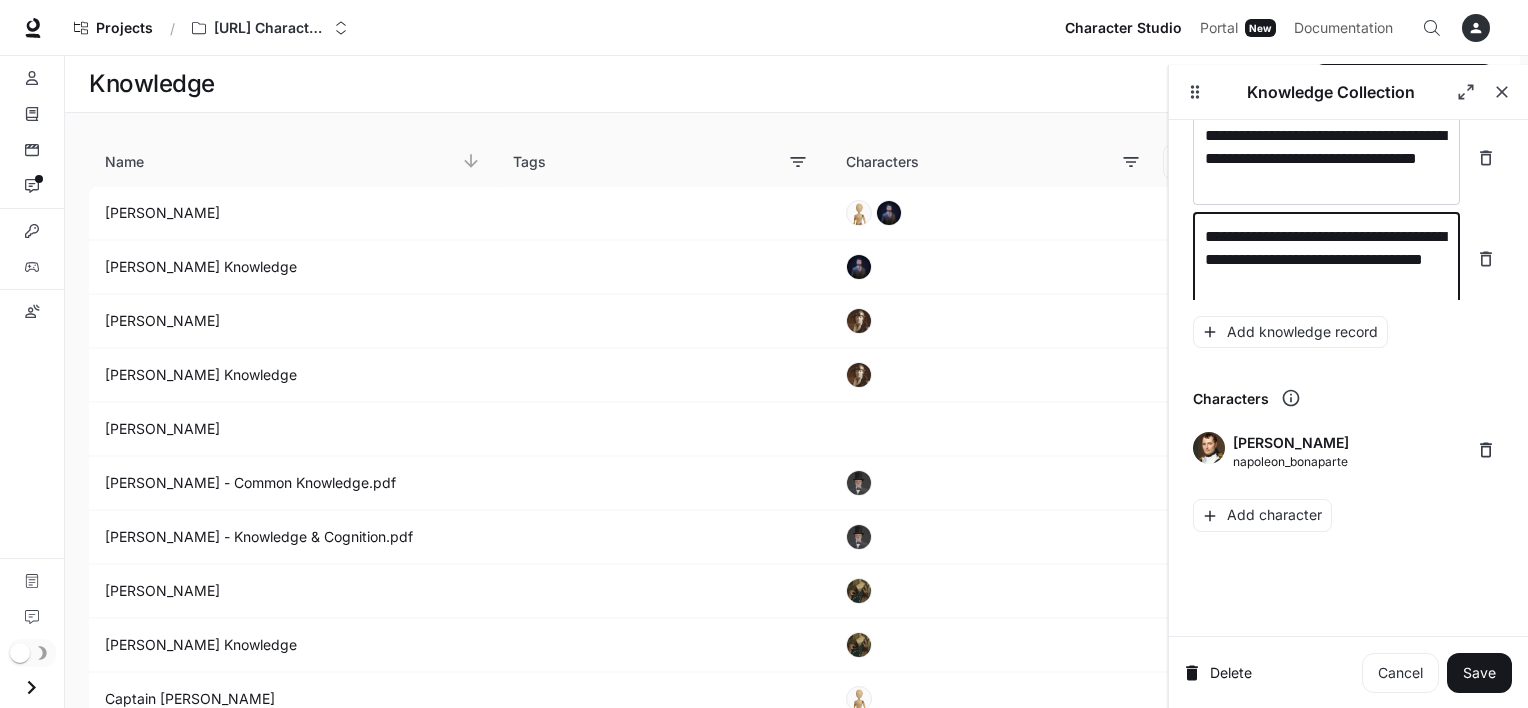 type on "**********" 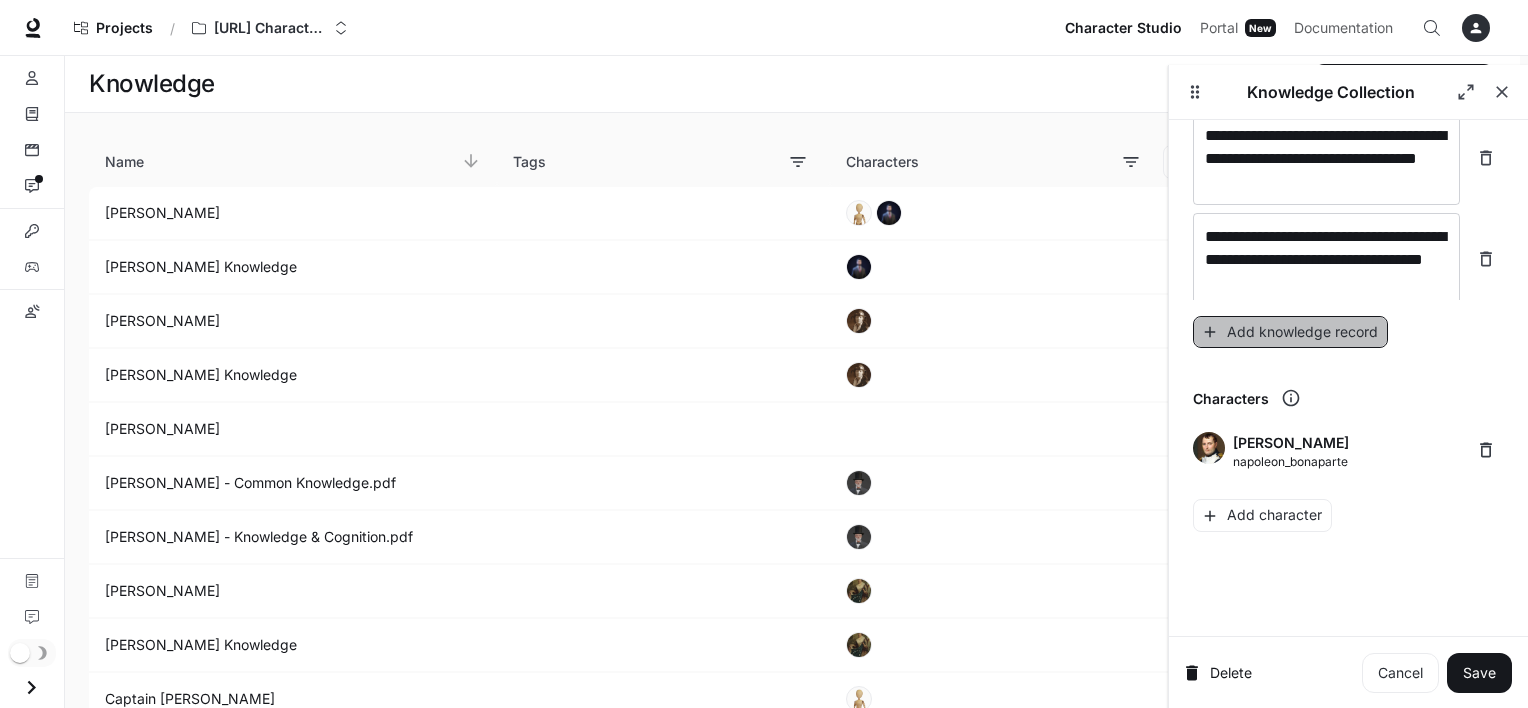 click on "Add knowledge record" at bounding box center [1290, 332] 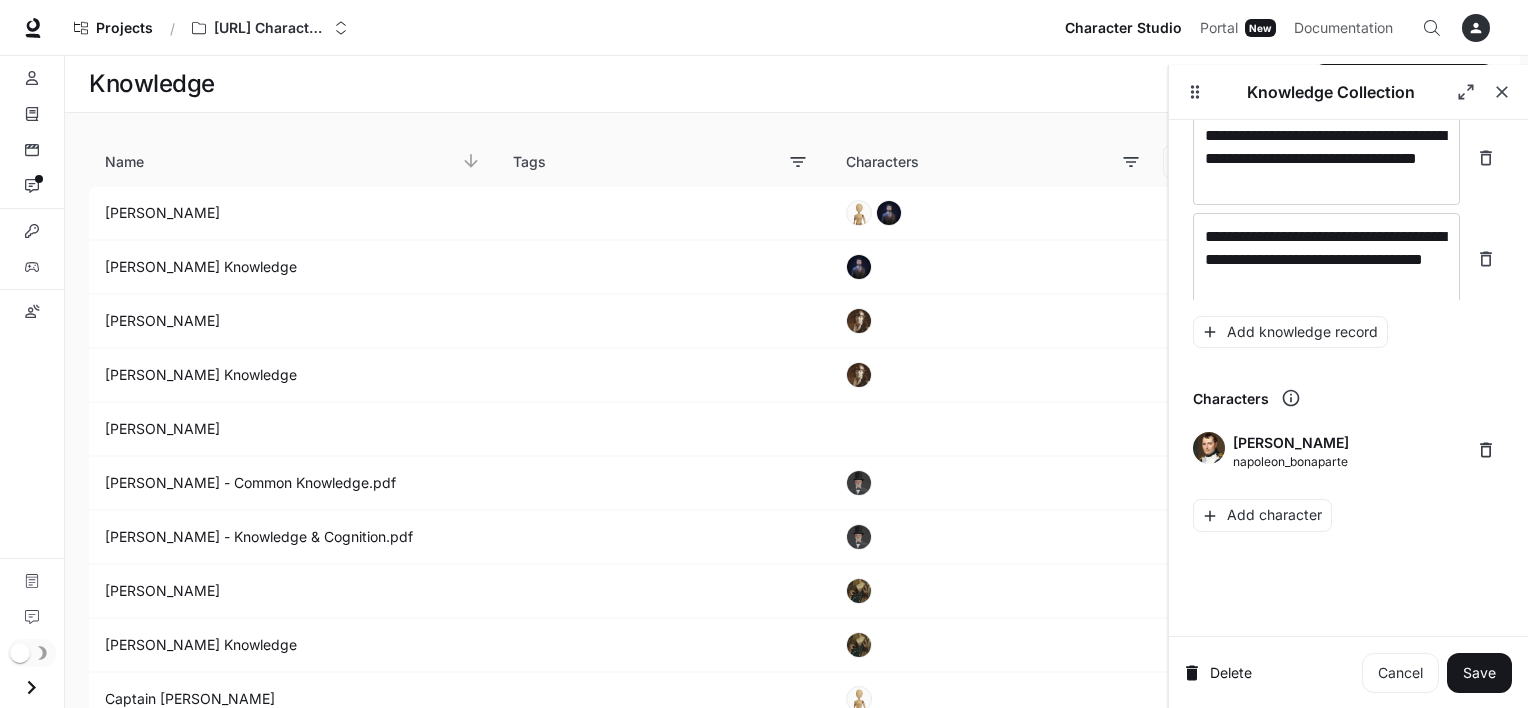 scroll, scrollTop: 35660, scrollLeft: 0, axis: vertical 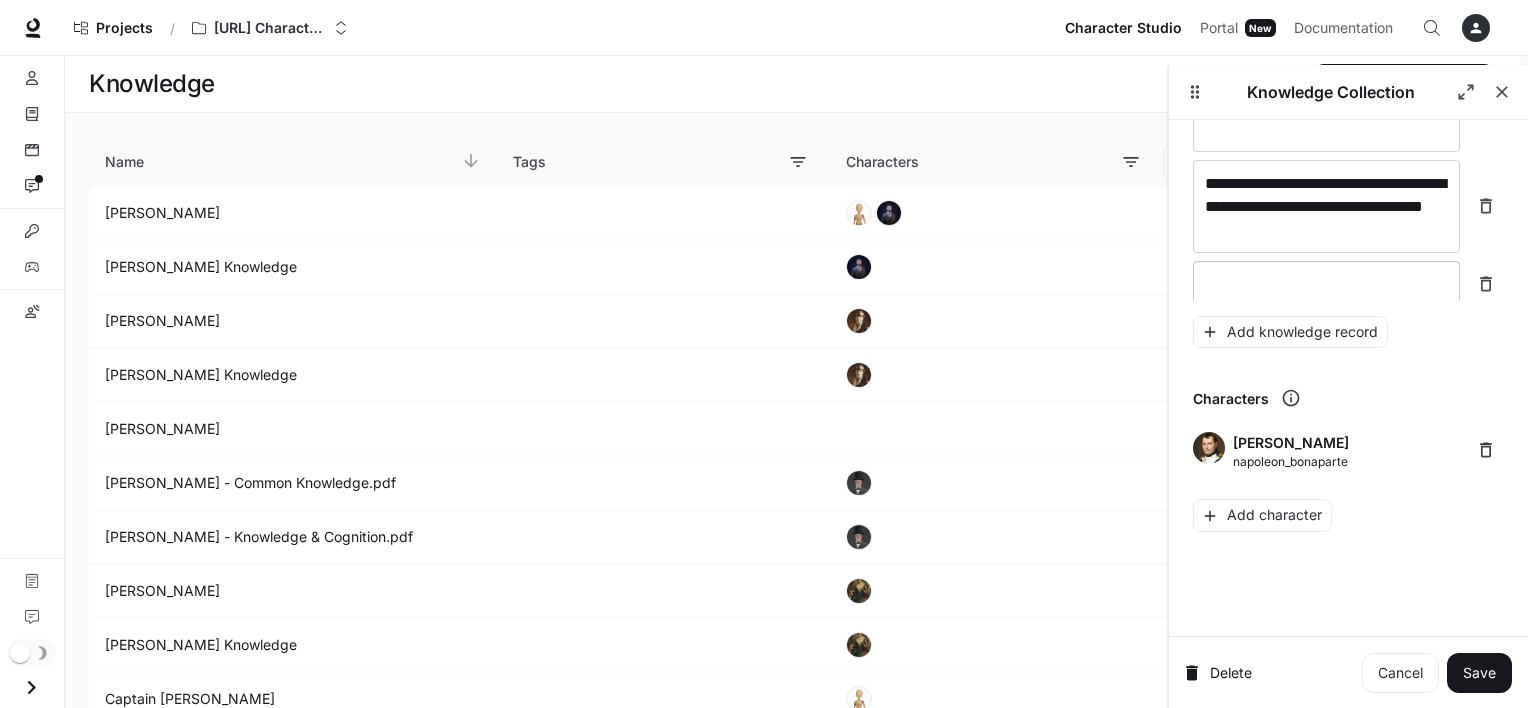 click at bounding box center (1326, 284) 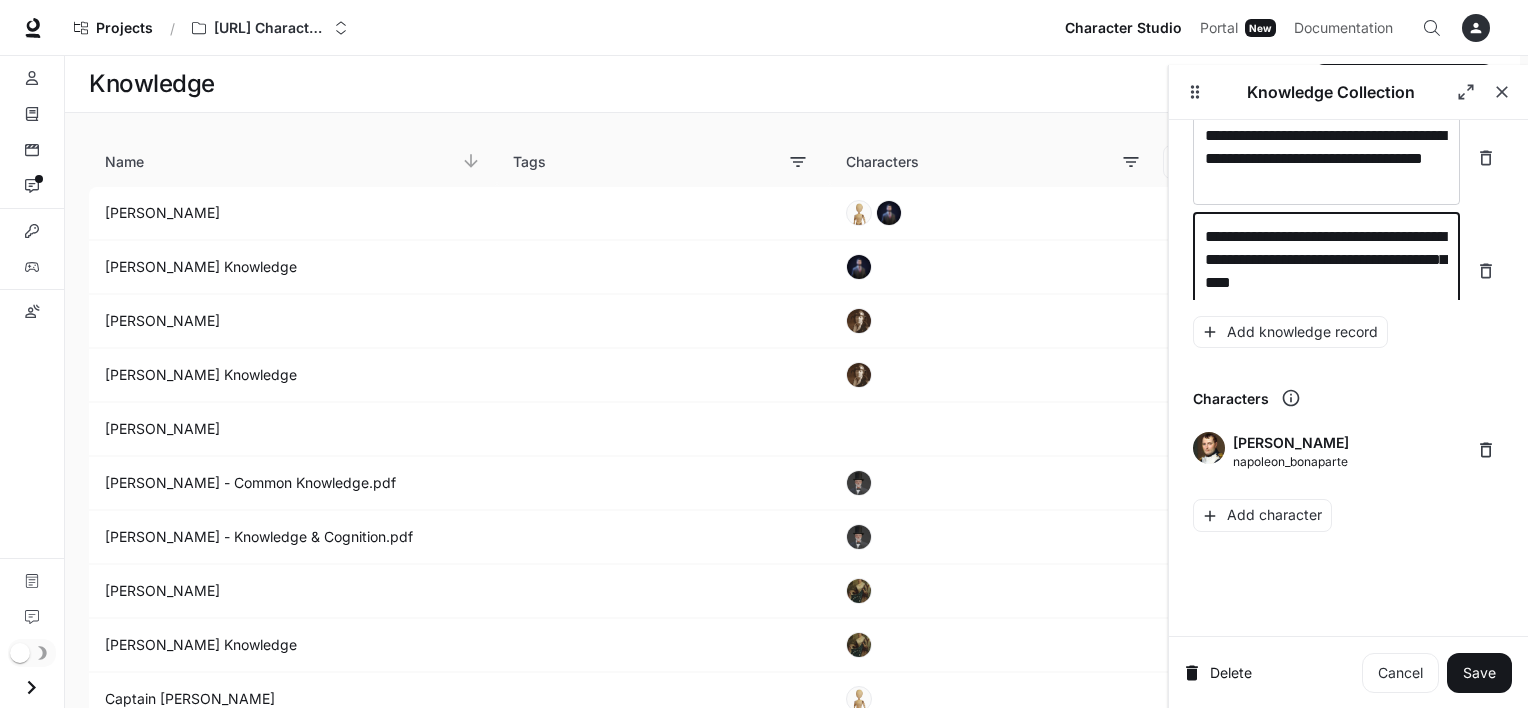 scroll, scrollTop: 35715, scrollLeft: 0, axis: vertical 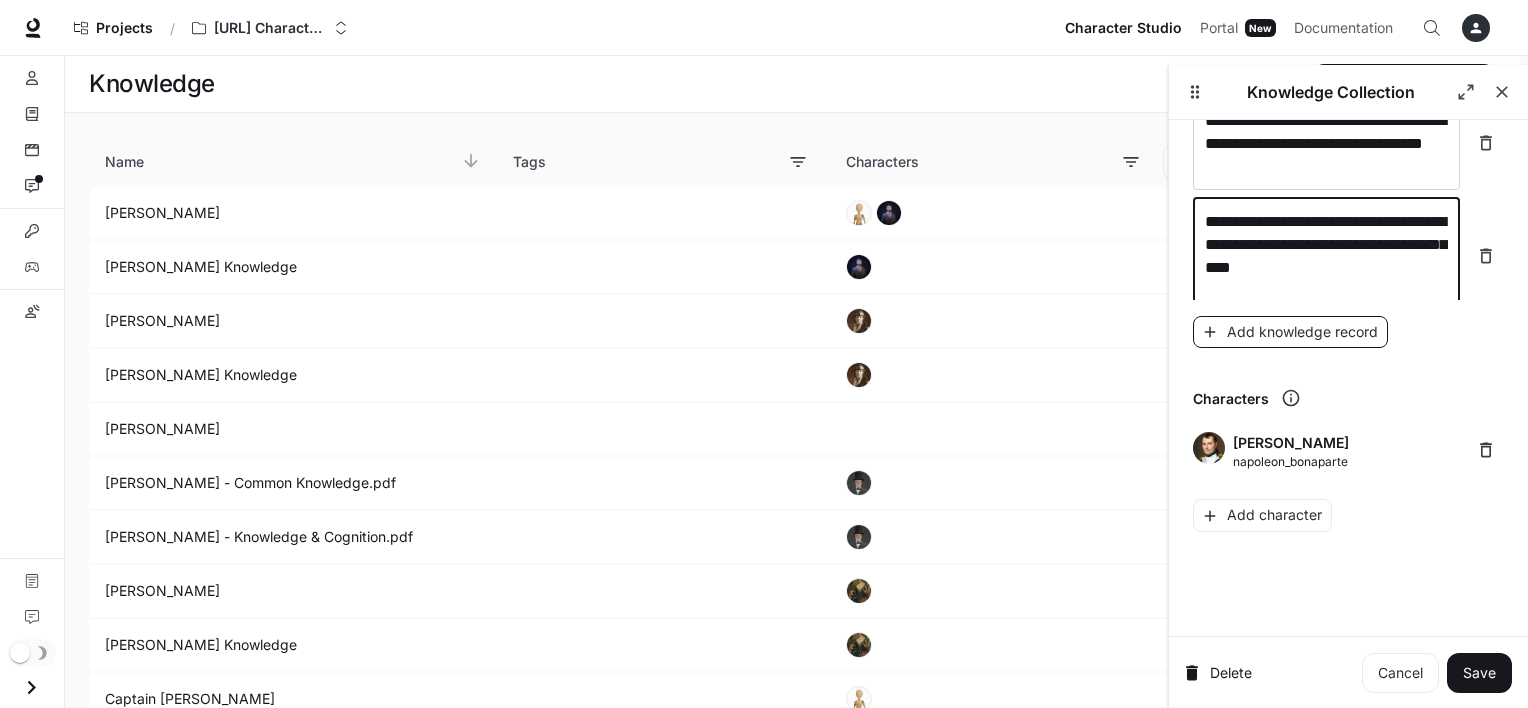 type on "**********" 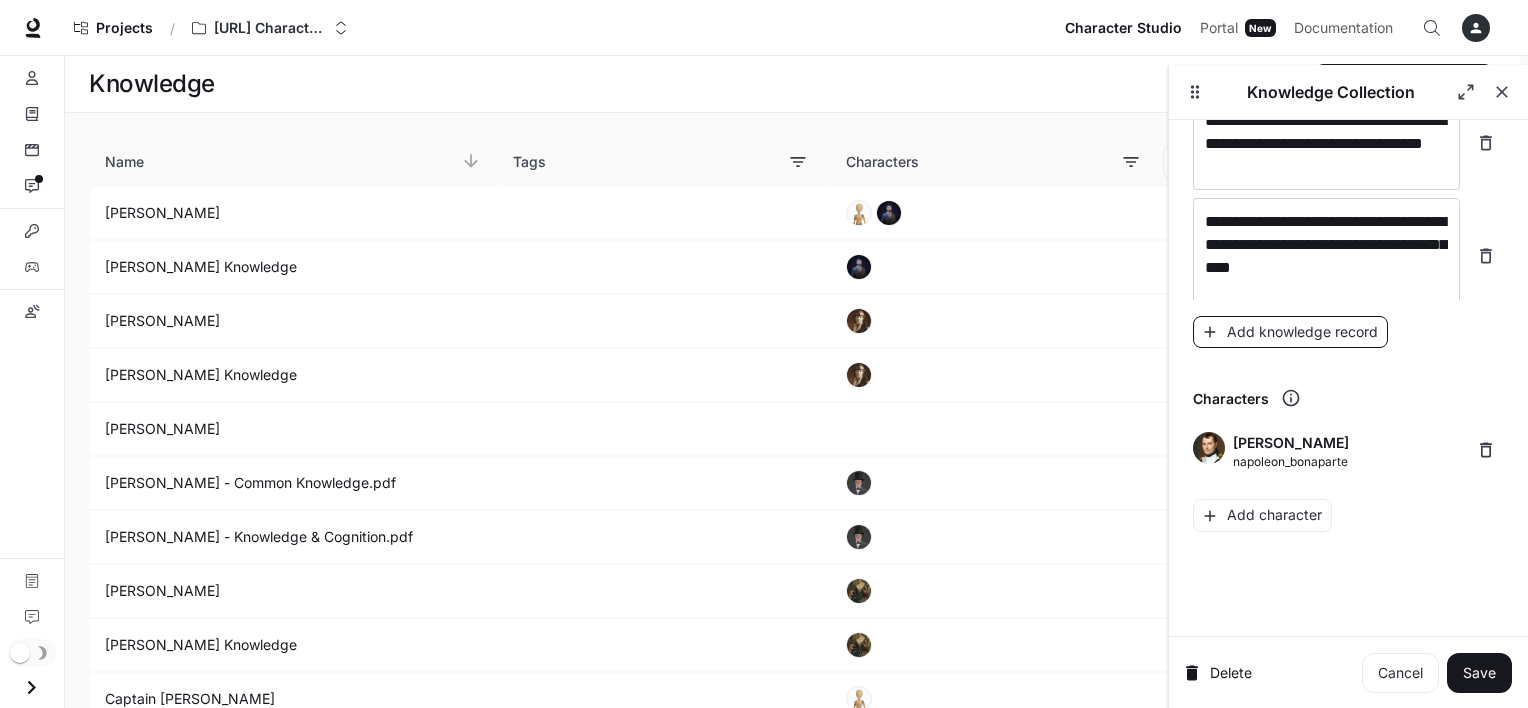 scroll, scrollTop: 35754, scrollLeft: 0, axis: vertical 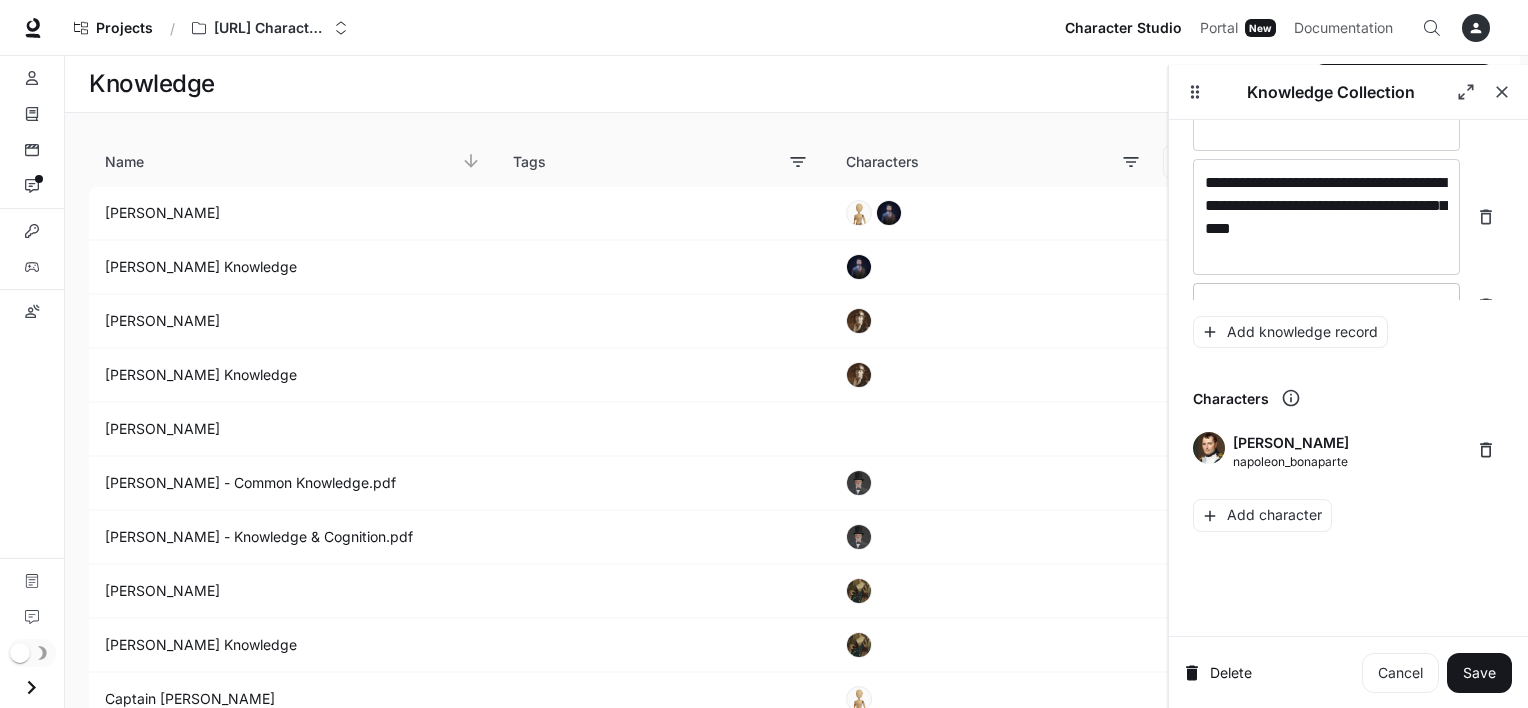 click at bounding box center (1326, 306) 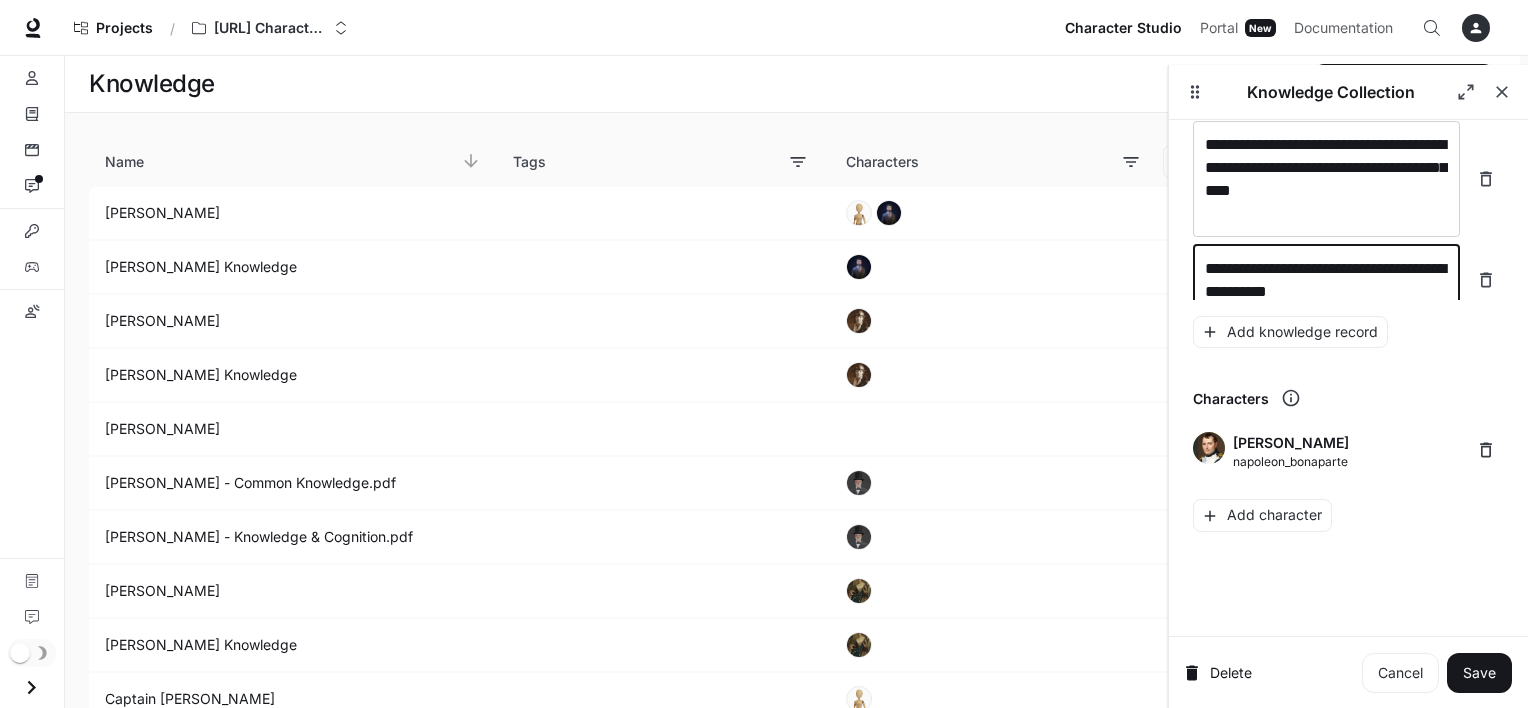 scroll, scrollTop: 35816, scrollLeft: 0, axis: vertical 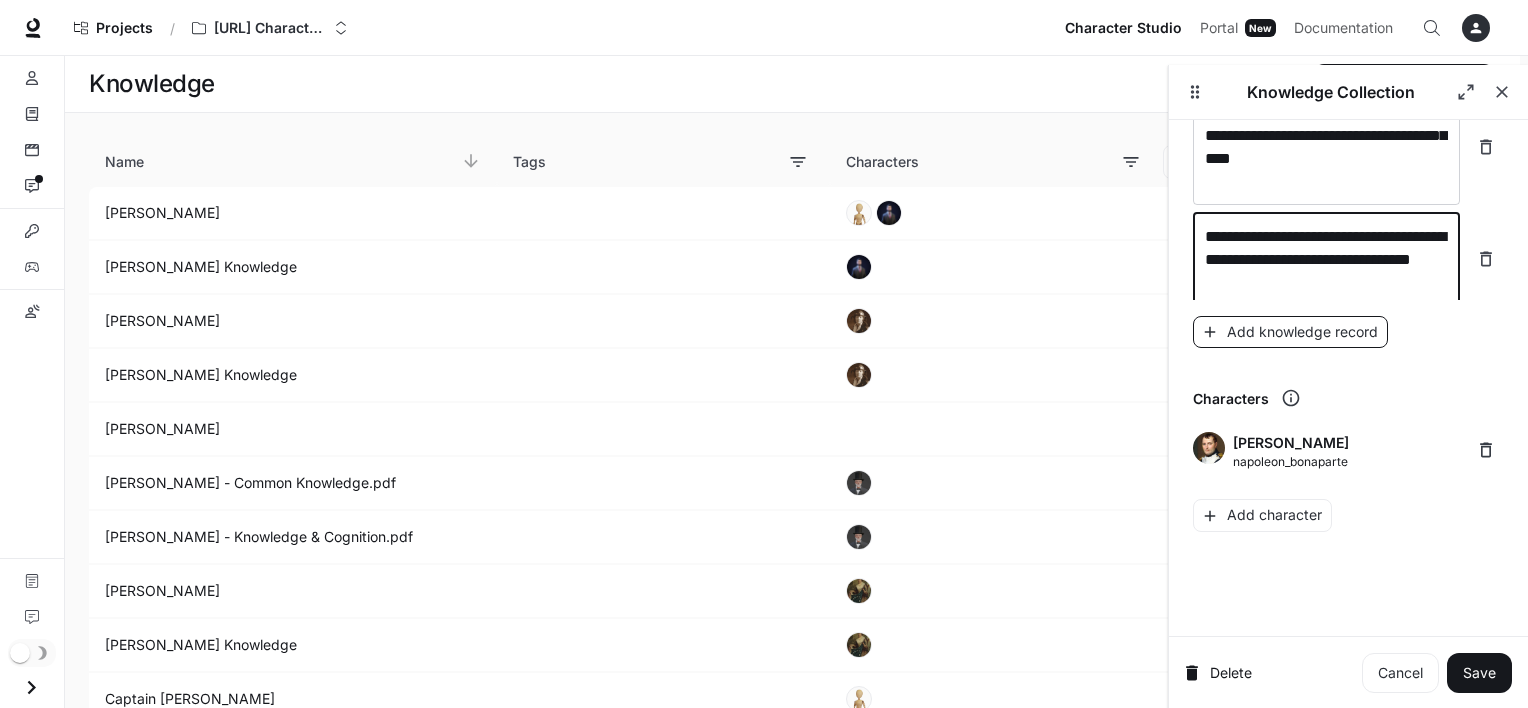 type on "**********" 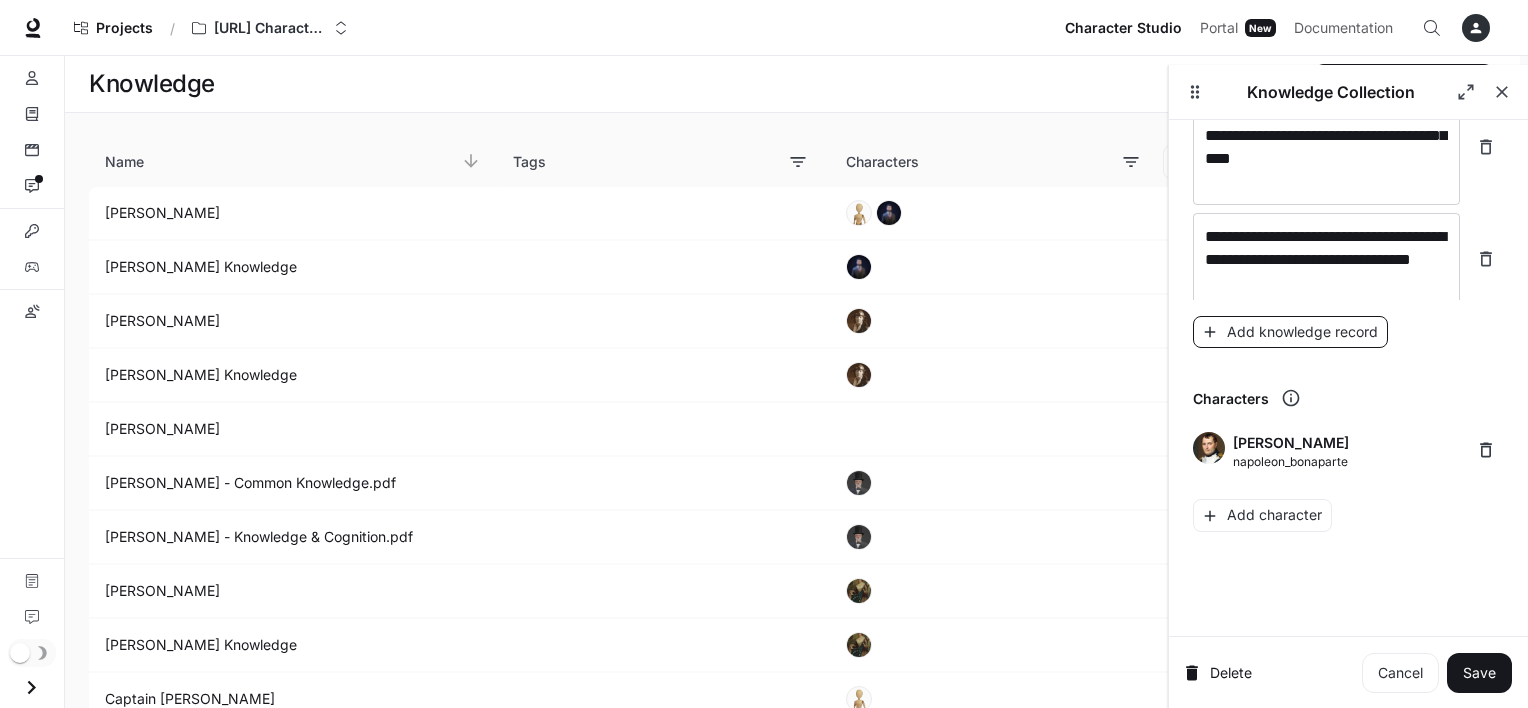 scroll, scrollTop: 35870, scrollLeft: 0, axis: vertical 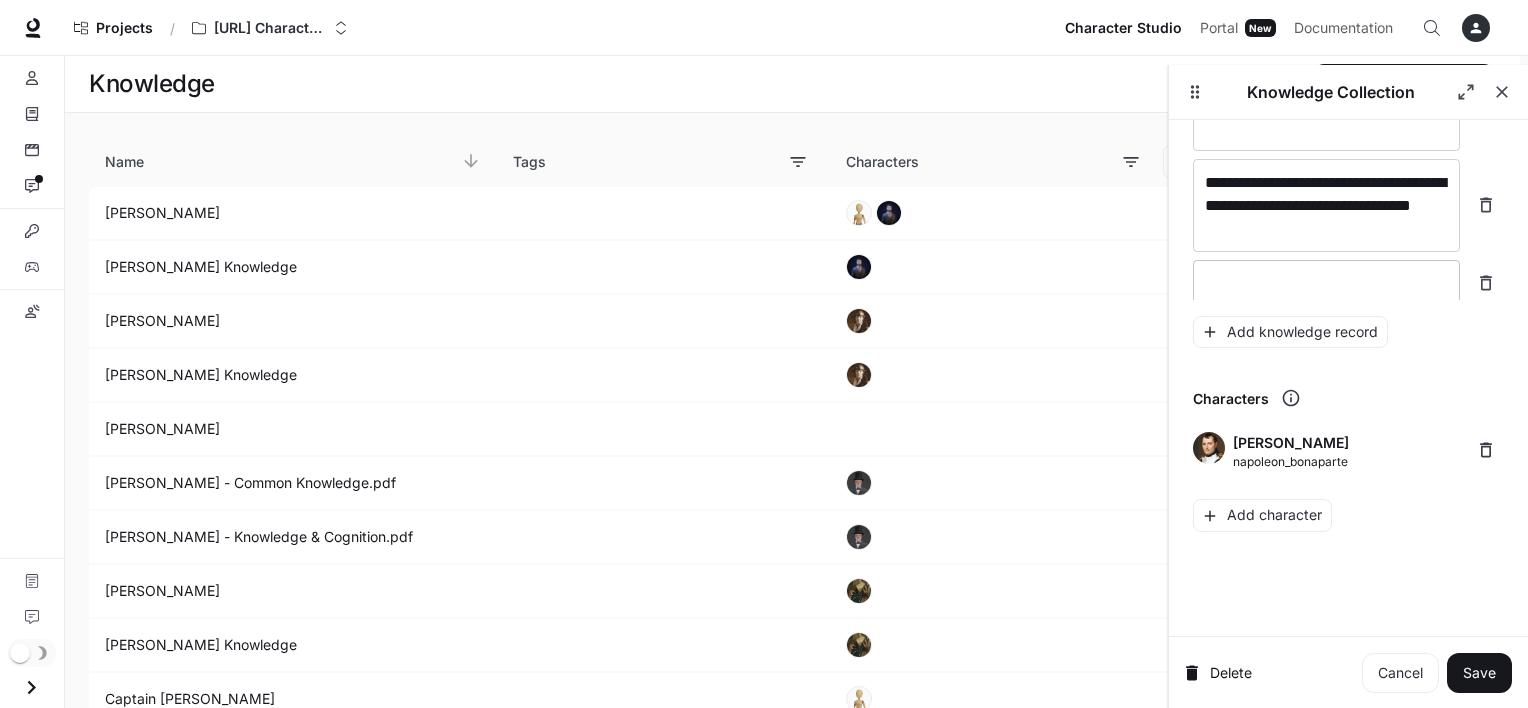 click at bounding box center (1326, 283) 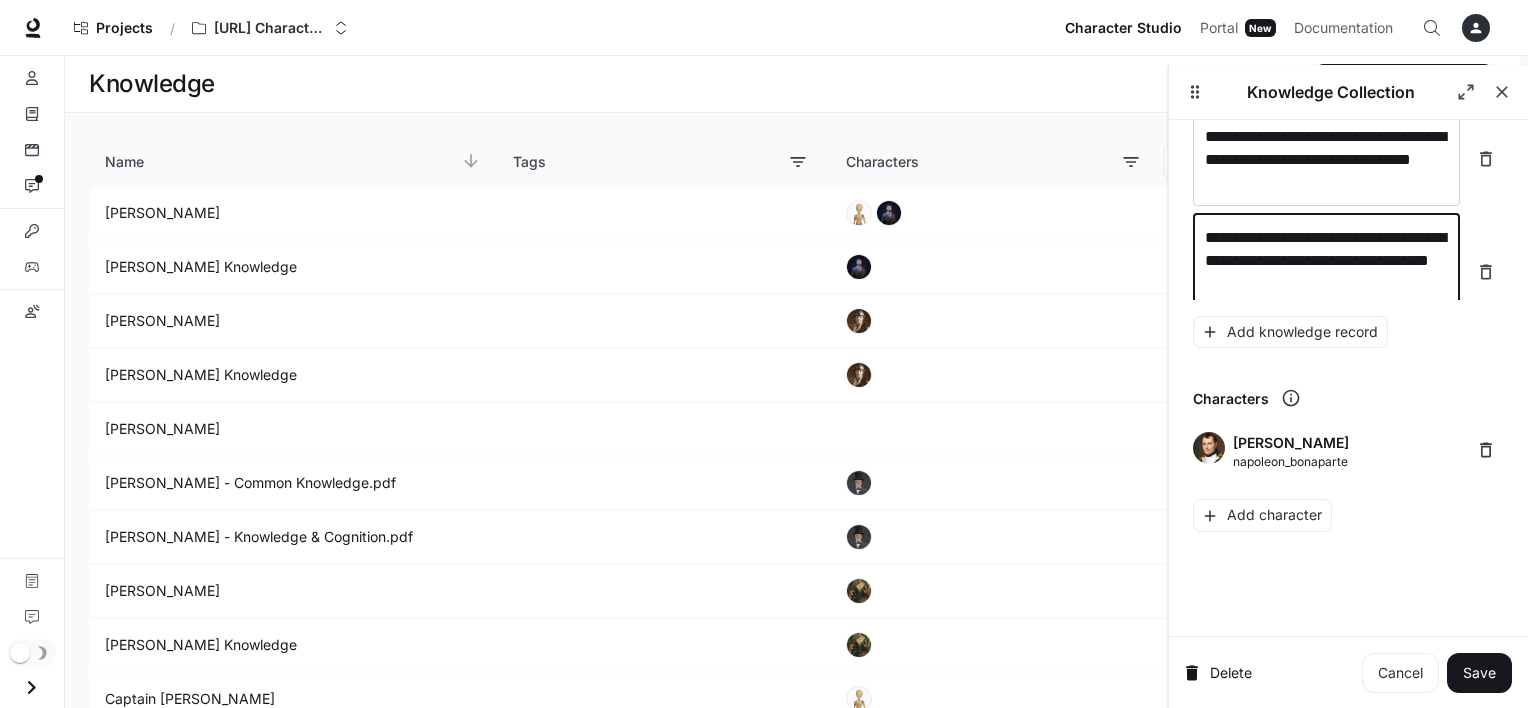 scroll, scrollTop: 35924, scrollLeft: 0, axis: vertical 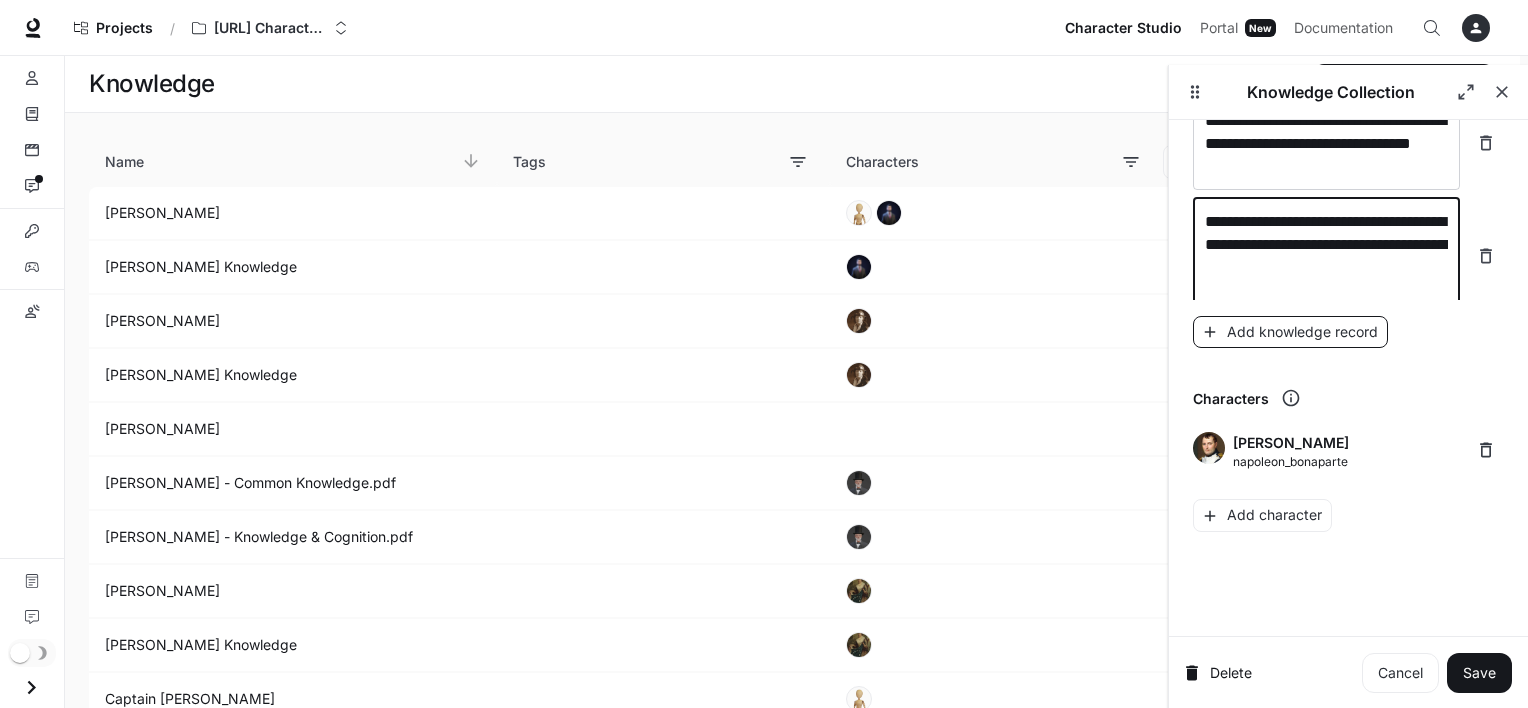 type on "**********" 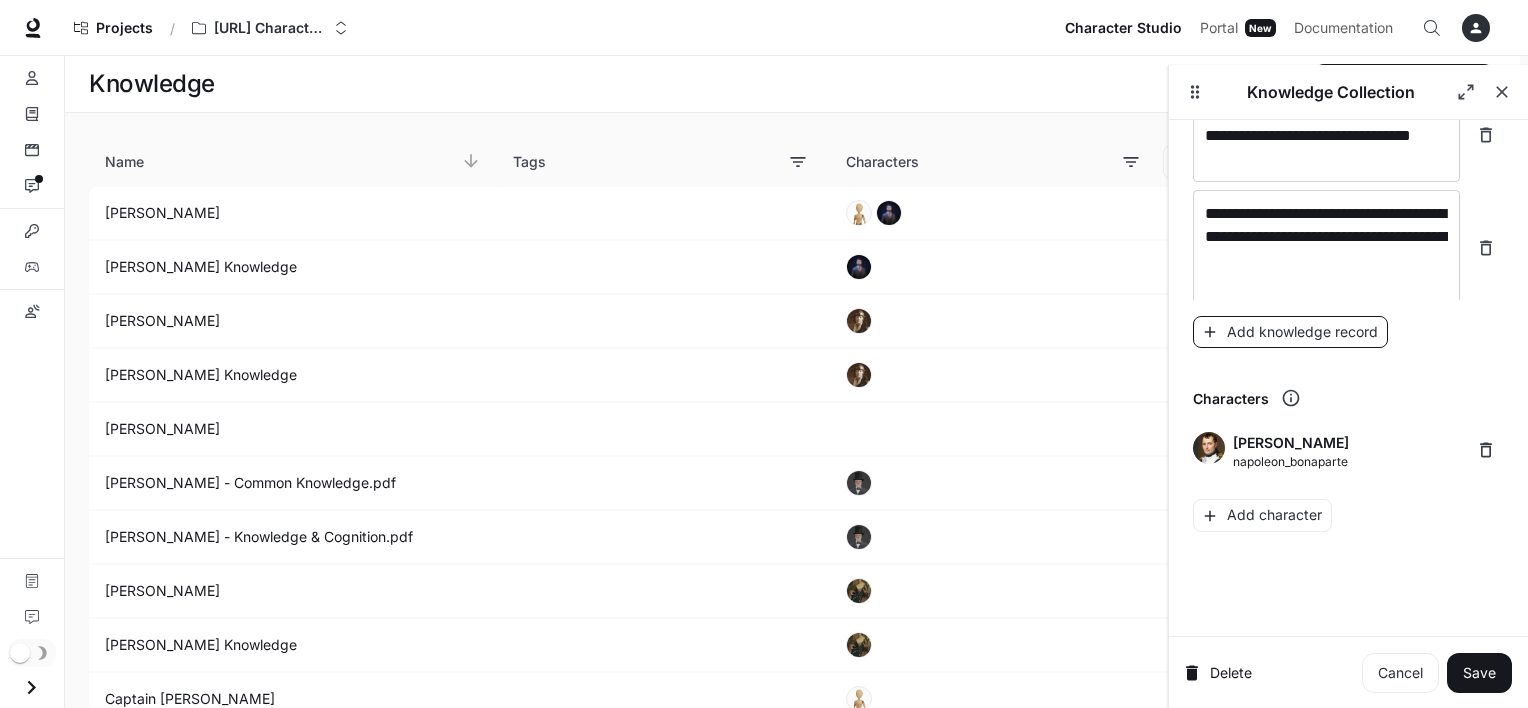 scroll, scrollTop: 36000, scrollLeft: 0, axis: vertical 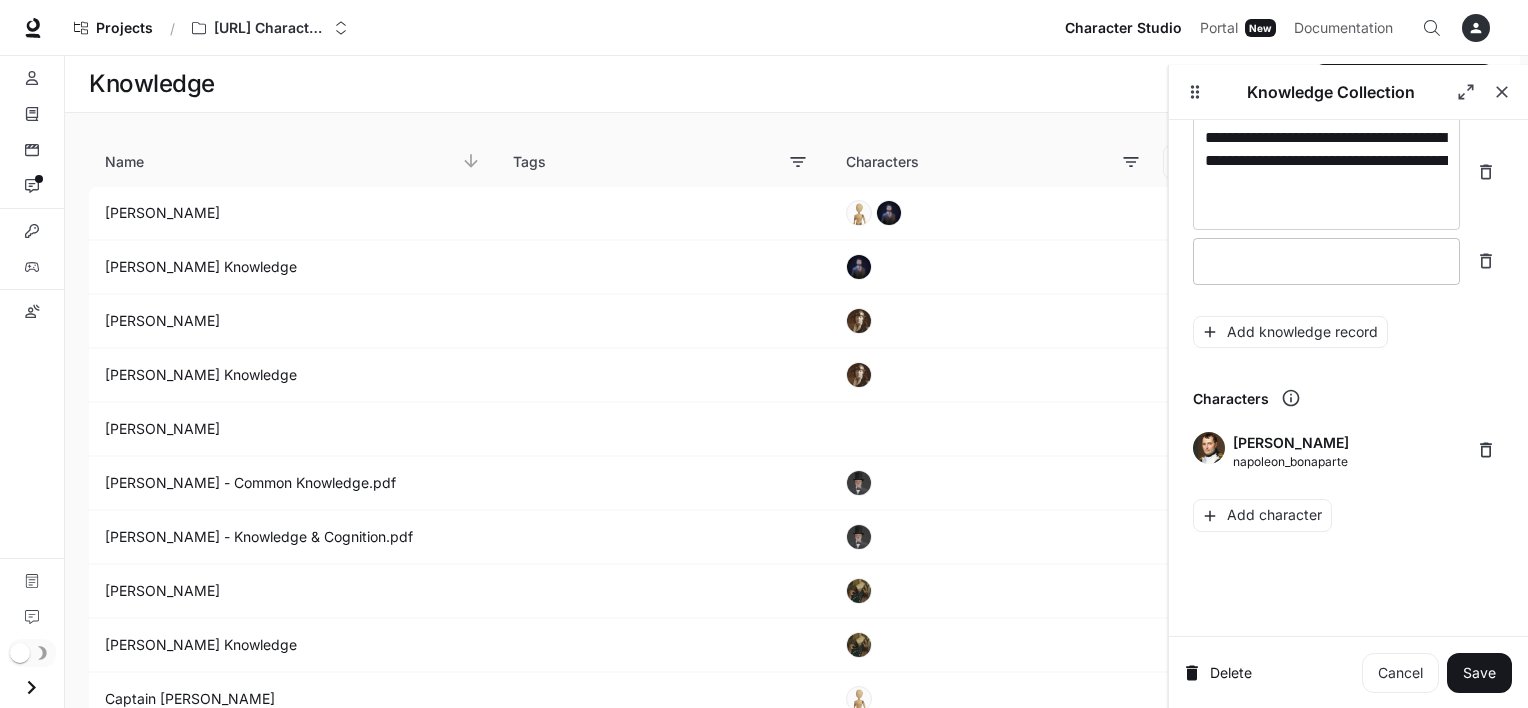click at bounding box center (1326, 261) 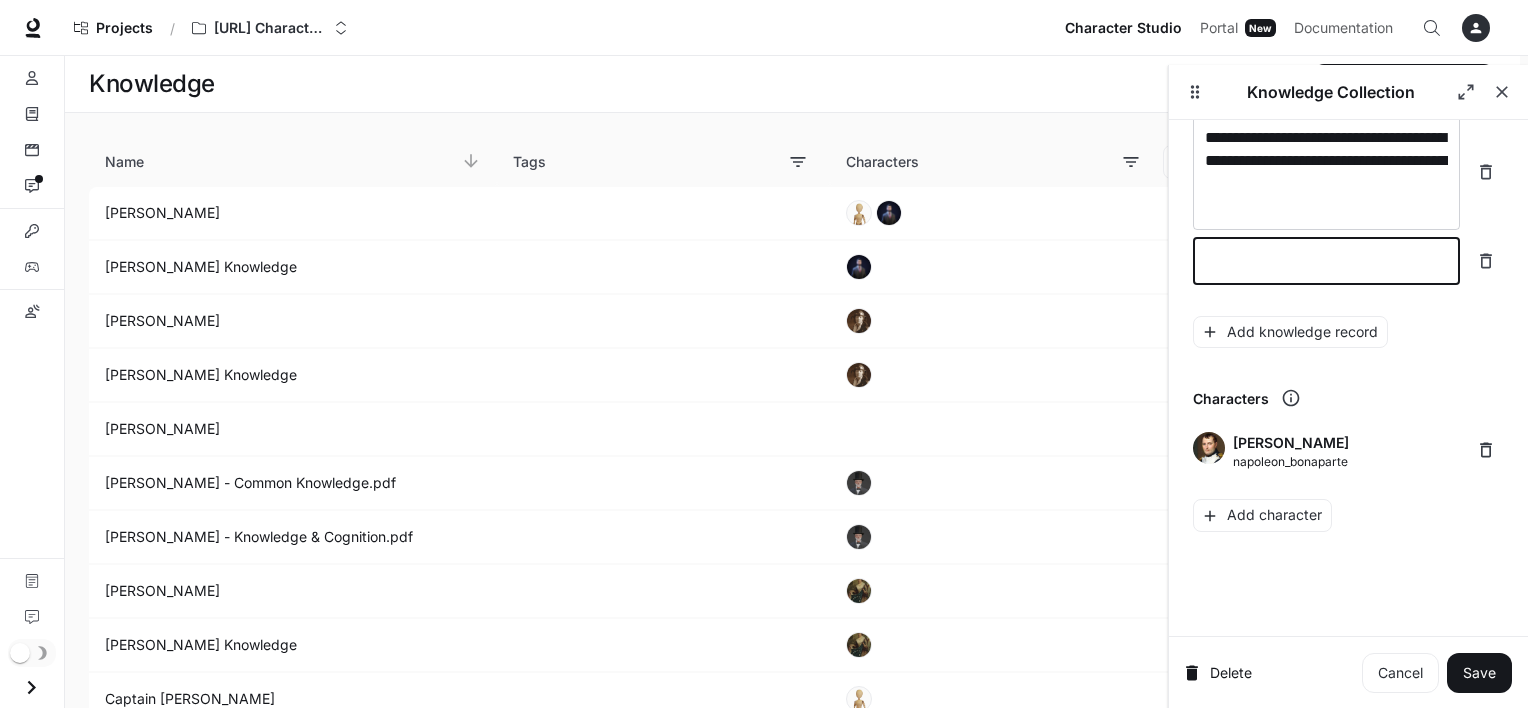 type on "*" 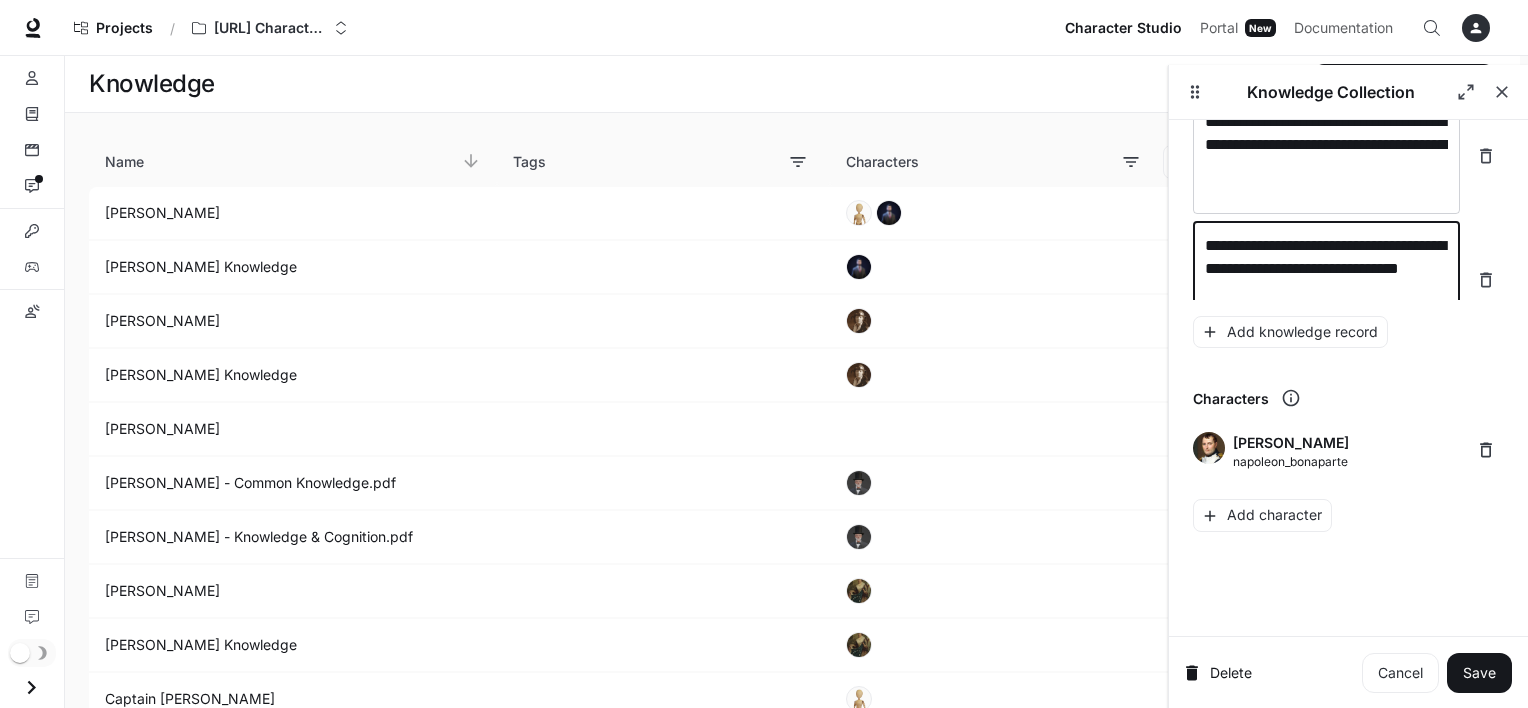 scroll, scrollTop: 36040, scrollLeft: 0, axis: vertical 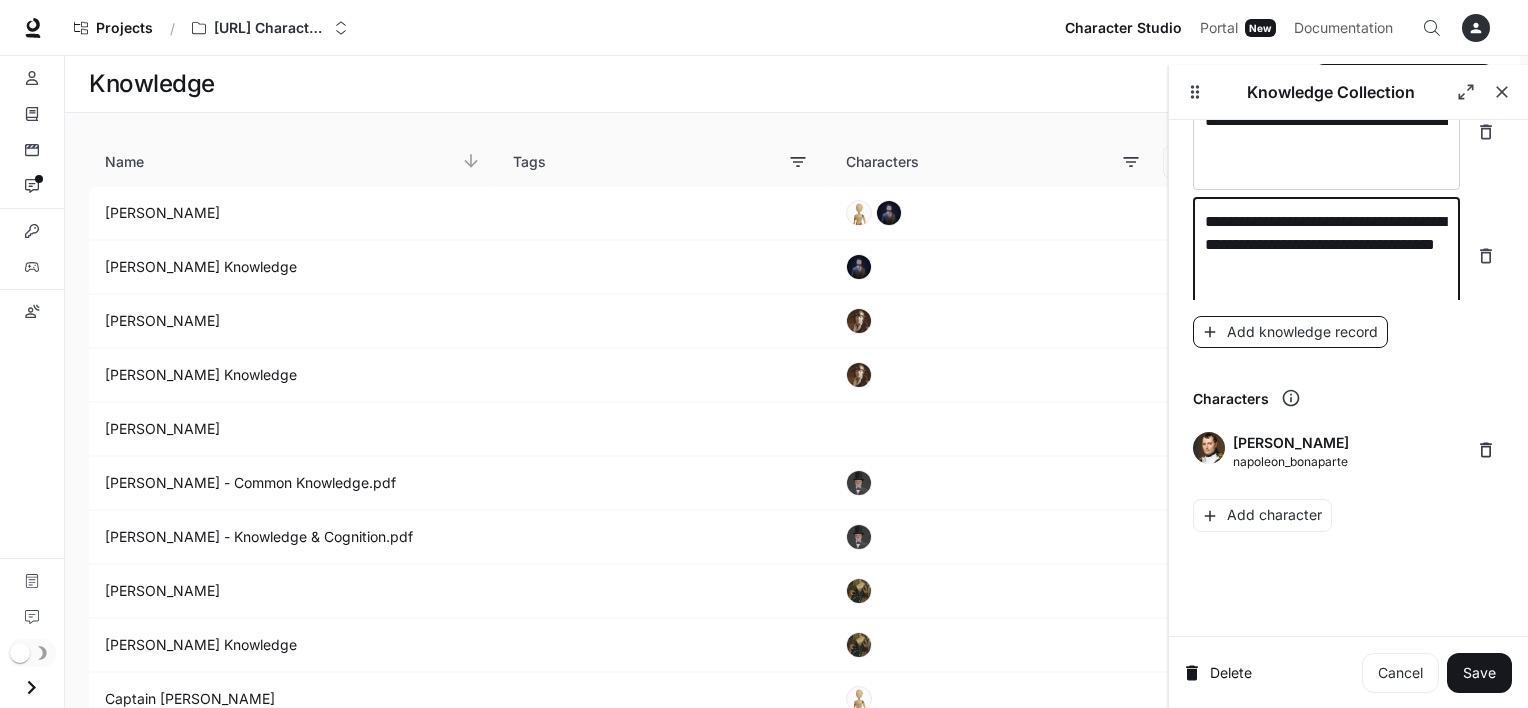 type on "**********" 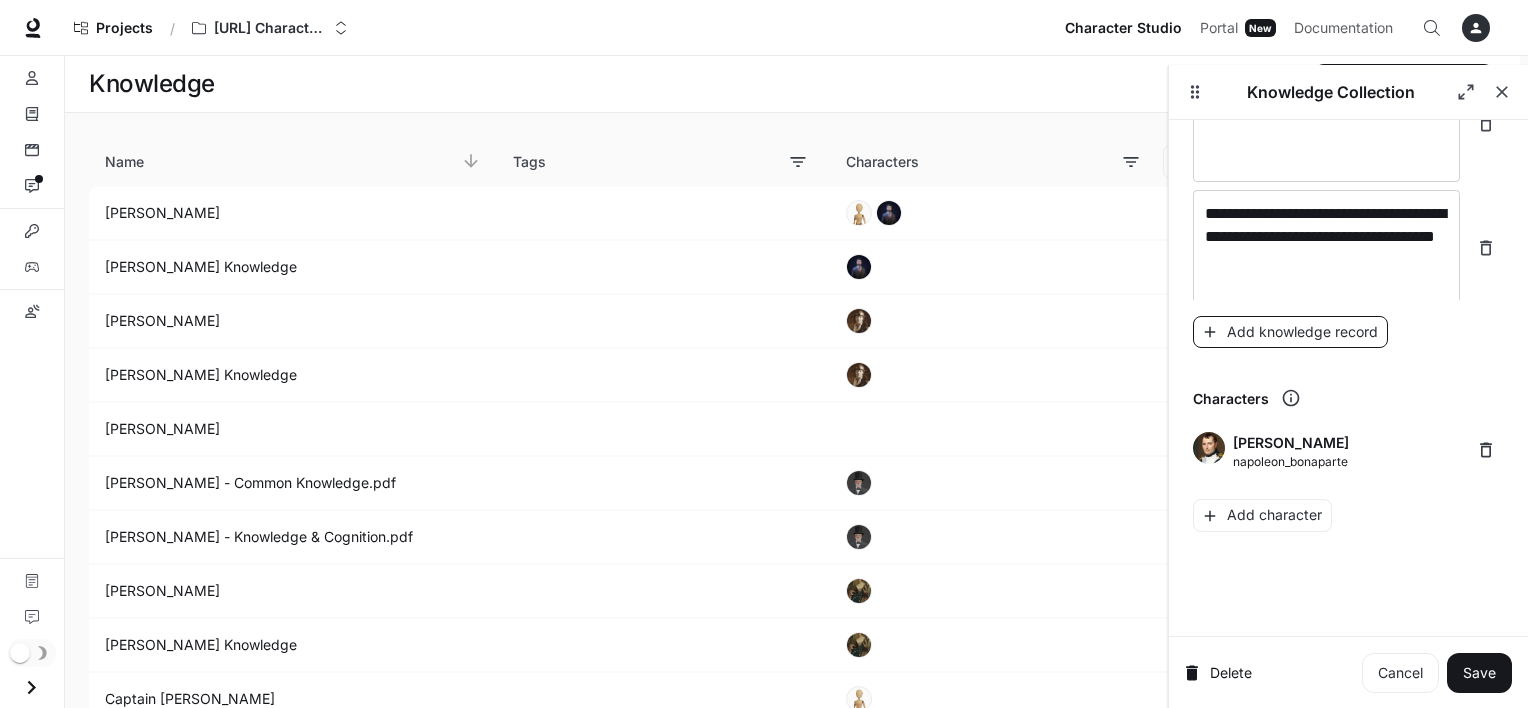 scroll, scrollTop: 36116, scrollLeft: 0, axis: vertical 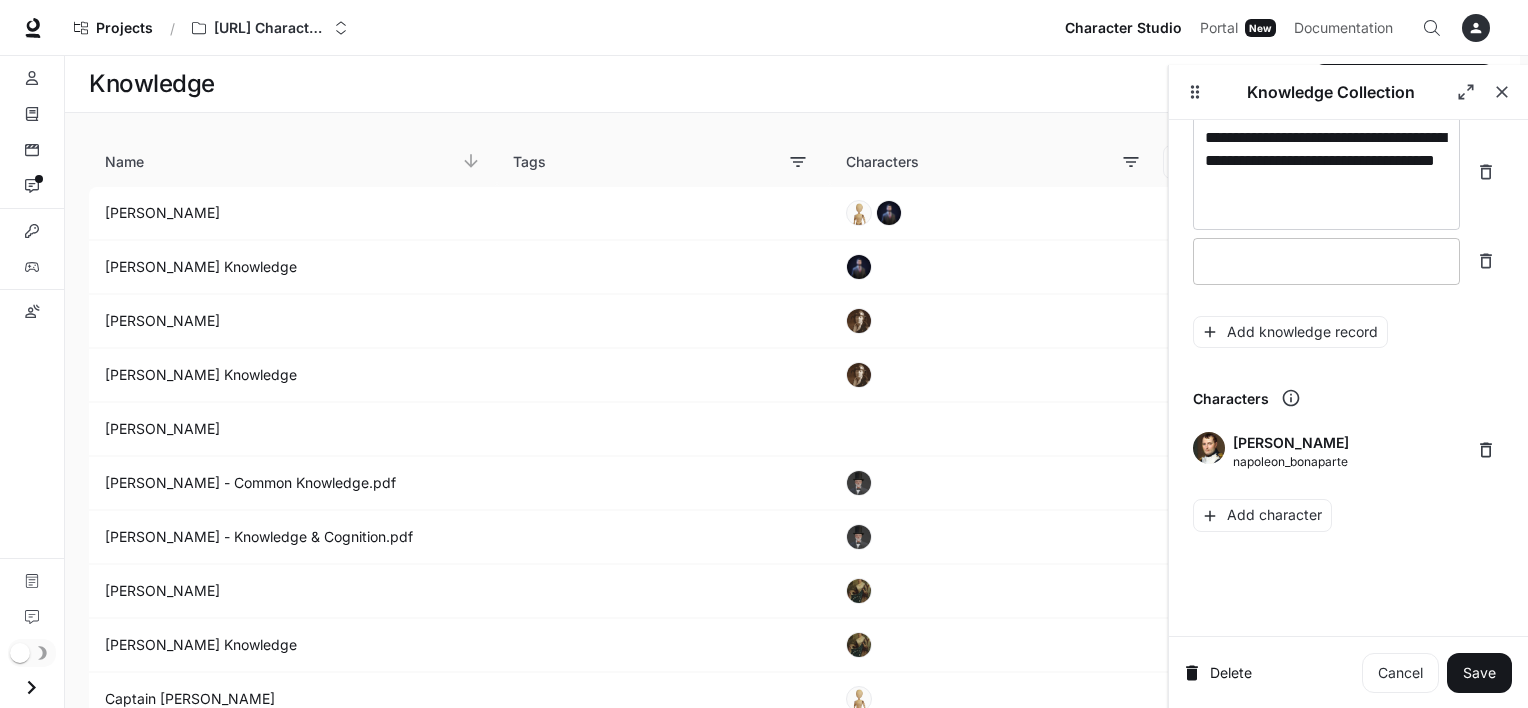 click on "* ​" at bounding box center (1326, 261) 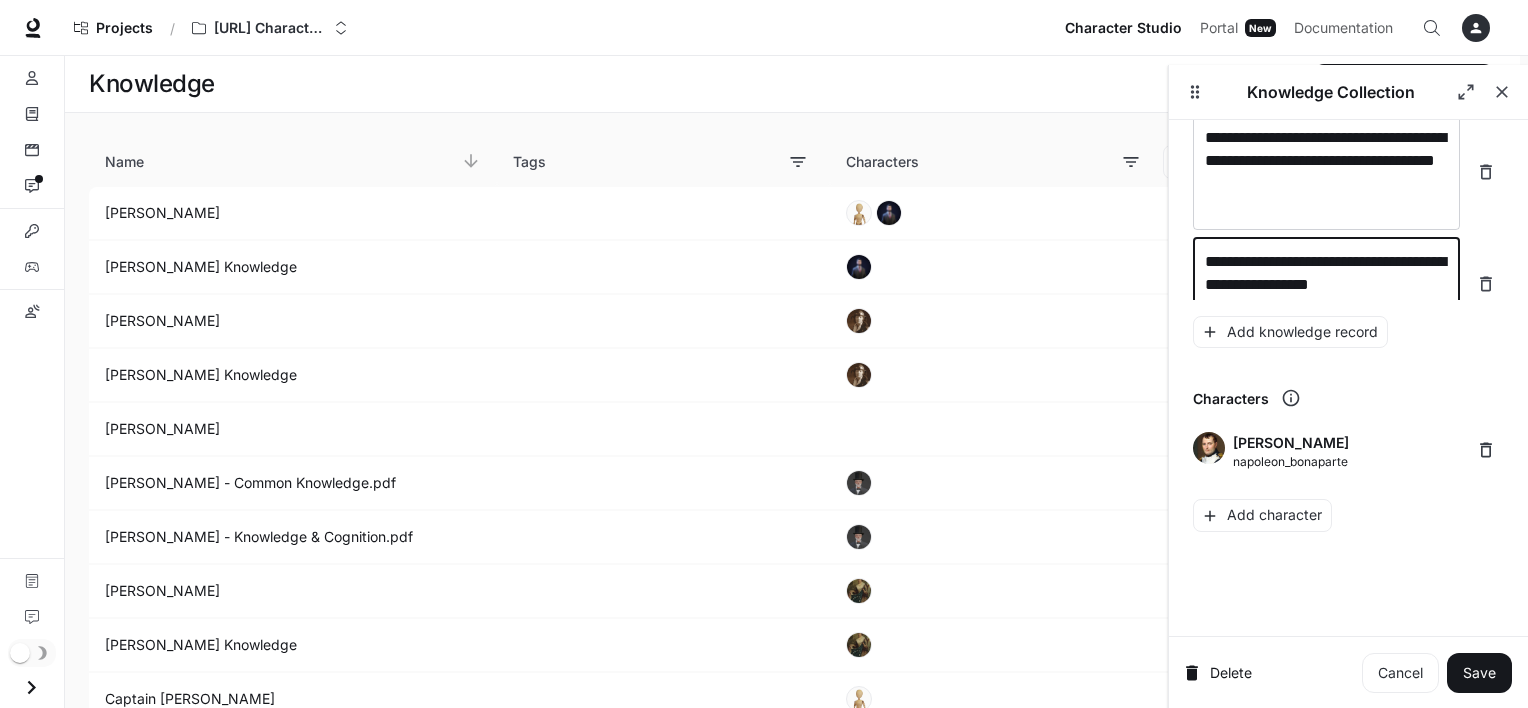 scroll, scrollTop: 36132, scrollLeft: 0, axis: vertical 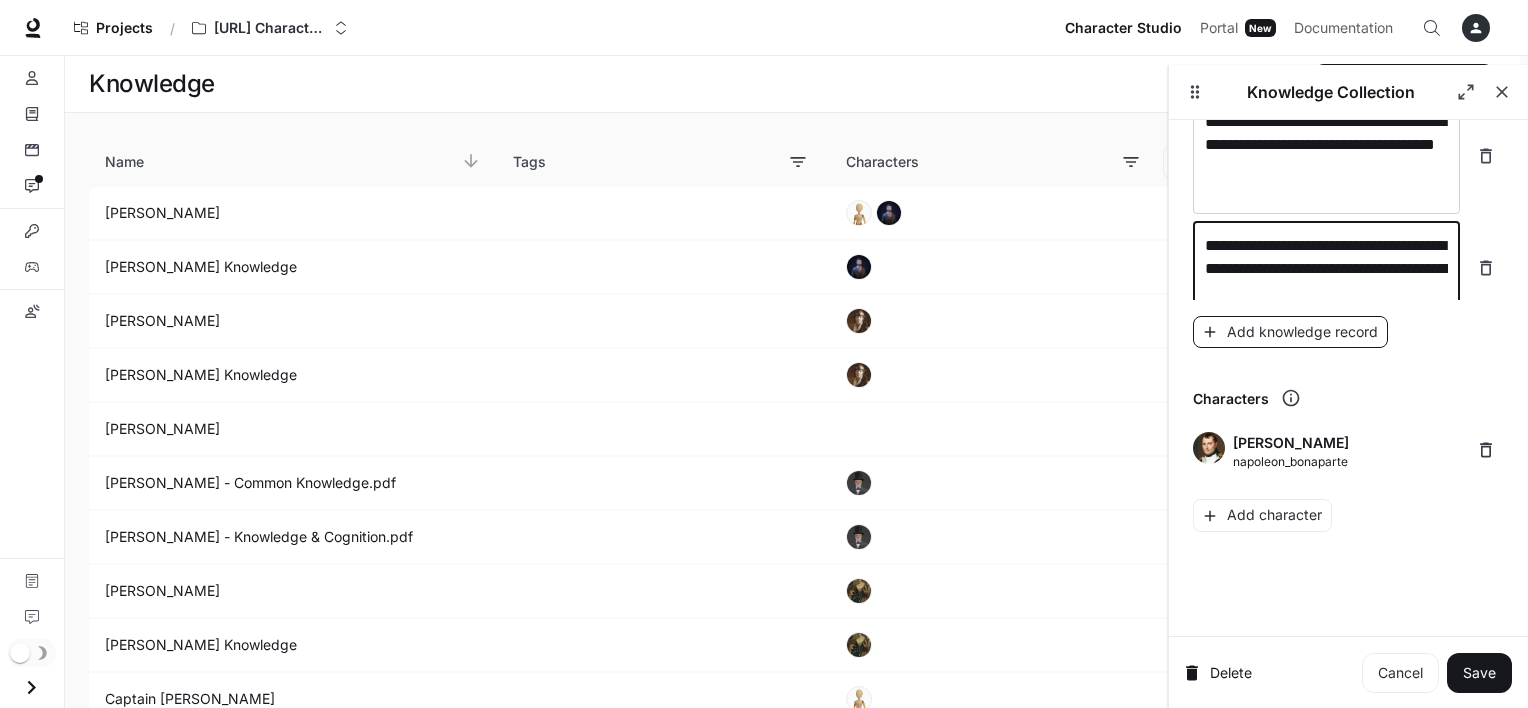 type on "**********" 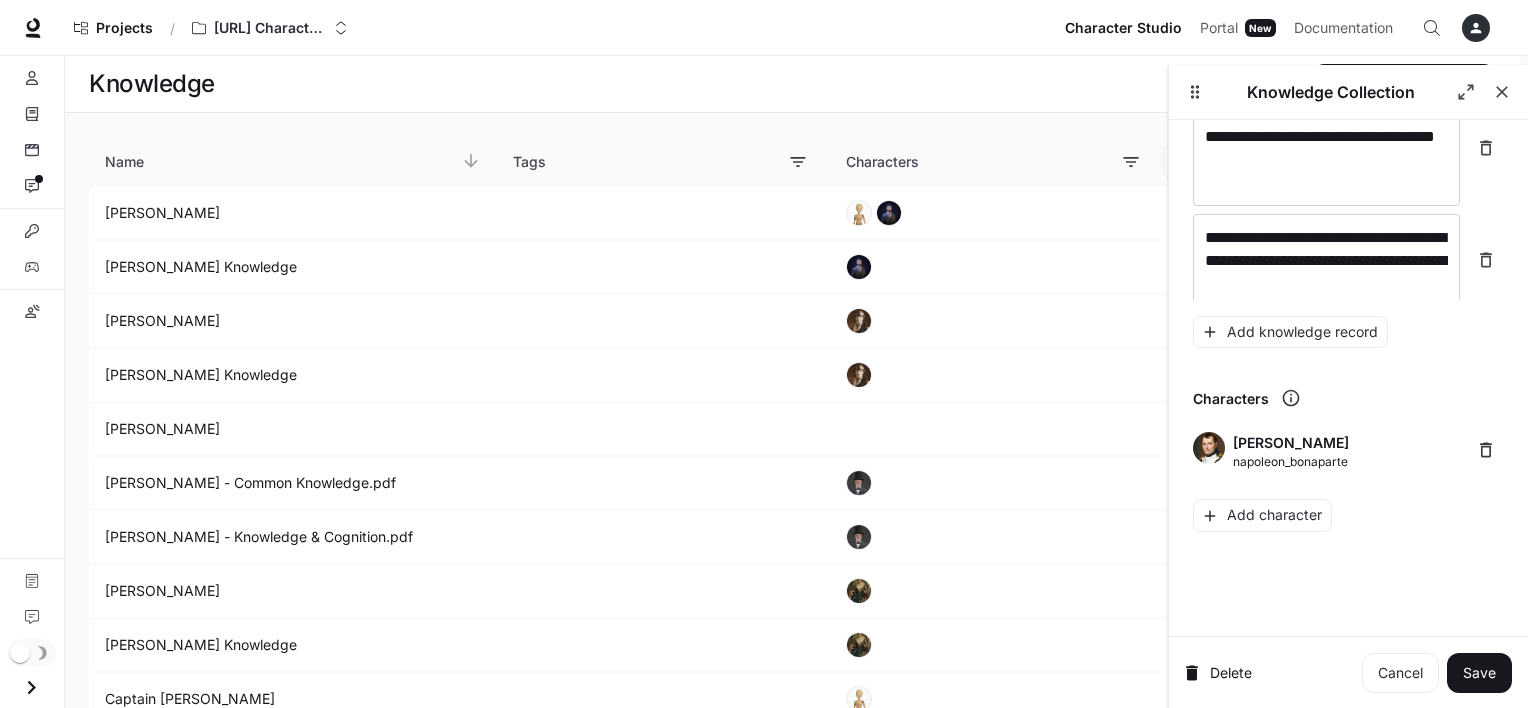 scroll, scrollTop: 36210, scrollLeft: 0, axis: vertical 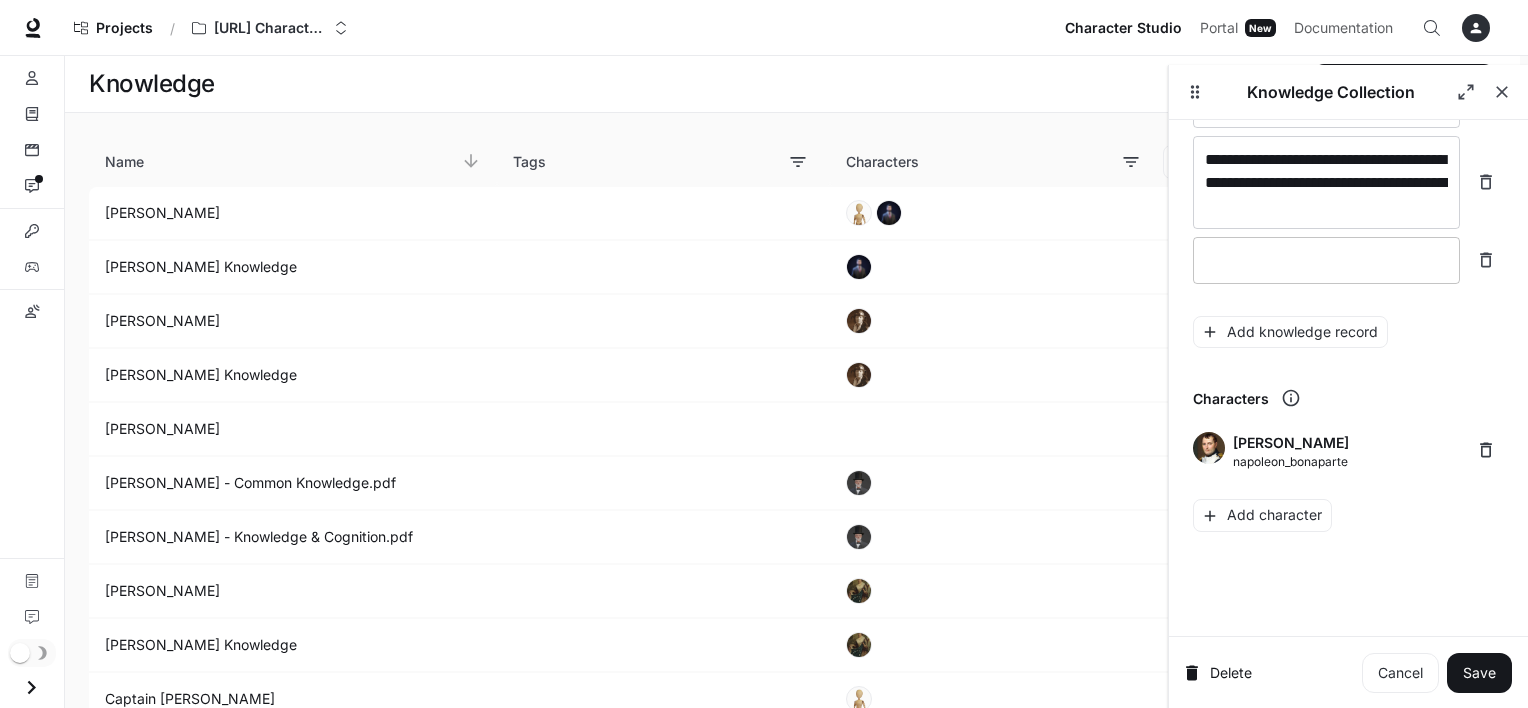 click at bounding box center [1326, 260] 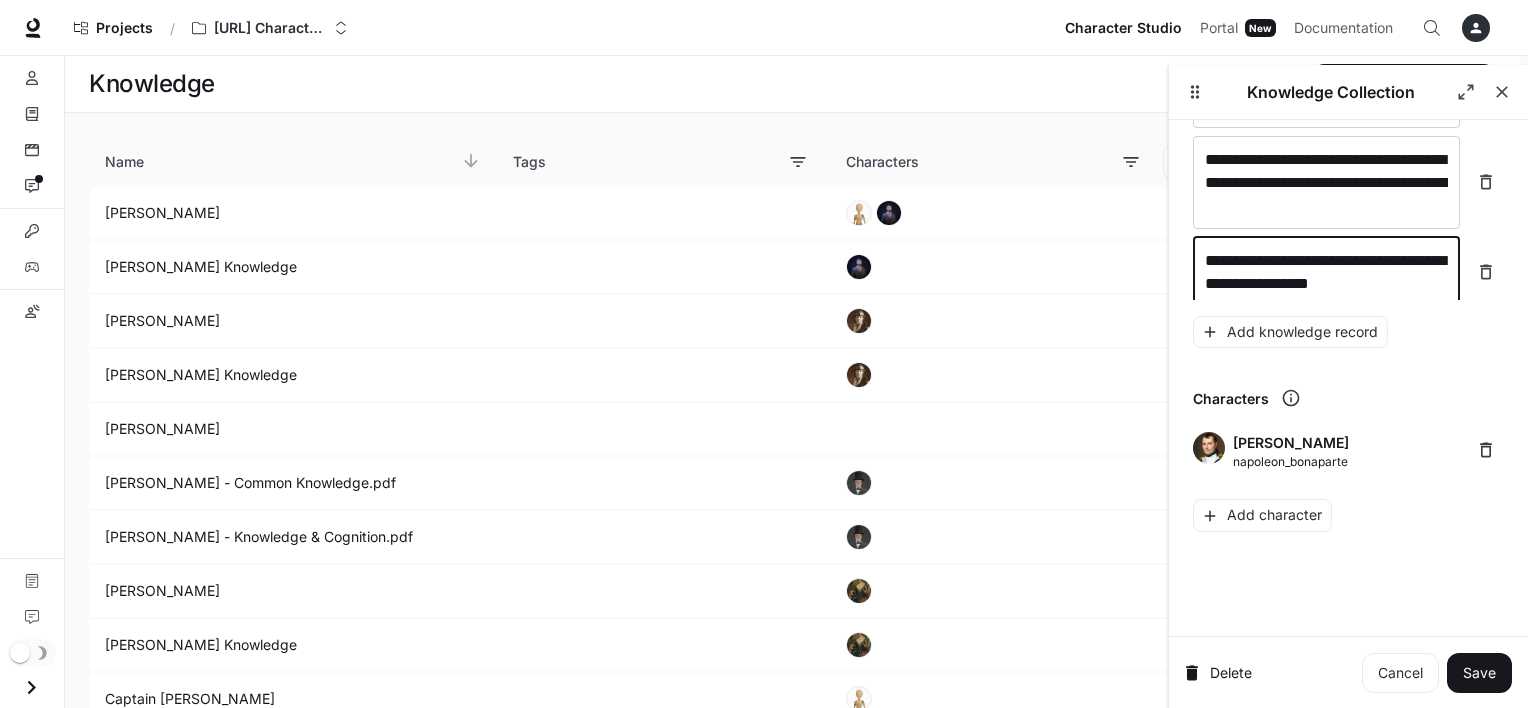 scroll, scrollTop: 36225, scrollLeft: 0, axis: vertical 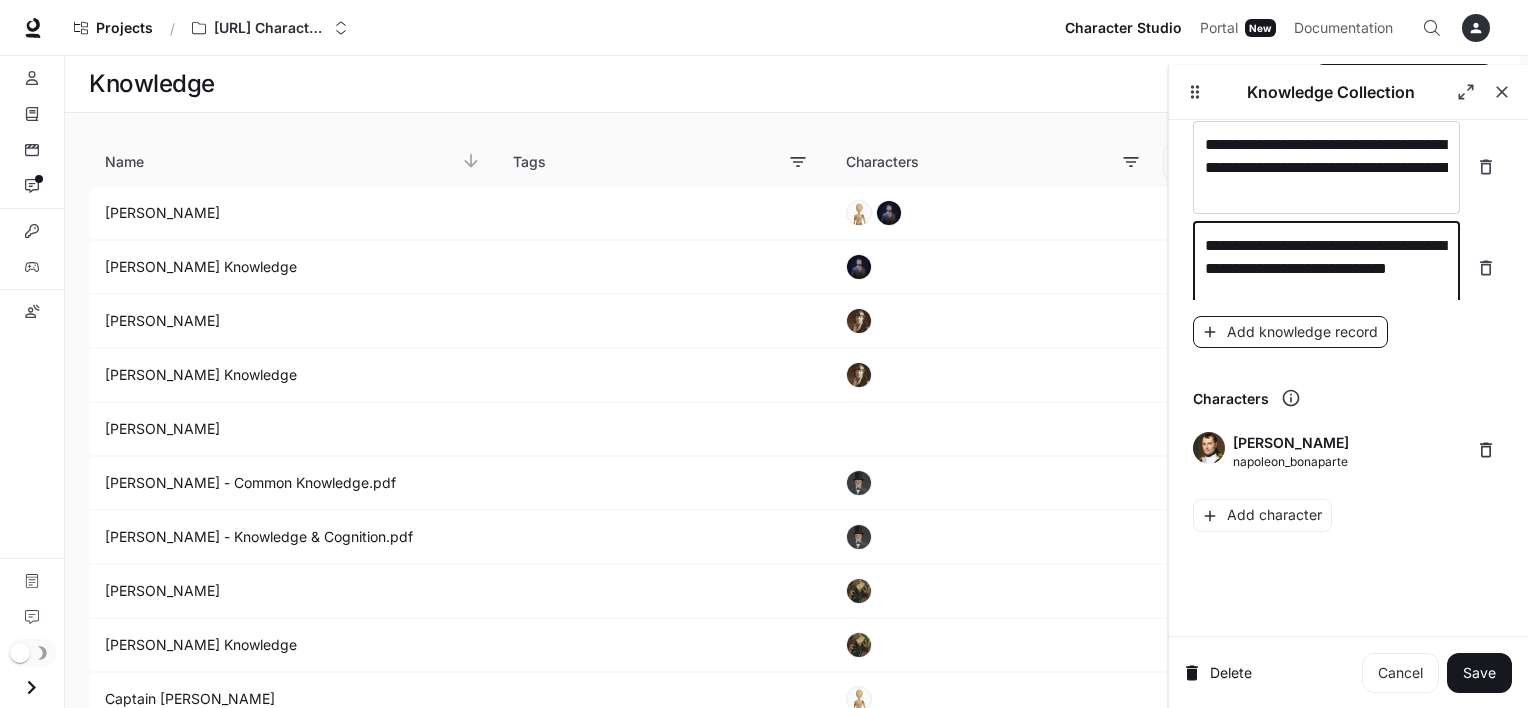 type on "**********" 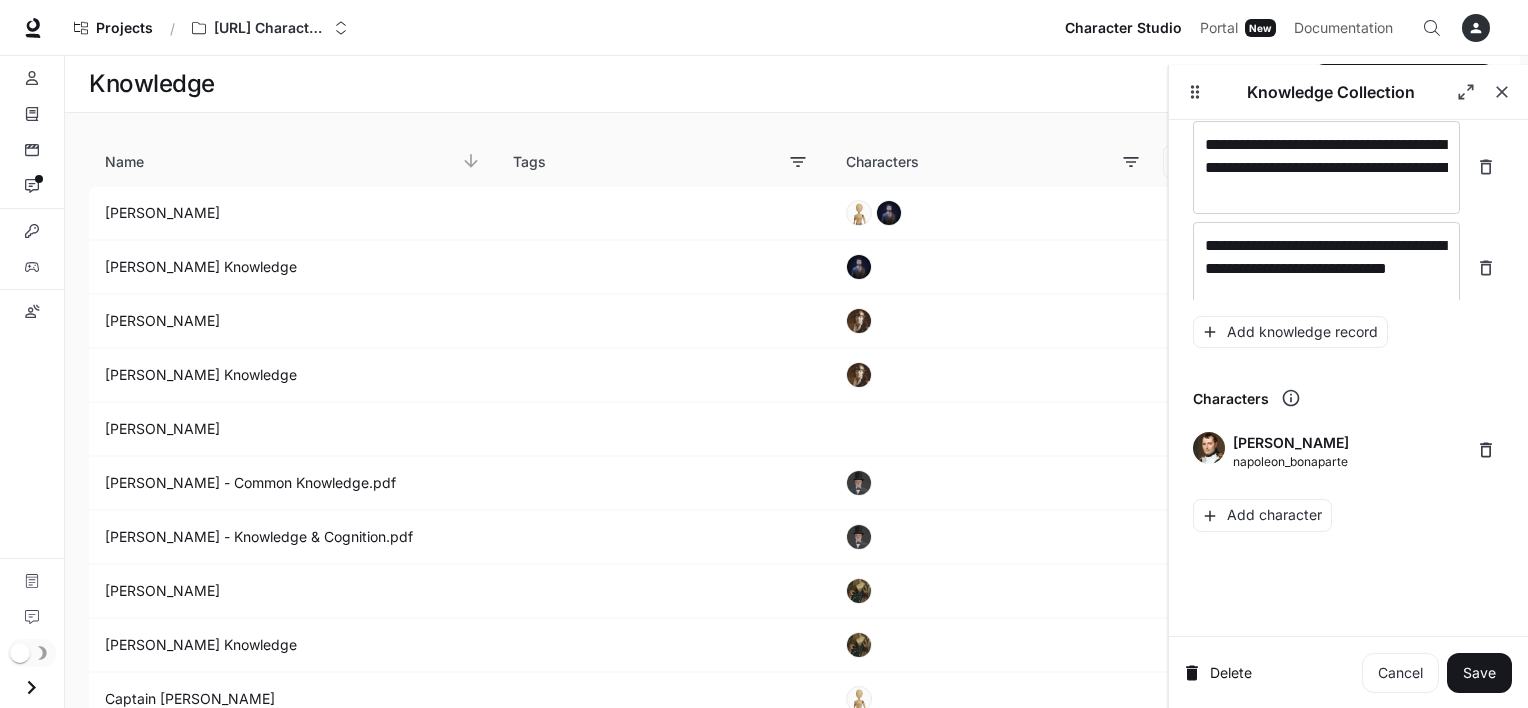 scroll, scrollTop: 36264, scrollLeft: 0, axis: vertical 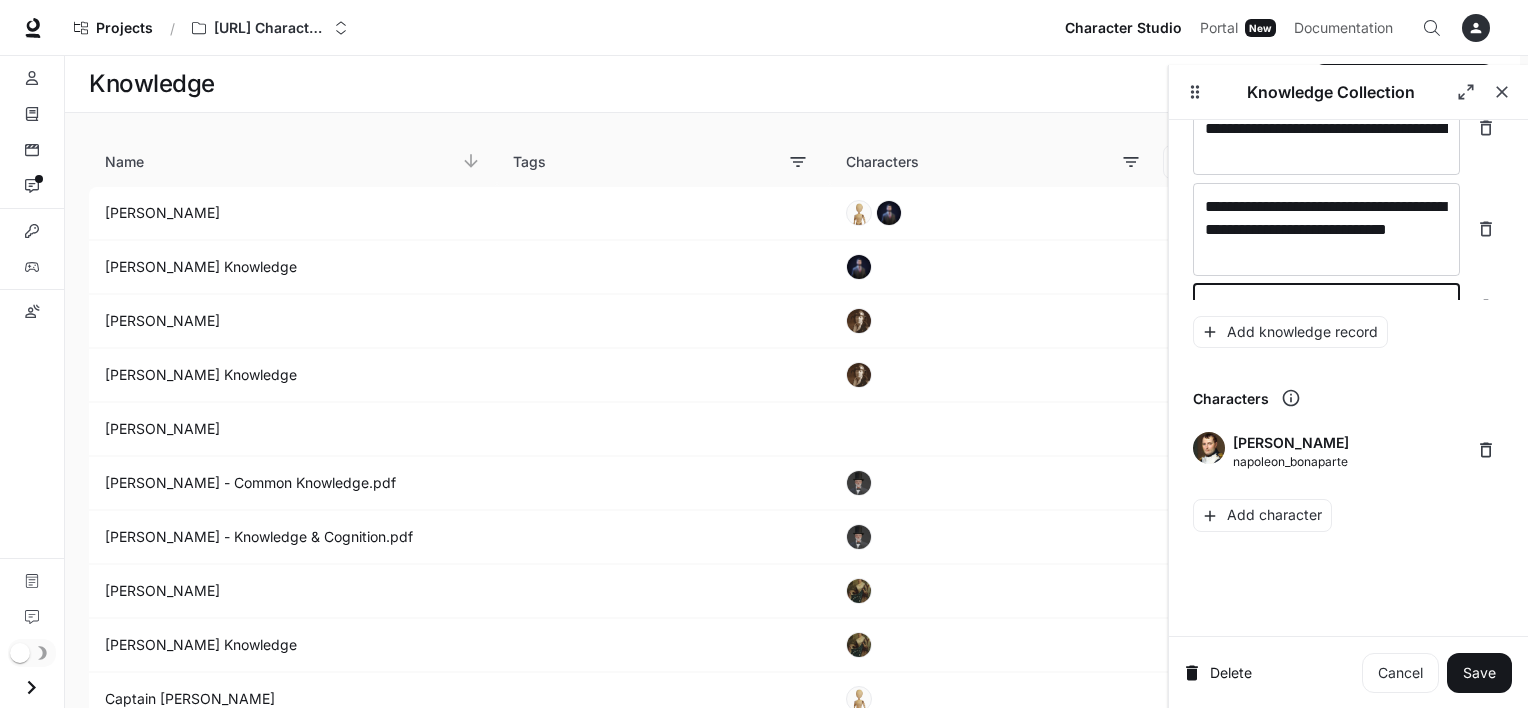 click at bounding box center [1326, 307] 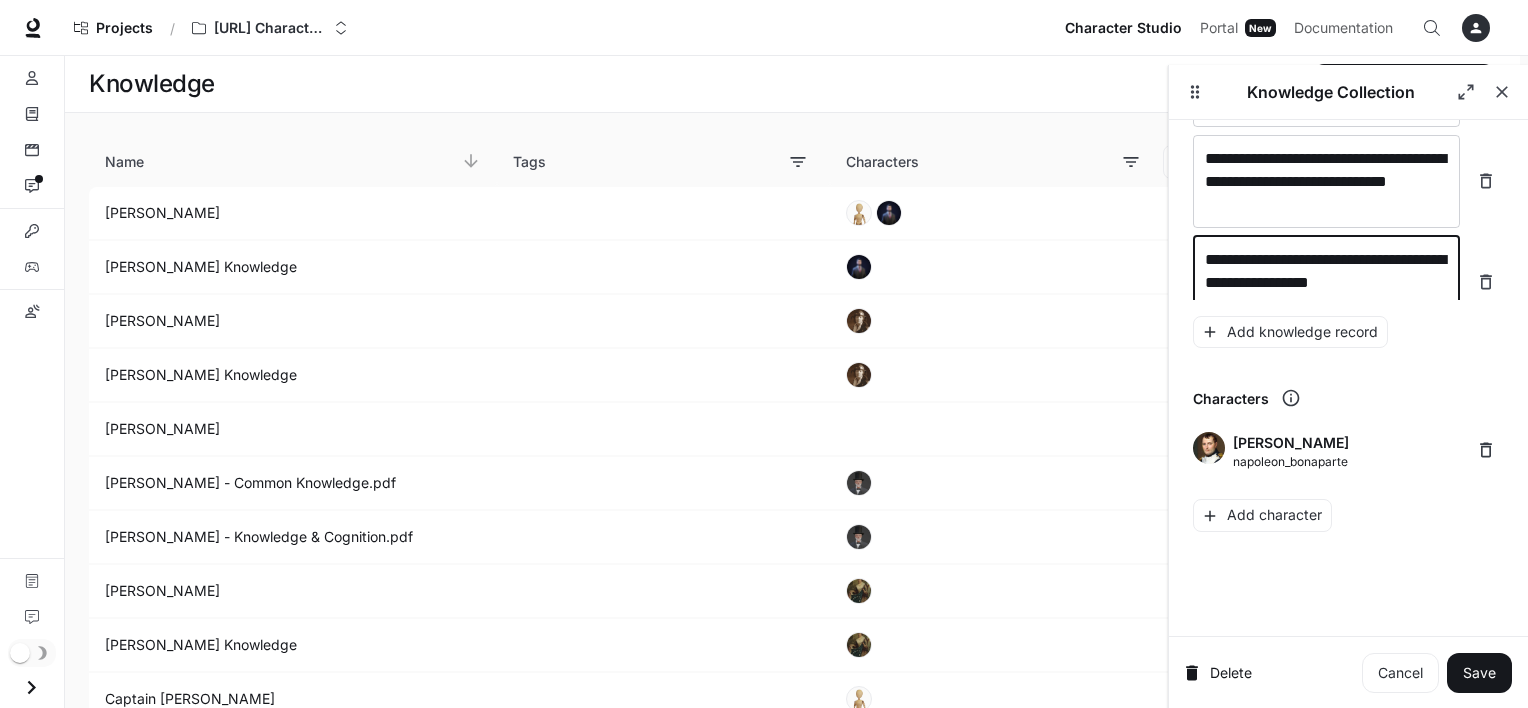scroll, scrollTop: 36327, scrollLeft: 0, axis: vertical 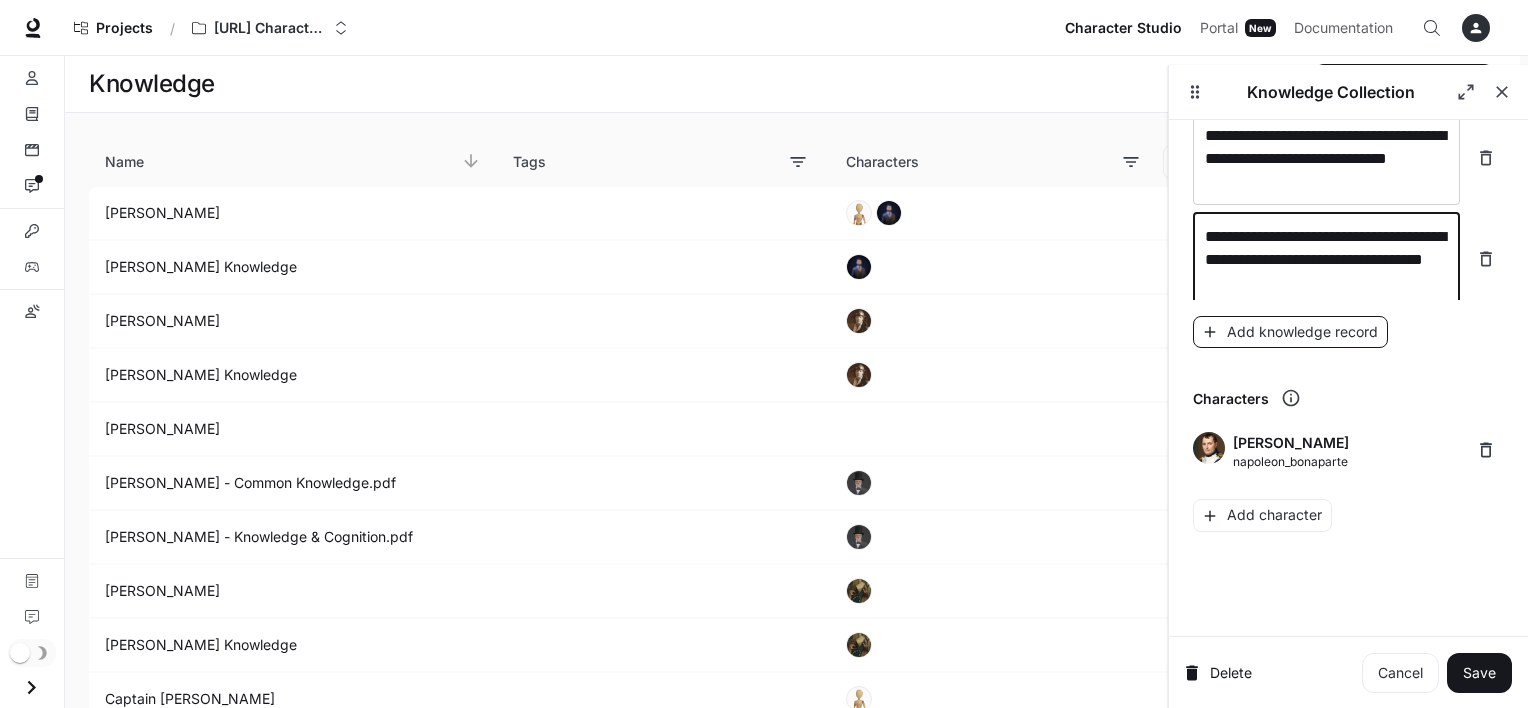 type on "**********" 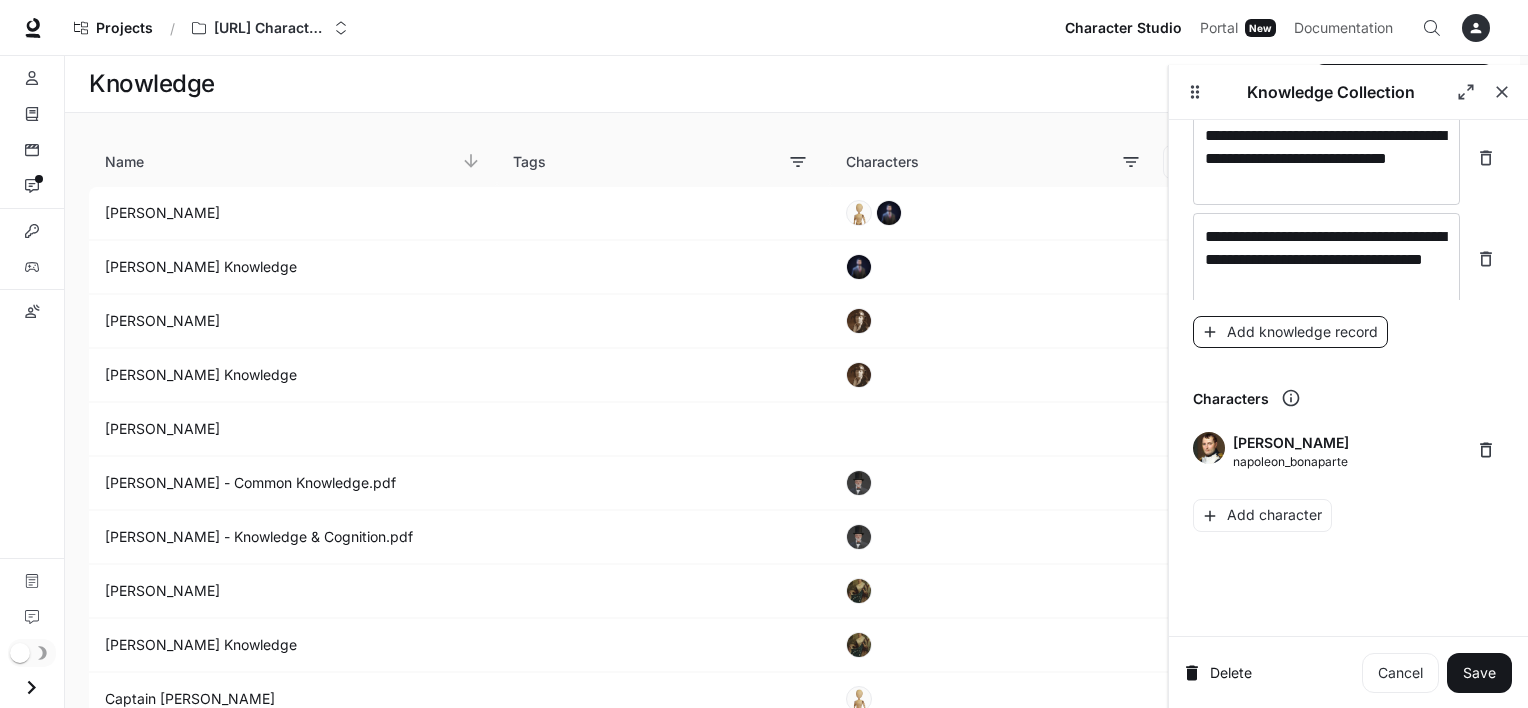 scroll, scrollTop: 36404, scrollLeft: 0, axis: vertical 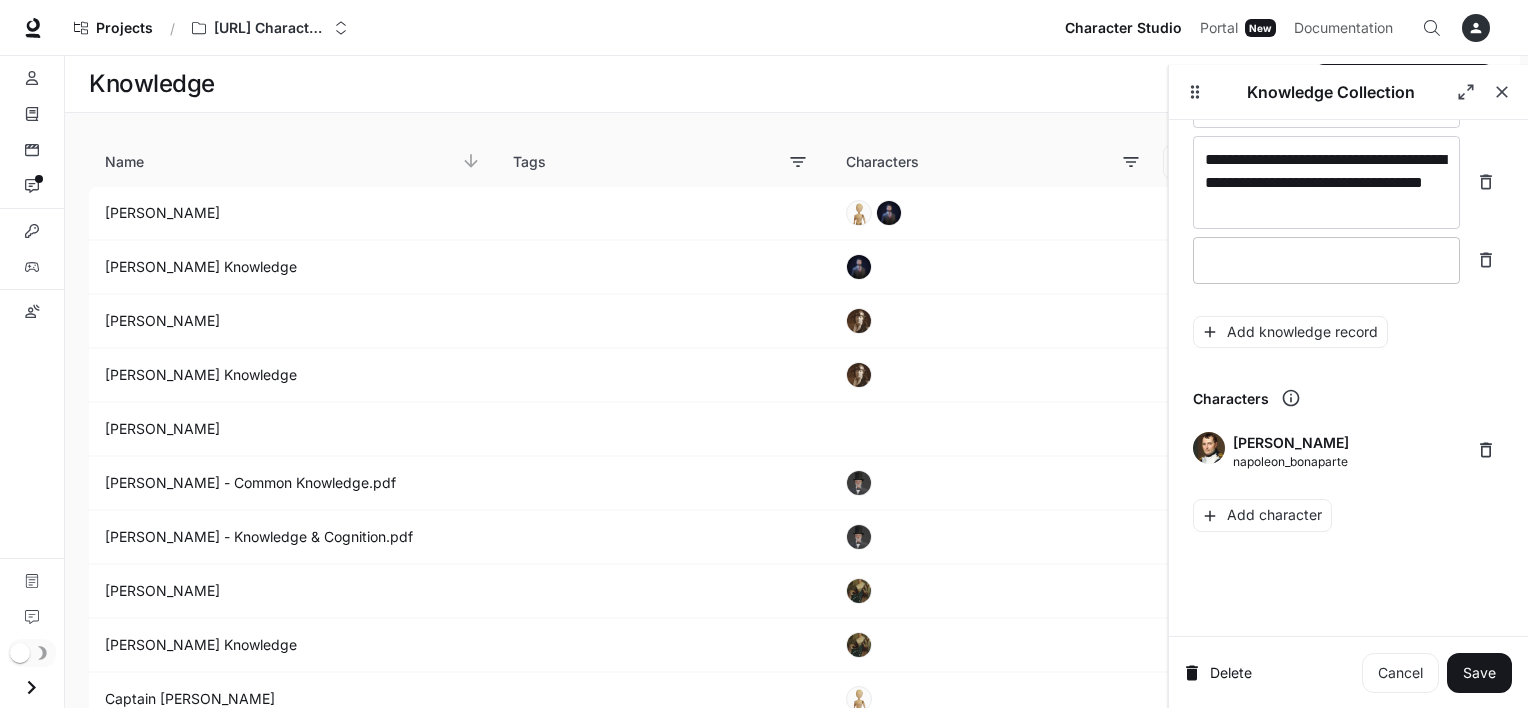 click at bounding box center (1326, 260) 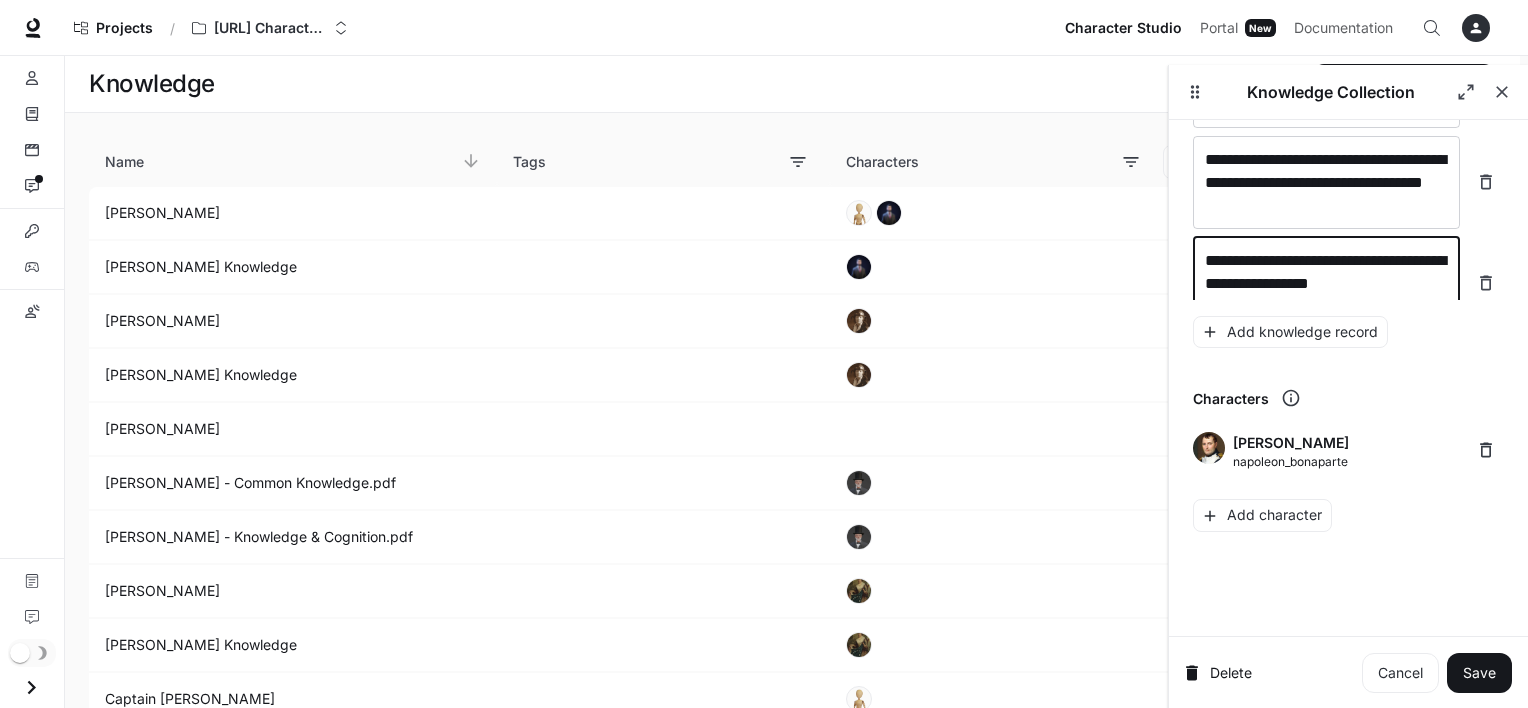 scroll, scrollTop: 36420, scrollLeft: 0, axis: vertical 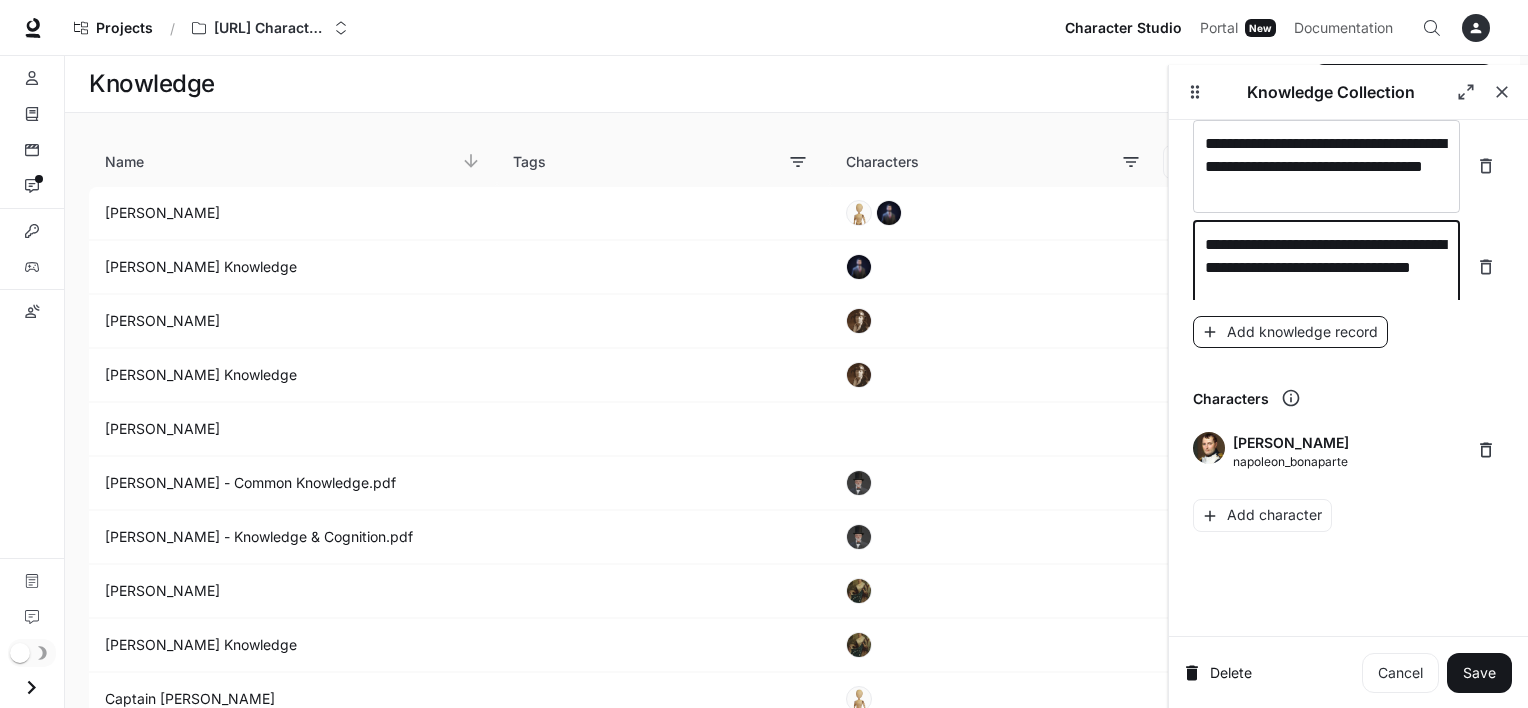 type on "**********" 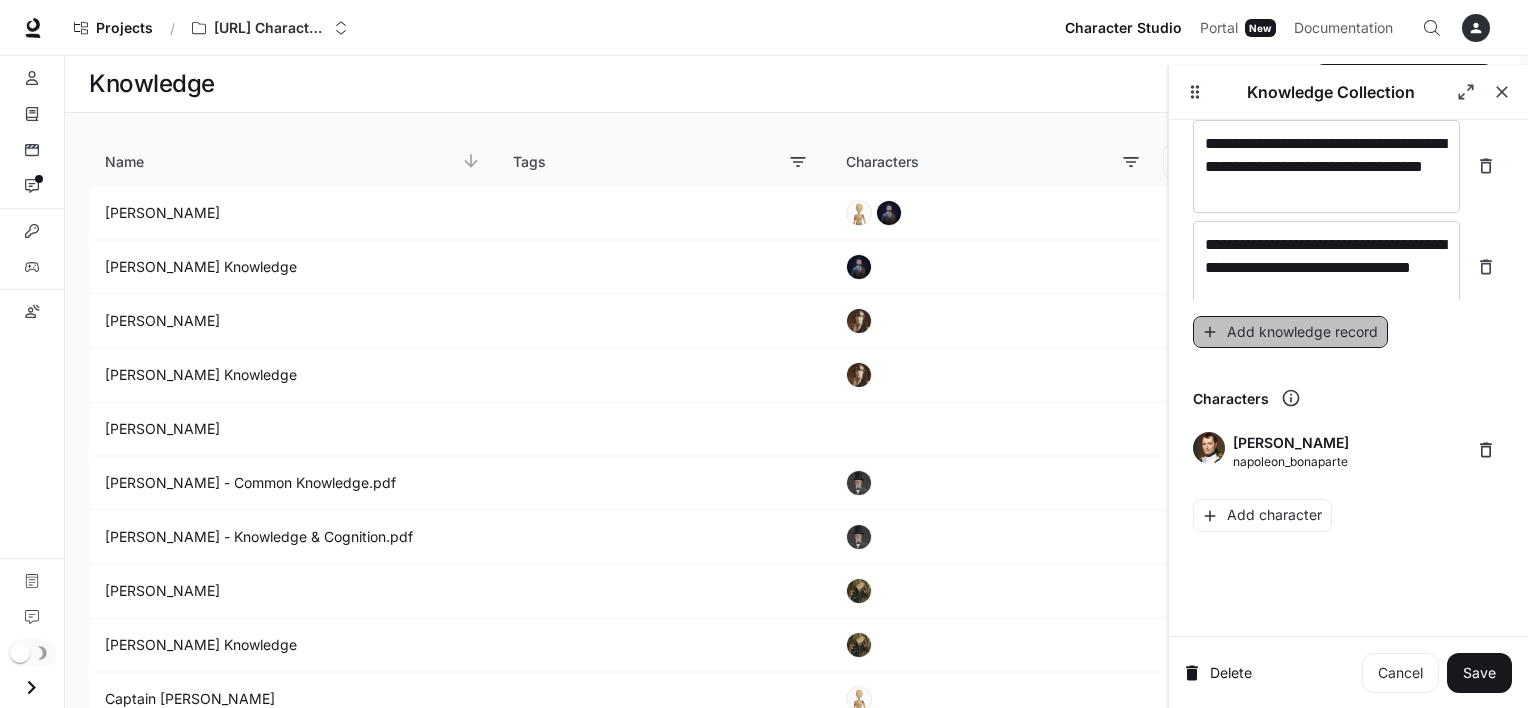 click on "Add knowledge record" at bounding box center (1290, 332) 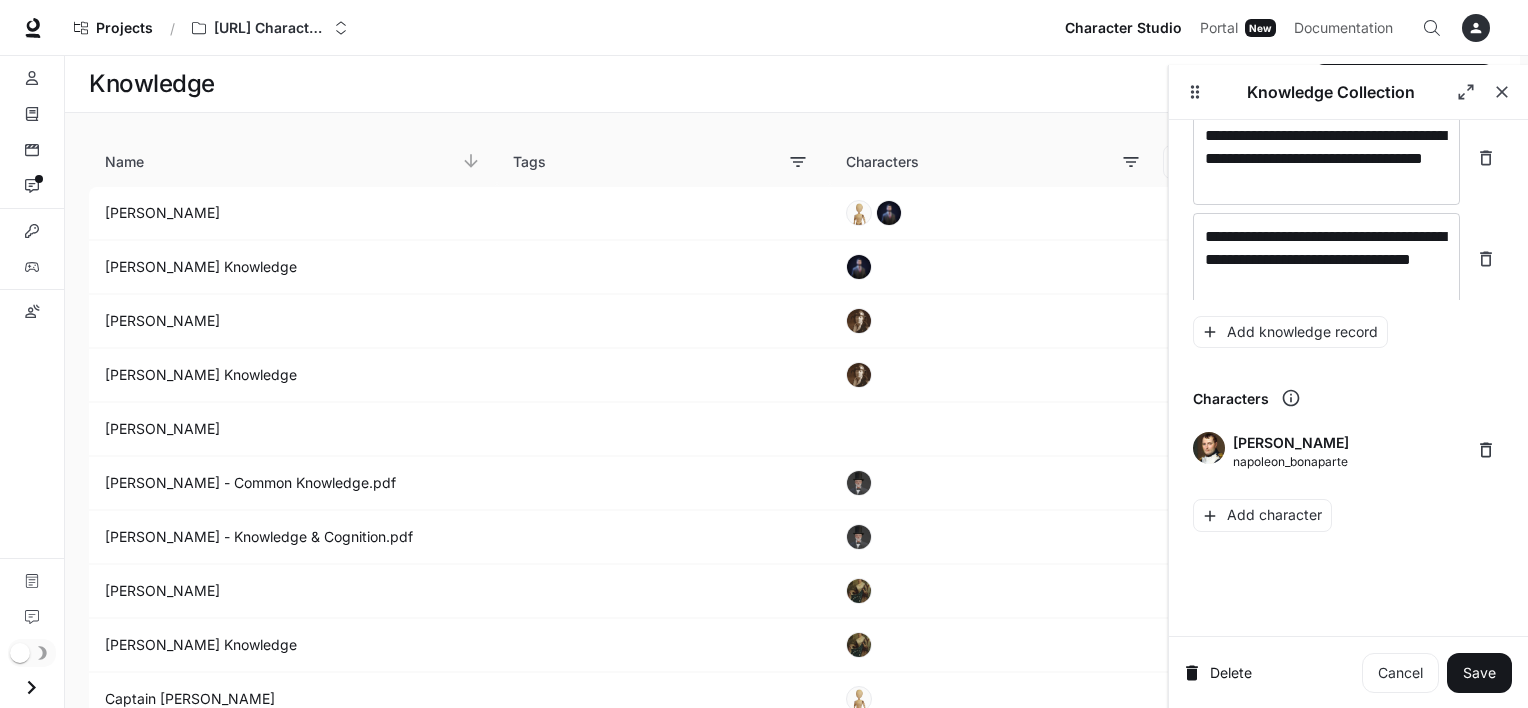 scroll, scrollTop: 36496, scrollLeft: 0, axis: vertical 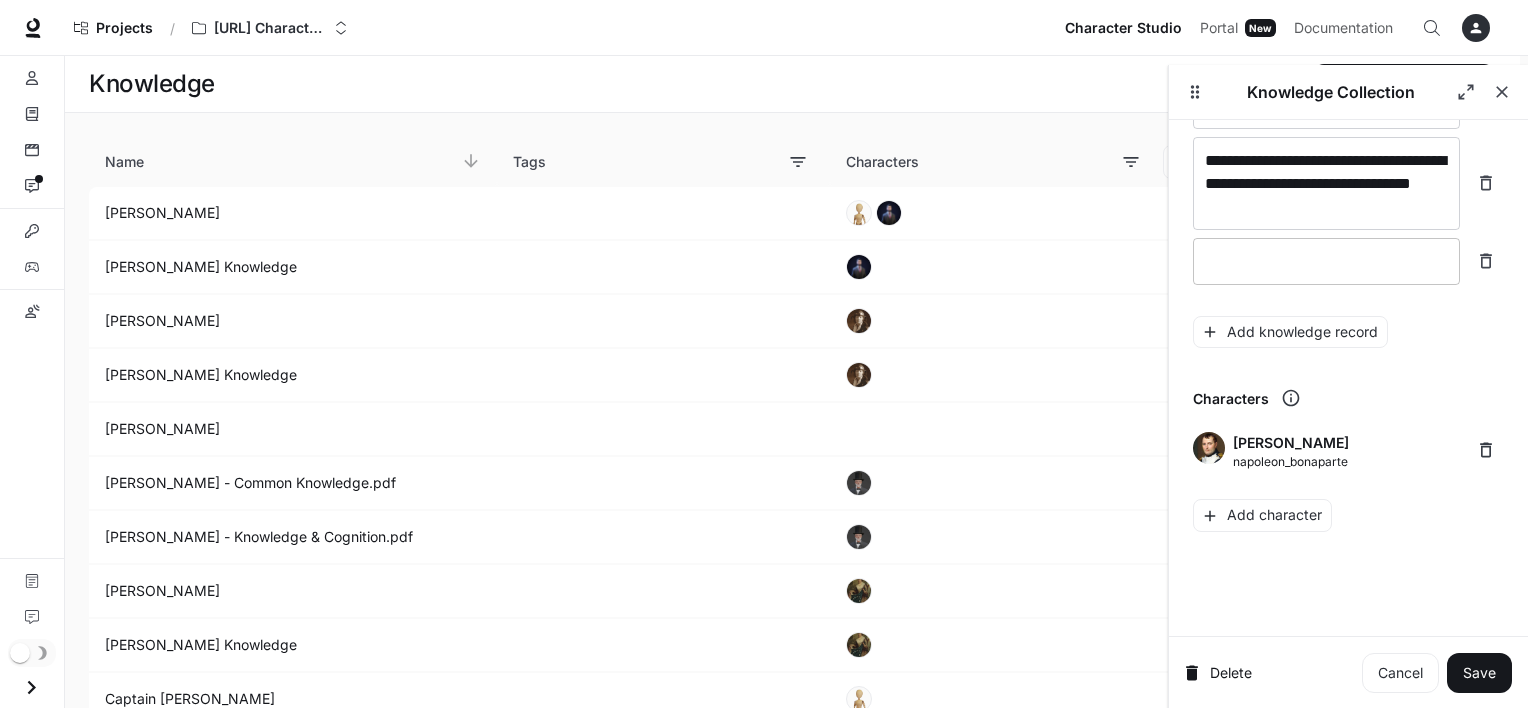 click on "* ​" at bounding box center (1326, 261) 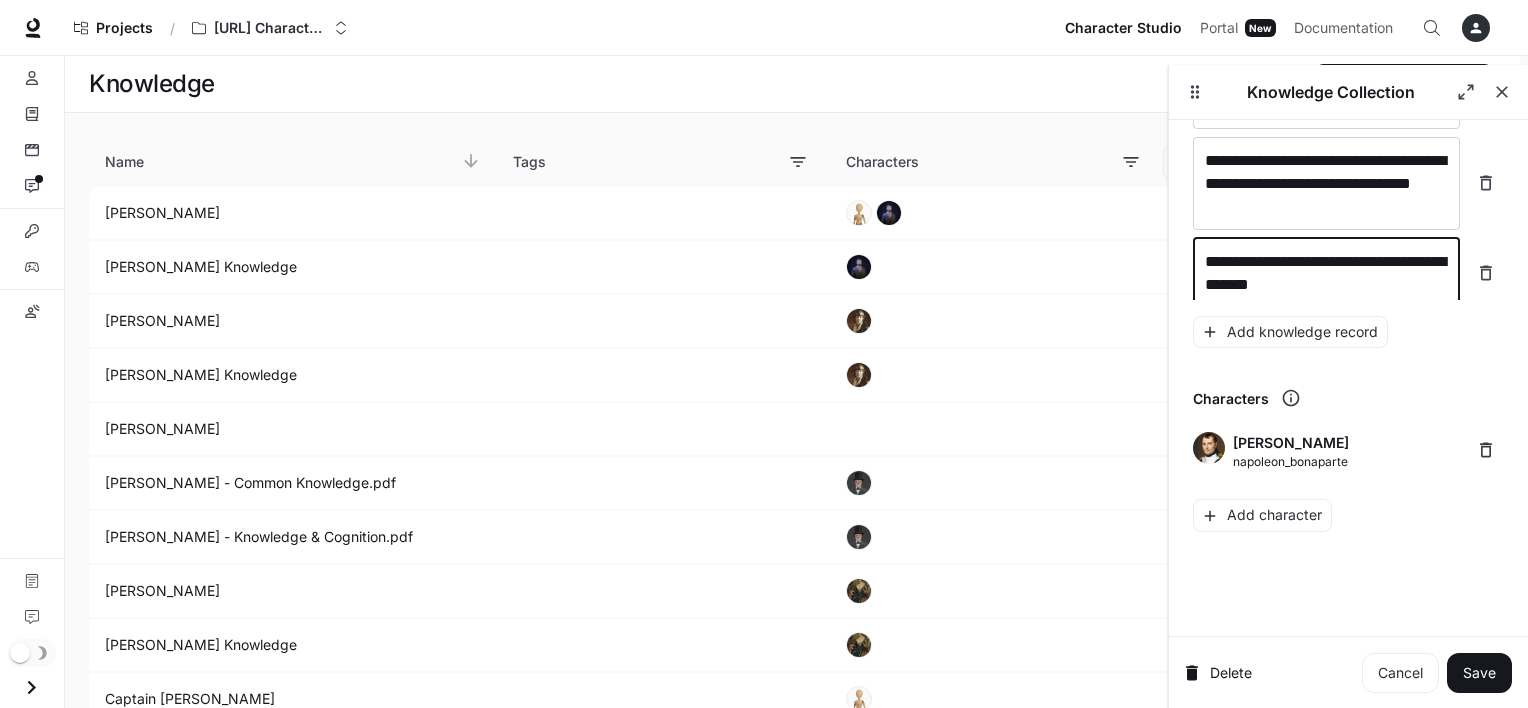 scroll, scrollTop: 36512, scrollLeft: 0, axis: vertical 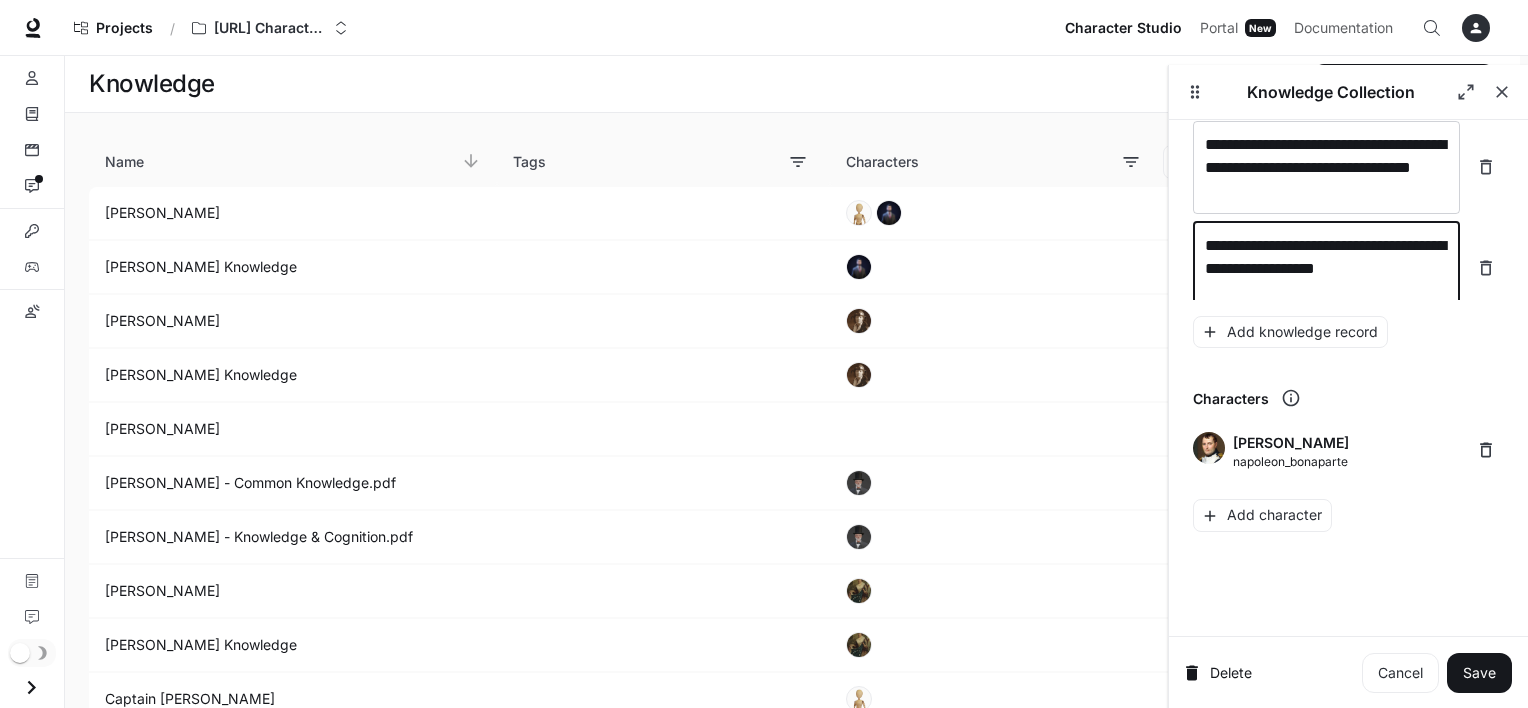 type on "**********" 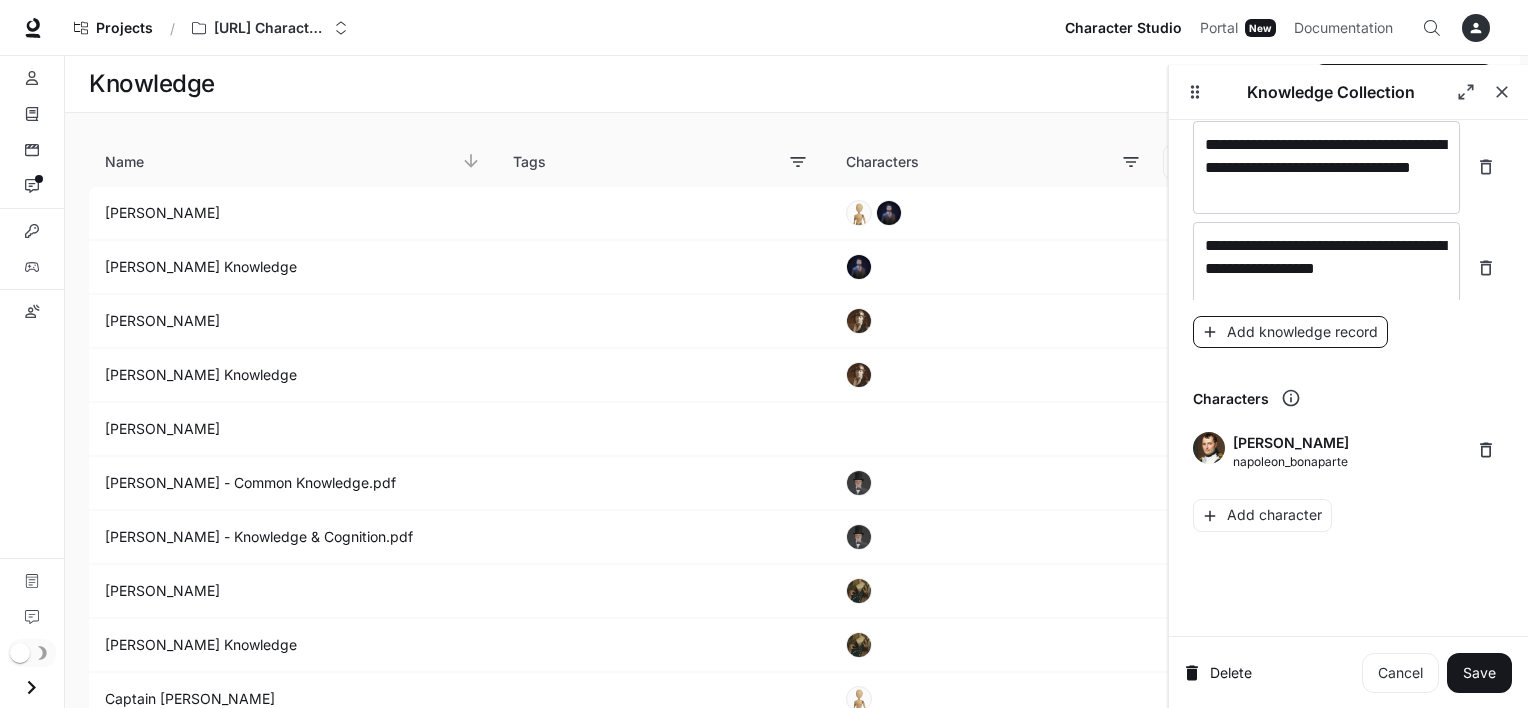 click on "Add knowledge record" at bounding box center (1290, 332) 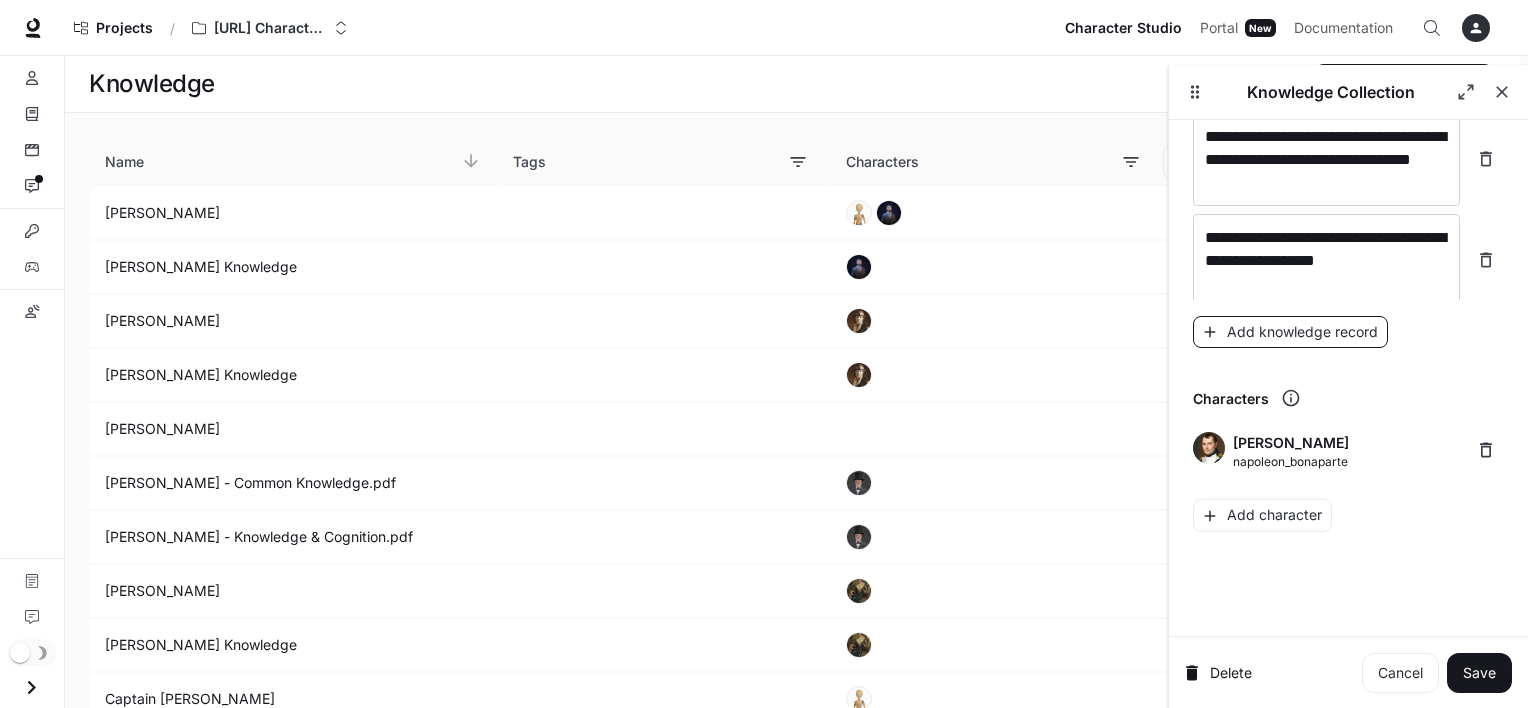 scroll, scrollTop: 36590, scrollLeft: 0, axis: vertical 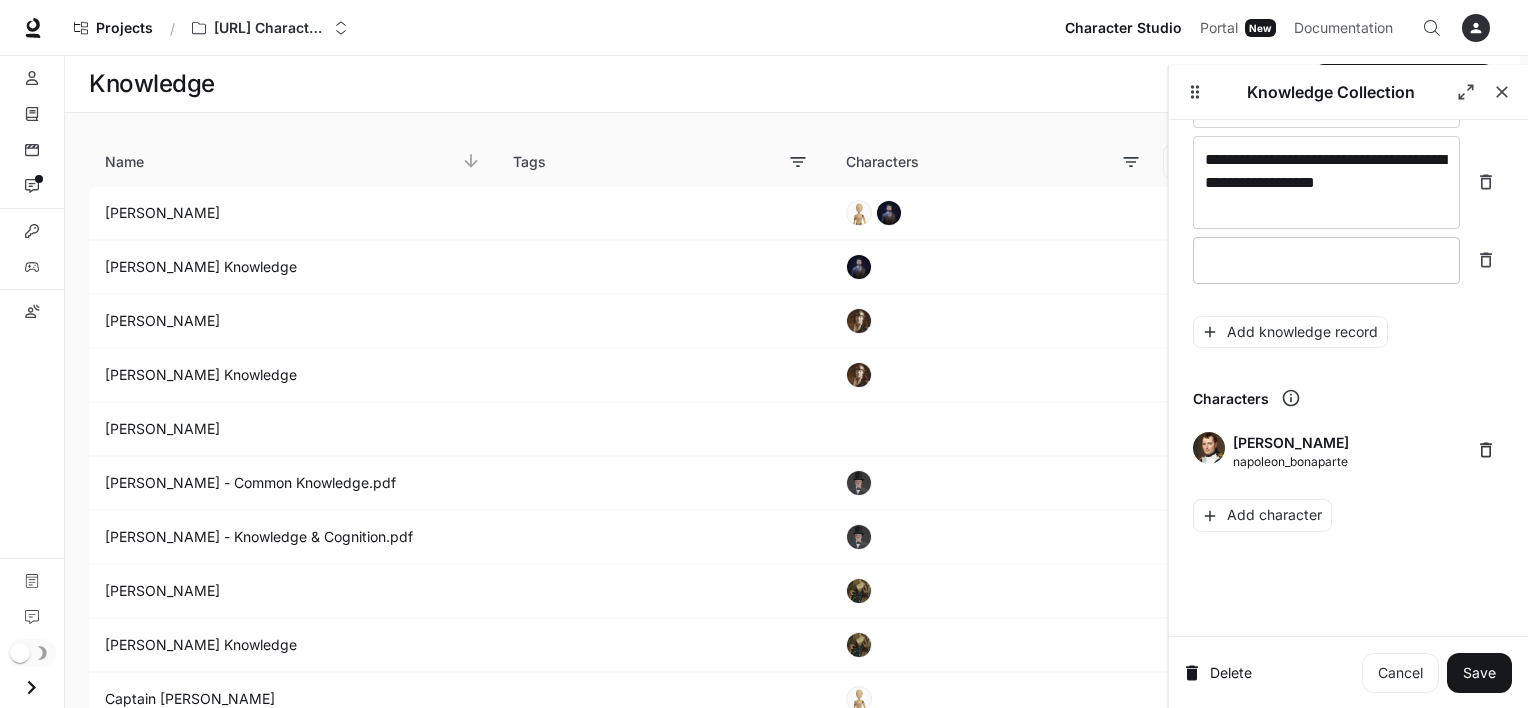 click at bounding box center (1326, 260) 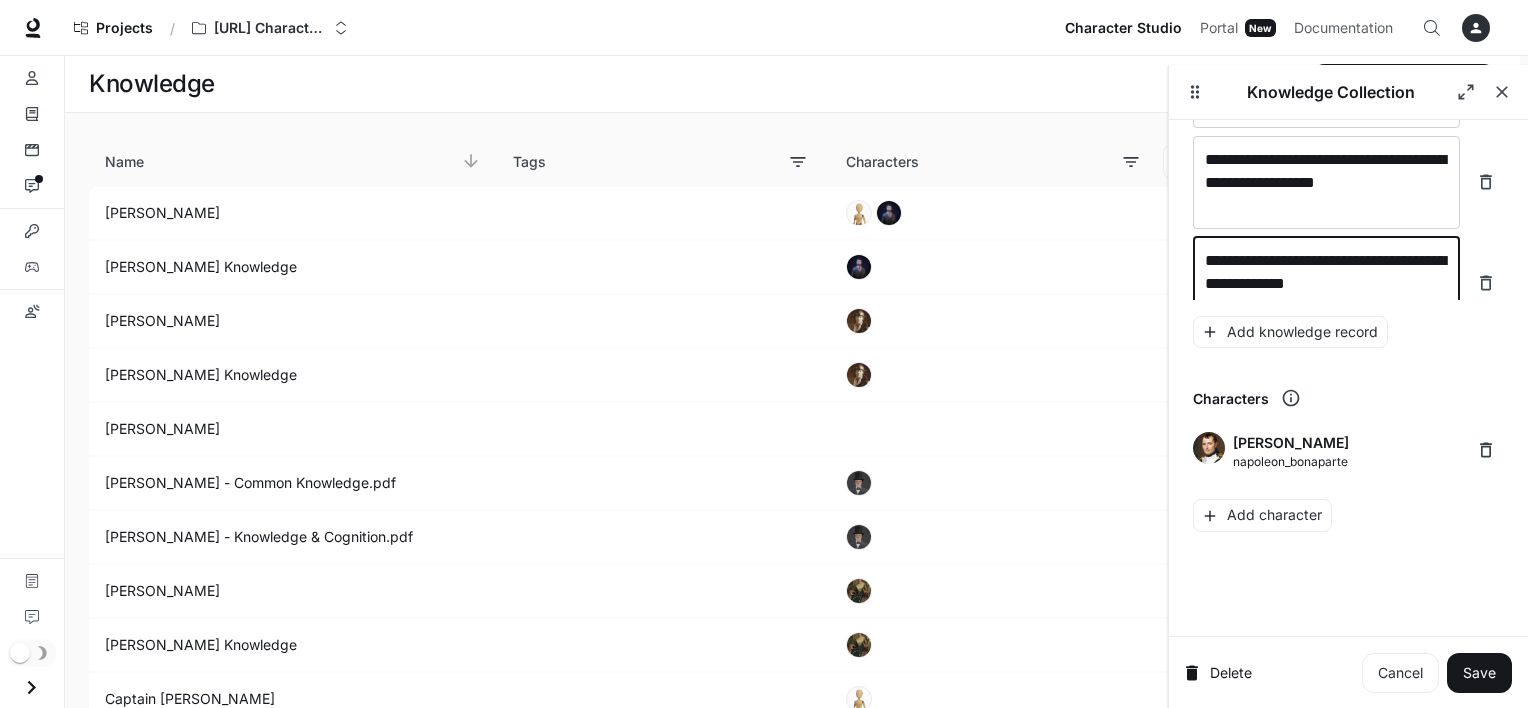 scroll, scrollTop: 36605, scrollLeft: 0, axis: vertical 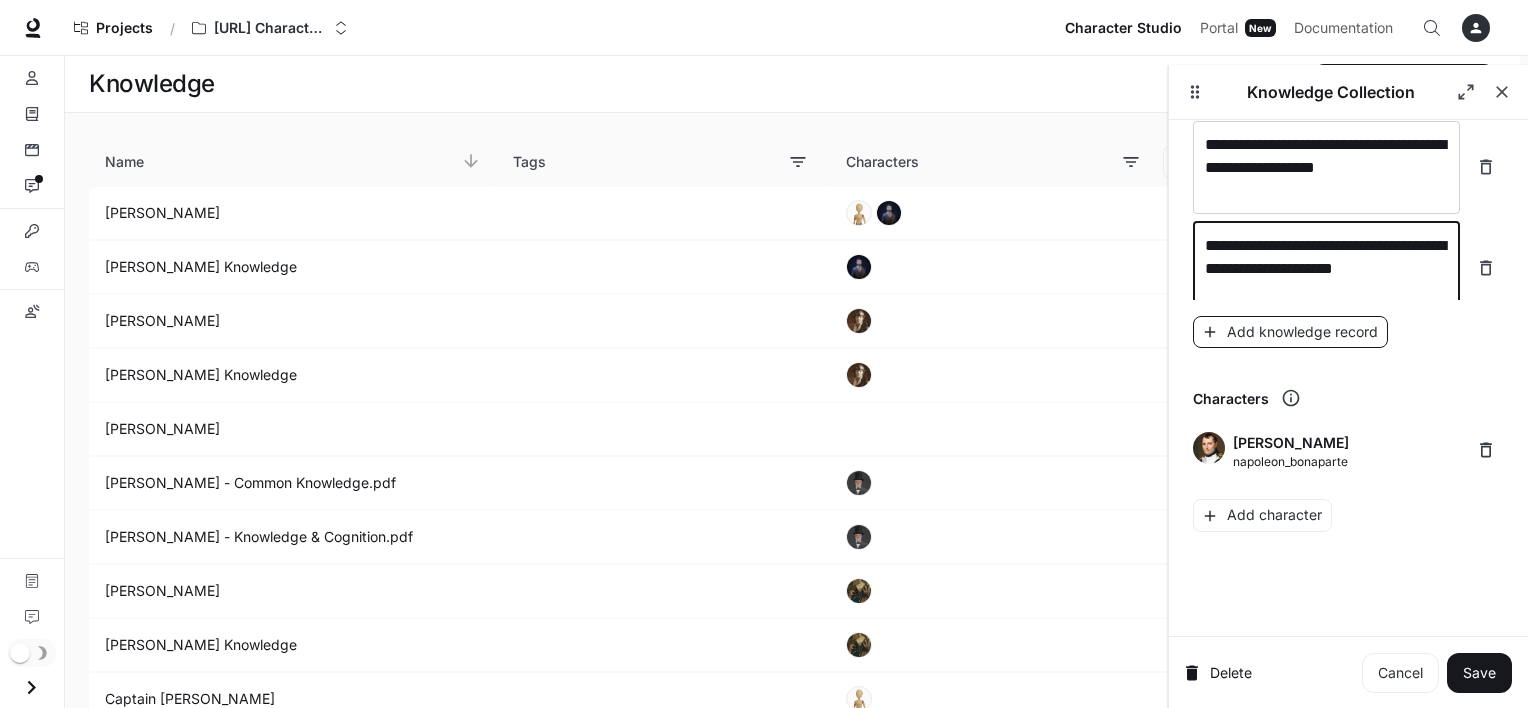 type on "**********" 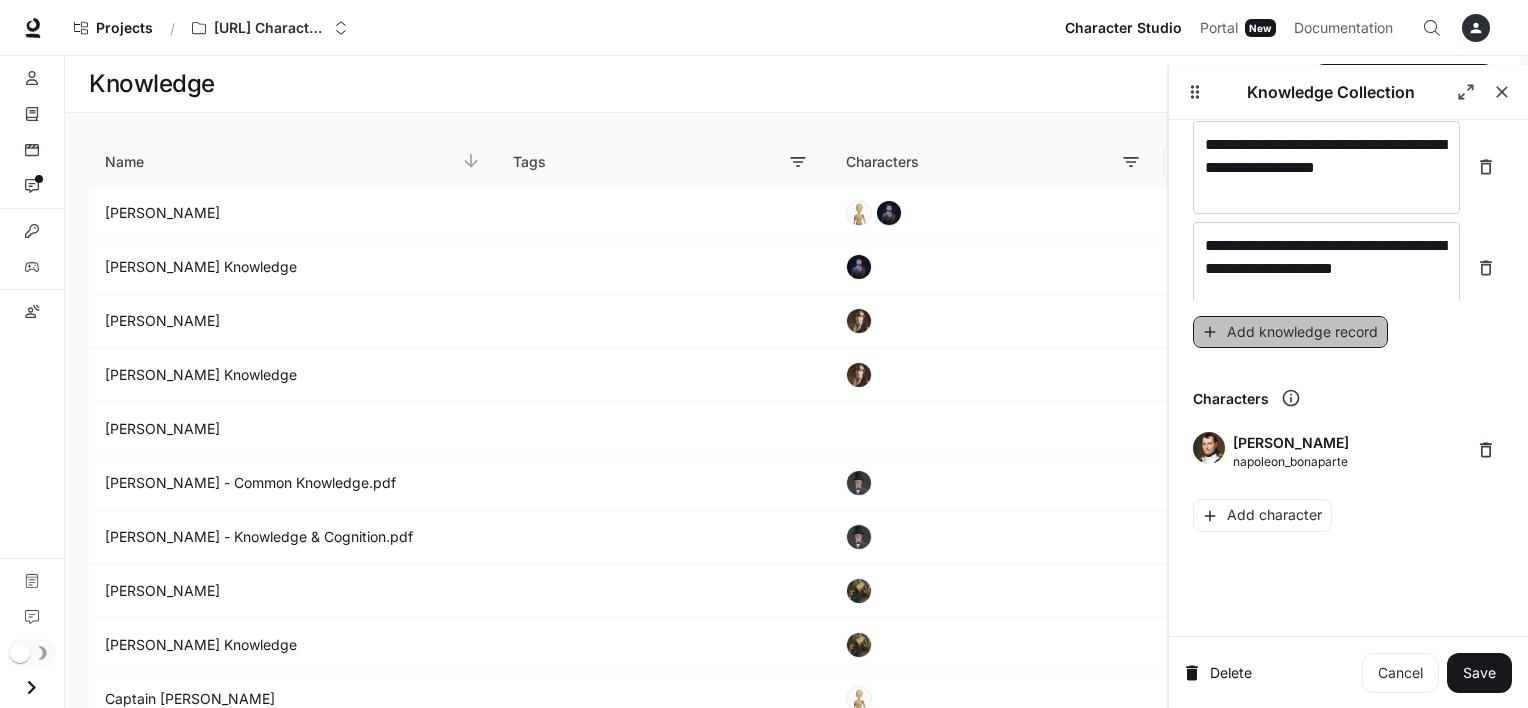 click on "Add knowledge record" at bounding box center (1290, 332) 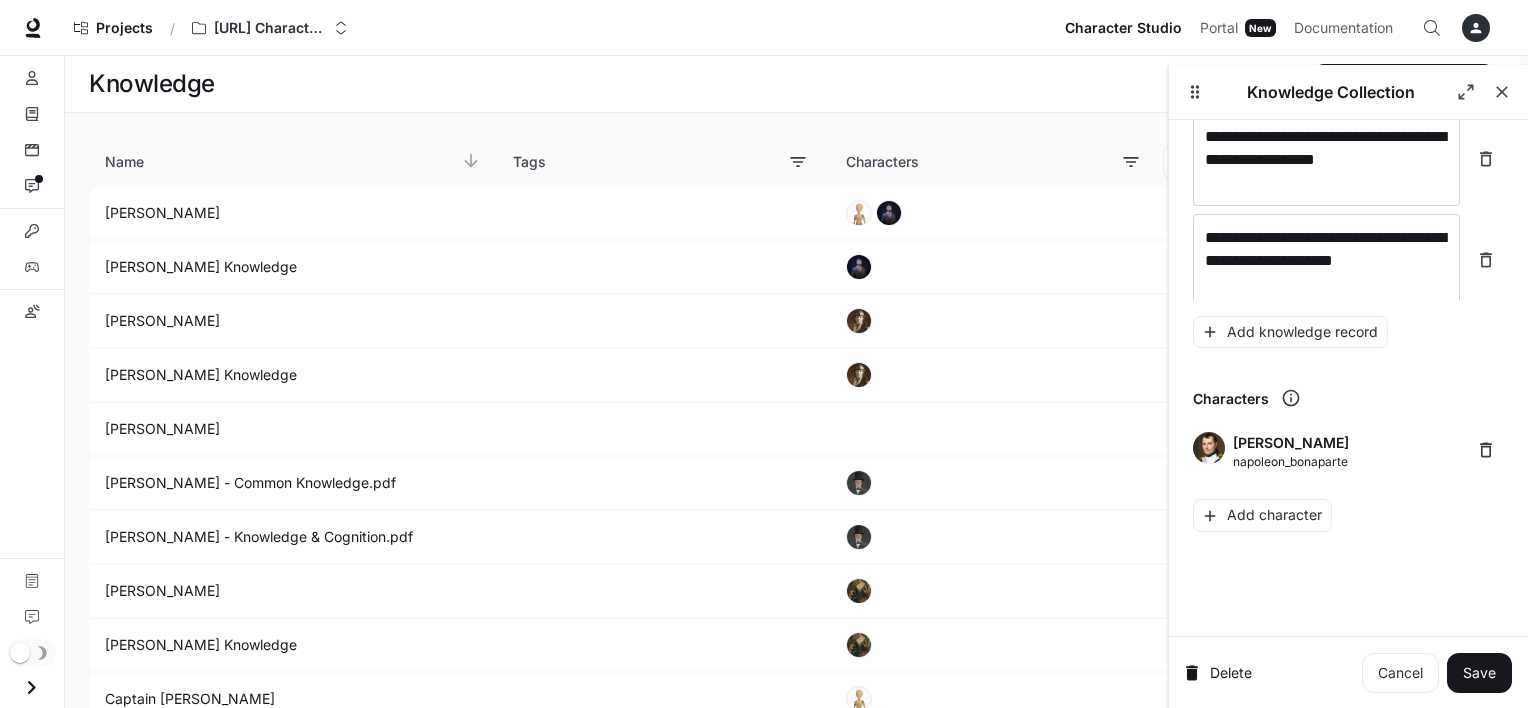 scroll, scrollTop: 36683, scrollLeft: 0, axis: vertical 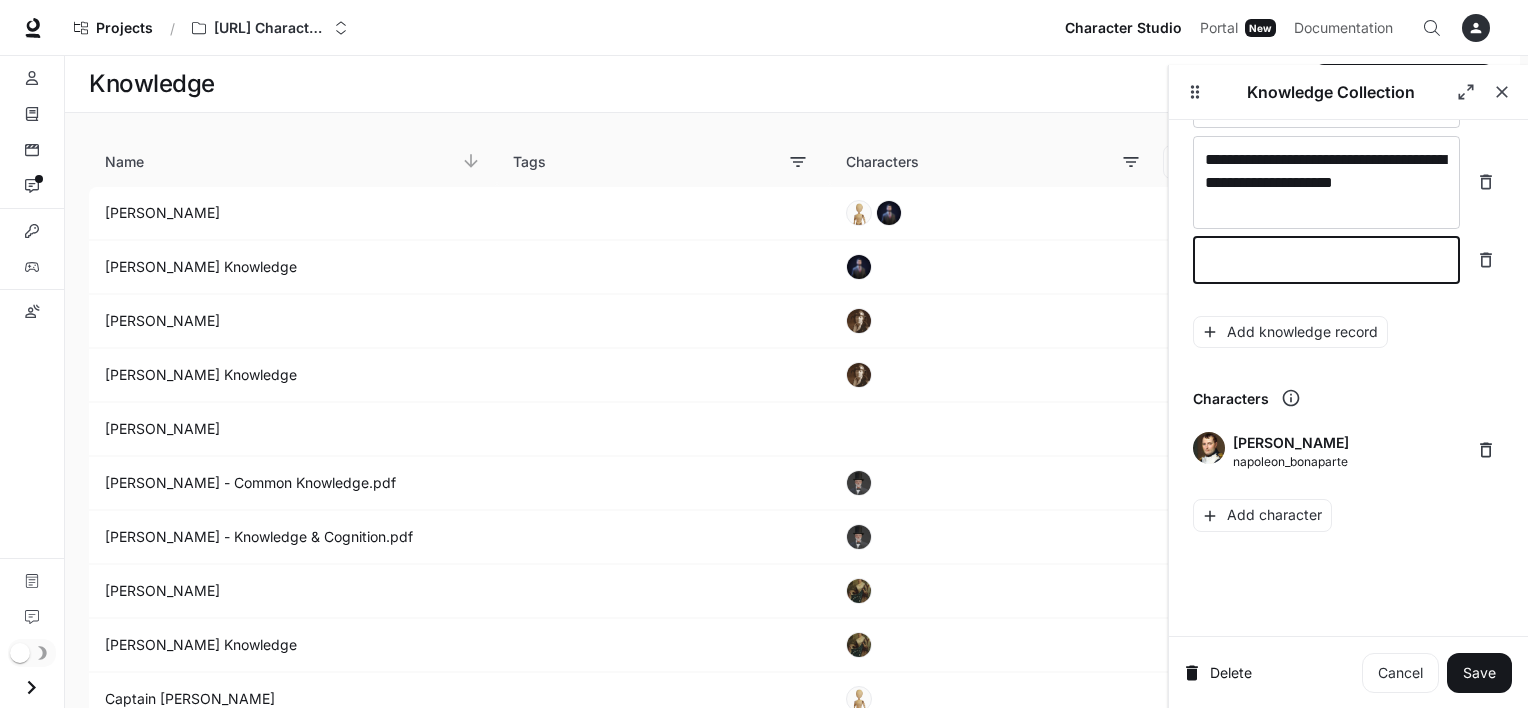 click at bounding box center (1326, 260) 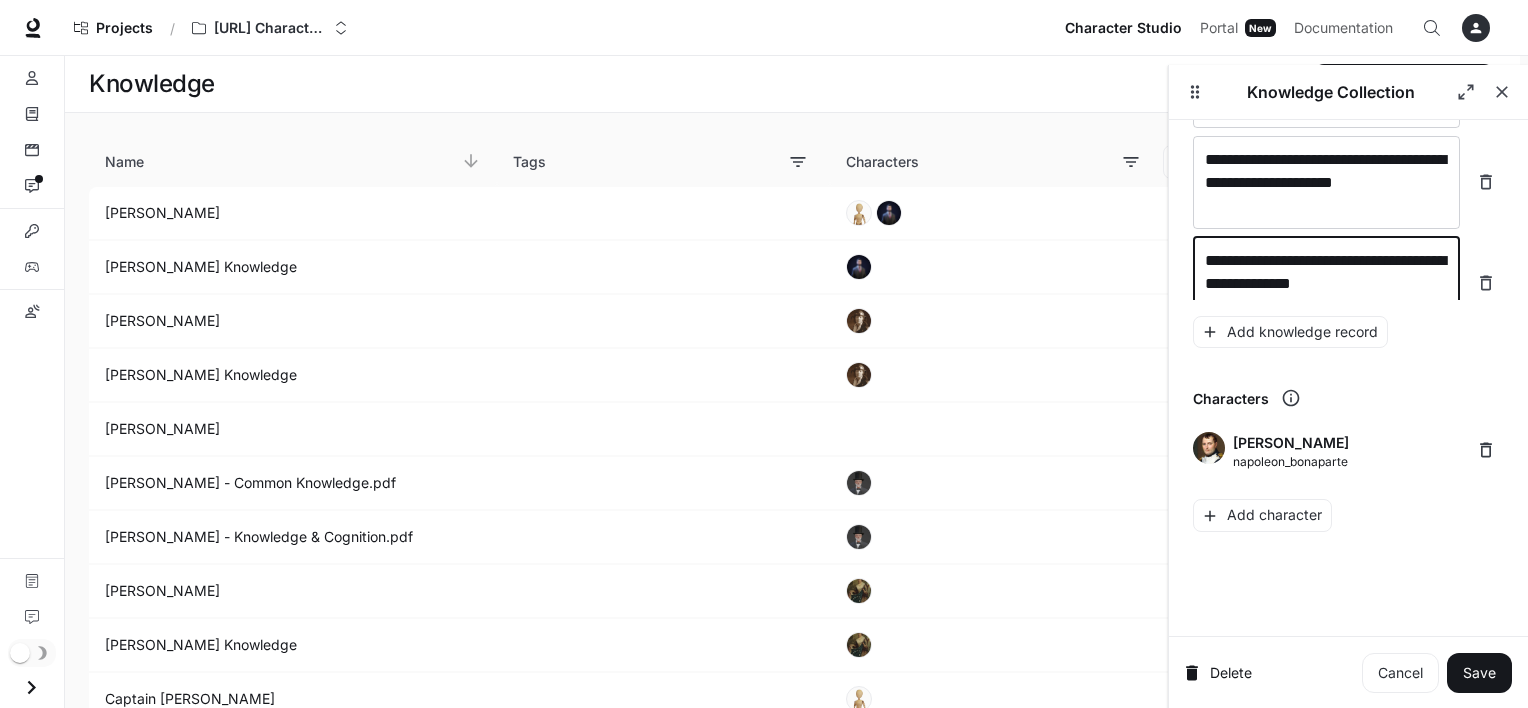scroll, scrollTop: 36699, scrollLeft: 0, axis: vertical 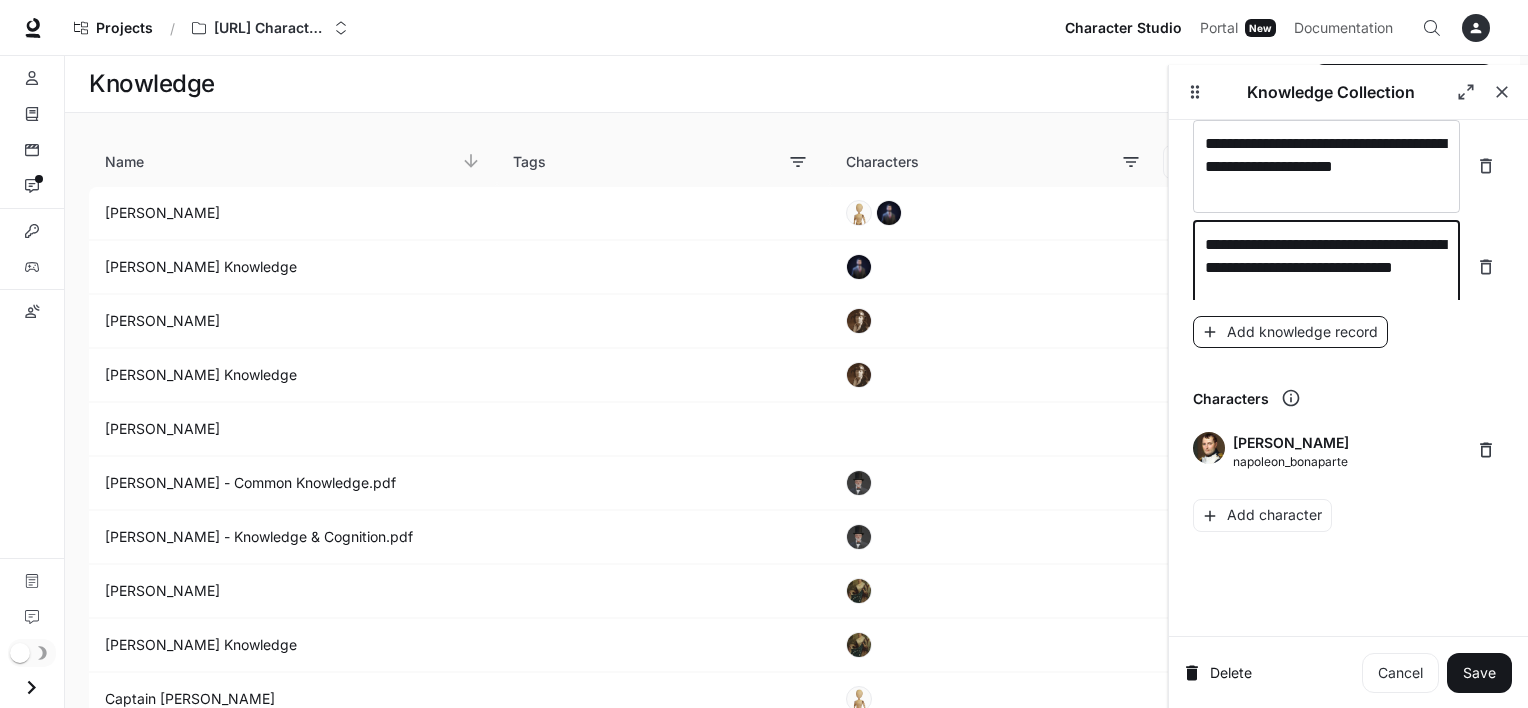 type on "**********" 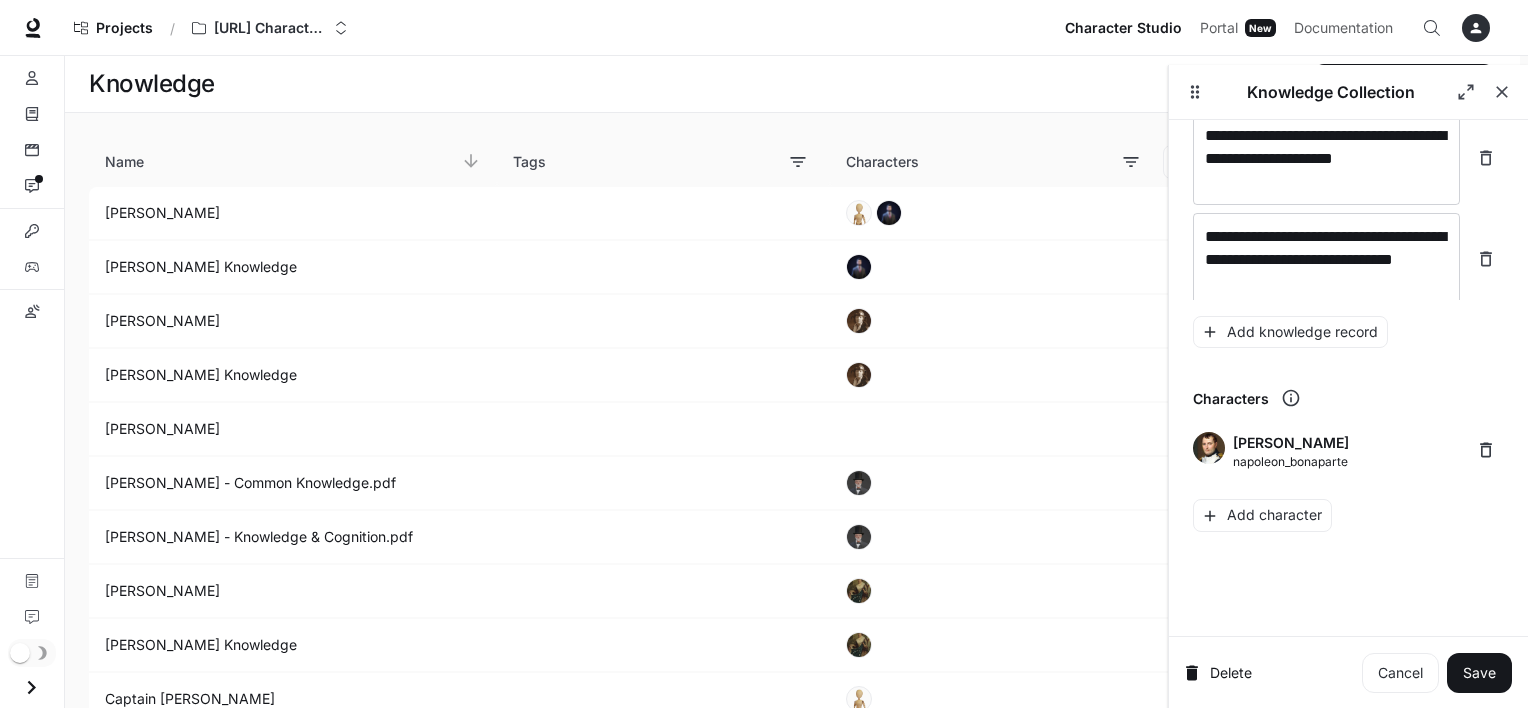 scroll, scrollTop: 36776, scrollLeft: 0, axis: vertical 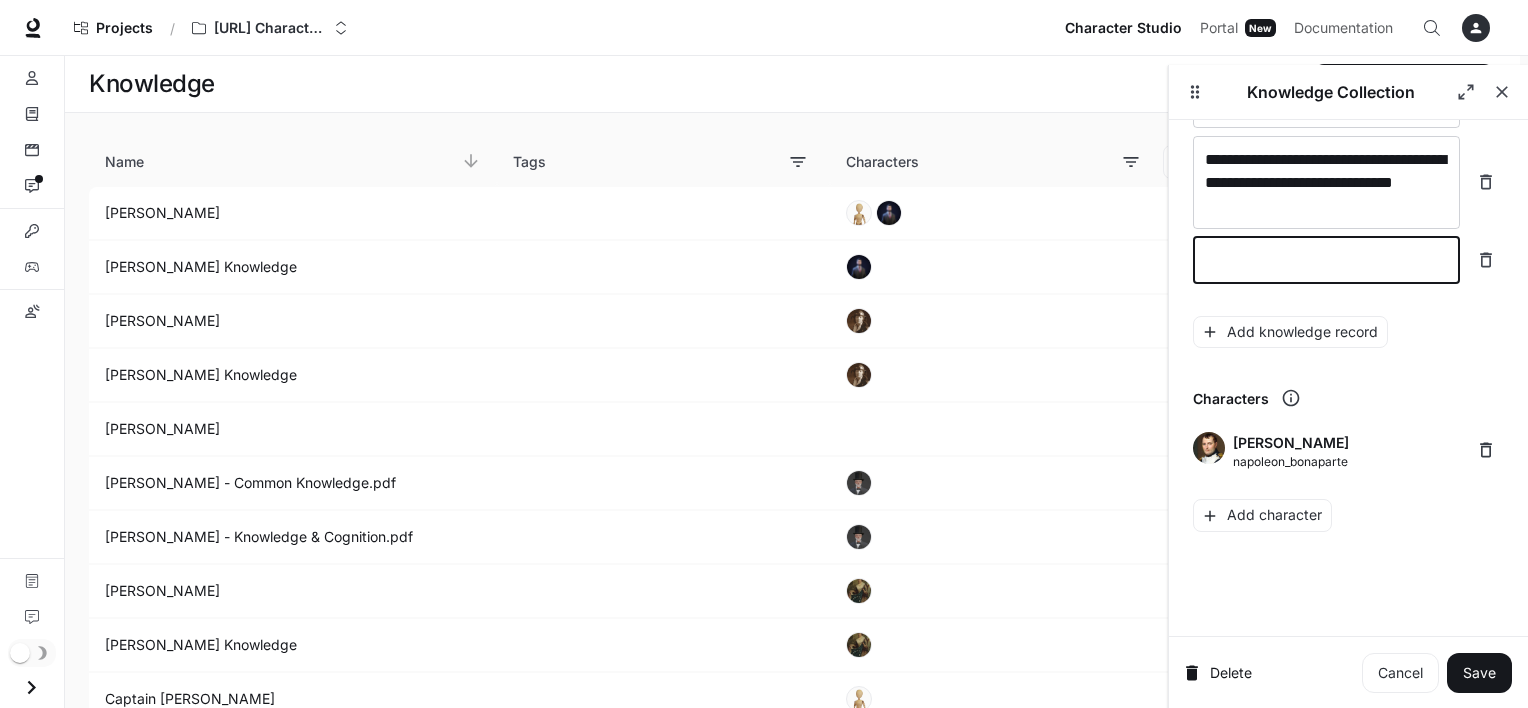 click at bounding box center (1326, 260) 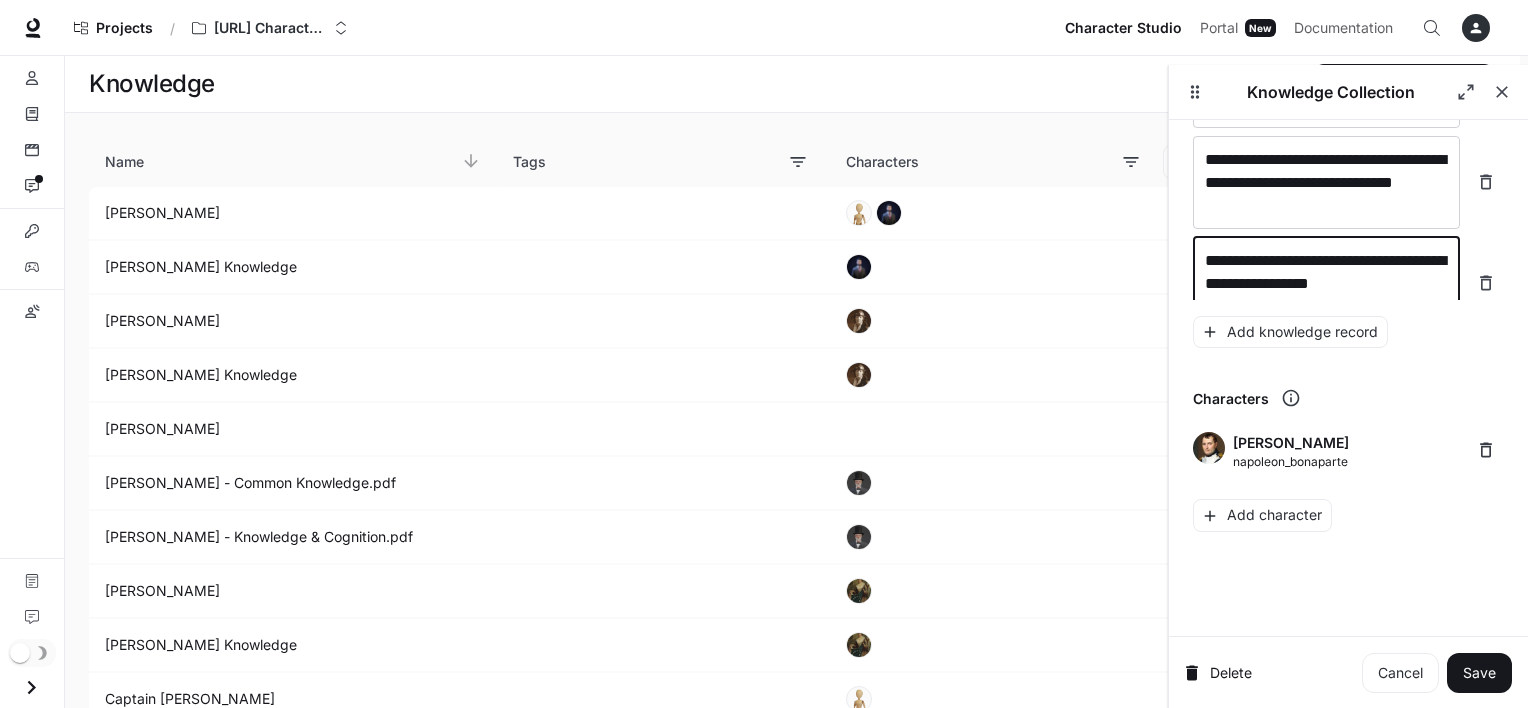 scroll, scrollTop: 36792, scrollLeft: 0, axis: vertical 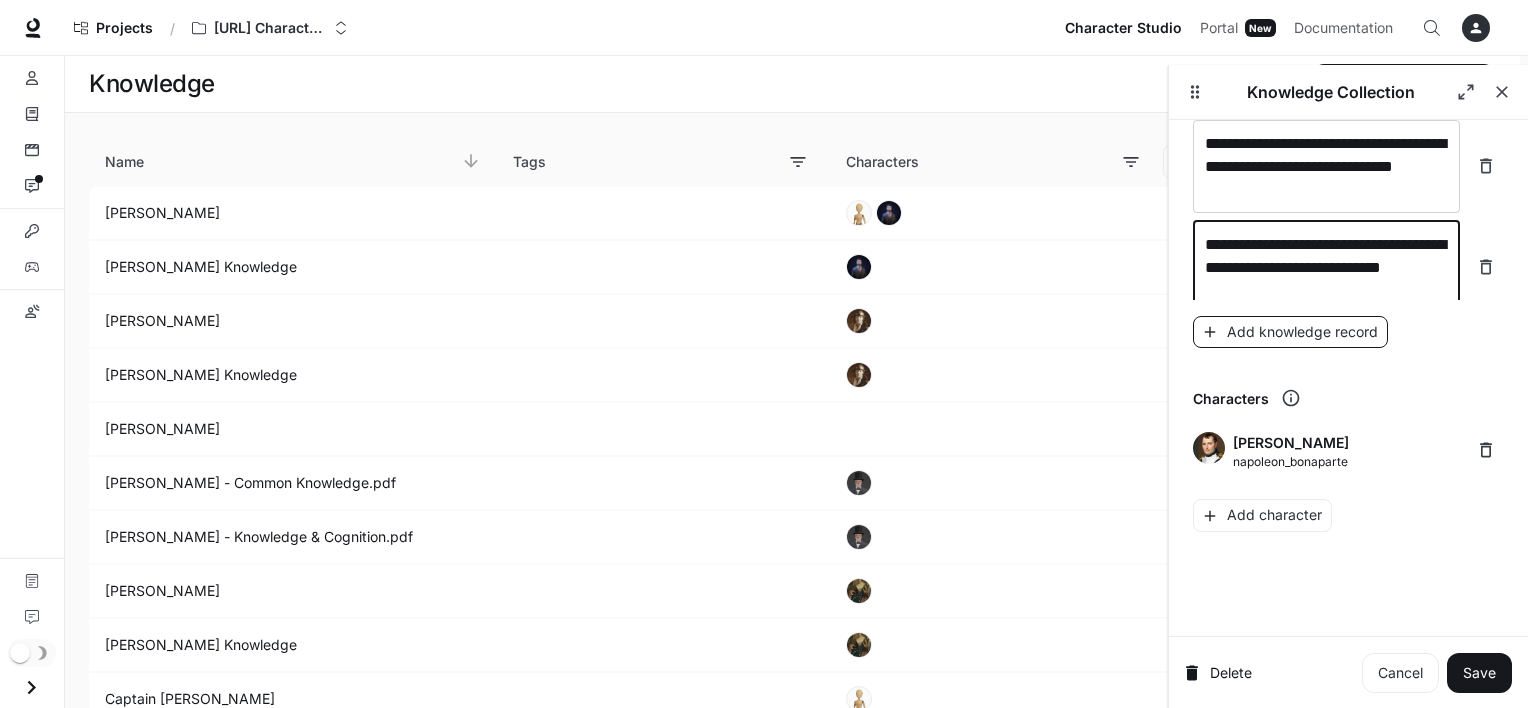 type on "**********" 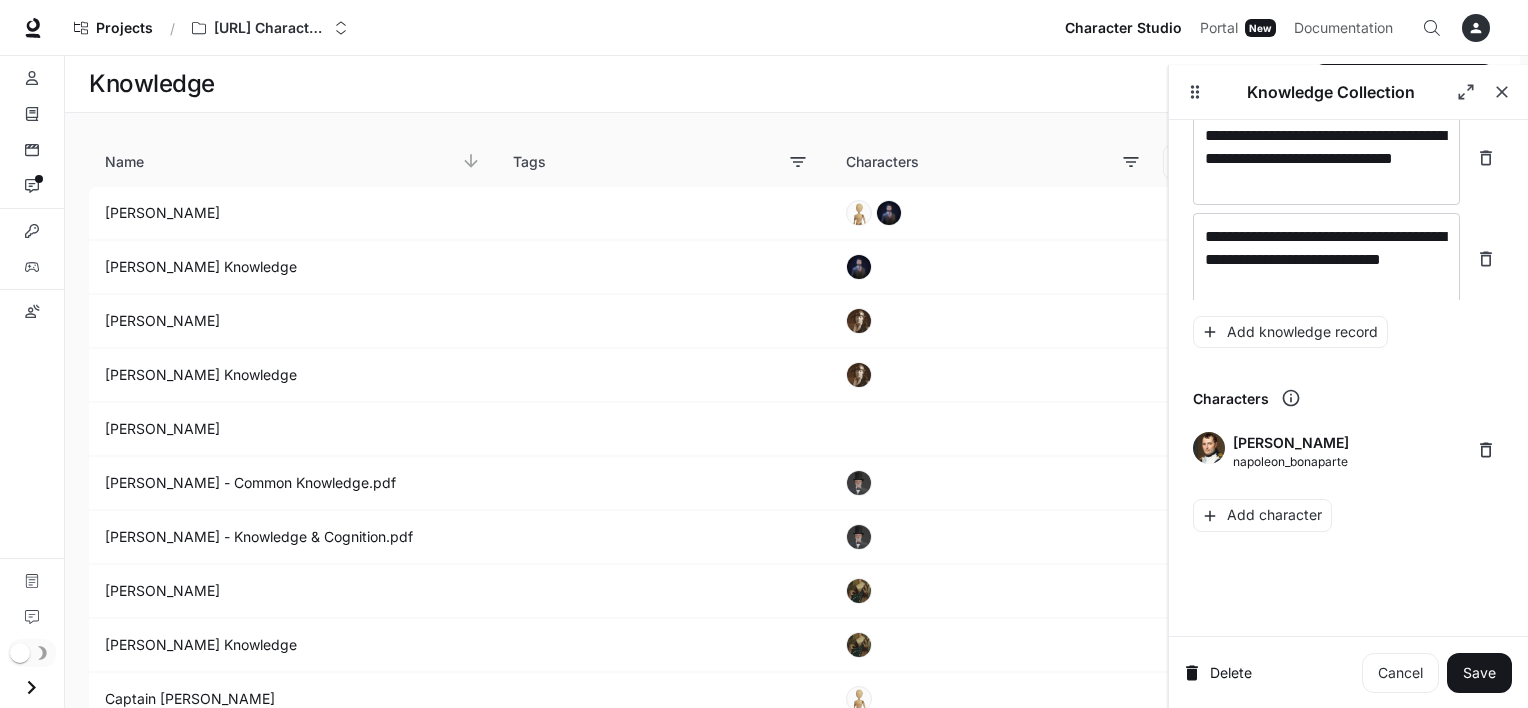 scroll, scrollTop: 36868, scrollLeft: 0, axis: vertical 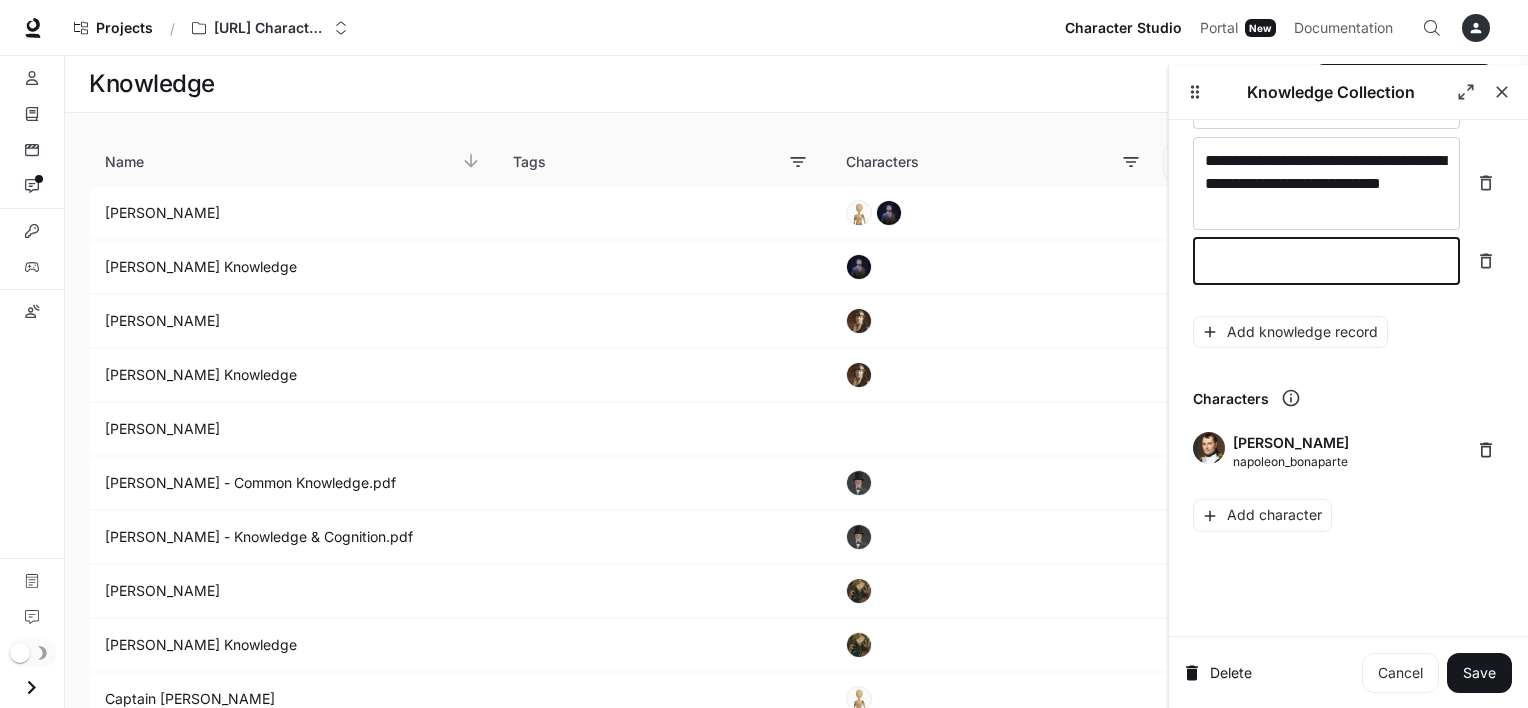 click at bounding box center [1326, 261] 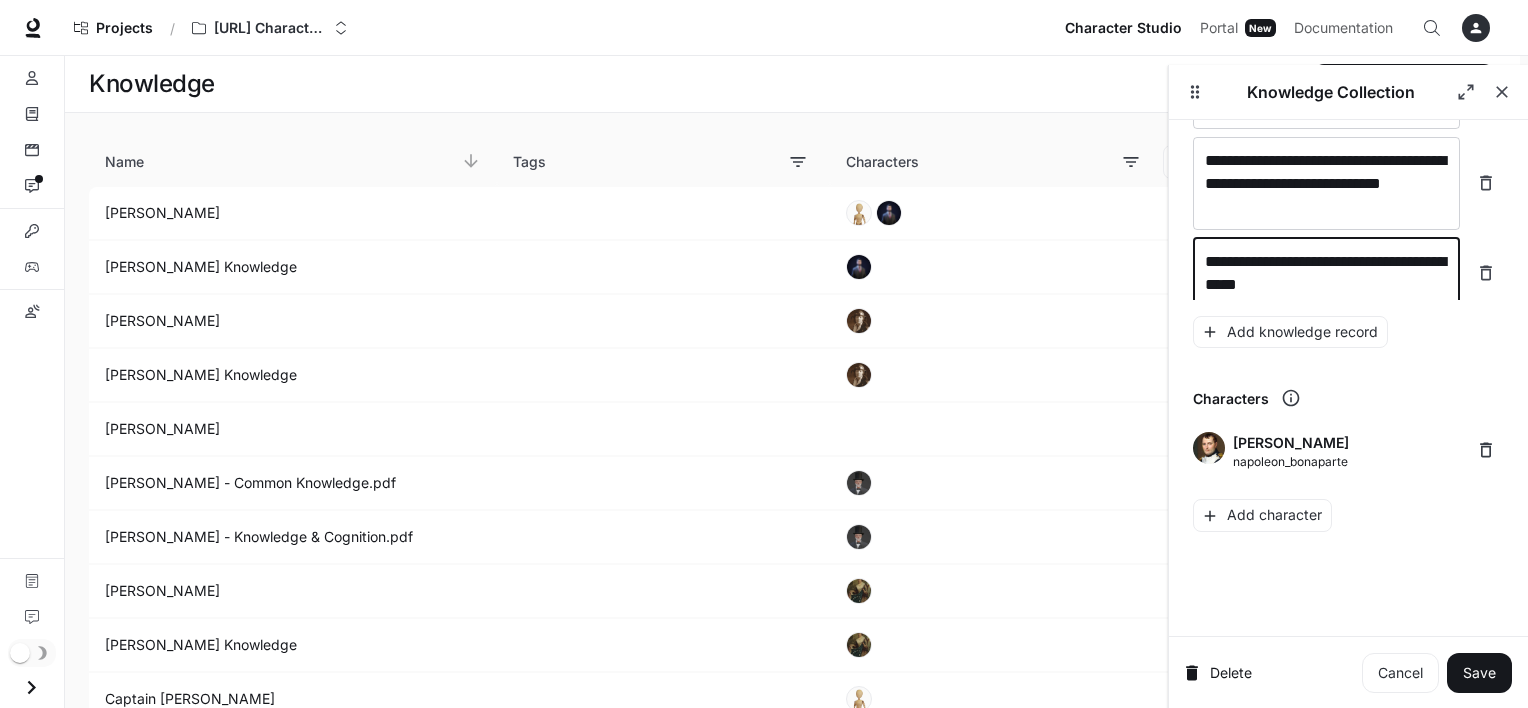 type on "**********" 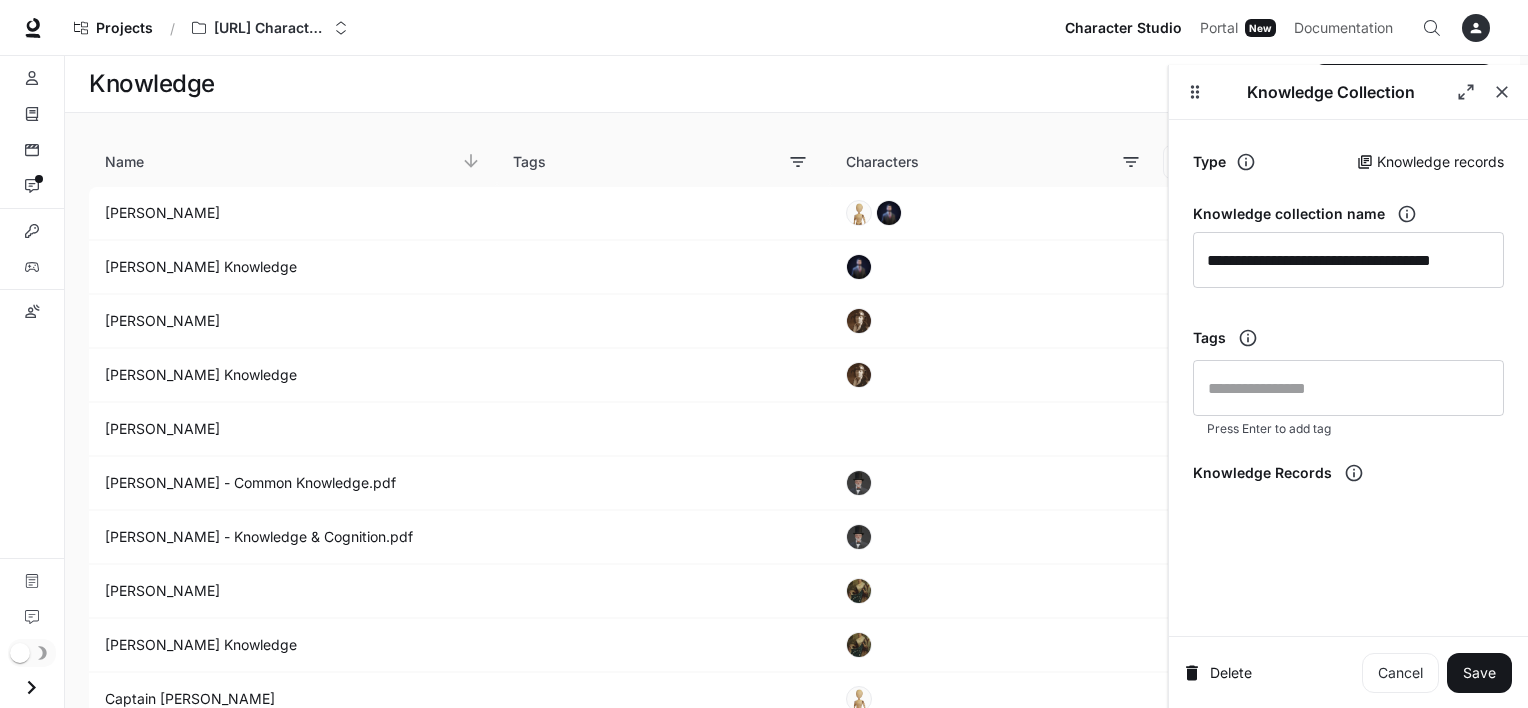 scroll, scrollTop: 0, scrollLeft: 0, axis: both 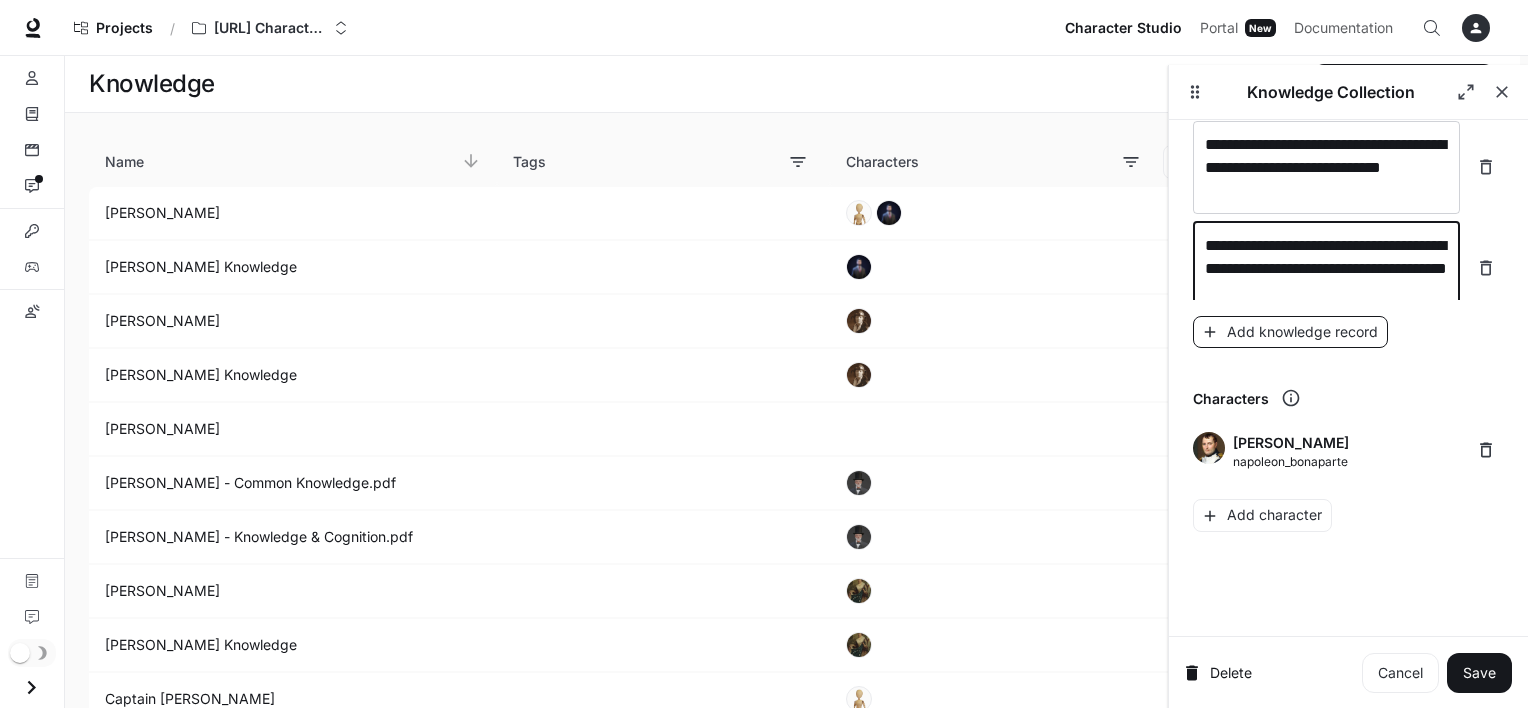type on "**********" 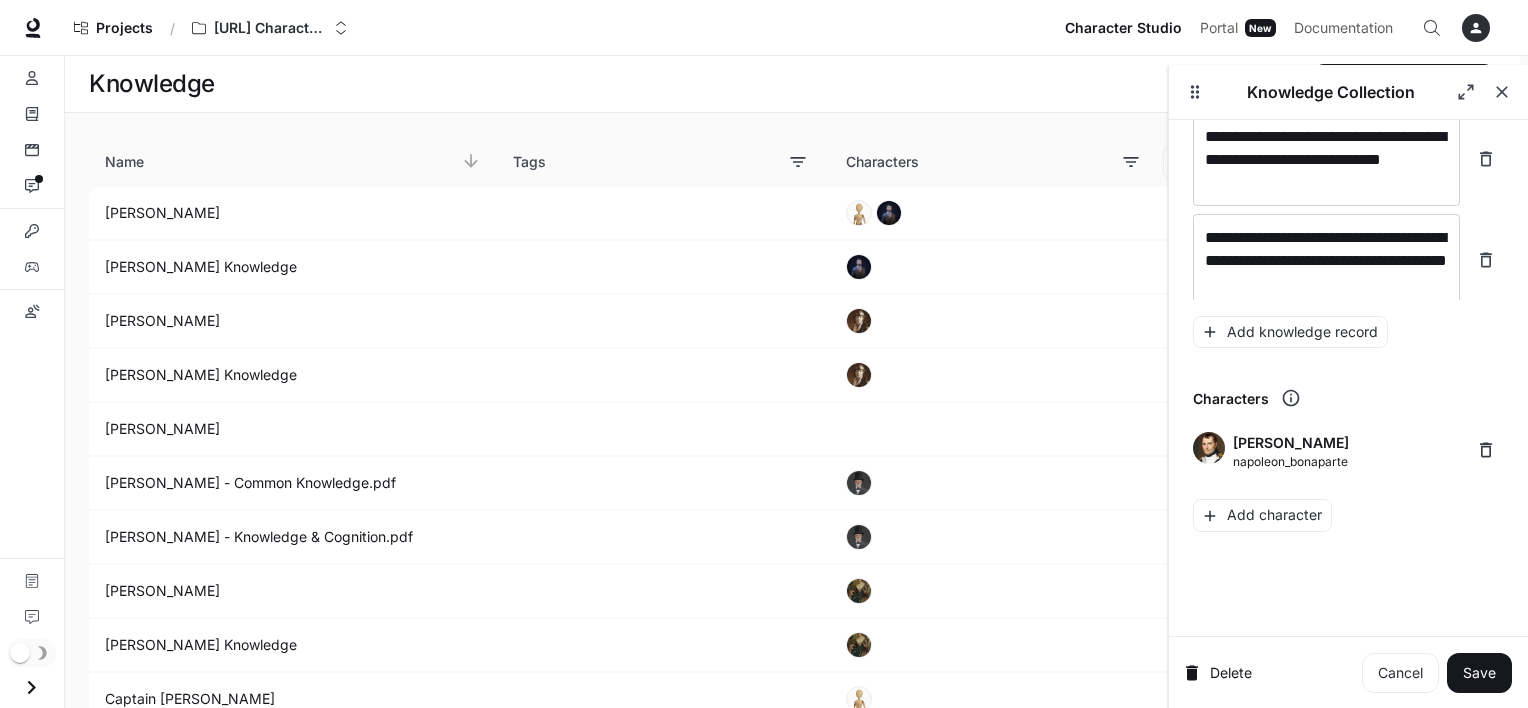scroll, scrollTop: 36962, scrollLeft: 0, axis: vertical 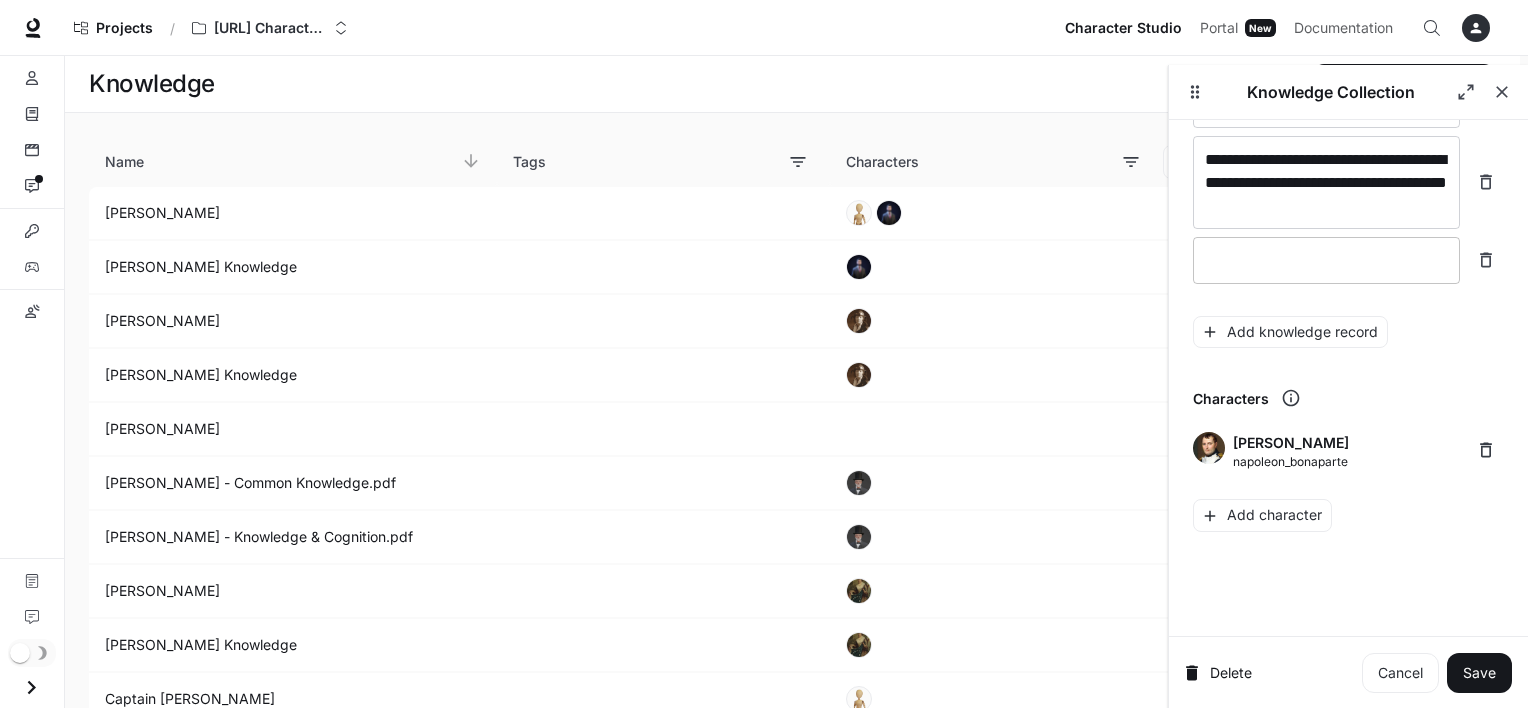 click at bounding box center [1326, 260] 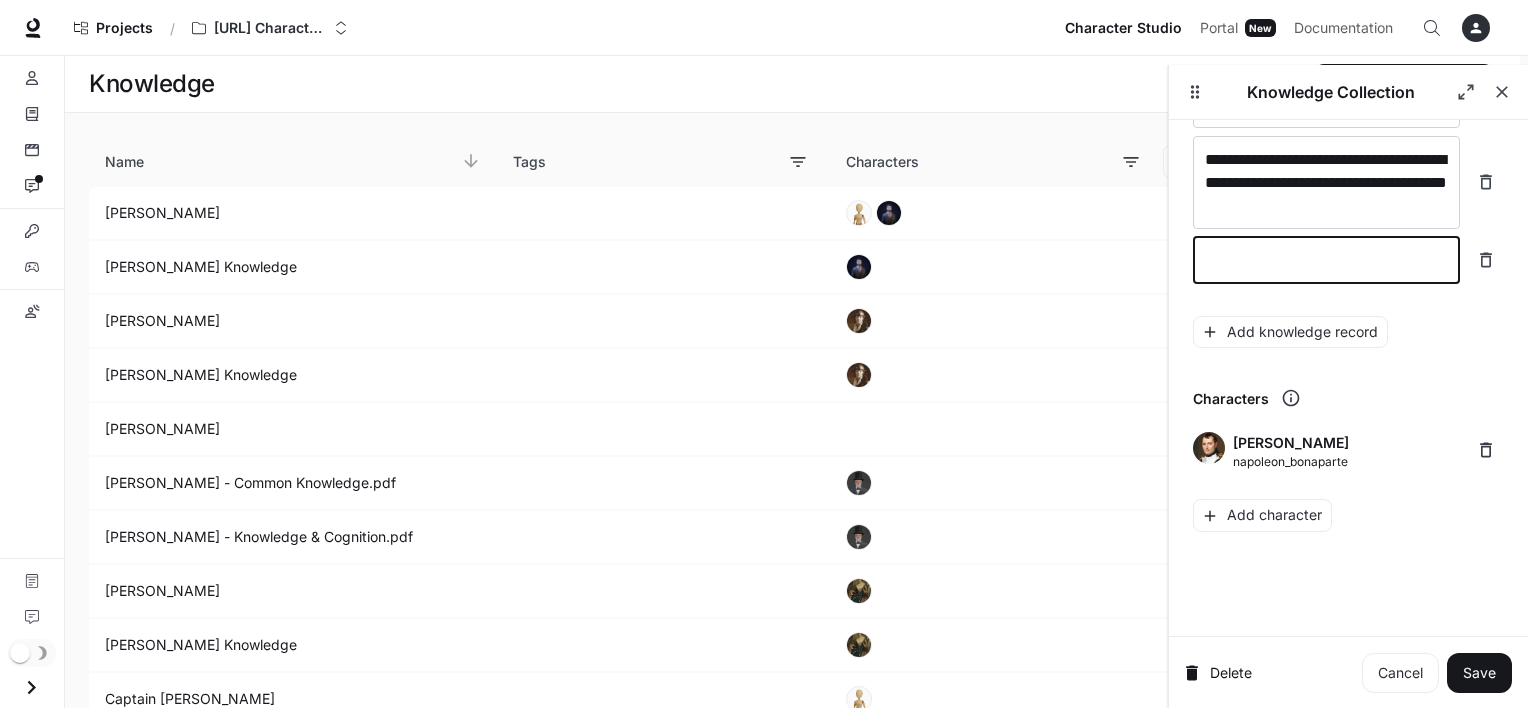 type on "*" 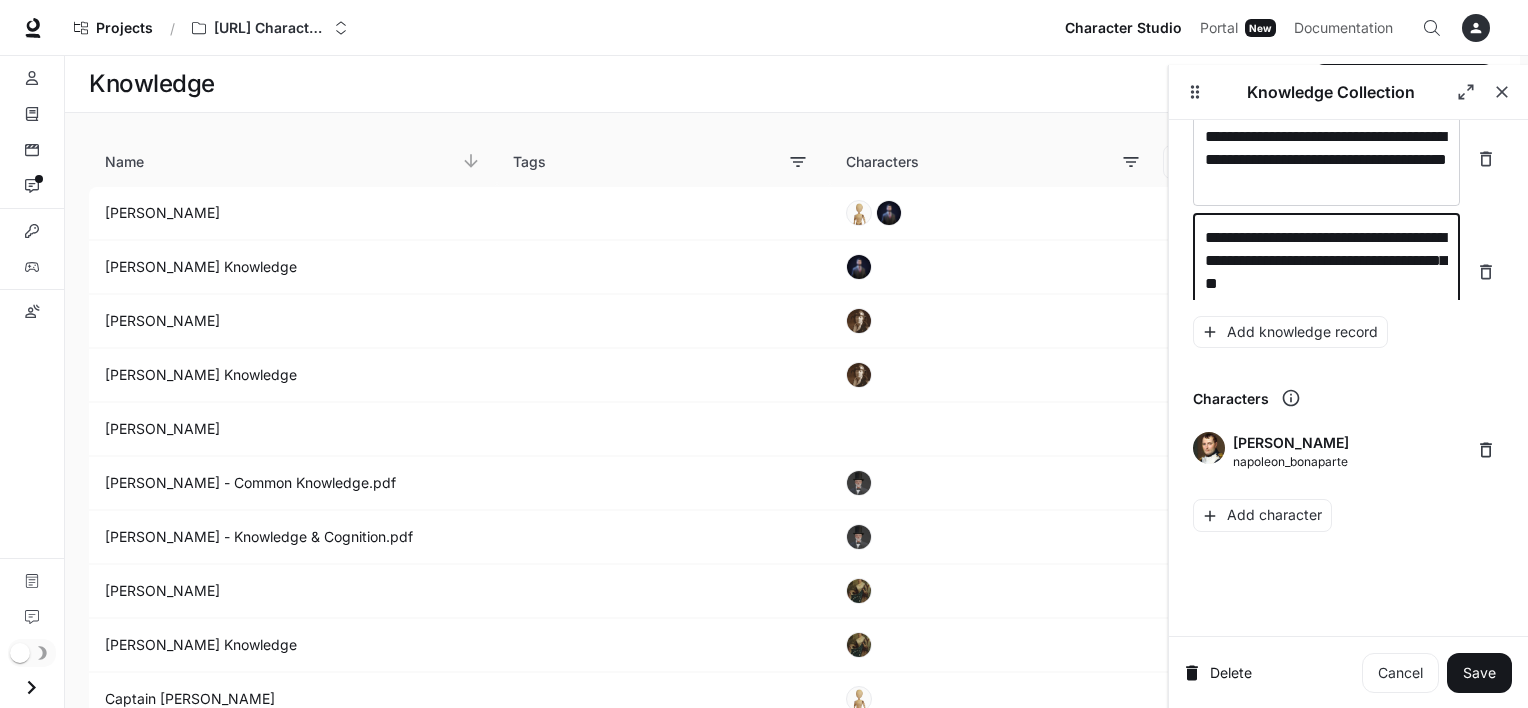 scroll, scrollTop: 37000, scrollLeft: 0, axis: vertical 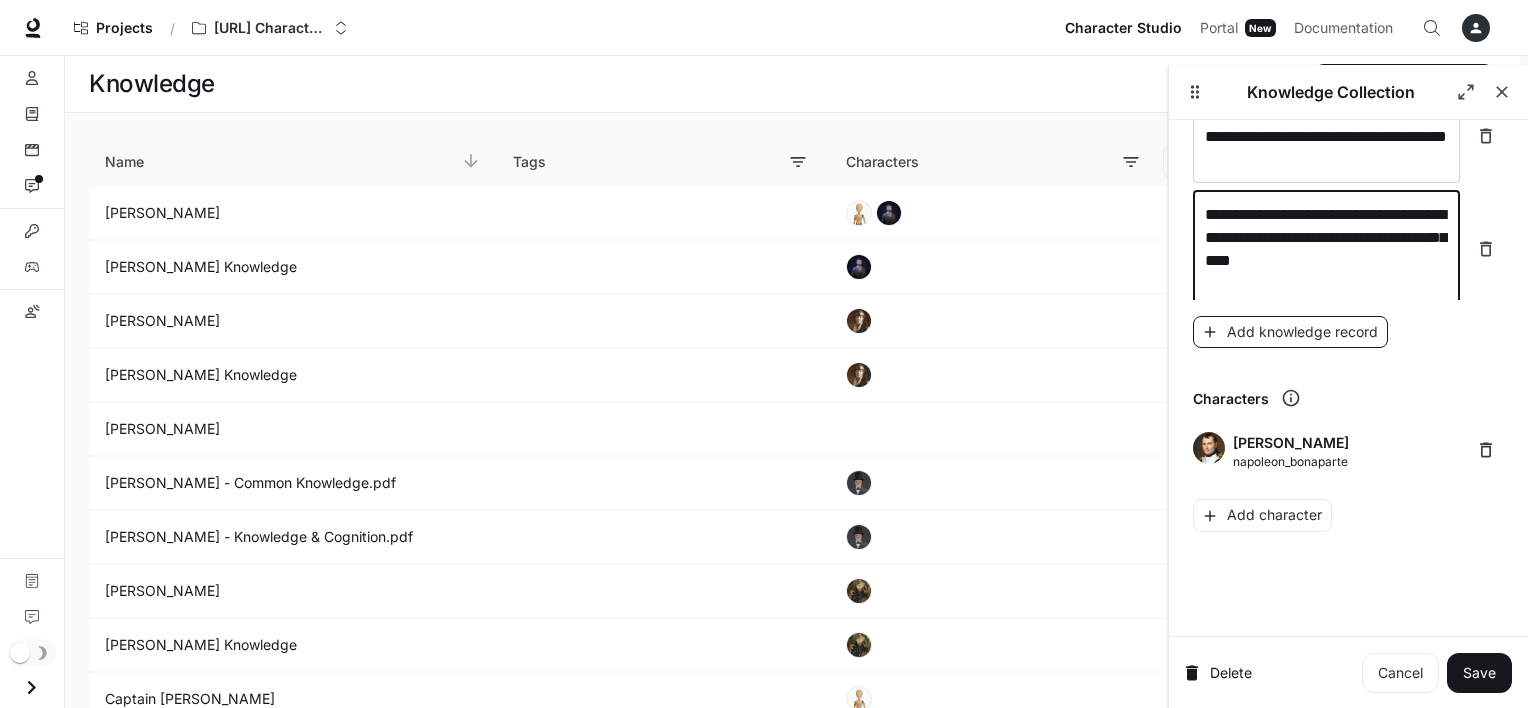 type on "**********" 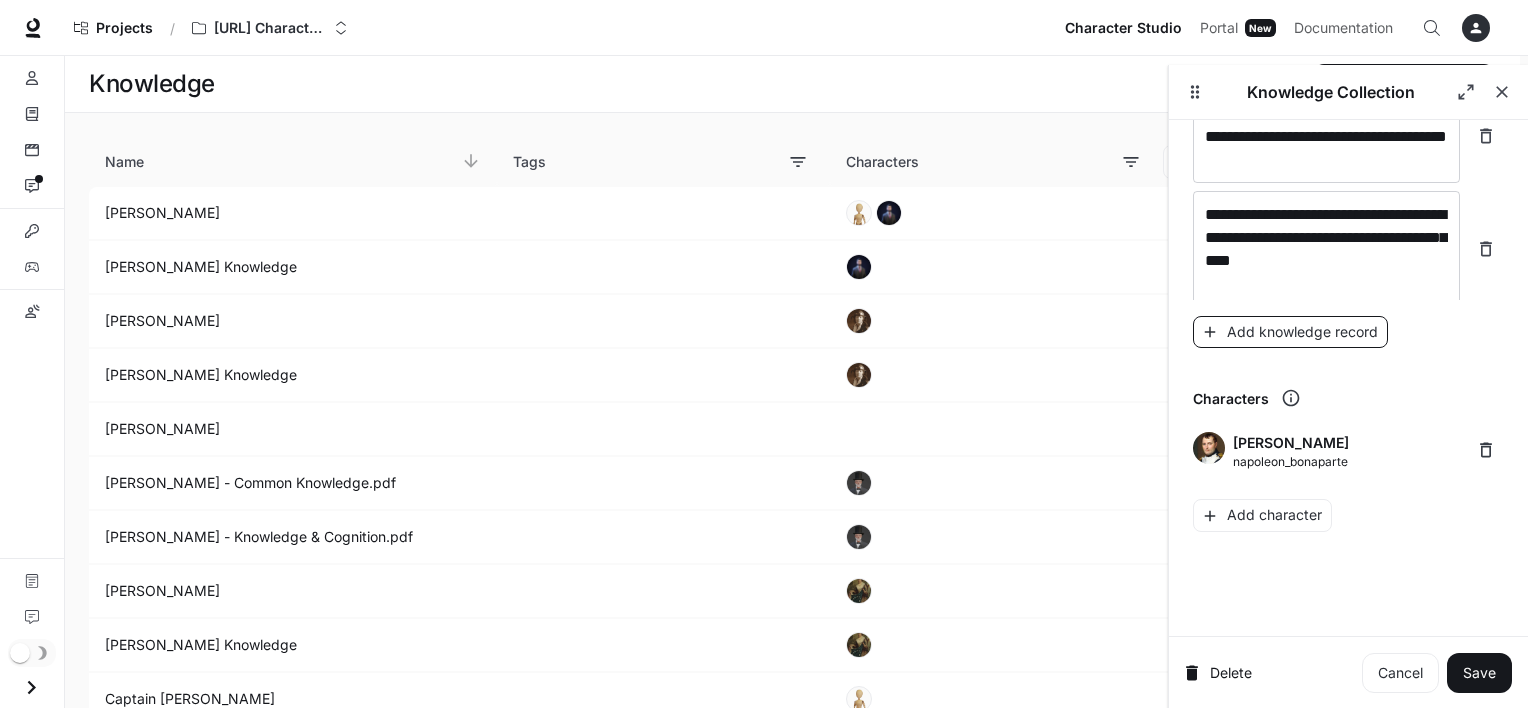 scroll, scrollTop: 37055, scrollLeft: 0, axis: vertical 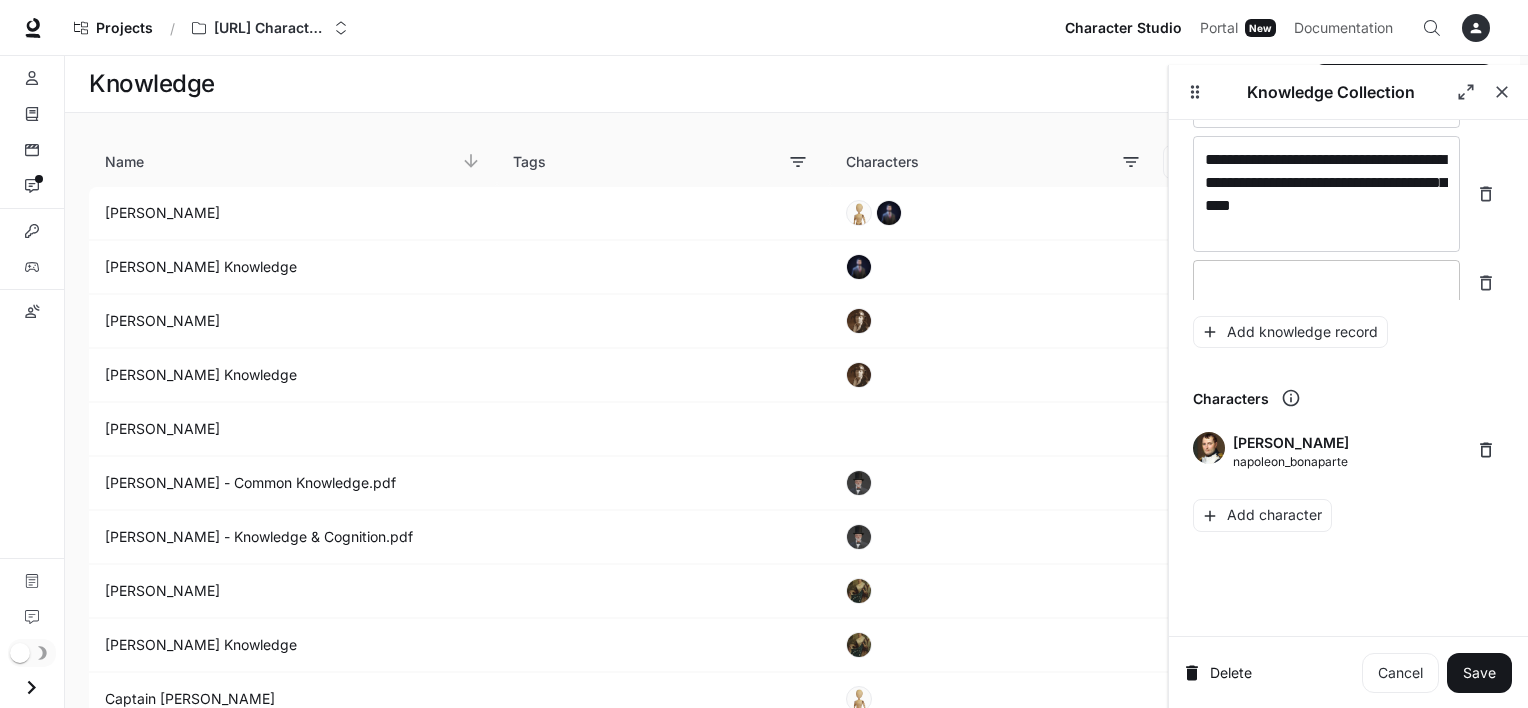click at bounding box center (1326, 283) 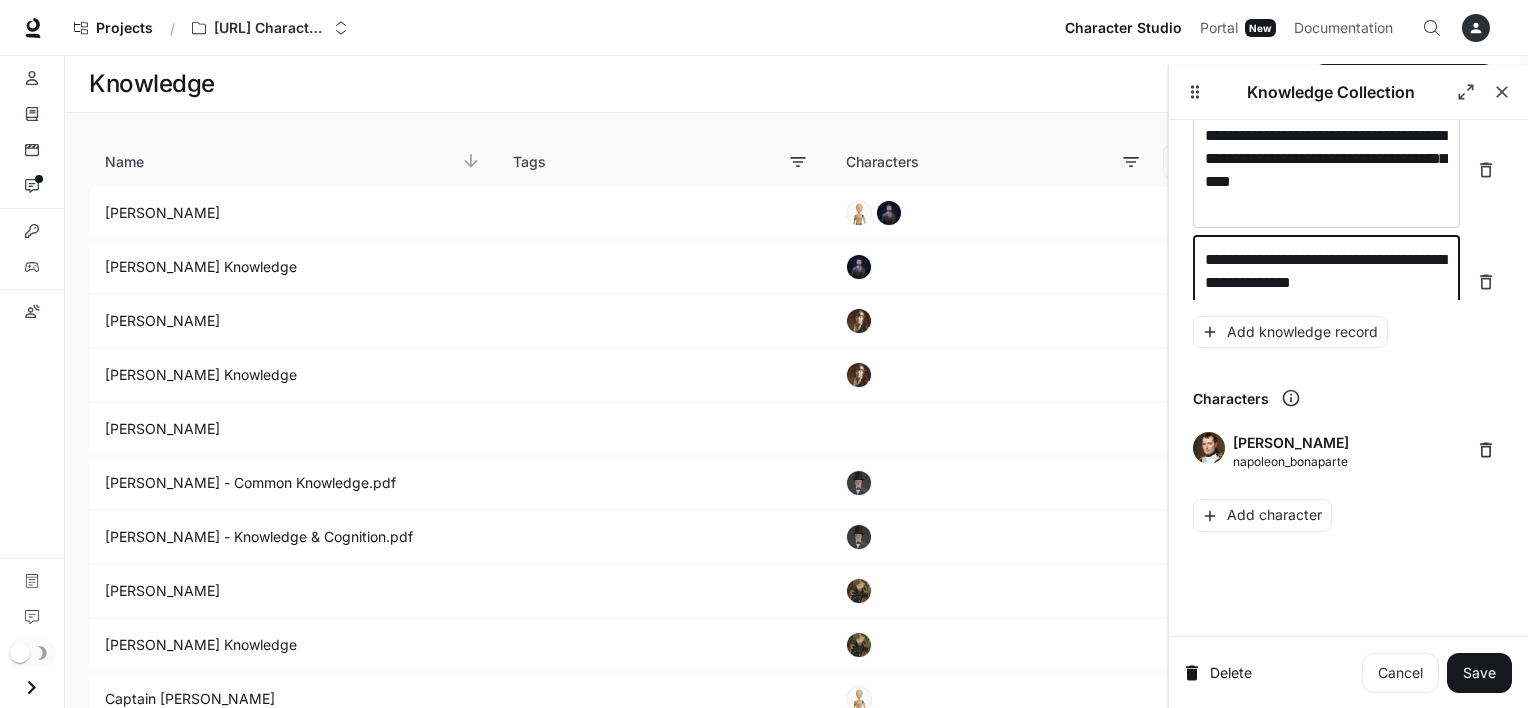 scroll, scrollTop: 37093, scrollLeft: 0, axis: vertical 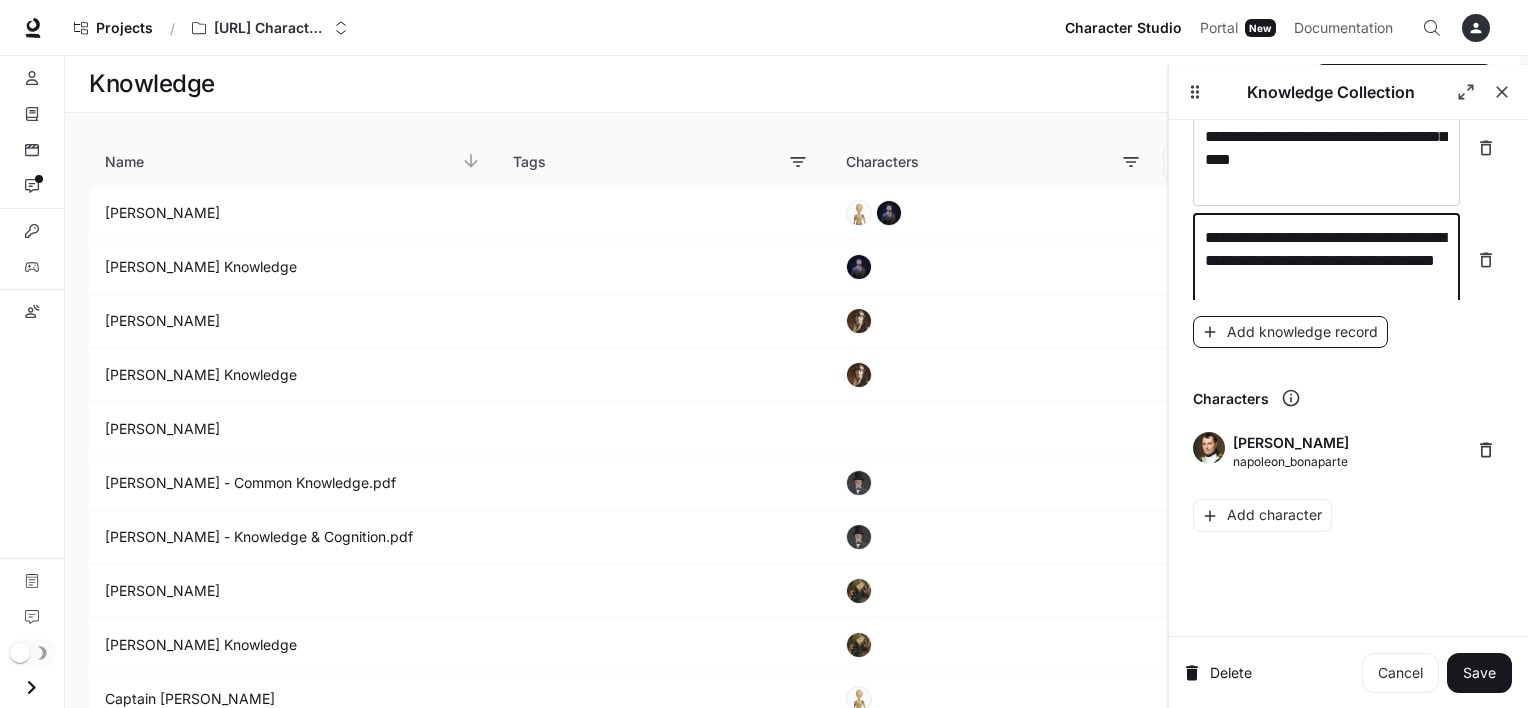 type on "**********" 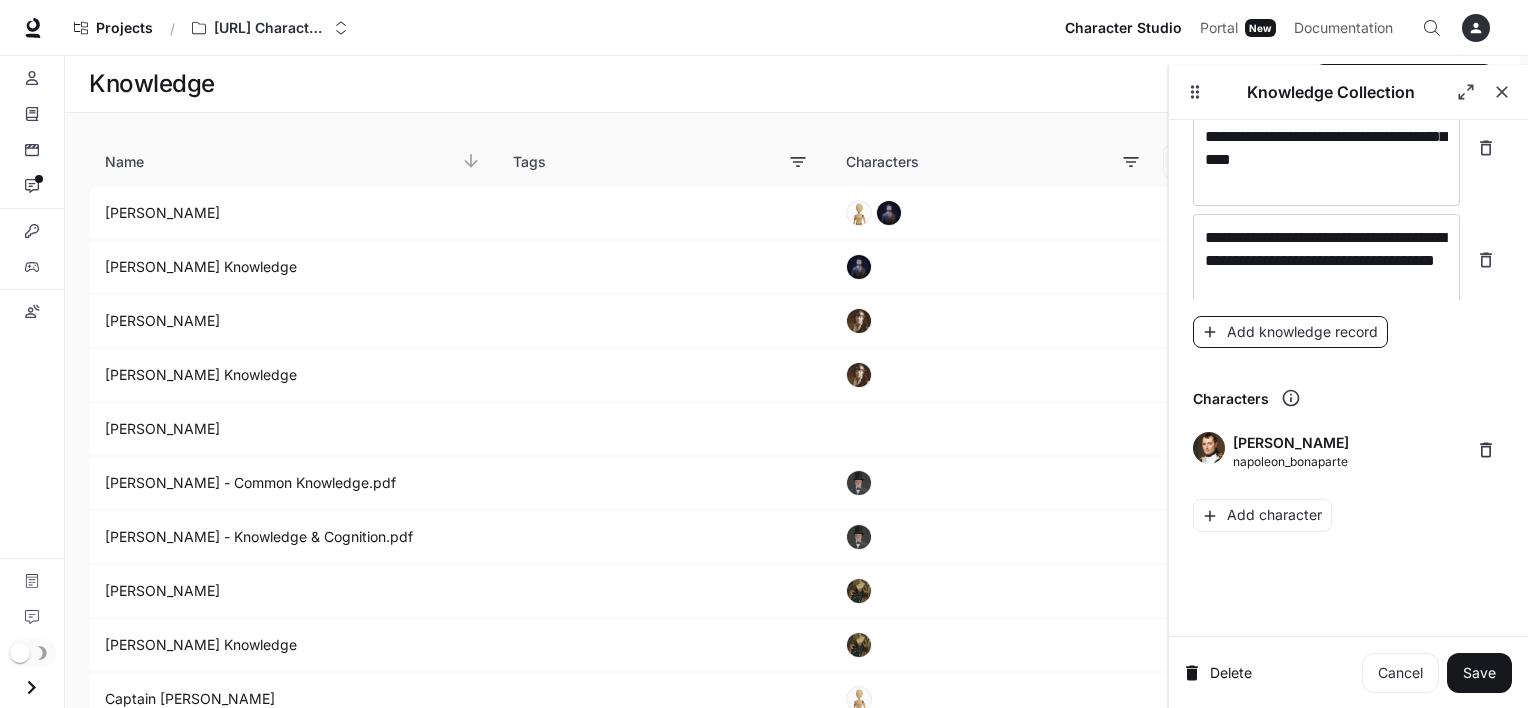 scroll, scrollTop: 37148, scrollLeft: 0, axis: vertical 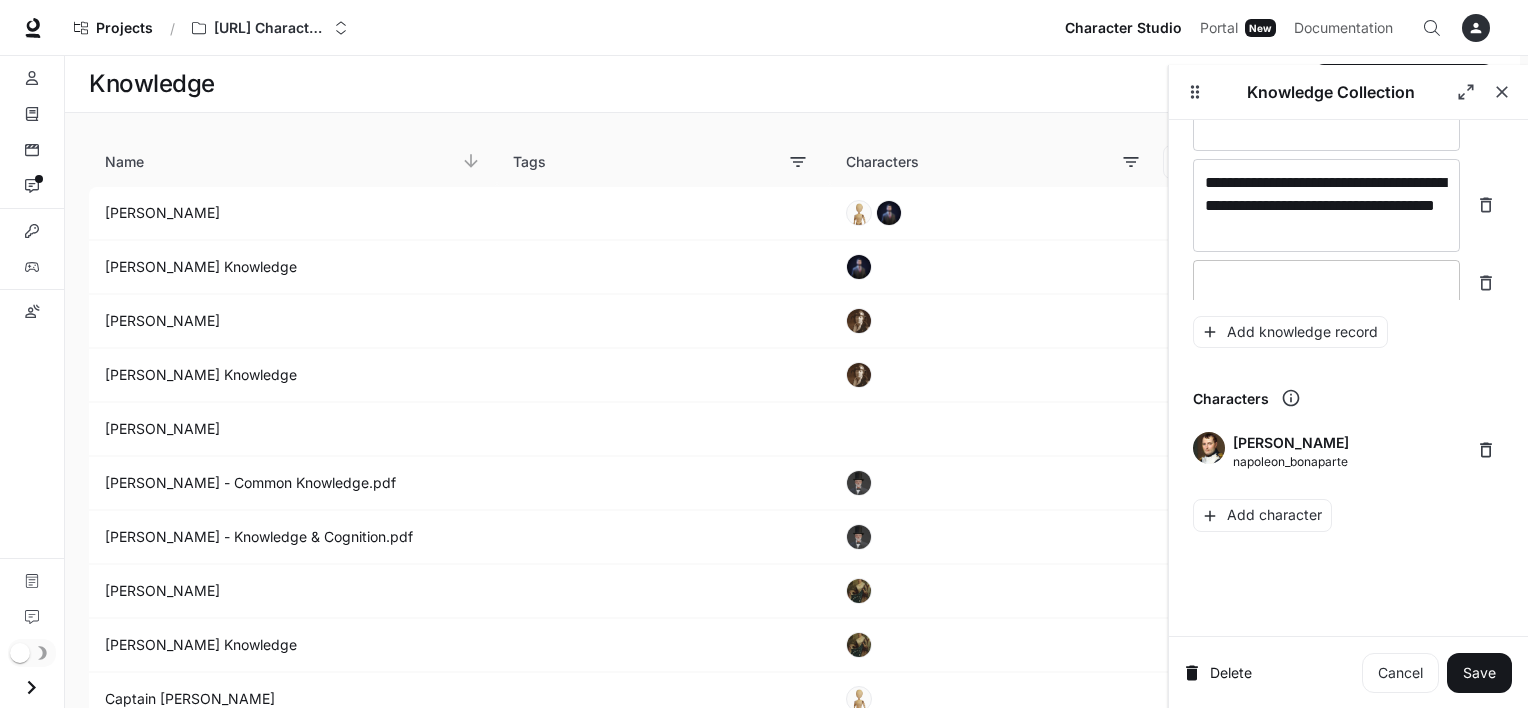 click at bounding box center [1326, 283] 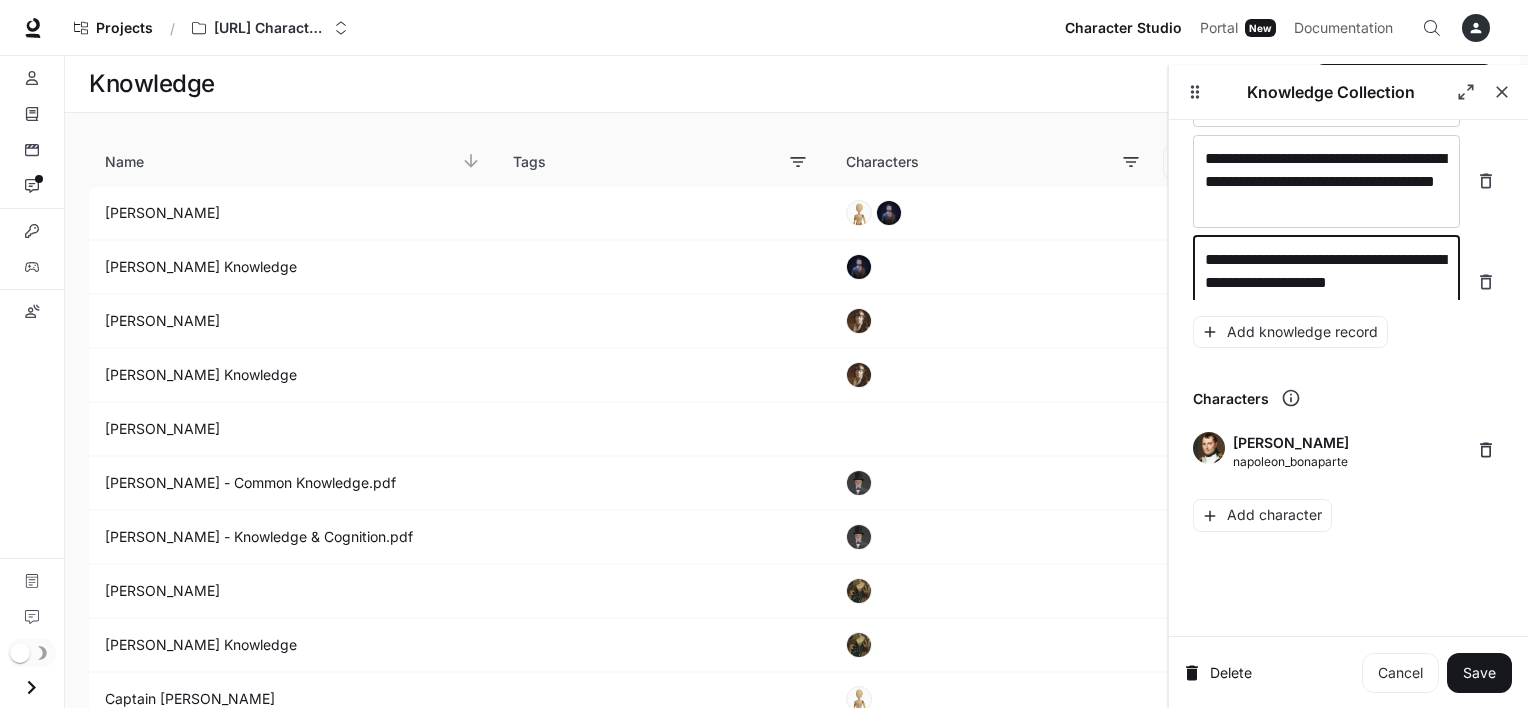 scroll, scrollTop: 37187, scrollLeft: 0, axis: vertical 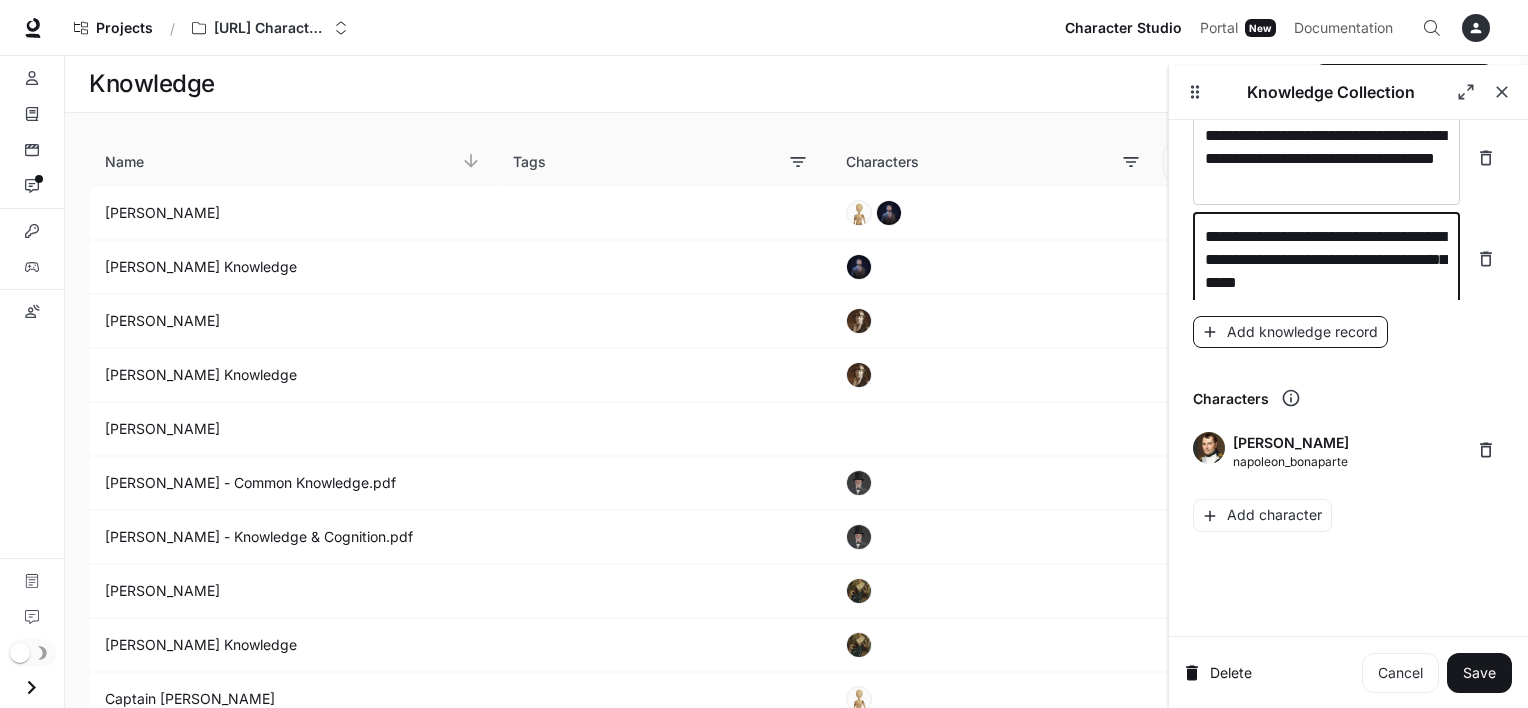 type on "**********" 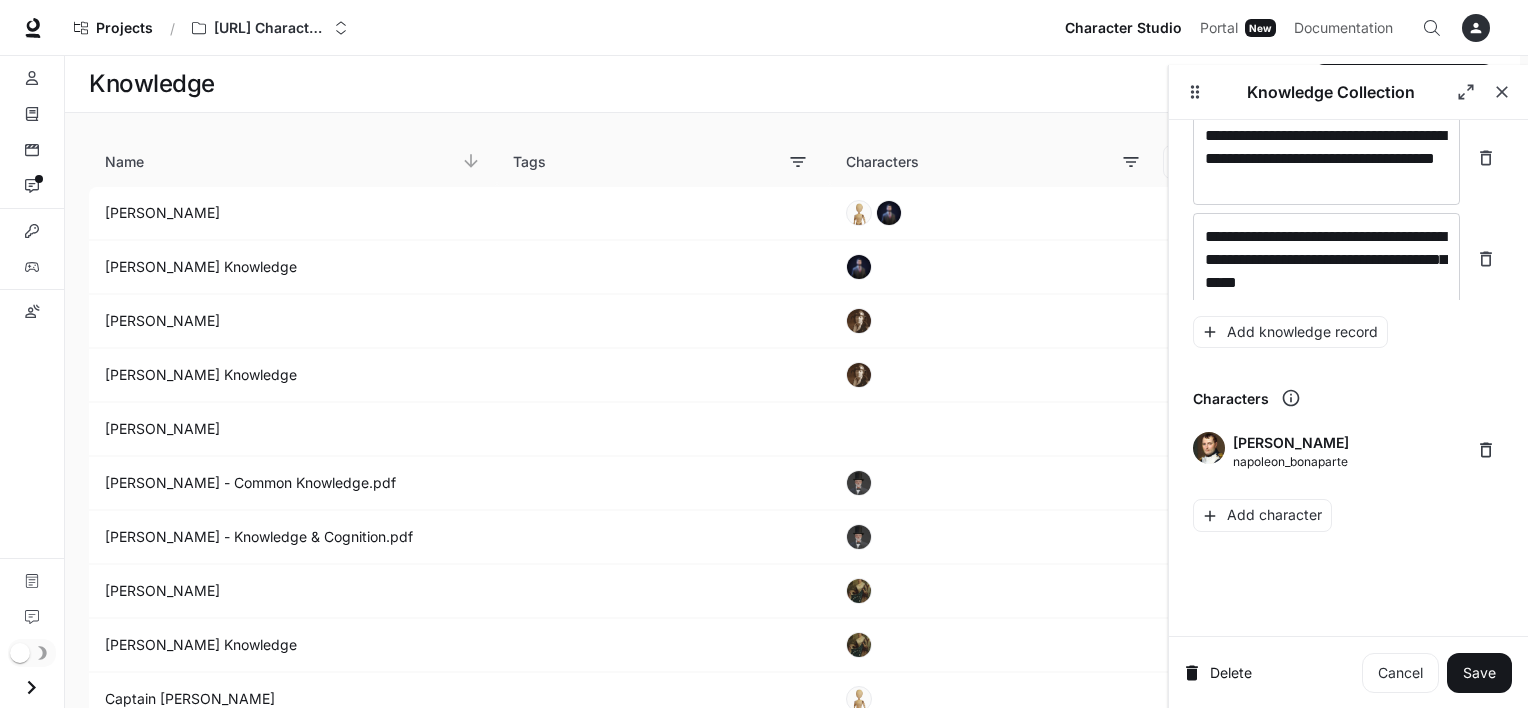 scroll, scrollTop: 37240, scrollLeft: 0, axis: vertical 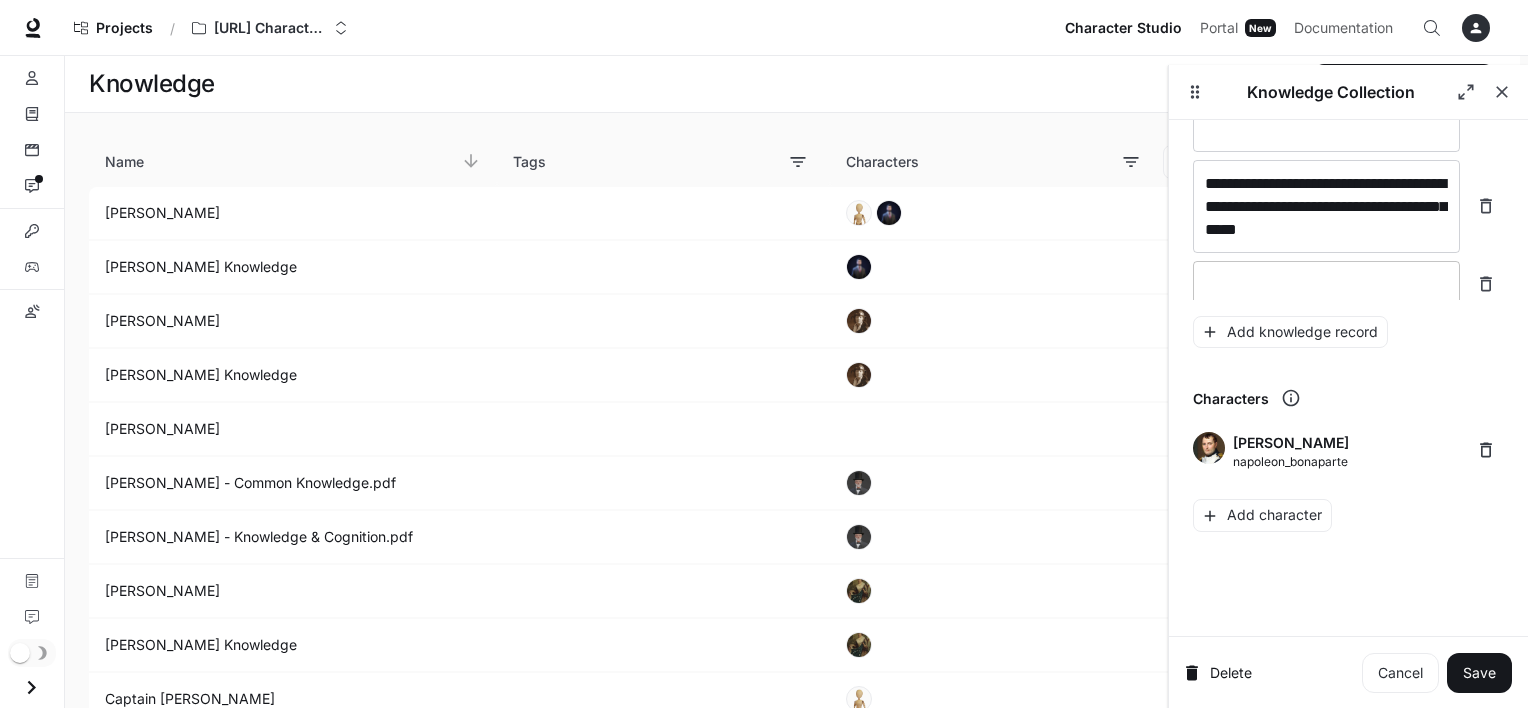 click at bounding box center [1326, 284] 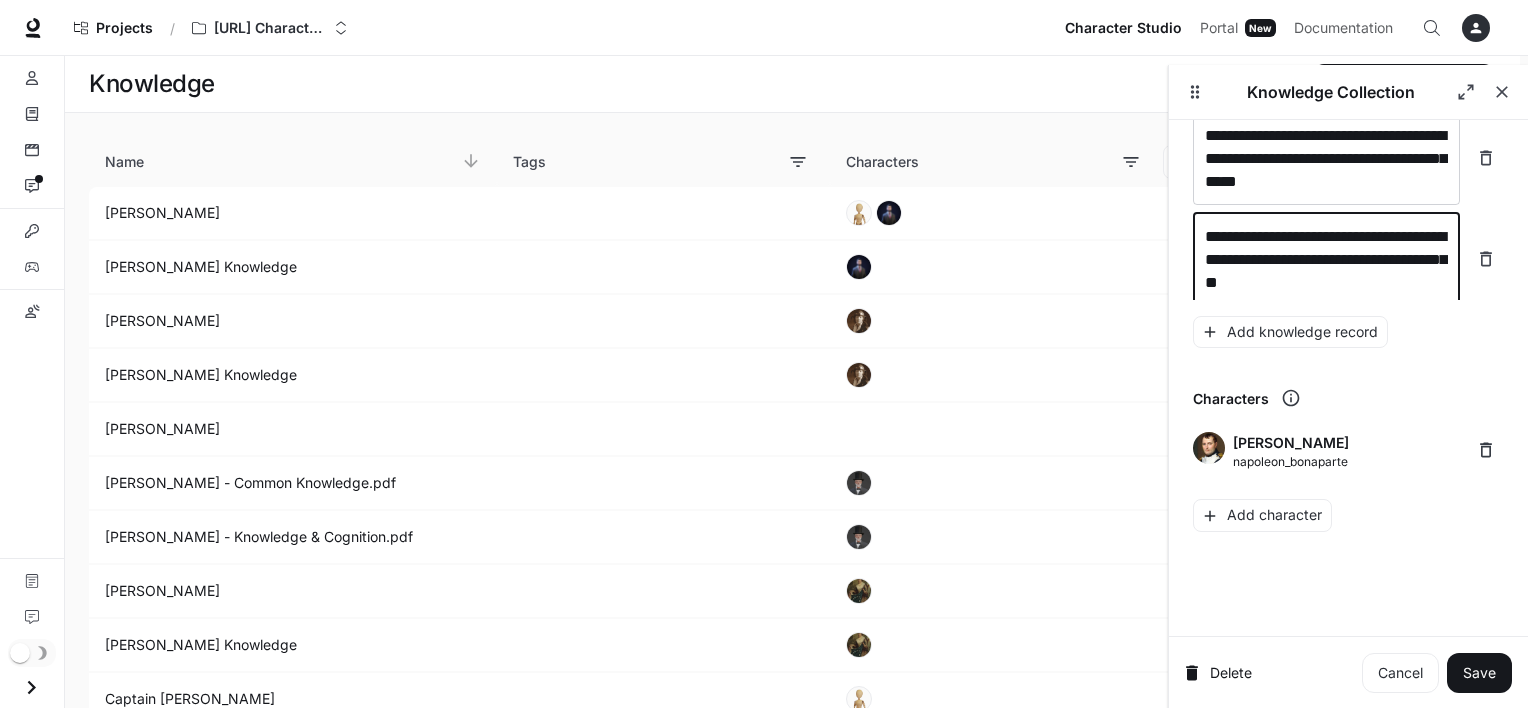 scroll, scrollTop: 37295, scrollLeft: 0, axis: vertical 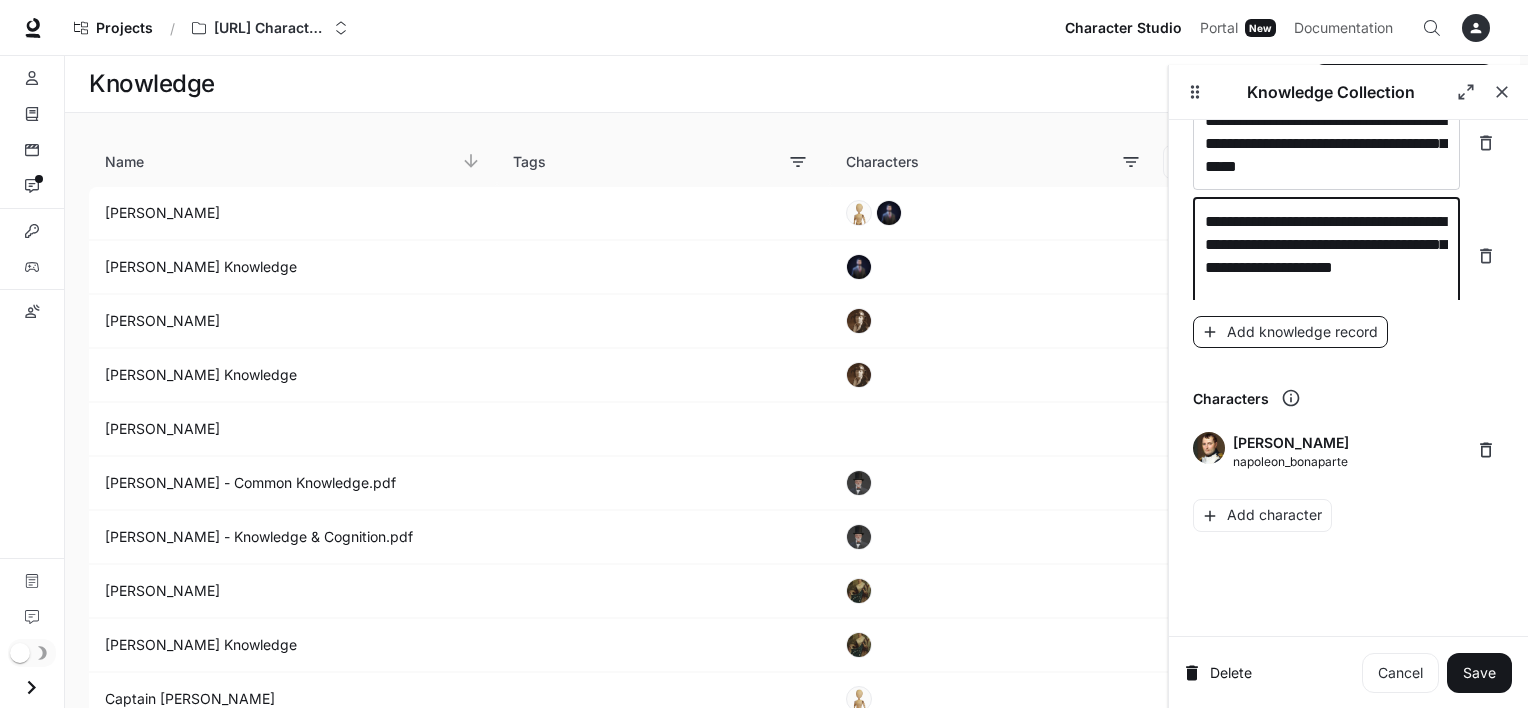 type on "**********" 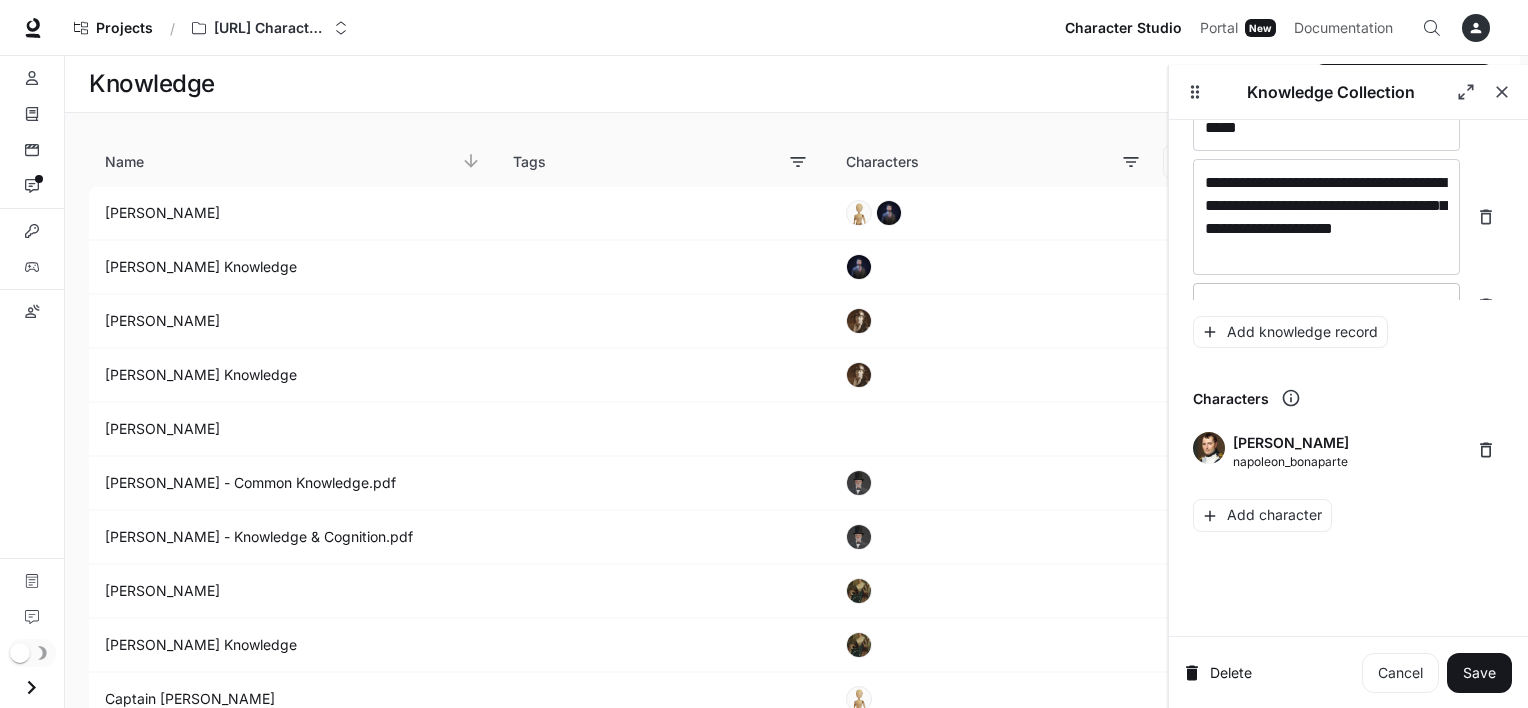click on "* ​" at bounding box center (1326, 306) 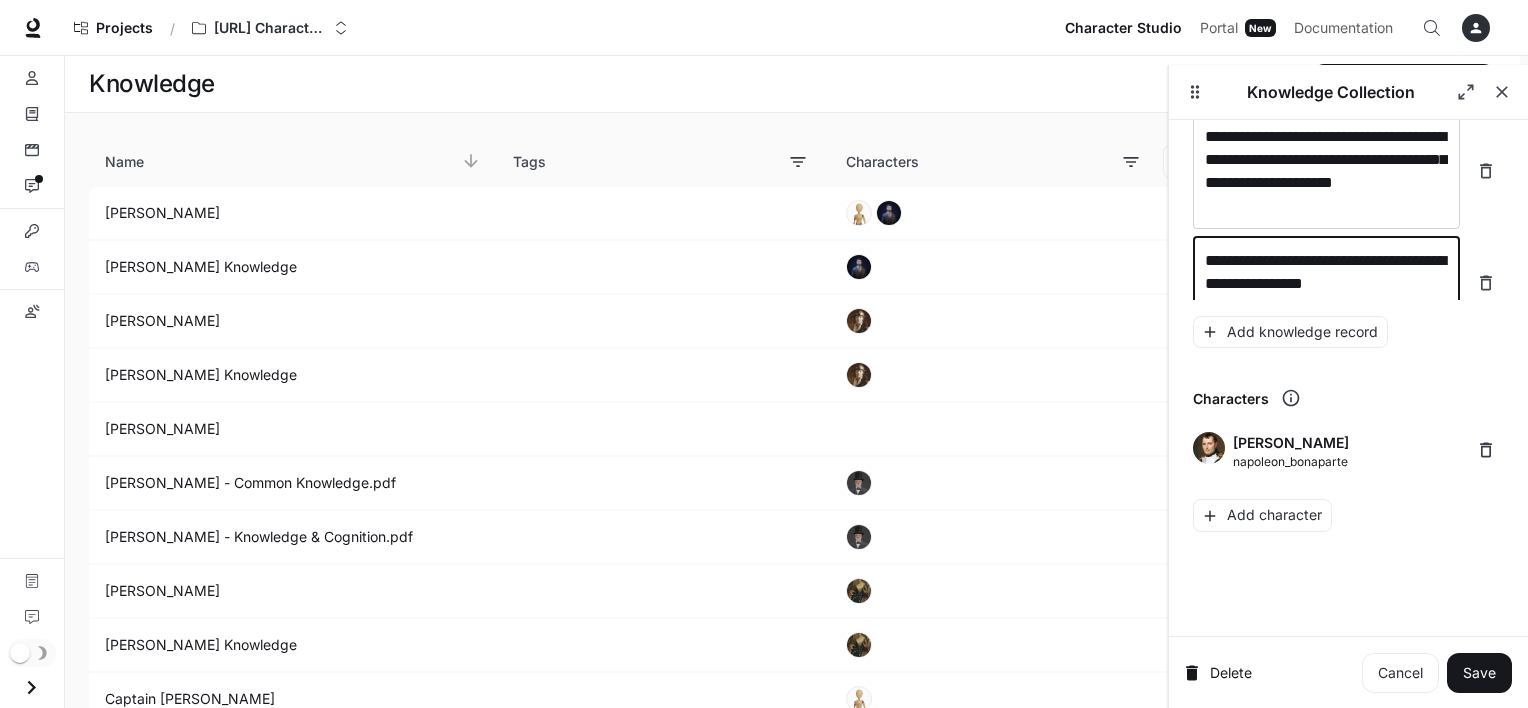 scroll, scrollTop: 37396, scrollLeft: 0, axis: vertical 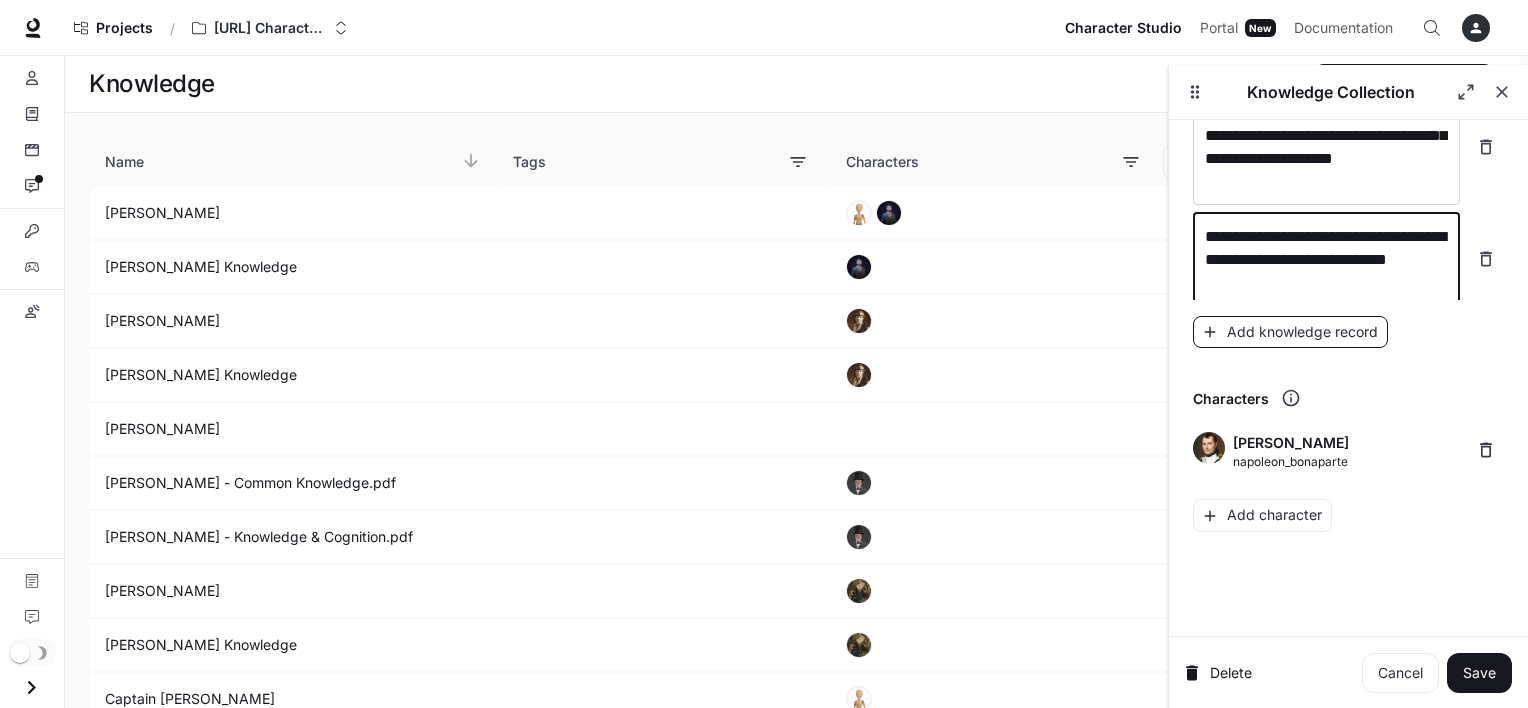 type on "**********" 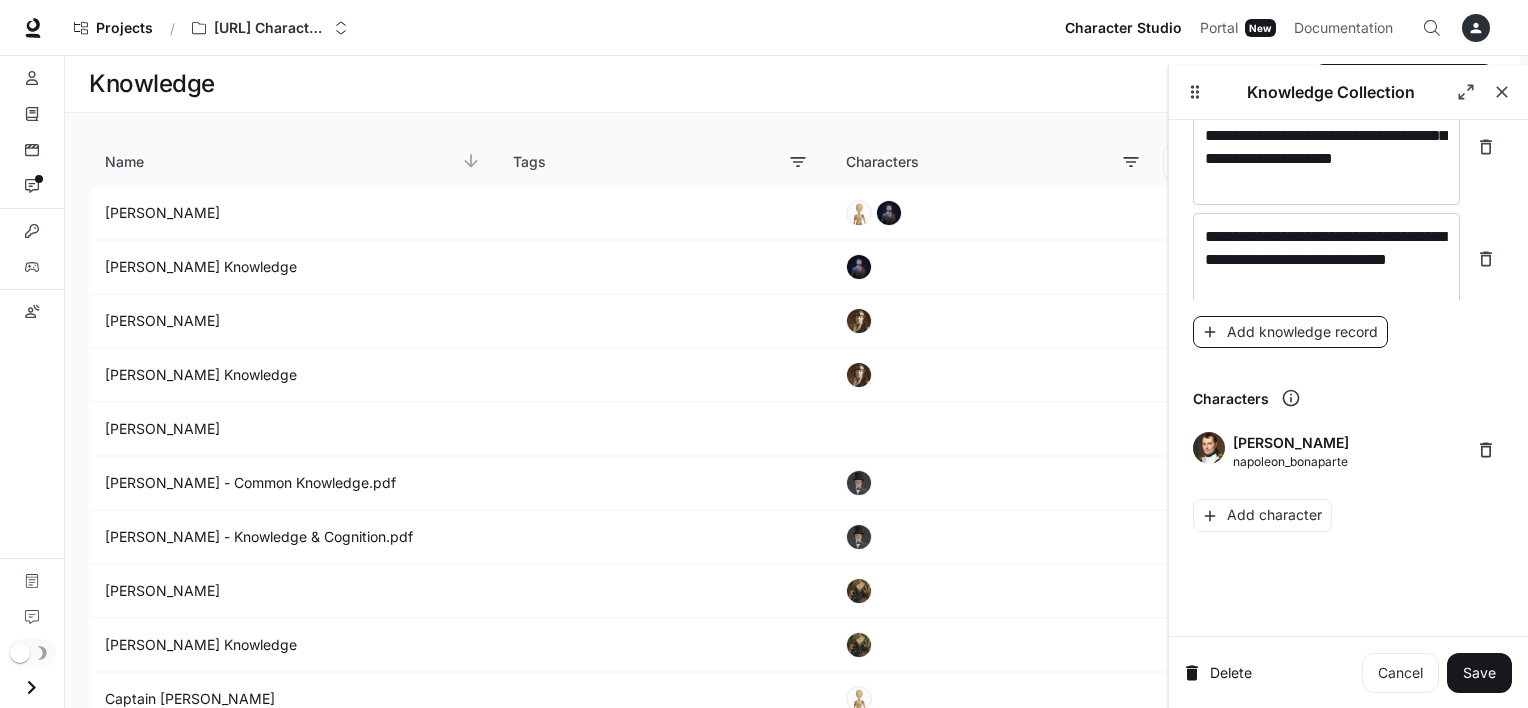 scroll, scrollTop: 37450, scrollLeft: 0, axis: vertical 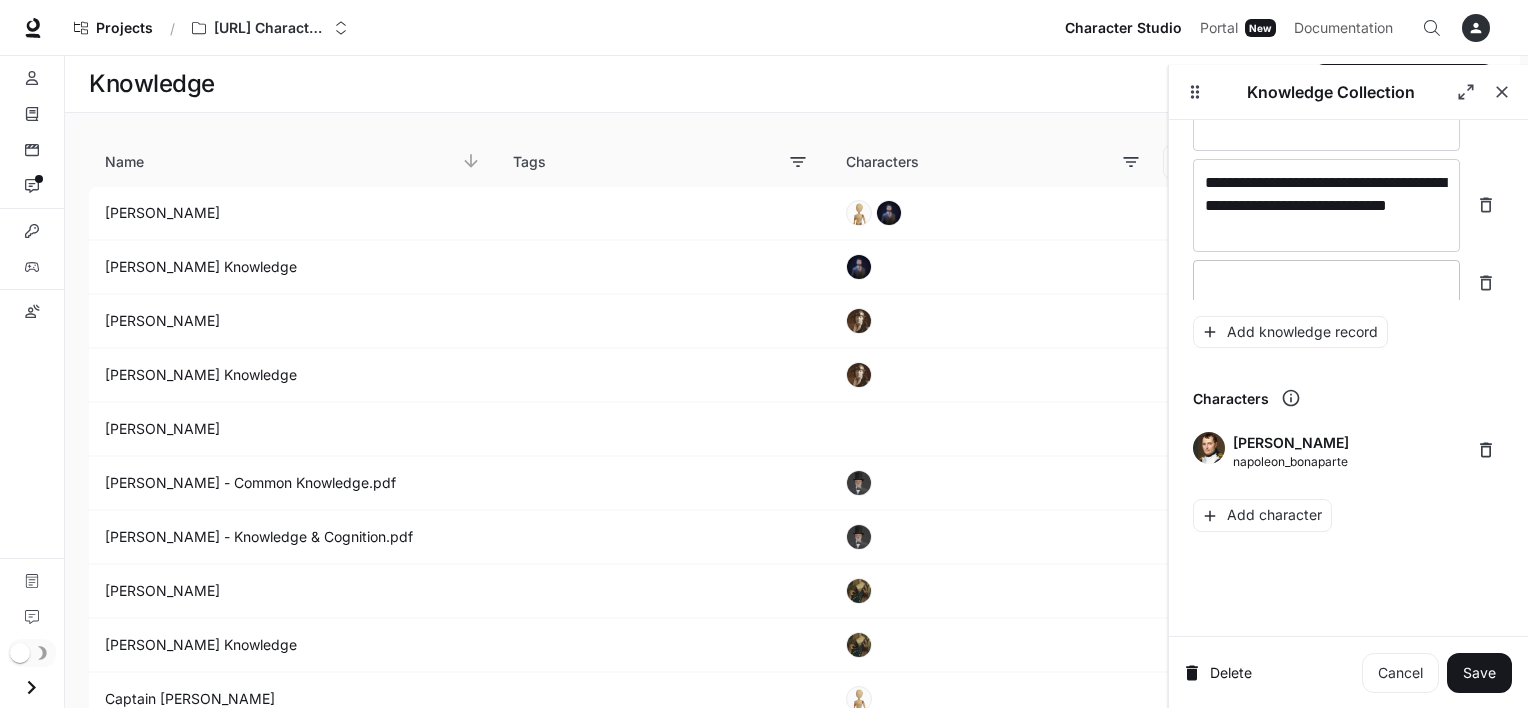 click at bounding box center [1326, 283] 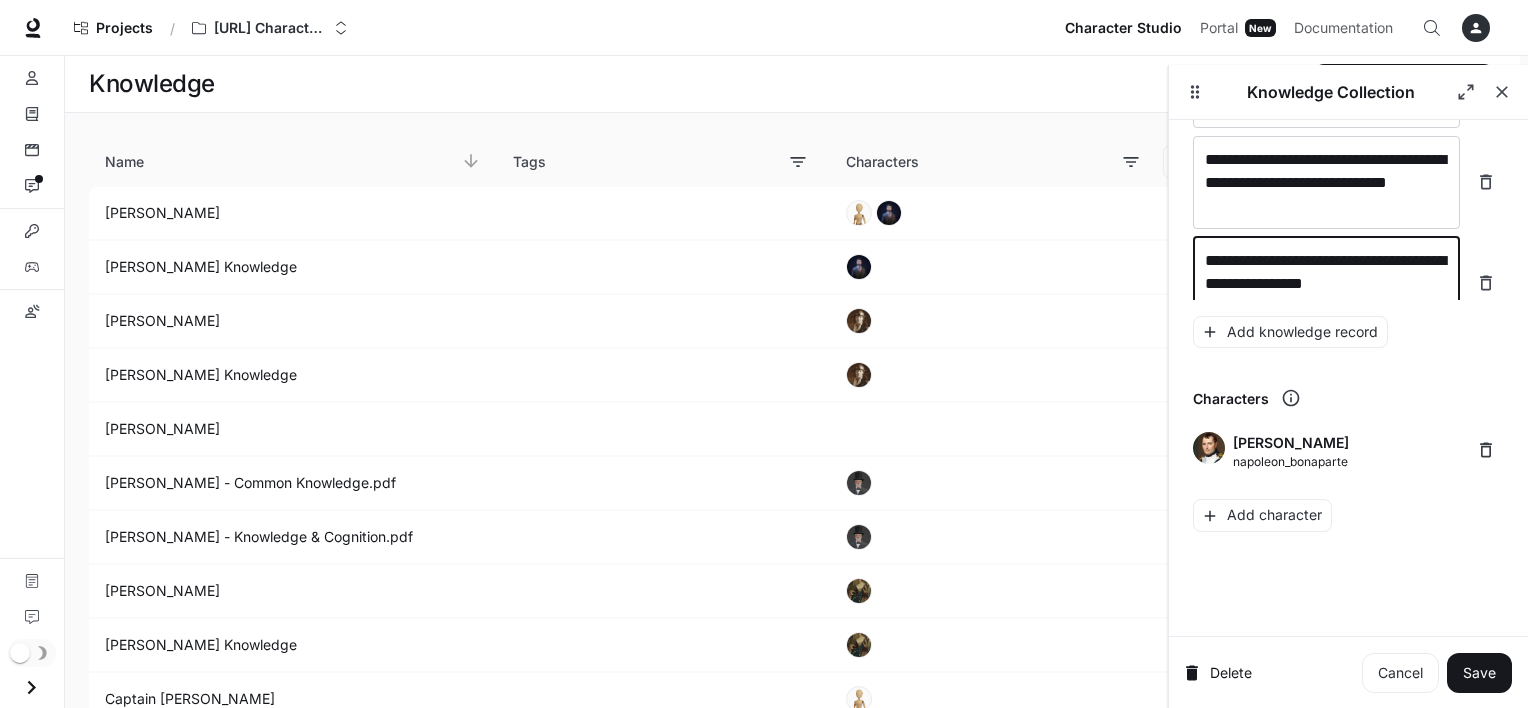 scroll, scrollTop: 37488, scrollLeft: 0, axis: vertical 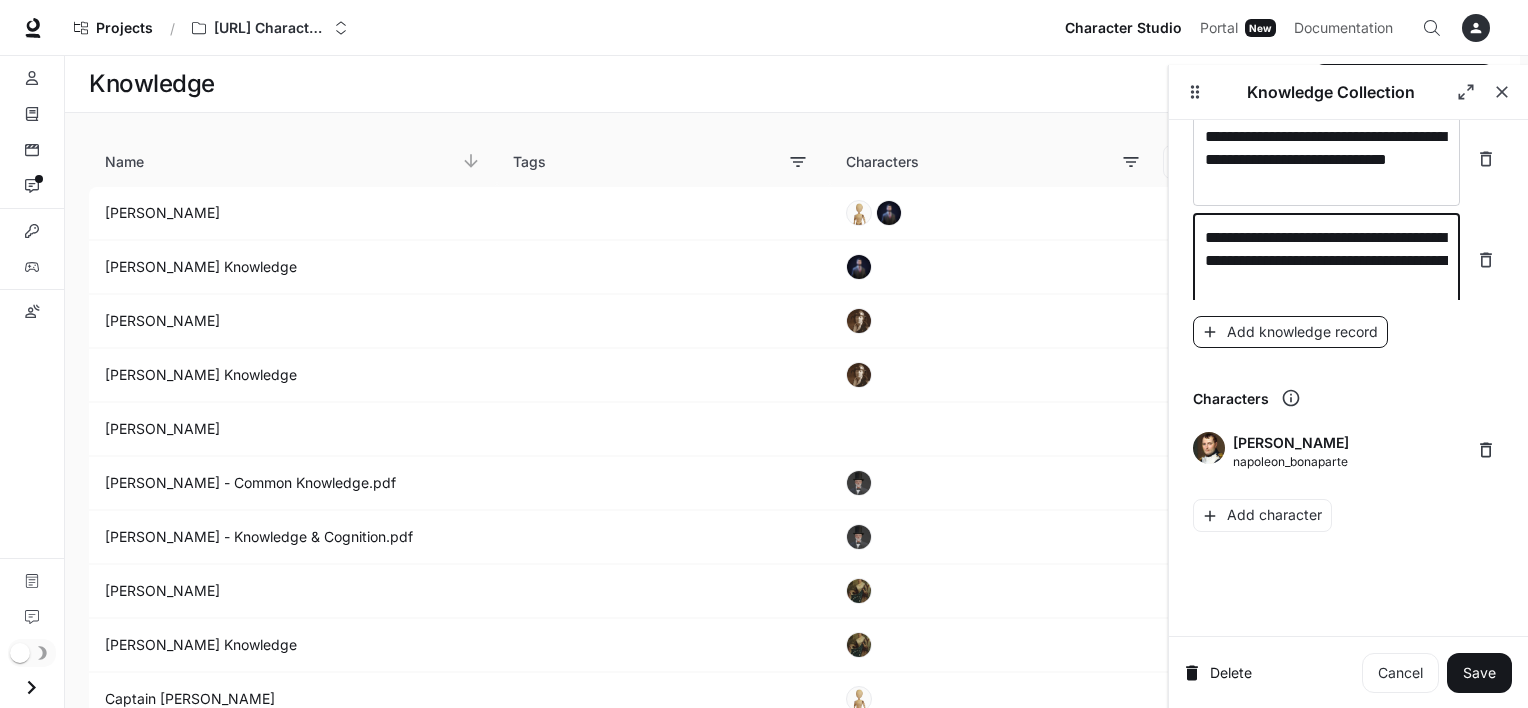 type on "**********" 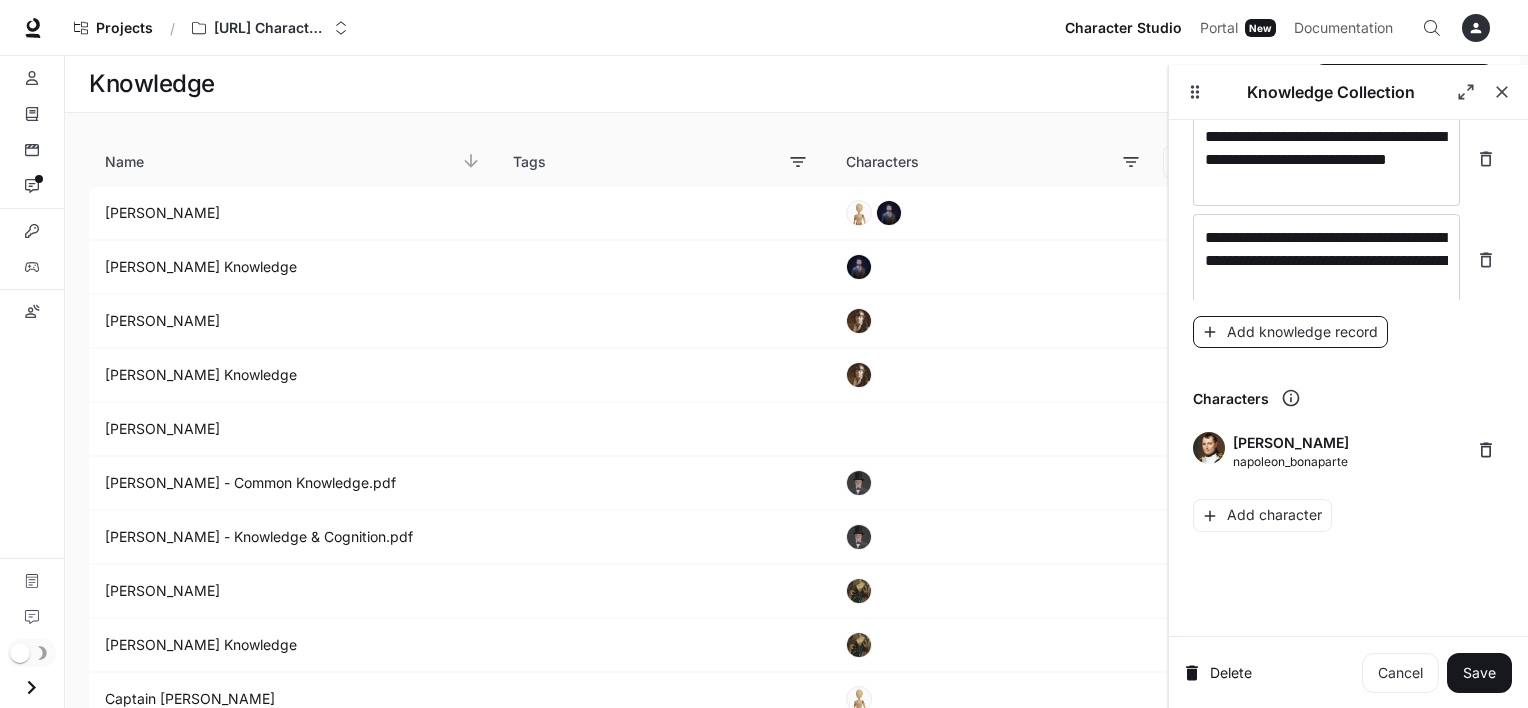 scroll, scrollTop: 37543, scrollLeft: 0, axis: vertical 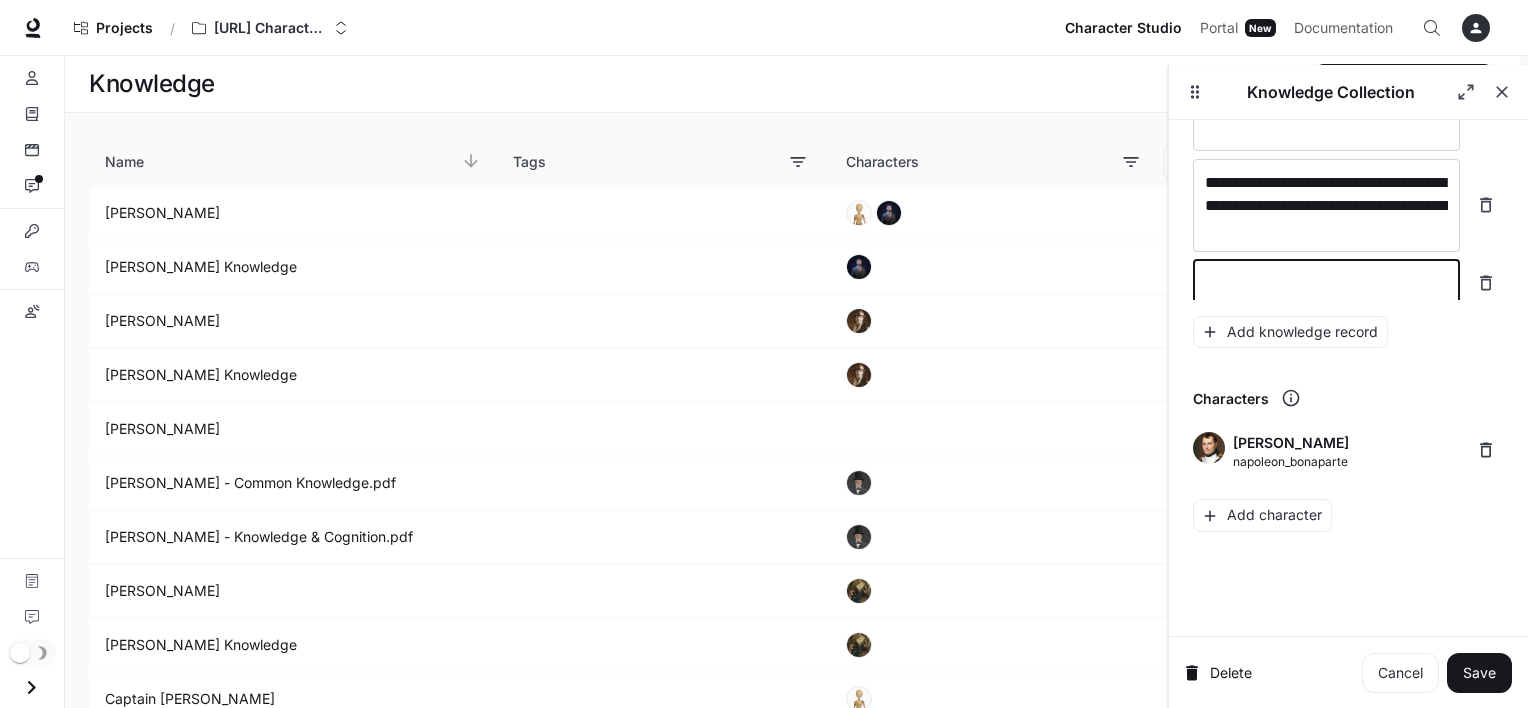click at bounding box center [1326, 283] 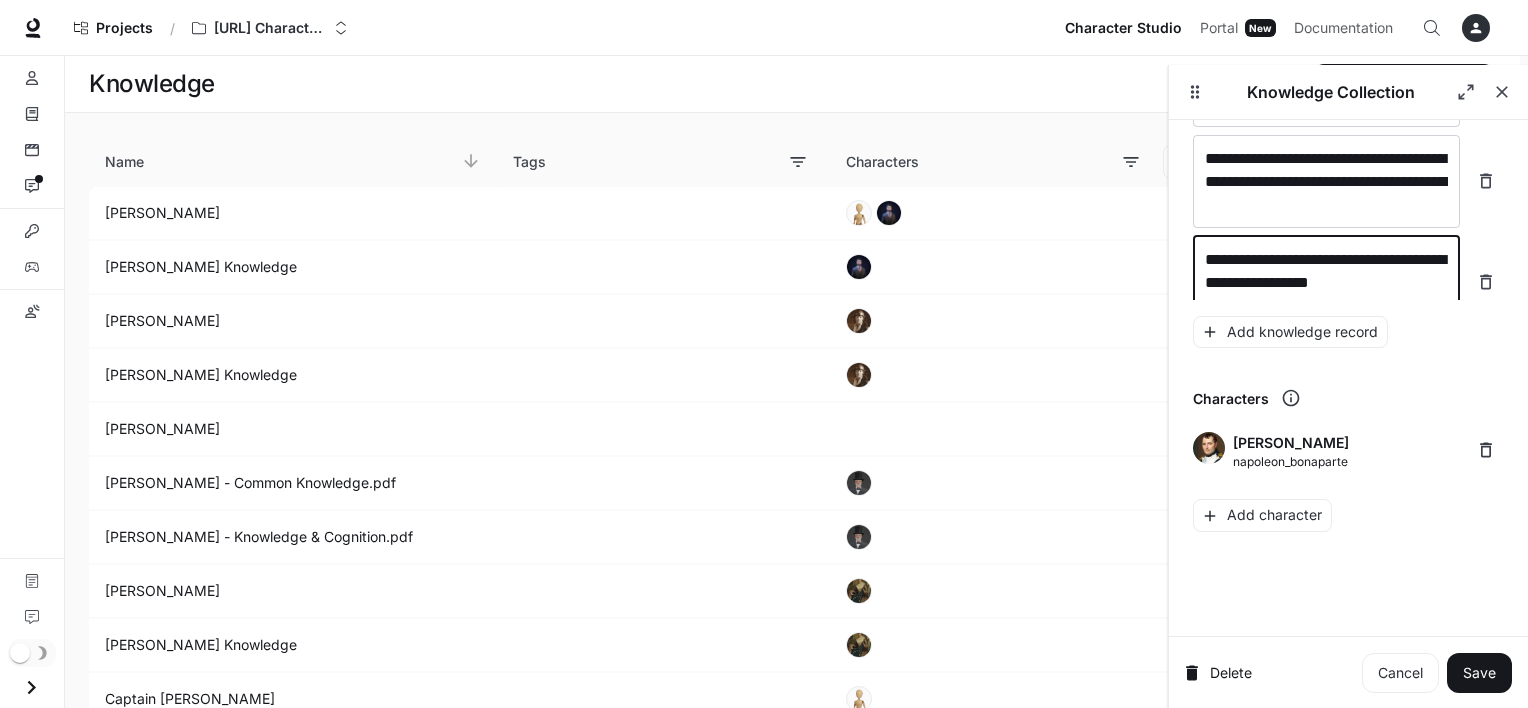 scroll, scrollTop: 37581, scrollLeft: 0, axis: vertical 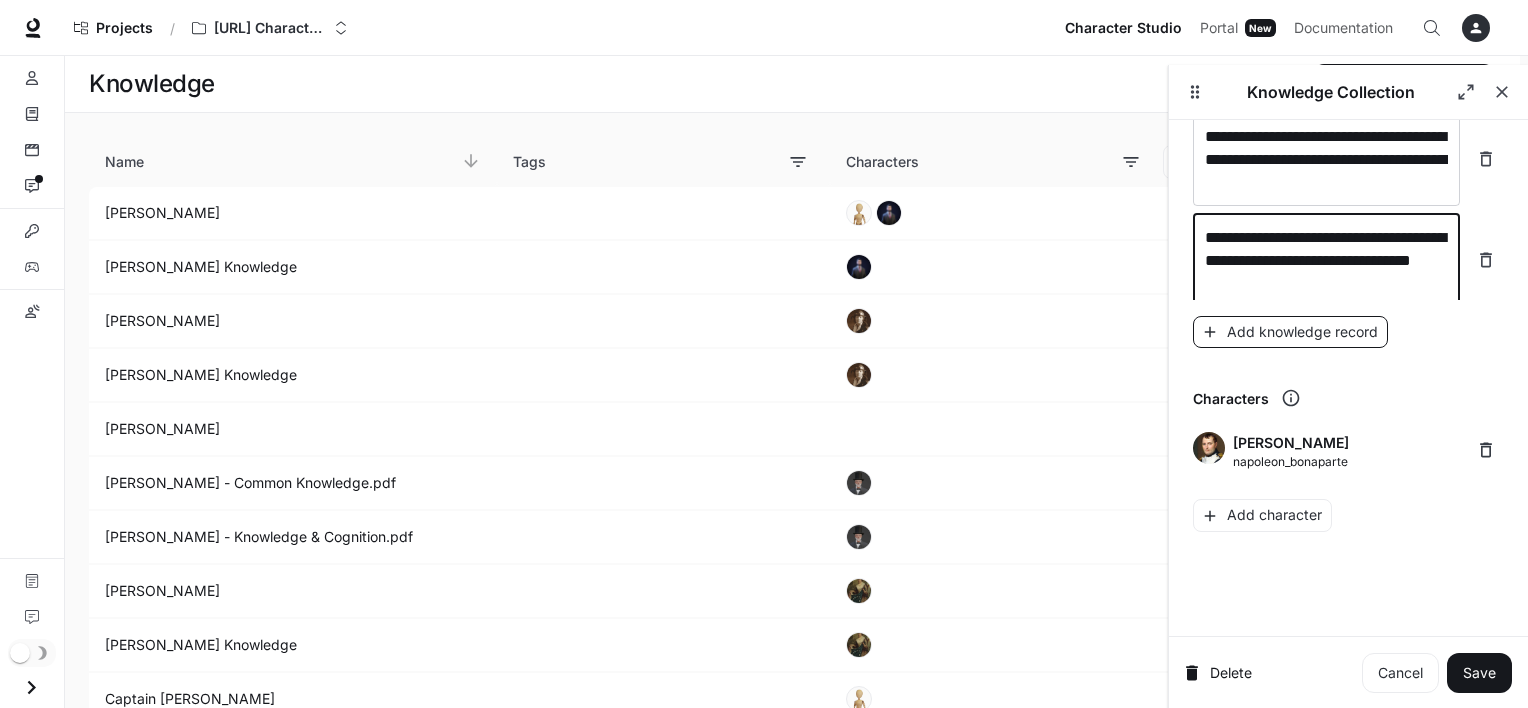 type on "**********" 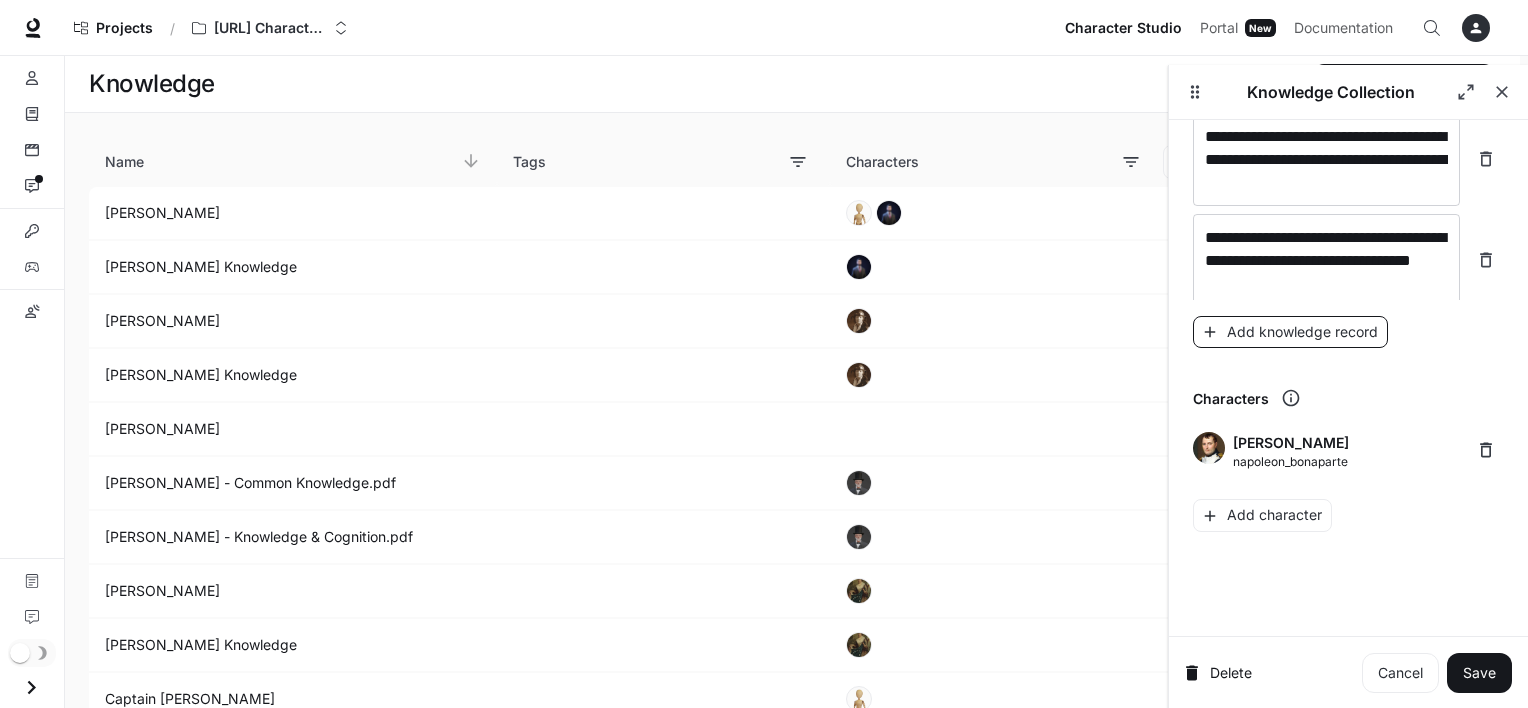 scroll, scrollTop: 37659, scrollLeft: 0, axis: vertical 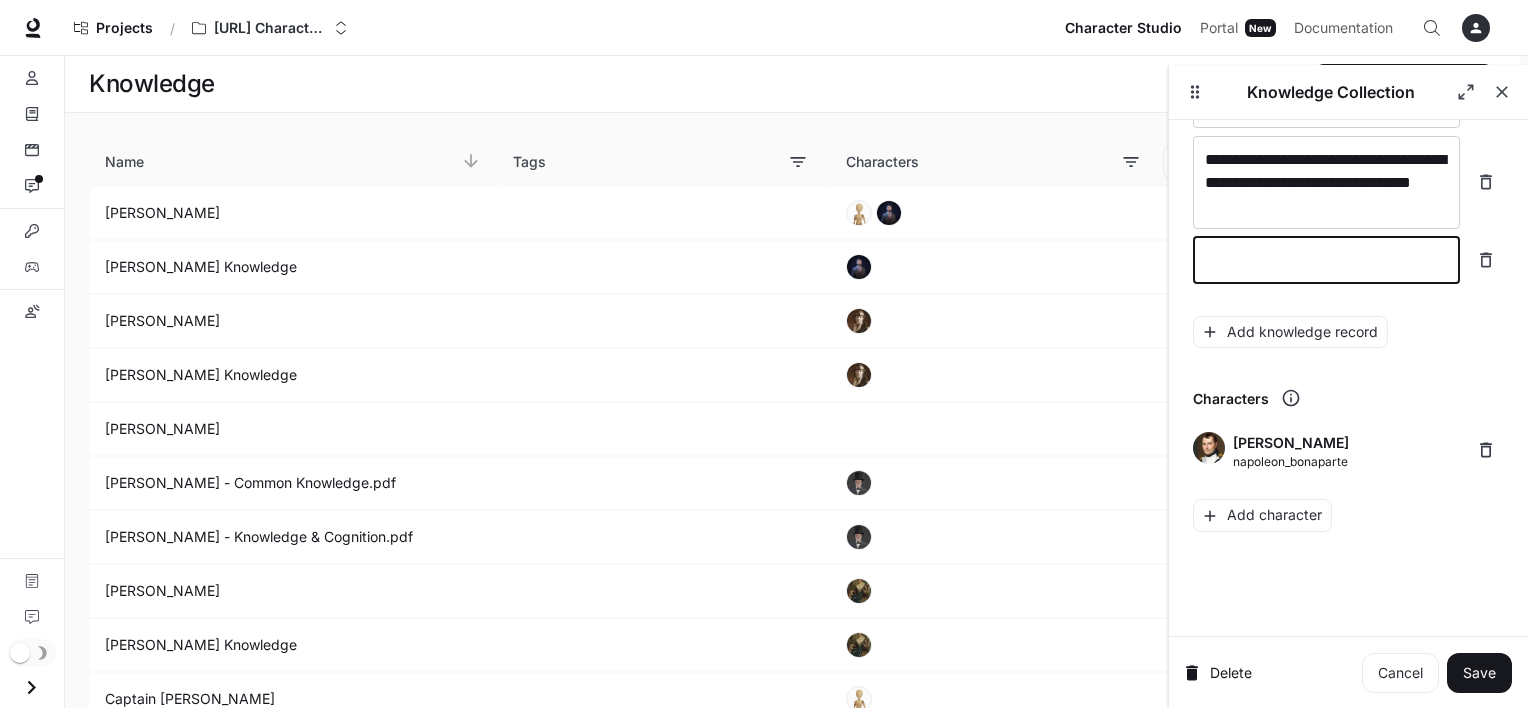 click at bounding box center [1326, 260] 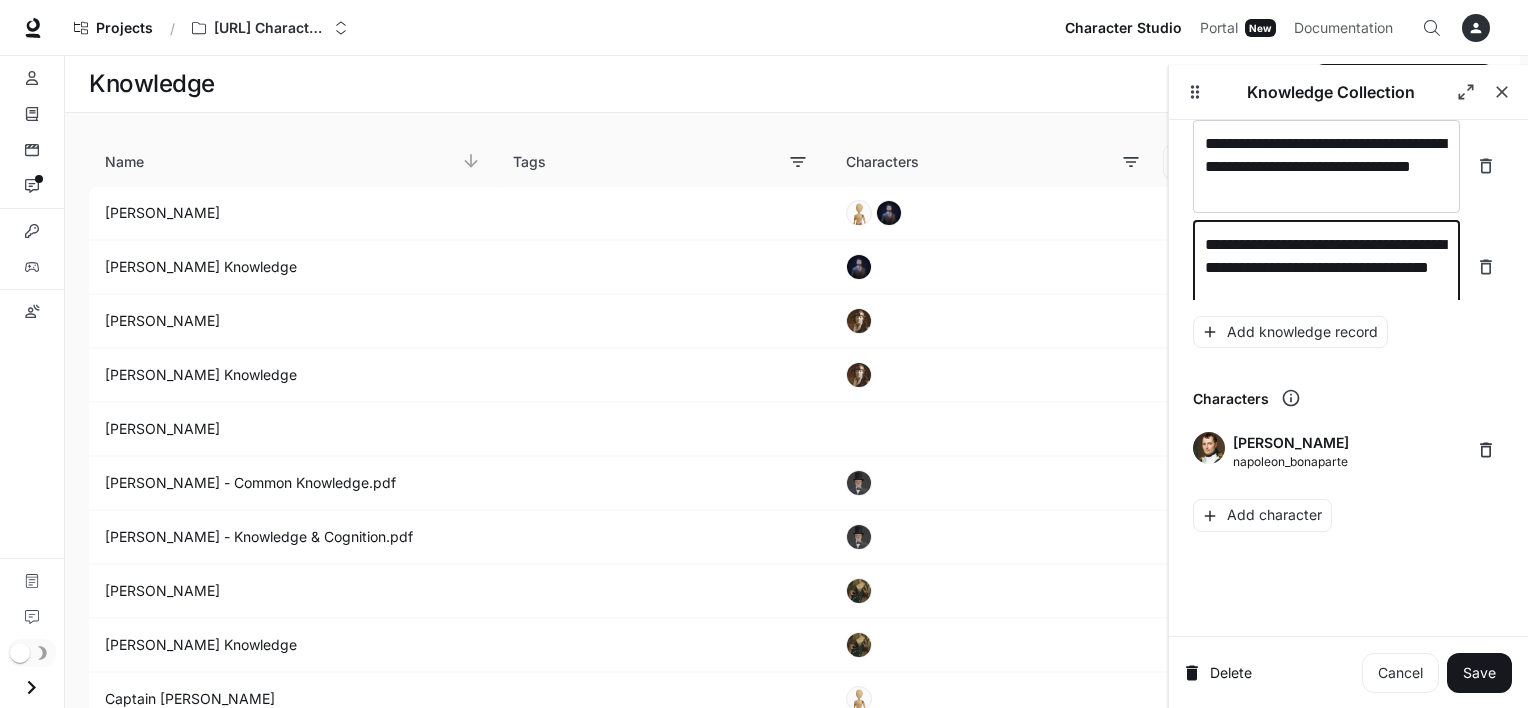 scroll, scrollTop: 37697, scrollLeft: 0, axis: vertical 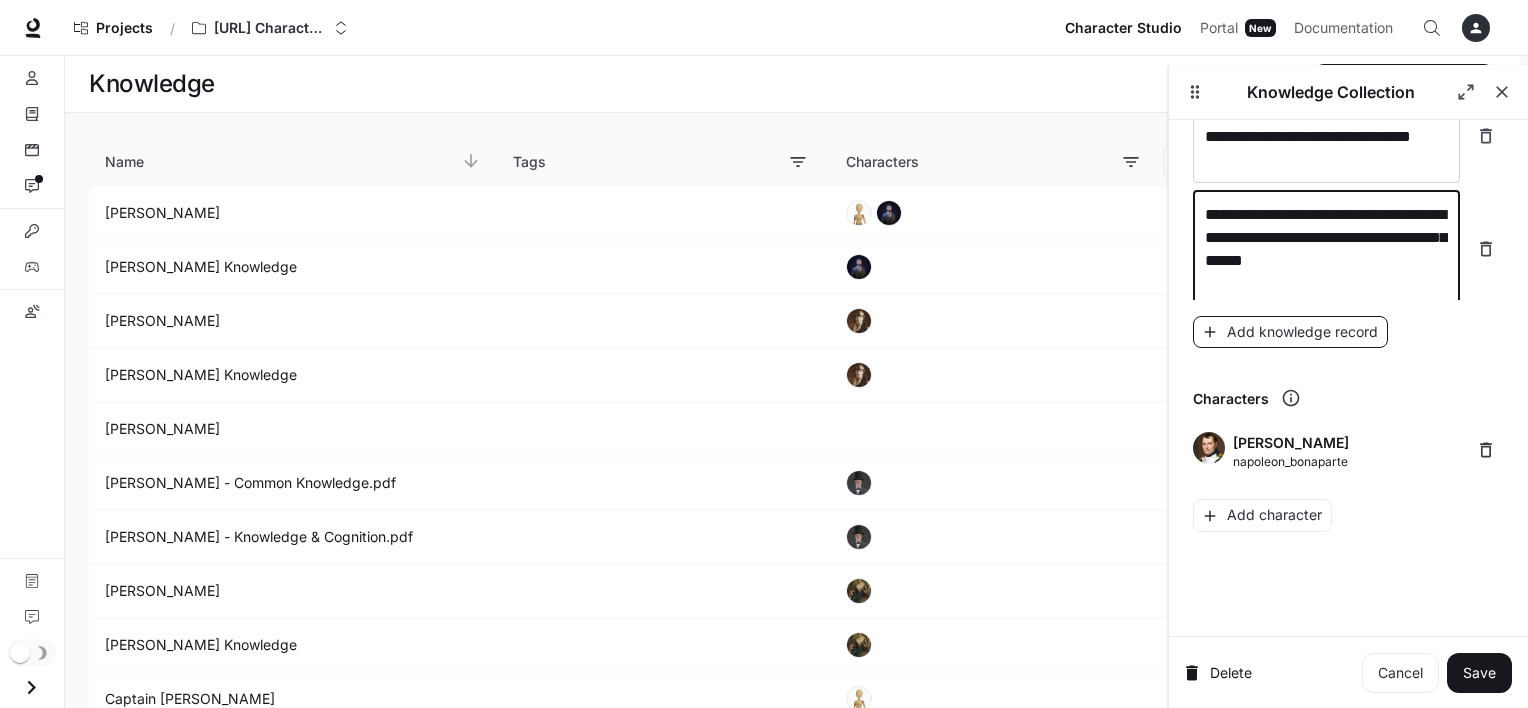 type on "**********" 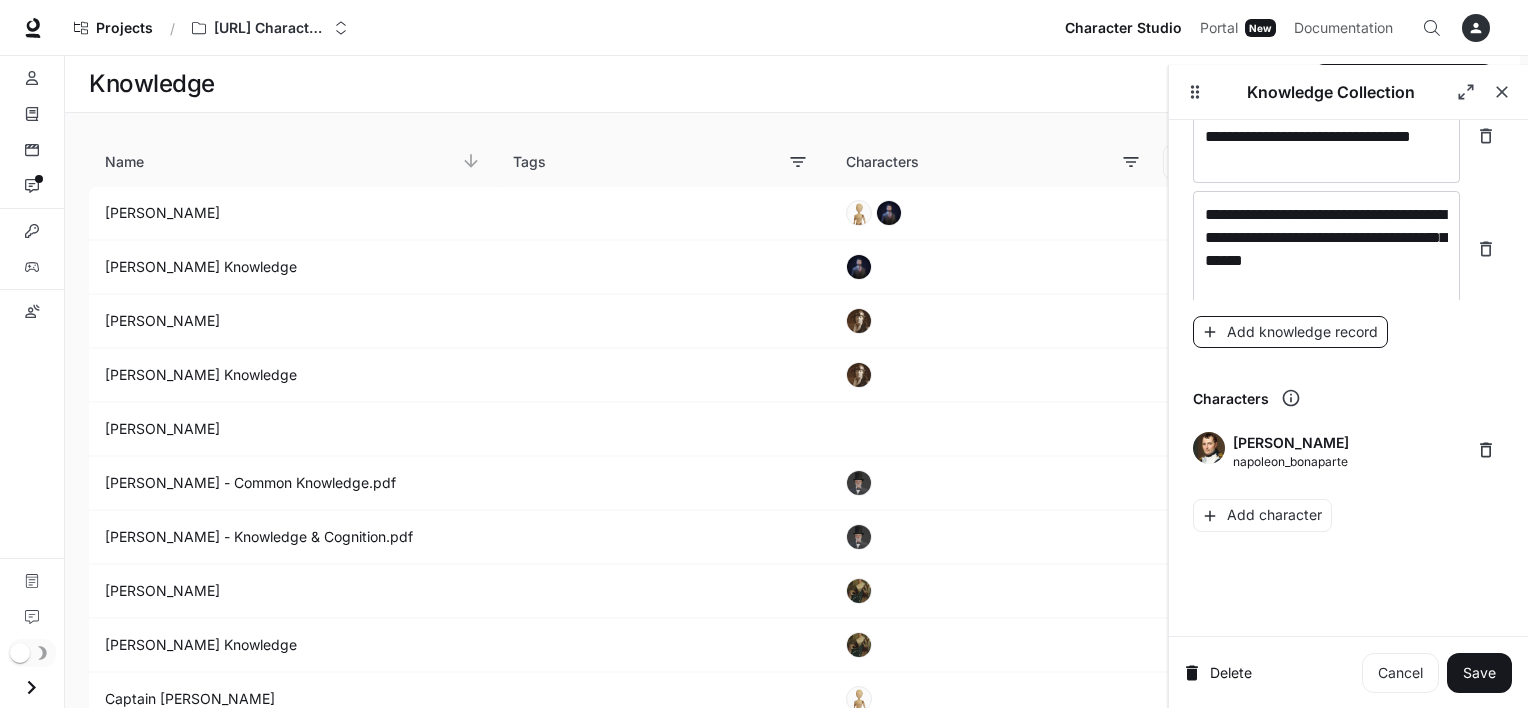 scroll, scrollTop: 37752, scrollLeft: 0, axis: vertical 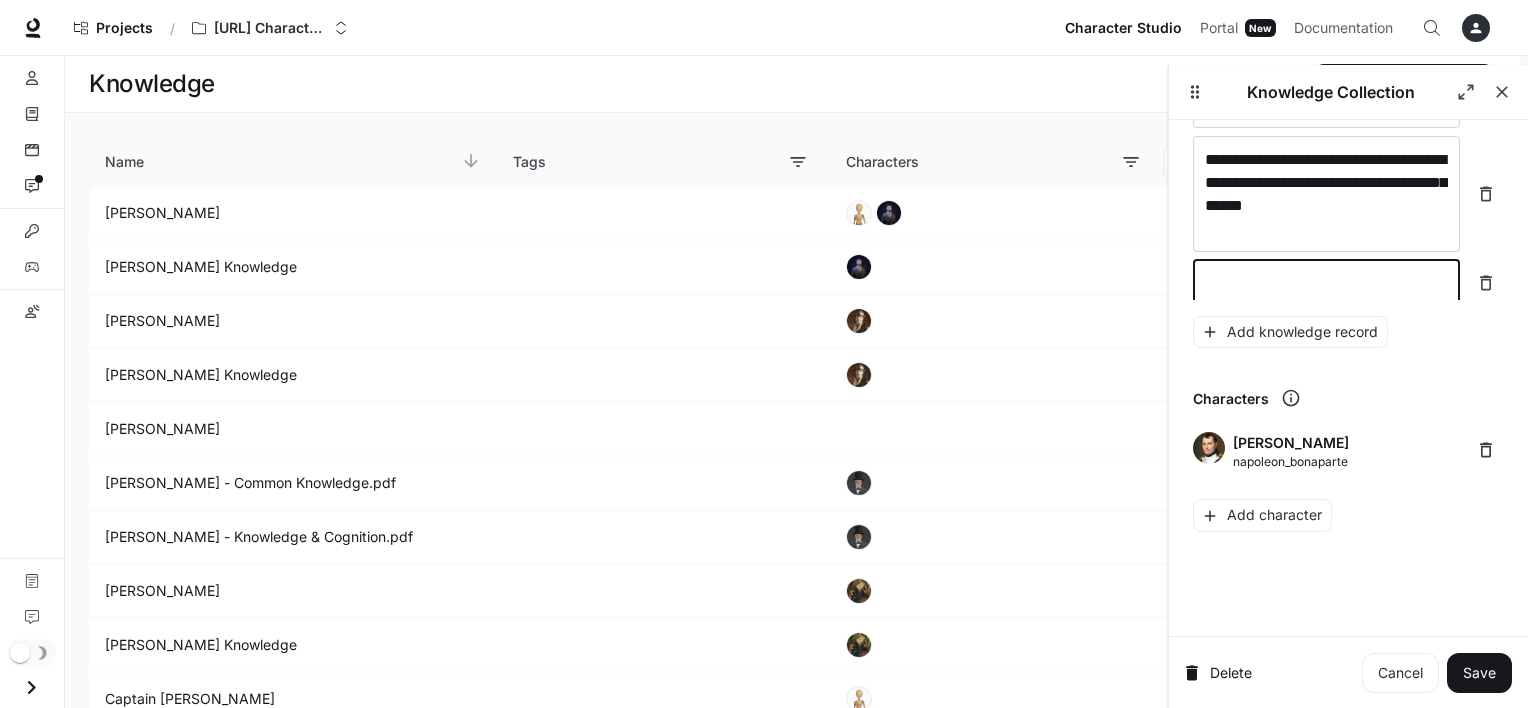 click at bounding box center [1326, 283] 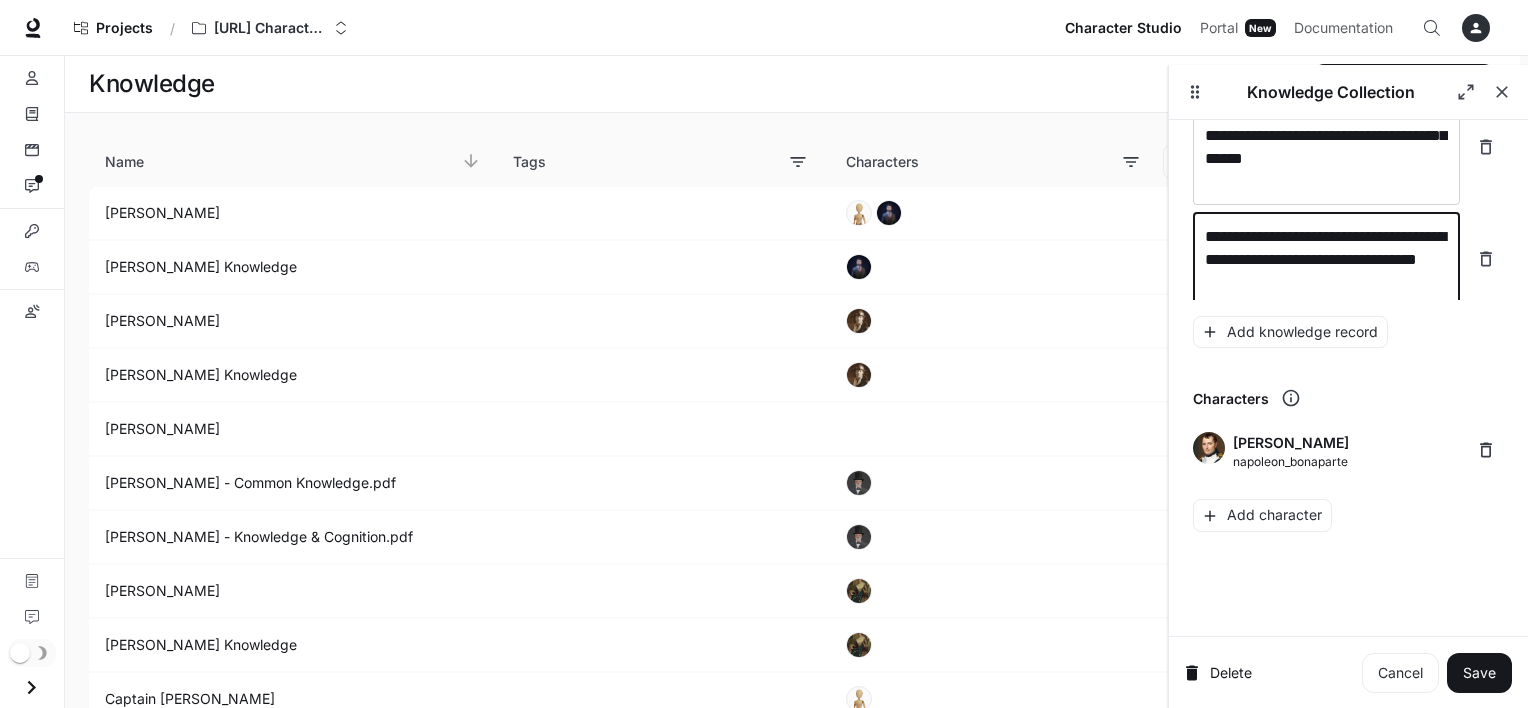 scroll, scrollTop: 37805, scrollLeft: 0, axis: vertical 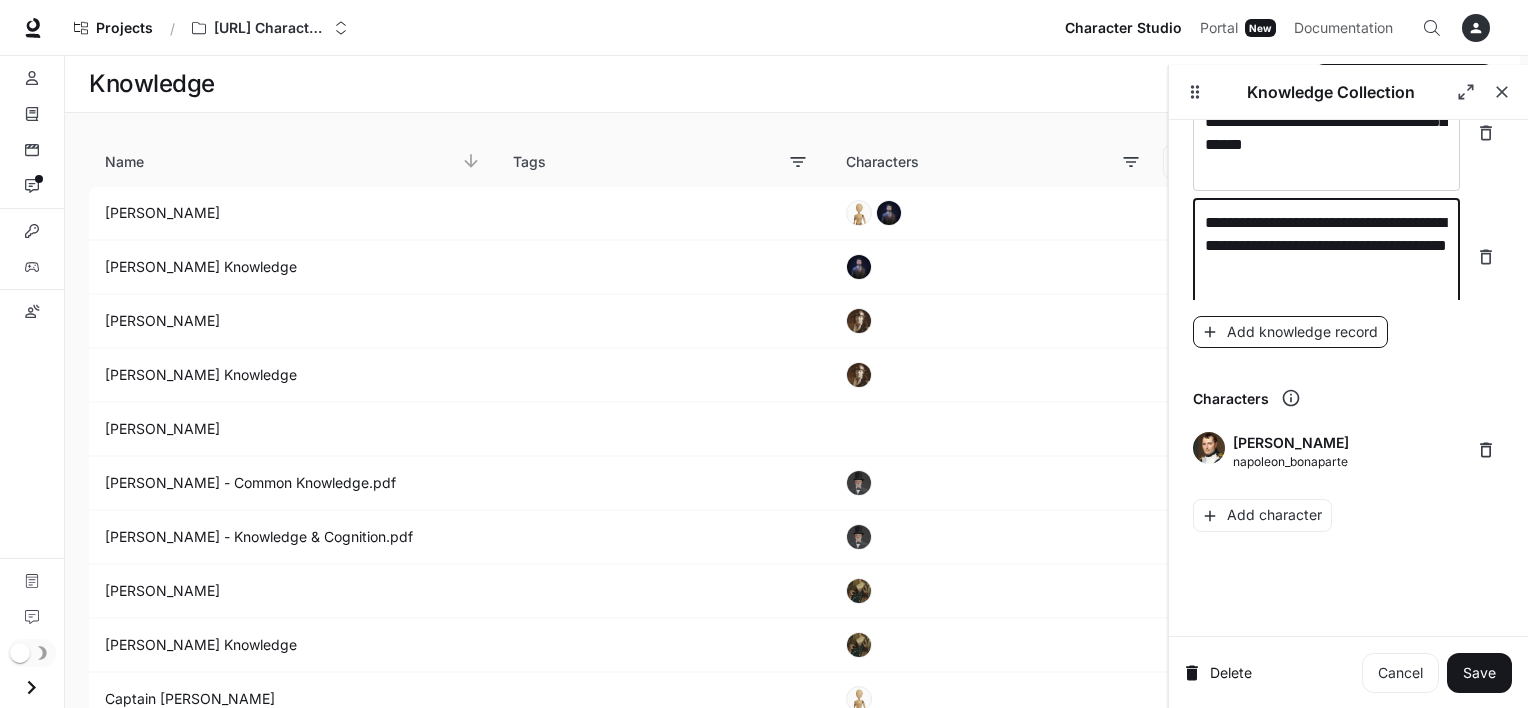 type on "**********" 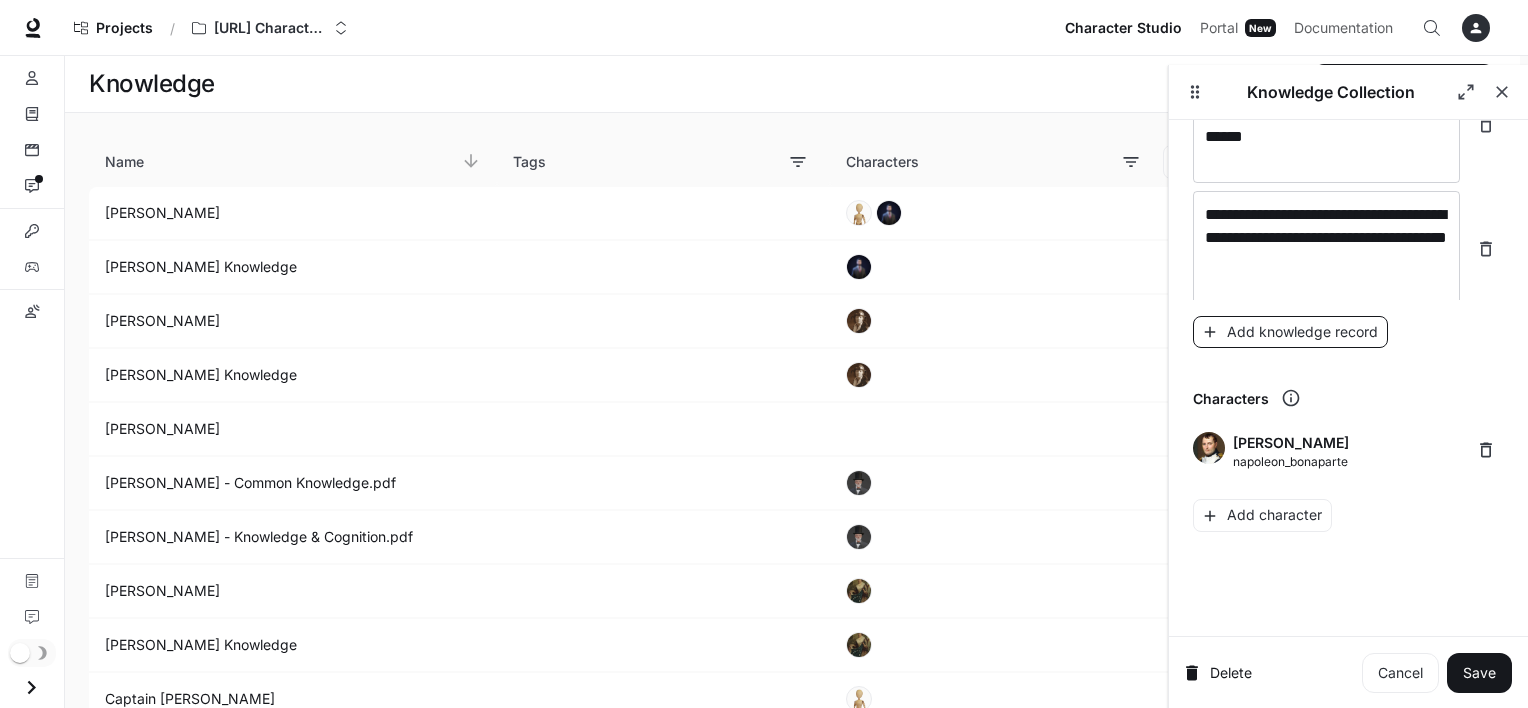 scroll, scrollTop: 37883, scrollLeft: 0, axis: vertical 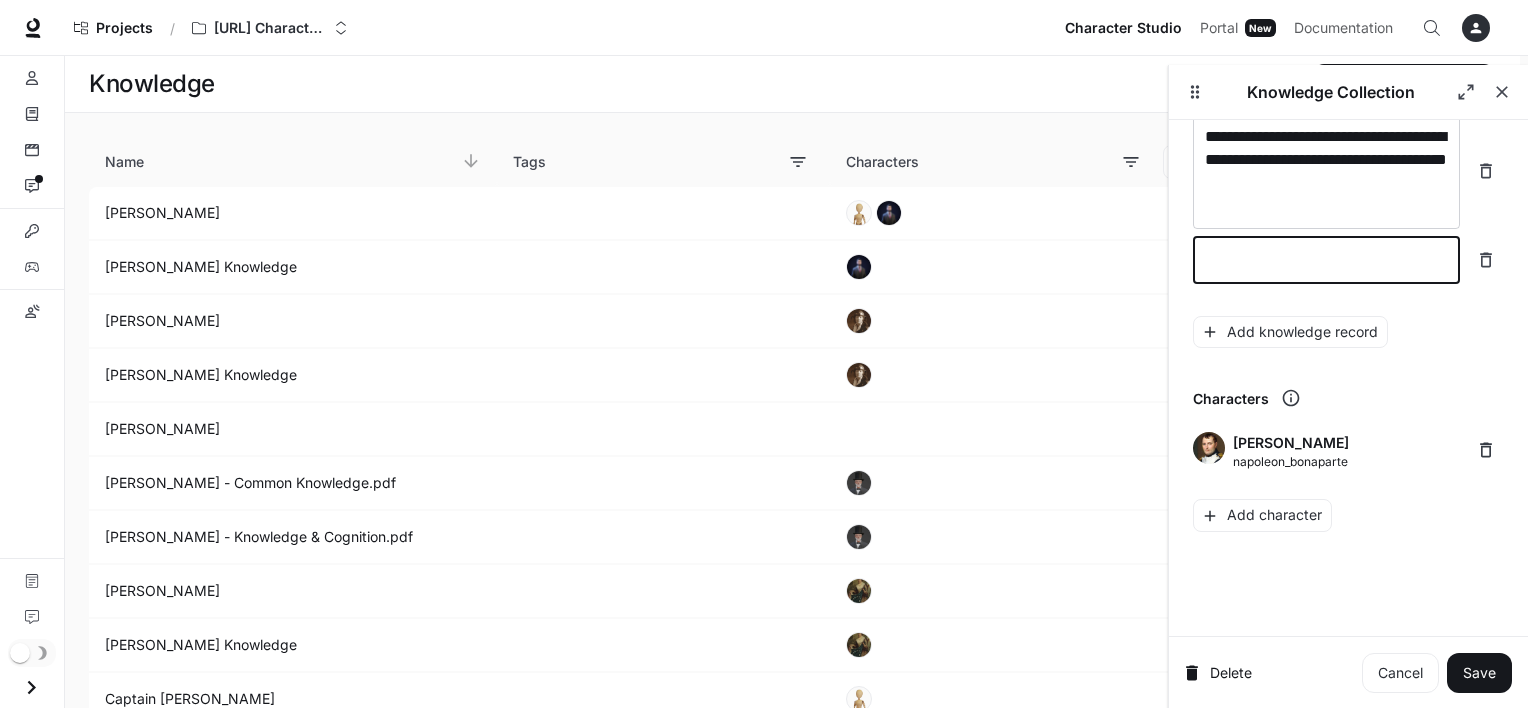 click at bounding box center (1326, 260) 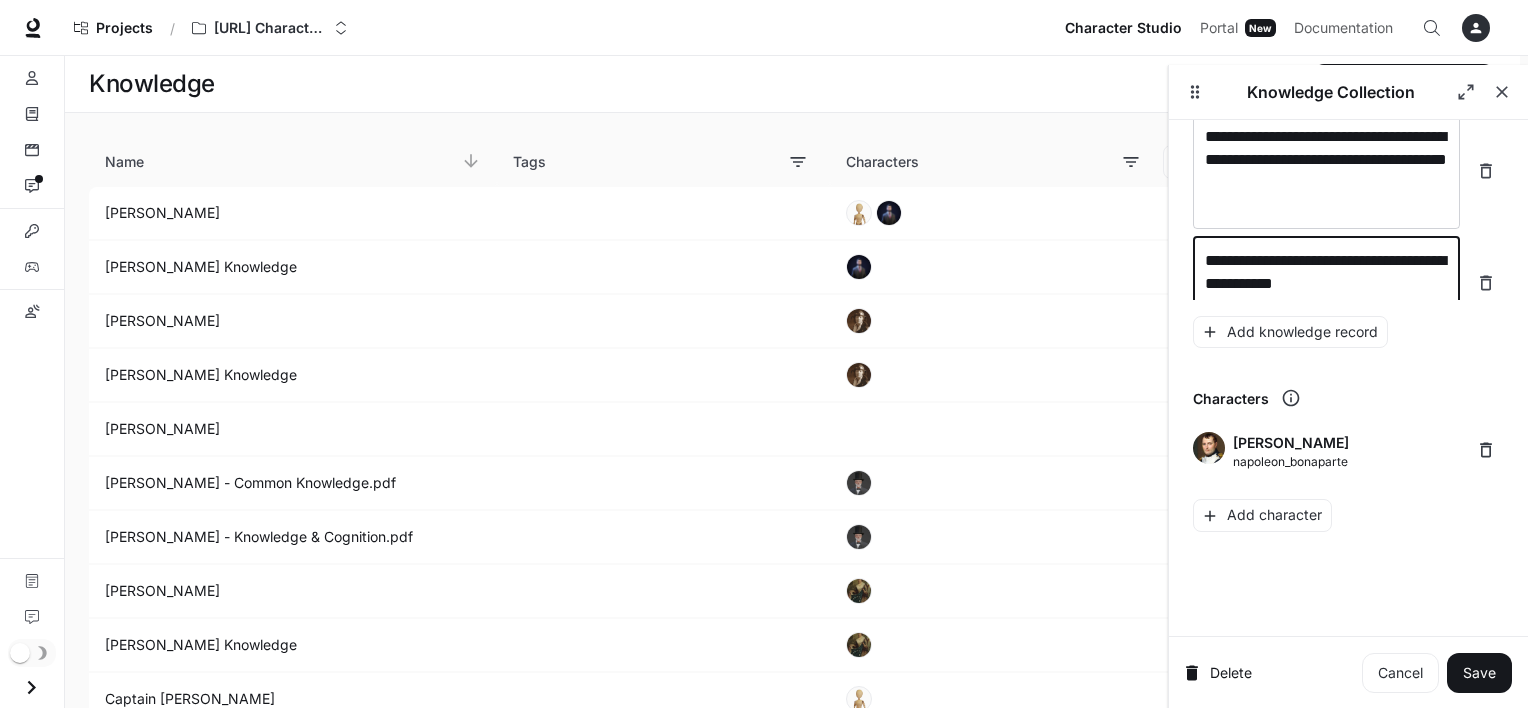 scroll, scrollTop: 37899, scrollLeft: 0, axis: vertical 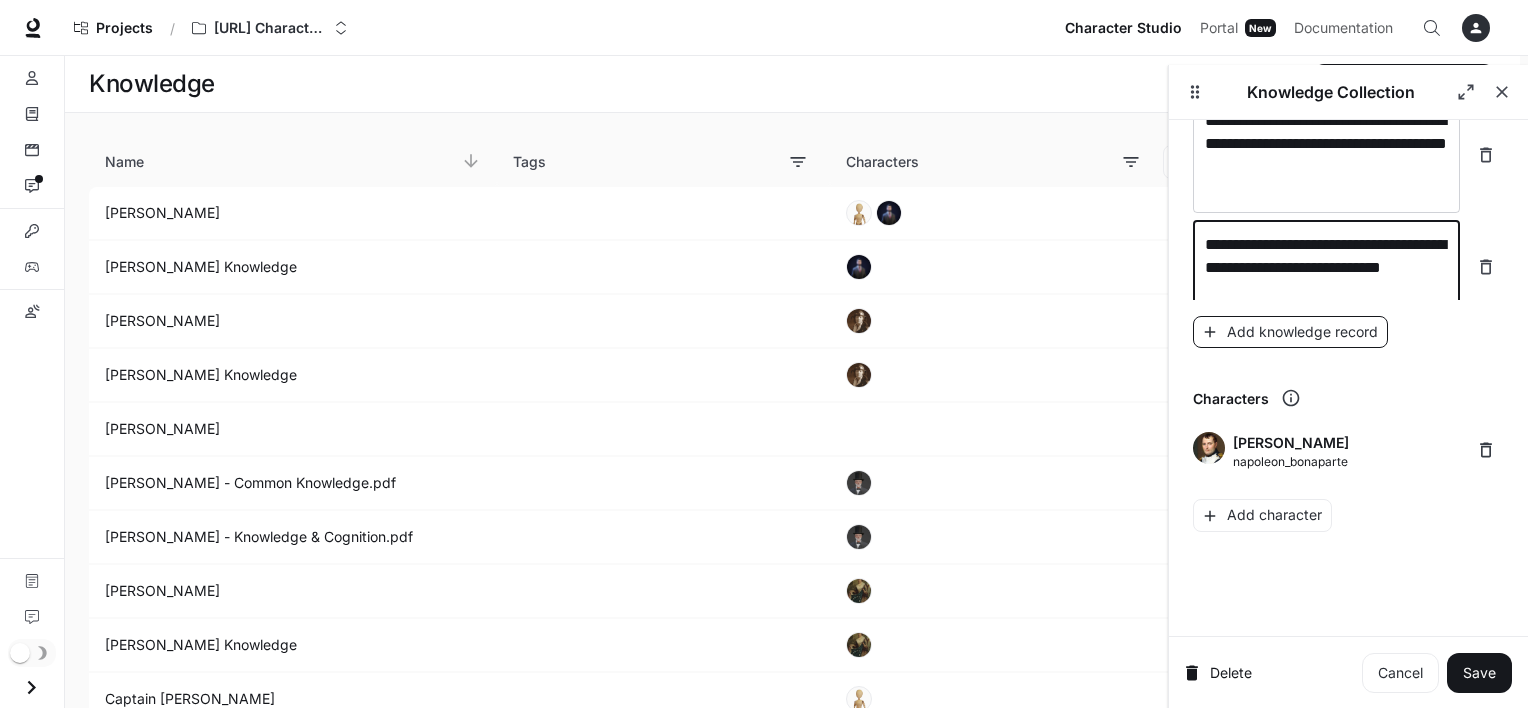 type on "**********" 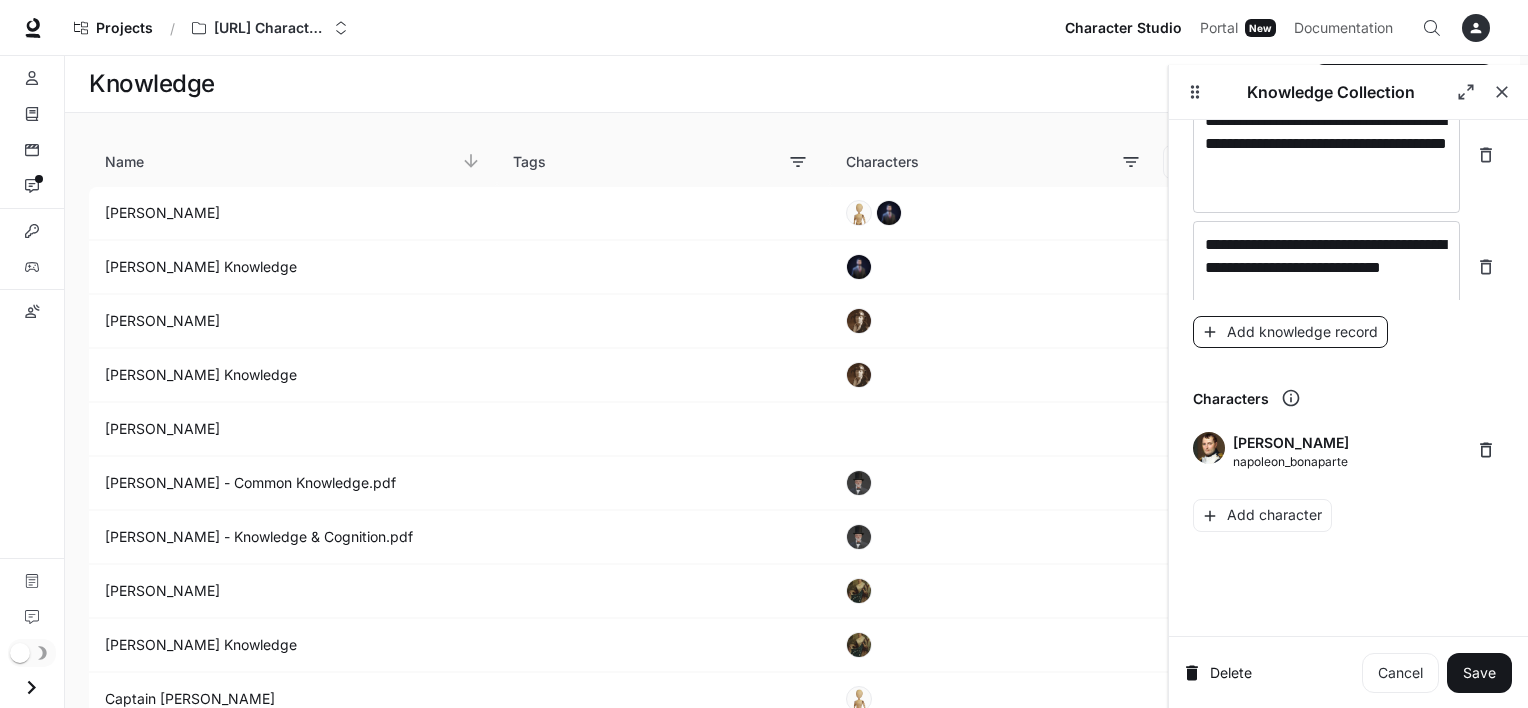 scroll, scrollTop: 37976, scrollLeft: 0, axis: vertical 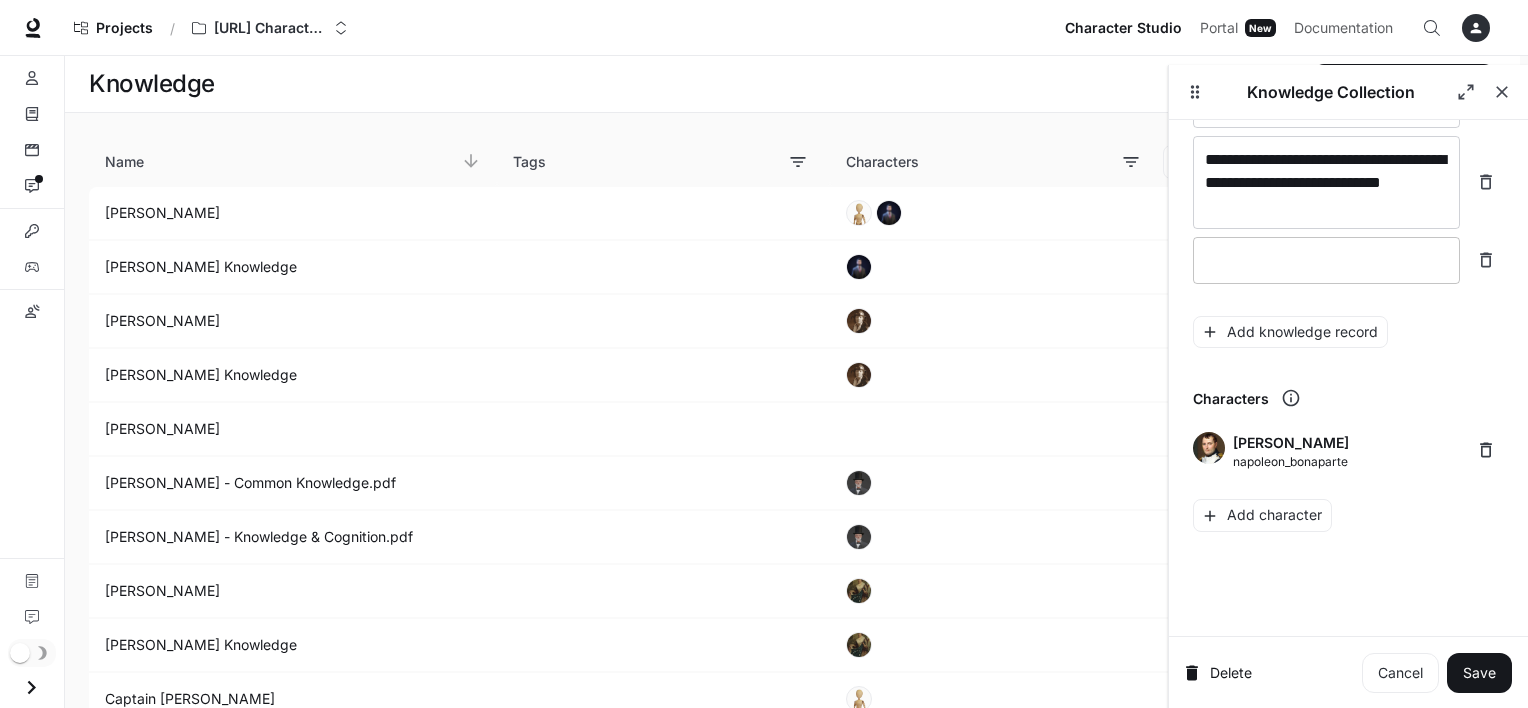click at bounding box center [1326, 260] 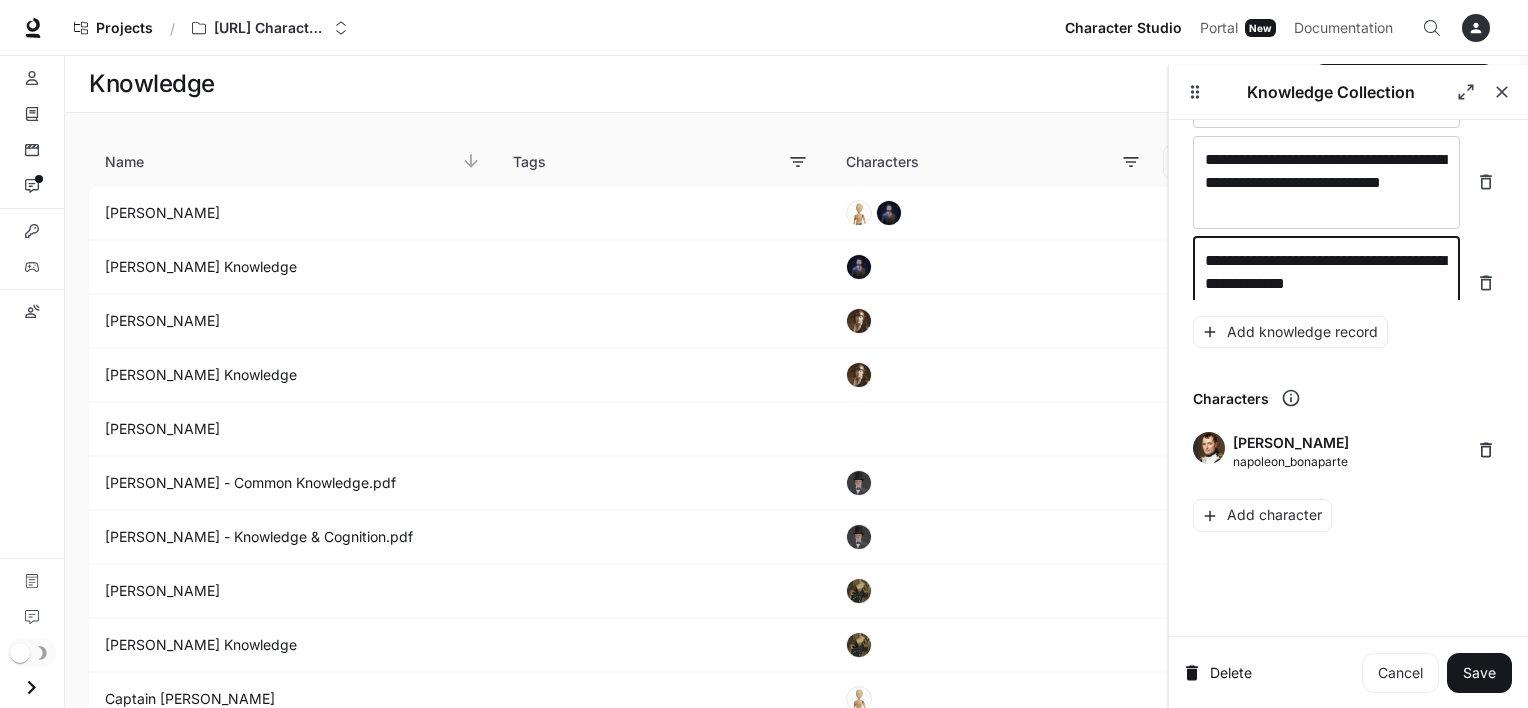 scroll, scrollTop: 37992, scrollLeft: 0, axis: vertical 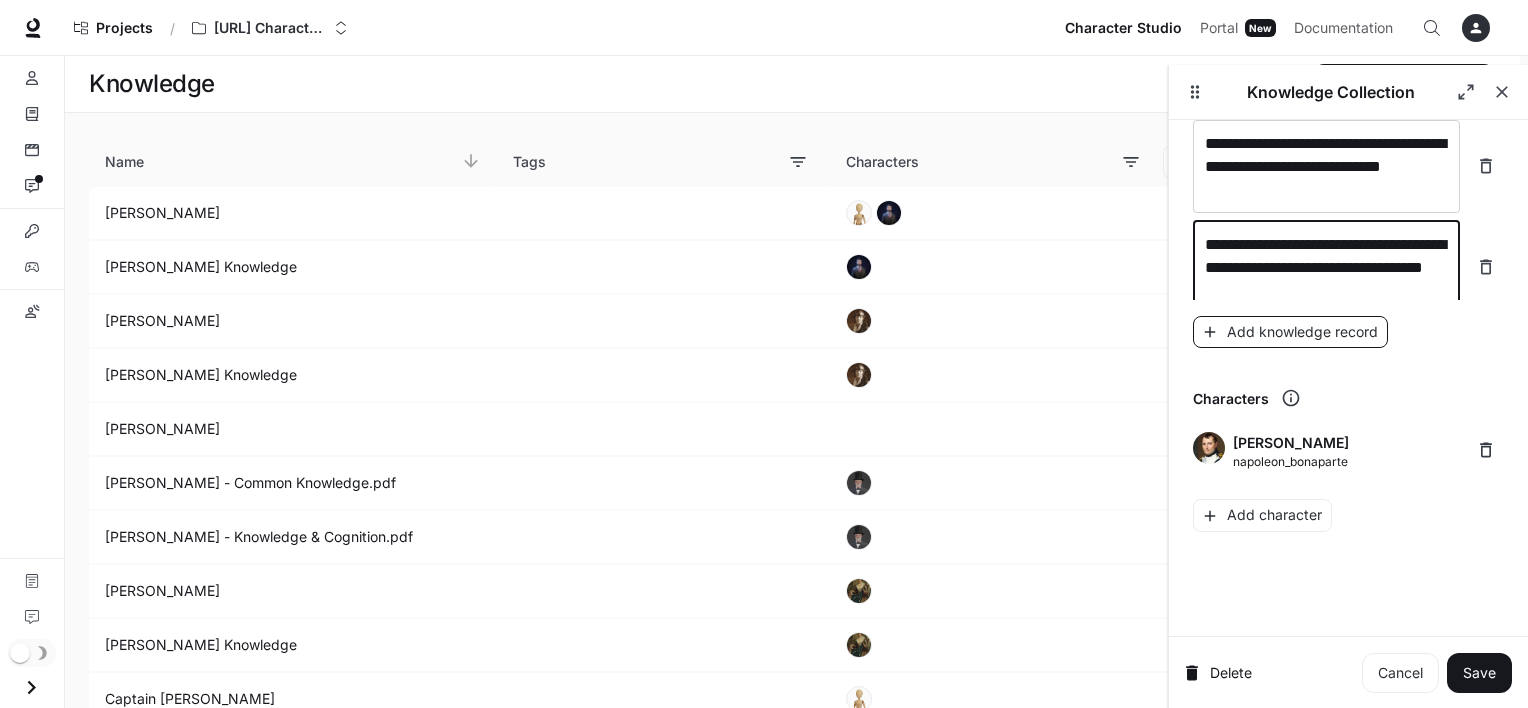 type on "**********" 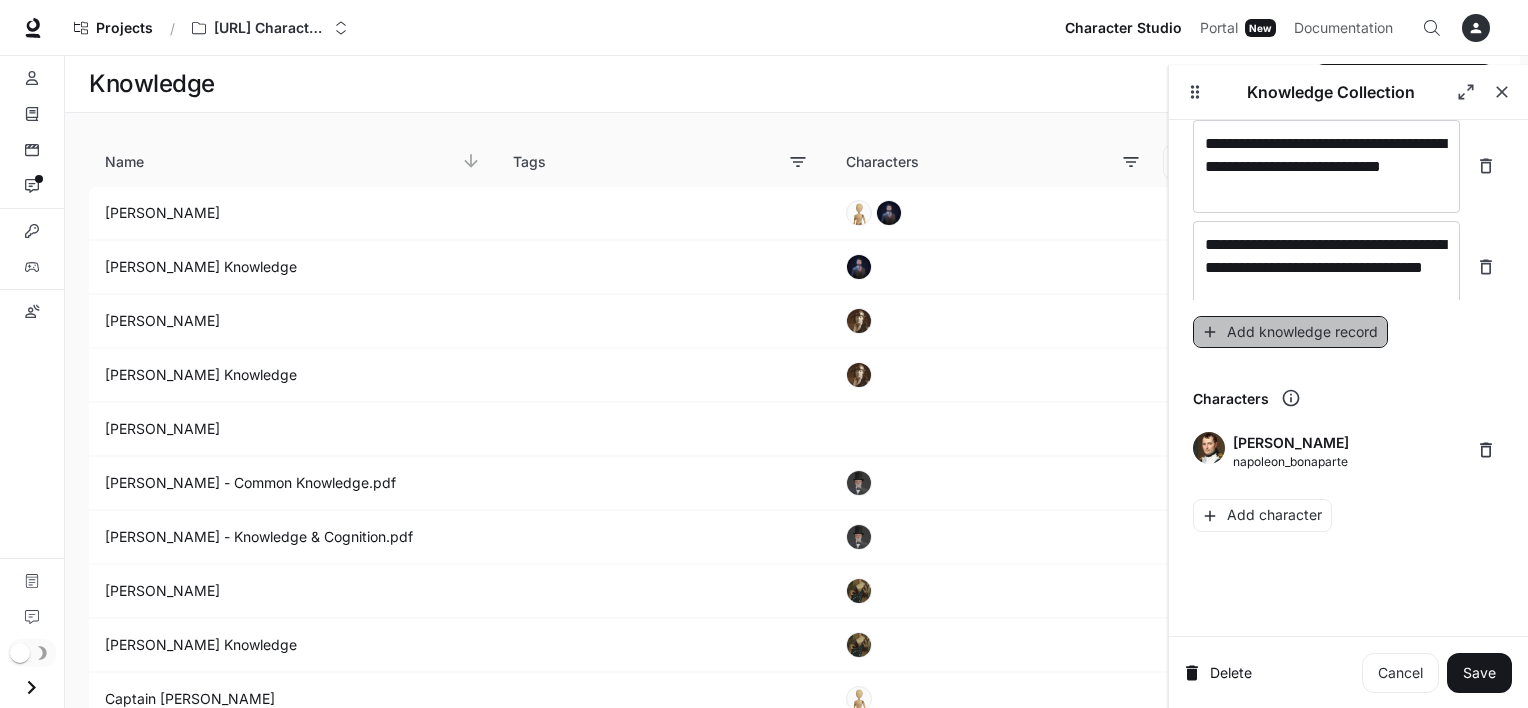 click on "Add knowledge record" at bounding box center [1290, 332] 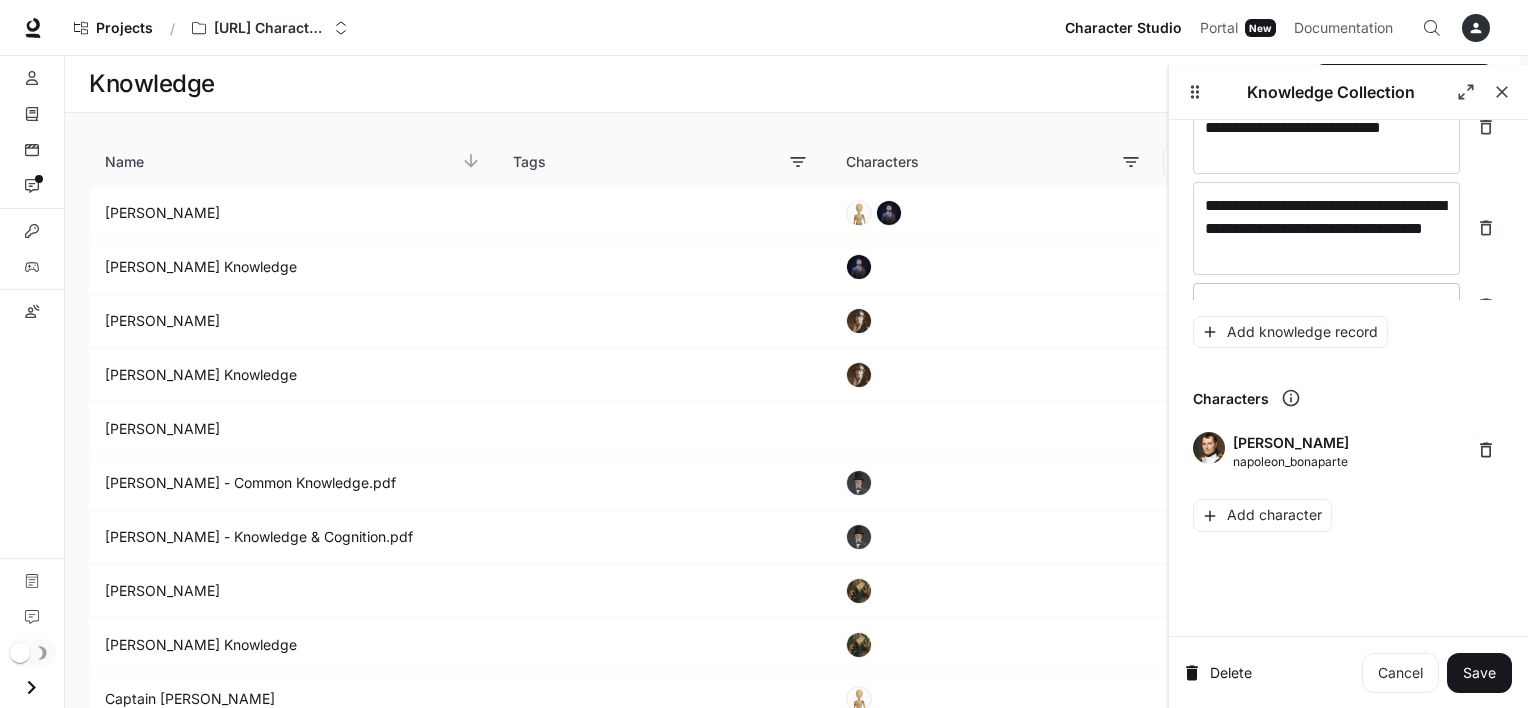 click on "* ​" at bounding box center (1326, 306) 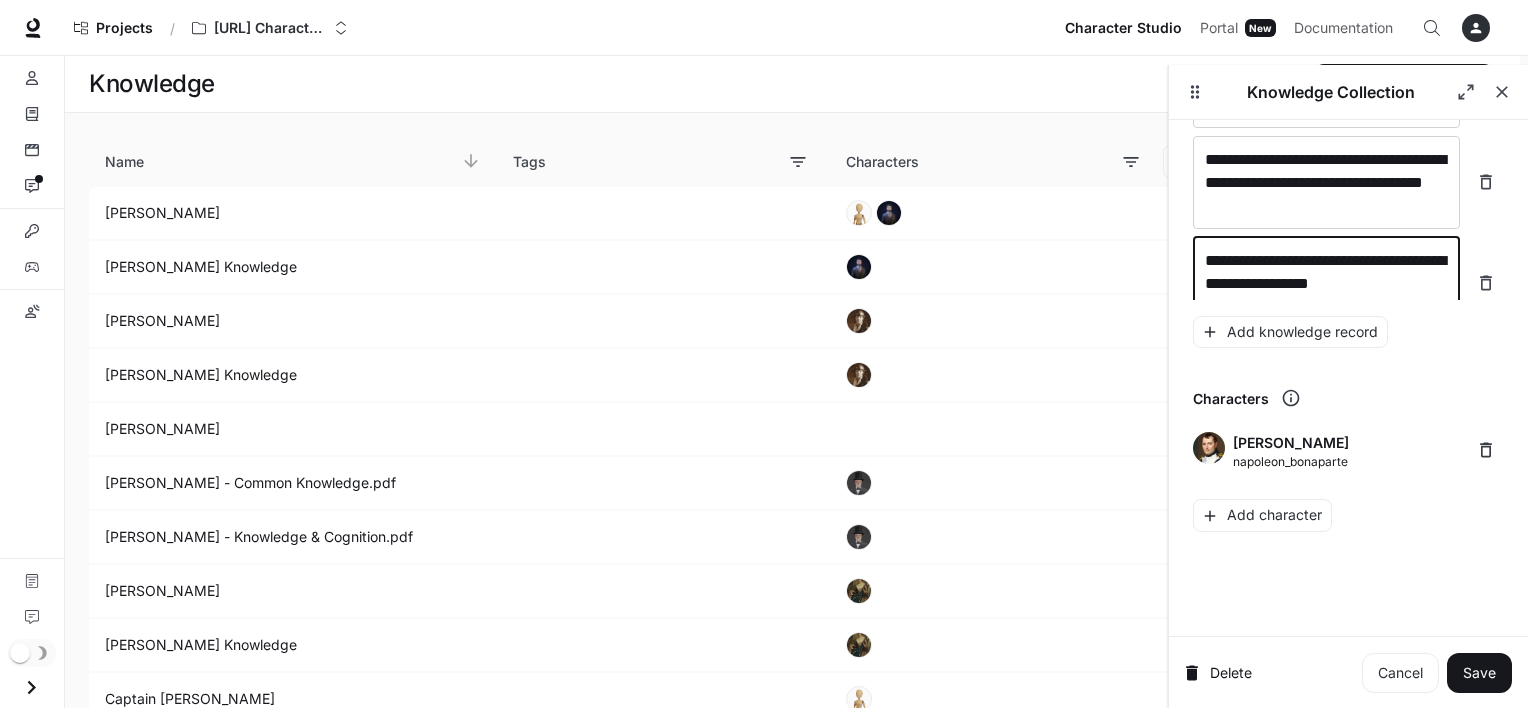 scroll, scrollTop: 38092, scrollLeft: 0, axis: vertical 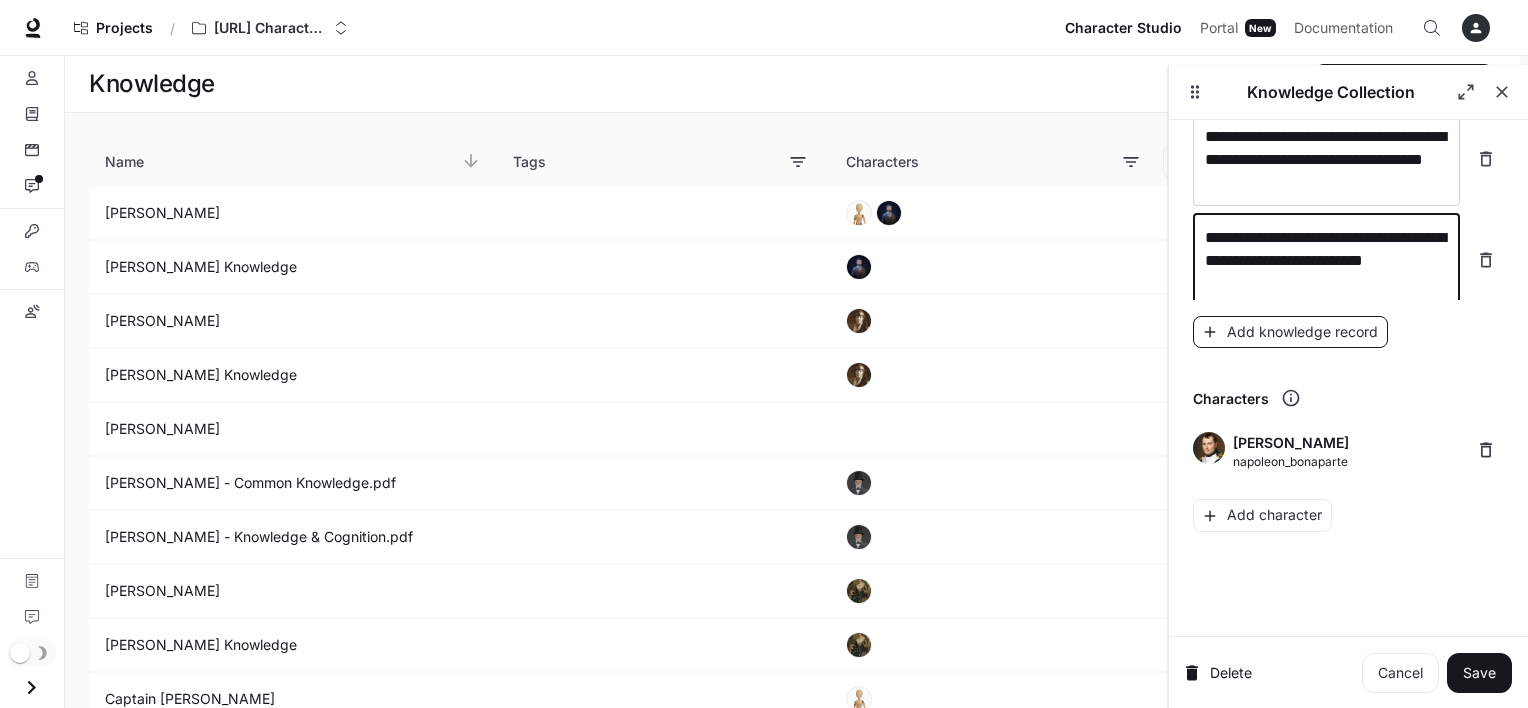type on "**********" 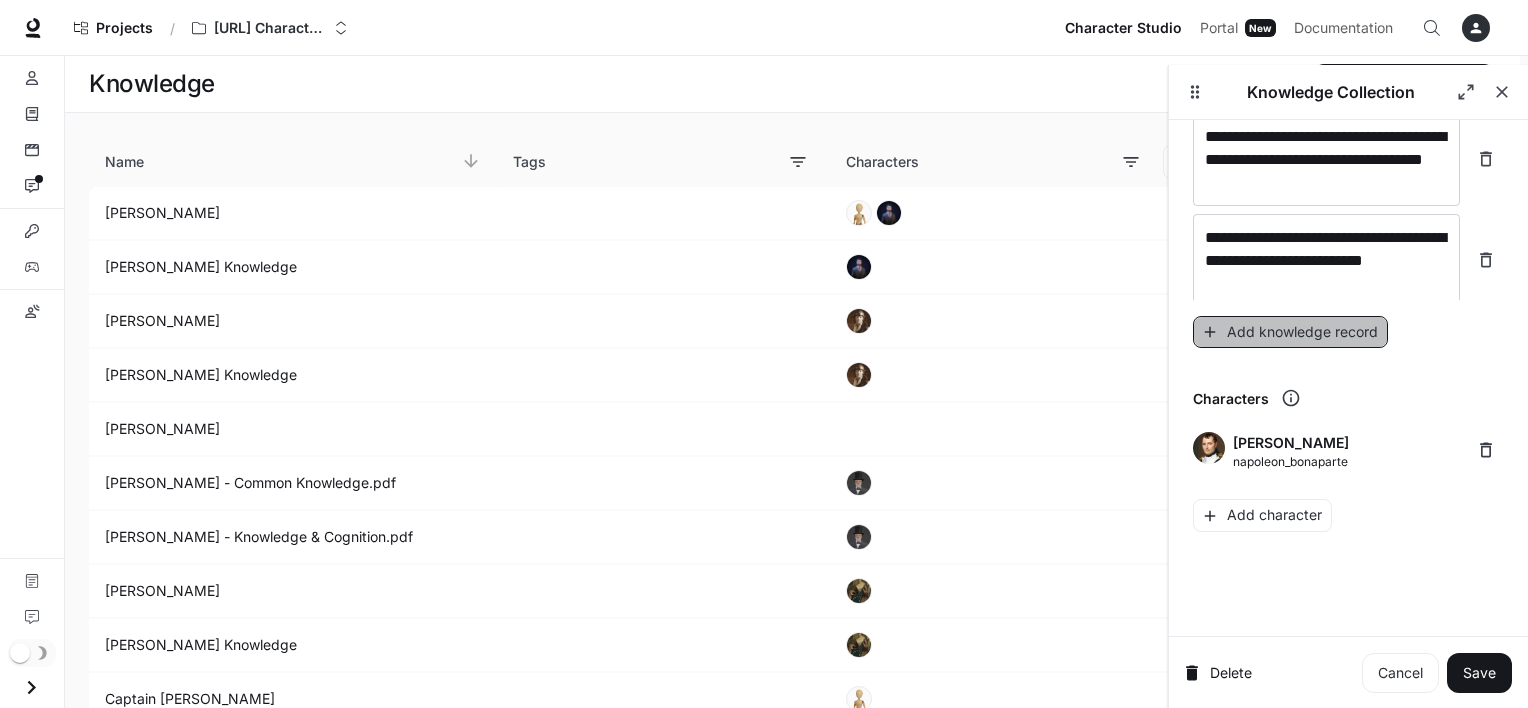click on "Add knowledge record" at bounding box center [1290, 332] 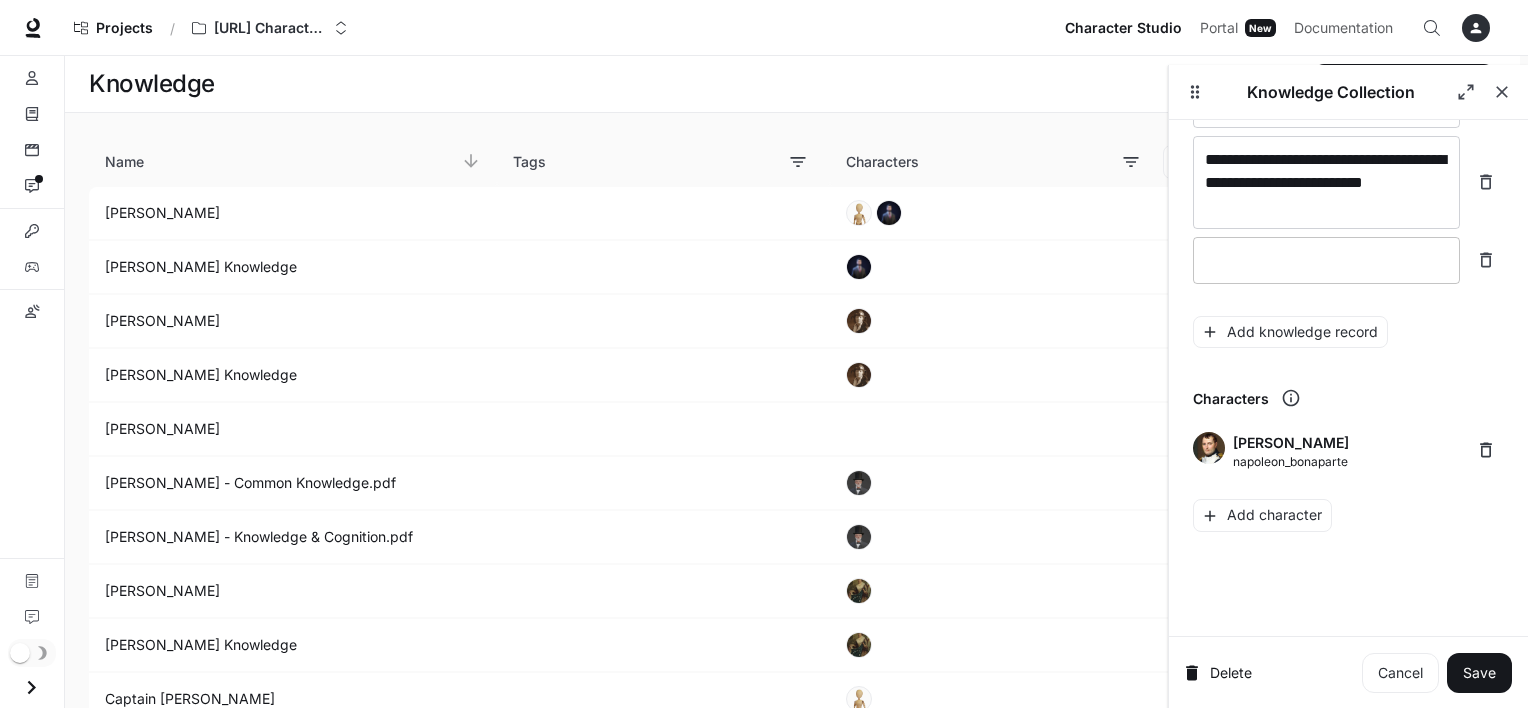 click at bounding box center (1326, 260) 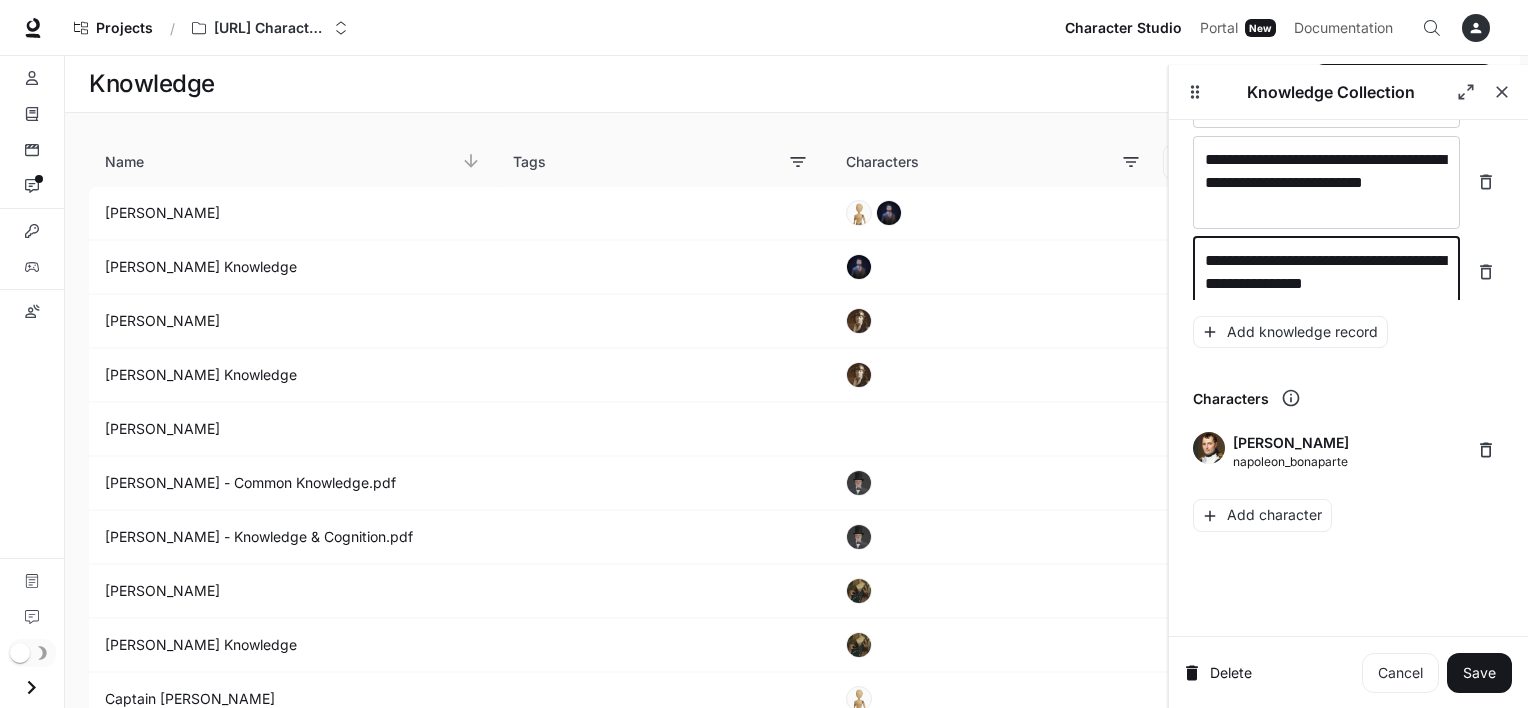 scroll, scrollTop: 38185, scrollLeft: 0, axis: vertical 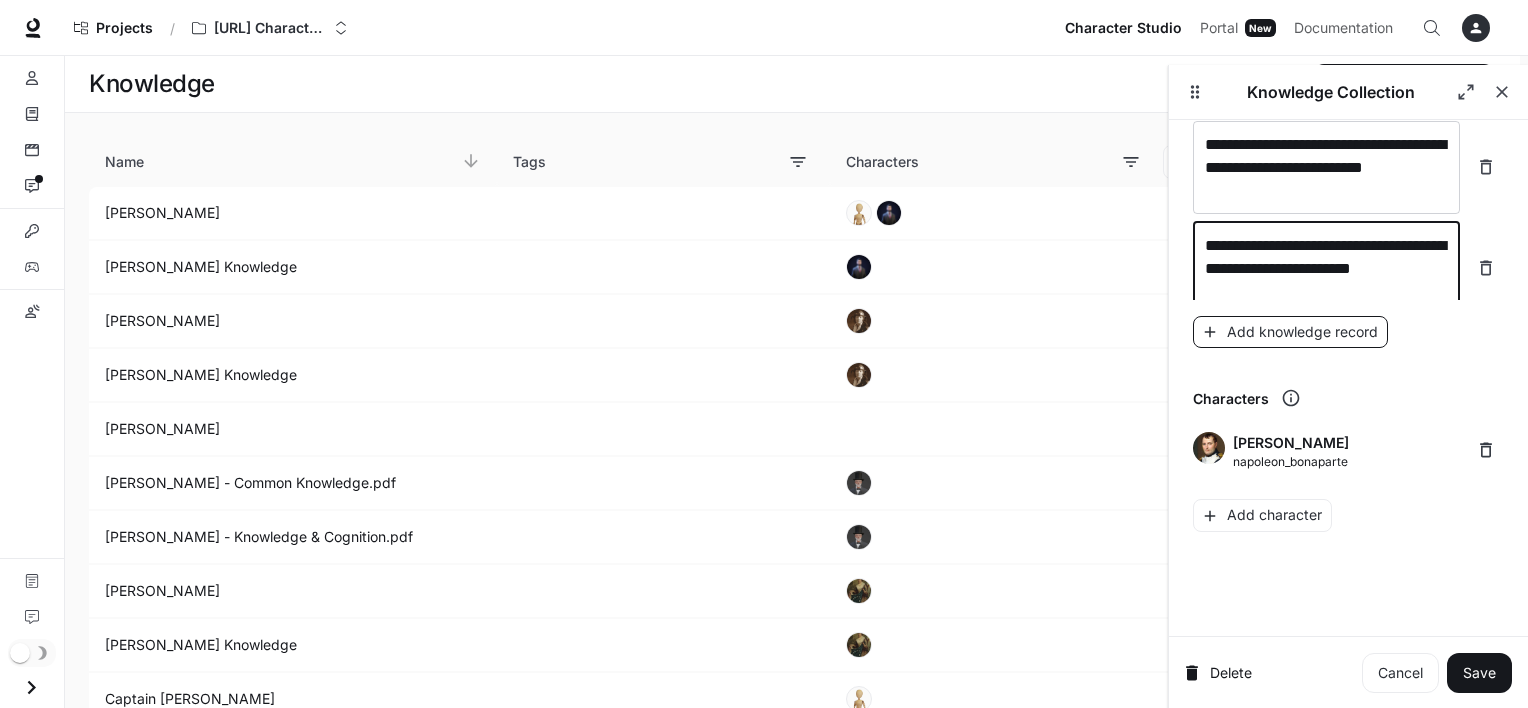 type on "**********" 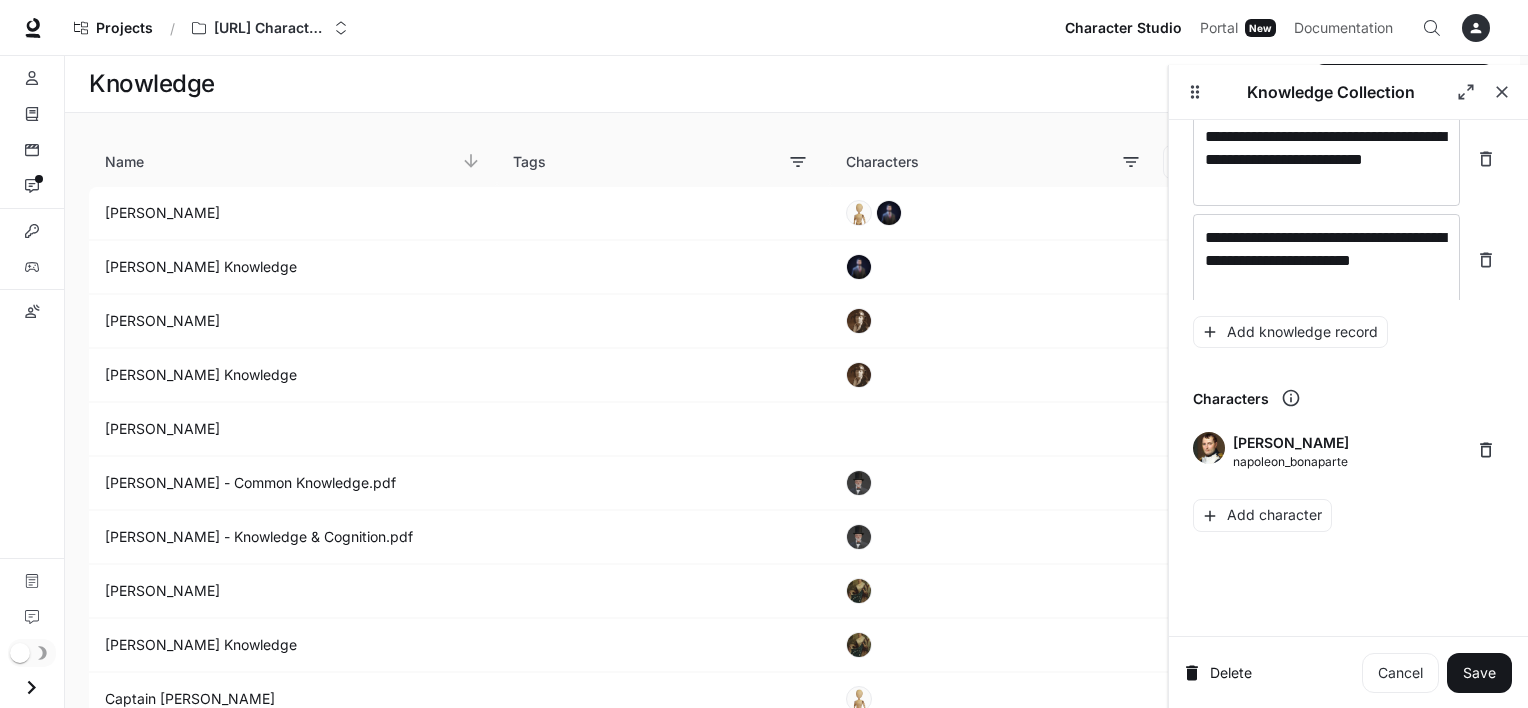 scroll, scrollTop: 38263, scrollLeft: 0, axis: vertical 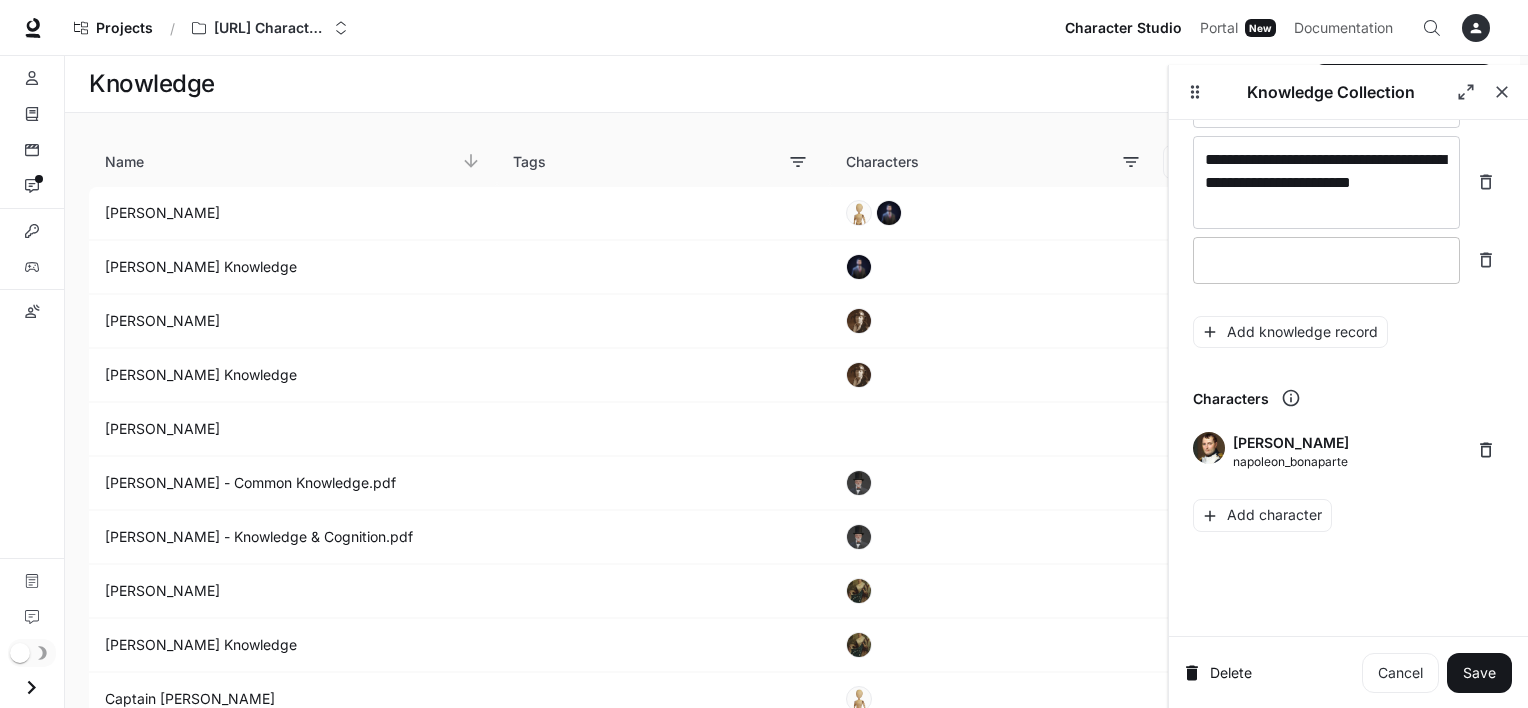 click on "* ​" at bounding box center (1326, 260) 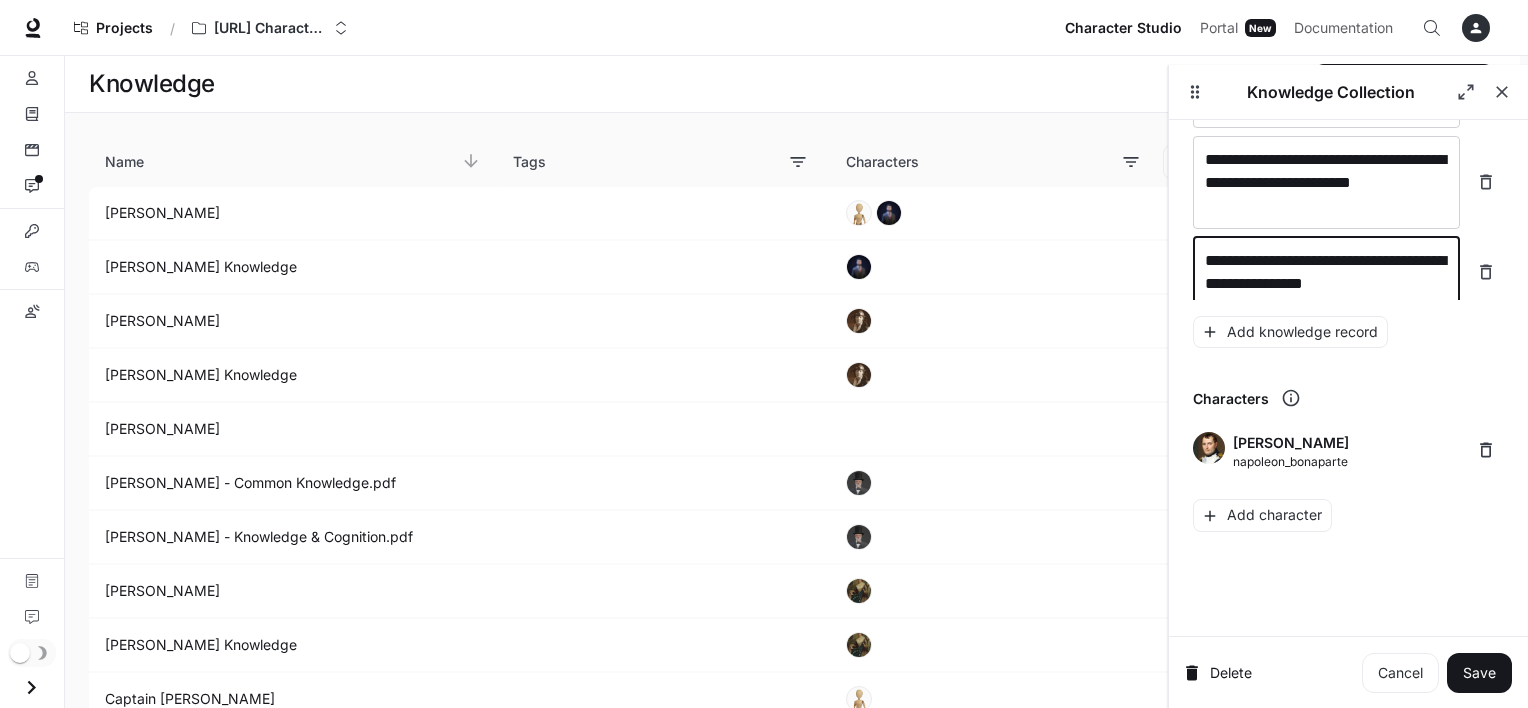 scroll, scrollTop: 38279, scrollLeft: 0, axis: vertical 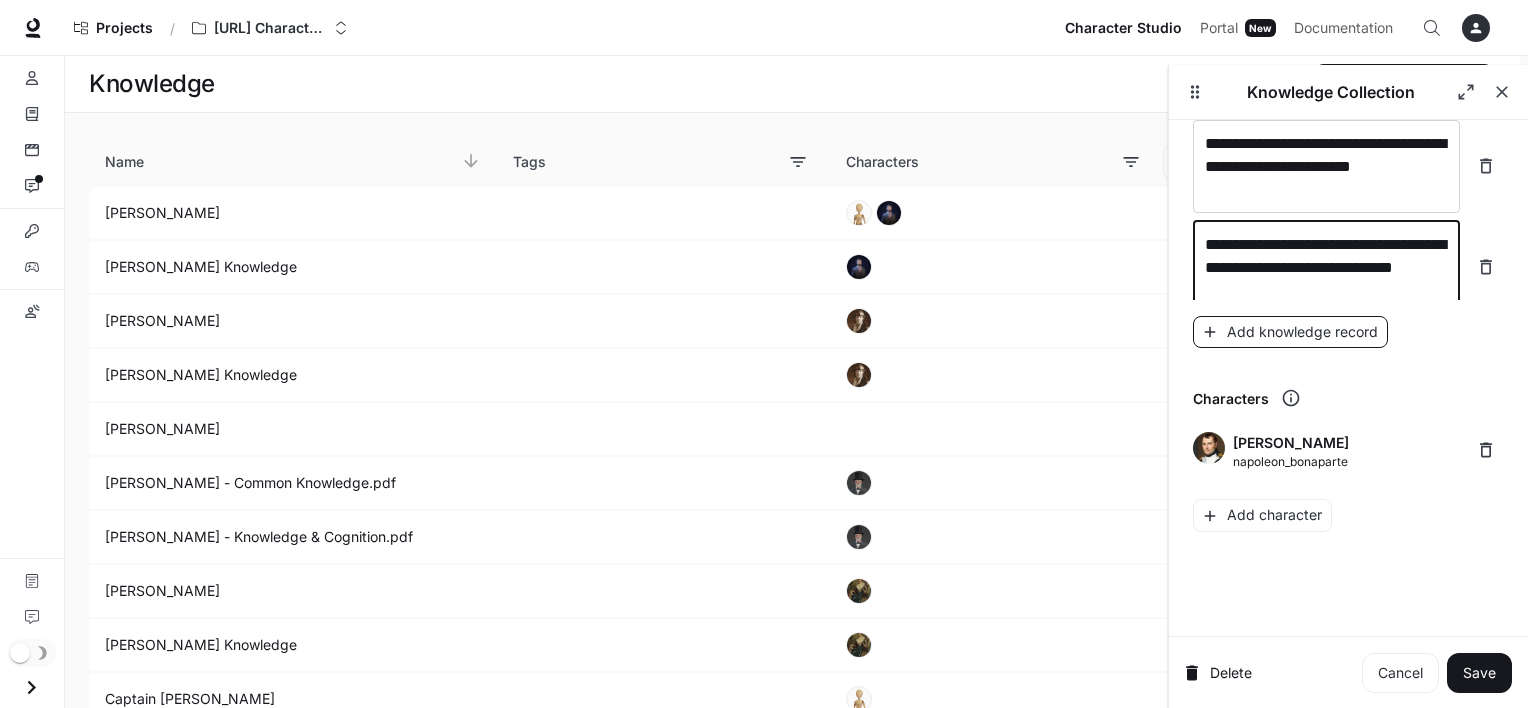 type on "**********" 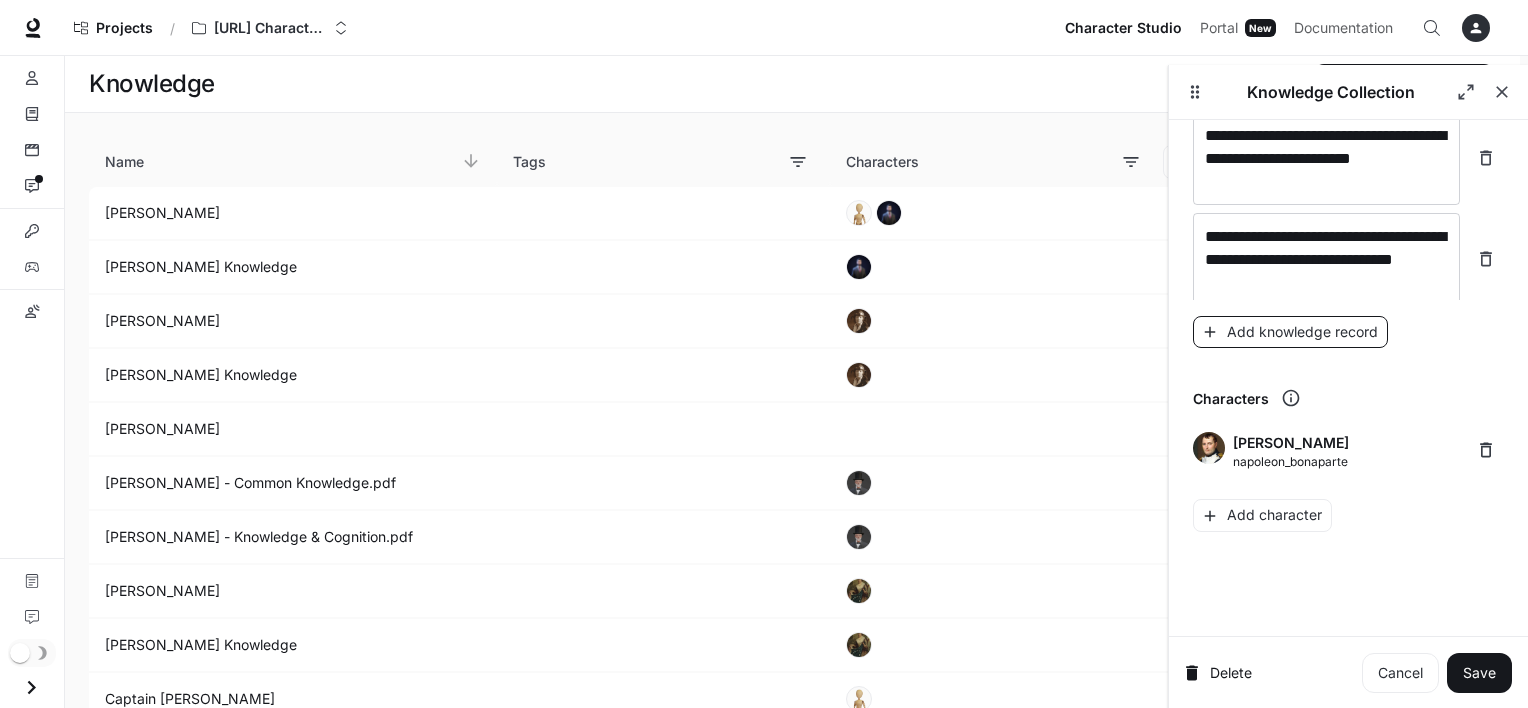 scroll, scrollTop: 38356, scrollLeft: 0, axis: vertical 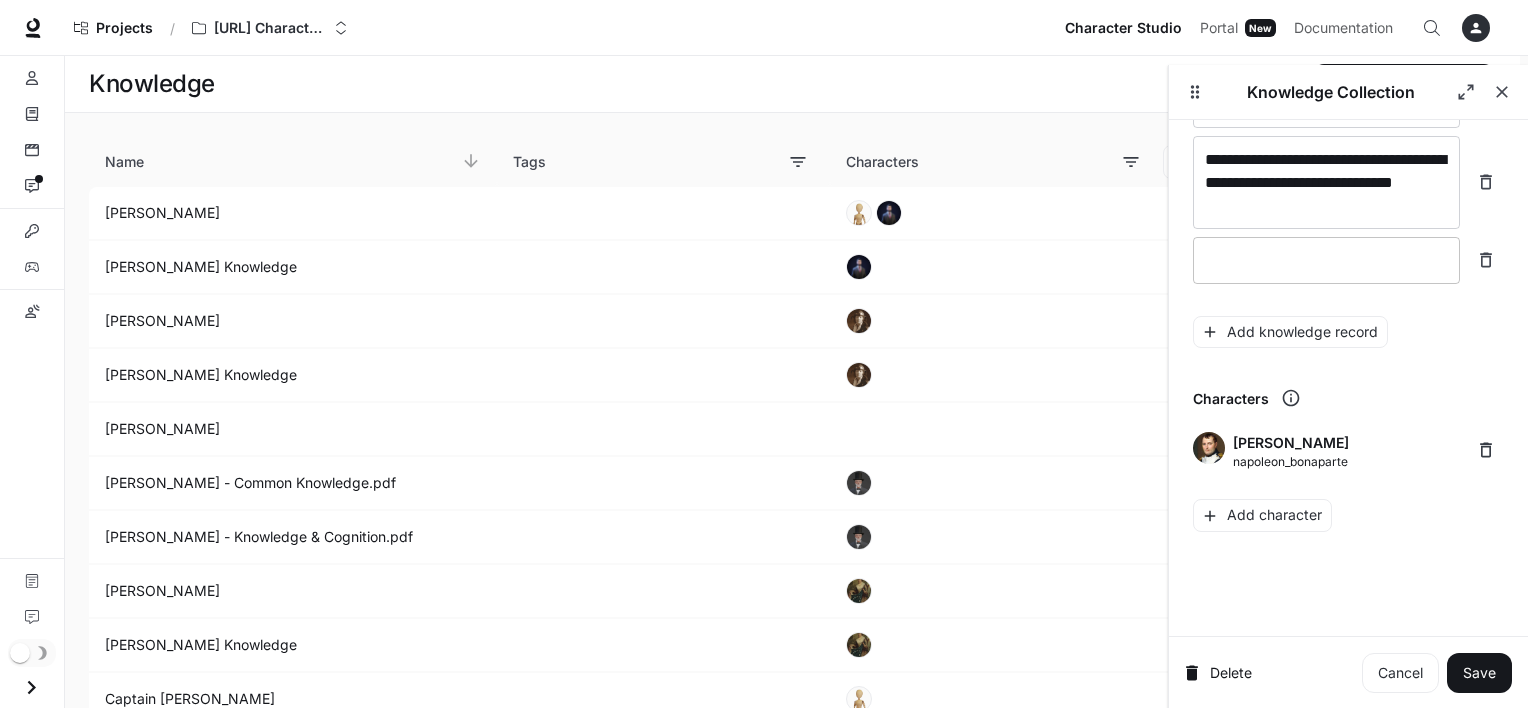 click on "* ​" at bounding box center (1326, 260) 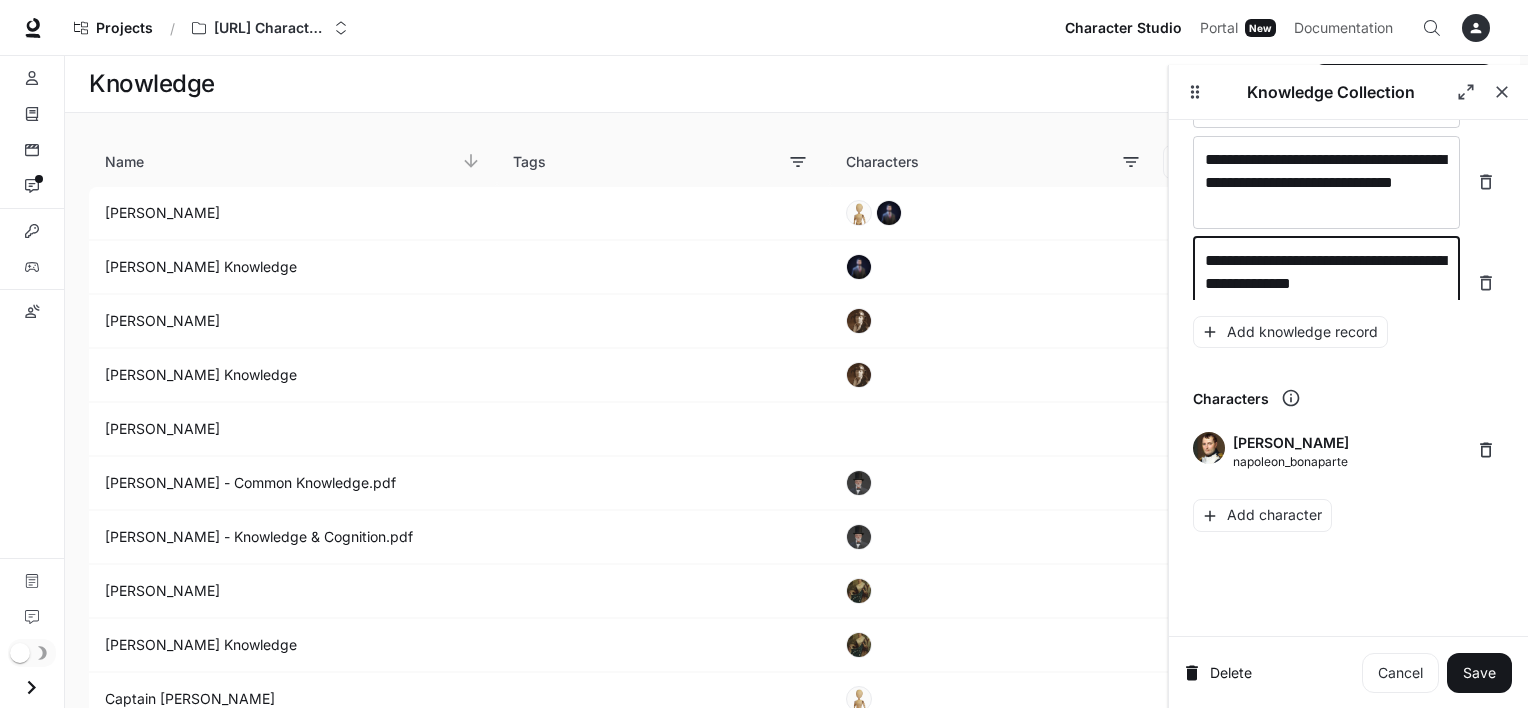 scroll, scrollTop: 38372, scrollLeft: 0, axis: vertical 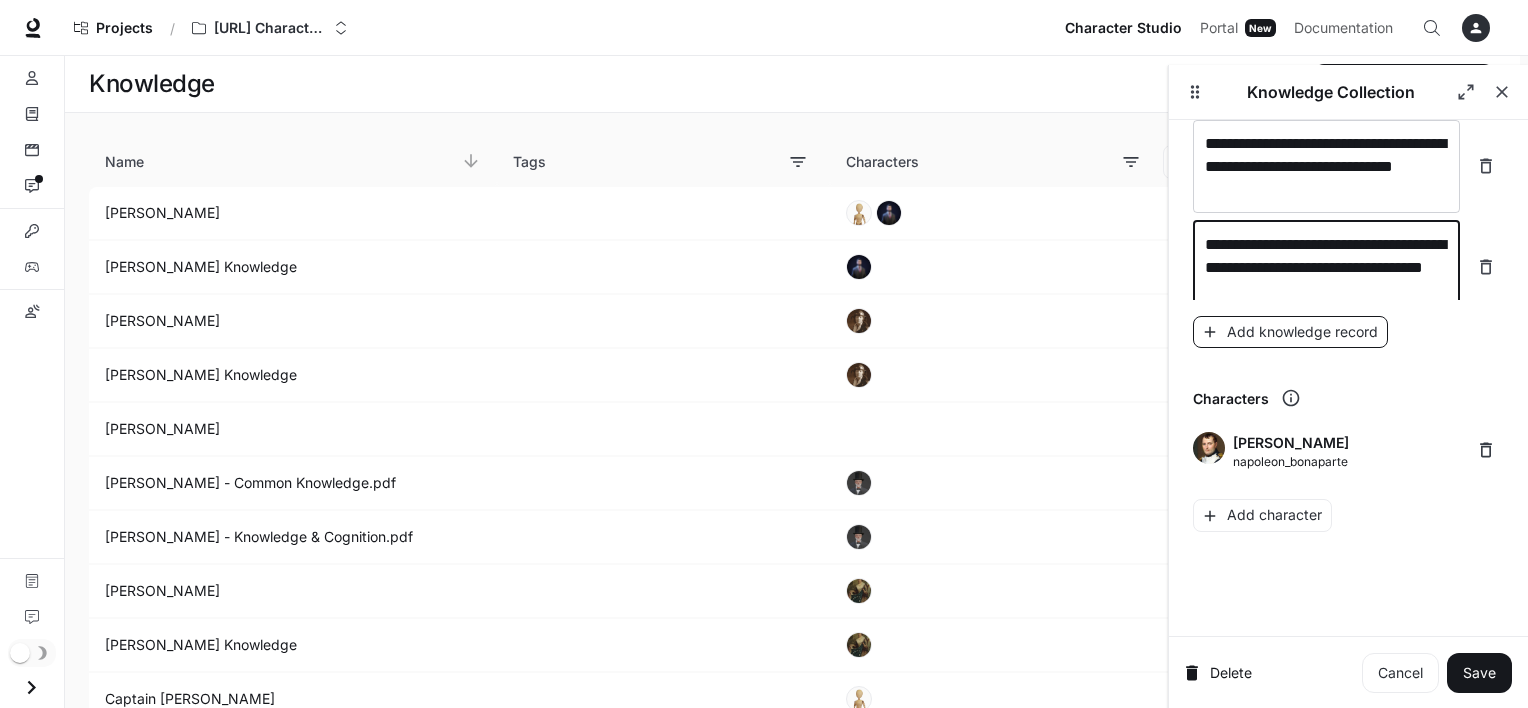 type on "**********" 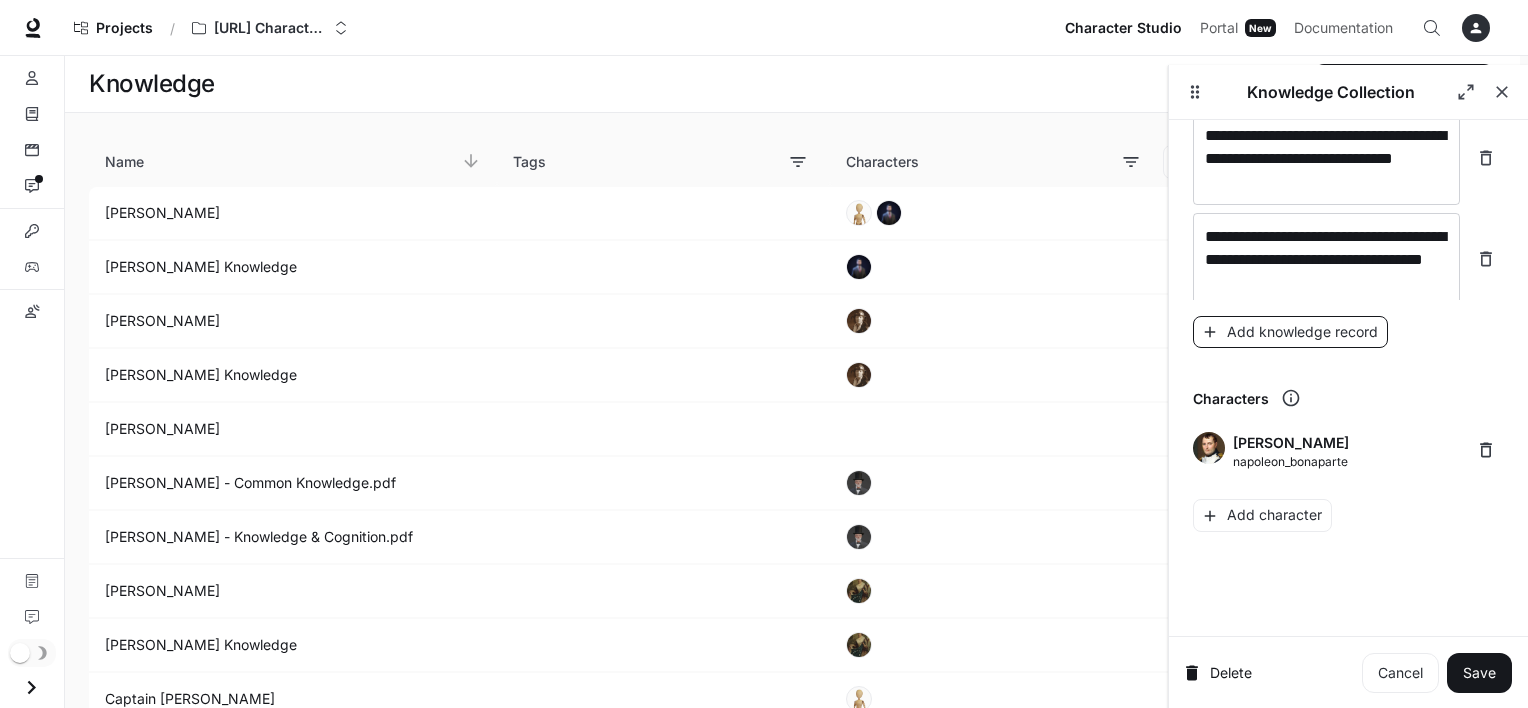 scroll, scrollTop: 38448, scrollLeft: 0, axis: vertical 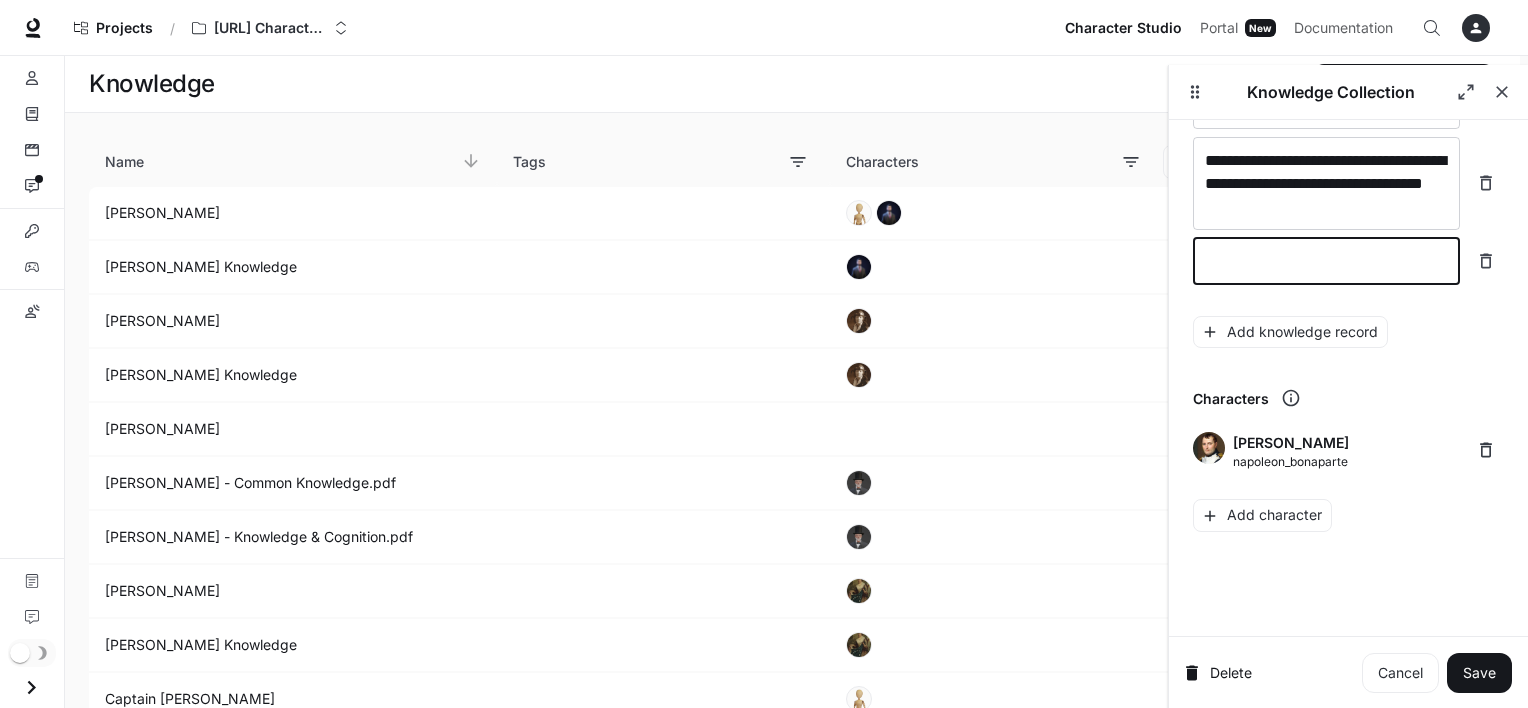 click at bounding box center (1326, 261) 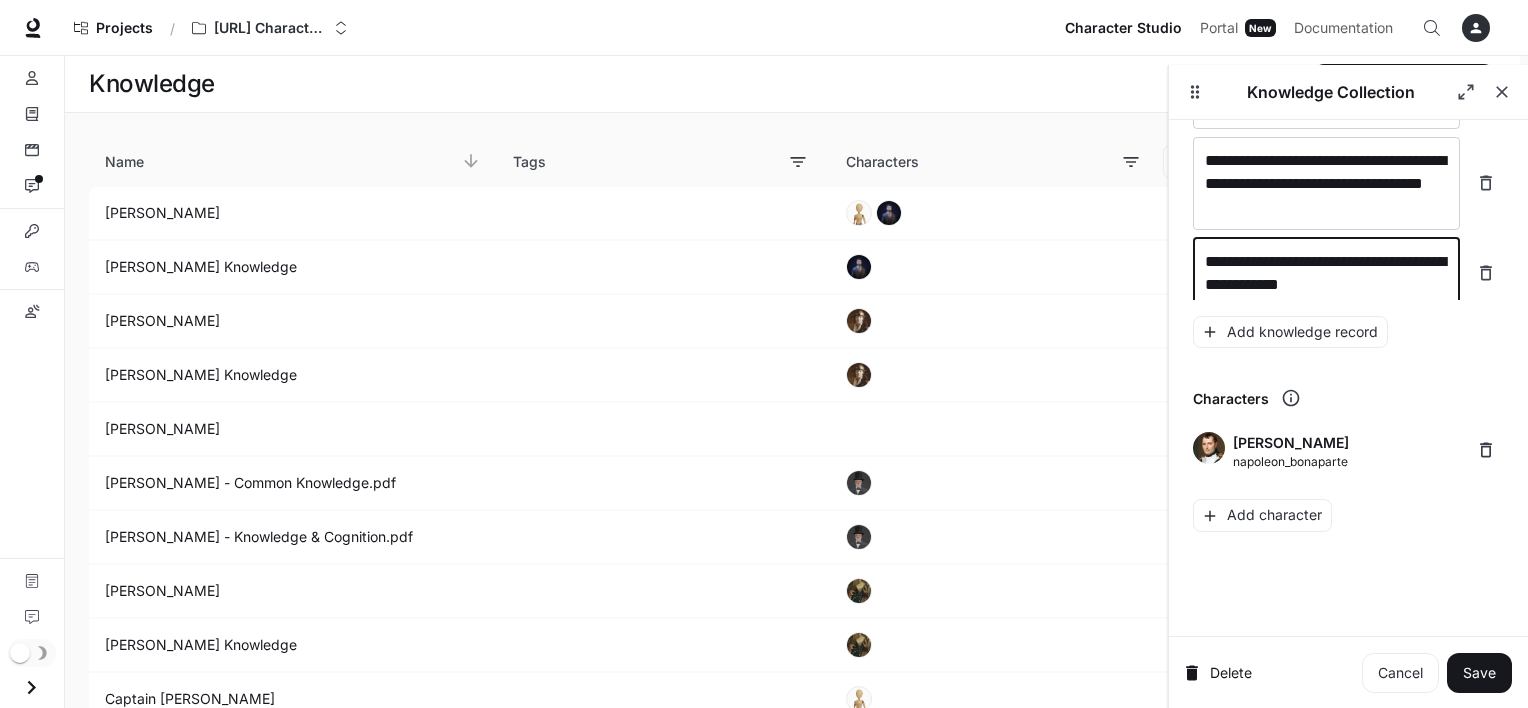 scroll, scrollTop: 38464, scrollLeft: 0, axis: vertical 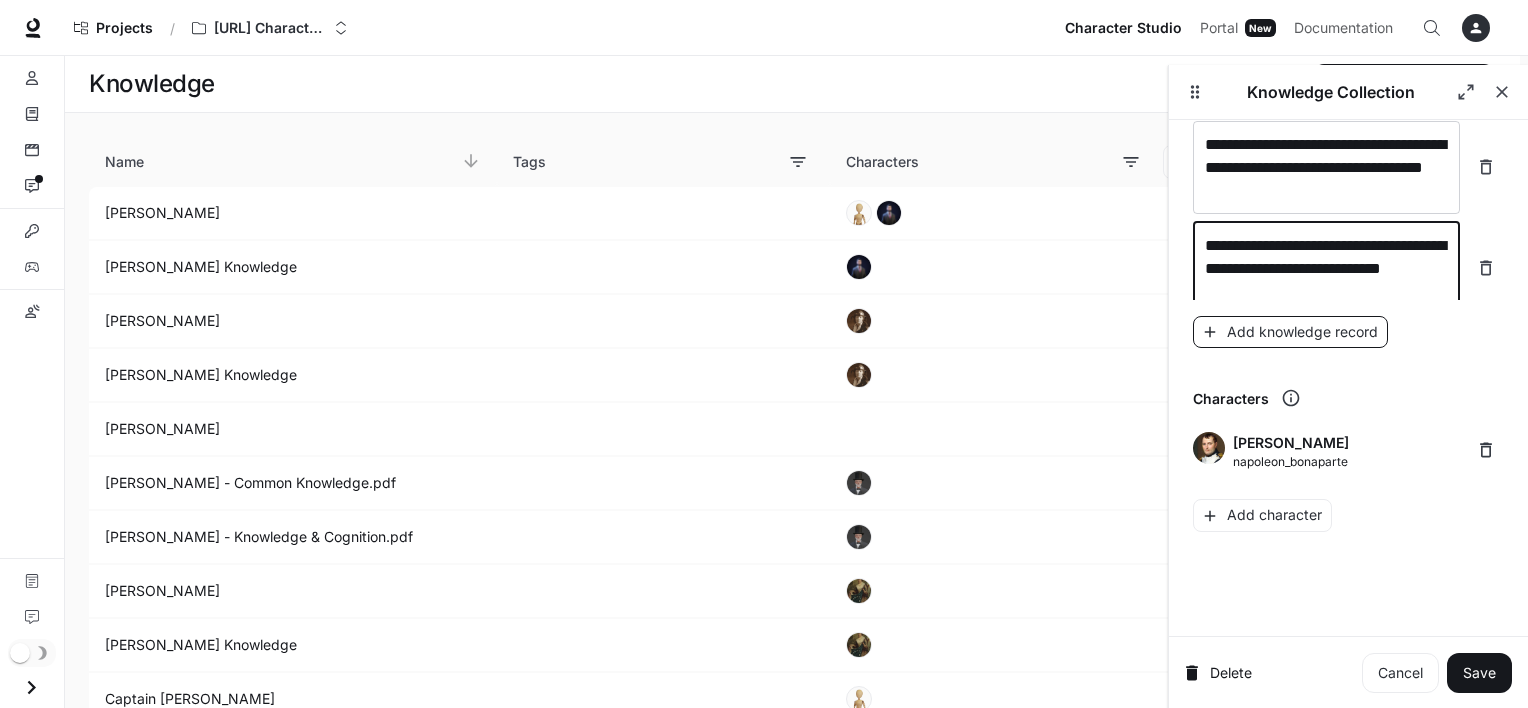 type on "**********" 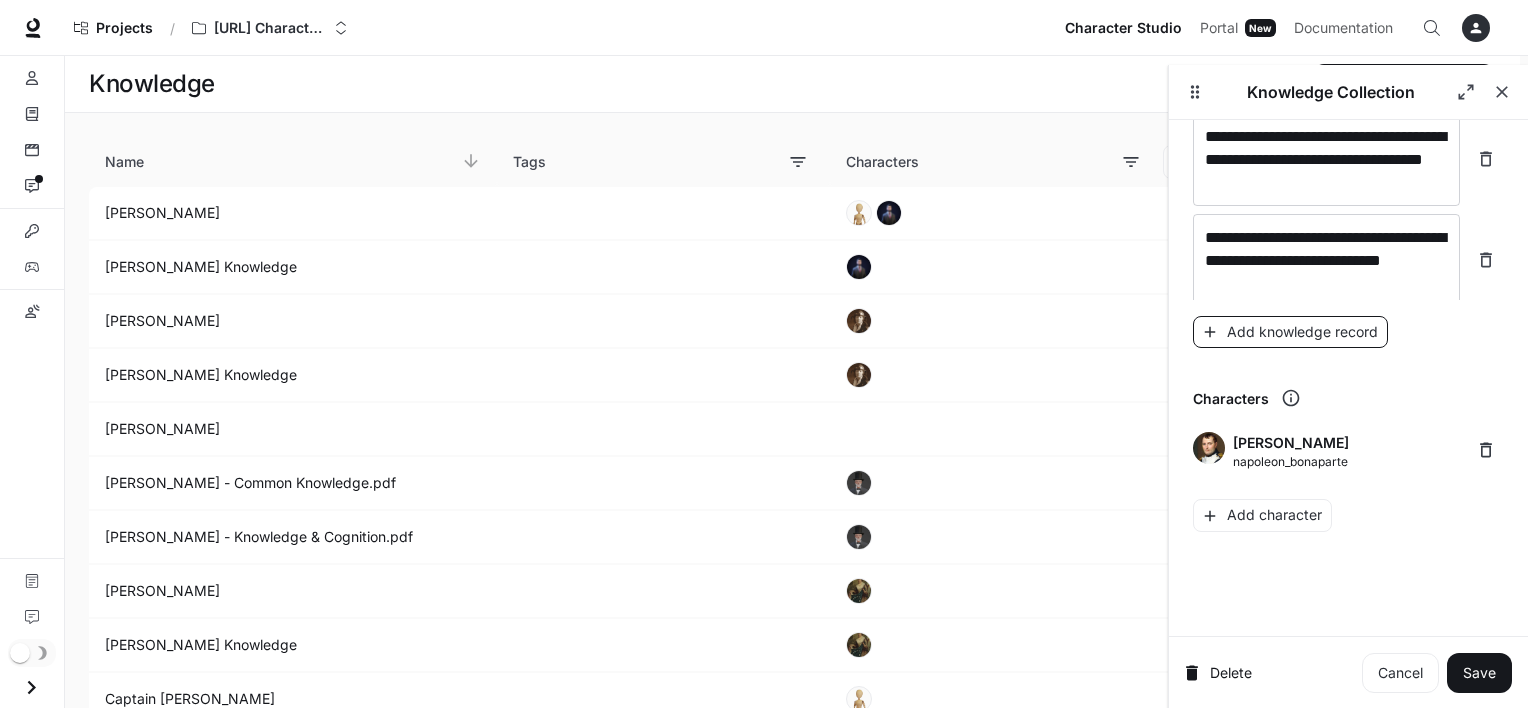 scroll, scrollTop: 38542, scrollLeft: 0, axis: vertical 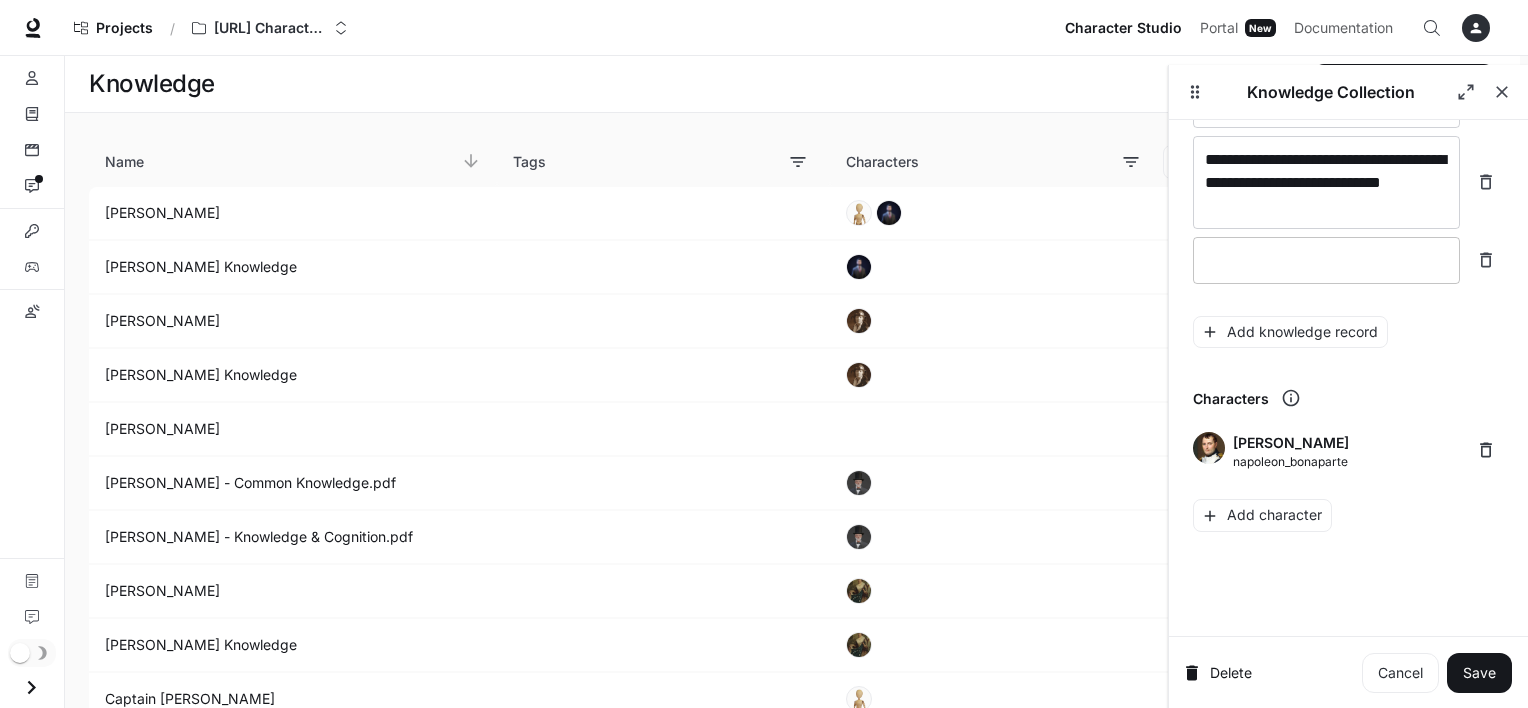 click at bounding box center (1326, 260) 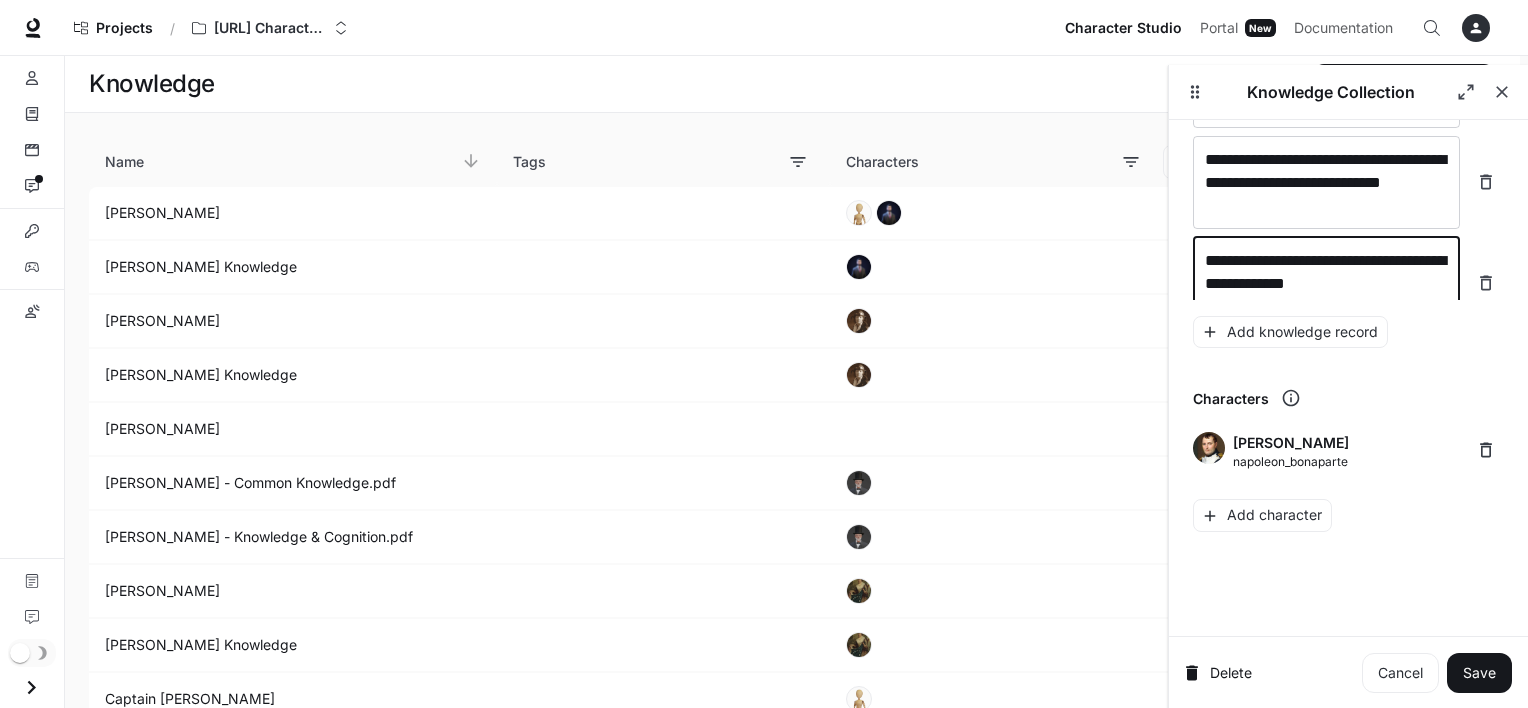 scroll, scrollTop: 38557, scrollLeft: 0, axis: vertical 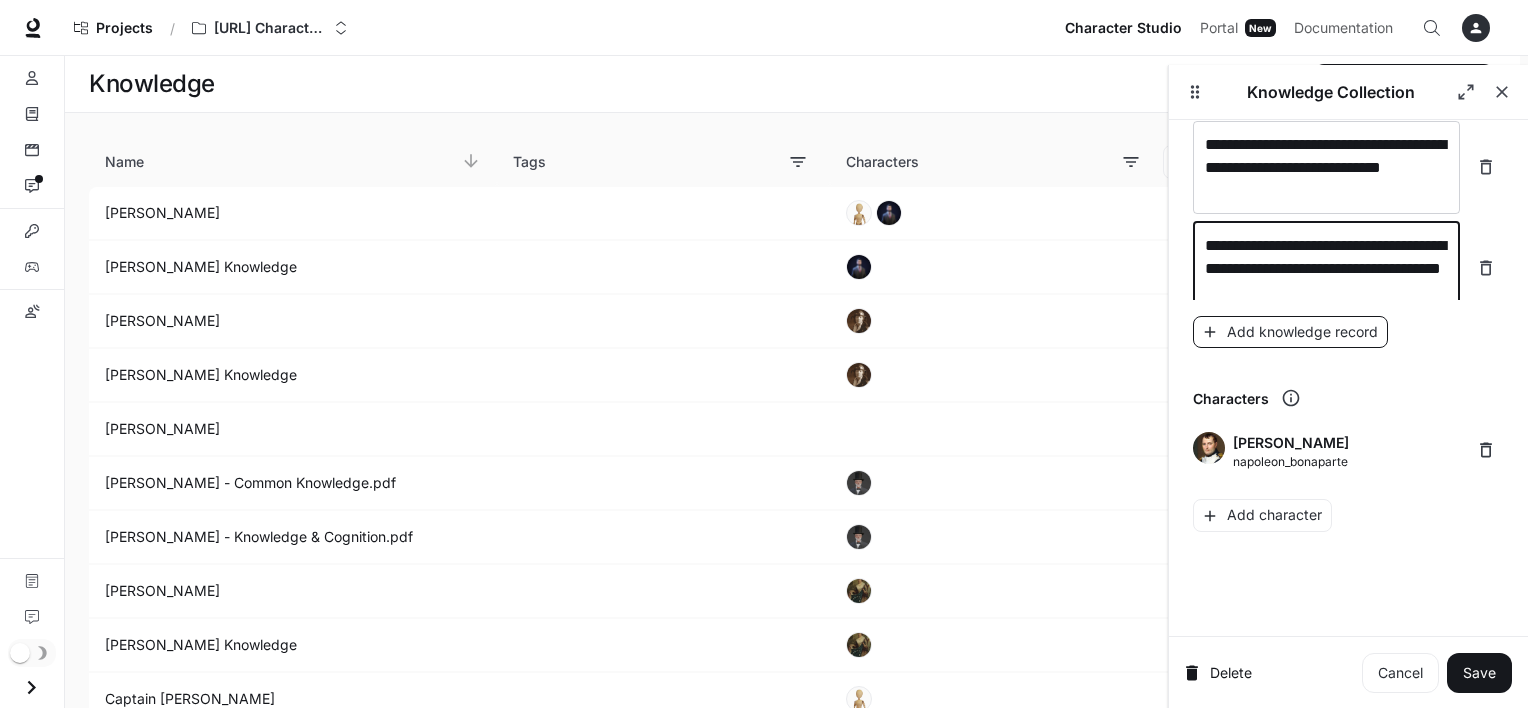 type on "**********" 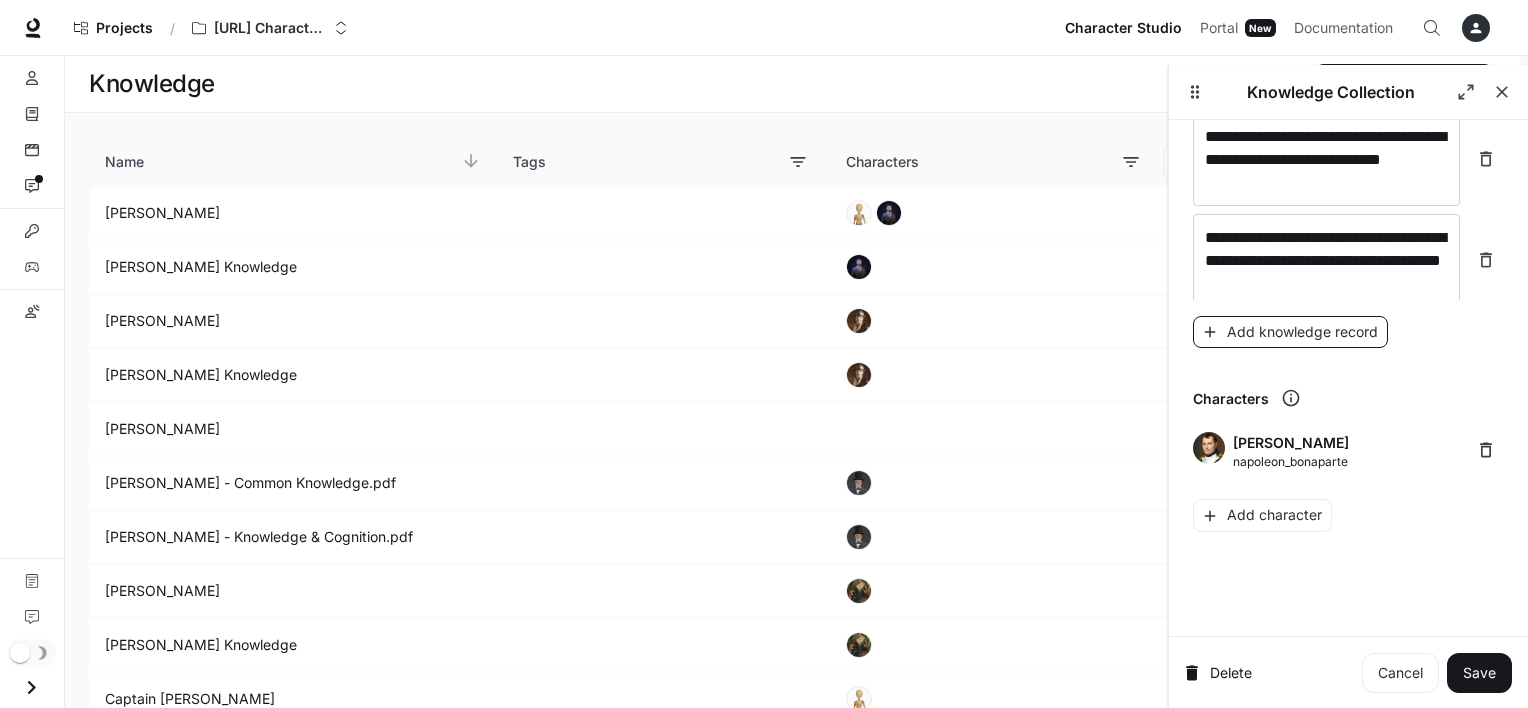 scroll, scrollTop: 38635, scrollLeft: 0, axis: vertical 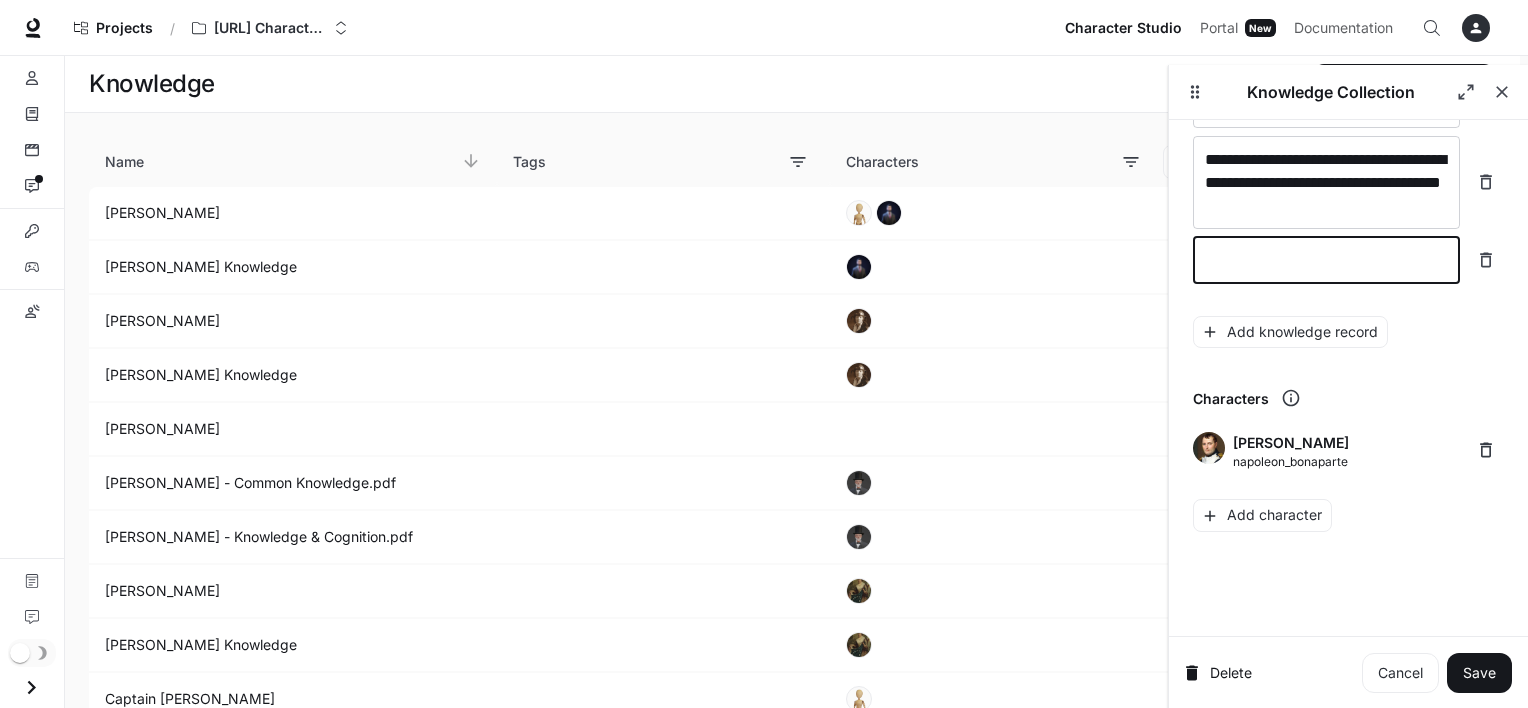 click at bounding box center [1326, 260] 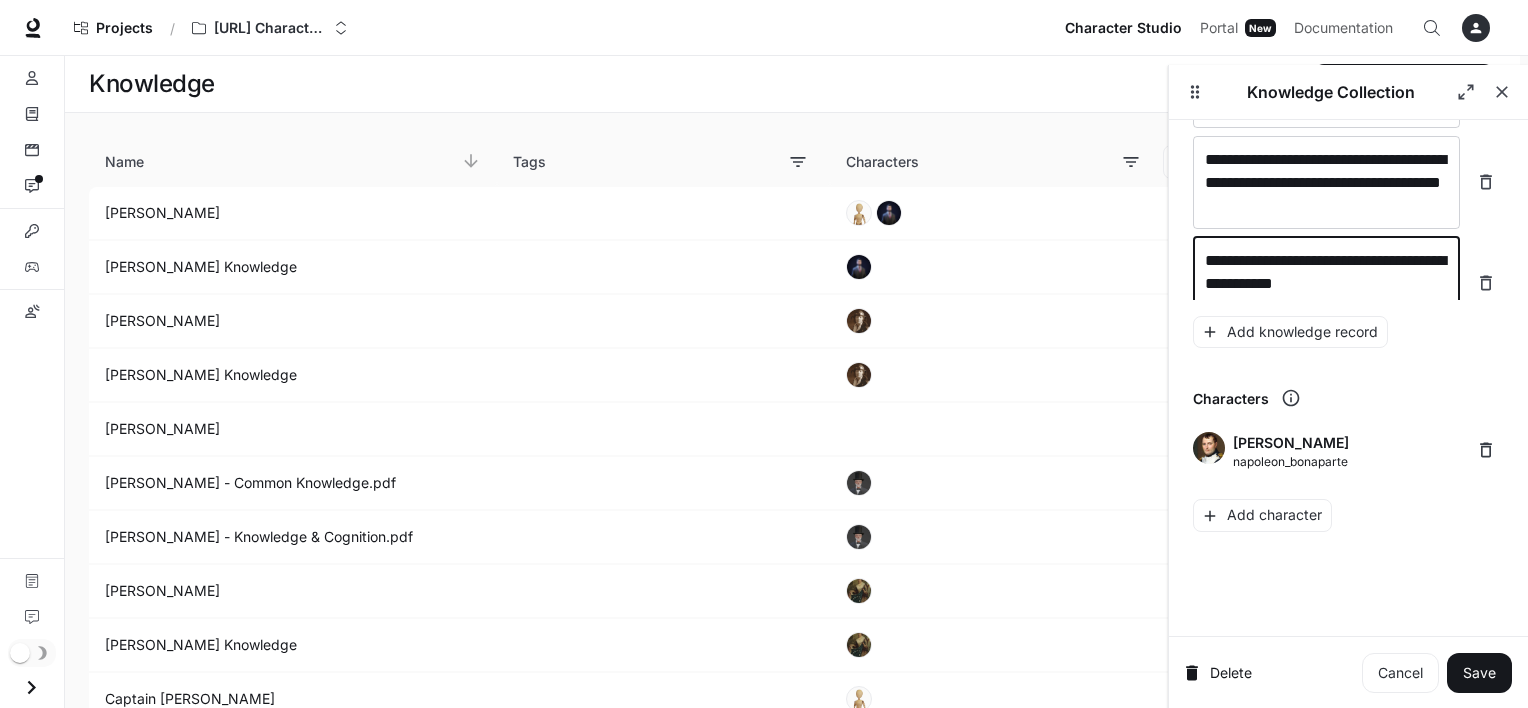 scroll, scrollTop: 38651, scrollLeft: 0, axis: vertical 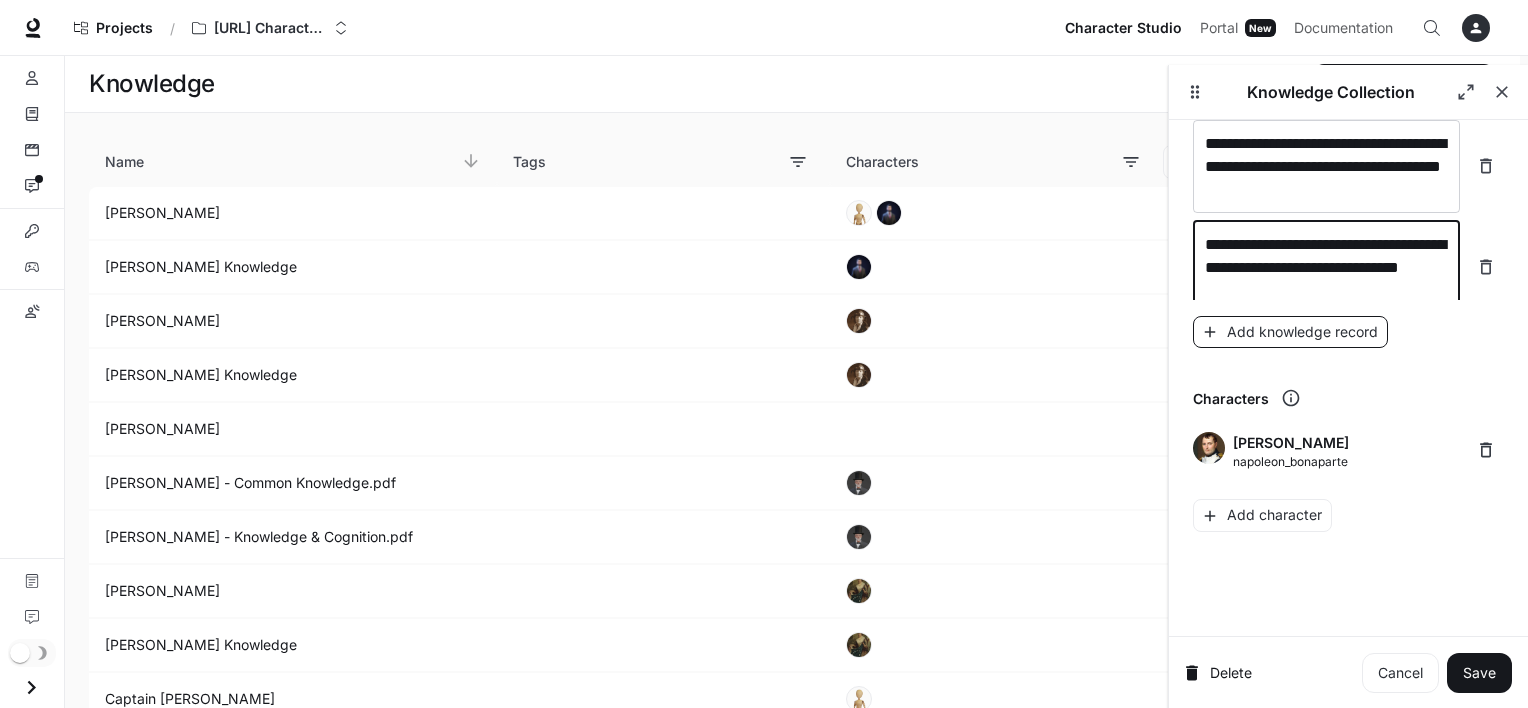type on "**********" 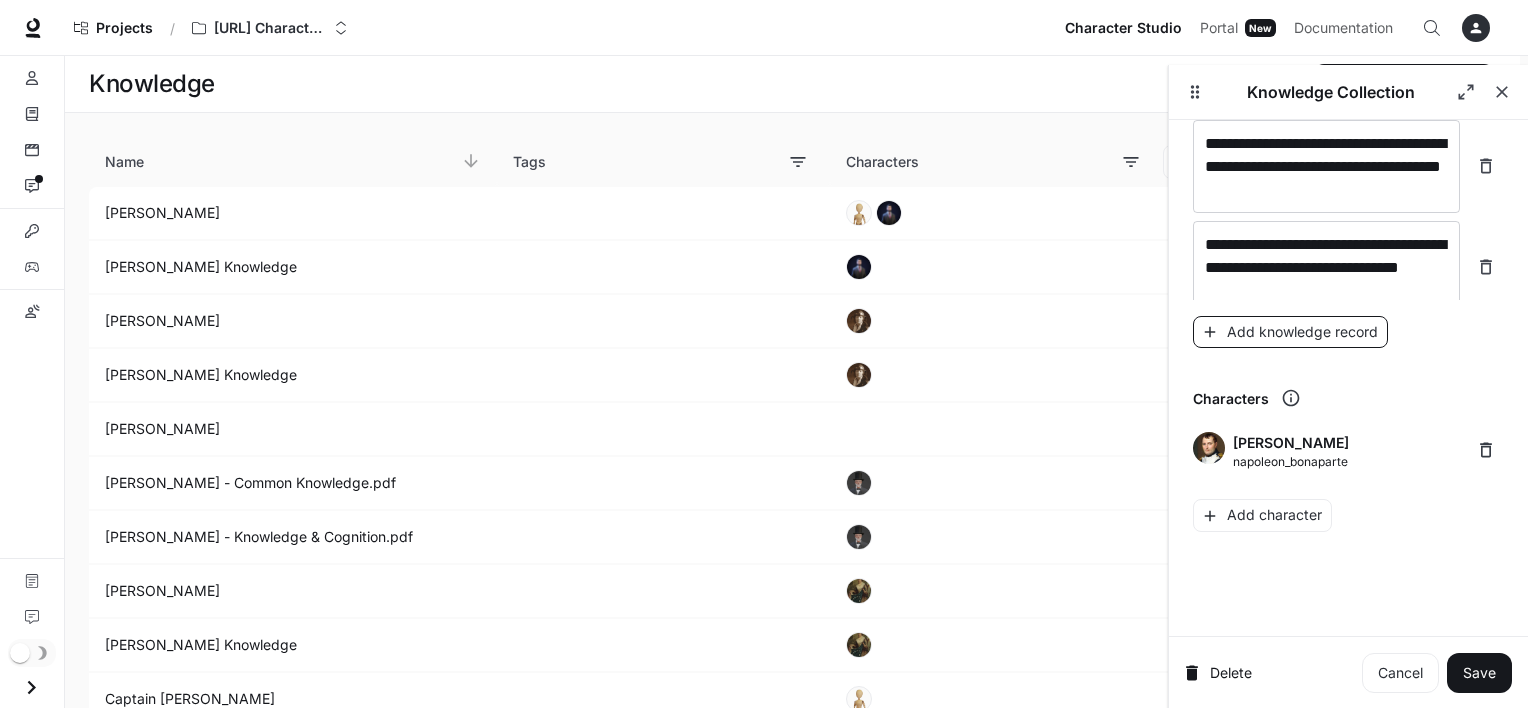scroll, scrollTop: 38728, scrollLeft: 0, axis: vertical 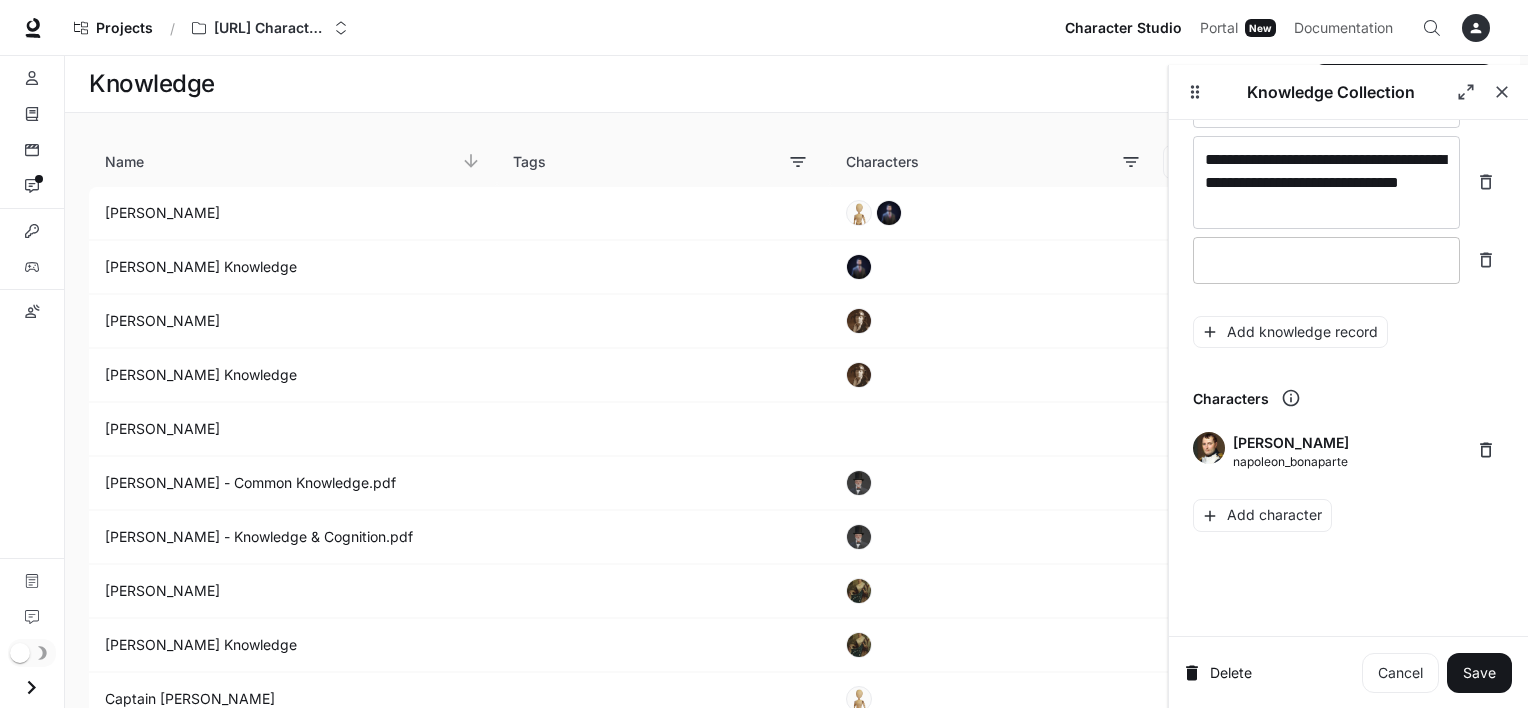 click on "* ​" at bounding box center [1326, 260] 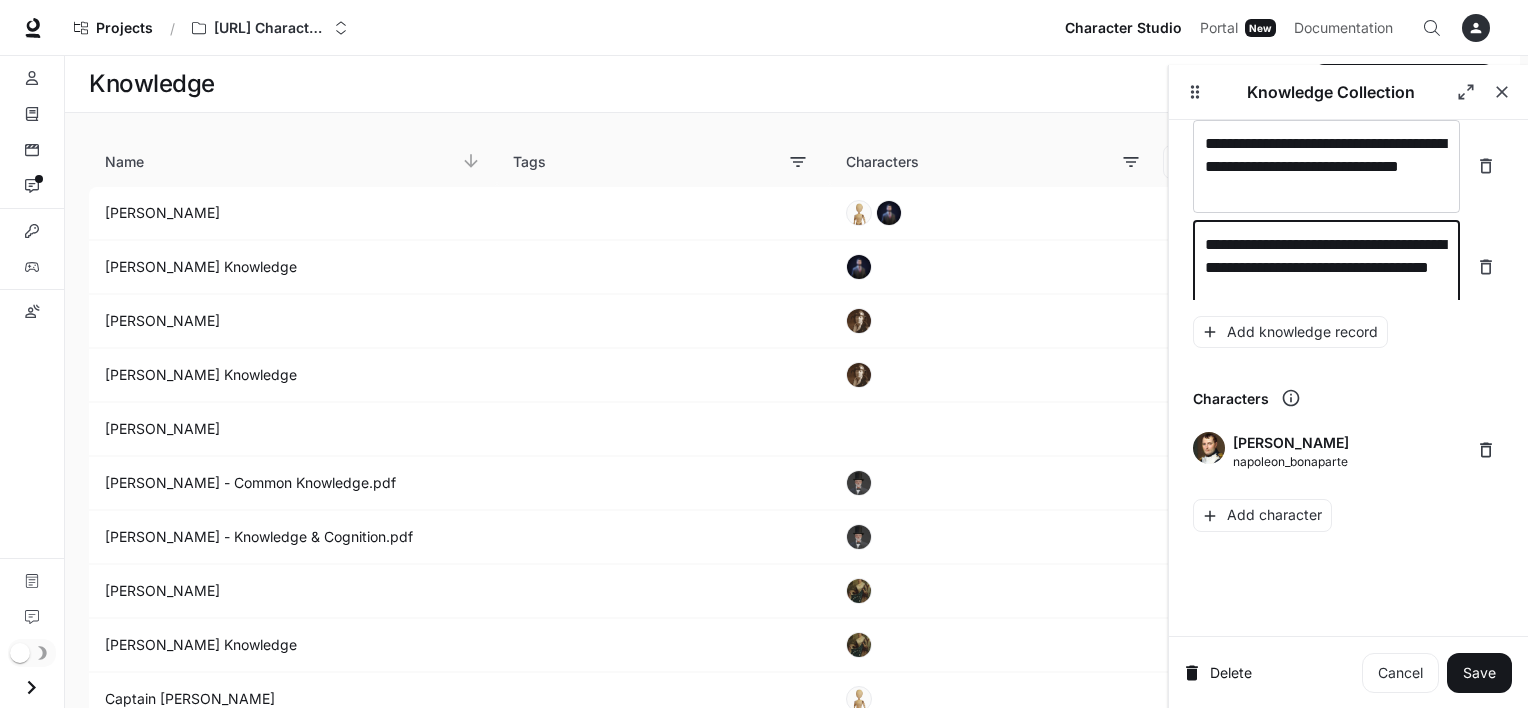 scroll, scrollTop: 38767, scrollLeft: 0, axis: vertical 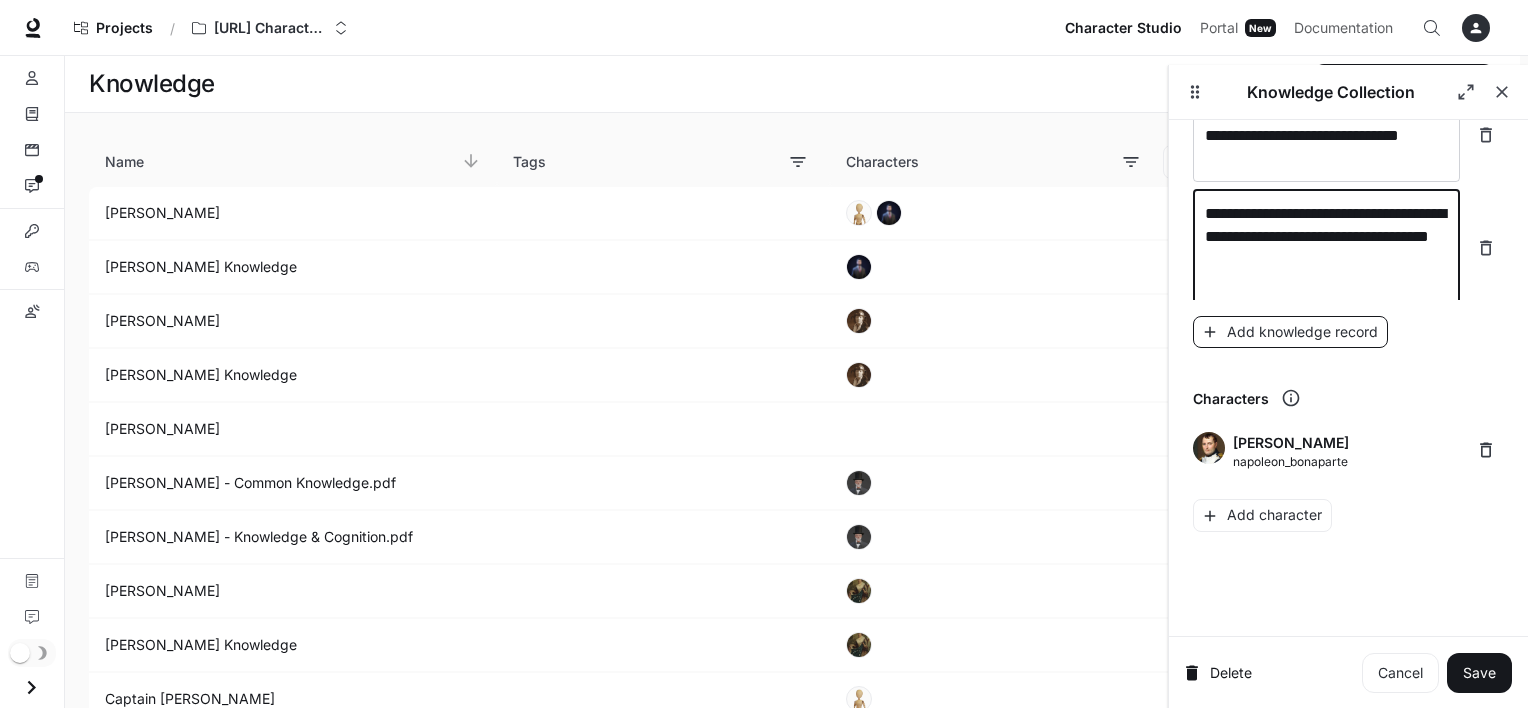 type on "**********" 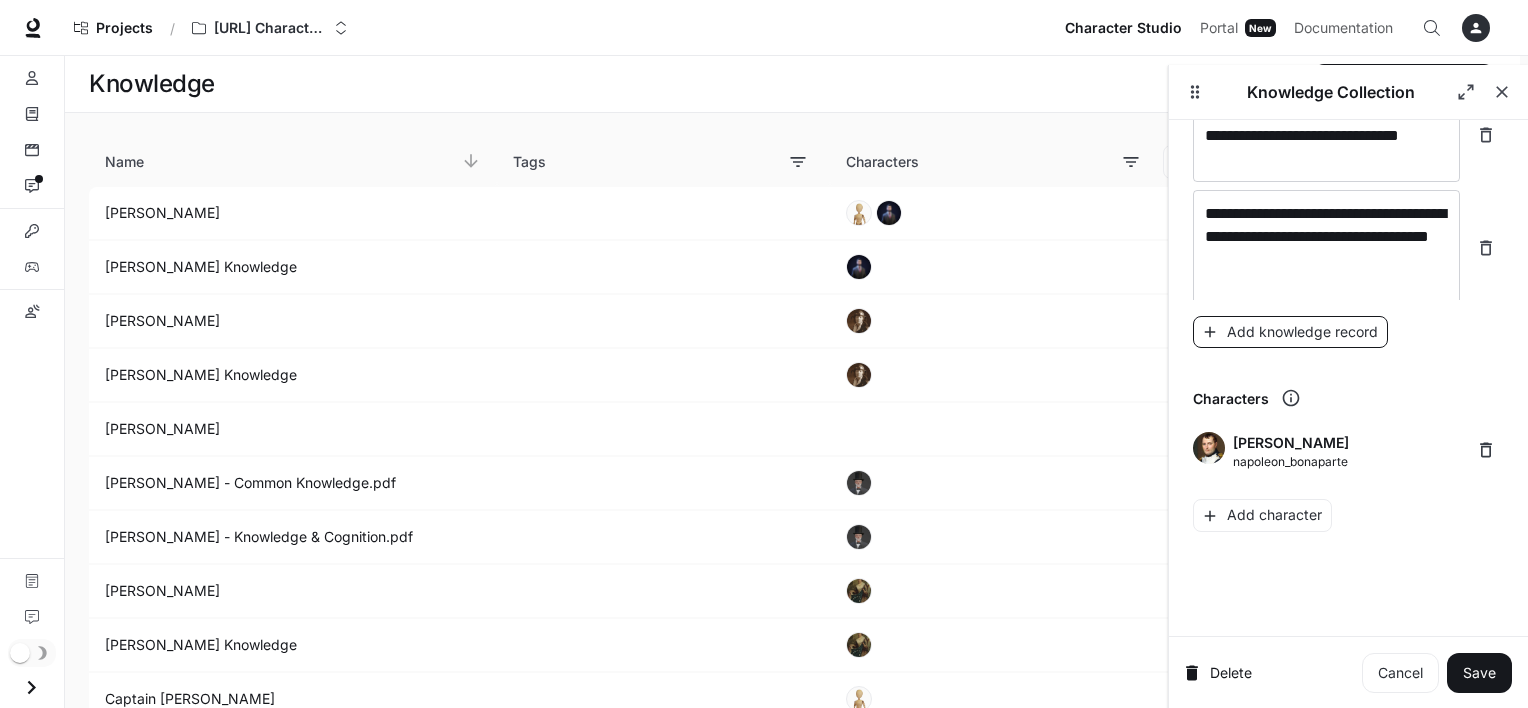 scroll, scrollTop: 38820, scrollLeft: 0, axis: vertical 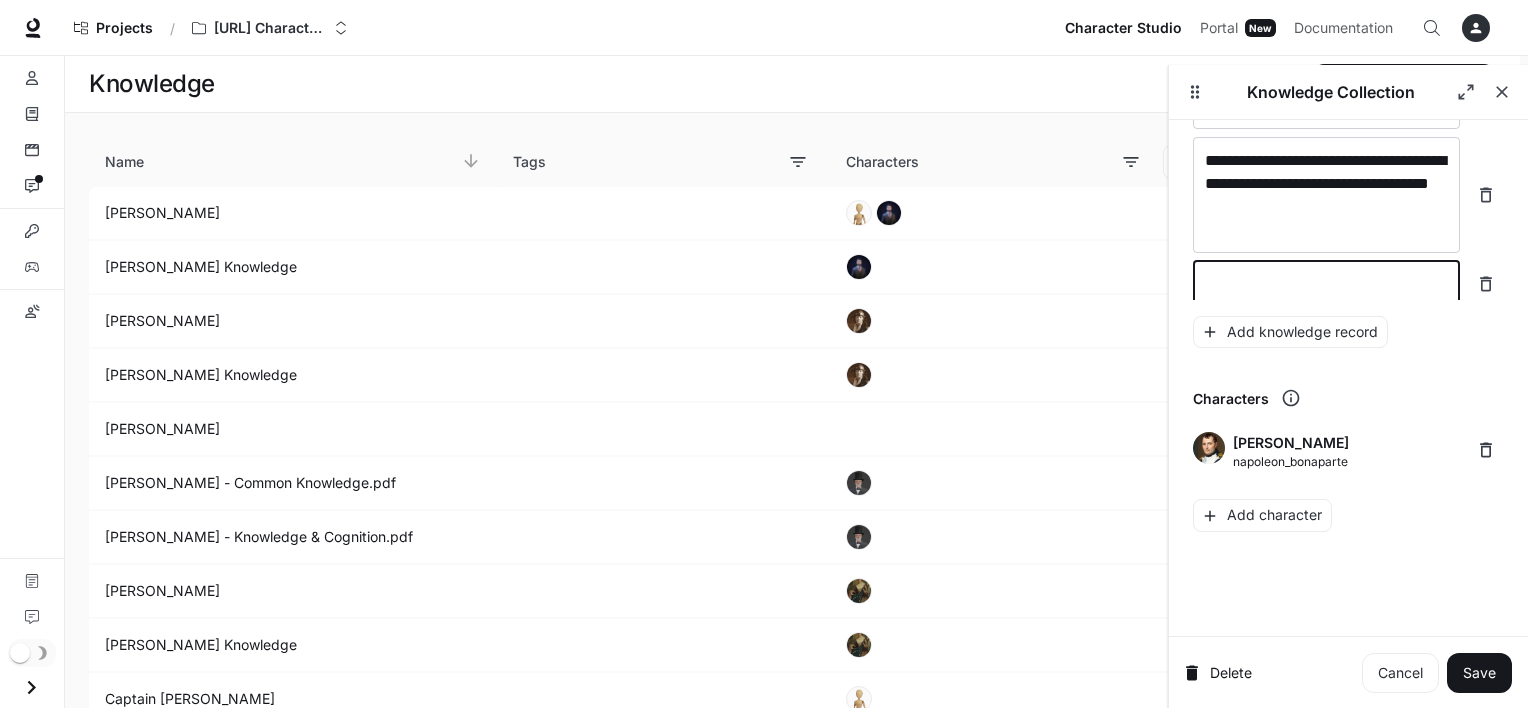 click at bounding box center [1326, 284] 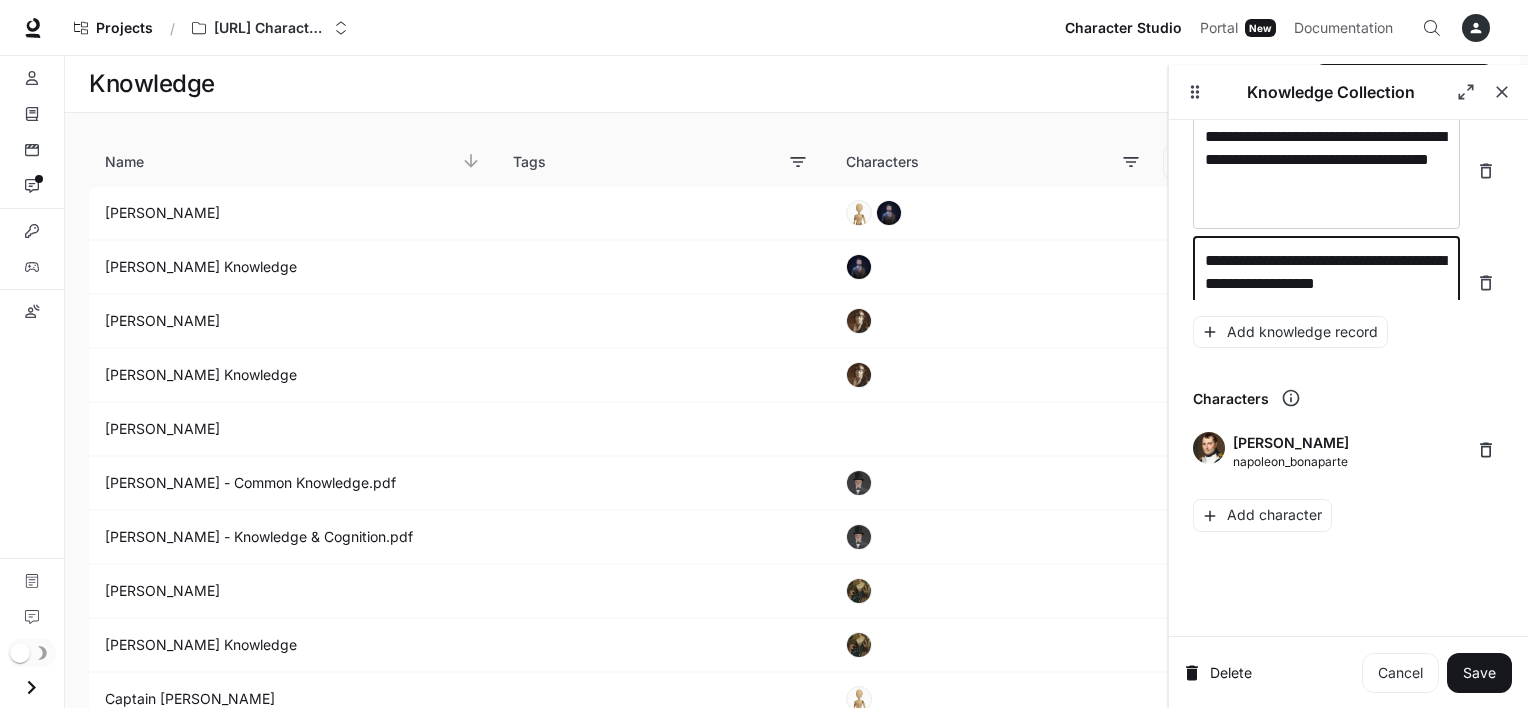 scroll, scrollTop: 38860, scrollLeft: 0, axis: vertical 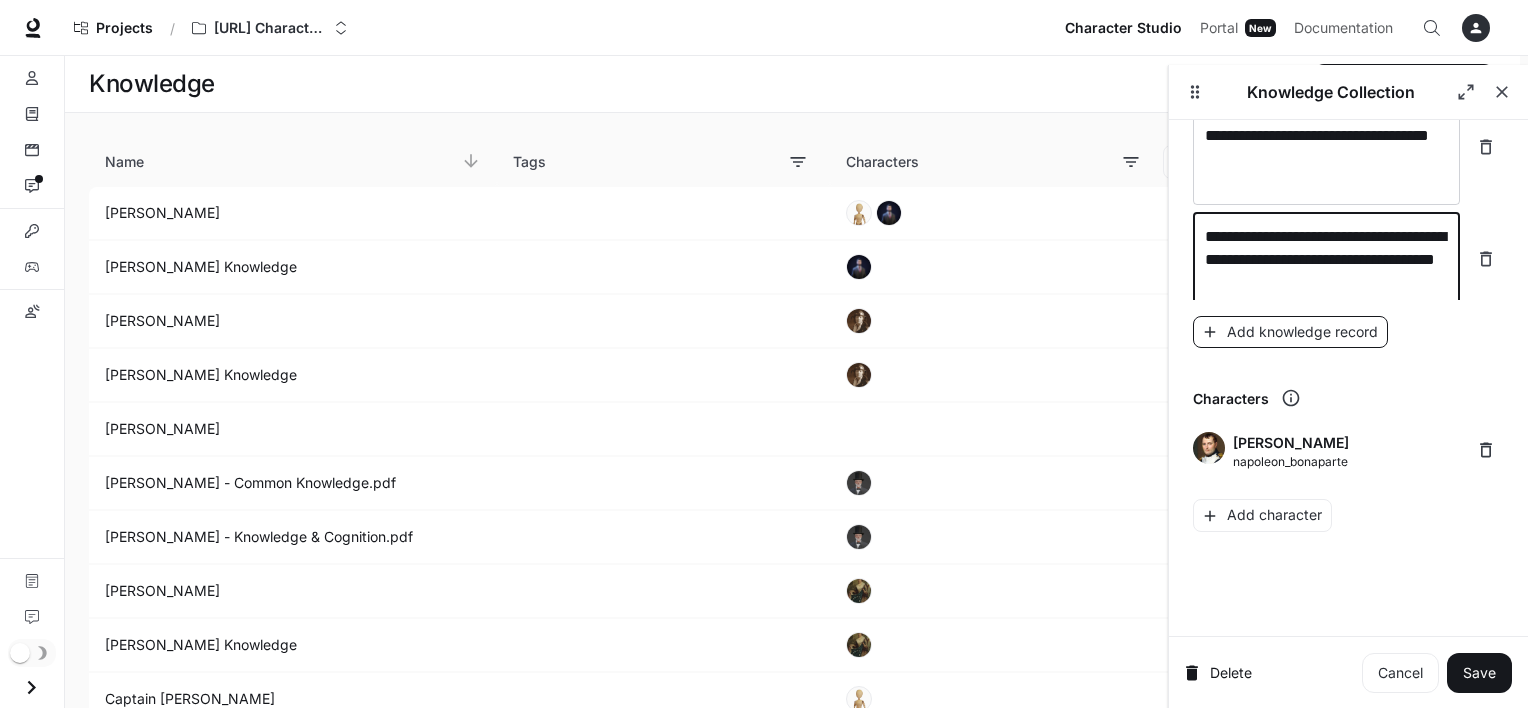 type on "**********" 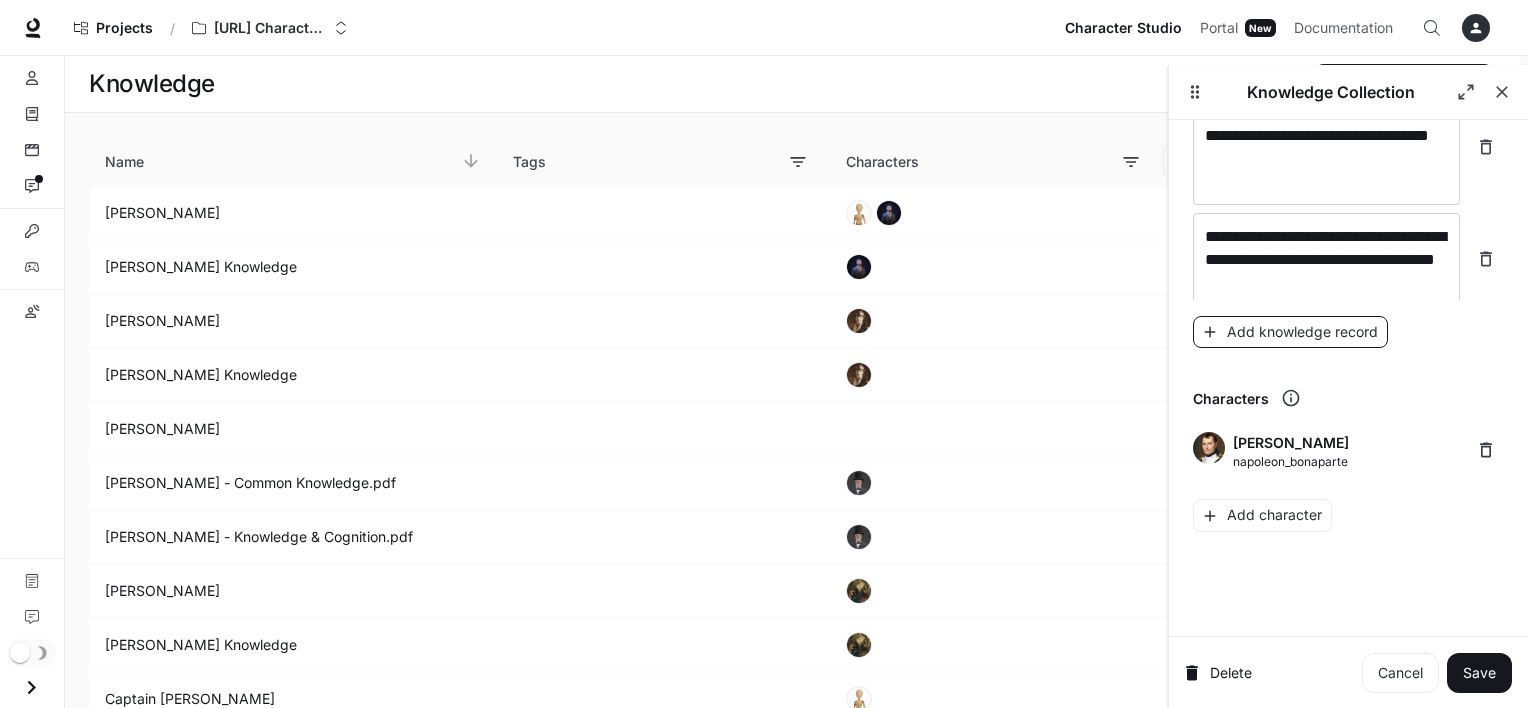 scroll, scrollTop: 38914, scrollLeft: 0, axis: vertical 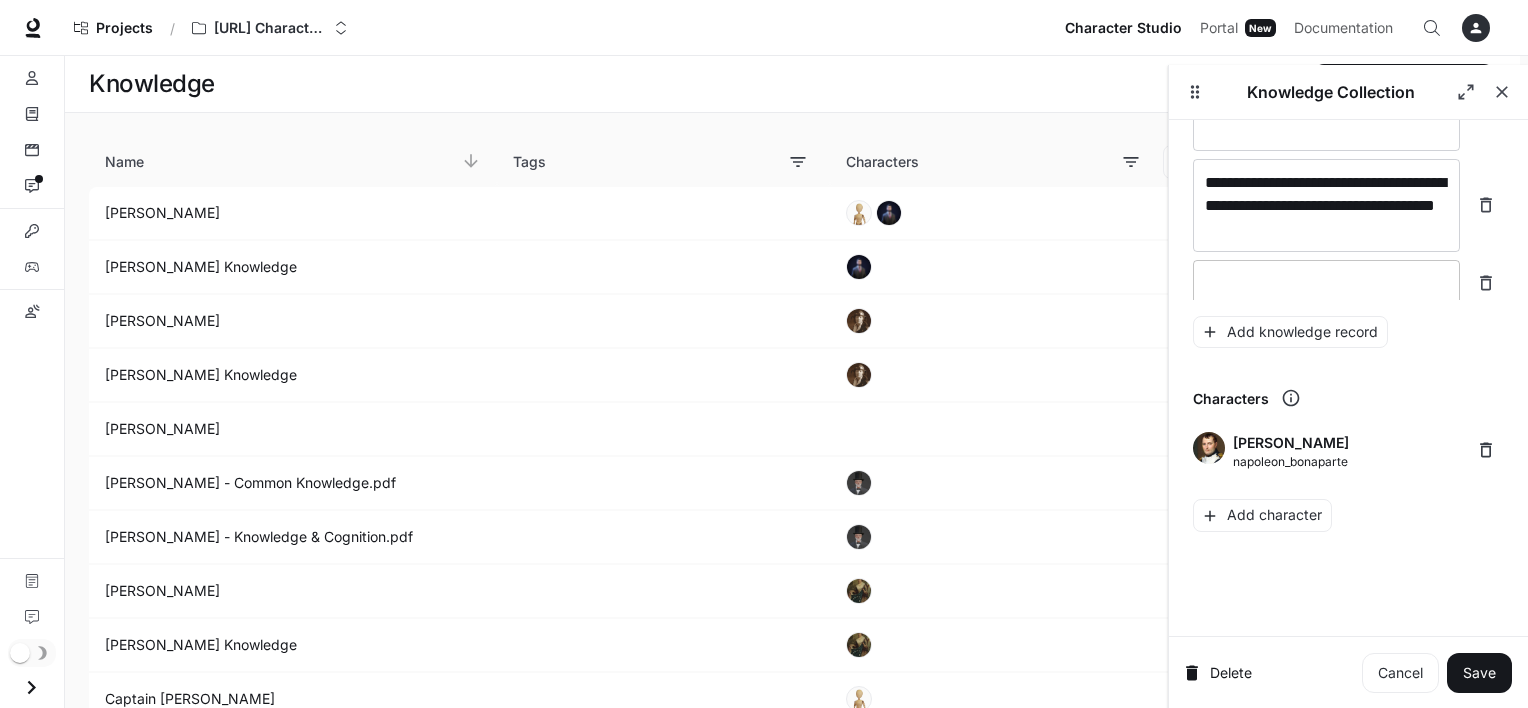 click at bounding box center [1326, 283] 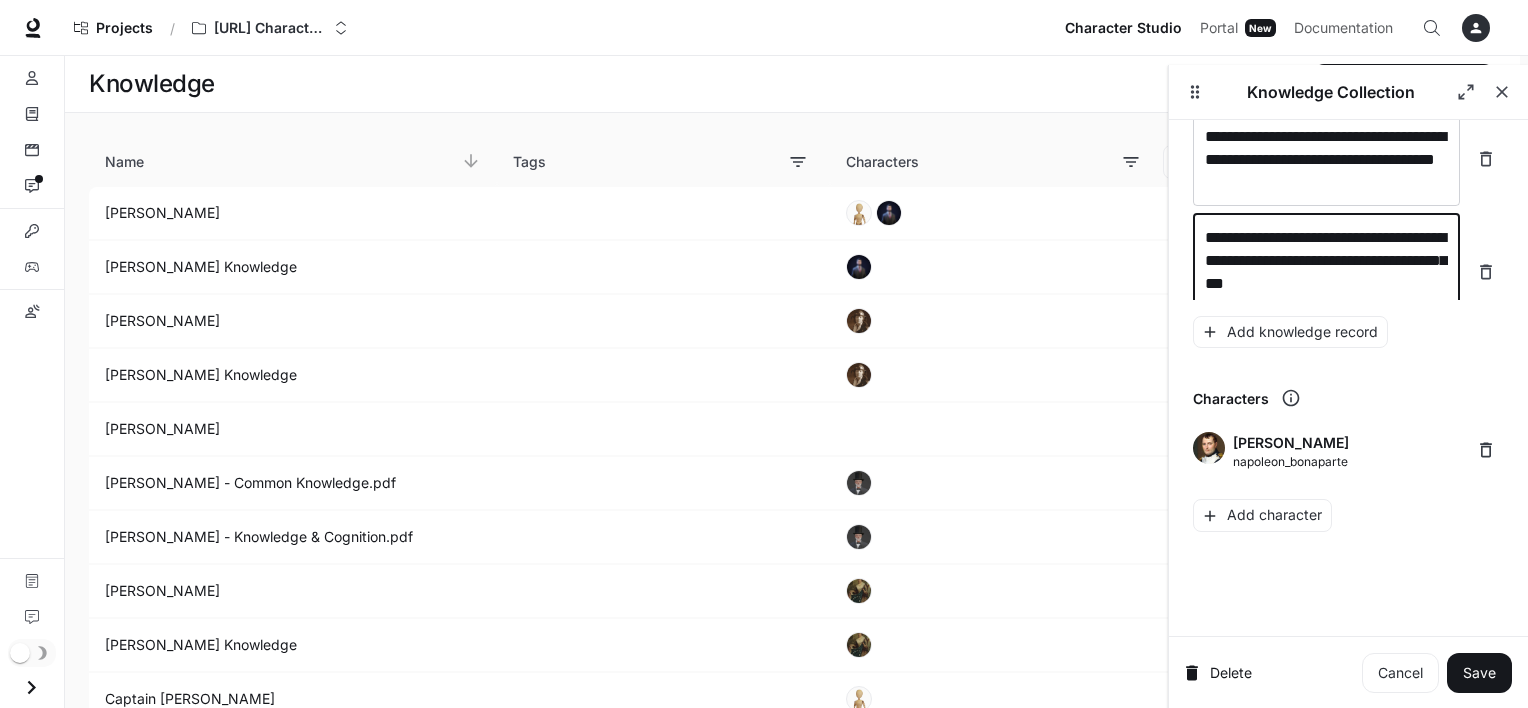 scroll, scrollTop: 38968, scrollLeft: 0, axis: vertical 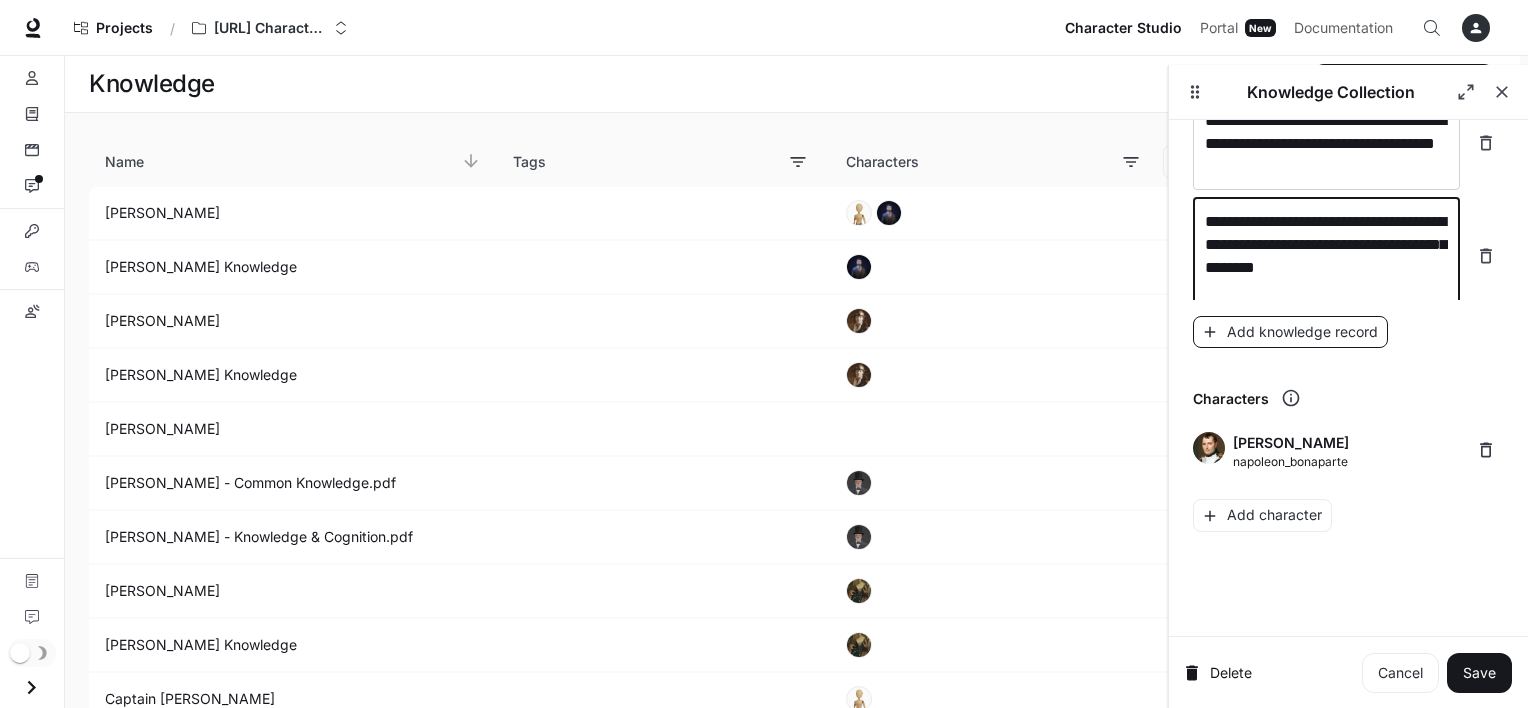 type on "**********" 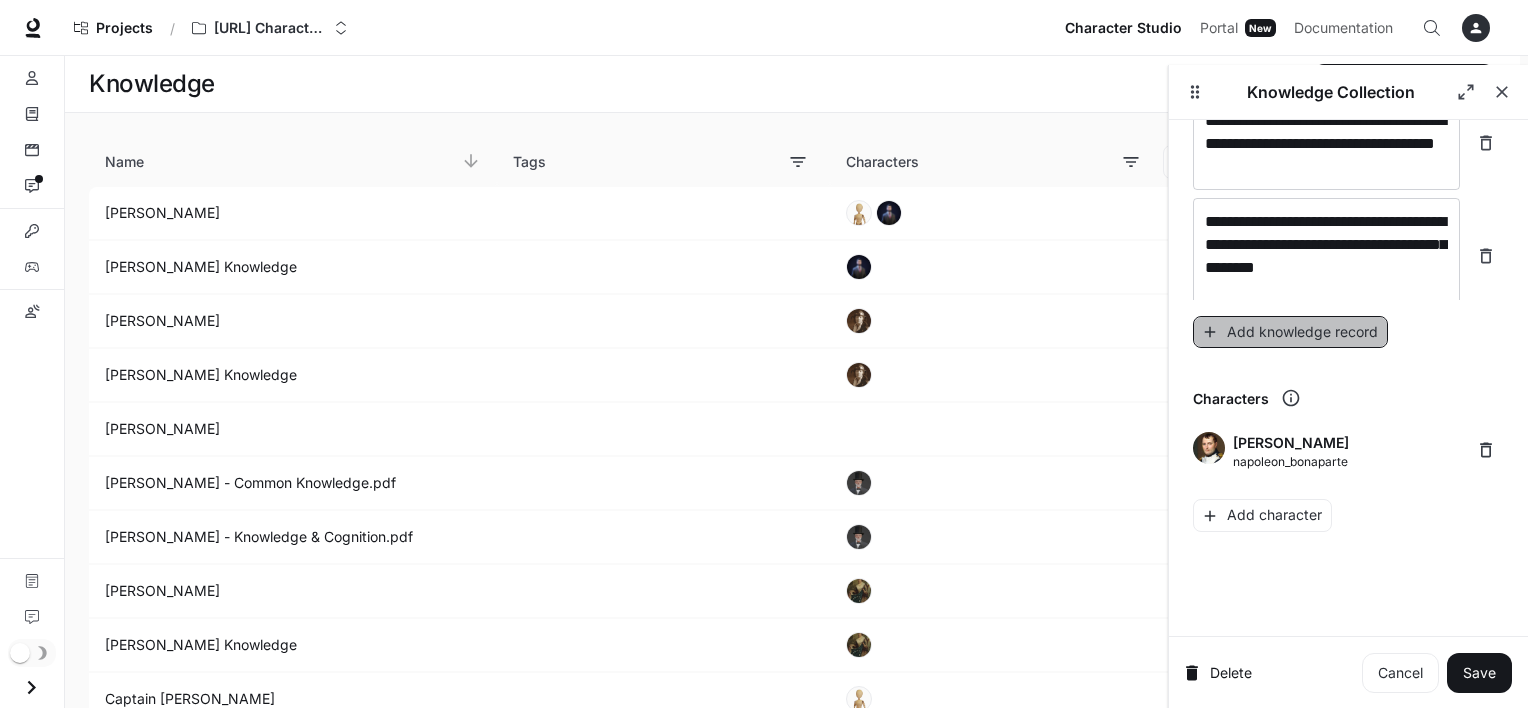 click on "Add knowledge record" at bounding box center [1290, 332] 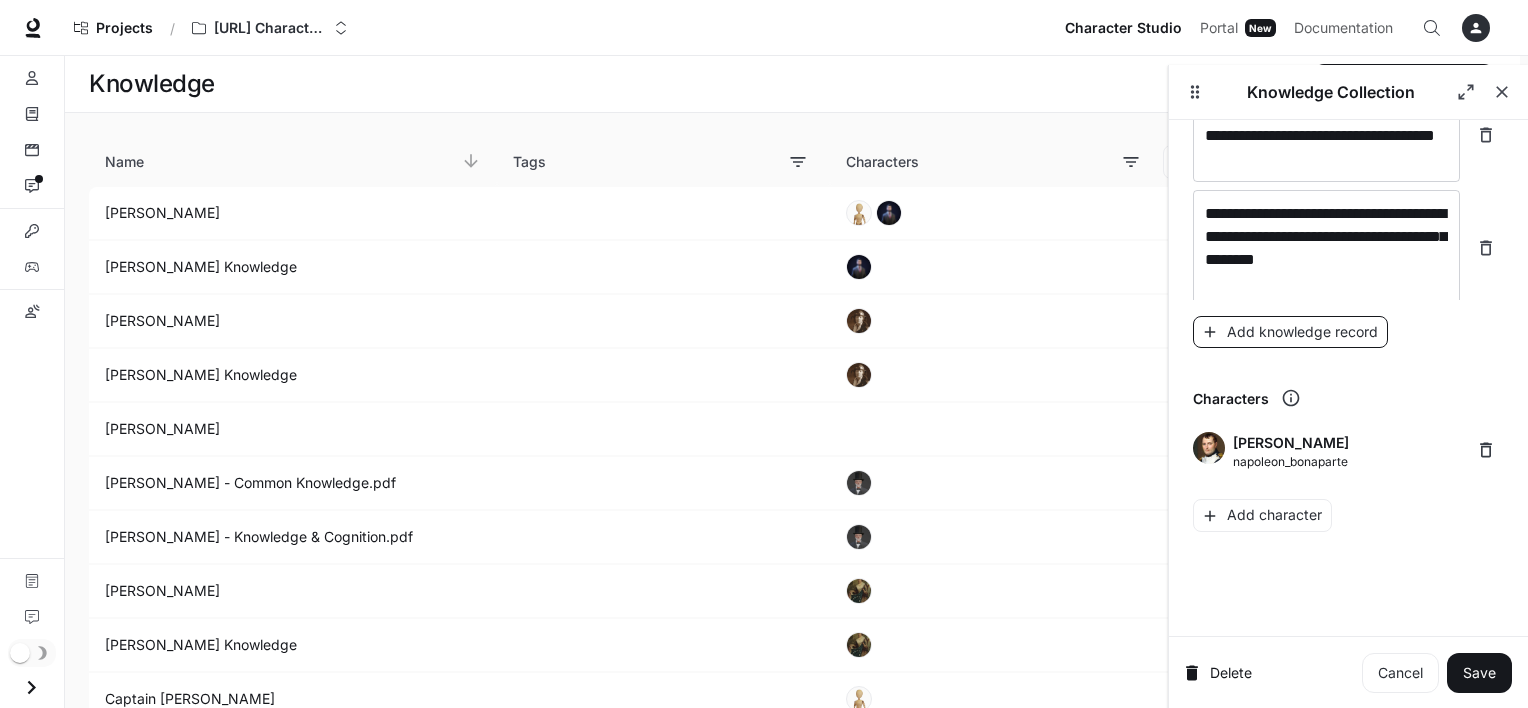 scroll, scrollTop: 39044, scrollLeft: 0, axis: vertical 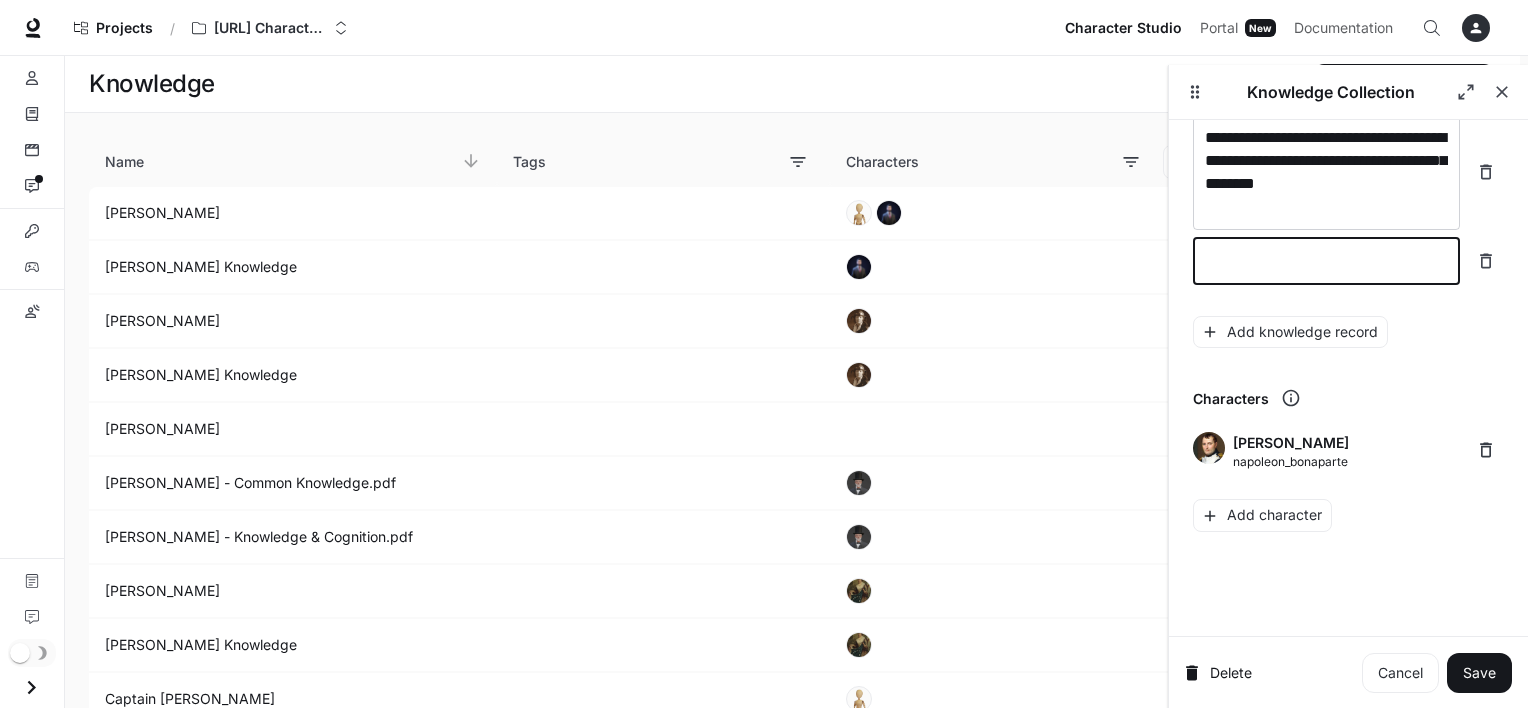 click at bounding box center [1326, 261] 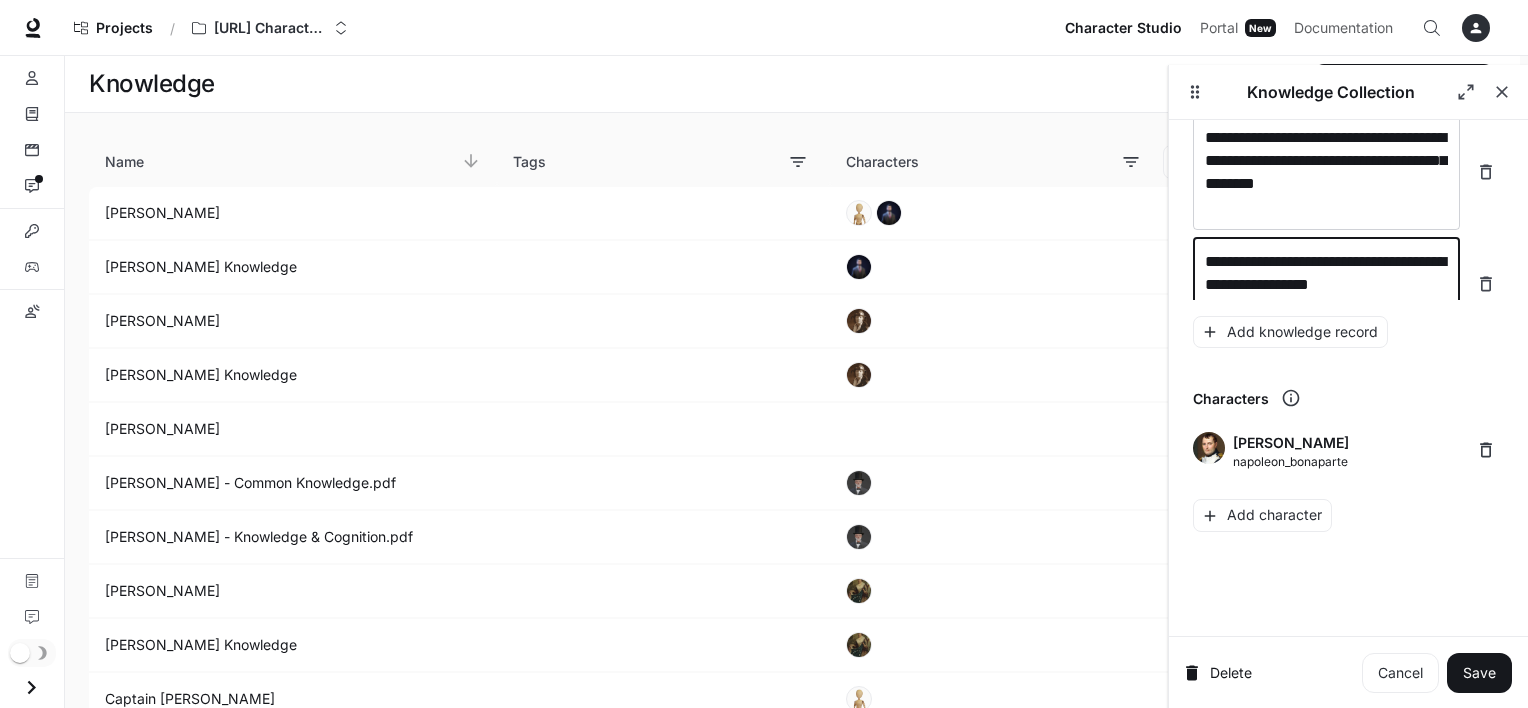 scroll, scrollTop: 39060, scrollLeft: 0, axis: vertical 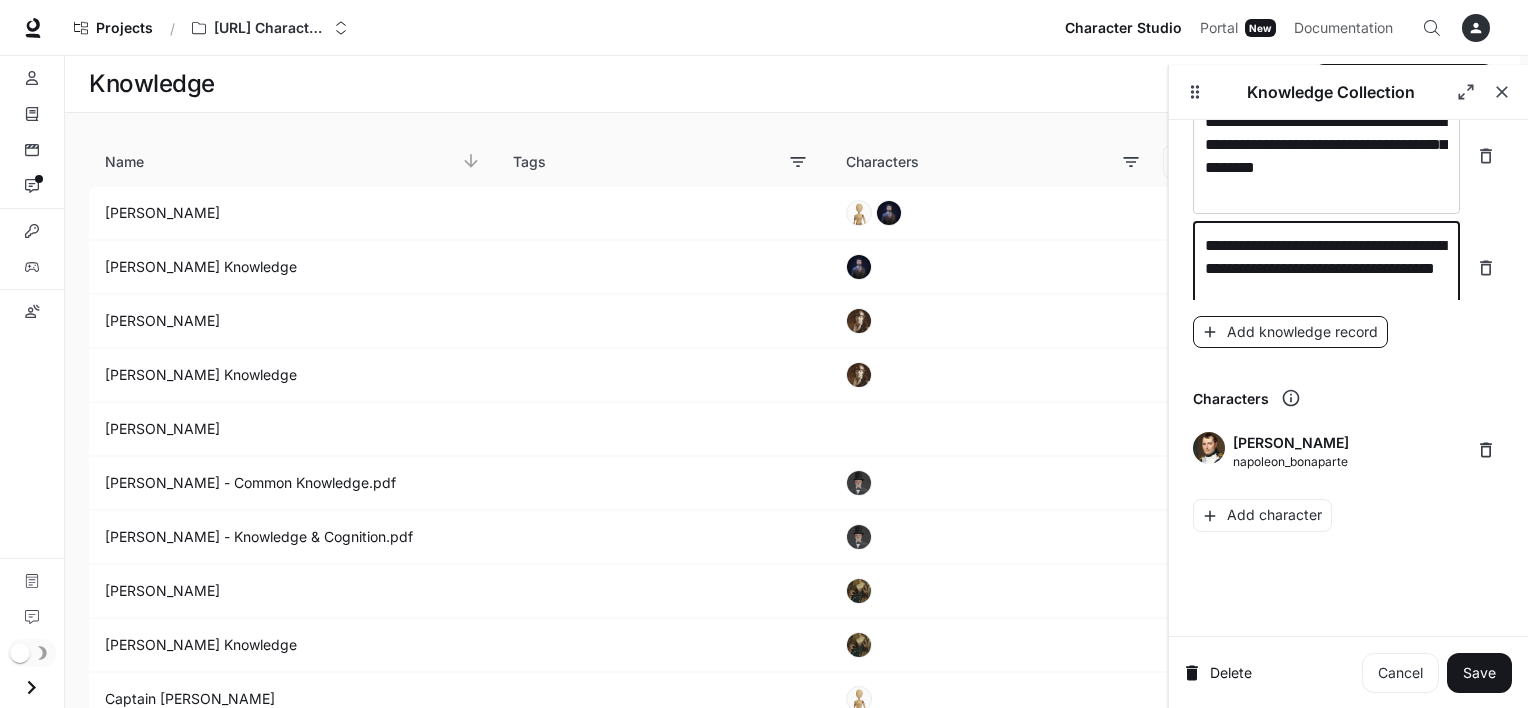 type on "**********" 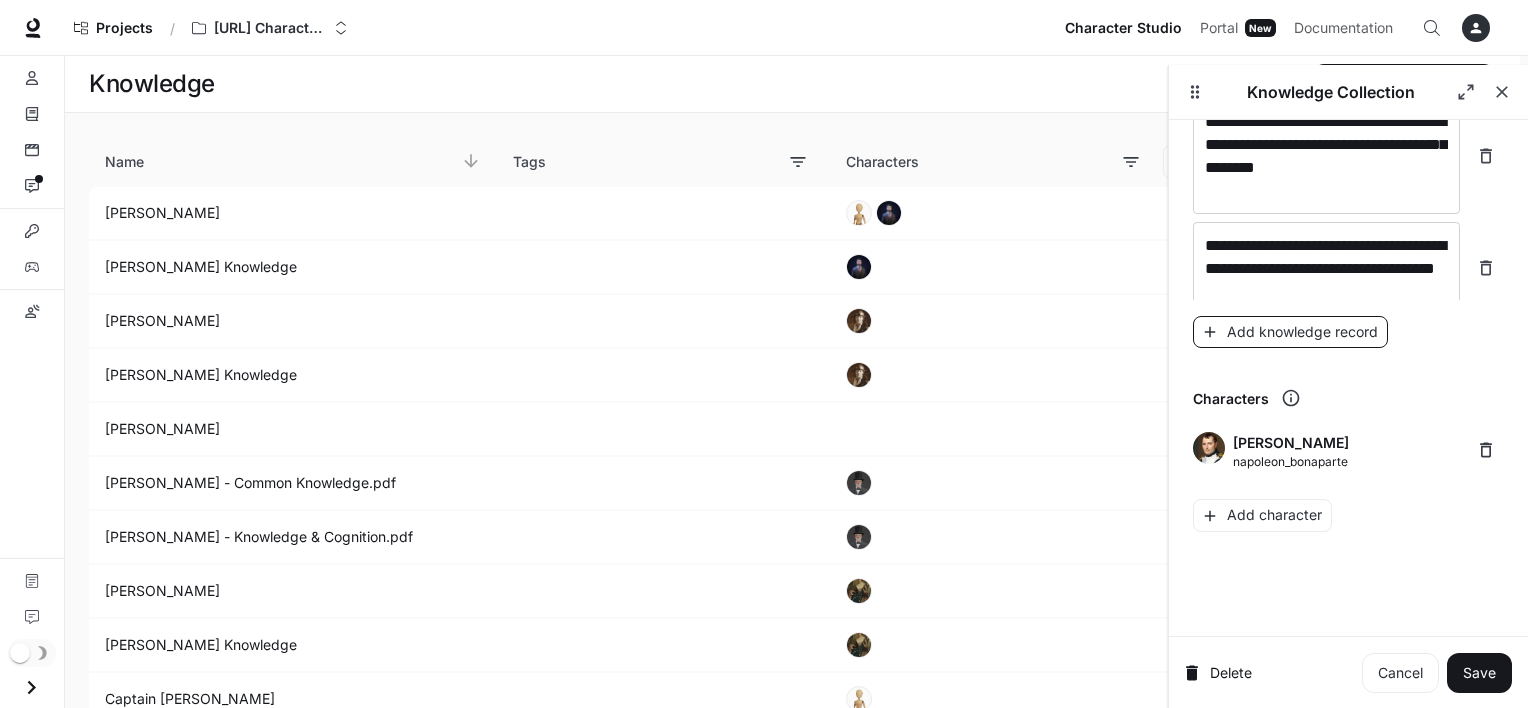 scroll, scrollTop: 39100, scrollLeft: 0, axis: vertical 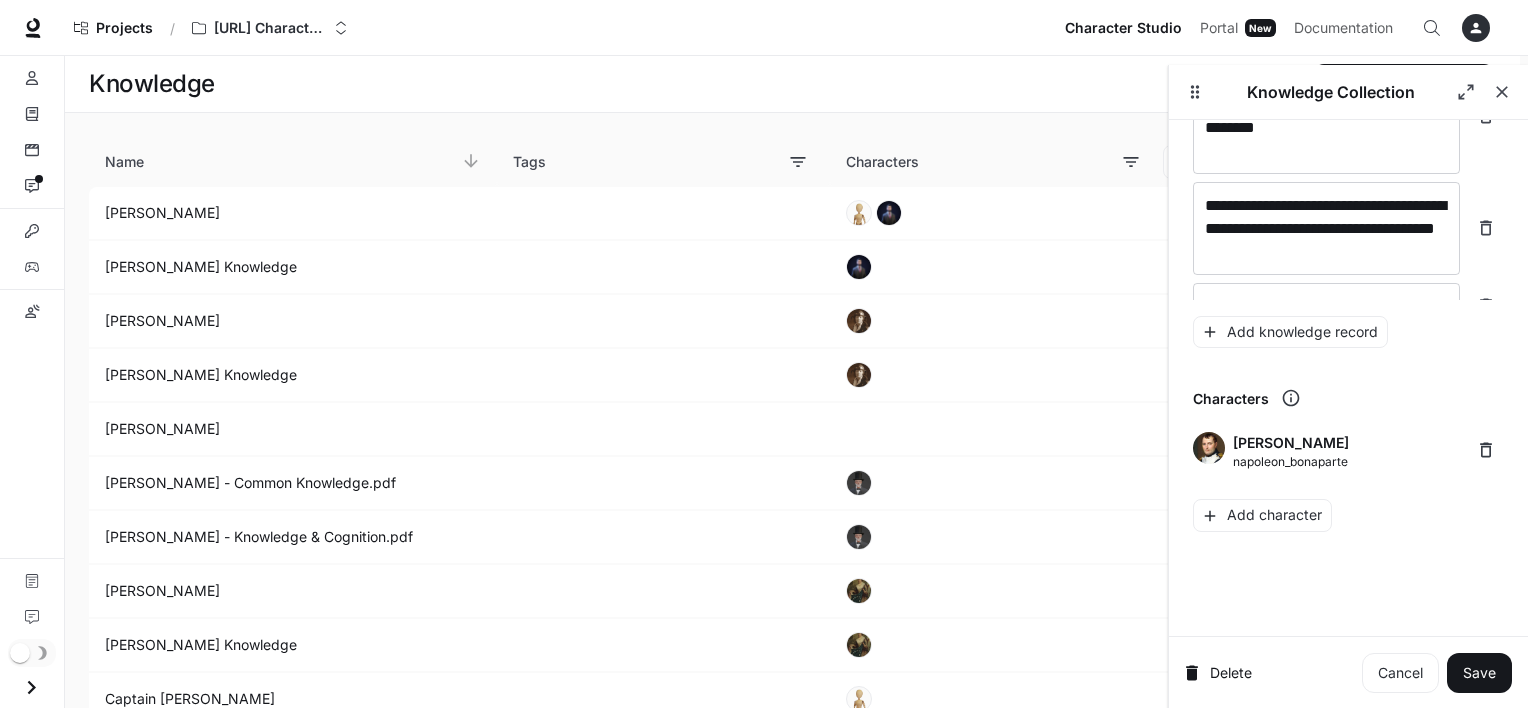 click on "**********" at bounding box center (1348, 106) 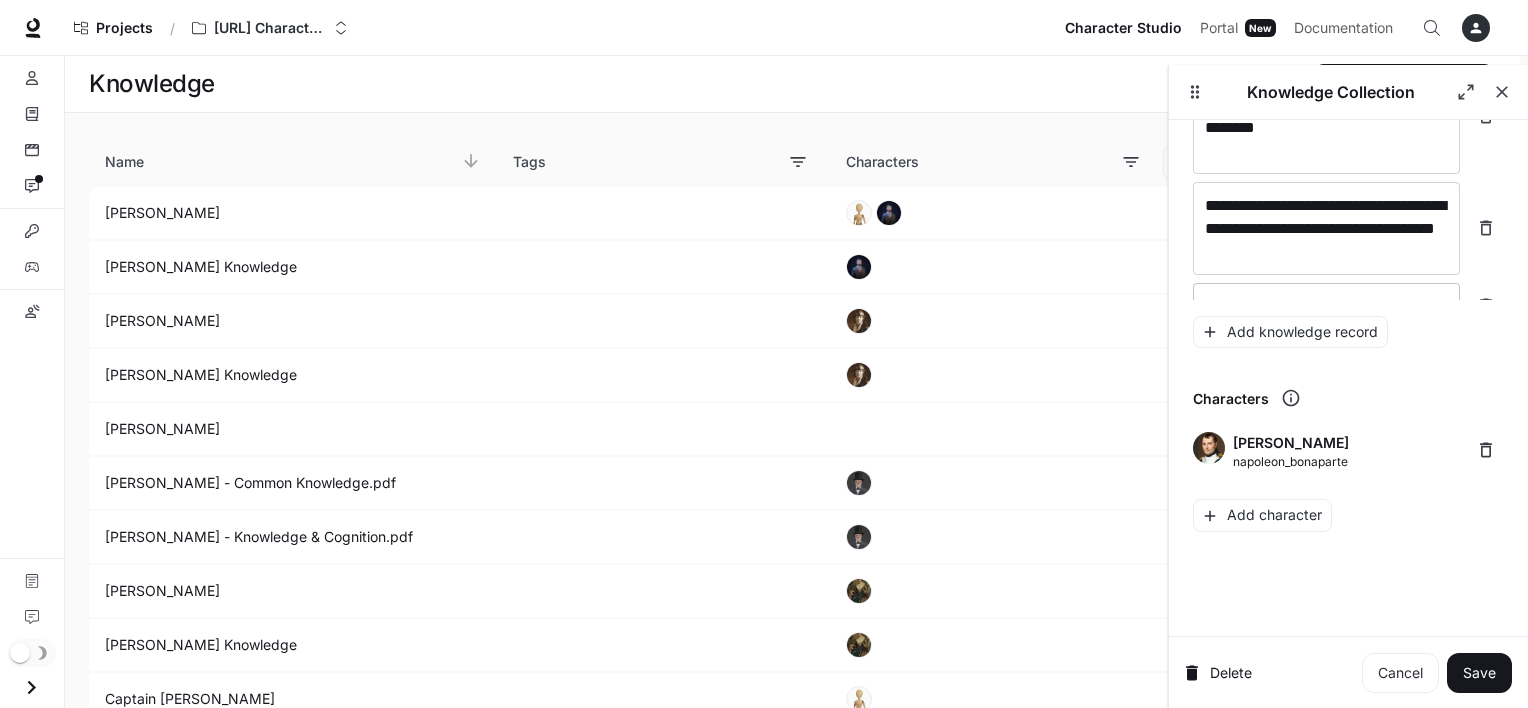 click at bounding box center (1326, 306) 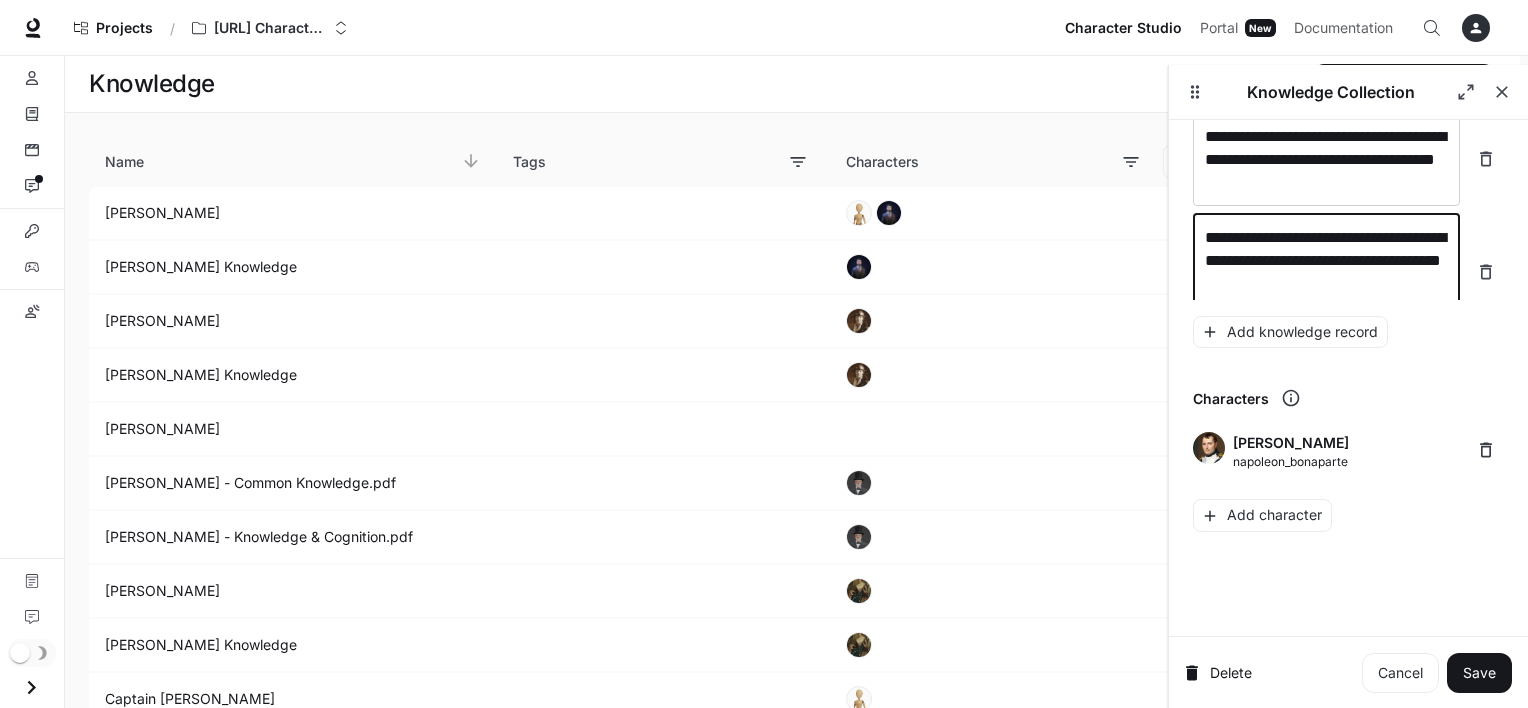 scroll, scrollTop: 39176, scrollLeft: 0, axis: vertical 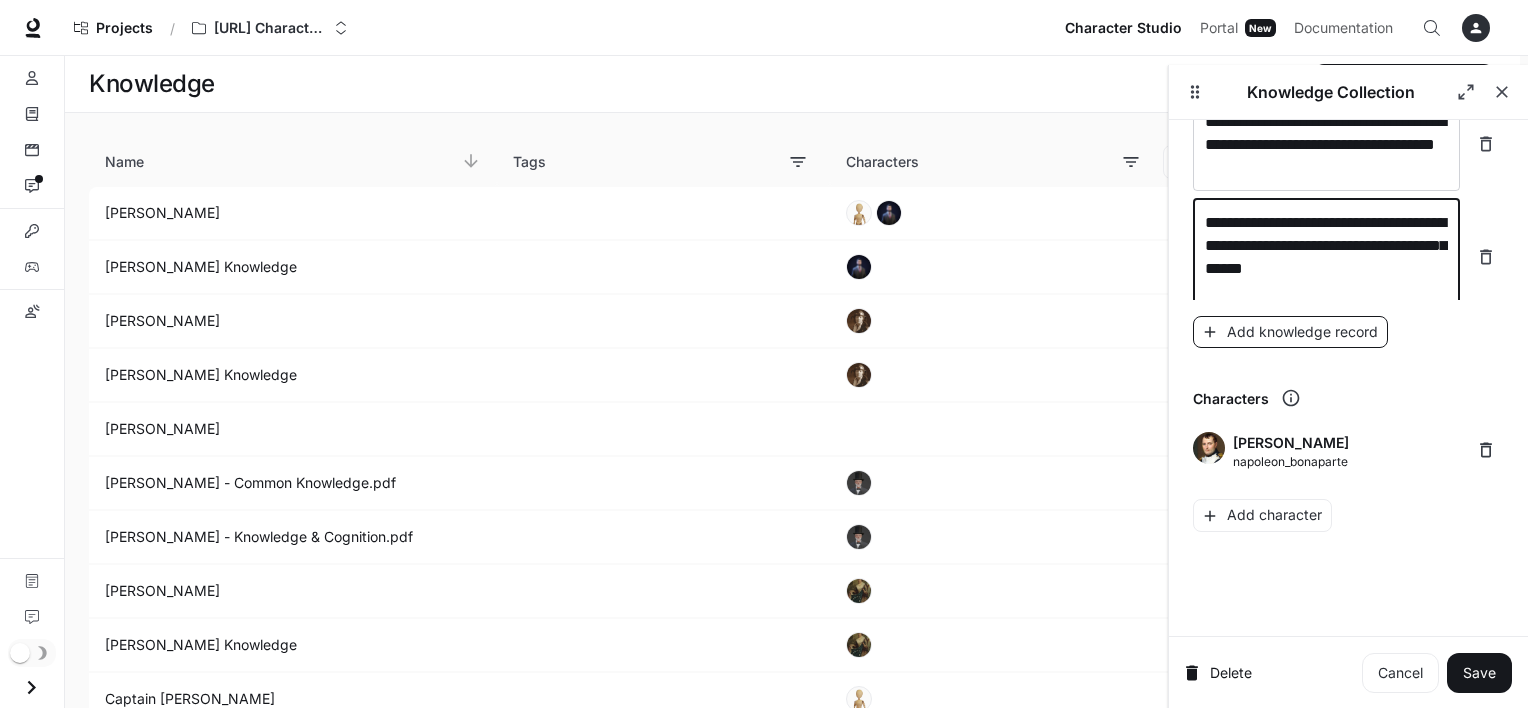 type on "**********" 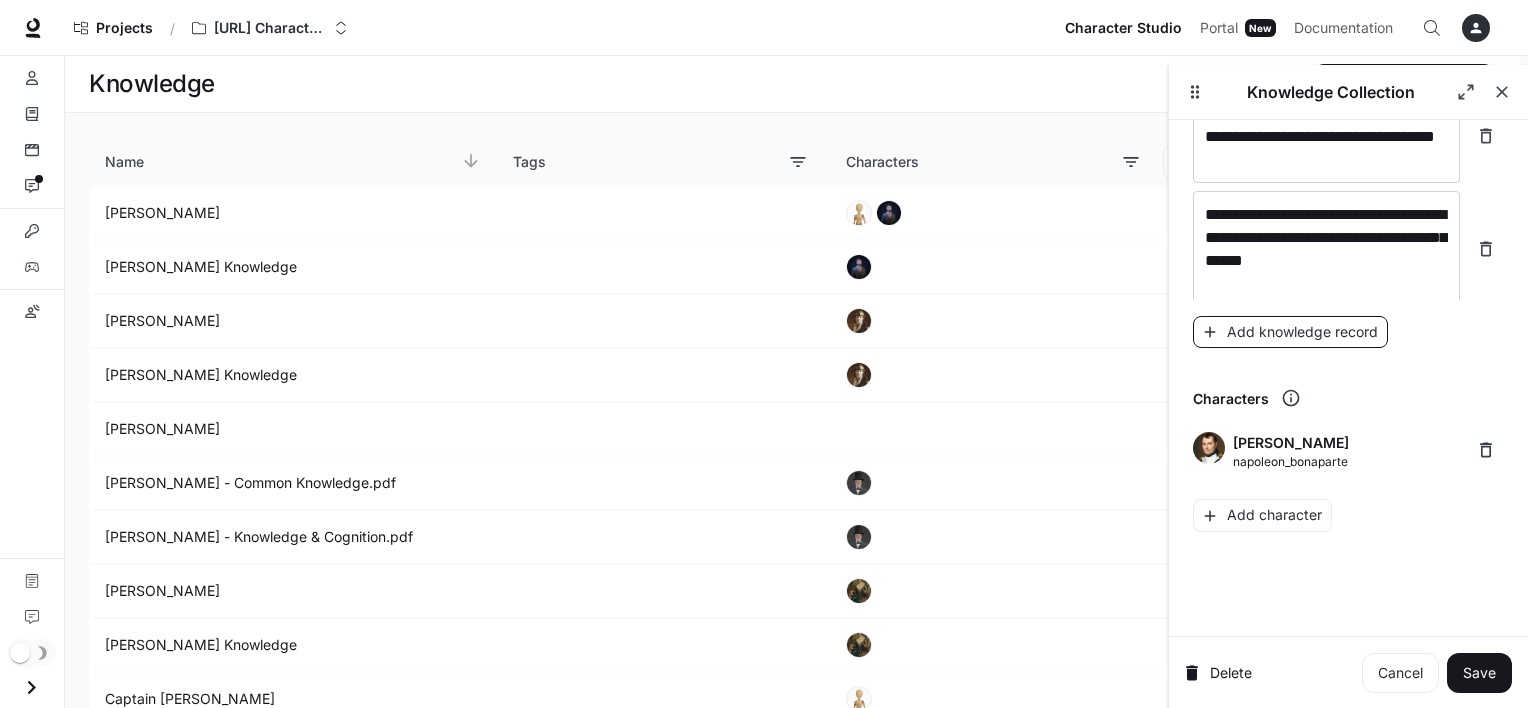 scroll, scrollTop: 39254, scrollLeft: 0, axis: vertical 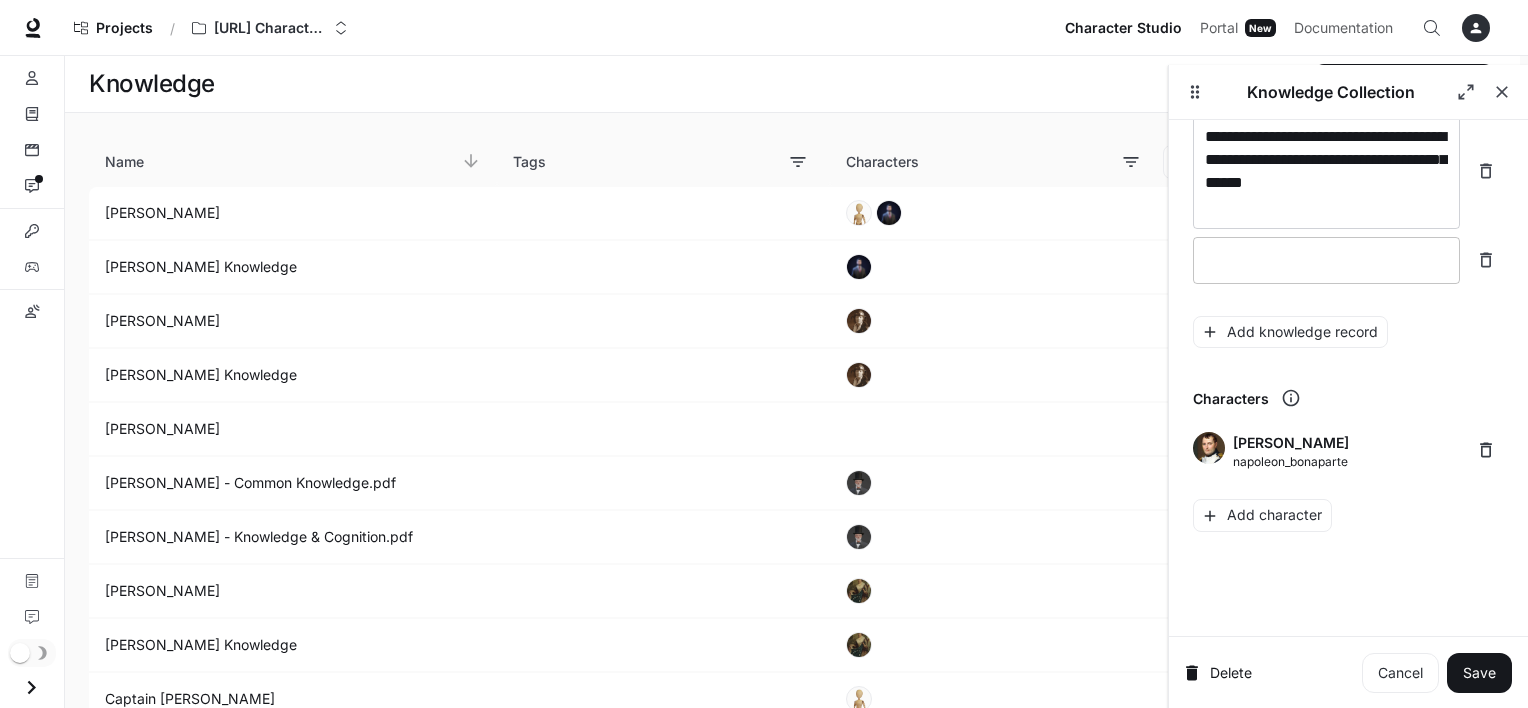 click at bounding box center [1326, 260] 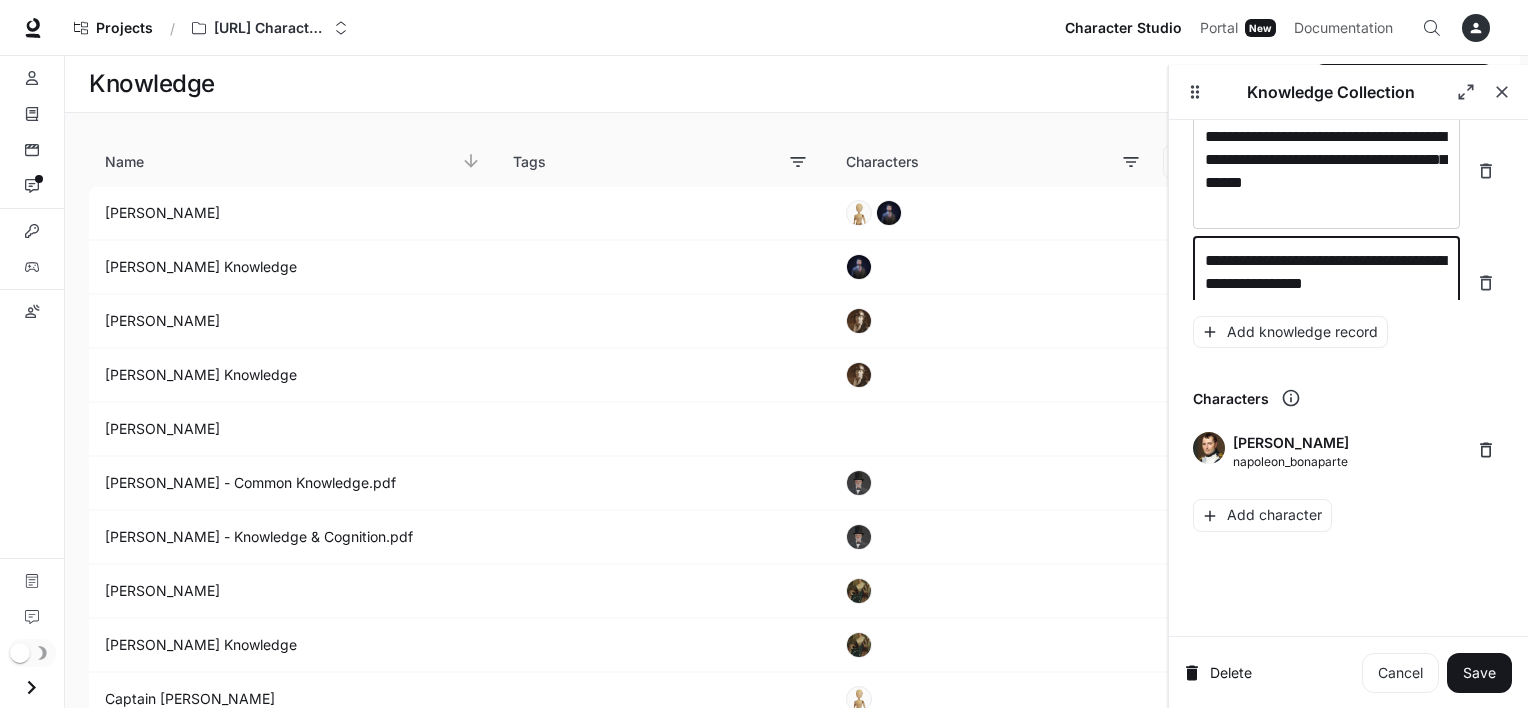 scroll, scrollTop: 39269, scrollLeft: 0, axis: vertical 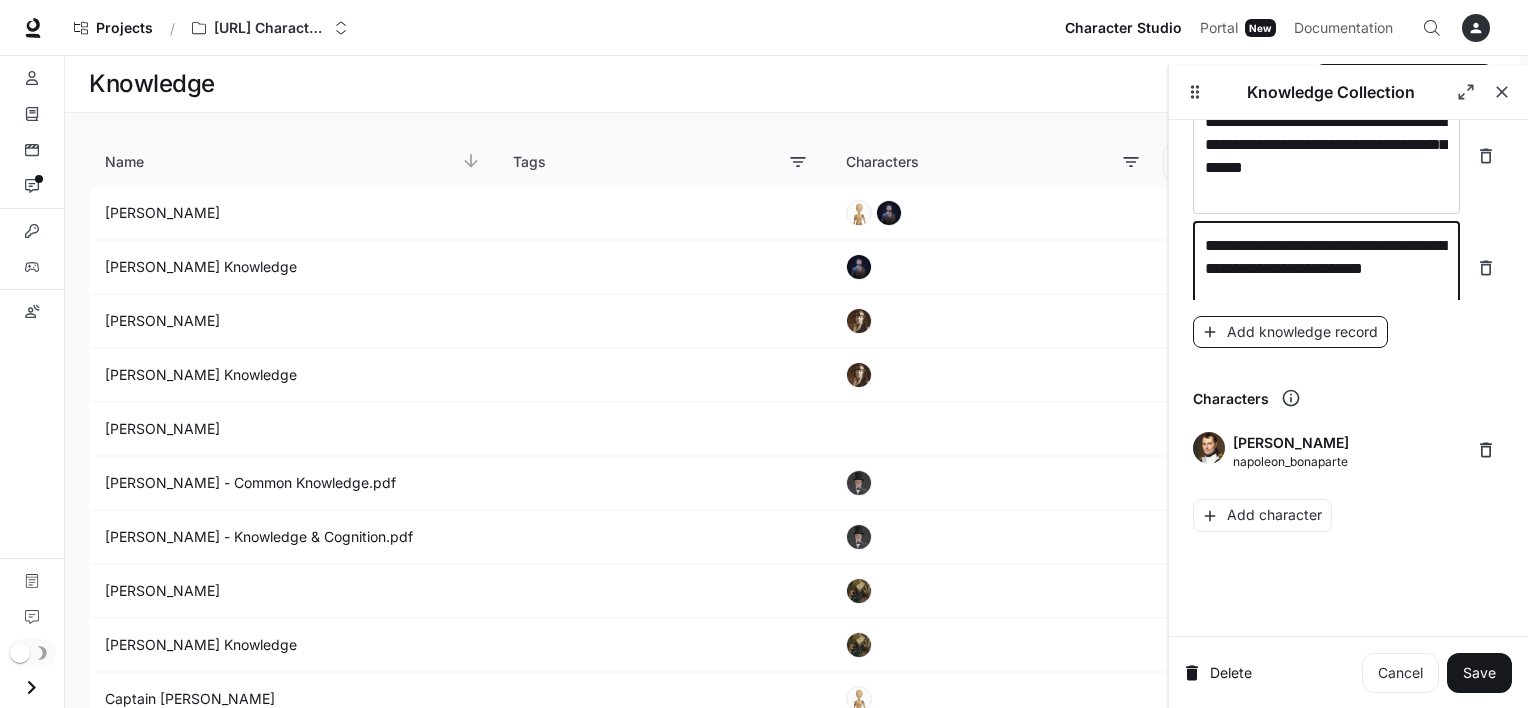 type on "**********" 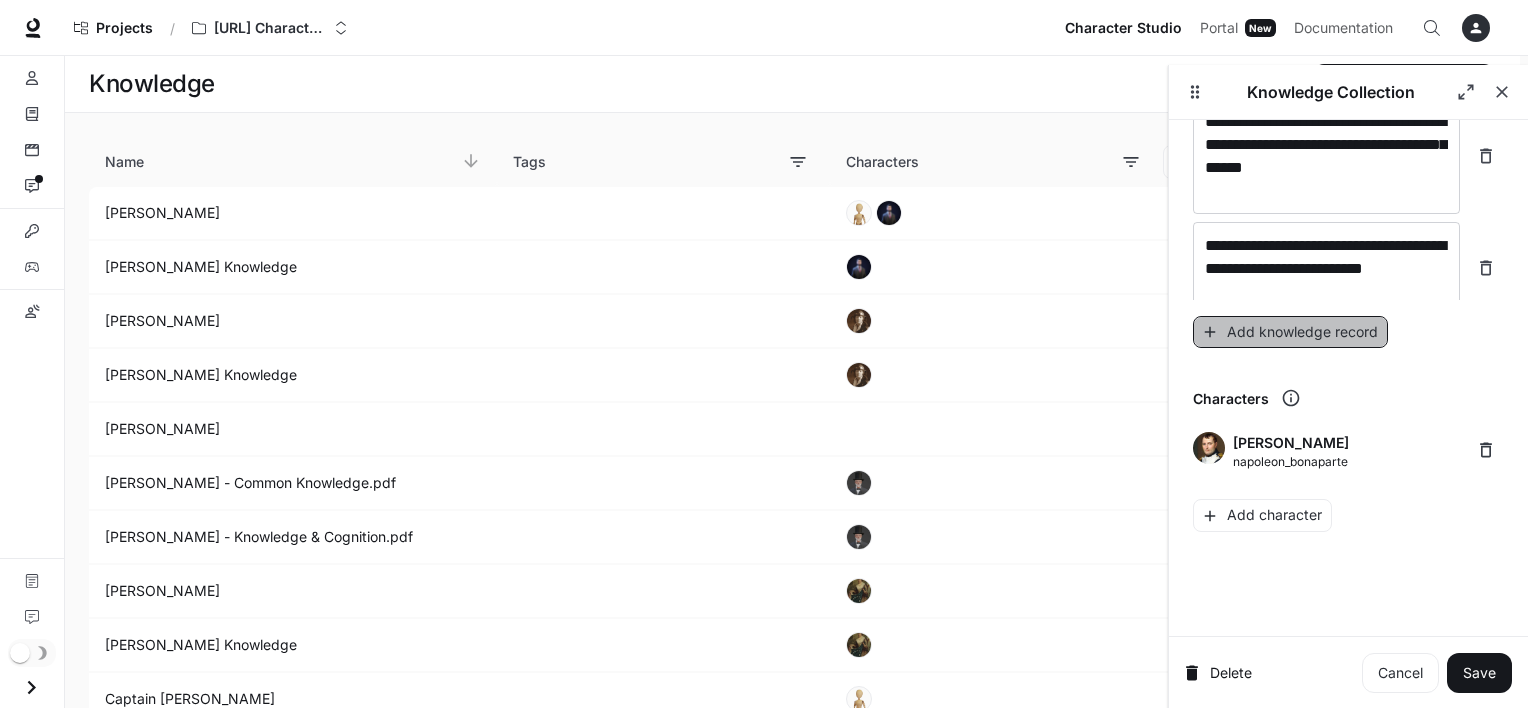 click on "Add knowledge record" at bounding box center [1290, 332] 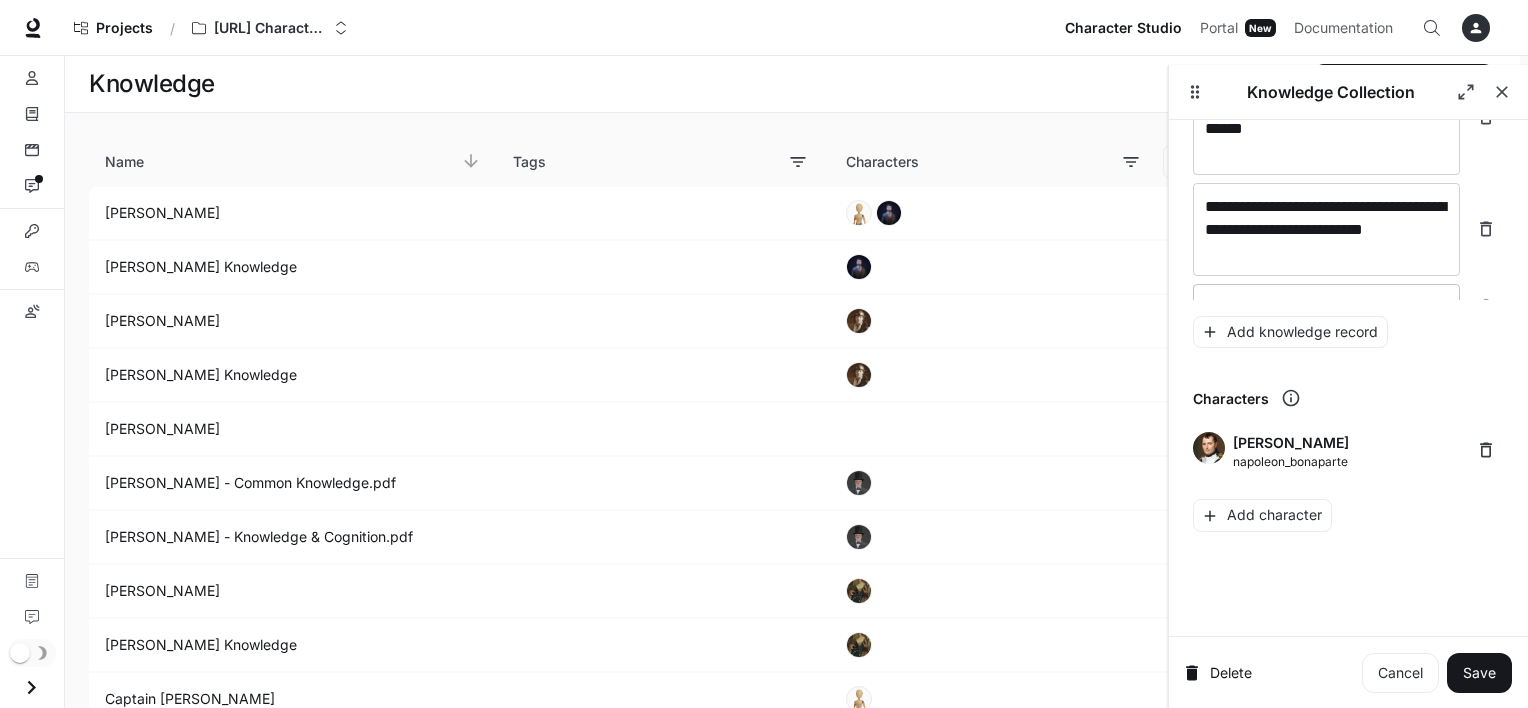 click on "* ​" at bounding box center [1326, 307] 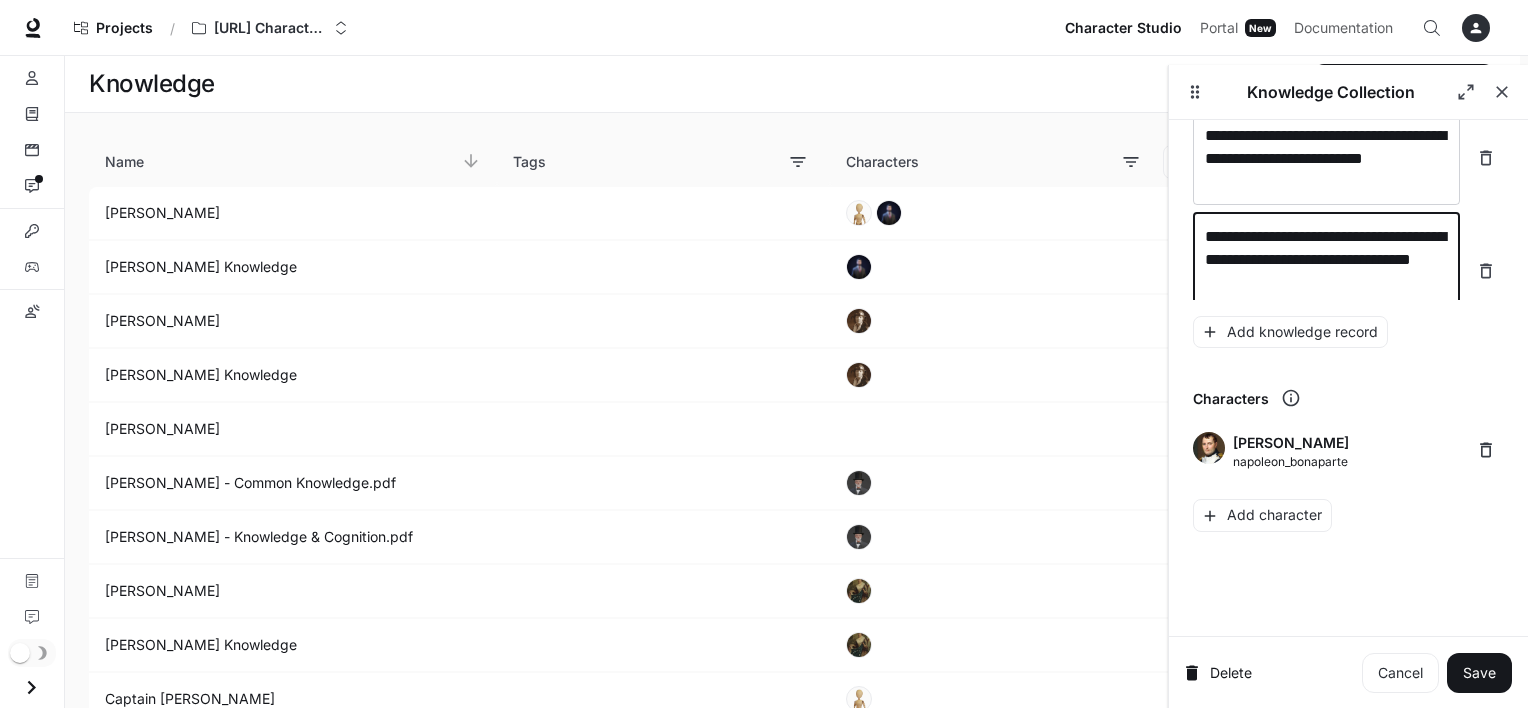 scroll, scrollTop: 39385, scrollLeft: 0, axis: vertical 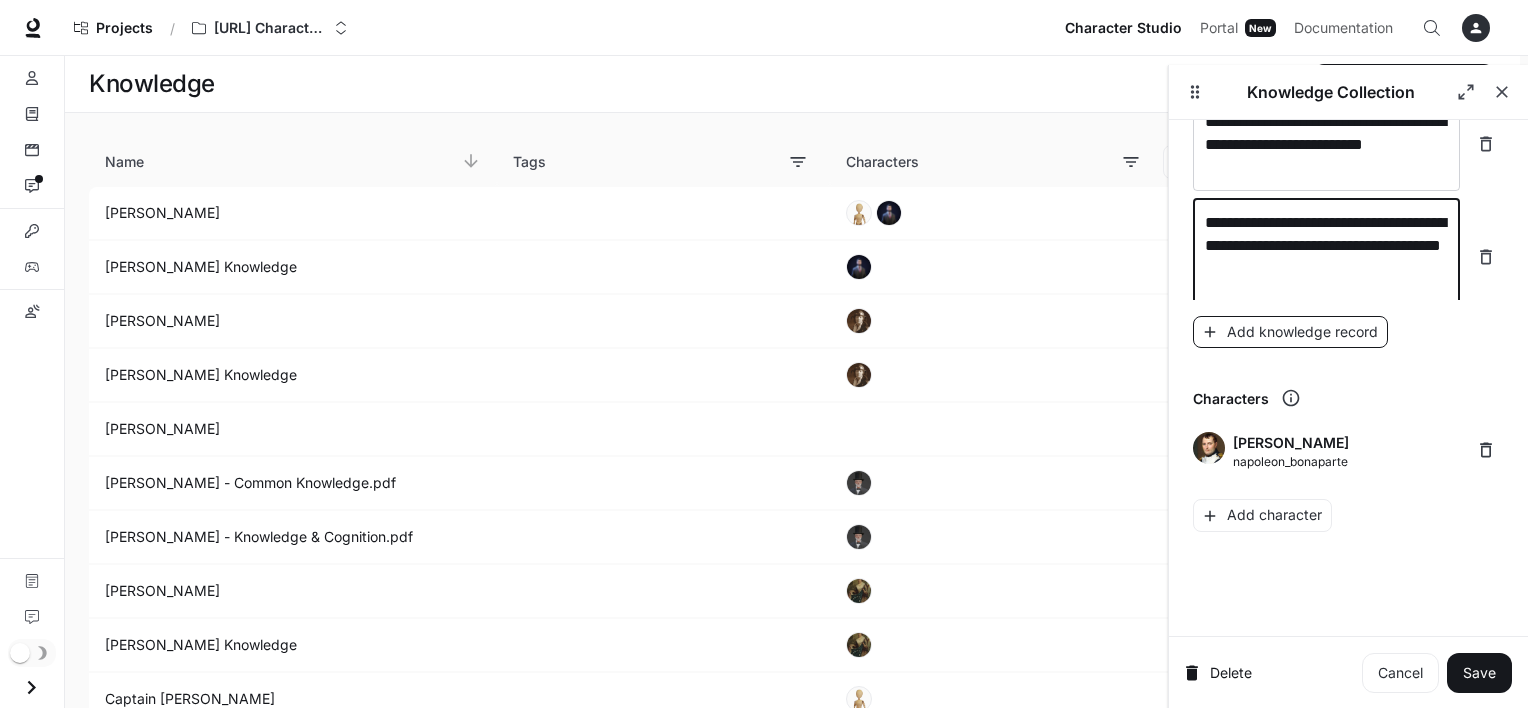 type on "**********" 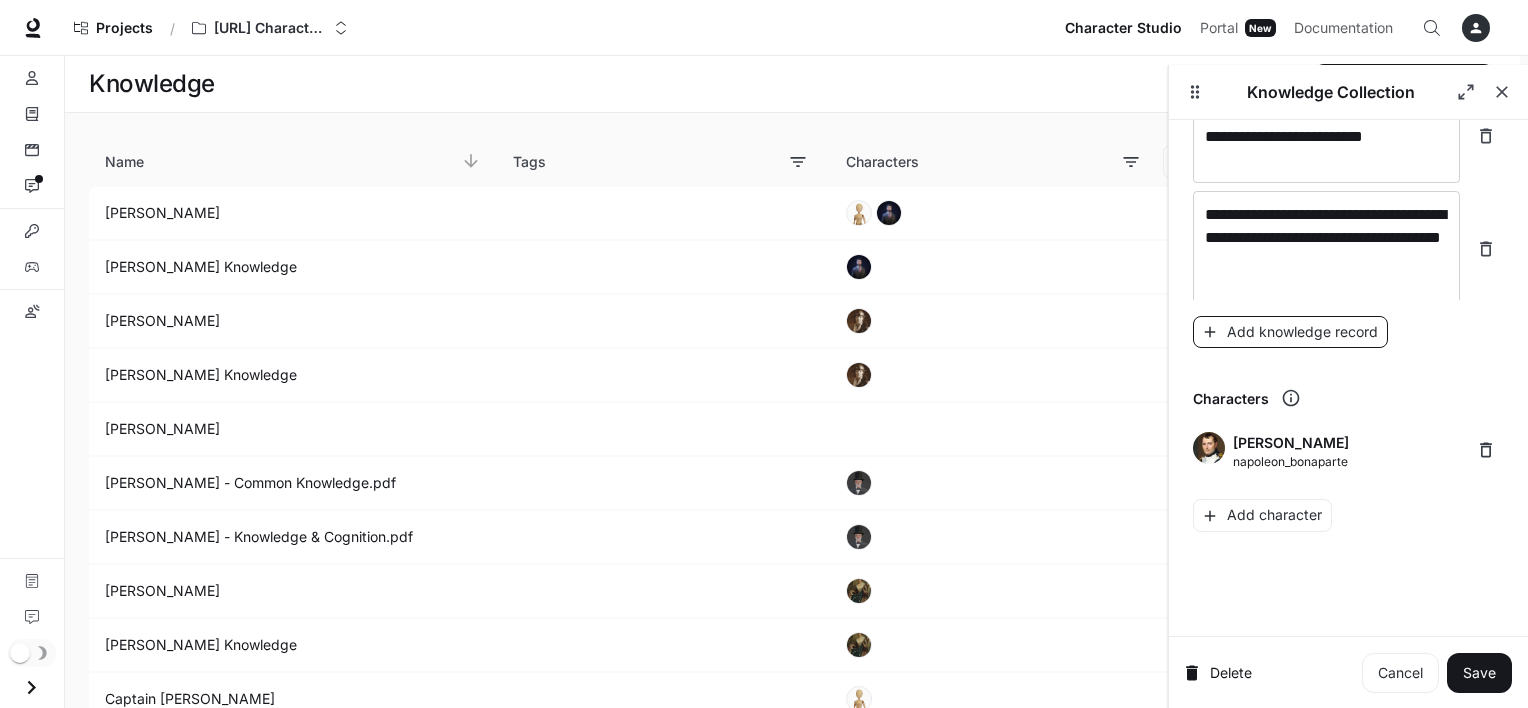 scroll, scrollTop: 39463, scrollLeft: 0, axis: vertical 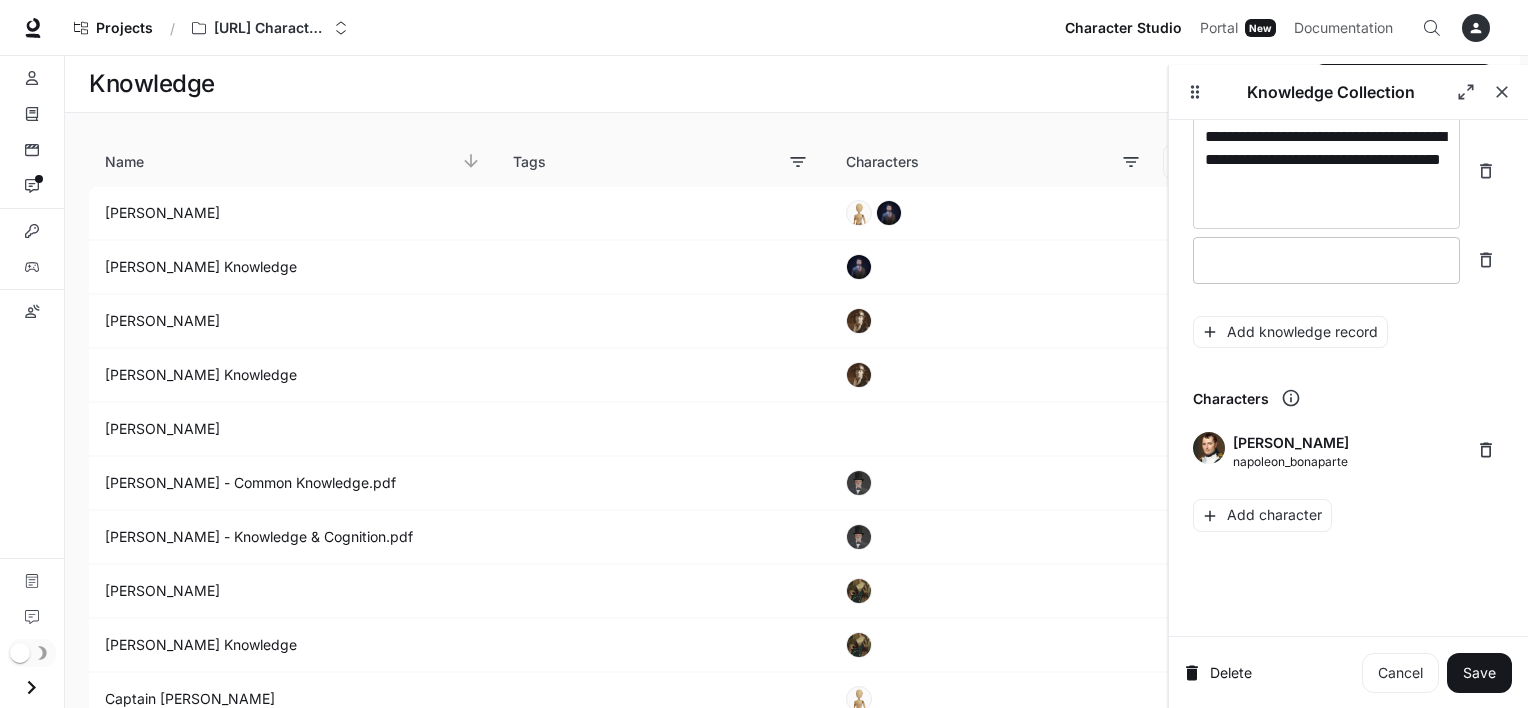 click on "* ​" at bounding box center [1326, 260] 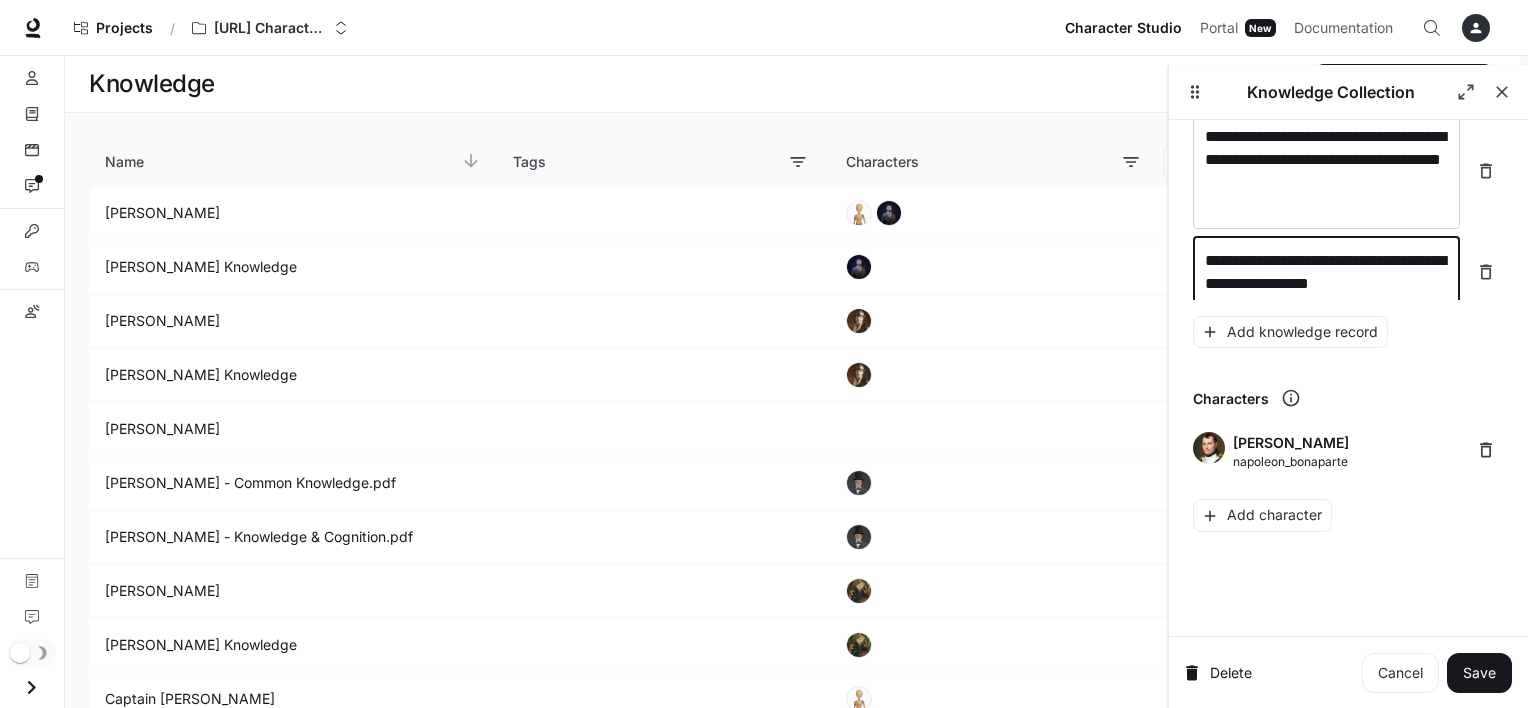scroll, scrollTop: 39479, scrollLeft: 0, axis: vertical 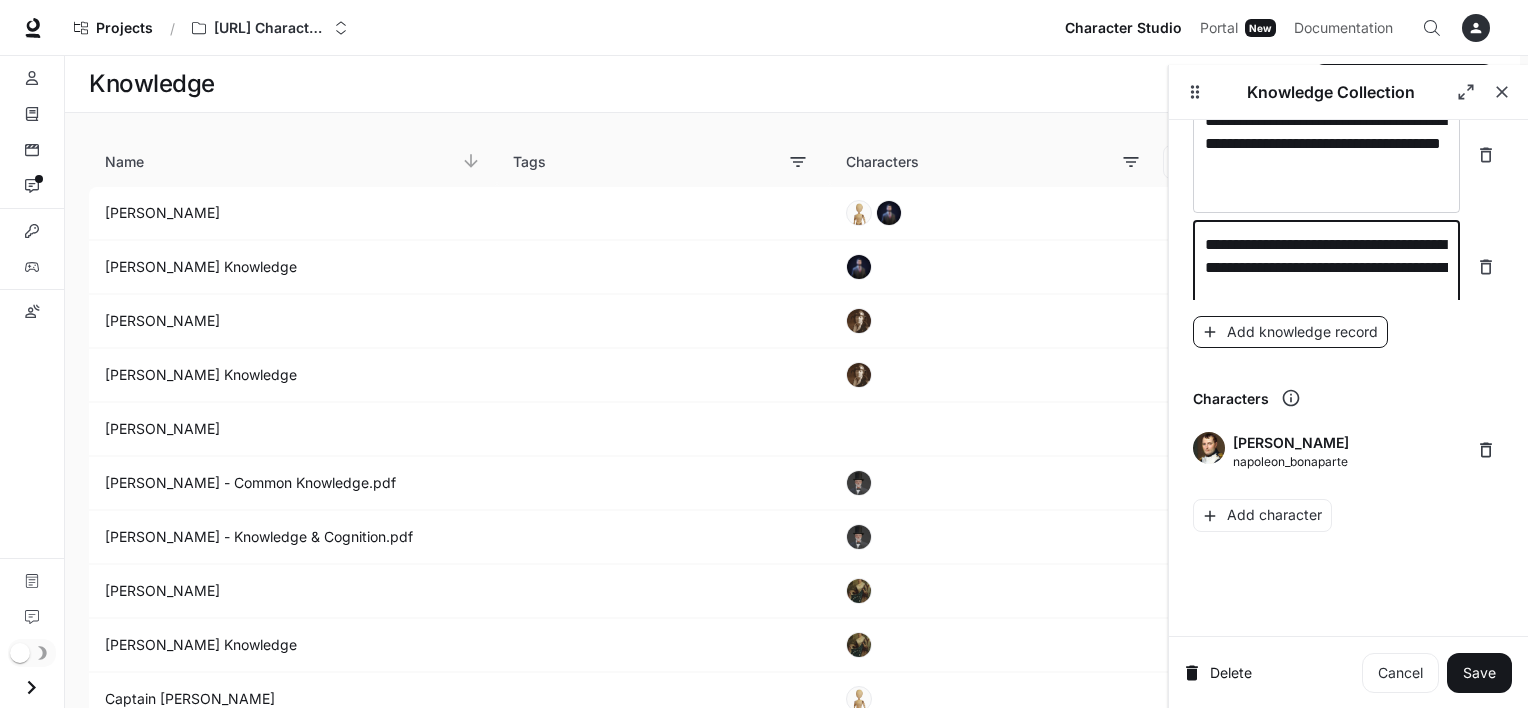 type on "**********" 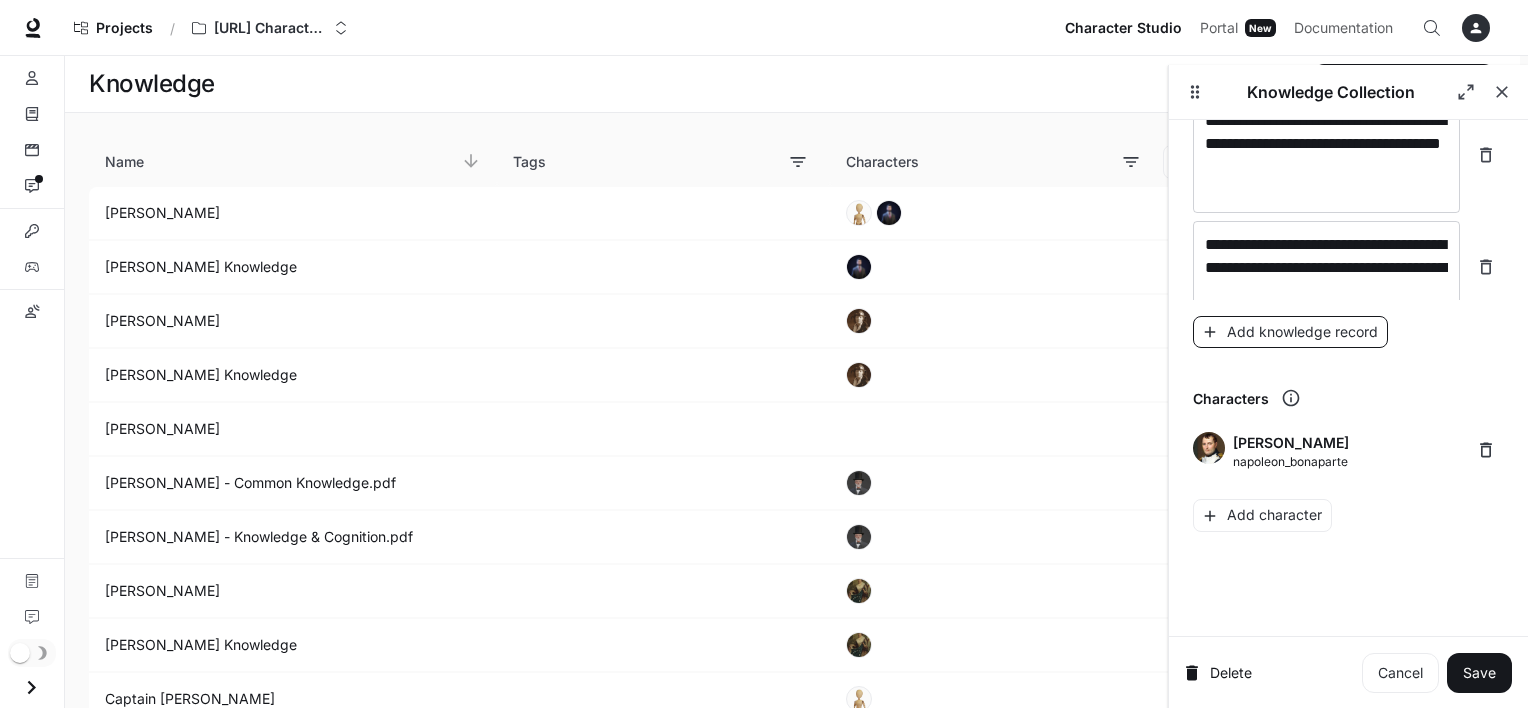 scroll, scrollTop: 39518, scrollLeft: 0, axis: vertical 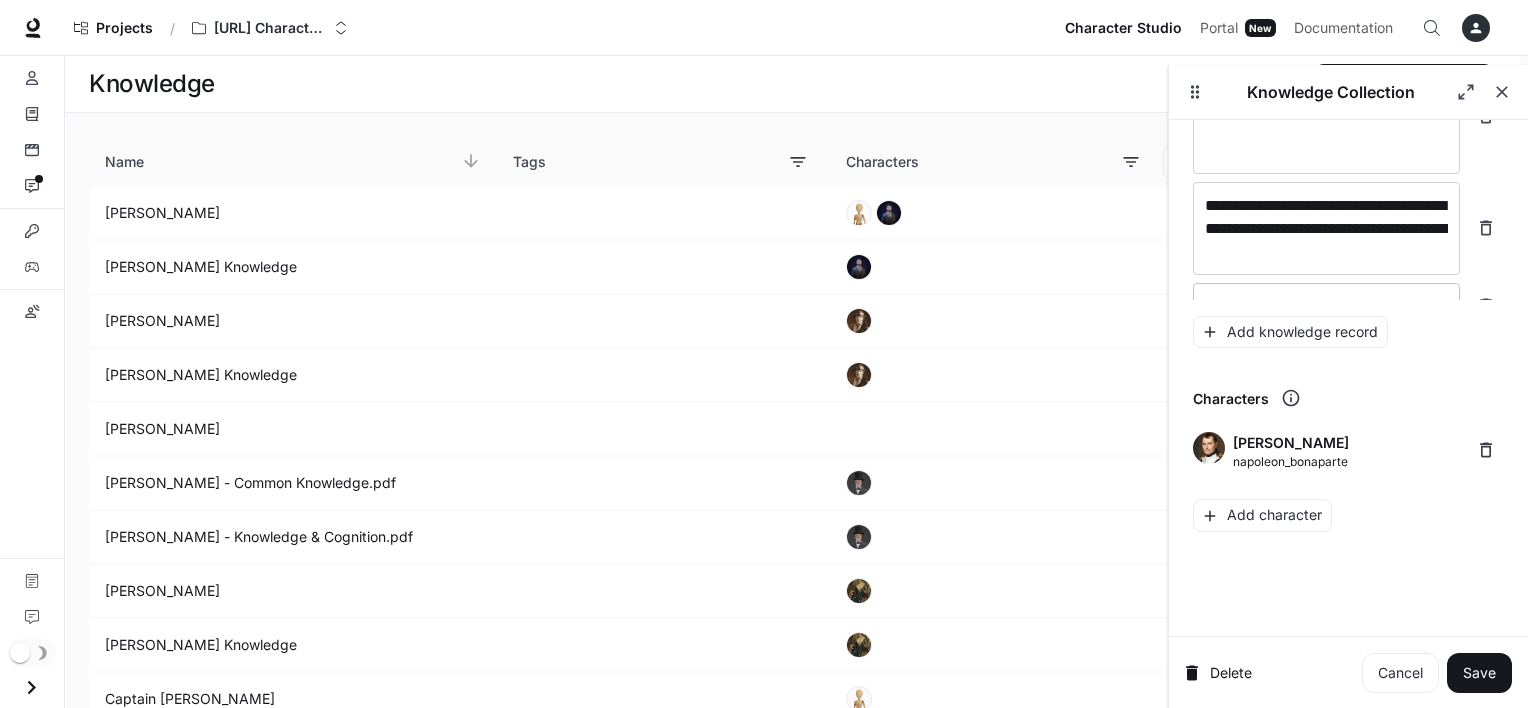 click at bounding box center (1326, 306) 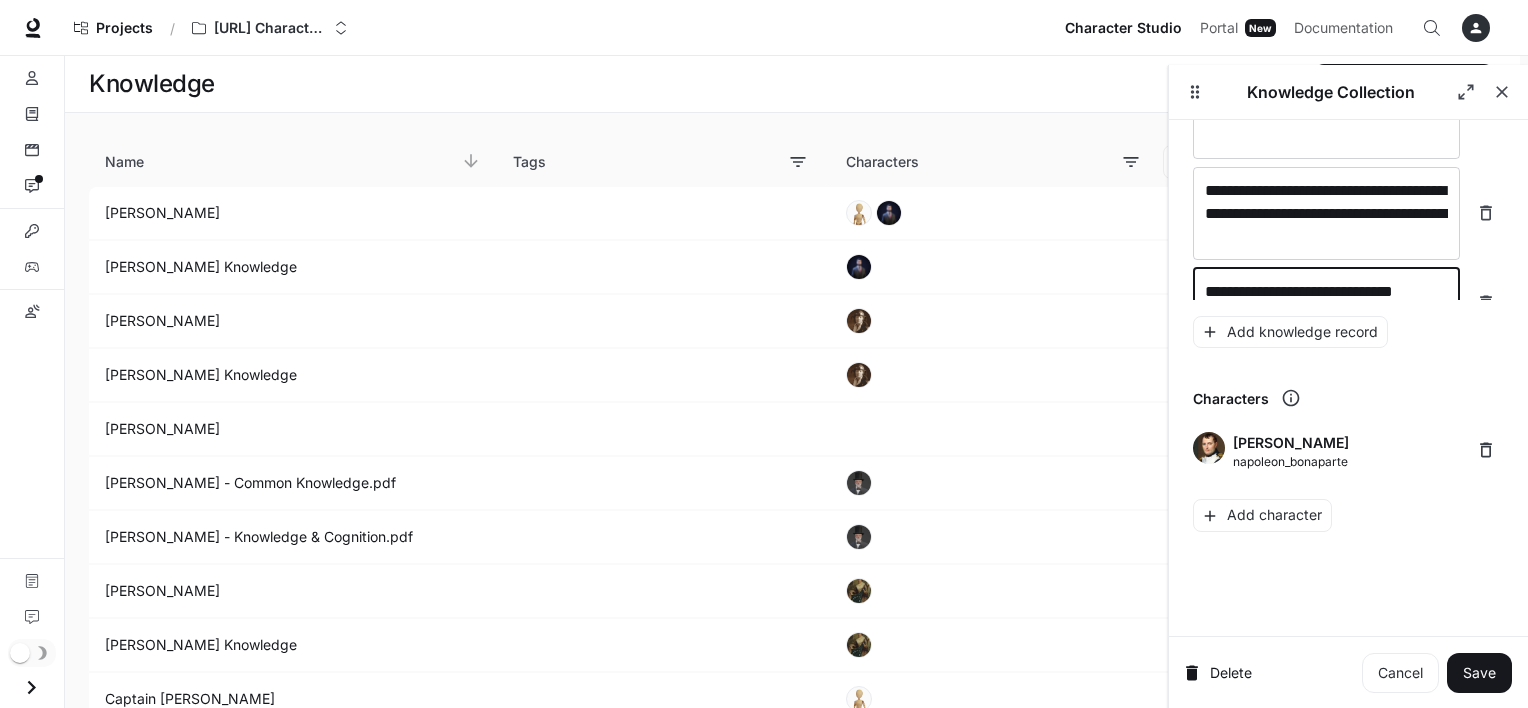 scroll, scrollTop: 39556, scrollLeft: 0, axis: vertical 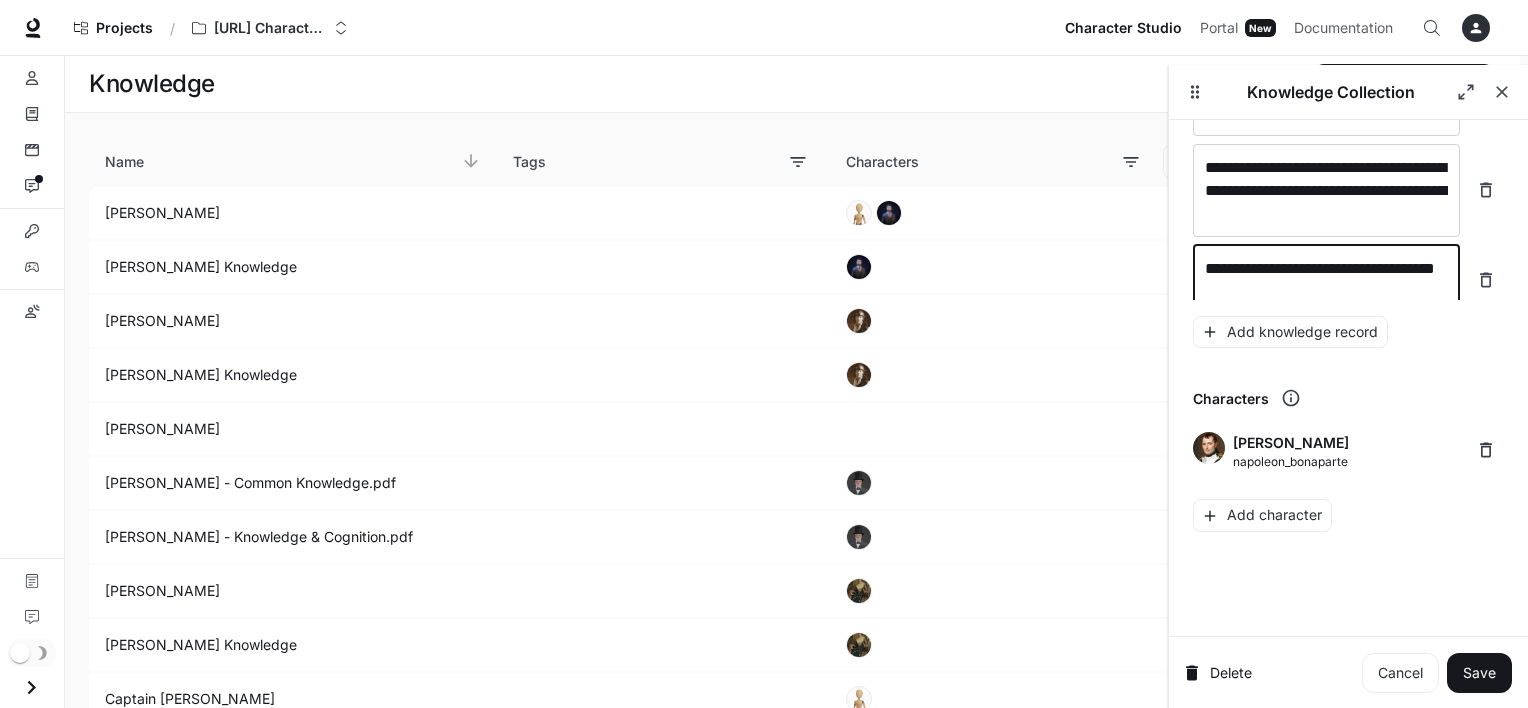 type on "**********" 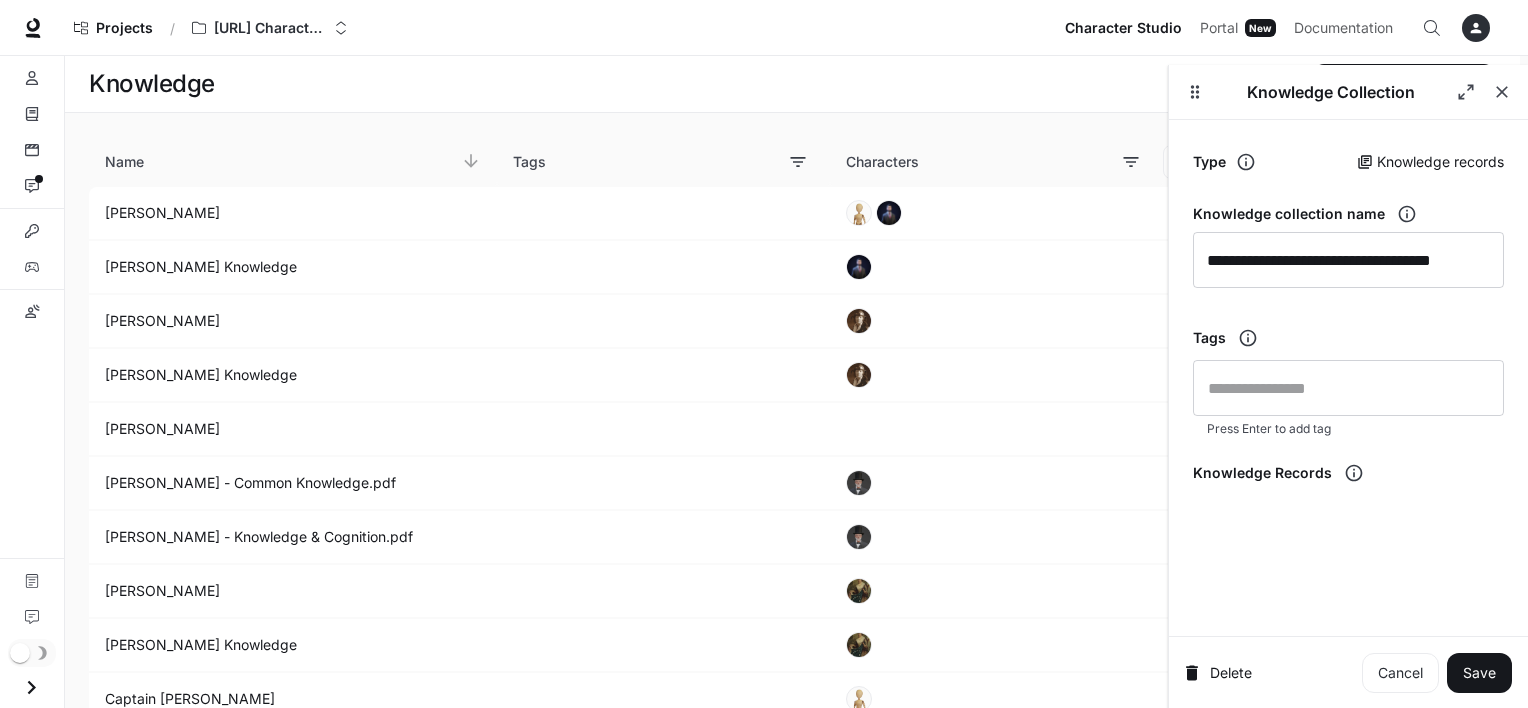scroll, scrollTop: 0, scrollLeft: 0, axis: both 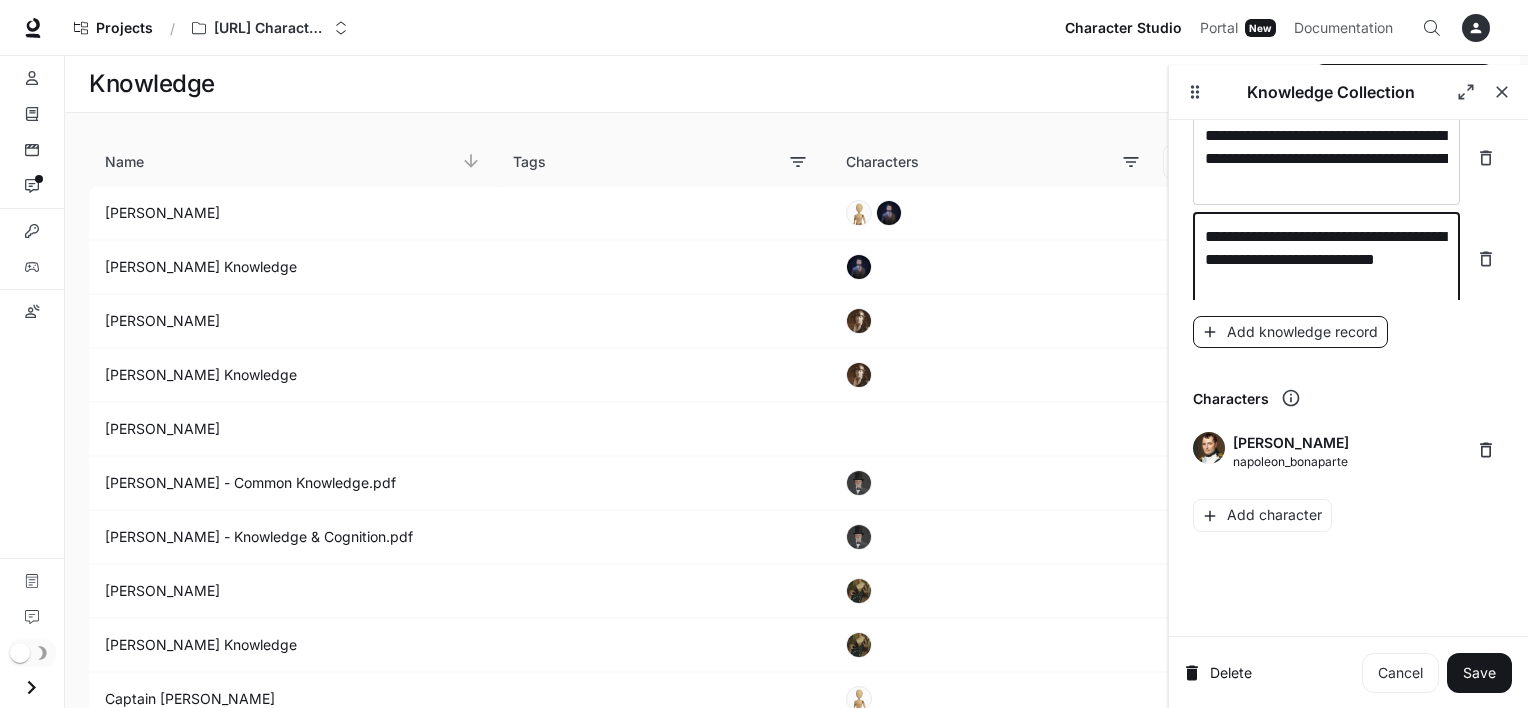 type on "**********" 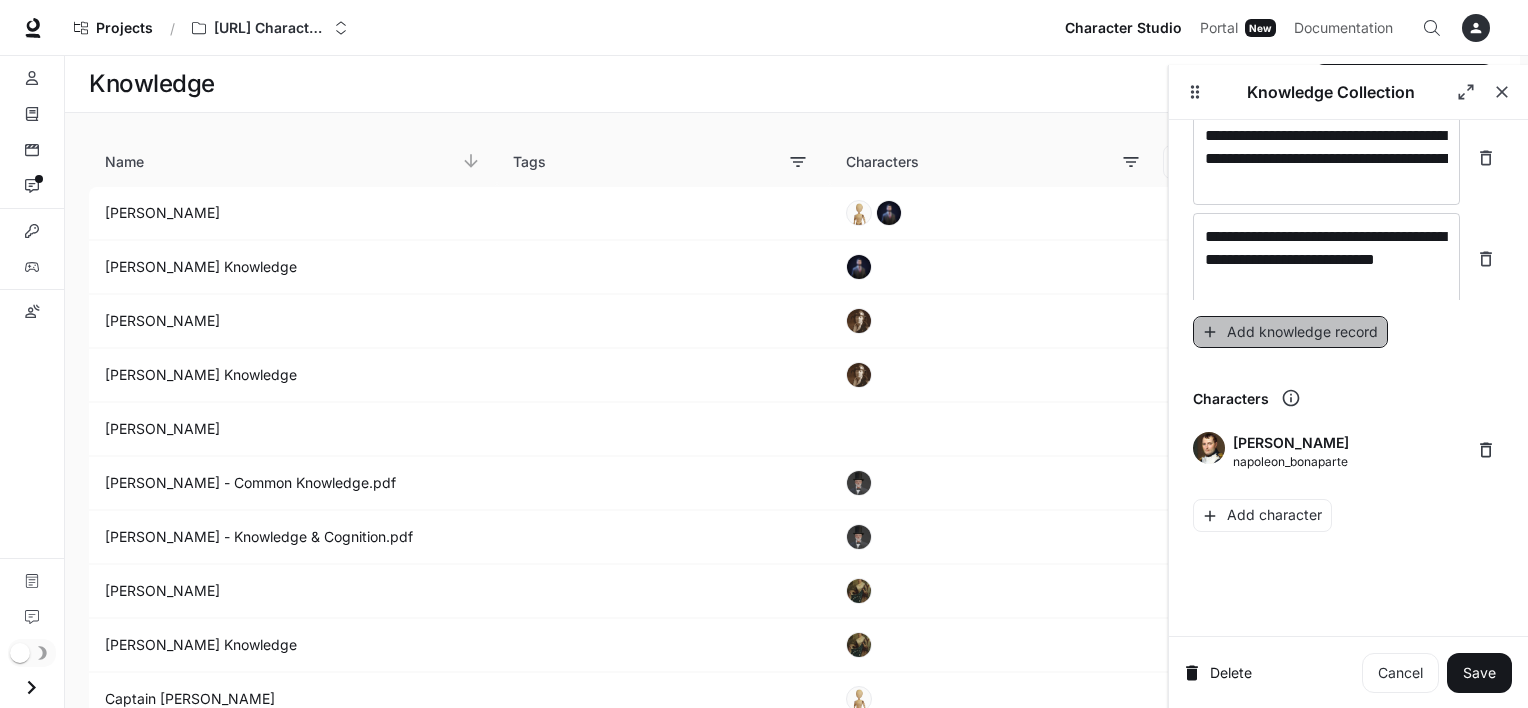 click on "Add knowledge record" at bounding box center [1290, 332] 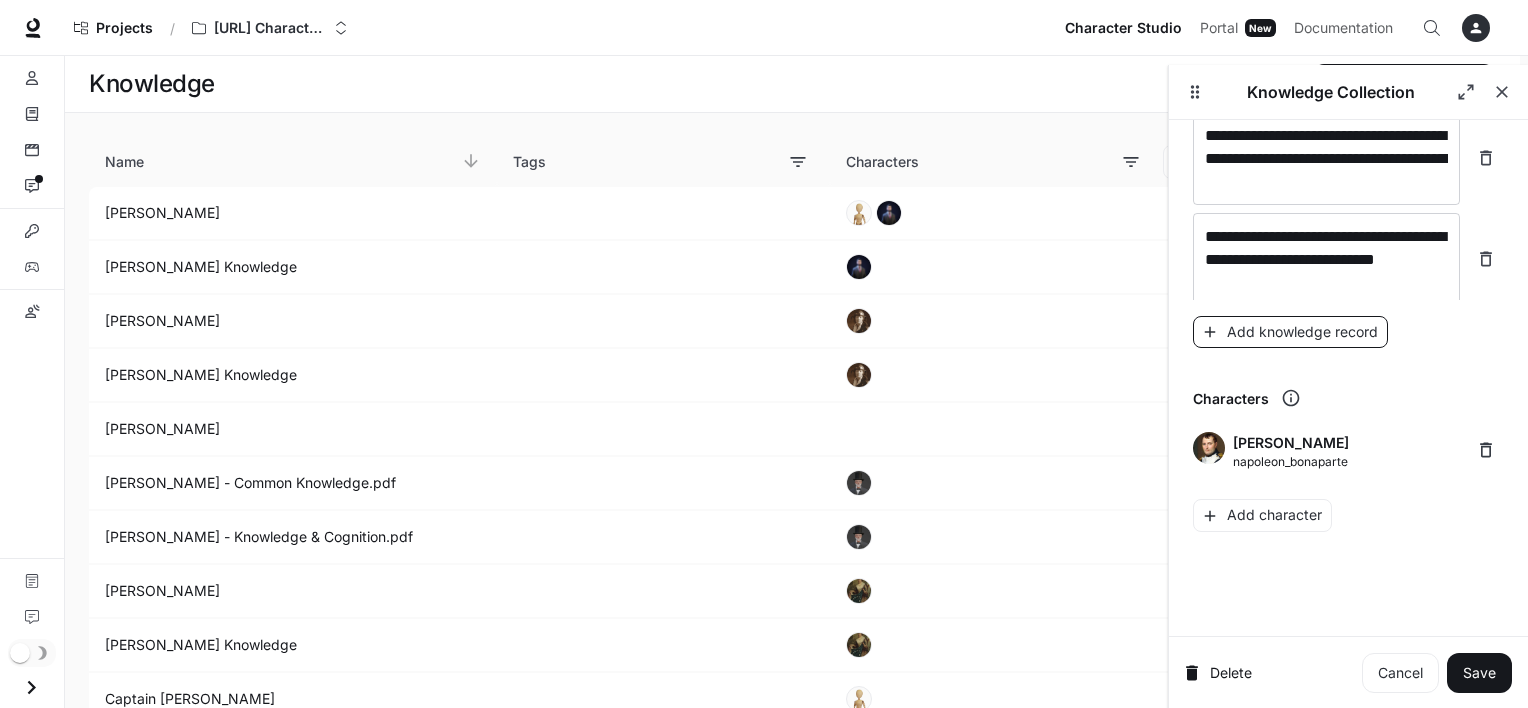 scroll, scrollTop: 39634, scrollLeft: 0, axis: vertical 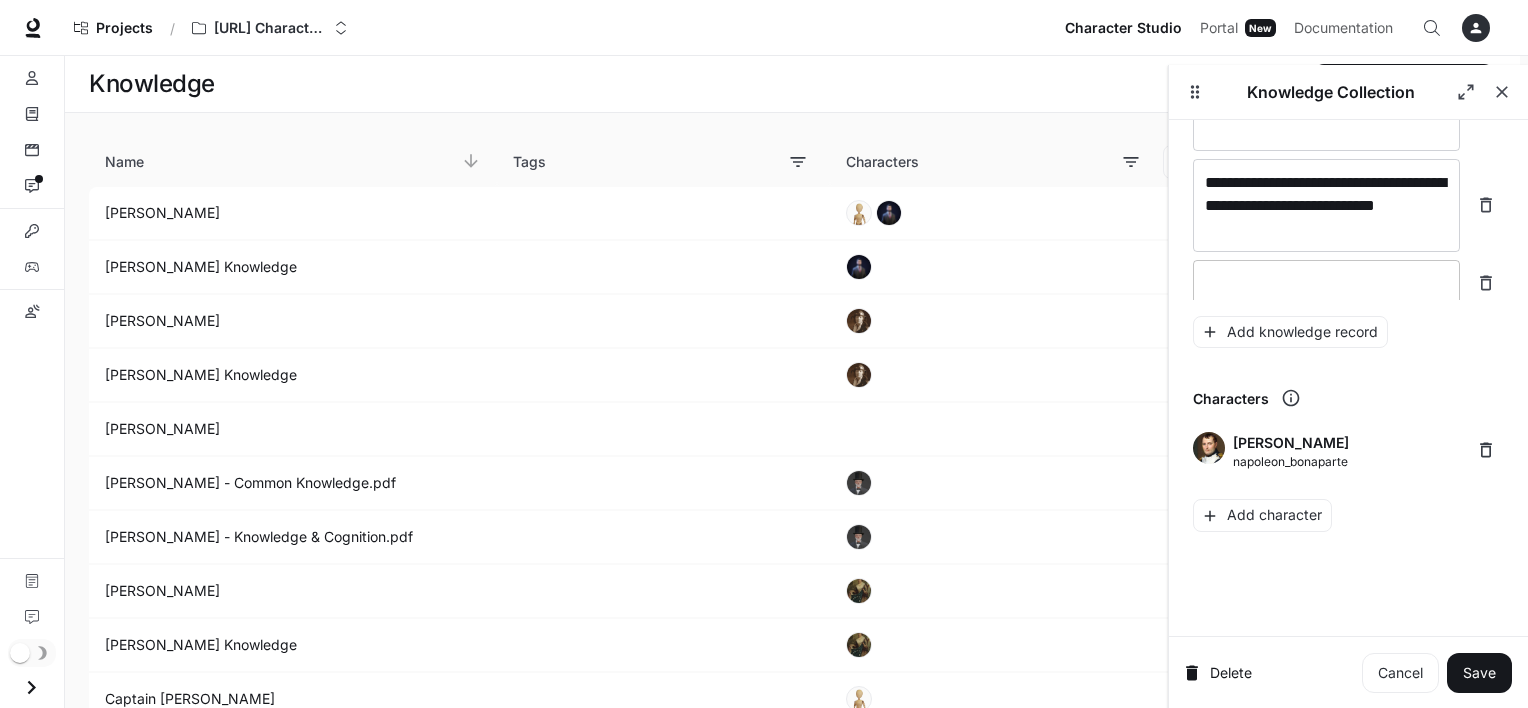 click at bounding box center [1326, 283] 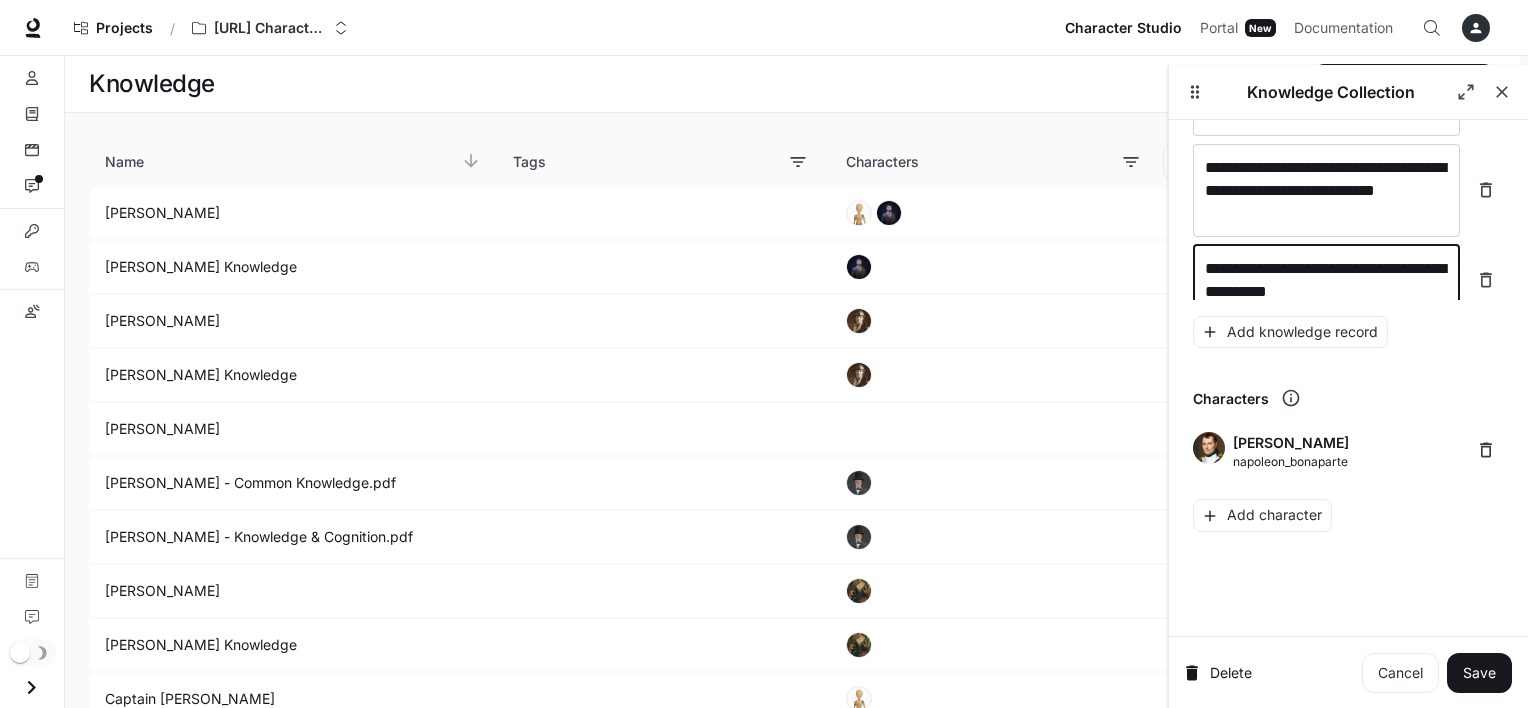 scroll, scrollTop: 39672, scrollLeft: 0, axis: vertical 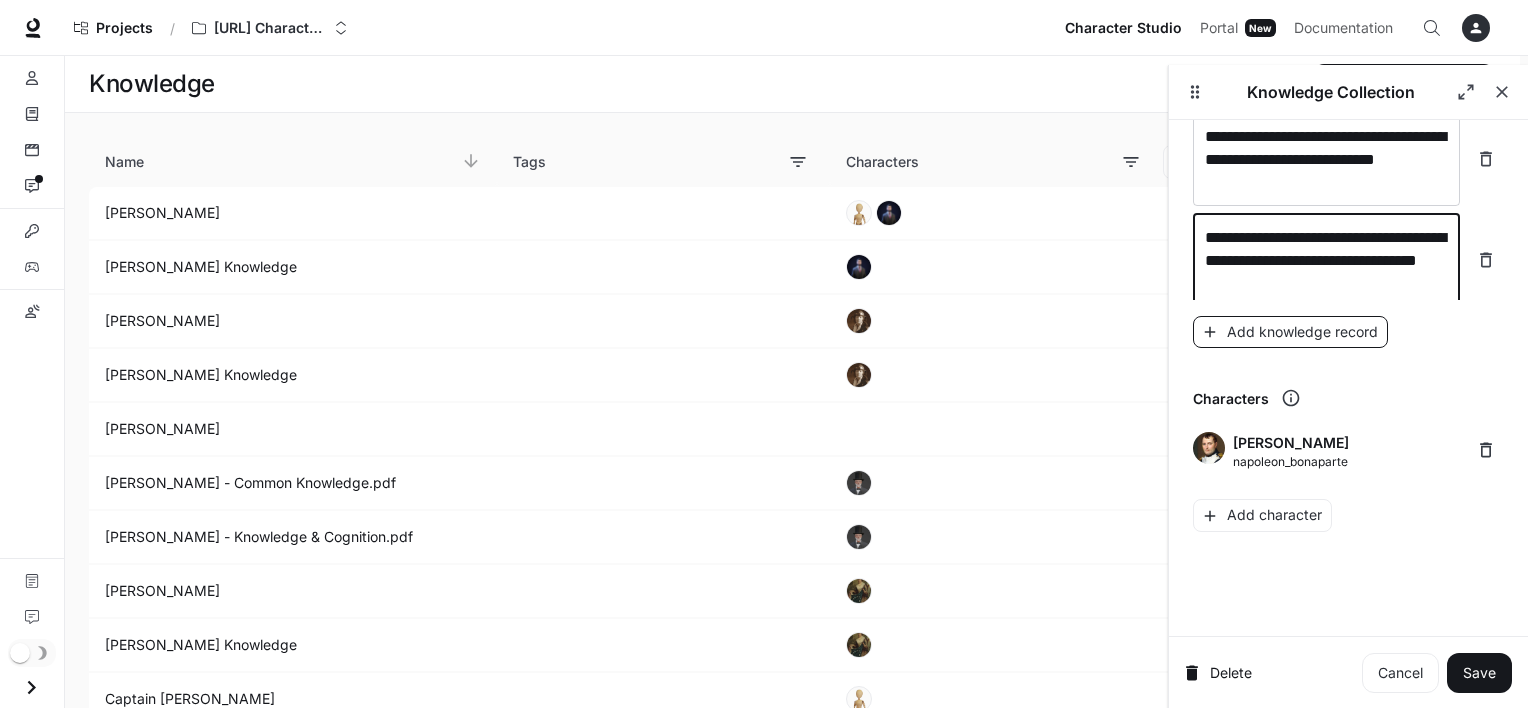 type on "**********" 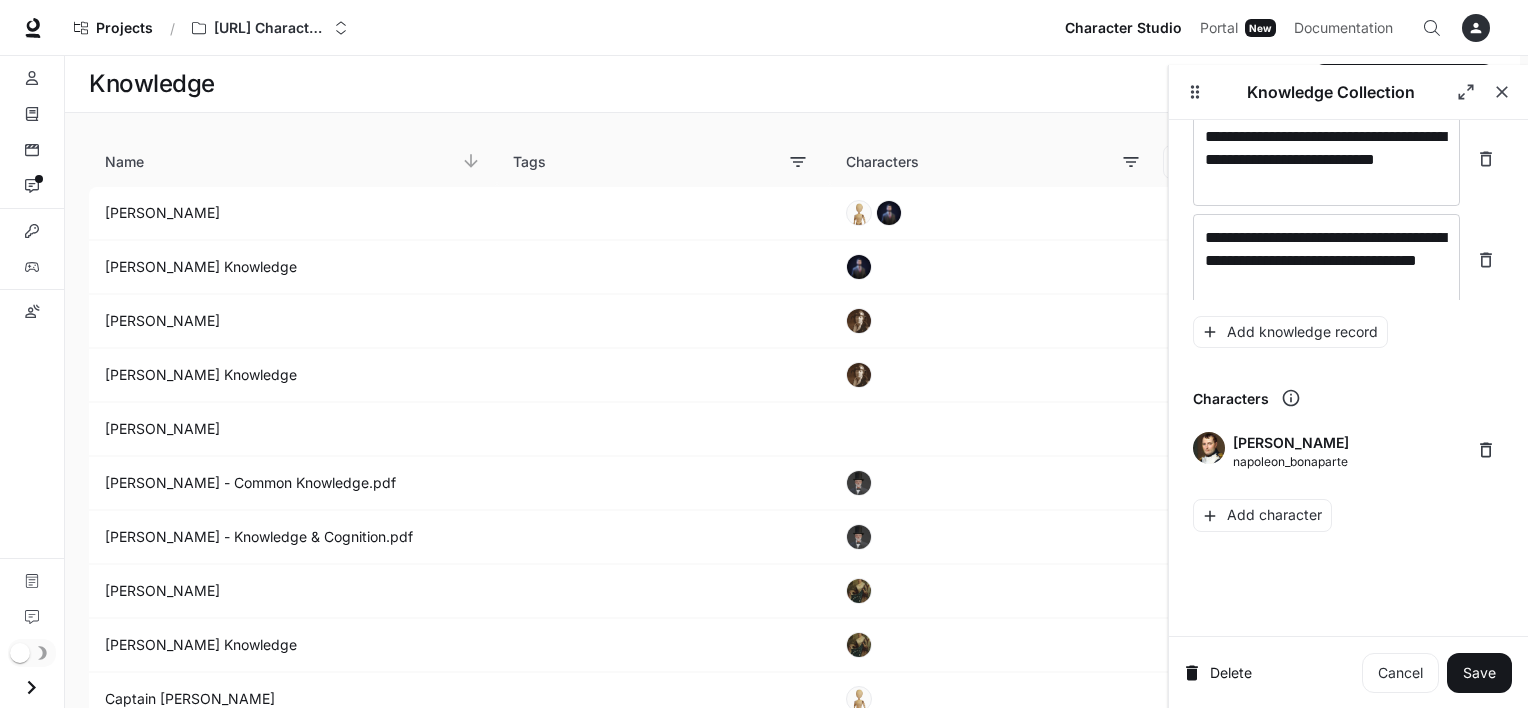 scroll, scrollTop: 39750, scrollLeft: 0, axis: vertical 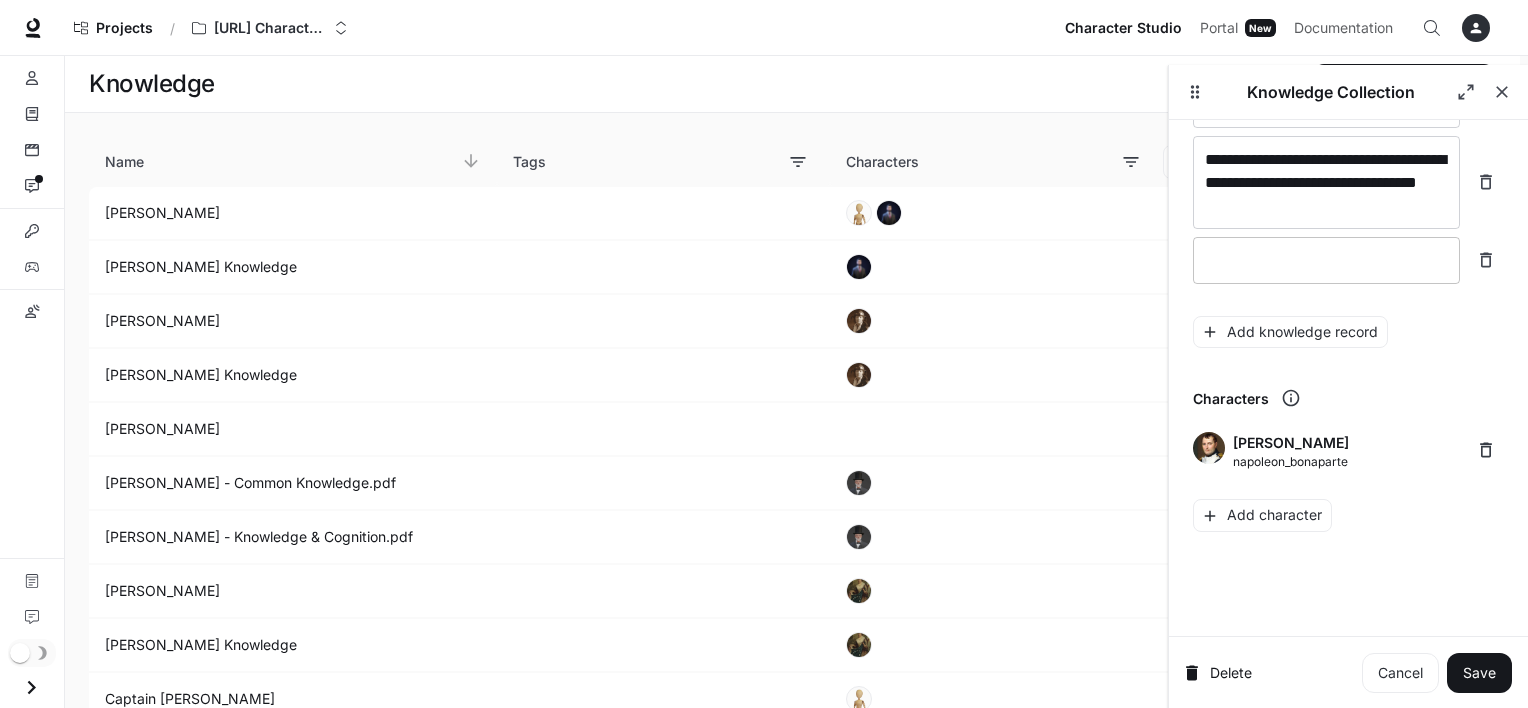 click on "* ​" at bounding box center [1326, 260] 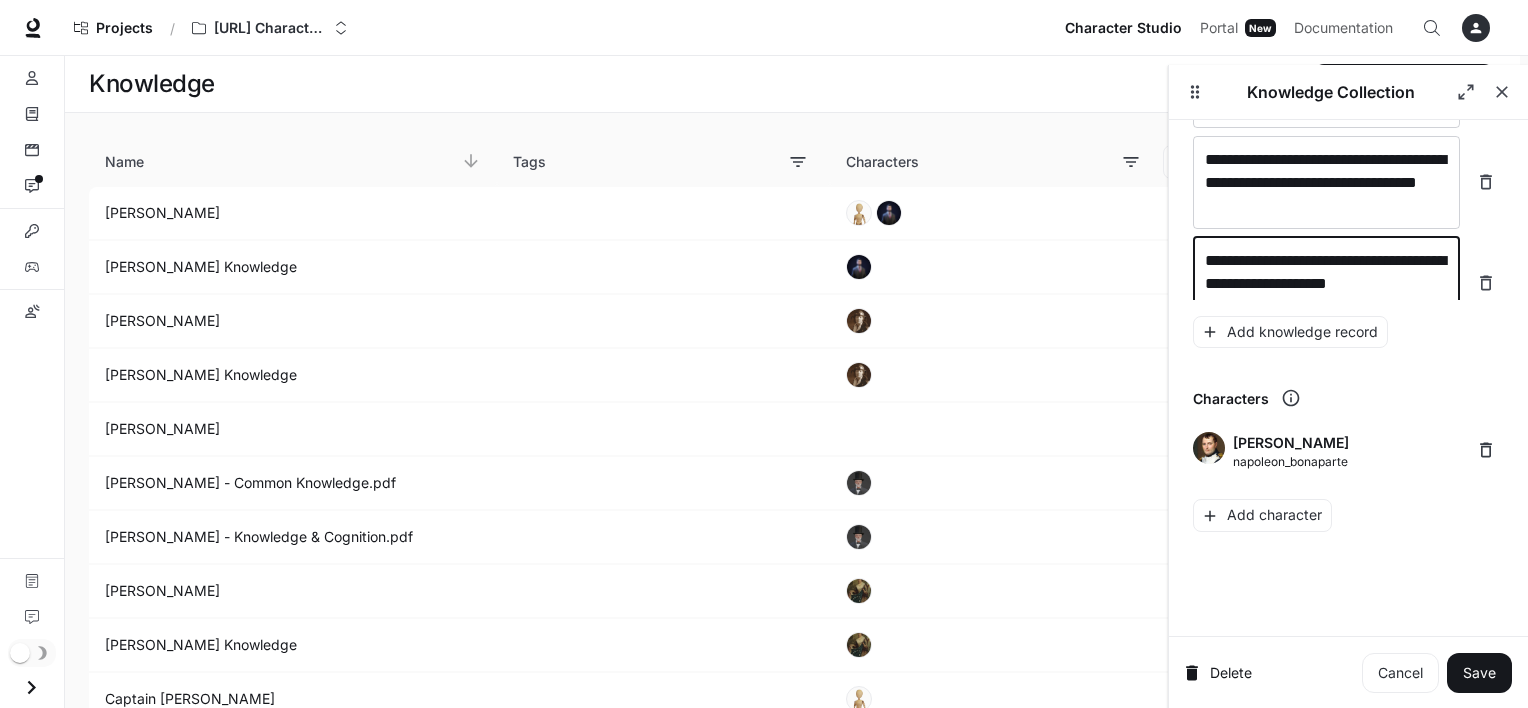 scroll, scrollTop: 39765, scrollLeft: 0, axis: vertical 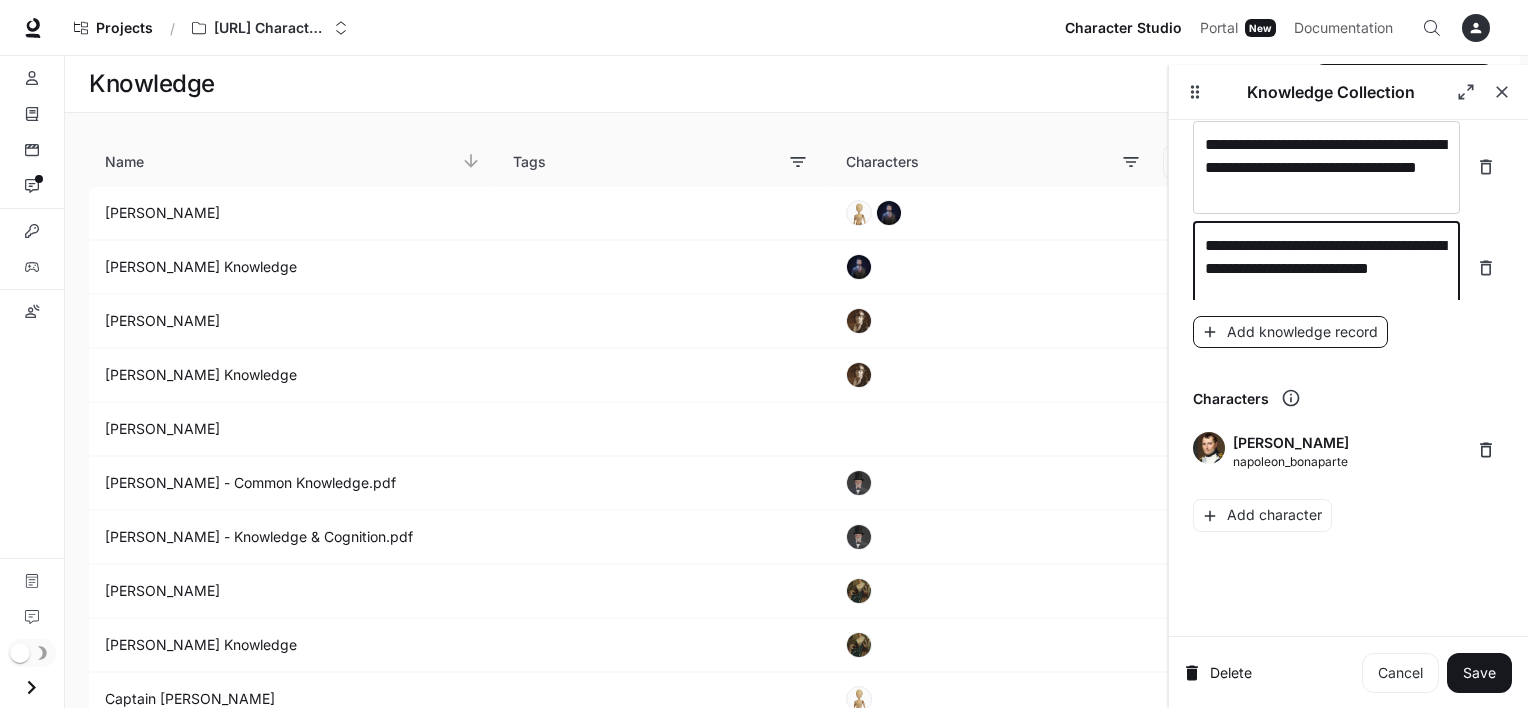 type on "**********" 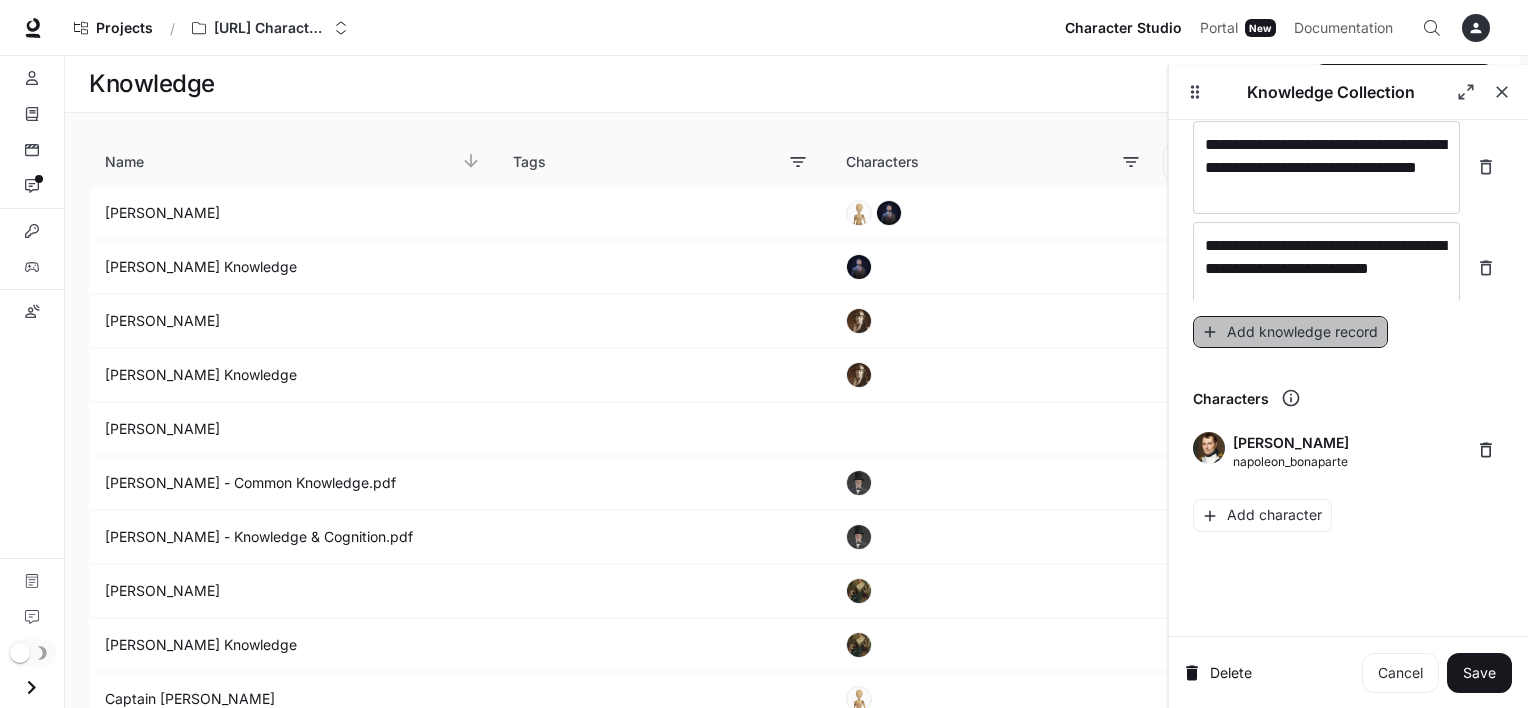 click on "Add knowledge record" at bounding box center (1290, 332) 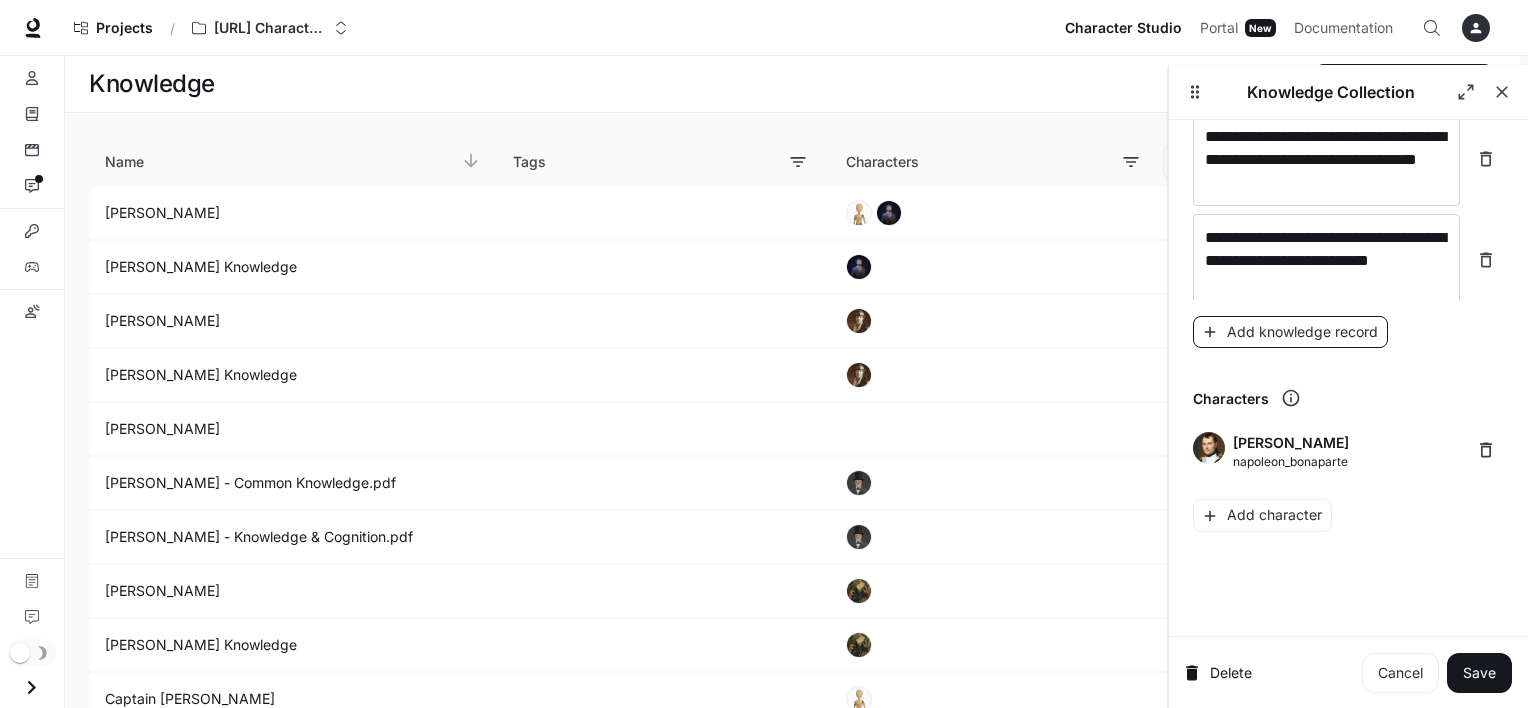 scroll, scrollTop: 39843, scrollLeft: 0, axis: vertical 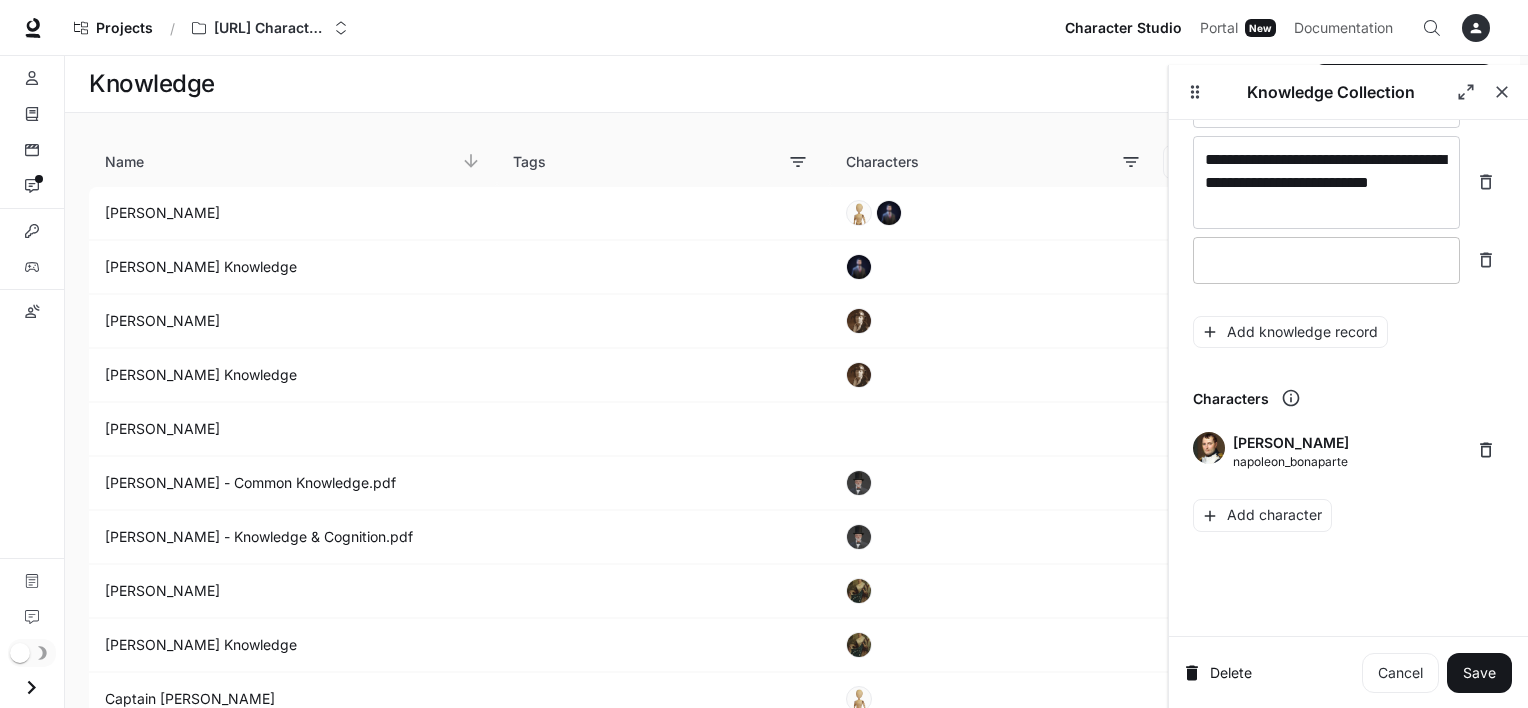 click at bounding box center [1326, 260] 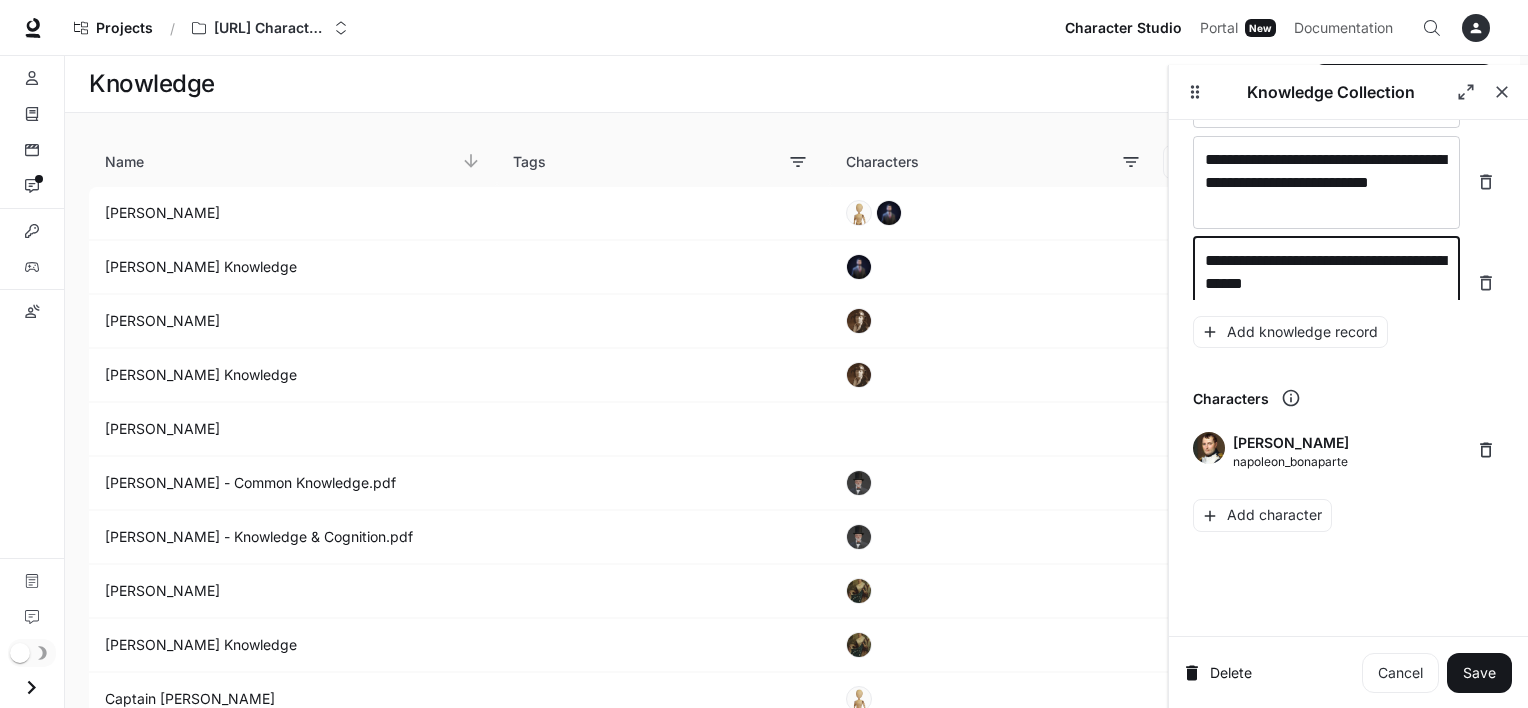 scroll, scrollTop: 39859, scrollLeft: 0, axis: vertical 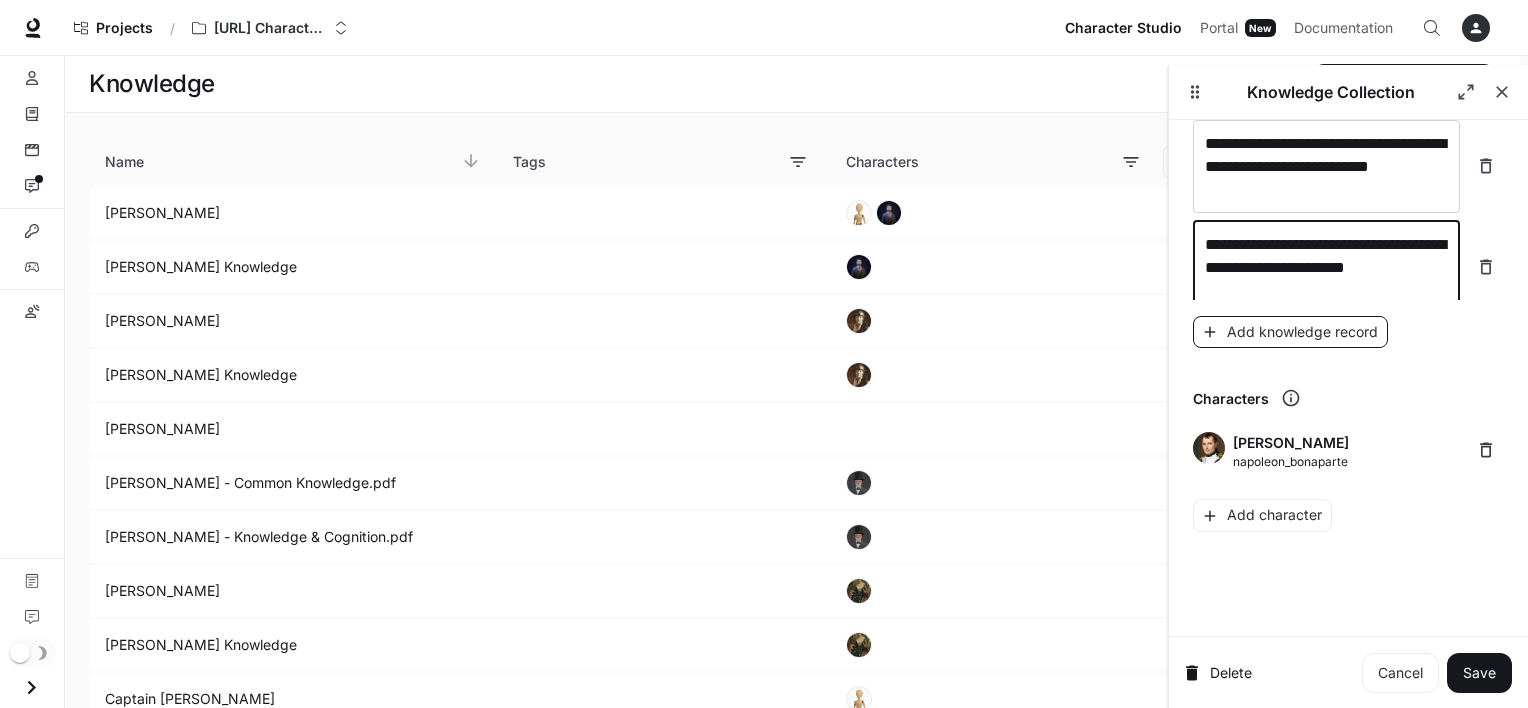 type on "**********" 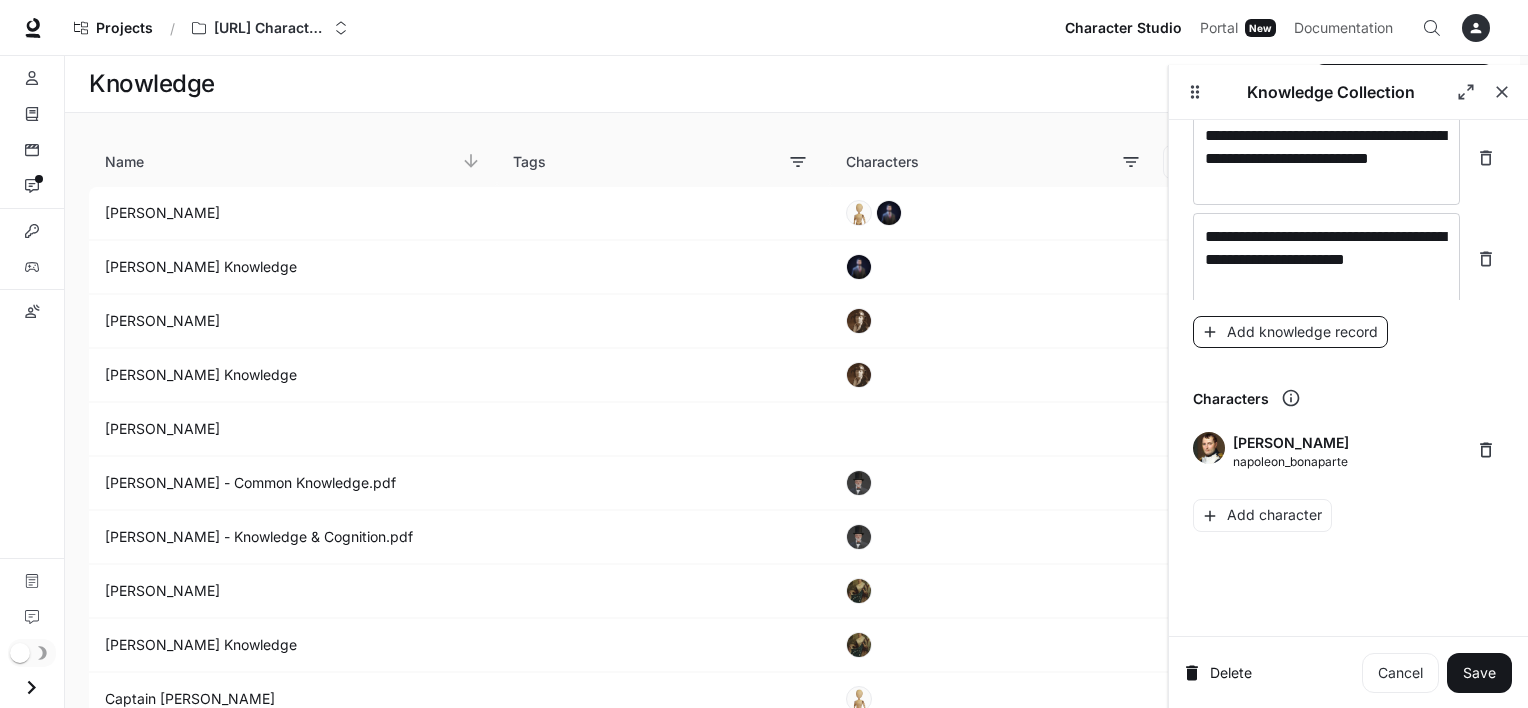 scroll, scrollTop: 39936, scrollLeft: 0, axis: vertical 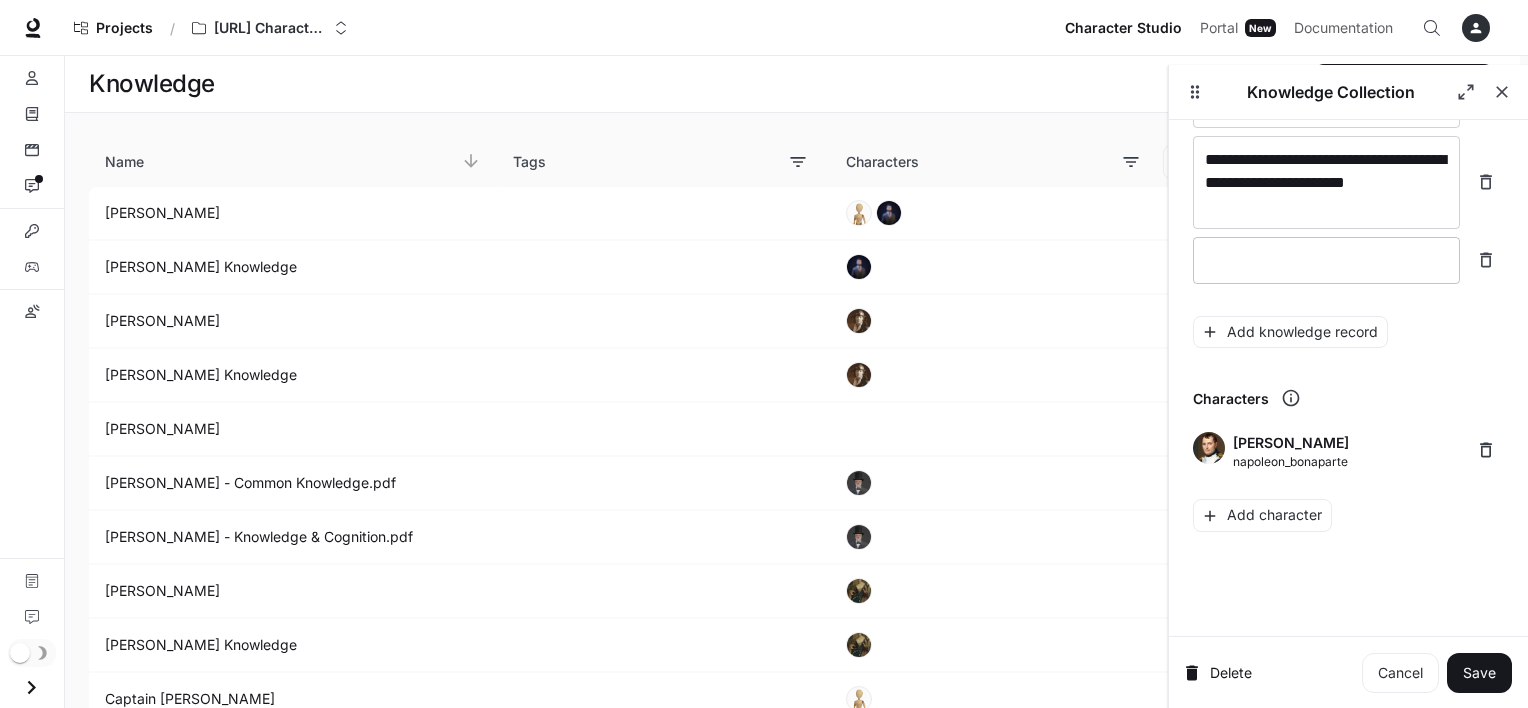 click at bounding box center (1326, 260) 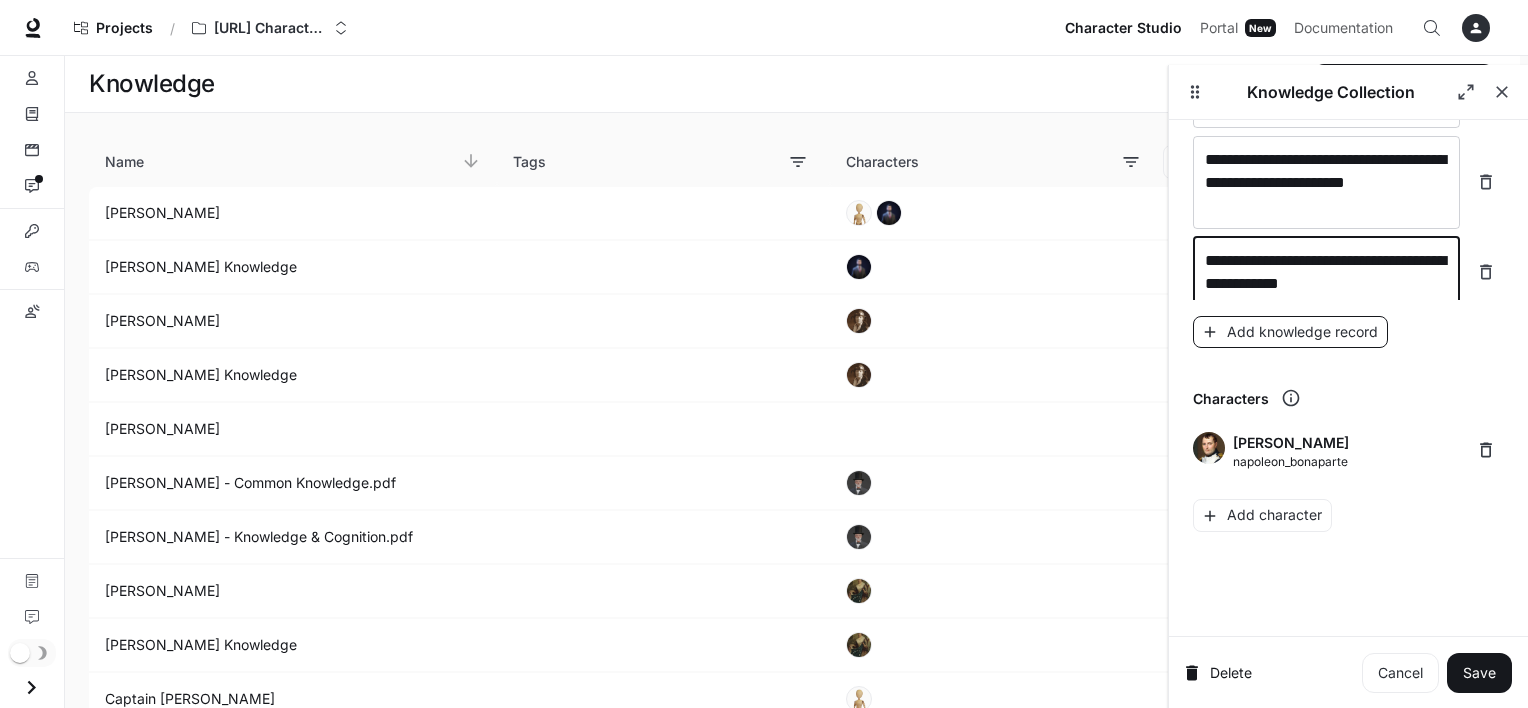 type on "**********" 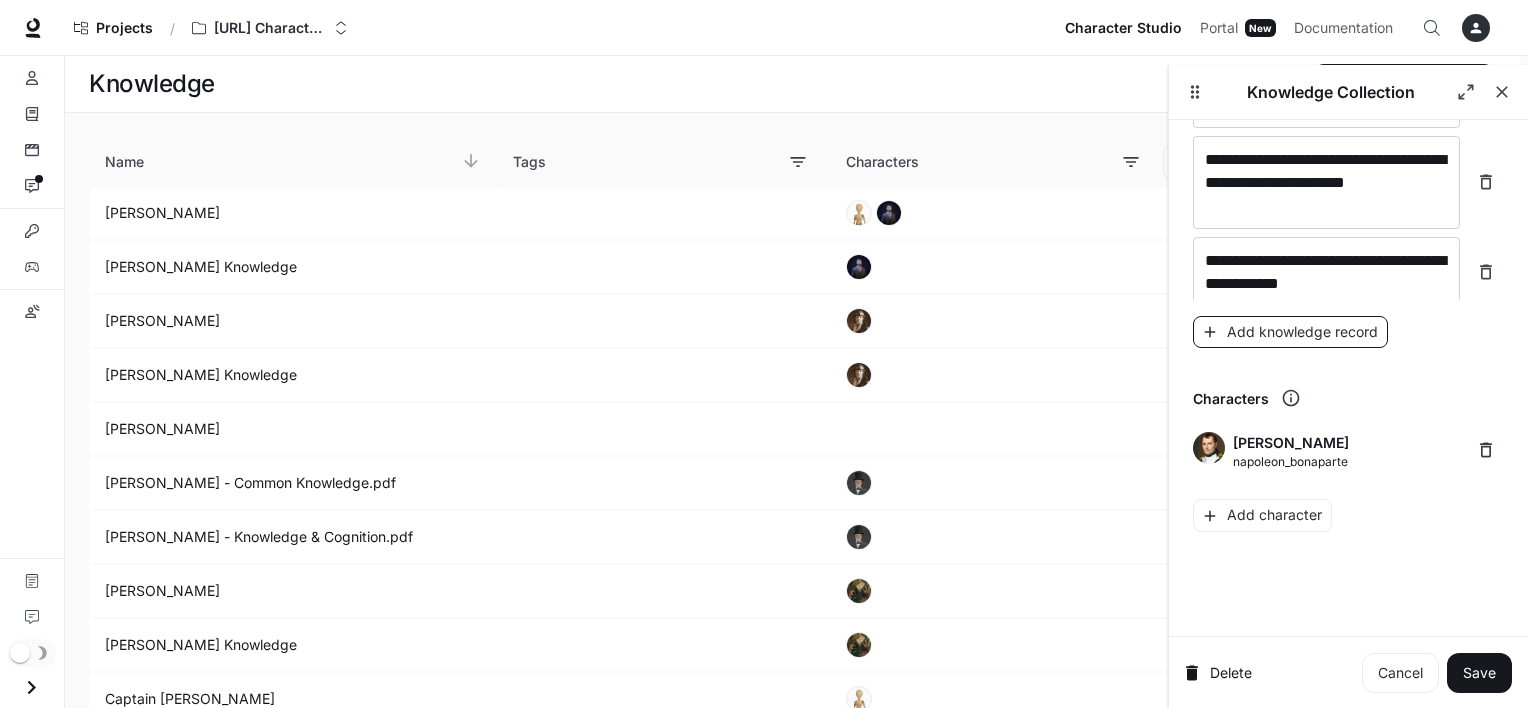 scroll, scrollTop: 40006, scrollLeft: 0, axis: vertical 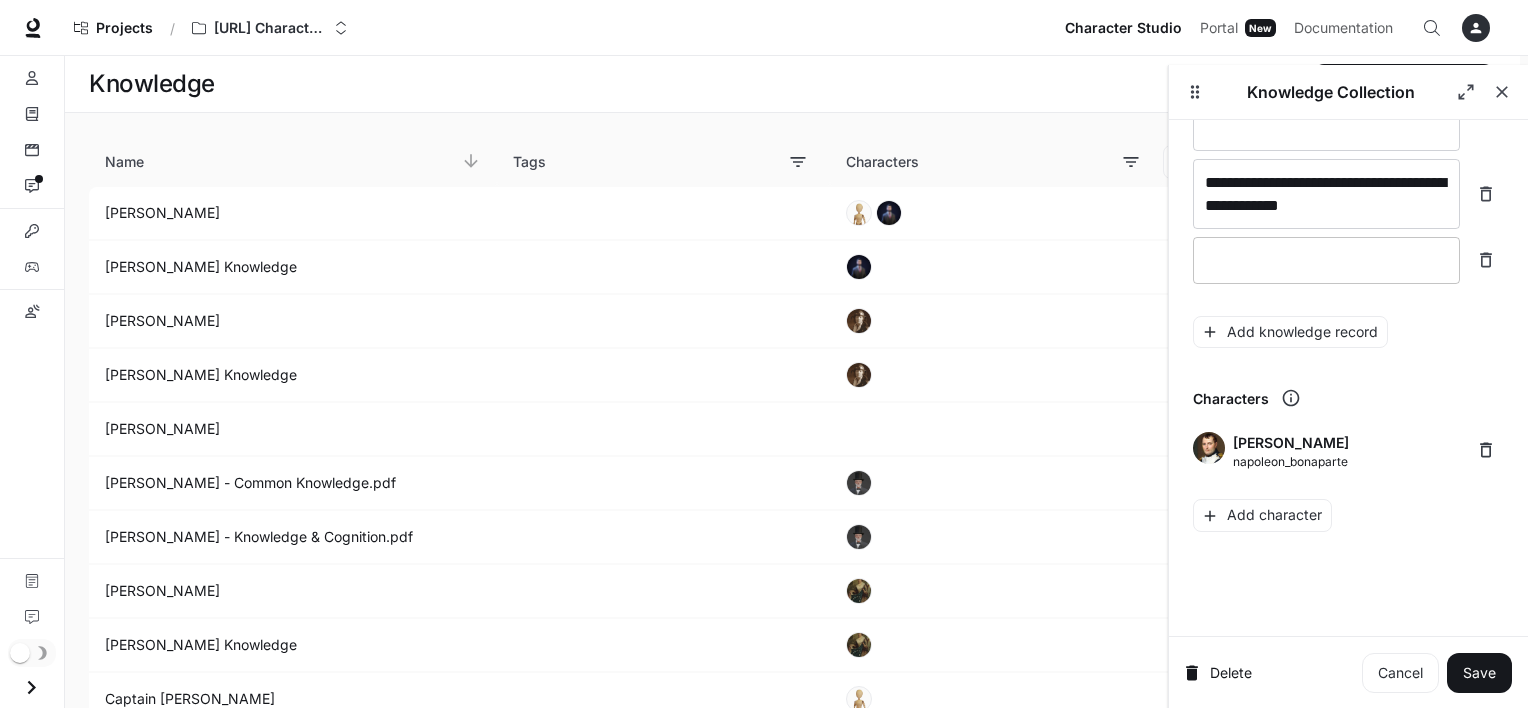click at bounding box center [1326, 260] 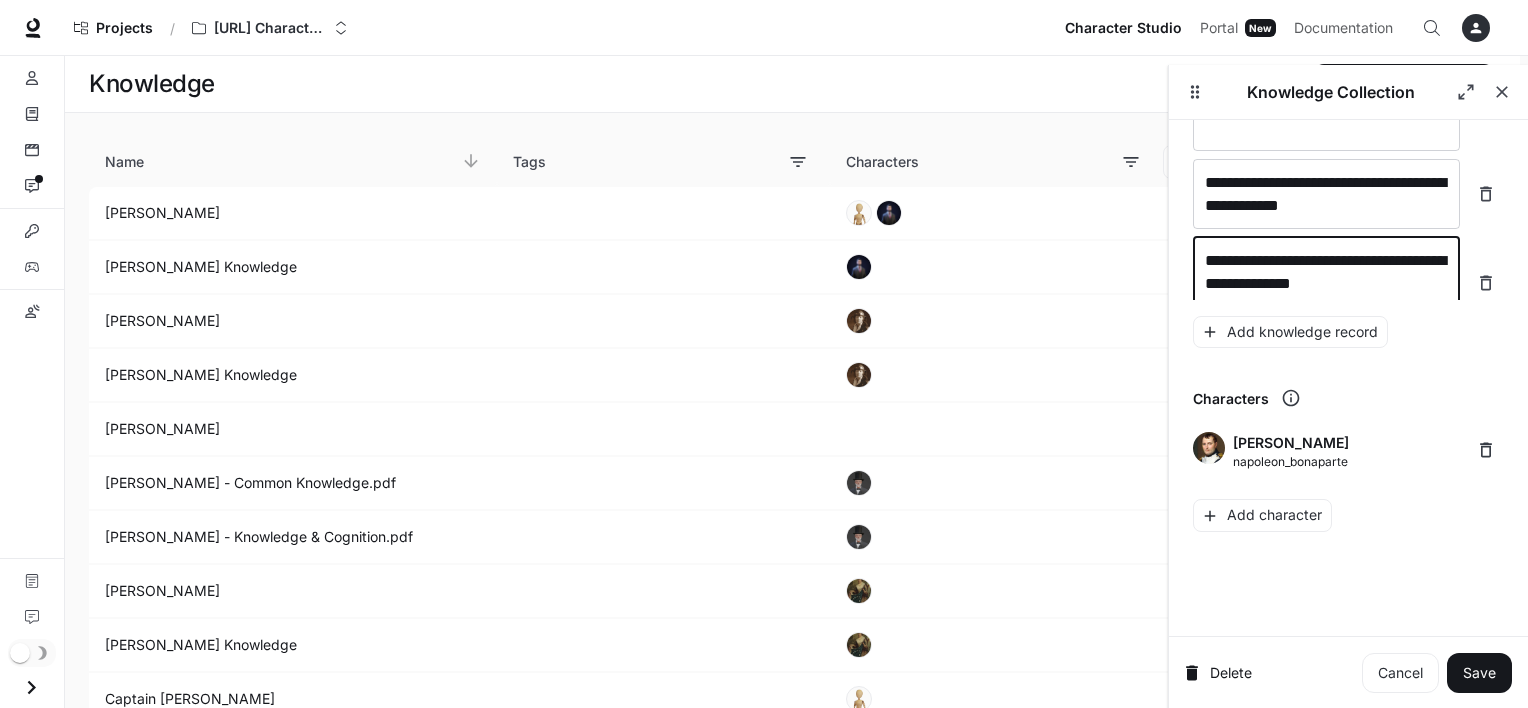 scroll, scrollTop: 40021, scrollLeft: 0, axis: vertical 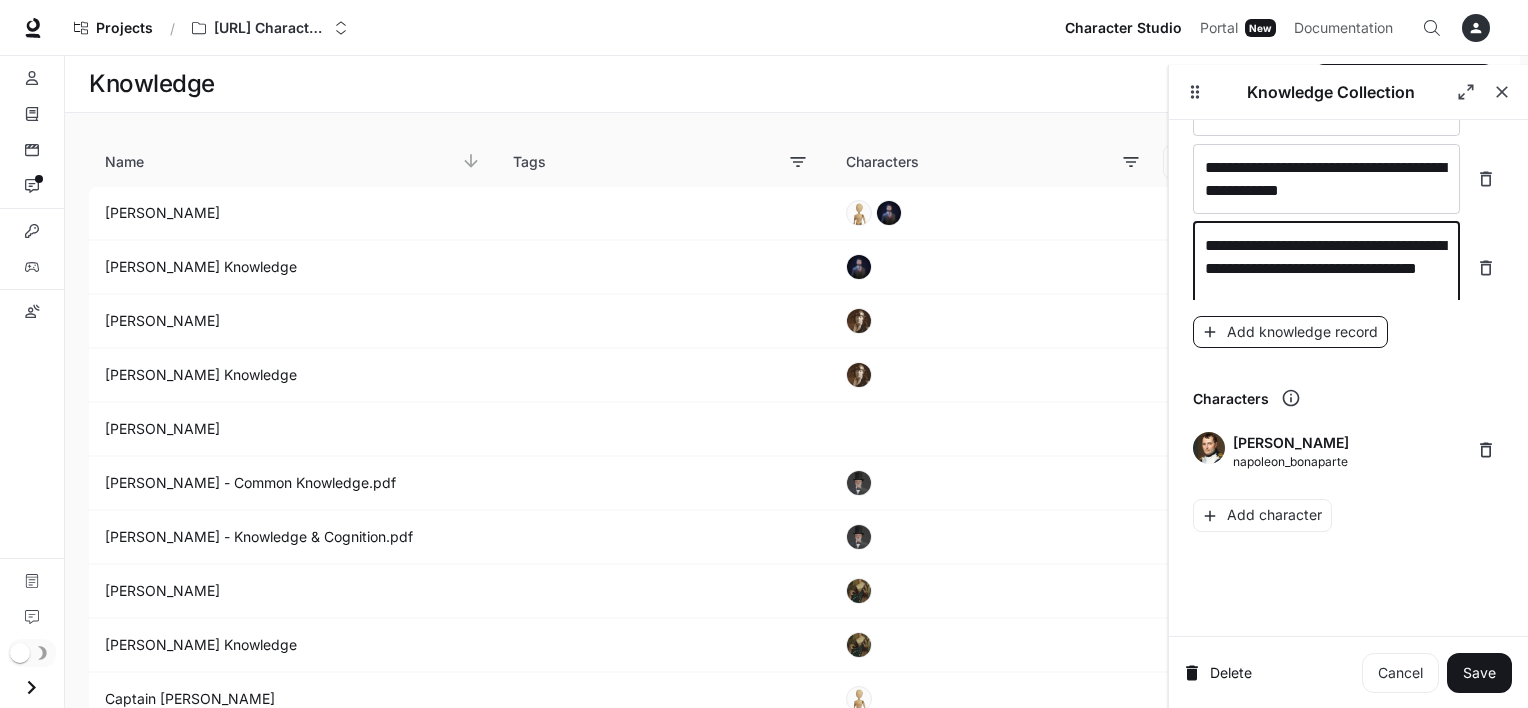 type on "**********" 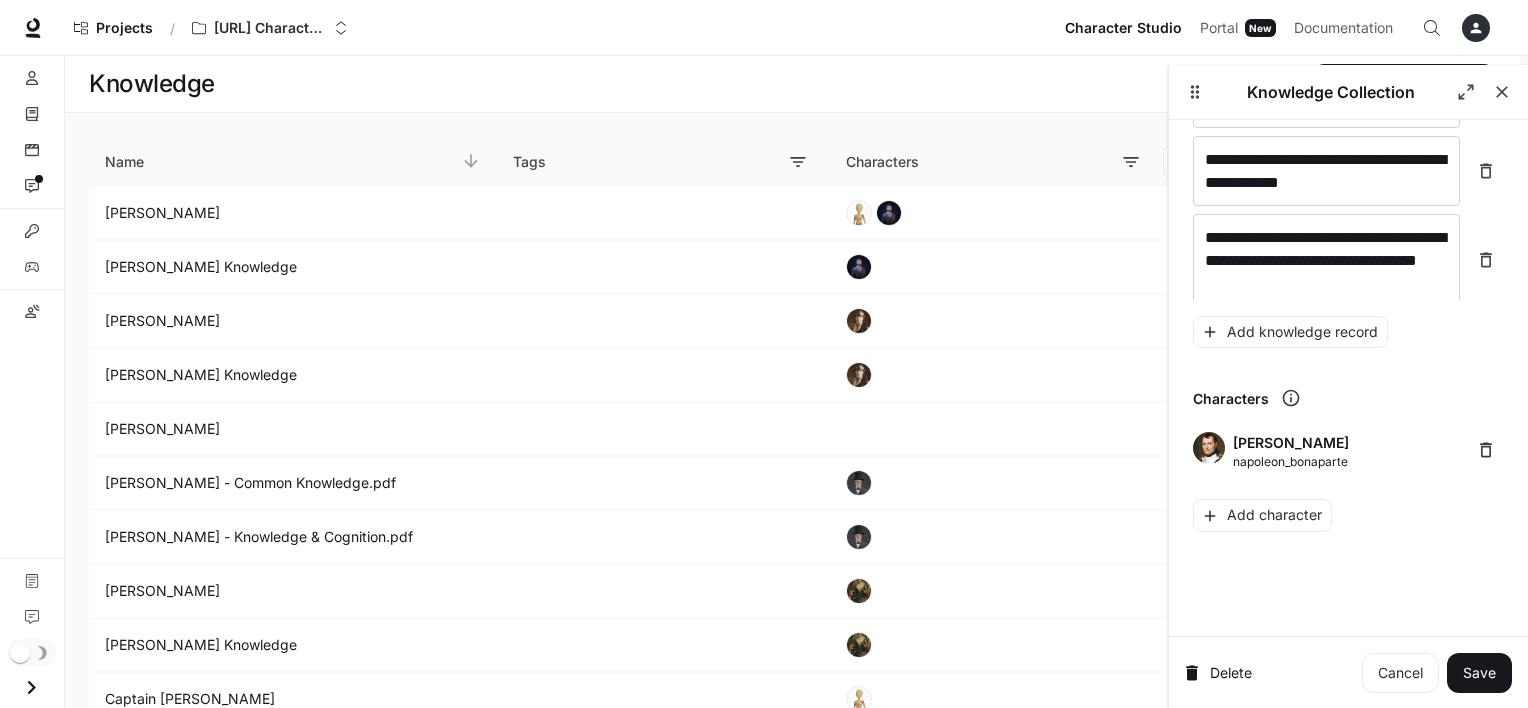scroll, scrollTop: 40099, scrollLeft: 0, axis: vertical 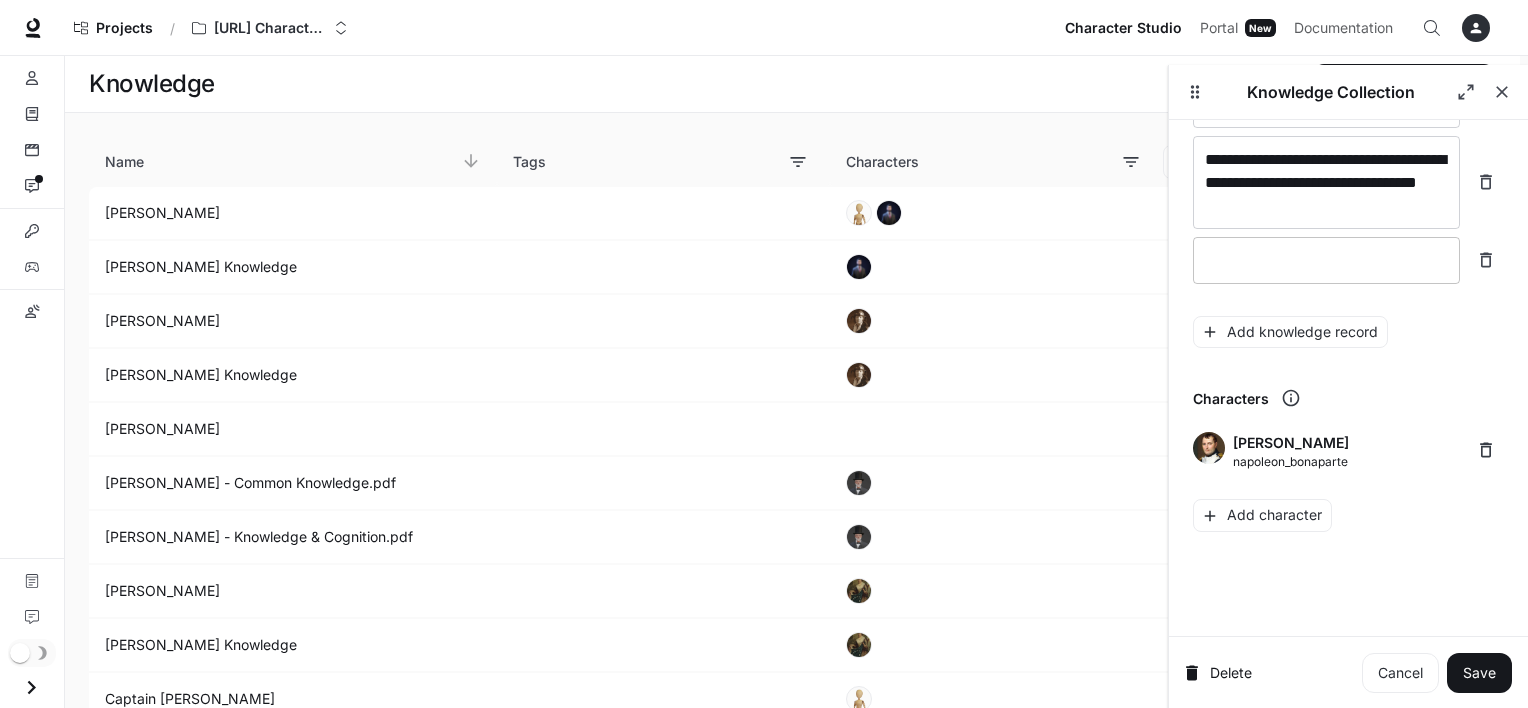 click at bounding box center (1326, 260) 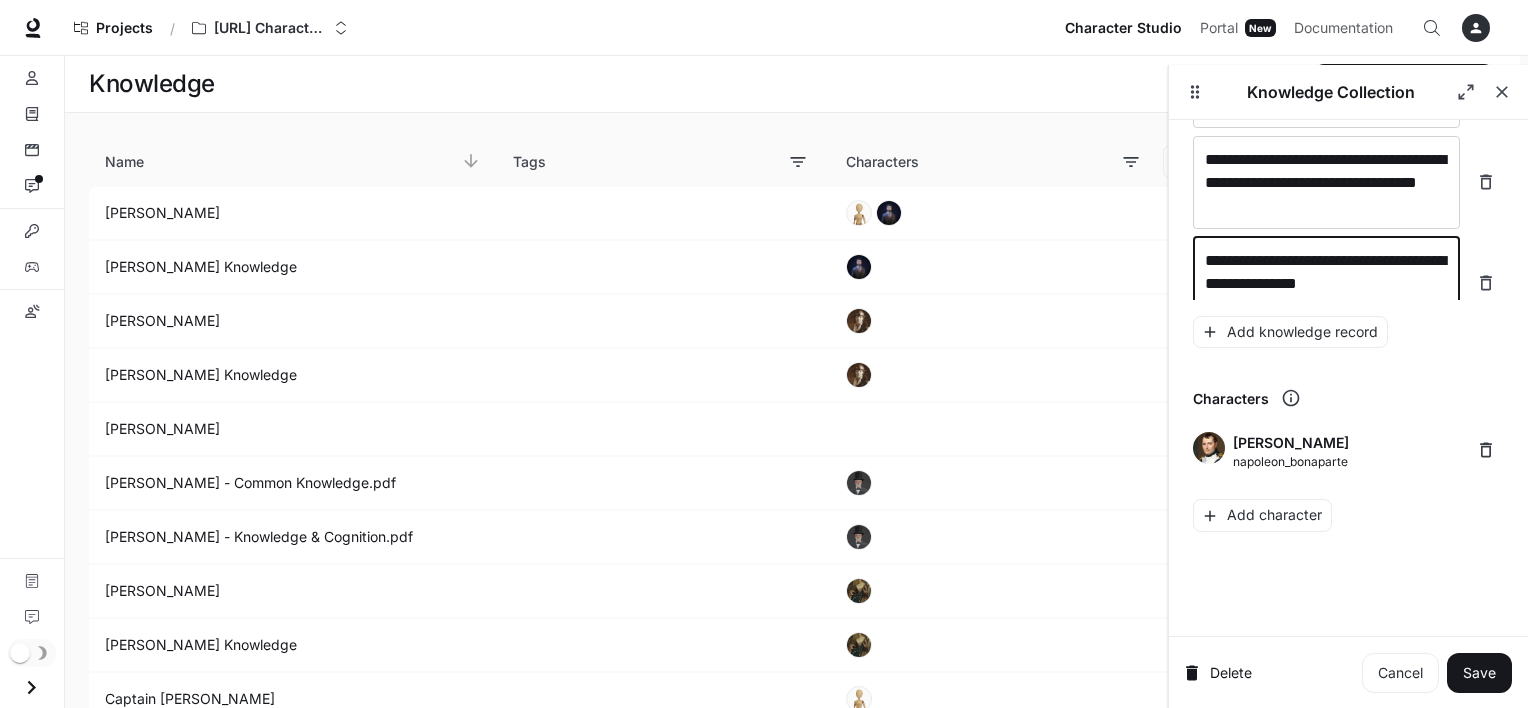 scroll, scrollTop: 40115, scrollLeft: 0, axis: vertical 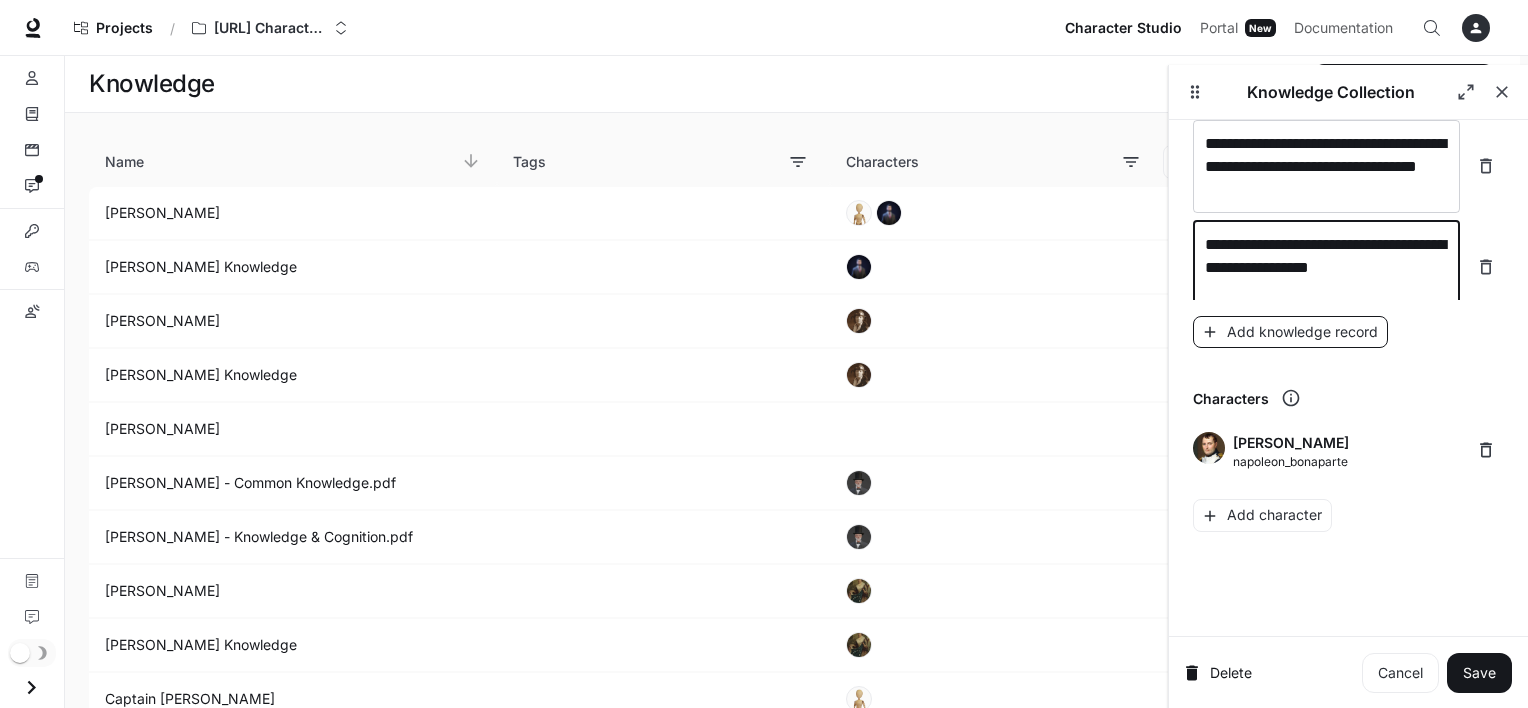 type on "**********" 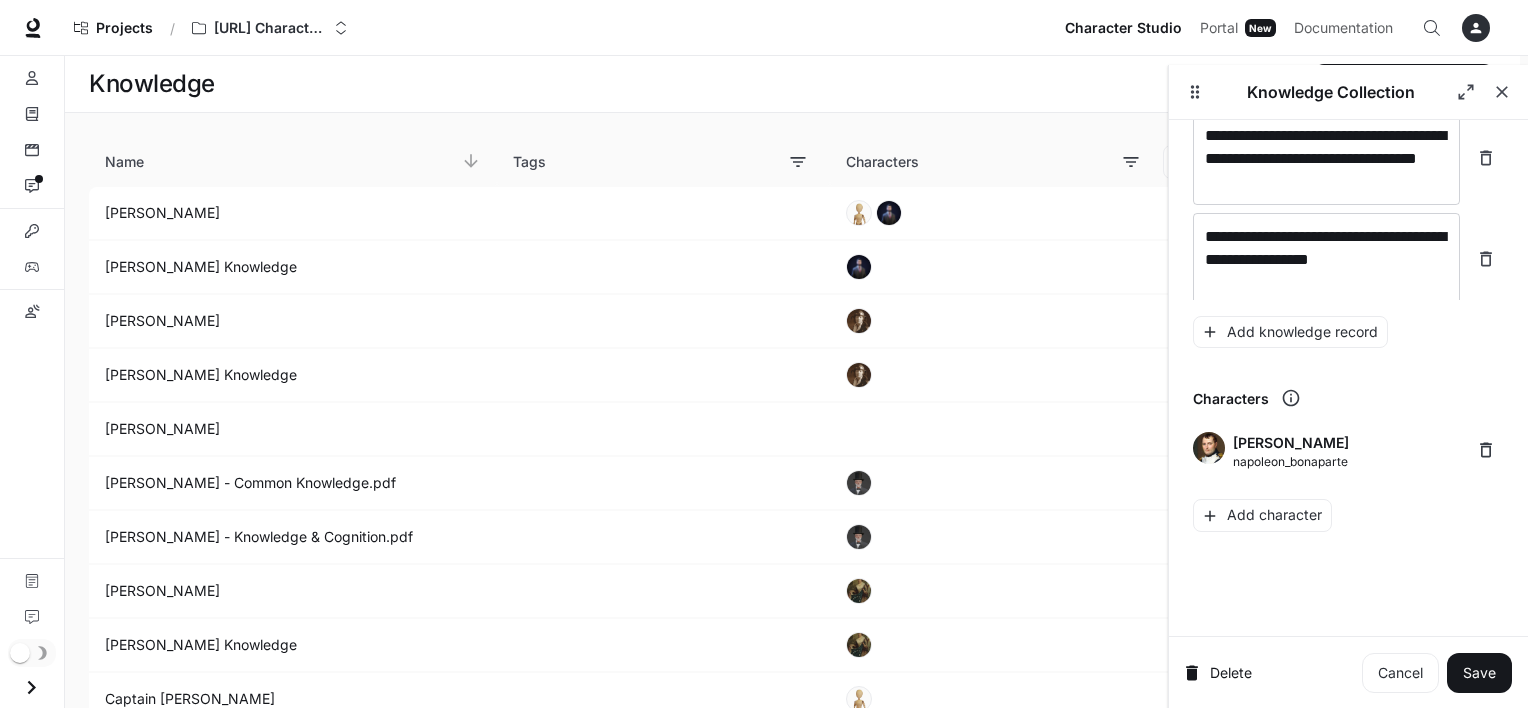 scroll, scrollTop: 40192, scrollLeft: 0, axis: vertical 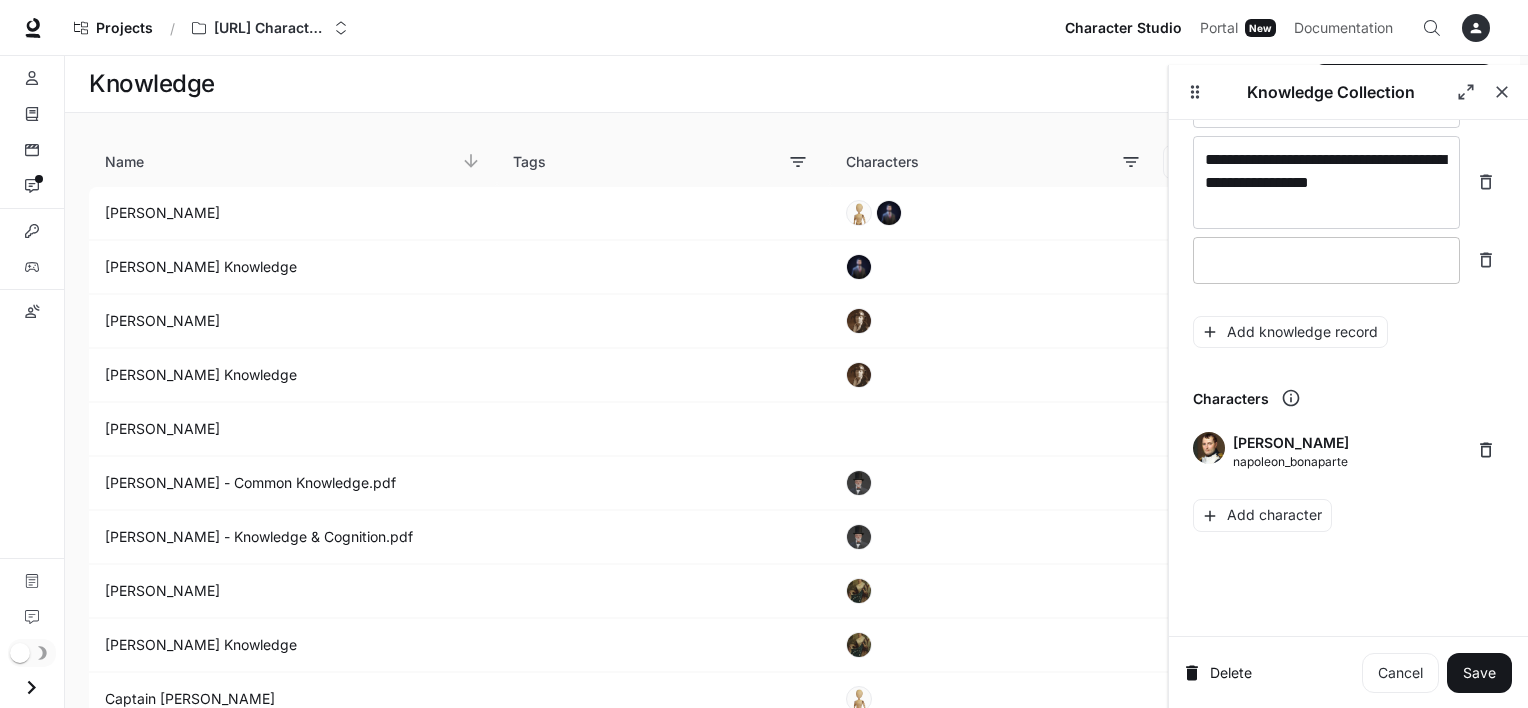 click at bounding box center (1326, 260) 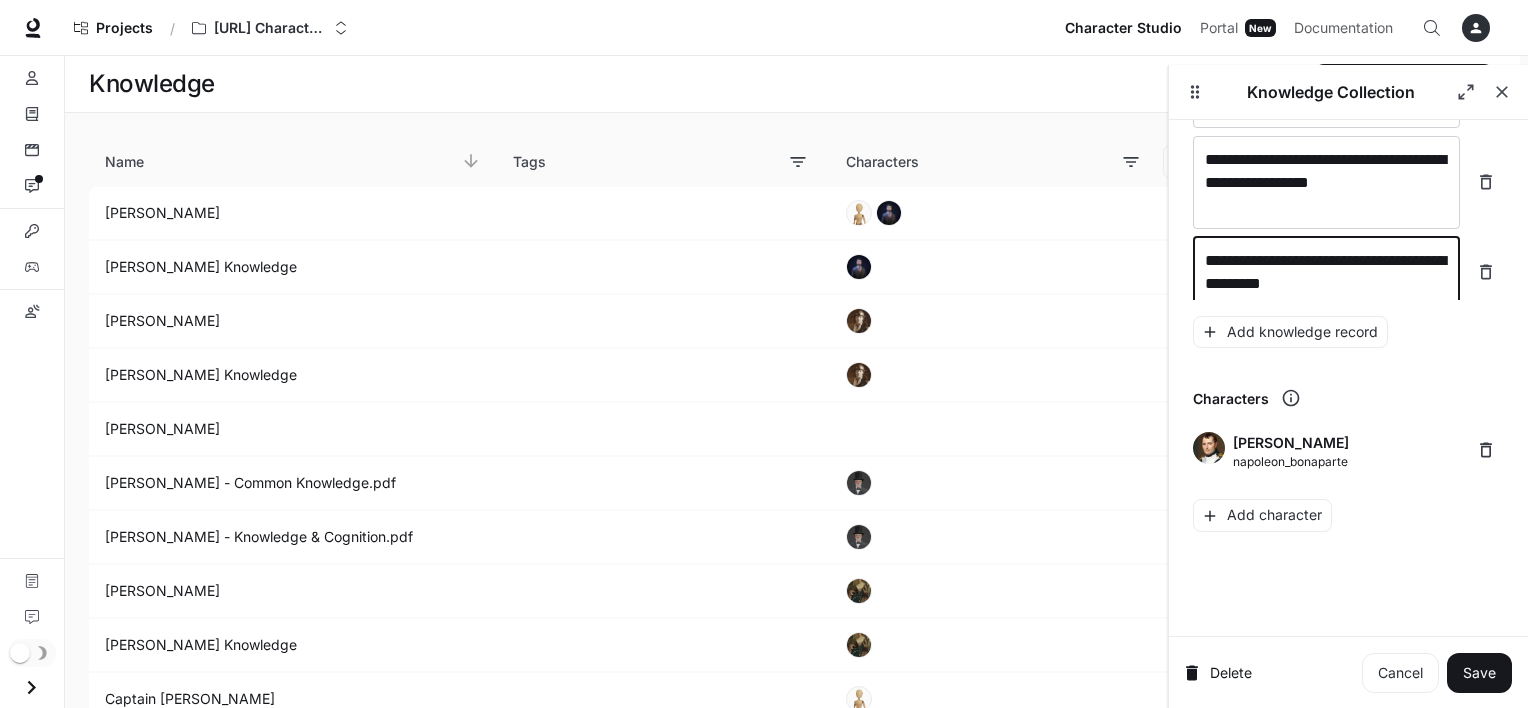 scroll, scrollTop: 40208, scrollLeft: 0, axis: vertical 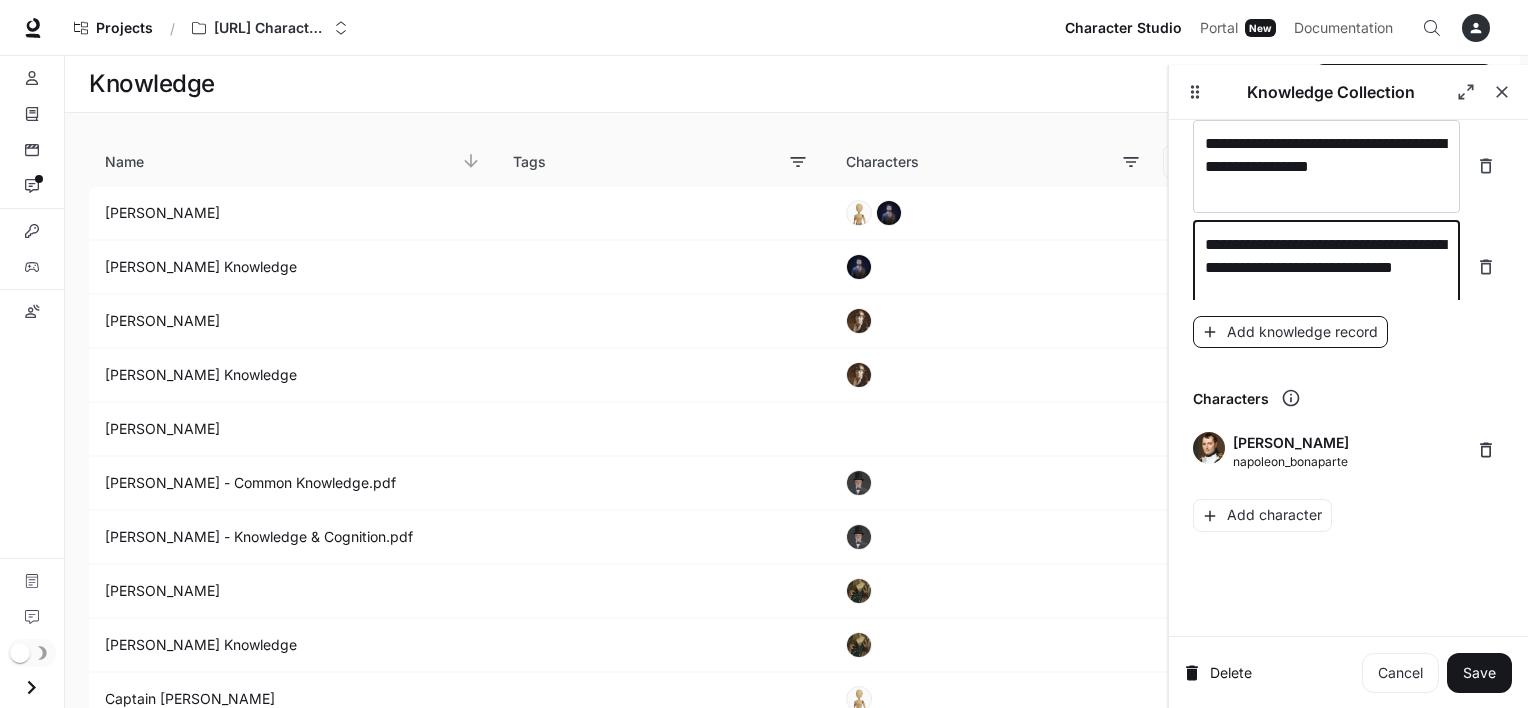 type on "**********" 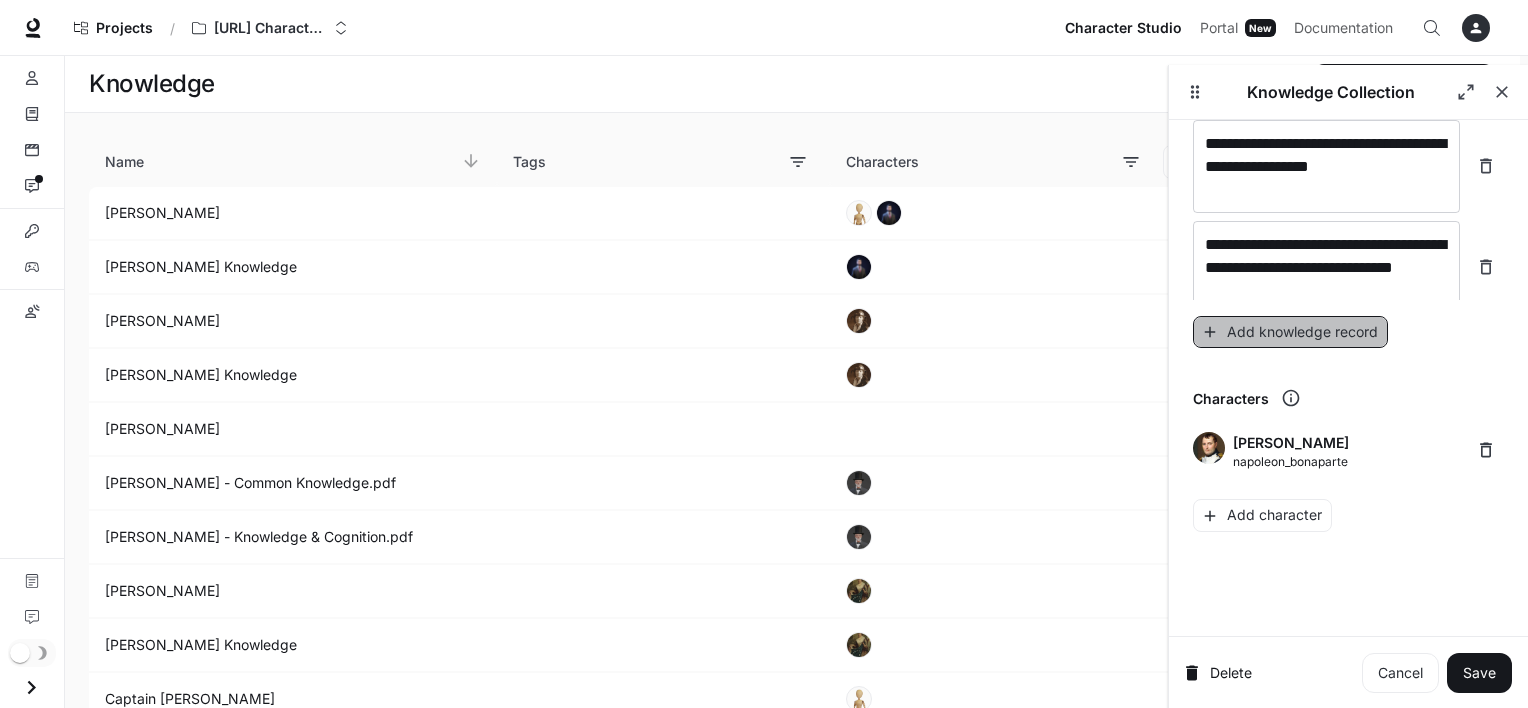 click on "Add knowledge record" at bounding box center [1290, 332] 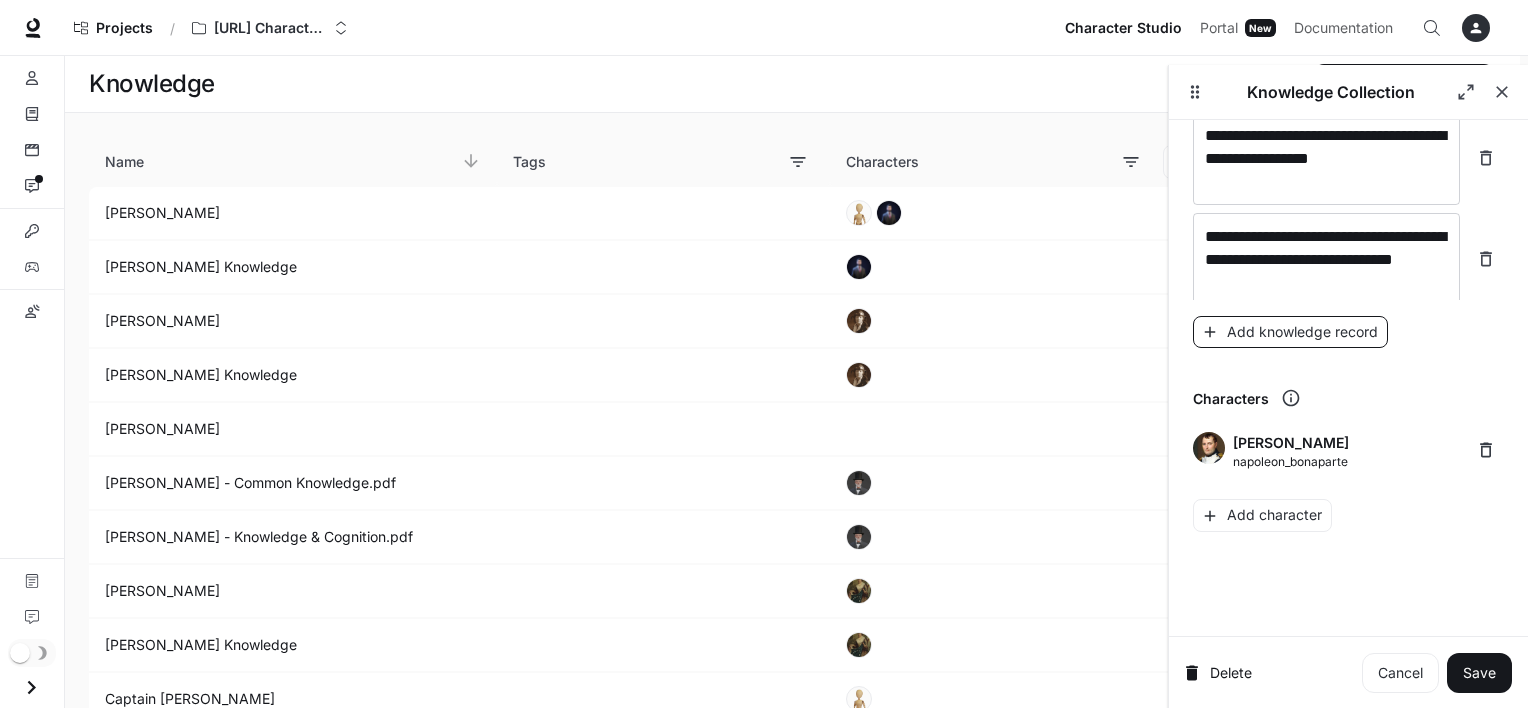 scroll, scrollTop: 40284, scrollLeft: 0, axis: vertical 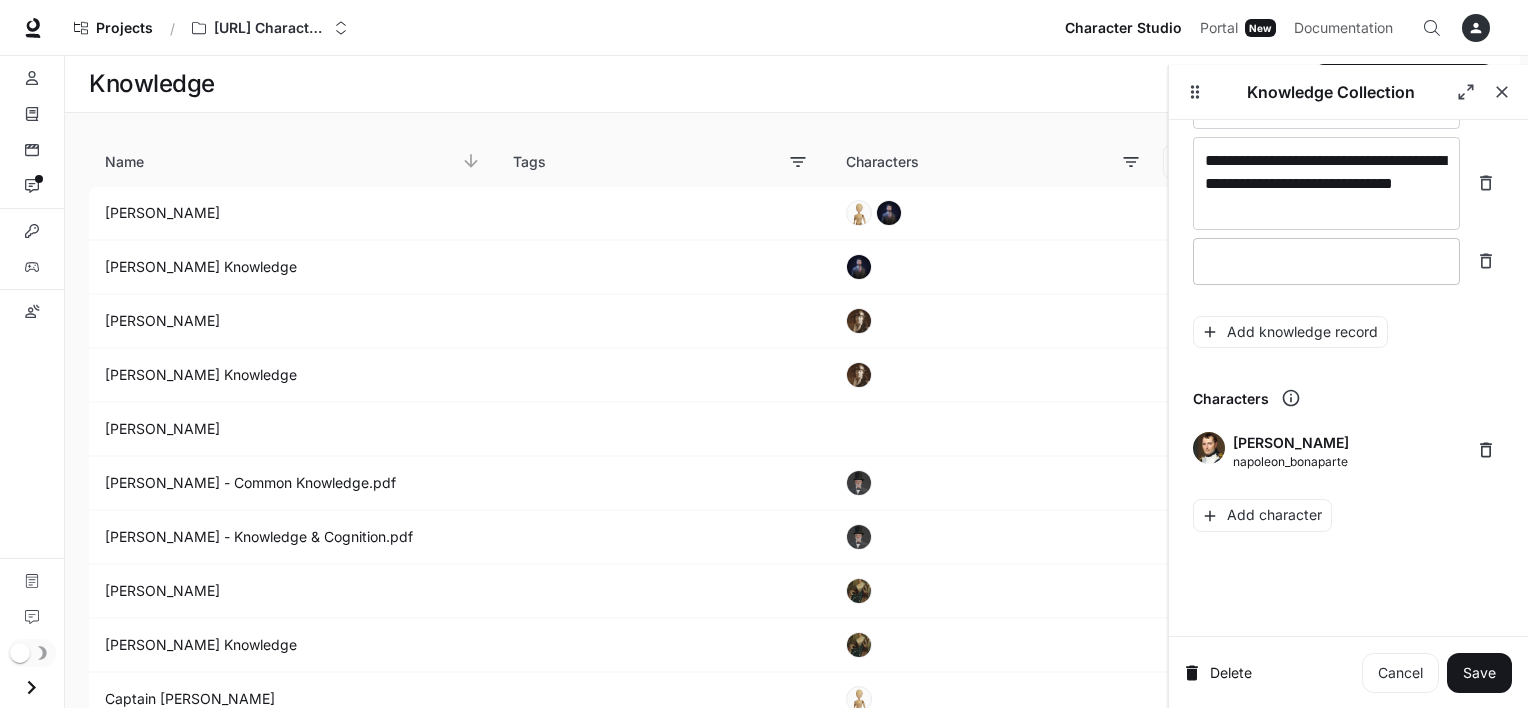 click at bounding box center (1326, 261) 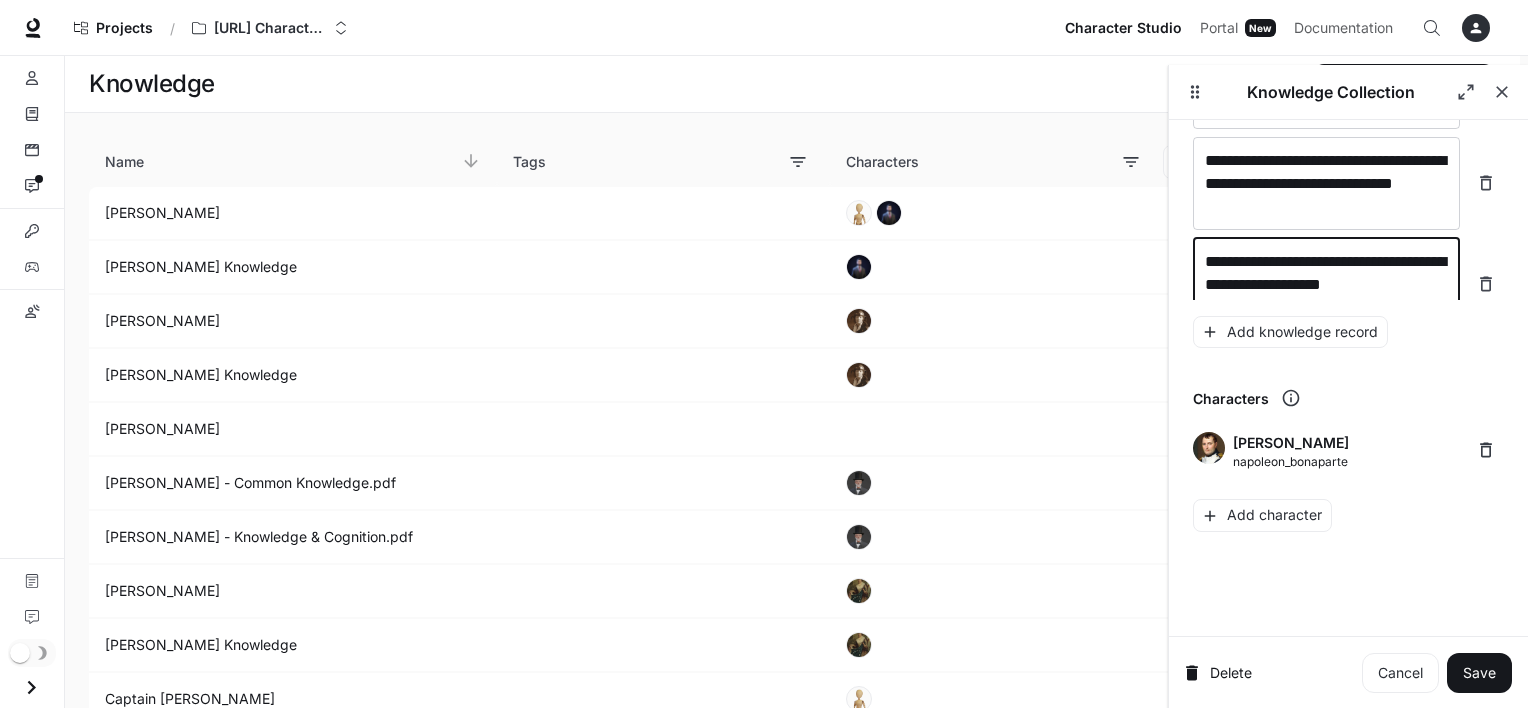 scroll, scrollTop: 40300, scrollLeft: 0, axis: vertical 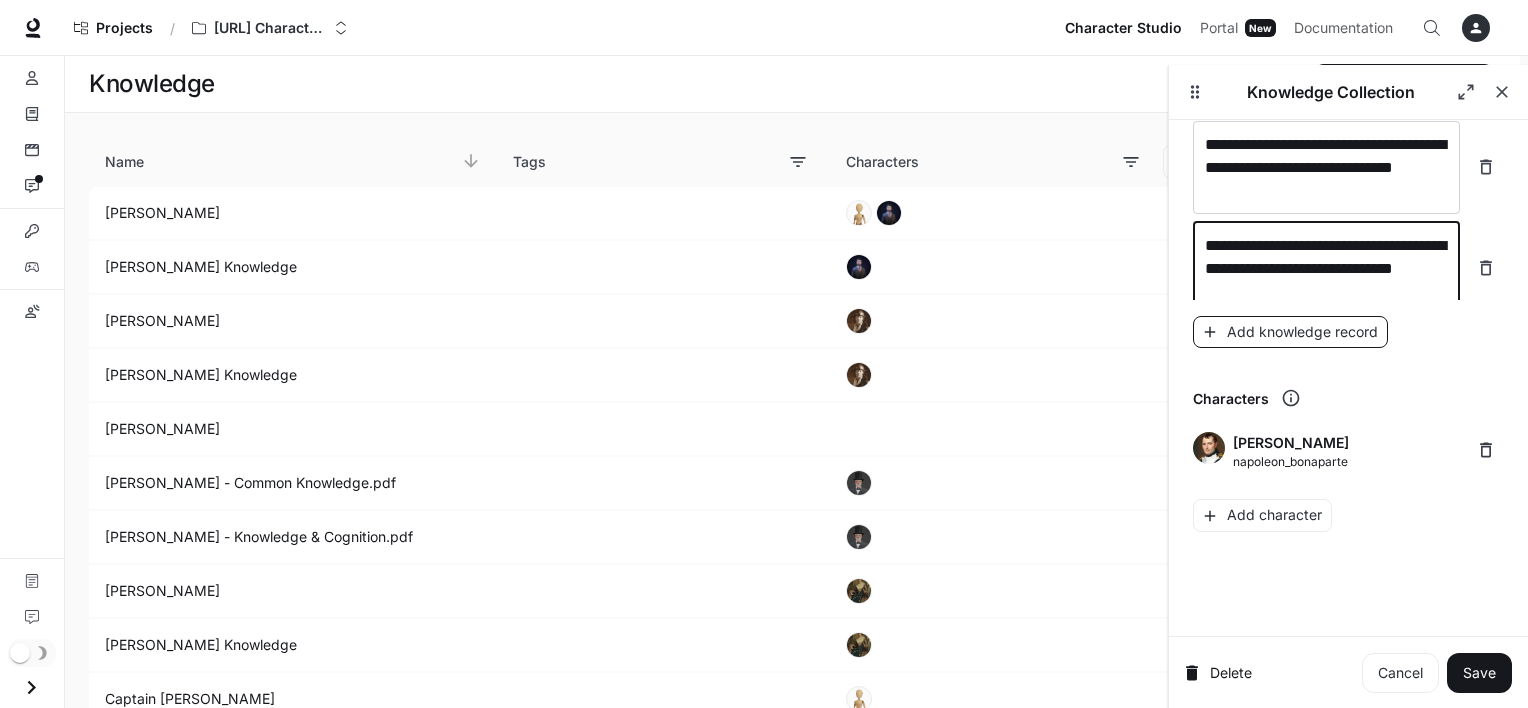 type on "**********" 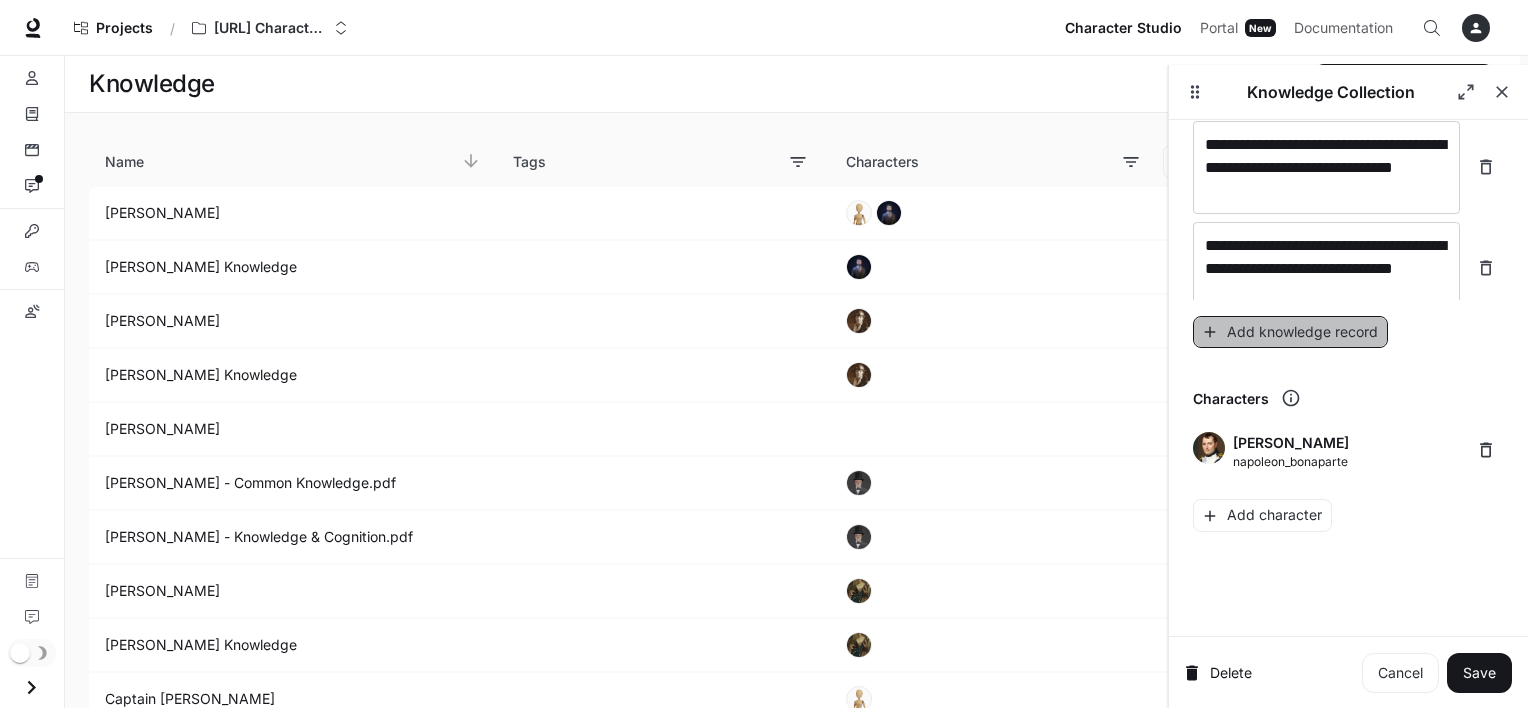 click on "Add knowledge record" at bounding box center [1290, 332] 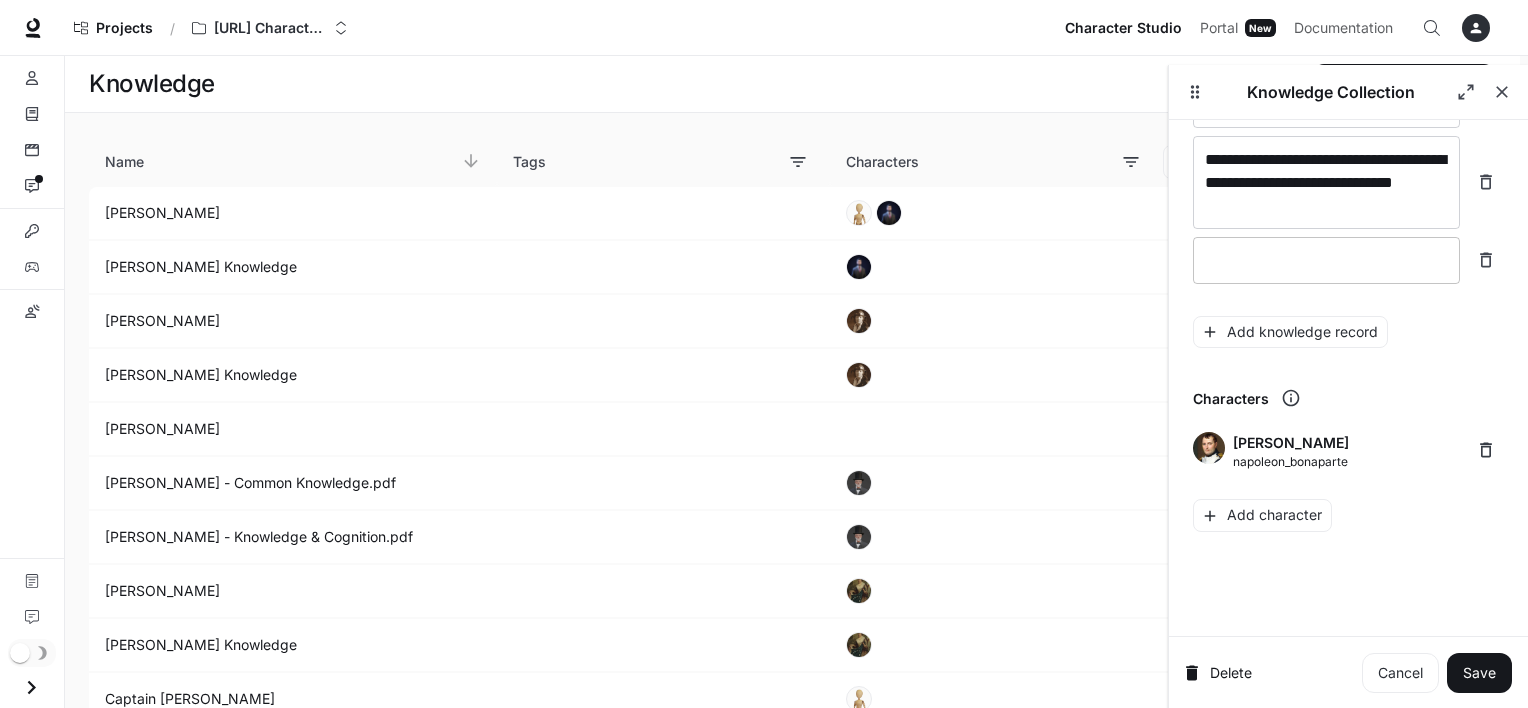click at bounding box center (1326, 260) 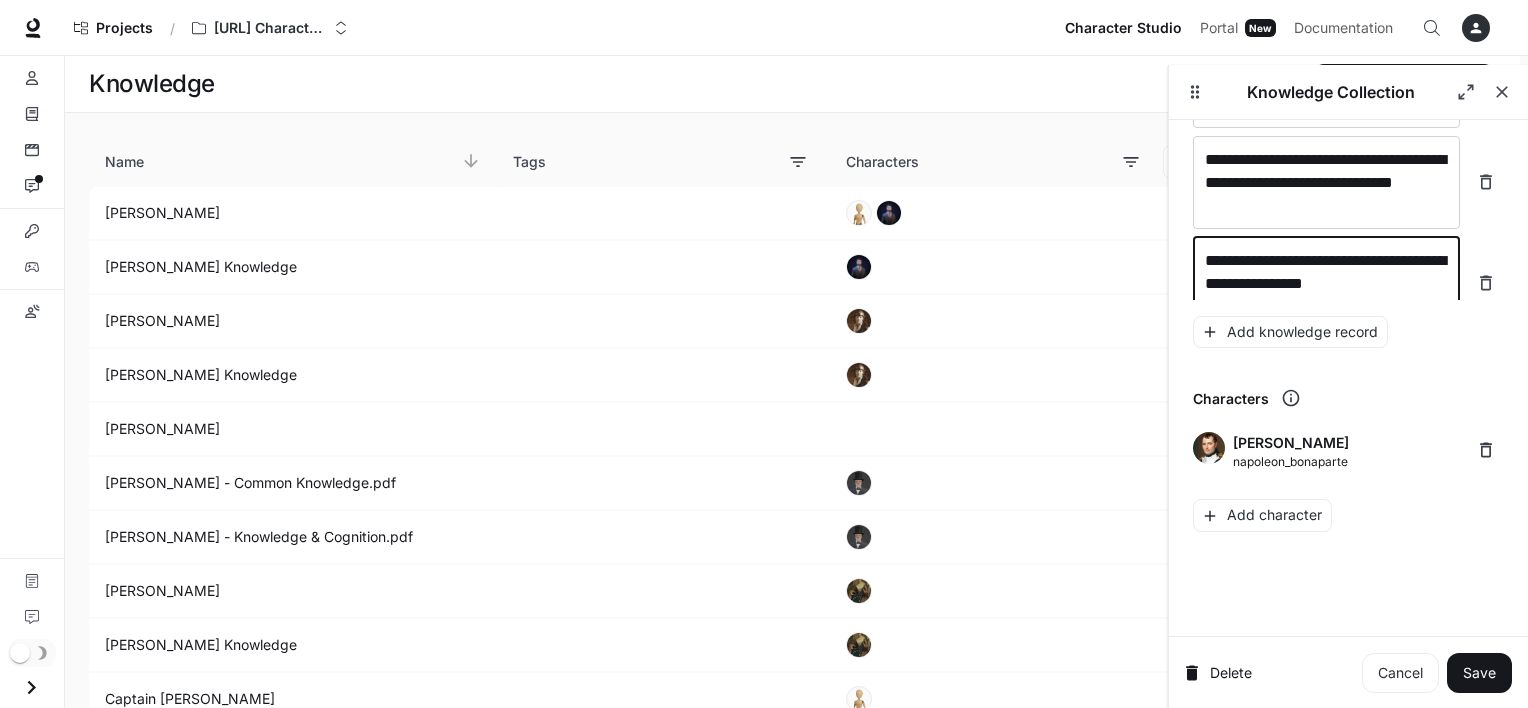 scroll, scrollTop: 40393, scrollLeft: 0, axis: vertical 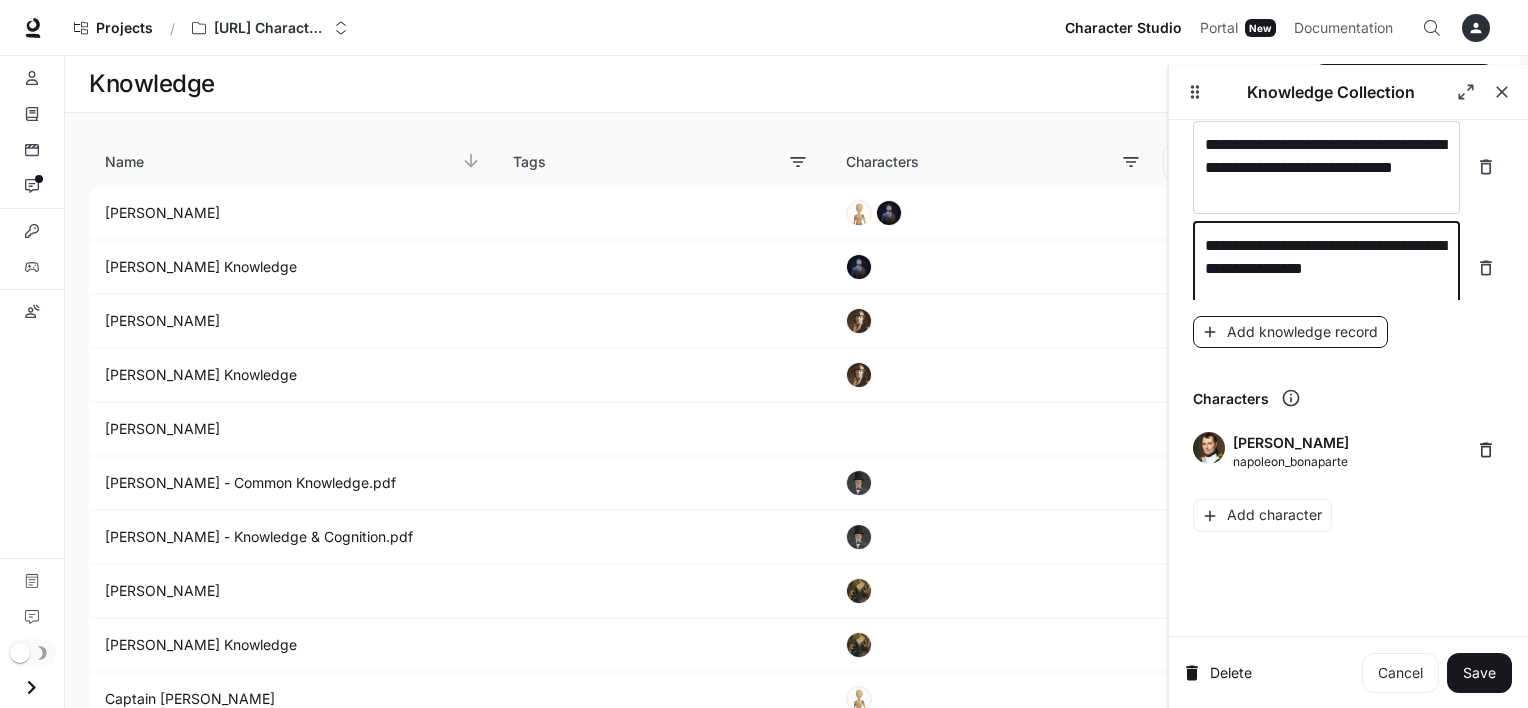 type on "**********" 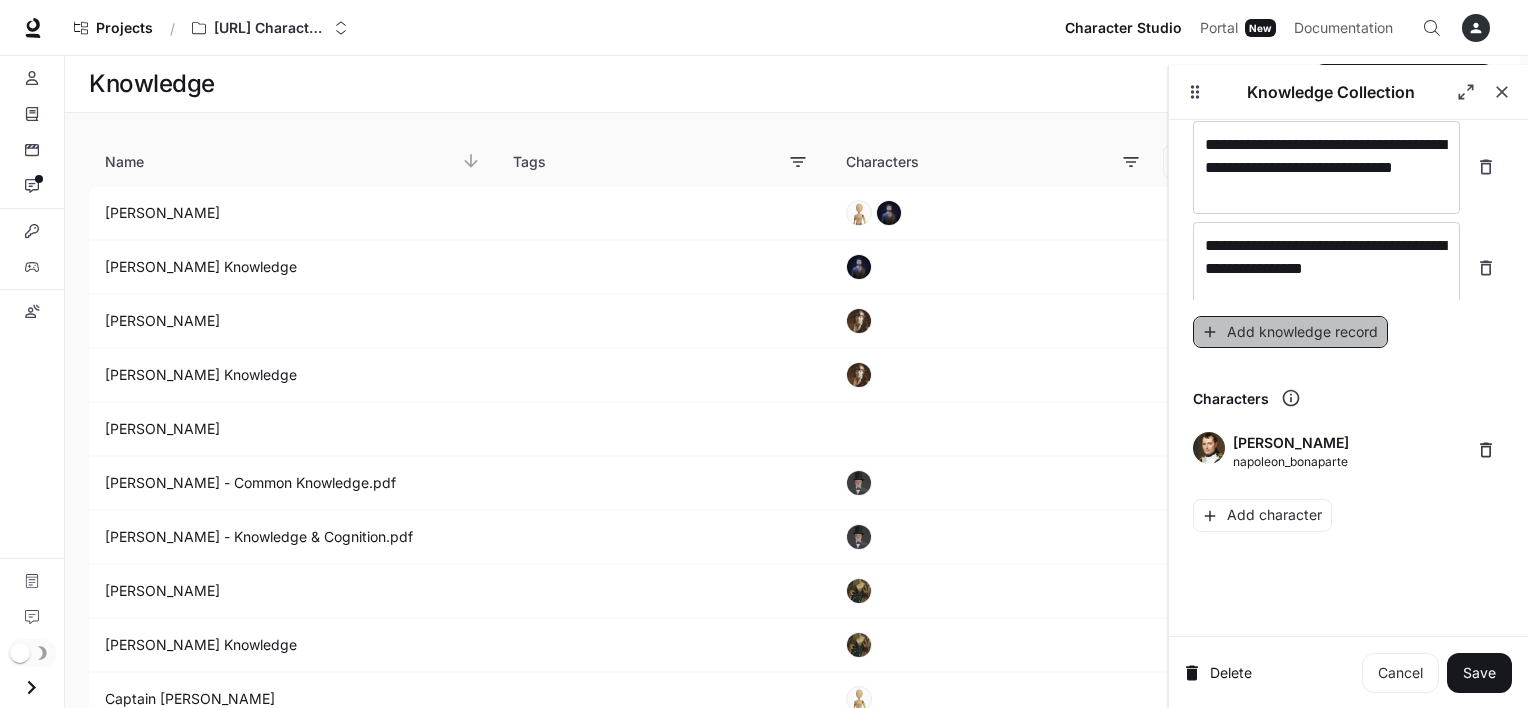 click on "Add knowledge record" at bounding box center (1290, 332) 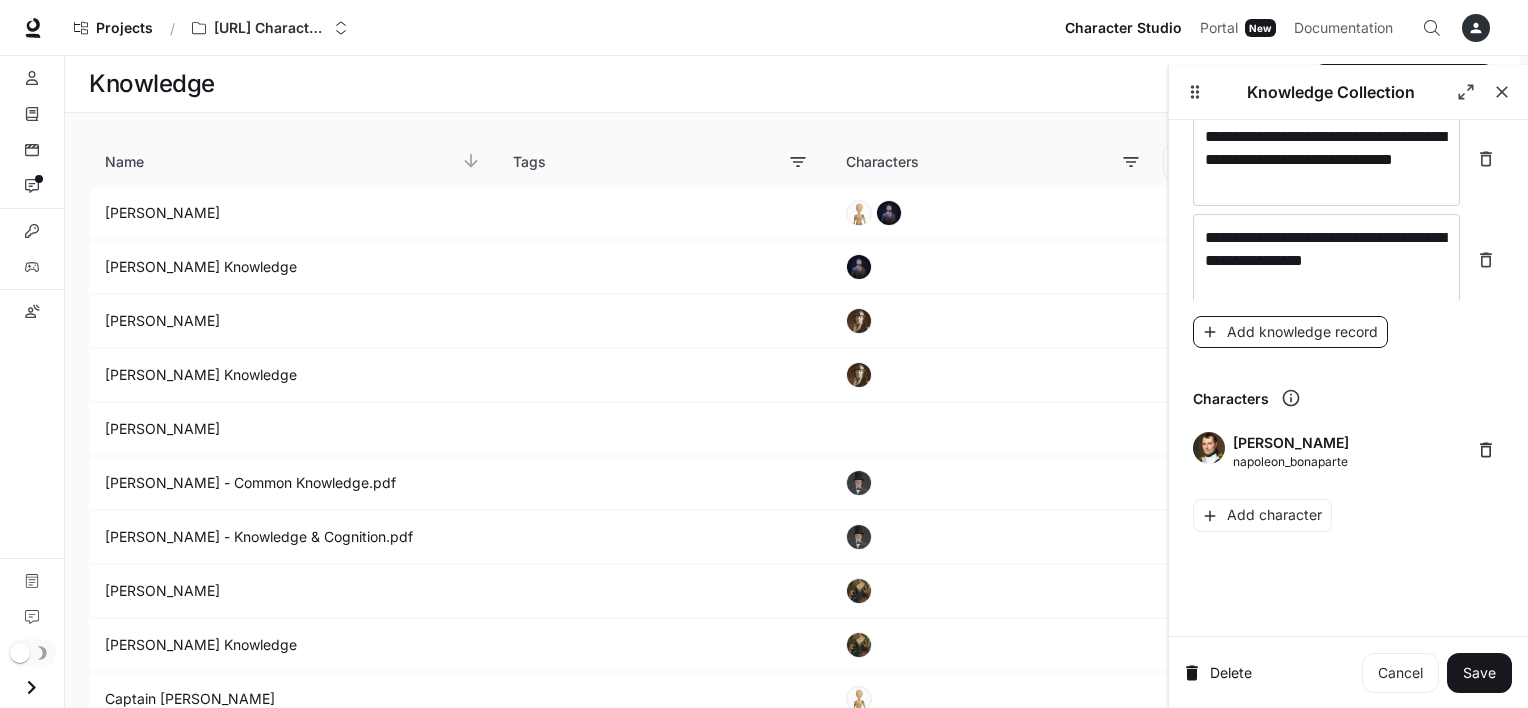 scroll, scrollTop: 40471, scrollLeft: 0, axis: vertical 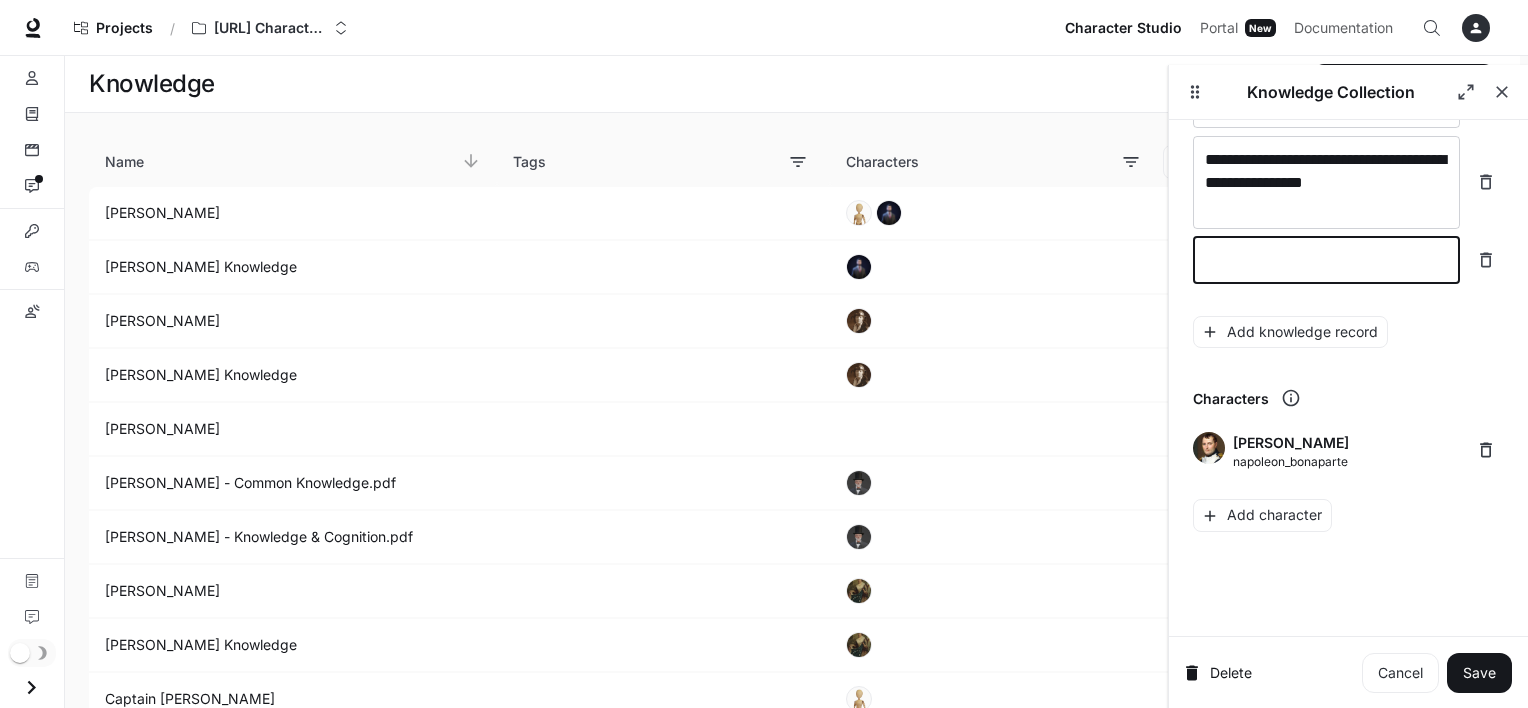 click at bounding box center (1326, 260) 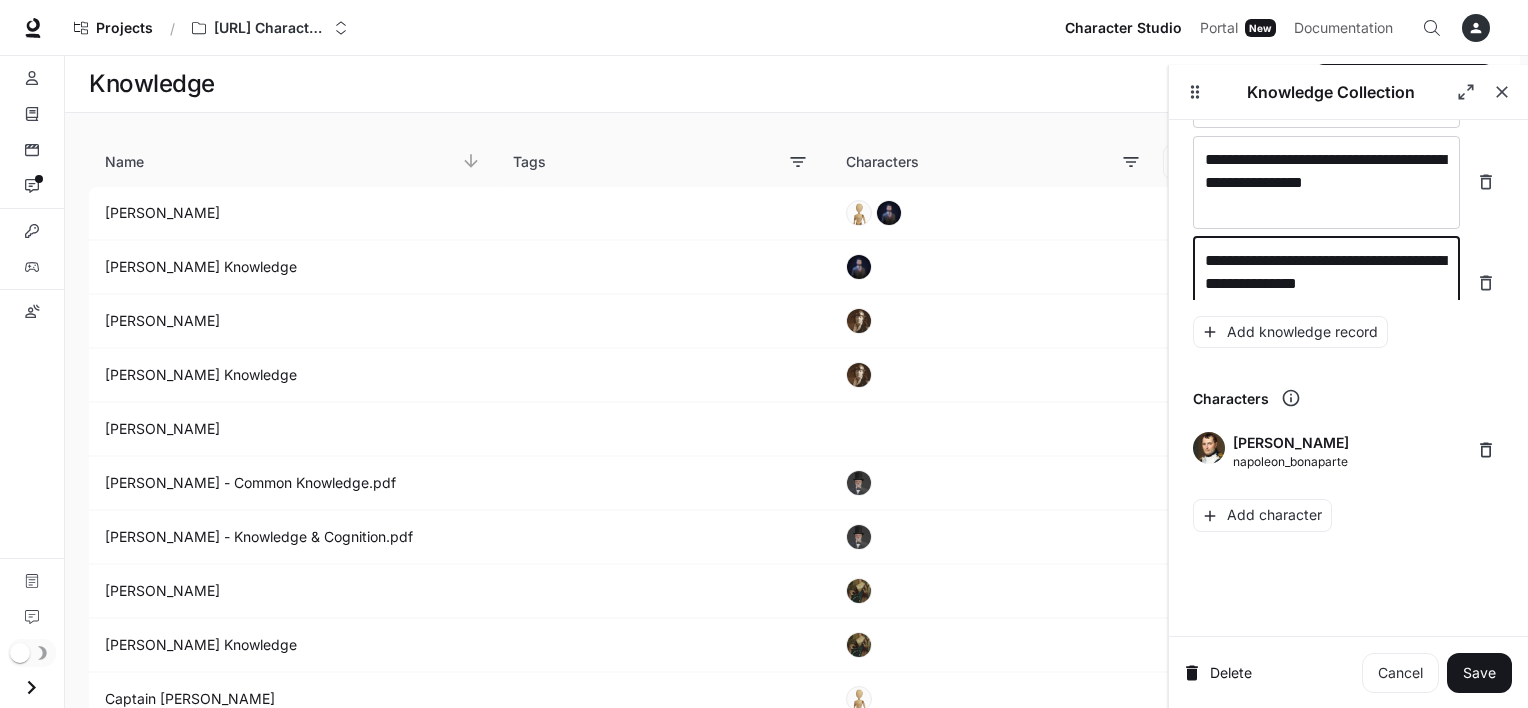 scroll, scrollTop: 40487, scrollLeft: 0, axis: vertical 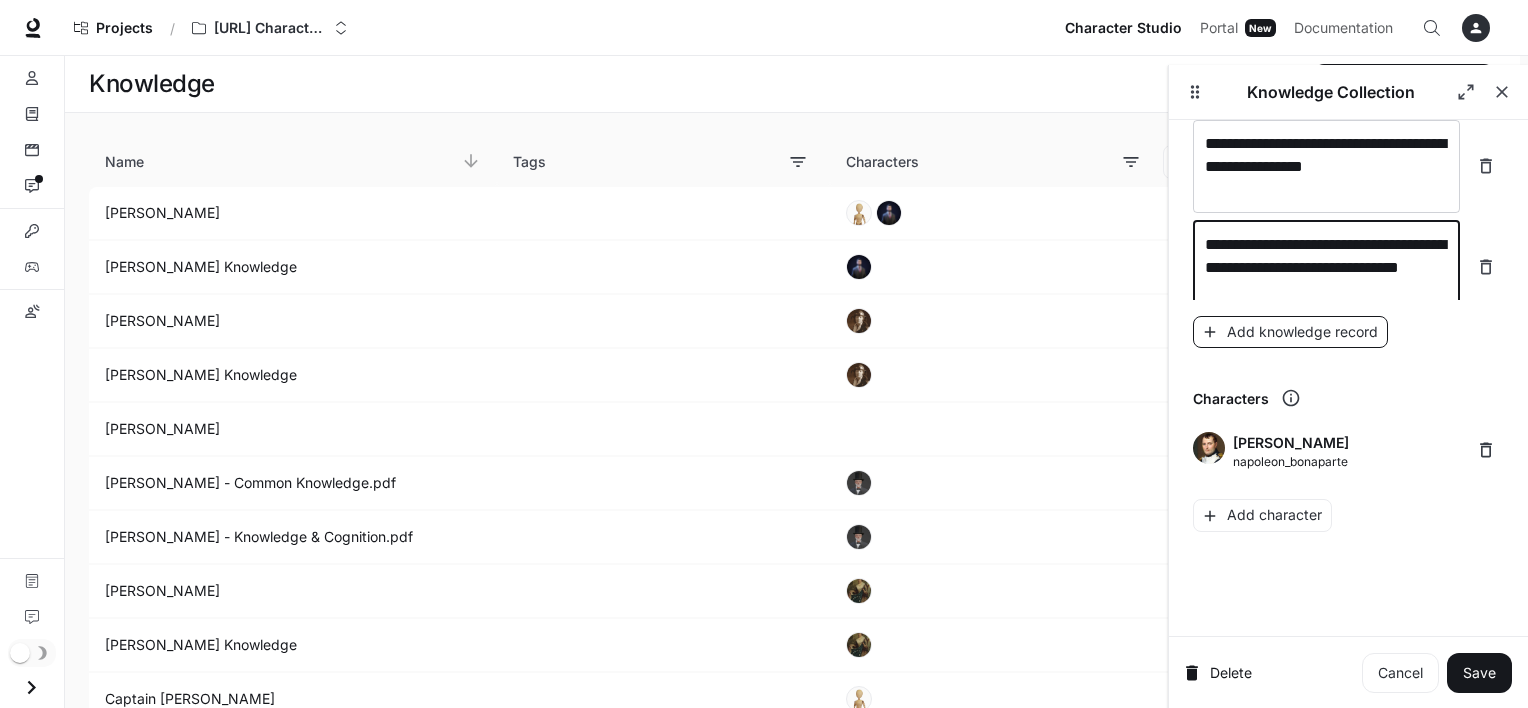 type on "**********" 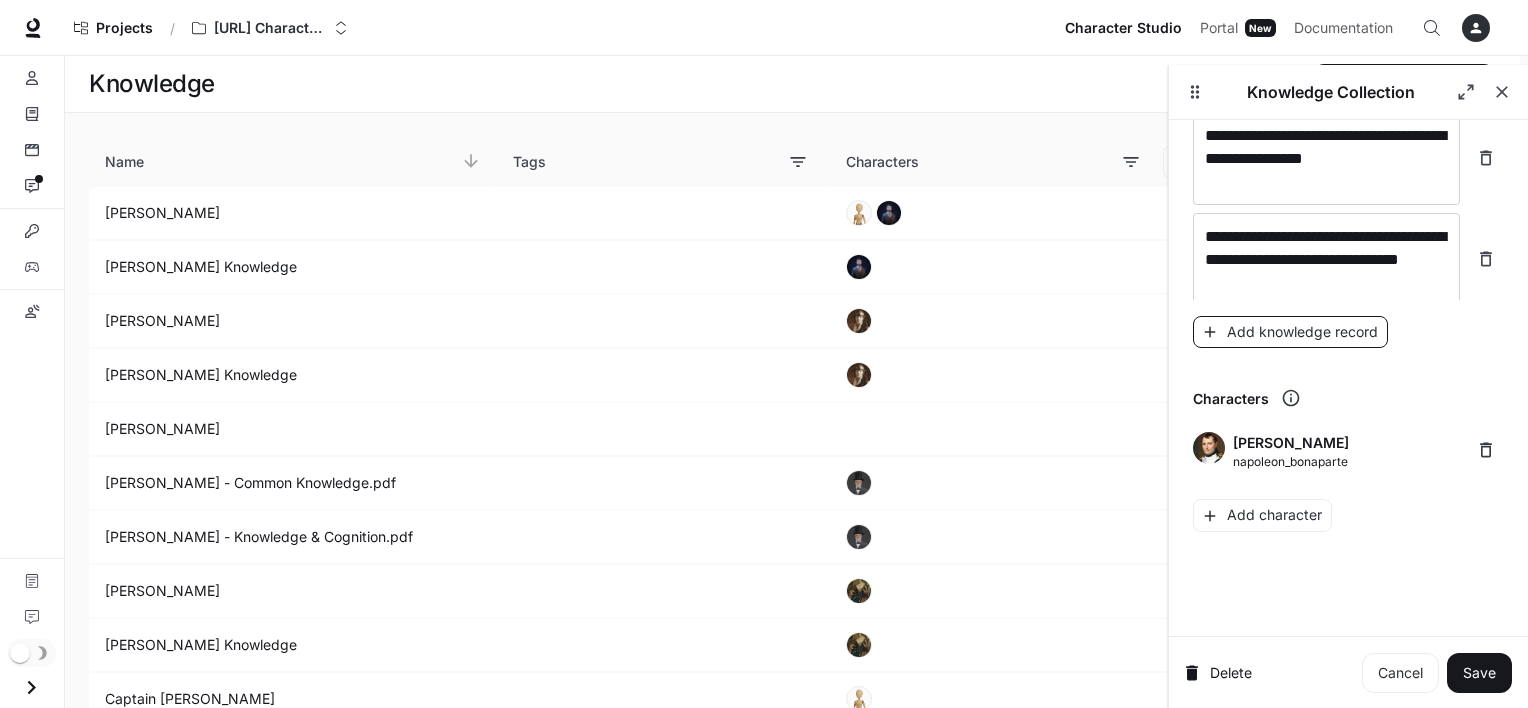 scroll, scrollTop: 40564, scrollLeft: 0, axis: vertical 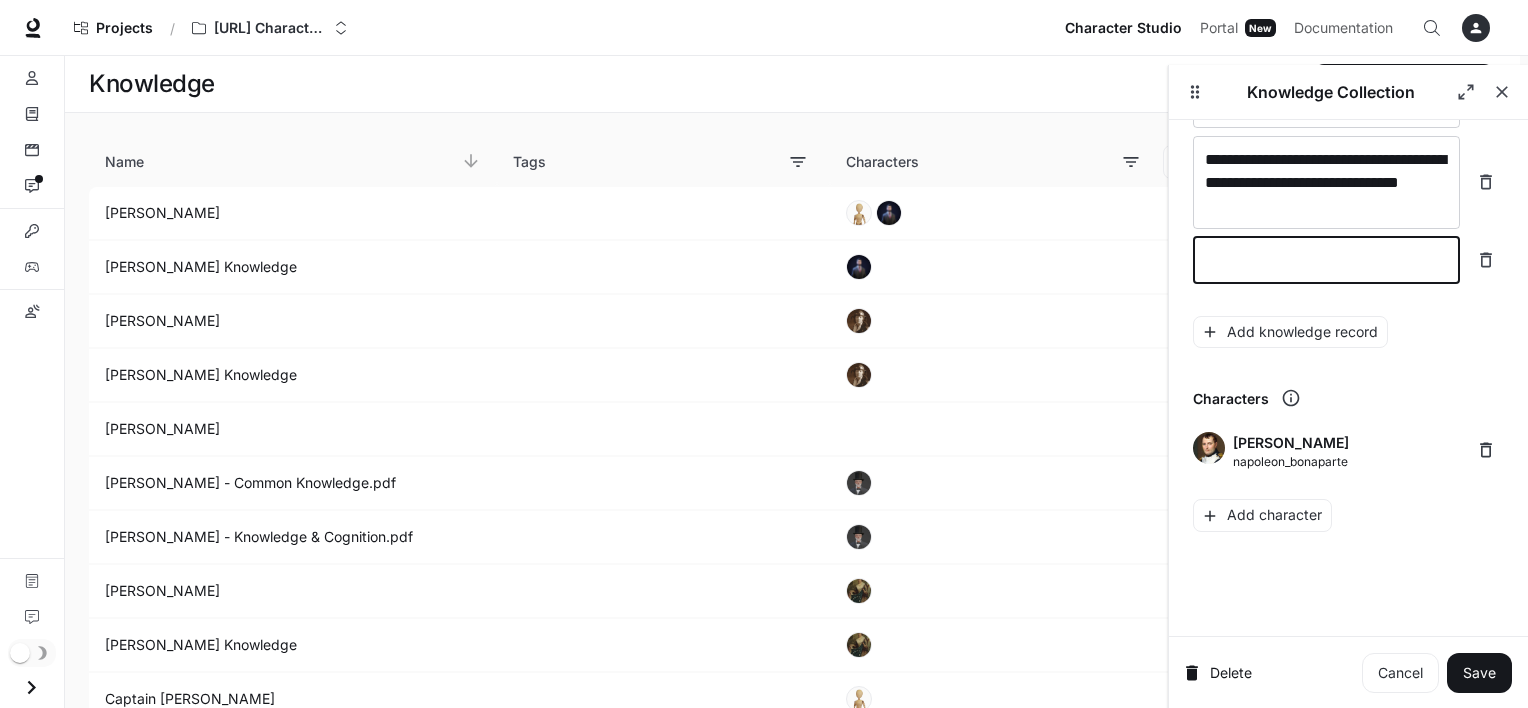 click at bounding box center (1326, 260) 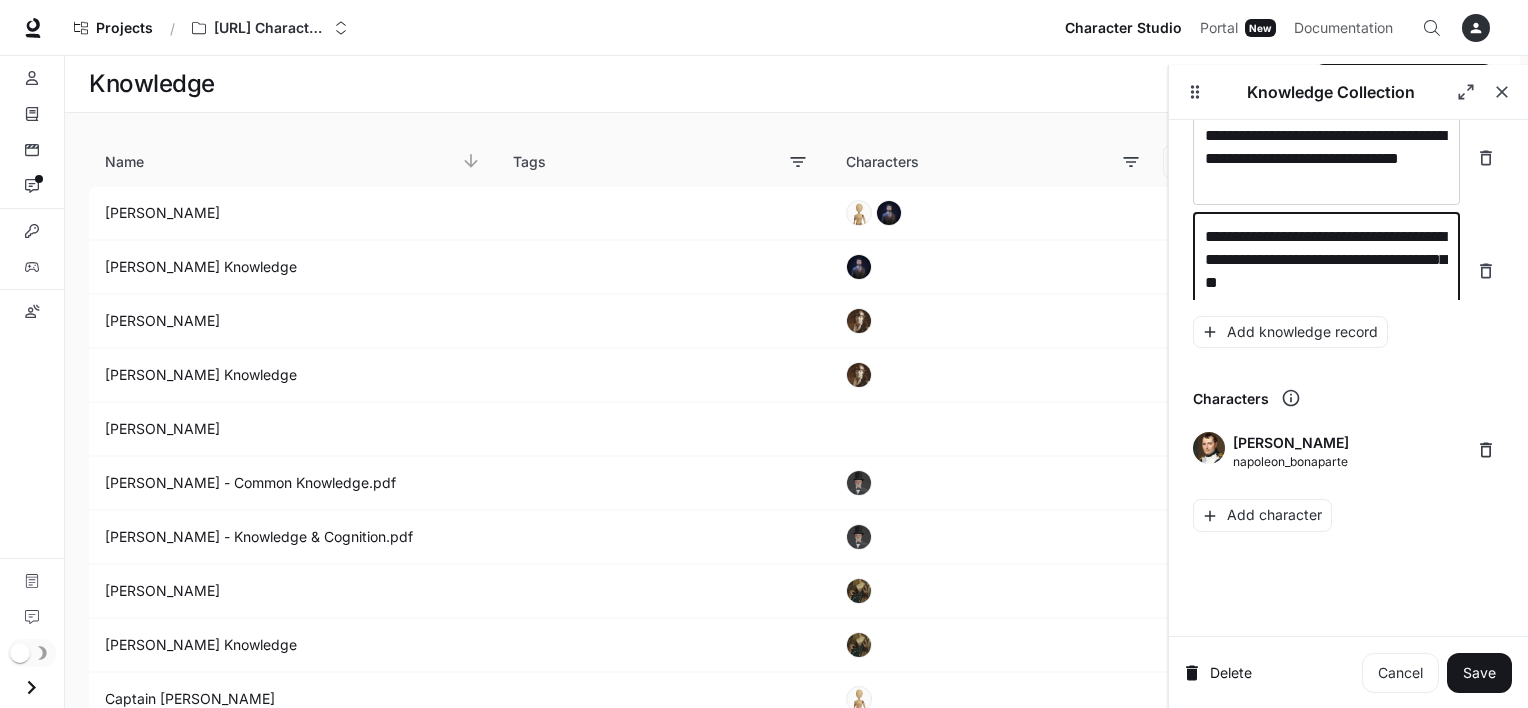 scroll, scrollTop: 40603, scrollLeft: 0, axis: vertical 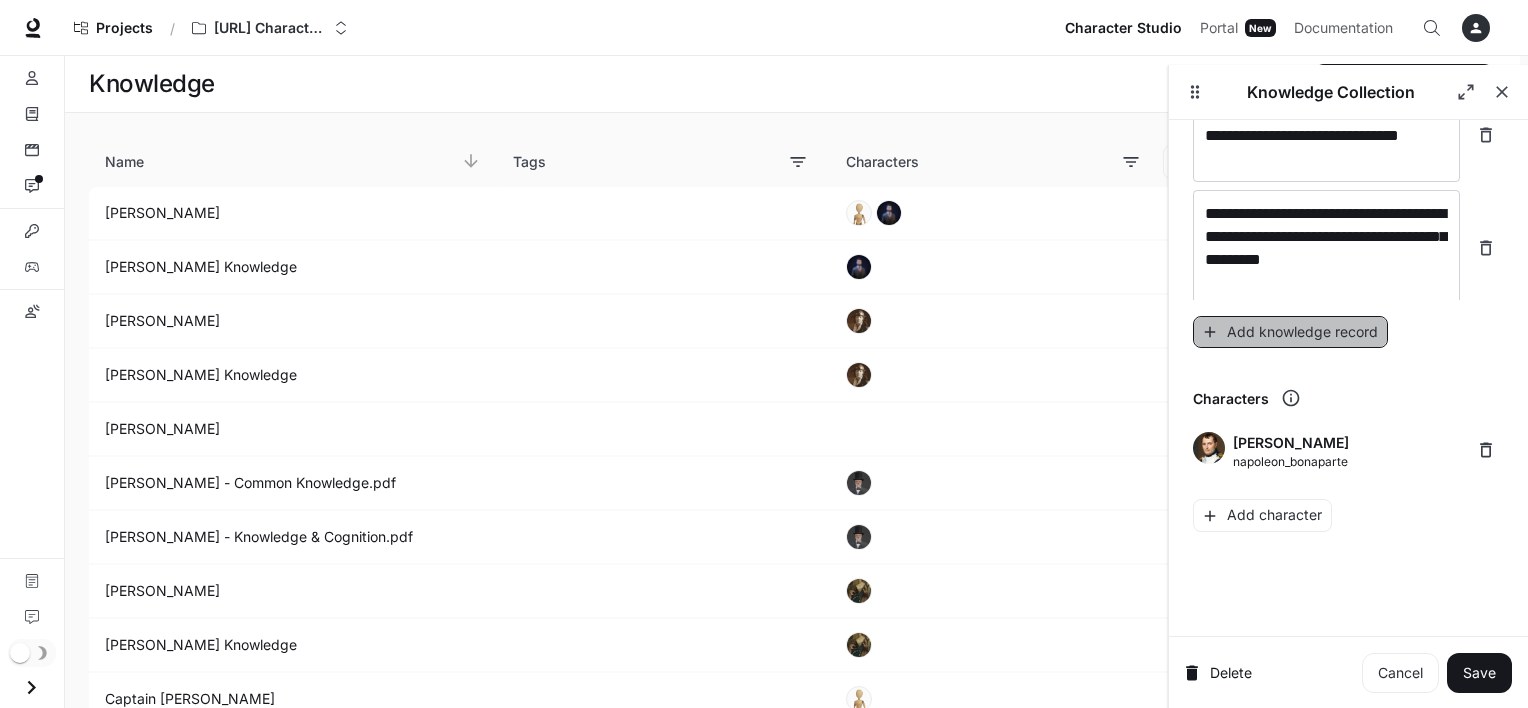 click on "Add knowledge record" at bounding box center [1290, 332] 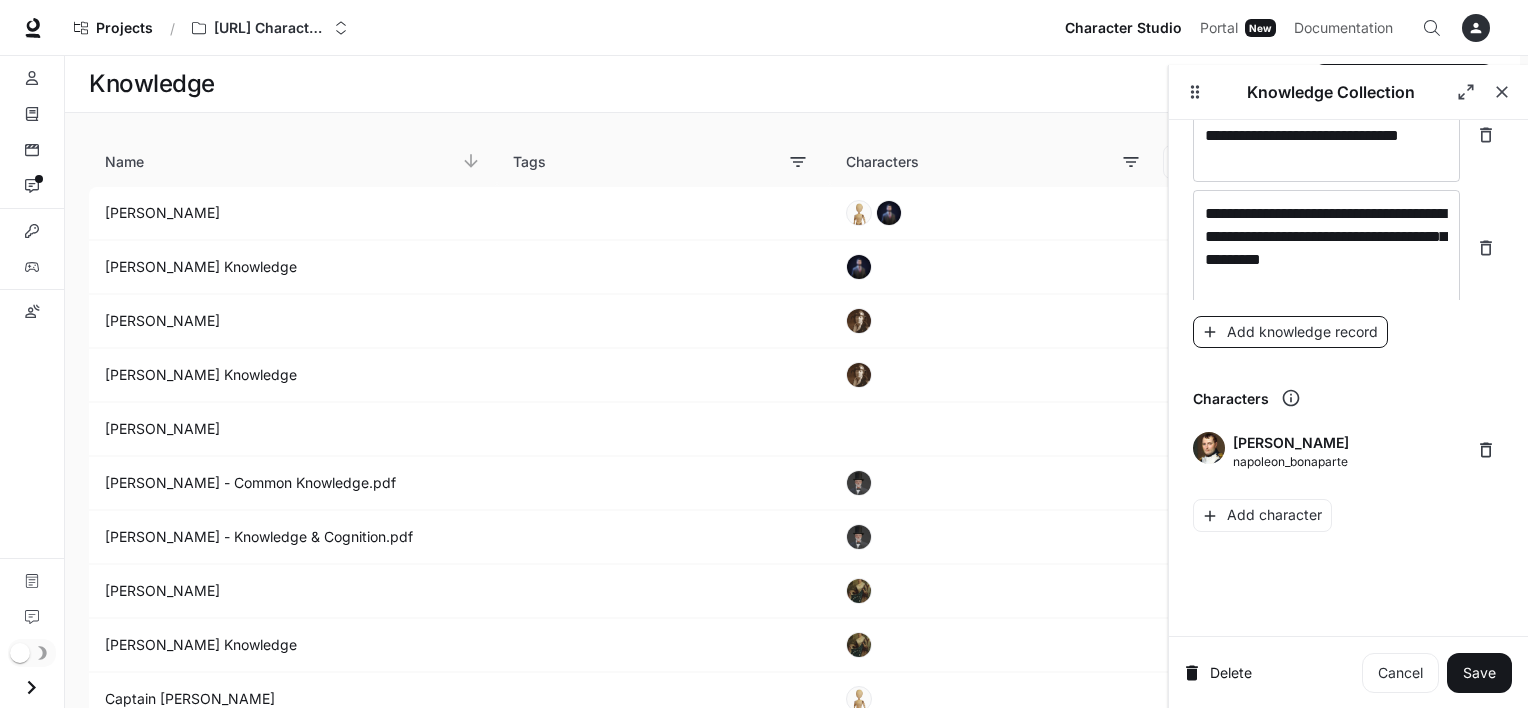 scroll, scrollTop: 40656, scrollLeft: 0, axis: vertical 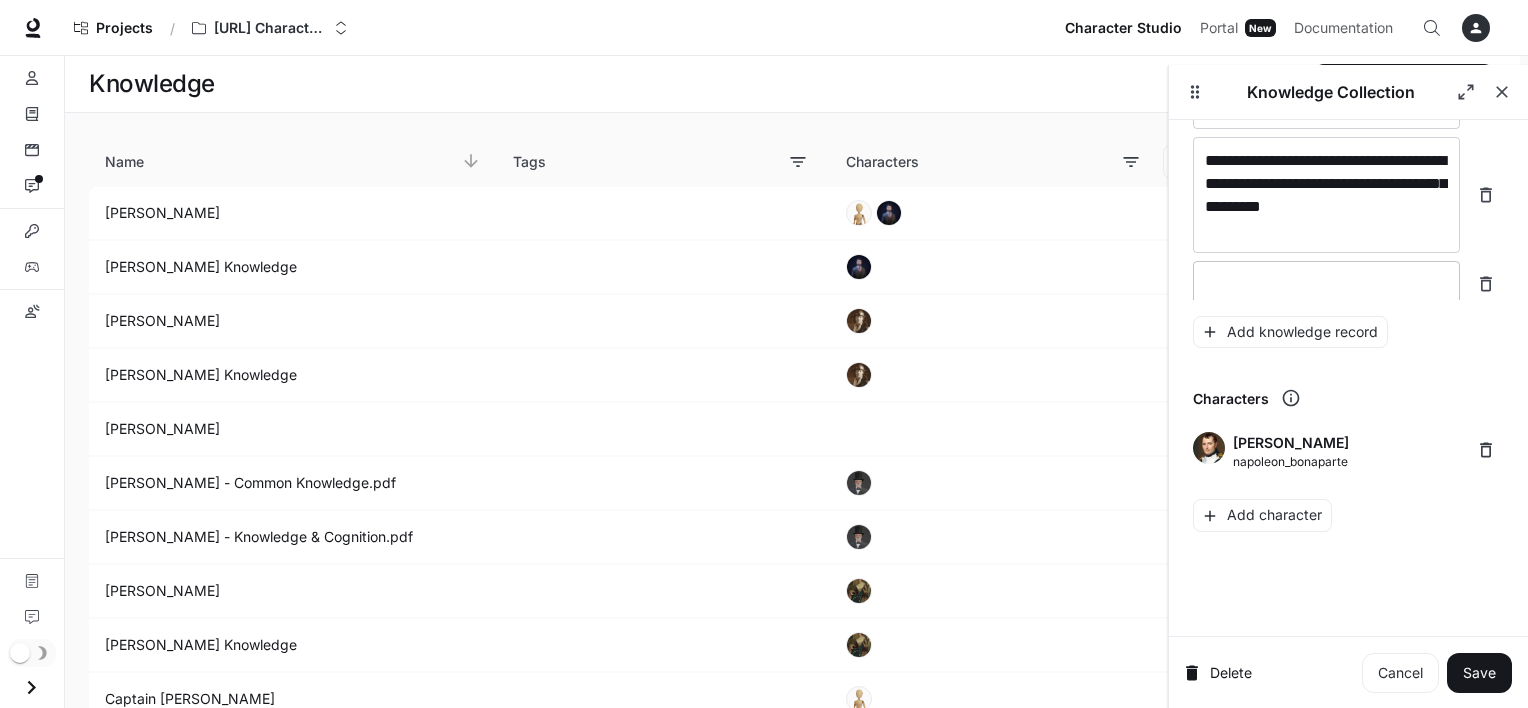 click at bounding box center (1326, 284) 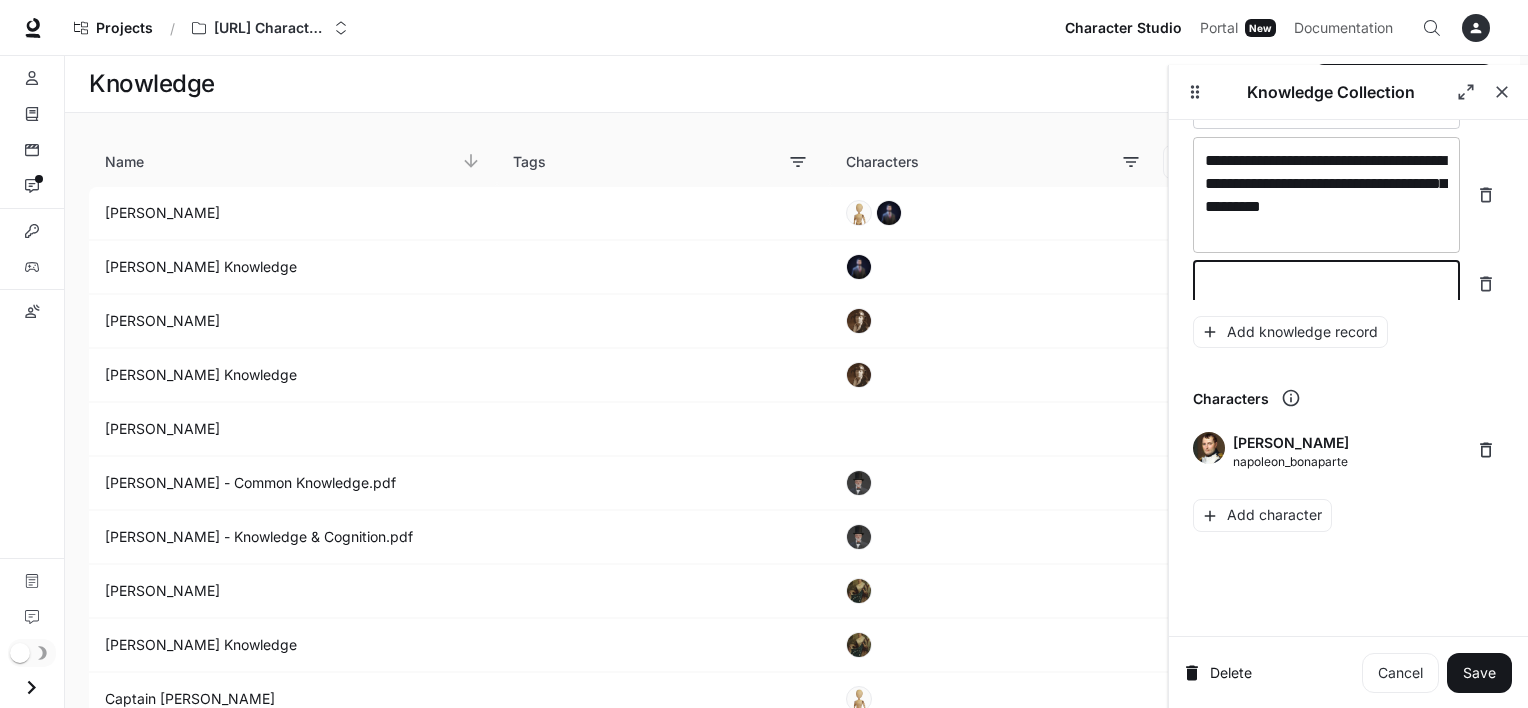 click on "**********" at bounding box center [1326, 195] 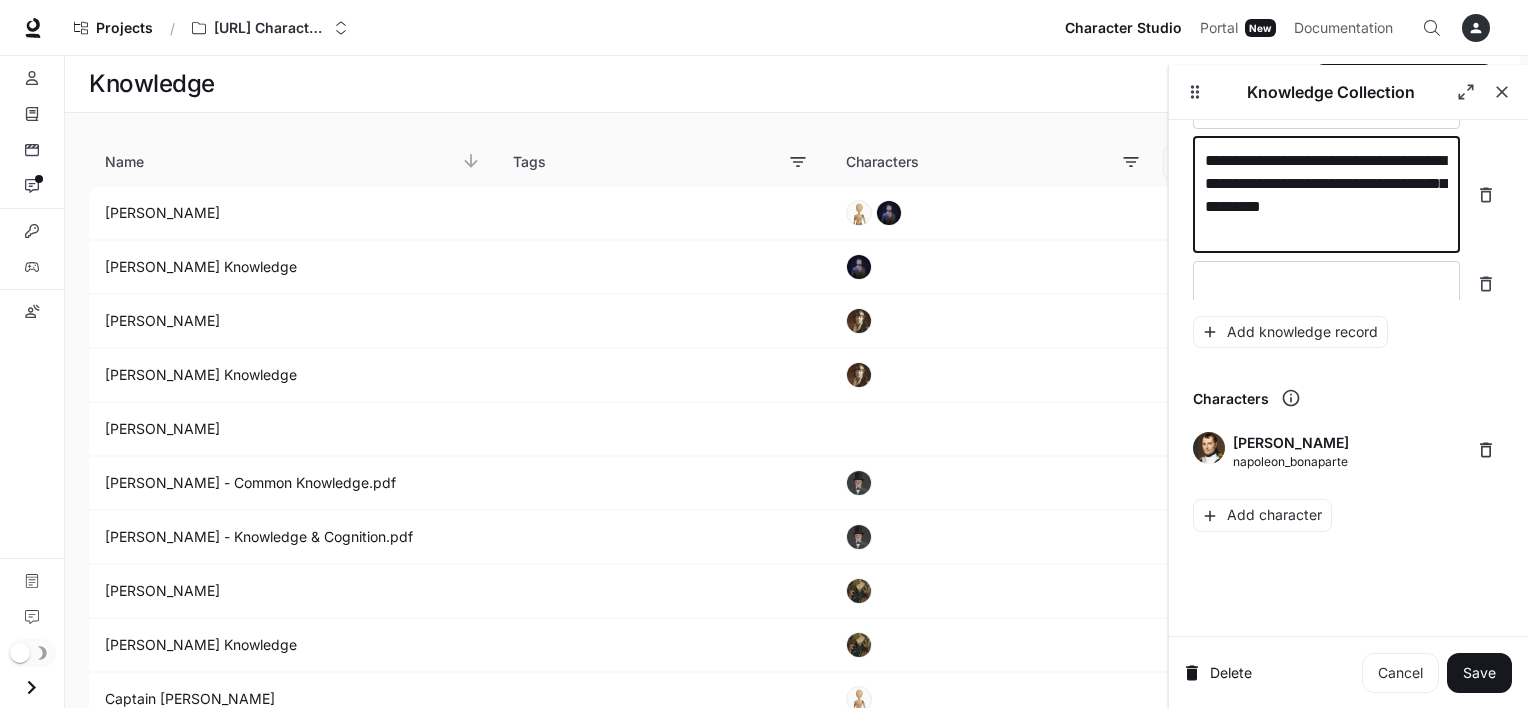 click on "**********" at bounding box center [1326, 195] 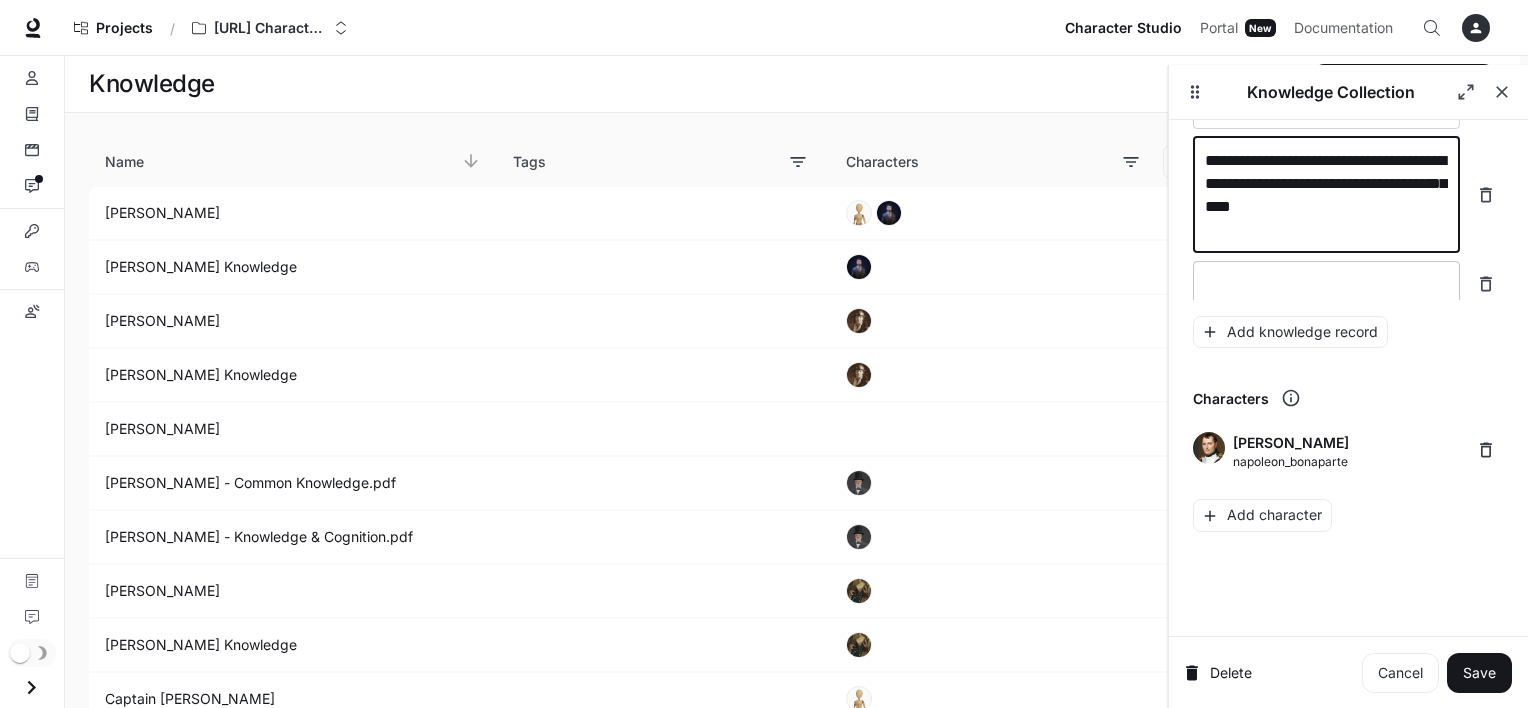 type on "**********" 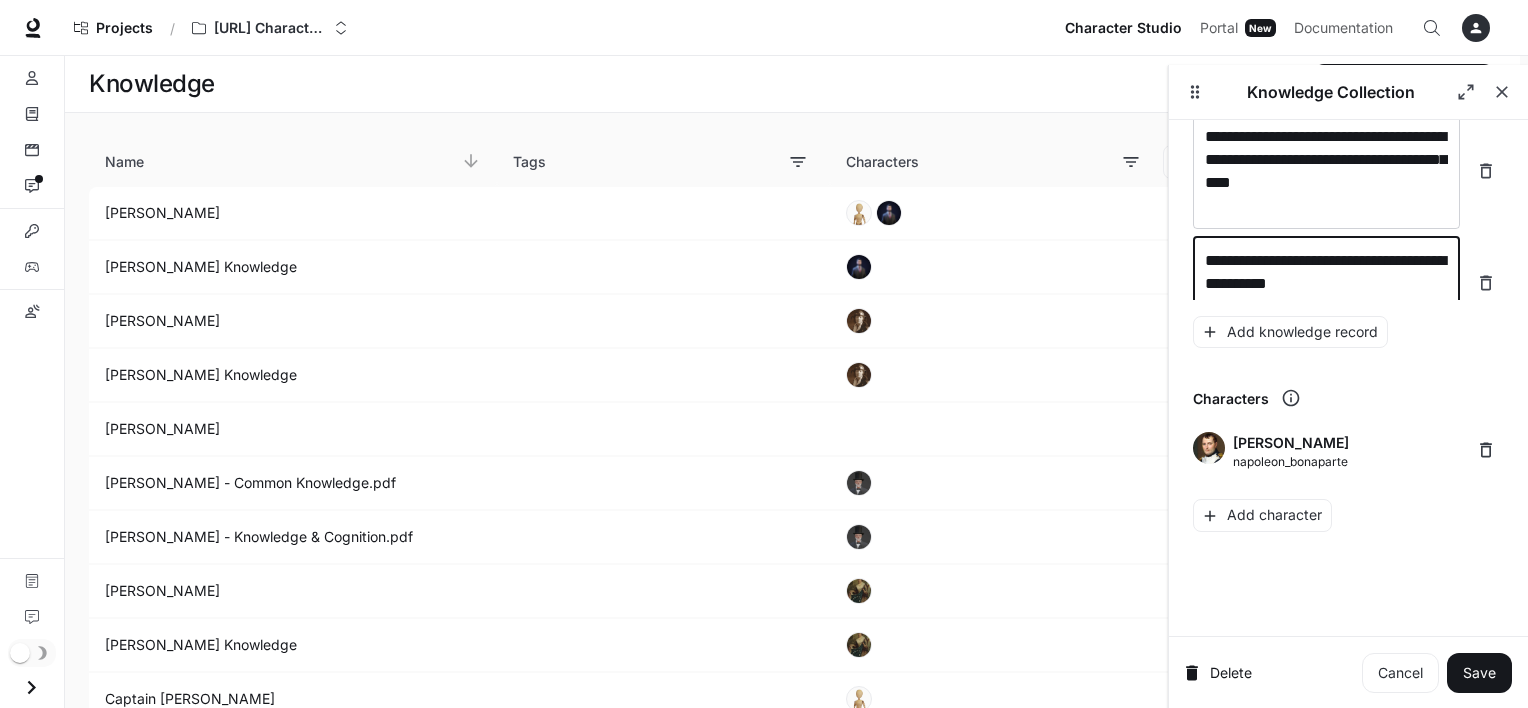 scroll, scrollTop: 40696, scrollLeft: 0, axis: vertical 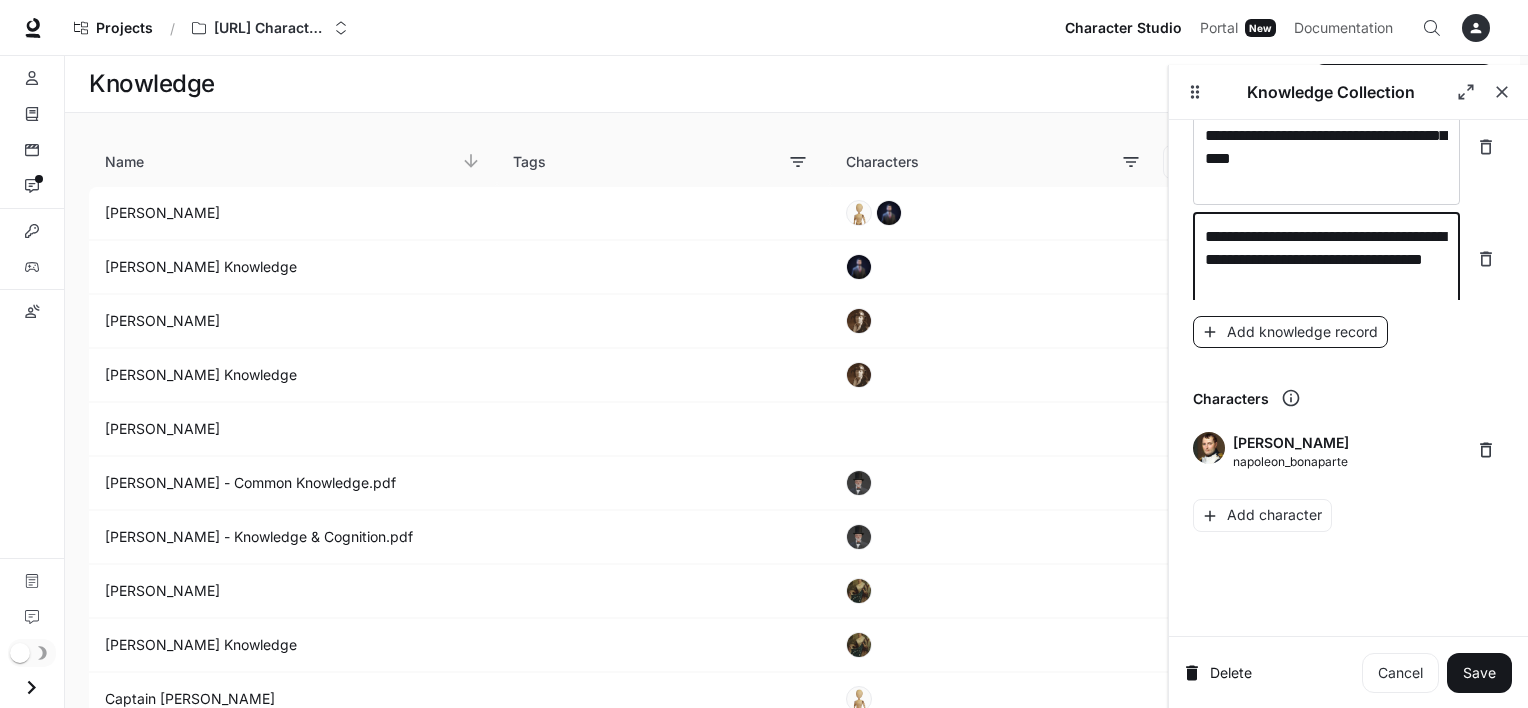 type on "**********" 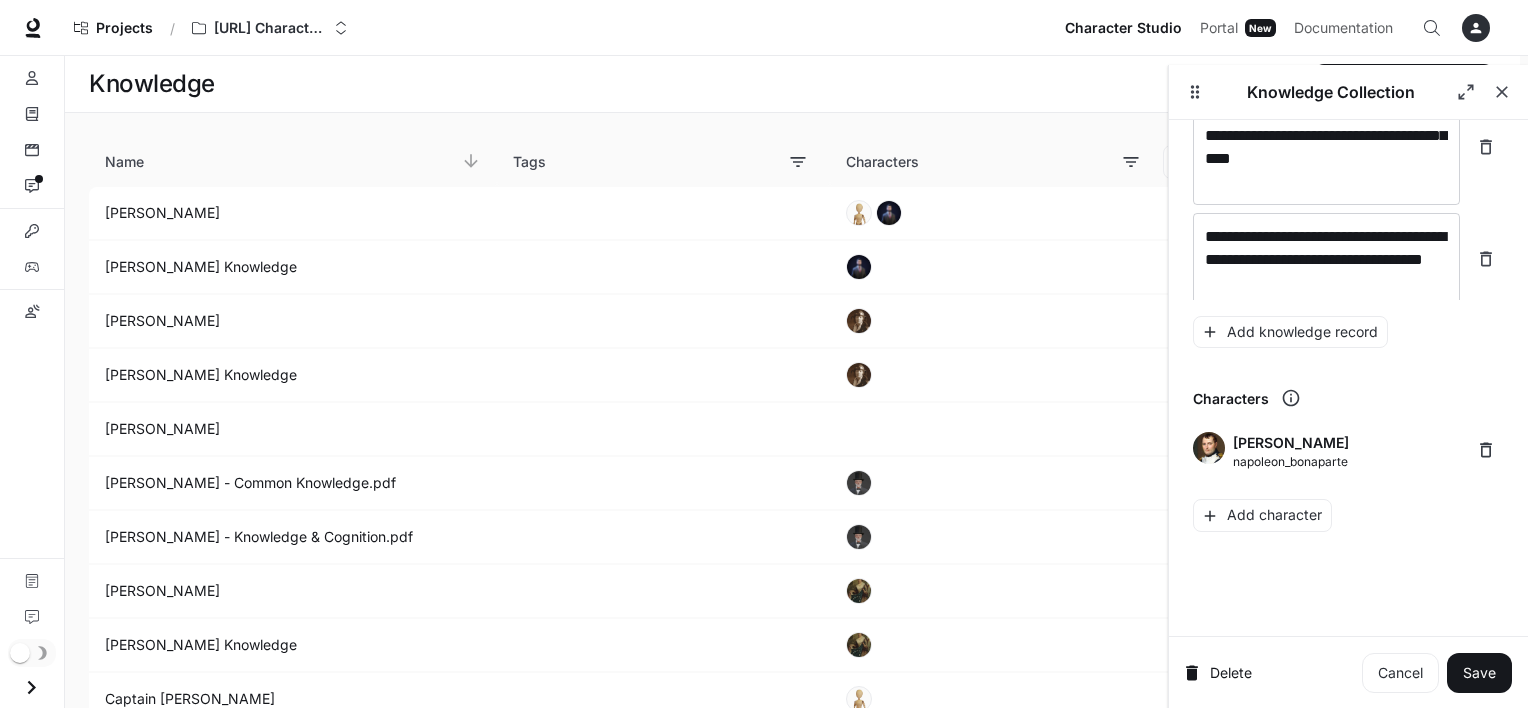 scroll, scrollTop: 40750, scrollLeft: 0, axis: vertical 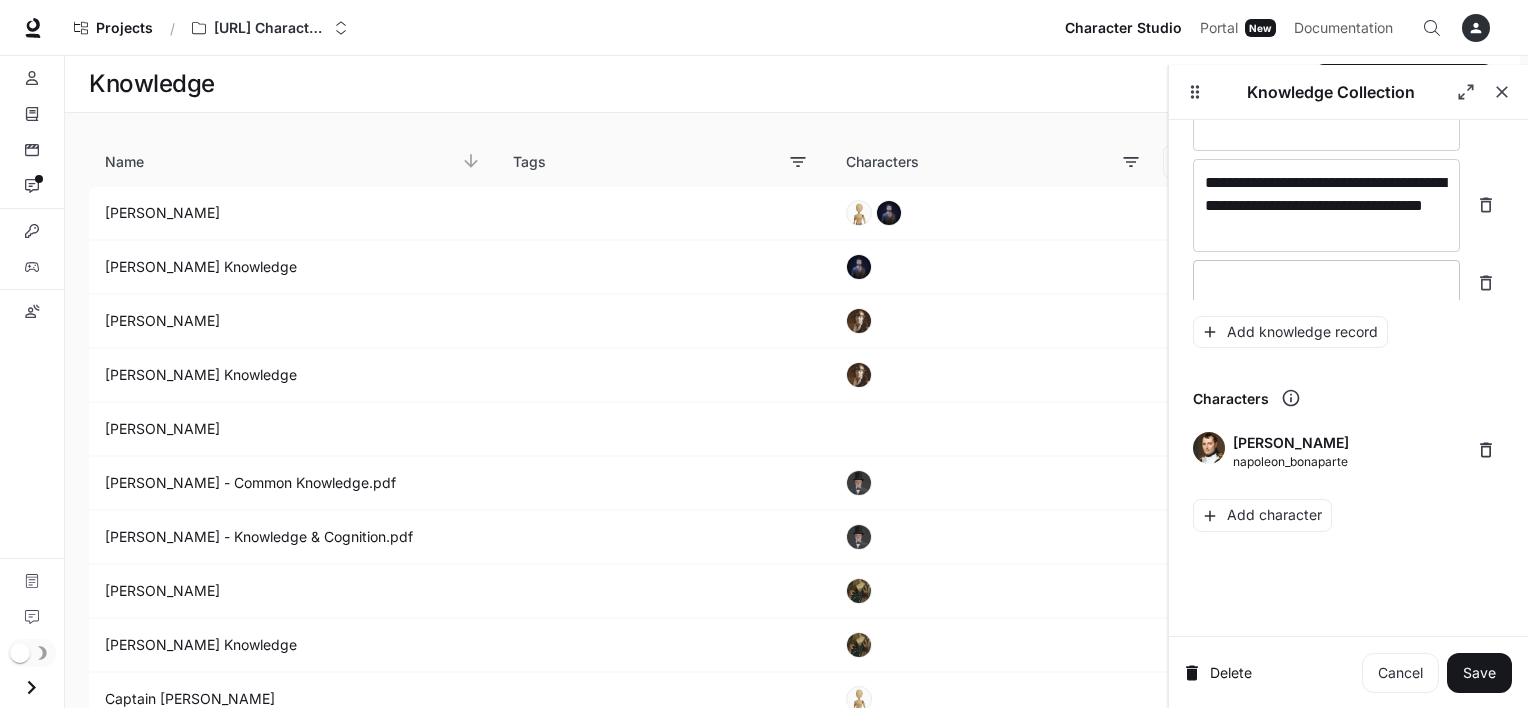 click at bounding box center [1326, 283] 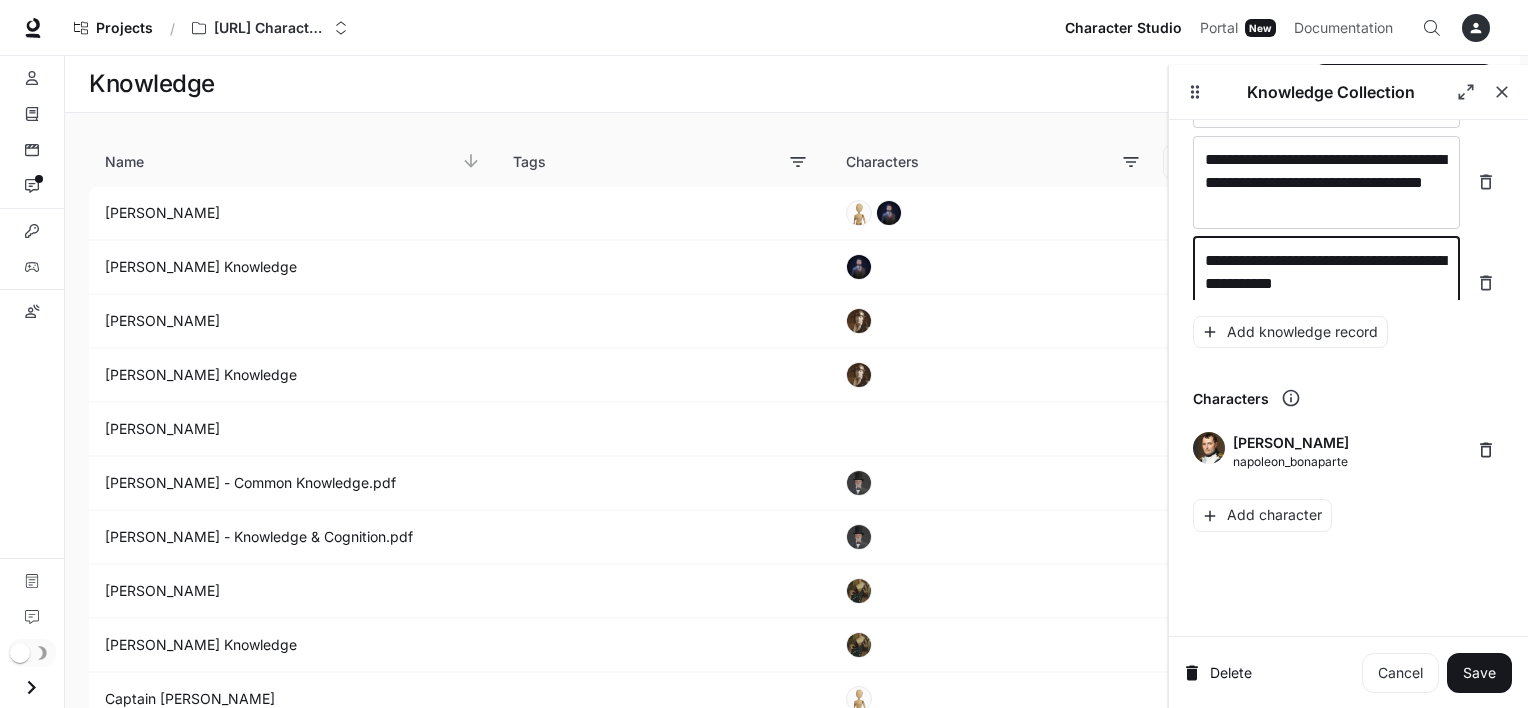 scroll, scrollTop: 40788, scrollLeft: 0, axis: vertical 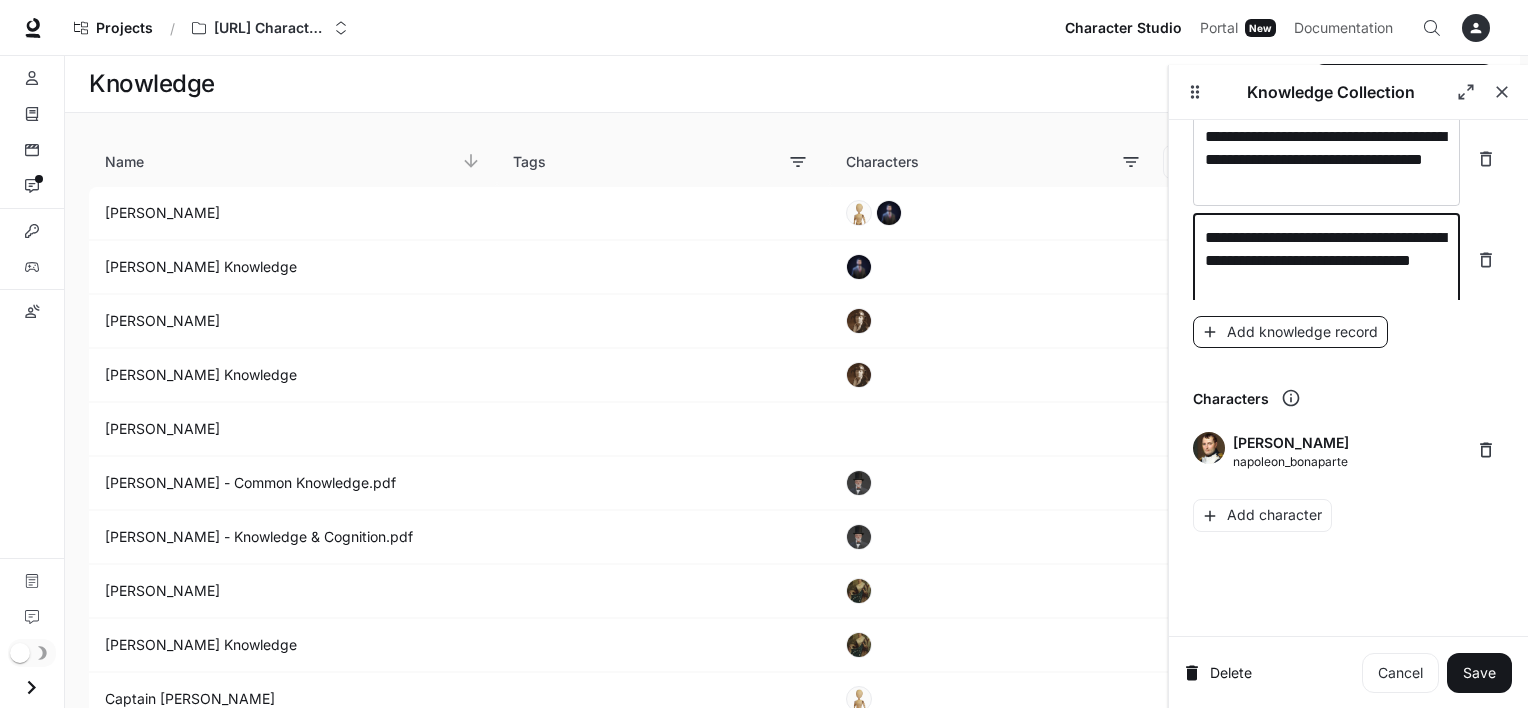 type on "**********" 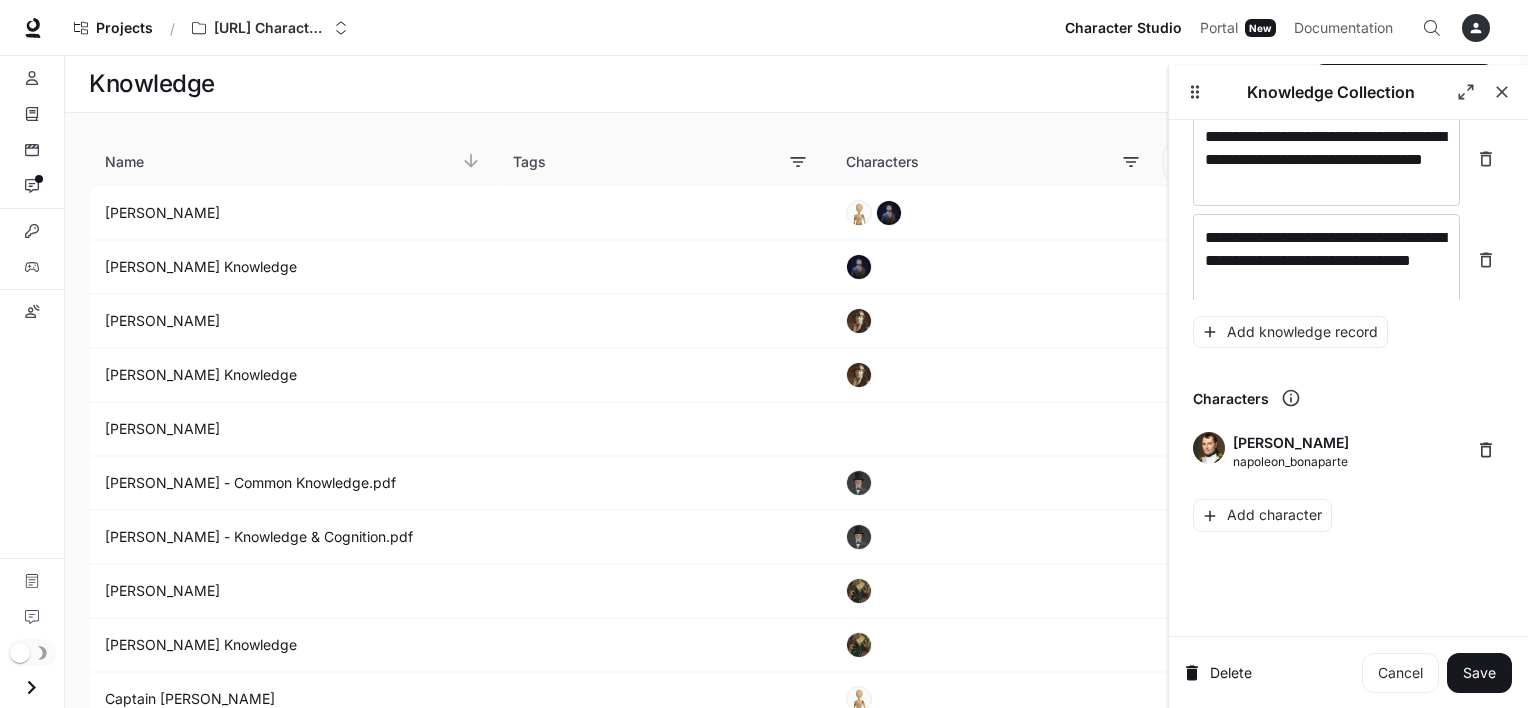 scroll, scrollTop: 40843, scrollLeft: 0, axis: vertical 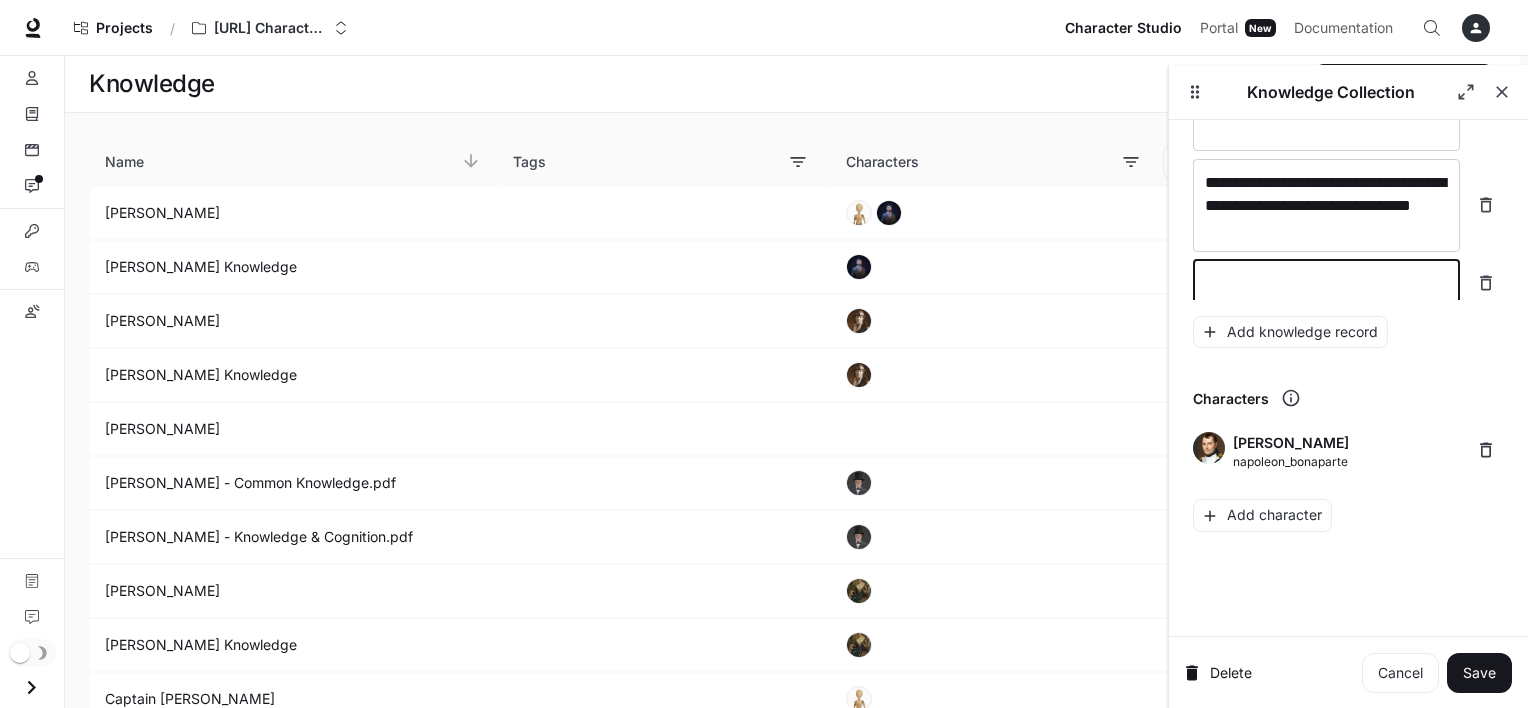 click at bounding box center [1326, 283] 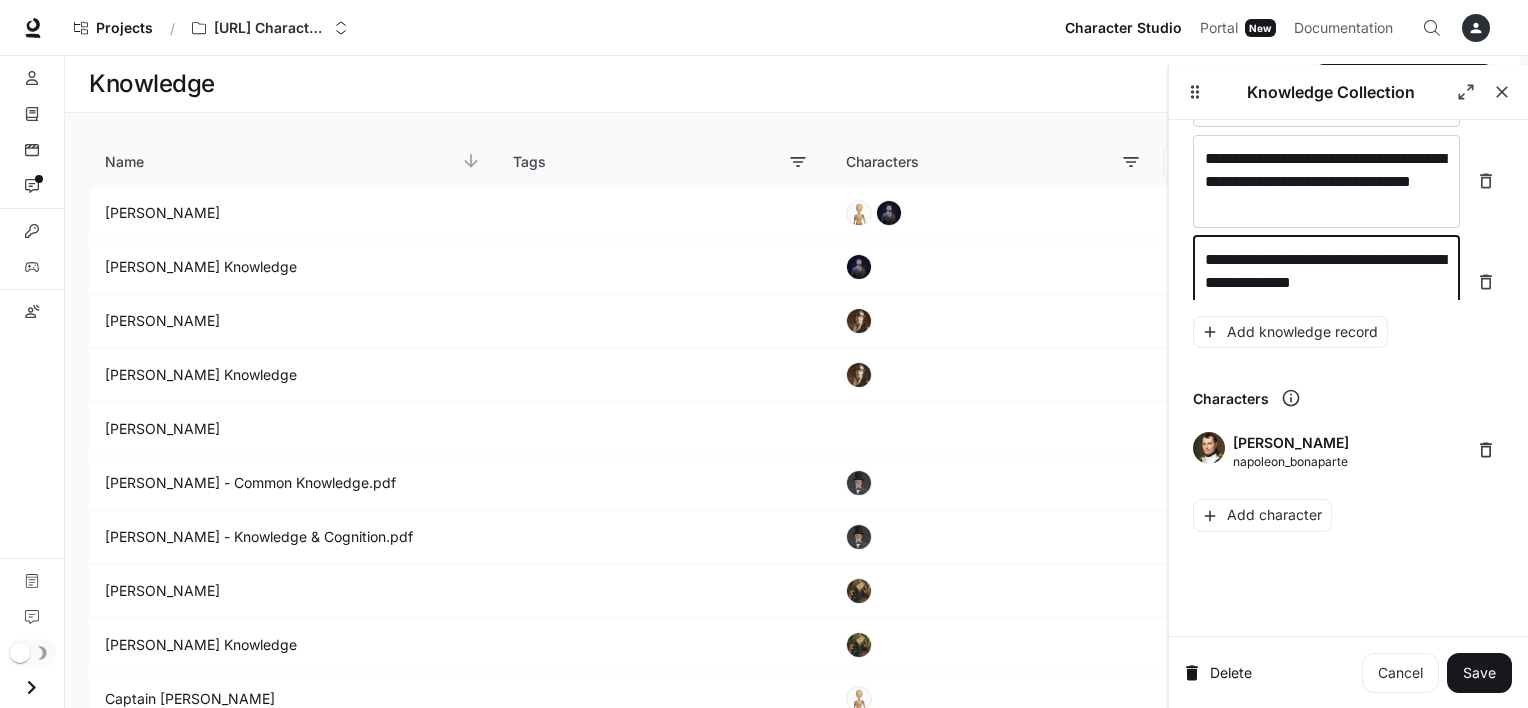scroll, scrollTop: 40881, scrollLeft: 0, axis: vertical 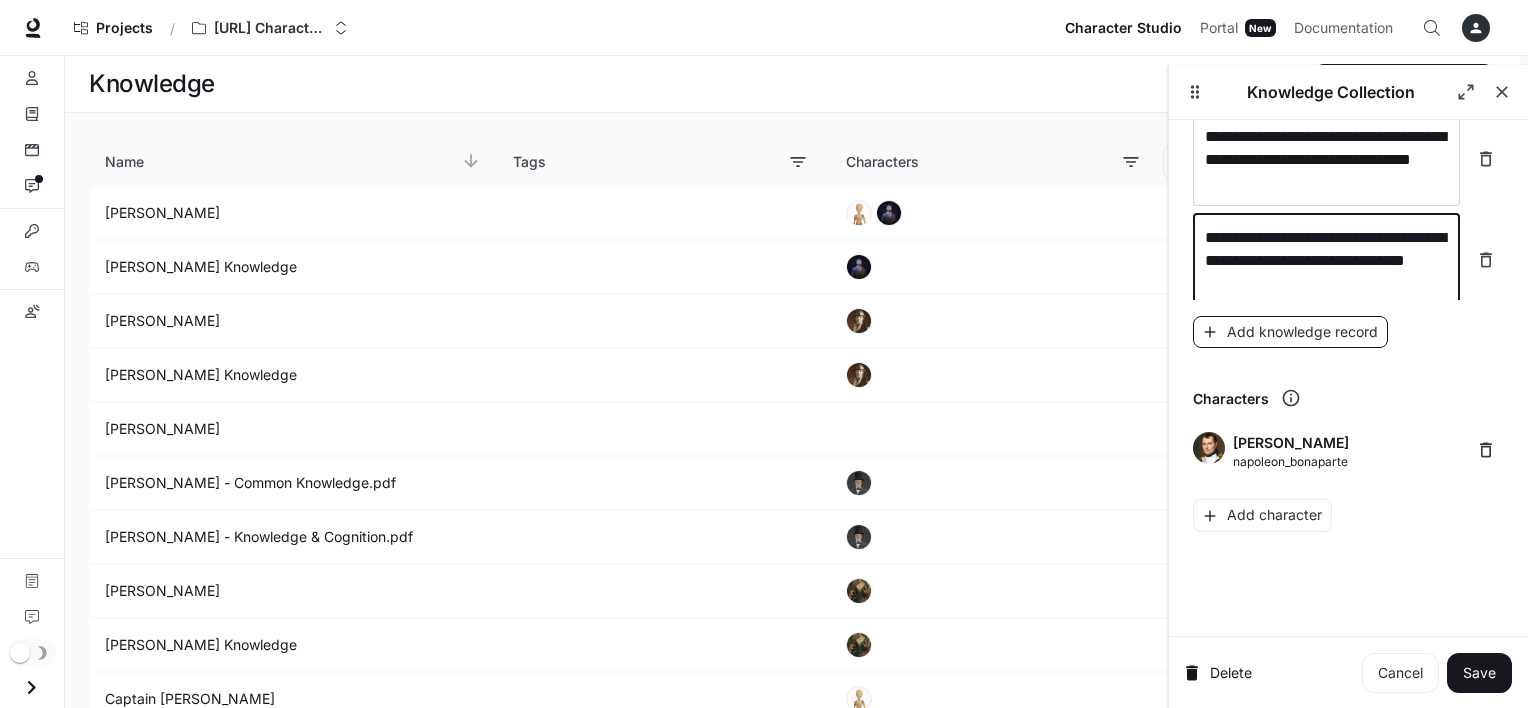 type on "**********" 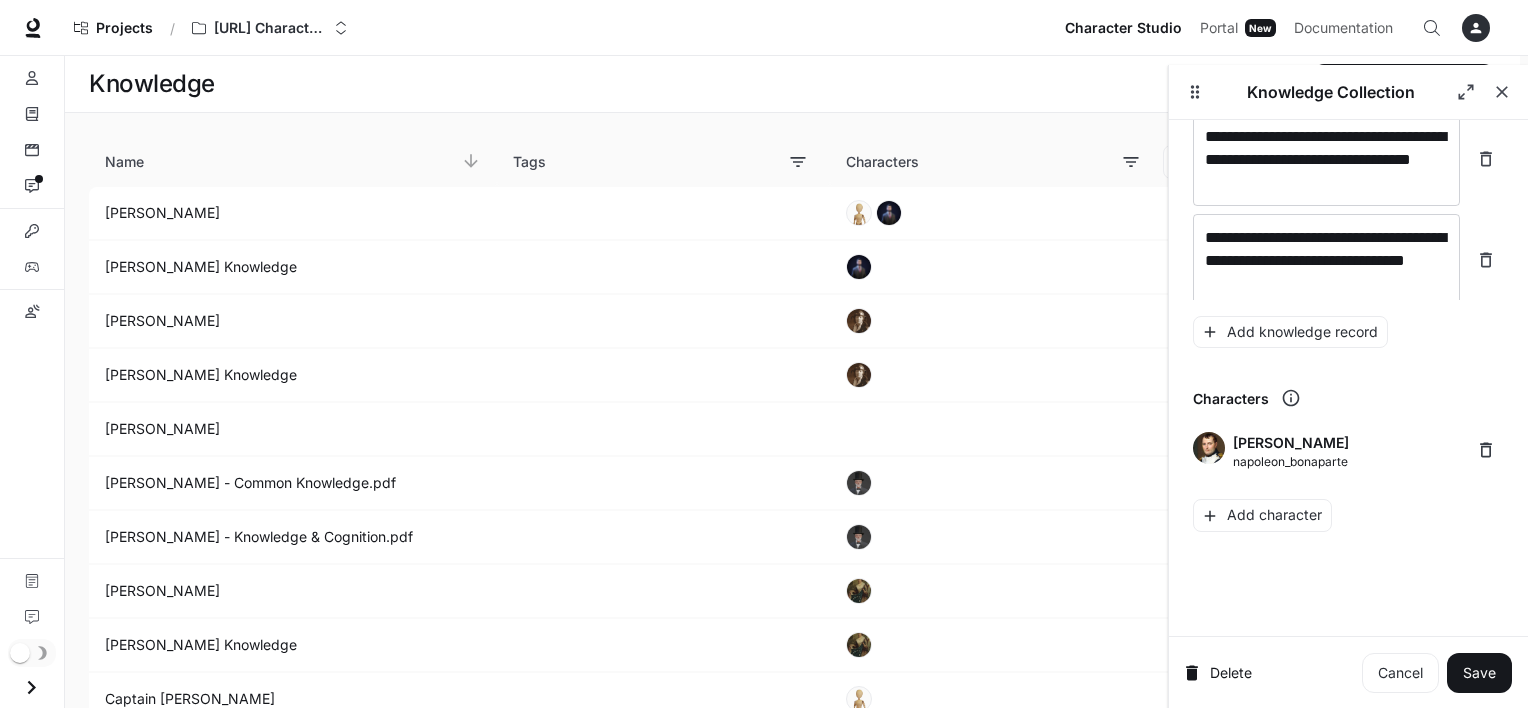 scroll, scrollTop: 40959, scrollLeft: 0, axis: vertical 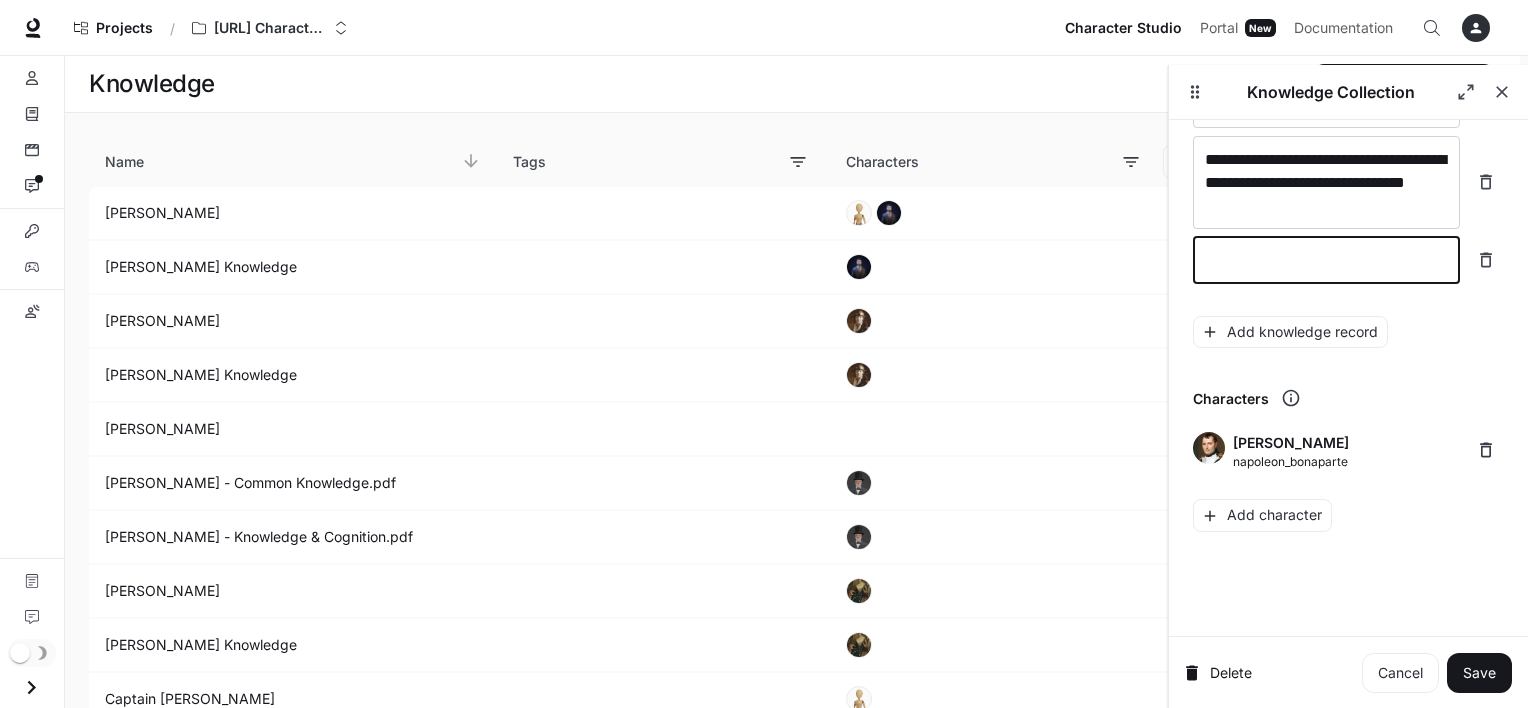 click at bounding box center [1326, 260] 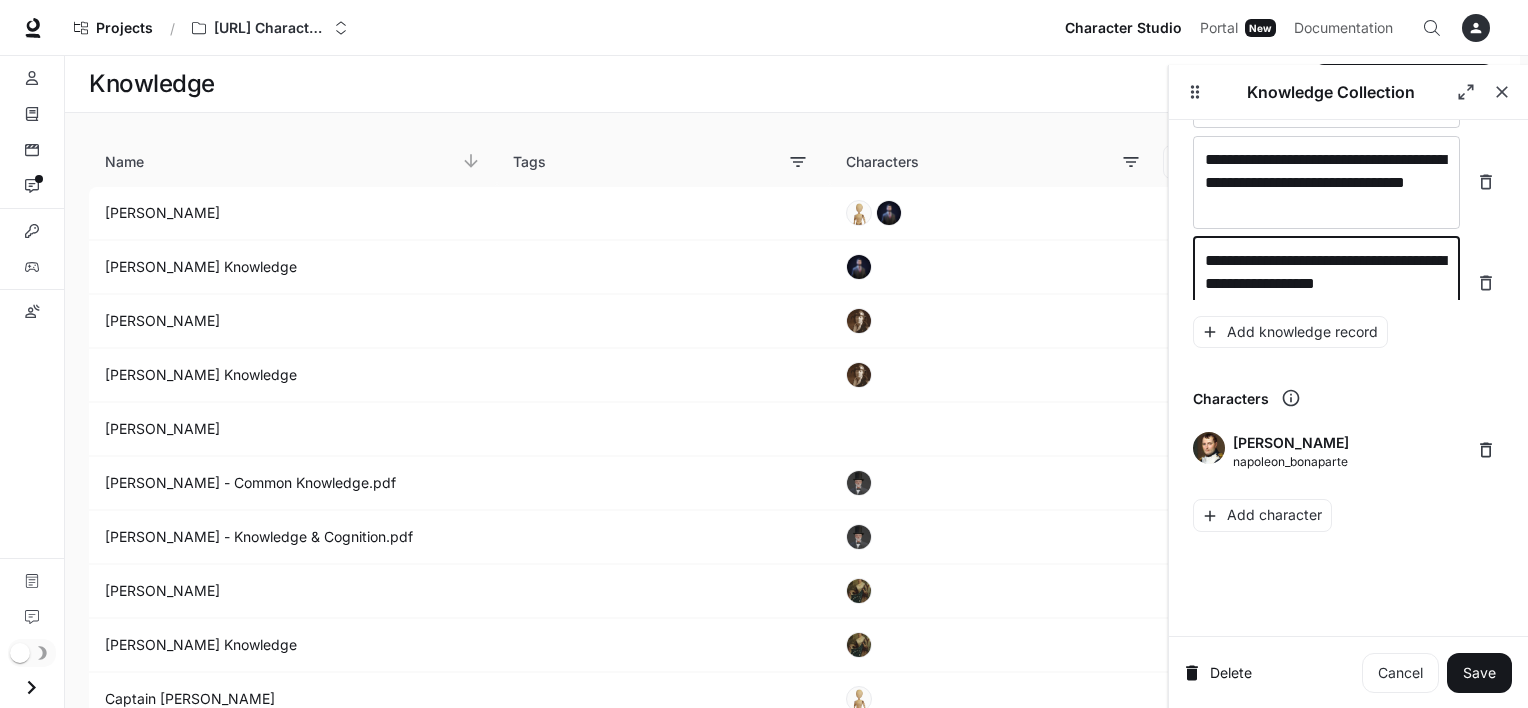 scroll, scrollTop: 40975, scrollLeft: 0, axis: vertical 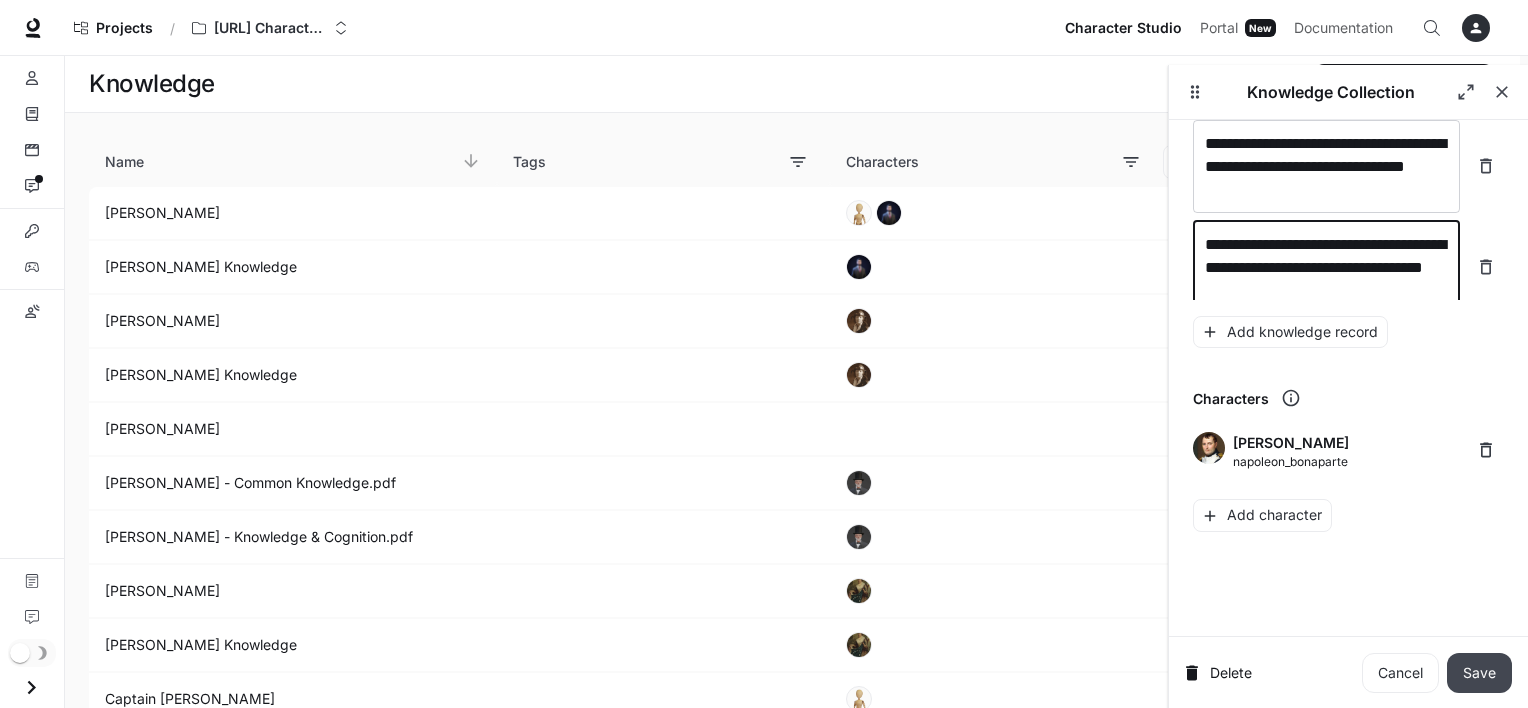 type on "**********" 